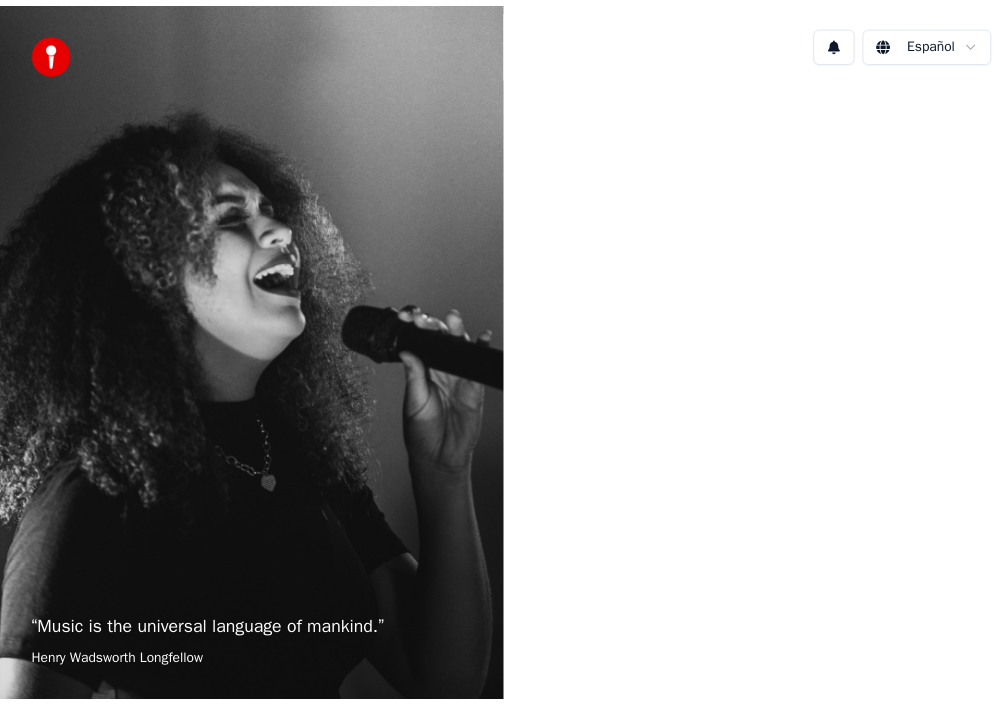 scroll, scrollTop: 0, scrollLeft: 0, axis: both 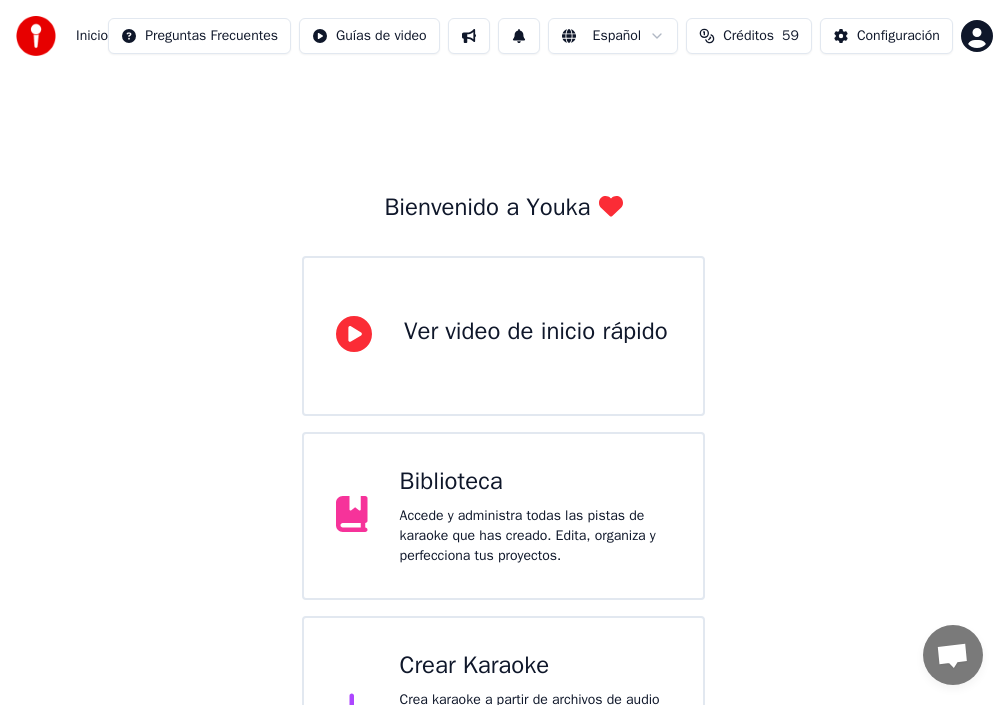 click on "Ver video de inicio rápido" at bounding box center (536, 332) 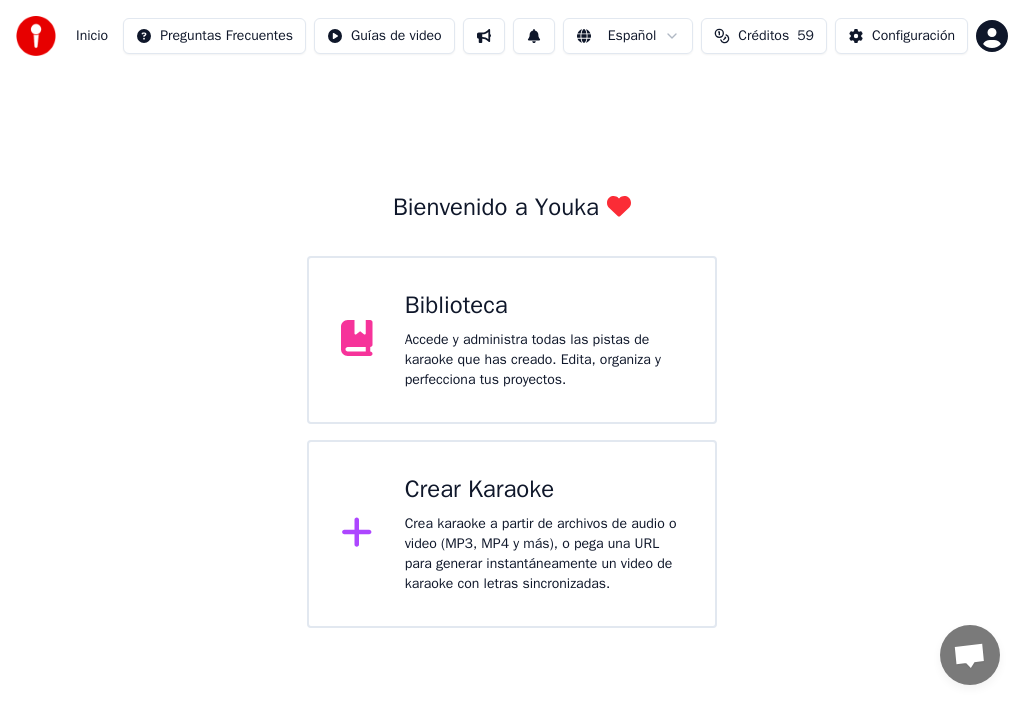 click on "Bienvenido a Youka" at bounding box center (512, 208) 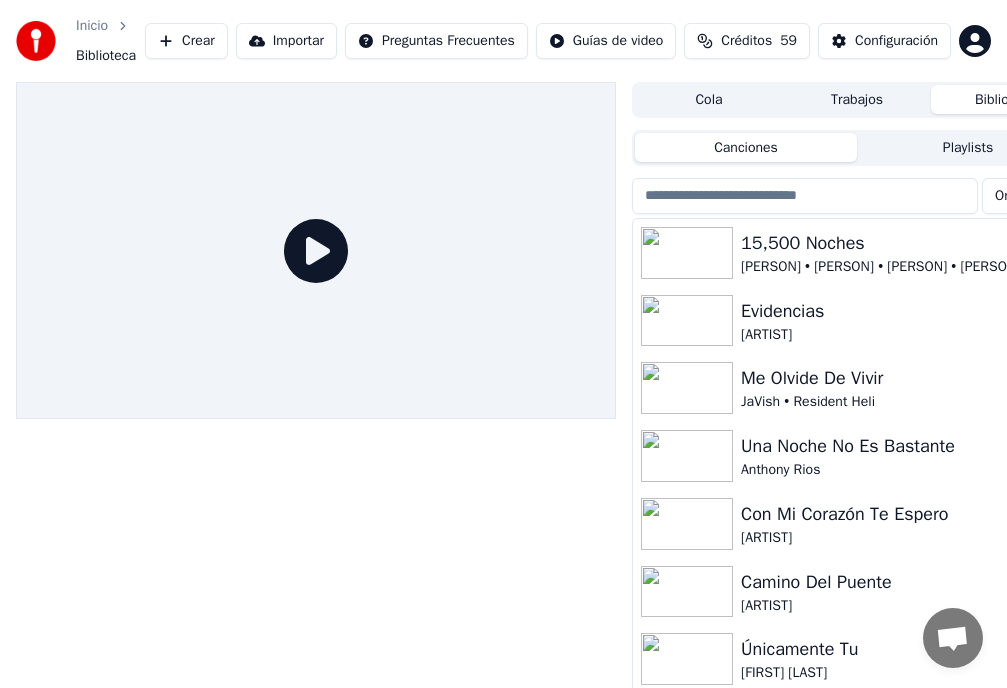 click on "[PERSON] • [PERSON] • [PERSON] • [PERSON]" at bounding box center (897, 267) 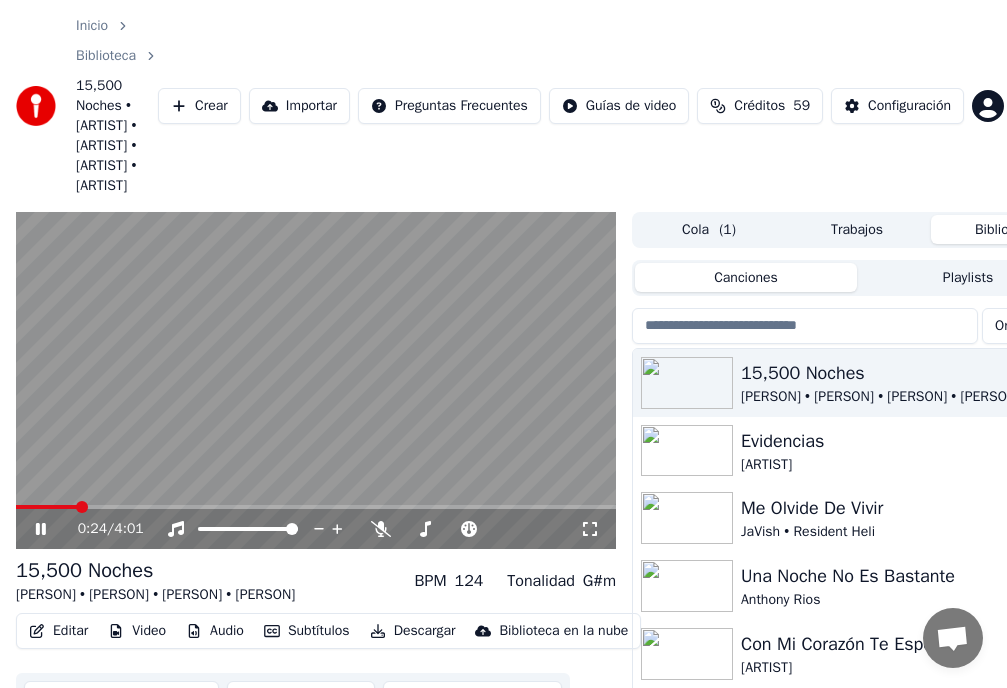 click 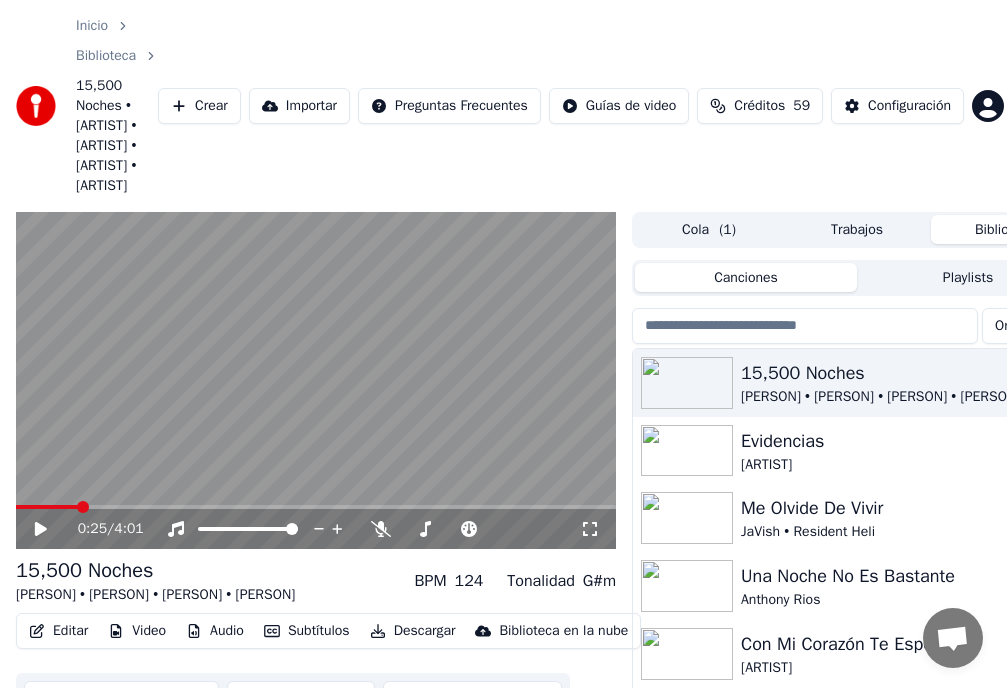 click on "Subtítulos" at bounding box center (307, 631) 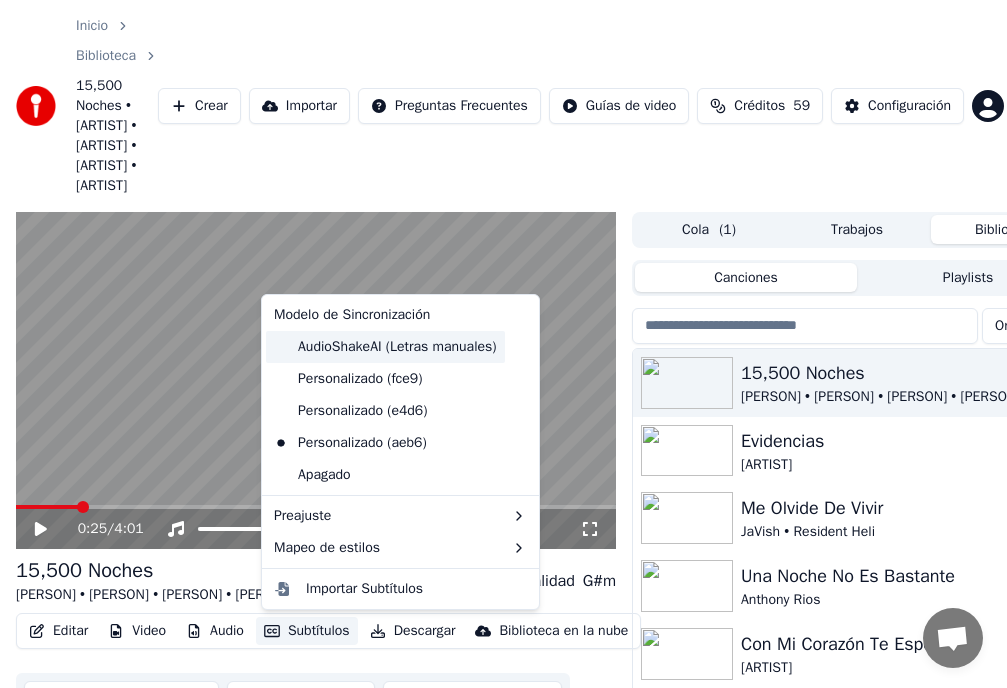 click on "AudioShakeAI (Letras manuales)" at bounding box center (385, 347) 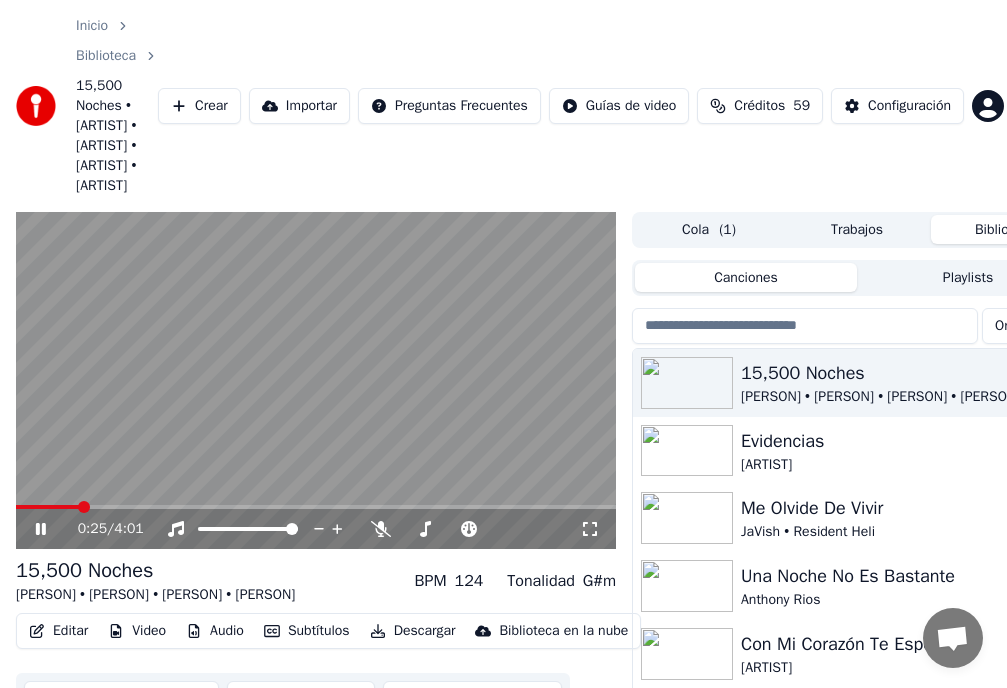 click on "Subtítulos" at bounding box center [307, 631] 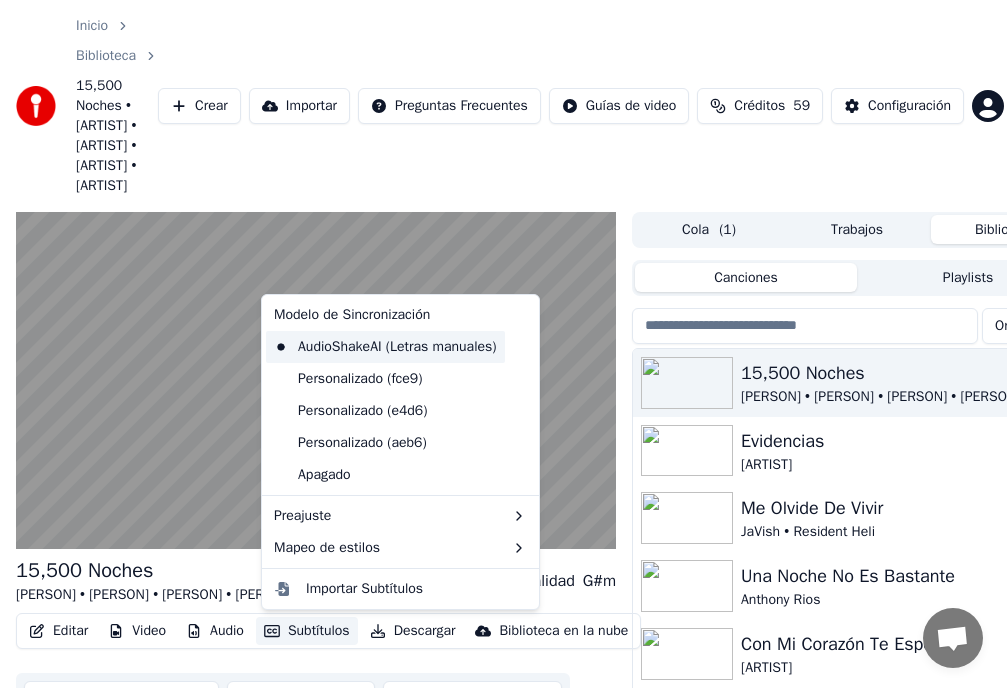 click on "AudioShakeAI (Letras manuales)" at bounding box center [385, 347] 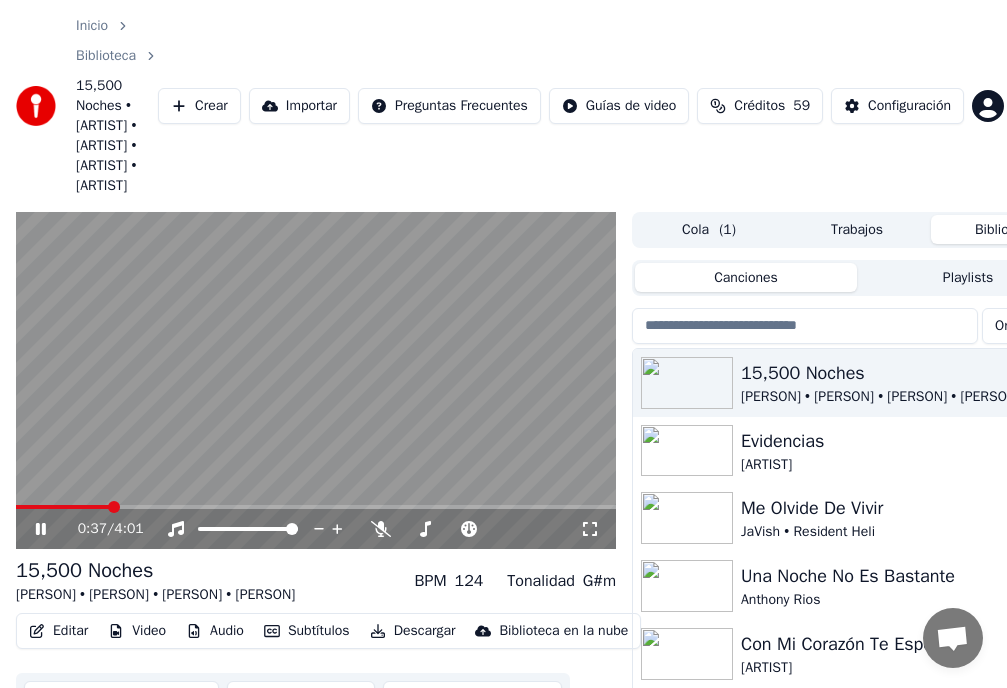 click on "Subtítulos" at bounding box center [307, 631] 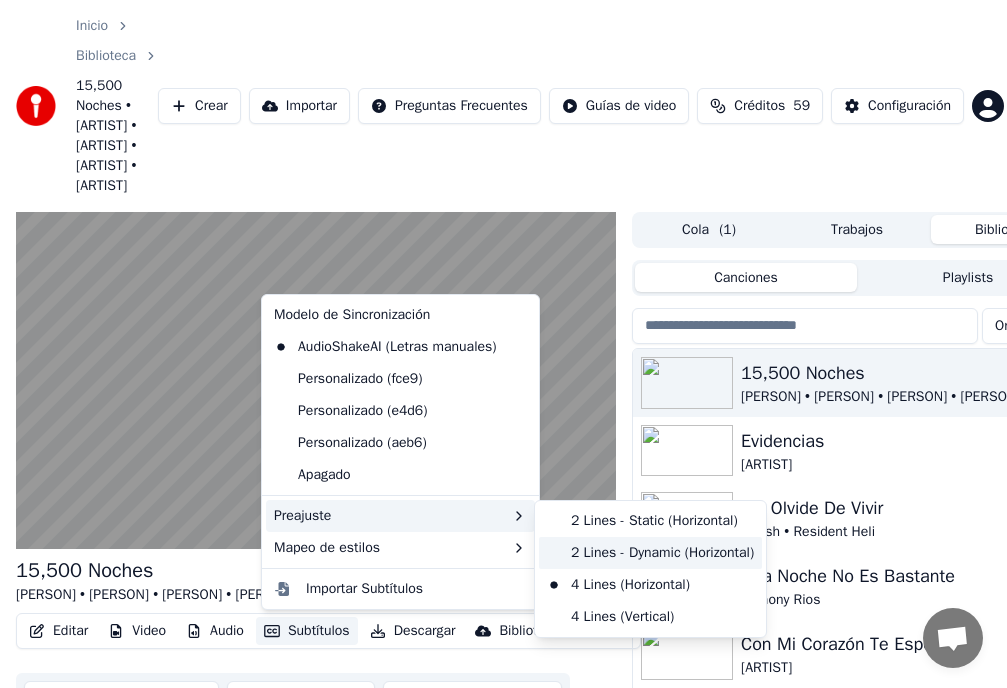 click on "2 Lines - Dynamic (Horizontal)" at bounding box center [650, 553] 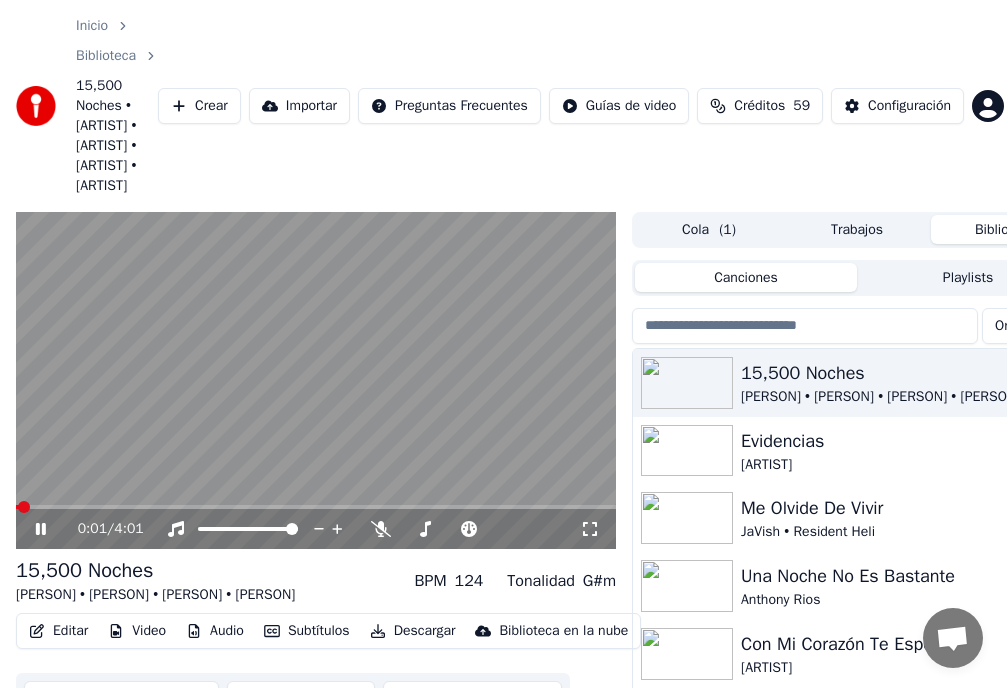 click at bounding box center [24, 507] 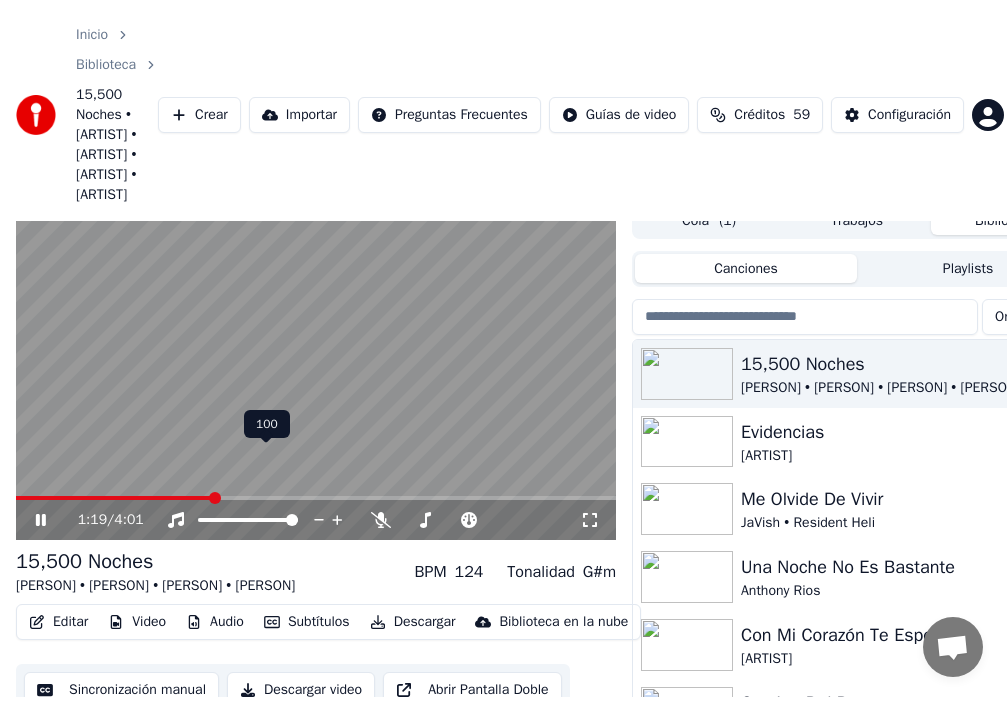 scroll, scrollTop: 0, scrollLeft: 0, axis: both 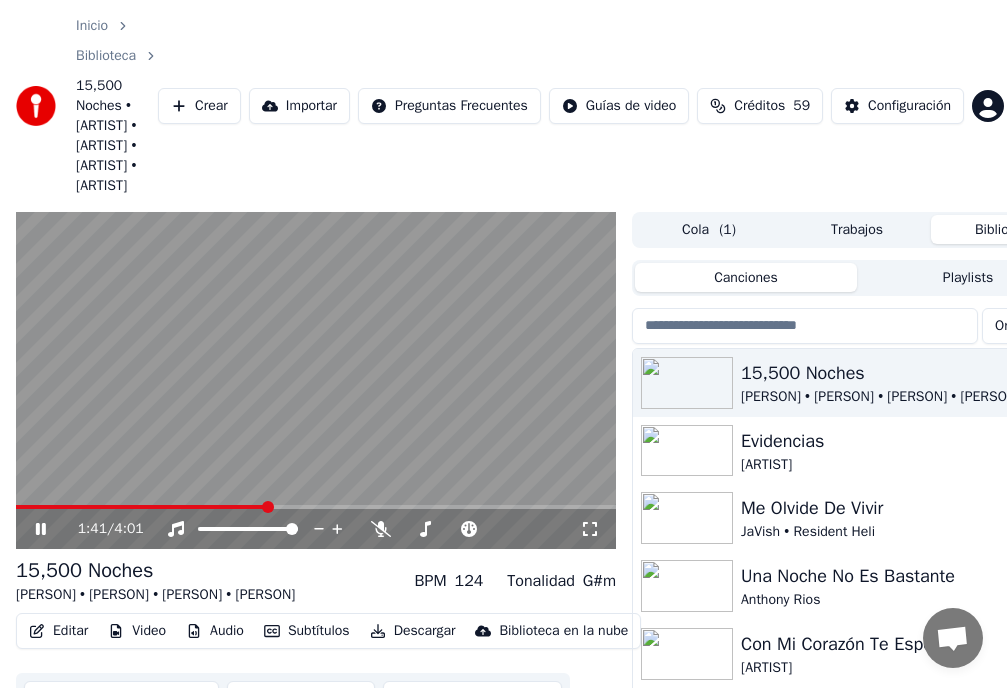 click 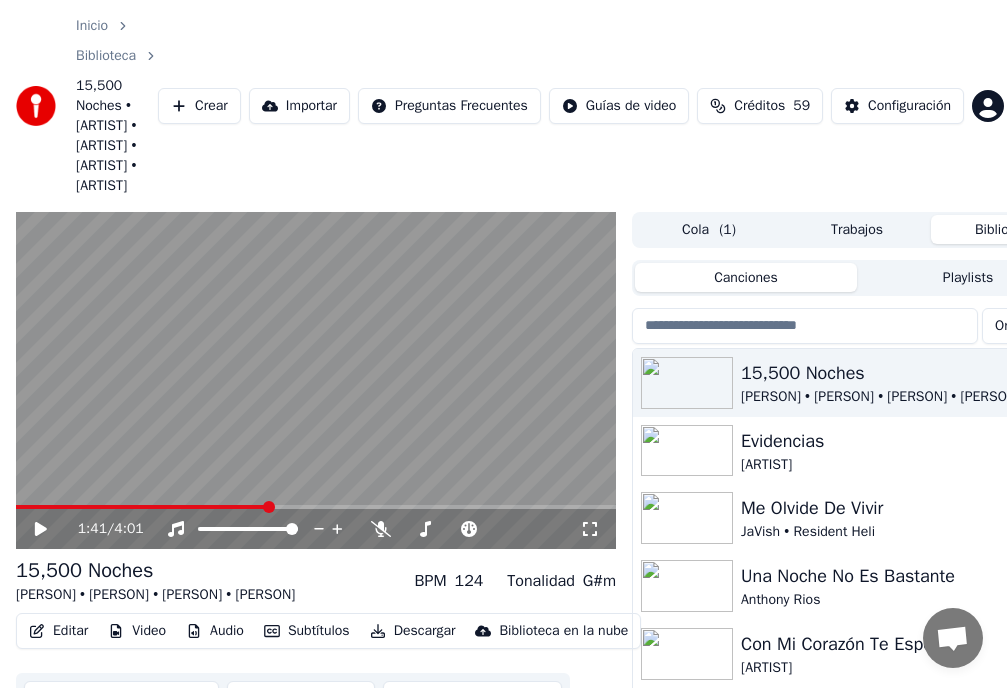 click on "Editar" at bounding box center (58, 631) 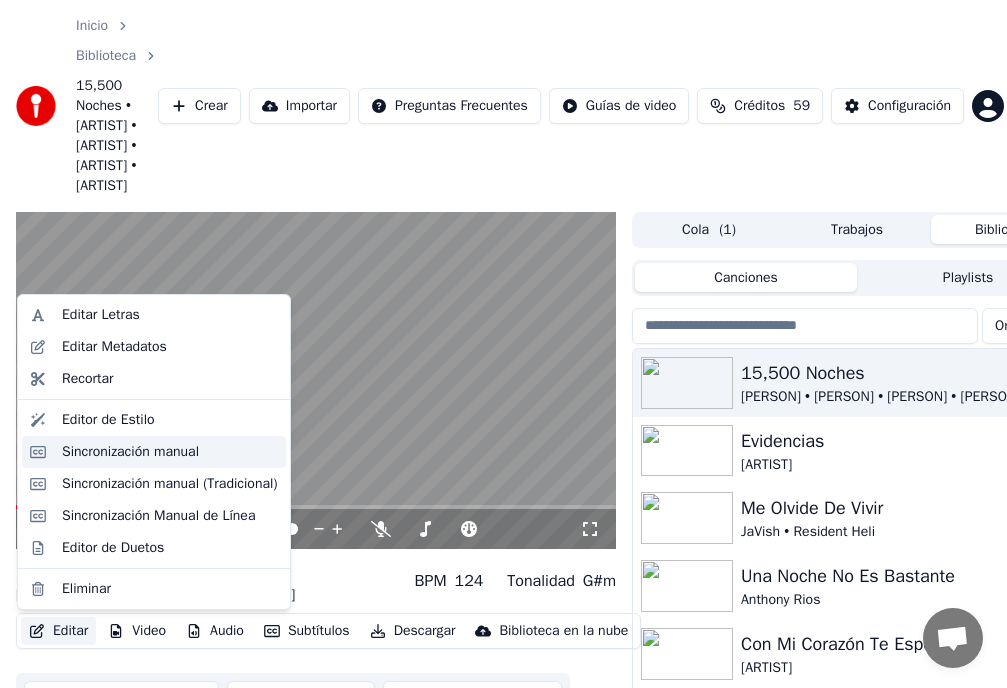 click on "Sincronización manual" at bounding box center (130, 452) 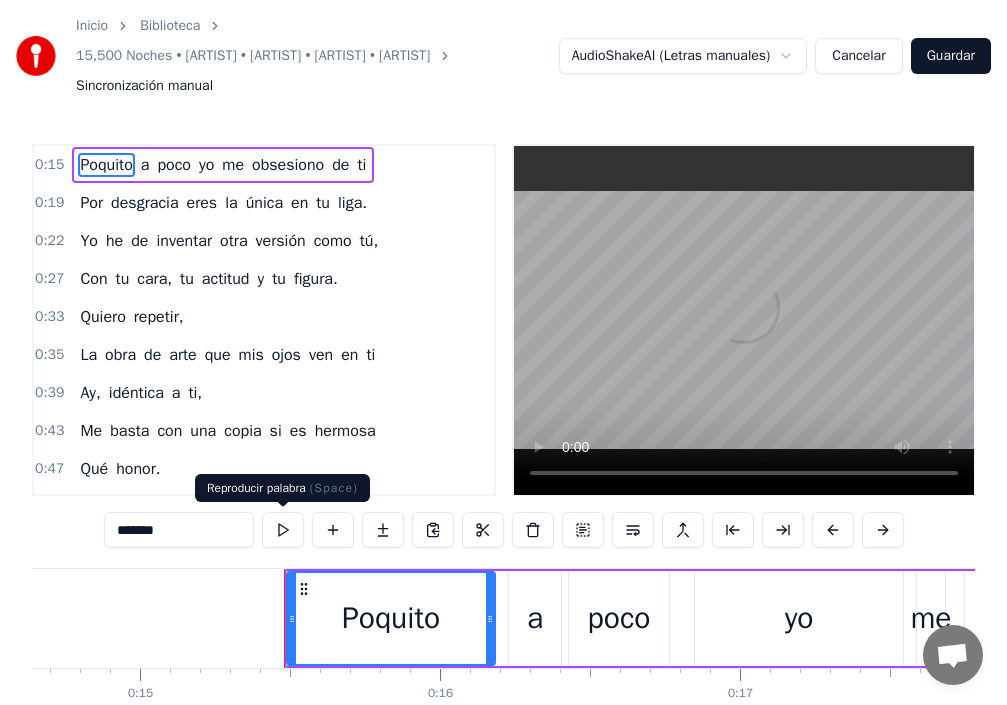 scroll, scrollTop: 0, scrollLeft: 4544, axis: horizontal 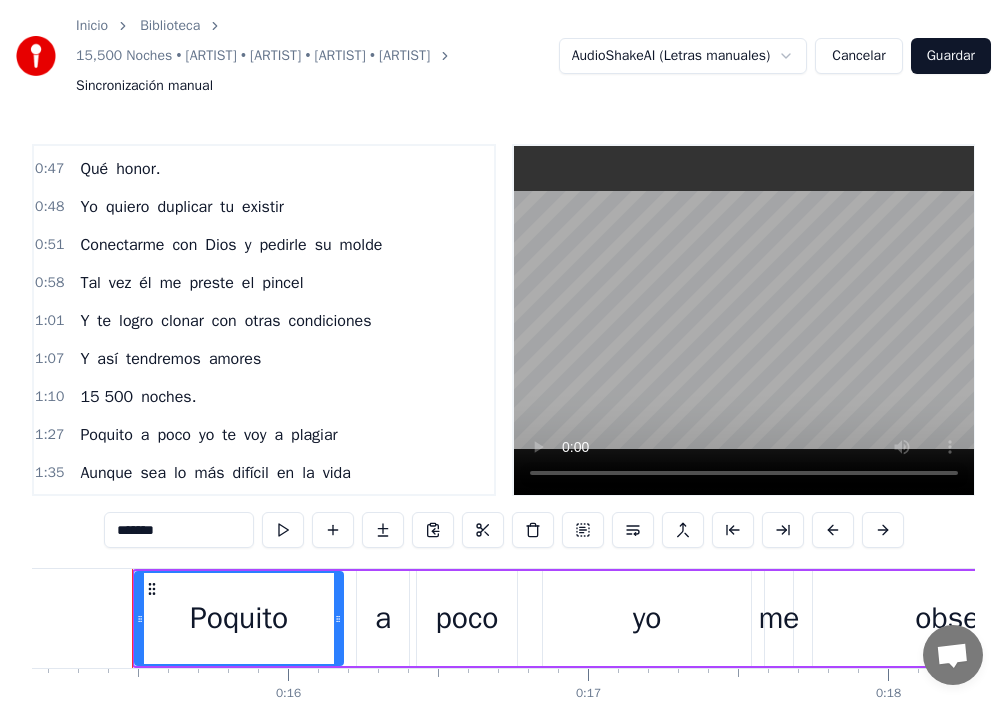 click on "Y" at bounding box center [84, 359] 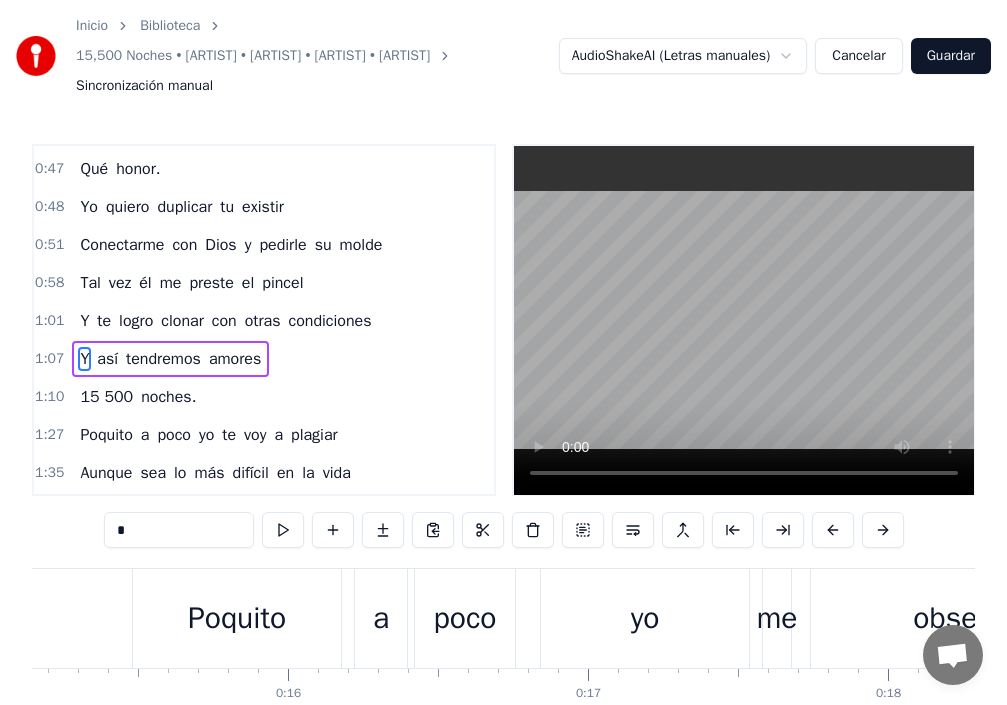 scroll, scrollTop: 338, scrollLeft: 0, axis: vertical 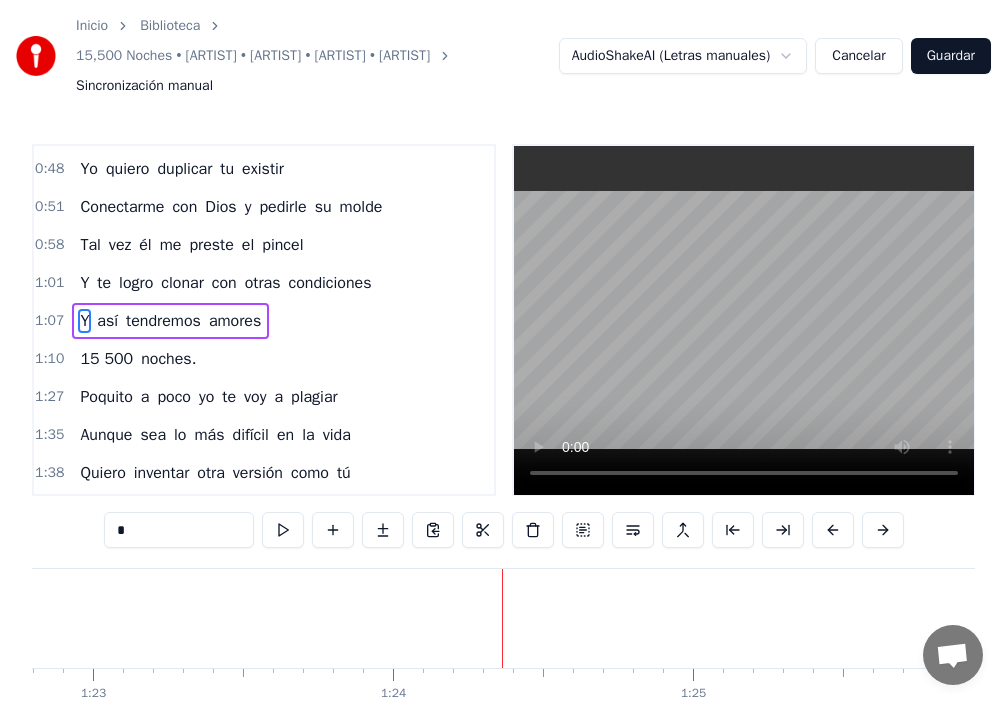 type 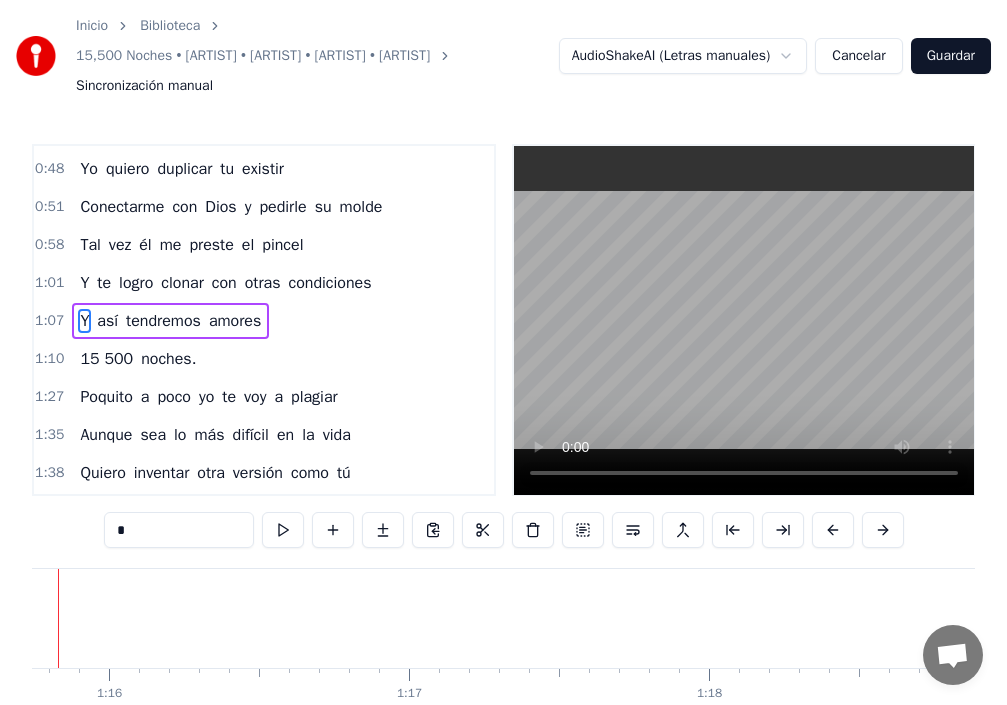 scroll, scrollTop: 0, scrollLeft: 22648, axis: horizontal 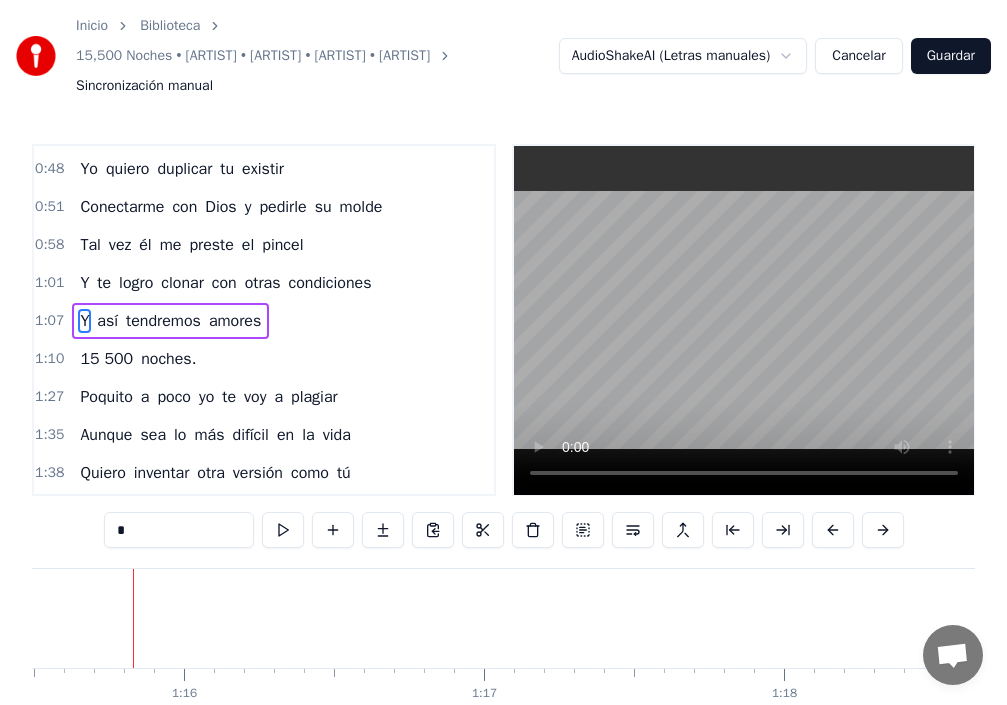 click on "15 500" at bounding box center [106, 359] 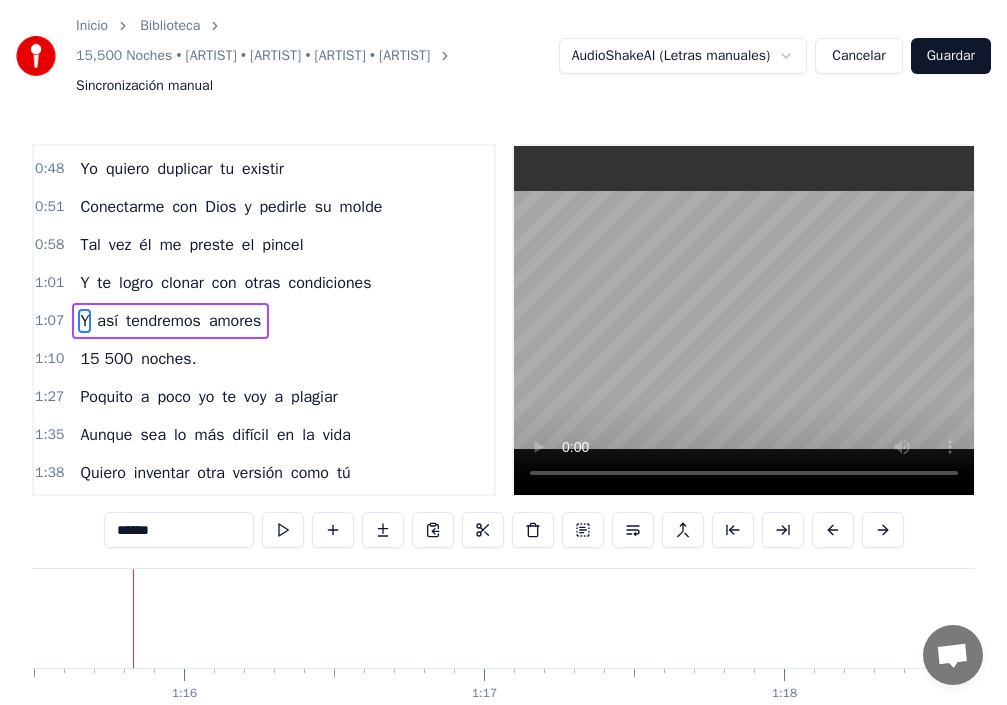 scroll, scrollTop: 354, scrollLeft: 0, axis: vertical 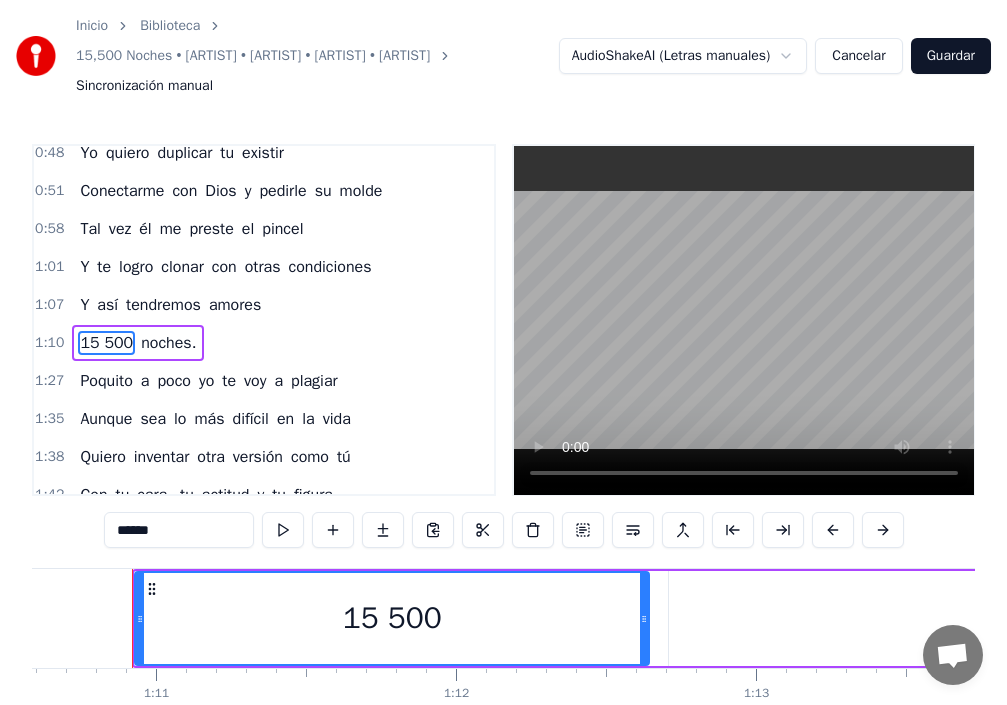 click on "noches." at bounding box center (168, 343) 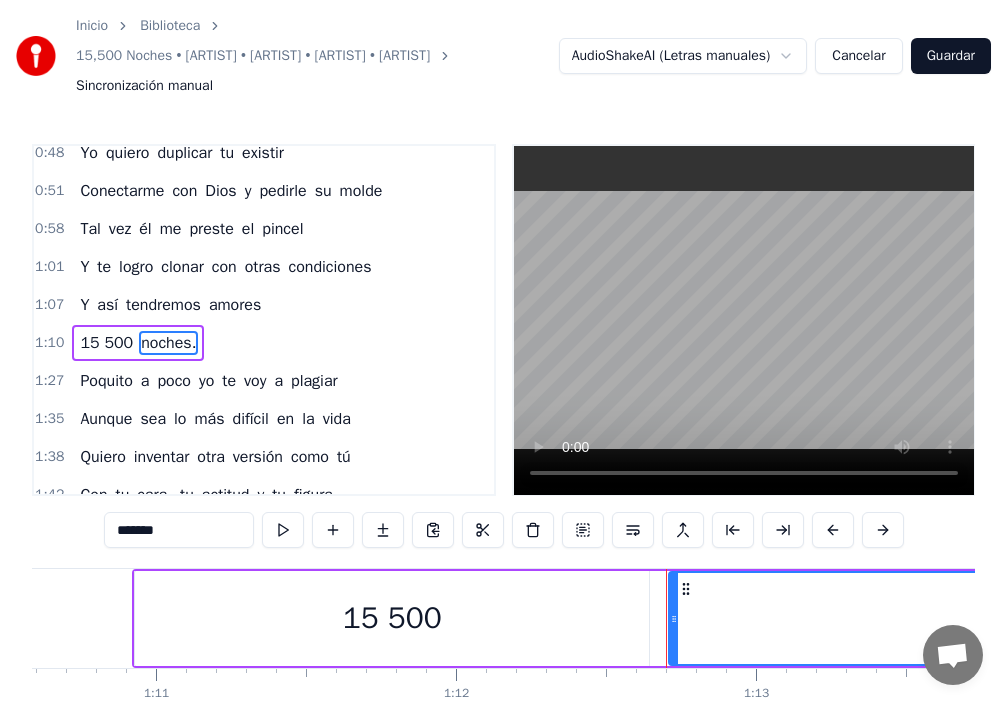 scroll, scrollTop: 376, scrollLeft: 0, axis: vertical 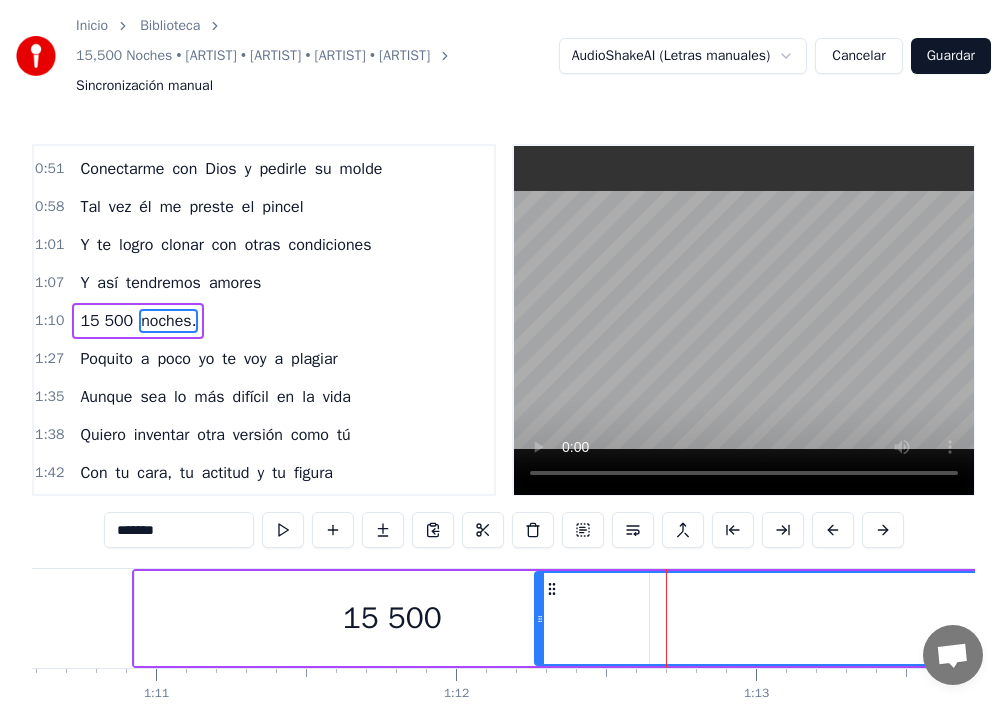 drag, startPoint x: 666, startPoint y: 621, endPoint x: 541, endPoint y: 643, distance: 126.921234 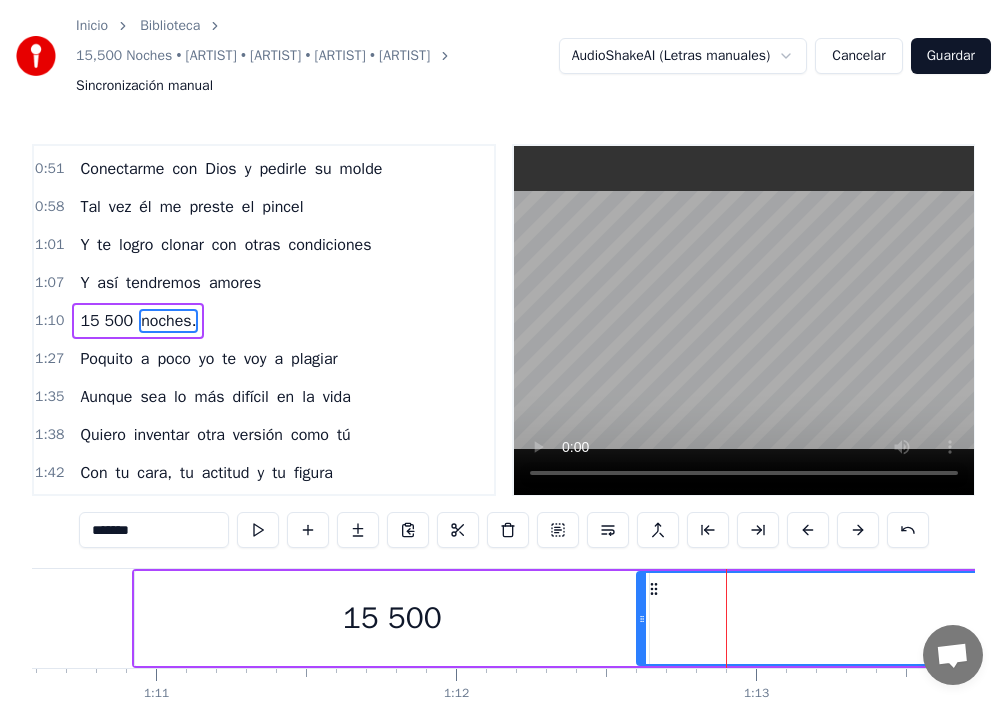 drag, startPoint x: 542, startPoint y: 635, endPoint x: 644, endPoint y: 636, distance: 102.0049 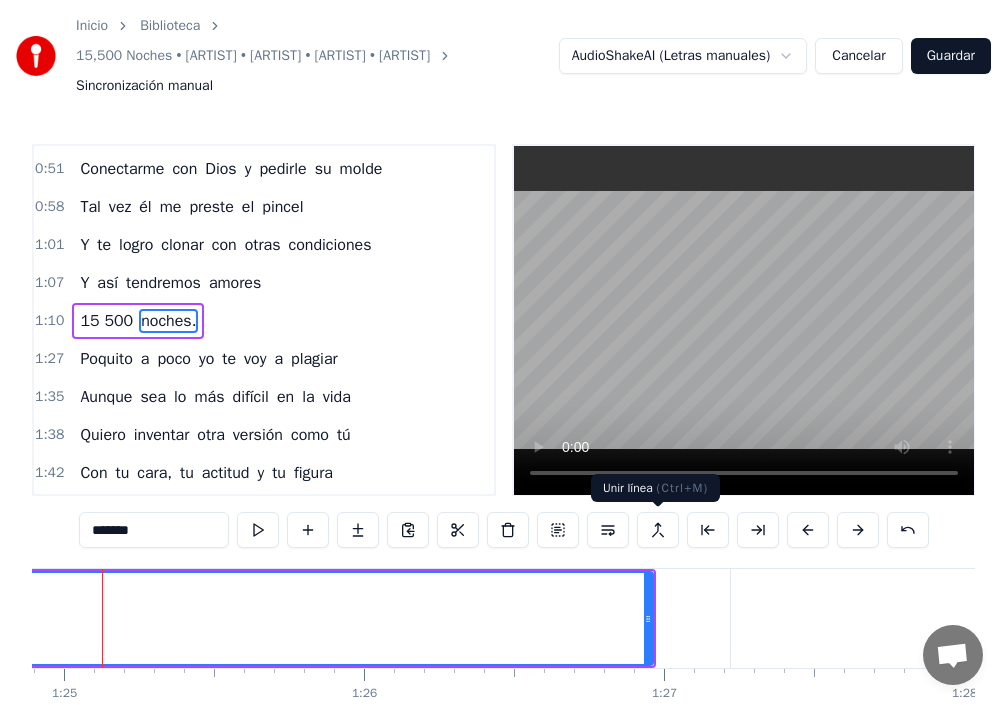 scroll, scrollTop: 0, scrollLeft: 25437, axis: horizontal 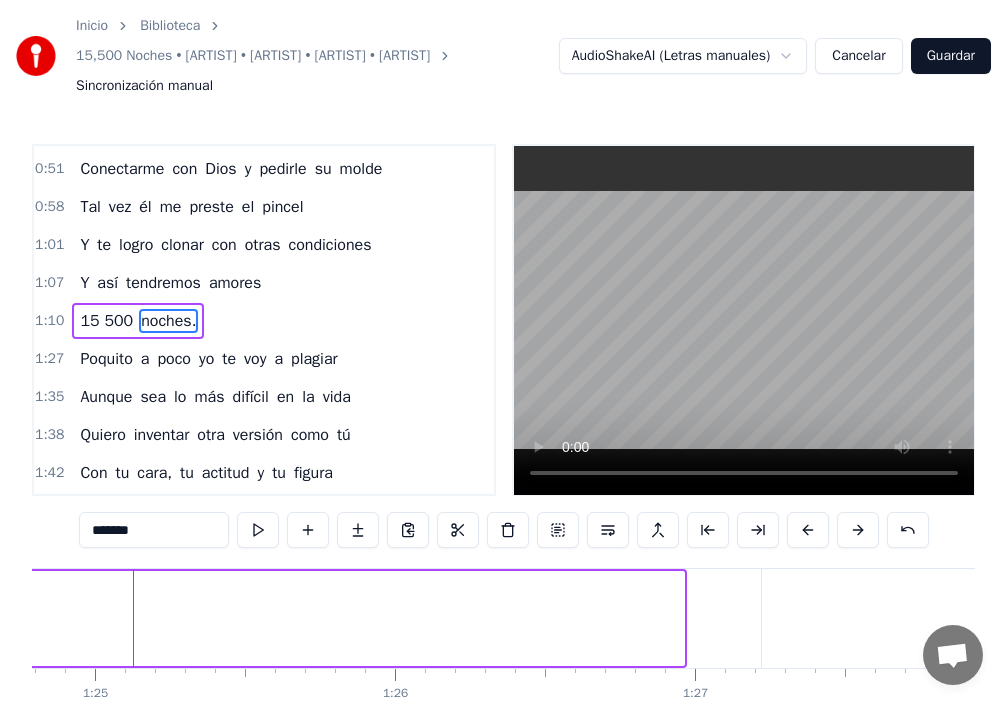 drag, startPoint x: 651, startPoint y: 617, endPoint x: 0, endPoint y: 649, distance: 651.786 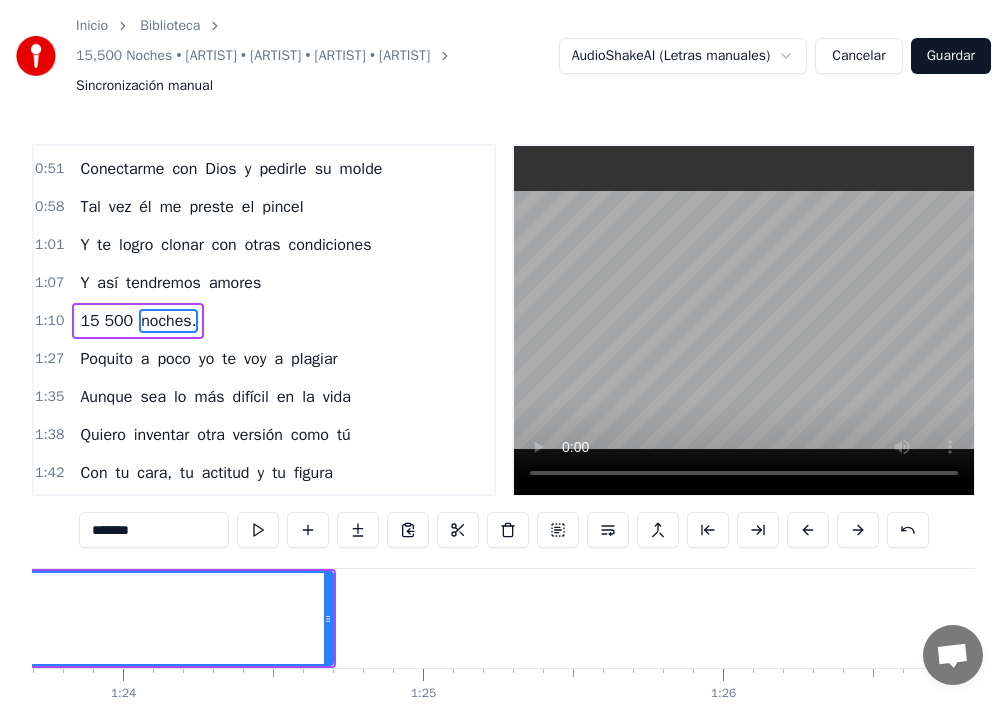 scroll, scrollTop: 0, scrollLeft: 24914, axis: horizontal 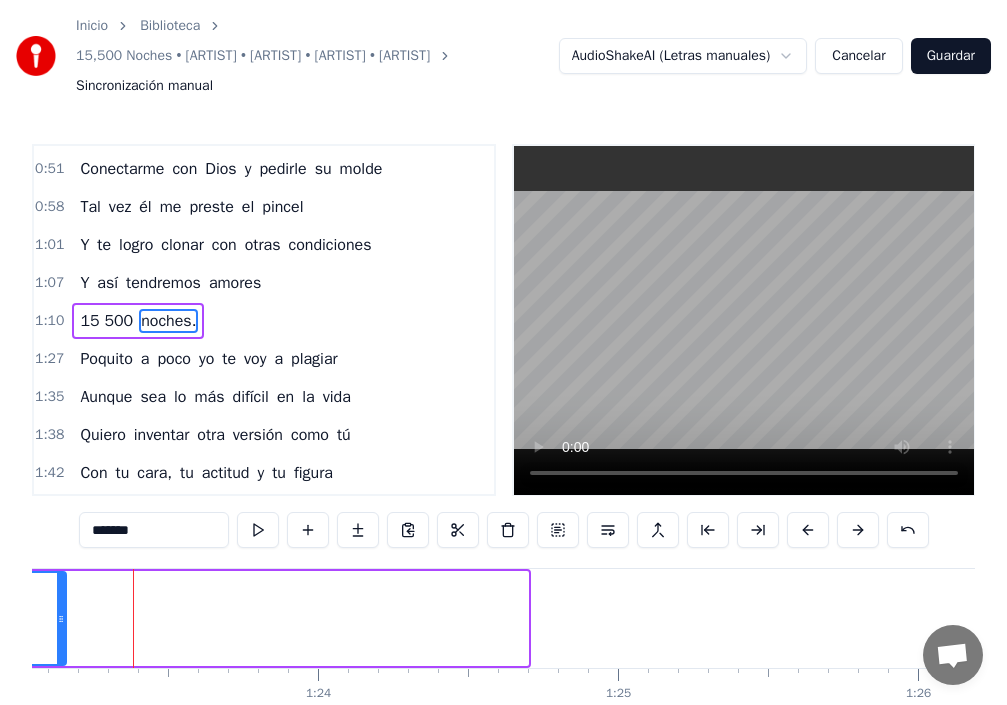 drag, startPoint x: 526, startPoint y: 623, endPoint x: 0, endPoint y: 643, distance: 526.38007 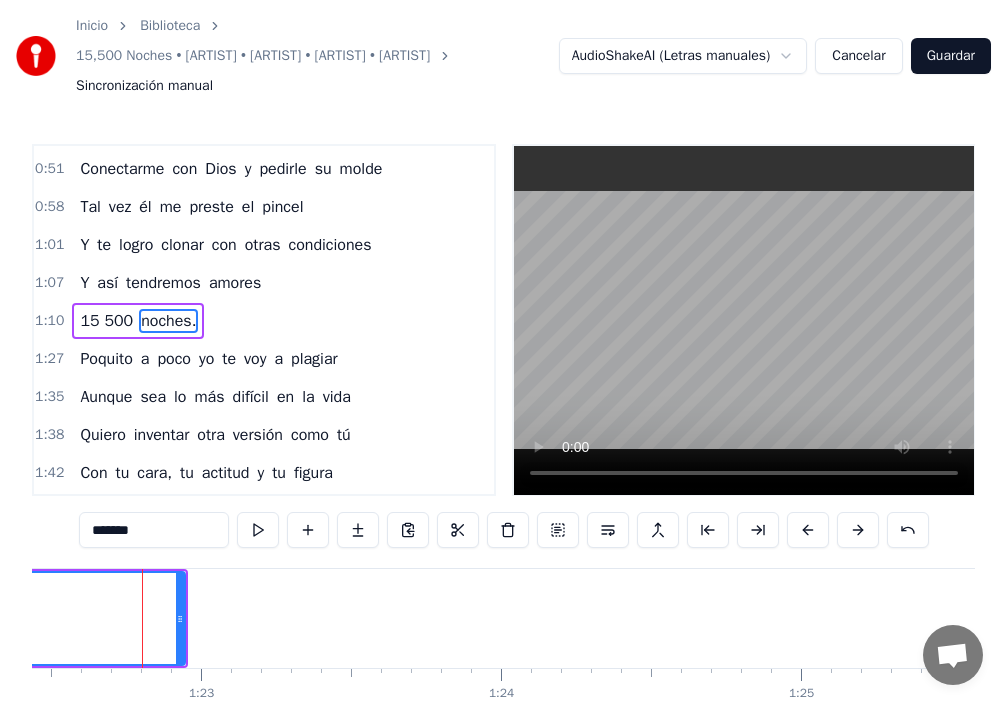 scroll, scrollTop: 0, scrollLeft: 24740, axis: horizontal 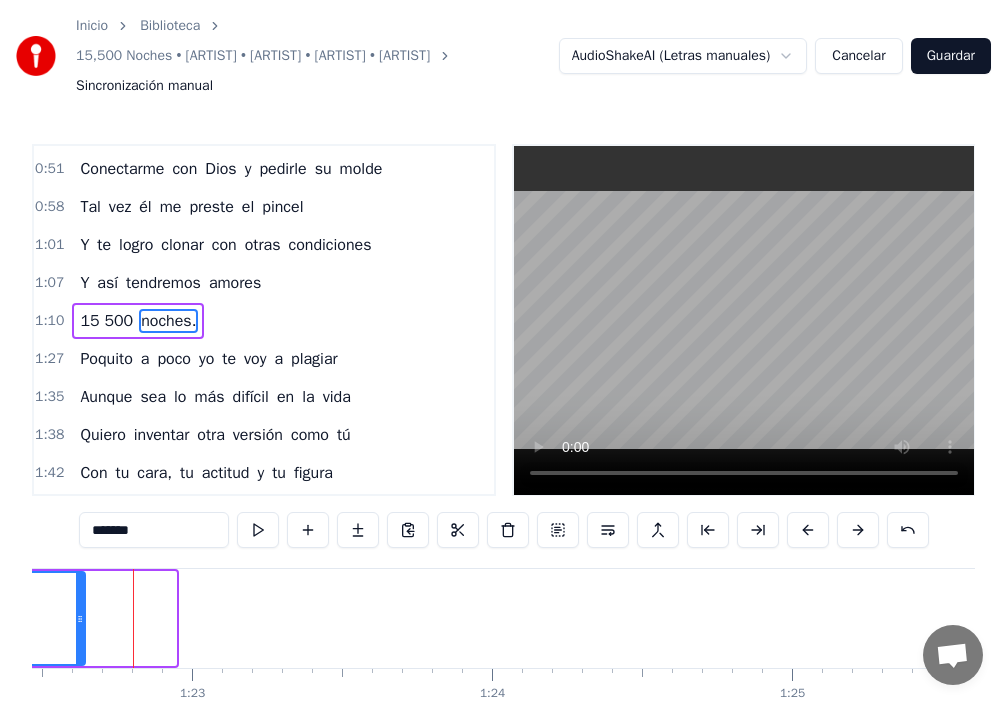 drag, startPoint x: 171, startPoint y: 623, endPoint x: 80, endPoint y: 631, distance: 91.350975 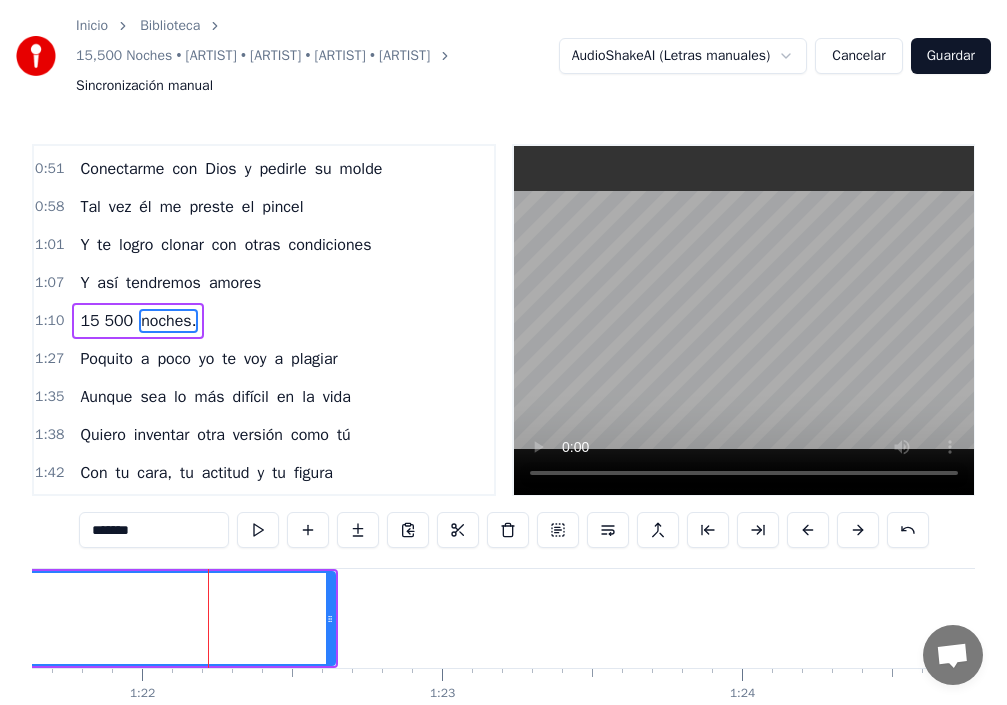 scroll, scrollTop: 0, scrollLeft: 24566, axis: horizontal 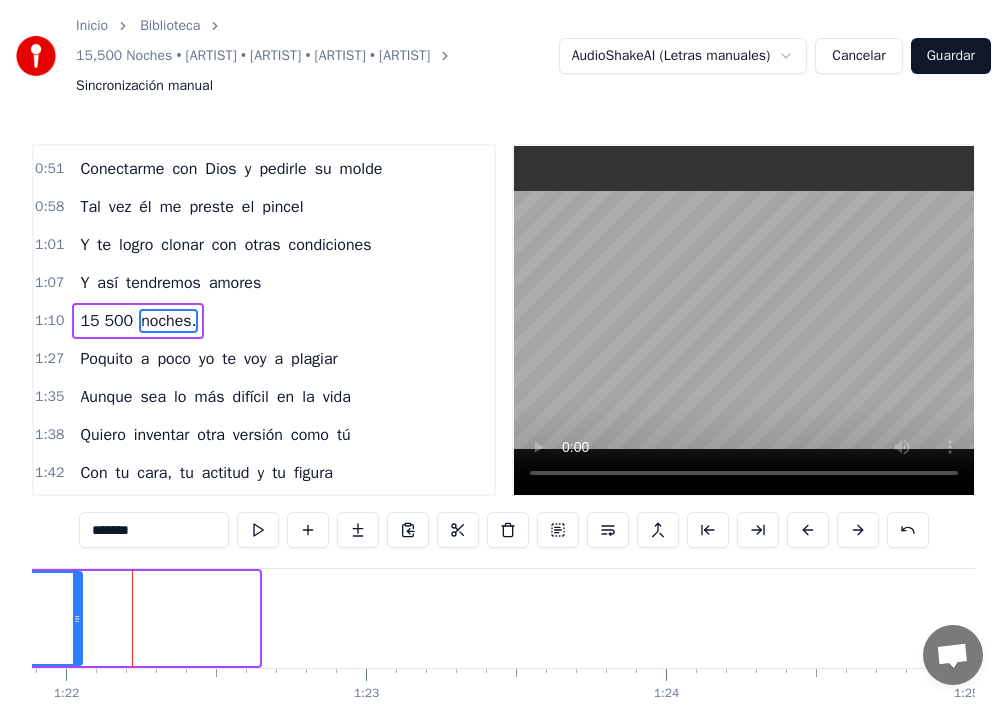 drag, startPoint x: 253, startPoint y: 623, endPoint x: 56, endPoint y: 622, distance: 197.00253 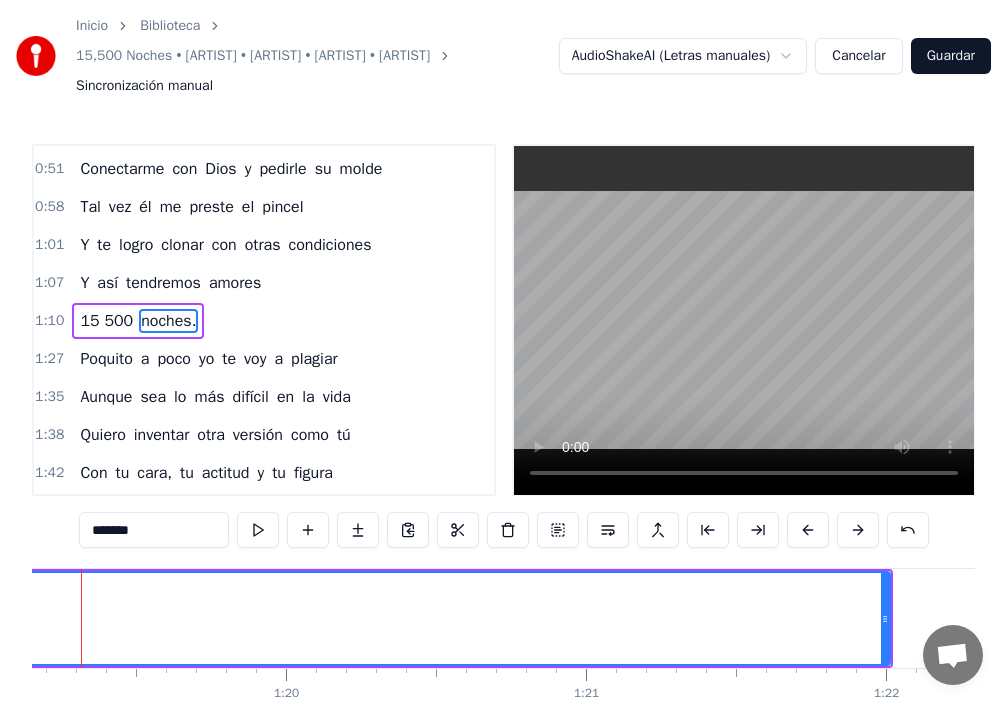scroll, scrollTop: 0, scrollLeft: 23694, axis: horizontal 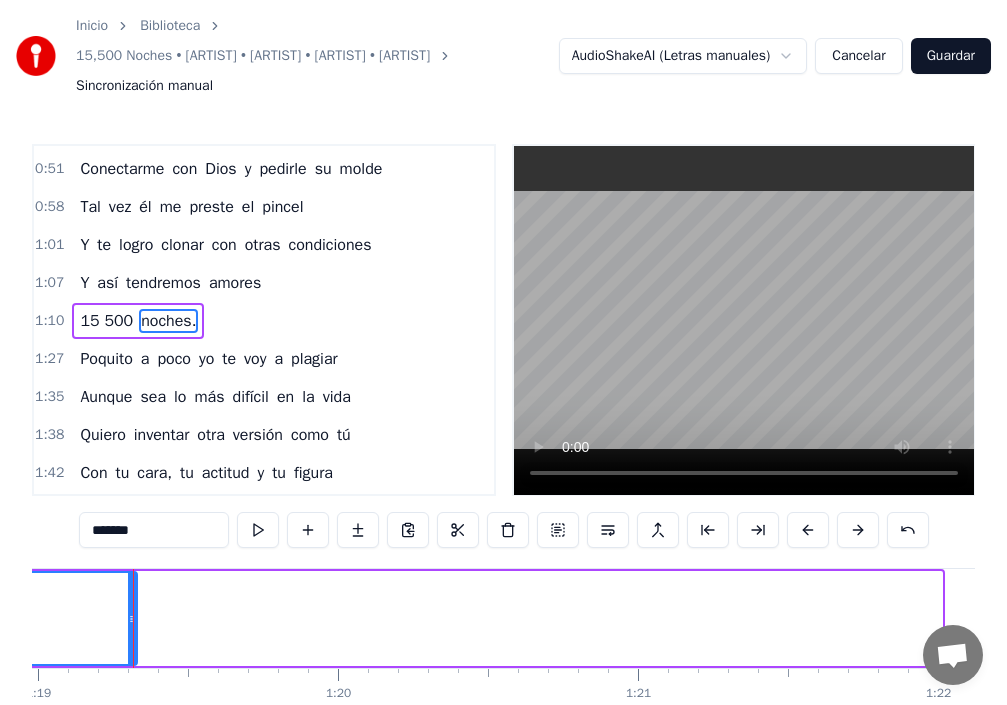 drag, startPoint x: 938, startPoint y: 601, endPoint x: 116, endPoint y: 654, distance: 823.70685 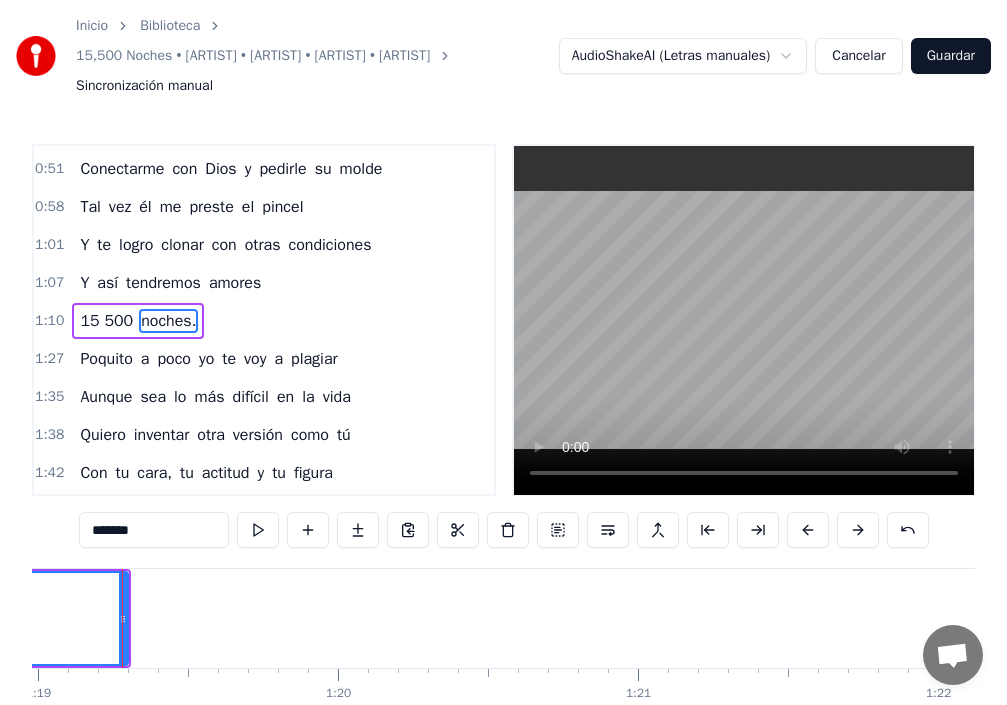 scroll, scrollTop: 0, scrollLeft: 23684, axis: horizontal 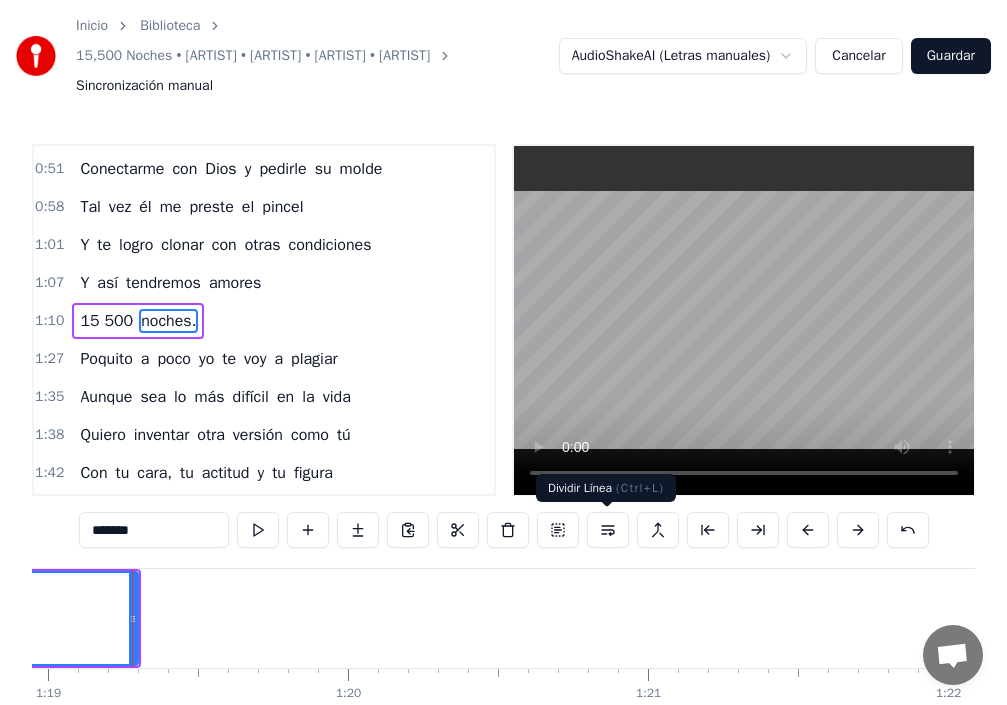 click on "Dividir Línea ( Ctrl+L ) Dividir Línea ( Ctrl+L )" at bounding box center (606, 488) 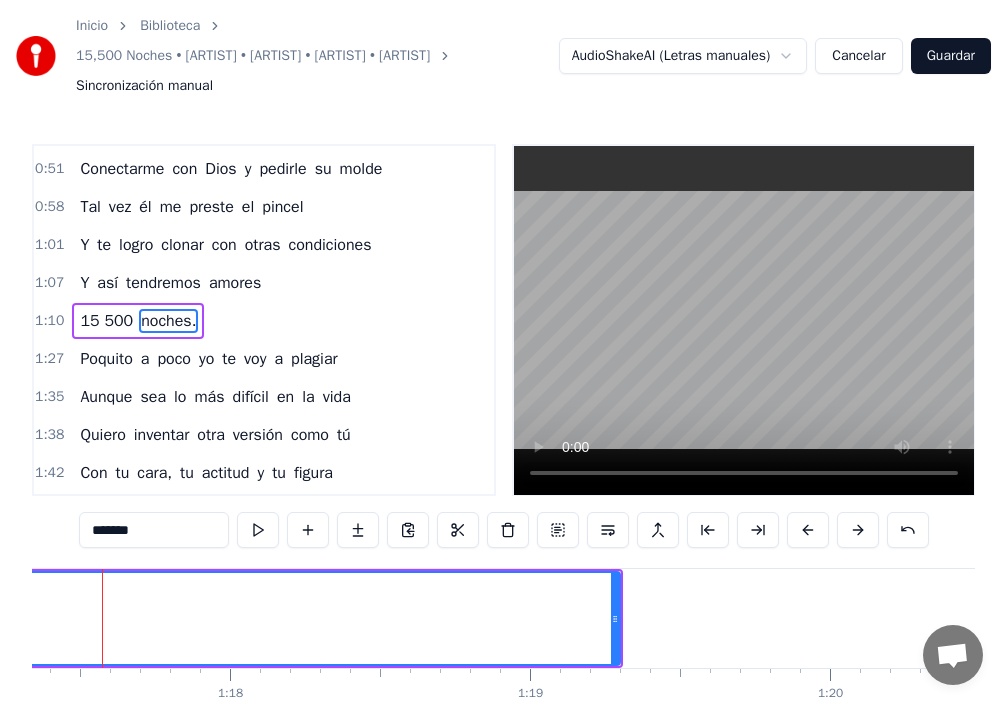 scroll, scrollTop: 0, scrollLeft: 23171, axis: horizontal 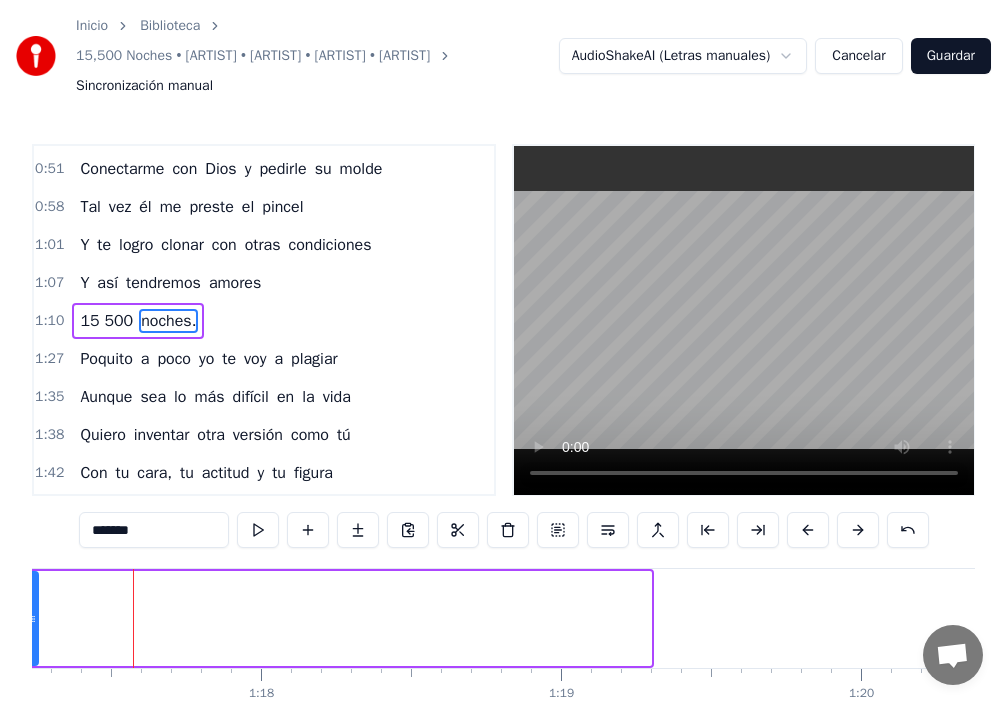 drag, startPoint x: 648, startPoint y: 613, endPoint x: 40, endPoint y: 654, distance: 609.38086 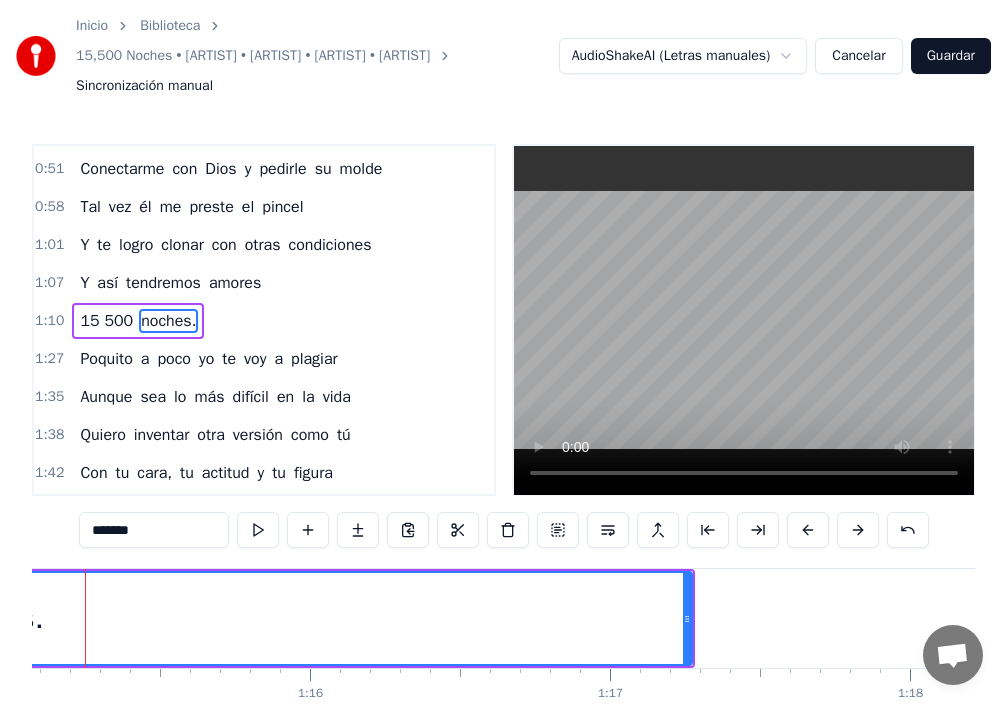 scroll, scrollTop: 0, scrollLeft: 22474, axis: horizontal 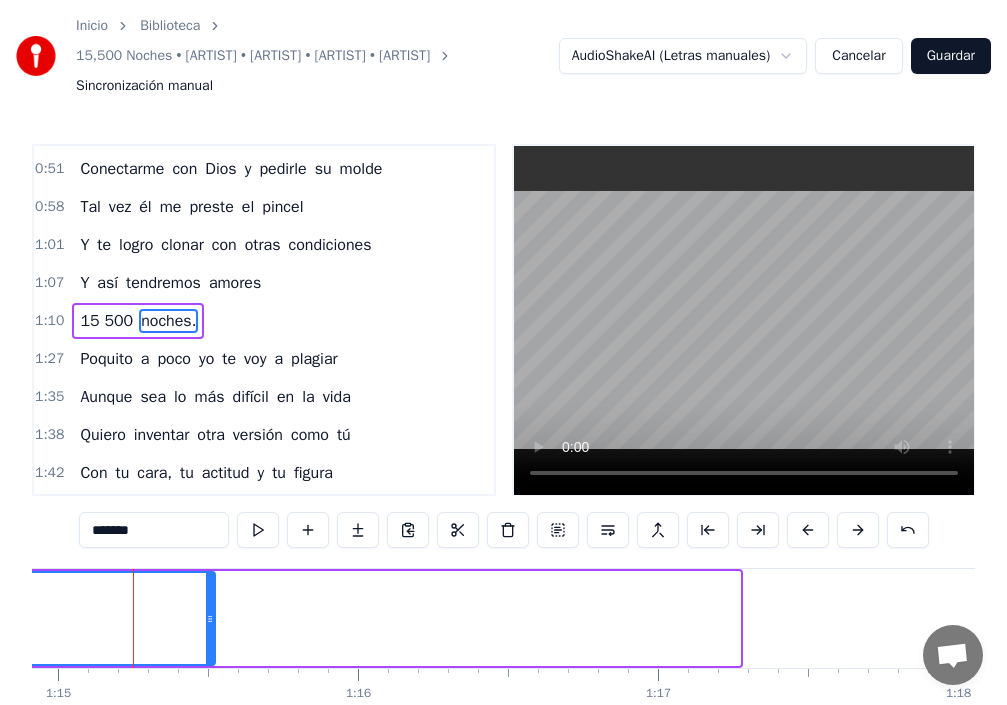 drag, startPoint x: 736, startPoint y: 622, endPoint x: 161, endPoint y: 627, distance: 575.0217 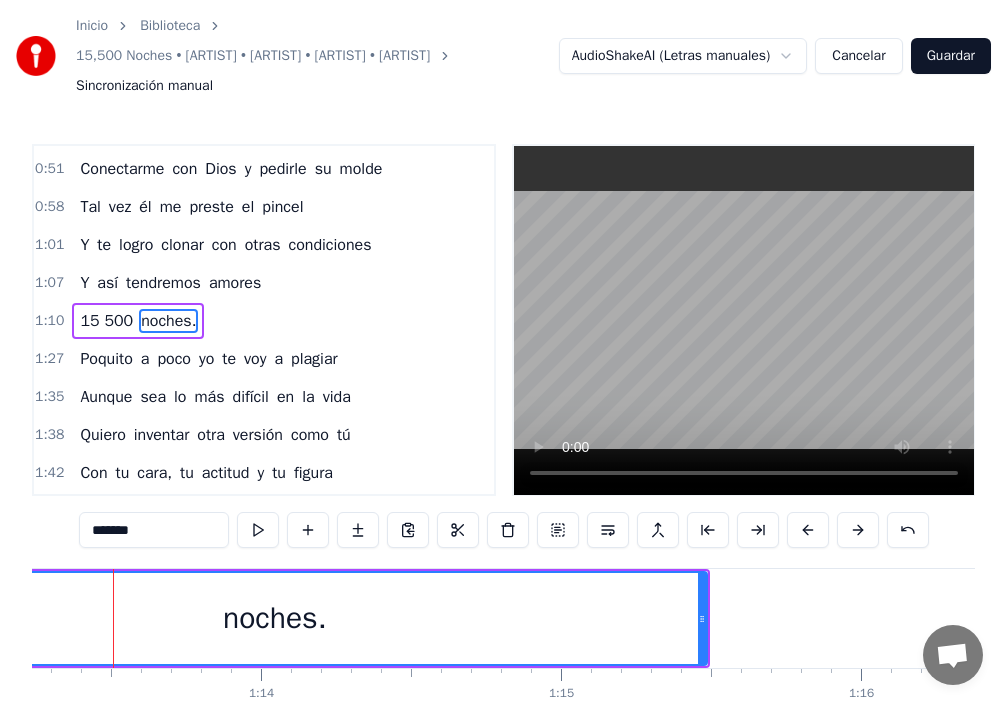 scroll, scrollTop: 0, scrollLeft: 21951, axis: horizontal 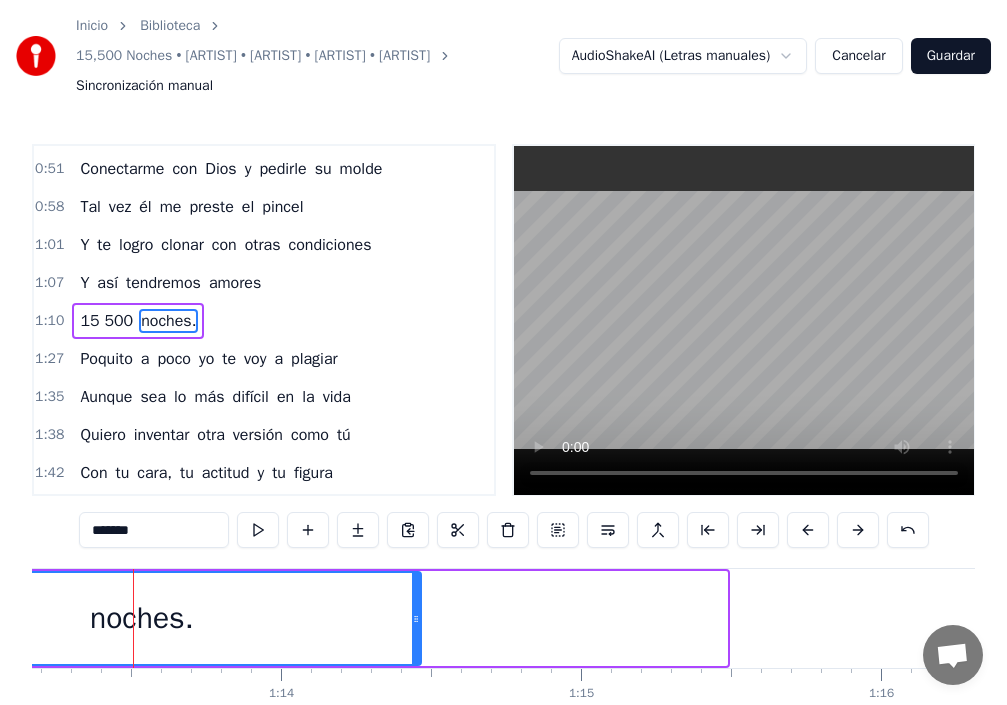drag, startPoint x: 725, startPoint y: 621, endPoint x: 408, endPoint y: 620, distance: 317.0016 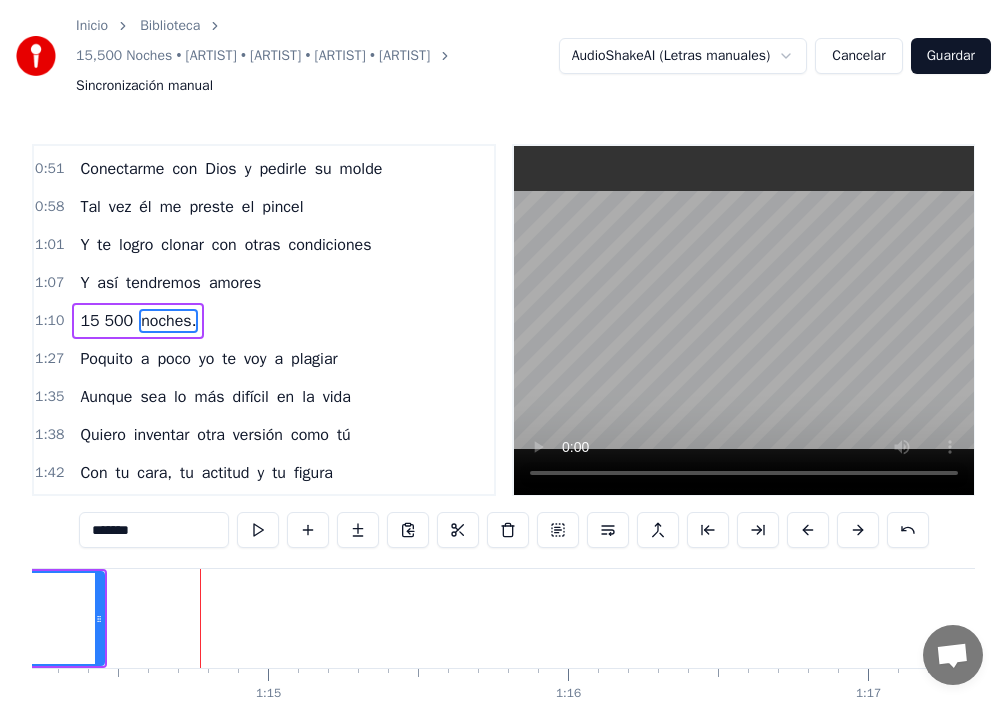 scroll, scrollTop: 0, scrollLeft: 22268, axis: horizontal 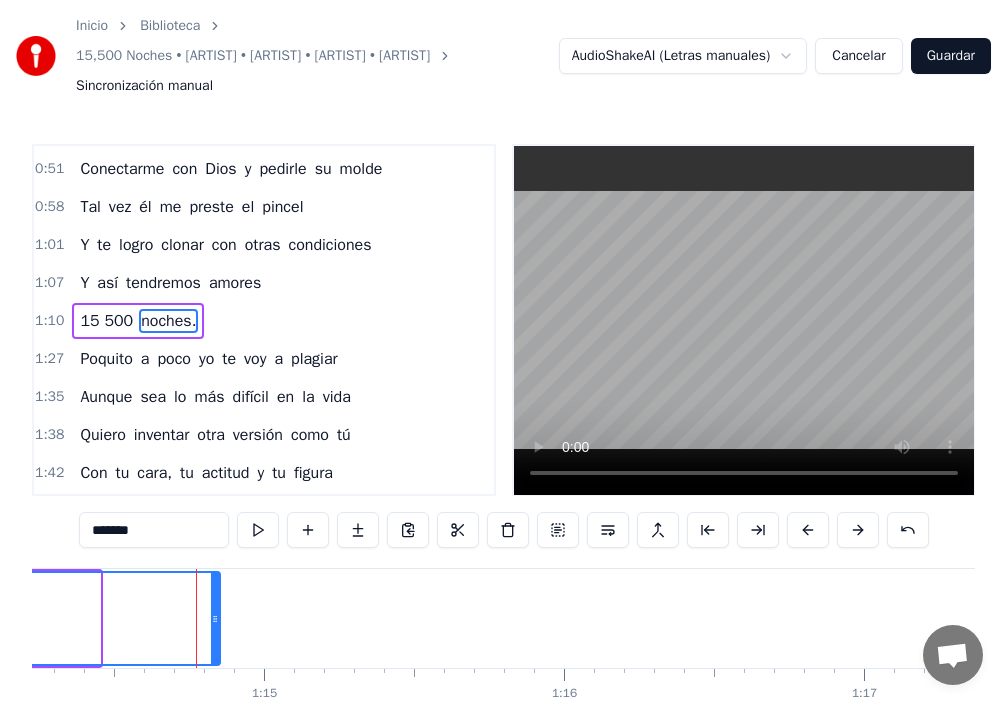 drag, startPoint x: 98, startPoint y: 633, endPoint x: 216, endPoint y: 653, distance: 119.682915 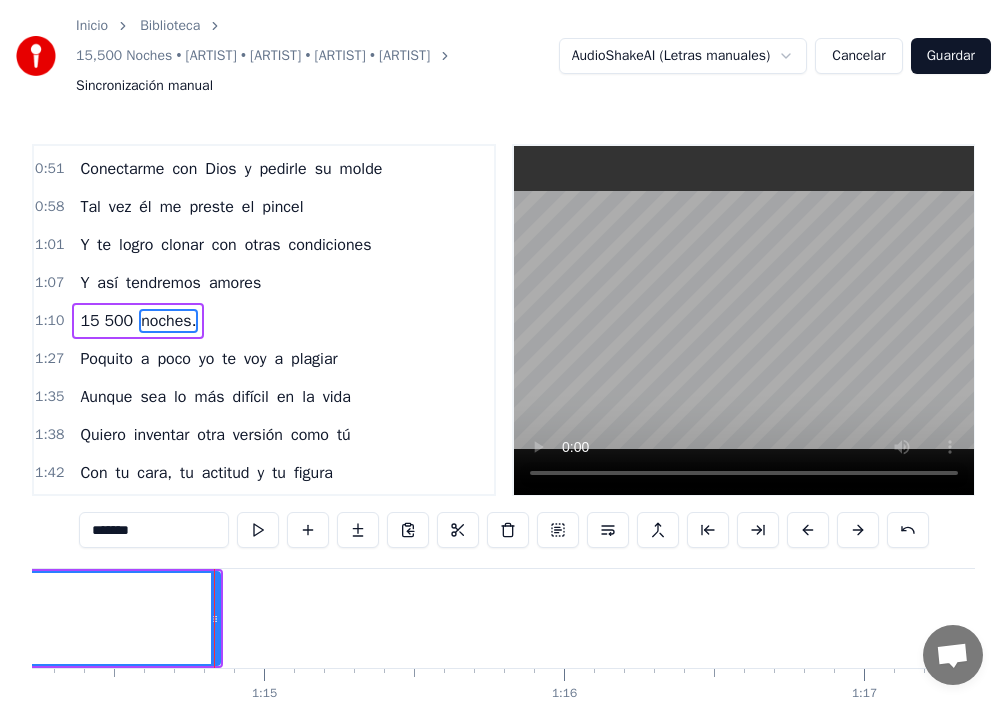 click on "15 500" at bounding box center [106, 321] 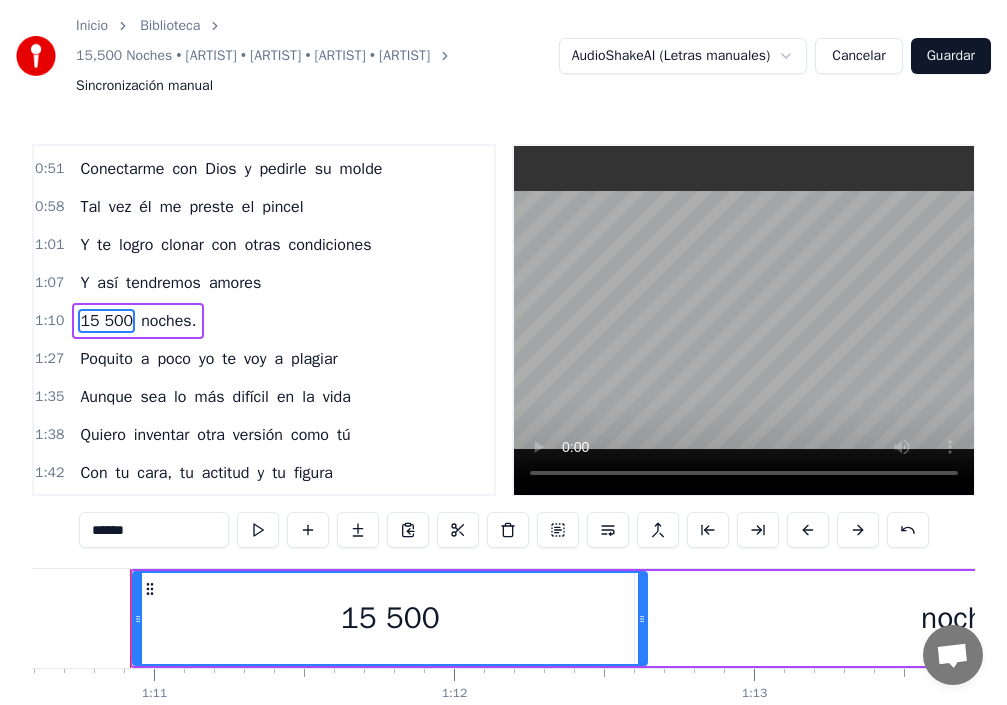 scroll, scrollTop: 0, scrollLeft: 21176, axis: horizontal 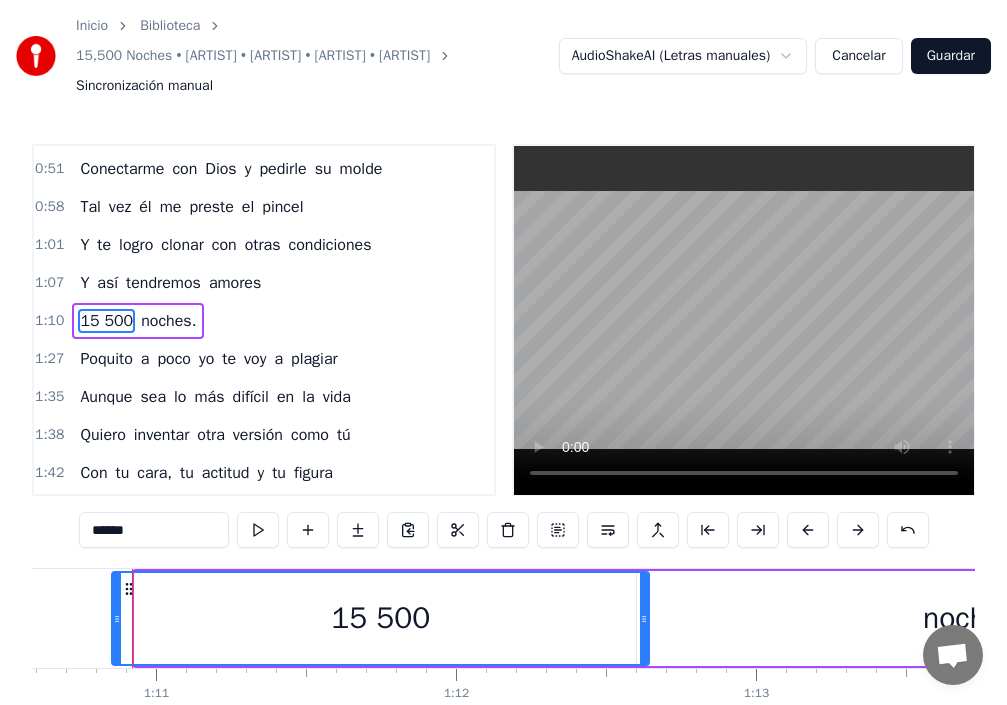 drag, startPoint x: 139, startPoint y: 632, endPoint x: 116, endPoint y: 633, distance: 23.021729 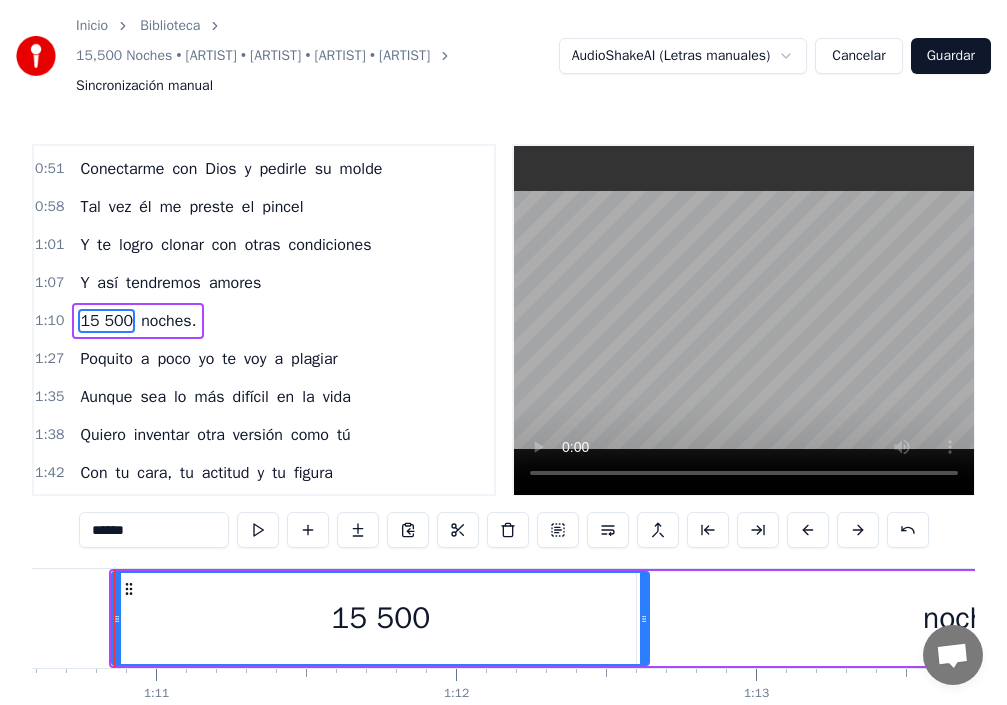 scroll, scrollTop: 0, scrollLeft: 21158, axis: horizontal 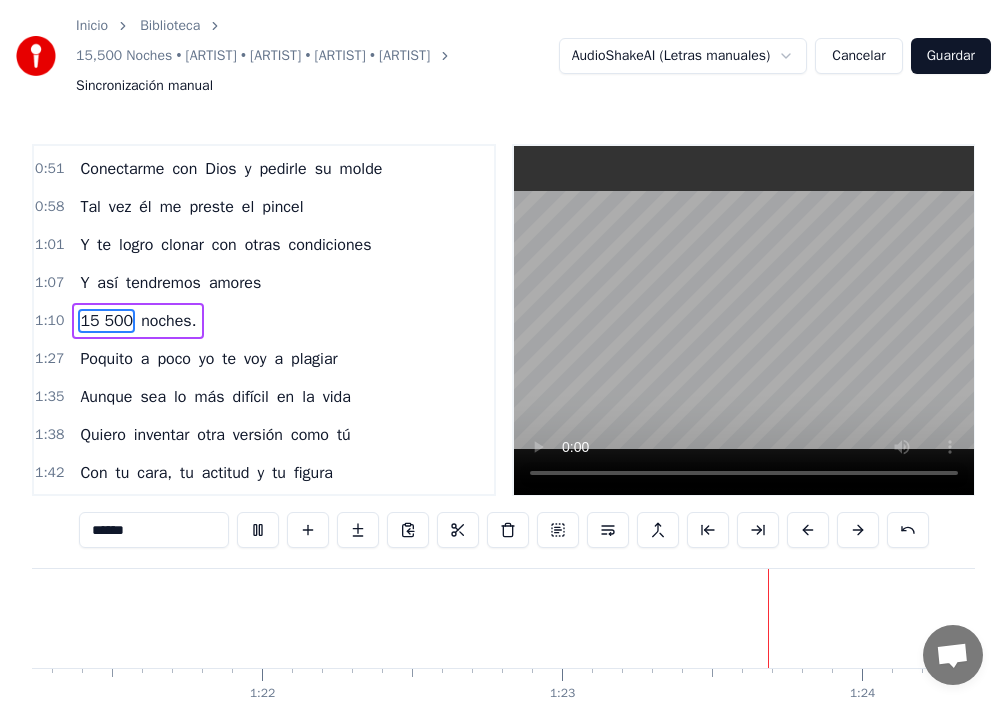 click on "logro" at bounding box center [136, 245] 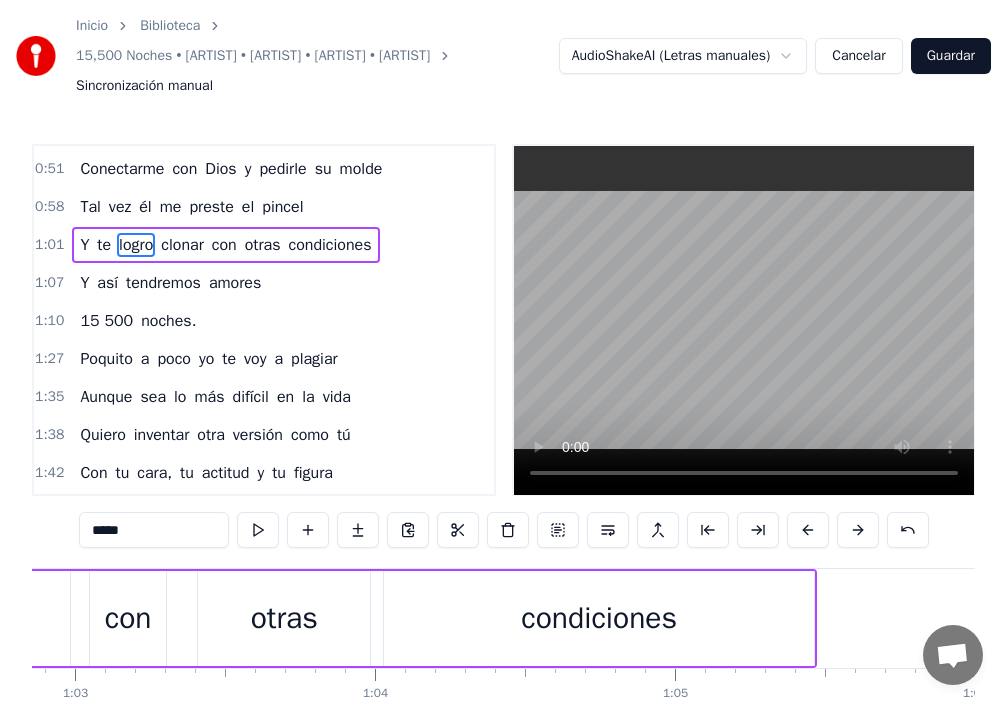 scroll, scrollTop: 0, scrollLeft: 18386, axis: horizontal 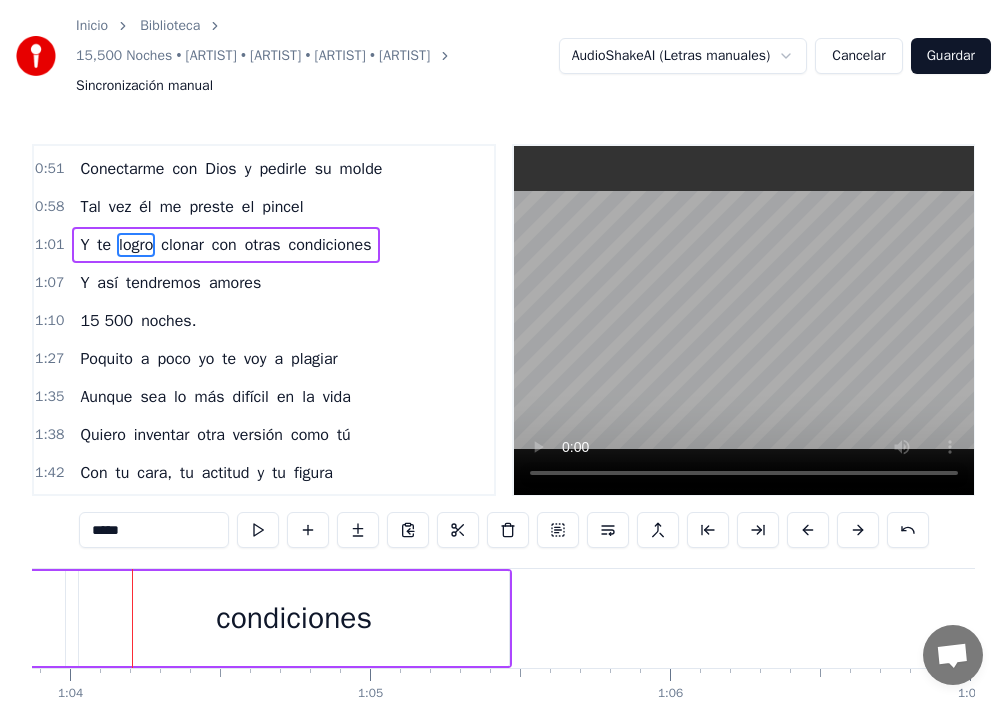 click on "Y te logro clonar con otras condiciones" at bounding box center (-111, 618) 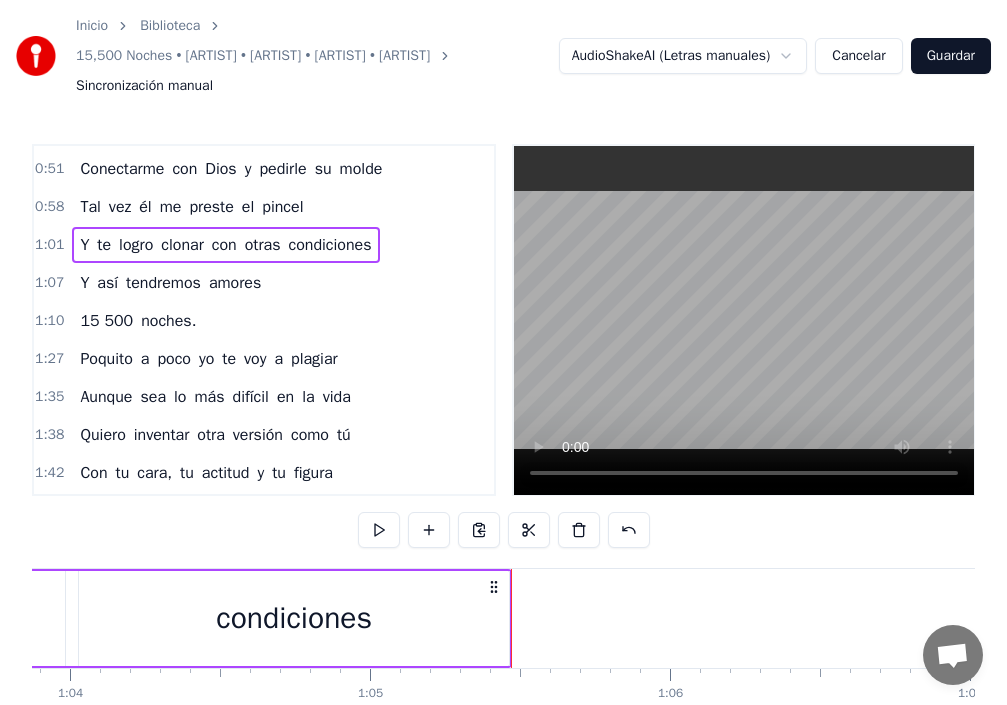 click on "condiciones" at bounding box center (294, 618) 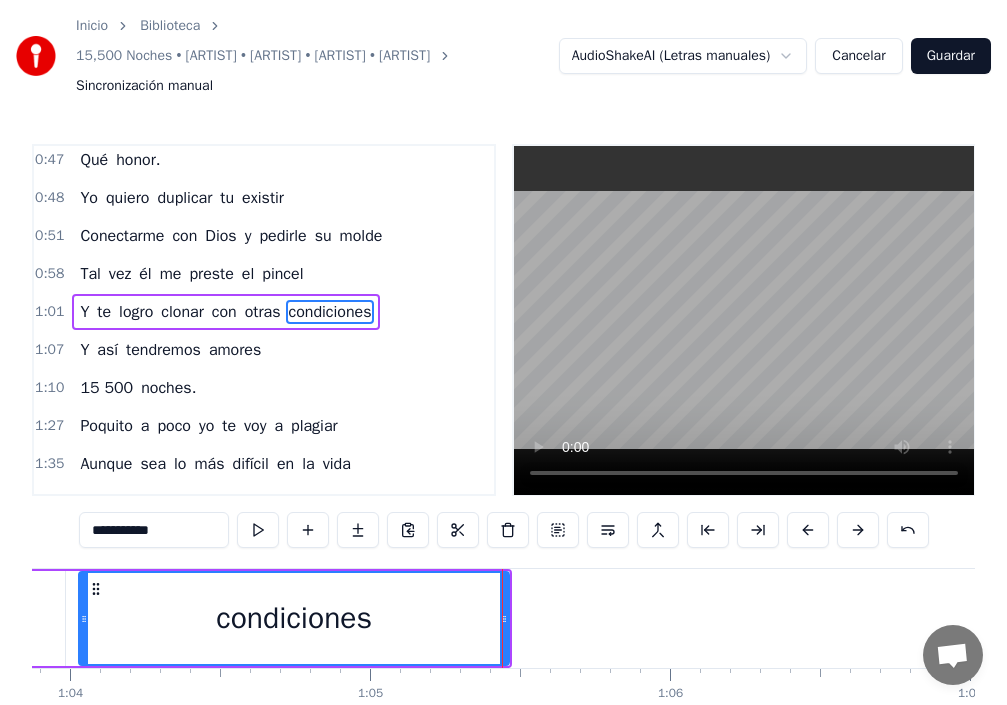 scroll, scrollTop: 300, scrollLeft: 0, axis: vertical 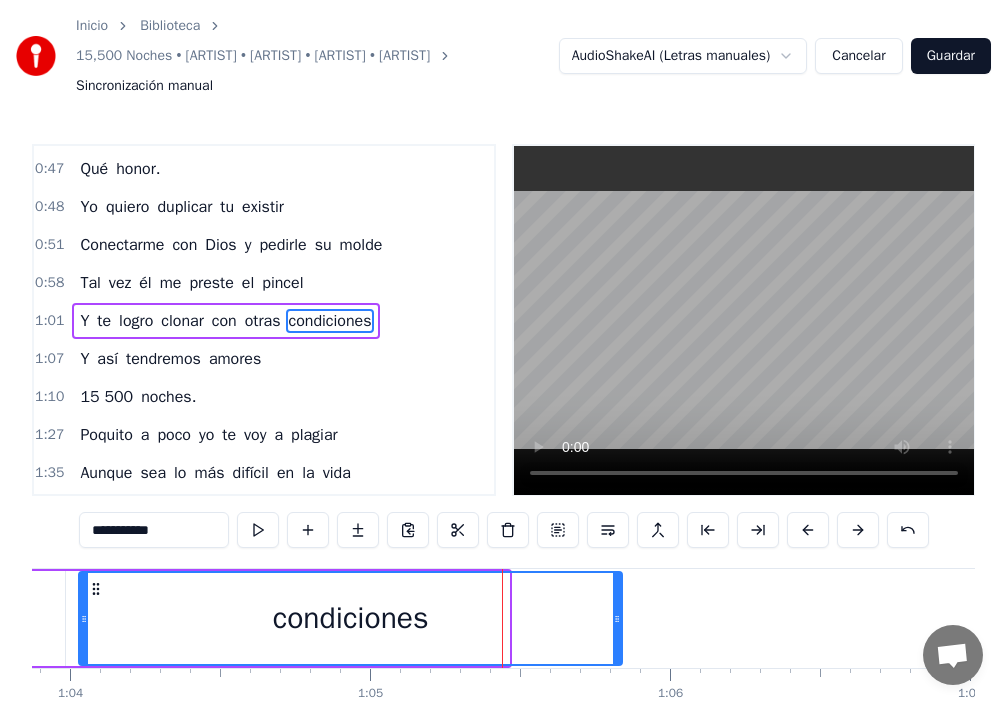 drag, startPoint x: 512, startPoint y: 613, endPoint x: 618, endPoint y: 622, distance: 106.381386 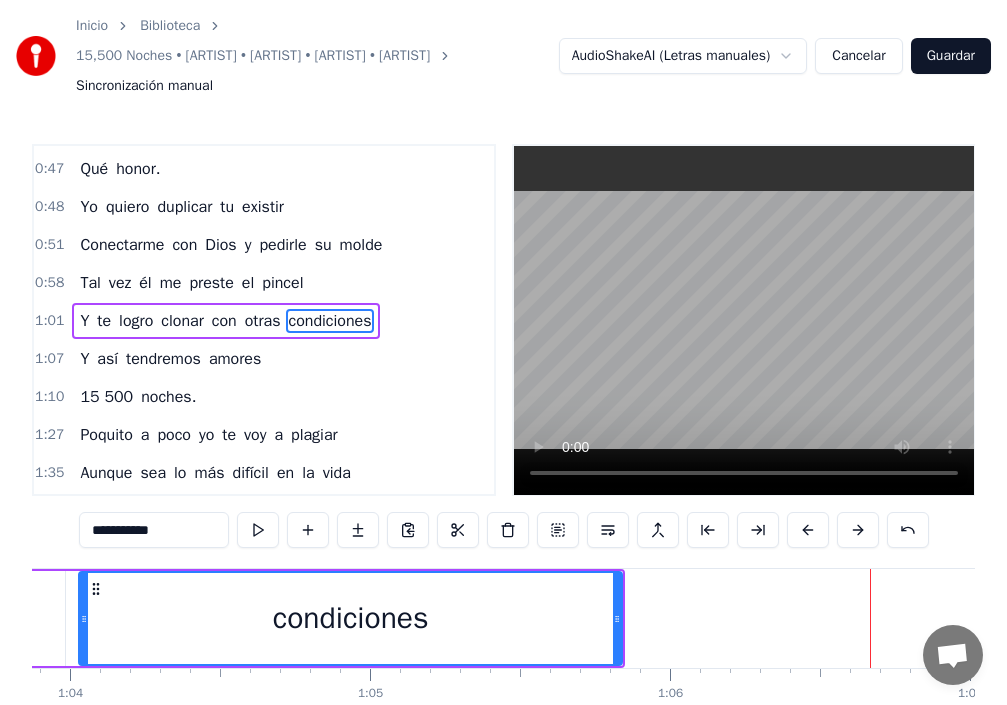 click on "condiciones" at bounding box center [350, 618] 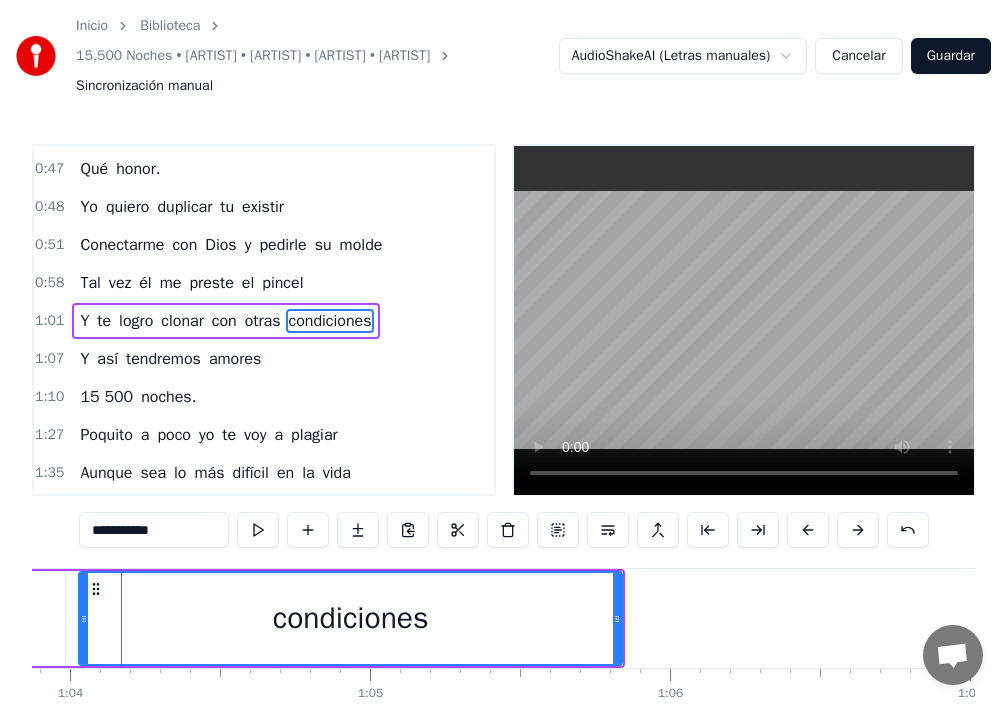 scroll, scrollTop: 0, scrollLeft: 19151, axis: horizontal 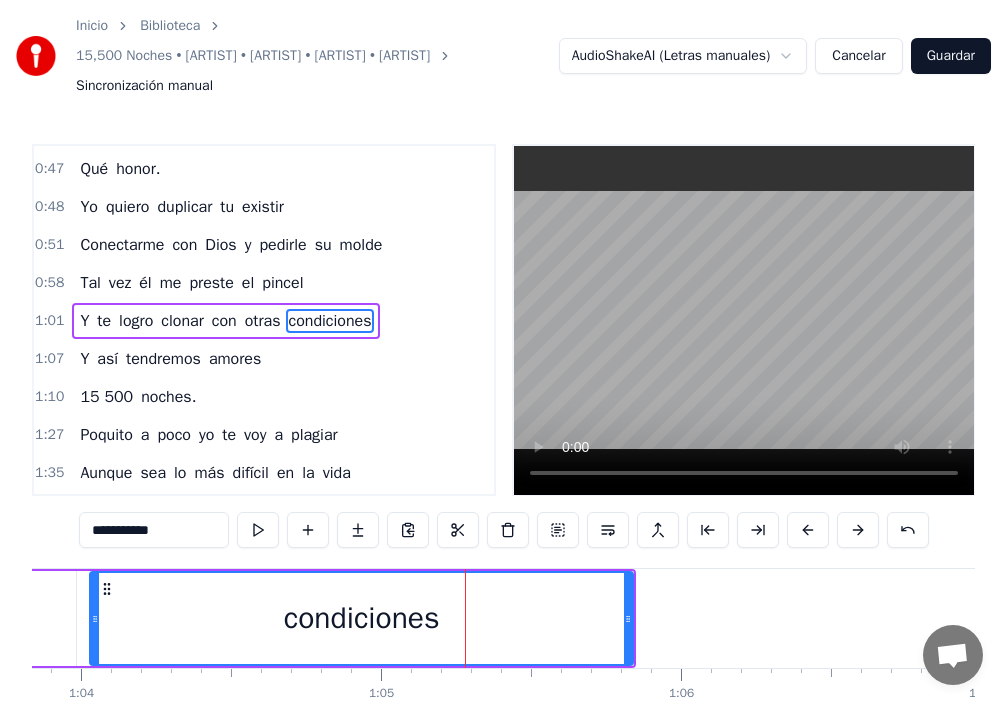 click 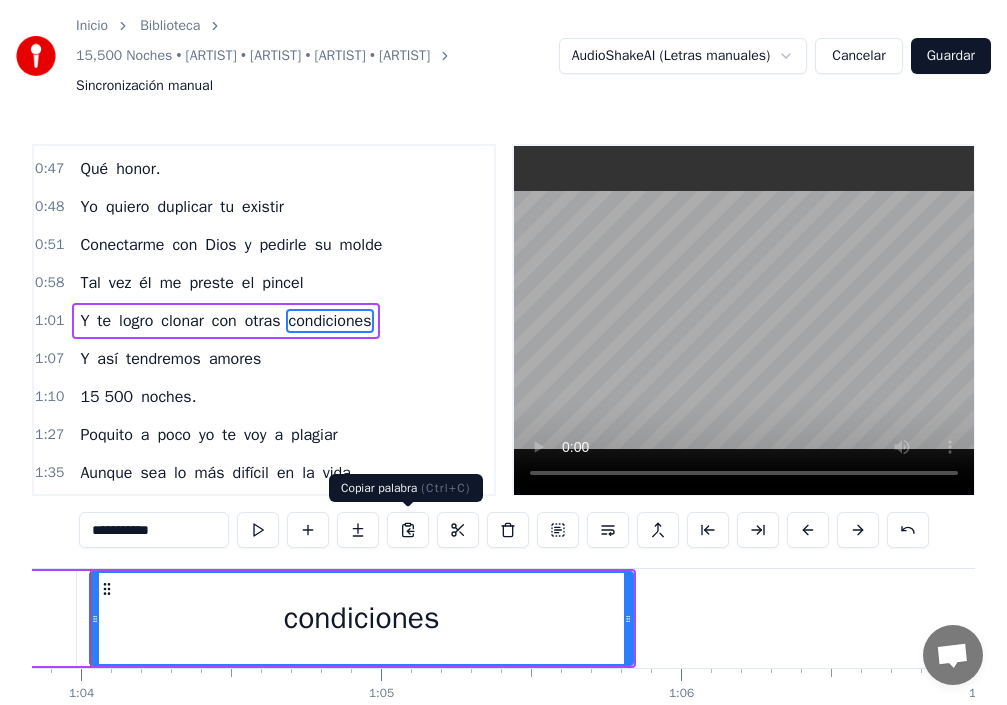 scroll, scrollTop: 0, scrollLeft: 19109, axis: horizontal 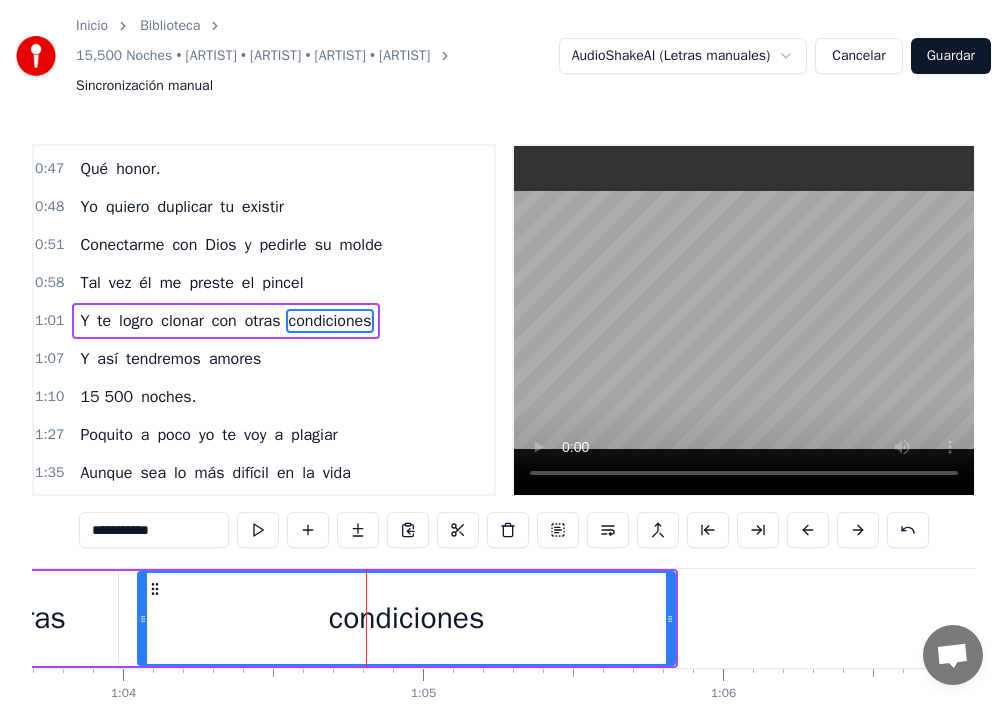 click at bounding box center (143, 618) 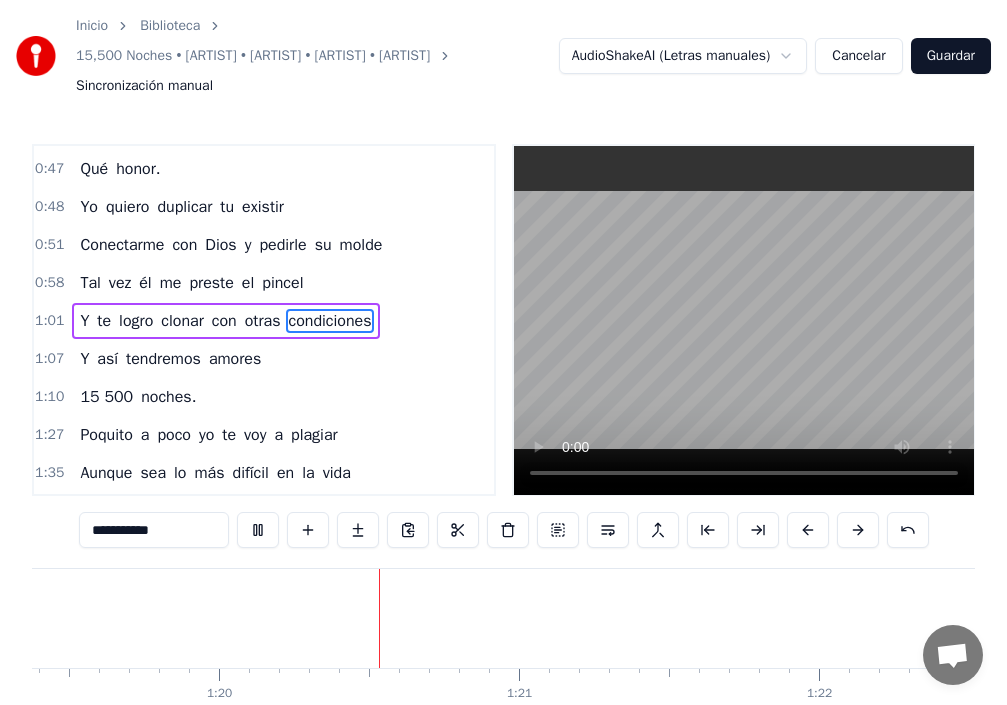 scroll, scrollTop: 0, scrollLeft: 23941, axis: horizontal 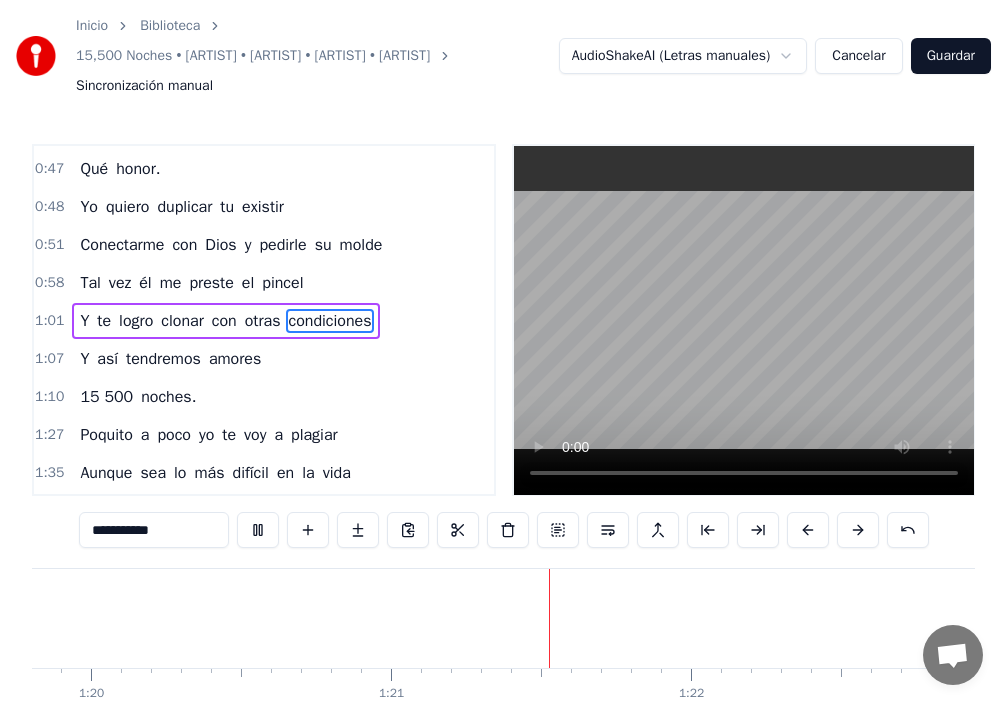 click on "Poquito" at bounding box center (106, 435) 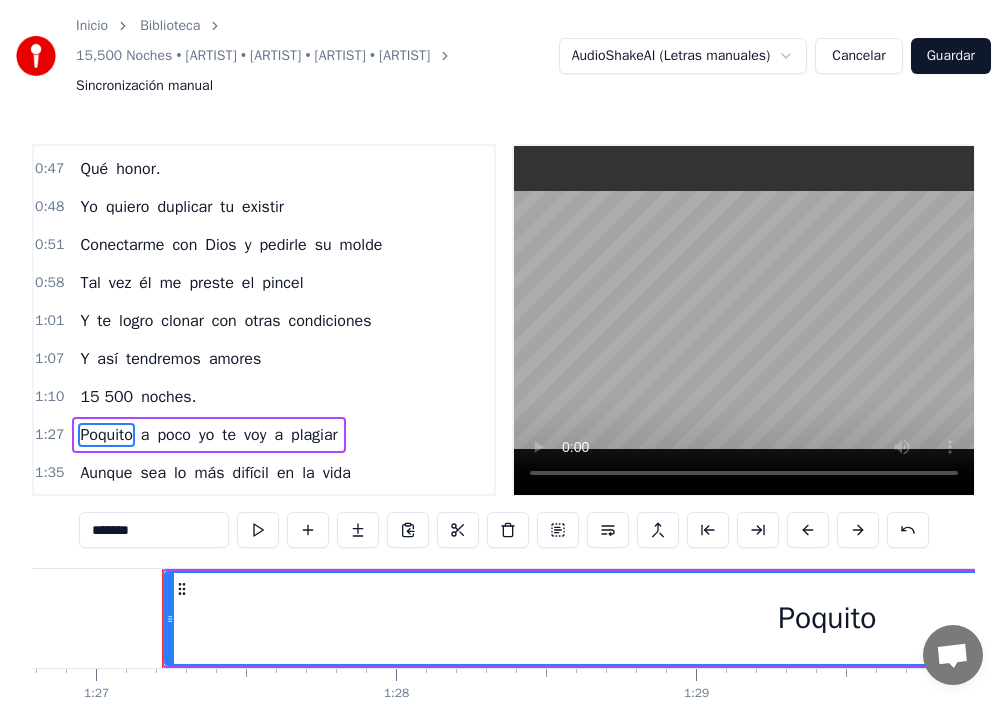 scroll, scrollTop: 0, scrollLeft: 26066, axis: horizontal 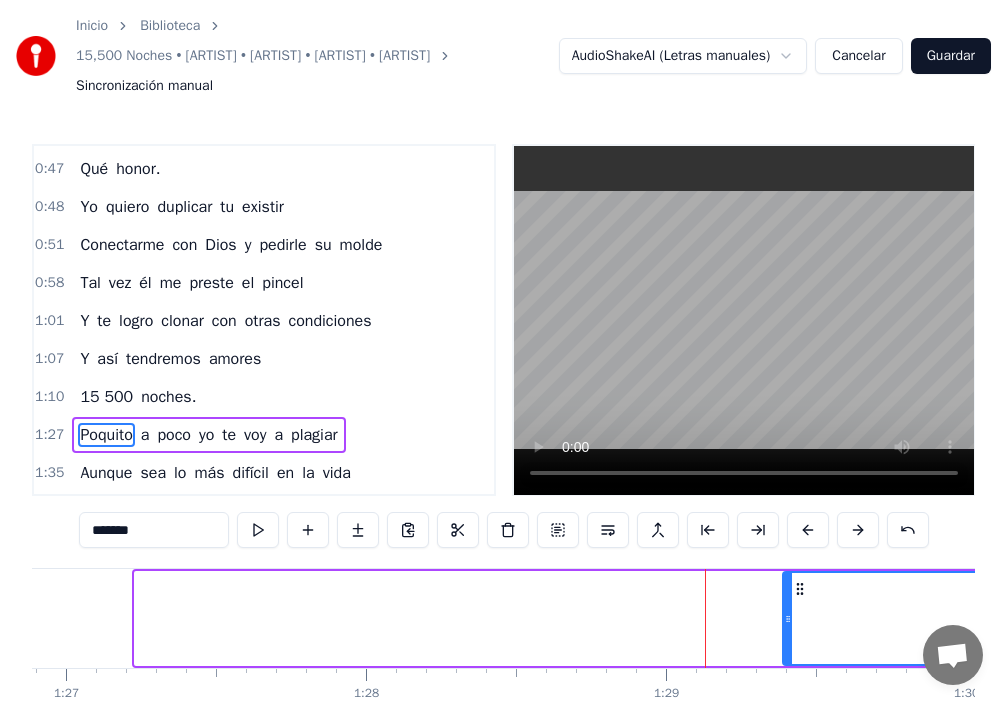 drag, startPoint x: 139, startPoint y: 624, endPoint x: 783, endPoint y: 629, distance: 644.0194 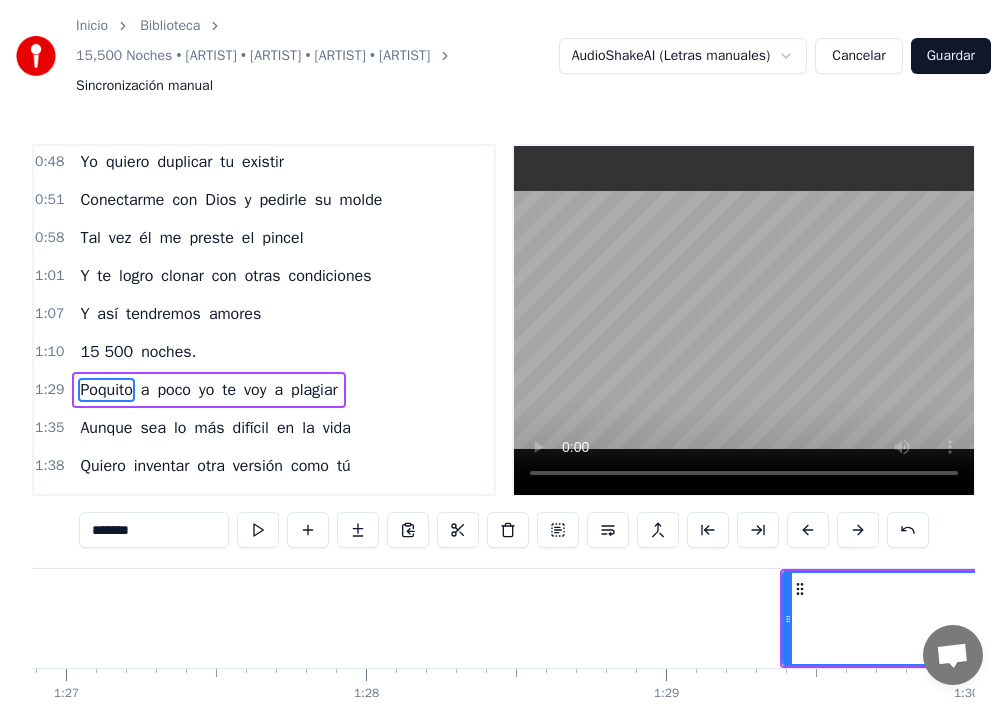 scroll, scrollTop: 414, scrollLeft: 0, axis: vertical 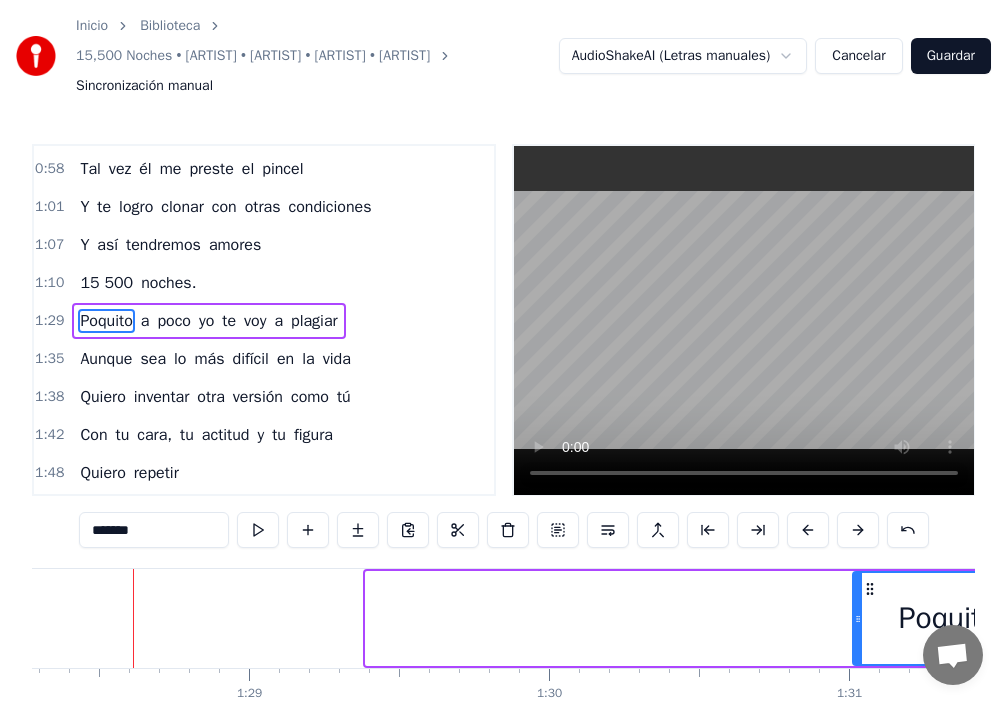 drag, startPoint x: 377, startPoint y: 627, endPoint x: 853, endPoint y: 650, distance: 476.55536 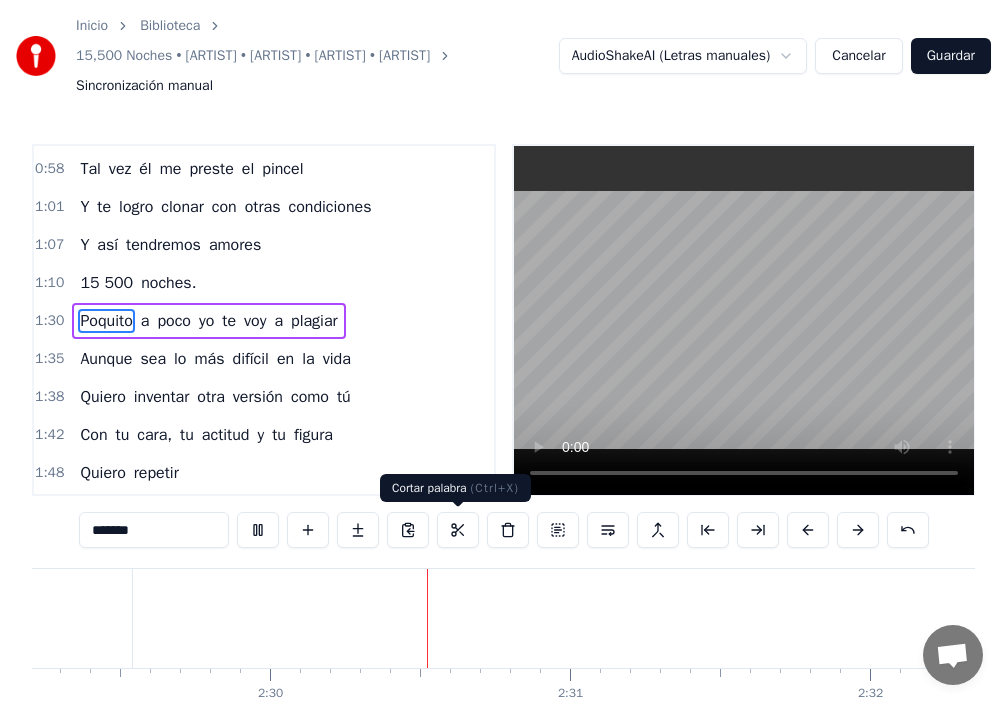 scroll, scrollTop: 0, scrollLeft: 44920, axis: horizontal 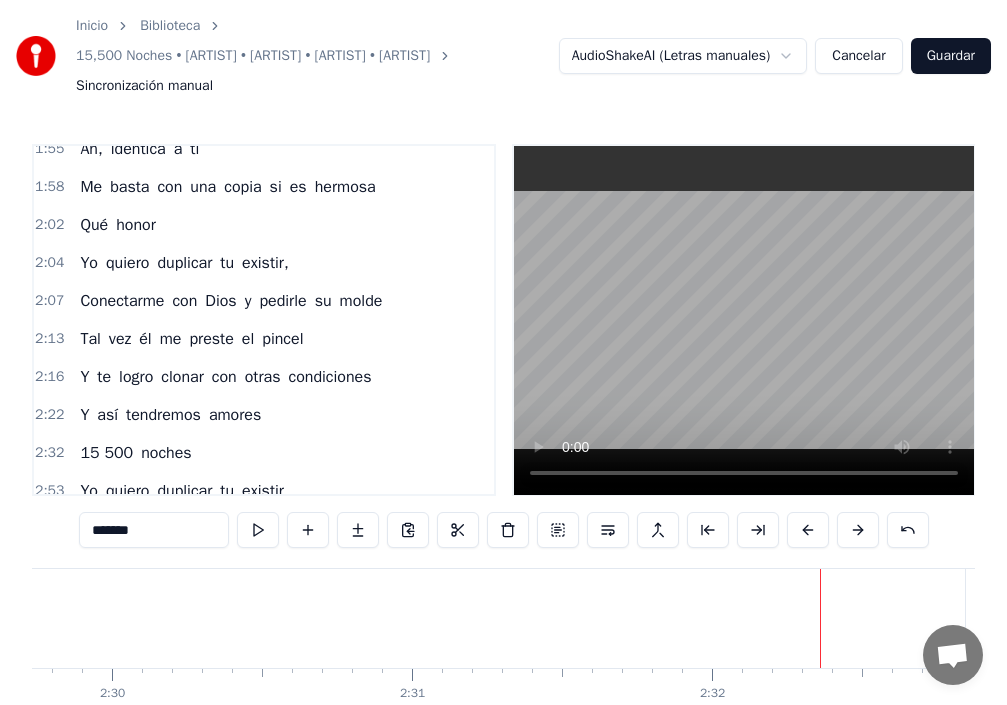 click on "Y" at bounding box center [84, 415] 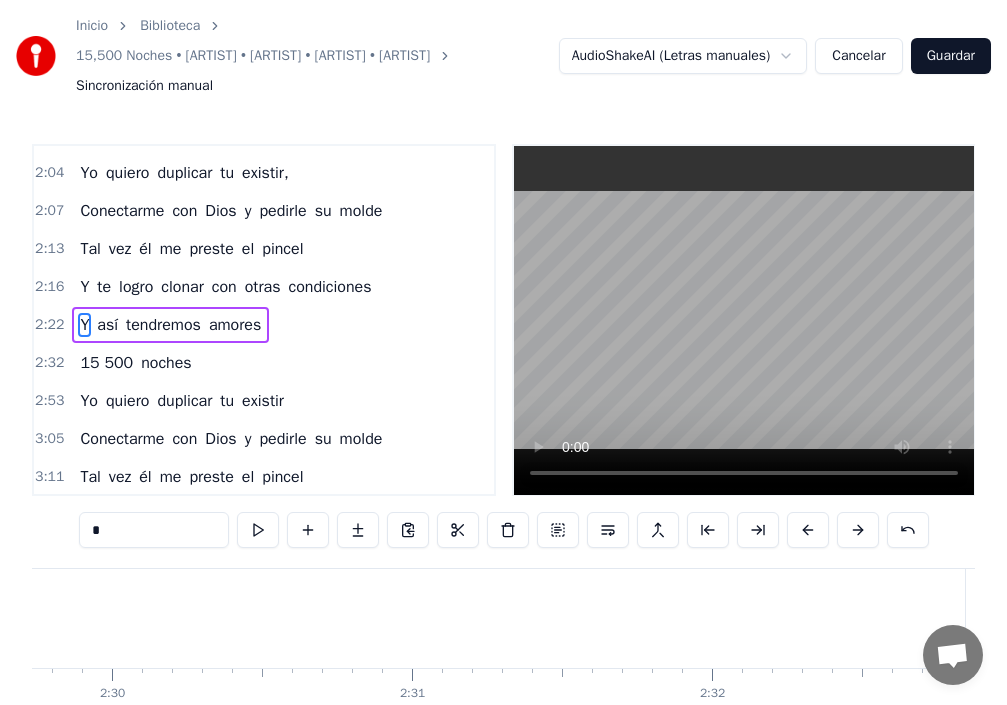 scroll, scrollTop: 908, scrollLeft: 0, axis: vertical 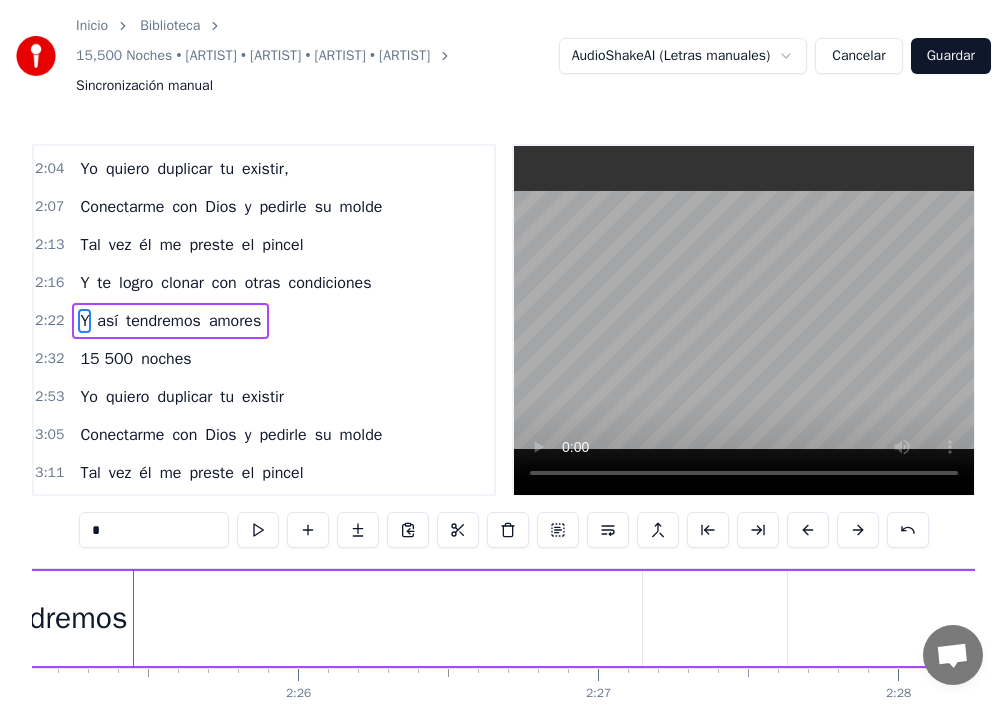 click on "tendremos" at bounding box center [58, 618] 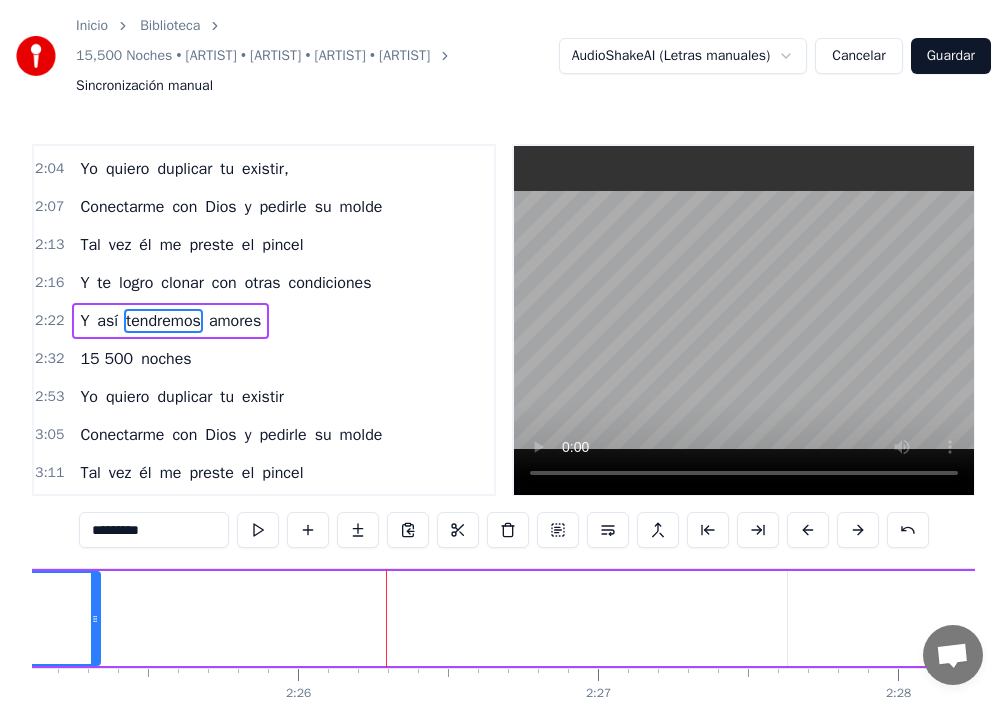 drag, startPoint x: 635, startPoint y: 616, endPoint x: 93, endPoint y: 619, distance: 542.0083 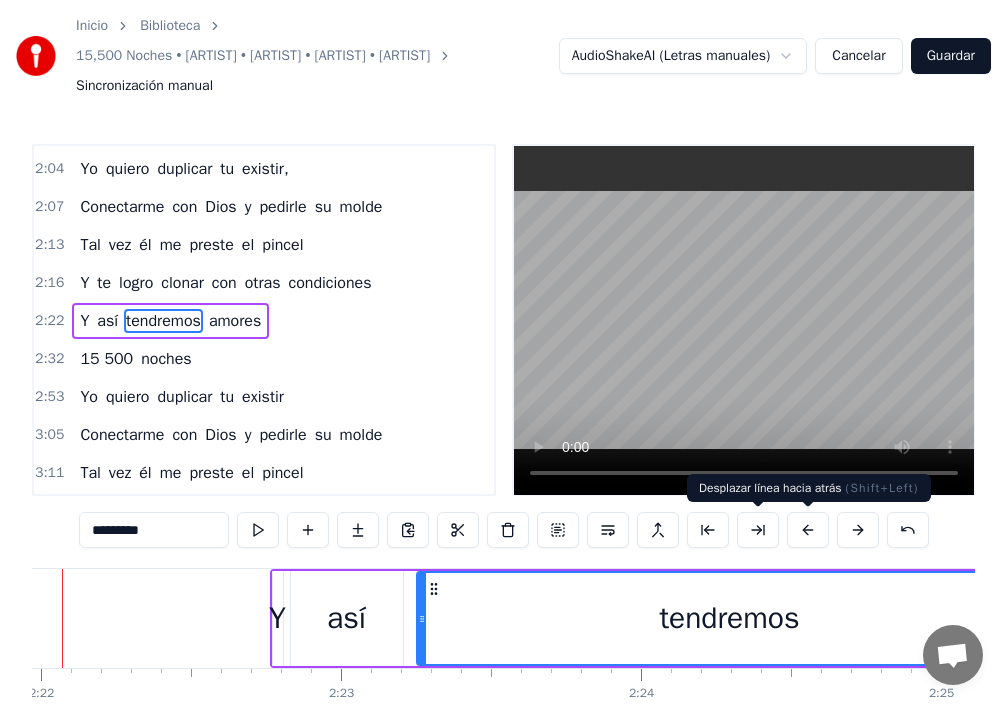 scroll, scrollTop: 0, scrollLeft: 42521, axis: horizontal 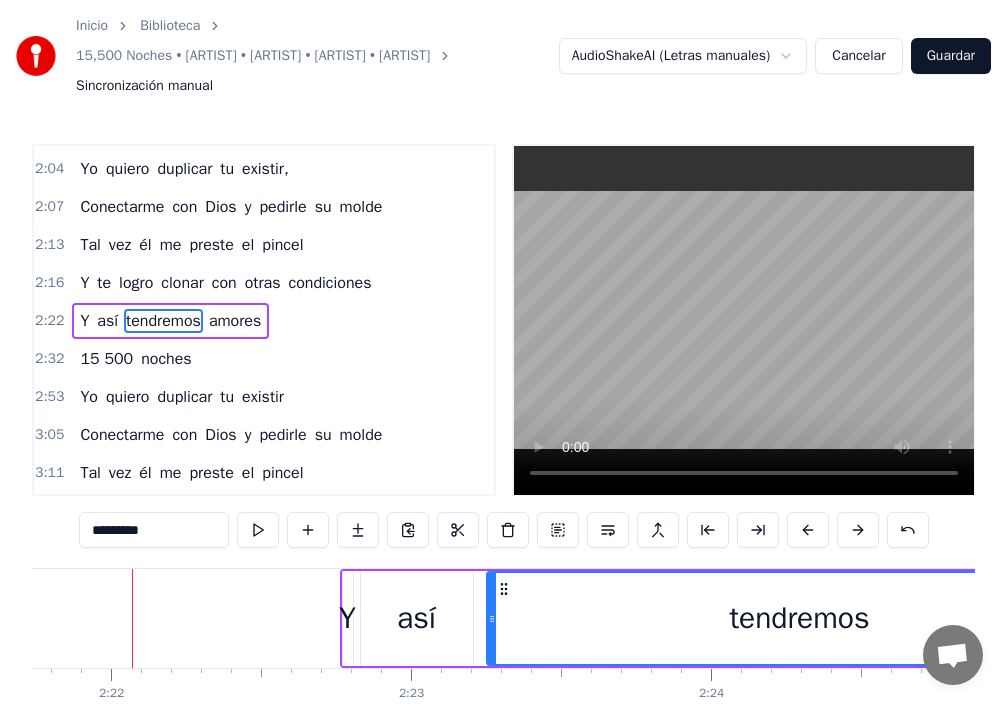 drag, startPoint x: 353, startPoint y: 641, endPoint x: 382, endPoint y: 625, distance: 33.12099 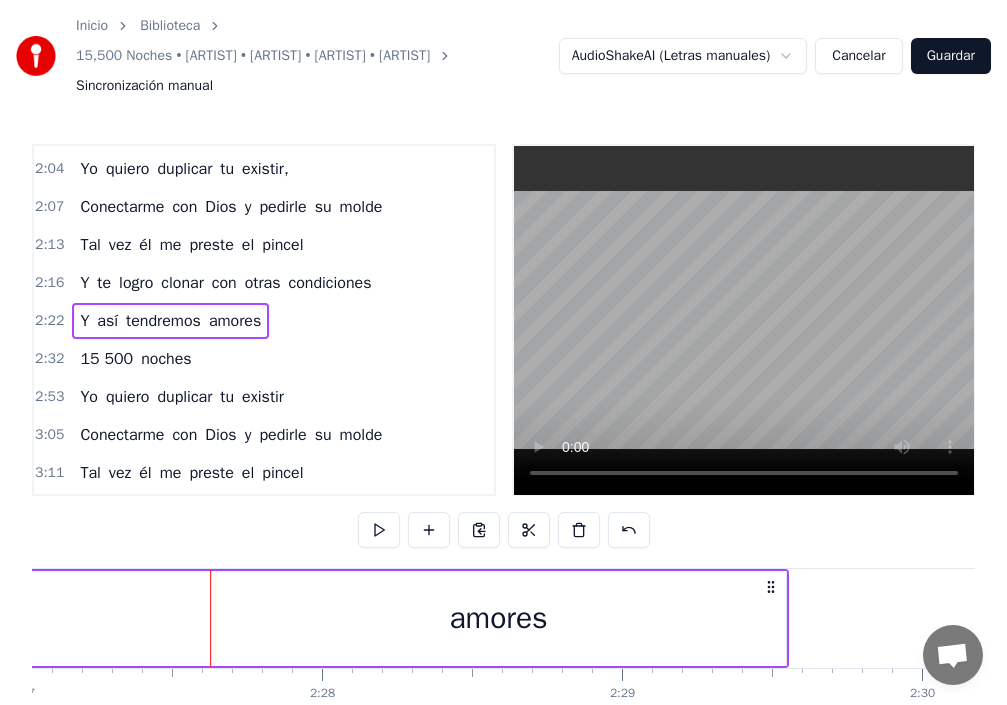 scroll, scrollTop: 0, scrollLeft: 44114, axis: horizontal 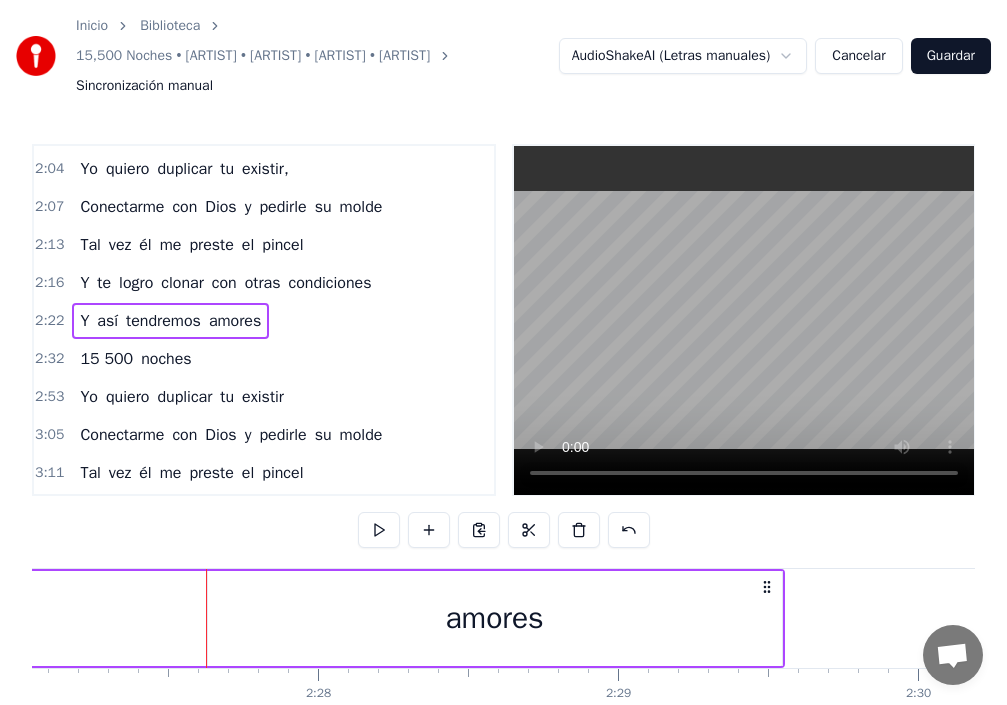 click on "amores" at bounding box center [495, 618] 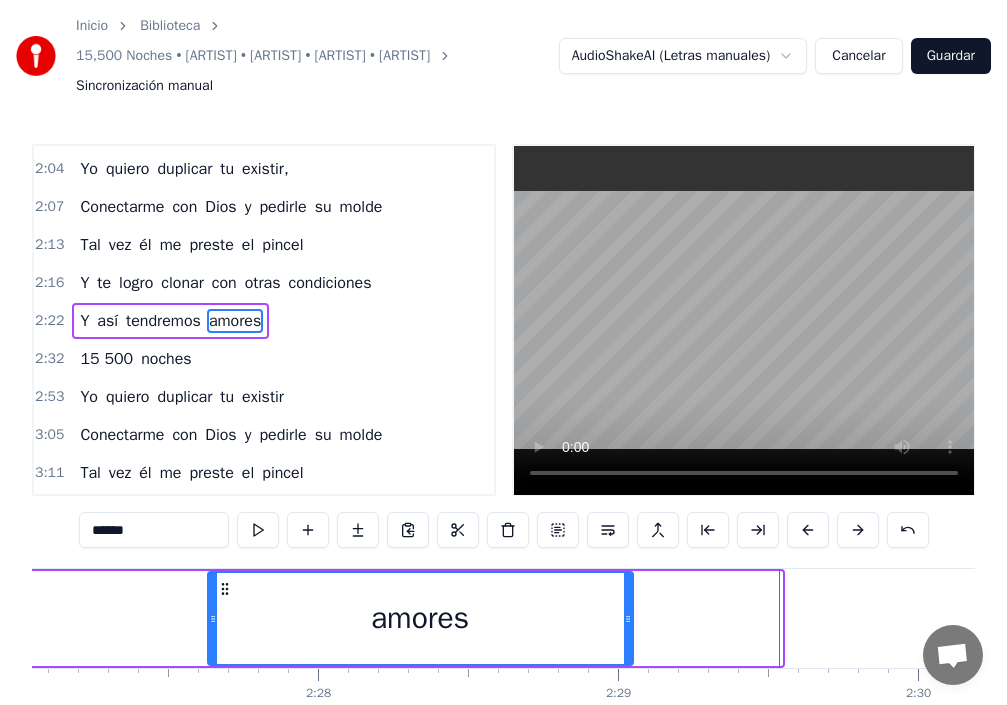 drag, startPoint x: 775, startPoint y: 619, endPoint x: 408, endPoint y: 618, distance: 367.00137 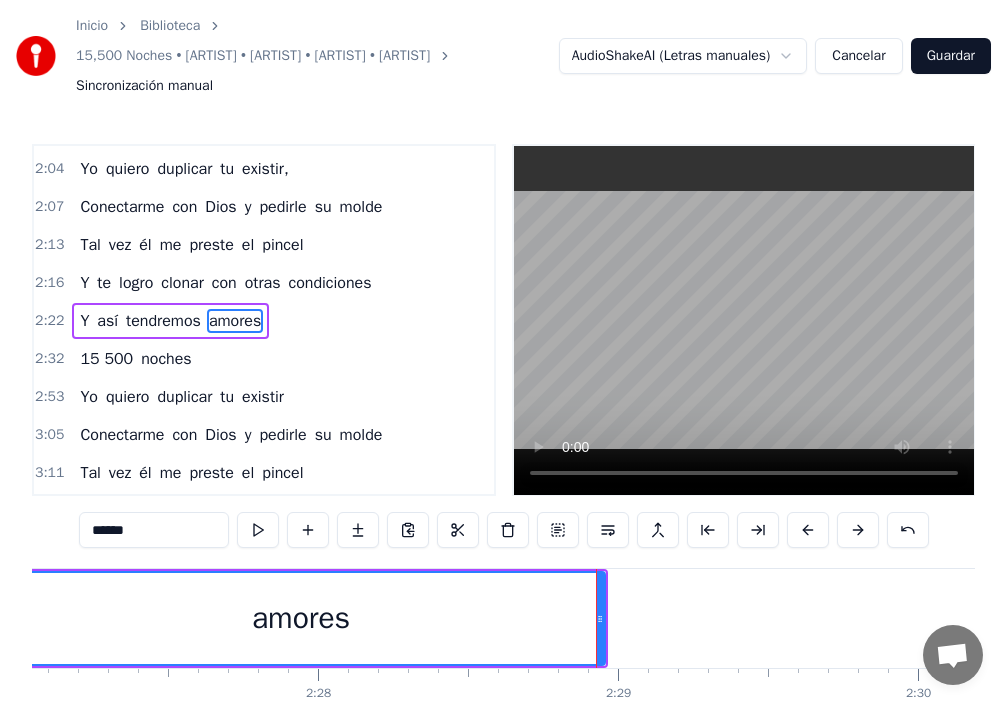 drag, startPoint x: 210, startPoint y: 622, endPoint x: 0, endPoint y: 635, distance: 210.402 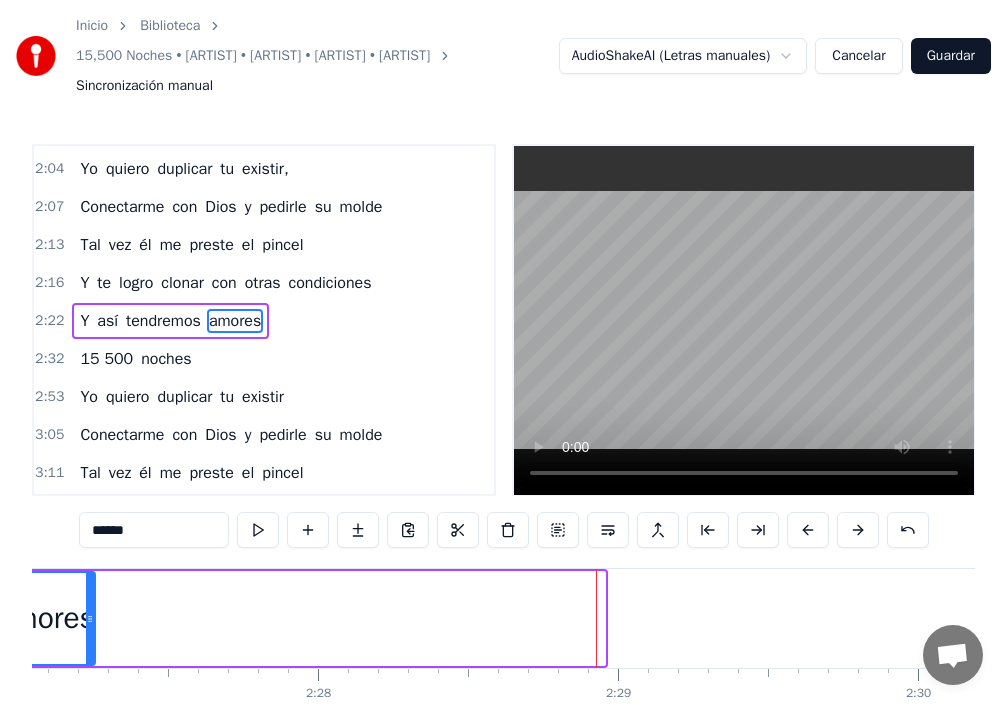 drag, startPoint x: 600, startPoint y: 618, endPoint x: 89, endPoint y: 652, distance: 512.1299 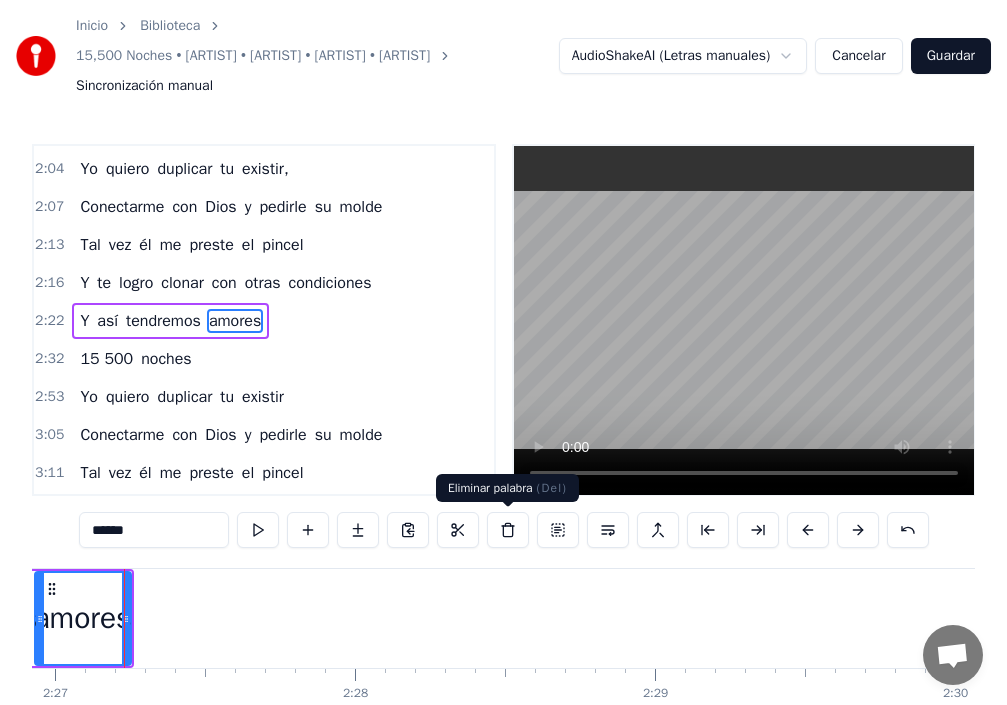 scroll, scrollTop: 0, scrollLeft: 44069, axis: horizontal 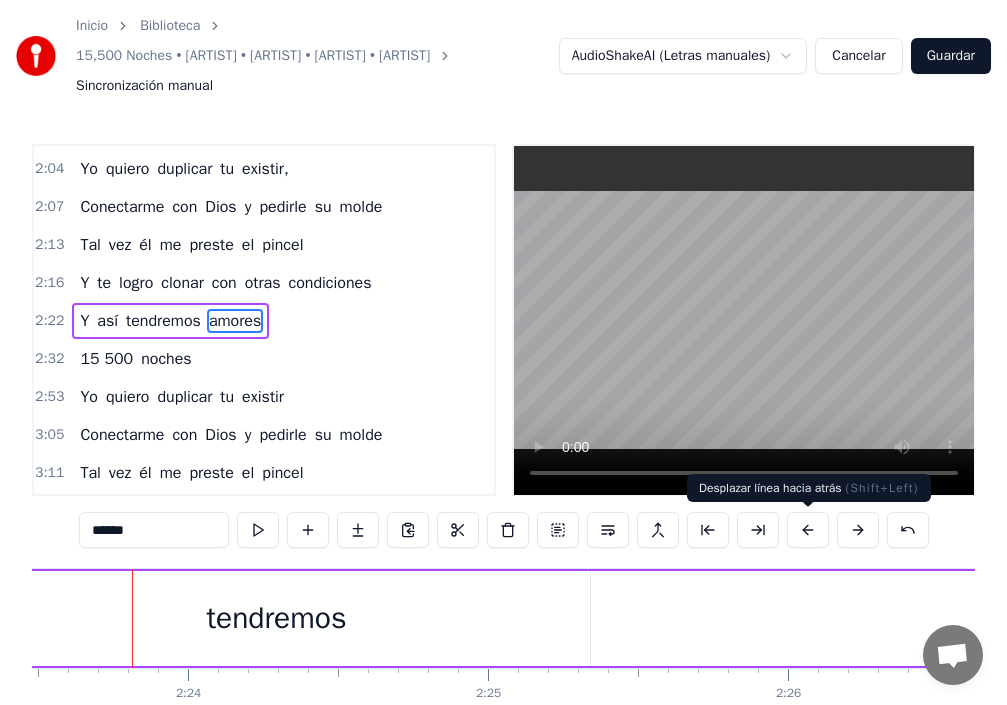 click on "Desplazar línea hacia atrás ( Shift+Left ) Desplazar línea hacia atrás ( Shift+Left )" at bounding box center [809, 488] 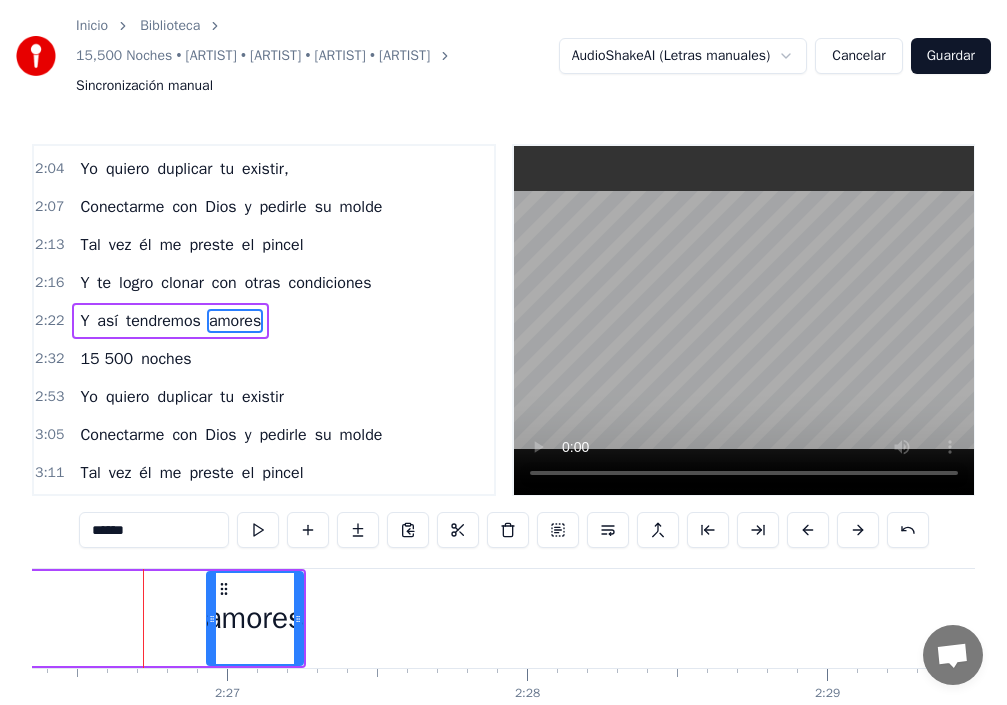 scroll, scrollTop: 0, scrollLeft: 43915, axis: horizontal 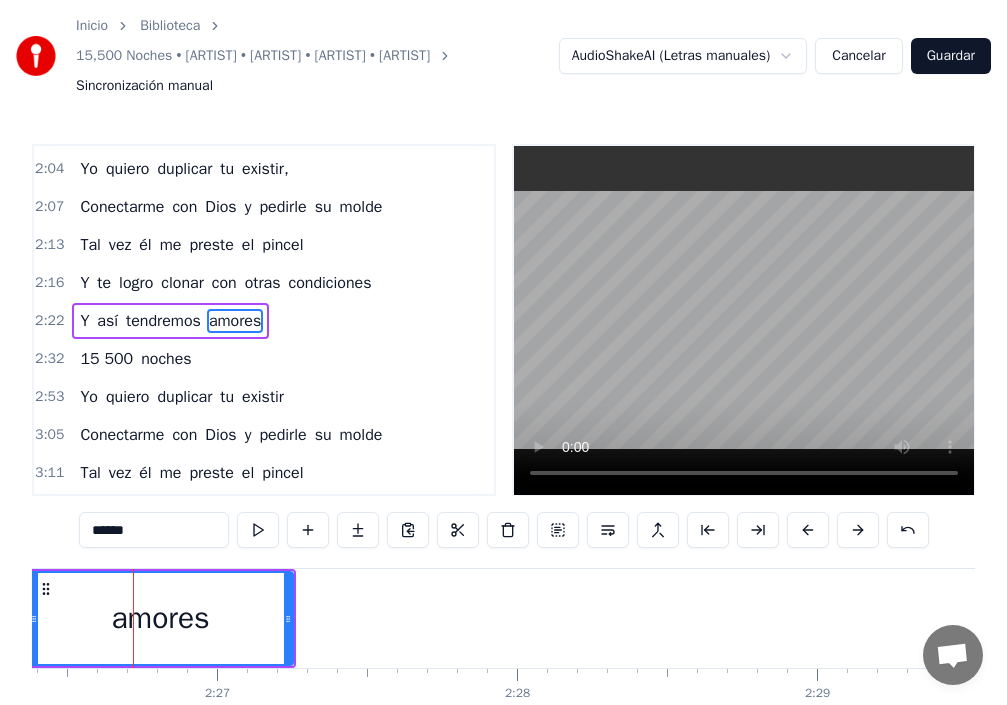 drag, startPoint x: 148, startPoint y: 621, endPoint x: 1, endPoint y: 618, distance: 147.03061 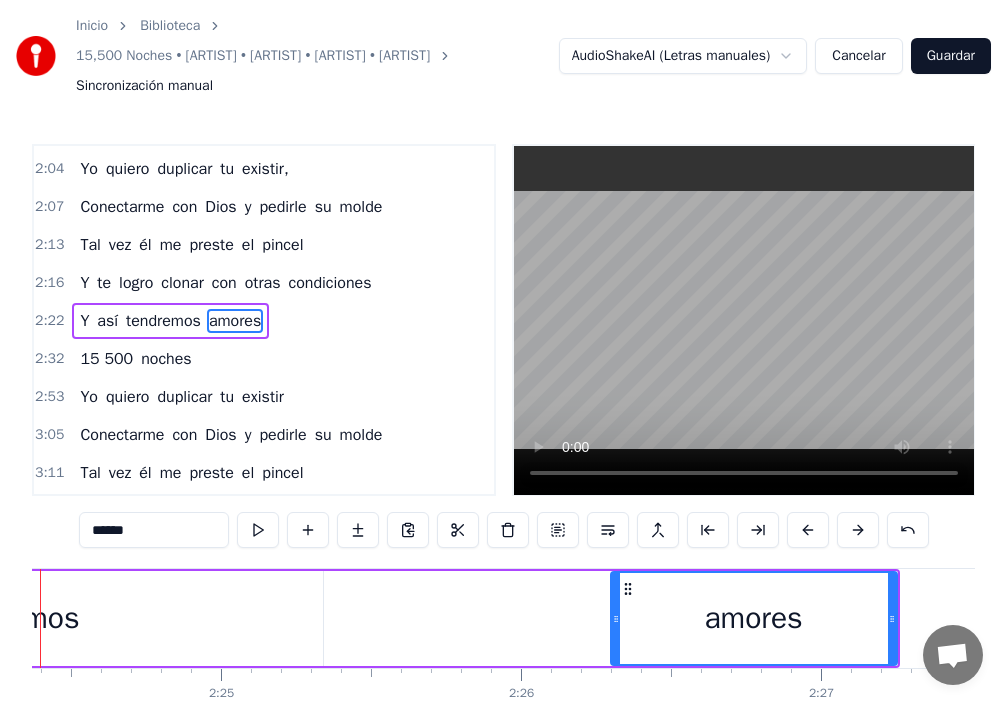 scroll, scrollTop: 0, scrollLeft: 43218, axis: horizontal 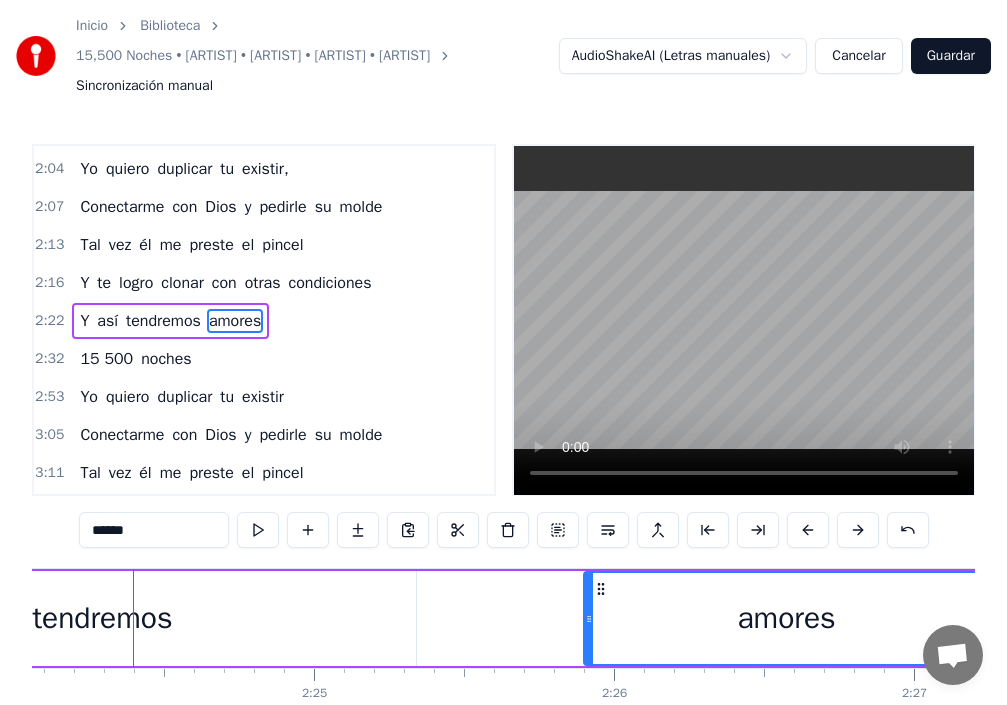 drag, startPoint x: 709, startPoint y: 618, endPoint x: 589, endPoint y: 639, distance: 121.82365 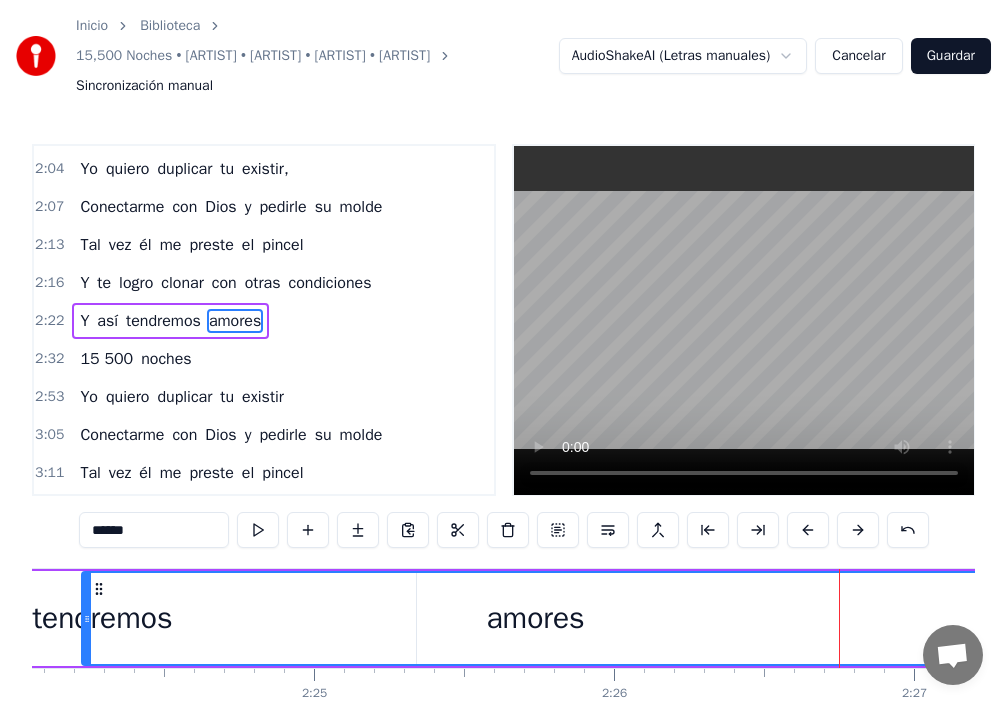 drag, startPoint x: 590, startPoint y: 624, endPoint x: 88, endPoint y: 650, distance: 502.67285 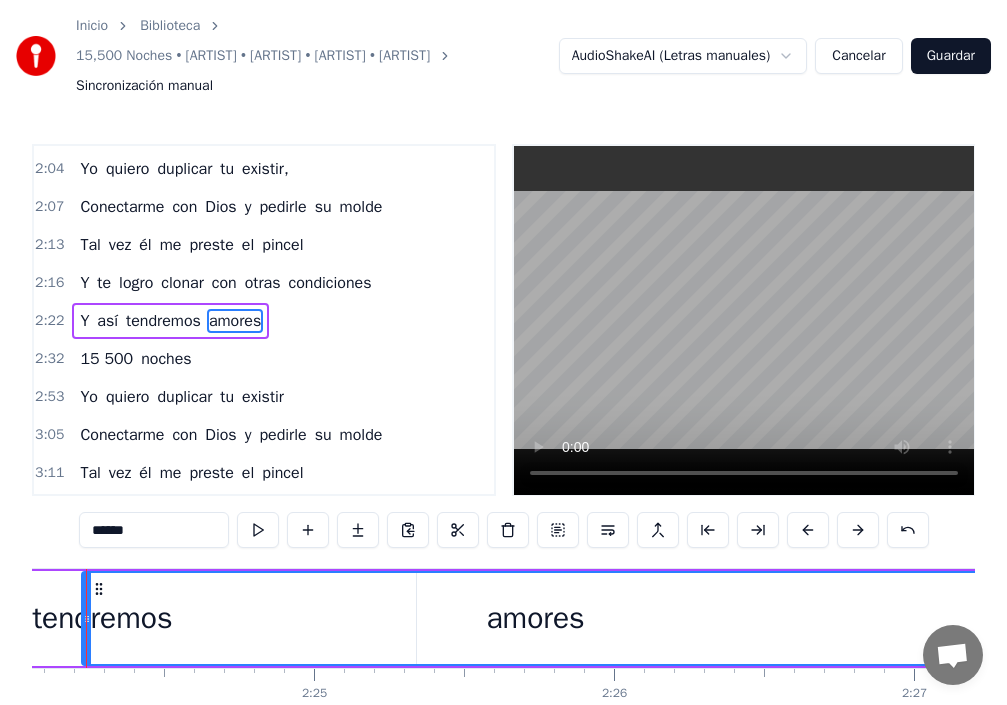 scroll, scrollTop: 0, scrollLeft: 43172, axis: horizontal 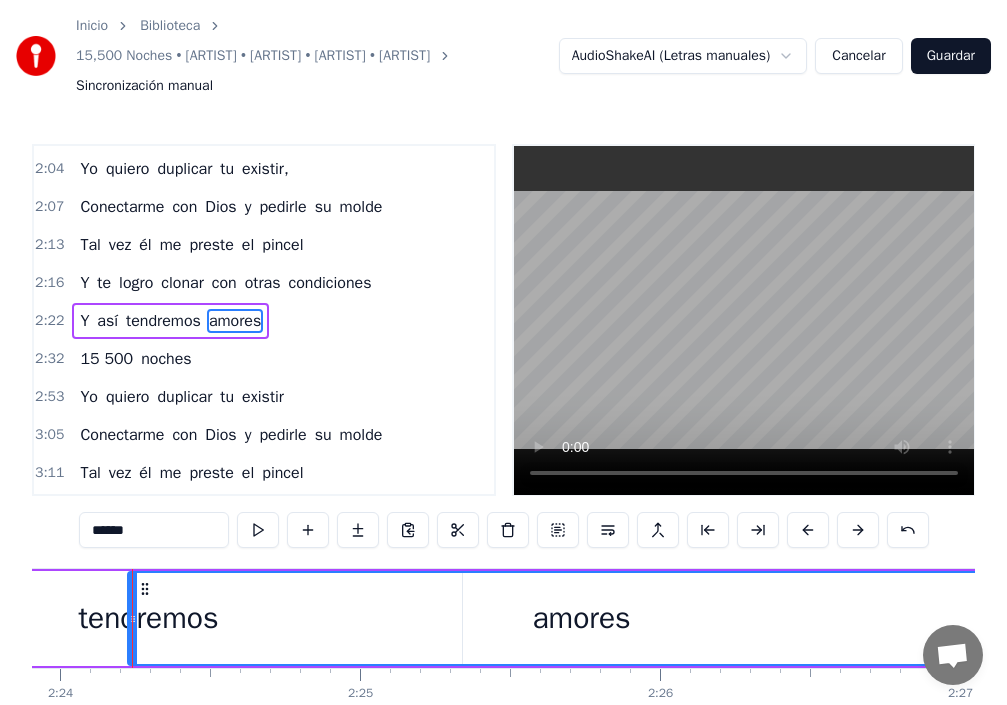 click on "tendremos" at bounding box center [149, 618] 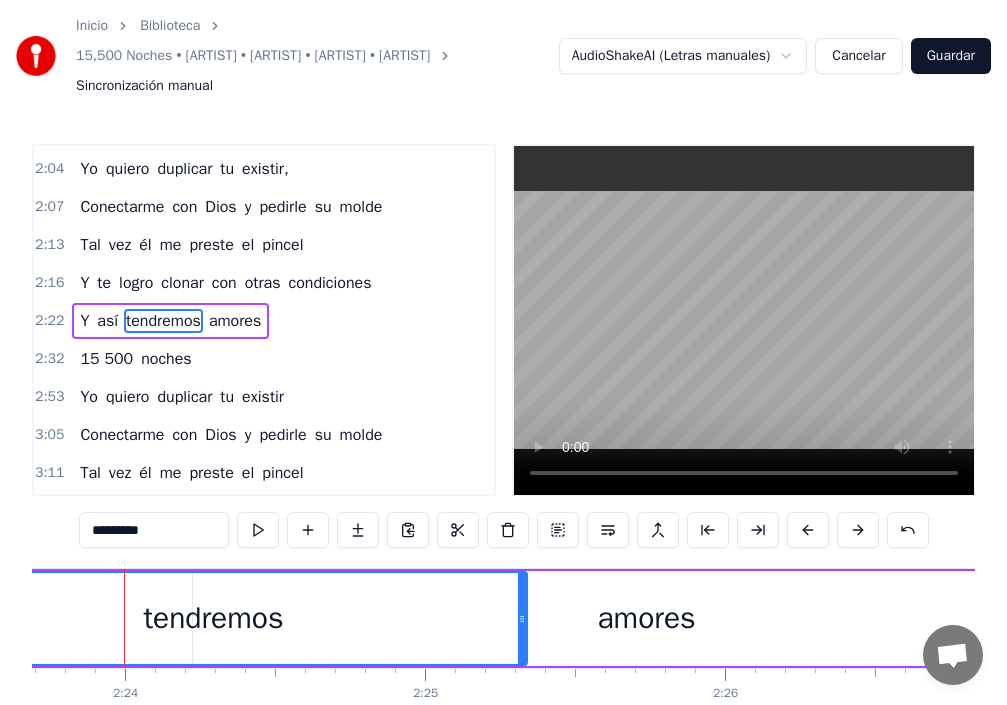 scroll, scrollTop: 0, scrollLeft: 43099, axis: horizontal 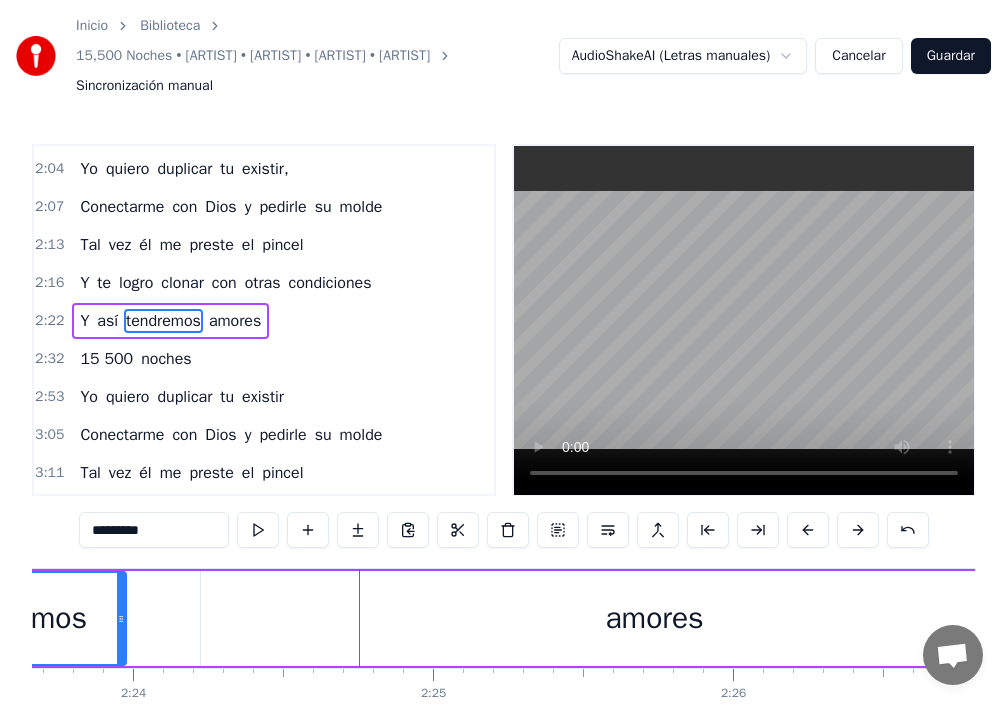 drag, startPoint x: 532, startPoint y: 617, endPoint x: 199, endPoint y: 612, distance: 333.03754 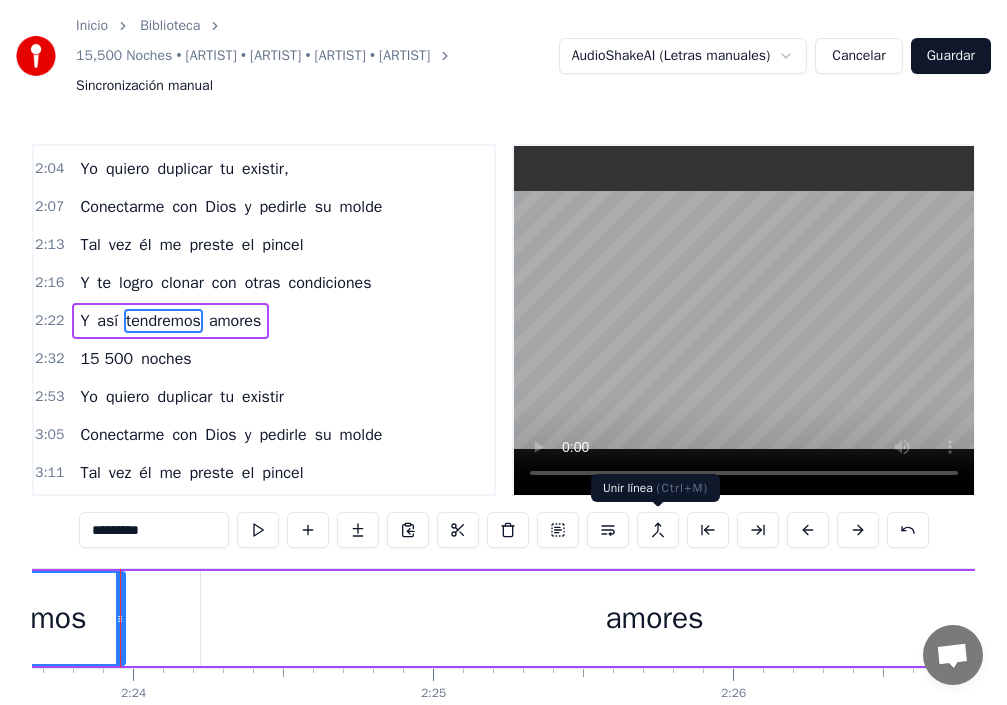 scroll, scrollTop: 0, scrollLeft: 43087, axis: horizontal 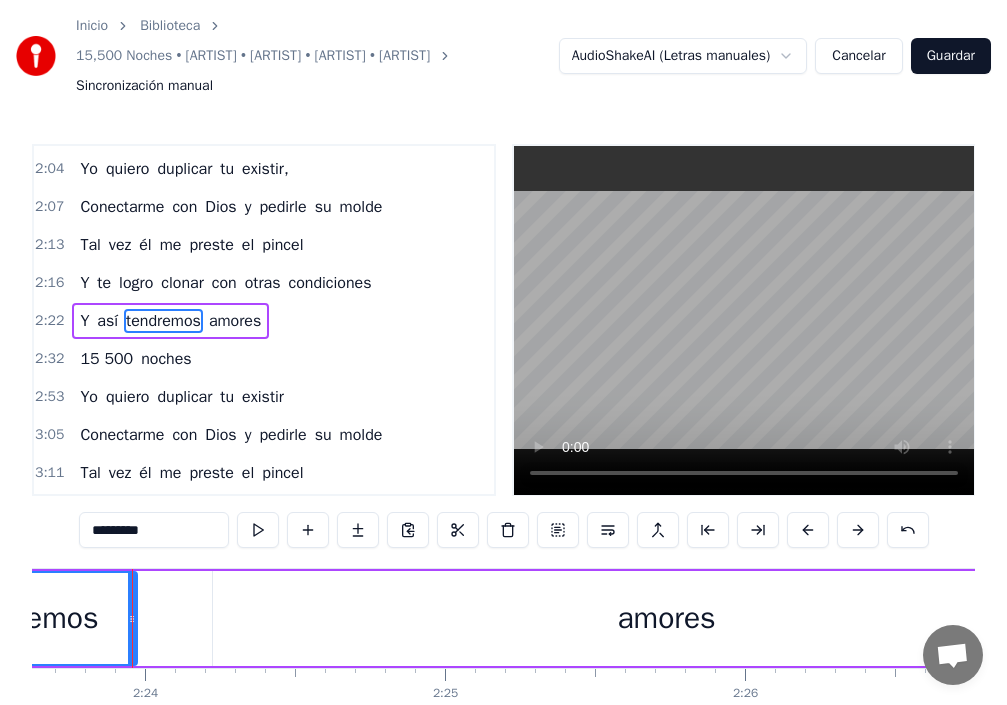 click on "amores" at bounding box center (666, 618) 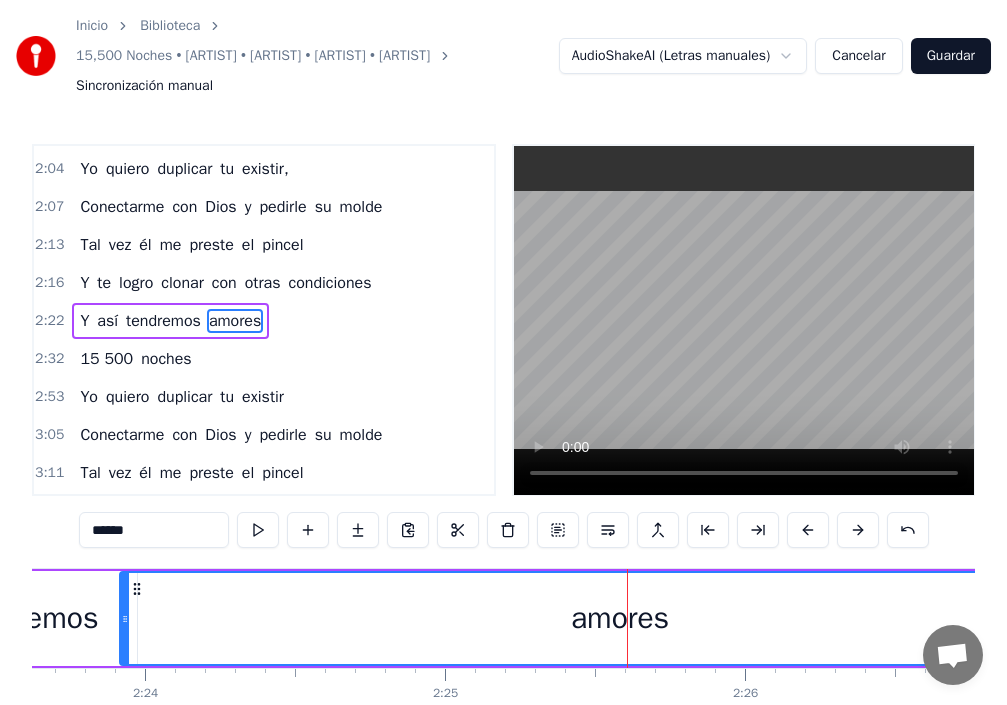 drag, startPoint x: 217, startPoint y: 619, endPoint x: 127, endPoint y: 623, distance: 90.088844 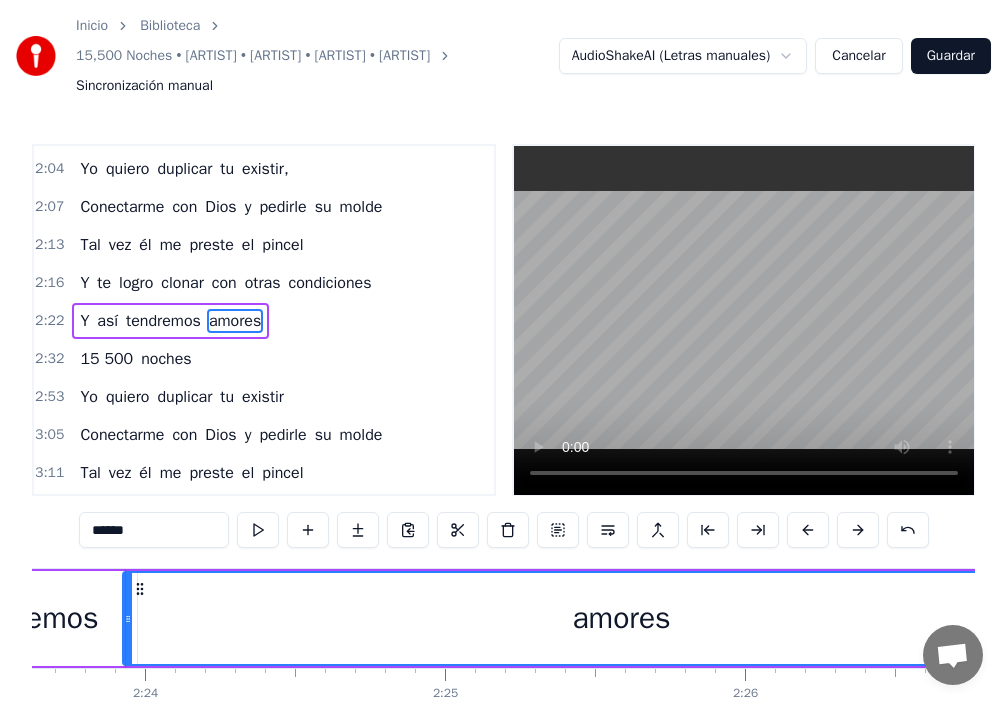 scroll, scrollTop: 0, scrollLeft: 43080, axis: horizontal 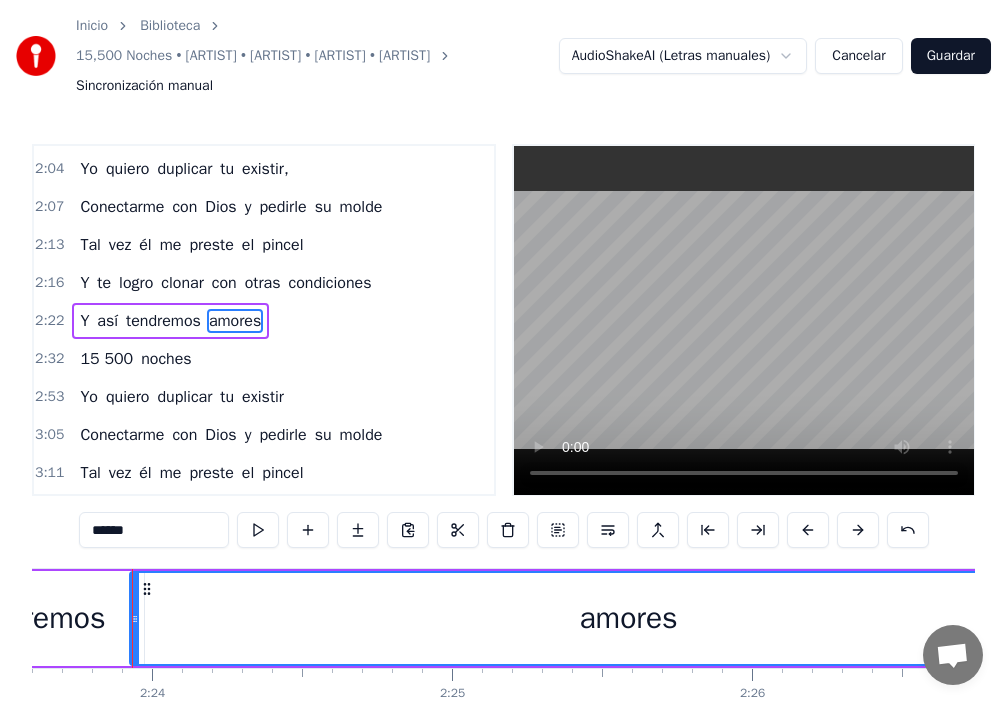 click on "amores" at bounding box center [629, 618] 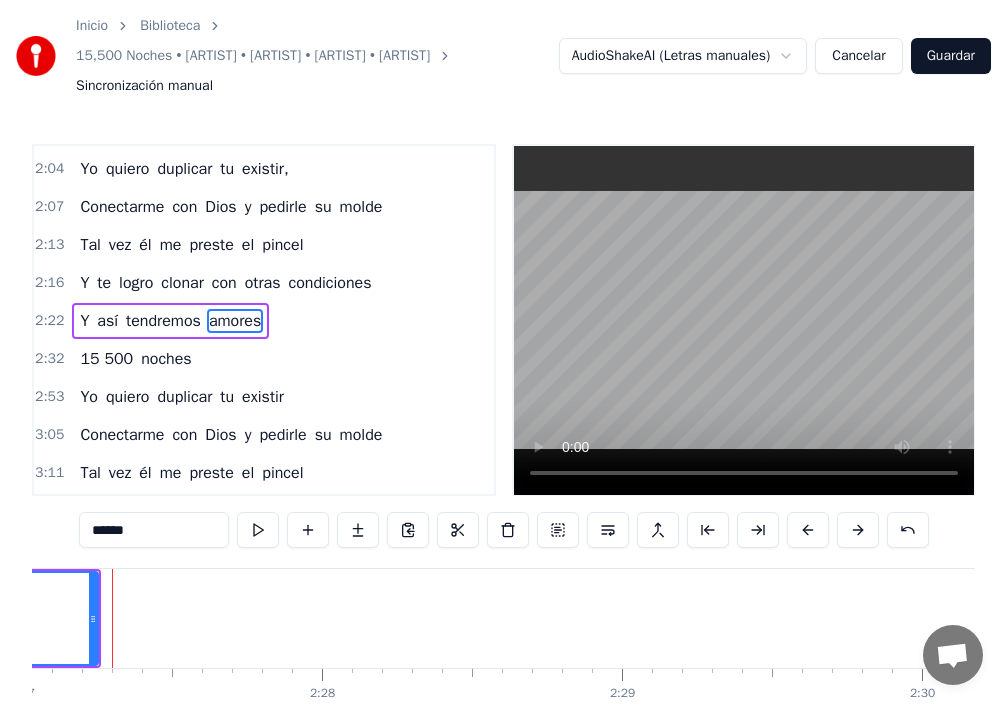 scroll, scrollTop: 0, scrollLeft: 44090, axis: horizontal 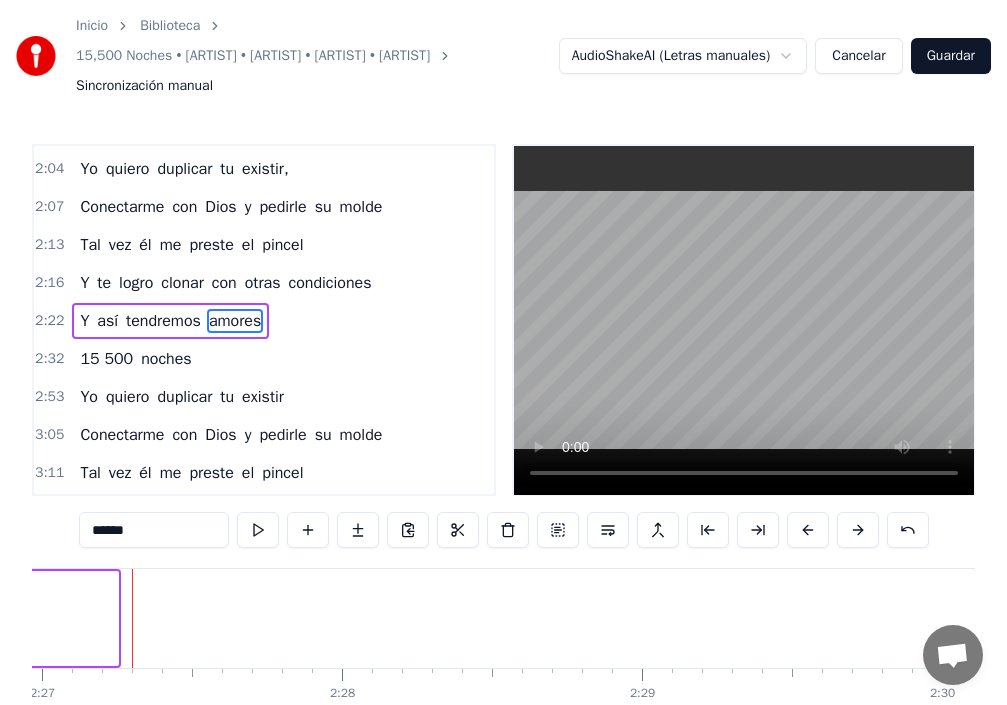 drag, startPoint x: 115, startPoint y: 620, endPoint x: 6, endPoint y: 630, distance: 109.457756 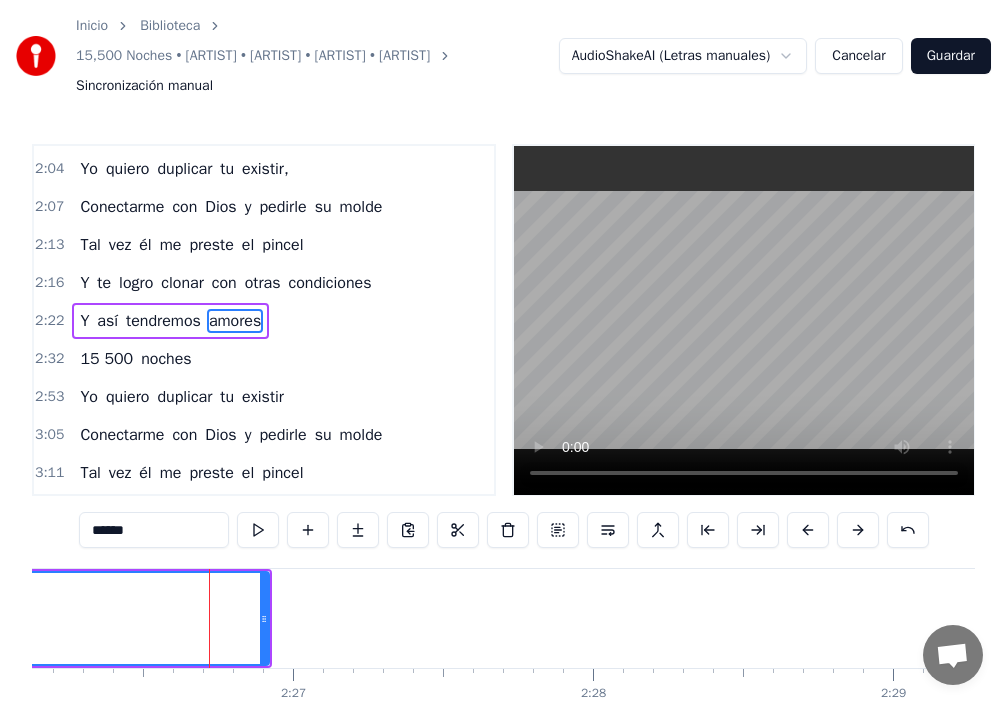 scroll, scrollTop: 0, scrollLeft: 43915, axis: horizontal 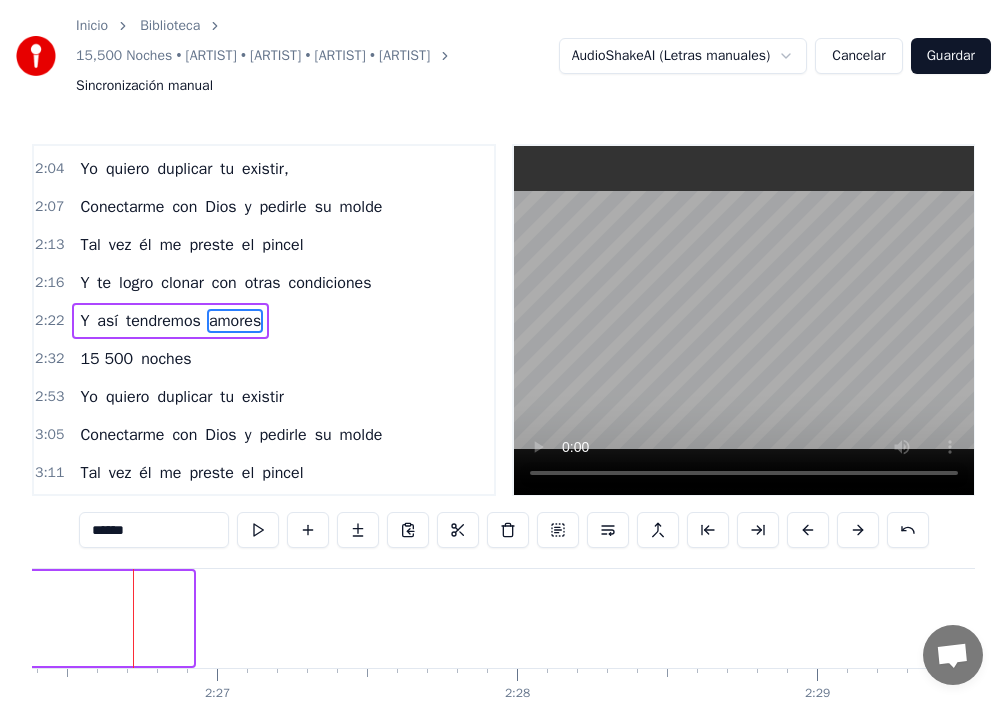 drag, startPoint x: 164, startPoint y: 624, endPoint x: 28, endPoint y: 638, distance: 136.71869 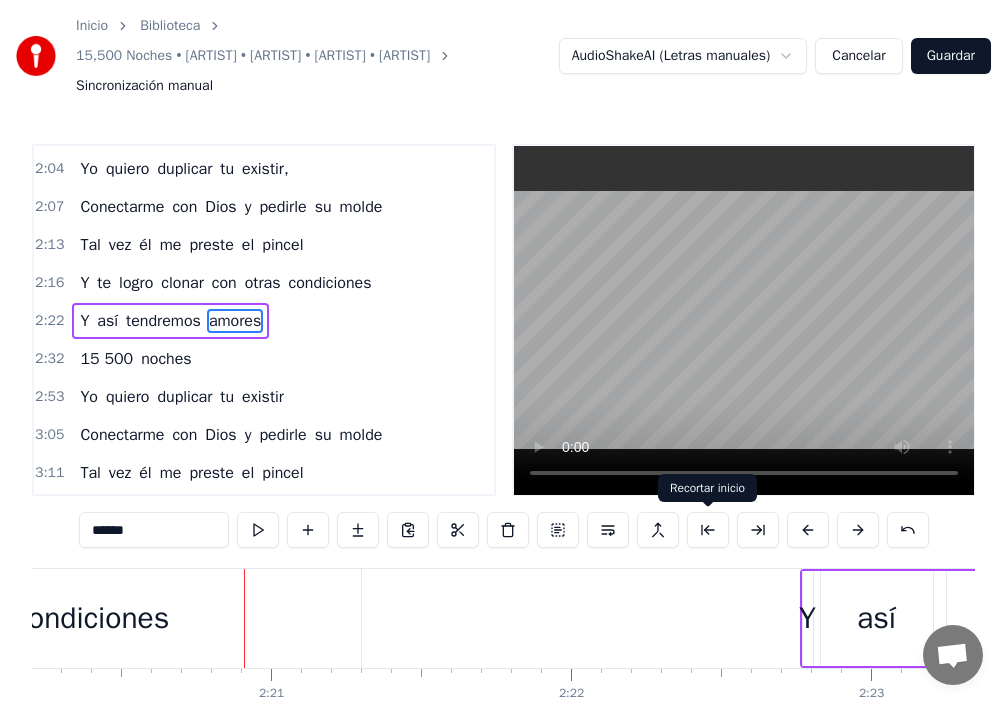 scroll, scrollTop: 0, scrollLeft: 42172, axis: horizontal 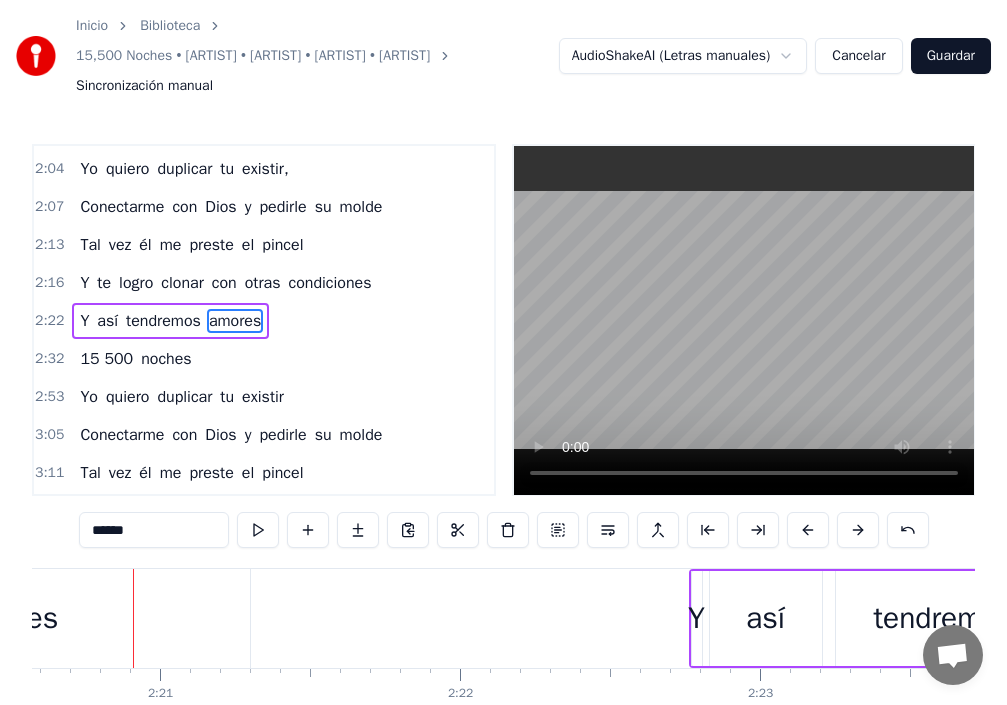 click on "amores" at bounding box center (235, 321) 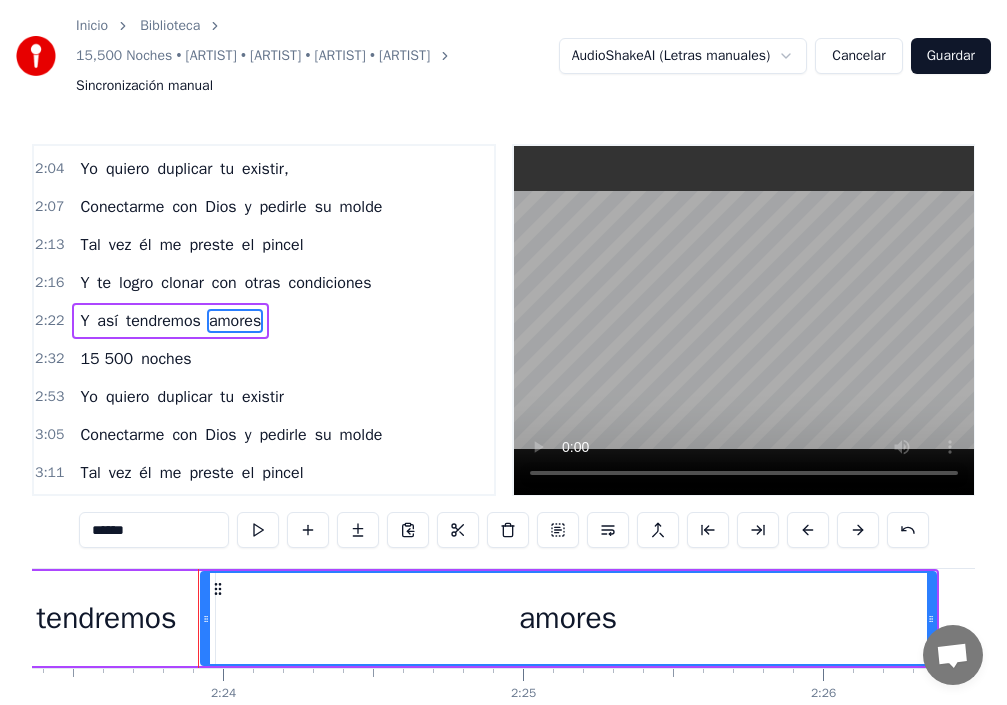 scroll, scrollTop: 0, scrollLeft: 43074, axis: horizontal 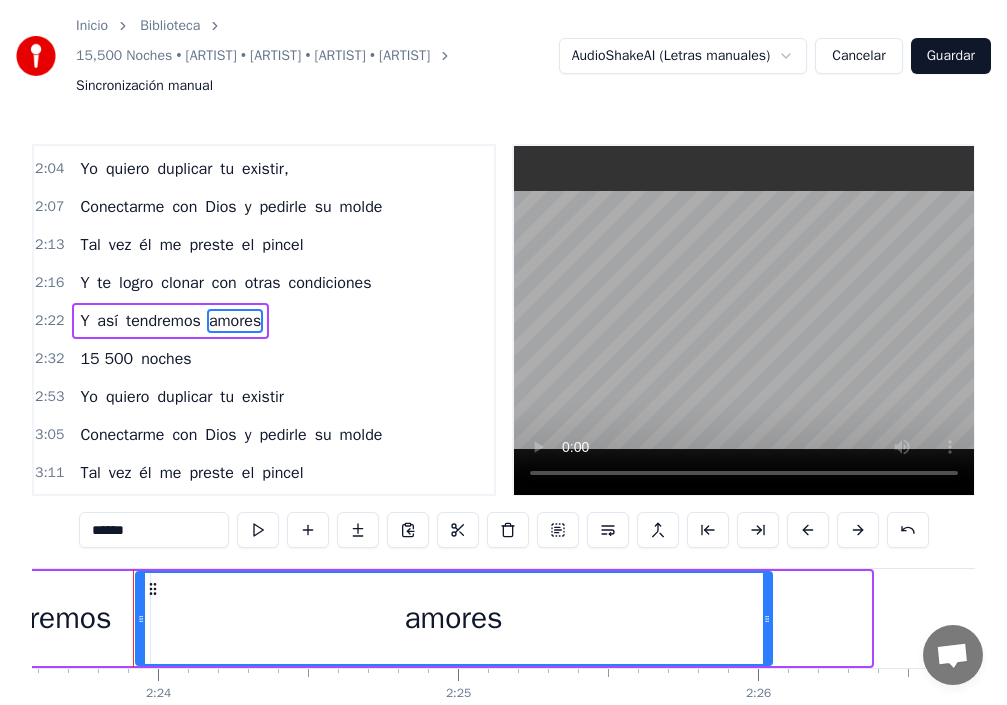 drag, startPoint x: 868, startPoint y: 624, endPoint x: 769, endPoint y: 610, distance: 99.985 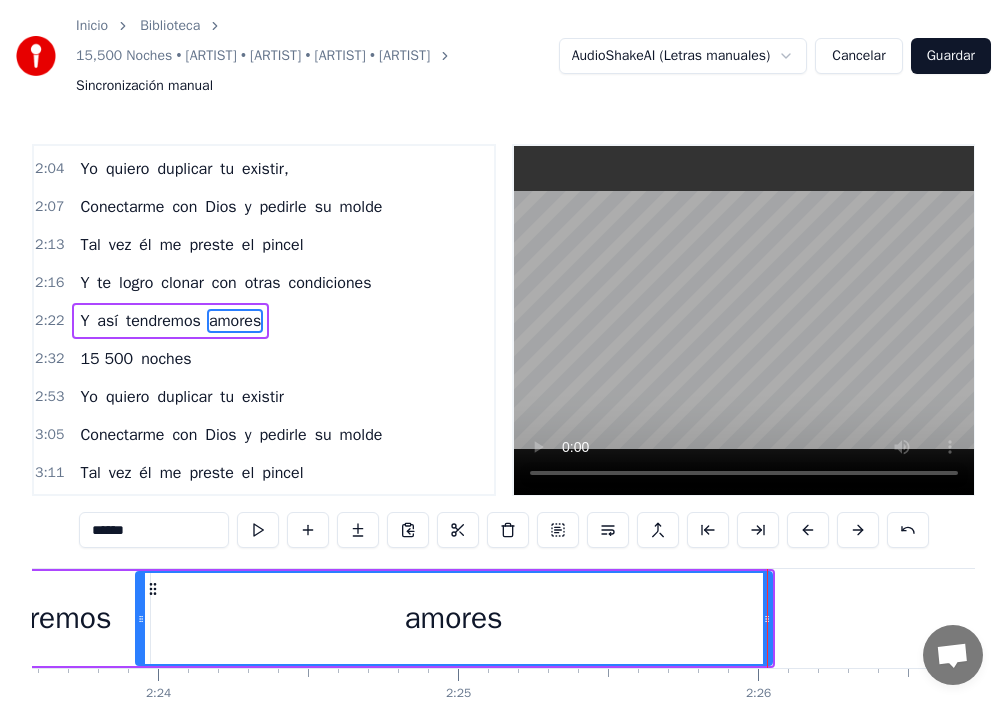 click on "tendremos" at bounding box center [42, 618] 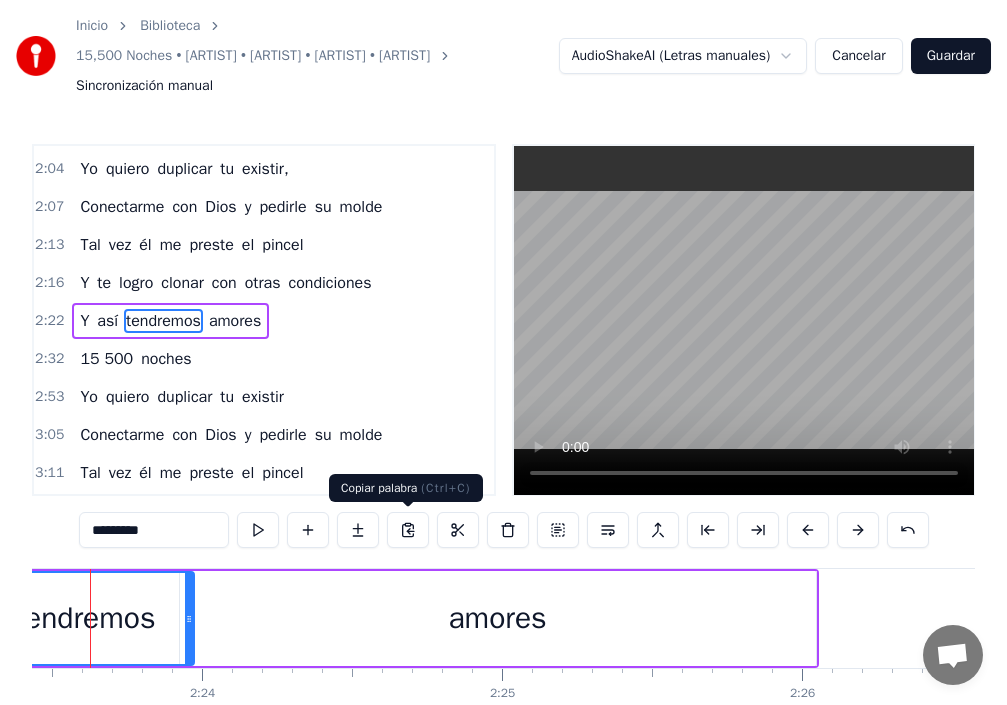 scroll, scrollTop: 0, scrollLeft: 42988, axis: horizontal 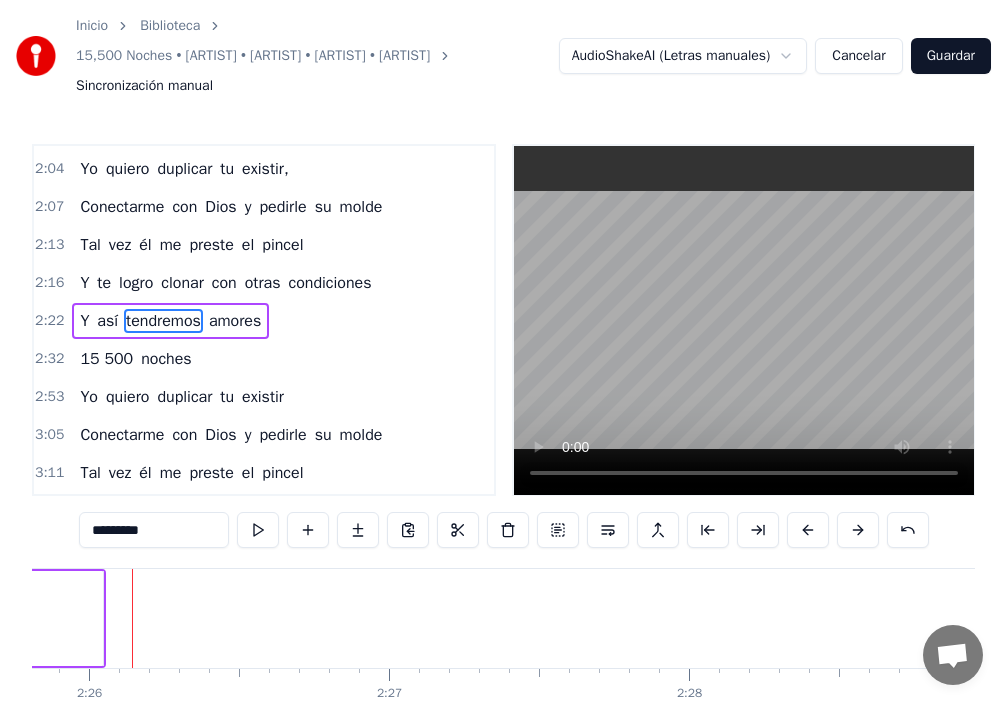 click on "Poquito a poco yo me obsesiono de ti Por desgracia eres la única en tu liga. Yo he de inventar otra versión como tú, Con tu cara, tu actitud y tu figura. Quiero repetir, La obra de arte que mis ojos ven en ti Ay, idéntica a ti, Me basta con una copia si es hermosa Qué honor. Yo quiero duplicar tu existir Conectarme con Dios y pedirle su molde Tal vez él me preste el pincel Y te logro clonar con otras condiciones Y así tendremos amores 15 500 noches. Poquito a poco yo te voy a plagiar Aunque sea lo más difícil en la vida Quiero inventar otra versión como tú Con tu cara, tu actitud y tu figura Quiero repetir La obra de arte que mis ojos ven en ti Ah, idéntica a ti Me basta con una copia si es hermosa Qué honor Yo quiero duplicar tu existir, Conectarme con Dios y pedirle su molde Tal vez él me preste el pincel Y te logro clonar con otras condiciones Y así tendremos amores 15 500 noches Yo quiero duplicar tu existir Conectarme con Dios y pedirle su molde Tal vez él me preste el pincel Y te logro Y" at bounding box center [-7496, 618] 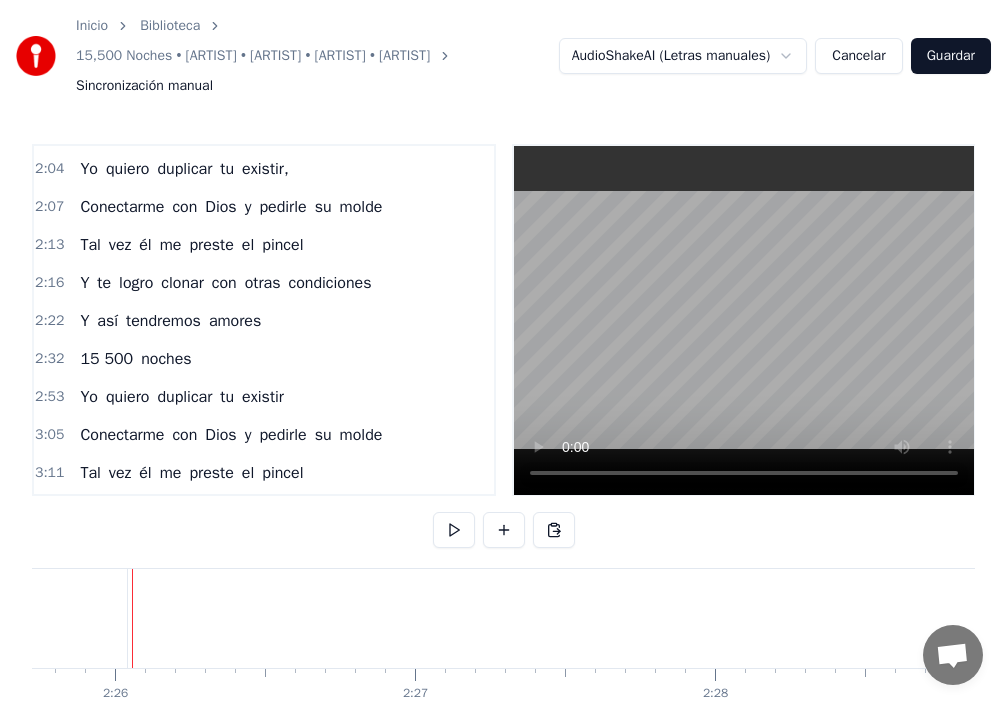 click on "Y así tendremos amores" at bounding box center [-362, 618] 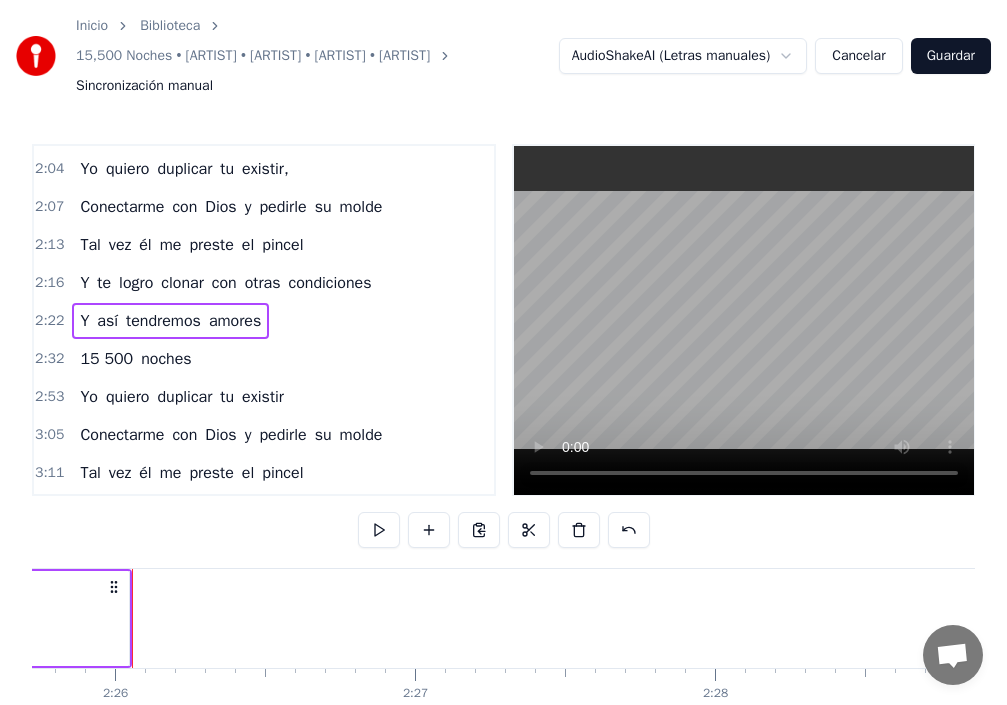 scroll, scrollTop: 0, scrollLeft: 43714, axis: horizontal 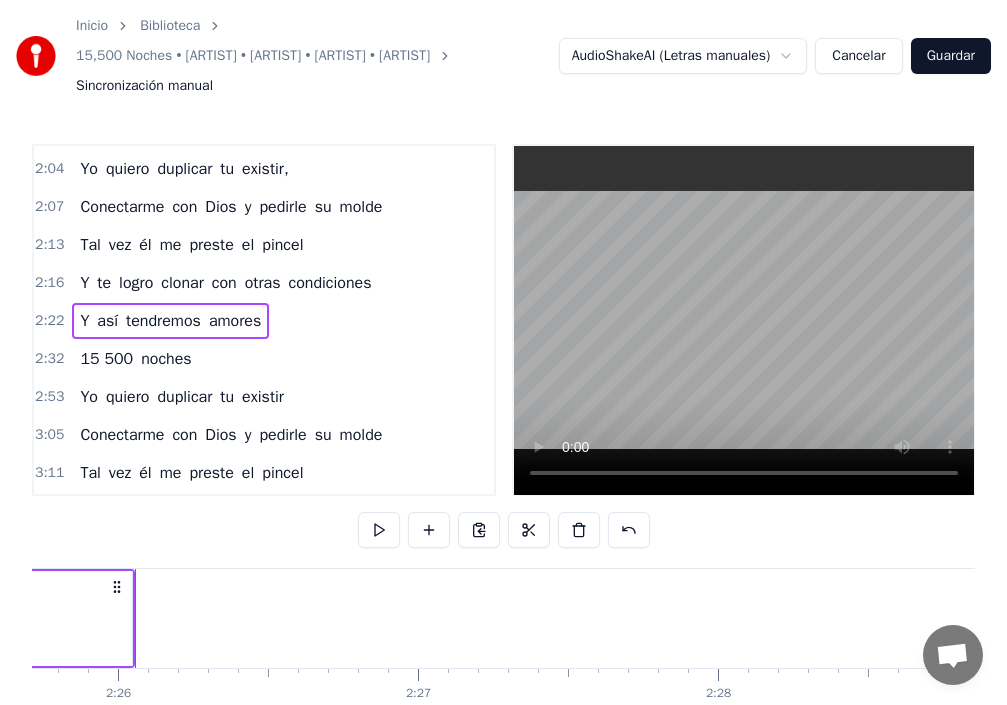 click on "Y así tendremos amores" at bounding box center (-359, 618) 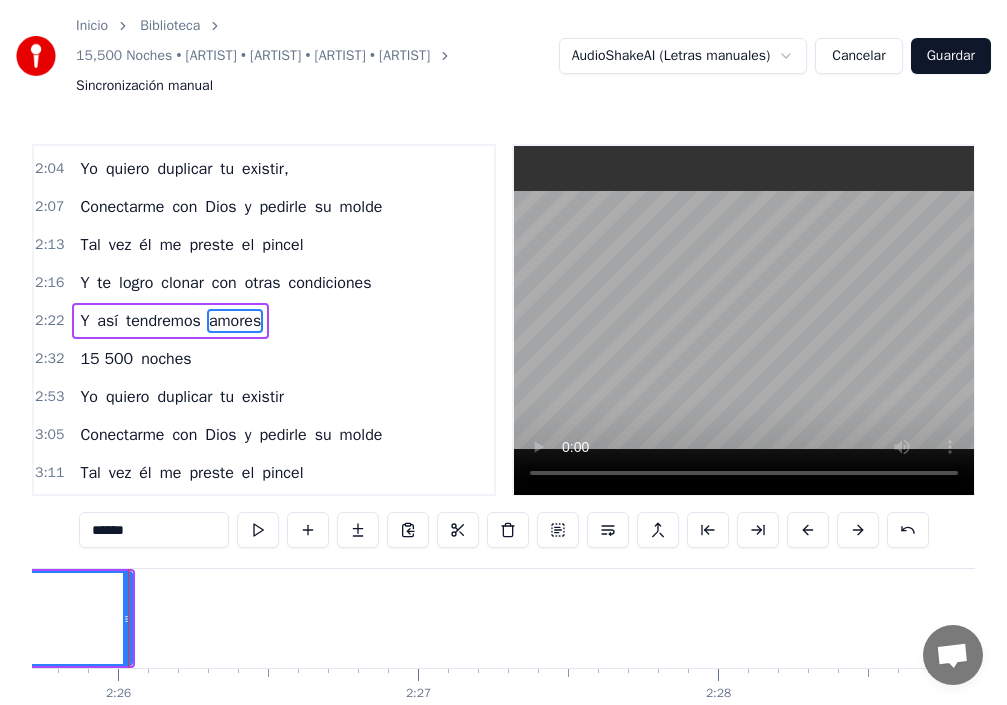 scroll, scrollTop: 0, scrollLeft: 43710, axis: horizontal 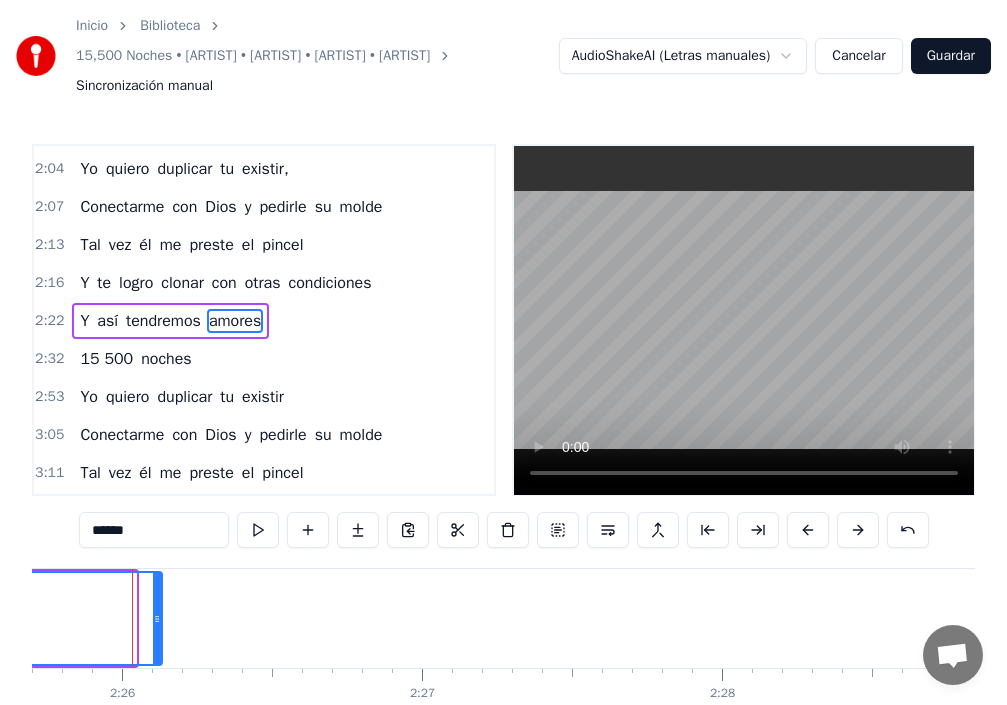 drag, startPoint x: 131, startPoint y: 622, endPoint x: 155, endPoint y: 633, distance: 26.400757 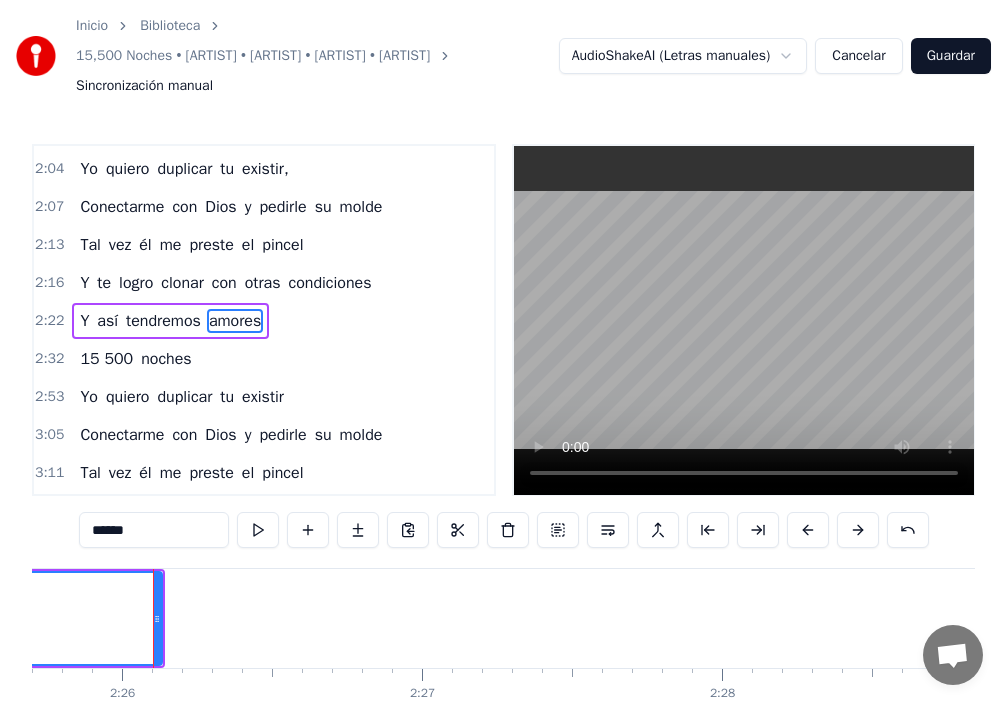 click on "15 500" at bounding box center [106, 359] 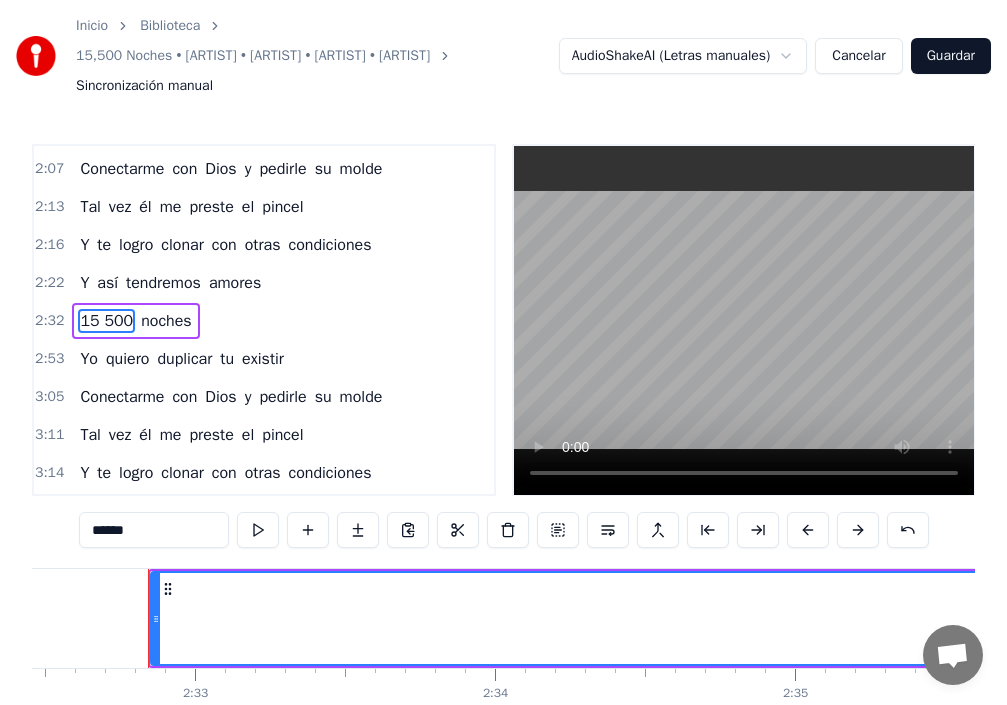 scroll, scrollTop: 0, scrollLeft: 45752, axis: horizontal 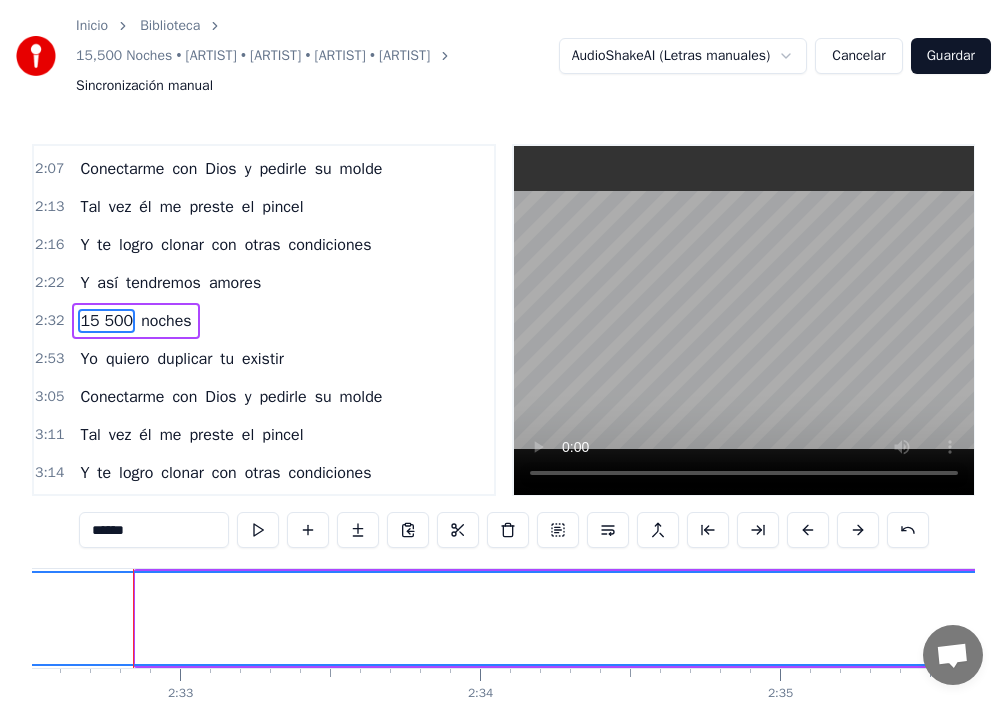 drag, startPoint x: 141, startPoint y: 616, endPoint x: 0, endPoint y: 580, distance: 145.5232 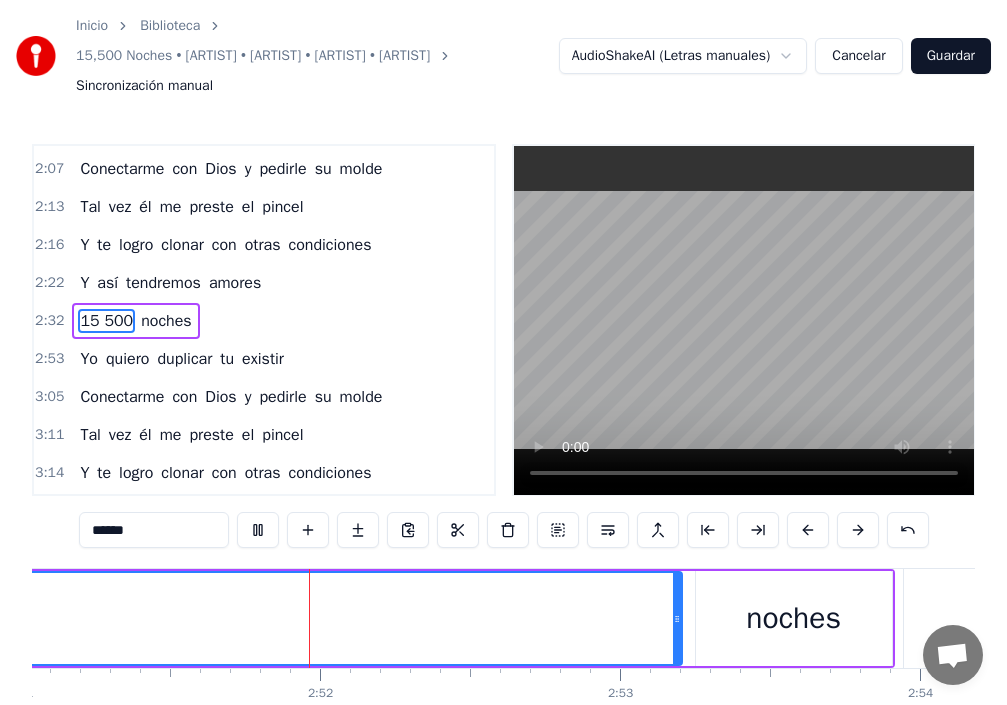 scroll, scrollTop: 0, scrollLeft: 51314, axis: horizontal 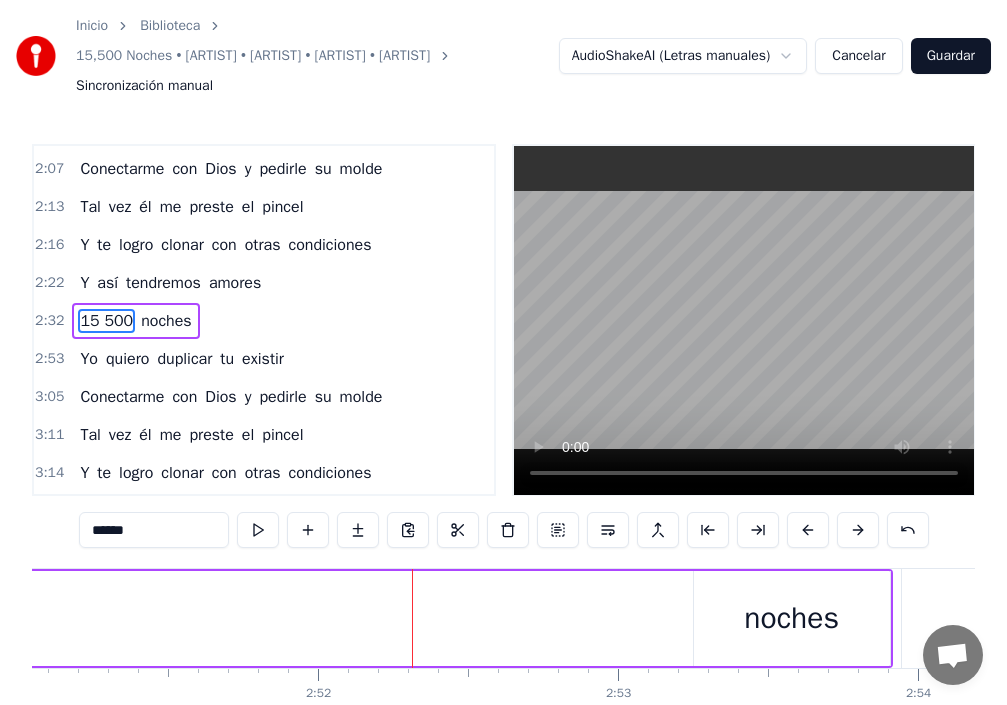 drag, startPoint x: 677, startPoint y: 622, endPoint x: 0, endPoint y: 561, distance: 679.7426 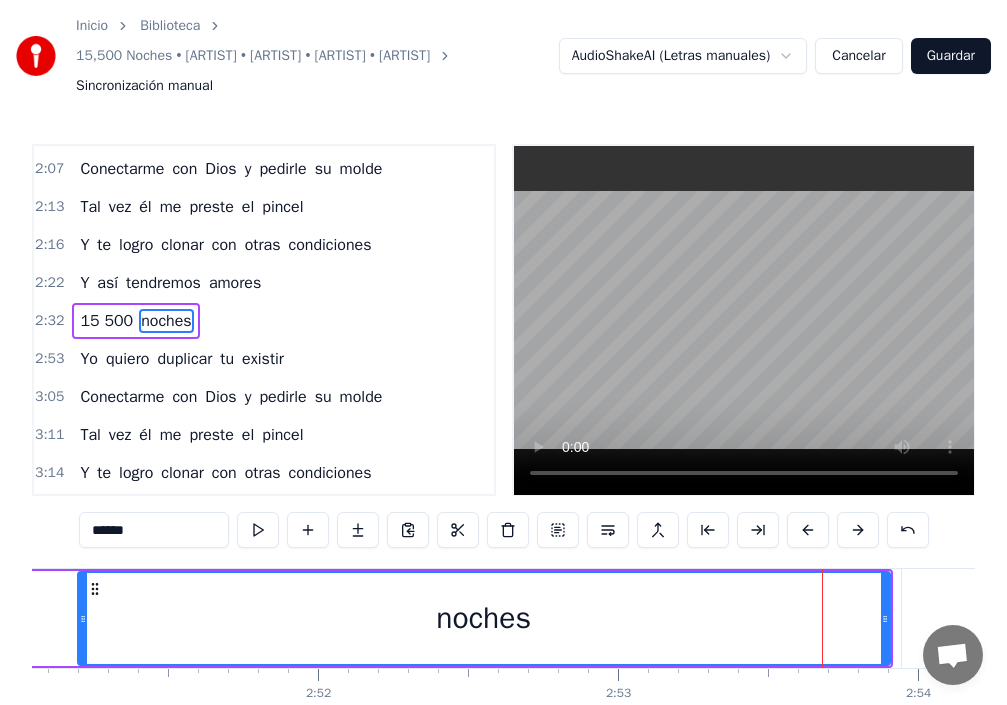 drag, startPoint x: 698, startPoint y: 615, endPoint x: 289, endPoint y: 634, distance: 409.44107 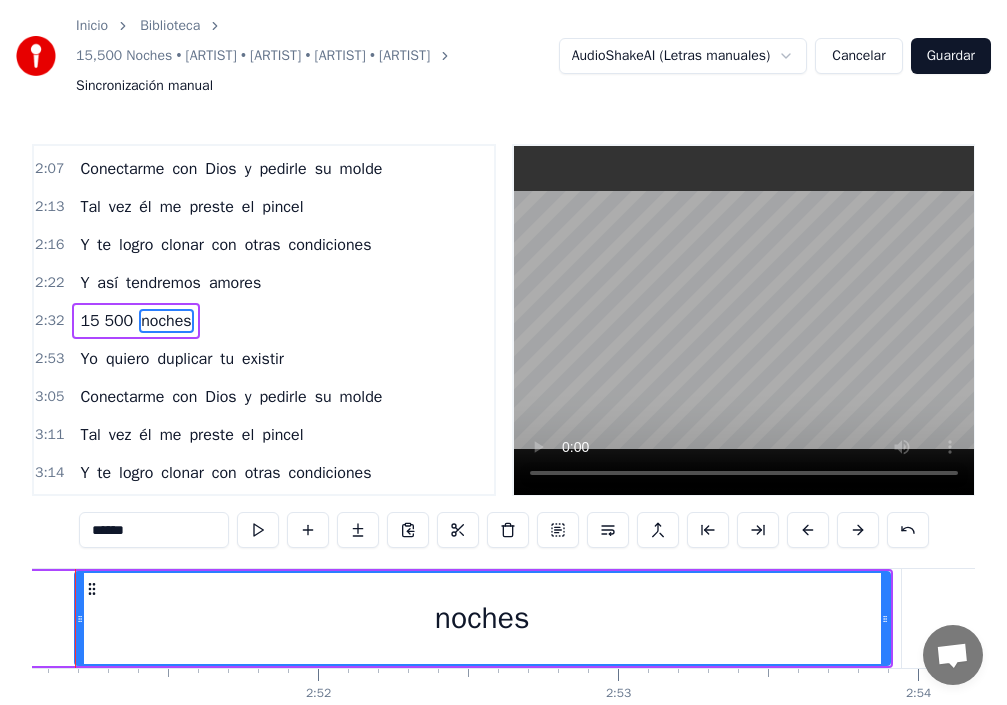 scroll, scrollTop: 0, scrollLeft: 51257, axis: horizontal 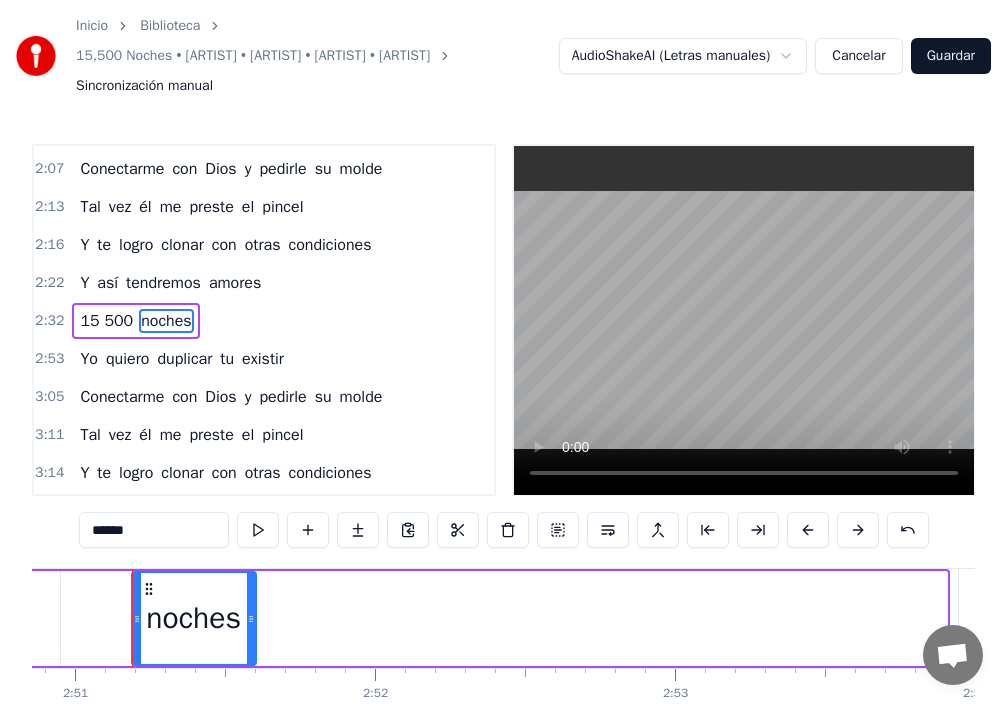 drag, startPoint x: 944, startPoint y: 600, endPoint x: 242, endPoint y: 633, distance: 702.7752 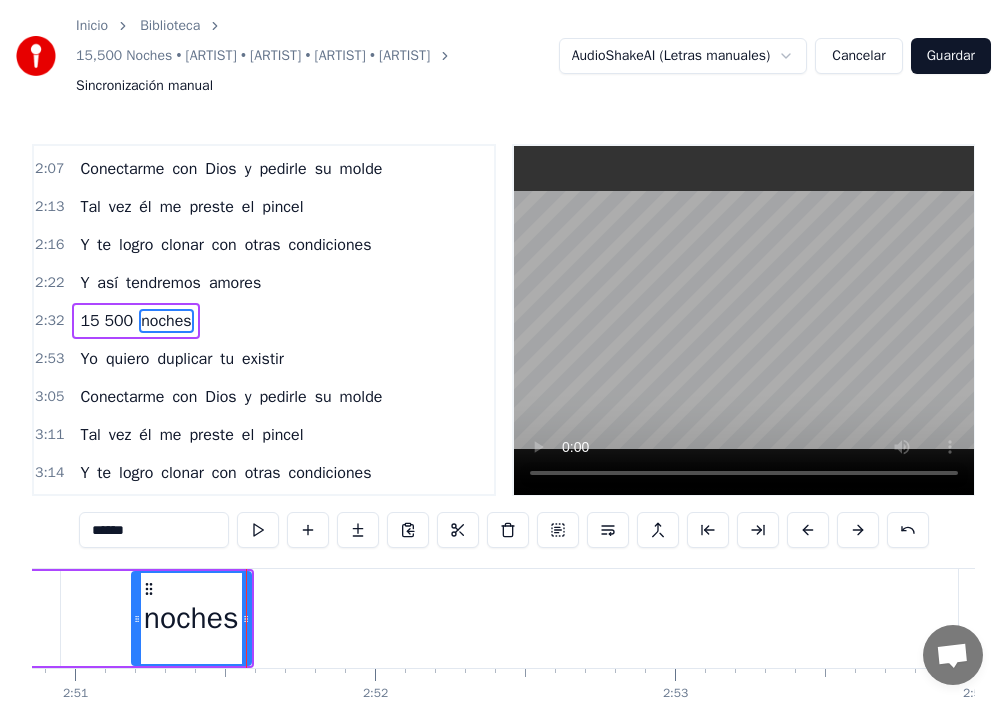 click on "15 500" at bounding box center (-2725, 618) 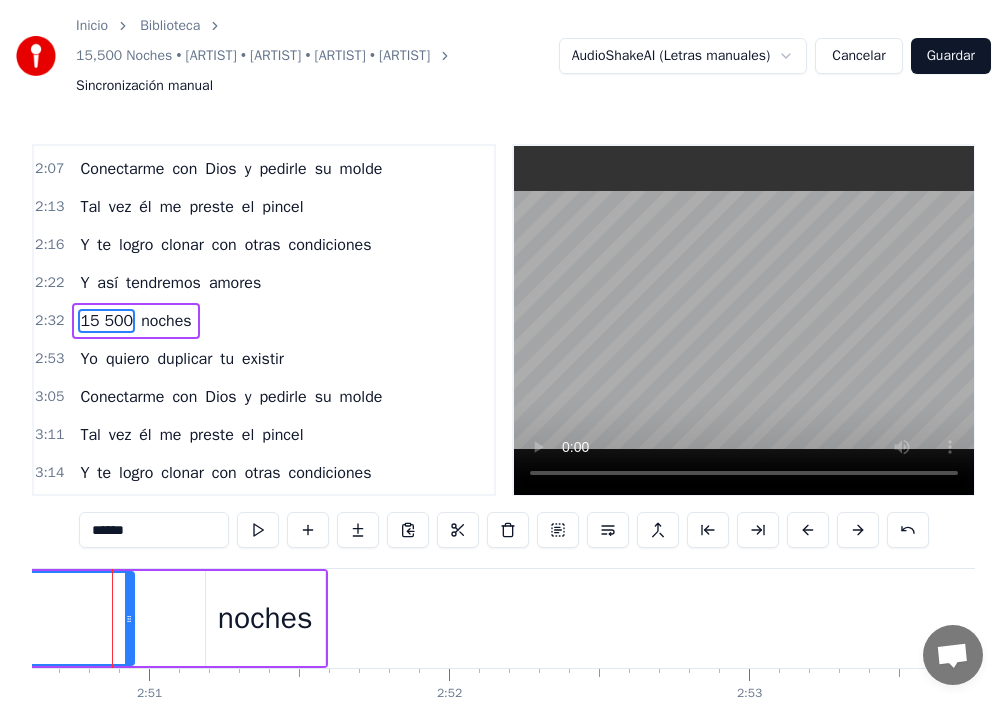 scroll, scrollTop: 0, scrollLeft: 51163, axis: horizontal 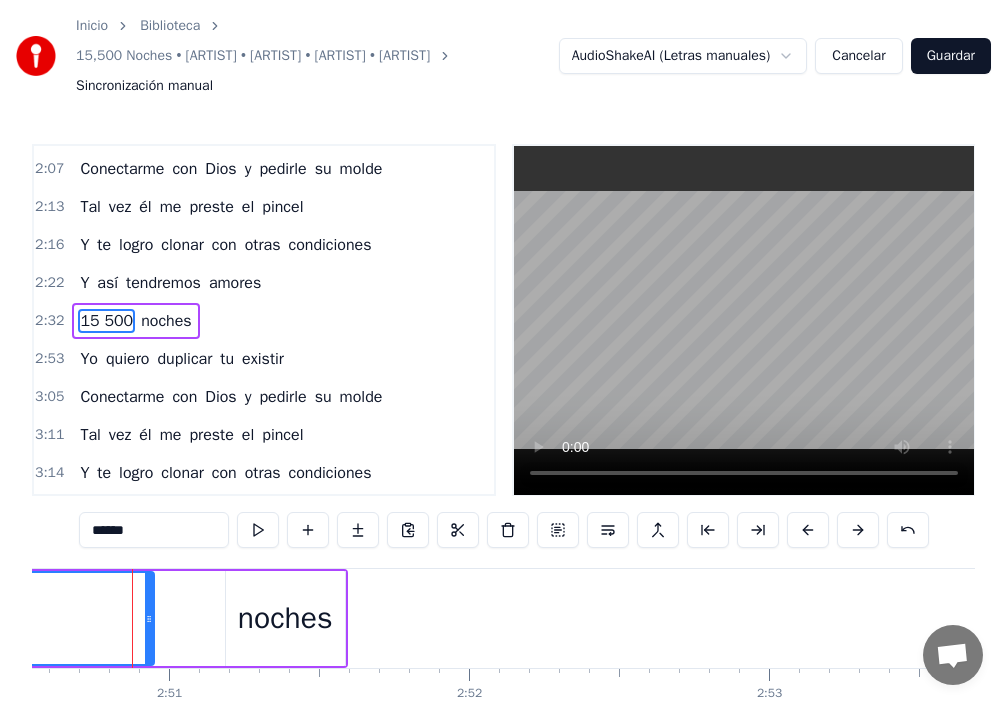 click on "15 500" at bounding box center [106, 321] 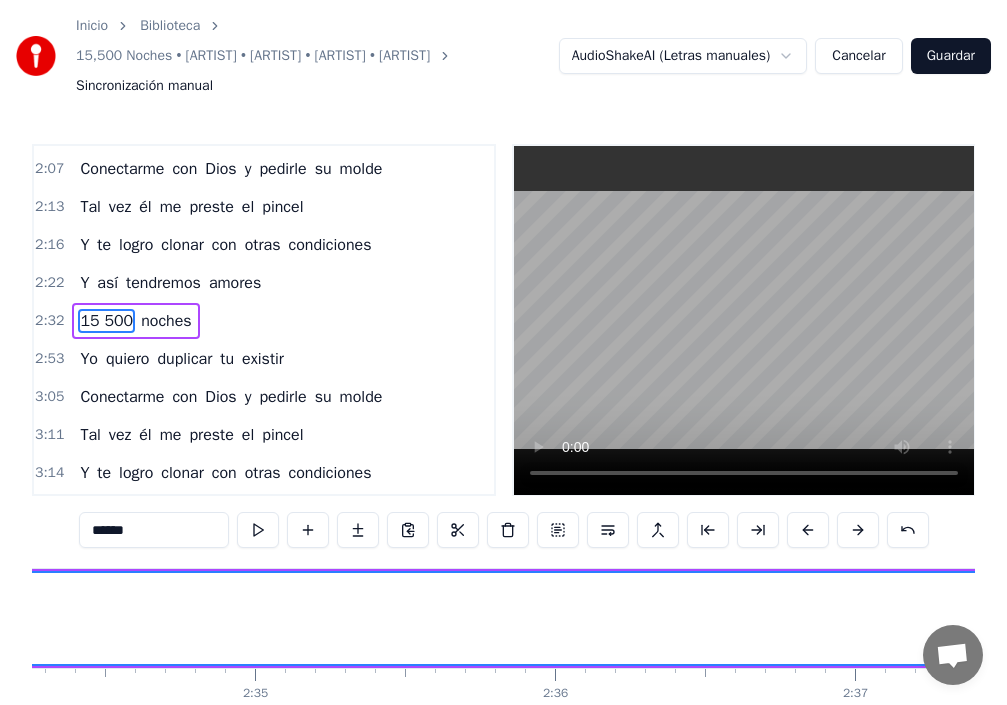 scroll, scrollTop: 0, scrollLeft: 45611, axis: horizontal 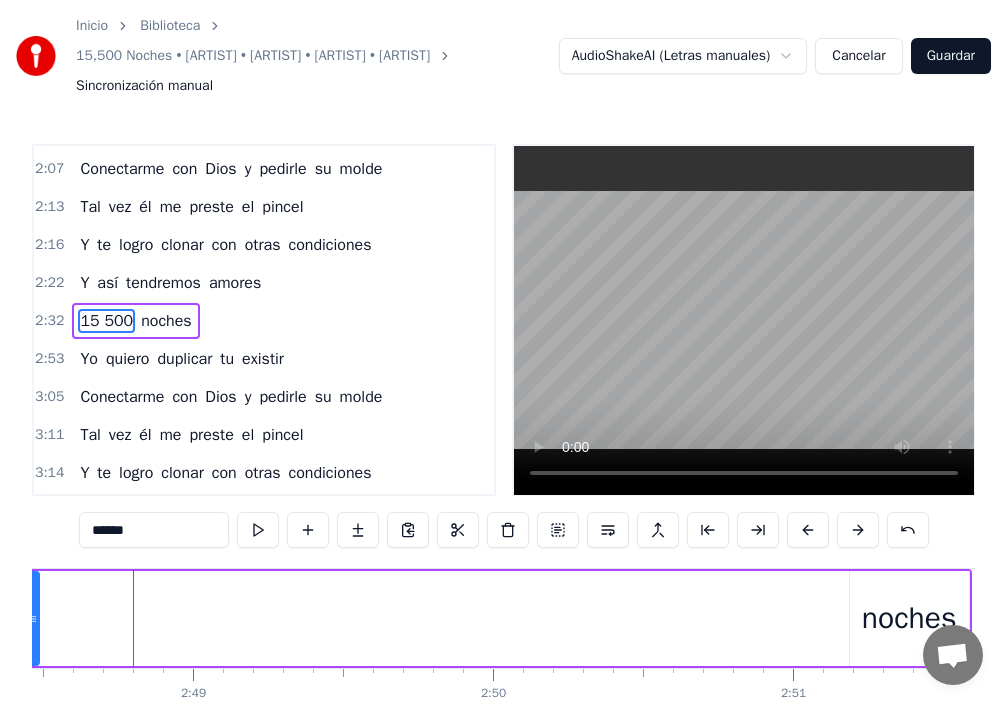 drag, startPoint x: 769, startPoint y: 619, endPoint x: 30, endPoint y: 608, distance: 739.08185 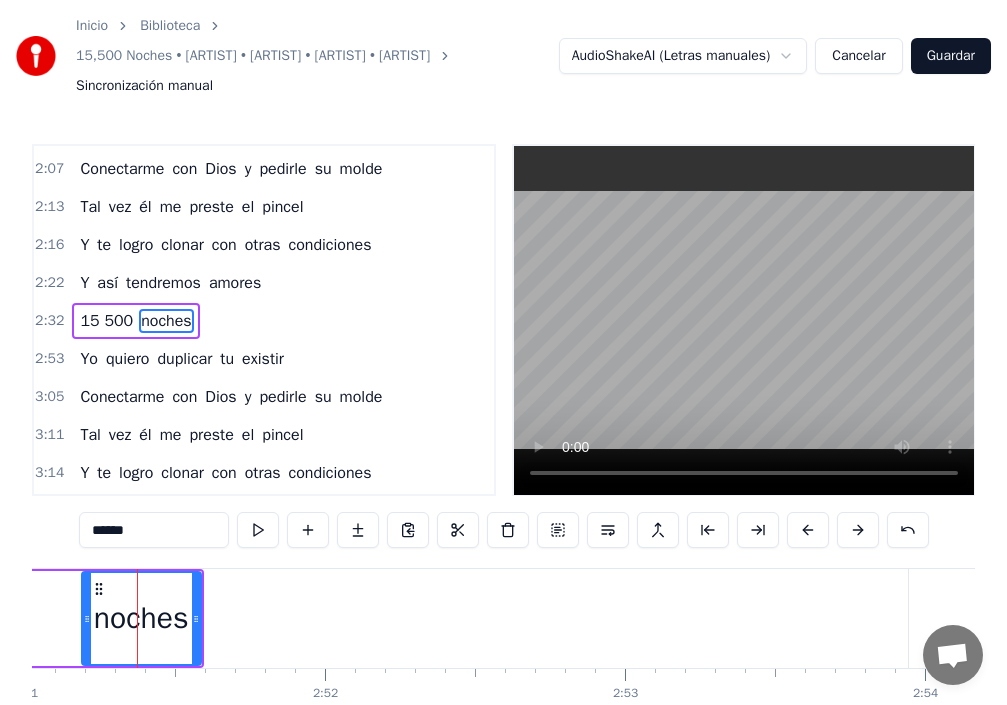scroll, scrollTop: 0, scrollLeft: 51312, axis: horizontal 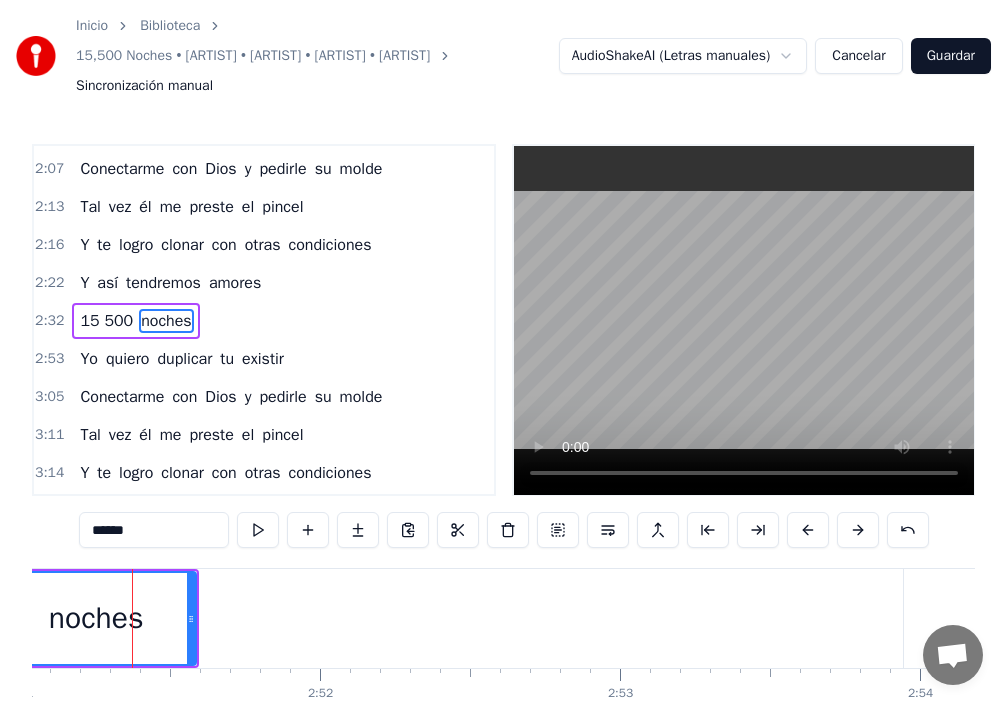 drag, startPoint x: 80, startPoint y: 617, endPoint x: 0, endPoint y: 593, distance: 83.52245 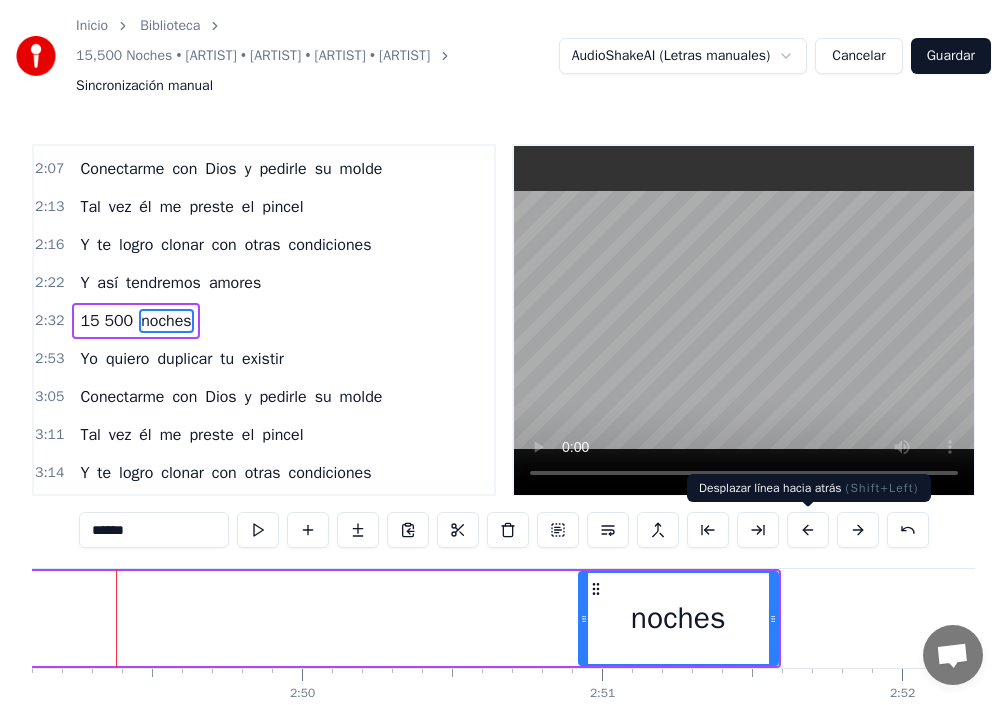 scroll, scrollTop: 0, scrollLeft: 50714, axis: horizontal 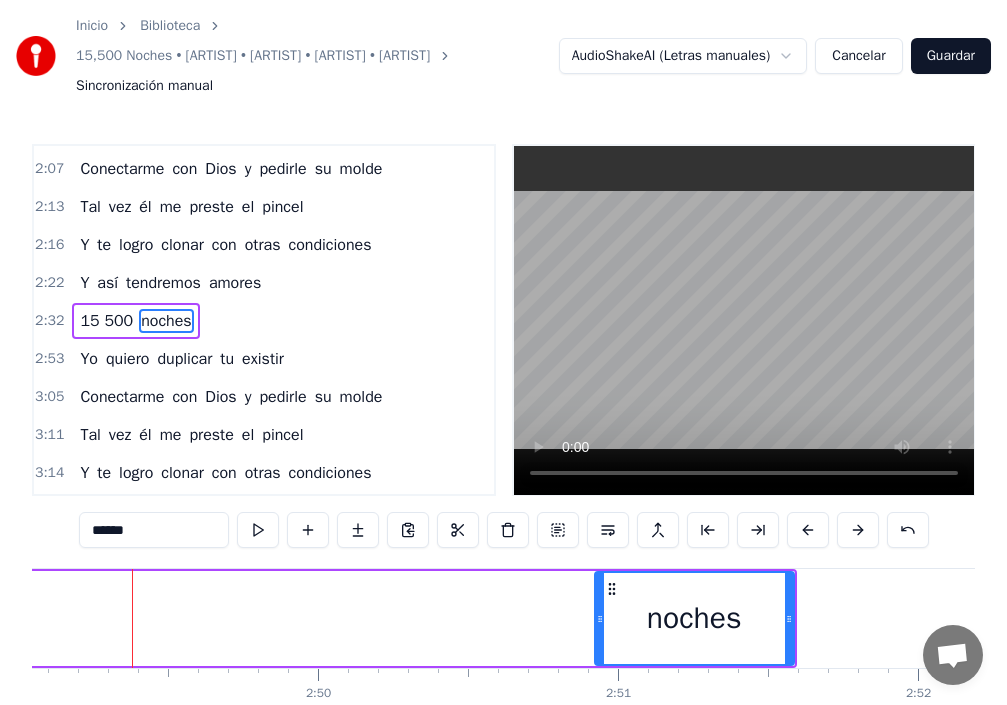 drag, startPoint x: 547, startPoint y: 620, endPoint x: 388, endPoint y: 648, distance: 161.44658 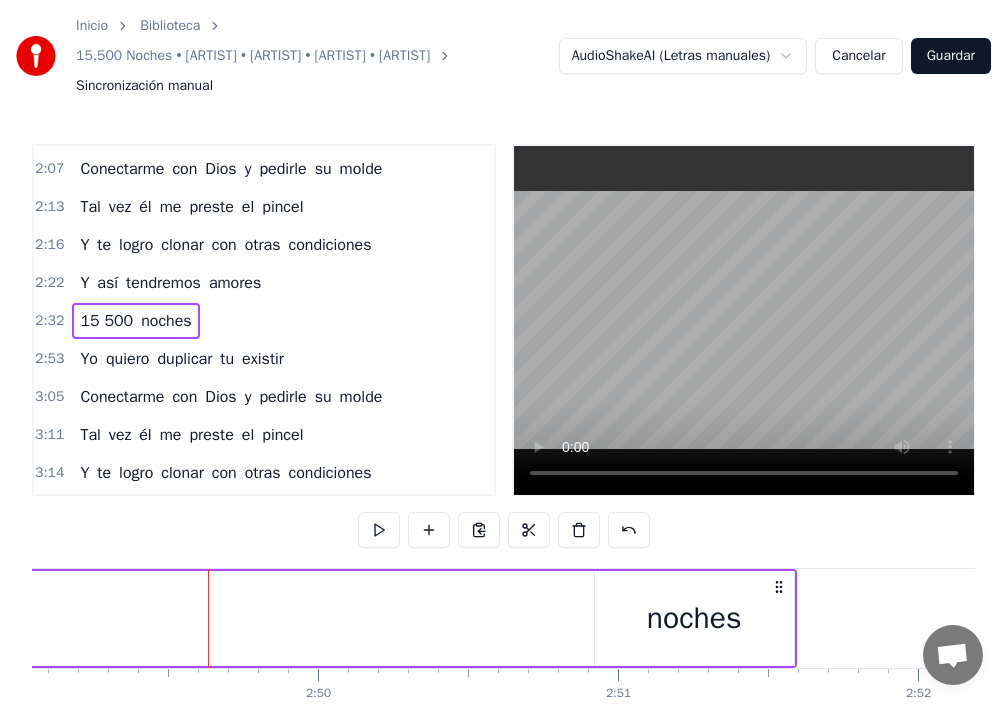 click on "noches" at bounding box center [694, 618] 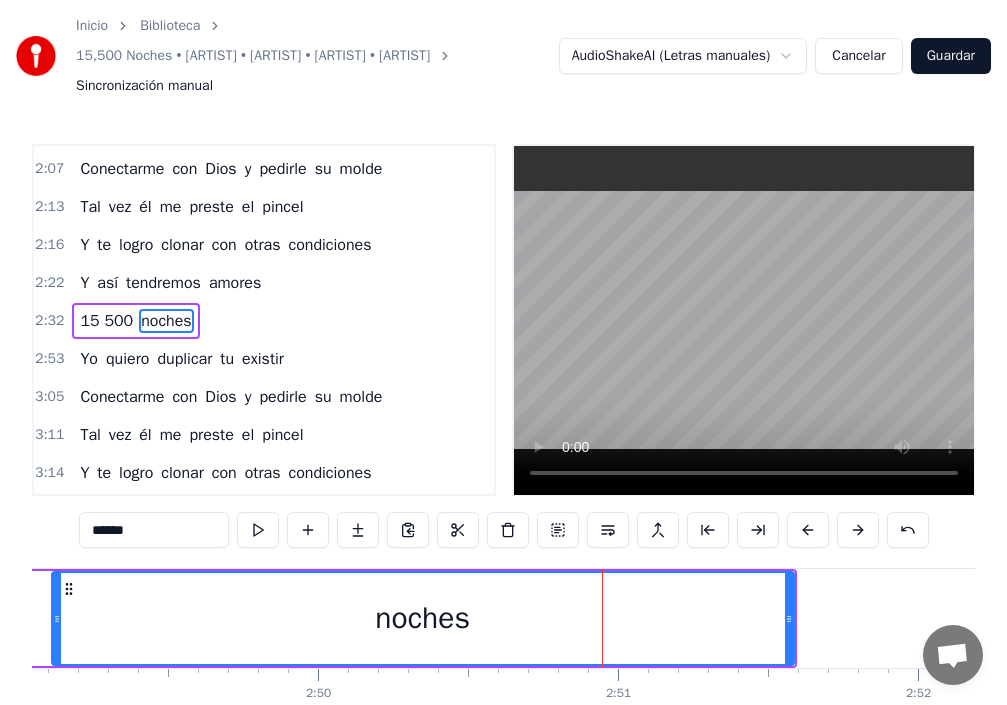 drag, startPoint x: 597, startPoint y: 620, endPoint x: 352, endPoint y: 638, distance: 245.66034 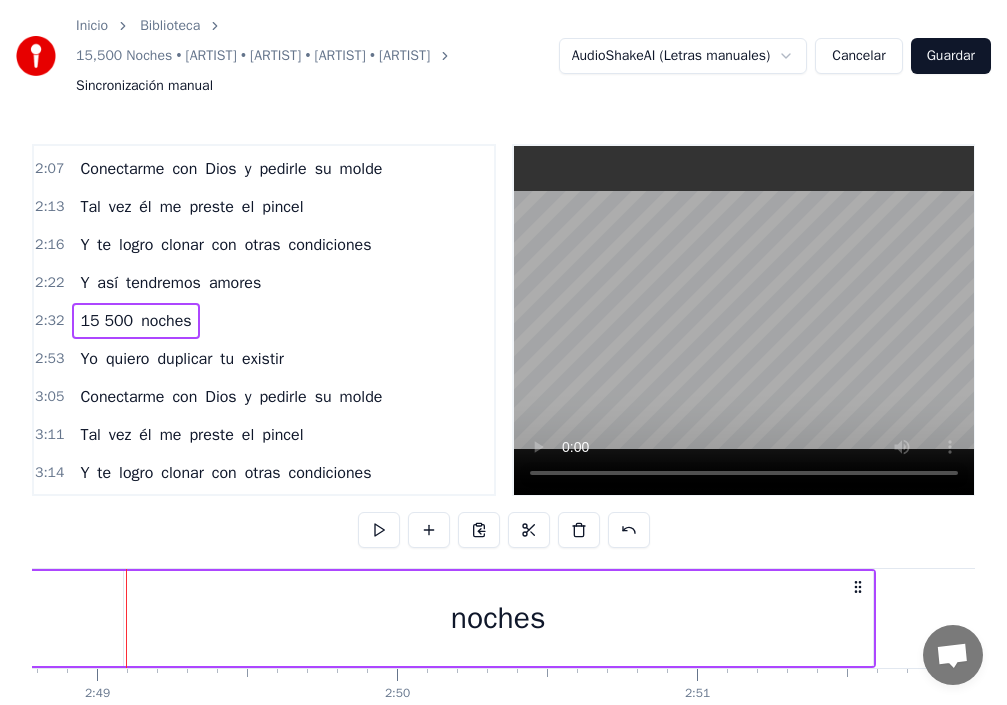 scroll, scrollTop: 0, scrollLeft: 50629, axis: horizontal 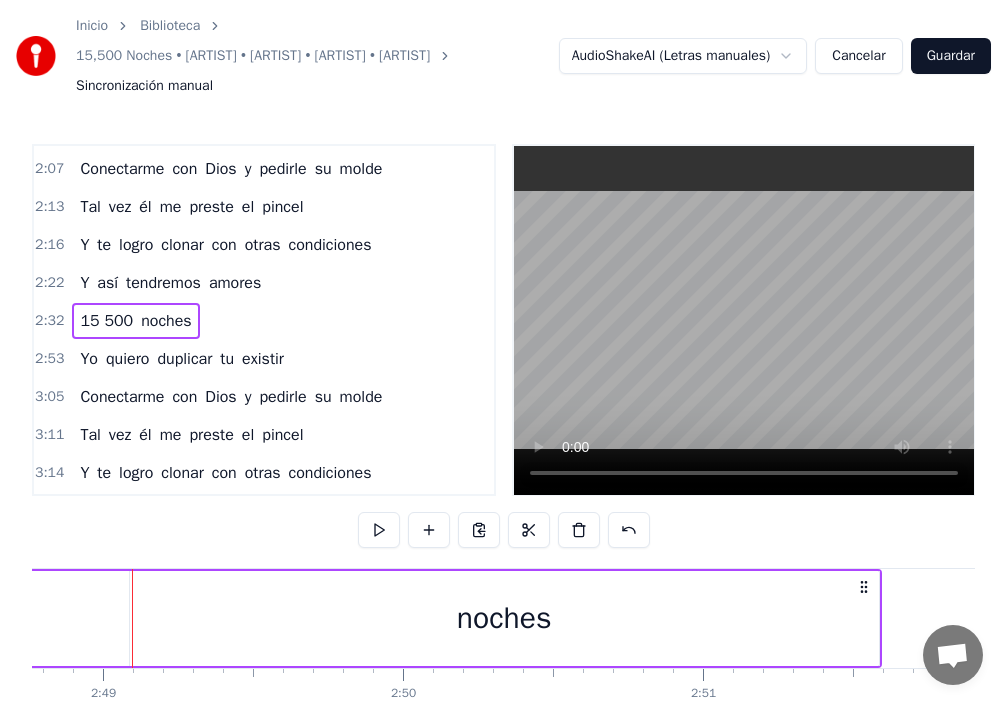 click on "noches" at bounding box center [504, 618] 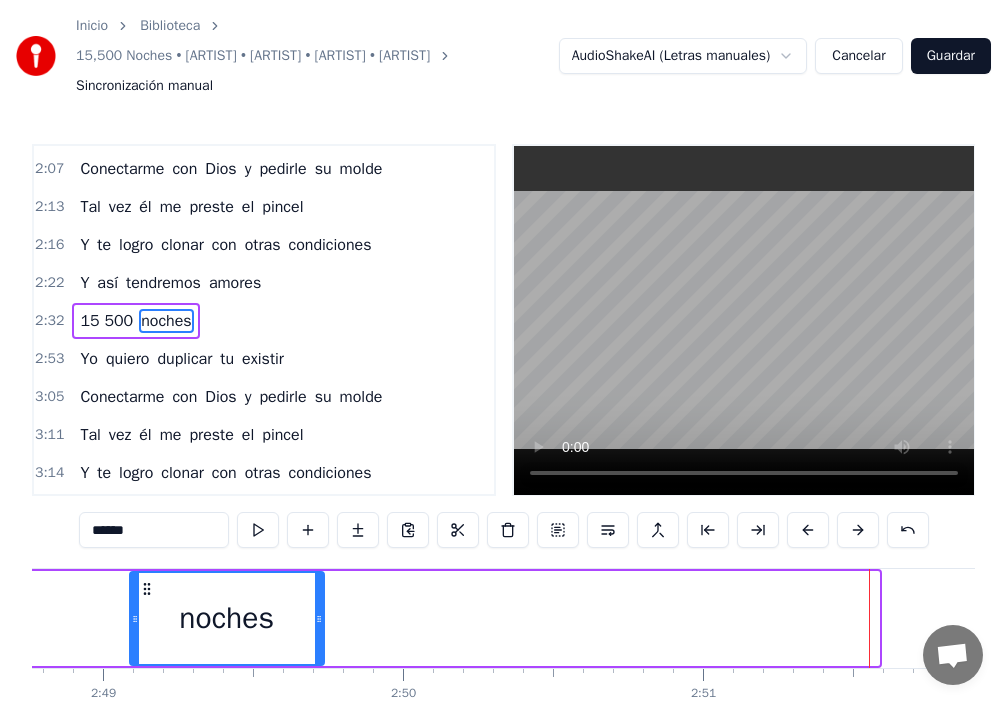 drag, startPoint x: 877, startPoint y: 621, endPoint x: 322, endPoint y: 636, distance: 555.20264 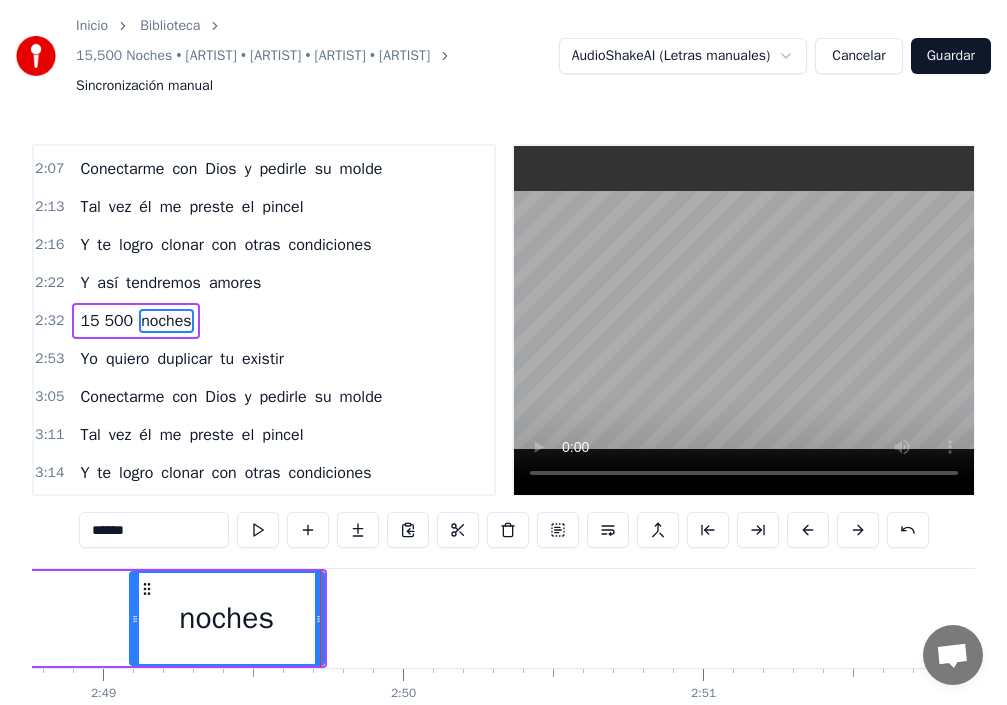 click on "15 500 noches" at bounding box center [-2279, 618] 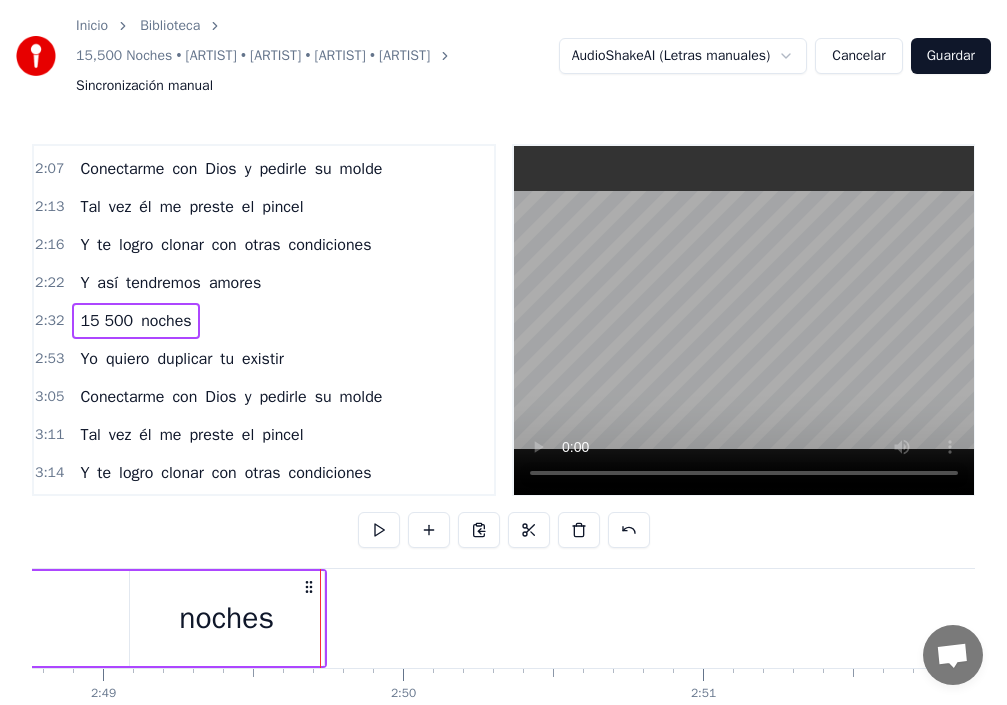 scroll, scrollTop: 0, scrollLeft: 50541, axis: horizontal 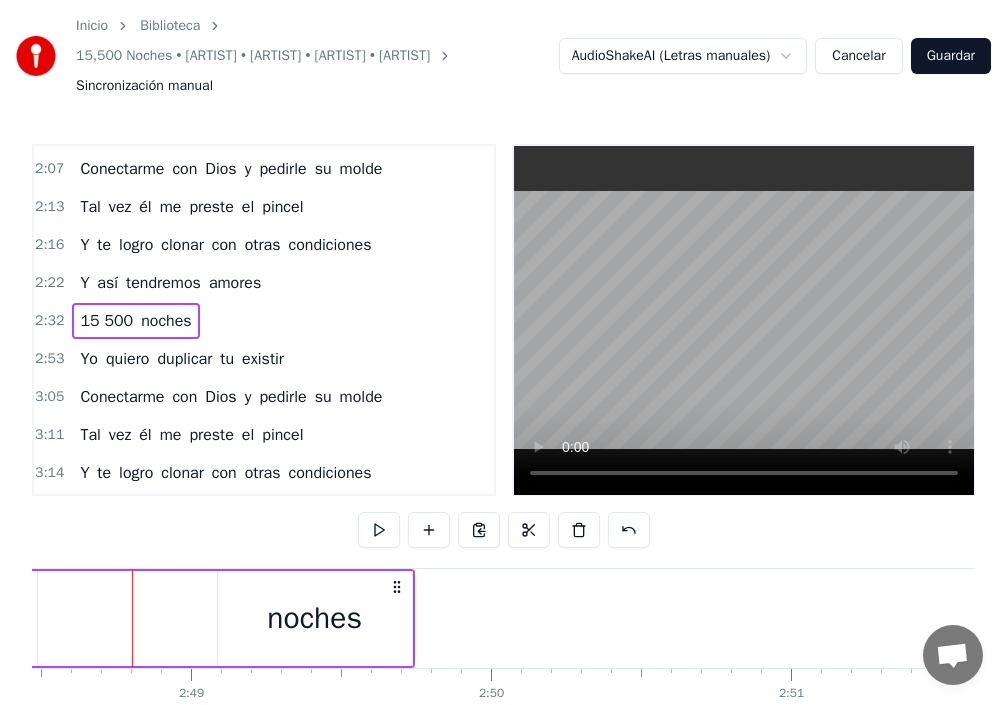 click on "15 500 noches" at bounding box center [-2191, 618] 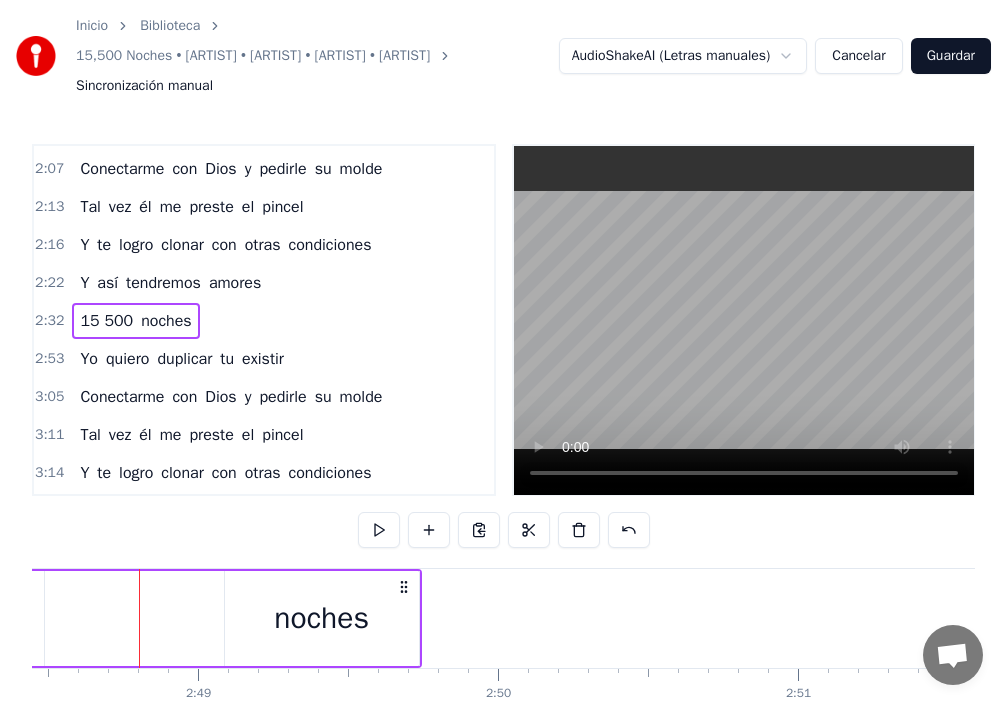 click on "15 500" at bounding box center [106, 321] 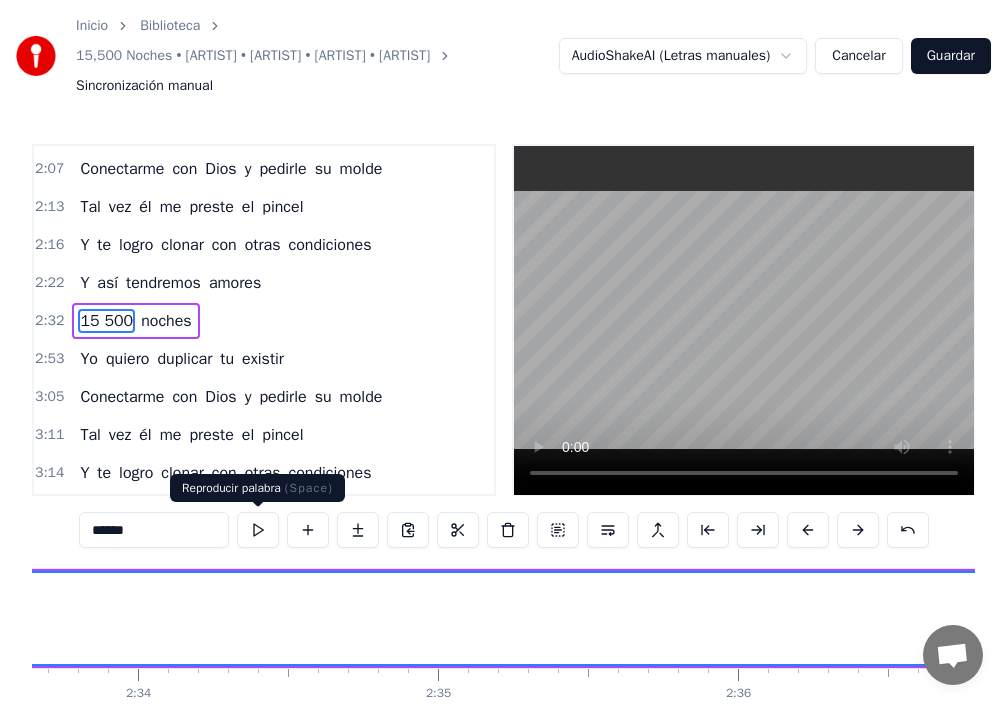 scroll, scrollTop: 0, scrollLeft: 45611, axis: horizontal 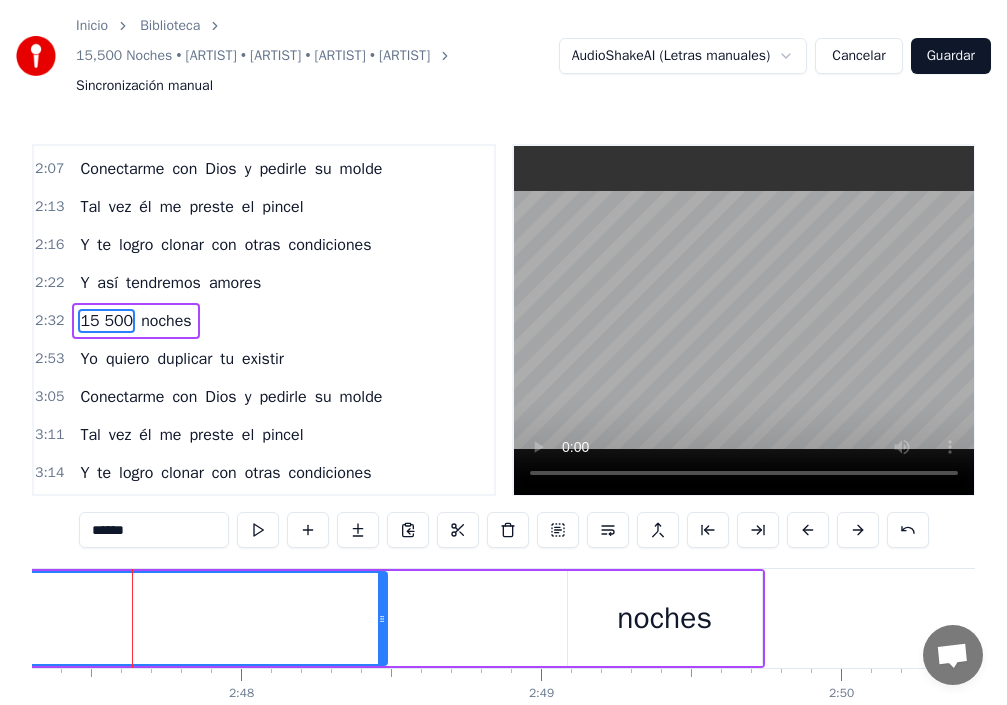 click on "15 500 noches" at bounding box center (-1841, 618) 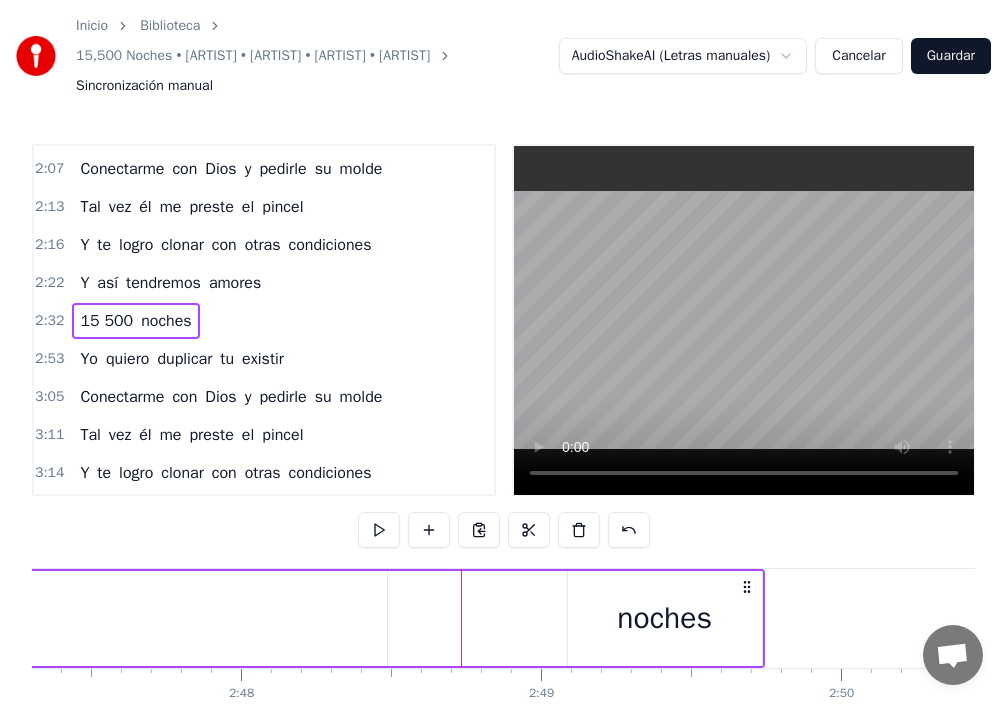 click on "15 500" at bounding box center (-2029, 618) 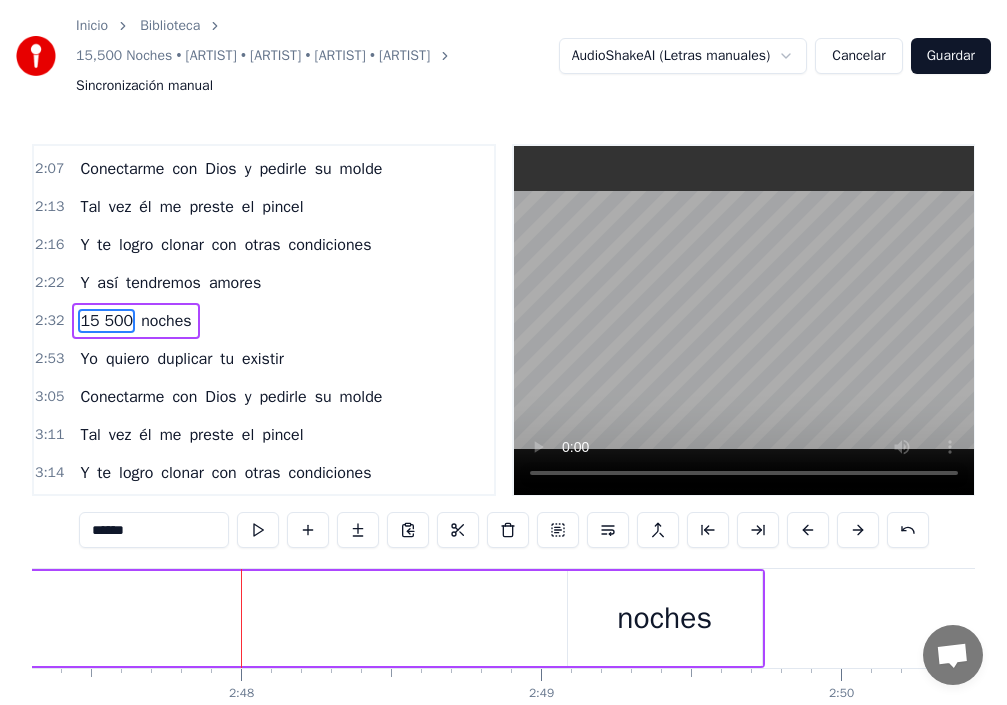 drag, startPoint x: 383, startPoint y: 620, endPoint x: 0, endPoint y: 616, distance: 383.02087 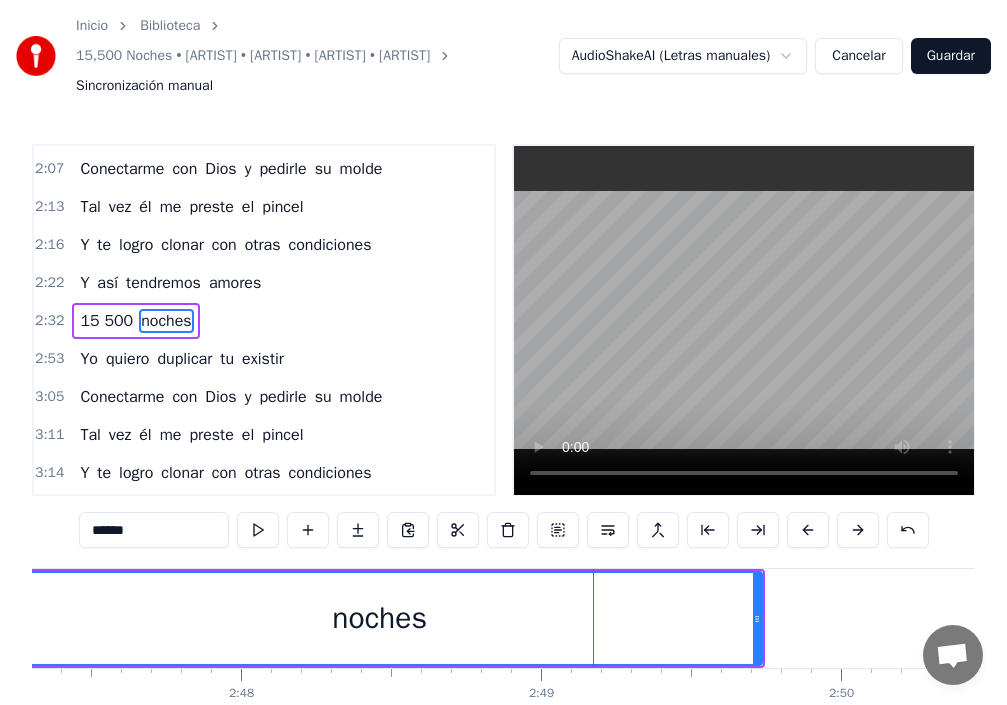 drag, startPoint x: 570, startPoint y: 622, endPoint x: 0, endPoint y: 606, distance: 570.2245 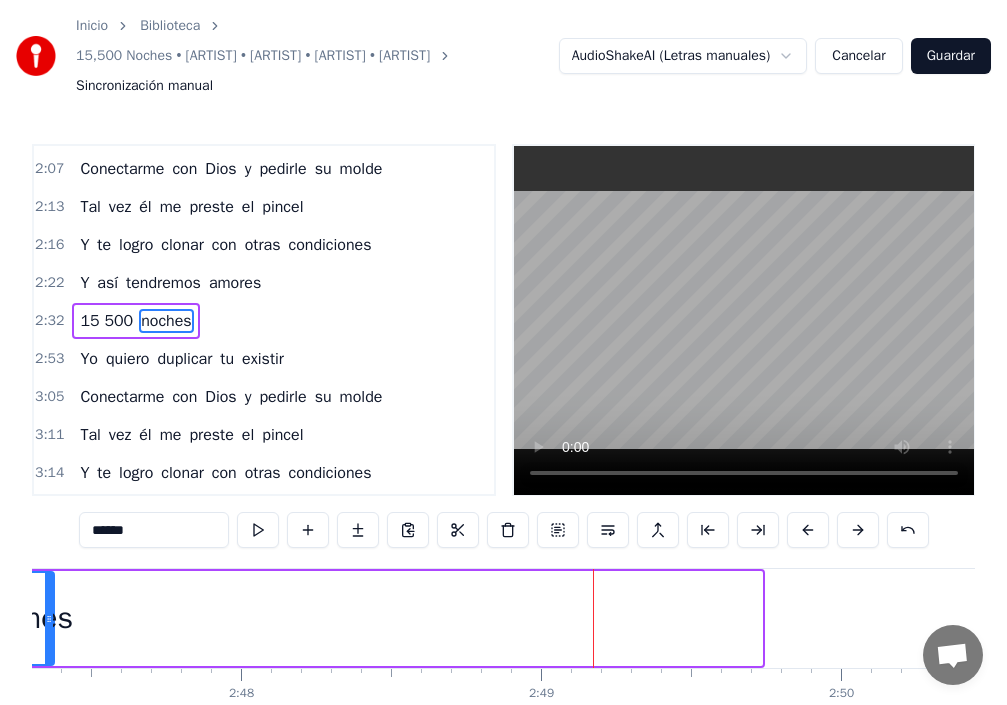 drag, startPoint x: 756, startPoint y: 621, endPoint x: 48, endPoint y: 631, distance: 708.0706 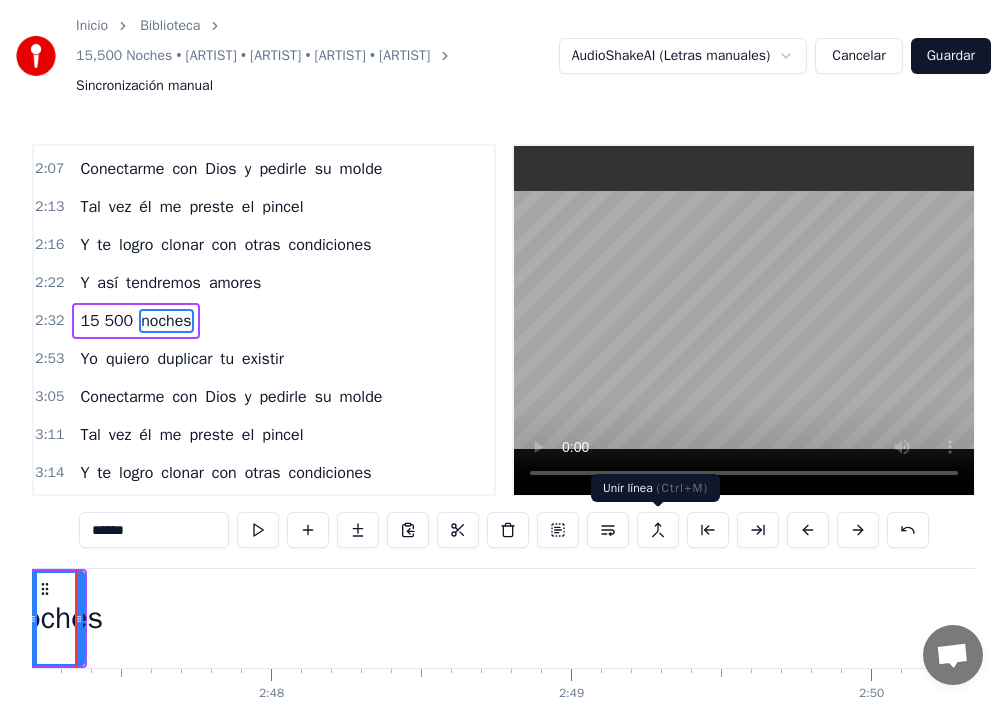 scroll, scrollTop: 0, scrollLeft: 50105, axis: horizontal 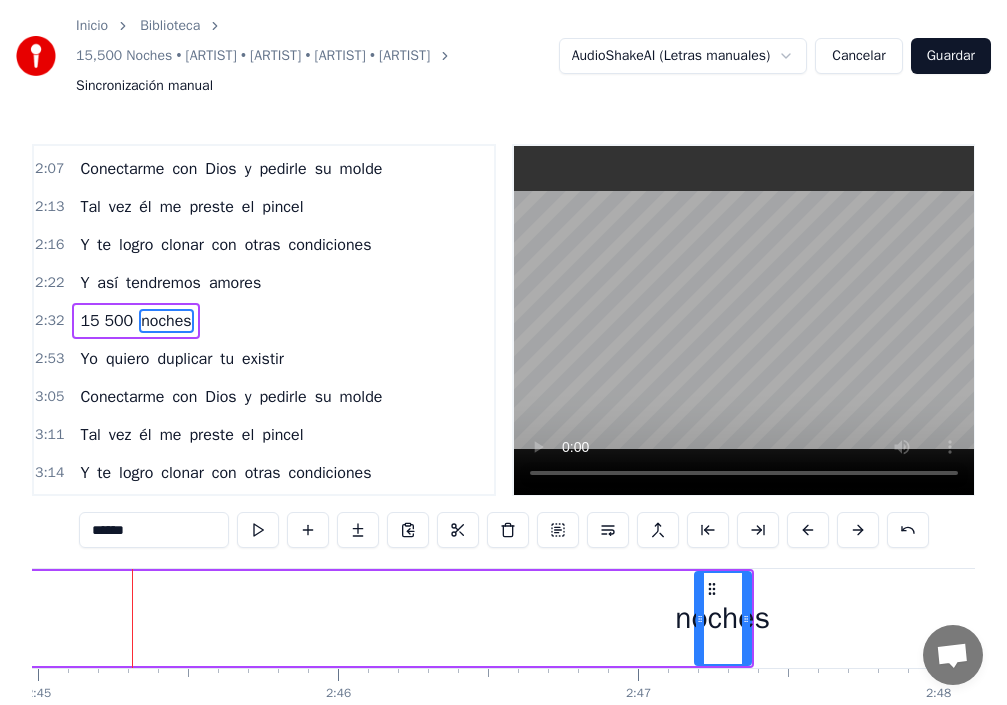 click on "15 500" at bounding box center (-1523, 618) 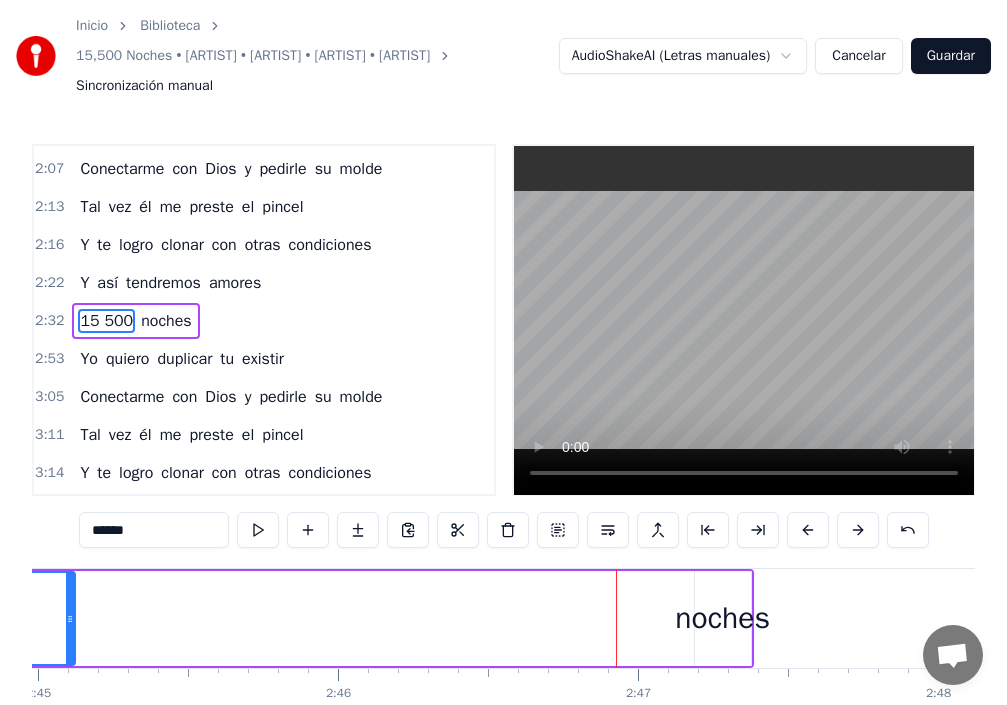 drag, startPoint x: 699, startPoint y: 614, endPoint x: 73, endPoint y: 625, distance: 626.0966 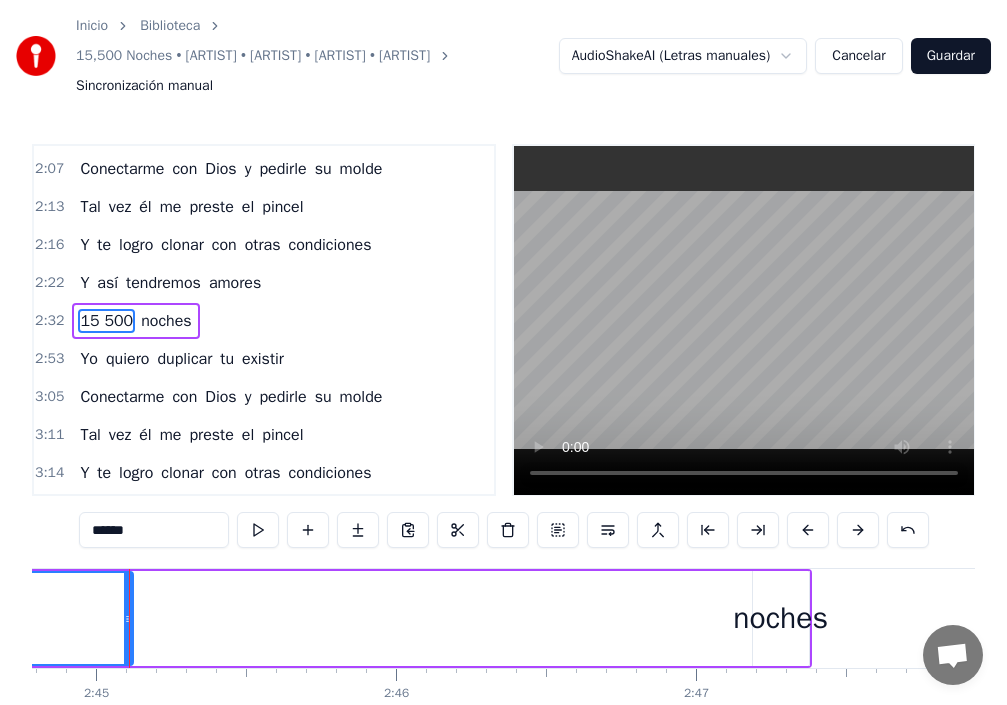 scroll, scrollTop: 0, scrollLeft: 49433, axis: horizontal 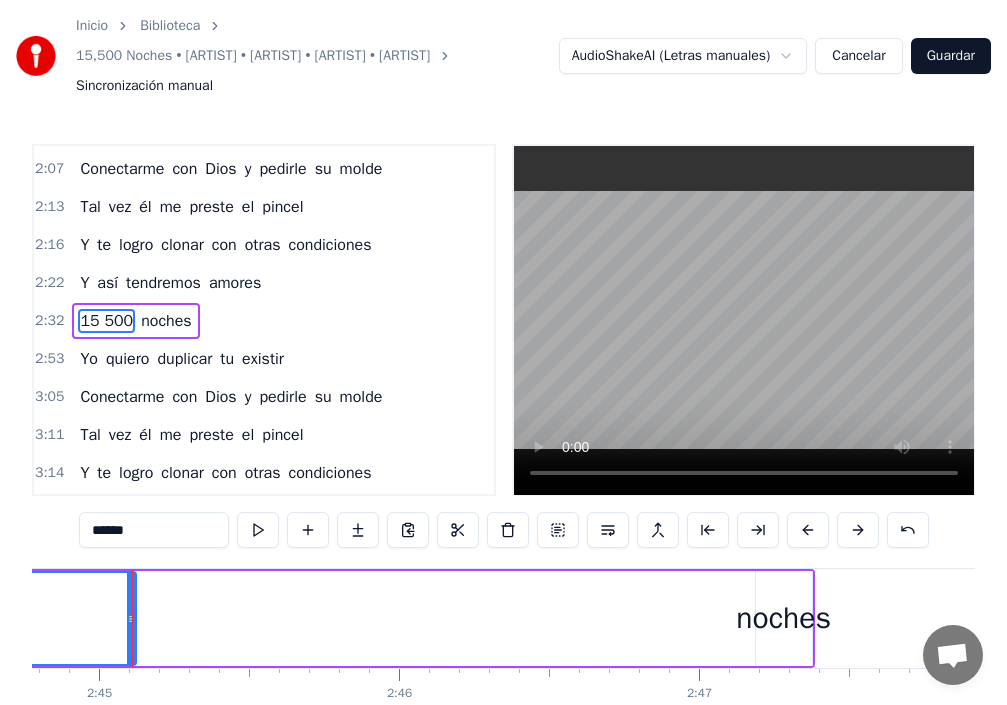 click on "15 500 noches" at bounding box center [-1437, 618] 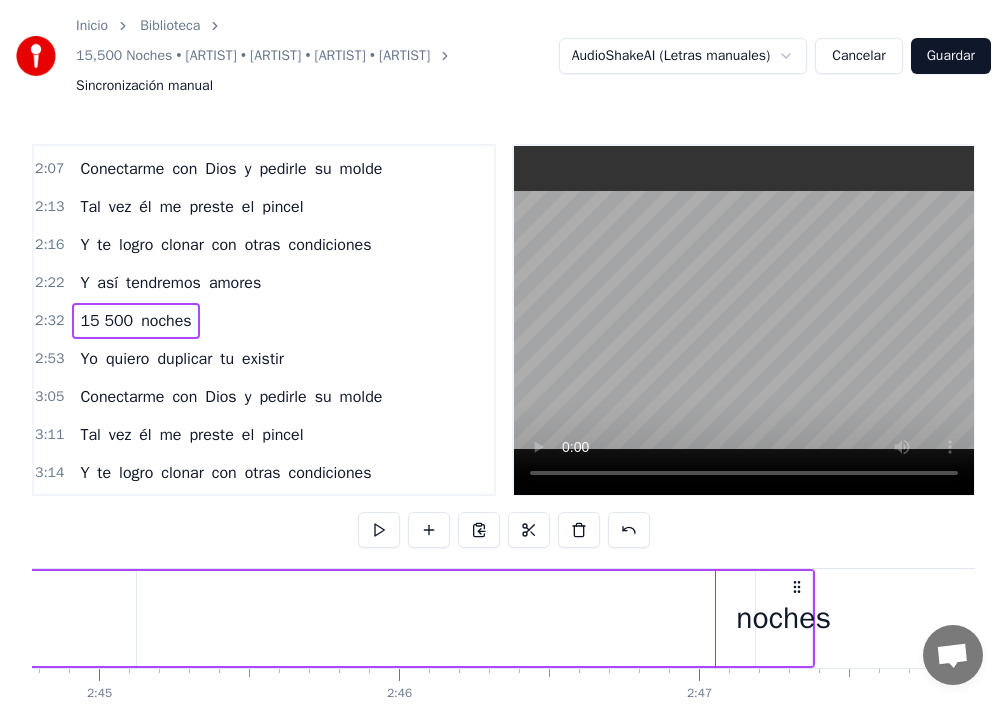 click on "noches" at bounding box center (783, 618) 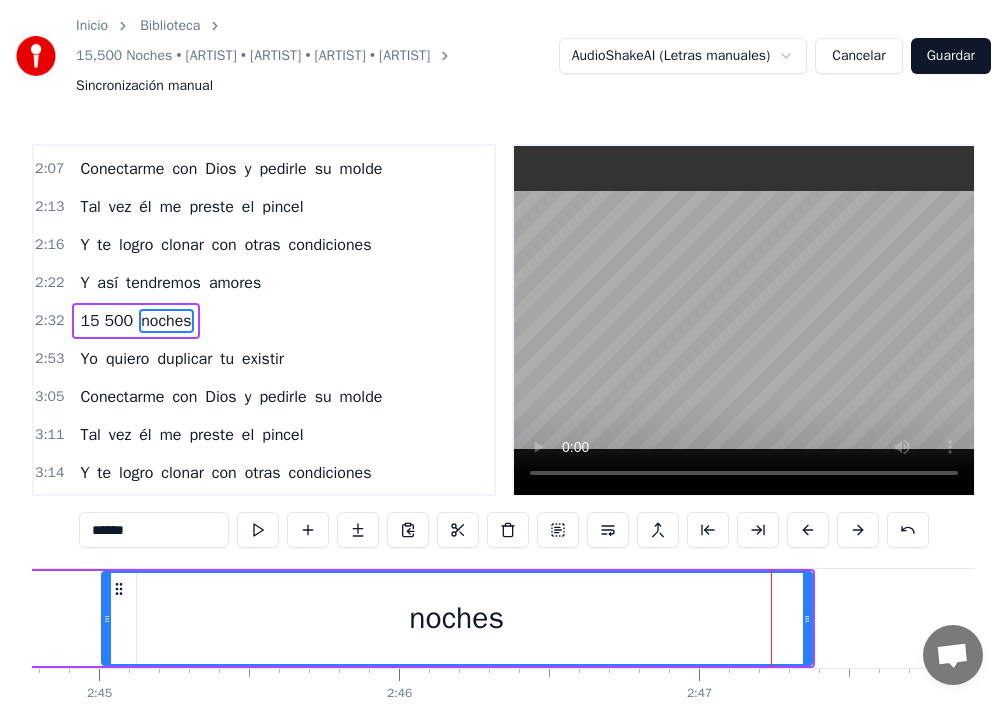 drag, startPoint x: 760, startPoint y: 621, endPoint x: 106, endPoint y: 639, distance: 654.2477 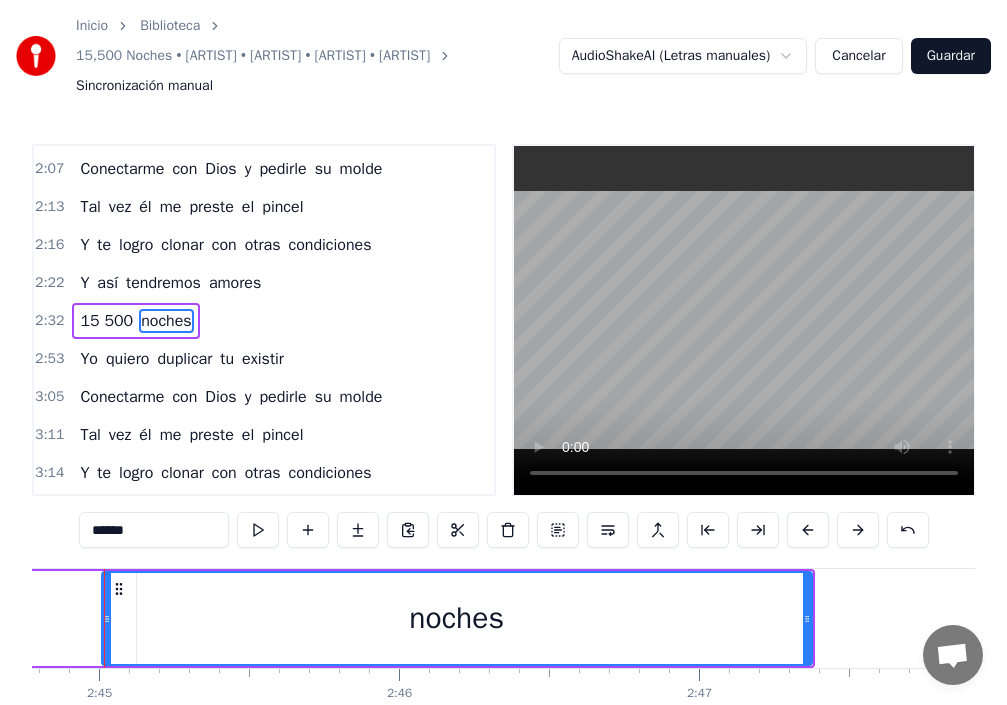 scroll, scrollTop: 0, scrollLeft: 49405, axis: horizontal 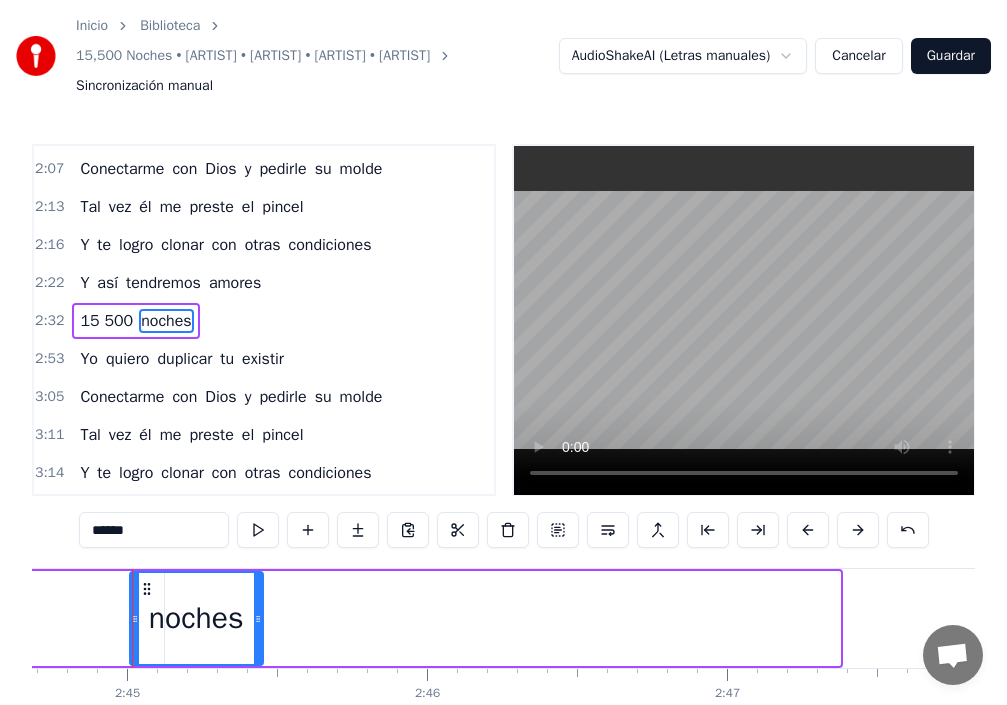drag, startPoint x: 837, startPoint y: 616, endPoint x: 253, endPoint y: 631, distance: 584.1926 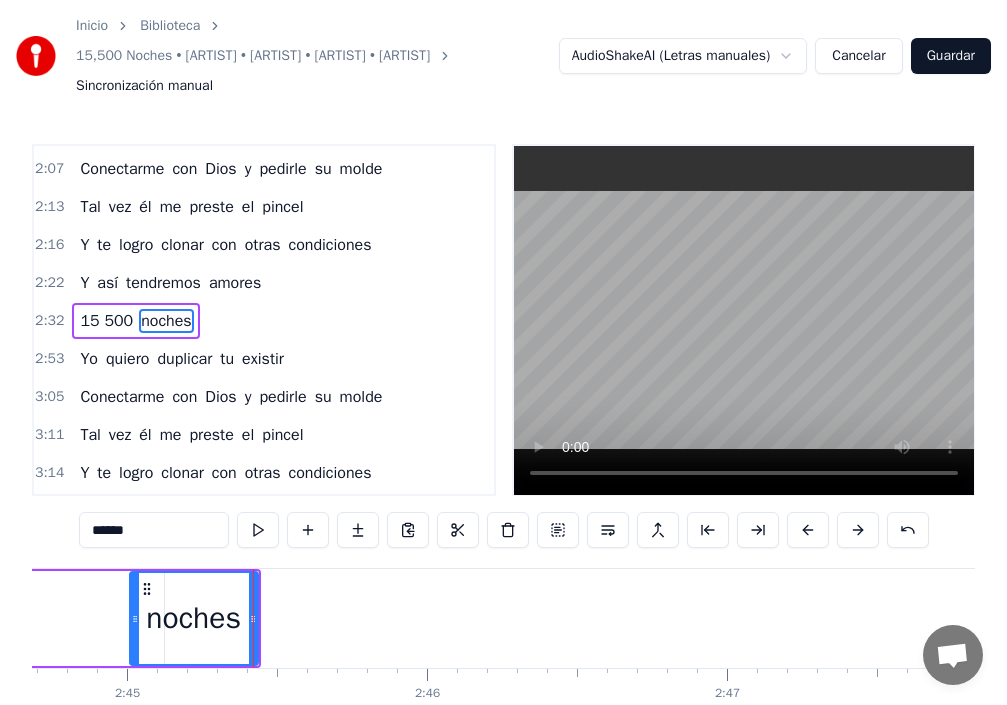 click on "15 500" at bounding box center [106, 321] 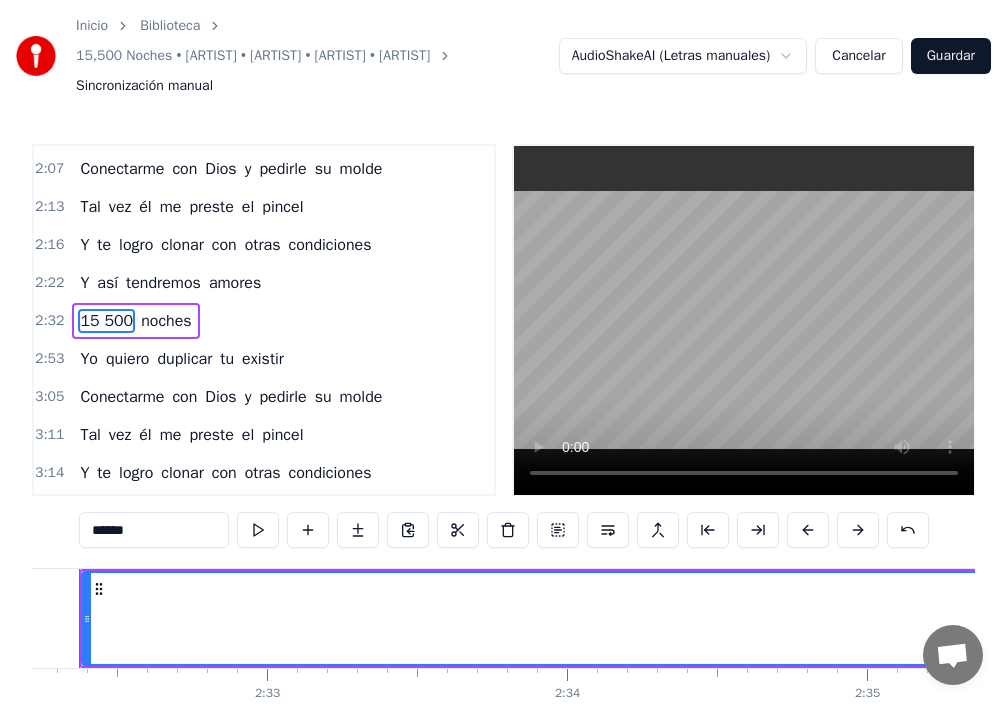 scroll, scrollTop: 0, scrollLeft: 45611, axis: horizontal 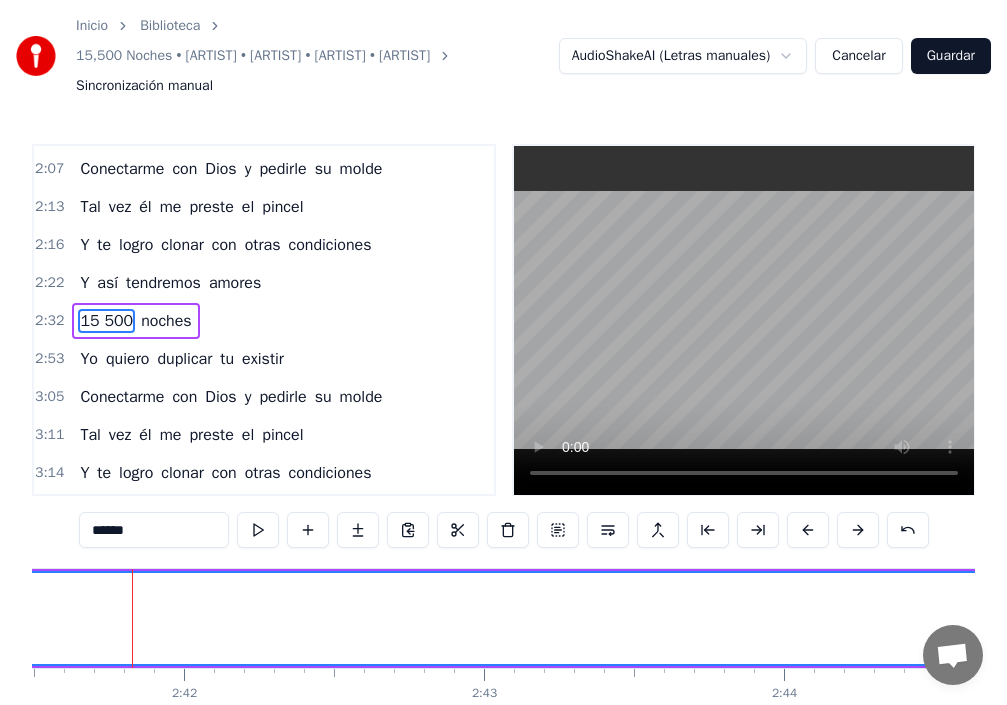 drag, startPoint x: 145, startPoint y: 318, endPoint x: 138, endPoint y: 328, distance: 12.206555 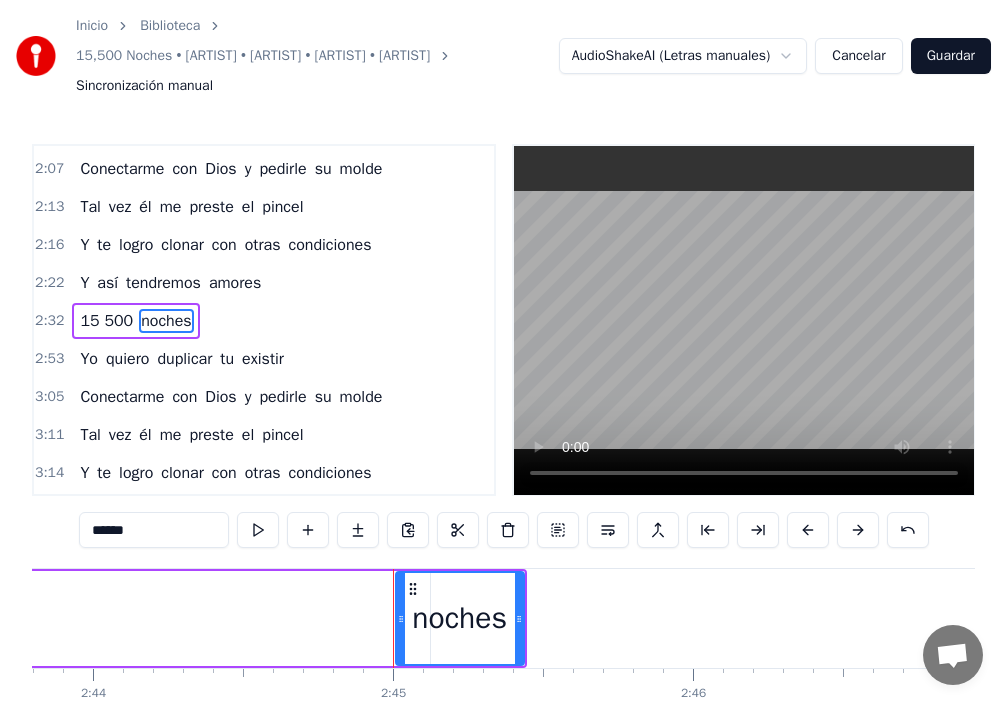 scroll, scrollTop: 0, scrollLeft: 49399, axis: horizontal 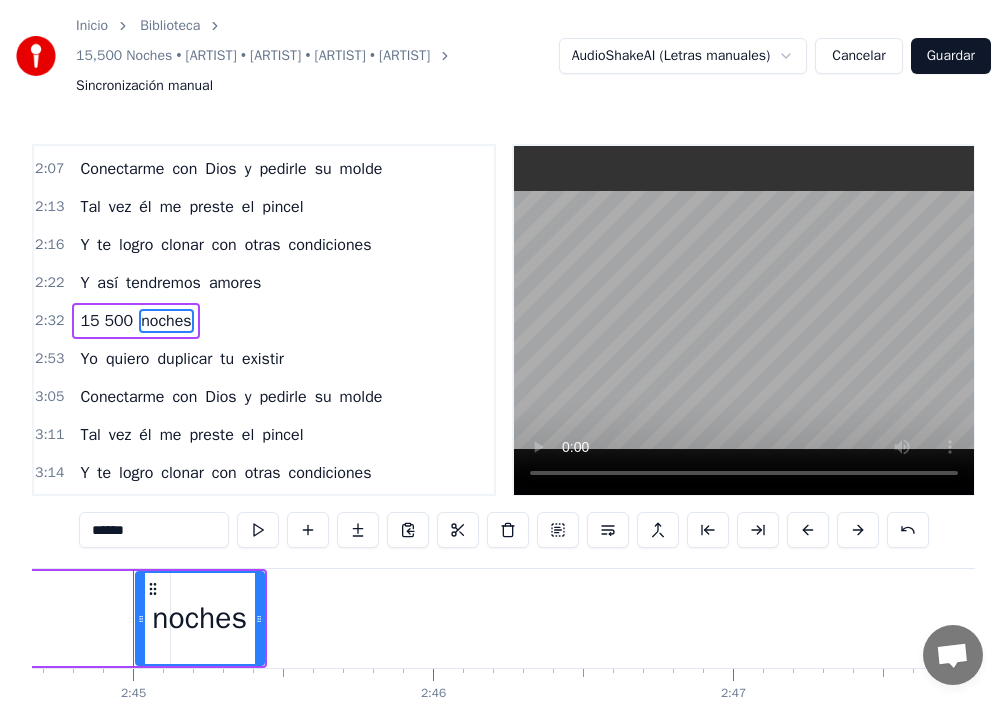 click on "15 500" at bounding box center (-1741, 618) 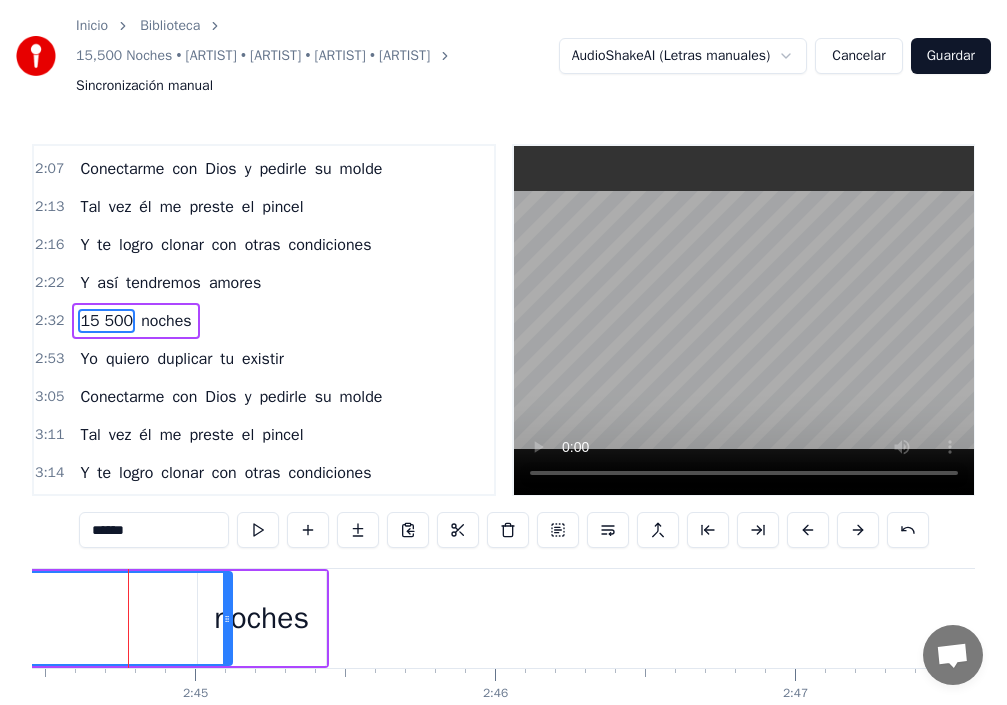 scroll, scrollTop: 0, scrollLeft: 49333, axis: horizontal 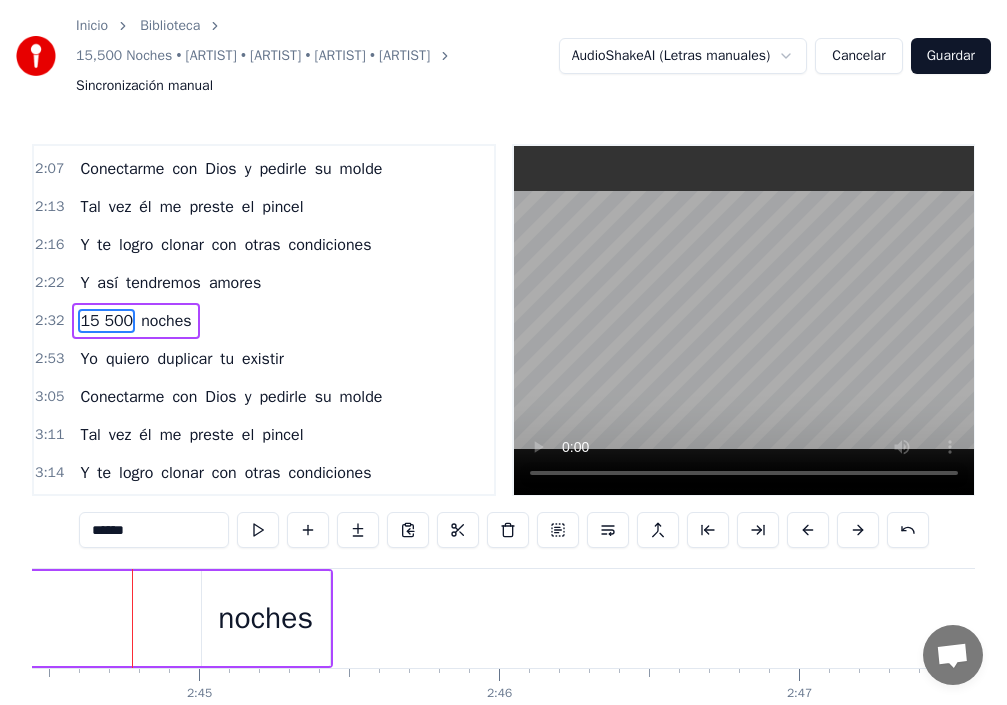 drag, startPoint x: 232, startPoint y: 620, endPoint x: 0, endPoint y: 599, distance: 232.94849 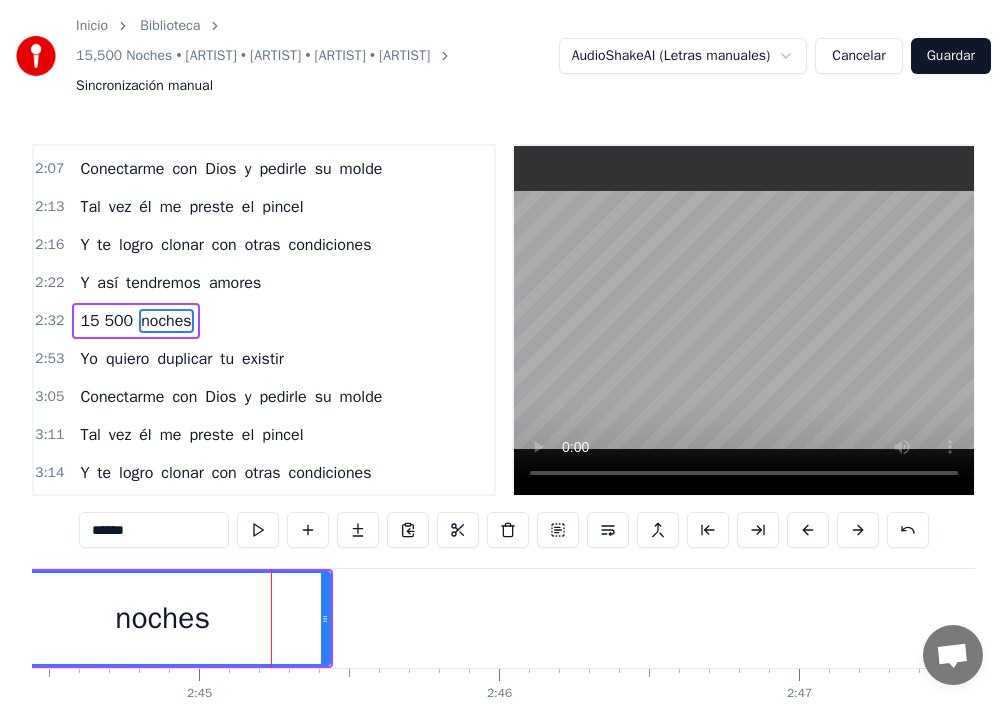 drag, startPoint x: 206, startPoint y: 626, endPoint x: 0, endPoint y: 609, distance: 206.70027 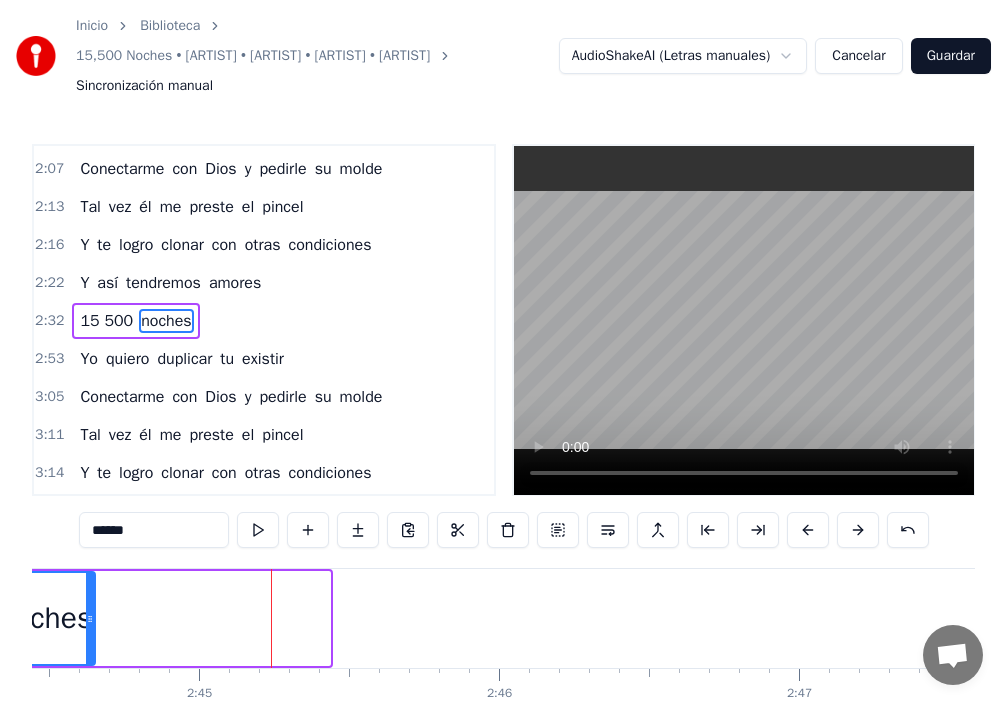 drag, startPoint x: 325, startPoint y: 620, endPoint x: 71, endPoint y: 628, distance: 254.12595 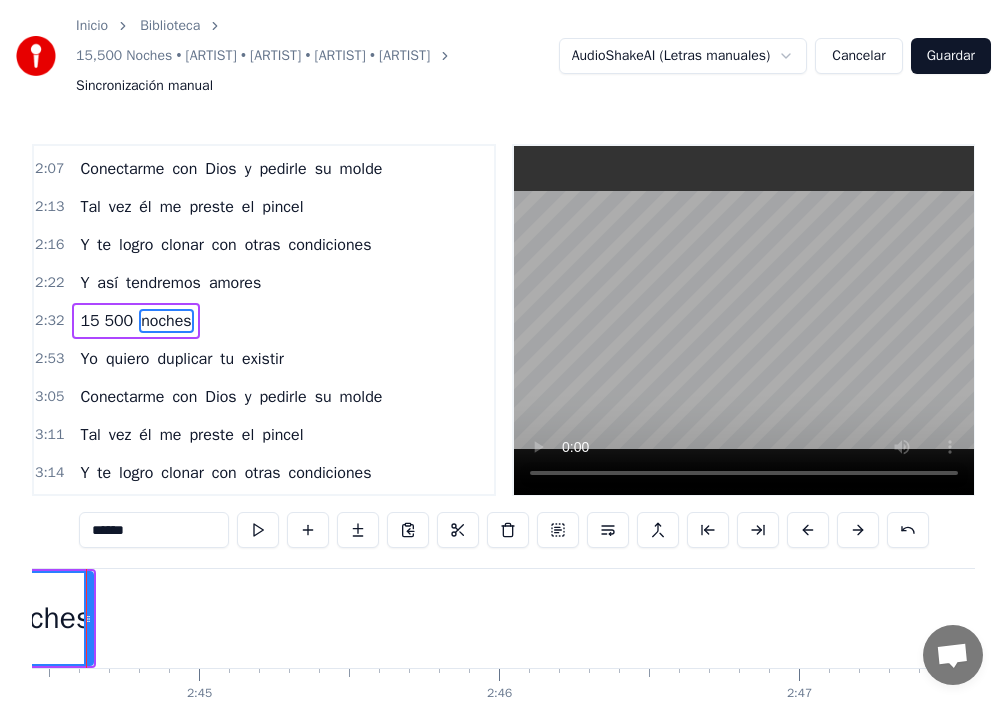 scroll, scrollTop: 0, scrollLeft: 49287, axis: horizontal 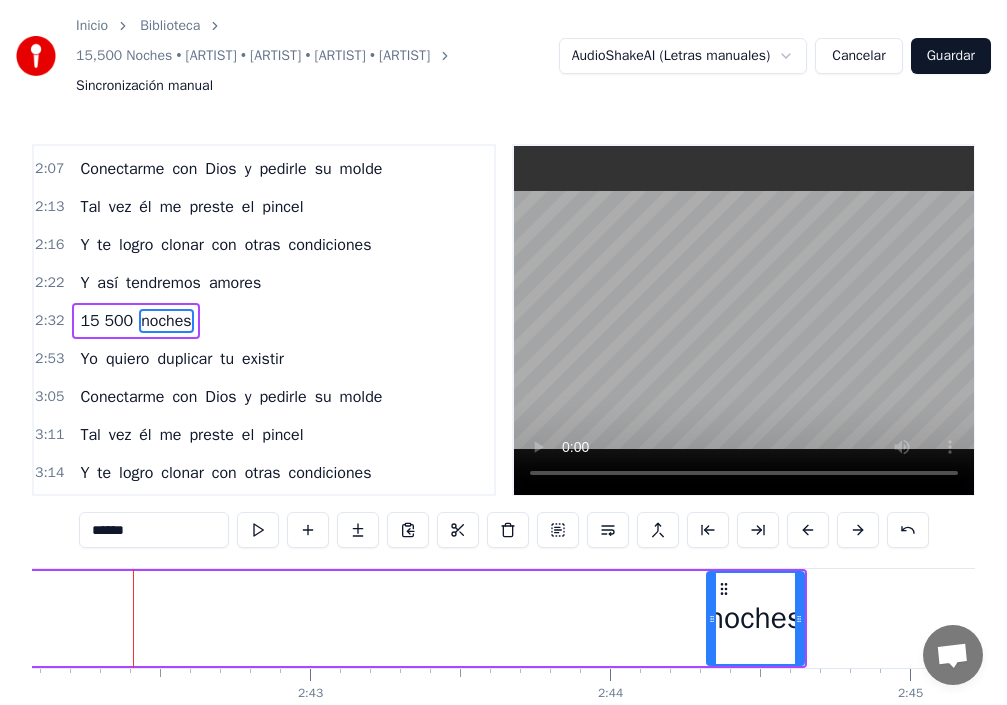 click on "15 500" at bounding box center (-1080, 618) 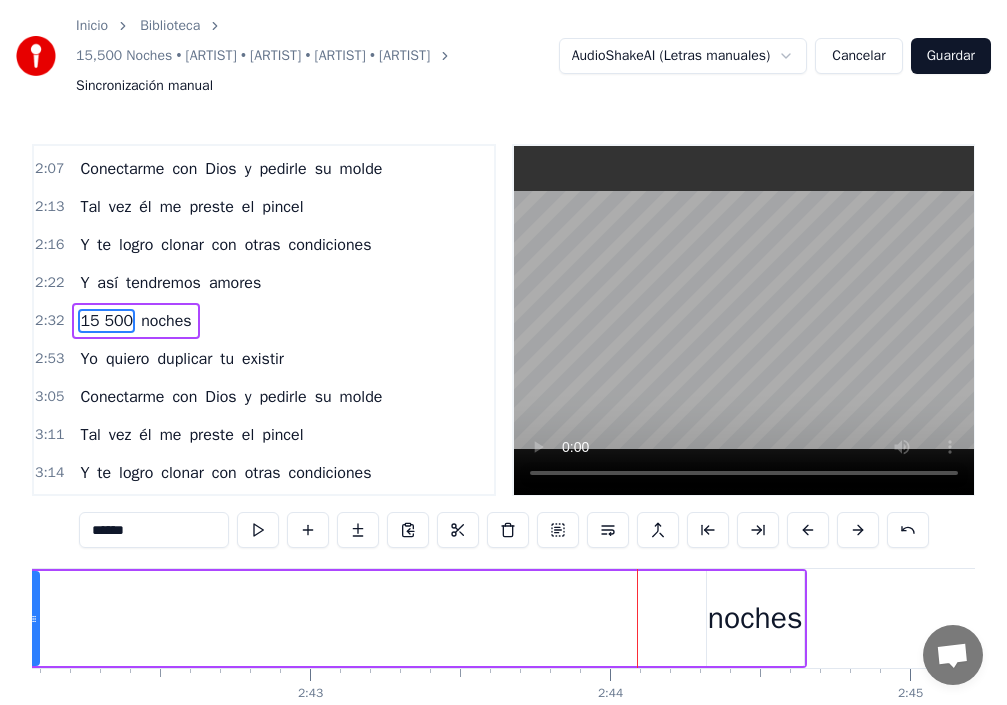 drag, startPoint x: 712, startPoint y: 610, endPoint x: 36, endPoint y: 605, distance: 676.0185 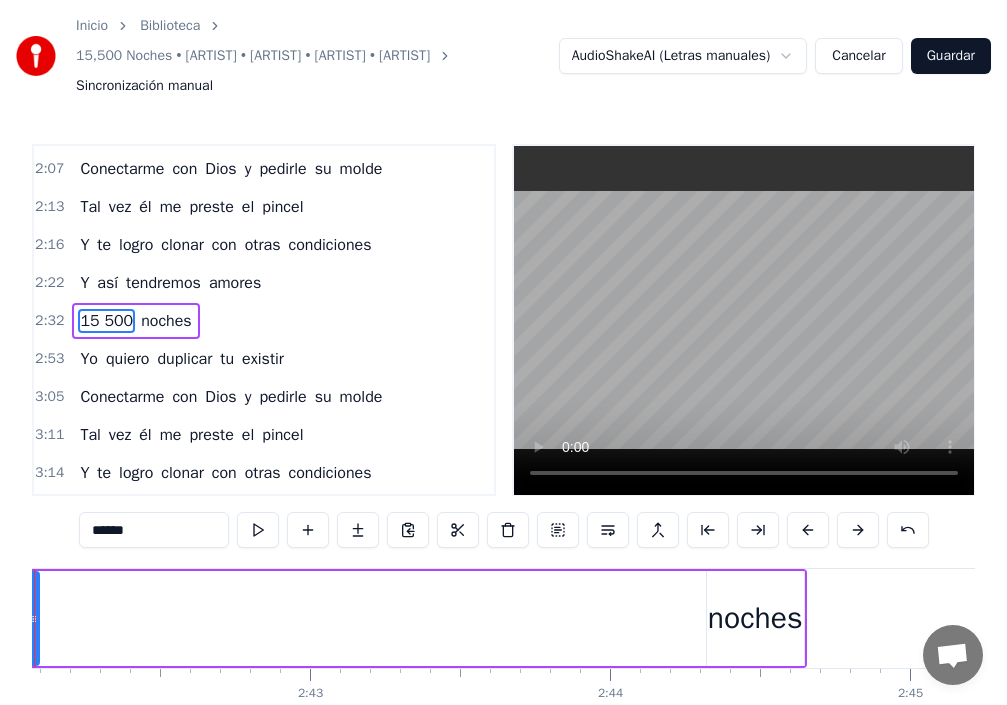 click on "15 500 noches" at bounding box center (-1036, 618) 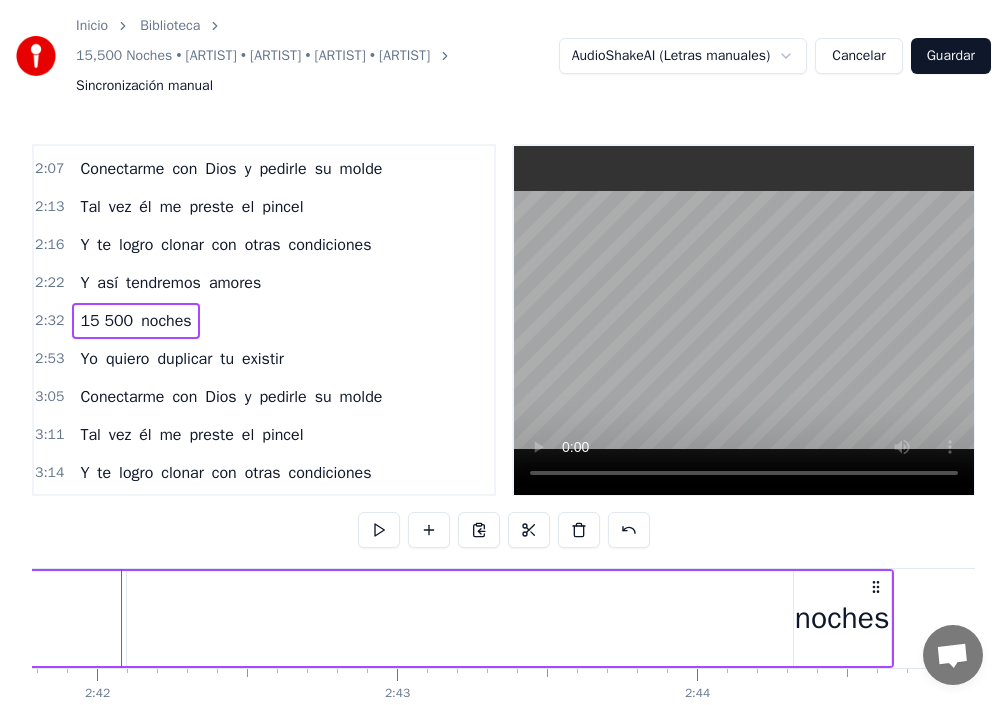 scroll, scrollTop: 0, scrollLeft: 48524, axis: horizontal 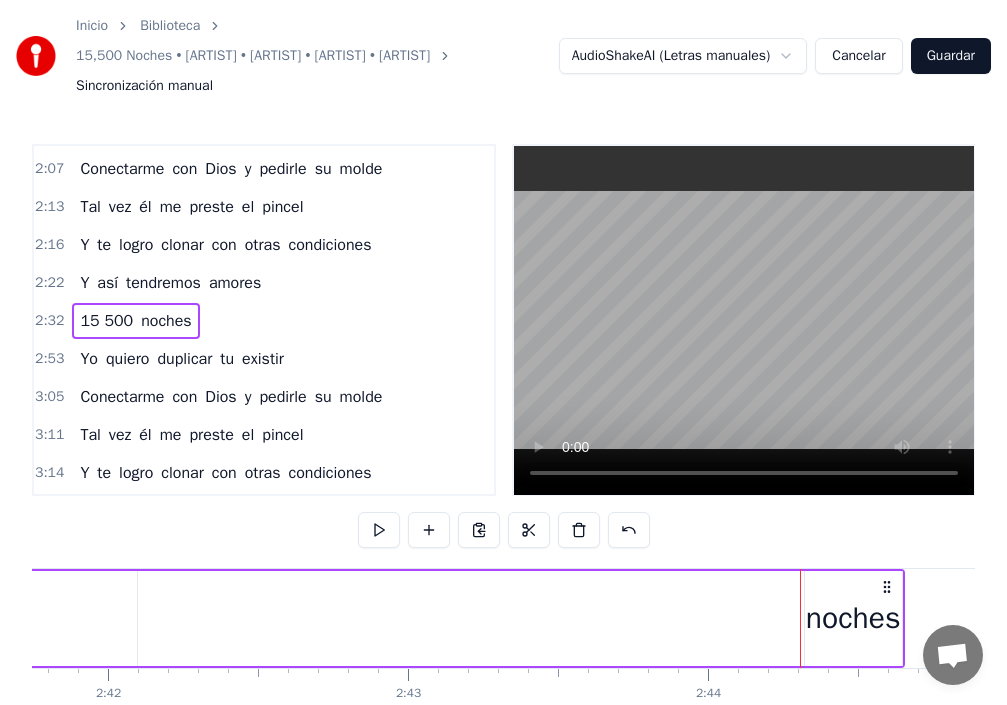 click on "noches" at bounding box center [853, 618] 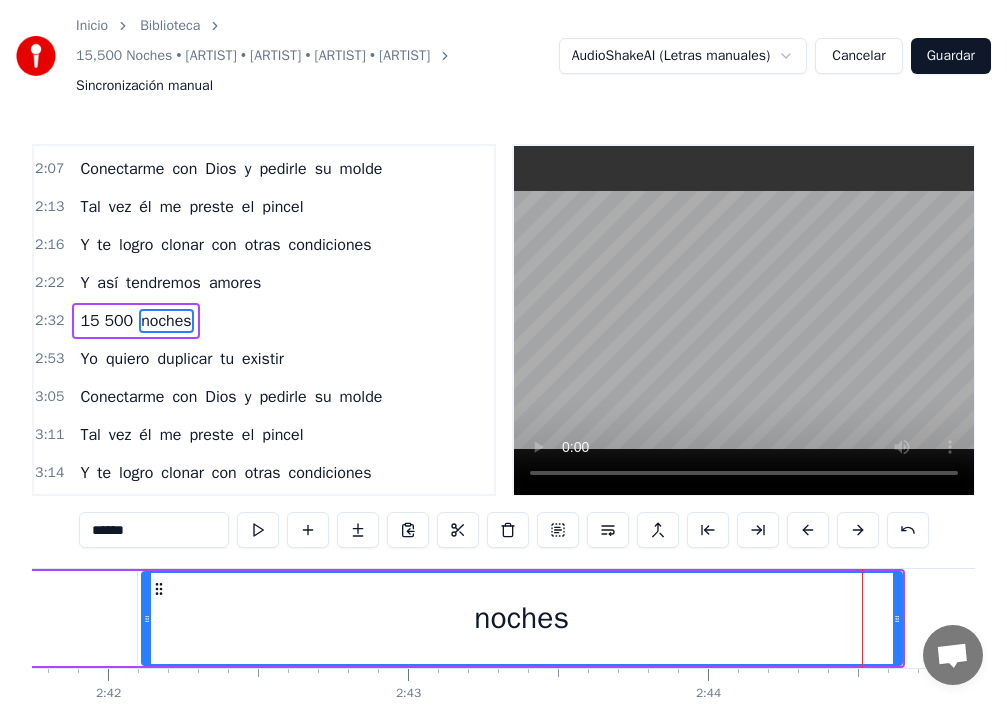 drag, startPoint x: 808, startPoint y: 618, endPoint x: 145, endPoint y: 633, distance: 663.1697 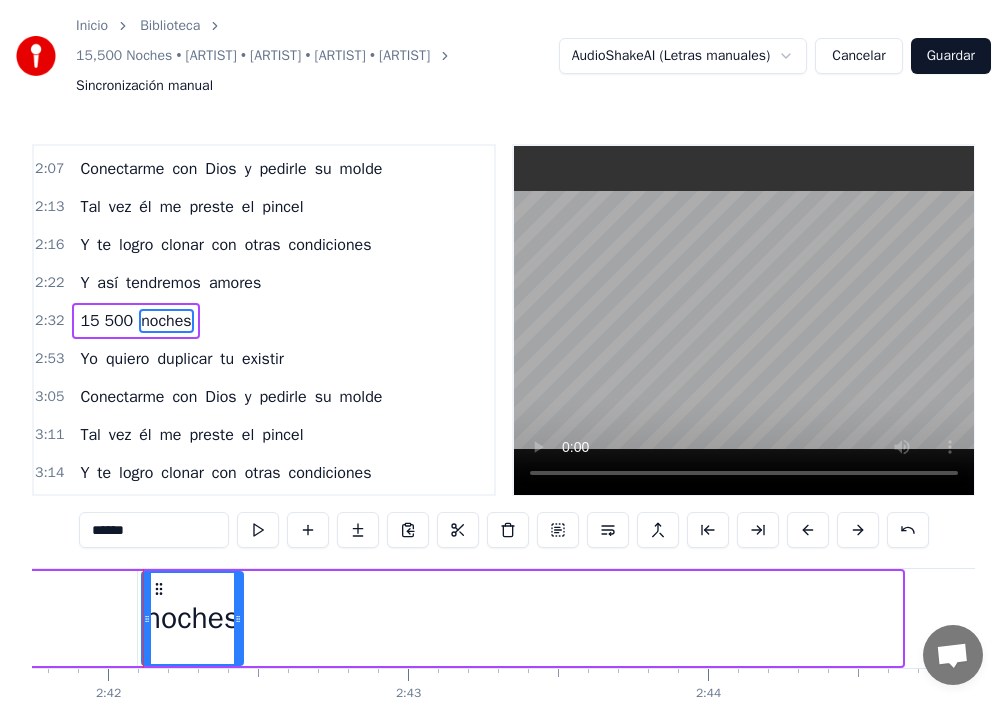 drag, startPoint x: 894, startPoint y: 620, endPoint x: 235, endPoint y: 639, distance: 659.27386 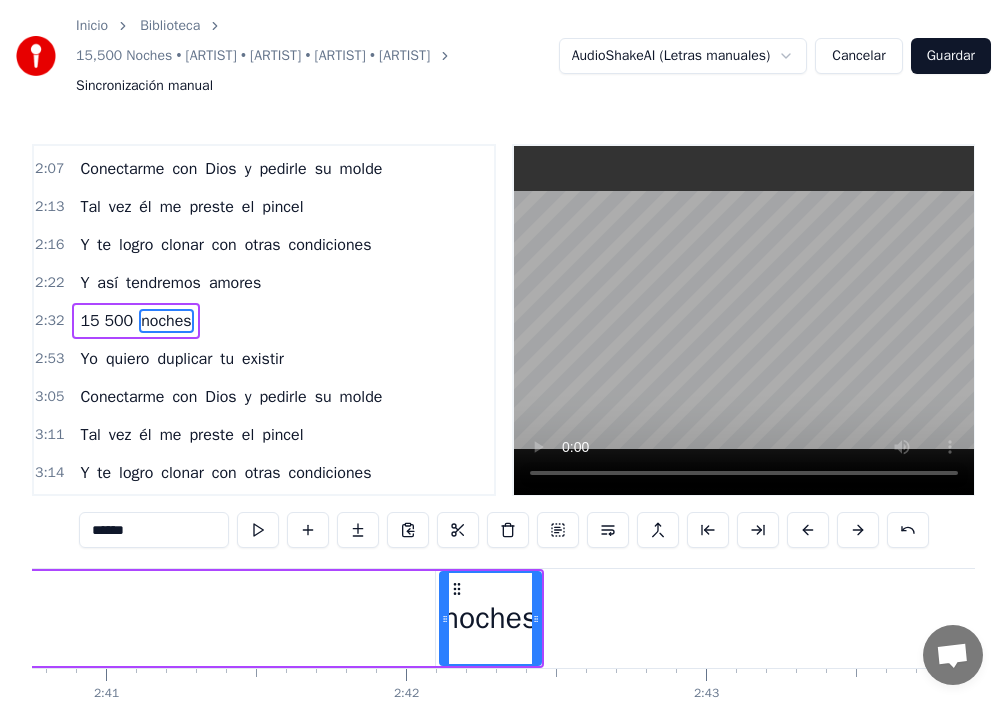 scroll, scrollTop: 0, scrollLeft: 47925, axis: horizontal 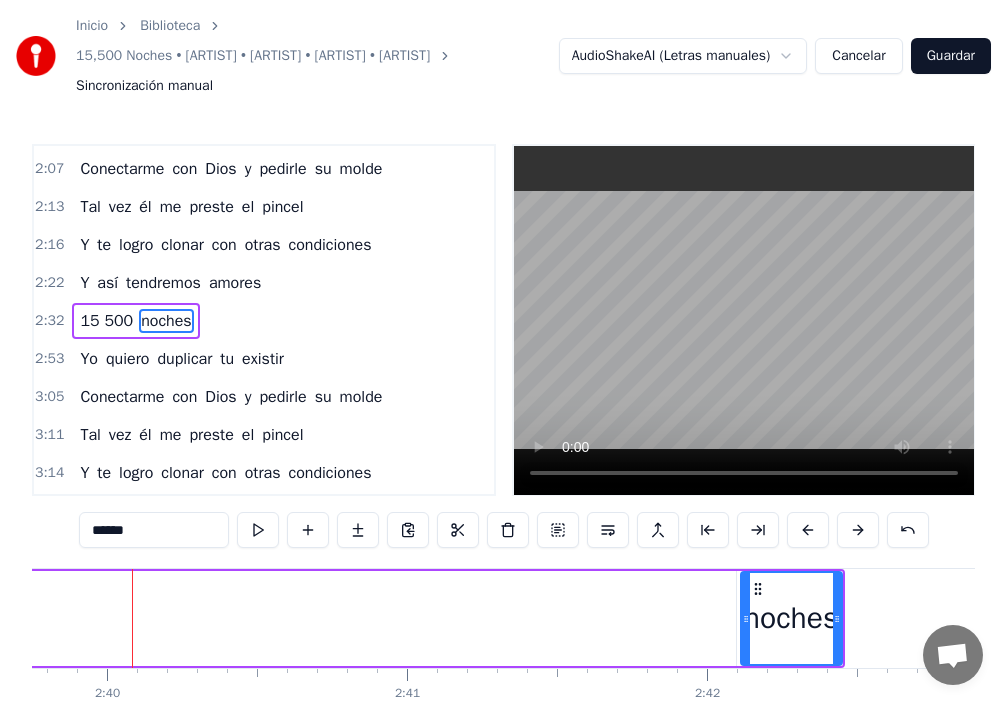 click on "15 500" at bounding box center [-721, 618] 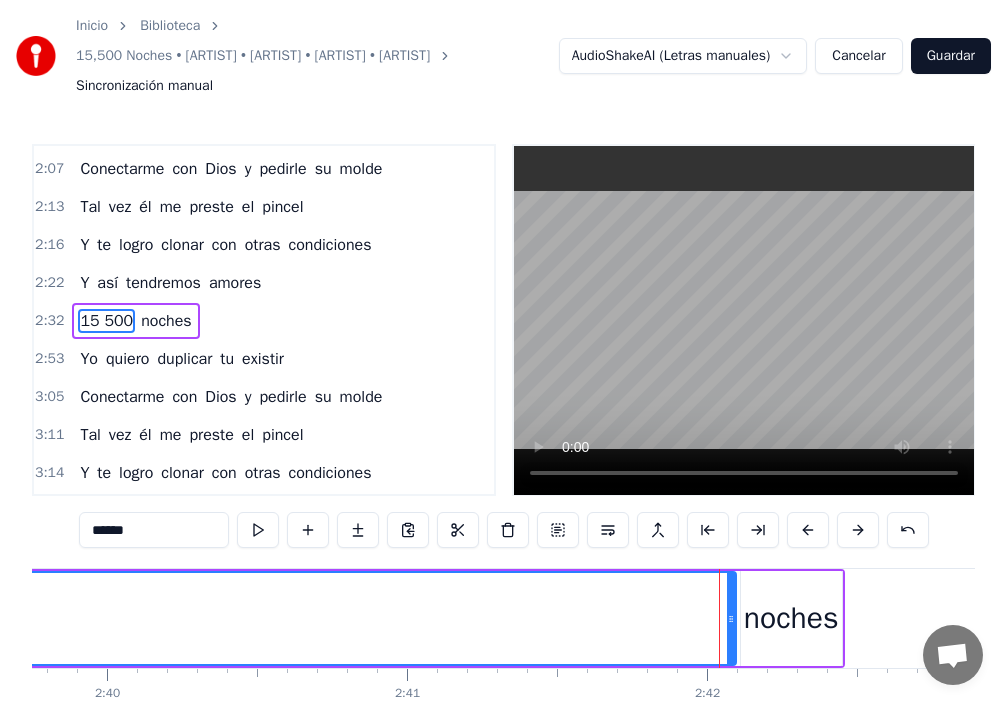 click on "15 500" at bounding box center (-721, 618) 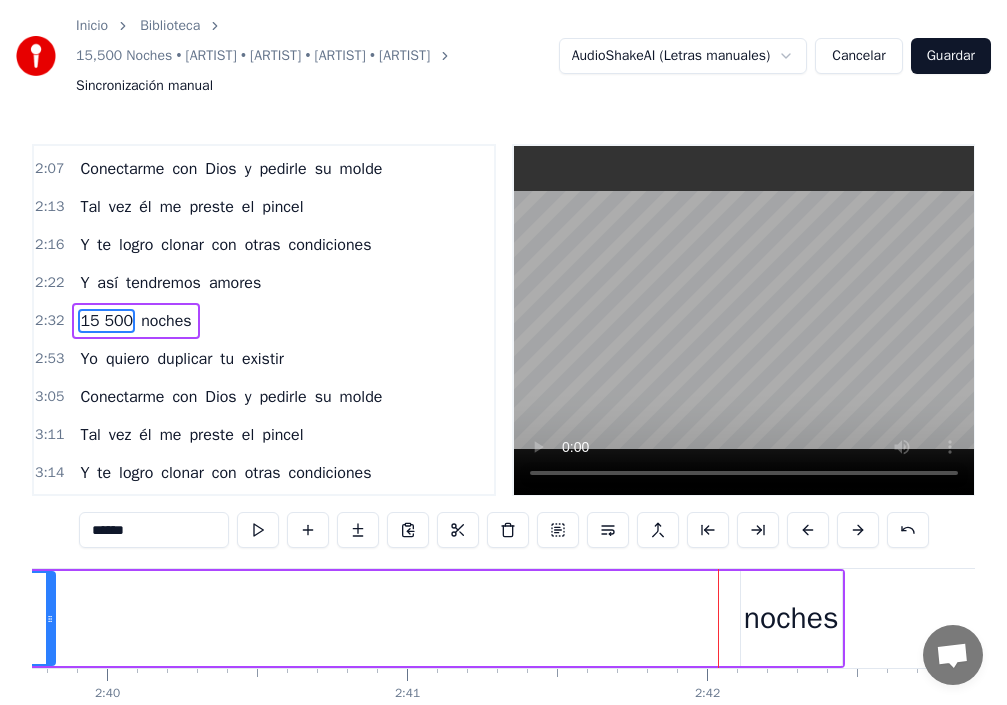drag, startPoint x: 731, startPoint y: 619, endPoint x: 64, endPoint y: 639, distance: 667.2998 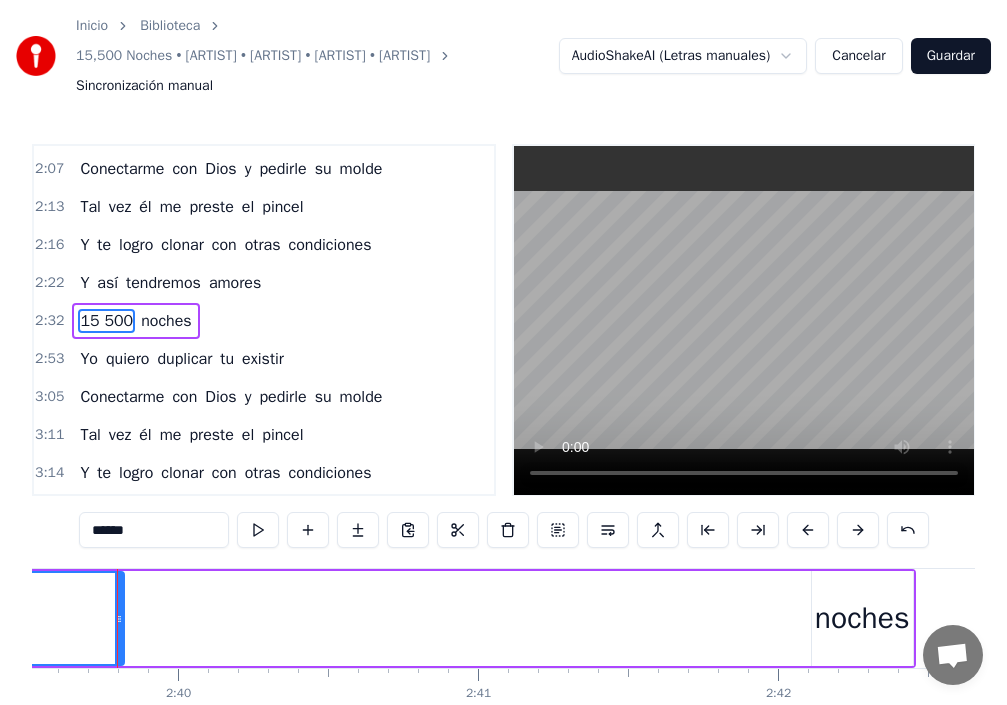 scroll, scrollTop: 0, scrollLeft: 47839, axis: horizontal 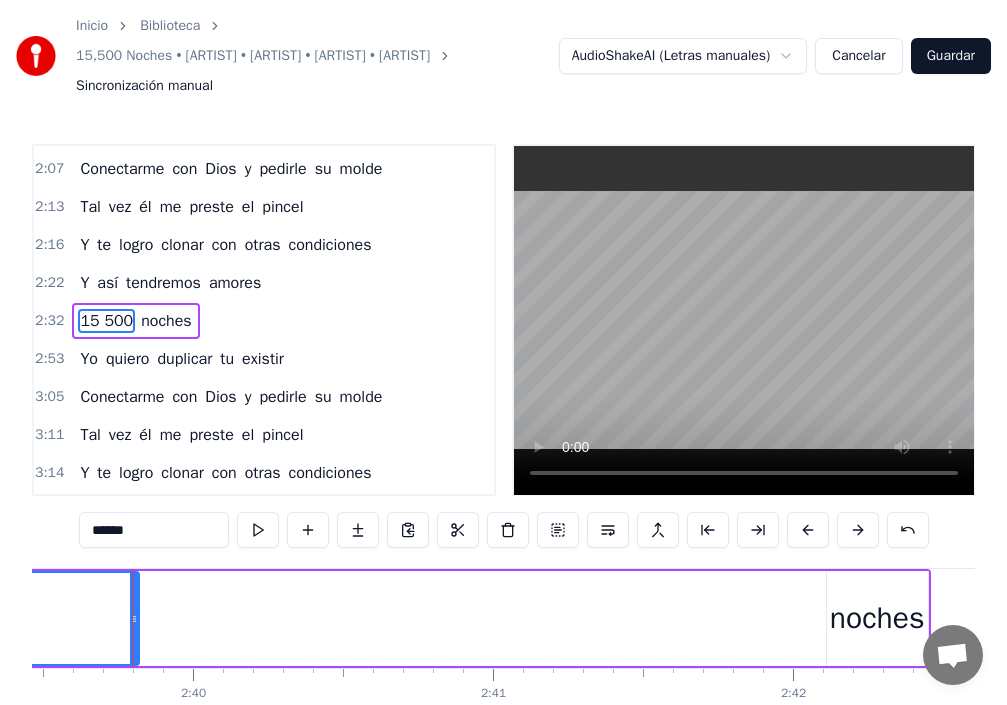 click on "noches" at bounding box center (877, 618) 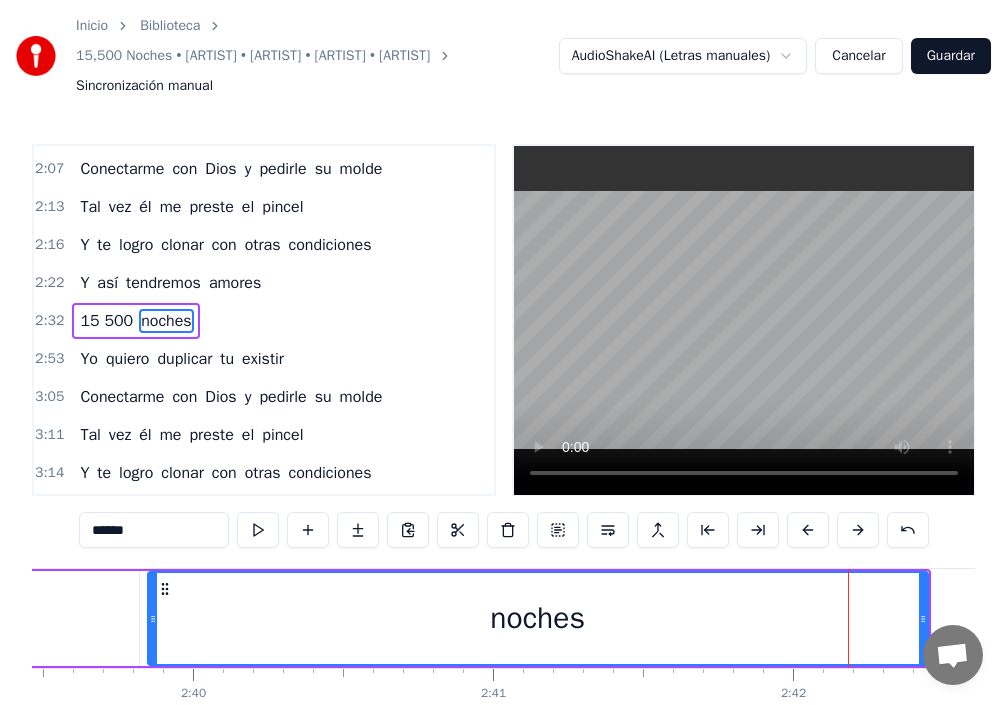 drag, startPoint x: 834, startPoint y: 618, endPoint x: 158, endPoint y: 630, distance: 676.1065 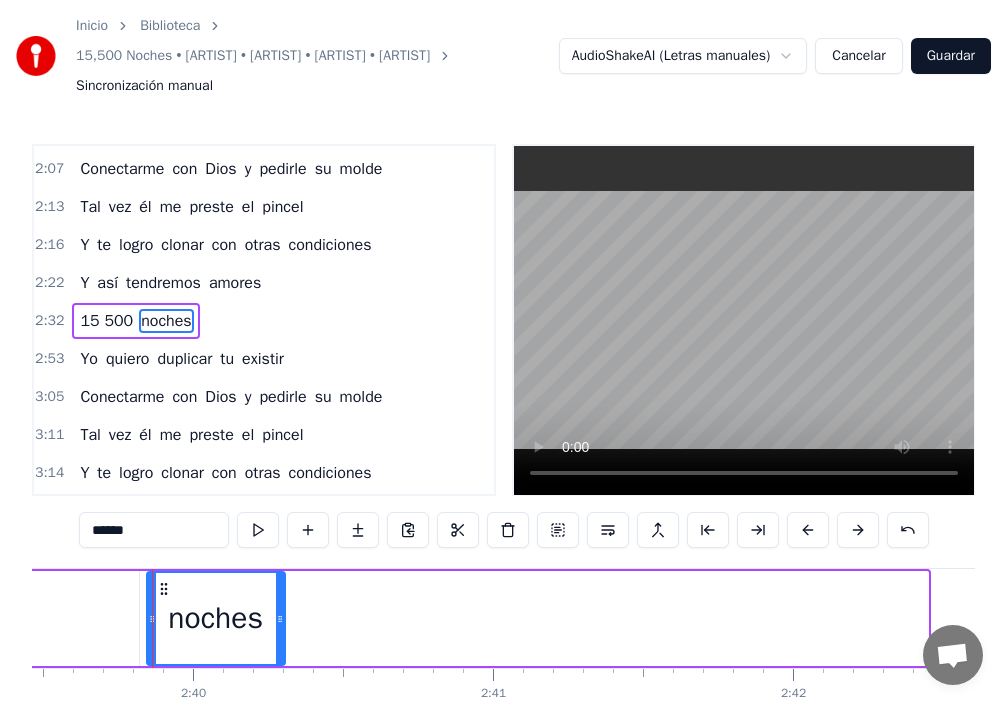 drag, startPoint x: 923, startPoint y: 619, endPoint x: 266, endPoint y: 638, distance: 657.27466 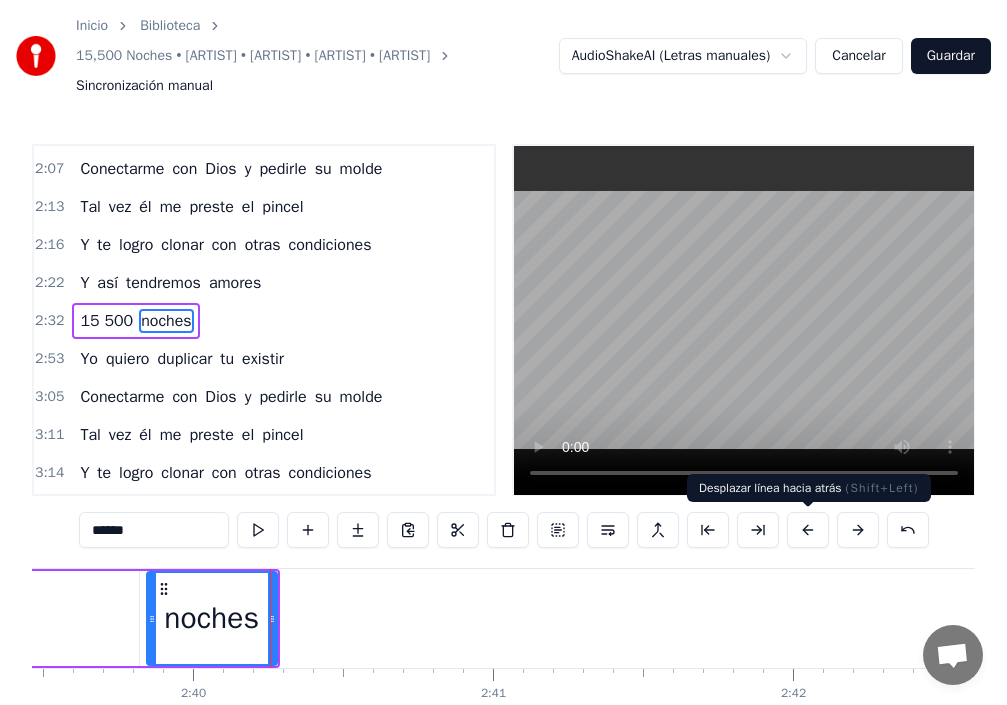 click on "Desplazar línea hacia atrás ( Shift+Left ) Desplazar línea hacia atrás ( Shift+Left )" at bounding box center [809, 488] 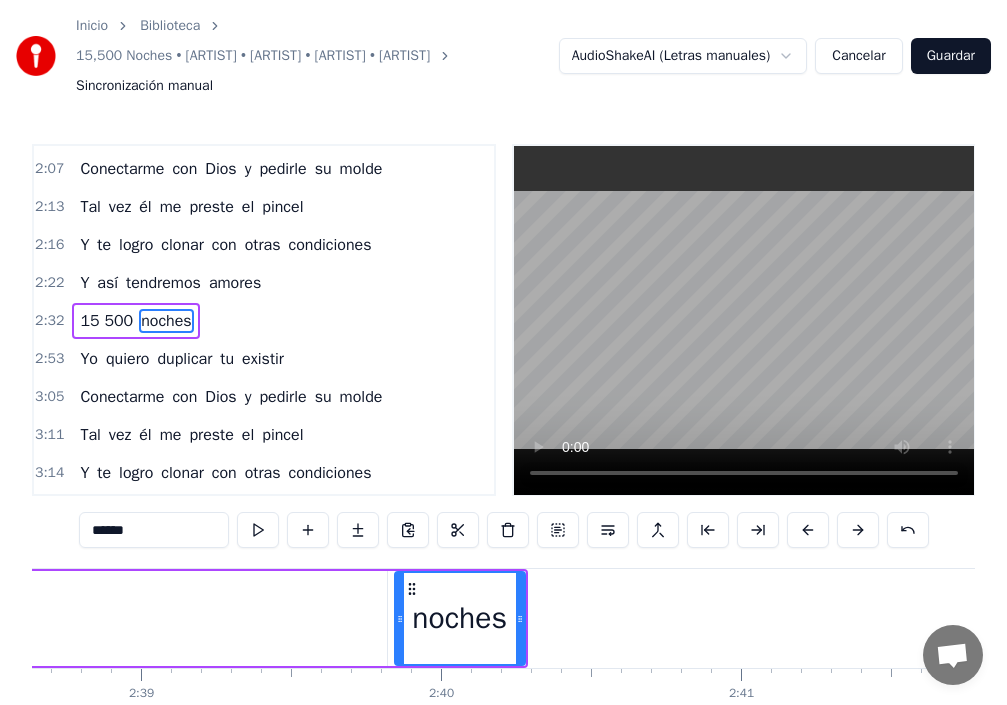 scroll, scrollTop: 0, scrollLeft: 47402, axis: horizontal 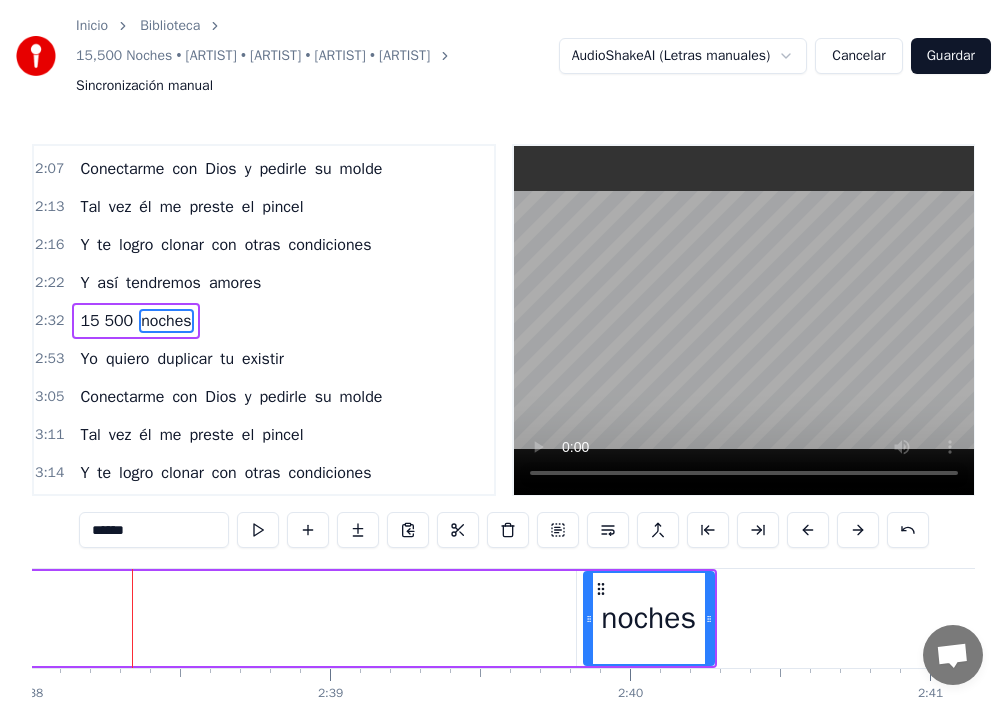 click on "15 500" at bounding box center [-540, 618] 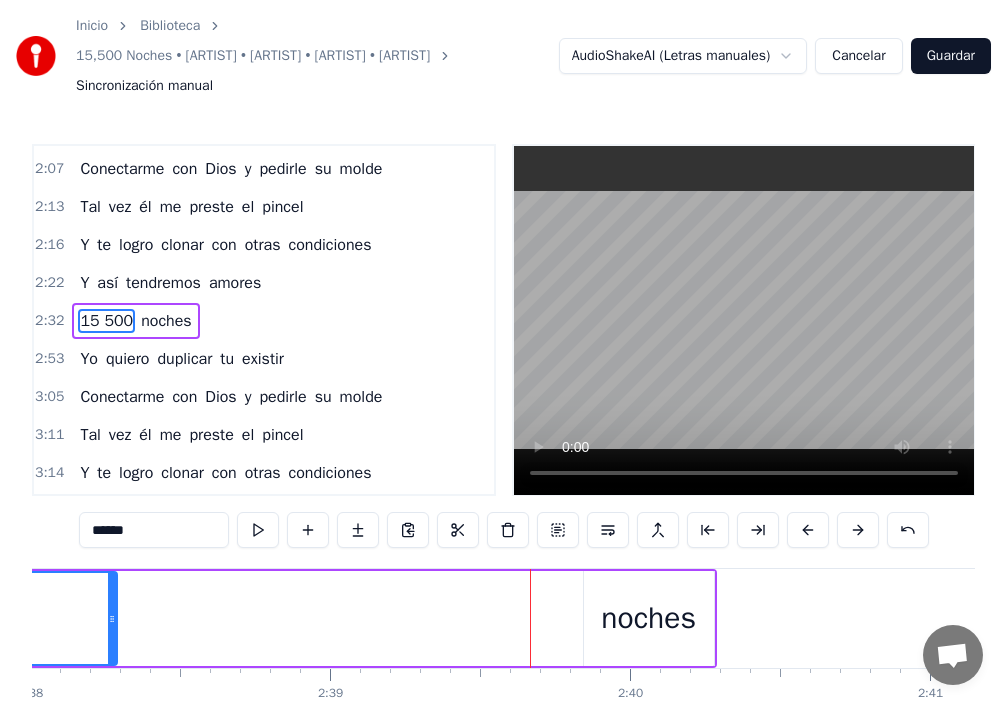 drag, startPoint x: 572, startPoint y: 609, endPoint x: 113, endPoint y: 604, distance: 459.02722 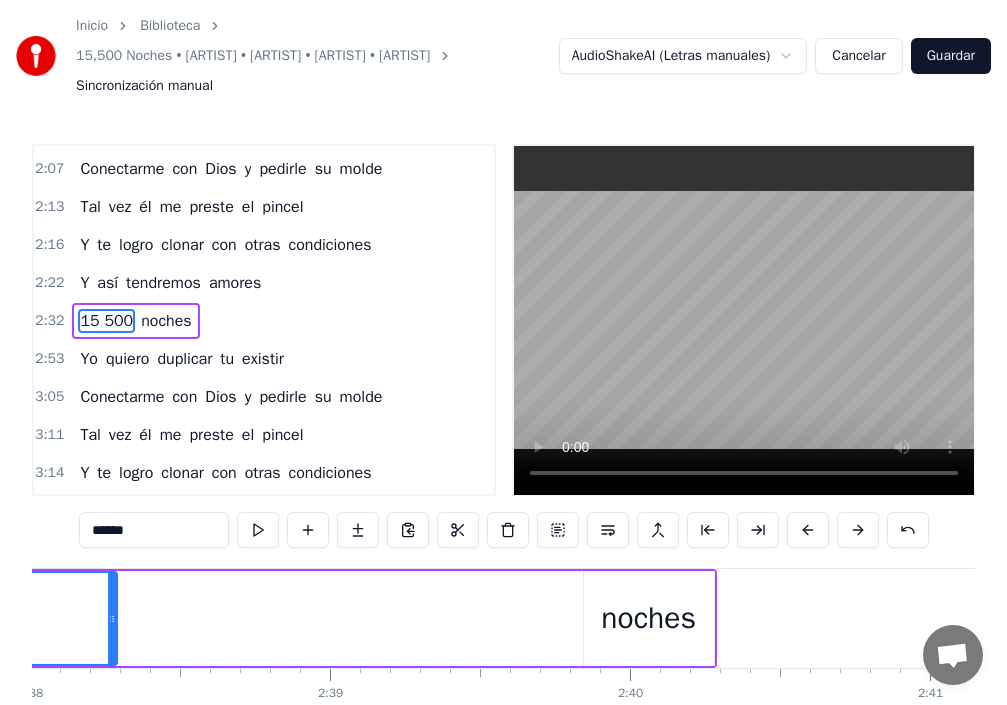 scroll, scrollTop: 0, scrollLeft: 47381, axis: horizontal 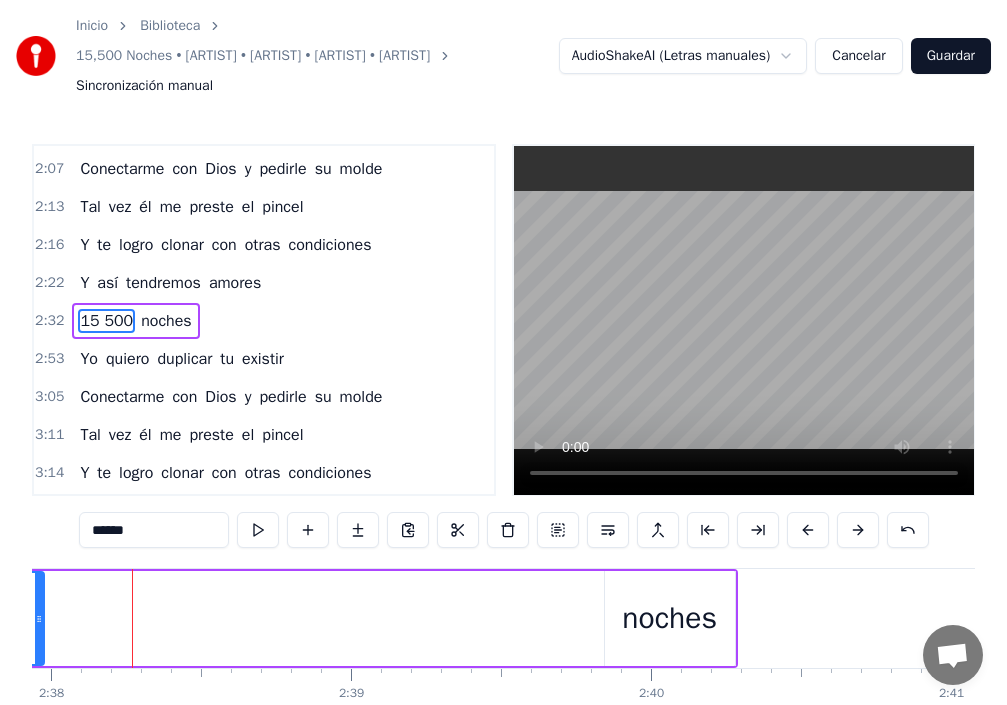 drag, startPoint x: 129, startPoint y: 620, endPoint x: 35, endPoint y: 604, distance: 95.35198 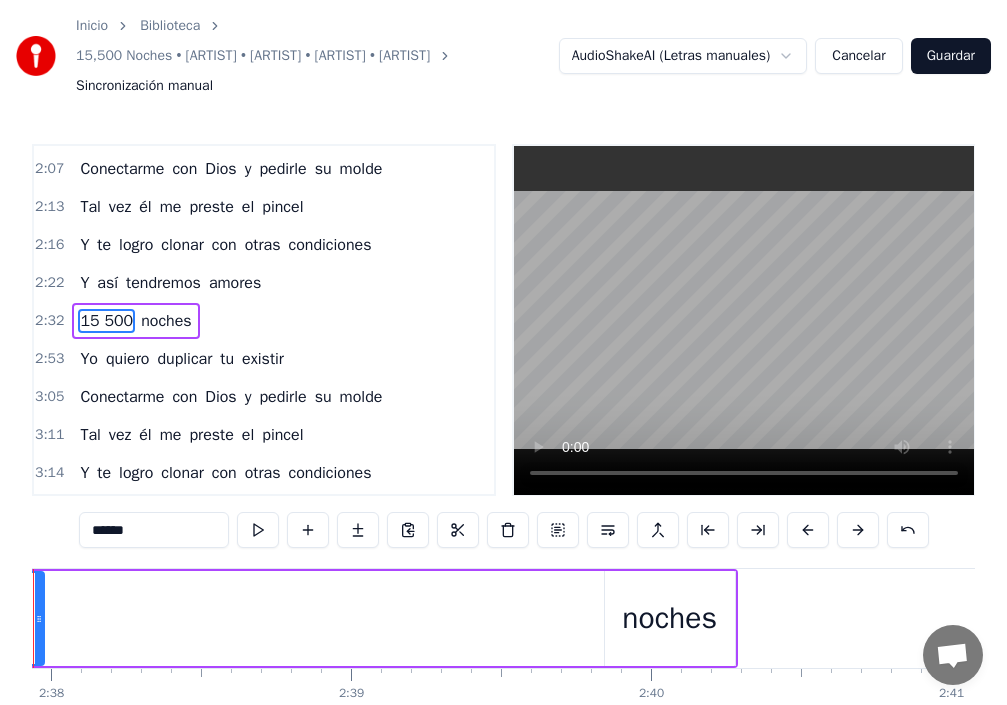 click on "noches" at bounding box center (669, 618) 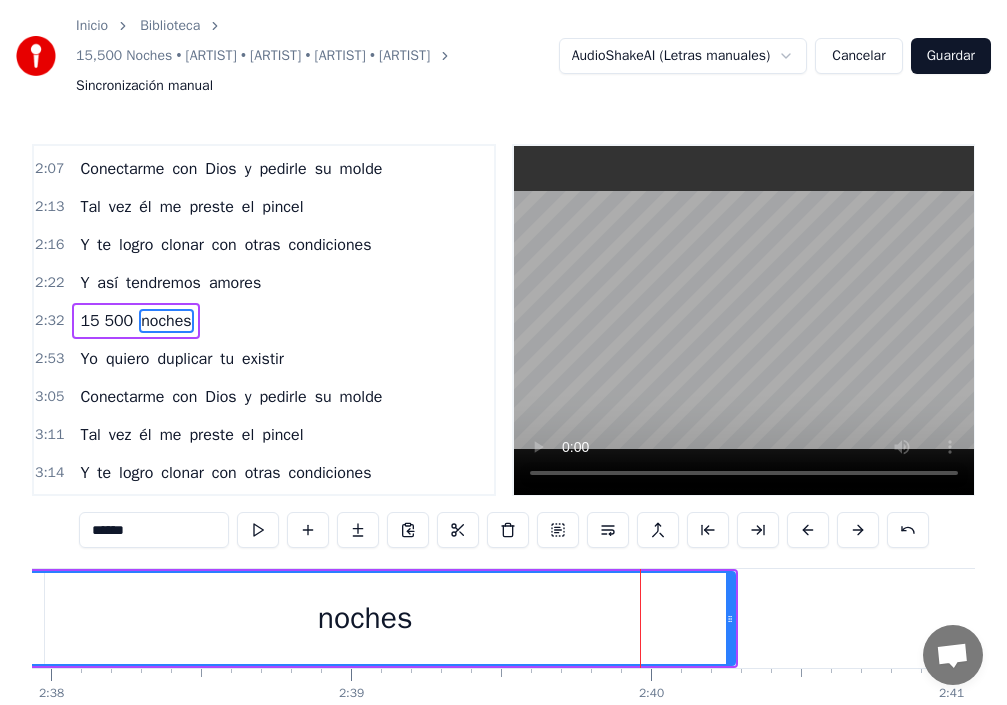 drag, startPoint x: 610, startPoint y: 613, endPoint x: 1, endPoint y: 648, distance: 610.00494 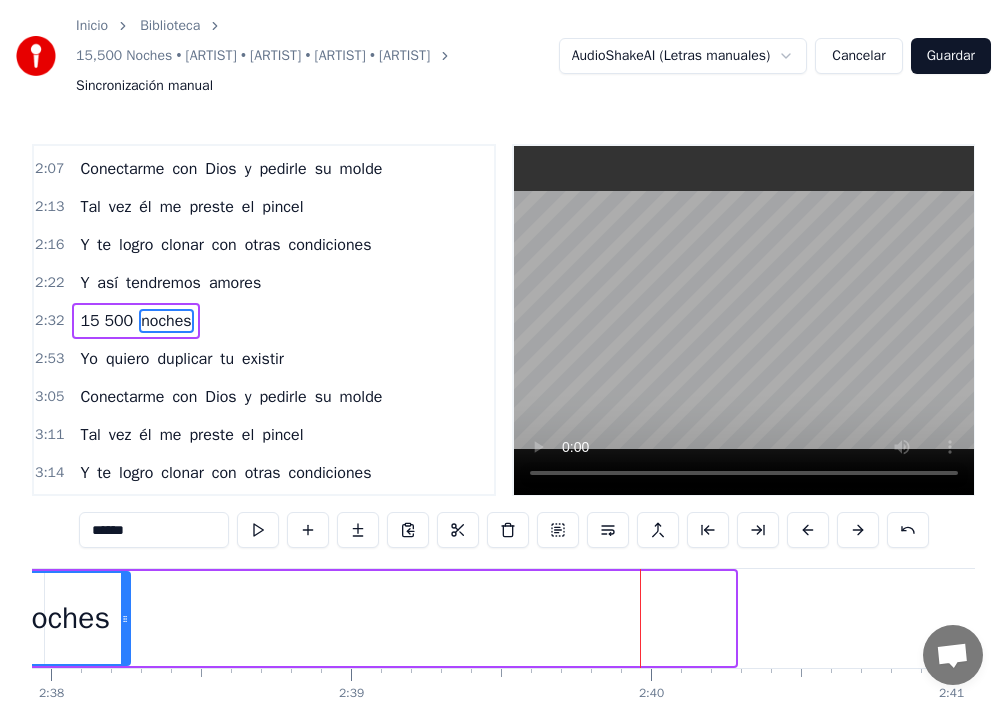 drag, startPoint x: 728, startPoint y: 617, endPoint x: 110, endPoint y: 624, distance: 618.0397 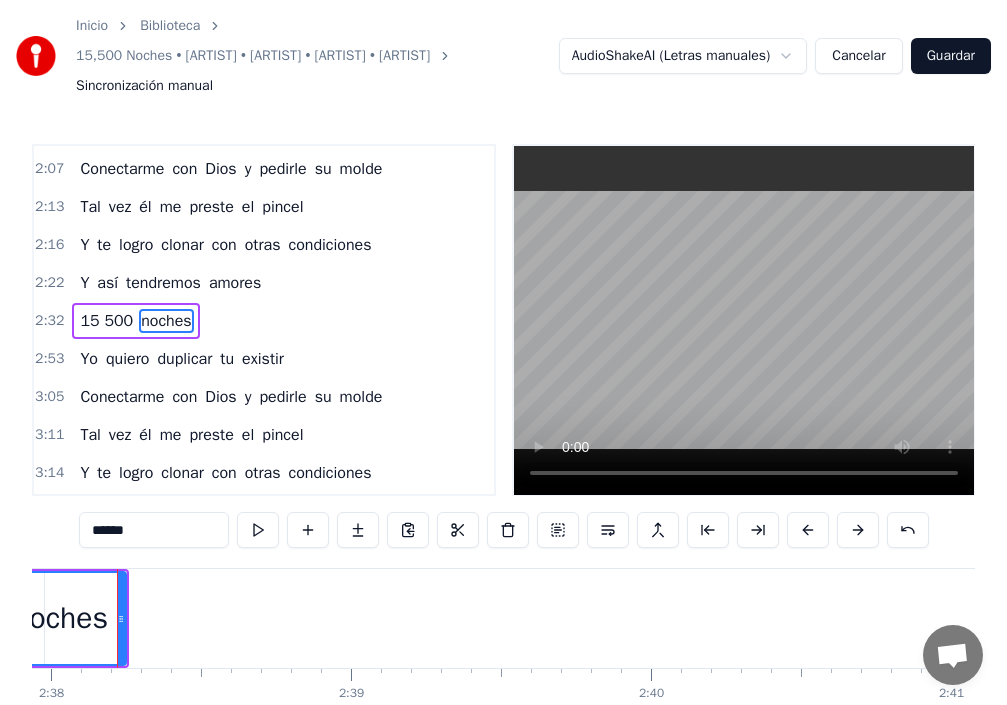 scroll, scrollTop: 0, scrollLeft: 47366, axis: horizontal 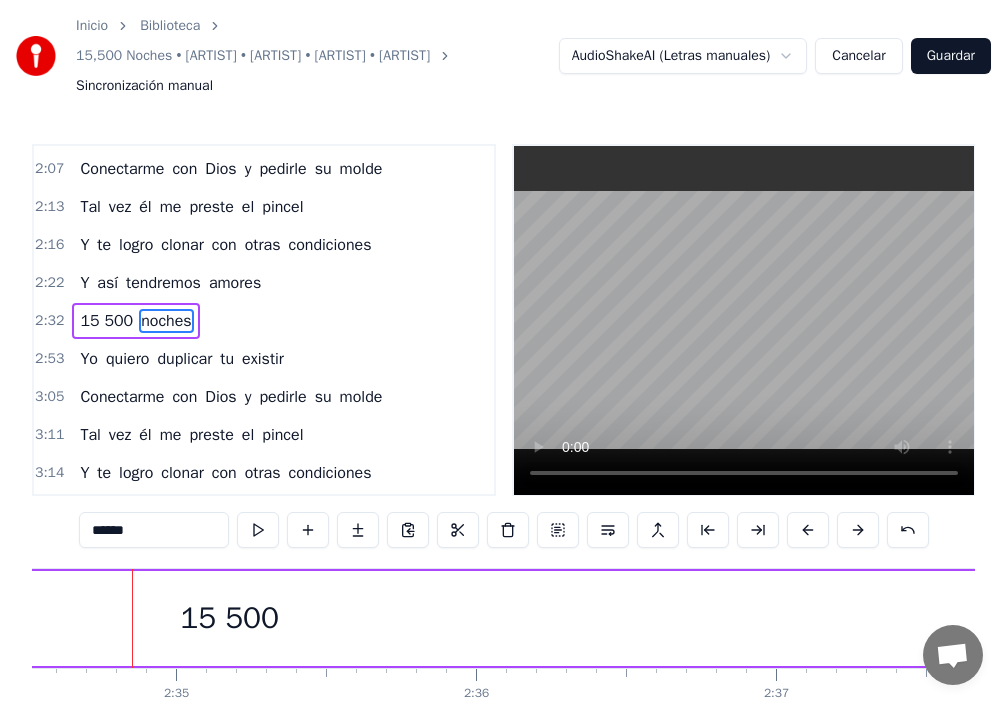 click on "15 500" at bounding box center (230, 618) 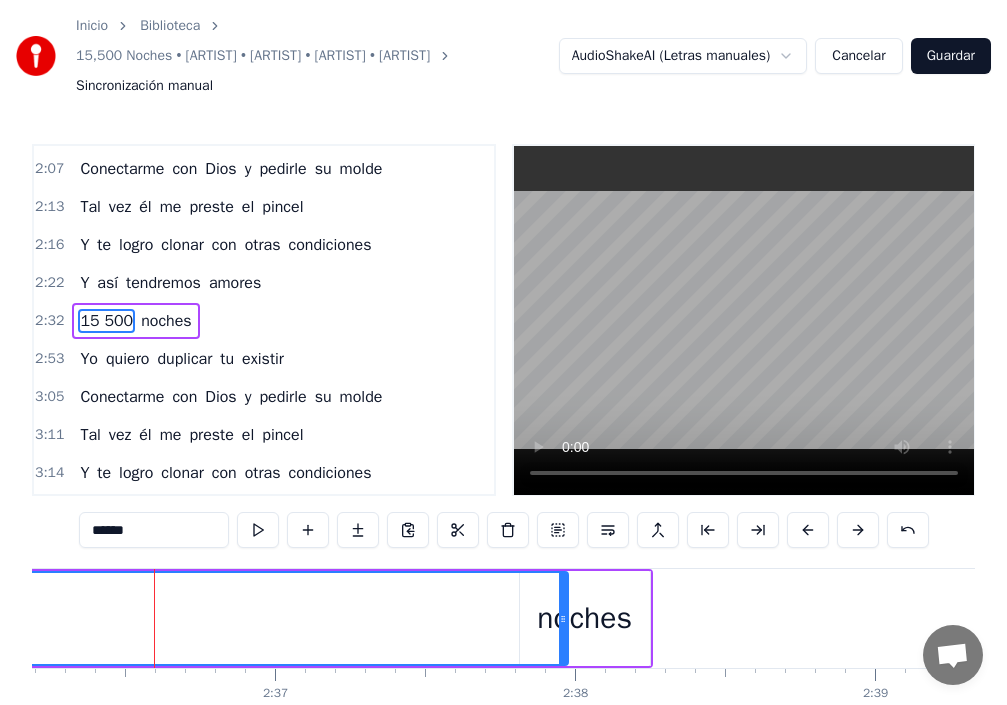 scroll, scrollTop: 0, scrollLeft: 46879, axis: horizontal 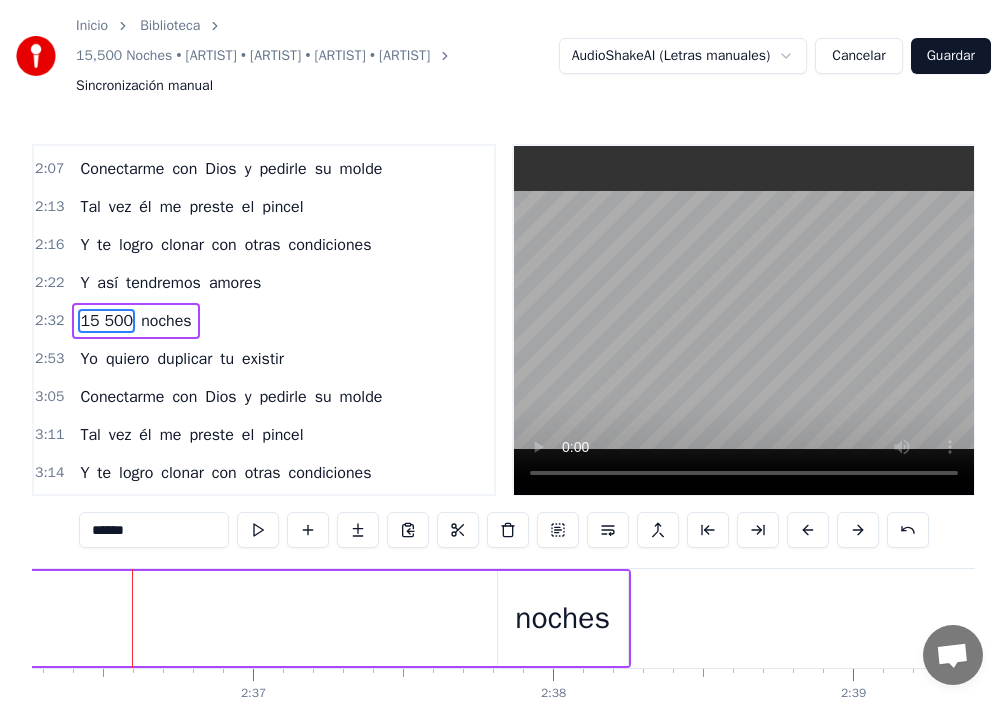 drag, startPoint x: 541, startPoint y: 601, endPoint x: 0, endPoint y: 599, distance: 541.0037 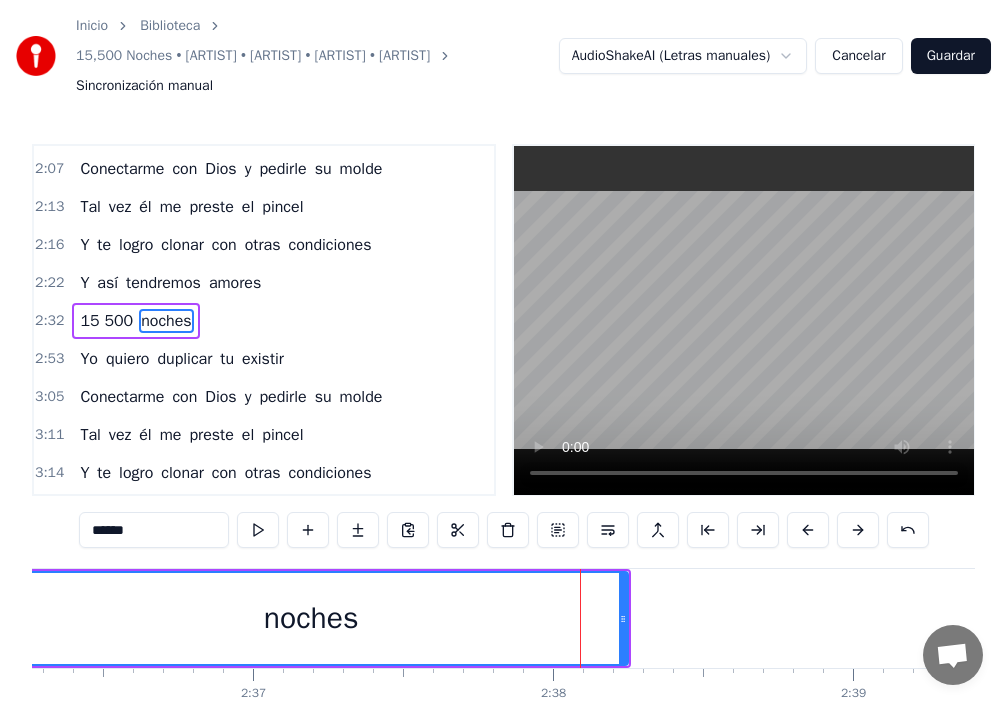 drag, startPoint x: 465, startPoint y: 606, endPoint x: 0, endPoint y: 622, distance: 465.27518 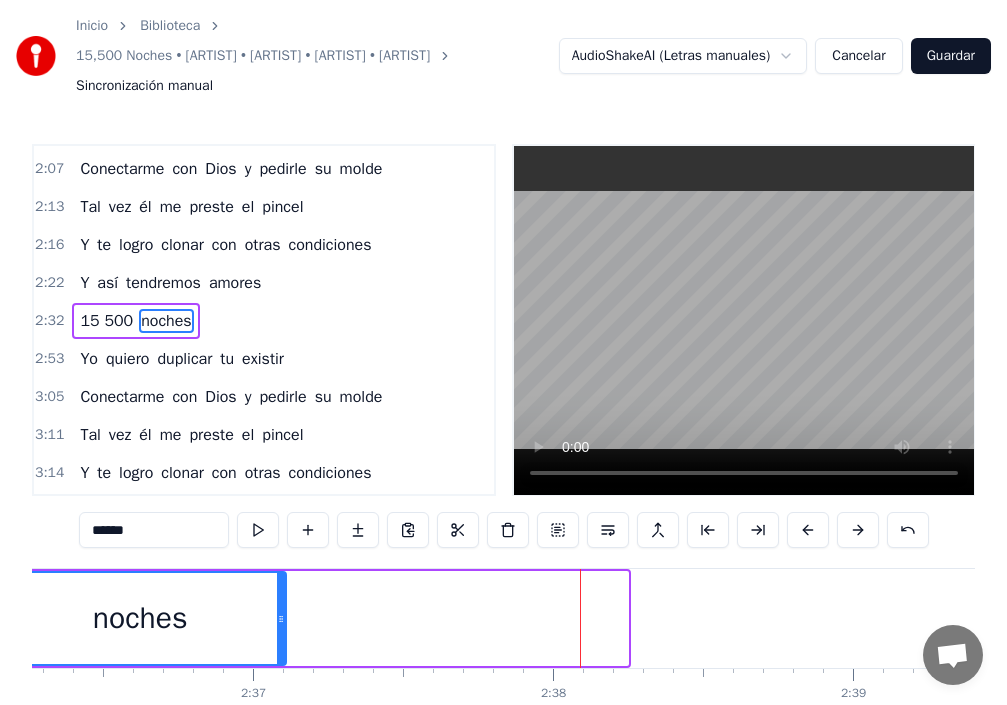 drag, startPoint x: 621, startPoint y: 620, endPoint x: 278, endPoint y: 620, distance: 343 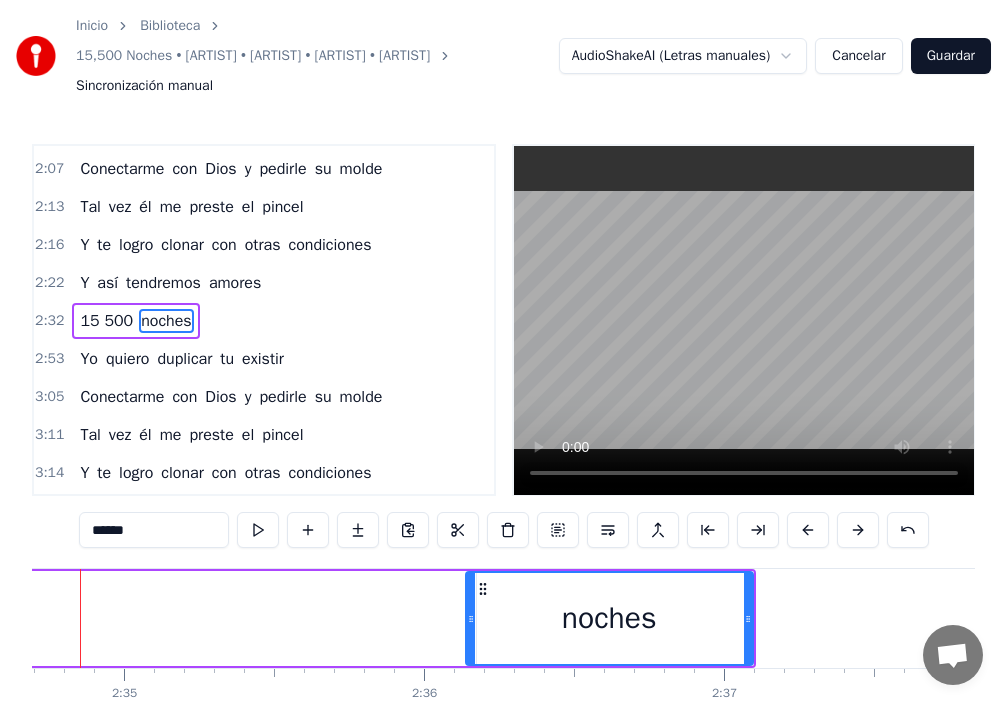 scroll, scrollTop: 0, scrollLeft: 46356, axis: horizontal 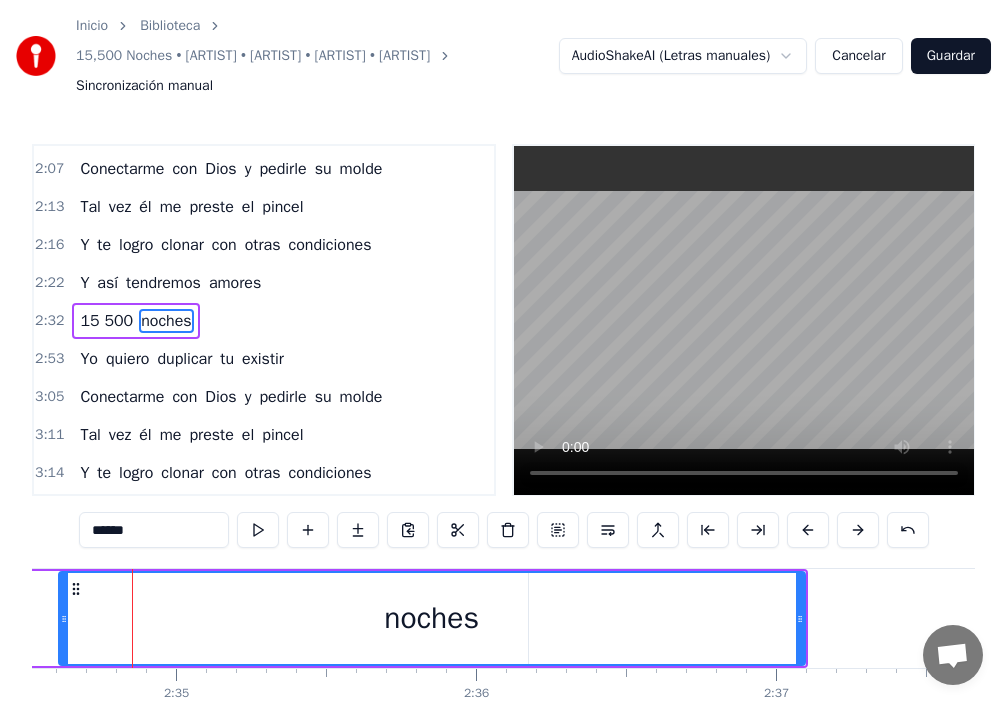 drag, startPoint x: 523, startPoint y: 619, endPoint x: 65, endPoint y: 630, distance: 458.13208 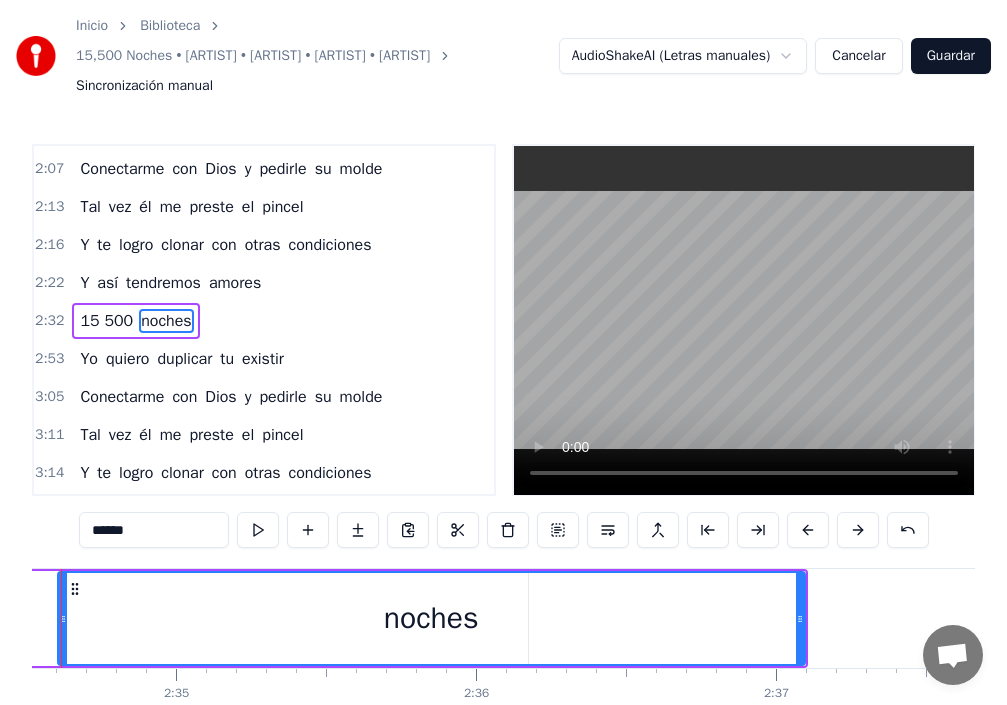 scroll, scrollTop: 0, scrollLeft: 46285, axis: horizontal 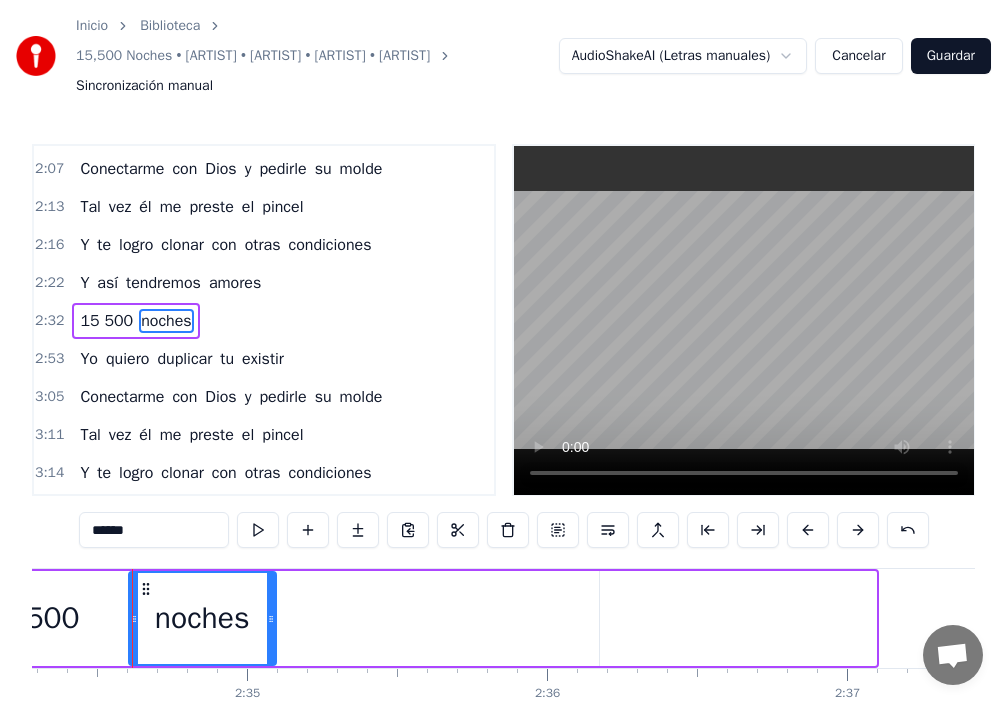 drag, startPoint x: 870, startPoint y: 617, endPoint x: 256, endPoint y: 642, distance: 614.5087 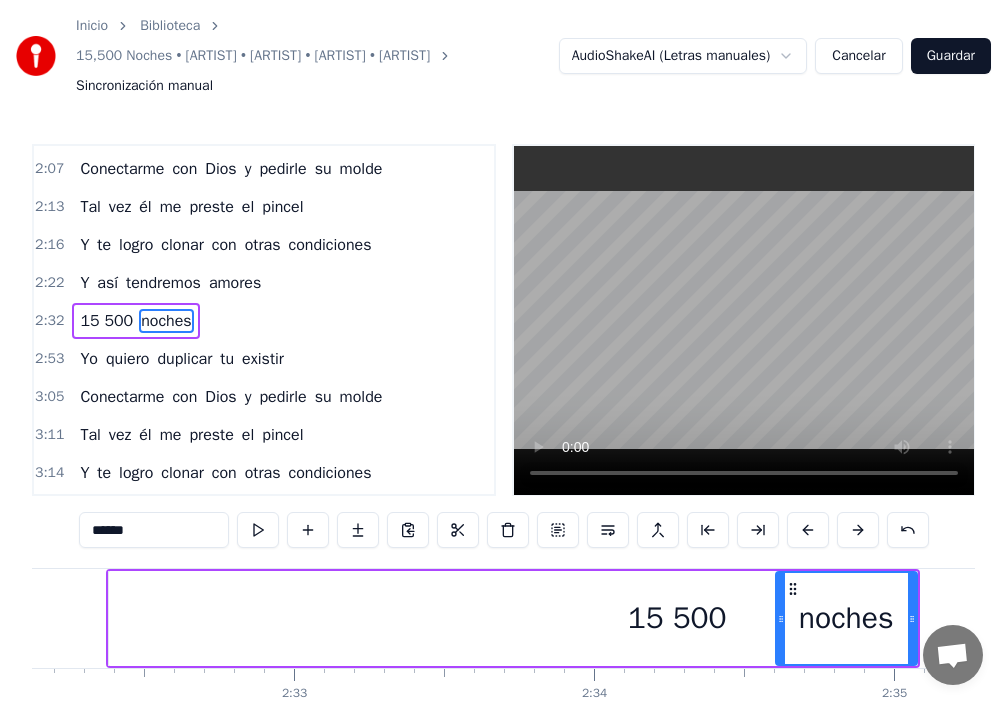 scroll, scrollTop: 0, scrollLeft: 45484, axis: horizontal 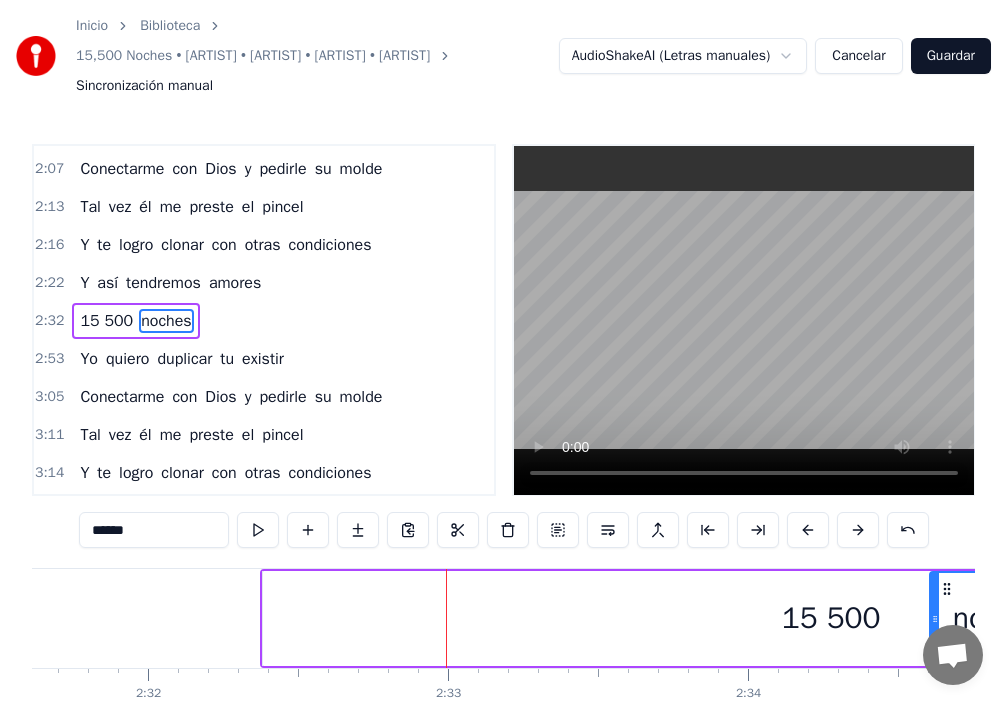 click on "15 500" at bounding box center [831, 618] 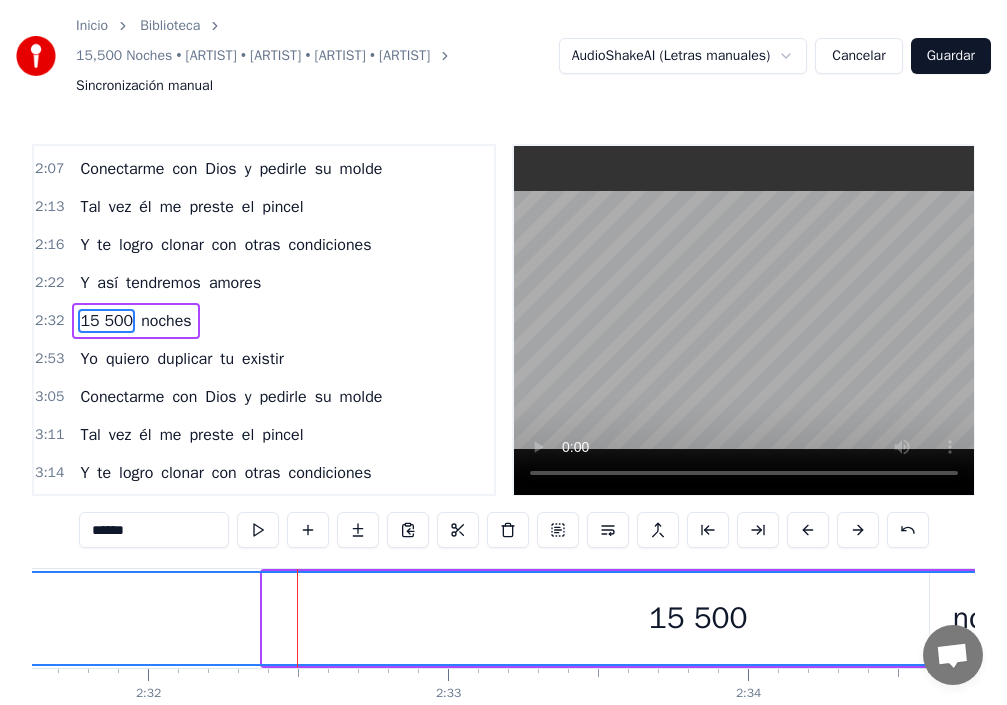 drag, startPoint x: 266, startPoint y: 619, endPoint x: 0, endPoint y: 611, distance: 266.12027 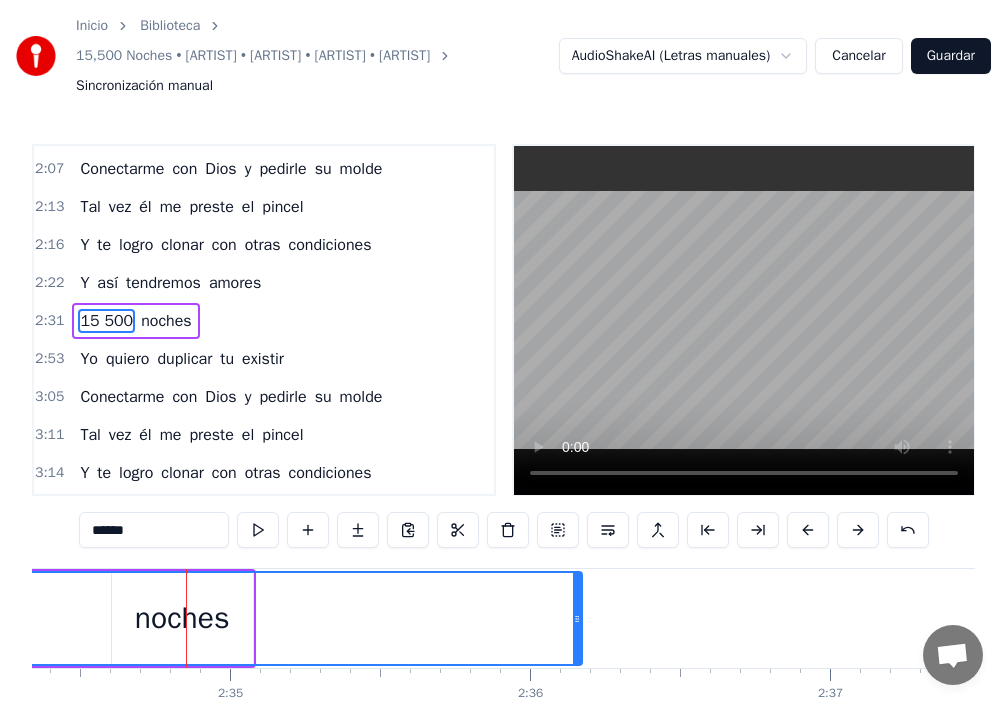 scroll, scrollTop: 0, scrollLeft: 46356, axis: horizontal 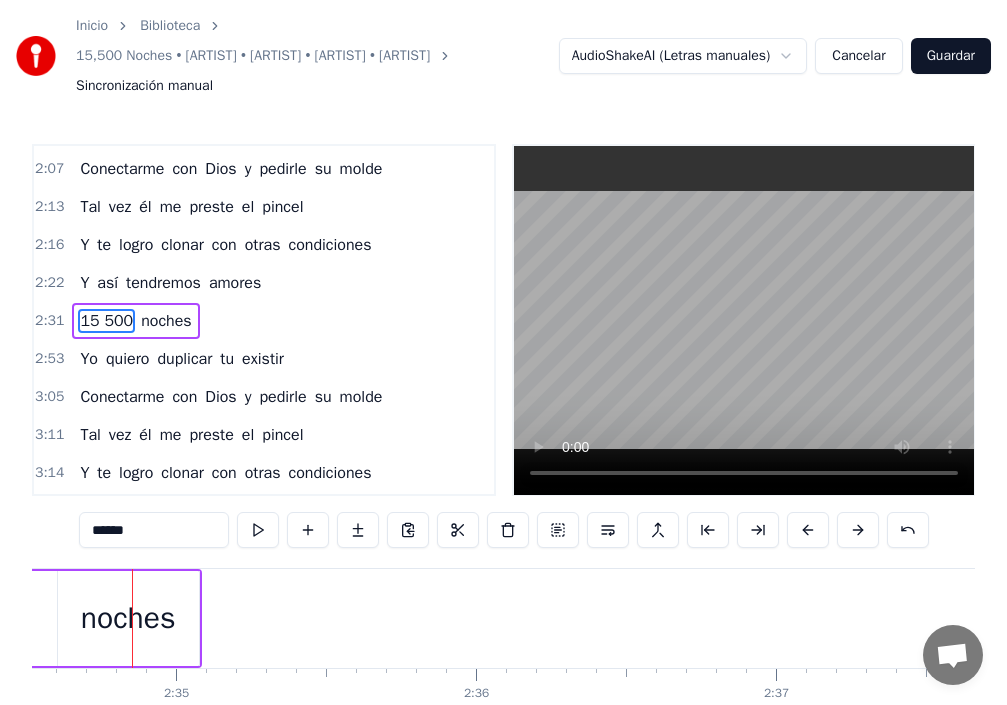 drag, startPoint x: 523, startPoint y: 616, endPoint x: 0, endPoint y: 622, distance: 523.0344 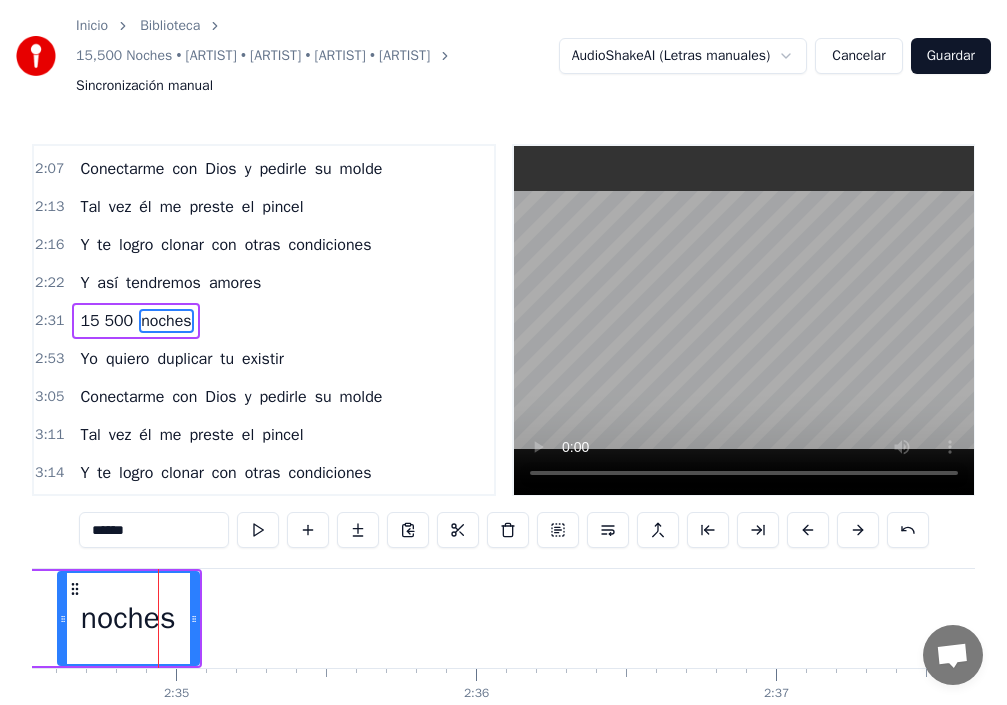 drag, startPoint x: 199, startPoint y: 616, endPoint x: 162, endPoint y: 621, distance: 37.336308 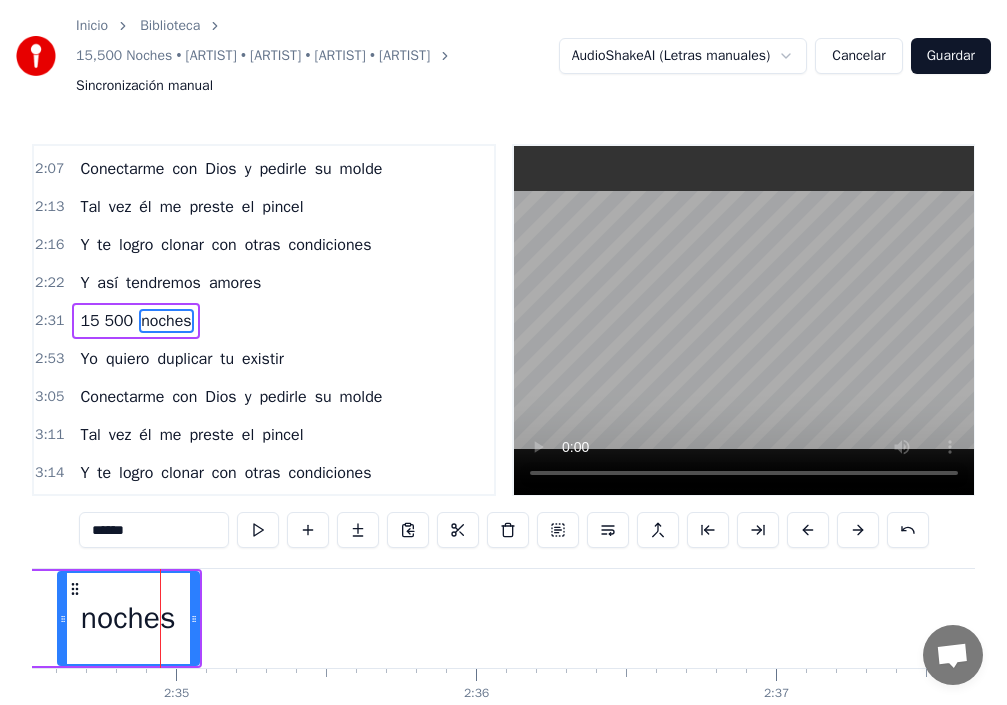 click on "noches" at bounding box center (128, 618) 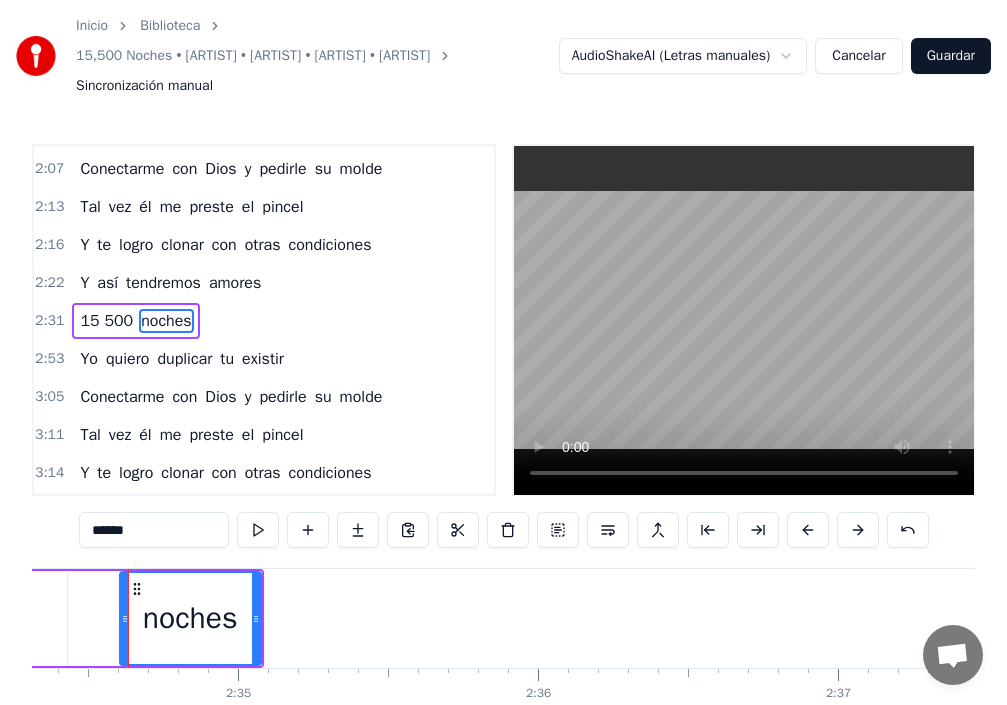 scroll, scrollTop: 0, scrollLeft: 46290, axis: horizontal 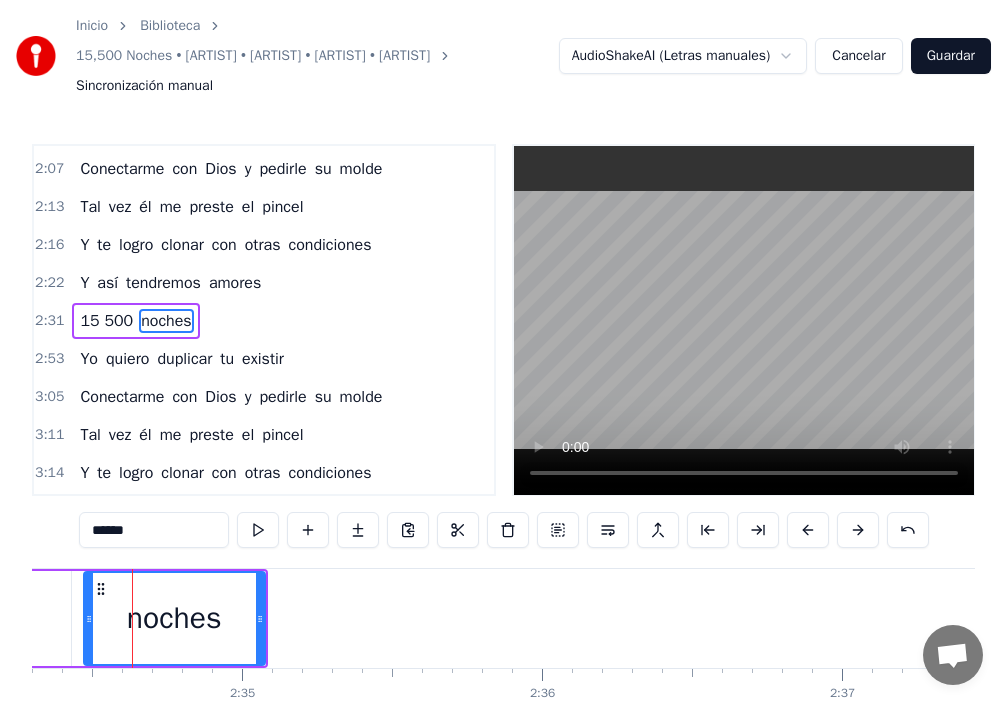drag, startPoint x: 126, startPoint y: 618, endPoint x: 86, endPoint y: 622, distance: 40.1995 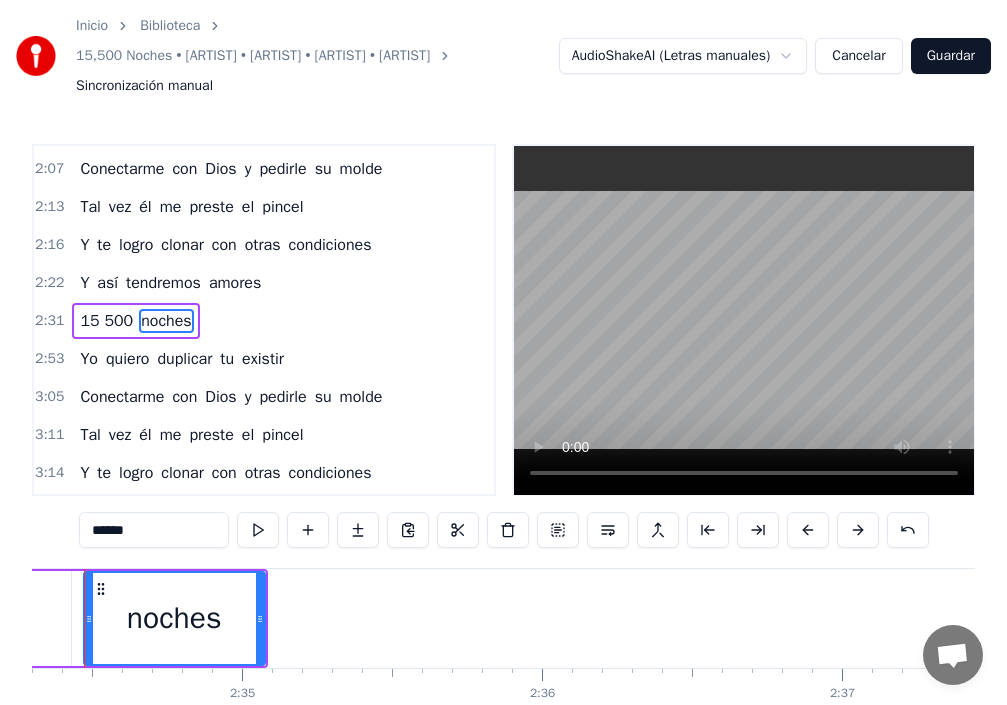 scroll, scrollTop: 0, scrollLeft: 46242, axis: horizontal 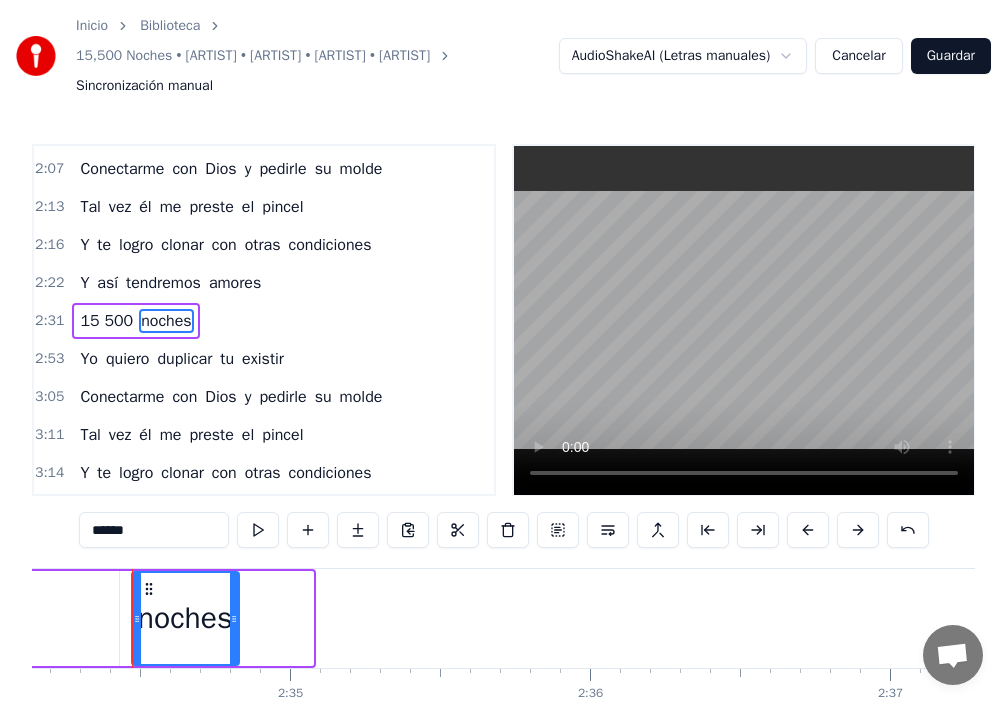 drag, startPoint x: 306, startPoint y: 623, endPoint x: 228, endPoint y: 625, distance: 78.025635 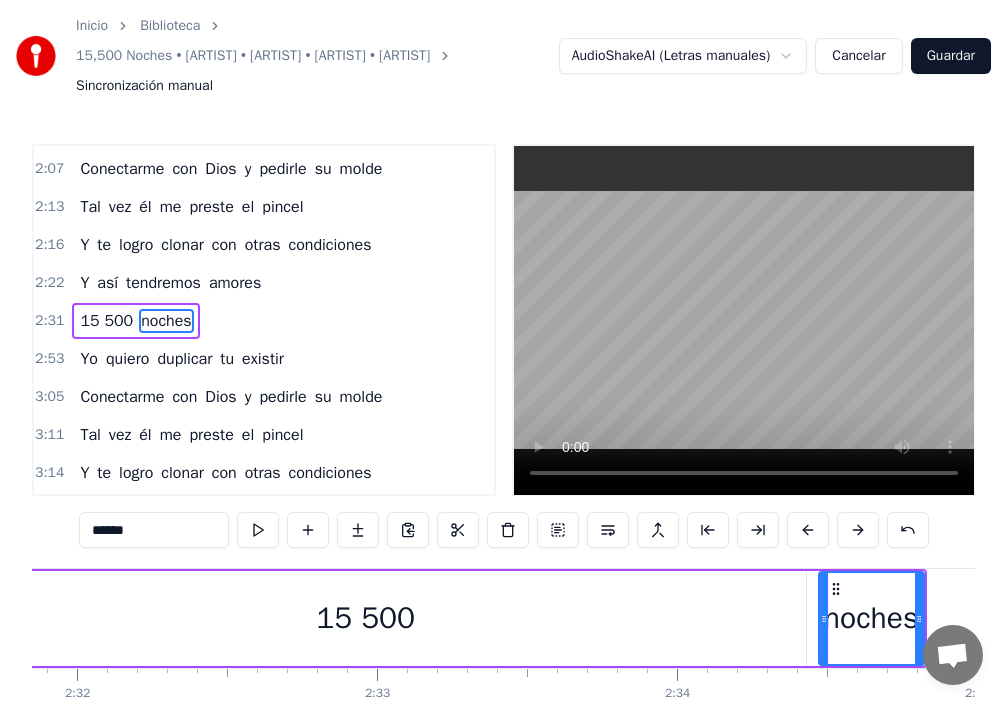 scroll, scrollTop: 0, scrollLeft: 45310, axis: horizontal 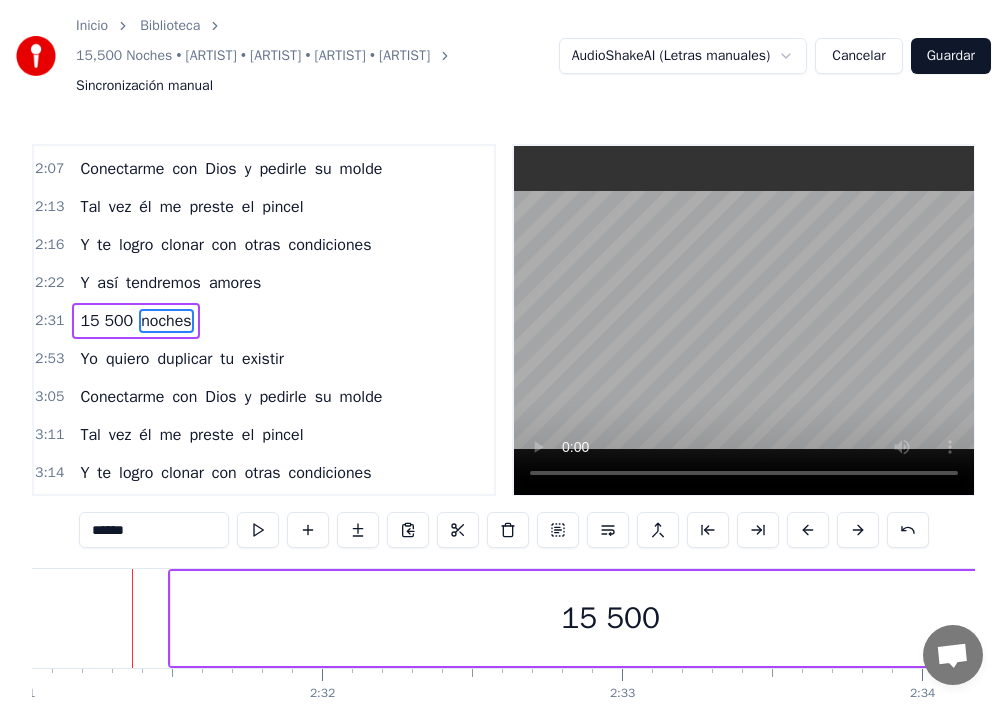 click on "15 500" at bounding box center [611, 618] 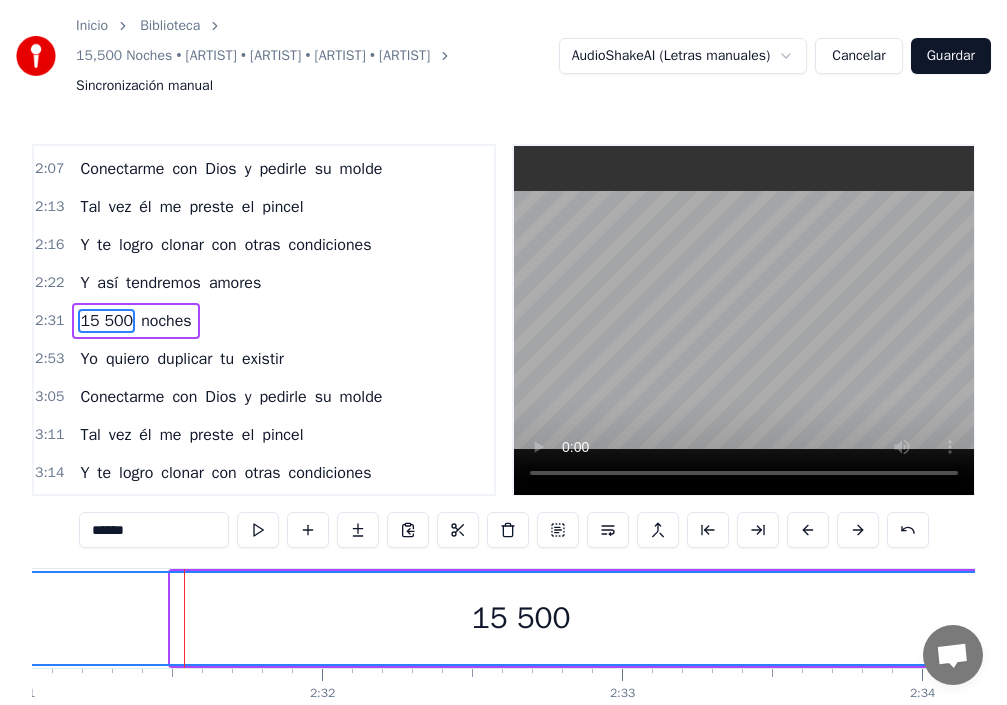 drag, startPoint x: 168, startPoint y: 617, endPoint x: 0, endPoint y: 624, distance: 168.14577 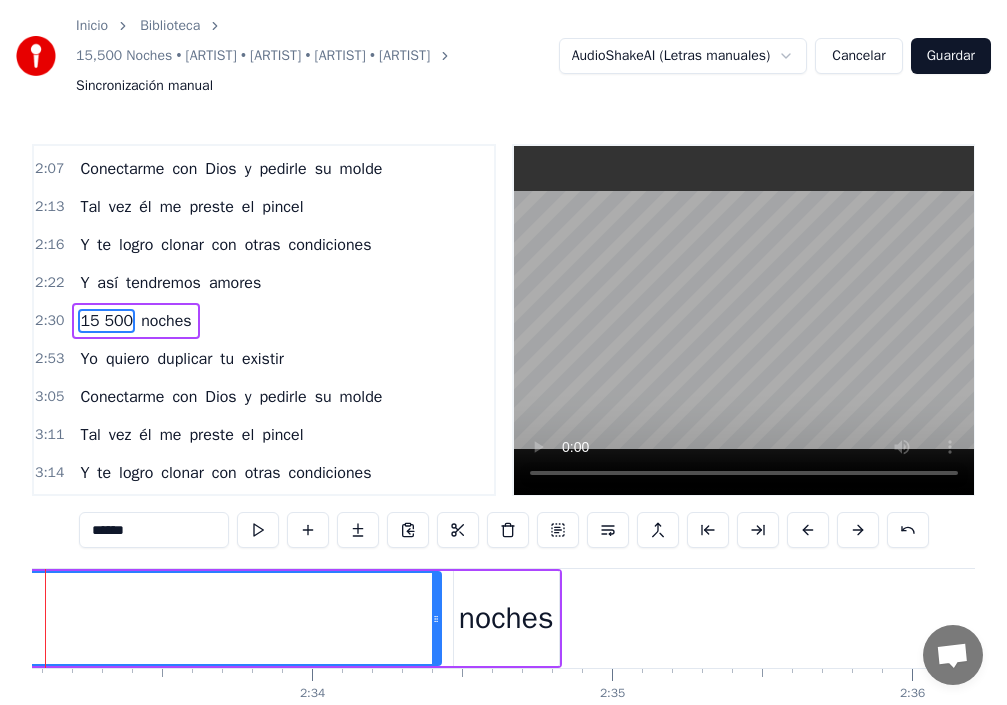 scroll, scrollTop: 0, scrollLeft: 45833, axis: horizontal 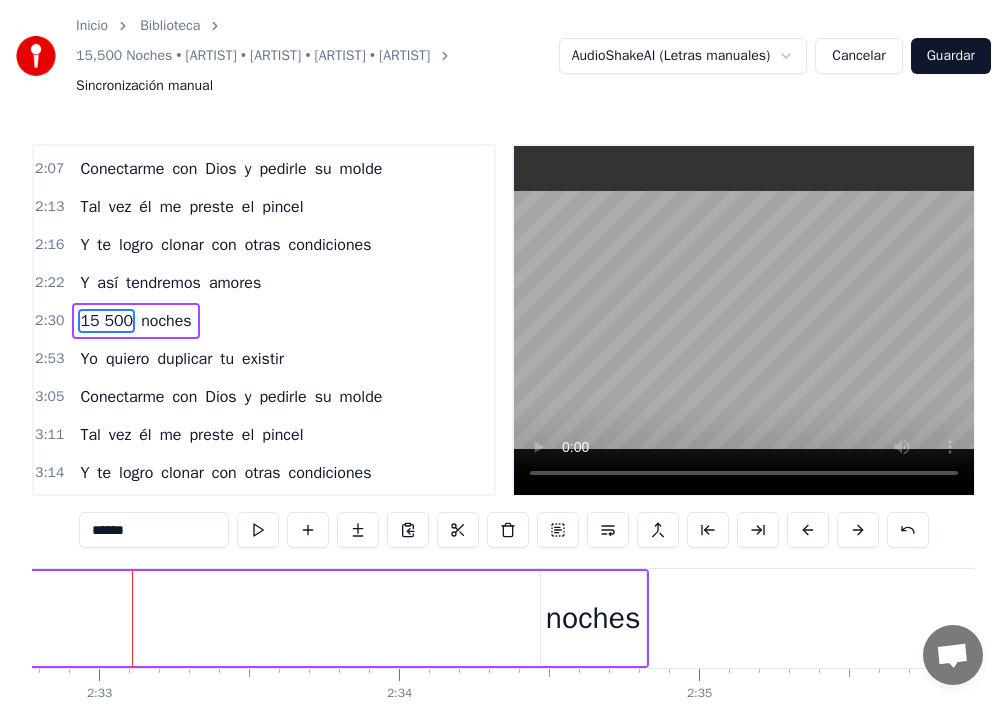 drag, startPoint x: 524, startPoint y: 611, endPoint x: 3, endPoint y: 630, distance: 521.3463 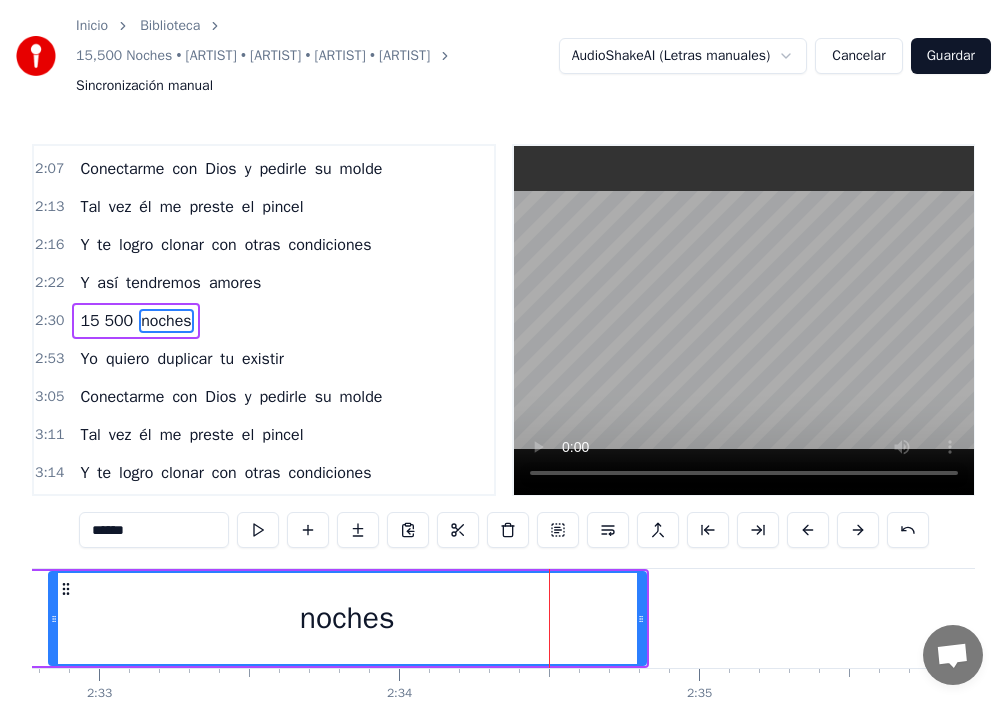 drag, startPoint x: 547, startPoint y: 613, endPoint x: 99, endPoint y: 625, distance: 448.16068 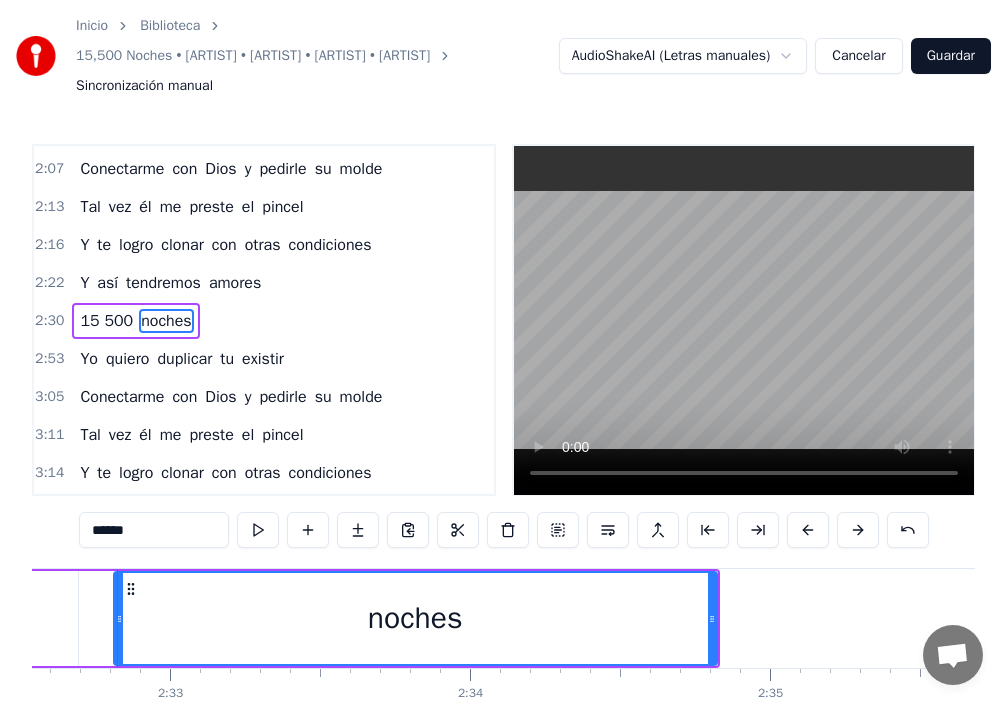 scroll, scrollTop: 0, scrollLeft: 45747, axis: horizontal 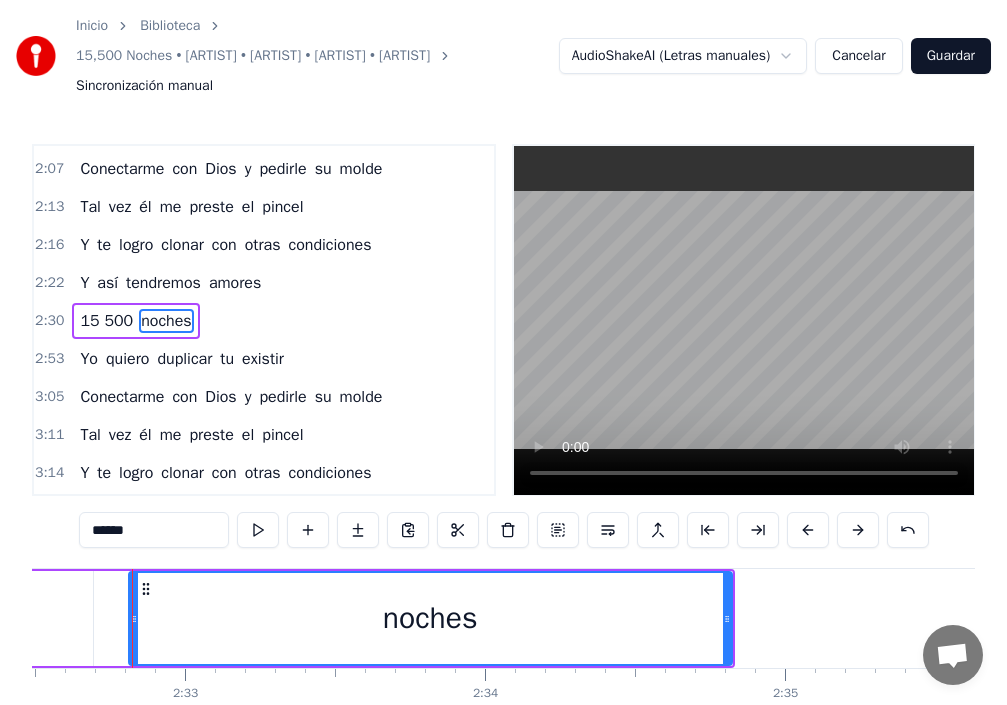 drag, startPoint x: 702, startPoint y: 619, endPoint x: 567, endPoint y: 623, distance: 135.05925 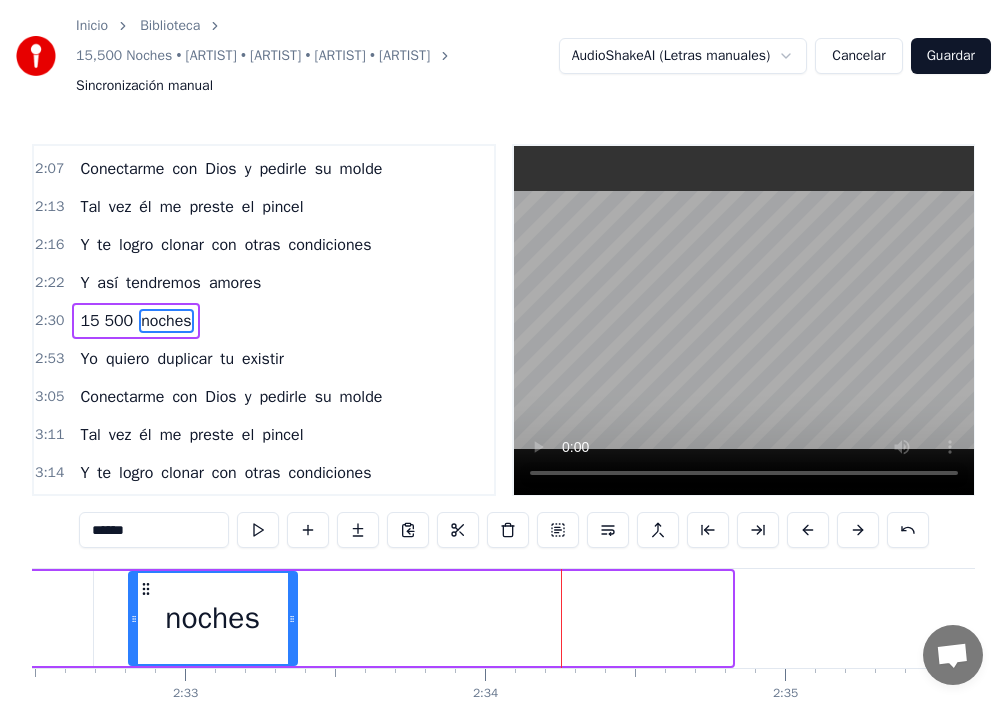 drag, startPoint x: 728, startPoint y: 612, endPoint x: 293, endPoint y: 622, distance: 435.11493 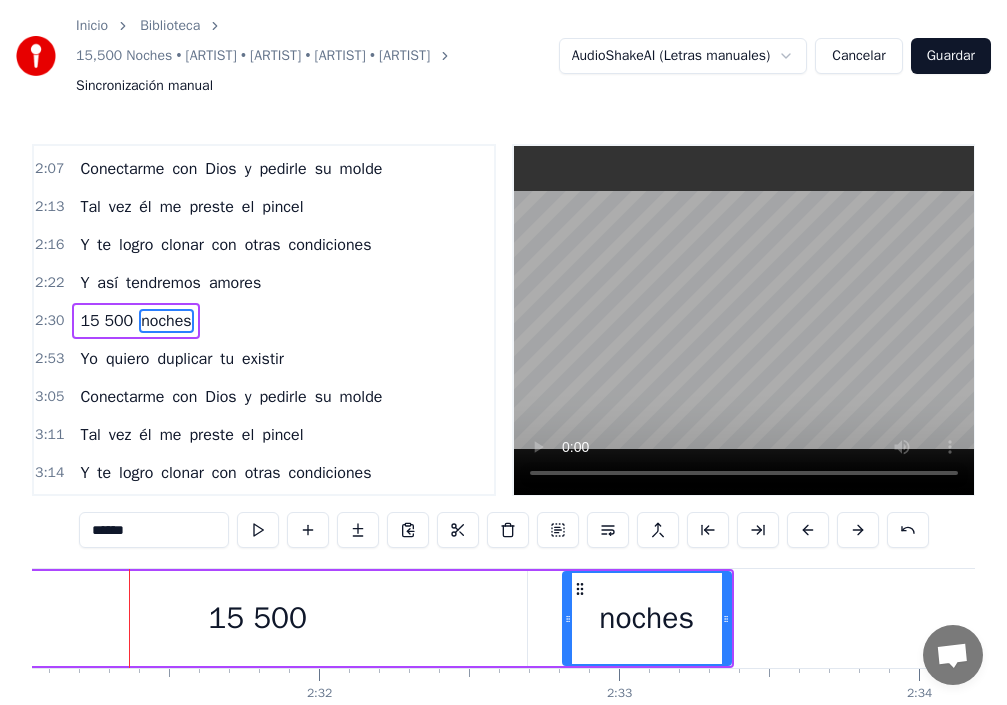 scroll, scrollTop: 0, scrollLeft: 45310, axis: horizontal 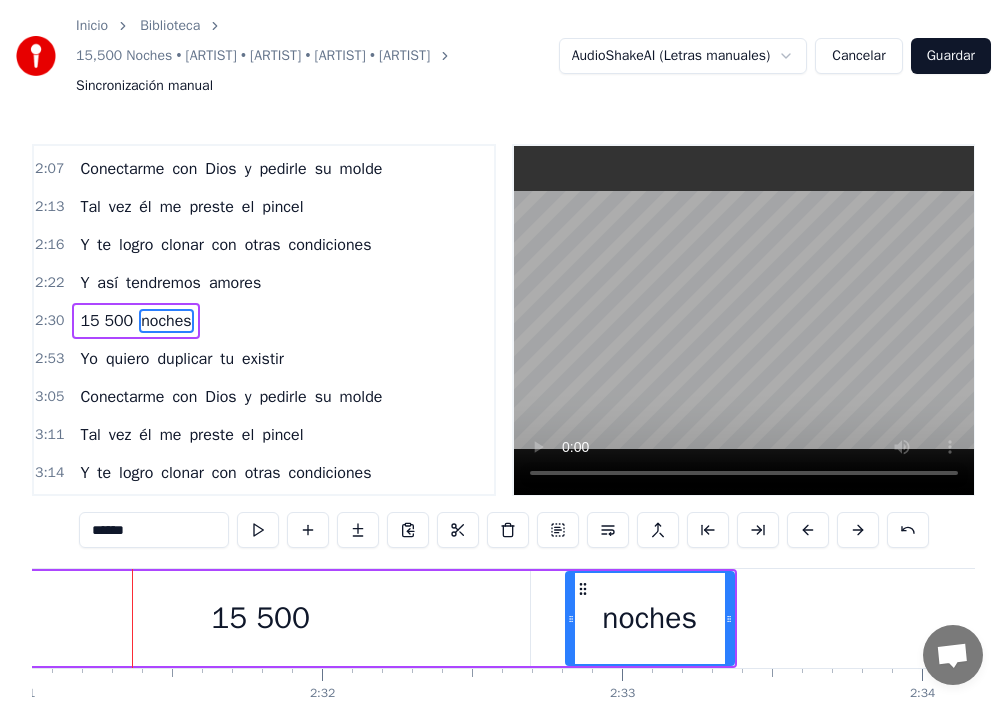click on "15 500" at bounding box center [261, 618] 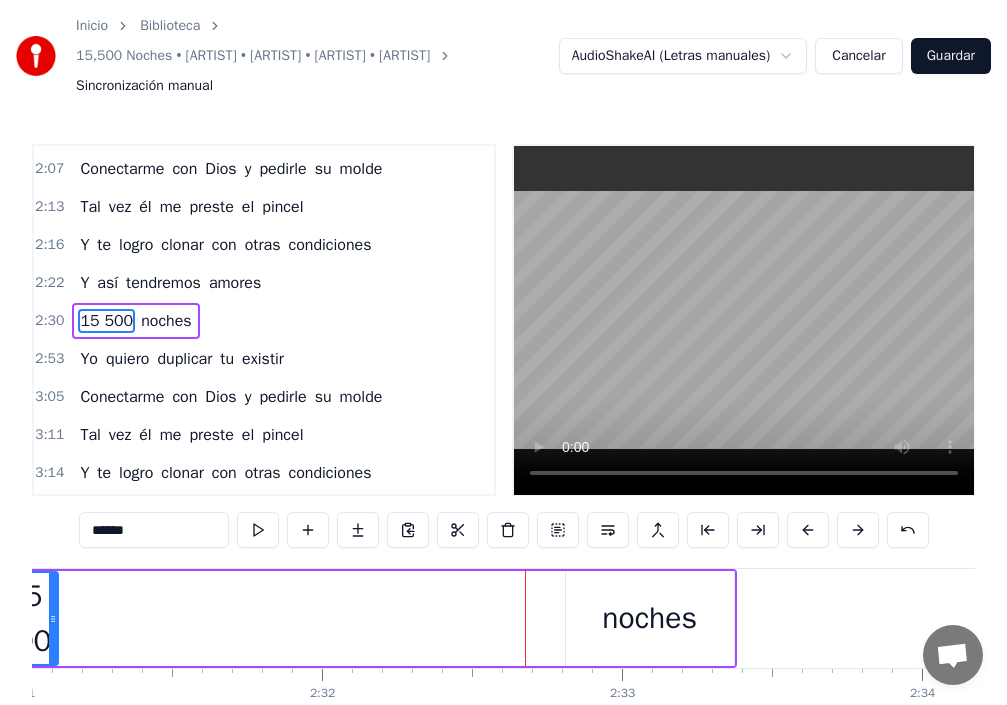drag, startPoint x: 527, startPoint y: 627, endPoint x: 55, endPoint y: 654, distance: 472.7716 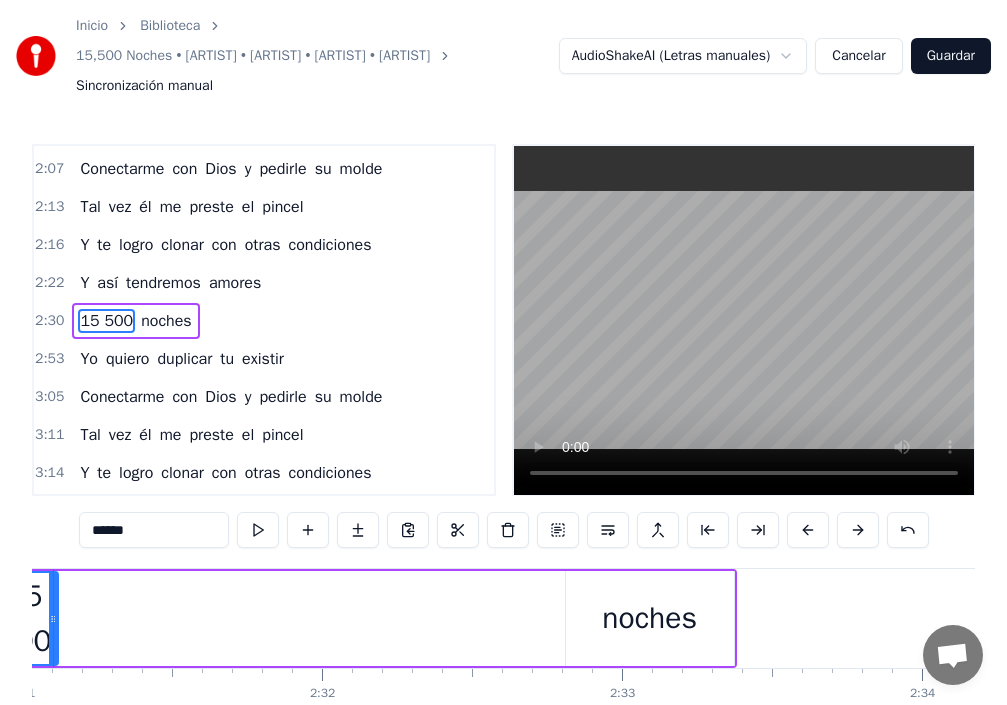 scroll, scrollTop: 0, scrollLeft: 45231, axis: horizontal 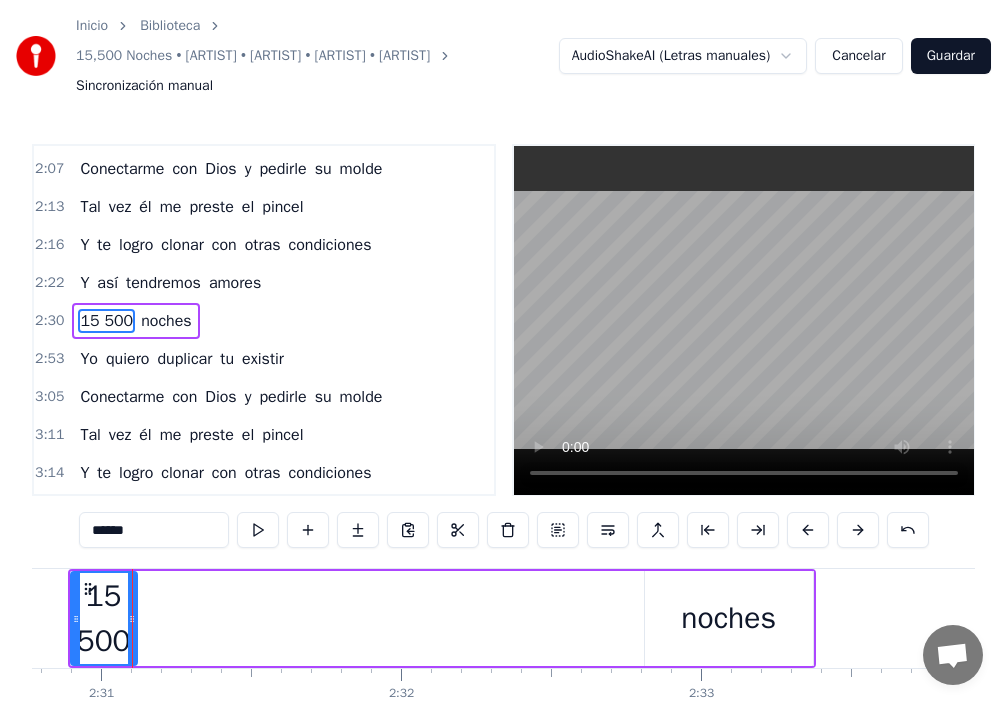 click on "noches" at bounding box center (728, 618) 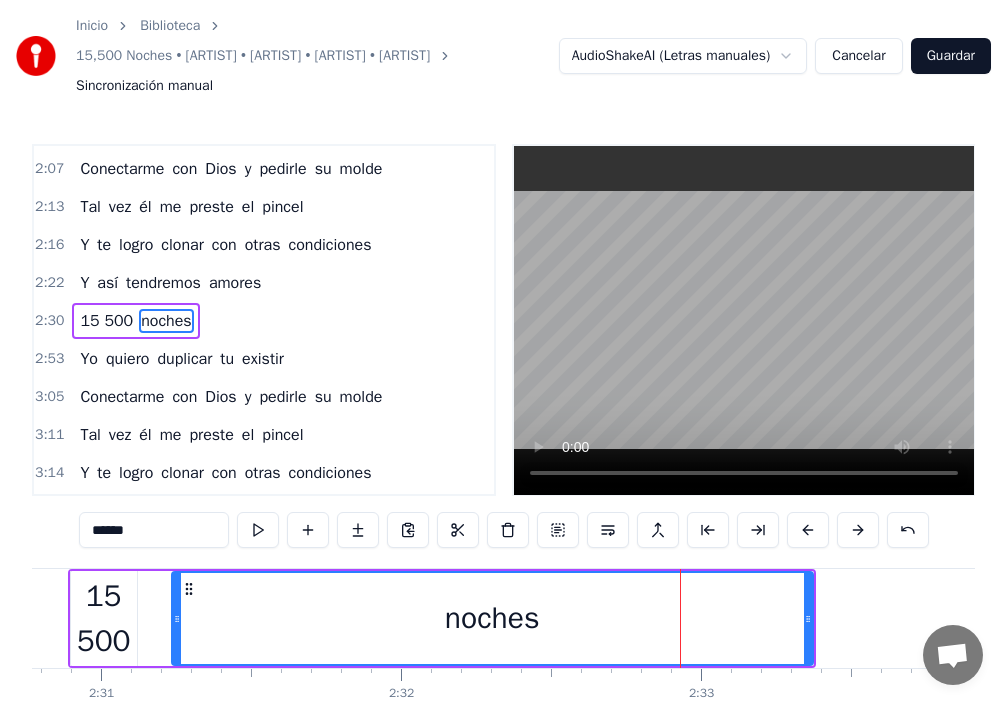 drag, startPoint x: 651, startPoint y: 629, endPoint x: 166, endPoint y: 657, distance: 485.8076 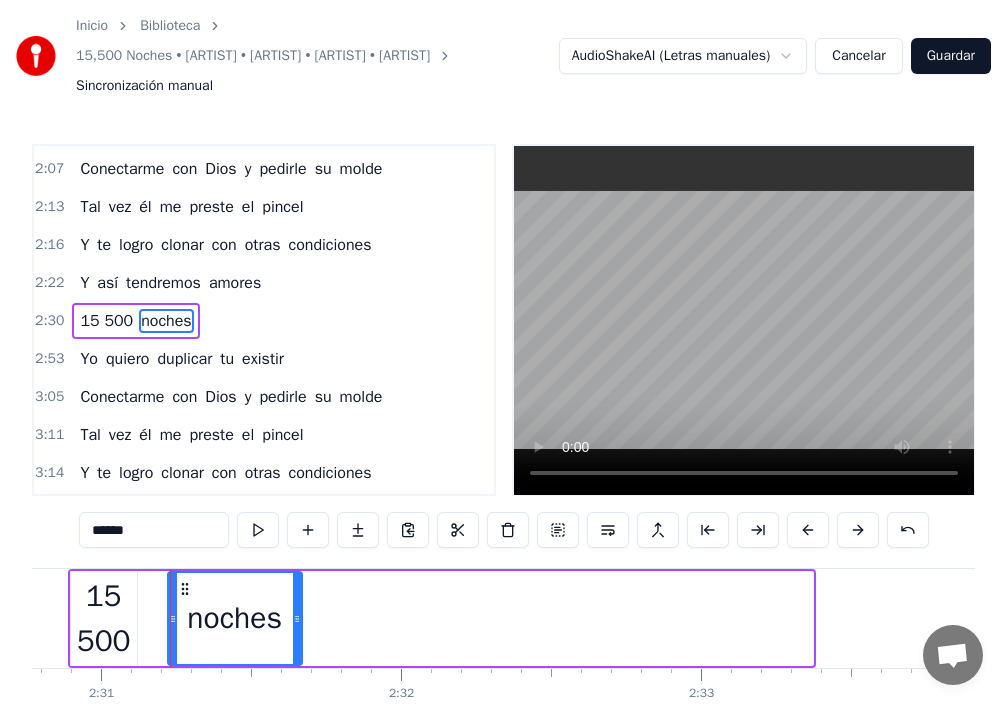 drag, startPoint x: 809, startPoint y: 624, endPoint x: 274, endPoint y: 652, distance: 535.73224 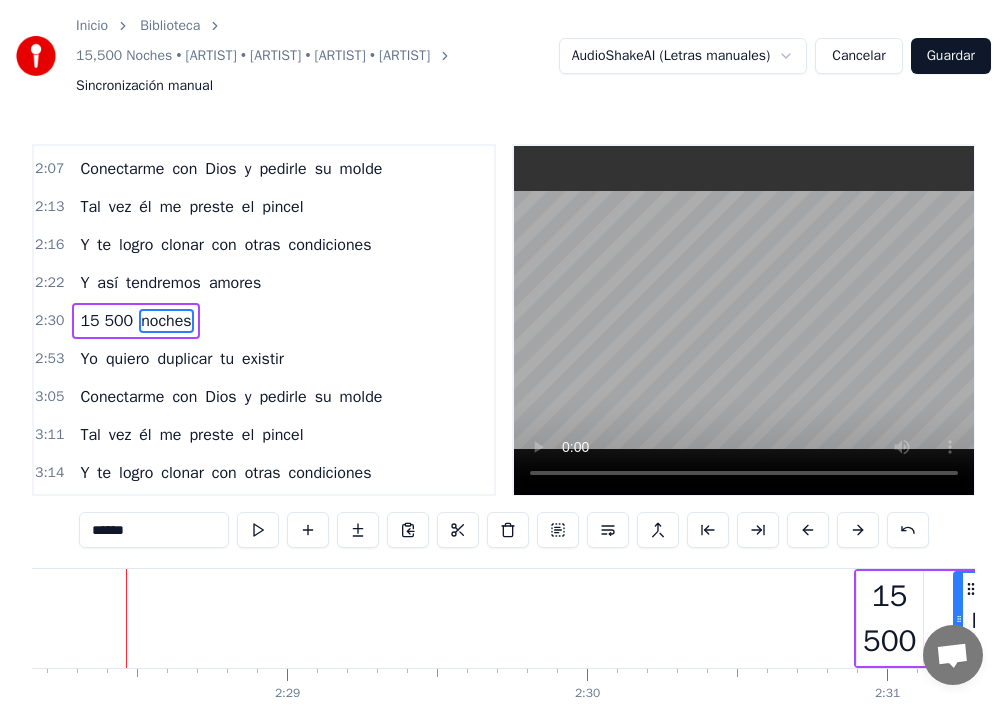 scroll, scrollTop: 0, scrollLeft: 44438, axis: horizontal 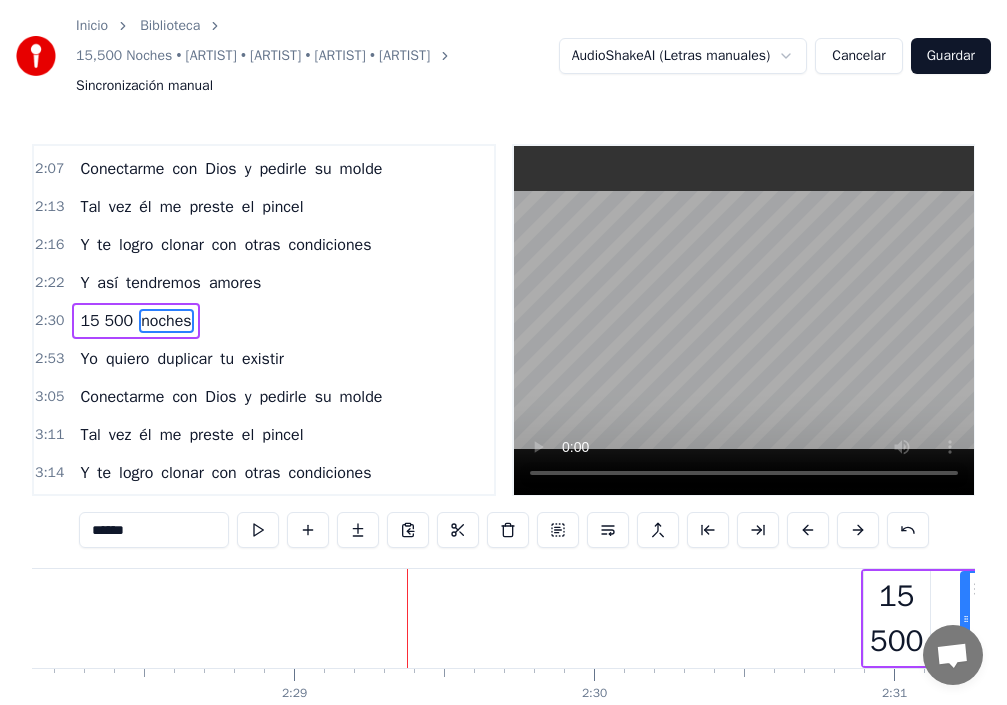 click on "15 500" at bounding box center (897, 619) 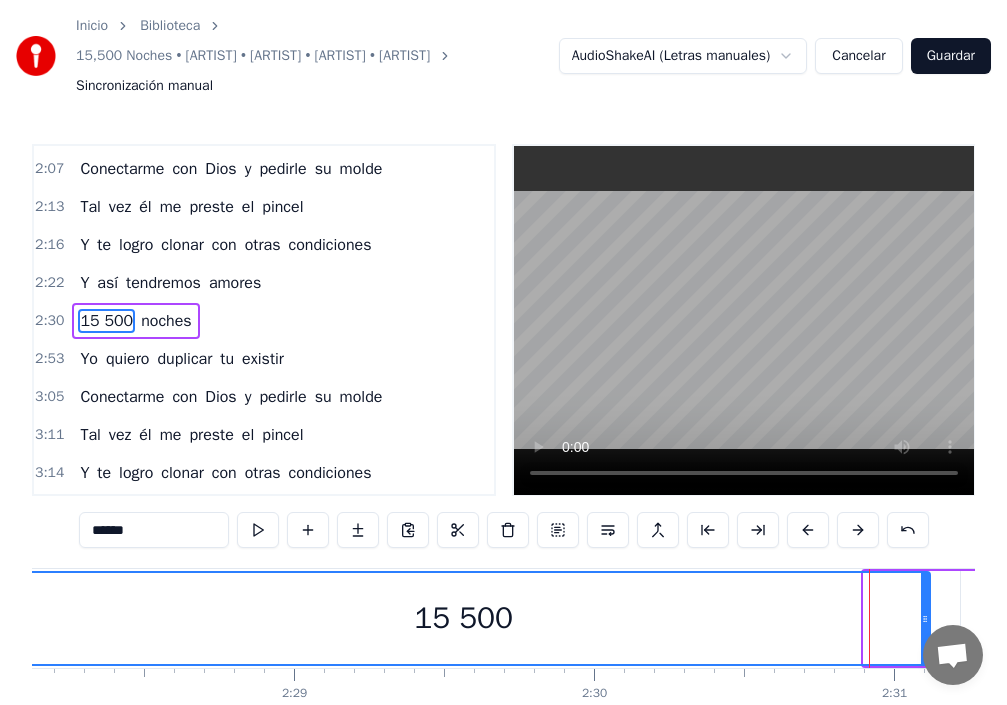 drag, startPoint x: 866, startPoint y: 624, endPoint x: 0, endPoint y: 648, distance: 866.3325 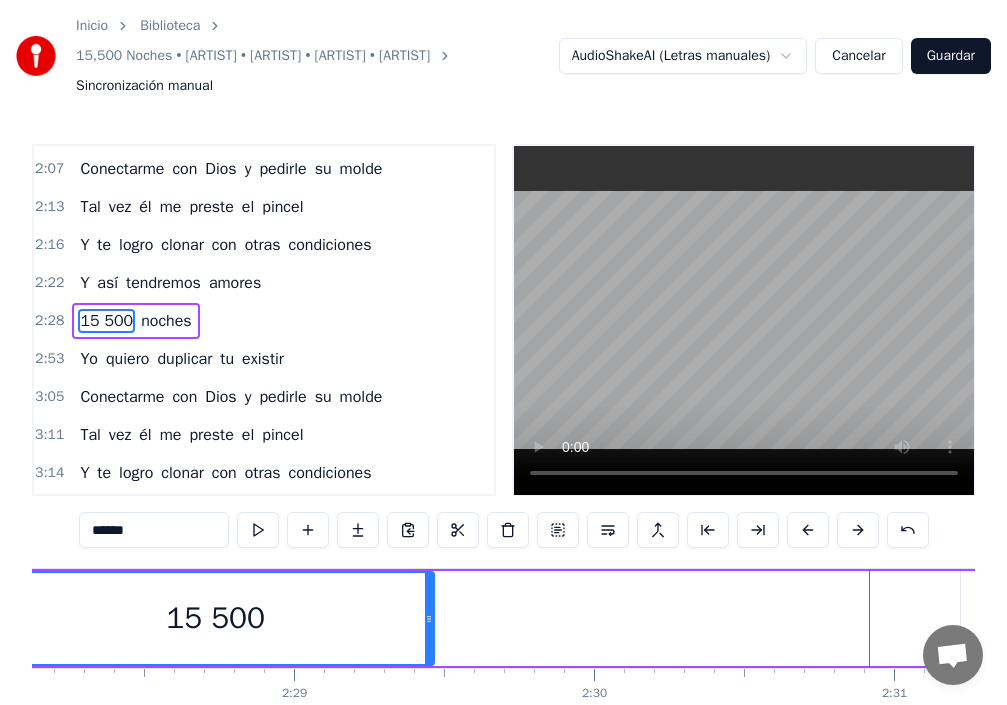 drag, startPoint x: 923, startPoint y: 617, endPoint x: 409, endPoint y: 656, distance: 515.4775 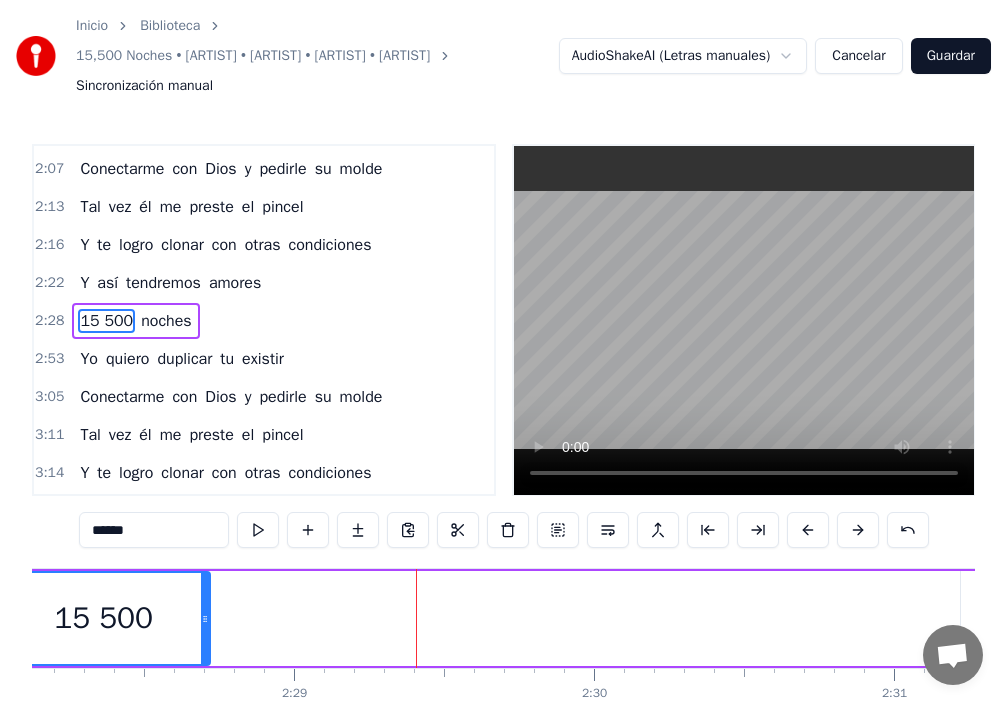 drag, startPoint x: 422, startPoint y: 622, endPoint x: 193, endPoint y: 636, distance: 229.42755 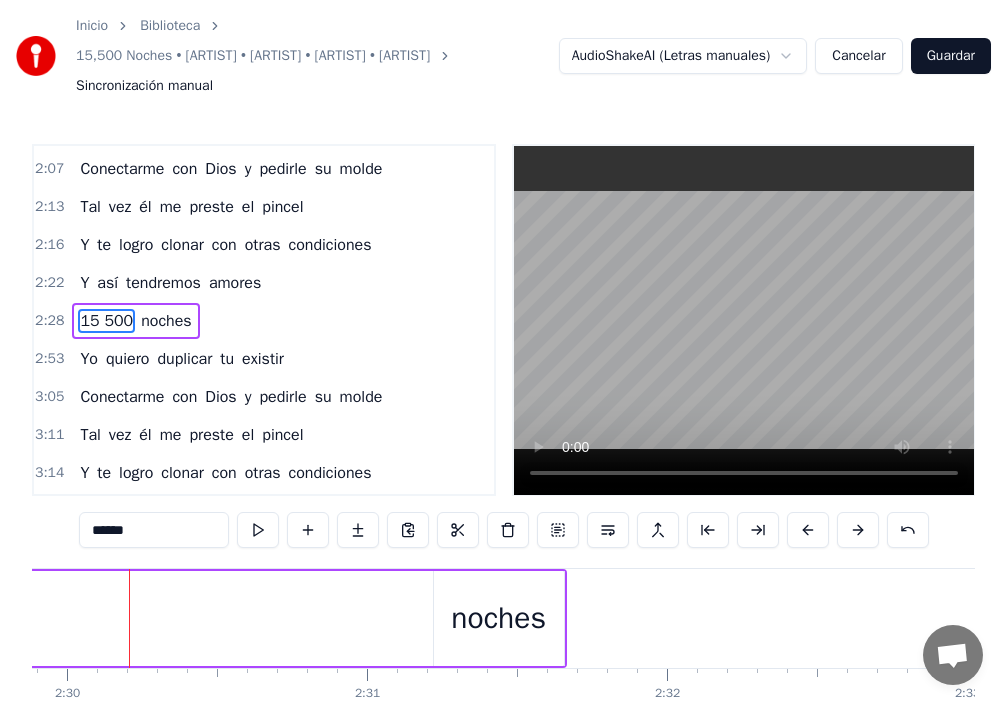 scroll, scrollTop: 0, scrollLeft: 44961, axis: horizontal 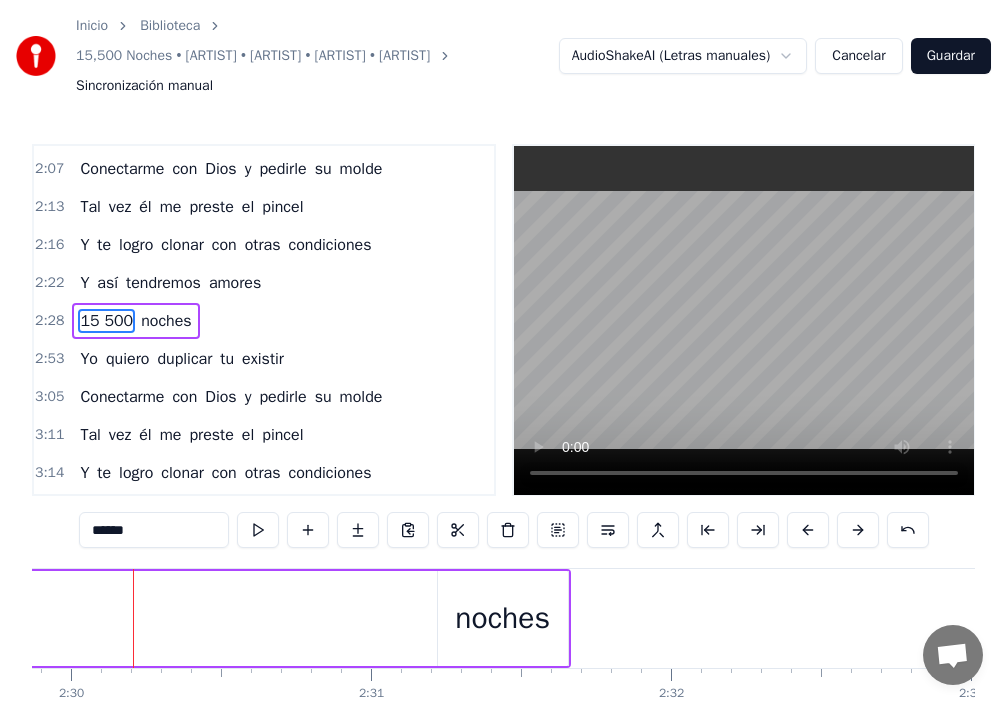 click on "noches" at bounding box center (502, 618) 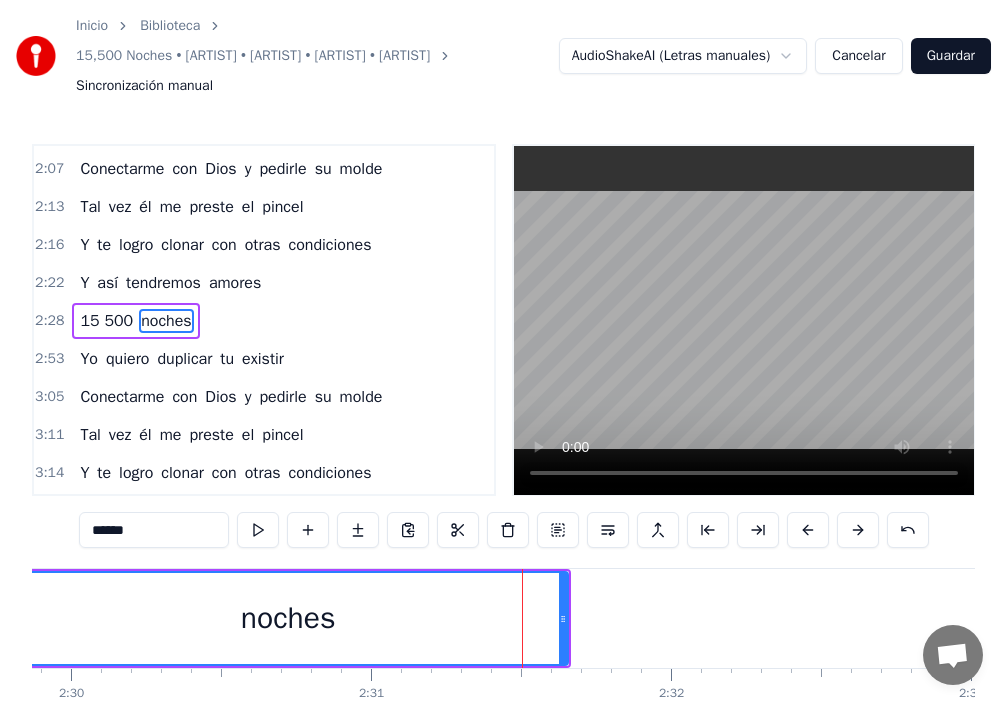drag, startPoint x: 439, startPoint y: 617, endPoint x: 16, endPoint y: 639, distance: 423.57172 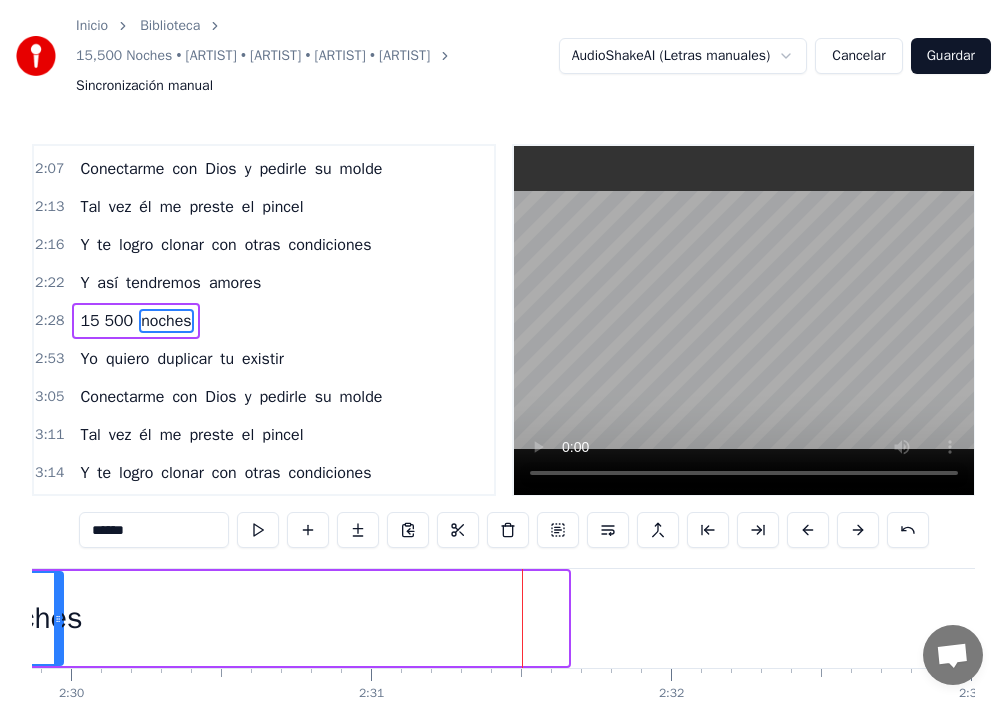 drag, startPoint x: 563, startPoint y: 617, endPoint x: 60, endPoint y: 646, distance: 503.8353 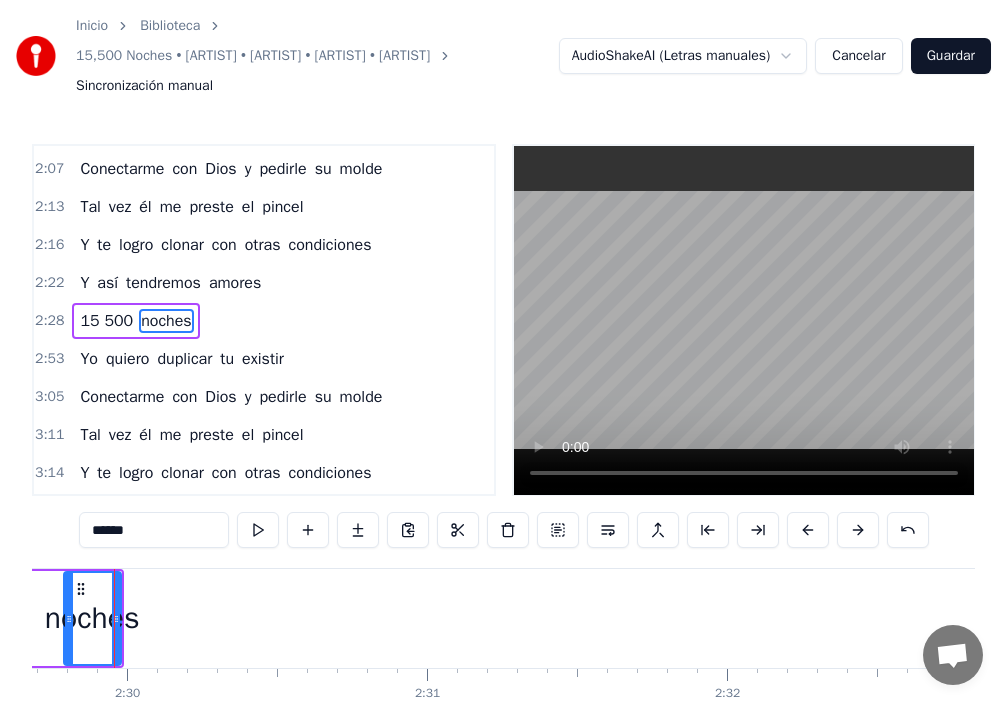 scroll, scrollTop: 0, scrollLeft: 44887, axis: horizontal 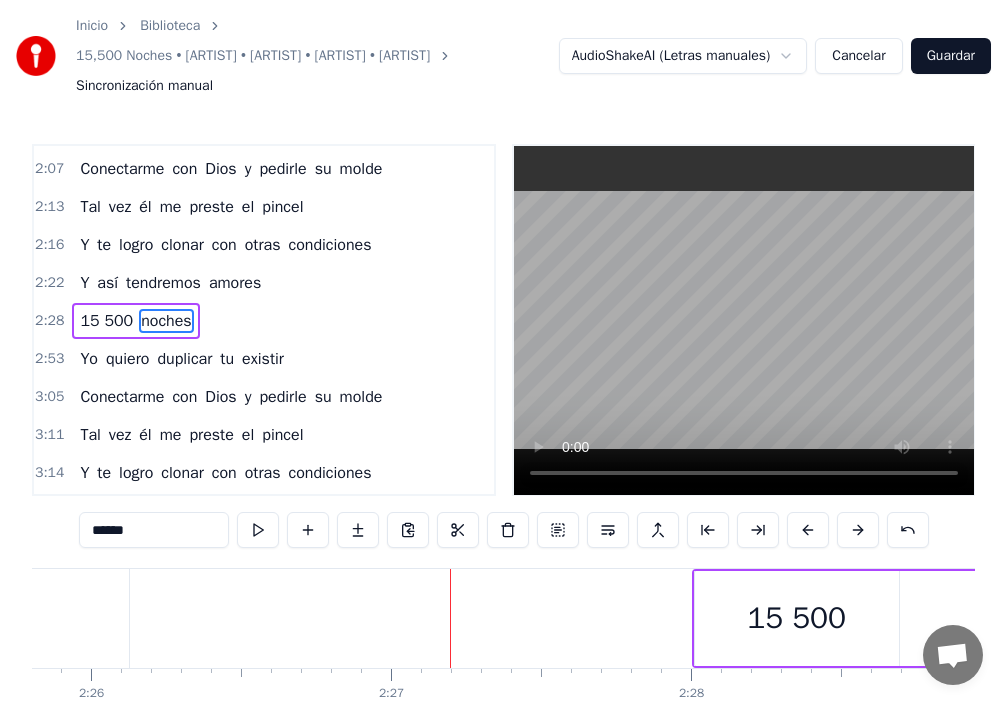 click on "15 500" at bounding box center [797, 618] 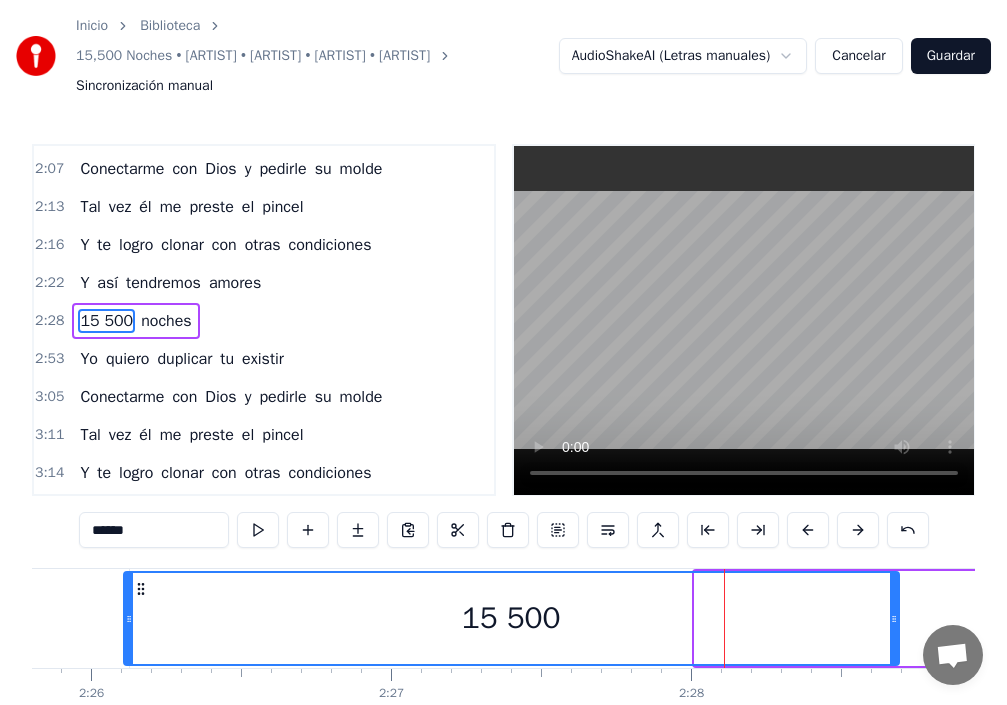 drag, startPoint x: 699, startPoint y: 621, endPoint x: 126, endPoint y: 654, distance: 573.94946 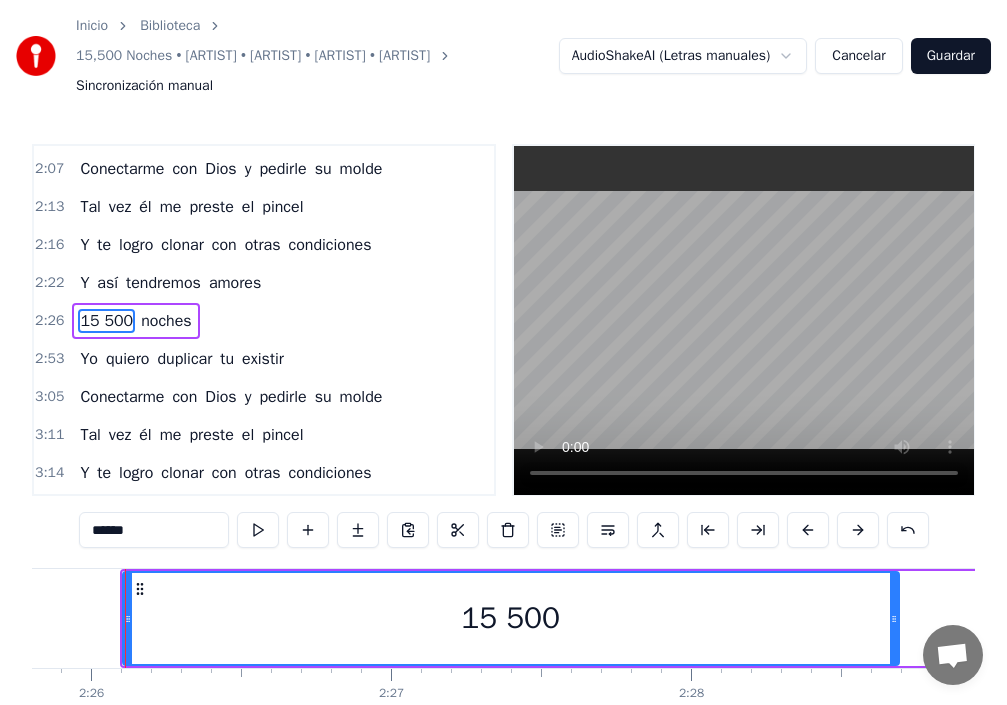 scroll, scrollTop: 0, scrollLeft: 43734, axis: horizontal 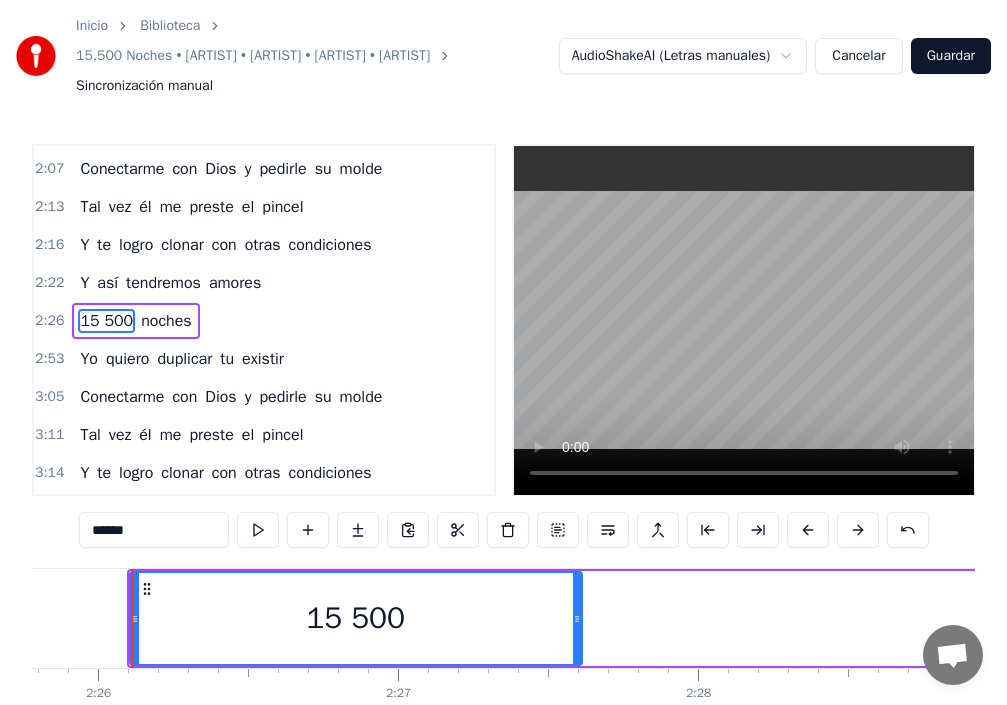 drag, startPoint x: 900, startPoint y: 618, endPoint x: 559, endPoint y: 617, distance: 341.00146 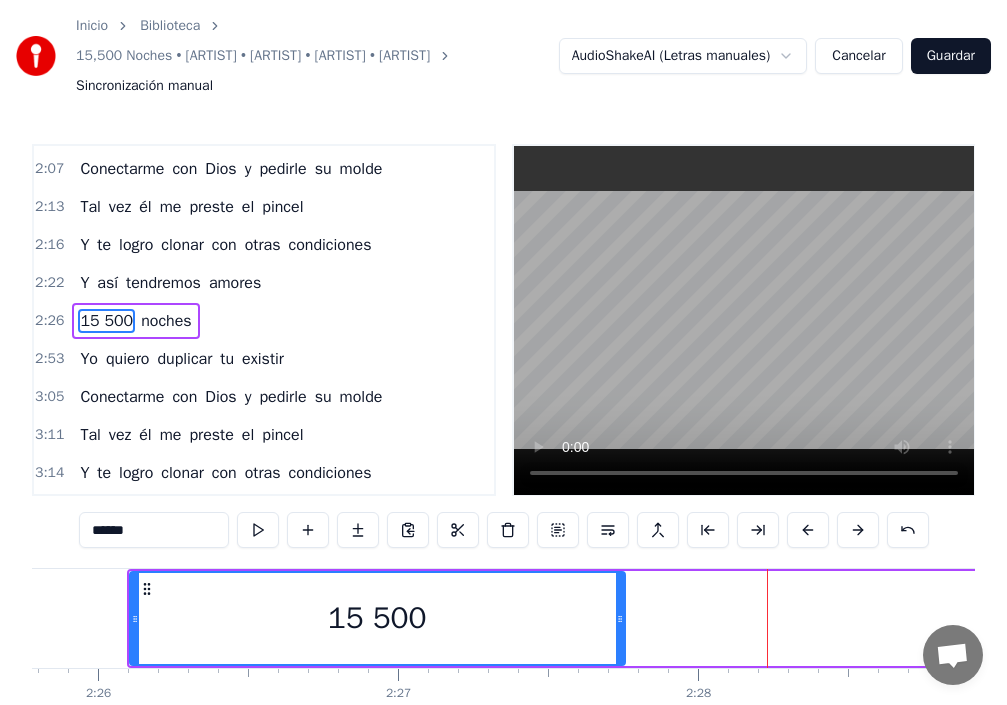 drag, startPoint x: 575, startPoint y: 636, endPoint x: 619, endPoint y: 639, distance: 44.102154 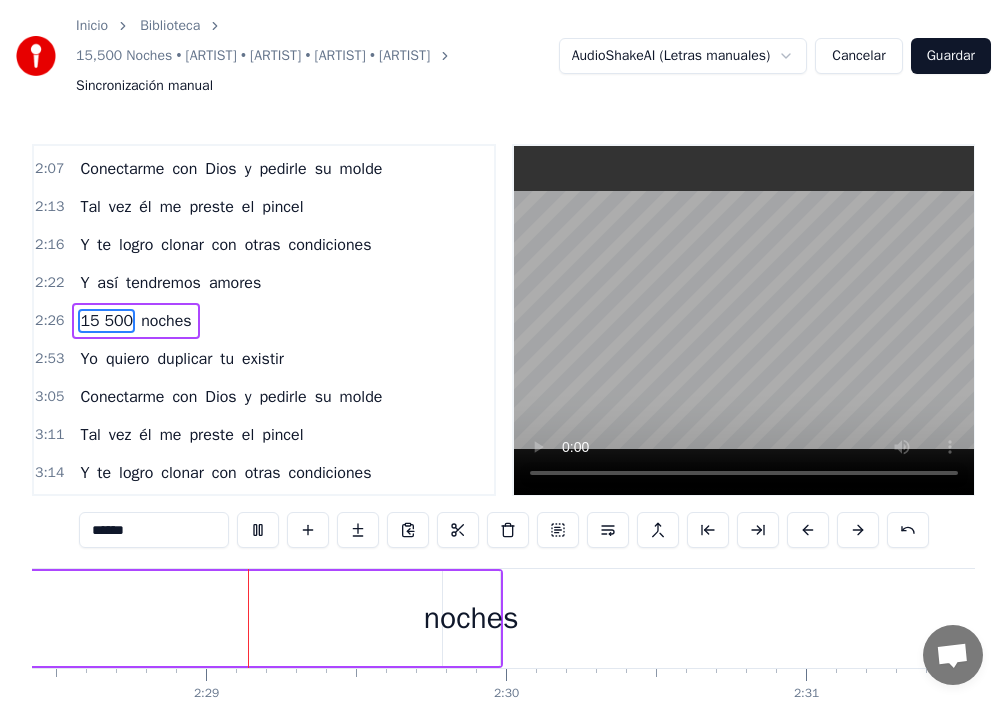 scroll, scrollTop: 0, scrollLeft: 44534, axis: horizontal 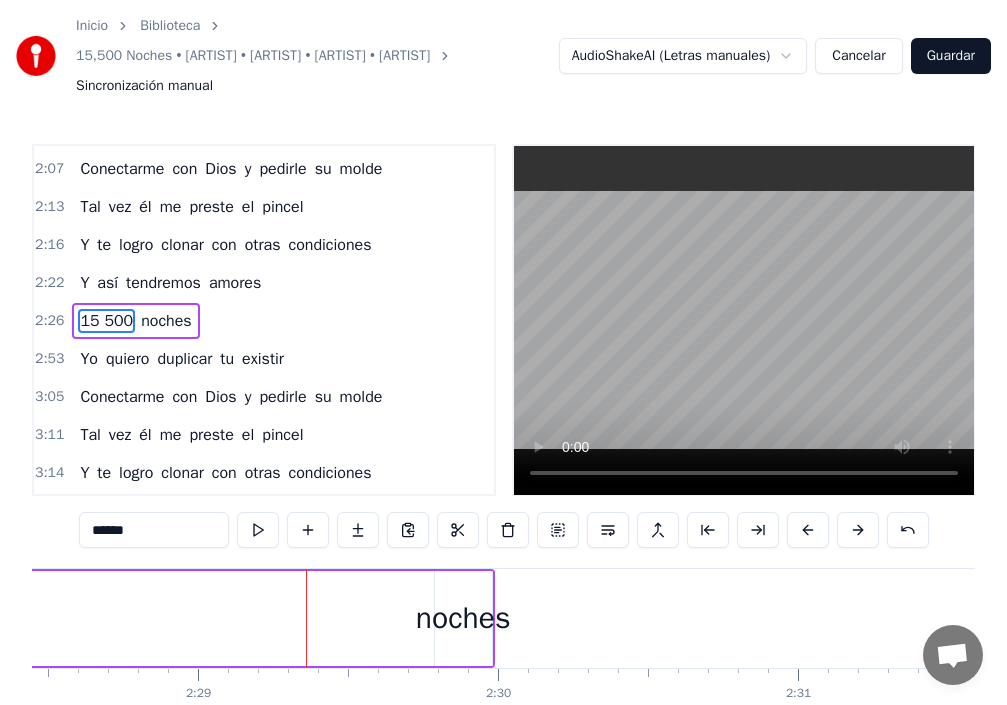 click on "noches" at bounding box center [463, 618] 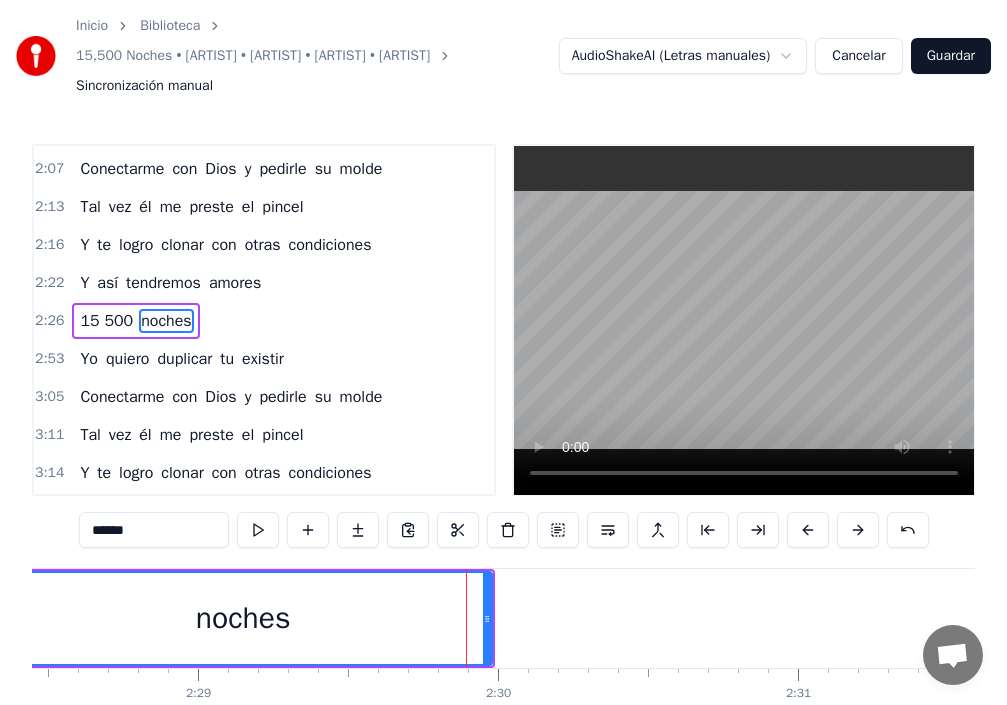drag, startPoint x: 440, startPoint y: 619, endPoint x: 0, endPoint y: 567, distance: 443.06207 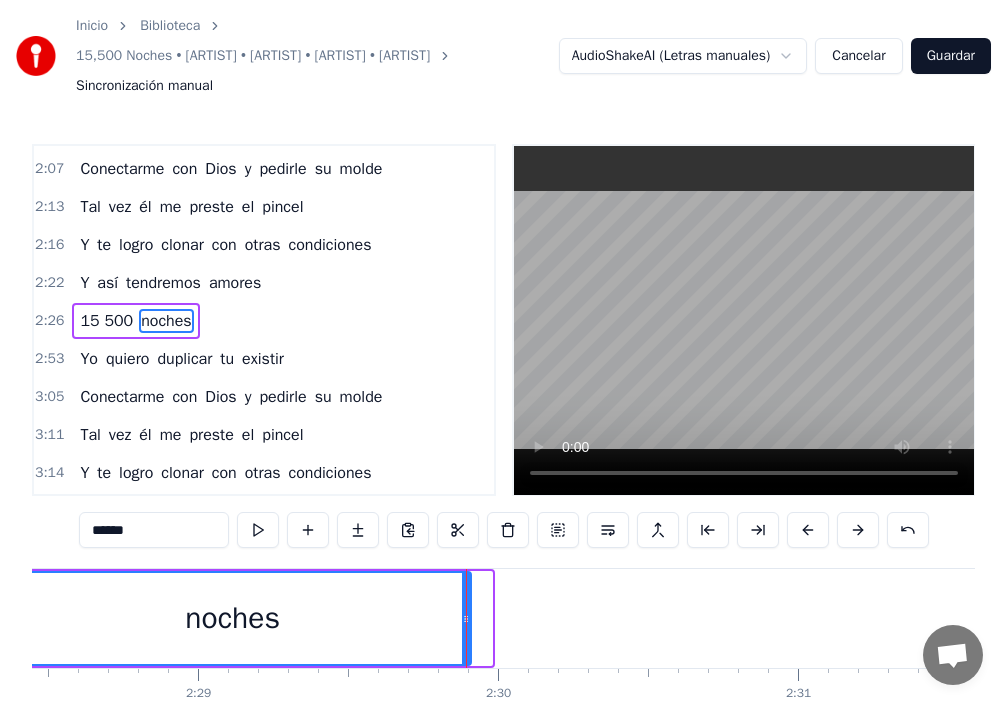 drag, startPoint x: 489, startPoint y: 614, endPoint x: 463, endPoint y: 609, distance: 26.476404 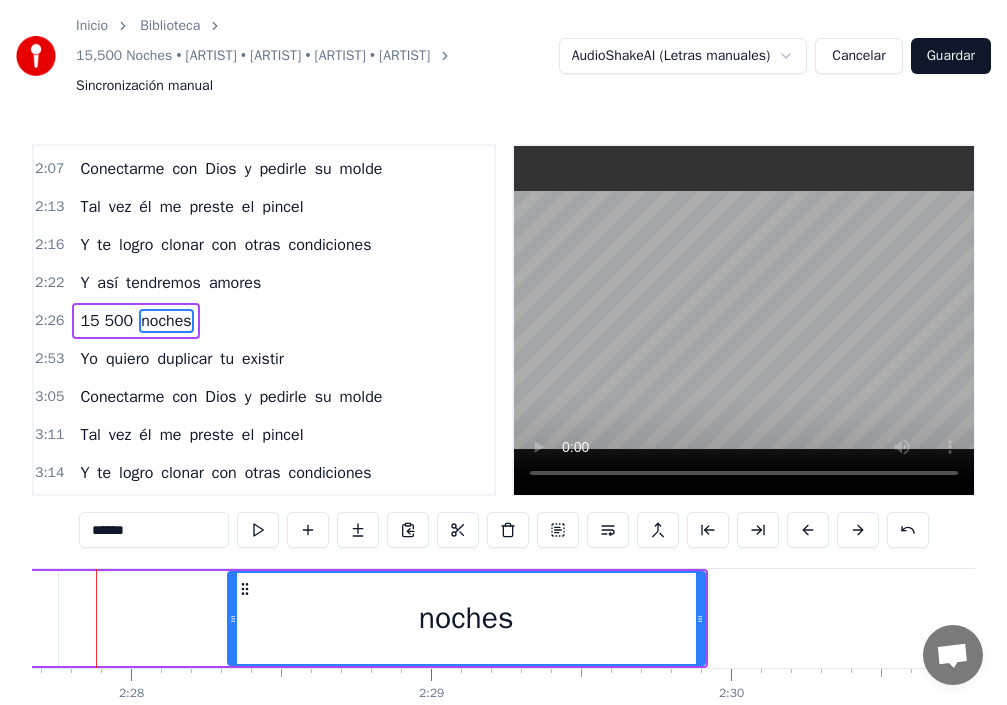 scroll, scrollTop: 0, scrollLeft: 44264, axis: horizontal 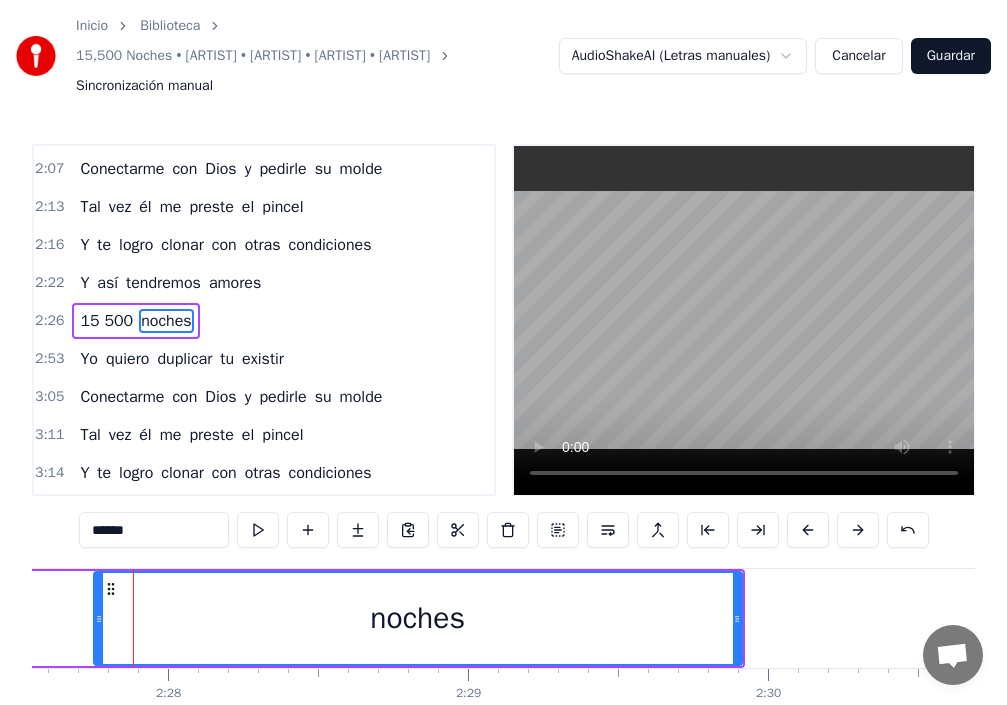 drag, startPoint x: 269, startPoint y: 628, endPoint x: 98, endPoint y: 645, distance: 171.84296 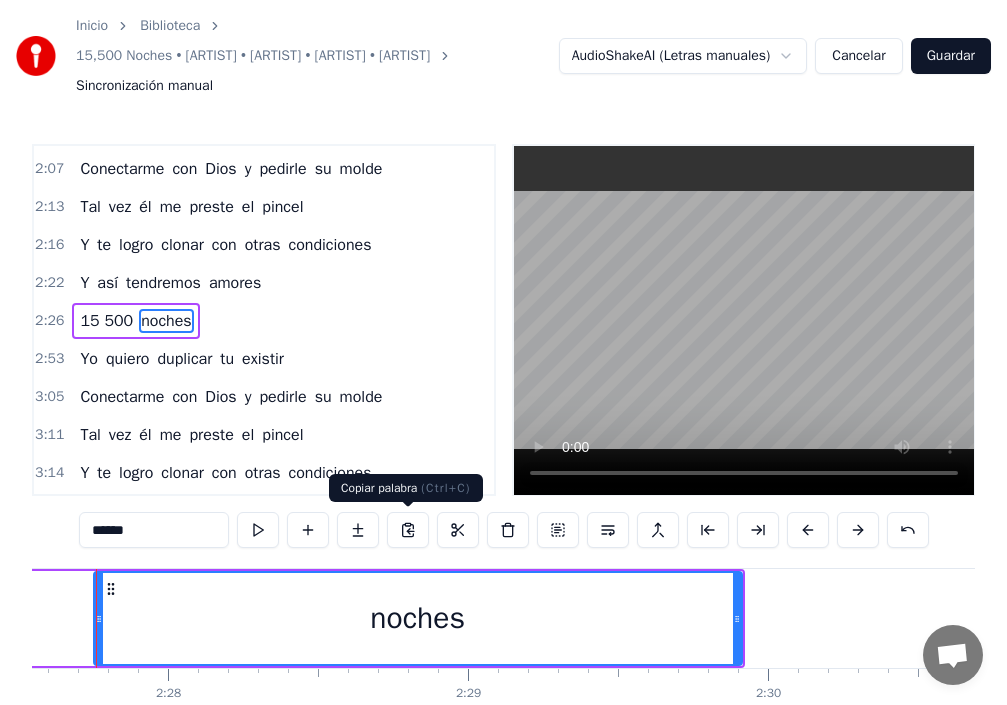 scroll, scrollTop: 0, scrollLeft: 44228, axis: horizontal 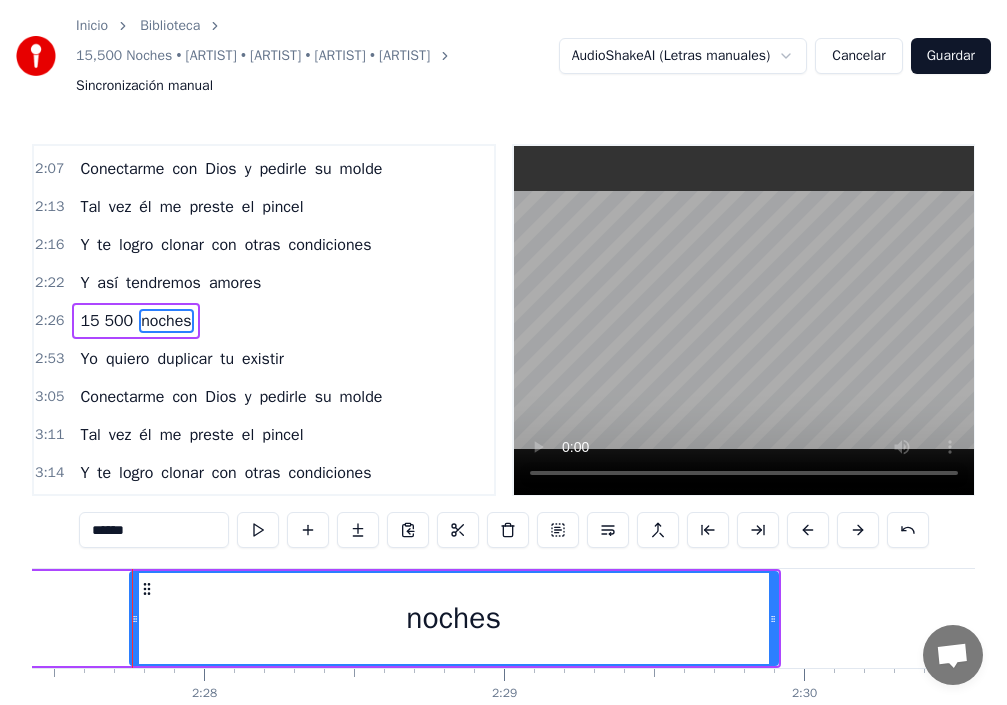 click on "15 500" at bounding box center (-117, 618) 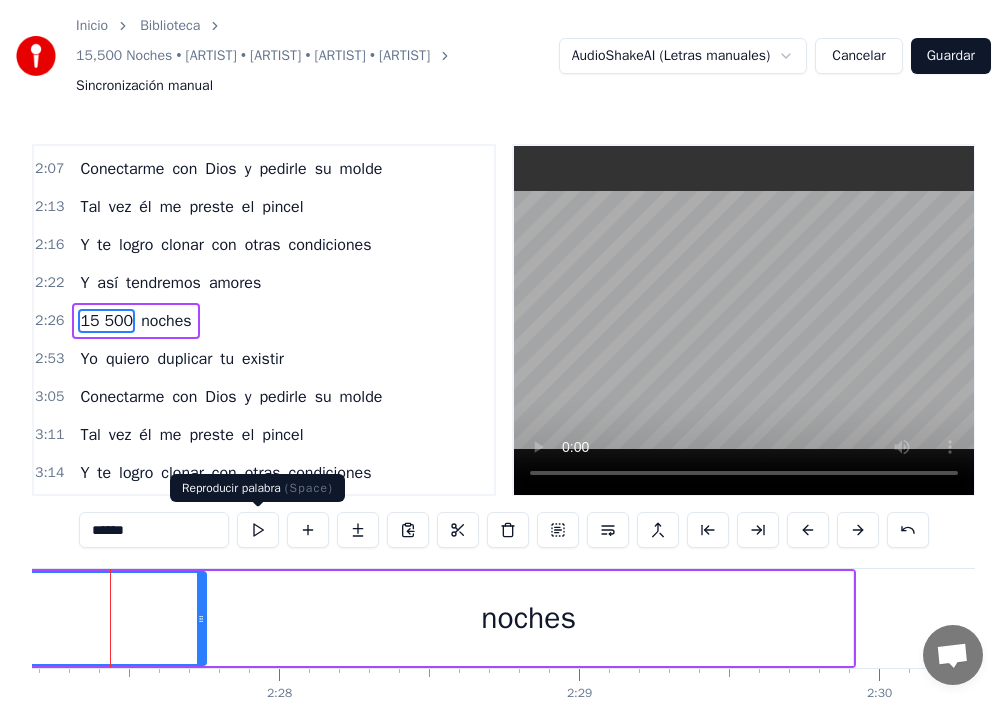 scroll, scrollTop: 0, scrollLeft: 44131, axis: horizontal 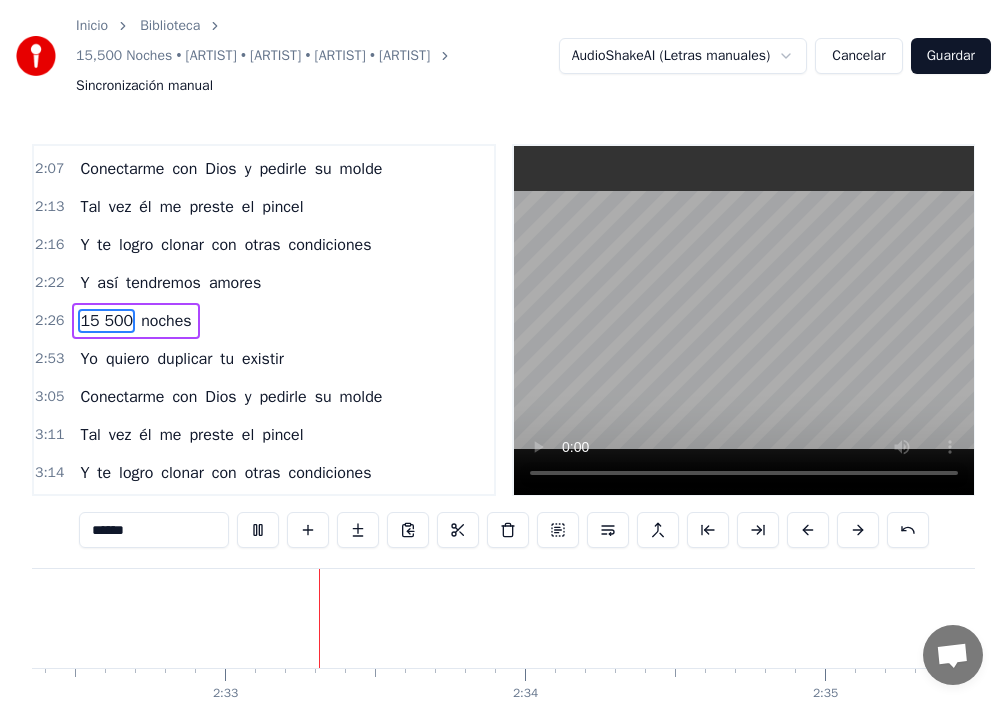 click on "Yo" at bounding box center (89, 359) 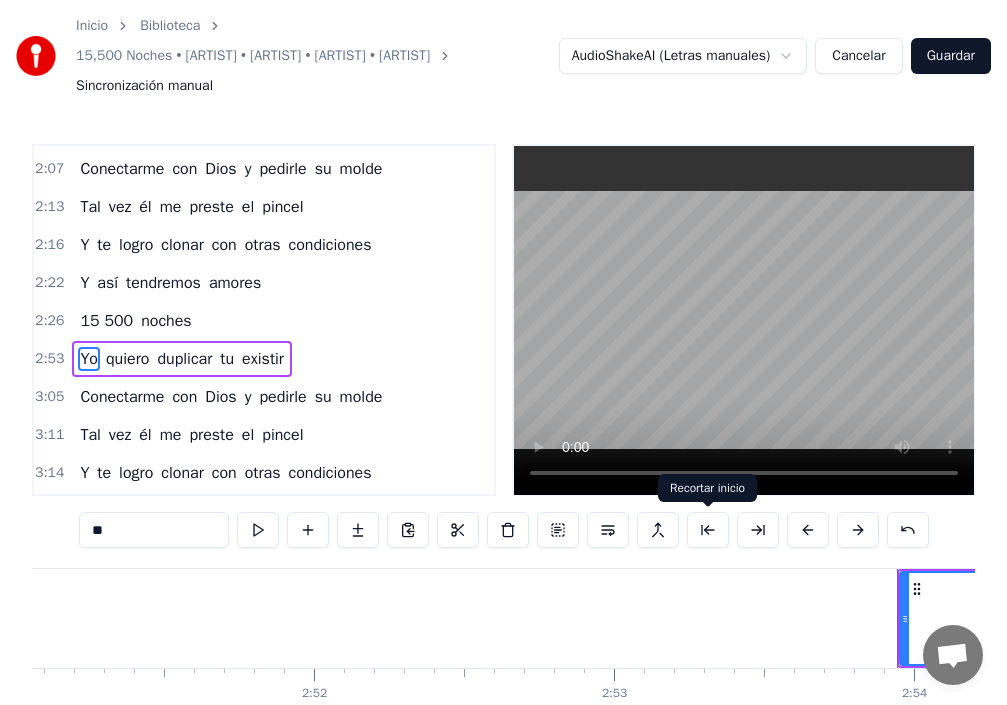 scroll, scrollTop: 0, scrollLeft: 52082, axis: horizontal 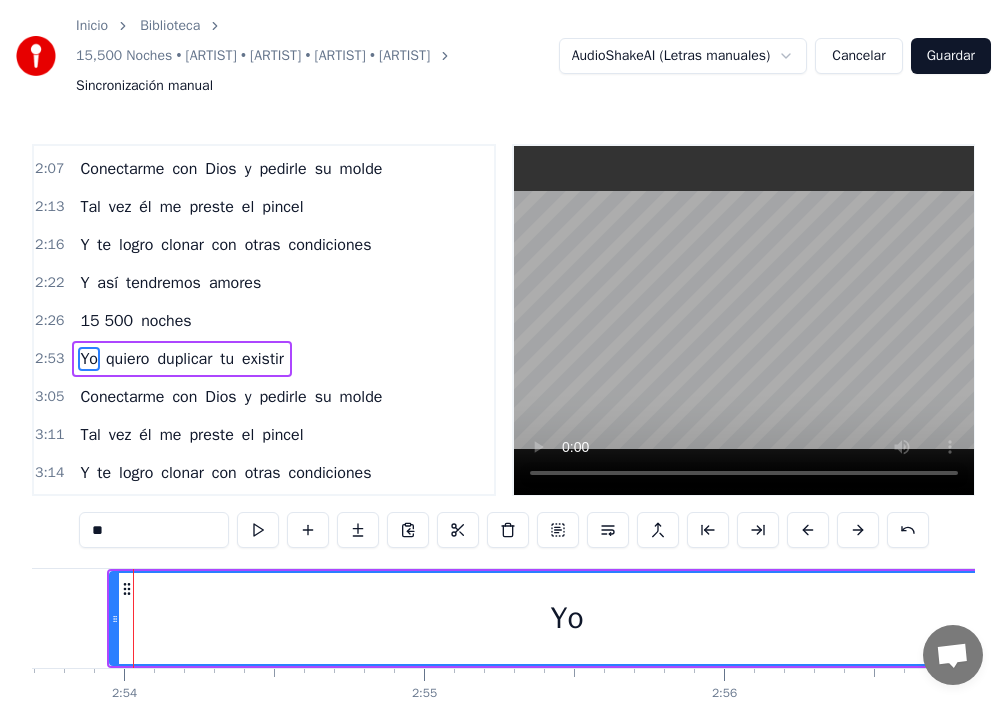 drag, startPoint x: 334, startPoint y: 633, endPoint x: 829, endPoint y: 643, distance: 495.101 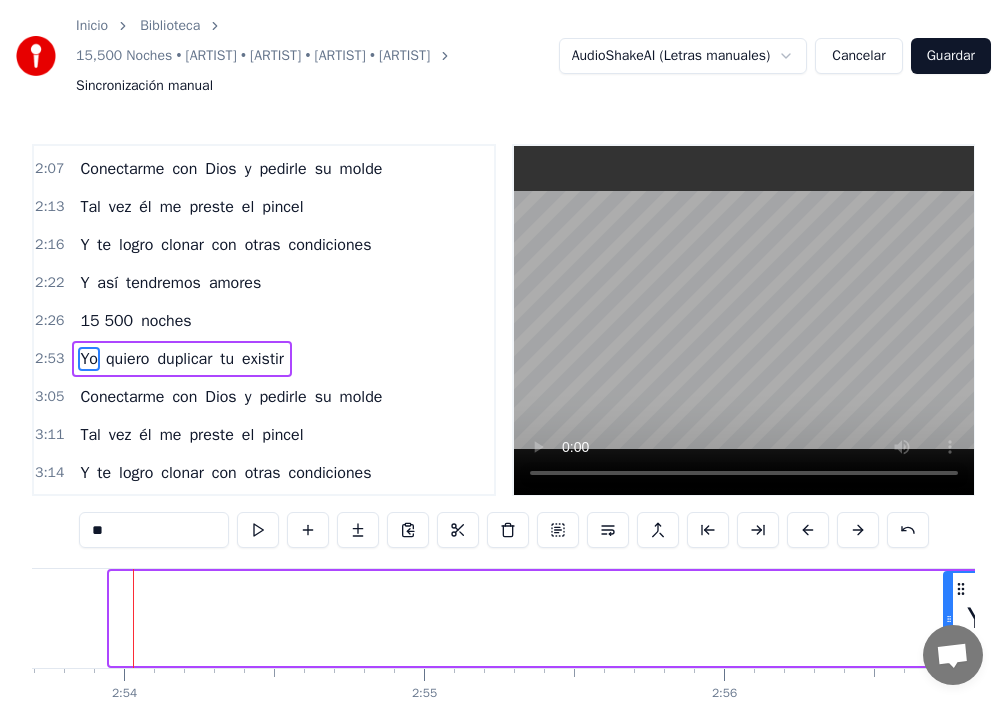 drag, startPoint x: 115, startPoint y: 621, endPoint x: 947, endPoint y: 630, distance: 832.0487 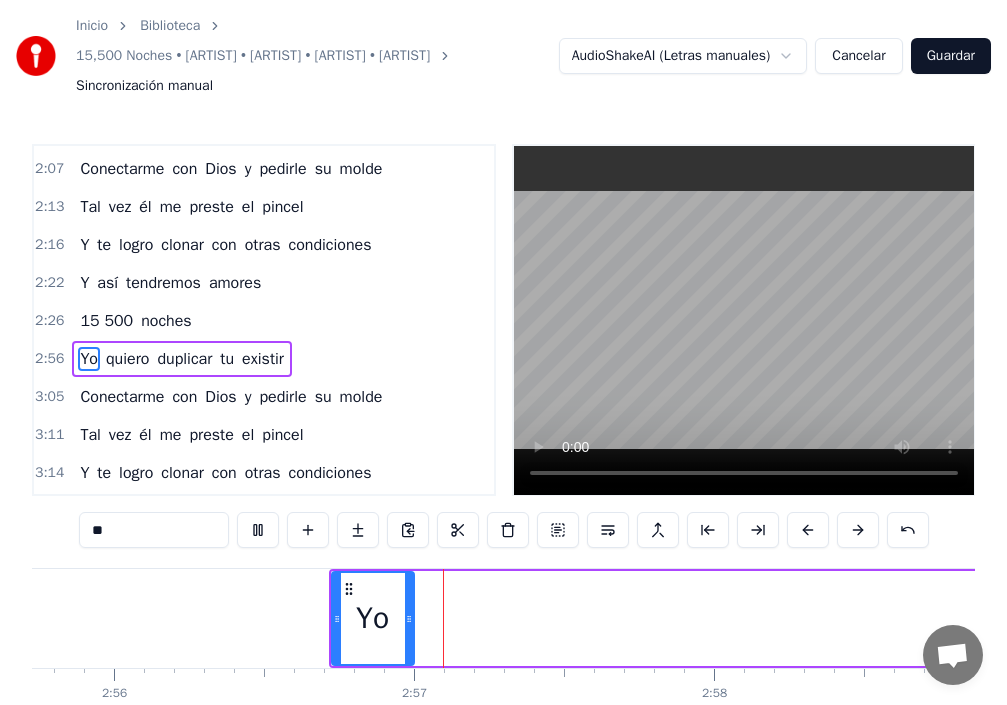 scroll, scrollTop: 0, scrollLeft: 52909, axis: horizontal 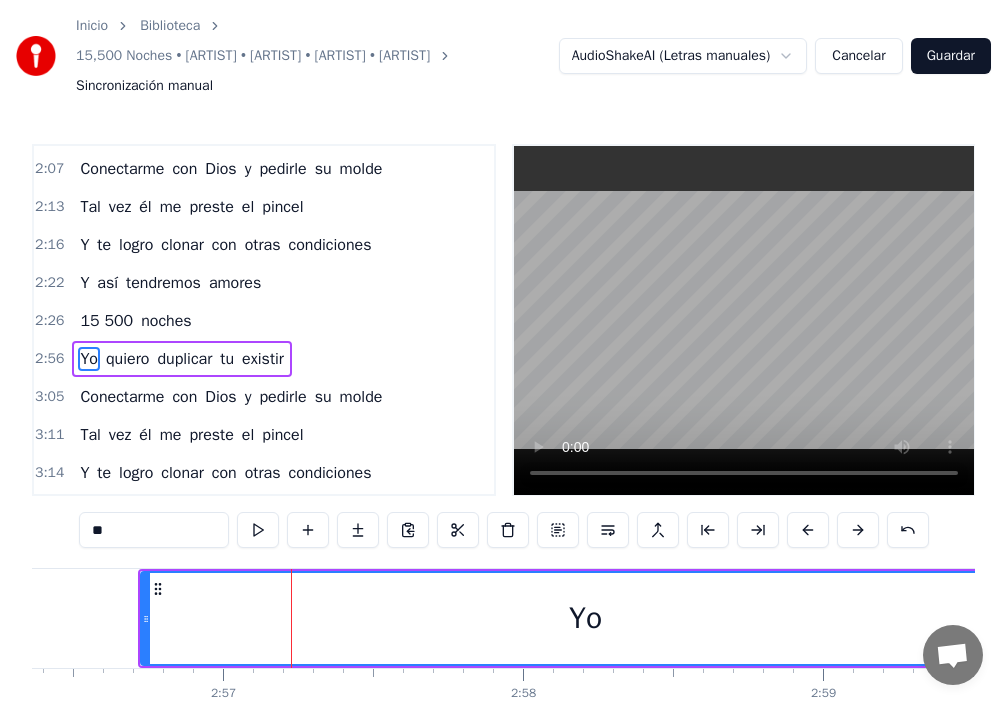 drag, startPoint x: 239, startPoint y: 629, endPoint x: 804, endPoint y: 648, distance: 565.3194 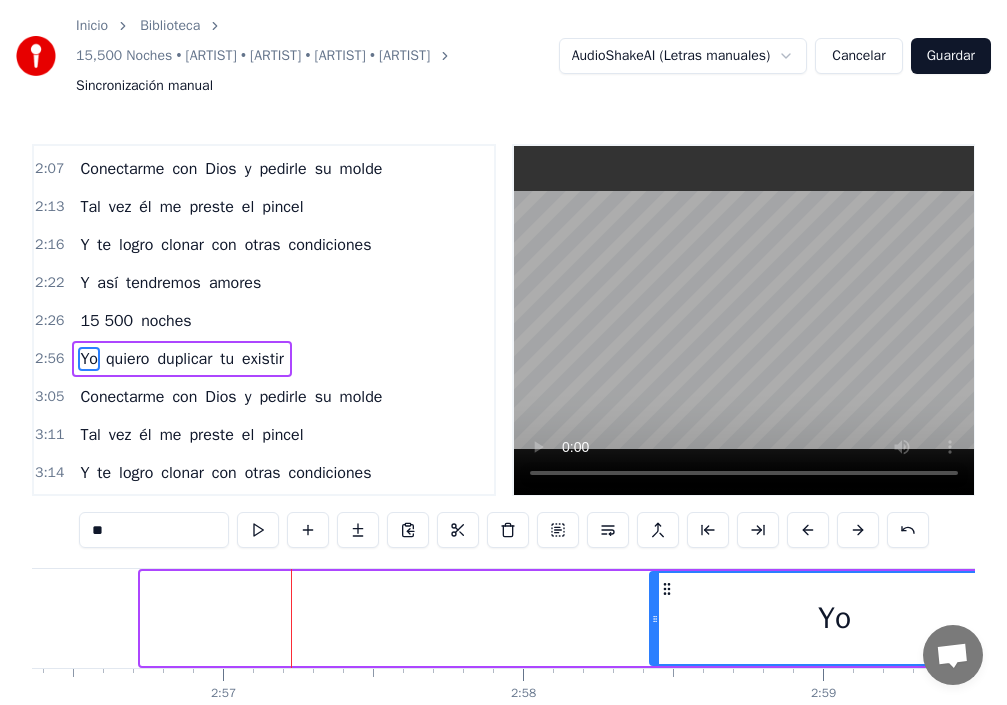 drag, startPoint x: 143, startPoint y: 617, endPoint x: 642, endPoint y: 671, distance: 501.91333 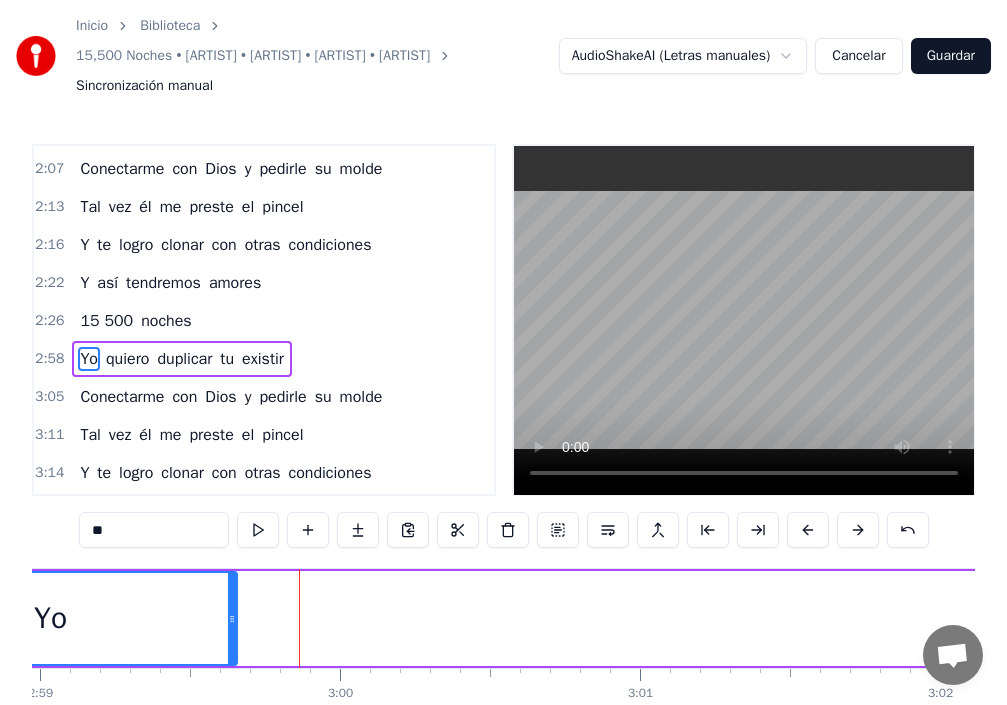 scroll, scrollTop: 0, scrollLeft: 53709, axis: horizontal 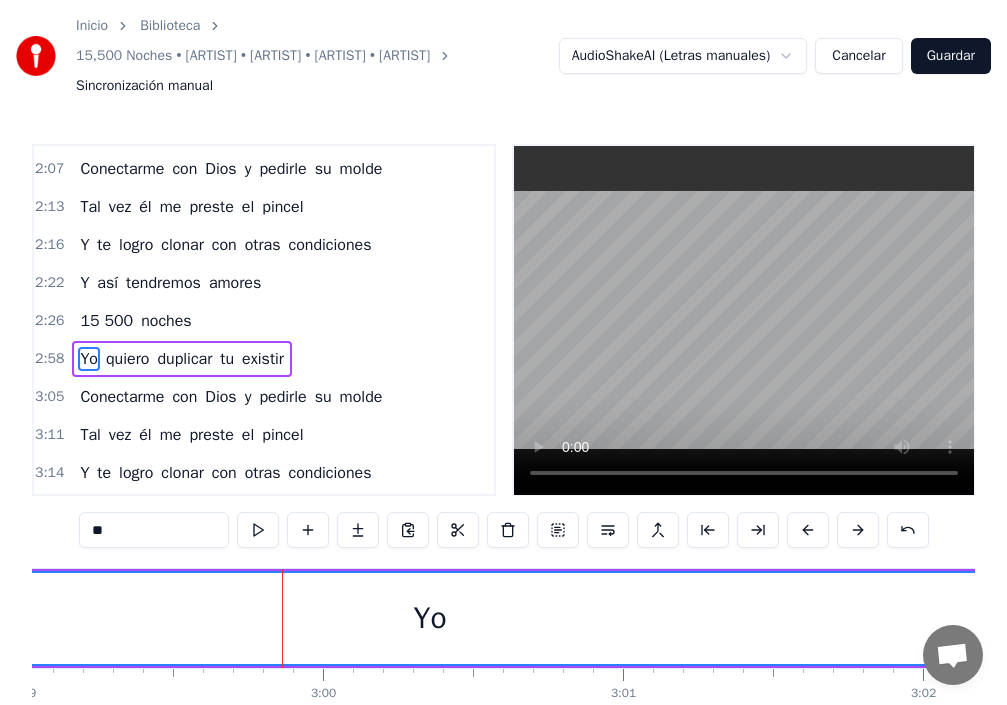 drag, startPoint x: 216, startPoint y: 626, endPoint x: 1004, endPoint y: 682, distance: 789.98737 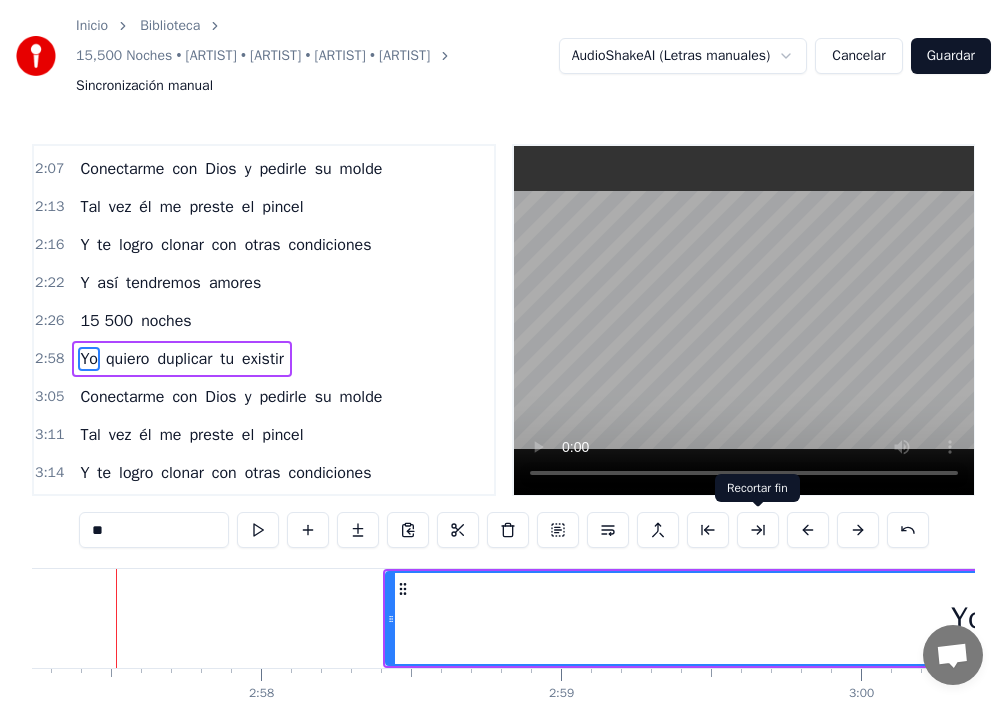 scroll, scrollTop: 0, scrollLeft: 53154, axis: horizontal 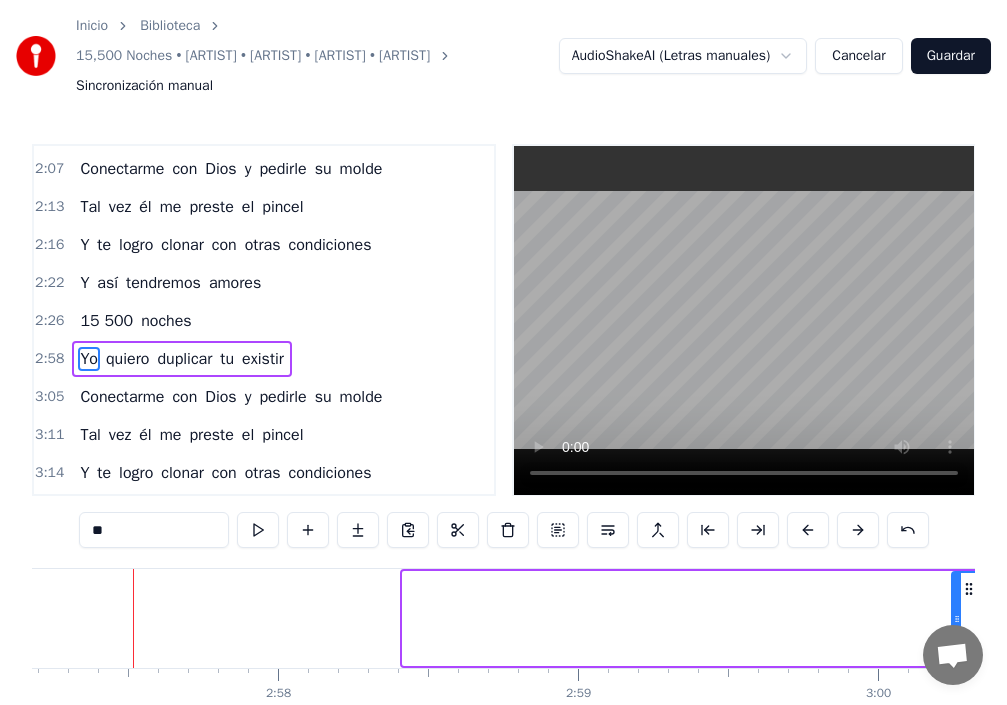 drag, startPoint x: 418, startPoint y: 616, endPoint x: 942, endPoint y: 629, distance: 524.16125 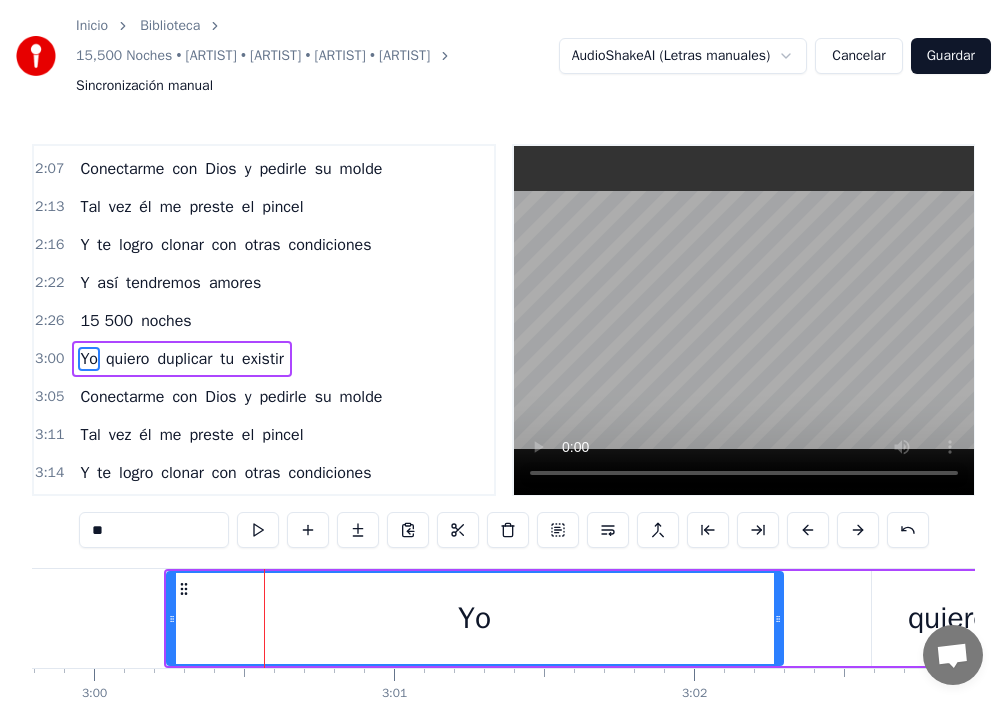 scroll, scrollTop: 0, scrollLeft: 53944, axis: horizontal 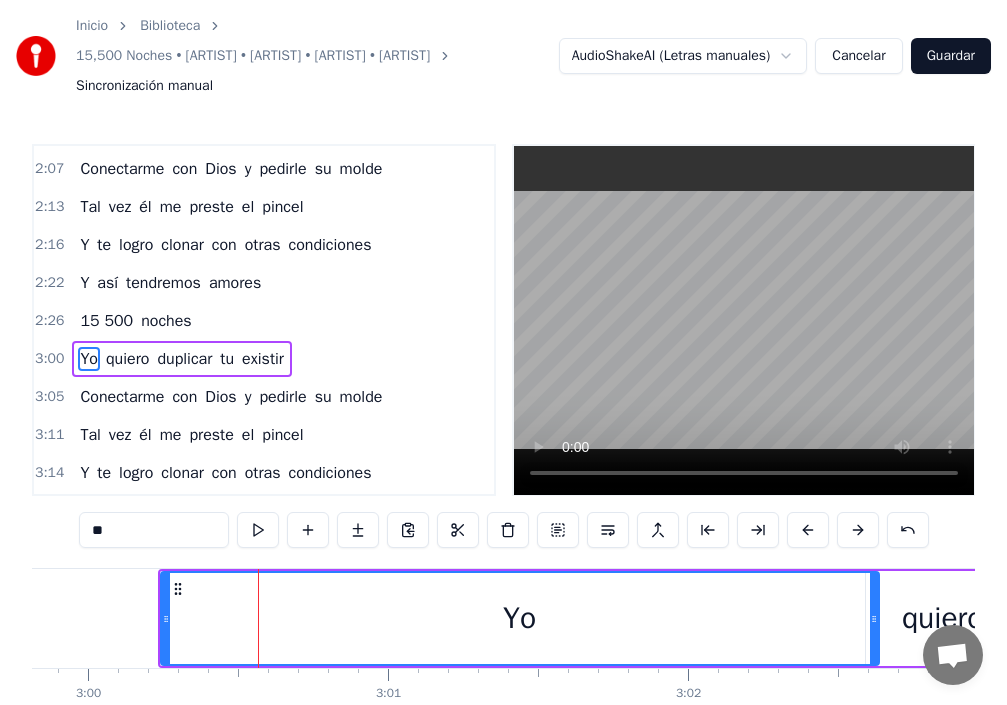 drag, startPoint x: 802, startPoint y: 617, endPoint x: 875, endPoint y: 626, distance: 73.552704 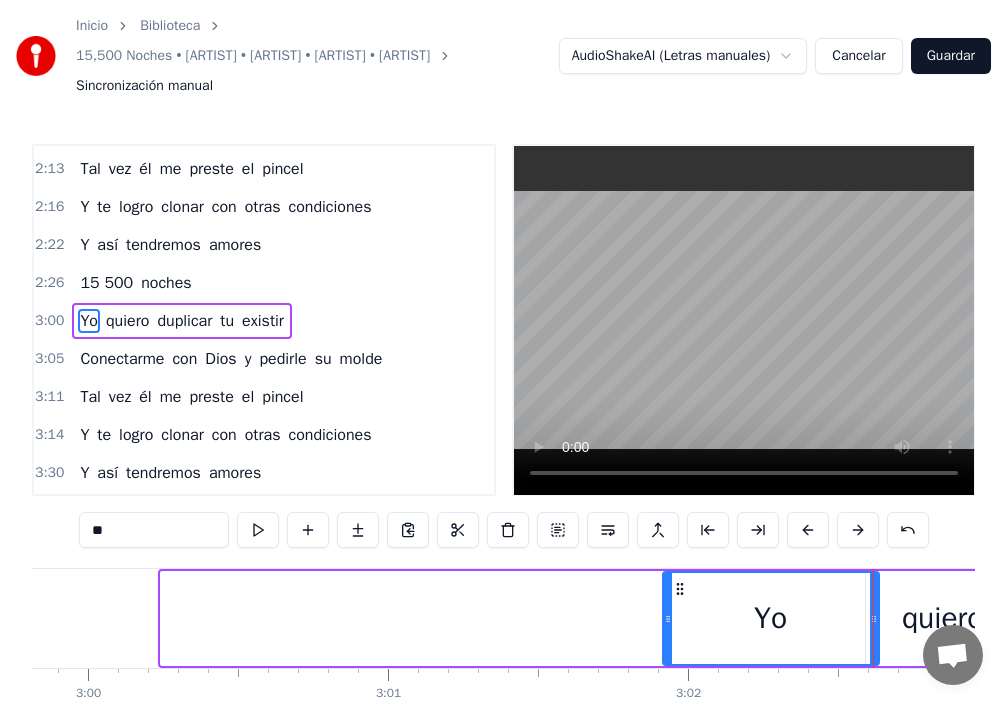 drag, startPoint x: 163, startPoint y: 623, endPoint x: 654, endPoint y: 675, distance: 493.74588 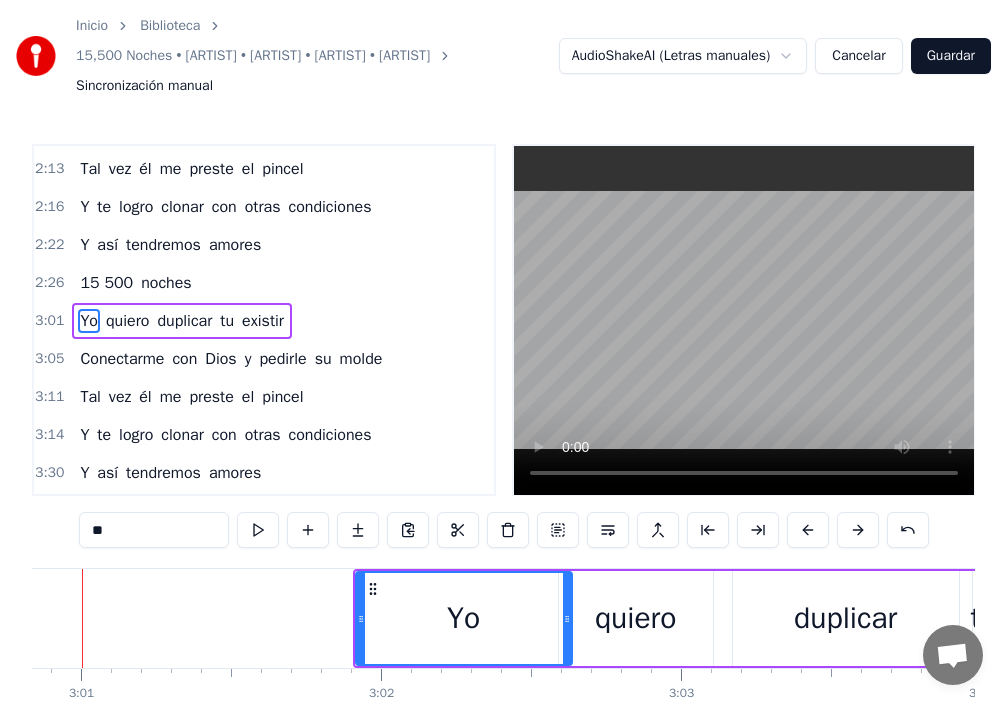 scroll, scrollTop: 0, scrollLeft: 54200, axis: horizontal 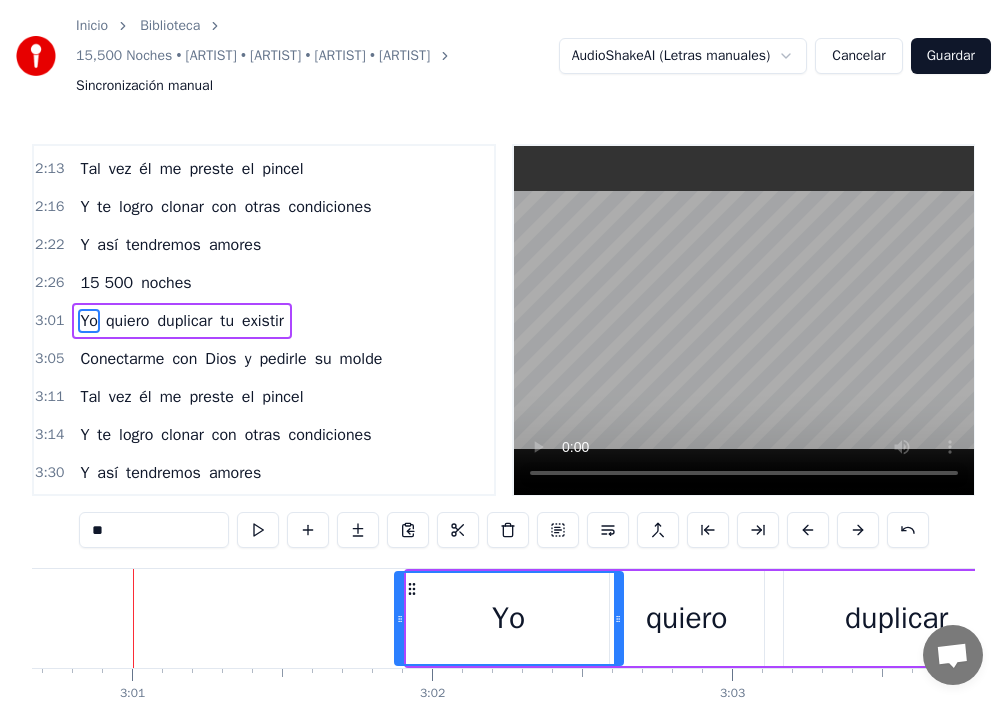 drag, startPoint x: 409, startPoint y: 623, endPoint x: 391, endPoint y: 620, distance: 18.248287 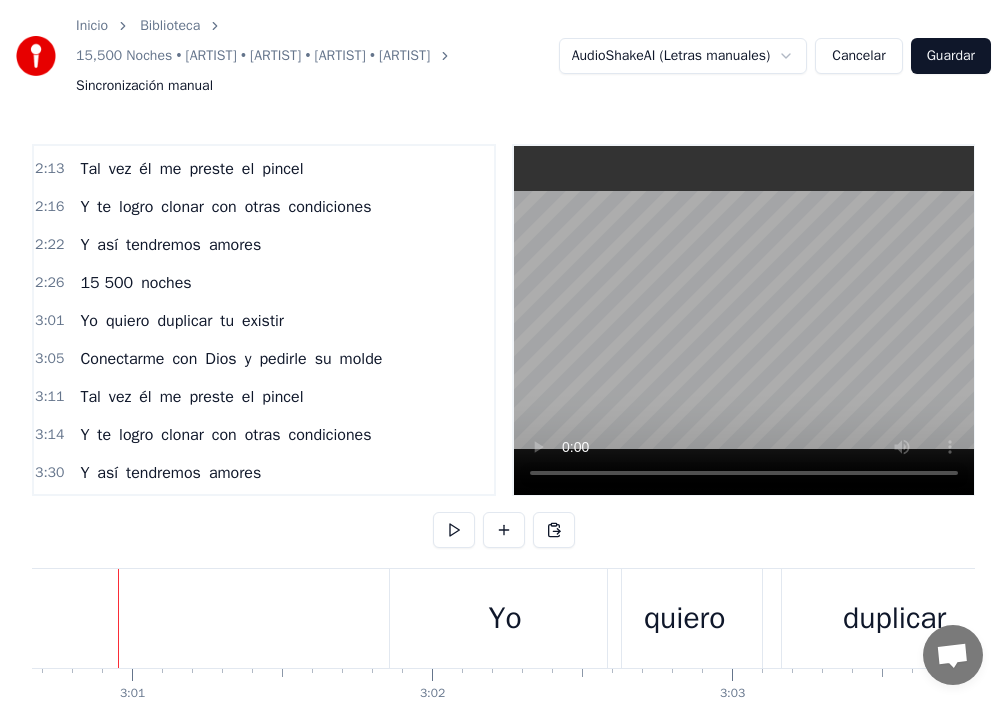 scroll, scrollTop: 0, scrollLeft: 54186, axis: horizontal 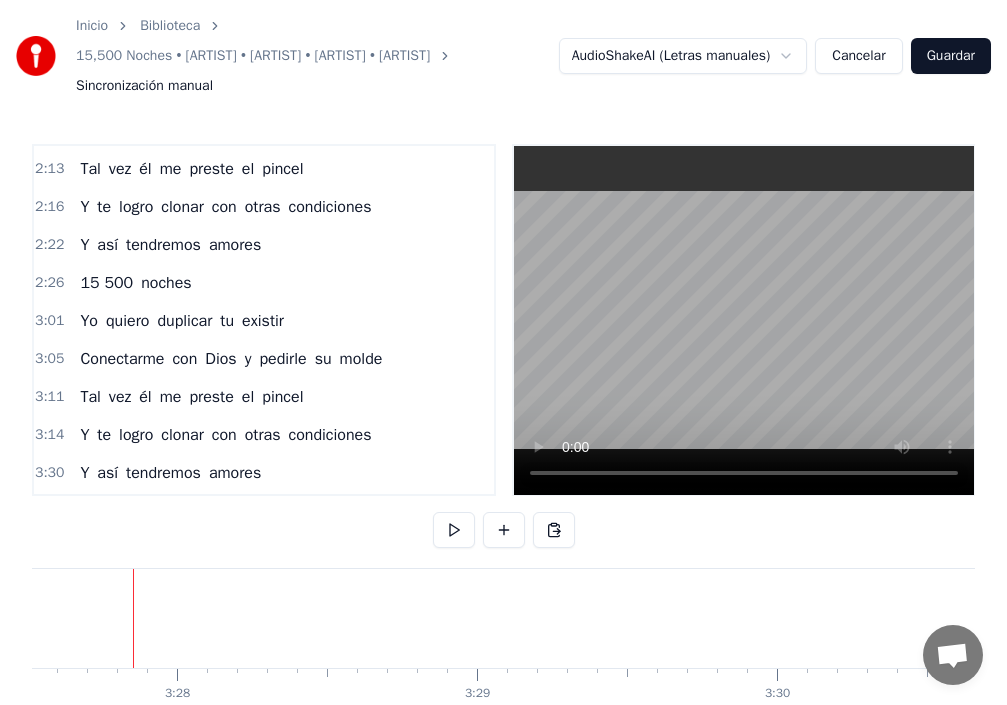 click on "Y" at bounding box center (84, 473) 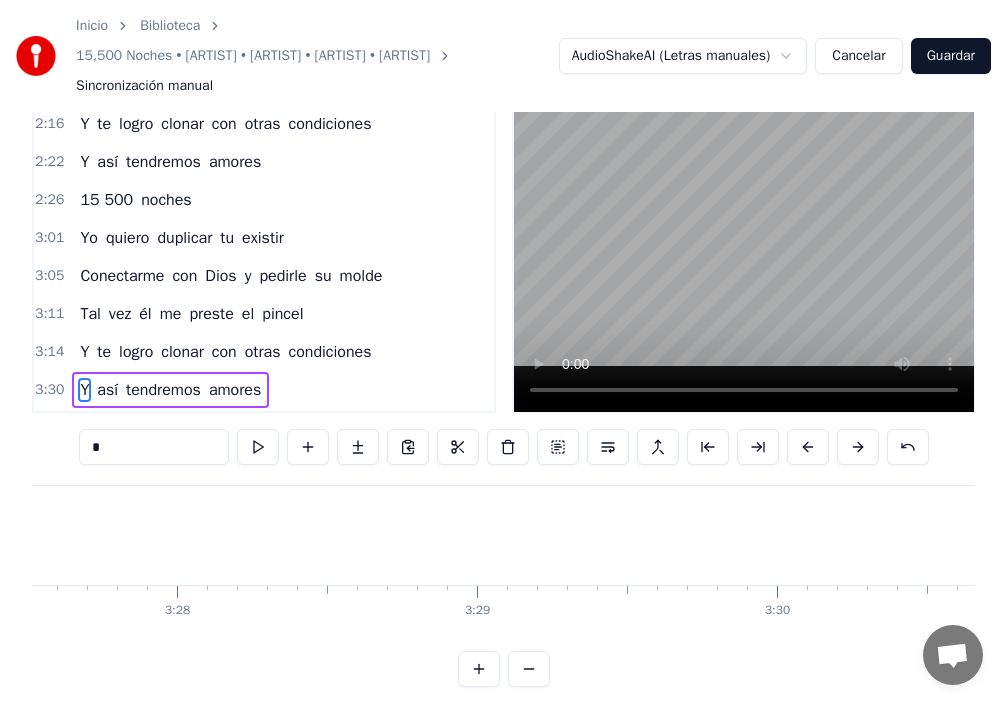 scroll, scrollTop: 84, scrollLeft: 0, axis: vertical 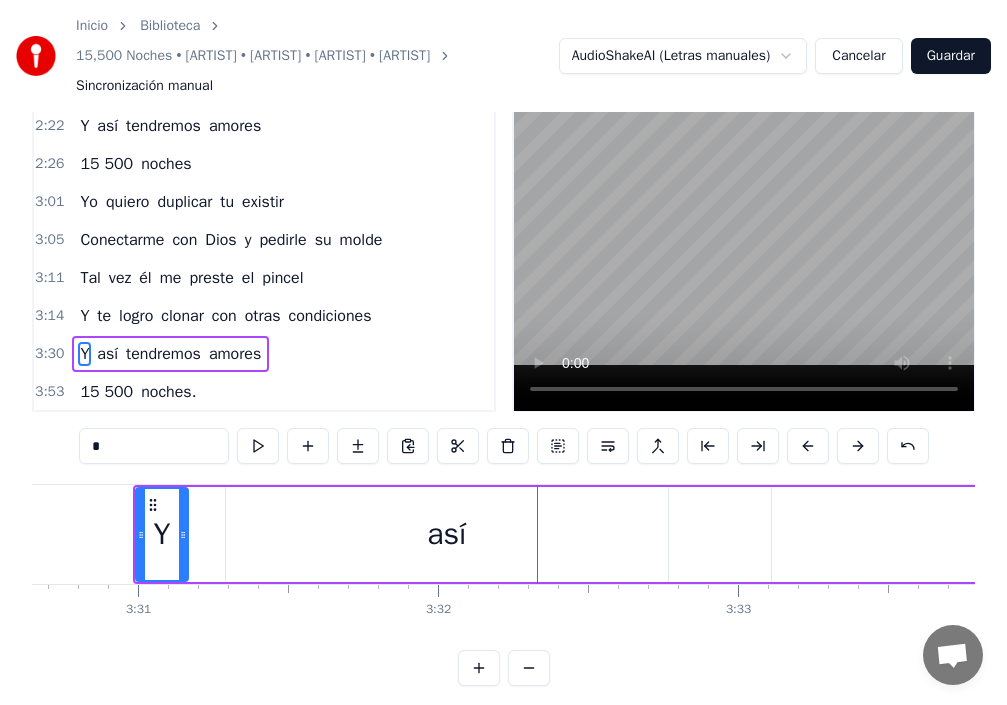 click on "condiciones" at bounding box center [329, 316] 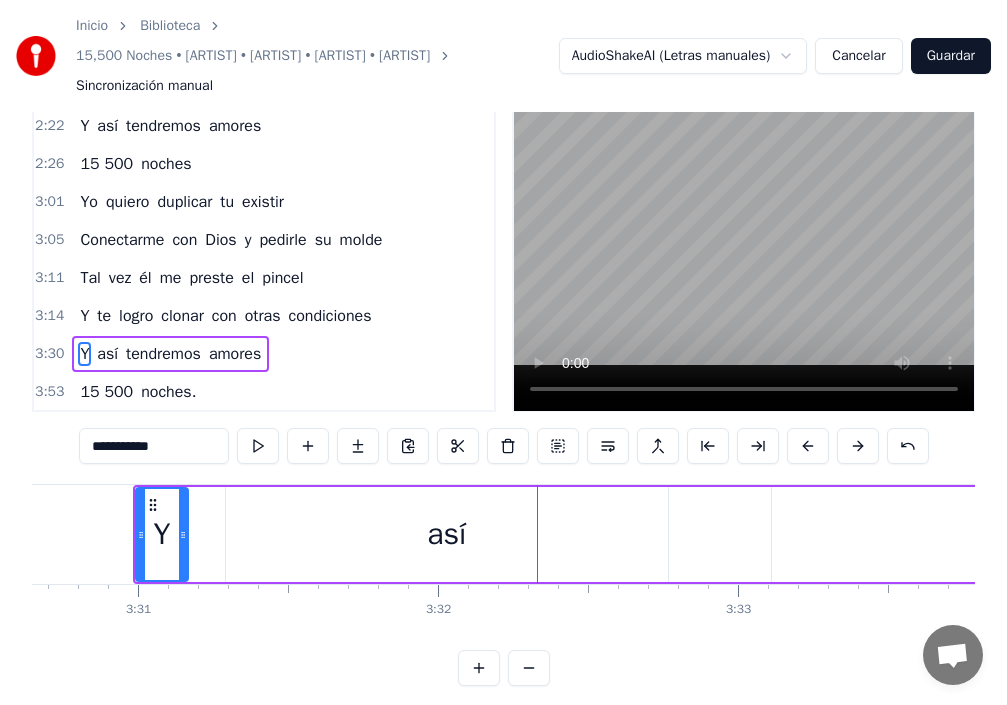 scroll, scrollTop: 50, scrollLeft: 0, axis: vertical 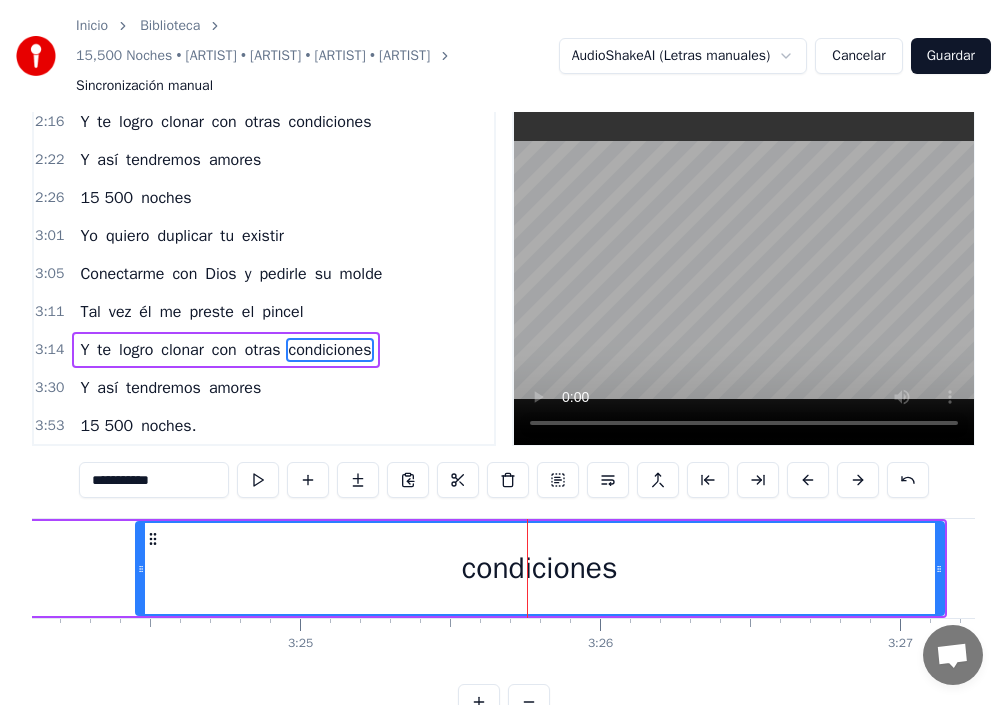 click on "clonar" at bounding box center (182, 350) 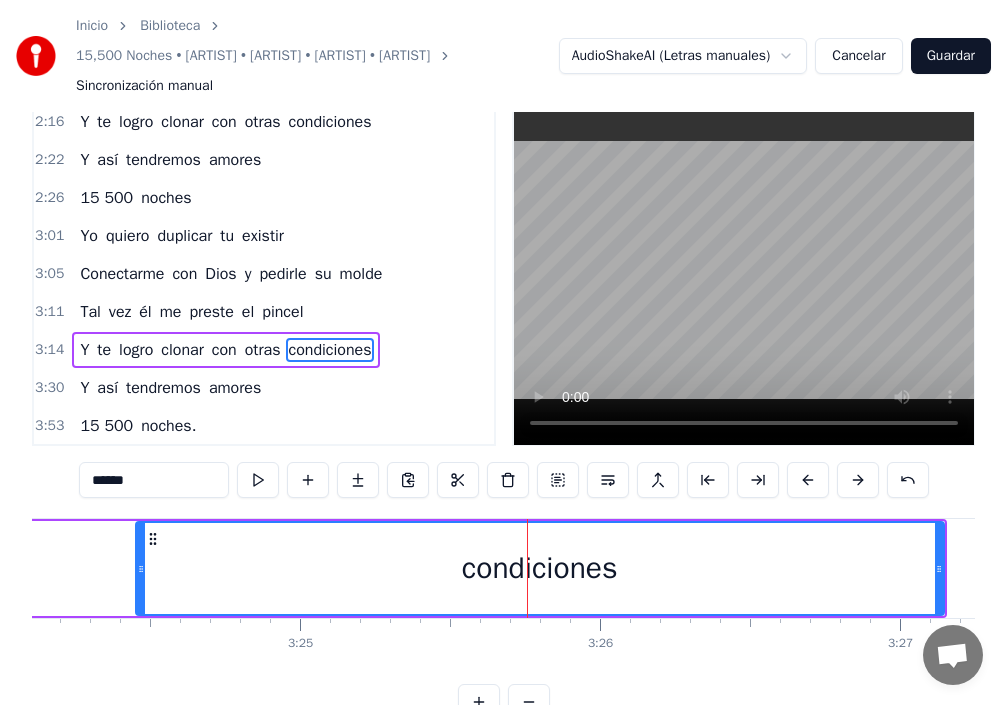 scroll, scrollTop: 46, scrollLeft: 0, axis: vertical 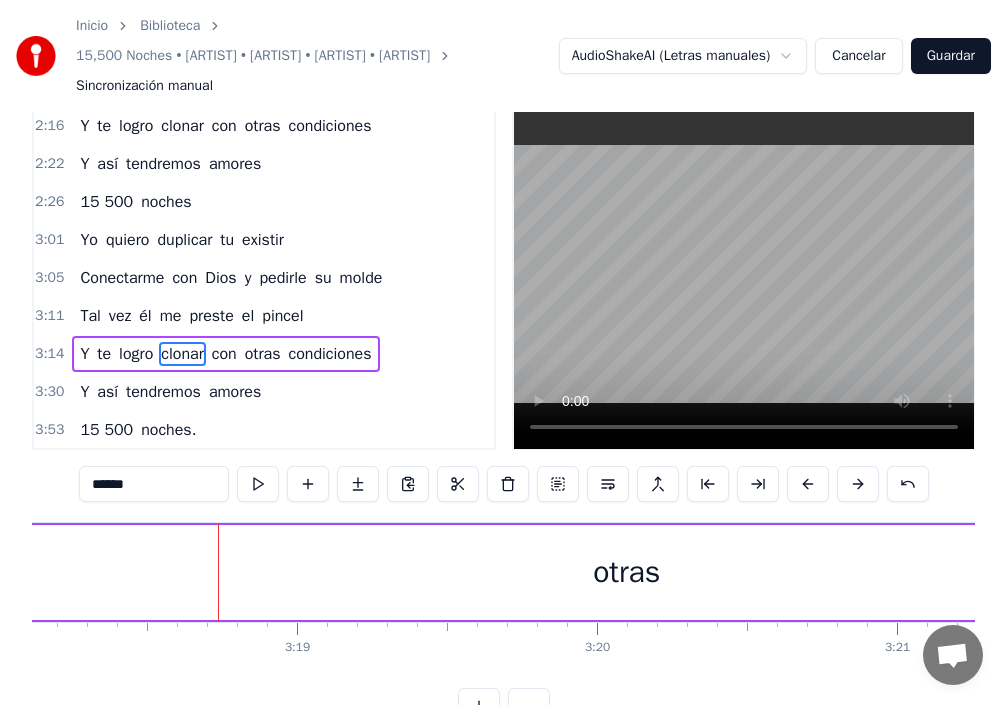 click on "otras" at bounding box center (263, 354) 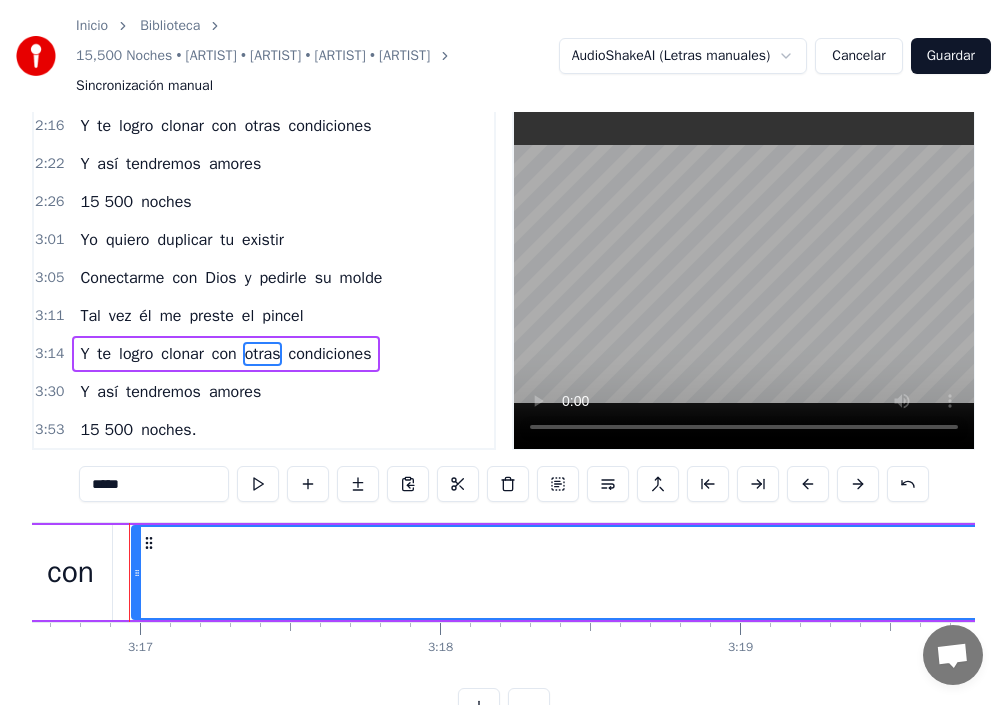 scroll, scrollTop: 0, scrollLeft: 58988, axis: horizontal 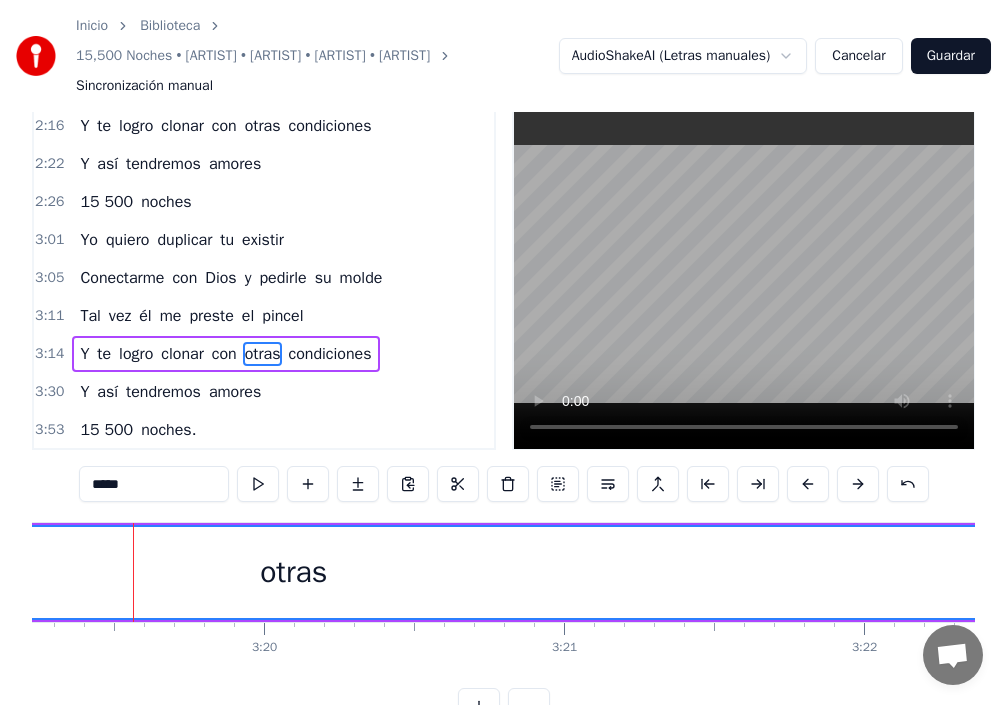 click on "otras" at bounding box center (293, 572) 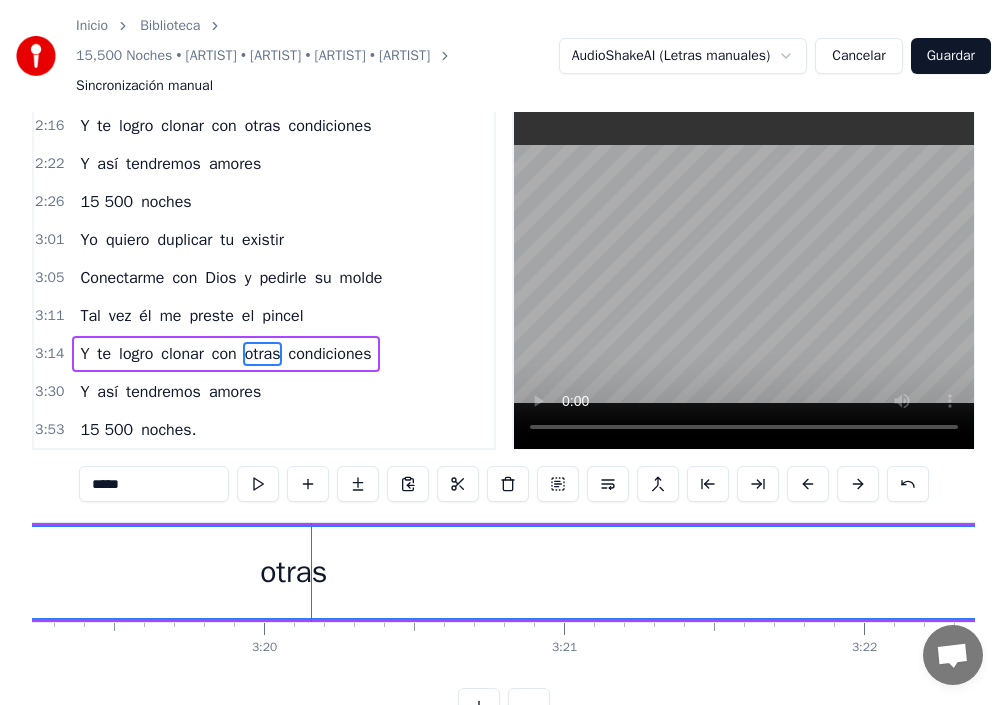 click on "otras" at bounding box center [293, 572] 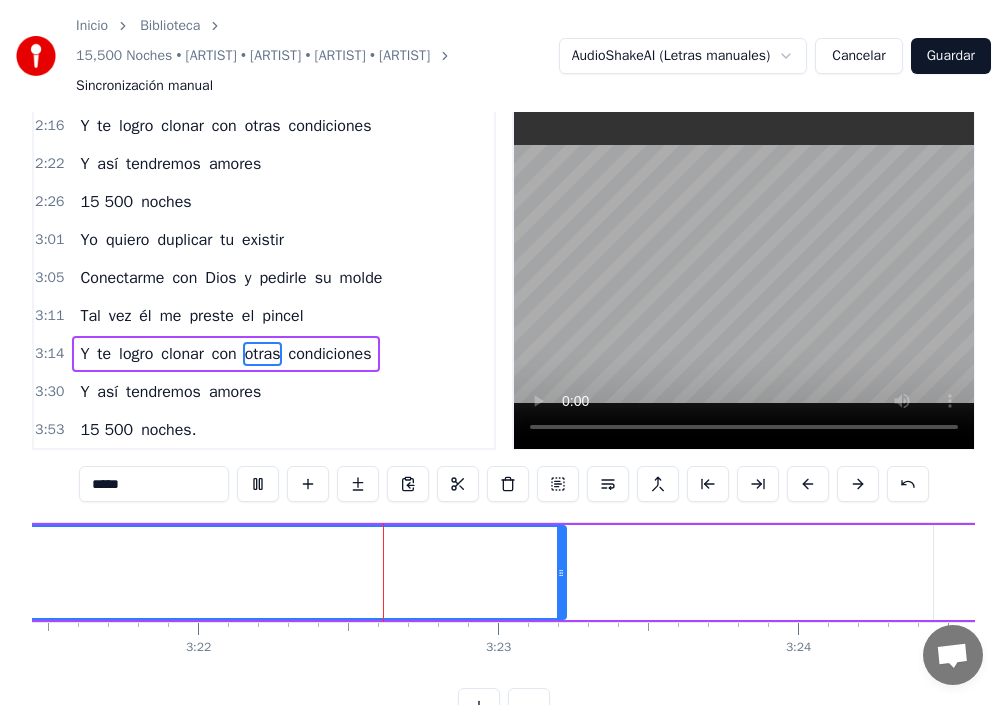 scroll, scrollTop: 0, scrollLeft: 60541, axis: horizontal 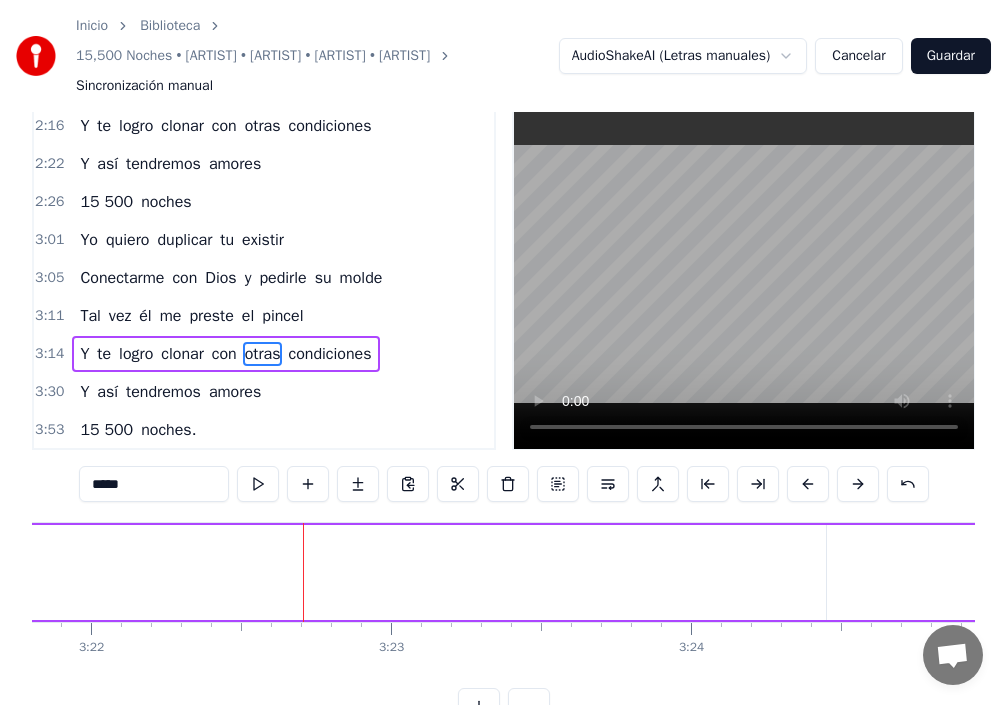 drag, startPoint x: 398, startPoint y: 569, endPoint x: 47, endPoint y: 553, distance: 351.36447 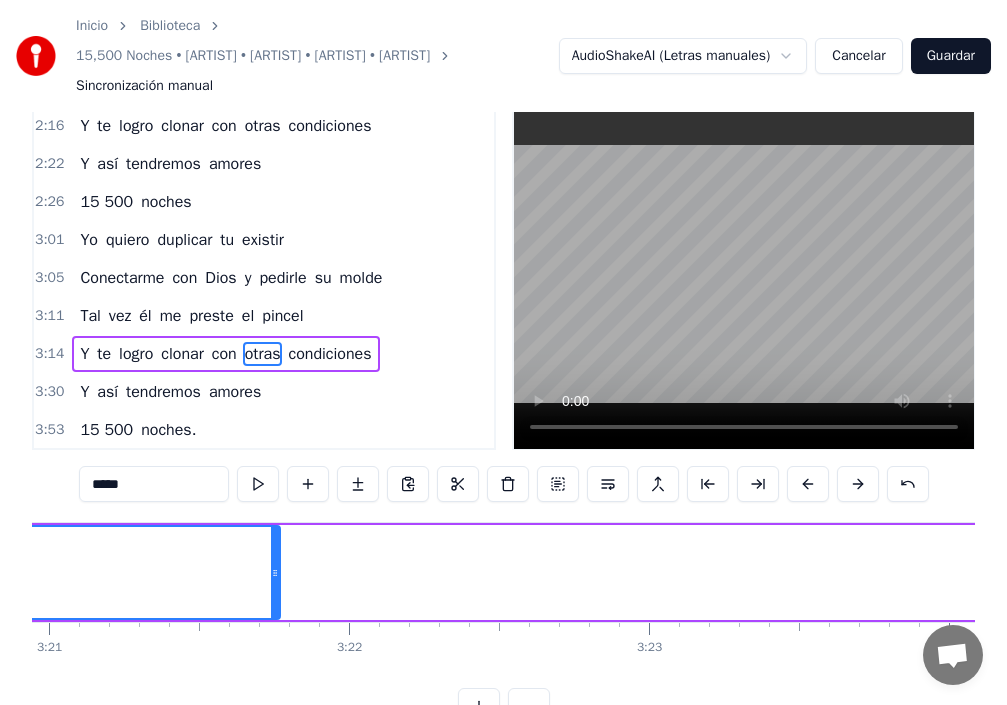 scroll, scrollTop: 0, scrollLeft: 59953, axis: horizontal 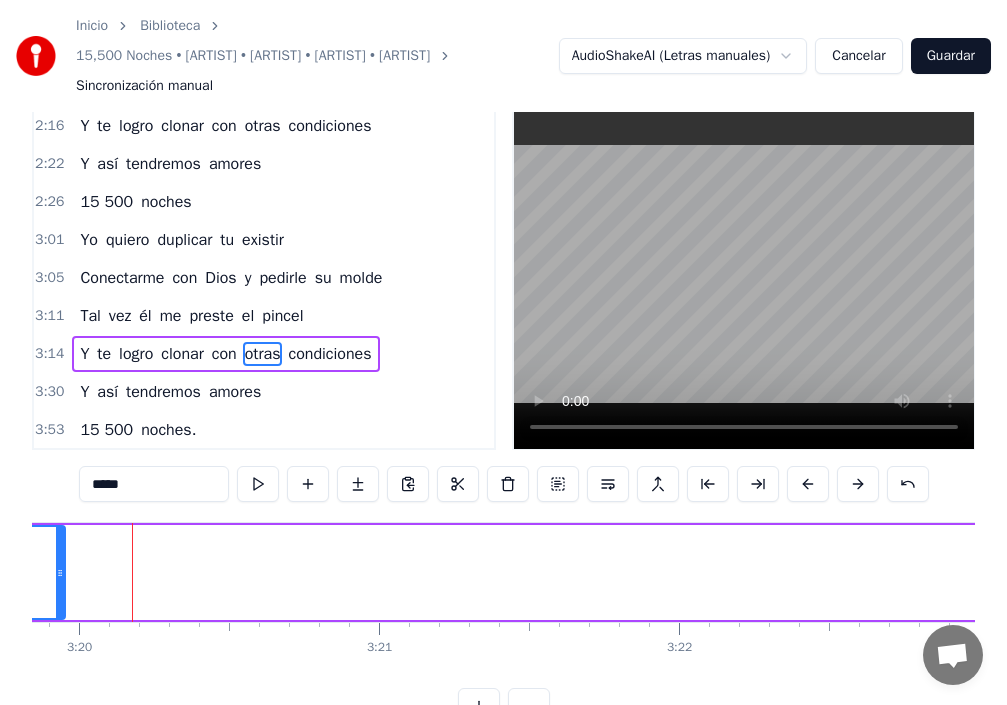 drag, startPoint x: 606, startPoint y: 570, endPoint x: 61, endPoint y: 562, distance: 545.0587 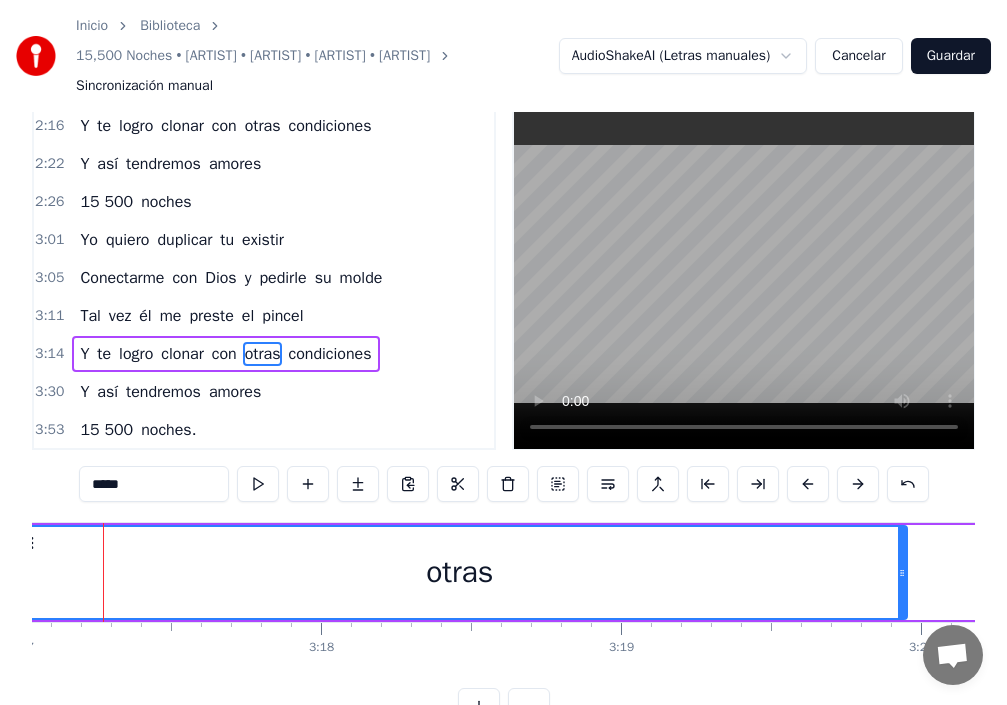 scroll, scrollTop: 0, scrollLeft: 59081, axis: horizontal 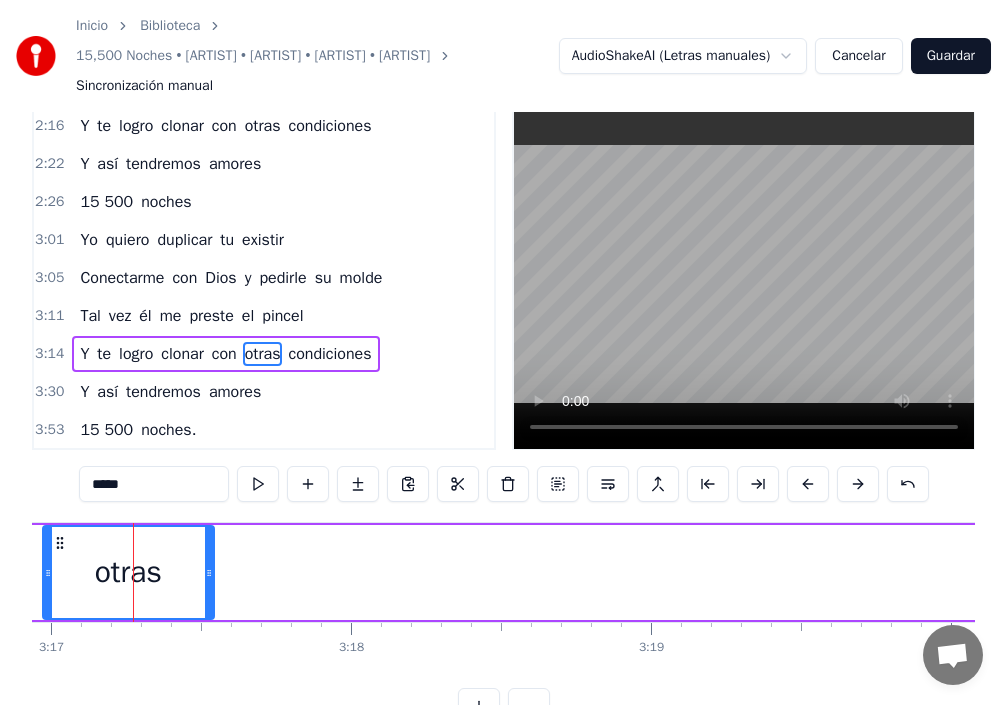 drag, startPoint x: 929, startPoint y: 575, endPoint x: 206, endPoint y: 538, distance: 723.9461 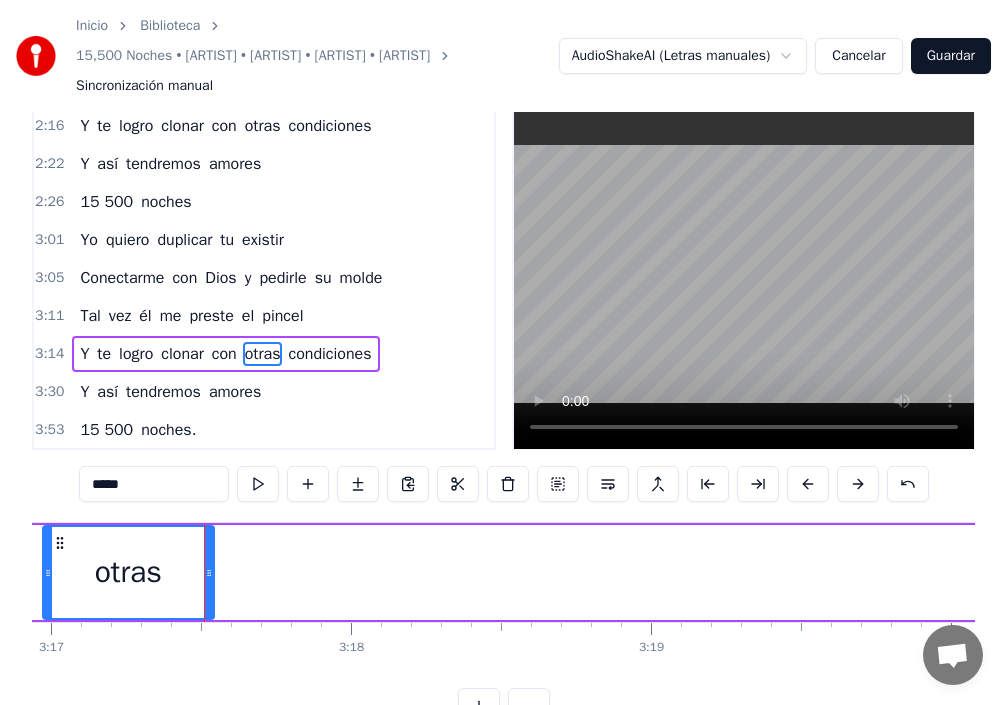 click on "0:12 / 4:01 Poquito a poco yo me obsesiono de ti 0:19 Por desgracia eres la única en tu liga. 0:22 Yo he de inventar otra versión como tú, 0:27 Con tu cara, tu actitud y tu figura. 0:33 Quiero repetir, 0:35 La obra de arte que mis ojos ven en ti 0:39 Ay, idéntica a ti, 0:43 Me basta con una copia si es hermosa 0:47 Qué honor. 0:48 Yo quiero duplicar tu existir 0:51 Conectarme con Dios y pedirle su molde 0:58 Tal vez él me preste el pincel 1:01 Y te logro clonar con otras condiciones 1:07 Y así tendremos amores 1:10 15 500 noches. 1:30 Poquito a poco yo te voy a plagiar 1:35 Aunque sea lo más difícil en la vida 1:38 Quiero inventar otra versión como tú 1:42 Con tu cara, tu actitud y tu figura 1:48 Quiero repetir 1:50 La obra de arte que mis ojos ven en ti 1:55 Ah, idéntica a ti 1:58 Me basta con una copia si es hermosa 2:02 Qué honor 2:04 Yo quiero duplicar tu y" at bounding box center [503, 339] 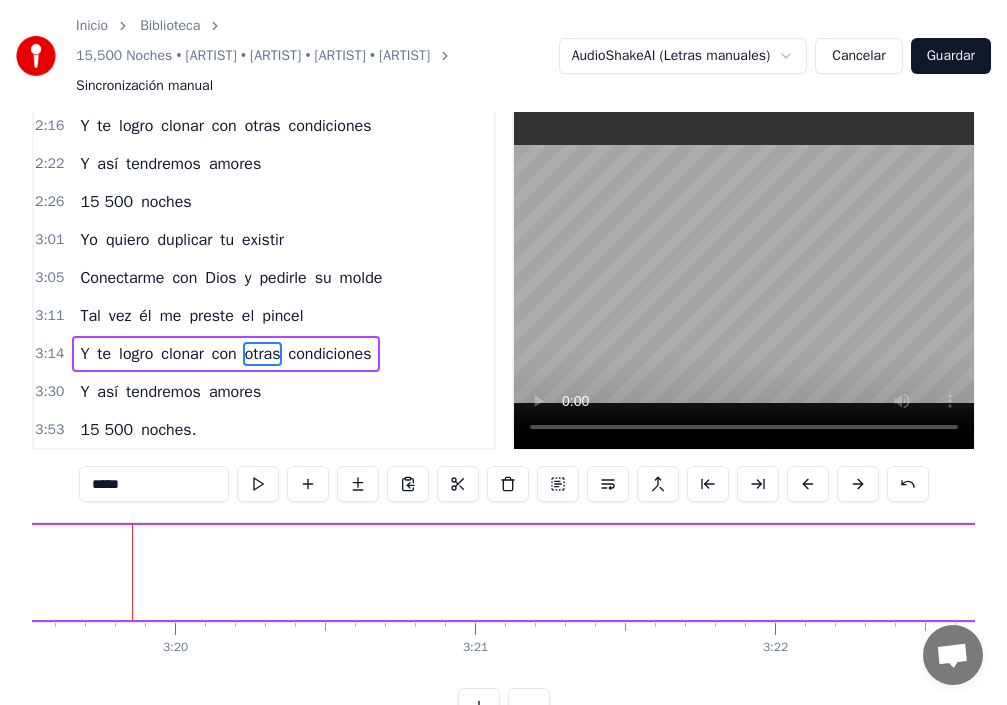 click on "condiciones" at bounding box center (329, 354) 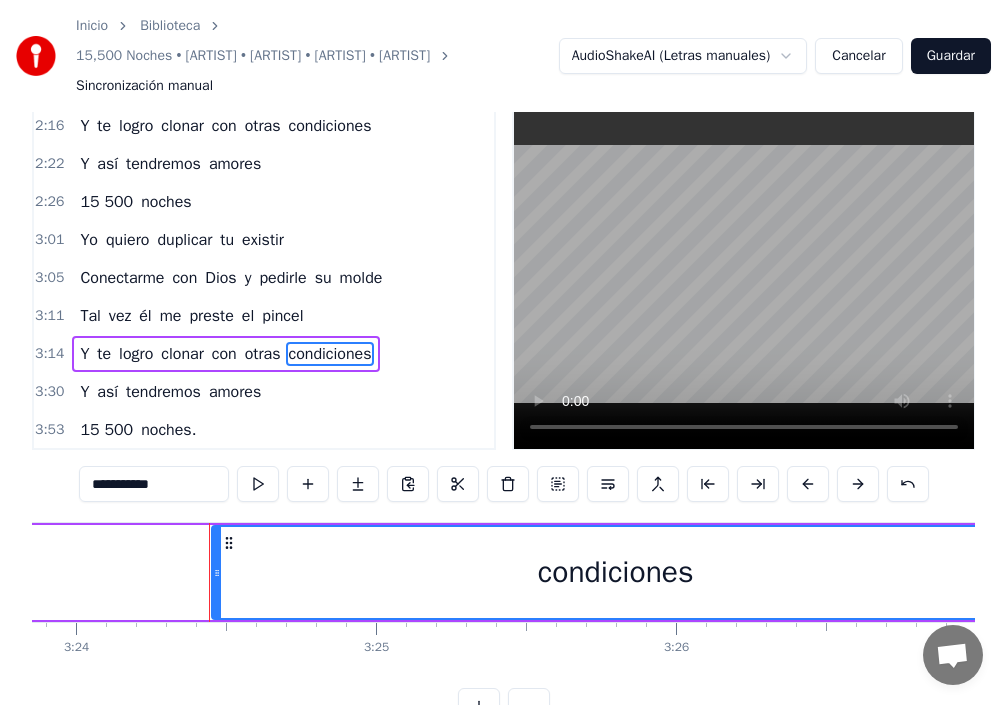 scroll, scrollTop: 0, scrollLeft: 61232, axis: horizontal 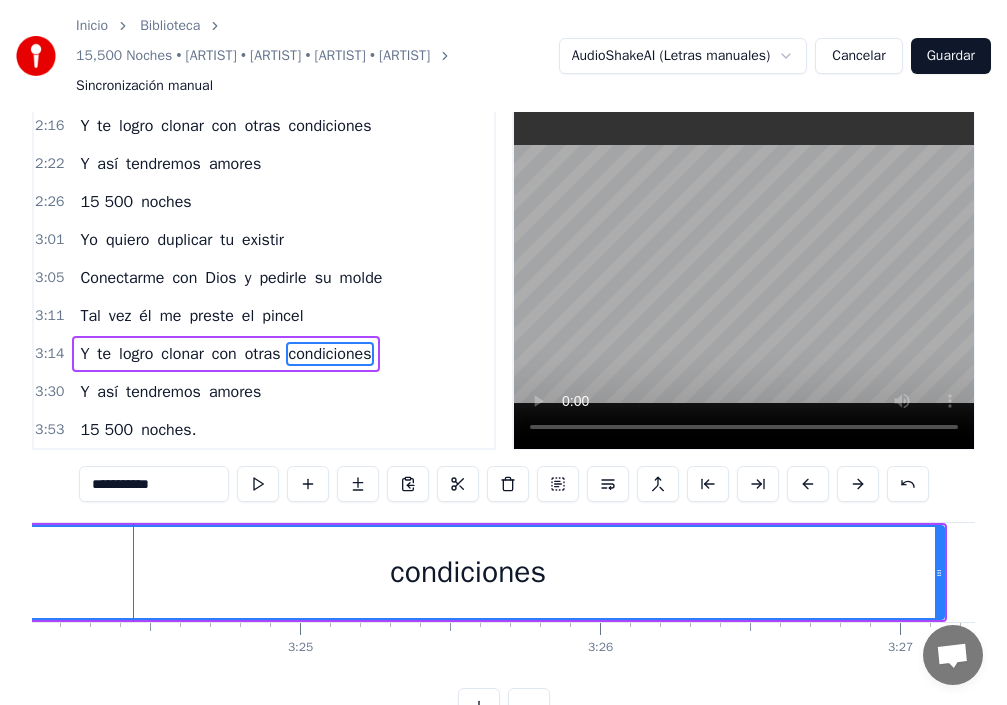 drag, startPoint x: 143, startPoint y: 569, endPoint x: 0, endPoint y: 550, distance: 144.25671 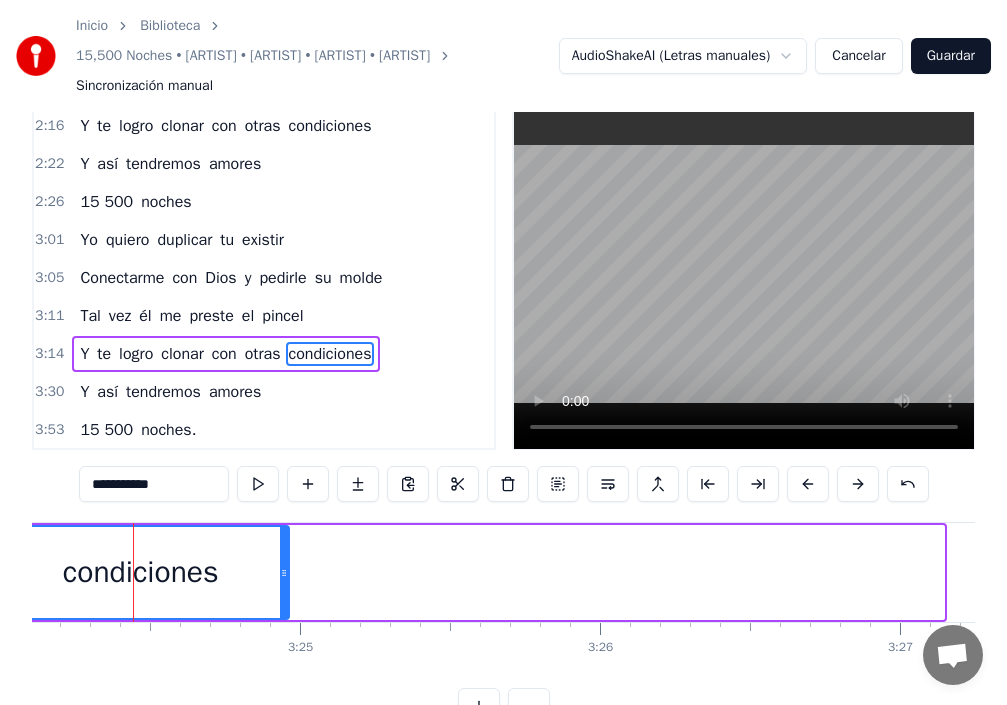 drag, startPoint x: 941, startPoint y: 569, endPoint x: 269, endPoint y: 556, distance: 672.12573 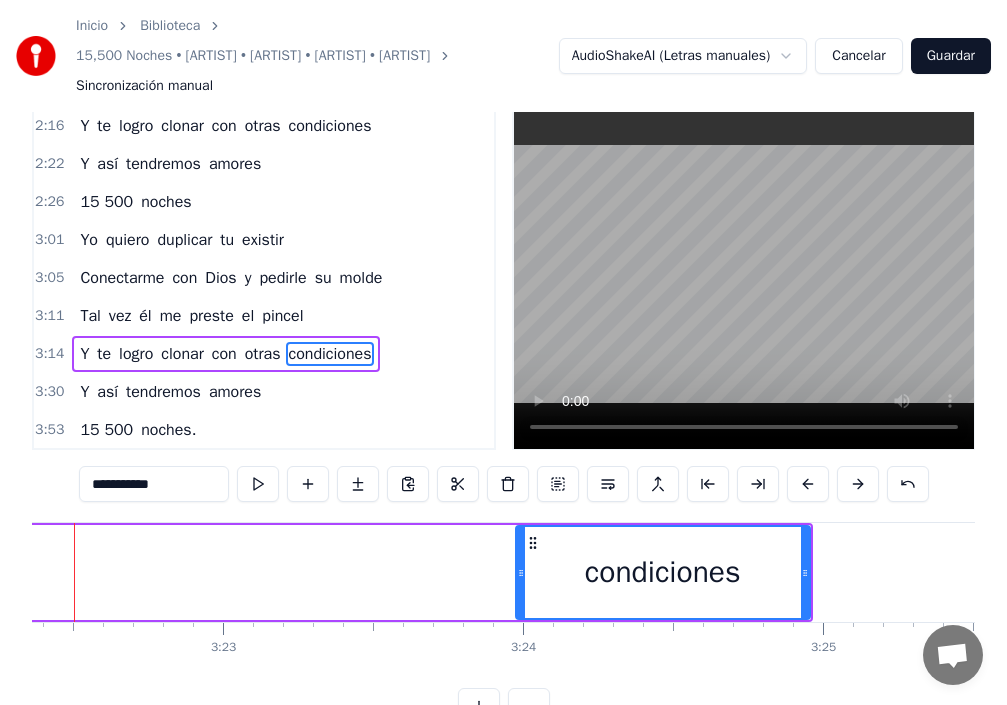 scroll, scrollTop: 0, scrollLeft: 60650, axis: horizontal 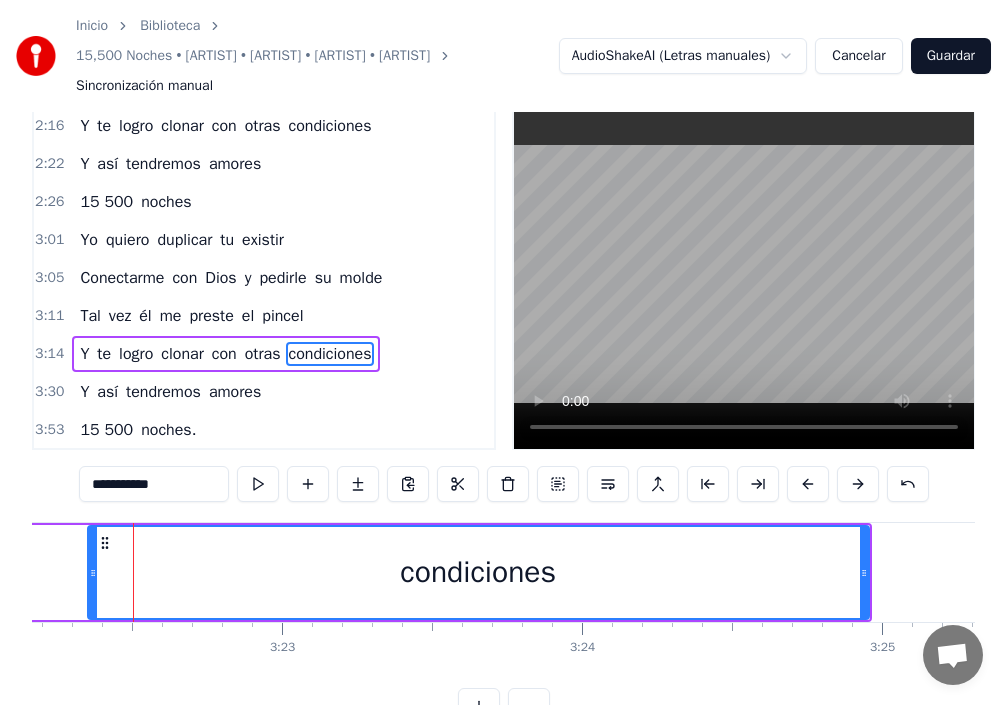drag, startPoint x: 512, startPoint y: 573, endPoint x: 40, endPoint y: 528, distance: 474.1403 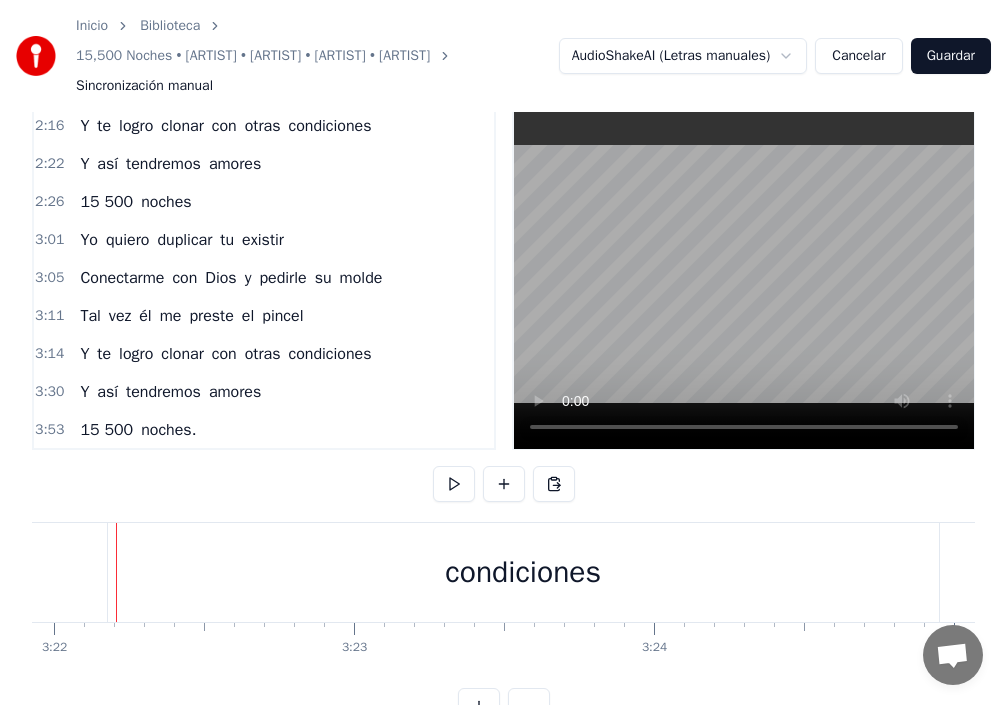 scroll, scrollTop: 0, scrollLeft: 60562, axis: horizontal 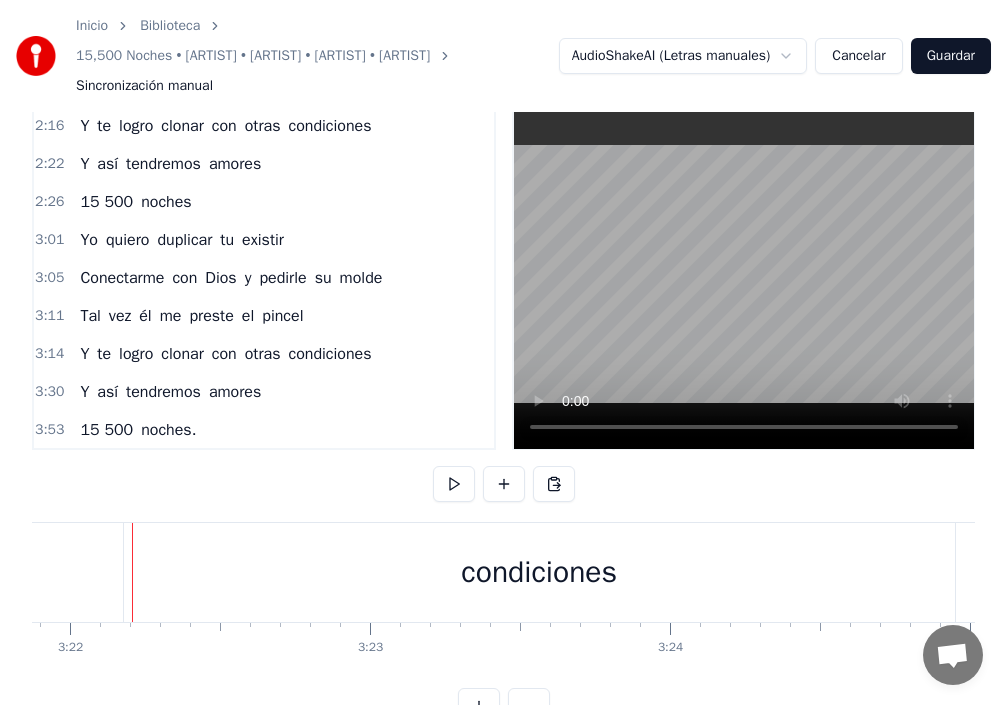 drag, startPoint x: 954, startPoint y: 578, endPoint x: 941, endPoint y: 577, distance: 13.038404 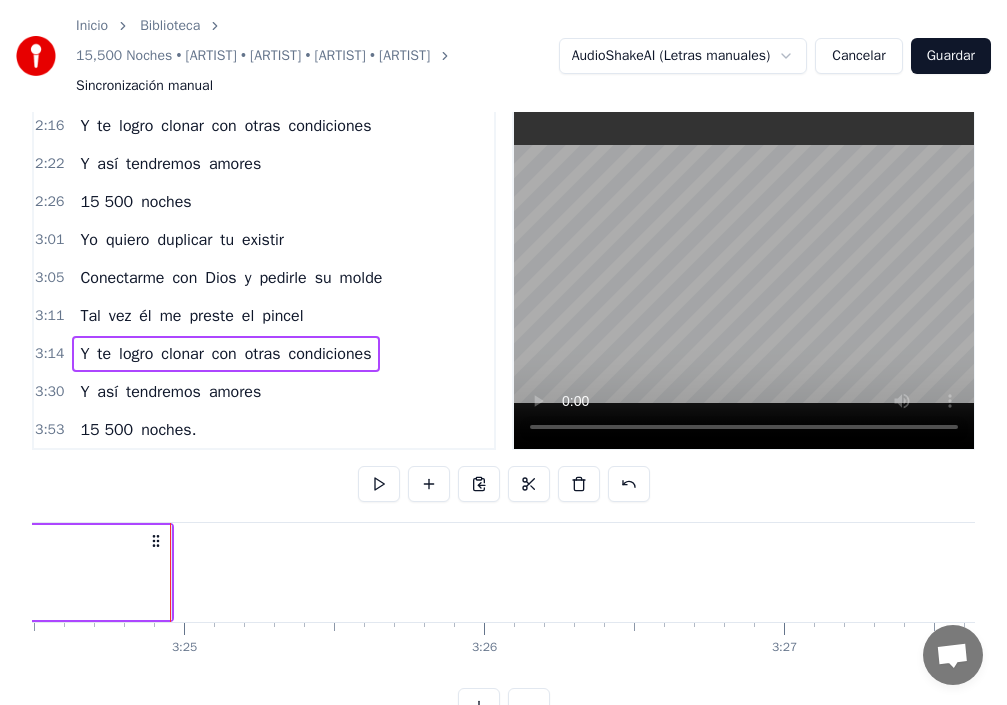 scroll, scrollTop: 0, scrollLeft: 61386, axis: horizontal 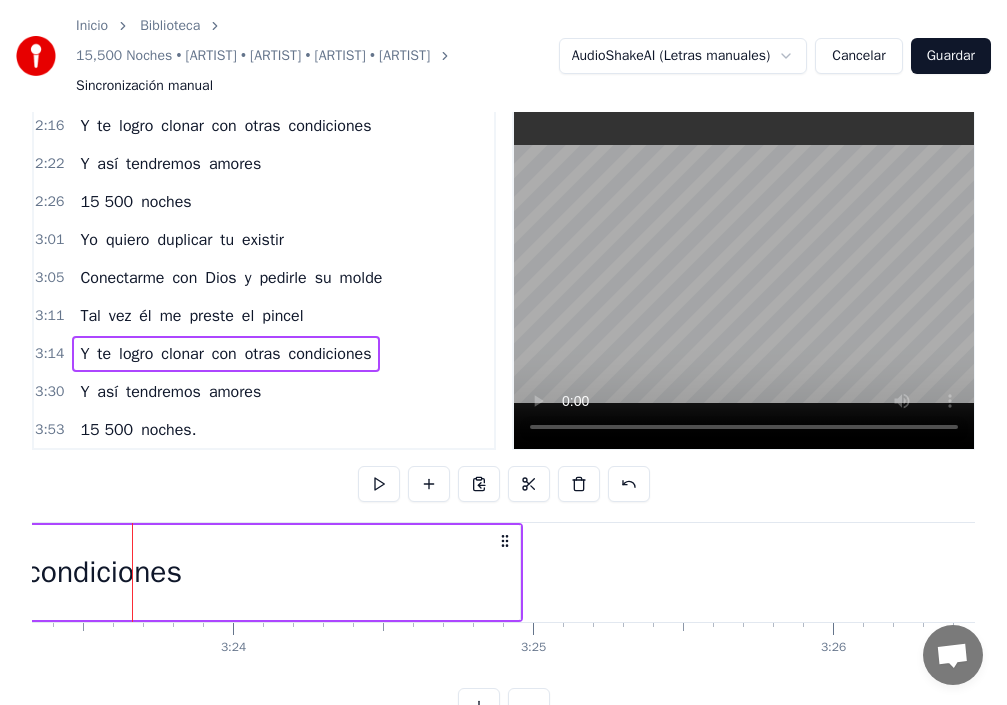 click on "Y te logro clonar con otras condiciones" at bounding box center (-993, 572) 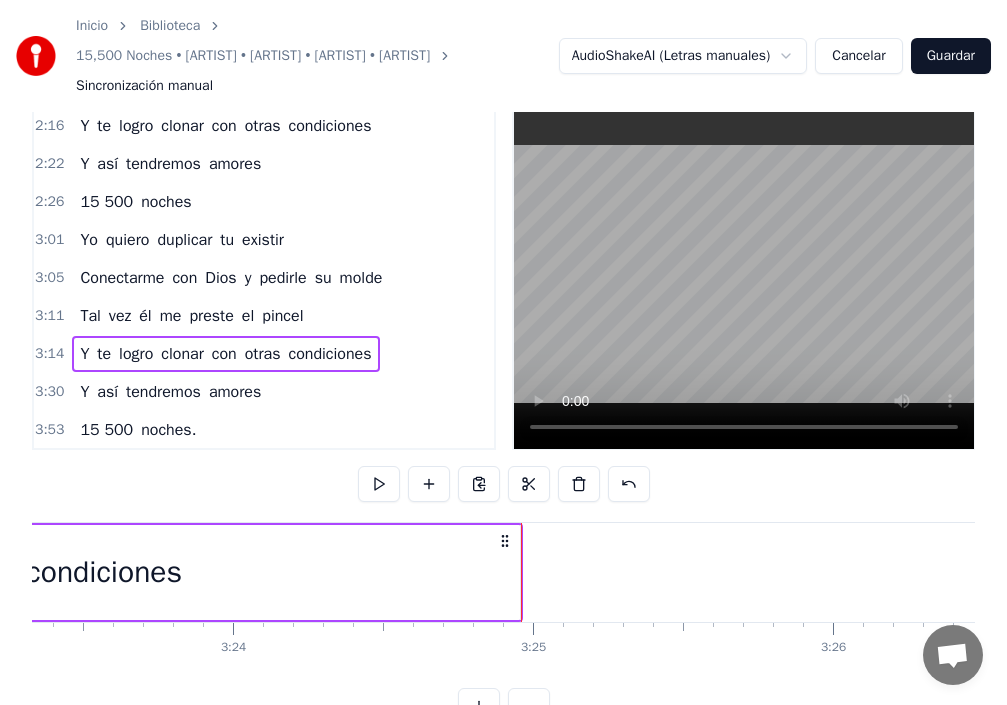 click on "condiciones" at bounding box center [104, 572] 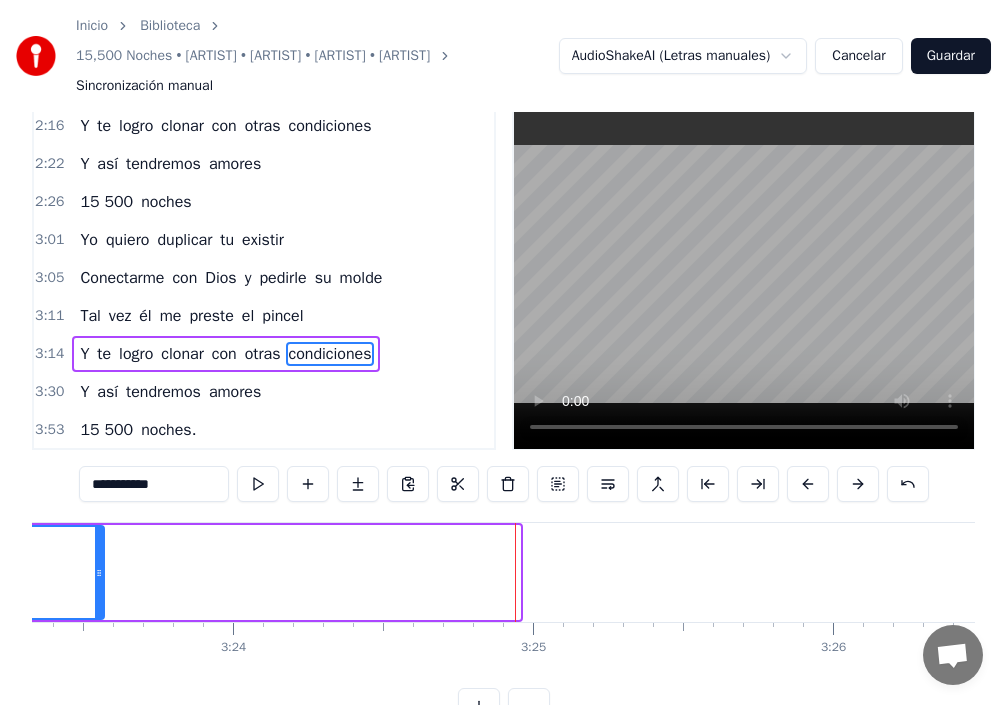 drag, startPoint x: 514, startPoint y: 573, endPoint x: 10, endPoint y: 559, distance: 504.1944 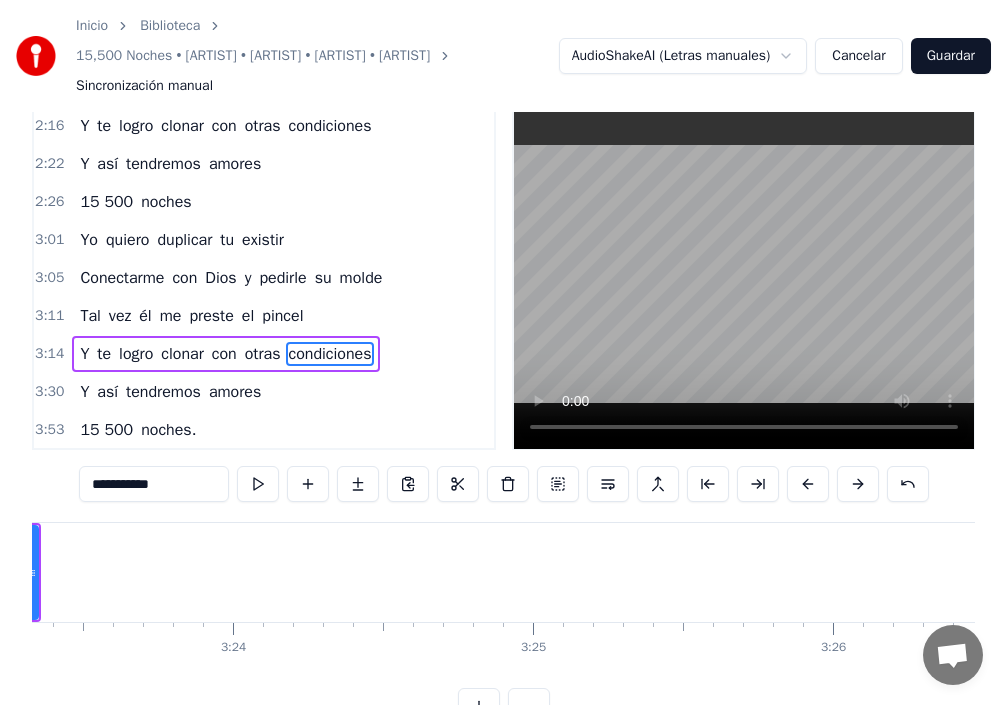 scroll, scrollTop: 0, scrollLeft: 60897, axis: horizontal 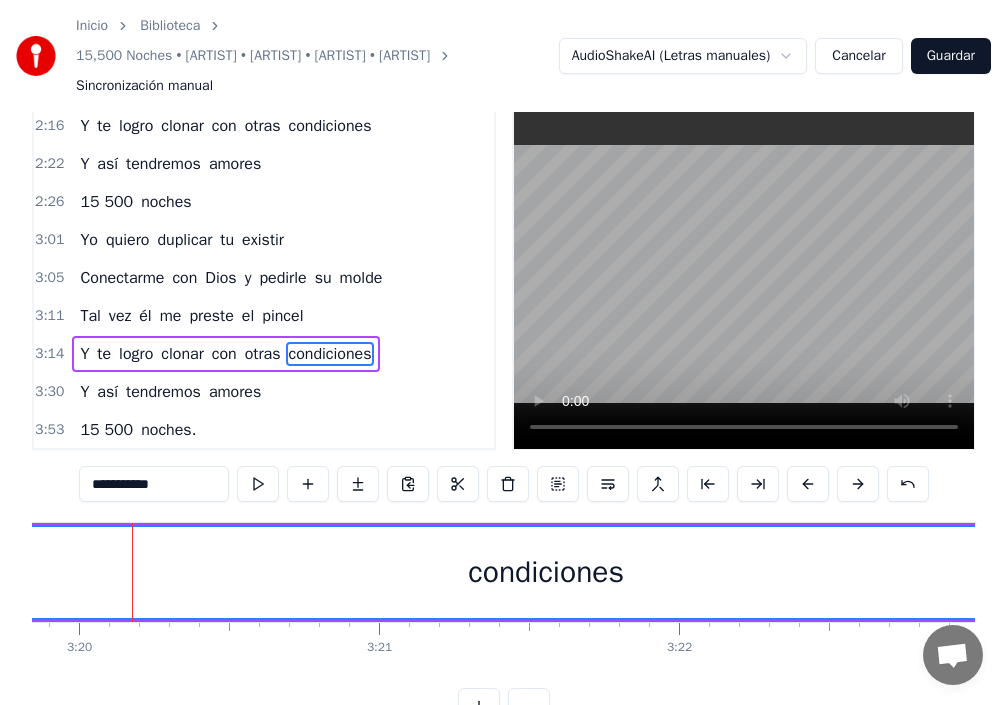 drag, startPoint x: 736, startPoint y: 576, endPoint x: 50, endPoint y: 582, distance: 686.02625 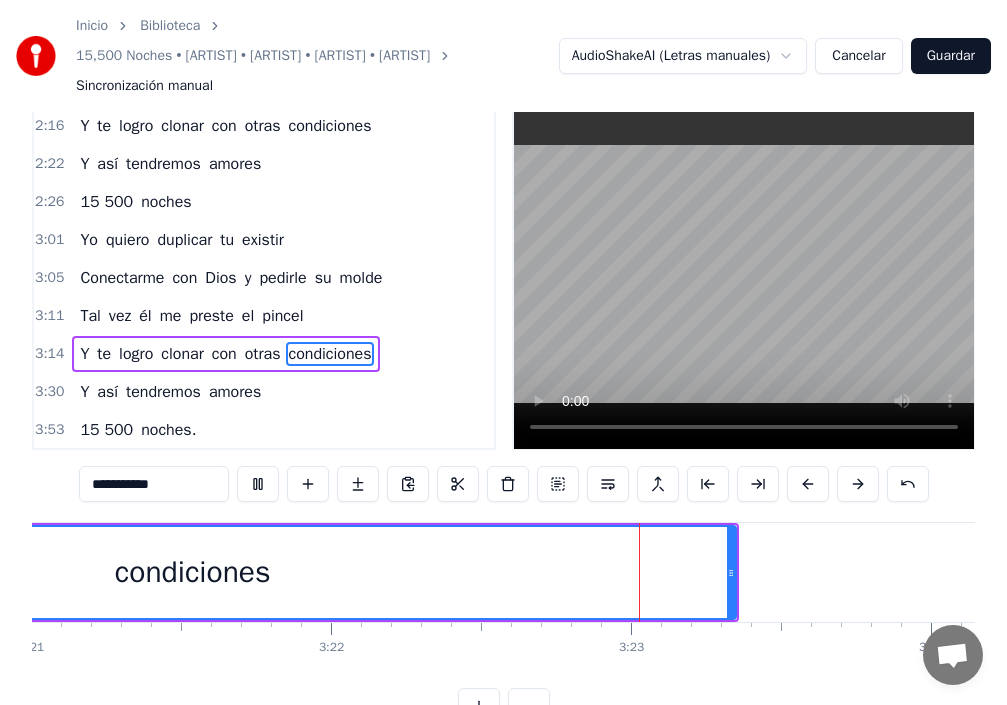 scroll, scrollTop: 0, scrollLeft: 60704, axis: horizontal 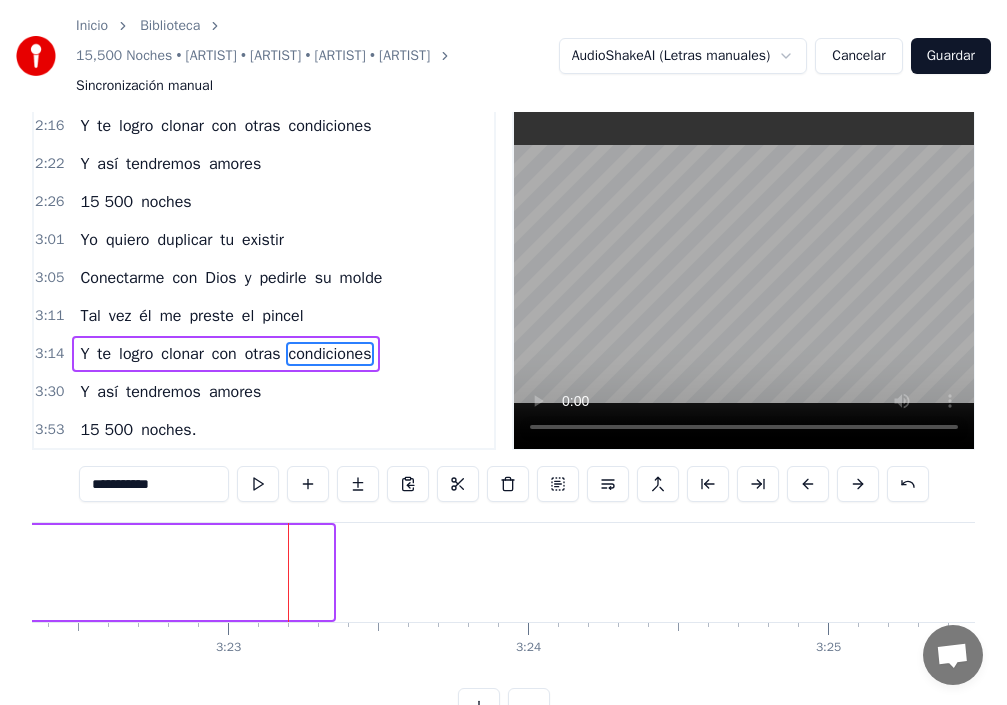 drag, startPoint x: 327, startPoint y: 571, endPoint x: 0, endPoint y: 575, distance: 327.02448 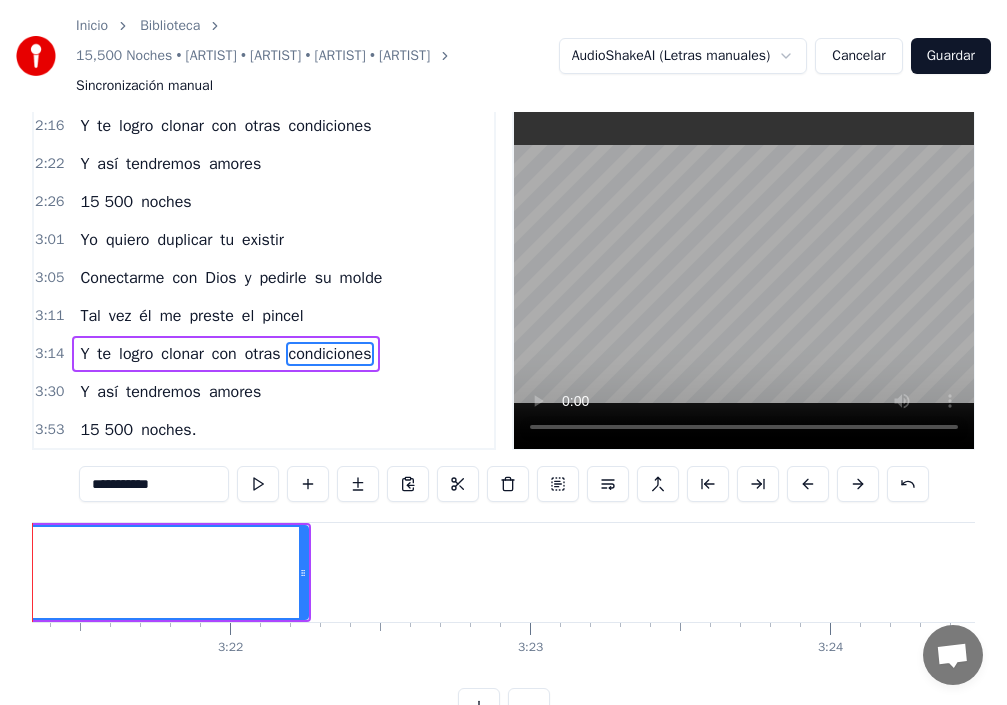 scroll, scrollTop: 0, scrollLeft: 60301, axis: horizontal 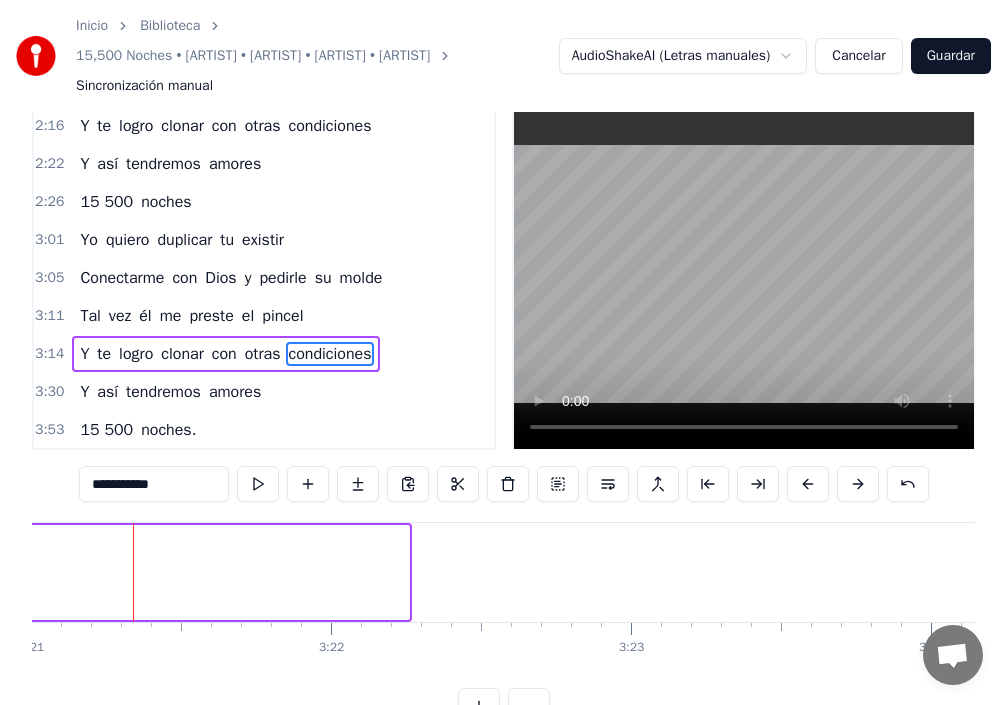drag, startPoint x: 394, startPoint y: 579, endPoint x: 26, endPoint y: 572, distance: 368.06656 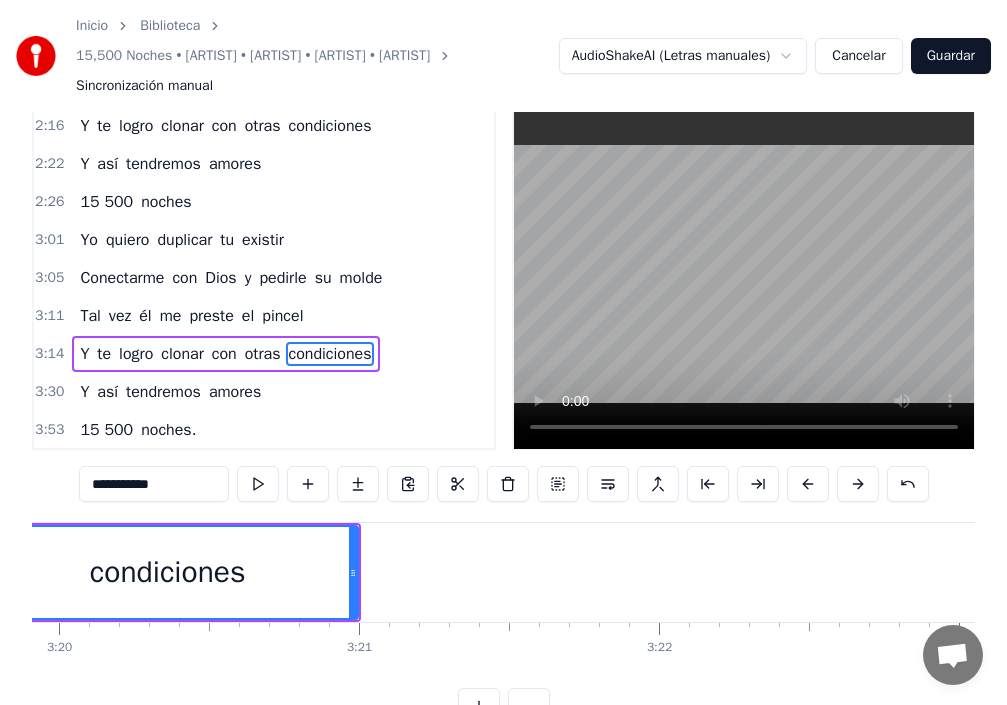 scroll, scrollTop: 0, scrollLeft: 59778, axis: horizontal 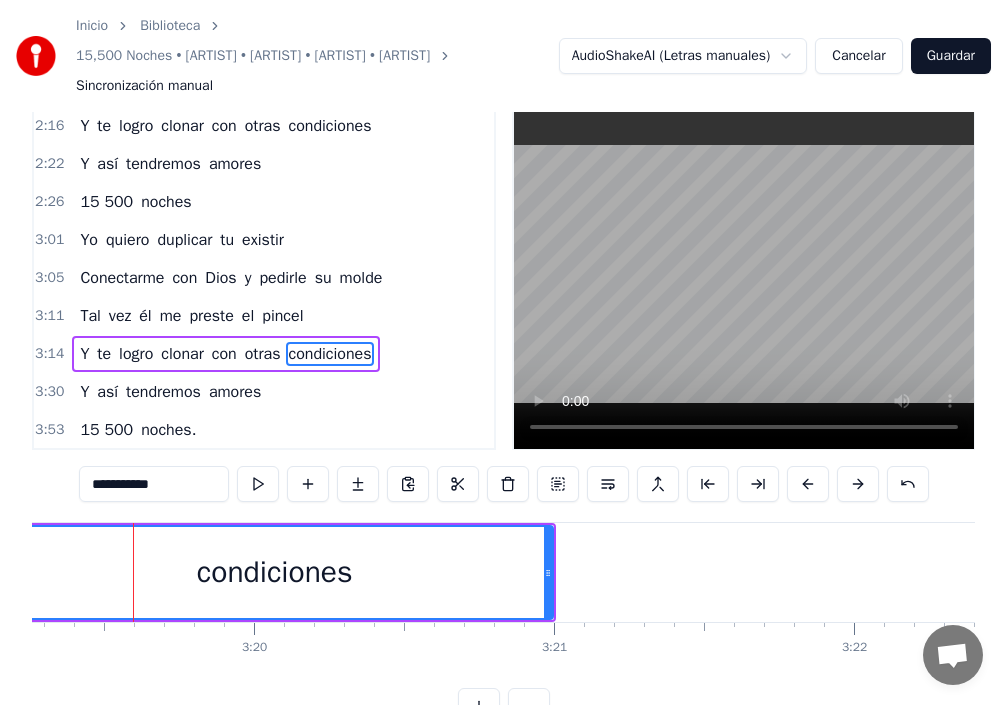 drag, startPoint x: 176, startPoint y: 569, endPoint x: 0, endPoint y: 544, distance: 177.76671 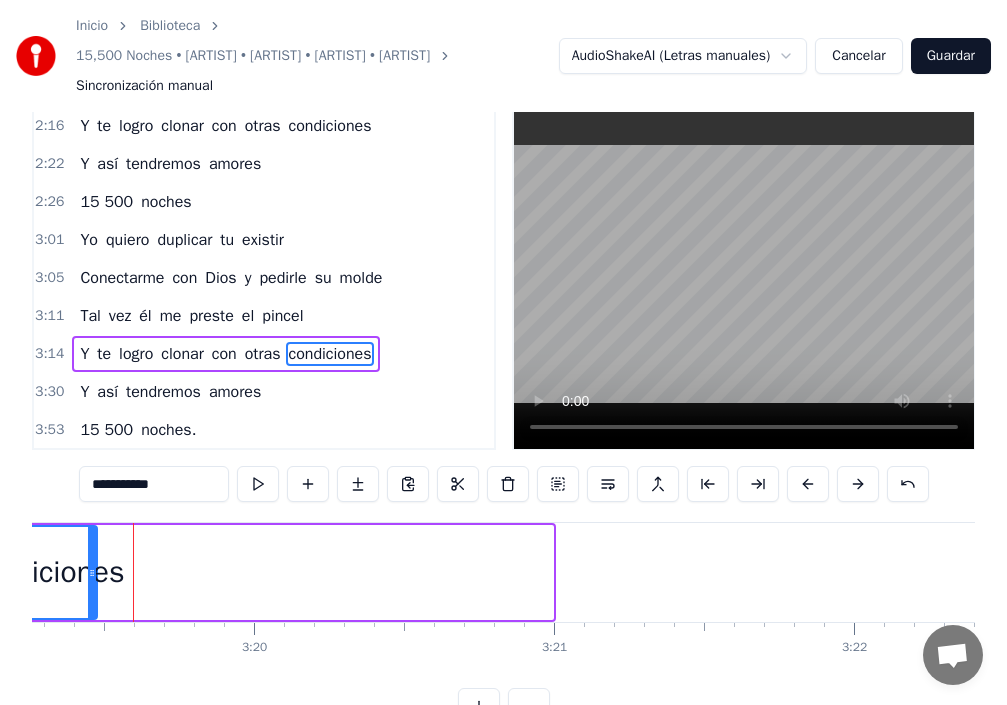 drag, startPoint x: 549, startPoint y: 567, endPoint x: 93, endPoint y: 540, distance: 456.79865 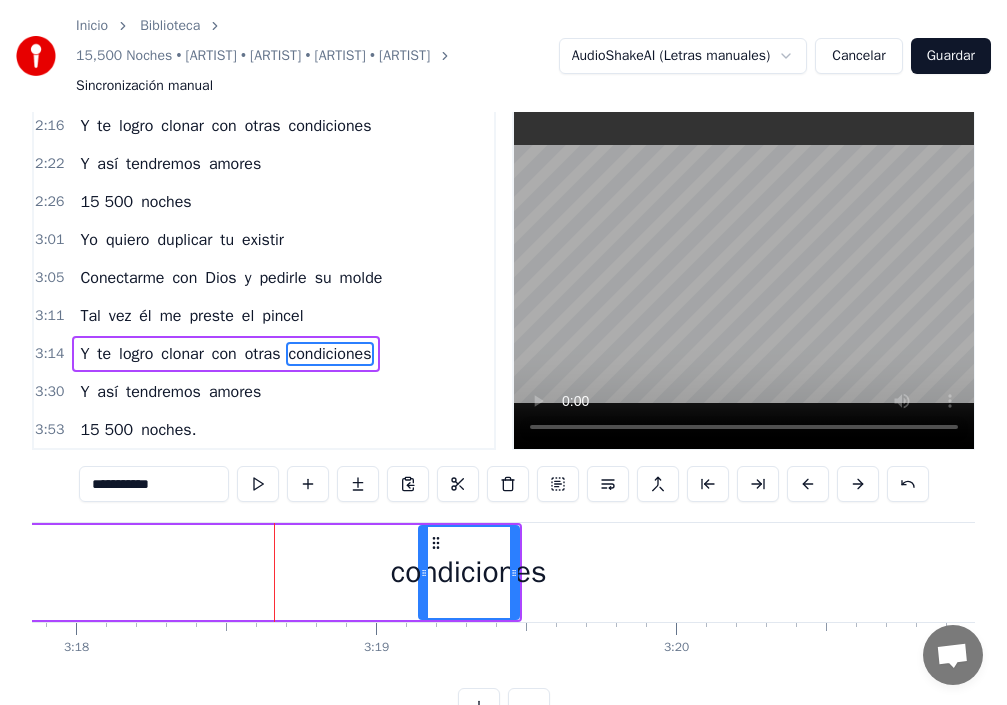 scroll, scrollTop: 0, scrollLeft: 59359, axis: horizontal 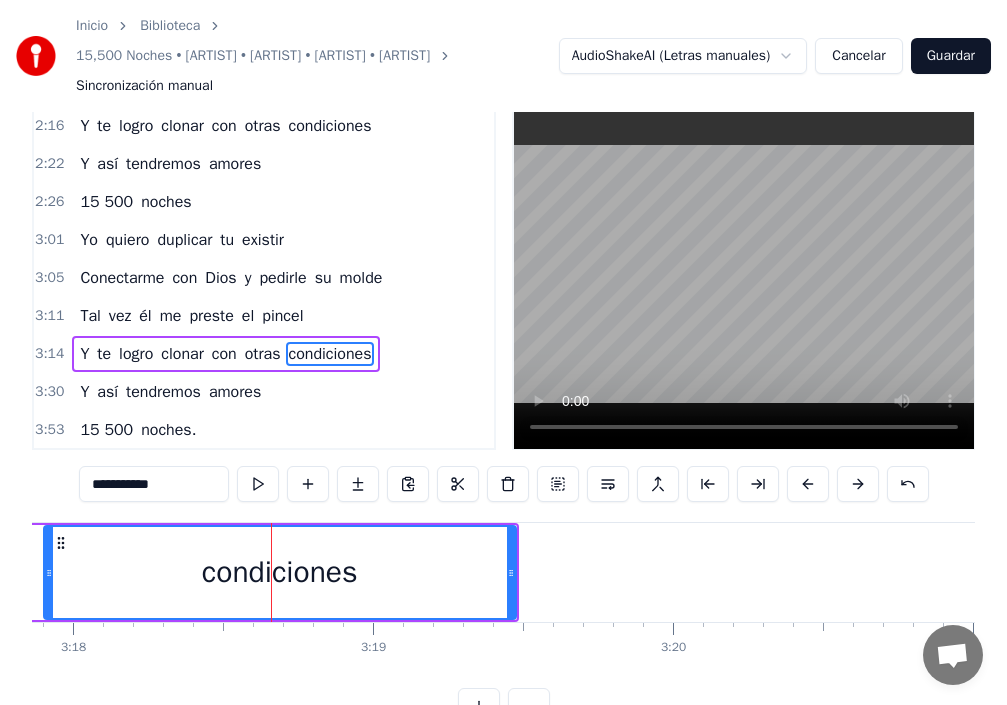 drag, startPoint x: 406, startPoint y: 564, endPoint x: 48, endPoint y: 533, distance: 359.33966 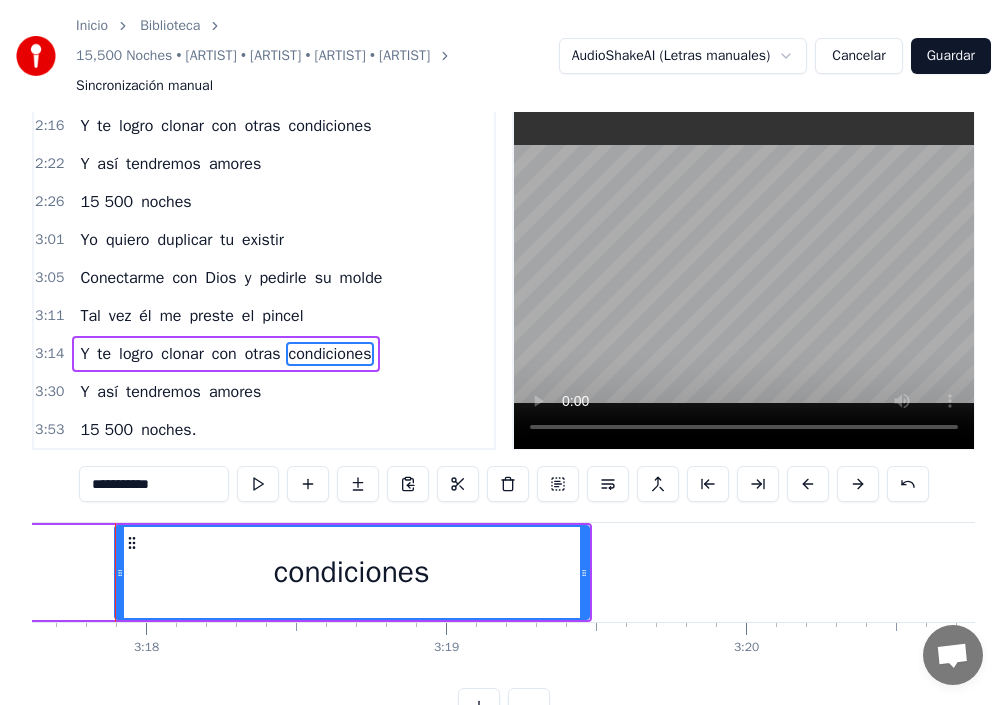 scroll, scrollTop: 0, scrollLeft: 59269, axis: horizontal 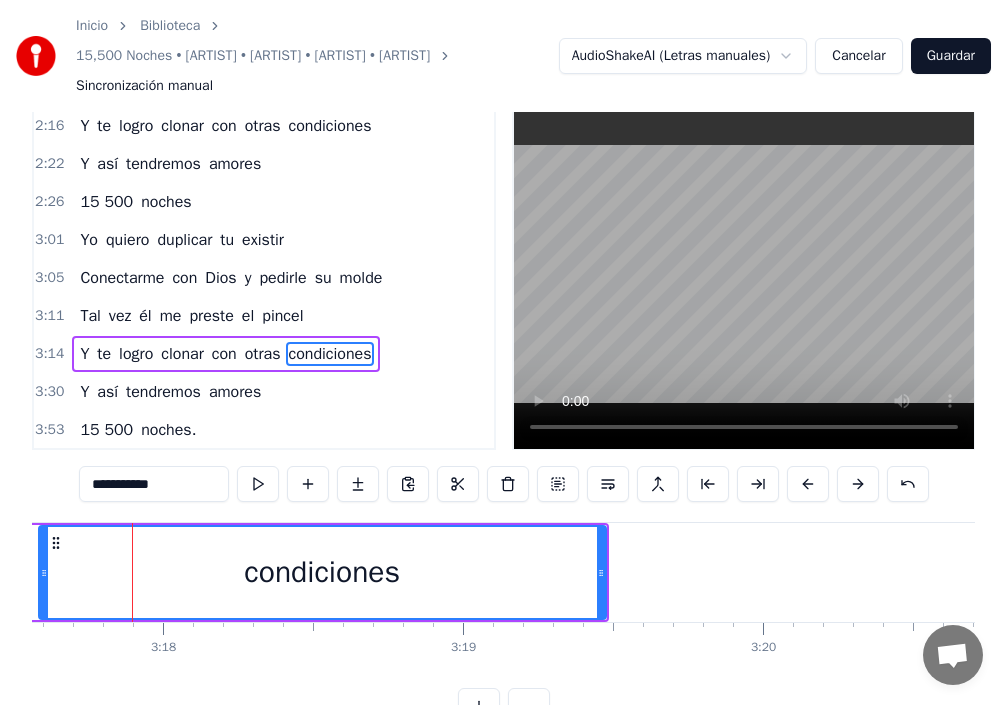 drag, startPoint x: 137, startPoint y: 569, endPoint x: 35, endPoint y: 574, distance: 102.122475 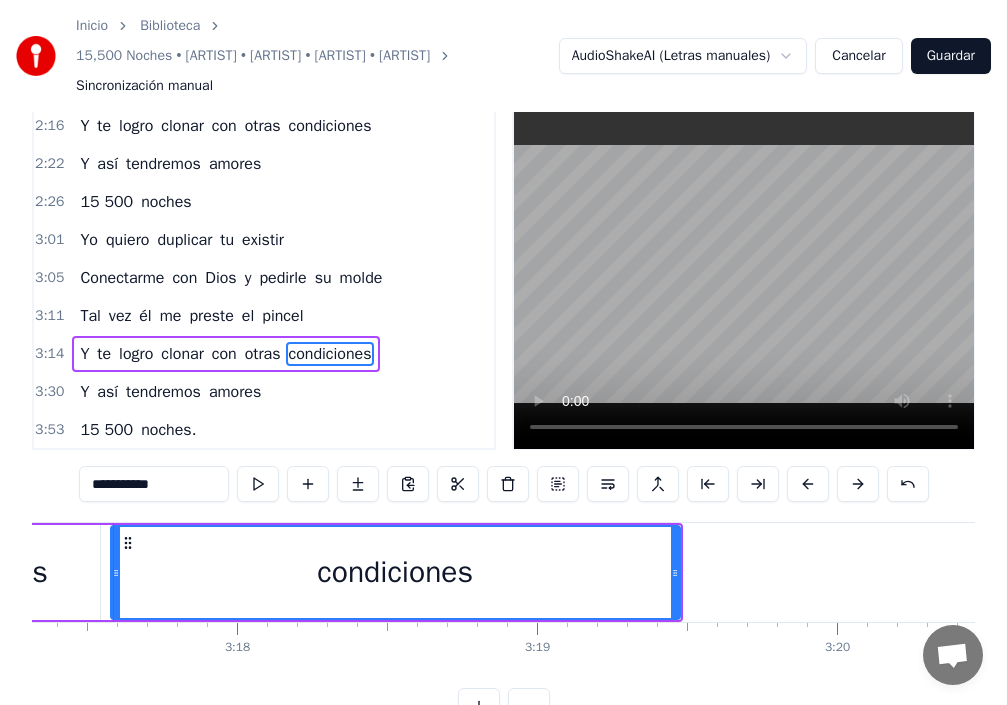 scroll, scrollTop: 0, scrollLeft: 59176, axis: horizontal 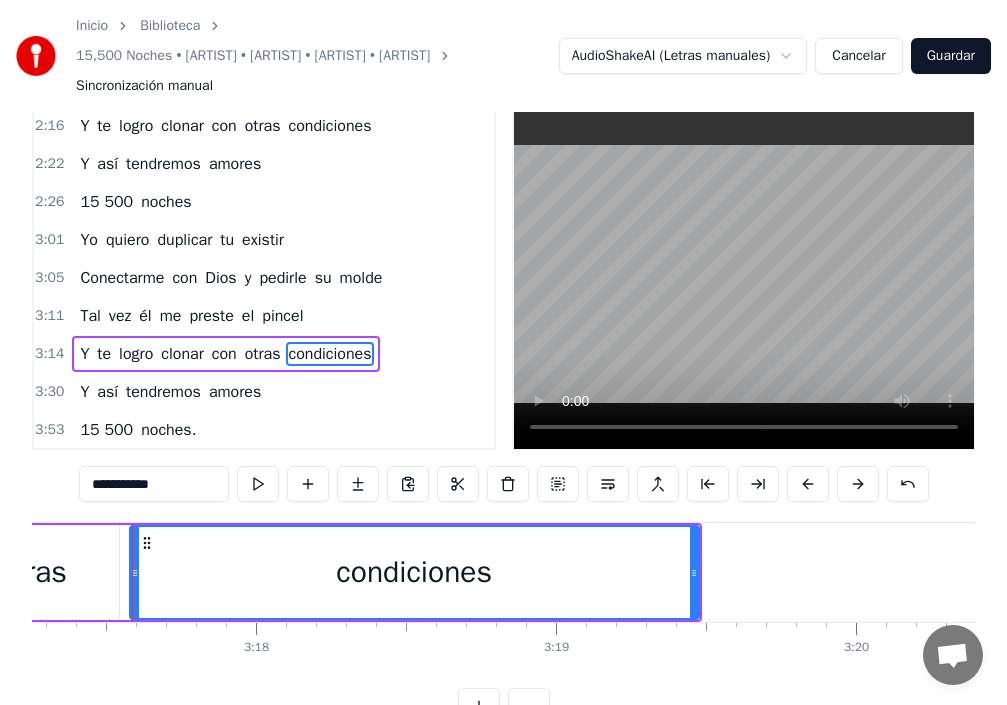 click on "Poquito a poco yo me obsesiono de ti Por desgracia eres la única en tu liga. Yo he de inventar otra versión como tú, Con tu cara, tu actitud y tu figura. Quiero repetir, La obra de arte que mis ojos ven en ti Ay, idéntica a ti, Me basta con una copia si es hermosa Qué honor. Yo quiero duplicar tu existir Conectarme con Dios y pedirle su molde Tal vez él me preste el pincel Y te logro clonar con otras condiciones Y así tendremos amores 15 500 noches. Poquito a poco yo te voy a plagiar Aunque sea lo más difícil en la vida Quiero inventar otra versión como tú Con tu cara, tu actitud y tu figura Quiero repetir La obra de arte que mis ojos ven en ti Ah, idéntica a ti Me basta con una copia si es hermosa Qué honor Yo quiero duplicar tu existir, Conectarme con Dios y pedirle su molde Tal vez él me preste el pincel Y te logro clonar con otras condiciones Y así tendremos amores 15 500 noches Yo quiero duplicar tu existir Conectarme con Dios y pedirle su molde Tal vez él me preste el pincel Y te logro Y" at bounding box center (-22929, 572) 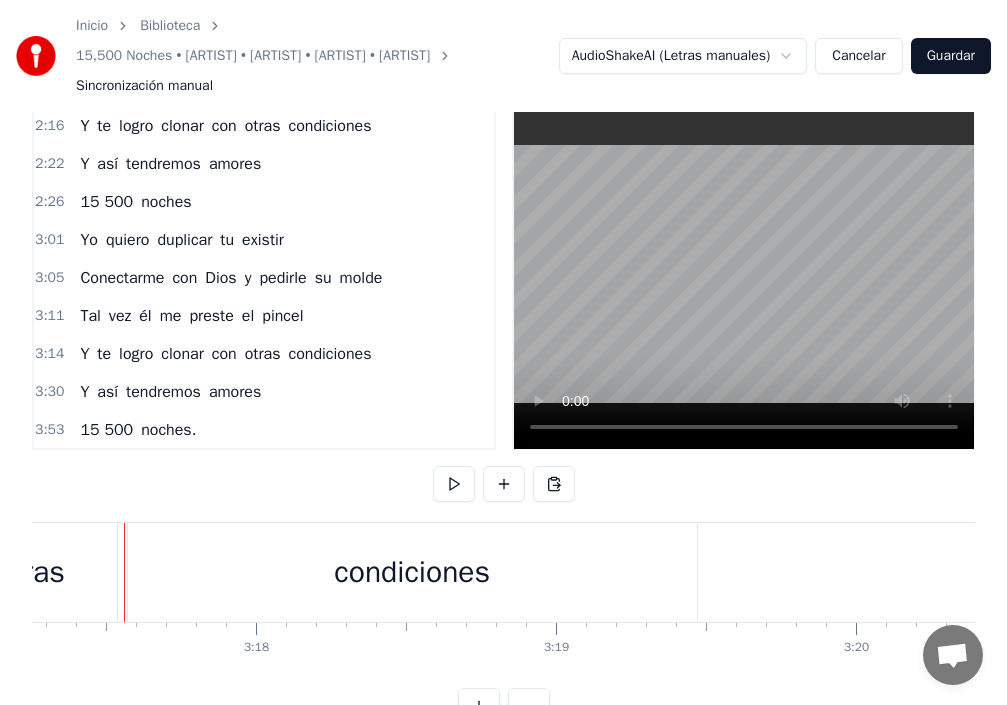 scroll, scrollTop: 0, scrollLeft: 59168, axis: horizontal 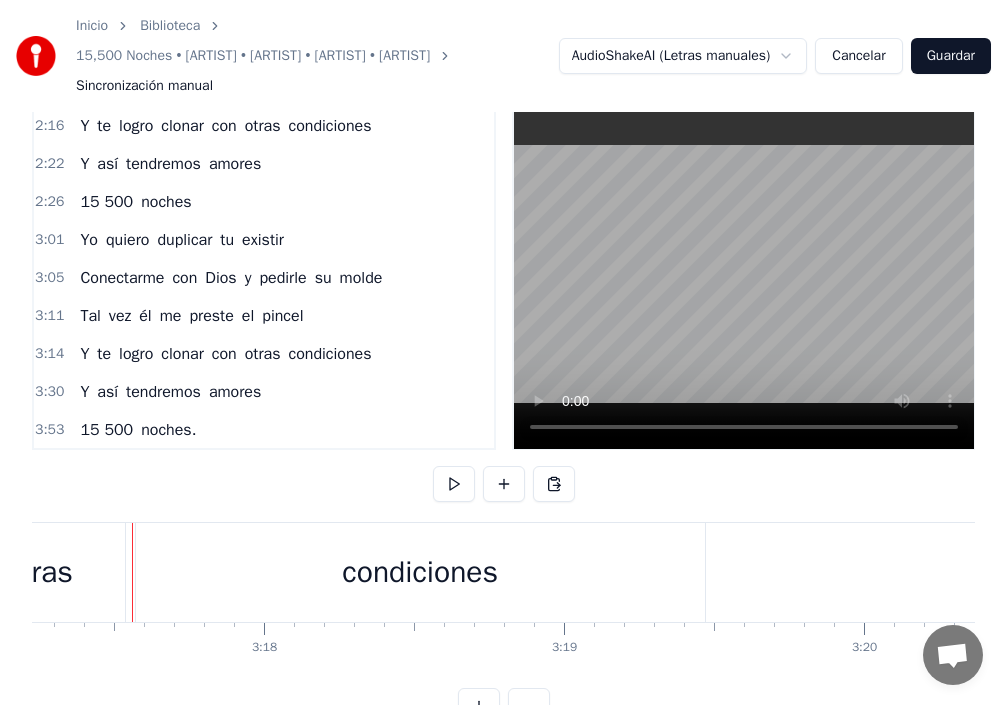 click on "condiciones" at bounding box center [420, 572] 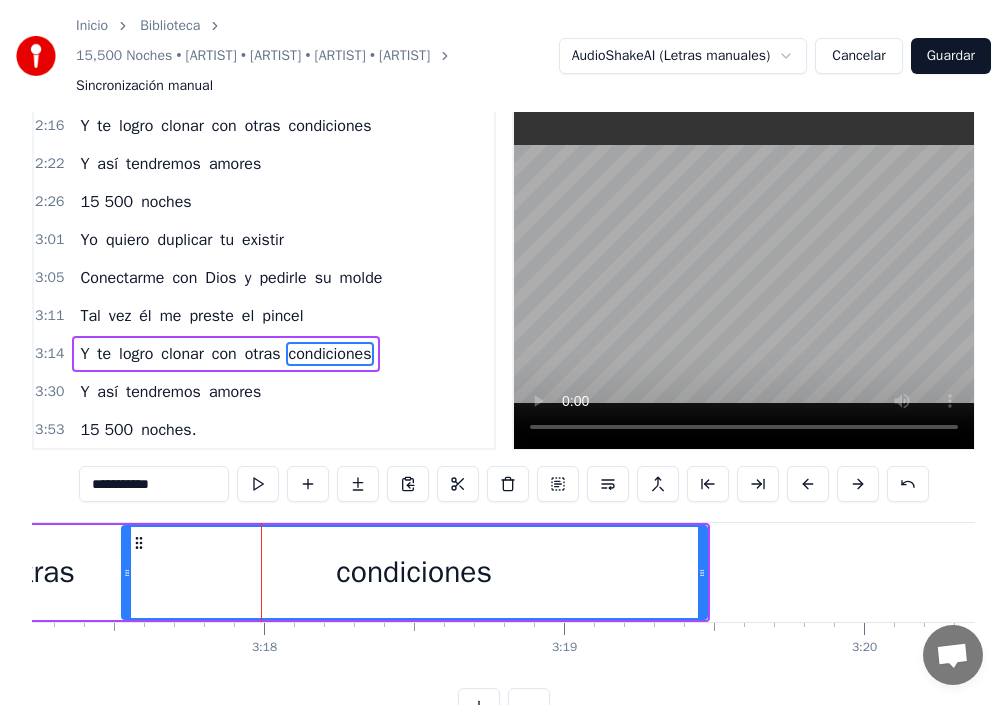 drag, startPoint x: 142, startPoint y: 570, endPoint x: 126, endPoint y: 573, distance: 16.27882 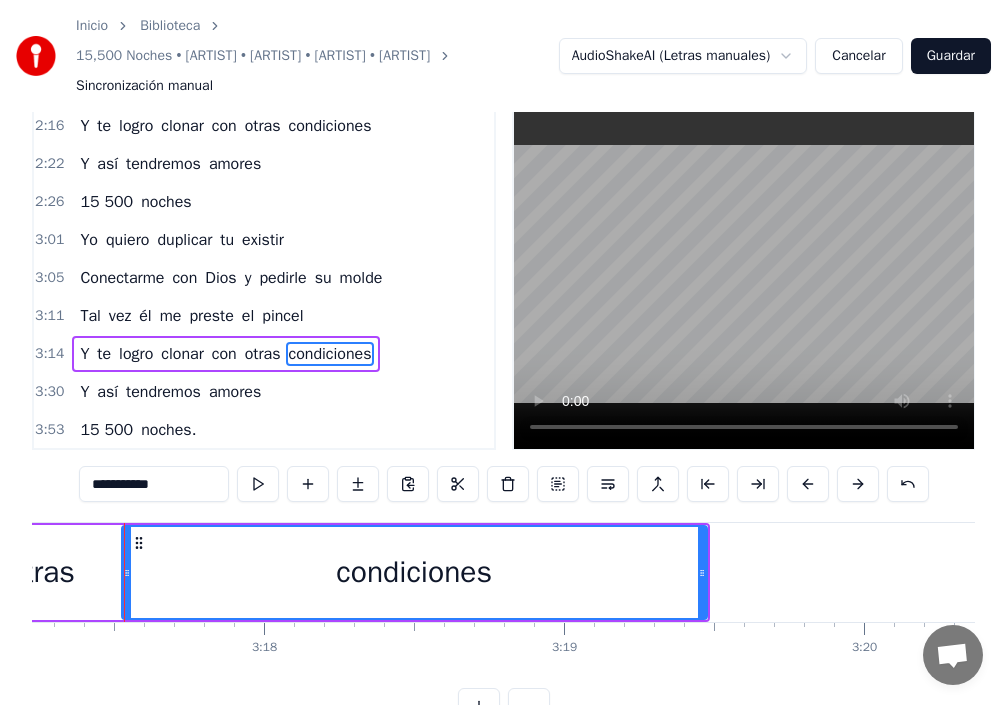 scroll, scrollTop: 0, scrollLeft: 59160, axis: horizontal 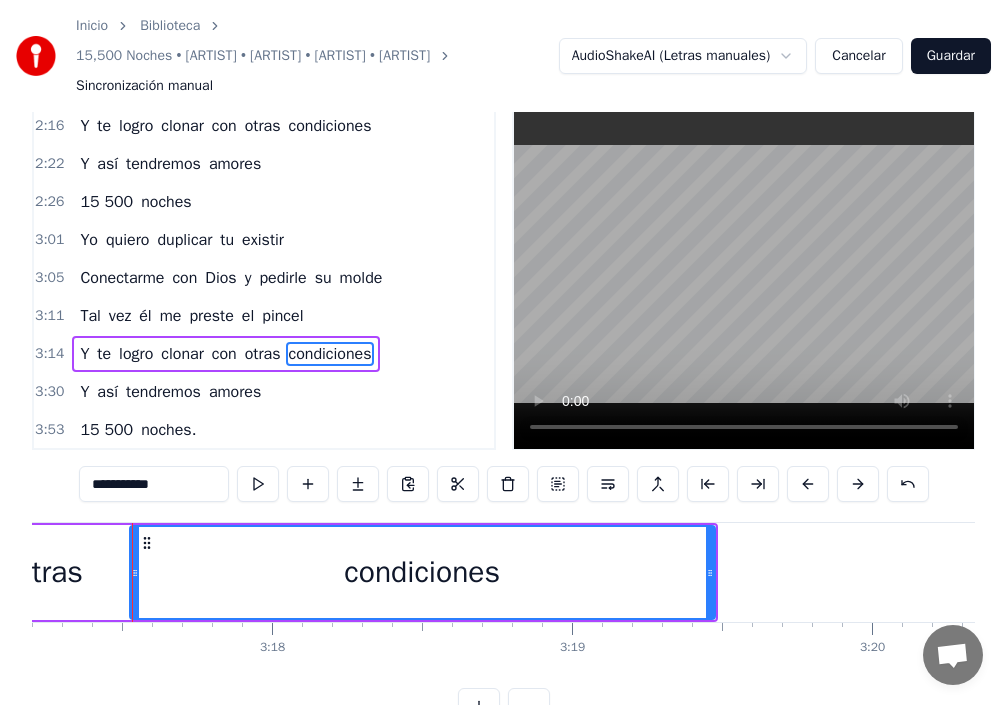 click on "clonar" at bounding box center [182, 354] 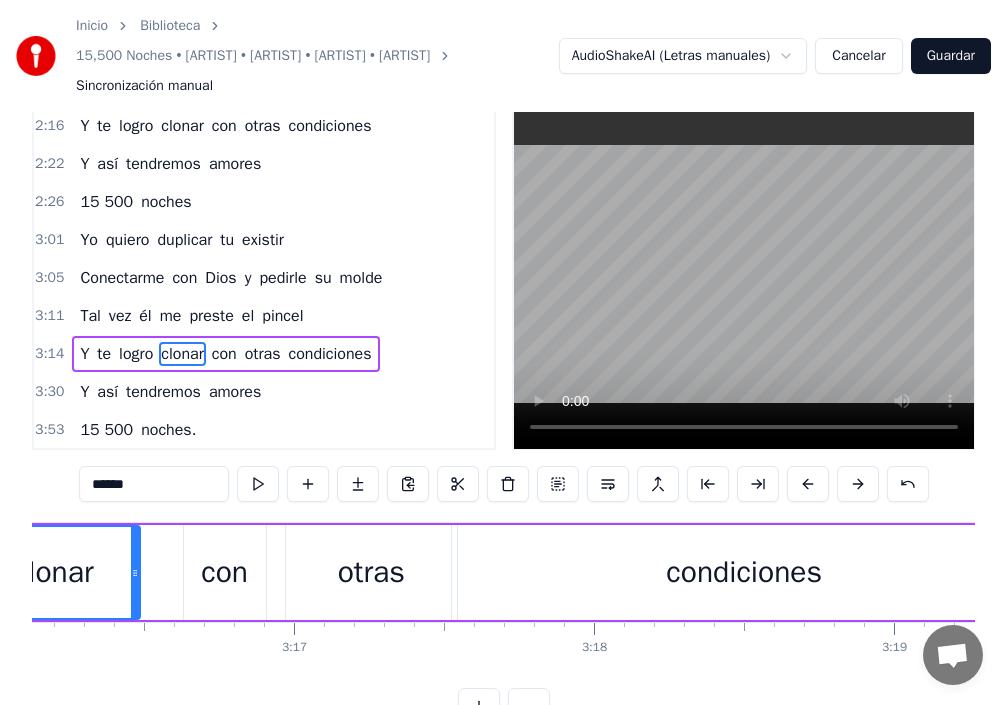 scroll, scrollTop: 0, scrollLeft: 58670, axis: horizontal 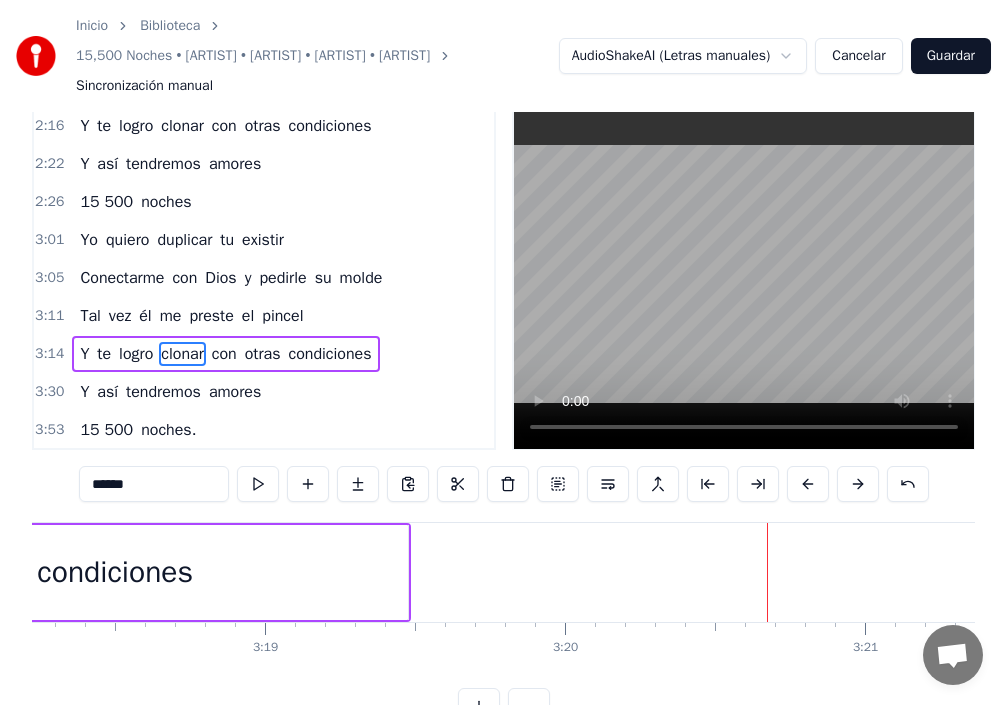 click on "Y" at bounding box center (84, 392) 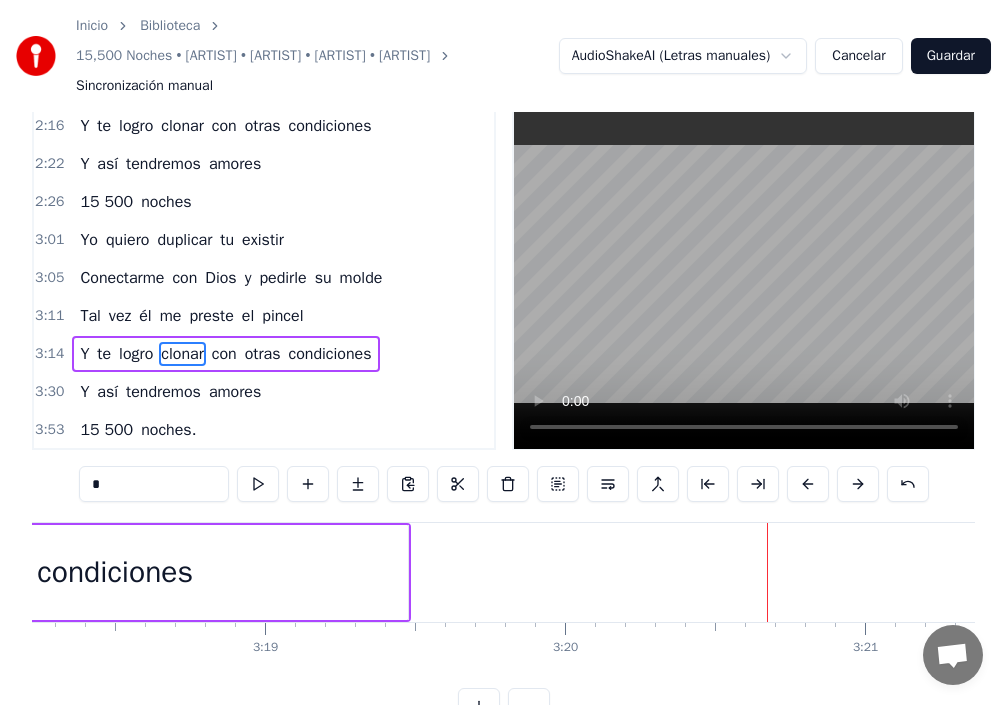scroll, scrollTop: 84, scrollLeft: 0, axis: vertical 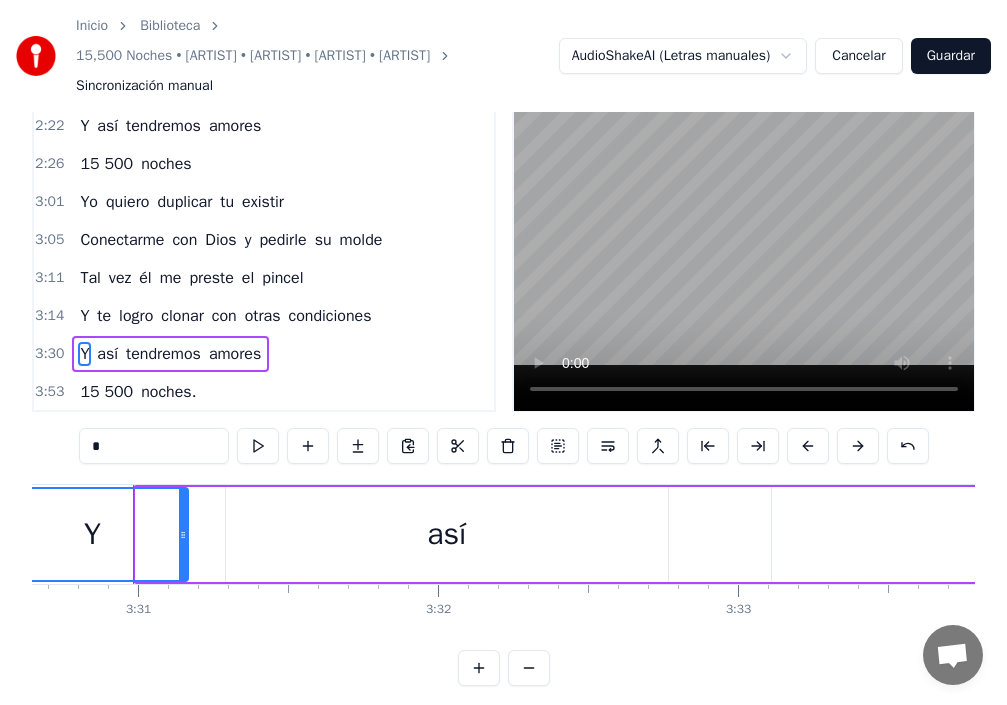 drag, startPoint x: 138, startPoint y: 532, endPoint x: 0, endPoint y: 489, distance: 144.54411 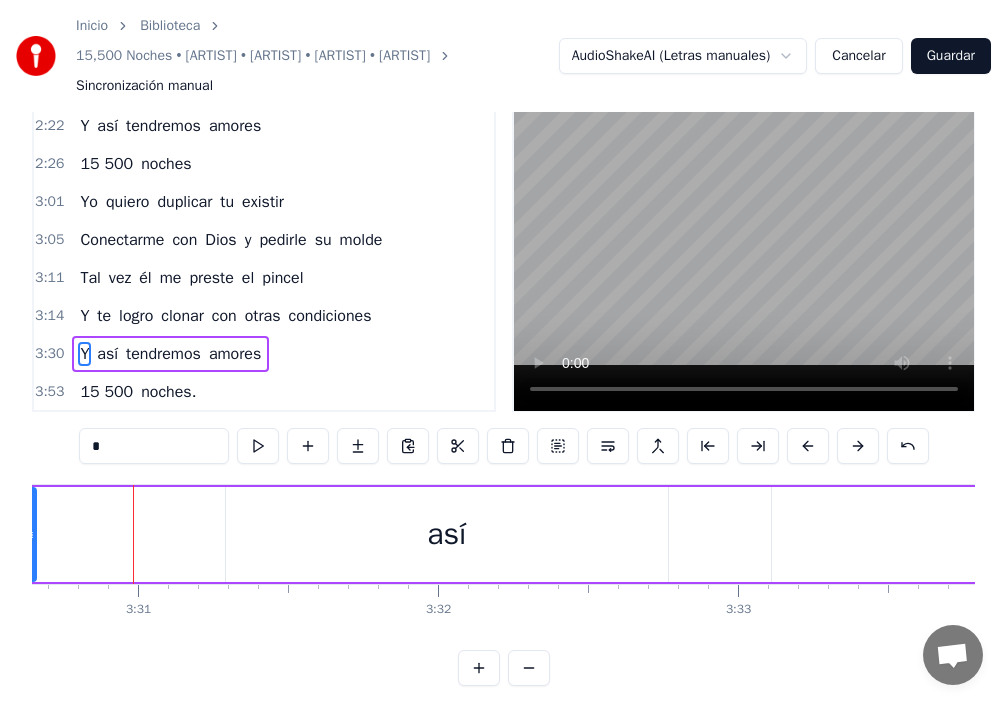 drag, startPoint x: 182, startPoint y: 535, endPoint x: 30, endPoint y: 541, distance: 152.11838 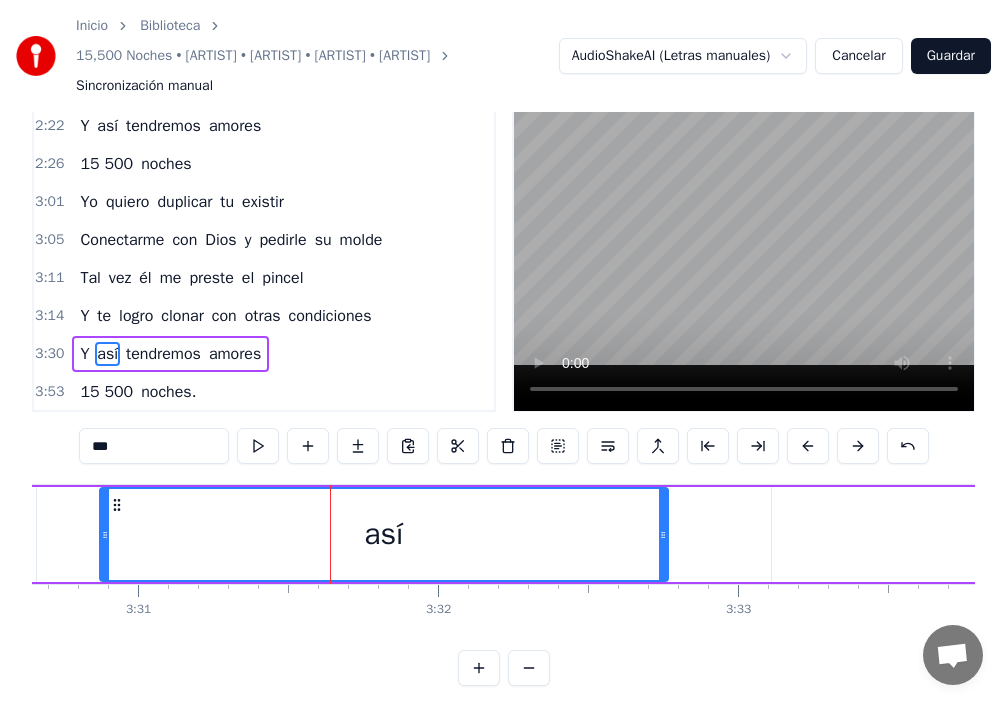 drag, startPoint x: 233, startPoint y: 536, endPoint x: 152, endPoint y: 563, distance: 85.3815 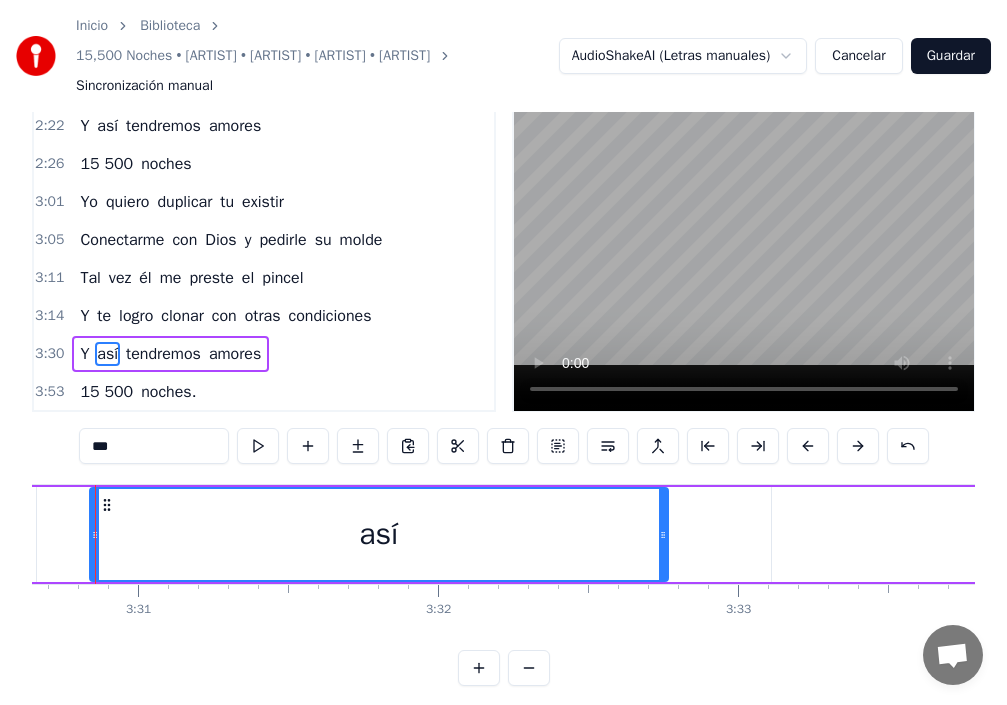 scroll, scrollTop: 0, scrollLeft: 63157, axis: horizontal 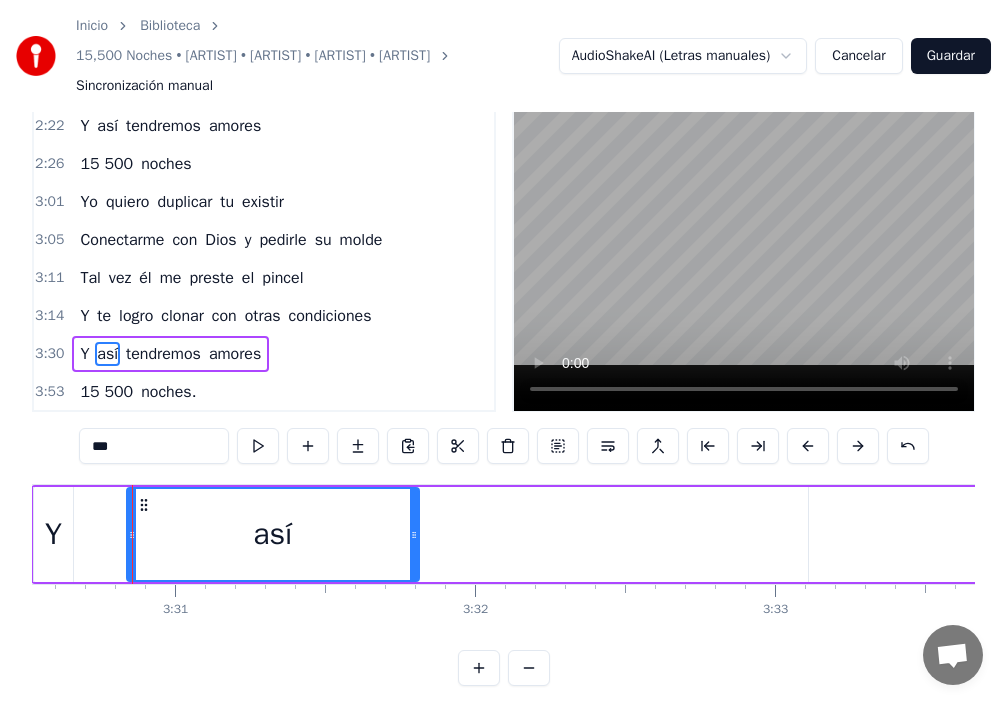 drag, startPoint x: 702, startPoint y: 533, endPoint x: 418, endPoint y: 526, distance: 284.08624 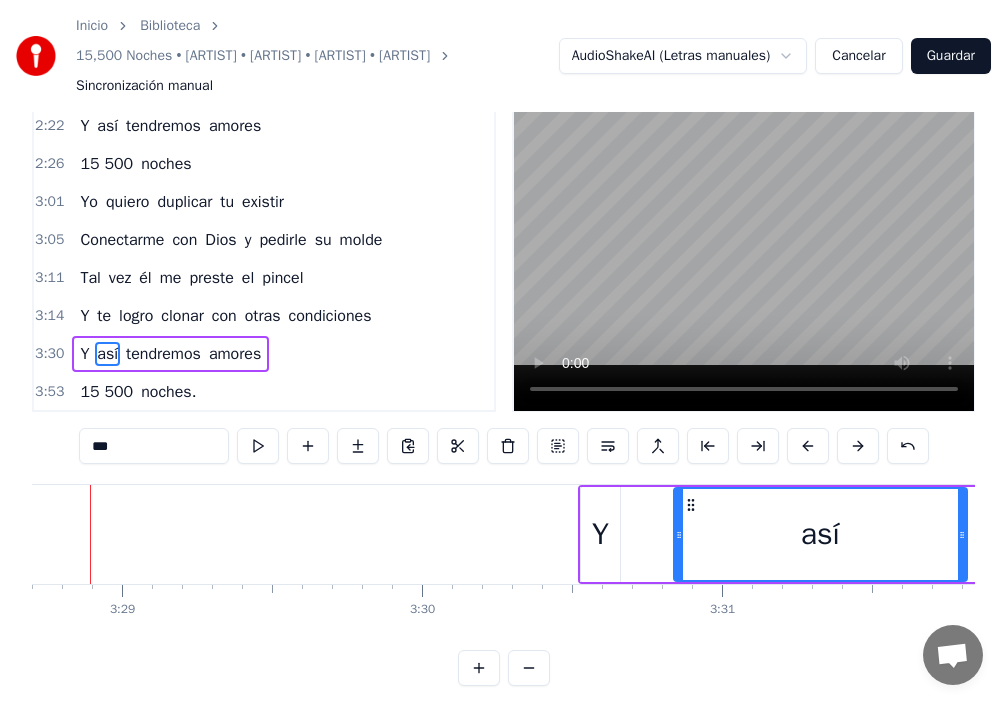scroll, scrollTop: 0, scrollLeft: 62568, axis: horizontal 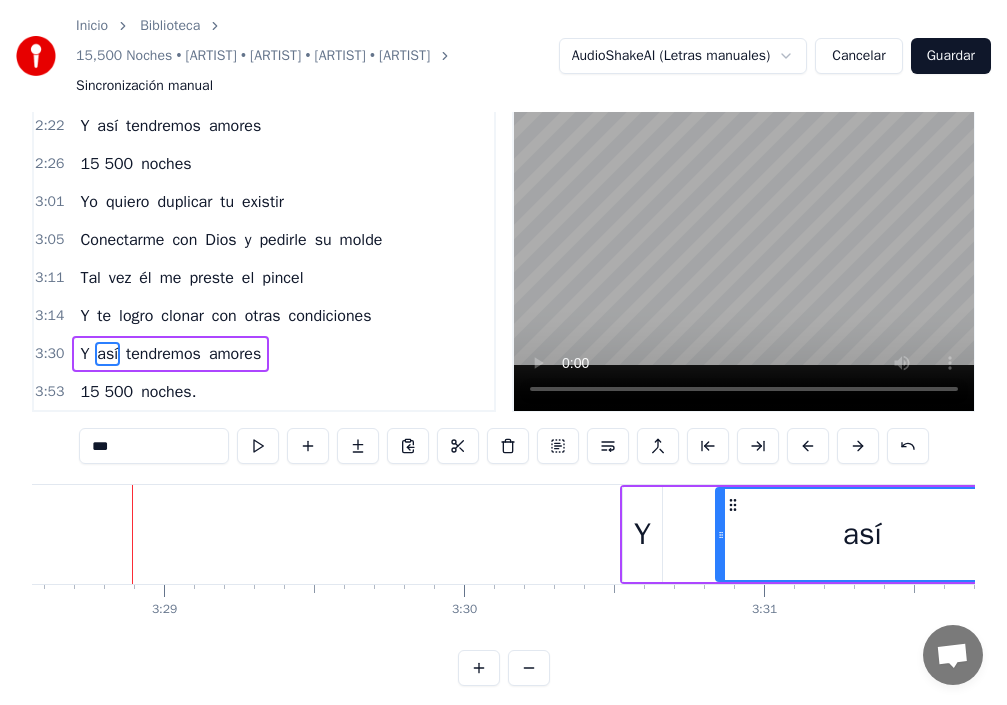 click on "Y" at bounding box center (642, 534) 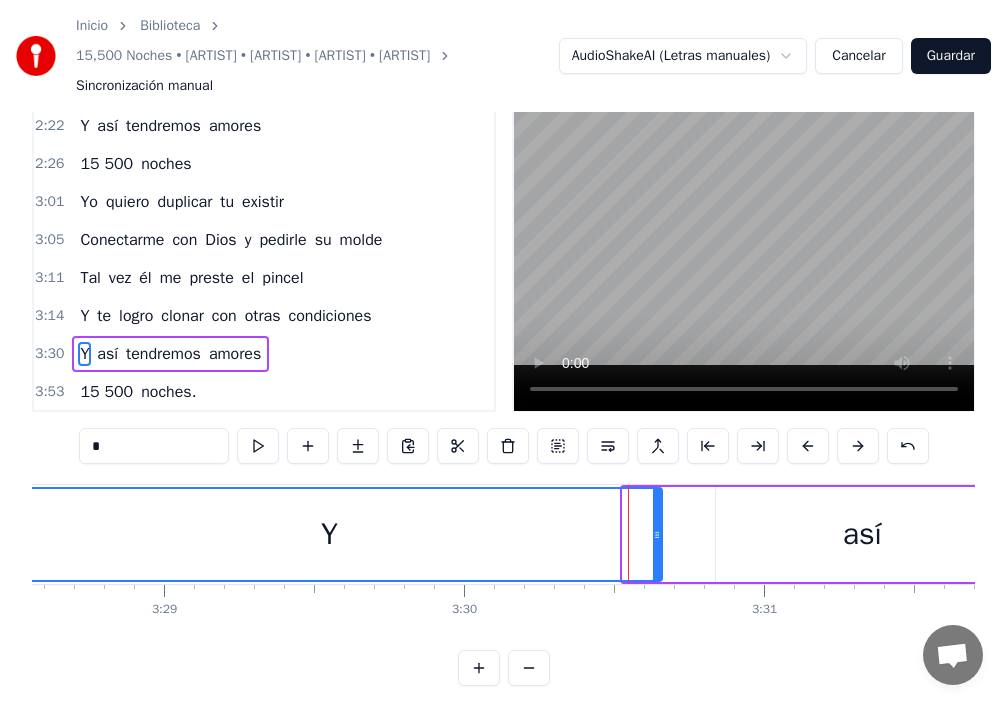drag, startPoint x: 626, startPoint y: 535, endPoint x: 0, endPoint y: 512, distance: 626.42236 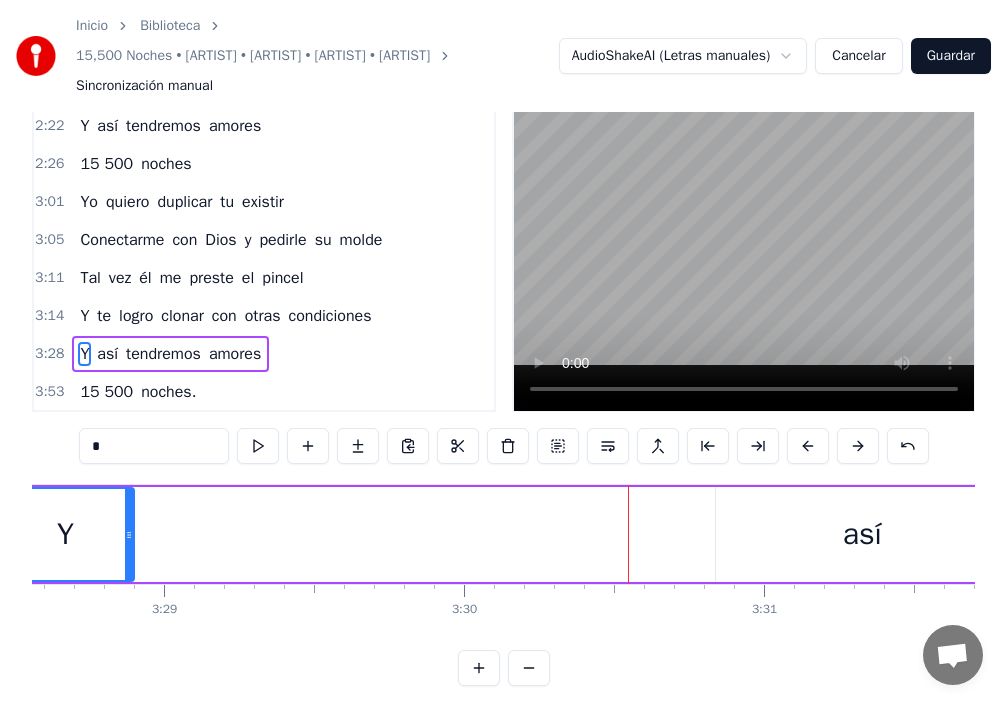drag, startPoint x: 660, startPoint y: 539, endPoint x: 132, endPoint y: 542, distance: 528.00854 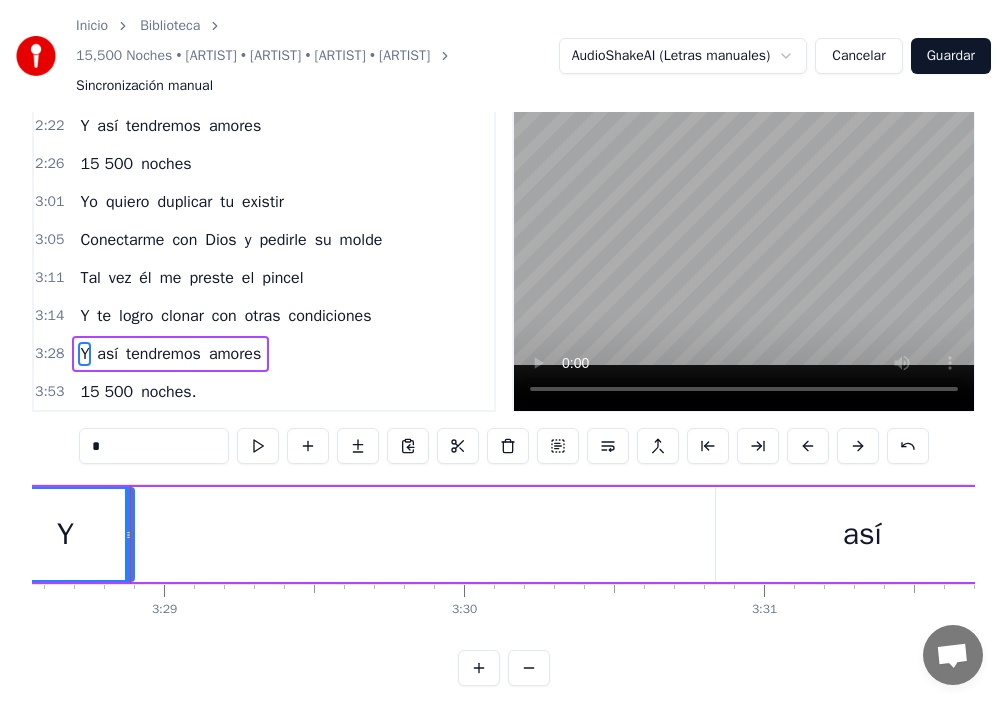 scroll, scrollTop: 0, scrollLeft: 62566, axis: horizontal 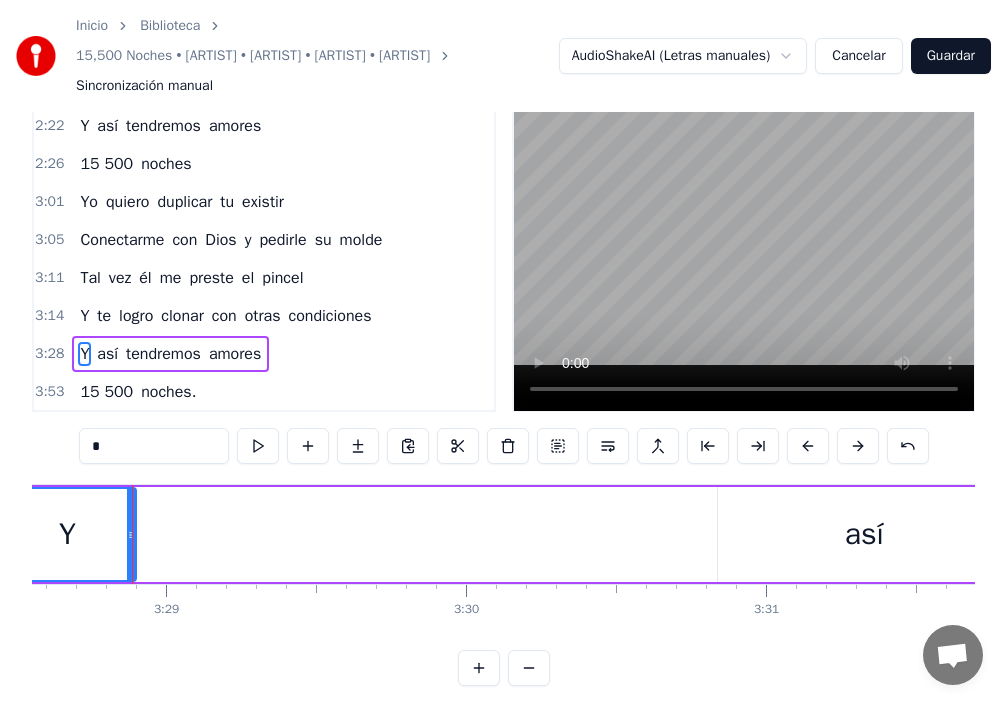 click on "así" at bounding box center (864, 534) 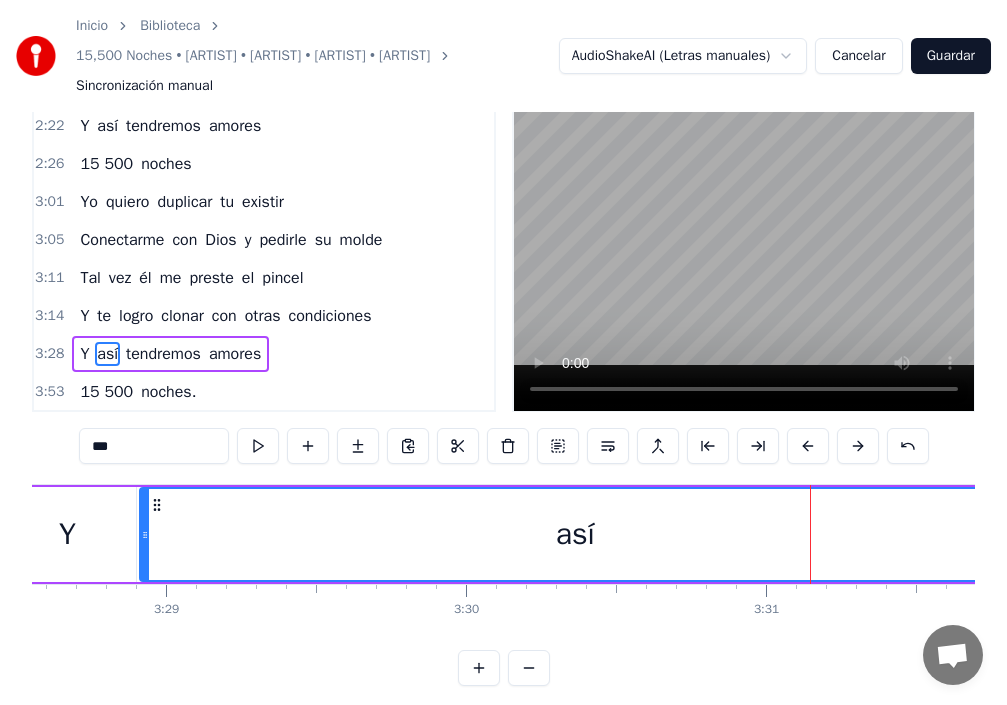 drag, startPoint x: 725, startPoint y: 532, endPoint x: 147, endPoint y: 507, distance: 578.5404 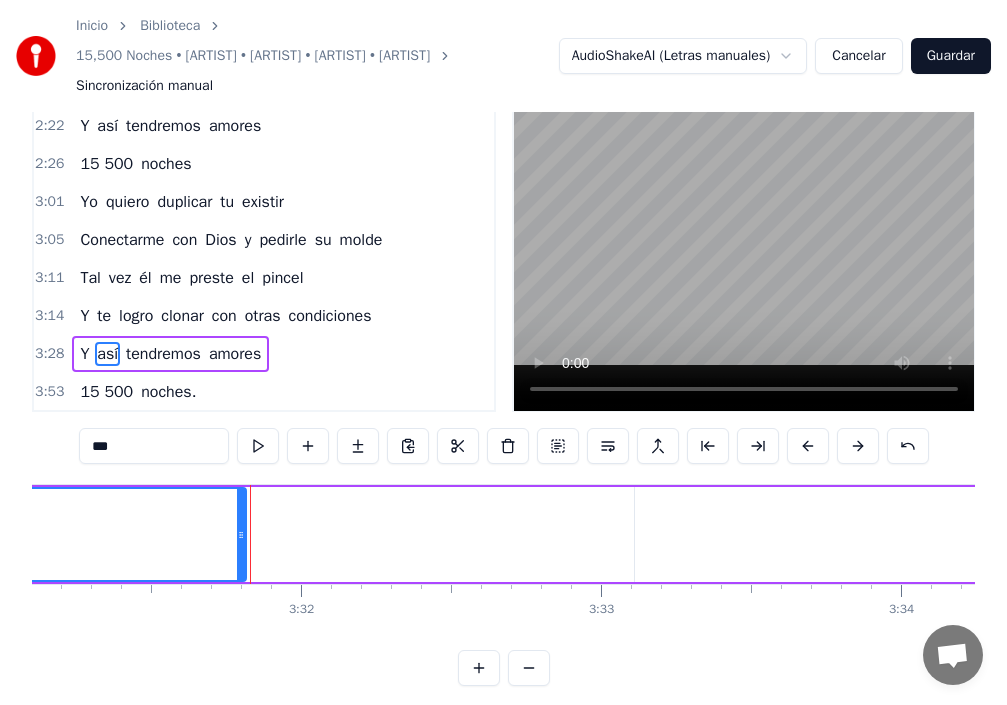 scroll, scrollTop: 0, scrollLeft: 63335, axis: horizontal 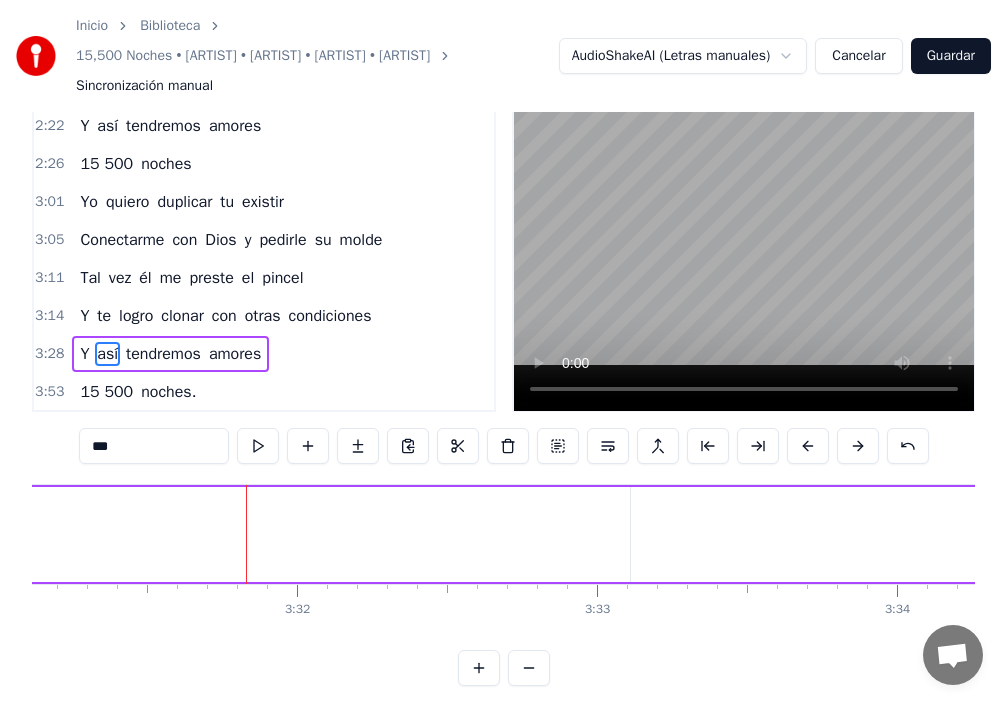 drag, startPoint x: 223, startPoint y: 538, endPoint x: 0, endPoint y: 531, distance: 223.10983 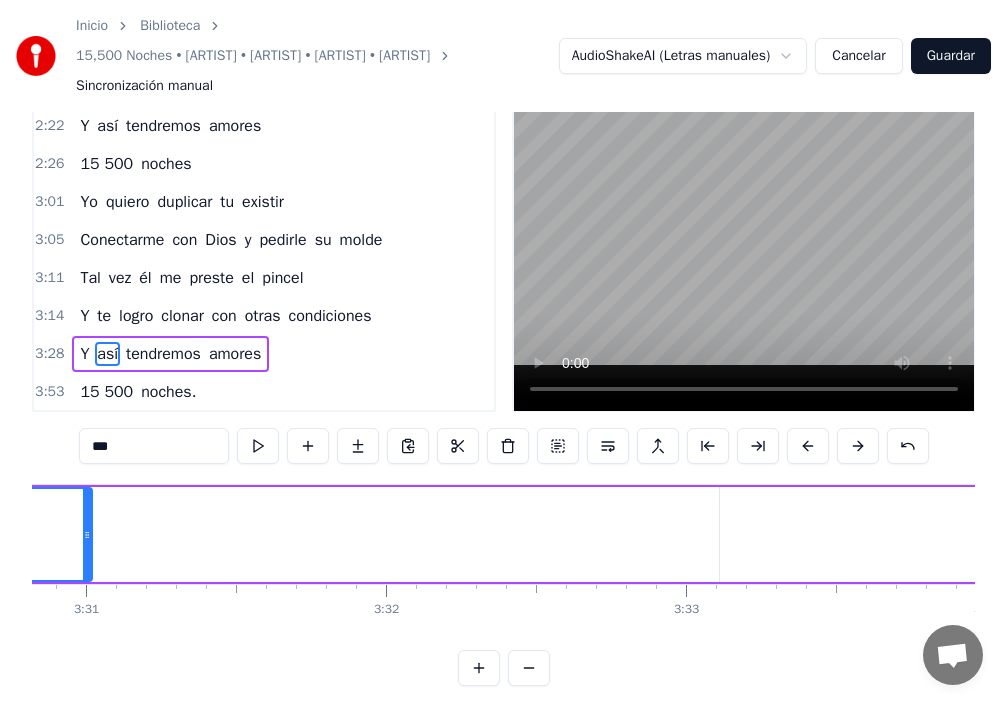 scroll, scrollTop: 0, scrollLeft: 63091, axis: horizontal 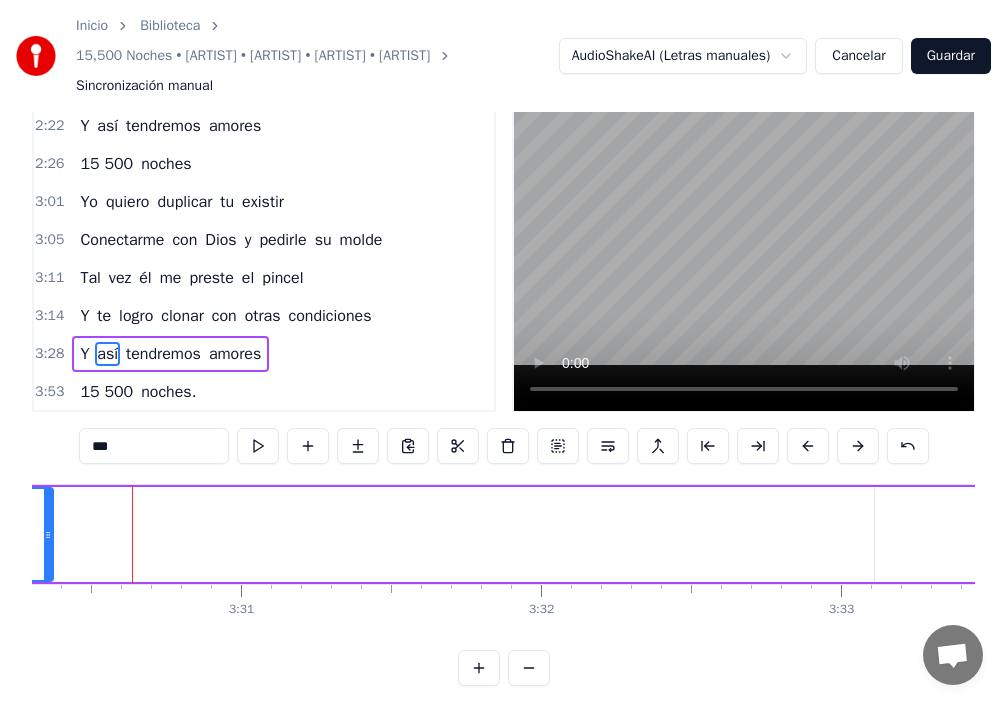 drag, startPoint x: 241, startPoint y: 532, endPoint x: 47, endPoint y: 546, distance: 194.5045 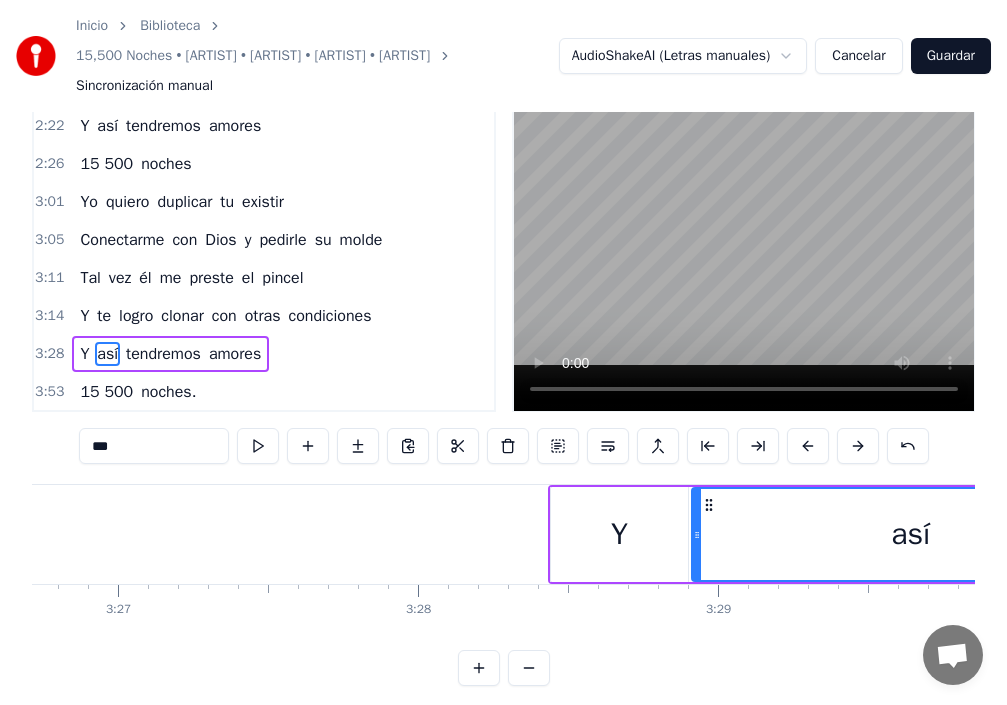 scroll, scrollTop: 0, scrollLeft: 61870, axis: horizontal 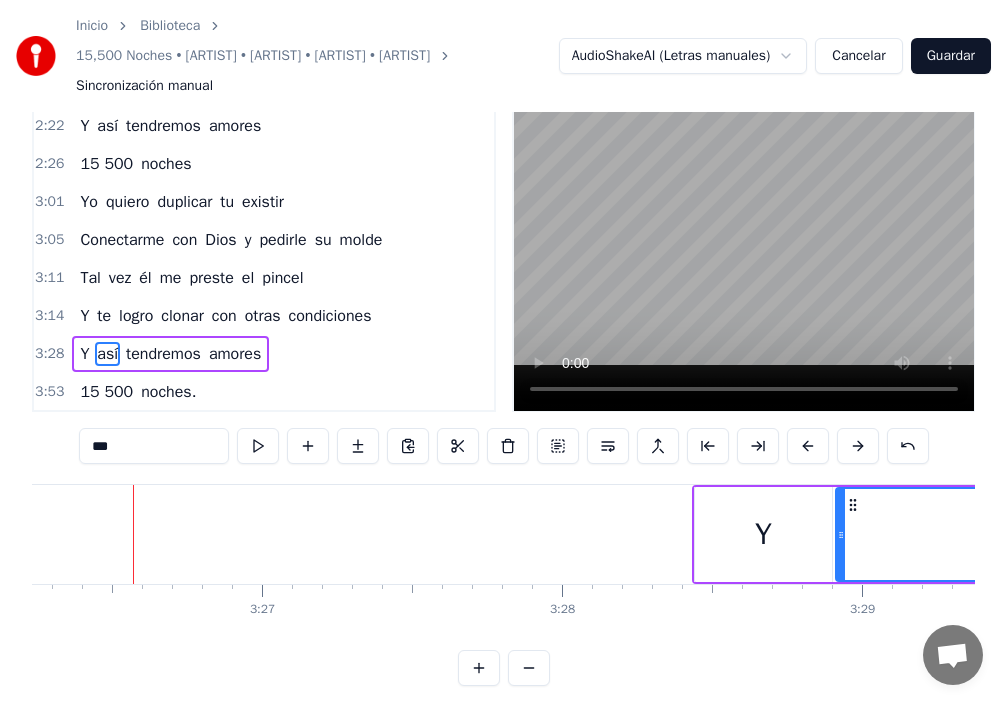 click on "Y" at bounding box center [763, 534] 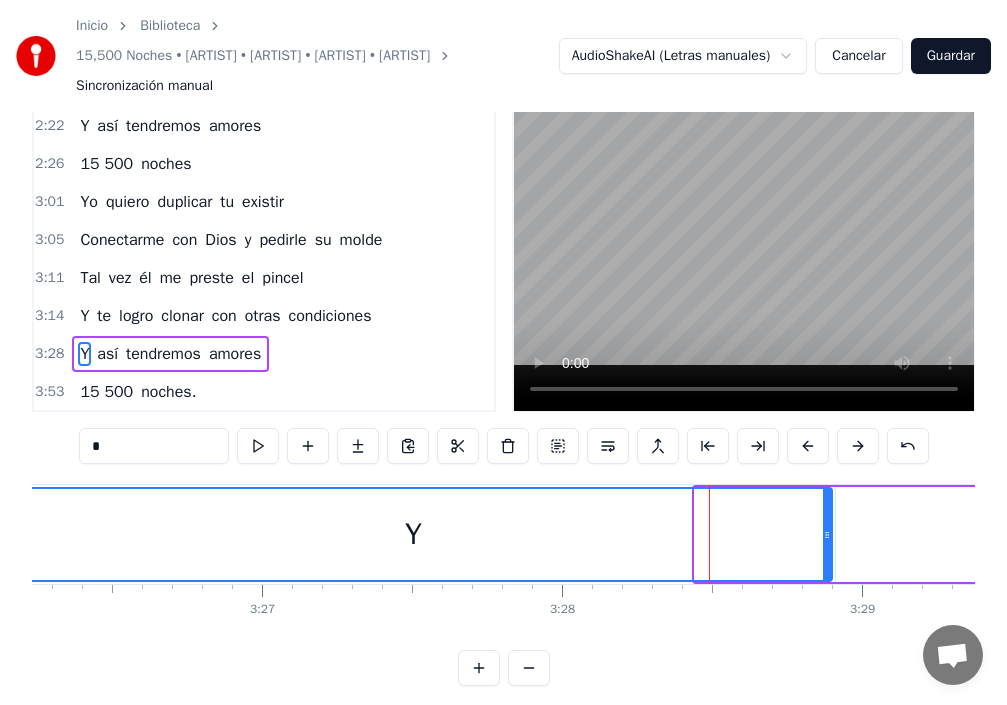 drag, startPoint x: 700, startPoint y: 539, endPoint x: 0, endPoint y: 521, distance: 700.2314 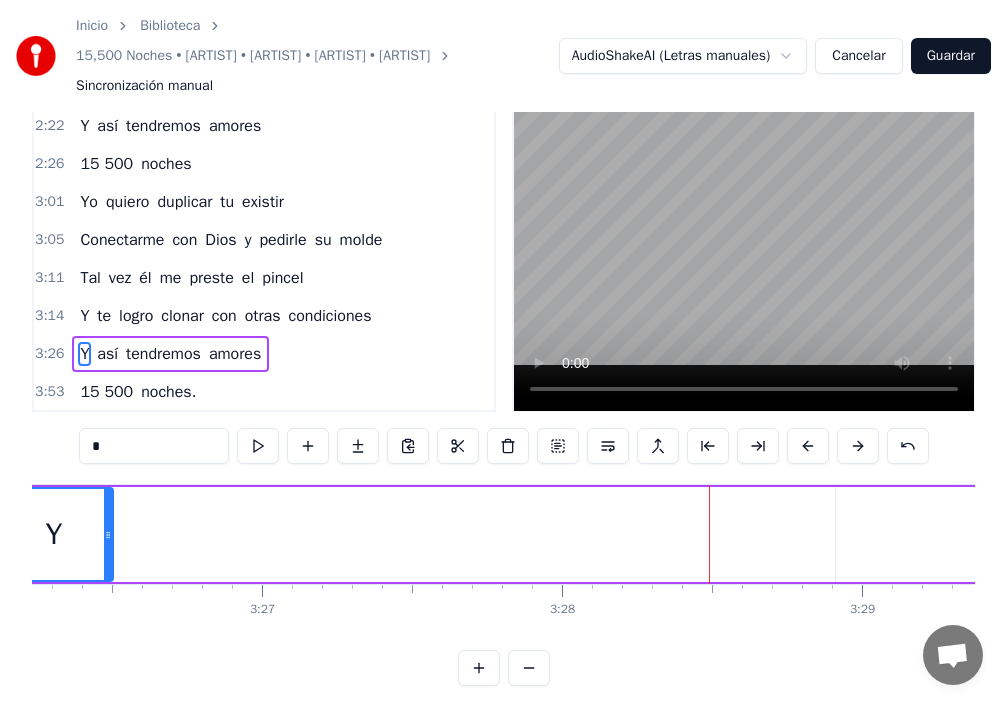 drag, startPoint x: 826, startPoint y: 538, endPoint x: 268, endPoint y: 557, distance: 558.32336 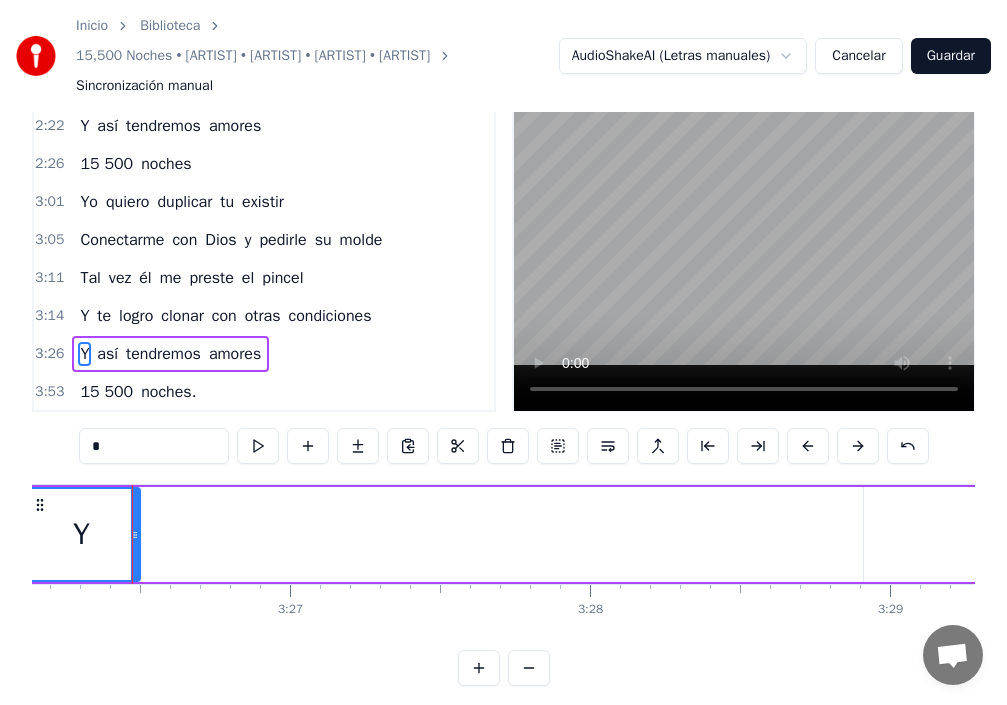 drag, startPoint x: 925, startPoint y: 522, endPoint x: 894, endPoint y: 523, distance: 31.016125 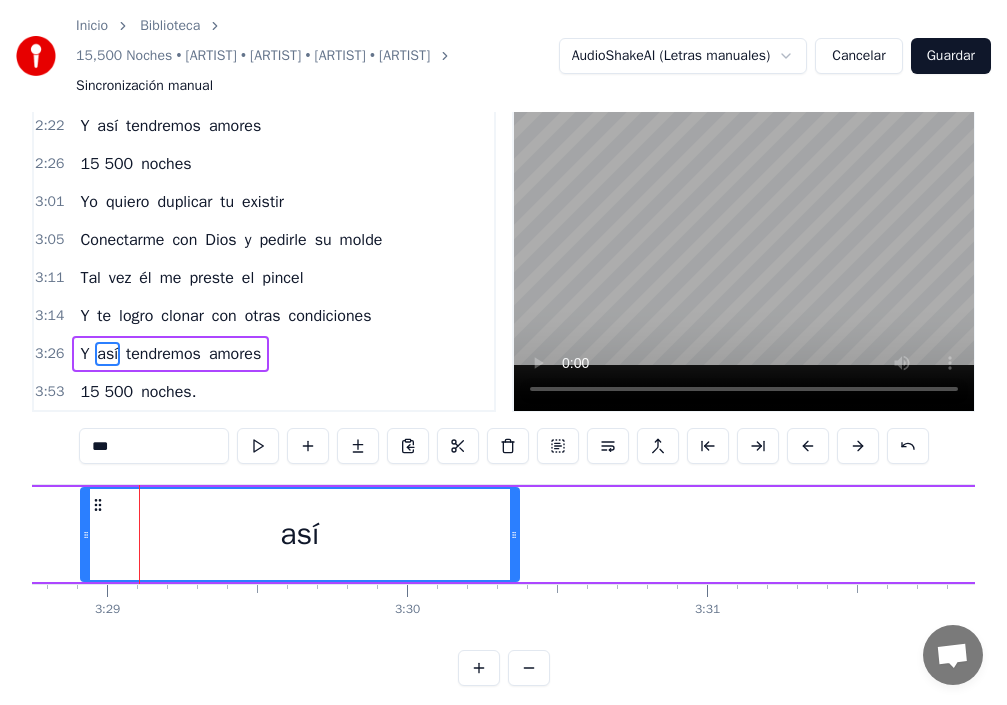 scroll, scrollTop: 0, scrollLeft: 62632, axis: horizontal 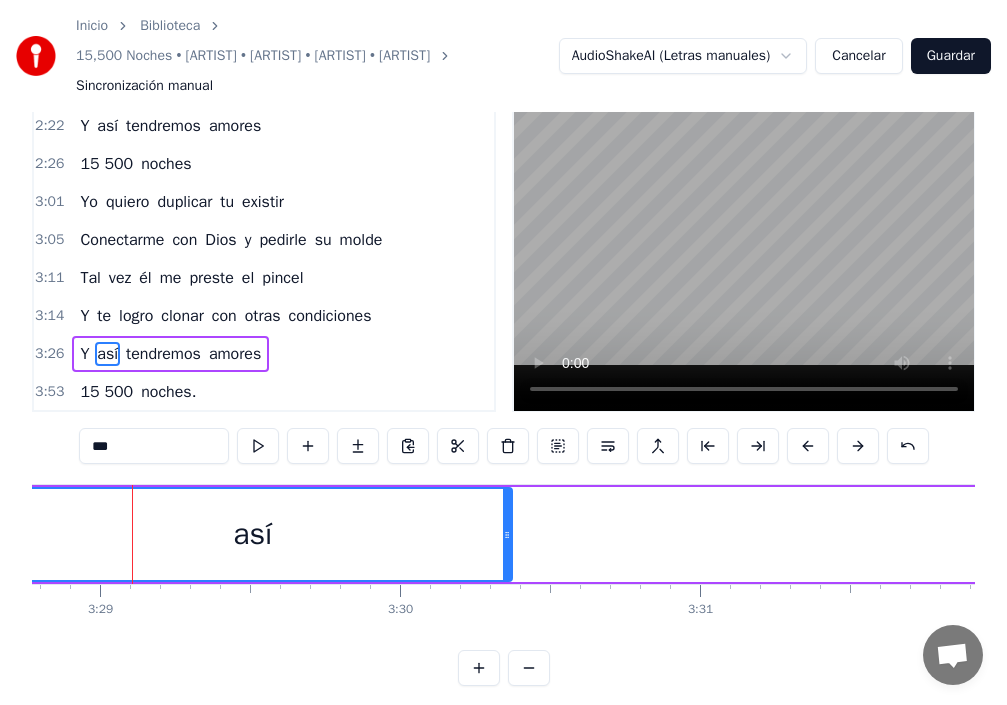 drag, startPoint x: 80, startPoint y: 533, endPoint x: 50, endPoint y: 545, distance: 32.31099 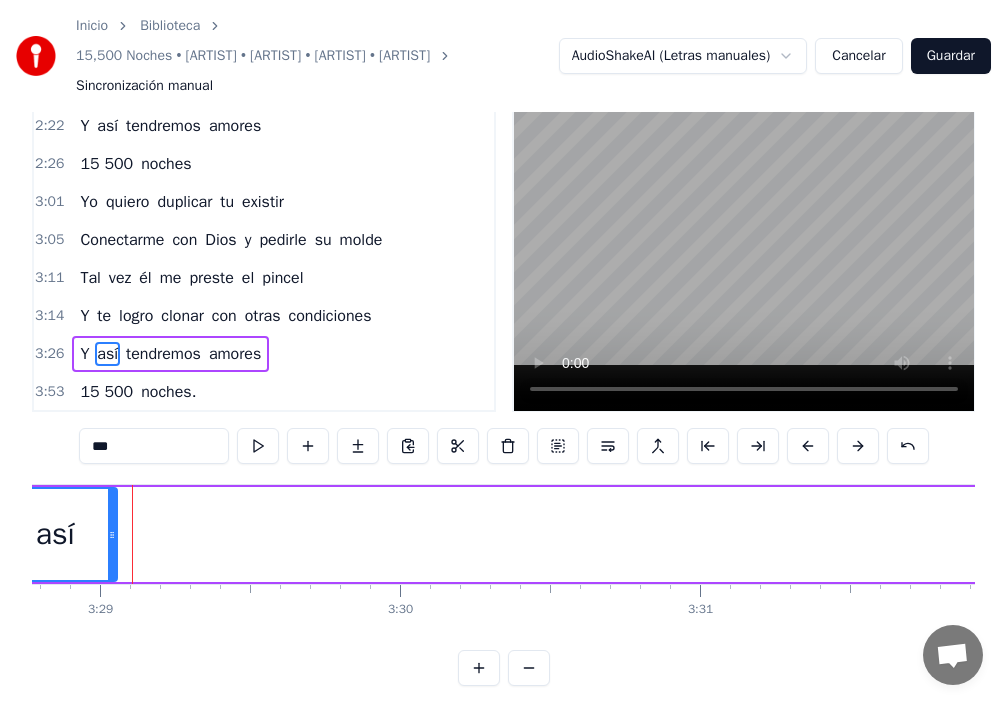 drag, startPoint x: 506, startPoint y: 531, endPoint x: 75, endPoint y: 554, distance: 431.61325 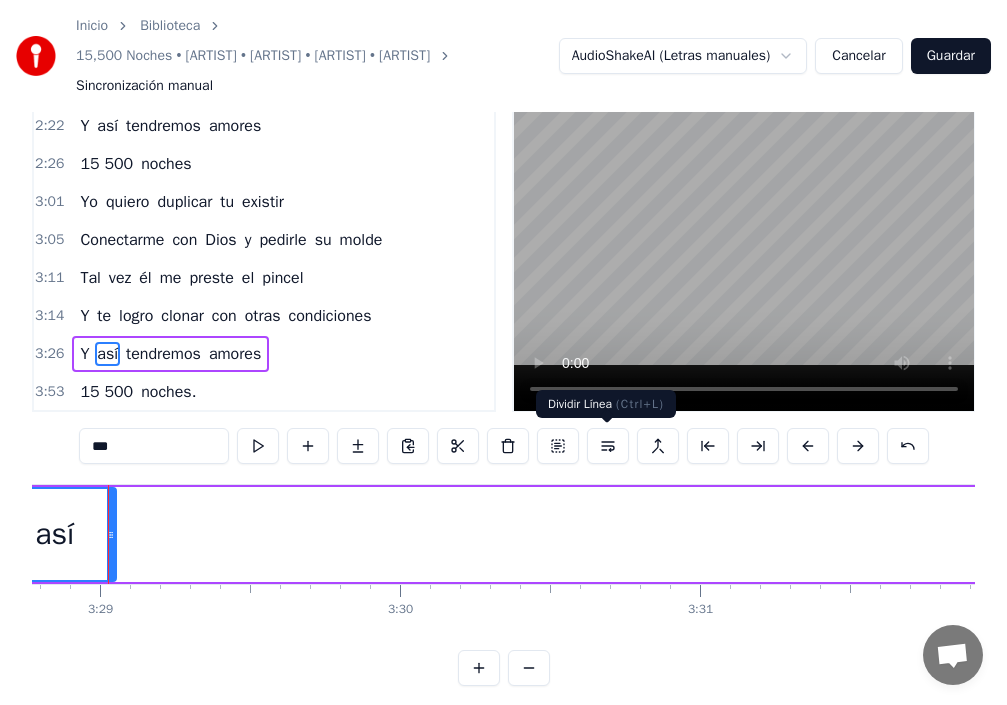 scroll, scrollTop: 0, scrollLeft: 62608, axis: horizontal 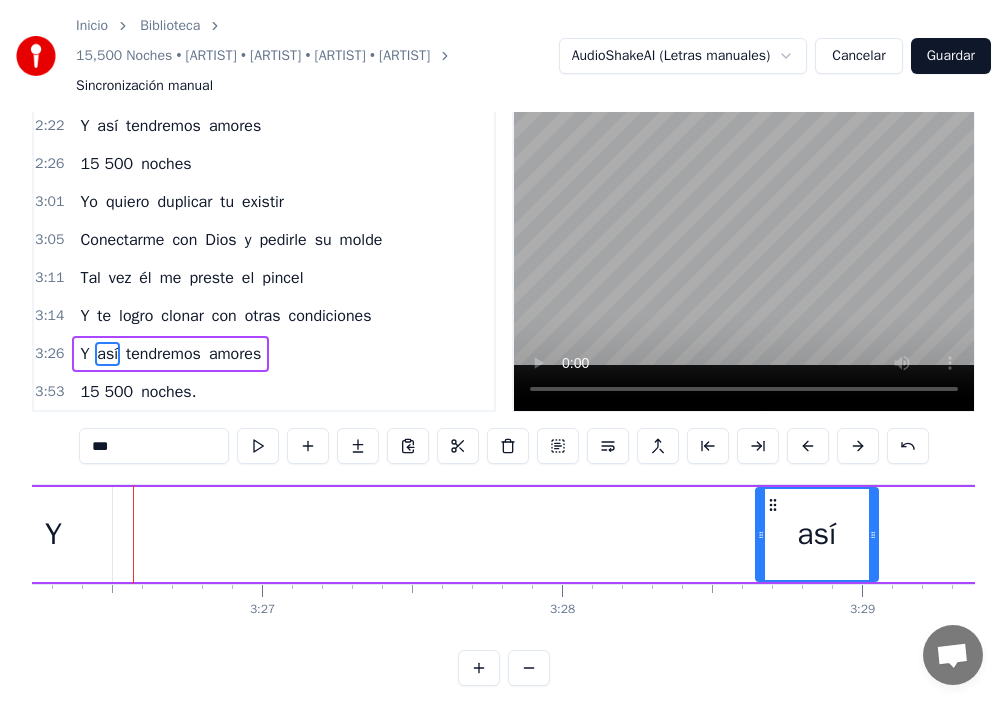 drag, startPoint x: 766, startPoint y: 533, endPoint x: 177, endPoint y: 520, distance: 589.14343 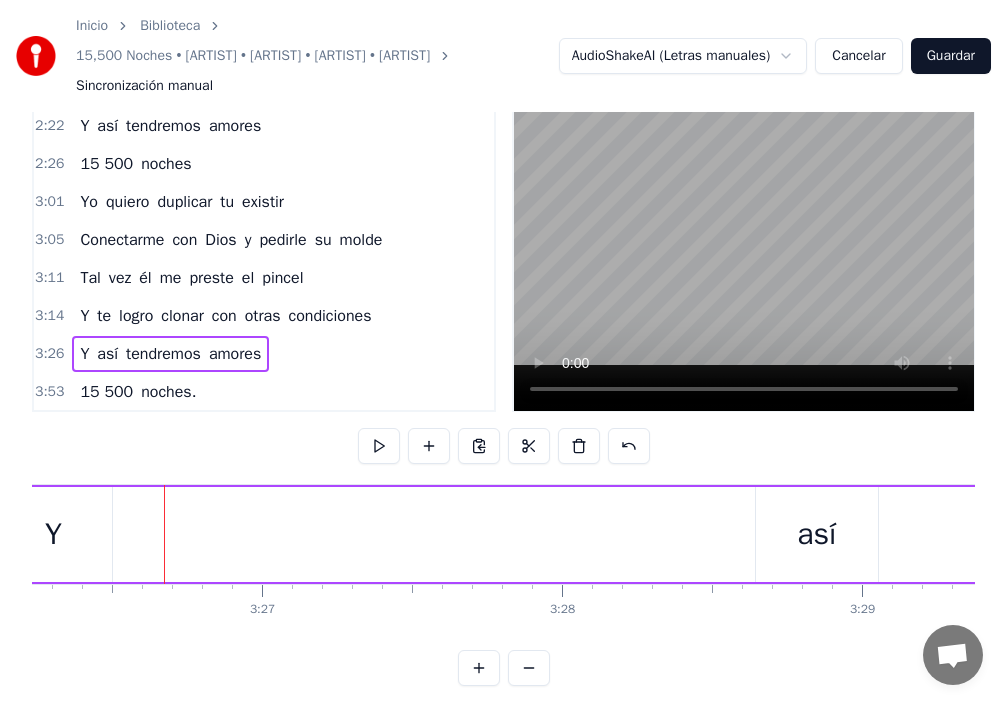click on "así" at bounding box center [817, 534] 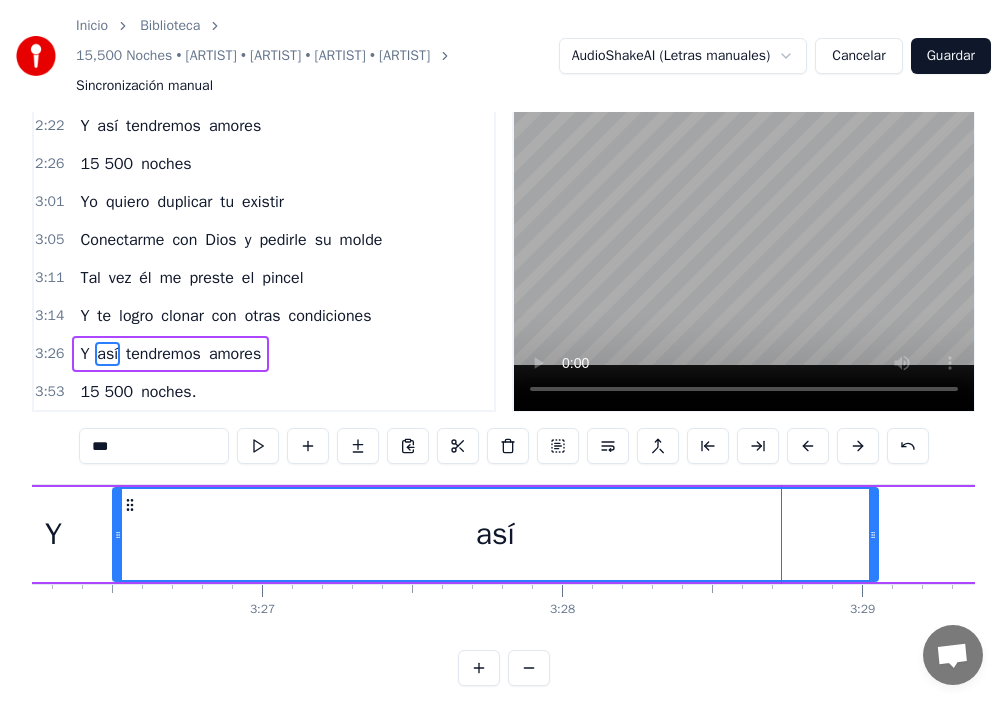 drag, startPoint x: 760, startPoint y: 542, endPoint x: 117, endPoint y: 563, distance: 643.34283 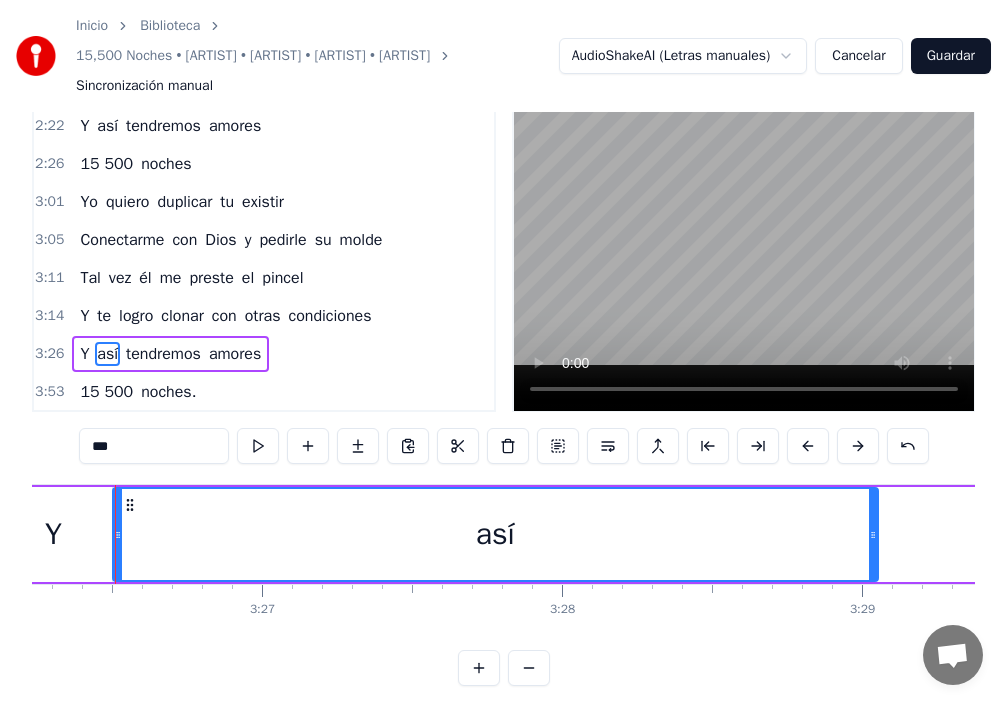 scroll, scrollTop: 0, scrollLeft: 61853, axis: horizontal 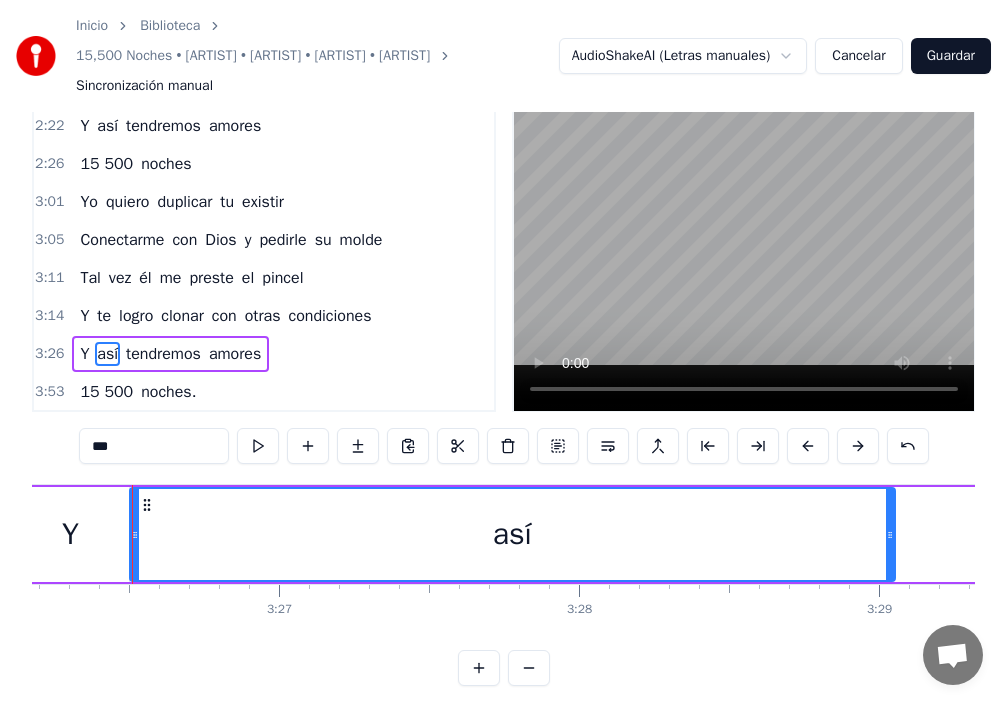 drag, startPoint x: 893, startPoint y: 532, endPoint x: 462, endPoint y: 548, distance: 431.29688 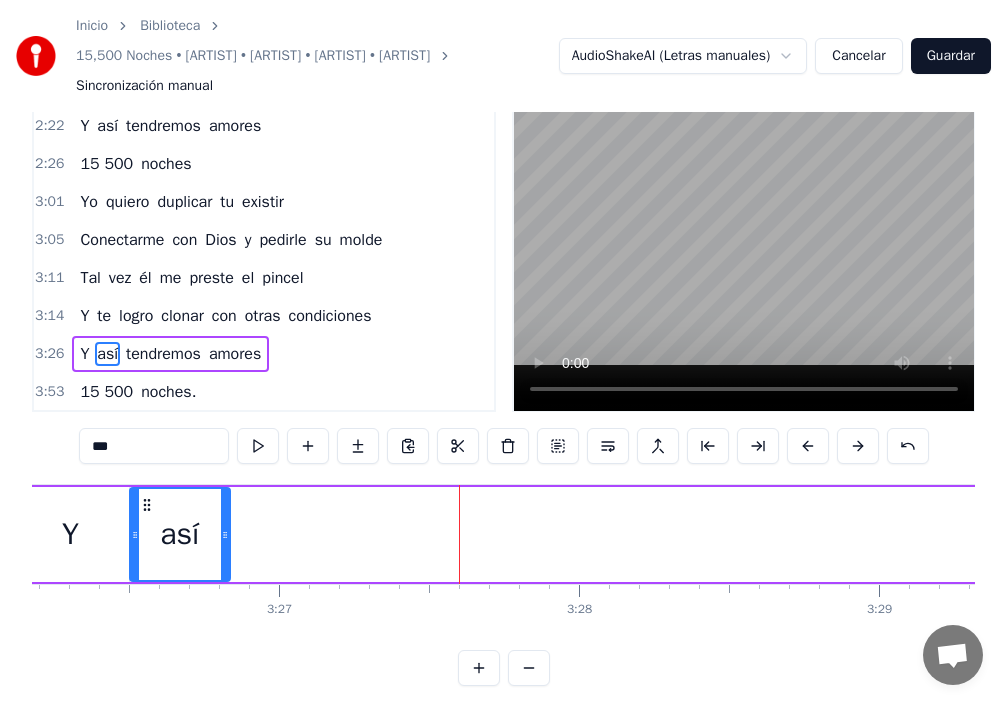drag, startPoint x: 891, startPoint y: 534, endPoint x: 220, endPoint y: 543, distance: 671.06036 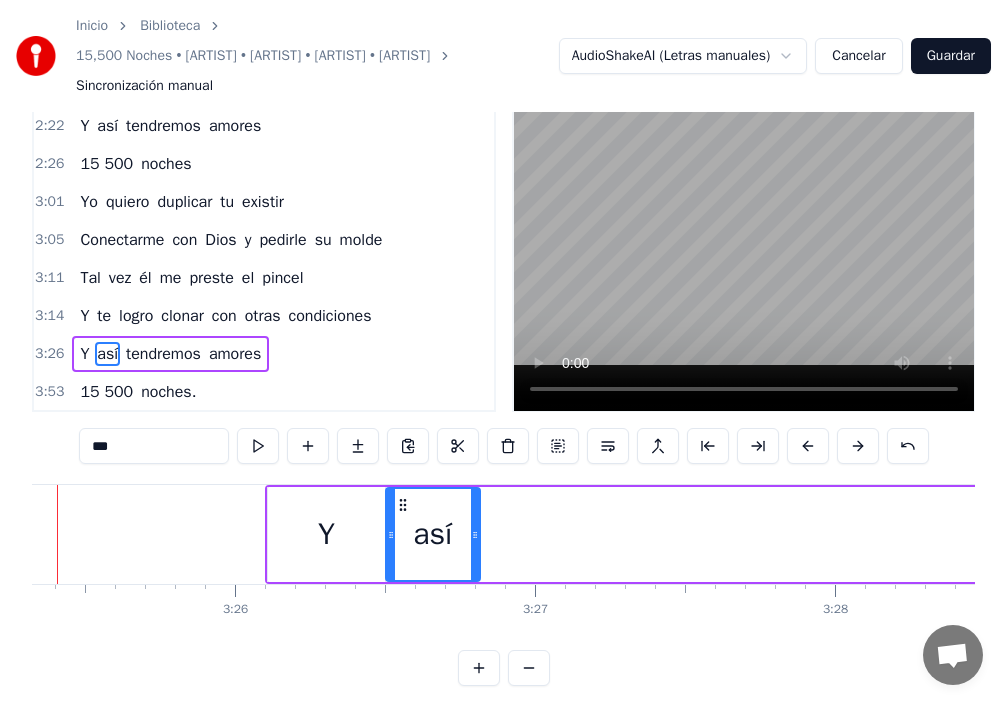 scroll, scrollTop: 0, scrollLeft: 61522, axis: horizontal 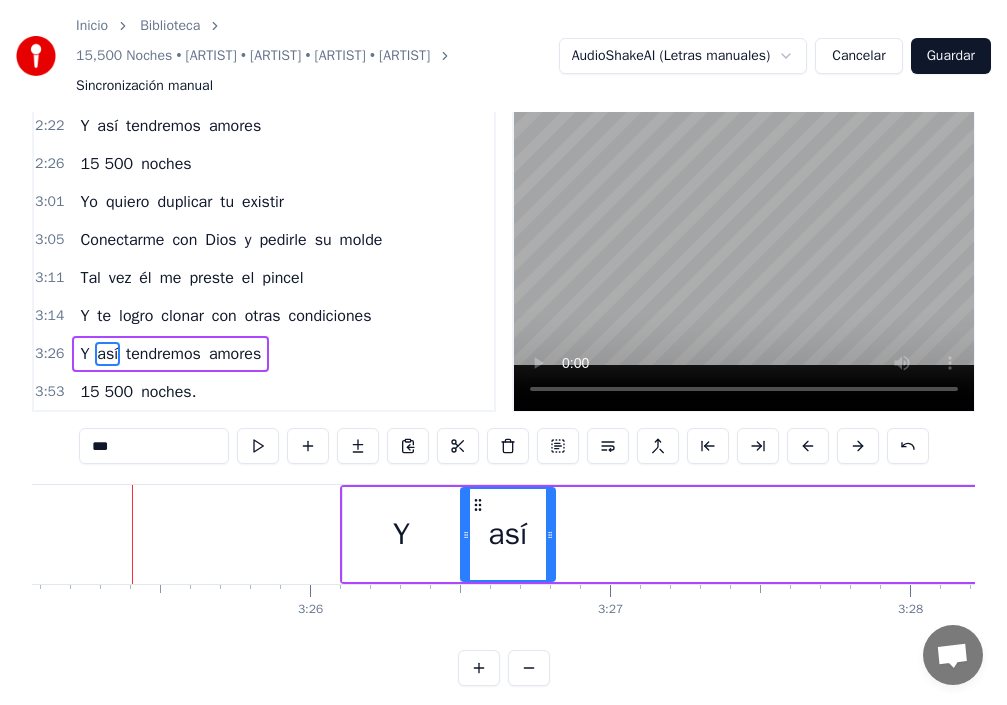 click on "Y" at bounding box center [401, 534] 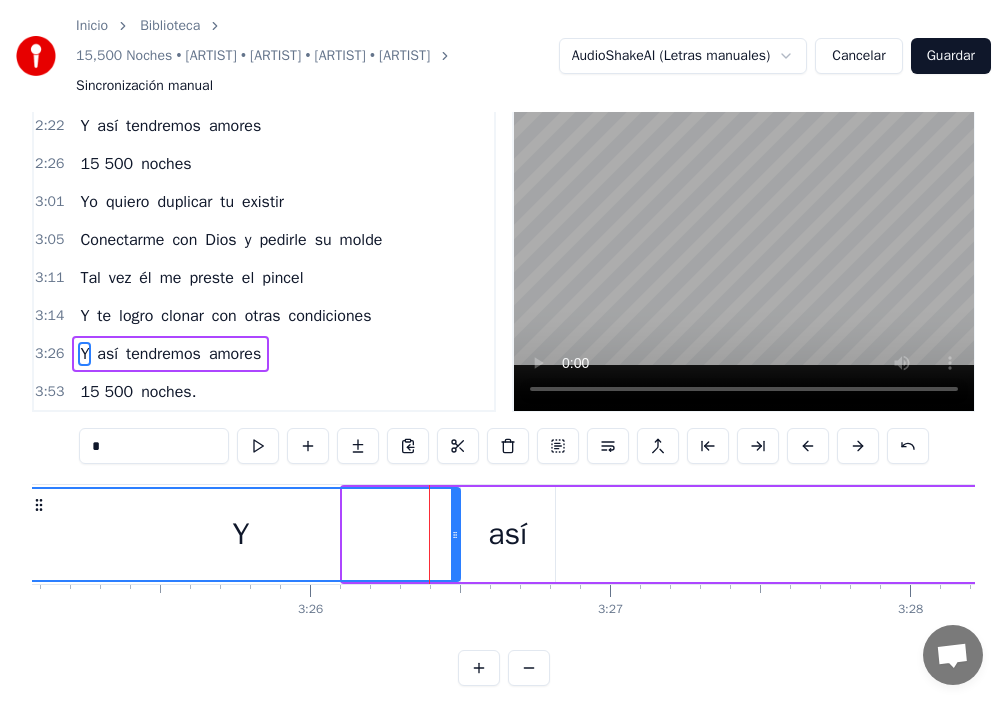 drag, startPoint x: 348, startPoint y: 532, endPoint x: 22, endPoint y: 522, distance: 326.15335 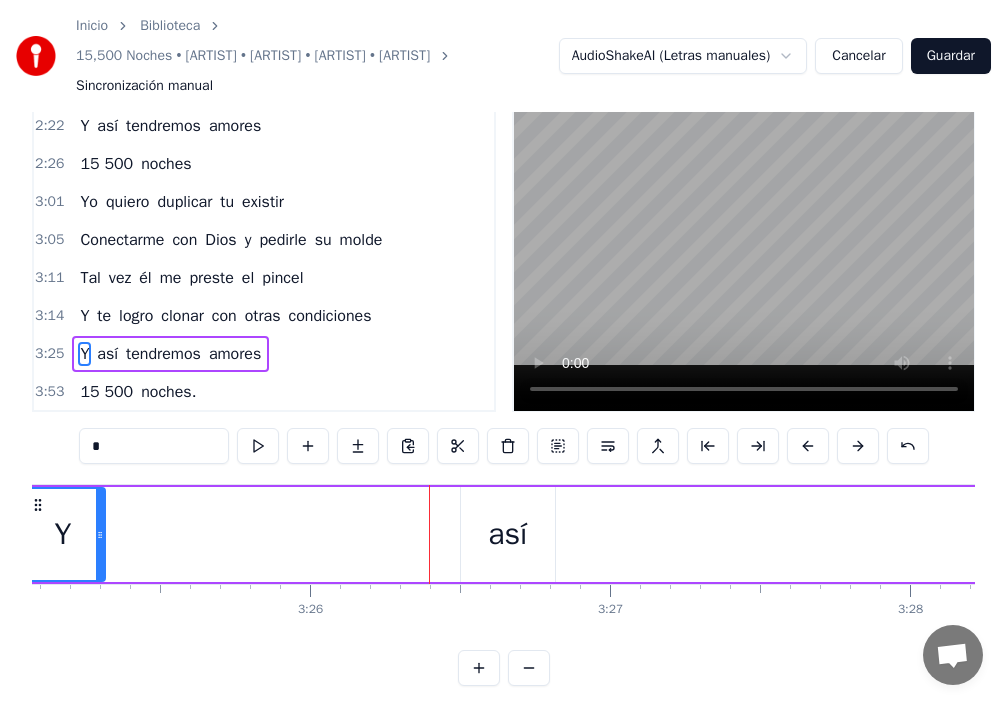 drag, startPoint x: 445, startPoint y: 532, endPoint x: 88, endPoint y: 523, distance: 357.11343 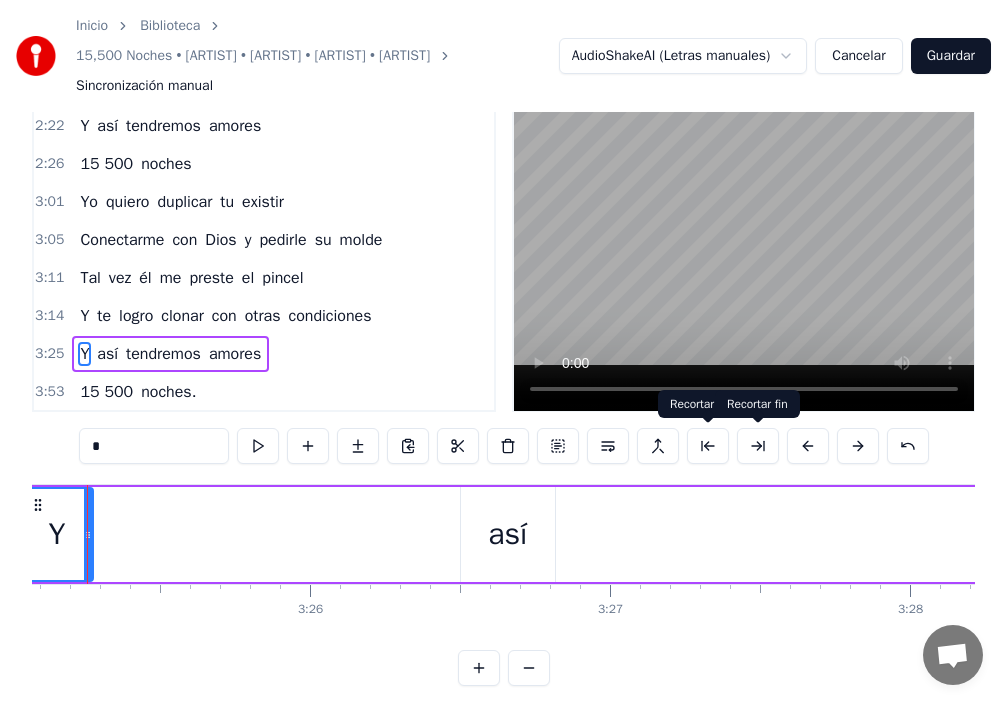 scroll, scrollTop: 0, scrollLeft: 61477, axis: horizontal 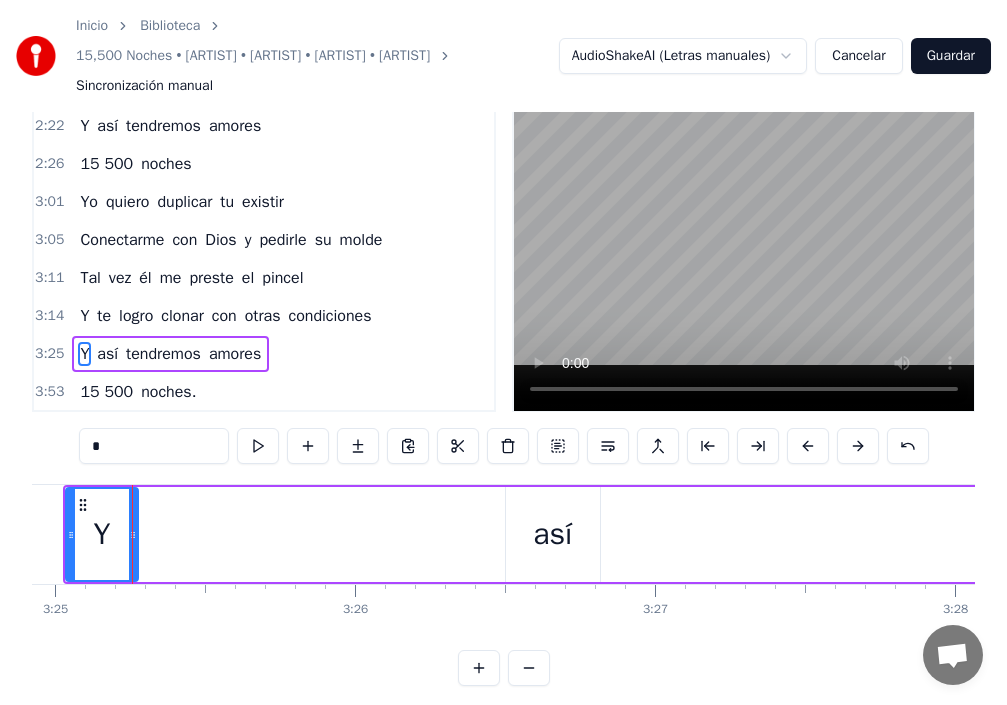 click on "así" at bounding box center (552, 534) 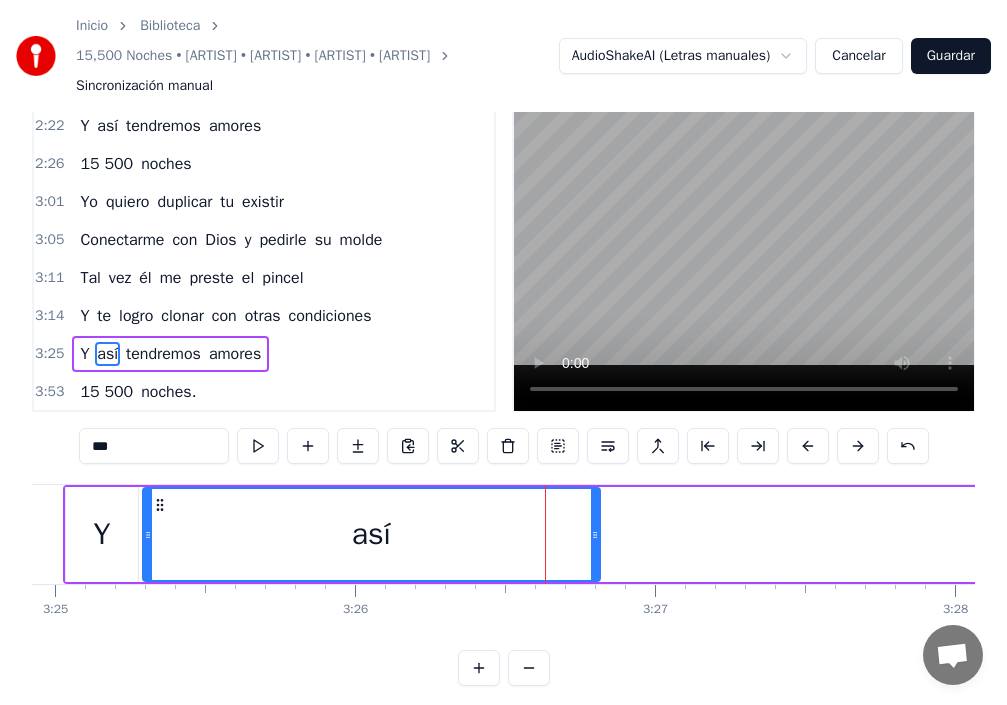 drag, startPoint x: 512, startPoint y: 534, endPoint x: 179, endPoint y: 557, distance: 333.79333 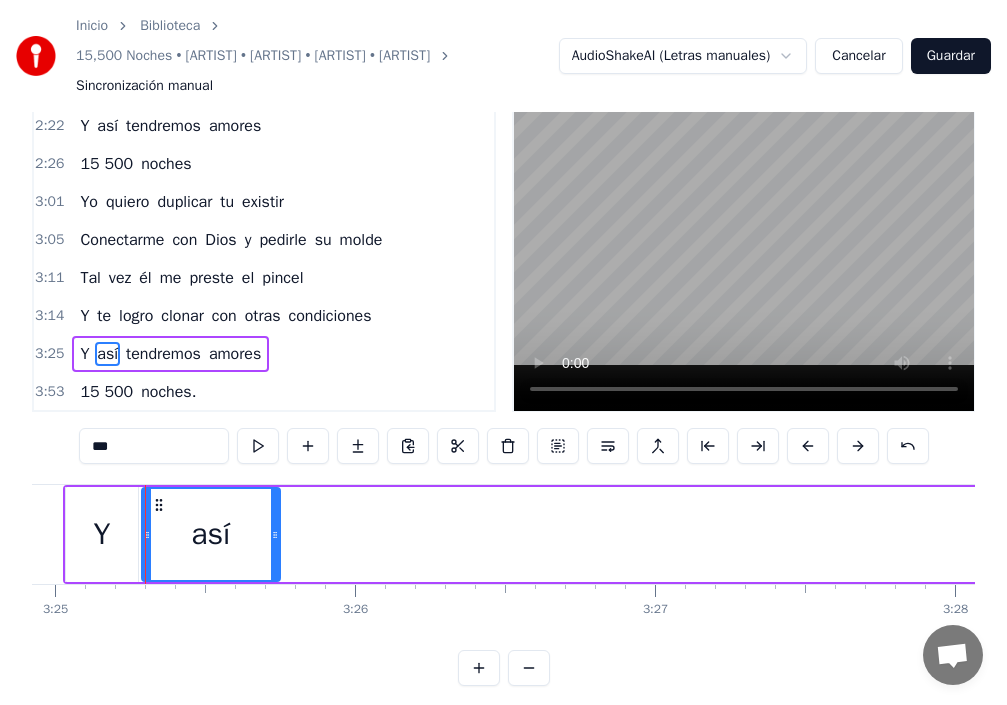 drag, startPoint x: 597, startPoint y: 535, endPoint x: 510, endPoint y: 508, distance: 91.09336 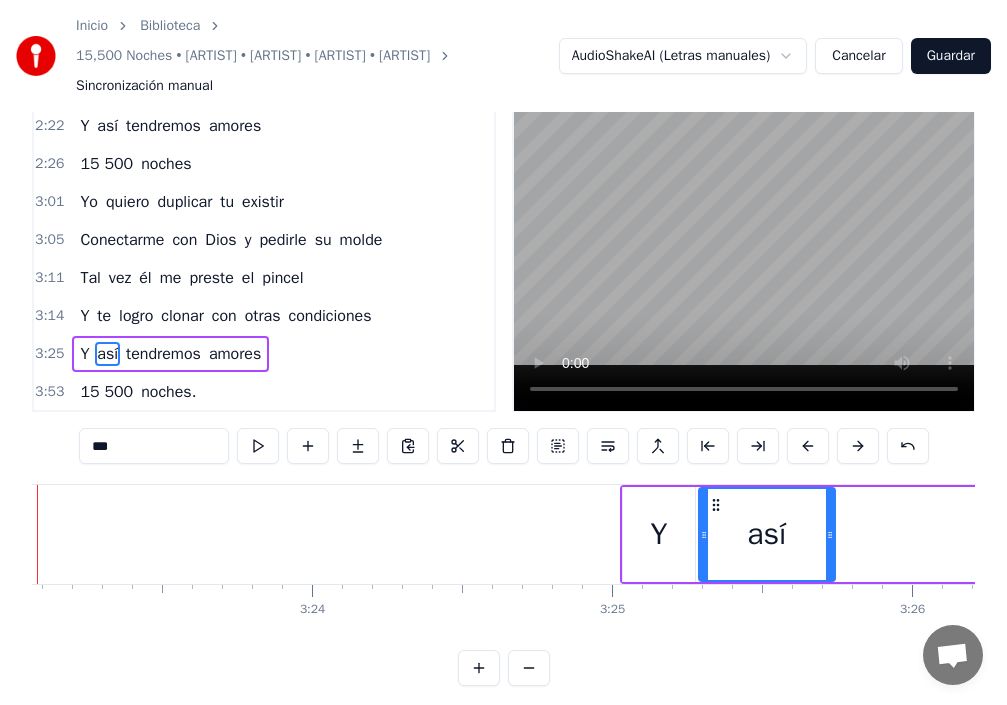 scroll, scrollTop: 0, scrollLeft: 60824, axis: horizontal 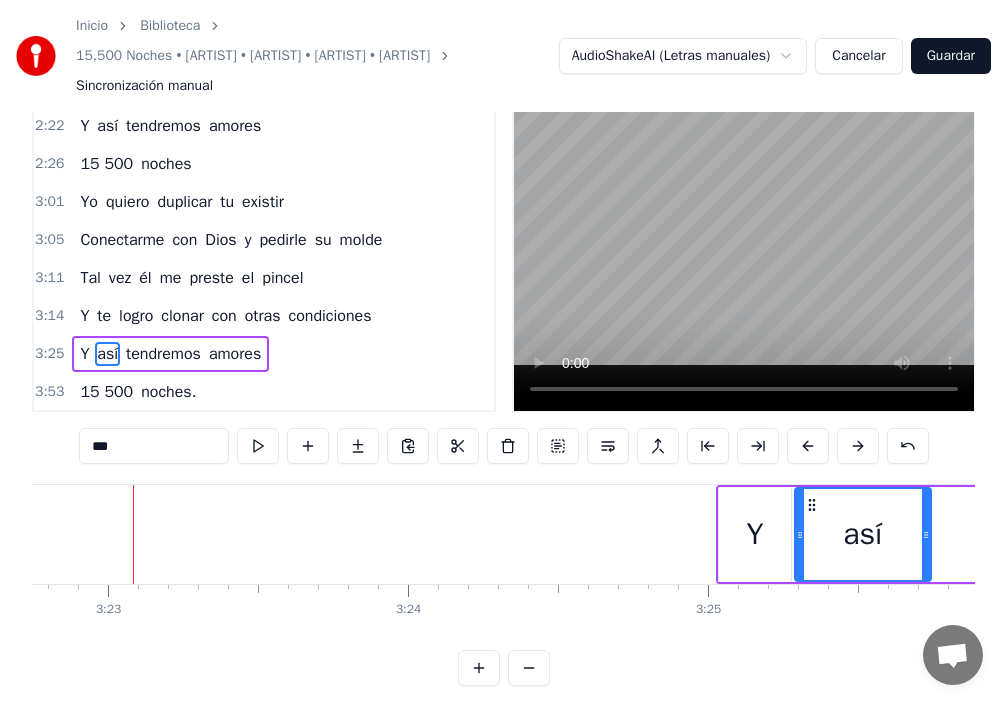 click on "Poquito a poco yo me obsesiono de ti Por desgracia eres la única en tu liga. Yo he de inventar otra versión como tú, Con tu cara, tu actitud y tu figura. Quiero repetir, La obra de arte que mis ojos ven en ti Ay, idéntica a ti, Me basta con una copia si es hermosa Qué honor. Yo quiero duplicar tu existir Conectarme con Dios y pedirle su molde Tal vez él me preste el pincel Y te logro clonar con otras condiciones Y así tendremos amores 15 500 noches. Poquito a poco yo te voy a plagiar Aunque sea lo más difícil en la vida Quiero inventar otra versión como tú Con tu cara, tu actitud y tu figura Quiero repetir La obra de arte que mis ojos ven en ti Ah, idéntica a ti Me basta con una copia si es hermosa Qué honor Yo quiero duplicar tu existir, Conectarme con Dios y pedirle su molde Tal vez él me preste el pincel Y te logro clonar con otras condiciones Y así tendremos amores 15 500 noches Yo quiero duplicar tu existir Conectarme con Dios y pedirle su molde Tal vez él me preste el pincel Y te logro Y" at bounding box center (-24577, 534) 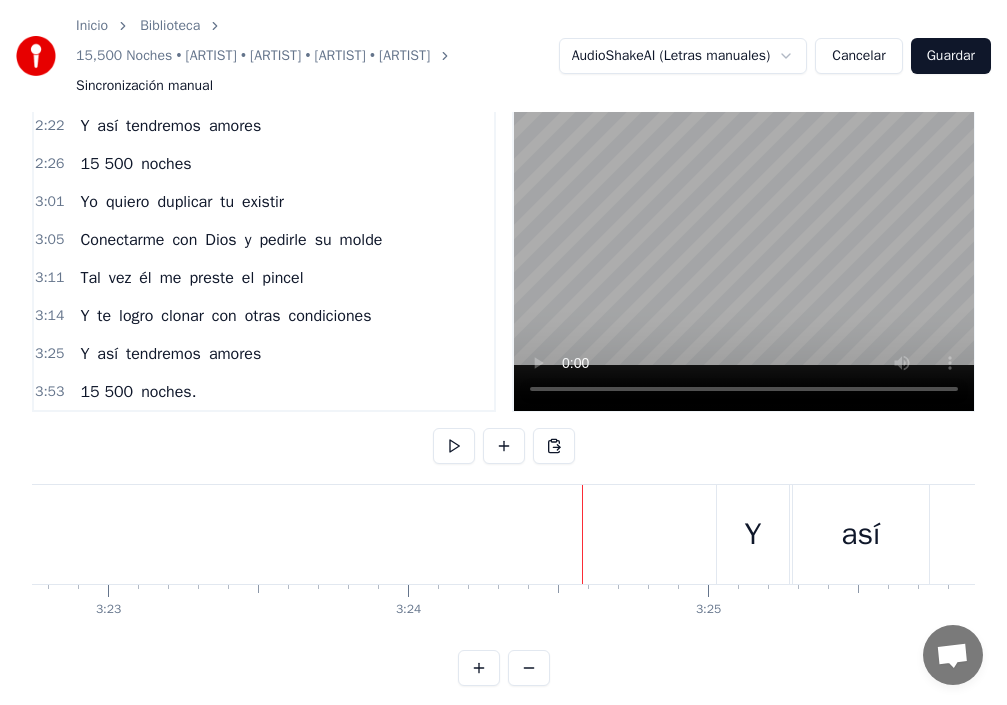 click on "Y" at bounding box center (752, 534) 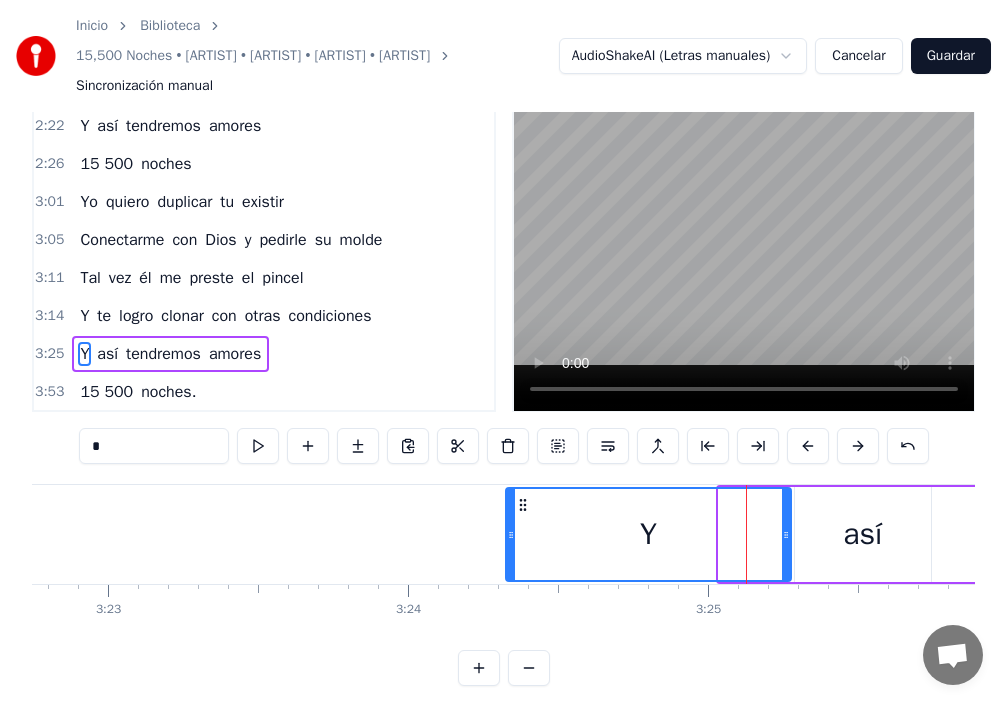 drag, startPoint x: 726, startPoint y: 536, endPoint x: 516, endPoint y: 540, distance: 210.03809 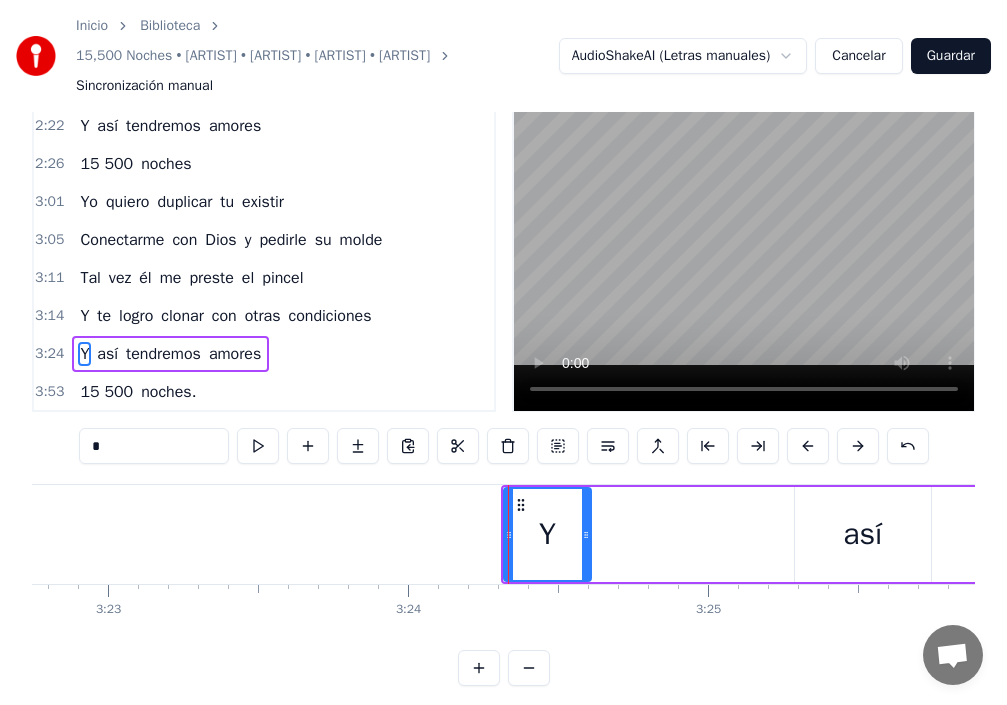 drag, startPoint x: 783, startPoint y: 529, endPoint x: 580, endPoint y: 543, distance: 203.4822 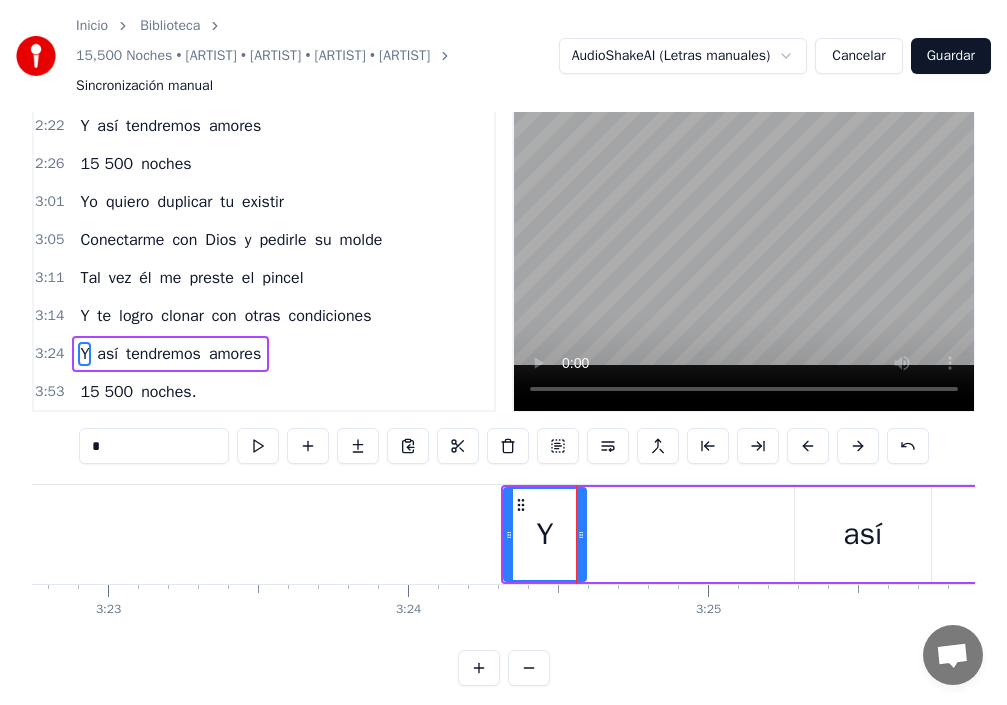 click on "así" at bounding box center (863, 534) 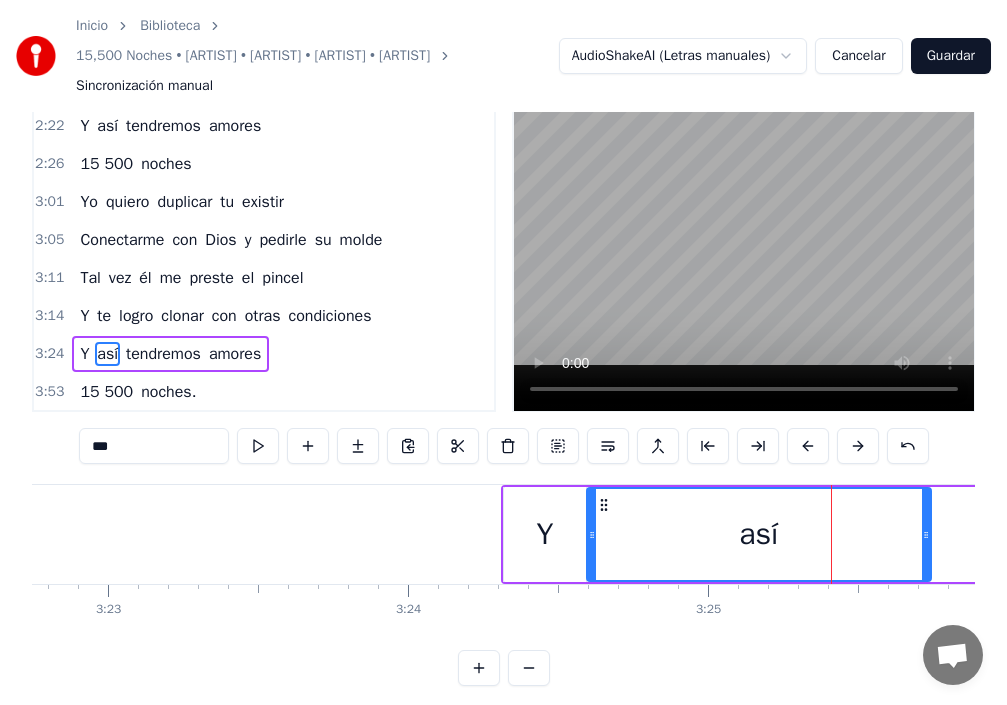 drag, startPoint x: 801, startPoint y: 530, endPoint x: 577, endPoint y: 554, distance: 225.28204 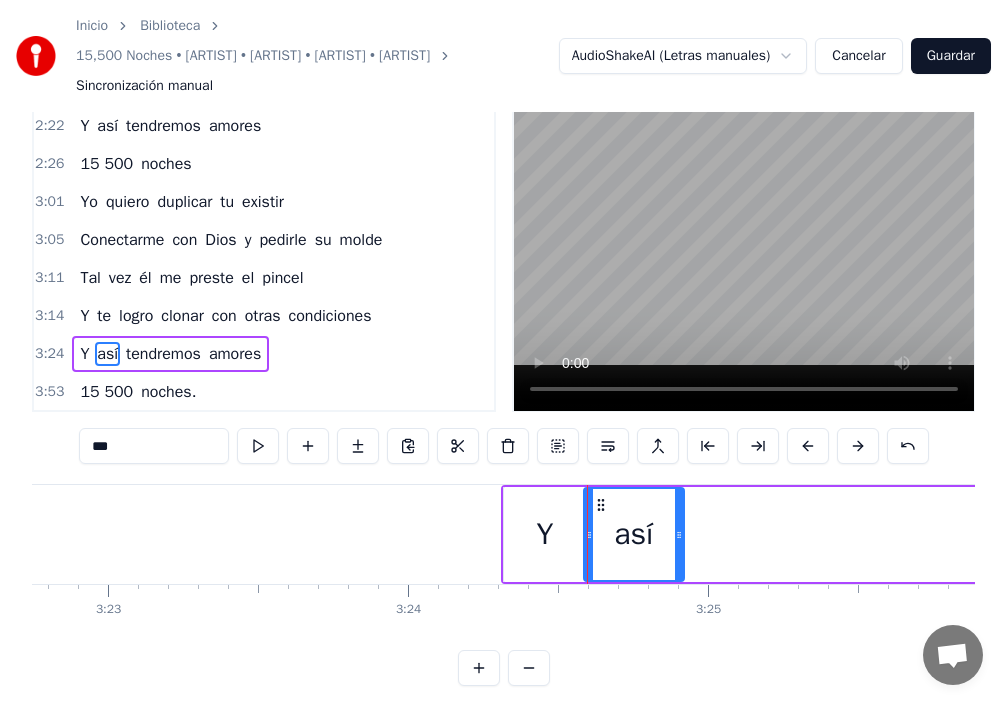 drag, startPoint x: 926, startPoint y: 529, endPoint x: 679, endPoint y: 536, distance: 247.09917 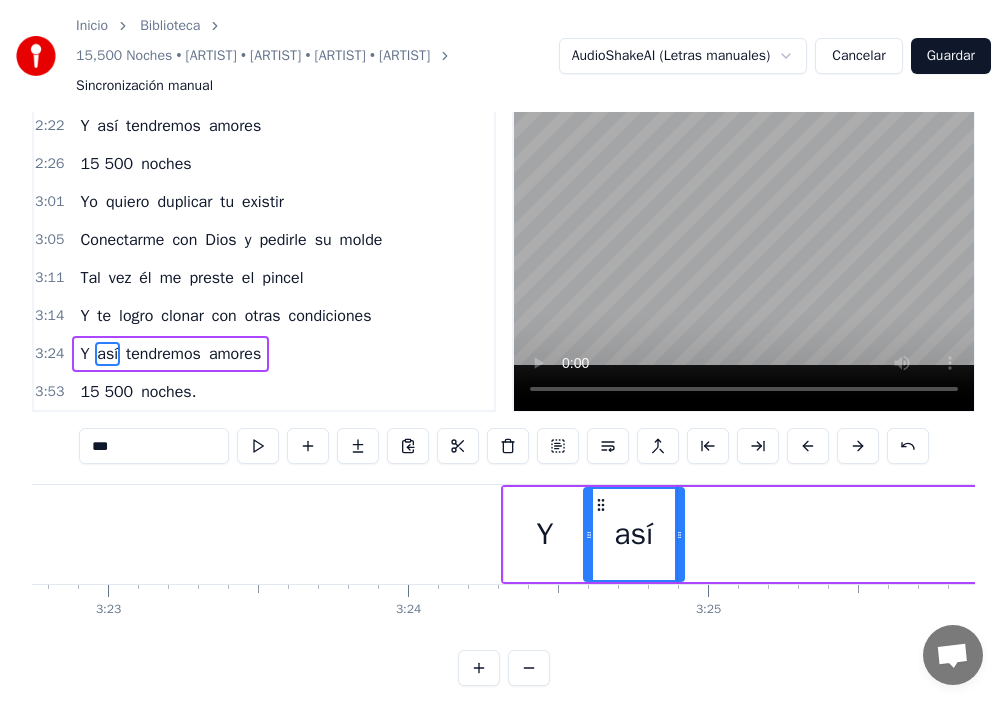 click on "Y" at bounding box center [544, 534] 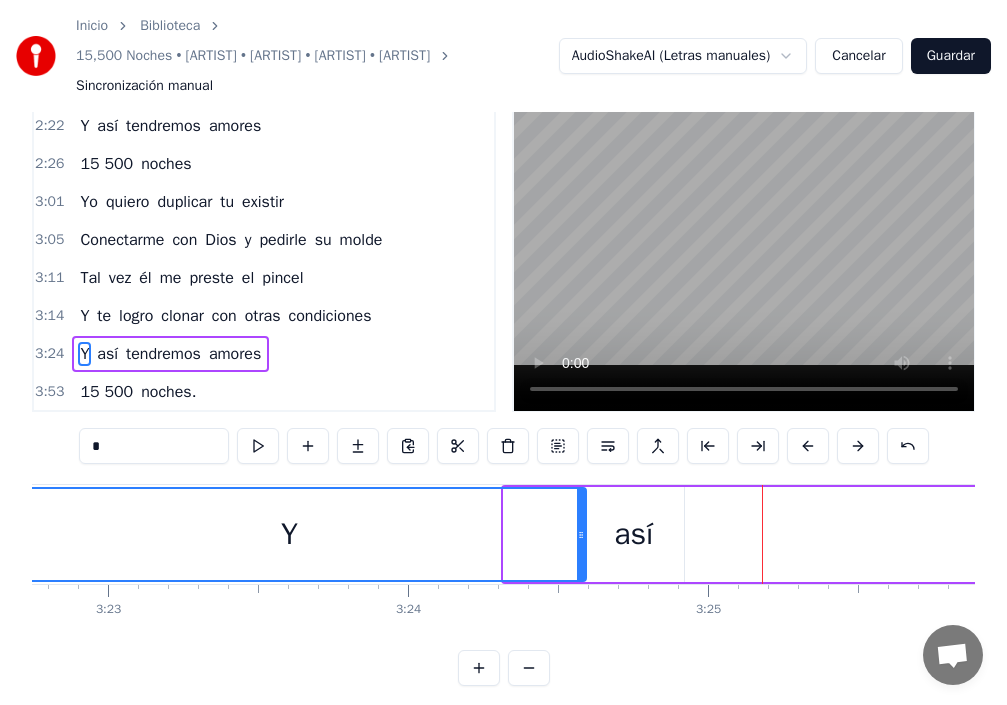 drag, startPoint x: 511, startPoint y: 538, endPoint x: 0, endPoint y: 530, distance: 511.06262 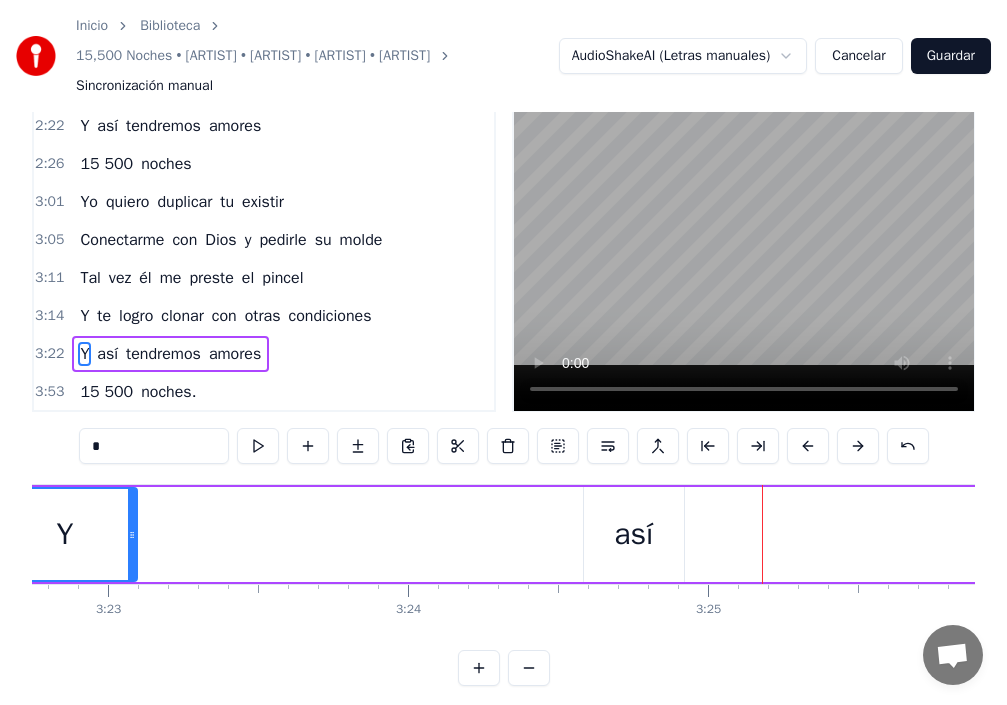 drag, startPoint x: 582, startPoint y: 541, endPoint x: 64, endPoint y: 534, distance: 518.0473 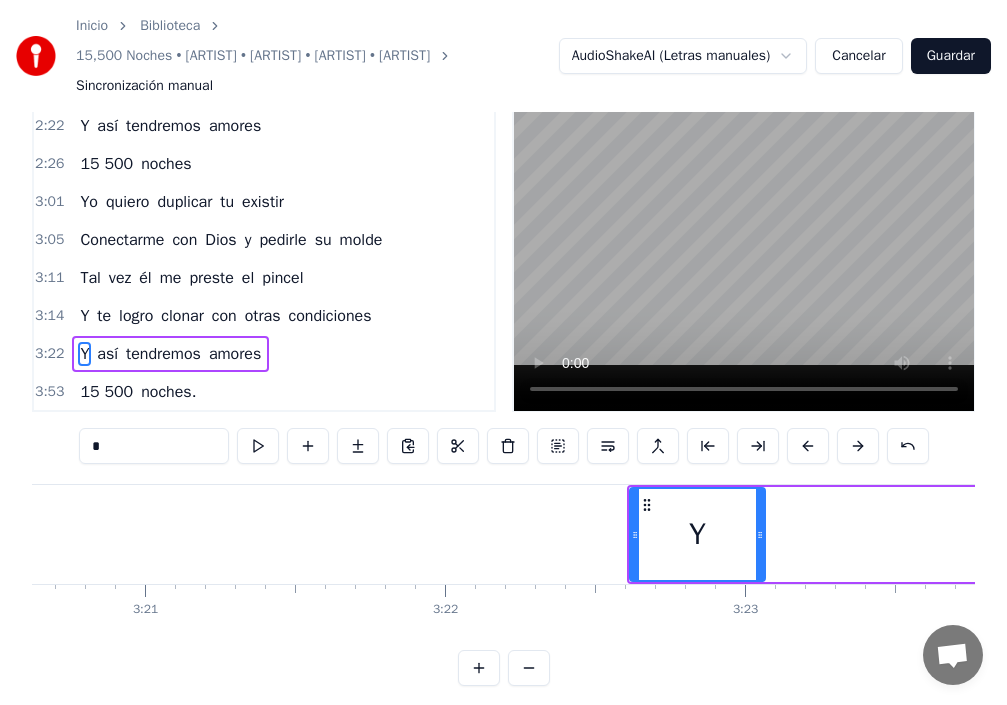 scroll, scrollTop: 0, scrollLeft: 59953, axis: horizontal 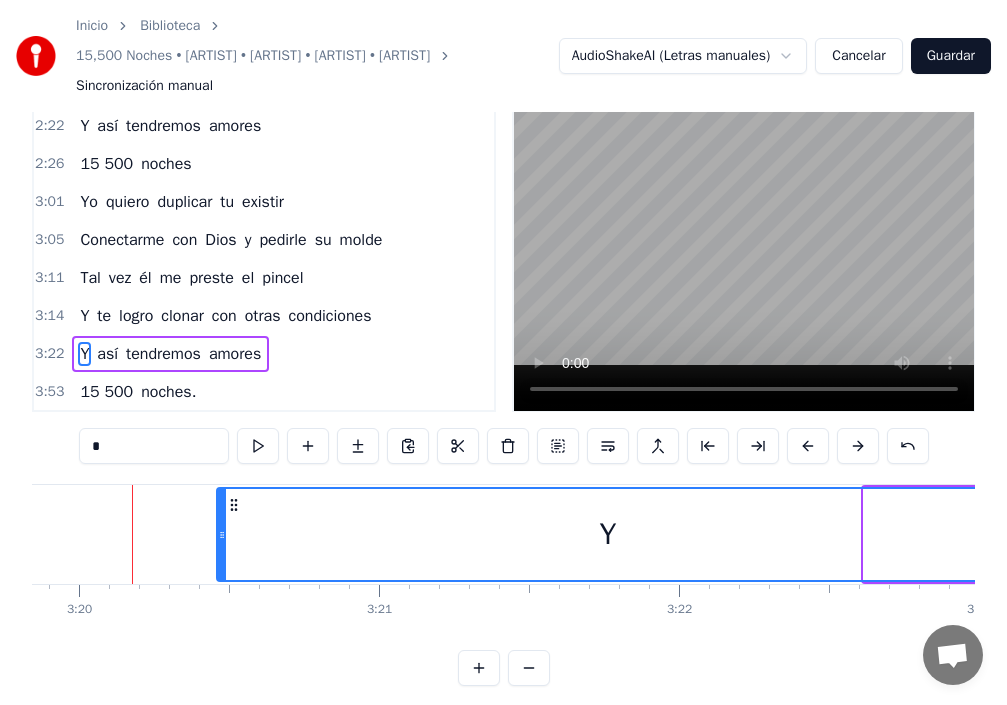 drag, startPoint x: 867, startPoint y: 539, endPoint x: 225, endPoint y: 560, distance: 642.3434 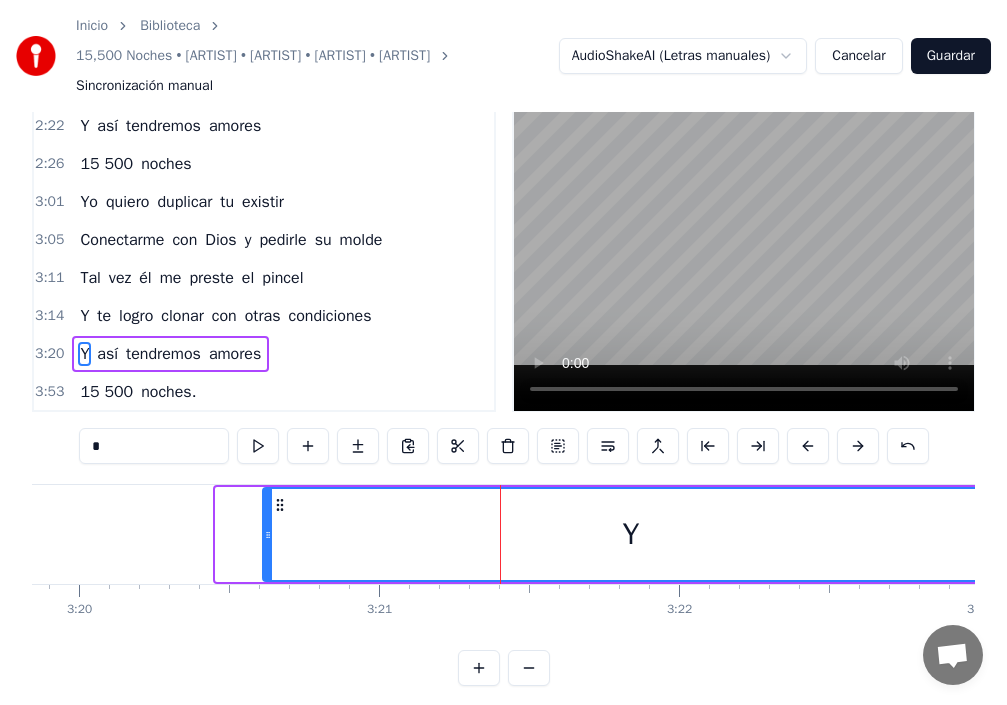 drag, startPoint x: 218, startPoint y: 534, endPoint x: 267, endPoint y: 541, distance: 49.497475 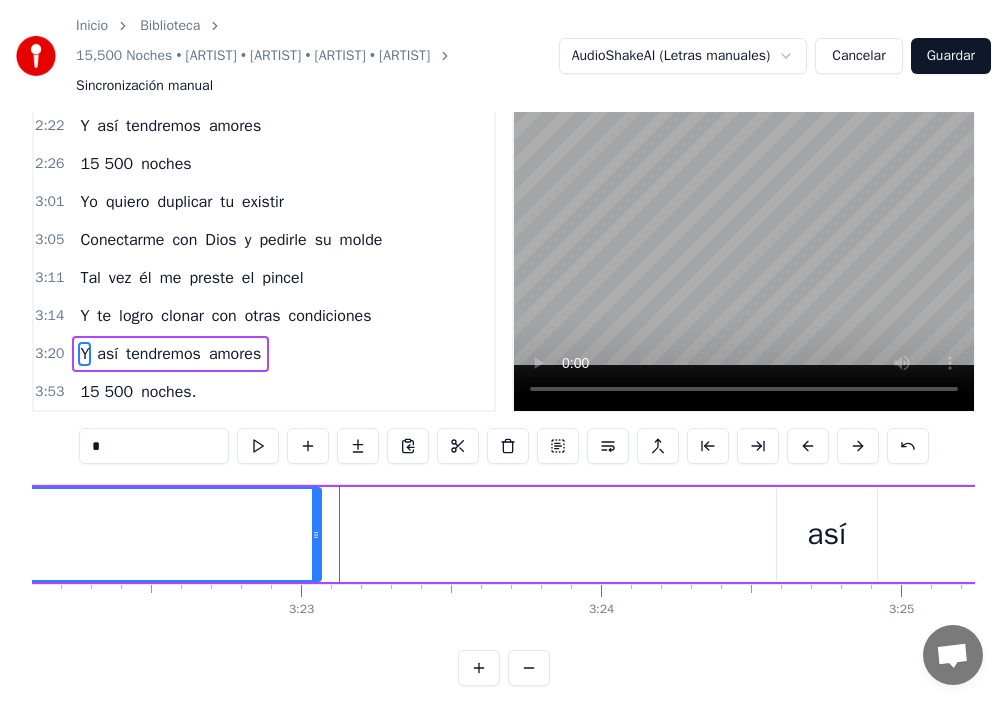 scroll, scrollTop: 0, scrollLeft: 60698, axis: horizontal 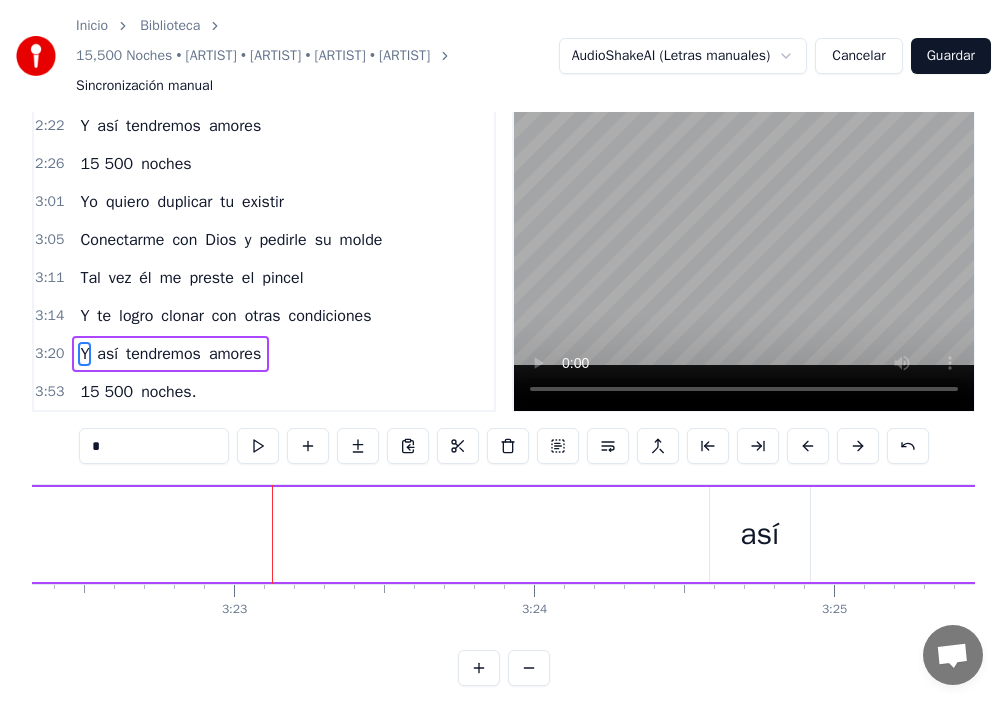 drag, startPoint x: 212, startPoint y: 529, endPoint x: 0, endPoint y: 538, distance: 212.19095 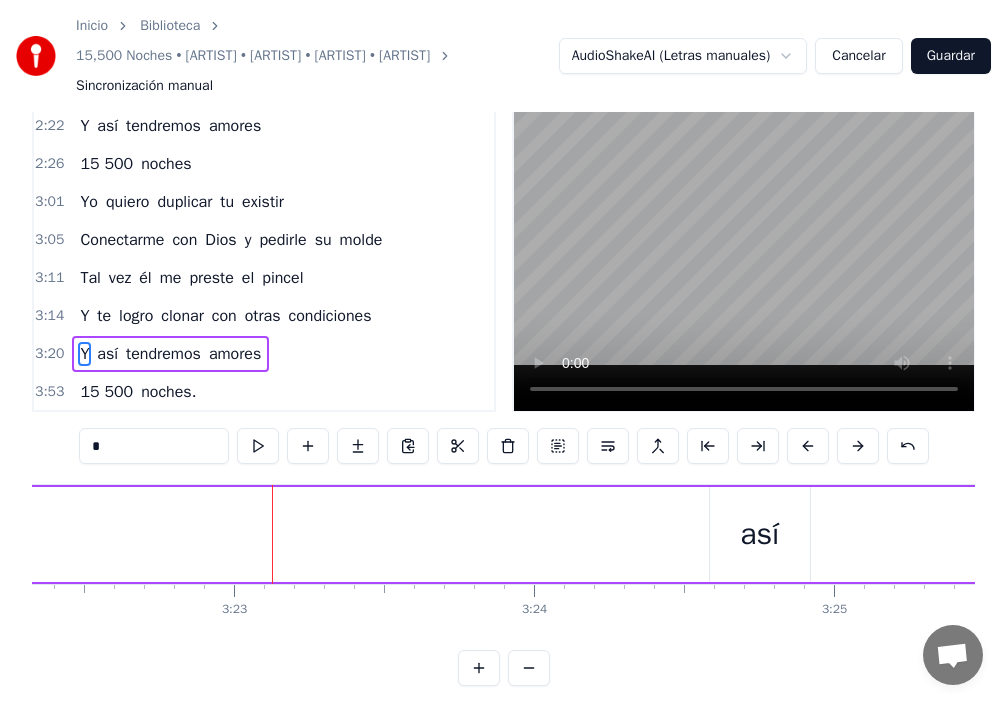 click on "así" at bounding box center (759, 534) 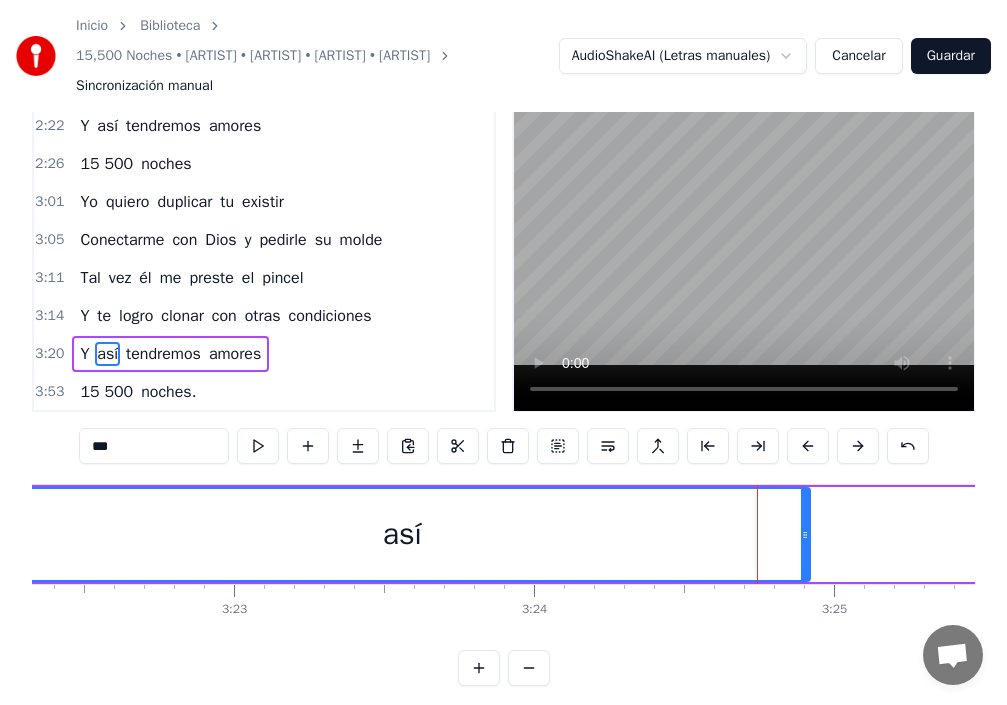 drag, startPoint x: 715, startPoint y: 540, endPoint x: 0, endPoint y: 558, distance: 715.22656 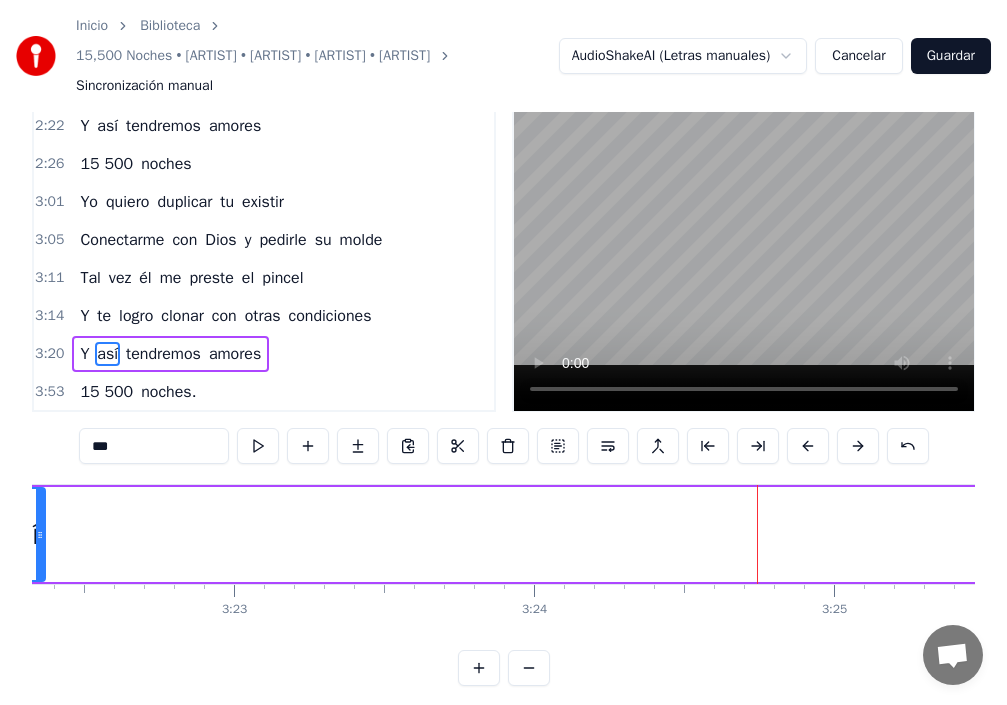 drag, startPoint x: 808, startPoint y: 539, endPoint x: 43, endPoint y: 548, distance: 765.0529 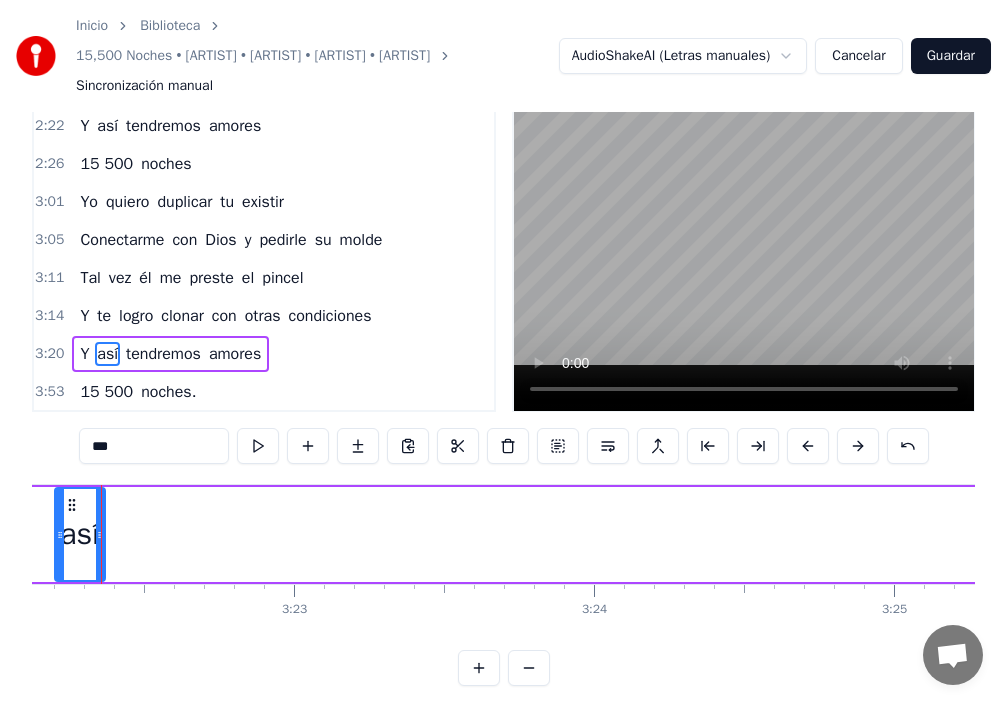 scroll, scrollTop: 0, scrollLeft: 60607, axis: horizontal 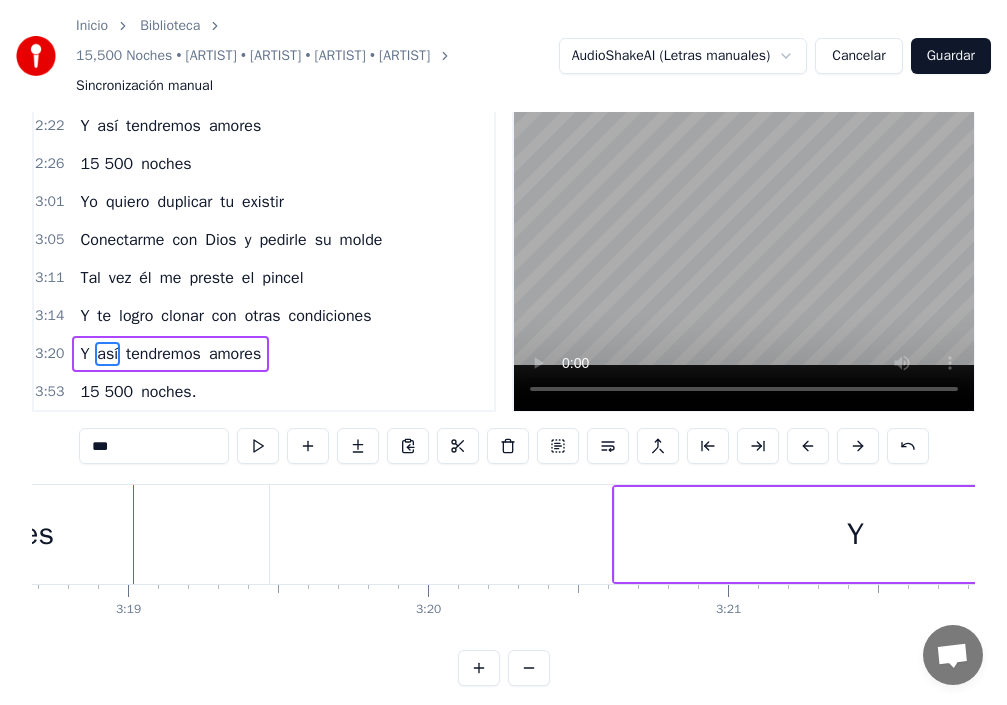 click on "Y" at bounding box center [855, 534] 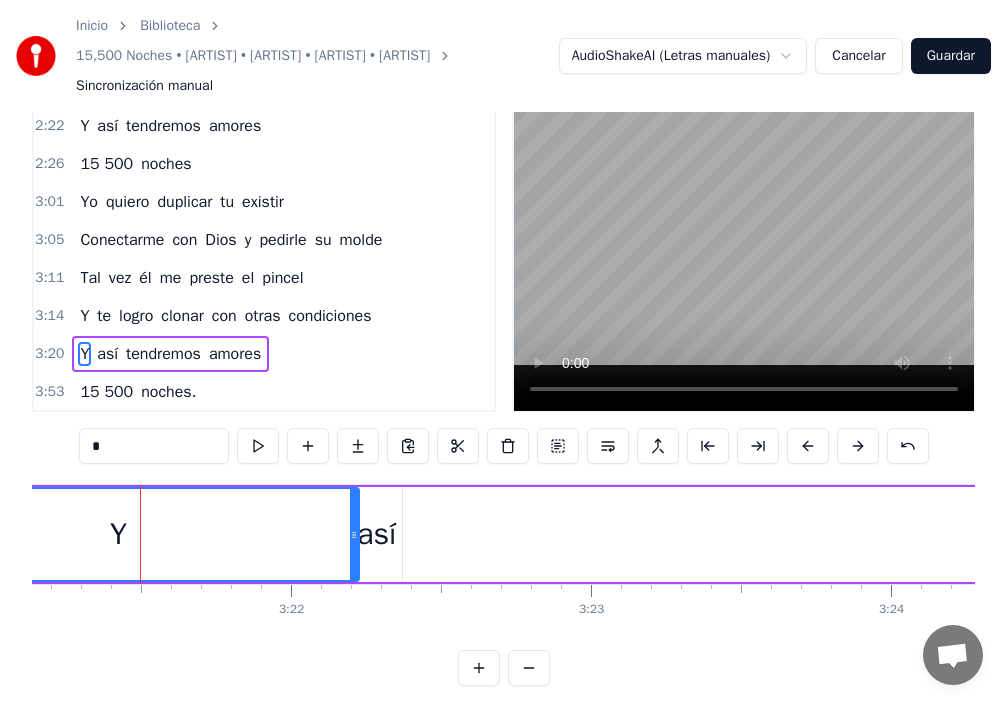 scroll, scrollTop: 0, scrollLeft: 60348, axis: horizontal 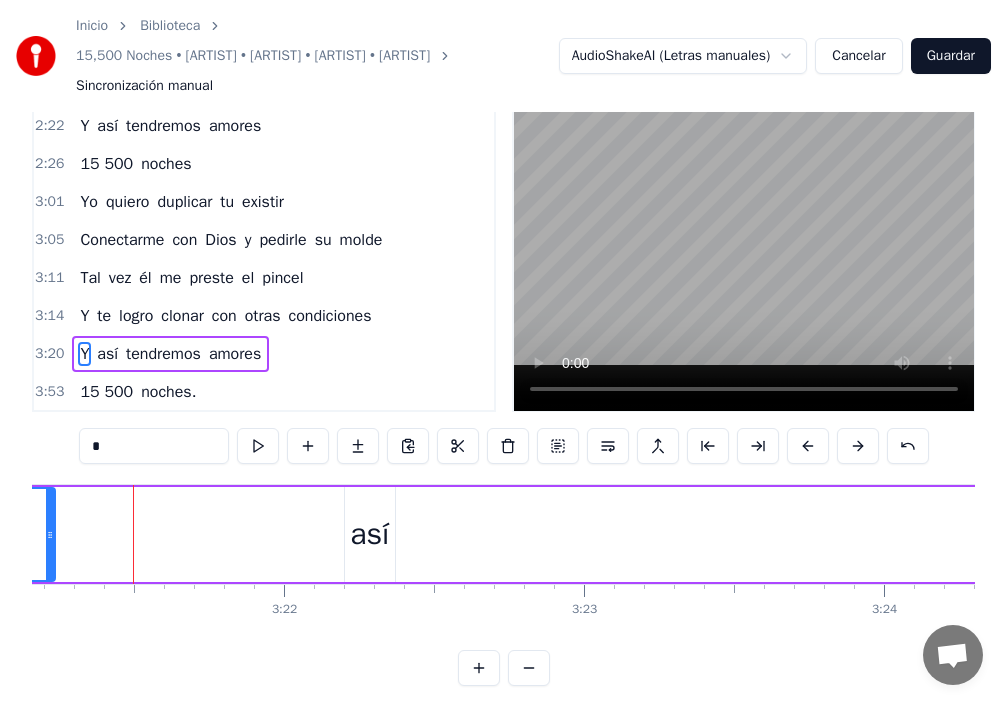 drag, startPoint x: 347, startPoint y: 533, endPoint x: 37, endPoint y: 550, distance: 310.4658 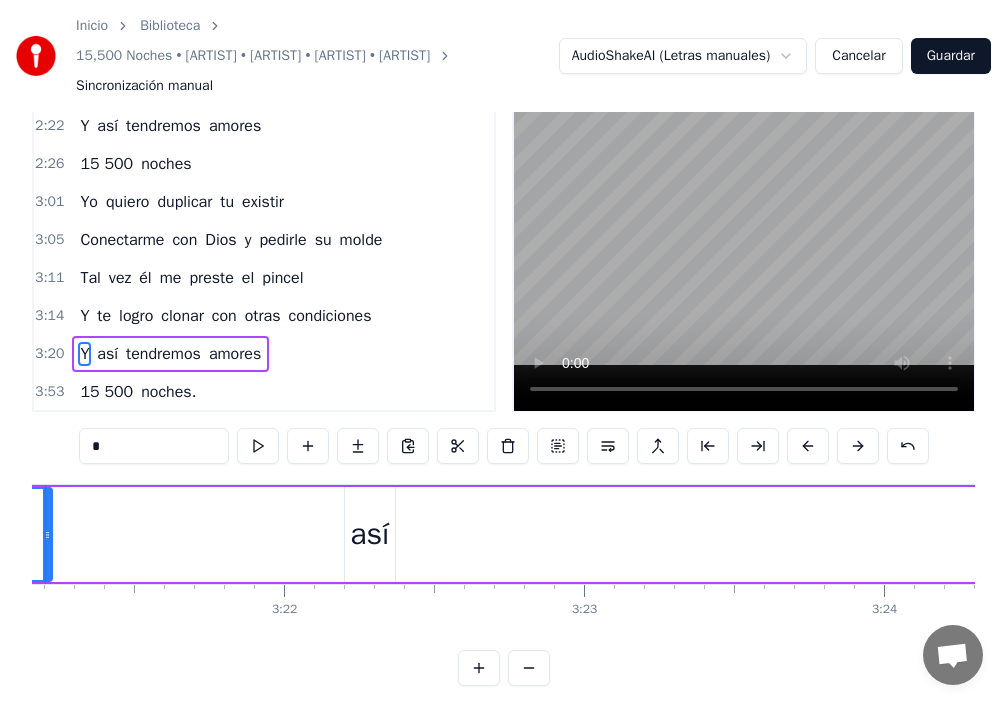 scroll, scrollTop: 0, scrollLeft: 60261, axis: horizontal 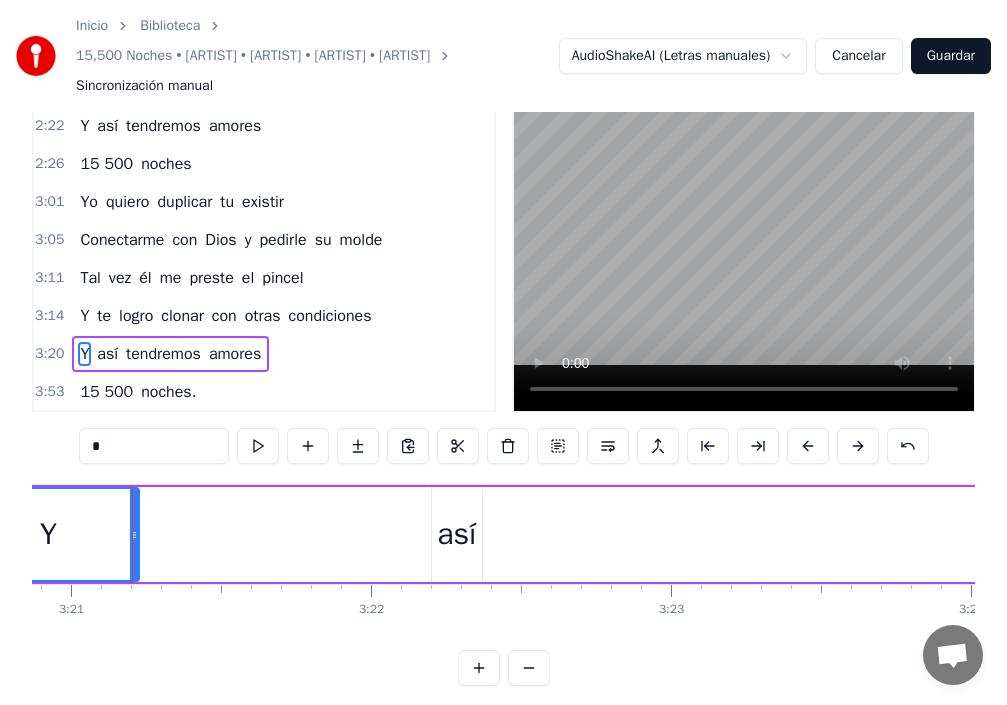 click on "así" at bounding box center (456, 534) 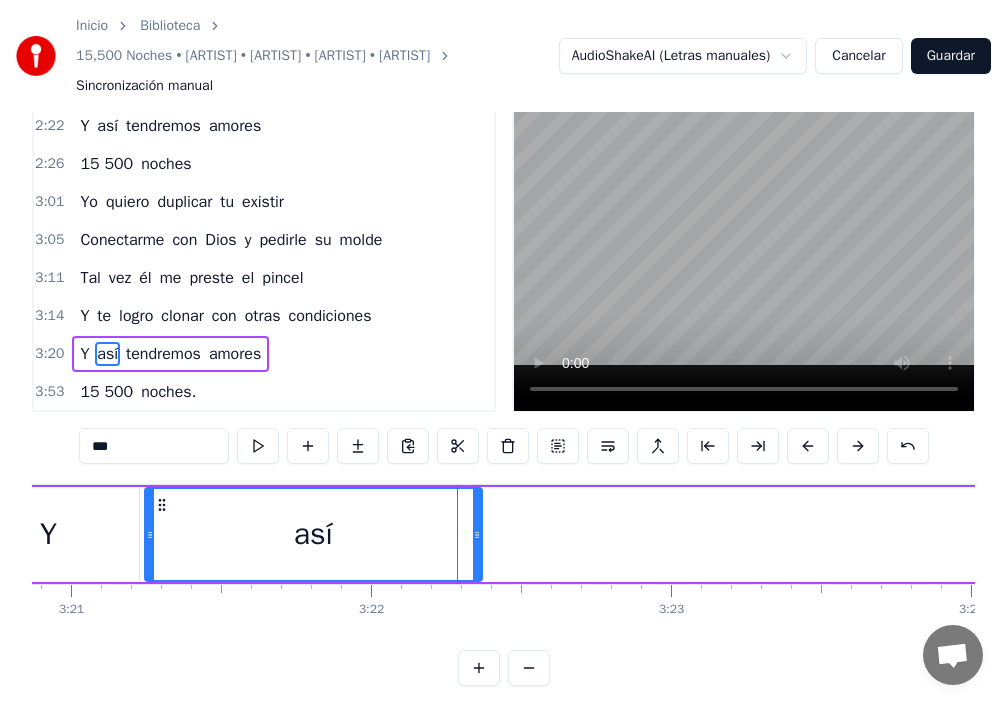 drag, startPoint x: 439, startPoint y: 542, endPoint x: 152, endPoint y: 555, distance: 287.29428 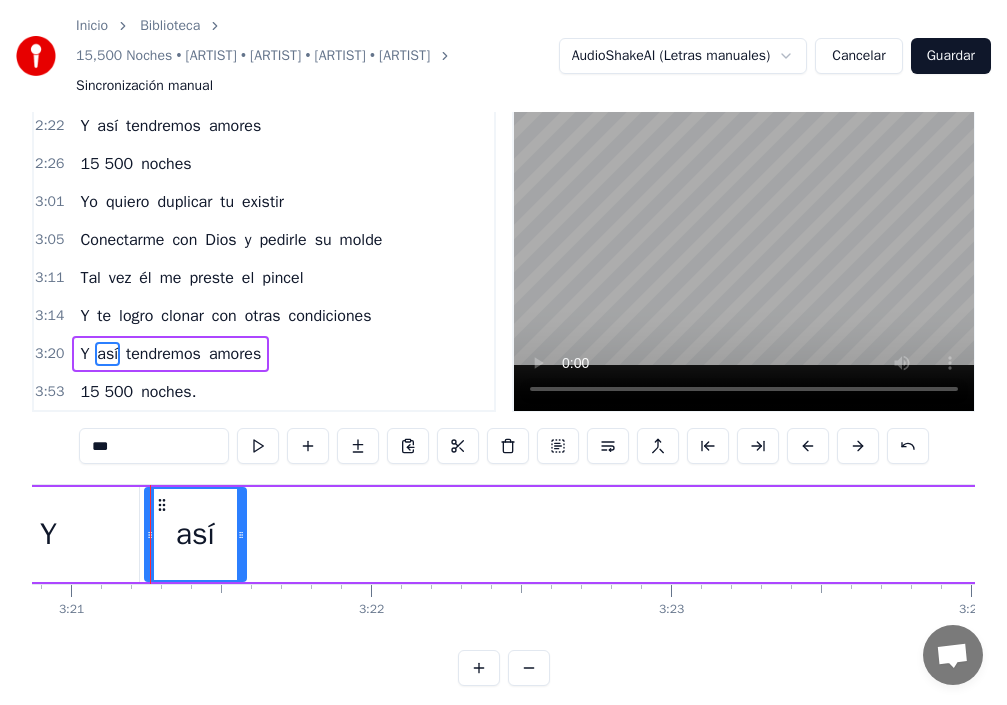 drag, startPoint x: 476, startPoint y: 533, endPoint x: 148, endPoint y: 566, distance: 329.65588 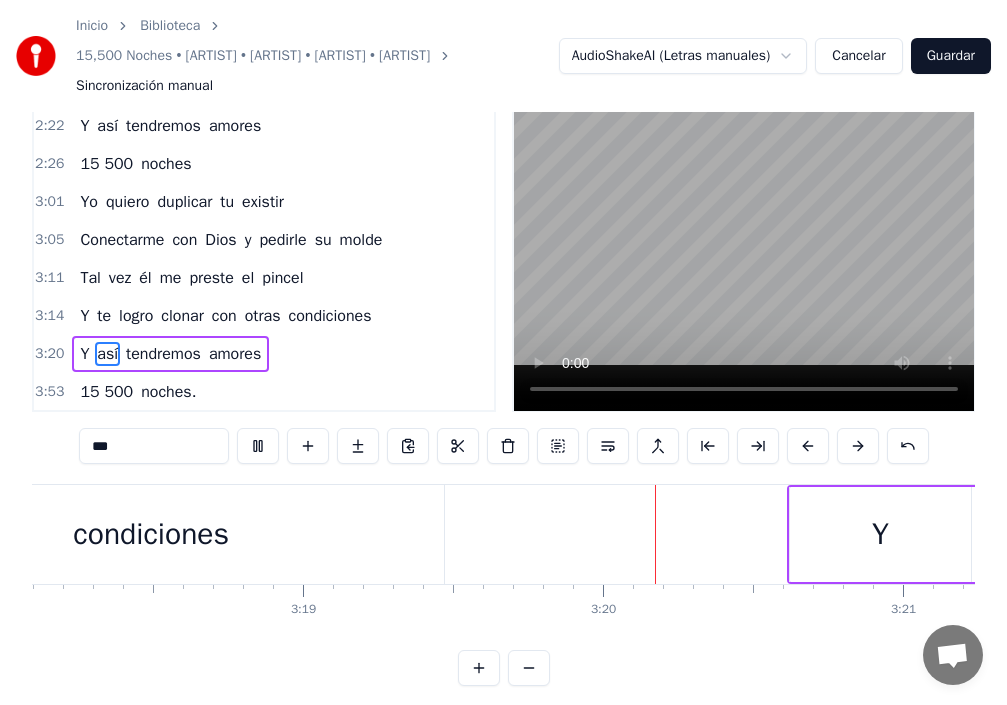 scroll, scrollTop: 0, scrollLeft: 59844, axis: horizontal 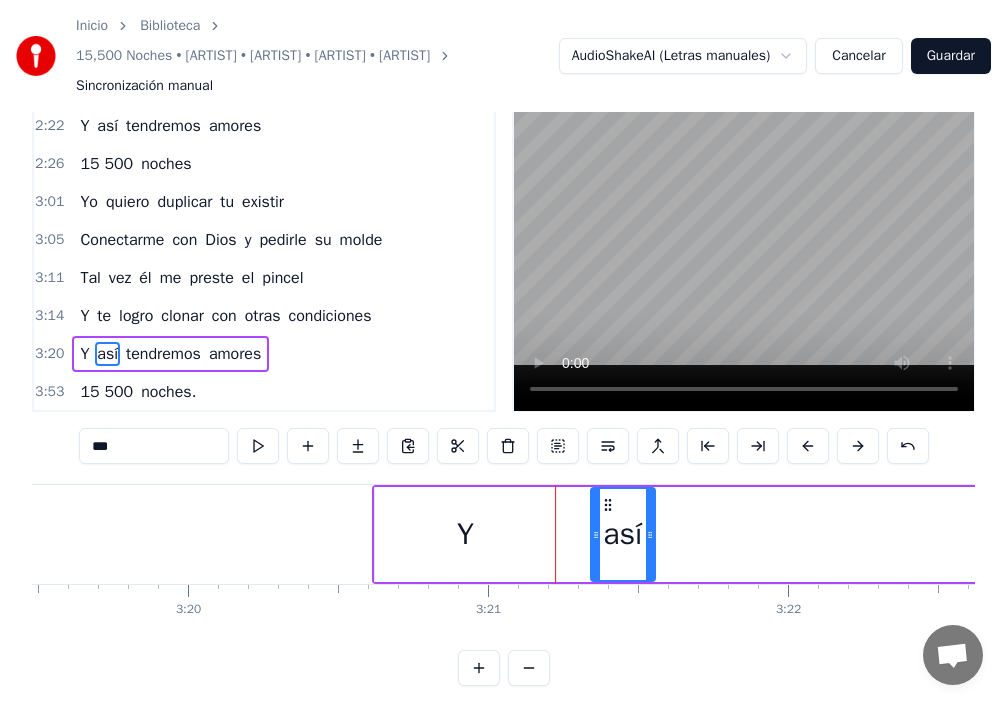 drag, startPoint x: 565, startPoint y: 543, endPoint x: 603, endPoint y: 548, distance: 38.327538 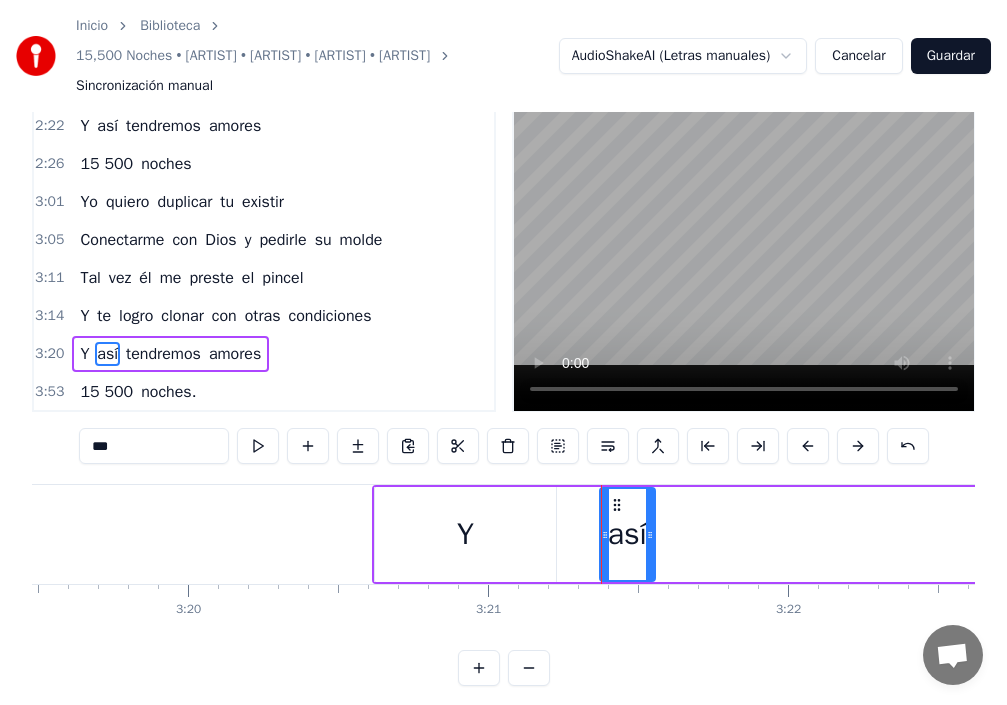 click on "Y" at bounding box center (465, 534) 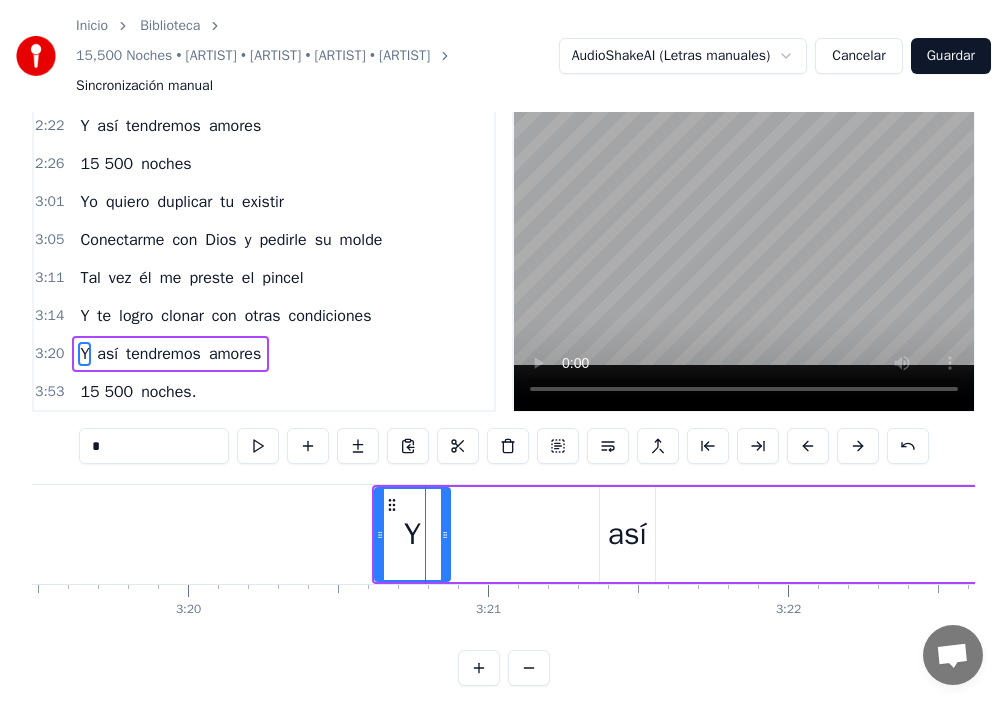 drag, startPoint x: 551, startPoint y: 539, endPoint x: 438, endPoint y: 562, distance: 115.316956 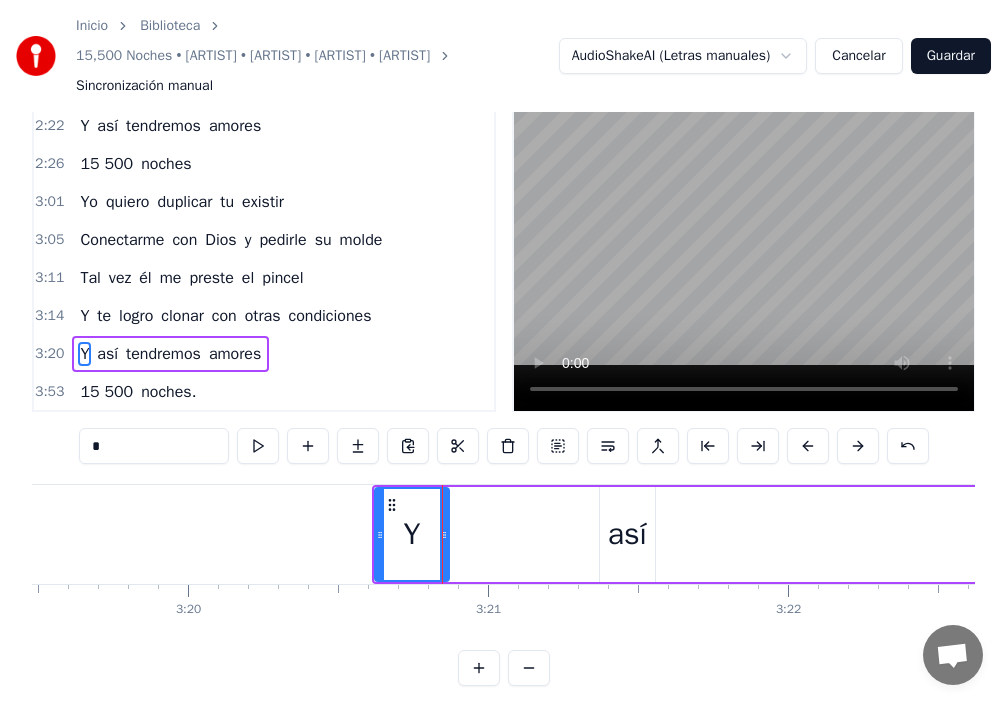 click on "así" at bounding box center (627, 534) 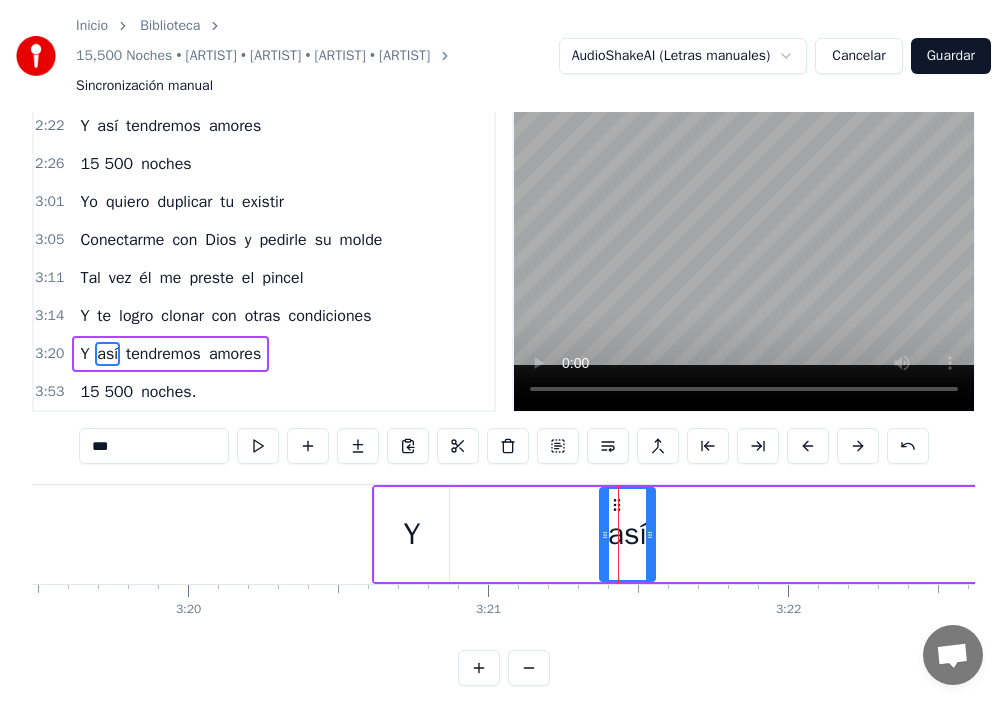 click on "así" at bounding box center (627, 534) 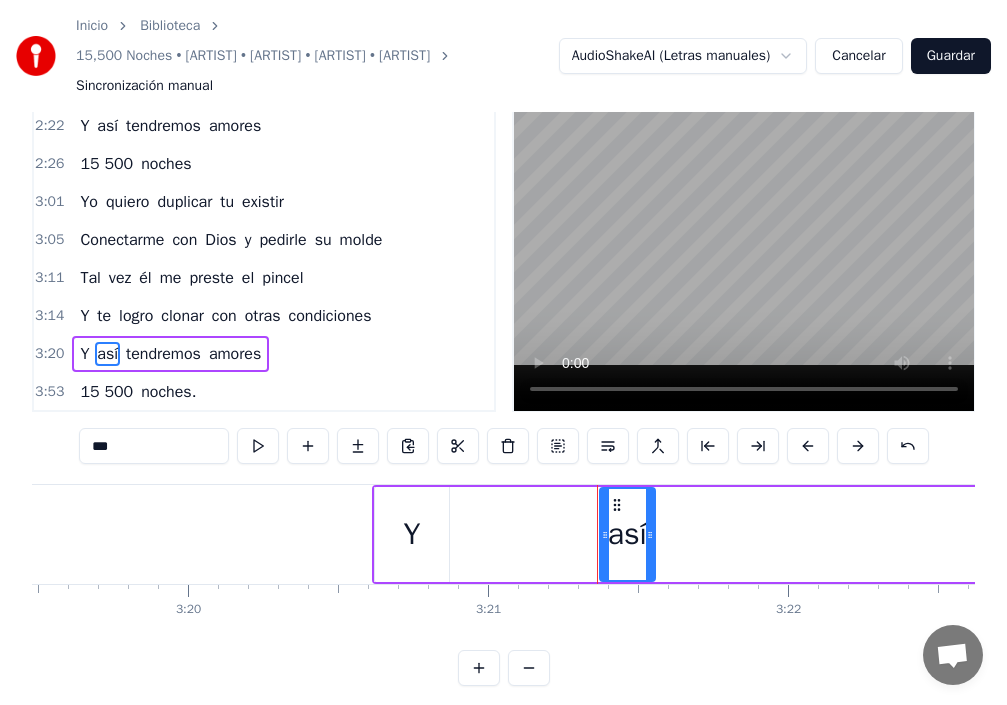 click on "así" at bounding box center (627, 534) 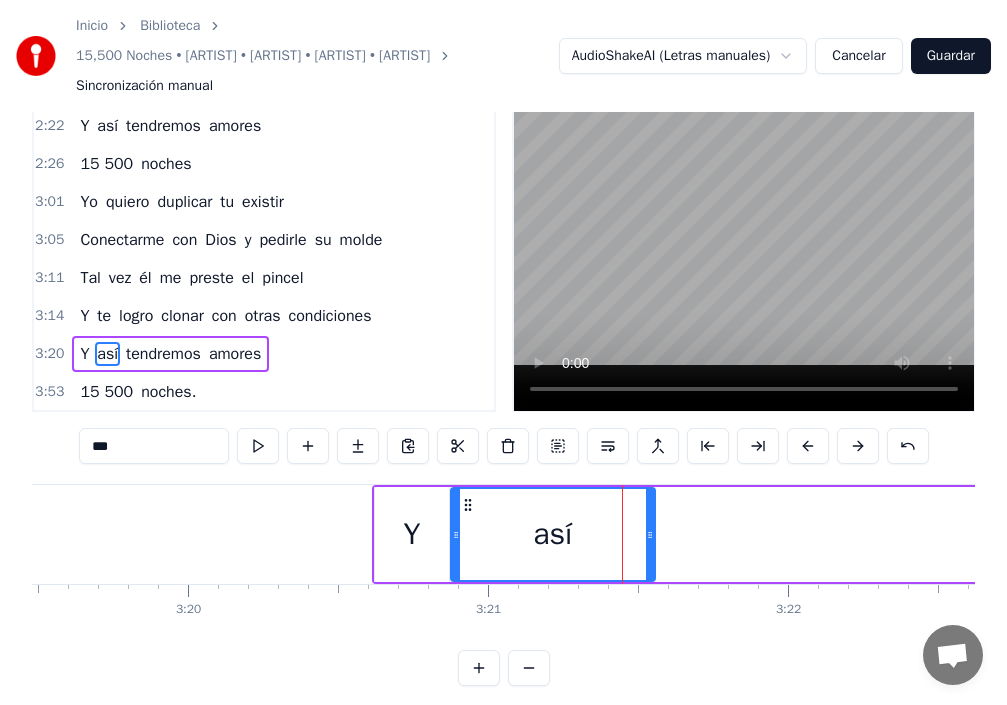 drag, startPoint x: 601, startPoint y: 533, endPoint x: 452, endPoint y: 558, distance: 151.08276 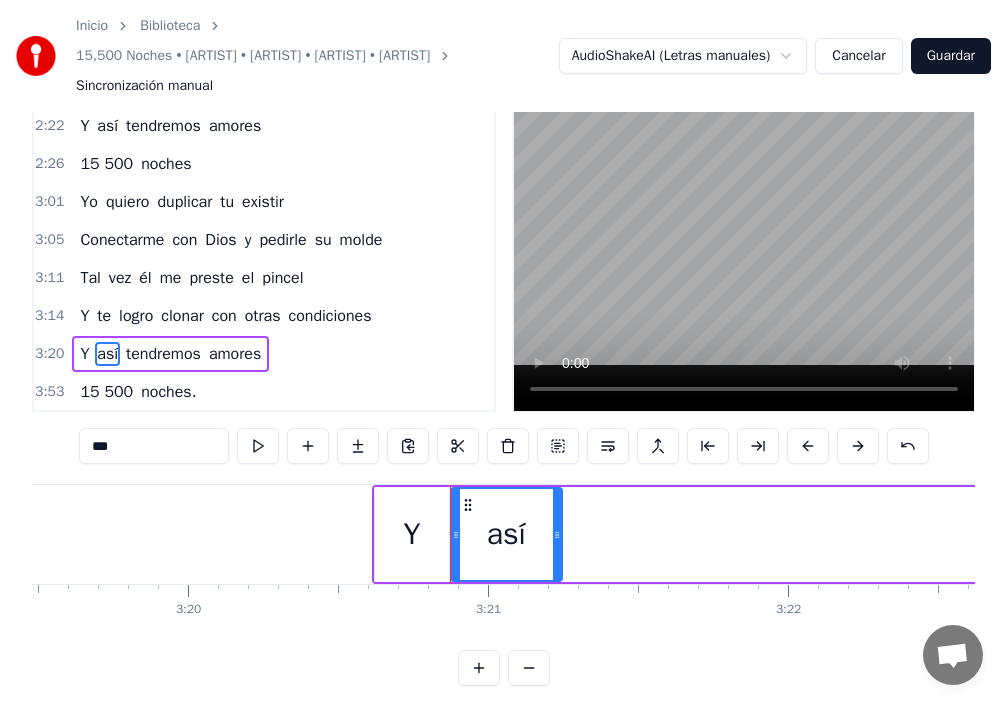 drag, startPoint x: 652, startPoint y: 533, endPoint x: 547, endPoint y: 567, distance: 110.36757 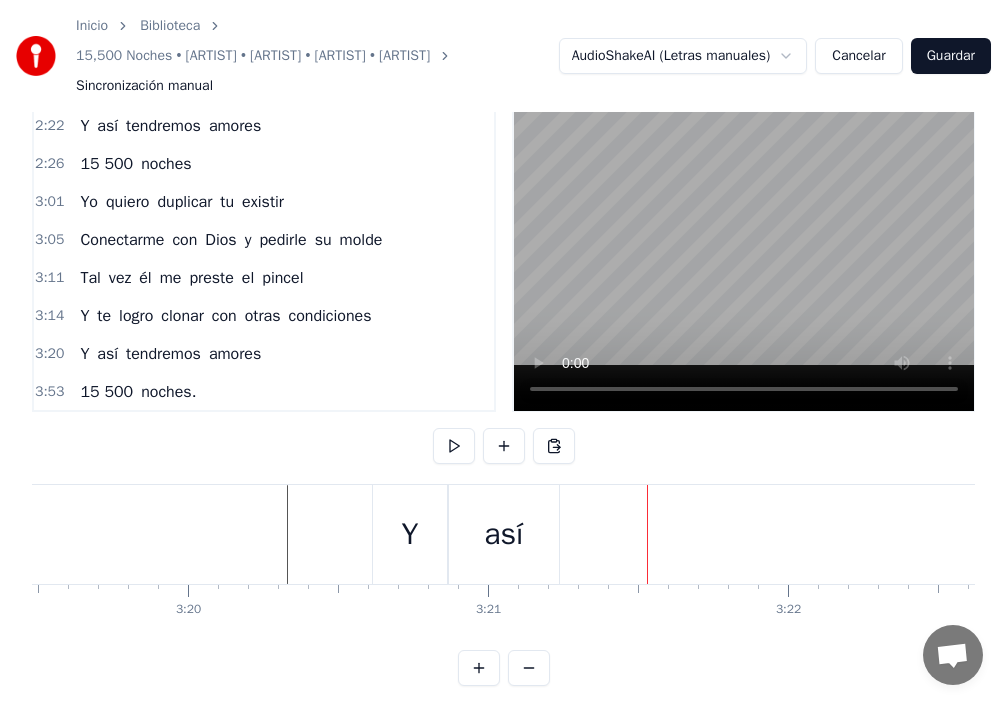 click on "tendremos" at bounding box center (163, 354) 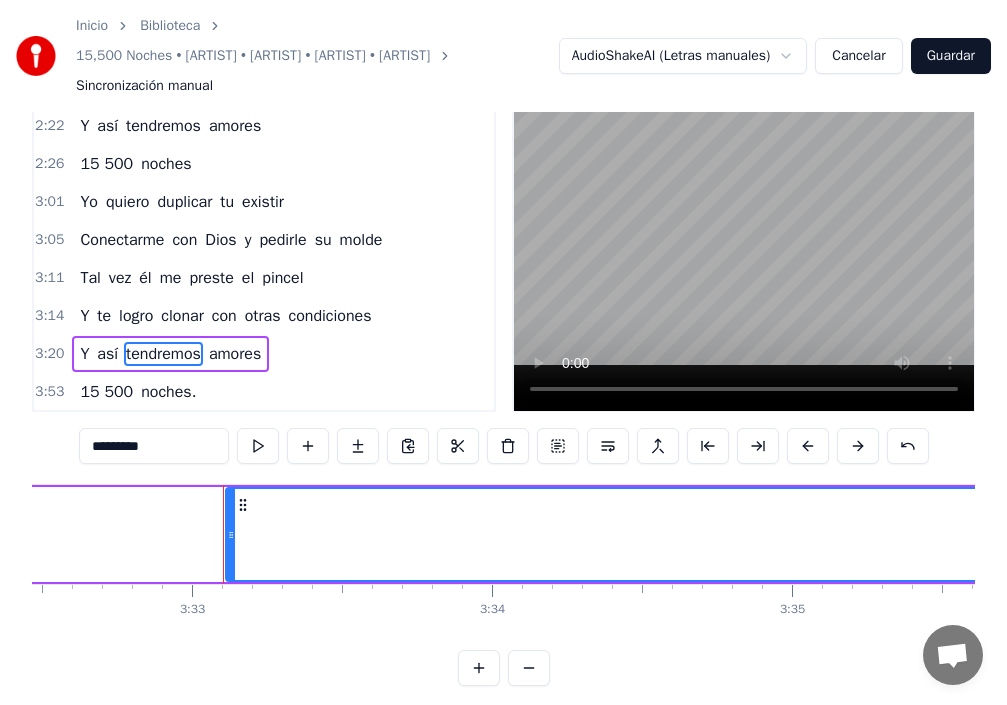 scroll, scrollTop: 0, scrollLeft: 63830, axis: horizontal 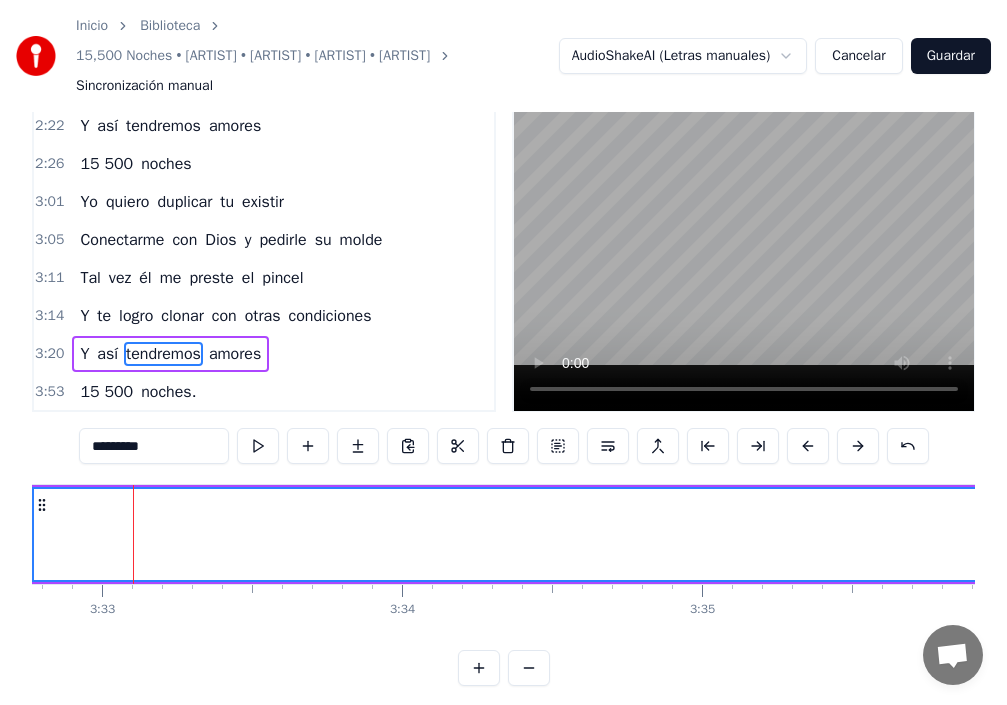 drag, startPoint x: 140, startPoint y: 533, endPoint x: 77, endPoint y: 513, distance: 66.09841 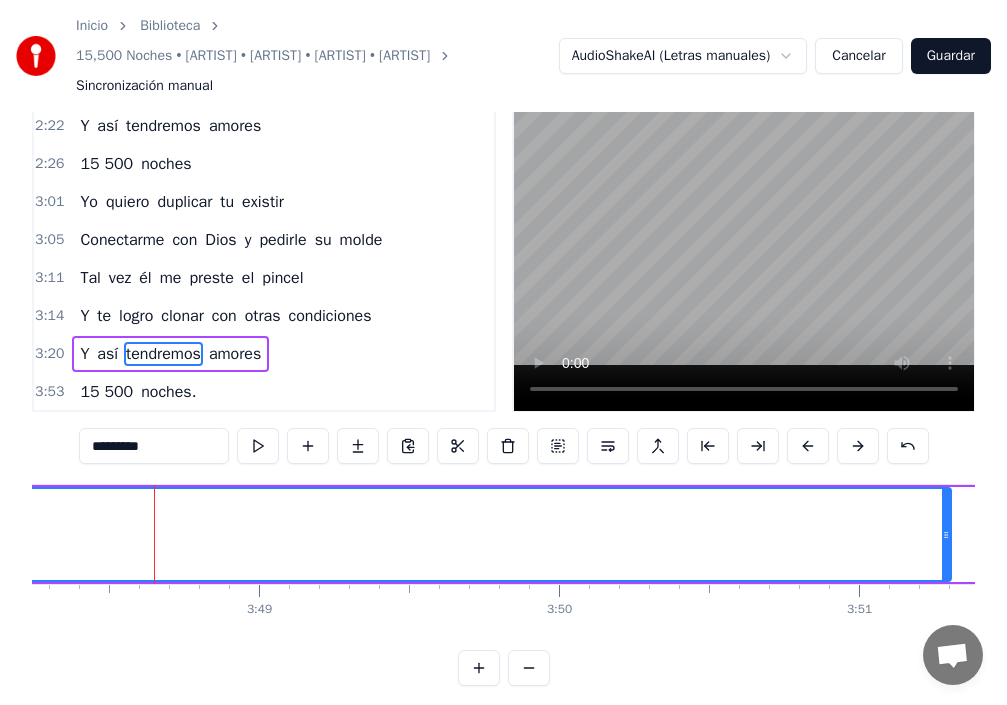 scroll, scrollTop: 0, scrollLeft: 68494, axis: horizontal 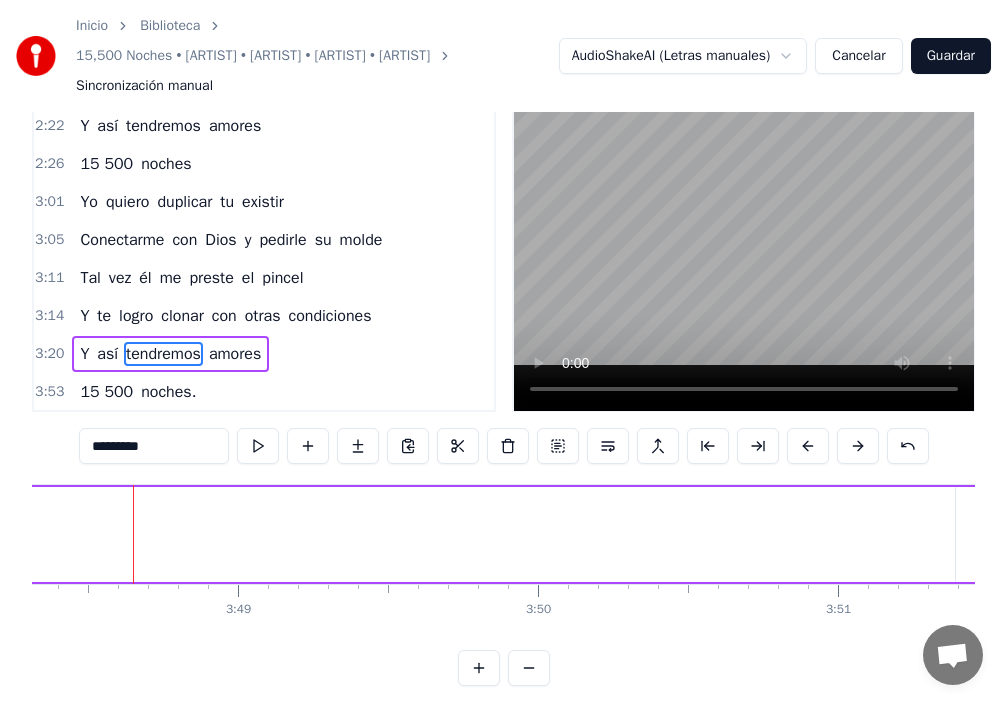 drag, startPoint x: 927, startPoint y: 542, endPoint x: 0, endPoint y: 568, distance: 927.36456 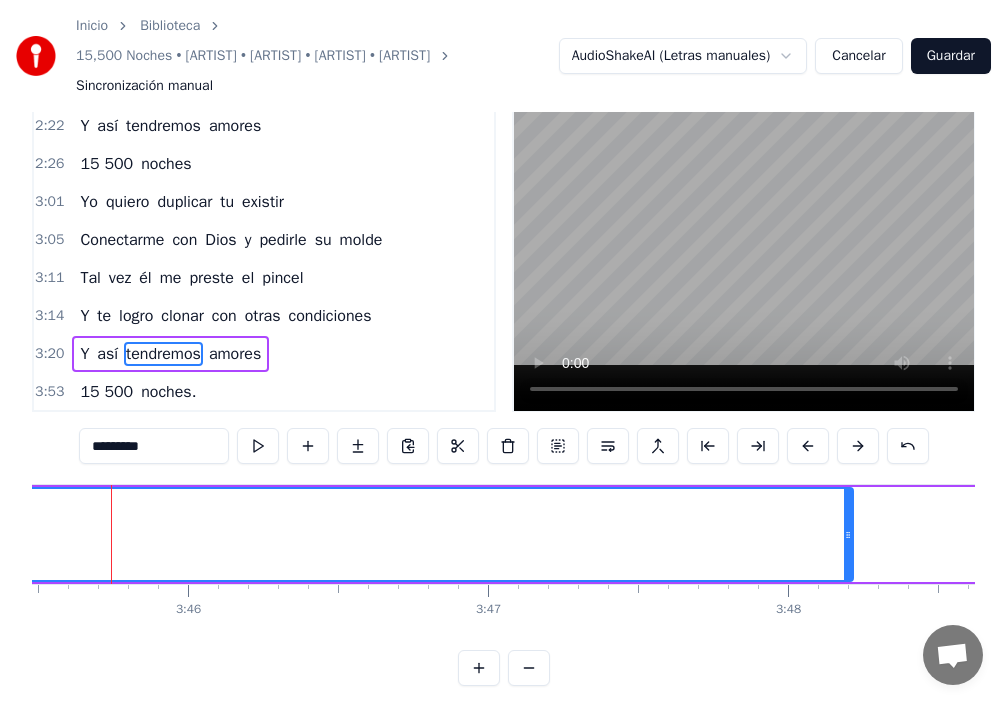 scroll, scrollTop: 0, scrollLeft: 67623, axis: horizontal 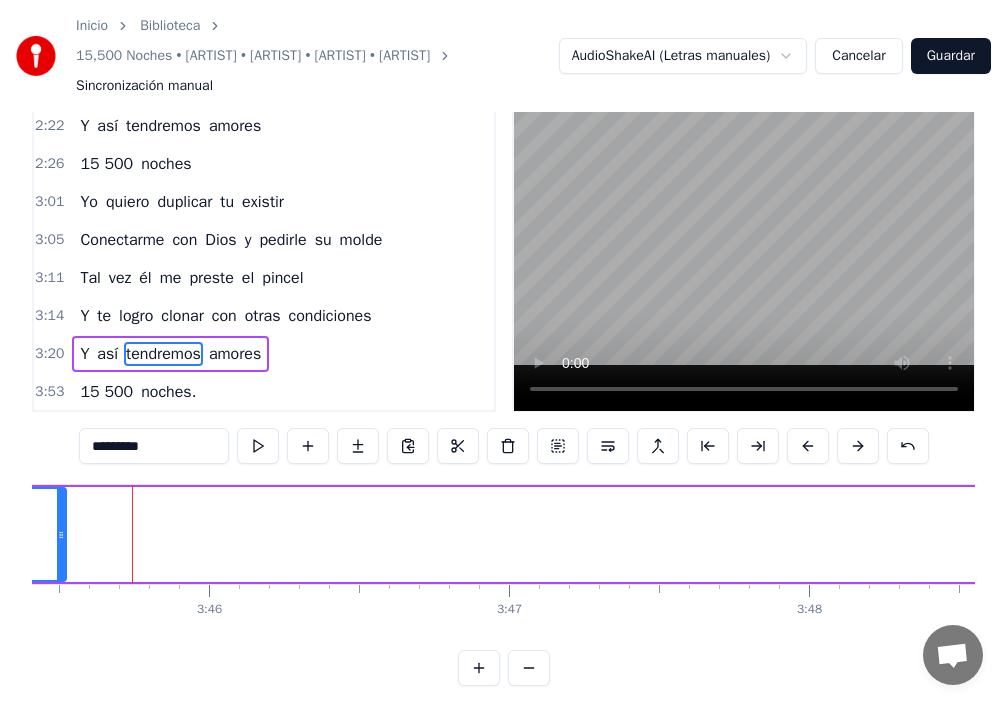 drag, startPoint x: 869, startPoint y: 535, endPoint x: 61, endPoint y: 567, distance: 808.6334 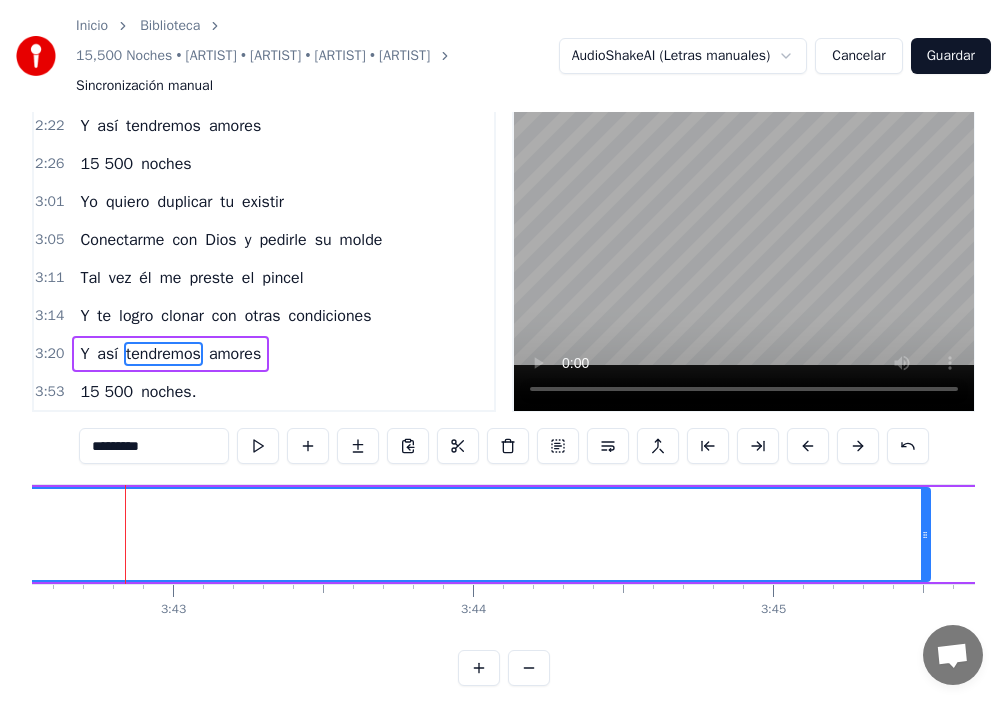 scroll, scrollTop: 0, scrollLeft: 66751, axis: horizontal 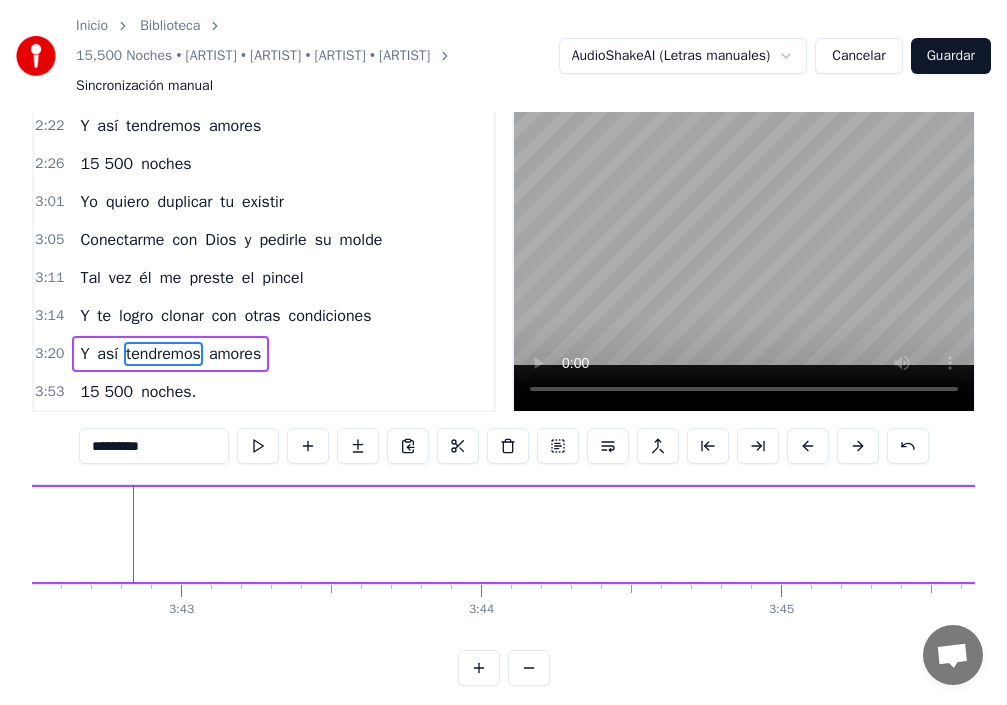 drag, startPoint x: 932, startPoint y: 541, endPoint x: 0, endPoint y: 557, distance: 932.1373 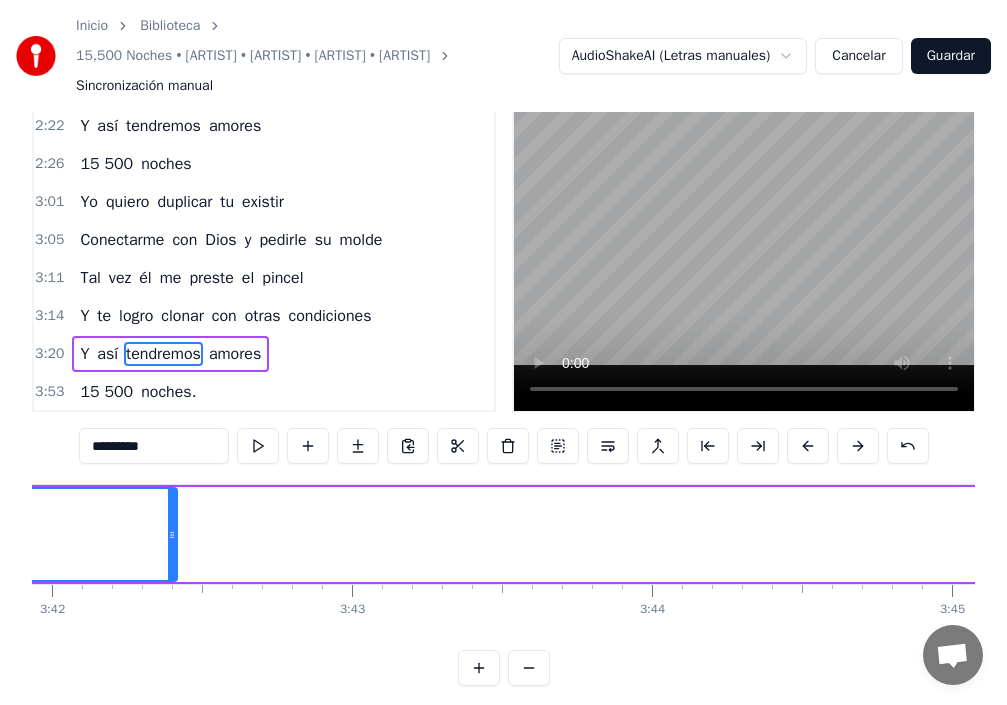 scroll, scrollTop: 0, scrollLeft: 66228, axis: horizontal 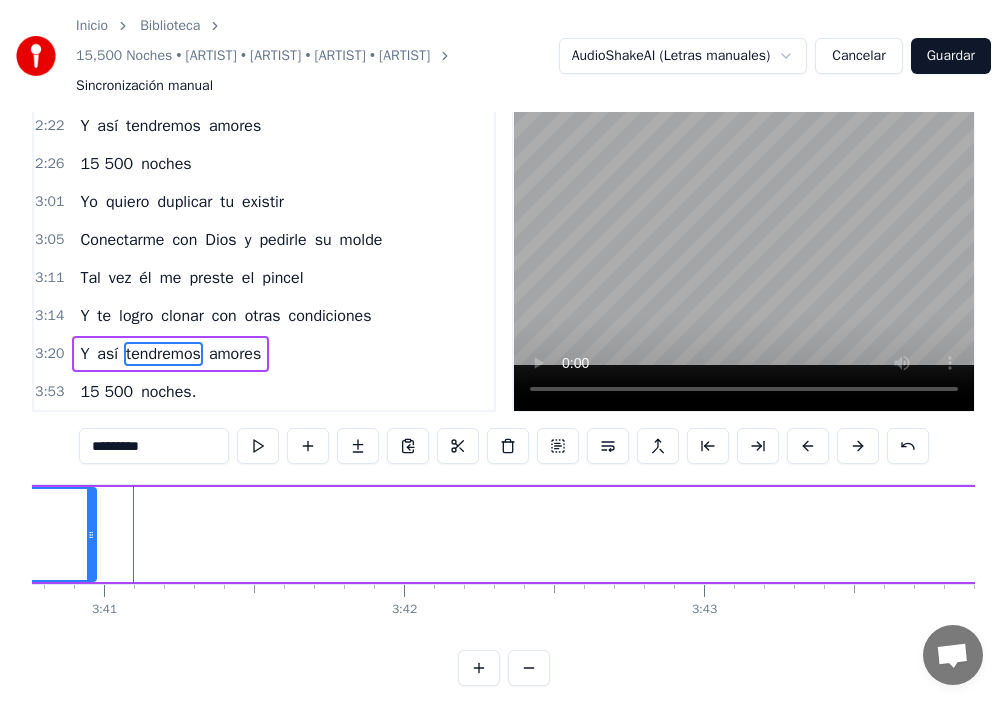 drag, startPoint x: 525, startPoint y: 541, endPoint x: 92, endPoint y: 519, distance: 433.55853 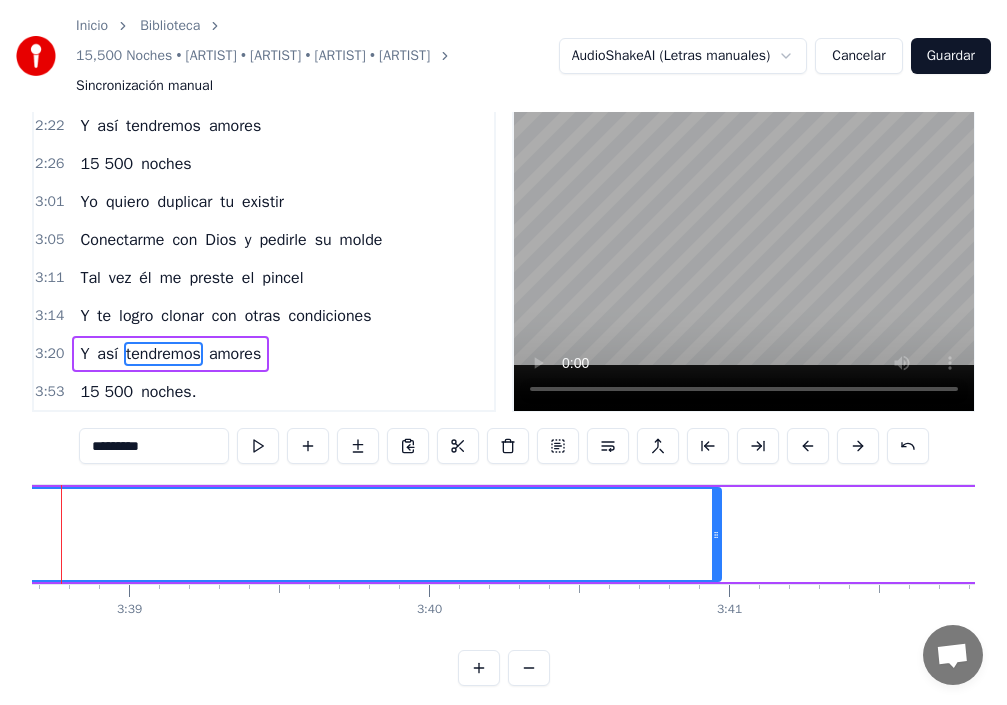 scroll, scrollTop: 0, scrollLeft: 65531, axis: horizontal 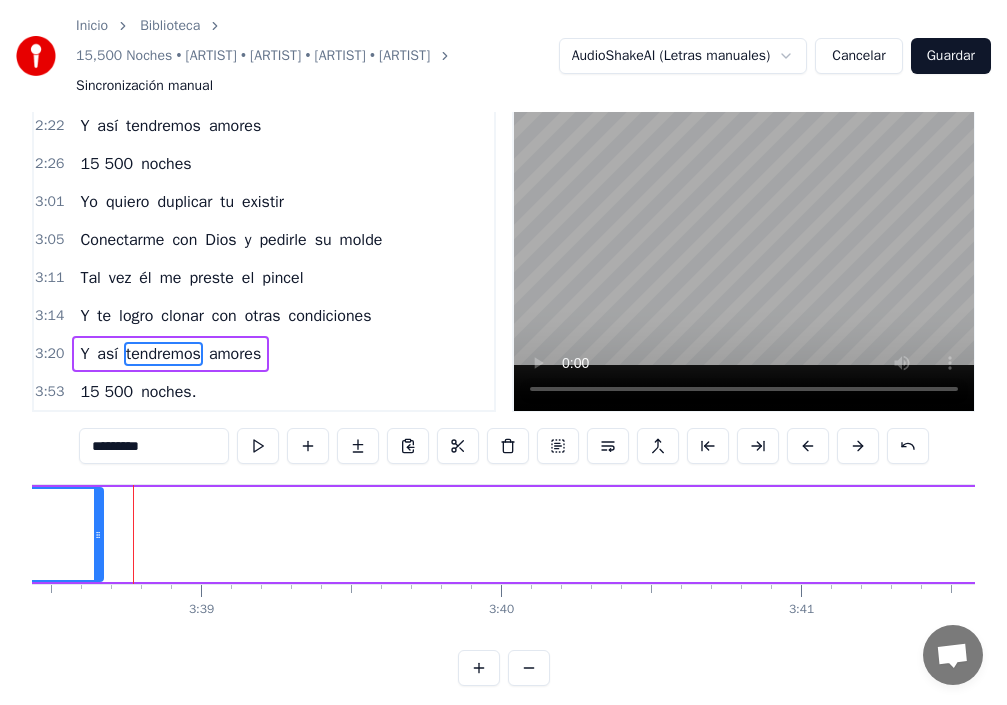 drag, startPoint x: 790, startPoint y: 540, endPoint x: 96, endPoint y: 536, distance: 694.01154 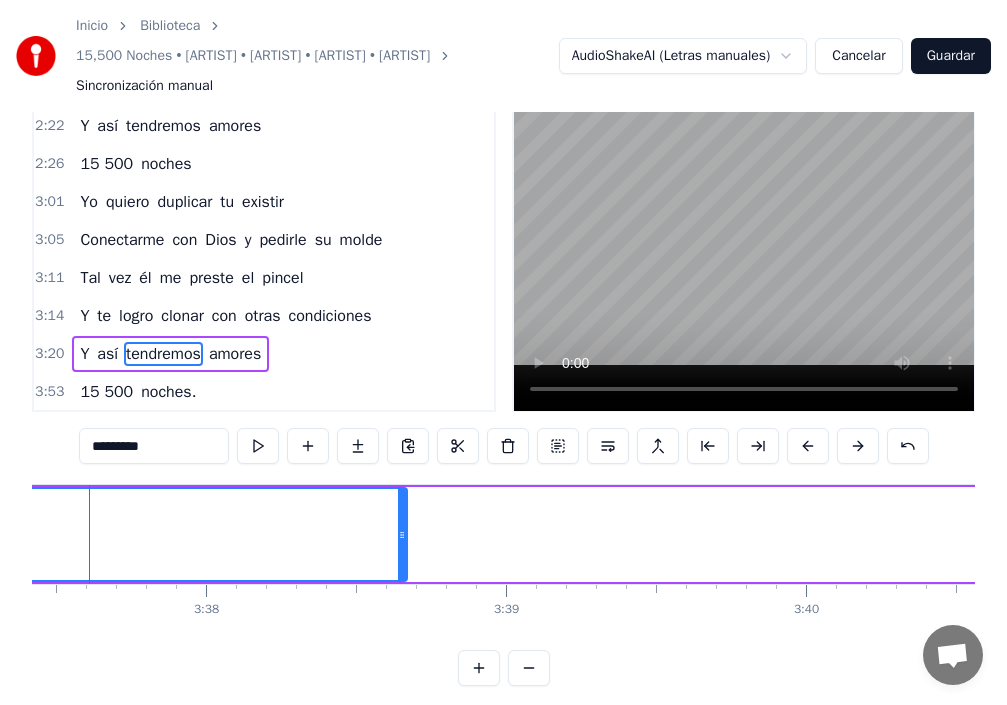 scroll, scrollTop: 0, scrollLeft: 65182, axis: horizontal 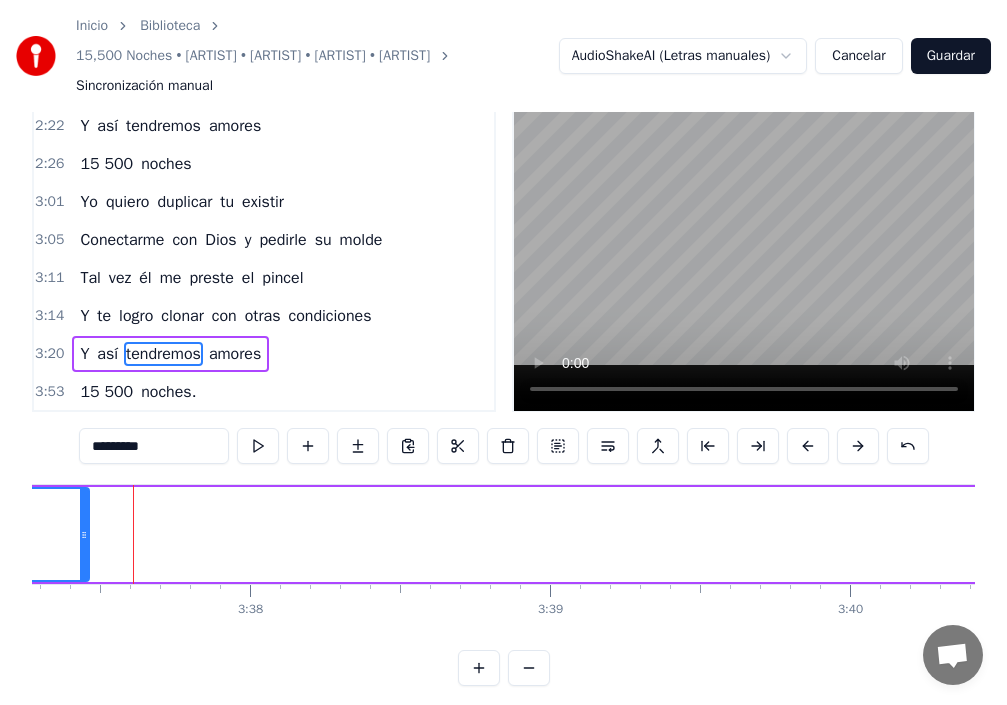 drag, startPoint x: 448, startPoint y: 529, endPoint x: 86, endPoint y: 491, distance: 363.989 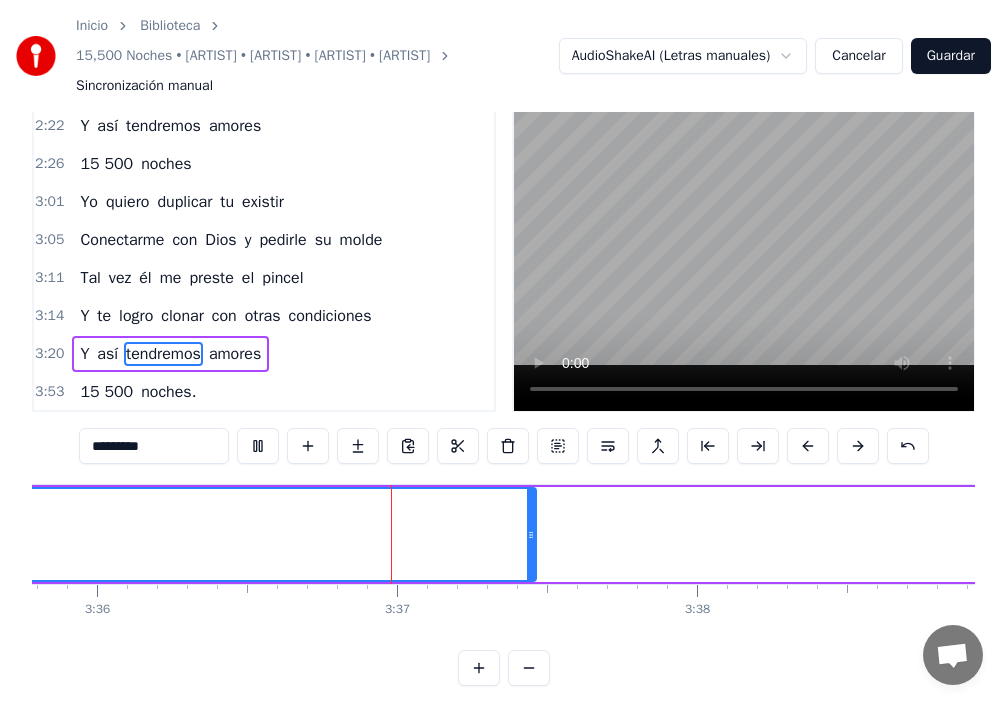 scroll, scrollTop: 0, scrollLeft: 64899, axis: horizontal 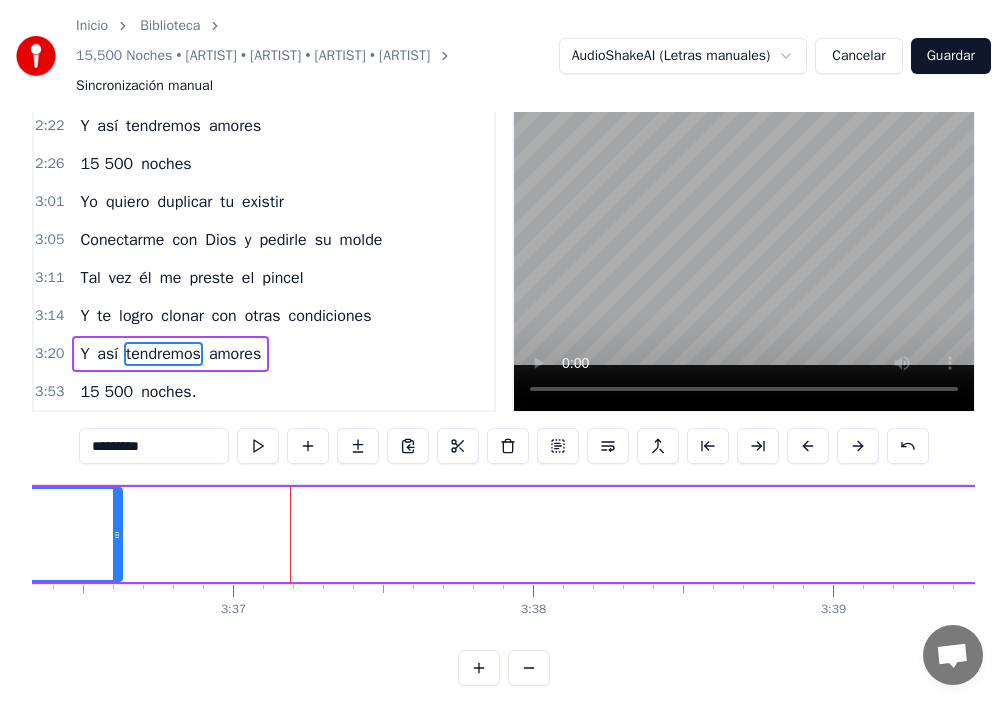 drag, startPoint x: 369, startPoint y: 536, endPoint x: 17, endPoint y: 504, distance: 353.45154 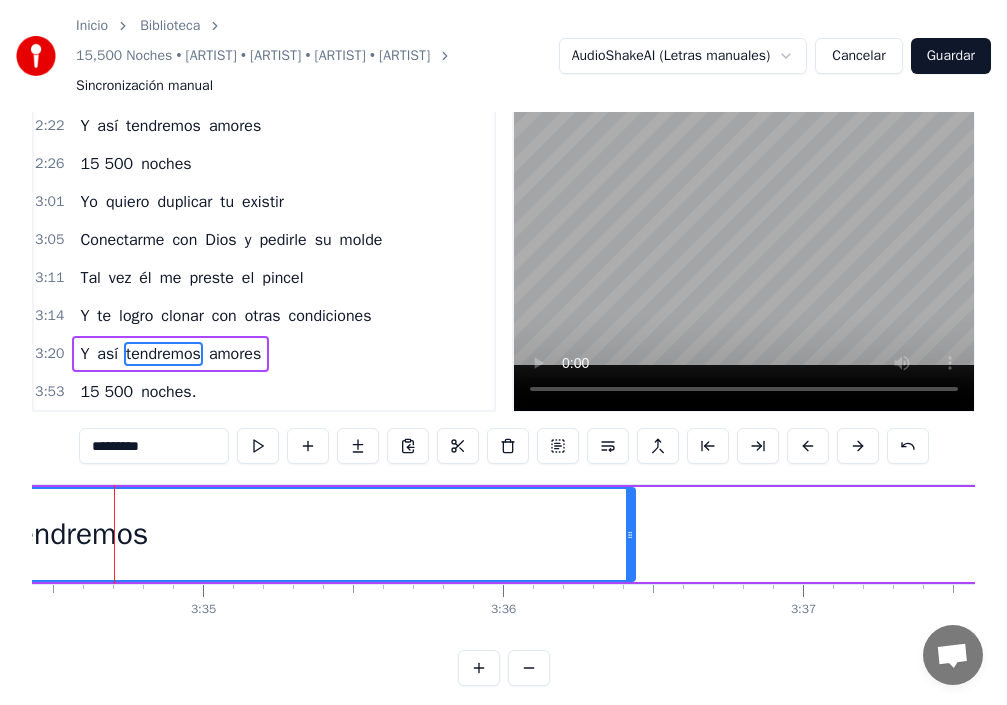 scroll, scrollTop: 0, scrollLeft: 64311, axis: horizontal 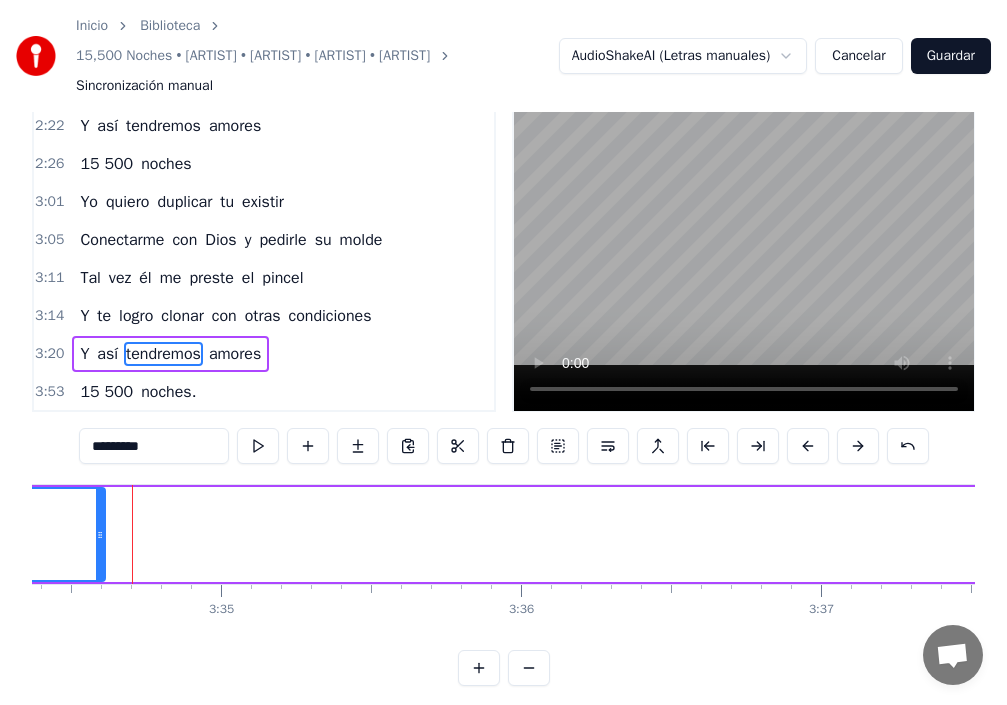 drag, startPoint x: 651, startPoint y: 532, endPoint x: 105, endPoint y: 532, distance: 546 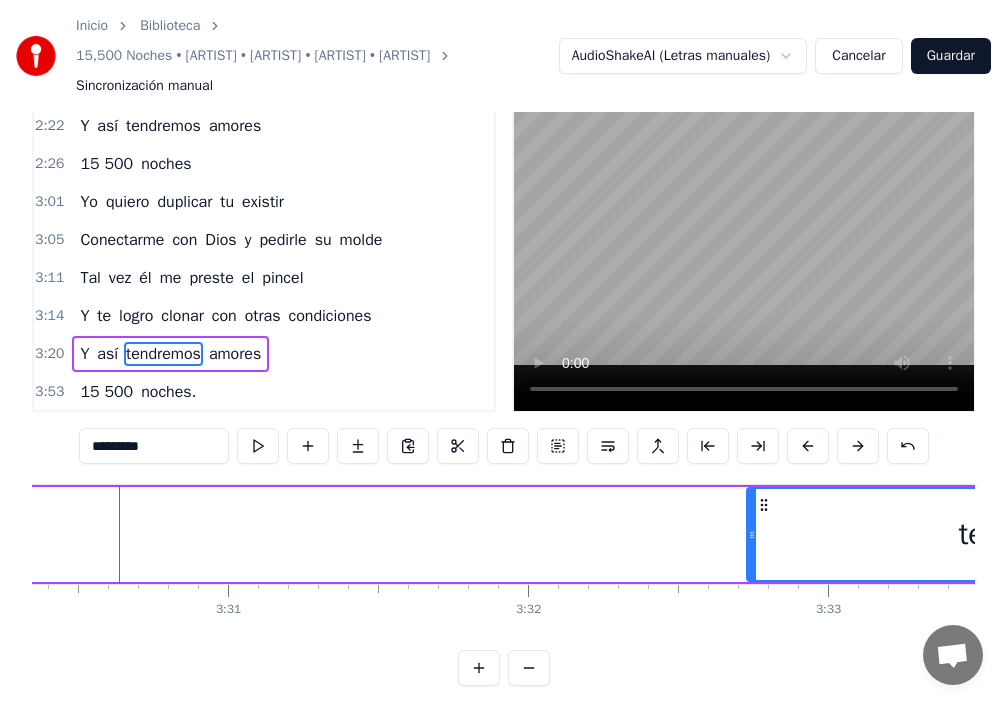 scroll, scrollTop: 0, scrollLeft: 63091, axis: horizontal 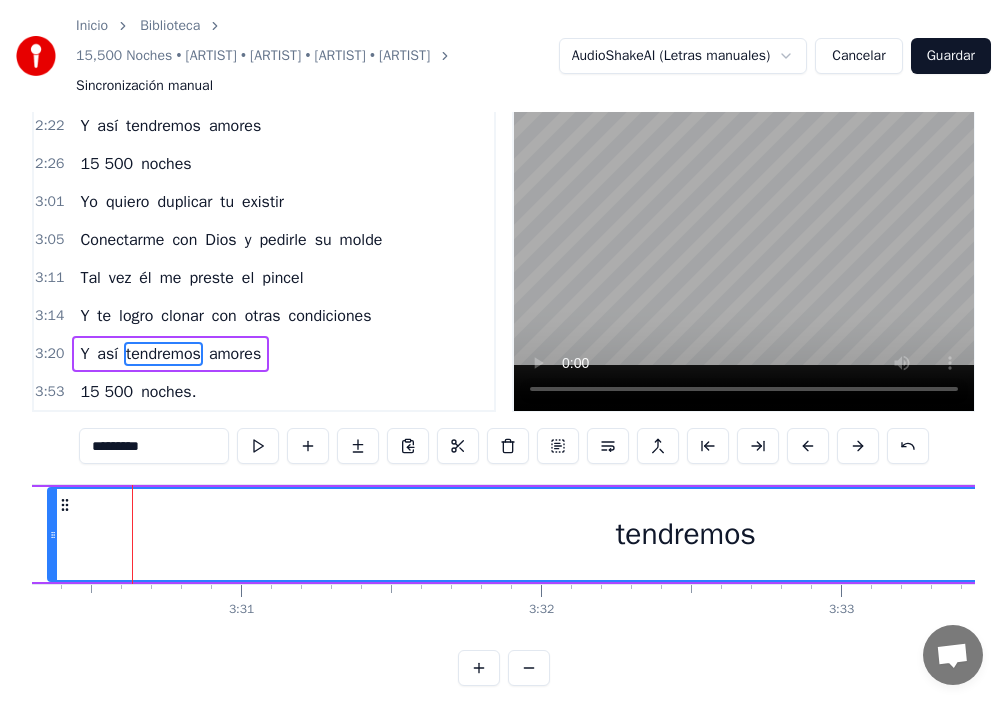 drag, startPoint x: 764, startPoint y: 533, endPoint x: 52, endPoint y: 535, distance: 712.0028 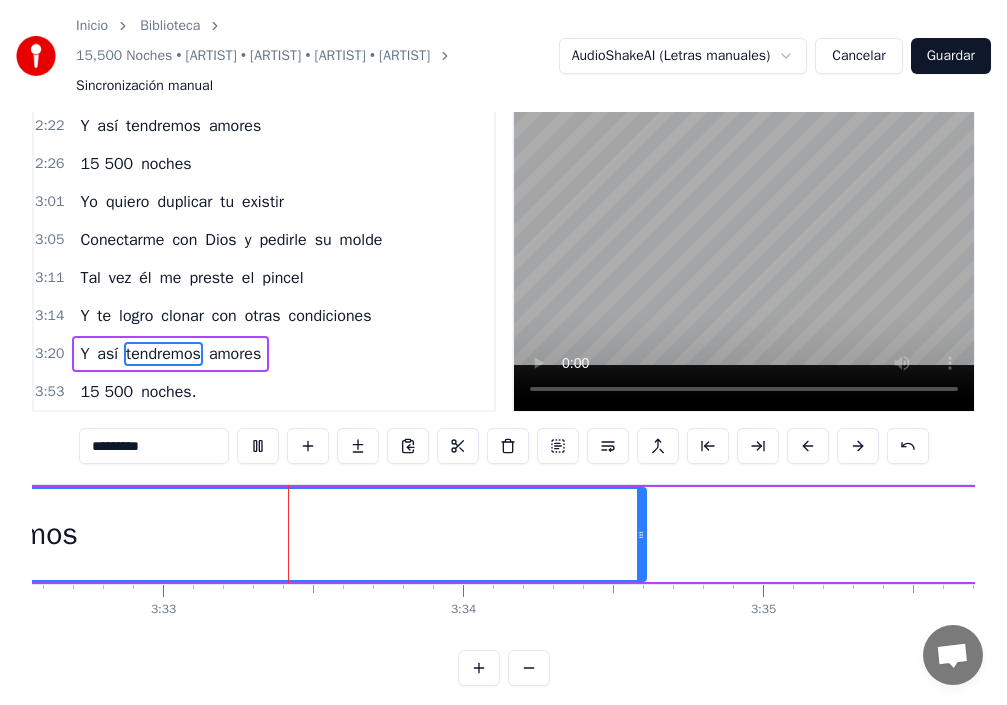 scroll, scrollTop: 0, scrollLeft: 63773, axis: horizontal 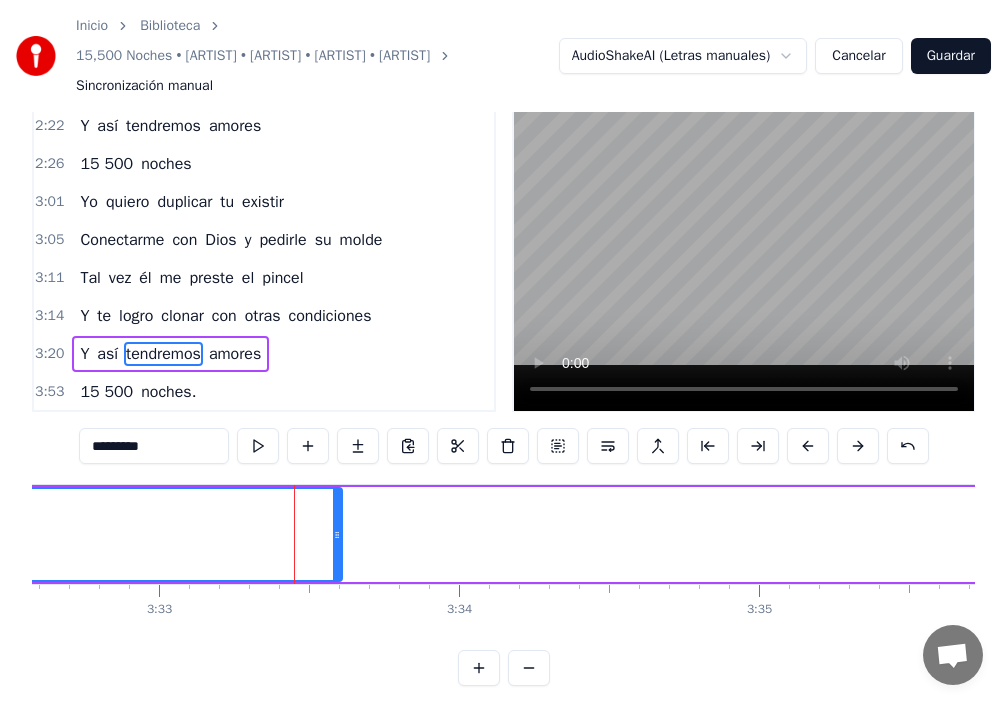 drag, startPoint x: 619, startPoint y: 524, endPoint x: 337, endPoint y: 515, distance: 282.1436 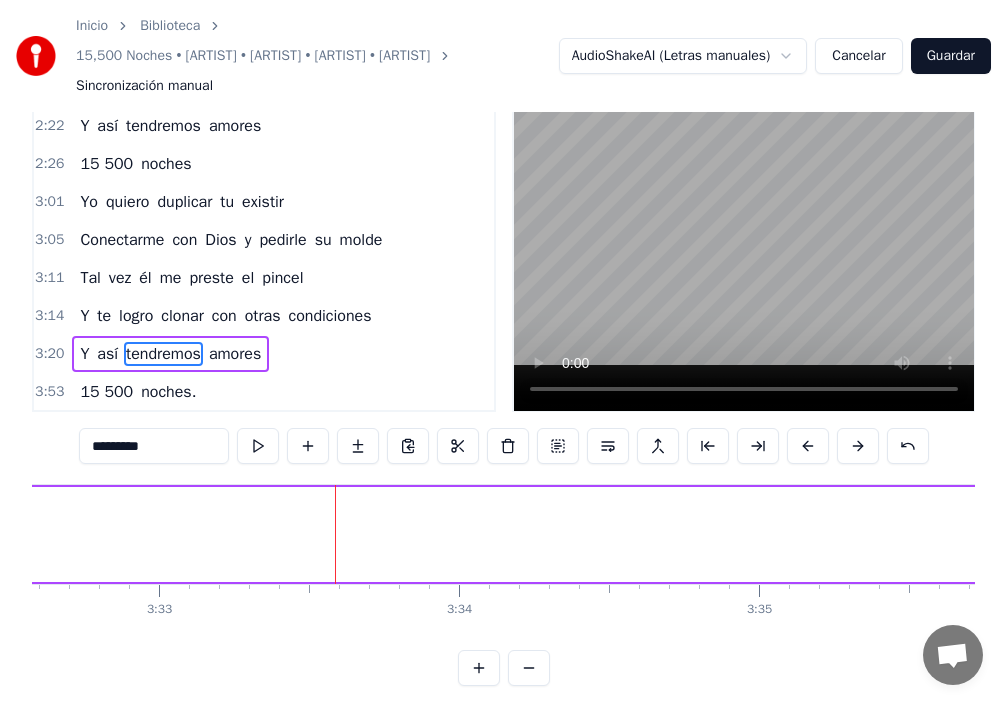 drag, startPoint x: 276, startPoint y: 521, endPoint x: 1, endPoint y: 545, distance: 276.0453 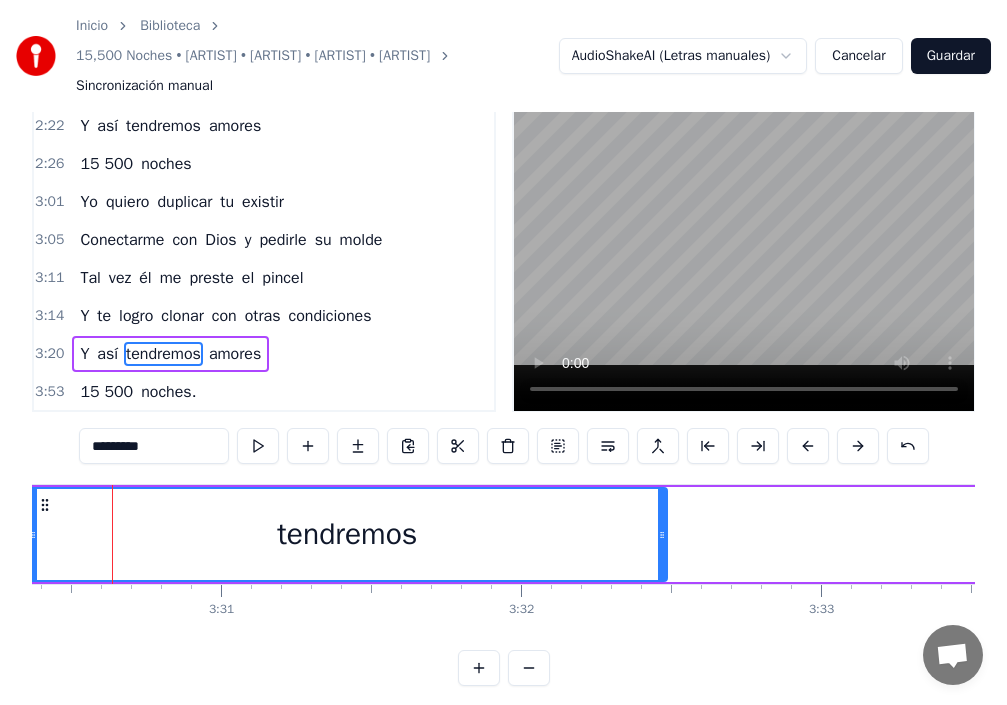 scroll, scrollTop: 0, scrollLeft: 63091, axis: horizontal 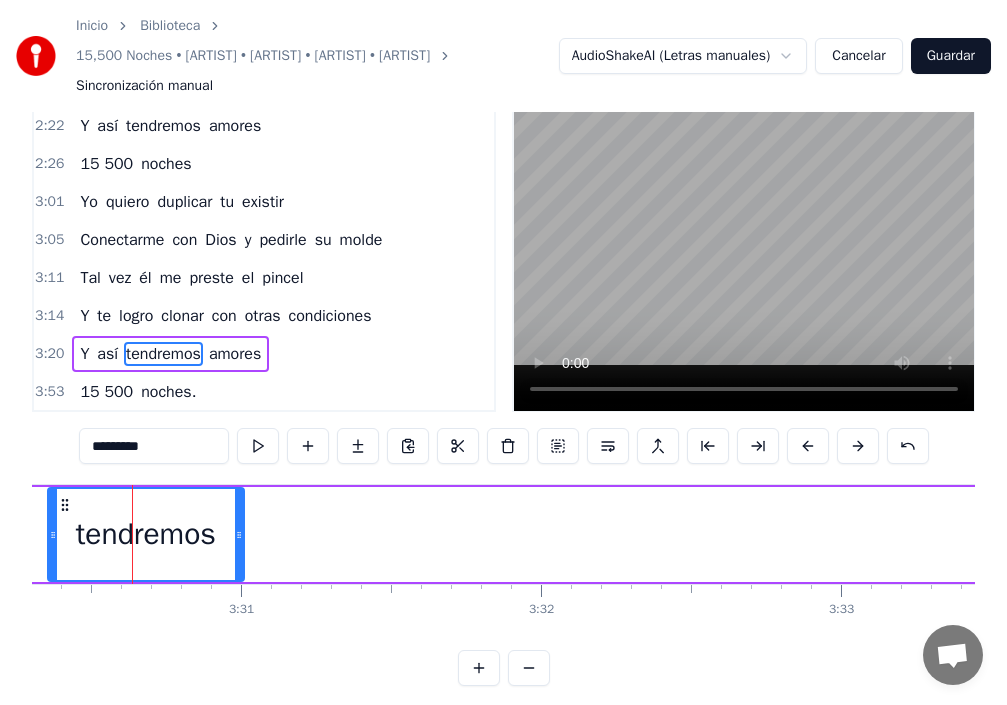 drag, startPoint x: 608, startPoint y: 531, endPoint x: 216, endPoint y: 516, distance: 392.2869 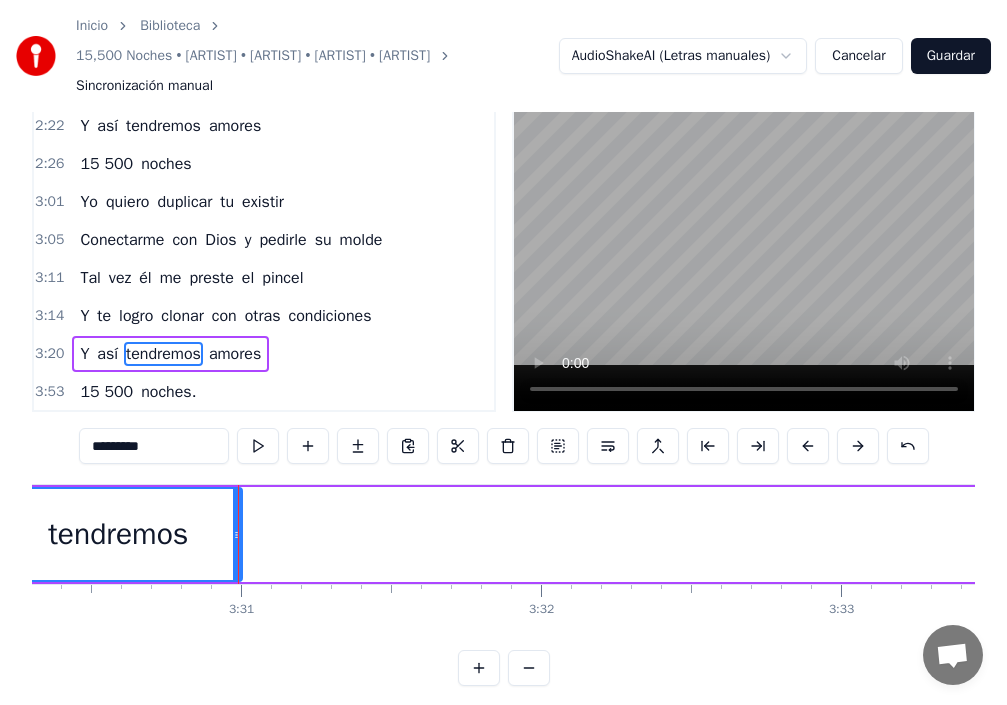 drag, startPoint x: 53, startPoint y: 530, endPoint x: 0, endPoint y: 527, distance: 53.08484 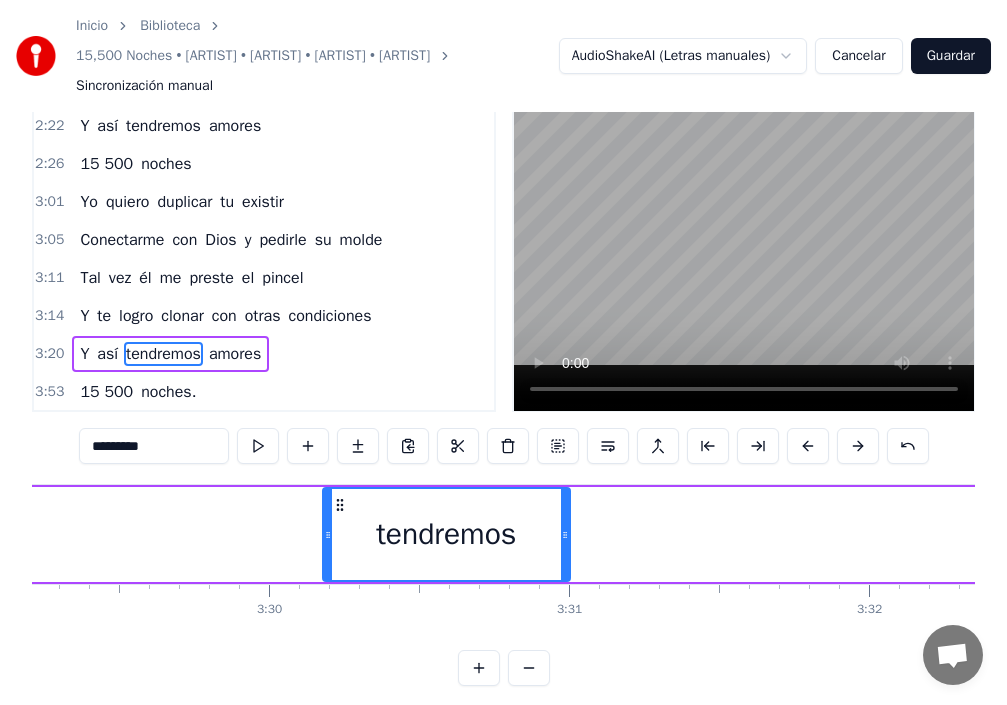 scroll, scrollTop: 0, scrollLeft: 62568, axis: horizontal 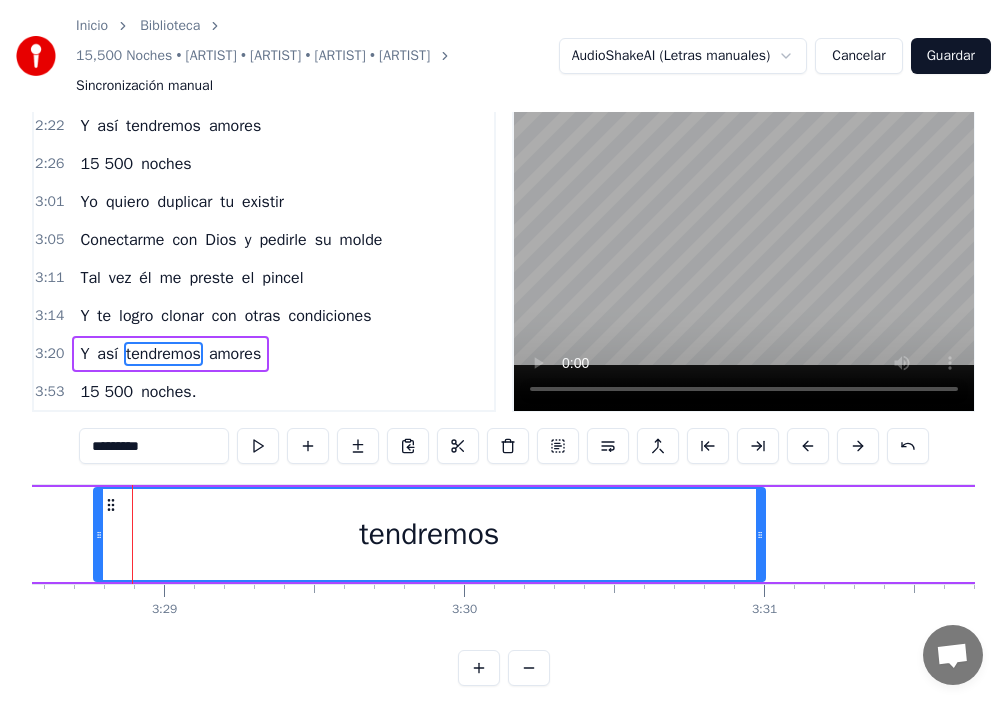 drag, startPoint x: 520, startPoint y: 537, endPoint x: 79, endPoint y: 525, distance: 441.16324 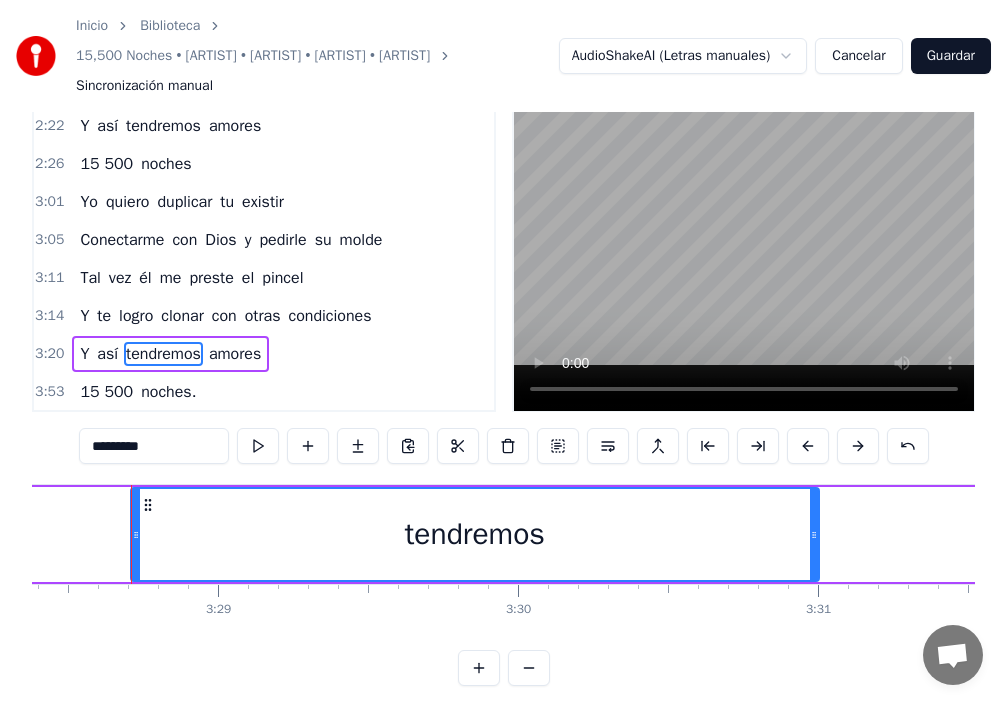 scroll, scrollTop: 0, scrollLeft: 62513, axis: horizontal 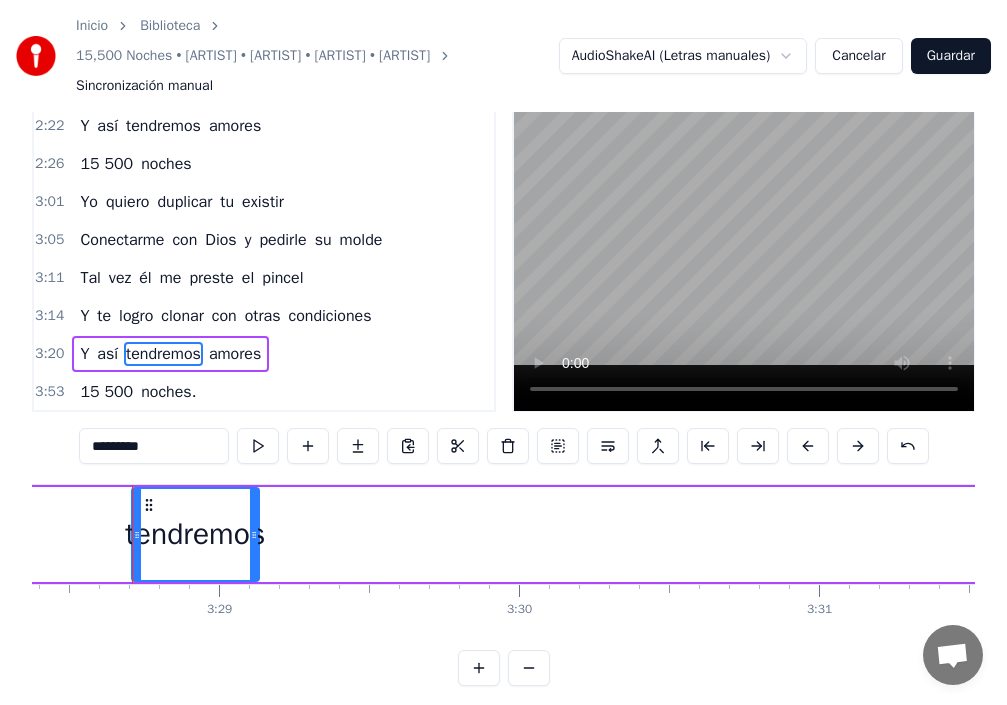 drag, startPoint x: 817, startPoint y: 534, endPoint x: 254, endPoint y: 517, distance: 563.2566 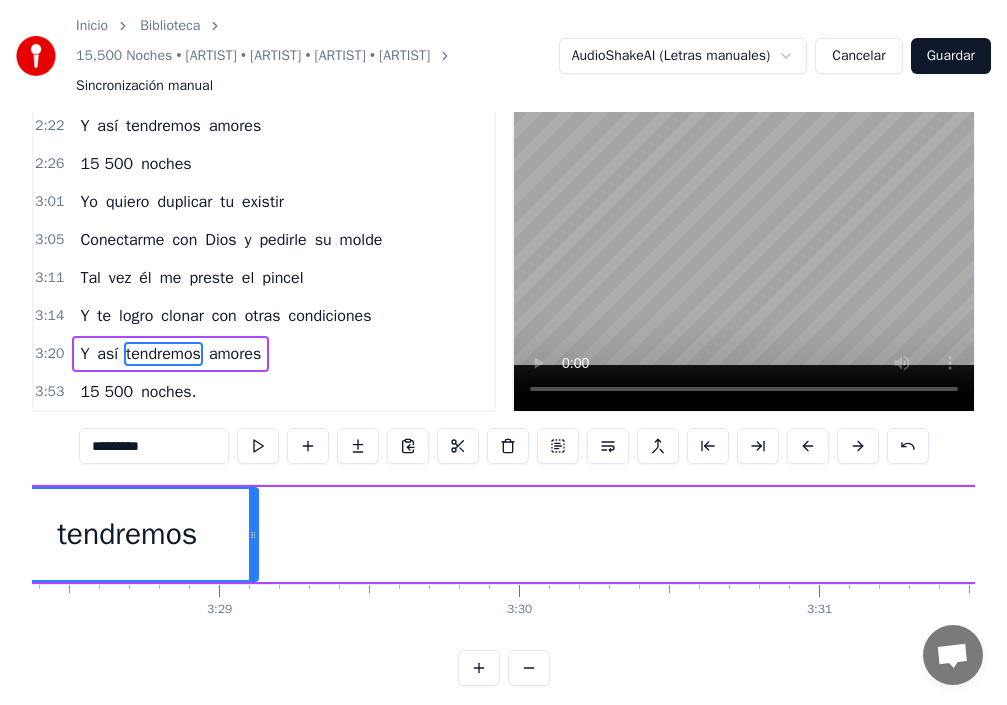 drag, startPoint x: 135, startPoint y: 533, endPoint x: 0, endPoint y: 540, distance: 135.18137 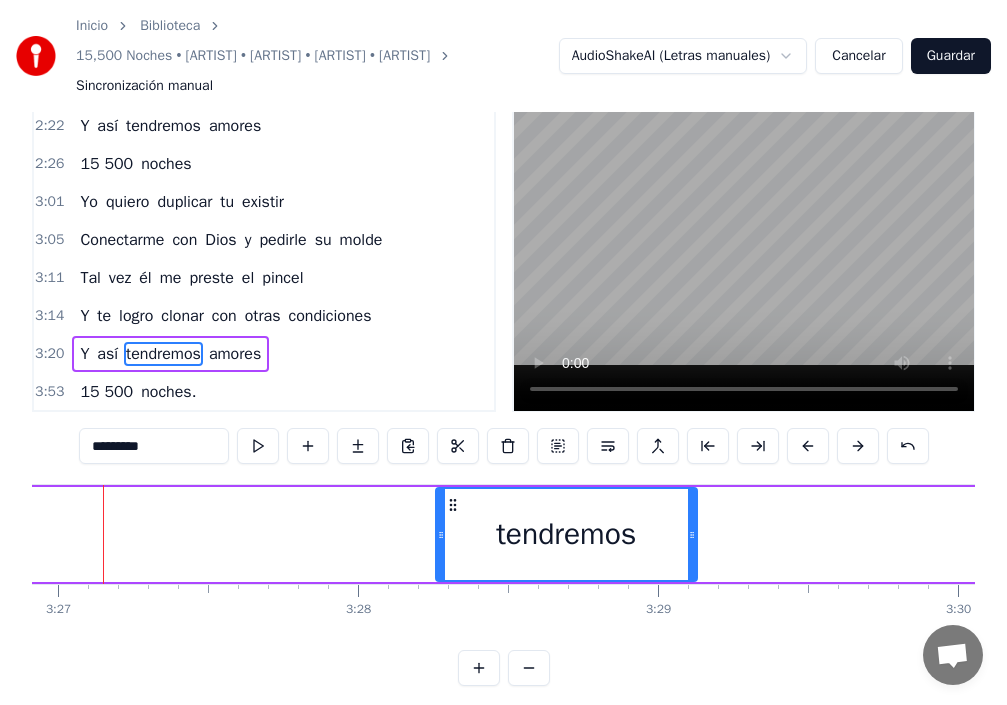 scroll, scrollTop: 0, scrollLeft: 62045, axis: horizontal 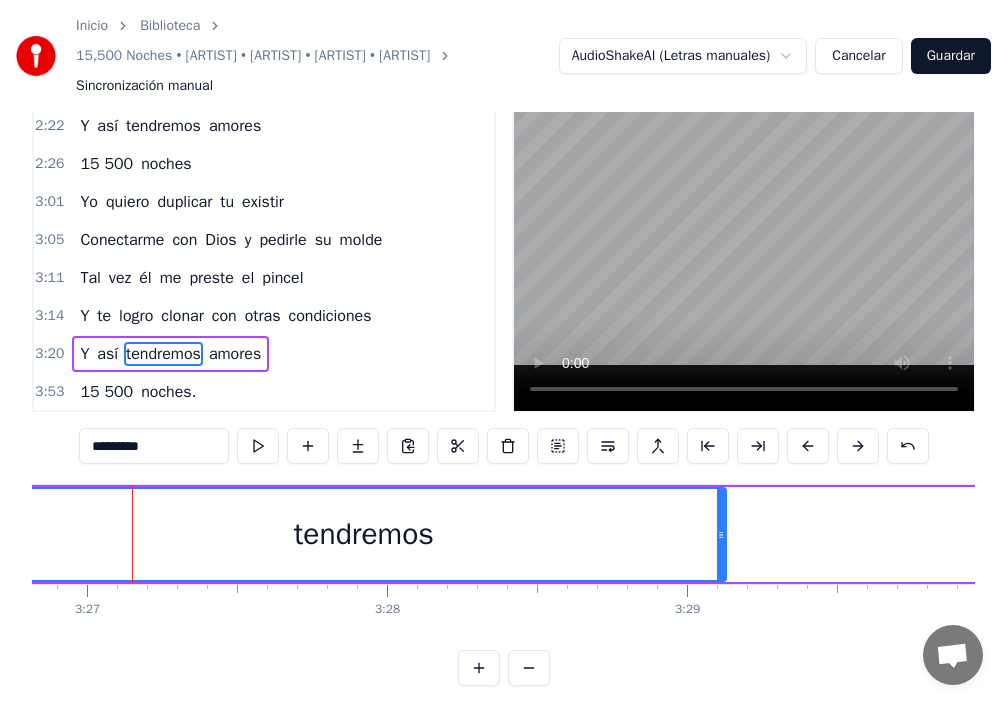 drag, startPoint x: 470, startPoint y: 536, endPoint x: 7, endPoint y: 536, distance: 463 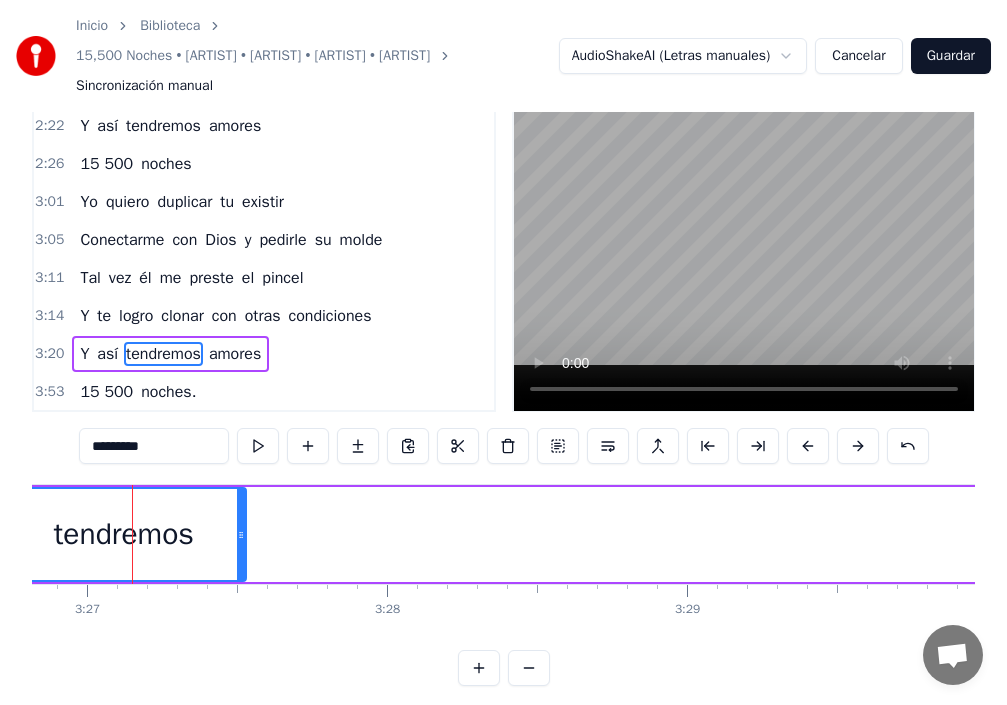 drag, startPoint x: 724, startPoint y: 536, endPoint x: 200, endPoint y: 546, distance: 524.0954 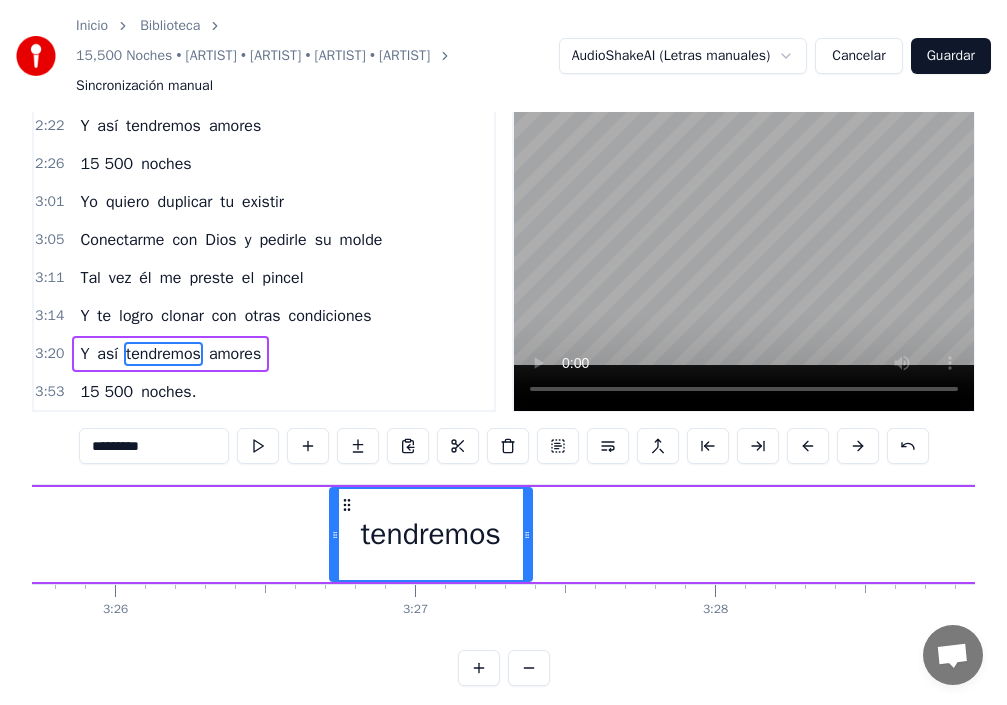 scroll, scrollTop: 0, scrollLeft: 61522, axis: horizontal 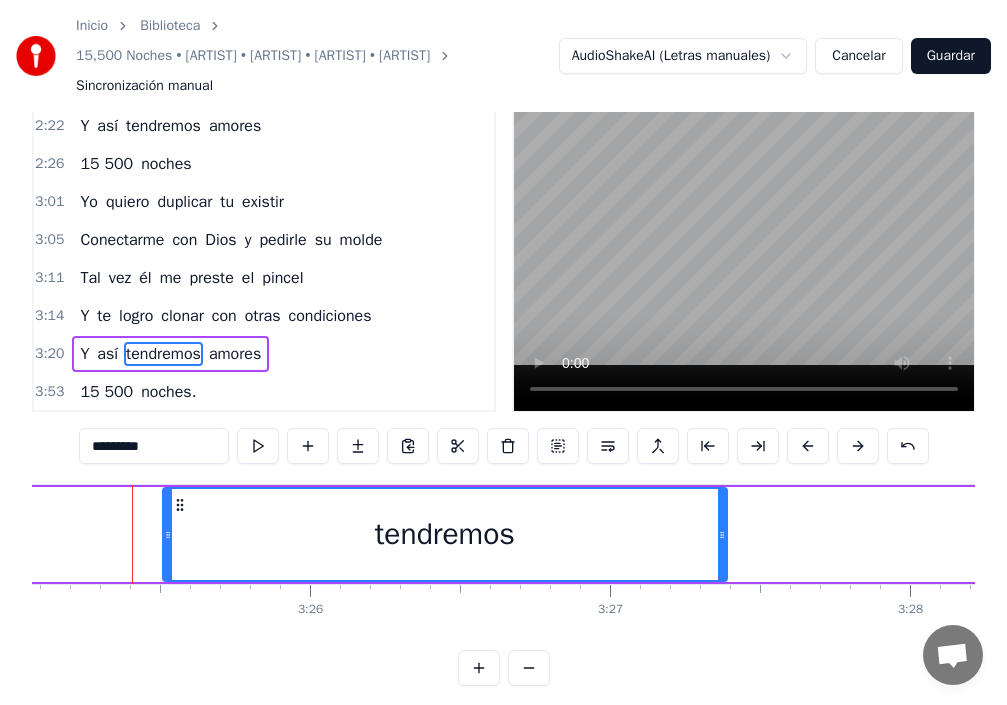 drag, startPoint x: 528, startPoint y: 546, endPoint x: 157, endPoint y: 544, distance: 371.0054 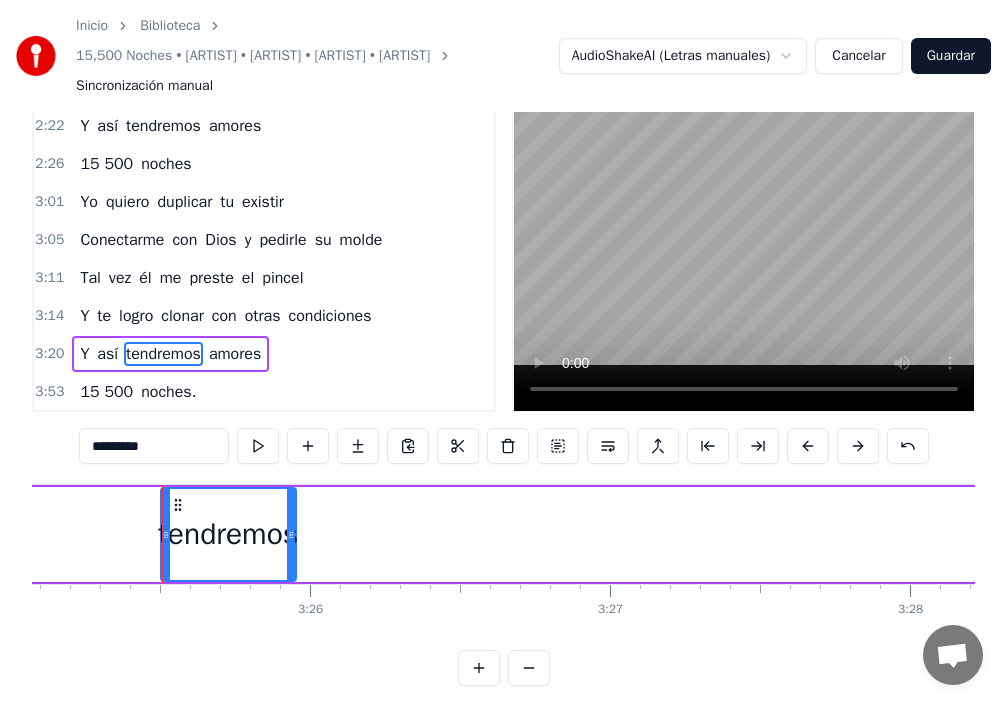 drag, startPoint x: 724, startPoint y: 528, endPoint x: 301, endPoint y: 505, distance: 423.62485 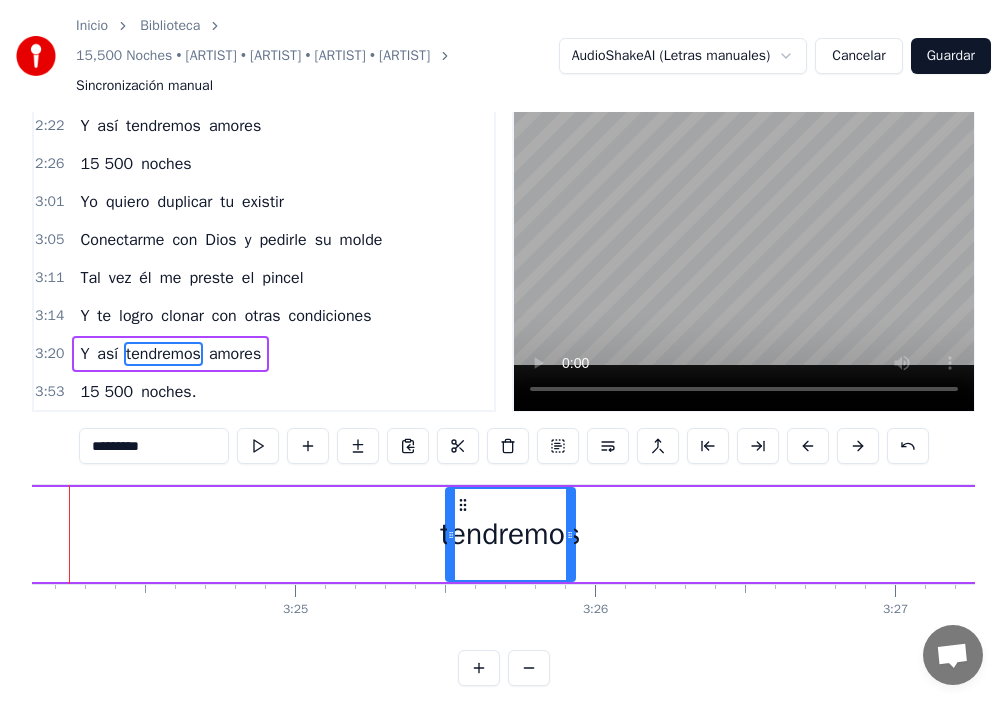 scroll, scrollTop: 0, scrollLeft: 61173, axis: horizontal 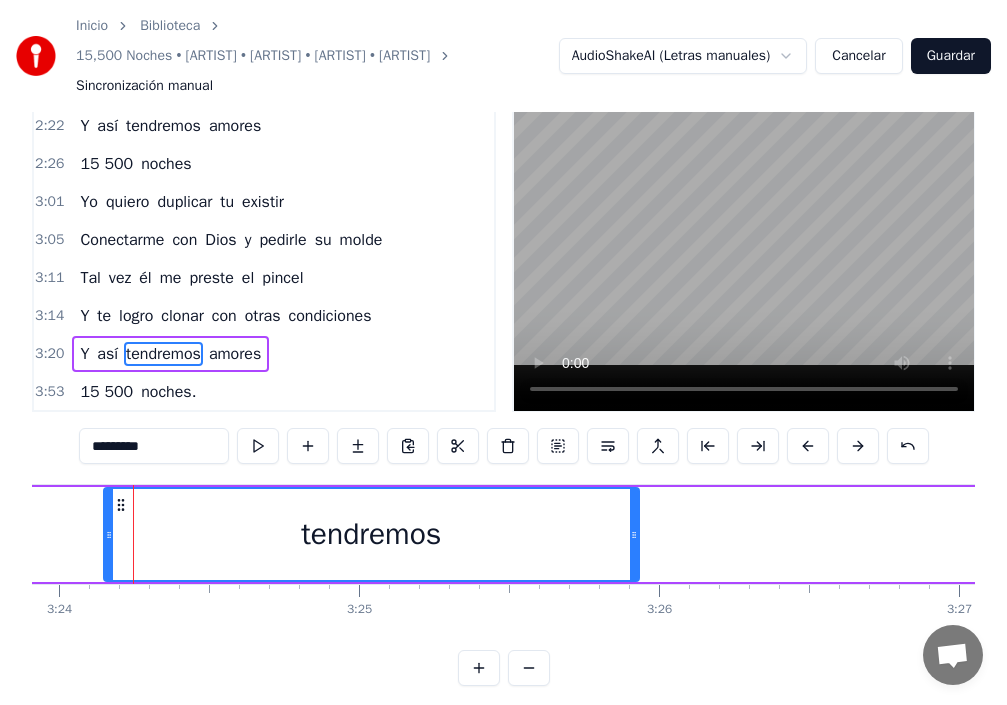 drag, startPoint x: 514, startPoint y: 536, endPoint x: 77, endPoint y: 536, distance: 437 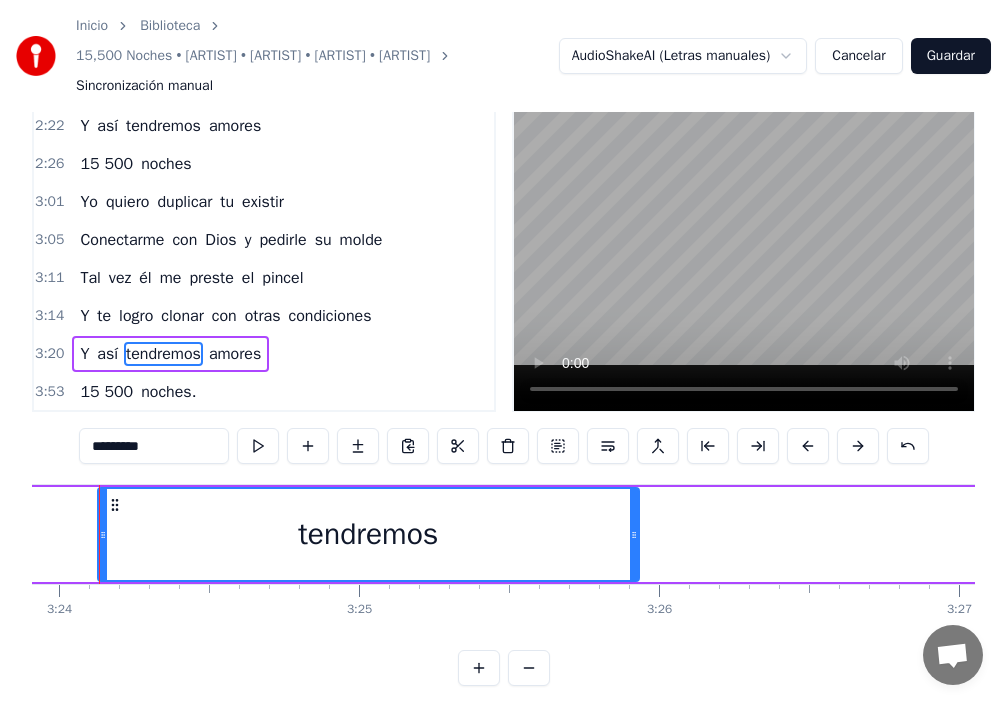 scroll, scrollTop: 0, scrollLeft: 61140, axis: horizontal 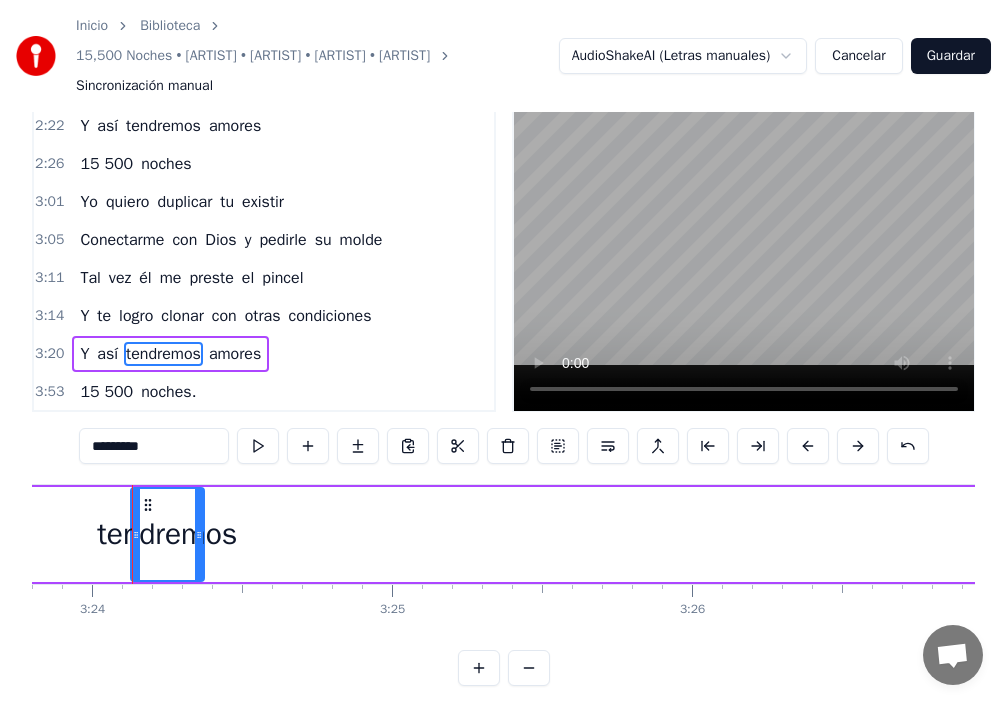 drag, startPoint x: 668, startPoint y: 535, endPoint x: 195, endPoint y: 535, distance: 473 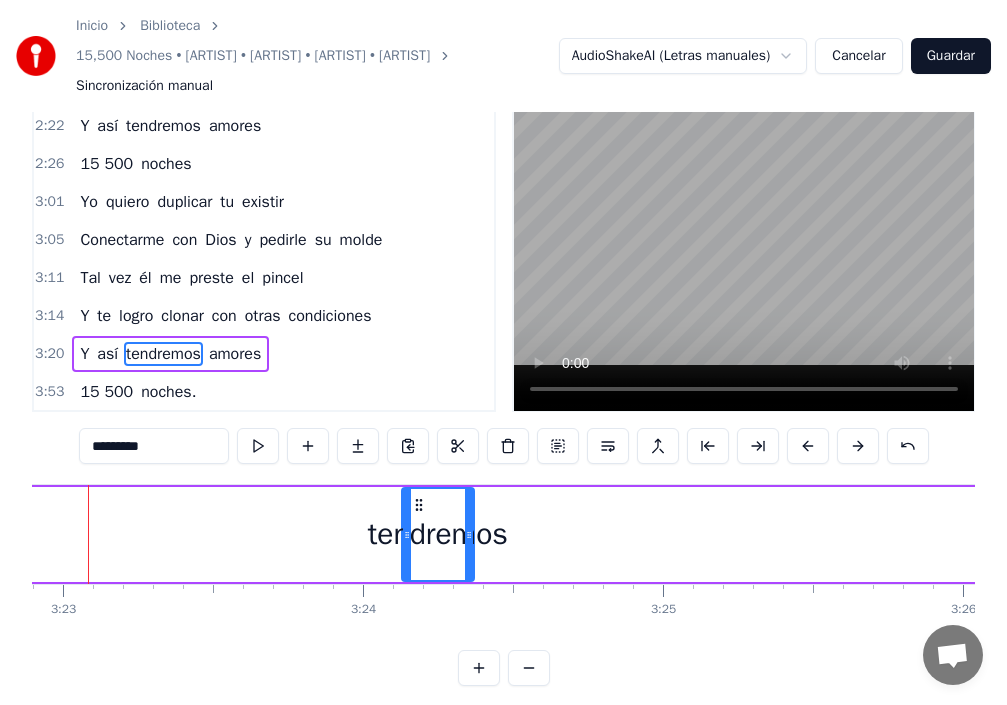 scroll, scrollTop: 0, scrollLeft: 60824, axis: horizontal 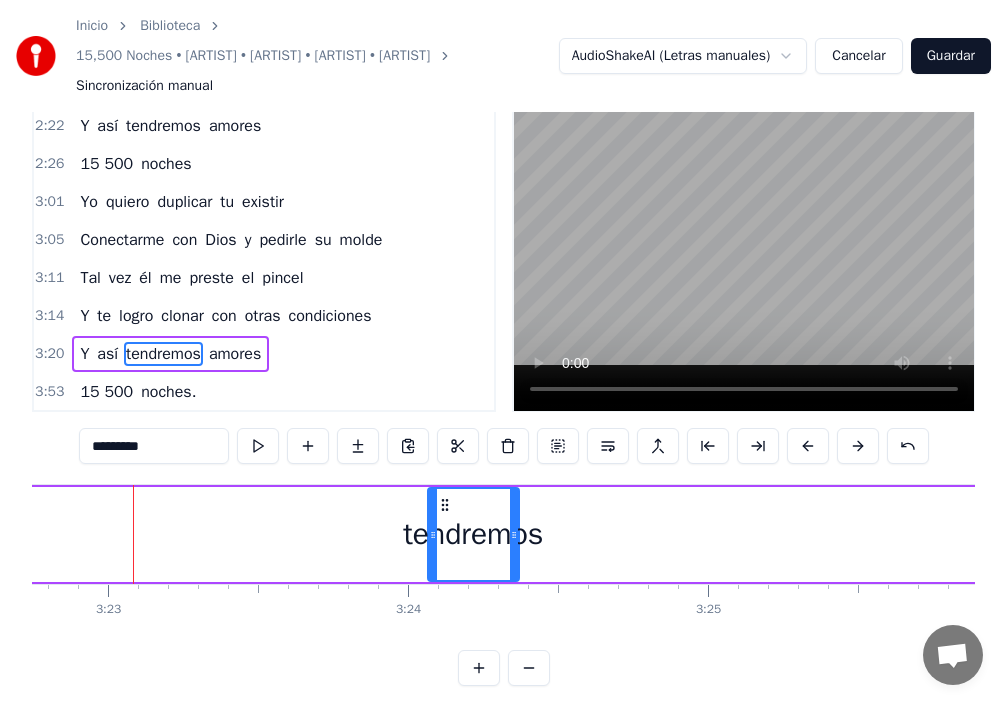 drag, startPoint x: 453, startPoint y: 535, endPoint x: 434, endPoint y: 532, distance: 19.235384 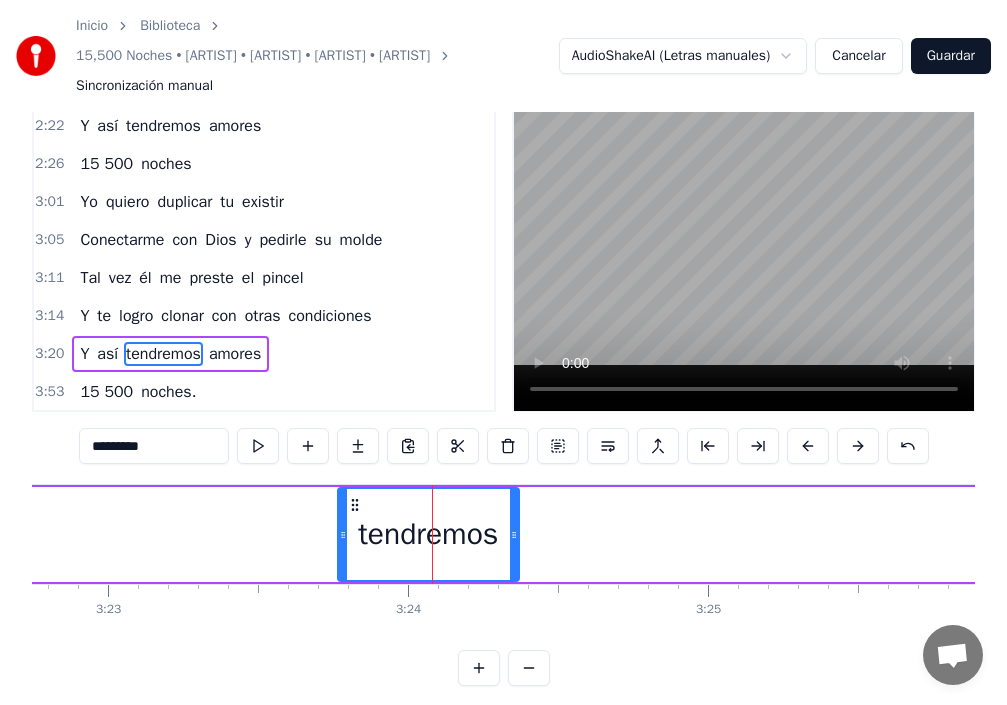 drag, startPoint x: 429, startPoint y: 537, endPoint x: 339, endPoint y: 527, distance: 90.55385 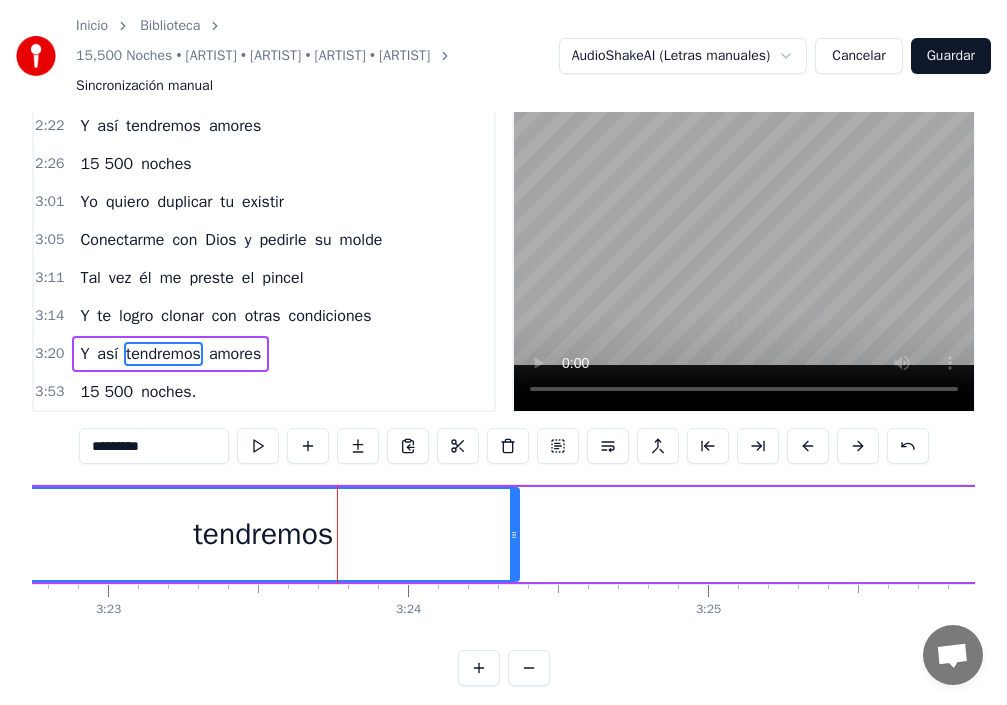drag, startPoint x: 344, startPoint y: 533, endPoint x: 60, endPoint y: 532, distance: 284.00177 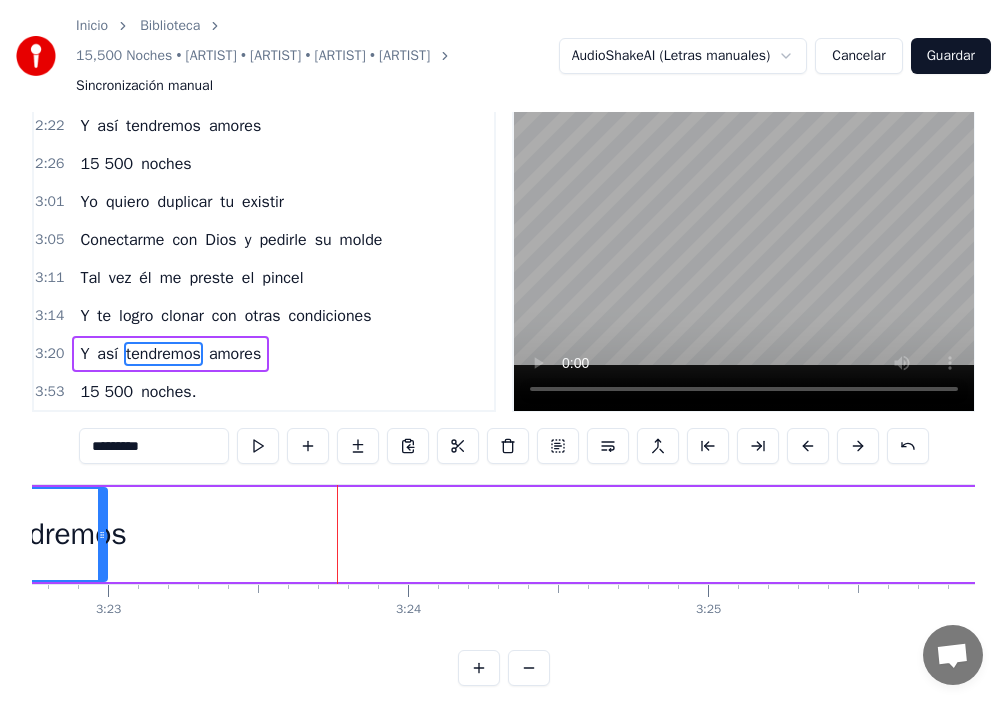 drag, startPoint x: 516, startPoint y: 530, endPoint x: 90, endPoint y: 512, distance: 426.38013 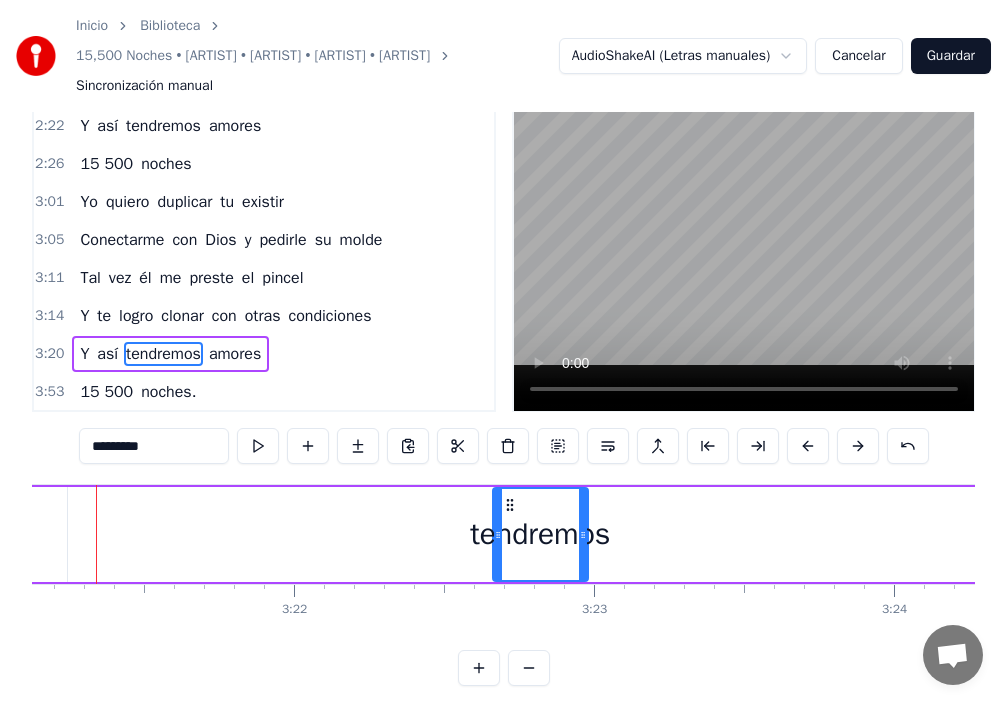scroll, scrollTop: 0, scrollLeft: 60301, axis: horizontal 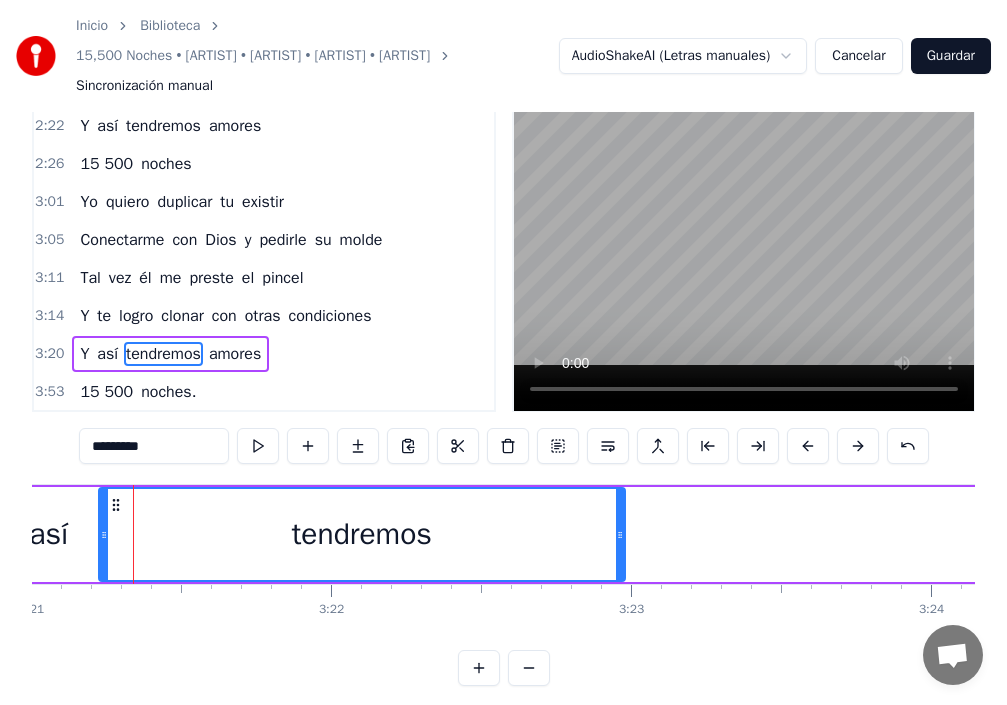 drag, startPoint x: 534, startPoint y: 534, endPoint x: 103, endPoint y: 525, distance: 431.09396 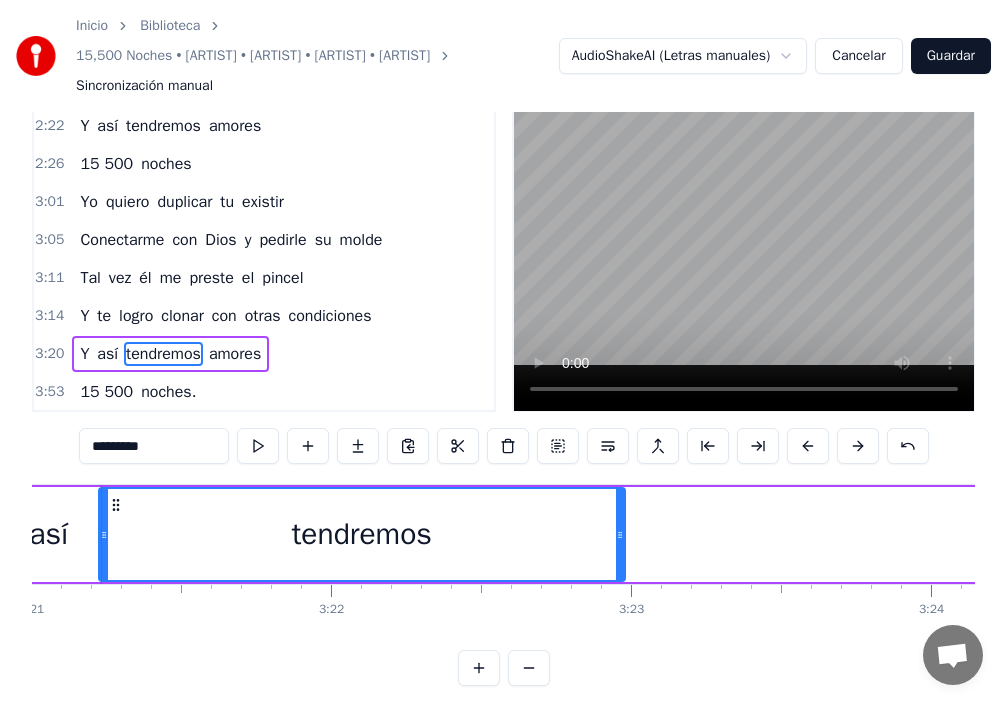 scroll, scrollTop: 0, scrollLeft: 60270, axis: horizontal 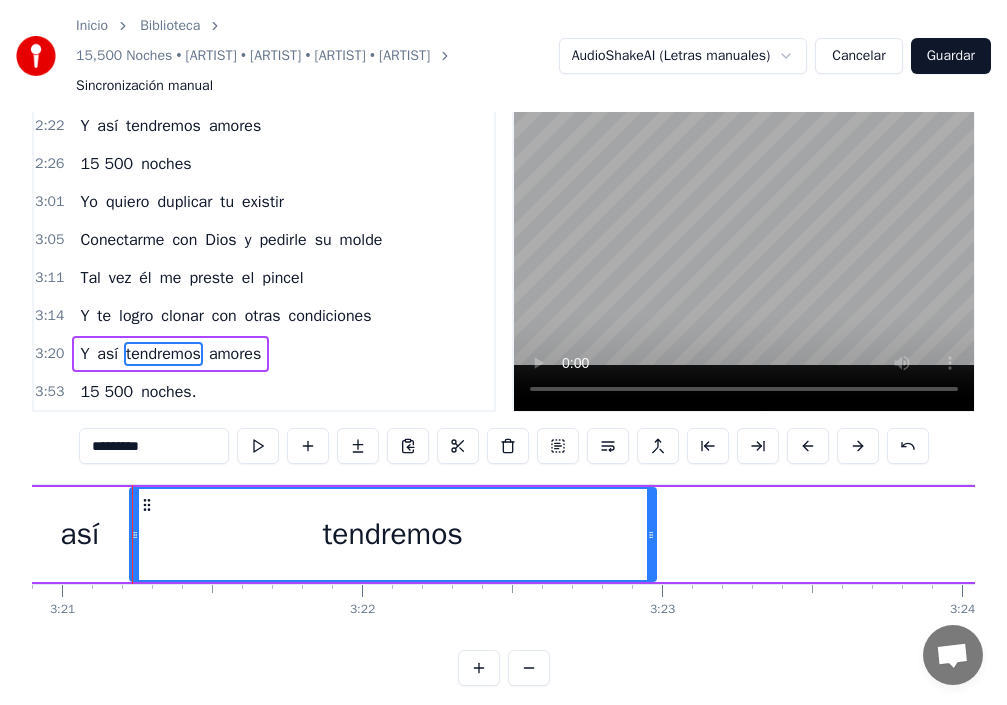 drag, startPoint x: 656, startPoint y: 538, endPoint x: 559, endPoint y: 533, distance: 97.128784 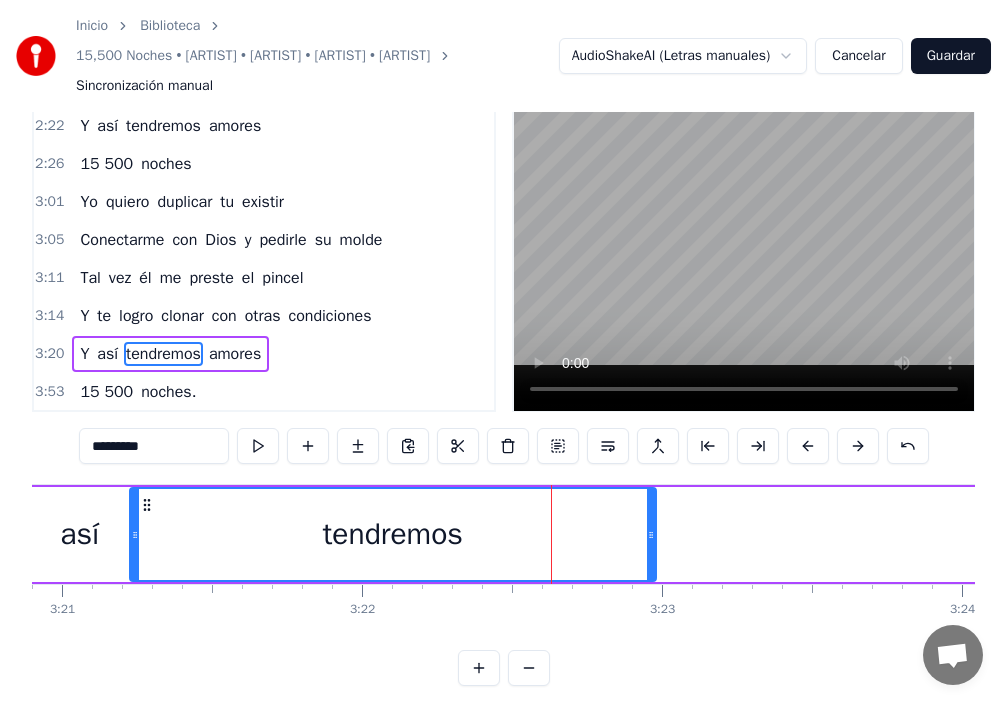 drag, startPoint x: 591, startPoint y: 532, endPoint x: 608, endPoint y: 544, distance: 20.808653 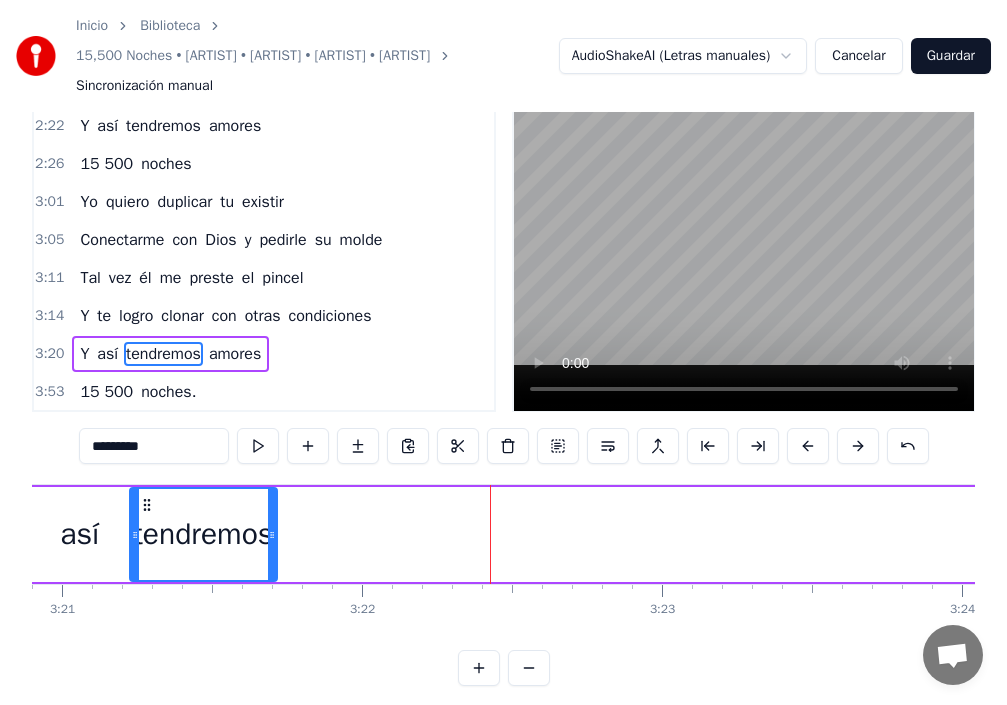 drag, startPoint x: 653, startPoint y: 531, endPoint x: 274, endPoint y: 544, distance: 379.2229 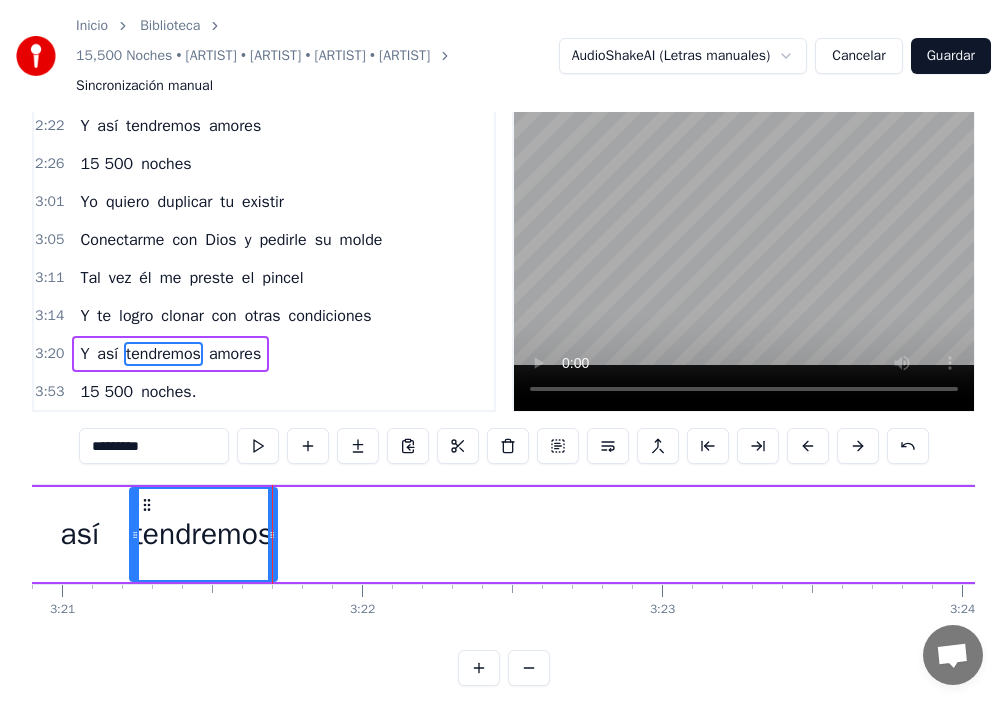 click on "así" at bounding box center [79, 534] 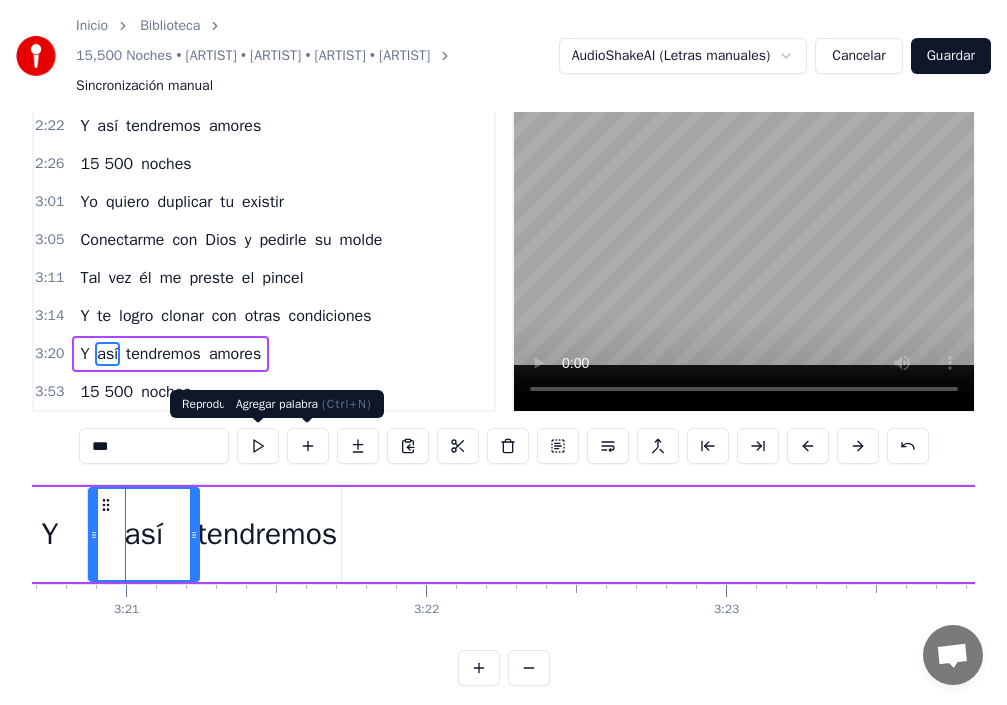scroll, scrollTop: 0, scrollLeft: 60199, axis: horizontal 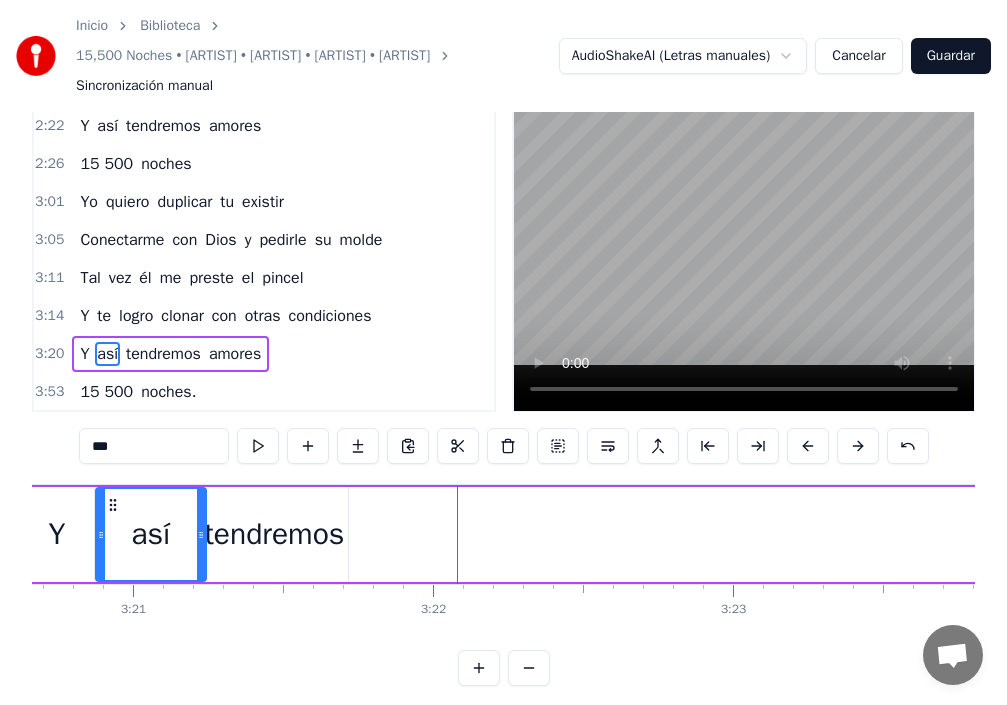 click on "tendremos" at bounding box center [274, 534] 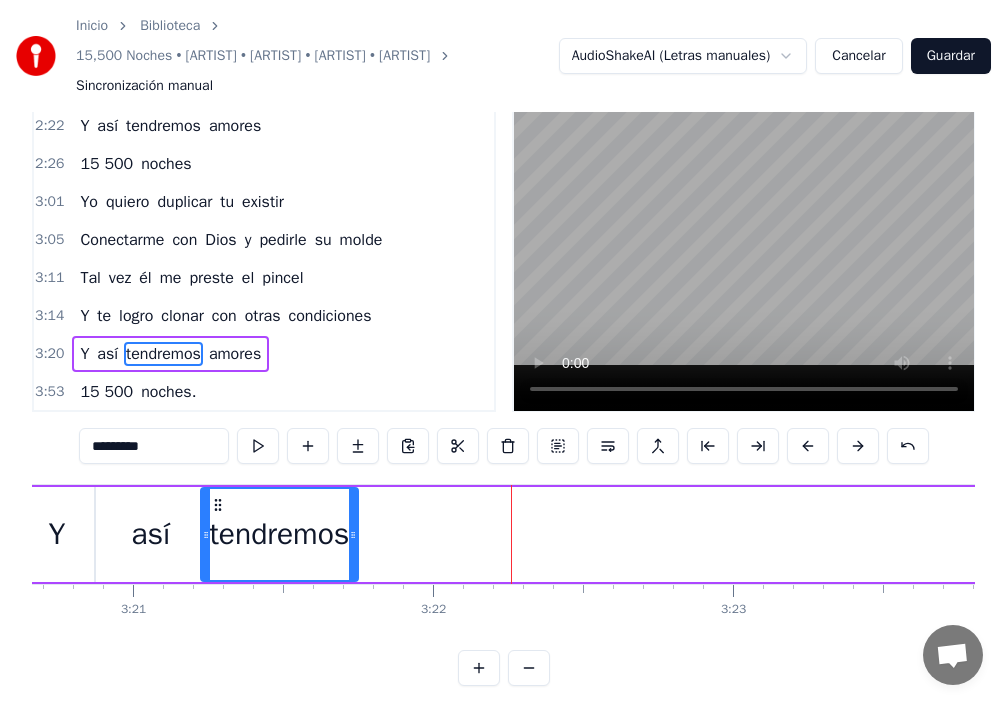 drag, startPoint x: 344, startPoint y: 504, endPoint x: 354, endPoint y: 502, distance: 10.198039 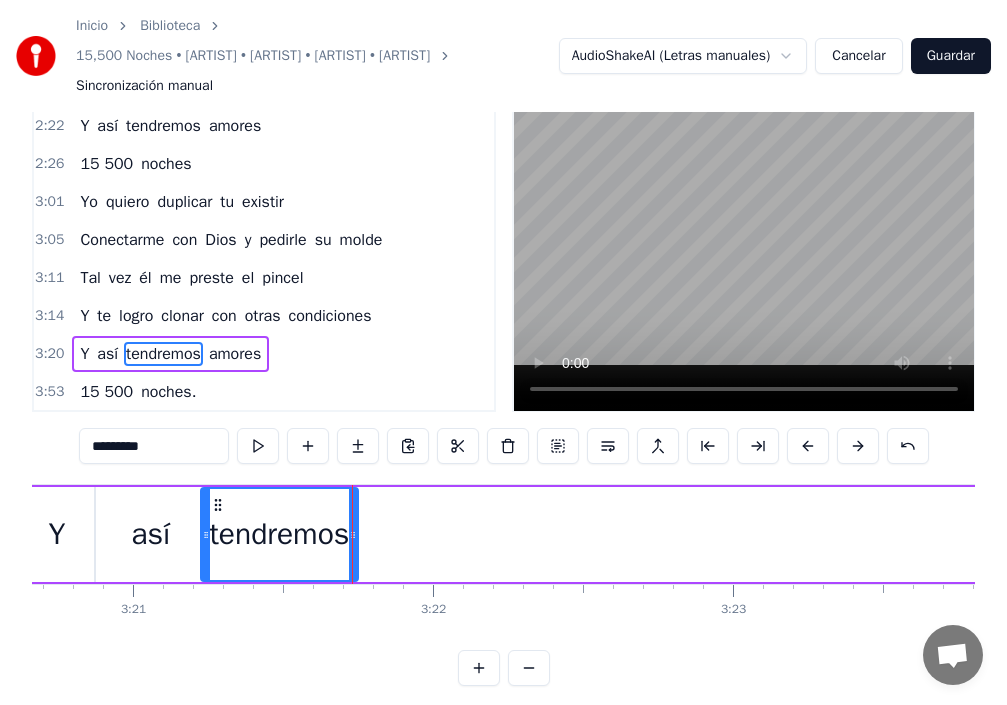 click on "amores" at bounding box center [235, 354] 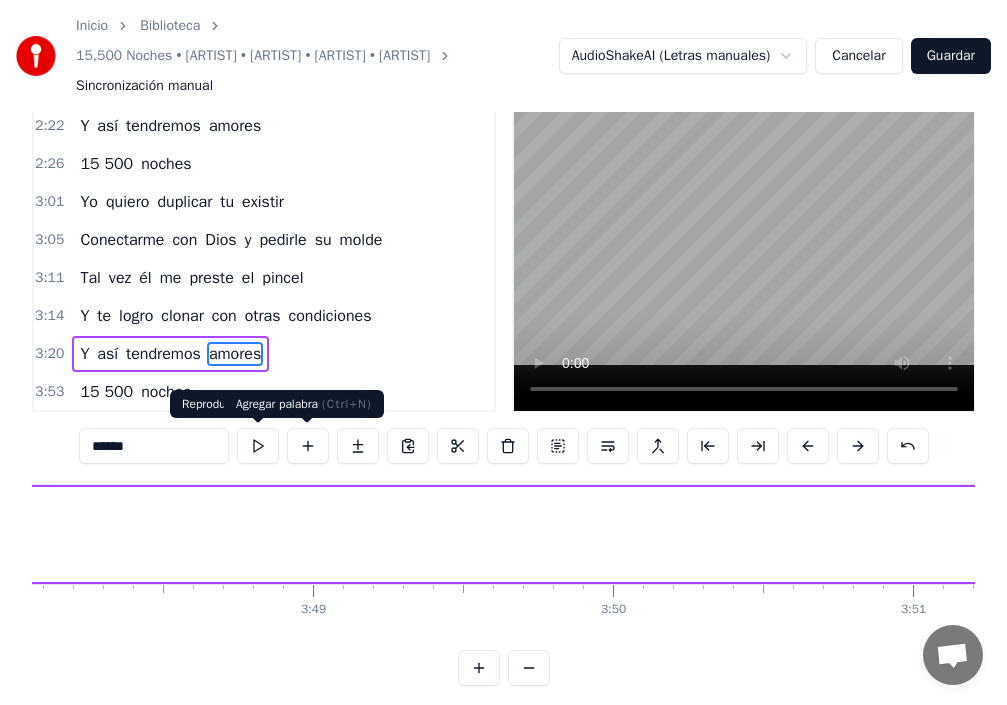 scroll, scrollTop: 0, scrollLeft: 69314, axis: horizontal 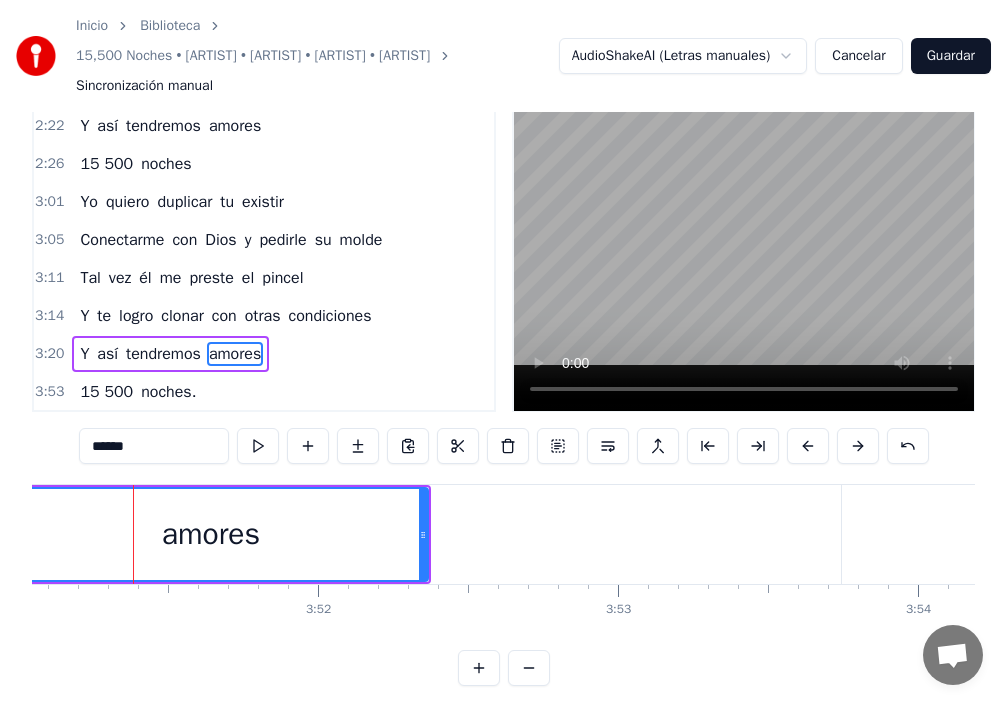 drag, startPoint x: 142, startPoint y: 532, endPoint x: 0, endPoint y: 526, distance: 142.12671 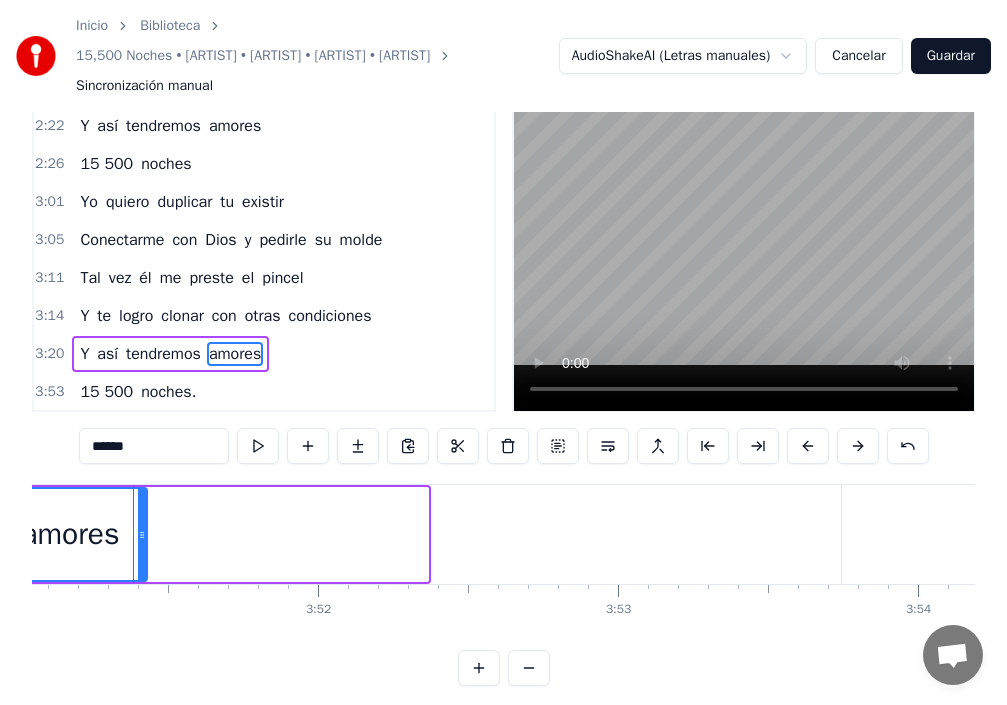 drag, startPoint x: 425, startPoint y: 534, endPoint x: 144, endPoint y: 548, distance: 281.34854 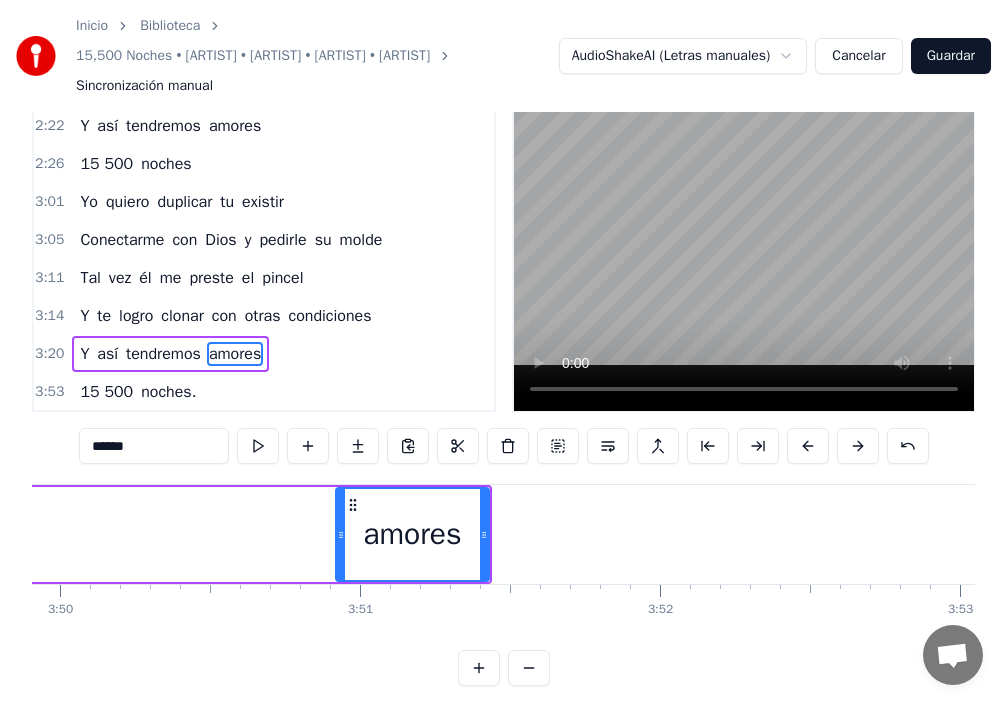 scroll, scrollTop: 0, scrollLeft: 68669, axis: horizontal 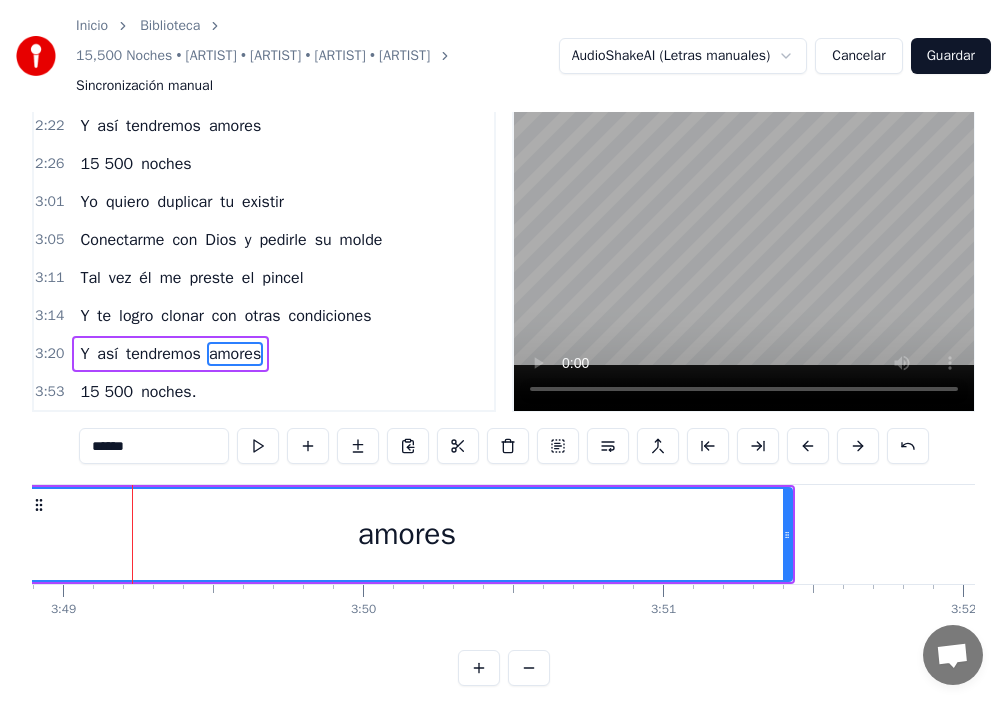 drag, startPoint x: 644, startPoint y: 536, endPoint x: 111, endPoint y: 556, distance: 533.3751 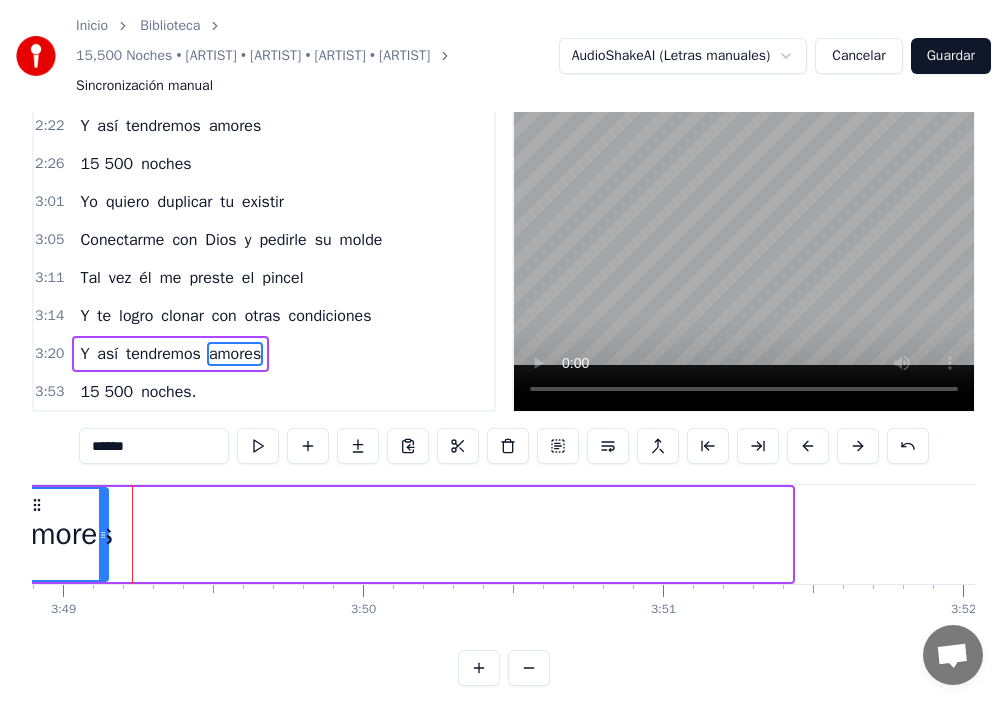 drag, startPoint x: 787, startPoint y: 532, endPoint x: 103, endPoint y: 534, distance: 684.0029 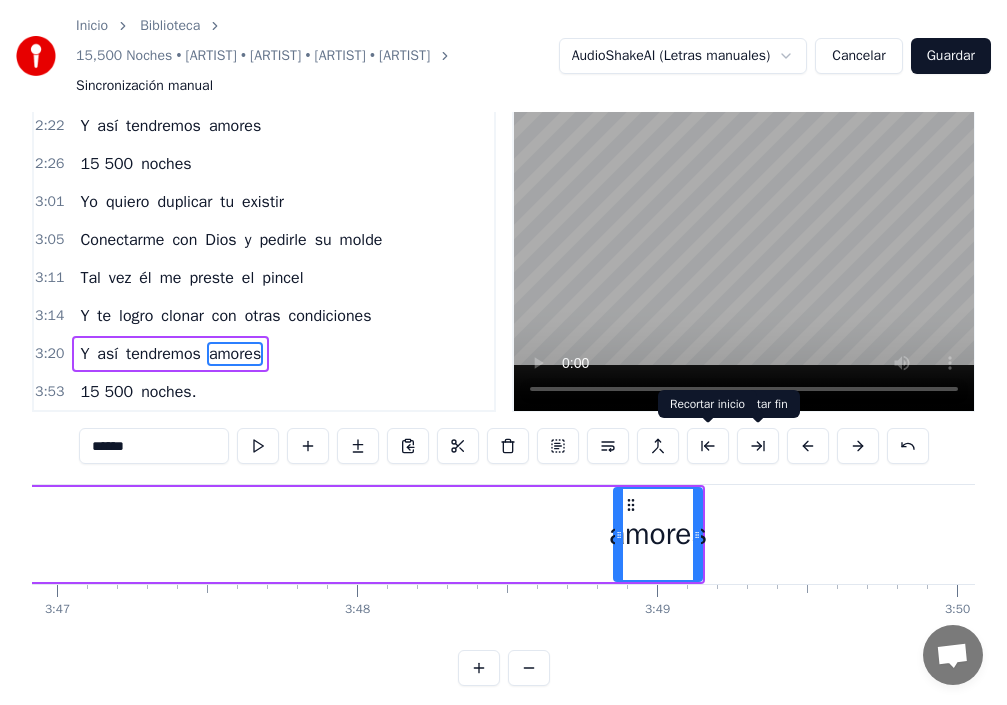 scroll, scrollTop: 0, scrollLeft: 67972, axis: horizontal 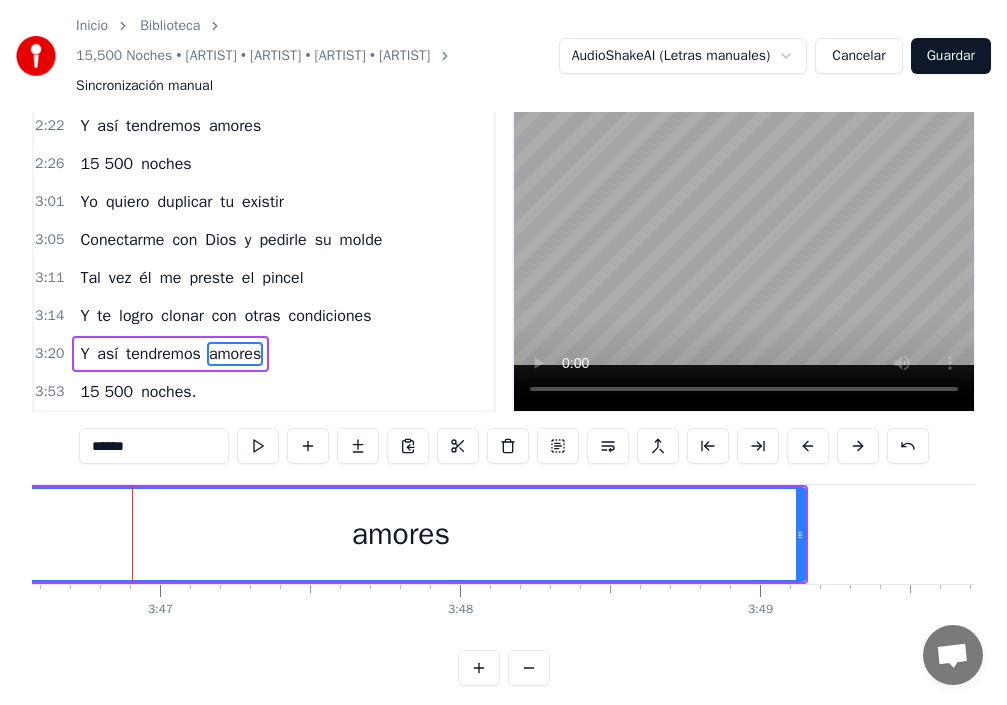 drag, startPoint x: 720, startPoint y: 535, endPoint x: 0, endPoint y: 539, distance: 720.0111 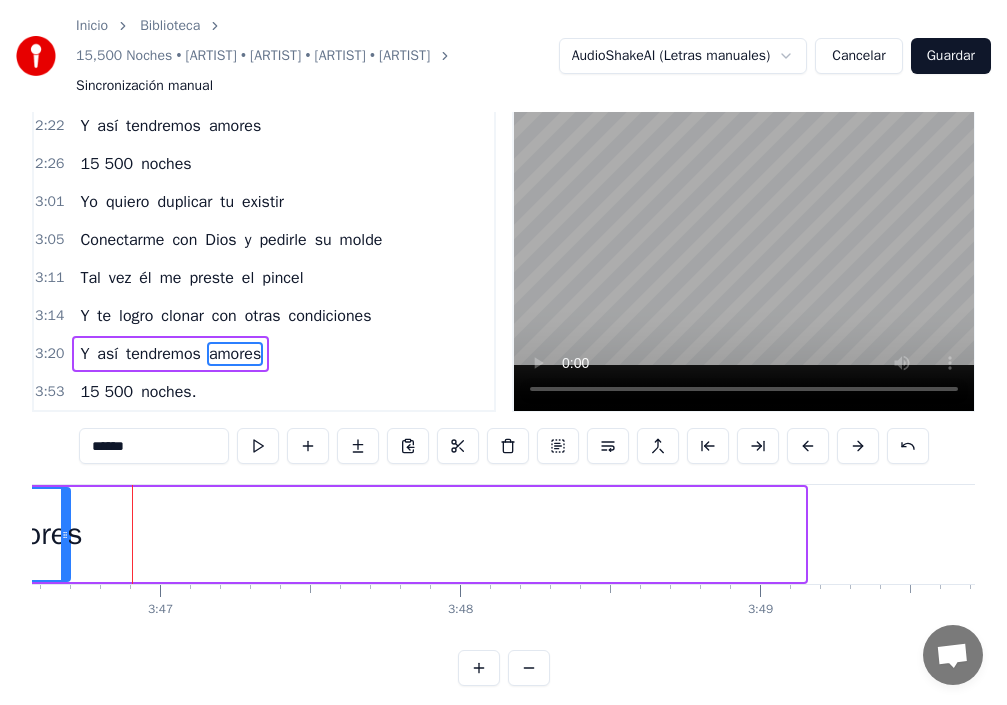 drag, startPoint x: 803, startPoint y: 533, endPoint x: 67, endPoint y: 540, distance: 736.03326 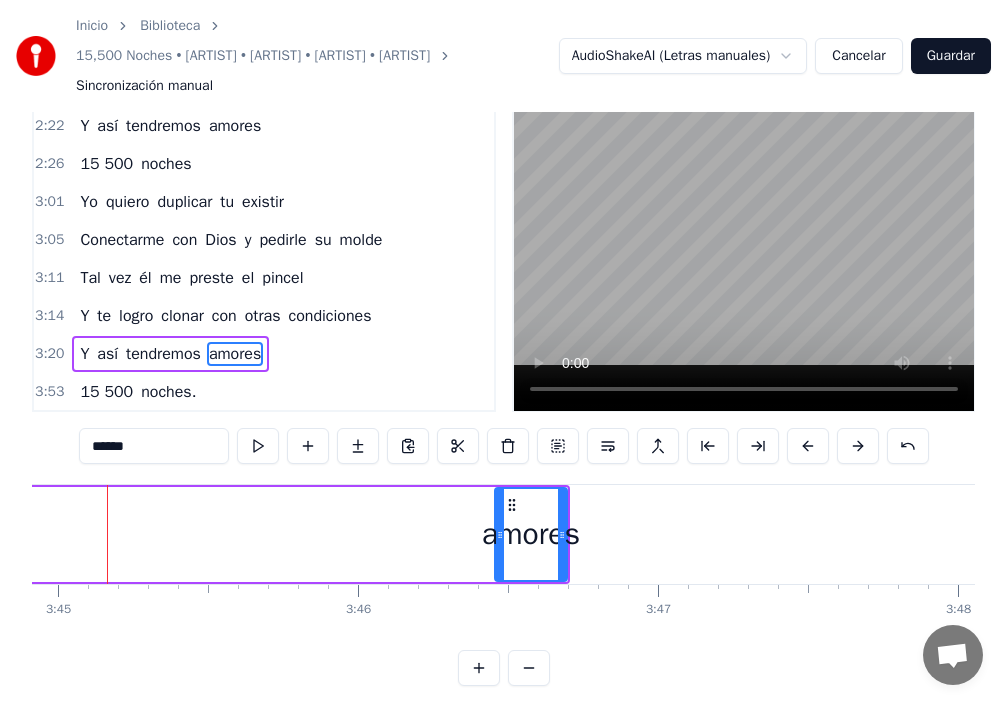 scroll, scrollTop: 0, scrollLeft: 67449, axis: horizontal 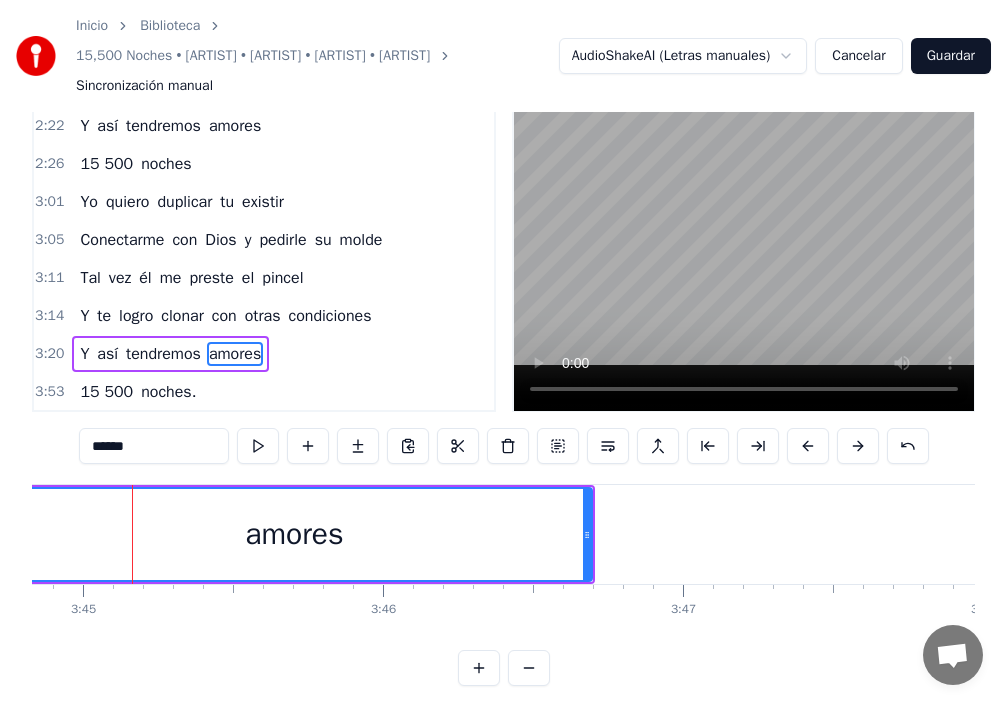 drag, startPoint x: 523, startPoint y: 533, endPoint x: 0, endPoint y: 543, distance: 523.0956 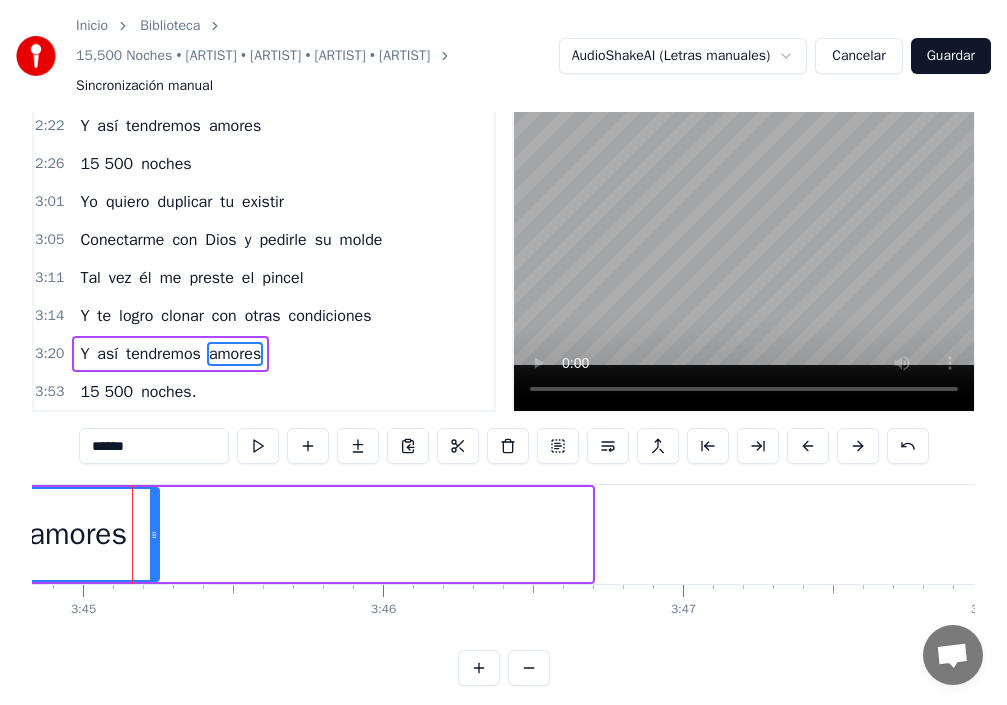 drag, startPoint x: 588, startPoint y: 540, endPoint x: 53, endPoint y: 533, distance: 535.0458 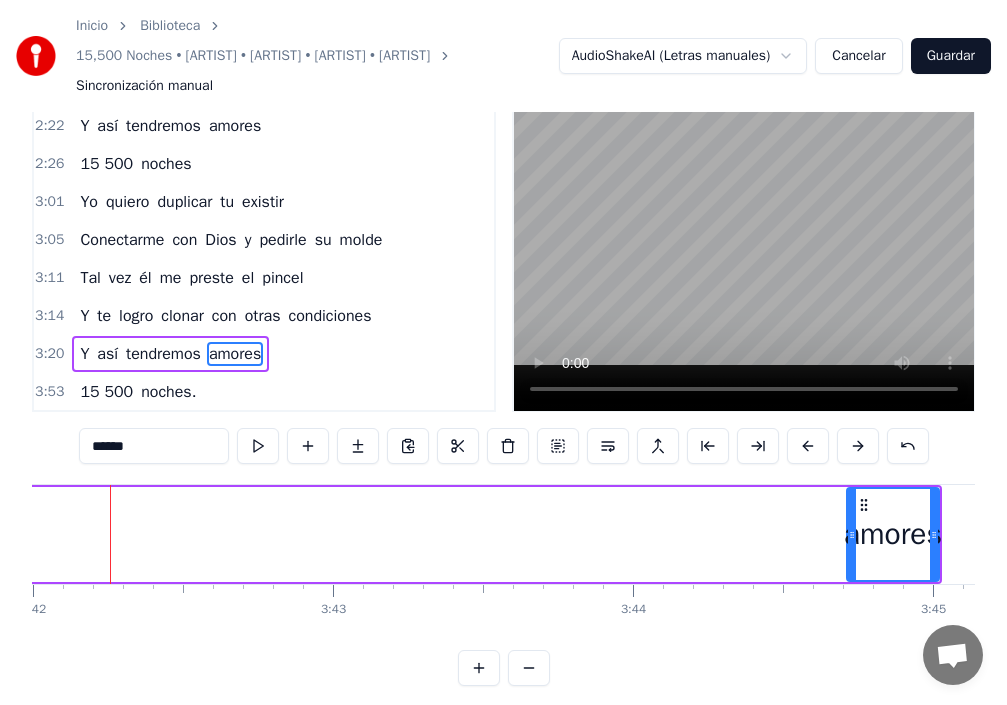 scroll, scrollTop: 0, scrollLeft: 66577, axis: horizontal 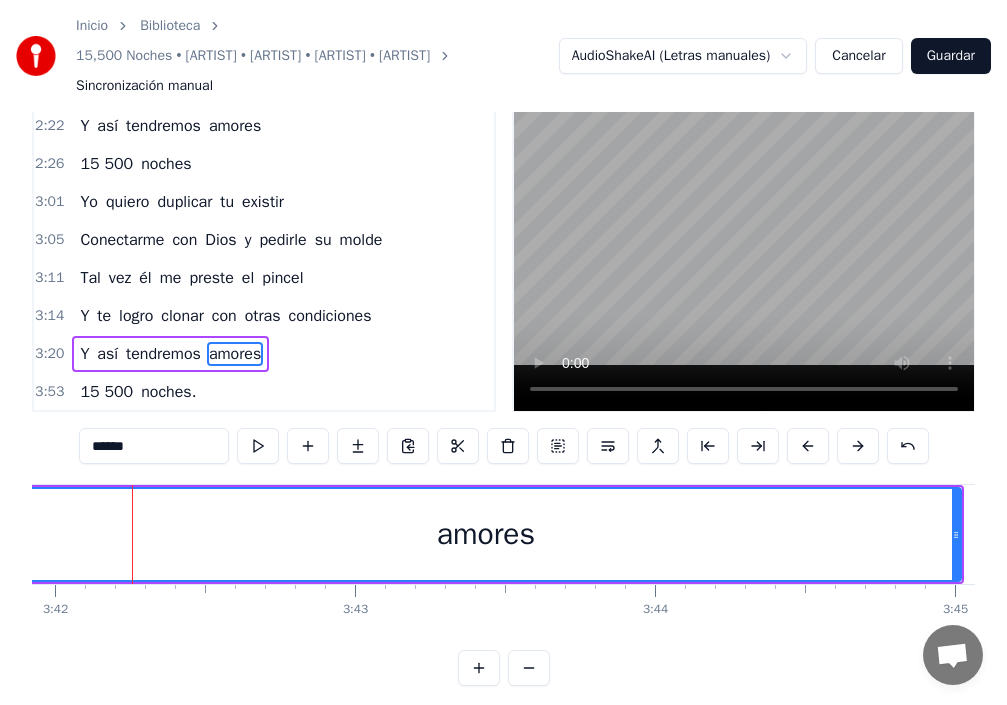 drag, startPoint x: 764, startPoint y: 514, endPoint x: 0, endPoint y: 462, distance: 765.7676 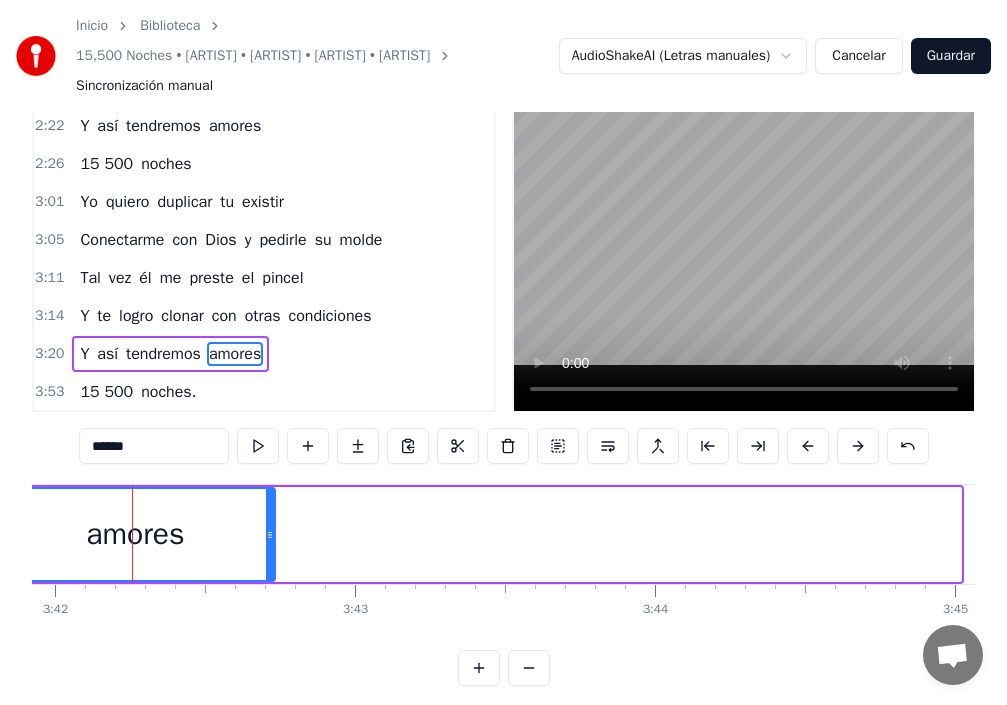 drag, startPoint x: 958, startPoint y: 532, endPoint x: 258, endPoint y: 489, distance: 701.31946 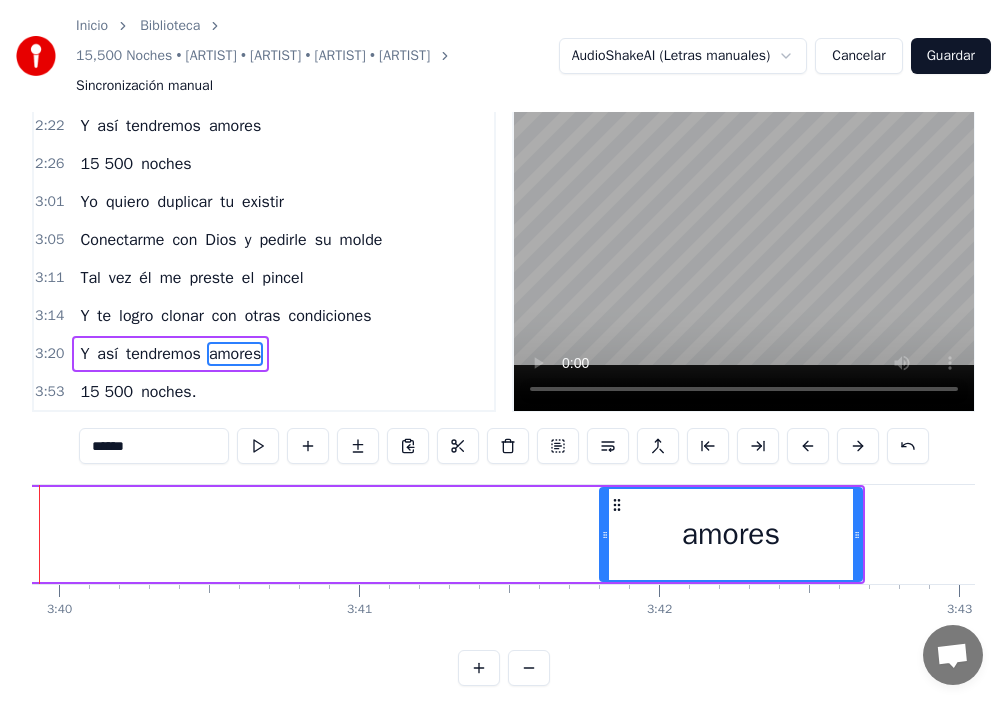 scroll, scrollTop: 0, scrollLeft: 65880, axis: horizontal 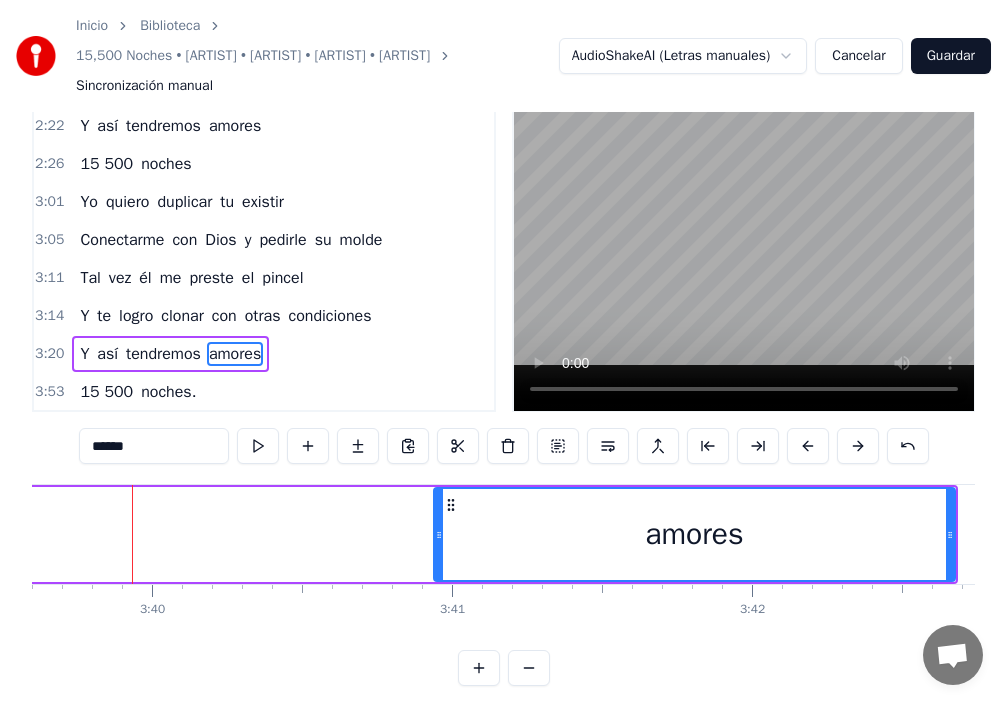 drag, startPoint x: 699, startPoint y: 533, endPoint x: 440, endPoint y: 516, distance: 259.5573 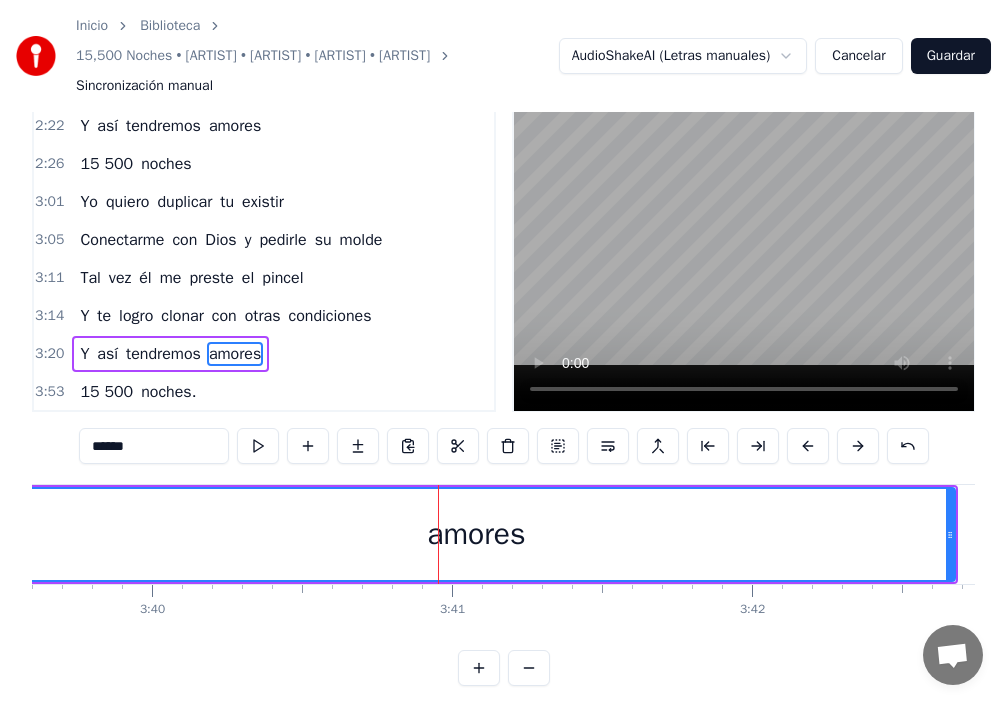 drag, startPoint x: 436, startPoint y: 530, endPoint x: 0, endPoint y: 521, distance: 436.09286 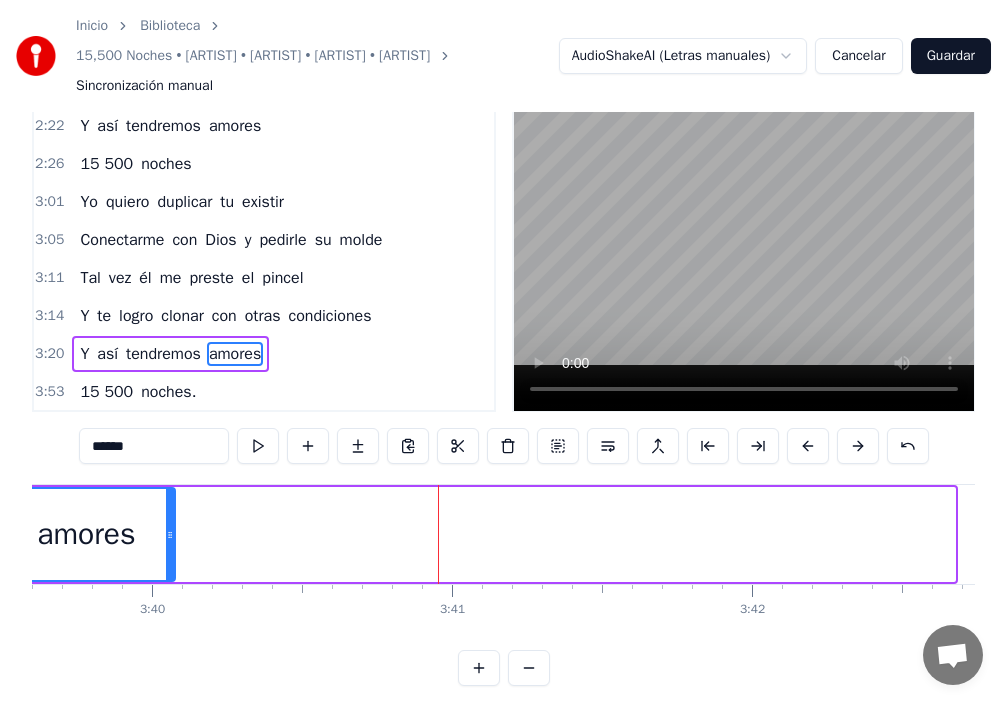 drag, startPoint x: 949, startPoint y: 535, endPoint x: 169, endPoint y: 551, distance: 780.16406 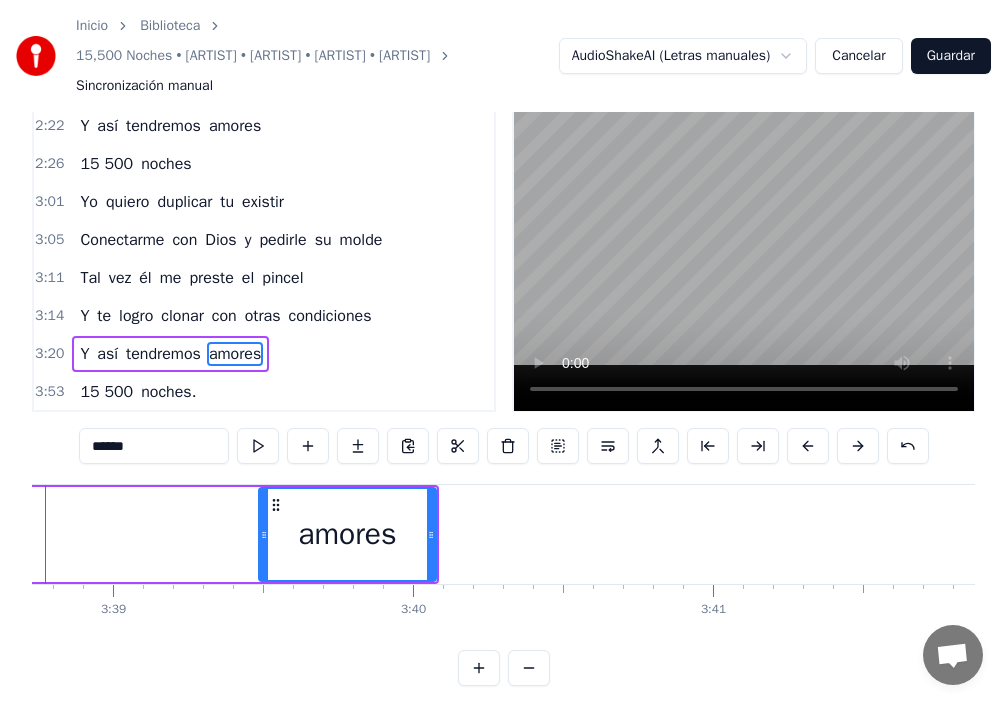 scroll, scrollTop: 0, scrollLeft: 65531, axis: horizontal 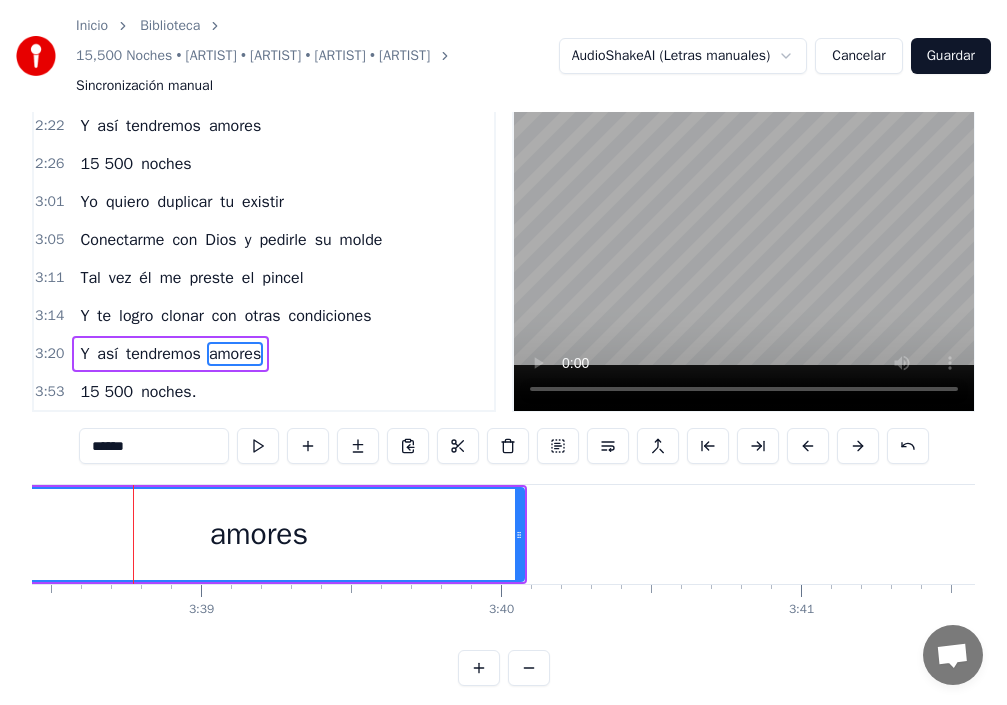 drag, startPoint x: 353, startPoint y: 540, endPoint x: 0, endPoint y: 553, distance: 353.2393 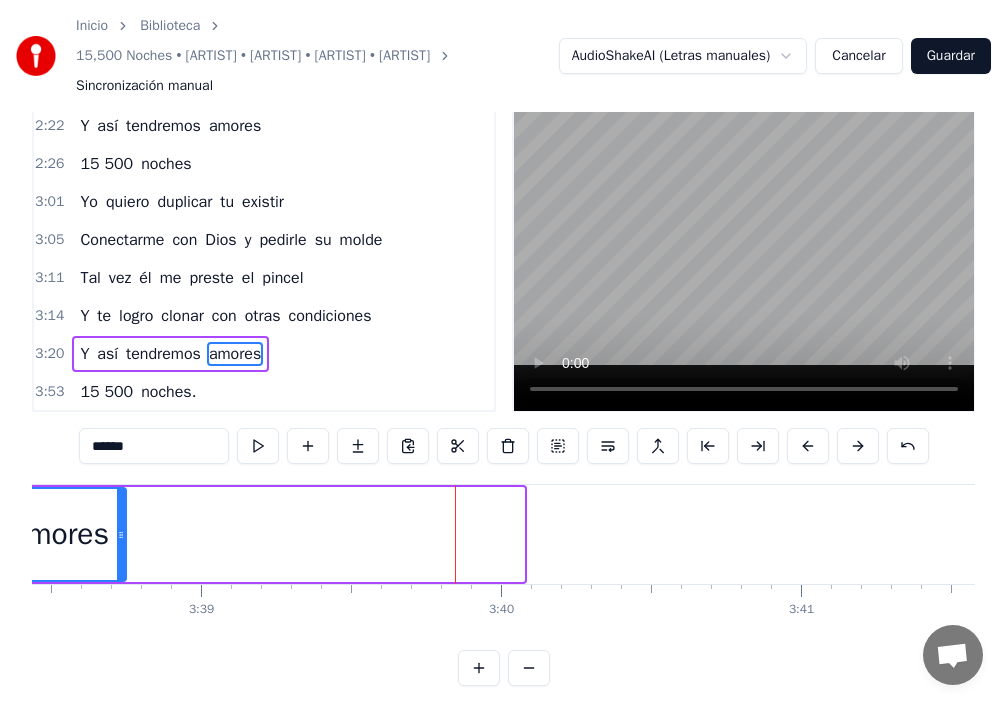 drag, startPoint x: 519, startPoint y: 532, endPoint x: 104, endPoint y: 543, distance: 415.14575 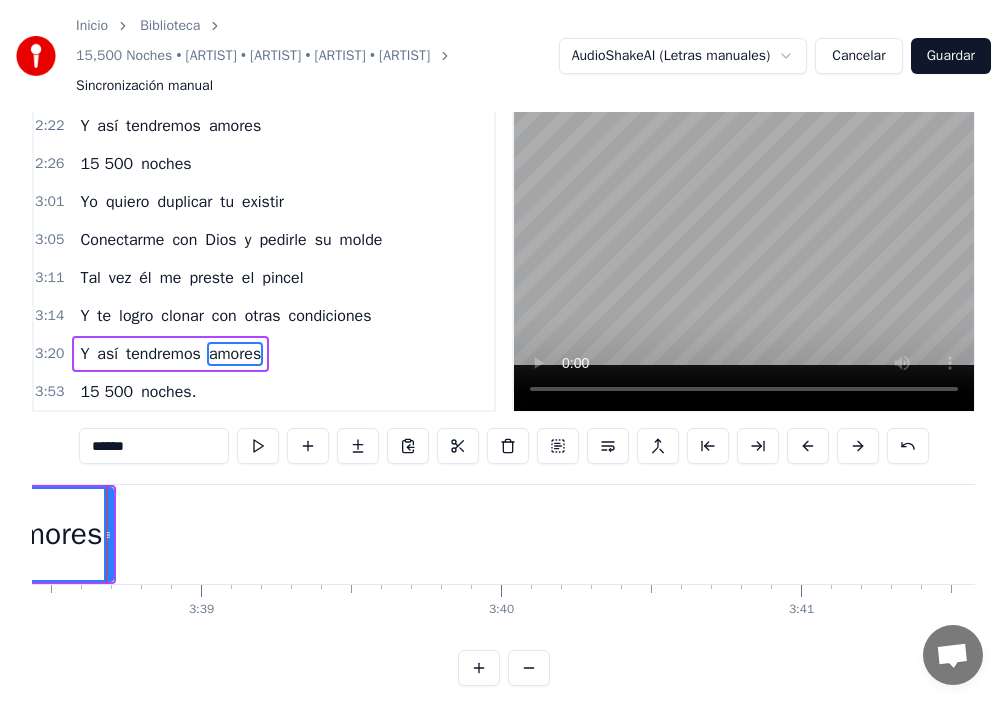 scroll, scrollTop: 0, scrollLeft: 65505, axis: horizontal 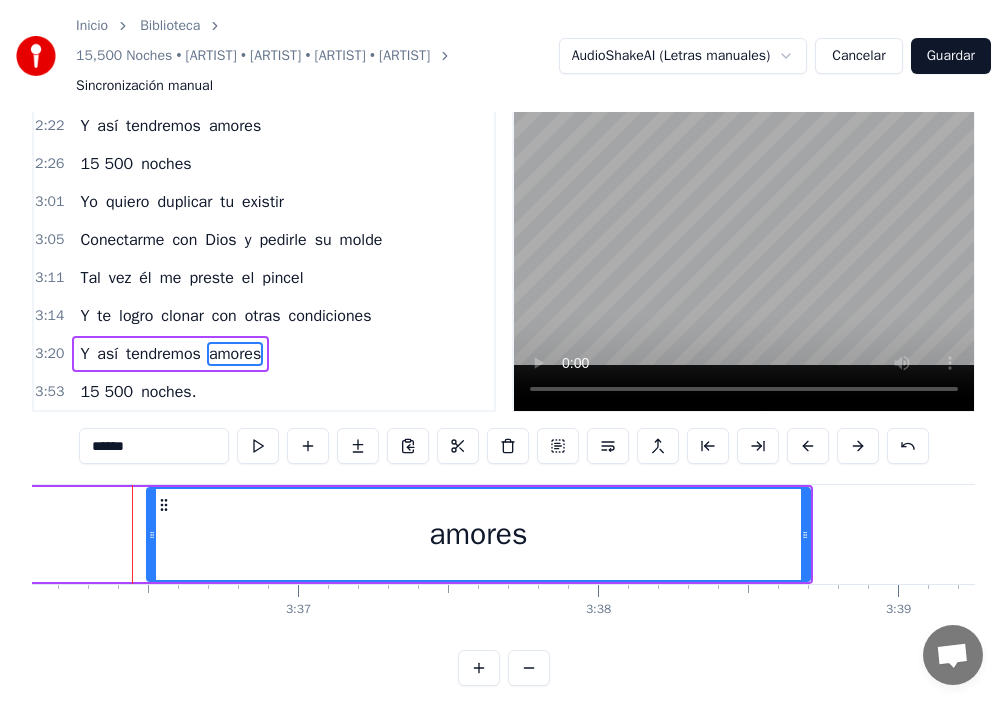drag, startPoint x: 699, startPoint y: 531, endPoint x: 151, endPoint y: 552, distance: 548.4022 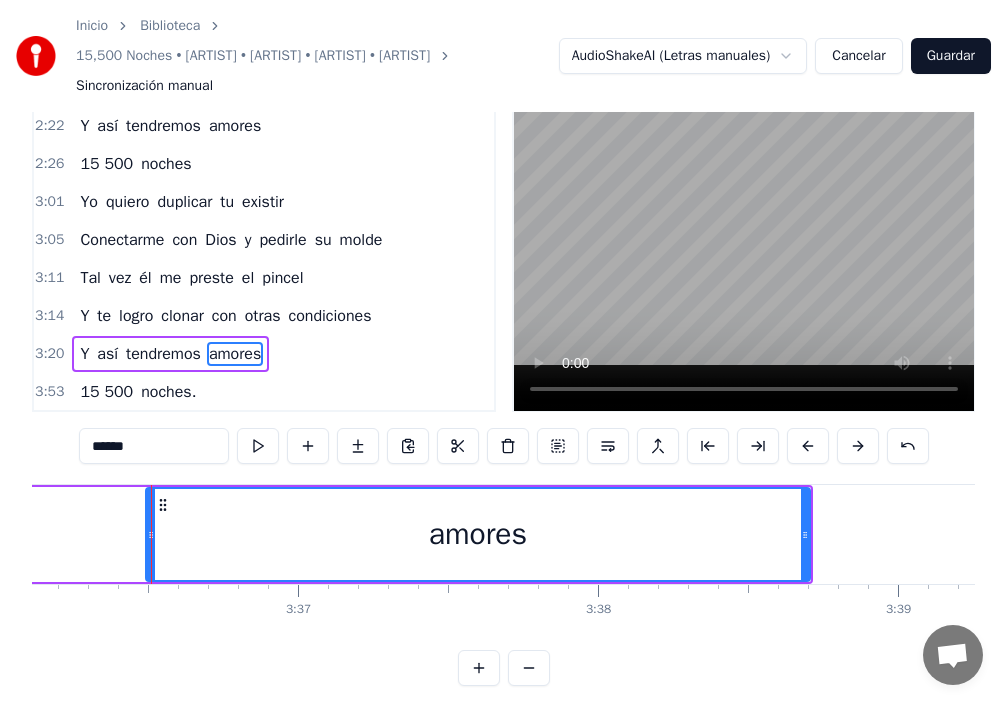 drag, startPoint x: 810, startPoint y: 535, endPoint x: 310, endPoint y: 566, distance: 500.96008 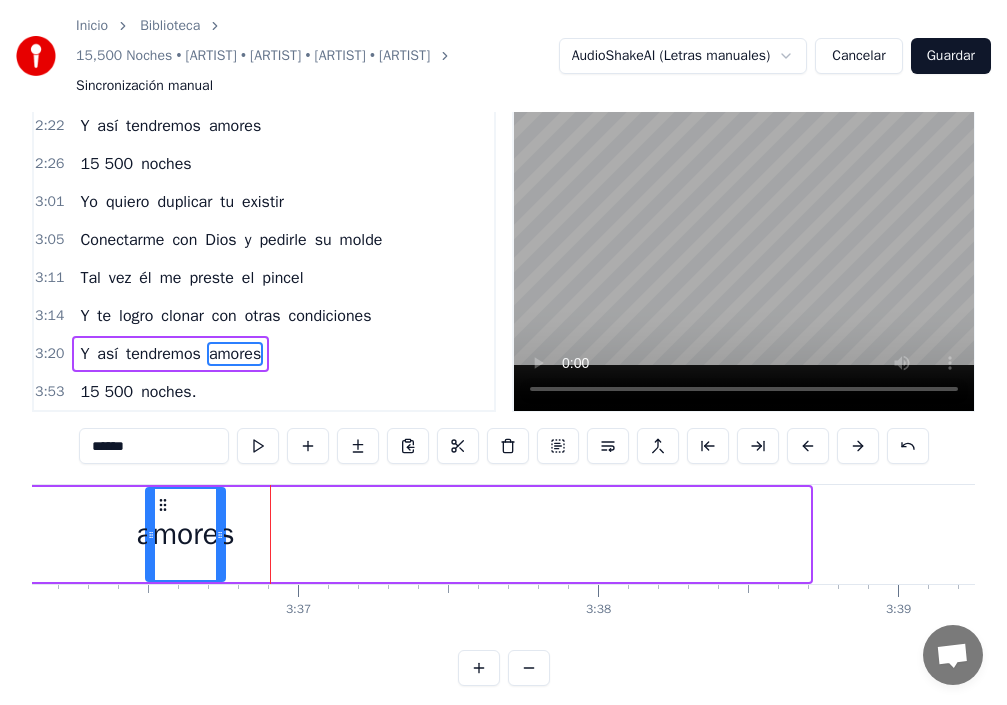 drag, startPoint x: 808, startPoint y: 536, endPoint x: 221, endPoint y: 544, distance: 587.0545 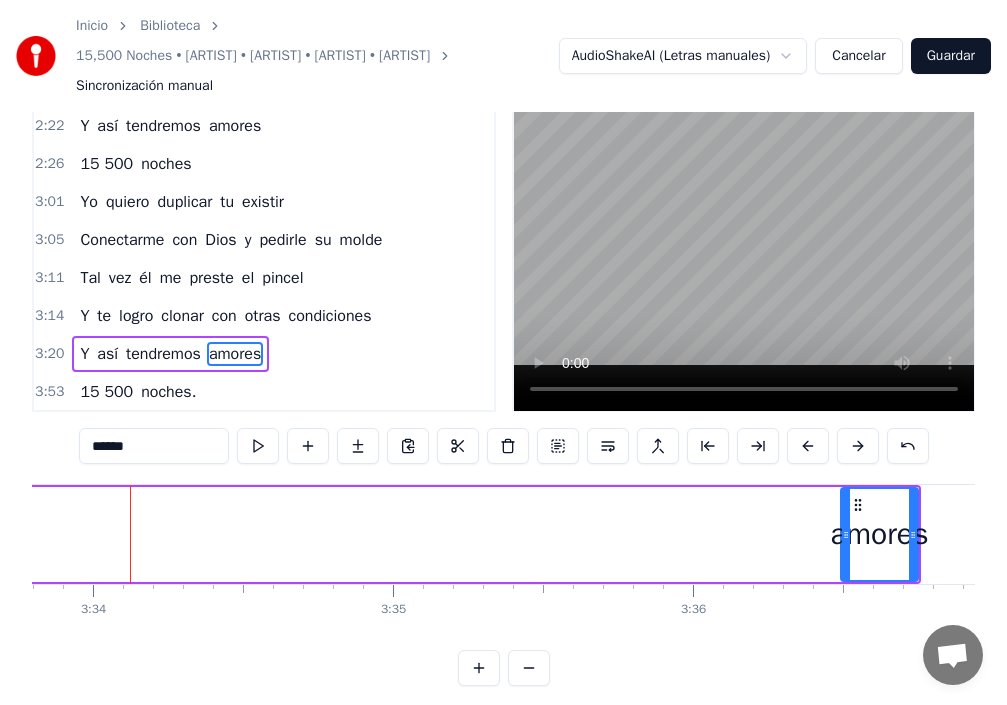 scroll, scrollTop: 0, scrollLeft: 64136, axis: horizontal 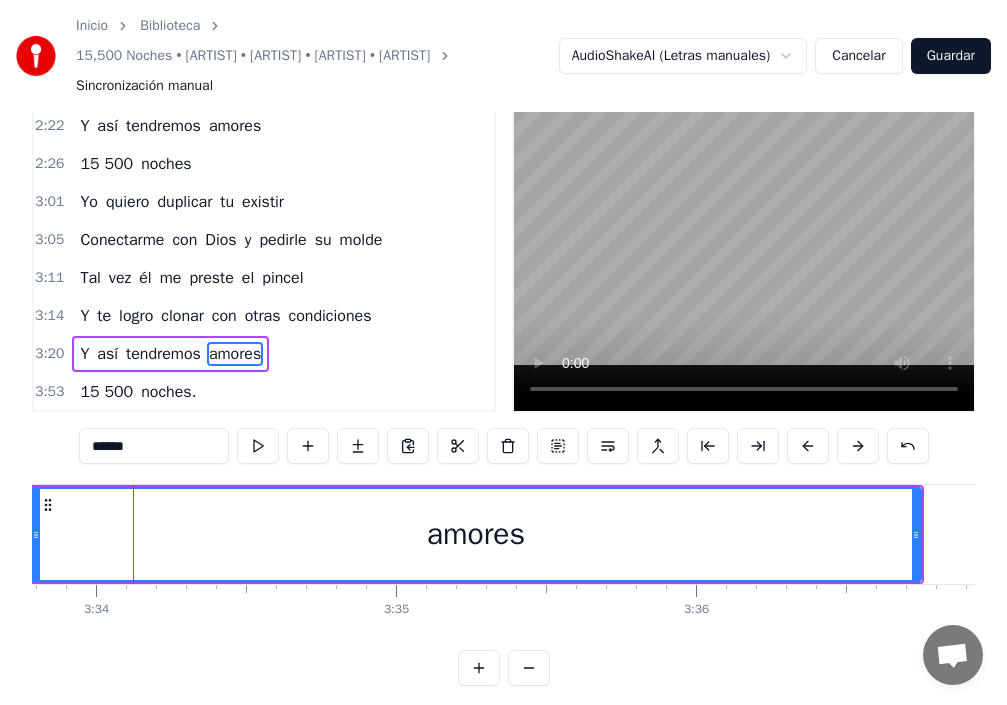 drag, startPoint x: 850, startPoint y: 537, endPoint x: 37, endPoint y: 523, distance: 813.12054 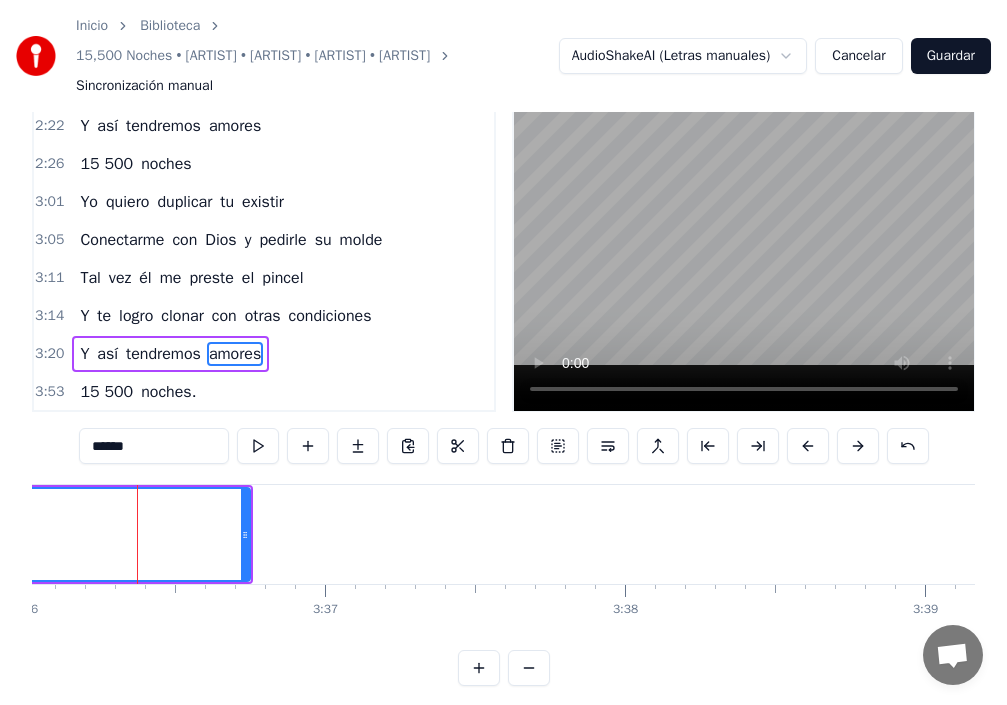 scroll, scrollTop: 0, scrollLeft: 64812, axis: horizontal 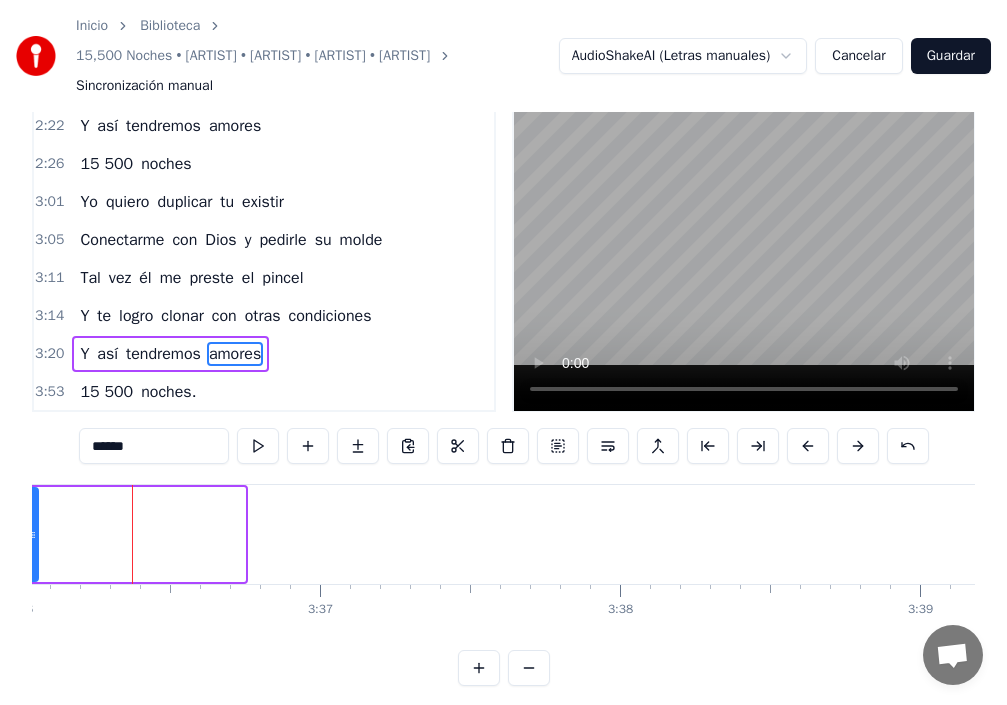 drag, startPoint x: 240, startPoint y: 544, endPoint x: 33, endPoint y: 546, distance: 207.00966 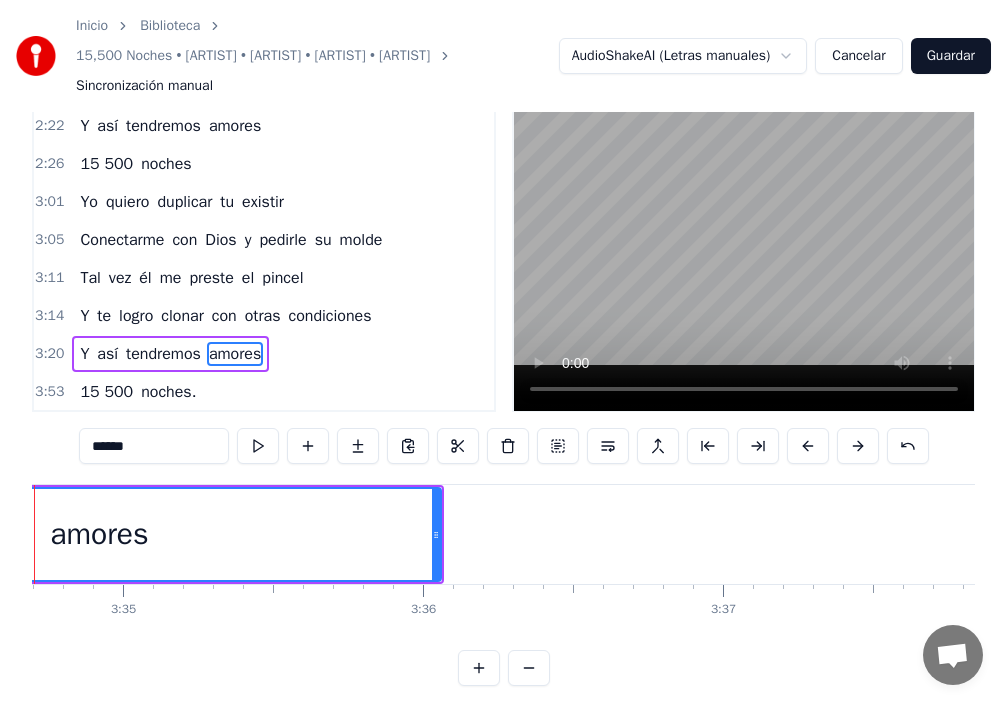 scroll, scrollTop: 0, scrollLeft: 64311, axis: horizontal 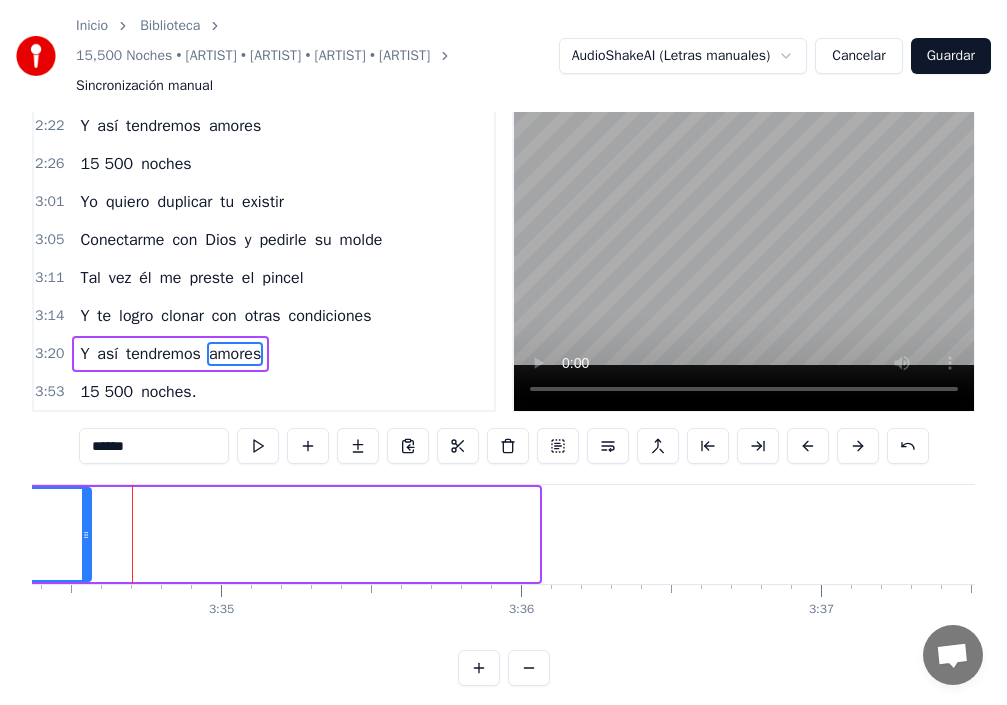 drag, startPoint x: 535, startPoint y: 539, endPoint x: 87, endPoint y: 565, distance: 448.75385 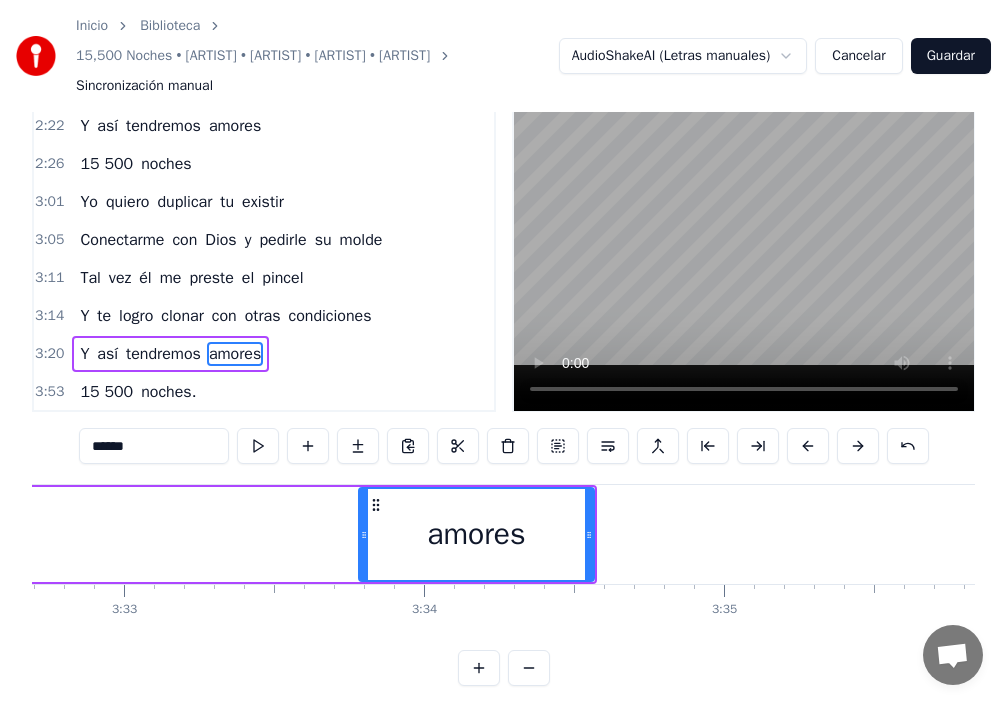 scroll, scrollTop: 0, scrollLeft: 63613, axis: horizontal 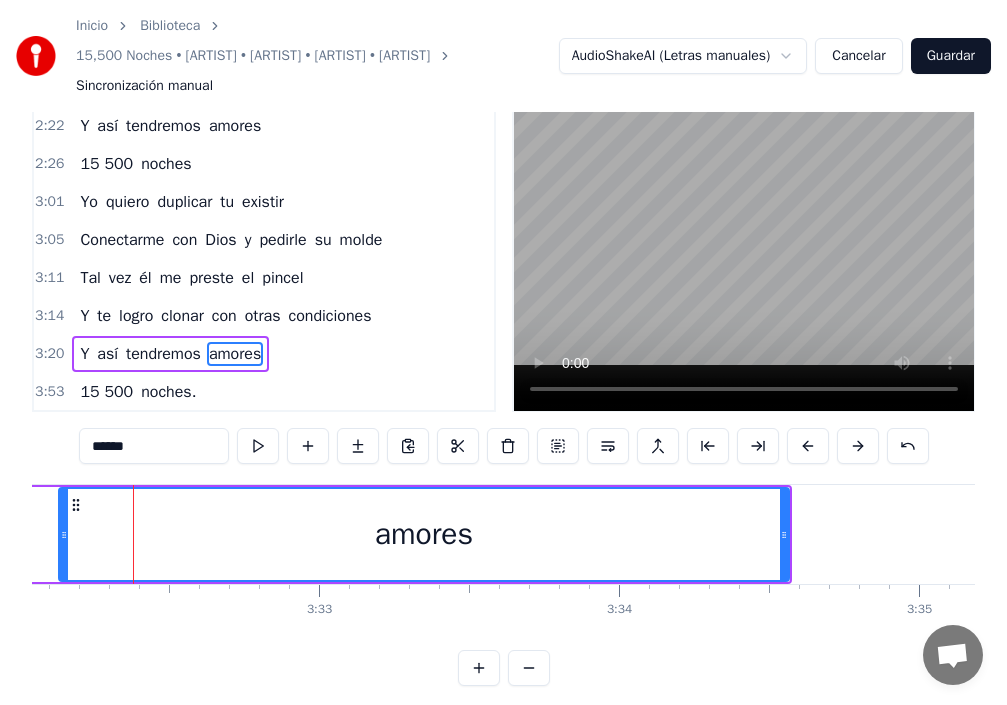 drag, startPoint x: 558, startPoint y: 534, endPoint x: 3, endPoint y: 532, distance: 555.0036 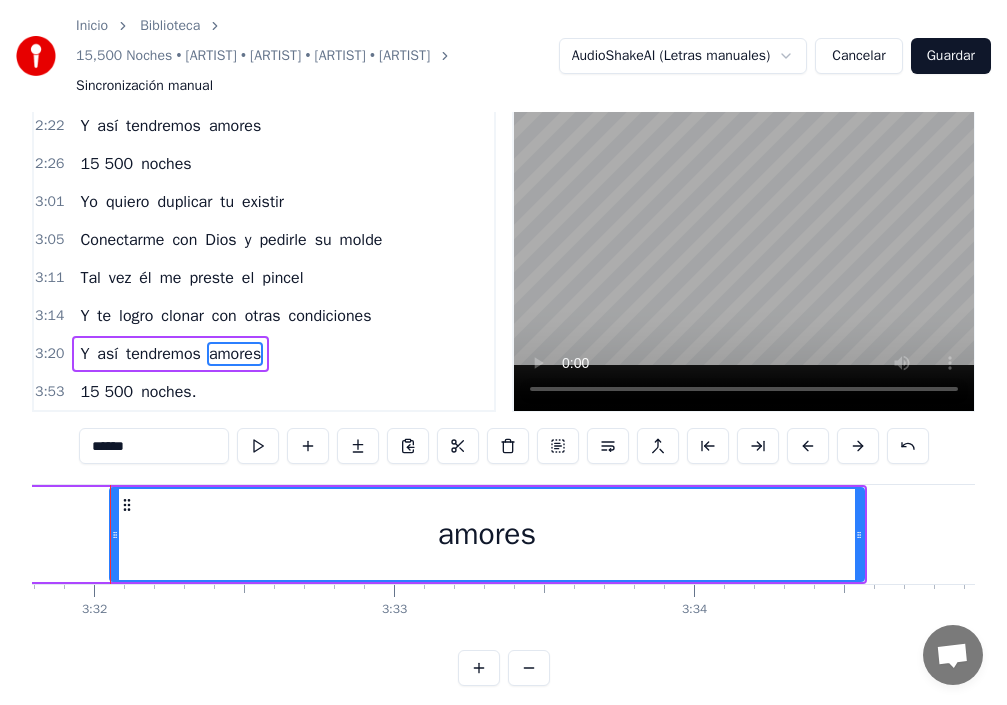 scroll, scrollTop: 0, scrollLeft: 63516, axis: horizontal 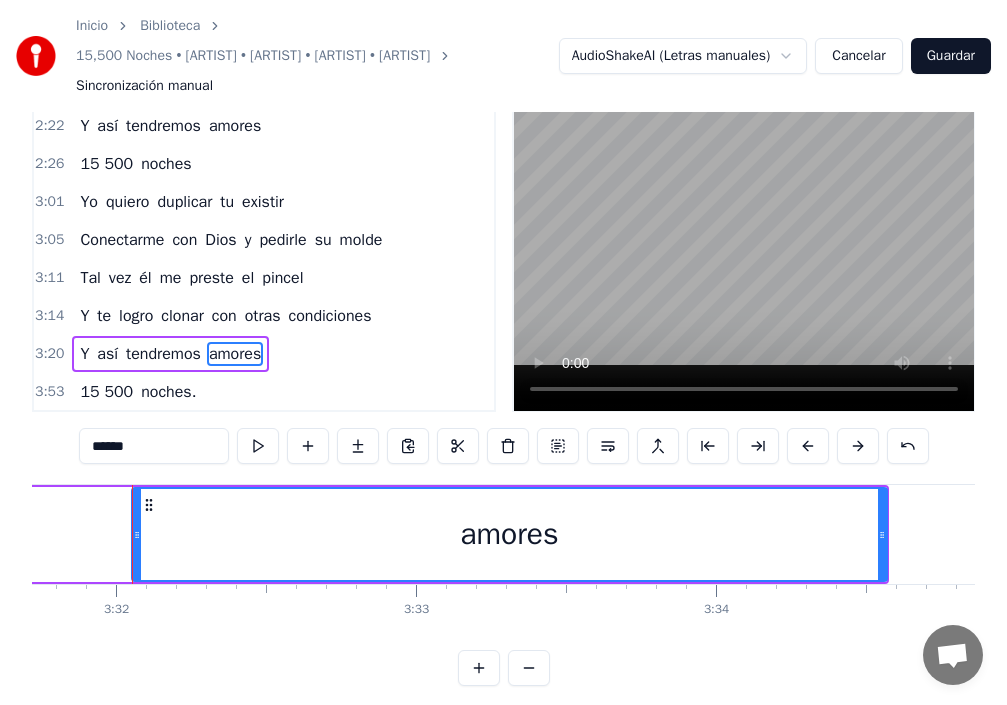 drag, startPoint x: 882, startPoint y: 536, endPoint x: 553, endPoint y: 521, distance: 329.34177 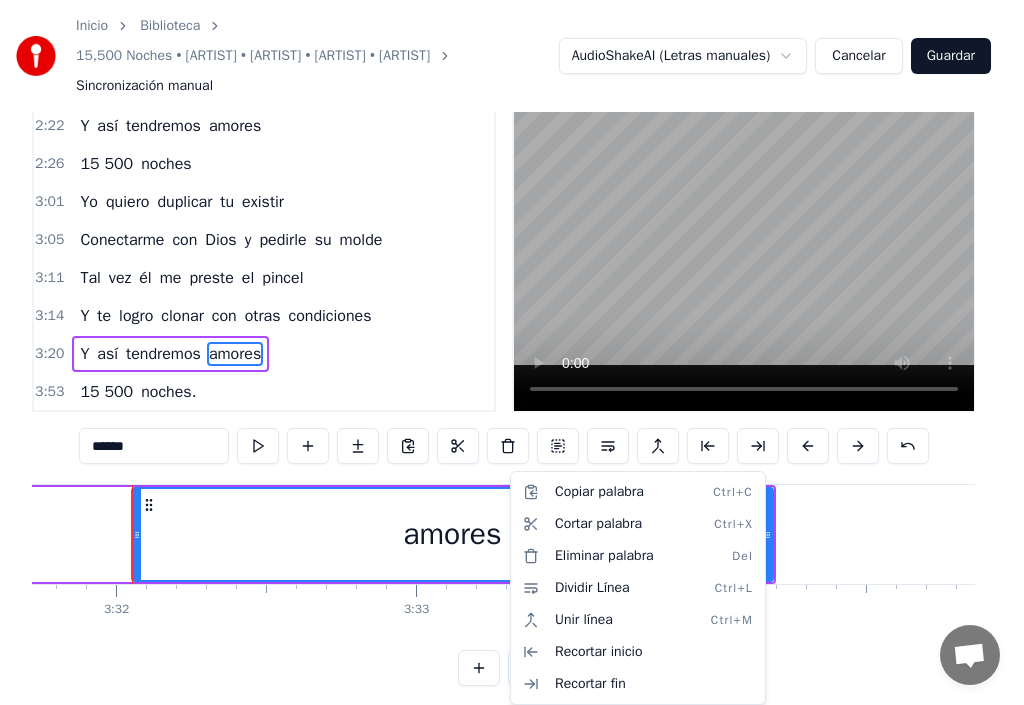 click on "0:12 / 4:01 Poquito a poco yo me obsesiono de ti 0:19 Por desgracia eres la única en tu liga. 0:22 Yo he de inventar otra versión como tú, 0:27 Con tu cara, tu actitud y tu figura. 0:33 Quiero repetir, 0:35 La obra de arte que mis ojos ven en ti 0:39 Ay, idéntica a ti, 0:43 Me basta con una copia si es hermosa 0:47 Qué honor. 0:48 Yo quiero duplicar tu existir 0:51 Conectarme con Dios y pedirle su molde 0:58 Tal vez él me preste el pincel 1:01 Y te logro clonar con otras condiciones 1:07 Y así tendremos amores 1:10 15 500 noches. 1:30 Poquito a poco yo te voy a plagiar 1:35 Aunque sea lo más difícil en la vida 1:38 Quiero inventar otra versión como tú 1:42 Con tu cara, tu actitud y tu figura 1:48 Quiero repetir 1:50 La obra de arte que mis ojos ven en ti 1:55 Ah, idéntica a ti 1:58 Me basta con una copia si es hermosa 2:02 Qué honor 2:04 Yo quiero duplicar tu y" at bounding box center [512, 317] 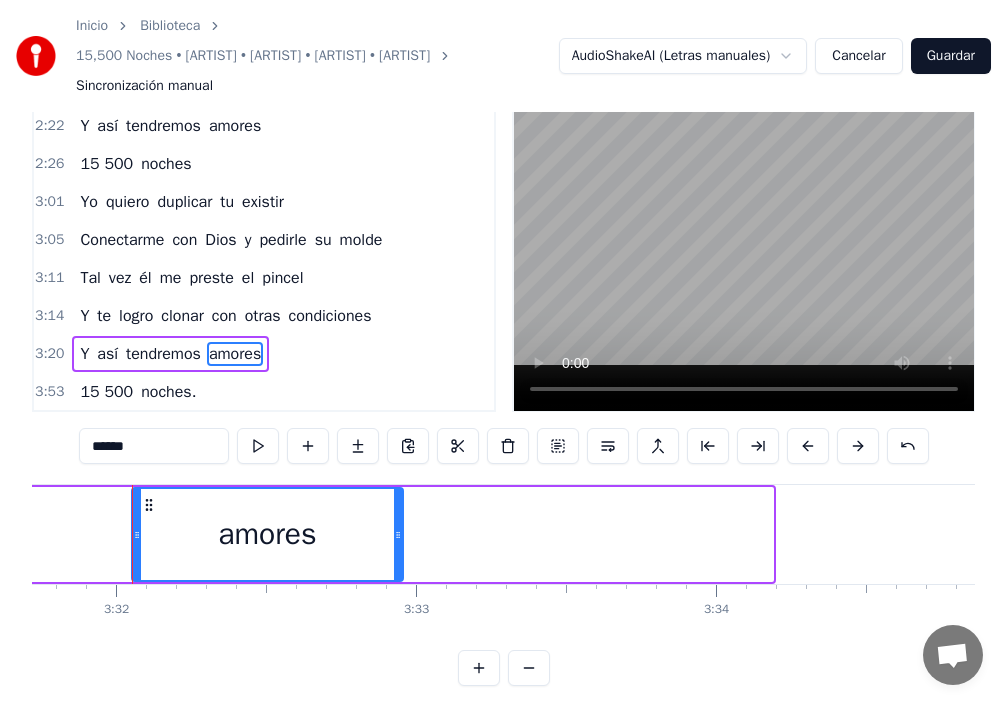 drag, startPoint x: 769, startPoint y: 532, endPoint x: 390, endPoint y: 492, distance: 381.10498 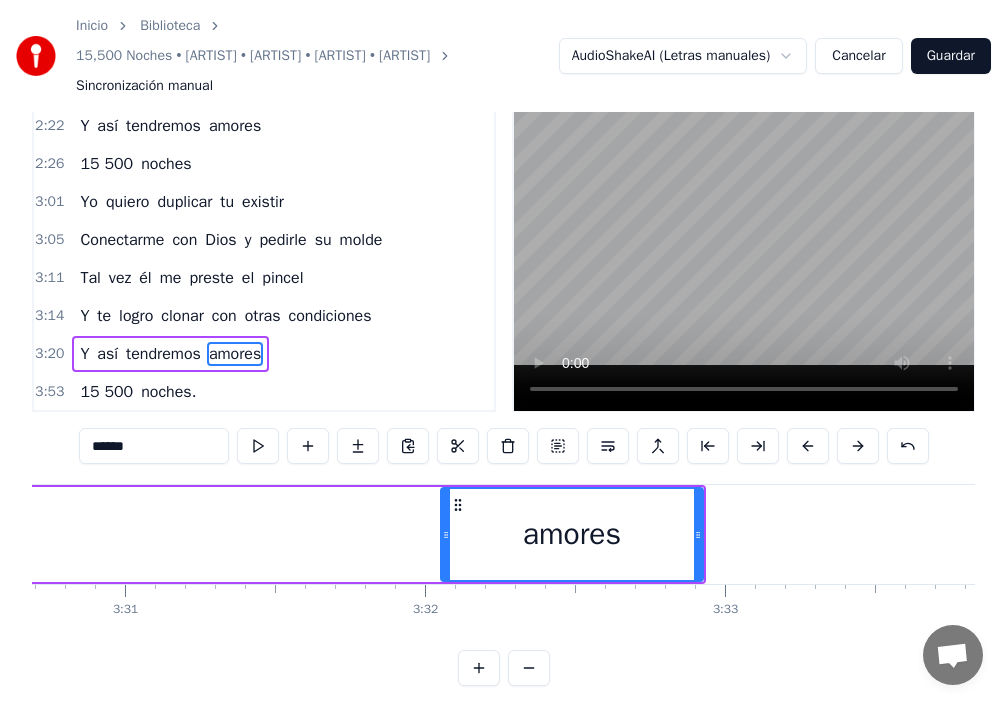 scroll, scrollTop: 0, scrollLeft: 63091, axis: horizontal 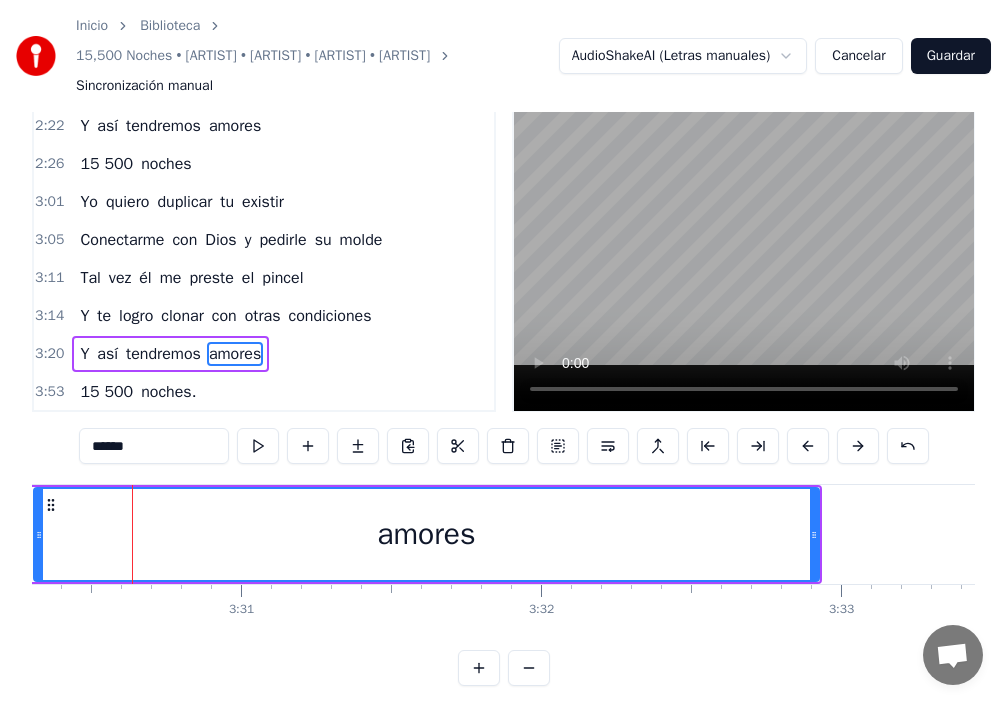 drag, startPoint x: 561, startPoint y: 553, endPoint x: 8, endPoint y: 547, distance: 553.03253 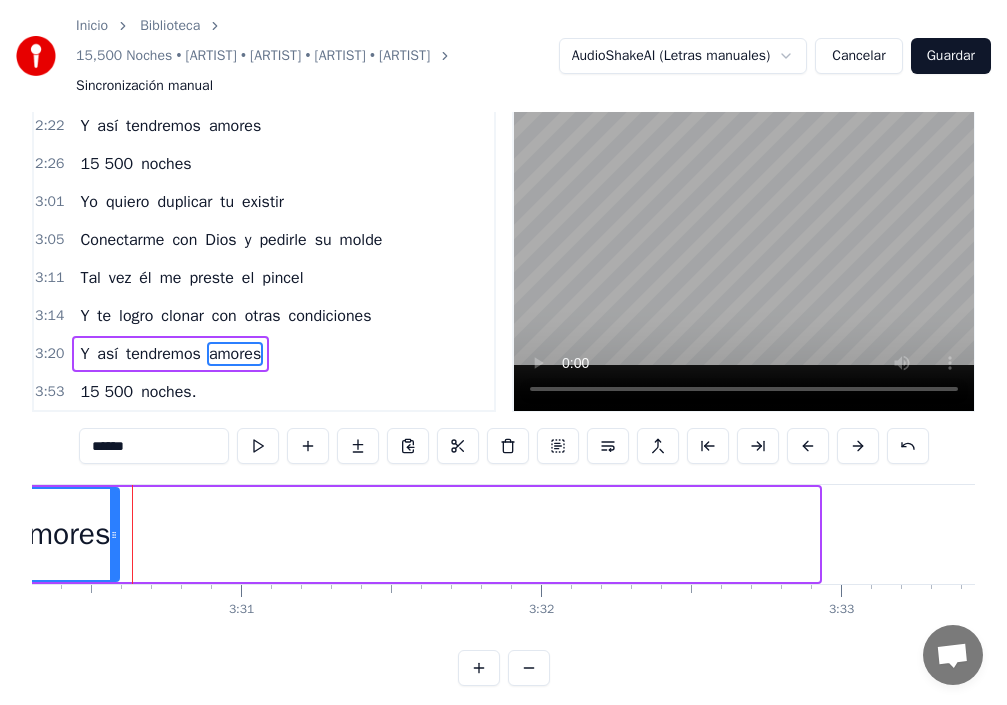 drag, startPoint x: 817, startPoint y: 542, endPoint x: 117, endPoint y: 557, distance: 700.1607 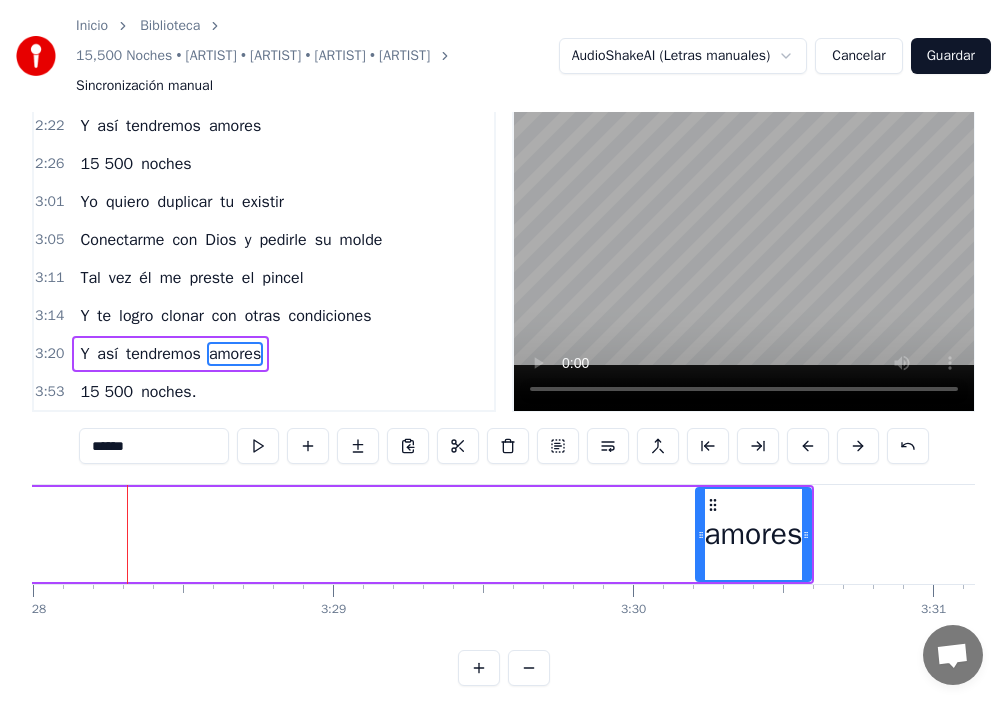 scroll, scrollTop: 0, scrollLeft: 62393, axis: horizontal 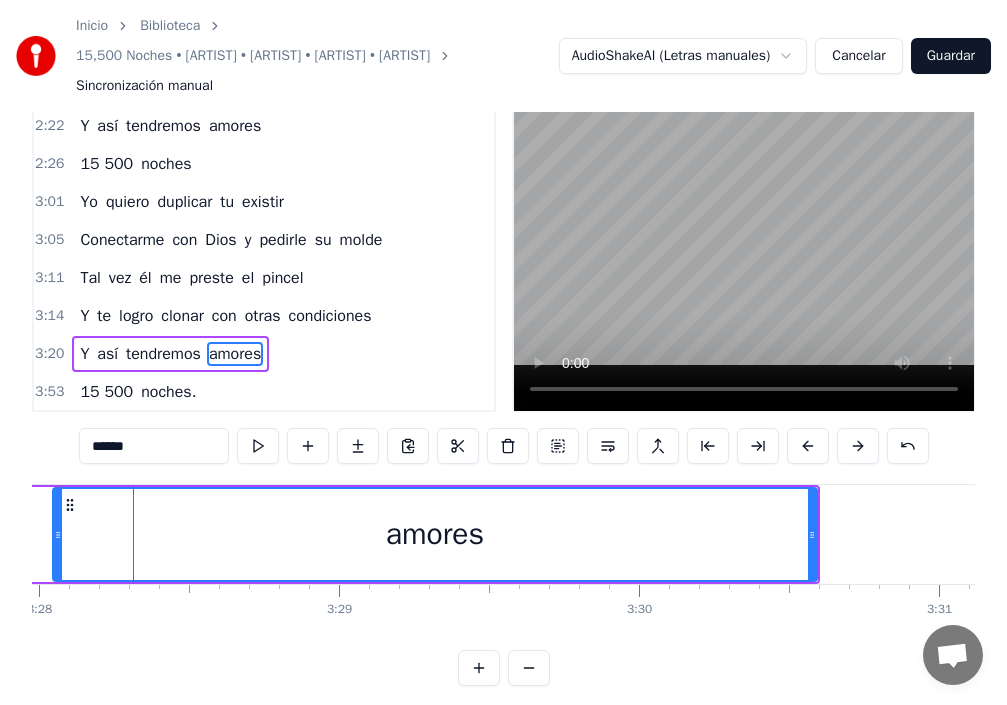 drag, startPoint x: 708, startPoint y: 539, endPoint x: 59, endPoint y: 524, distance: 649.17334 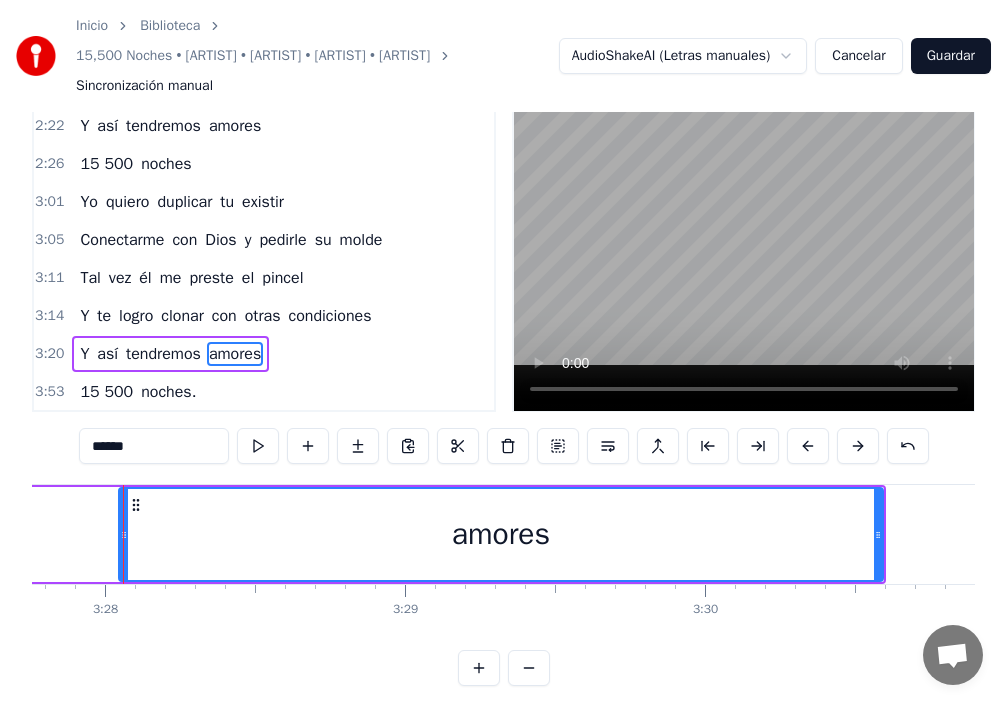 scroll, scrollTop: 0, scrollLeft: 62318, axis: horizontal 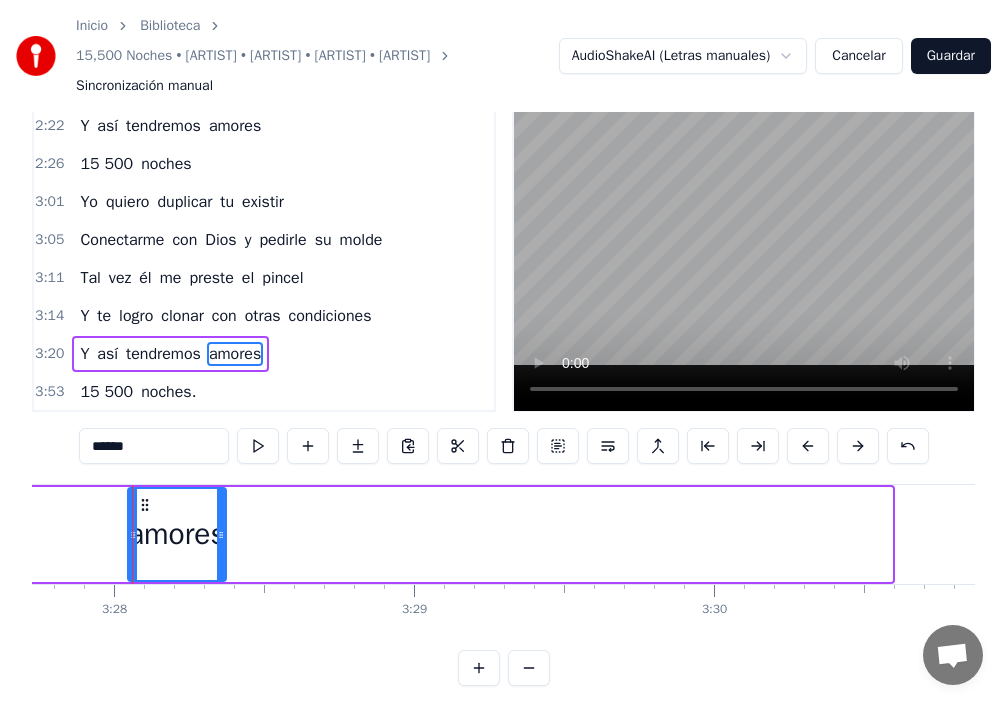 drag, startPoint x: 885, startPoint y: 533, endPoint x: 219, endPoint y: 524, distance: 666.0608 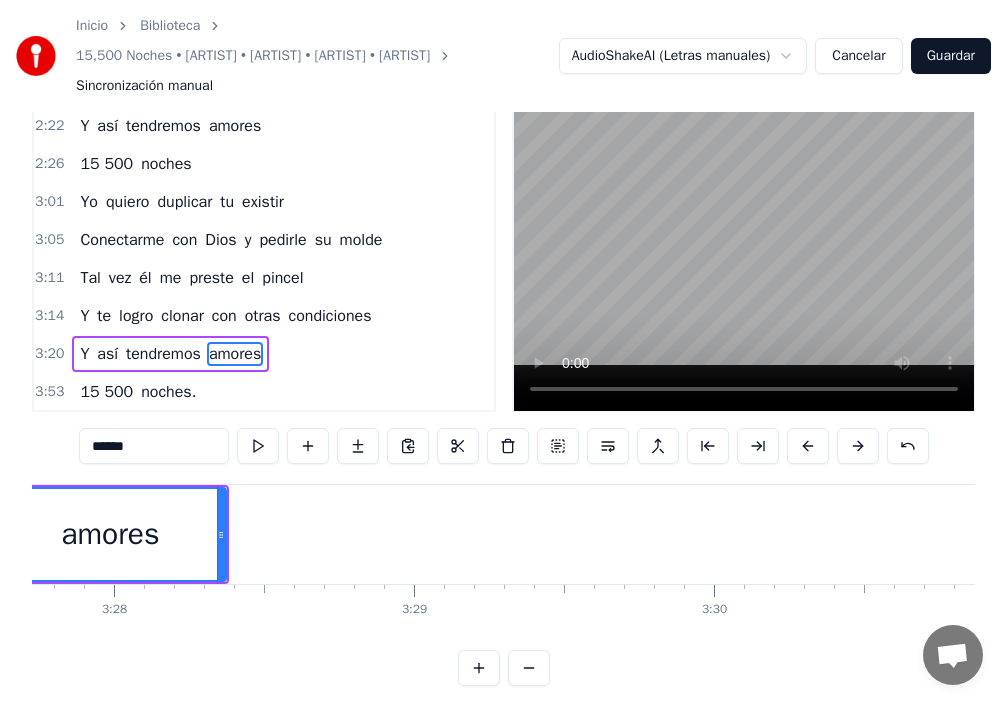 drag, startPoint x: 133, startPoint y: 533, endPoint x: 0, endPoint y: 527, distance: 133.13527 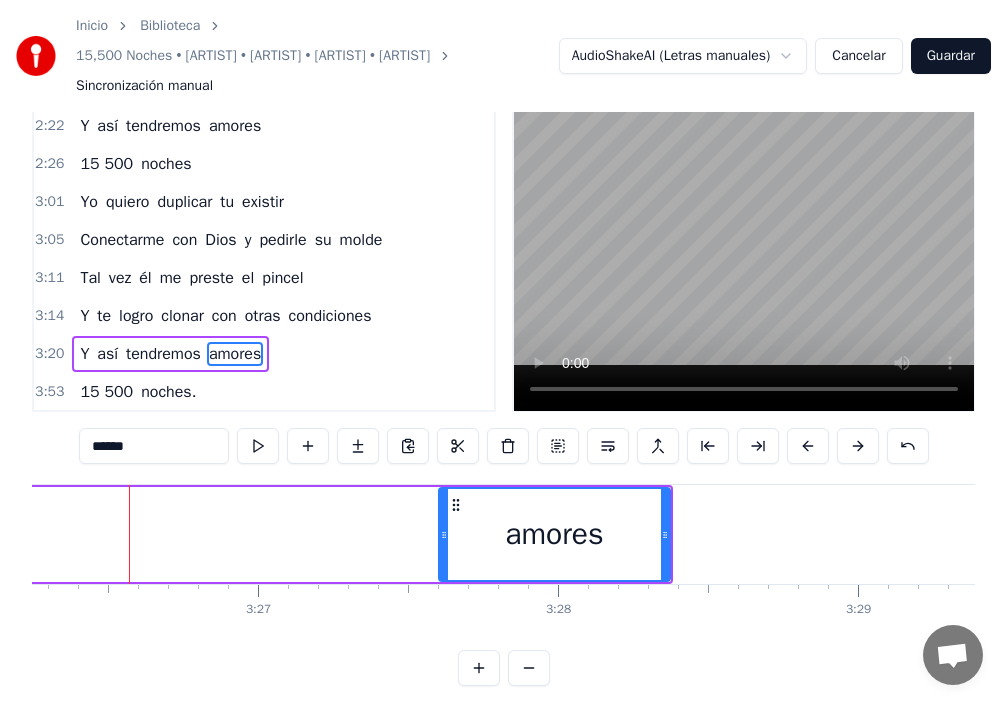 scroll, scrollTop: 0, scrollLeft: 61870, axis: horizontal 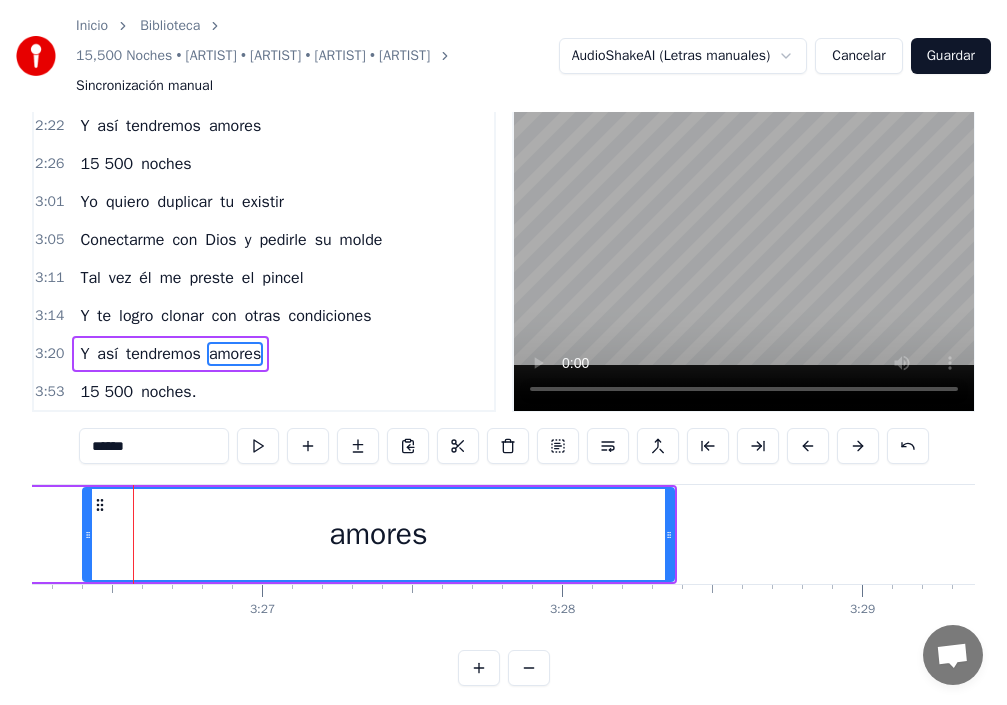 drag, startPoint x: 449, startPoint y: 540, endPoint x: 27, endPoint y: 549, distance: 422.09595 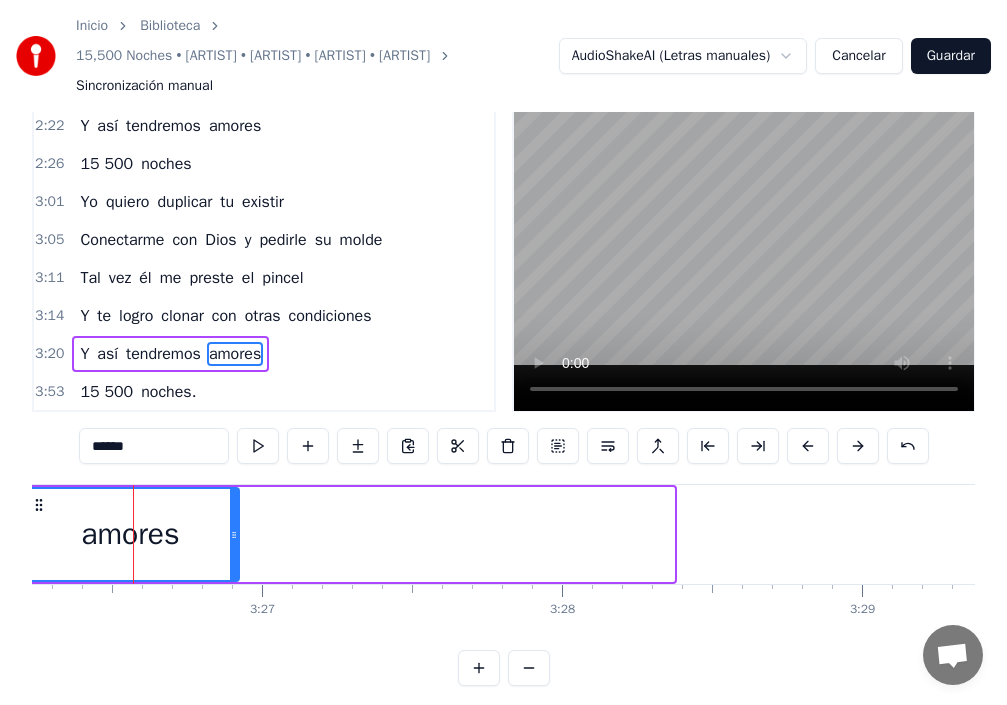 drag, startPoint x: 669, startPoint y: 533, endPoint x: 175, endPoint y: 540, distance: 494.0496 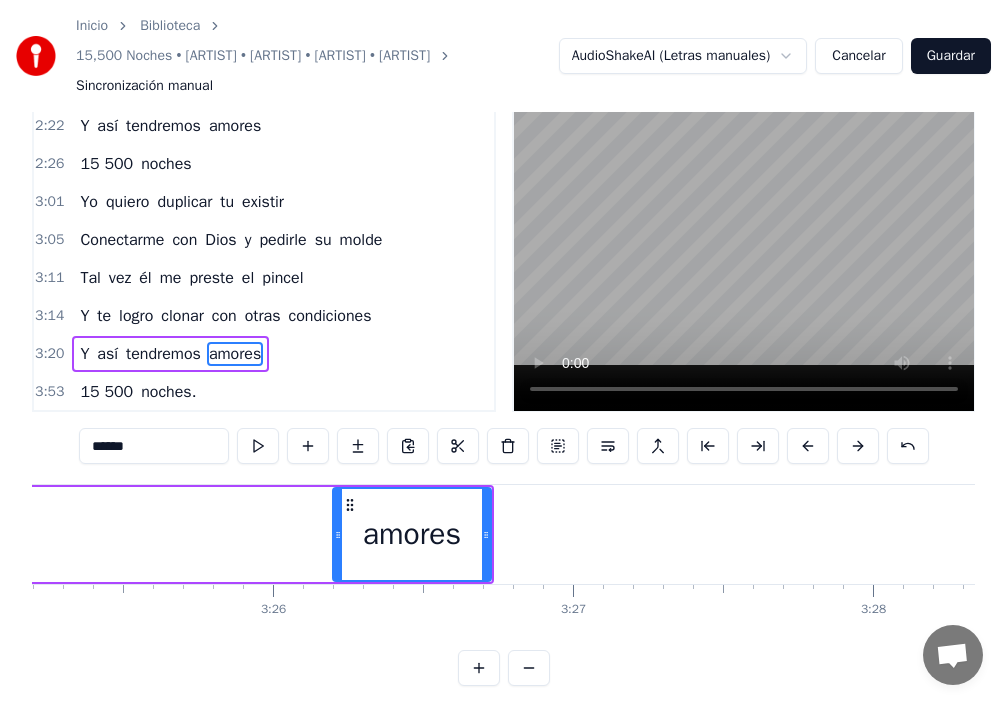 scroll, scrollTop: 0, scrollLeft: 61347, axis: horizontal 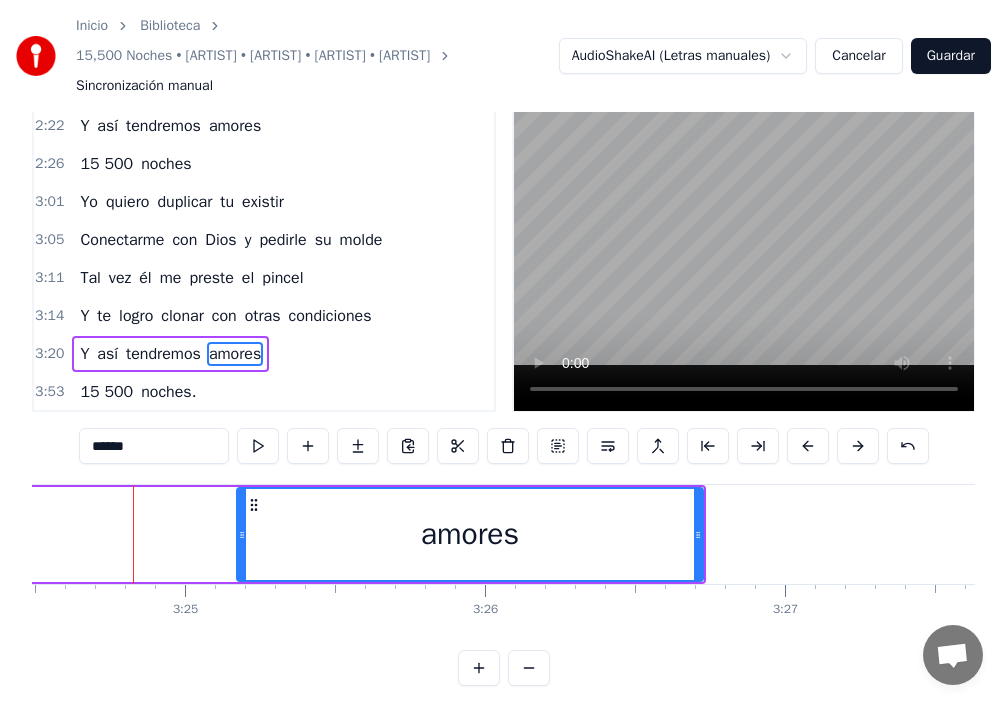 drag, startPoint x: 550, startPoint y: 537, endPoint x: 242, endPoint y: 531, distance: 308.05844 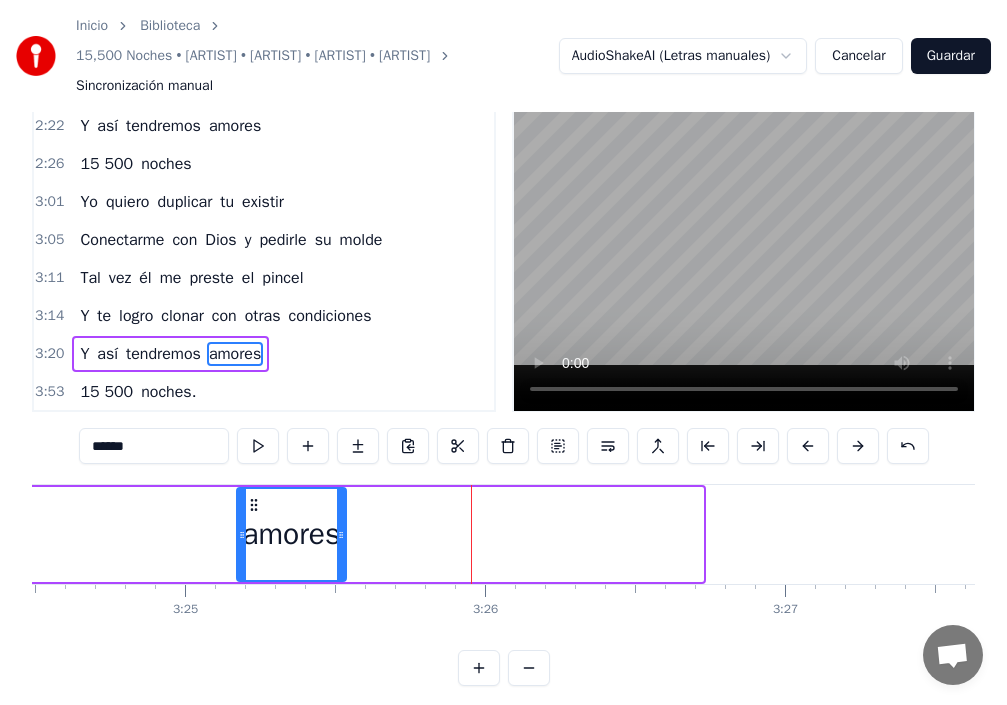drag, startPoint x: 698, startPoint y: 543, endPoint x: 295, endPoint y: 533, distance: 403.12405 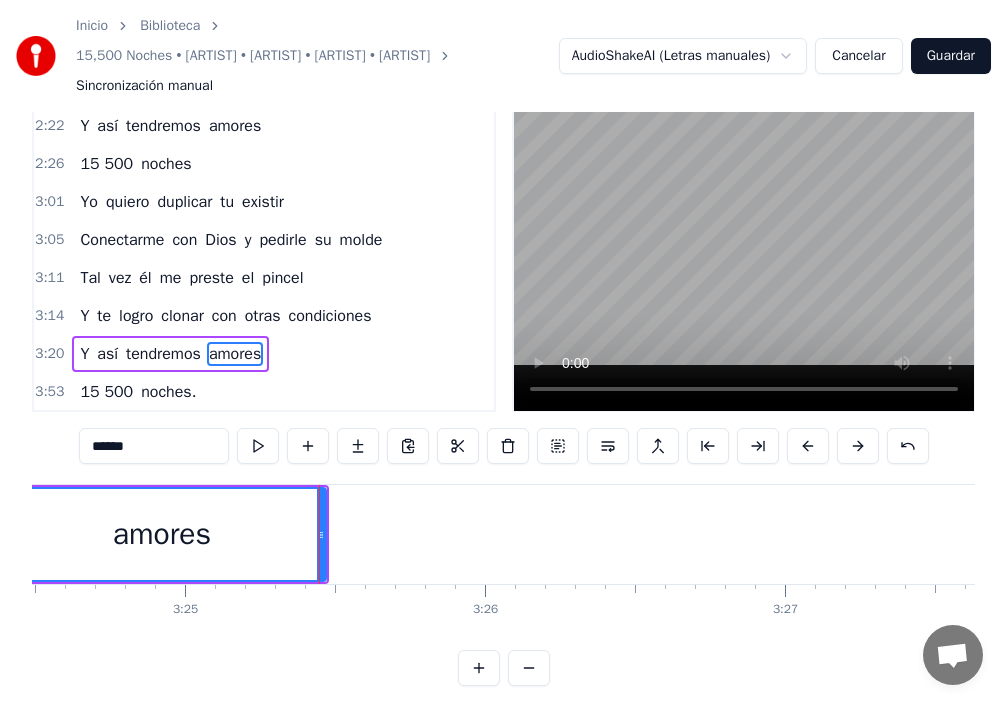 drag, startPoint x: 239, startPoint y: 532, endPoint x: 0, endPoint y: 503, distance: 240.75299 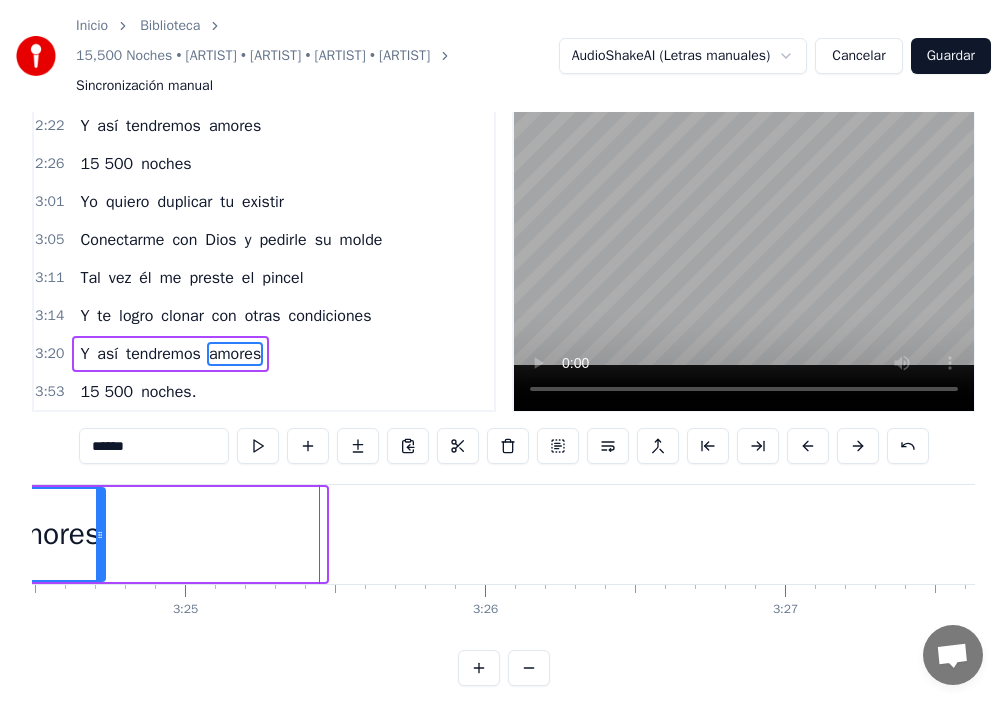 drag, startPoint x: 284, startPoint y: 519, endPoint x: 103, endPoint y: 519, distance: 181 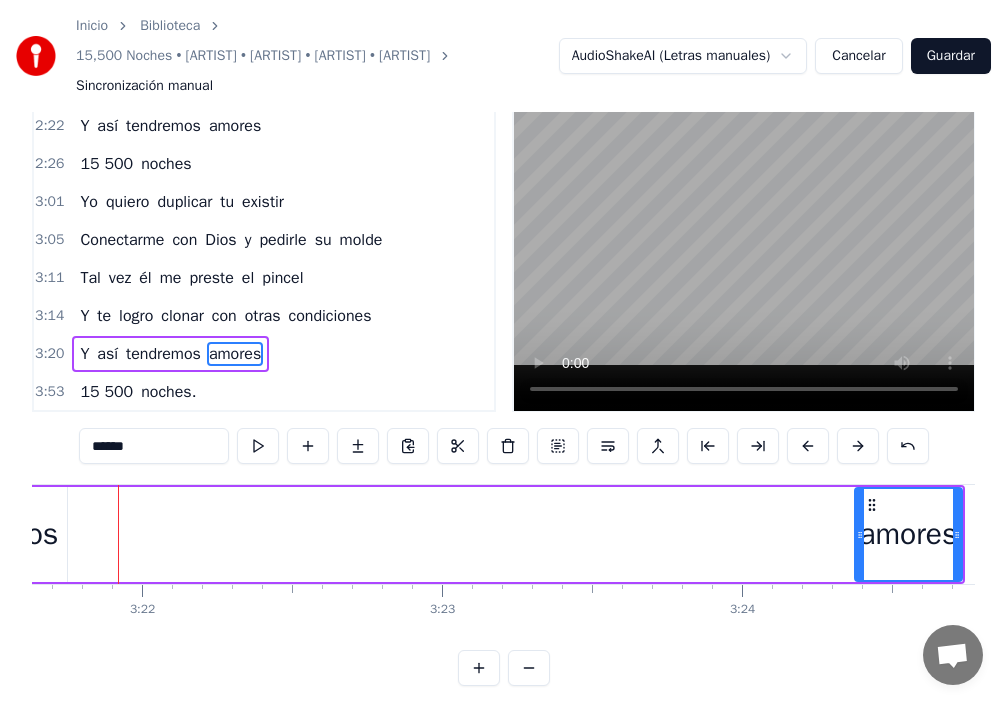 scroll, scrollTop: 0, scrollLeft: 60476, axis: horizontal 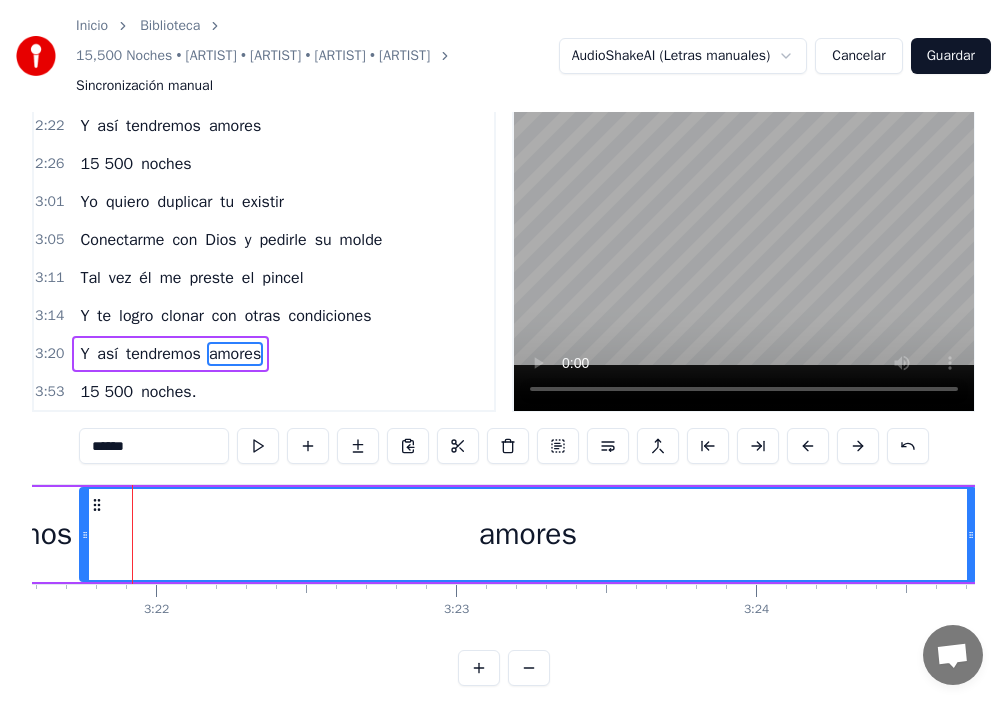 drag, startPoint x: 873, startPoint y: 538, endPoint x: 84, endPoint y: 511, distance: 789.46185 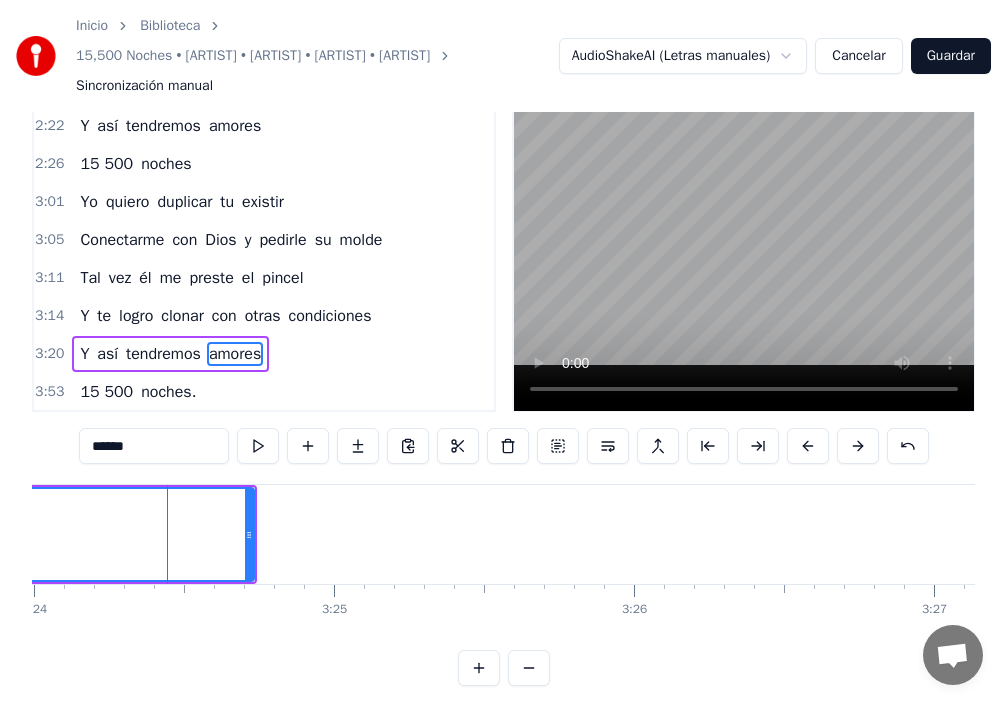 scroll, scrollTop: 0, scrollLeft: 61199, axis: horizontal 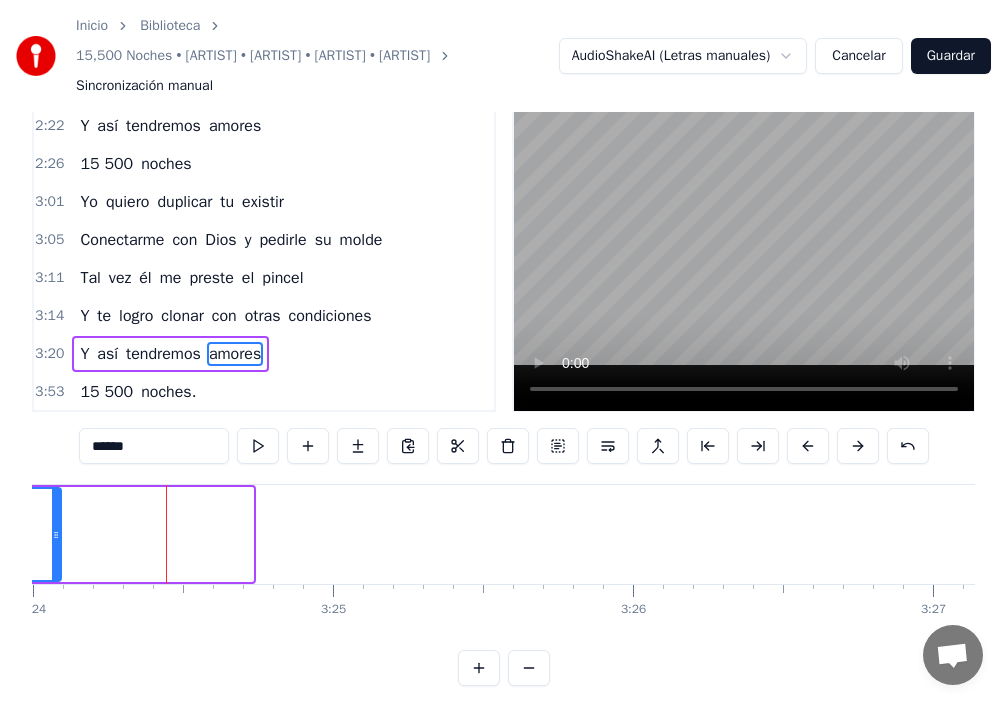 drag, startPoint x: 251, startPoint y: 535, endPoint x: 55, endPoint y: 506, distance: 198.13379 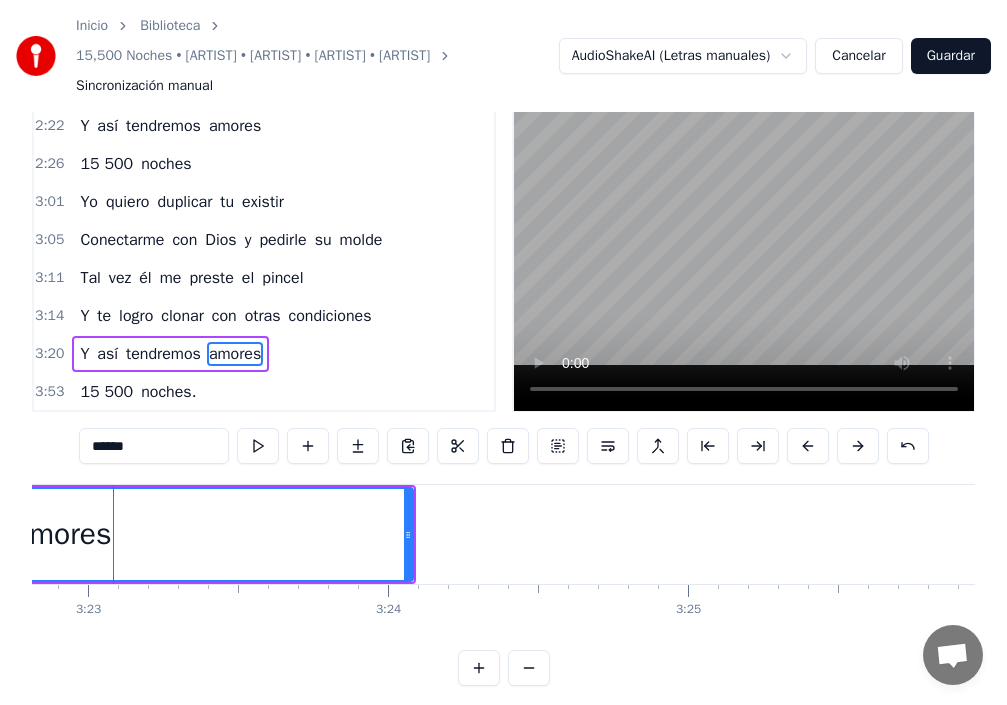 scroll, scrollTop: 0, scrollLeft: 60824, axis: horizontal 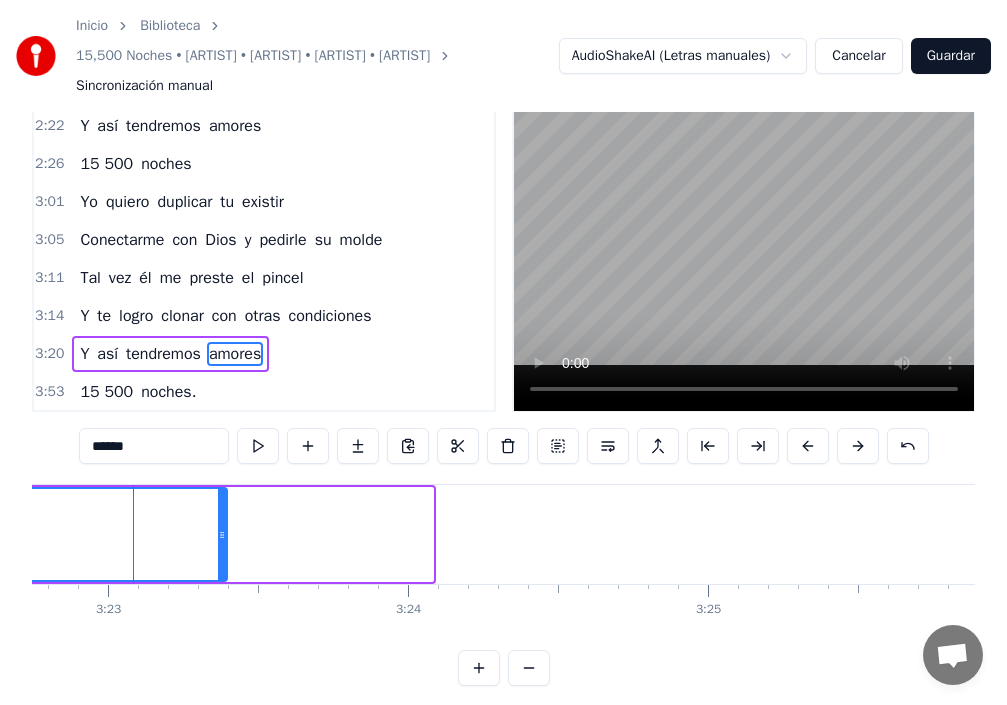 drag, startPoint x: 429, startPoint y: 533, endPoint x: 223, endPoint y: 521, distance: 206.34921 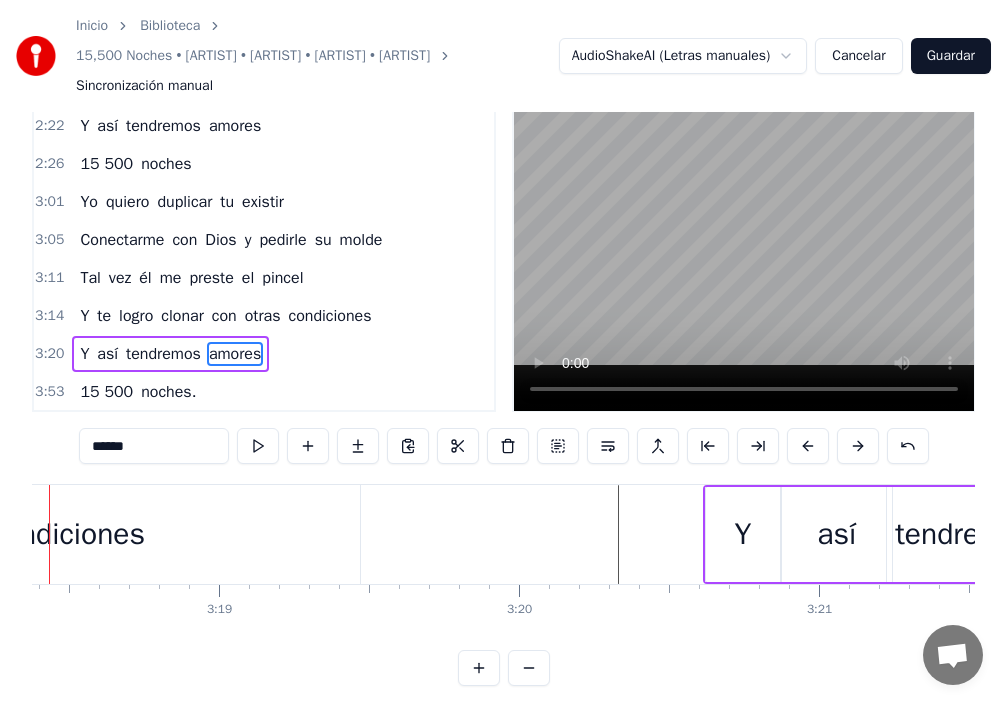 scroll, scrollTop: 0, scrollLeft: 59430, axis: horizontal 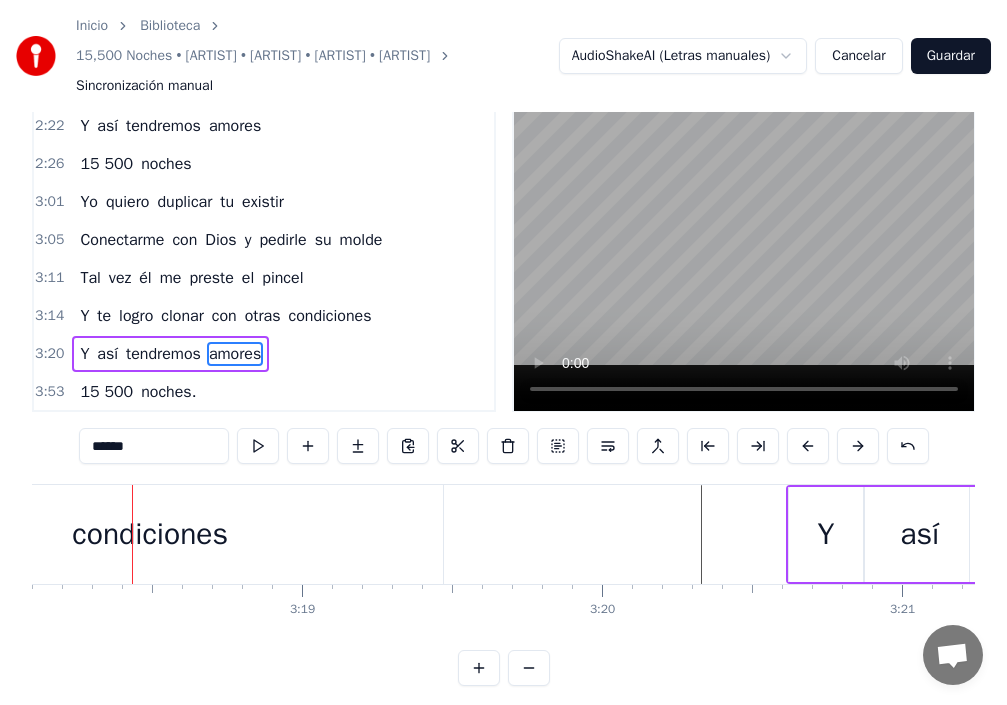 click on "Y" at bounding box center [84, 354] 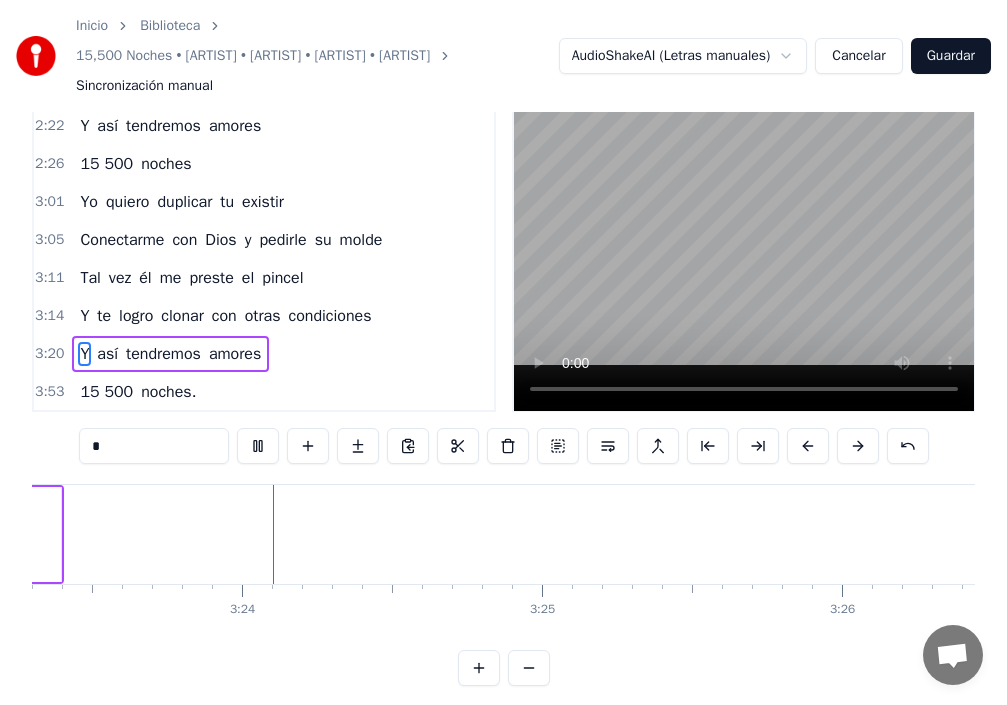 scroll, scrollTop: 0, scrollLeft: 61009, axis: horizontal 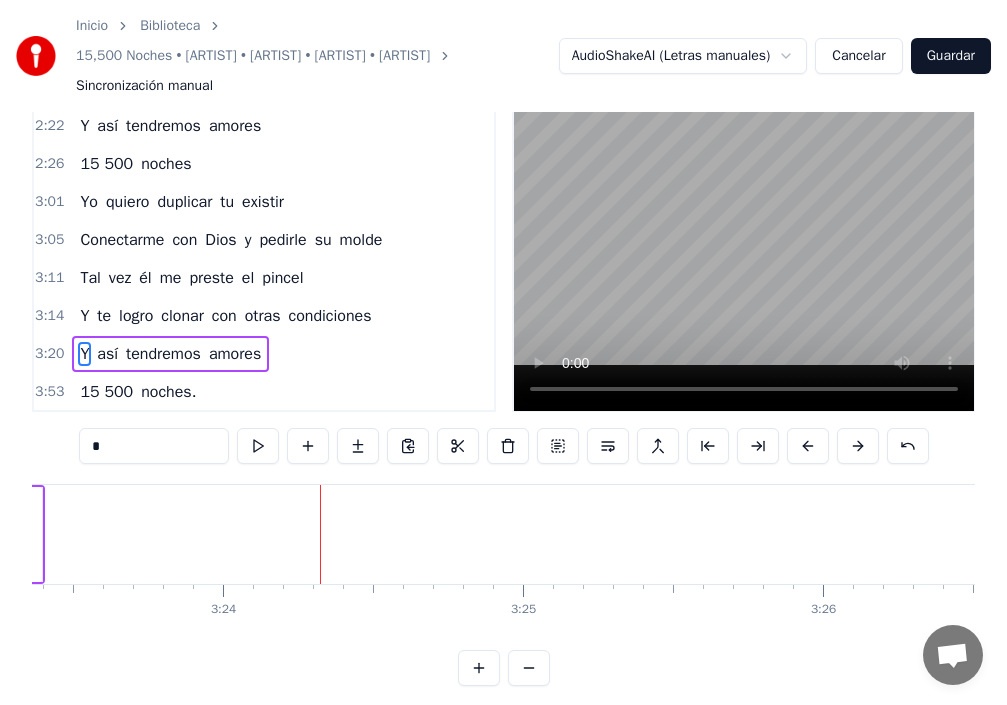 click on "15 500" at bounding box center [106, 392] 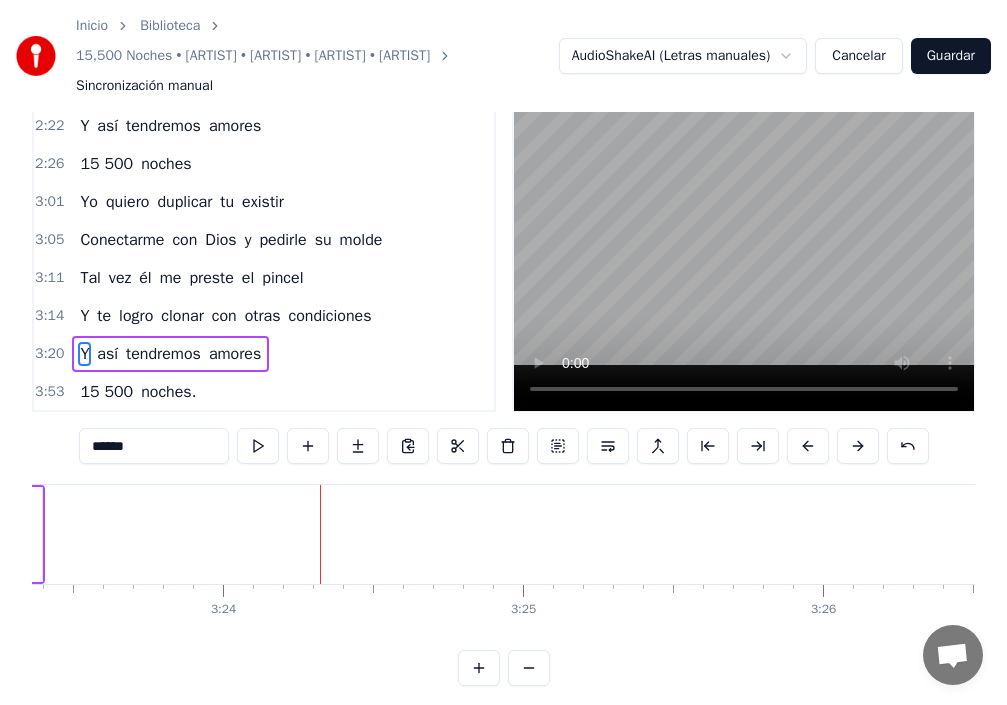 scroll, scrollTop: 114, scrollLeft: 0, axis: vertical 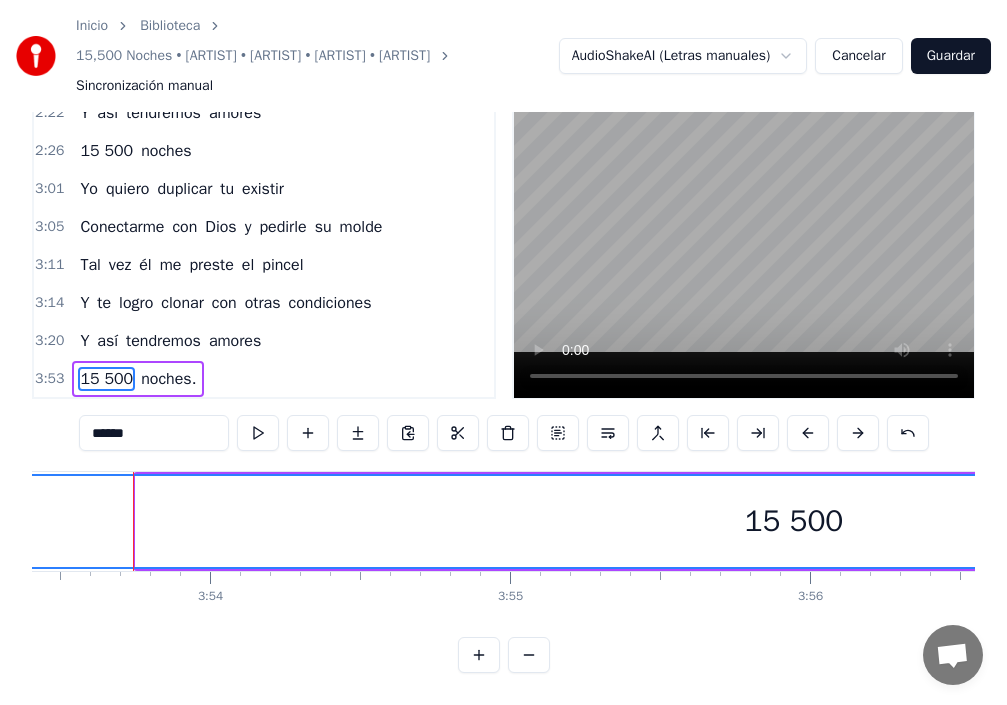 drag, startPoint x: 140, startPoint y: 513, endPoint x: 0, endPoint y: 475, distance: 145.0655 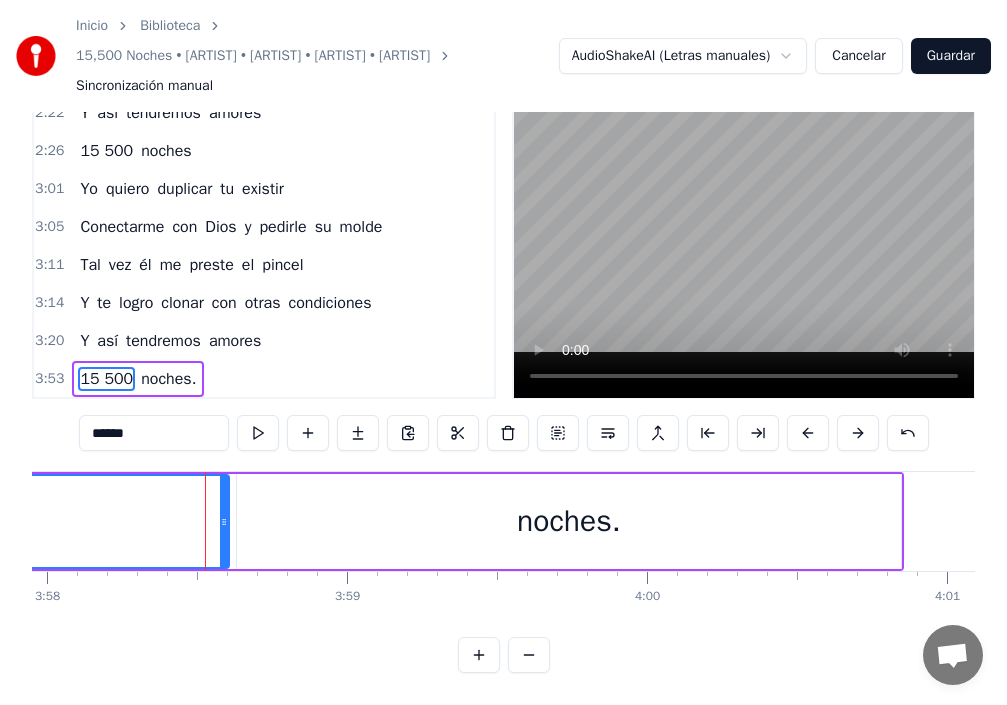 scroll, scrollTop: 0, scrollLeft: 71458, axis: horizontal 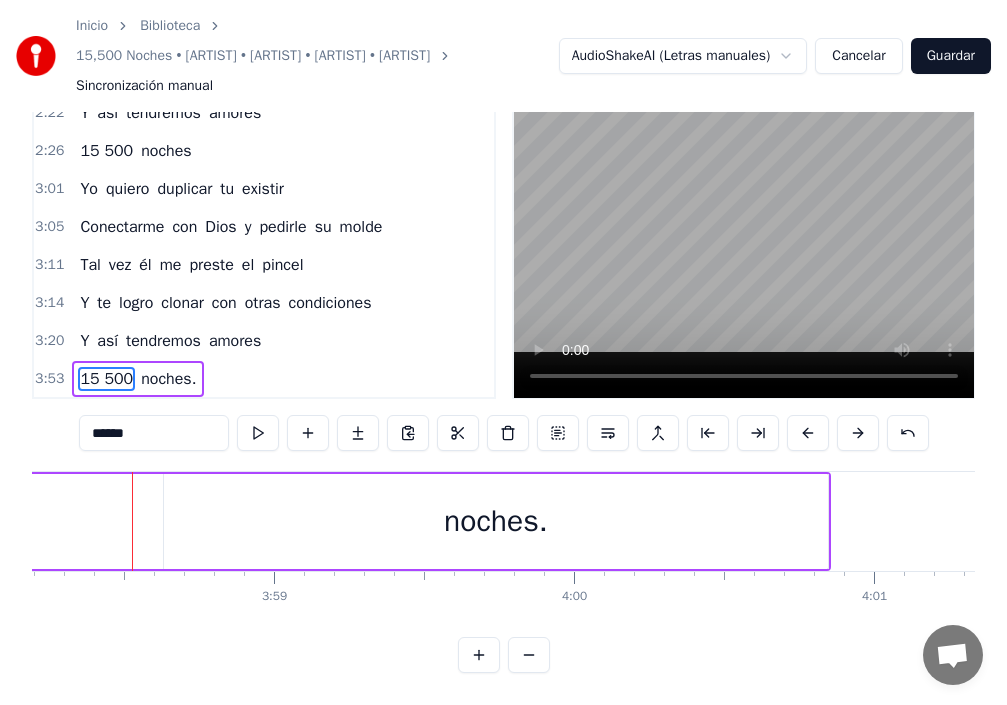 drag, startPoint x: 150, startPoint y: 514, endPoint x: 0, endPoint y: 487, distance: 152.41063 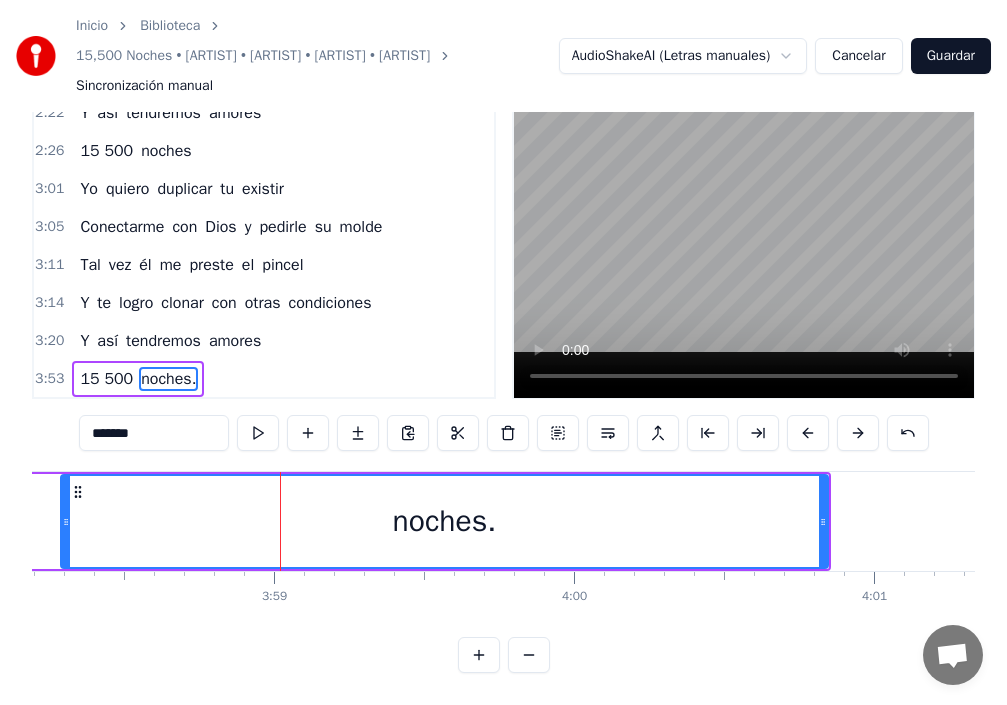 drag, startPoint x: 169, startPoint y: 509, endPoint x: 382, endPoint y: 519, distance: 213.23462 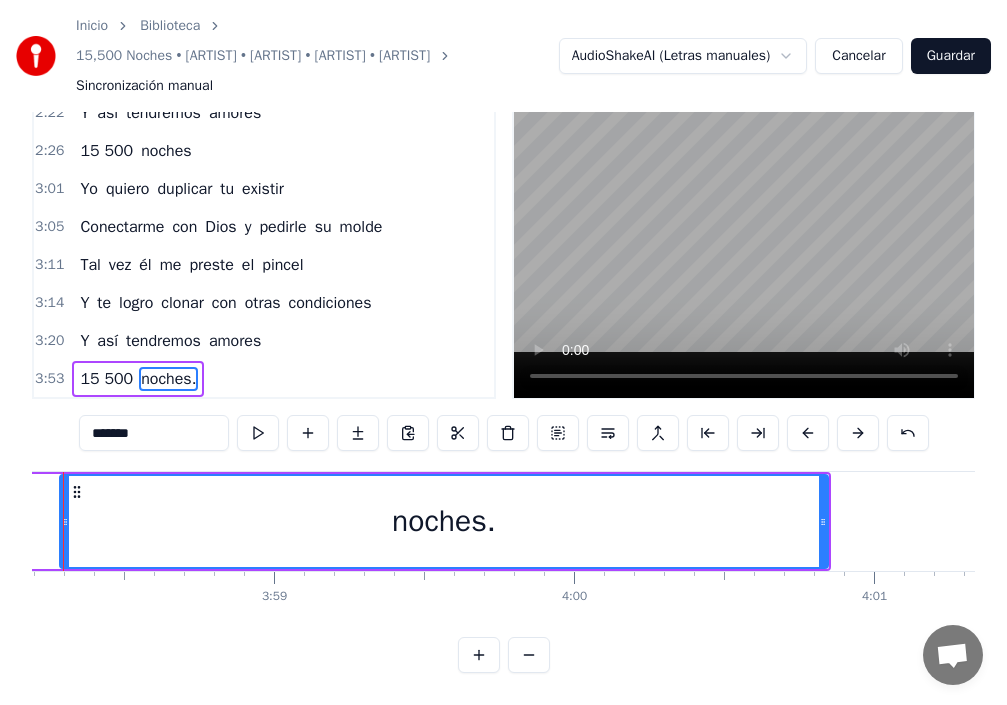 scroll, scrollTop: 0, scrollLeft: 71389, axis: horizontal 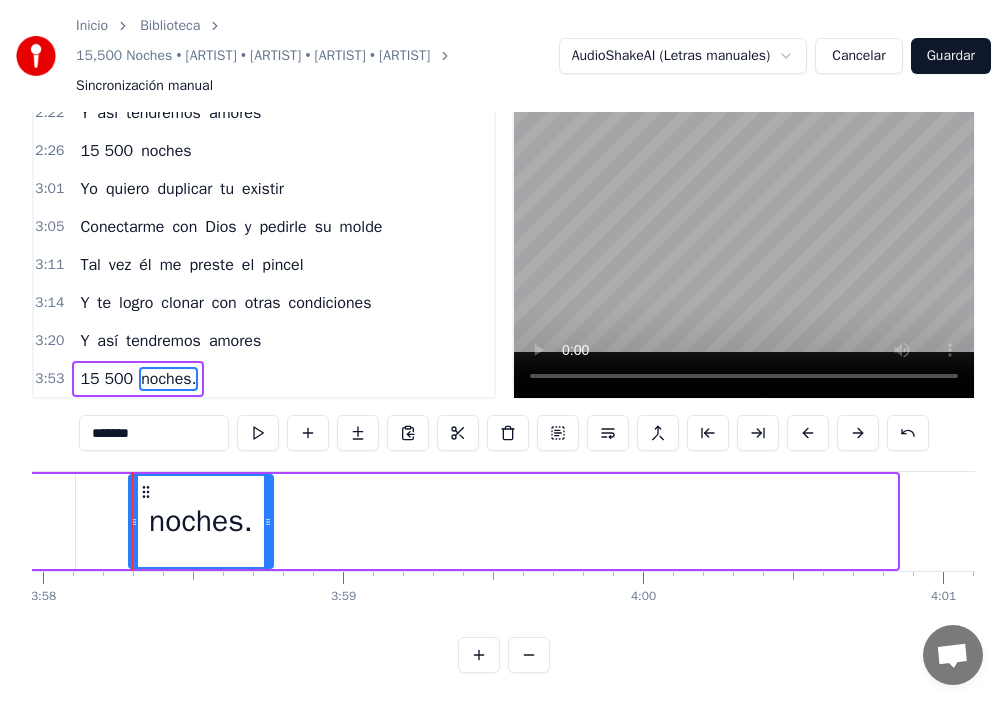drag, startPoint x: 891, startPoint y: 507, endPoint x: 267, endPoint y: 498, distance: 624.0649 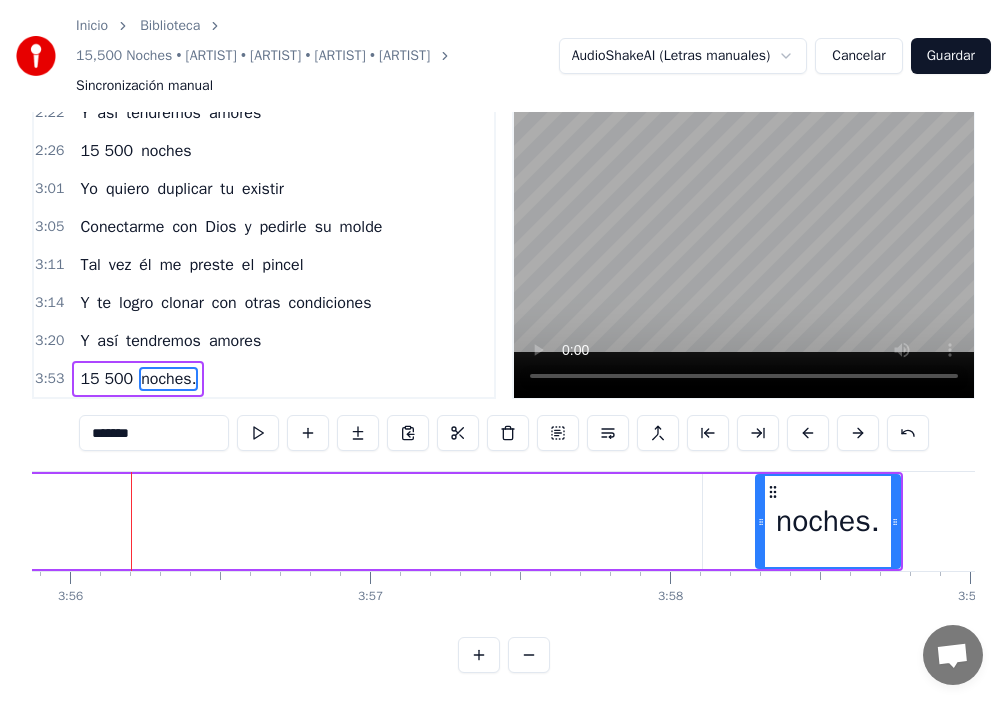 scroll, scrollTop: 0, scrollLeft: 70761, axis: horizontal 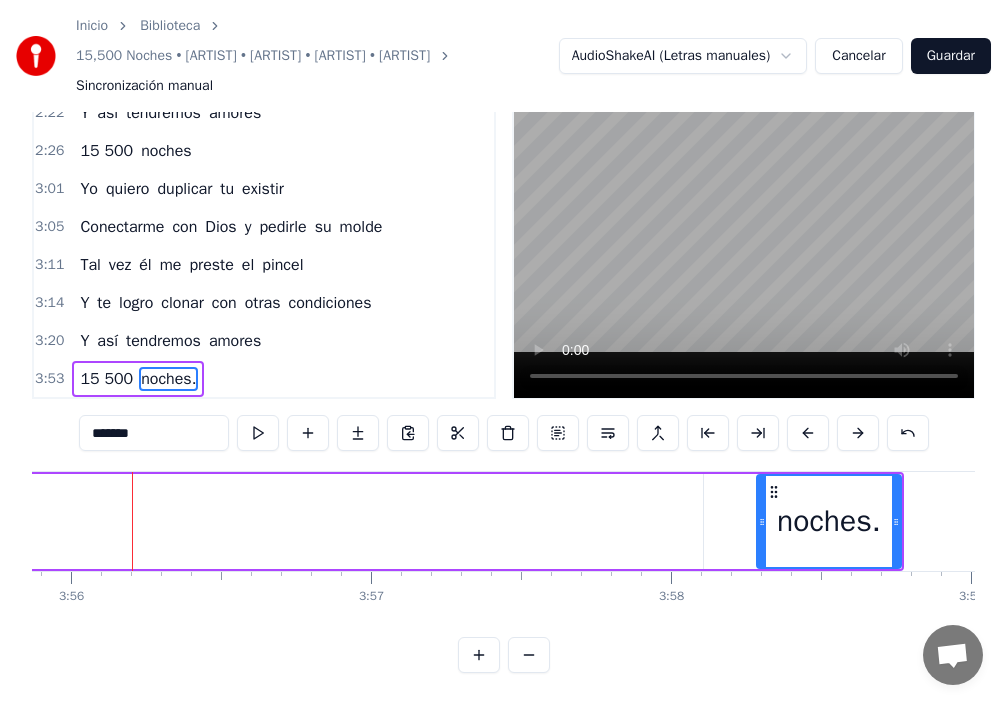 click on "15 500 noches." at bounding box center [79, 521] 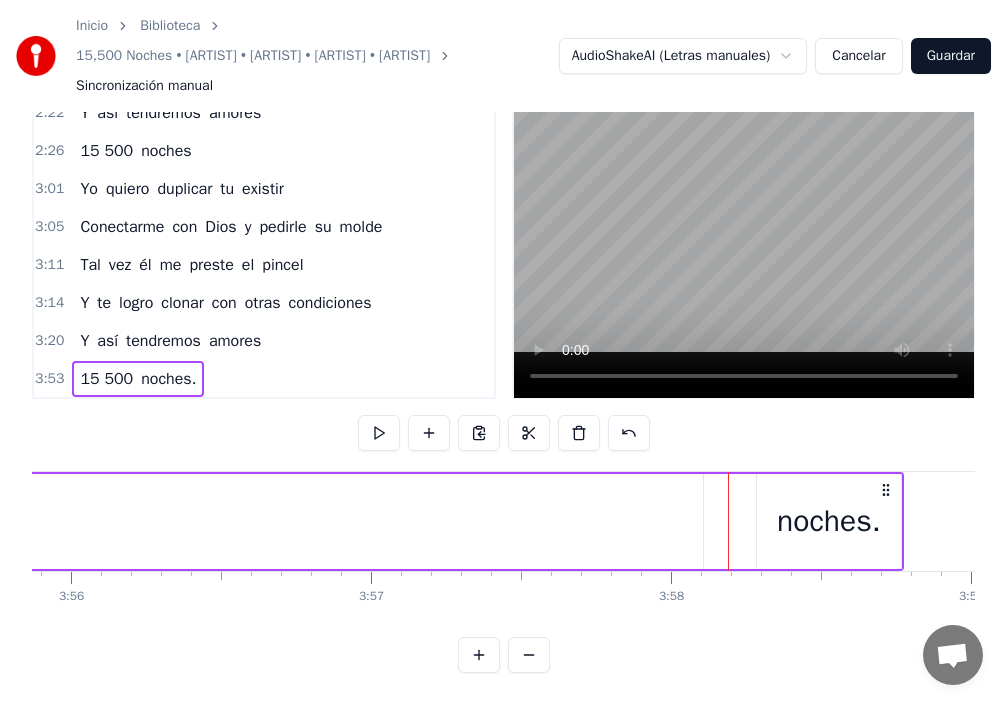 click on "15 500" at bounding box center (-20, 521) 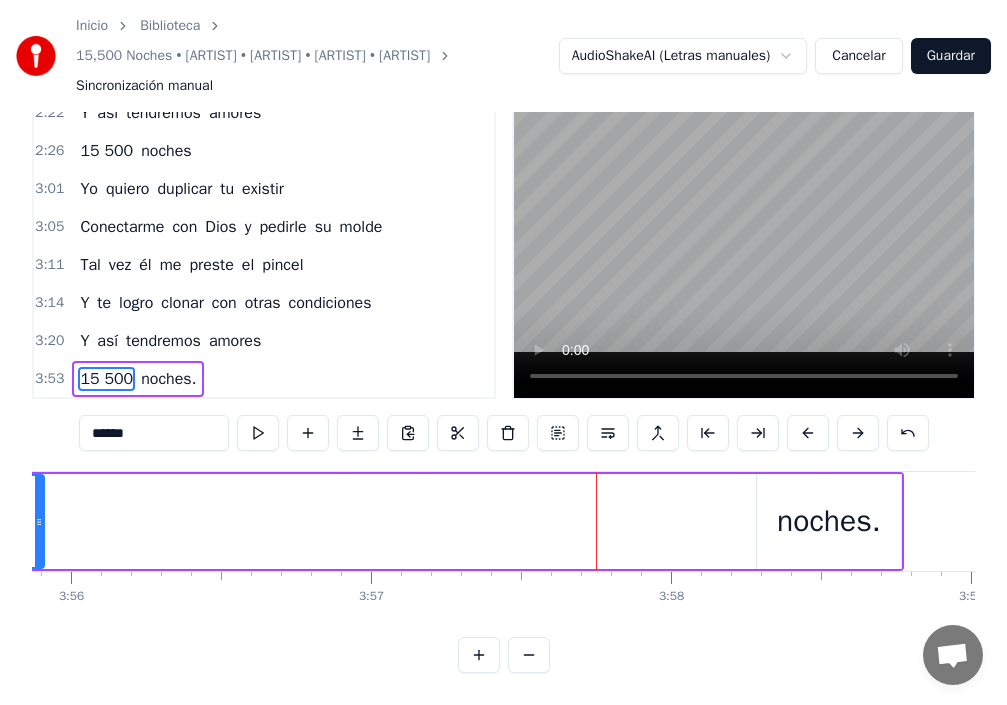 drag, startPoint x: 699, startPoint y: 506, endPoint x: 40, endPoint y: 463, distance: 660.40137 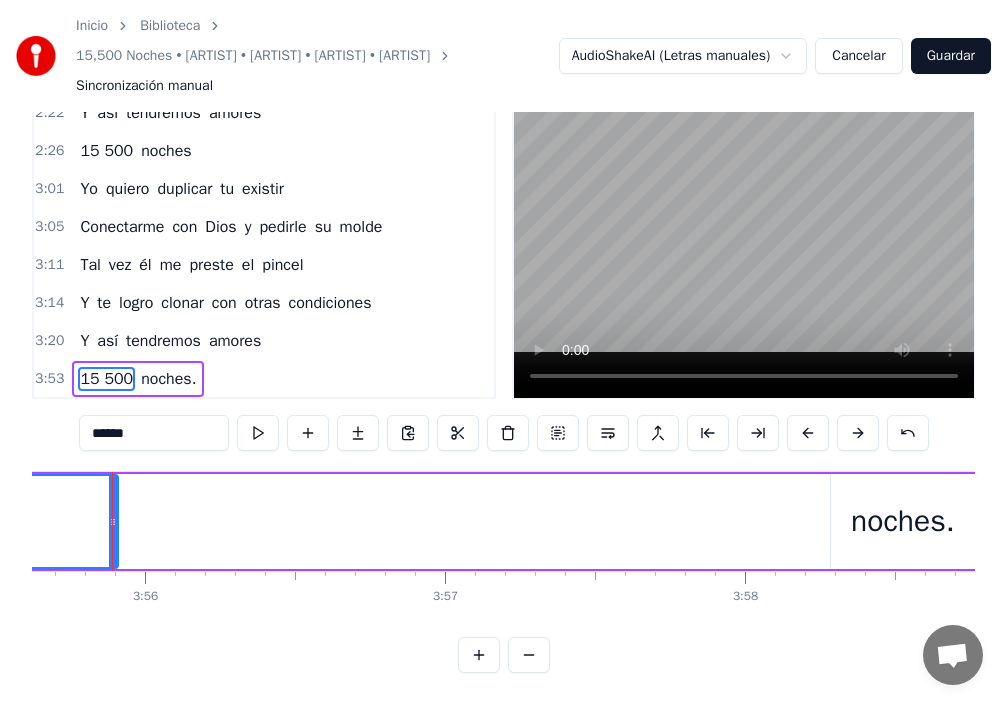scroll, scrollTop: 0, scrollLeft: 70667, axis: horizontal 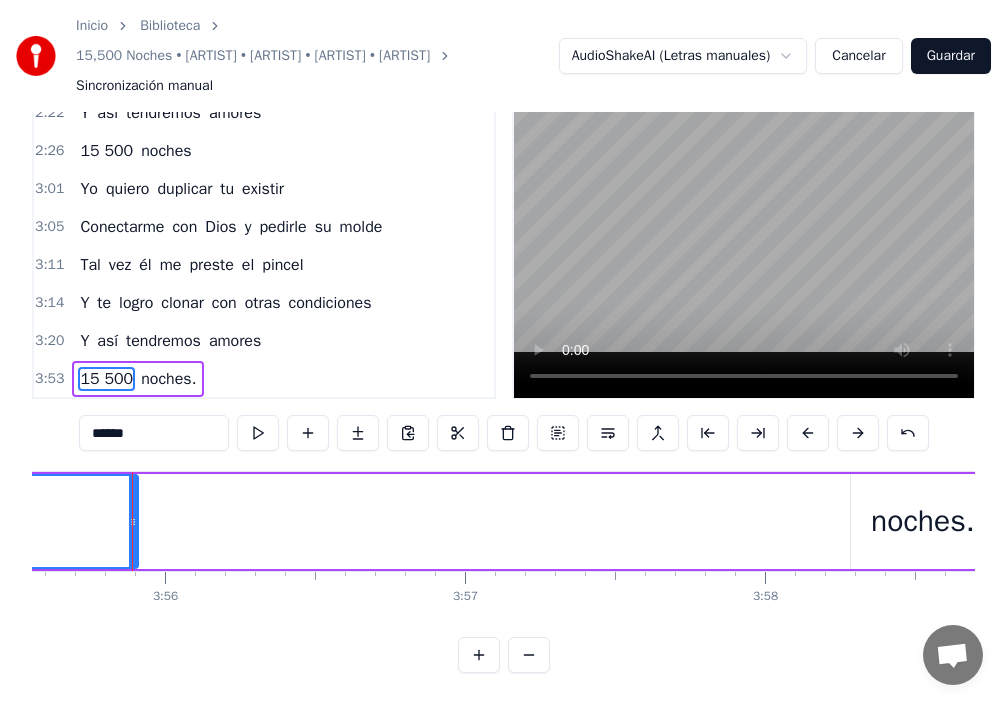click on "15 500 noches." at bounding box center [173, 521] 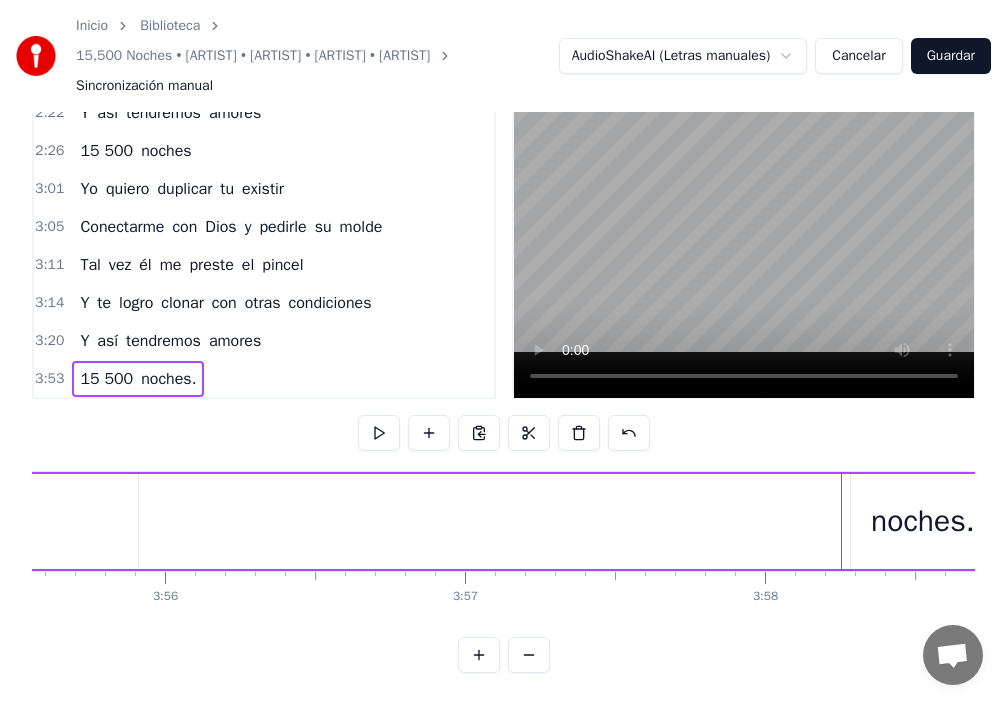 click on "noches." at bounding box center (923, 521) 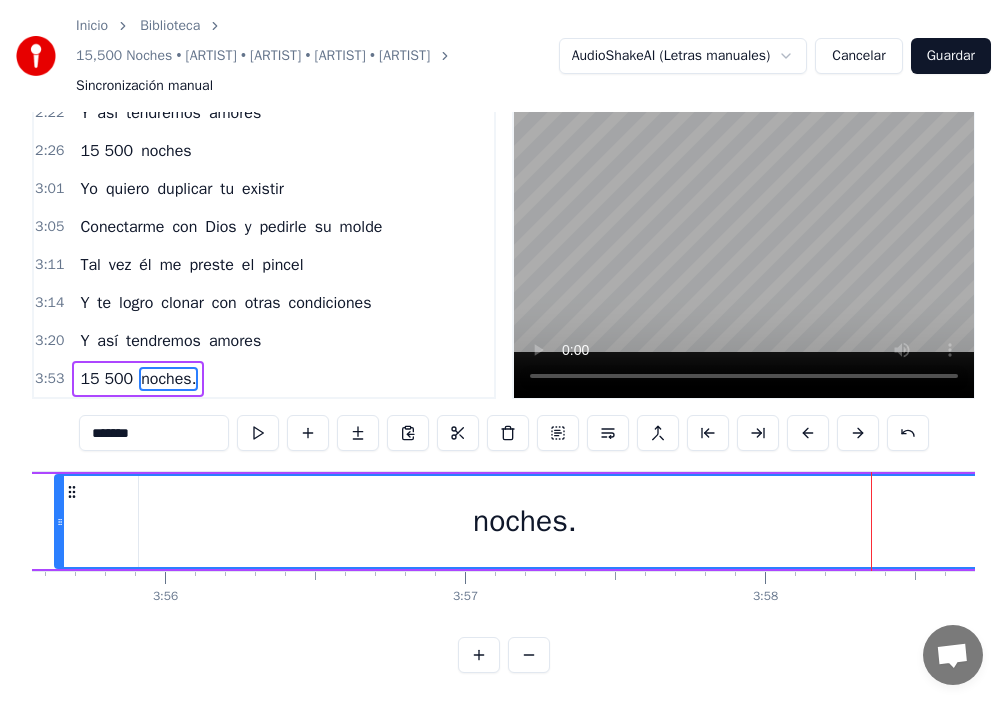 drag, startPoint x: 856, startPoint y: 506, endPoint x: 60, endPoint y: 505, distance: 796.0006 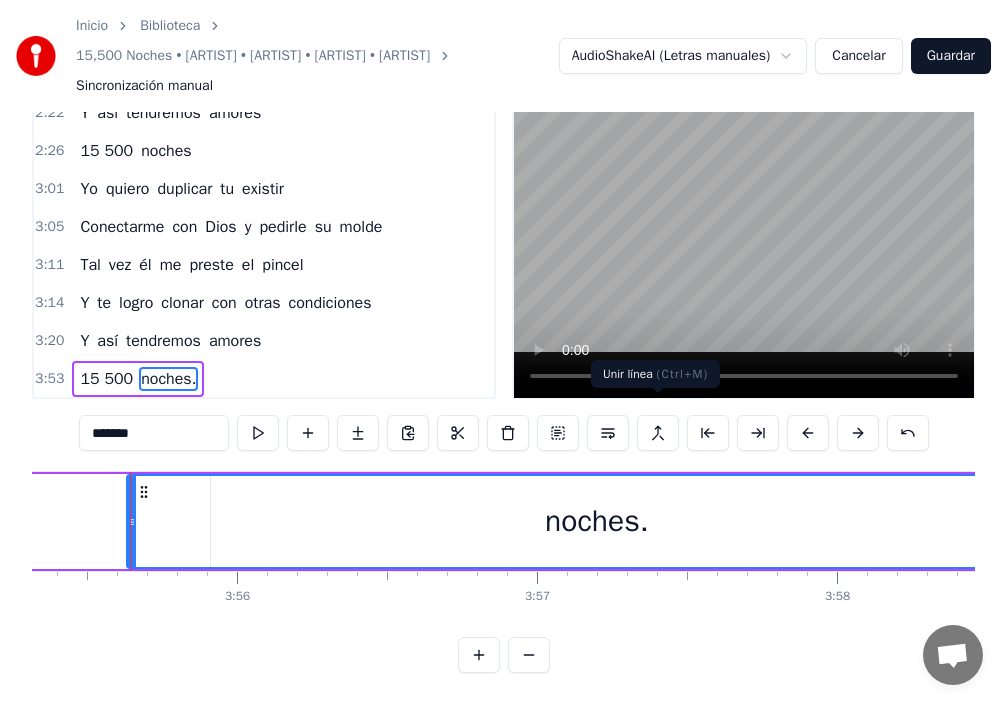 scroll, scrollTop: 0, scrollLeft: 70593, axis: horizontal 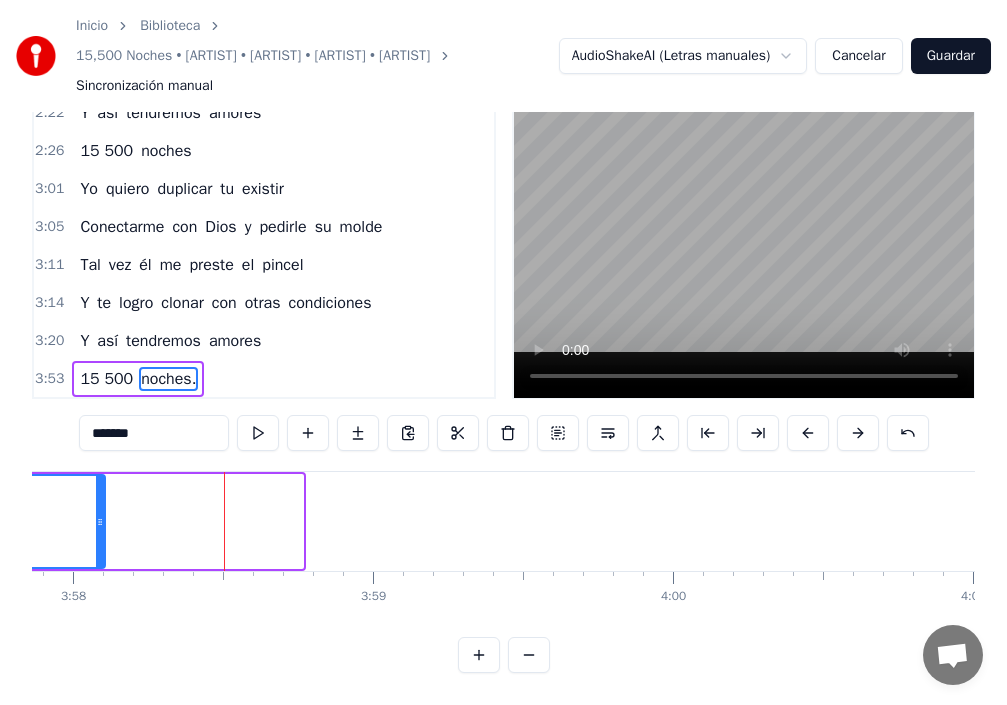 drag, startPoint x: 298, startPoint y: 510, endPoint x: 61, endPoint y: 491, distance: 237.76038 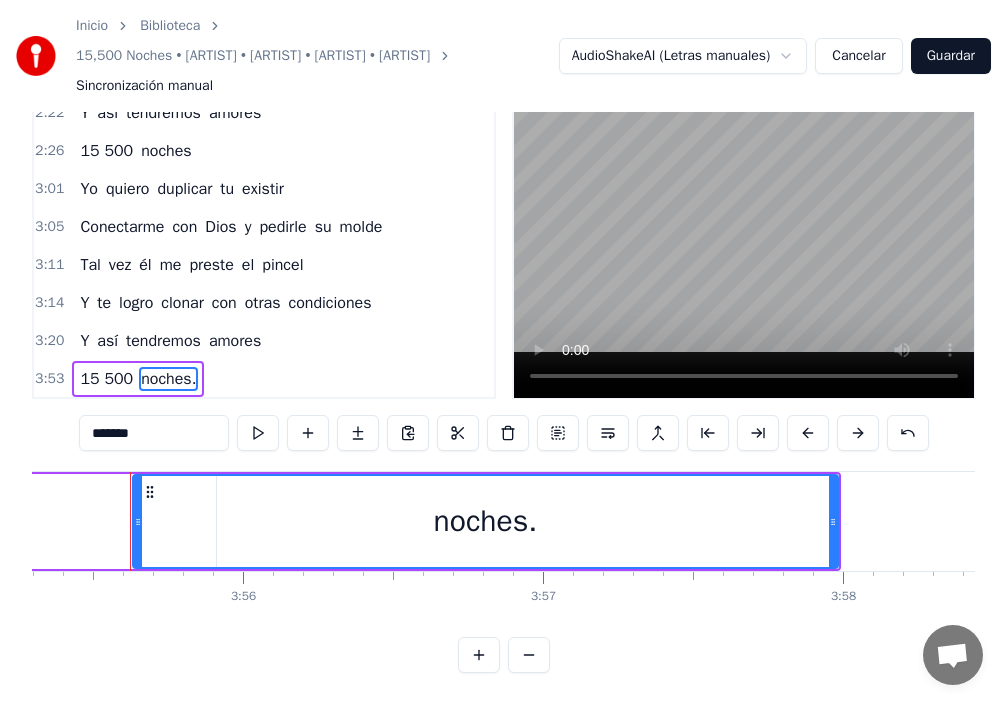 scroll, scrollTop: 0, scrollLeft: 70586, axis: horizontal 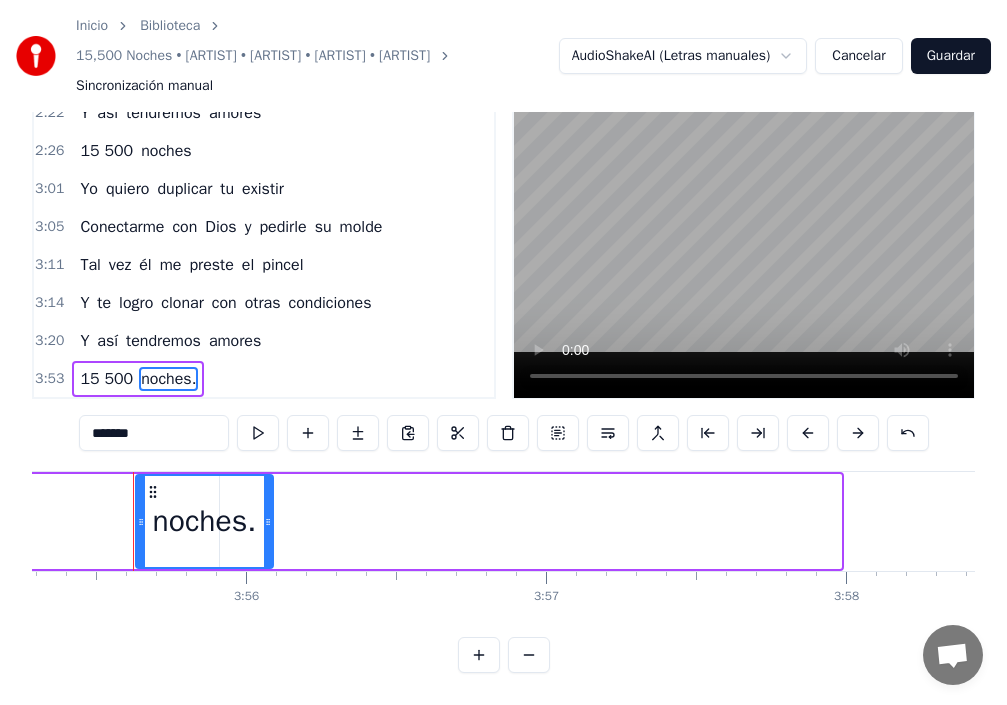 drag, startPoint x: 834, startPoint y: 504, endPoint x: 254, endPoint y: 484, distance: 580.3447 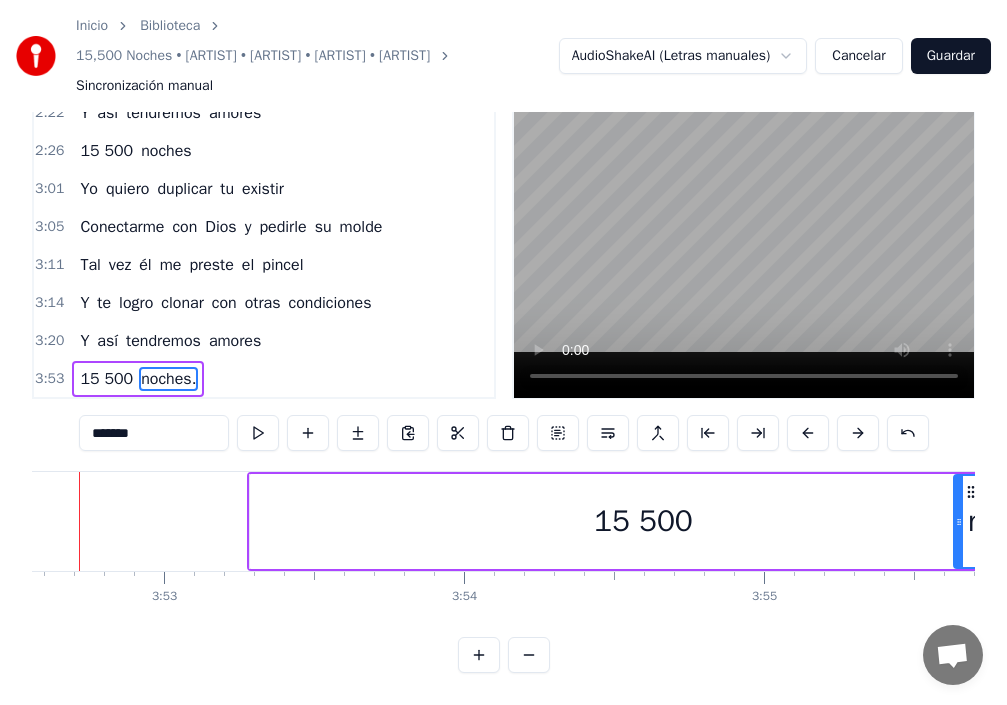 scroll, scrollTop: 0, scrollLeft: 69715, axis: horizontal 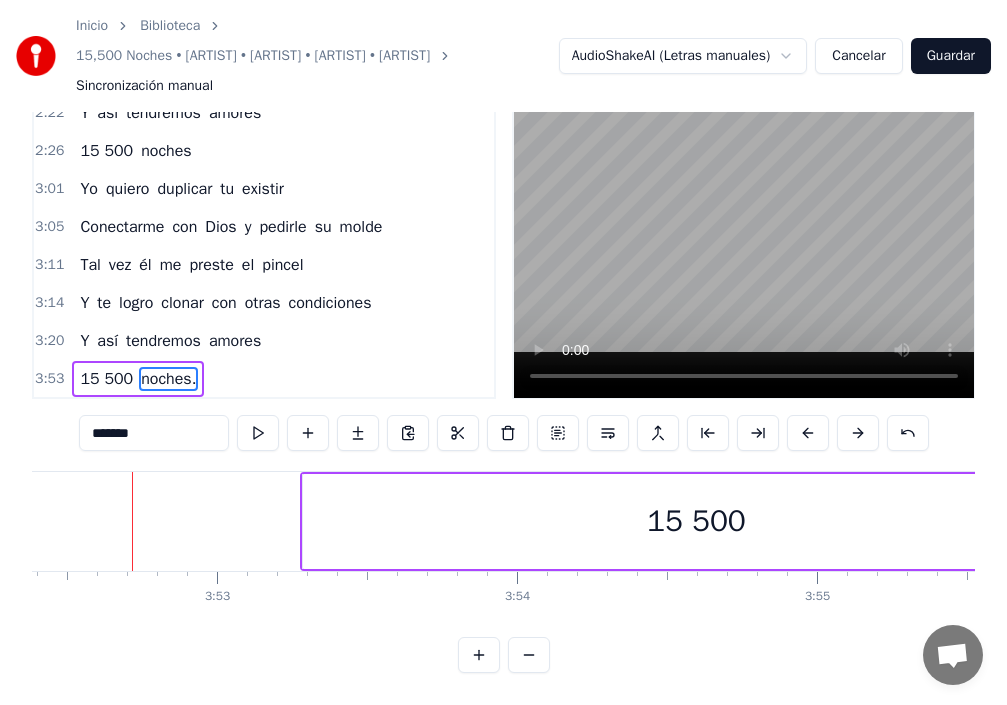 click on "15 500" at bounding box center [696, 521] 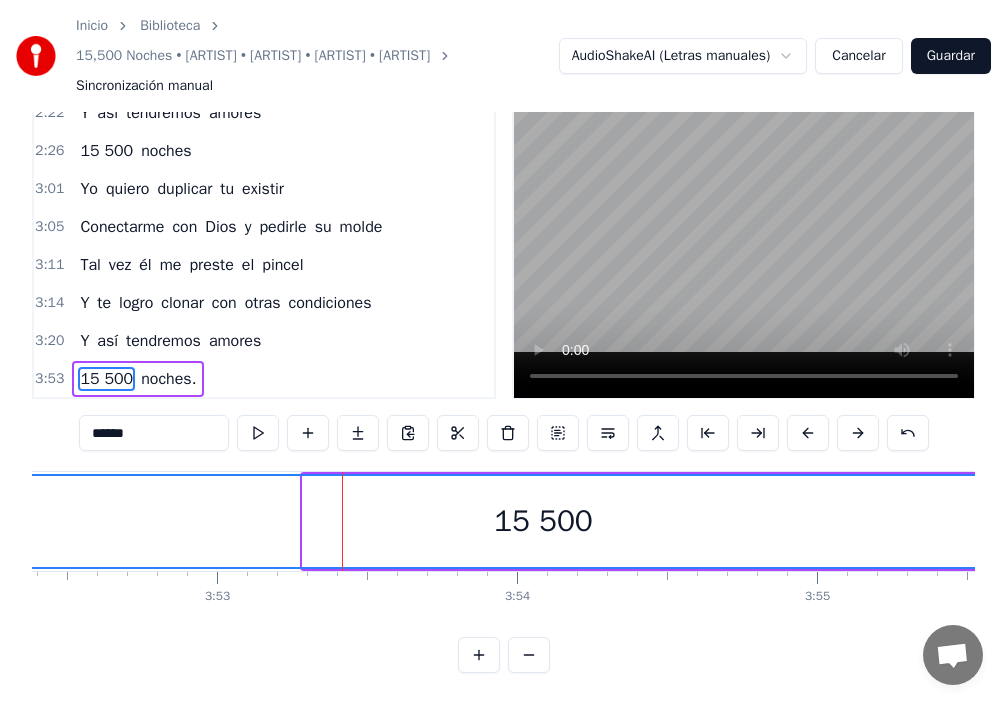 drag, startPoint x: 306, startPoint y: 505, endPoint x: 0, endPoint y: 499, distance: 306.0588 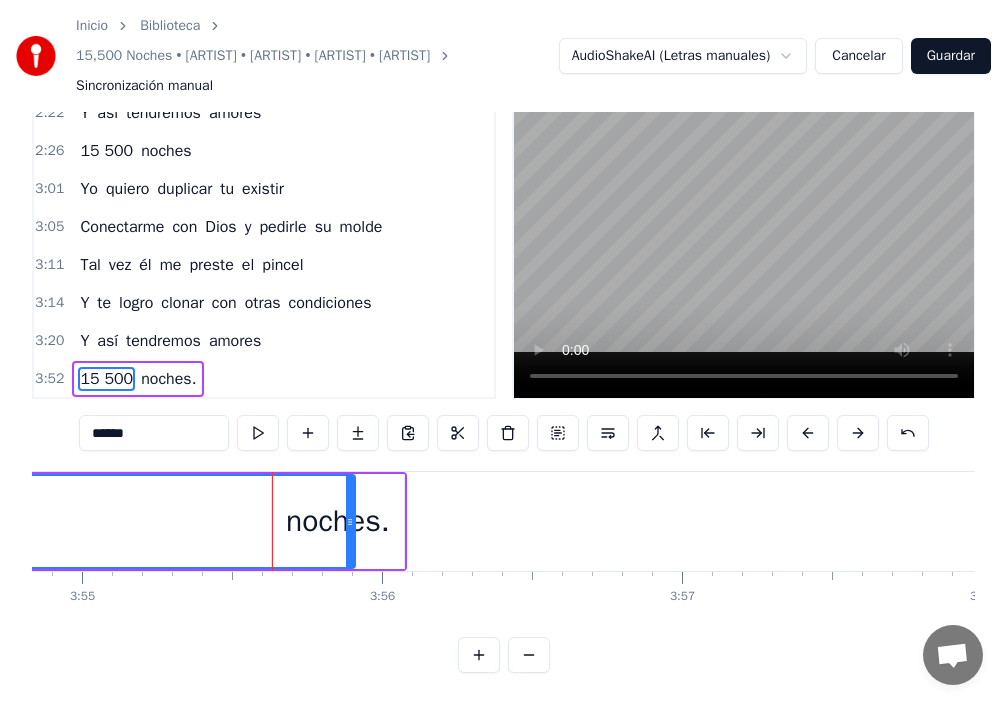 scroll, scrollTop: 0, scrollLeft: 70521, axis: horizontal 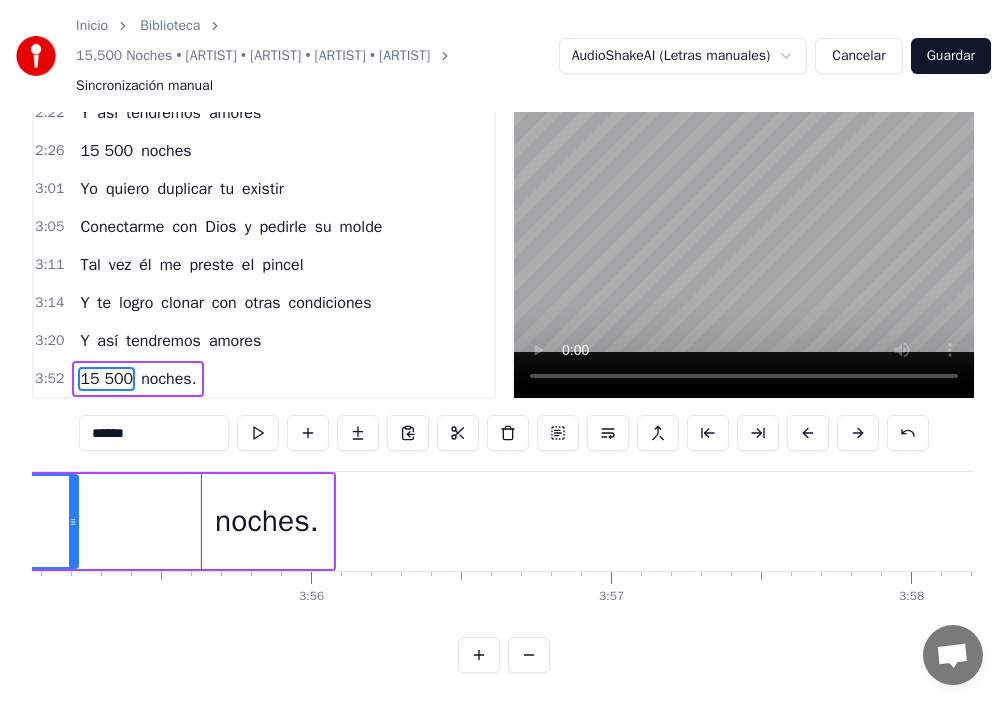 drag, startPoint x: 281, startPoint y: 523, endPoint x: 0, endPoint y: 533, distance: 281.1779 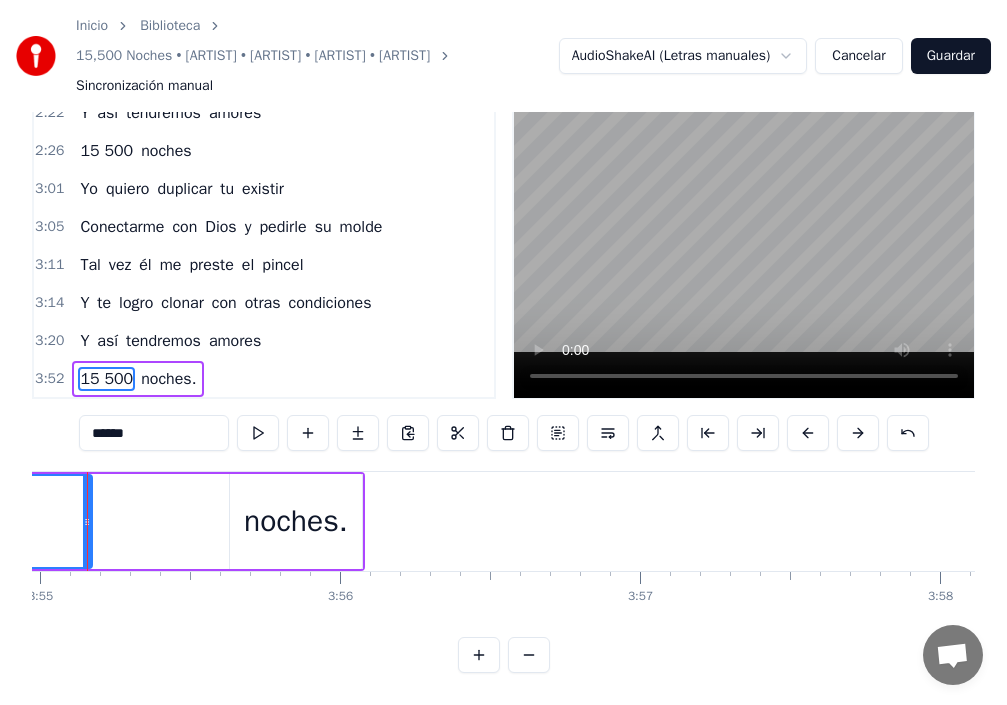 scroll, scrollTop: 0, scrollLeft: 70447, axis: horizontal 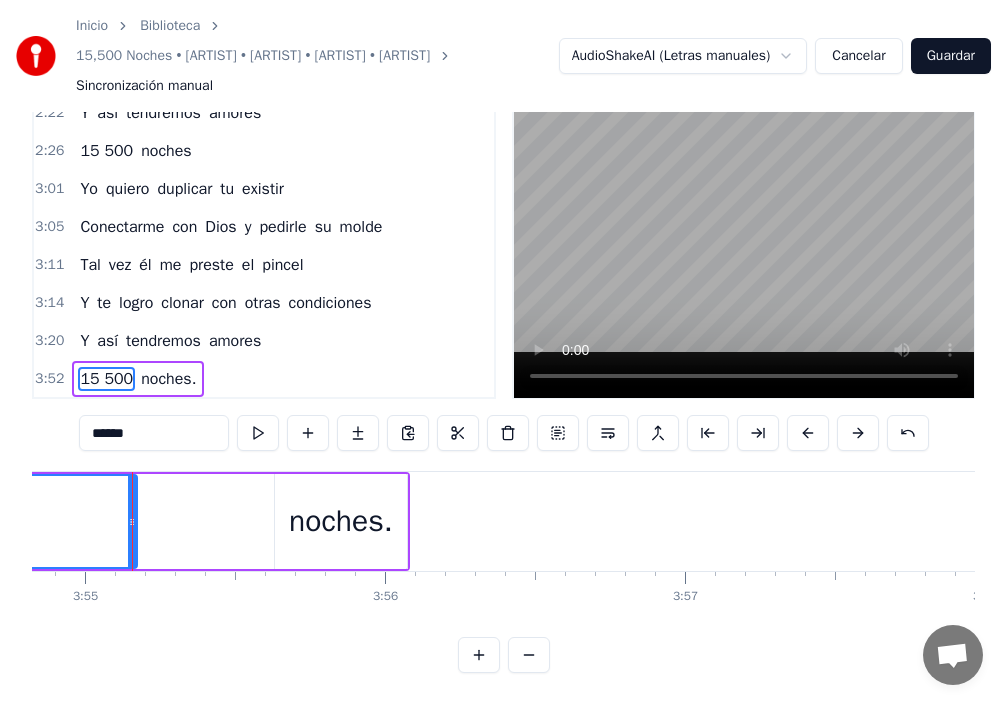 click on "noches." at bounding box center (341, 521) 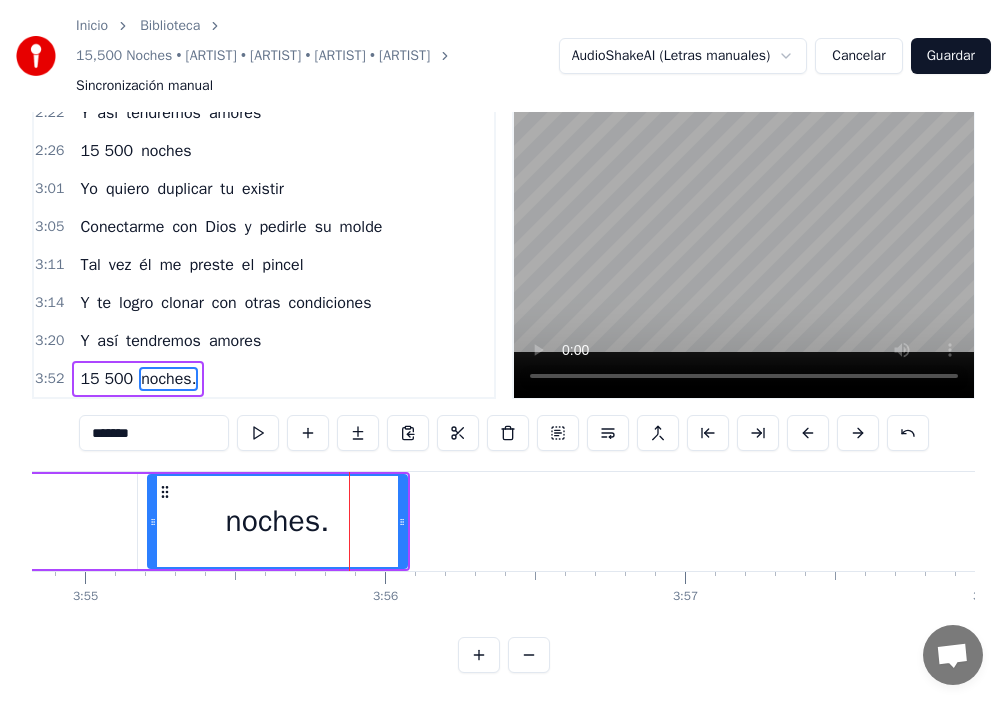 drag, startPoint x: 279, startPoint y: 516, endPoint x: 152, endPoint y: 525, distance: 127.3185 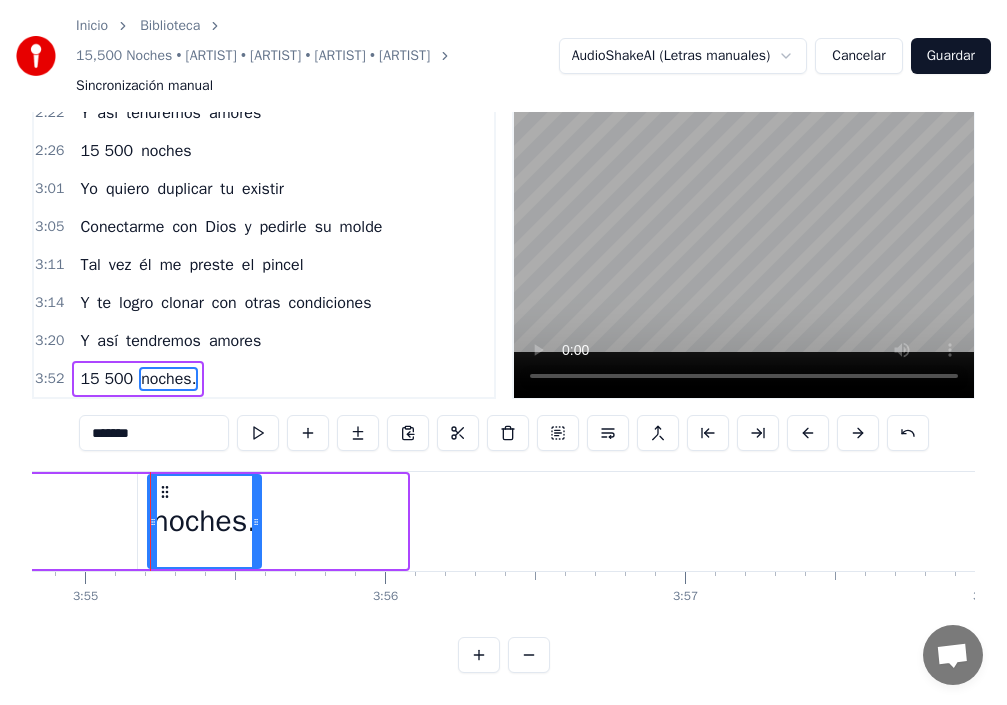 drag, startPoint x: 401, startPoint y: 510, endPoint x: 255, endPoint y: 511, distance: 146.00342 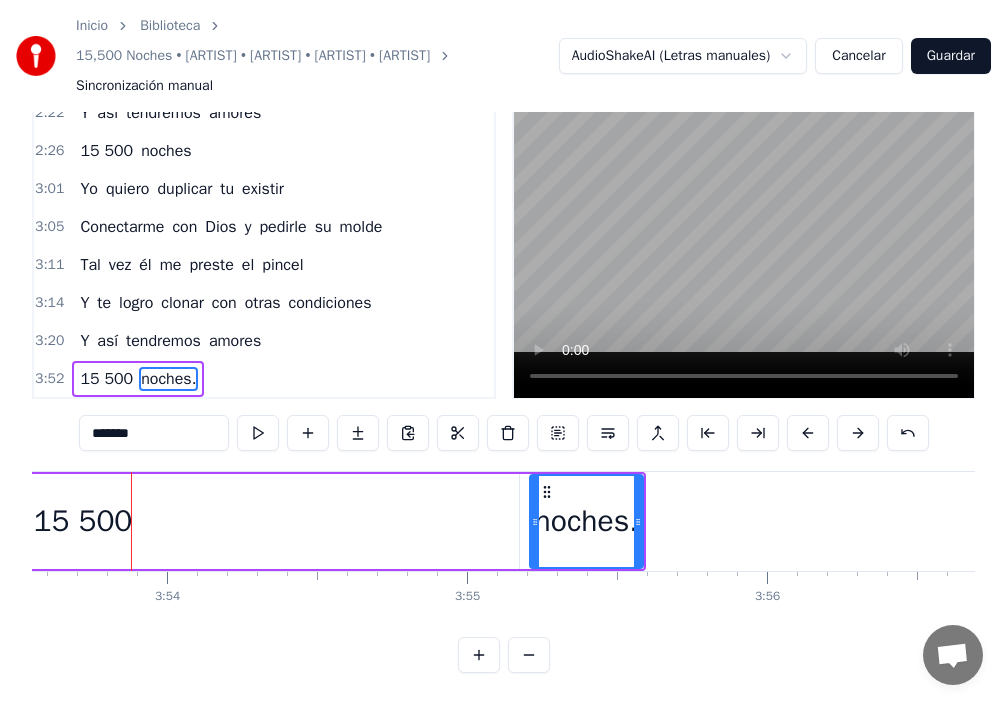 scroll, scrollTop: 0, scrollLeft: 70063, axis: horizontal 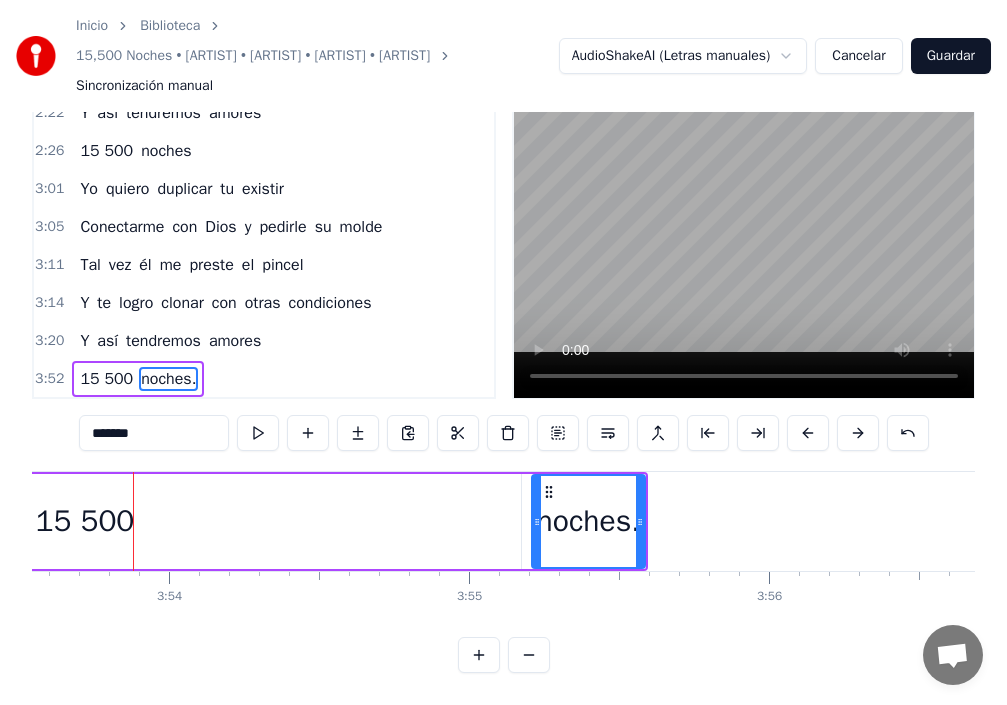 click on "15 500" at bounding box center (85, 521) 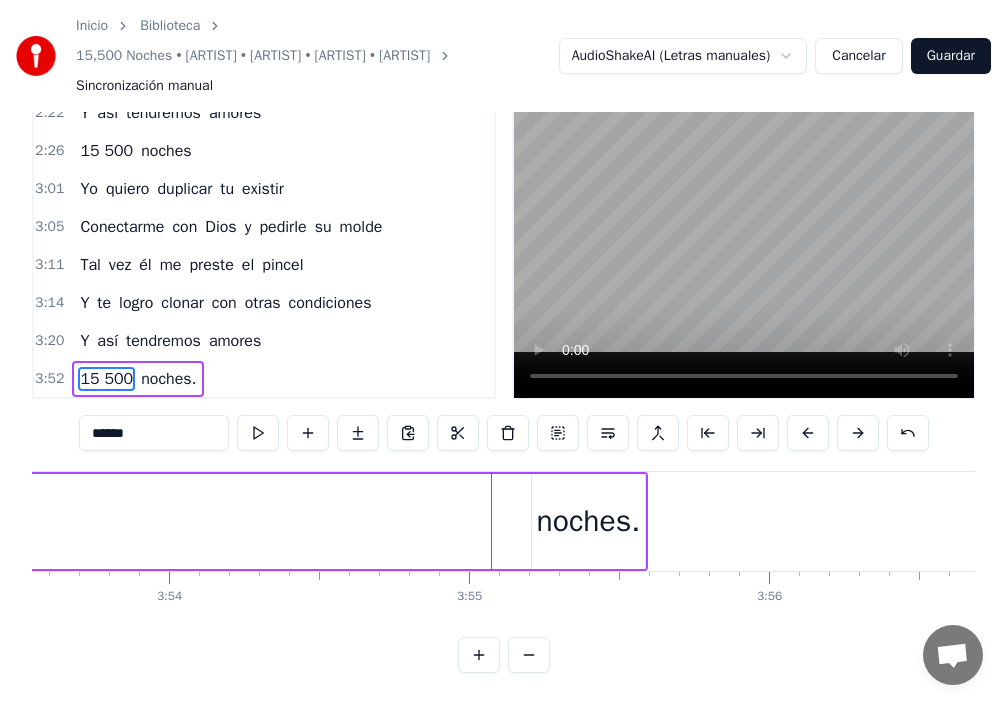drag, startPoint x: 518, startPoint y: 506, endPoint x: 6, endPoint y: 509, distance: 512.0088 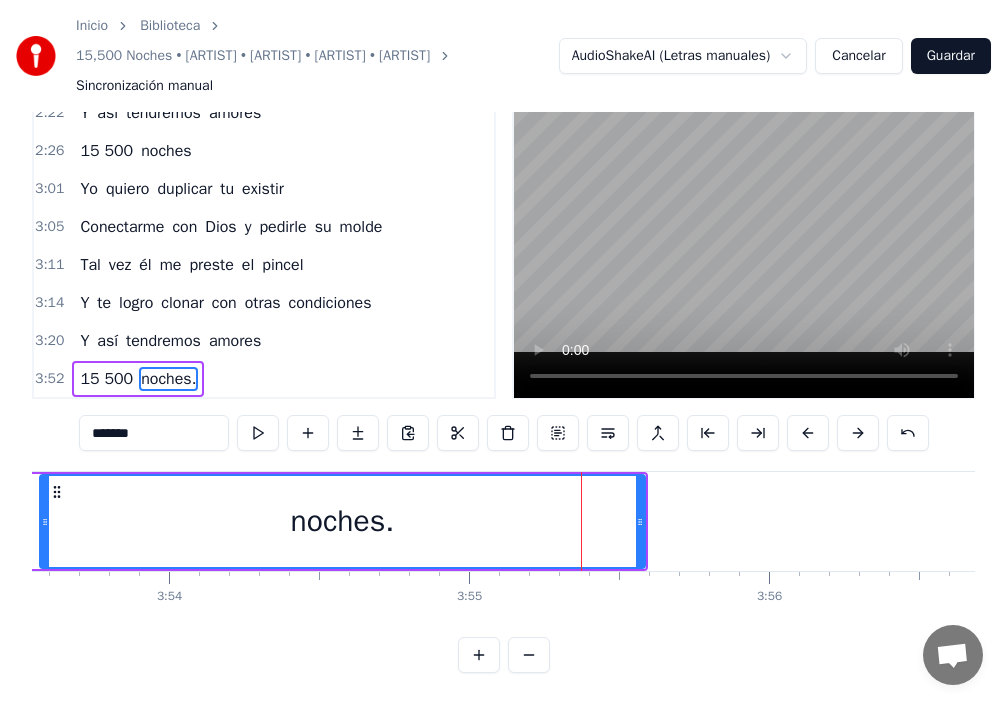drag, startPoint x: 535, startPoint y: 503, endPoint x: 43, endPoint y: 516, distance: 492.17172 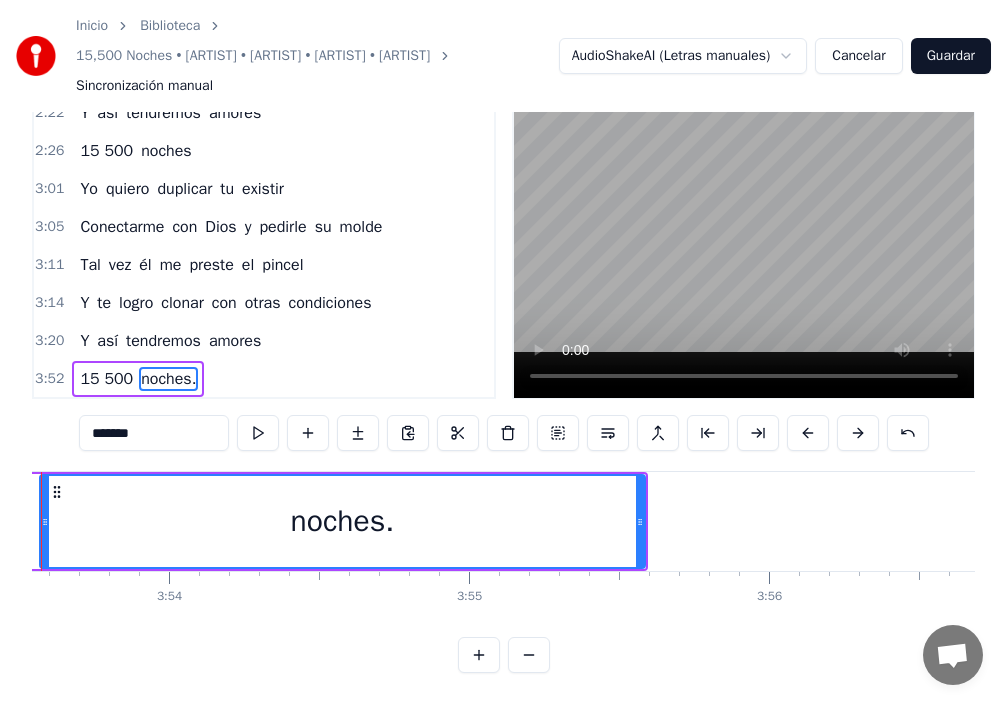 scroll, scrollTop: 0, scrollLeft: 69972, axis: horizontal 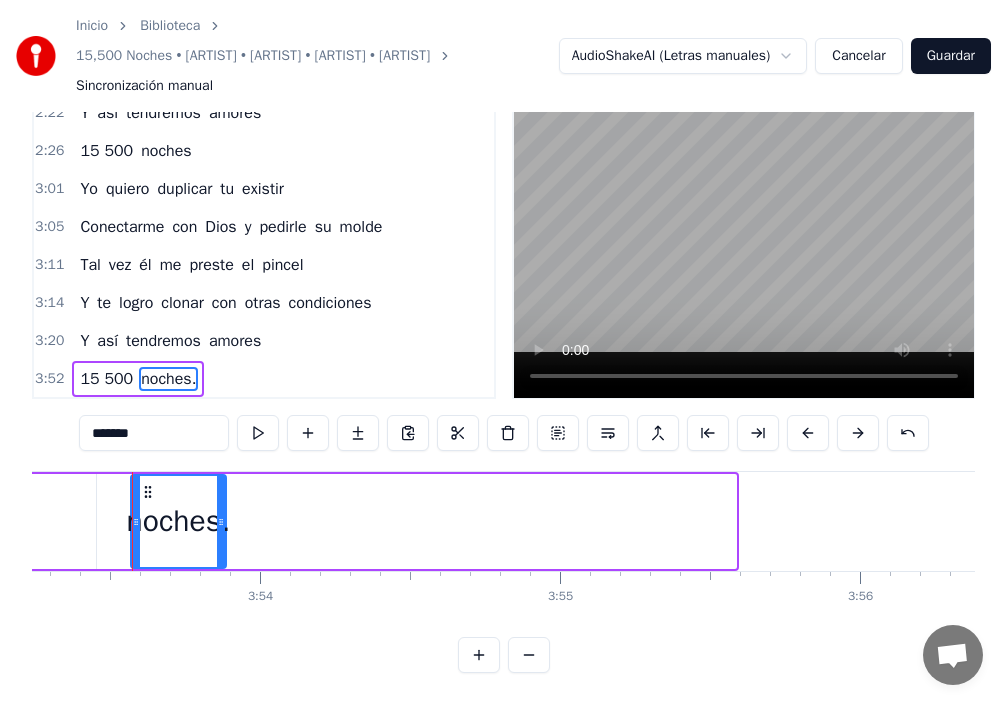drag, startPoint x: 731, startPoint y: 505, endPoint x: 223, endPoint y: 513, distance: 508.063 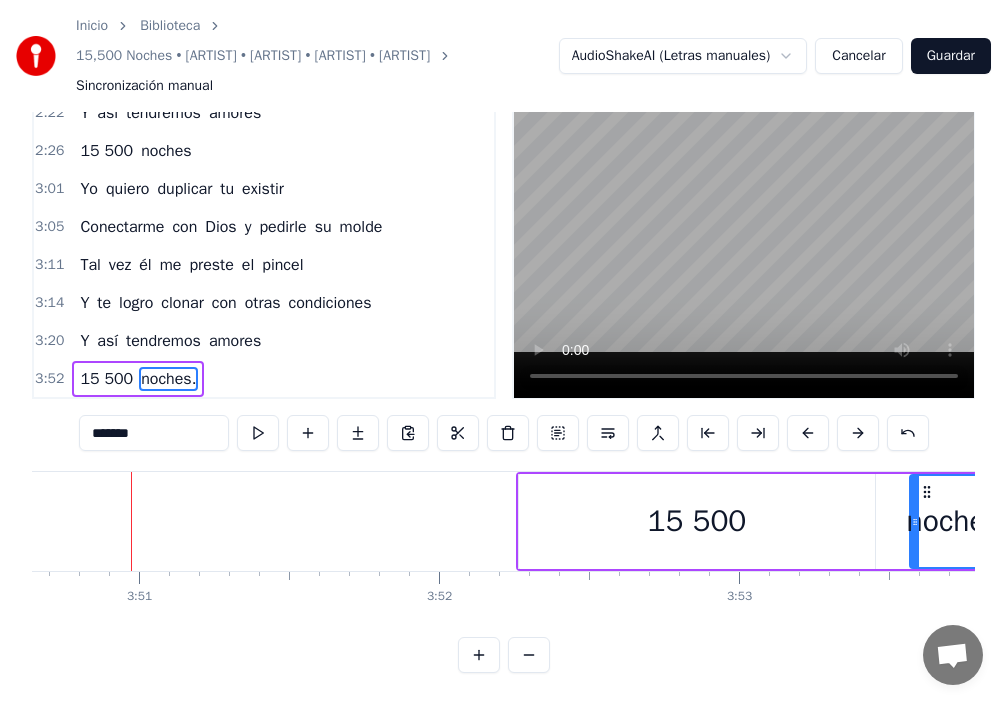 scroll, scrollTop: 0, scrollLeft: 69192, axis: horizontal 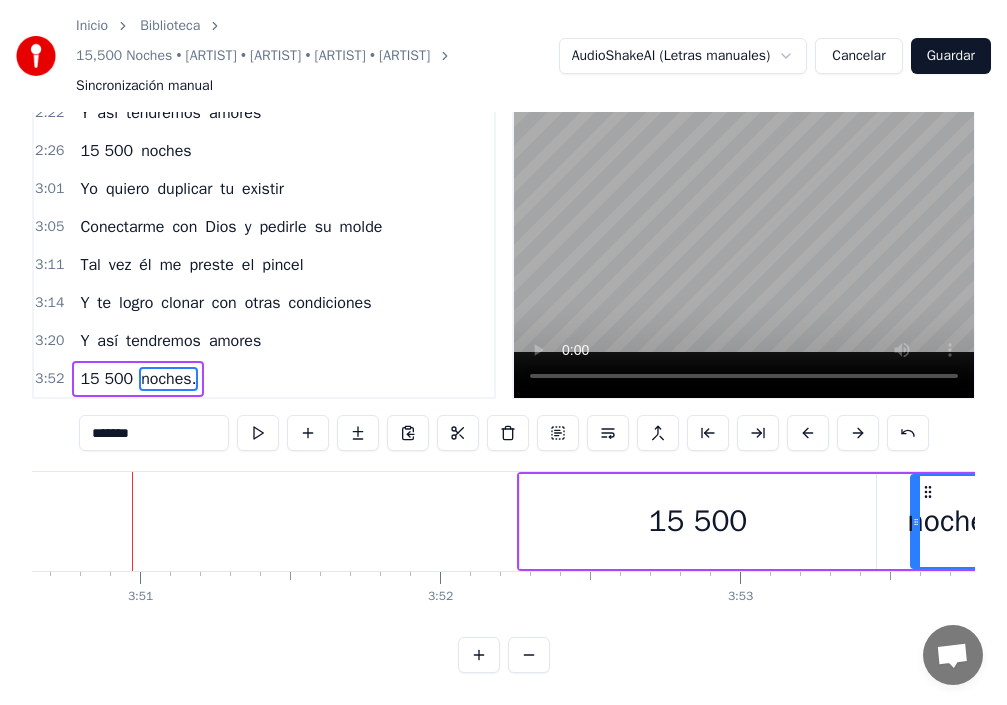 click on "15 500" at bounding box center (698, 521) 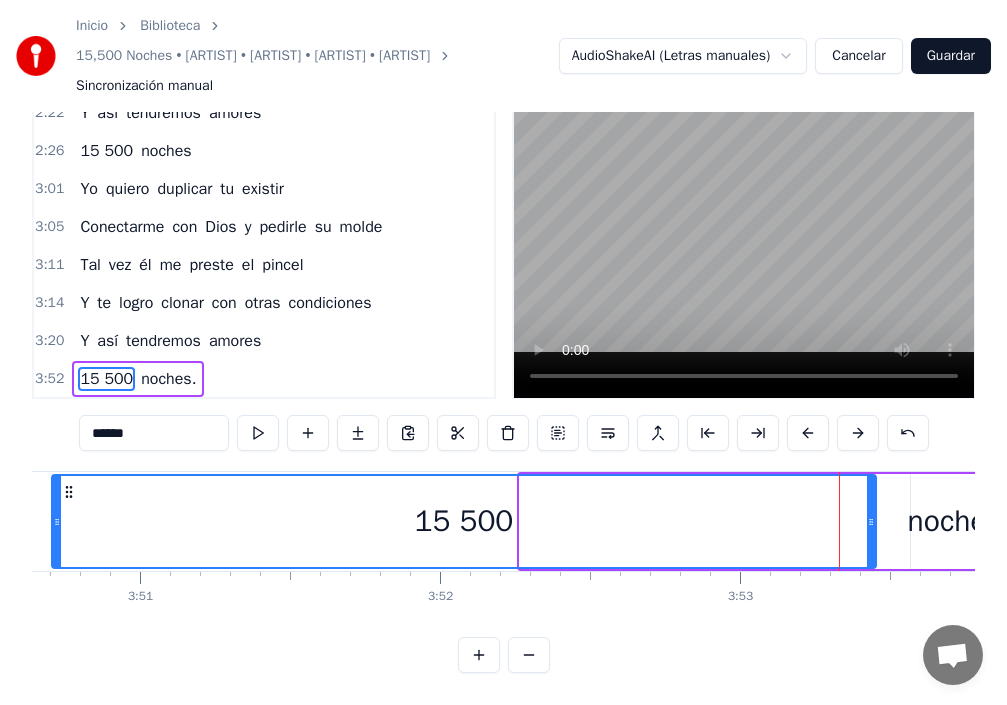 drag, startPoint x: 520, startPoint y: 500, endPoint x: 11, endPoint y: 496, distance: 509.01572 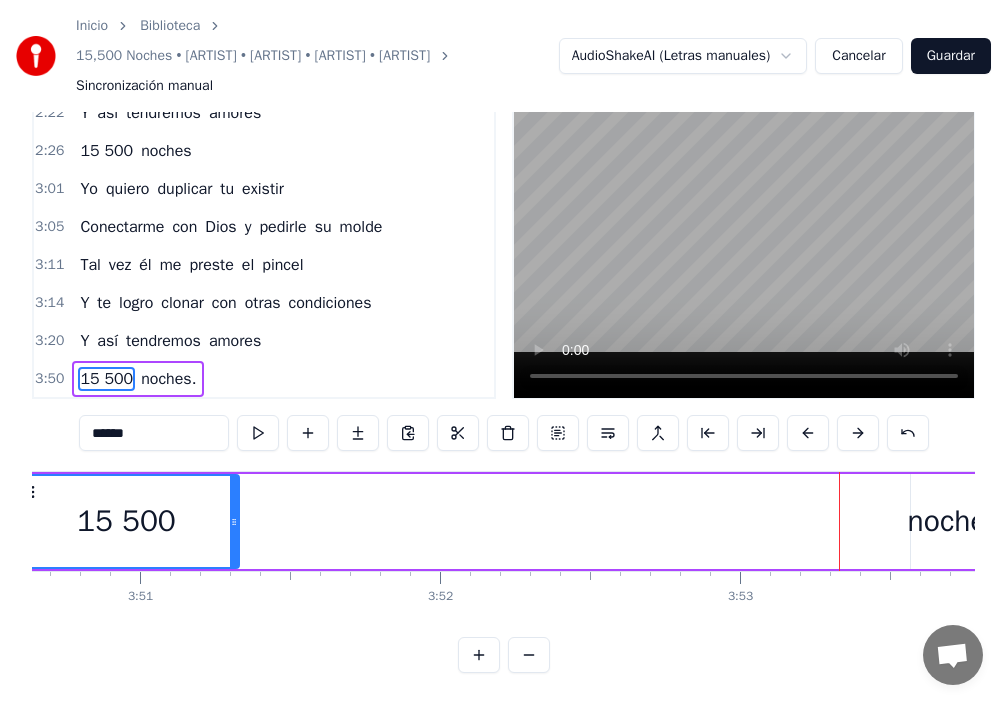 drag, startPoint x: 871, startPoint y: 502, endPoint x: 237, endPoint y: 499, distance: 634.0071 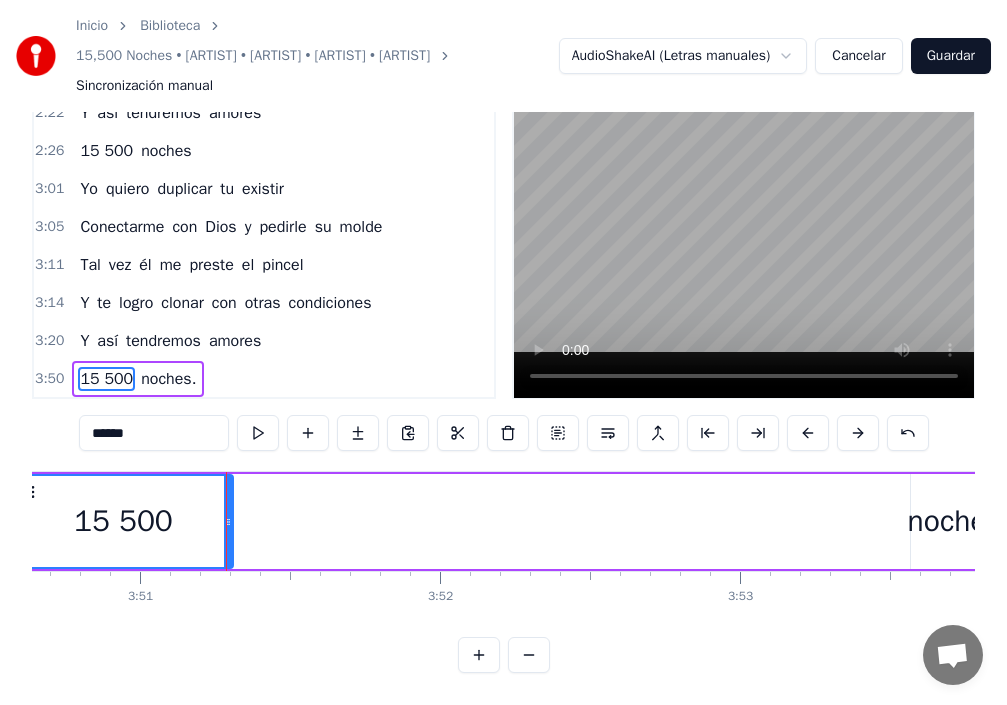 click on "noches." at bounding box center (960, 521) 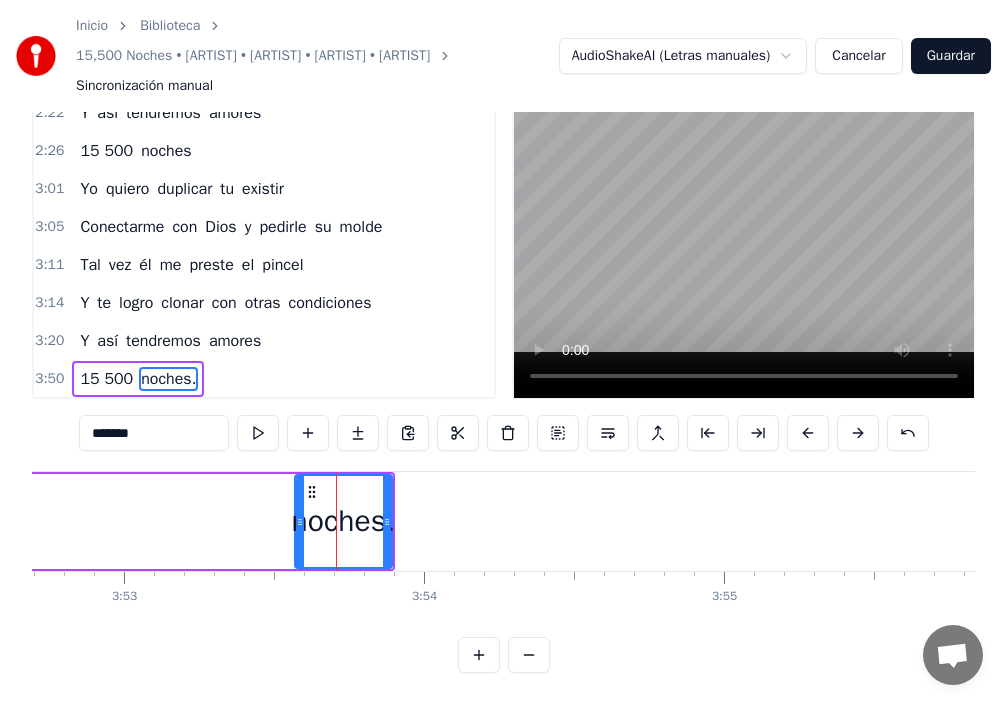 scroll, scrollTop: 0, scrollLeft: 70012, axis: horizontal 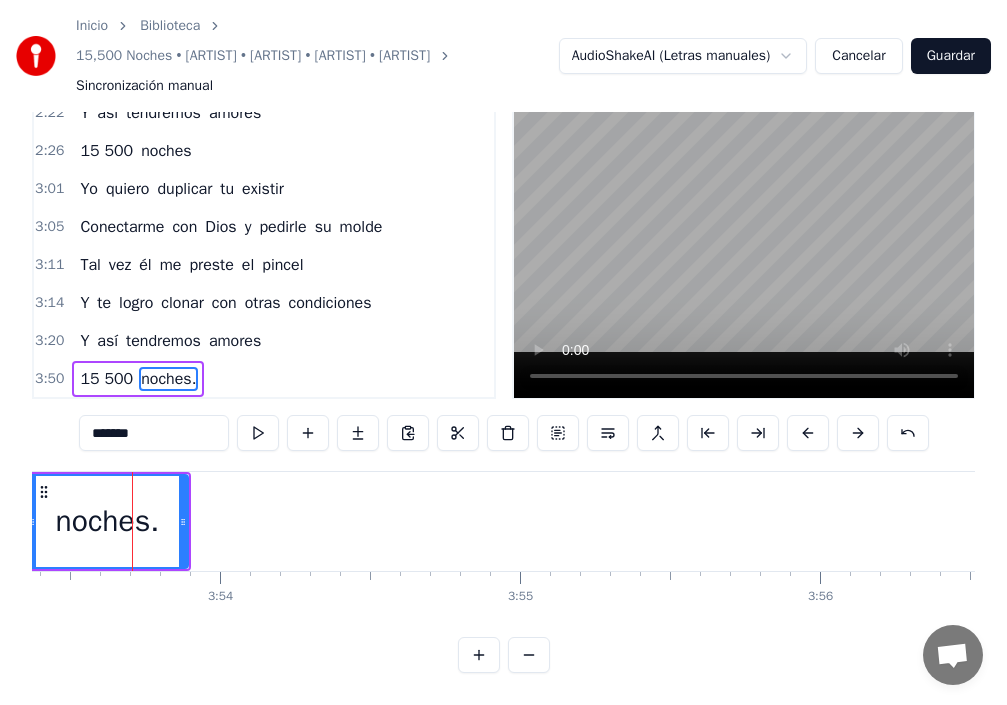 drag, startPoint x: 70, startPoint y: 499, endPoint x: 28, endPoint y: 501, distance: 42.047592 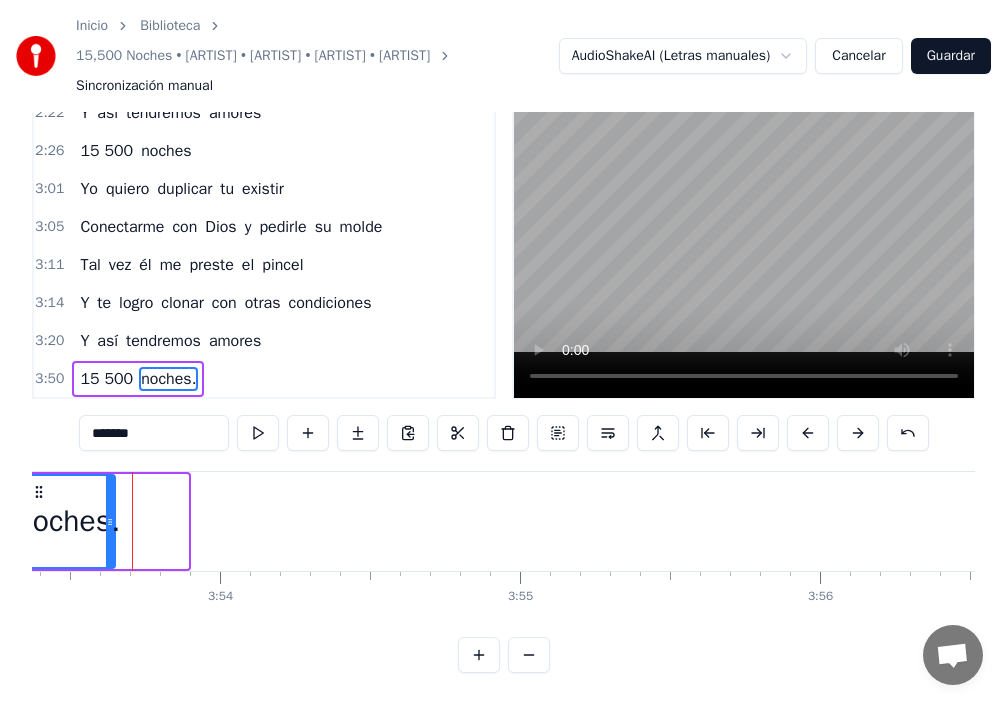 drag, startPoint x: 185, startPoint y: 499, endPoint x: 42, endPoint y: 504, distance: 143.08739 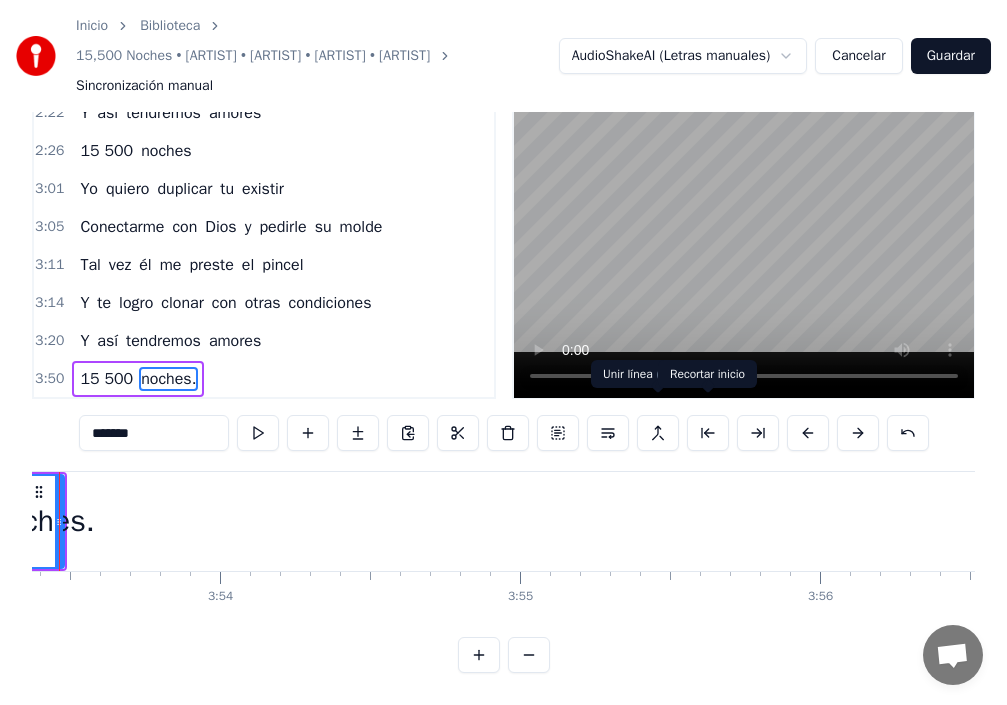 scroll, scrollTop: 0, scrollLeft: 69939, axis: horizontal 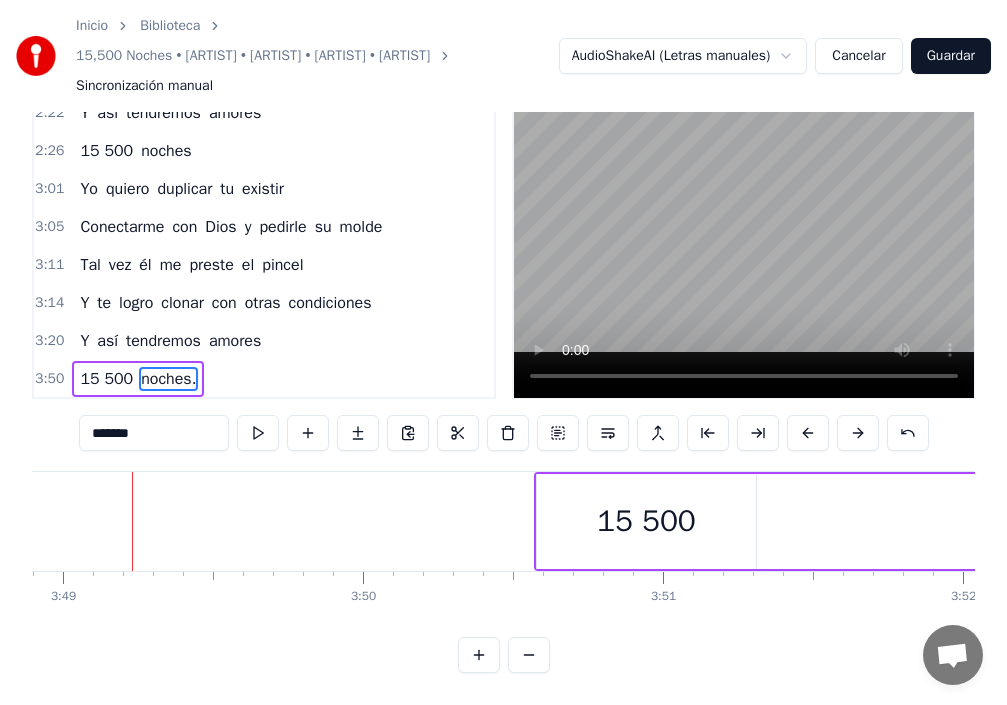 click on "15 500" at bounding box center (646, 521) 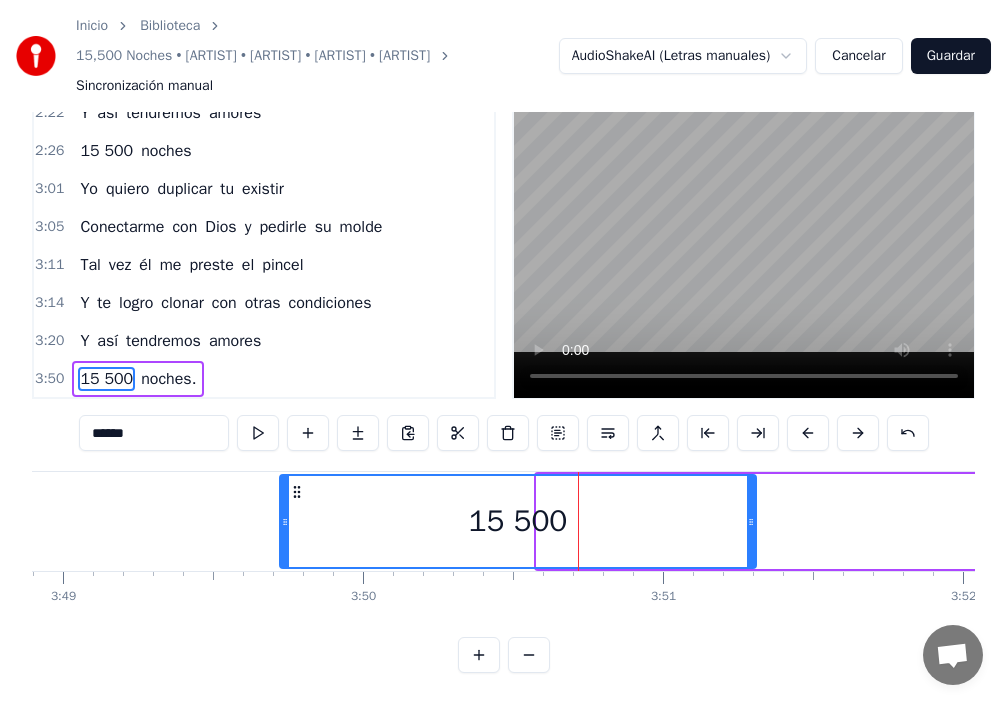 click at bounding box center [285, 521] 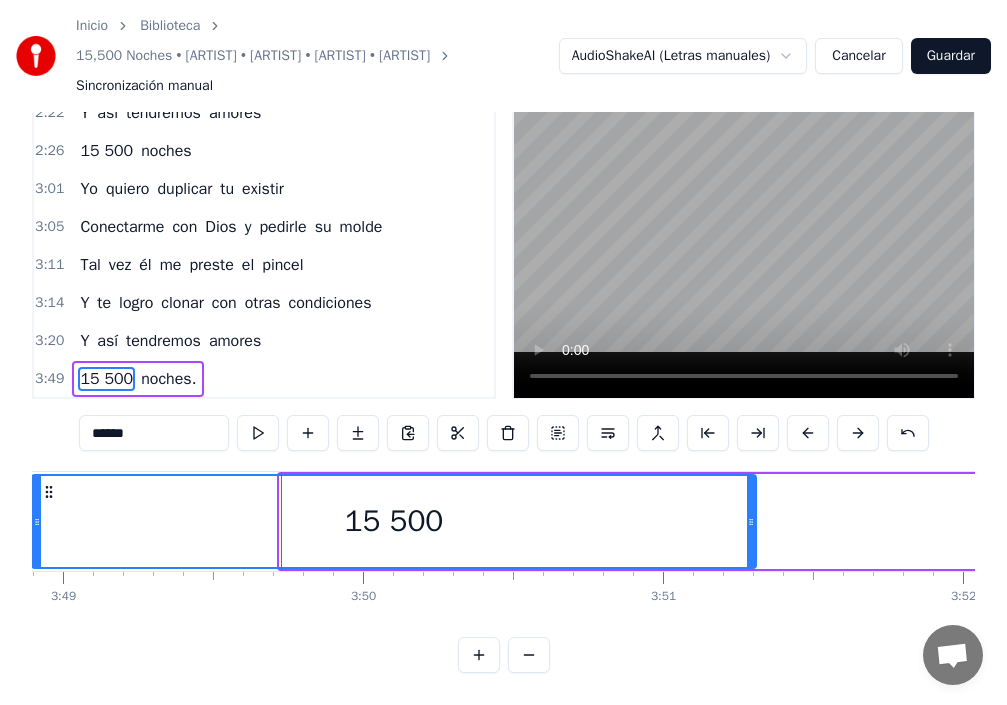 drag, startPoint x: 283, startPoint y: 505, endPoint x: 4, endPoint y: 504, distance: 279.0018 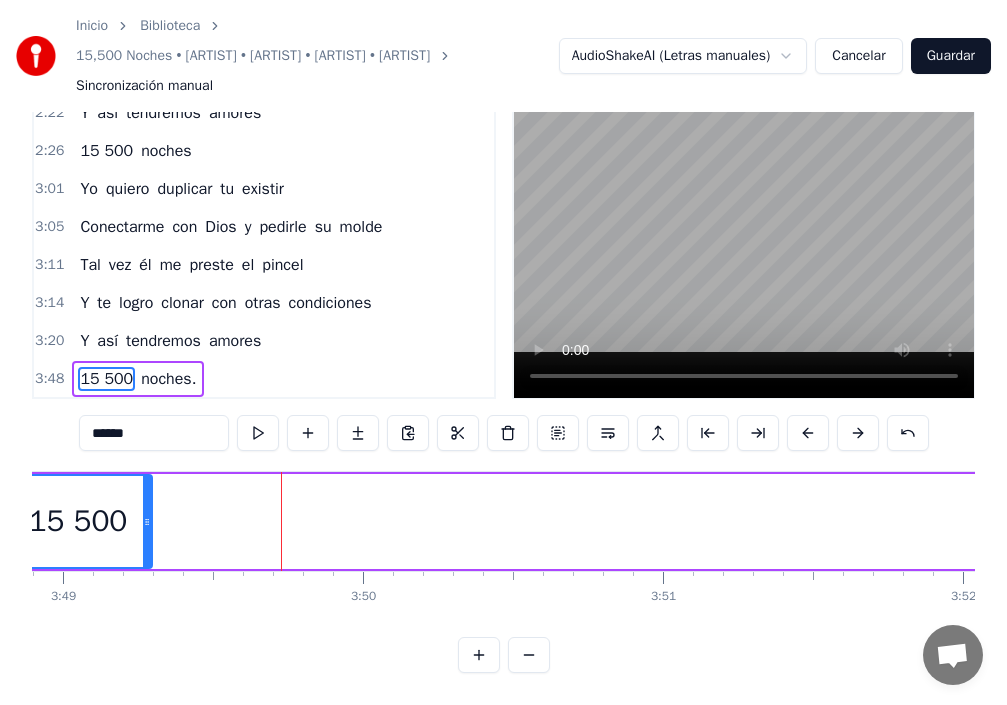 drag, startPoint x: 736, startPoint y: 501, endPoint x: 146, endPoint y: 508, distance: 590.0415 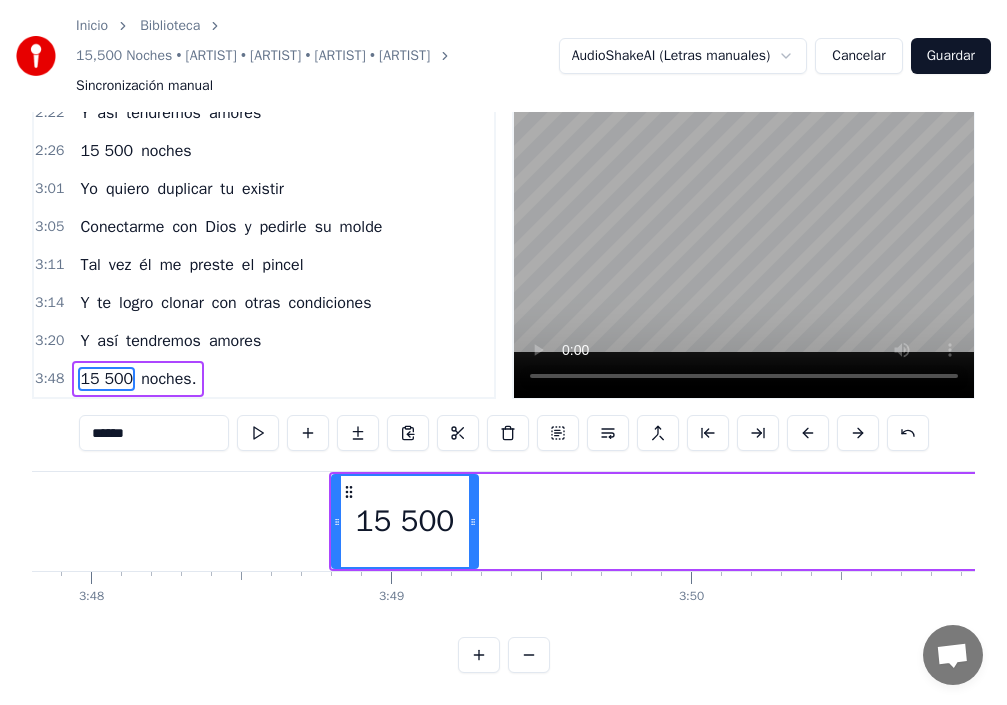 scroll, scrollTop: 0, scrollLeft: 68146, axis: horizontal 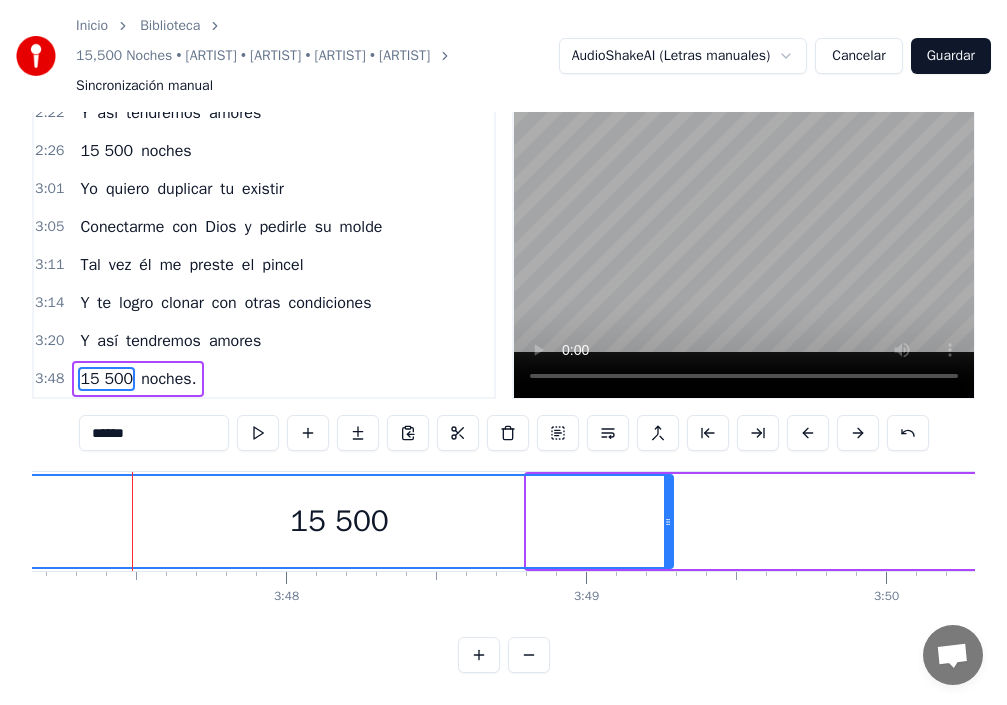 drag, startPoint x: 527, startPoint y: 510, endPoint x: 428, endPoint y: 529, distance: 100.80675 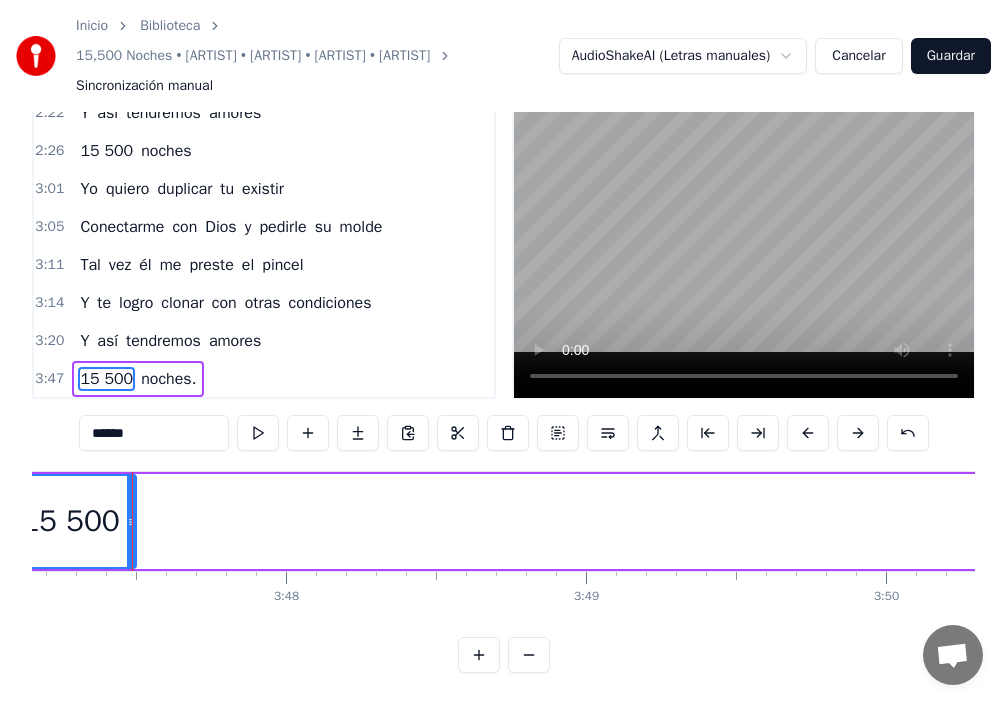 drag, startPoint x: 665, startPoint y: 507, endPoint x: 128, endPoint y: 534, distance: 537.67834 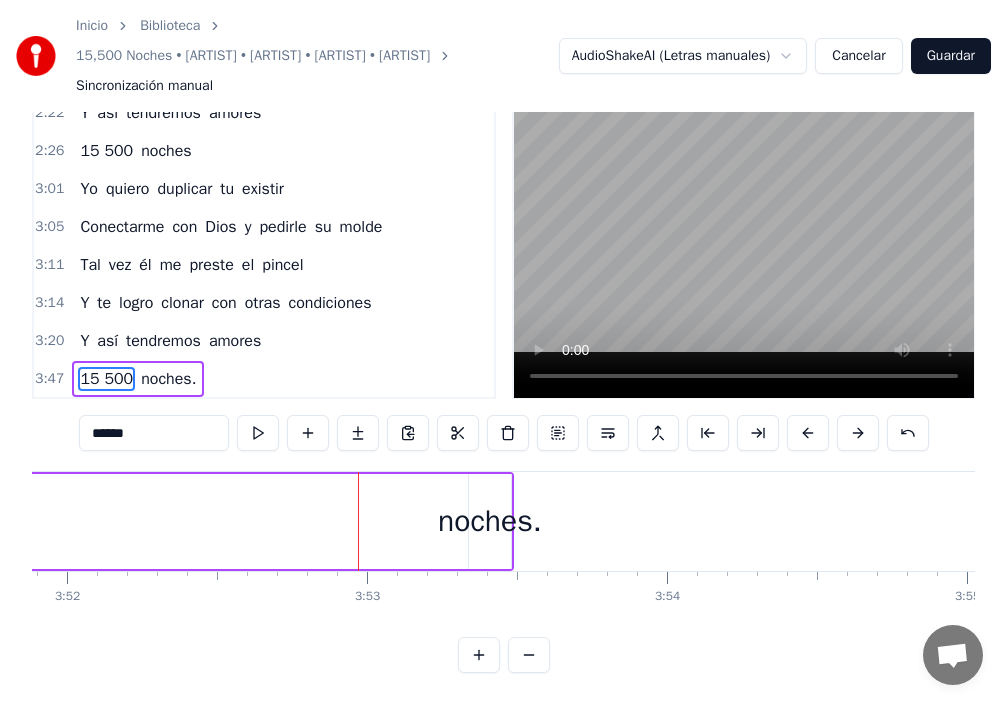 scroll, scrollTop: 0, scrollLeft: 69662, axis: horizontal 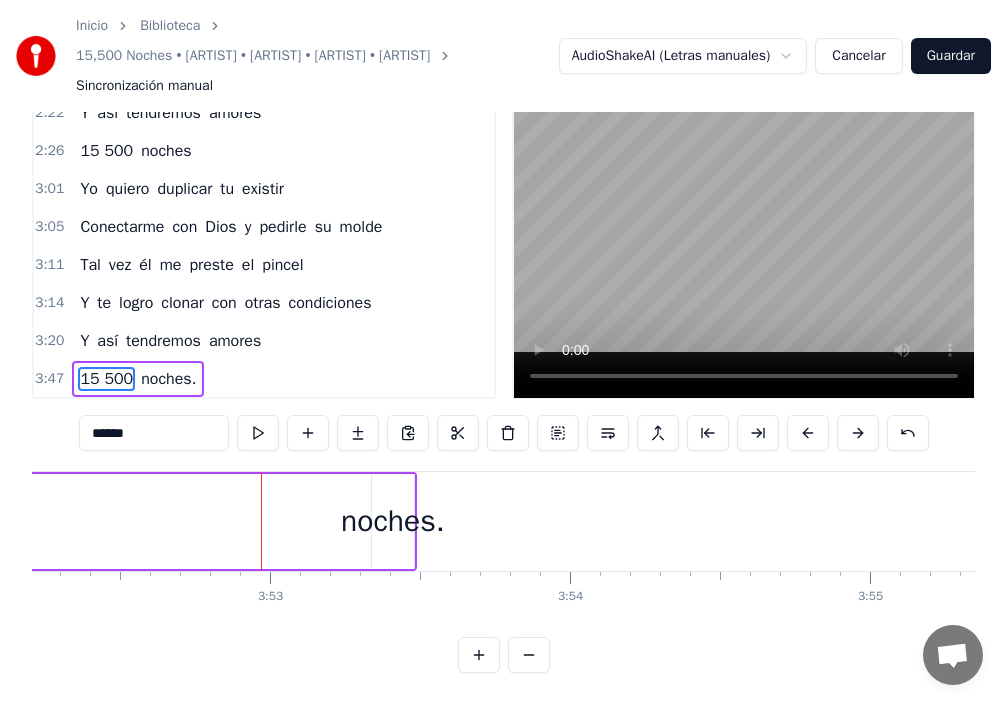 click on "15 500 noches." at bounding box center (-549, 521) 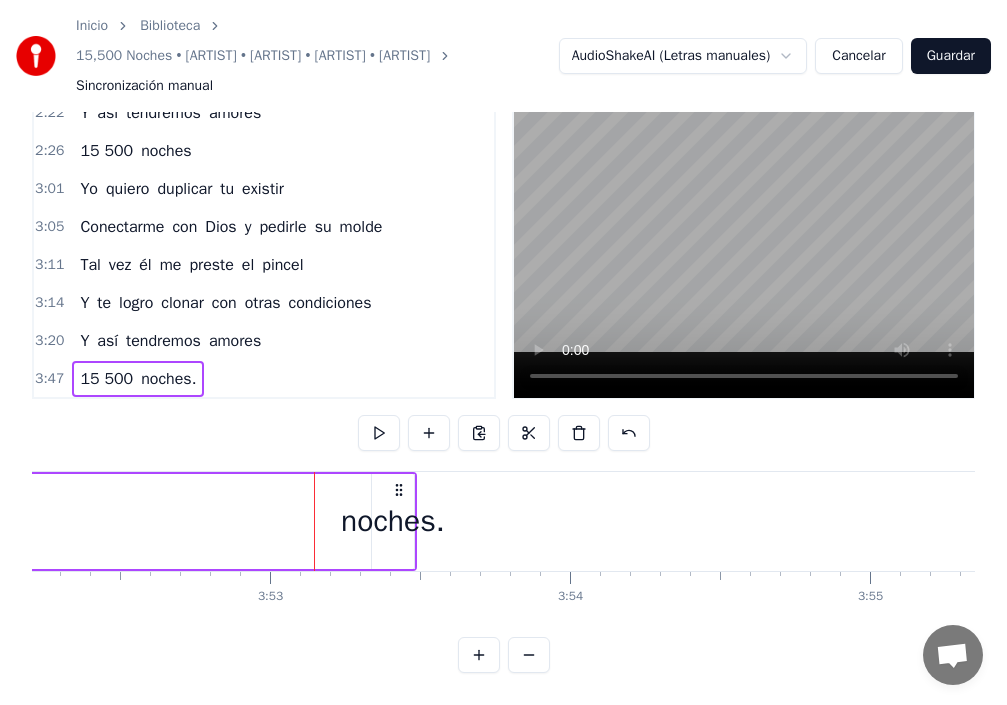 click on "15 500 noches." at bounding box center [-549, 521] 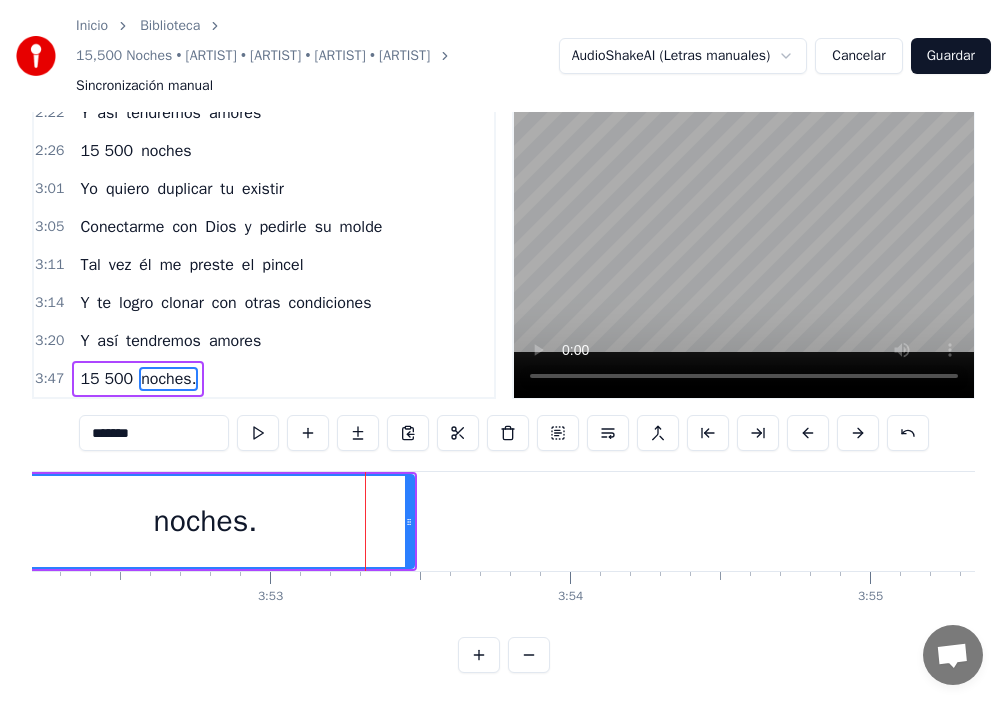 drag, startPoint x: 375, startPoint y: 503, endPoint x: 0, endPoint y: 476, distance: 375.97073 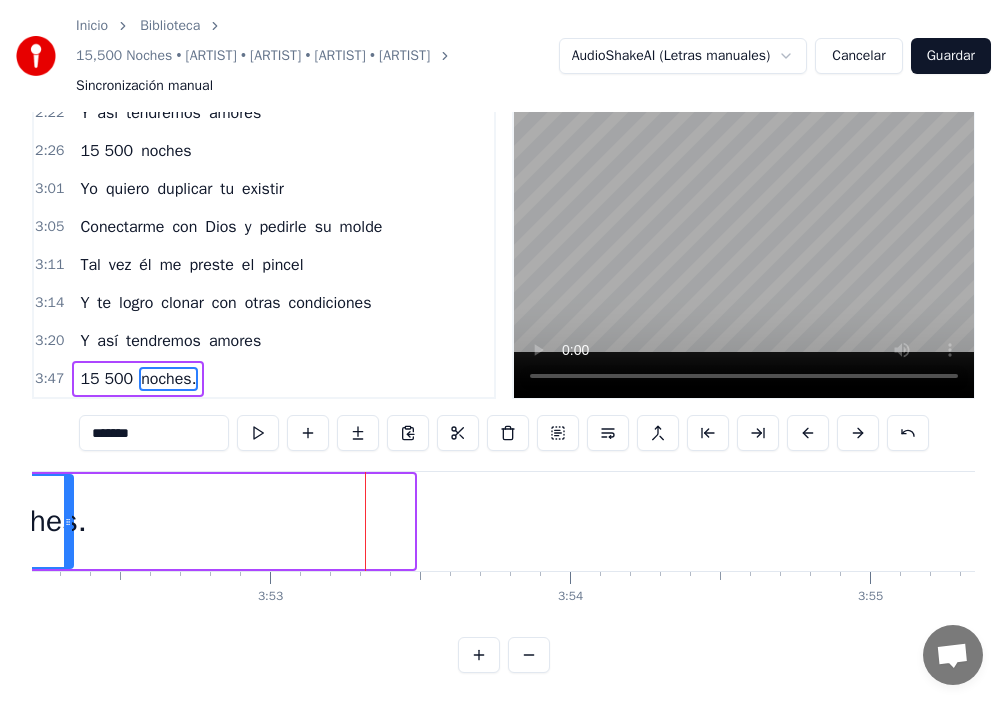 drag, startPoint x: 410, startPoint y: 505, endPoint x: 69, endPoint y: 531, distance: 341.98978 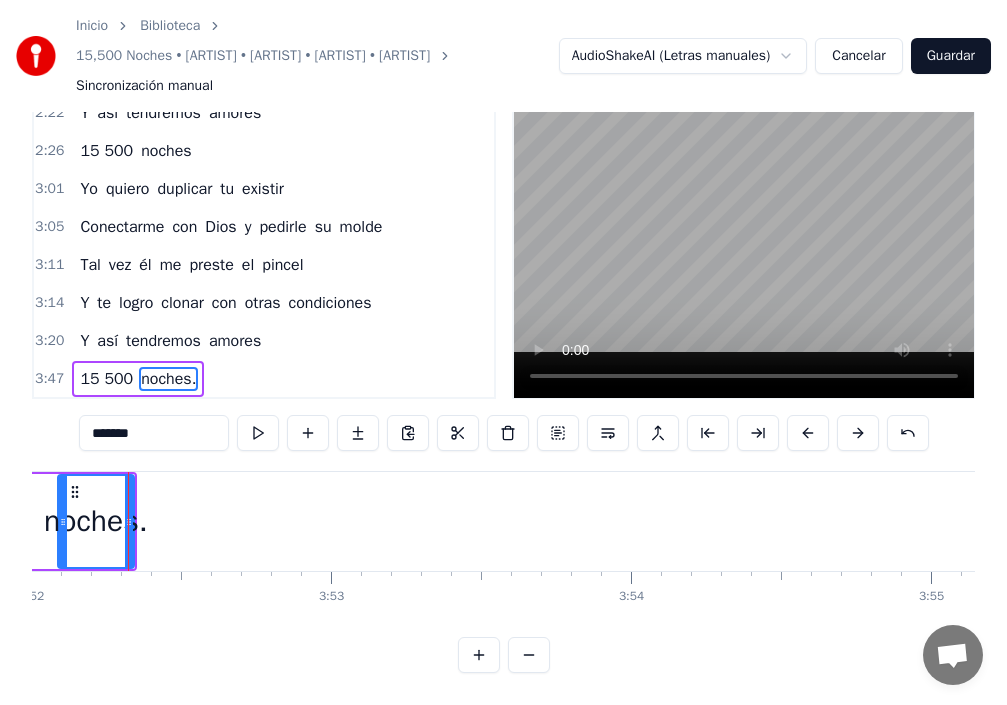 scroll, scrollTop: 0, scrollLeft: 69597, axis: horizontal 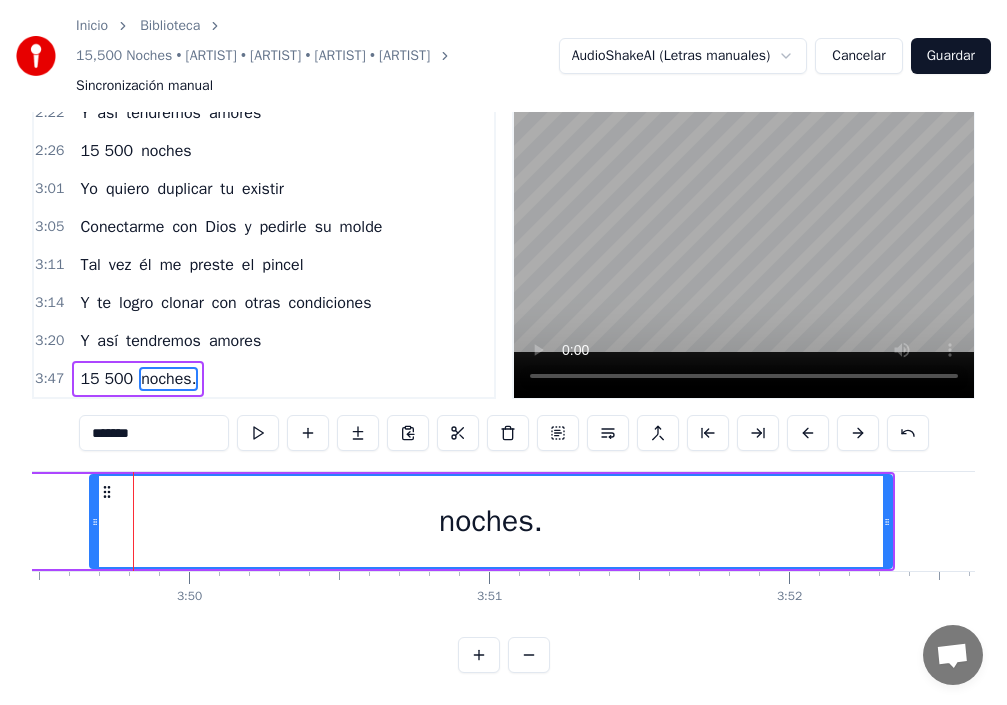 drag, startPoint x: 820, startPoint y: 507, endPoint x: 92, endPoint y: 520, distance: 728.1161 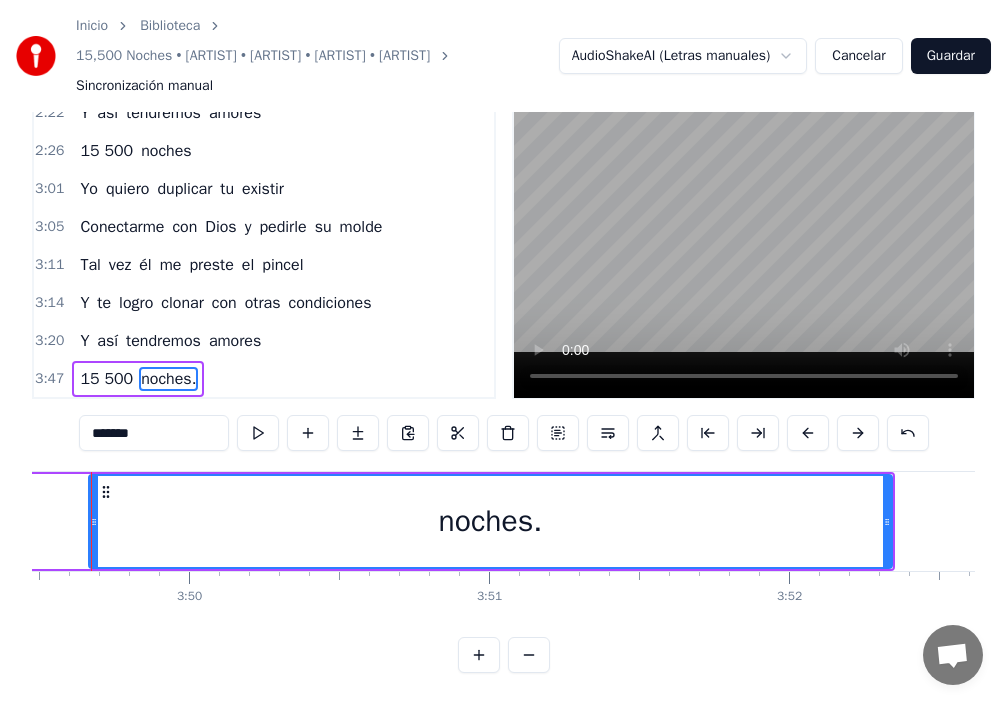 scroll, scrollTop: 0, scrollLeft: 68802, axis: horizontal 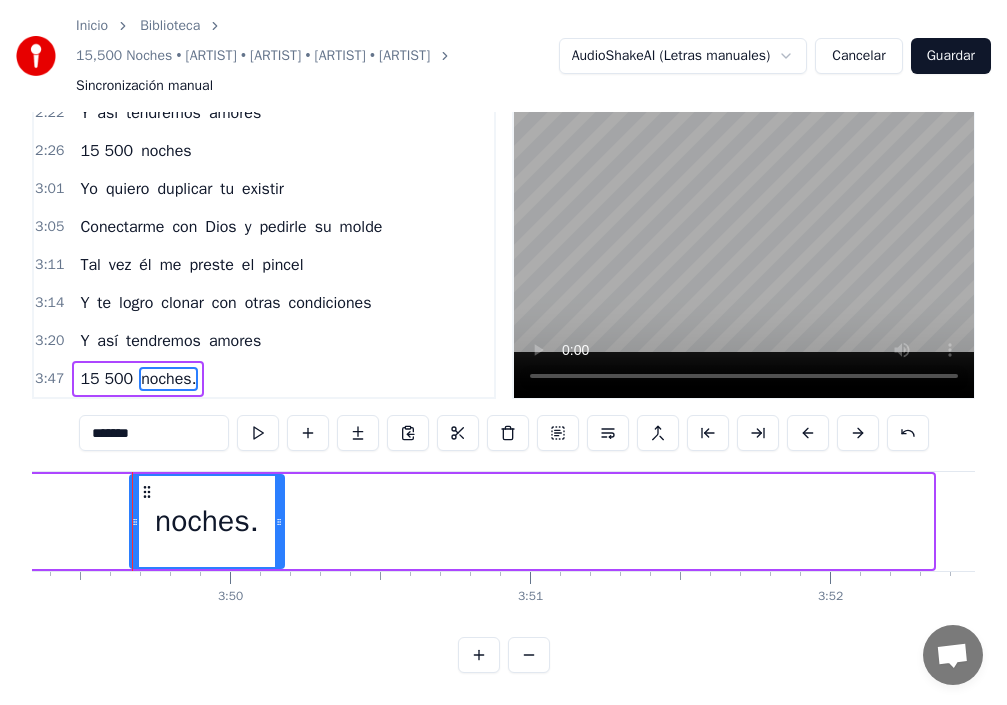 drag, startPoint x: 931, startPoint y: 505, endPoint x: 258, endPoint y: 498, distance: 673.0364 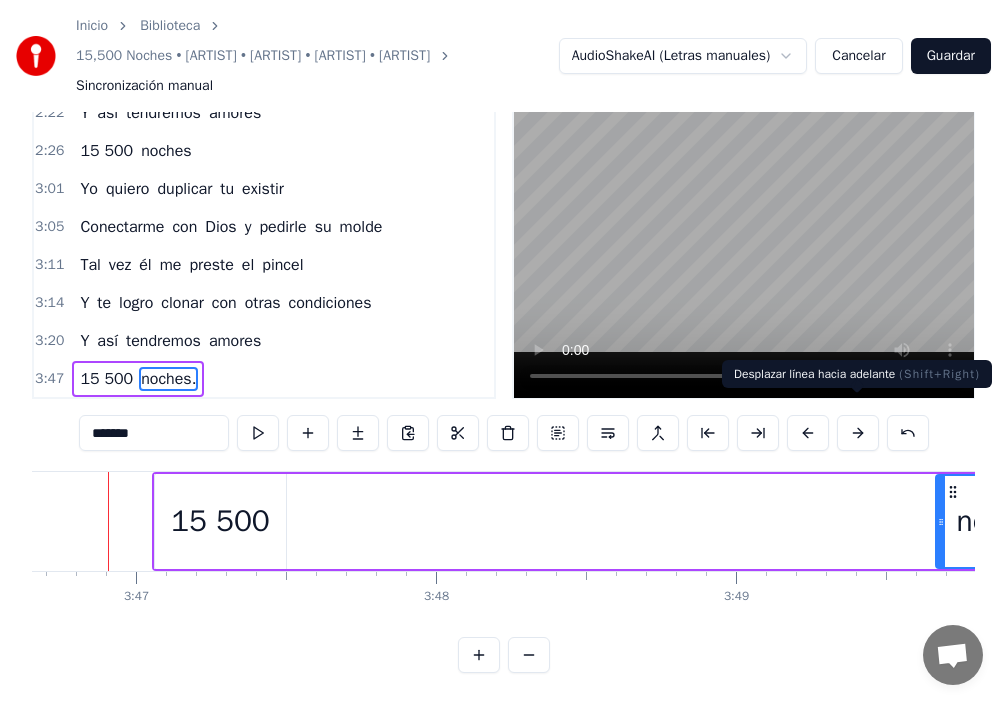 scroll, scrollTop: 0, scrollLeft: 67972, axis: horizontal 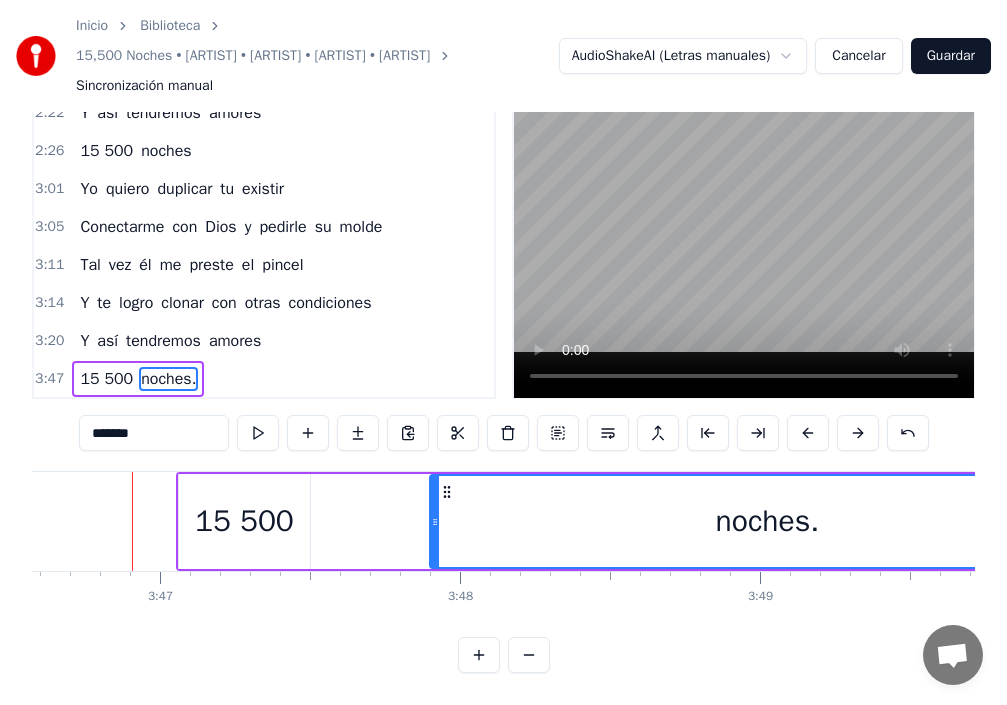 drag, startPoint x: 965, startPoint y: 508, endPoint x: 435, endPoint y: 507, distance: 530.0009 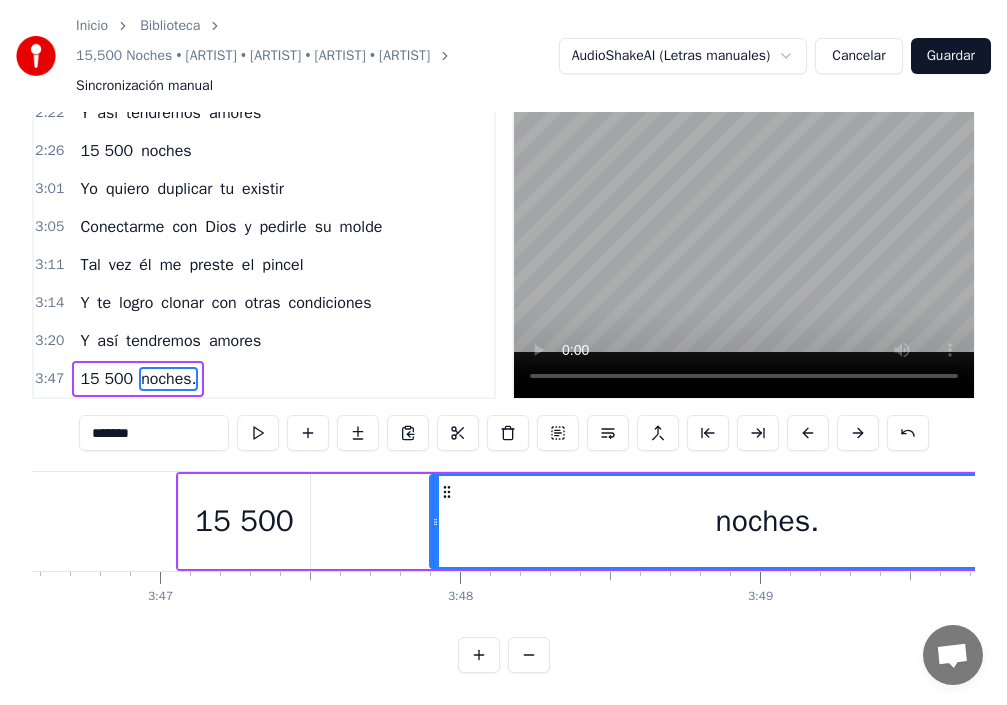 click on "15 500" at bounding box center [244, 521] 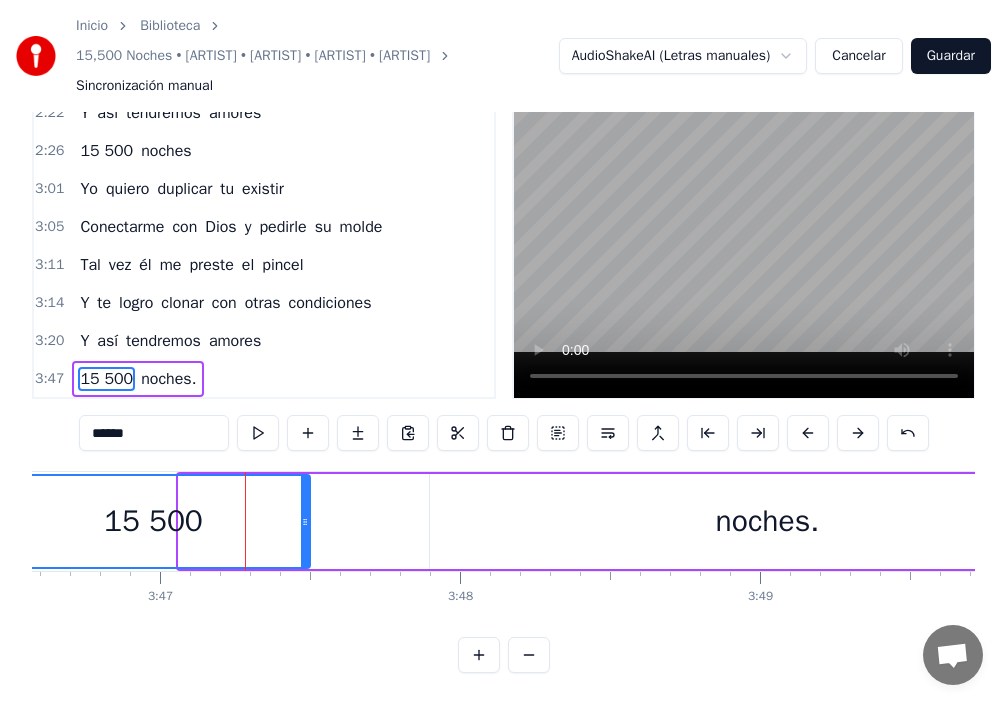 drag, startPoint x: 182, startPoint y: 502, endPoint x: 141, endPoint y: 502, distance: 41 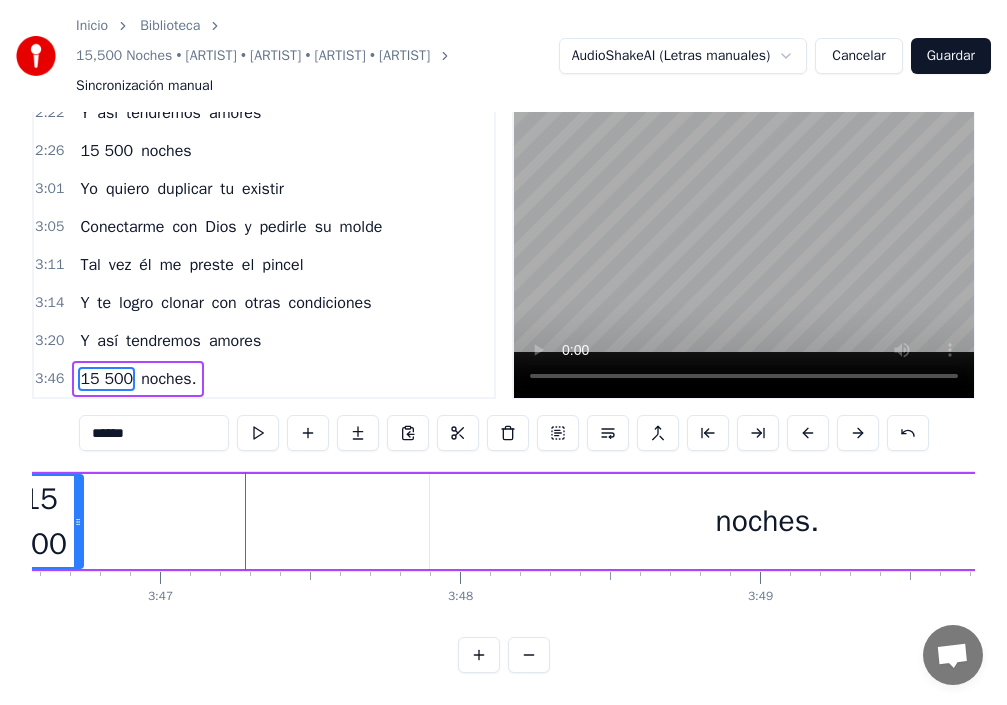 drag, startPoint x: 307, startPoint y: 505, endPoint x: 80, endPoint y: 509, distance: 227.03523 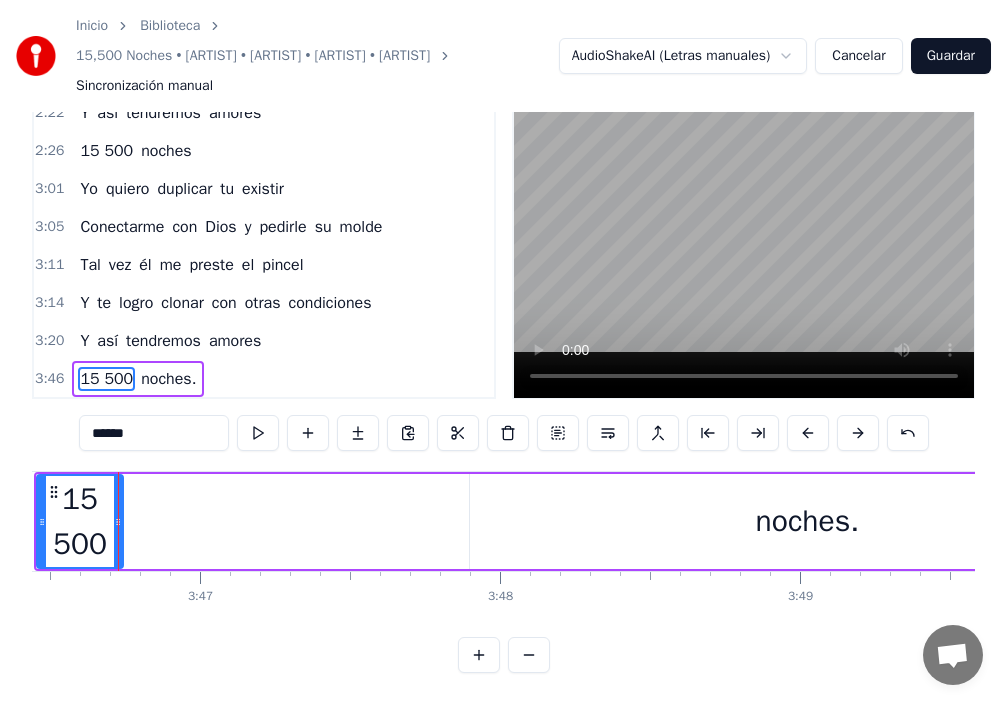 scroll, scrollTop: 0, scrollLeft: 67918, axis: horizontal 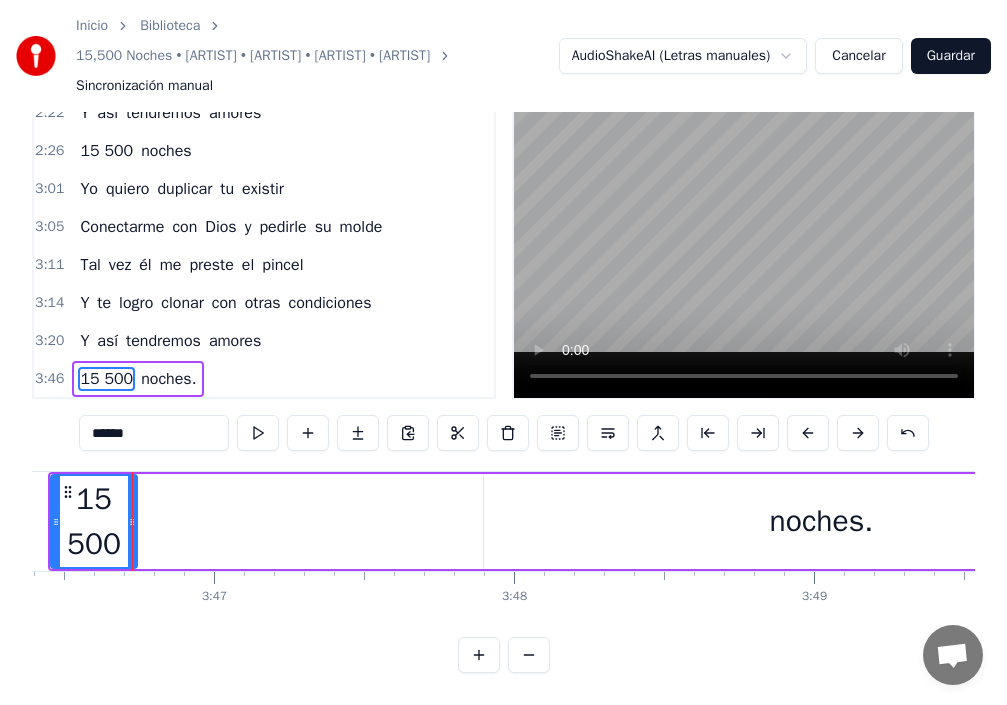 click on "noches." at bounding box center [821, 521] 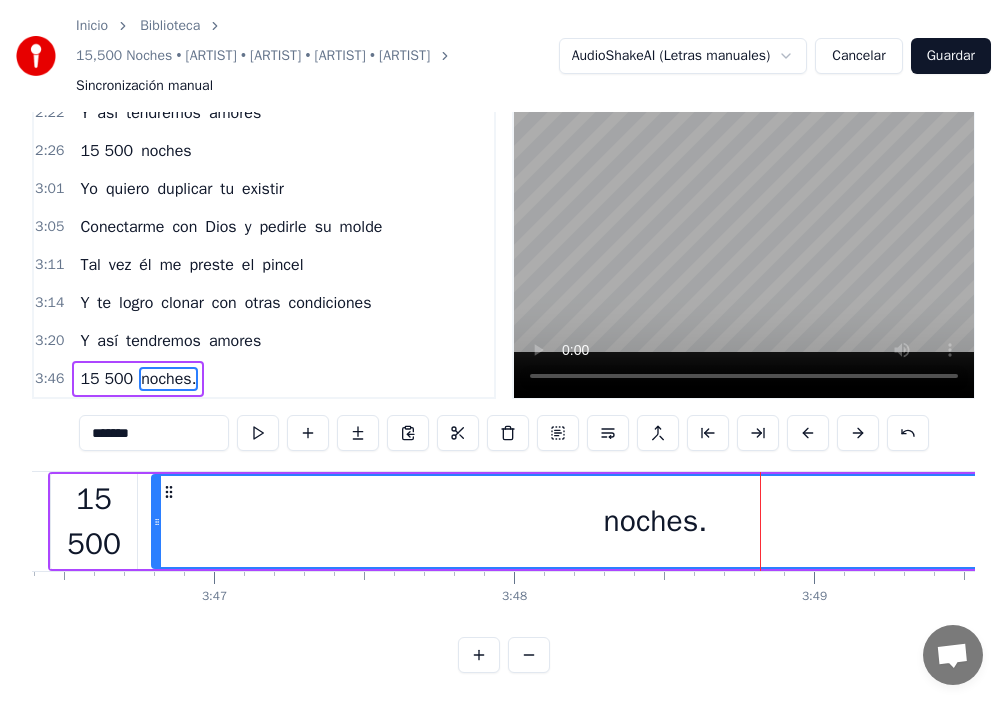 drag, startPoint x: 488, startPoint y: 505, endPoint x: 152, endPoint y: 521, distance: 336.38074 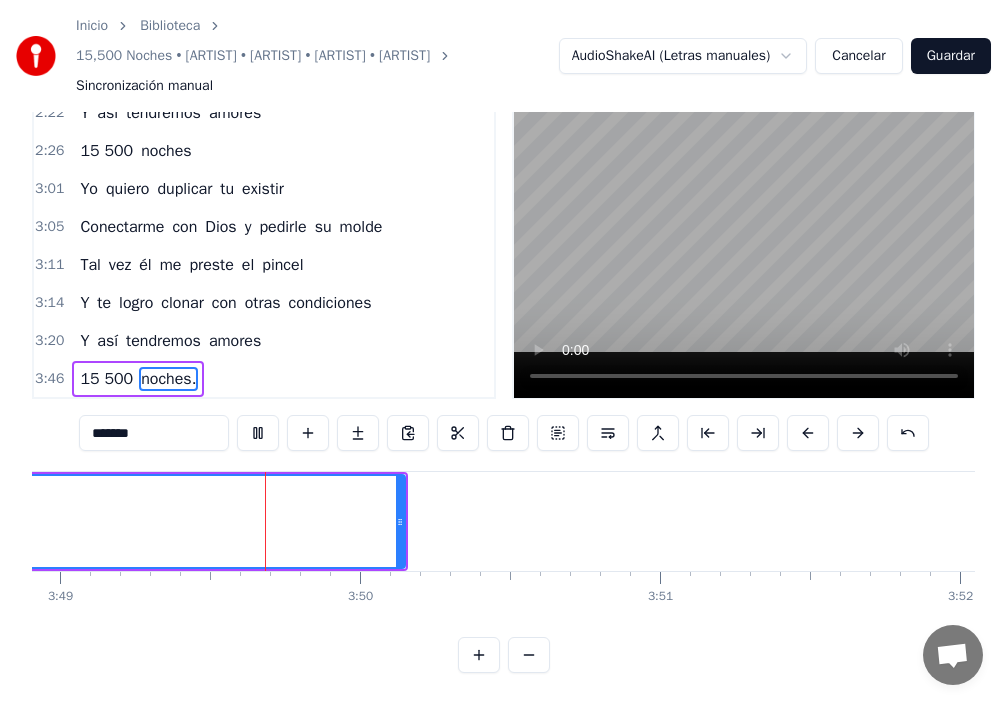 scroll, scrollTop: 0, scrollLeft: 68675, axis: horizontal 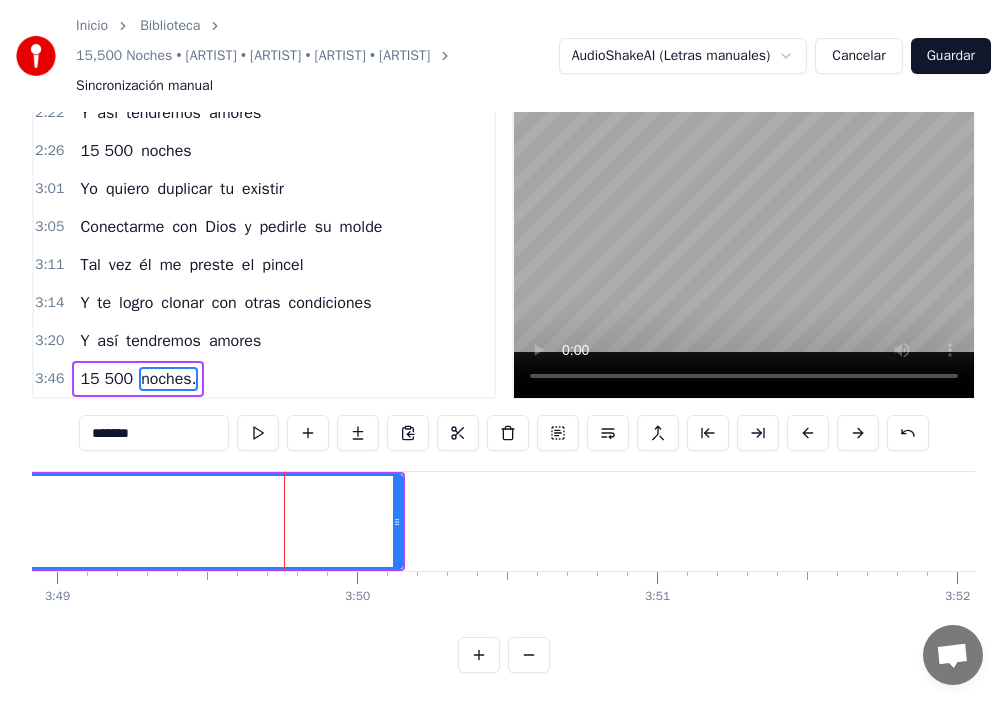 click on "15 500 noches." at bounding box center (-152, 521) 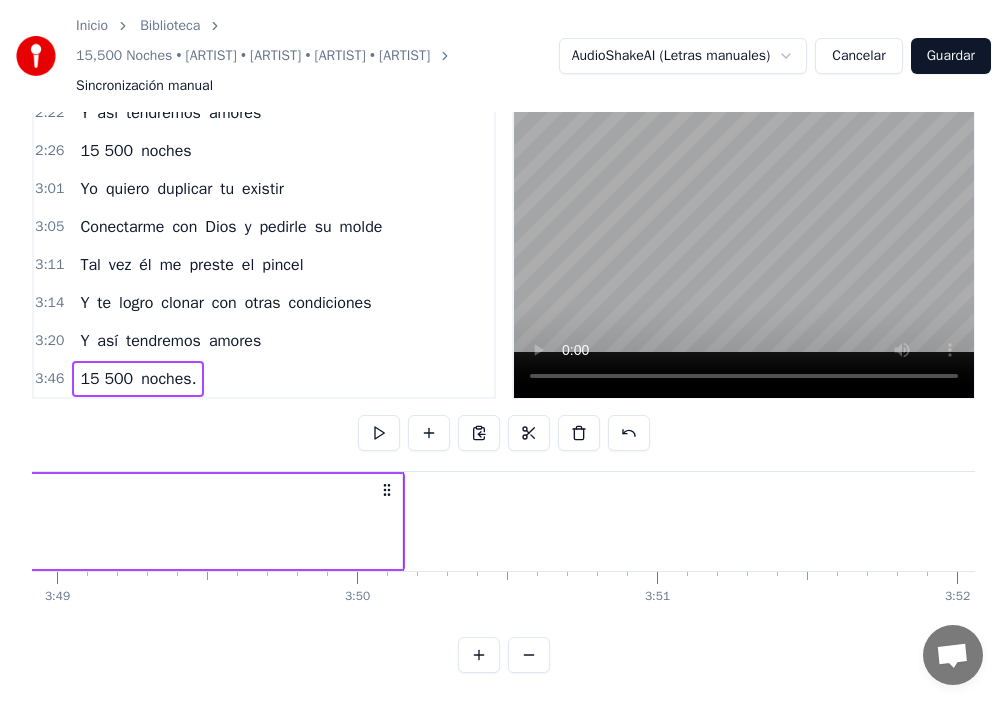 click on "noches." at bounding box center (-104, 521) 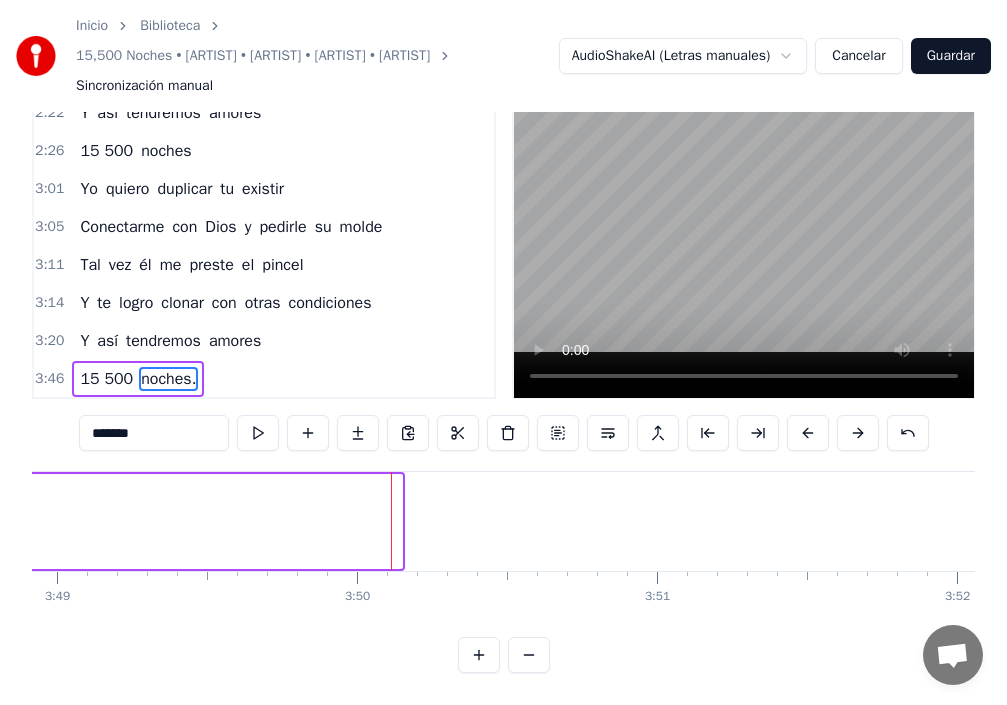 drag, startPoint x: 397, startPoint y: 503, endPoint x: 0, endPoint y: 512, distance: 397.102 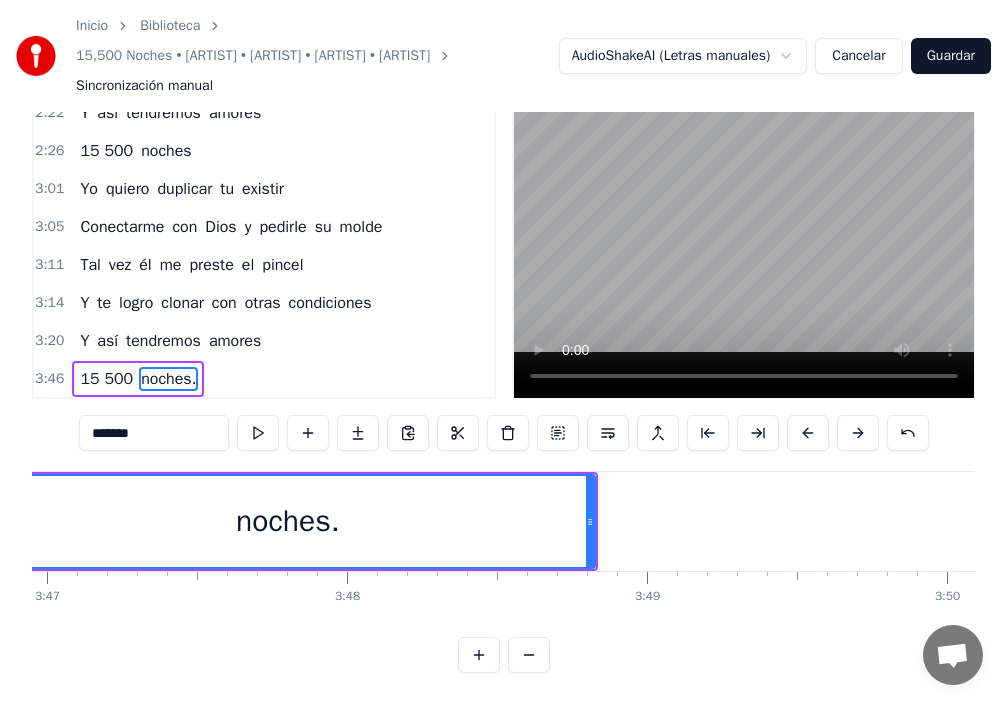 scroll, scrollTop: 0, scrollLeft: 67972, axis: horizontal 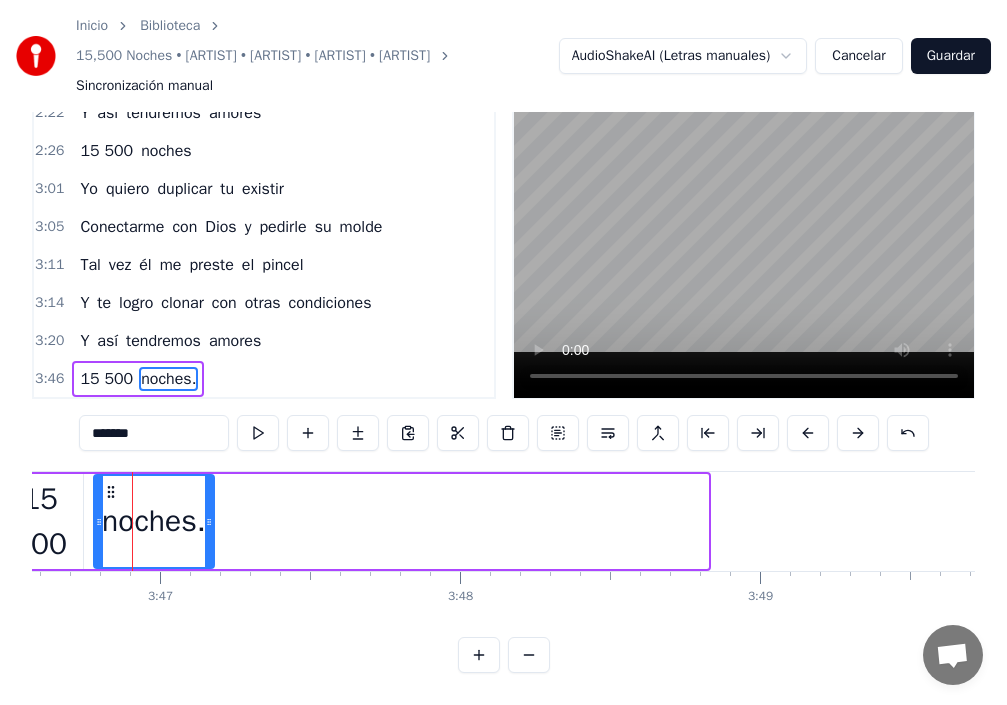drag, startPoint x: 706, startPoint y: 506, endPoint x: 212, endPoint y: 515, distance: 494.08197 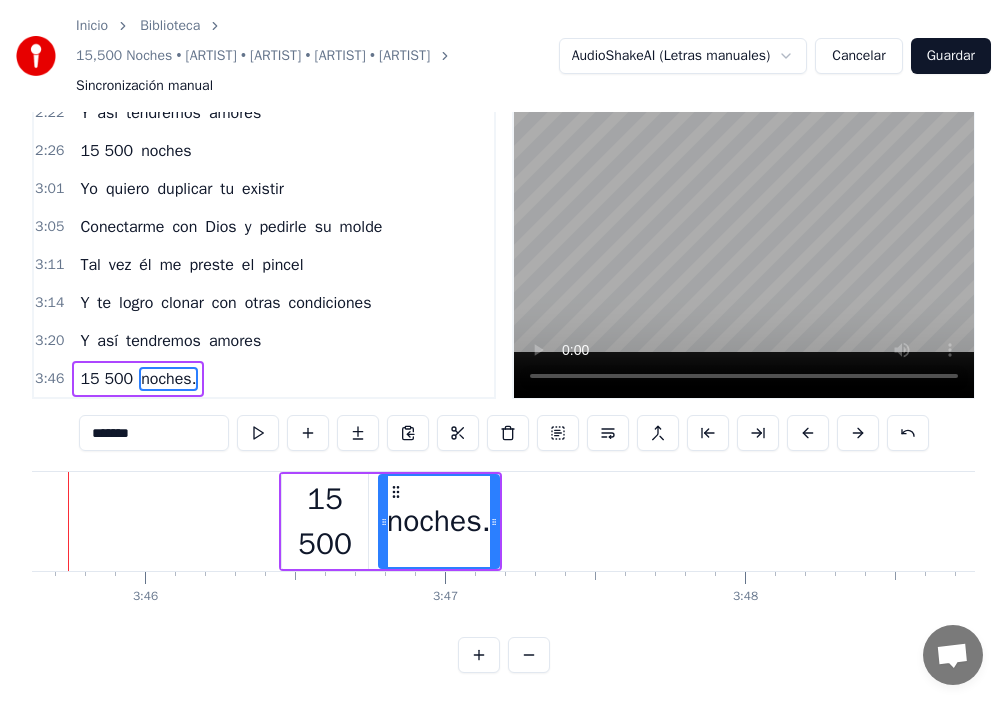 scroll, scrollTop: 0, scrollLeft: 67623, axis: horizontal 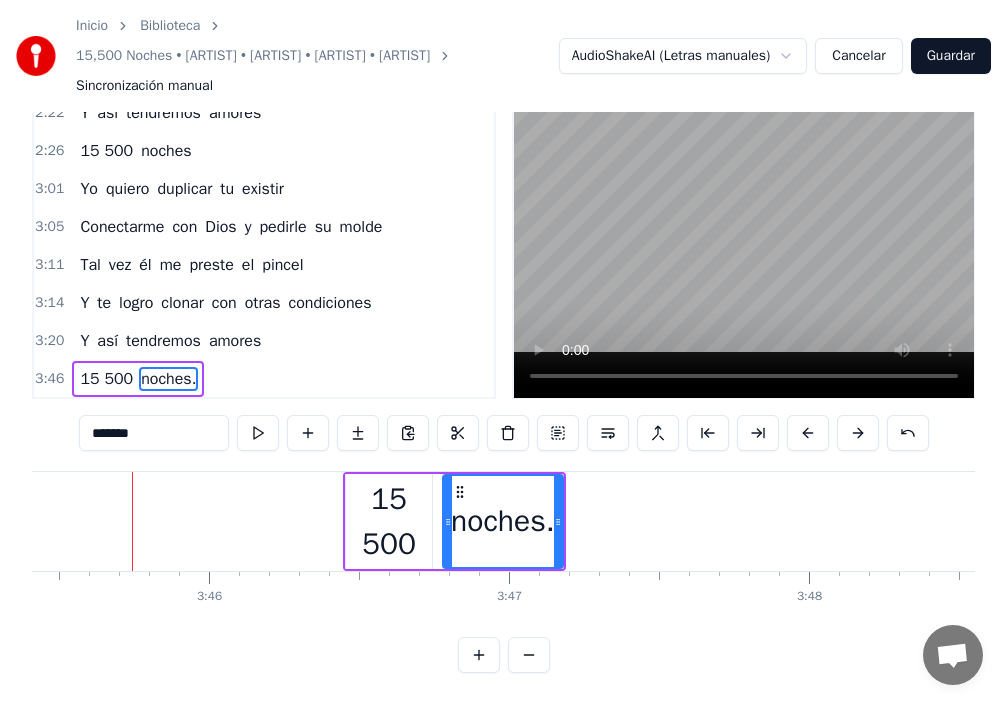 click on "15 500" at bounding box center [389, 522] 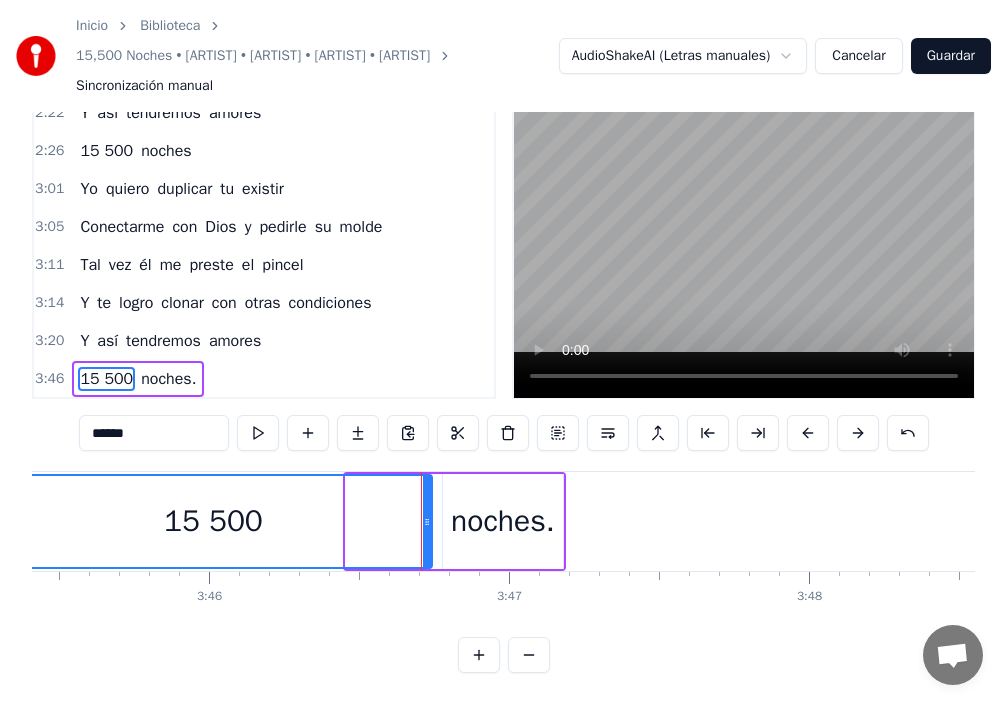 drag, startPoint x: 351, startPoint y: 507, endPoint x: 0, endPoint y: 466, distance: 353.38647 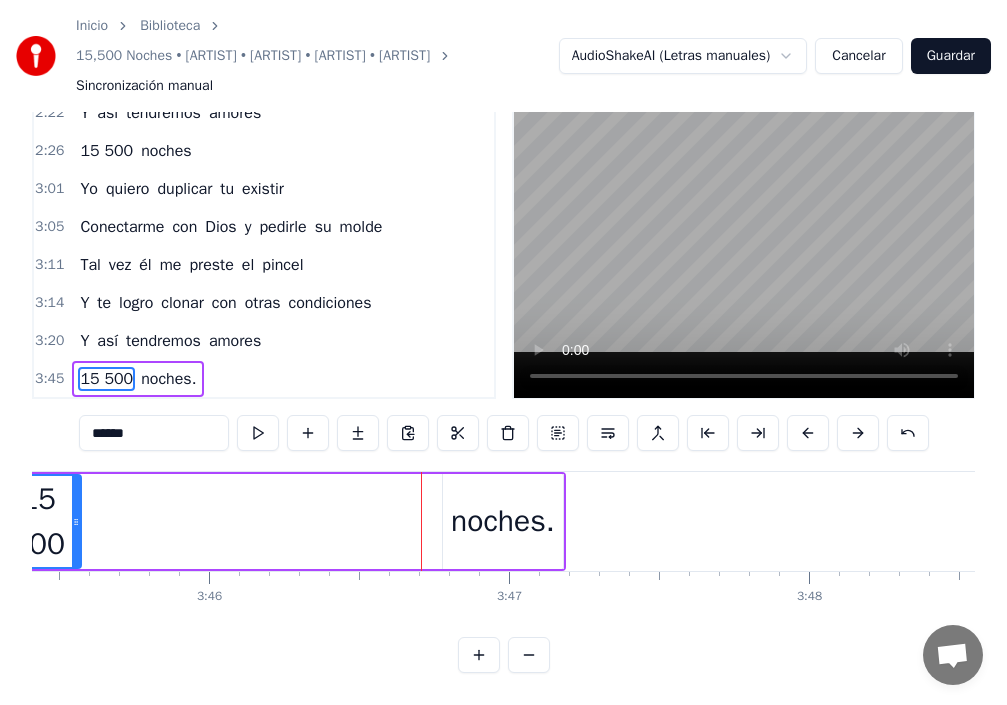 drag, startPoint x: 423, startPoint y: 499, endPoint x: 77, endPoint y: 487, distance: 346.20804 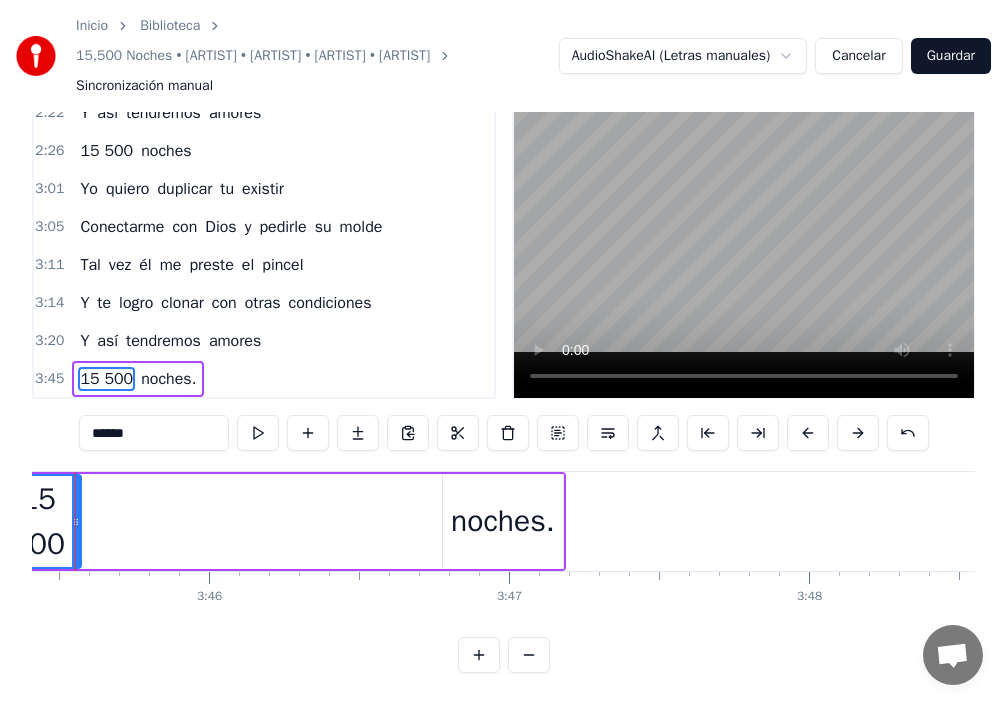 scroll, scrollTop: 0, scrollLeft: 67566, axis: horizontal 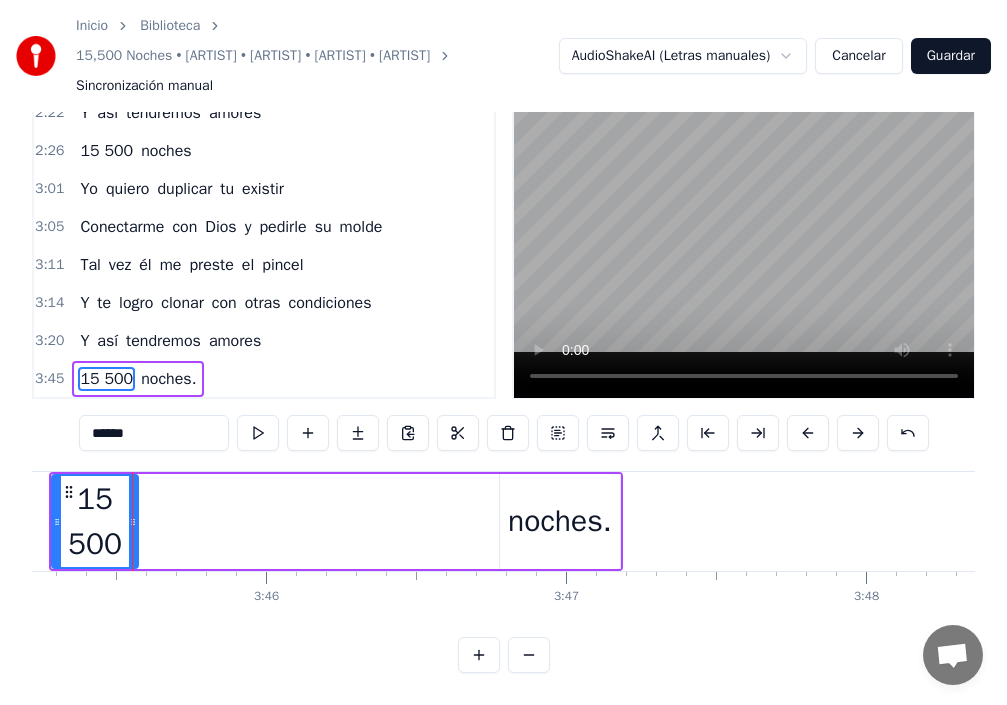 click on "noches." at bounding box center [560, 521] 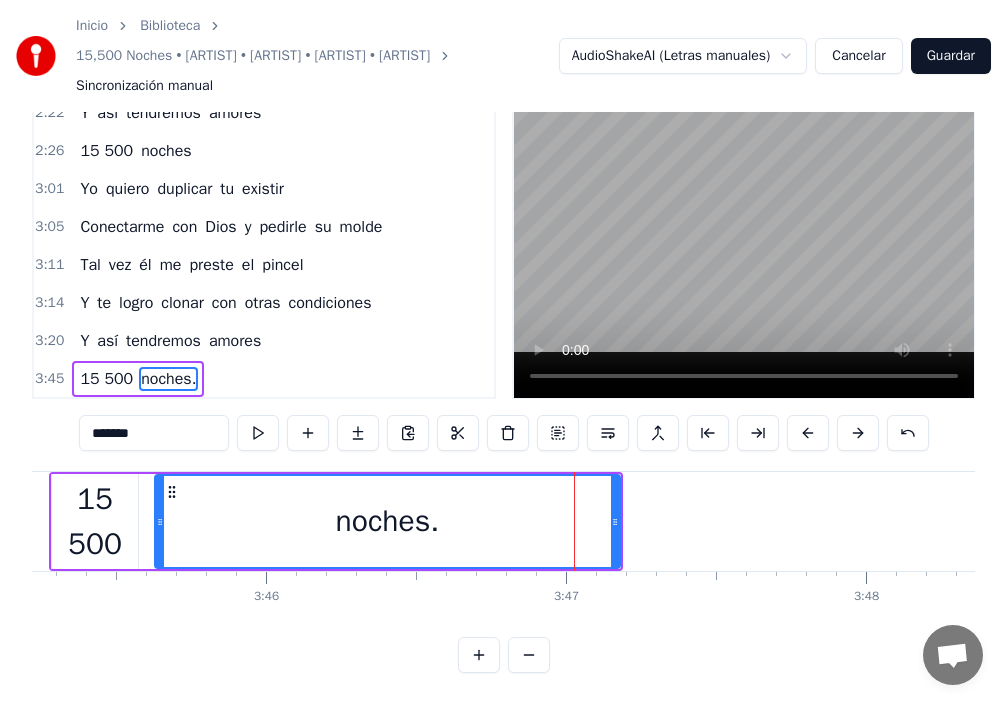 drag, startPoint x: 507, startPoint y: 511, endPoint x: 188, endPoint y: 519, distance: 319.1003 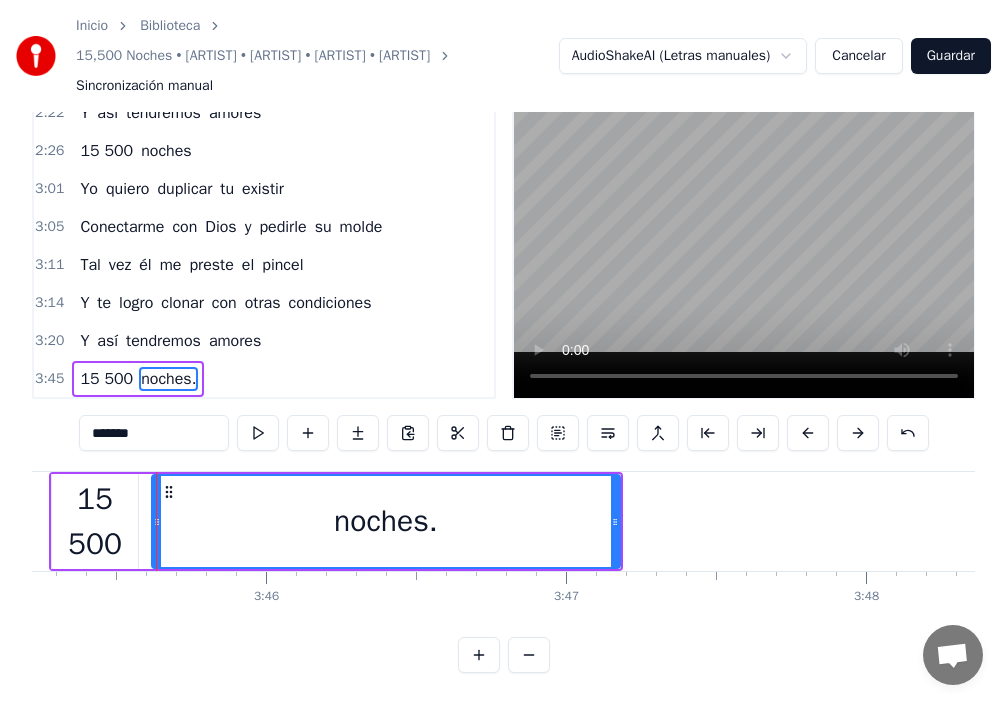 drag, startPoint x: 619, startPoint y: 502, endPoint x: 429, endPoint y: 507, distance: 190.06578 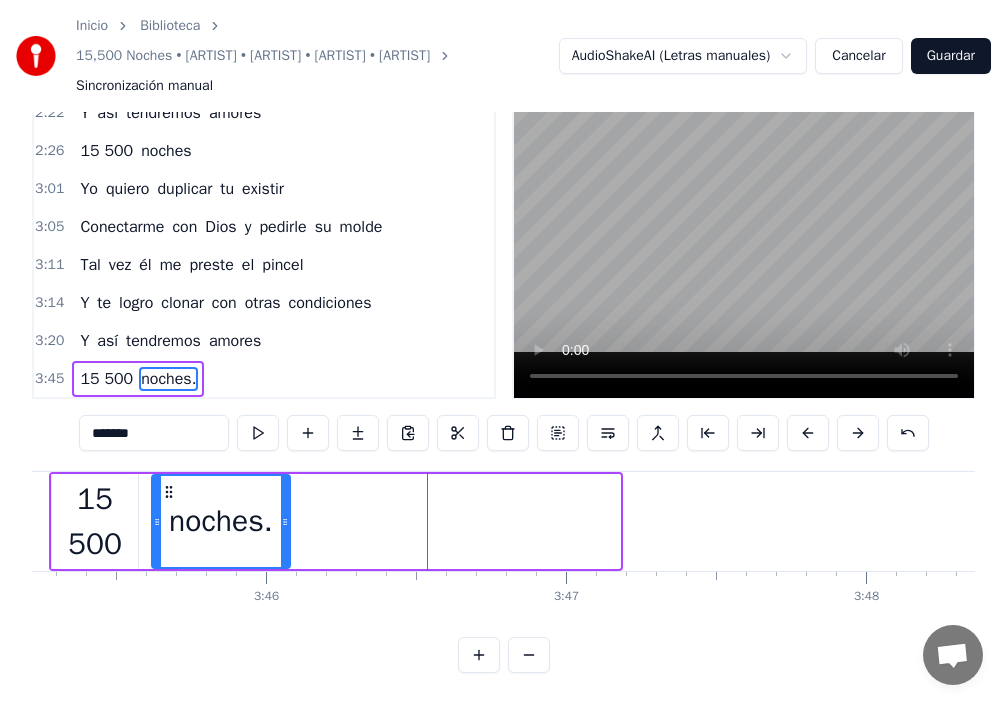 drag, startPoint x: 618, startPoint y: 506, endPoint x: 275, endPoint y: 501, distance: 343.03644 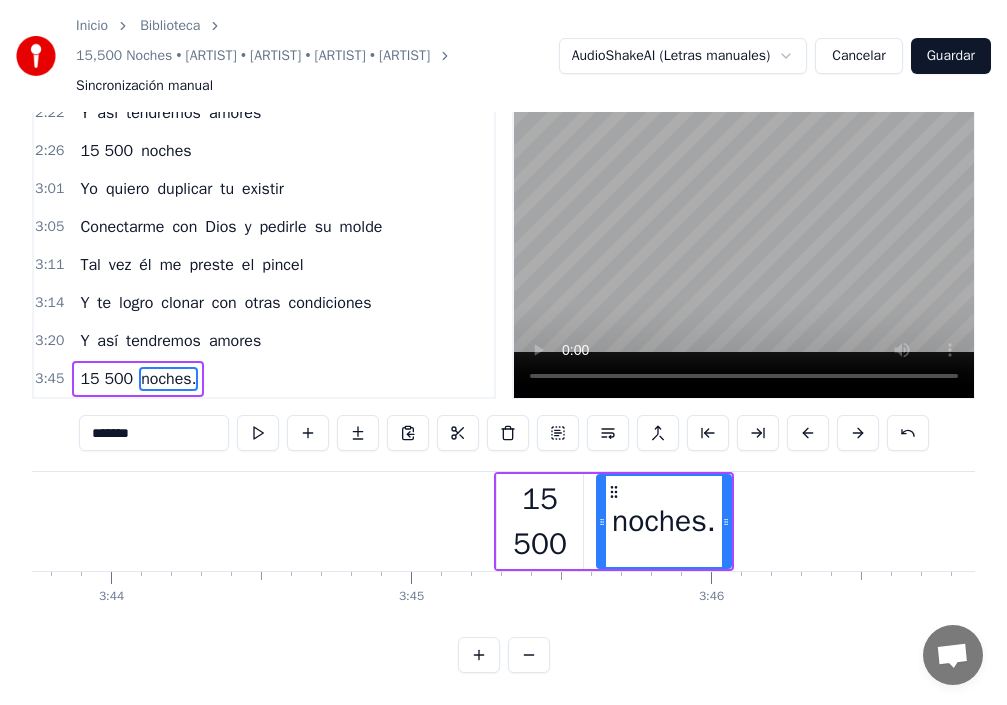 scroll, scrollTop: 0, scrollLeft: 66926, axis: horizontal 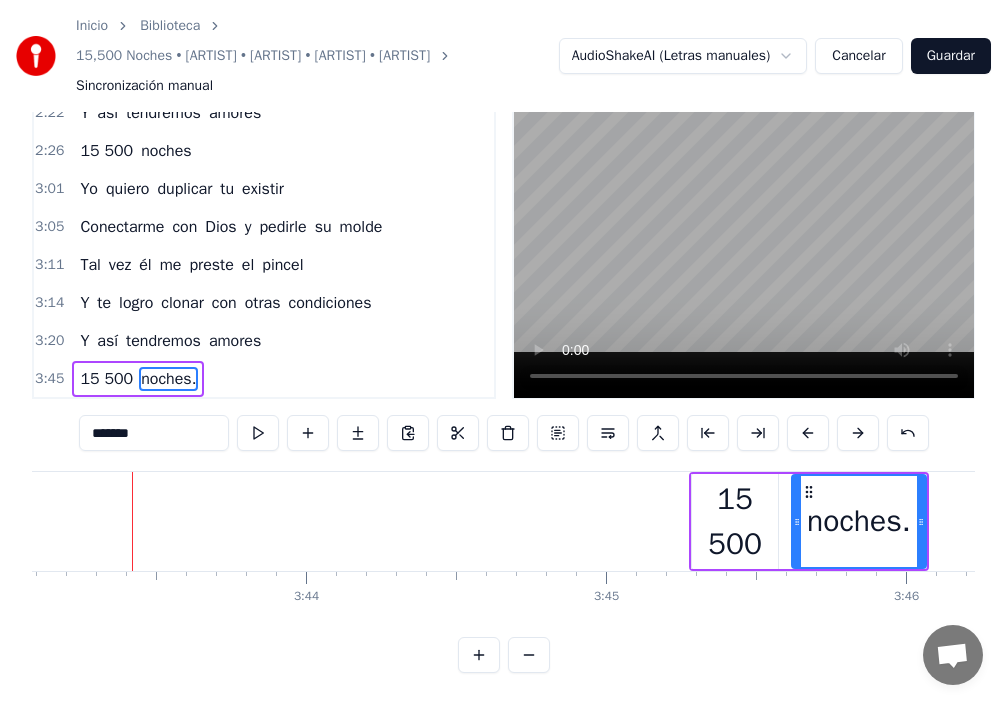 click on "15 500" at bounding box center (735, 522) 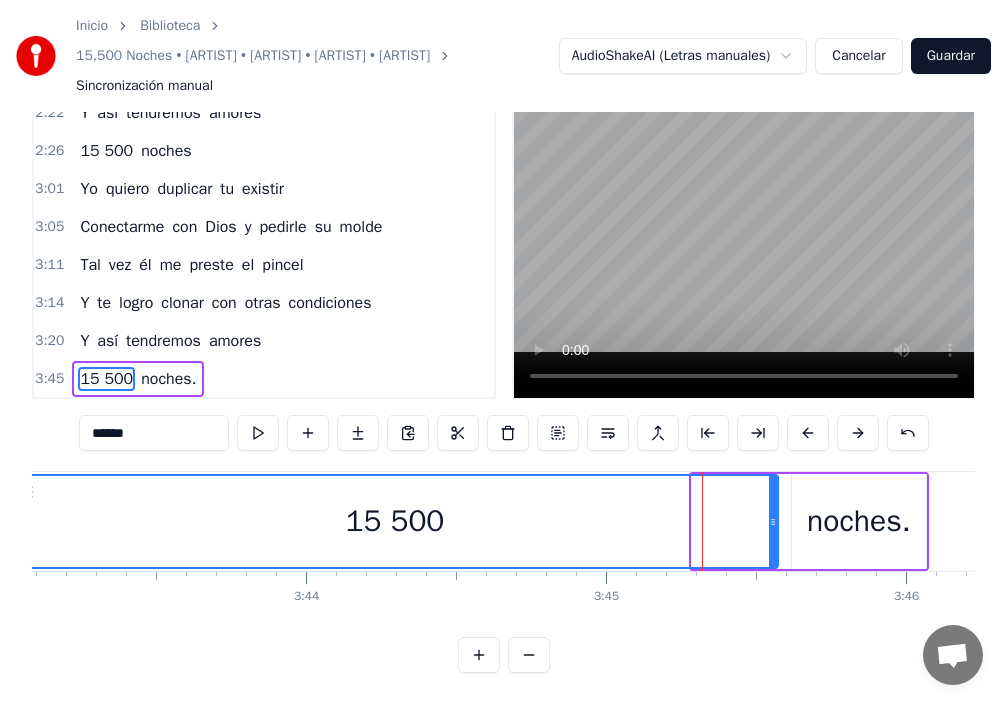 drag, startPoint x: 696, startPoint y: 501, endPoint x: 97, endPoint y: 482, distance: 599.3013 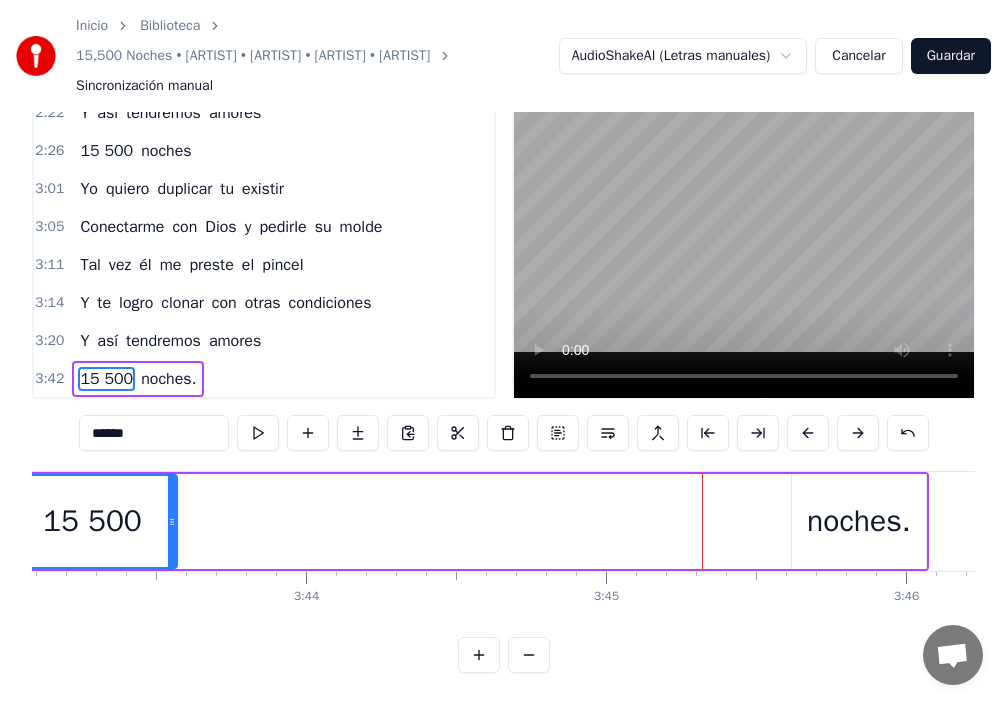drag, startPoint x: 776, startPoint y: 501, endPoint x: 106, endPoint y: 475, distance: 670.5043 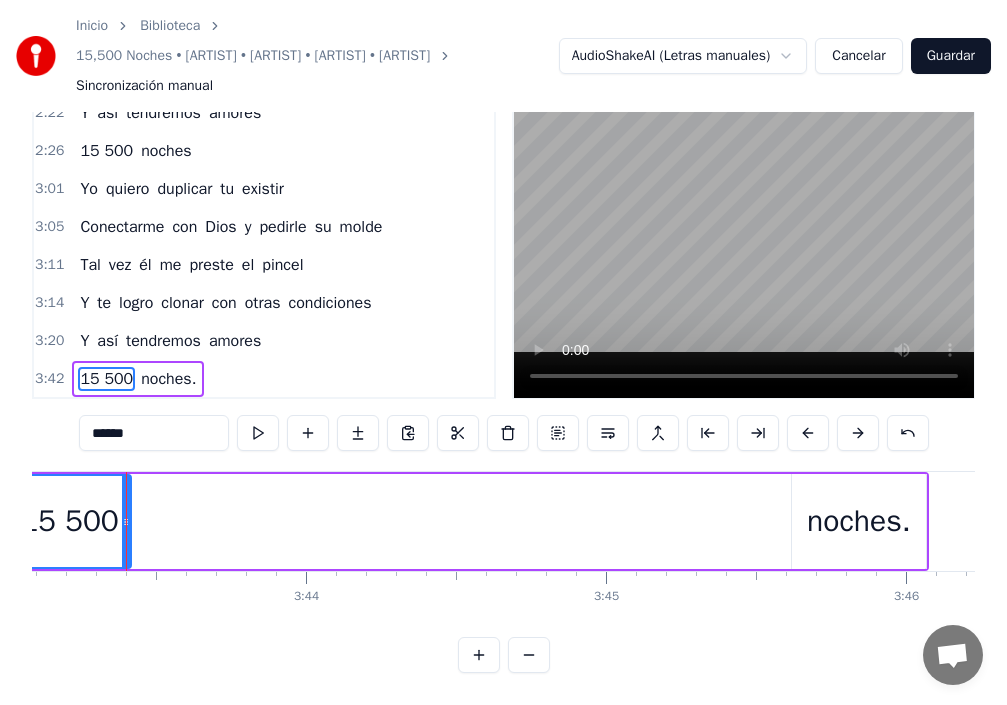 scroll, scrollTop: 0, scrollLeft: 66920, axis: horizontal 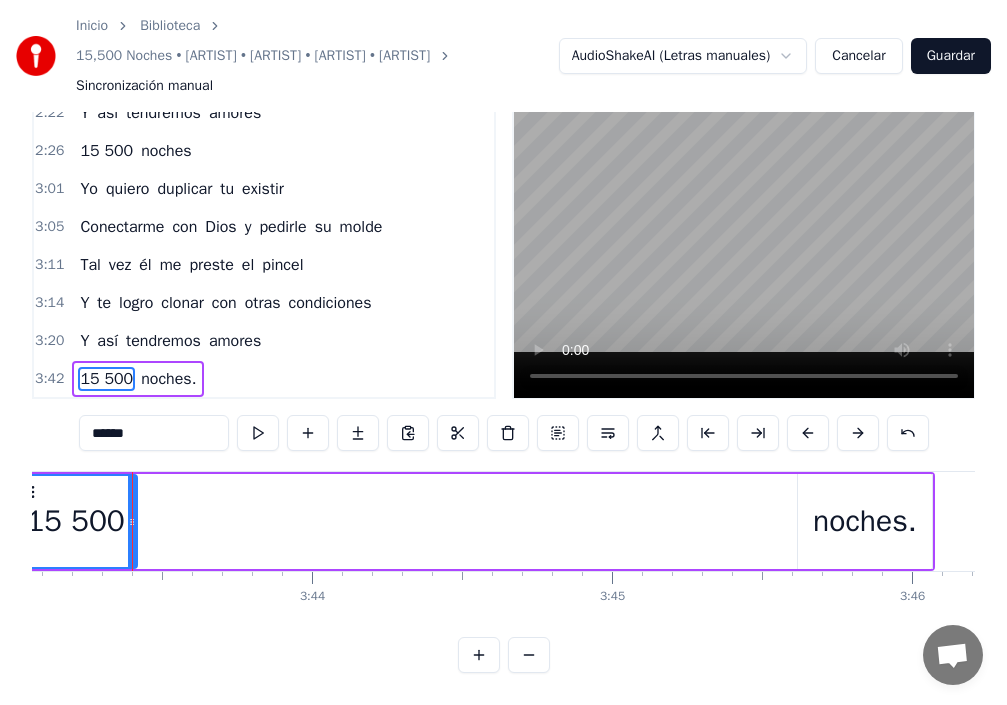 click on "noches." at bounding box center [865, 521] 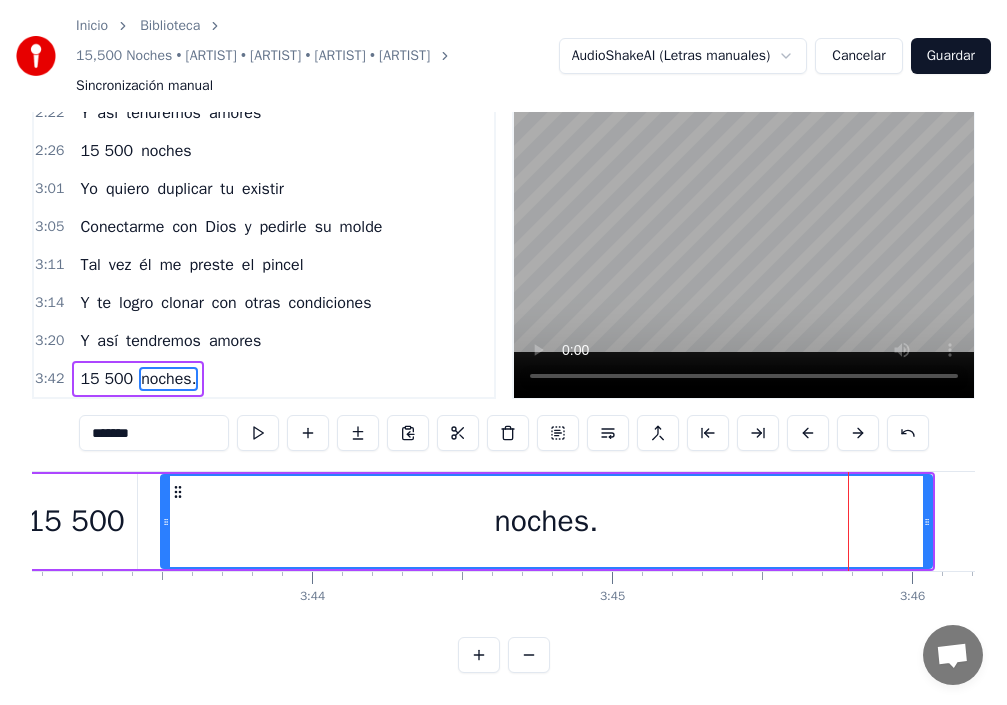 drag, startPoint x: 804, startPoint y: 508, endPoint x: 127, endPoint y: 516, distance: 677.04724 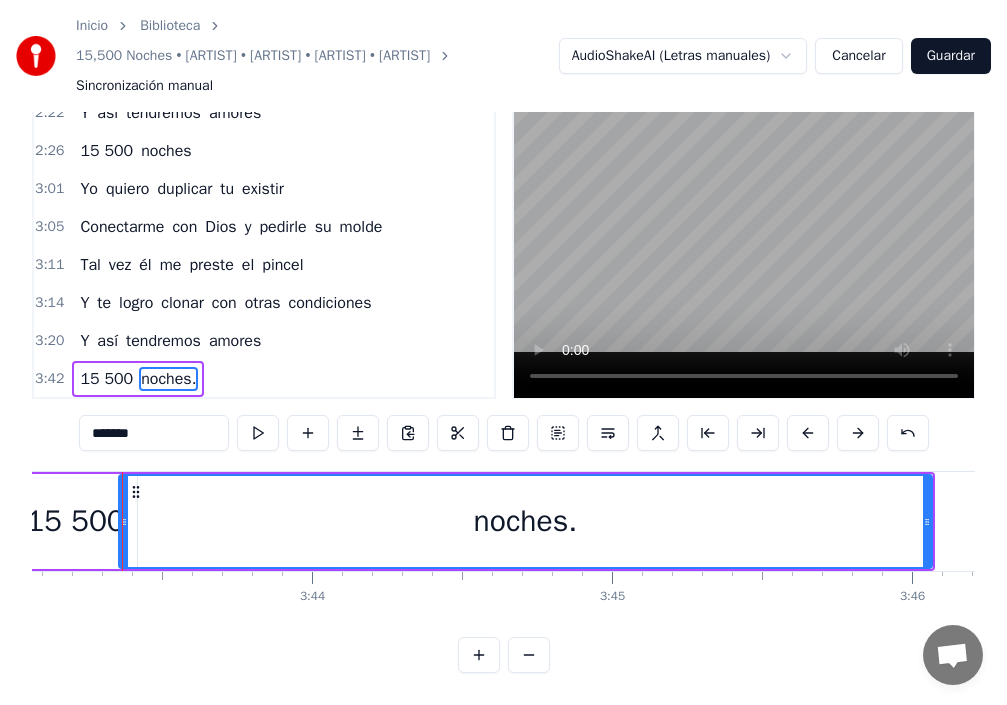 scroll, scrollTop: 0, scrollLeft: 66910, axis: horizontal 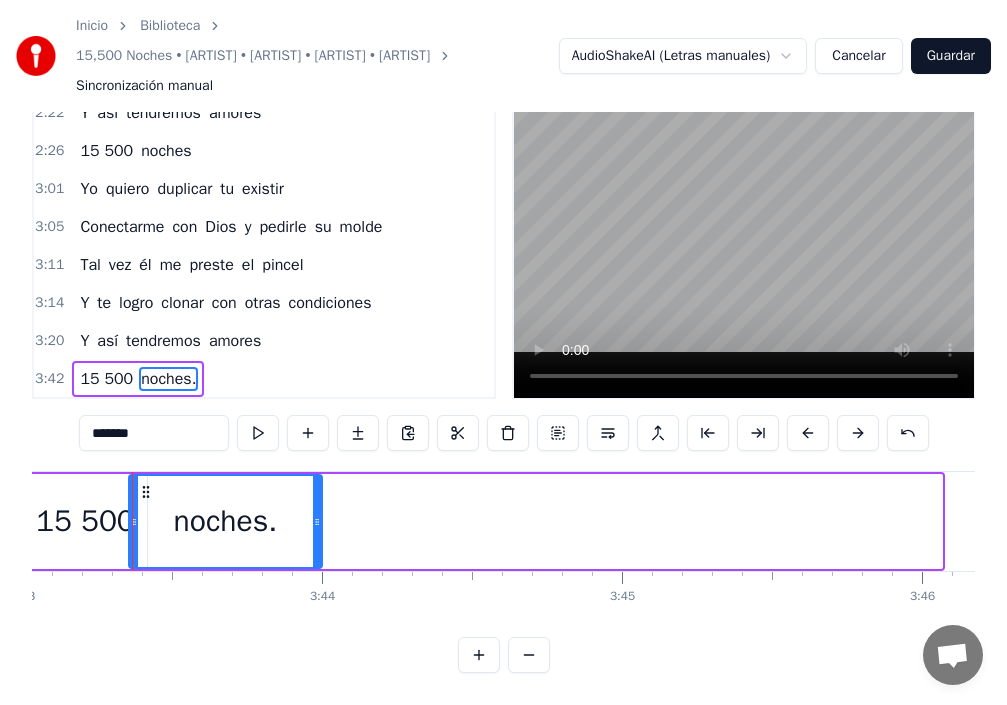 drag, startPoint x: 939, startPoint y: 502, endPoint x: 266, endPoint y: 476, distance: 673.502 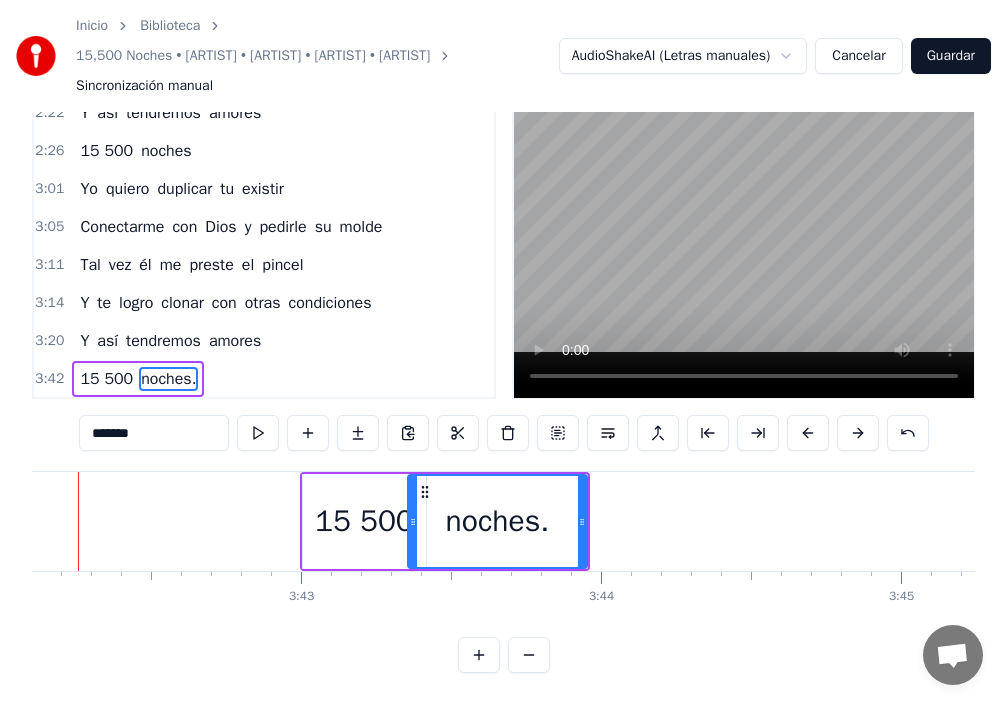 scroll, scrollTop: 0, scrollLeft: 66577, axis: horizontal 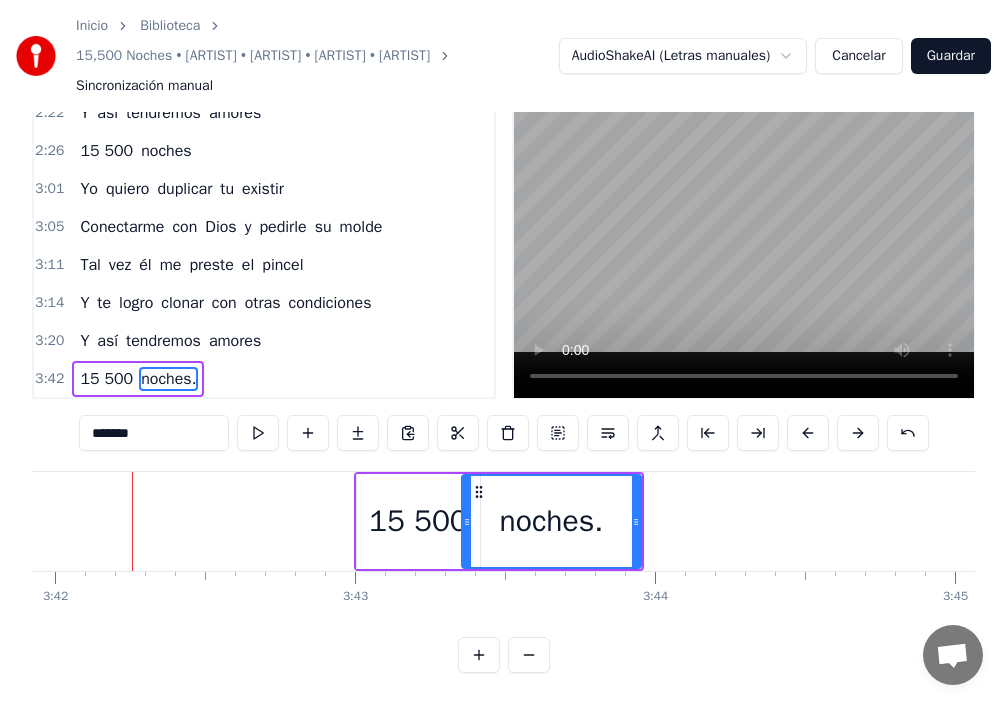 click on "15 500" at bounding box center [418, 521] 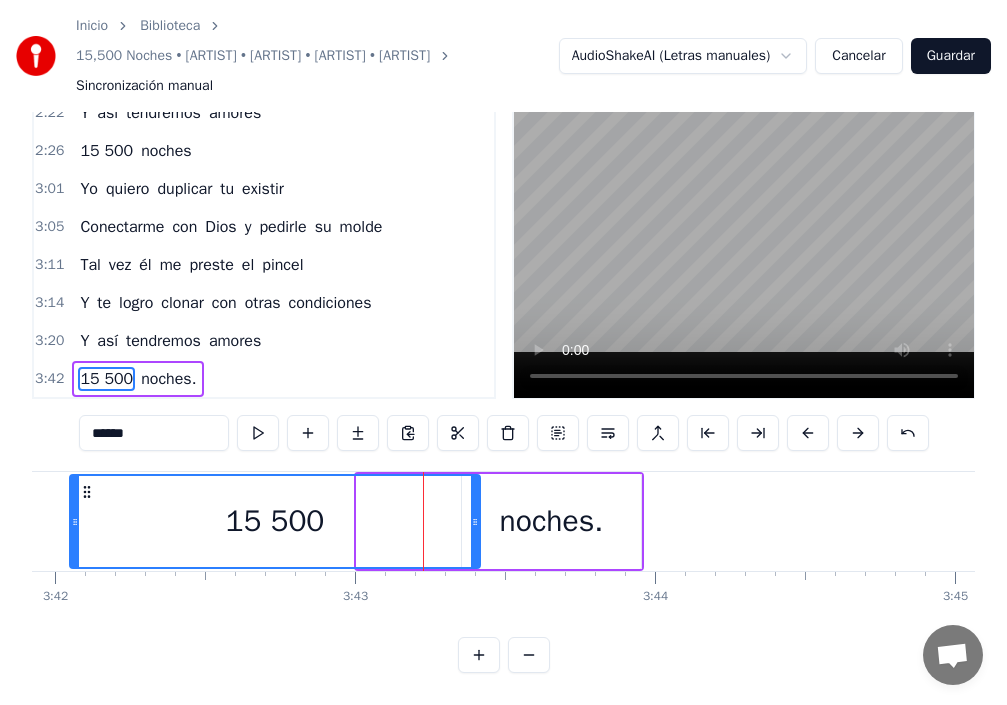 click at bounding box center (75, 521) 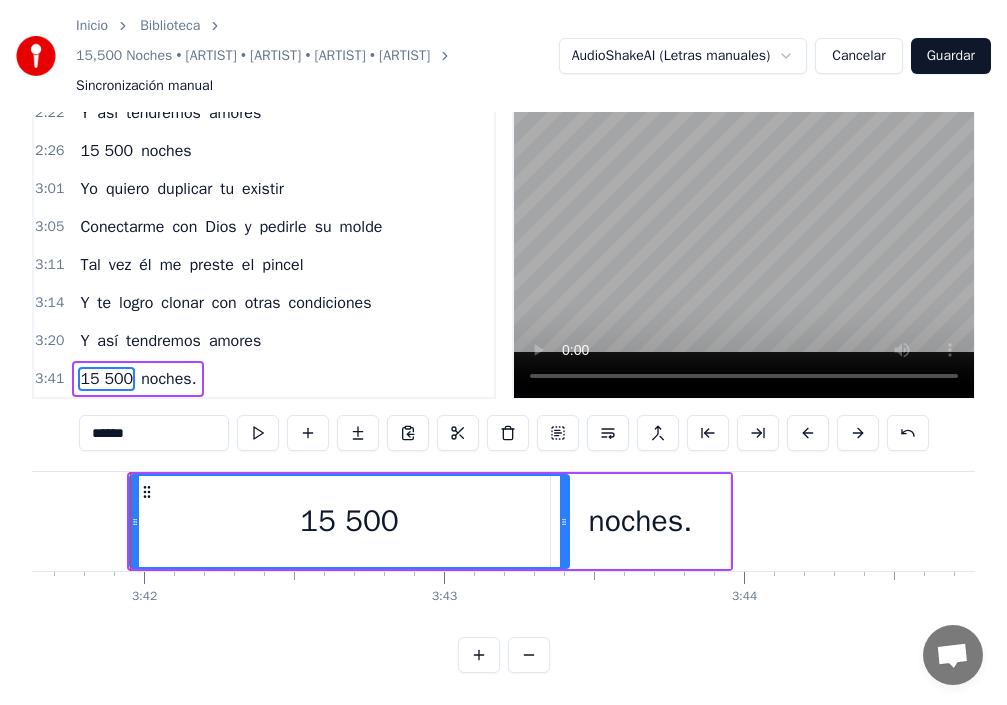 scroll, scrollTop: 0, scrollLeft: 66486, axis: horizontal 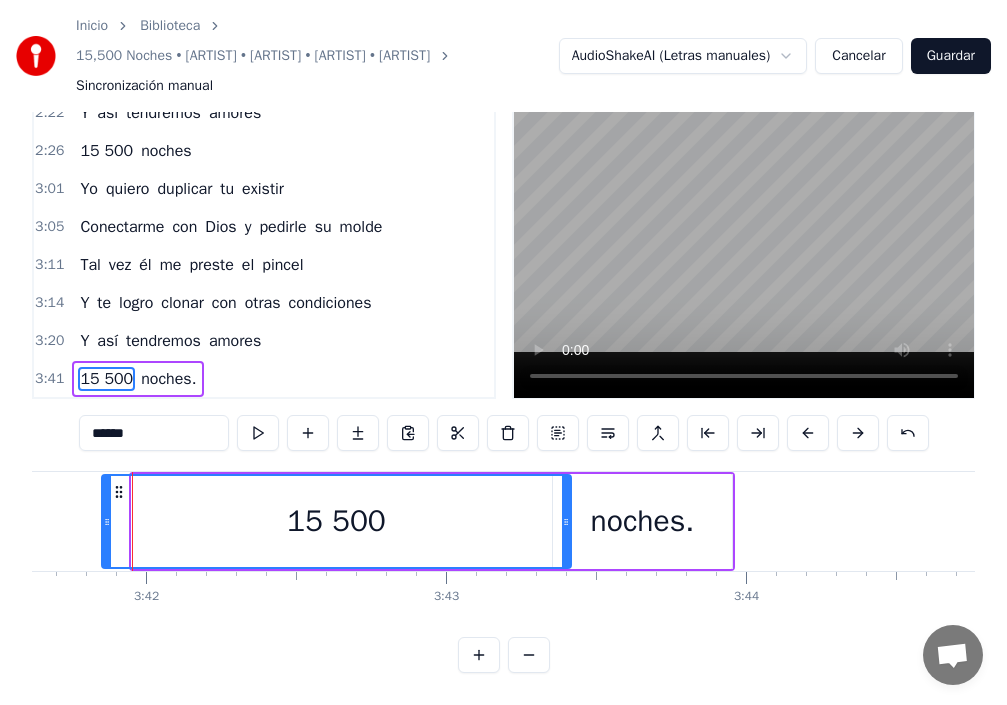 click 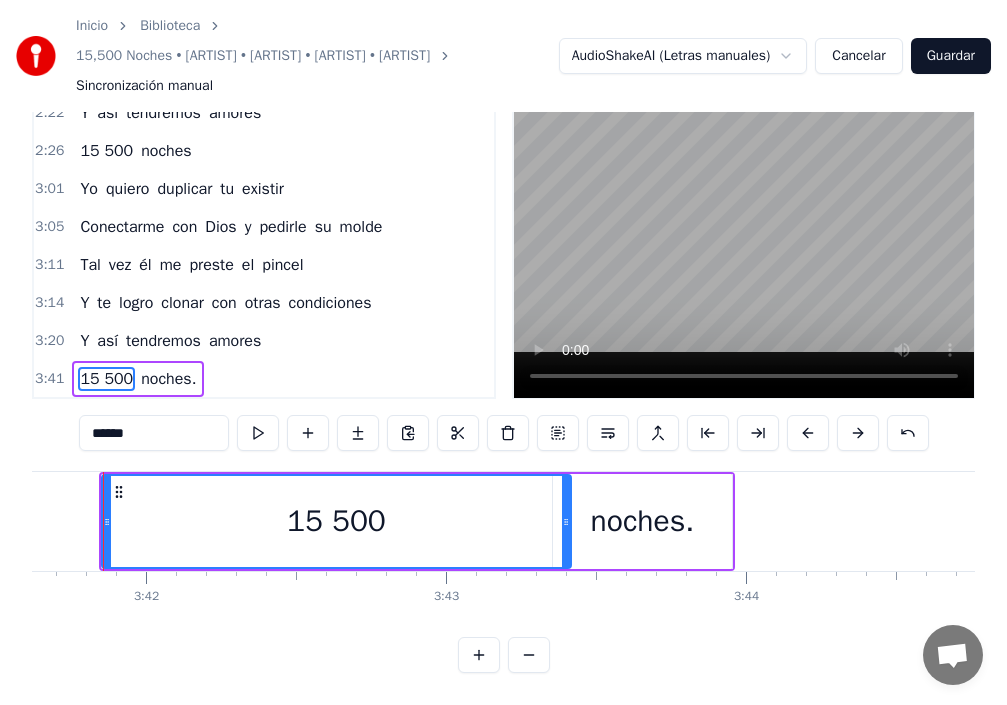 scroll, scrollTop: 0, scrollLeft: 66457, axis: horizontal 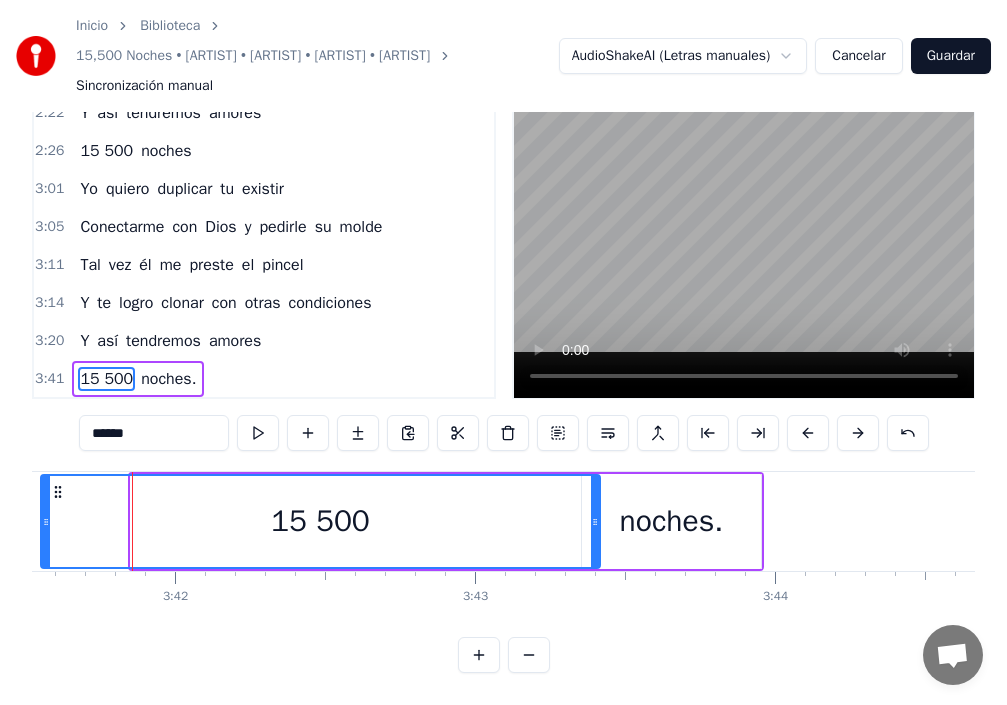 drag, startPoint x: 130, startPoint y: 499, endPoint x: 34, endPoint y: 499, distance: 96 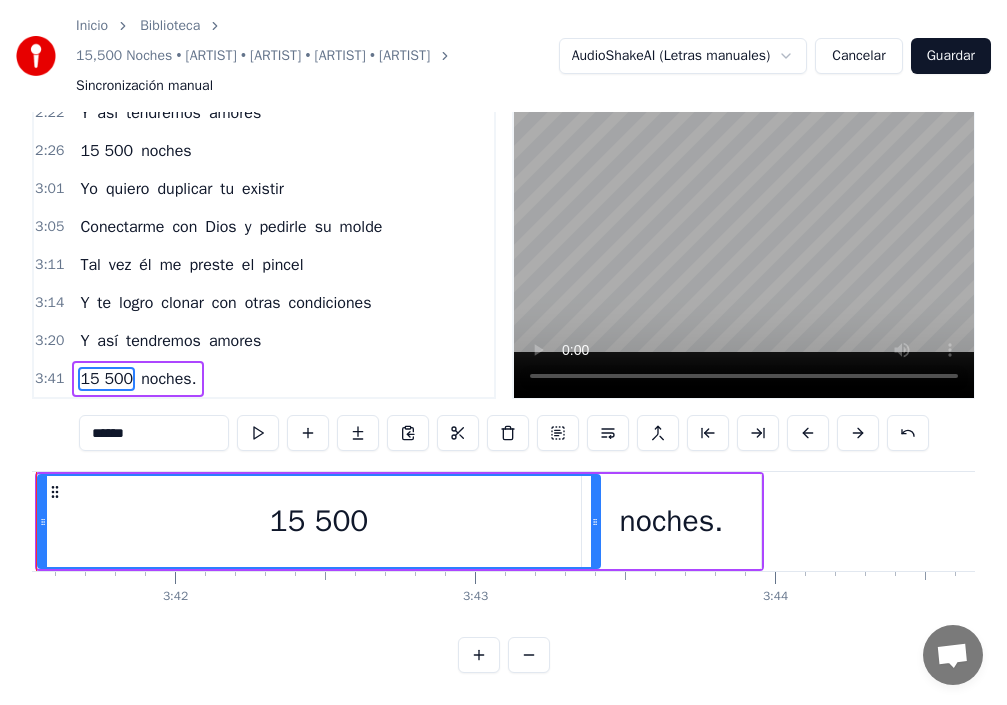 scroll, scrollTop: 0, scrollLeft: 66361, axis: horizontal 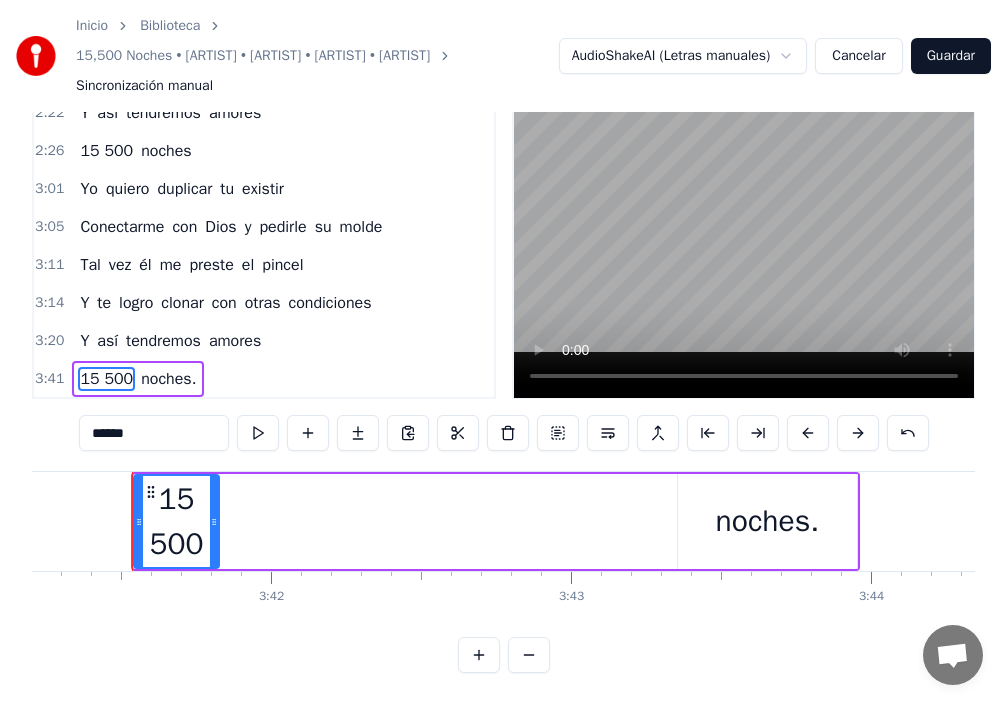 drag, startPoint x: 692, startPoint y: 502, endPoint x: 215, endPoint y: 520, distance: 477.3395 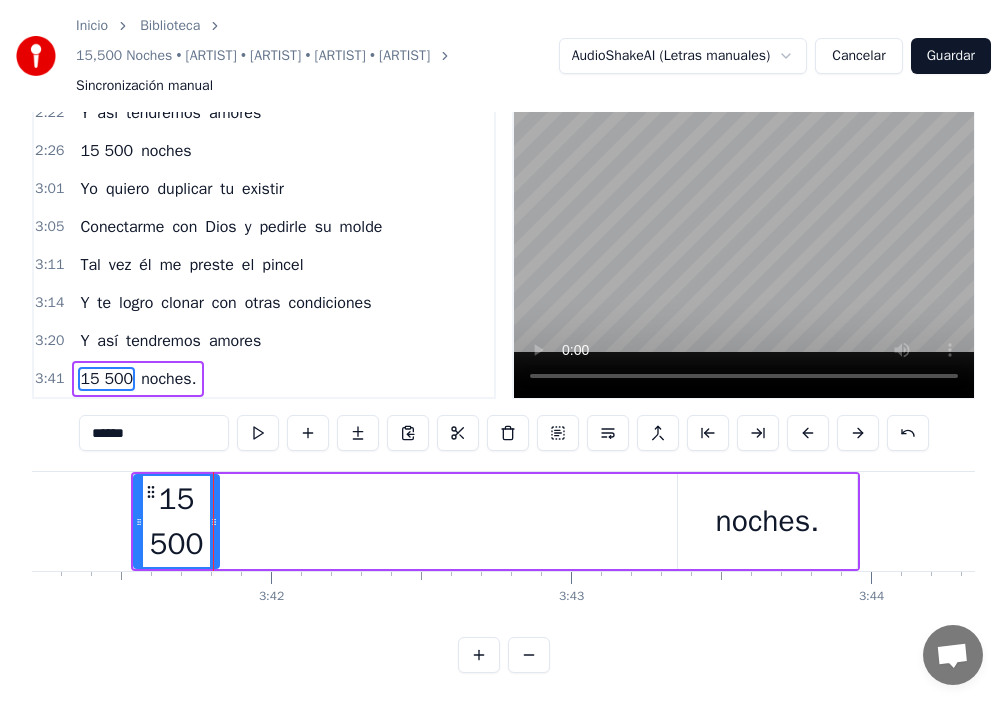 click on "noches." at bounding box center [768, 521] 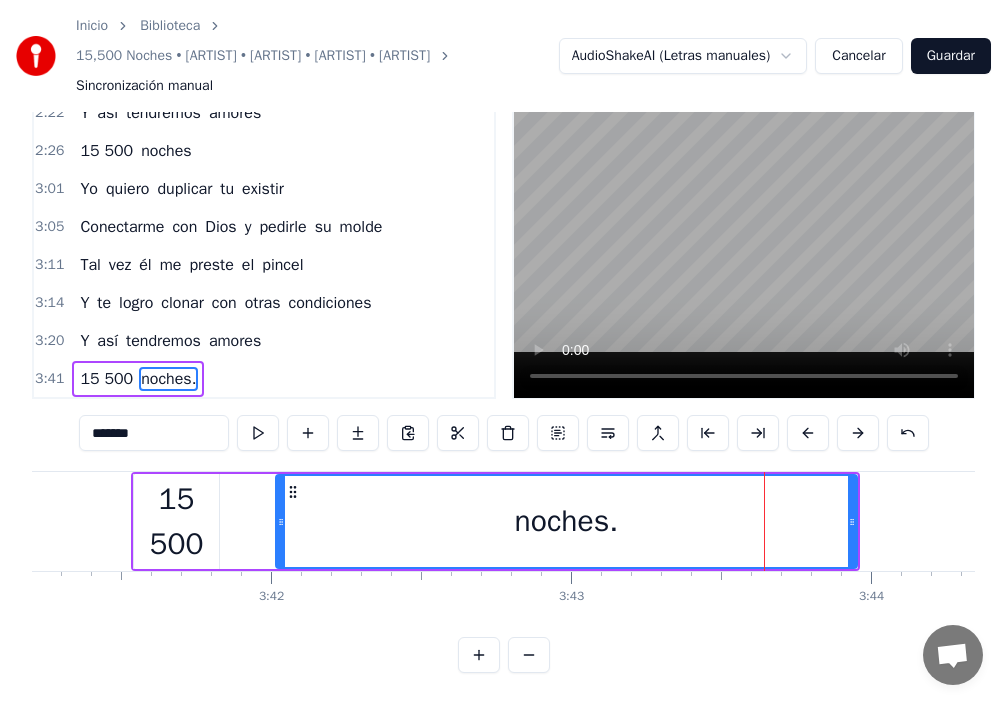 drag, startPoint x: 680, startPoint y: 513, endPoint x: 269, endPoint y: 557, distance: 413.3485 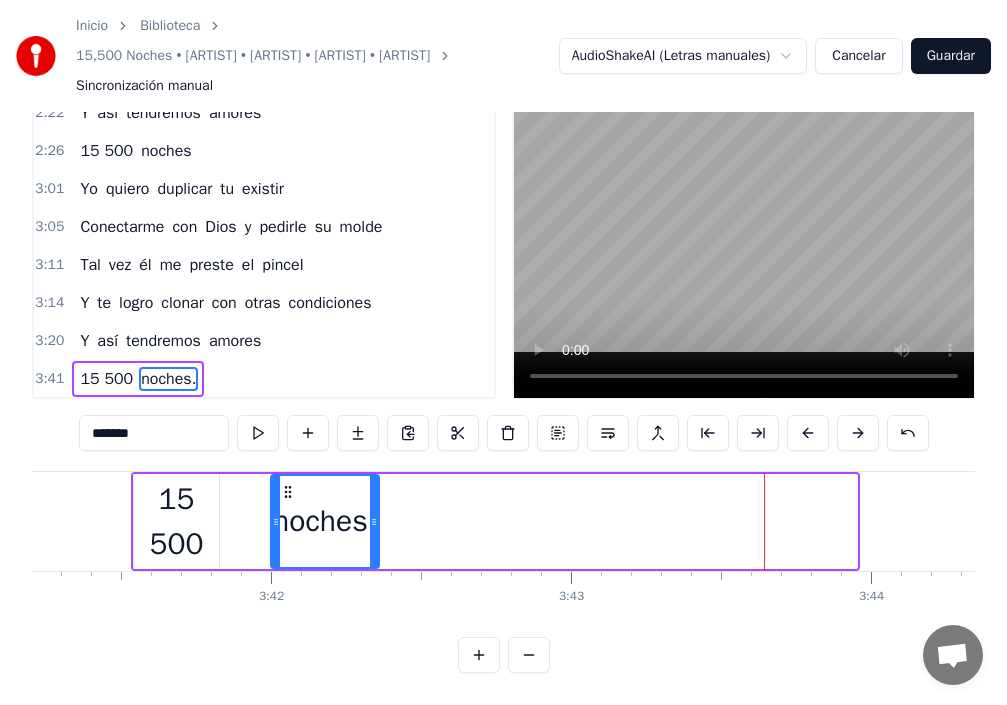 drag, startPoint x: 852, startPoint y: 505, endPoint x: 374, endPoint y: 564, distance: 481.62744 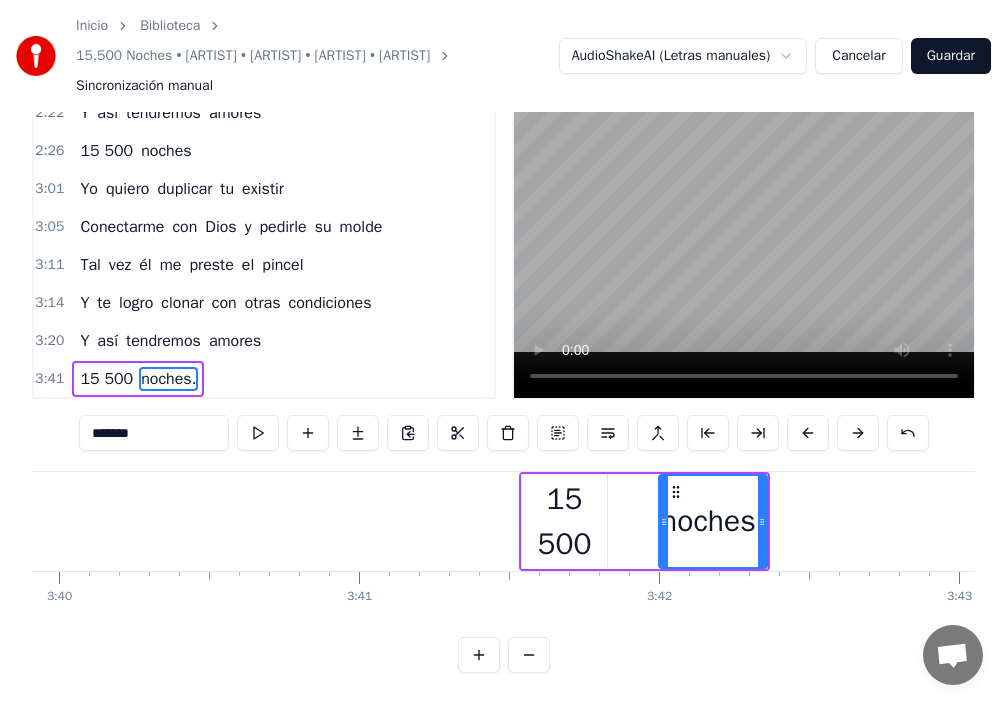 scroll, scrollTop: 0, scrollLeft: 65705, axis: horizontal 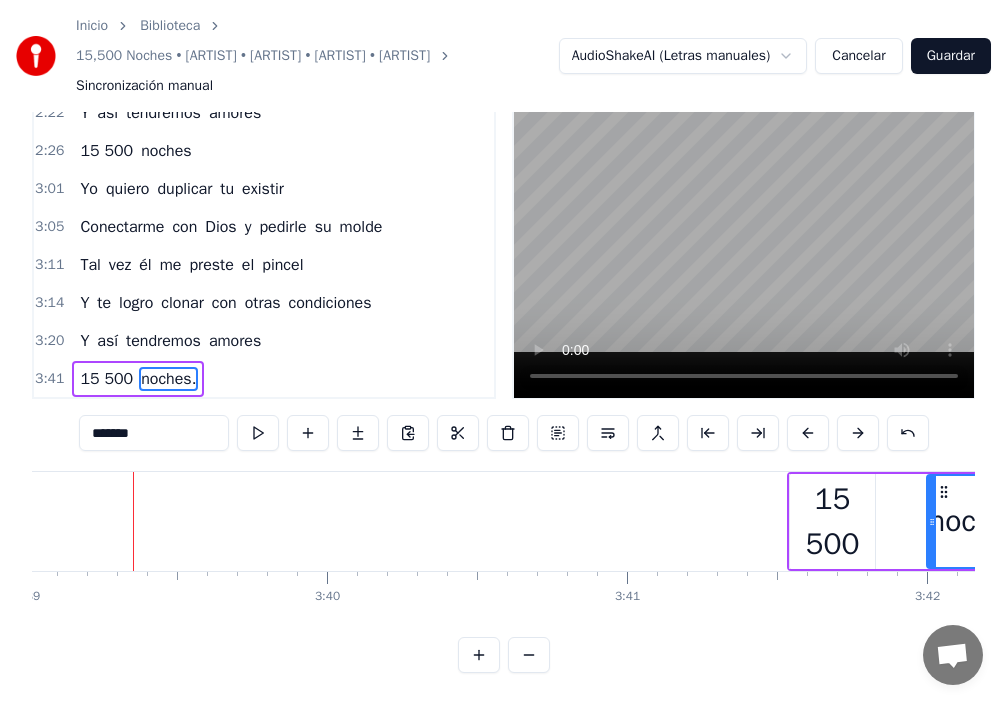 click on "15 500" at bounding box center (832, 522) 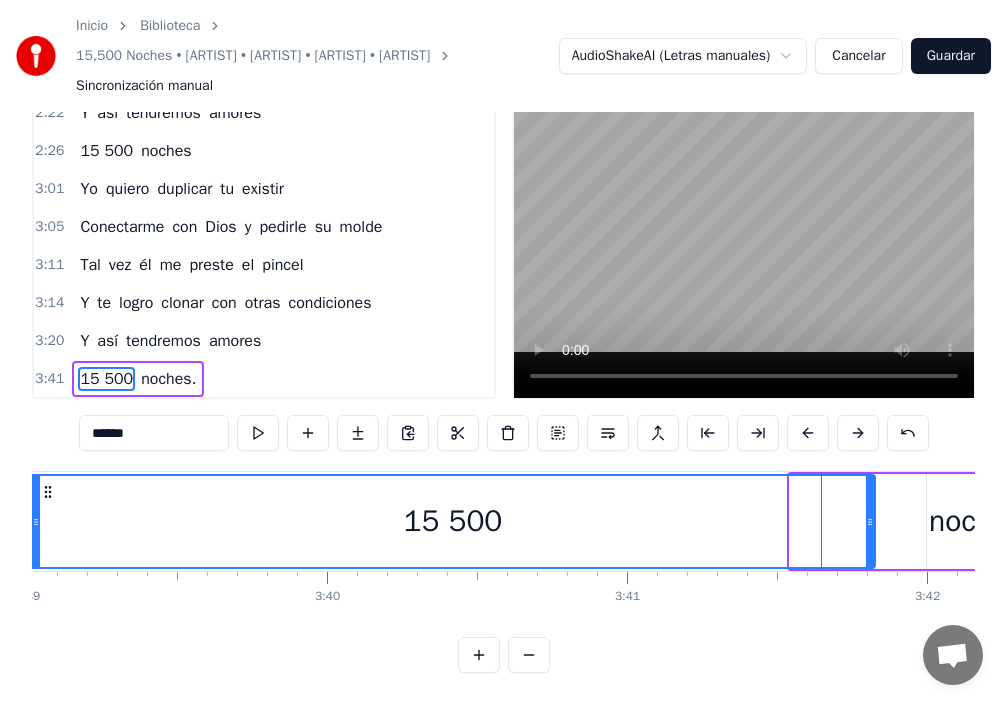 click at bounding box center [36, 521] 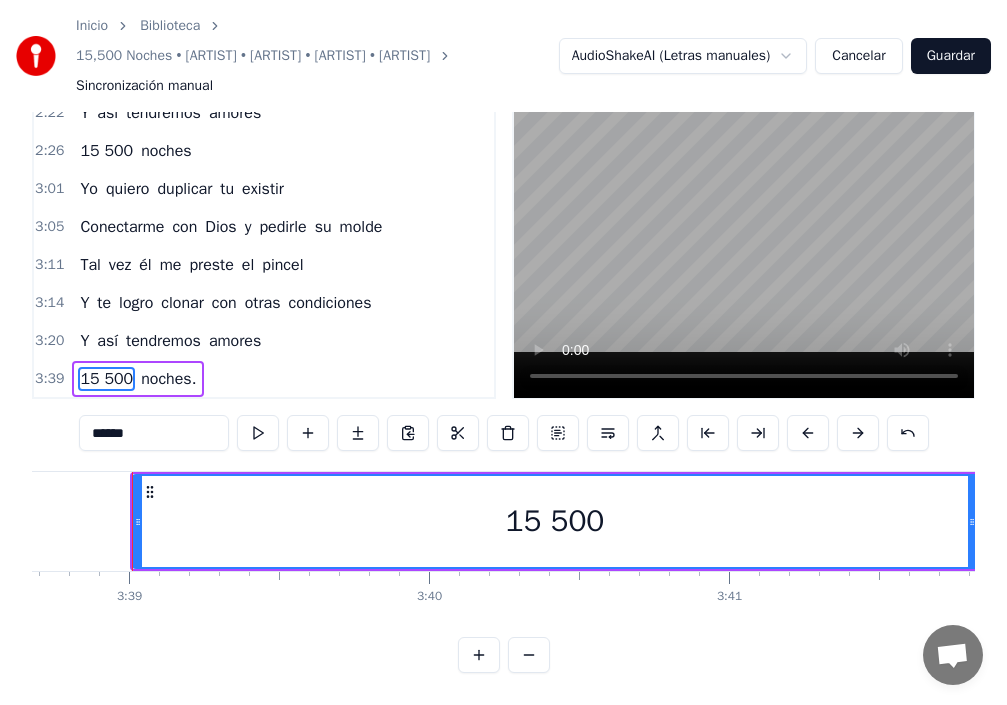 click on "15 500" at bounding box center [555, 521] 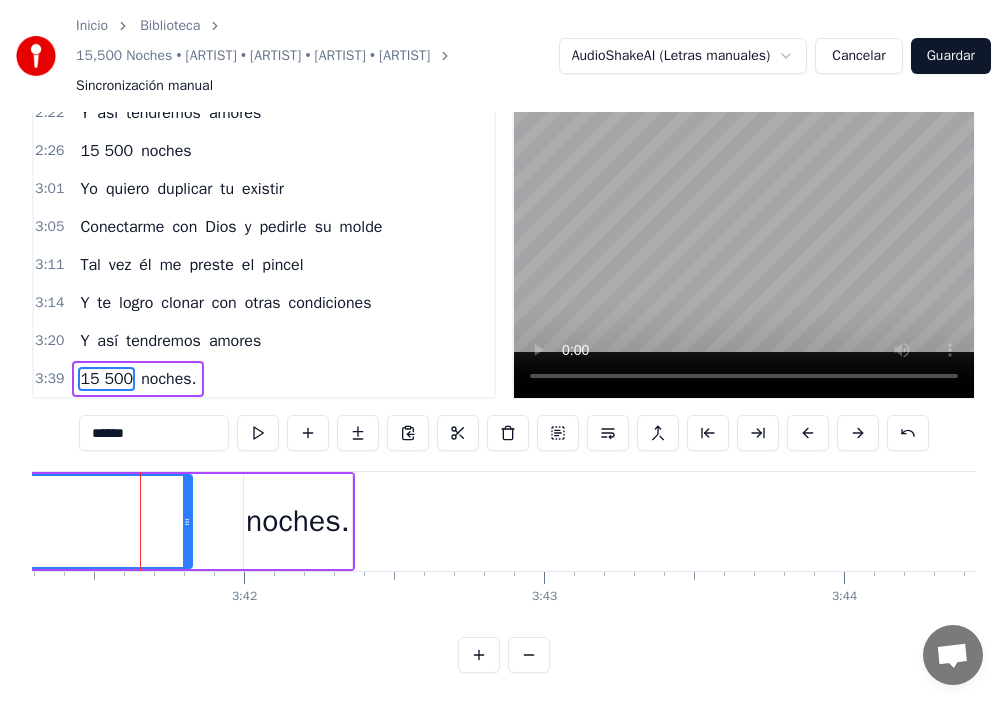 scroll, scrollTop: 0, scrollLeft: 66396, axis: horizontal 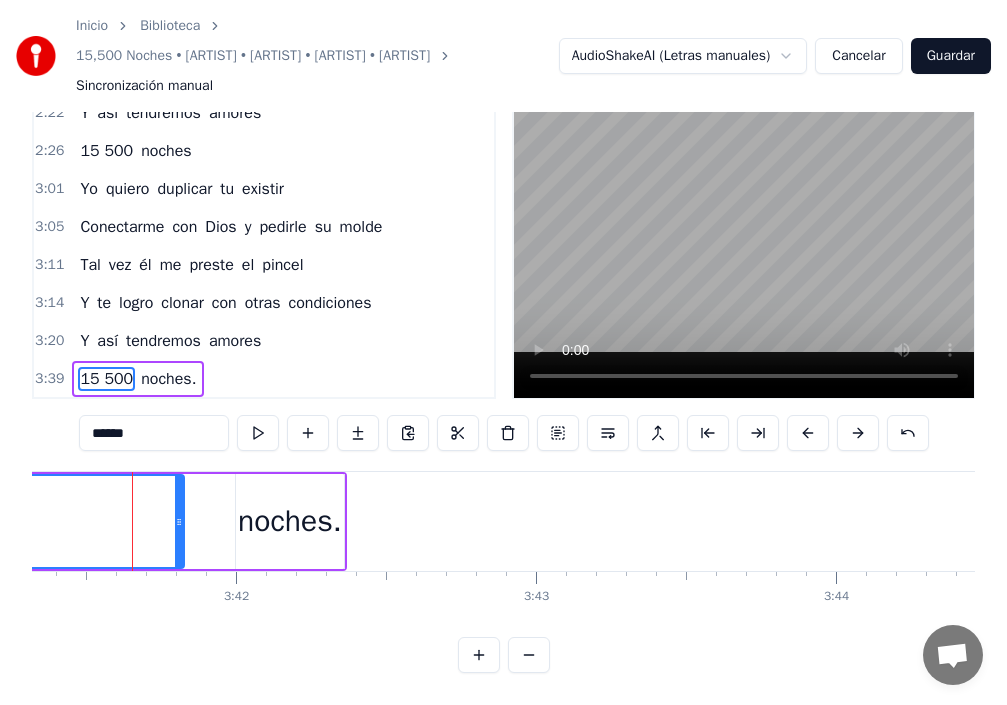 click on "noches." at bounding box center [290, 521] 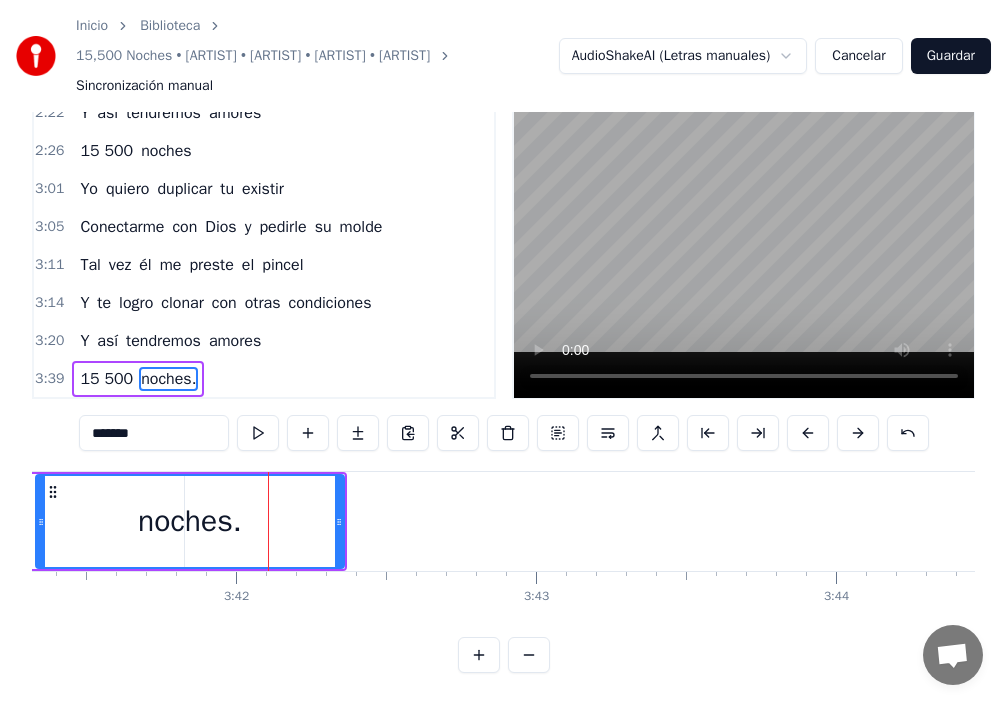 drag, startPoint x: 240, startPoint y: 500, endPoint x: 85, endPoint y: 537, distance: 159.35495 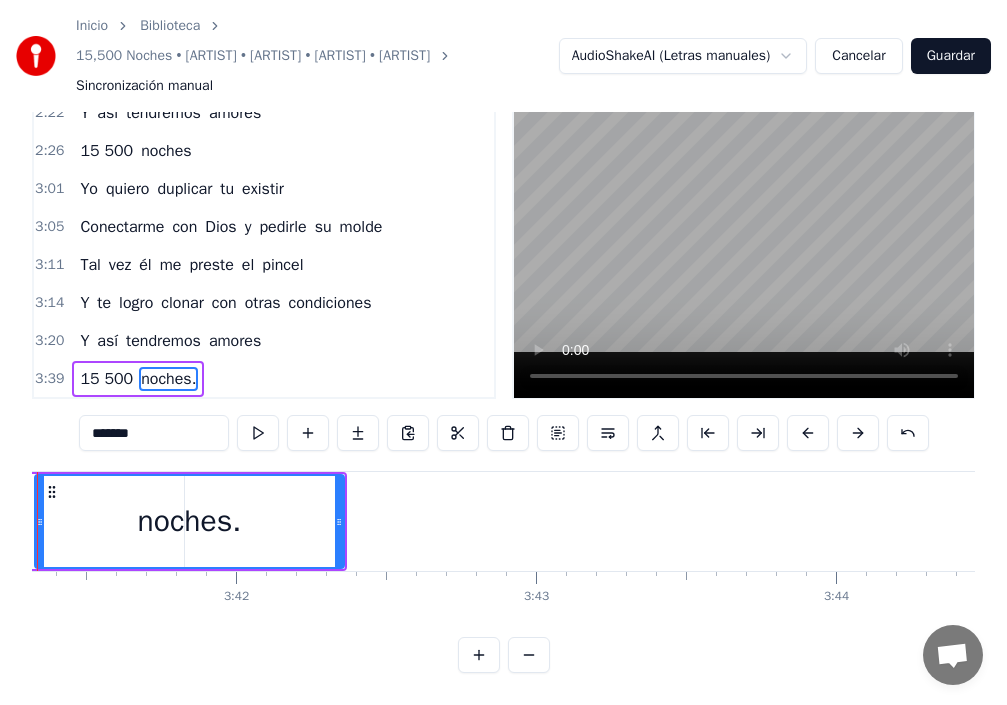 scroll, scrollTop: 0, scrollLeft: 66301, axis: horizontal 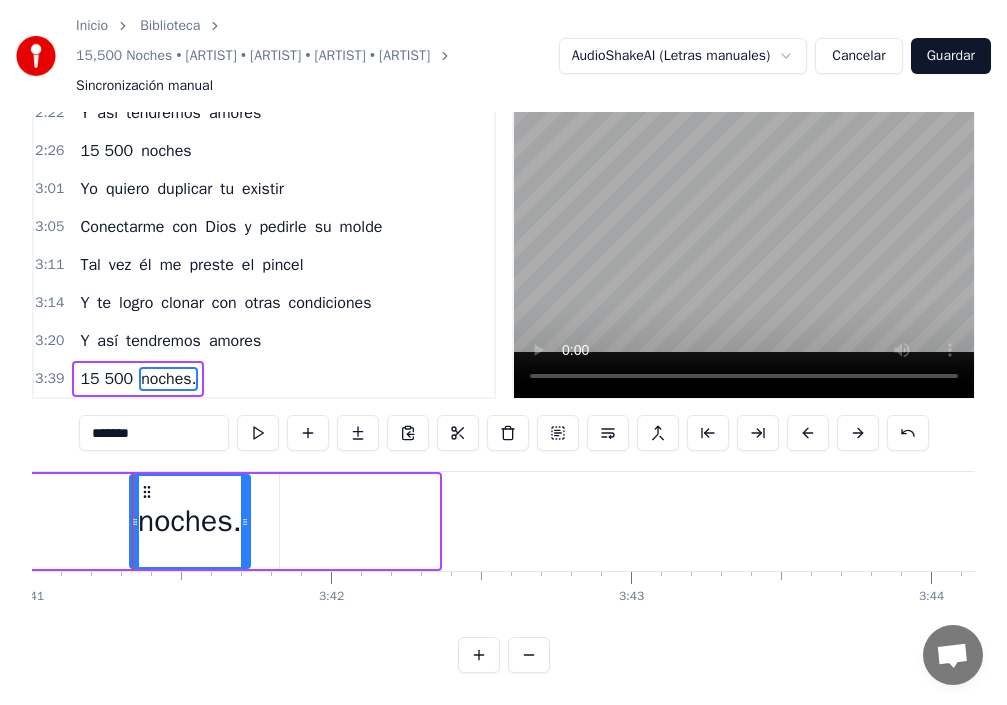 drag, startPoint x: 437, startPoint y: 500, endPoint x: 270, endPoint y: 504, distance: 167.0479 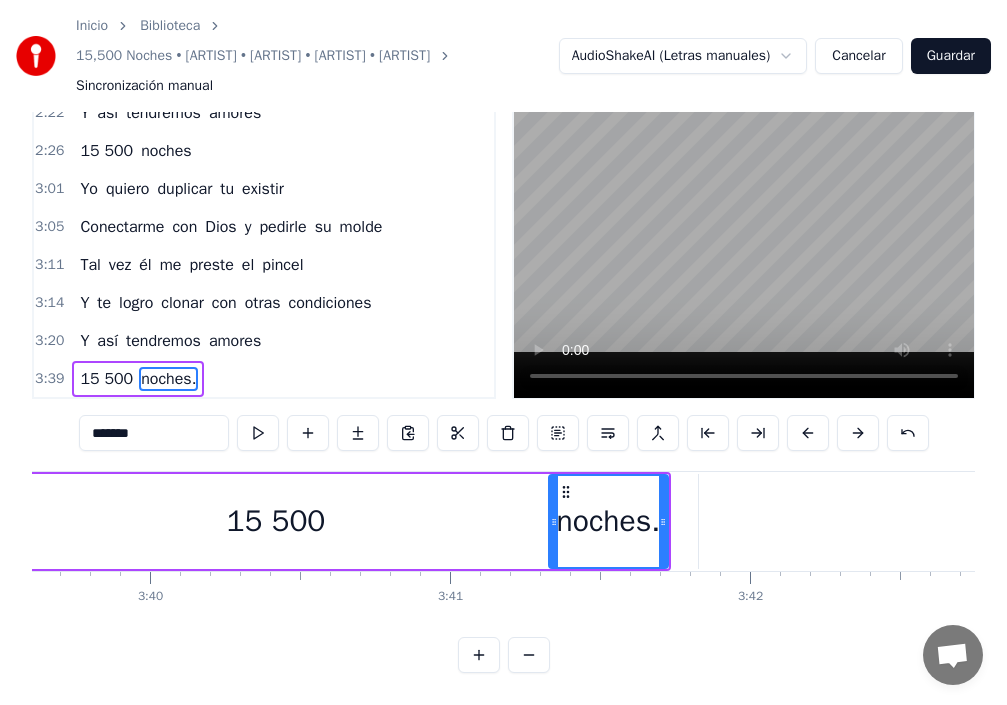 scroll, scrollTop: 0, scrollLeft: 65531, axis: horizontal 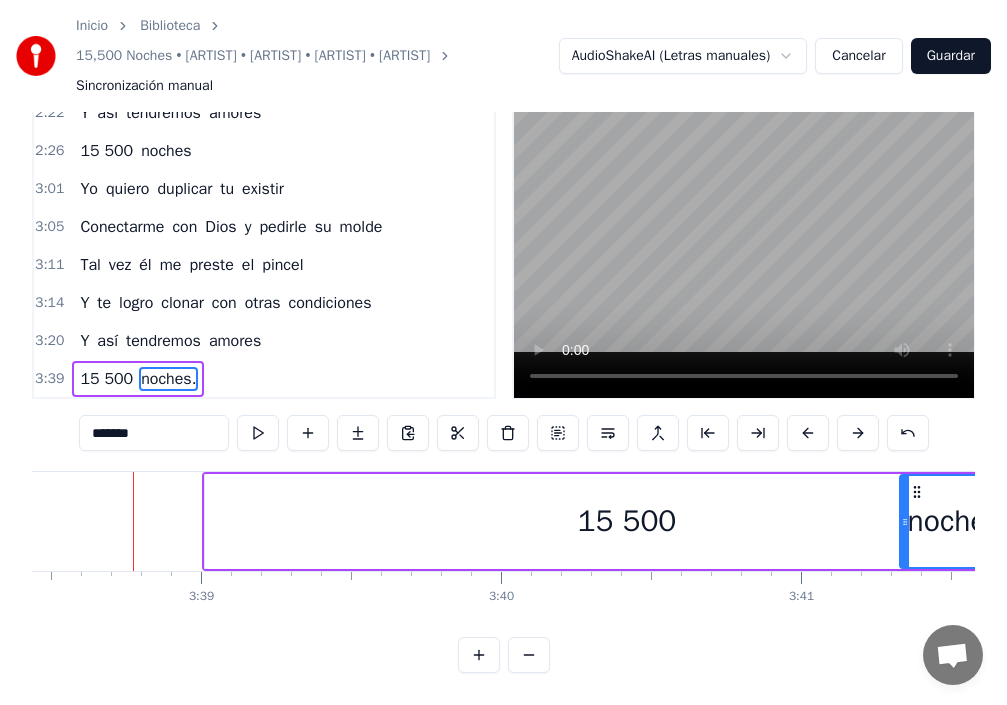 click on "15 500" at bounding box center [627, 521] 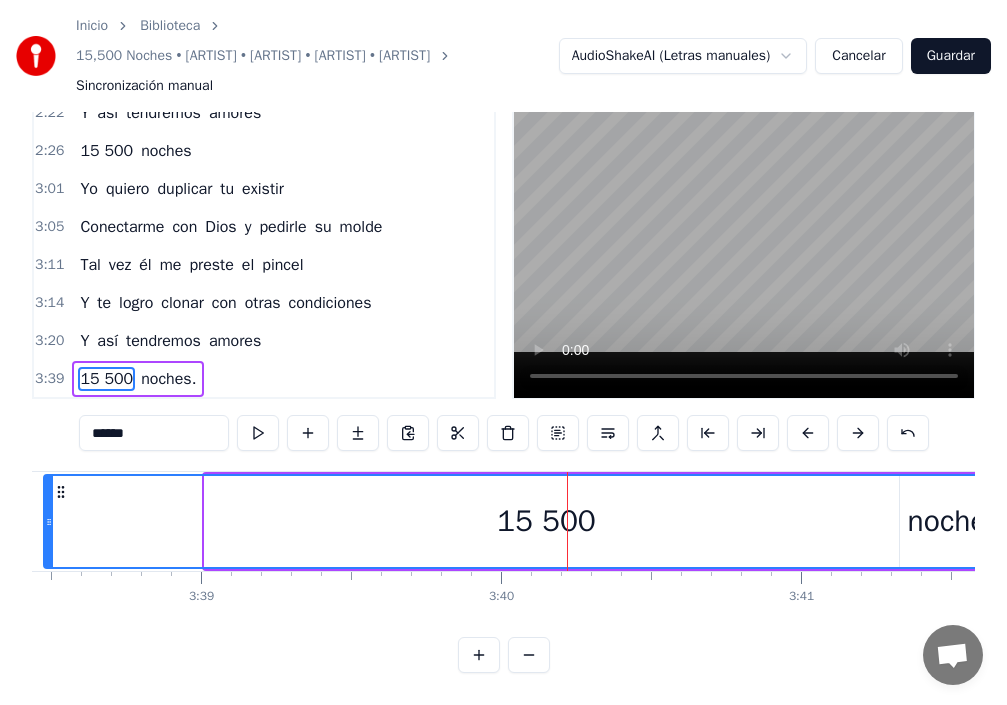 drag, startPoint x: 207, startPoint y: 509, endPoint x: 35, endPoint y: 499, distance: 172.29045 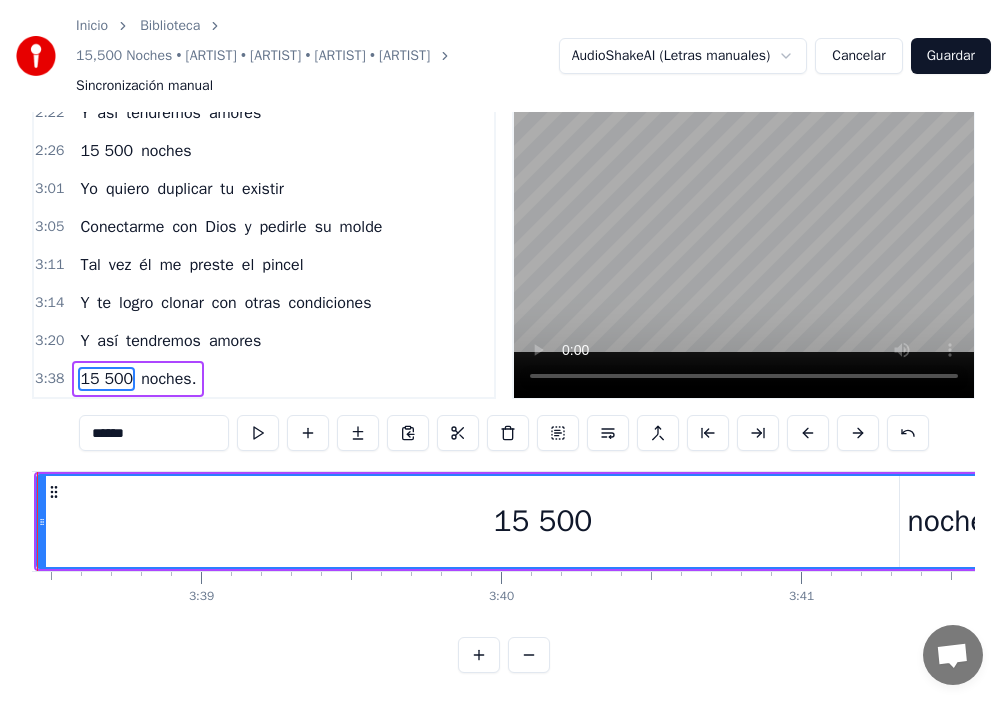 scroll, scrollTop: 0, scrollLeft: 65436, axis: horizontal 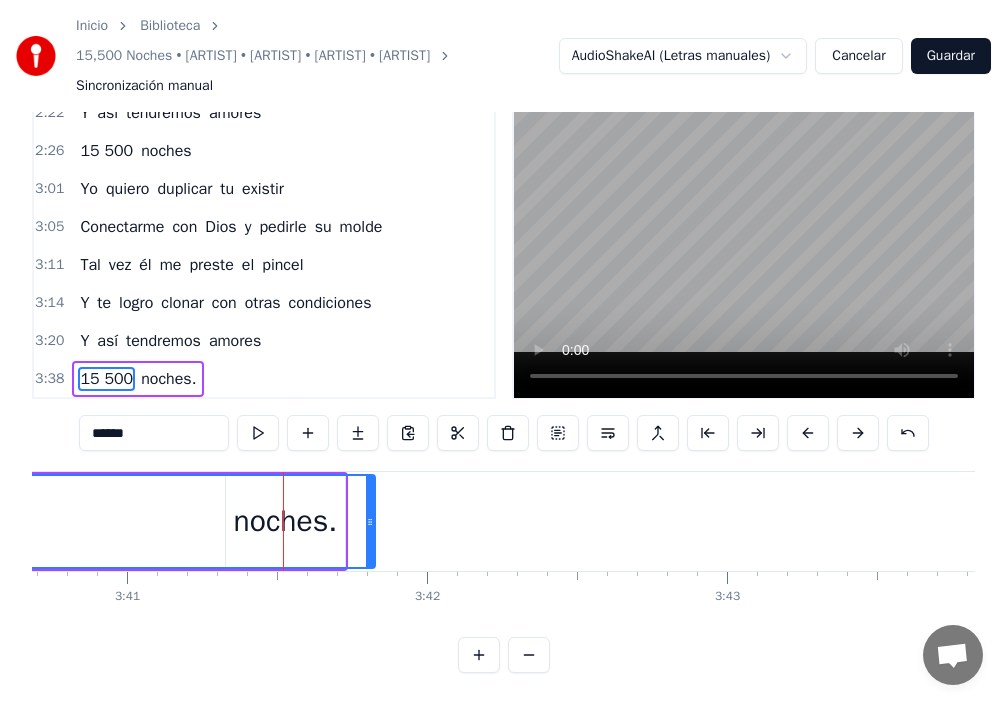 click on "15 500" at bounding box center [-131, 521] 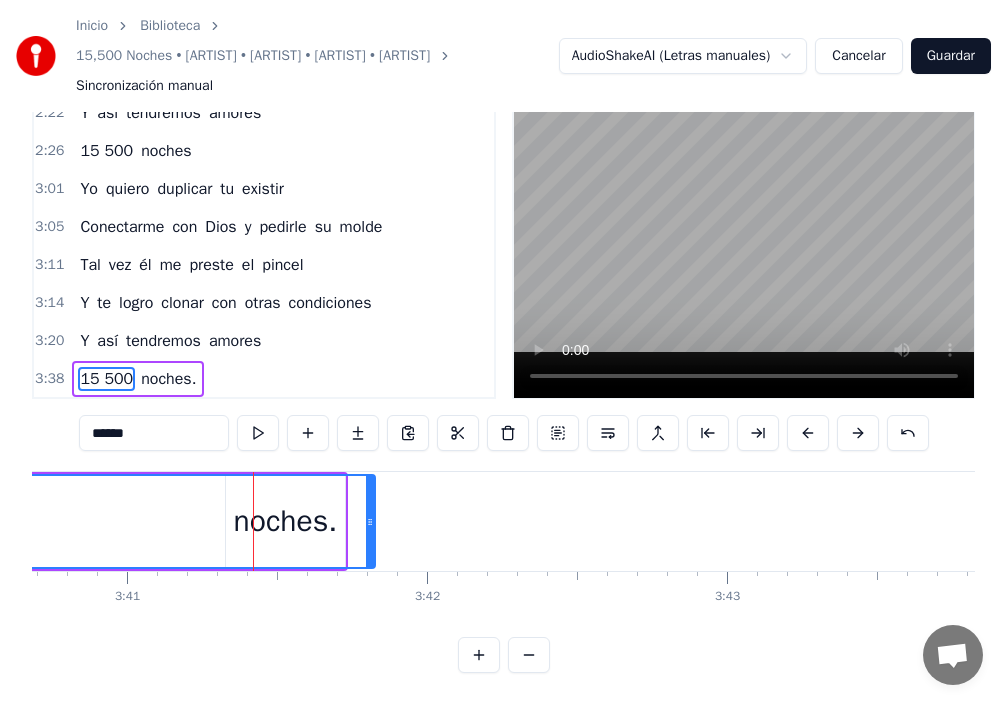 click on "15 500" at bounding box center [-131, 521] 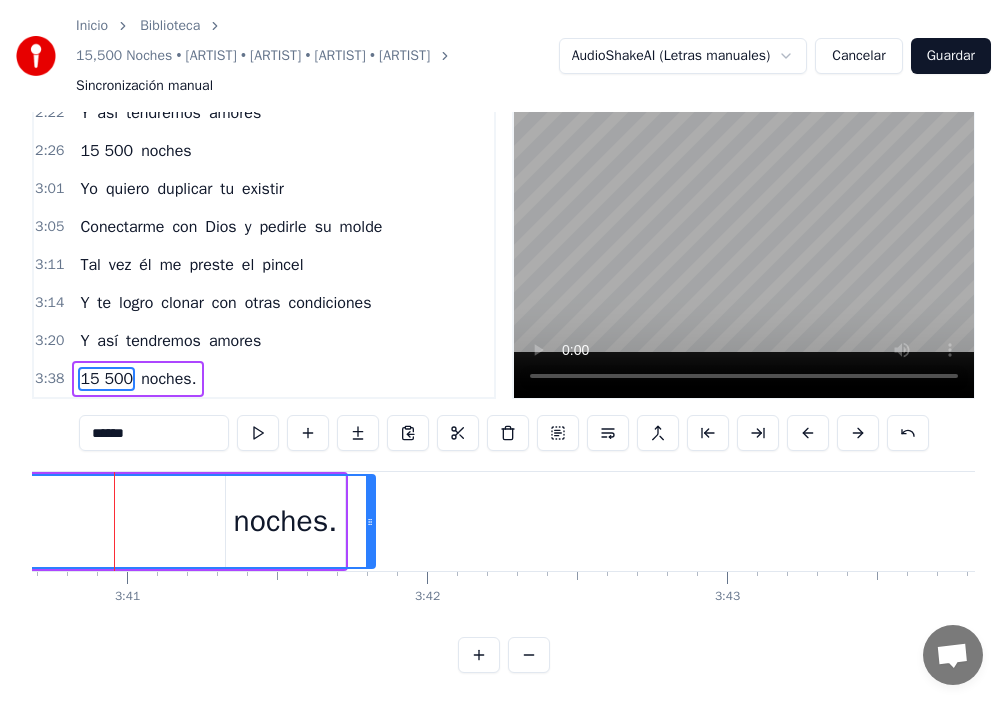 scroll, scrollTop: 0, scrollLeft: 66187, axis: horizontal 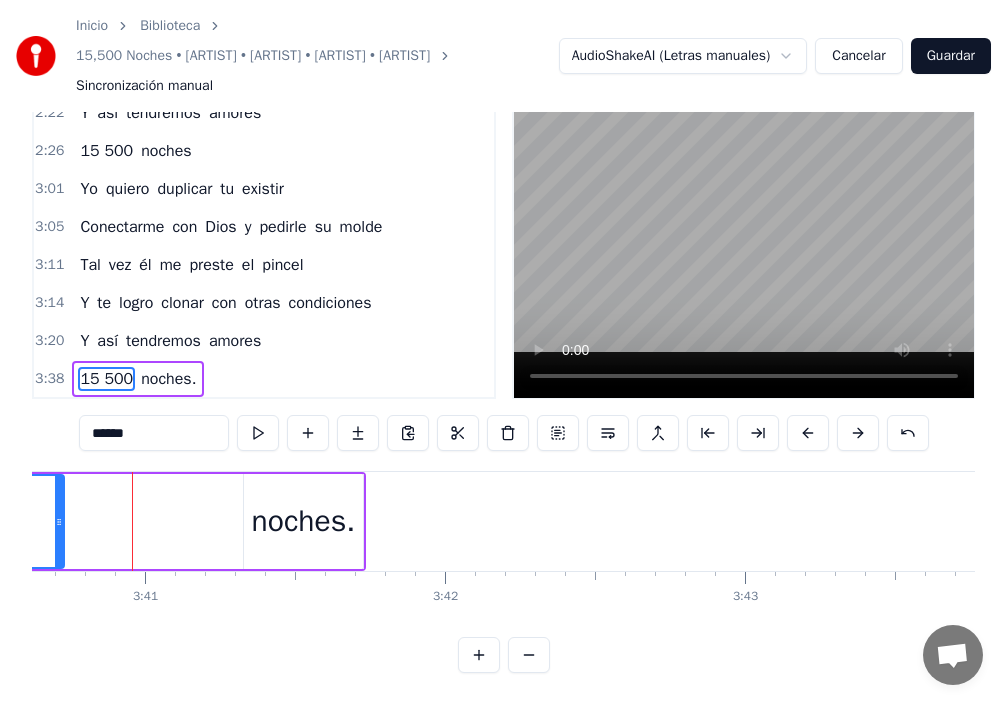 drag, startPoint x: 390, startPoint y: 508, endPoint x: 61, endPoint y: 520, distance: 329.21878 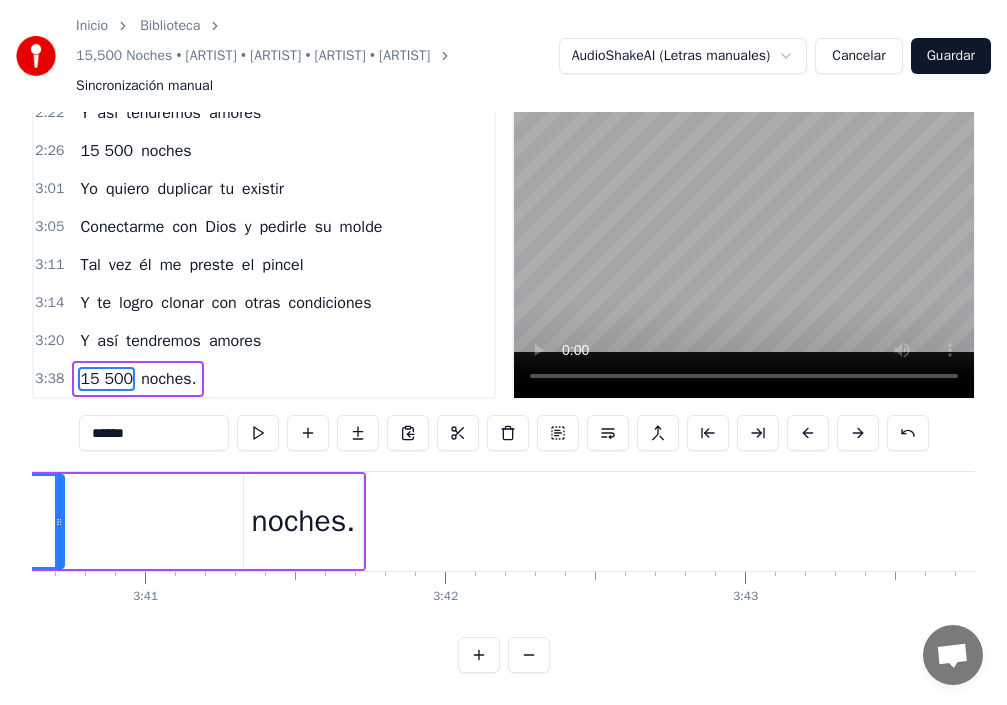 click on "noches." at bounding box center (304, 521) 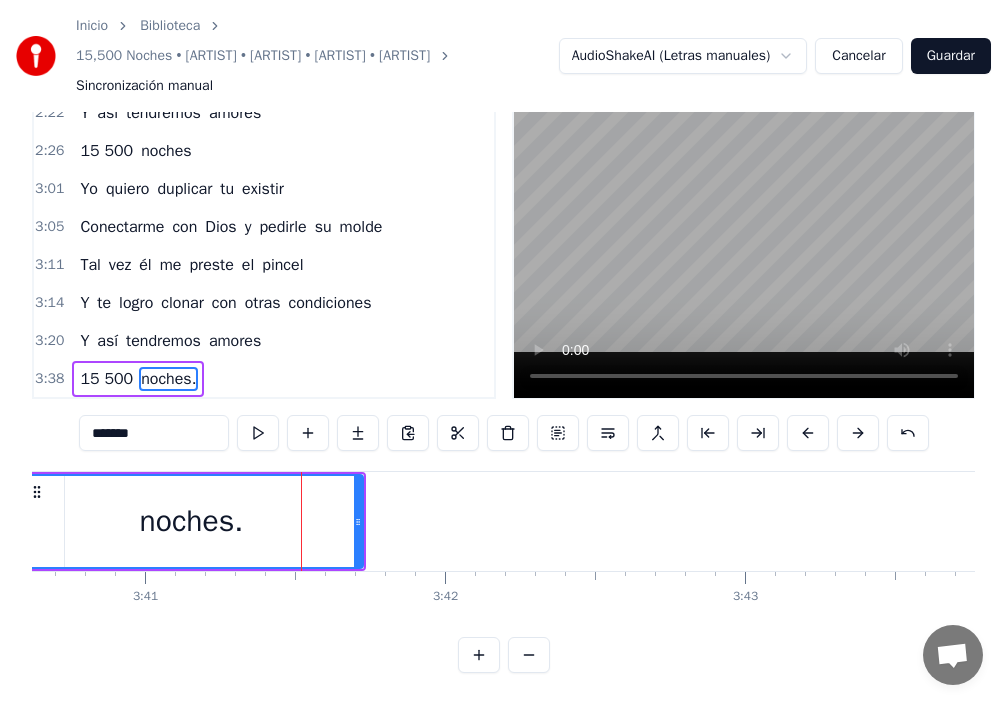 drag, startPoint x: 249, startPoint y: 508, endPoint x: 25, endPoint y: 511, distance: 224.0201 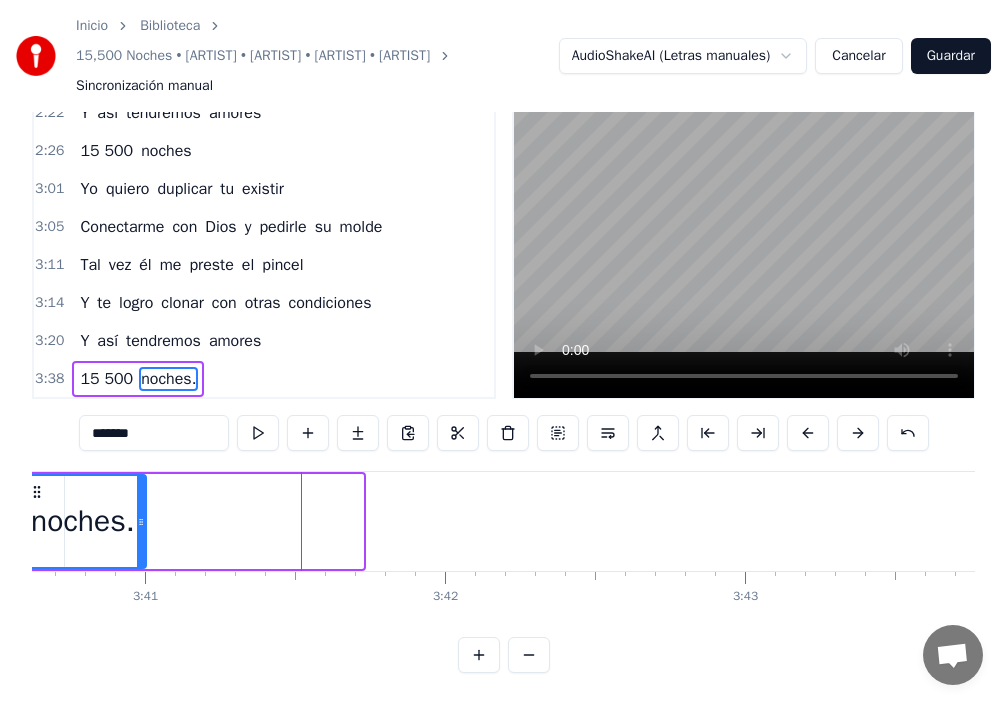 drag, startPoint x: 356, startPoint y: 500, endPoint x: 127, endPoint y: 502, distance: 229.00873 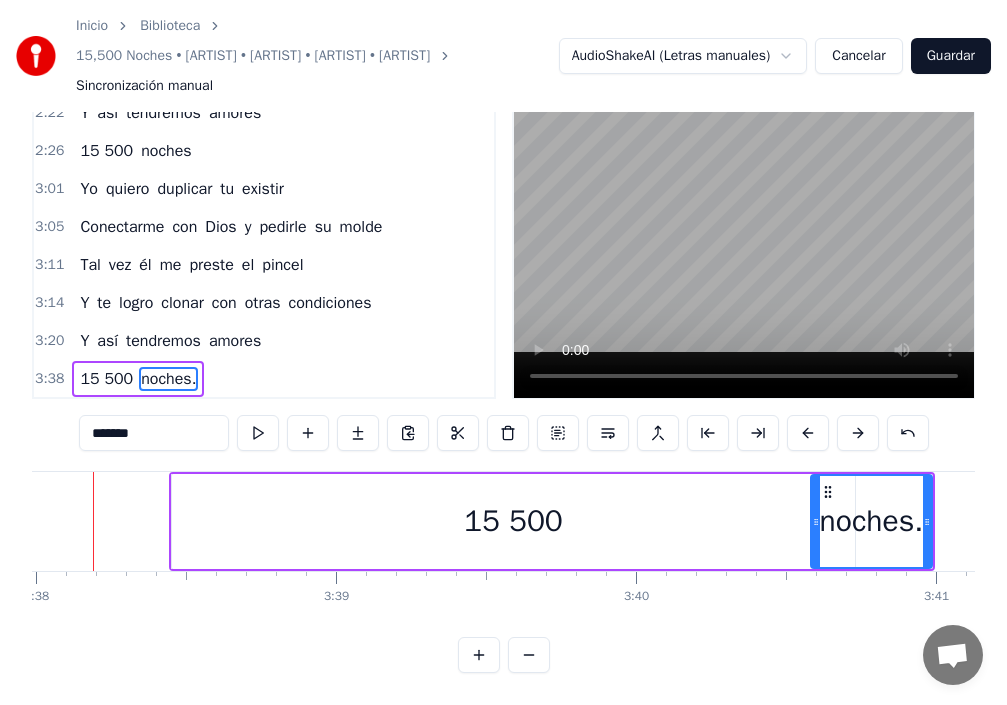 scroll, scrollTop: 0, scrollLeft: 65357, axis: horizontal 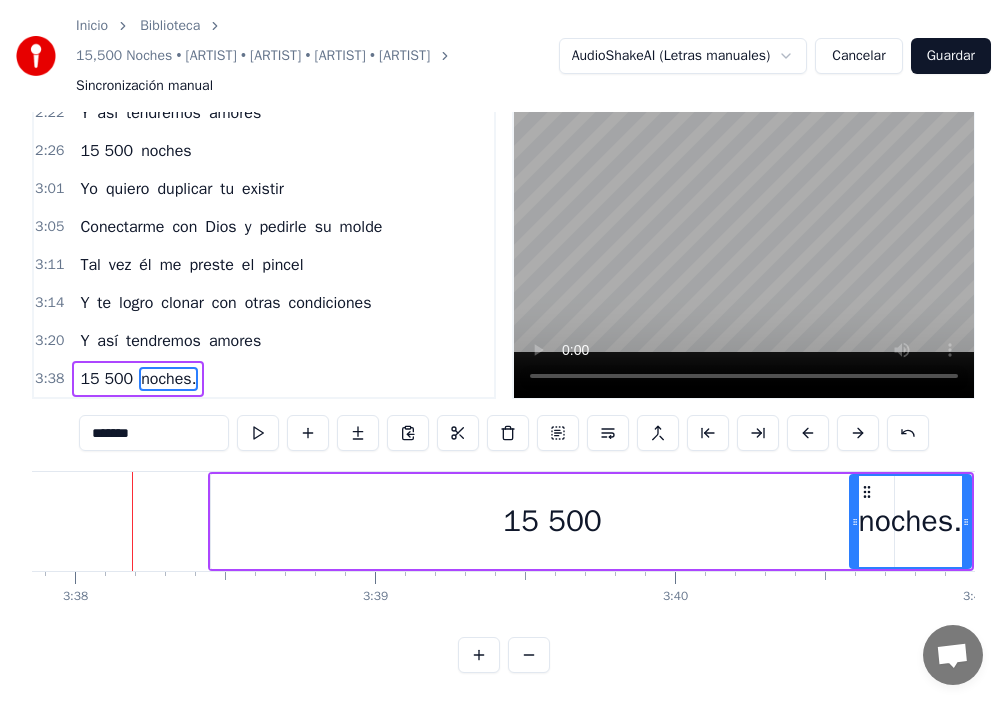 click on "15 500" at bounding box center (552, 521) 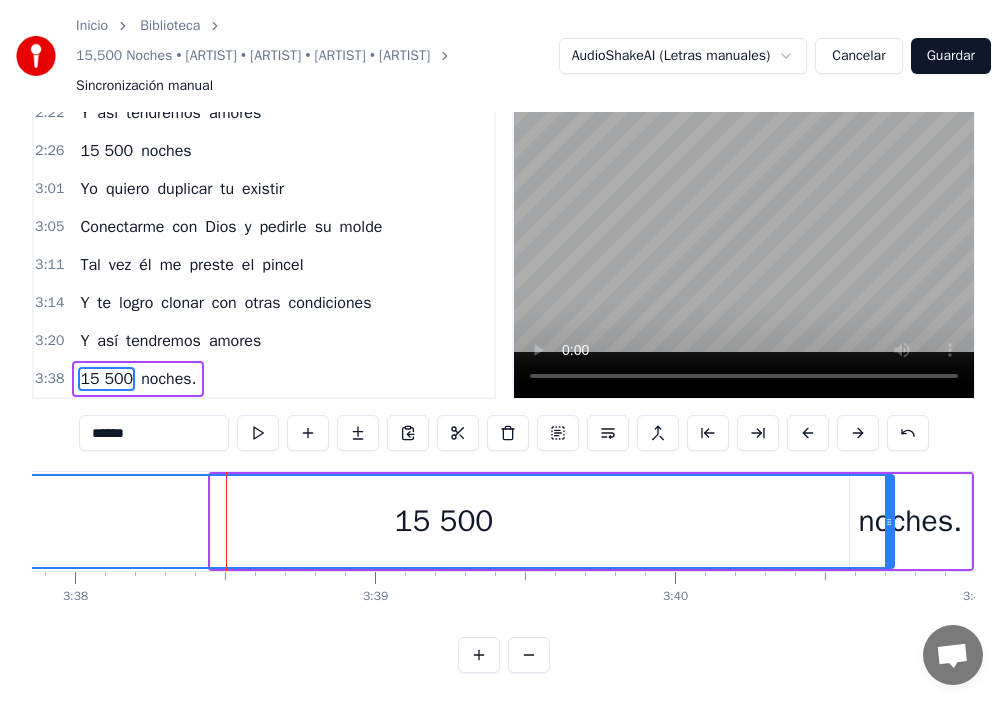 drag, startPoint x: 217, startPoint y: 502, endPoint x: 0, endPoint y: 508, distance: 217.08293 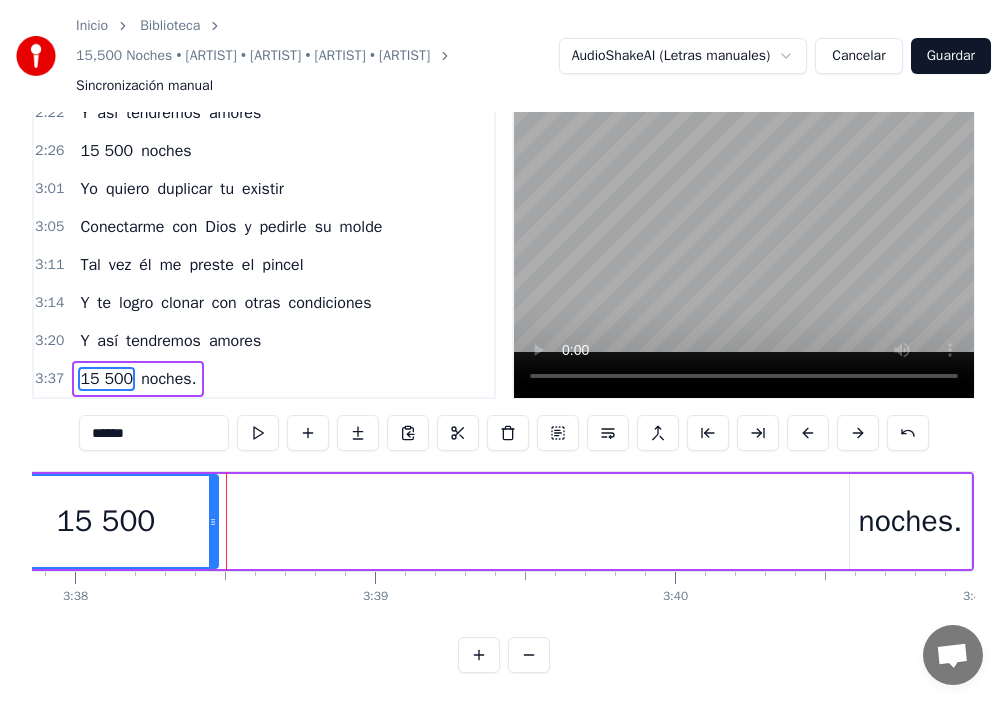 drag, startPoint x: 892, startPoint y: 514, endPoint x: 165, endPoint y: 501, distance: 727.1162 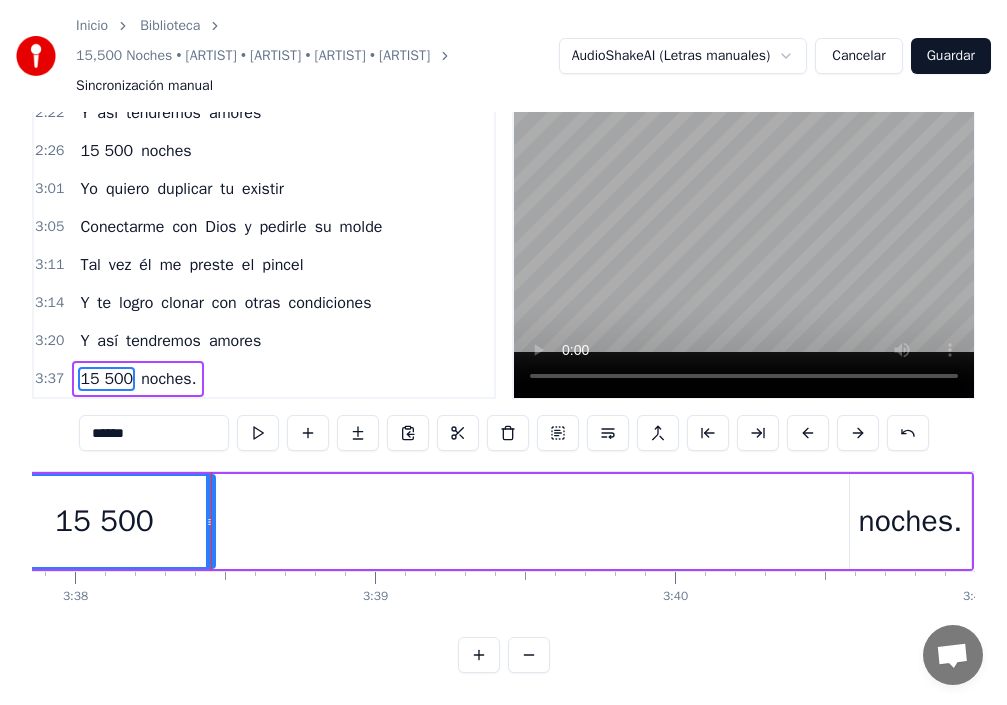 click on "noches." at bounding box center (911, 521) 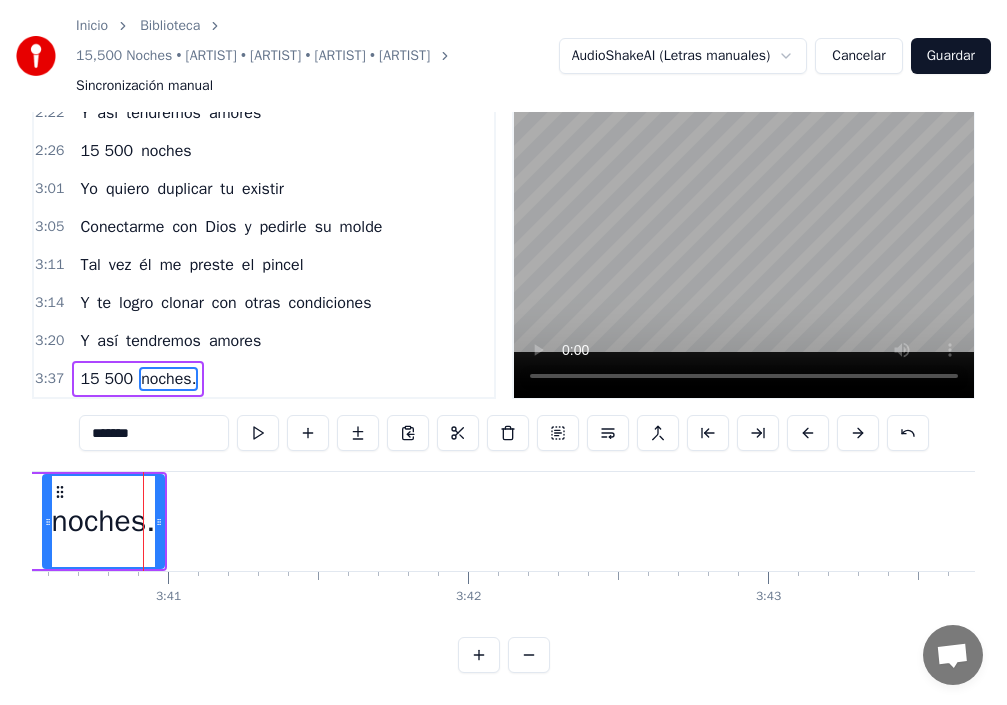 scroll, scrollTop: 0, scrollLeft: 66175, axis: horizontal 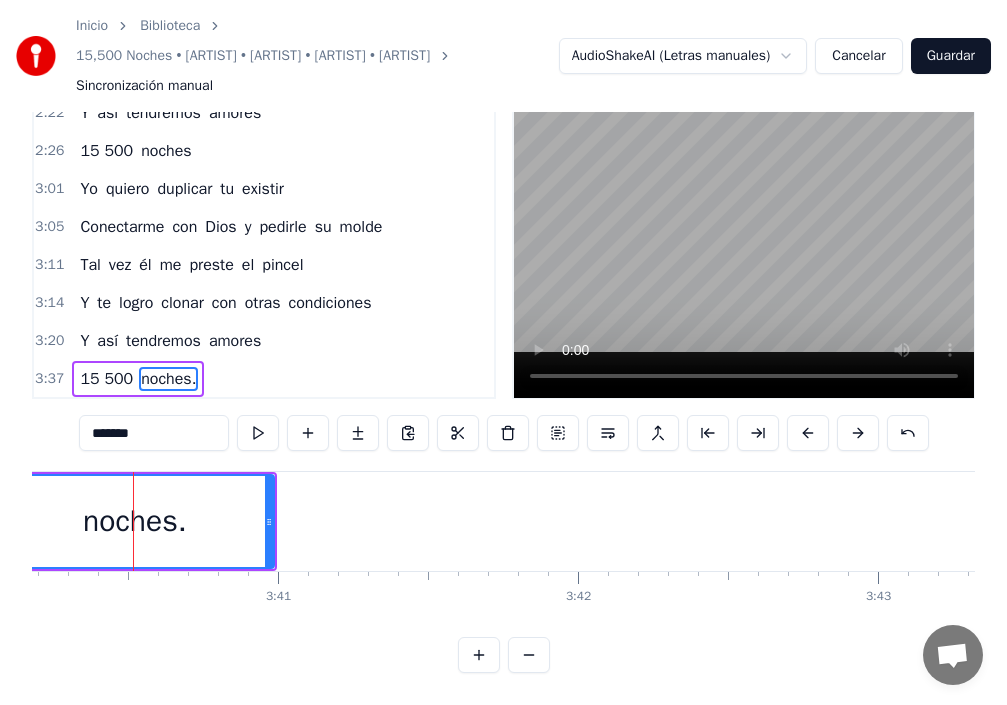 drag, startPoint x: 157, startPoint y: 503, endPoint x: 0, endPoint y: 513, distance: 157.31815 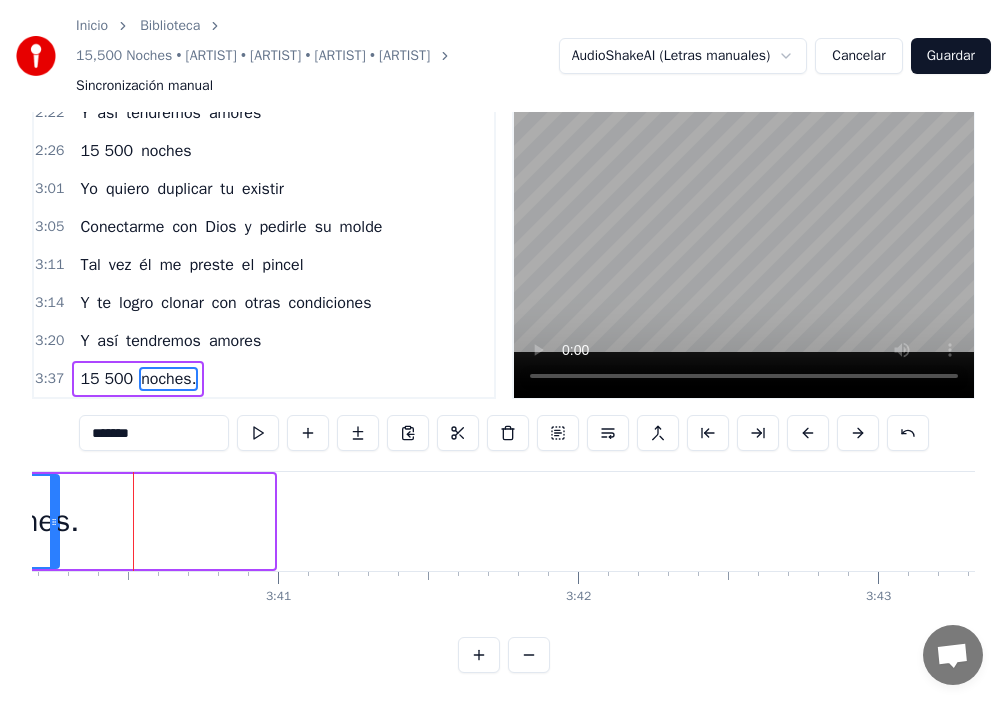 drag, startPoint x: 270, startPoint y: 502, endPoint x: 55, endPoint y: 520, distance: 215.75217 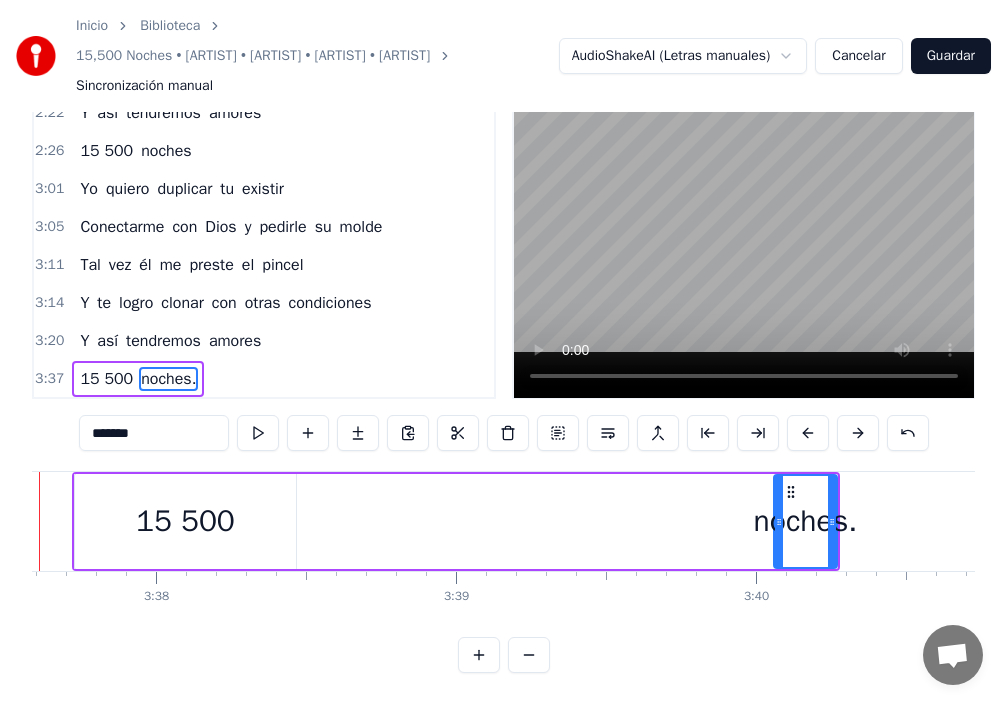 scroll, scrollTop: 0, scrollLeft: 65182, axis: horizontal 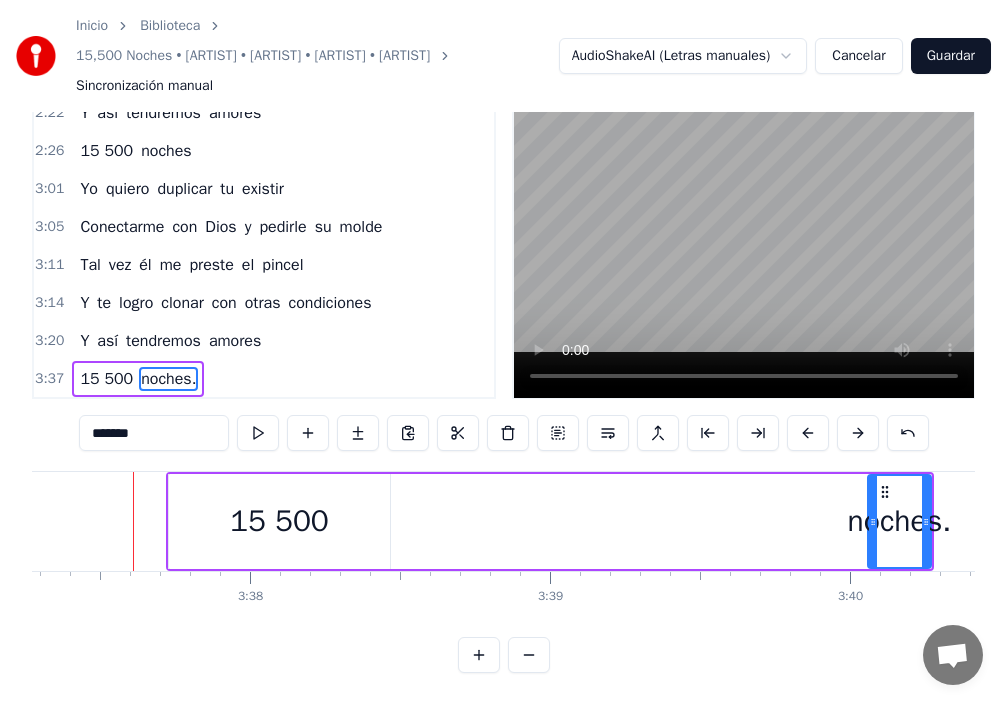 click on "15 500 noches." at bounding box center (550, 521) 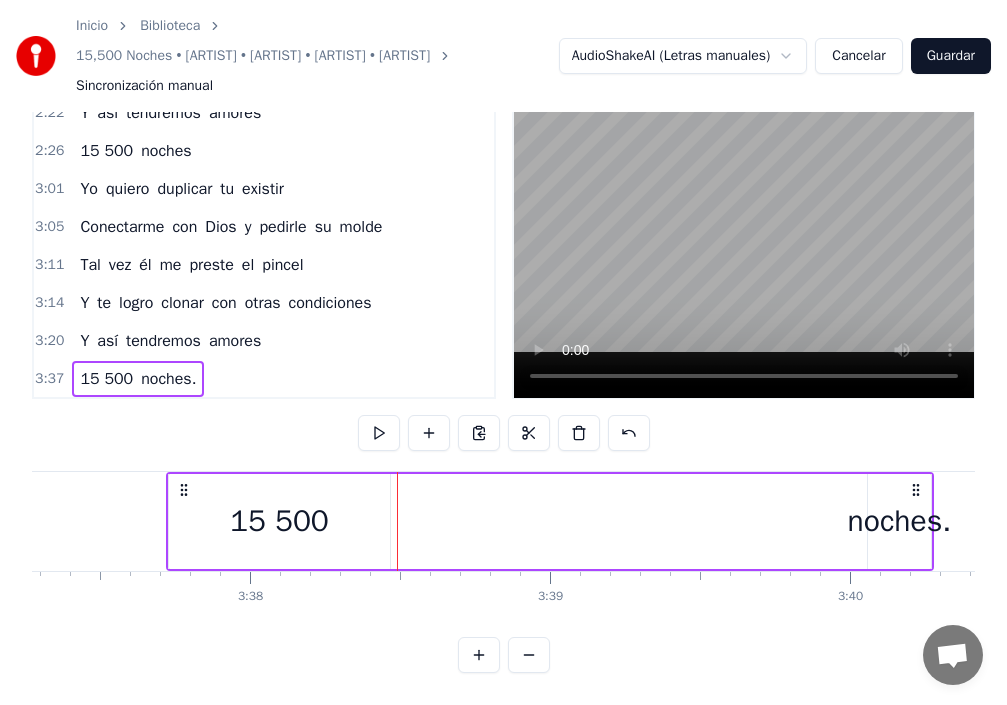 click on "15 500" at bounding box center [279, 521] 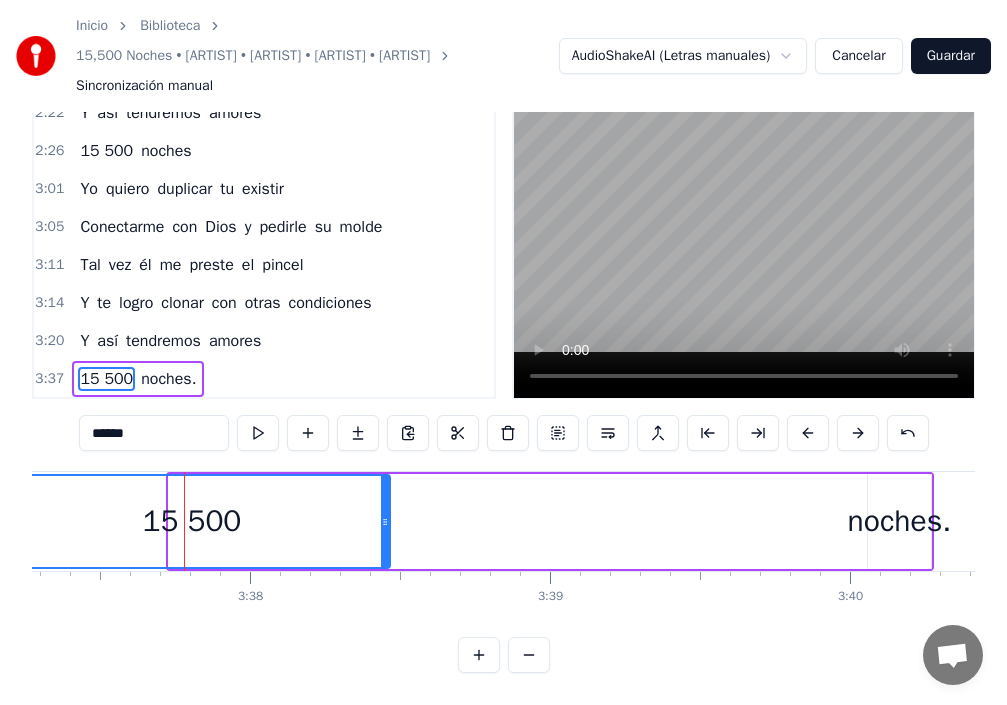 drag, startPoint x: 175, startPoint y: 504, endPoint x: 0, endPoint y: 490, distance: 175.55911 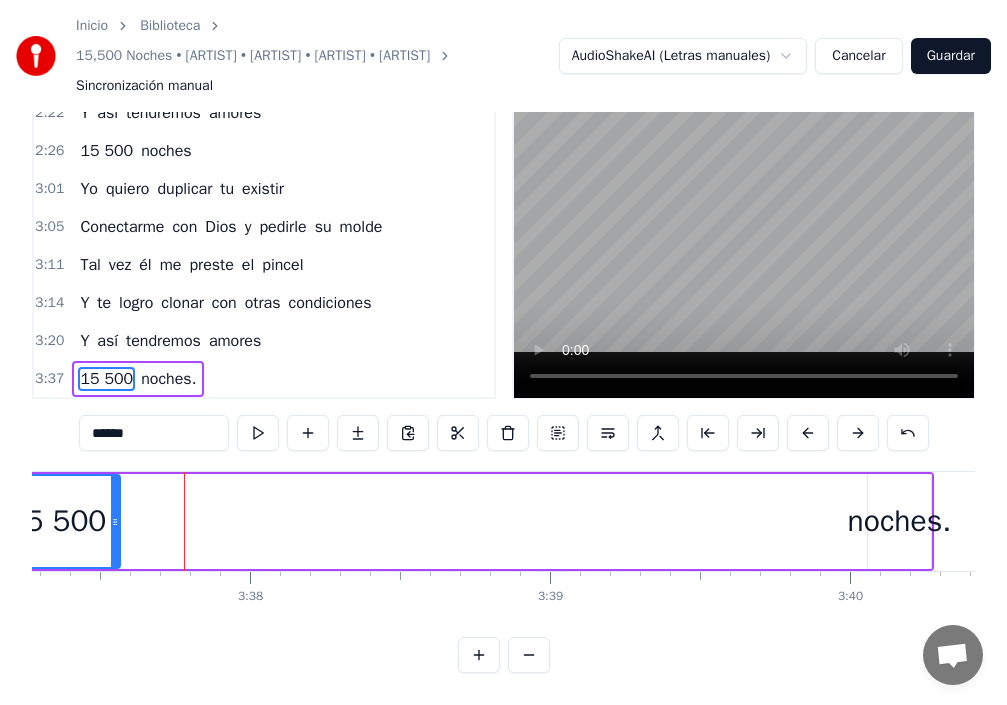 drag, startPoint x: 386, startPoint y: 505, endPoint x: 107, endPoint y: 506, distance: 279.0018 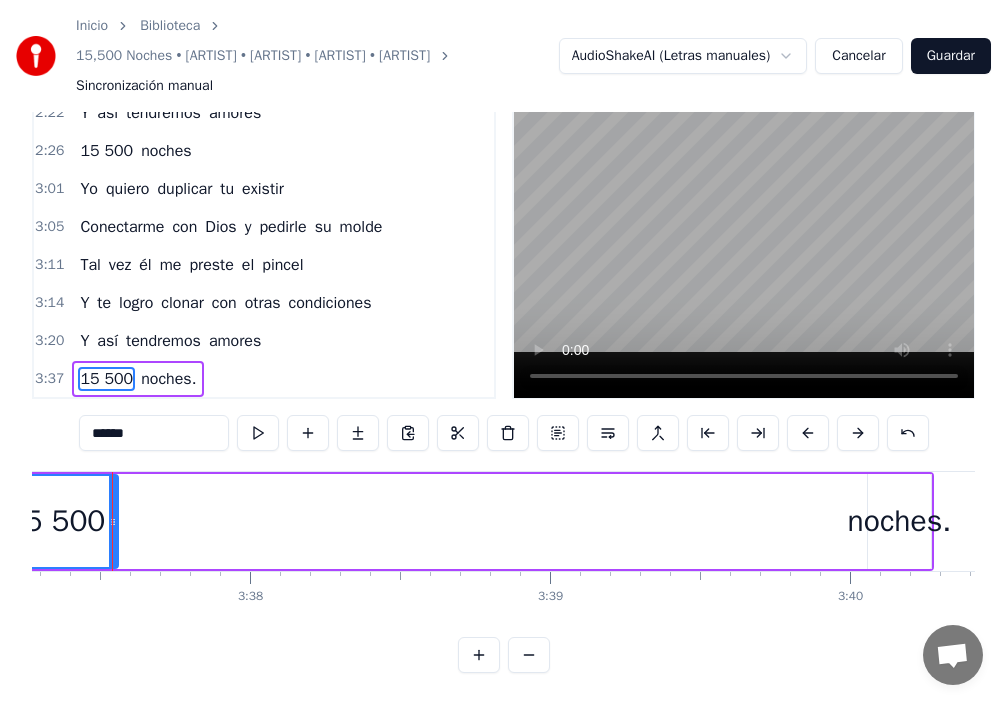 scroll, scrollTop: 0, scrollLeft: 65162, axis: horizontal 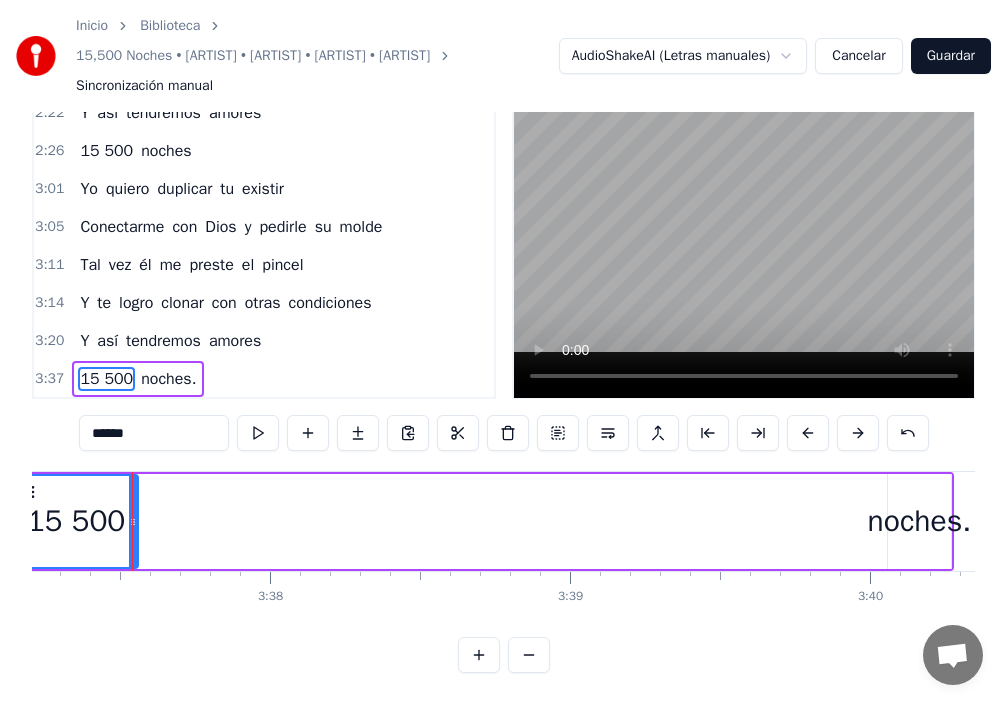 click on "noches." at bounding box center (920, 521) 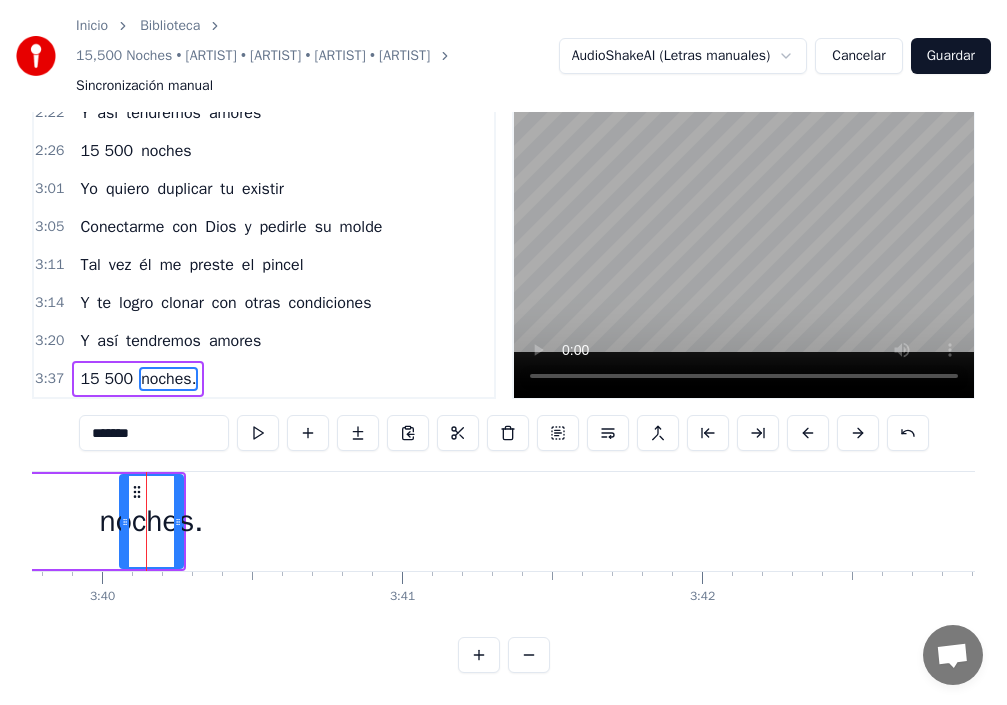 scroll, scrollTop: 0, scrollLeft: 65944, axis: horizontal 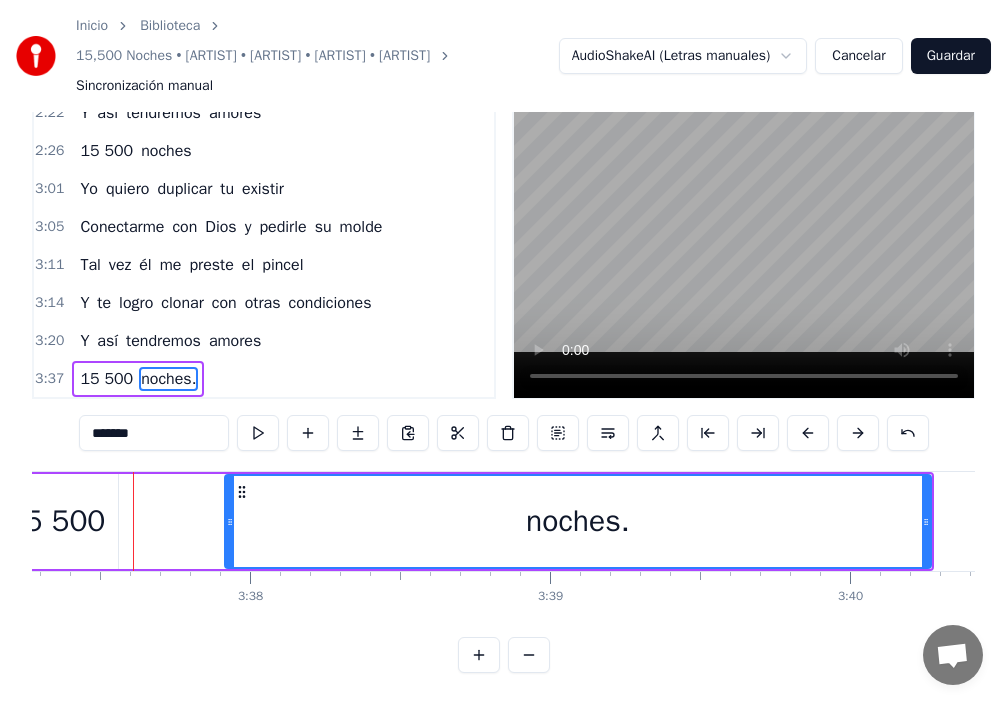 drag, startPoint x: 874, startPoint y: 505, endPoint x: 231, endPoint y: 490, distance: 643.1749 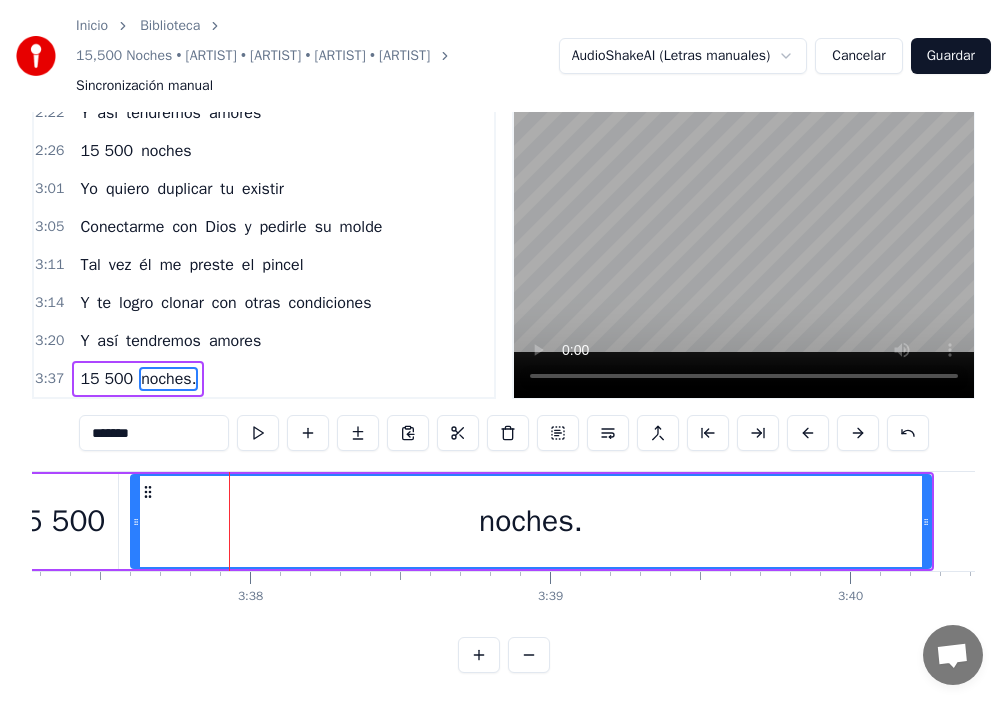 drag, startPoint x: 227, startPoint y: 493, endPoint x: 126, endPoint y: 492, distance: 101.00495 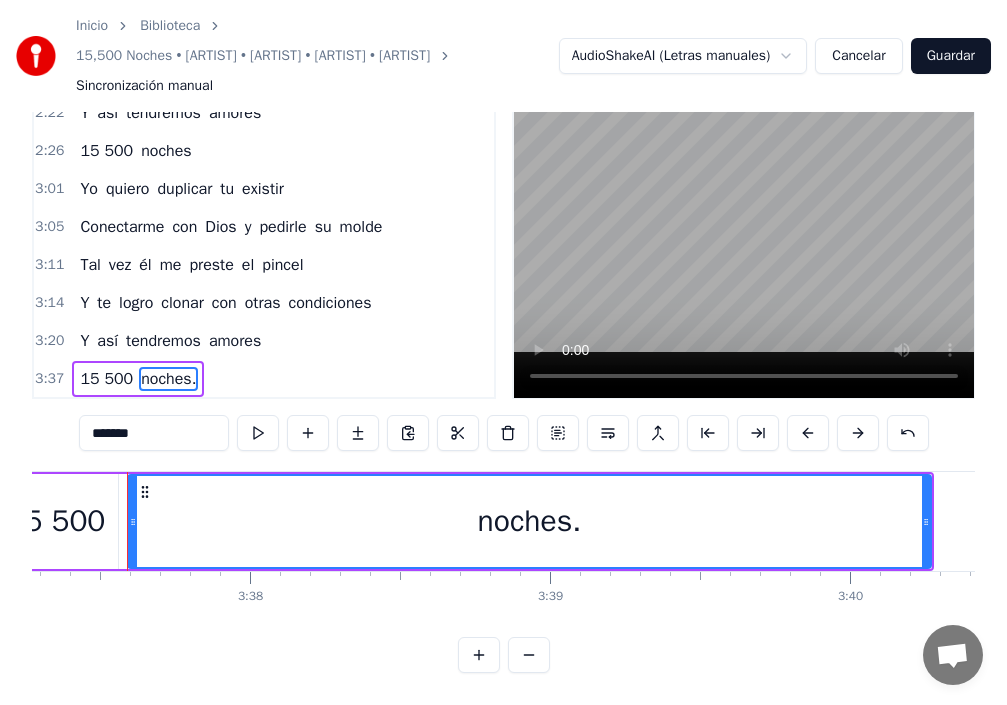 scroll, scrollTop: 0, scrollLeft: 65177, axis: horizontal 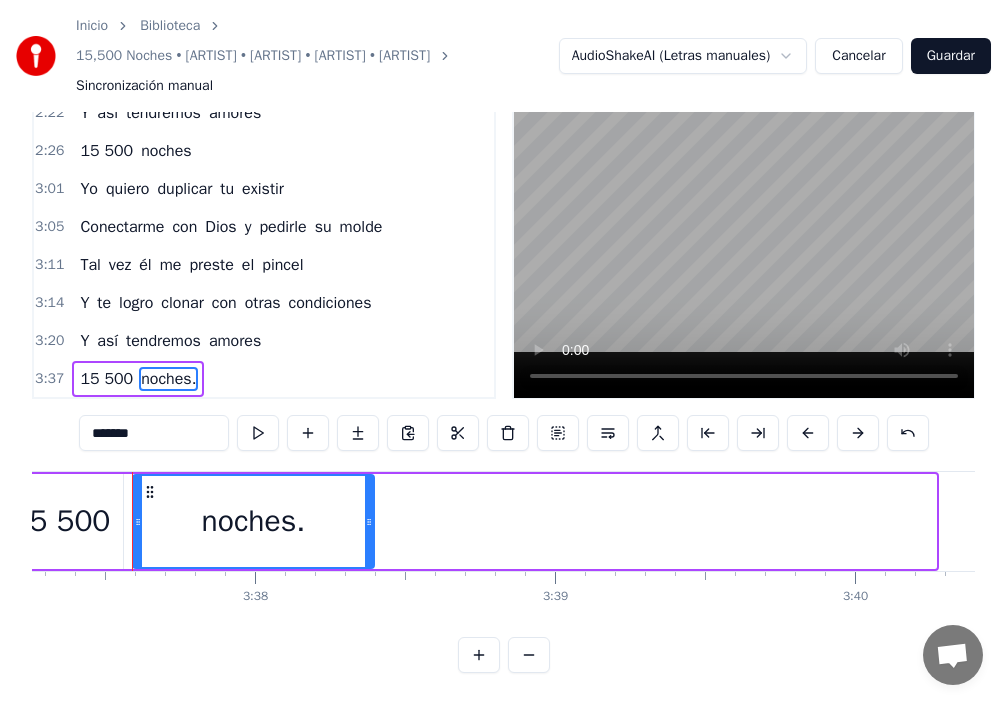 drag, startPoint x: 930, startPoint y: 503, endPoint x: 368, endPoint y: 541, distance: 563.2832 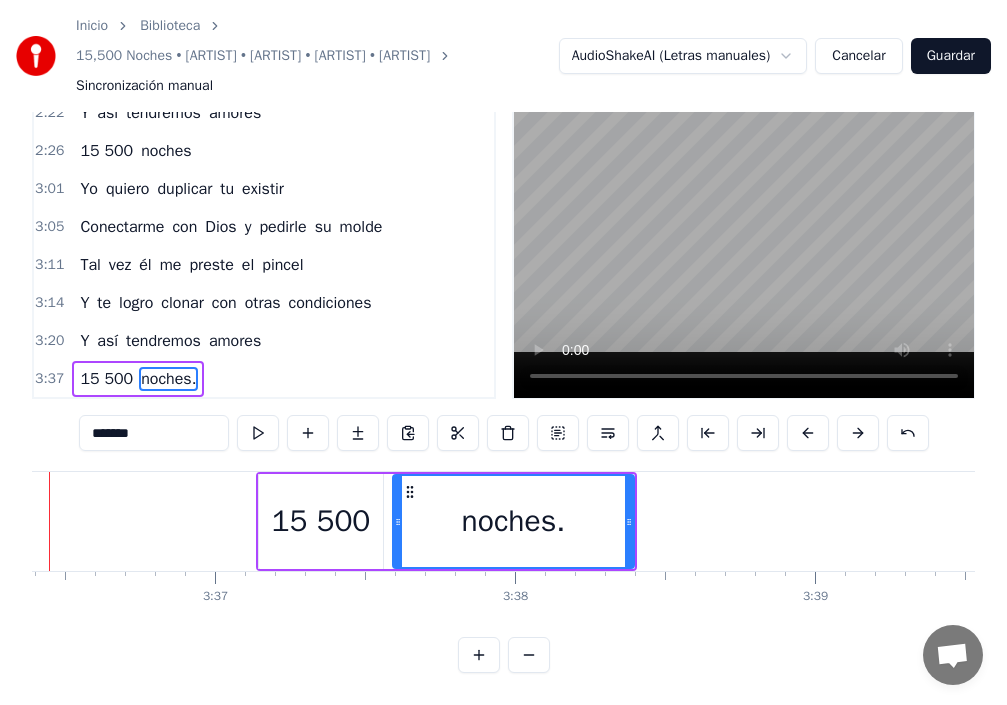scroll, scrollTop: 0, scrollLeft: 64834, axis: horizontal 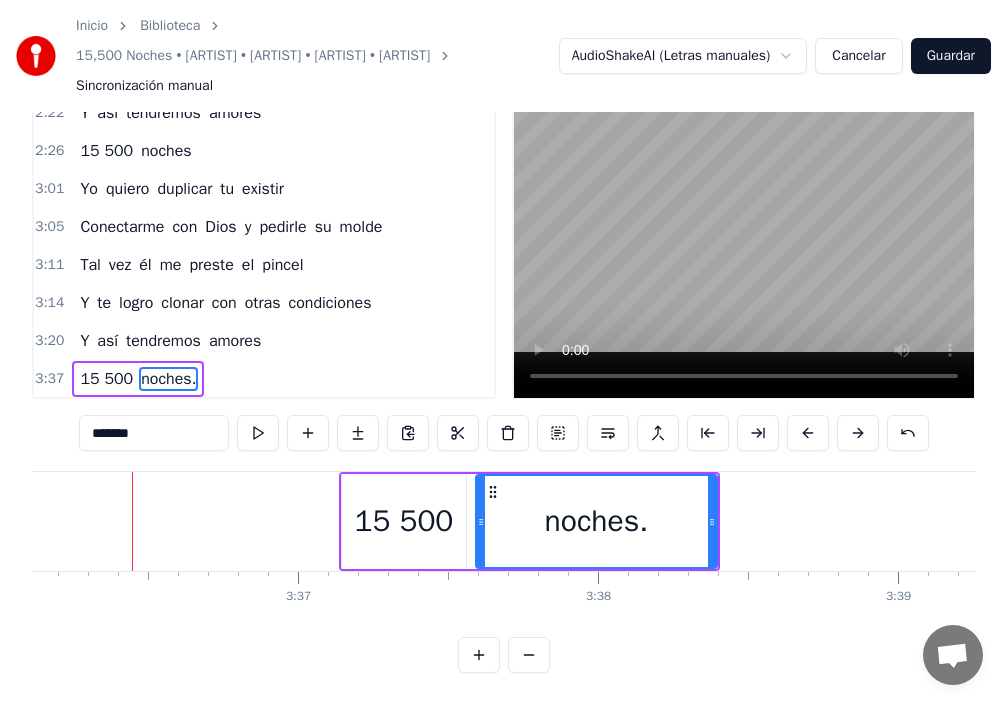 click on "15 500" at bounding box center [403, 521] 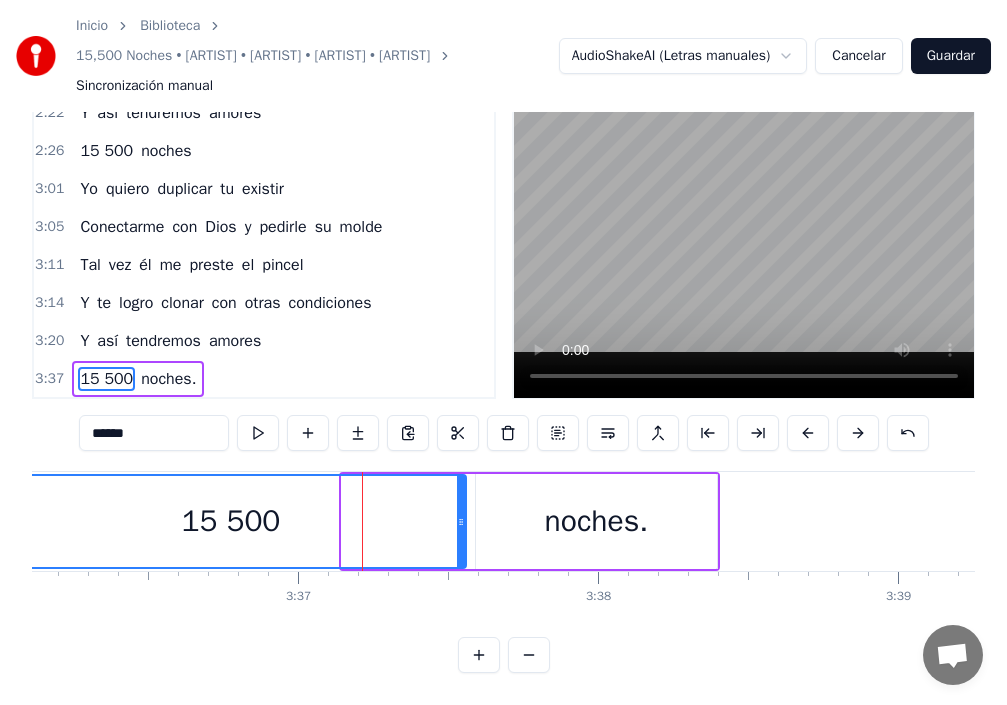 drag, startPoint x: 346, startPoint y: 505, endPoint x: 0, endPoint y: 515, distance: 346.14447 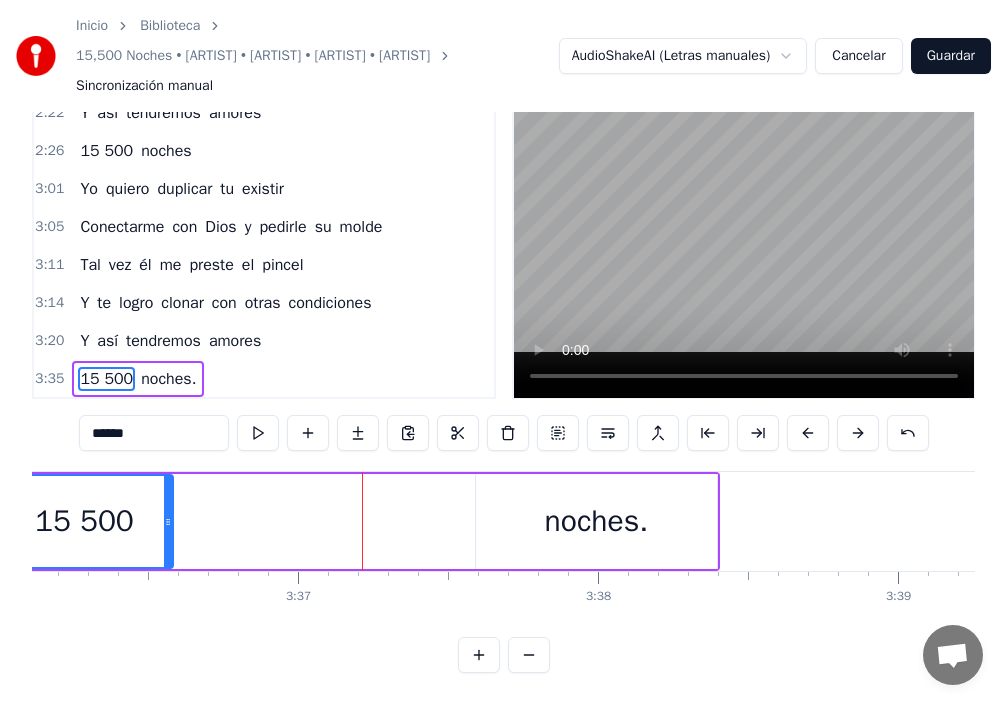 drag, startPoint x: 462, startPoint y: 500, endPoint x: 160, endPoint y: 501, distance: 302.00165 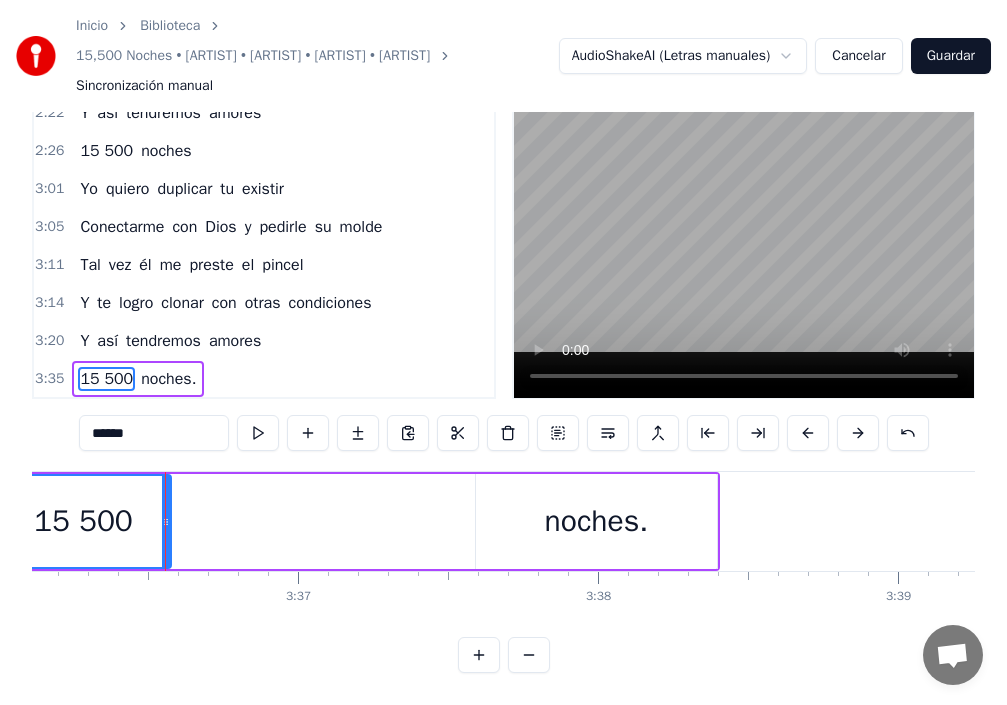 click on "noches." at bounding box center (596, 521) 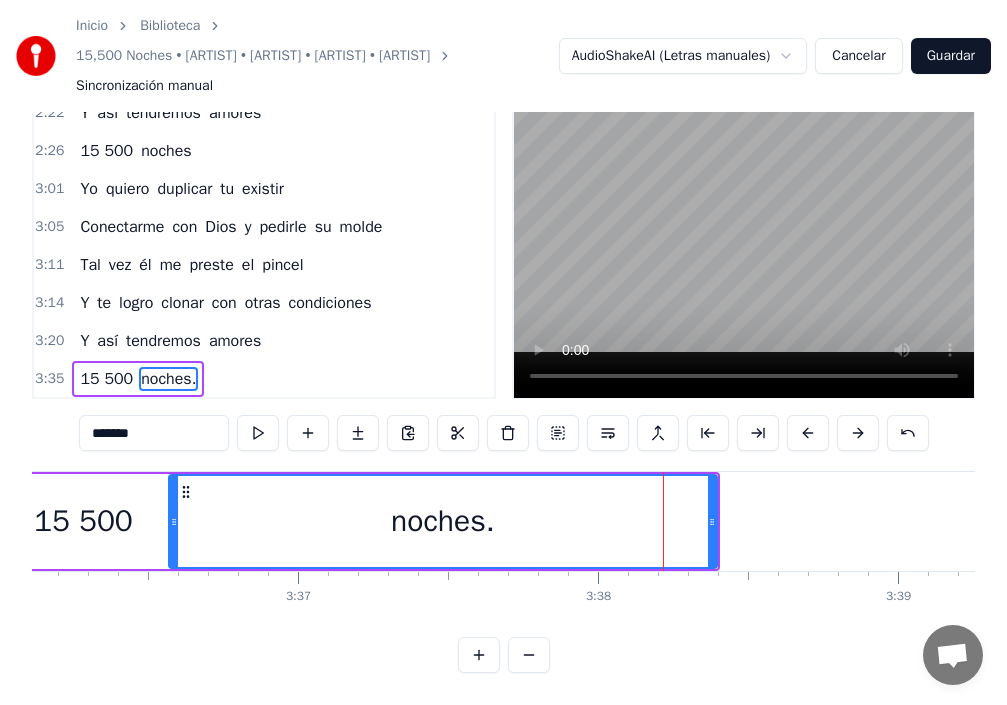 drag, startPoint x: 480, startPoint y: 507, endPoint x: 173, endPoint y: 517, distance: 307.1628 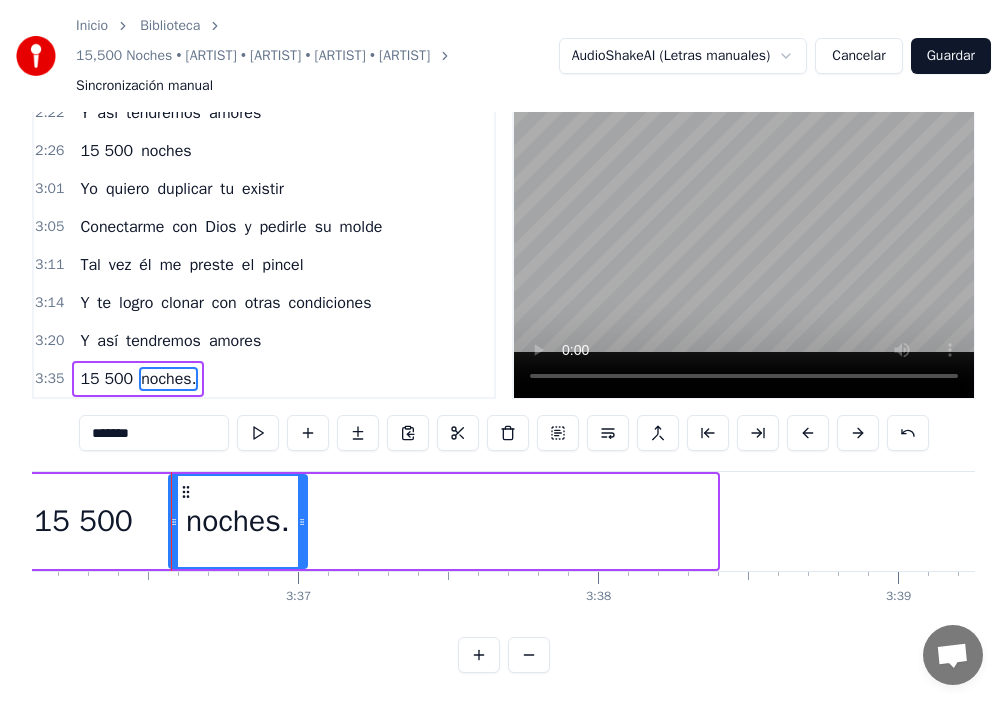 drag, startPoint x: 709, startPoint y: 502, endPoint x: 281, endPoint y: 512, distance: 428.11682 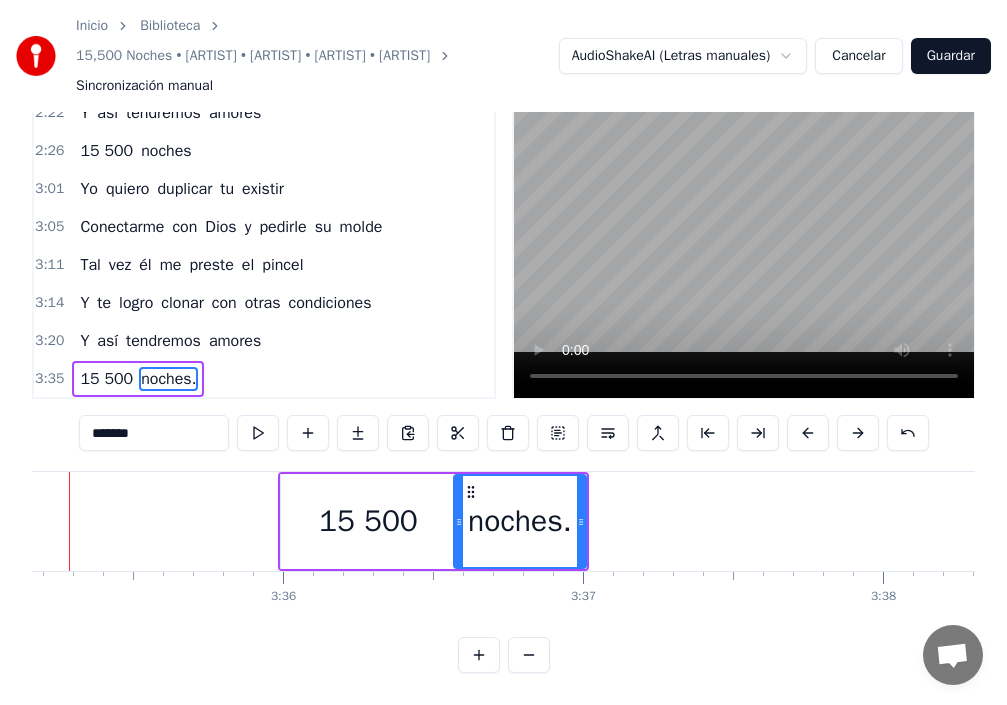 scroll, scrollTop: 0, scrollLeft: 64485, axis: horizontal 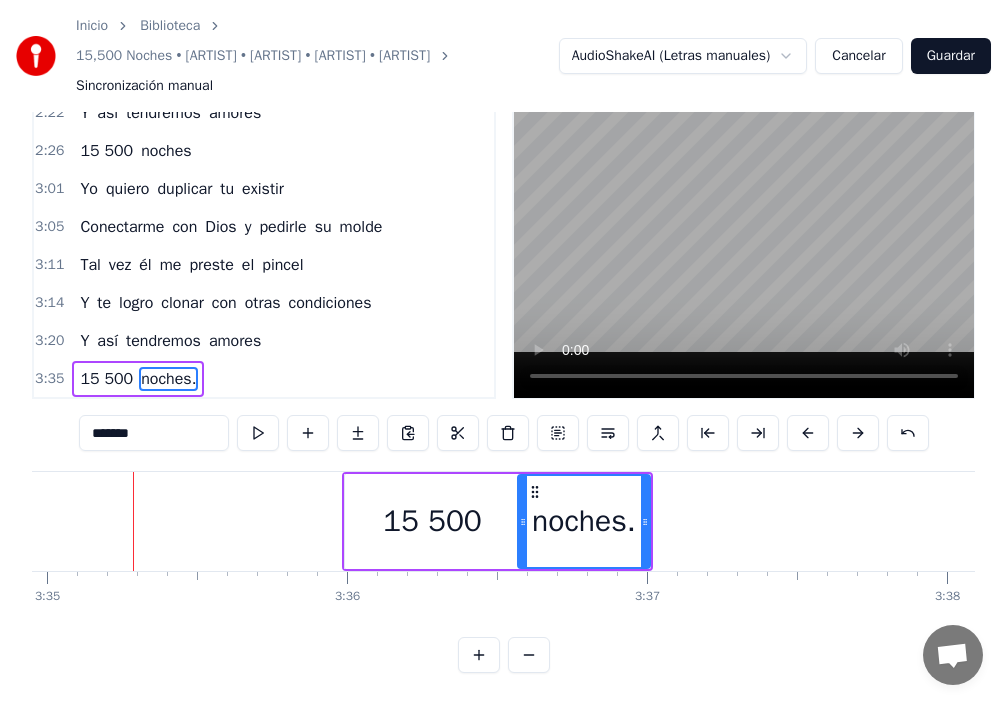click at bounding box center [523, 521] 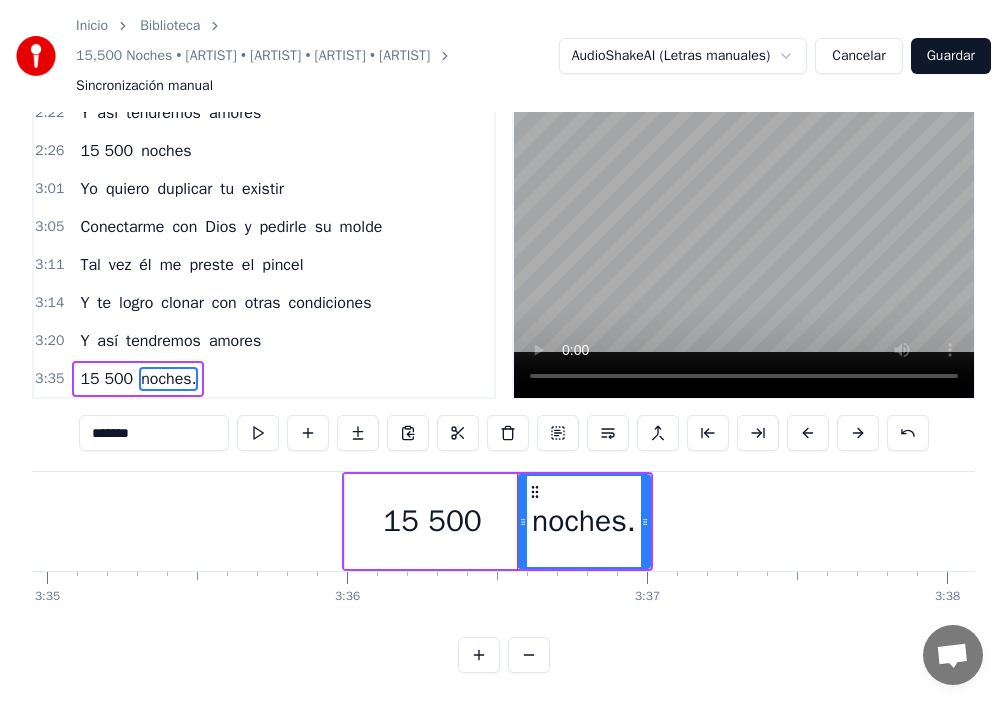 click on "15 500" at bounding box center [432, 521] 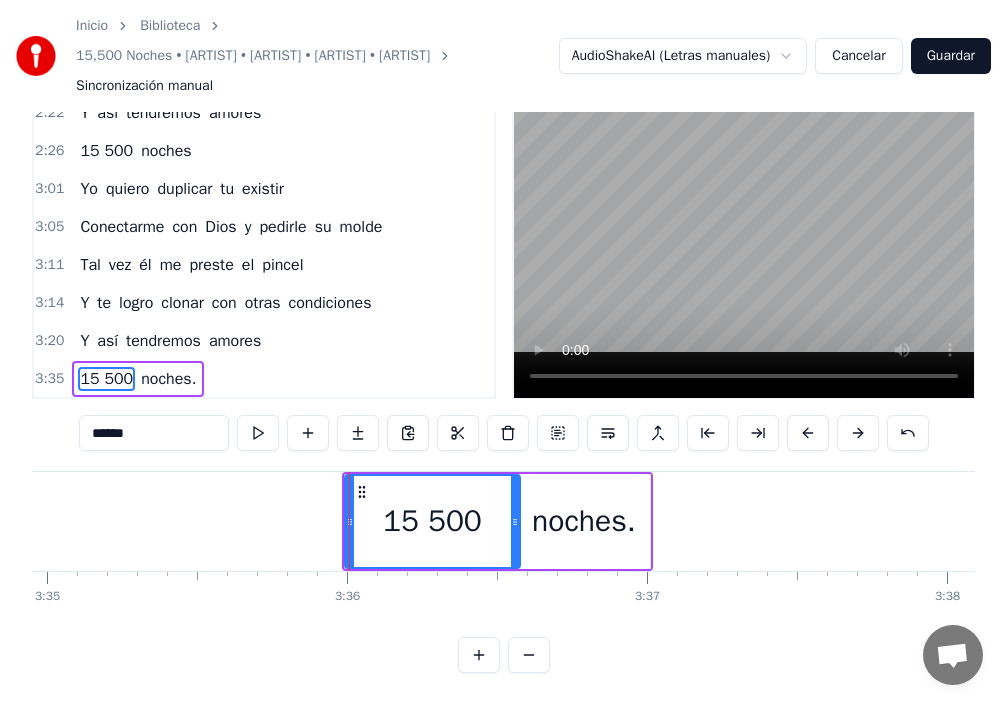 click on "Poquito a poco yo me obsesiono de ti Por desgracia eres la única en tu liga. Yo he de inventar otra versión como tú, Con tu cara, tu actitud y tu figura. Quiero repetir, La obra de arte que mis ojos ven en ti Ay, idéntica a ti, Me basta con una copia si es hermosa Qué honor. Yo quiero duplicar tu existir Conectarme con Dios y pedirle su molde Tal vez él me preste el pincel Y te logro clonar con otras condiciones Y así tendremos amores 15 500 noches. Poquito a poco yo te voy a plagiar Aunque sea lo más difícil en la vida Quiero inventar otra versión como tú Con tu cara, tu actitud y tu figura Quiero repetir La obra de arte que mis ojos ven en ti Ah, idéntica a ti Me basta con una copia si es hermosa Qué honor Yo quiero duplicar tu existir, Conectarme con Dios y pedirle su molde Tal vez él me preste el pincel Y te logro clonar con otras condiciones Y así tendremos amores 15 500 noches Yo quiero duplicar tu existir Conectarme con Dios y pedirle su molde Tal vez él me preste el pincel Y te logro Y" at bounding box center [-28238, 521] 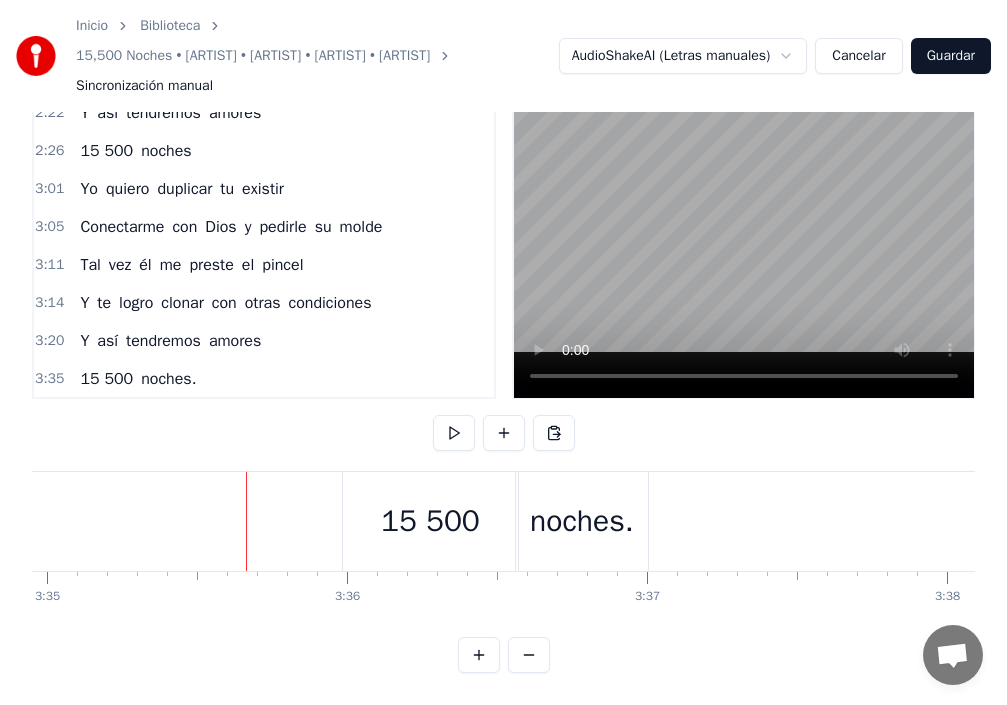 click on "15 500" at bounding box center (430, 521) 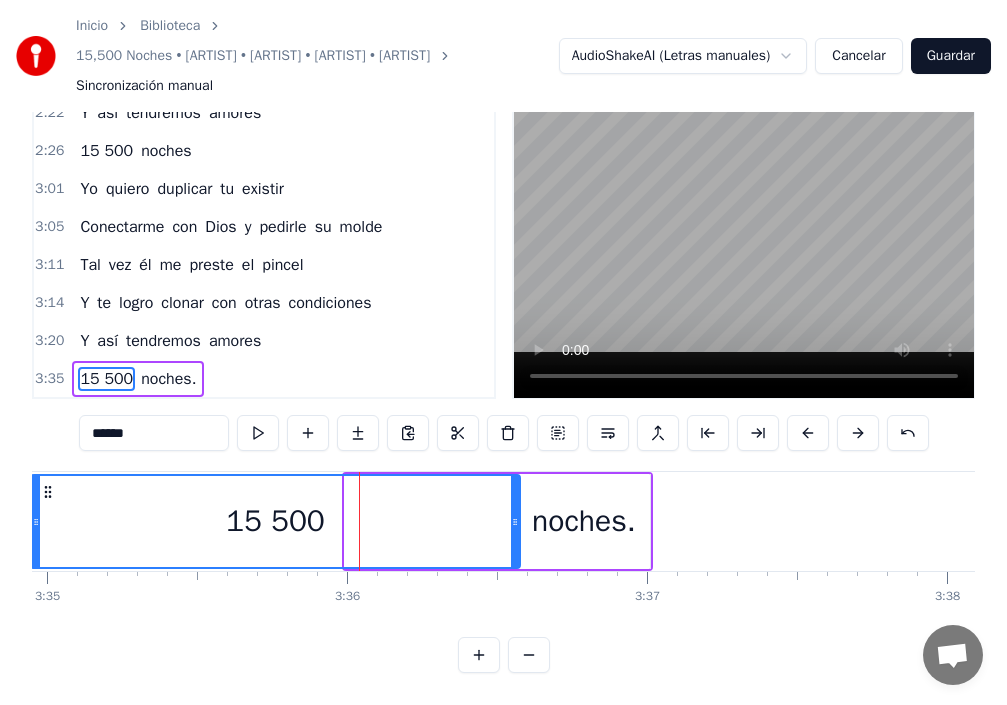 drag, startPoint x: 346, startPoint y: 501, endPoint x: 5, endPoint y: 462, distance: 343.22296 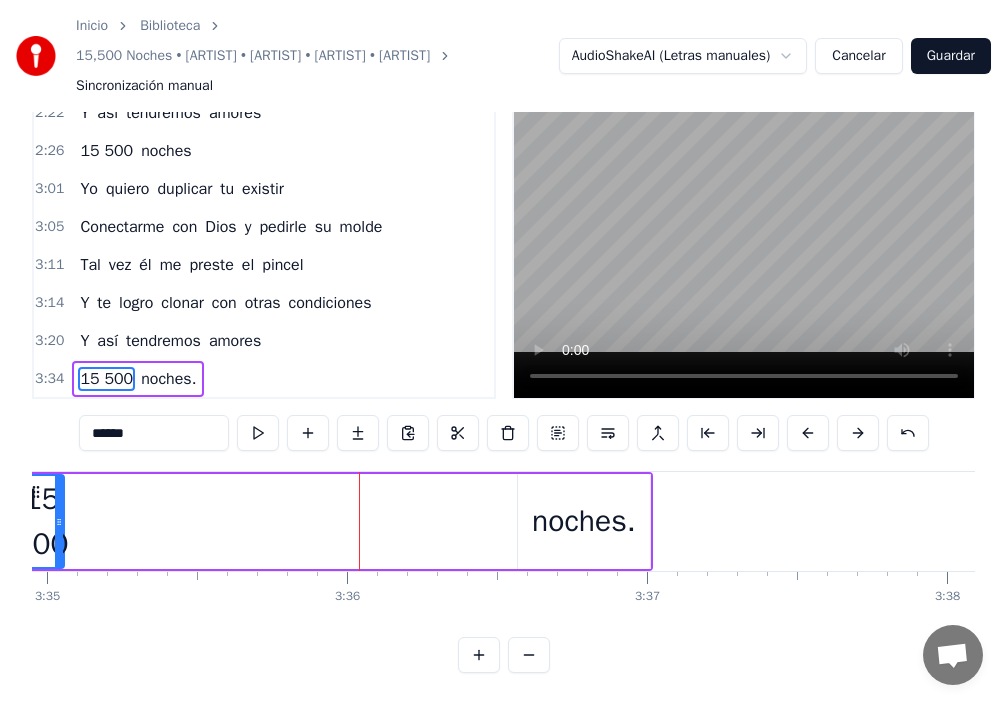 drag, startPoint x: 513, startPoint y: 495, endPoint x: 266, endPoint y: 488, distance: 247.09917 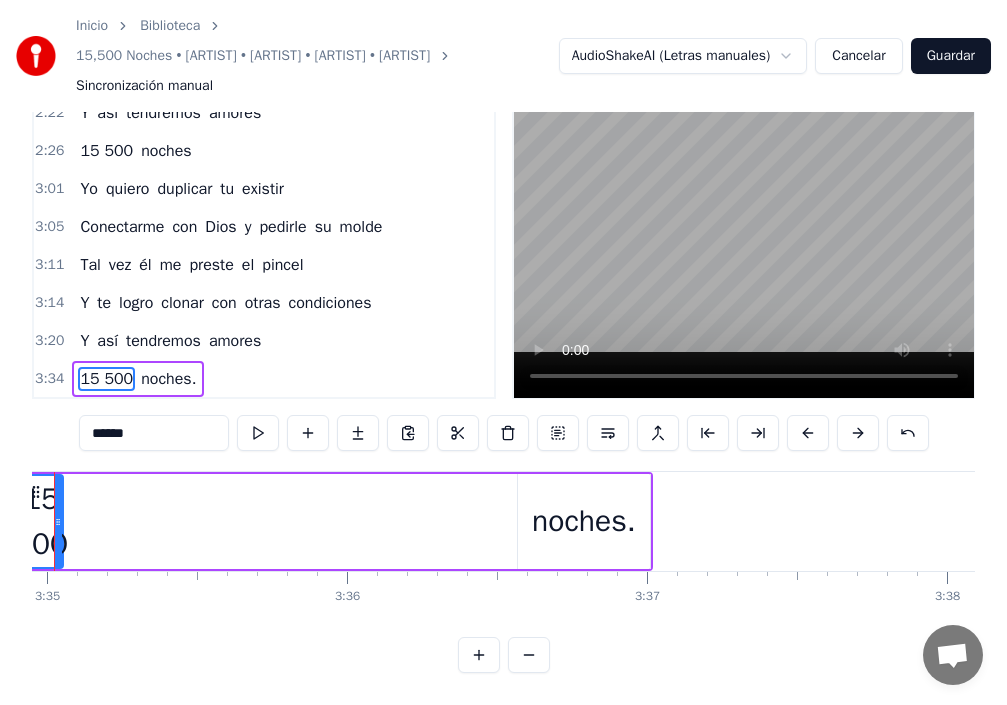 click on "noches." at bounding box center (584, 521) 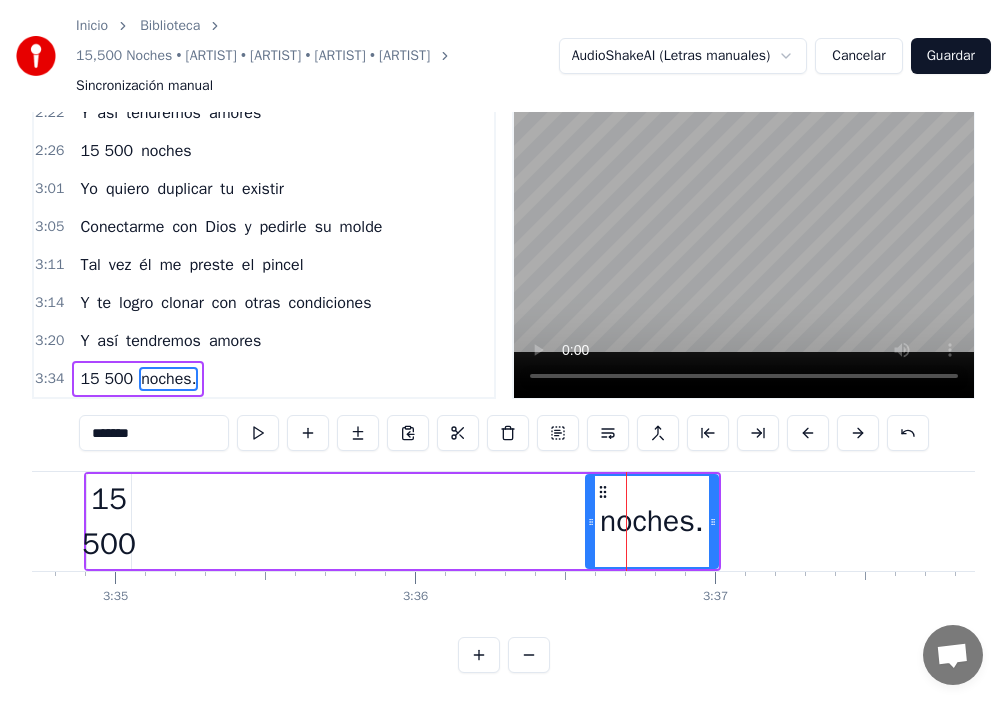 scroll, scrollTop: 0, scrollLeft: 64407, axis: horizontal 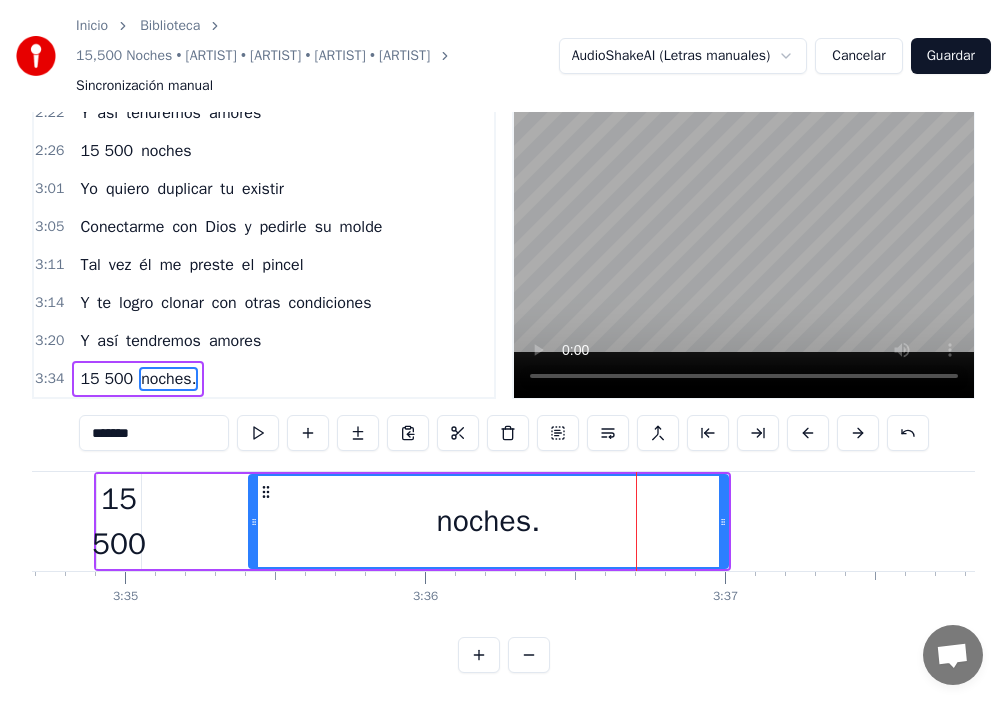 drag, startPoint x: 600, startPoint y: 501, endPoint x: 249, endPoint y: 500, distance: 351.00143 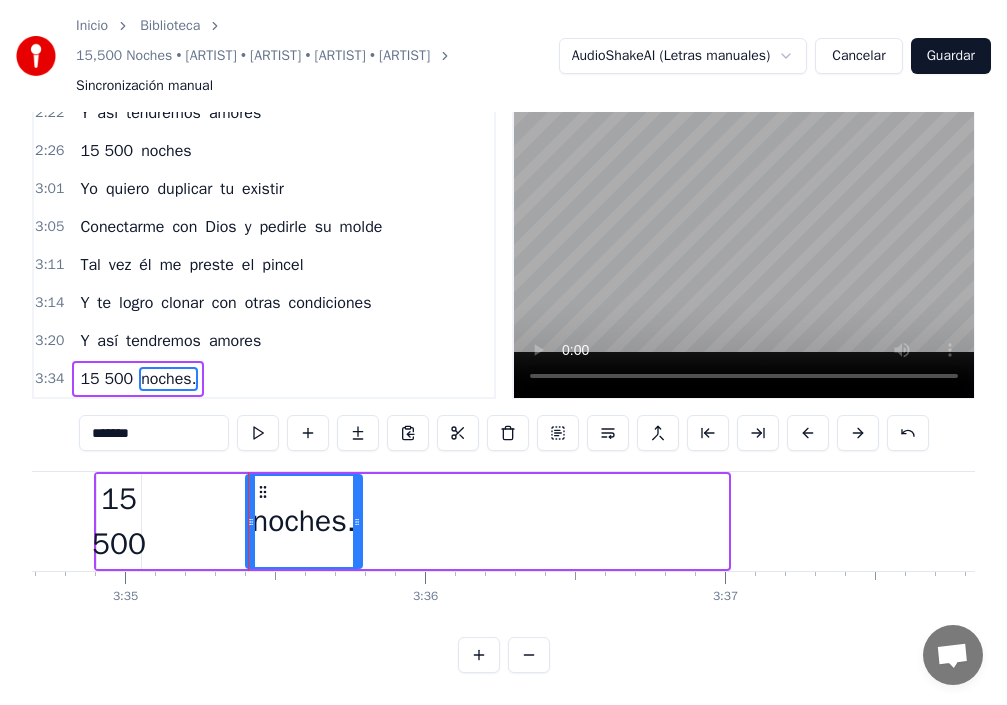 drag, startPoint x: 726, startPoint y: 502, endPoint x: 353, endPoint y: 492, distance: 373.13403 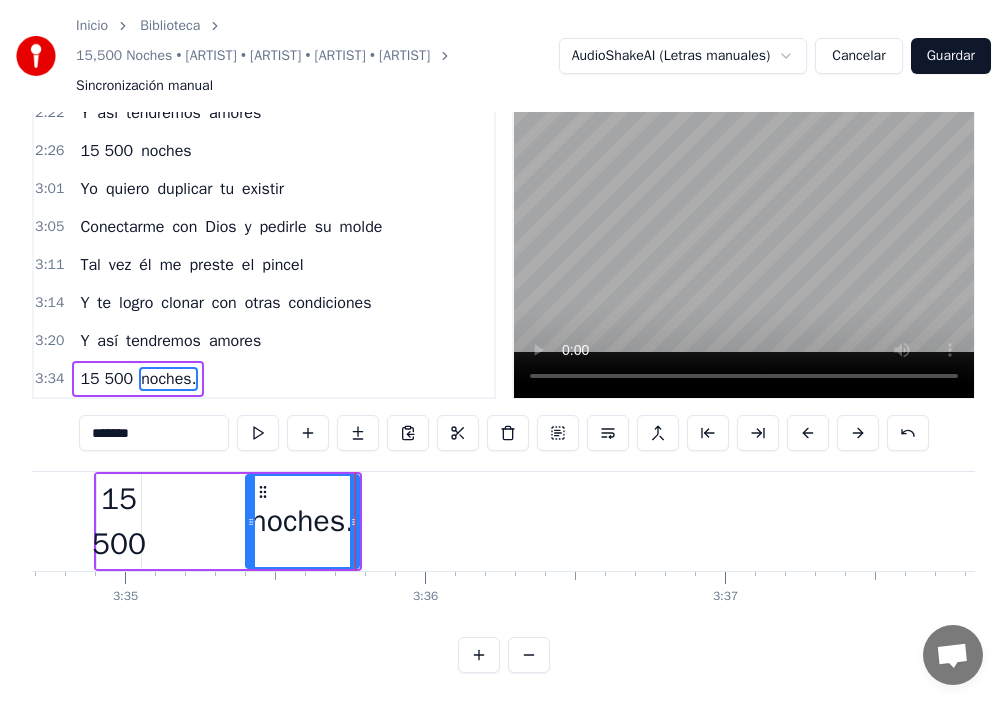 click on "15 500 noches." at bounding box center (228, 521) 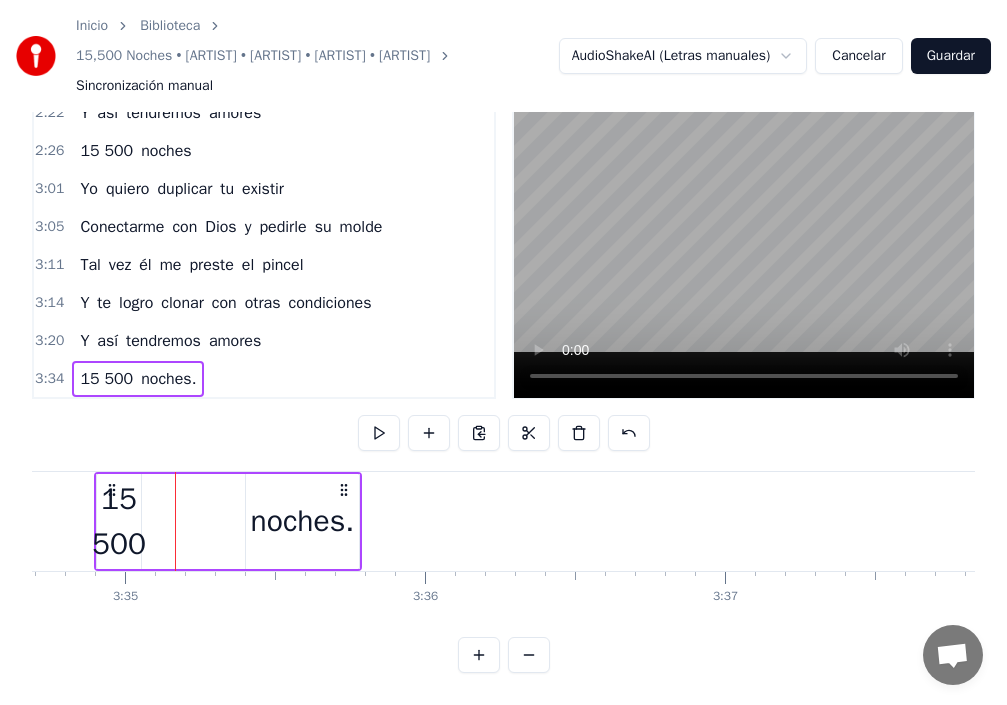 click on "15 500" at bounding box center [119, 522] 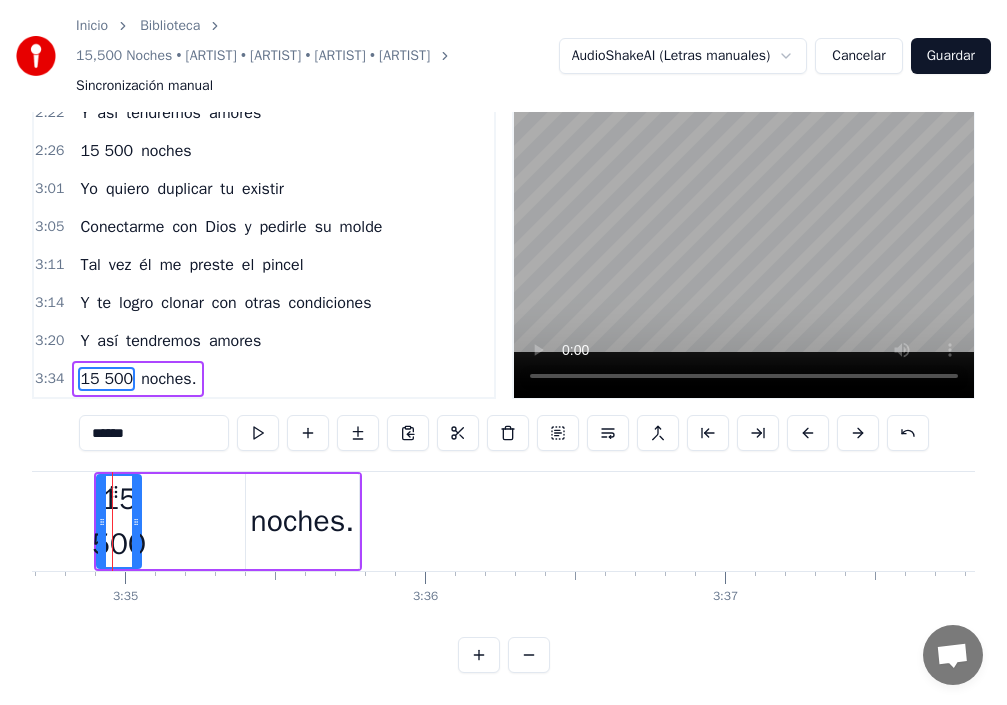 scroll, scrollTop: 0, scrollLeft: 64387, axis: horizontal 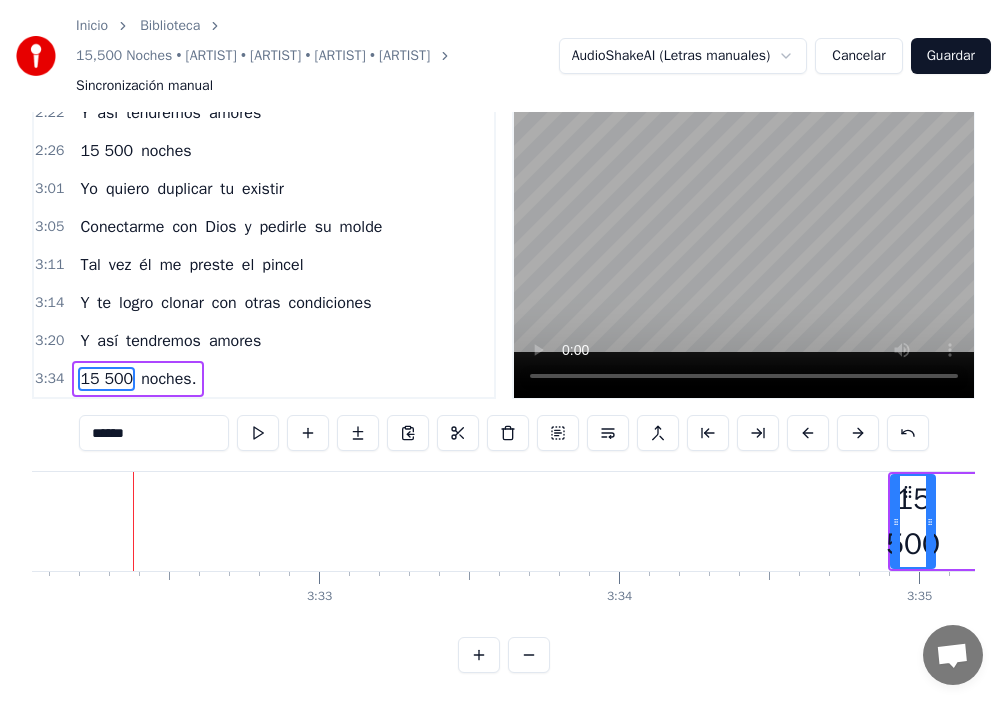 click on "15 500" at bounding box center (913, 522) 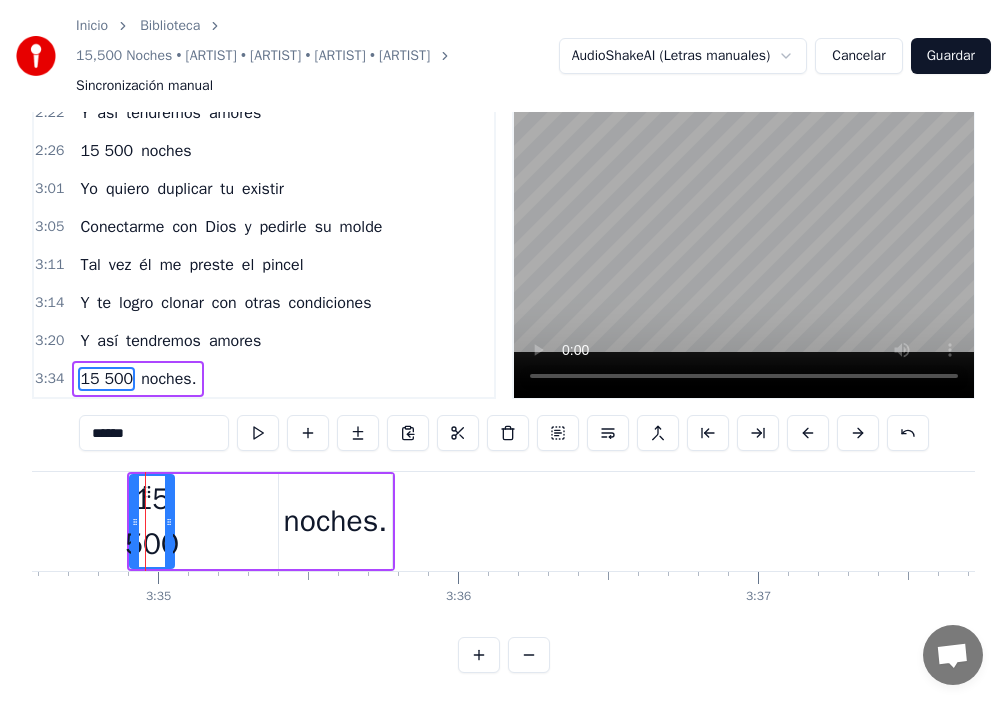 scroll, scrollTop: 0, scrollLeft: 64387, axis: horizontal 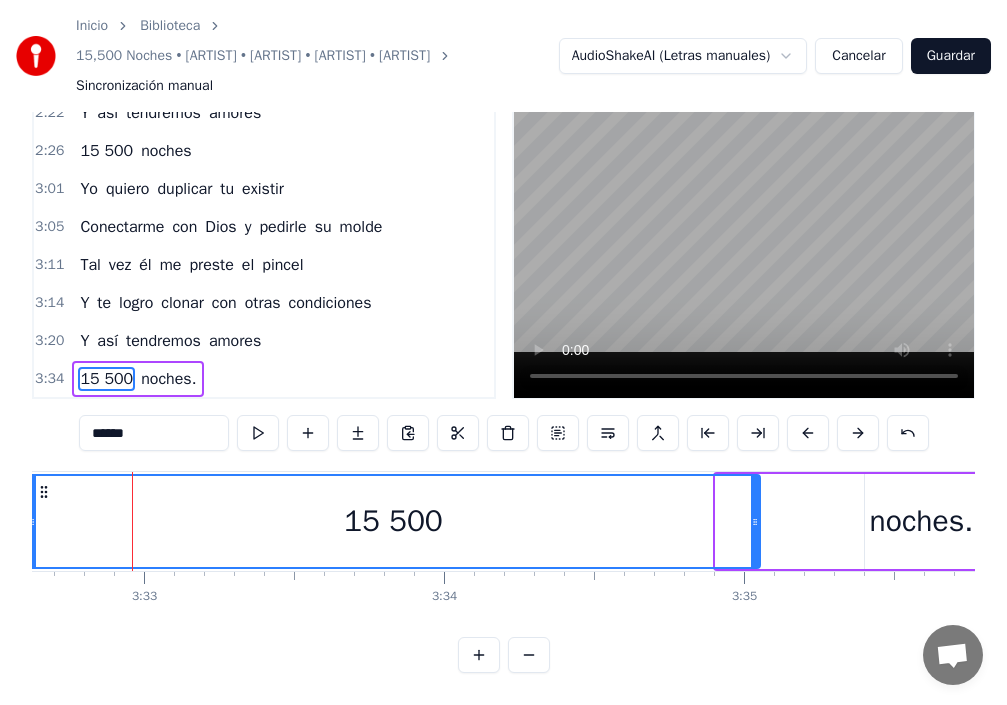 drag, startPoint x: 720, startPoint y: 512, endPoint x: 31, endPoint y: 501, distance: 689.0878 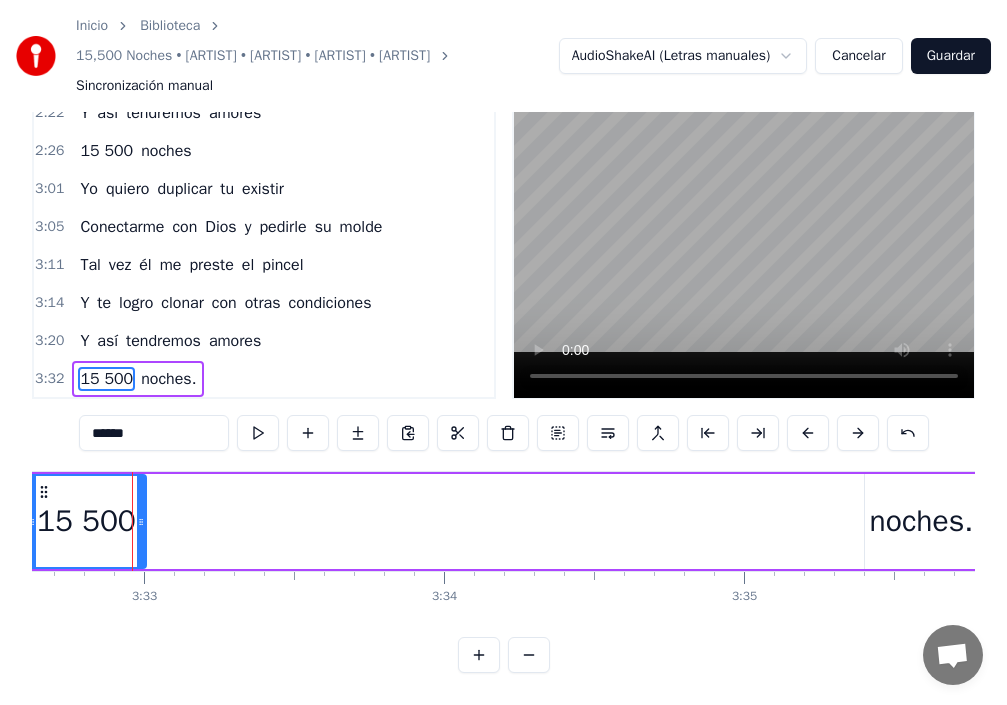 drag, startPoint x: 757, startPoint y: 505, endPoint x: 143, endPoint y: 508, distance: 614.0073 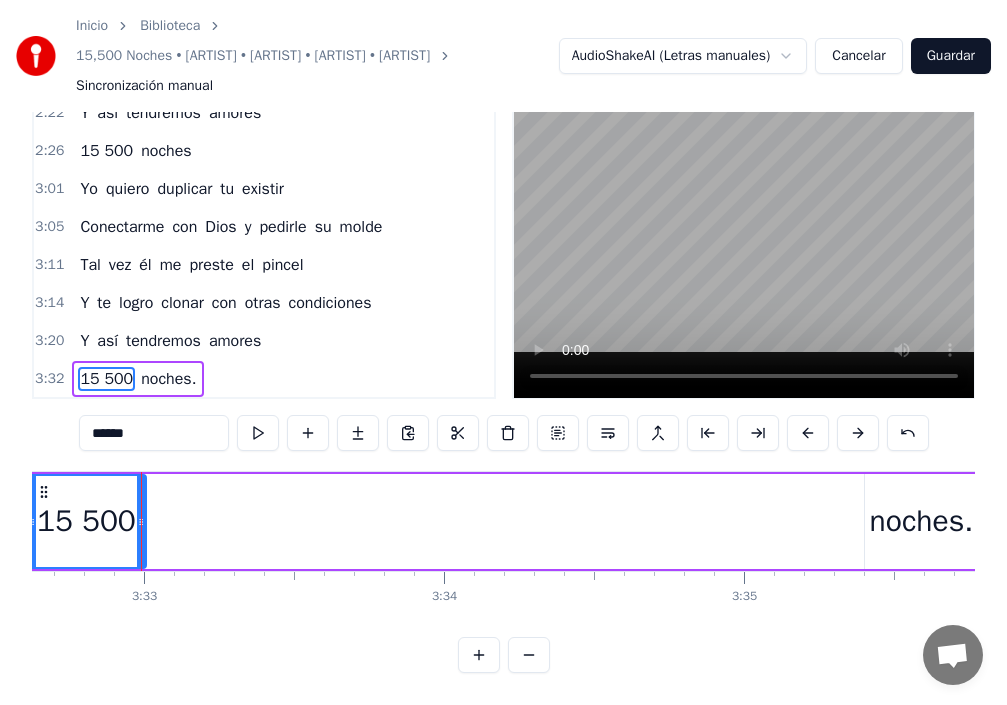 click on "noches." at bounding box center (922, 521) 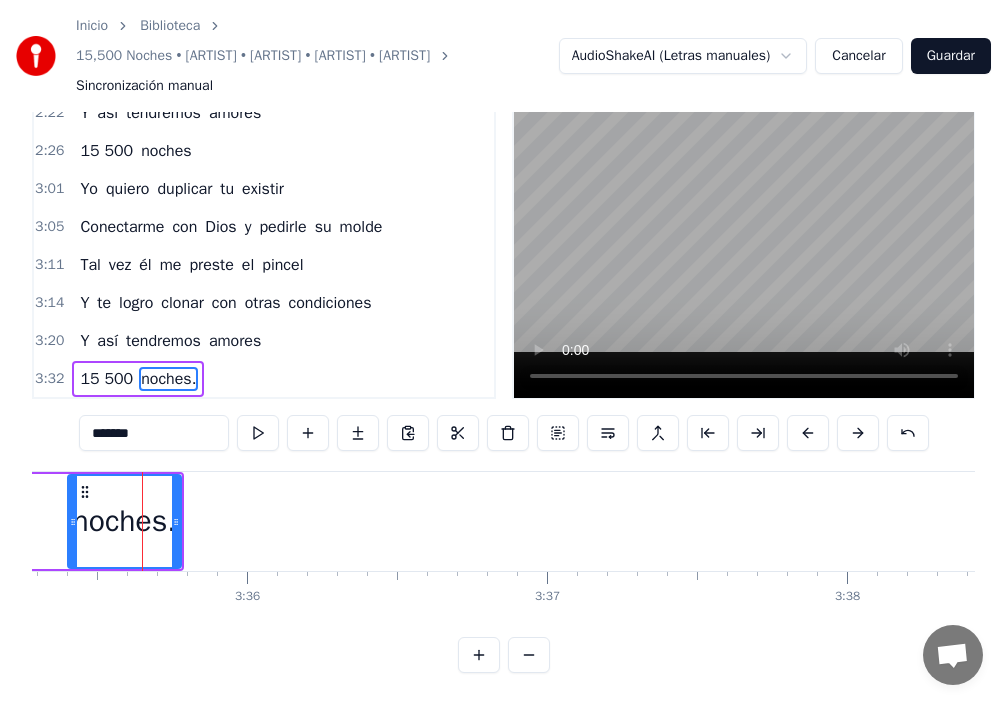 scroll, scrollTop: 0, scrollLeft: 64595, axis: horizontal 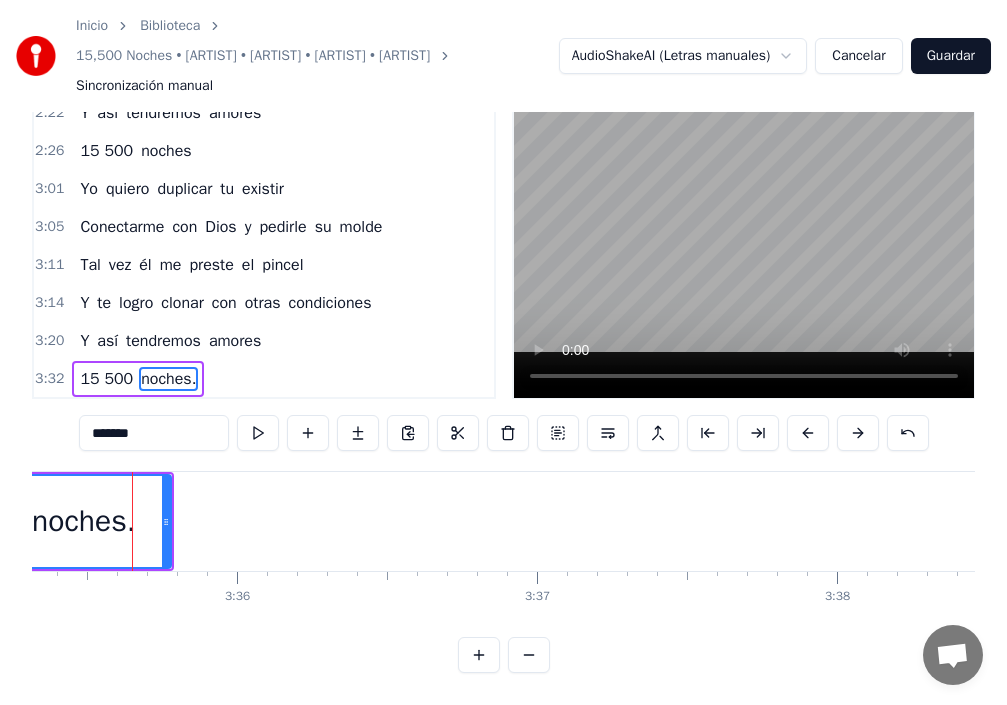 drag, startPoint x: 61, startPoint y: 509, endPoint x: 0, endPoint y: 519, distance: 61.81424 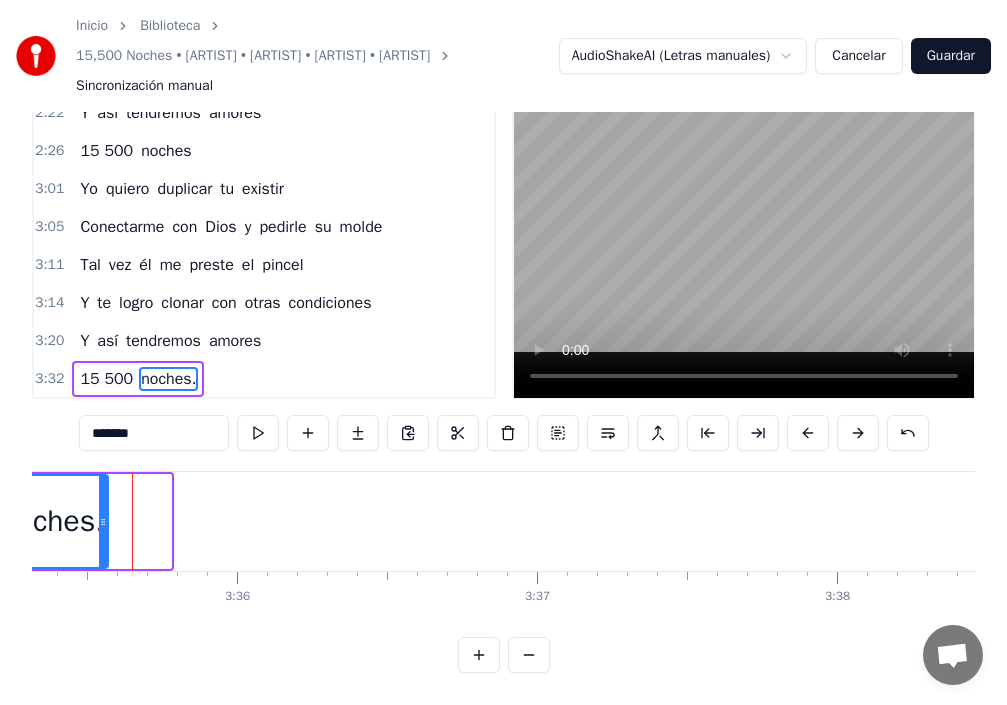 drag, startPoint x: 167, startPoint y: 501, endPoint x: 99, endPoint y: 506, distance: 68.18358 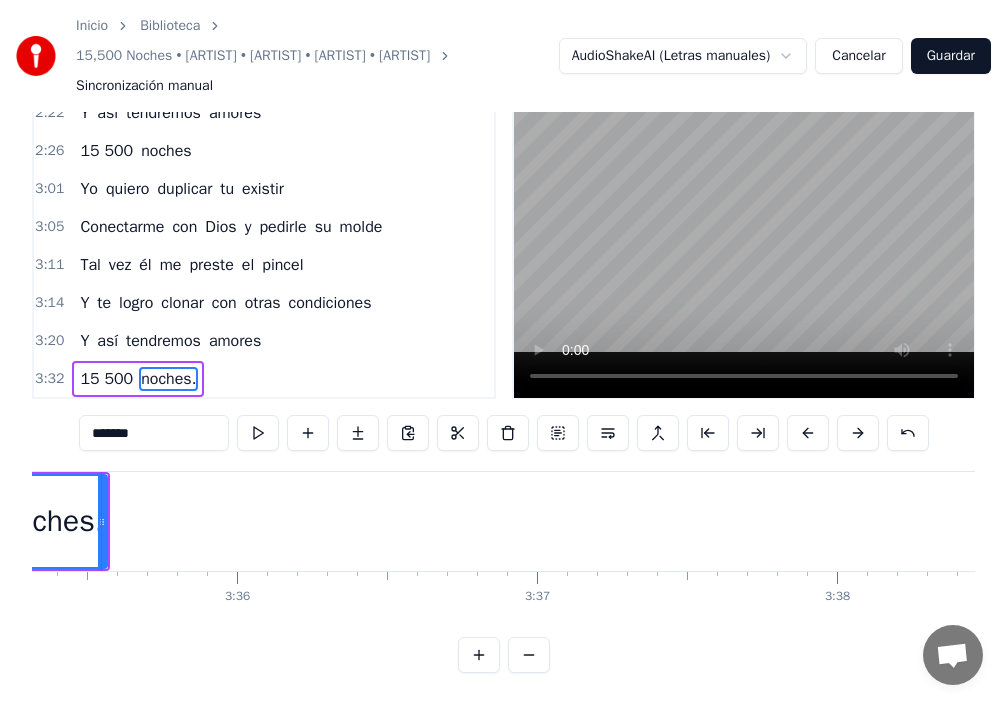 scroll, scrollTop: 0, scrollLeft: 64564, axis: horizontal 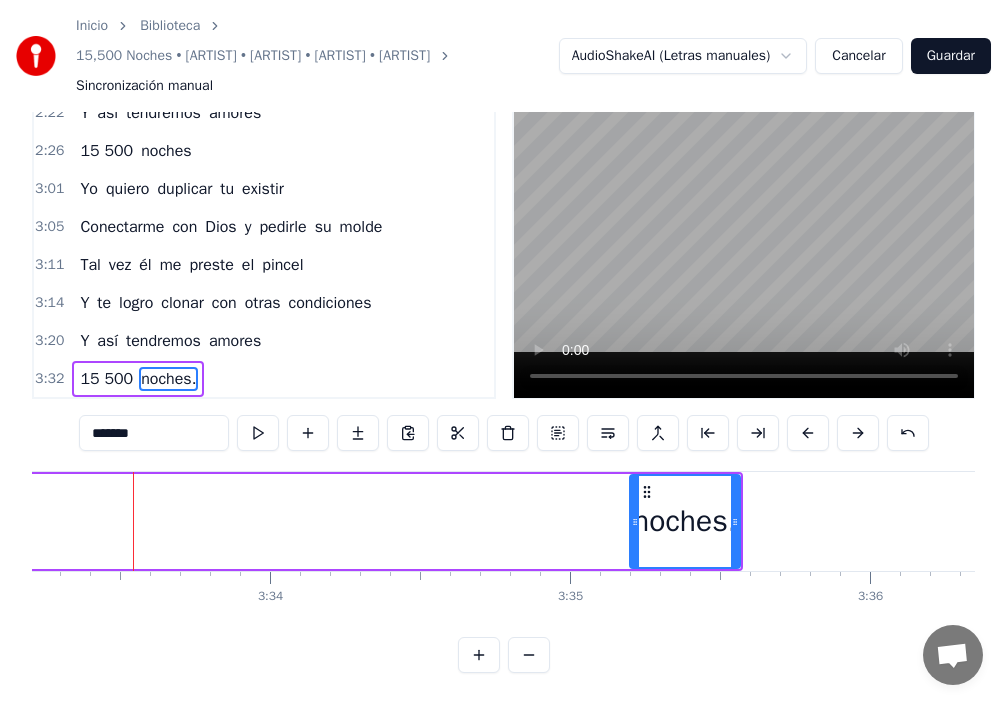 click on "15 500 noches." at bounding box center [296, 521] 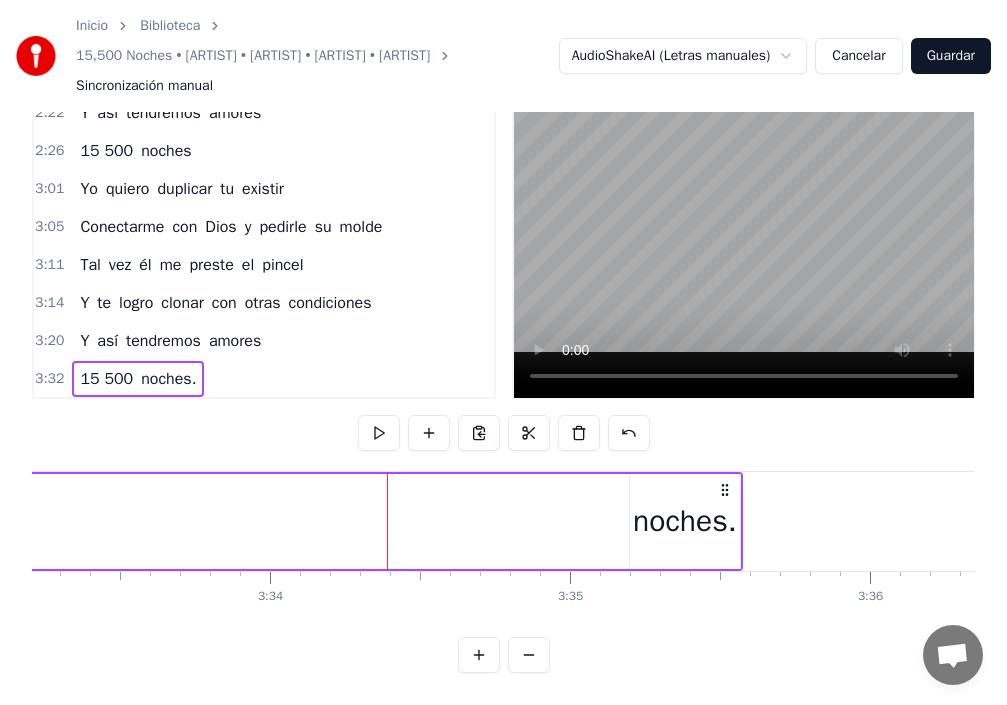 click on "noches." at bounding box center (685, 521) 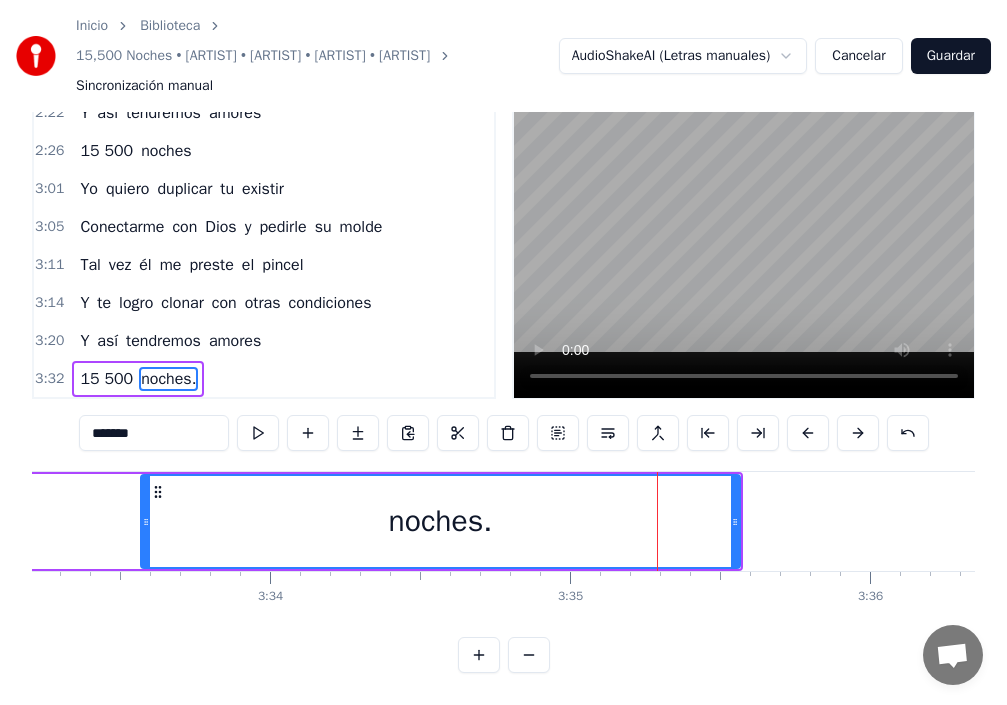 drag, startPoint x: 632, startPoint y: 505, endPoint x: 142, endPoint y: 502, distance: 490.0092 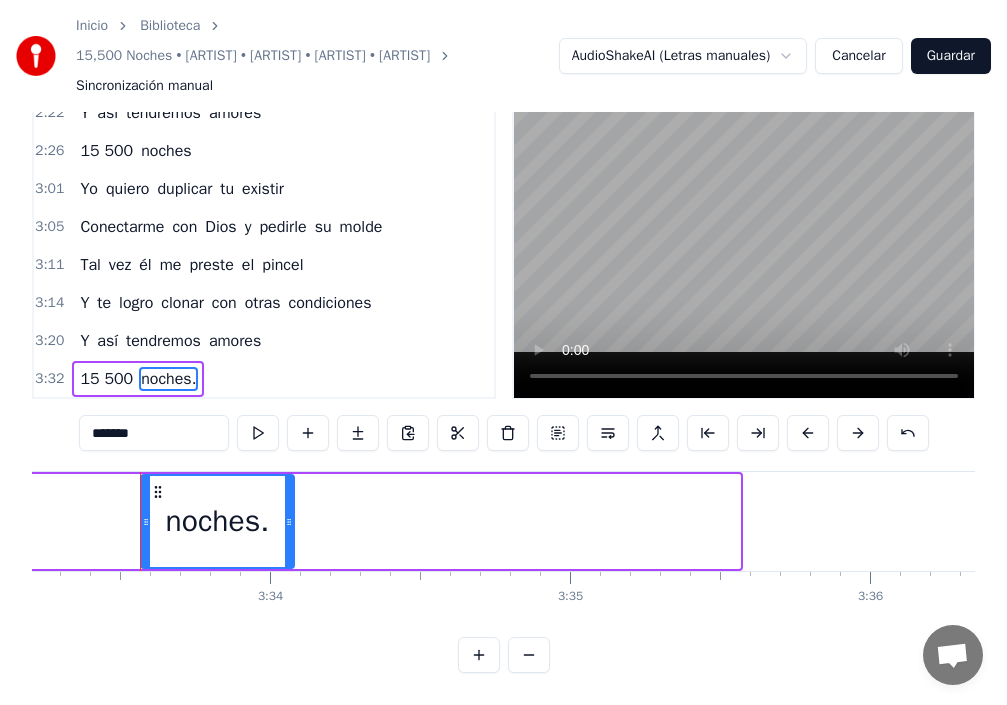 drag, startPoint x: 734, startPoint y: 501, endPoint x: 276, endPoint y: 500, distance: 458.0011 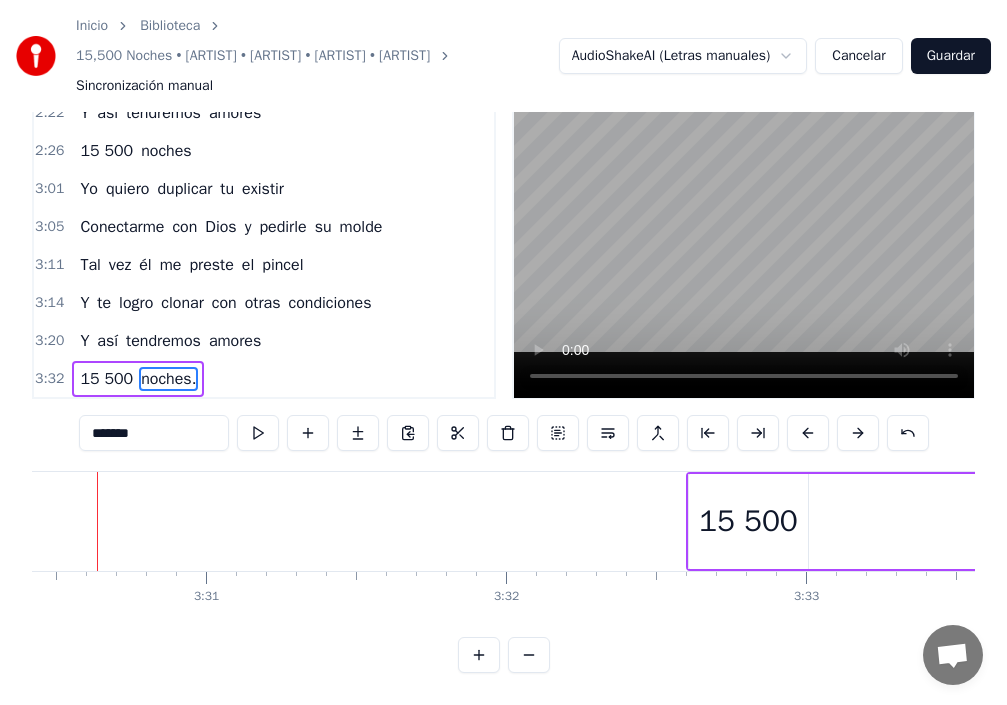scroll, scrollTop: 0, scrollLeft: 63091, axis: horizontal 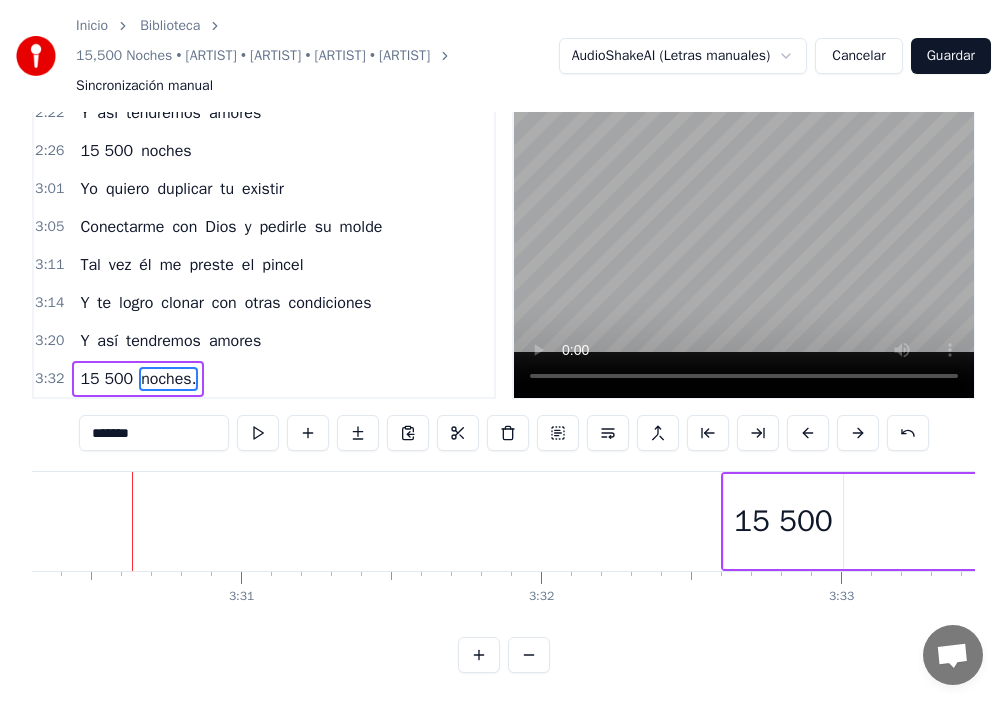 click on "15 500" at bounding box center [783, 521] 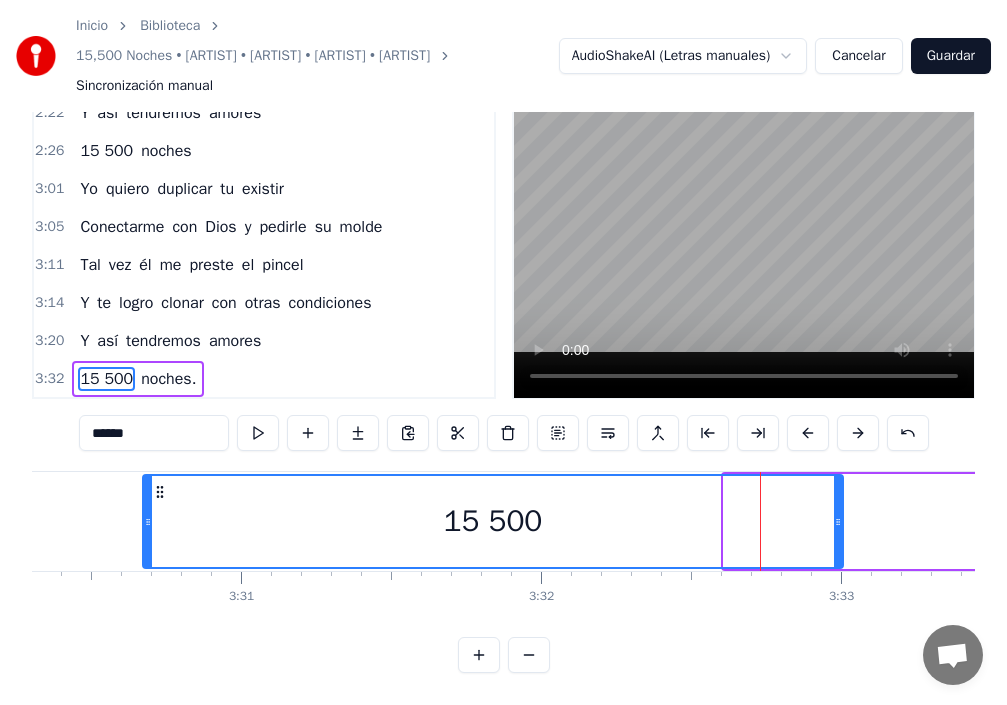 drag, startPoint x: 725, startPoint y: 511, endPoint x: 144, endPoint y: 465, distance: 582.8182 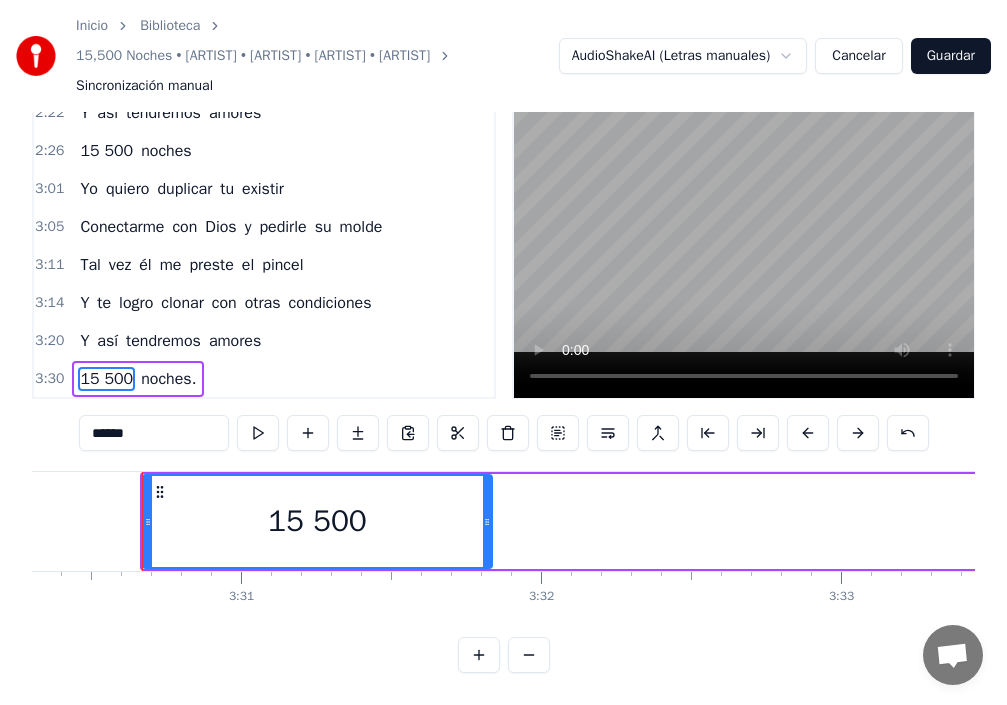 drag, startPoint x: 841, startPoint y: 505, endPoint x: 428, endPoint y: 495, distance: 413.12103 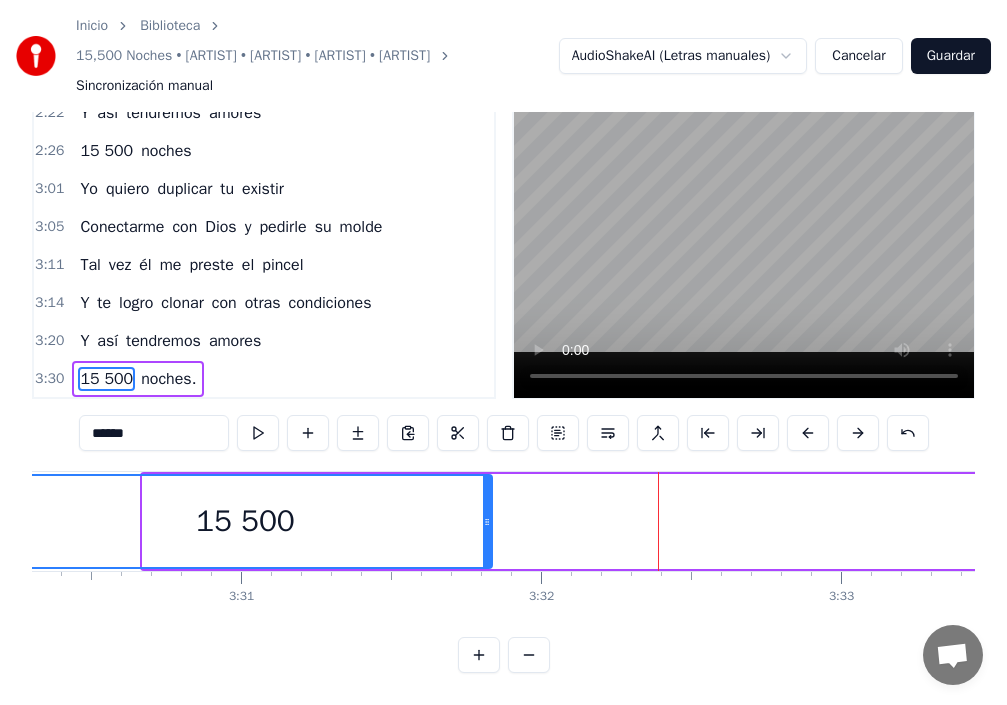 drag, startPoint x: 144, startPoint y: 506, endPoint x: 0, endPoint y: 516, distance: 144.3468 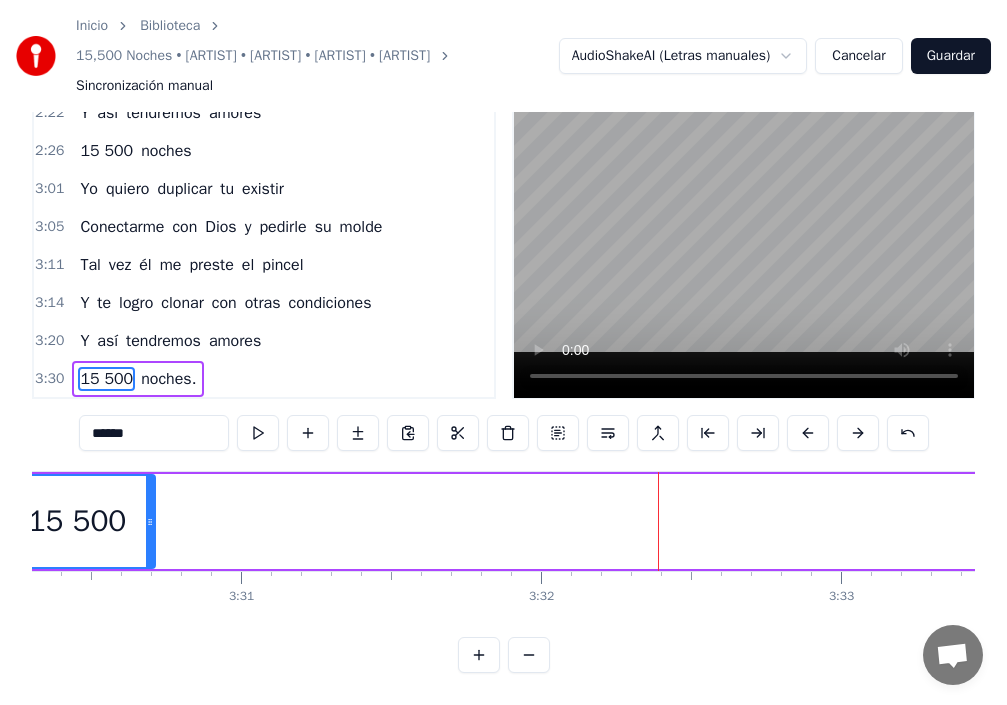drag, startPoint x: 486, startPoint y: 501, endPoint x: 320, endPoint y: 501, distance: 166 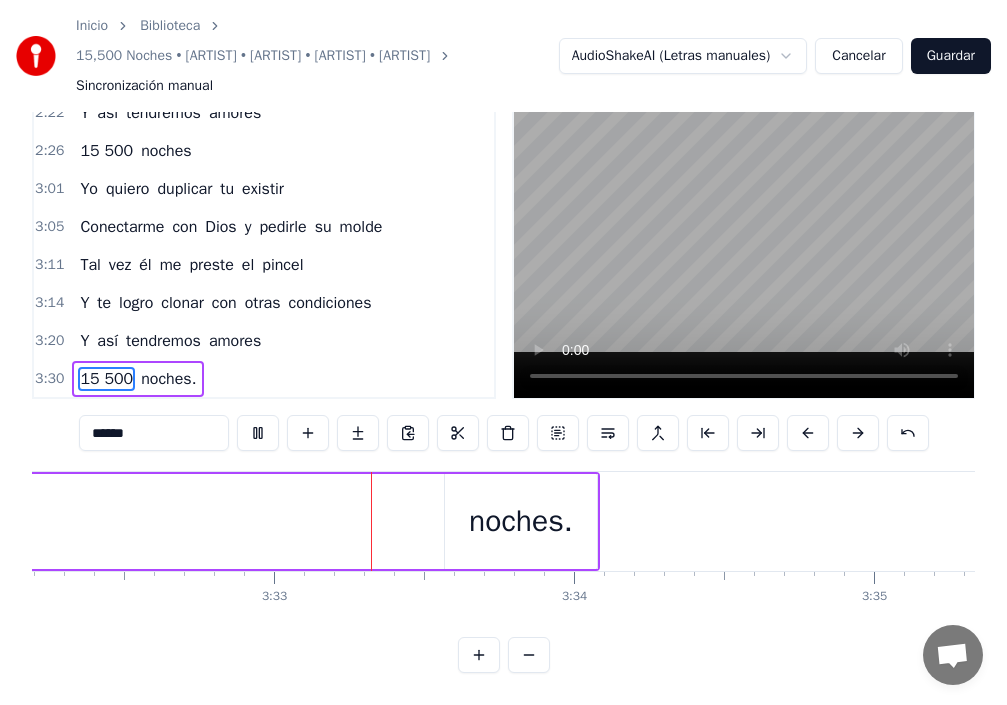 scroll, scrollTop: 0, scrollLeft: 63811, axis: horizontal 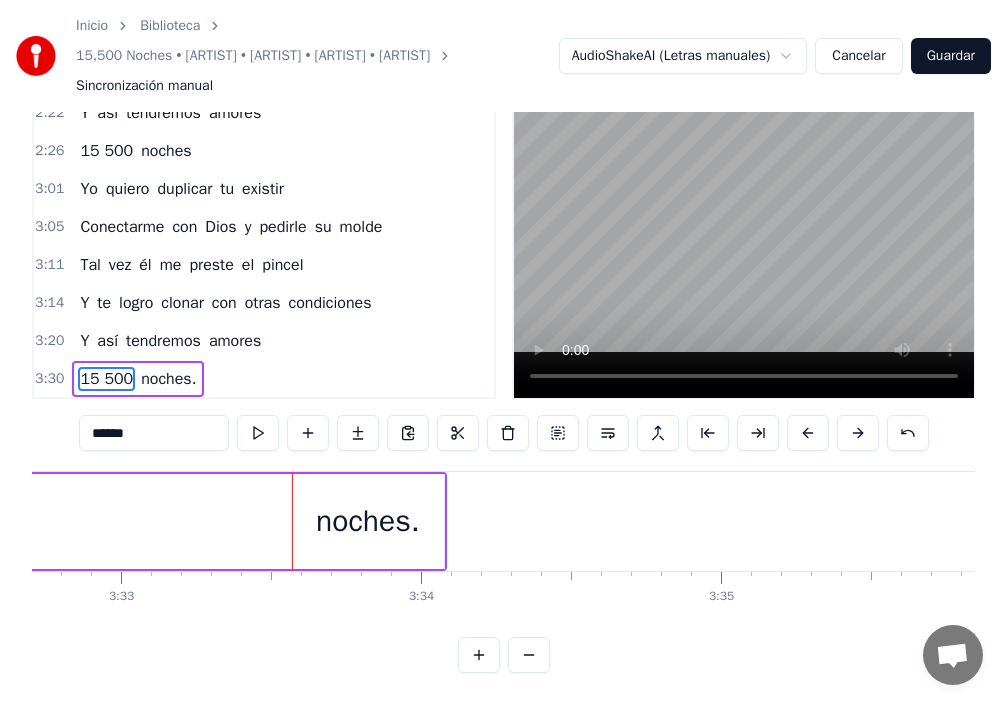 click on "noches." at bounding box center [368, 521] 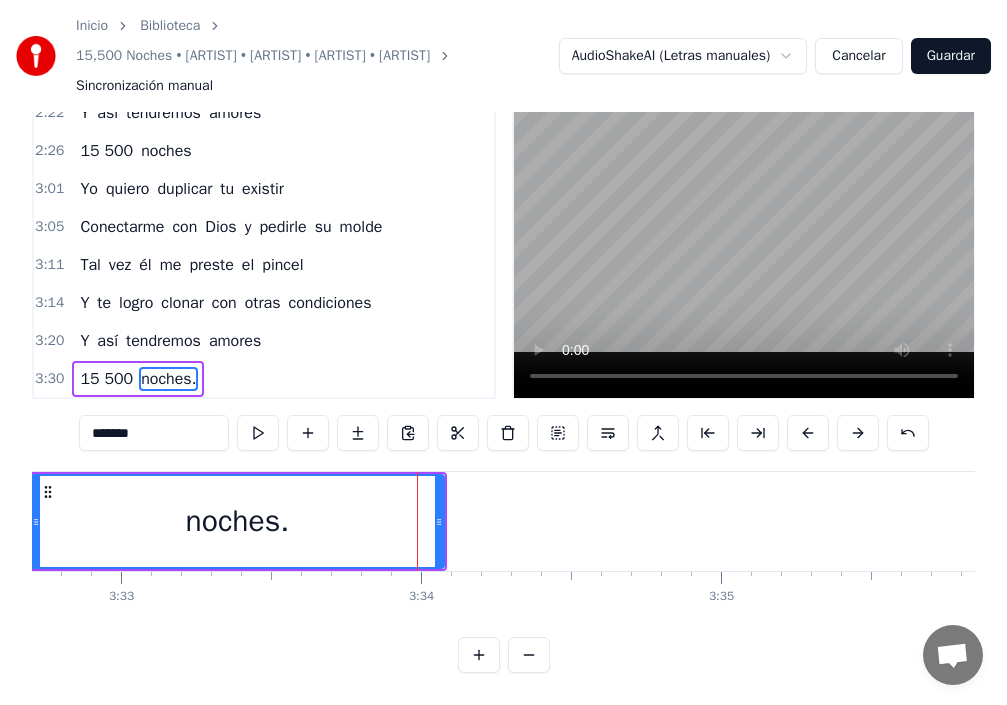 drag, startPoint x: 293, startPoint y: 509, endPoint x: 31, endPoint y: 491, distance: 262.61758 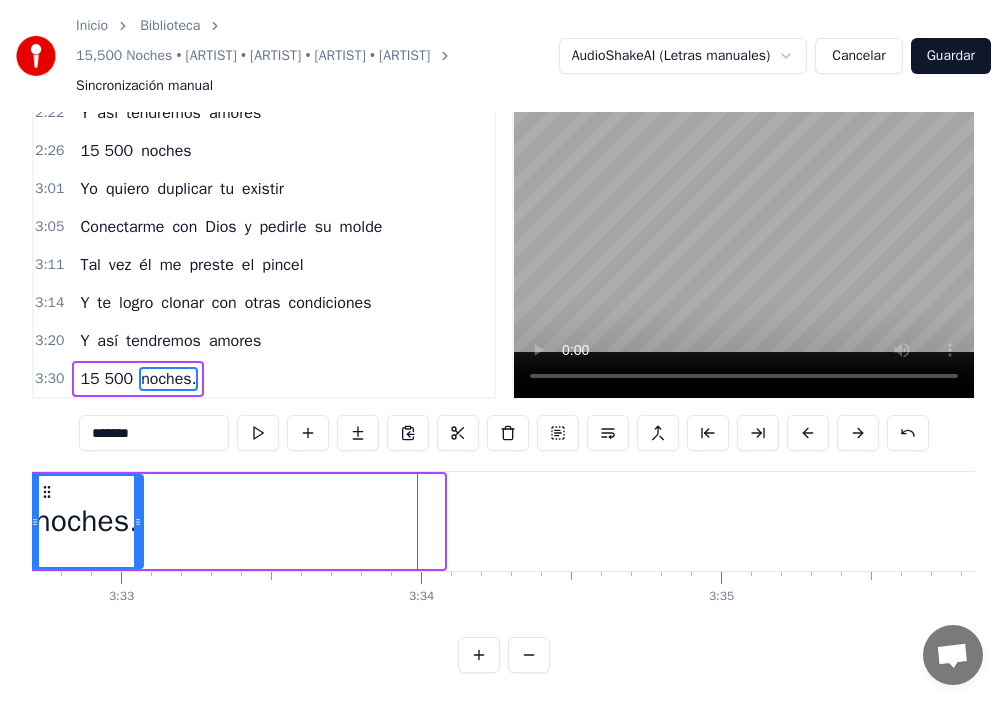 drag, startPoint x: 441, startPoint y: 505, endPoint x: 134, endPoint y: 517, distance: 307.23444 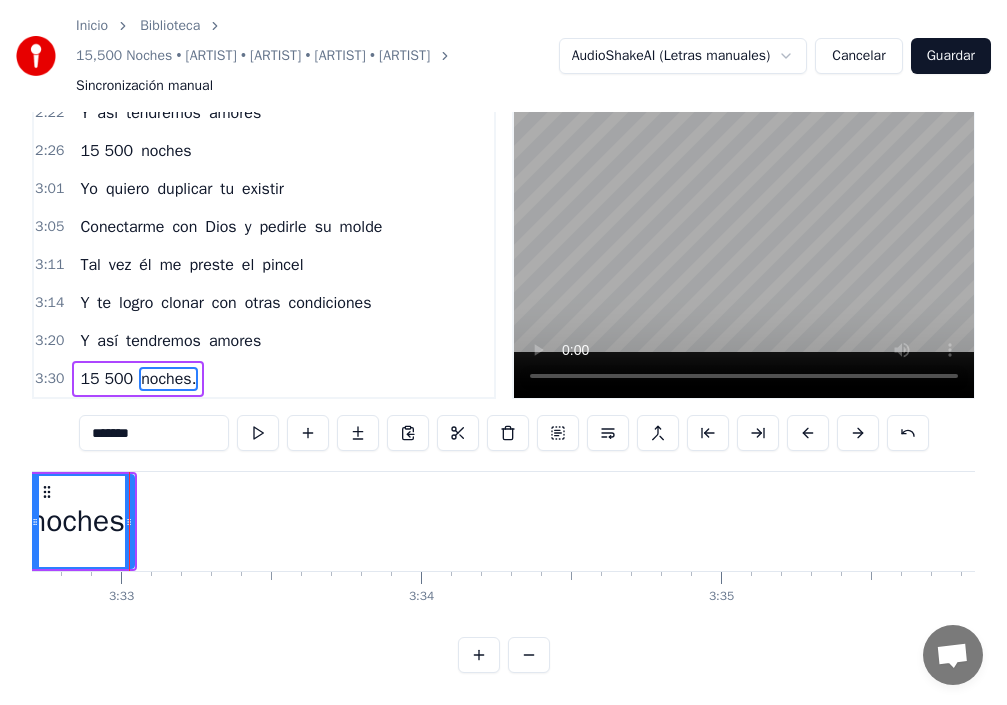 scroll, scrollTop: 0, scrollLeft: 63808, axis: horizontal 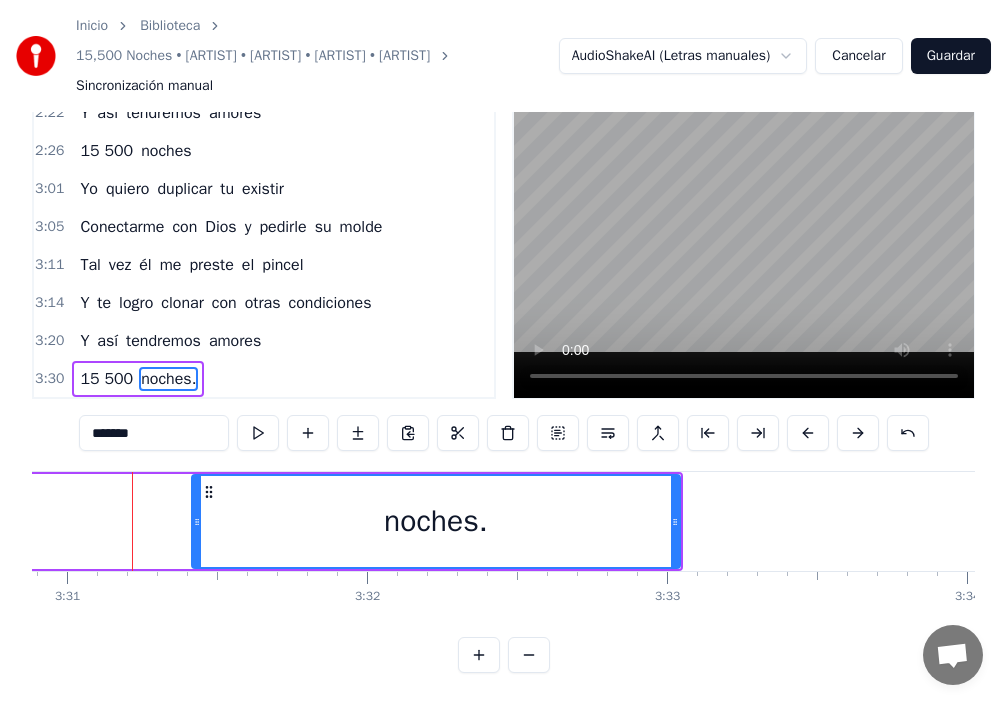 drag, startPoint x: 580, startPoint y: 511, endPoint x: 128, endPoint y: 534, distance: 452.5848 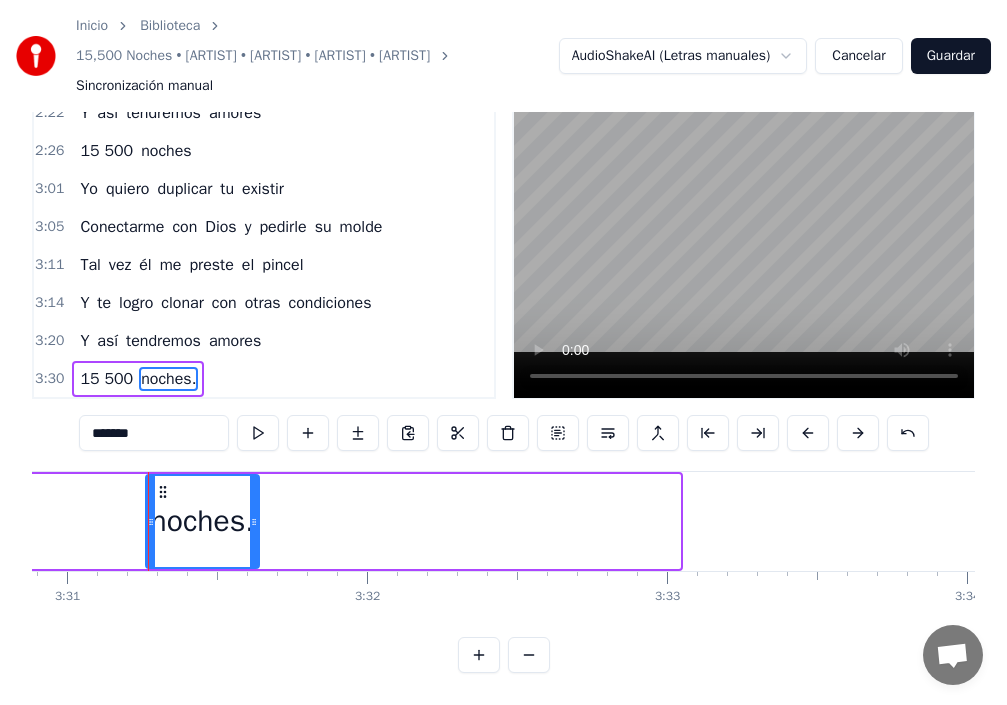 drag, startPoint x: 678, startPoint y: 503, endPoint x: 257, endPoint y: 521, distance: 421.3846 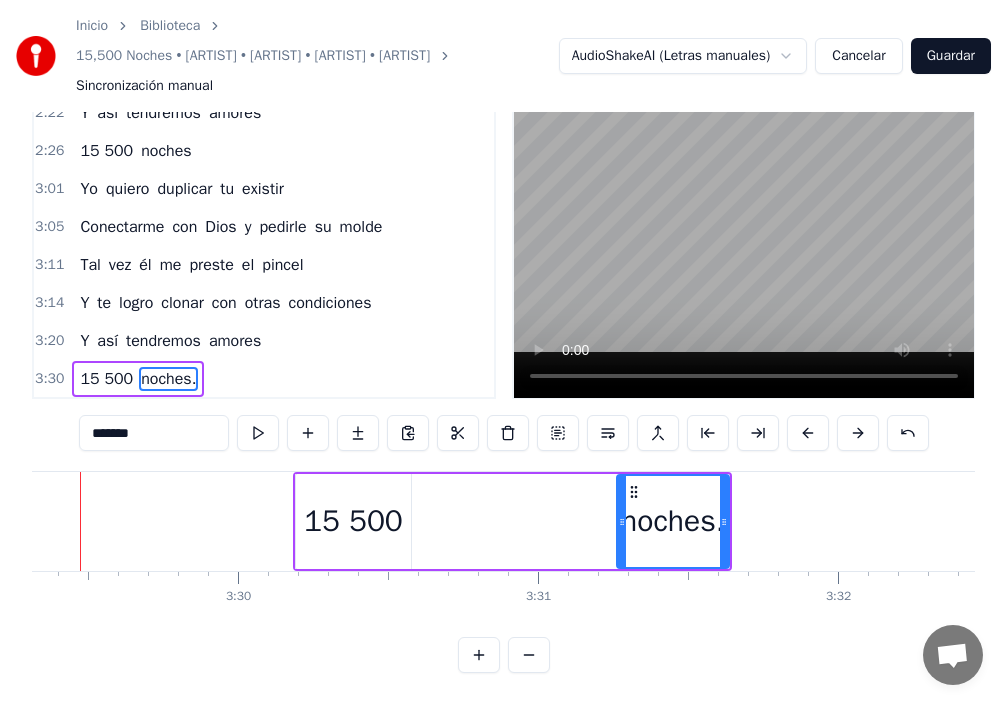 scroll, scrollTop: 0, scrollLeft: 62742, axis: horizontal 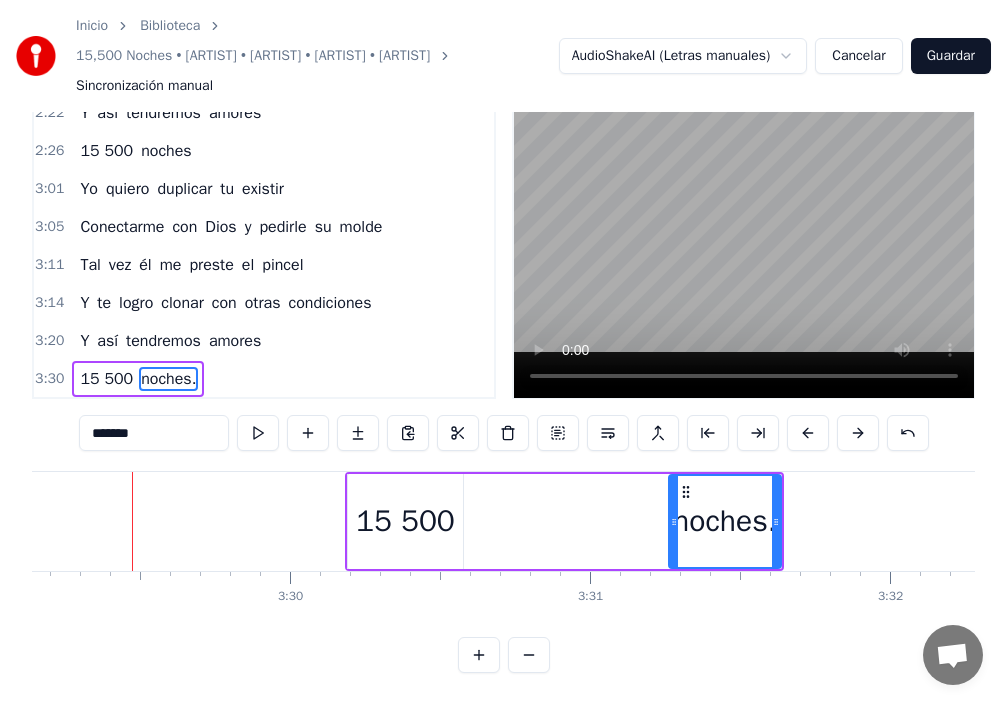 click on "15 500 noches." at bounding box center (564, 521) 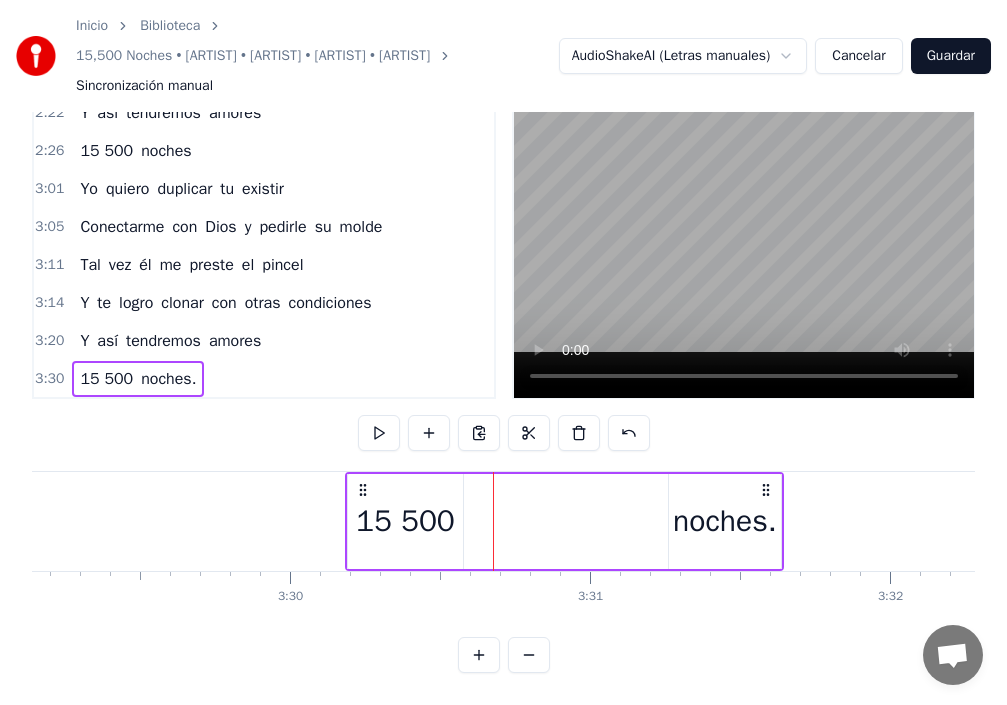 click on "15 500" at bounding box center (405, 521) 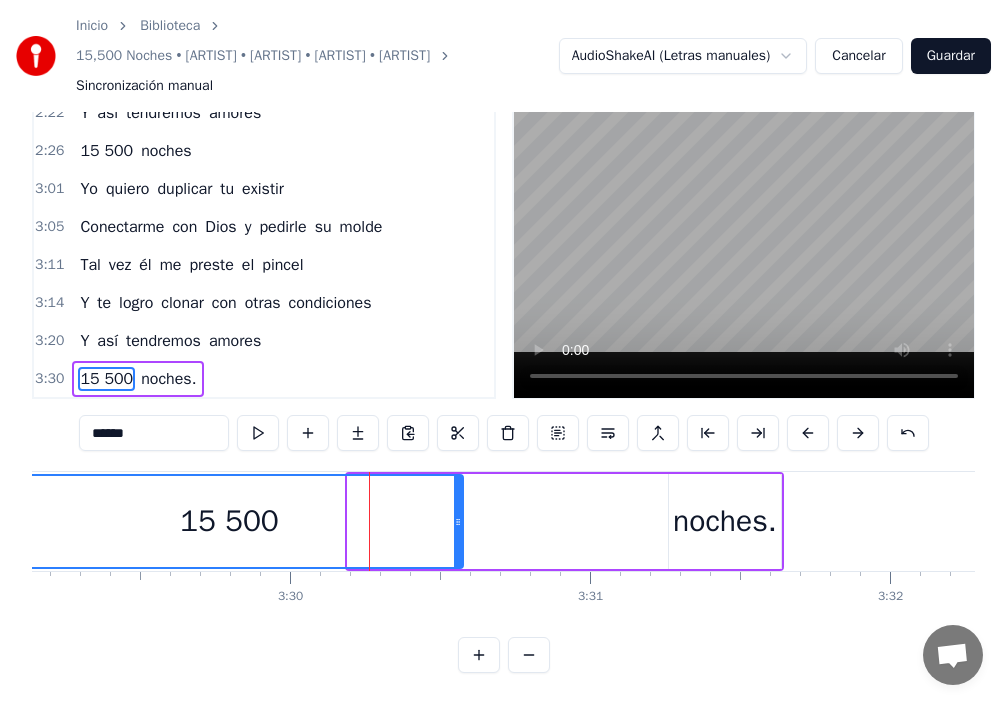 drag, startPoint x: 352, startPoint y: 508, endPoint x: 0, endPoint y: 467, distance: 354.37973 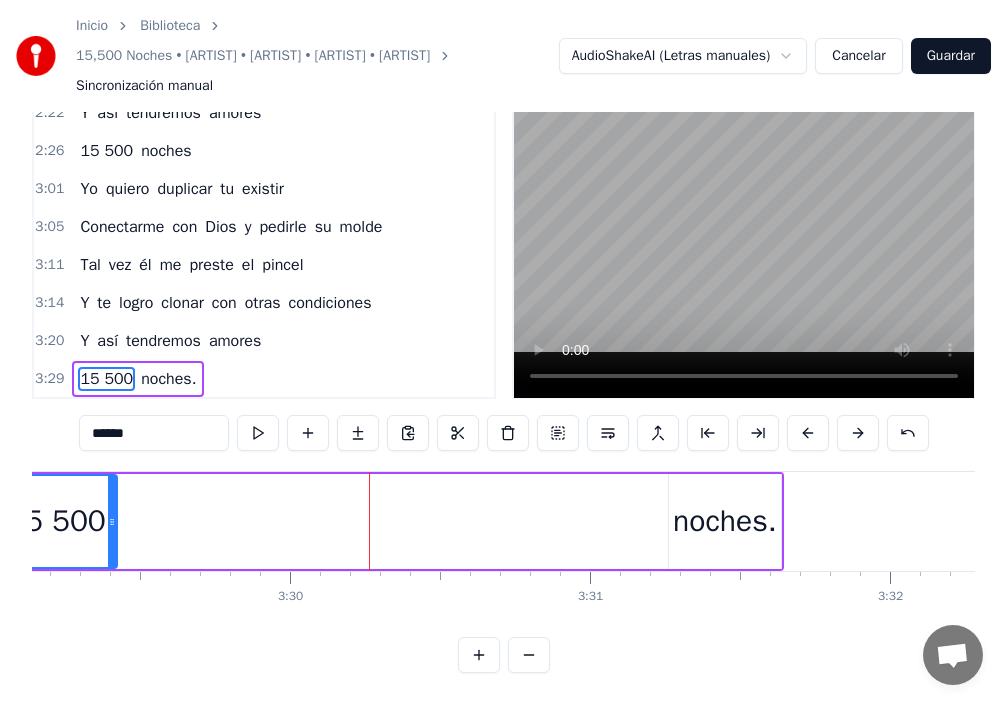drag, startPoint x: 451, startPoint y: 496, endPoint x: 67, endPoint y: 516, distance: 384.52048 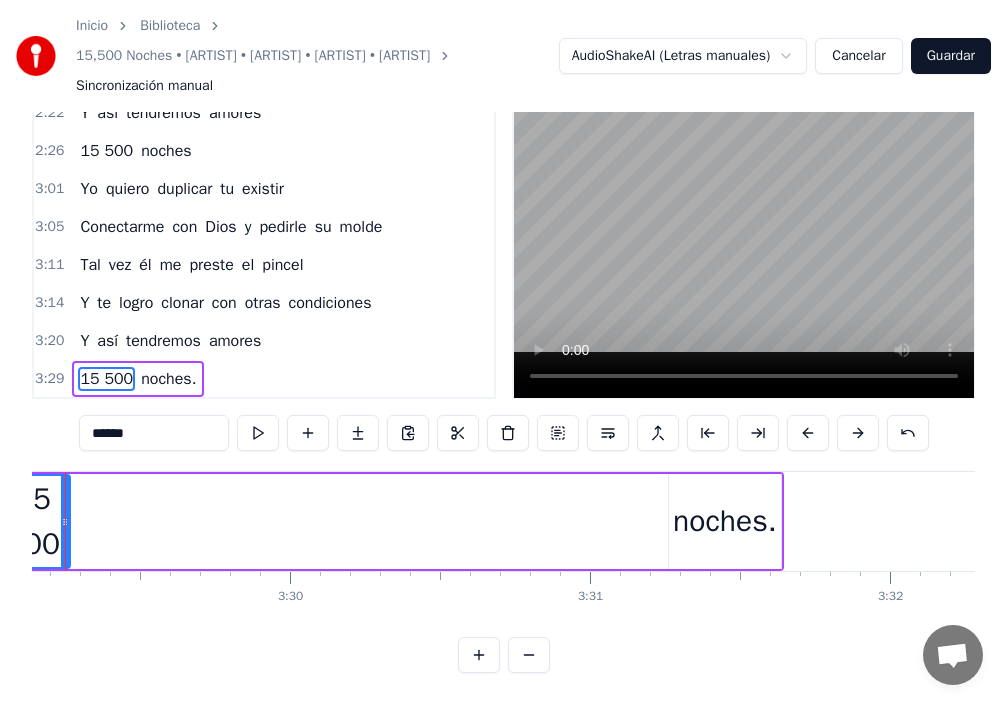 scroll, scrollTop: 0, scrollLeft: 62675, axis: horizontal 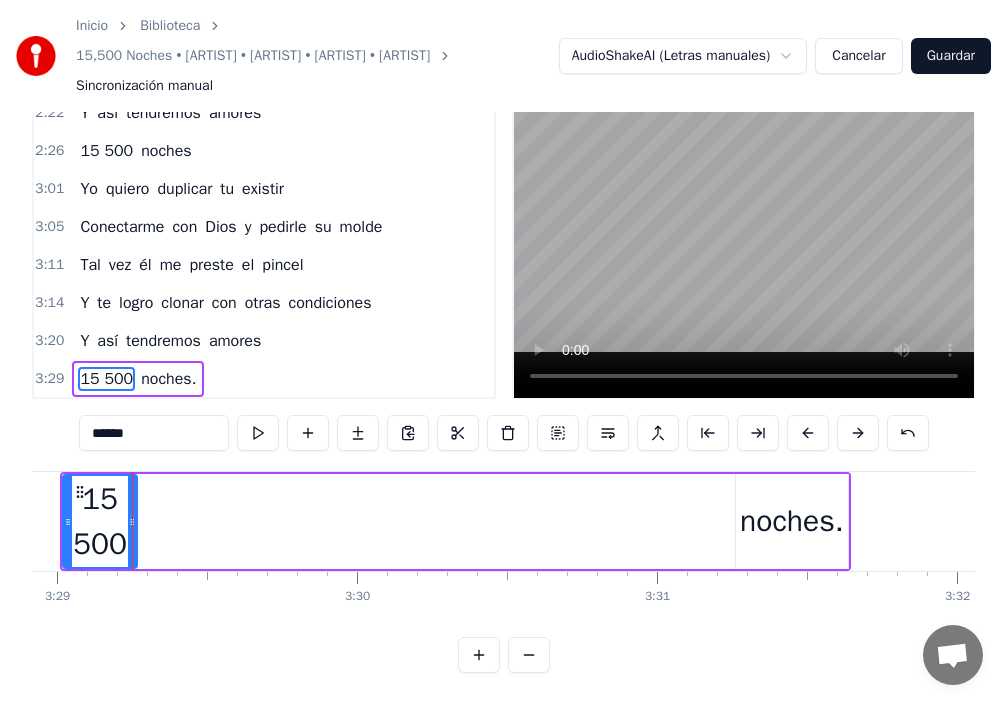 click on "noches." at bounding box center [792, 521] 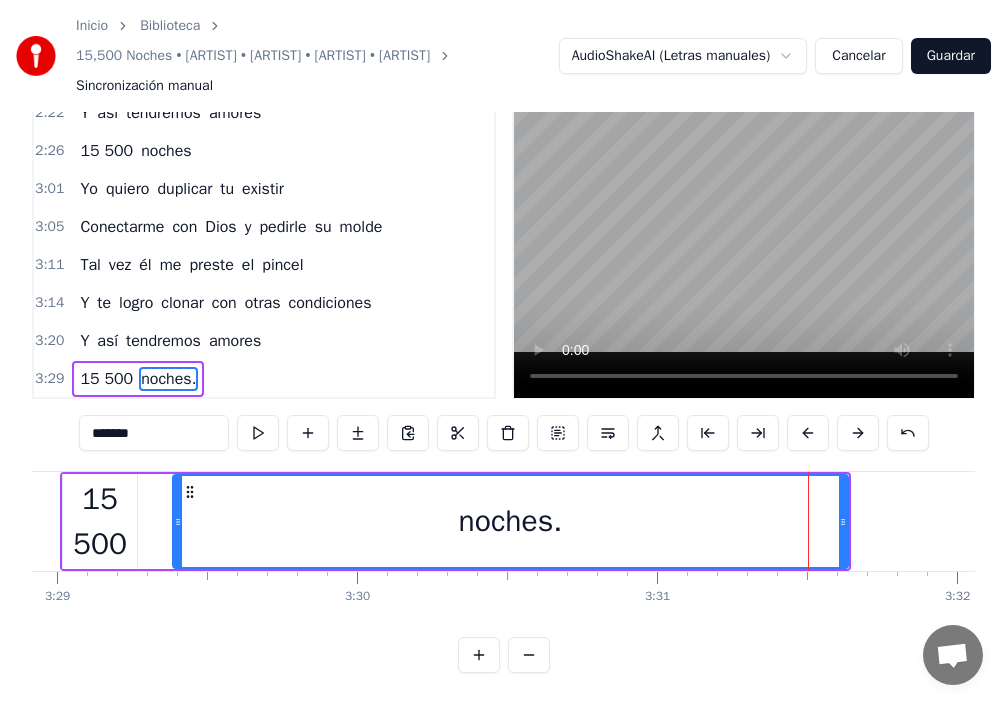 drag, startPoint x: 740, startPoint y: 501, endPoint x: 175, endPoint y: 493, distance: 565.05664 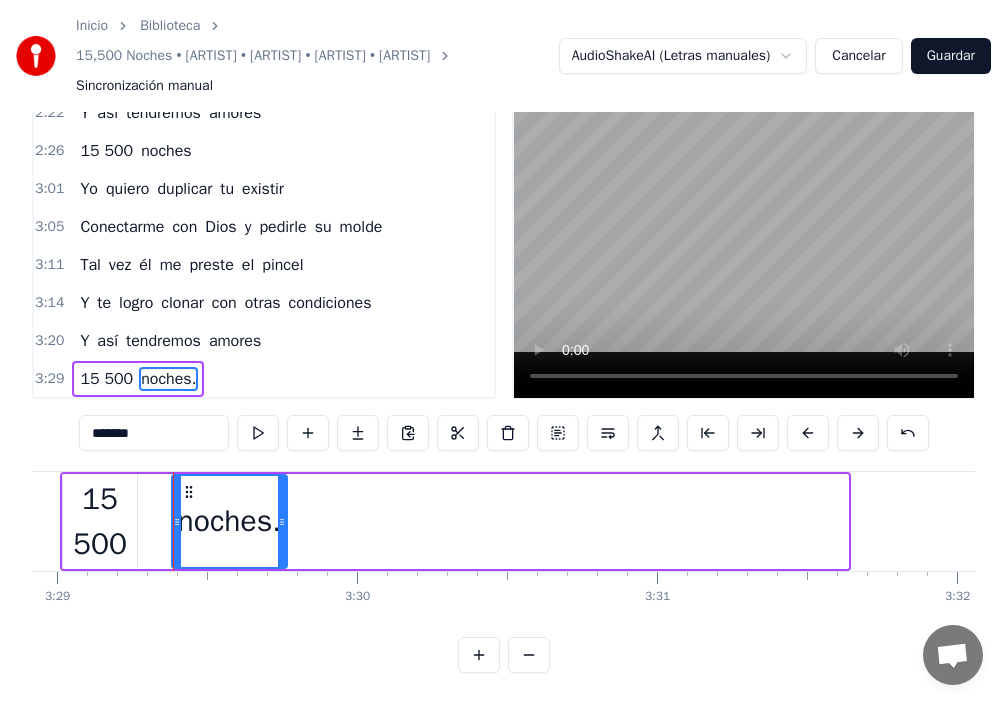 drag, startPoint x: 844, startPoint y: 498, endPoint x: 264, endPoint y: 490, distance: 580.0552 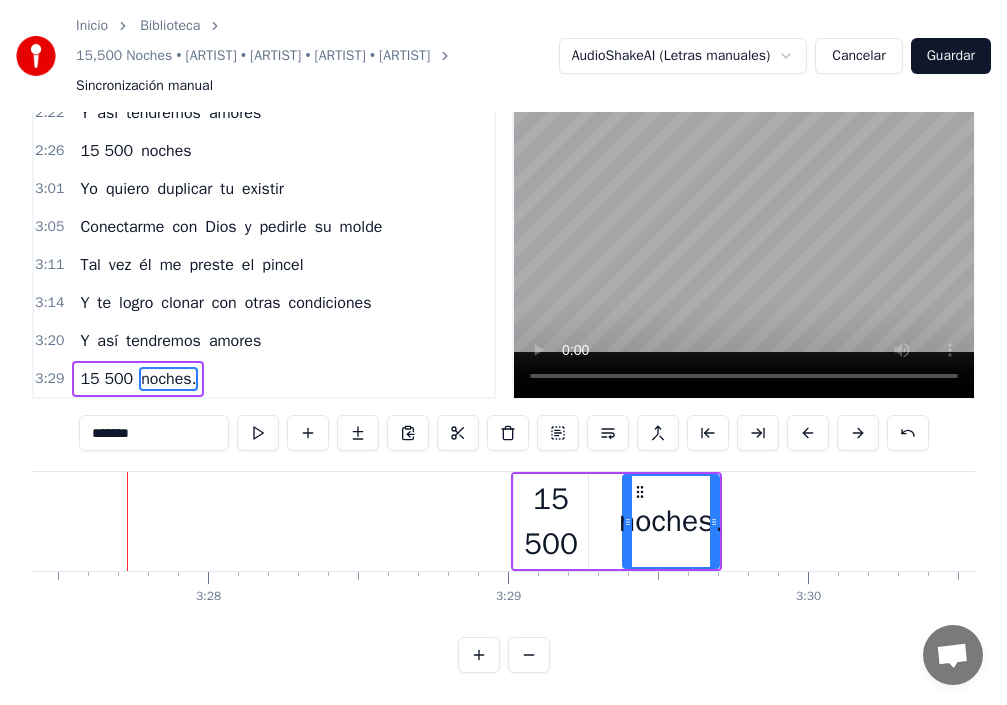 scroll, scrollTop: 0, scrollLeft: 62219, axis: horizontal 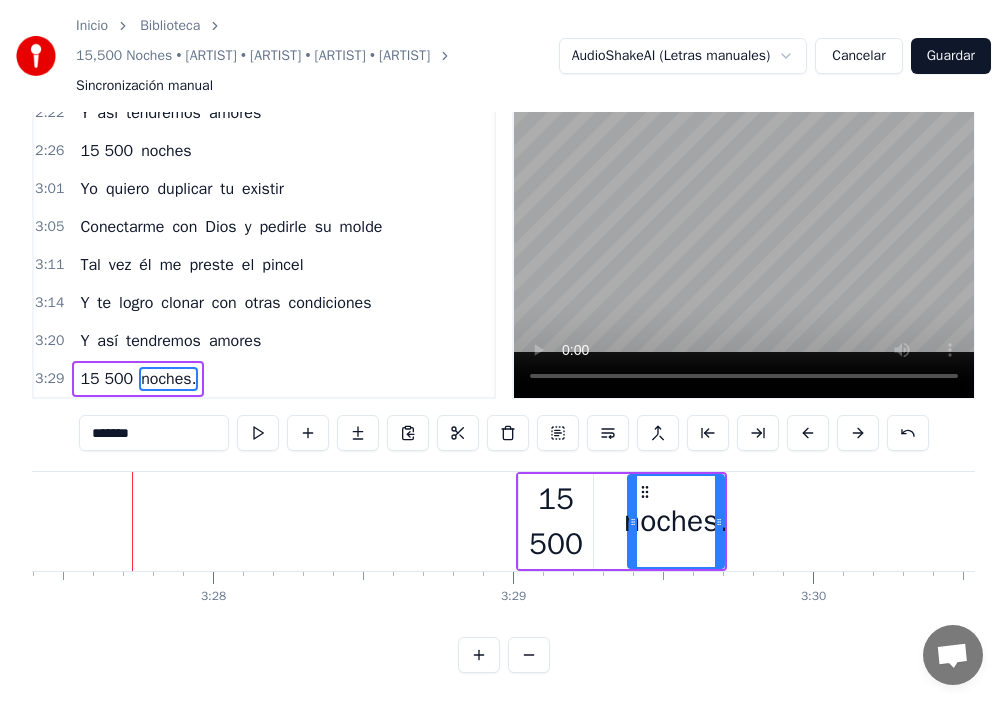 click on "15 500" at bounding box center [556, 522] 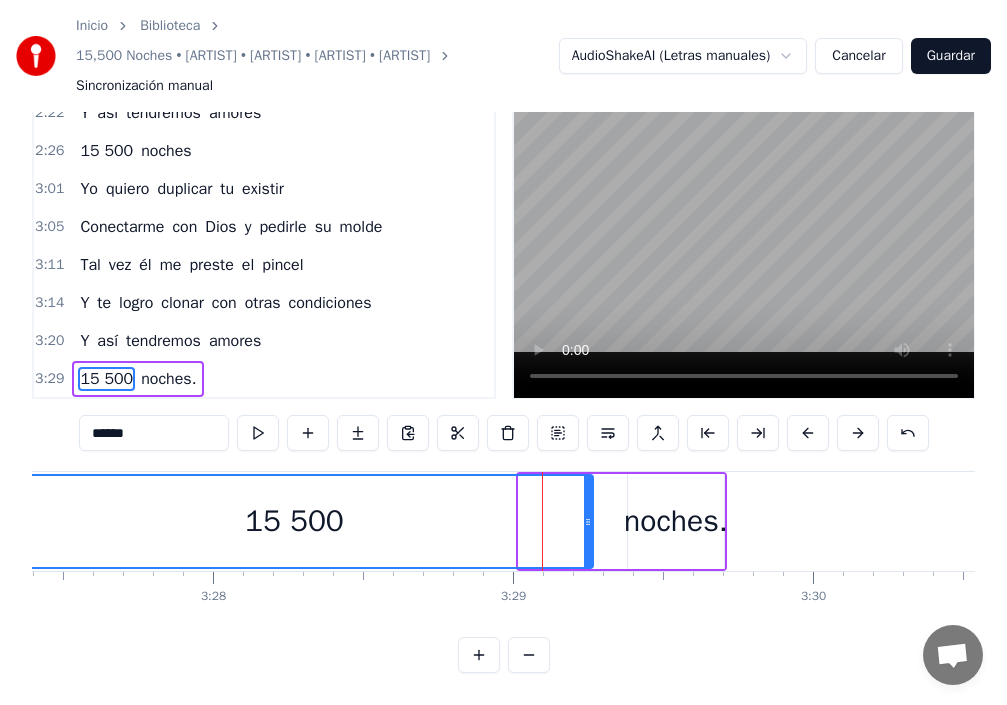 drag, startPoint x: 523, startPoint y: 505, endPoint x: 0, endPoint y: 515, distance: 523.0956 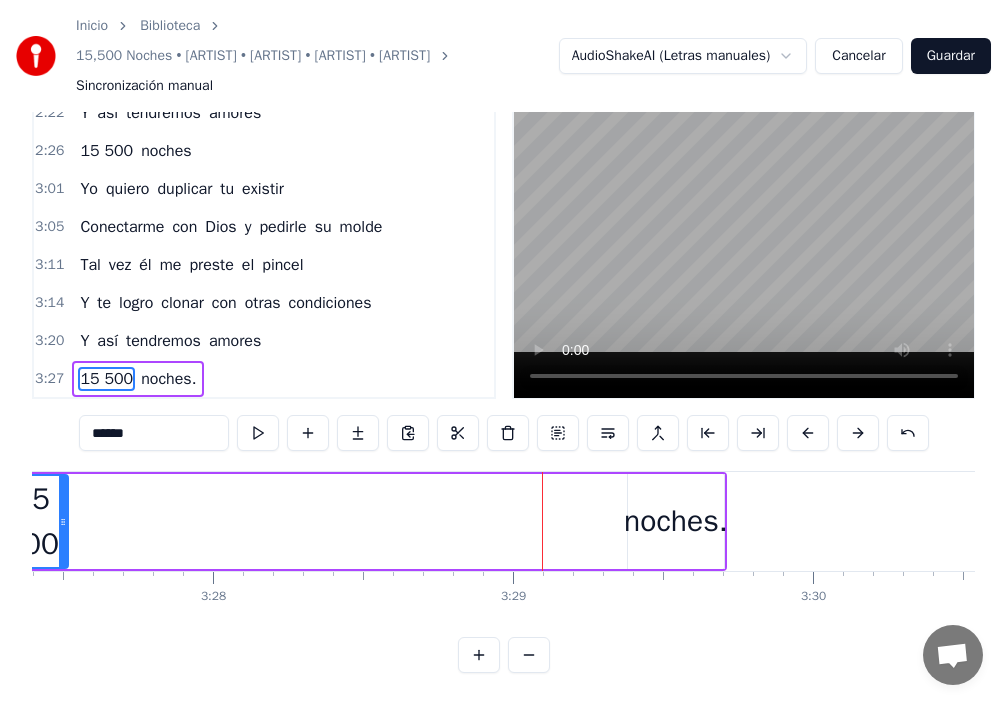 drag, startPoint x: 586, startPoint y: 499, endPoint x: 61, endPoint y: 514, distance: 525.21423 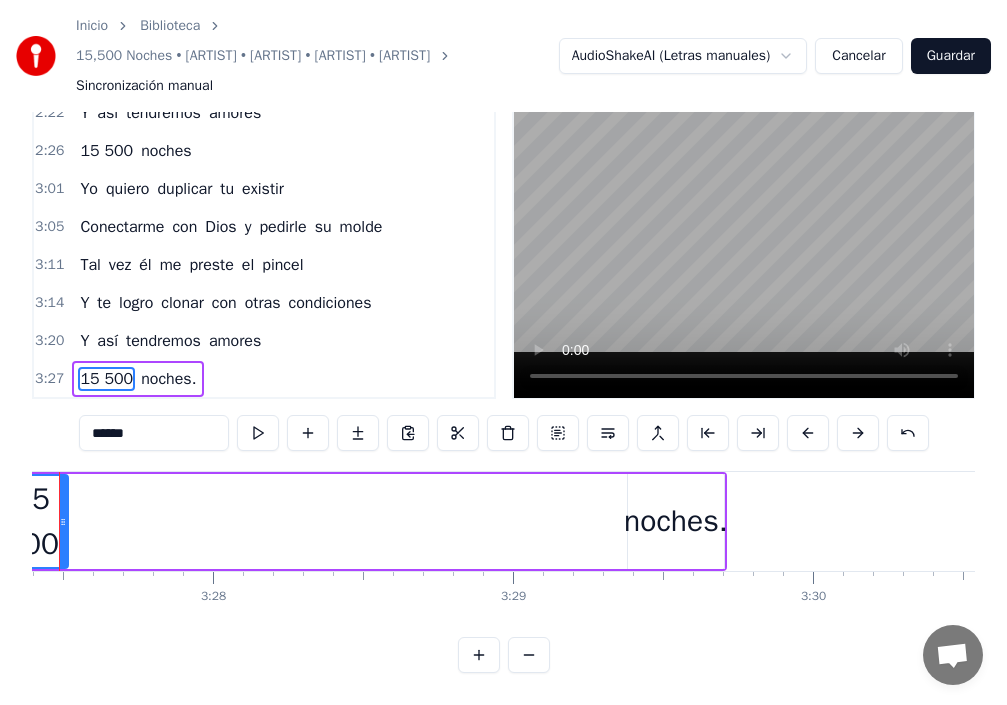click on "noches." at bounding box center [676, 521] 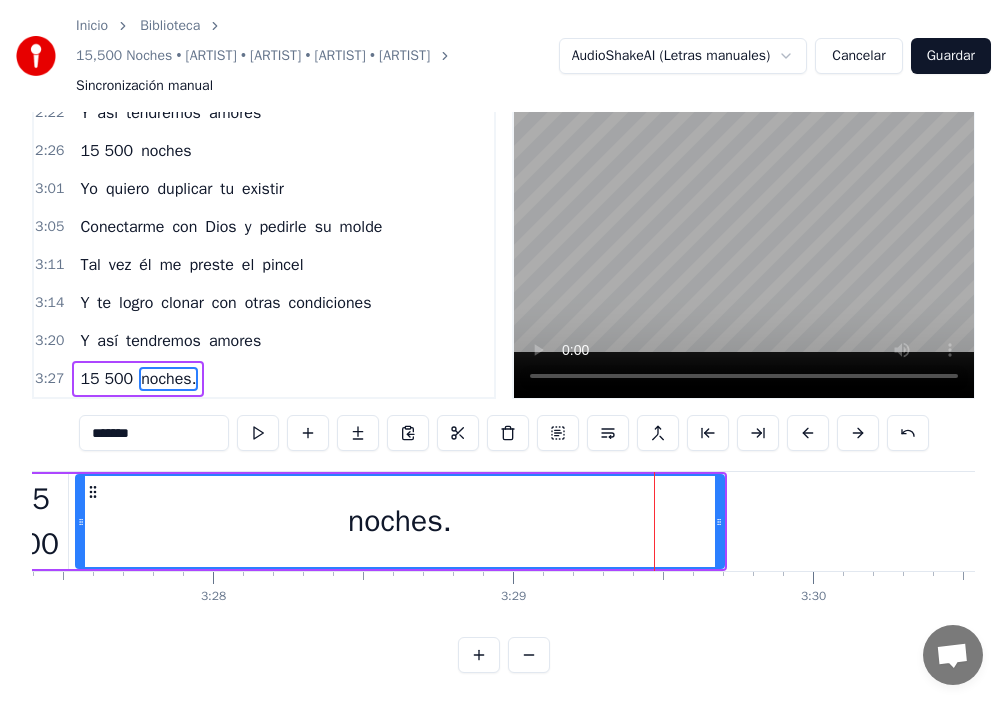 drag, startPoint x: 630, startPoint y: 509, endPoint x: 78, endPoint y: 530, distance: 552.3993 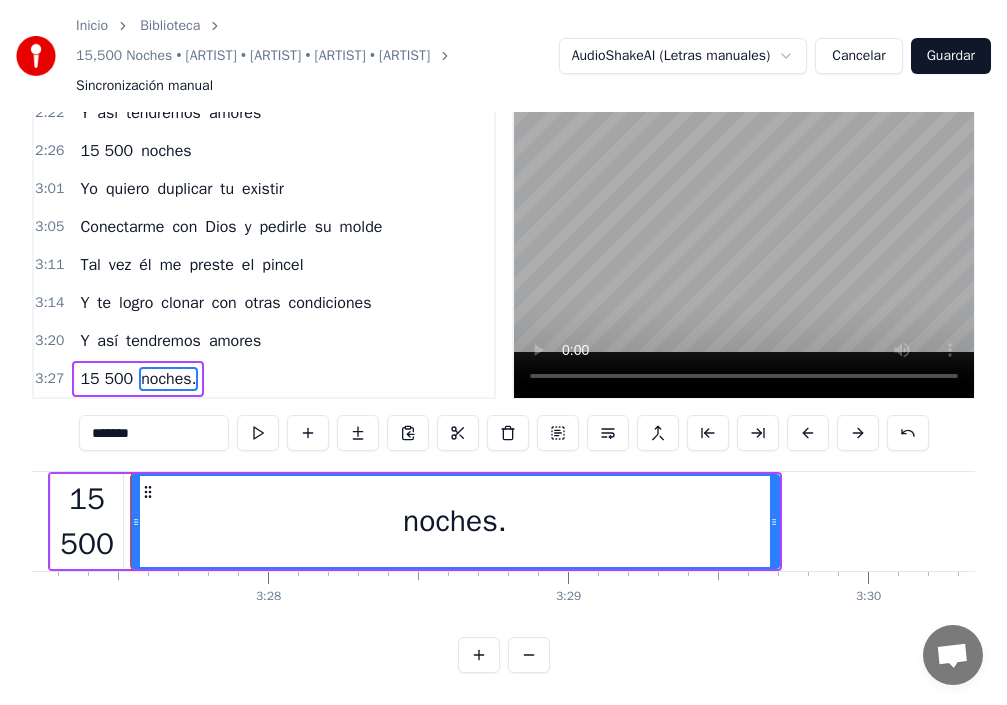 scroll, scrollTop: 0, scrollLeft: 62163, axis: horizontal 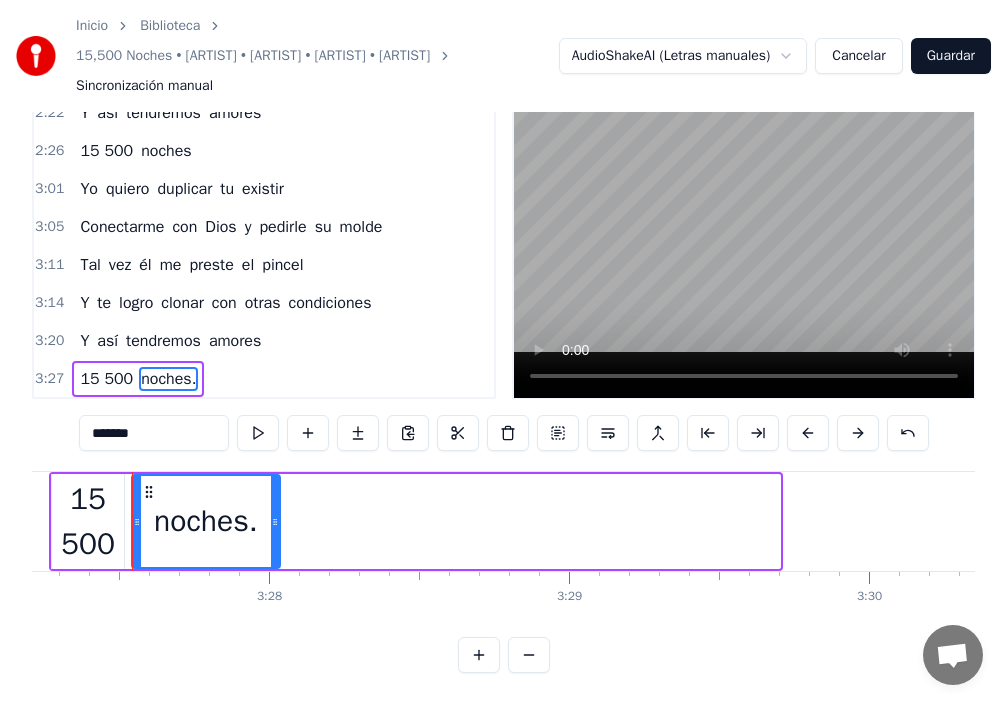 drag, startPoint x: 778, startPoint y: 497, endPoint x: 268, endPoint y: 514, distance: 510.28326 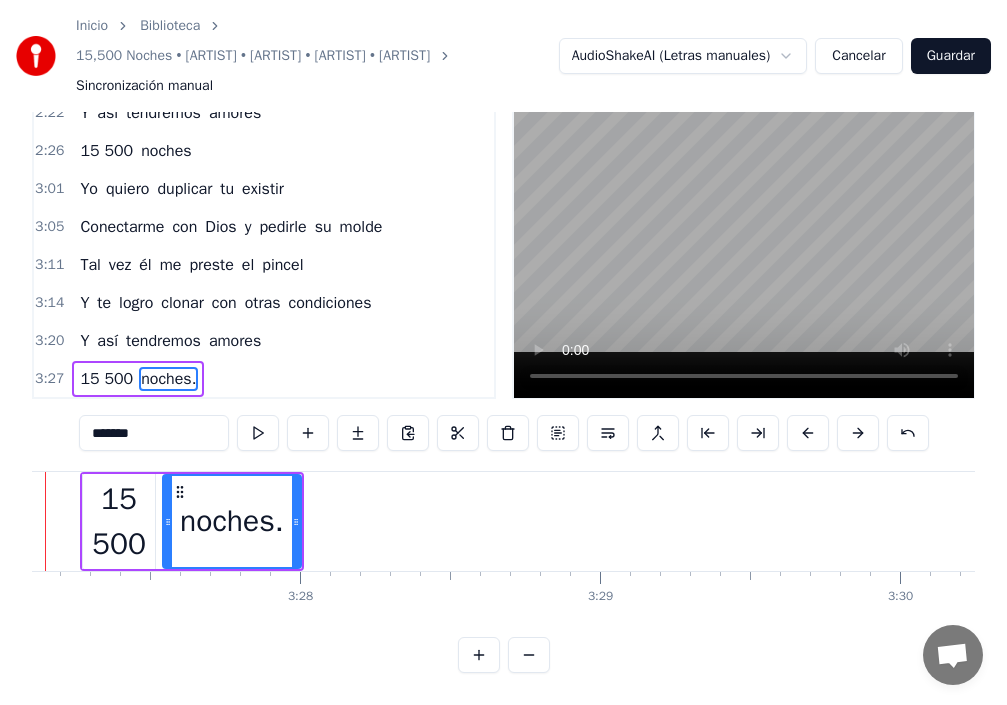 scroll, scrollTop: 0, scrollLeft: 62045, axis: horizontal 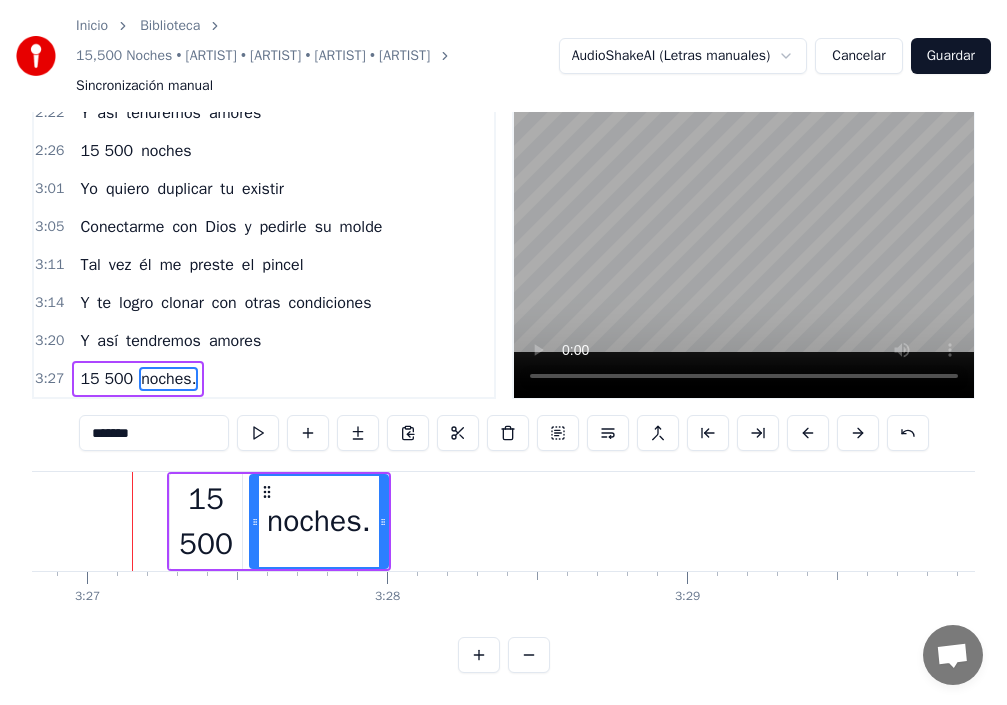 click on "15 500" at bounding box center [206, 522] 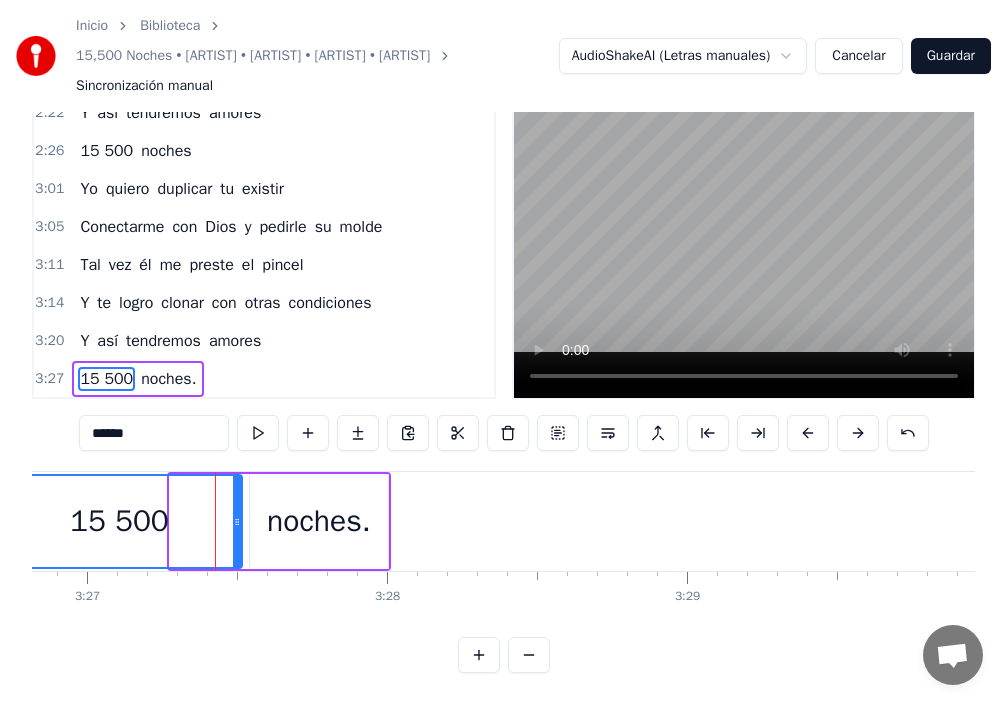 drag, startPoint x: 173, startPoint y: 513, endPoint x: 0, endPoint y: 512, distance: 173.00288 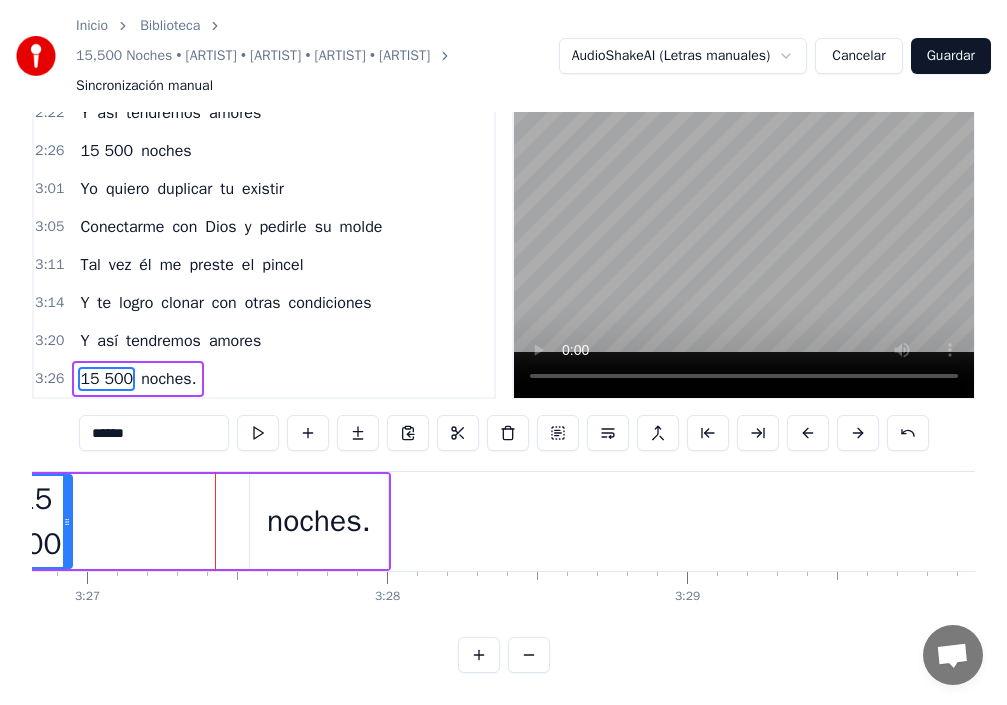 drag, startPoint x: 237, startPoint y: 497, endPoint x: 71, endPoint y: 504, distance: 166.14752 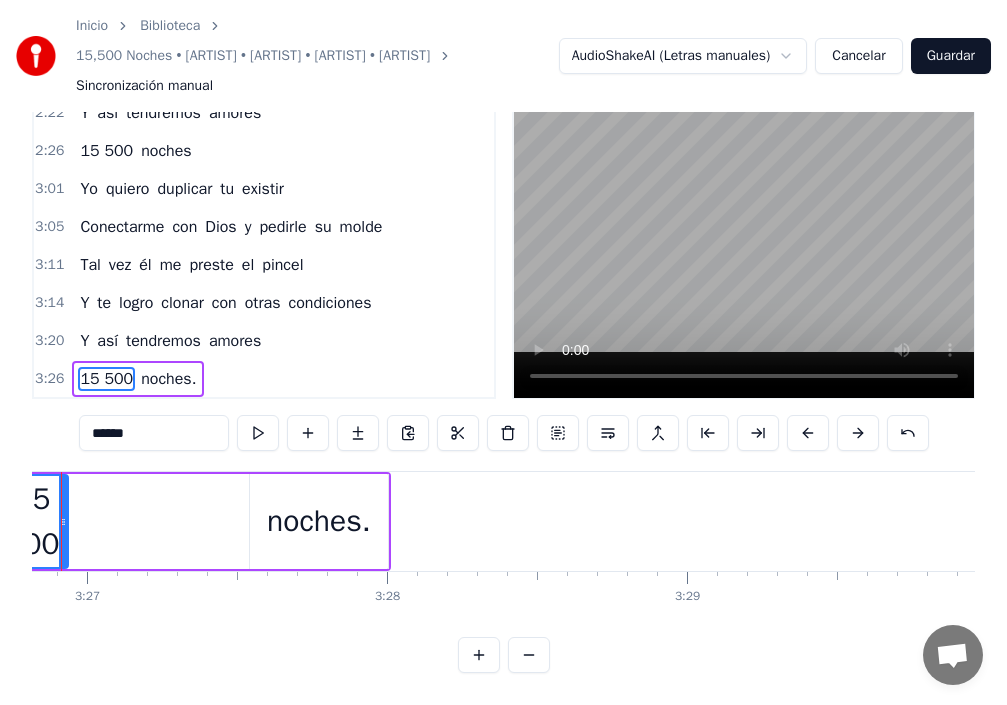 click on "noches." at bounding box center [319, 521] 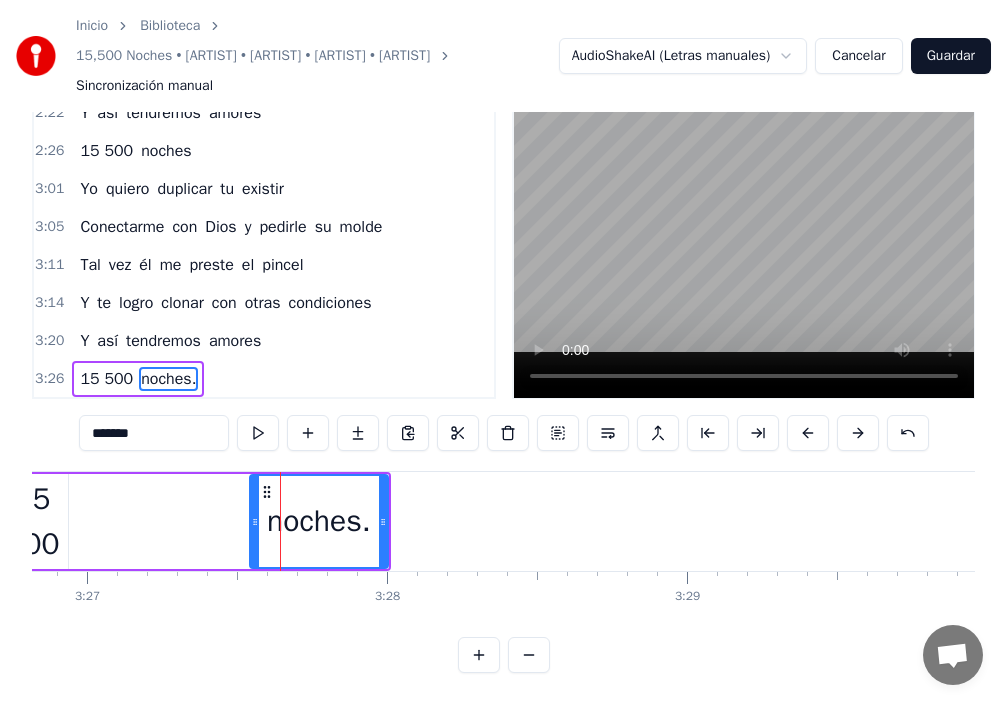 drag, startPoint x: 248, startPoint y: 506, endPoint x: 192, endPoint y: 507, distance: 56.008926 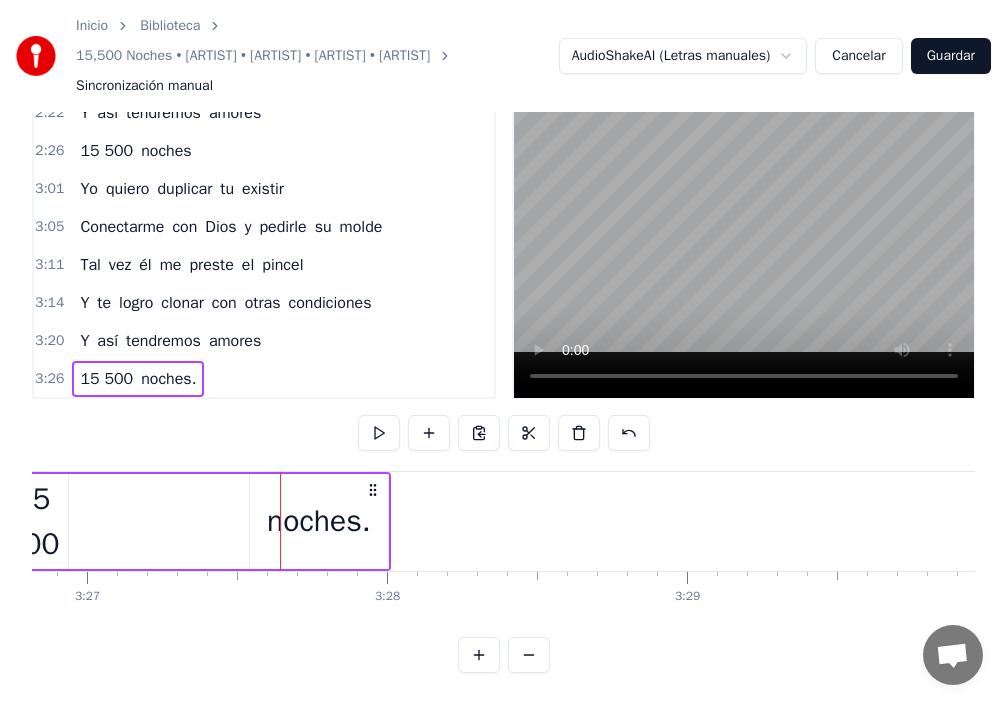 click on "noches." at bounding box center (319, 521) 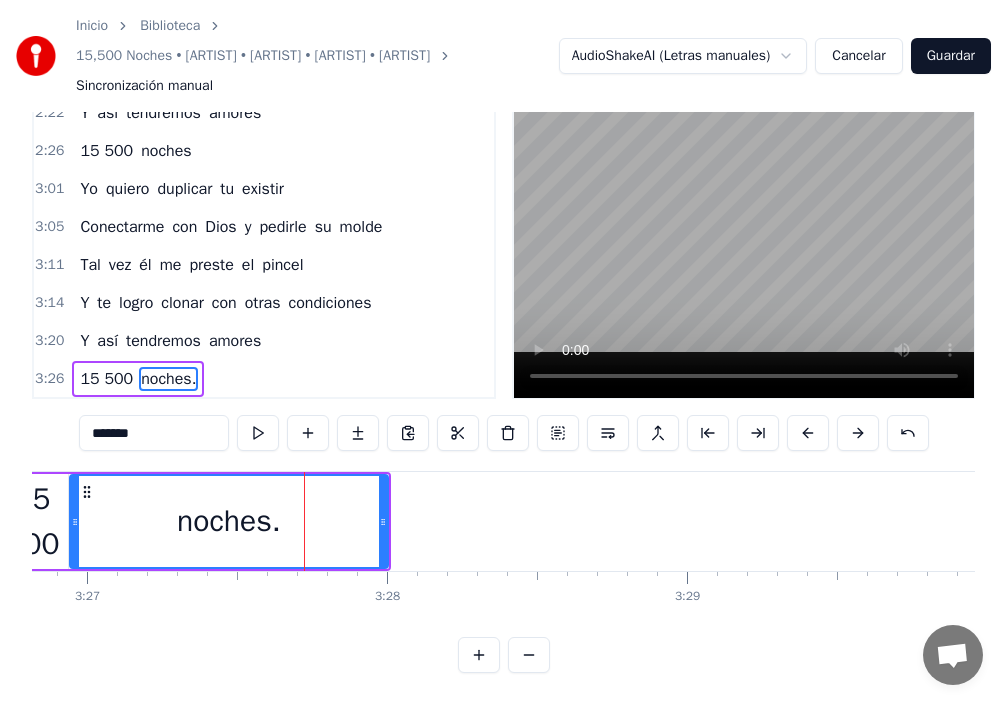 drag, startPoint x: 253, startPoint y: 498, endPoint x: 73, endPoint y: 511, distance: 180.46883 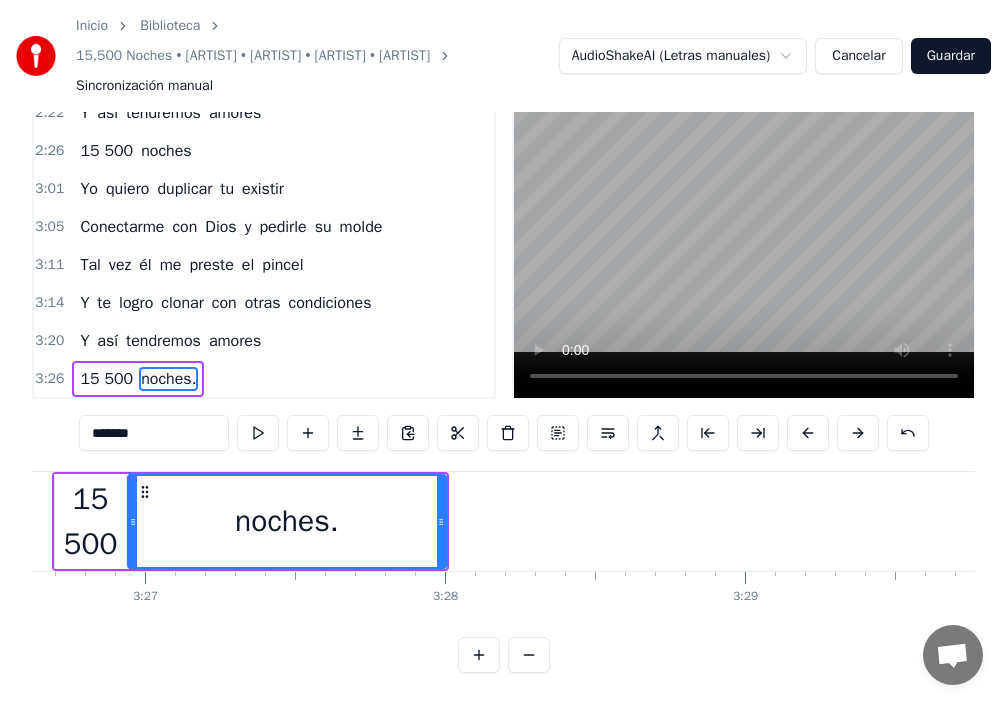 scroll, scrollTop: 0, scrollLeft: 61984, axis: horizontal 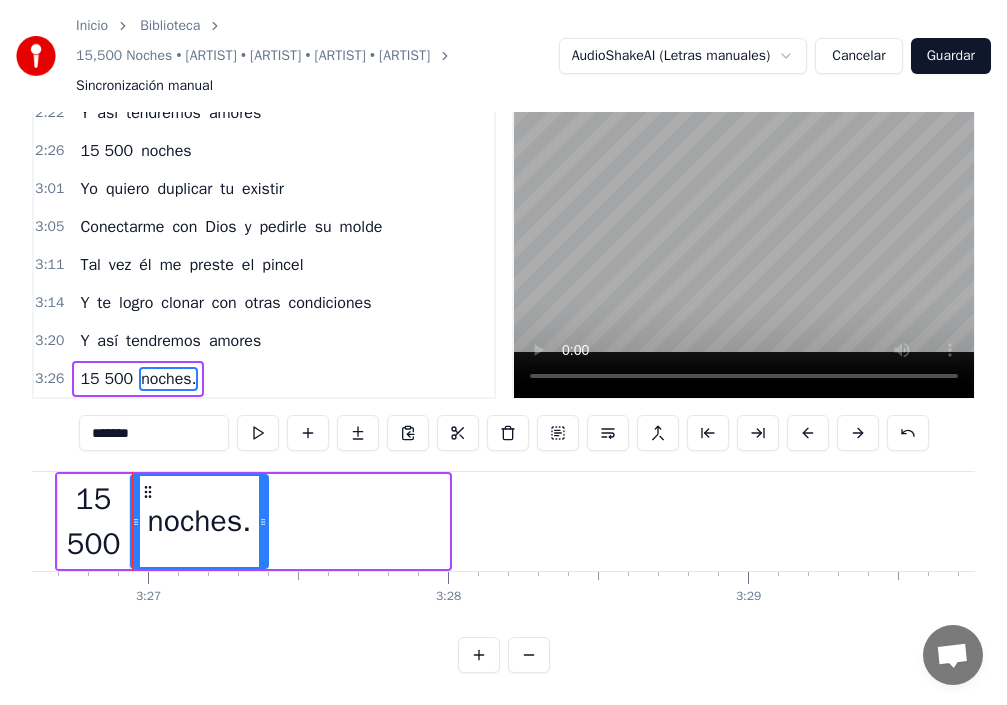 drag, startPoint x: 447, startPoint y: 492, endPoint x: 259, endPoint y: 499, distance: 188.13028 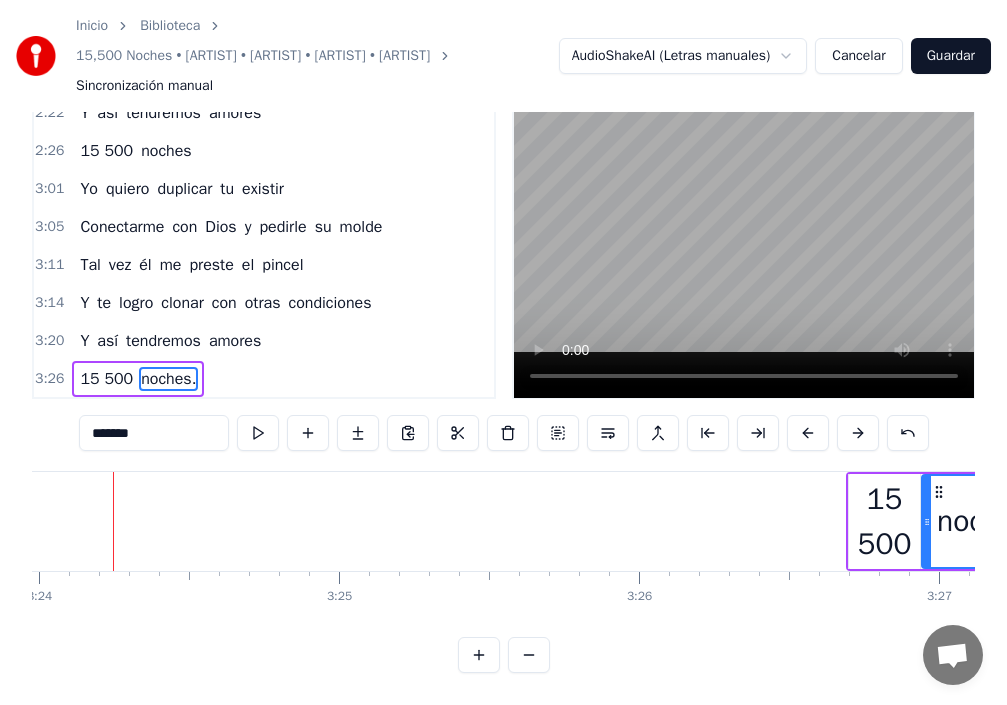 scroll, scrollTop: 0, scrollLeft: 61173, axis: horizontal 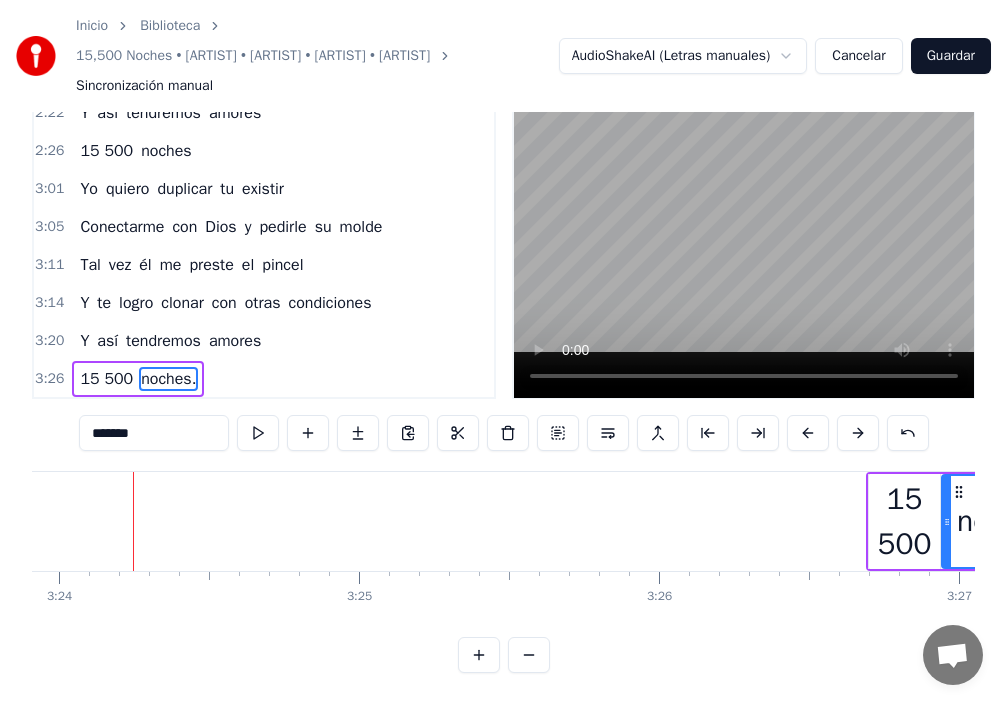 click on "15 500" at bounding box center [904, 522] 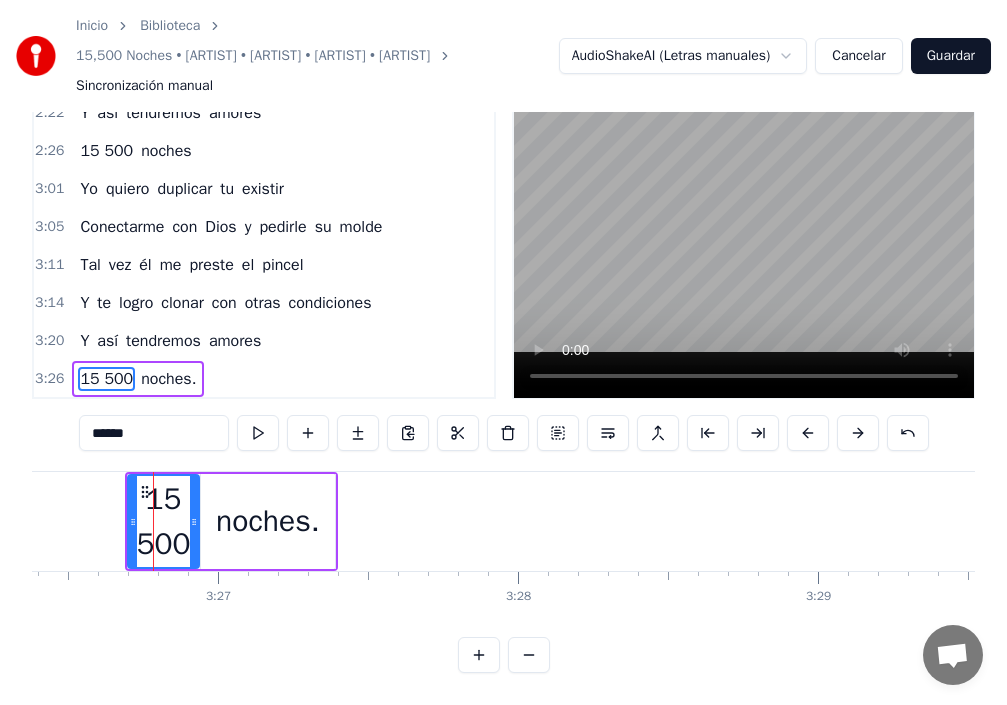 scroll, scrollTop: 0, scrollLeft: 61935, axis: horizontal 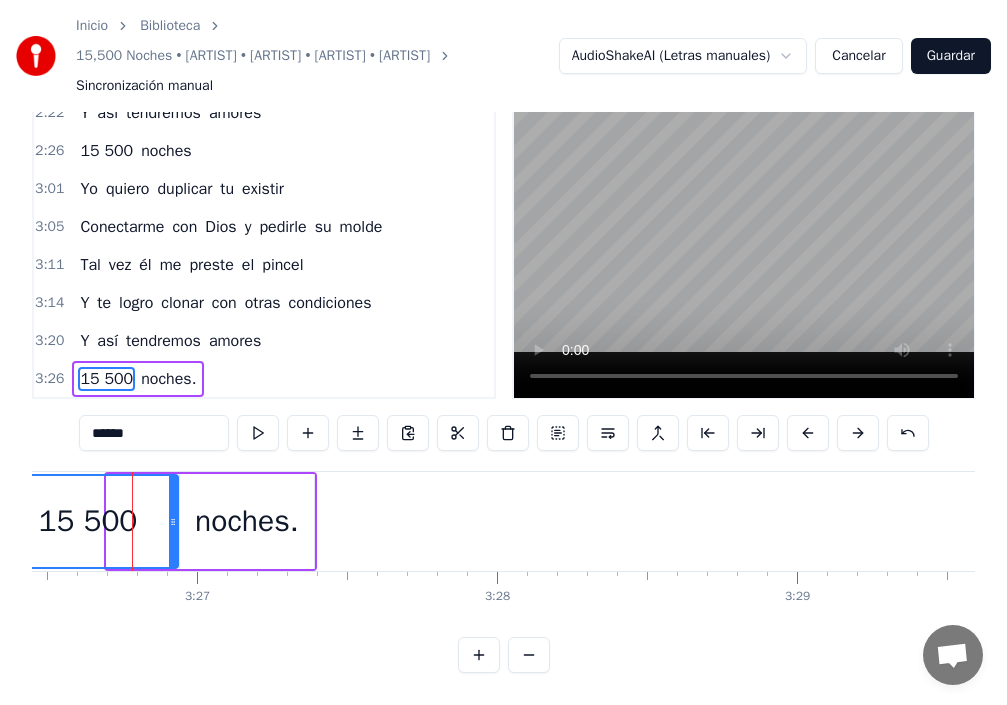 drag, startPoint x: 109, startPoint y: 501, endPoint x: 0, endPoint y: 508, distance: 109.22454 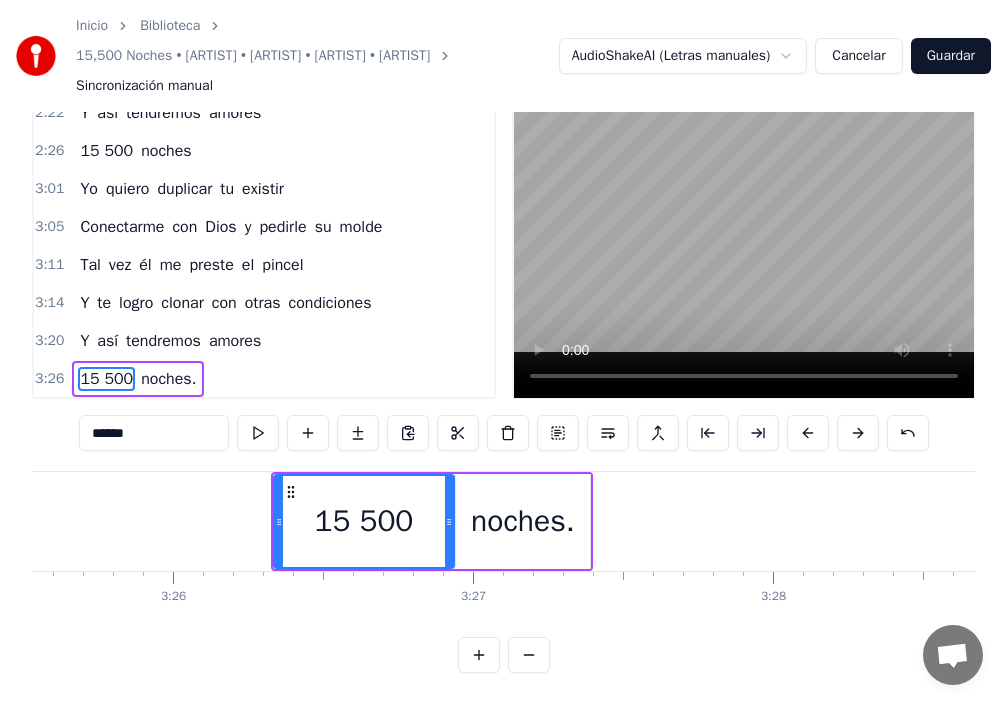 scroll, scrollTop: 0, scrollLeft: 61522, axis: horizontal 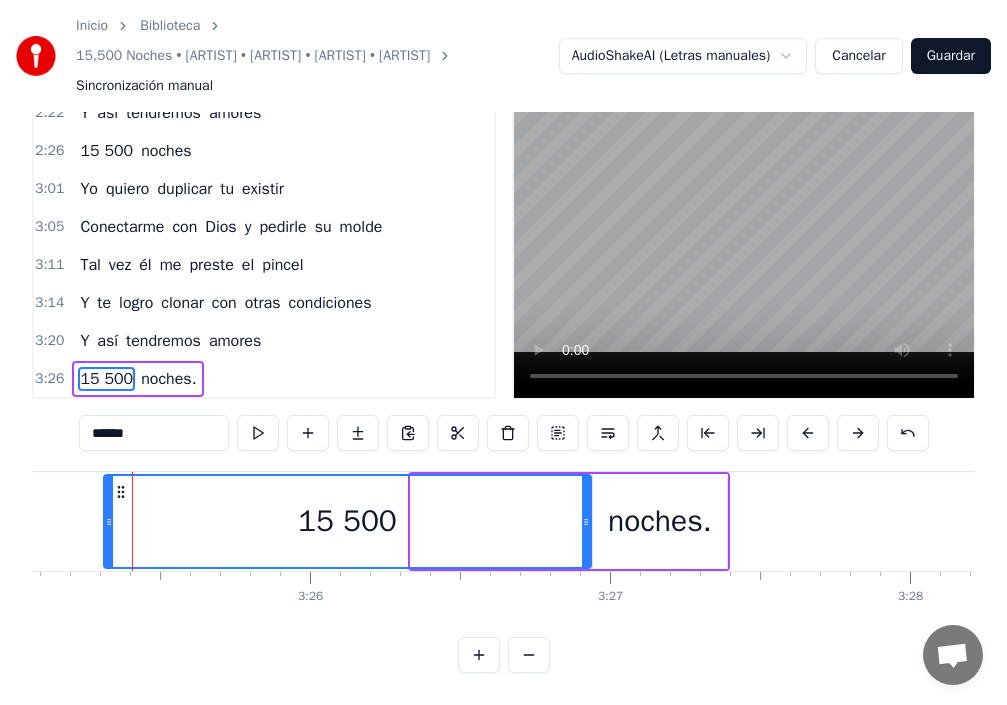drag, startPoint x: 414, startPoint y: 503, endPoint x: 114, endPoint y: 508, distance: 300.04166 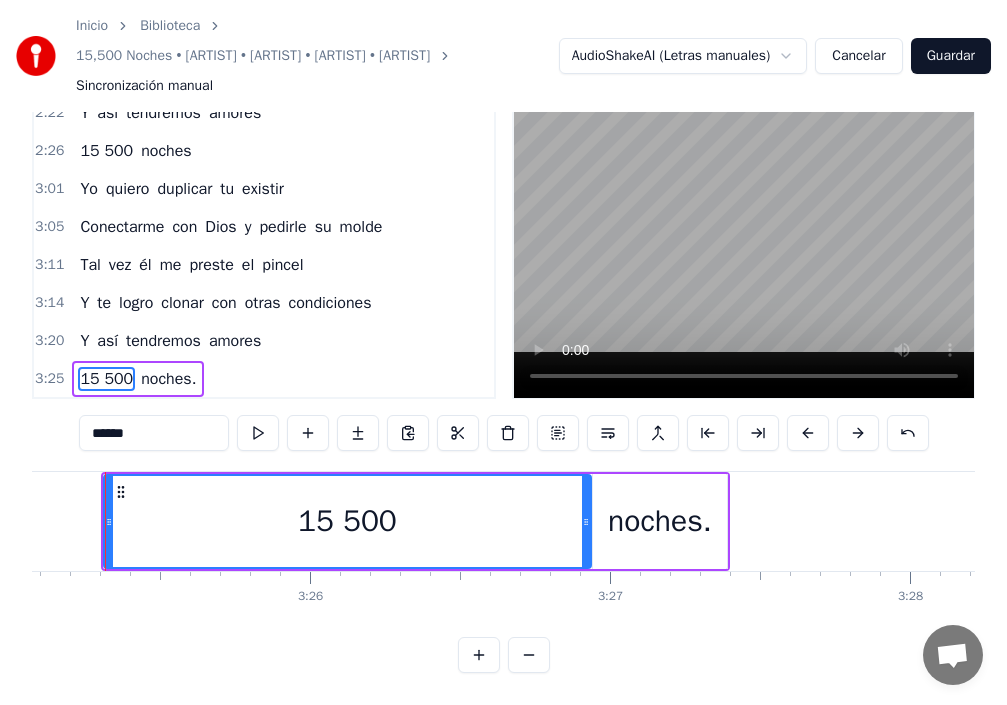 scroll, scrollTop: 0, scrollLeft: 61495, axis: horizontal 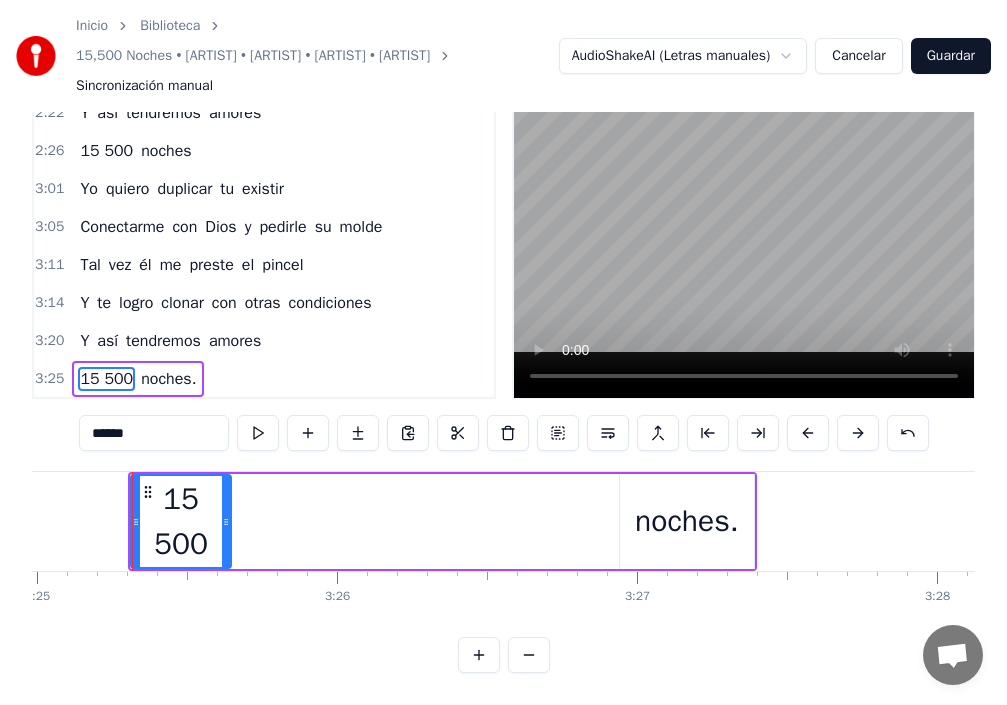 drag, startPoint x: 612, startPoint y: 502, endPoint x: 230, endPoint y: 516, distance: 382.25647 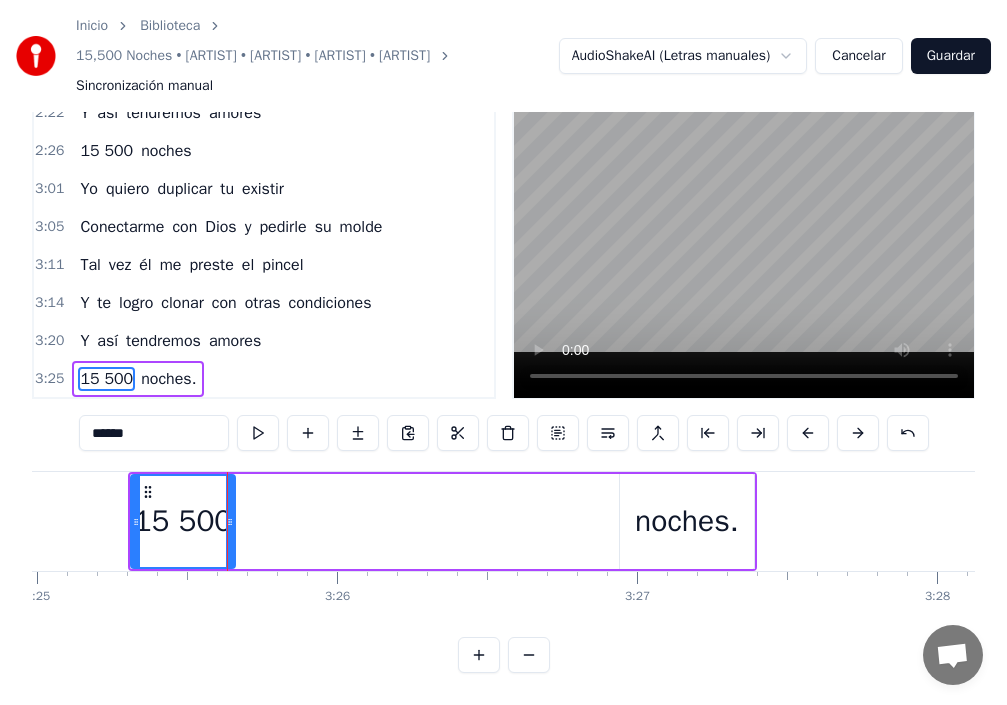 click on "noches." at bounding box center (687, 521) 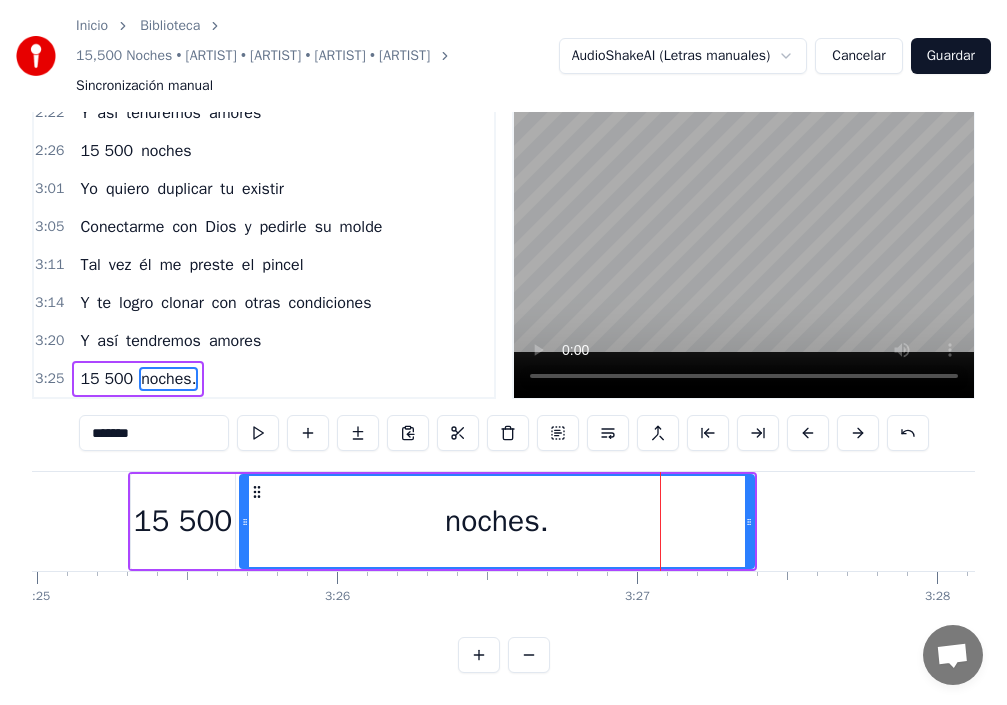 drag, startPoint x: 622, startPoint y: 500, endPoint x: 240, endPoint y: 518, distance: 382.42386 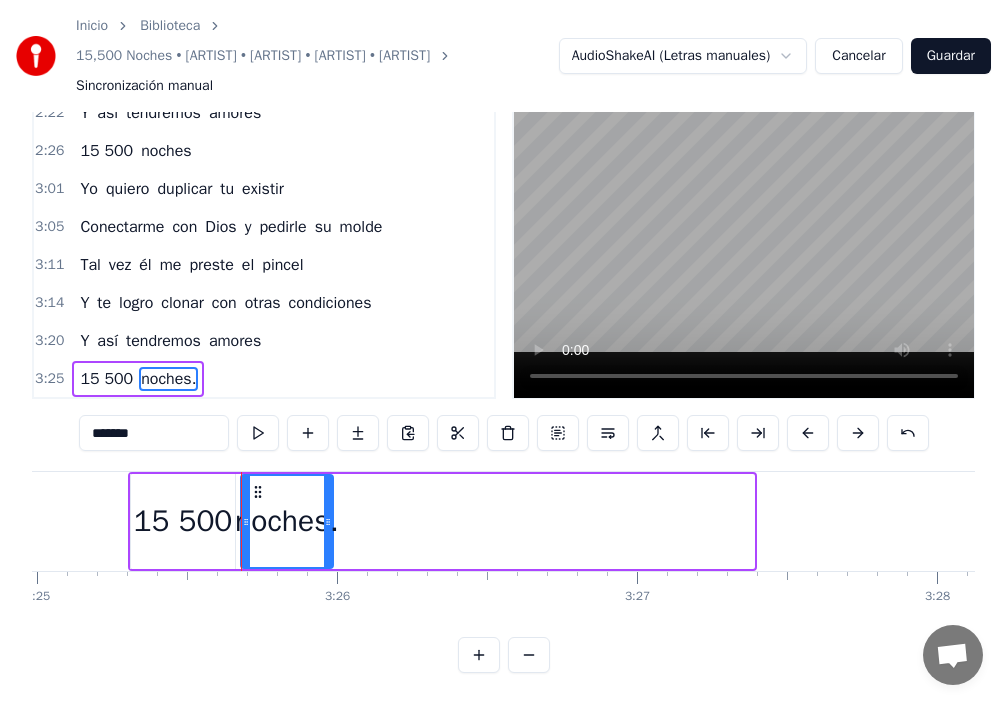 drag, startPoint x: 751, startPoint y: 503, endPoint x: 317, endPoint y: 522, distance: 434.4157 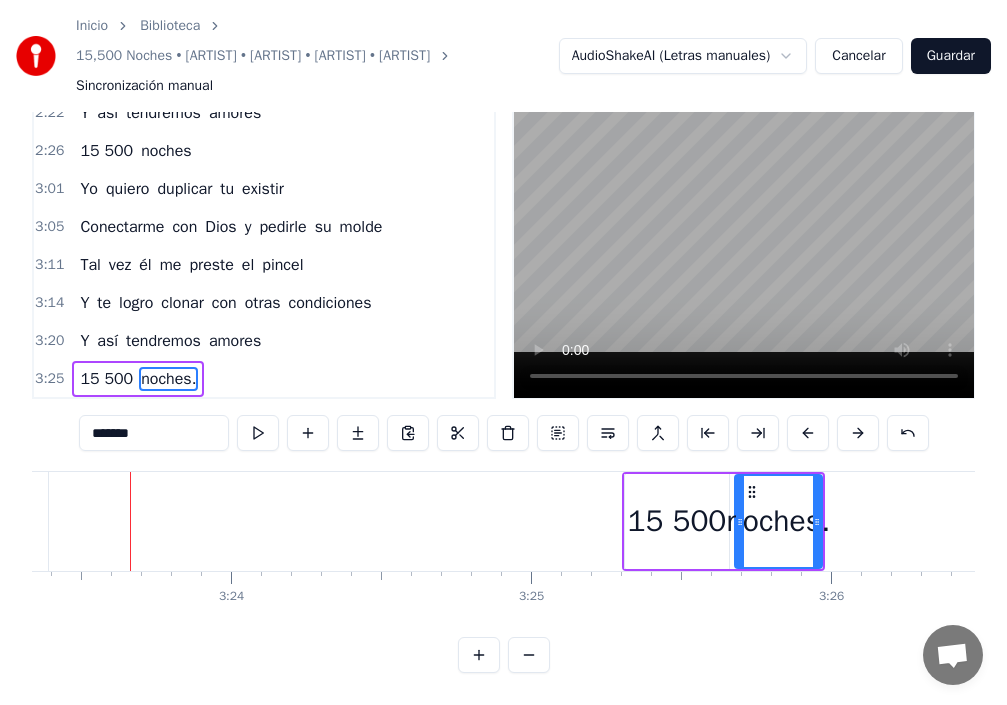 scroll, scrollTop: 0, scrollLeft: 60999, axis: horizontal 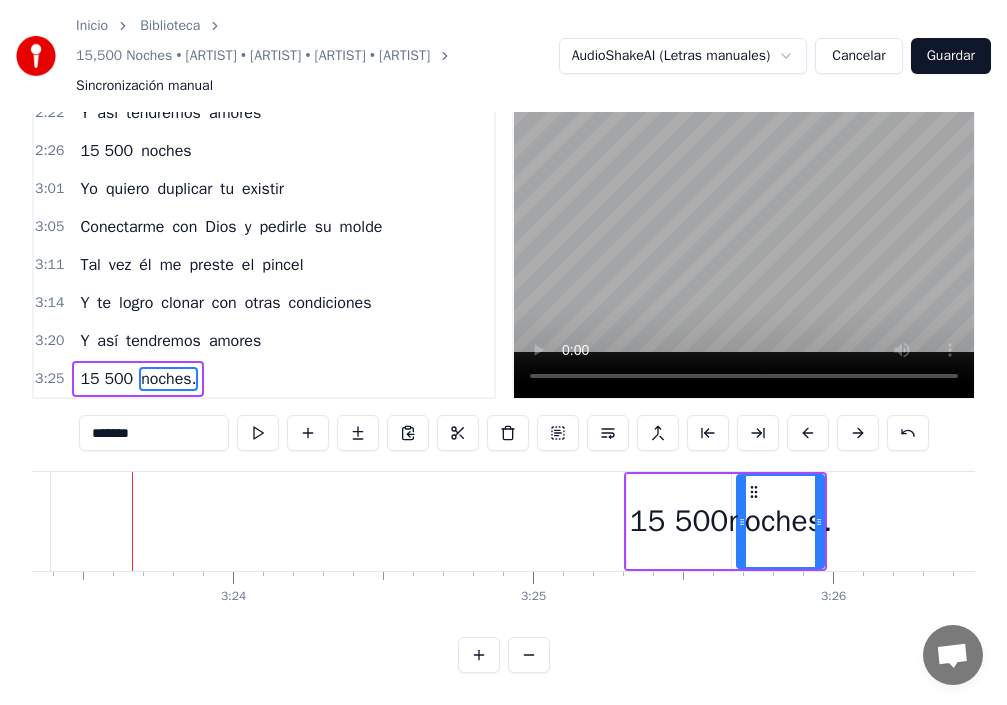 click on "15 500" at bounding box center [678, 521] 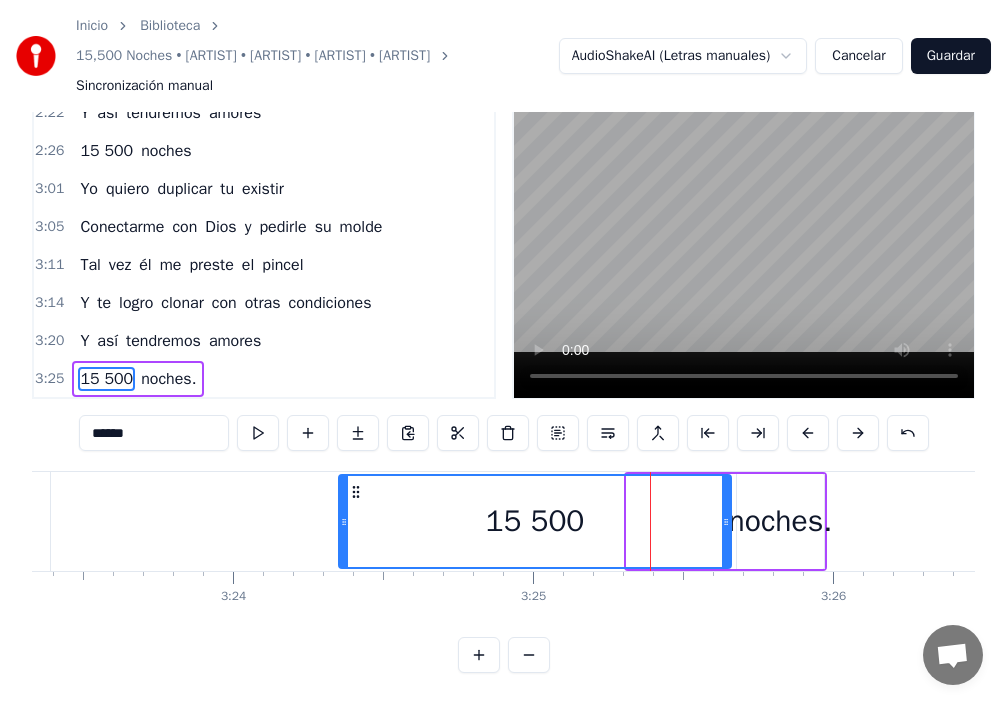 drag, startPoint x: 628, startPoint y: 514, endPoint x: 345, endPoint y: 517, distance: 283.0159 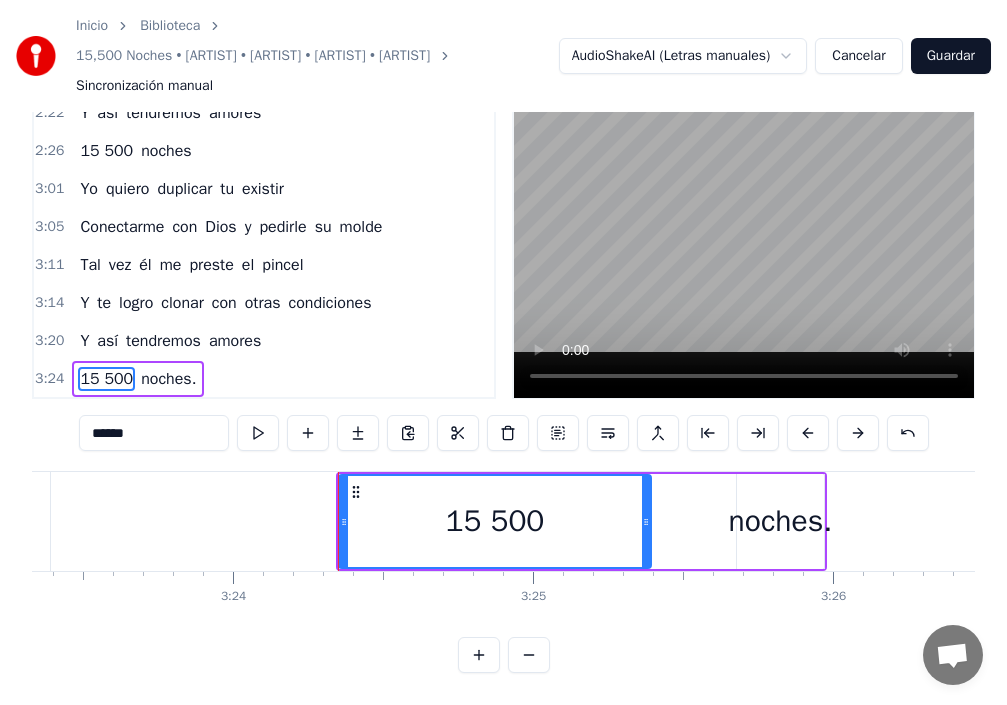 drag, startPoint x: 725, startPoint y: 503, endPoint x: 595, endPoint y: 521, distance: 131.24023 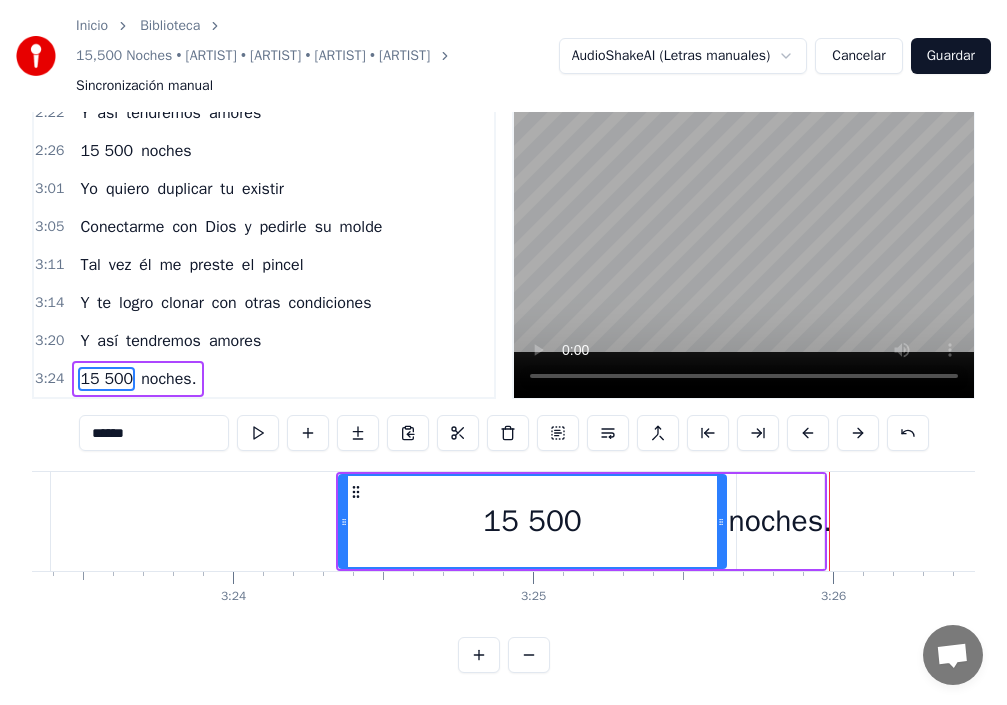 drag, startPoint x: 626, startPoint y: 510, endPoint x: 721, endPoint y: 526, distance: 96.337944 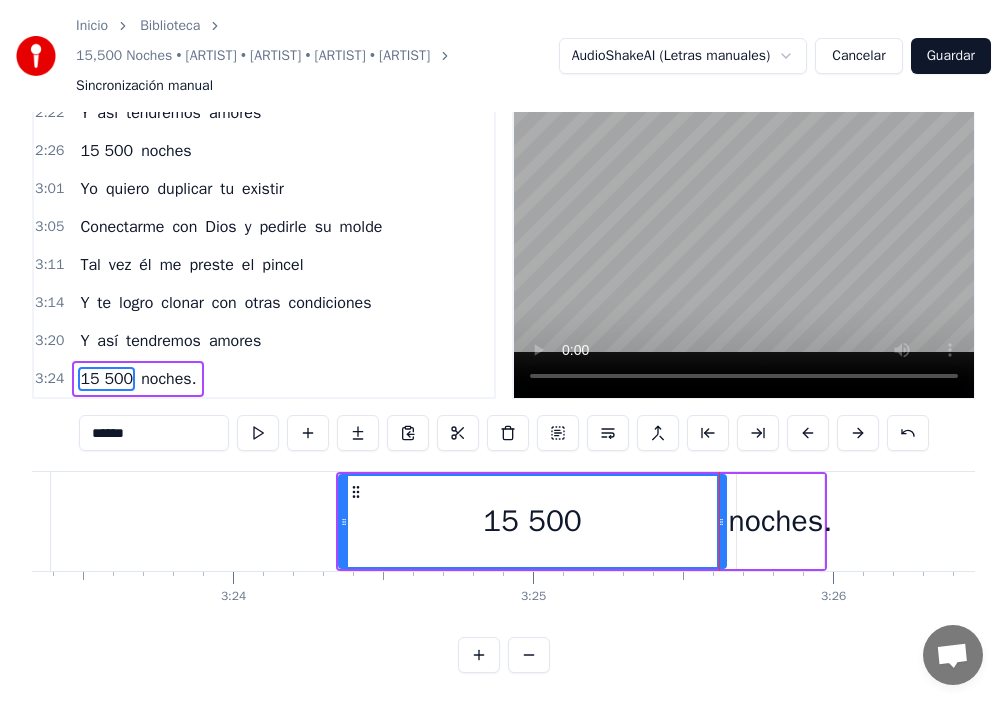click on "noches." at bounding box center [781, 521] 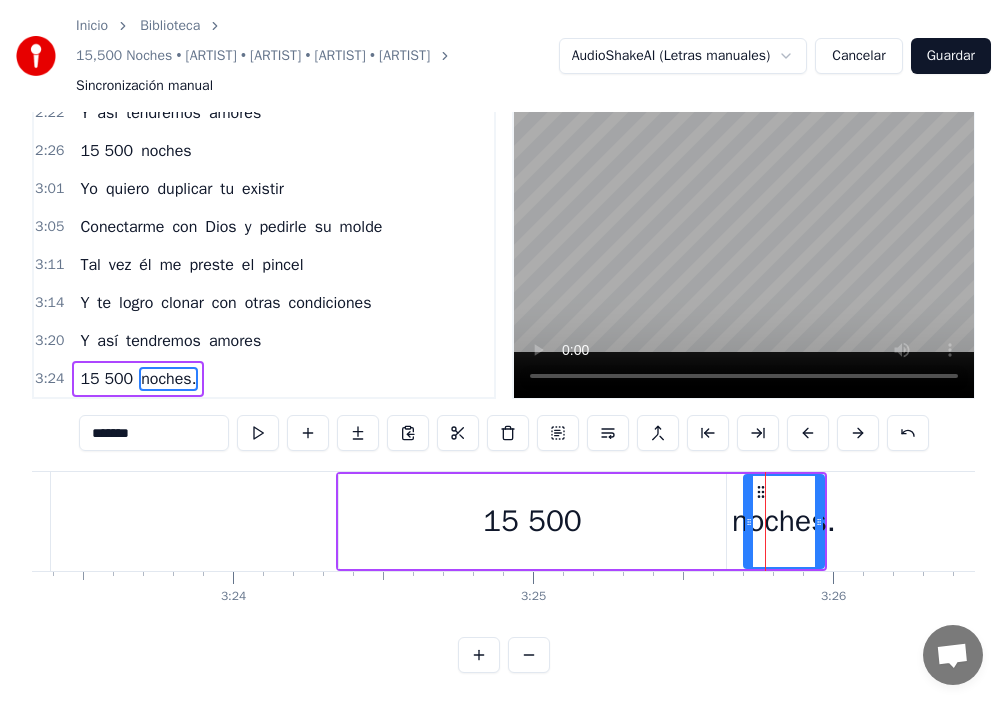 drag, startPoint x: 739, startPoint y: 526, endPoint x: 754, endPoint y: 525, distance: 15.033297 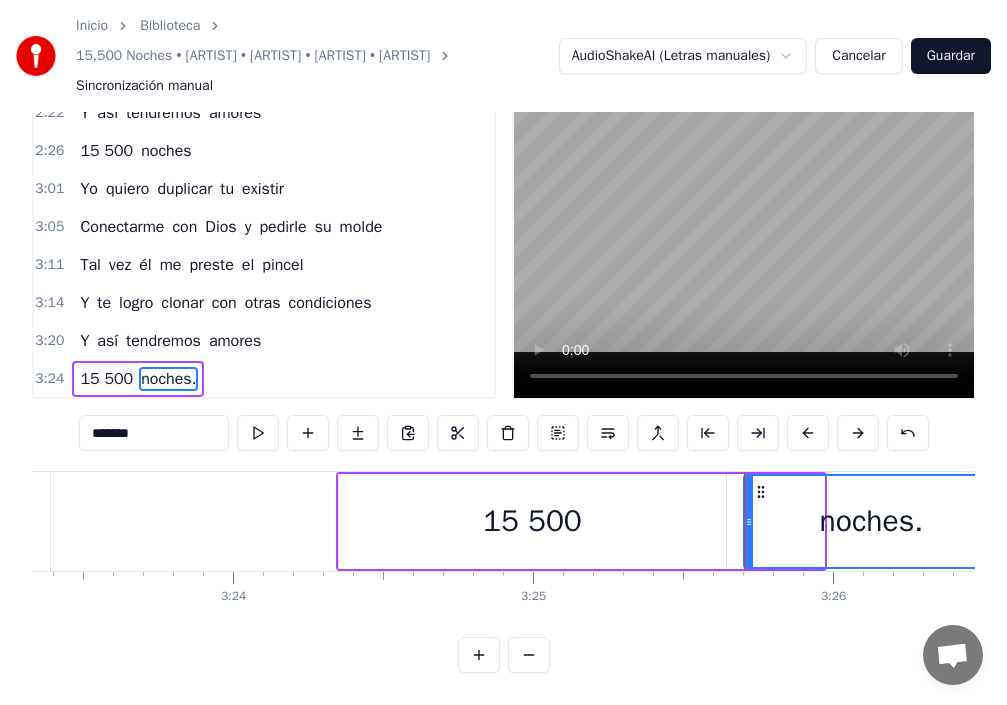 drag, startPoint x: 834, startPoint y: 515, endPoint x: 953, endPoint y: 522, distance: 119.2057 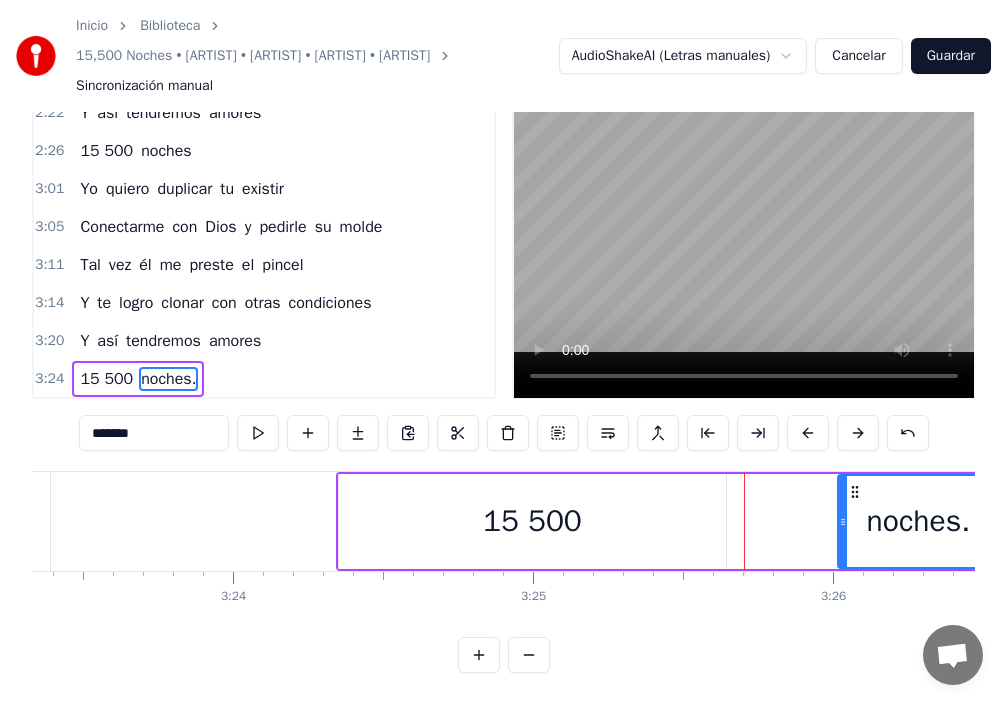 drag, startPoint x: 747, startPoint y: 513, endPoint x: 827, endPoint y: 516, distance: 80.05623 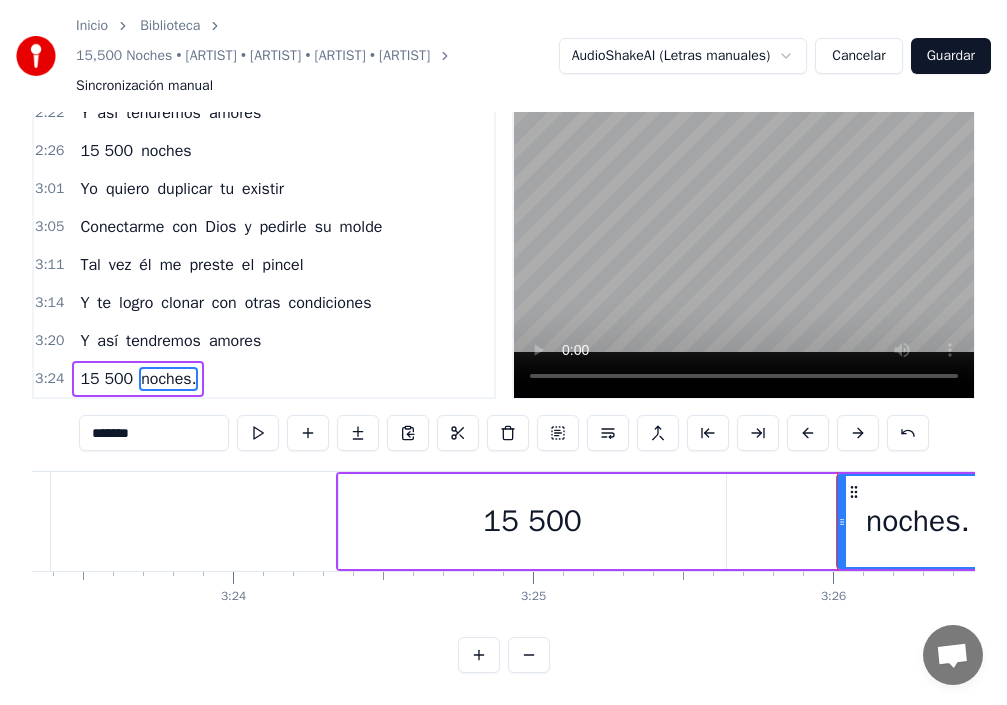 click on "15 500 noches." at bounding box center (669, 521) 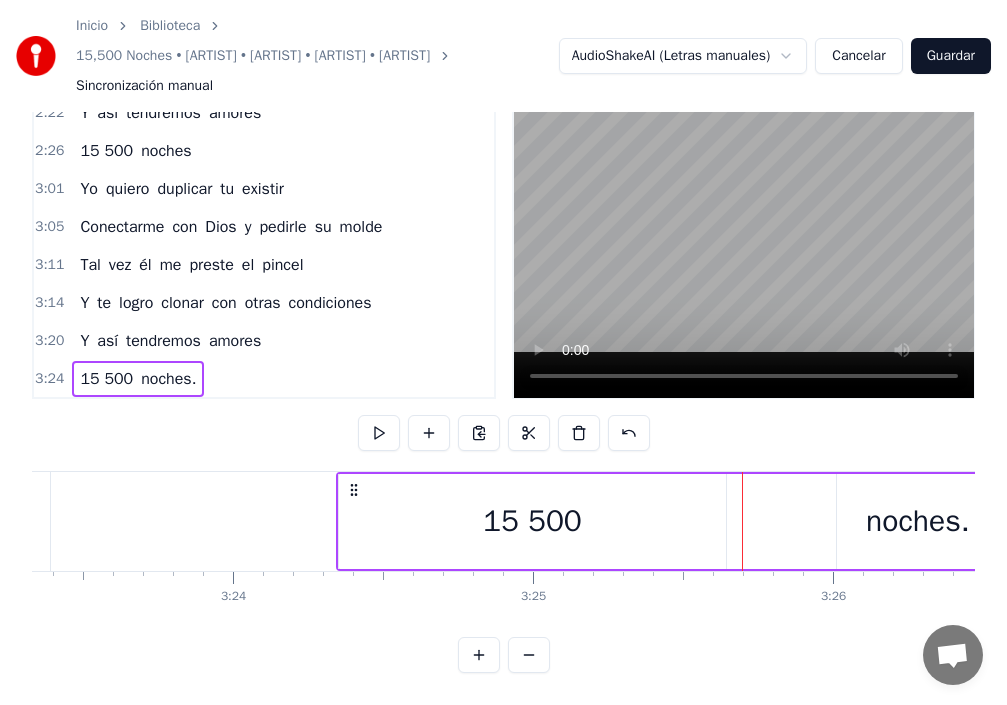 click on "15 500 noches." at bounding box center [669, 521] 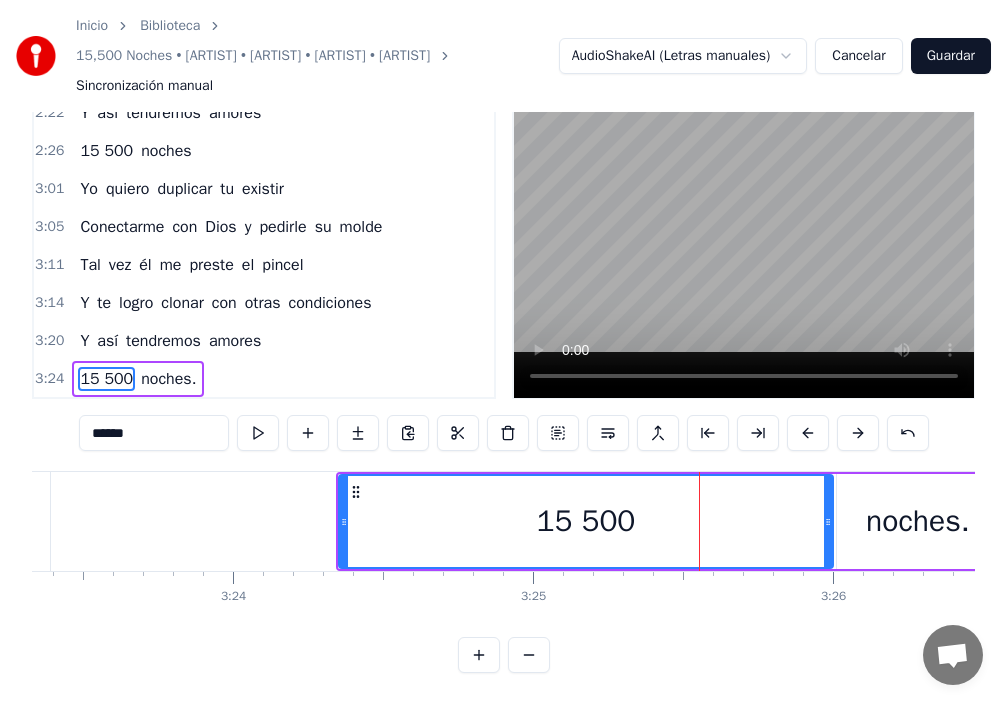 drag, startPoint x: 721, startPoint y: 505, endPoint x: 828, endPoint y: 537, distance: 111.68259 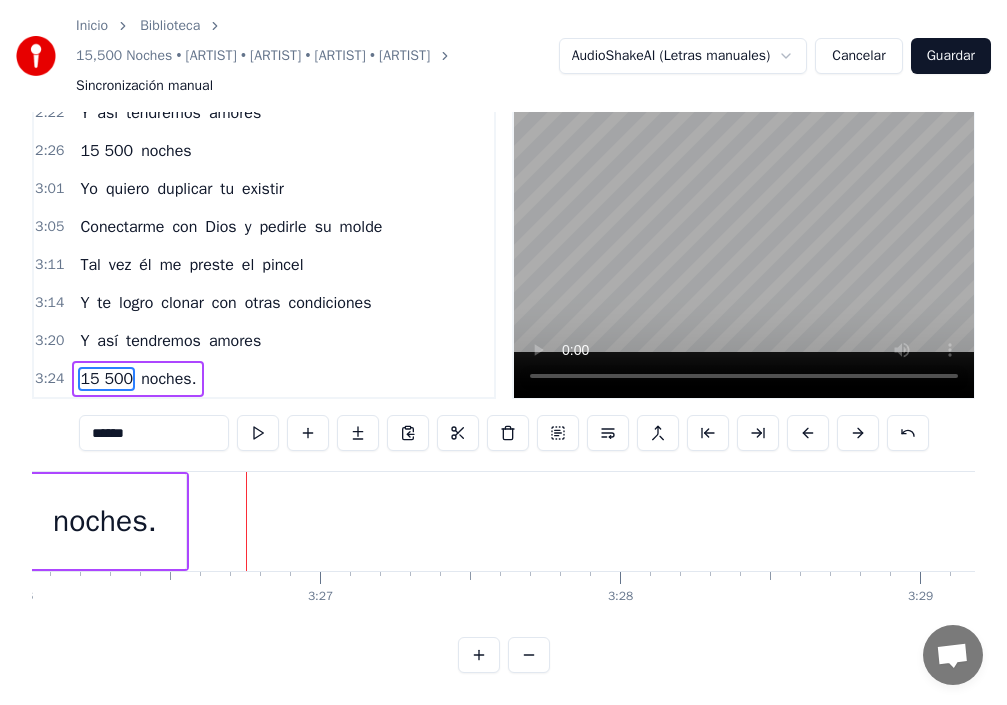 scroll, scrollTop: 0, scrollLeft: 61824, axis: horizontal 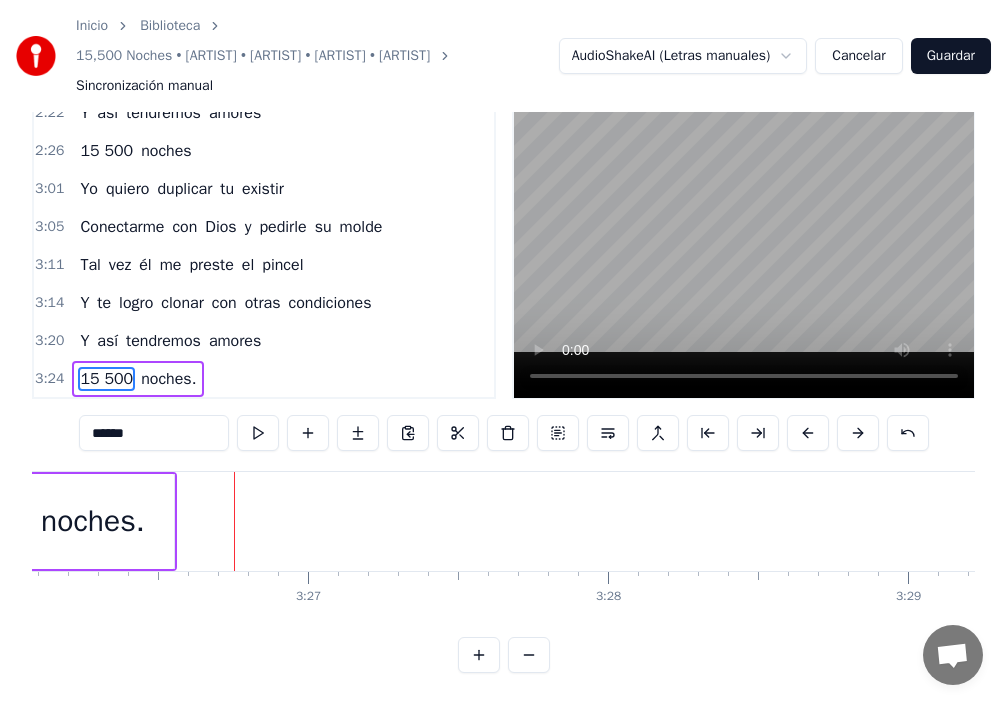 click on "15 500" at bounding box center (106, 379) 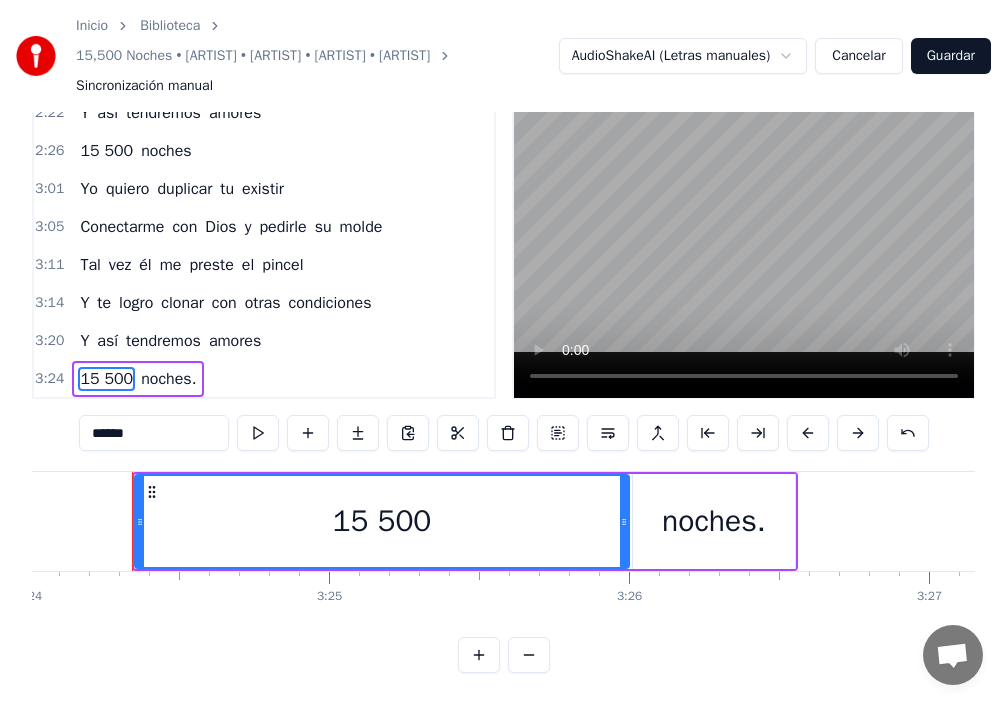 scroll, scrollTop: 0, scrollLeft: 61202, axis: horizontal 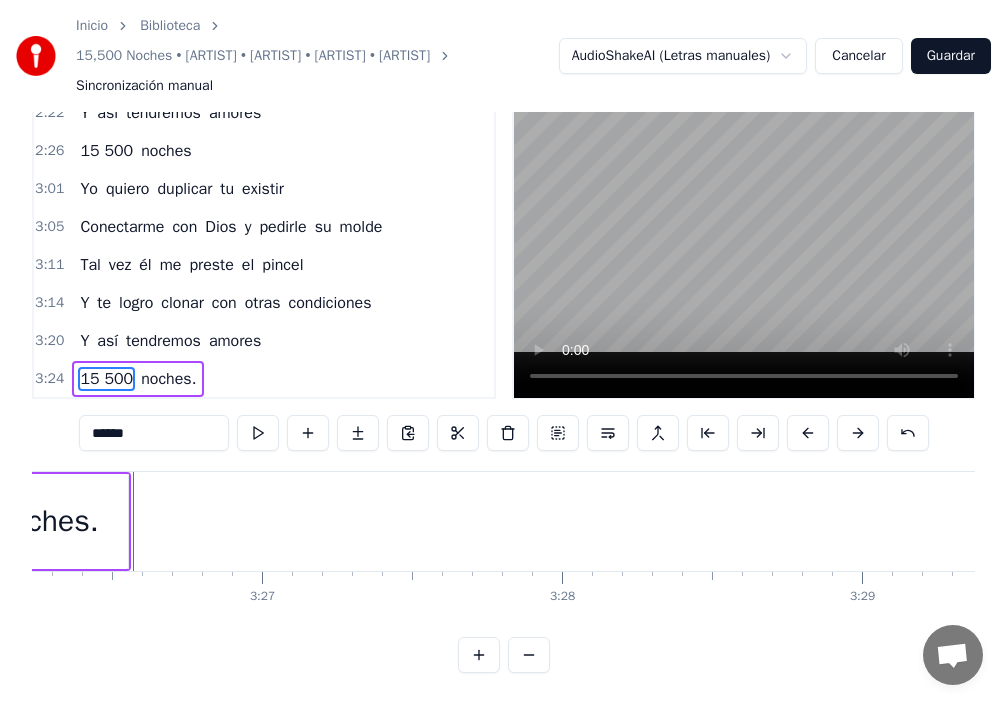 click on "noches." at bounding box center (47, 521) 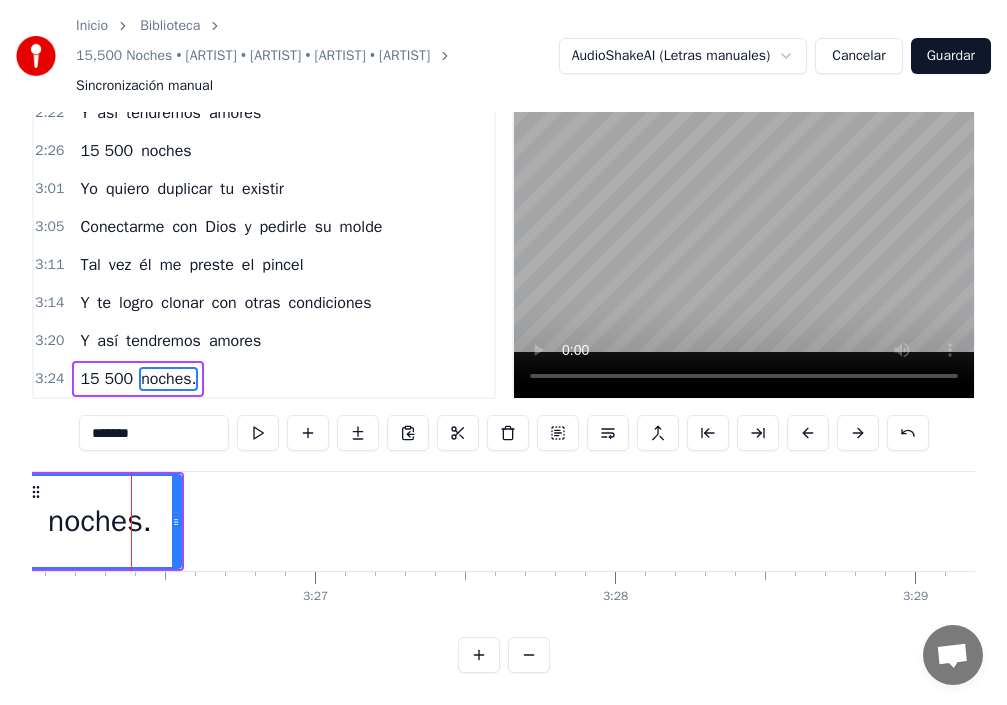 scroll, scrollTop: 0, scrollLeft: 61816, axis: horizontal 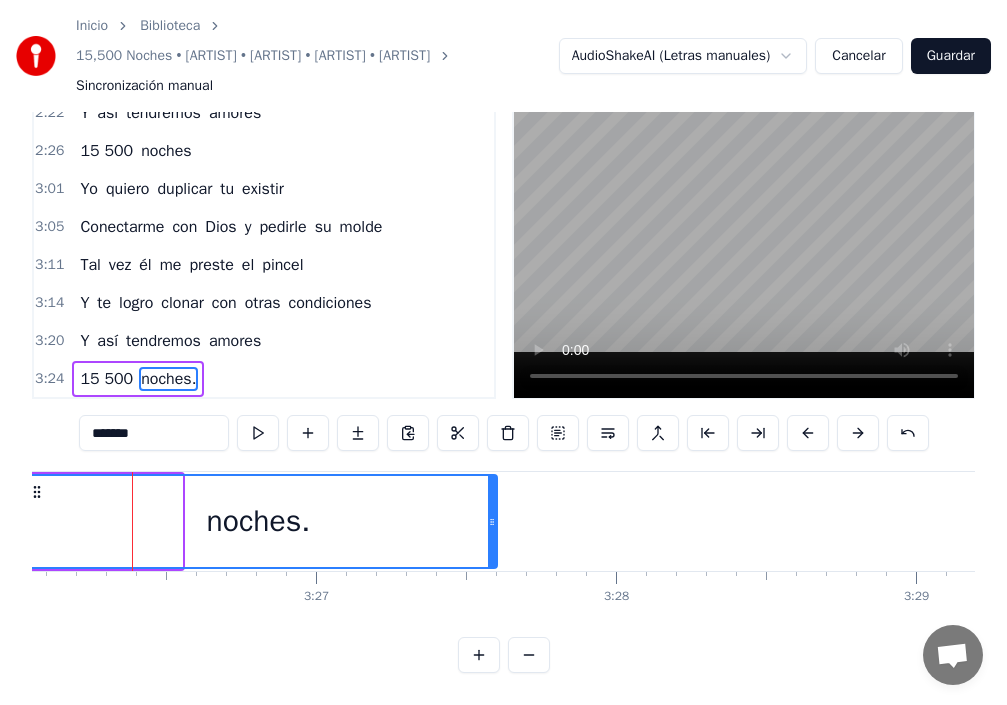 drag, startPoint x: 179, startPoint y: 503, endPoint x: 494, endPoint y: 515, distance: 315.2285 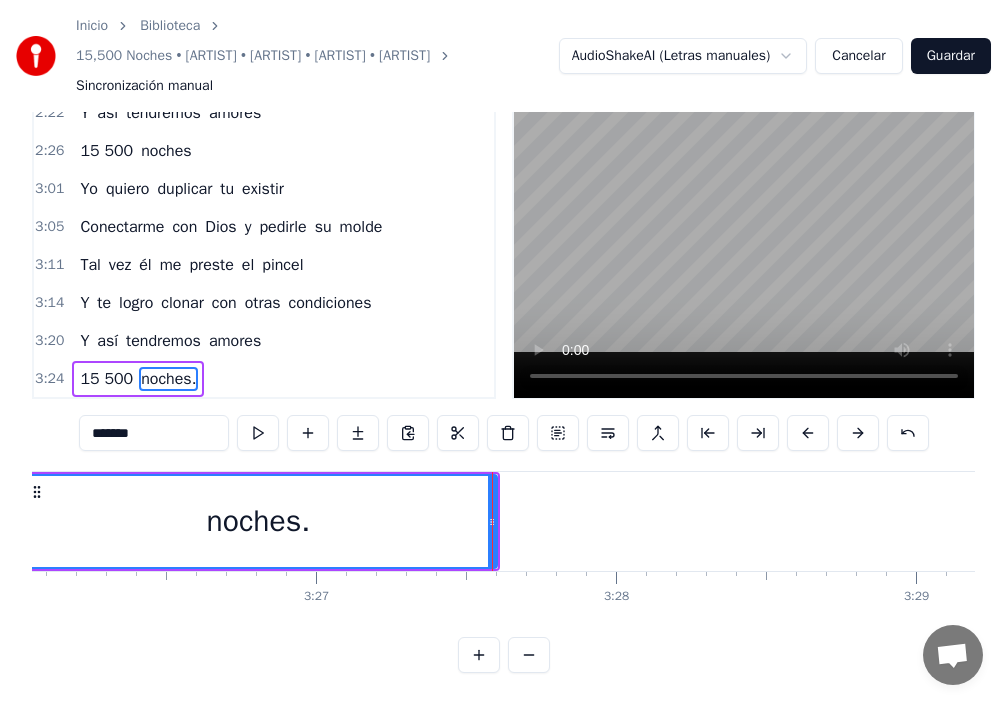 click on "Y" at bounding box center (84, 341) 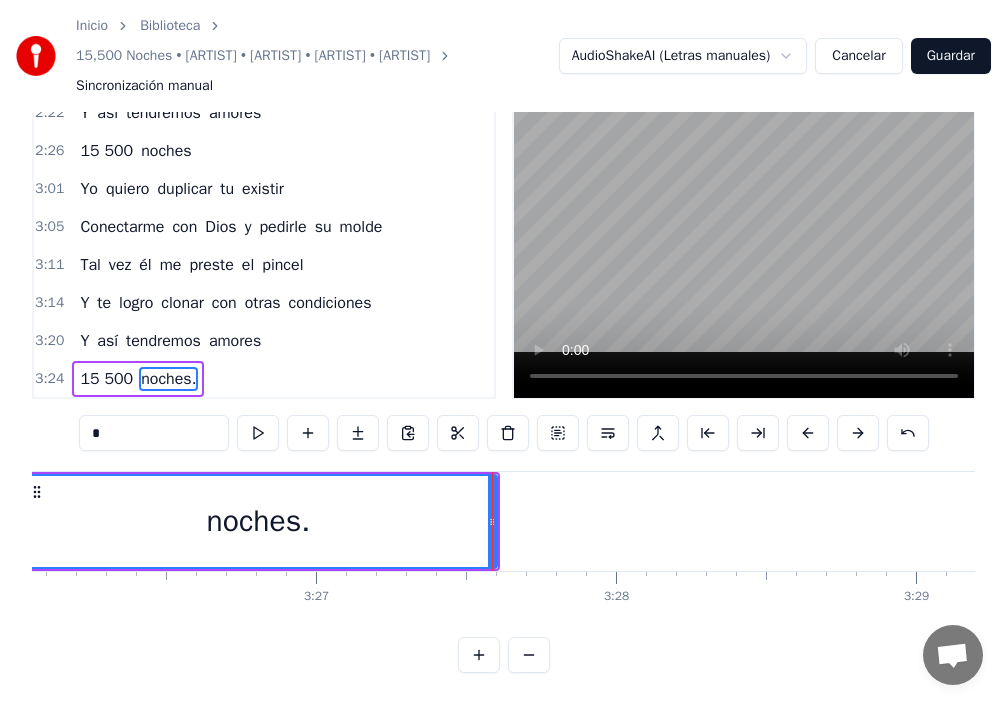 scroll, scrollTop: 84, scrollLeft: 0, axis: vertical 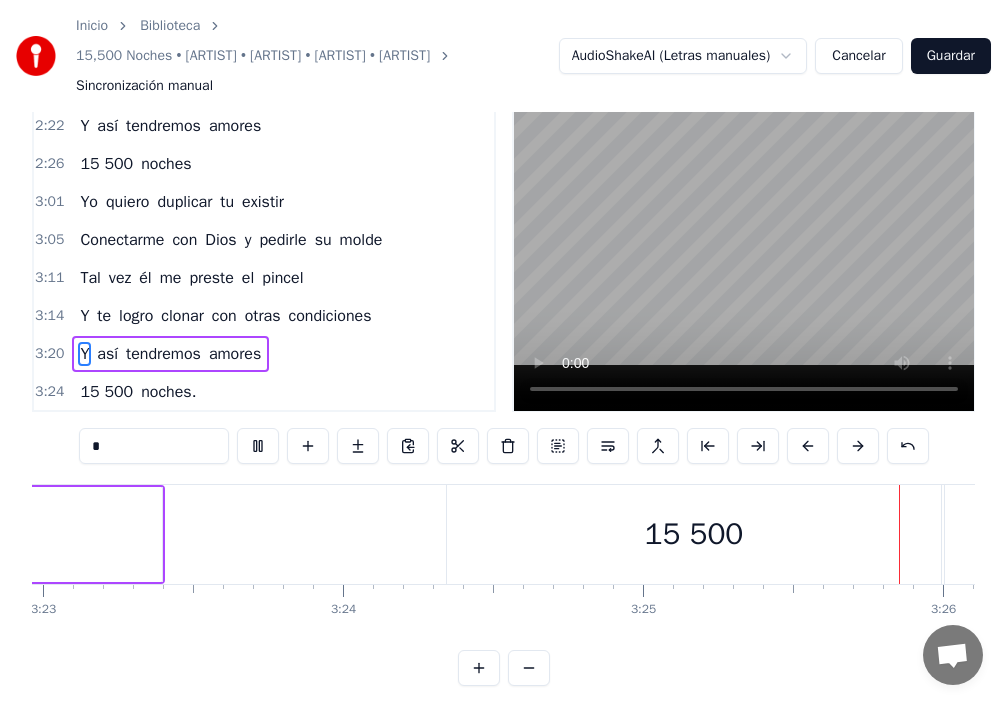 click on "Inicio Biblioteca 15,500 Noches • [ARTIST] • [ARTIST] • [ARTIST] • [ARTIST] Sincronización manual AudioShakeAI (Letras manuales) Cancelar Guardar" at bounding box center (503, 56) 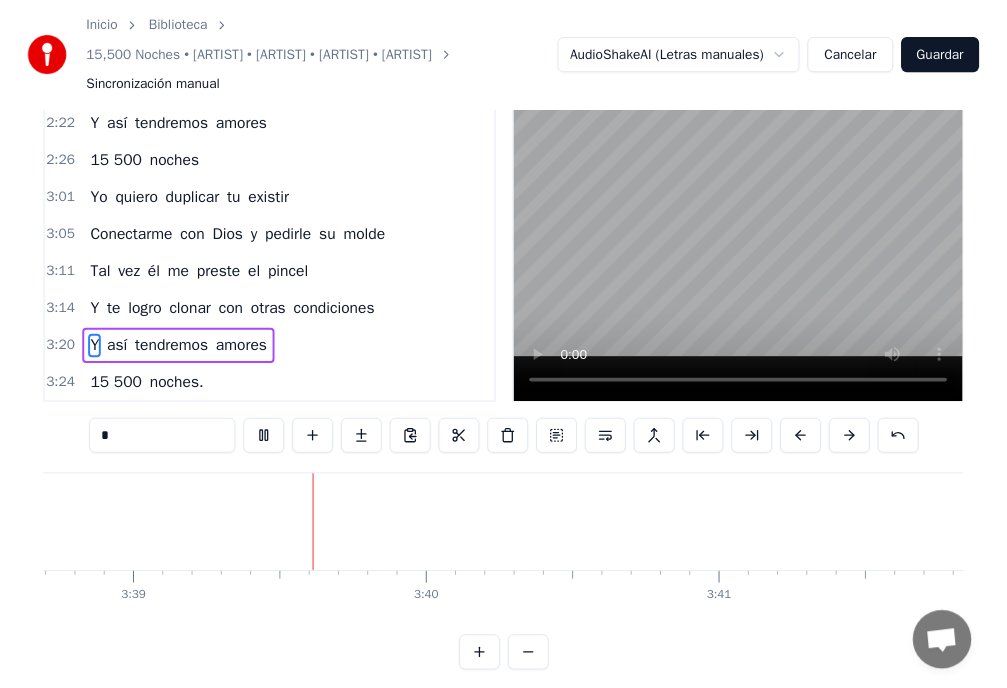 scroll, scrollTop: 0, scrollLeft: 65616, axis: horizontal 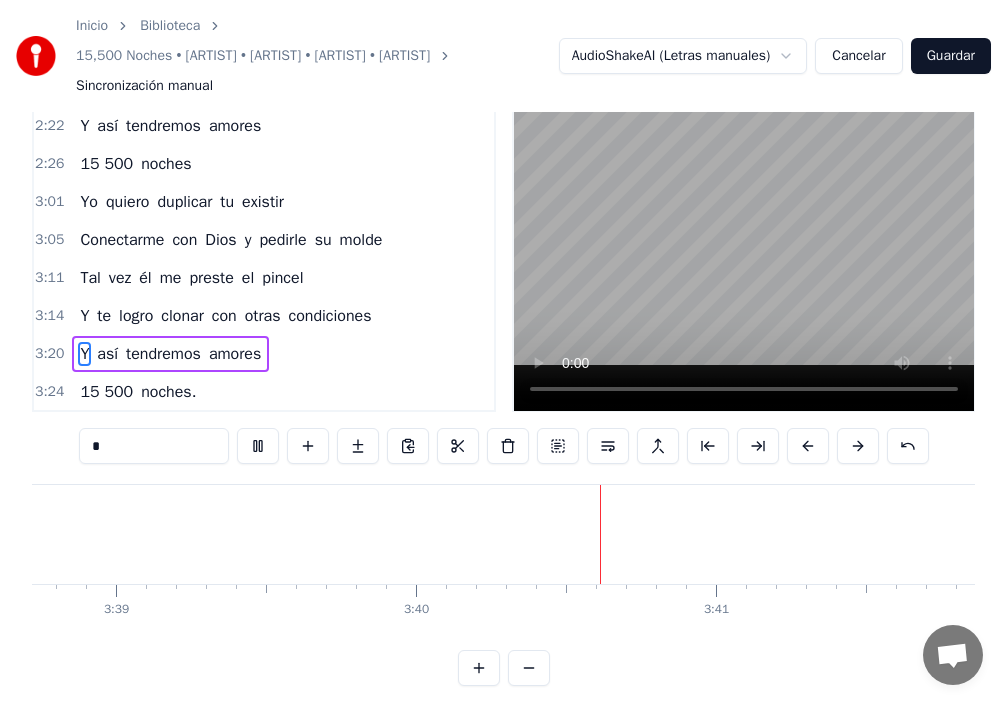 click on "Guardar" at bounding box center [951, 56] 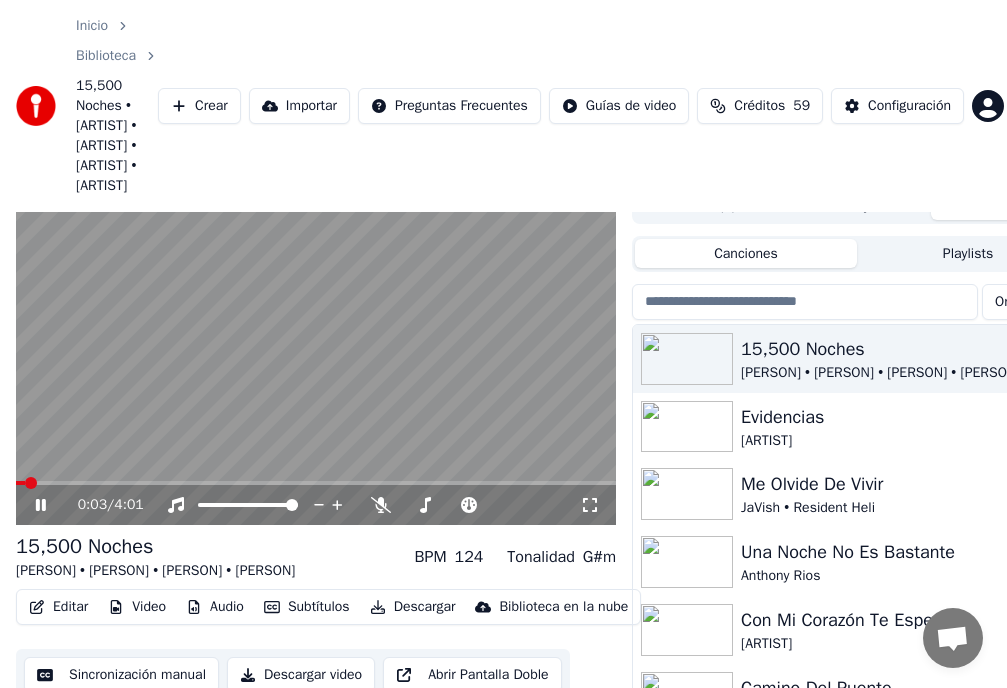 scroll, scrollTop: 0, scrollLeft: 0, axis: both 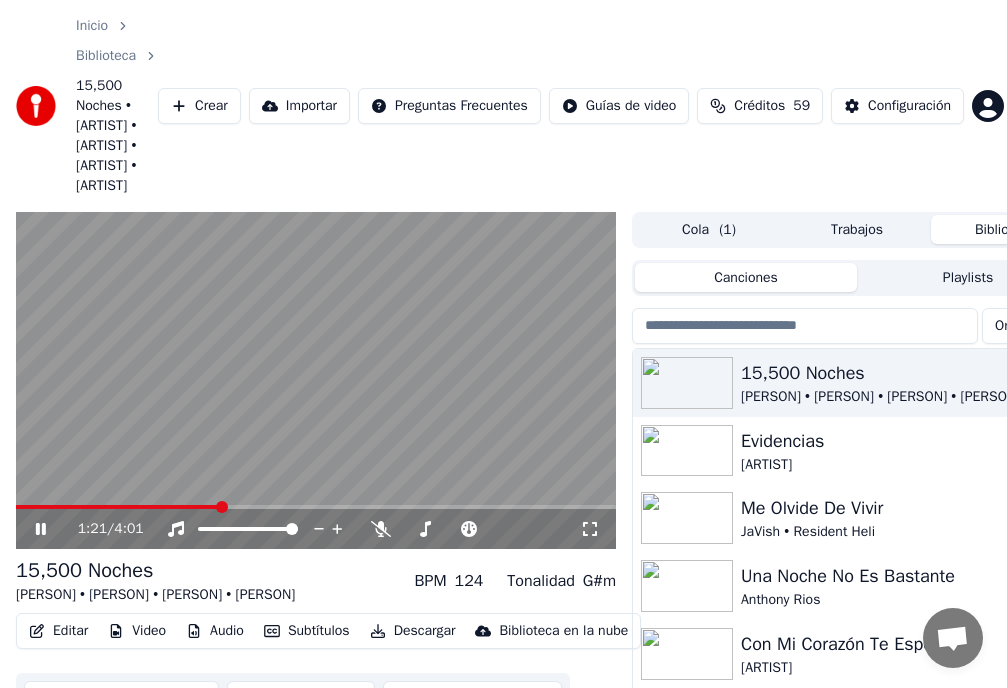 click 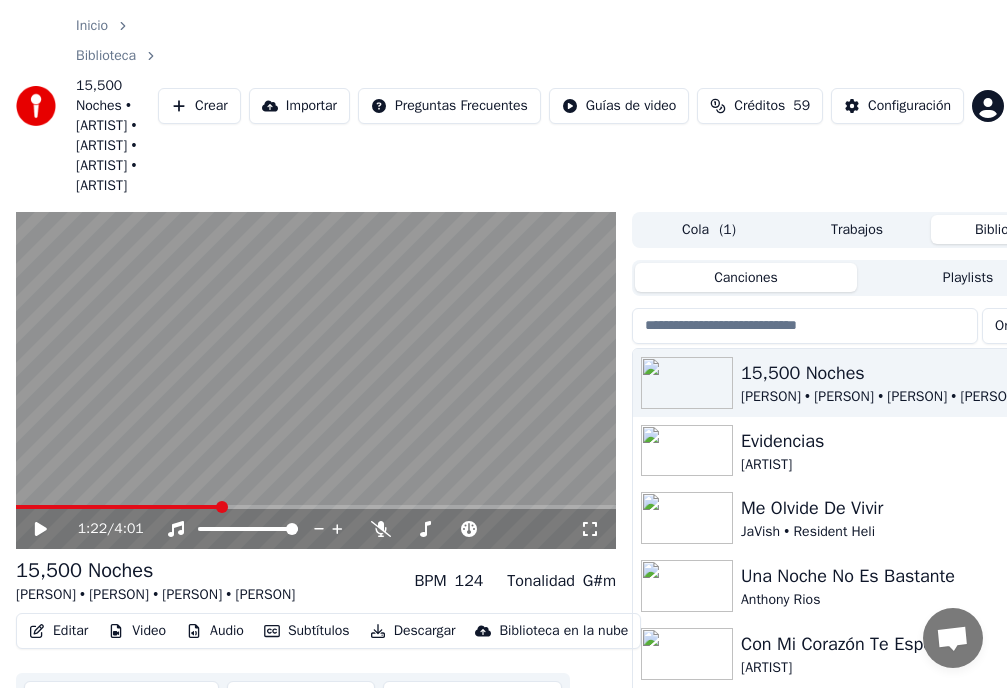 scroll, scrollTop: 0, scrollLeft: 75, axis: horizontal 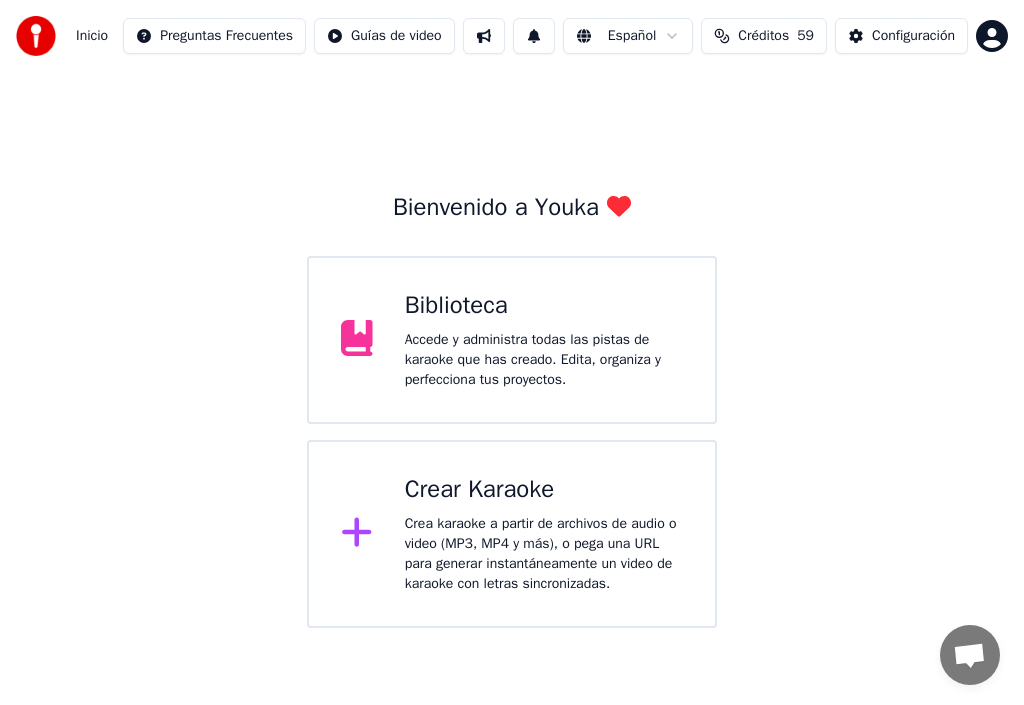 click on "Biblioteca" at bounding box center [544, 306] 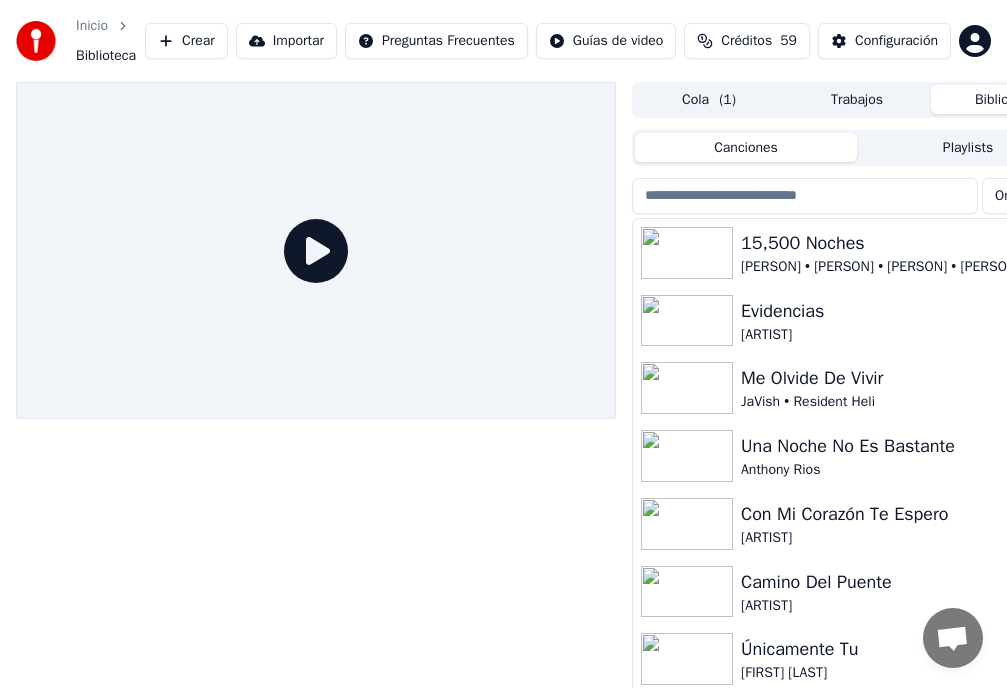click on "15,500 Noches" at bounding box center (897, 243) 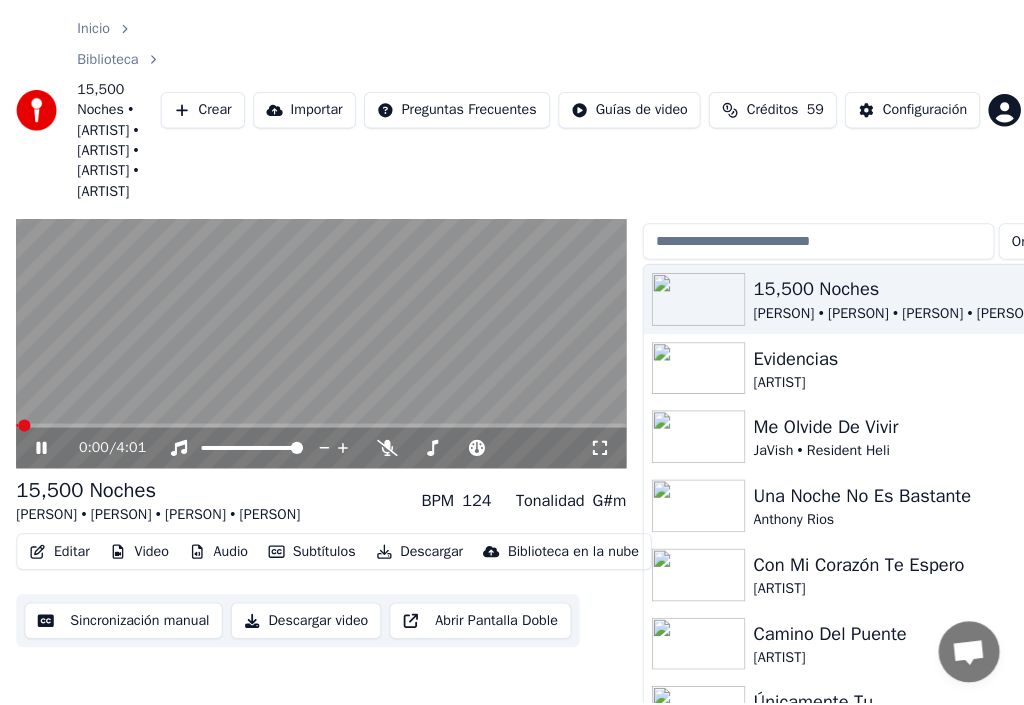 scroll, scrollTop: 0, scrollLeft: 0, axis: both 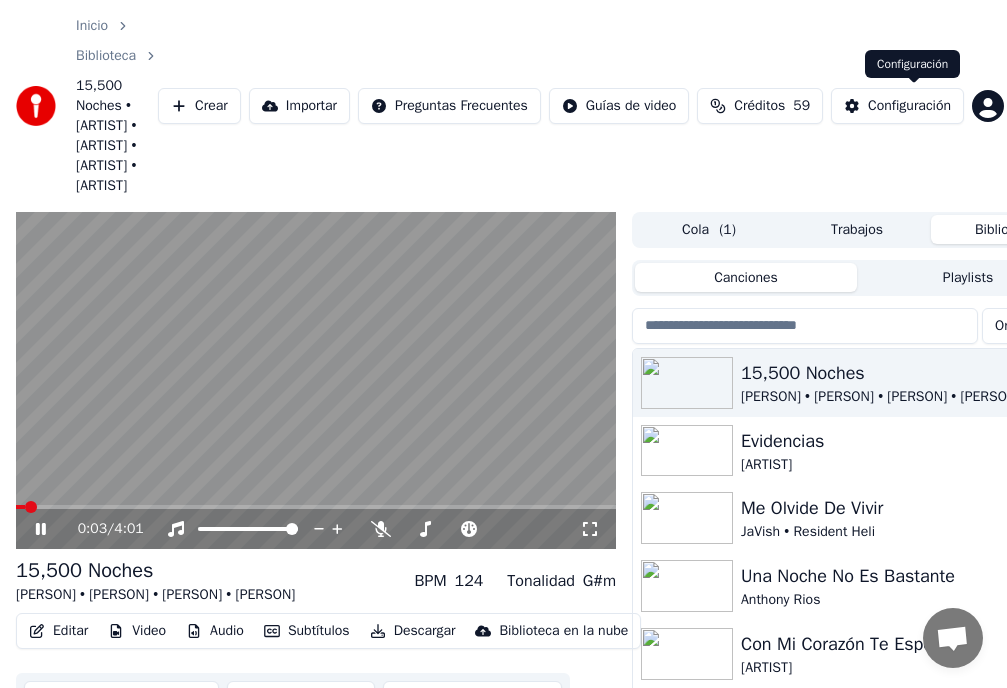 click on "Configuración" at bounding box center (909, 106) 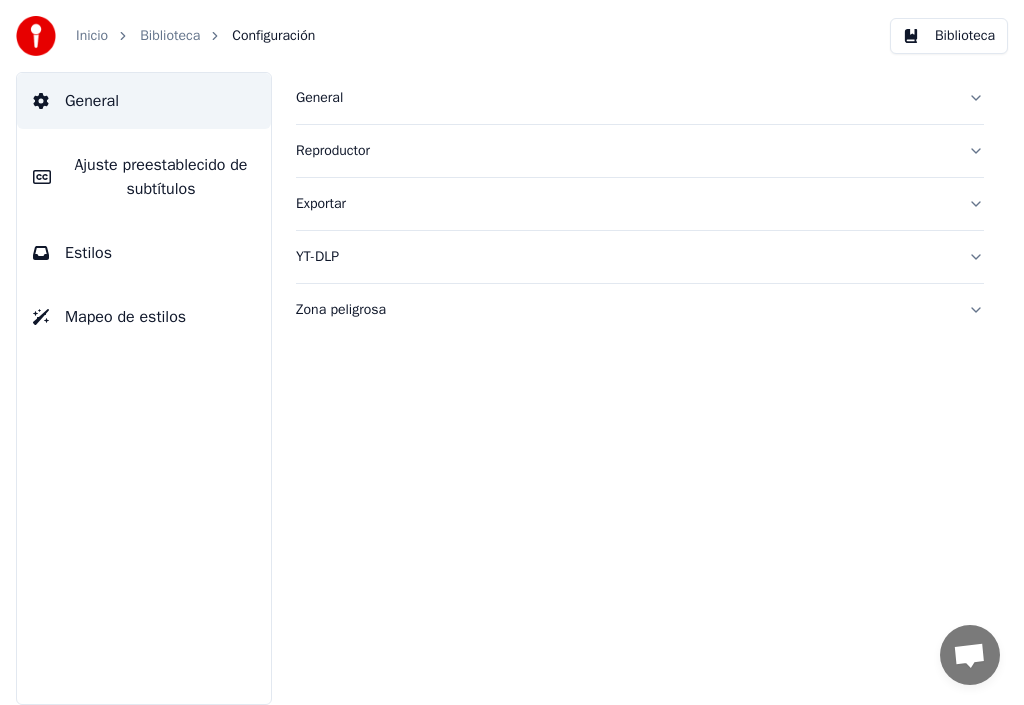 click on "Estilos" at bounding box center [88, 253] 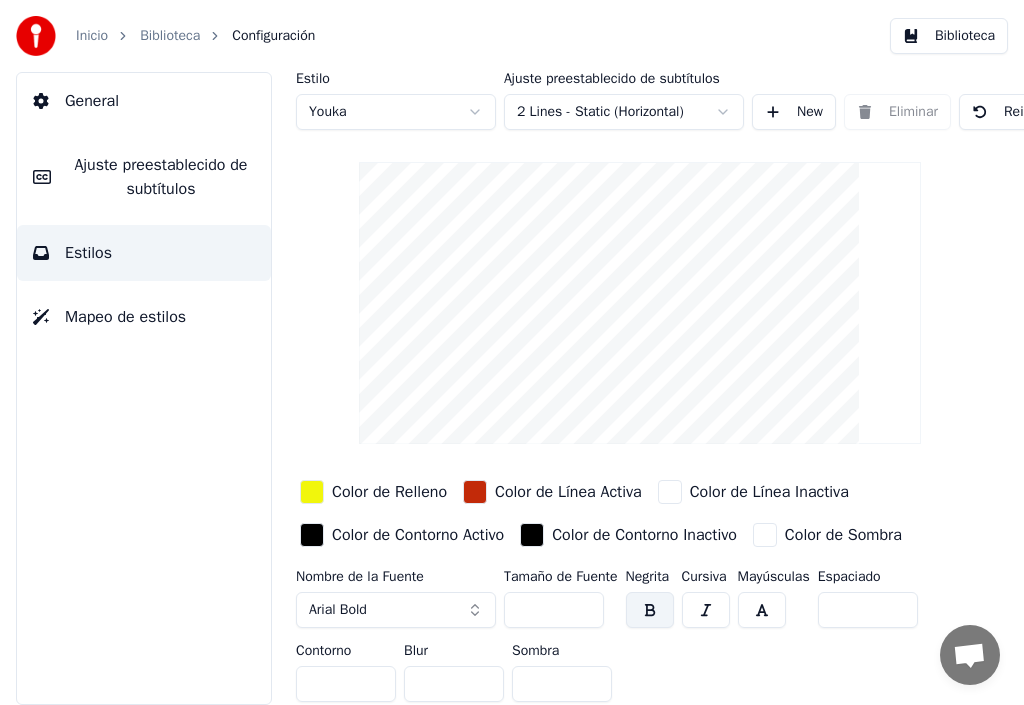 click at bounding box center (670, 492) 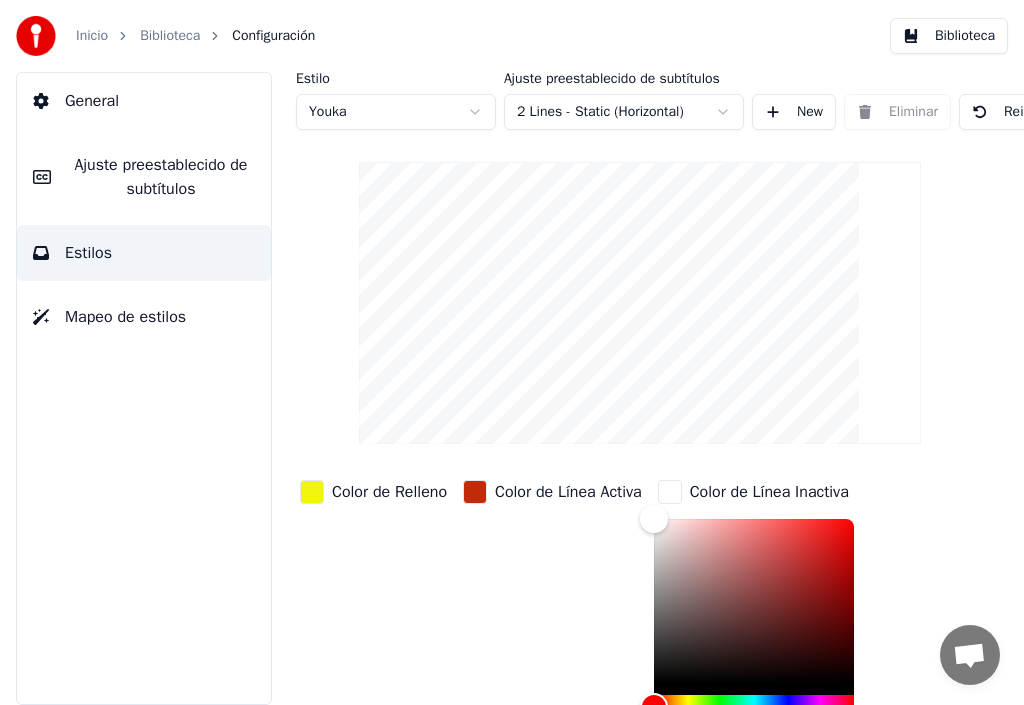 scroll, scrollTop: 100, scrollLeft: 0, axis: vertical 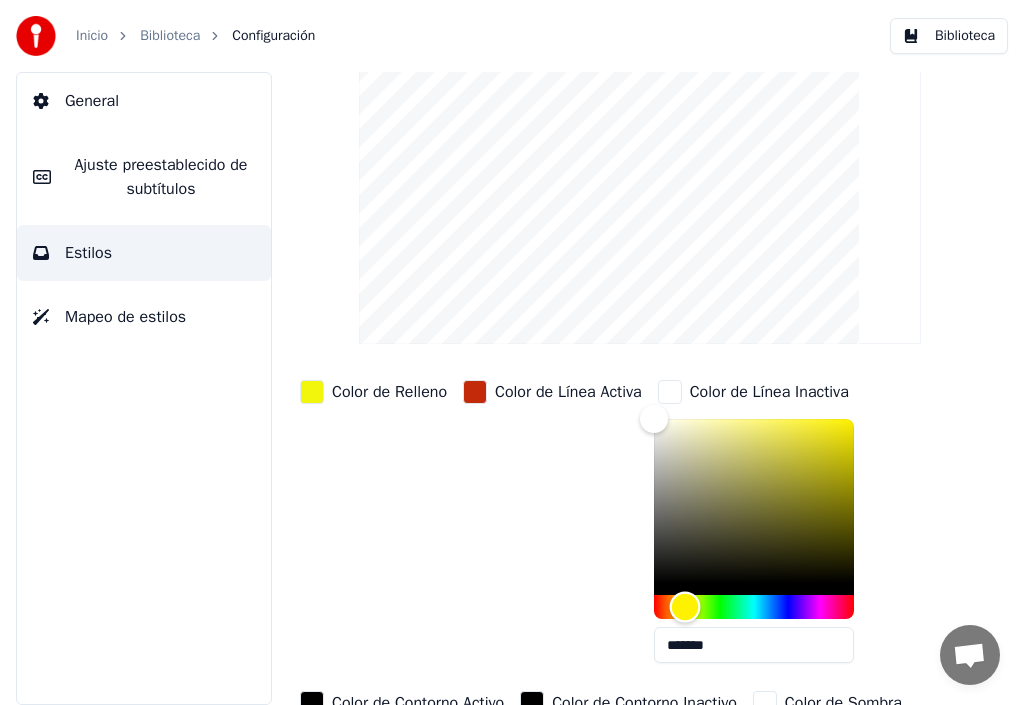 drag, startPoint x: 663, startPoint y: 603, endPoint x: 689, endPoint y: 609, distance: 26.683329 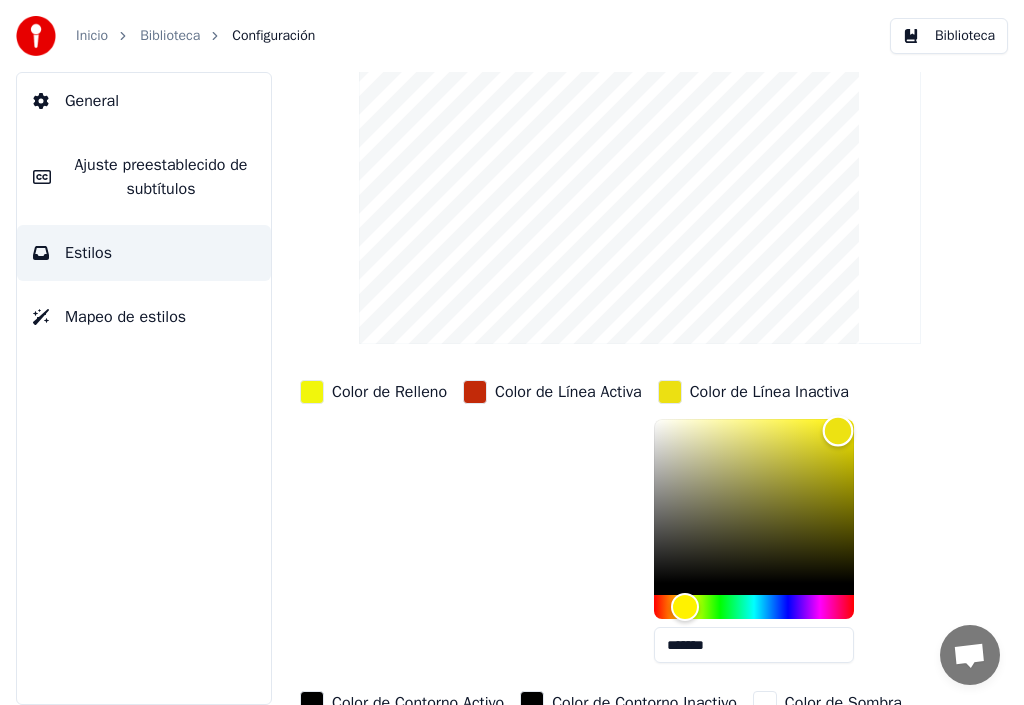 type on "*******" 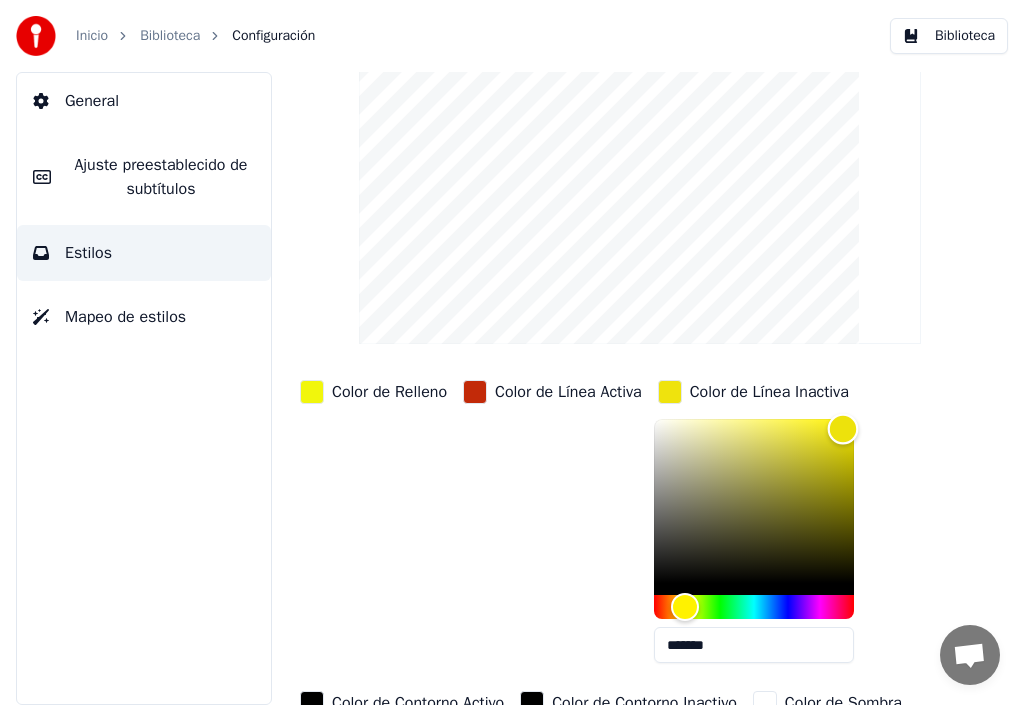 drag, startPoint x: 658, startPoint y: 421, endPoint x: 847, endPoint y: 428, distance: 189.12958 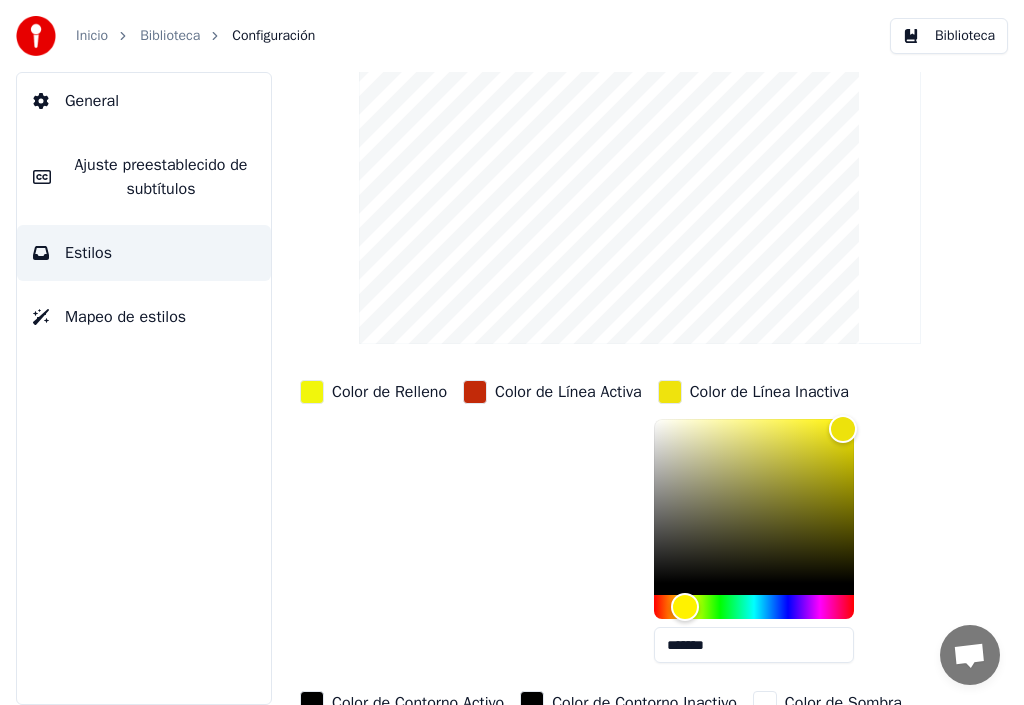 click at bounding box center (312, 392) 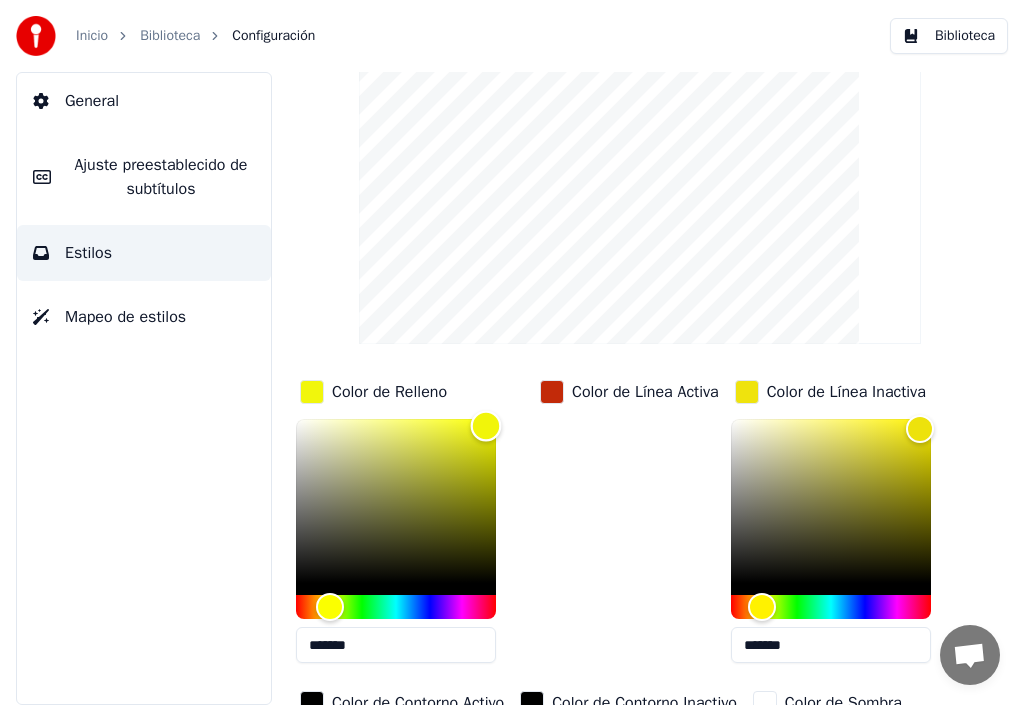 type on "*******" 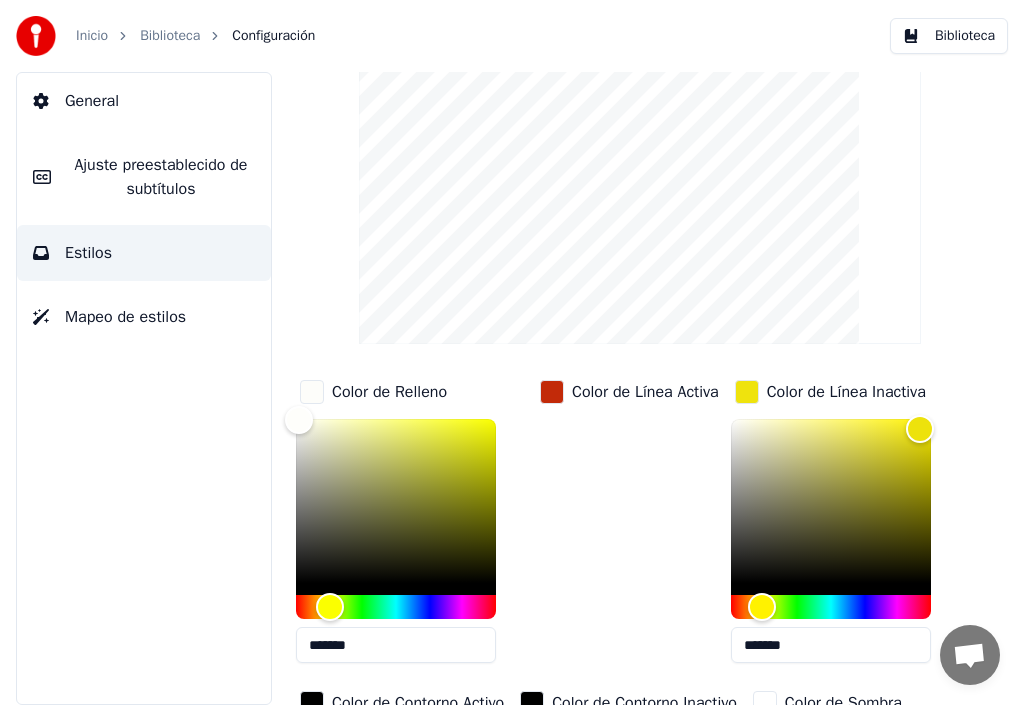 click at bounding box center (747, 392) 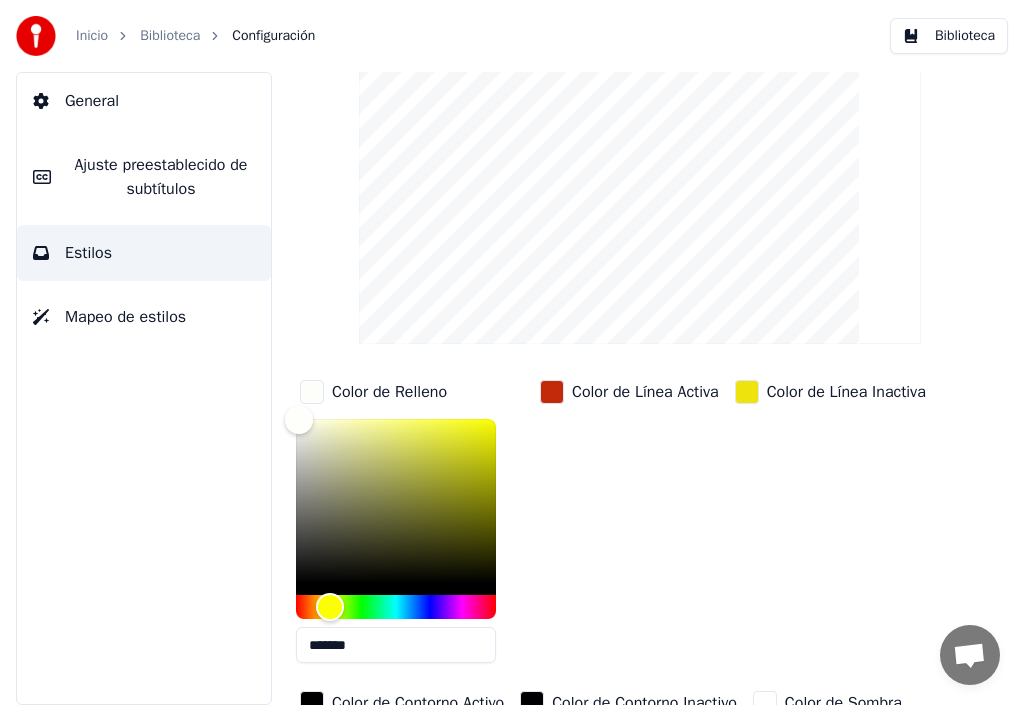 click at bounding box center [747, 392] 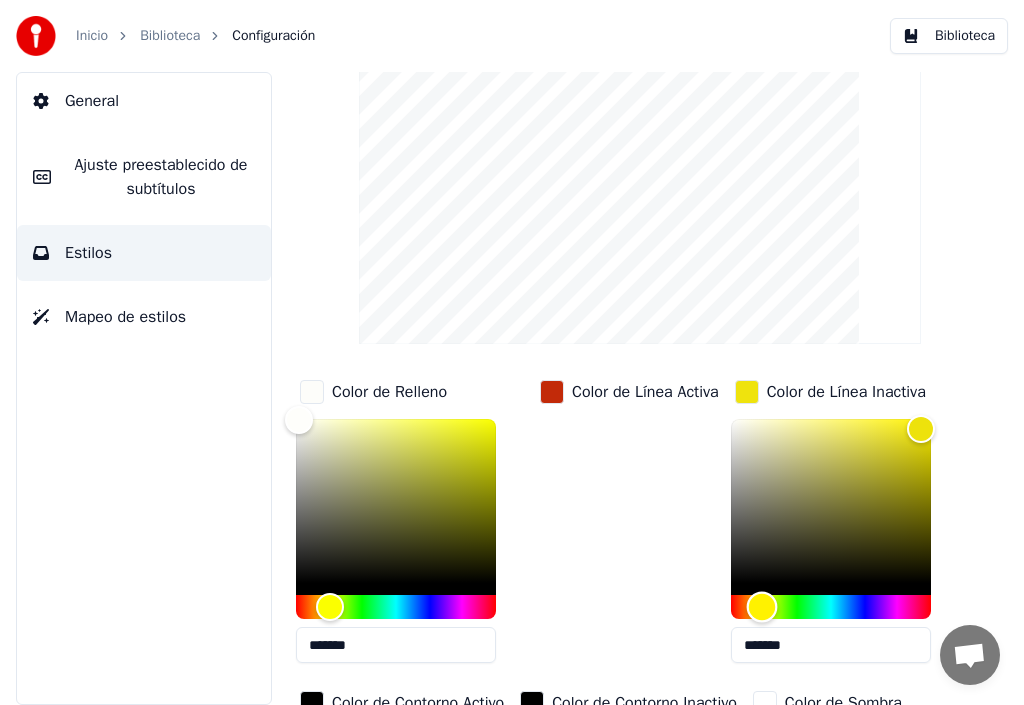 click at bounding box center (831, 607) 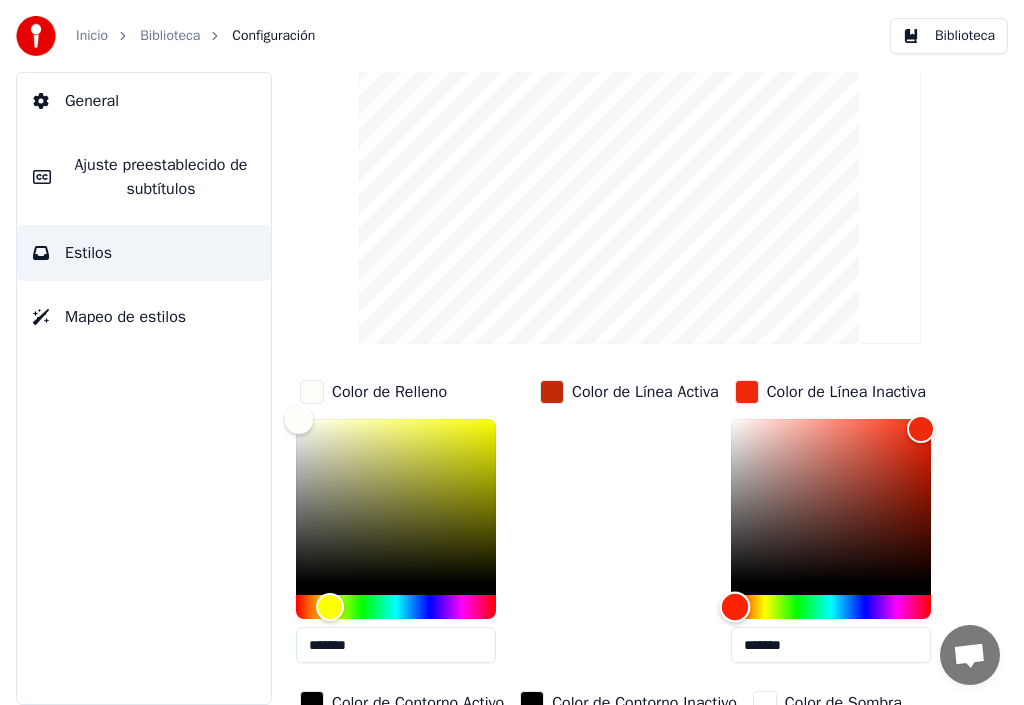 click at bounding box center (831, 607) 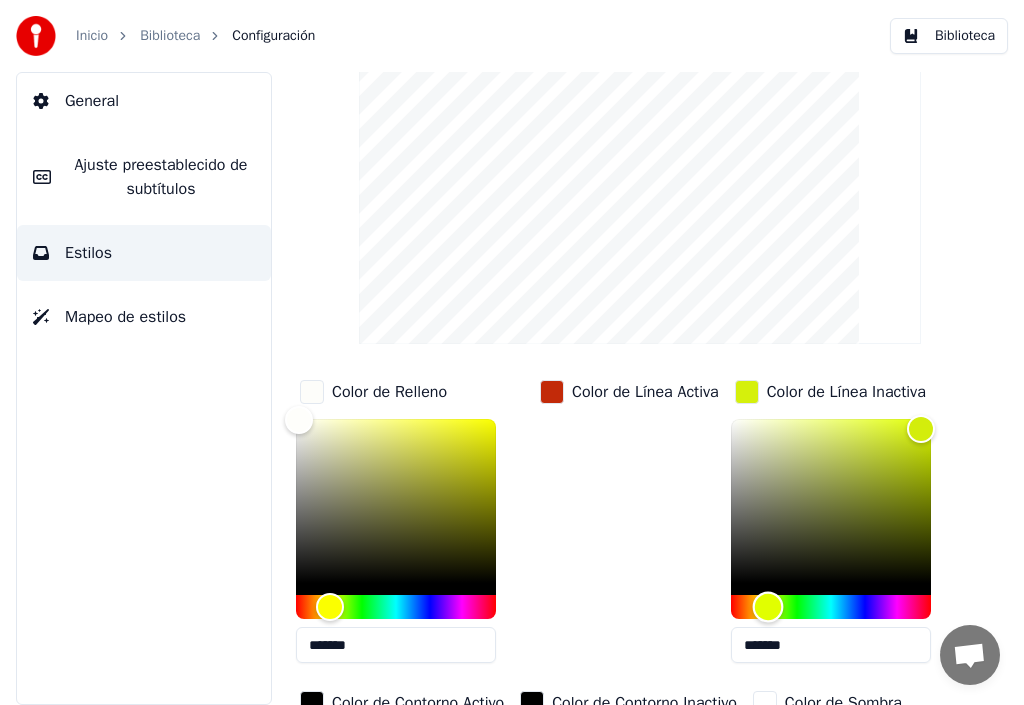 click at bounding box center [831, 607] 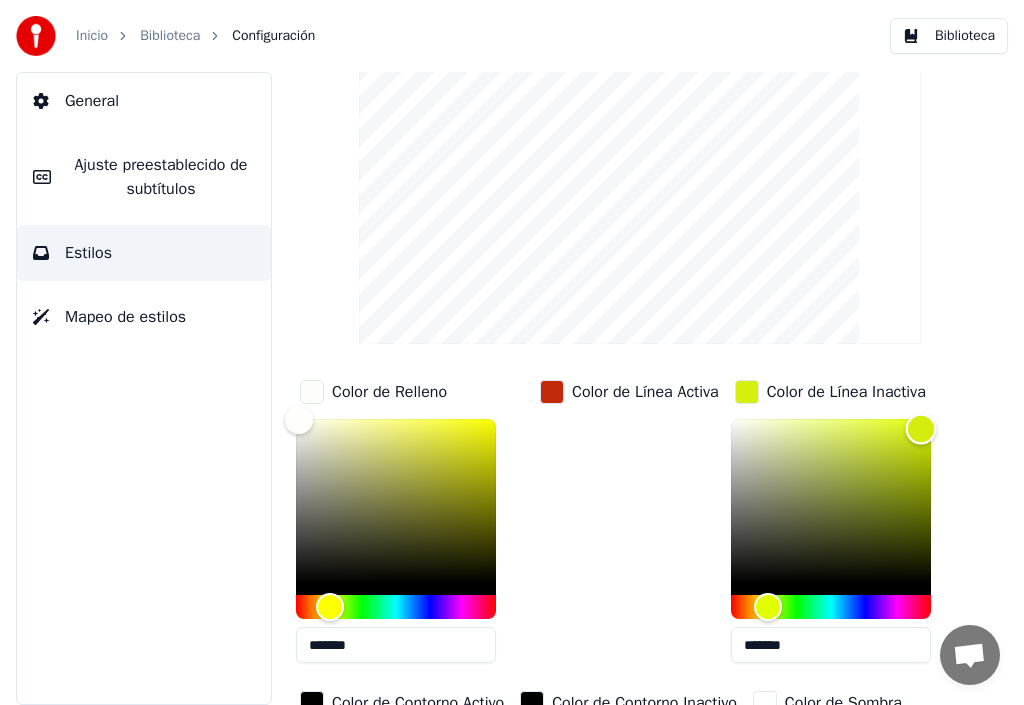 type on "*******" 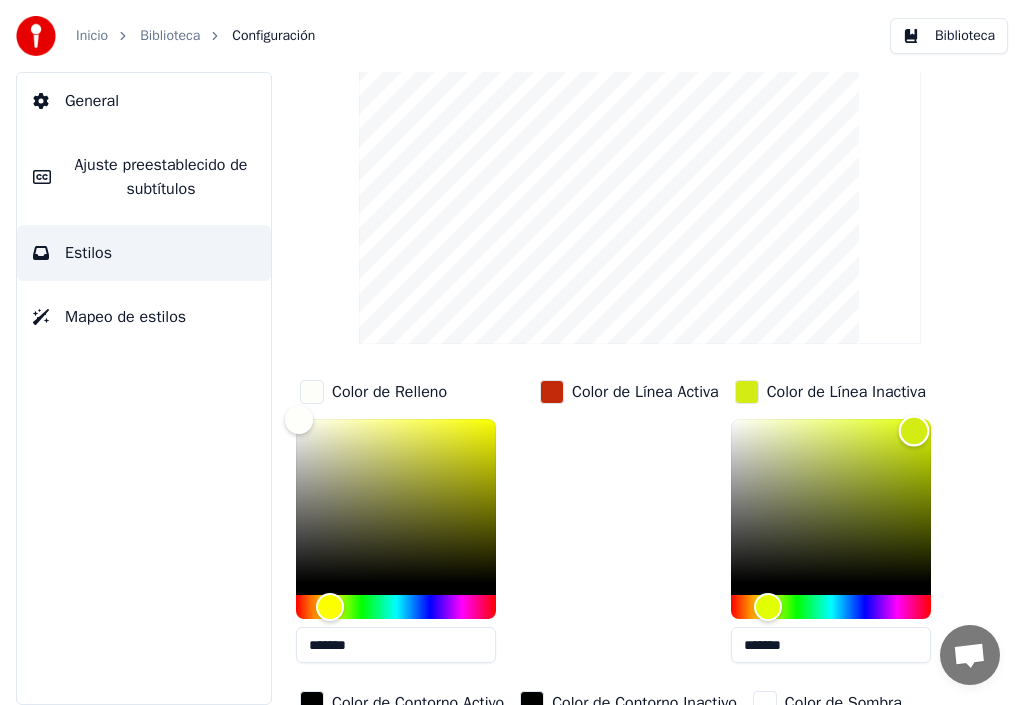 click at bounding box center [913, 431] 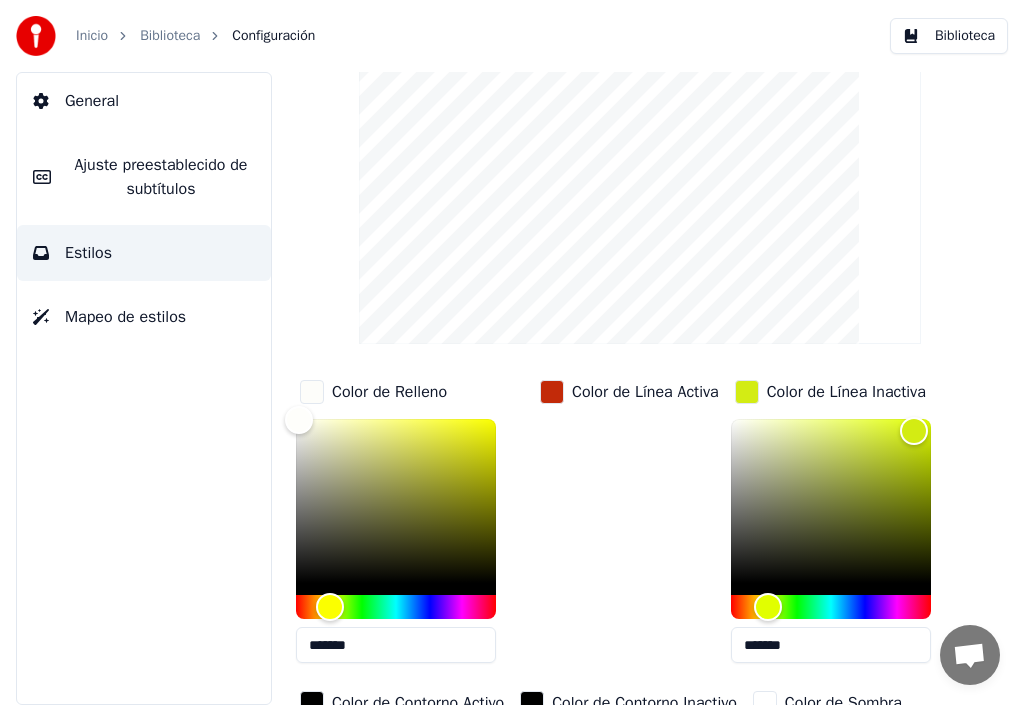 drag, startPoint x: 751, startPoint y: 389, endPoint x: 679, endPoint y: 394, distance: 72.1734 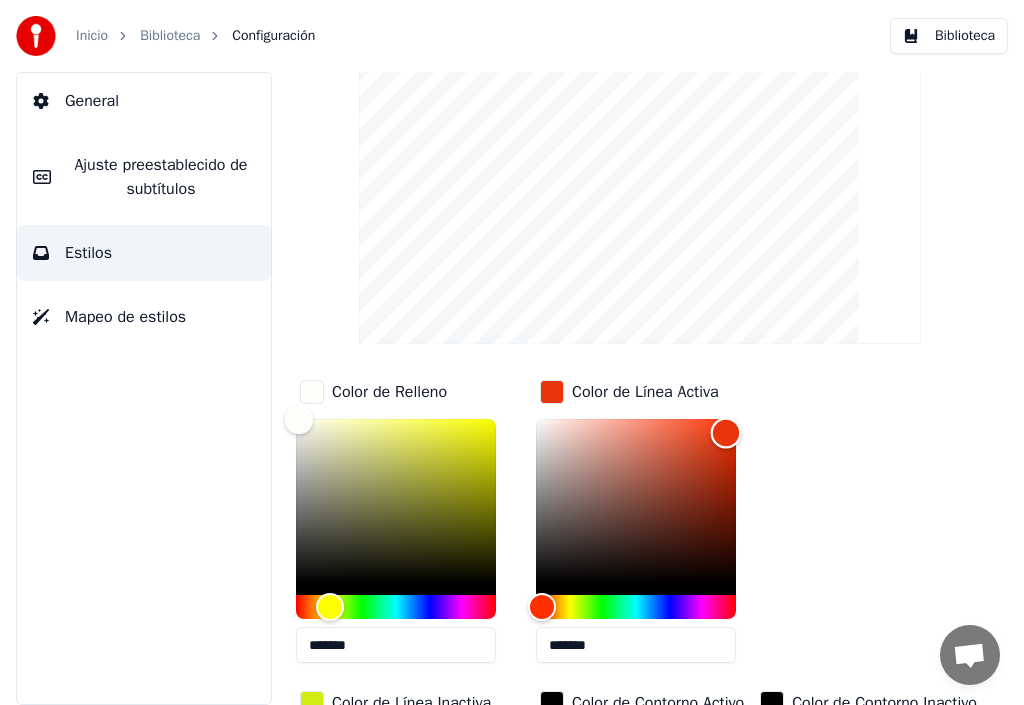 drag, startPoint x: 721, startPoint y: 456, endPoint x: 726, endPoint y: 432, distance: 24.5153 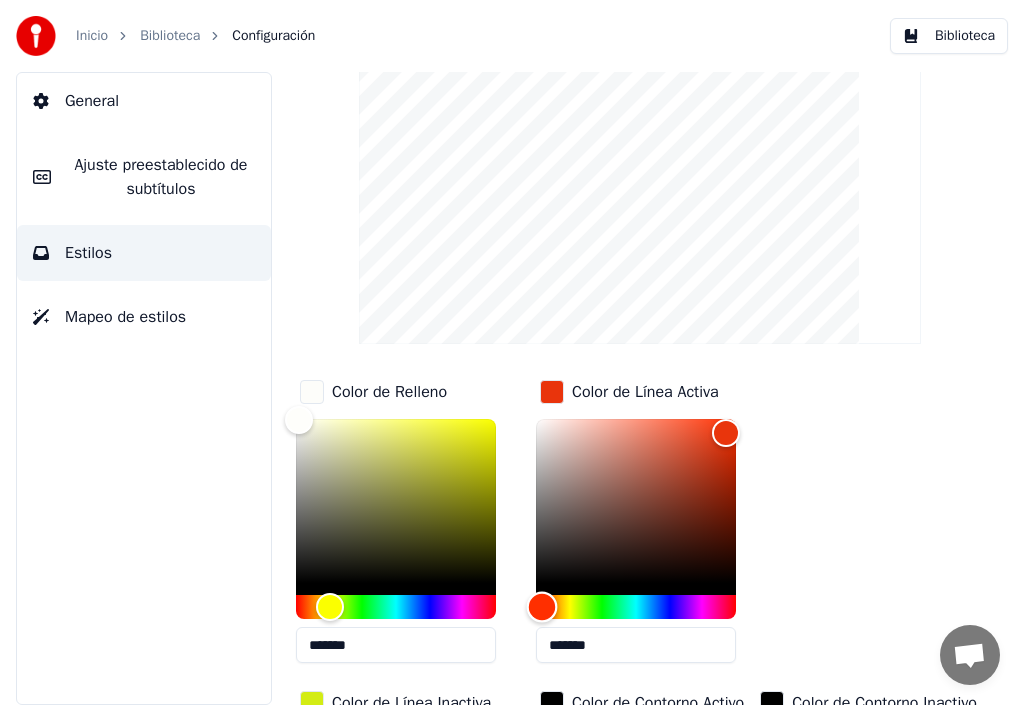 type on "*******" 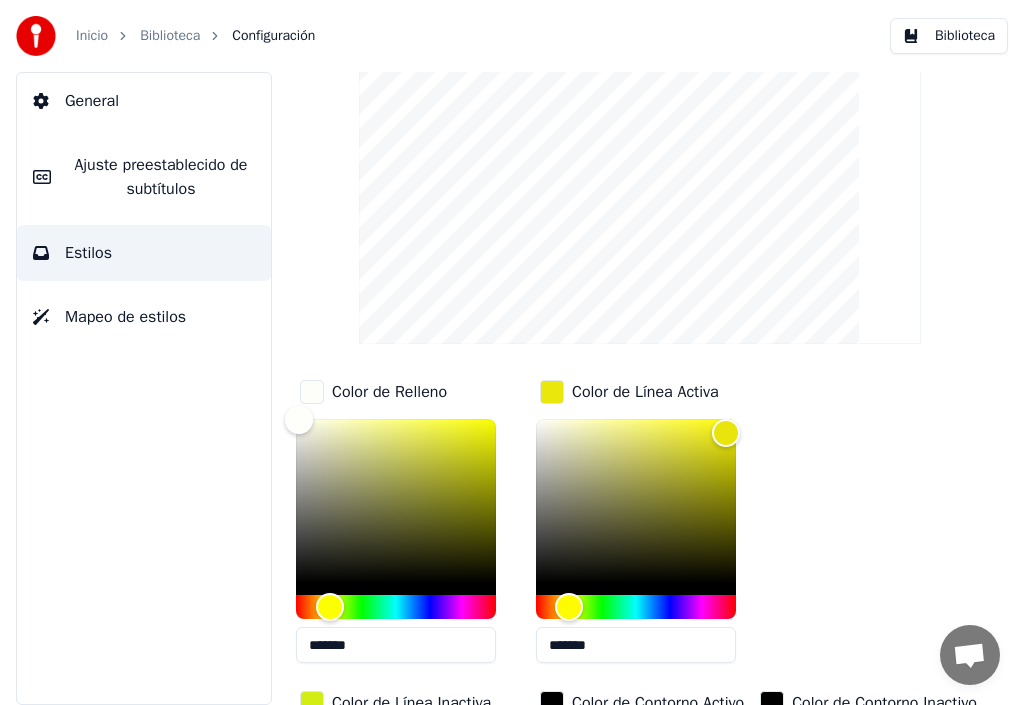 click on "Color de Relleno ******* Color de Línea Activa ******* Color de Línea Inactiva ******* Color de Contorno Activo Color de Contorno Inactivo Color de Sombra" at bounding box center [640, 704] 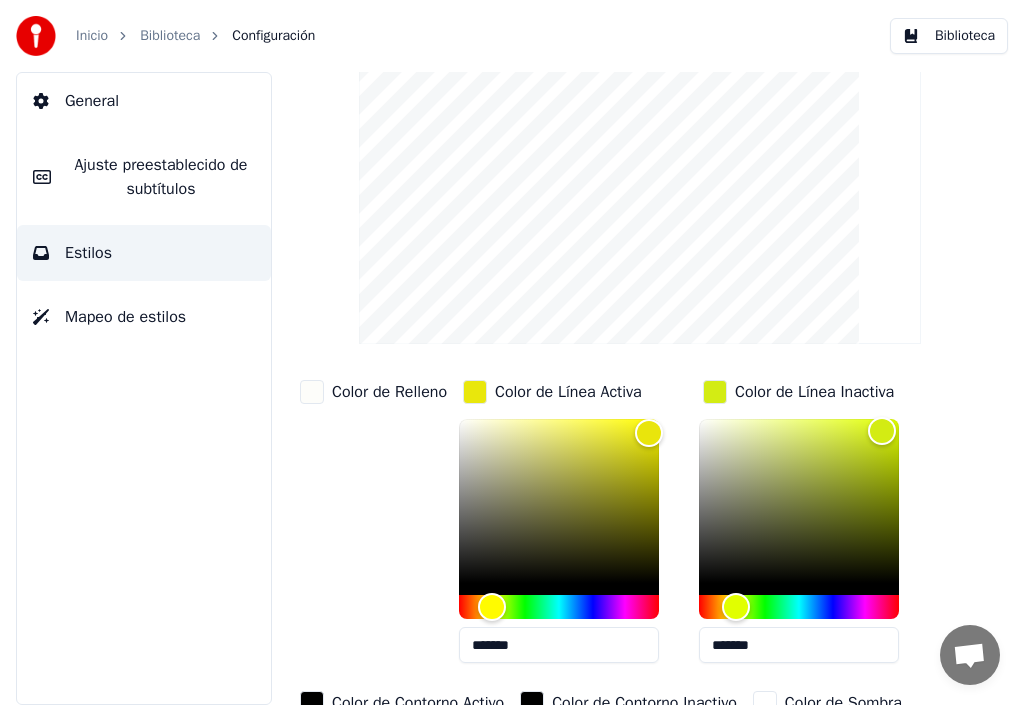 click on "Color de Relleno" at bounding box center (389, 392) 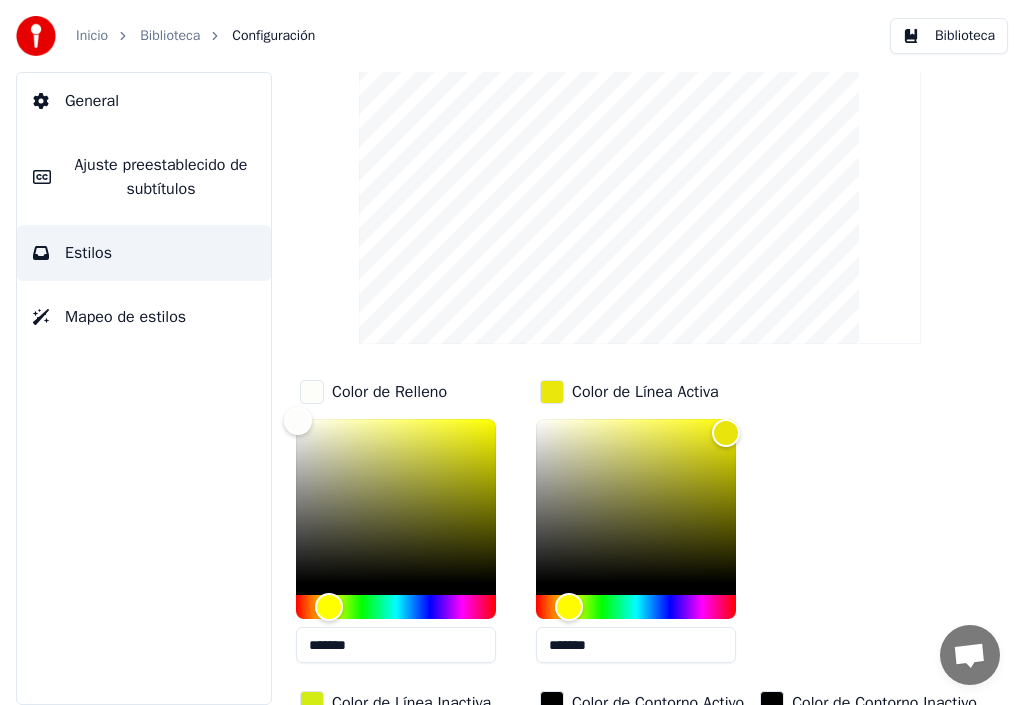 click on "Color de Relleno" at bounding box center [389, 392] 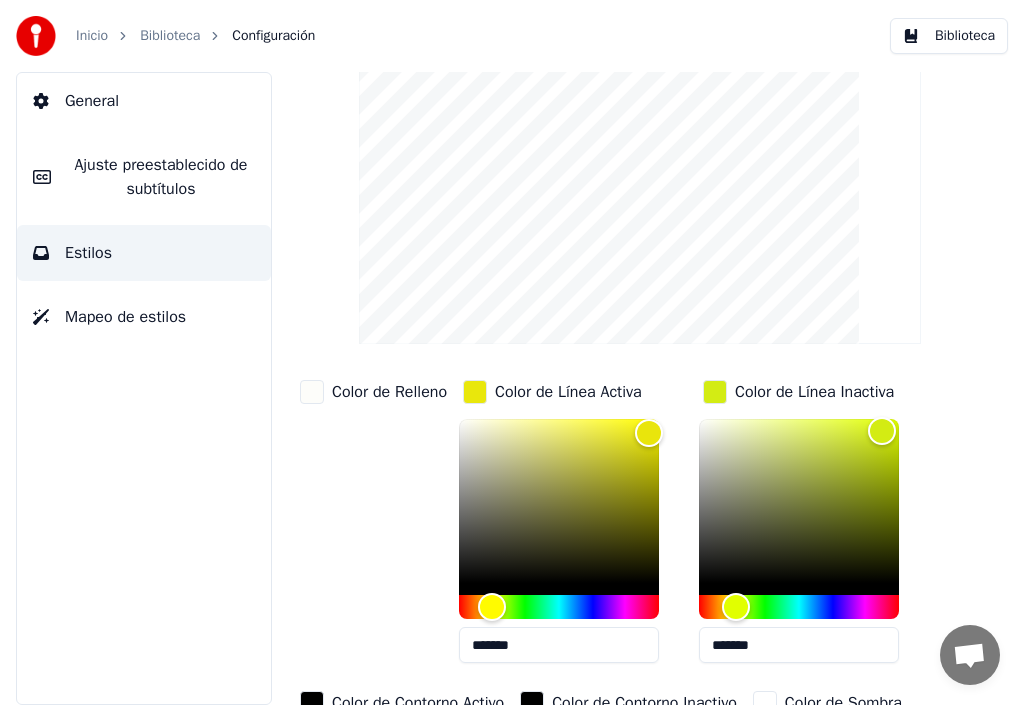 click at bounding box center [312, 392] 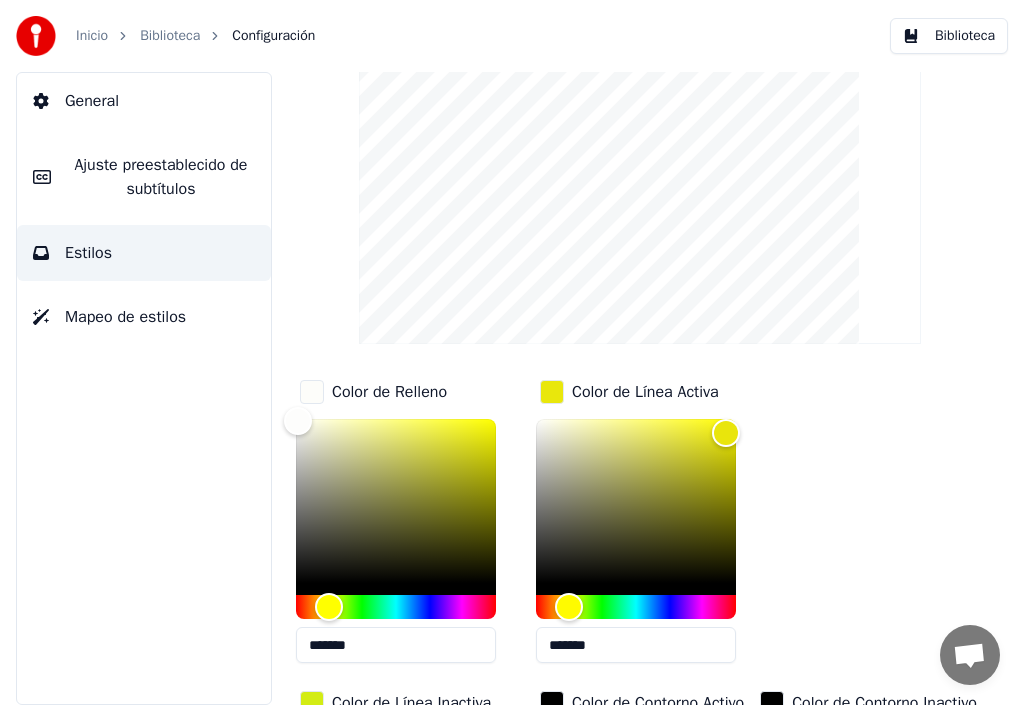 click at bounding box center [552, 392] 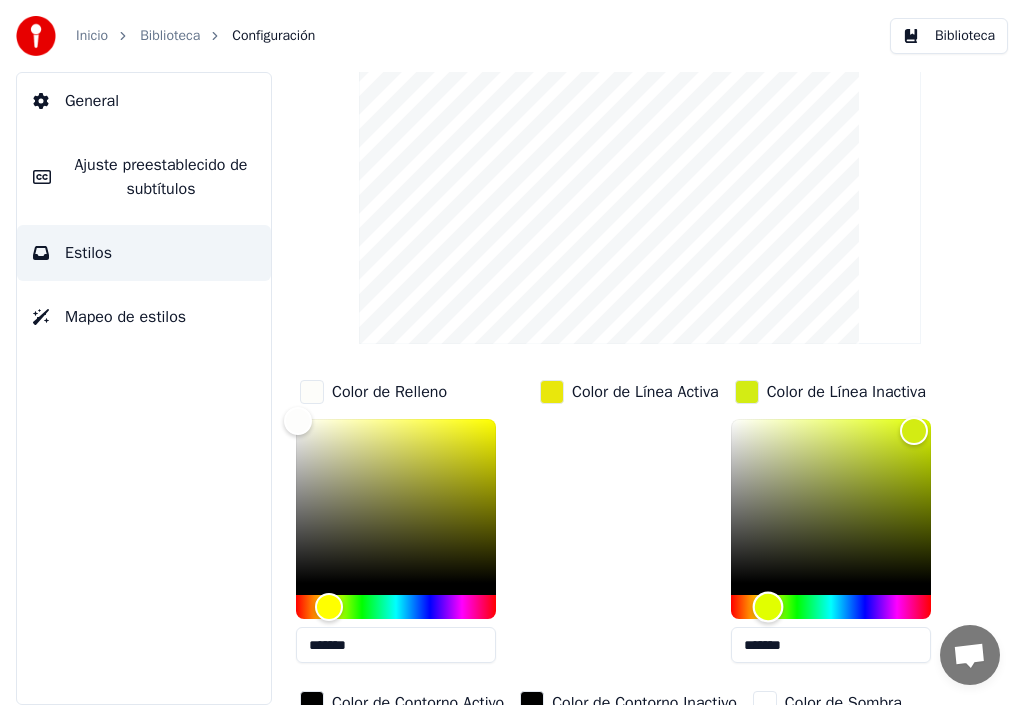 click at bounding box center [831, 607] 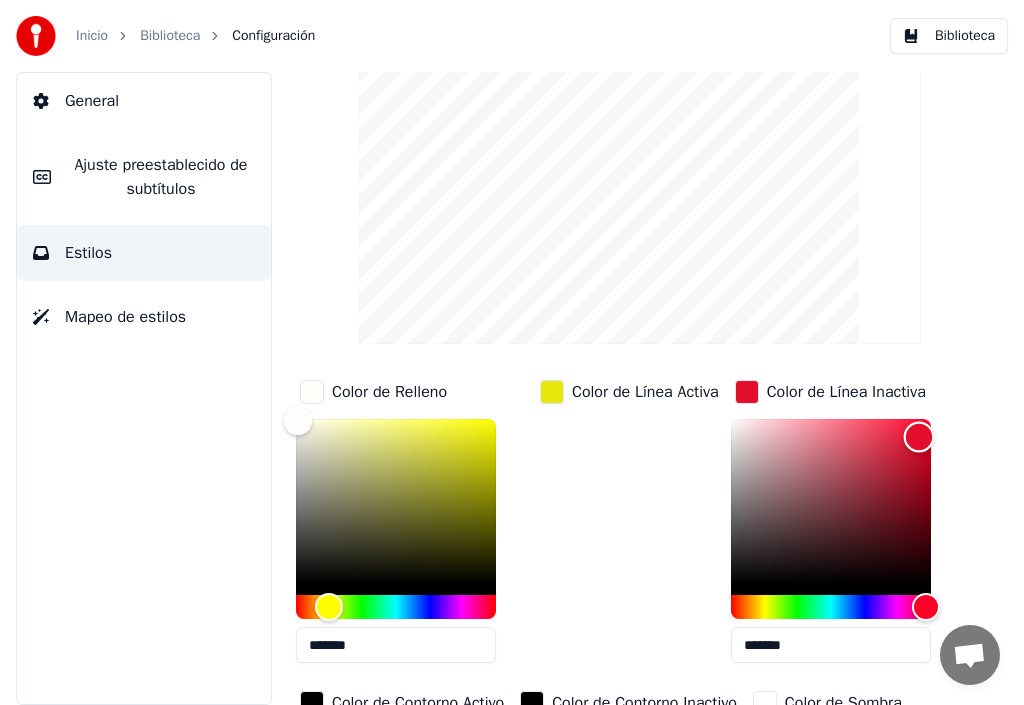 type on "*******" 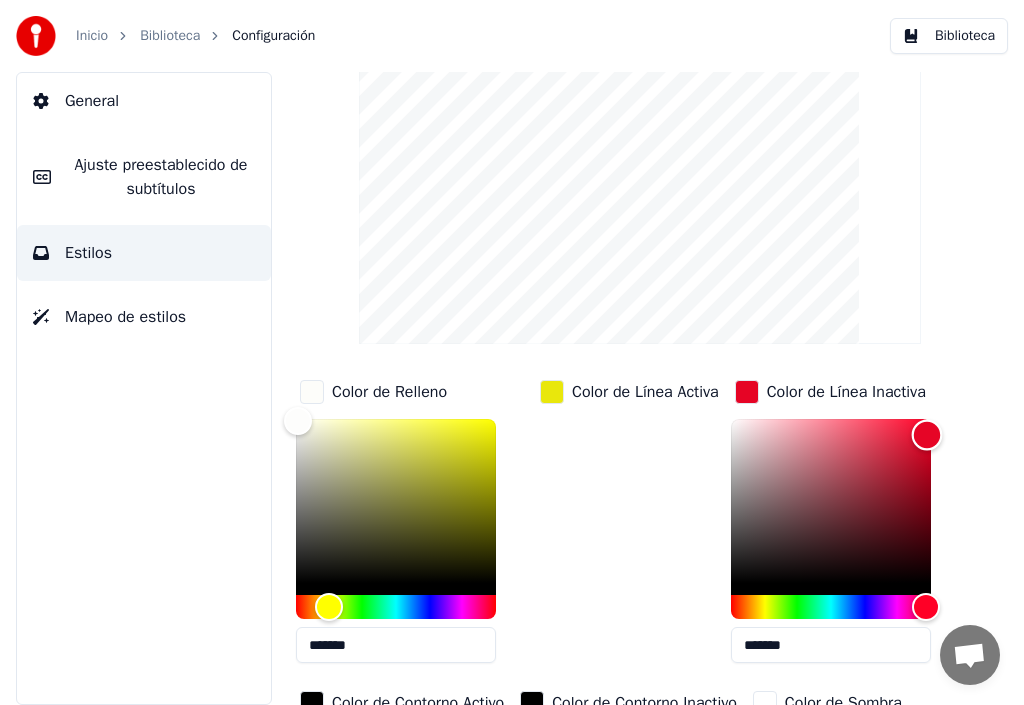 click at bounding box center (926, 435) 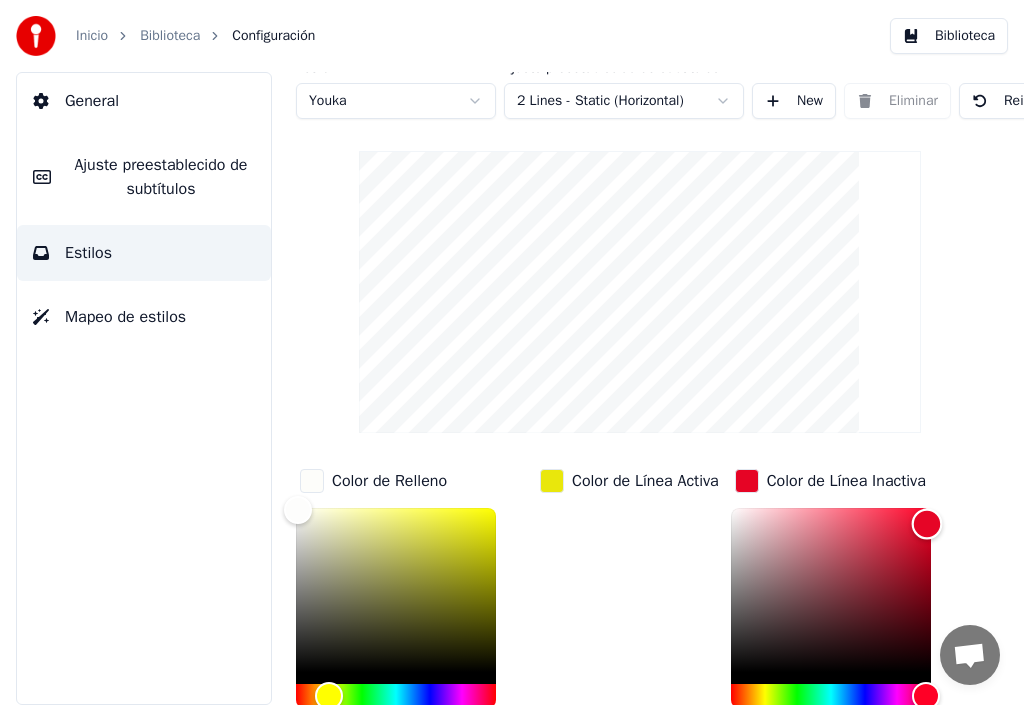 scroll, scrollTop: 0, scrollLeft: 0, axis: both 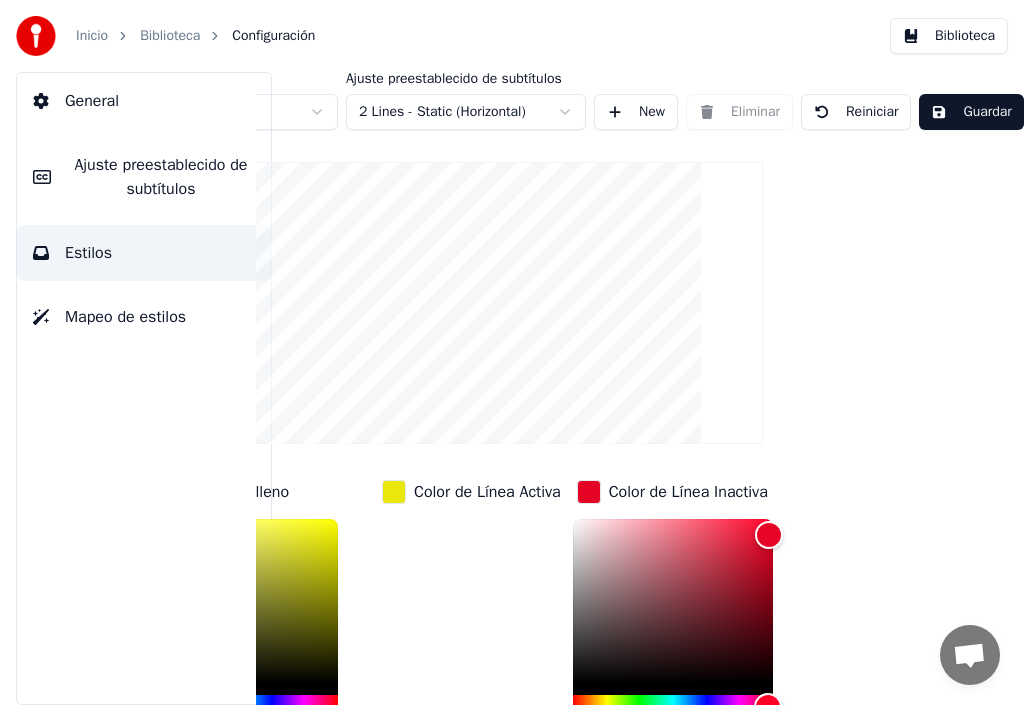 click on "Guardar" at bounding box center (971, 112) 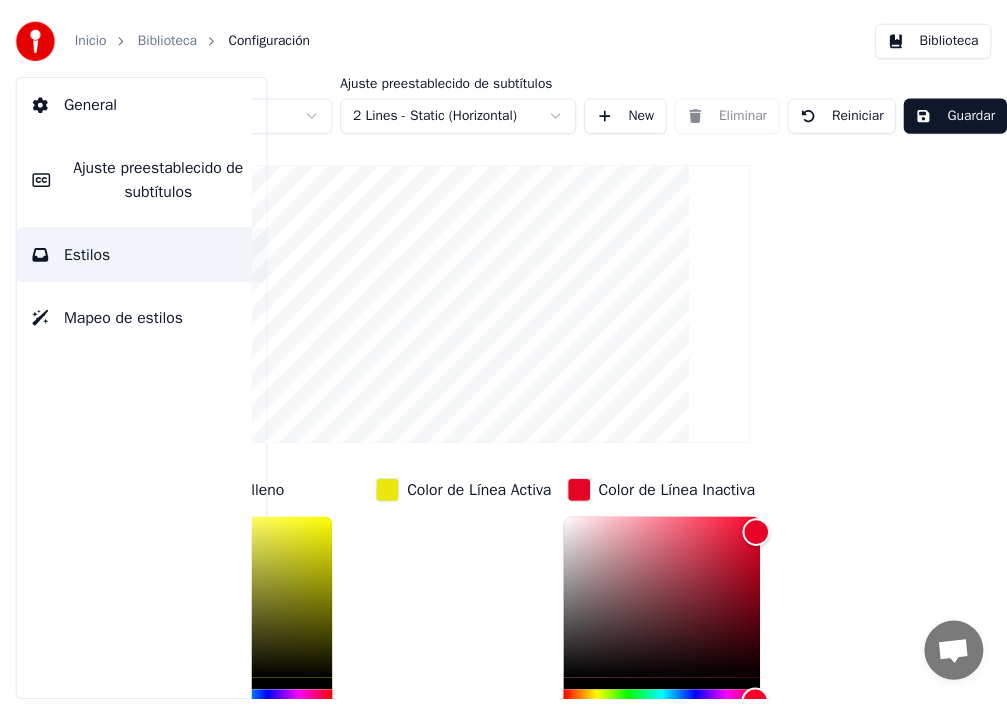 scroll, scrollTop: 0, scrollLeft: 174, axis: horizontal 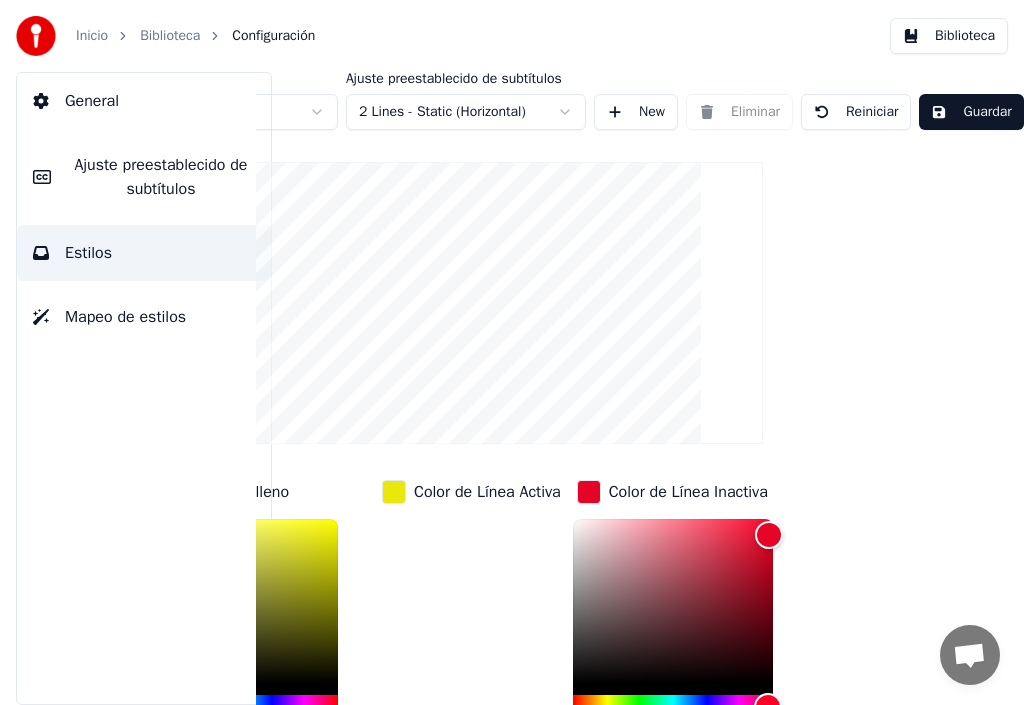 click on "Biblioteca" at bounding box center [170, 36] 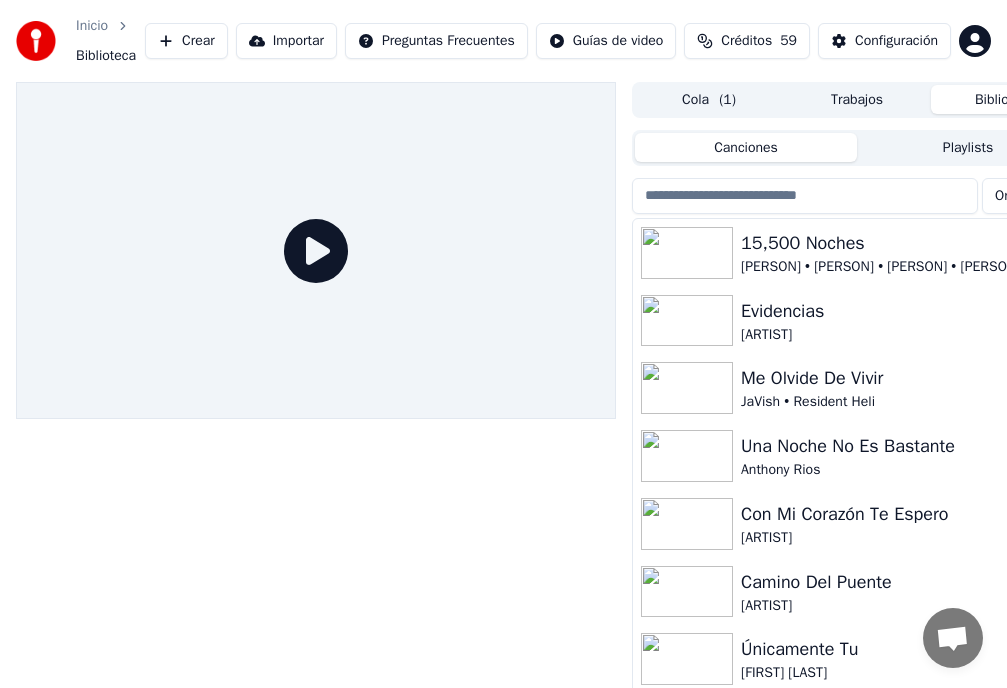 click on "[PERSON] • [PERSON] • [PERSON] • [PERSON]" at bounding box center [897, 267] 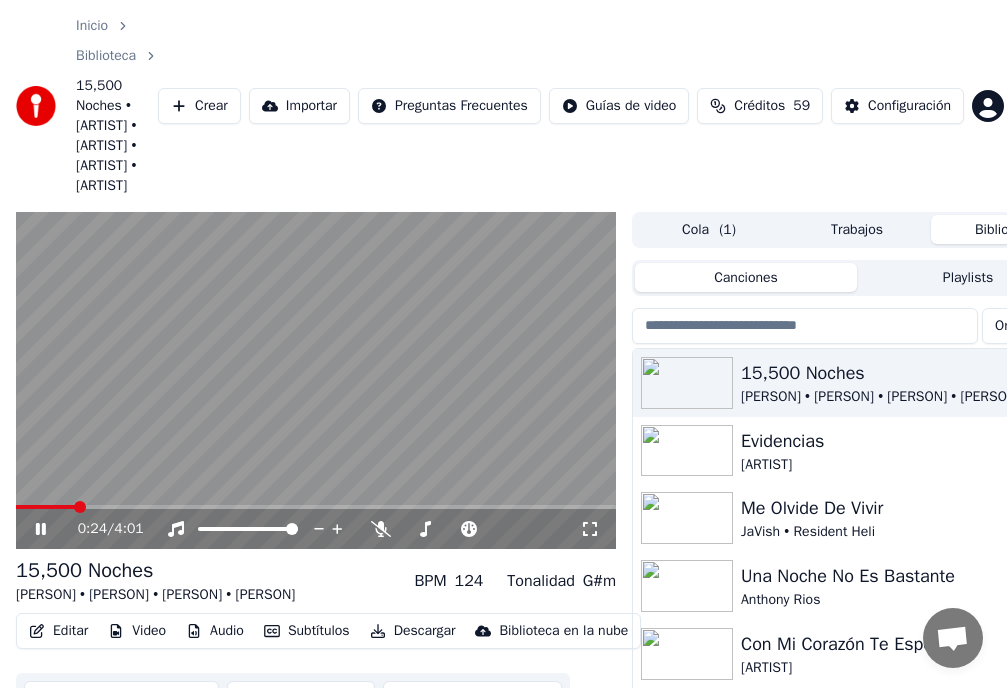 click at bounding box center (80, 507) 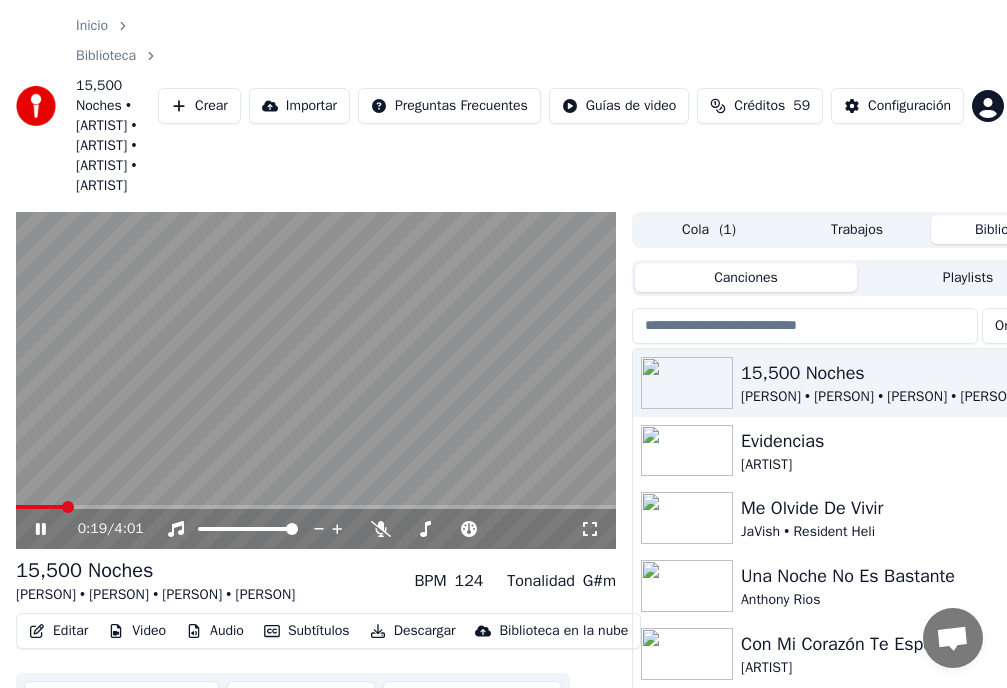 click at bounding box center (68, 507) 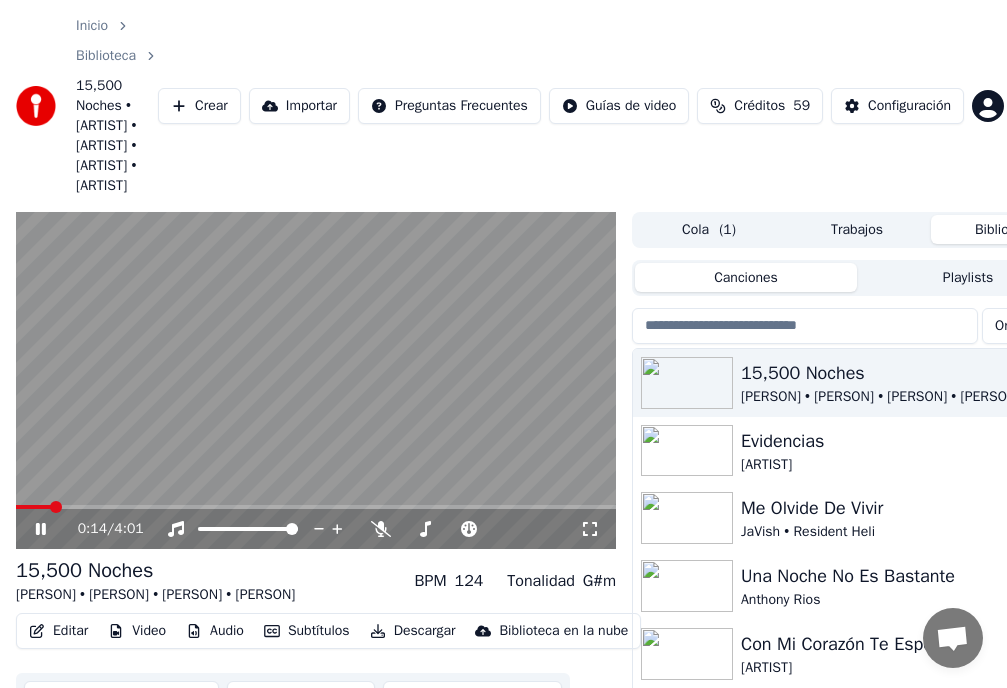click at bounding box center [56, 507] 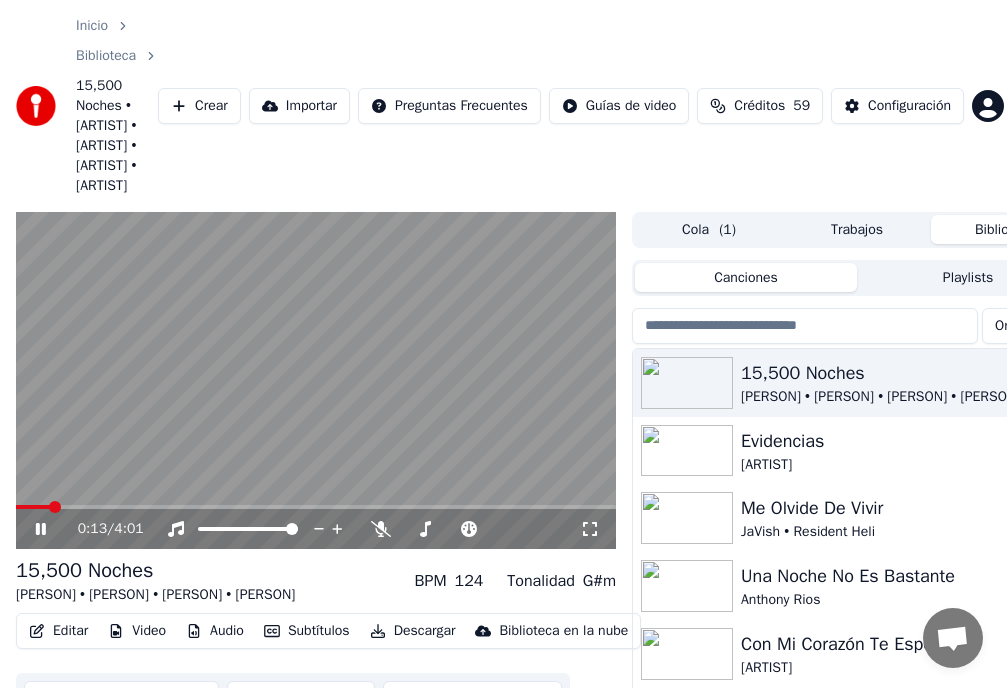 click 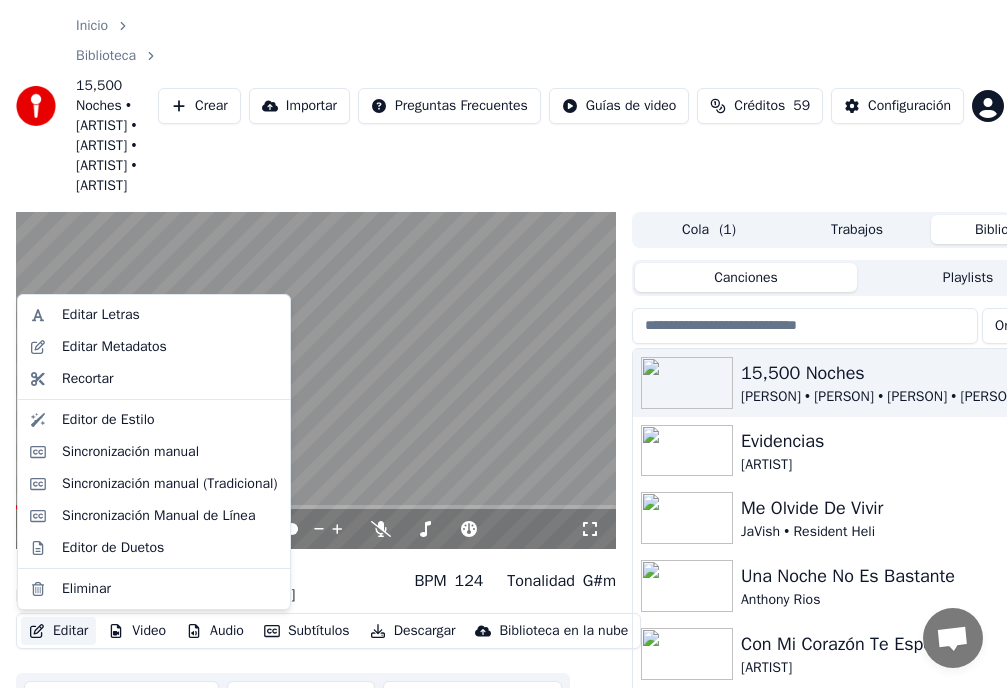 click on "Editar" at bounding box center [58, 631] 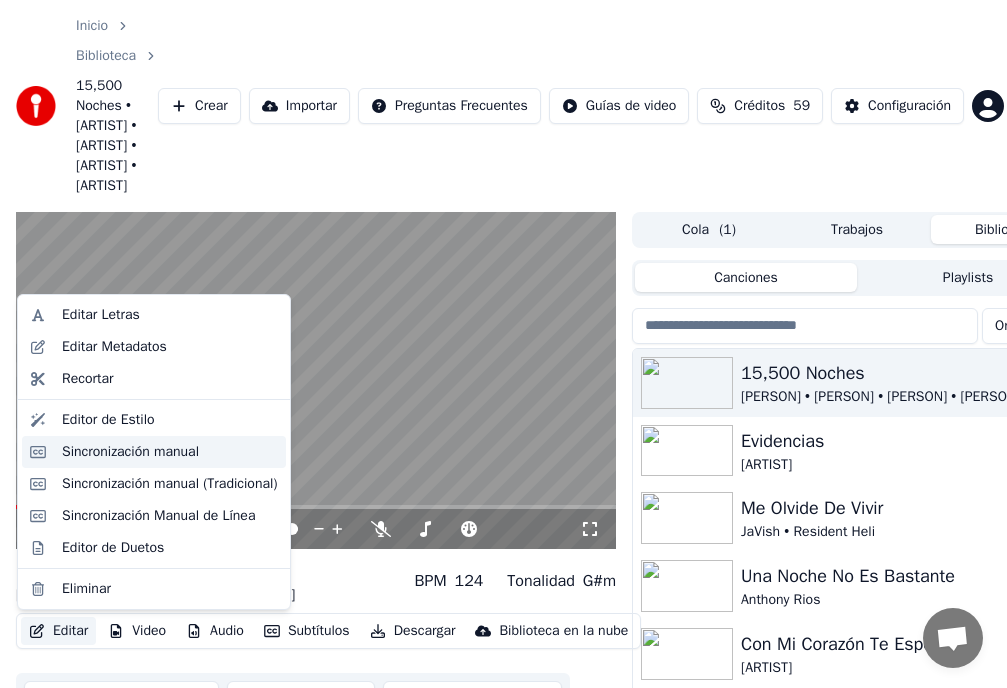 click on "Sincronización manual" at bounding box center [130, 452] 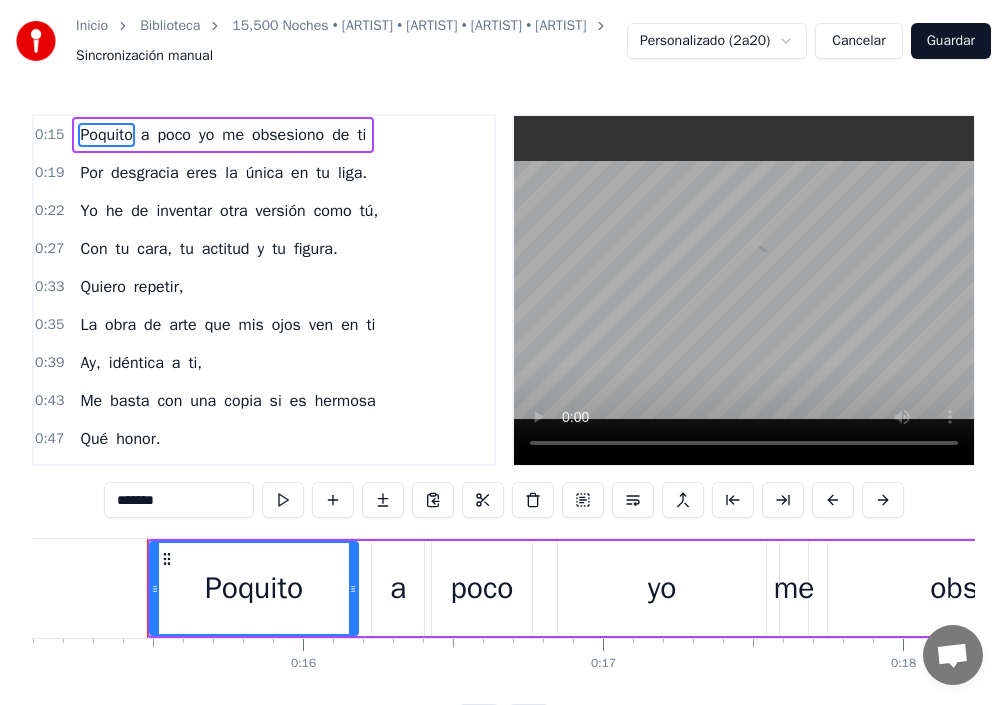 scroll, scrollTop: 0, scrollLeft: 4544, axis: horizontal 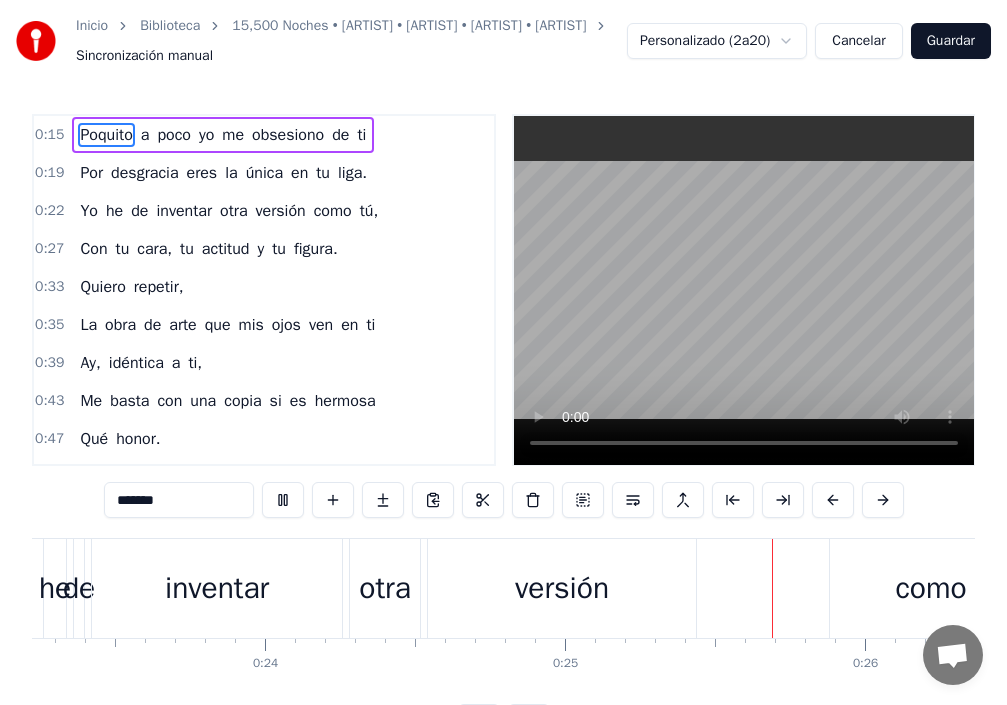 drag, startPoint x: 941, startPoint y: 41, endPoint x: 933, endPoint y: 59, distance: 19.697716 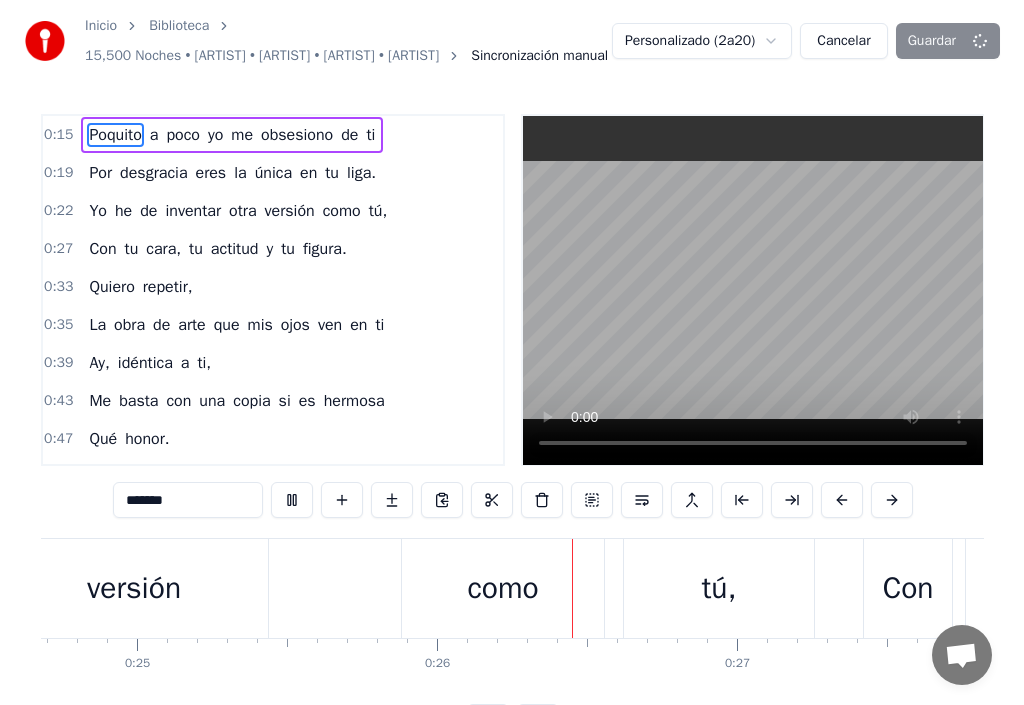 scroll, scrollTop: 0, scrollLeft: 7703, axis: horizontal 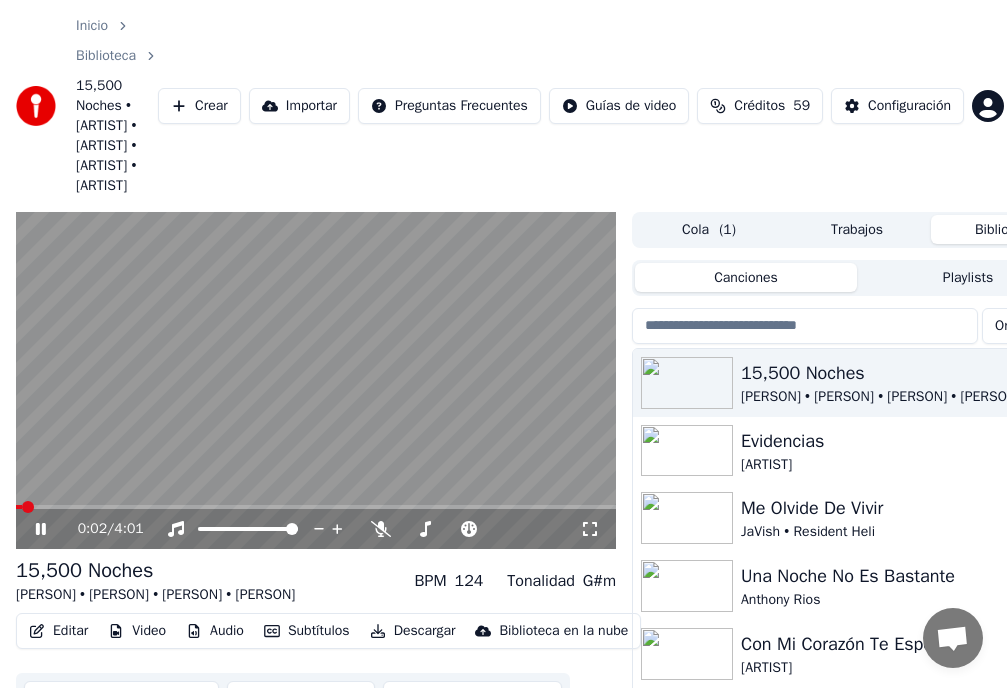 click 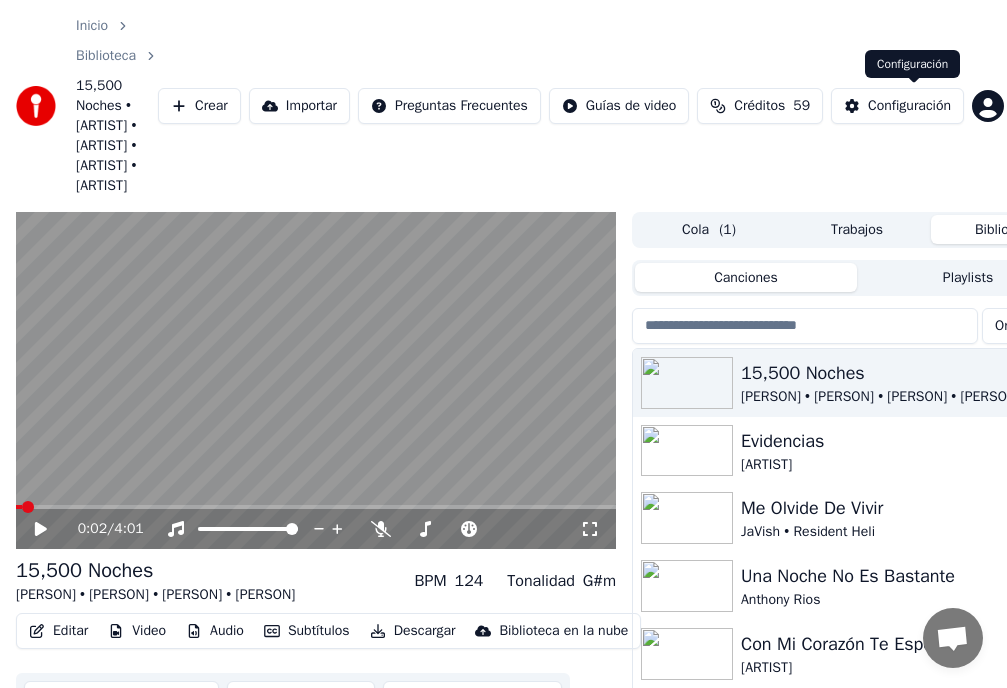 click on "Configuración" at bounding box center (909, 106) 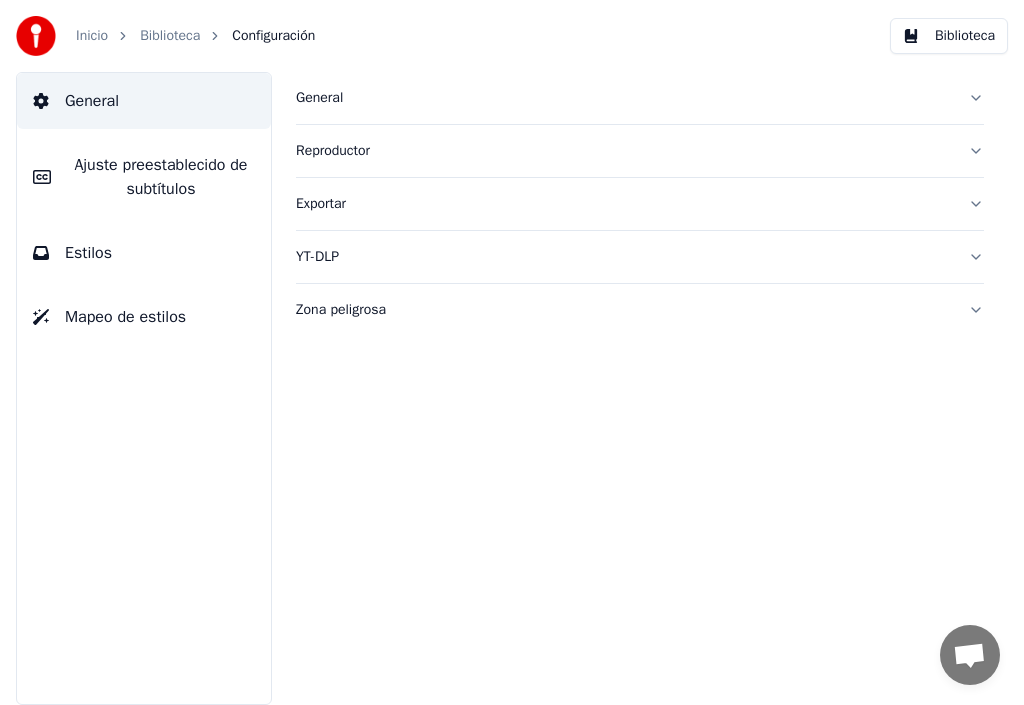 click on "Ajuste preestablecido de subtítulos" at bounding box center [161, 177] 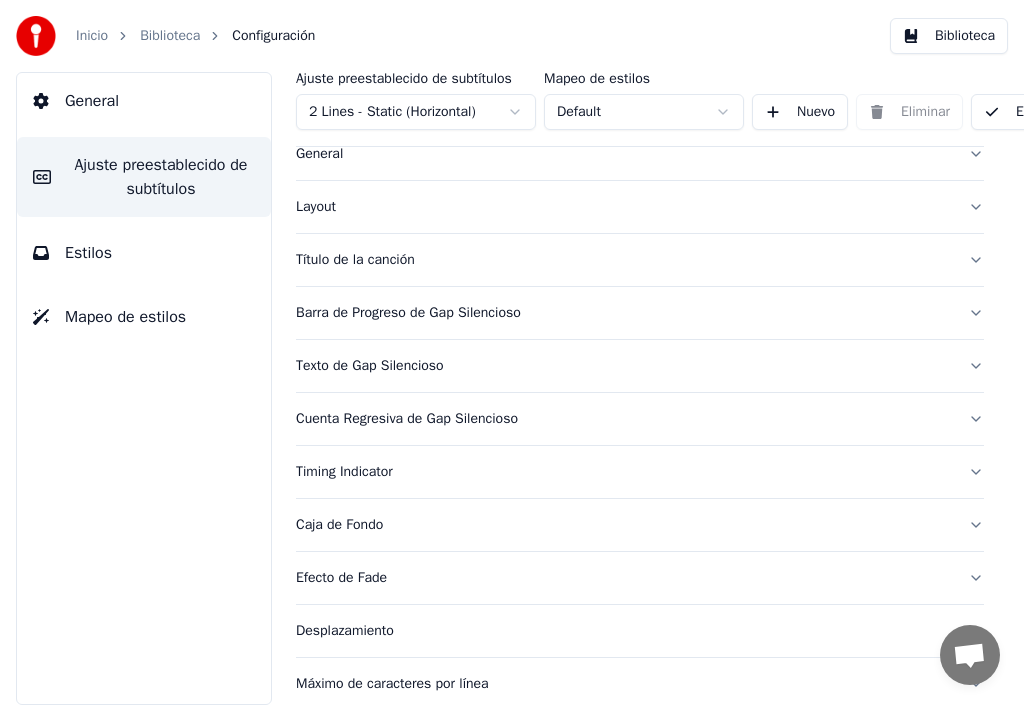 scroll, scrollTop: 100, scrollLeft: 0, axis: vertical 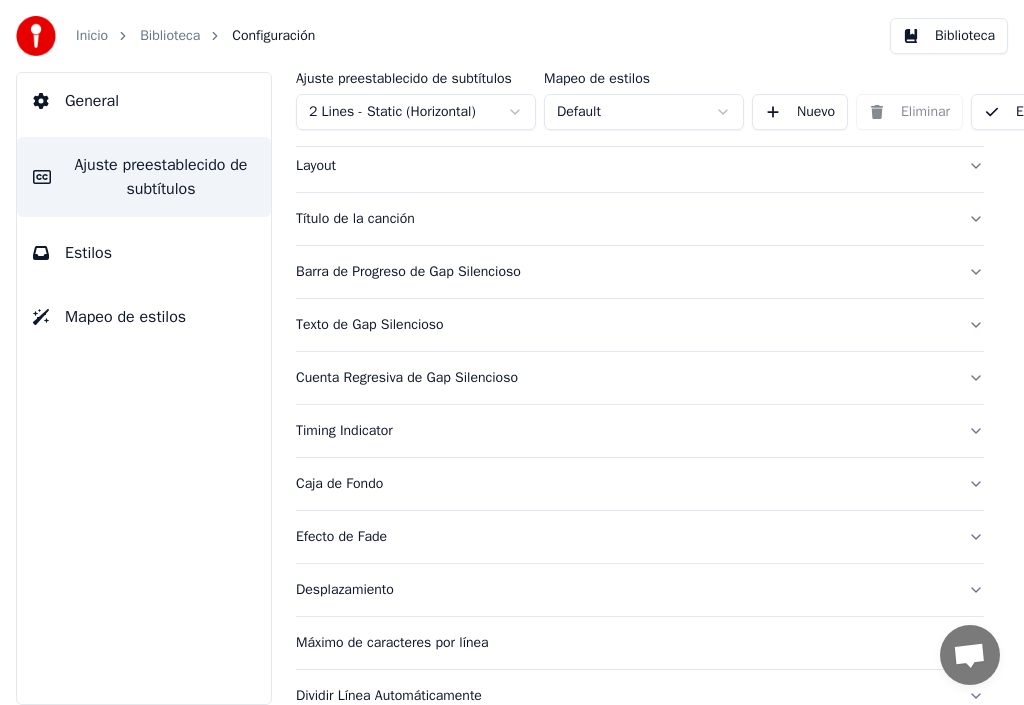 click on "Título de la canción" at bounding box center (624, 219) 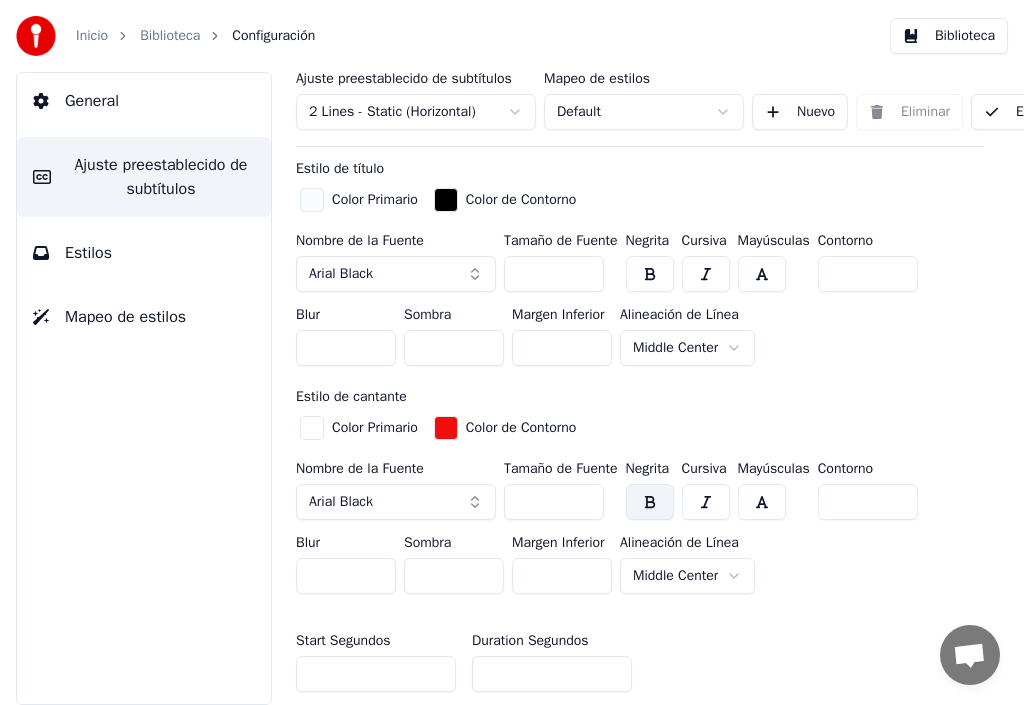 scroll, scrollTop: 500, scrollLeft: 0, axis: vertical 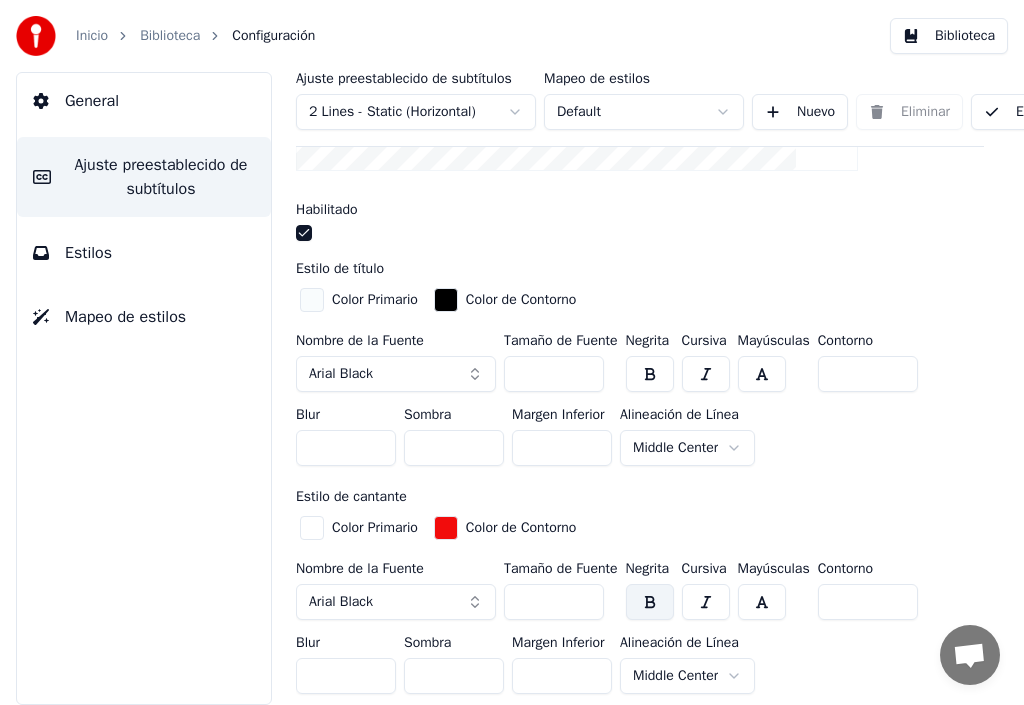 click at bounding box center [312, 300] 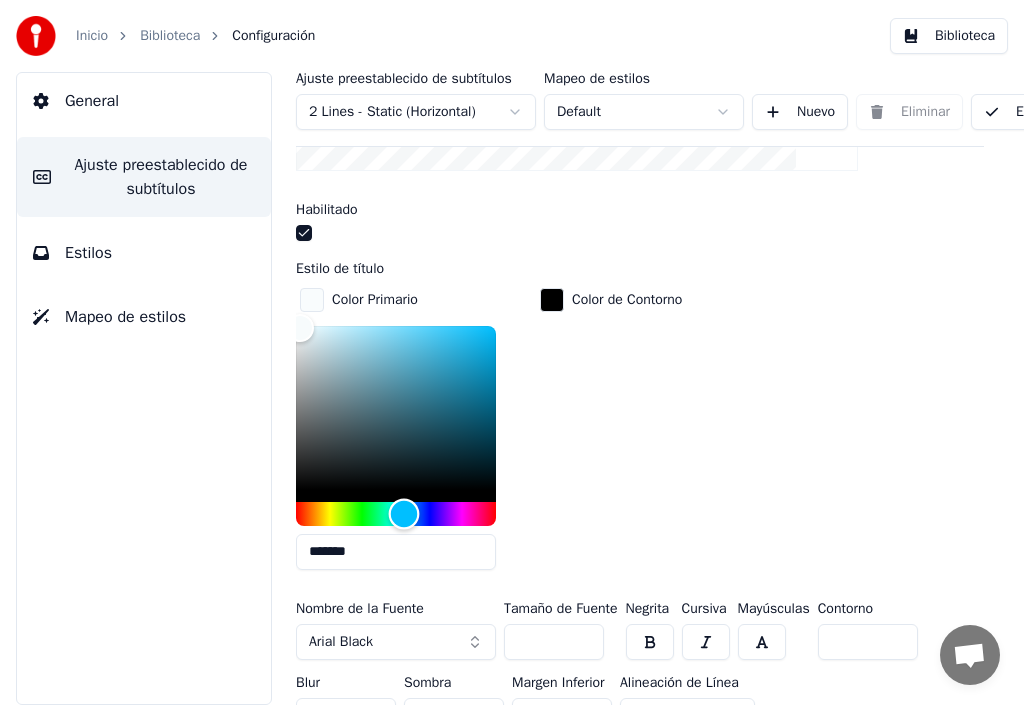 click at bounding box center [396, 514] 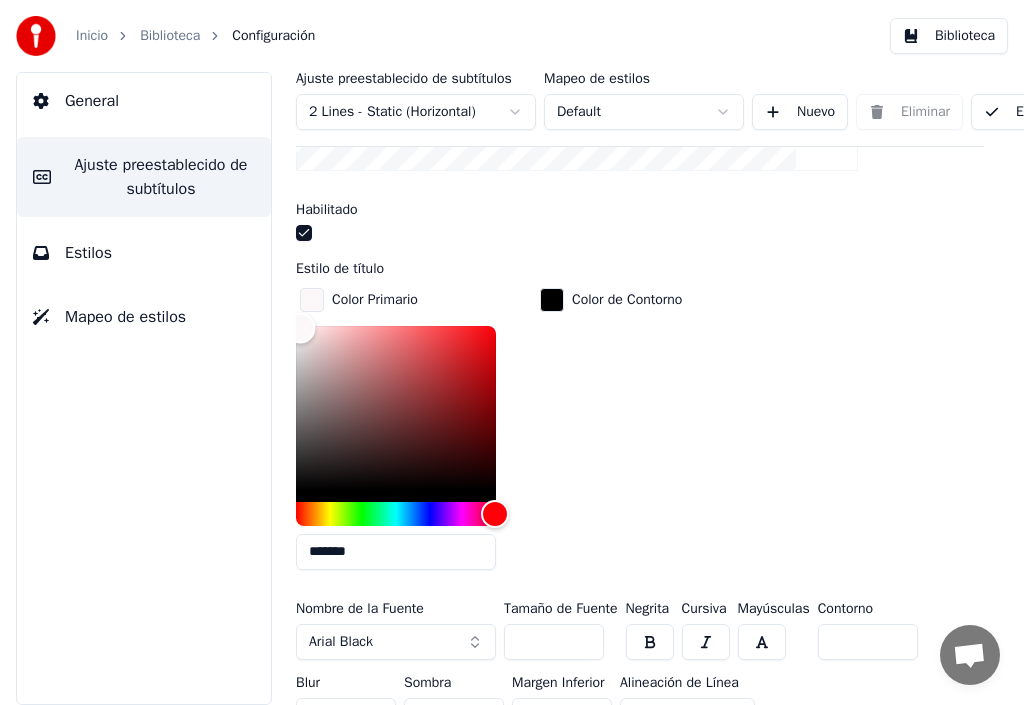 type on "*******" 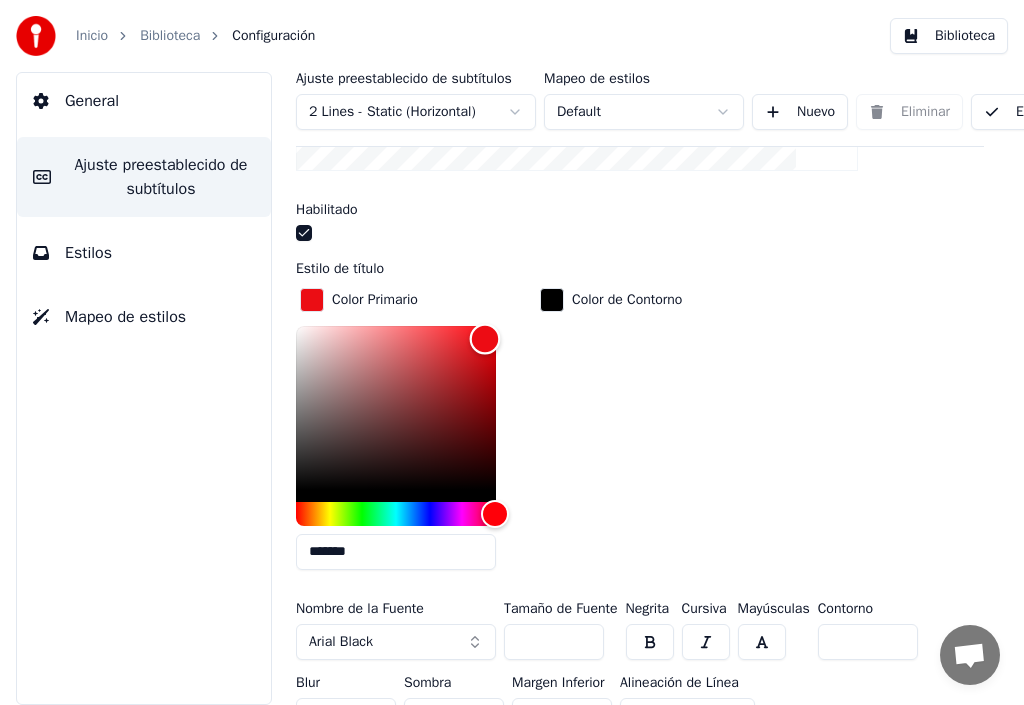 click at bounding box center [396, 408] 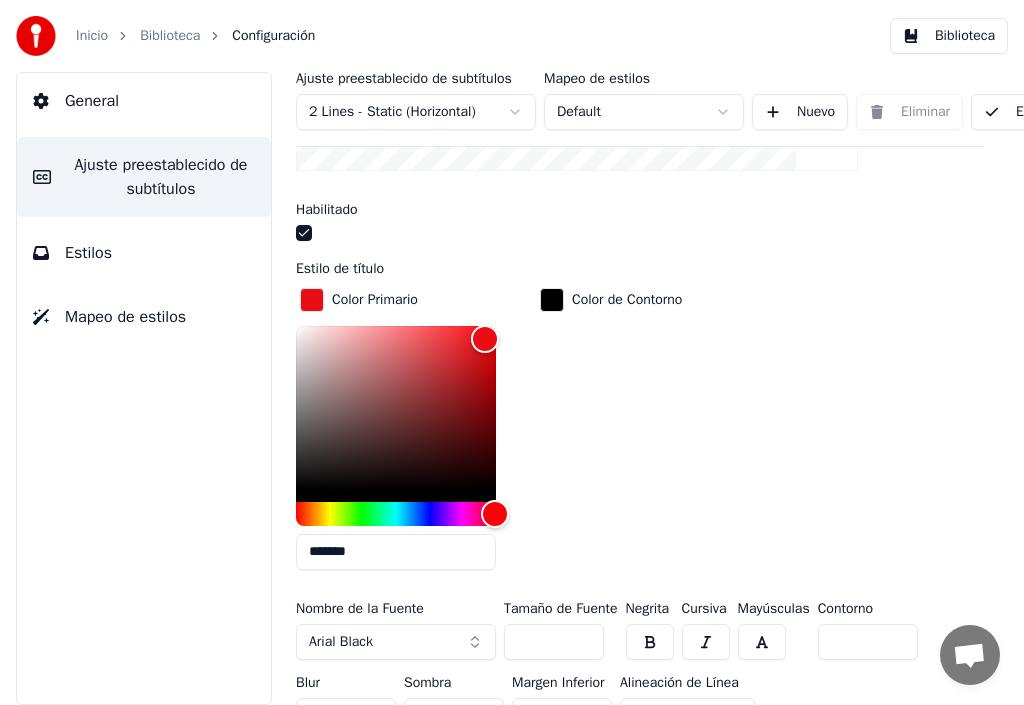 click at bounding box center [552, 300] 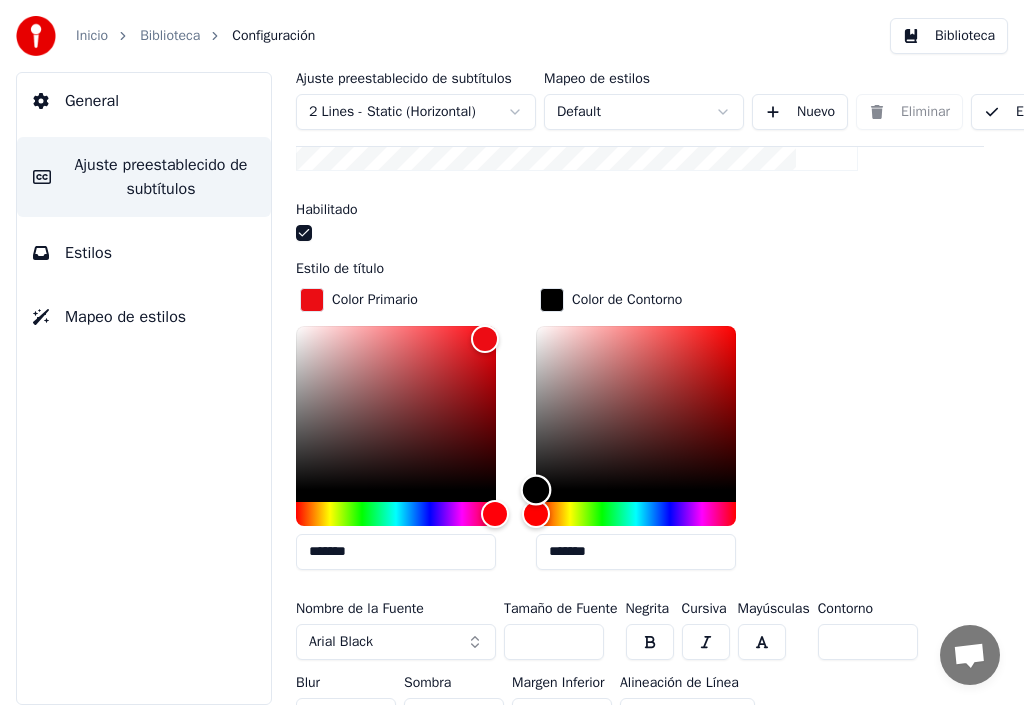type on "*******" 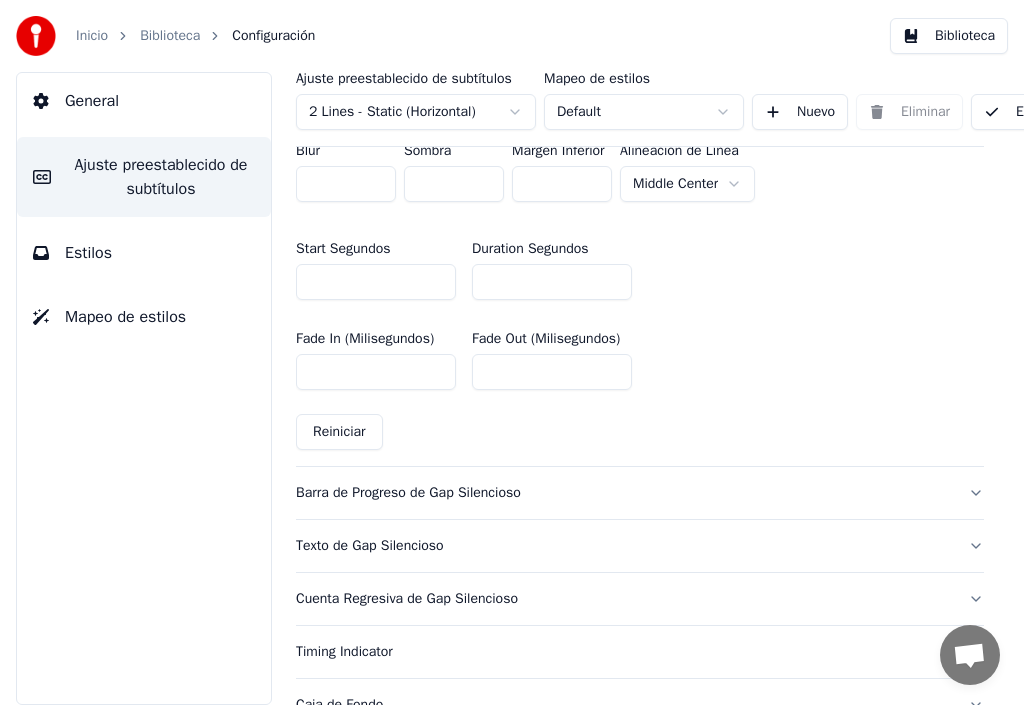 scroll, scrollTop: 1300, scrollLeft: 0, axis: vertical 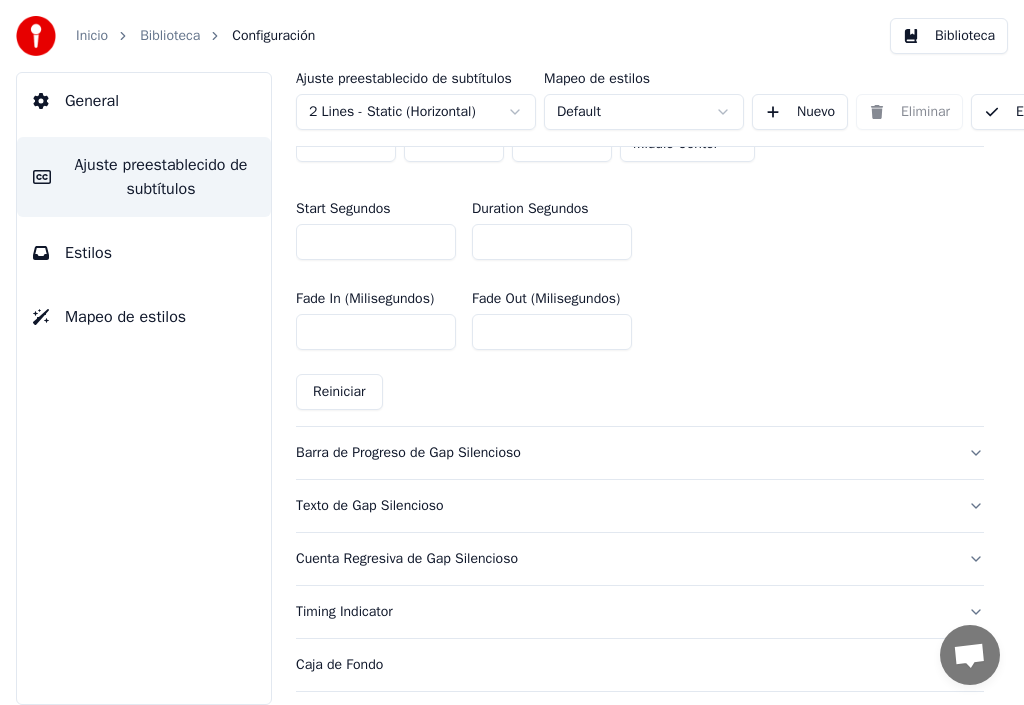 click on "Barra de Progreso de Gap Silencioso" at bounding box center (624, 453) 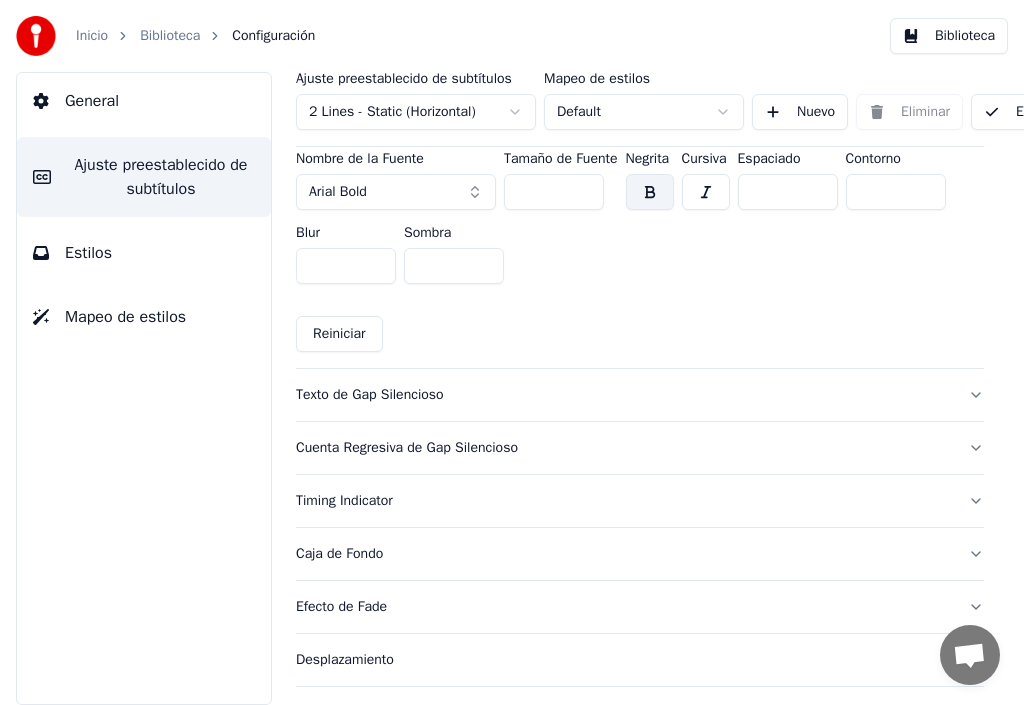scroll, scrollTop: 1481, scrollLeft: 0, axis: vertical 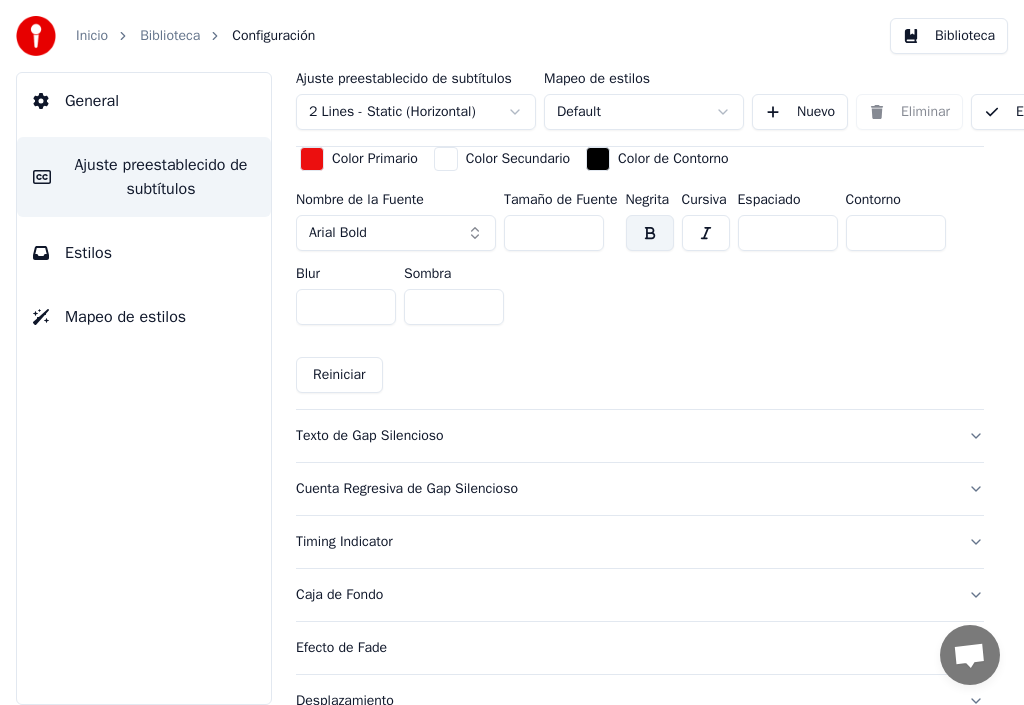 click on "Cuenta Regresiva de Gap Silencioso" at bounding box center (624, 489) 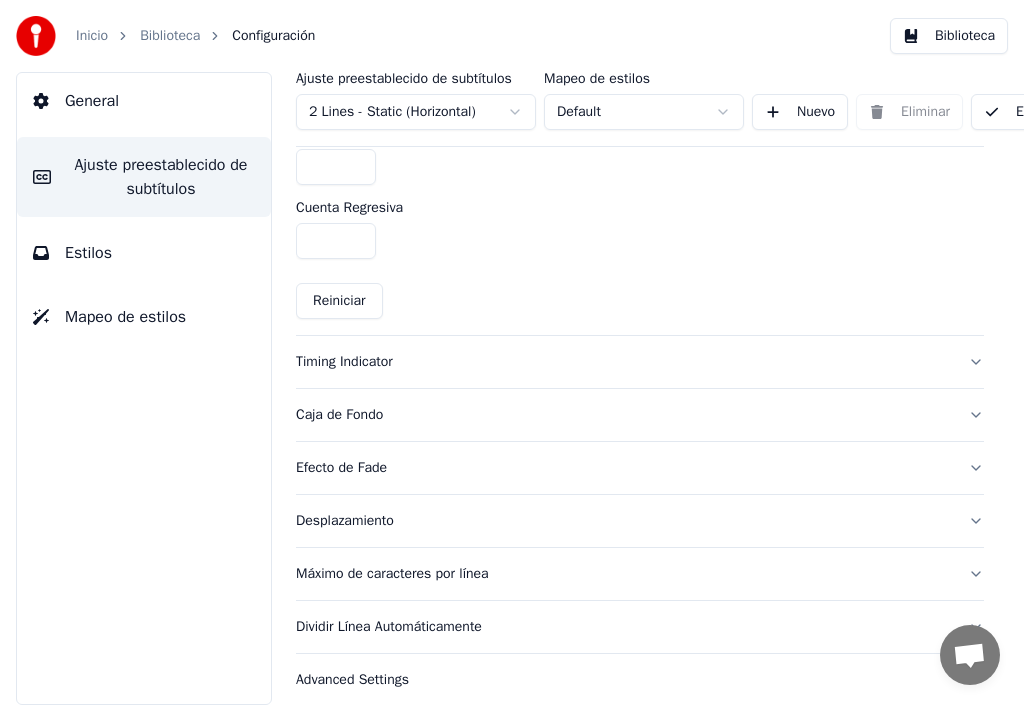 scroll, scrollTop: 870, scrollLeft: 0, axis: vertical 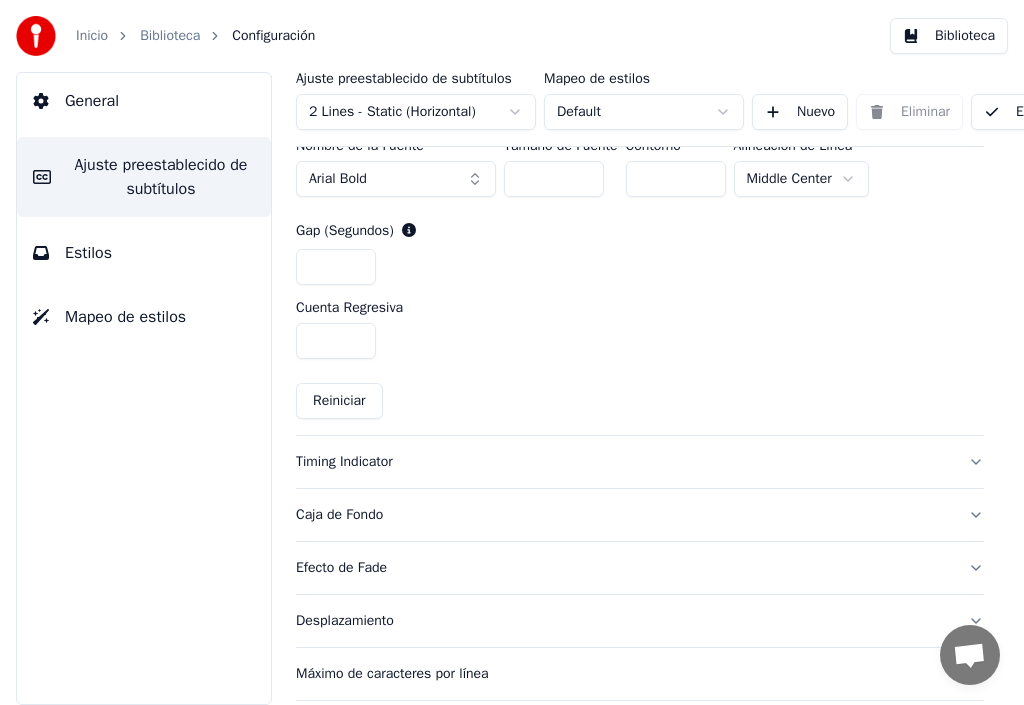 click on "*" at bounding box center [336, 341] 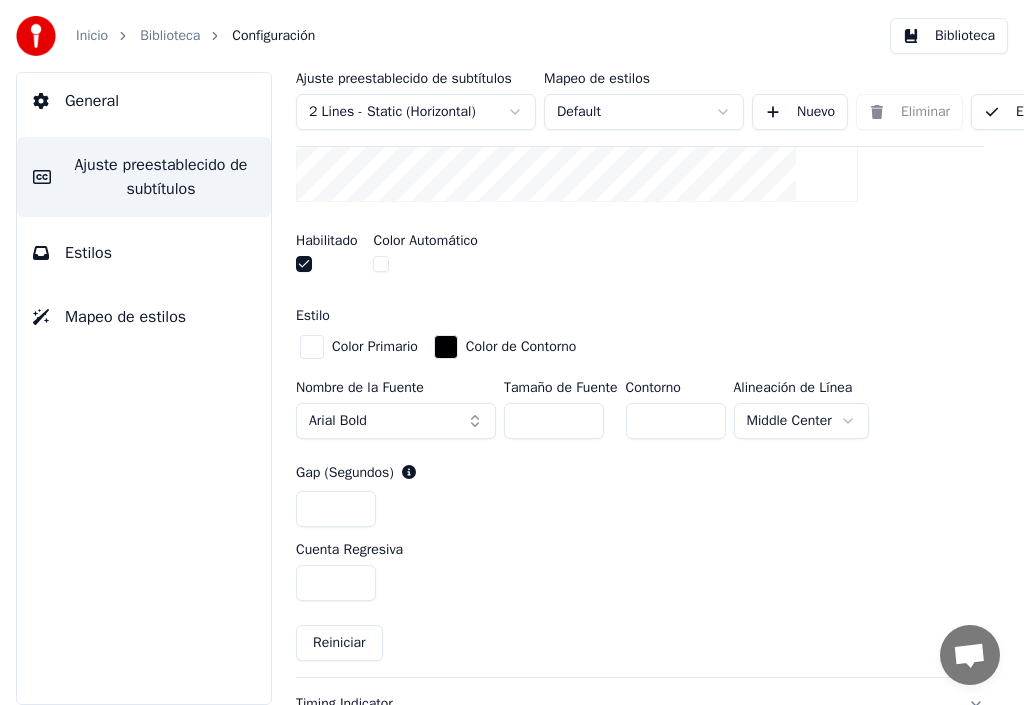 scroll, scrollTop: 670, scrollLeft: 0, axis: vertical 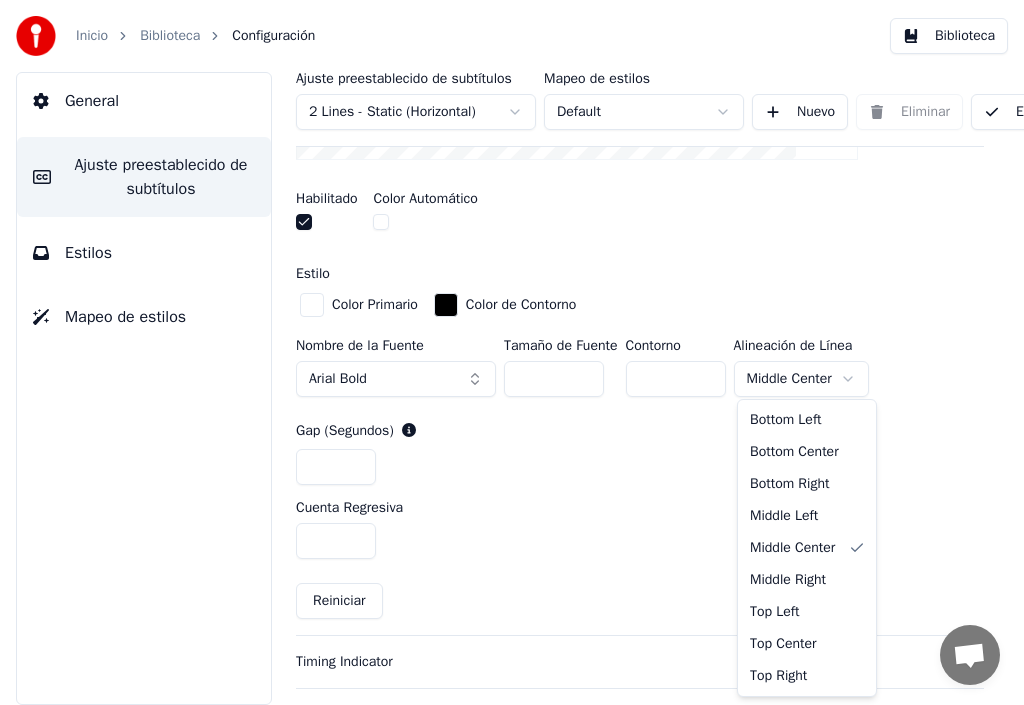 click on "Inicio Biblioteca Configuración Biblioteca General Ajuste preestablecido de subtítulos Estilos Mapeo de estilos Ajuste preestablecido de subtítulos 2 Lines - Static (Horizontal) Mapeo de estilos Default Nuevo Eliminar Establecer como Predeterminado General Layout Título de la canción Barra de Progreso de Gap Silencioso Texto de Gap Silencioso Cuenta Regresiva de Gap Silencioso Inserta una cuenta regresiva en el gap entre los subtítulos Habilitado Color Automático Estilo Color Primario Color de Contorno Nombre de la Fuente Arial Bold Tamaño de Fuente ** Contorno * Alineación de Línea Middle Center Gap (Segundos) * Cuenta Regresiva * Reiniciar Timing Indicator Caja de Fondo Efecto de Fade Desplazamiento Máximo de caracteres por línea Dividir Línea Automáticamente Advanced Settings Bottom Left Bottom Center Bottom Right Middle Left Middle Center Middle Right Top Left Top Center Top Right" at bounding box center (512, 352) 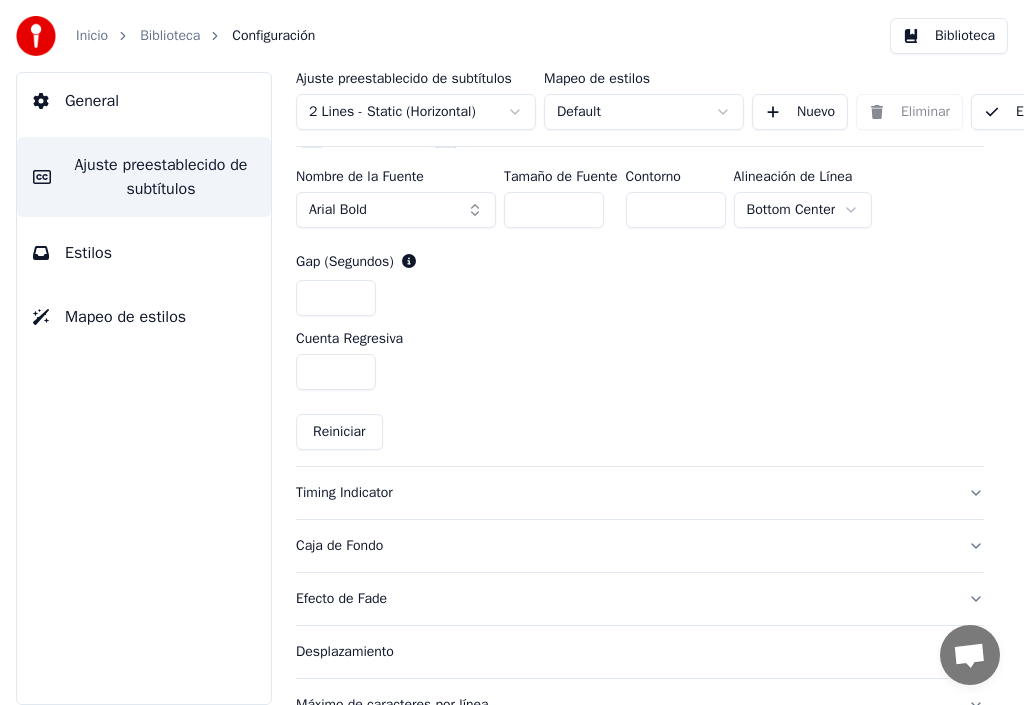 scroll, scrollTop: 870, scrollLeft: 0, axis: vertical 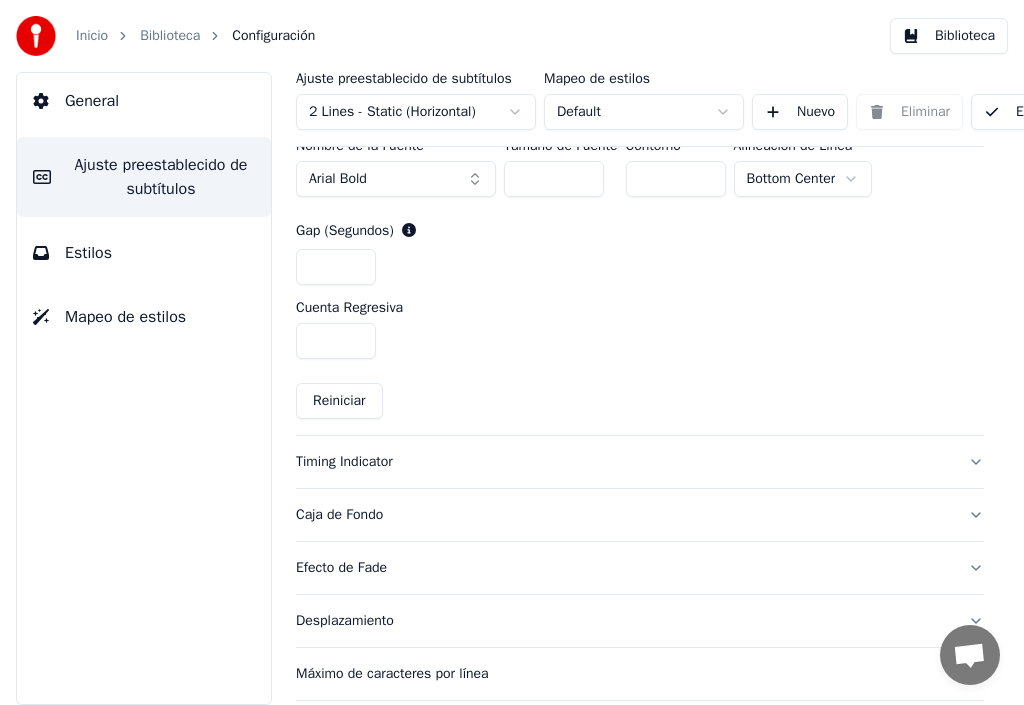 click on "Timing Indicator" at bounding box center [624, 462] 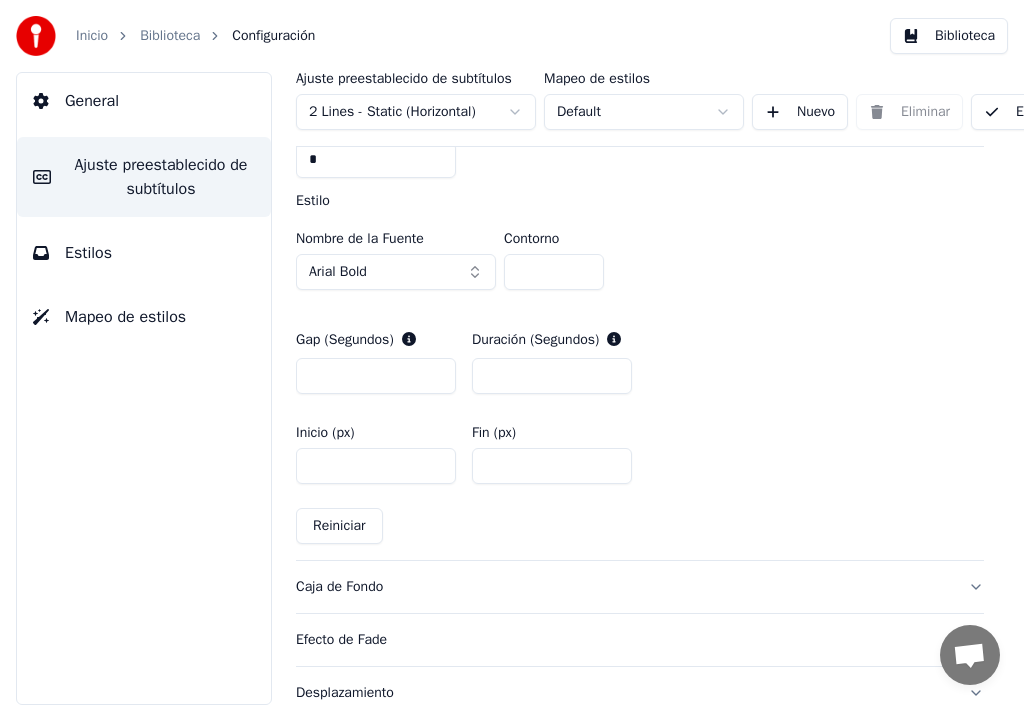 scroll, scrollTop: 970, scrollLeft: 0, axis: vertical 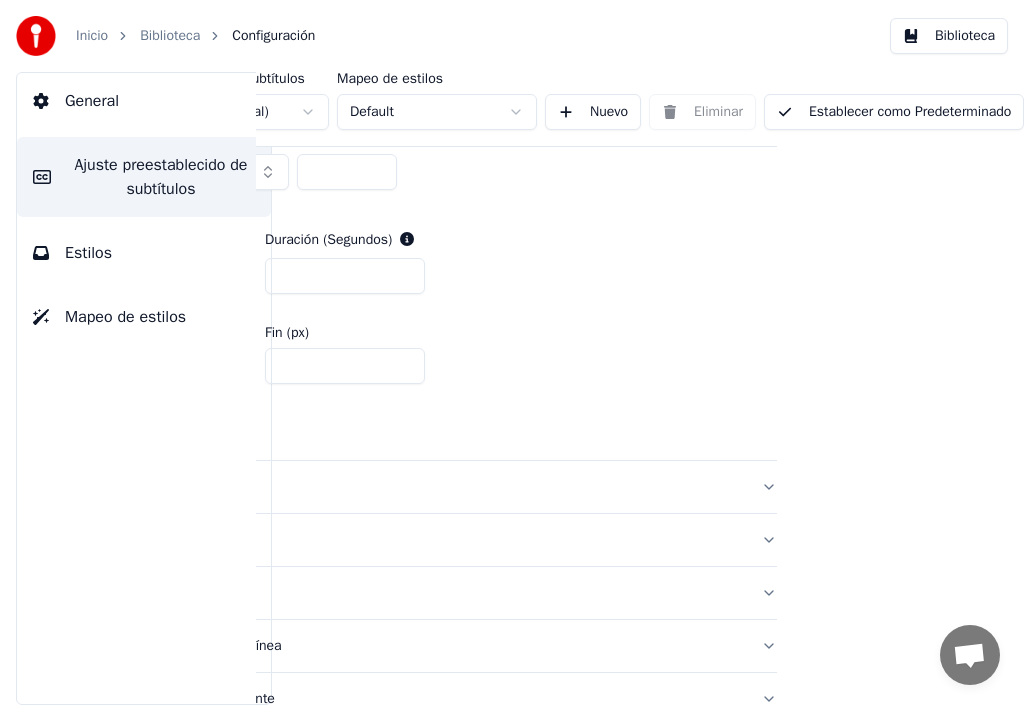 click on "Establecer como Predeterminado" at bounding box center (894, 112) 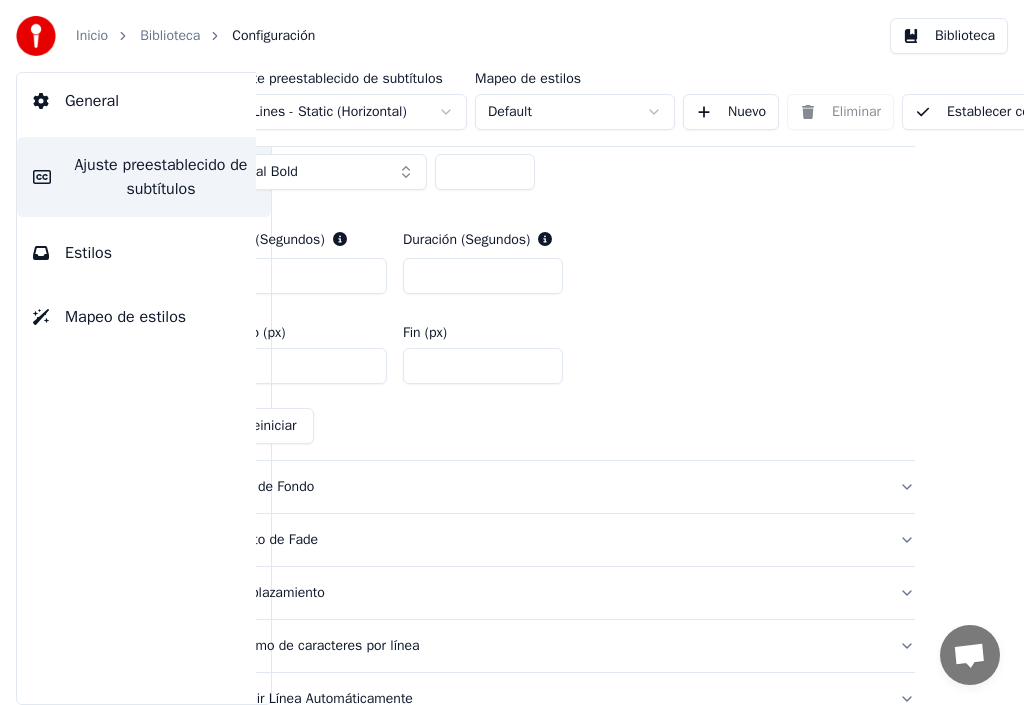 scroll, scrollTop: 970, scrollLeft: 238, axis: both 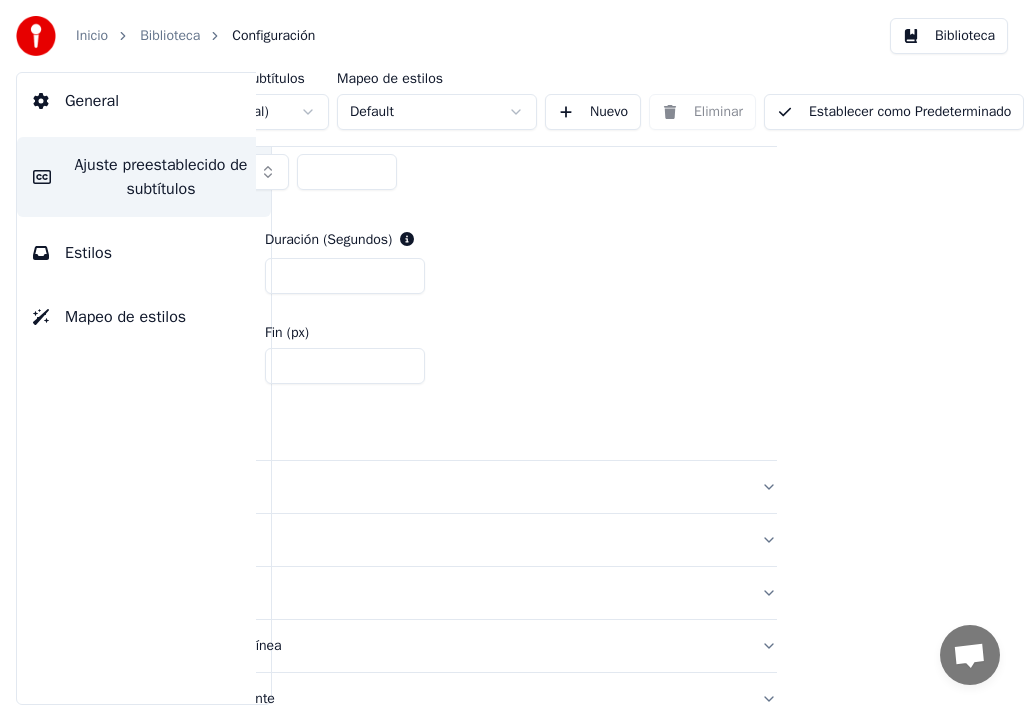 click on "Establecer como Predeterminado" at bounding box center (894, 112) 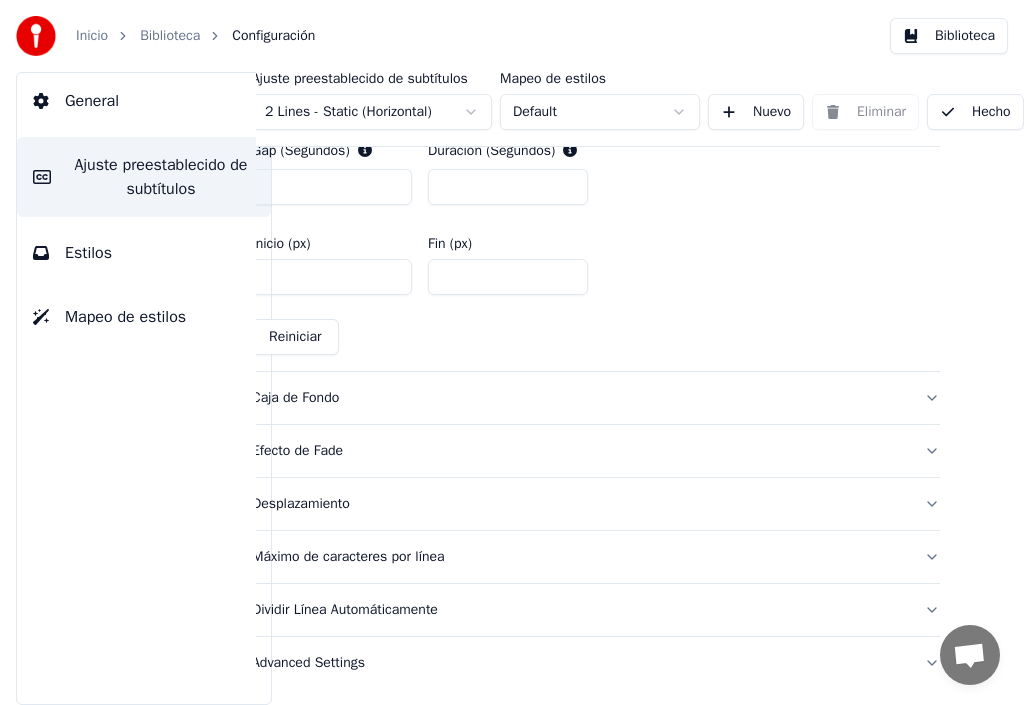 scroll, scrollTop: 1075, scrollLeft: 69, axis: both 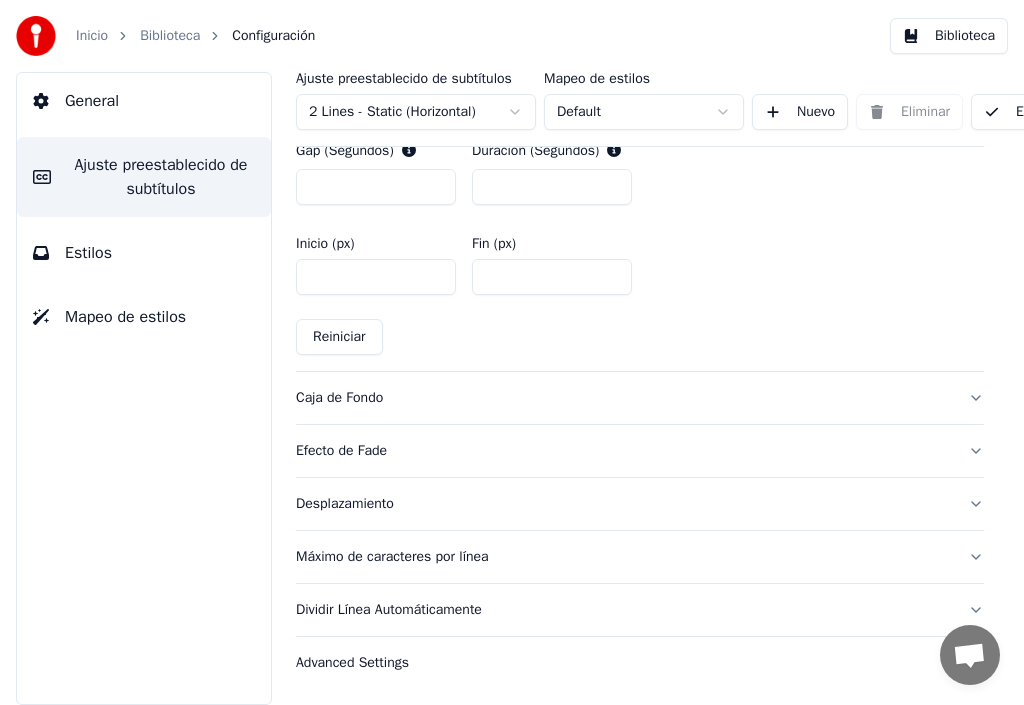 click on "Biblioteca" at bounding box center [170, 36] 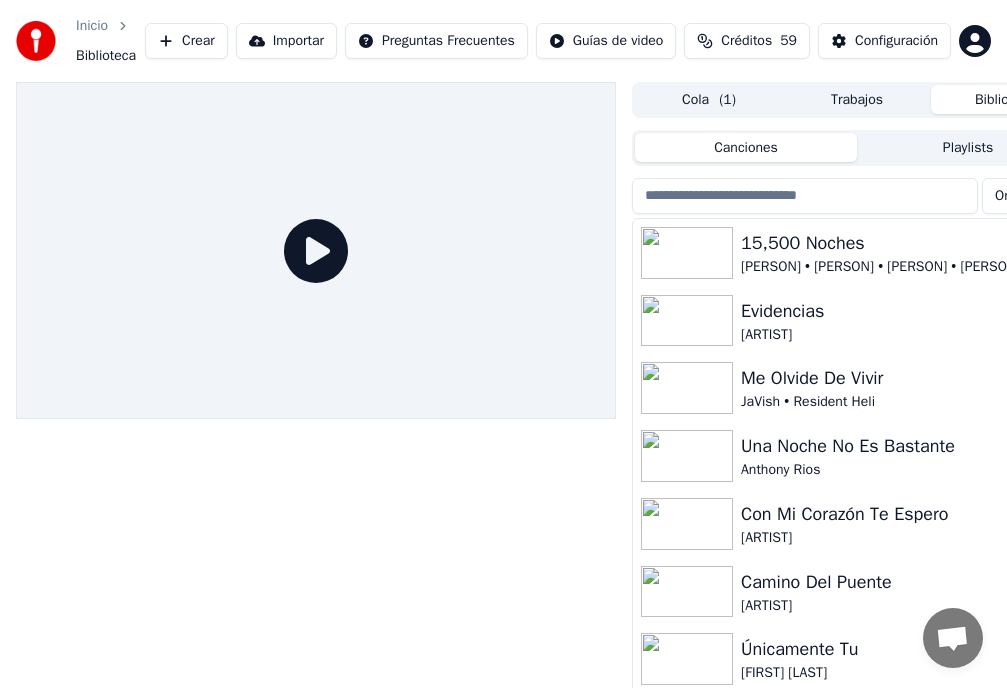 click on "15,500 Noches" at bounding box center (897, 243) 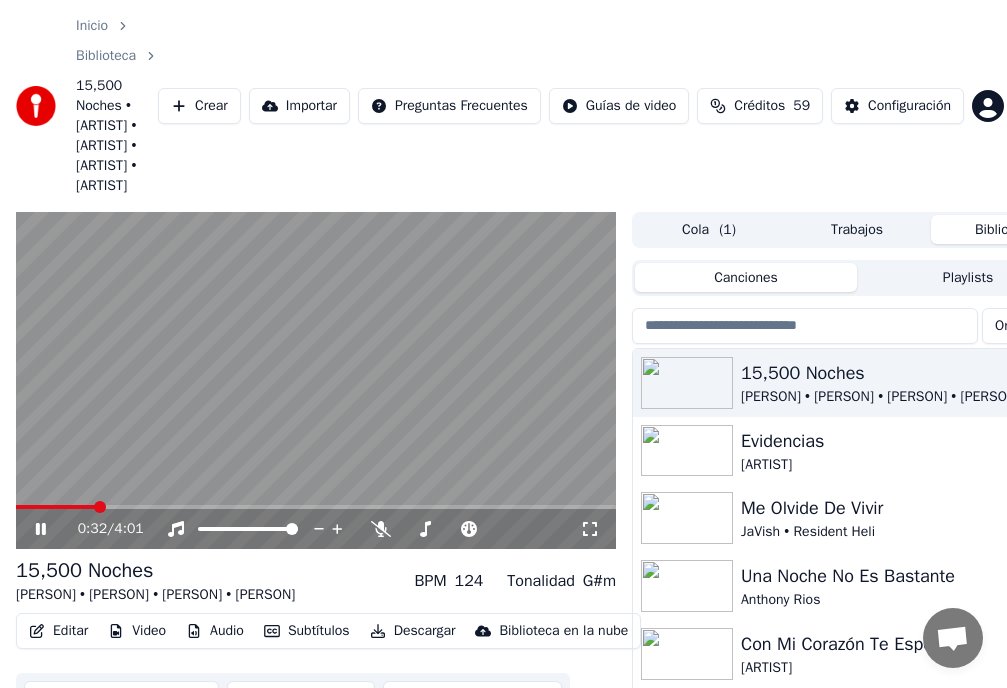 click at bounding box center (56, 507) 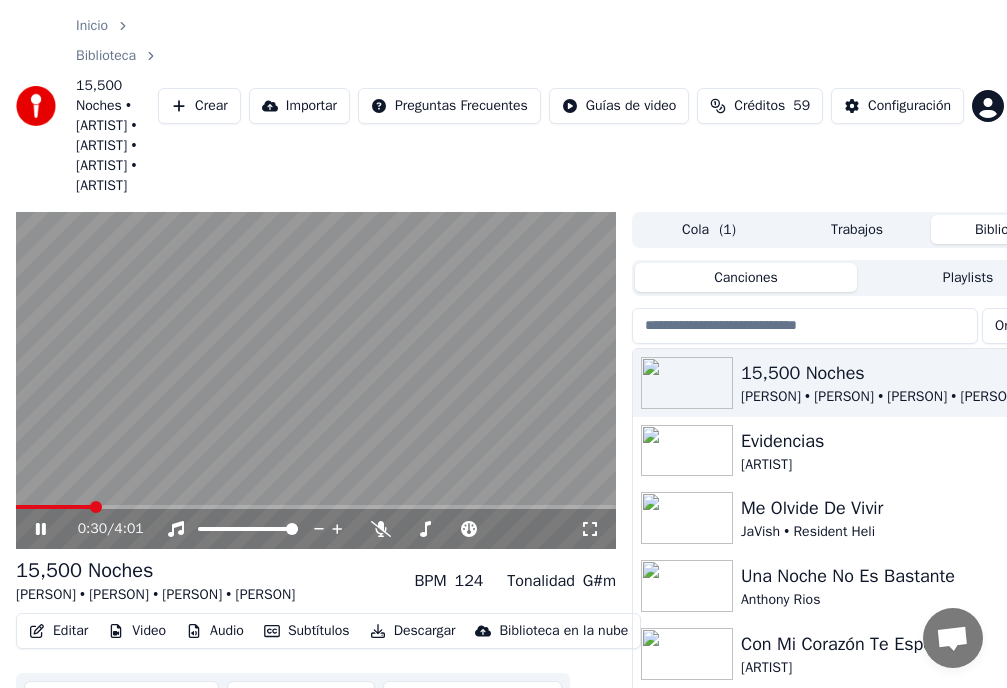 click at bounding box center [54, 507] 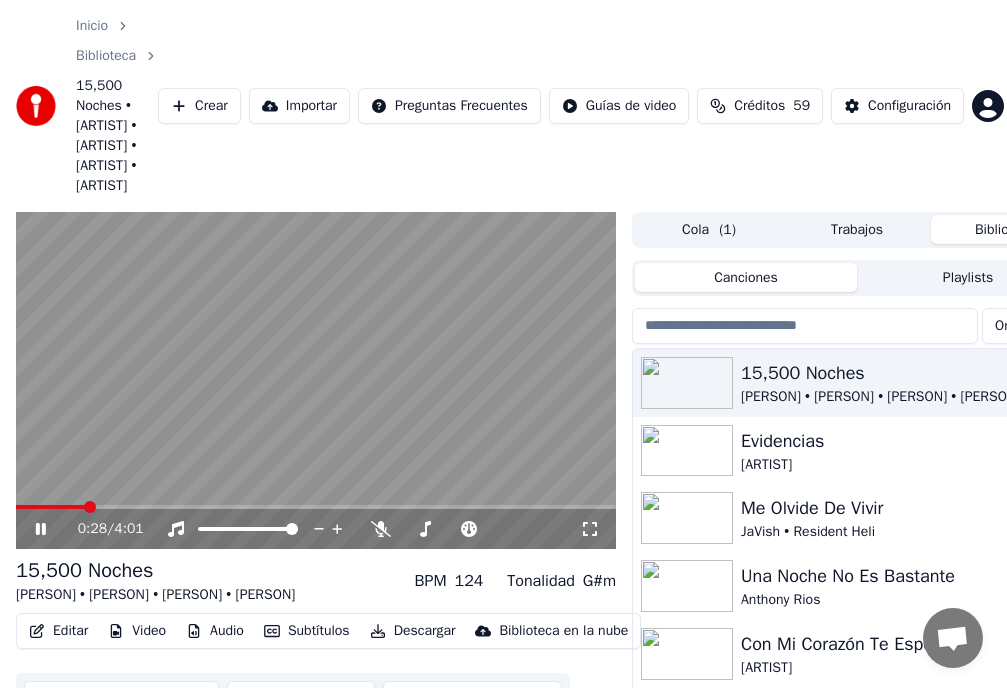 click at bounding box center [51, 507] 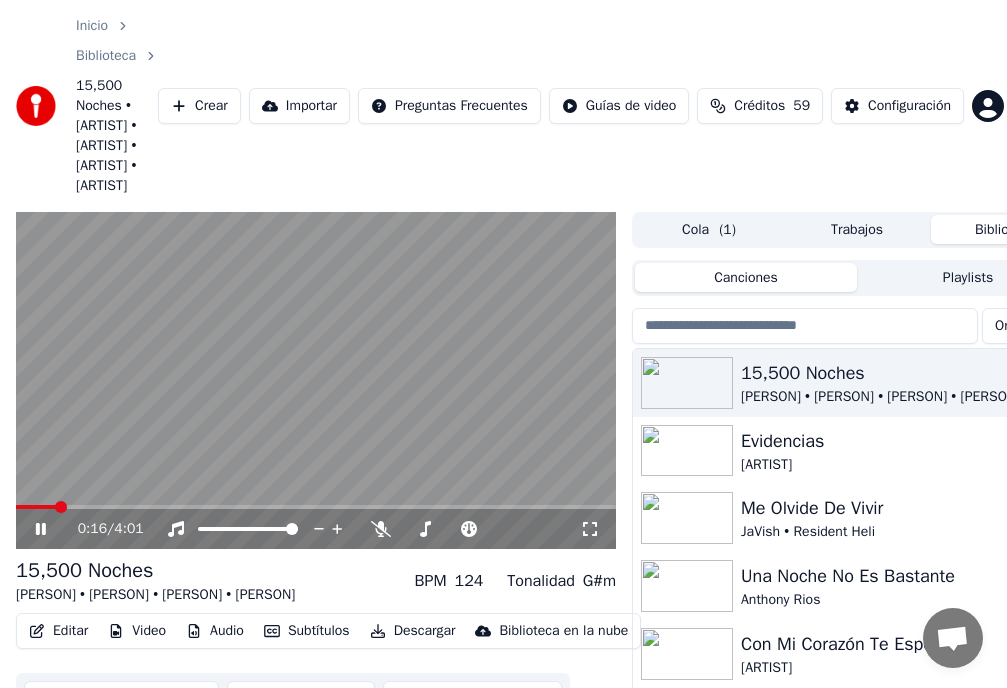 click at bounding box center [36, 507] 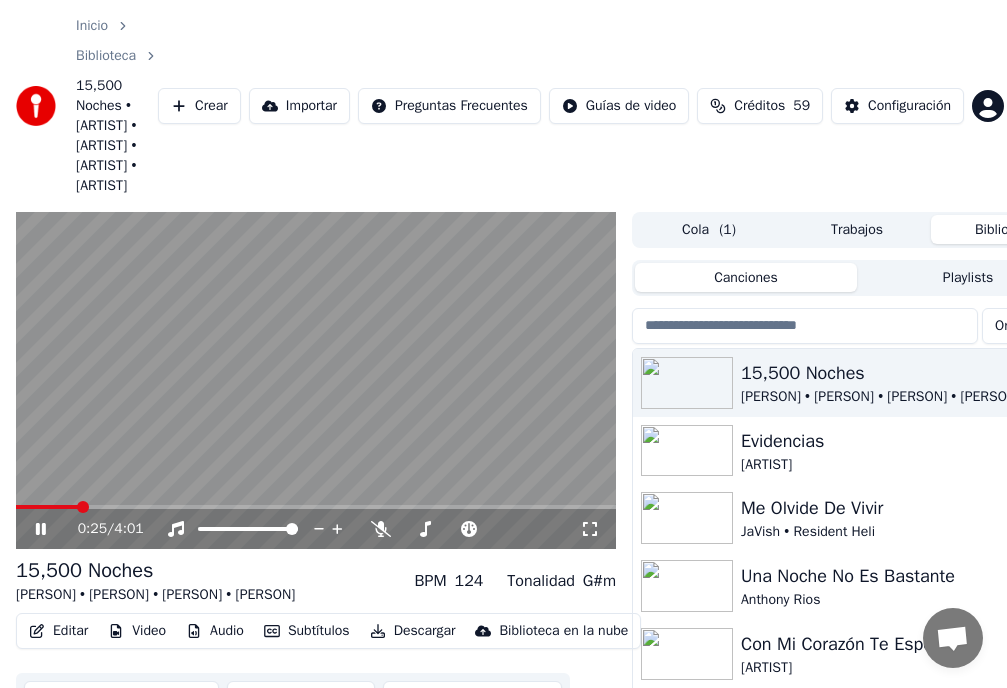 click 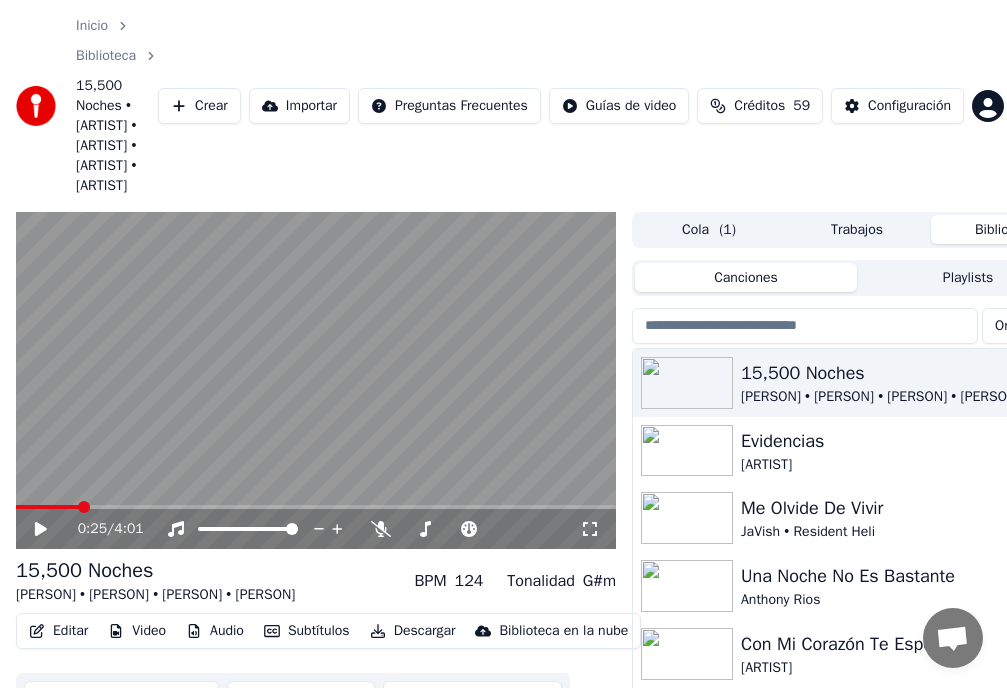 click on "Editar" at bounding box center [58, 631] 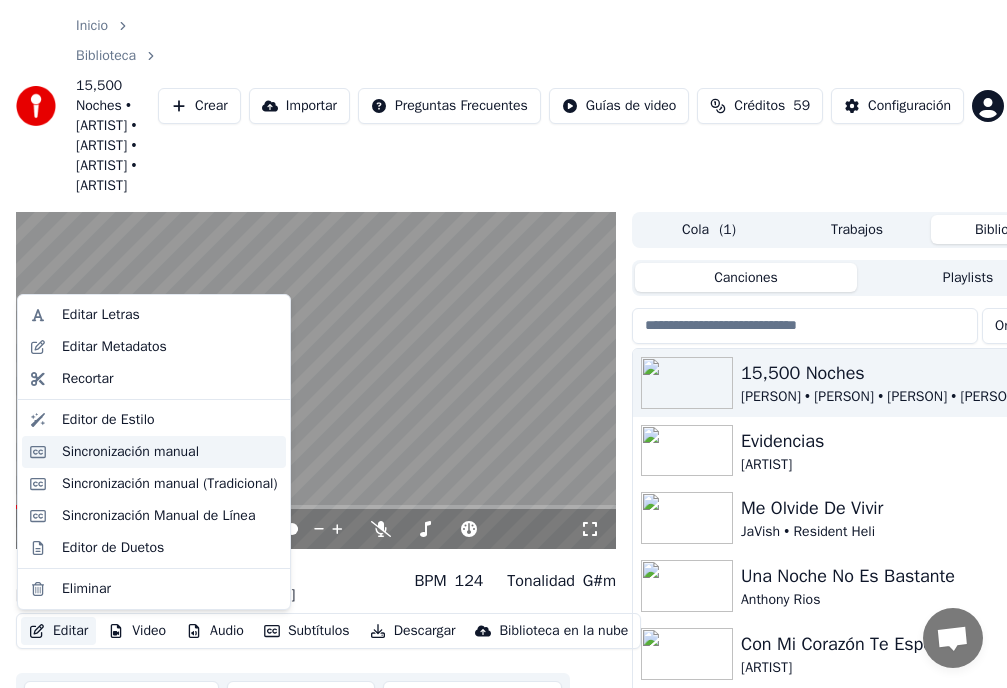 click on "Sincronización manual" at bounding box center [130, 452] 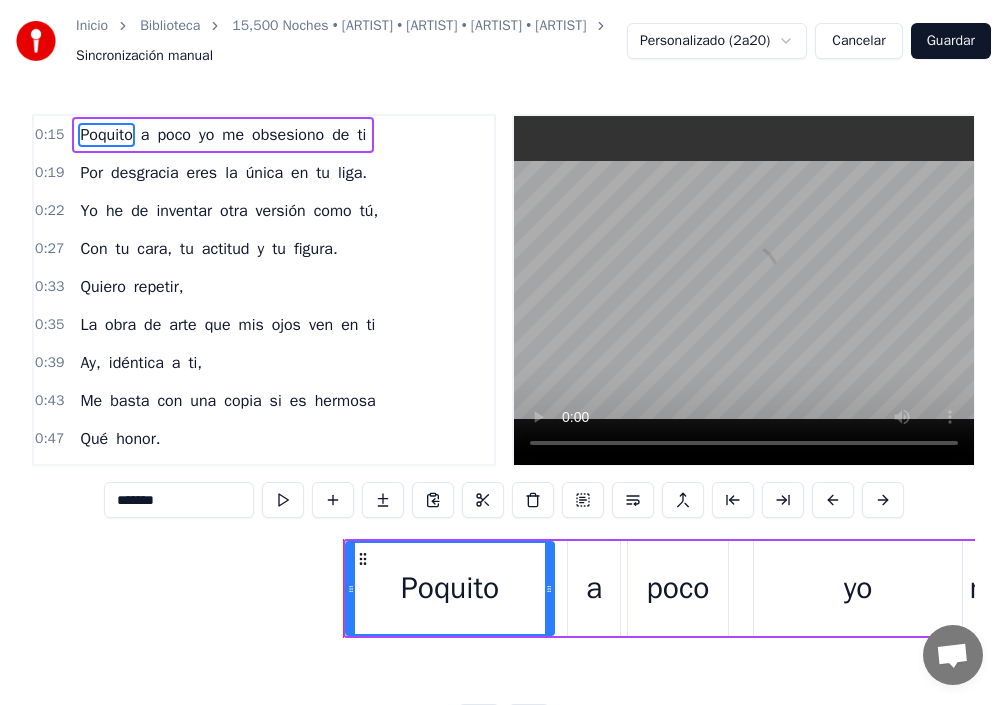 scroll, scrollTop: 0, scrollLeft: 4544, axis: horizontal 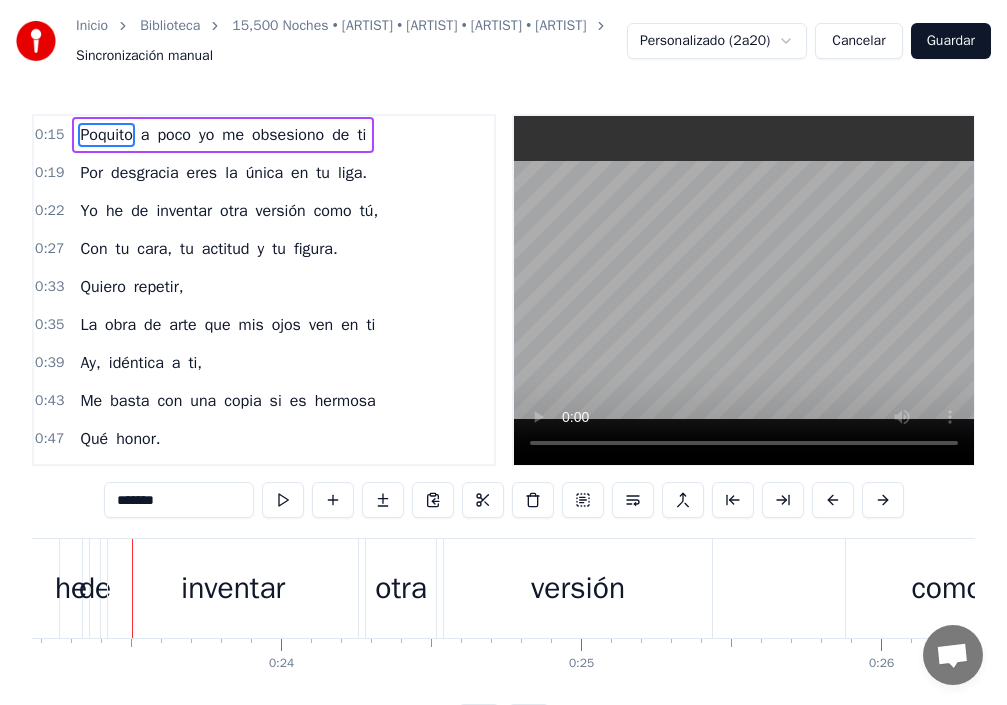 type 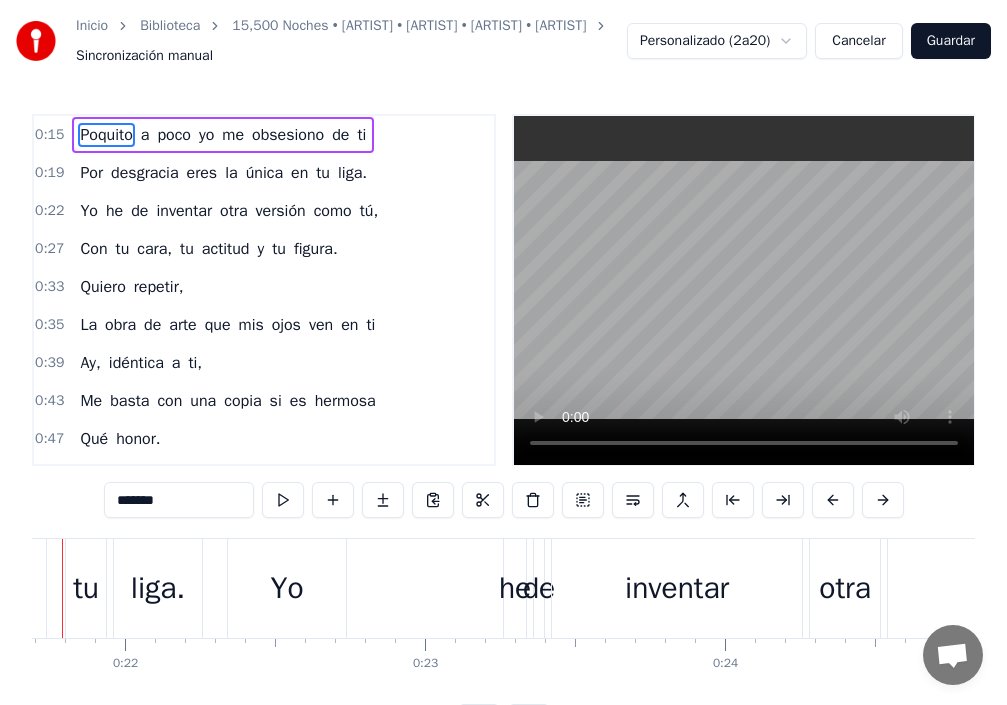 scroll, scrollTop: 0, scrollLeft: 6437, axis: horizontal 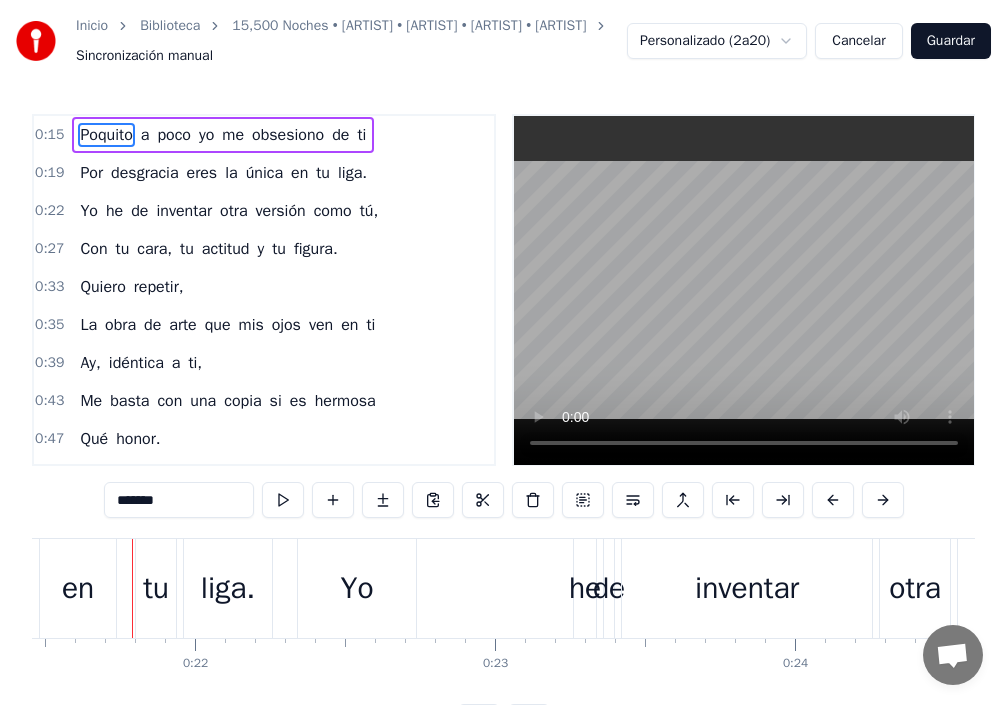 click on "Yo" at bounding box center (357, 588) 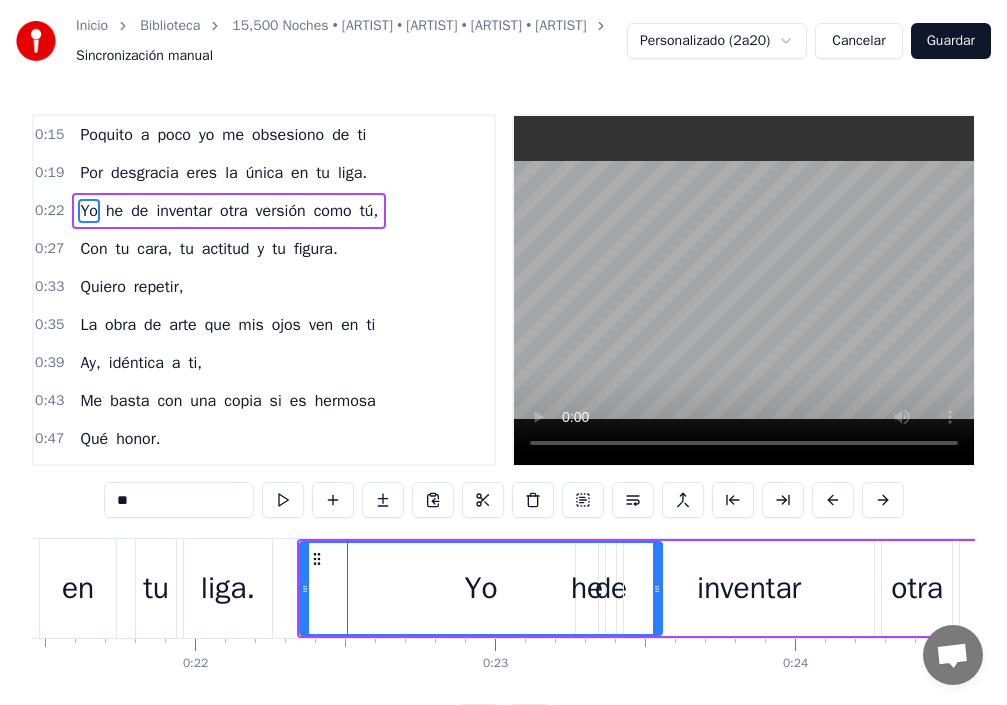 drag, startPoint x: 412, startPoint y: 587, endPoint x: 656, endPoint y: 594, distance: 244.10039 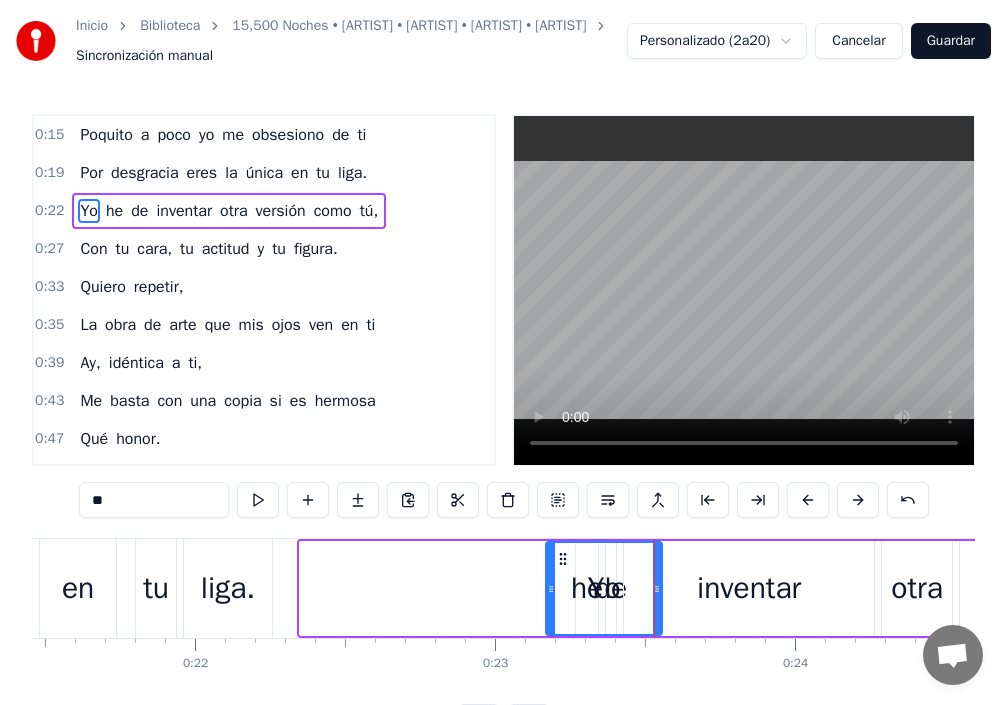 drag, startPoint x: 303, startPoint y: 581, endPoint x: 545, endPoint y: 610, distance: 243.73141 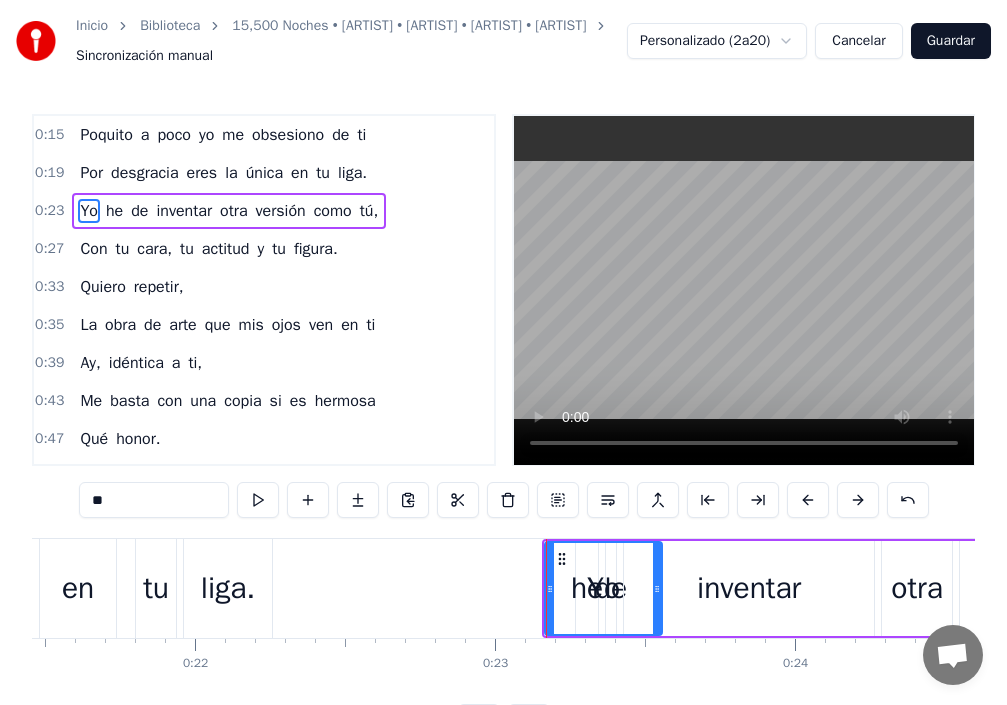 click on "Yo" at bounding box center (603, 588) 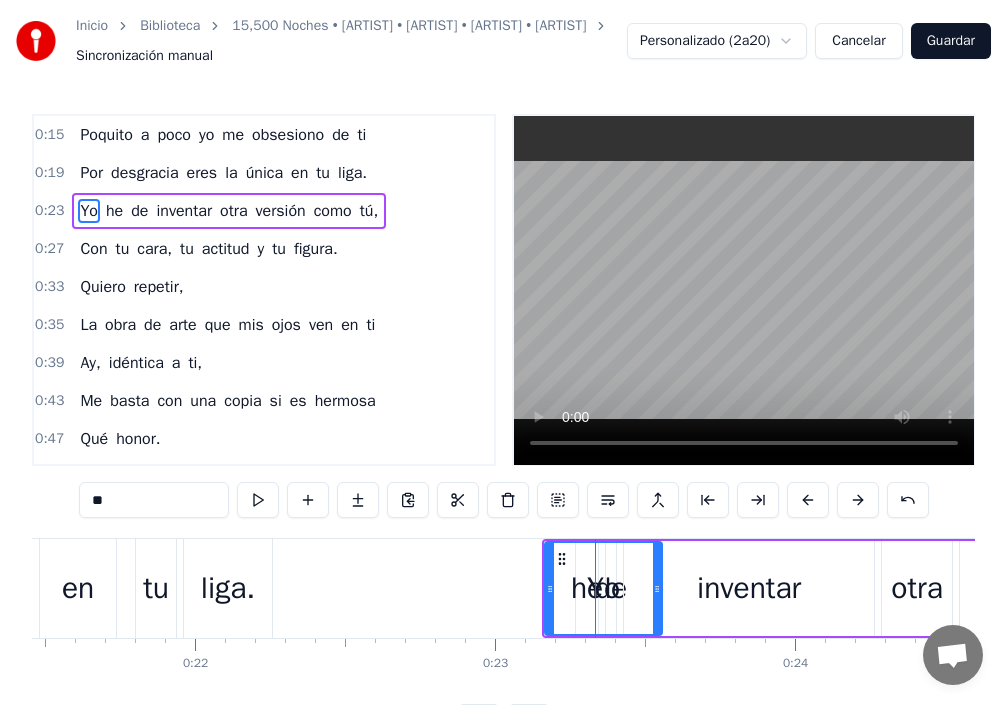 click on "Yo" at bounding box center [603, 588] 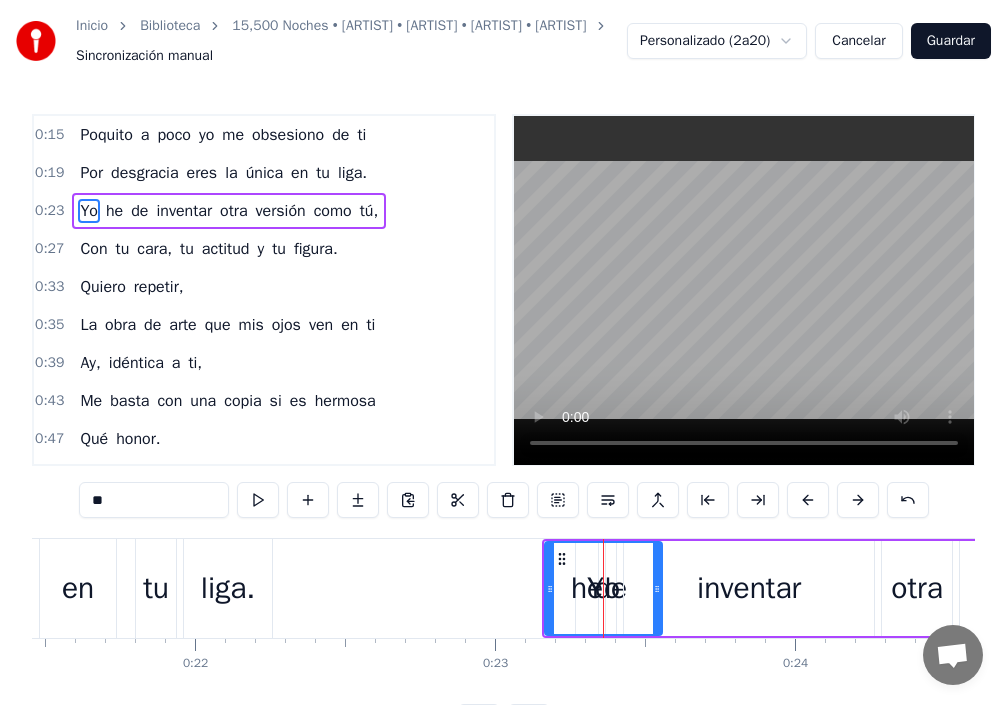 click on "Yo" at bounding box center (603, 588) 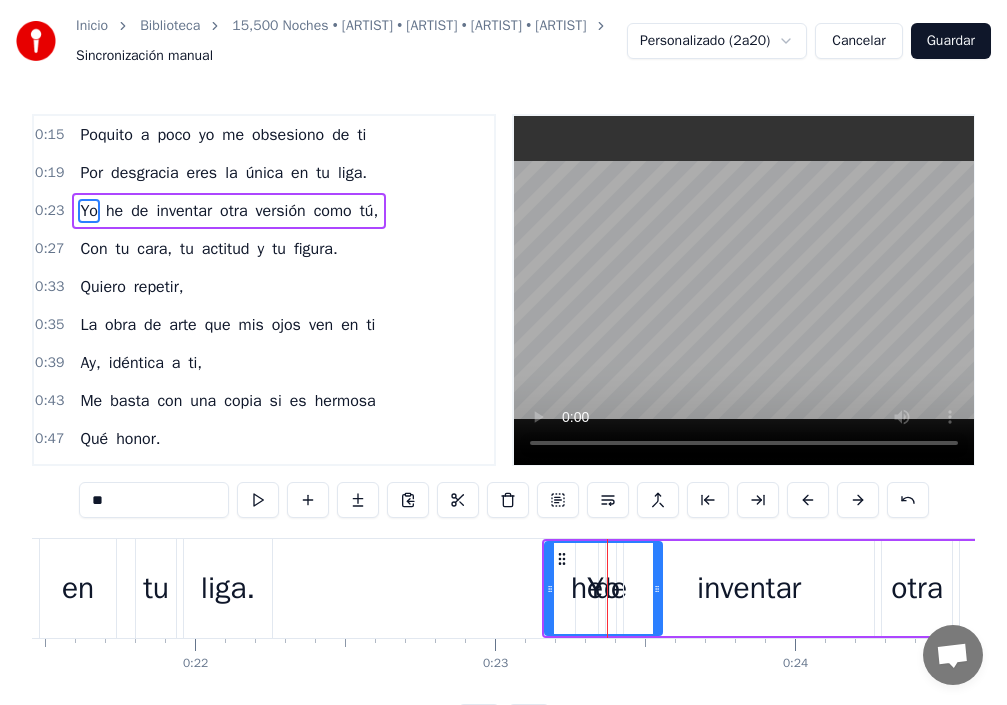 click on "inventar" at bounding box center [749, 588] 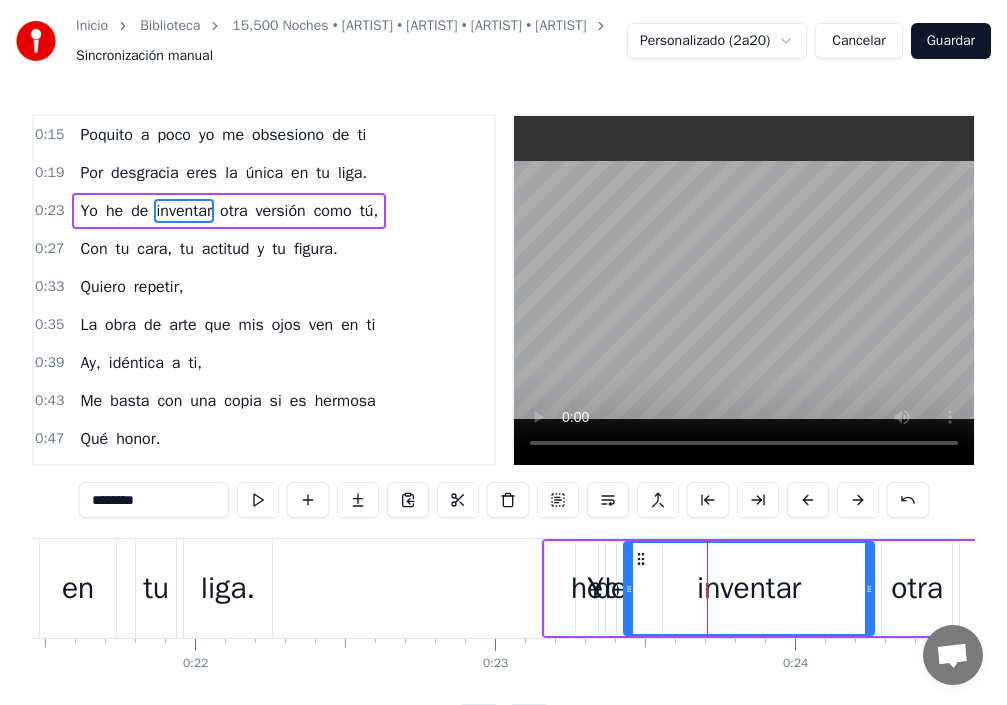 click on "he" at bounding box center [587, 588] 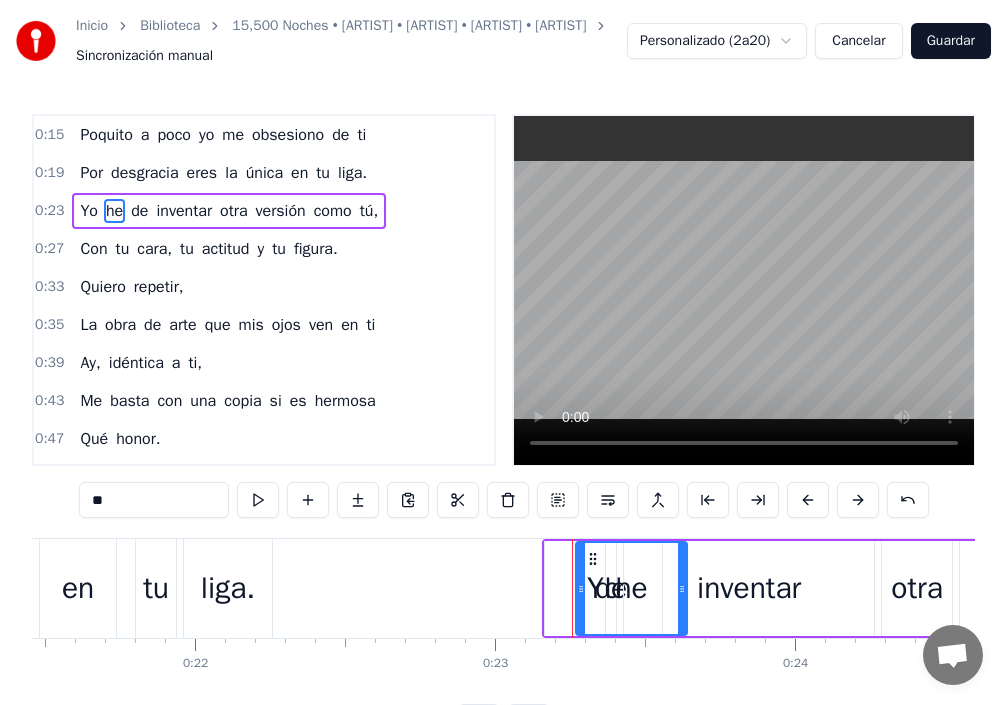 drag, startPoint x: 595, startPoint y: 587, endPoint x: 684, endPoint y: 596, distance: 89.453896 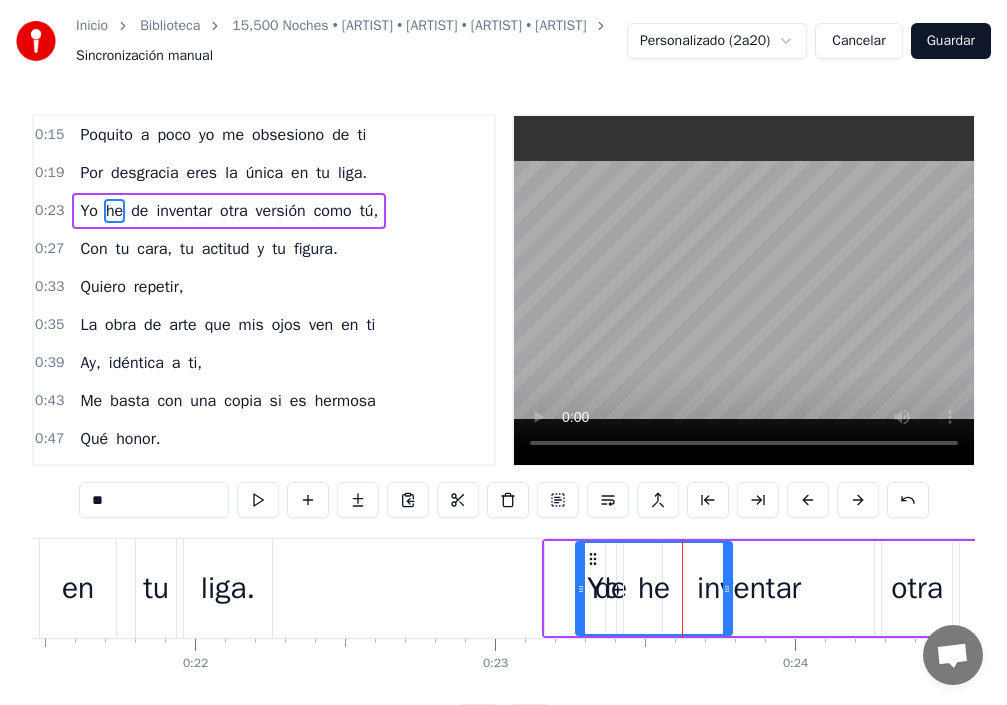 drag, startPoint x: 684, startPoint y: 596, endPoint x: 729, endPoint y: 601, distance: 45.276924 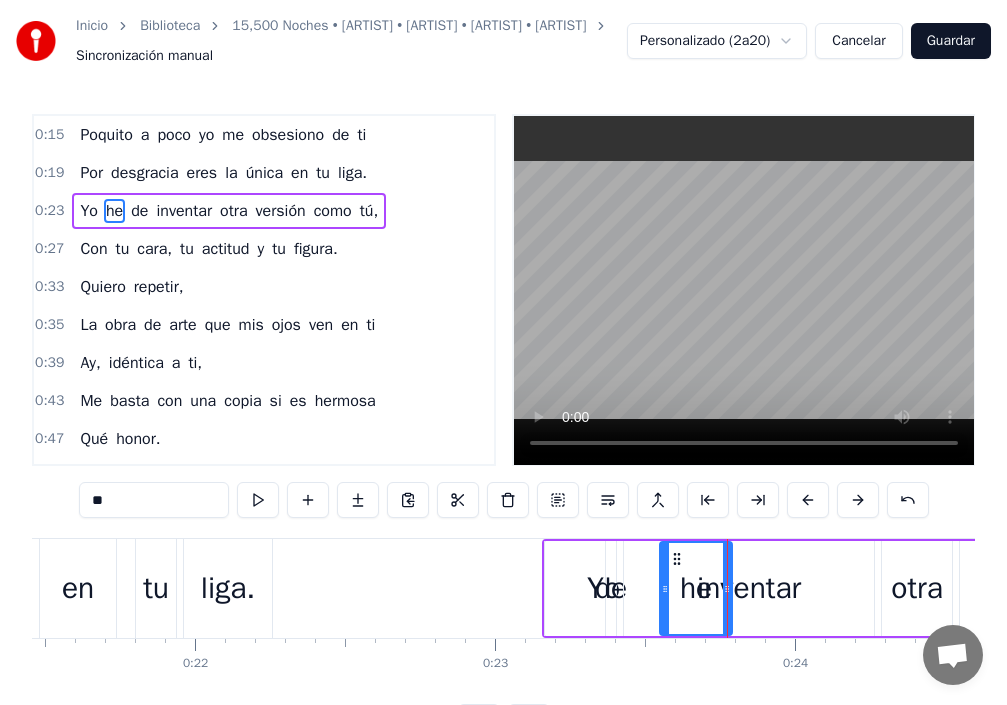 drag, startPoint x: 578, startPoint y: 592, endPoint x: 663, endPoint y: 599, distance: 85.28775 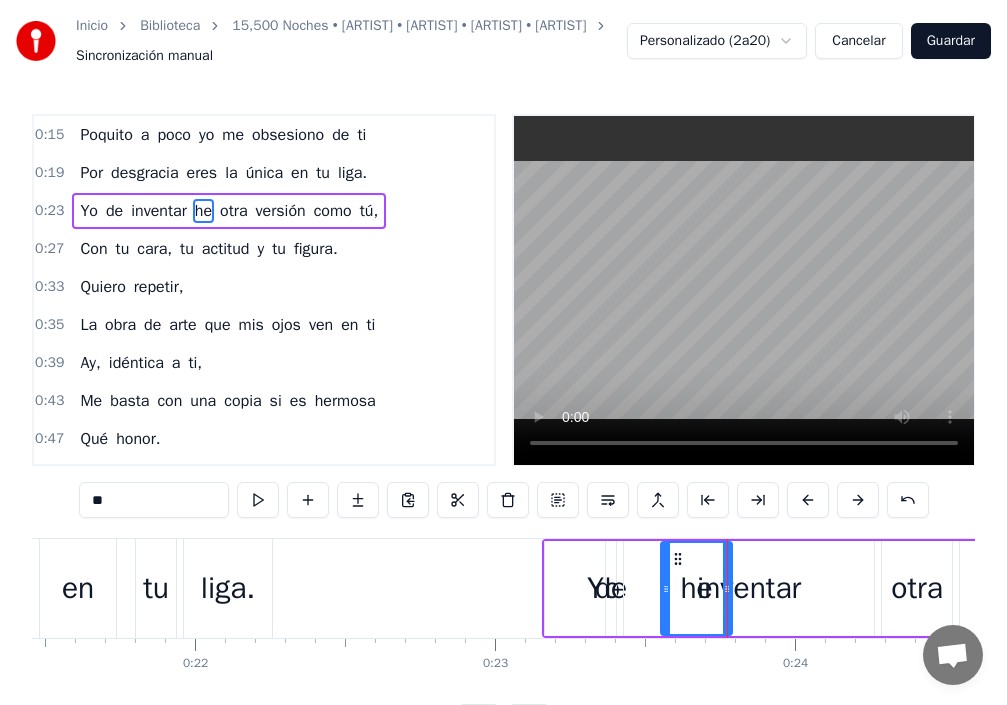 click on "de" at bounding box center [611, 588] 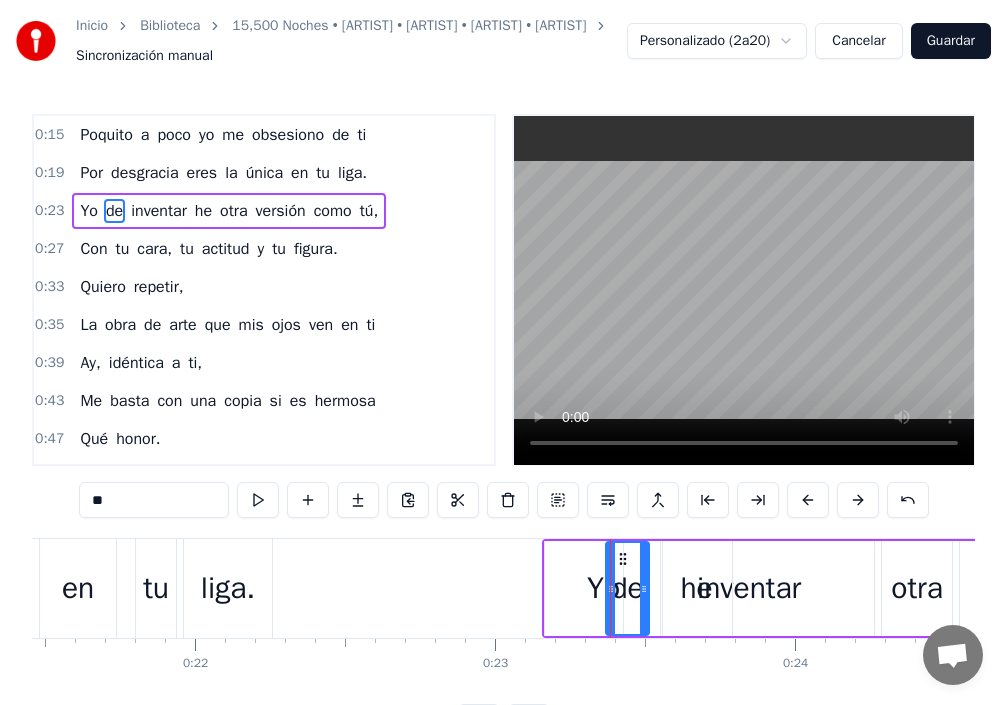 drag, startPoint x: 612, startPoint y: 582, endPoint x: 645, endPoint y: 586, distance: 33.24154 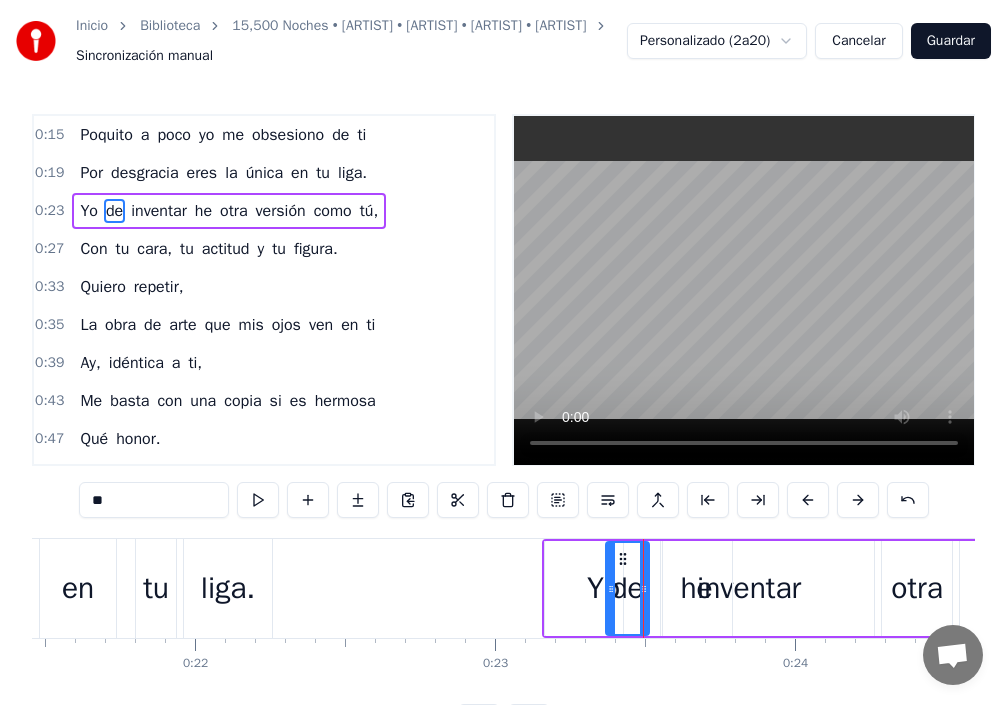 click on "Yo" at bounding box center [603, 588] 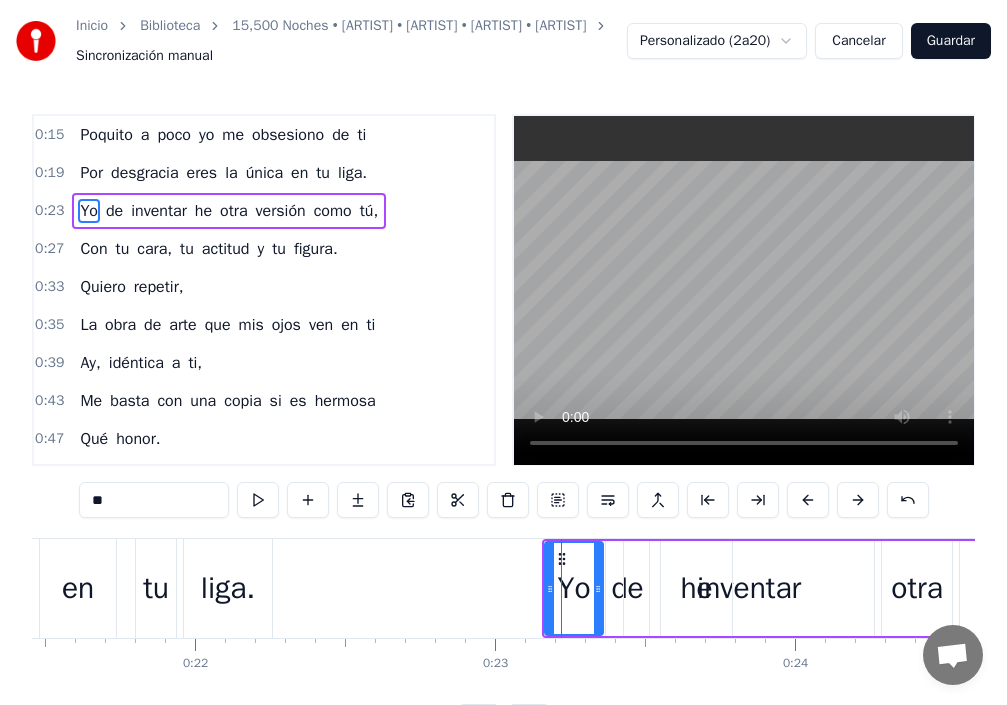 drag, startPoint x: 654, startPoint y: 573, endPoint x: 595, endPoint y: 590, distance: 61.400326 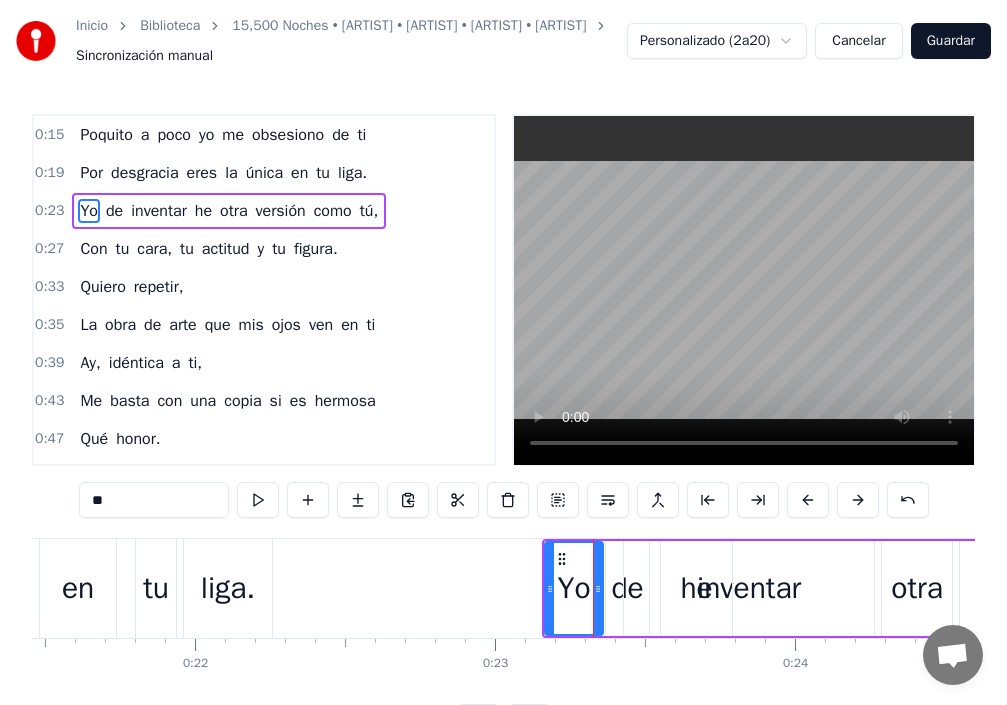 click on "he" at bounding box center [696, 588] 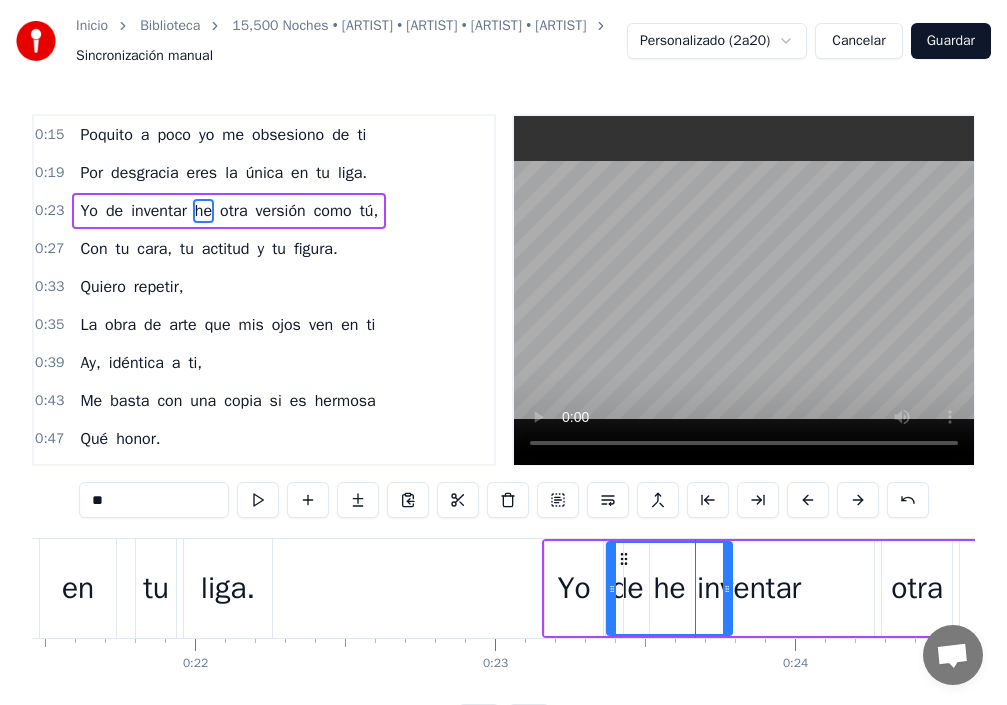 drag, startPoint x: 666, startPoint y: 576, endPoint x: 592, endPoint y: 584, distance: 74.431175 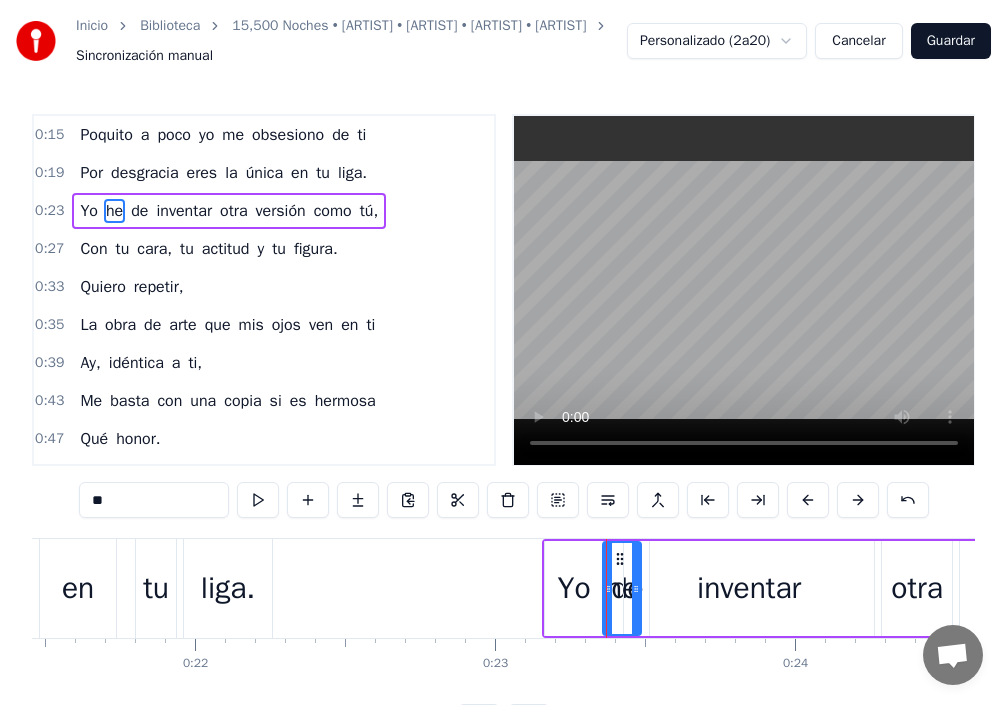 drag, startPoint x: 727, startPoint y: 572, endPoint x: 628, endPoint y: 592, distance: 101 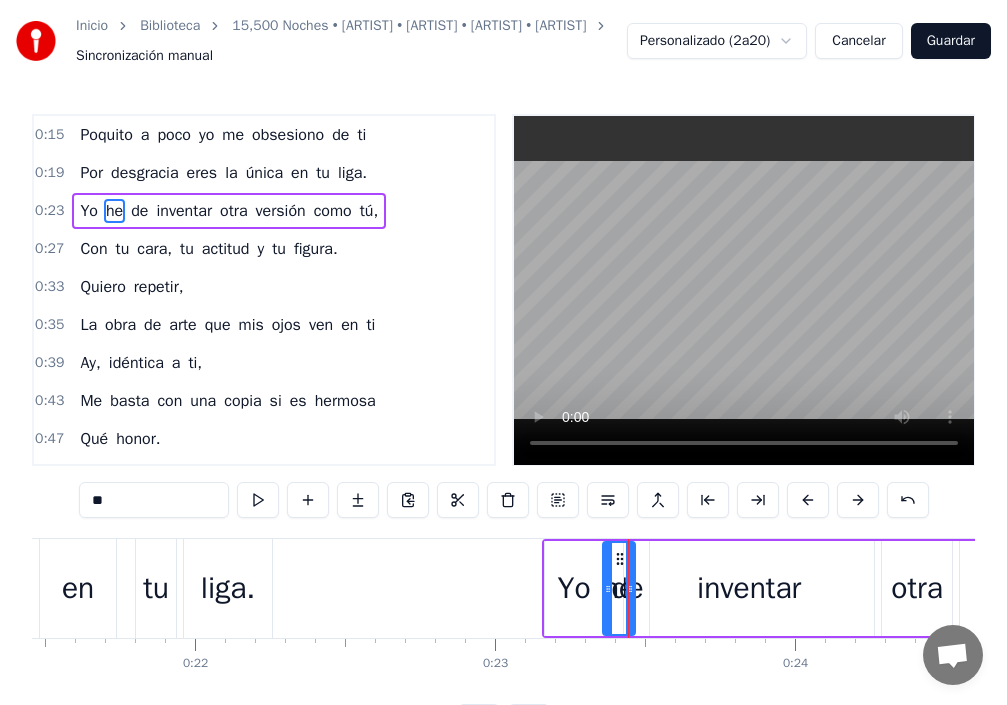 click on "he" at bounding box center [619, 588] 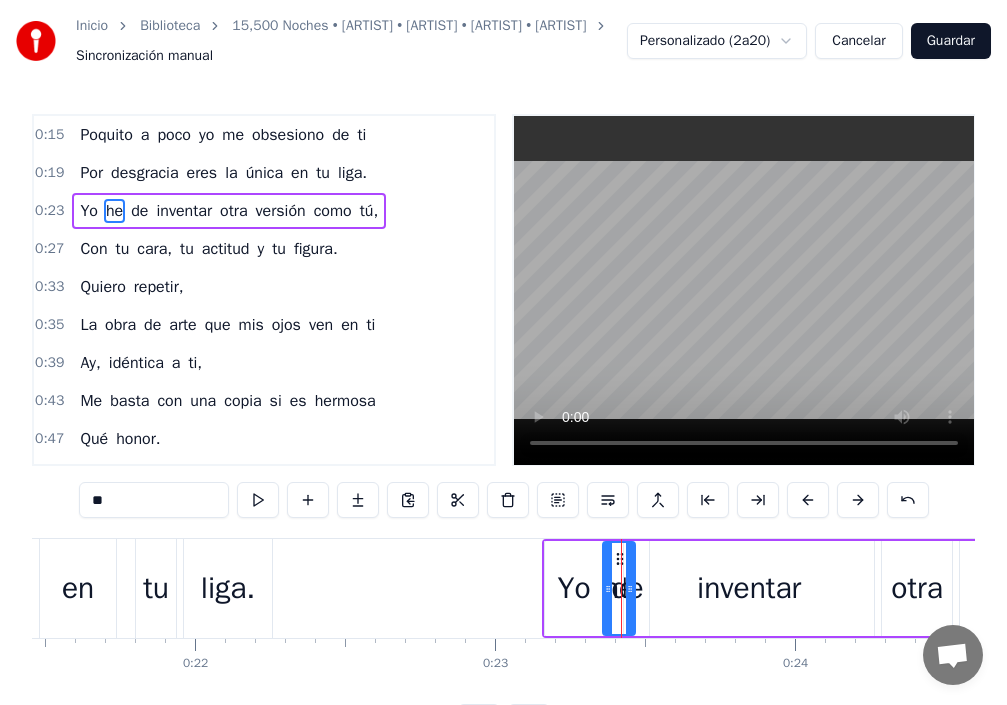 click on "he" at bounding box center [619, 588] 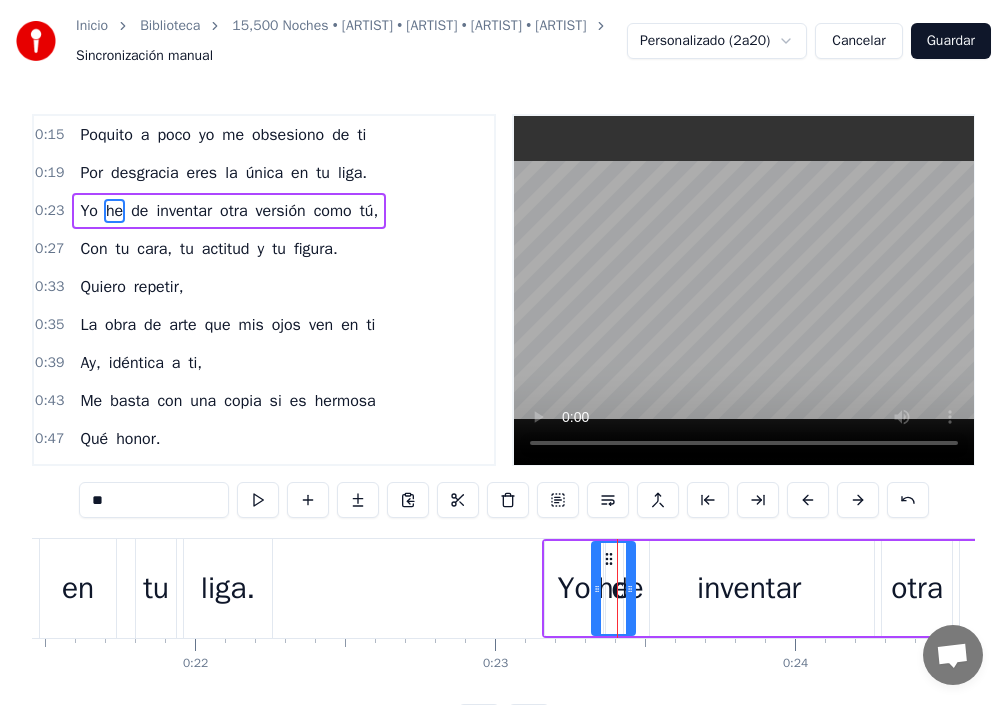 drag, startPoint x: 608, startPoint y: 583, endPoint x: 593, endPoint y: 586, distance: 15.297058 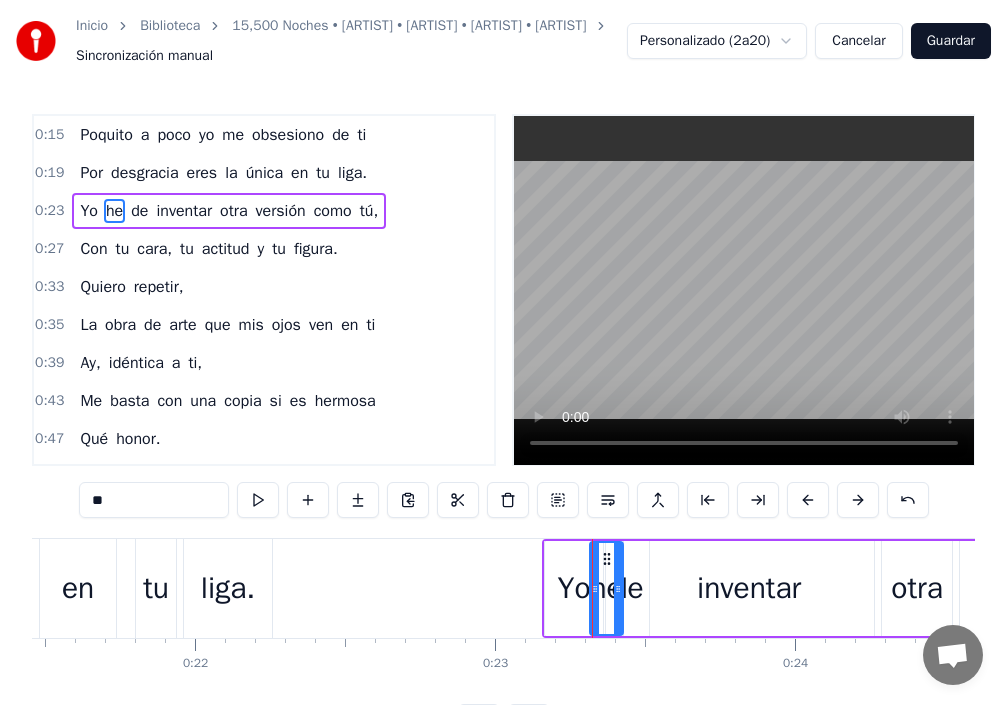 drag, startPoint x: 629, startPoint y: 580, endPoint x: 617, endPoint y: 586, distance: 13.416408 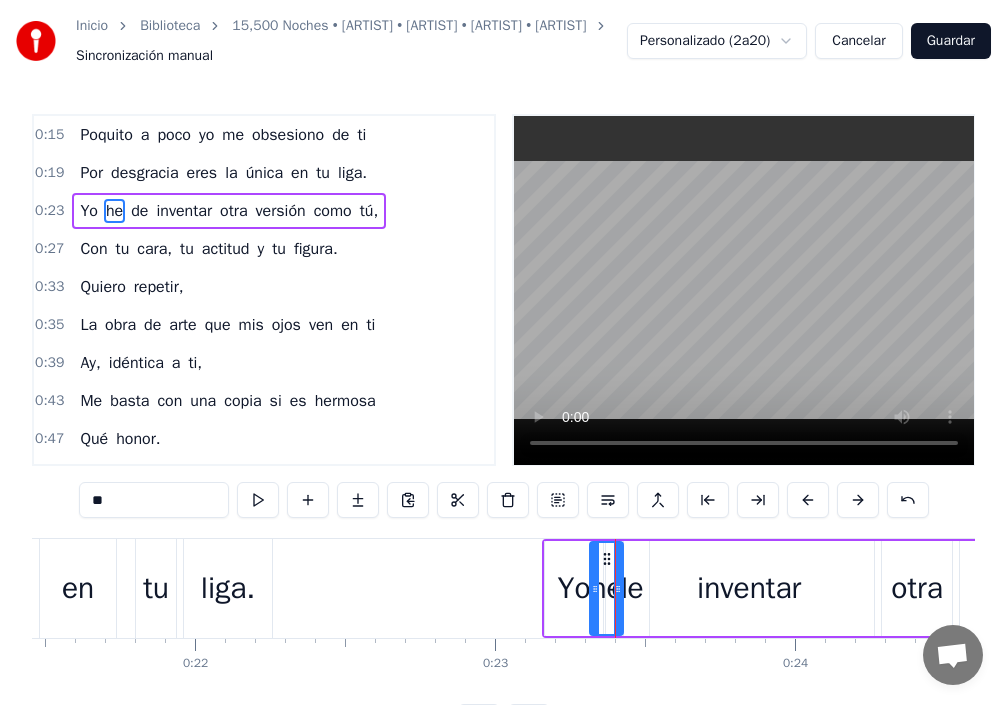 click on "inventar" at bounding box center [749, 588] 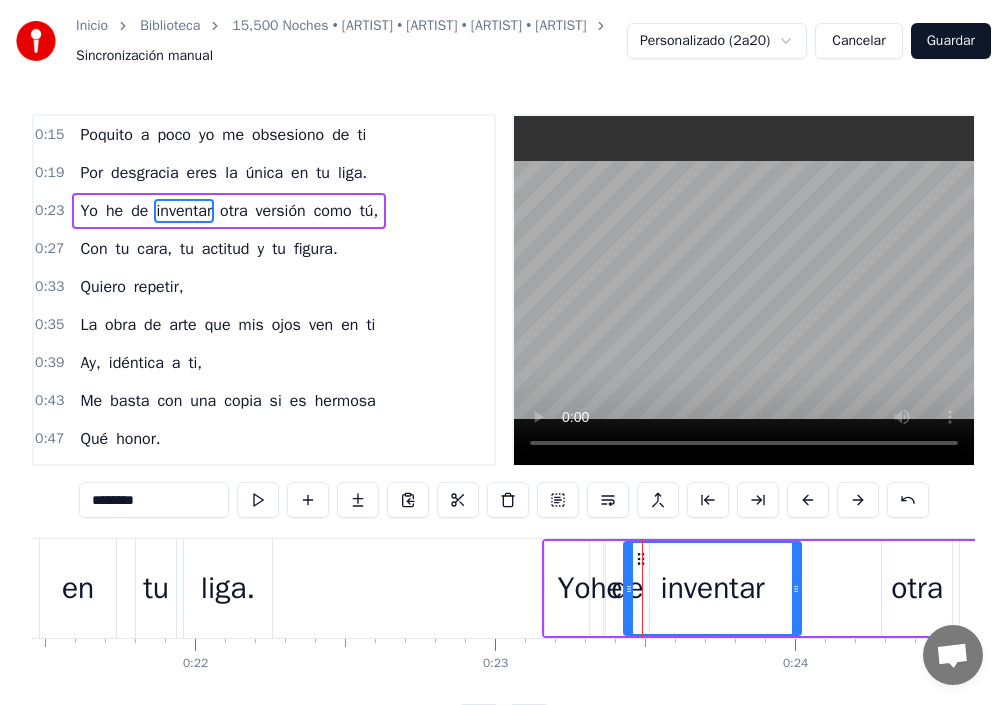 drag, startPoint x: 869, startPoint y: 597, endPoint x: 779, endPoint y: 603, distance: 90.199776 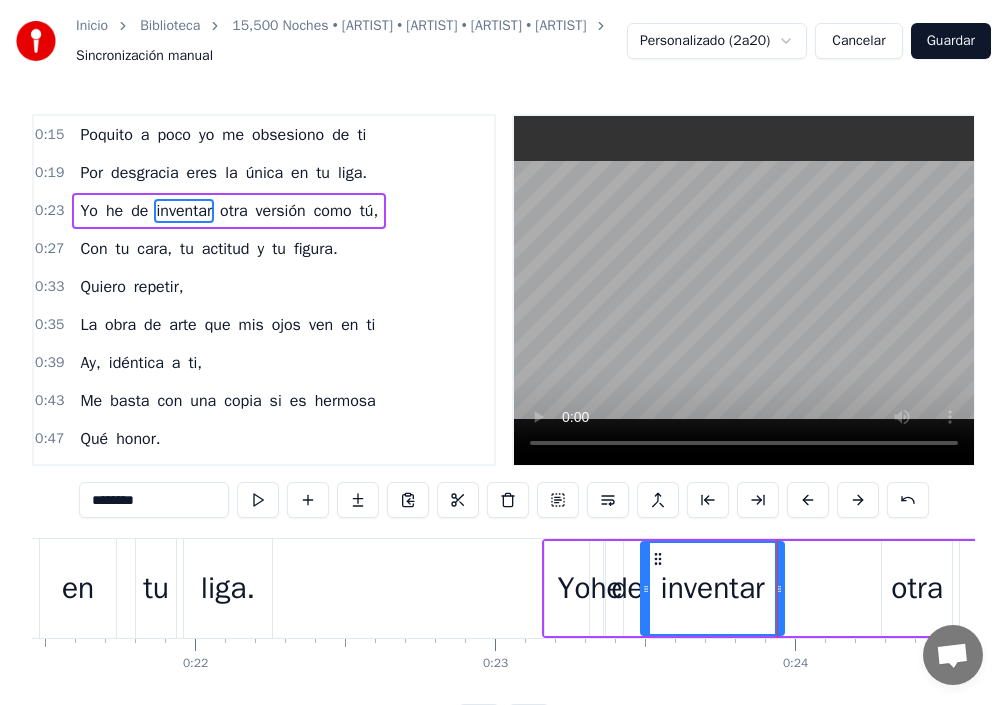 drag, startPoint x: 629, startPoint y: 587, endPoint x: 656, endPoint y: 587, distance: 27 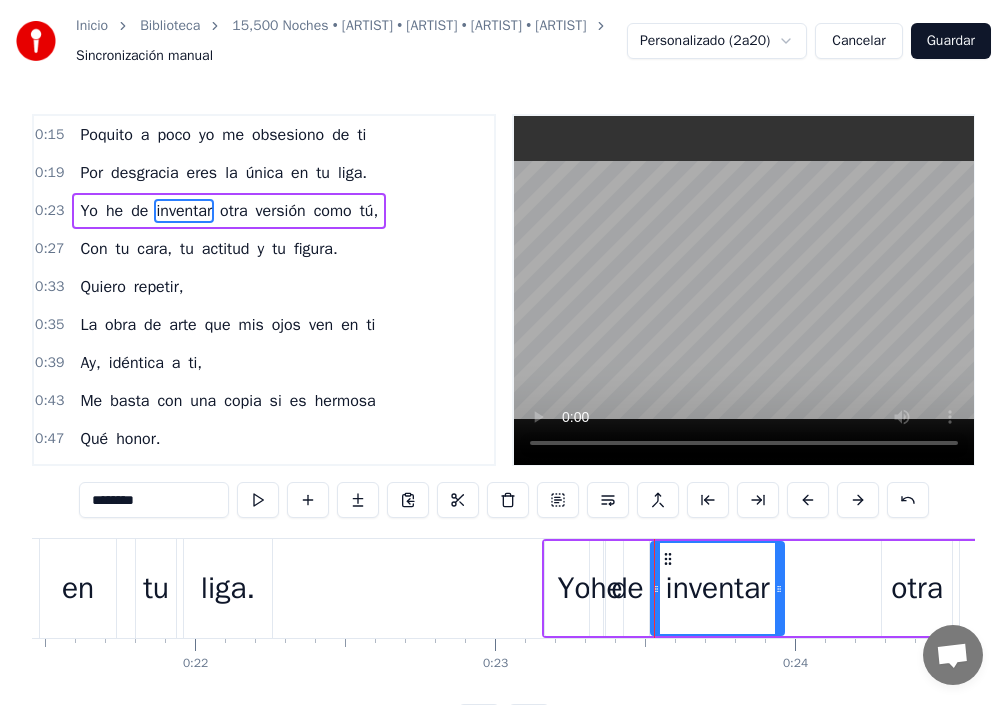 click on "de" at bounding box center [627, 588] 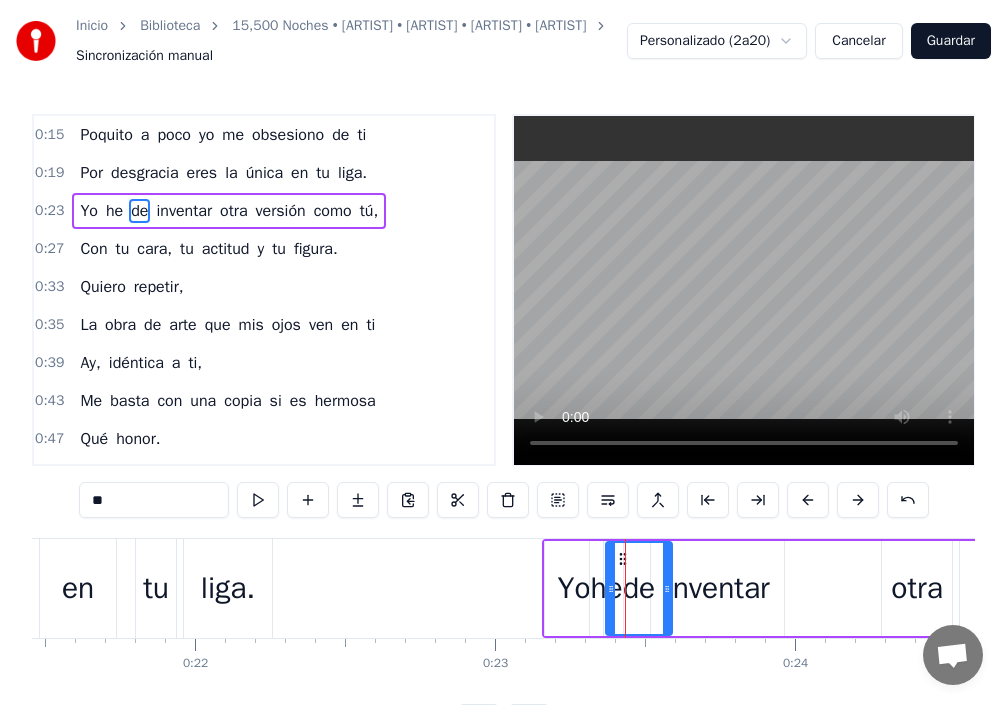 drag, startPoint x: 641, startPoint y: 580, endPoint x: 664, endPoint y: 580, distance: 23 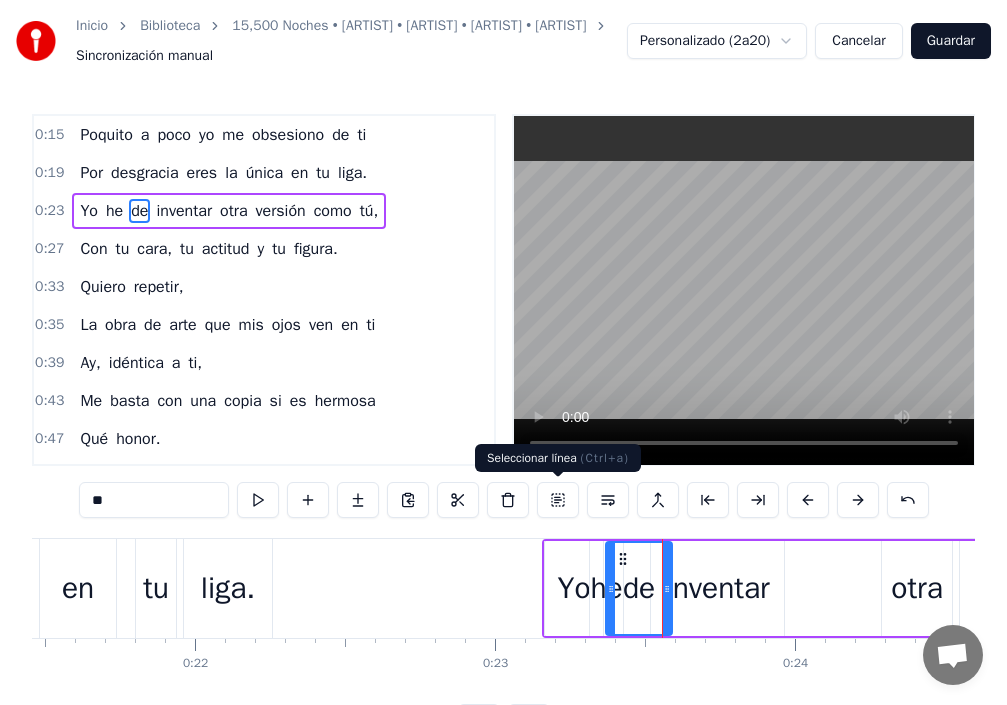 click on "Yo" at bounding box center [574, 588] 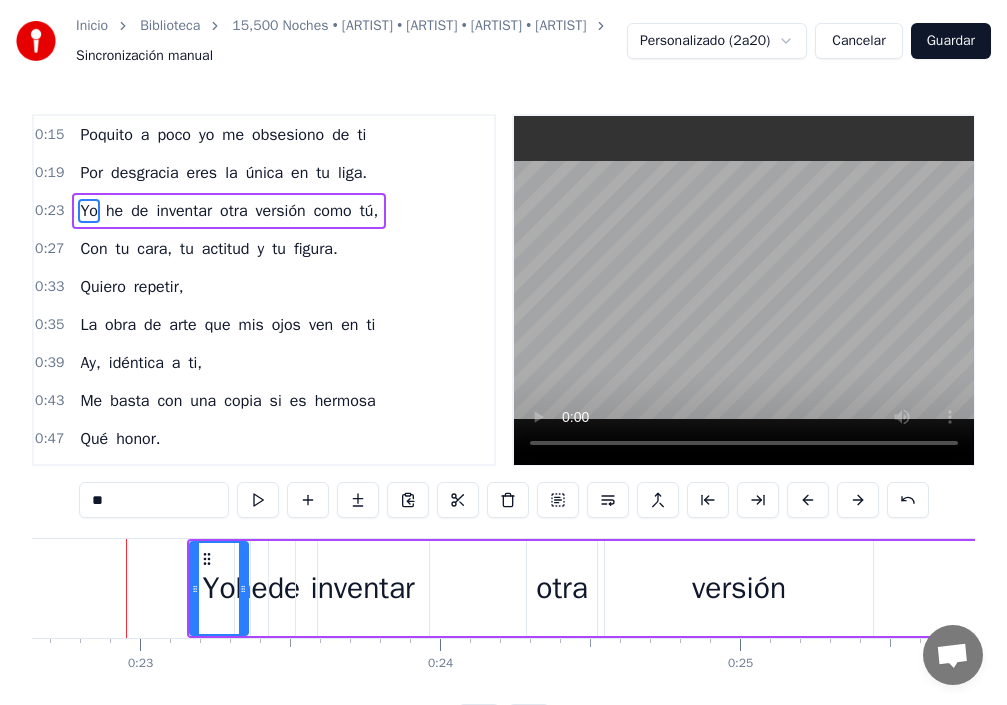scroll, scrollTop: 0, scrollLeft: 6785, axis: horizontal 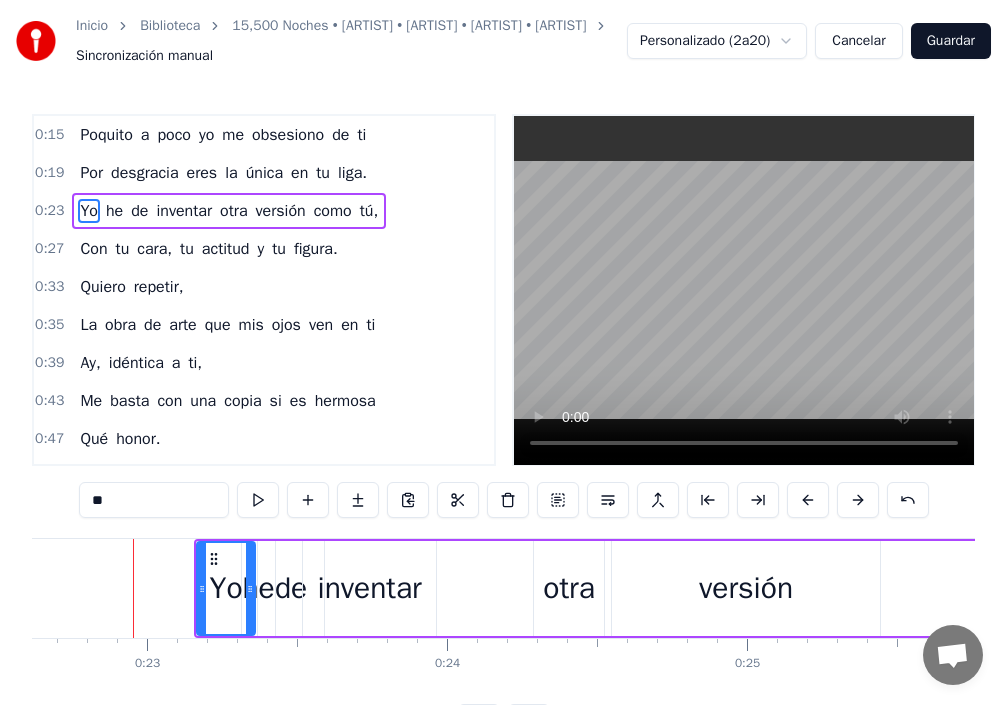 click on "inventar" at bounding box center (369, 588) 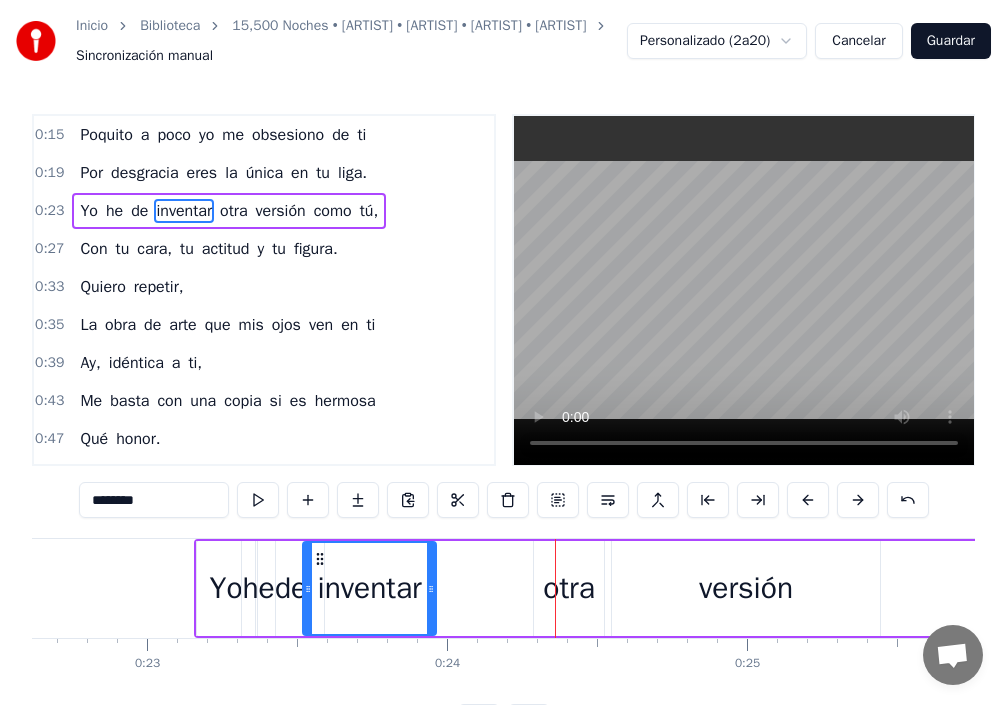 click on "otra" at bounding box center [569, 588] 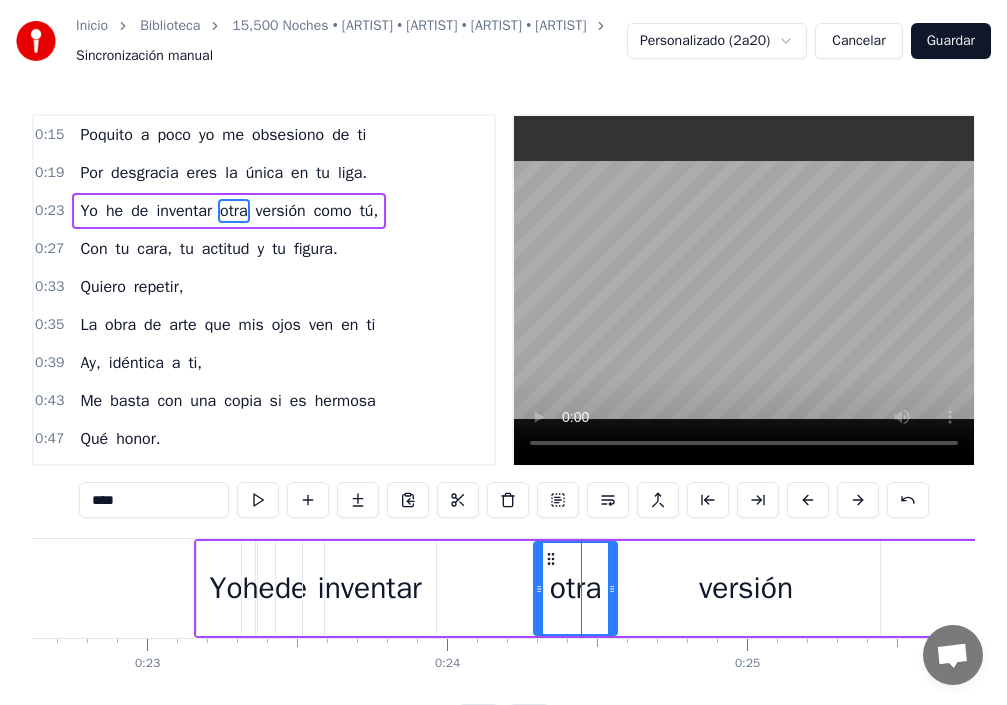 drag, startPoint x: 598, startPoint y: 598, endPoint x: 611, endPoint y: 597, distance: 13.038404 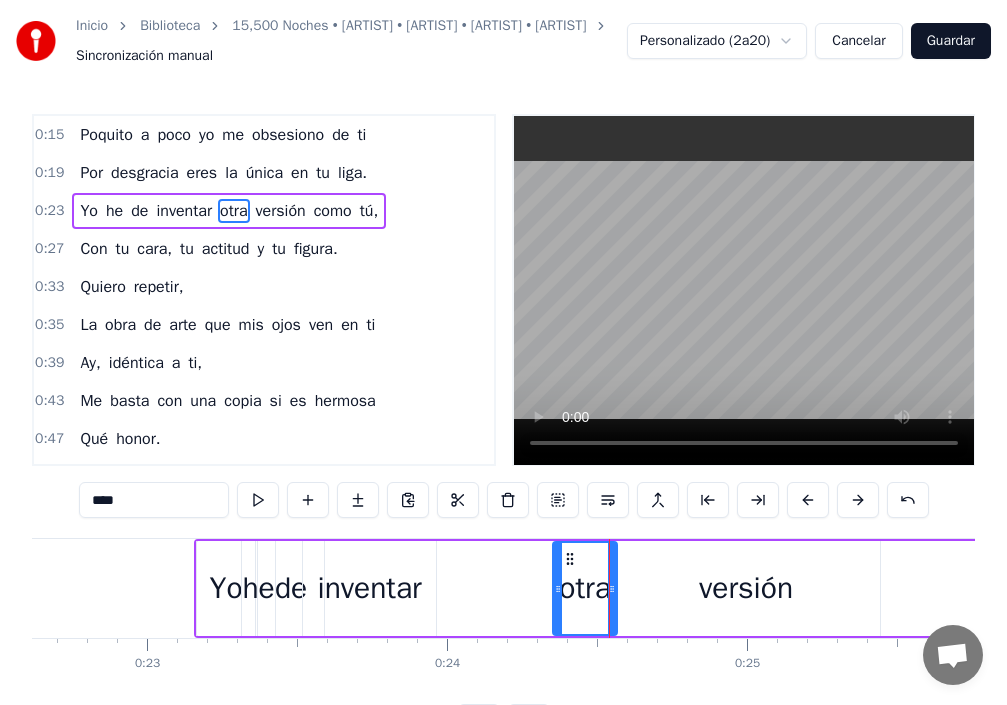 drag, startPoint x: 536, startPoint y: 594, endPoint x: 555, endPoint y: 593, distance: 19.026299 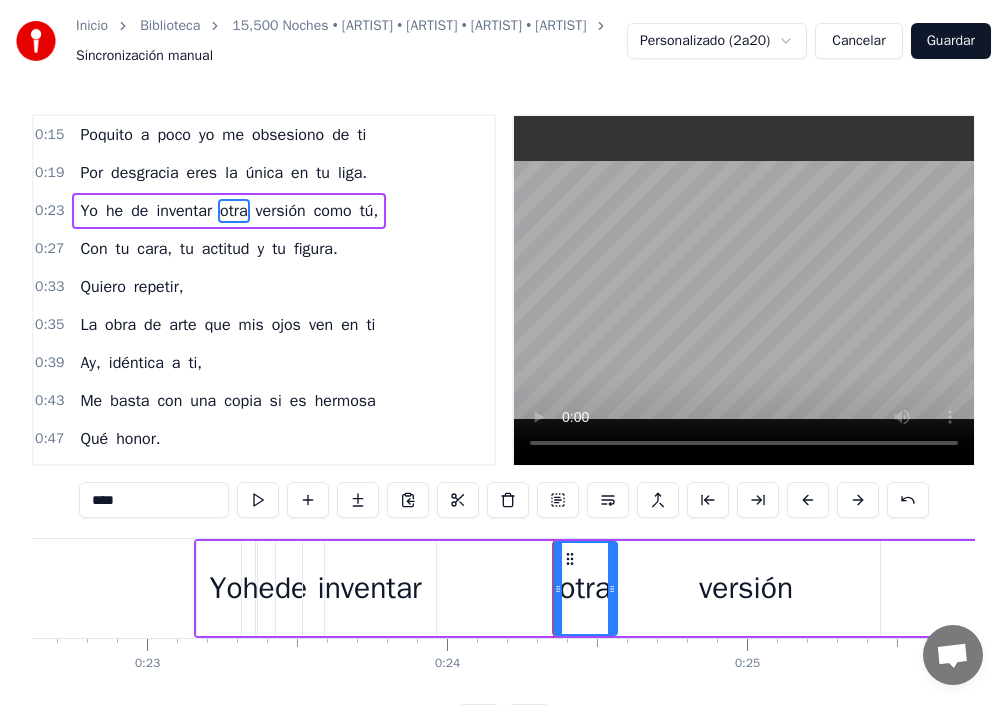 click on "inventar" at bounding box center (369, 588) 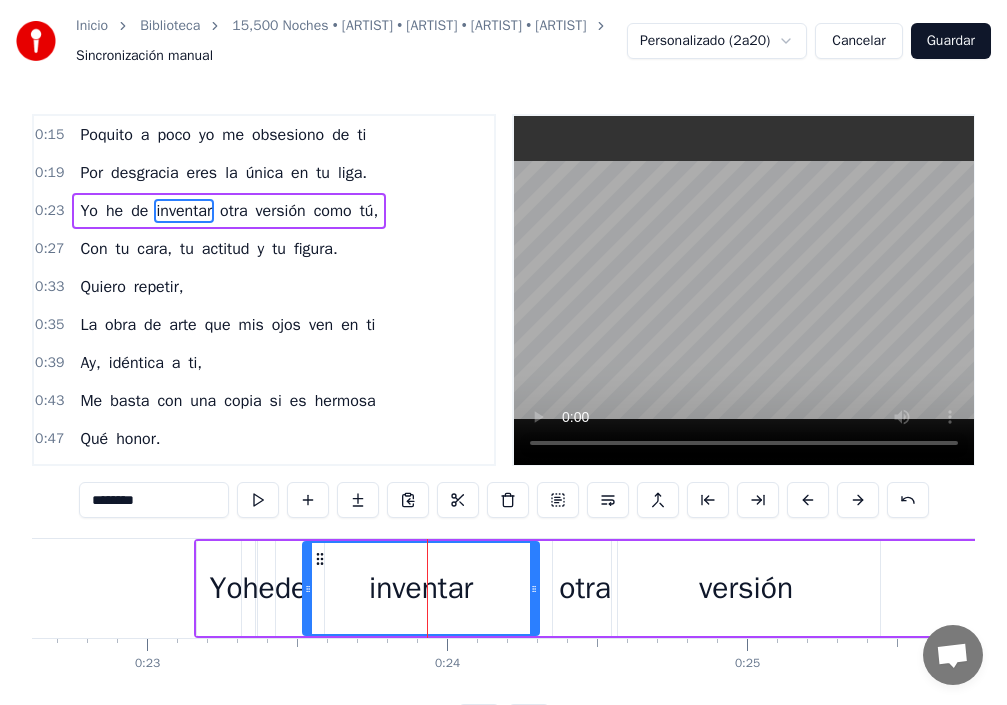 drag, startPoint x: 440, startPoint y: 584, endPoint x: 510, endPoint y: 601, distance: 72.03471 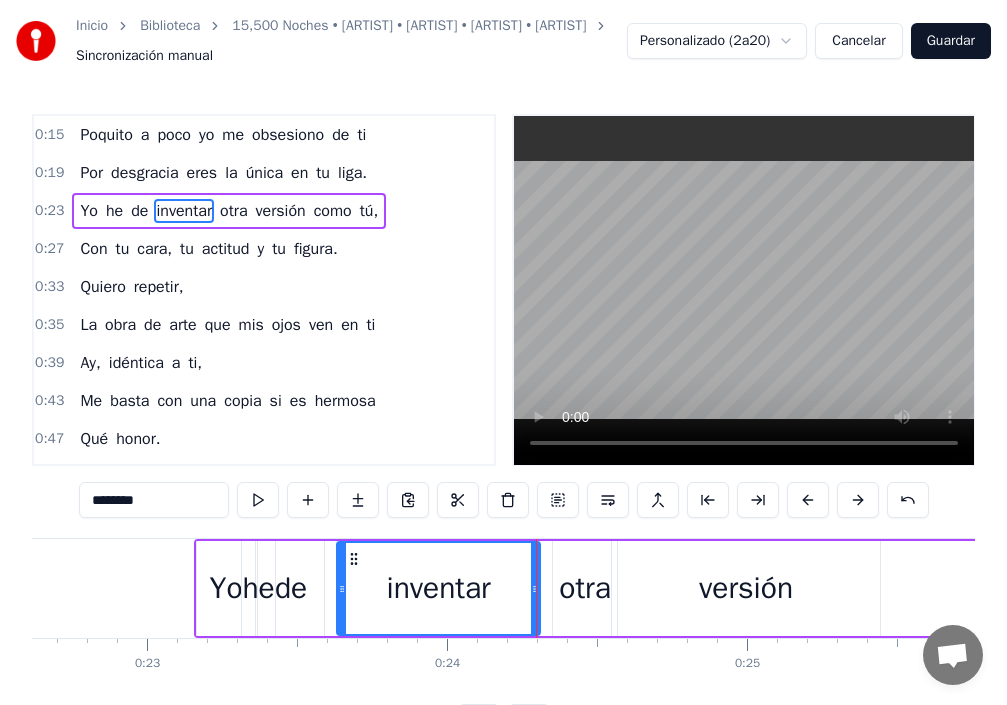 drag, startPoint x: 304, startPoint y: 582, endPoint x: 338, endPoint y: 593, distance: 35.735138 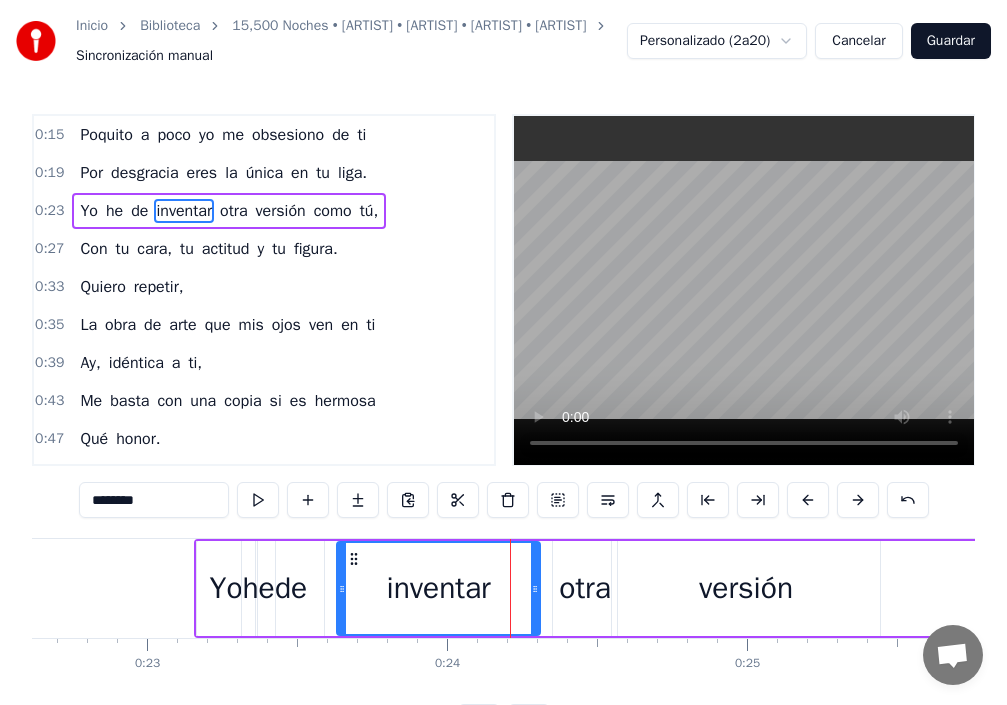 click on "de" at bounding box center (291, 588) 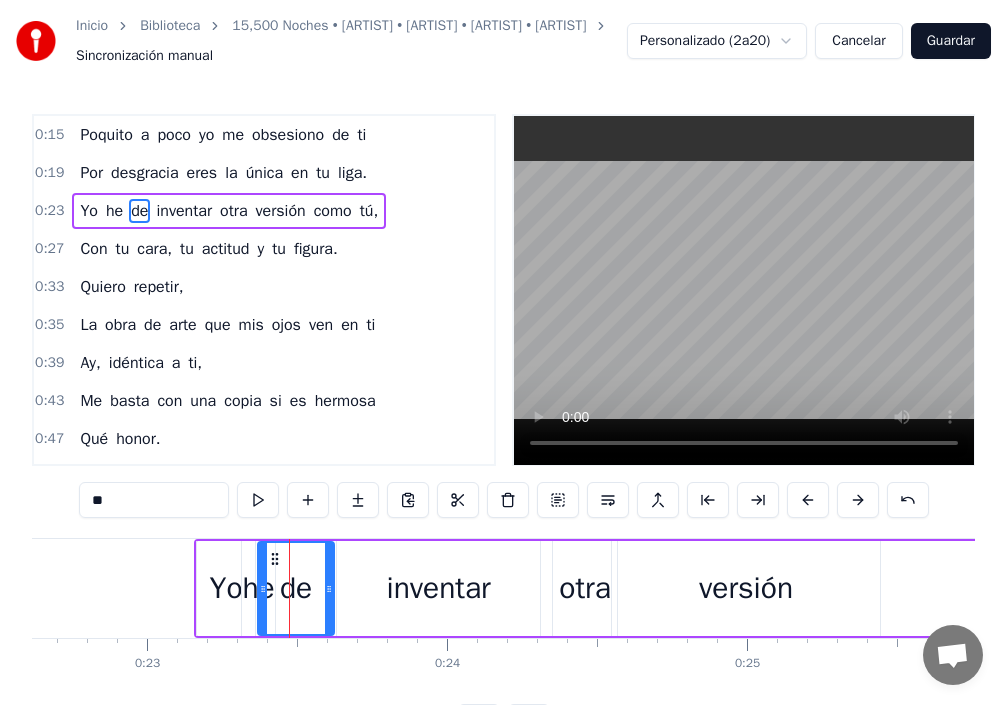 drag, startPoint x: 320, startPoint y: 586, endPoint x: 330, endPoint y: 601, distance: 18.027756 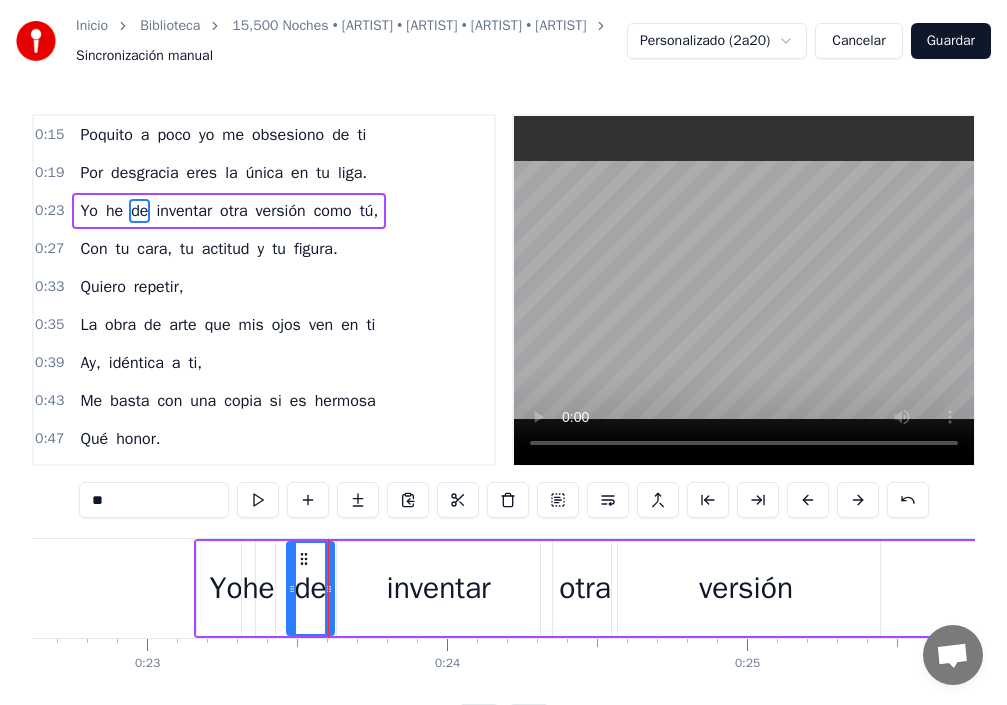 drag, startPoint x: 264, startPoint y: 609, endPoint x: 293, endPoint y: 612, distance: 29.15476 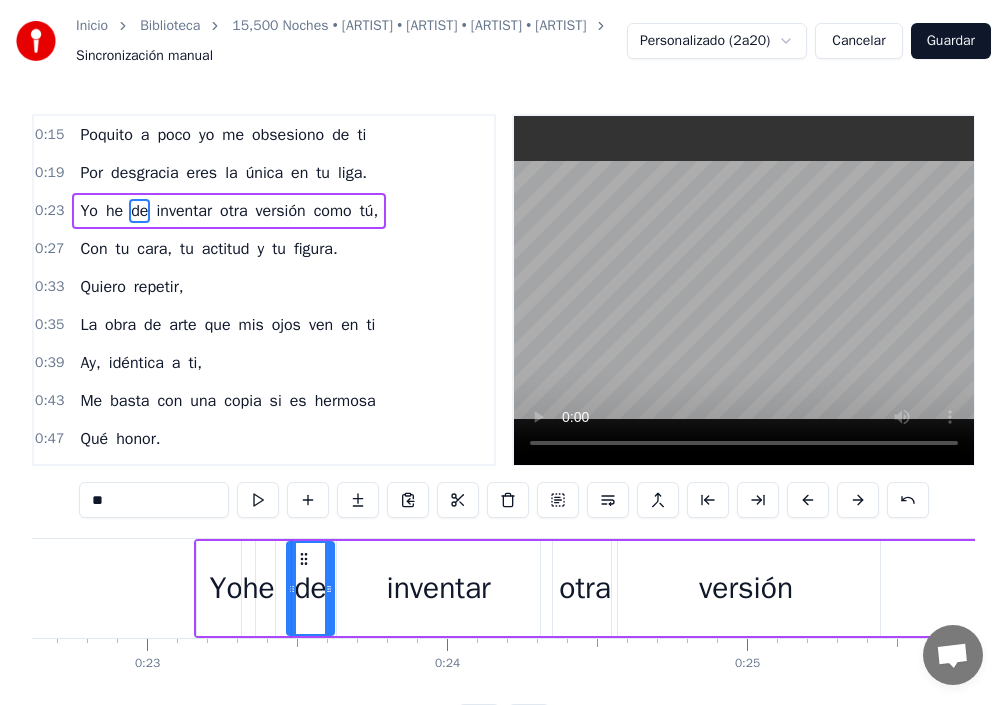 click on "he" at bounding box center (258, 588) 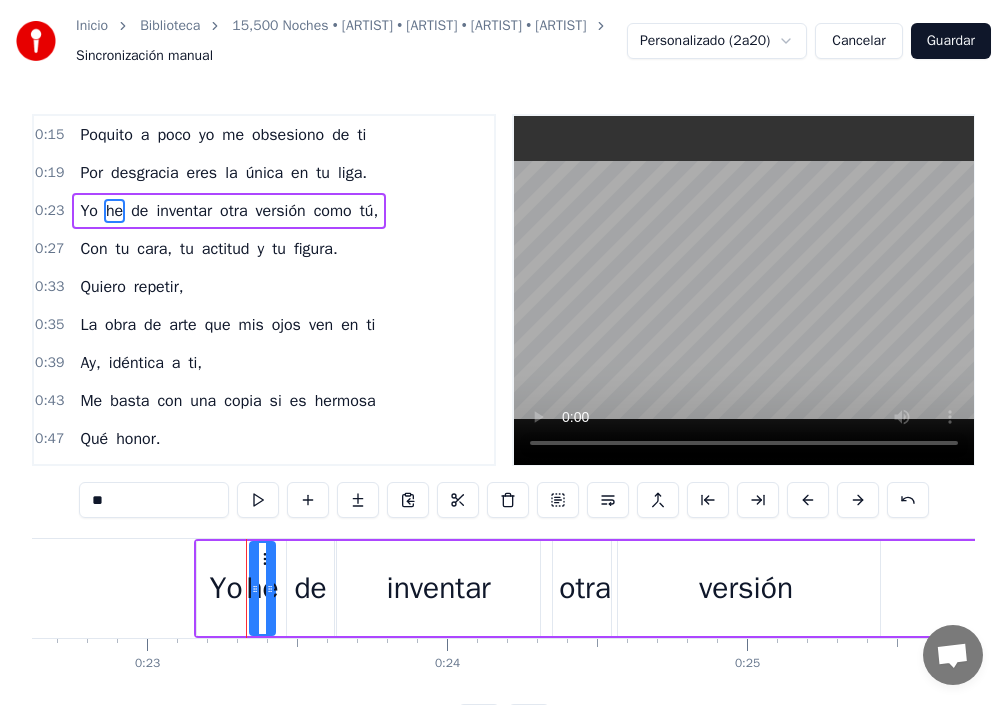 click at bounding box center [255, 588] 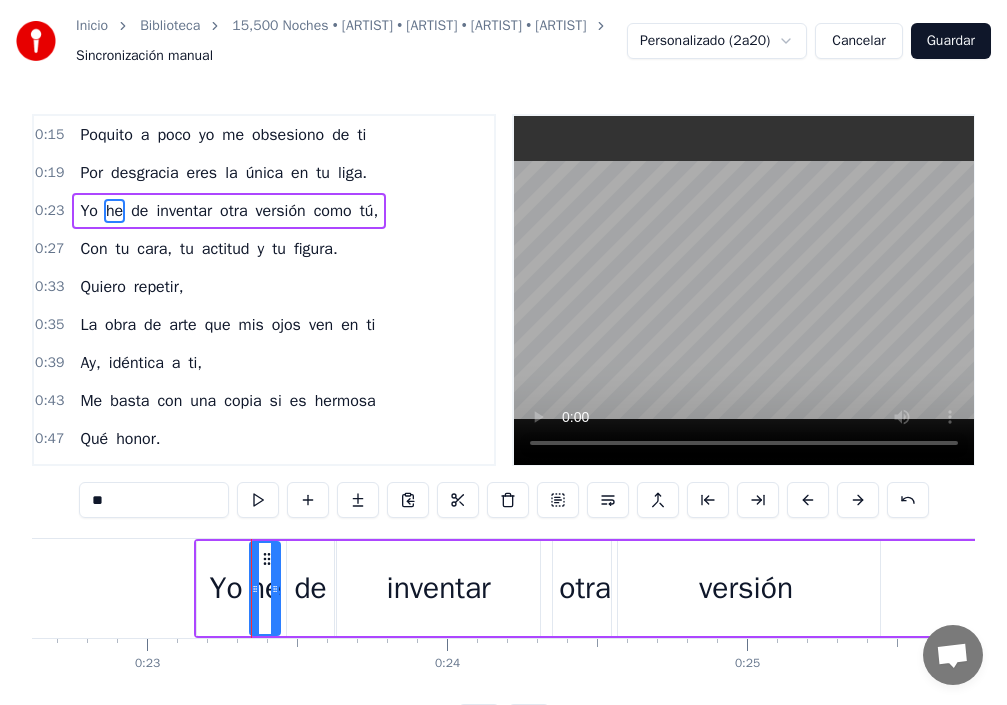 click 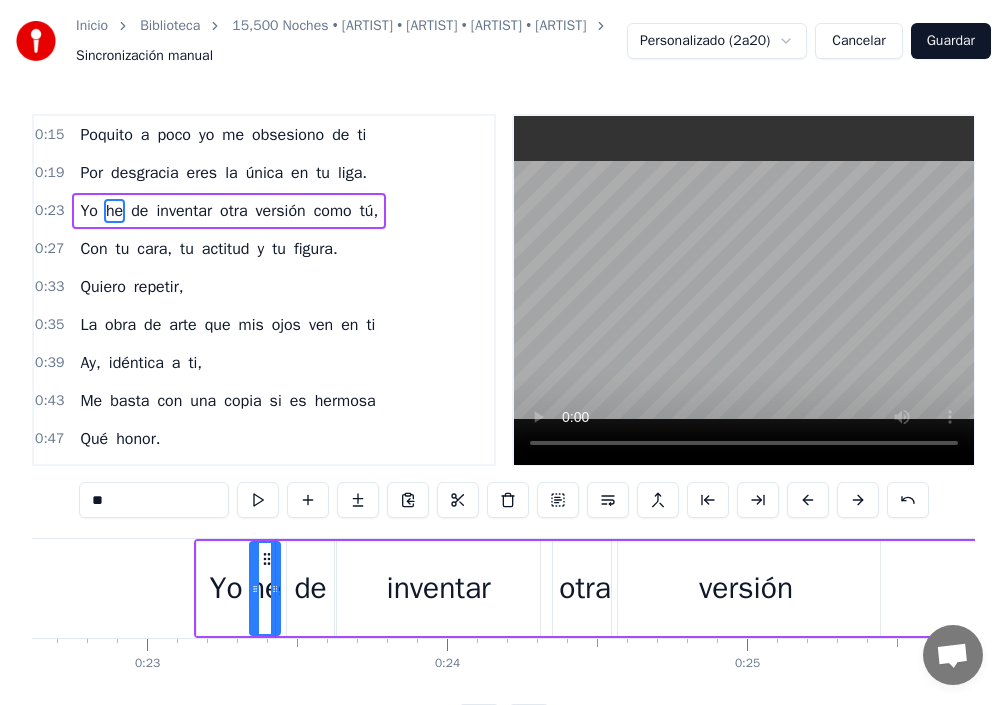 click on "Yo" at bounding box center (226, 588) 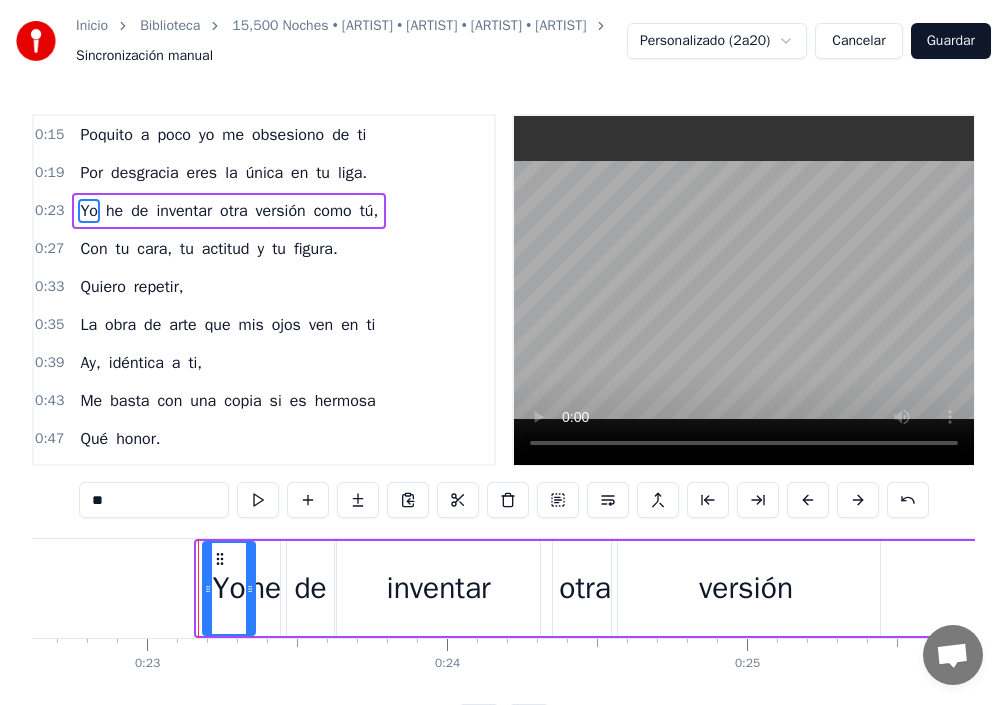 click at bounding box center [208, 588] 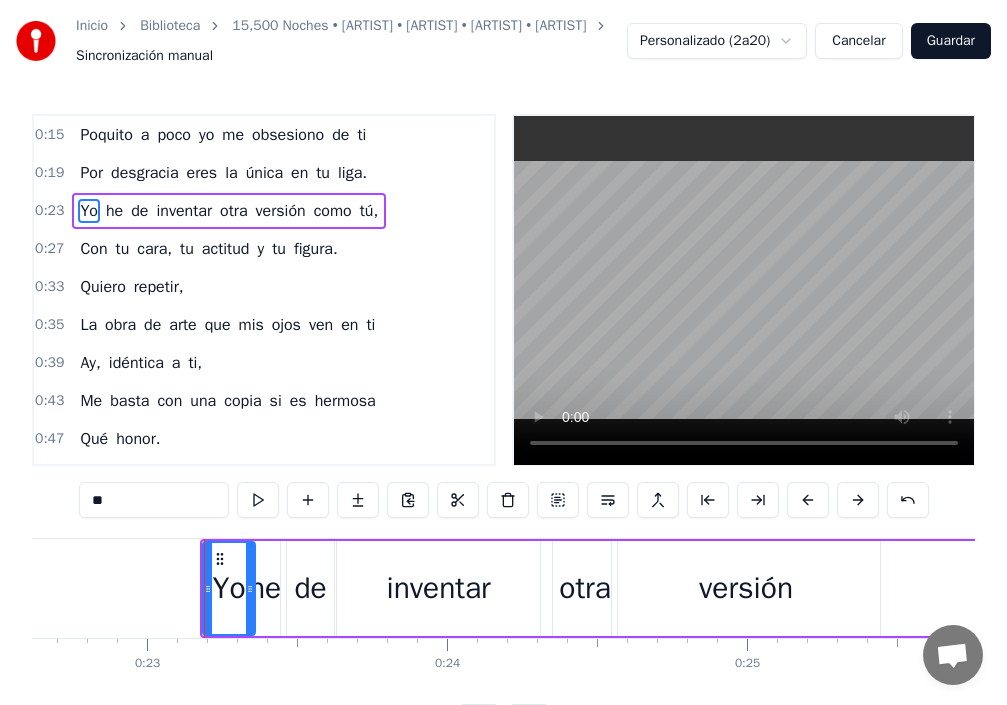click on "liga." at bounding box center (352, 173) 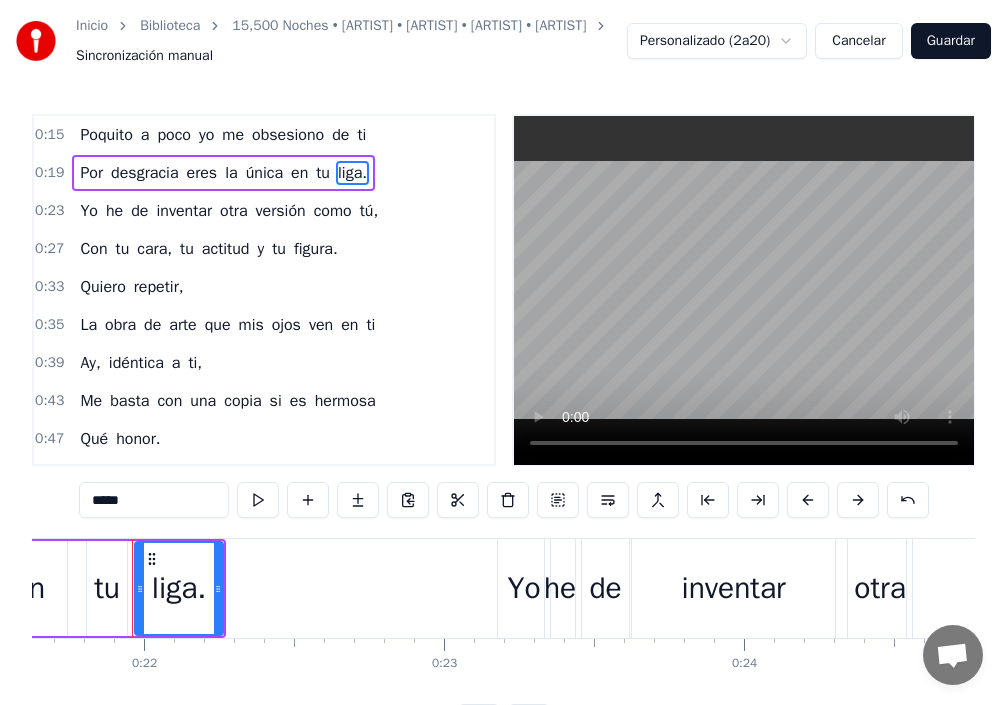 click on "única" at bounding box center (264, 173) 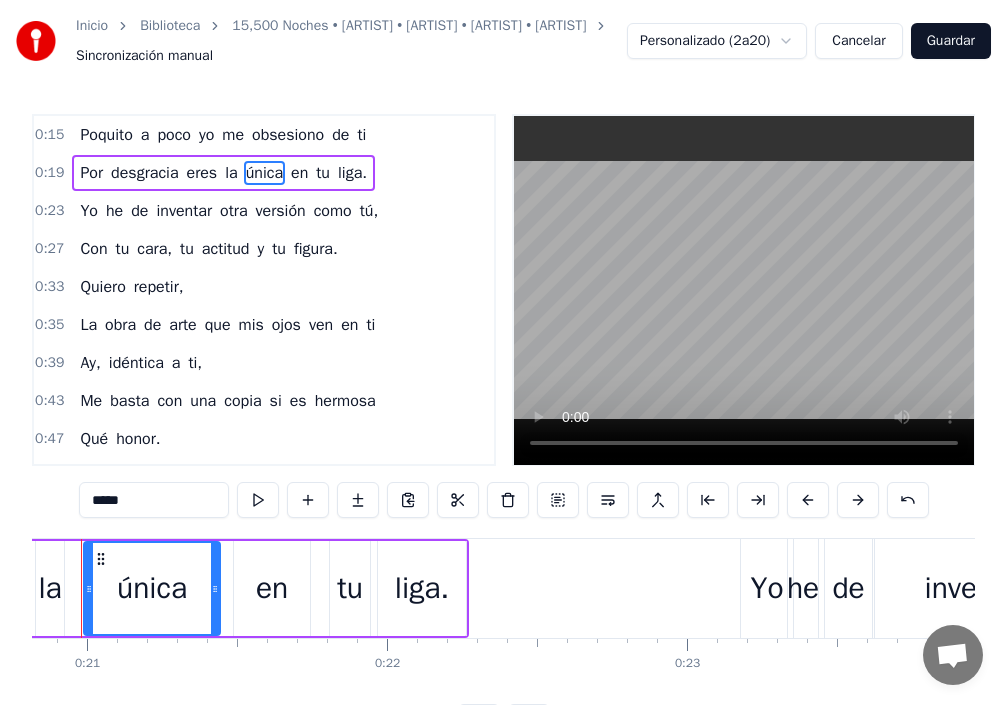 scroll, scrollTop: 0, scrollLeft: 6194, axis: horizontal 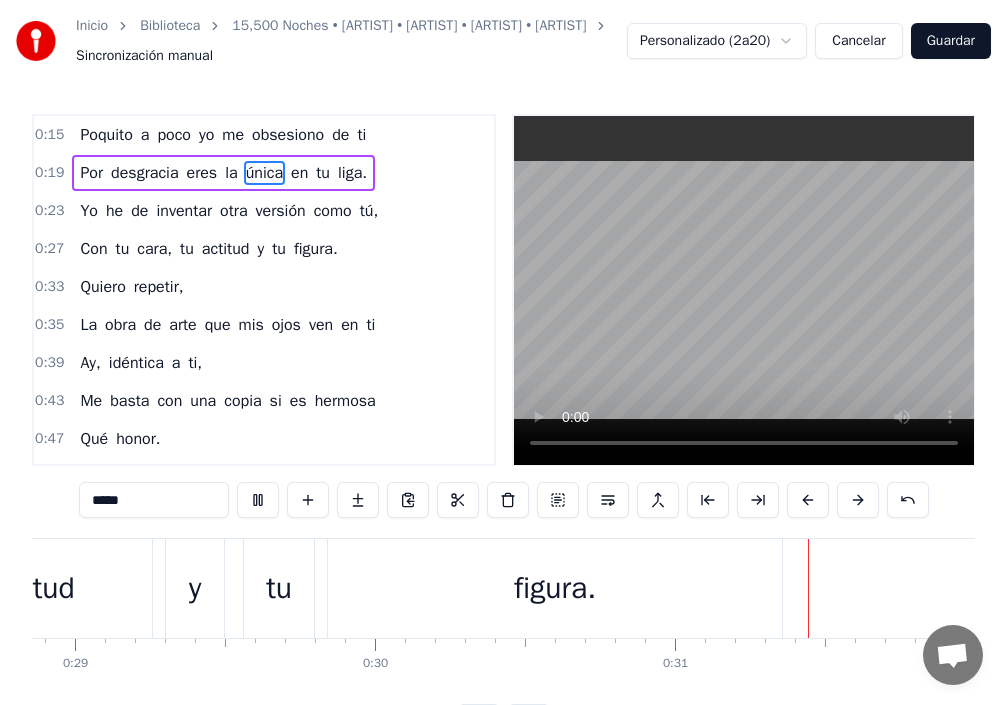 click on "Guardar" at bounding box center (951, 41) 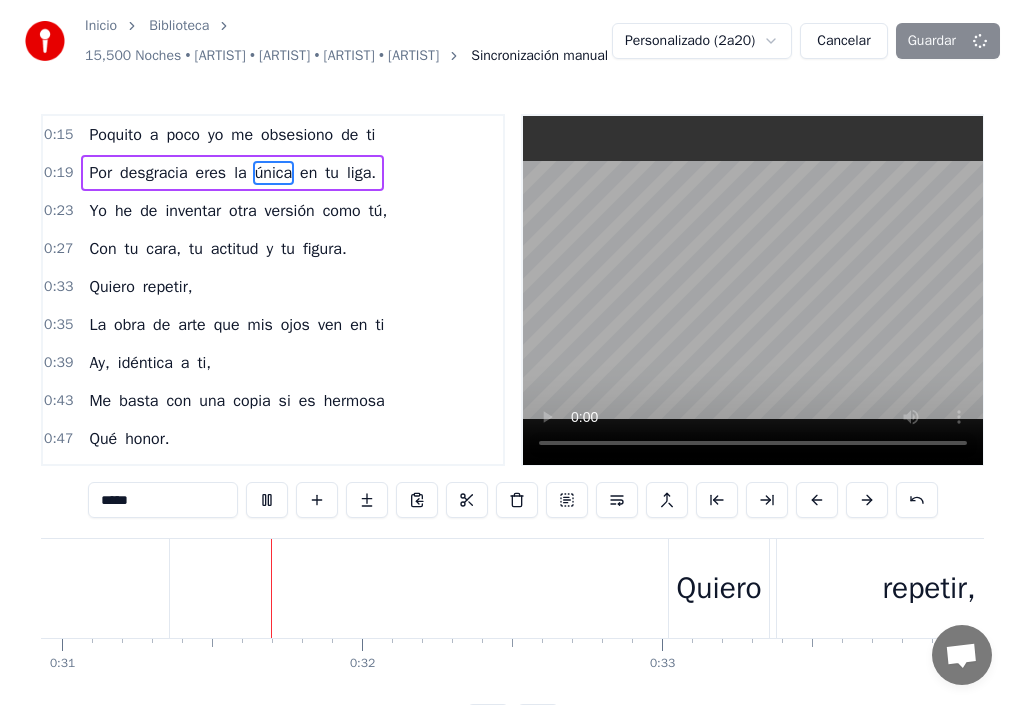 scroll, scrollTop: 0, scrollLeft: 9299, axis: horizontal 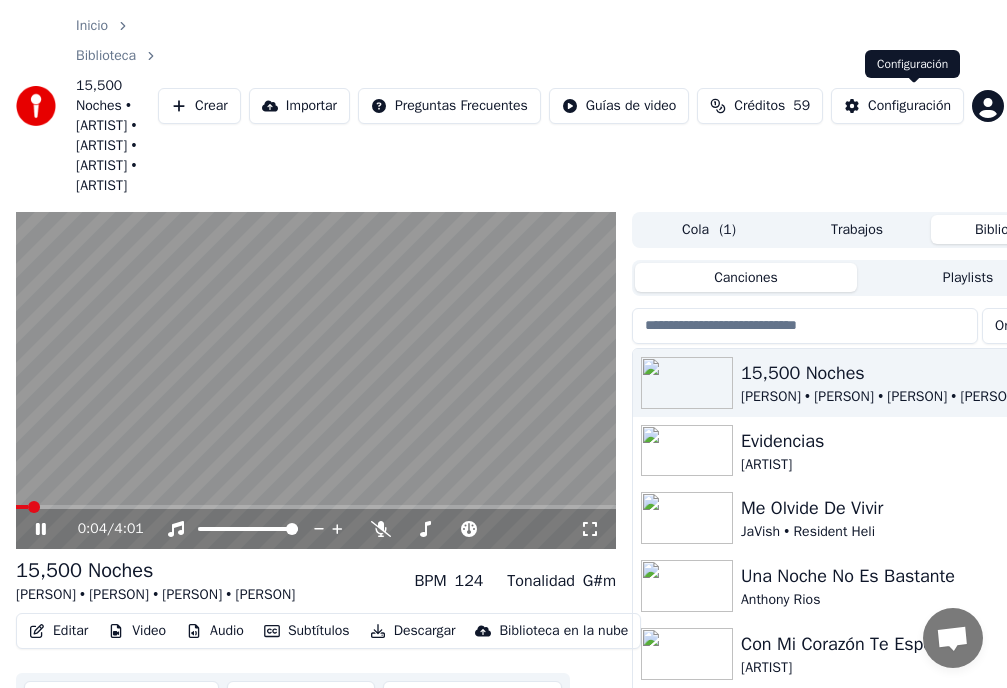 click on "Configuración" at bounding box center (909, 106) 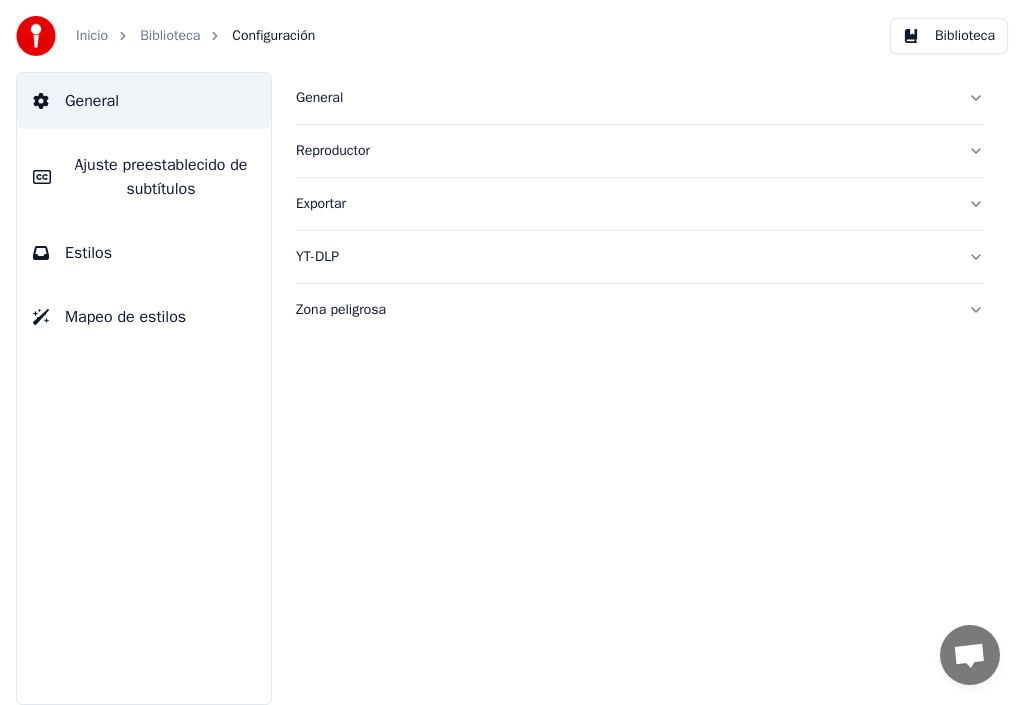 click on "Estilos" at bounding box center [144, 253] 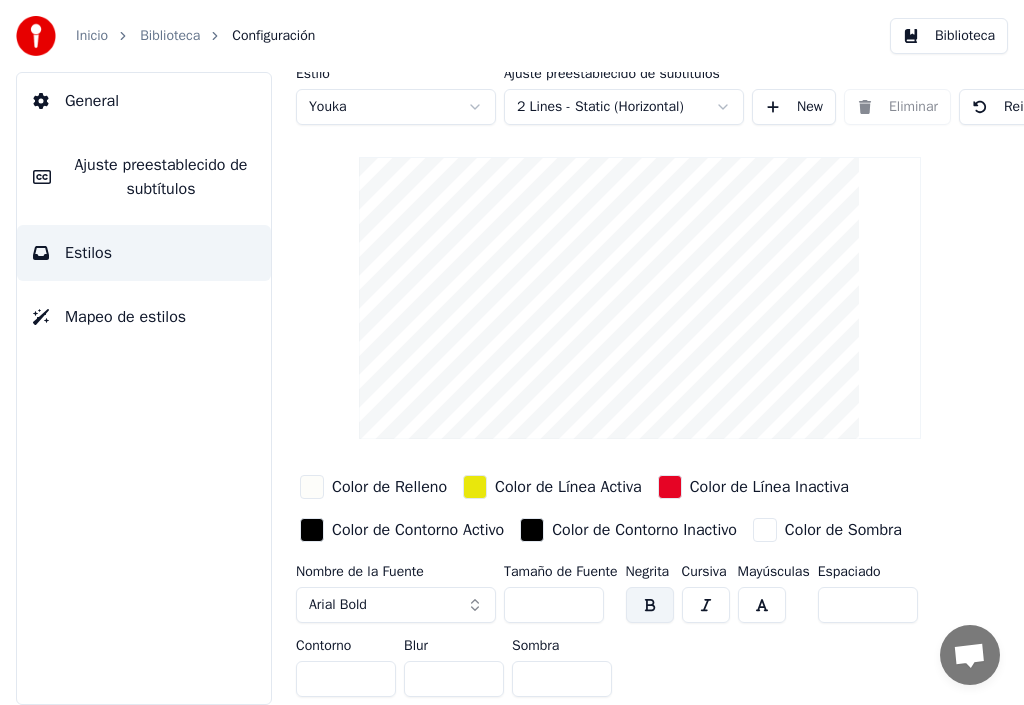 scroll, scrollTop: 0, scrollLeft: 0, axis: both 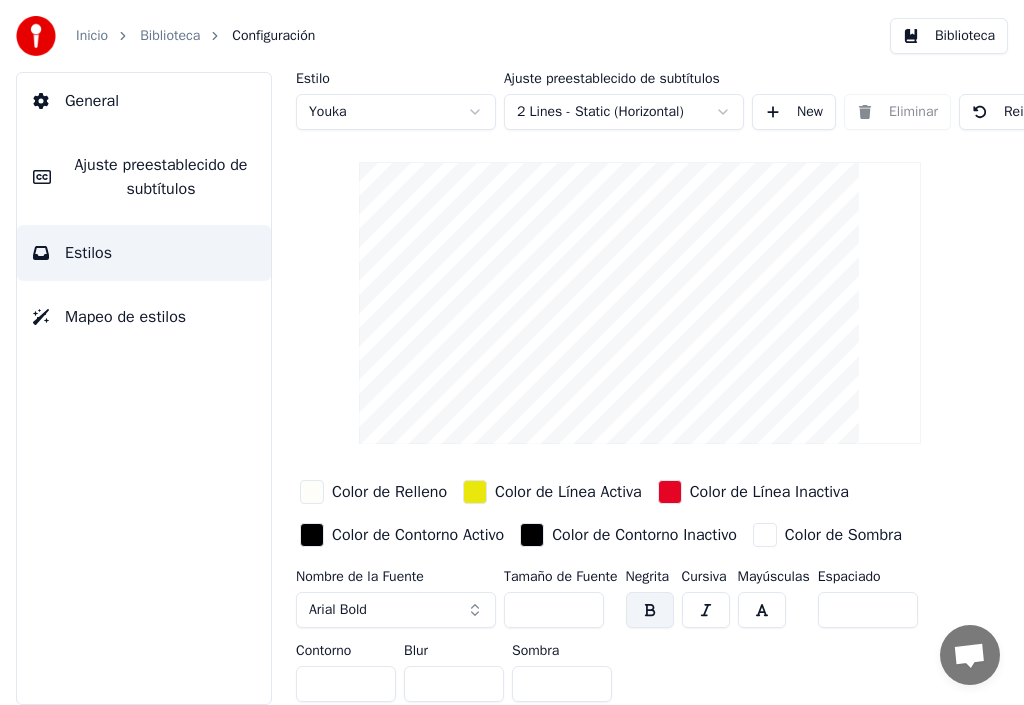 click on "Ajuste preestablecido de subtítulos" at bounding box center [161, 177] 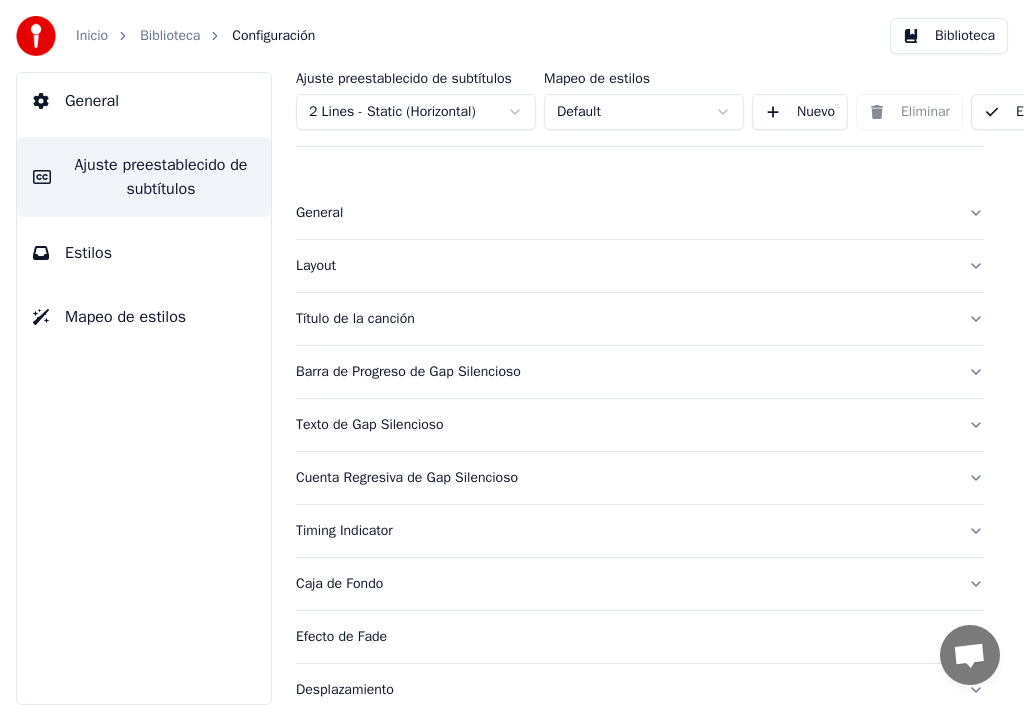 click on "Layout" at bounding box center (624, 266) 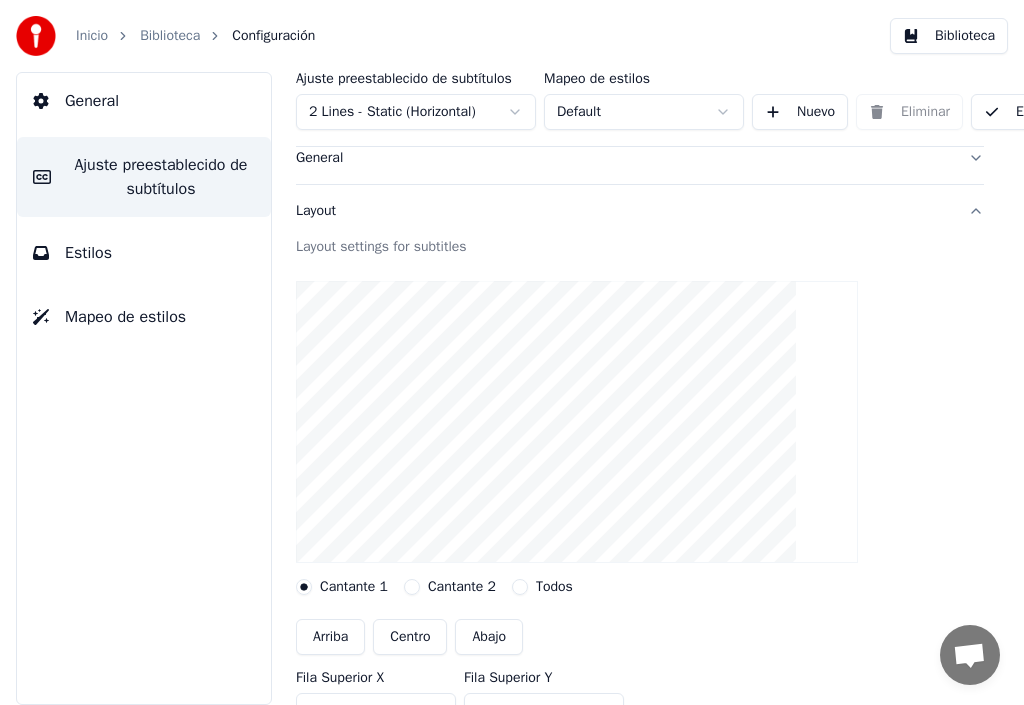 scroll, scrollTop: 300, scrollLeft: 0, axis: vertical 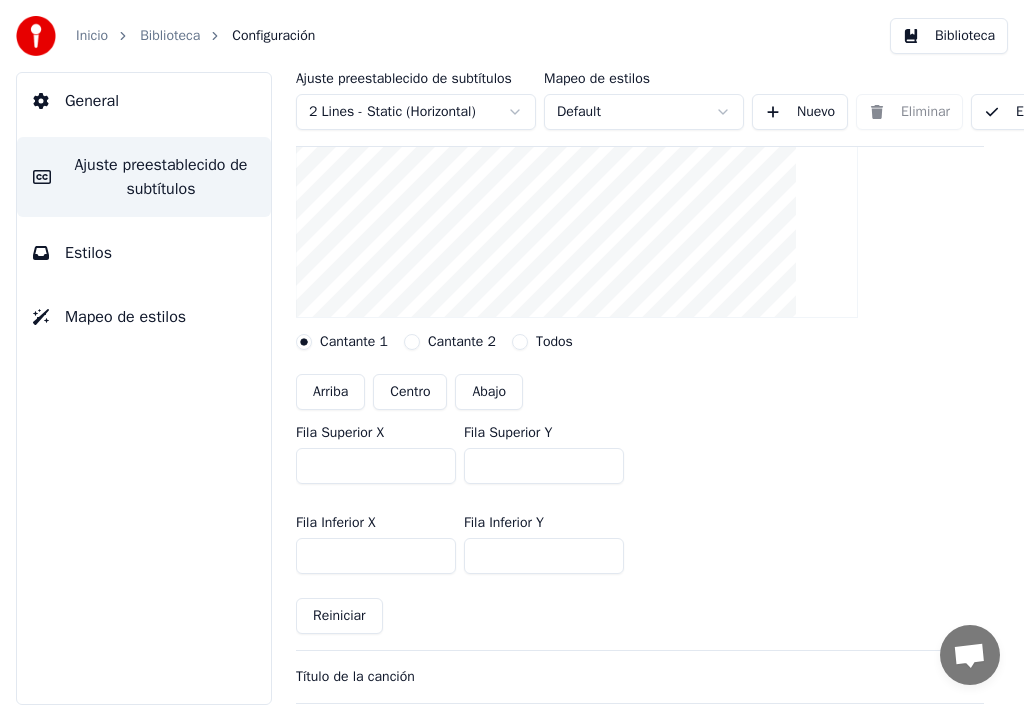 click on "Cantante 1" at bounding box center [354, 342] 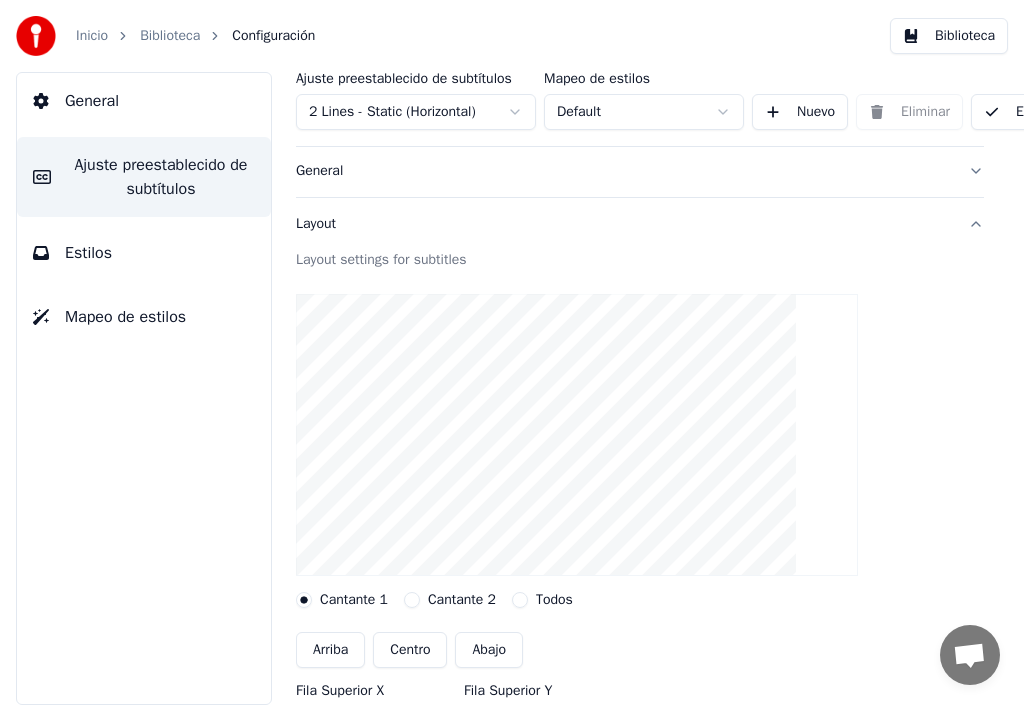 scroll, scrollTop: 0, scrollLeft: 0, axis: both 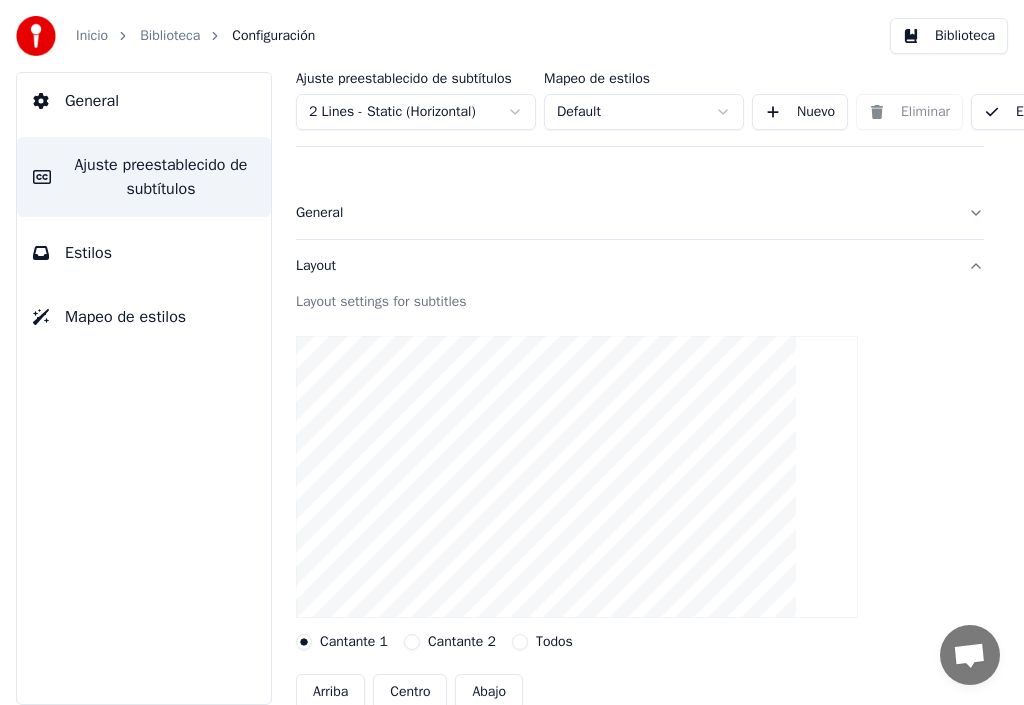 click on "Layout" at bounding box center [624, 266] 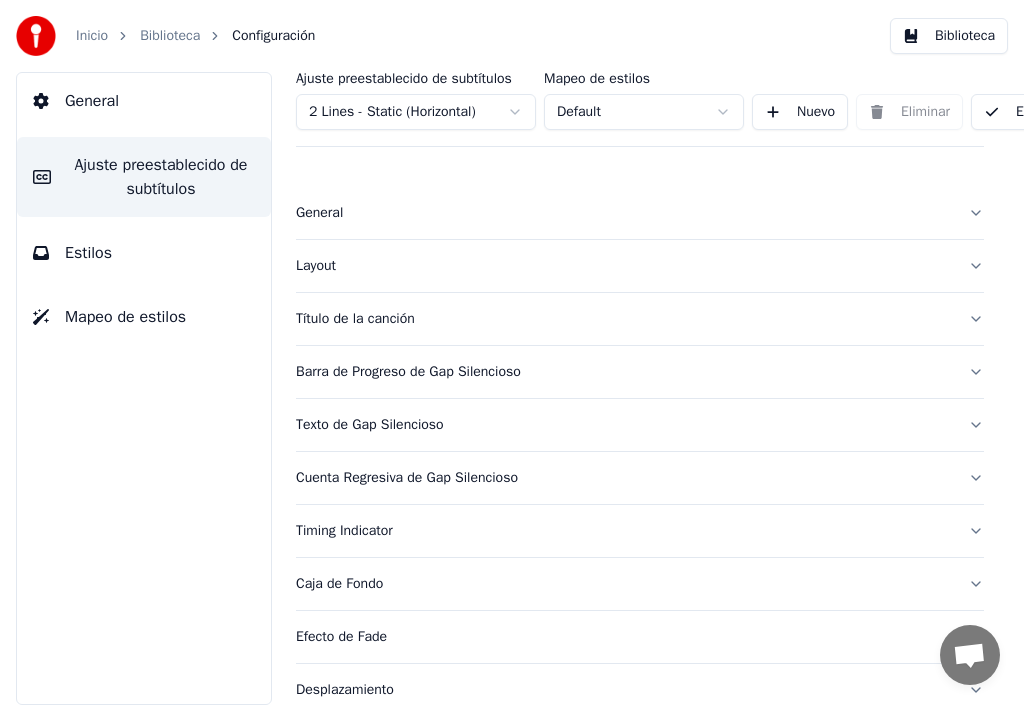 click on "Título de la canción" at bounding box center (624, 319) 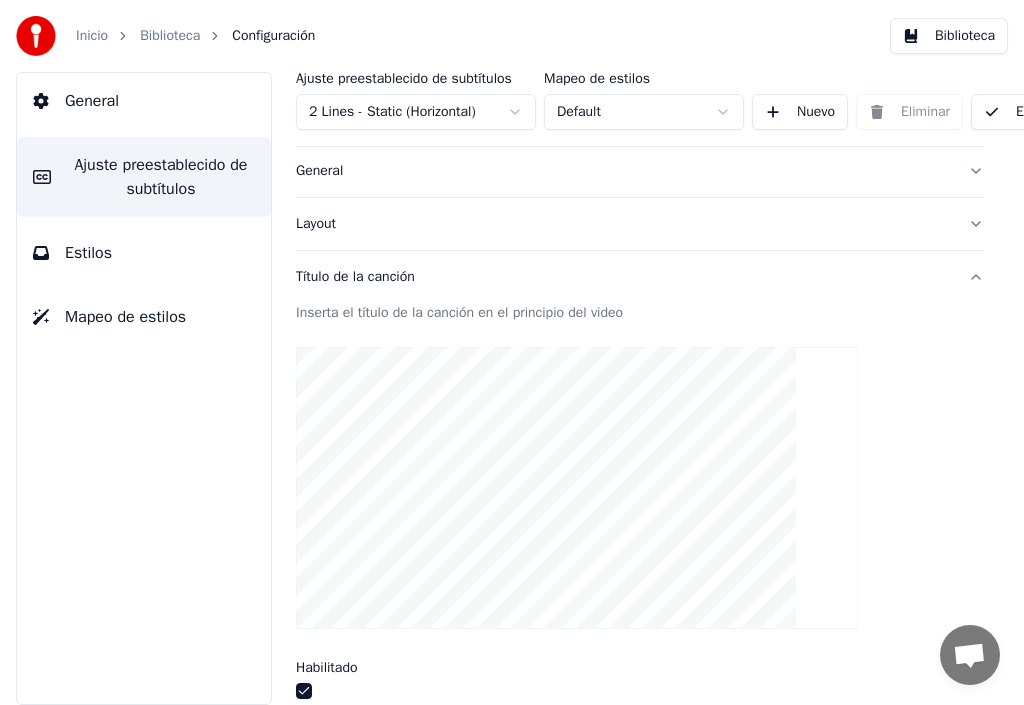 scroll, scrollTop: 0, scrollLeft: 0, axis: both 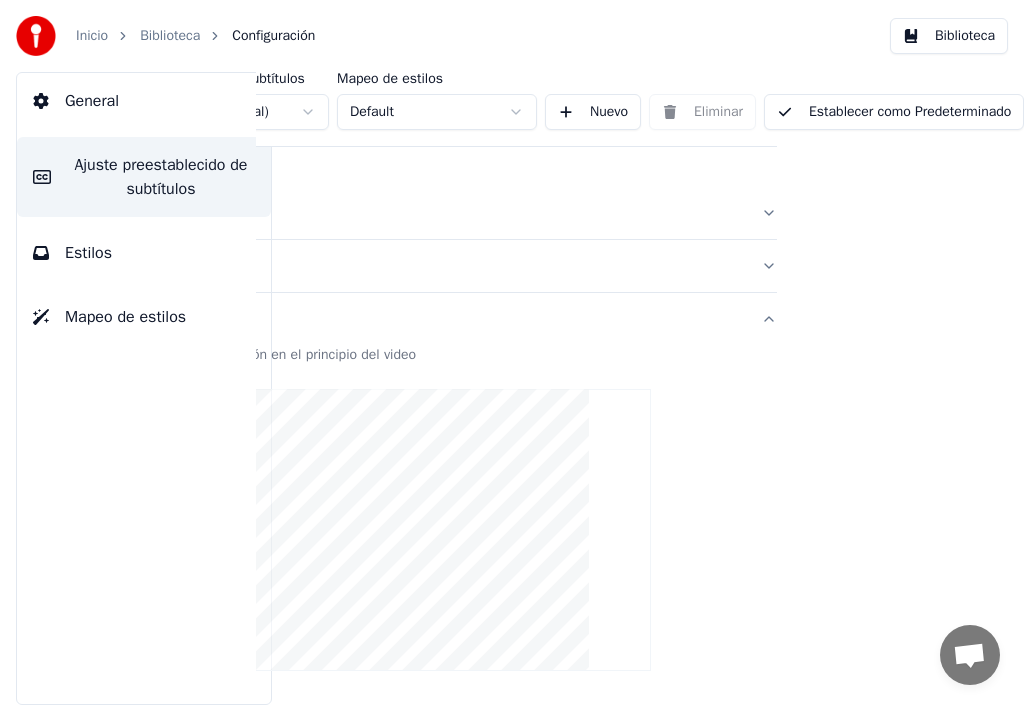 click on "Establecer como Predeterminado" at bounding box center (894, 112) 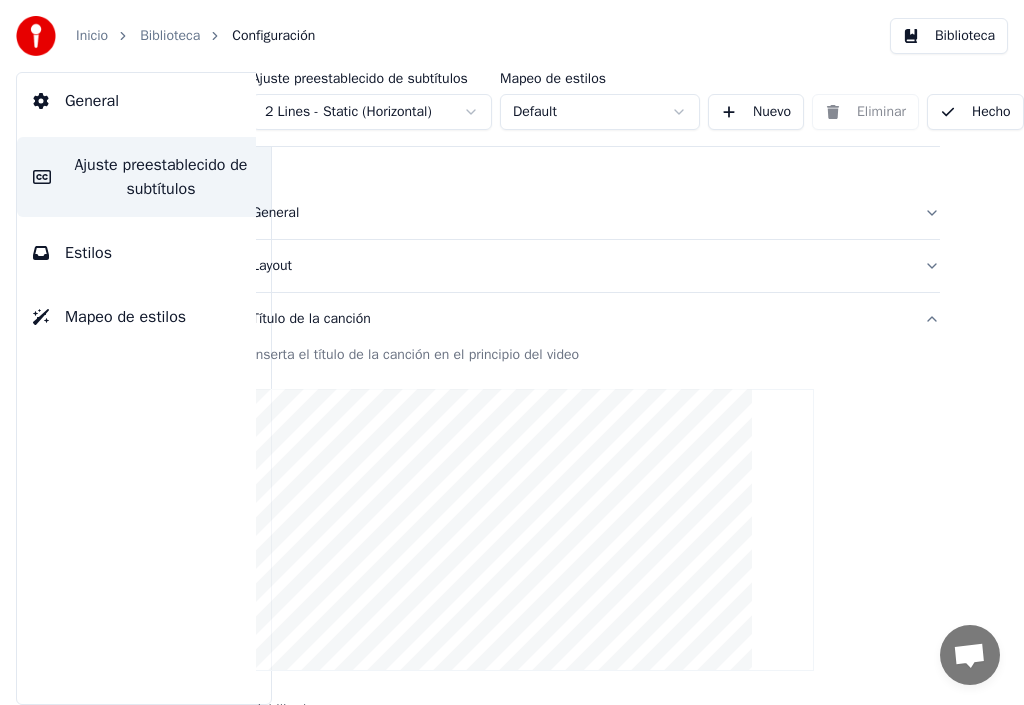 scroll, scrollTop: 0, scrollLeft: 69, axis: horizontal 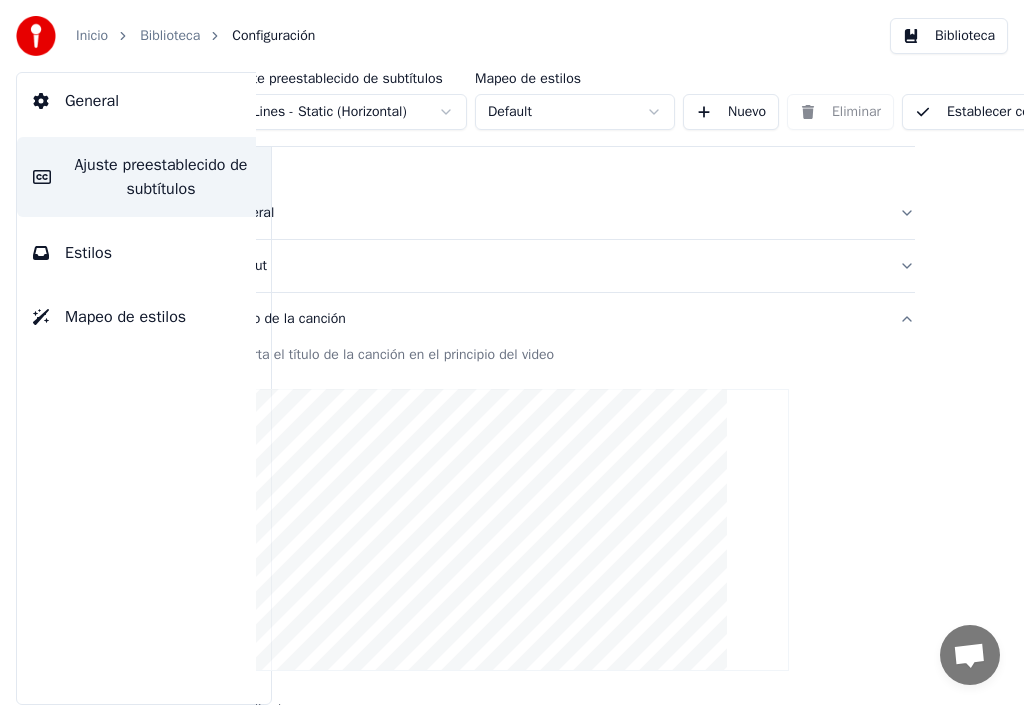 click on "Establecer como Predeterminado" at bounding box center (1032, 112) 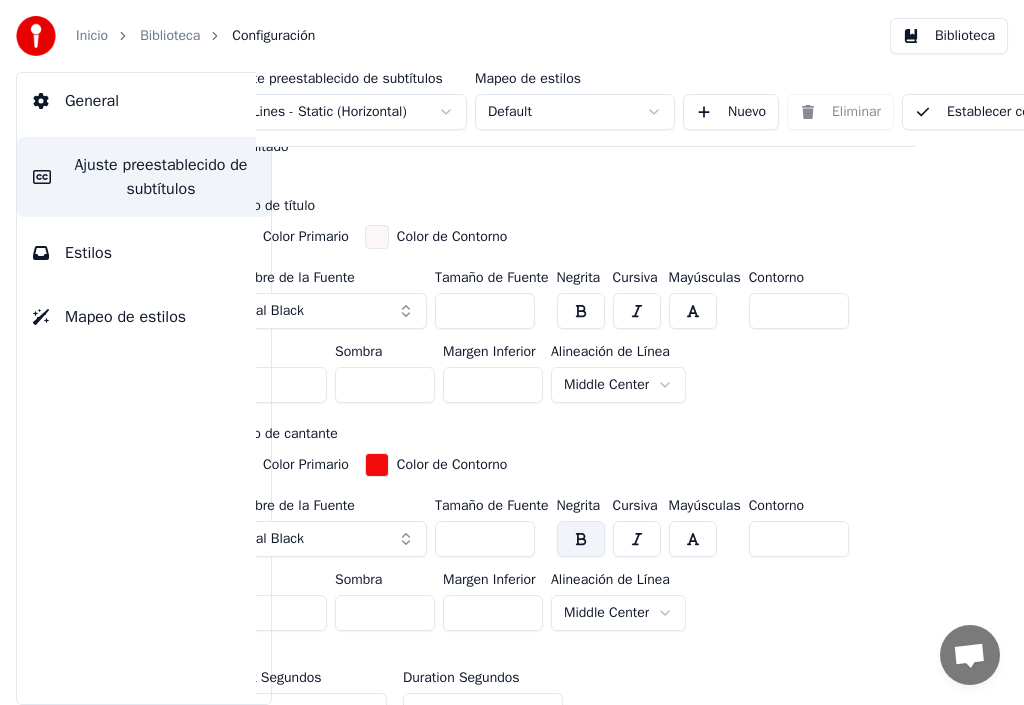 scroll, scrollTop: 600, scrollLeft: 69, axis: both 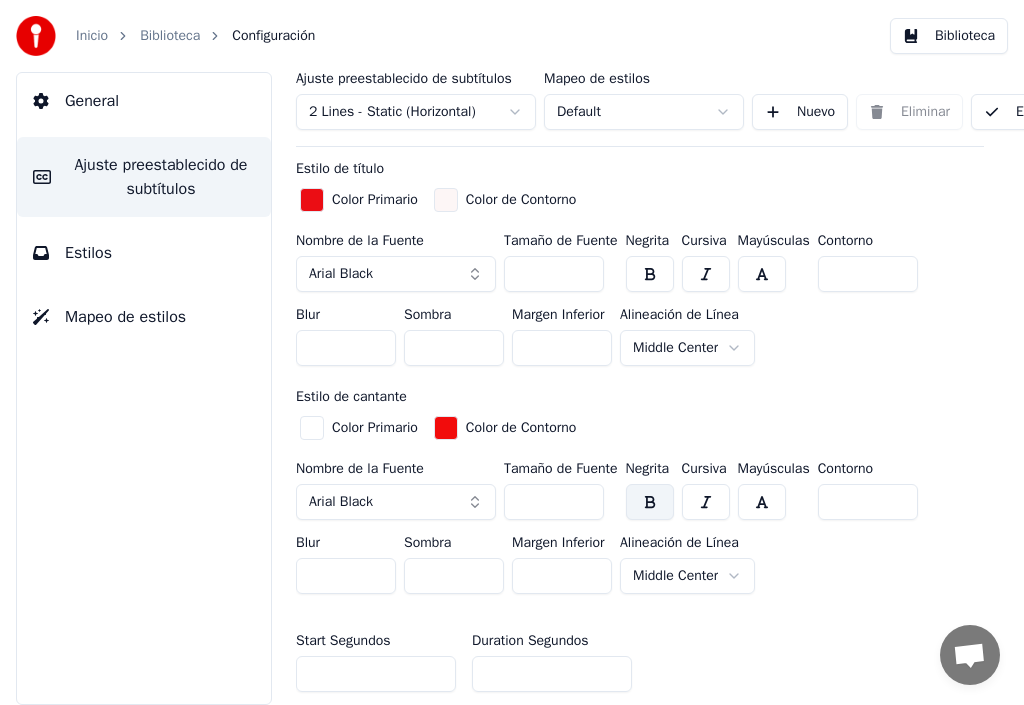 click on "Establecer como Predeterminado" at bounding box center (1101, 112) 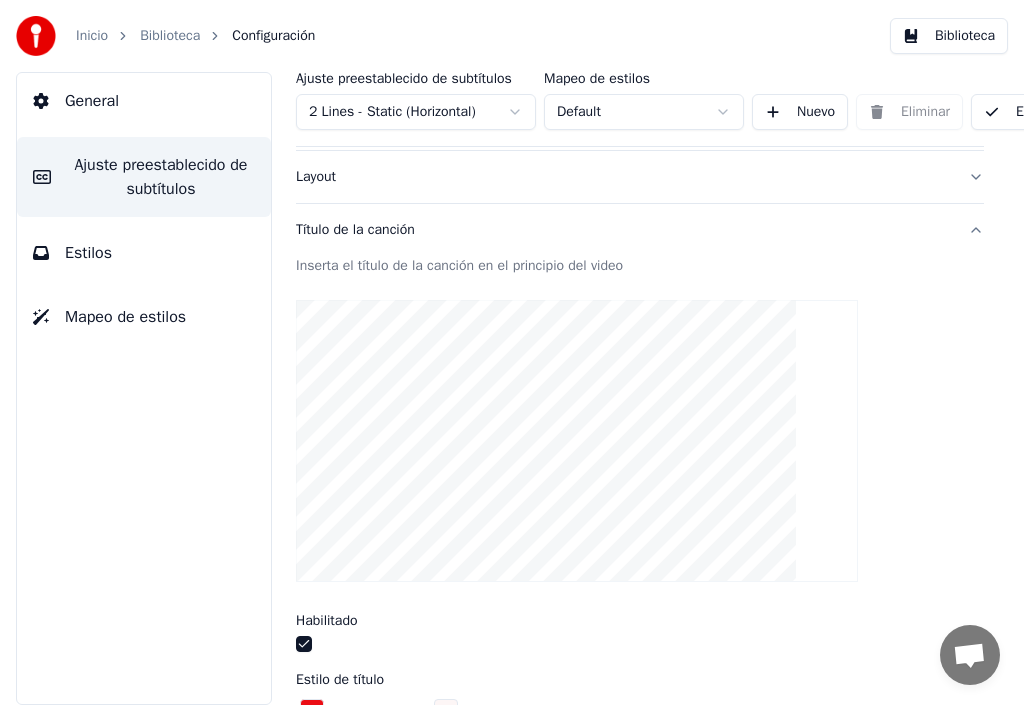 scroll, scrollTop: 0, scrollLeft: 0, axis: both 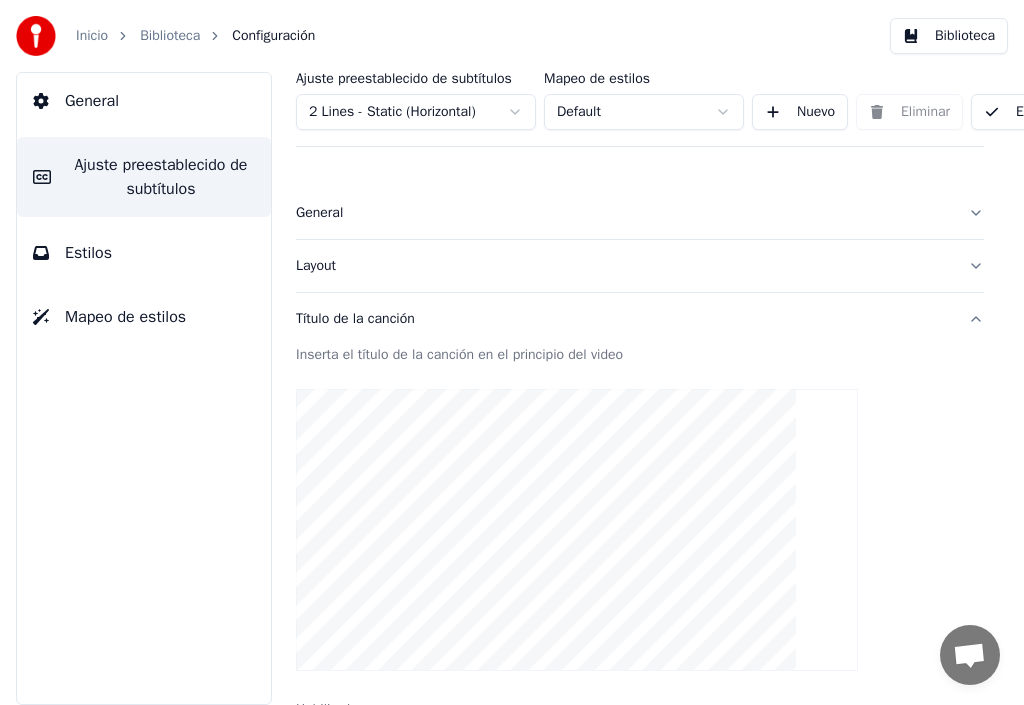 click on "General" at bounding box center (624, 213) 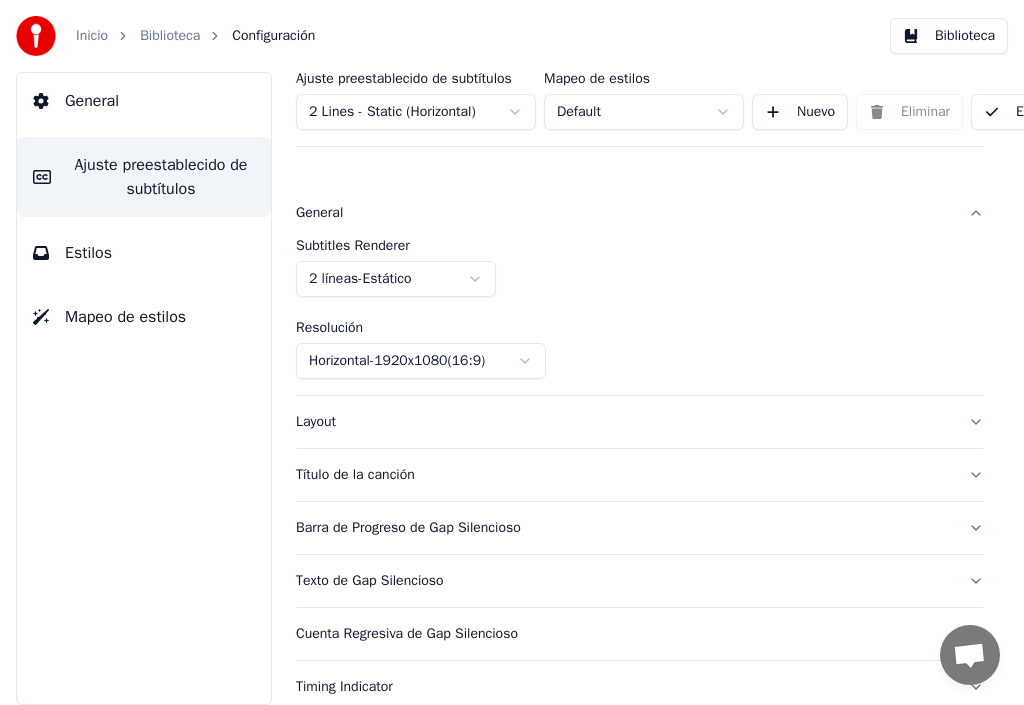 click on "Layout" at bounding box center [624, 422] 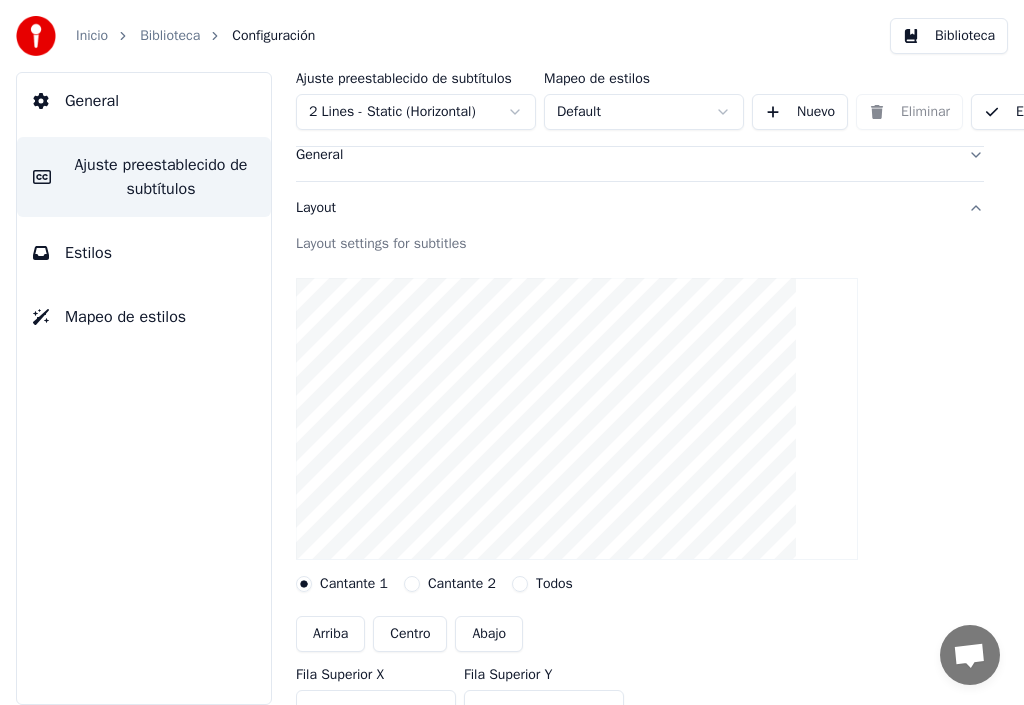 scroll, scrollTop: 100, scrollLeft: 0, axis: vertical 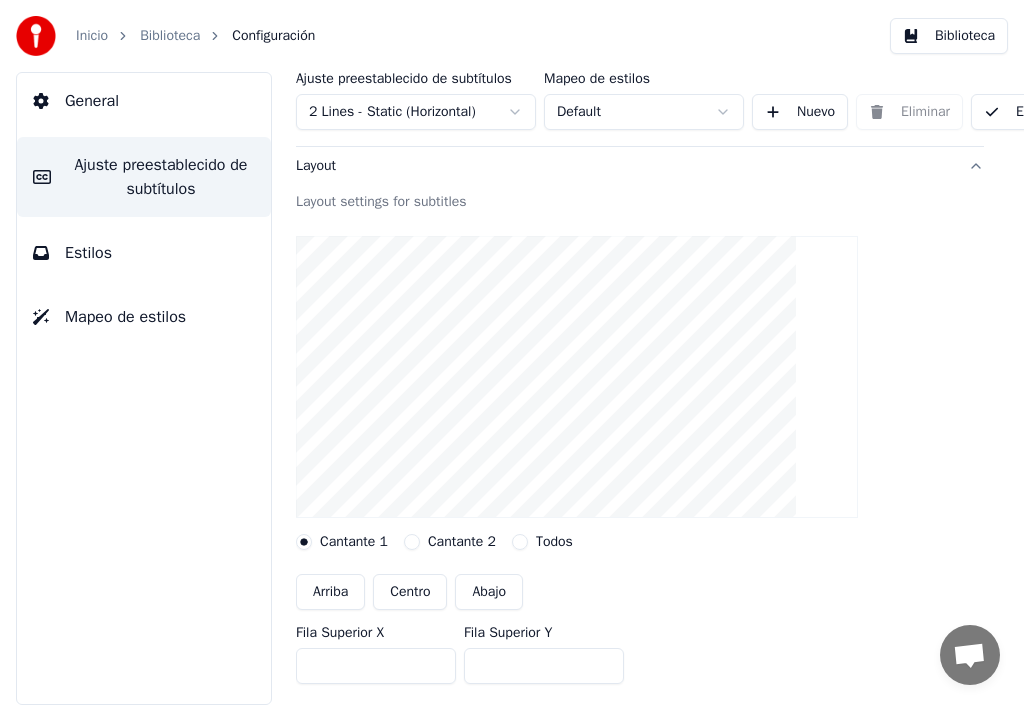 click on "Cantante 2" at bounding box center (462, 542) 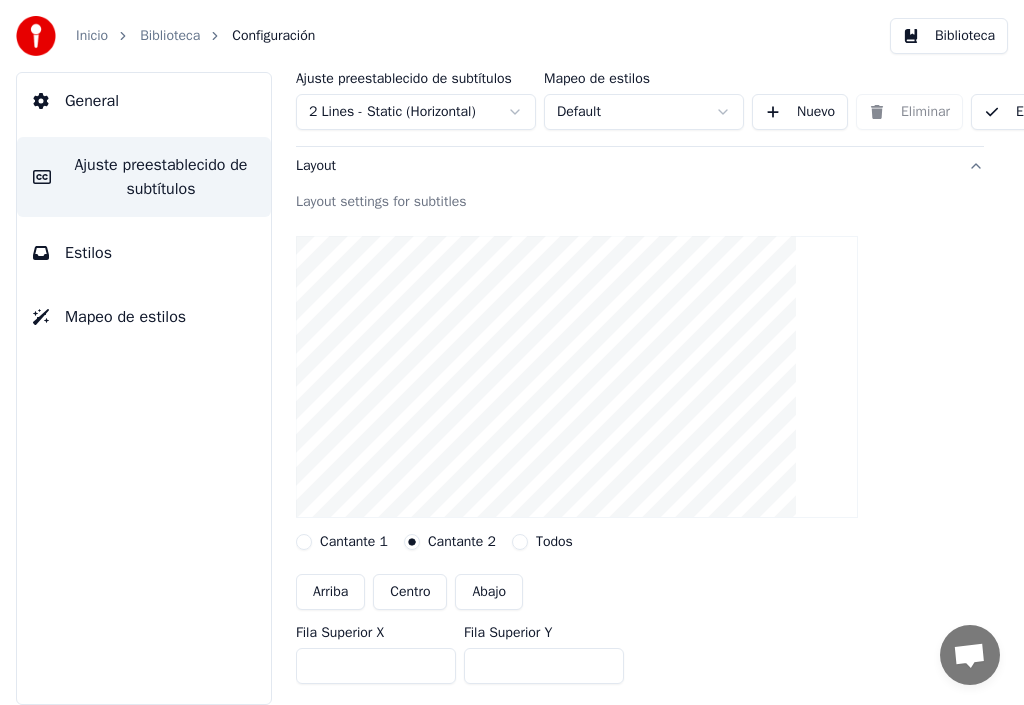 click on "Todos" at bounding box center [554, 542] 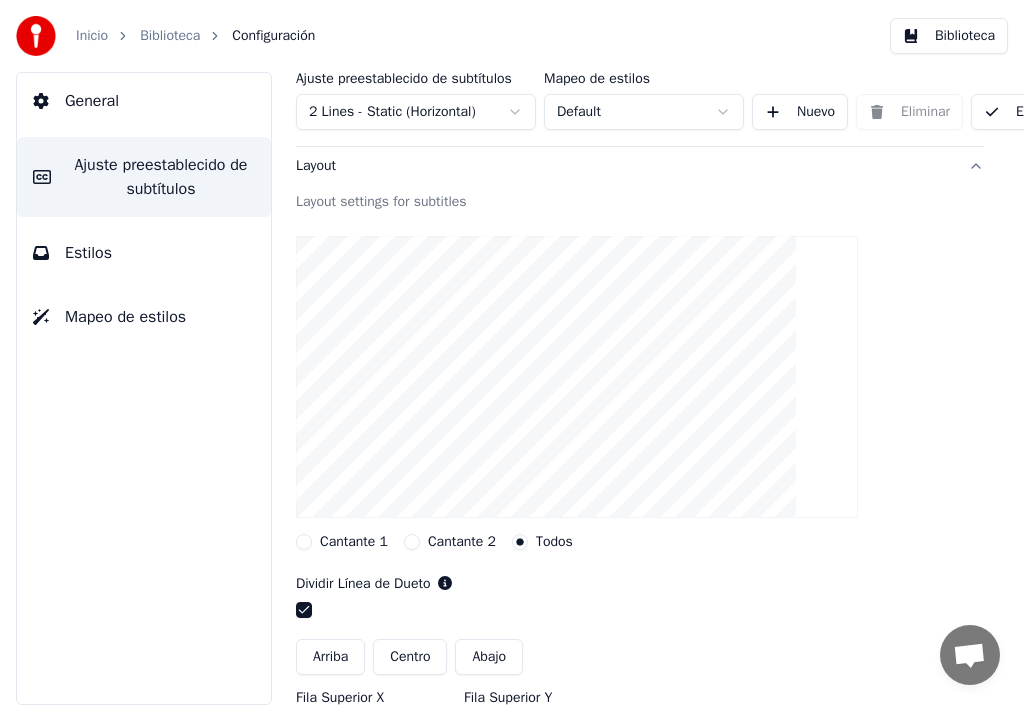 click on "Cantante 1" at bounding box center (354, 542) 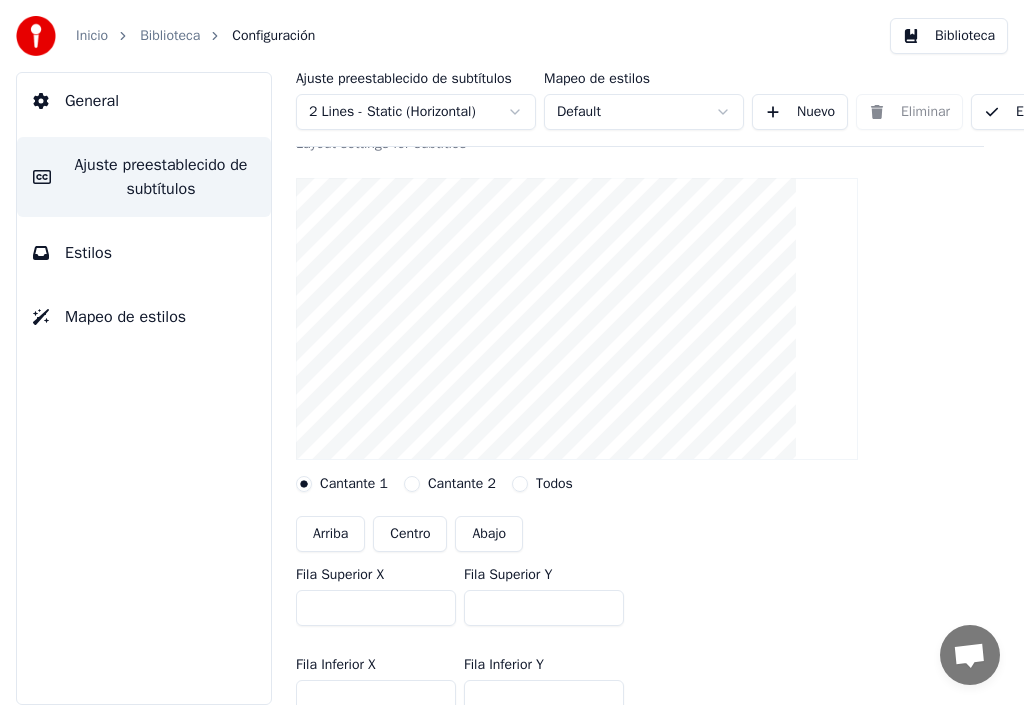 scroll, scrollTop: 200, scrollLeft: 0, axis: vertical 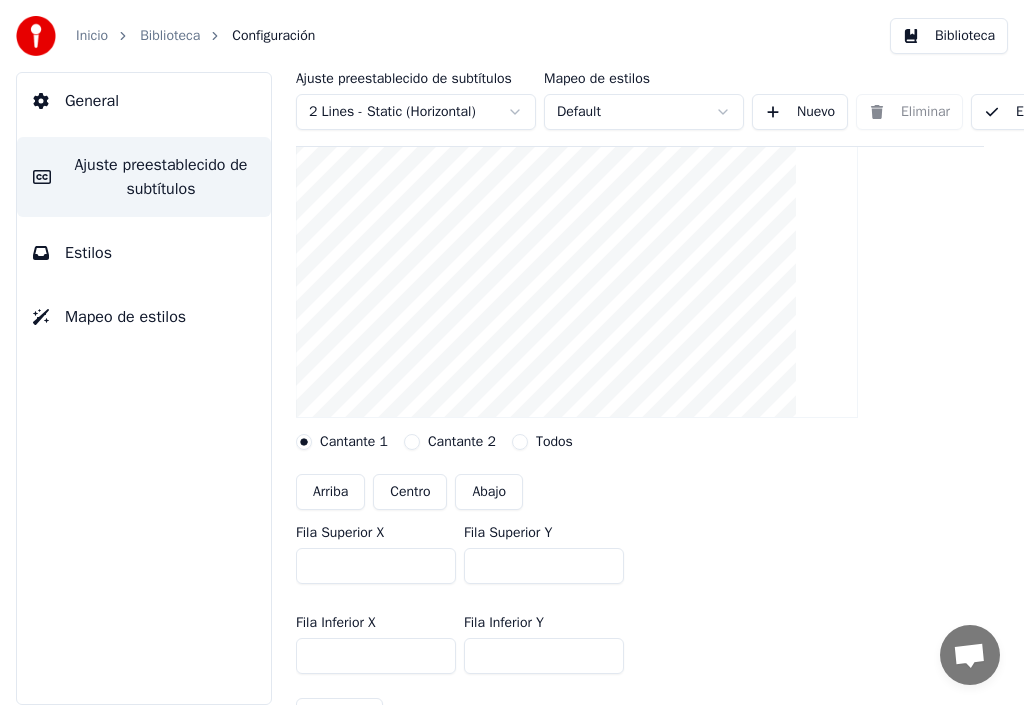 click on "Abajo" at bounding box center (489, 492) 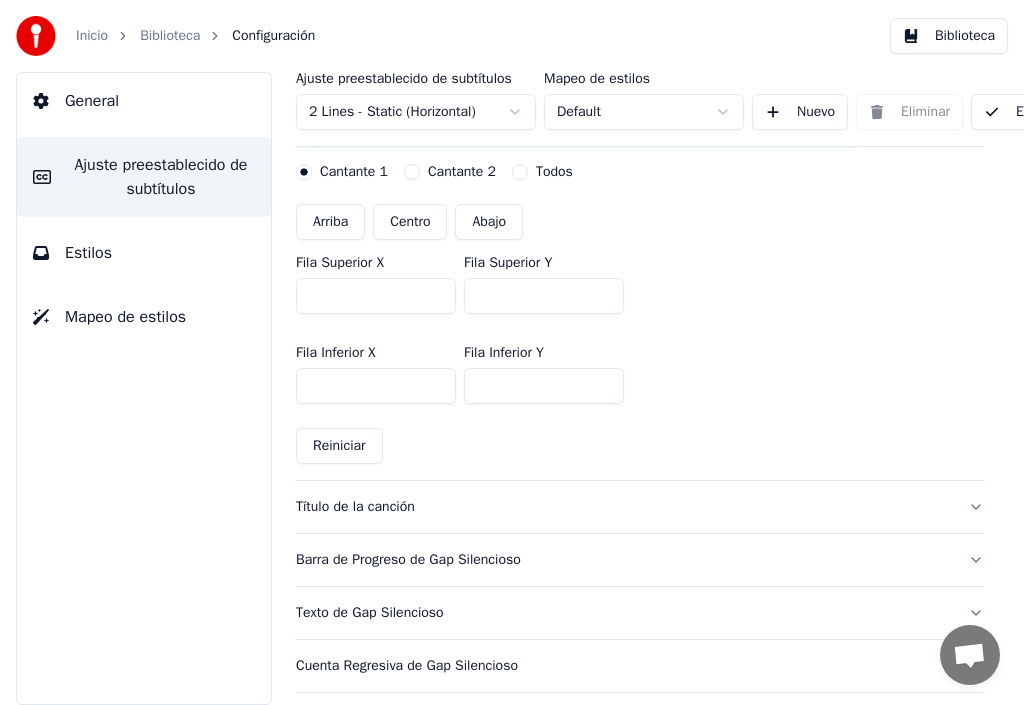 scroll, scrollTop: 500, scrollLeft: 0, axis: vertical 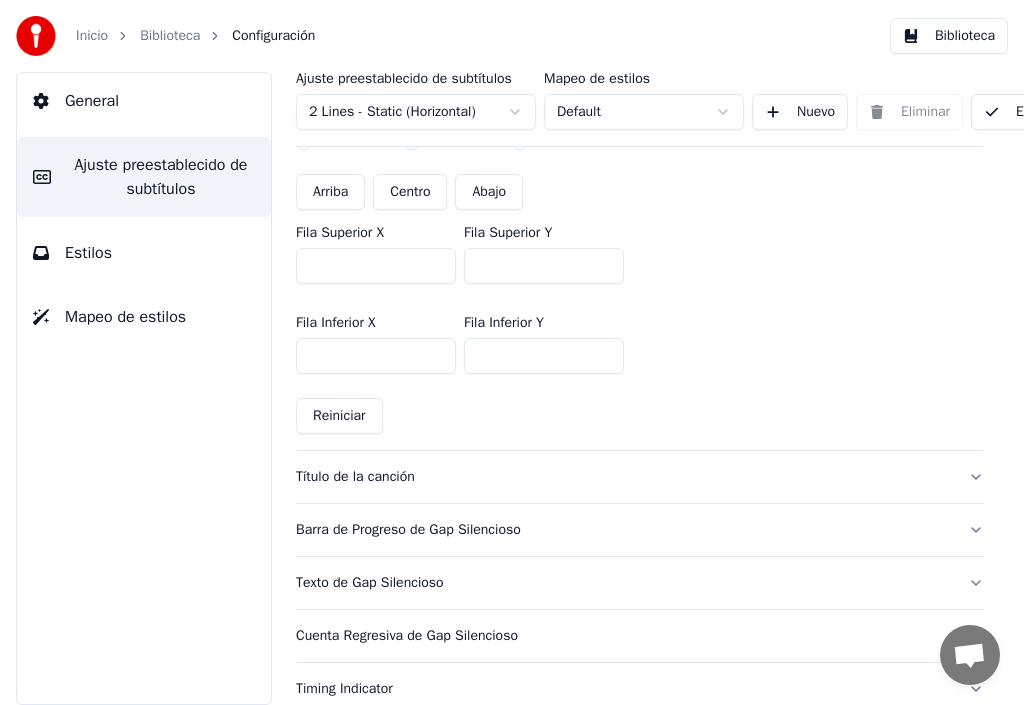 click on "Título de la canción" at bounding box center [624, 477] 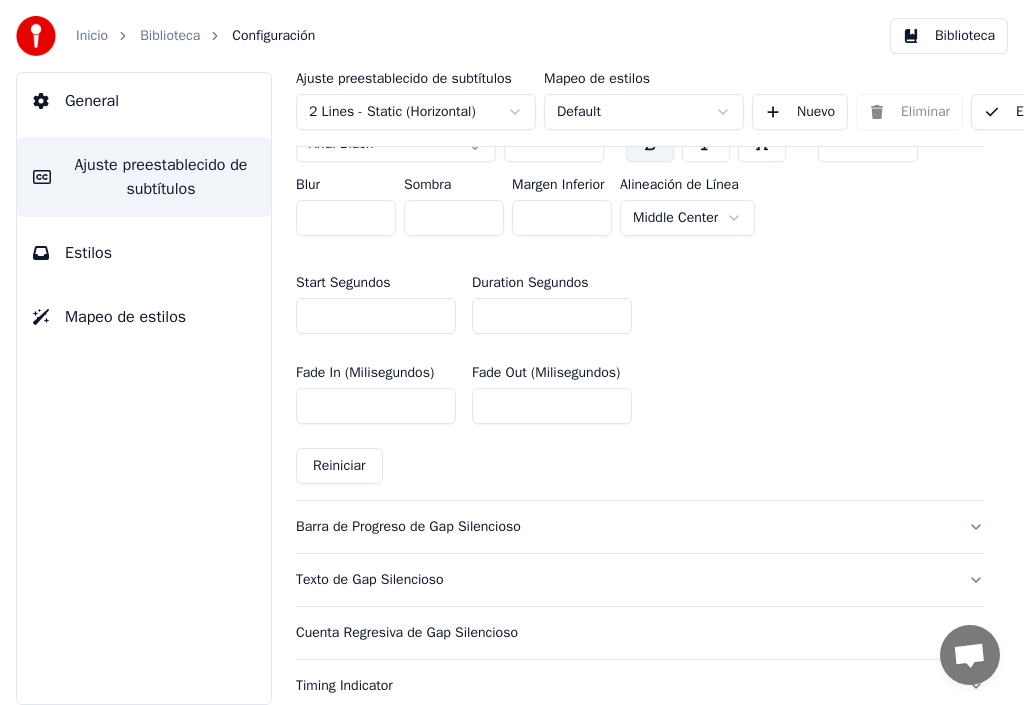 scroll, scrollTop: 1000, scrollLeft: 0, axis: vertical 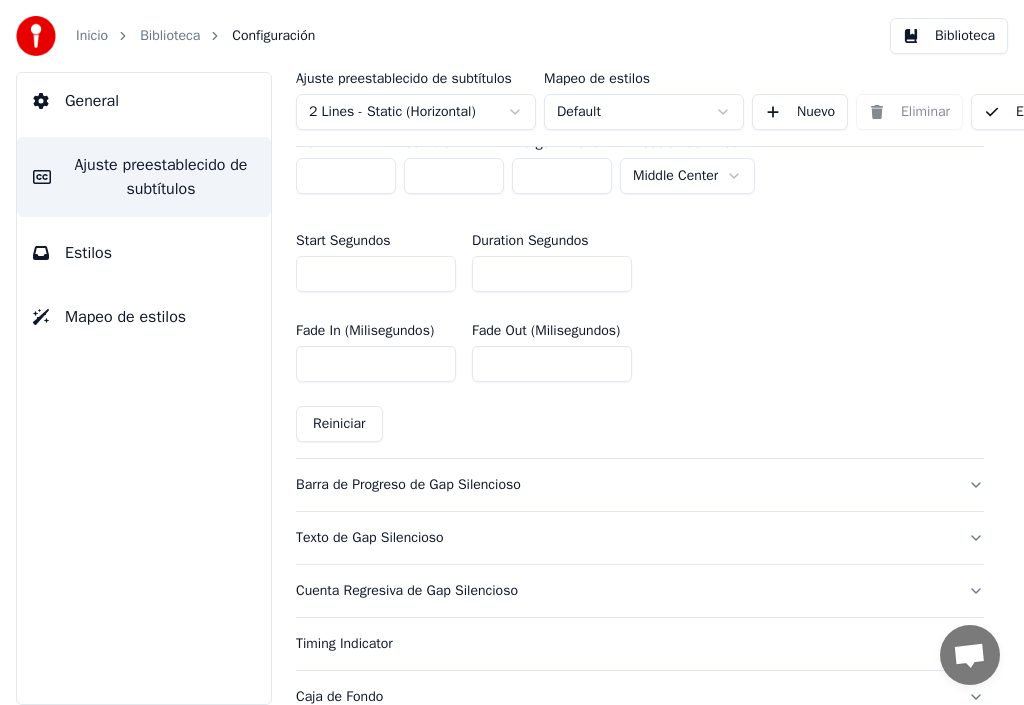 click on "Barra de Progreso de Gap Silencioso" at bounding box center (624, 485) 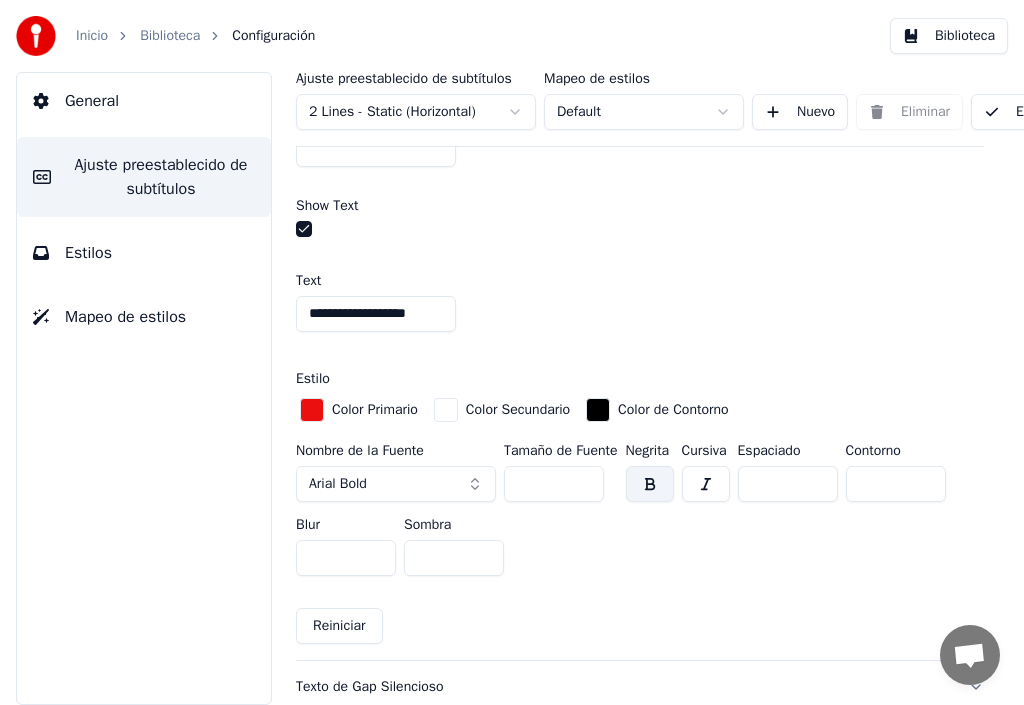 scroll, scrollTop: 1100, scrollLeft: 0, axis: vertical 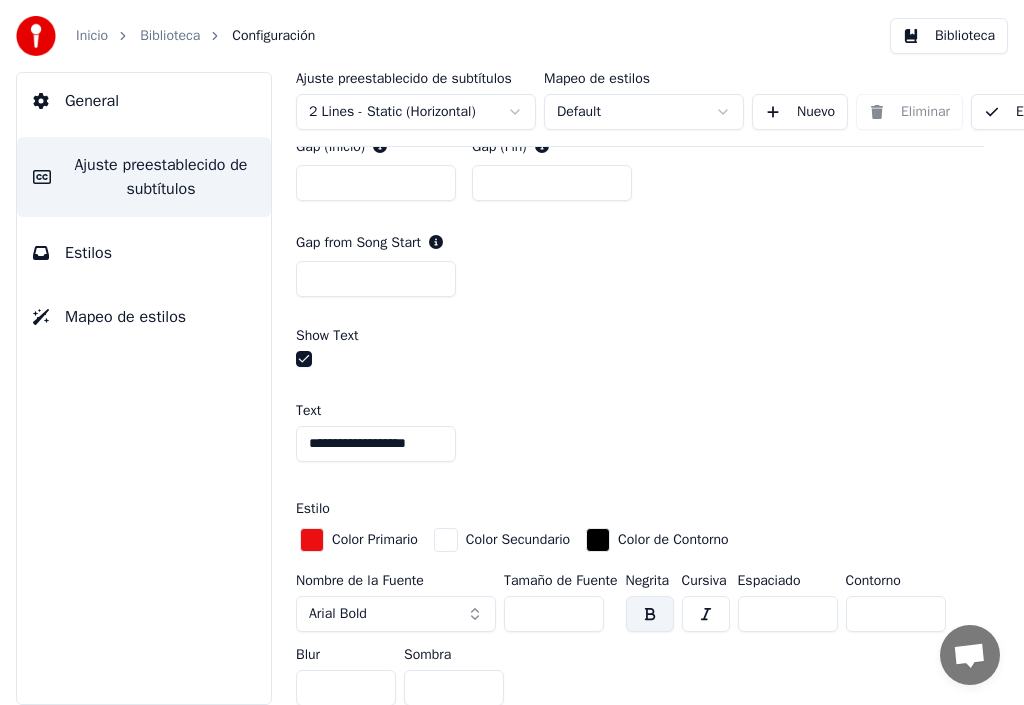 click at bounding box center (304, 359) 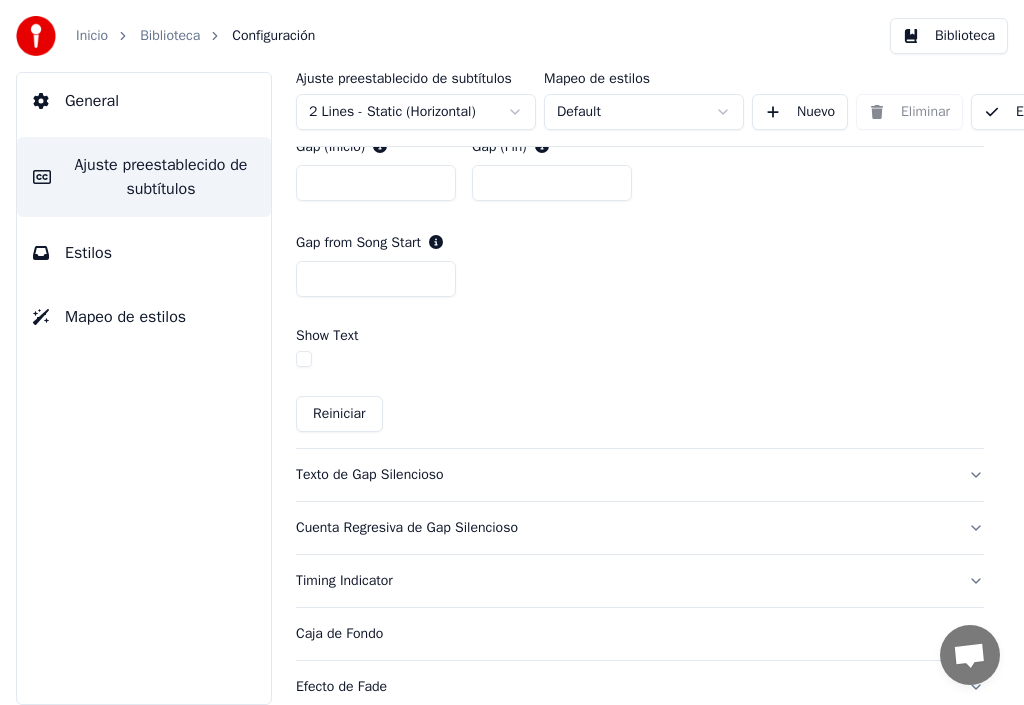 click at bounding box center [304, 359] 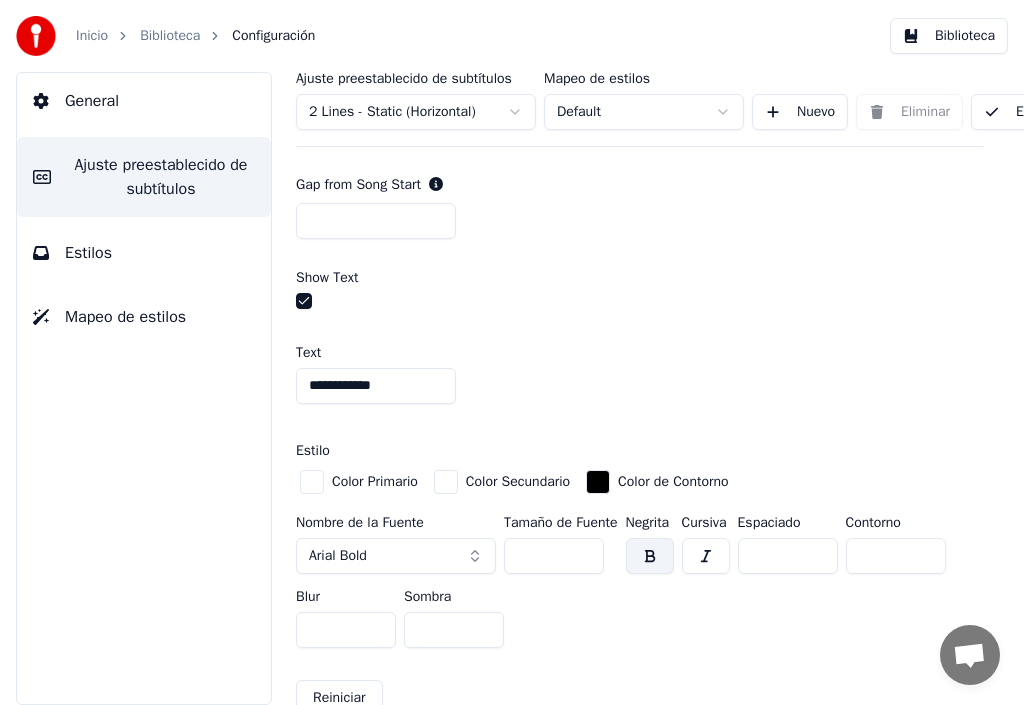 scroll, scrollTop: 1200, scrollLeft: 0, axis: vertical 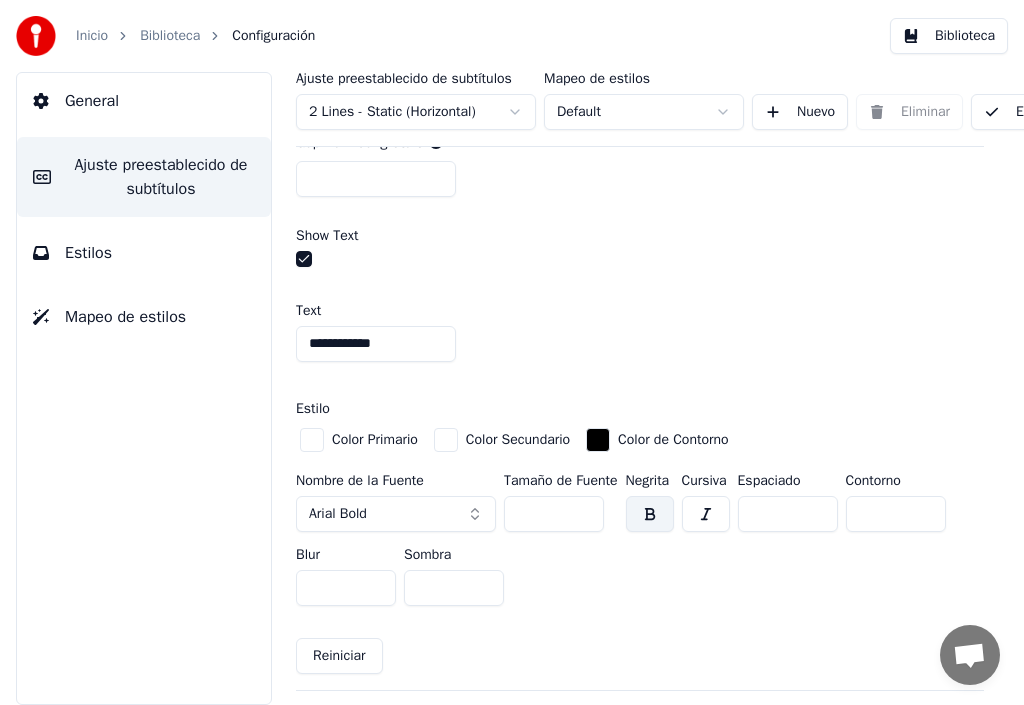 click at bounding box center [304, 259] 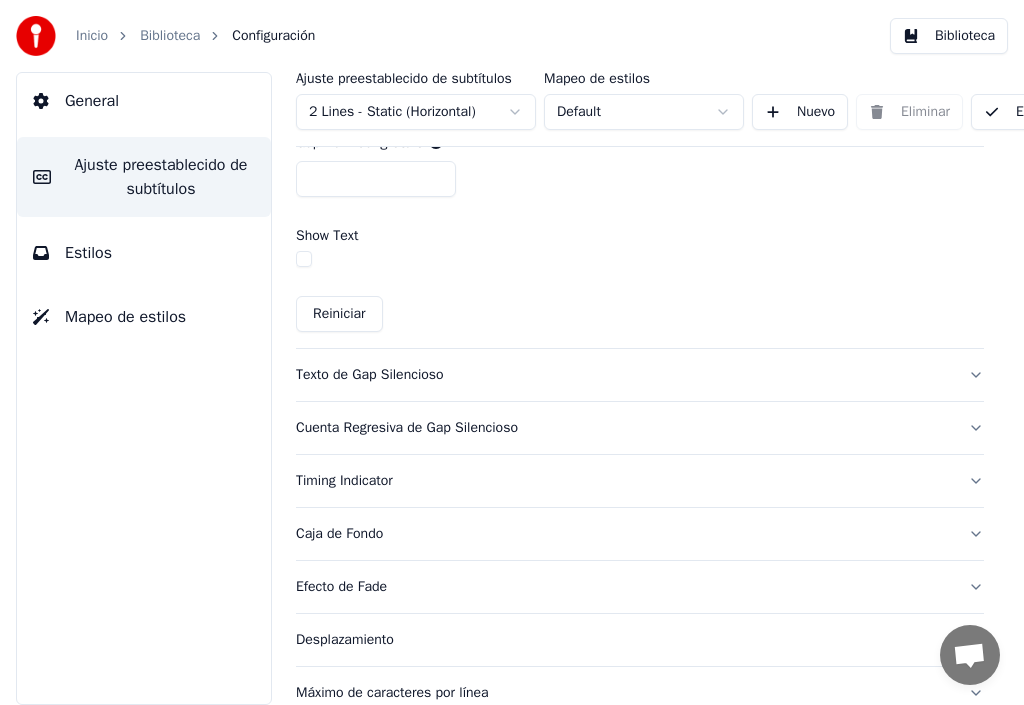 click on "Biblioteca" at bounding box center [170, 36] 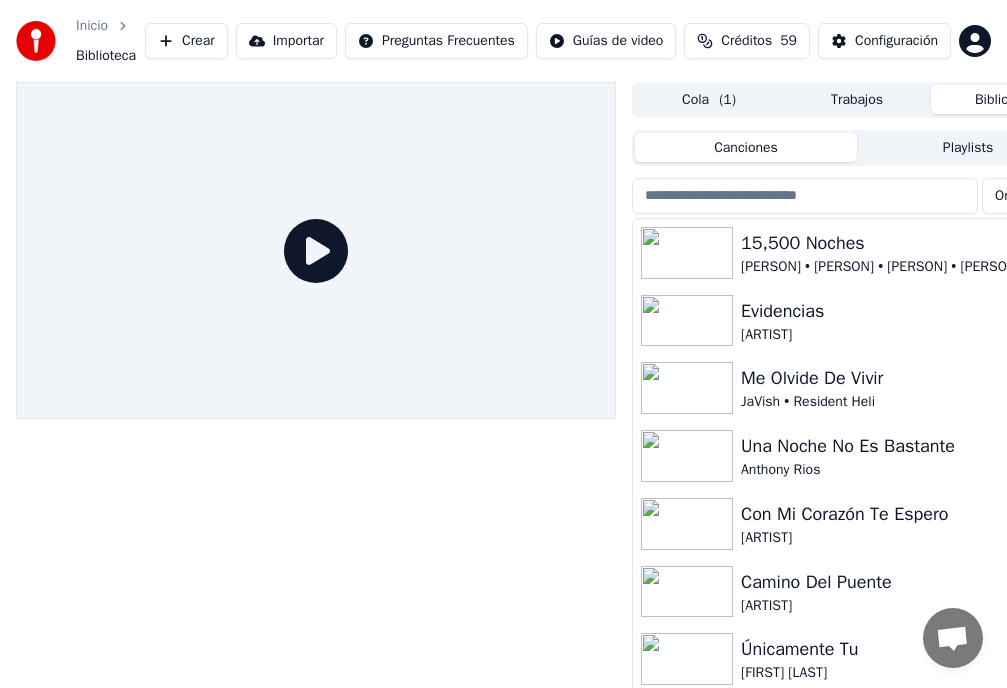 click on "15,500 Noches" at bounding box center (897, 243) 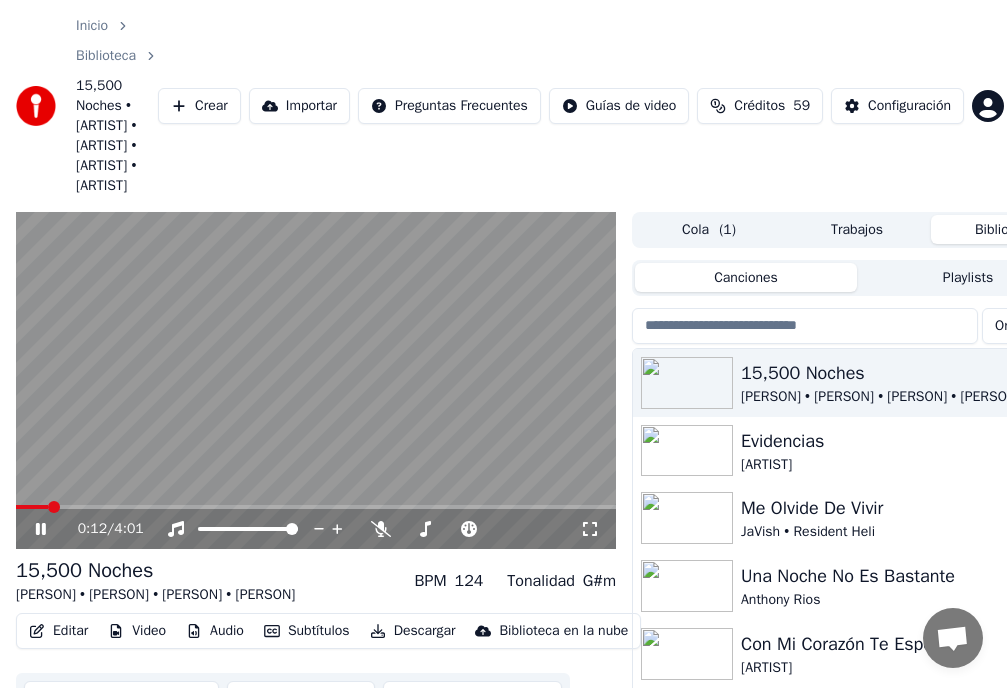 click on "0:12  /  4:01" at bounding box center (316, 529) 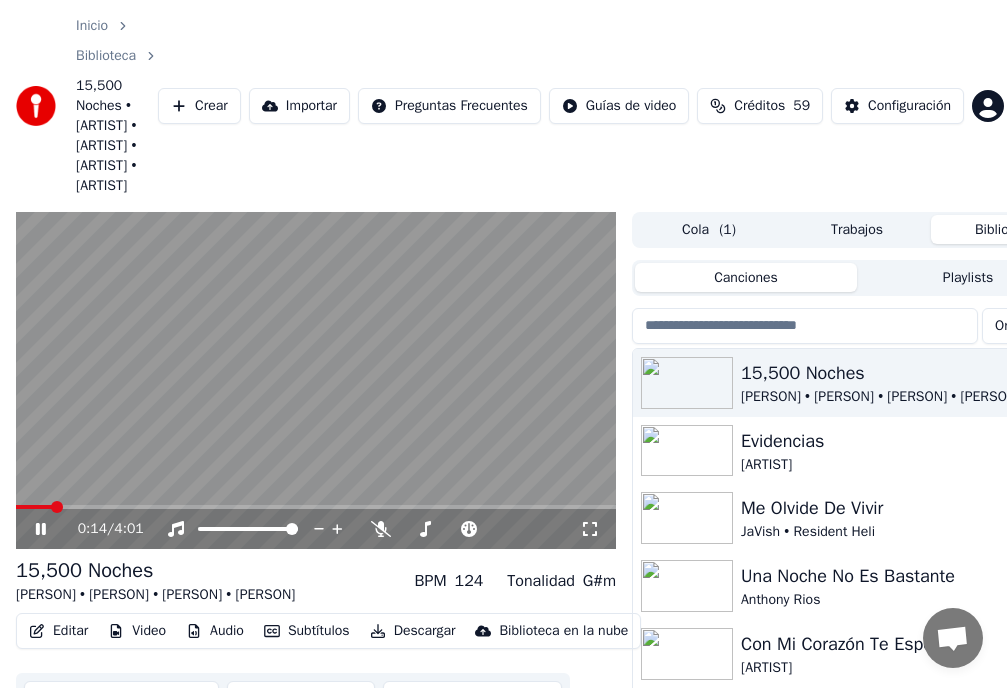 click on "0:14  /  4:01" at bounding box center [316, 529] 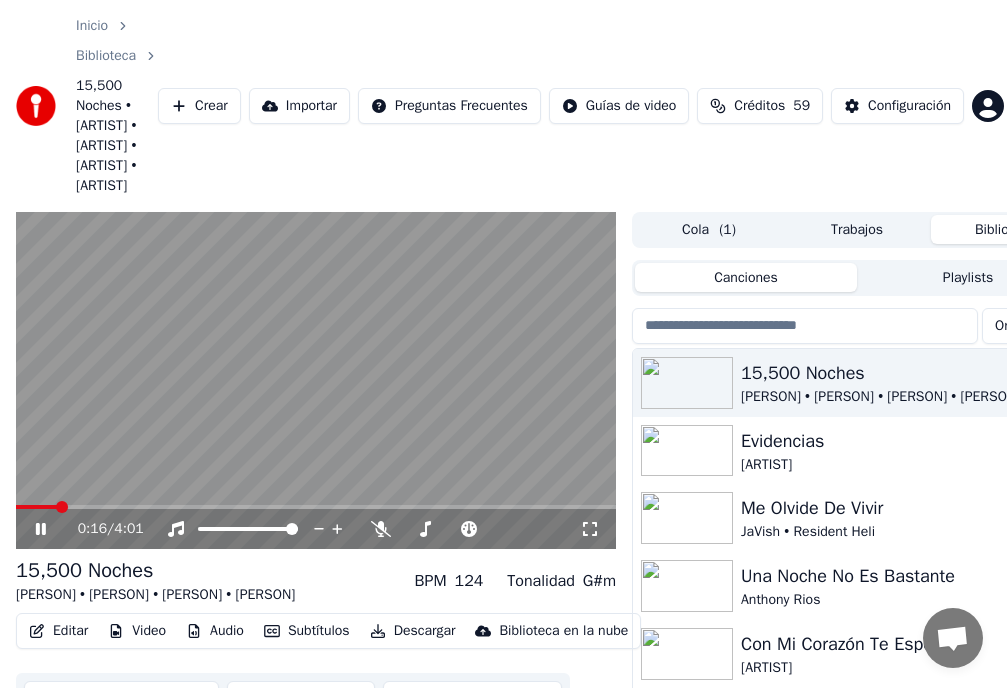 click 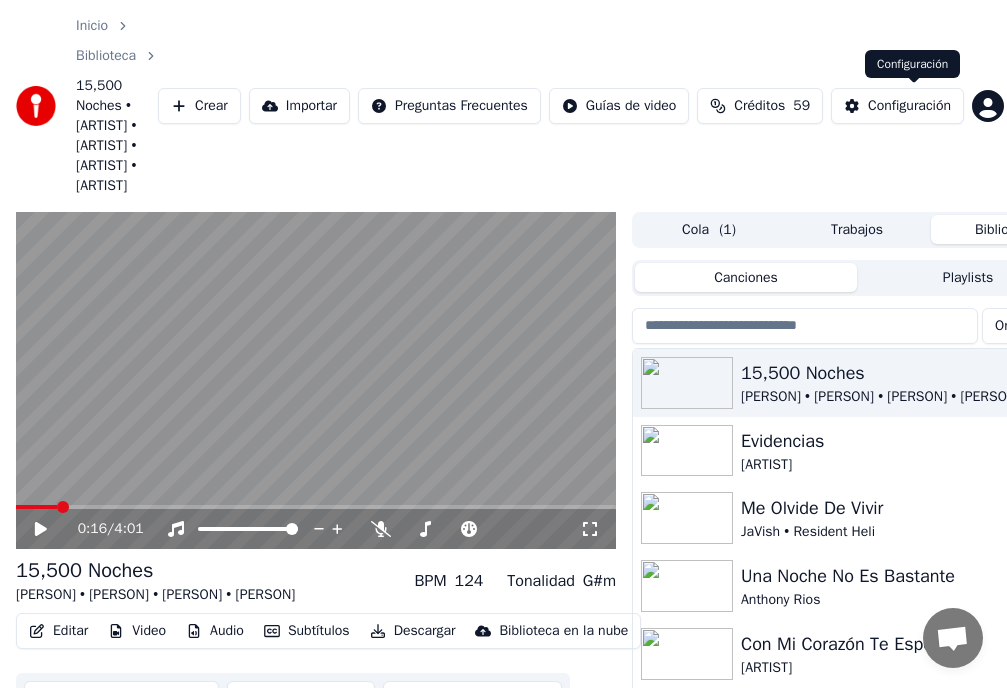 click on "Configuración" at bounding box center (909, 106) 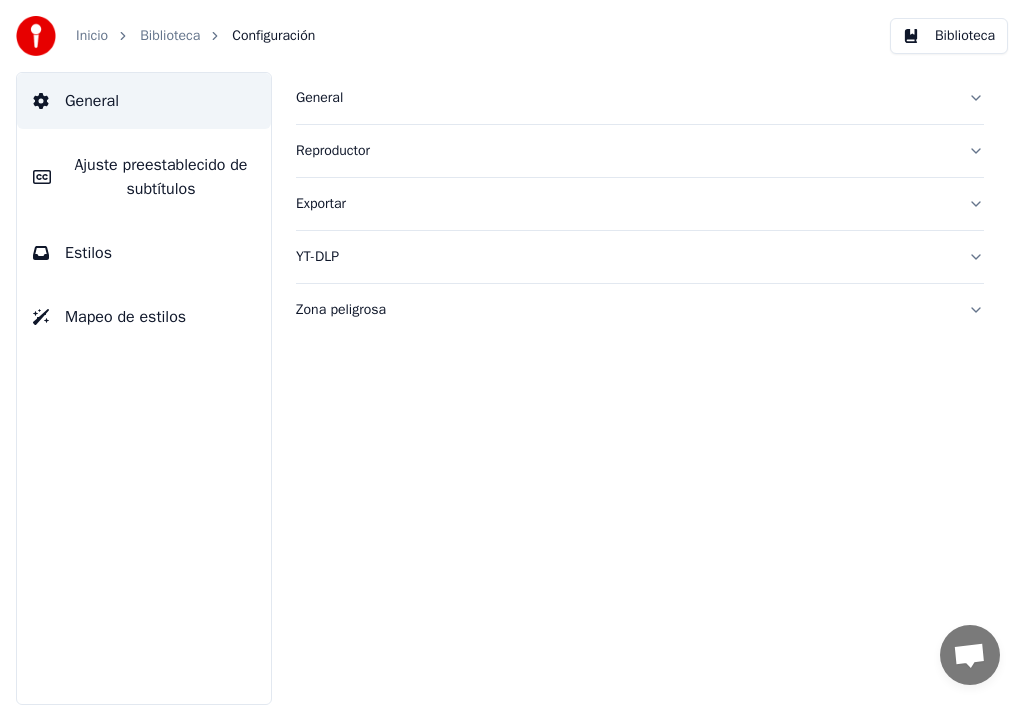 click on "Zona peligrosa" at bounding box center (624, 310) 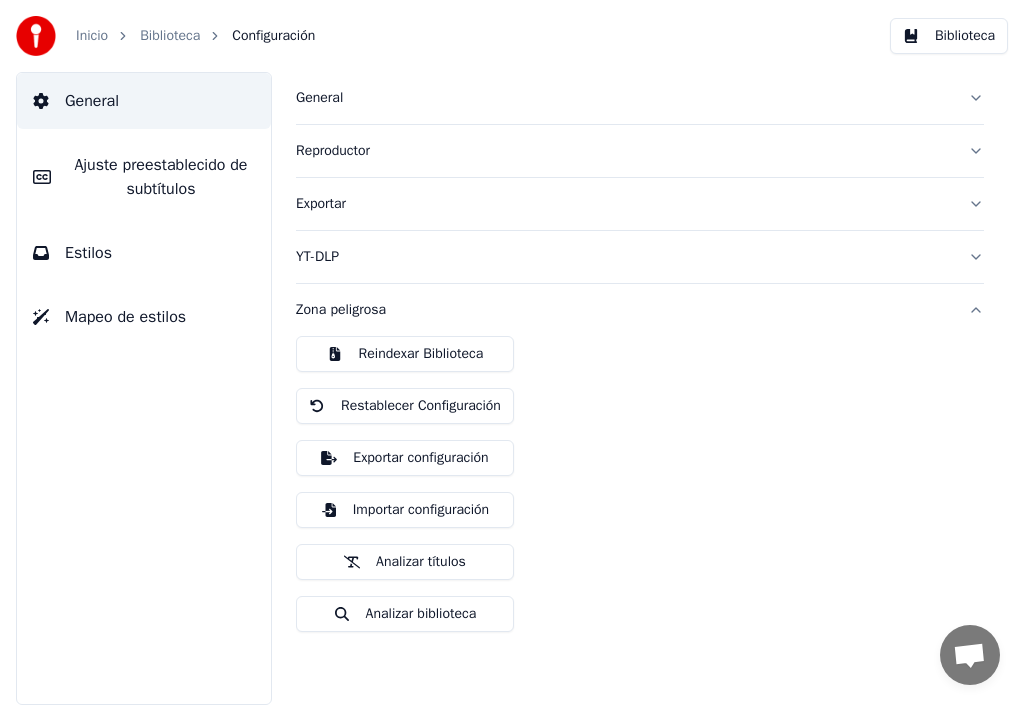 click on "Analizar títulos" at bounding box center (405, 562) 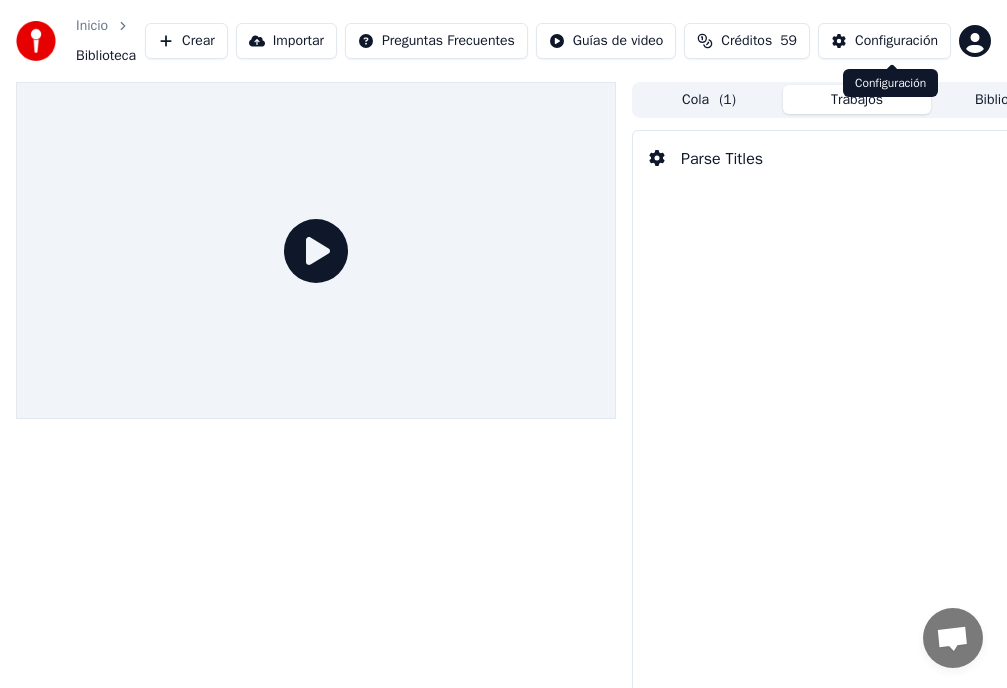 click on "Configuración" at bounding box center (896, 41) 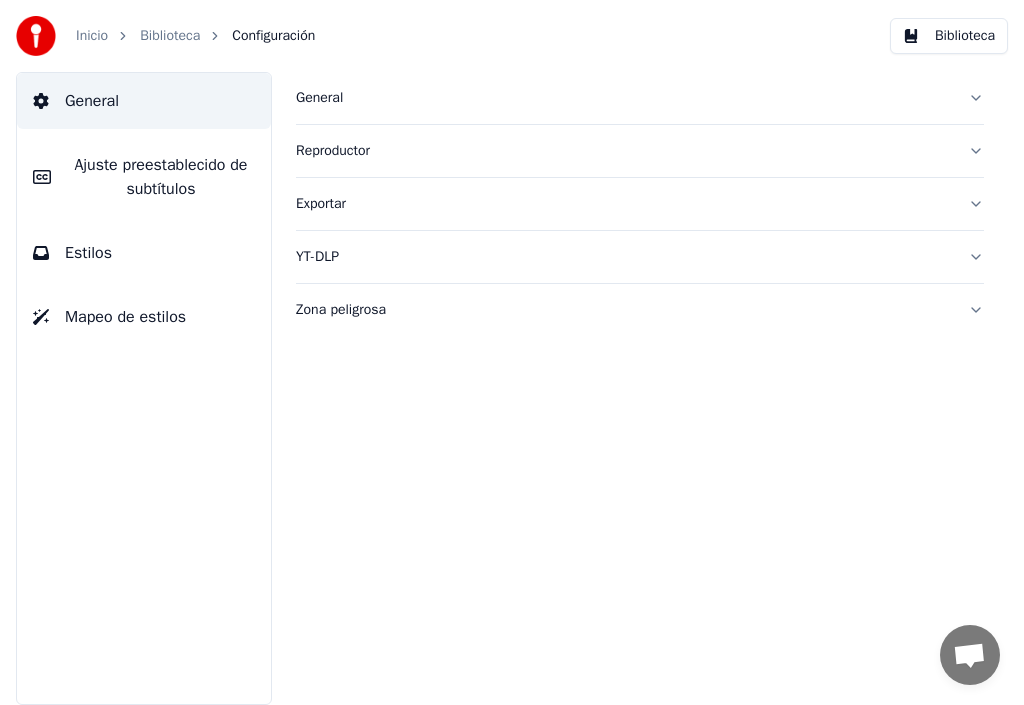 click on "Reproductor" at bounding box center (624, 151) 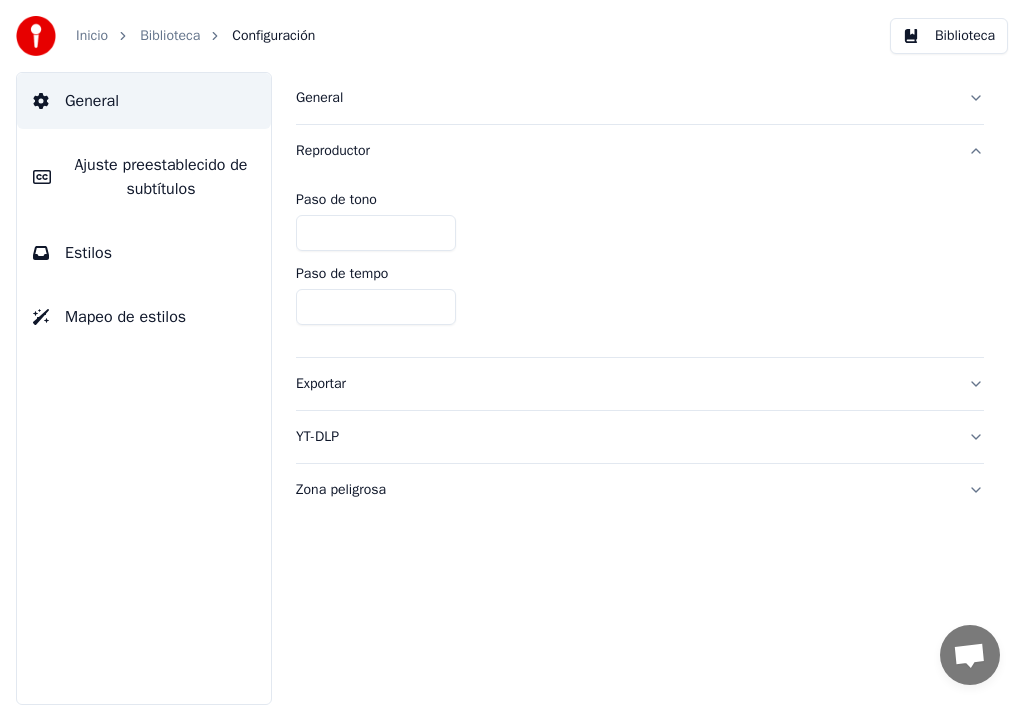 click on "General" at bounding box center (624, 98) 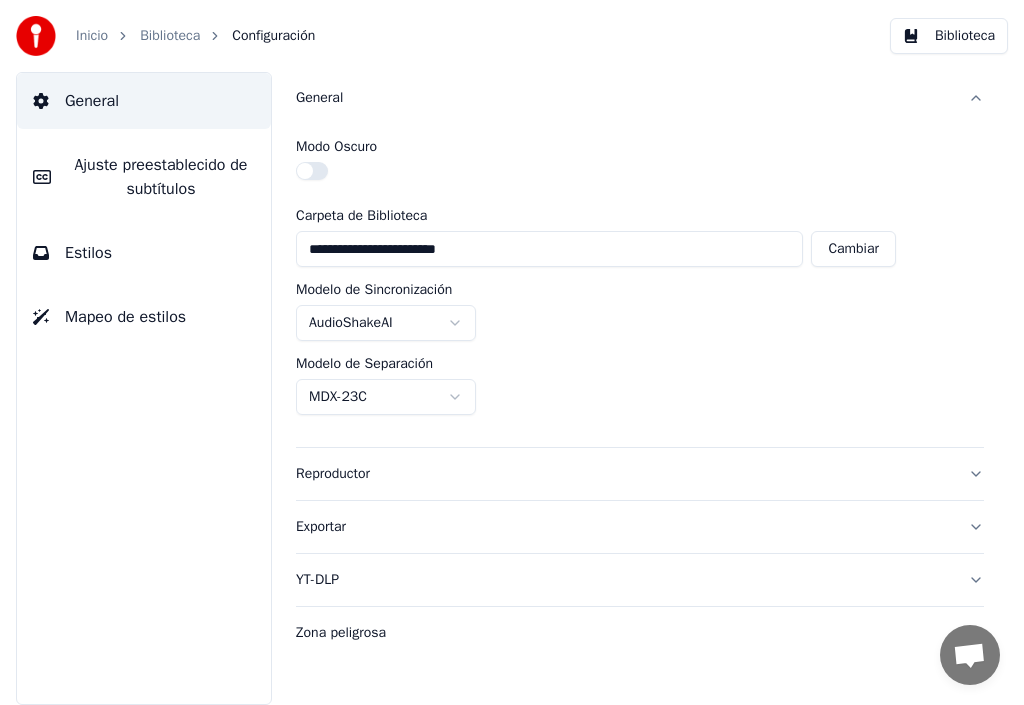 click on "Mapeo de estilos" at bounding box center [125, 317] 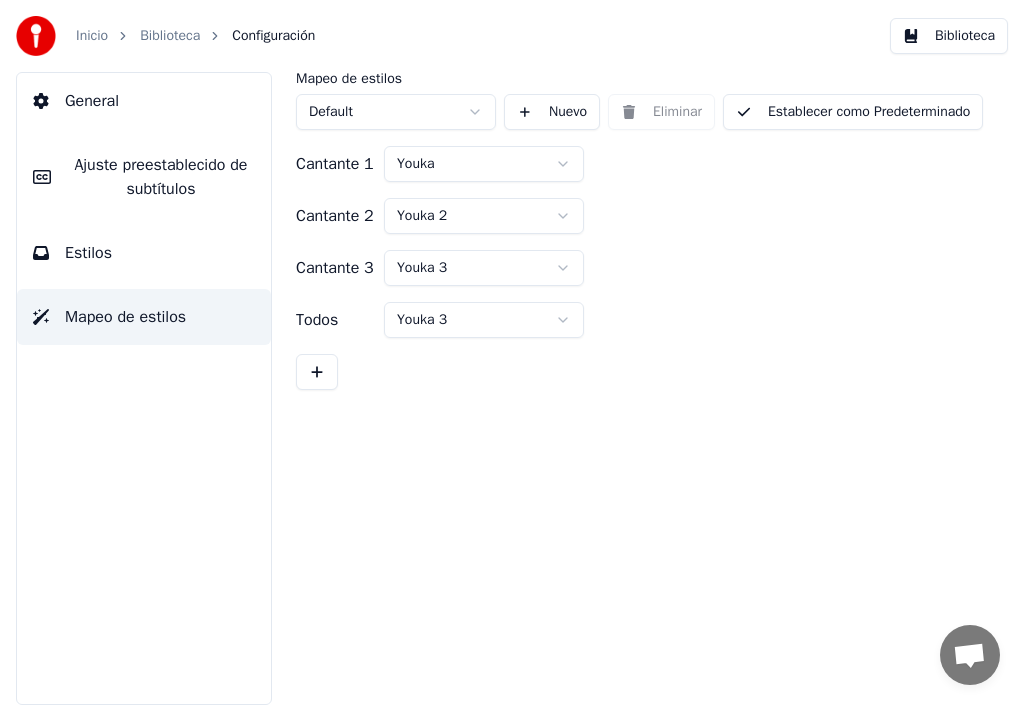 click 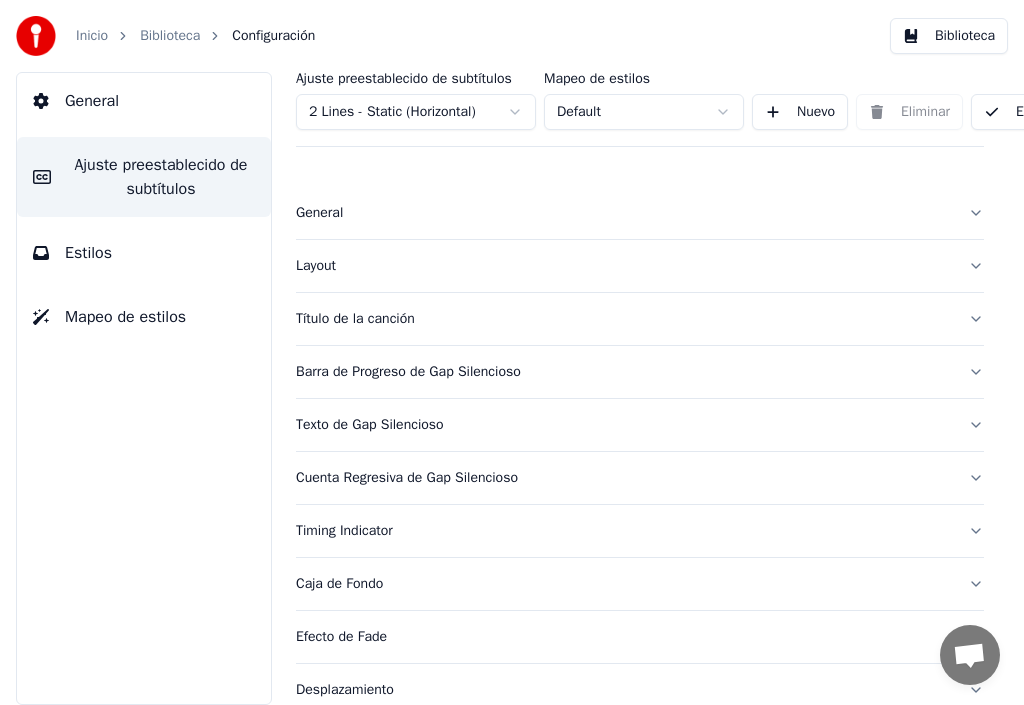 click on "Ajuste preestablecido de subtítulos" at bounding box center [161, 177] 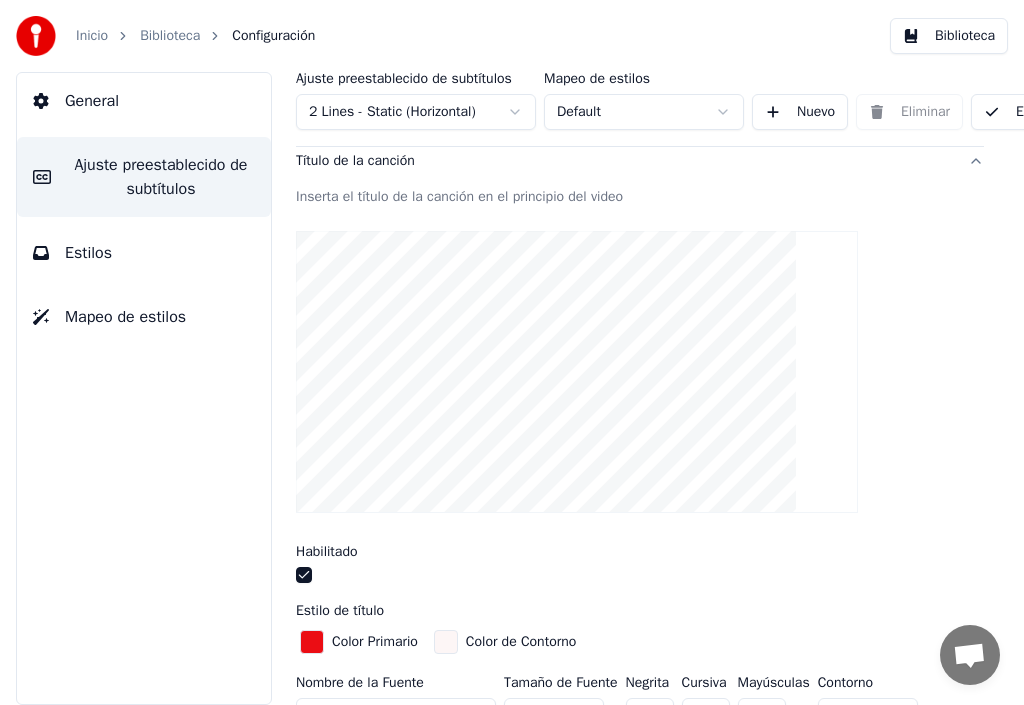 scroll, scrollTop: 200, scrollLeft: 0, axis: vertical 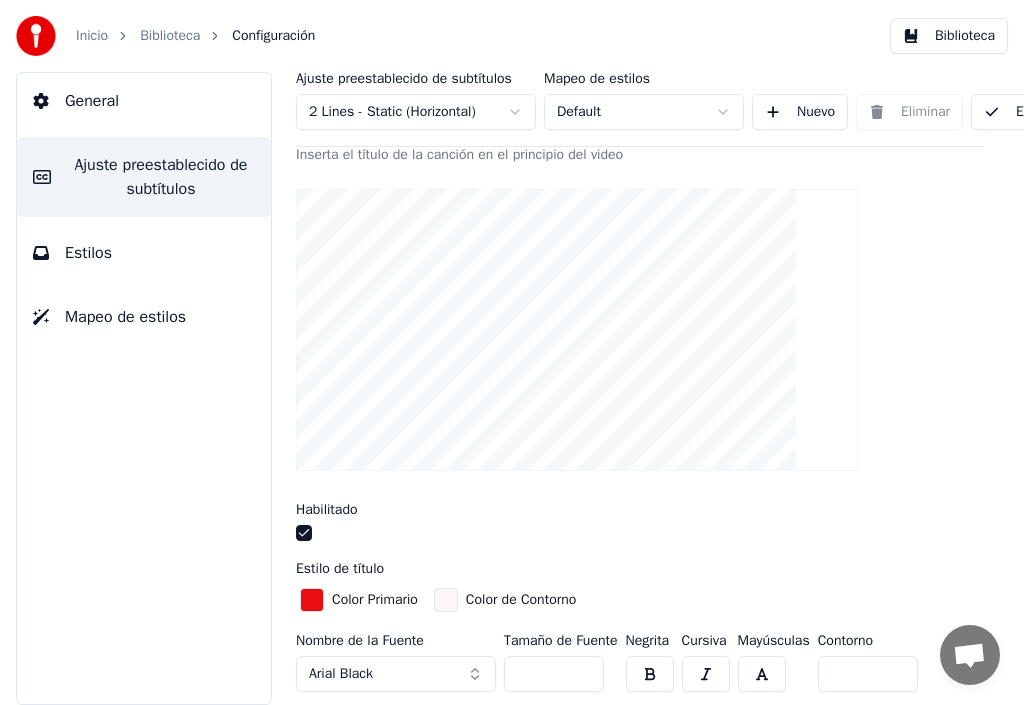 click at bounding box center [304, 533] 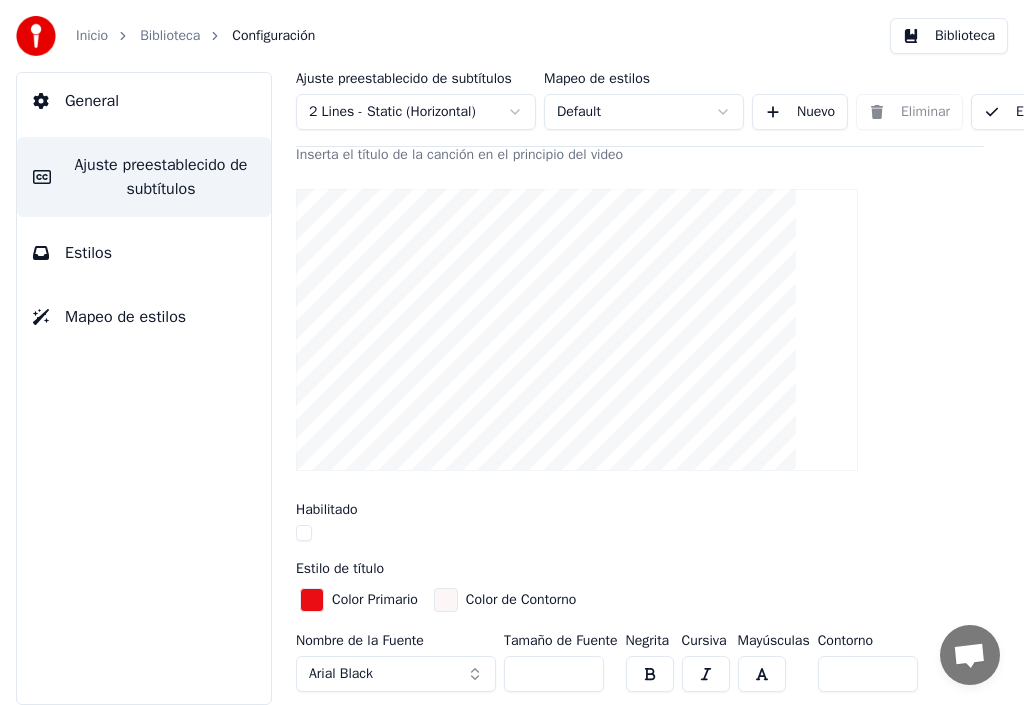 click at bounding box center (304, 533) 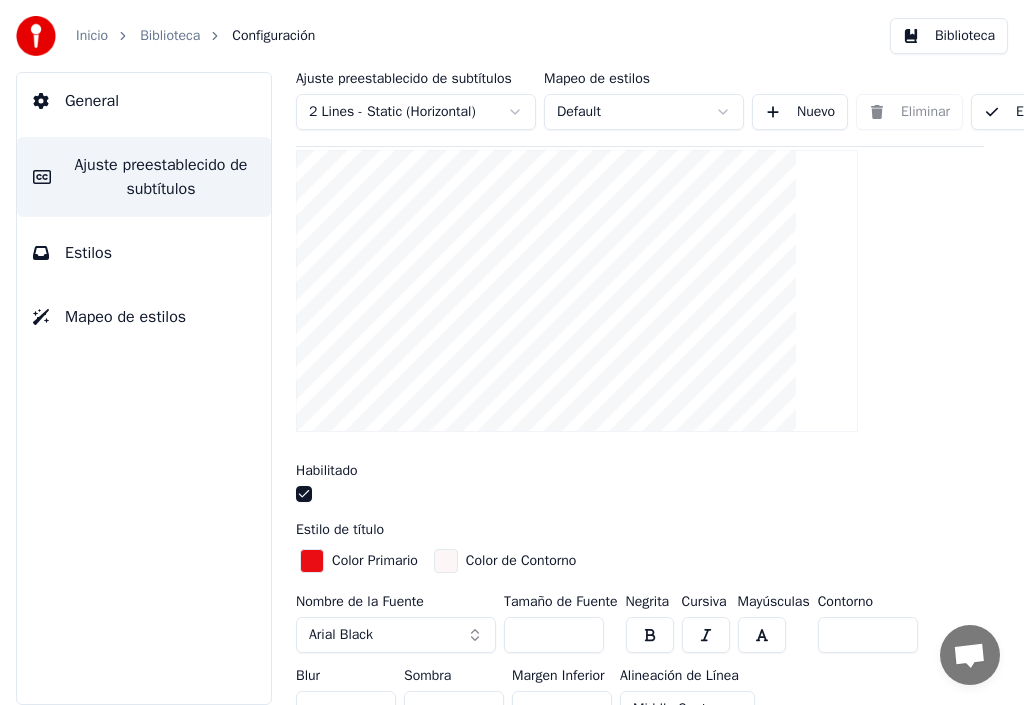 scroll, scrollTop: 100, scrollLeft: 0, axis: vertical 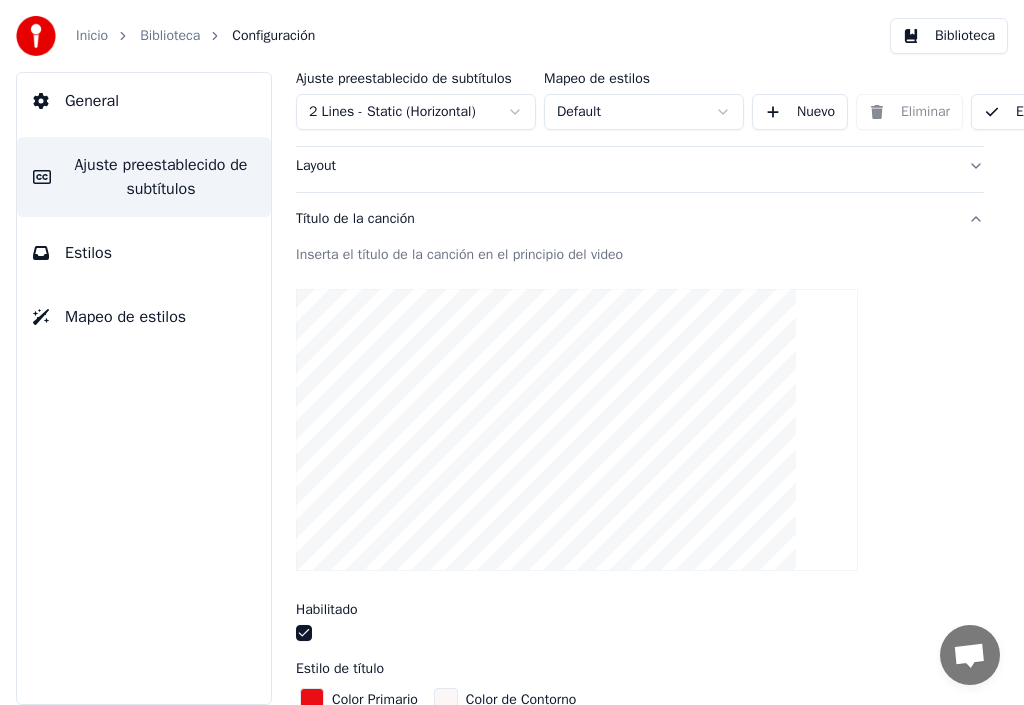 click on "Título de la canción" at bounding box center [640, 219] 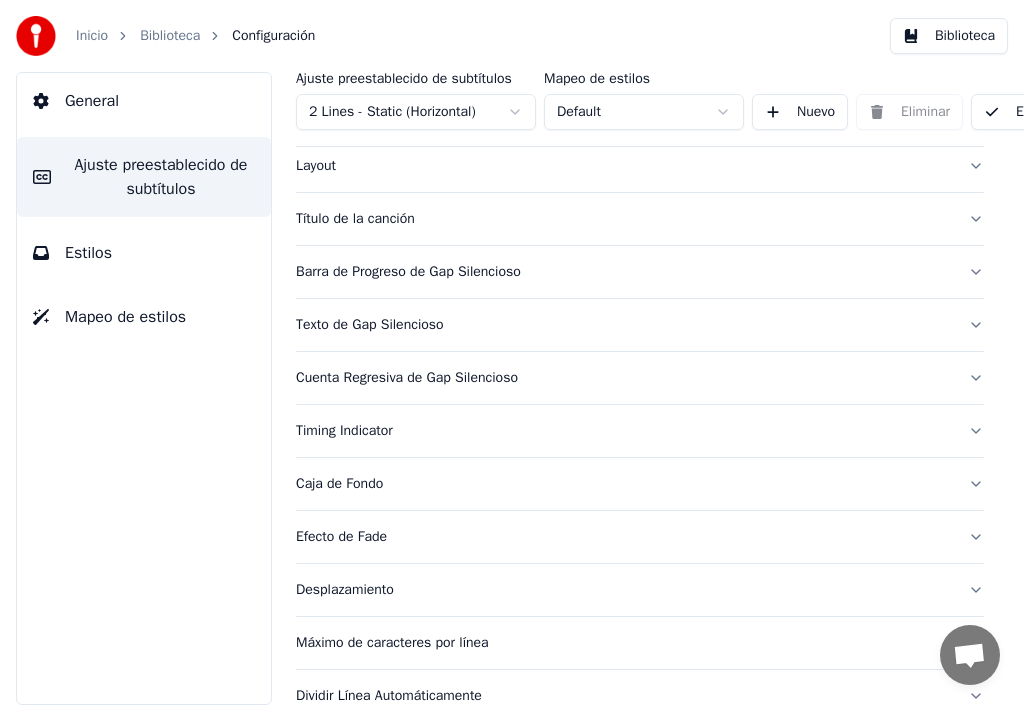 click on "Título de la canción" at bounding box center [640, 219] 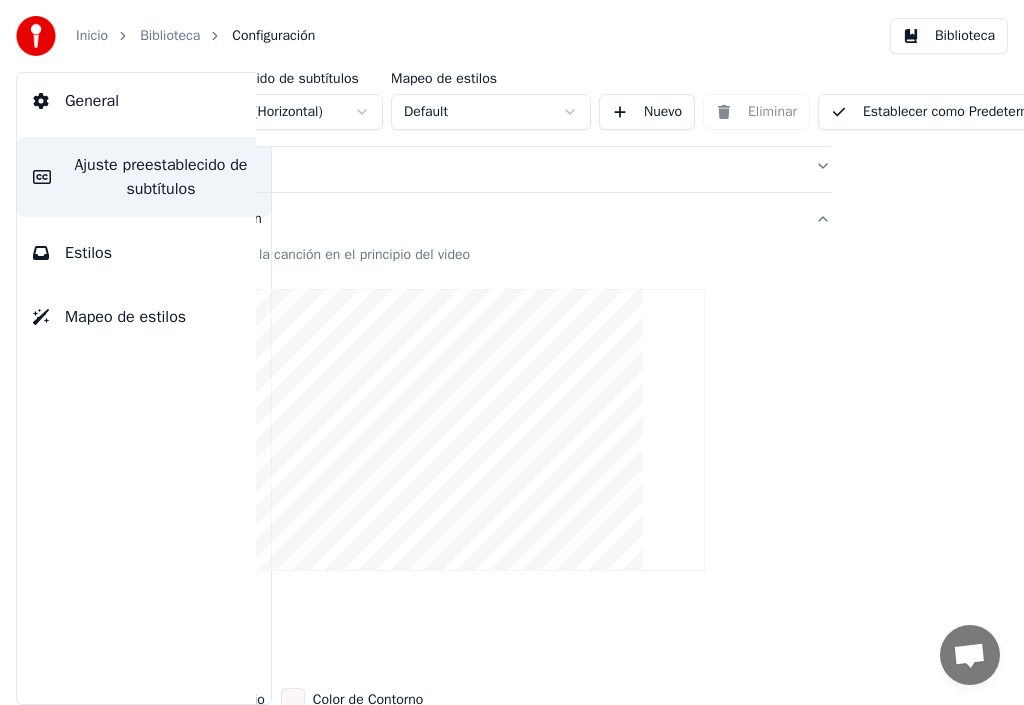 scroll, scrollTop: 100, scrollLeft: 163, axis: both 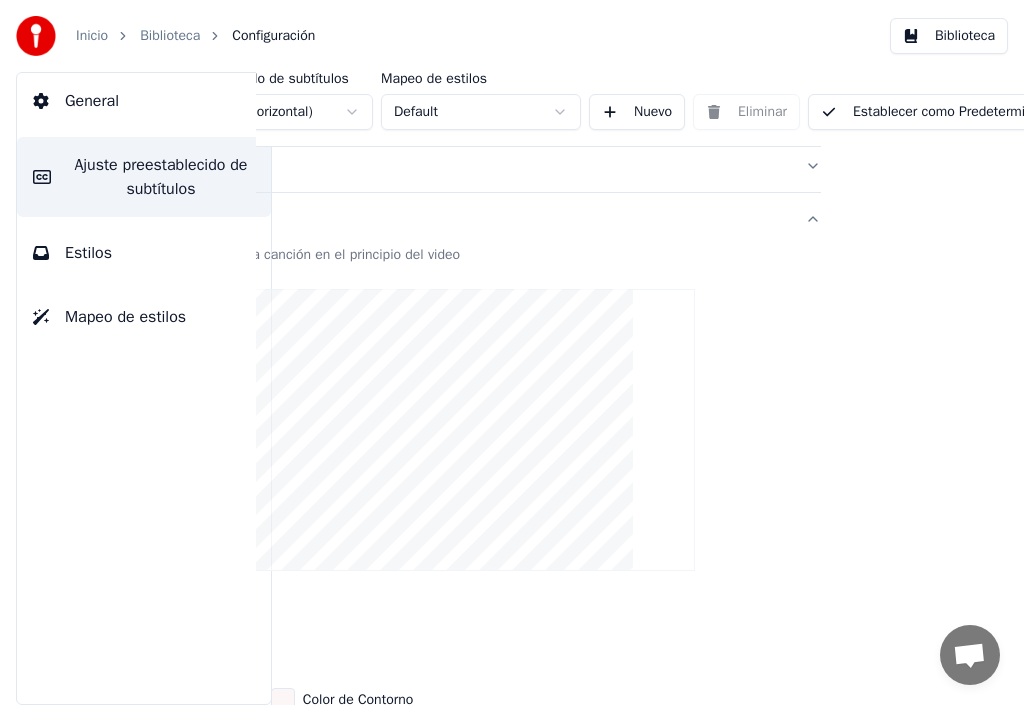 click on "Establecer como Predeterminado" at bounding box center (938, 112) 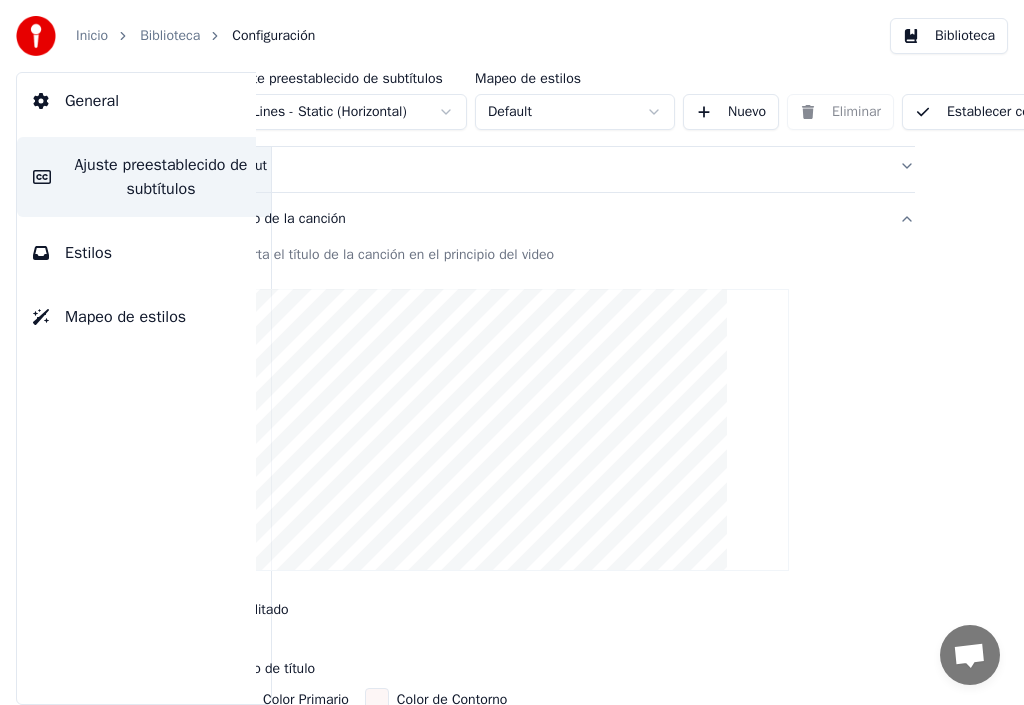 click on "Estilos" at bounding box center [88, 253] 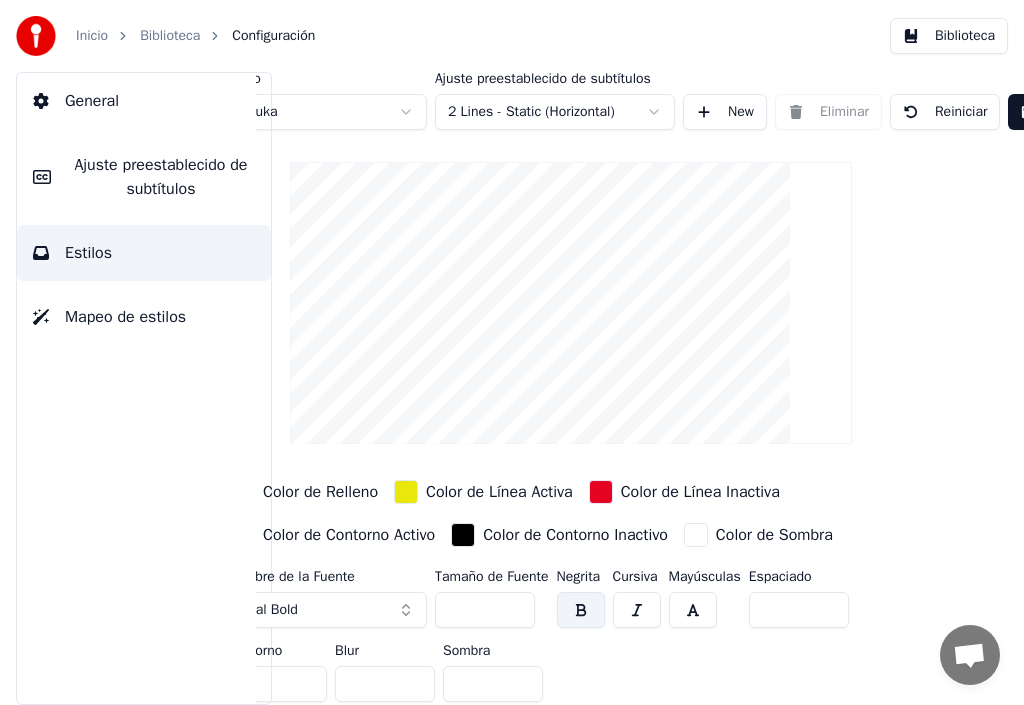 scroll, scrollTop: 0, scrollLeft: 184, axis: horizontal 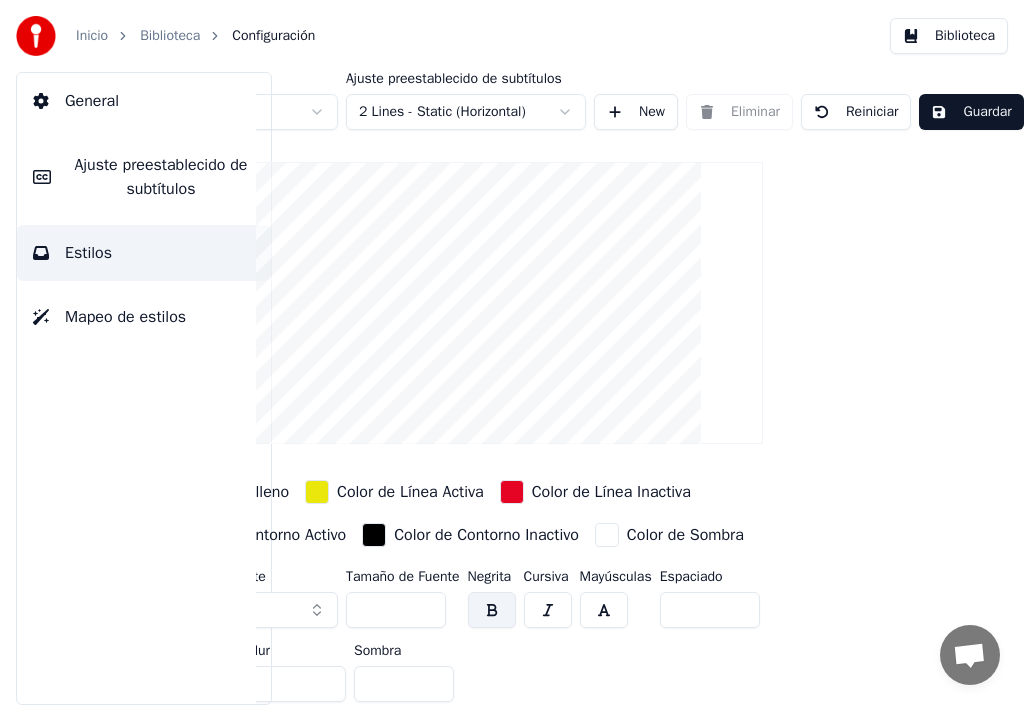 click on "Guardar" at bounding box center (971, 112) 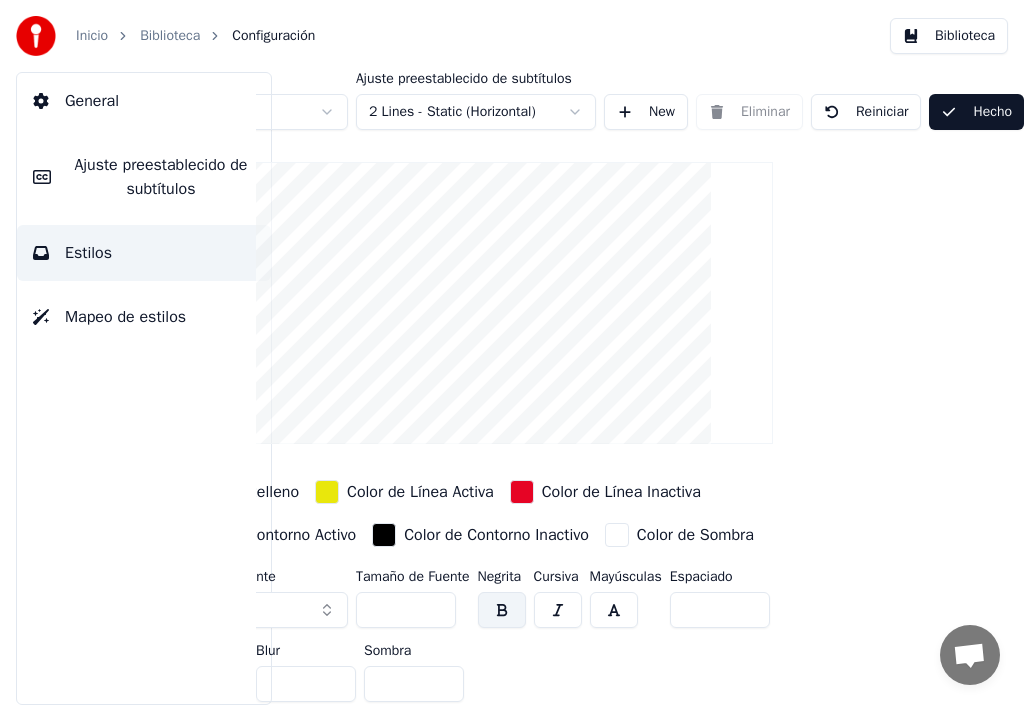 scroll, scrollTop: 0, scrollLeft: 174, axis: horizontal 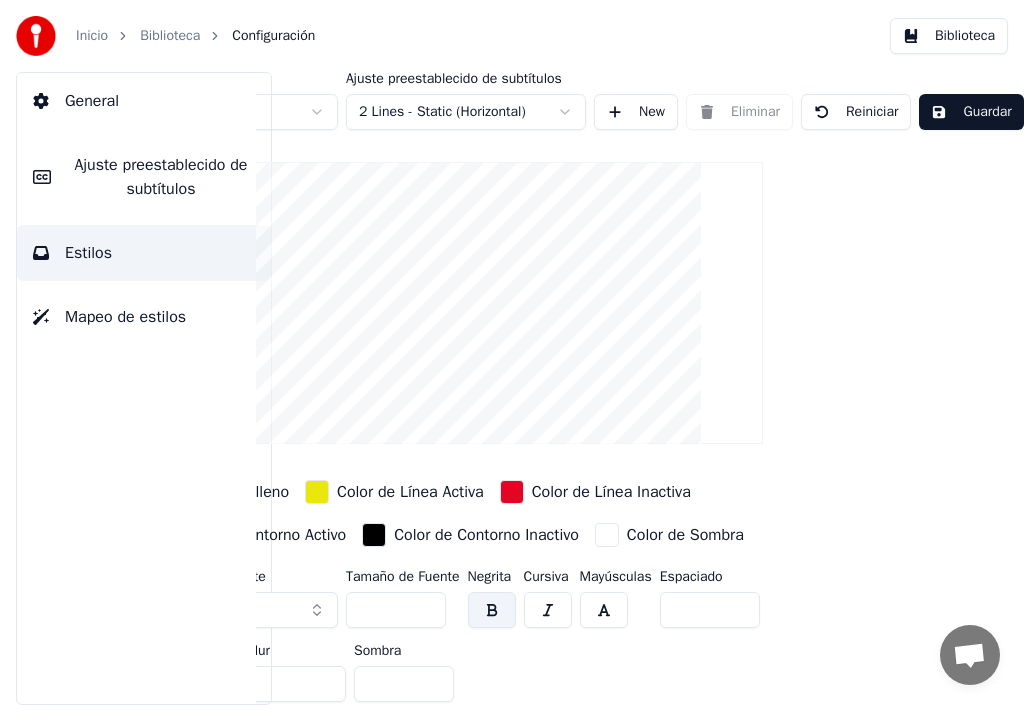click on "Estilos" at bounding box center (88, 253) 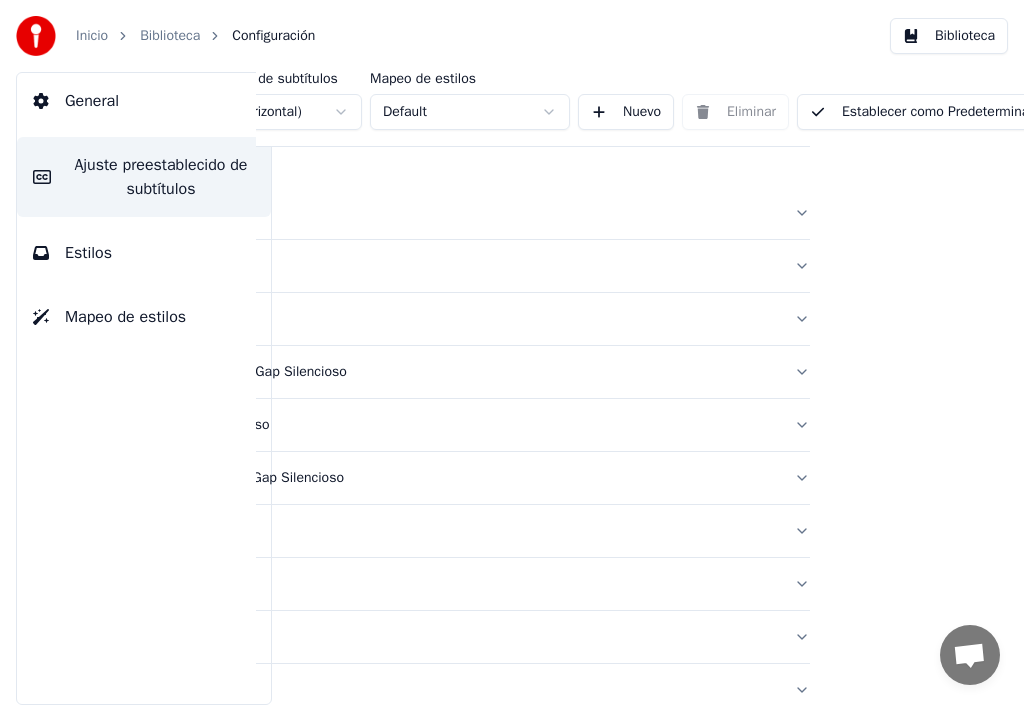 scroll, scrollTop: 0, scrollLeft: 0, axis: both 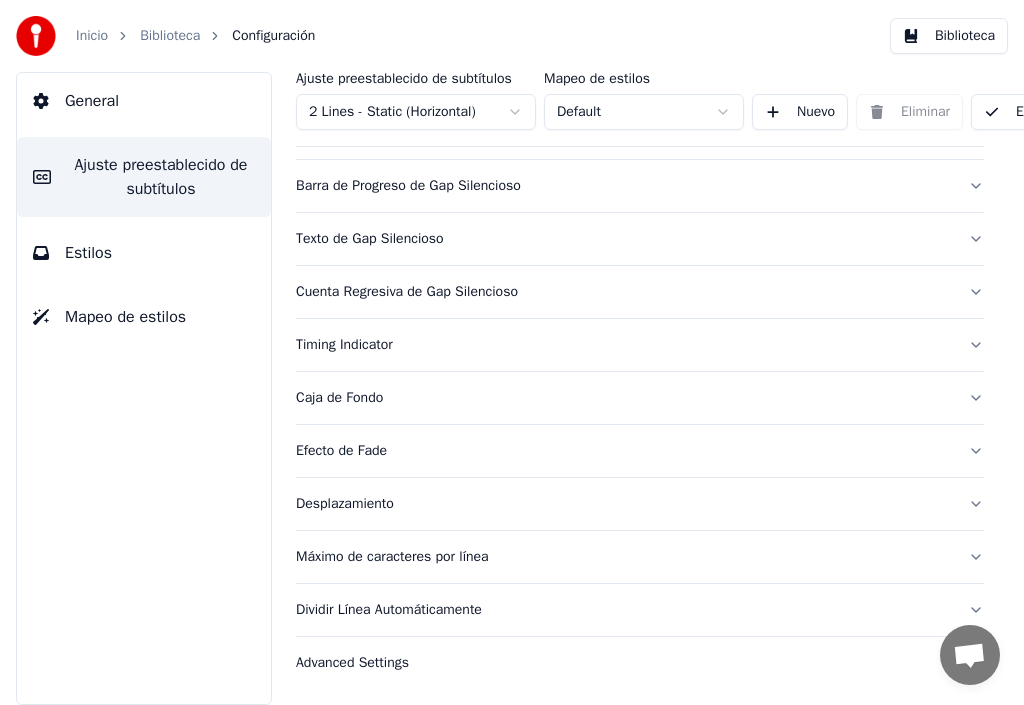 click on "Texto de Gap Silencioso" at bounding box center [624, 239] 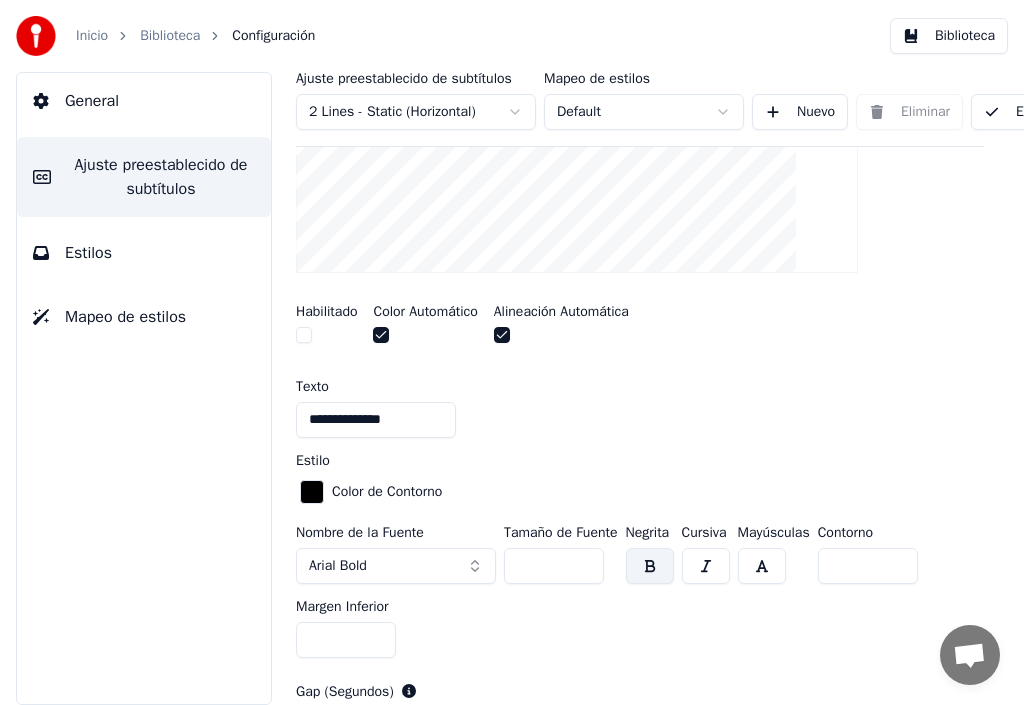 scroll, scrollTop: 503, scrollLeft: 0, axis: vertical 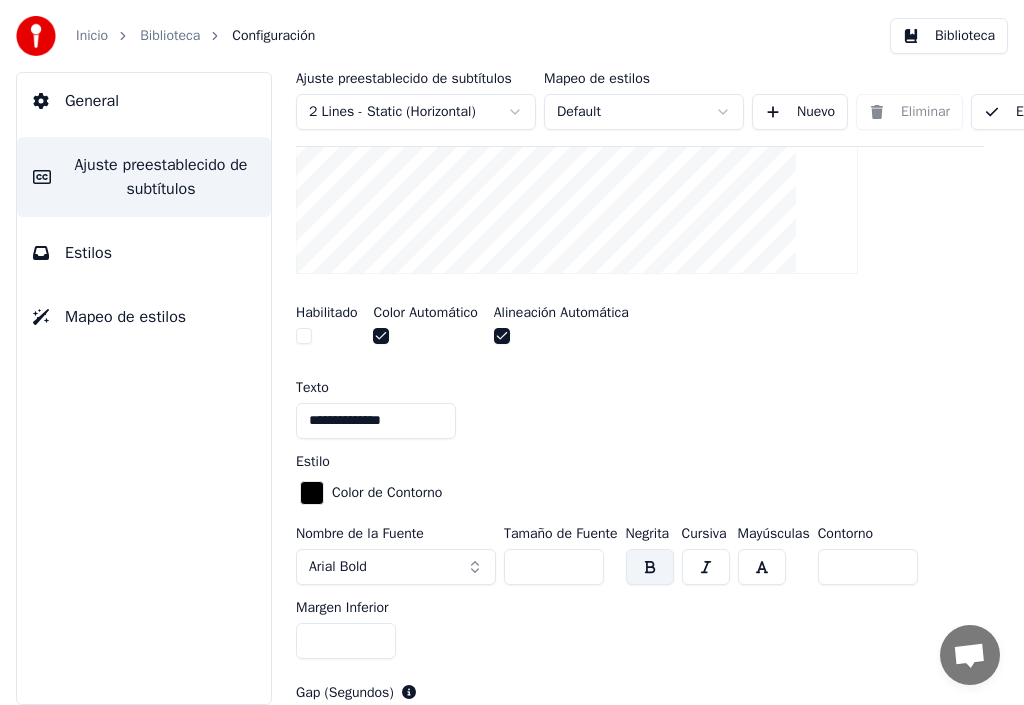 click at bounding box center (304, 336) 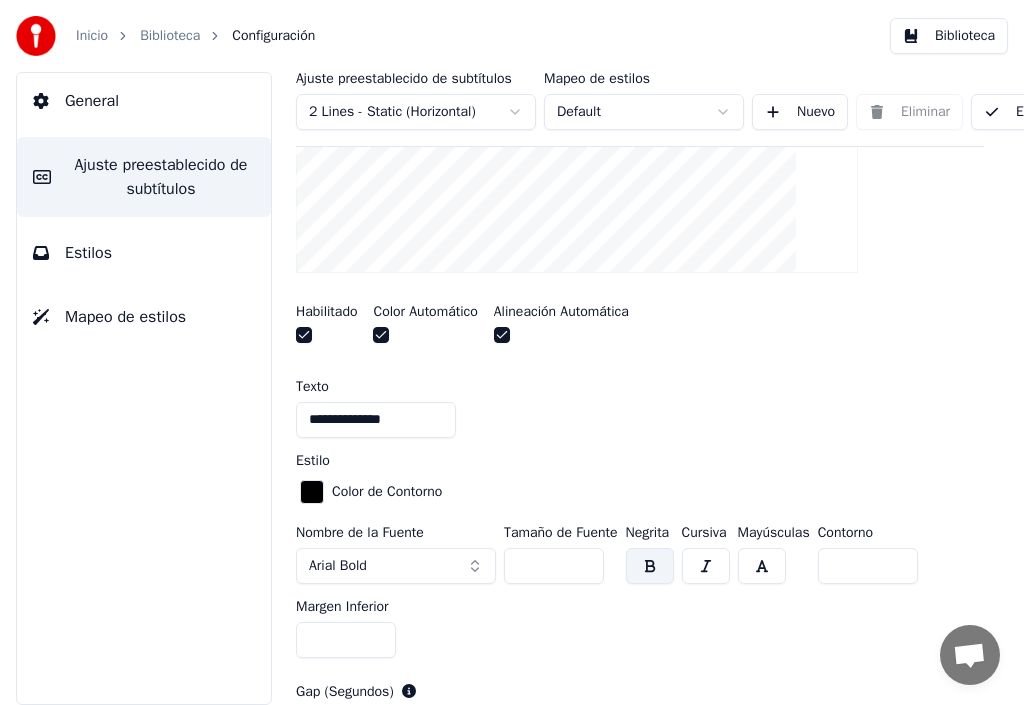 scroll, scrollTop: 503, scrollLeft: 0, axis: vertical 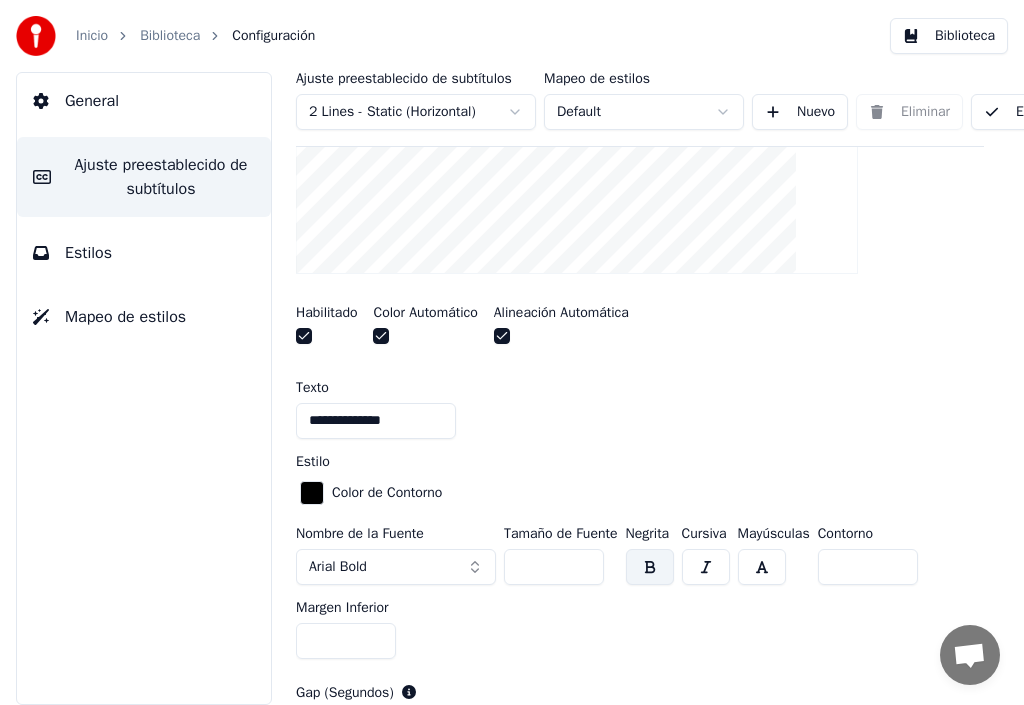 click at bounding box center (304, 336) 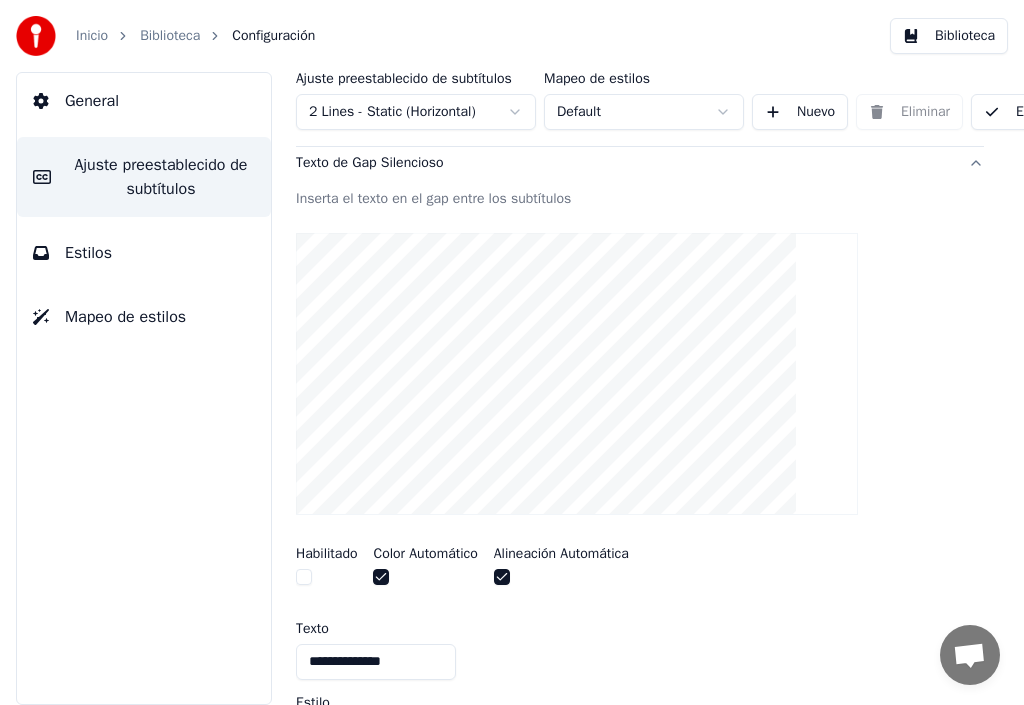 scroll, scrollTop: 303, scrollLeft: 0, axis: vertical 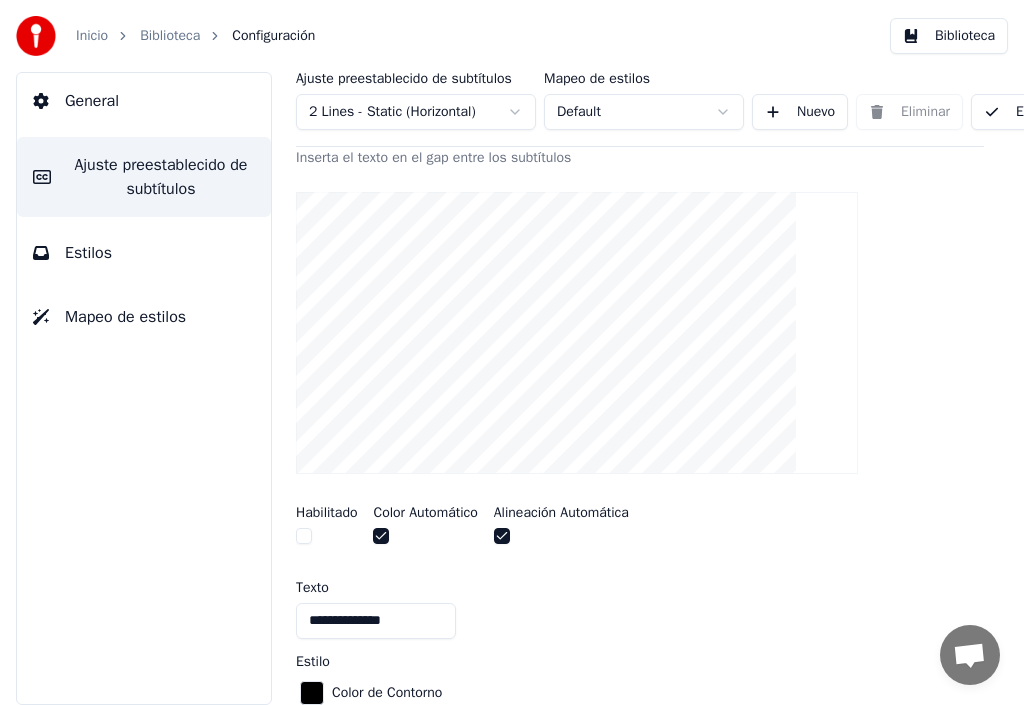 click at bounding box center [381, 536] 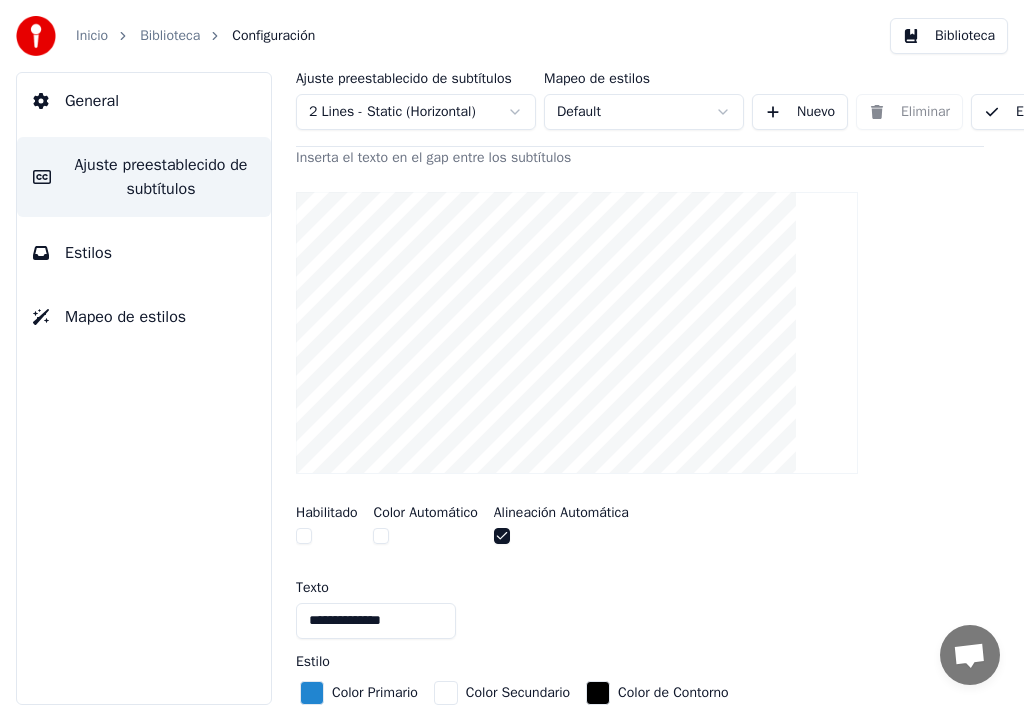click at bounding box center (502, 536) 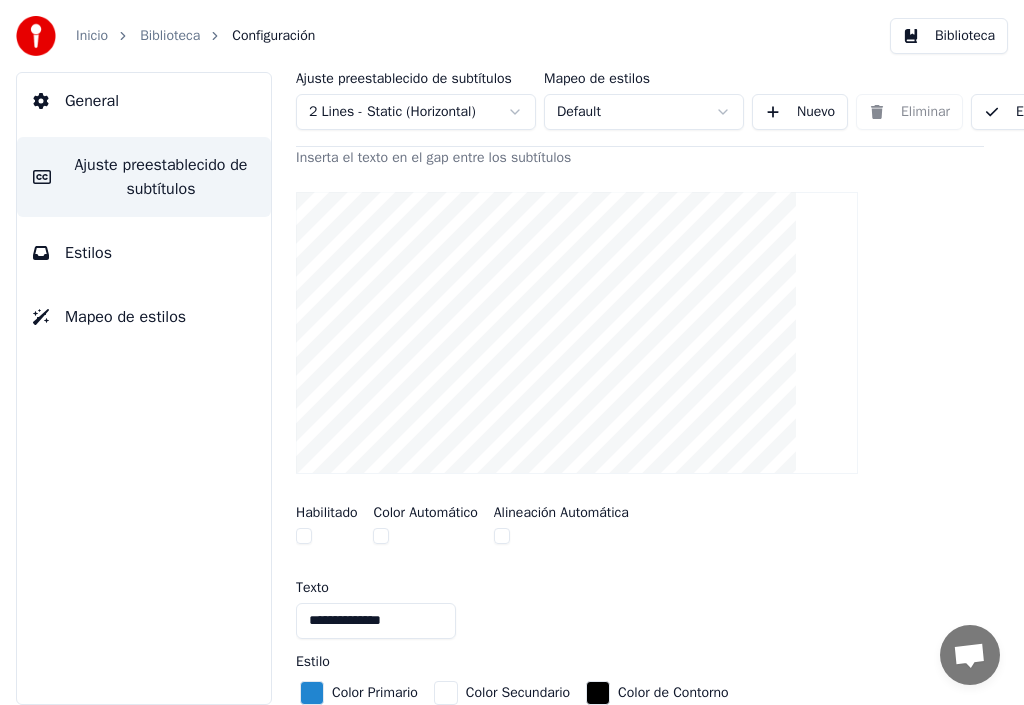 click on "Habilitado" at bounding box center (326, 513) 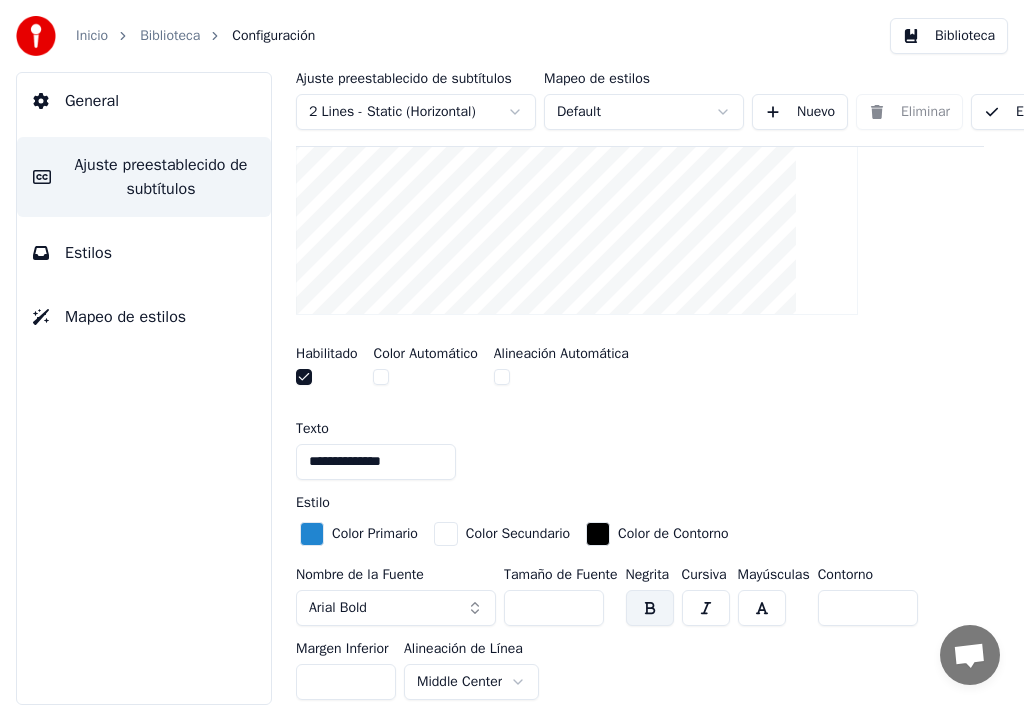scroll, scrollTop: 503, scrollLeft: 0, axis: vertical 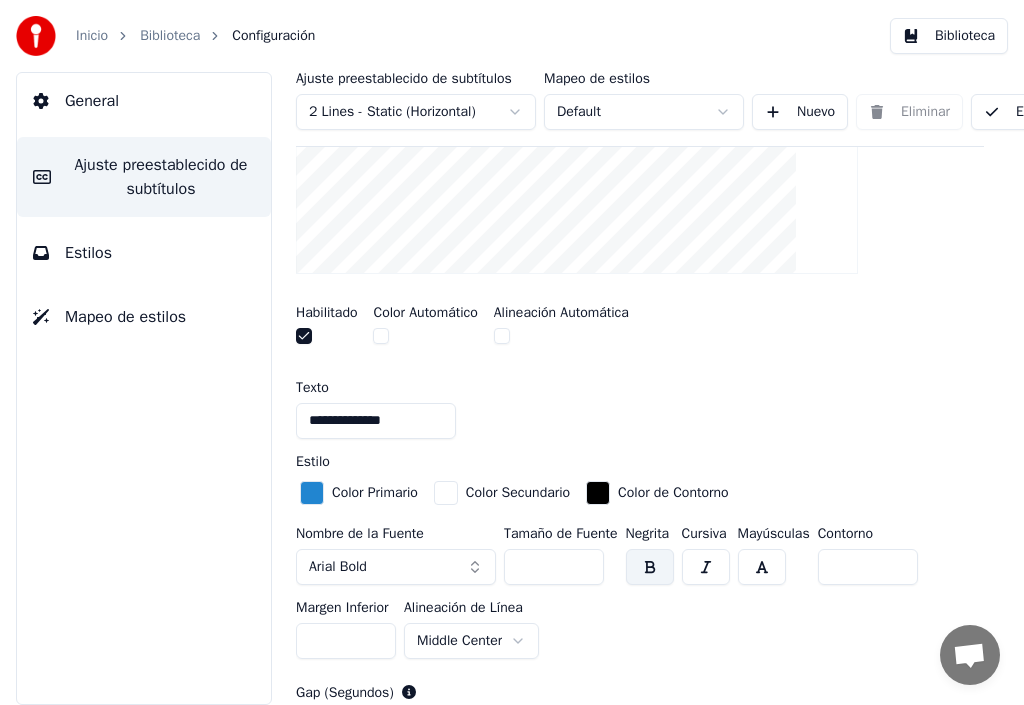 click at bounding box center [312, 493] 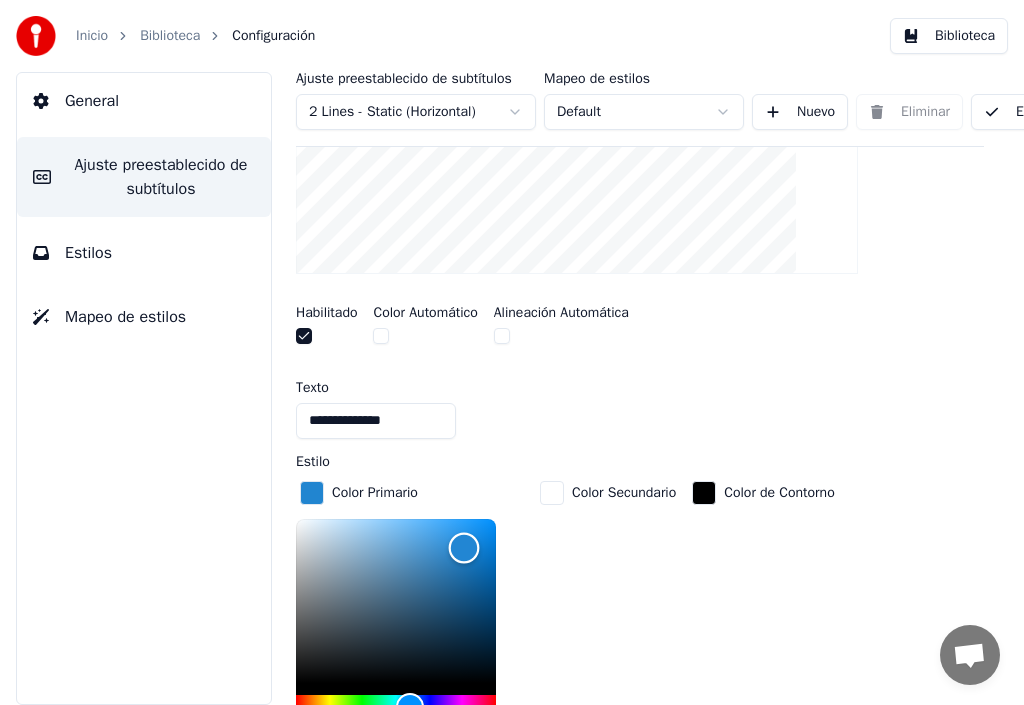 type on "*******" 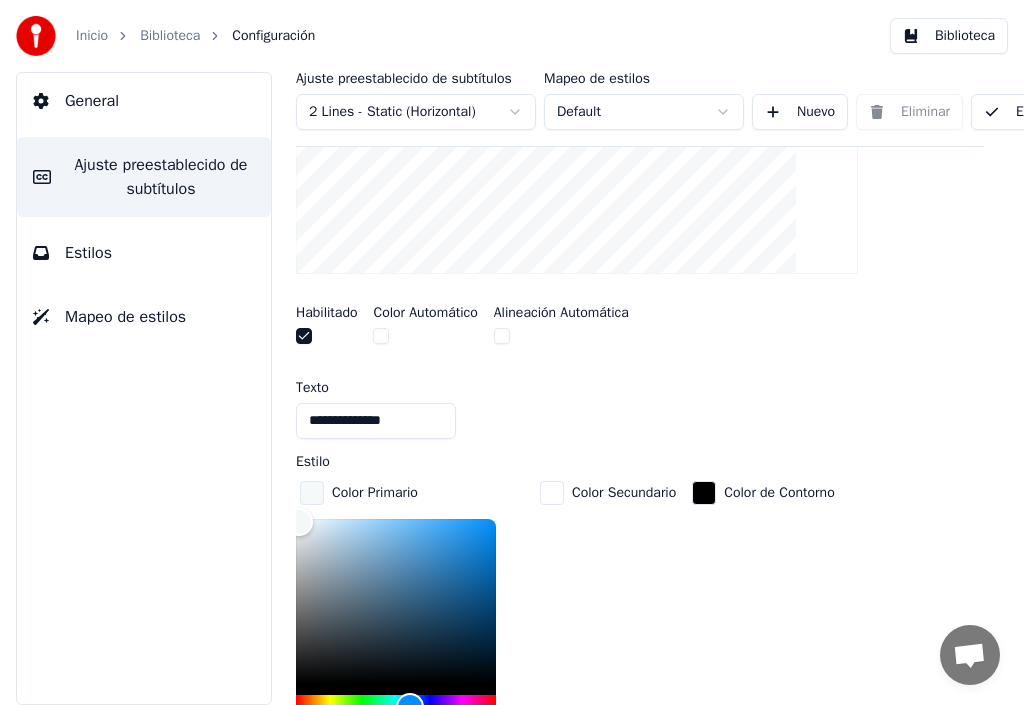 click at bounding box center [552, 493] 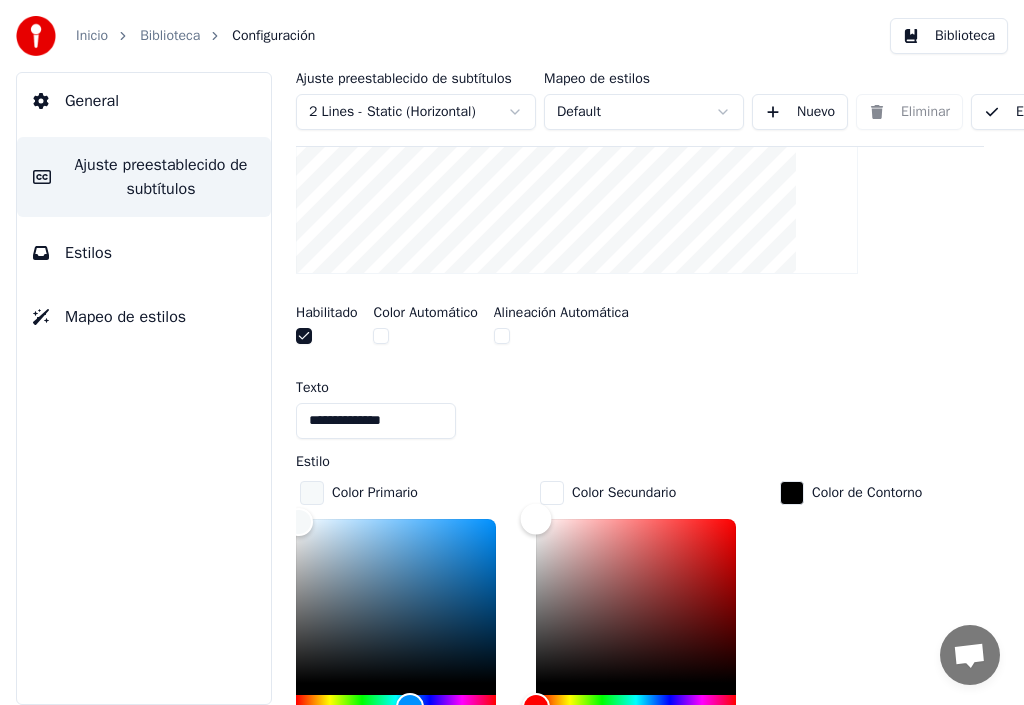 type on "*******" 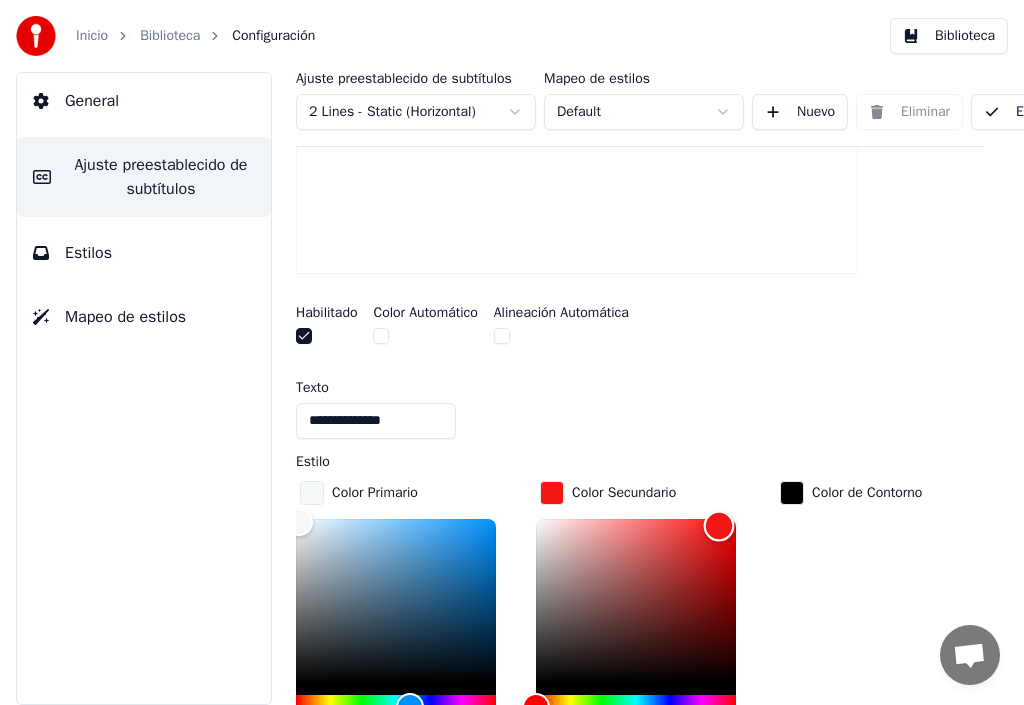 click at bounding box center [636, 601] 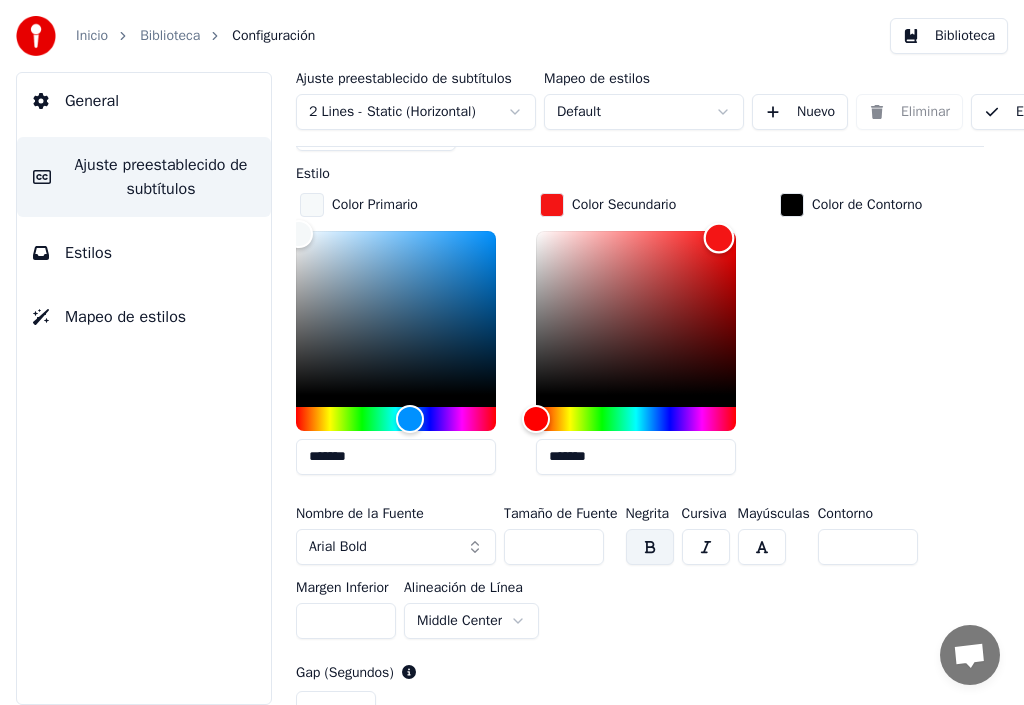 scroll, scrollTop: 803, scrollLeft: 0, axis: vertical 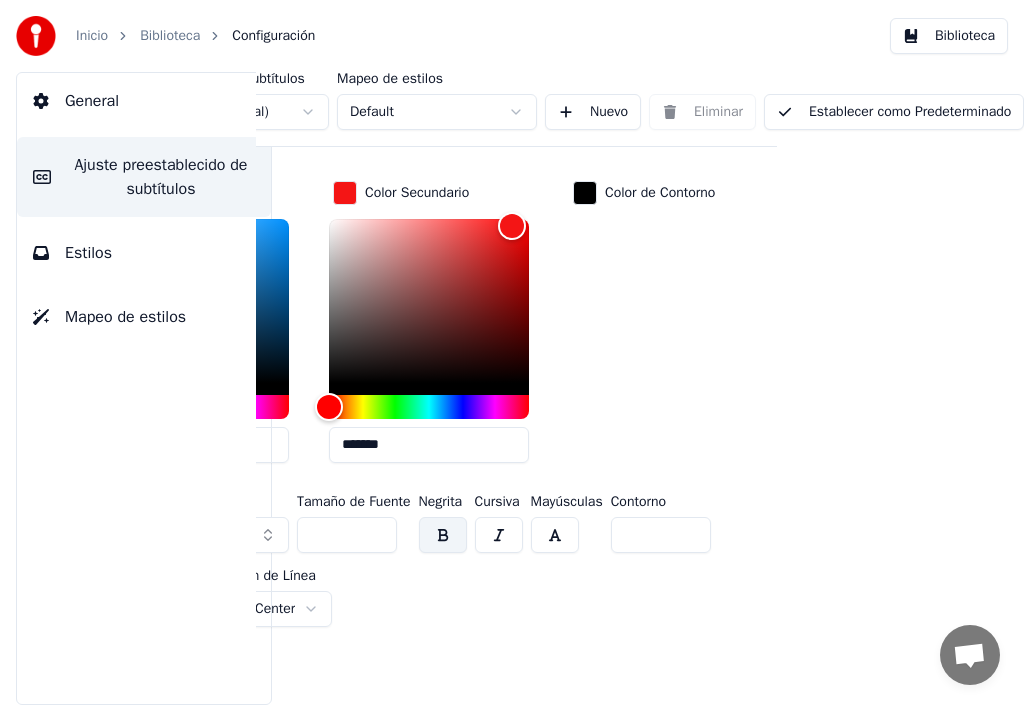 click on "Establecer como Predeterminado" at bounding box center (894, 112) 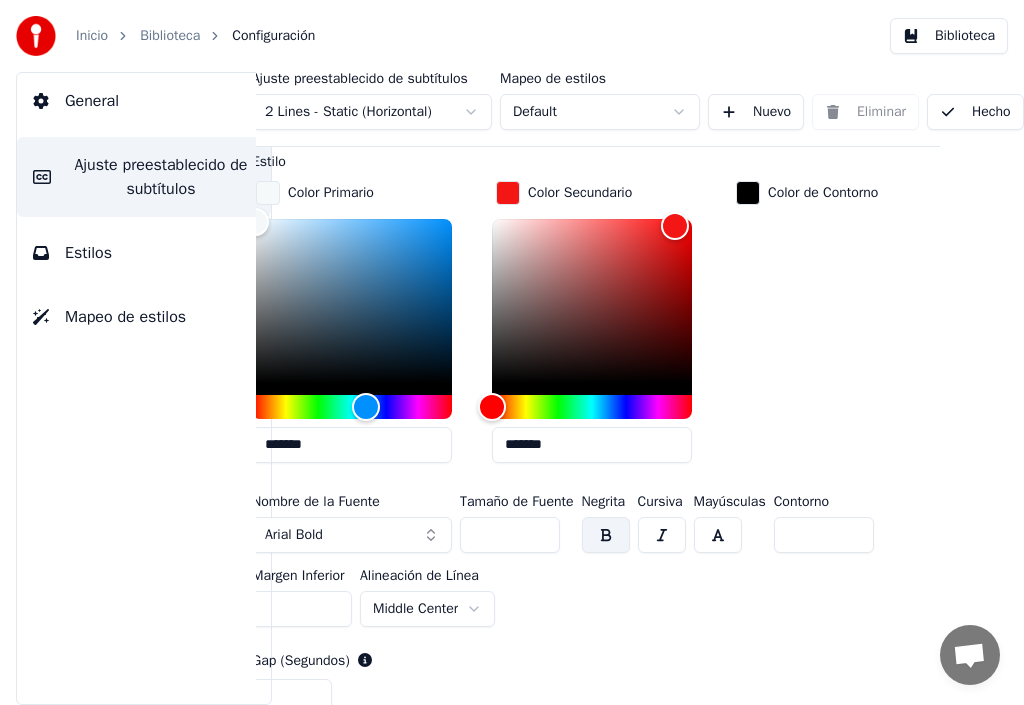 scroll, scrollTop: 803, scrollLeft: 69, axis: both 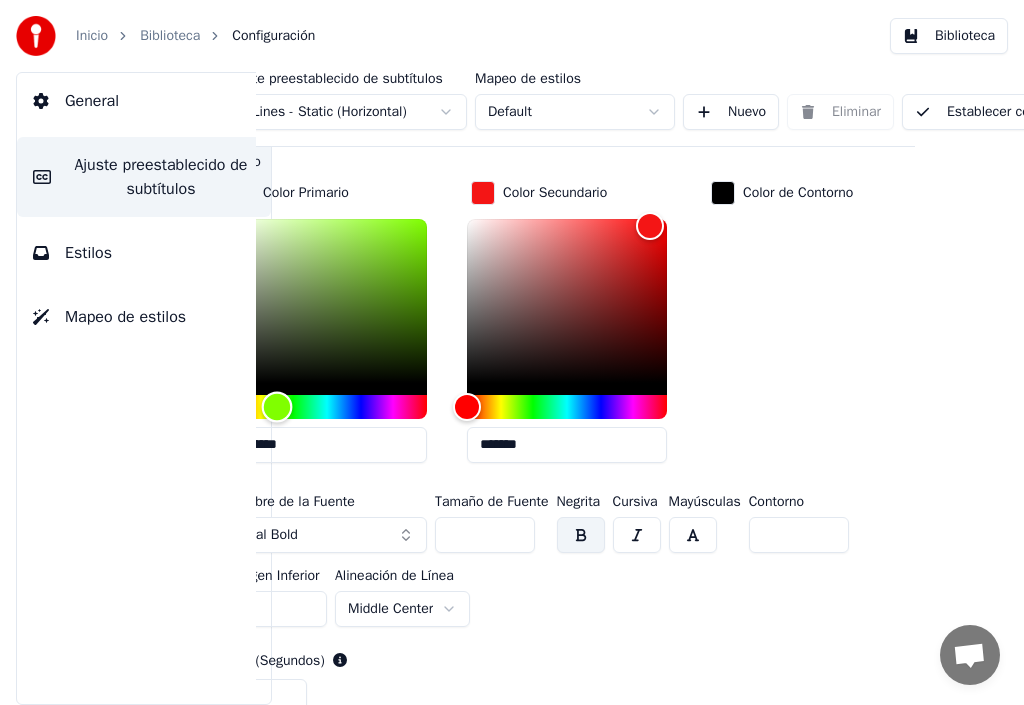 drag, startPoint x: 346, startPoint y: 402, endPoint x: 277, endPoint y: 397, distance: 69.18092 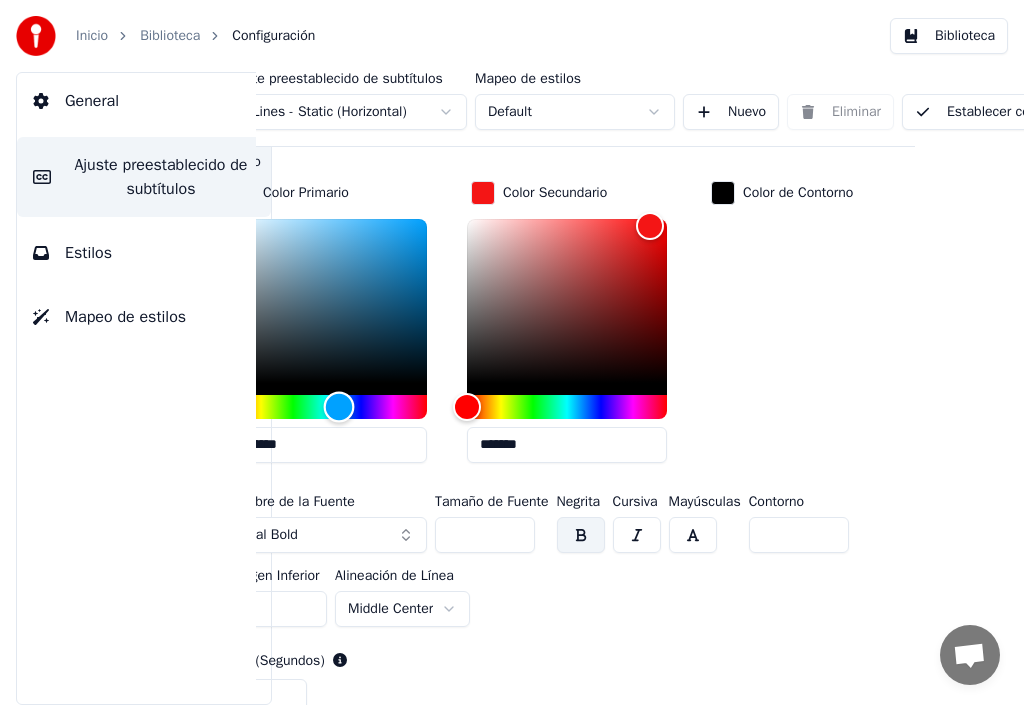 drag, startPoint x: 277, startPoint y: 407, endPoint x: 339, endPoint y: 423, distance: 64.03124 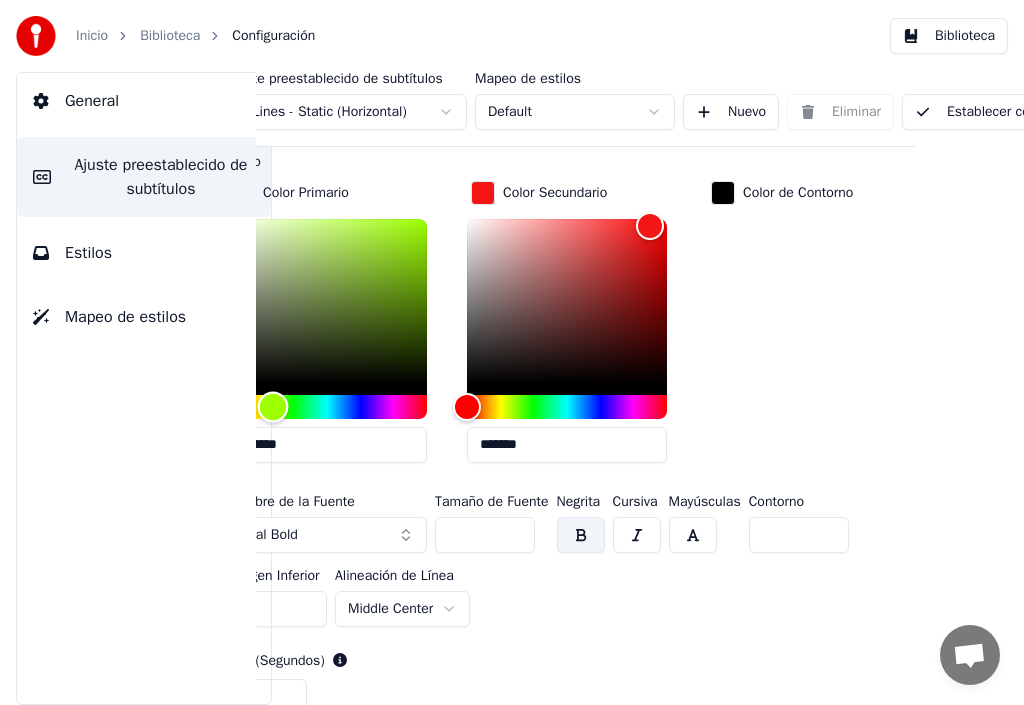 drag, startPoint x: 343, startPoint y: 398, endPoint x: 273, endPoint y: 410, distance: 71.021126 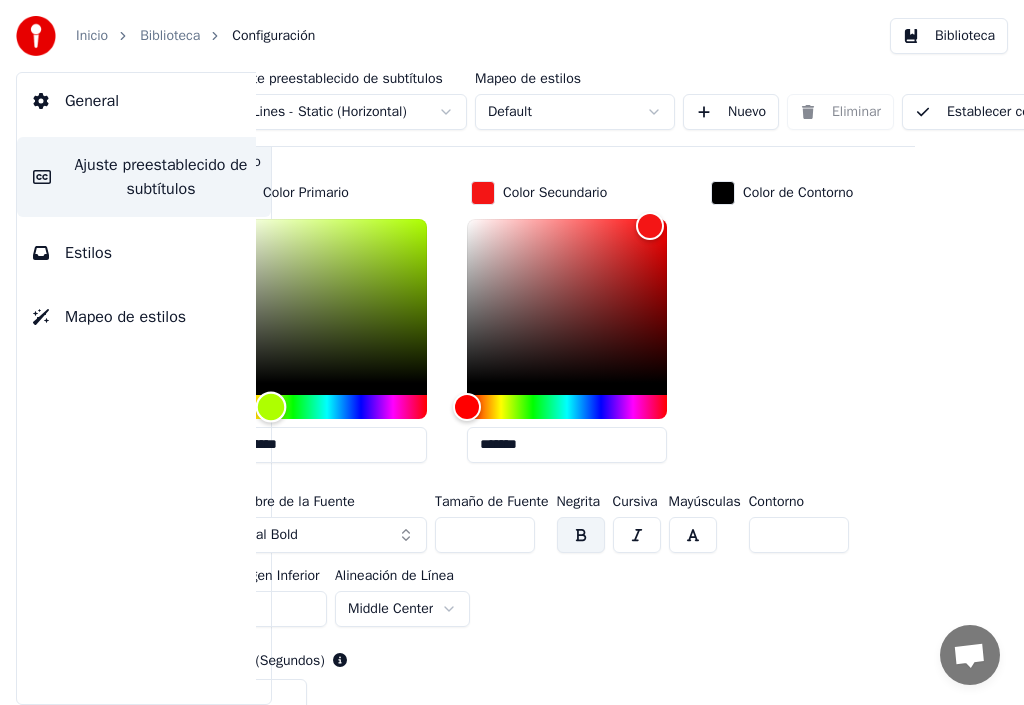 type on "*******" 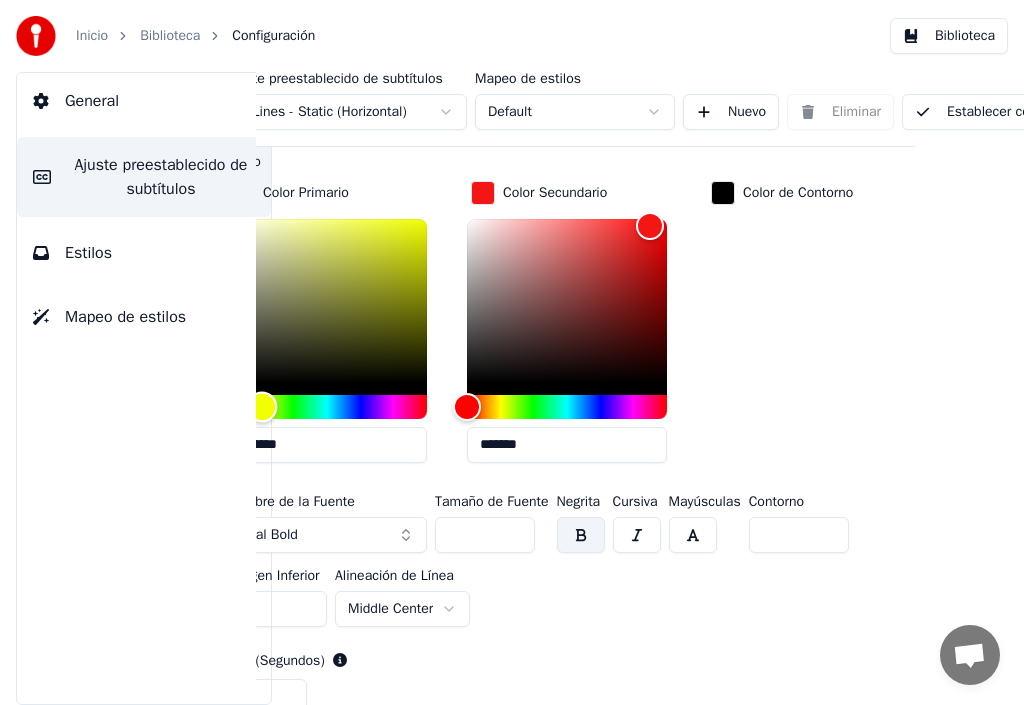 drag, startPoint x: 273, startPoint y: 410, endPoint x: 262, endPoint y: 411, distance: 11.045361 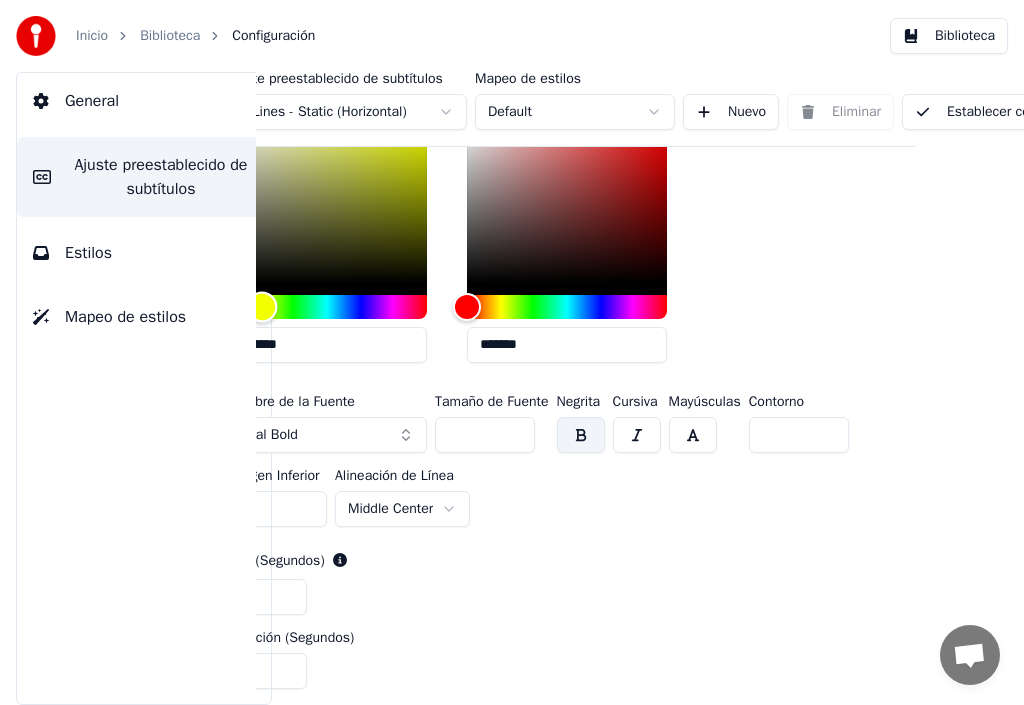 scroll, scrollTop: 903, scrollLeft: 0, axis: vertical 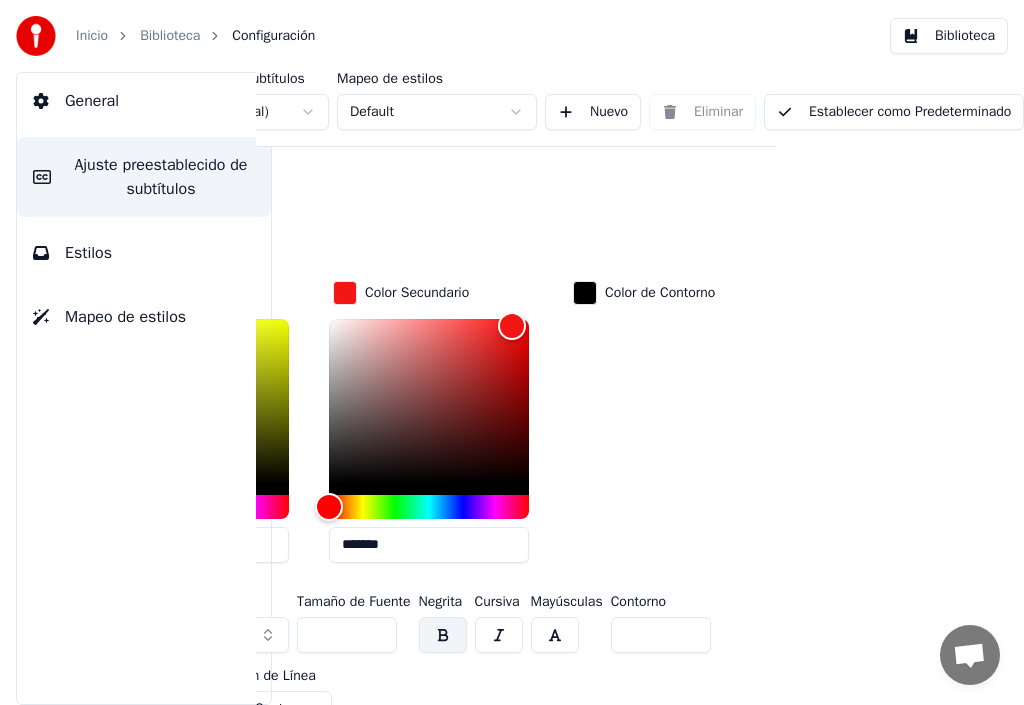 click on "Establecer como Predeterminado" at bounding box center (894, 112) 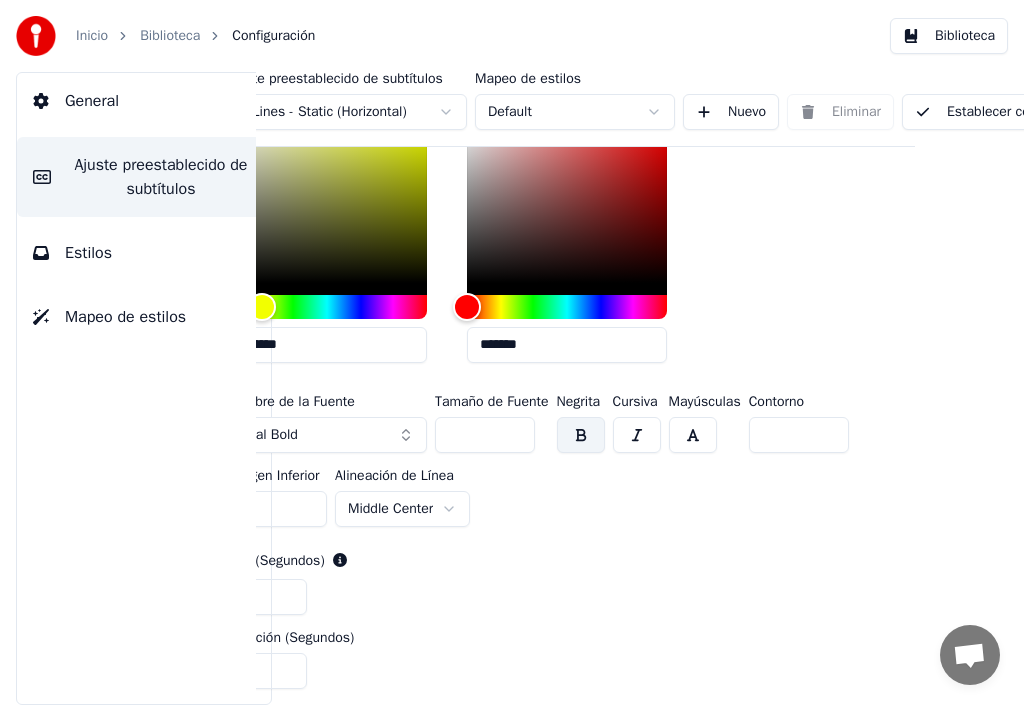 scroll, scrollTop: 1003, scrollLeft: 69, axis: both 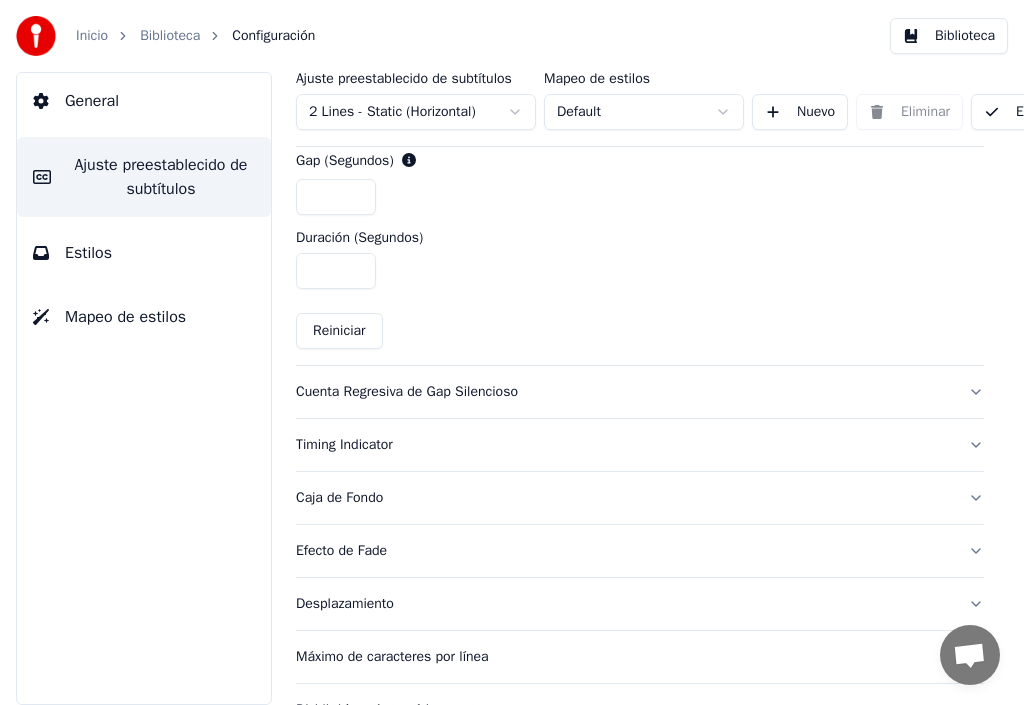 click on "Desplazamiento" at bounding box center [624, 604] 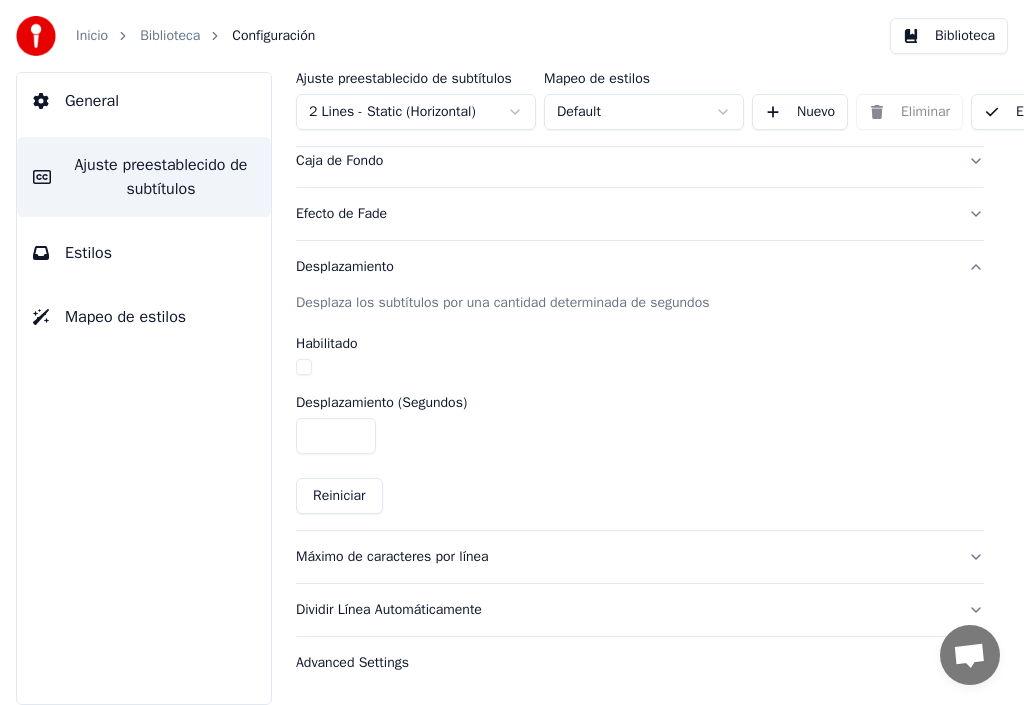 scroll, scrollTop: 389, scrollLeft: 0, axis: vertical 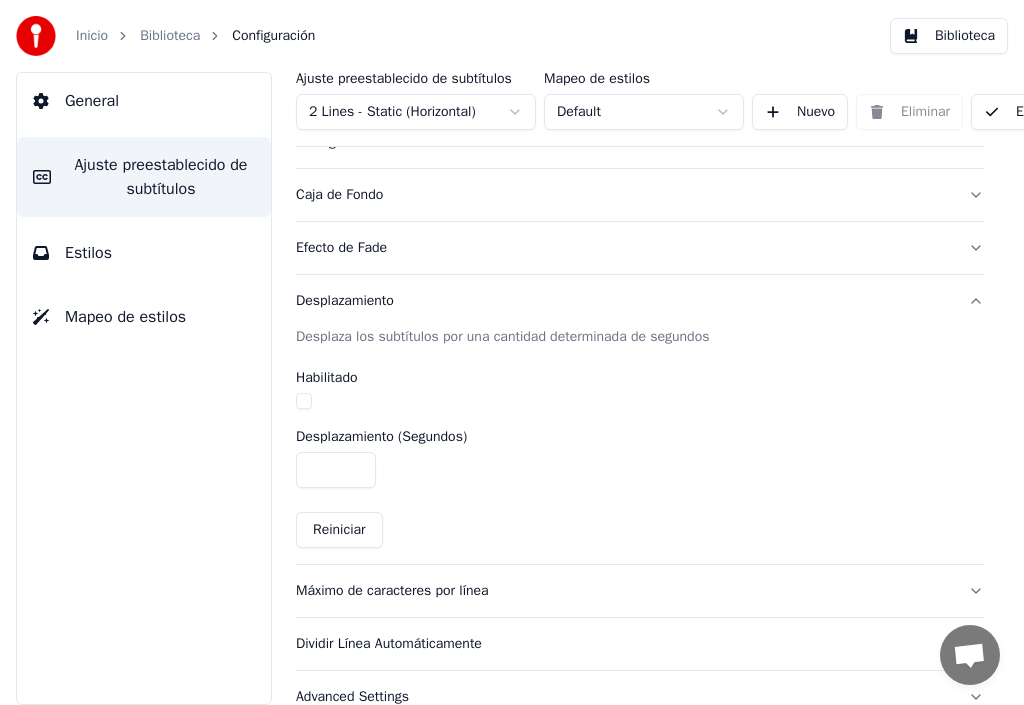 click on "Efecto de Fade" at bounding box center (624, 248) 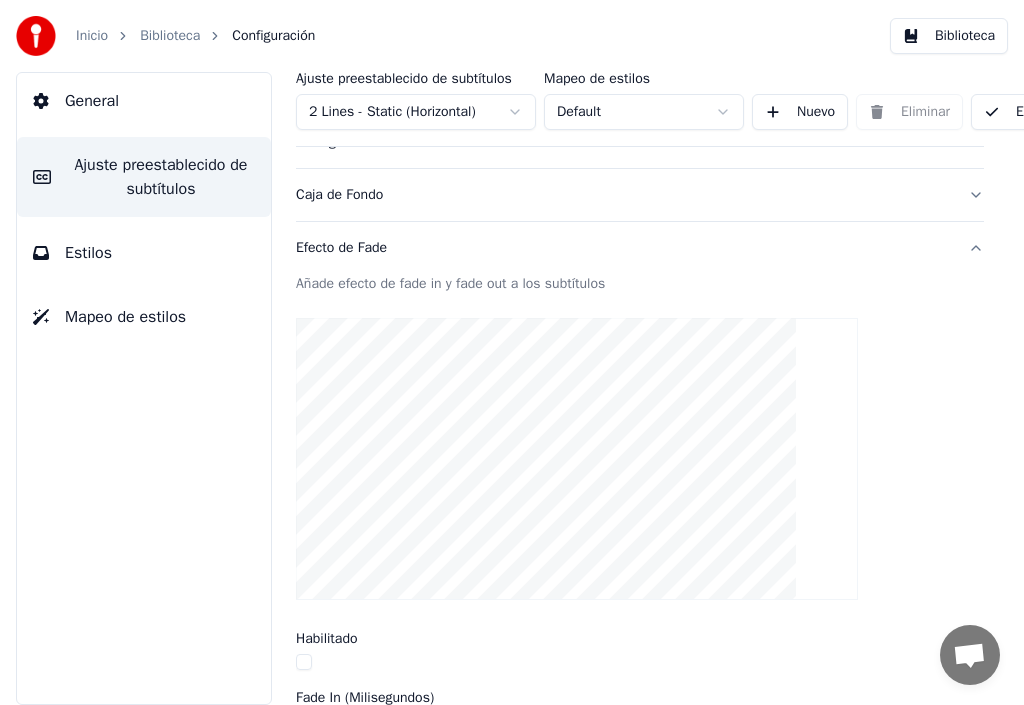 click on "Estilos" at bounding box center (88, 253) 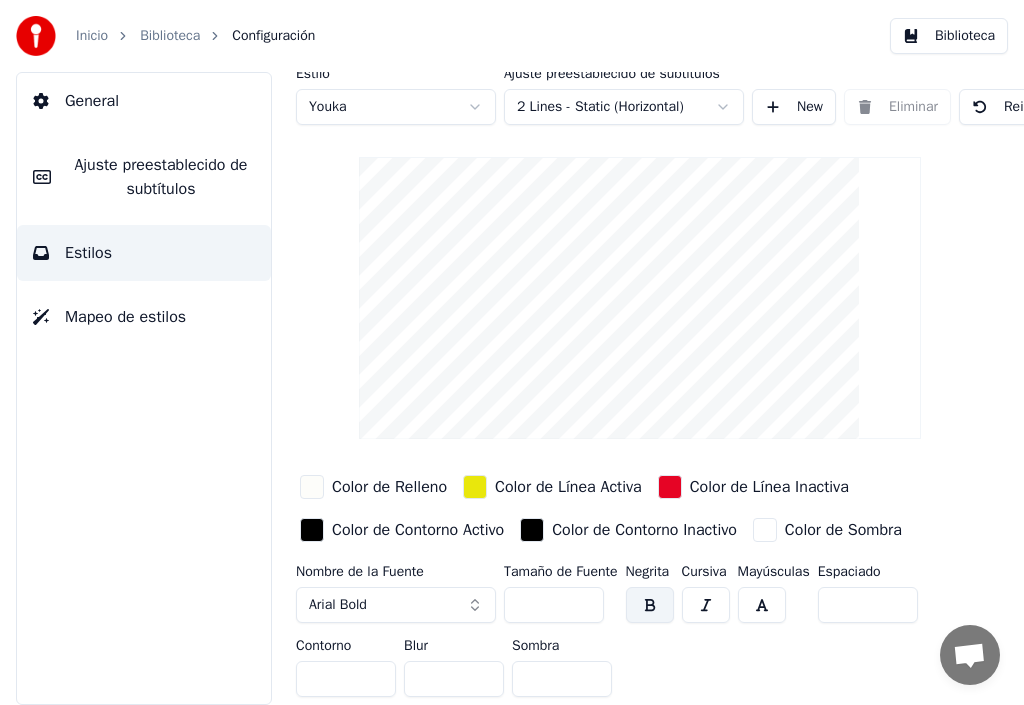 scroll, scrollTop: 20, scrollLeft: 0, axis: vertical 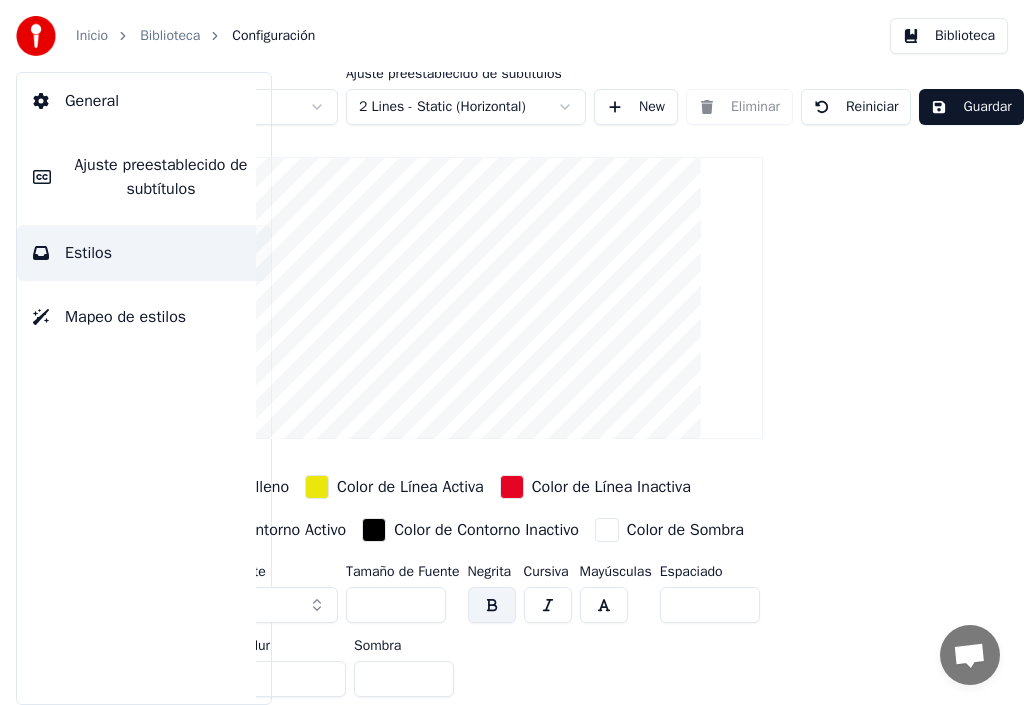 click on "Guardar" at bounding box center [971, 107] 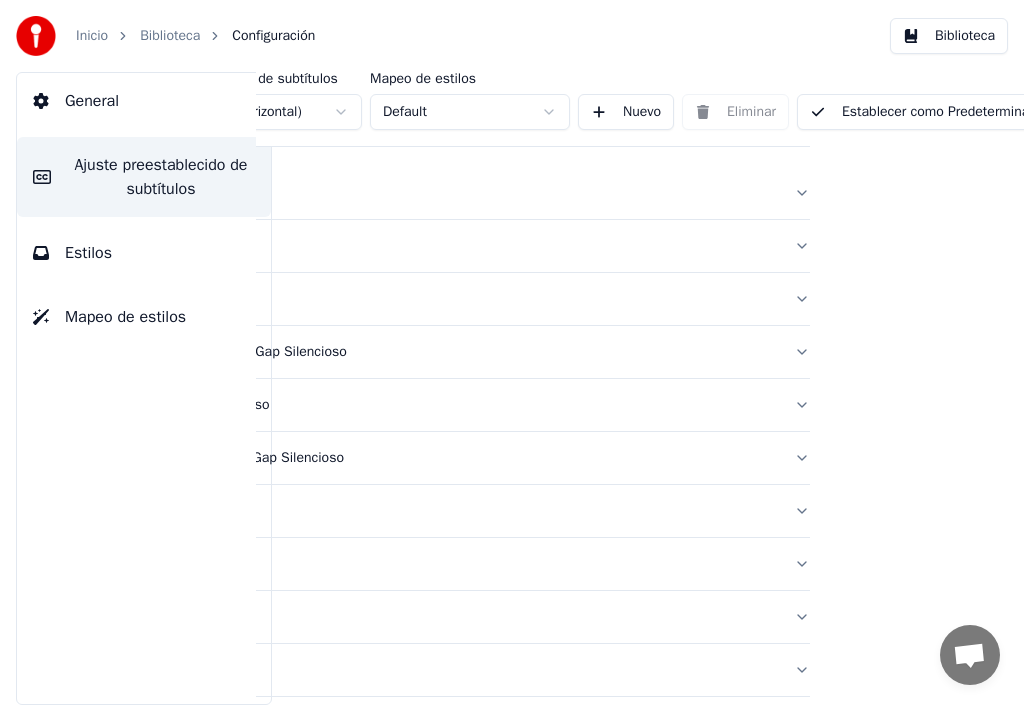scroll, scrollTop: 20, scrollLeft: 0, axis: vertical 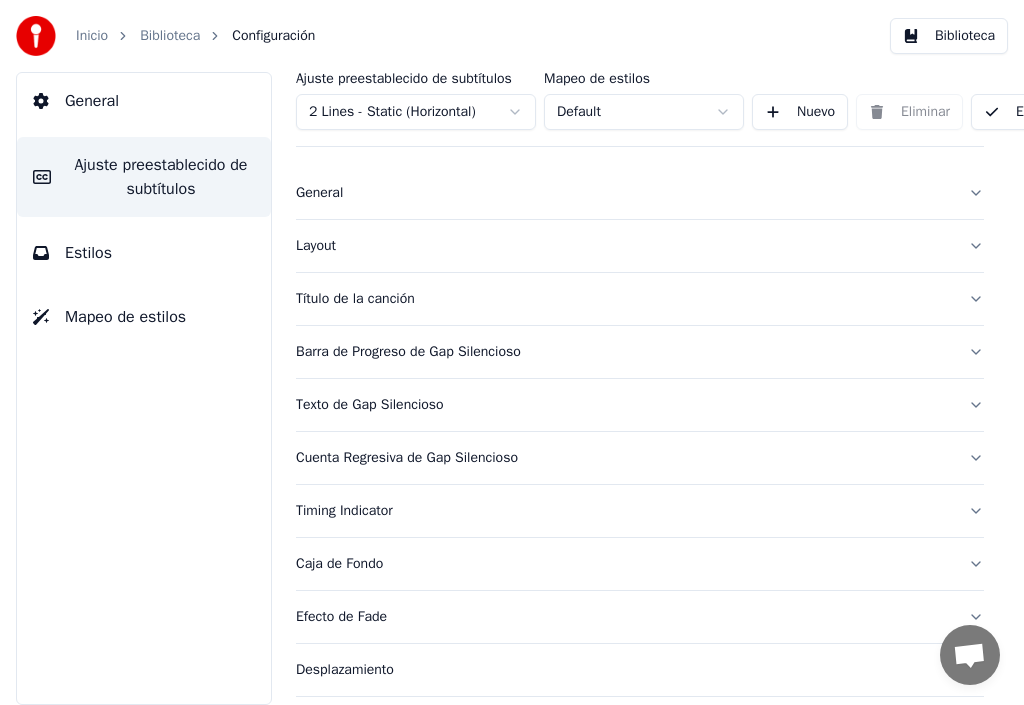 click on "Título de la canción" at bounding box center [624, 299] 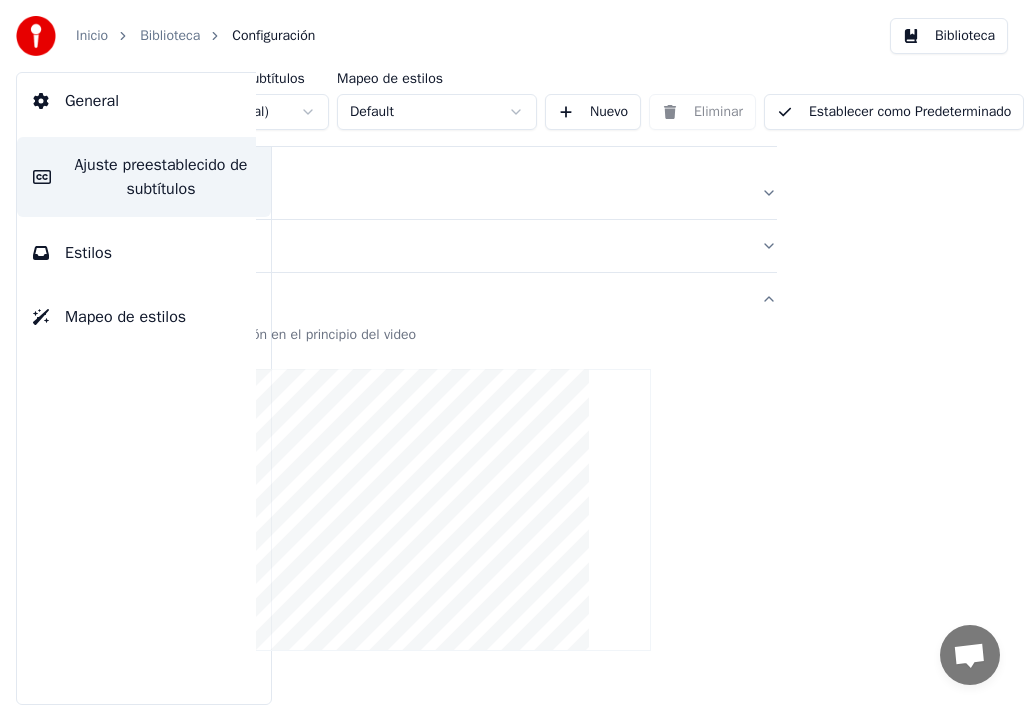 scroll, scrollTop: 20, scrollLeft: 238, axis: both 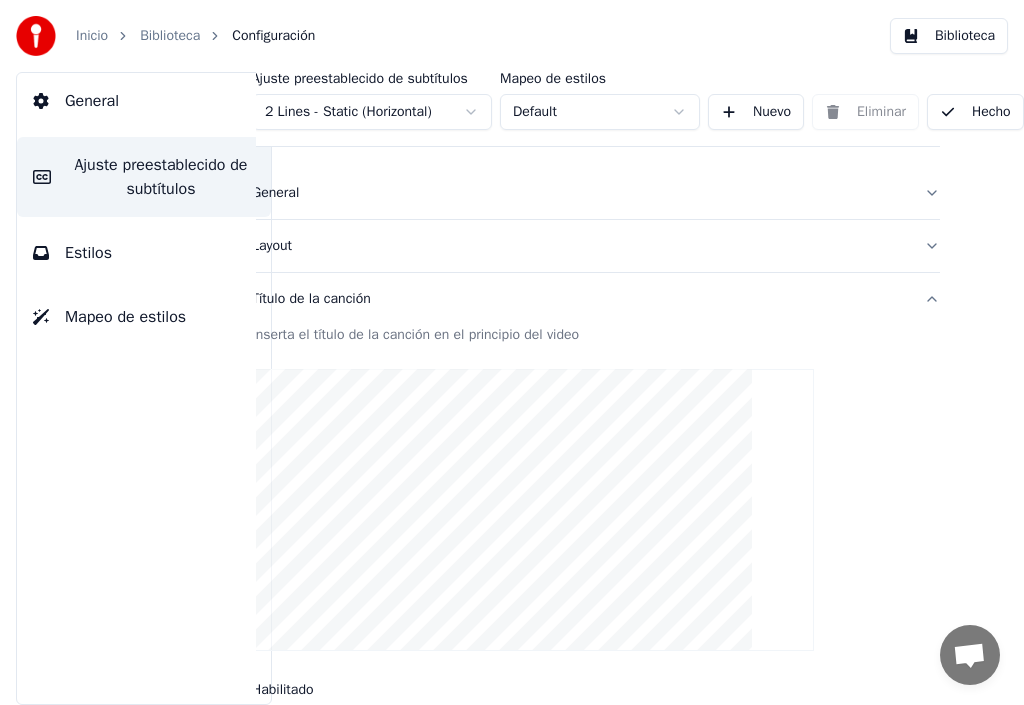 click on "Hecho" at bounding box center [975, 112] 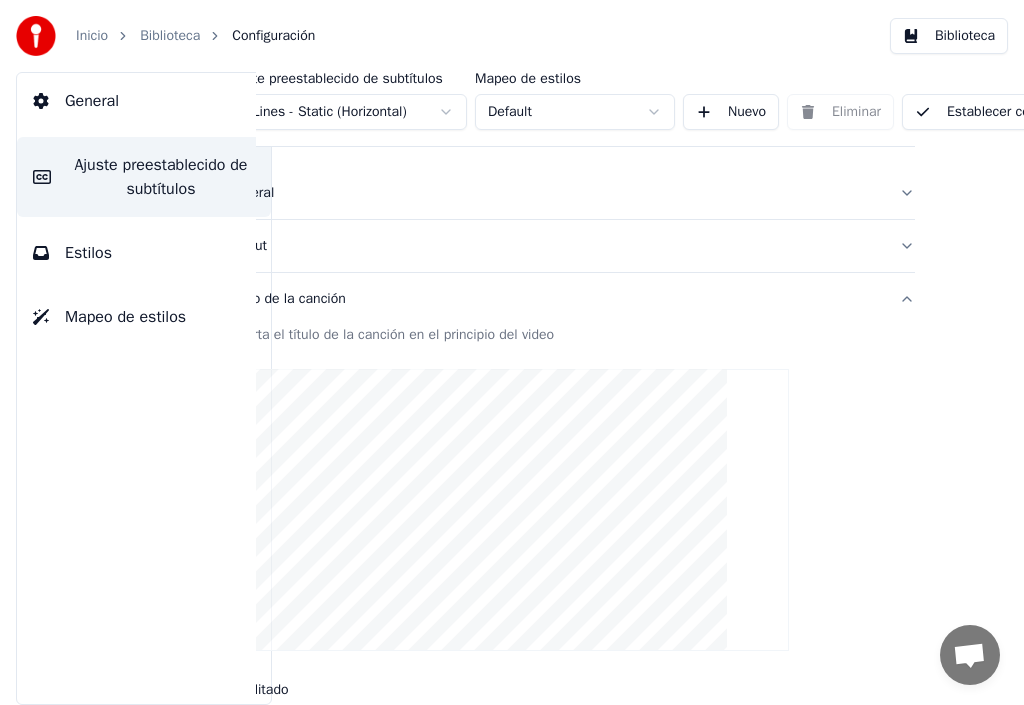 scroll, scrollTop: 20, scrollLeft: 238, axis: both 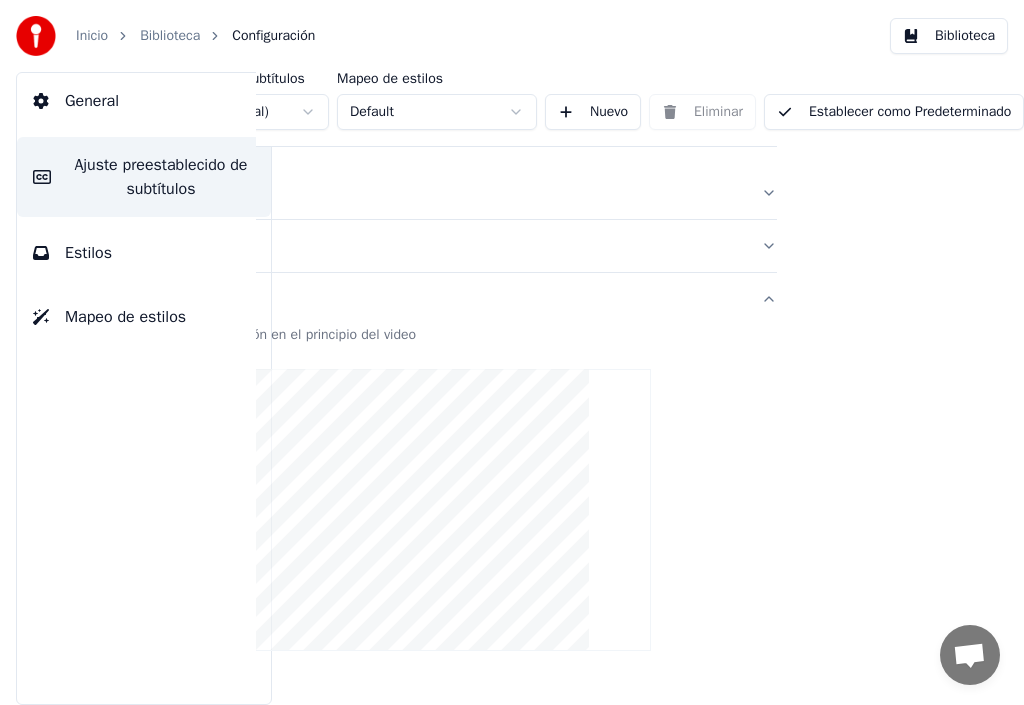 drag, startPoint x: 913, startPoint y: 111, endPoint x: 1023, endPoint y: 110, distance: 110.00455 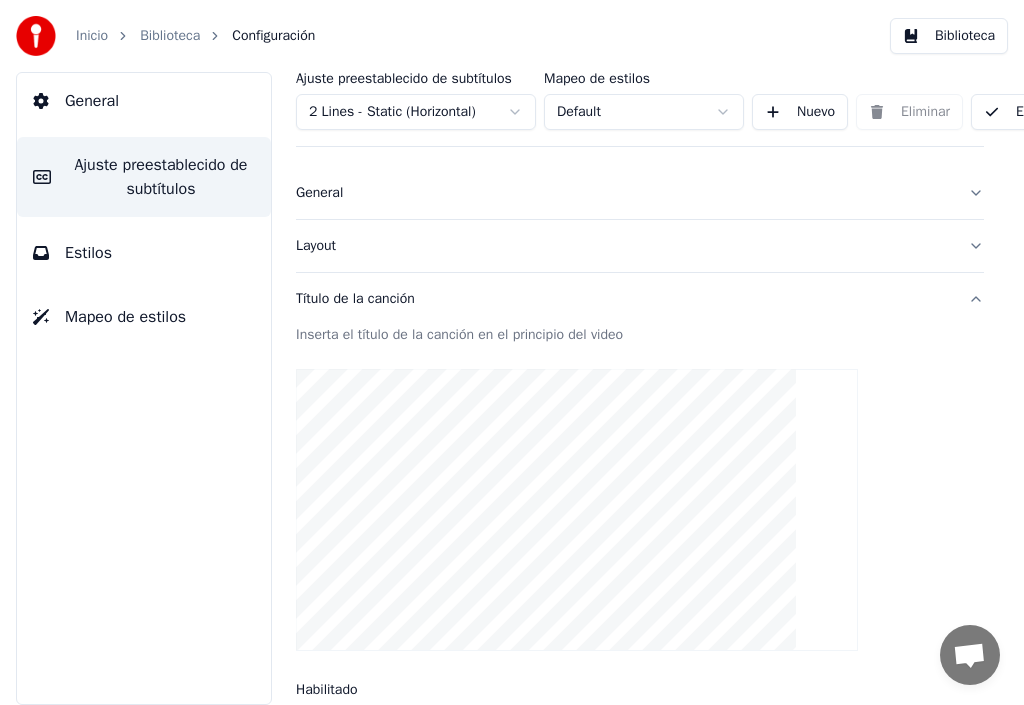 click on "General" at bounding box center (144, 101) 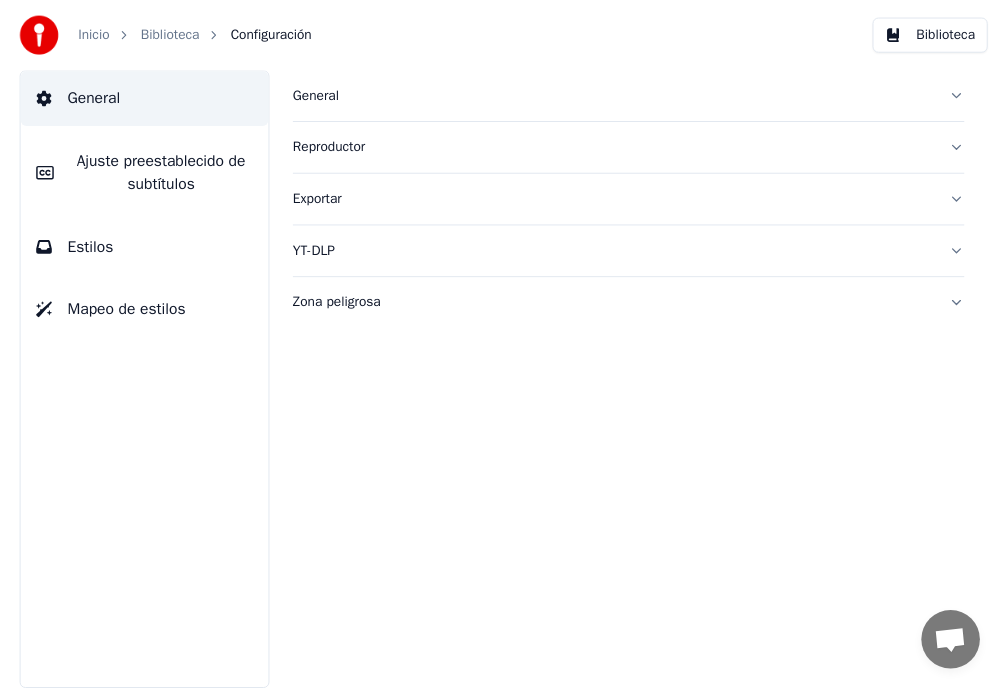 scroll, scrollTop: 0, scrollLeft: 0, axis: both 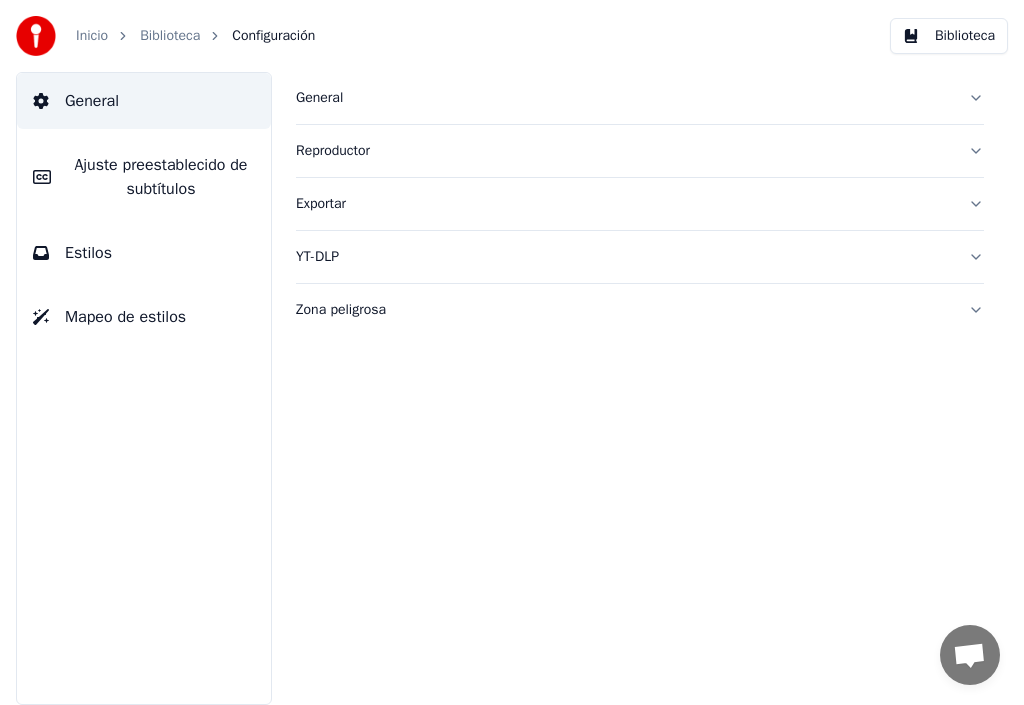 click on "Reproductor" at bounding box center [624, 151] 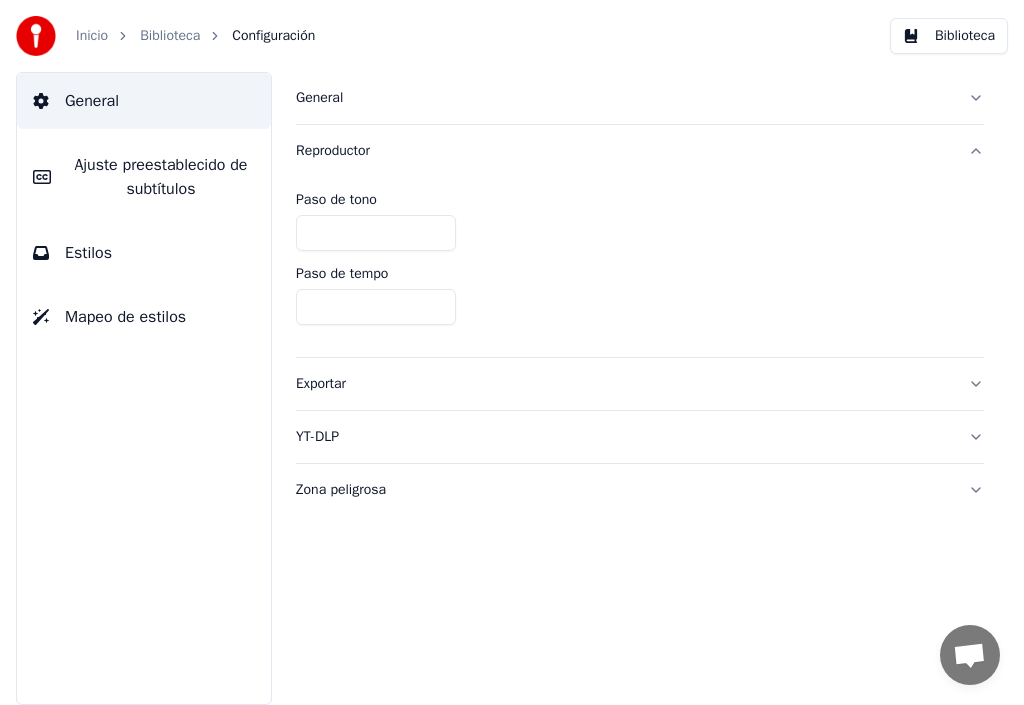 click on "General" at bounding box center [624, 98] 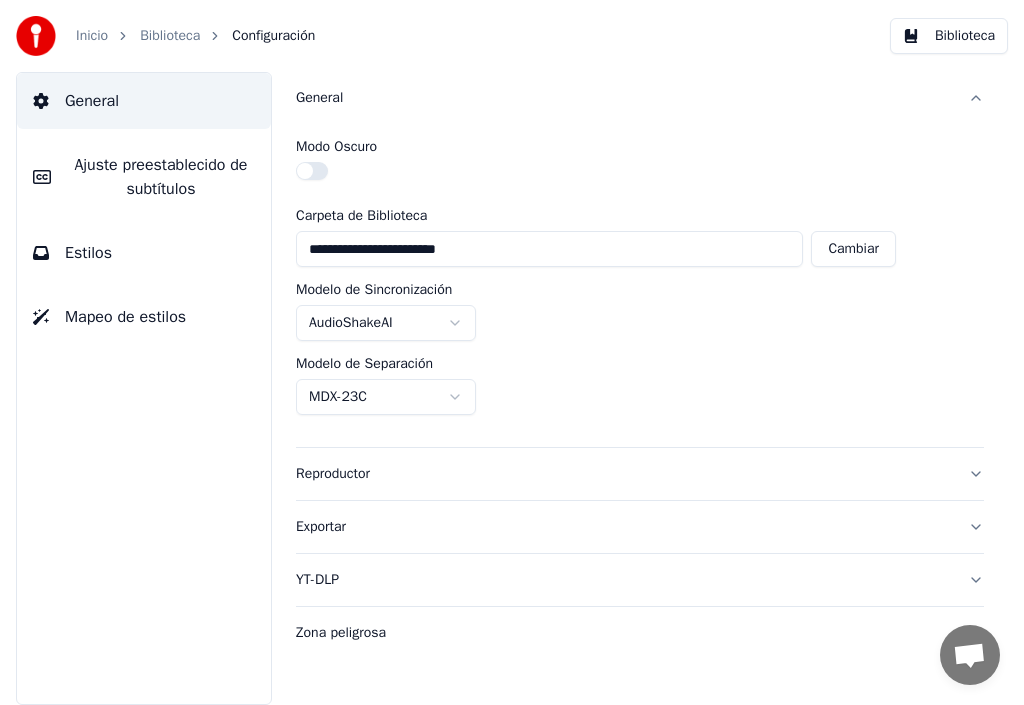 click at bounding box center (312, 171) 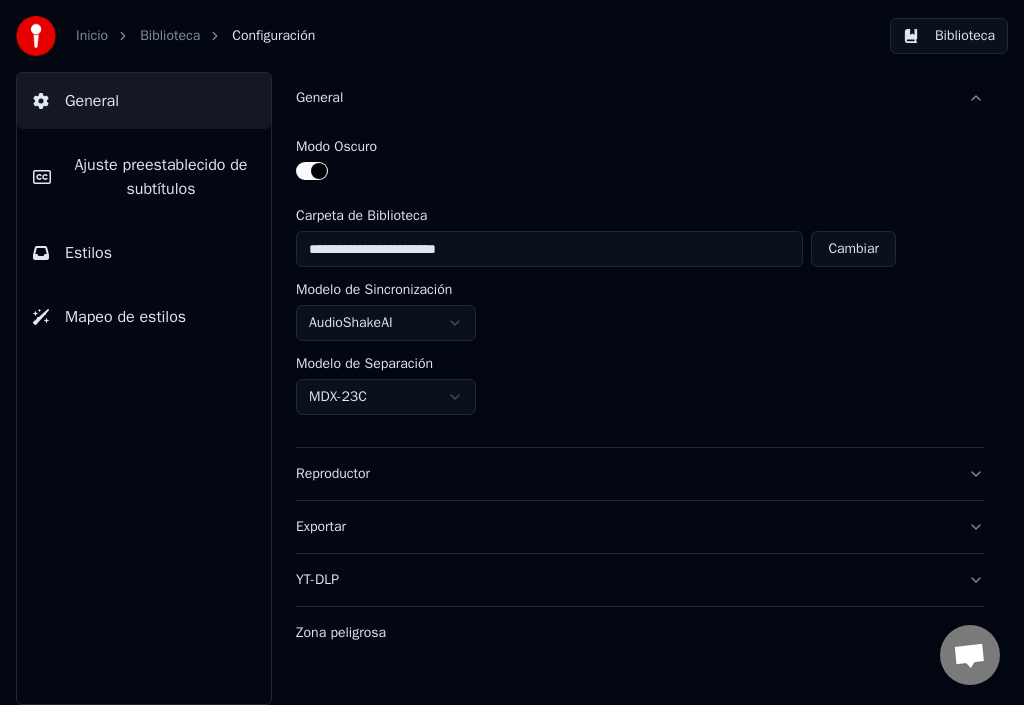click at bounding box center (312, 171) 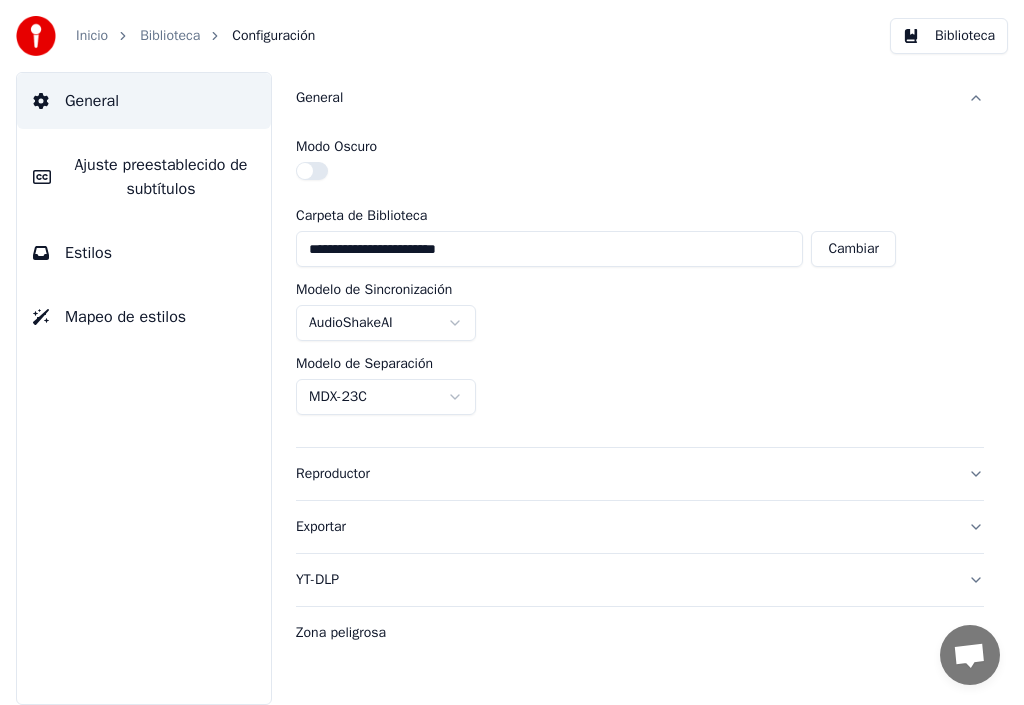 click on "Reproductor" at bounding box center (624, 474) 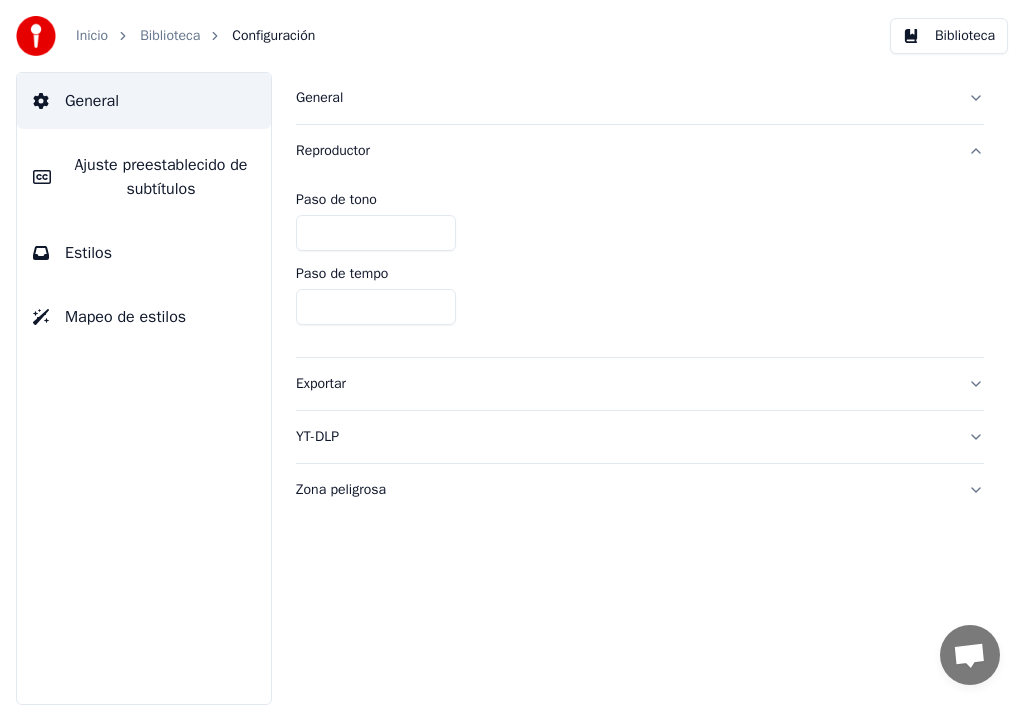 click on "Exportar" at bounding box center [624, 384] 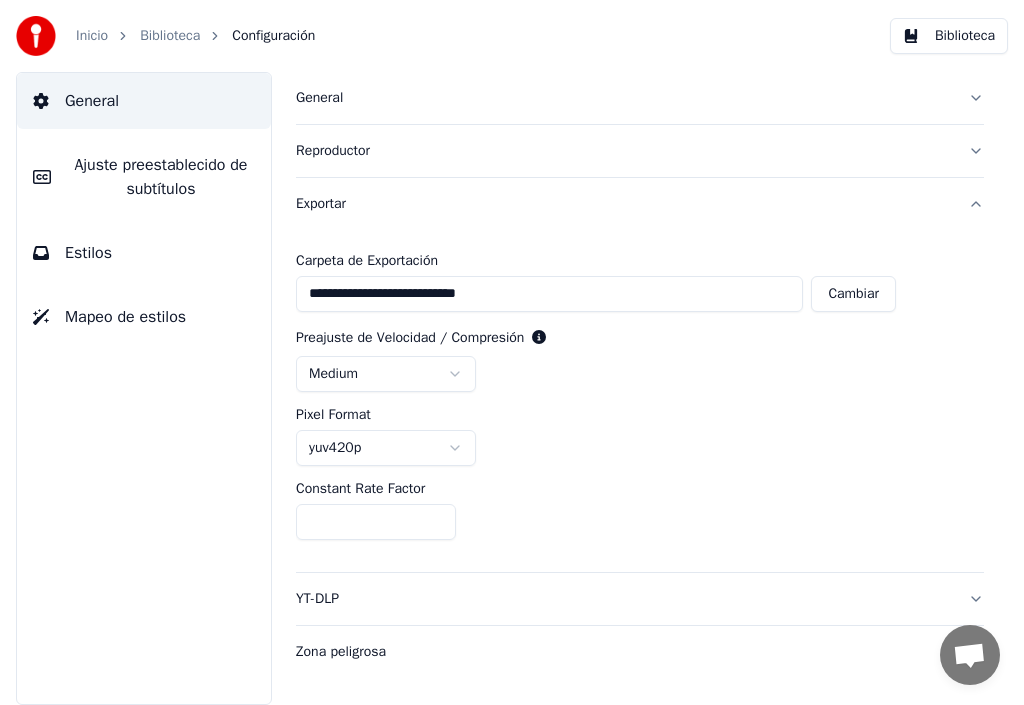 click on "Zona peligrosa" at bounding box center [624, 652] 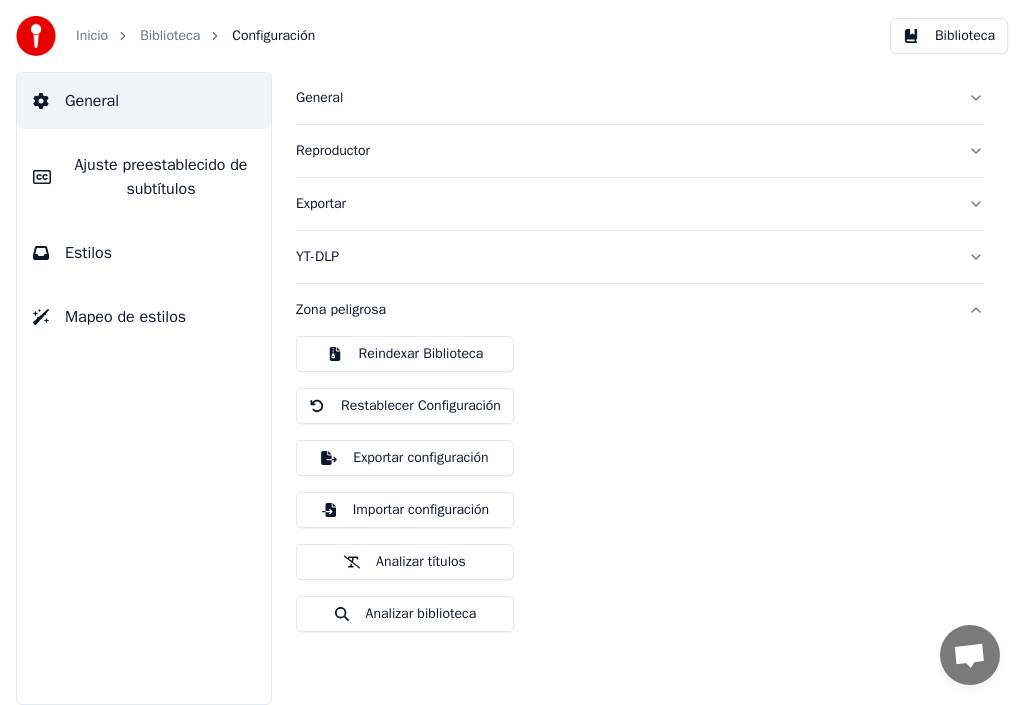 click on "Analizar títulos" at bounding box center (405, 562) 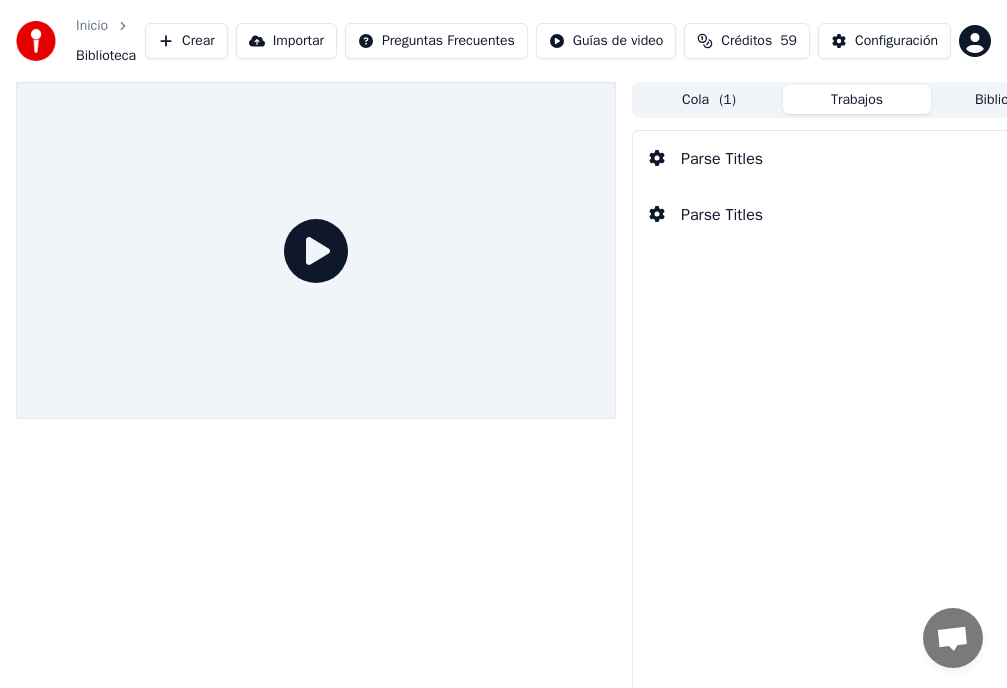 click on "Parse Titles" at bounding box center [722, 159] 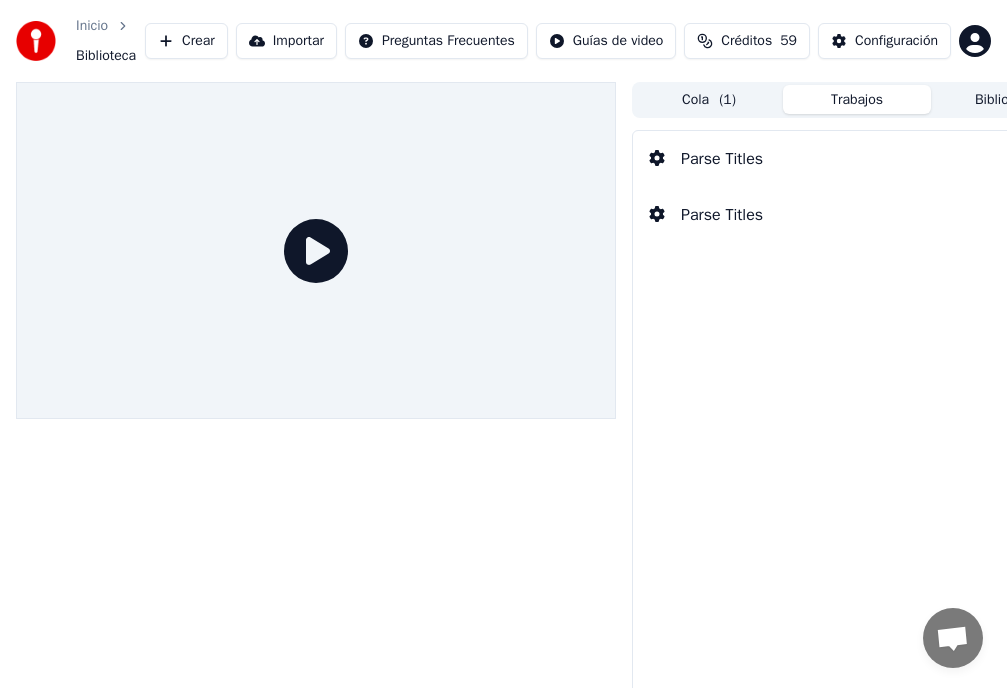 click on "Parse Titles" at bounding box center (722, 159) 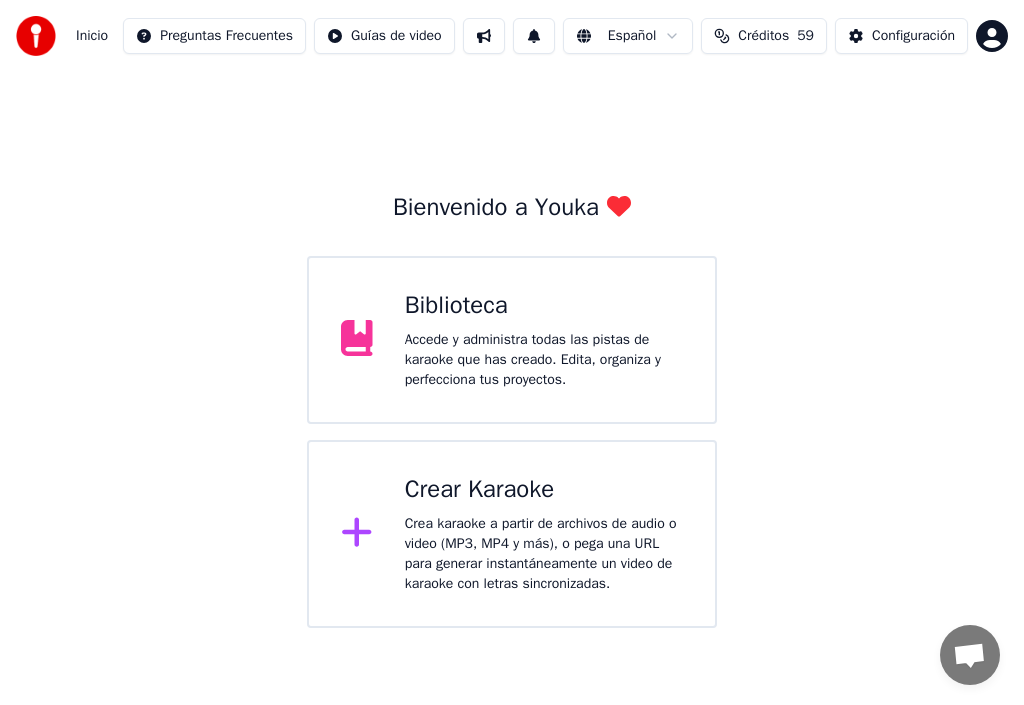 click on "Accede y administra todas las pistas de karaoke que has creado. Edita, organiza y perfecciona tus proyectos." at bounding box center [544, 360] 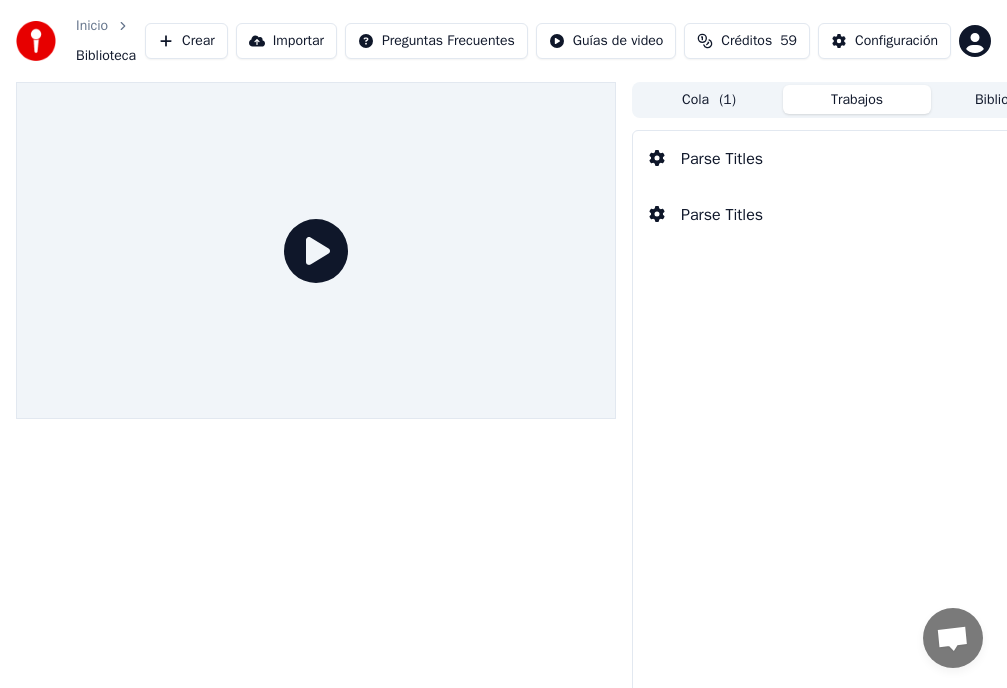 click on "Biblioteca" at bounding box center (106, 56) 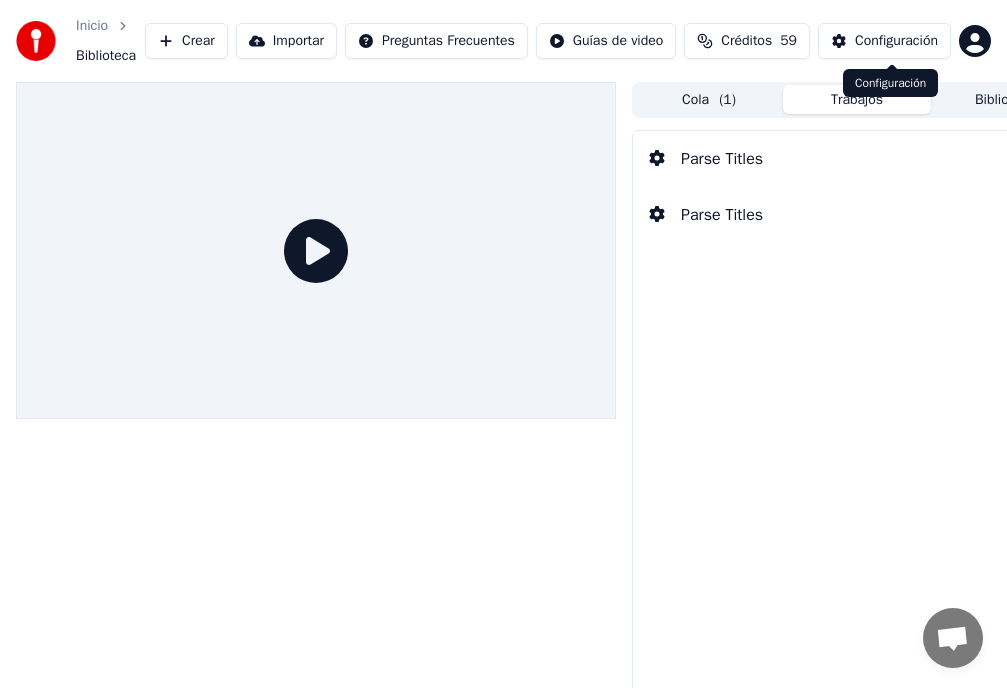 click on "Configuración" at bounding box center [896, 41] 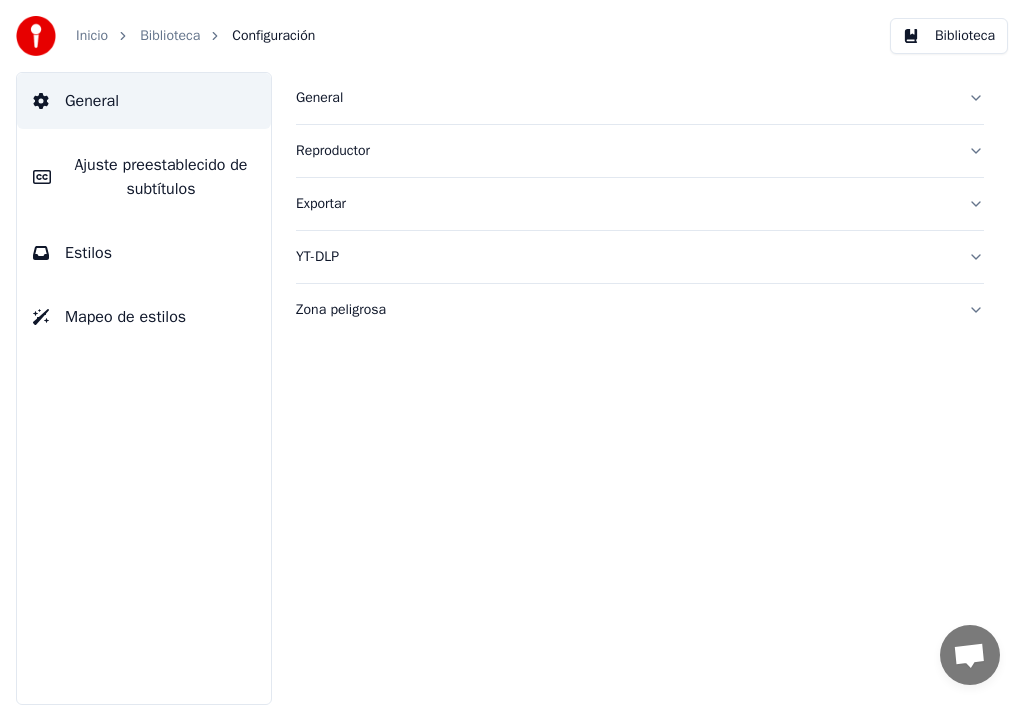 click on "Biblioteca" at bounding box center (170, 36) 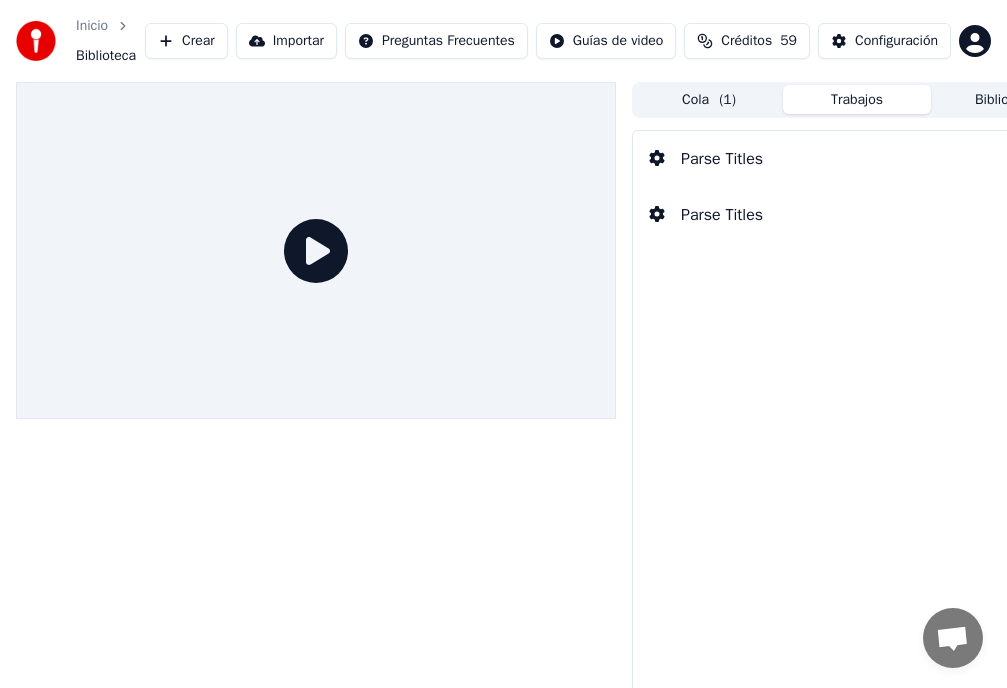 click on "Parse Titles" at bounding box center (722, 215) 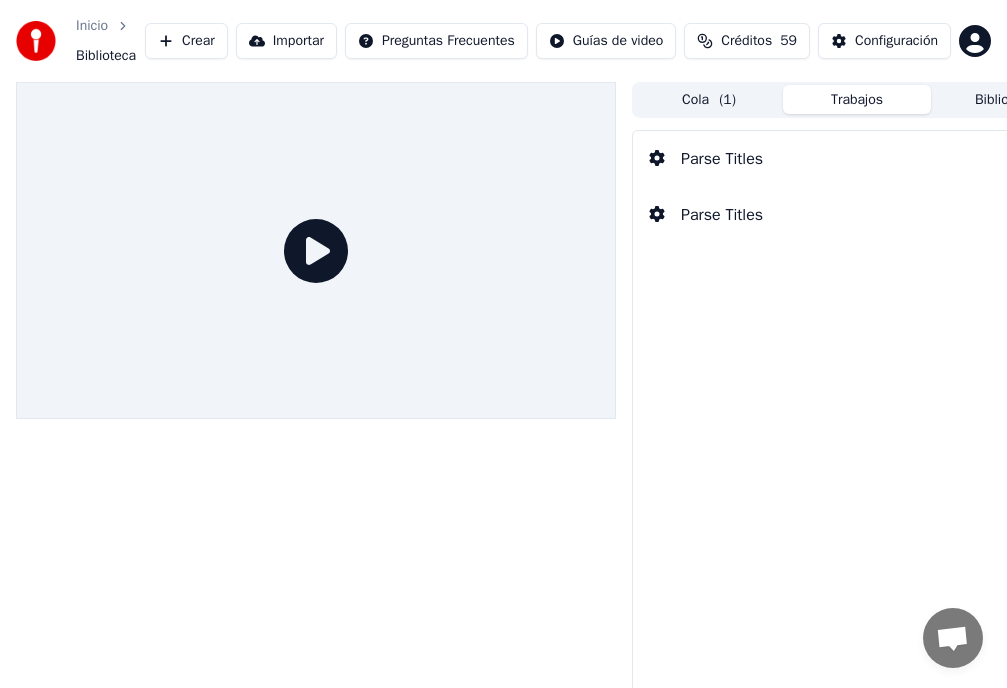 click on "Trabajos" at bounding box center [857, 99] 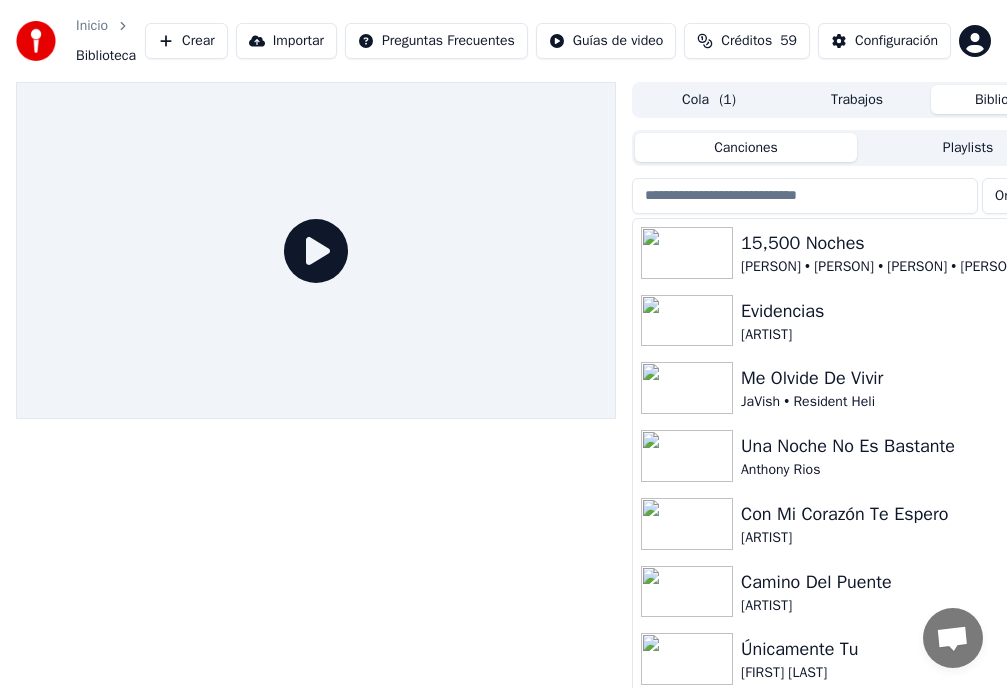 click on "15,500 Noches" at bounding box center (897, 243) 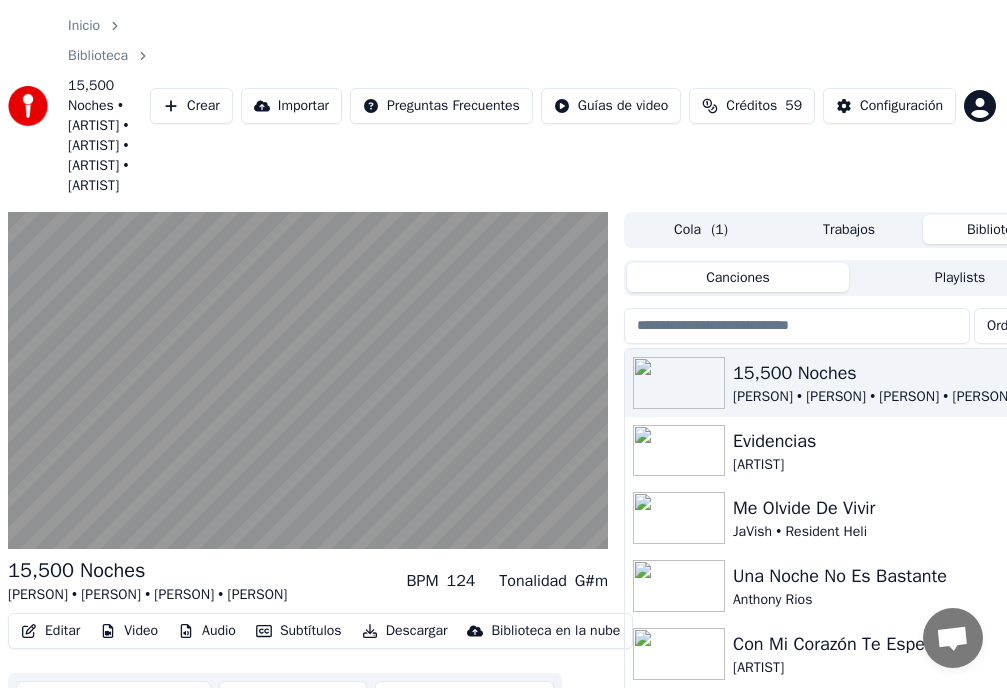 scroll, scrollTop: 0, scrollLeft: 75, axis: horizontal 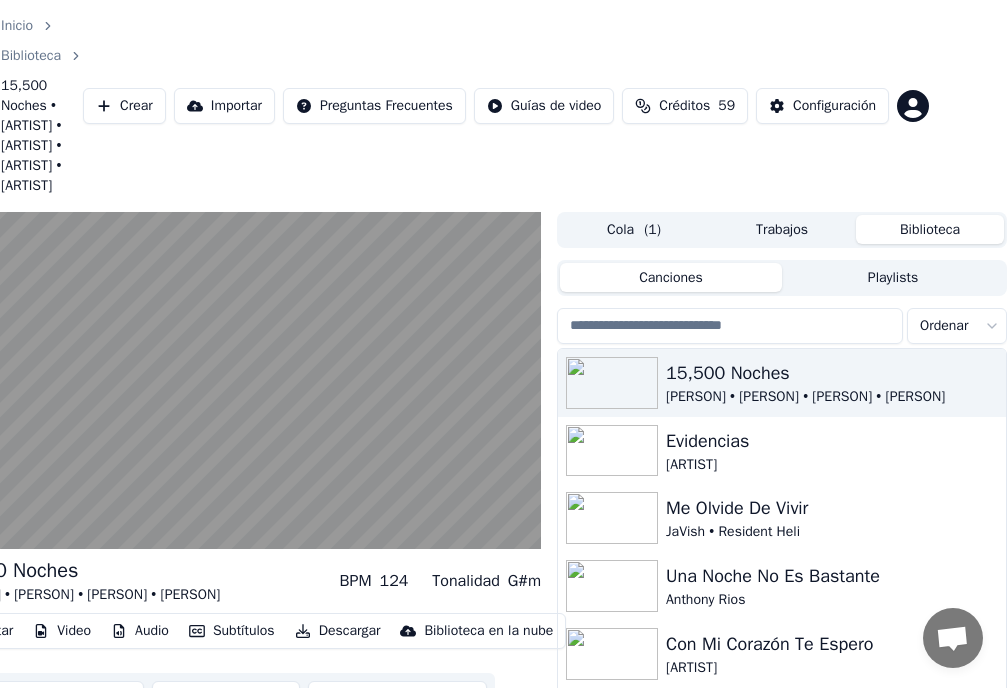 click on "Trabajos" at bounding box center (782, 229) 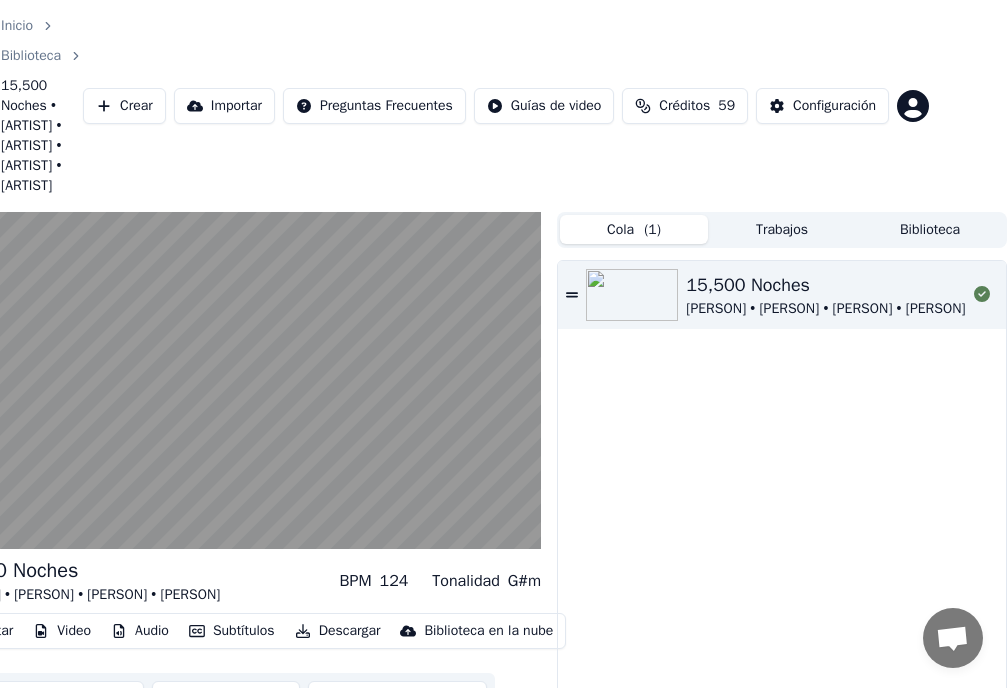 click on "( 1 )" at bounding box center (652, 230) 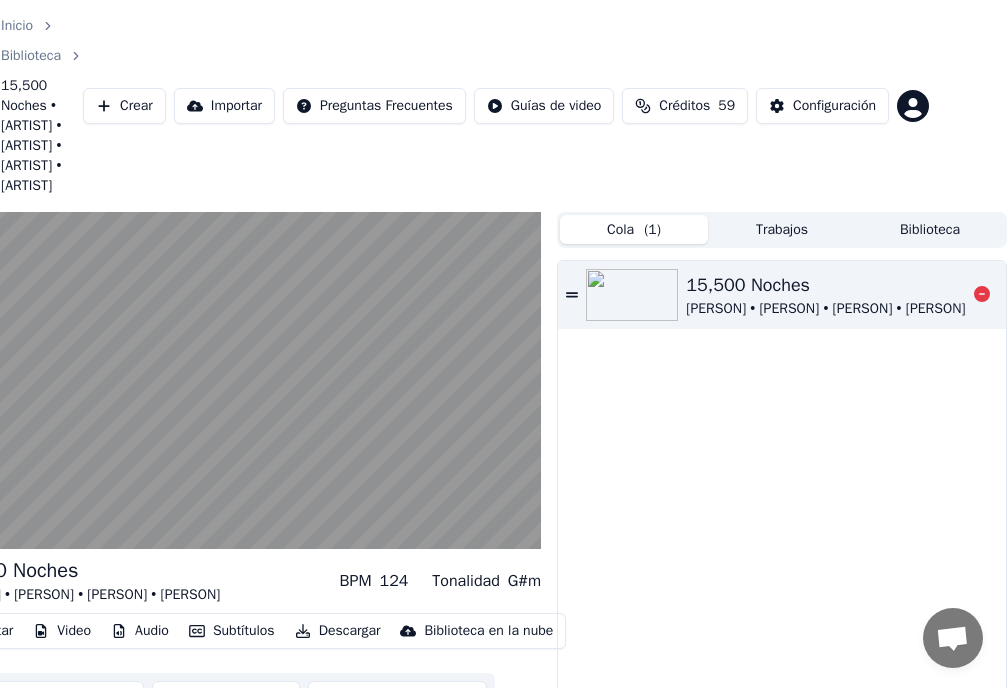 click 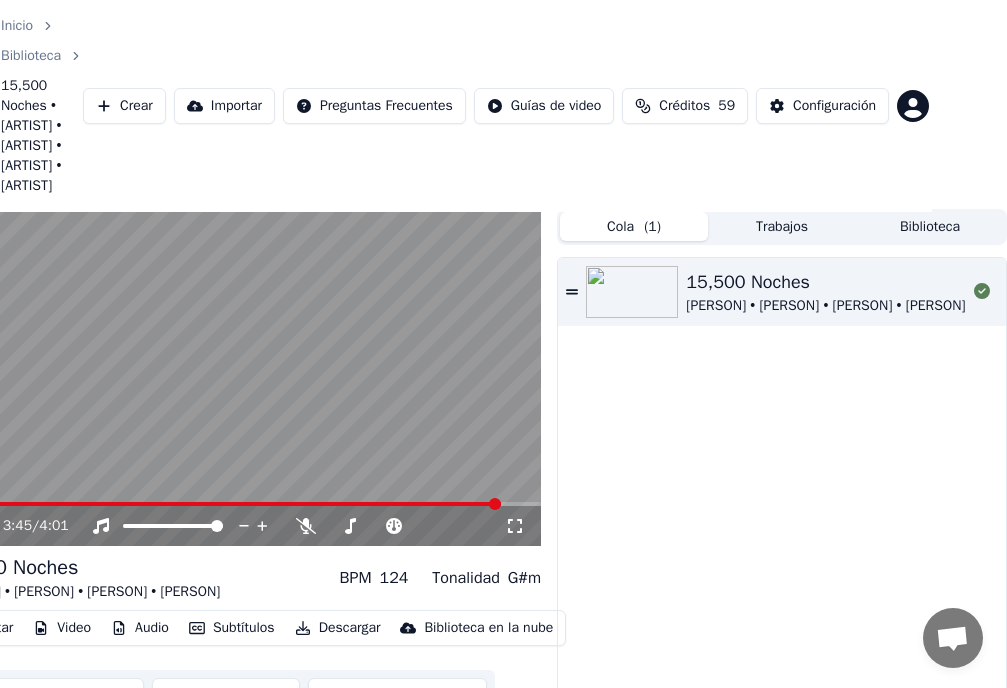 scroll, scrollTop: 0, scrollLeft: 75, axis: horizontal 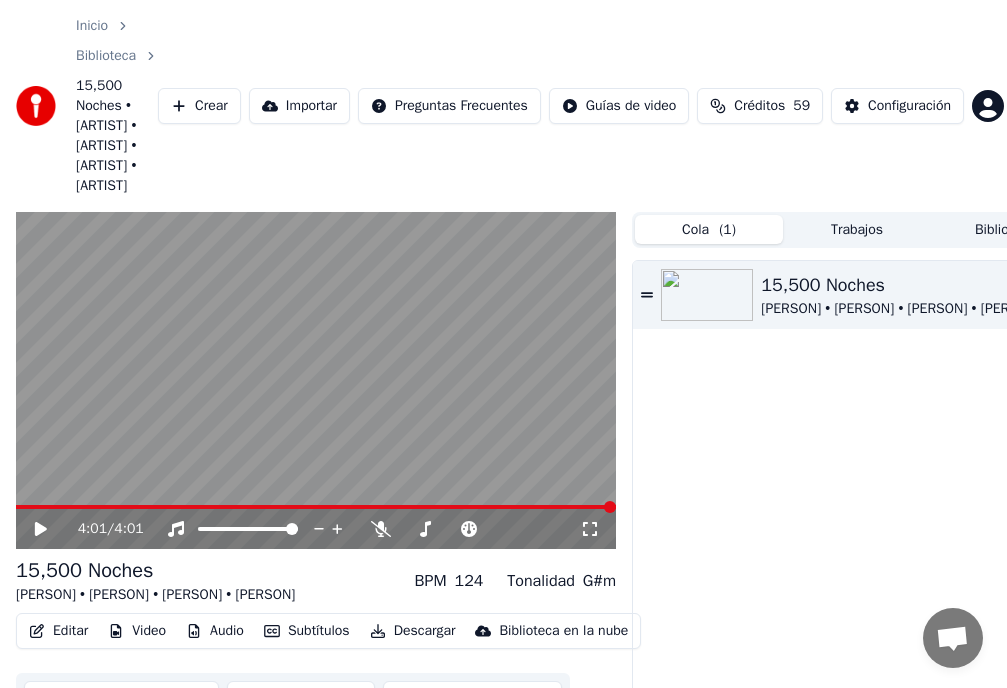click on "Inicio Biblioteca 15,500 Noches • [ARTIST] • [ARTIST] • [ARTIST] • [ARTIST] Crear Importar Preguntas Frecuentes Guías de video Créditos 59 Configuración 4:01  /  4:01 15,500 Noches [ARTIST] • [ARTIST] • [ARTIST] • [ARTIST] BPM 124 Tonalidad G#m Editar Video Audio Subtítulos Descargar Biblioteca en la nube Sincronización manual Descargar video Abrir Pantalla Doble Cola ( 1 ) Trabajos Biblioteca 15,500 Noches [ARTIST] • [ARTIST] • [ARTIST] • [ARTIST]" at bounding box center [503, 344] 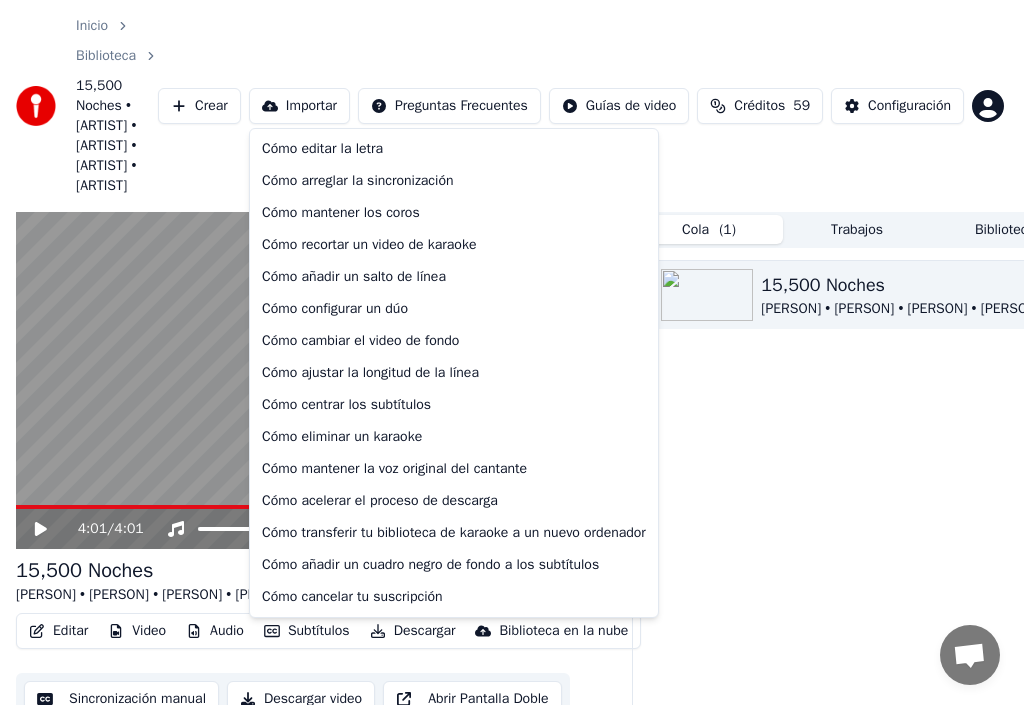 click on "Inicio Biblioteca 15,500 Noches • [ARTIST] • [ARTIST] • [ARTIST] • [ARTIST] Crear Importar Preguntas Frecuentes Guías de video Créditos 59 Configuración 4:01  /  4:01 15,500 Noches [ARTIST] • [ARTIST] • [ARTIST] • [ARTIST] BPM 124 Tonalidad G#m Editar Video Audio Subtítulos Descargar Biblioteca en la nube Sincronización manual Descargar video Abrir Pantalla Doble Cola ( 1 ) Trabajos Biblioteca 15,500 Noches [ARTIST] • [ARTIST] • [ARTIST] • [ARTIST] Cómo editar la letra Cómo arreglar la sincronización Cómo mantener los coros Cómo recortar un video de karaoke Cómo añadir un salto de línea Cómo configurar un dúo Cómo cambiar el video de fondo Cómo ajustar la longitud de la línea Cómo centrar los subtítulos Cómo eliminar un karaoke Cómo mantener la voz original del cantante Cómo acelerar el proceso de descarga Cómo transferir tu biblioteca de karaoke a un nuevo ordenador Cómo añadir un cuadro negro de fondo a los subtítulos Cómo cancelar tu suscripción" at bounding box center [512, 352] 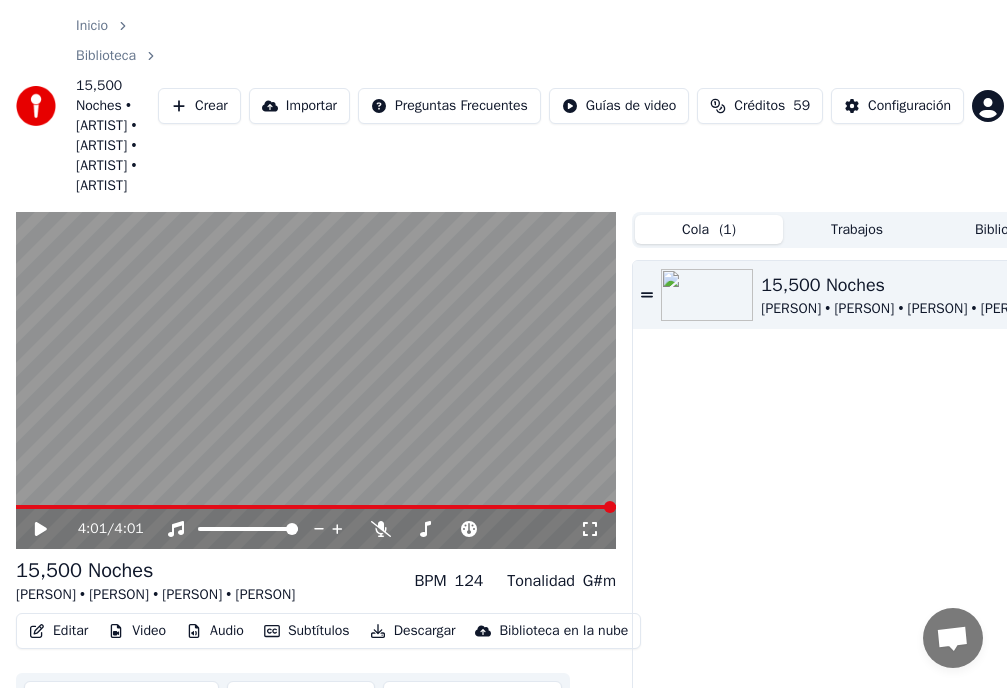 click on "Inicio Biblioteca 15,500 Noches • [ARTIST] • [ARTIST] • [ARTIST] • [ARTIST] Crear Importar Preguntas Frecuentes Guías de video Créditos 59 Configuración 4:01  /  4:01 15,500 Noches [ARTIST] • [ARTIST] • [ARTIST] • [ARTIST] BPM 124 Tonalidad G#m Editar Video Audio Subtítulos Descargar Biblioteca en la nube Sincronización manual Descargar video Abrir Pantalla Doble Cola ( 1 ) Trabajos Biblioteca 15,500 Noches [ARTIST] • [ARTIST] • [ARTIST] • [ARTIST]" at bounding box center [503, 344] 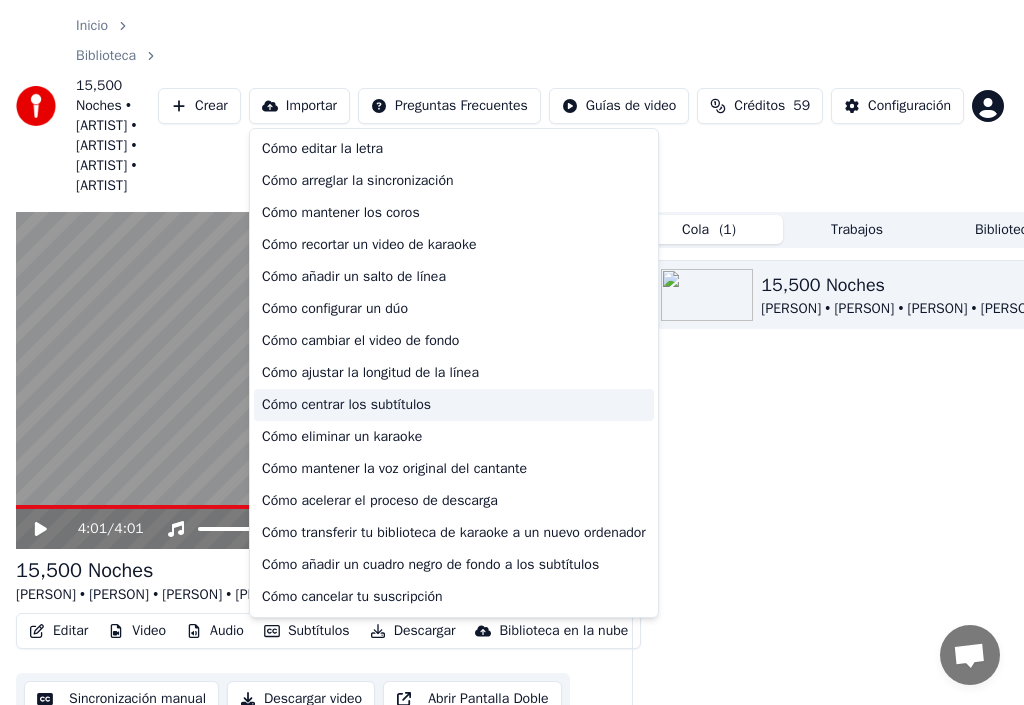 click on "Cómo centrar los subtítulos" at bounding box center [454, 405] 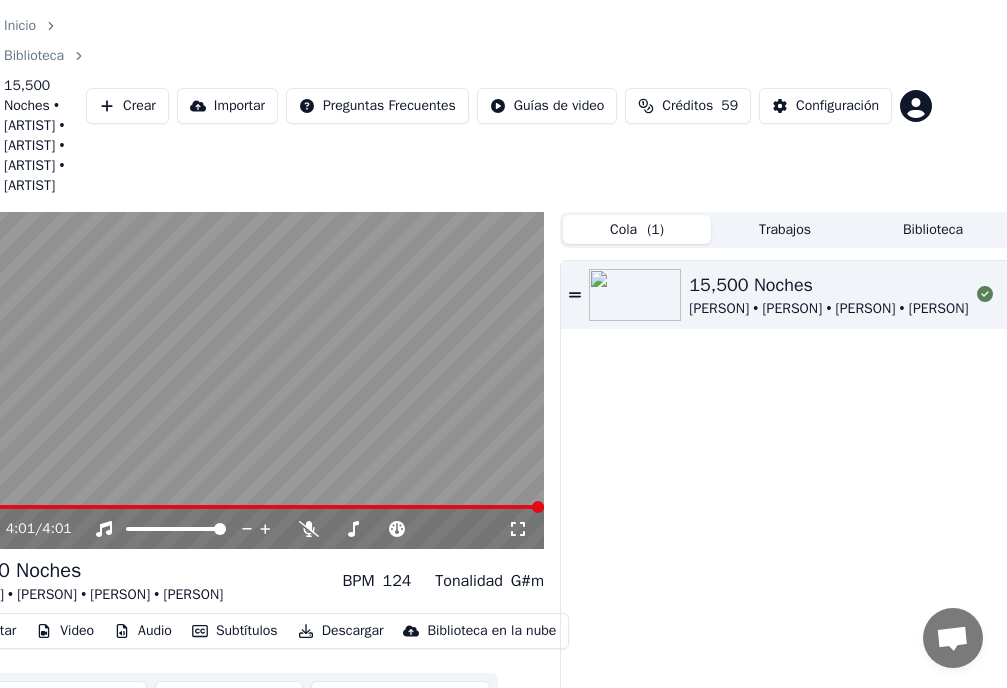 scroll, scrollTop: 0, scrollLeft: 75, axis: horizontal 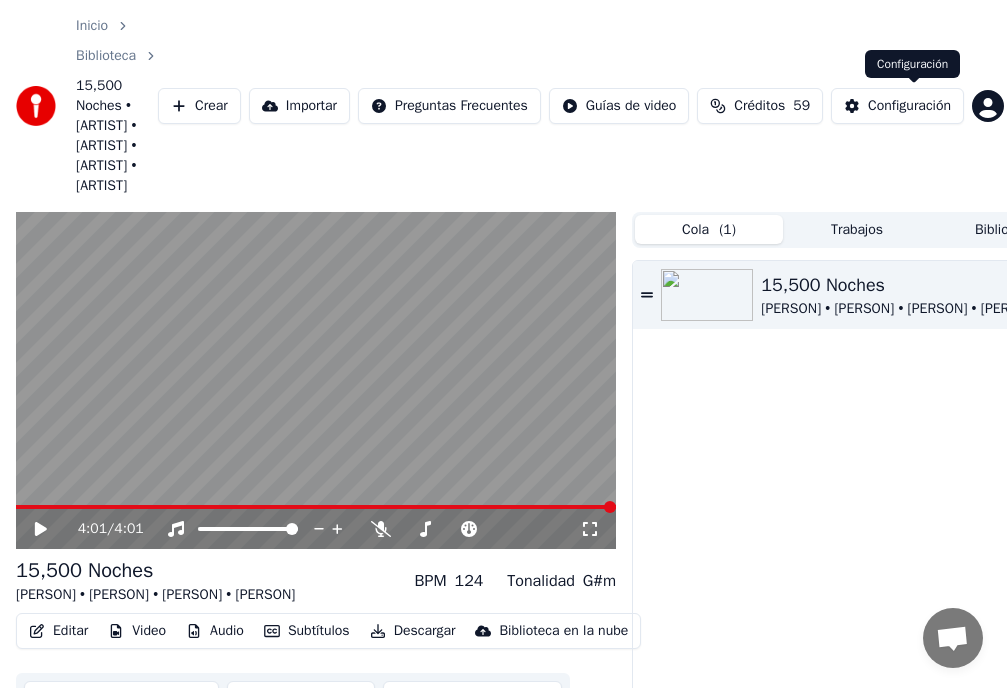 click on "Configuración" at bounding box center [909, 106] 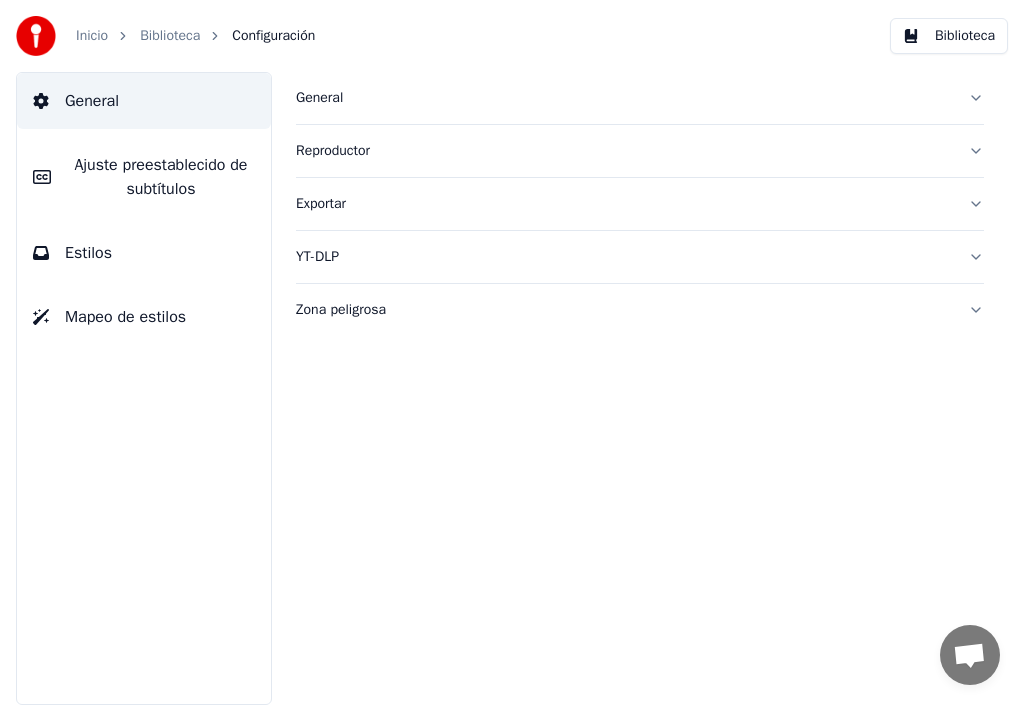 click 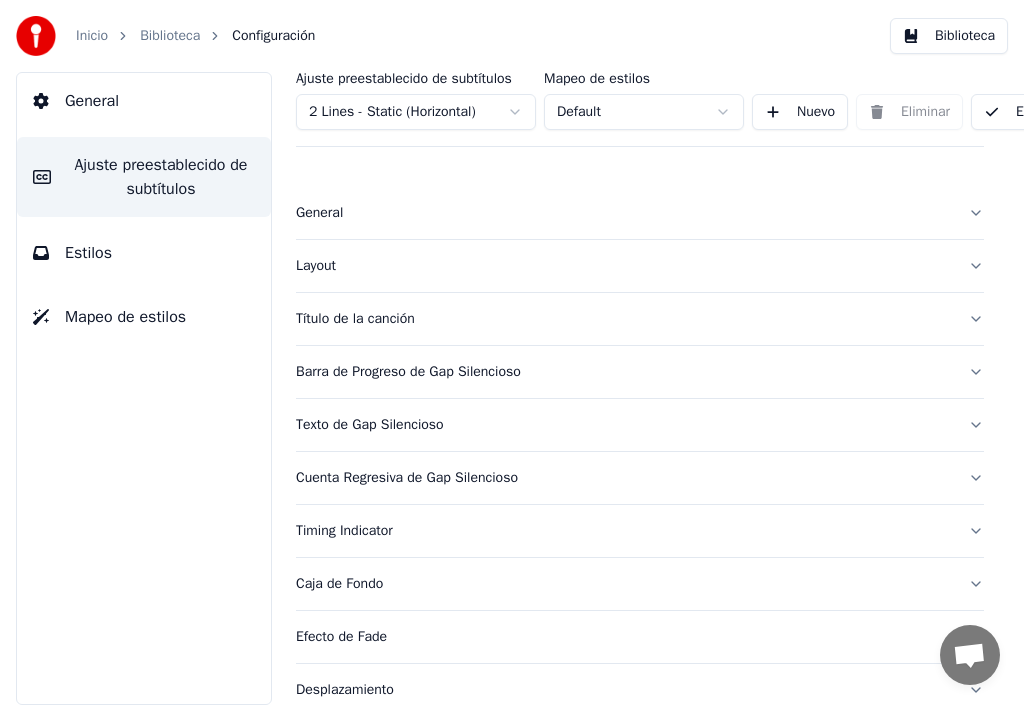 click on "Nuevo" at bounding box center [800, 112] 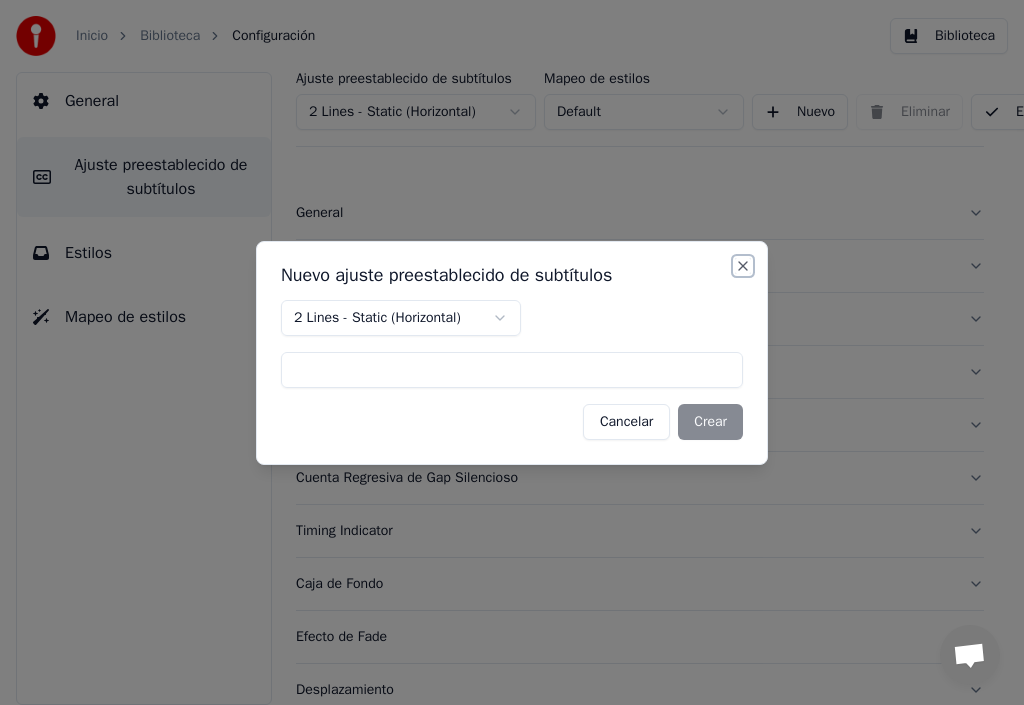 click on "Close" at bounding box center (743, 266) 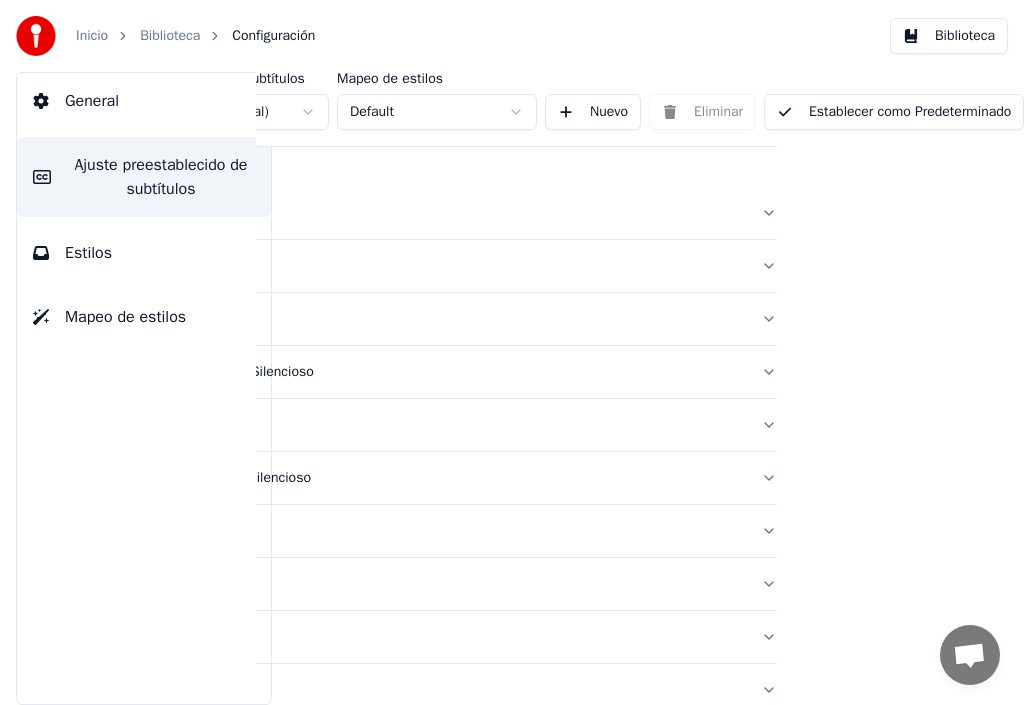 scroll, scrollTop: 0, scrollLeft: 0, axis: both 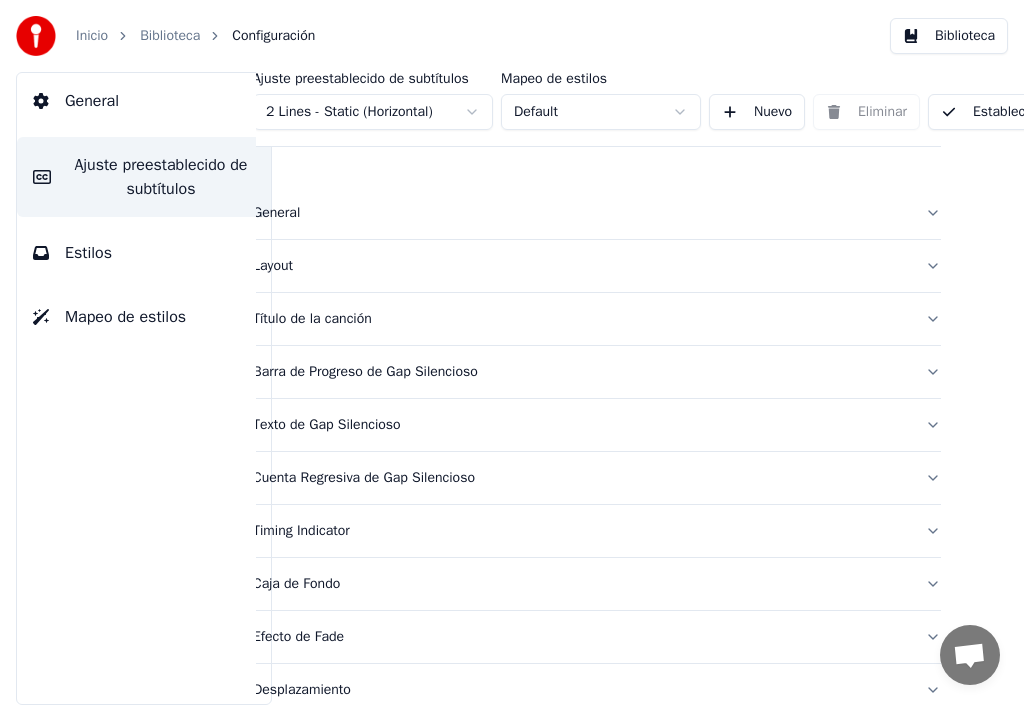 click on "Nuevo" at bounding box center (757, 112) 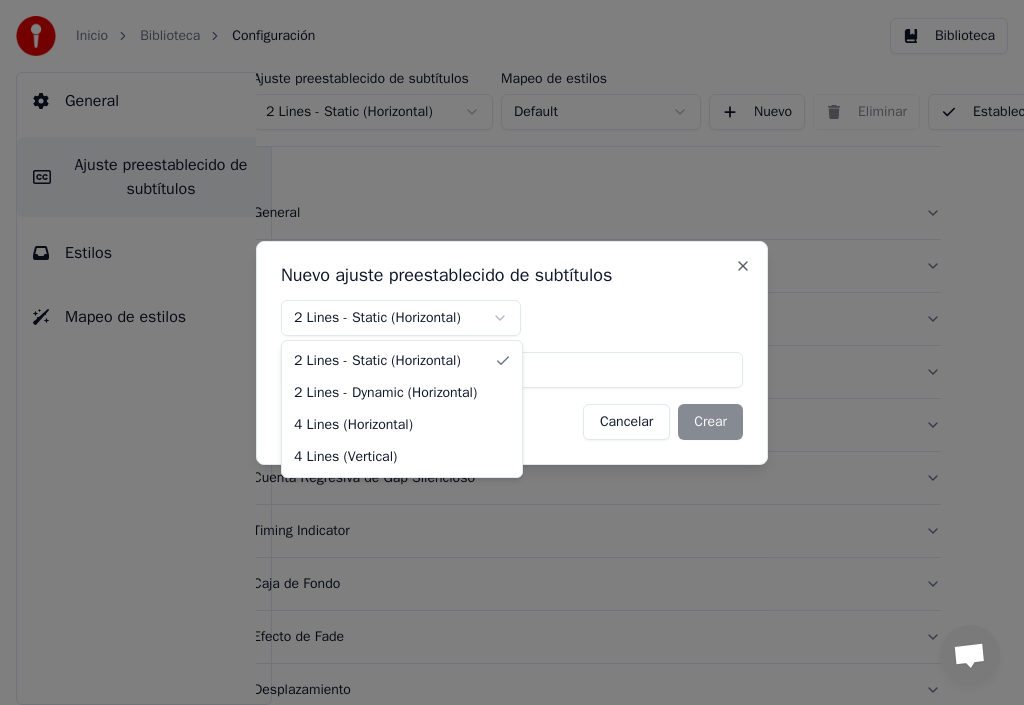 click on "Inicio Biblioteca Configuración Biblioteca General Ajuste preestablecido de subtítulos Estilos Mapeo de estilos Ajuste preestablecido de subtítulos 2 Lines - Static (Horizontal) Mapeo de estilos Default Nuevo Eliminar Establecer como Predeterminado General Layout Título de la canción Barra de Progreso de Gap Silencioso Texto de Gap Silencioso Cuenta Regresiva de Gap Silencioso Timing Indicator Caja de Fondo Efecto de Fade Desplazamiento Máximo de caracteres por línea Dividir Línea Automáticamente Advanced Settings Nuevo ajuste preestablecido de subtítulos 2 Lines - Static (Horizontal) Cancelar Crear Close 2 Lines - Static (Horizontal) 2 Lines - Dynamic (Horizontal) 4 Lines (Horizontal) 4 Lines (Vertical)" at bounding box center (512, 352) 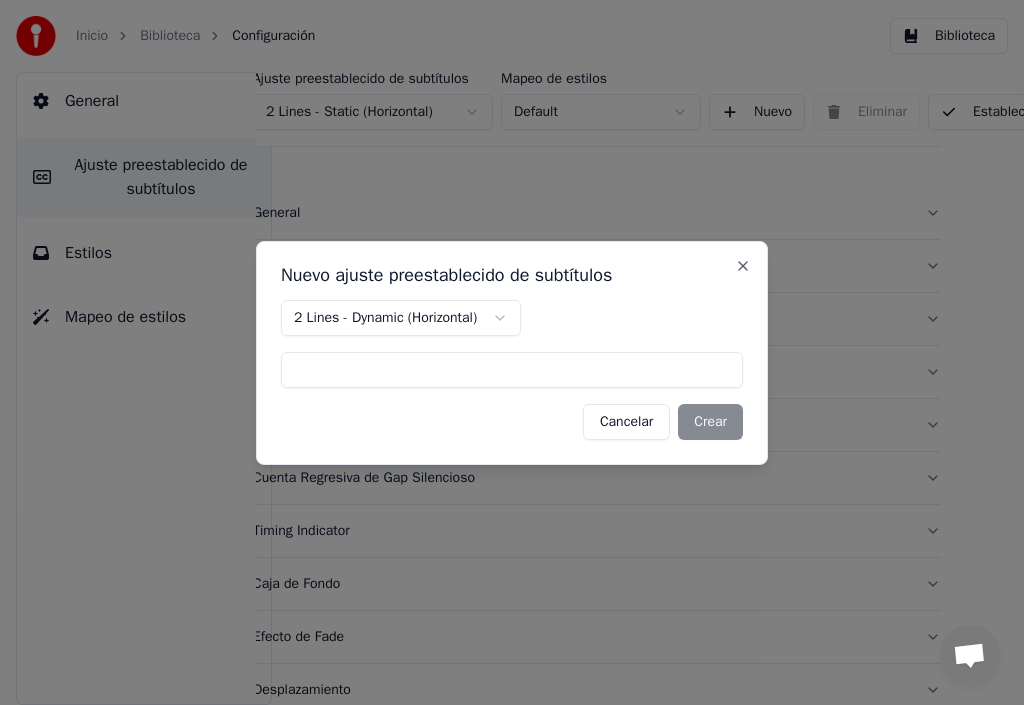 click at bounding box center [512, 370] 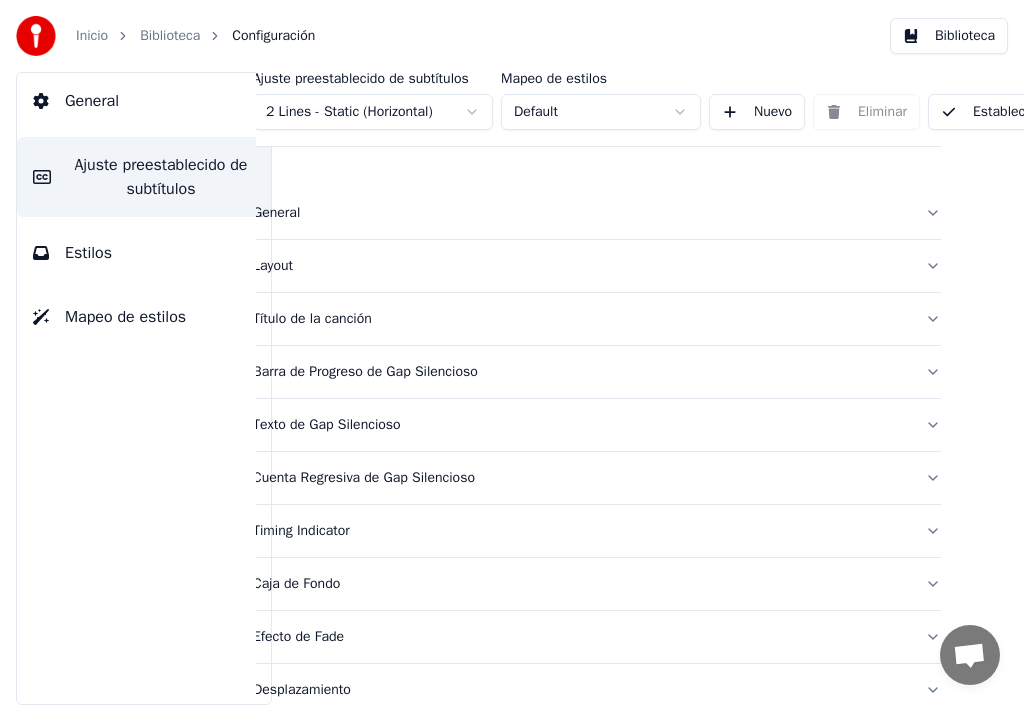 scroll, scrollTop: 0, scrollLeft: 0, axis: both 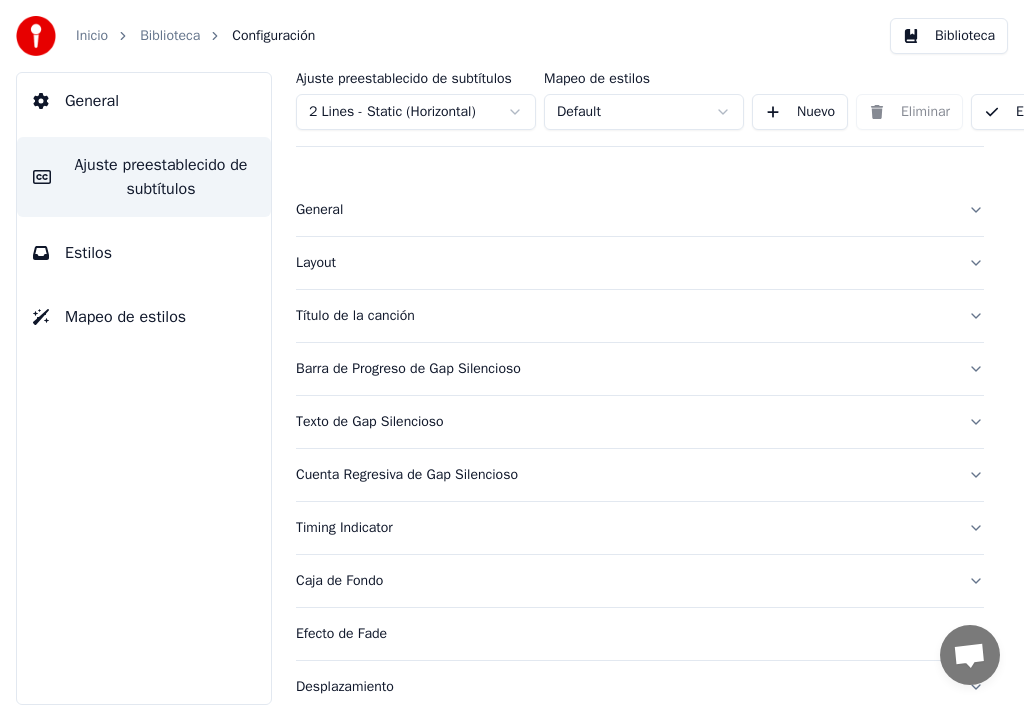 click on "Texto de Gap Silencioso" at bounding box center (624, 422) 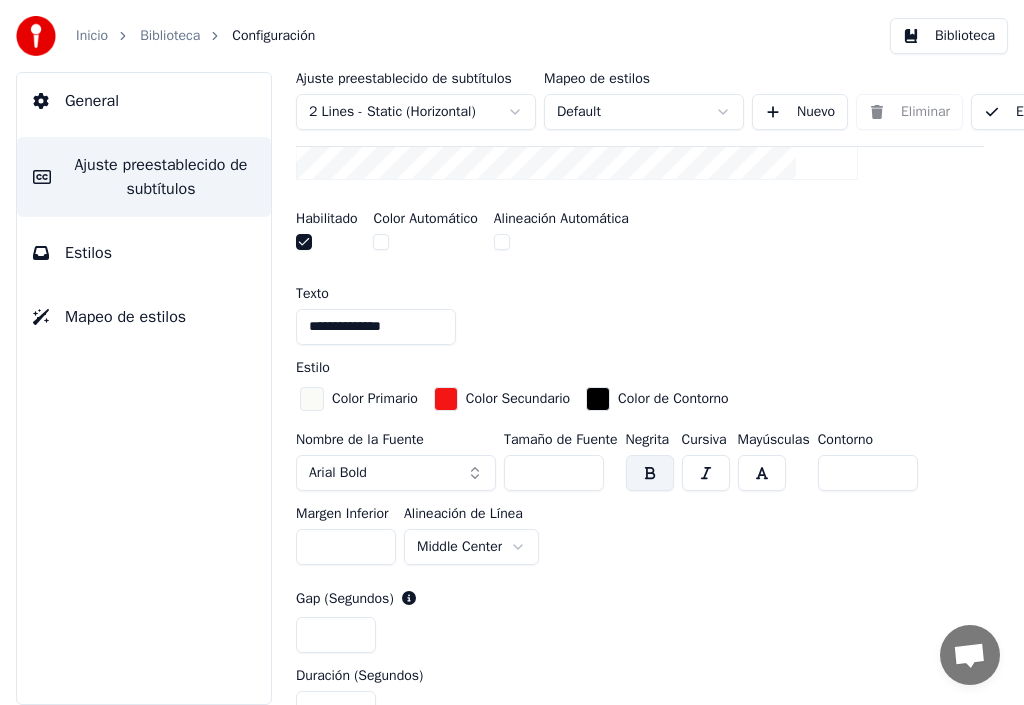 scroll, scrollTop: 603, scrollLeft: 0, axis: vertical 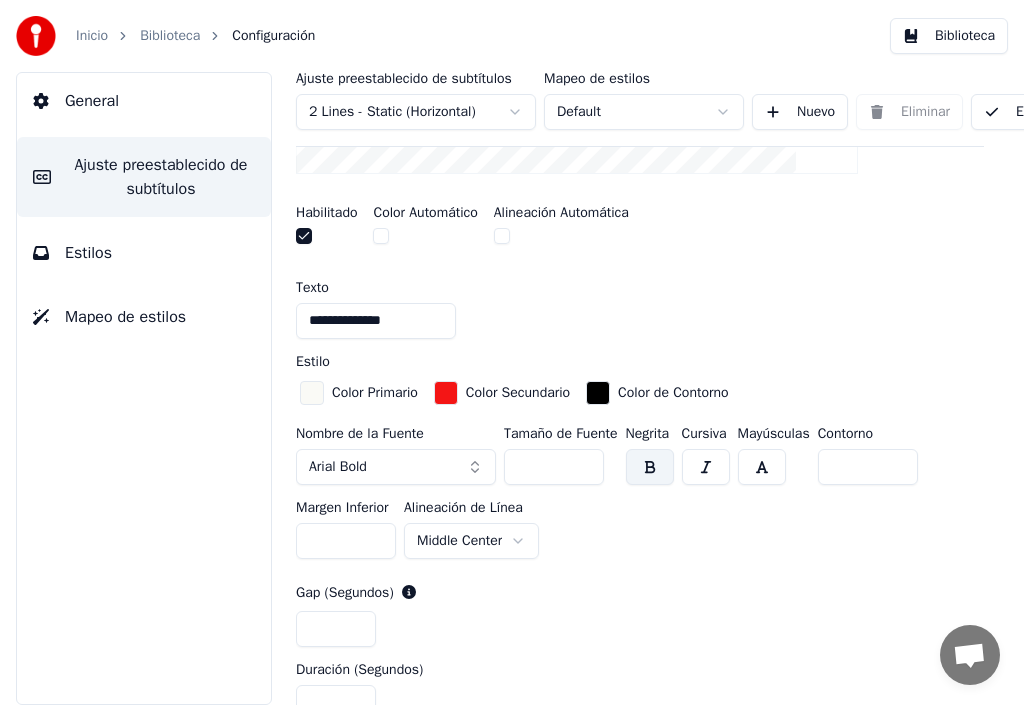 click at bounding box center [312, 393] 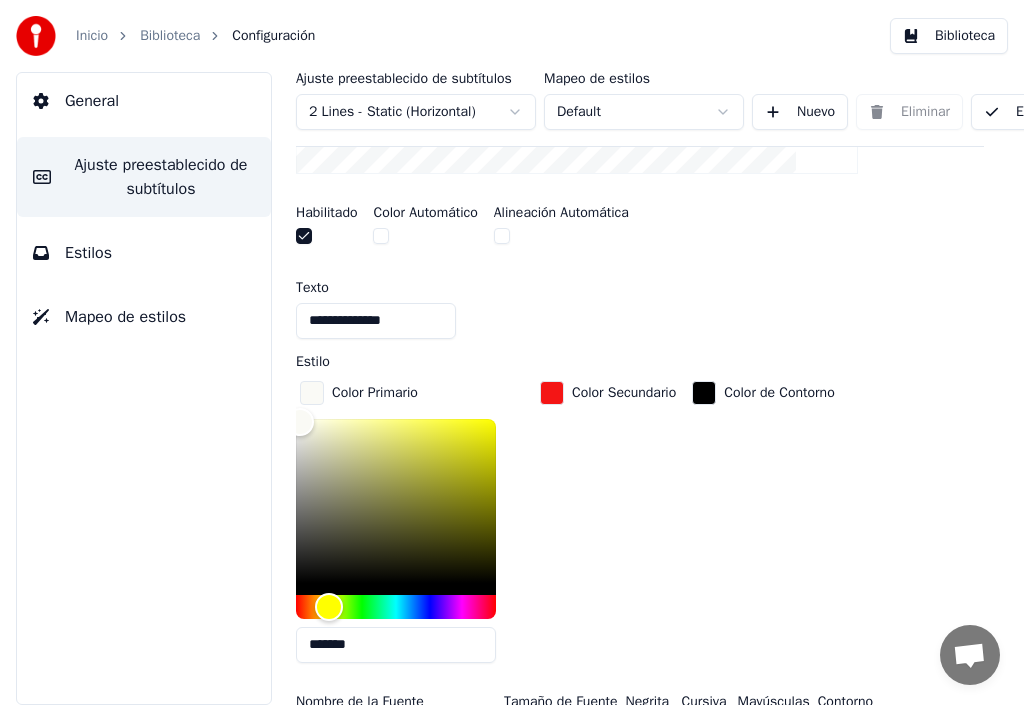 click at bounding box center [312, 393] 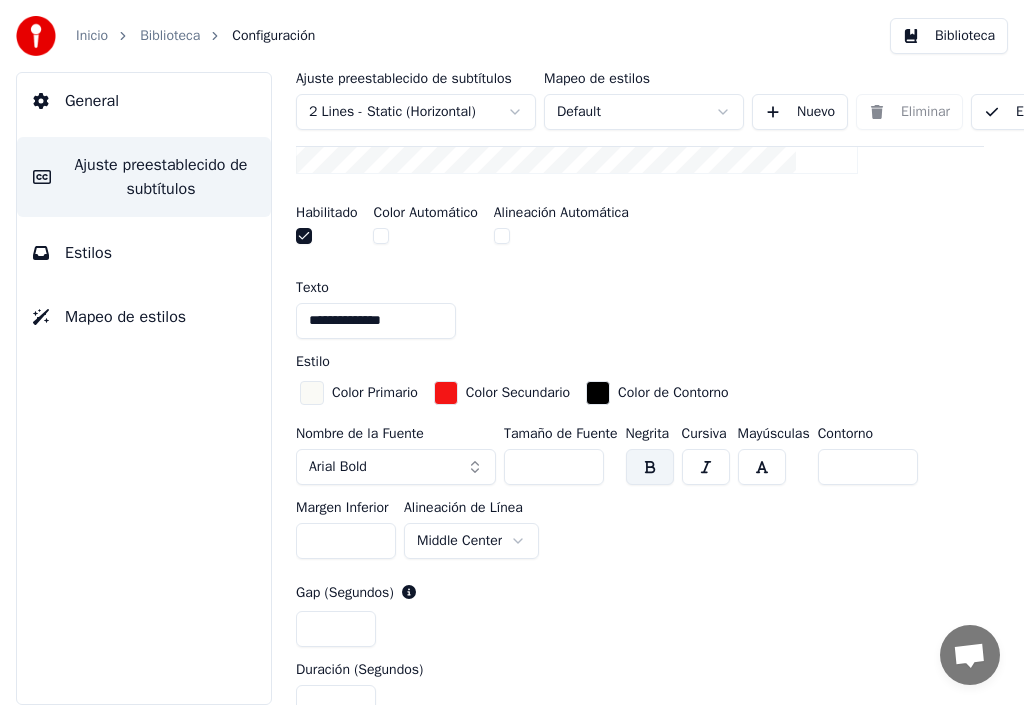 click at bounding box center [312, 393] 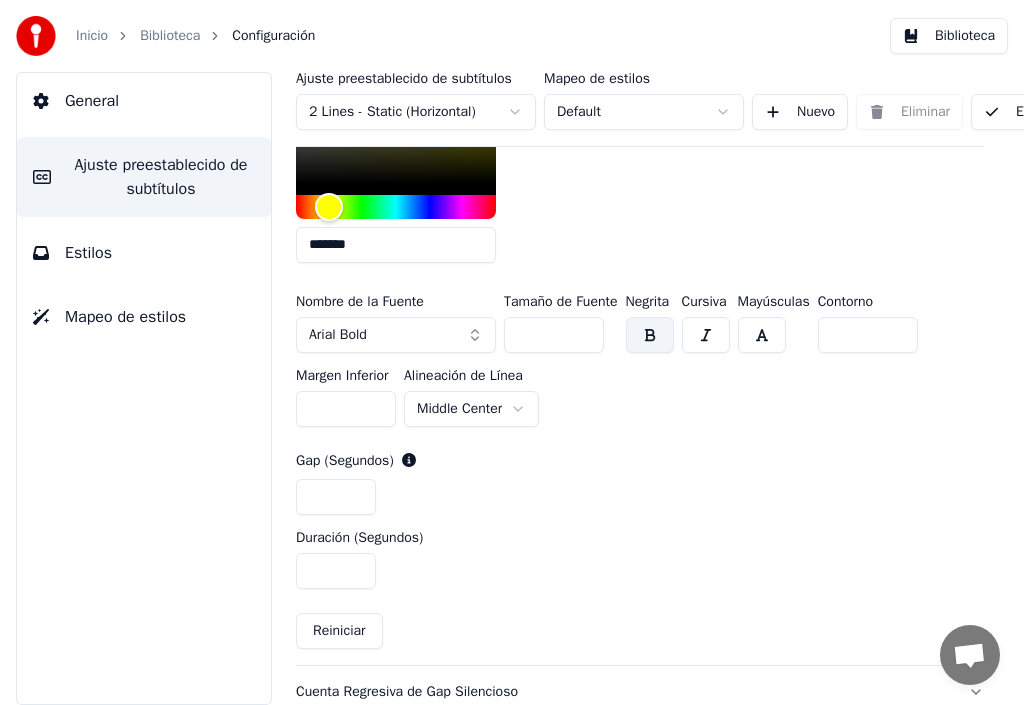 scroll, scrollTop: 1103, scrollLeft: 0, axis: vertical 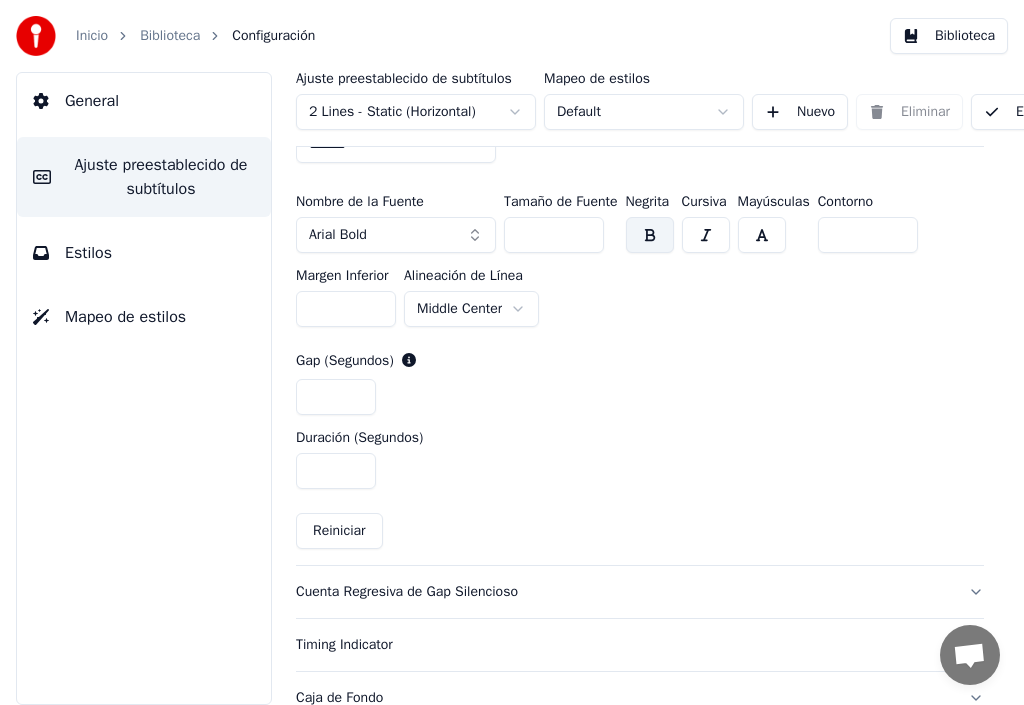 click on "Cuenta Regresiva de Gap Silencioso" at bounding box center (624, 592) 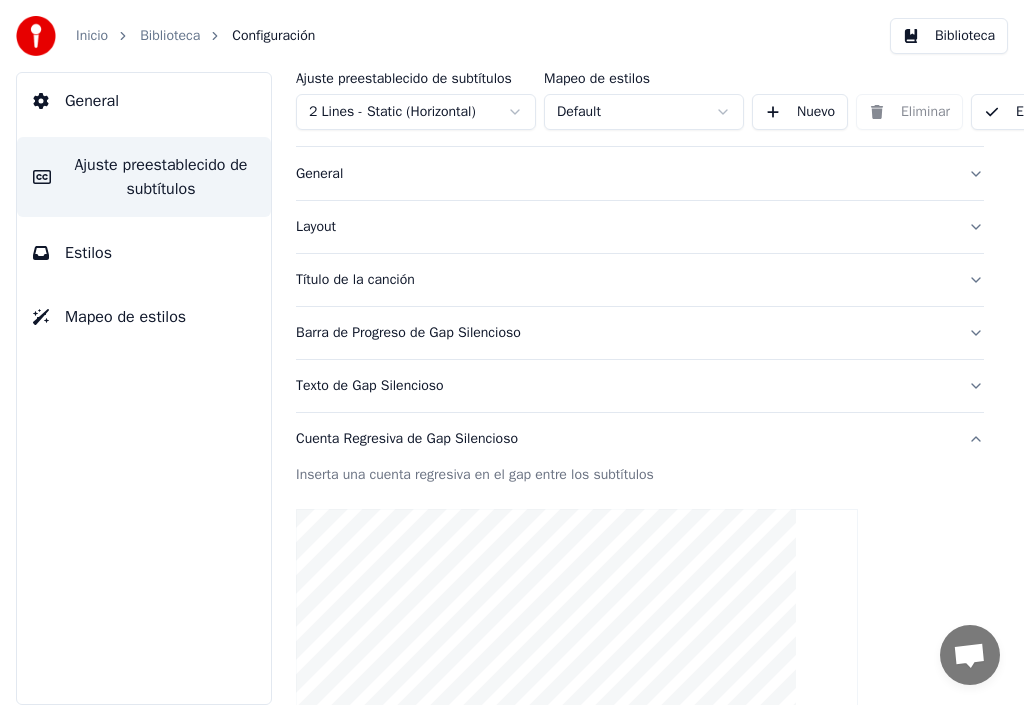 scroll, scrollTop: 2, scrollLeft: 0, axis: vertical 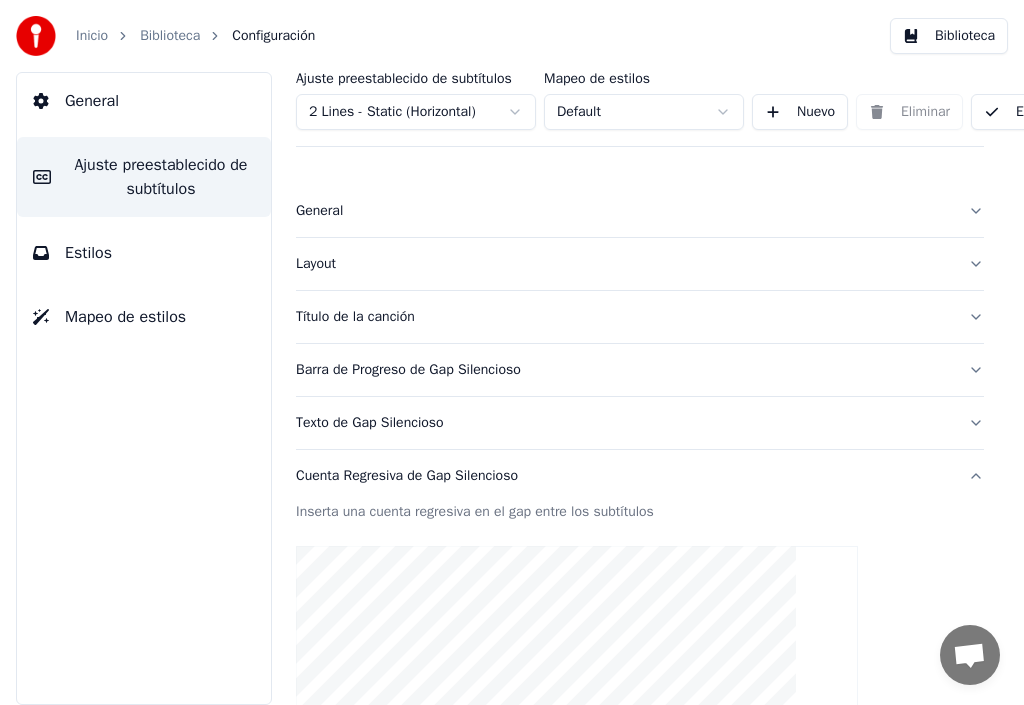 click on "Texto de Gap Silencioso" at bounding box center [624, 423] 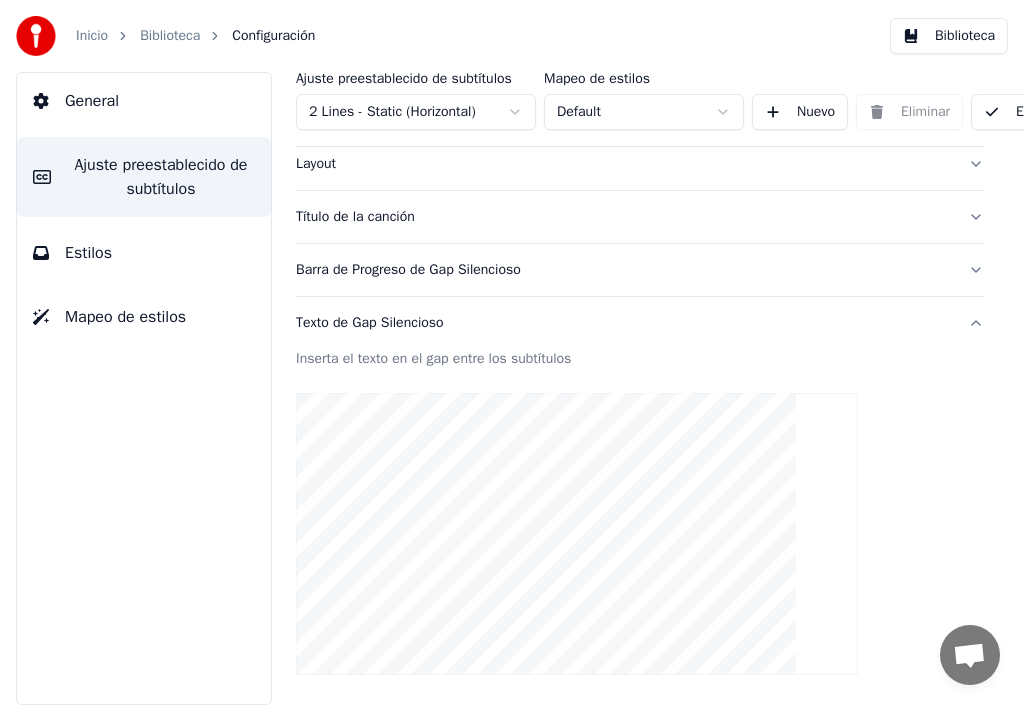 scroll, scrollTop: 2, scrollLeft: 0, axis: vertical 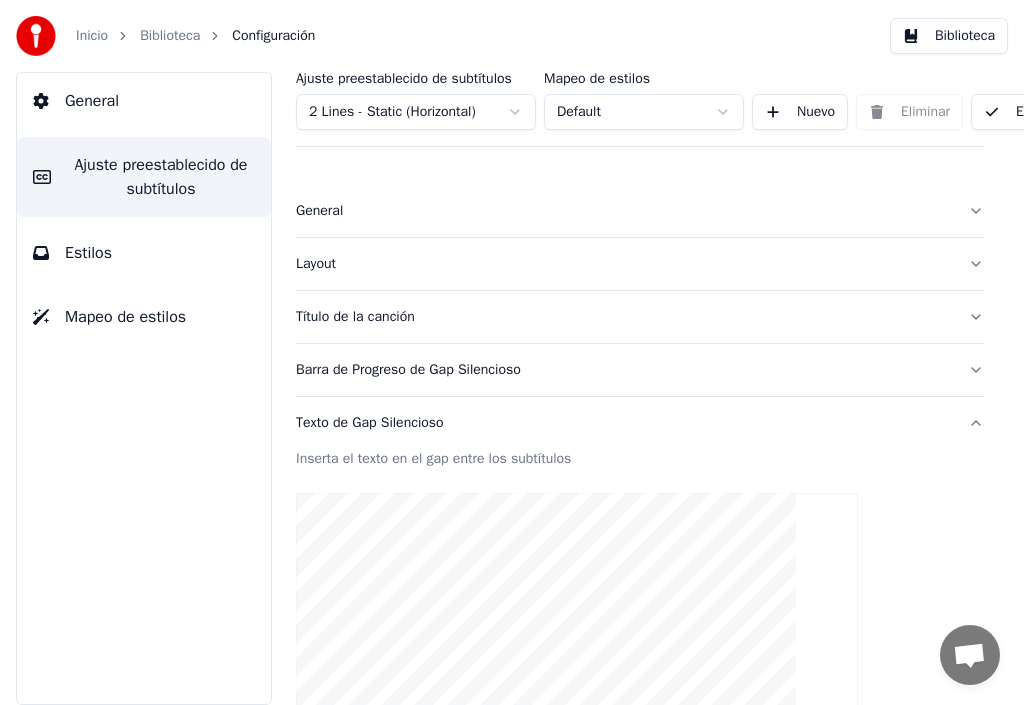click on "Barra de Progreso de Gap Silencioso" at bounding box center (624, 370) 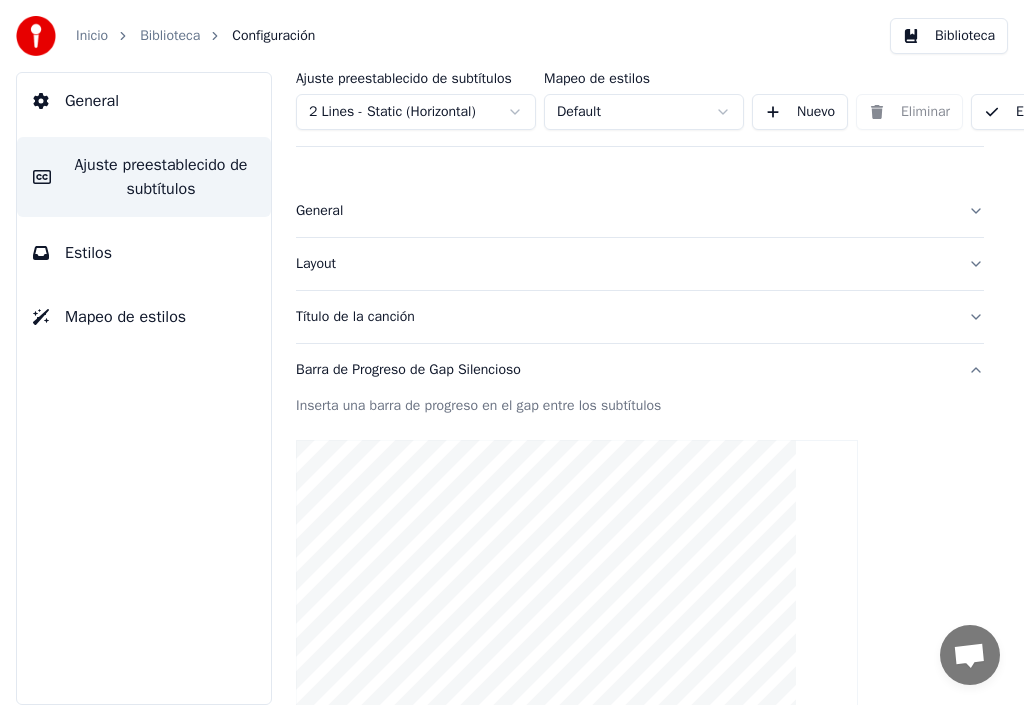 scroll, scrollTop: 102, scrollLeft: 0, axis: vertical 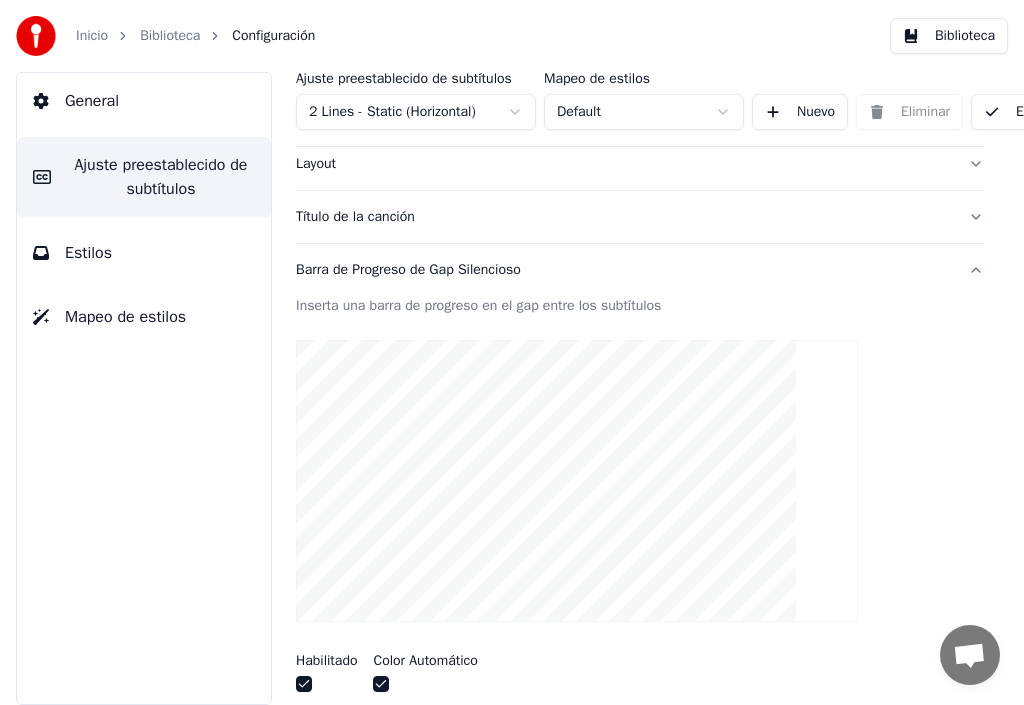 click on "Título de la canción" at bounding box center (640, 217) 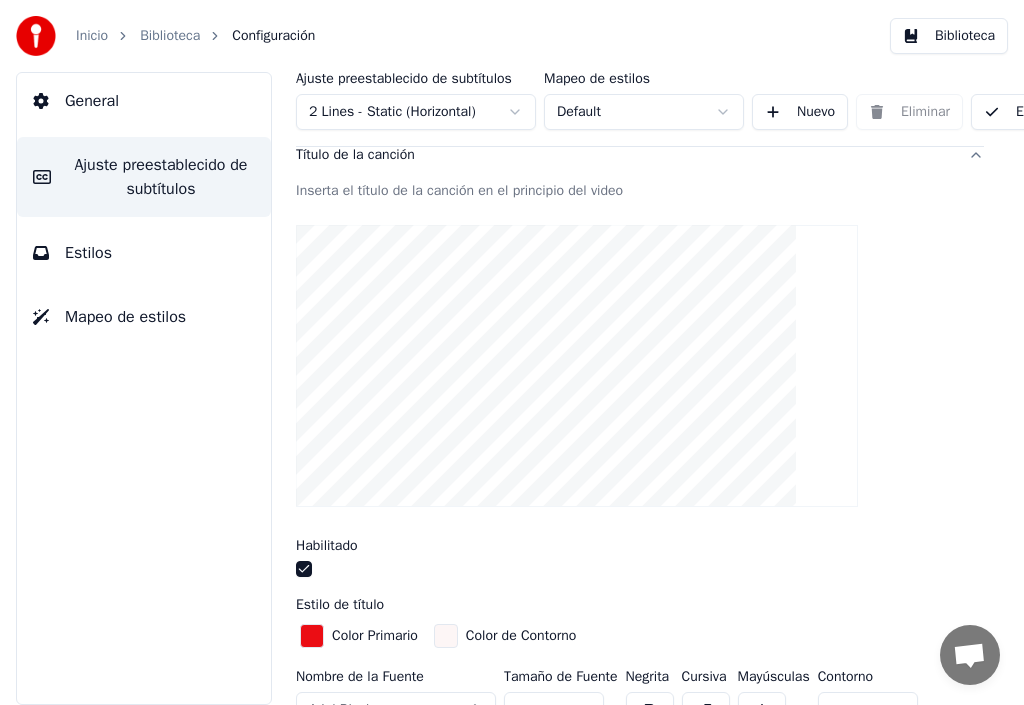 scroll, scrollTop: 302, scrollLeft: 0, axis: vertical 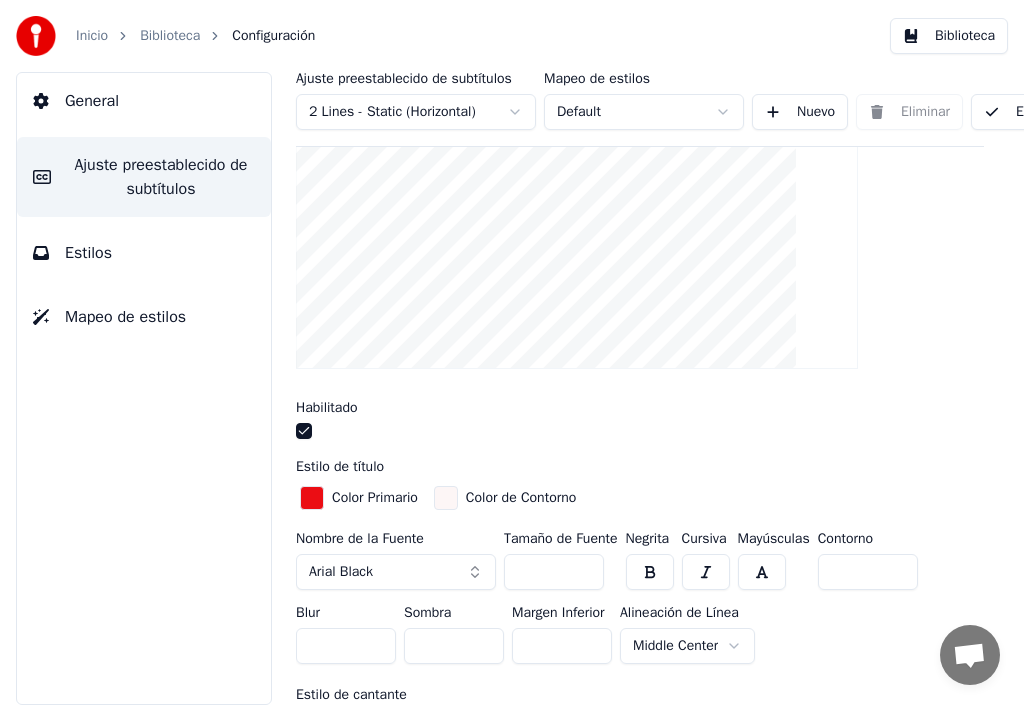 click on "Estilo de título" at bounding box center [340, 467] 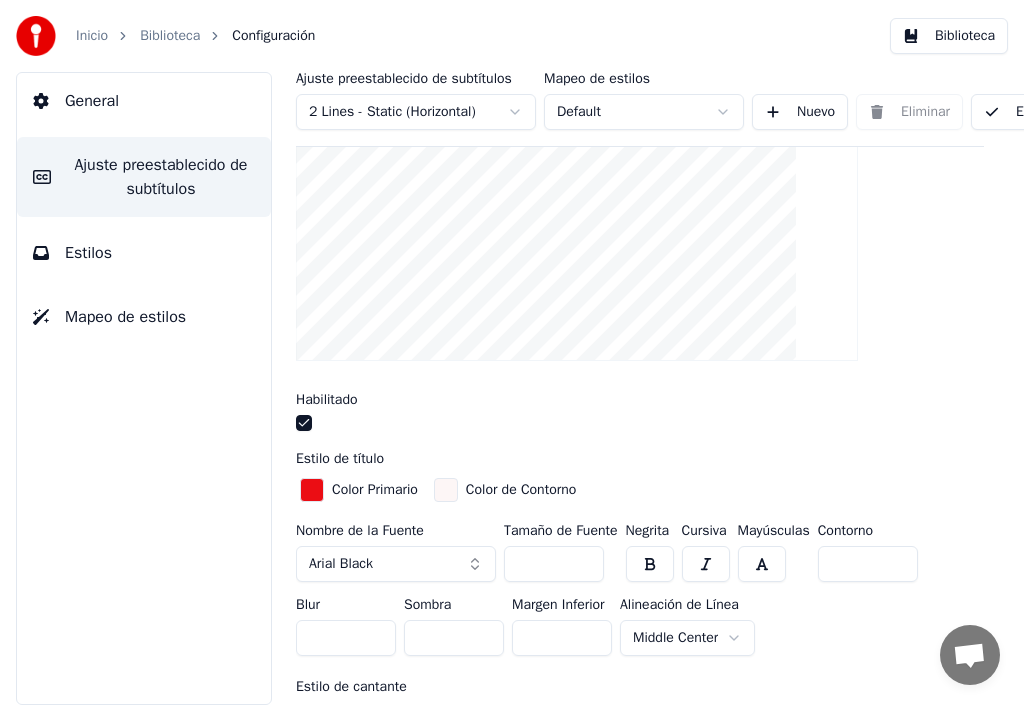 scroll, scrollTop: 302, scrollLeft: 0, axis: vertical 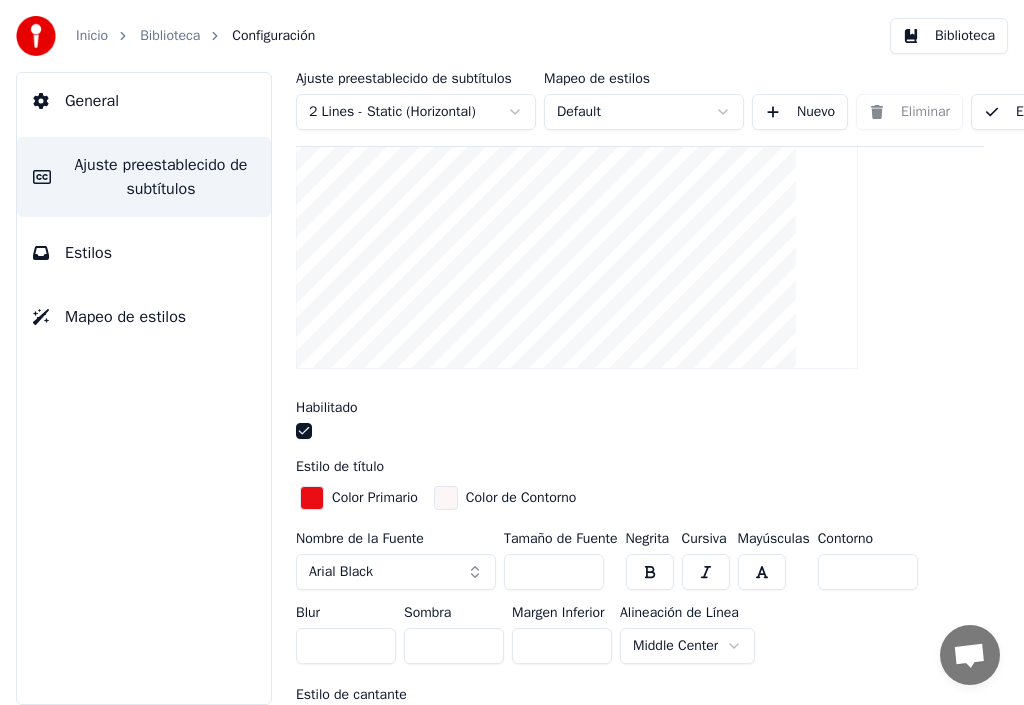 click at bounding box center (304, 431) 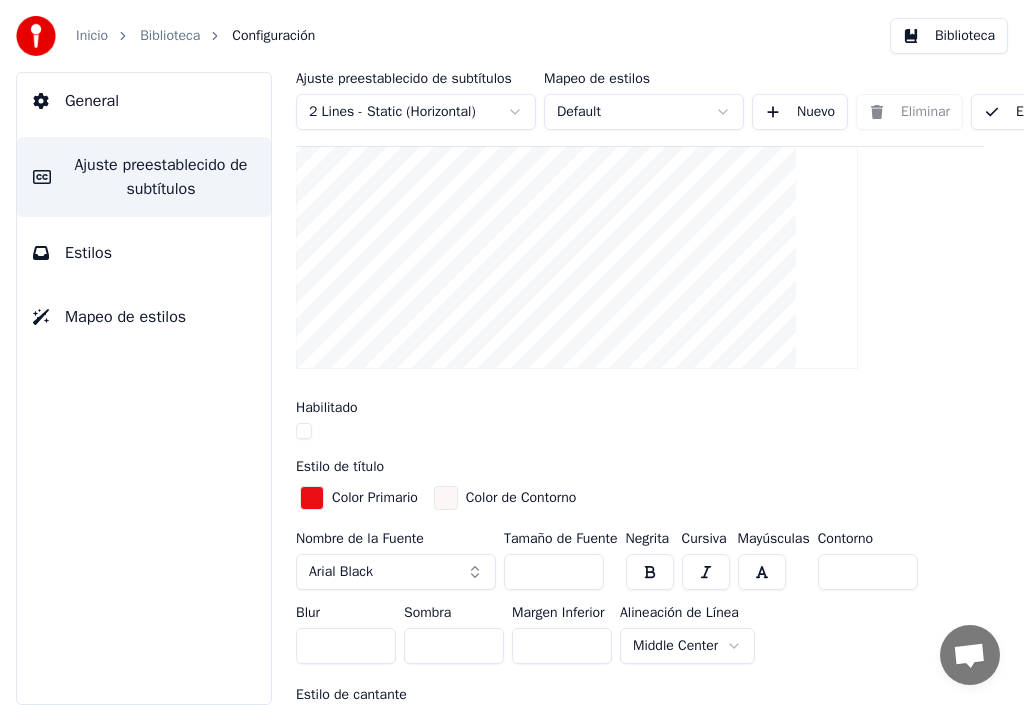 scroll, scrollTop: 302, scrollLeft: 238, axis: both 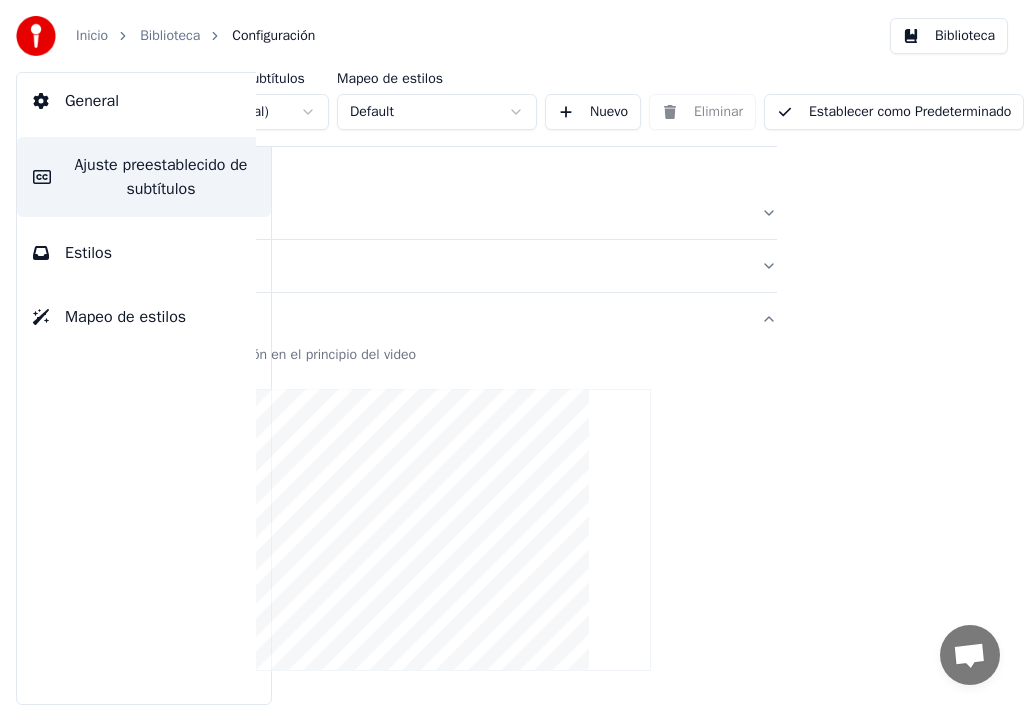 click on "Biblioteca" at bounding box center (170, 36) 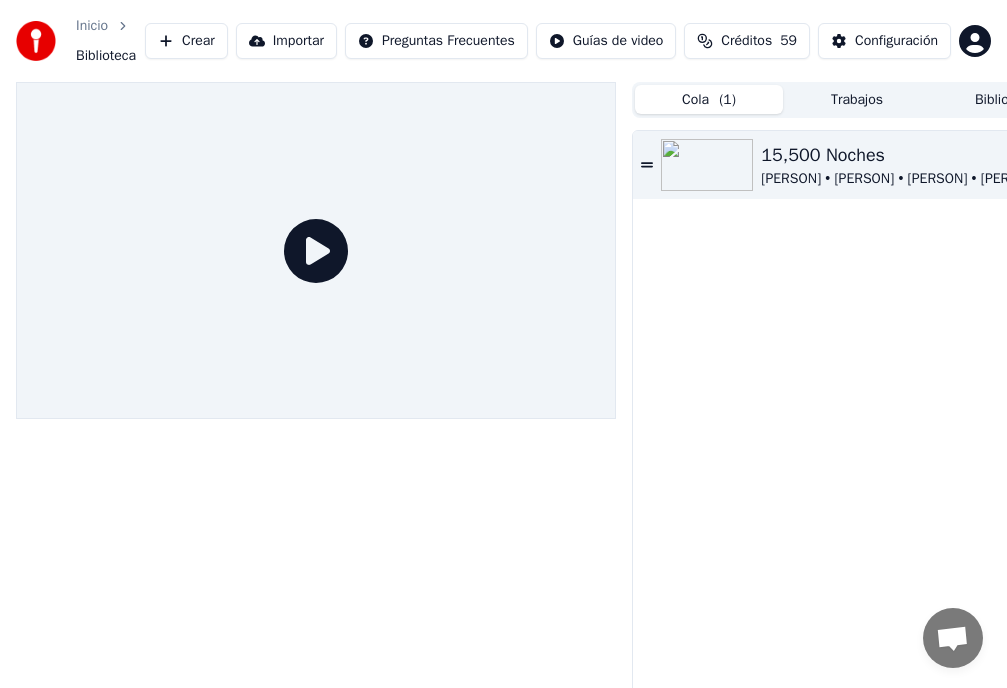 click on "[PERSON] • [PERSON] • [PERSON] • [PERSON]" at bounding box center [900, 179] 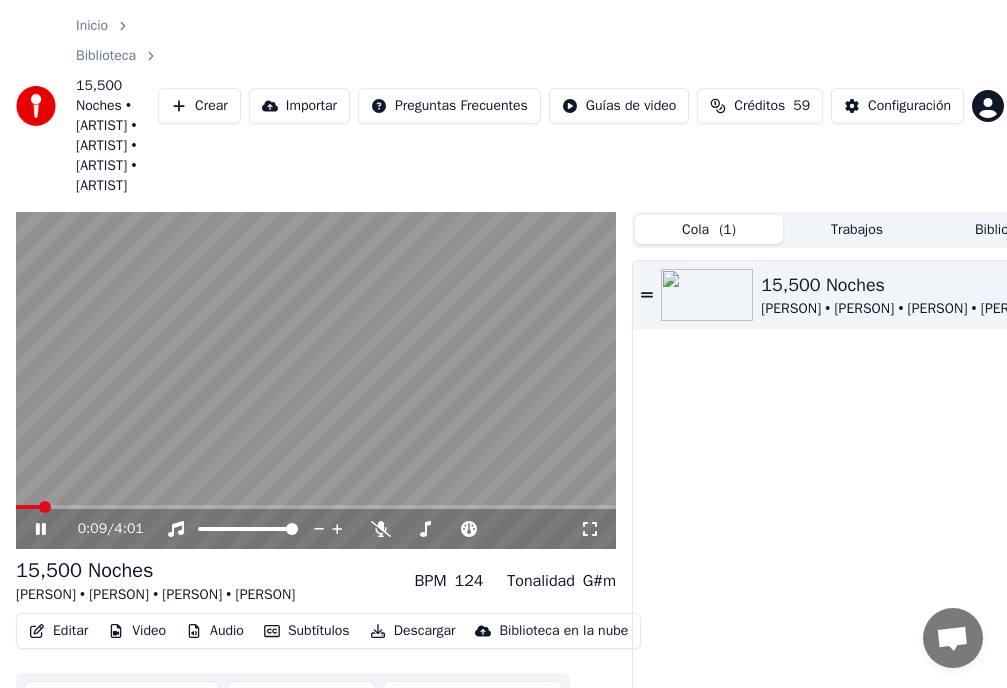 click 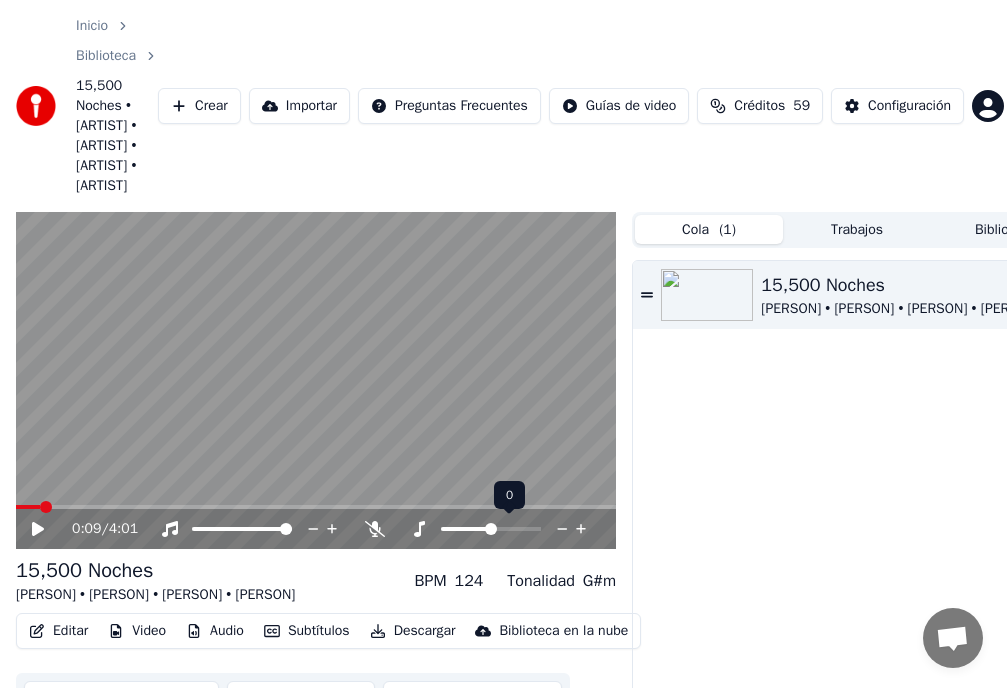 click at bounding box center [491, 529] 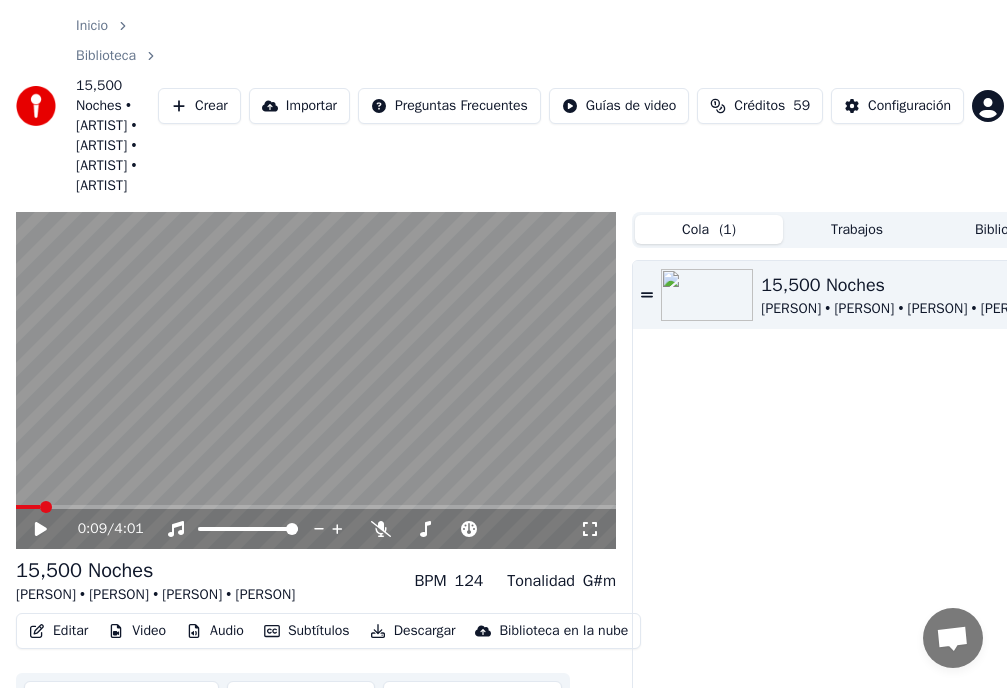 click 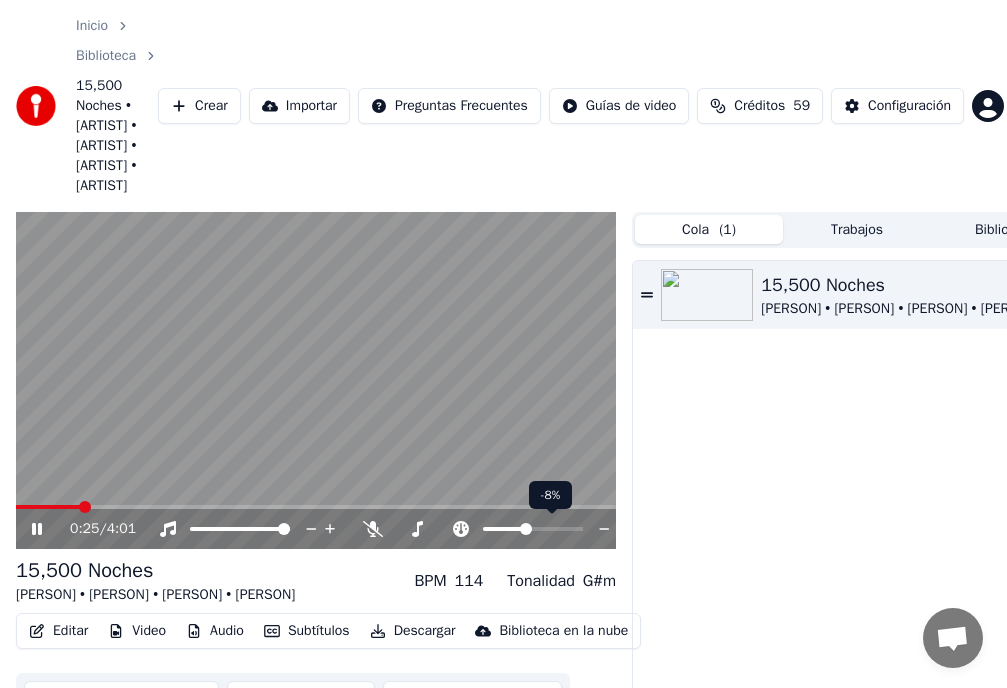 click at bounding box center [526, 529] 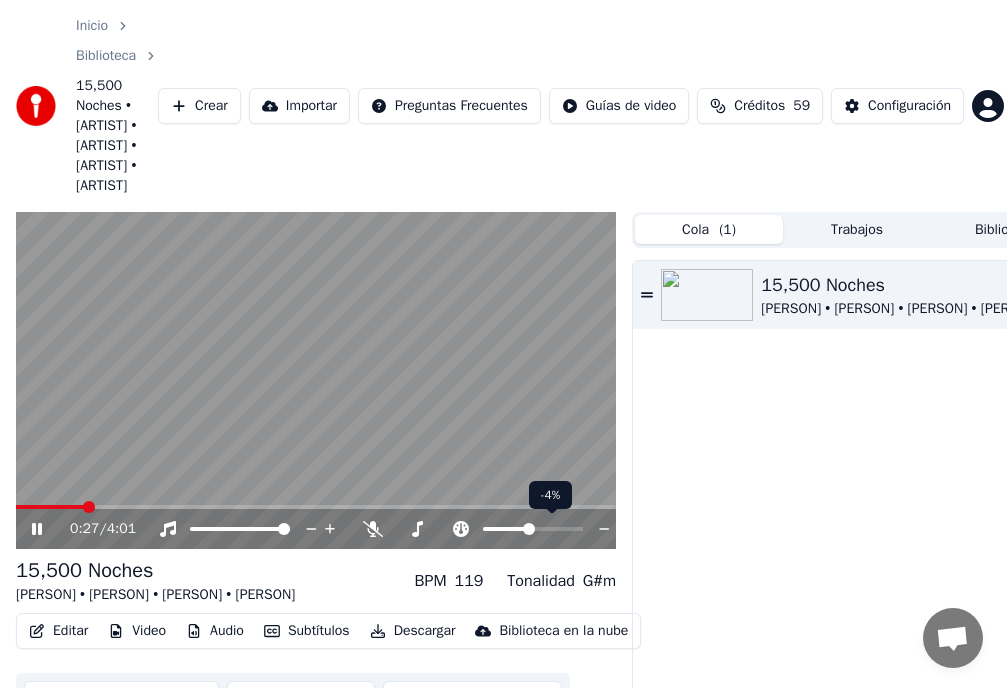 click at bounding box center (529, 529) 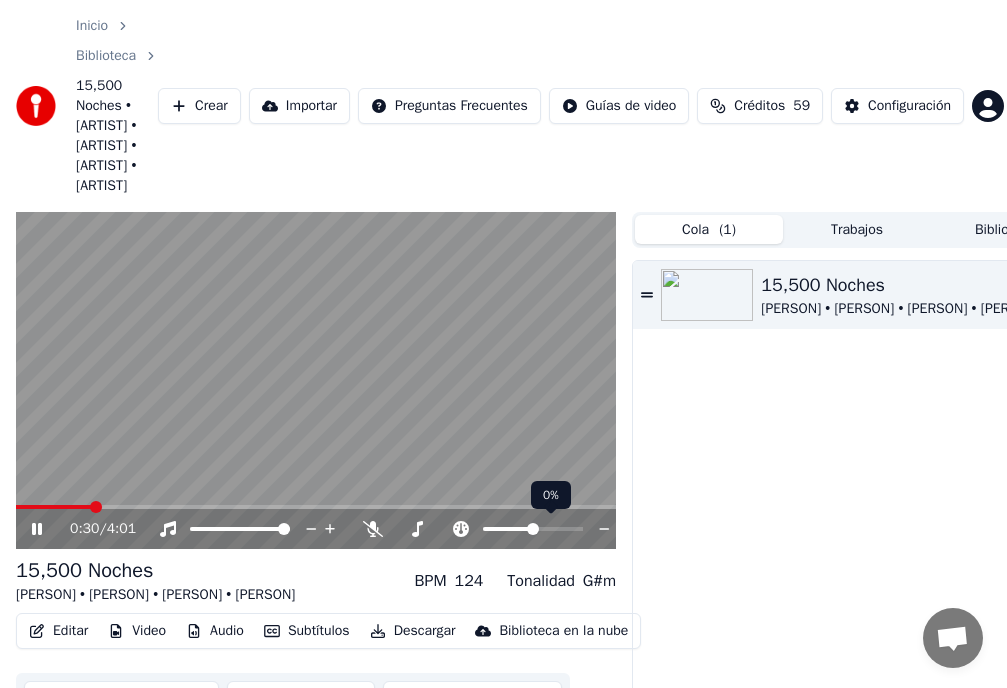 click at bounding box center [533, 529] 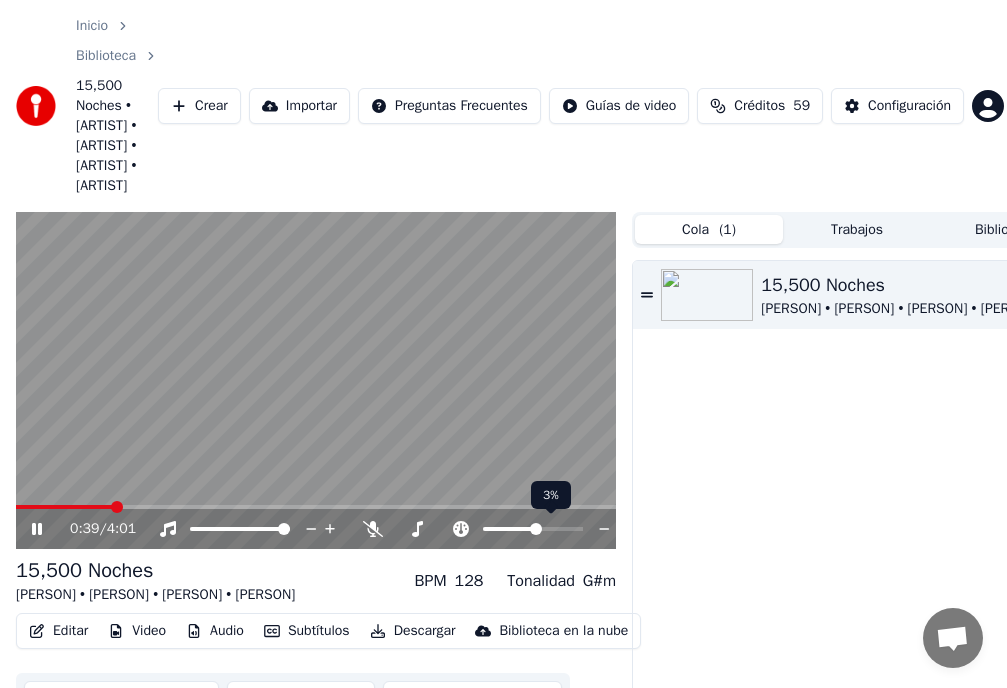 click at bounding box center (536, 529) 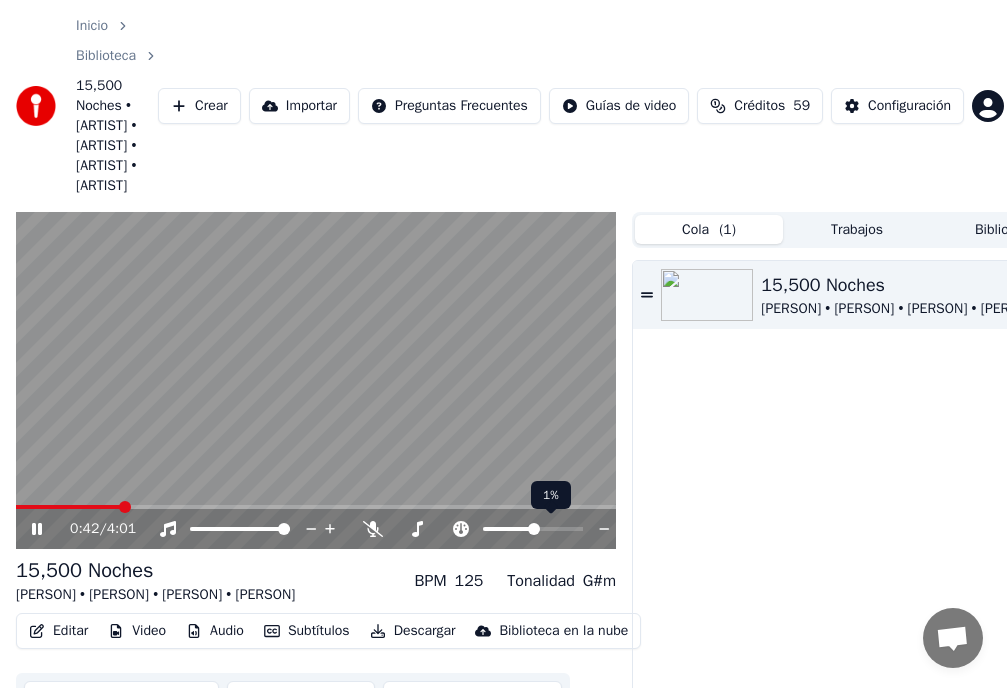 click at bounding box center (534, 529) 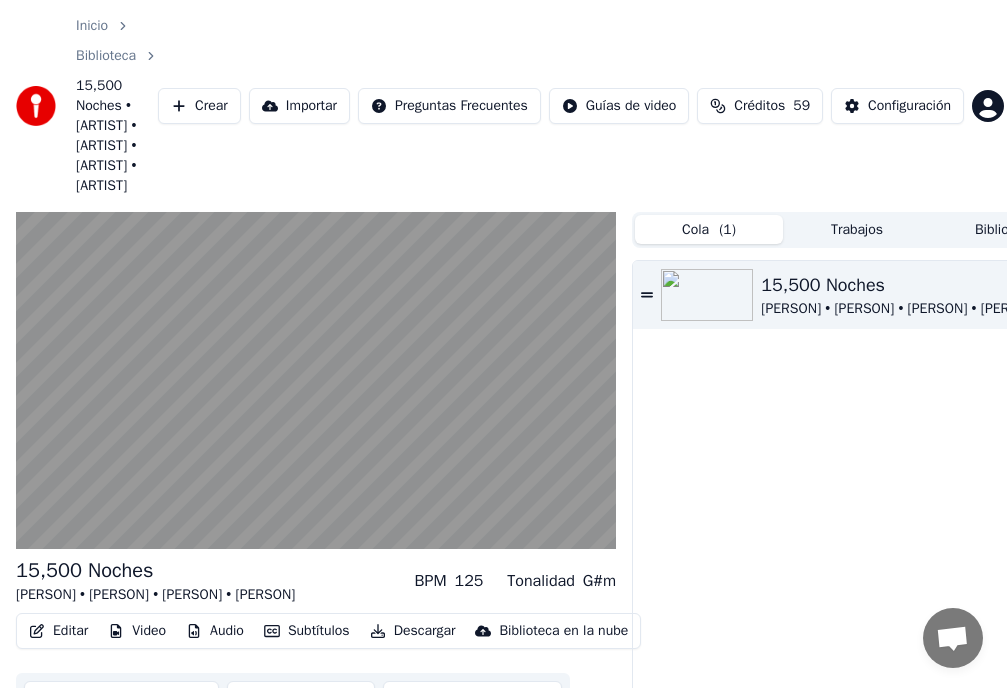click 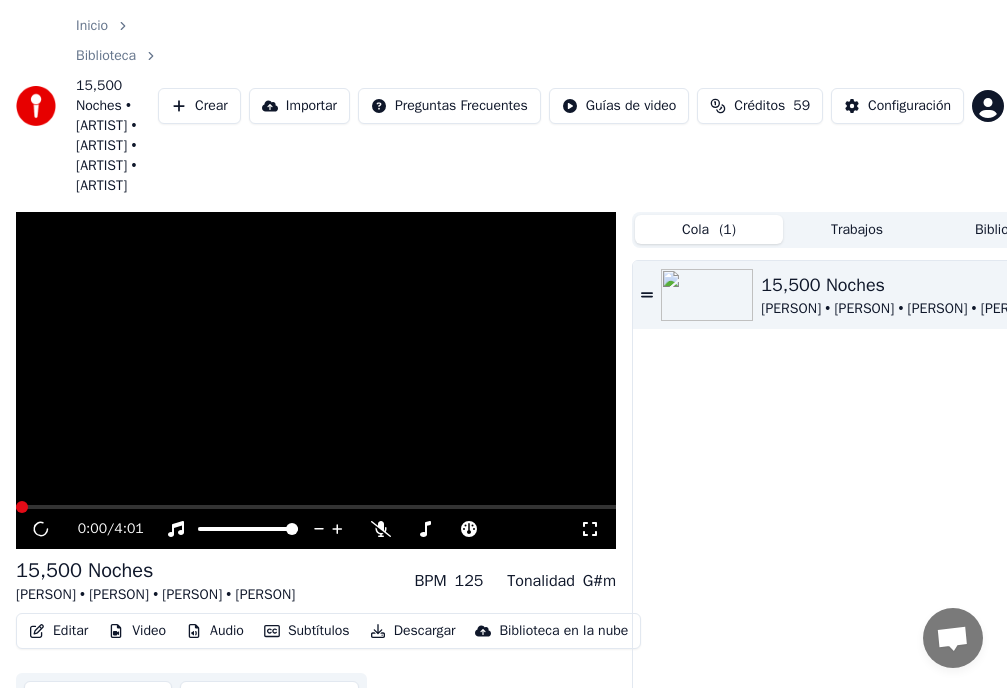 click 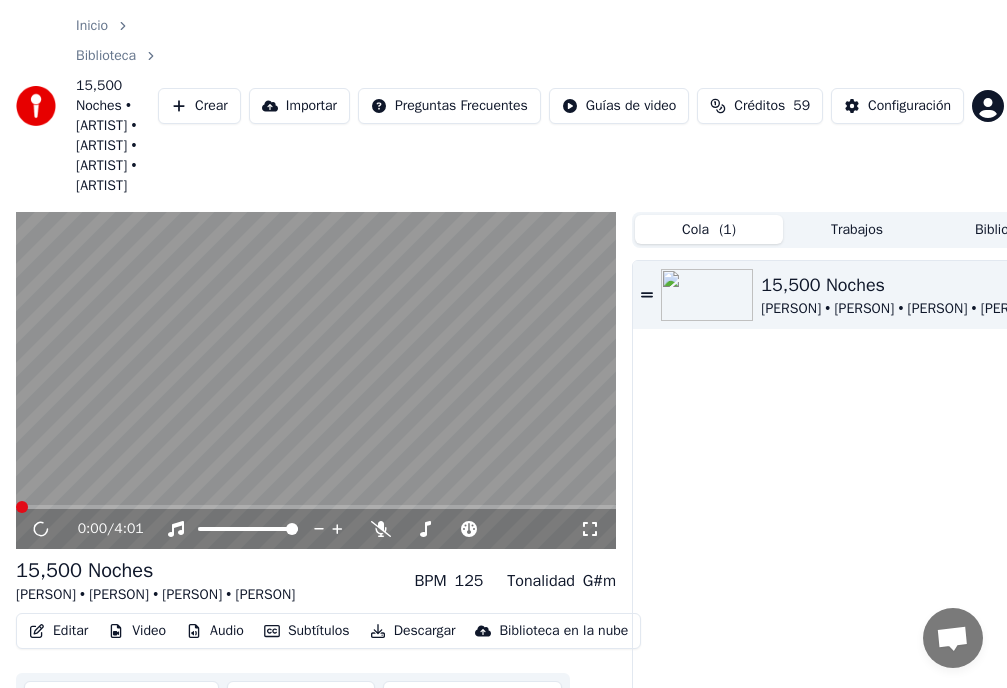 click 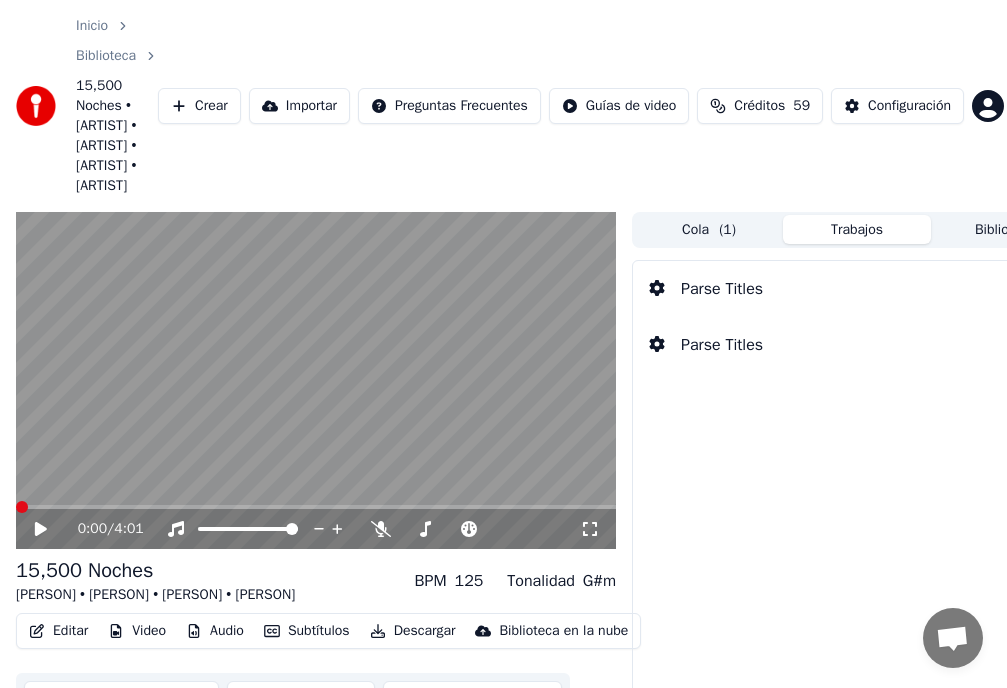 click on "Trabajos" at bounding box center (857, 229) 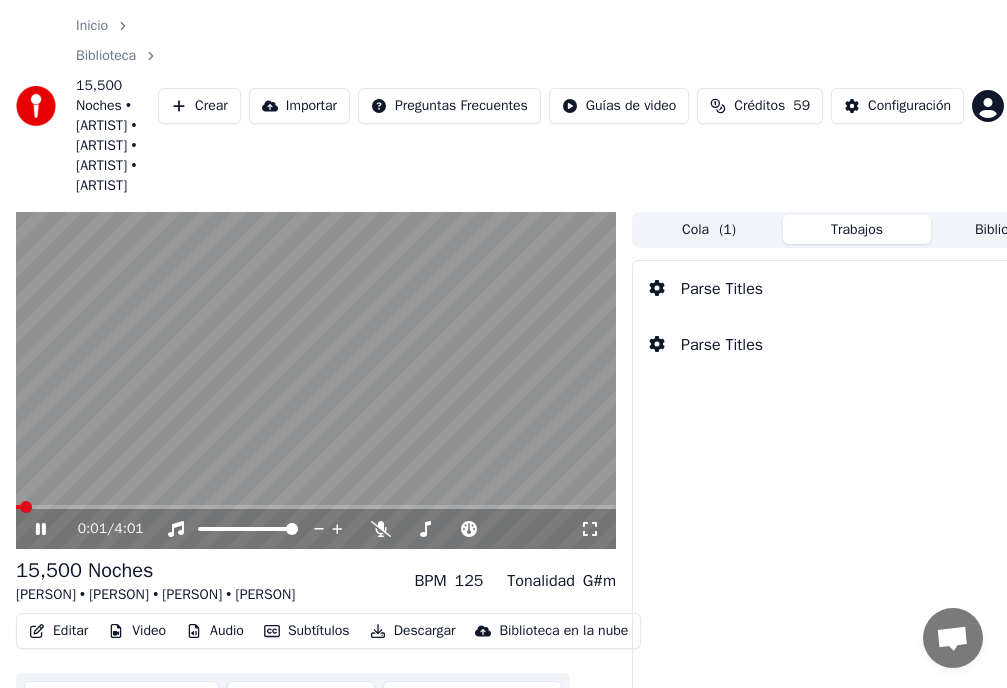 click on "Parse Titles" at bounding box center (722, 345) 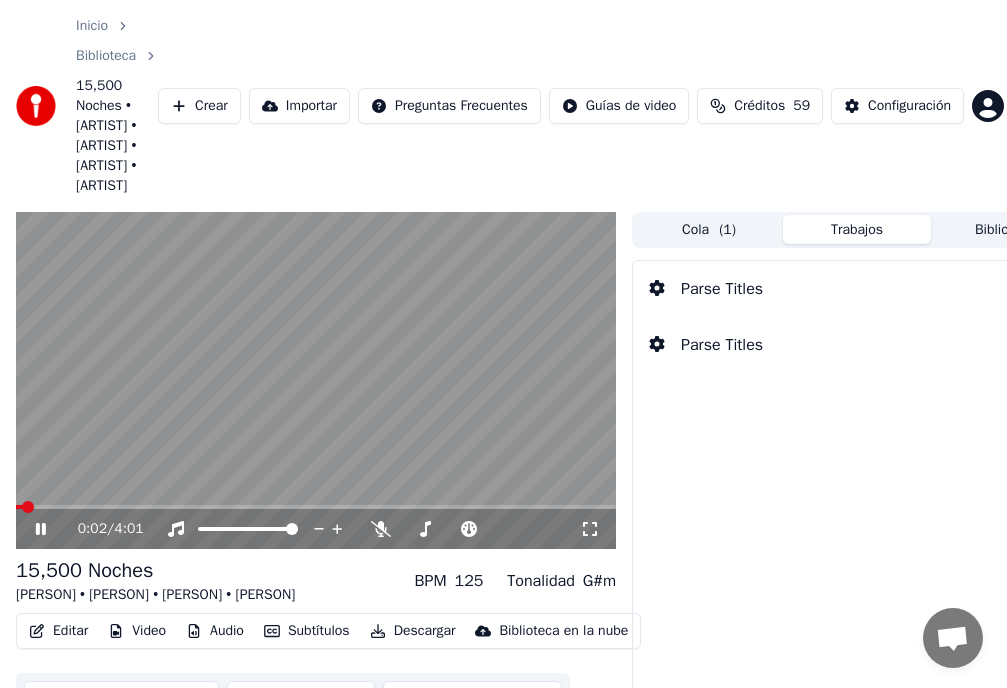 click on "Parse Titles" at bounding box center [706, 345] 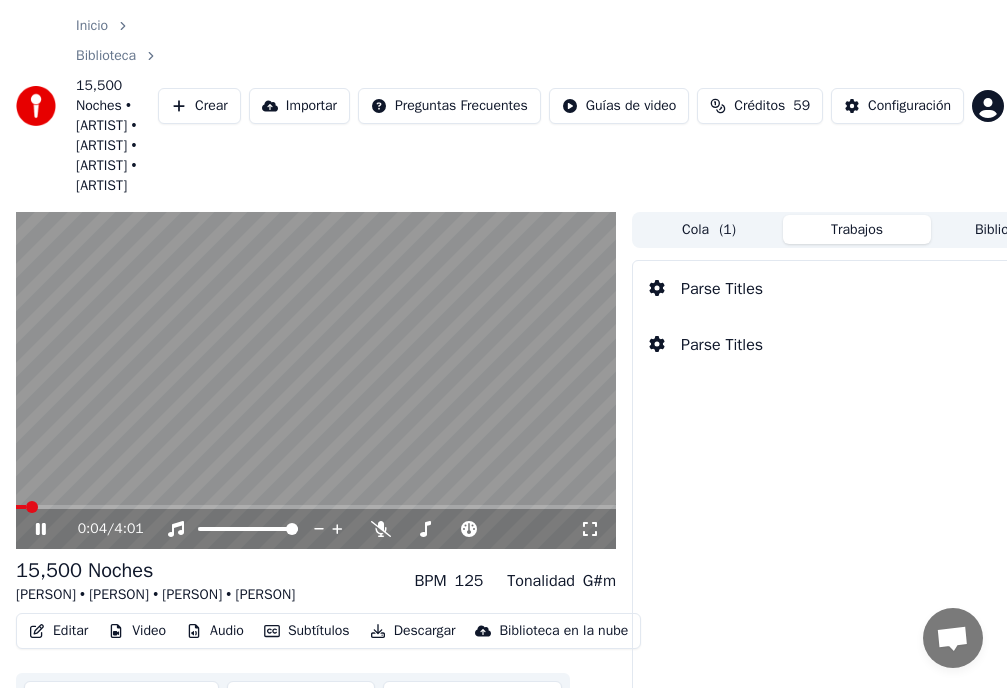 click on "0:04  /  4:01" at bounding box center (316, 529) 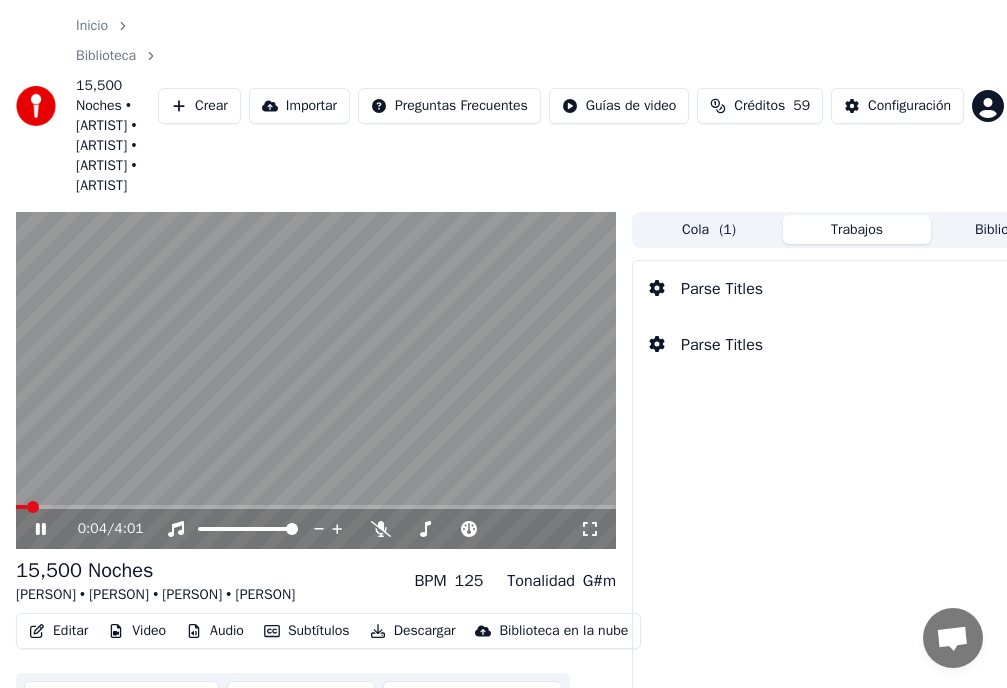 click 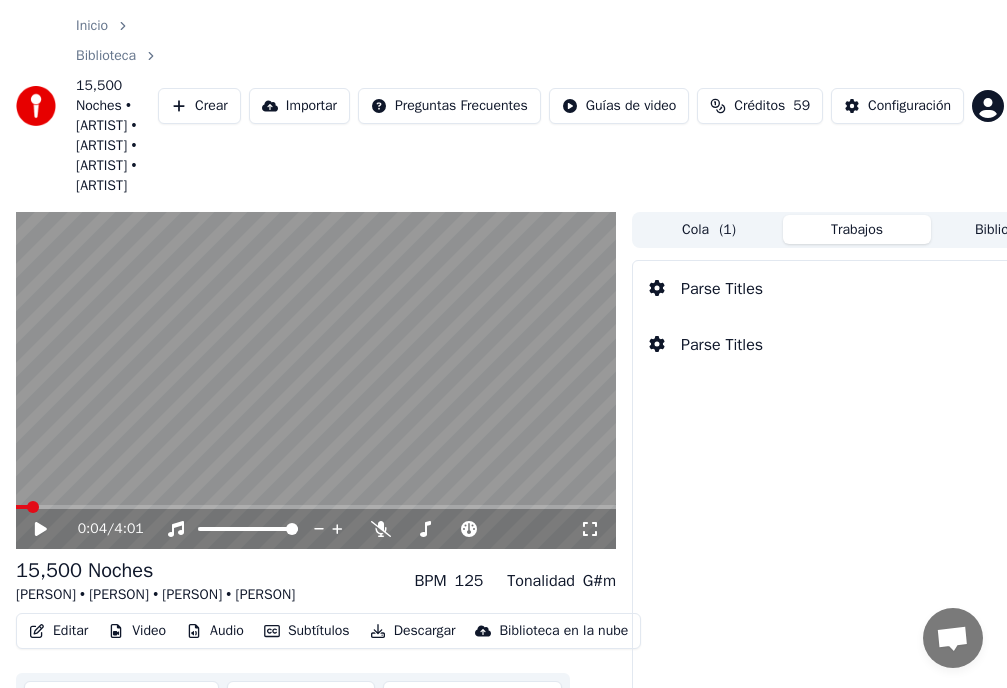 click 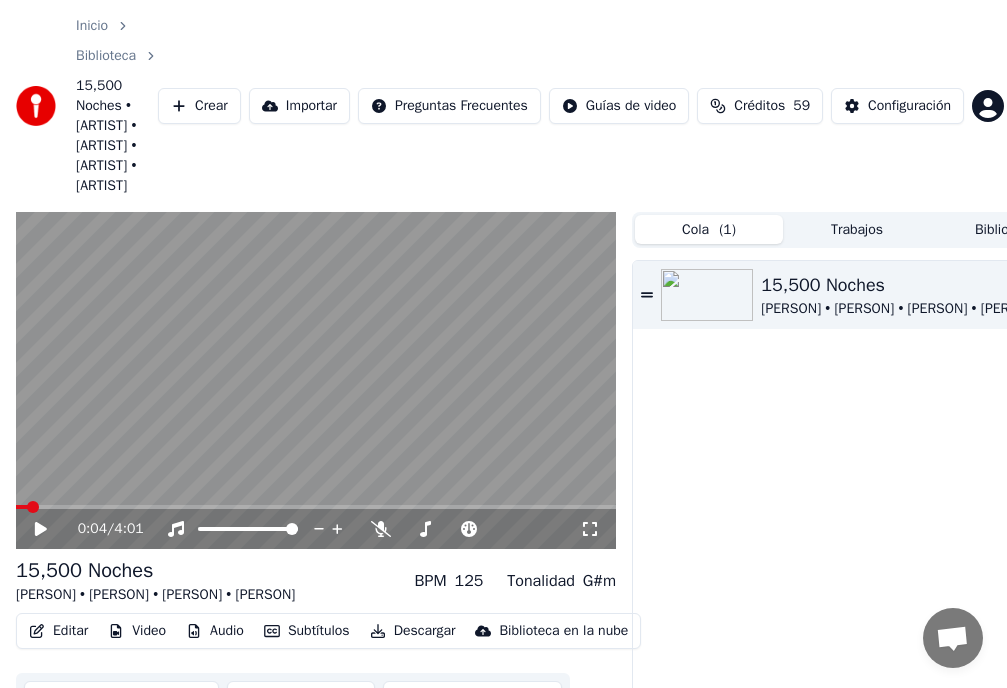 click on "Cola ( 1 )" at bounding box center (709, 229) 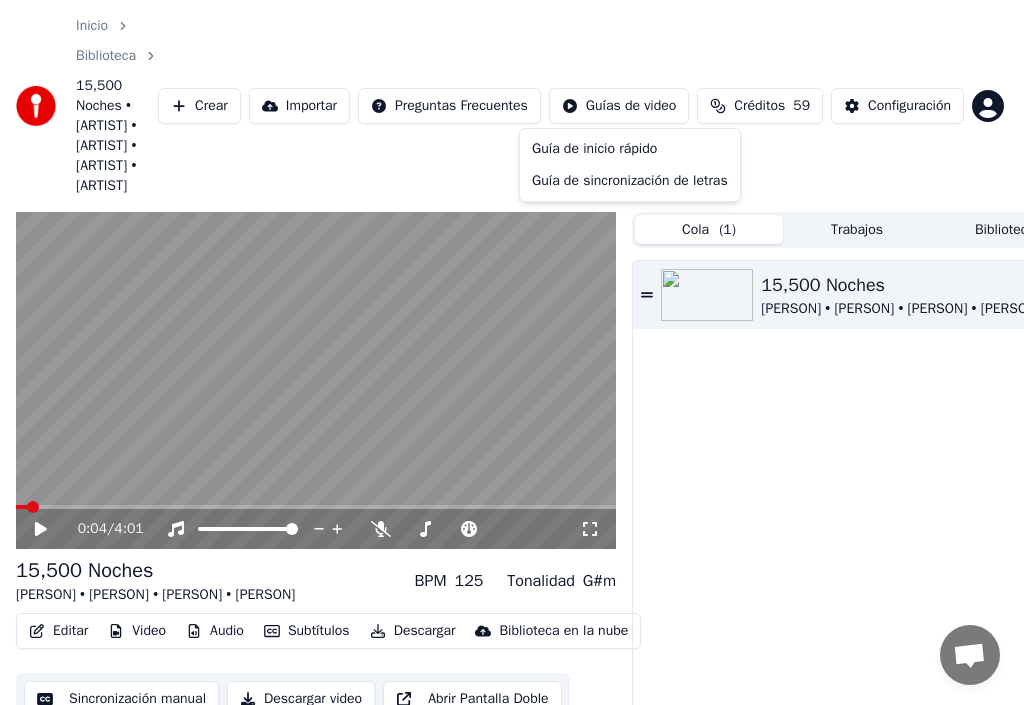 click on "Inicio Biblioteca 15,500 Noches • [ARTIST] • [ARTIST] • [ARTIST] • [ARTIST] Crear Importar Preguntas Frecuentes Guías de video Créditos 59 Configuración 0:04  /  4:01 15,500 Noches [ARTIST] • [ARTIST] • [ARTIST] • [ARTIST] BPM 125 Tonalidad G#m Editar Video Audio Subtítulos Descargar Biblioteca en la nube Sincronización manual Descargar video Abrir Pantalla Doble Cola ( 1 ) Trabajos Biblioteca 15,500 Noches [ARTIST] • [ARTIST] • [ARTIST] • [ARTIST] Guía de inicio rápido Guía de sincronización de letras" at bounding box center [512, 352] 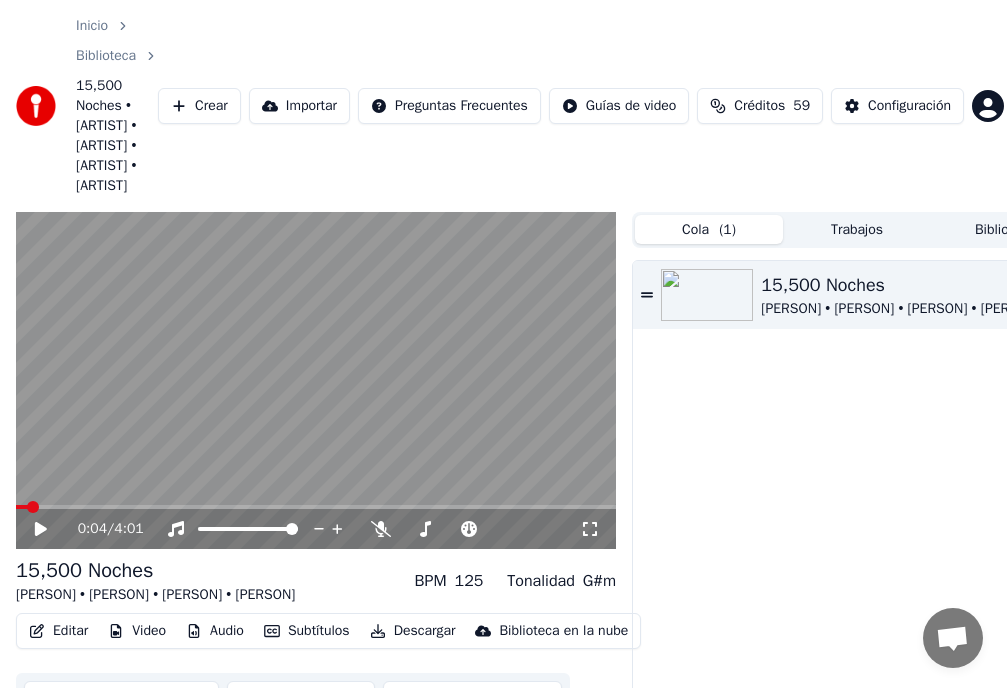 click 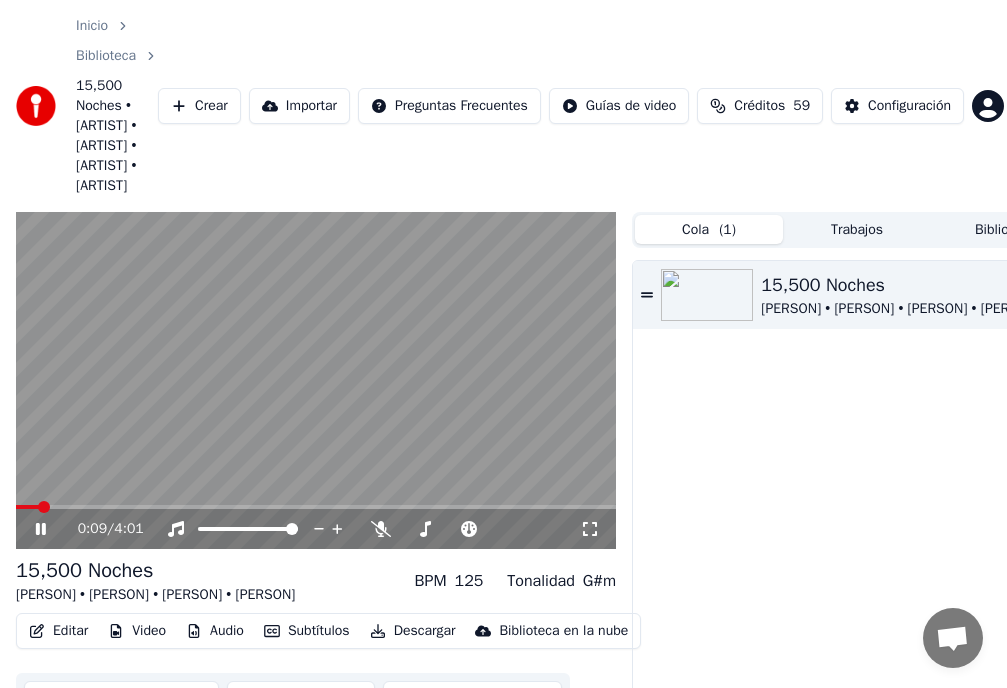 click at bounding box center (36, 106) 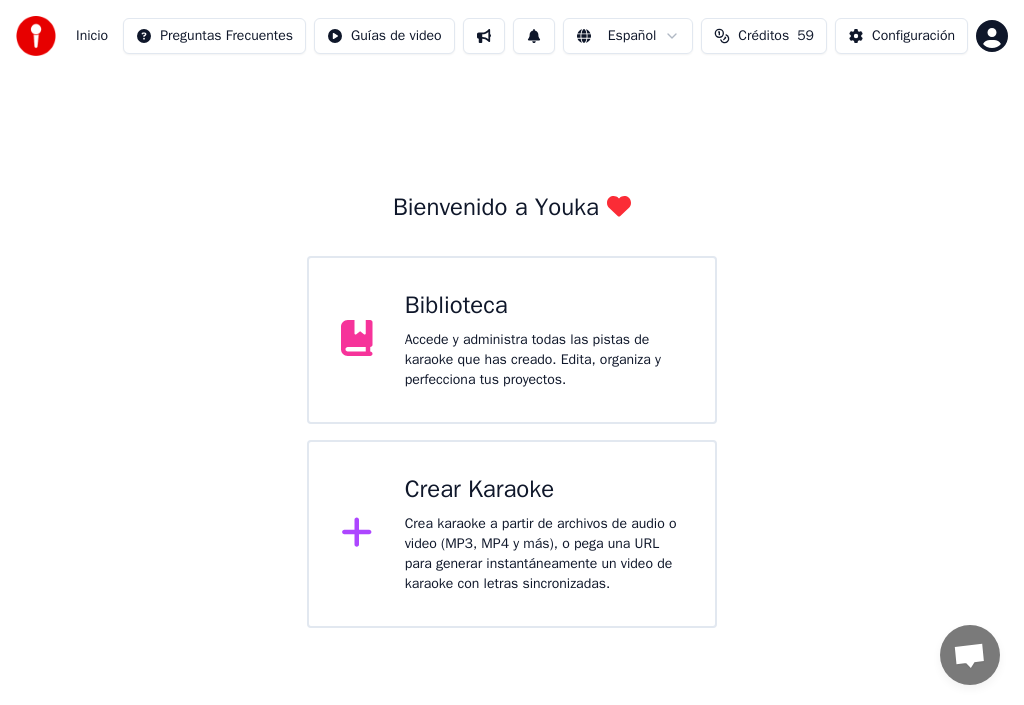 click on "Inicio Preguntas Frecuentes Guías de video Español Créditos 59 Configuración Bienvenido a Youka Biblioteca Accede y administra todas las pistas de karaoke que has creado. Edita, organiza y perfecciona tus proyectos. Crear Karaoke Crea karaoke a partir de archivos de audio o video (MP3, MP4 y más), o pega una URL para generar instantáneamente un video de karaoke con letras sincronizadas." at bounding box center (512, 314) 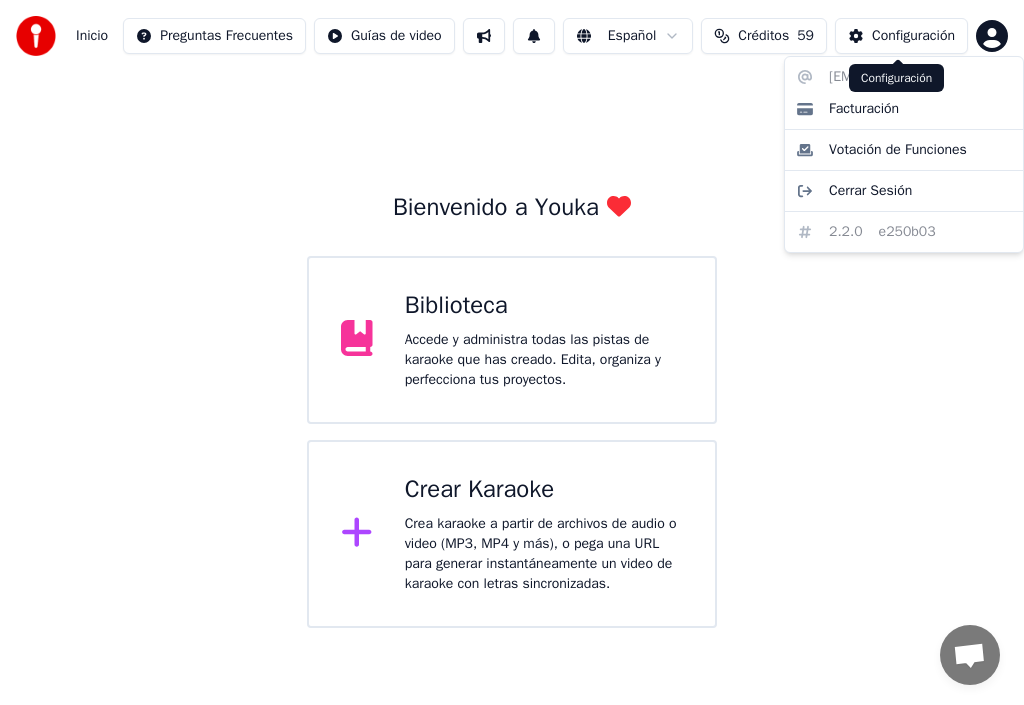 click on "Inicio Preguntas Frecuentes Guías de video Español Créditos 59 Configuración Bienvenido a Youka Biblioteca Accede y administra todas las pistas de karaoke que has creado. Edita, organiza y perfecciona tus proyectos. Crear Karaoke Crea karaoke a partir de archivos de audio o video (MP3, MP4 y más), o pega una URL para generar instantáneamente un video de karaoke con letras sincronizadas. [EMAIL] Facturación Votación de Funciones Cerrar Sesión 2.2.0 e250b03 Configuración Configuración" at bounding box center (512, 314) 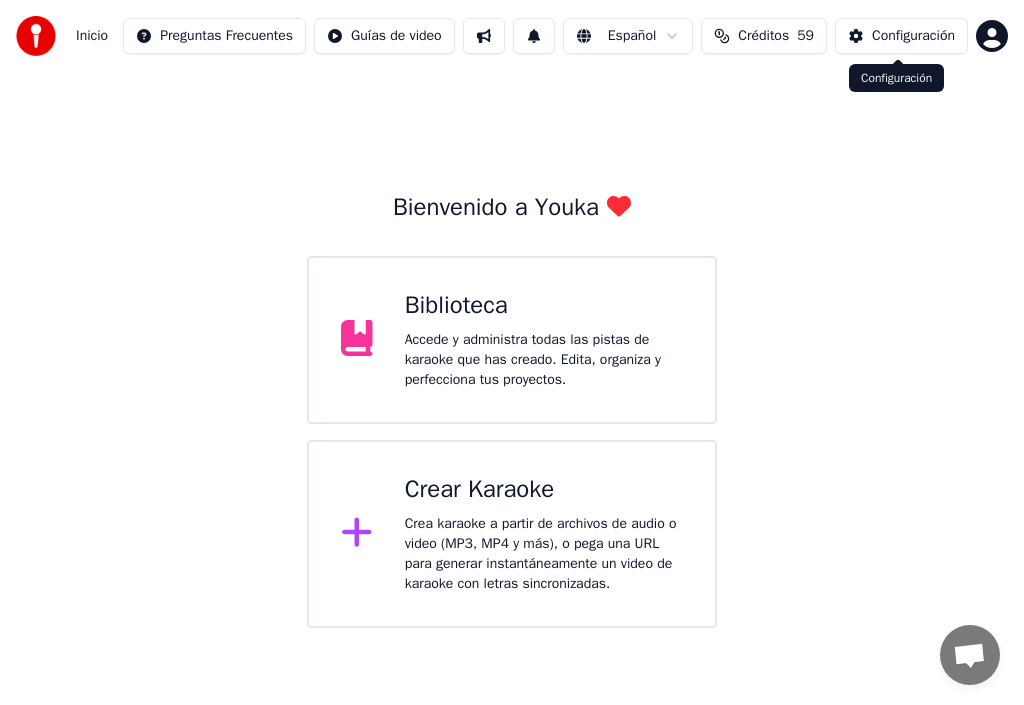 click on "Configuración" at bounding box center (913, 36) 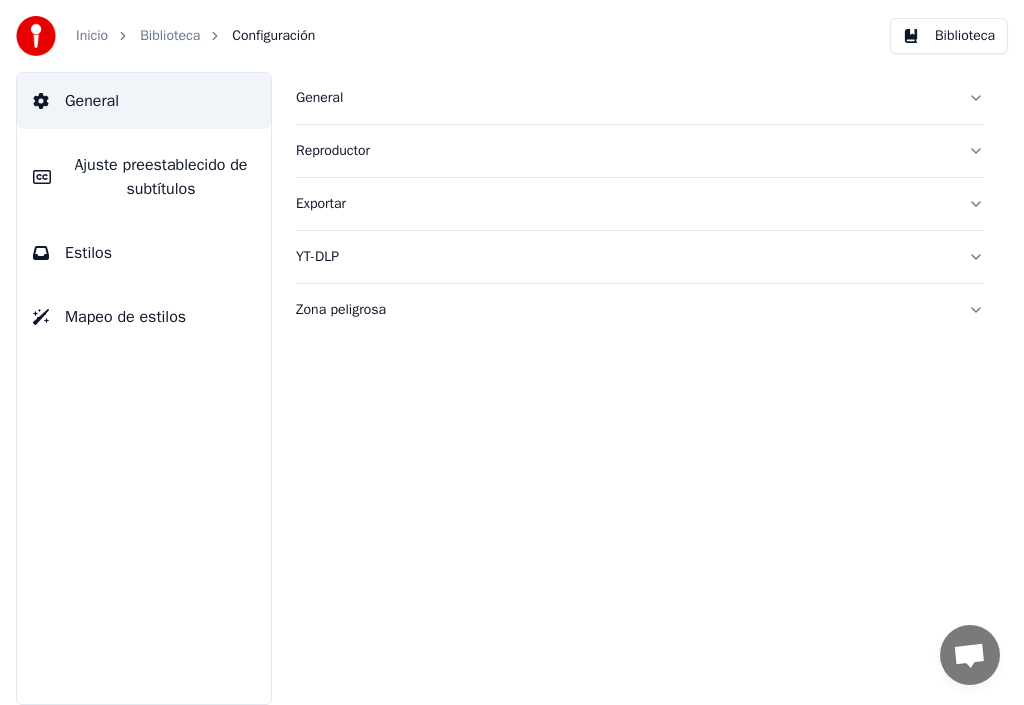 click on "Biblioteca" at bounding box center [949, 36] 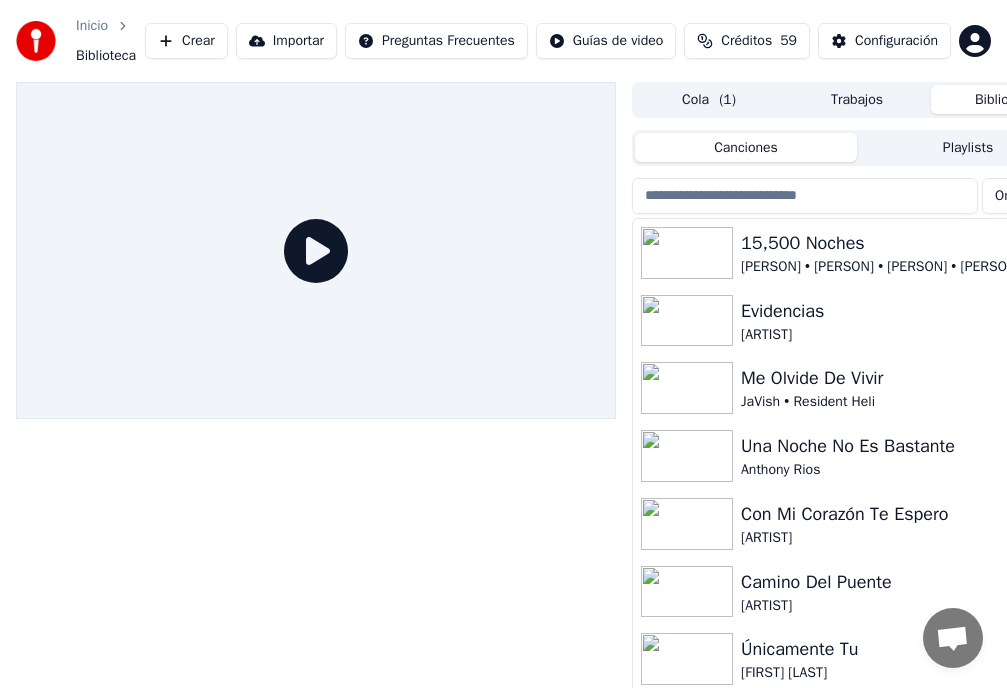 click on "Evidencias [ARTIST]" at bounding box center [897, 321] 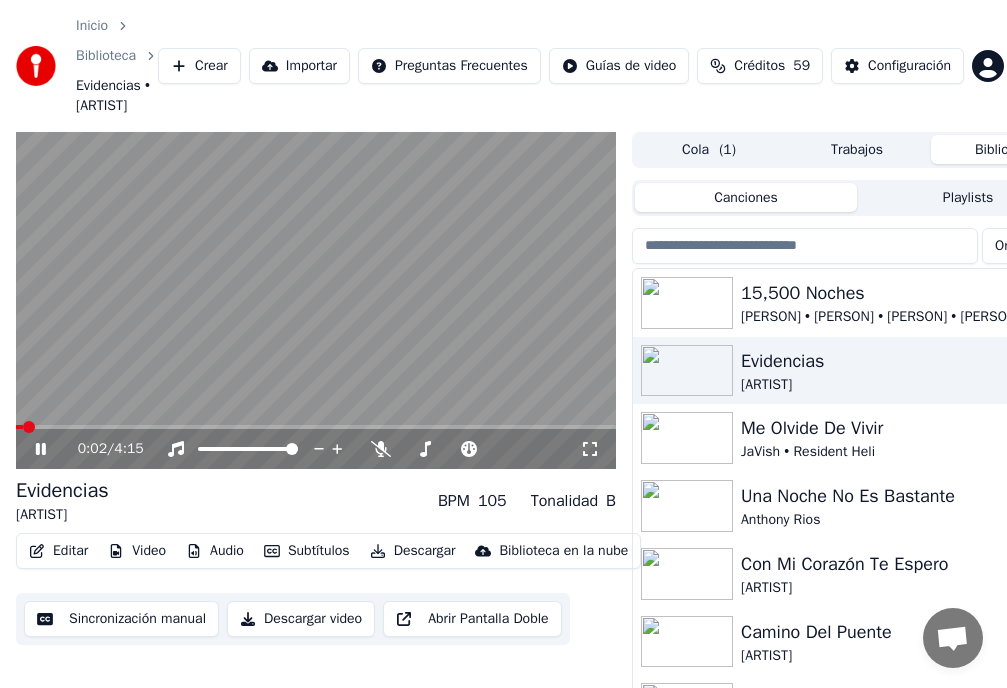 click on "Con Mi Corazón Te Espero" at bounding box center (897, 564) 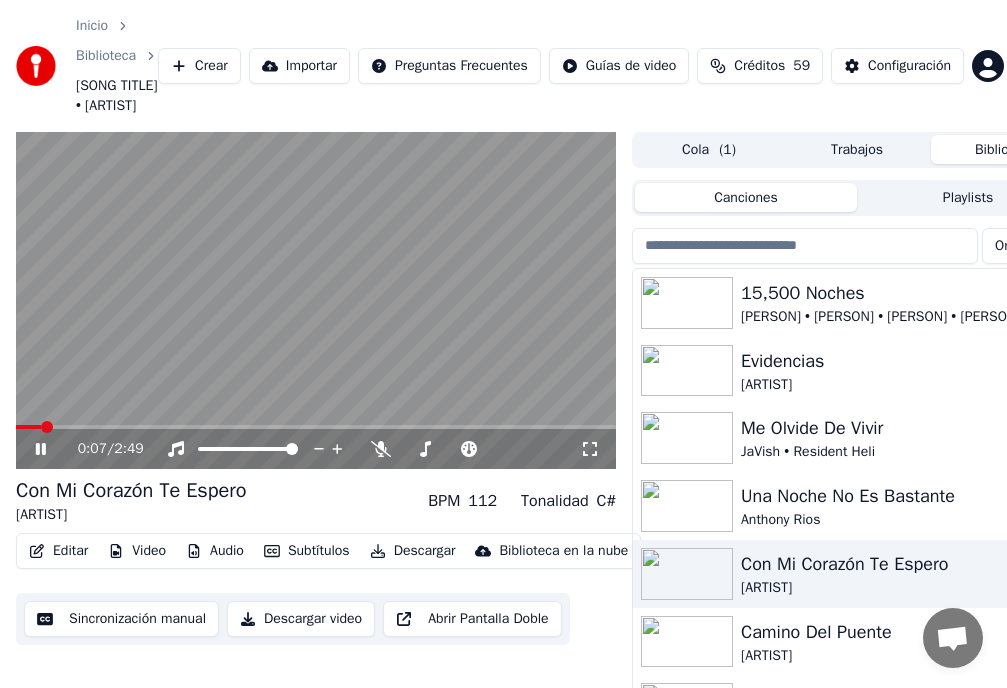 click 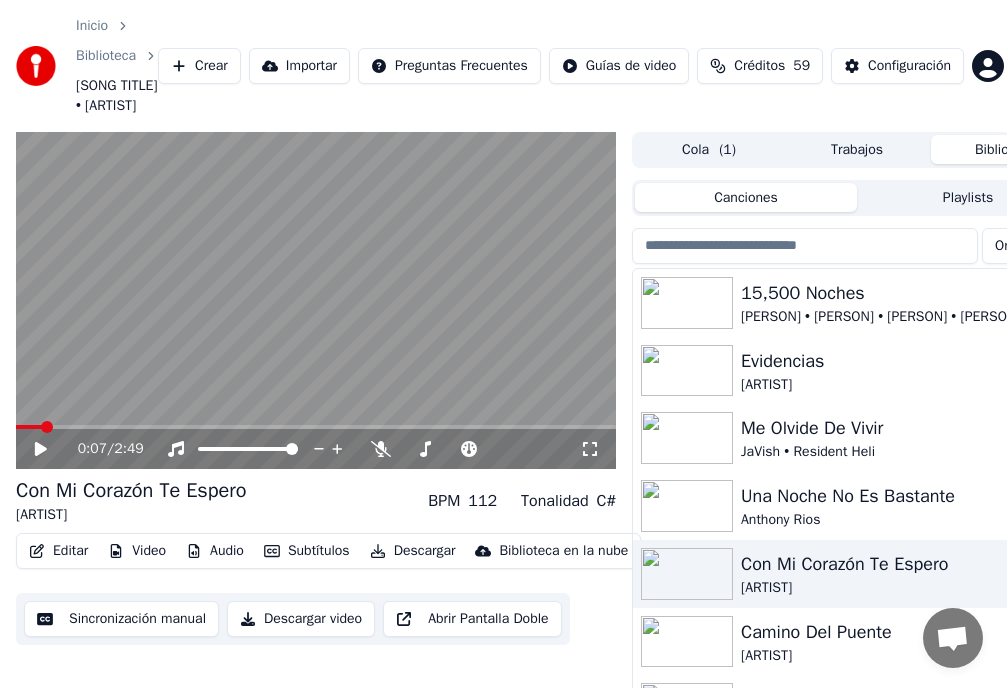 click at bounding box center [47, 427] 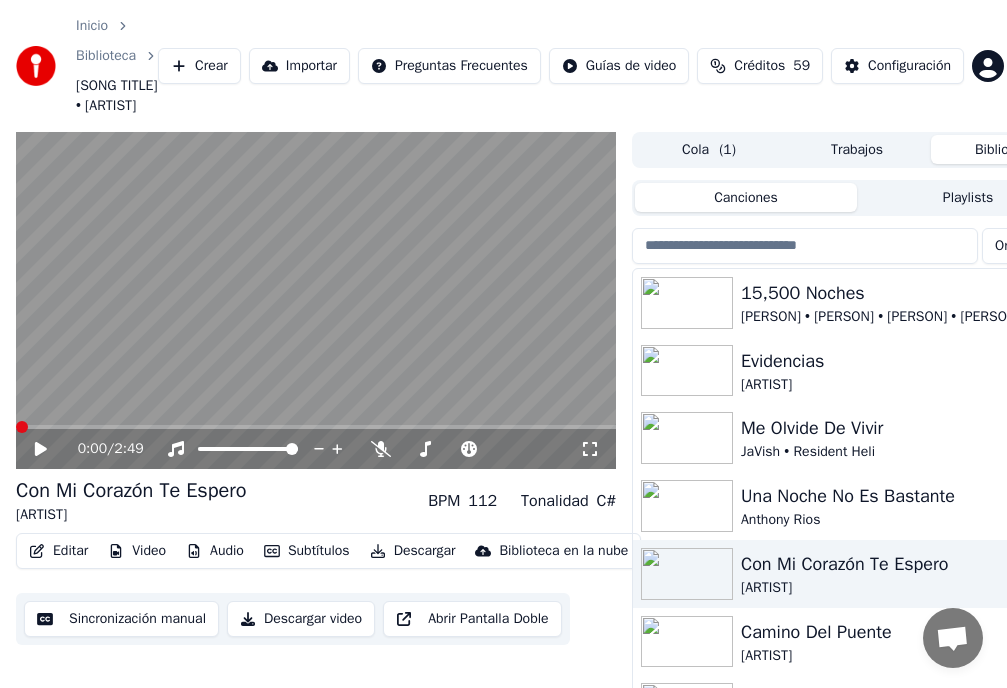 click 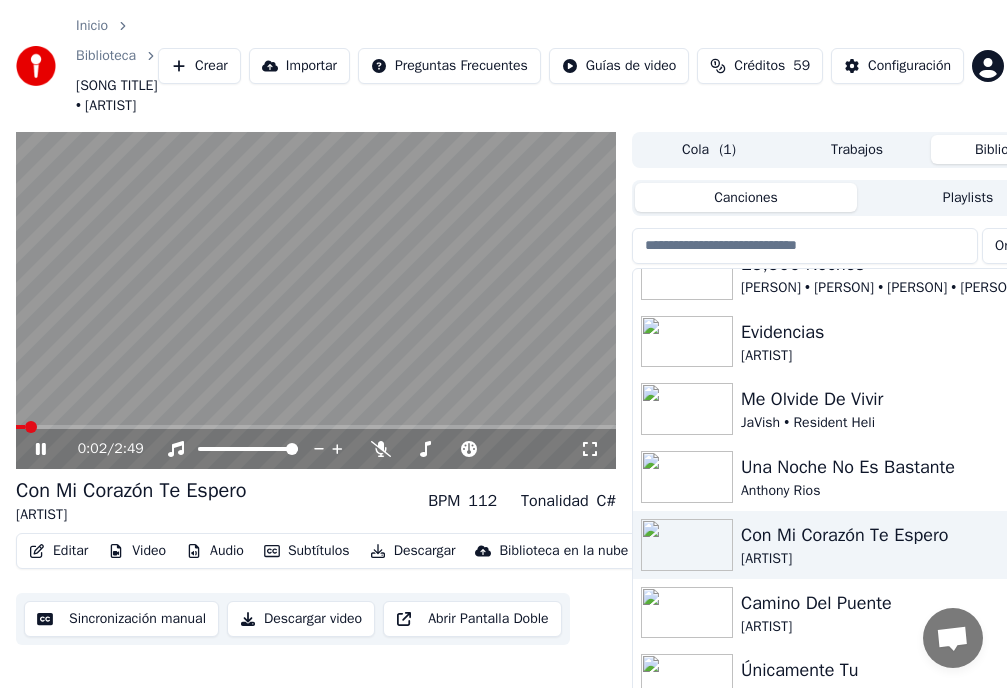 scroll, scrollTop: 0, scrollLeft: 0, axis: both 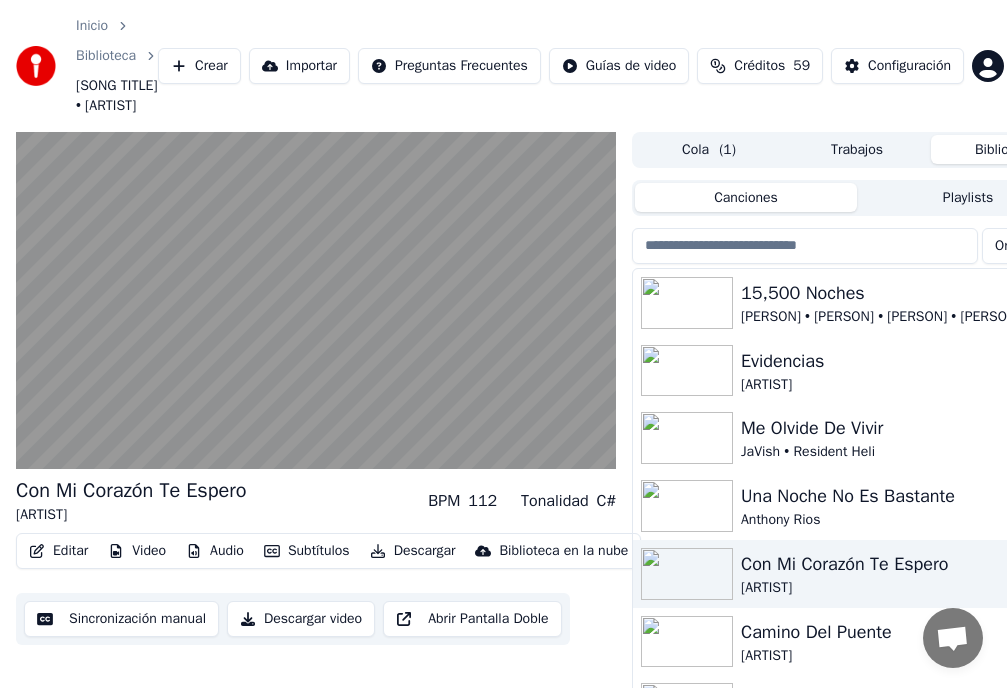 click on "Una Noche No Es Bastante" at bounding box center (897, 496) 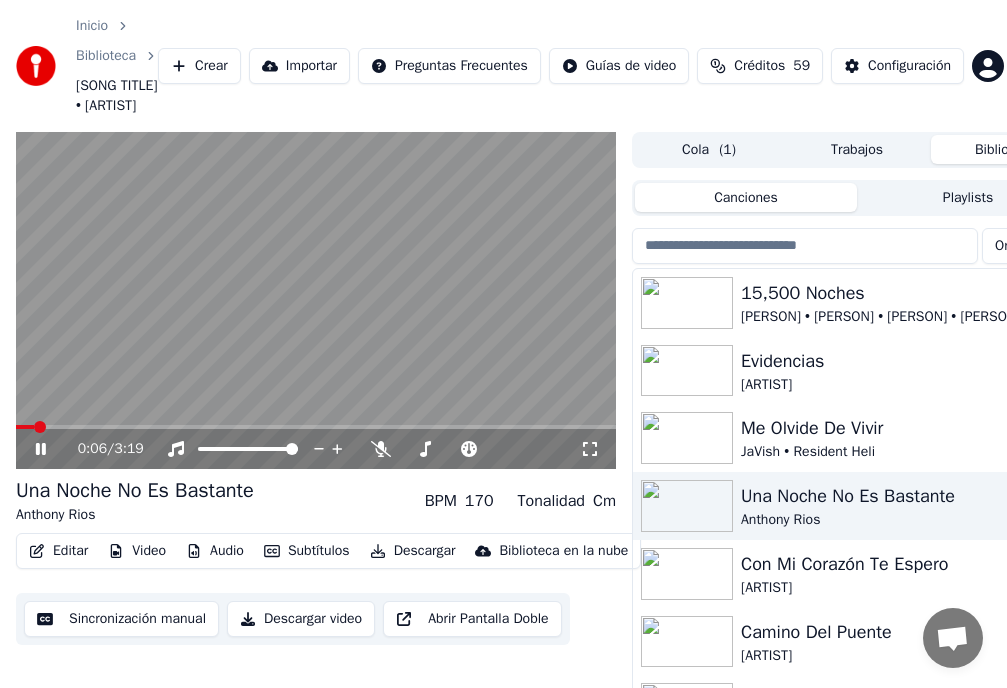 click 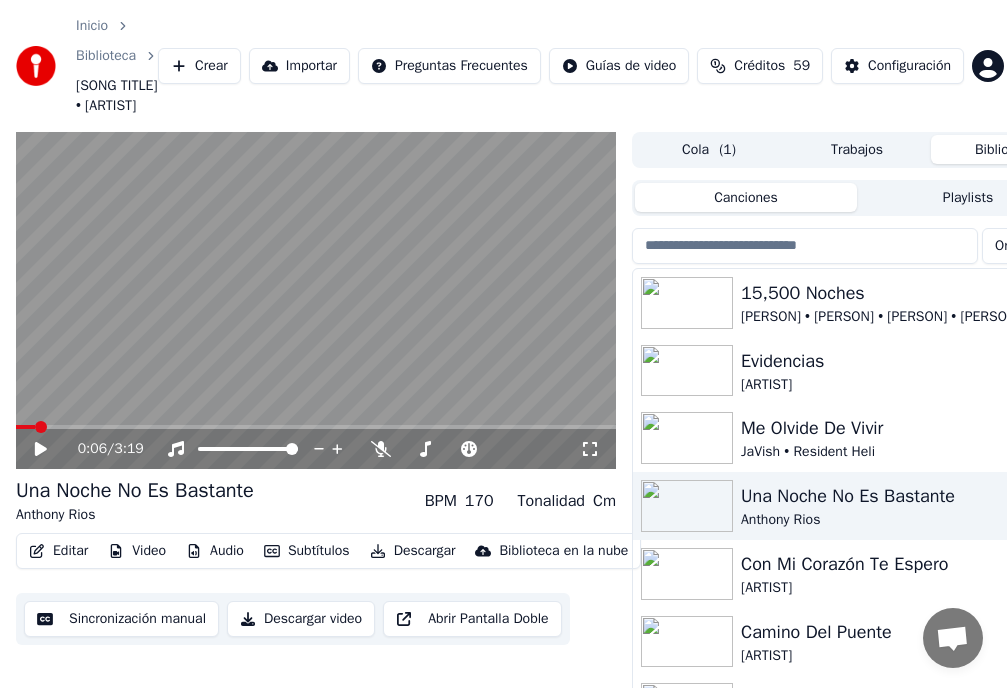 click 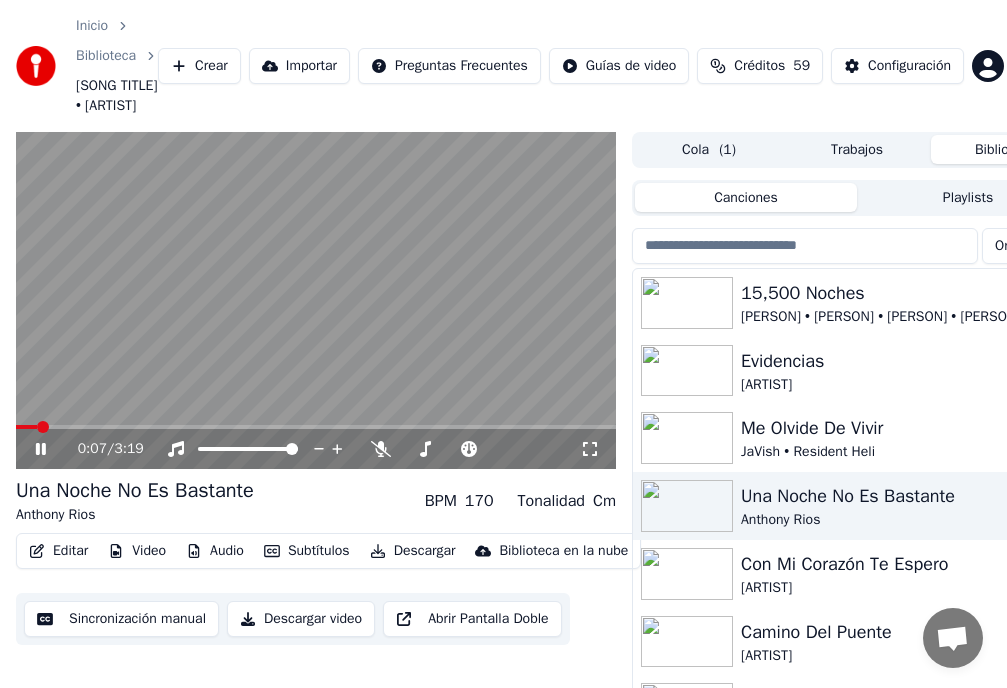 click 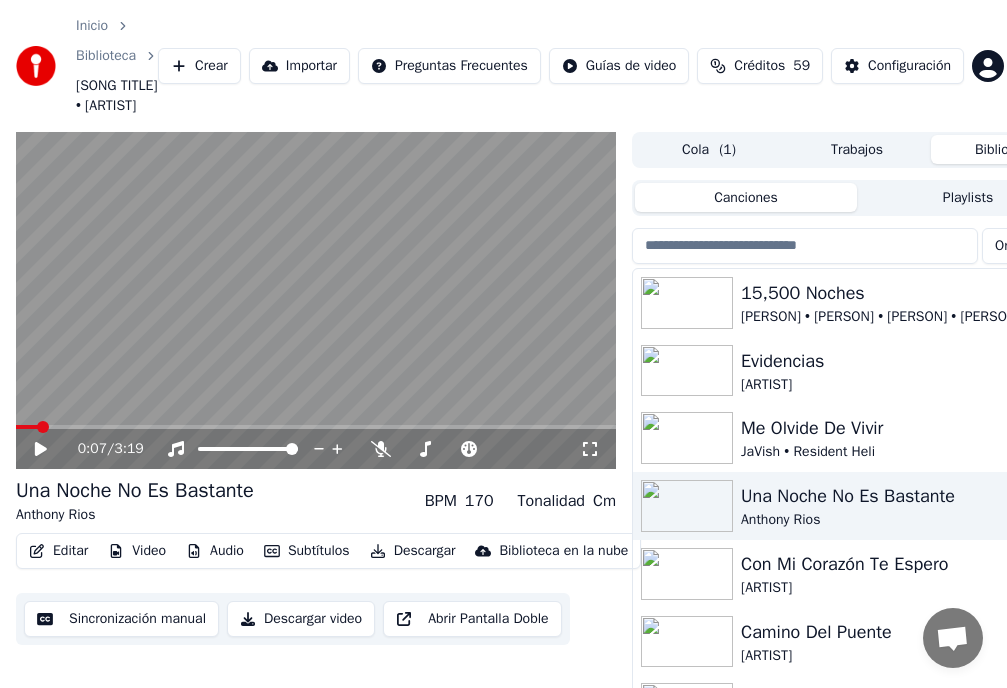 click on "Una Noche No Es Bastante" at bounding box center [897, 496] 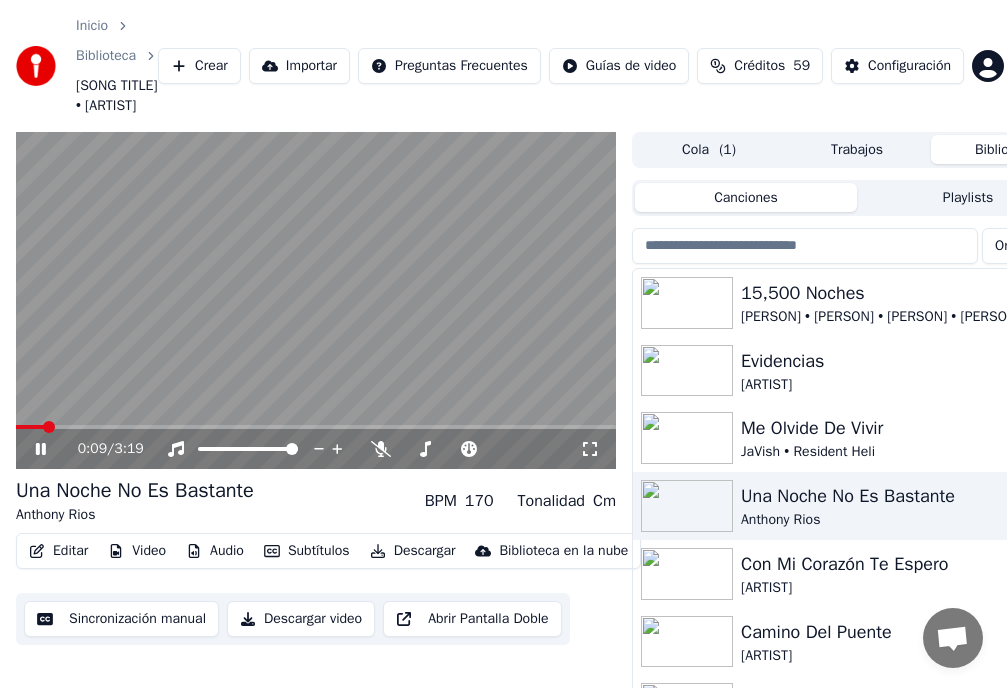 click on "Con Mi Corazón Te Espero" at bounding box center (897, 564) 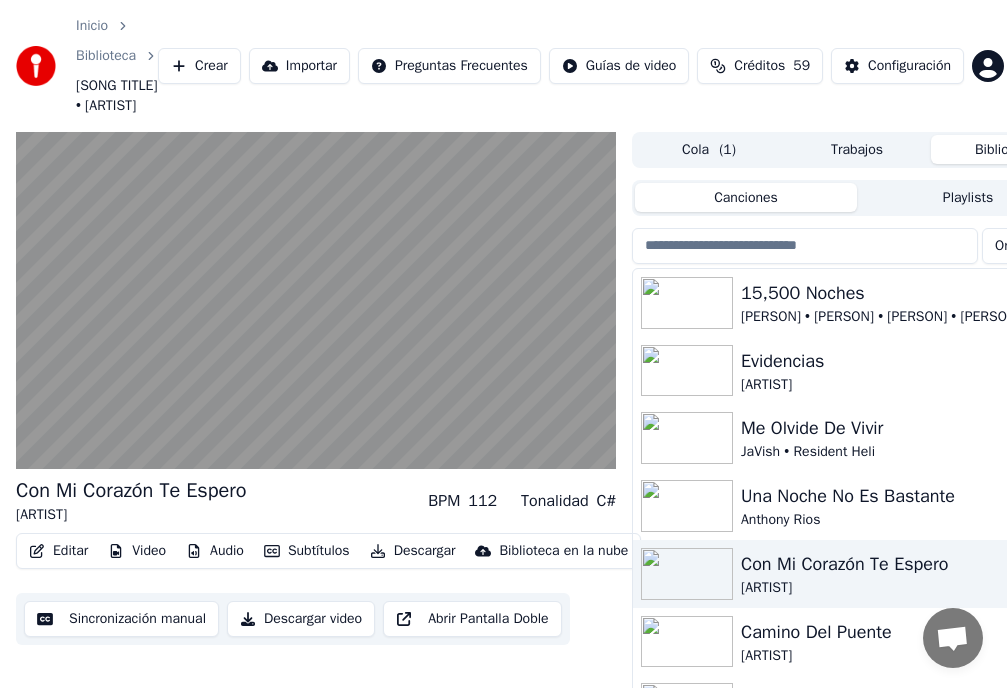scroll, scrollTop: 100, scrollLeft: 0, axis: vertical 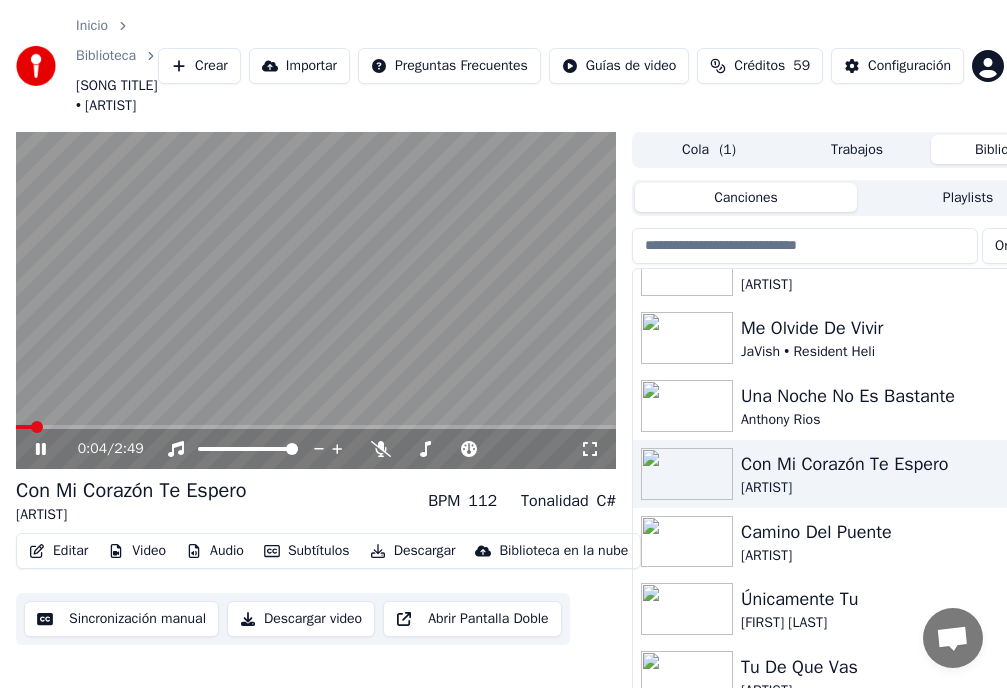 click on "Camino Del Puente" at bounding box center (897, 532) 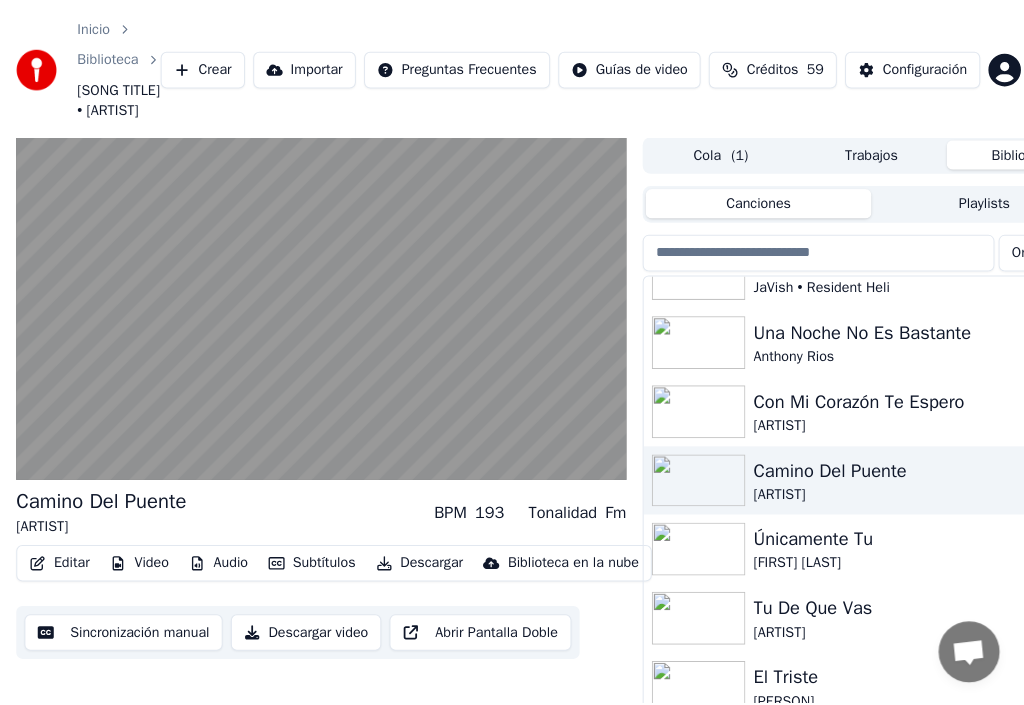 scroll, scrollTop: 200, scrollLeft: 0, axis: vertical 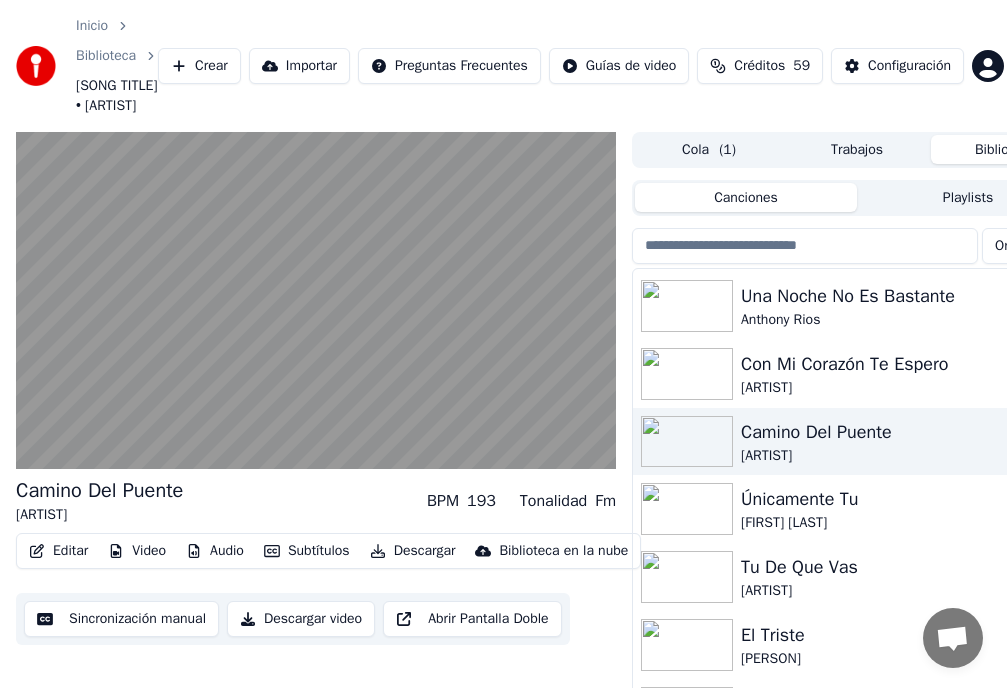 click on "Tu De Que Vas" at bounding box center (897, 567) 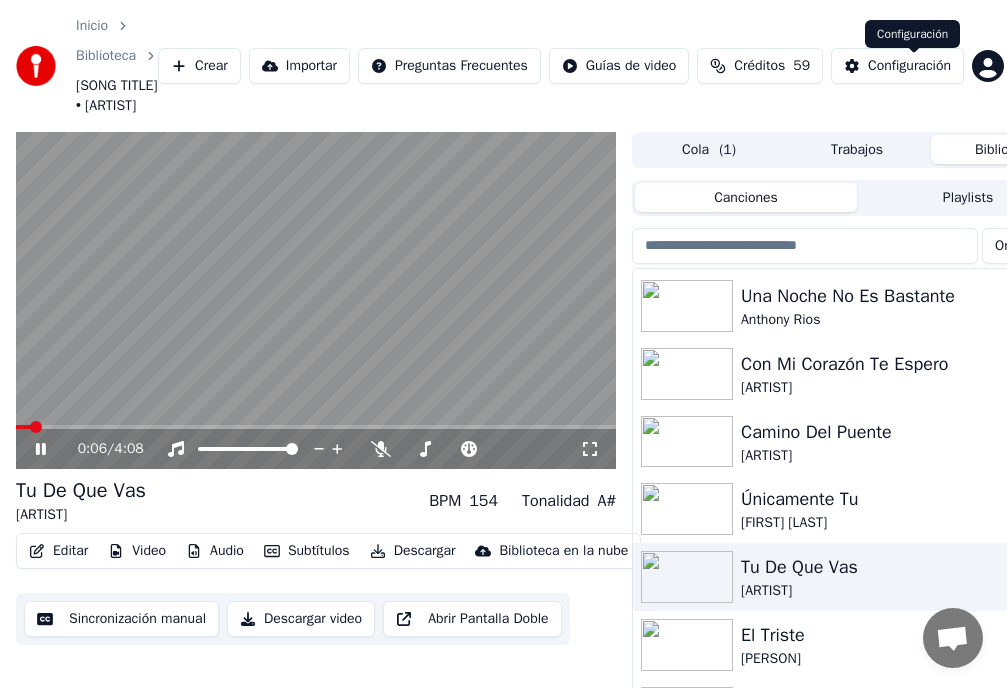 click on "Configuración" at bounding box center (909, 66) 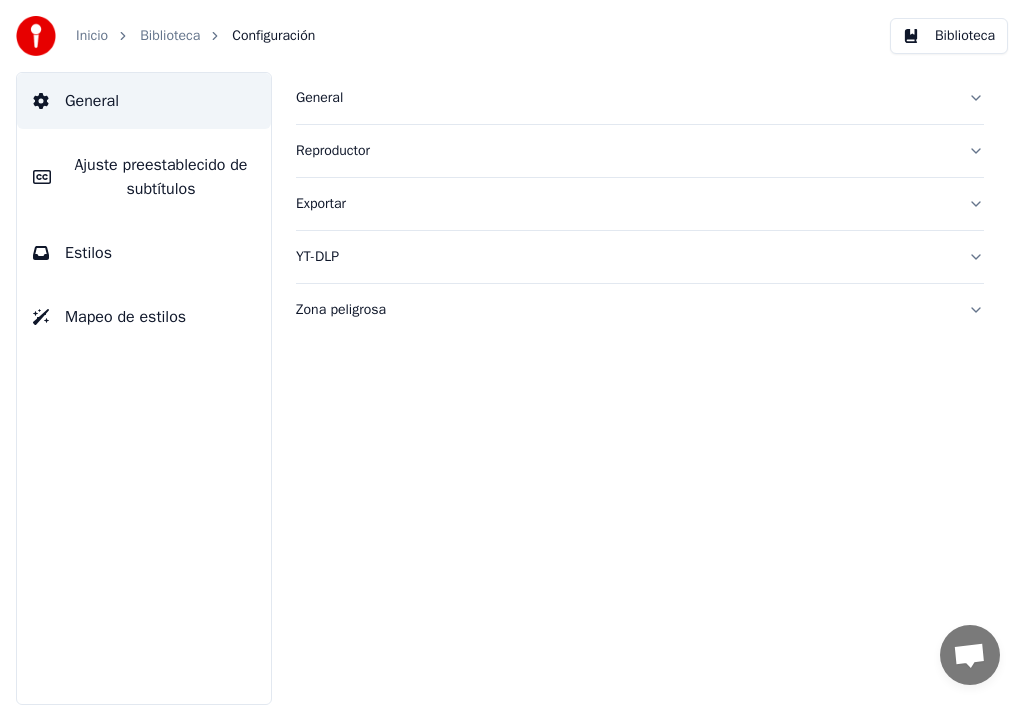 click on "Ajuste preestablecido de subtítulos" at bounding box center [161, 177] 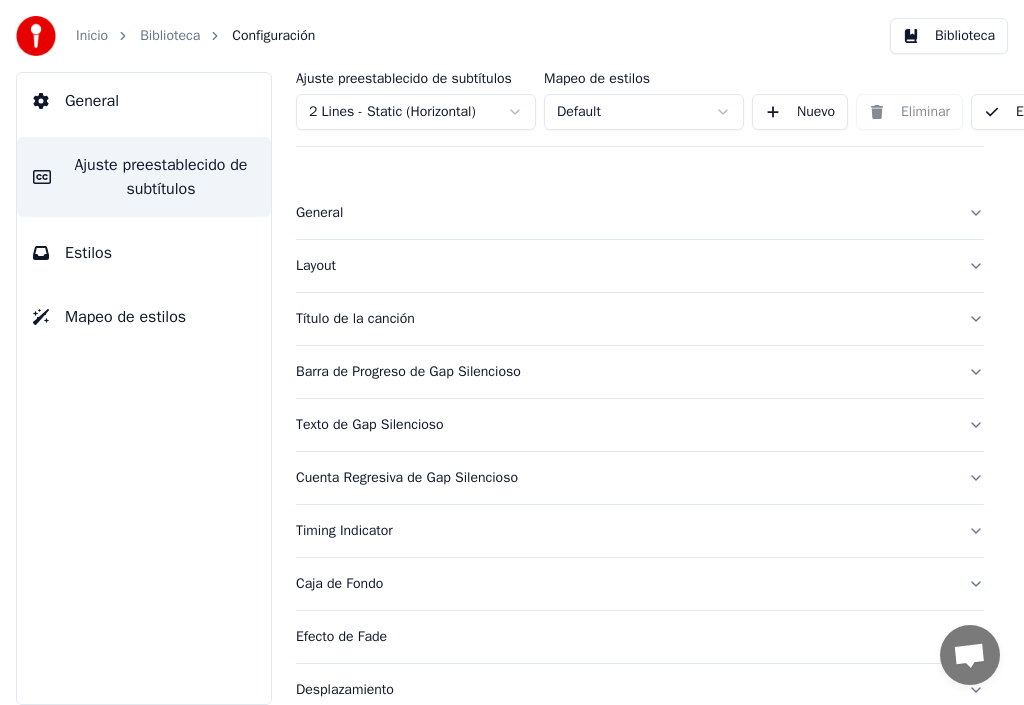 click on "Inicio Biblioteca Configuración Biblioteca General Ajuste preestablecido de subtítulos Estilos Mapeo de estilos Ajuste preestablecido de subtítulos 2 Lines - Static (Horizontal) Mapeo de estilos Default Nuevo Eliminar Establecer como Predeterminado General Layout Título de la canción Barra de Progreso de Gap Silencioso Texto de Gap Silencioso Cuenta Regresiva de Gap Silencioso Timing Indicator Caja de Fondo Efecto de Fade Desplazamiento Máximo de caracteres por línea Dividir Línea Automáticamente Advanced Settings" at bounding box center (512, 352) 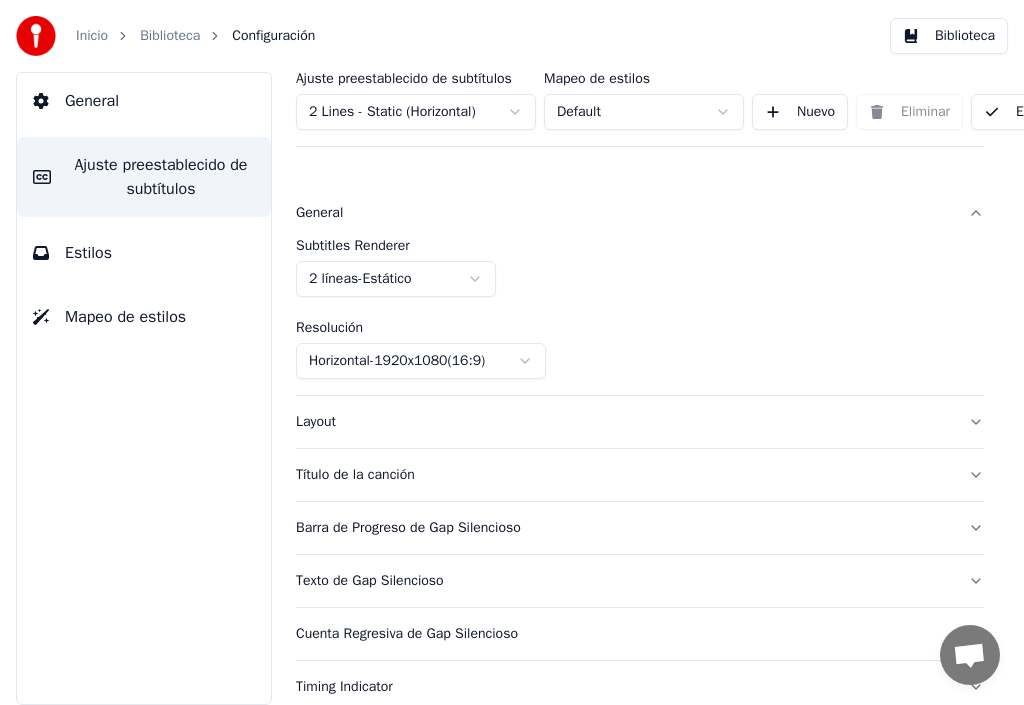 click on "Inicio Biblioteca Configuración Biblioteca General Ajuste preestablecido de subtítulos Estilos Mapeo de estilos Ajuste preestablecido de subtítulos 2 Lines - Static (Horizontal) Mapeo de estilos Default Nuevo Eliminar Establecer como Predeterminado General Subtitles Renderer 2 líneas  -  Estático Resolución Horizontal  -  1920 x 1080  ( 16 : 9 ) Layout Título de la canción Barra de Progreso de Gap Silencioso Texto de Gap Silencioso Cuenta Regresiva de Gap Silencioso Timing Indicator Caja de Fondo Efecto de Fade Desplazamiento Máximo de caracteres por línea Dividir Línea Automáticamente Advanced Settings" at bounding box center (512, 352) 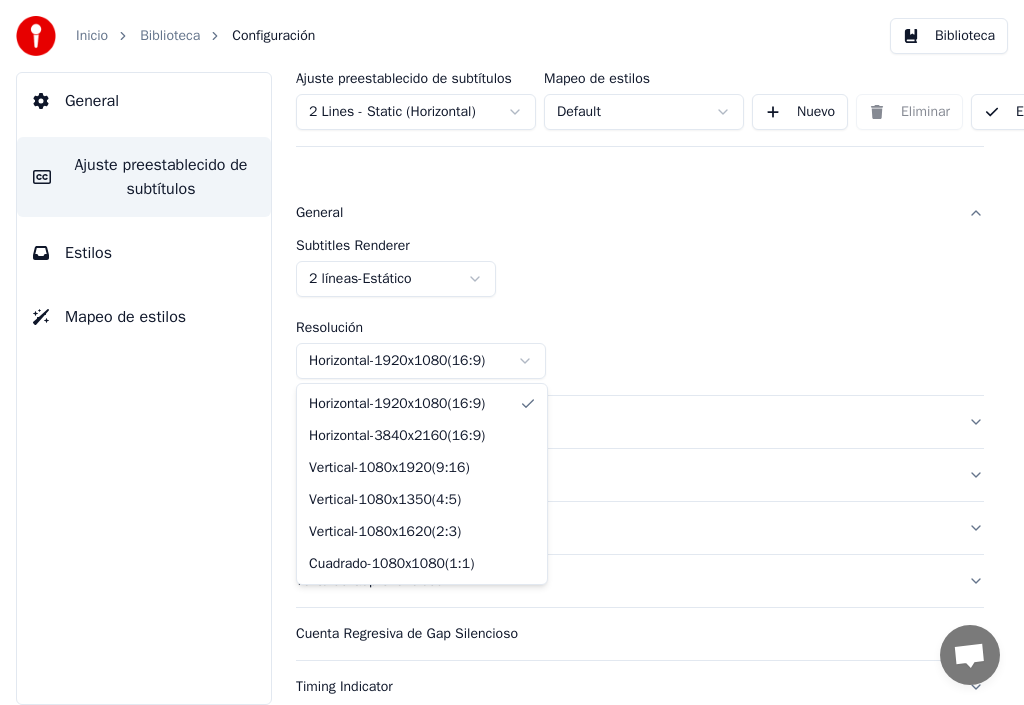 click on "Inicio Biblioteca Configuración Biblioteca General Ajuste preestablecido de subtítulos Estilos Mapeo de estilos Ajuste preestablecido de subtítulos 2 Lines - Static (Horizontal) Mapeo de estilos Default Nuevo Eliminar Establecer como Predeterminado General Subtitles Renderer 2 líneas  -  Estático Resolución Horizontal  -  1920 x 1080  ( 16 : 9 ) Layout Título de la canción Barra de Progreso de Gap Silencioso Texto de Gap Silencioso Cuenta Regresiva de Gap Silencioso Timing Indicator Caja de Fondo Efecto de Fade Desplazamiento Máximo de caracteres por línea Dividir Línea Automáticamente Advanced Settings Horizontal  -  1920 x 1080  ( 16 : 9 ) Horizontal  -  3840 x 2160  ( 16 : 9 ) Vertical  -  1080 x 1920  ( 9 : 16 ) Vertical  -  1080 x 1350  ( 4 : 5 ) Vertical  -  1080 x 1620  ( 2 : 3 ) Cuadrado  -  1080 x 1080  ( 1 : 1 )" at bounding box center [512, 352] 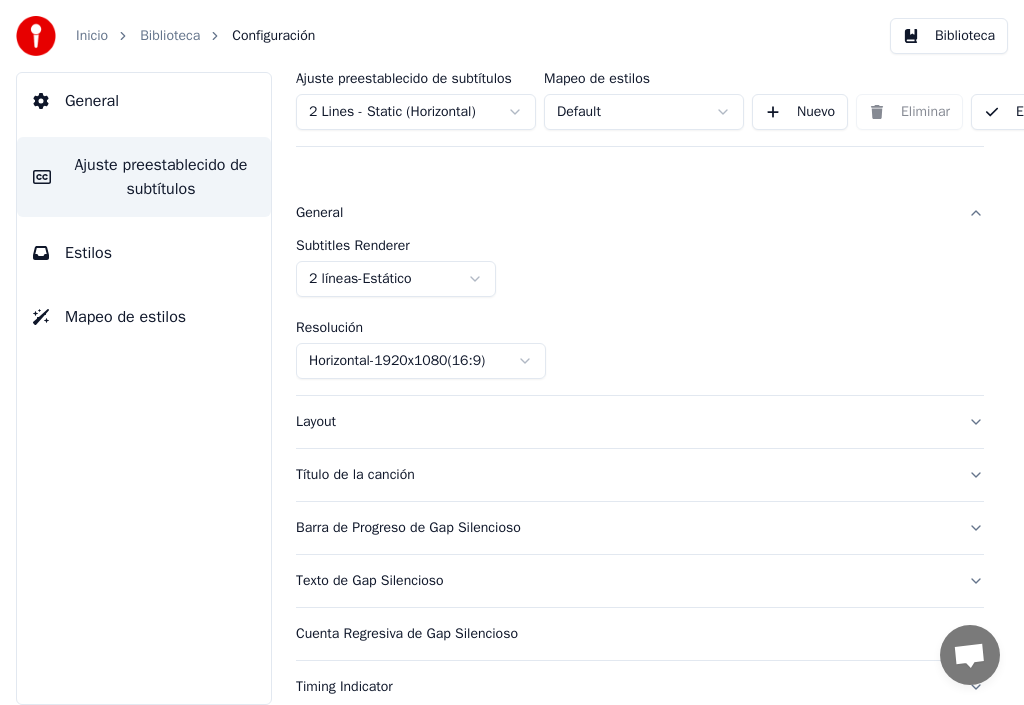 click on "Inicio Biblioteca Configuración Biblioteca General Ajuste preestablecido de subtítulos Estilos Mapeo de estilos Ajuste preestablecido de subtítulos 2 Lines - Static (Horizontal) Mapeo de estilos Default Nuevo Eliminar Establecer como Predeterminado General Subtitles Renderer 2 líneas  -  Estático Resolución Horizontal  -  1920 x 1080  ( 16 : 9 ) Layout Título de la canción Barra de Progreso de Gap Silencioso Texto de Gap Silencioso Cuenta Regresiva de Gap Silencioso Timing Indicator Caja de Fondo Efecto de Fade Desplazamiento Máximo de caracteres por línea Dividir Línea Automáticamente Advanced Settings" at bounding box center (512, 352) 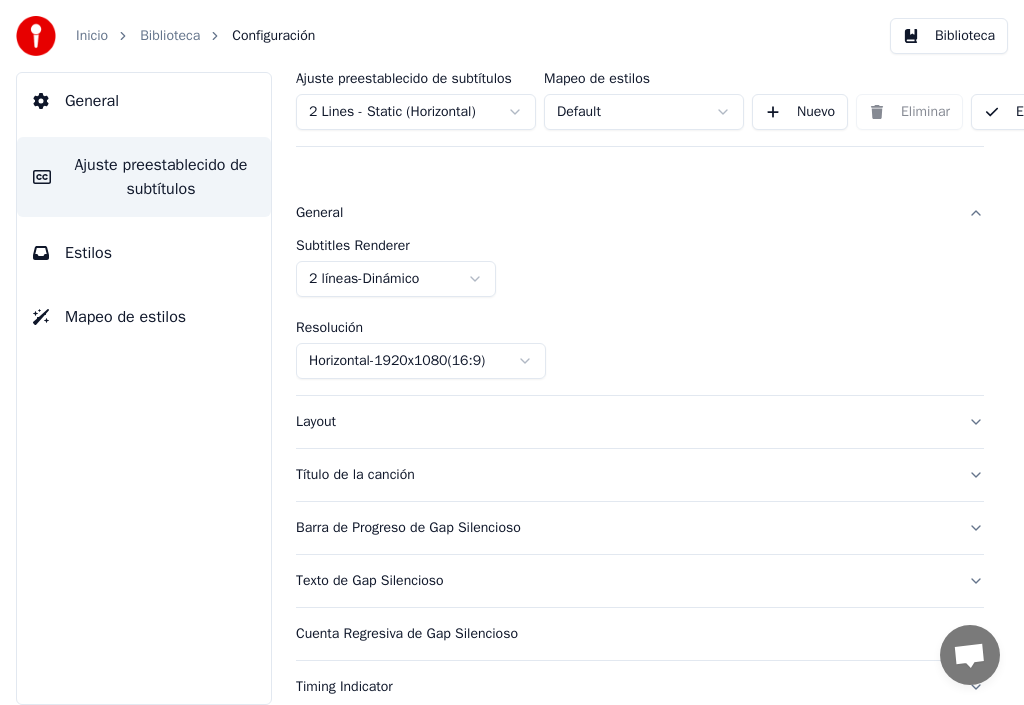 click on "Subtitles Renderer 2 líneas  -  Dinámico" at bounding box center (640, 268) 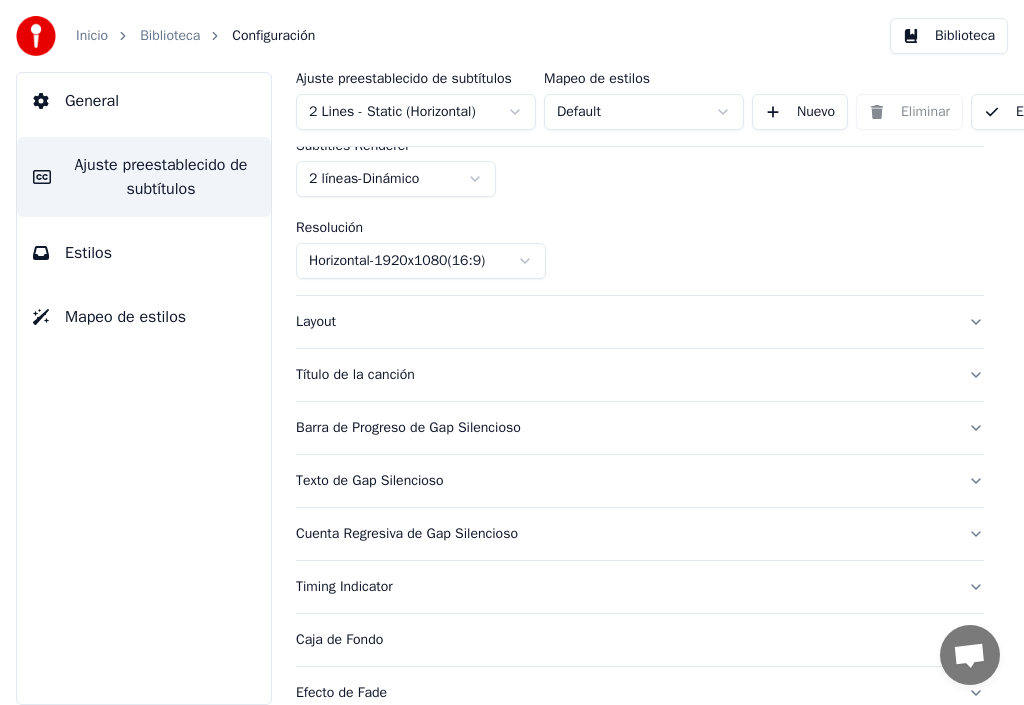 click on "Título de la canción" at bounding box center [624, 375] 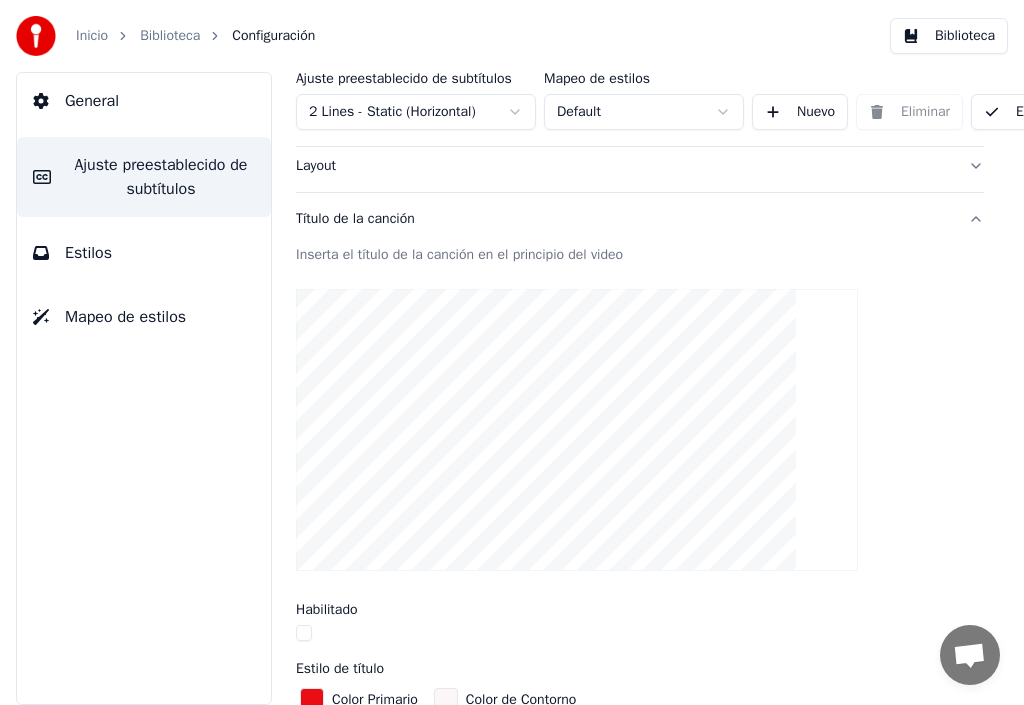 click at bounding box center [304, 633] 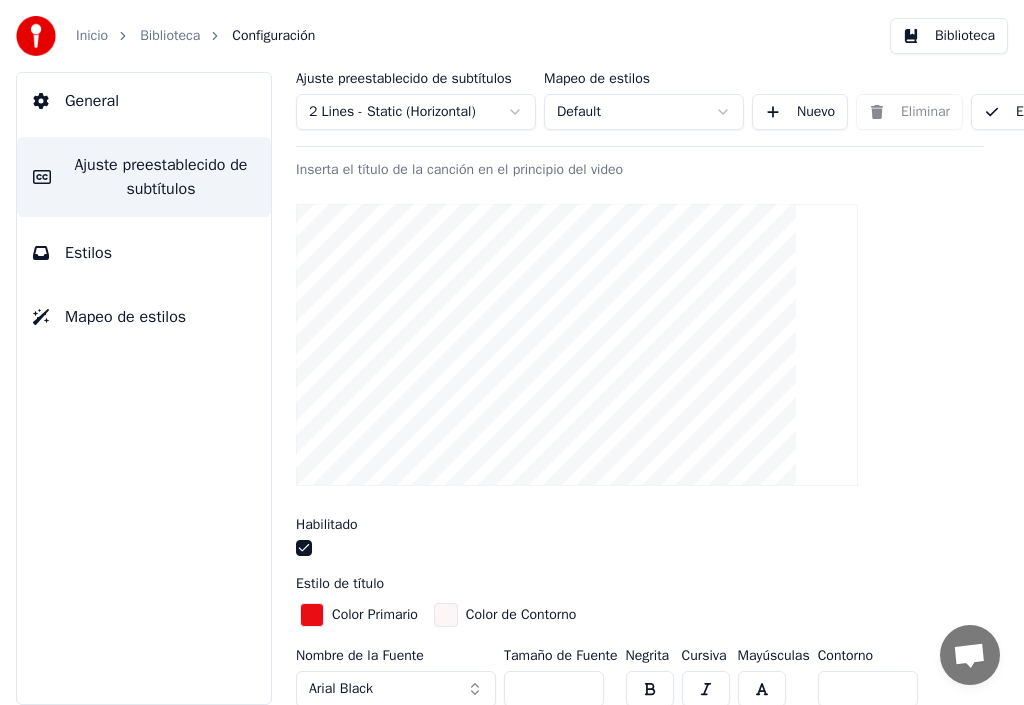 scroll, scrollTop: 0, scrollLeft: 0, axis: both 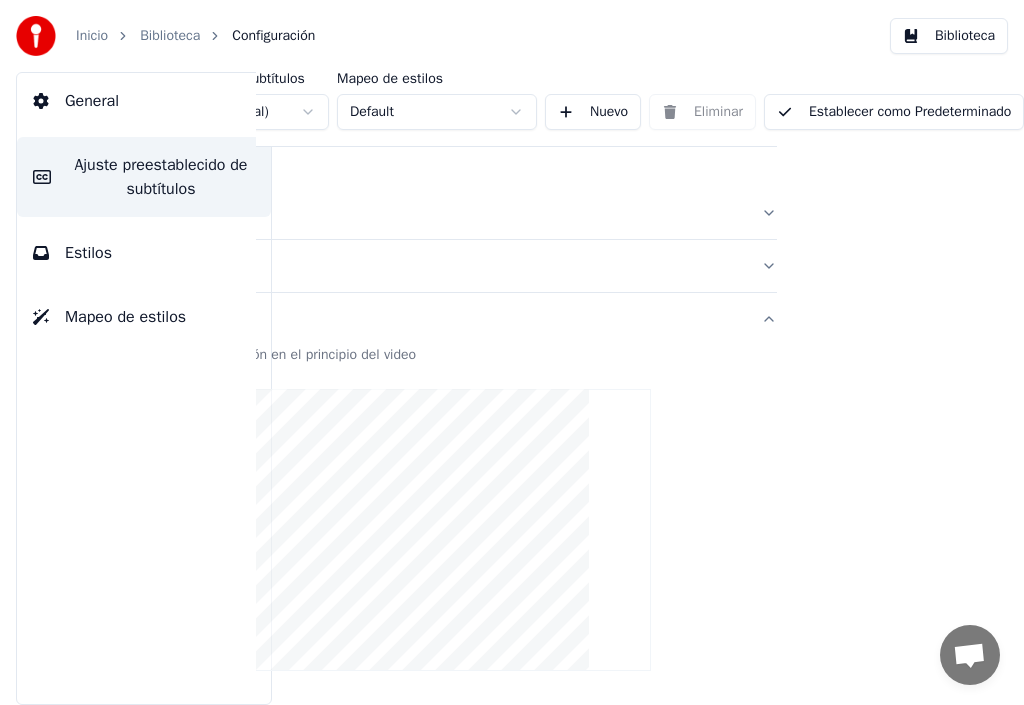 click on "Establecer como Predeterminado" at bounding box center [894, 112] 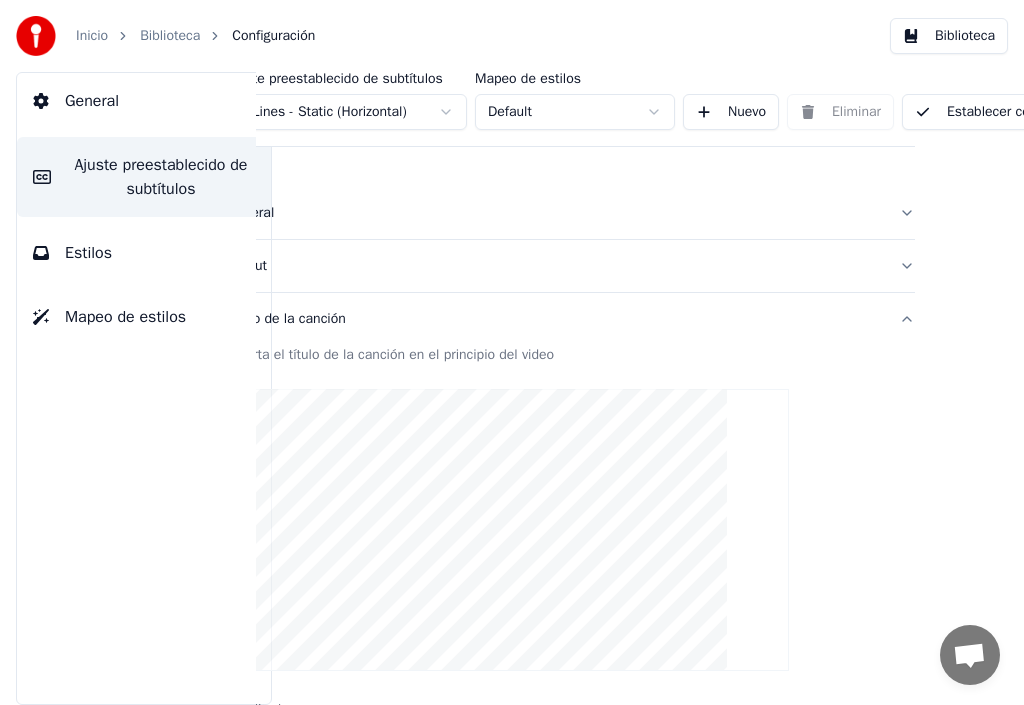 click on "Estilos" at bounding box center [88, 253] 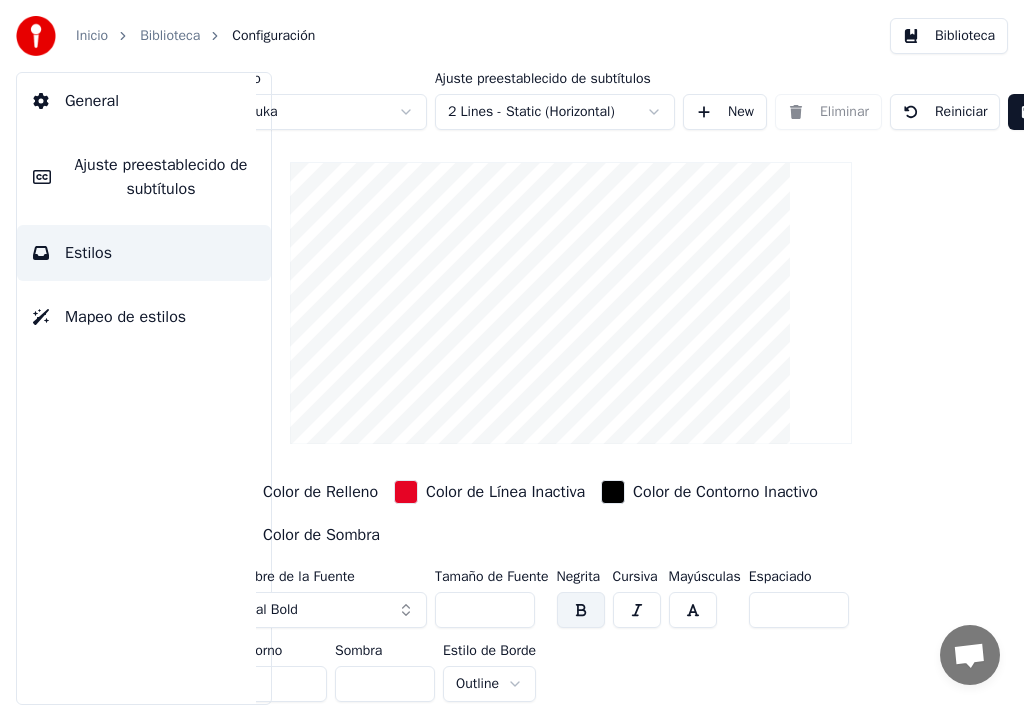 scroll, scrollTop: 0, scrollLeft: 184, axis: horizontal 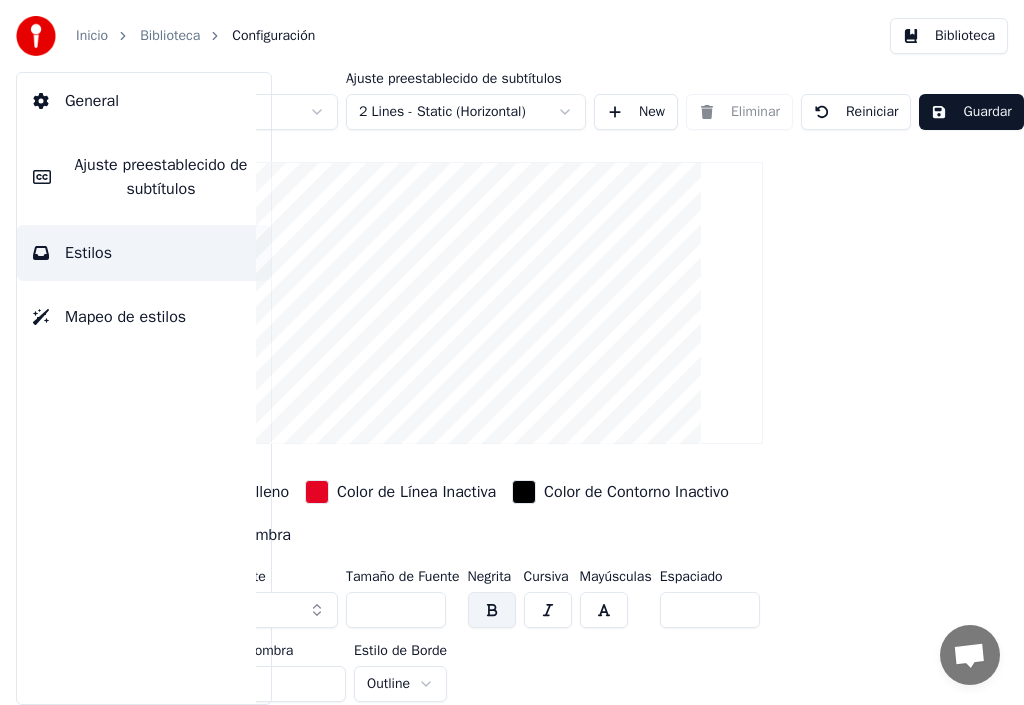 click on "Guardar" at bounding box center [971, 112] 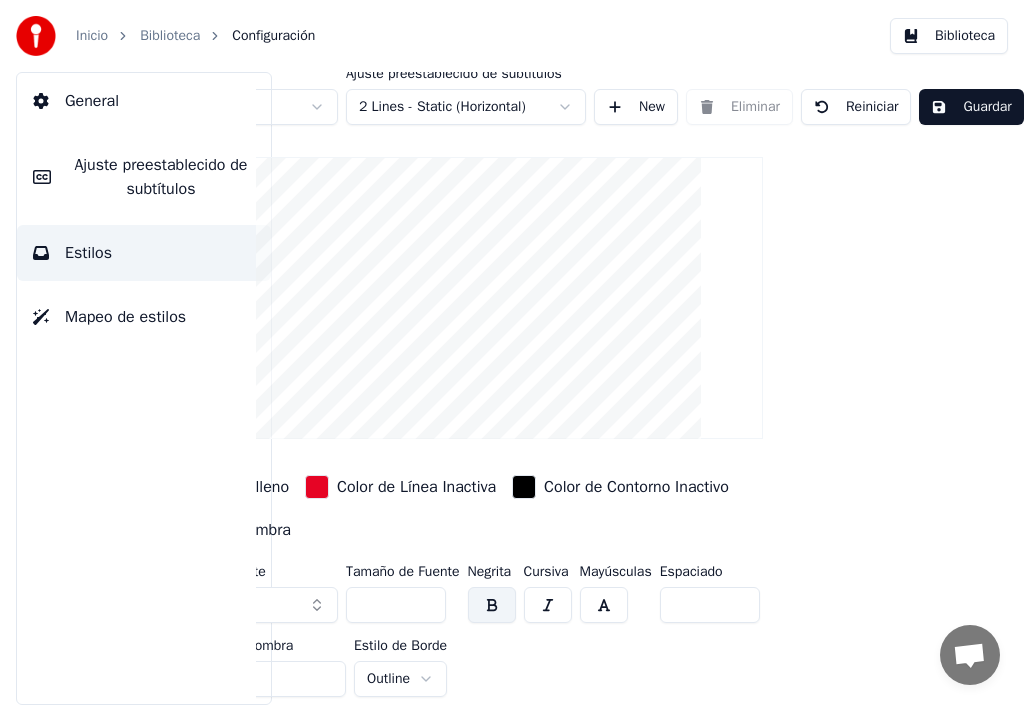 scroll, scrollTop: 20, scrollLeft: 0, axis: vertical 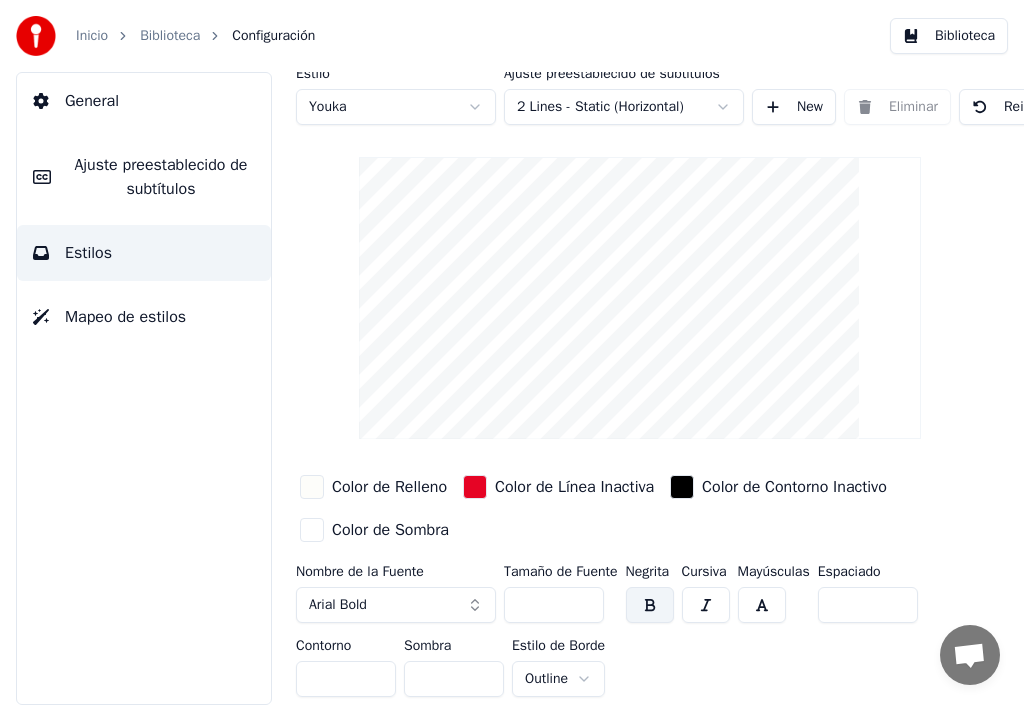 click on "Ajuste preestablecido de subtítulos" at bounding box center [161, 177] 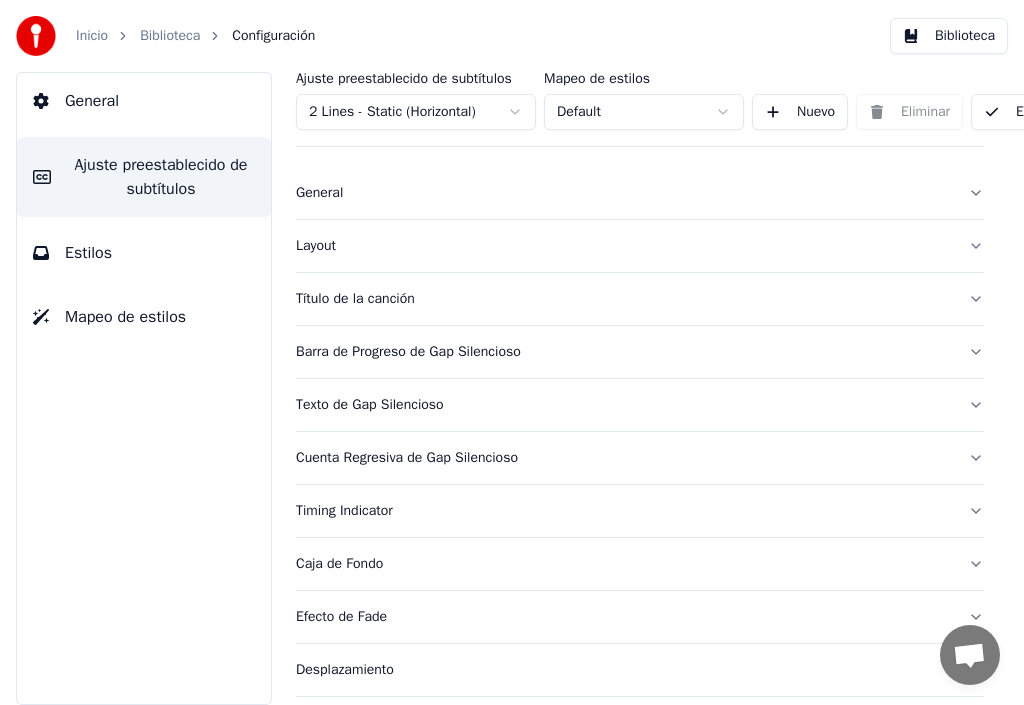 click on "Título de la canción" at bounding box center (624, 299) 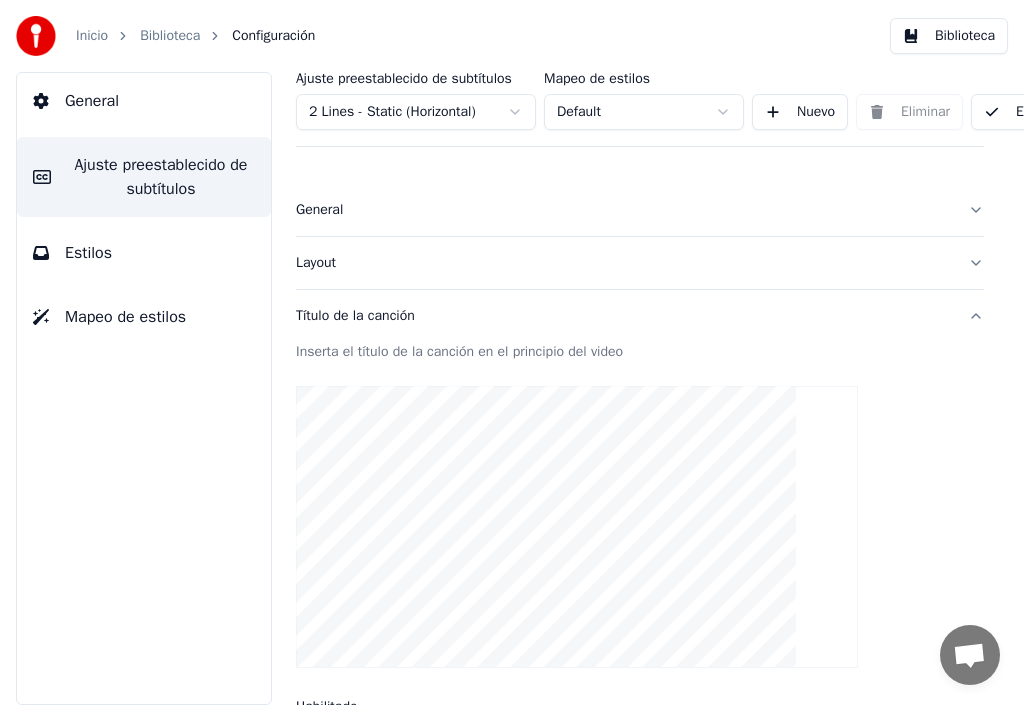 scroll, scrollTop: 0, scrollLeft: 0, axis: both 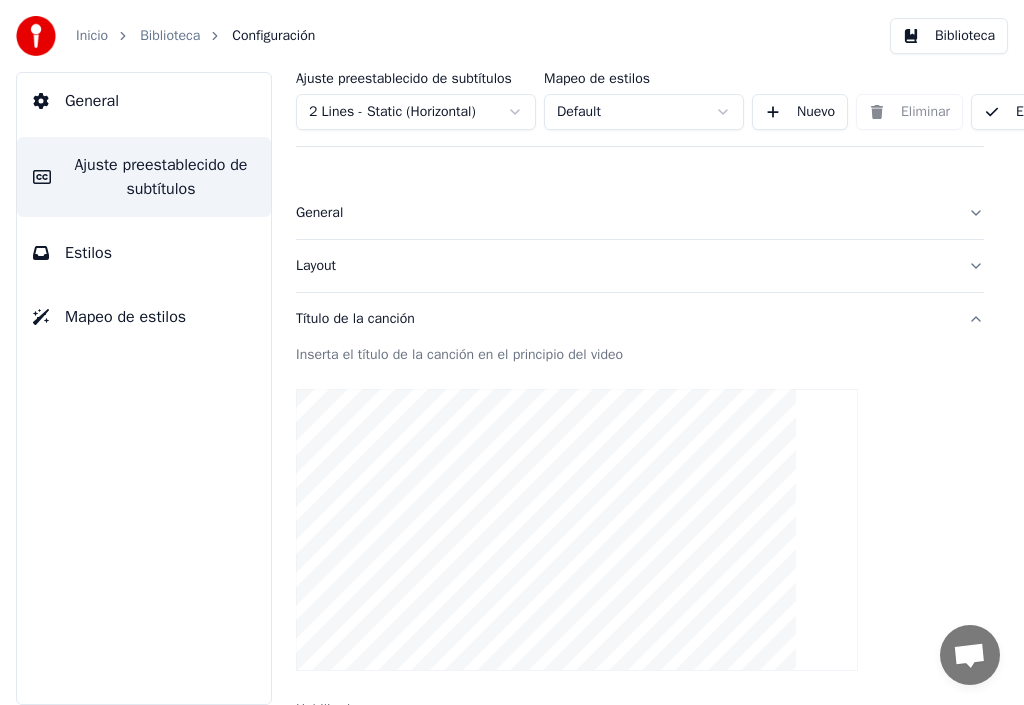 click on "Layout" at bounding box center [624, 266] 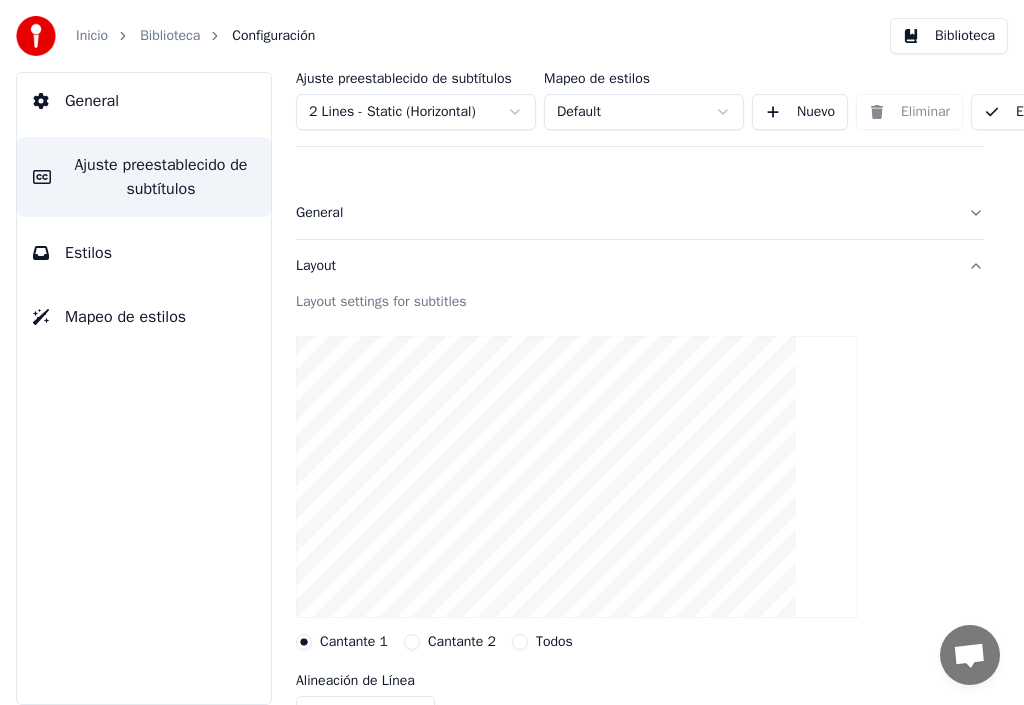 click on "Cantante 1" at bounding box center [354, 642] 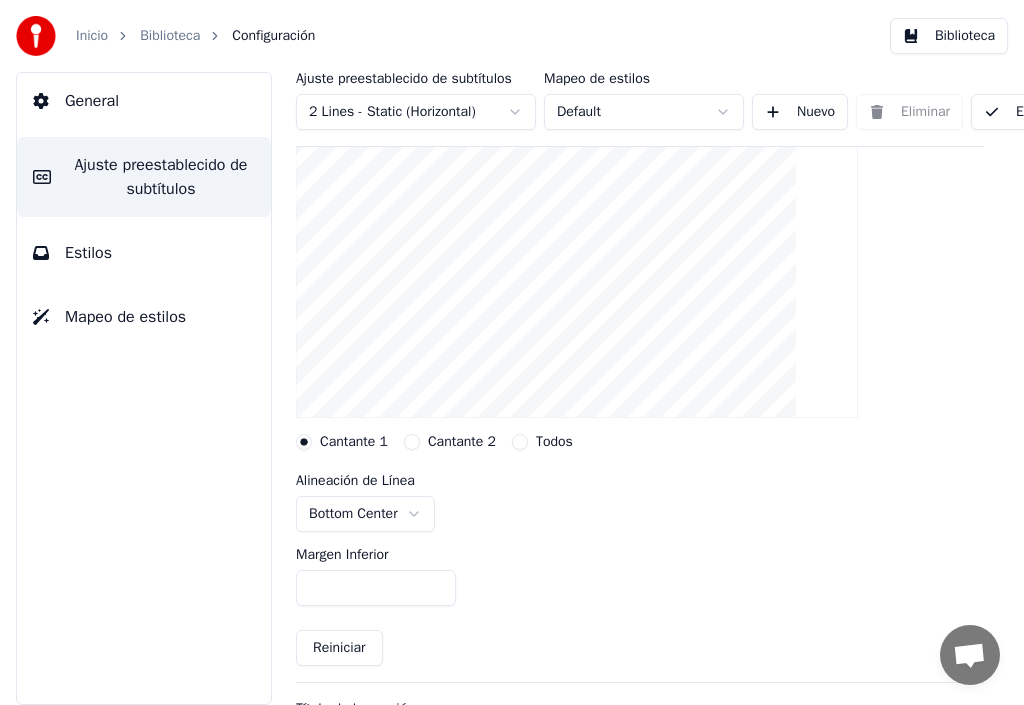 scroll, scrollTop: 300, scrollLeft: 0, axis: vertical 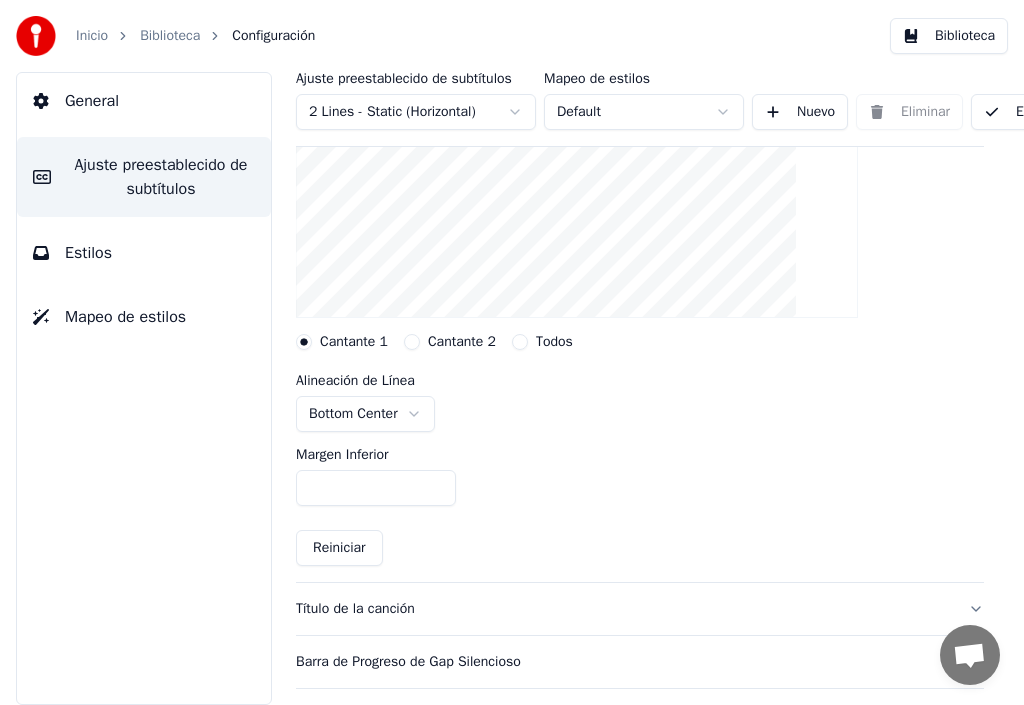 click on "Reiniciar" at bounding box center [339, 548] 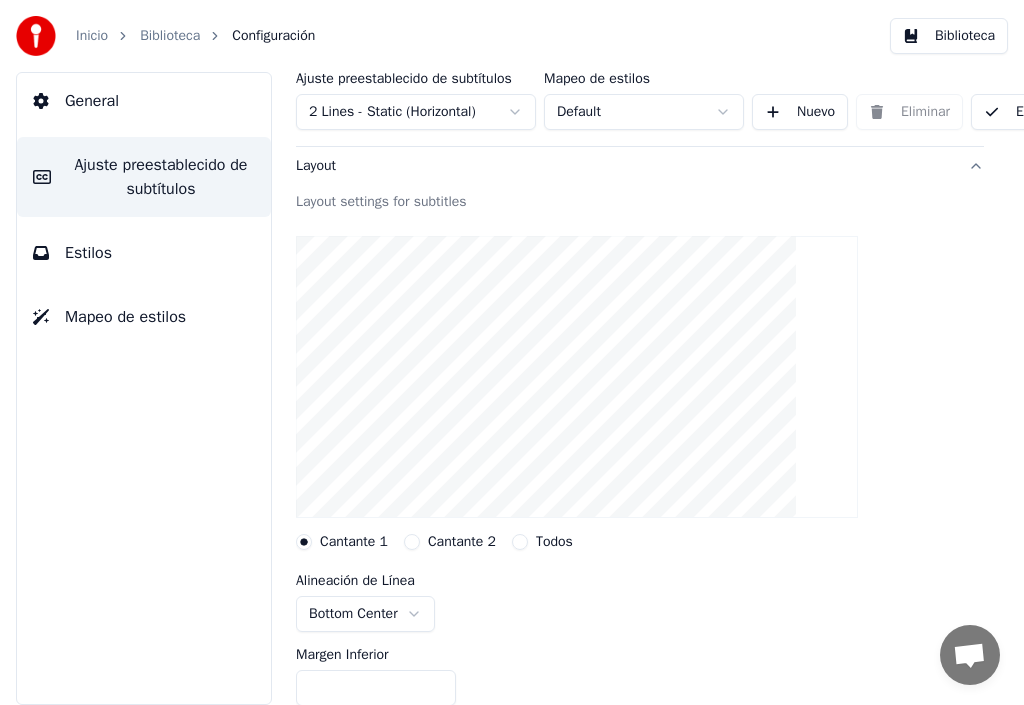 scroll, scrollTop: 200, scrollLeft: 0, axis: vertical 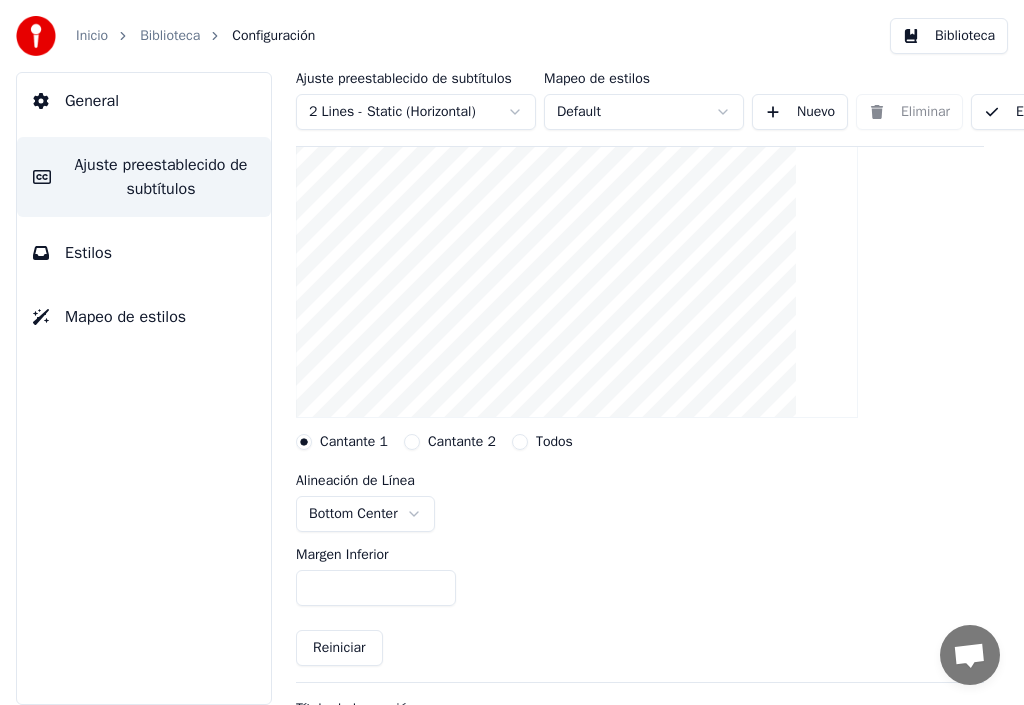 click on "Reiniciar" at bounding box center [339, 648] 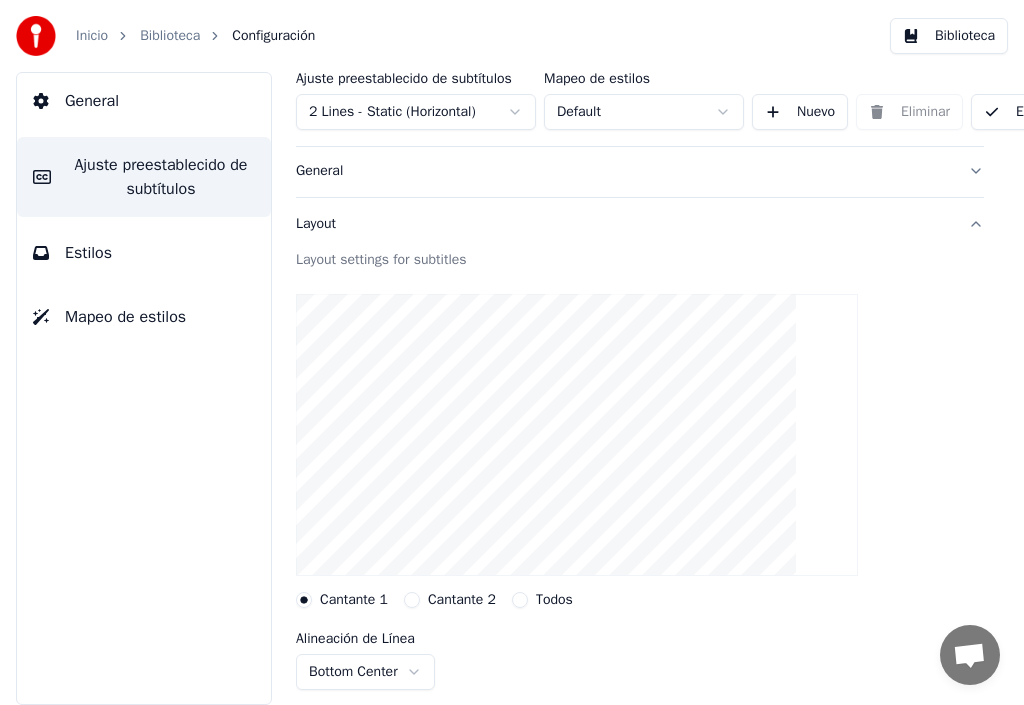 scroll, scrollTop: 0, scrollLeft: 0, axis: both 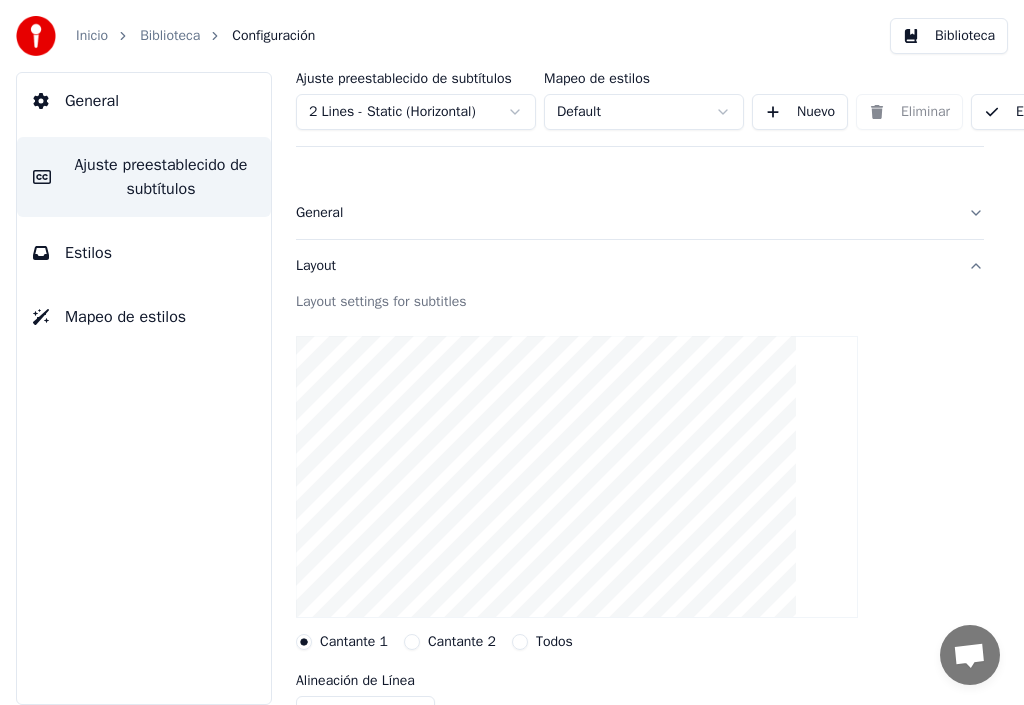 click on "Layout" at bounding box center [624, 266] 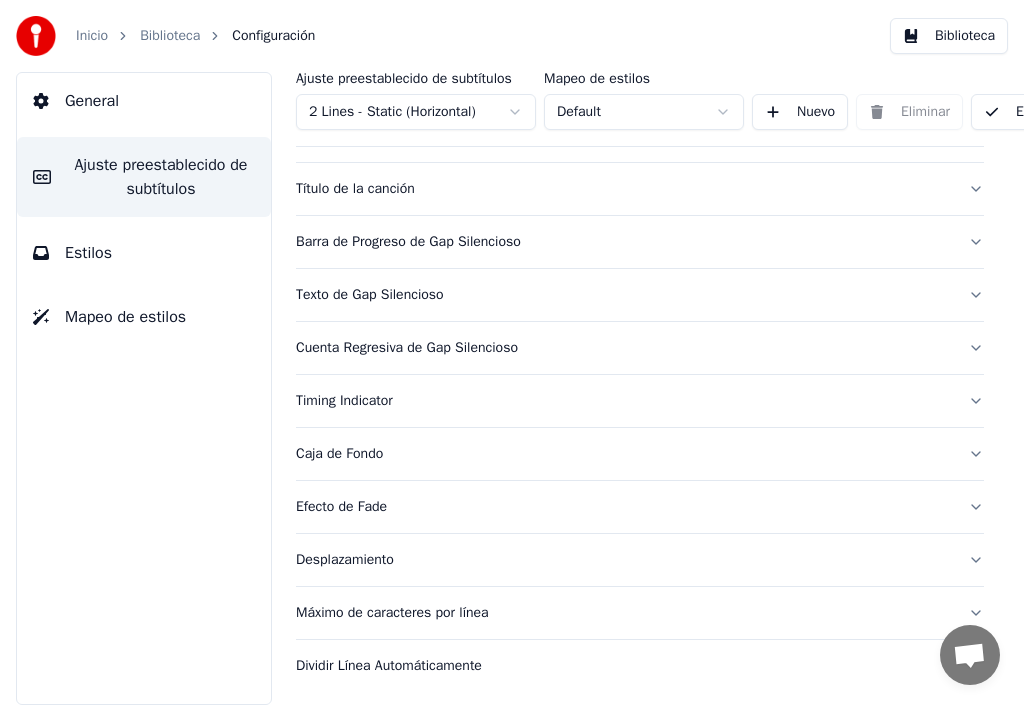 scroll, scrollTop: 150, scrollLeft: 0, axis: vertical 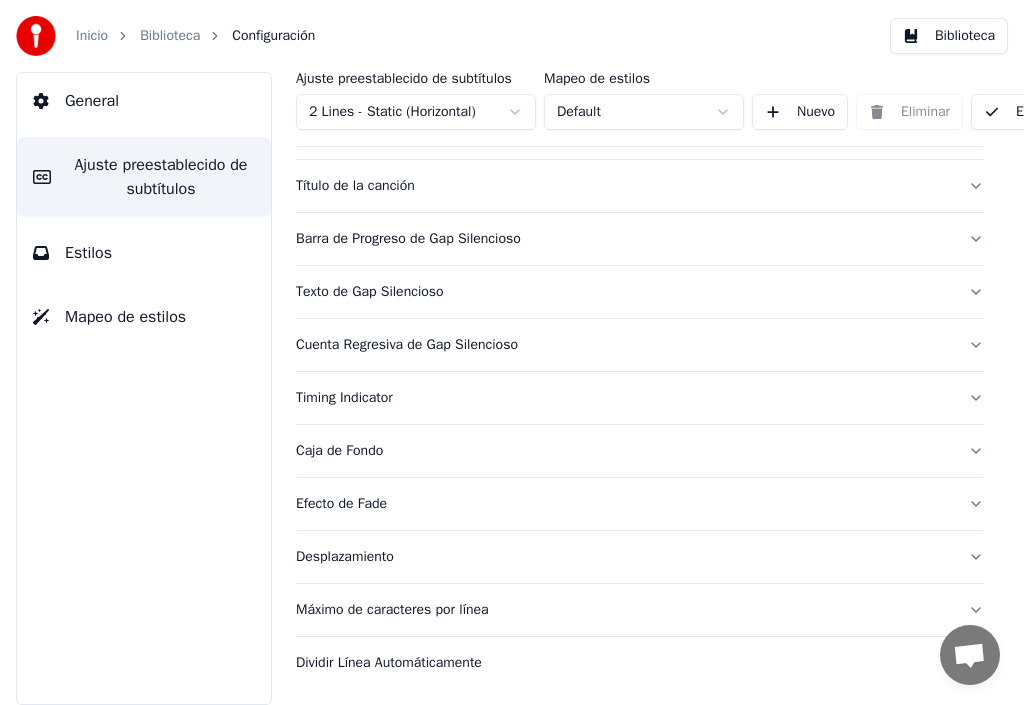 click on "Desplazamiento" at bounding box center [624, 557] 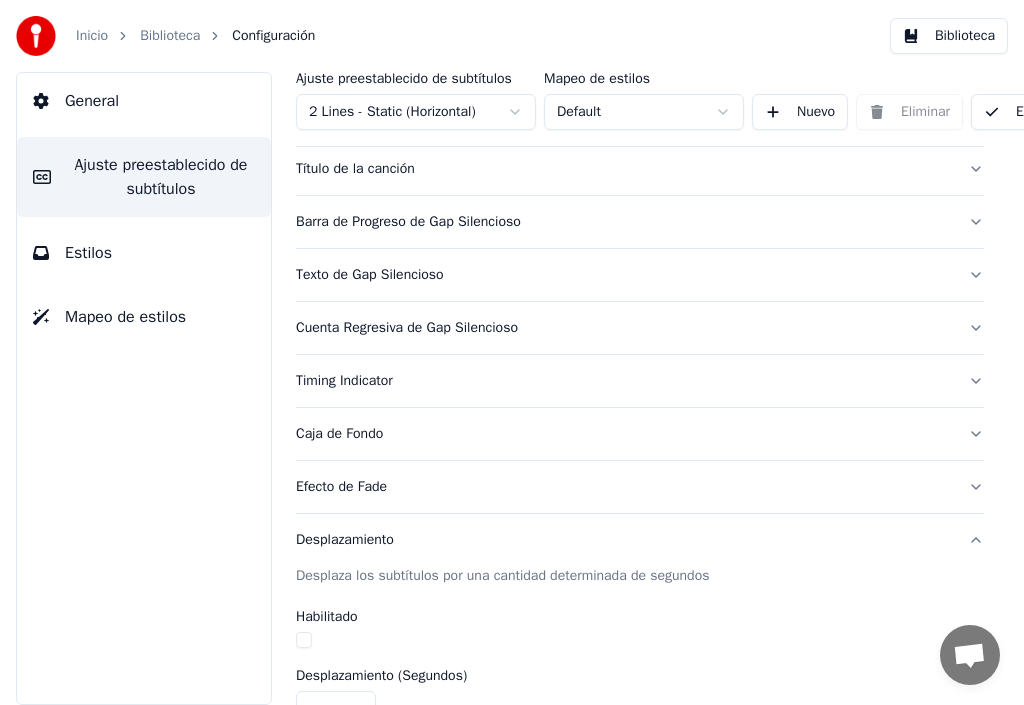 scroll, scrollTop: 250, scrollLeft: 0, axis: vertical 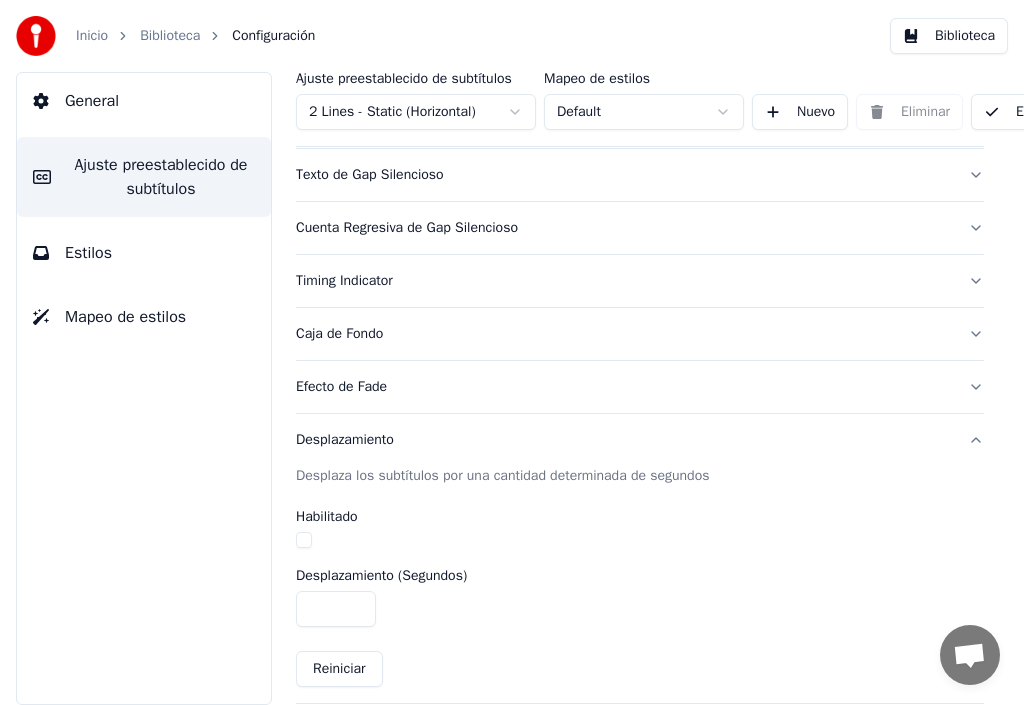 click at bounding box center [304, 540] 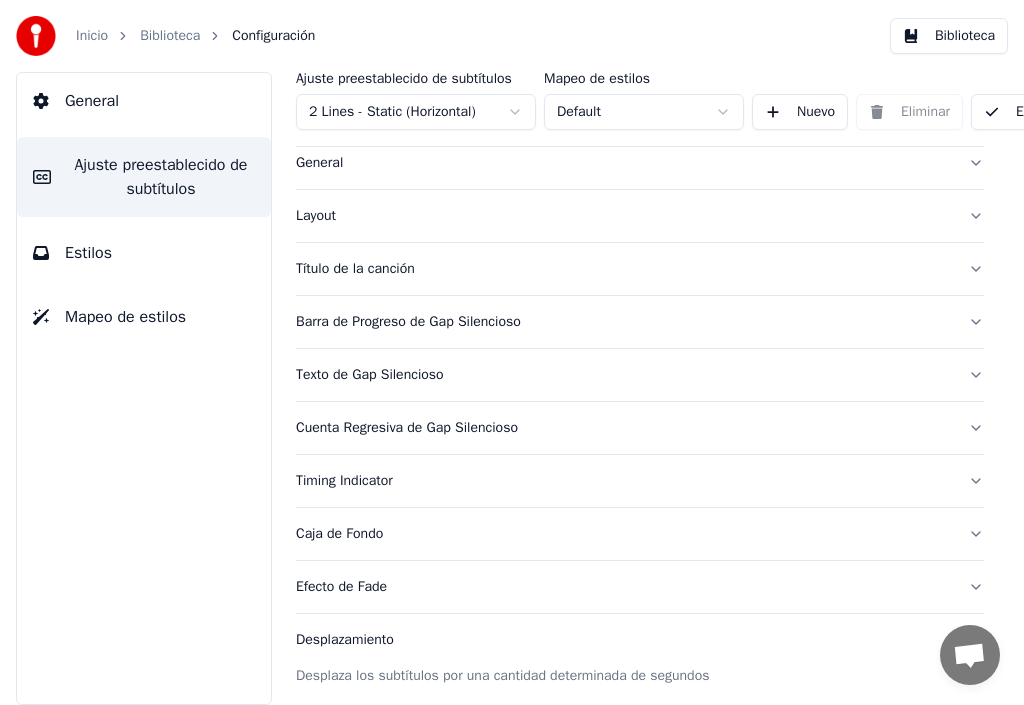 scroll, scrollTop: 150, scrollLeft: 0, axis: vertical 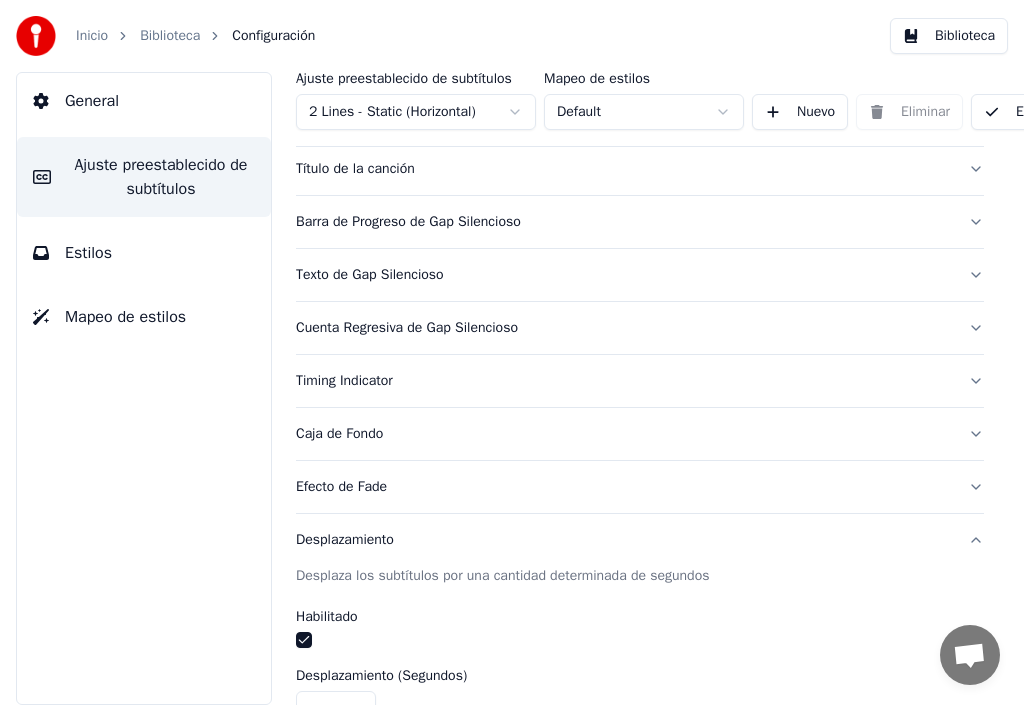 click on "Caja de Fondo" at bounding box center [624, 434] 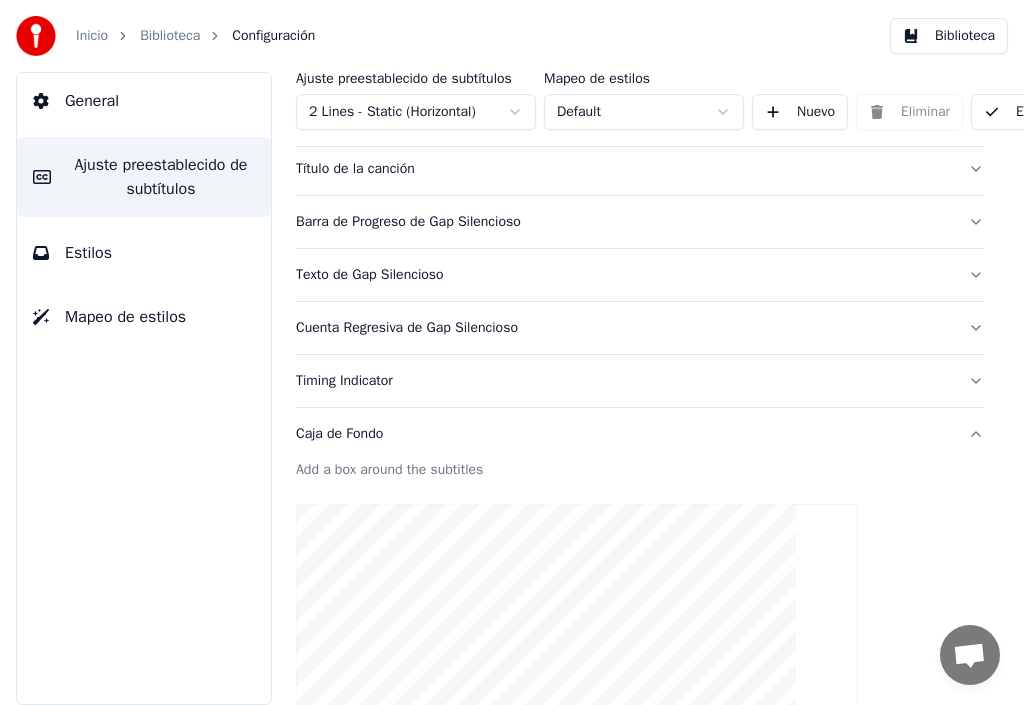 click on "Caja de Fondo" at bounding box center [624, 434] 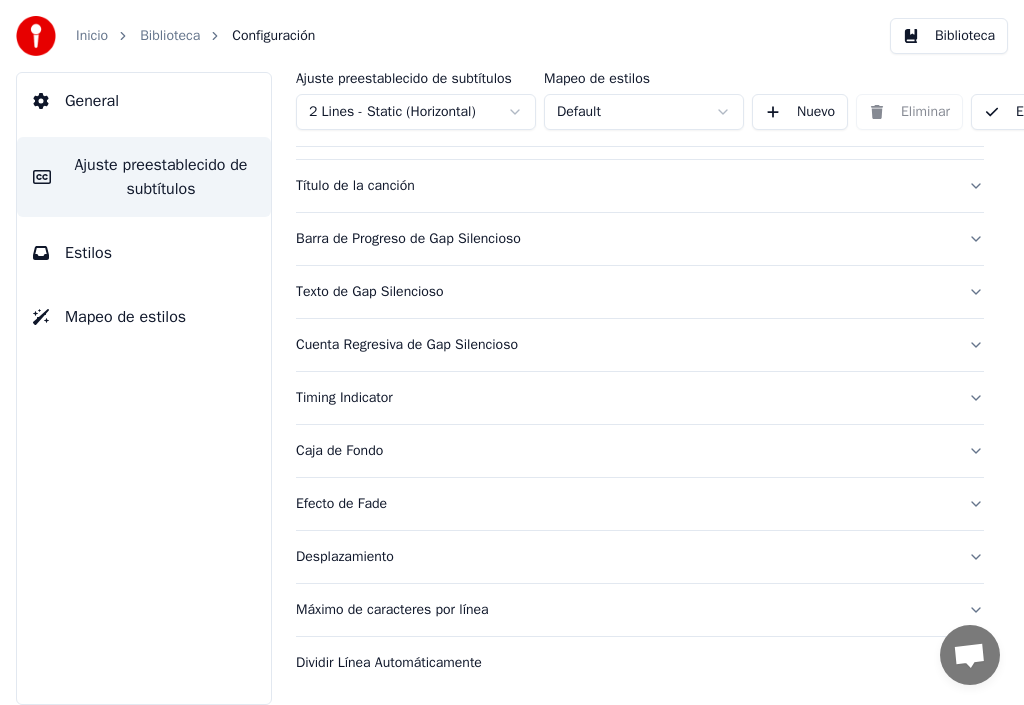 click on "Timing Indicator" at bounding box center [624, 398] 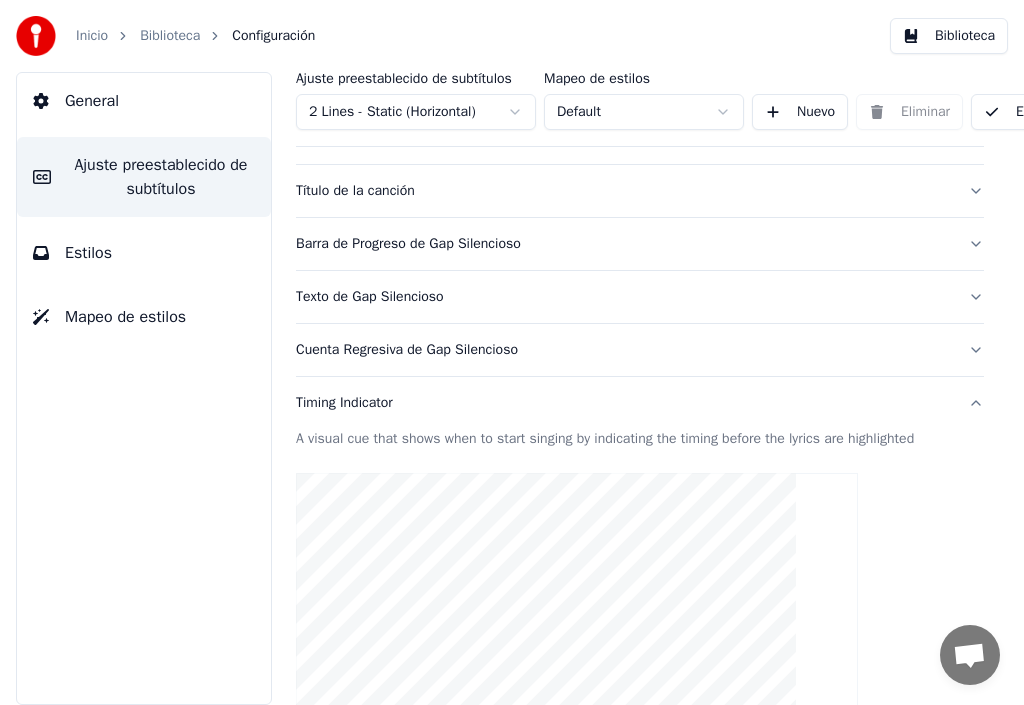 scroll, scrollTop: 50, scrollLeft: 0, axis: vertical 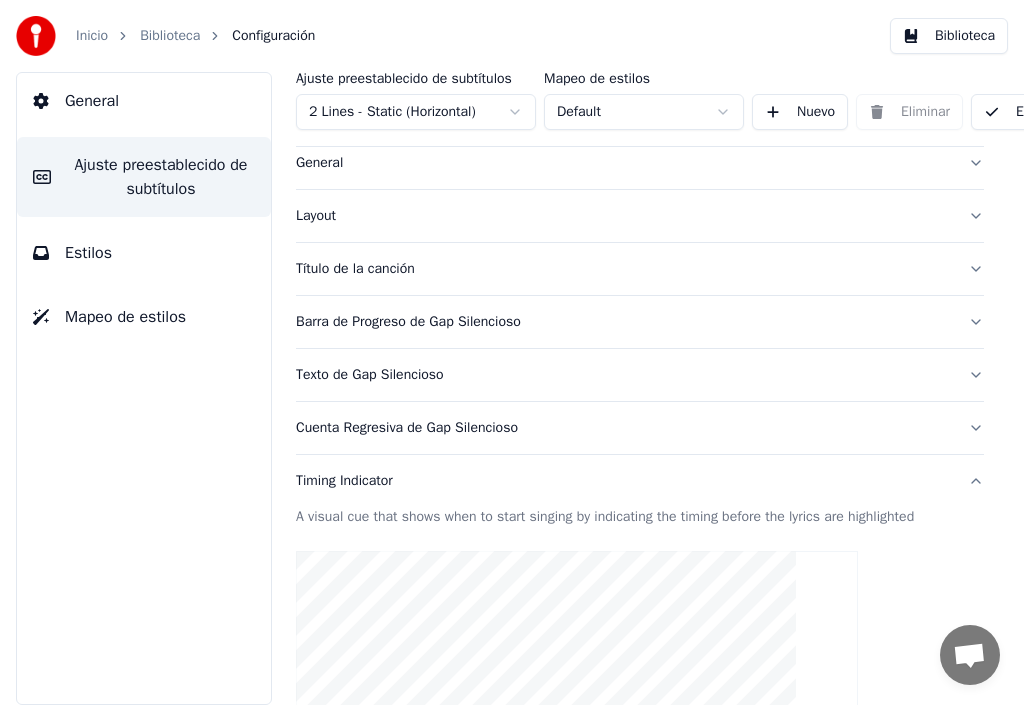 click on "Barra de Progreso de Gap Silencioso" at bounding box center [624, 322] 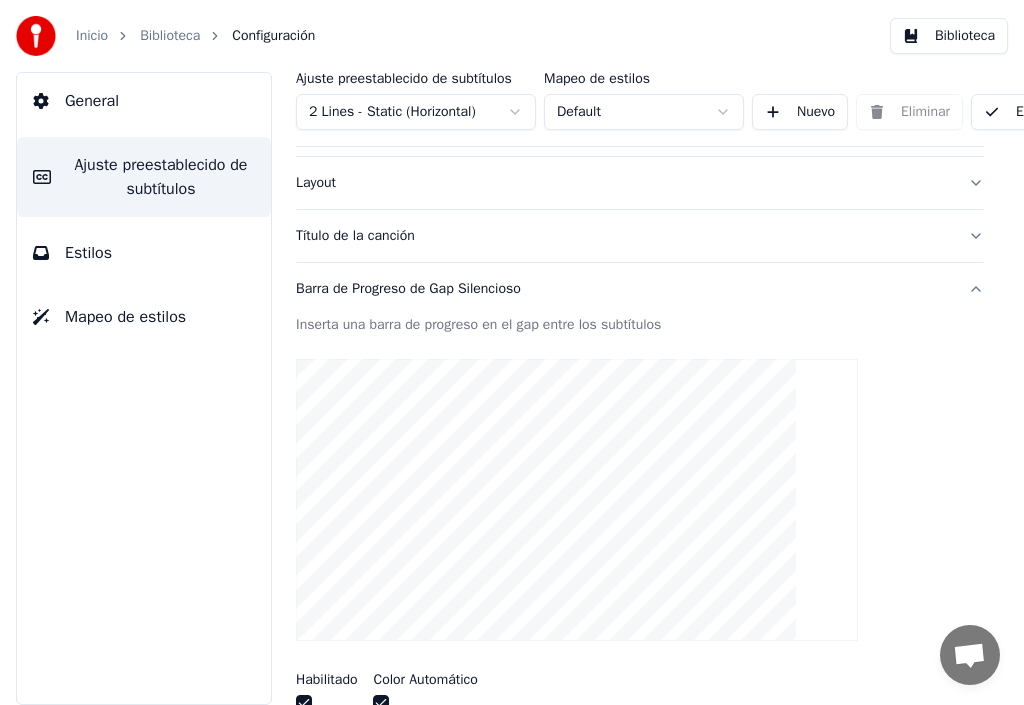 scroll, scrollTop: 0, scrollLeft: 0, axis: both 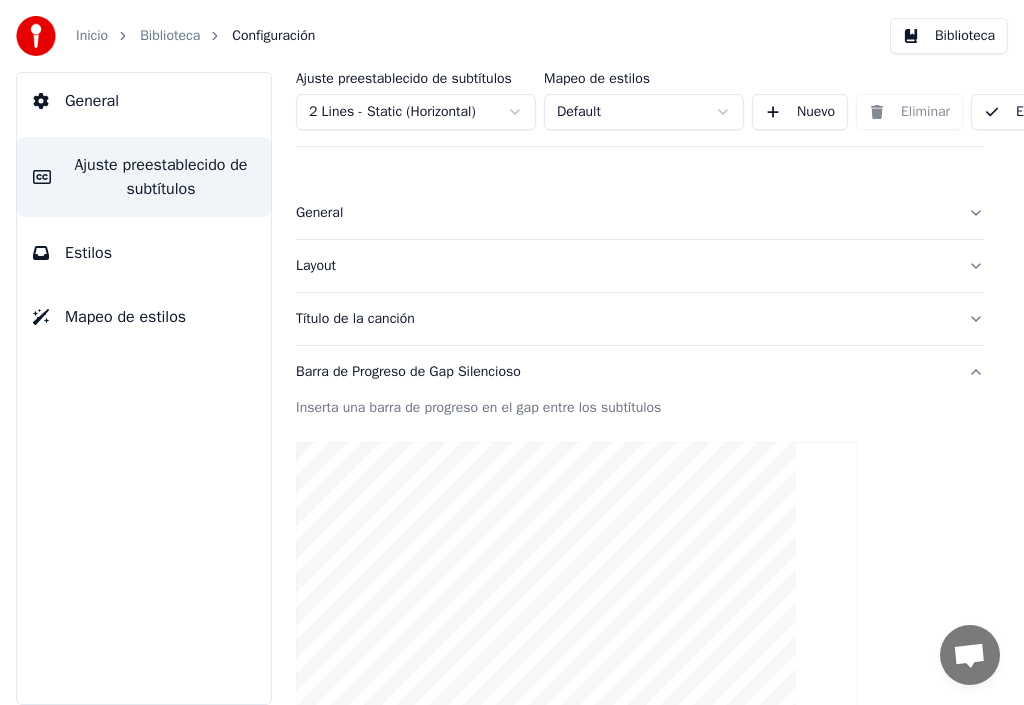 click on "Título de la canción" at bounding box center (624, 319) 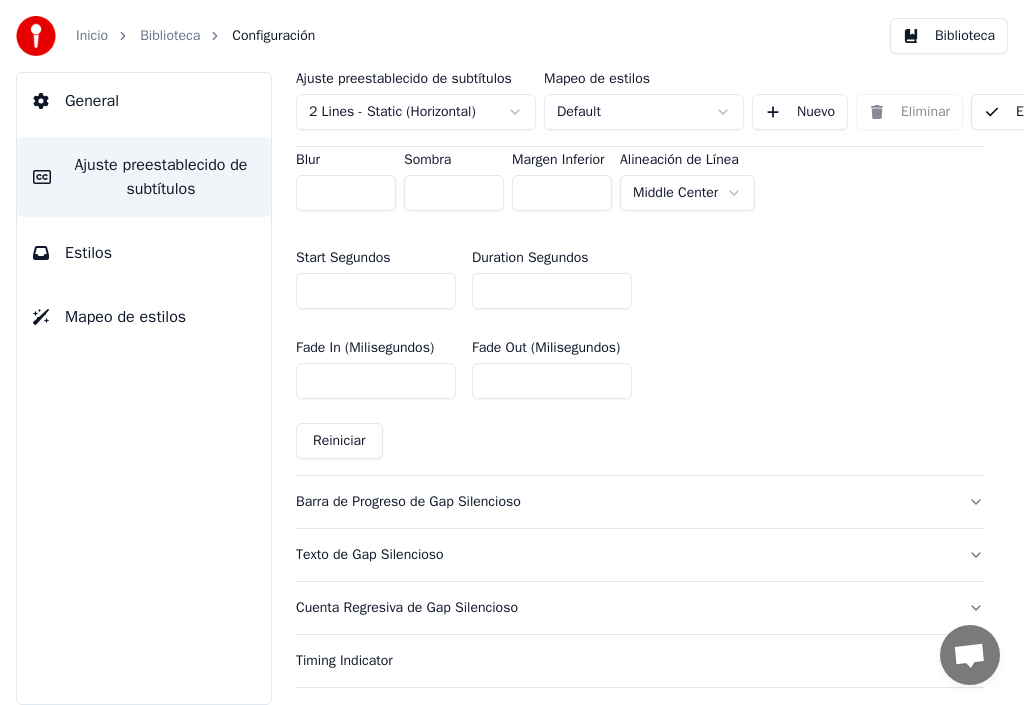 scroll, scrollTop: 1000, scrollLeft: 0, axis: vertical 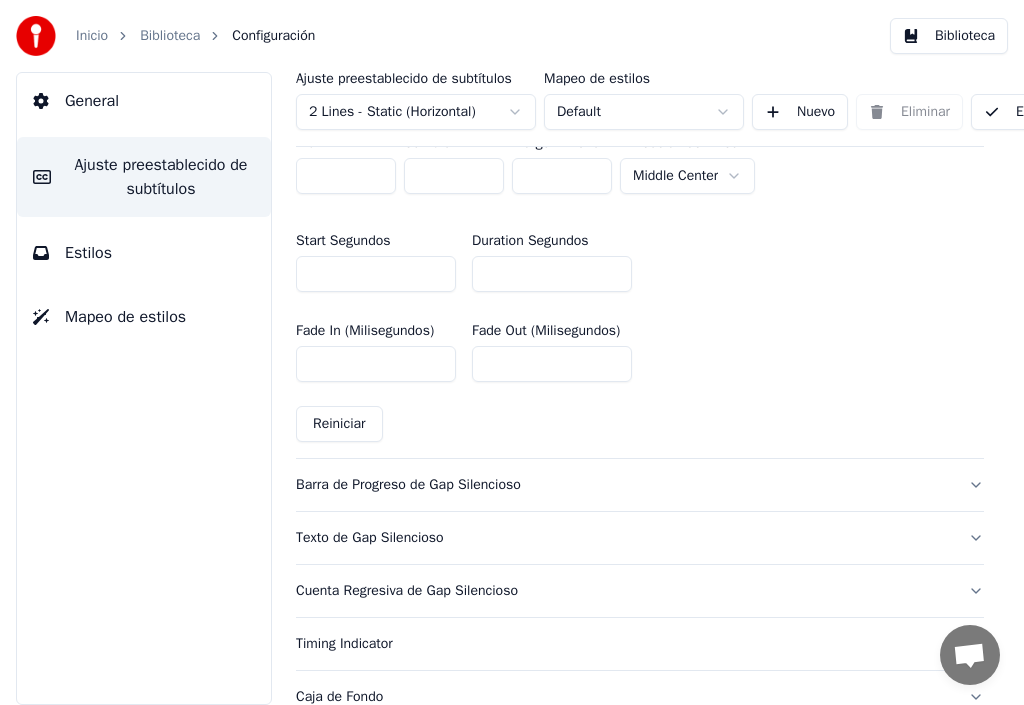 click on "Barra de Progreso de Gap Silencioso" at bounding box center (624, 485) 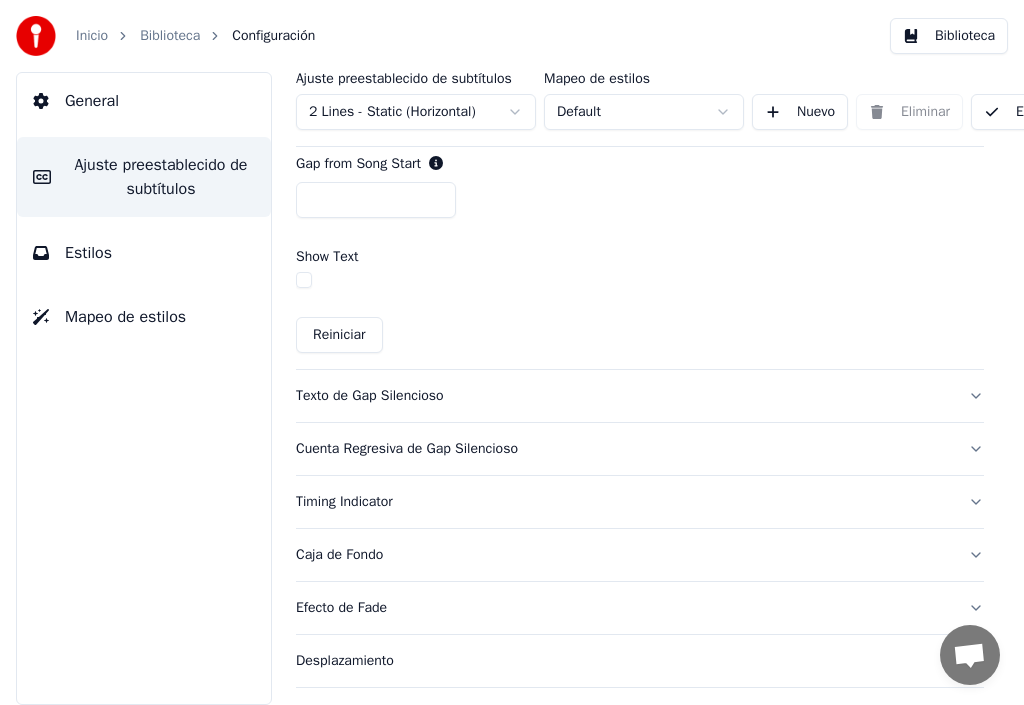 scroll, scrollTop: 1200, scrollLeft: 0, axis: vertical 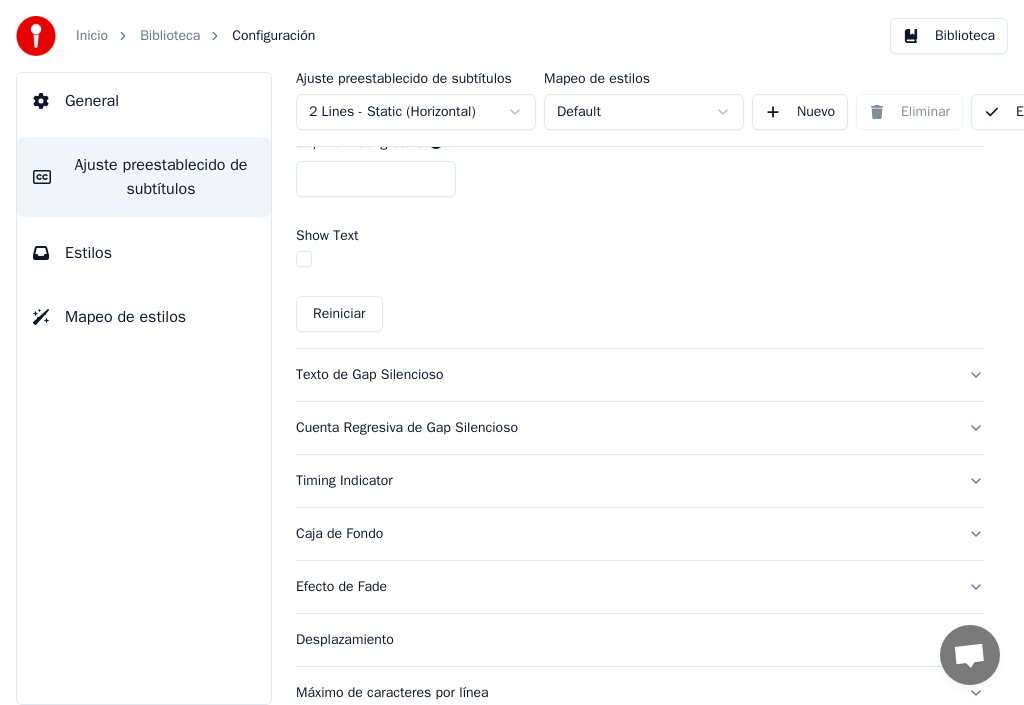 click on "Texto de Gap Silencioso" at bounding box center (624, 375) 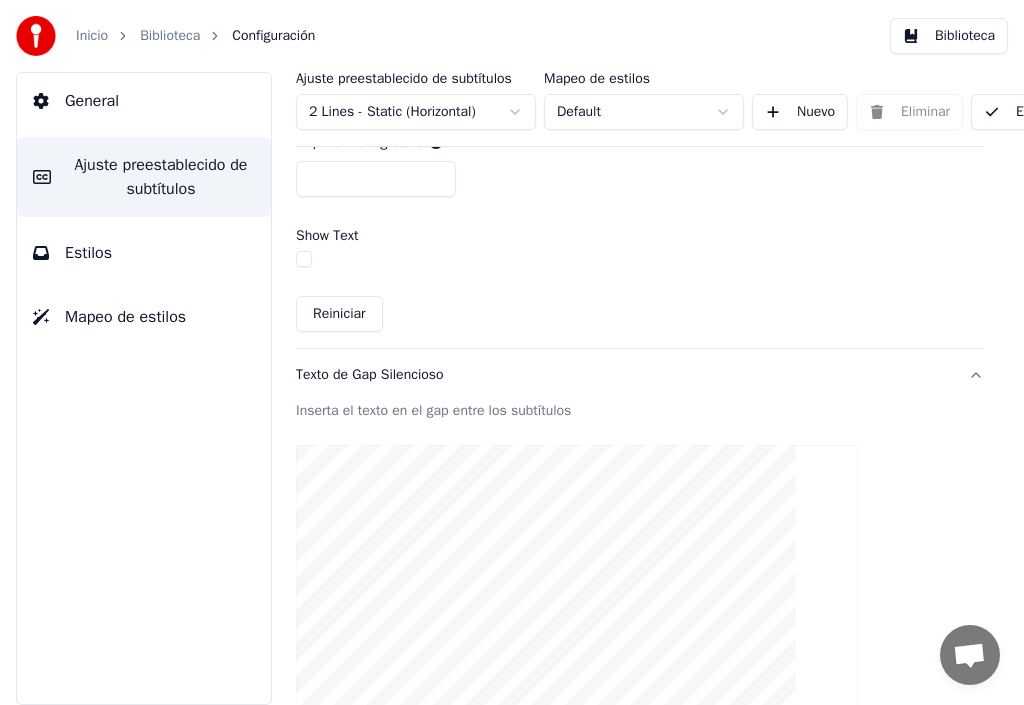 scroll, scrollTop: 1065, scrollLeft: 0, axis: vertical 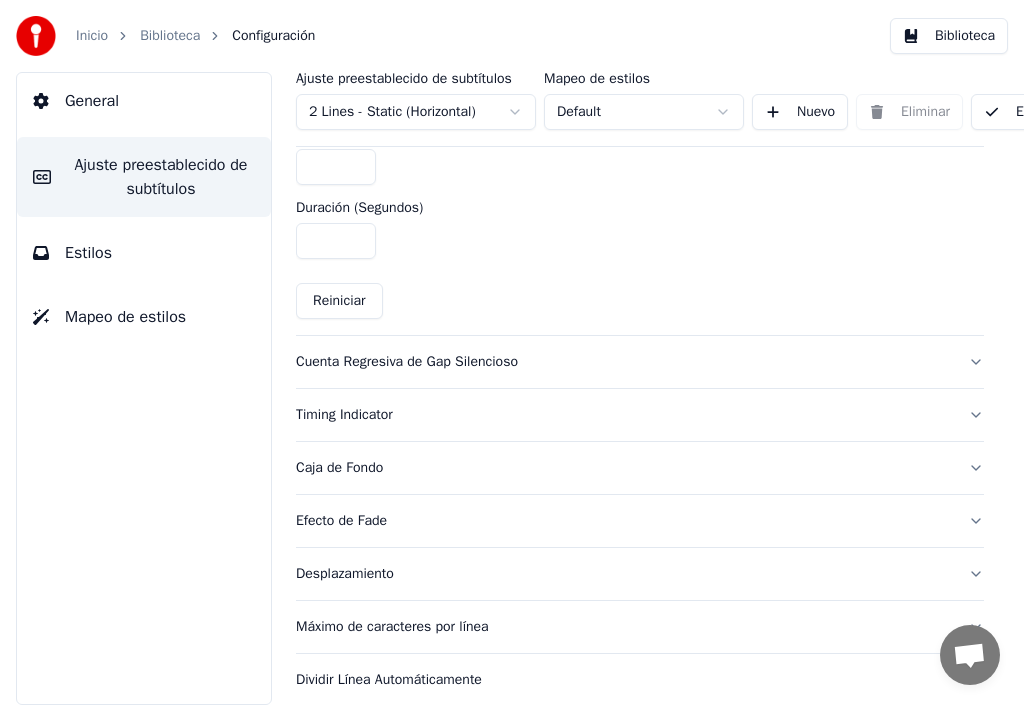 click on "Cuenta Regresiva de Gap Silencioso" at bounding box center (624, 362) 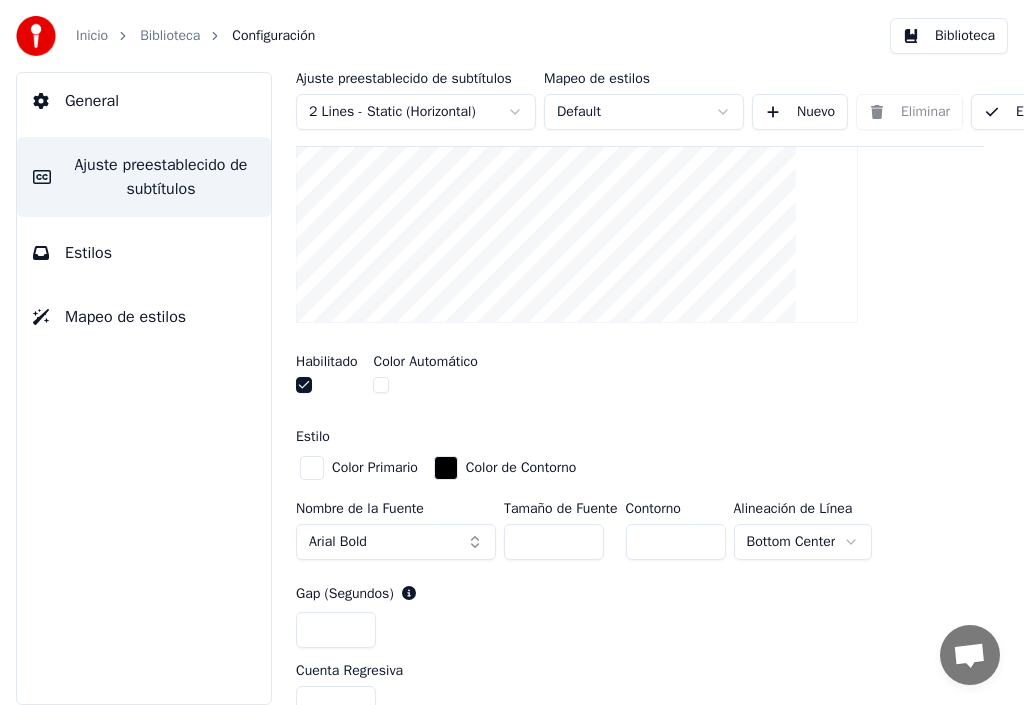scroll, scrollTop: 607, scrollLeft: 0, axis: vertical 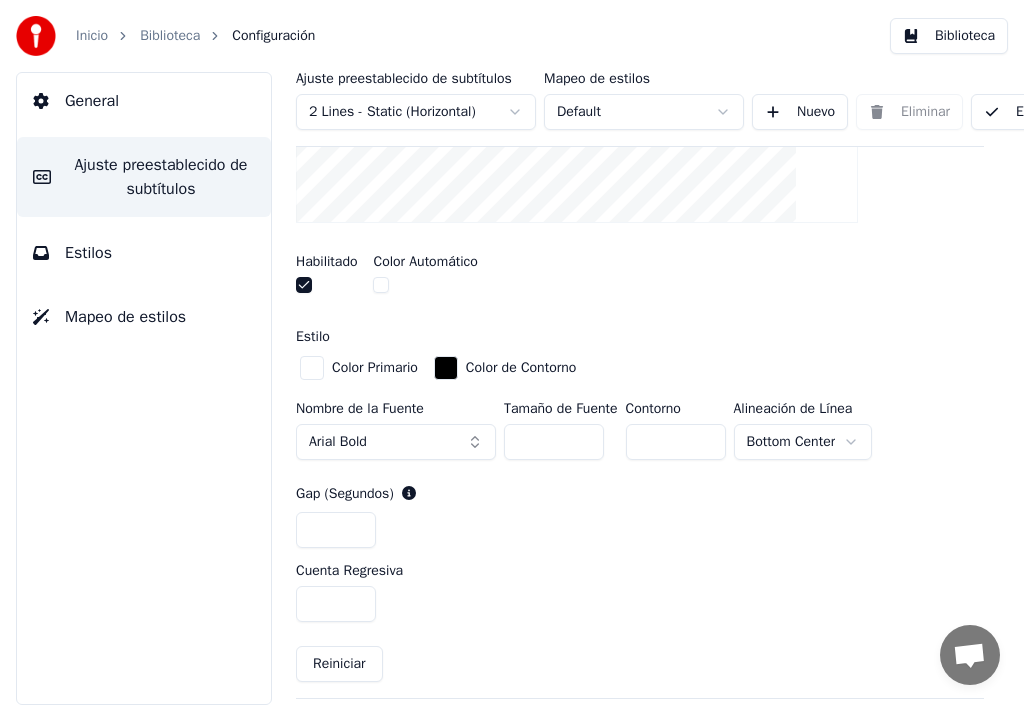 click on "Inicio Biblioteca Configuración Biblioteca General Ajuste preestablecido de subtítulos Estilos Mapeo de estilos Ajuste preestablecido de subtítulos 2 Lines - Static (Horizontal) Mapeo de estilos Default Nuevo Eliminar Establecer como Predeterminado General Layout Título de la canción Barra de Progreso de Gap Silencioso Texto de Gap Silencioso Cuenta Regresiva de Gap Silencioso Inserta una cuenta regresiva en el gap entre los subtítulos Habilitado Color Automático Estilo Color Primario Color de Contorno Nombre de la Fuente Arial Bold Tamaño de Fuente ** Contorno * Alineación de Línea Bottom Center Gap (Segundos) * Cuenta Regresiva * Reiniciar Timing Indicator Caja de Fondo Efecto de Fade Desplazamiento Máximo de caracteres por línea Dividir Línea Automáticamente" at bounding box center [512, 352] 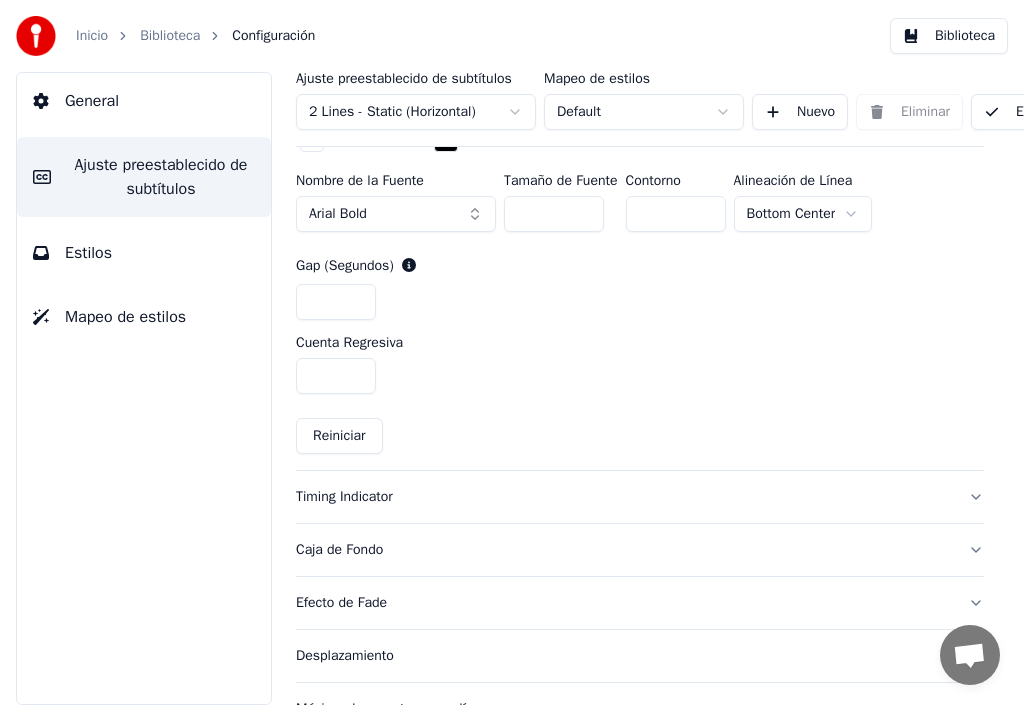 scroll, scrollTop: 847, scrollLeft: 0, axis: vertical 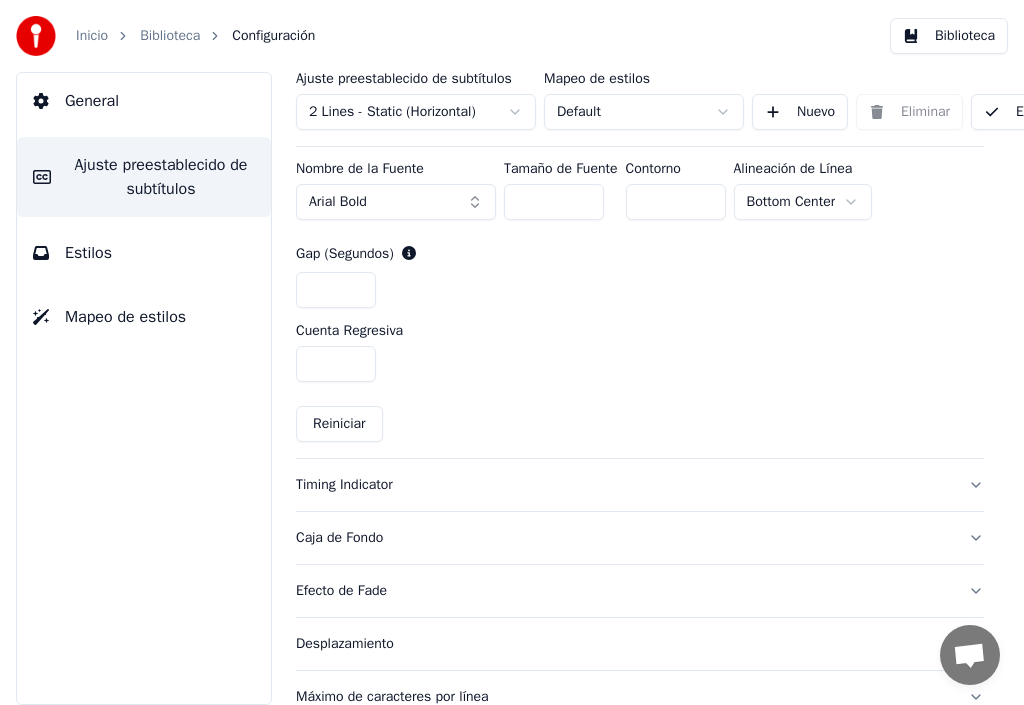 click on "Timing Indicator" at bounding box center (624, 485) 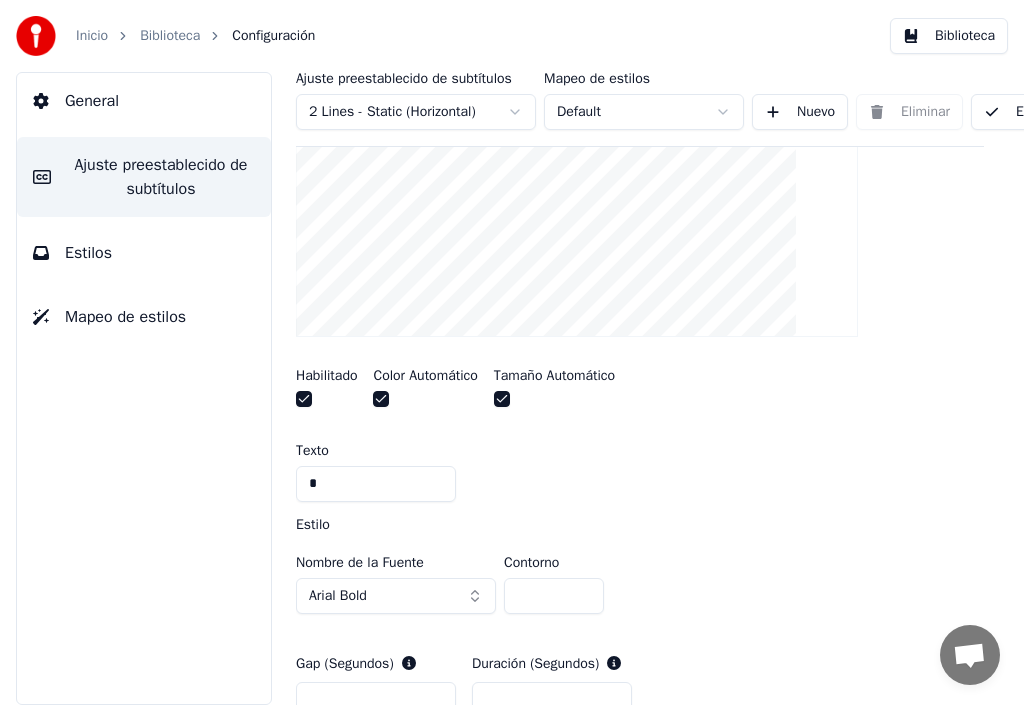 scroll, scrollTop: 547, scrollLeft: 0, axis: vertical 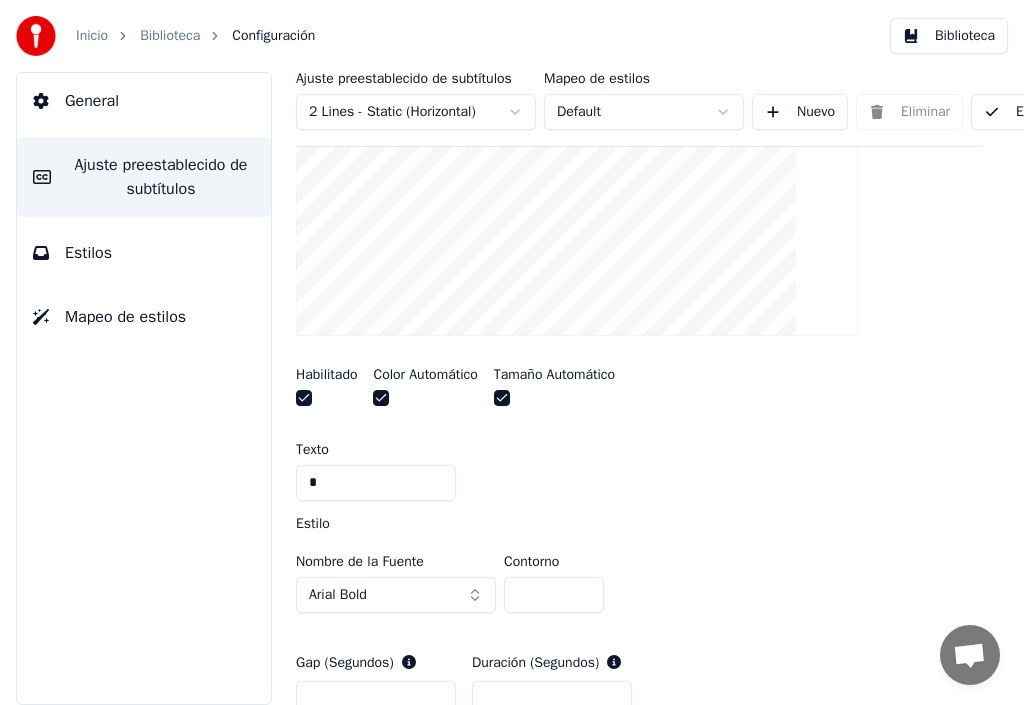 drag, startPoint x: 320, startPoint y: 483, endPoint x: 373, endPoint y: 607, distance: 134.85178 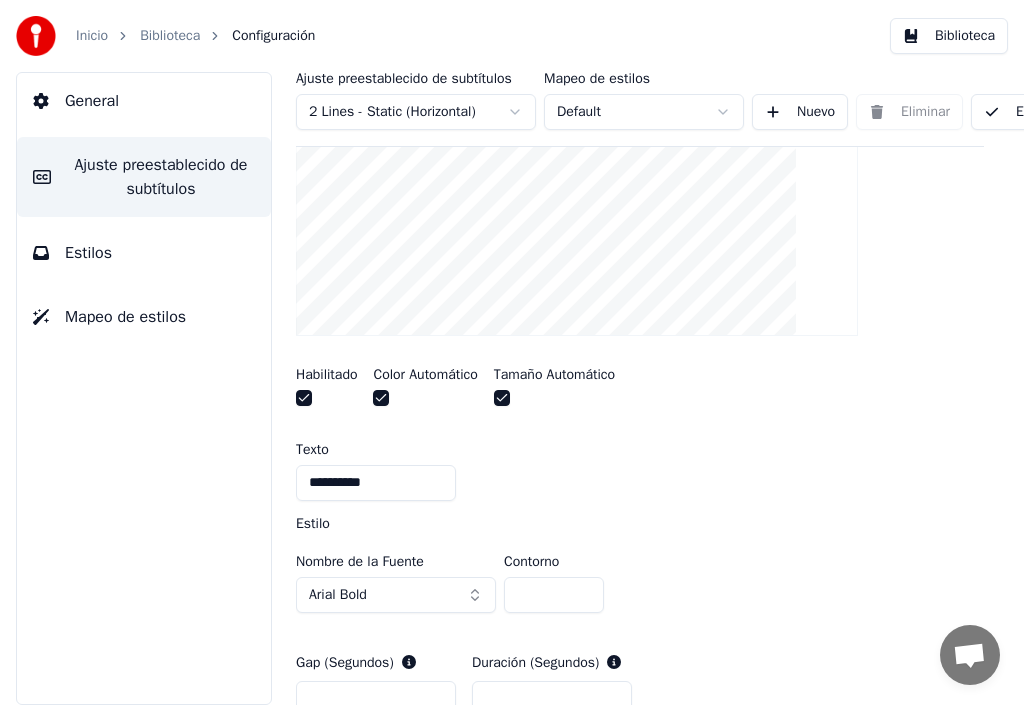 click on "**********" at bounding box center (376, 483) 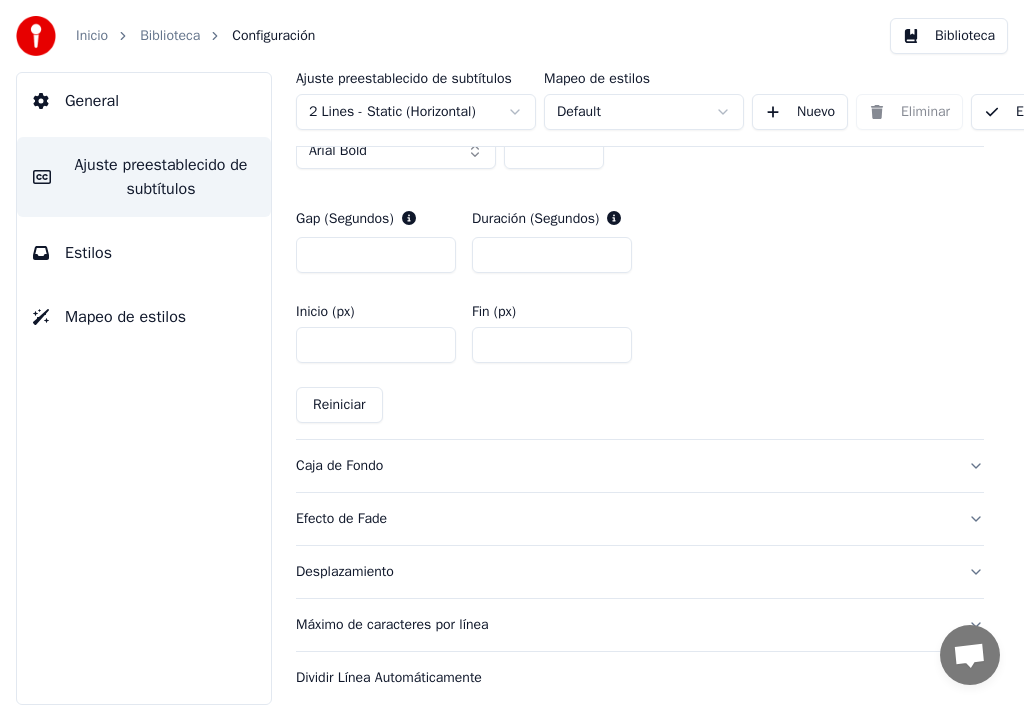 scroll, scrollTop: 1022, scrollLeft: 0, axis: vertical 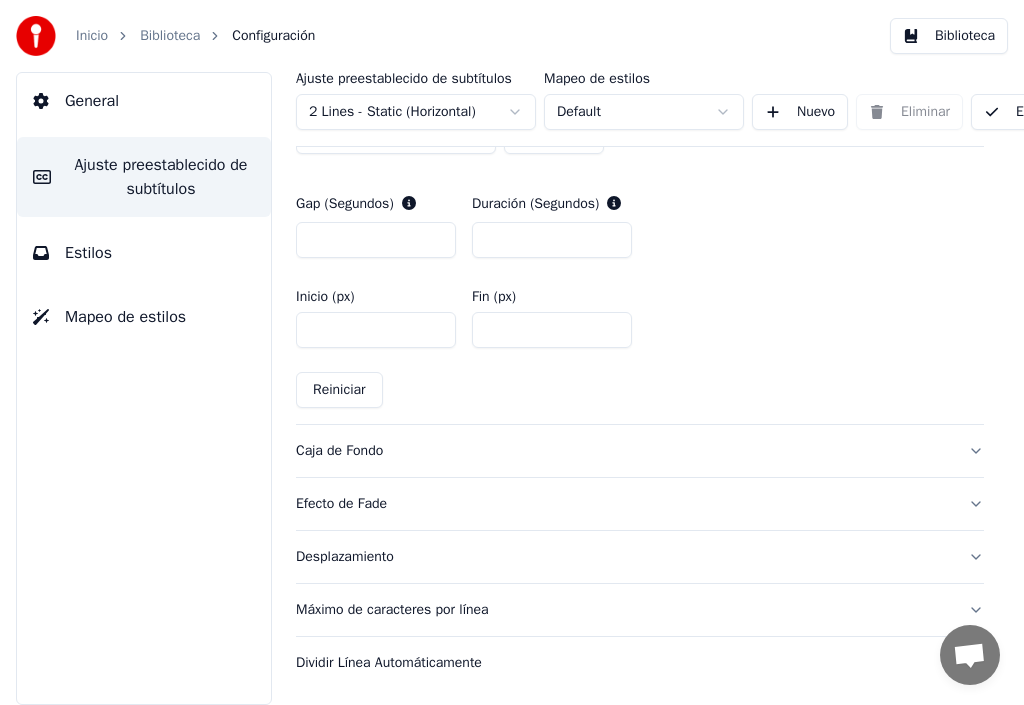 type on "**********" 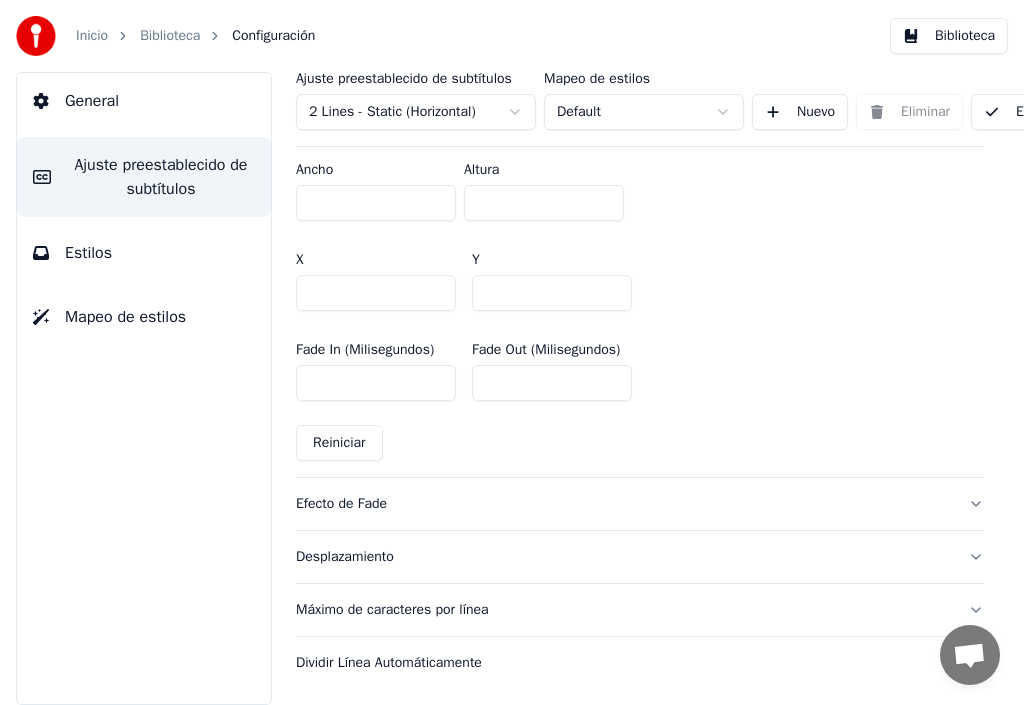 scroll, scrollTop: 1223, scrollLeft: 0, axis: vertical 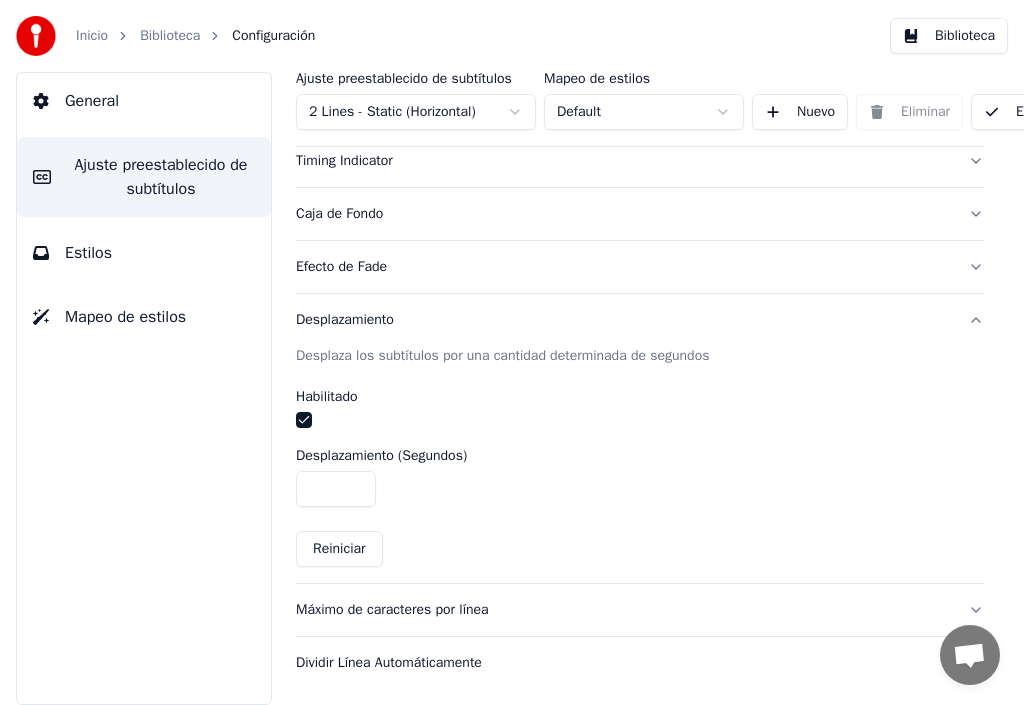 click on "Máximo de caracteres por línea" at bounding box center (624, 610) 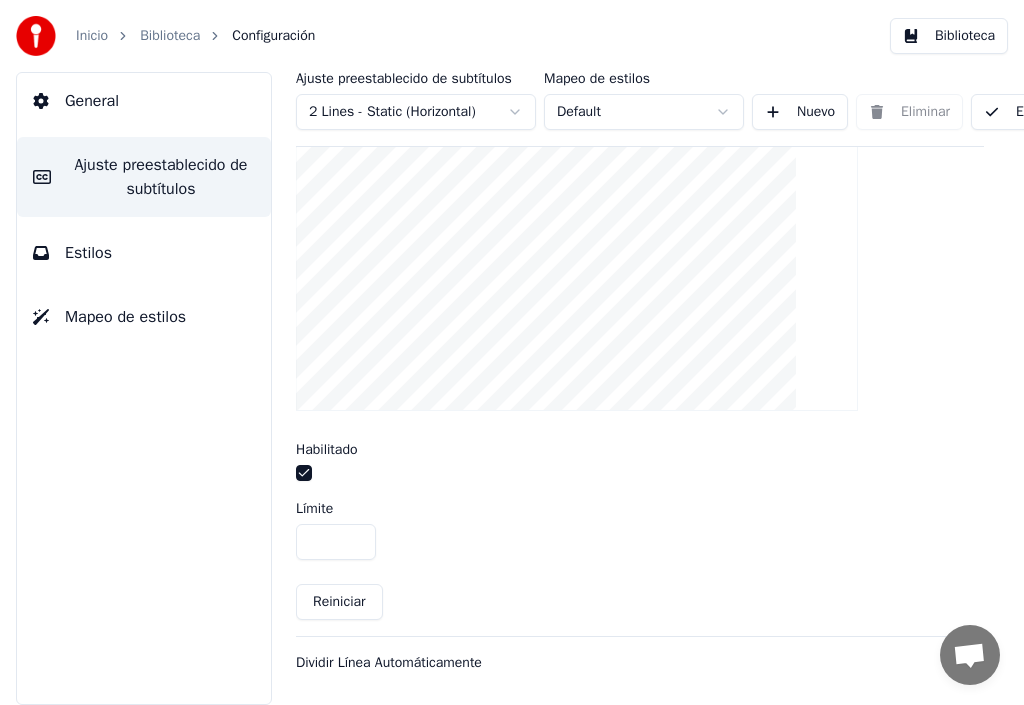 scroll, scrollTop: 700, scrollLeft: 0, axis: vertical 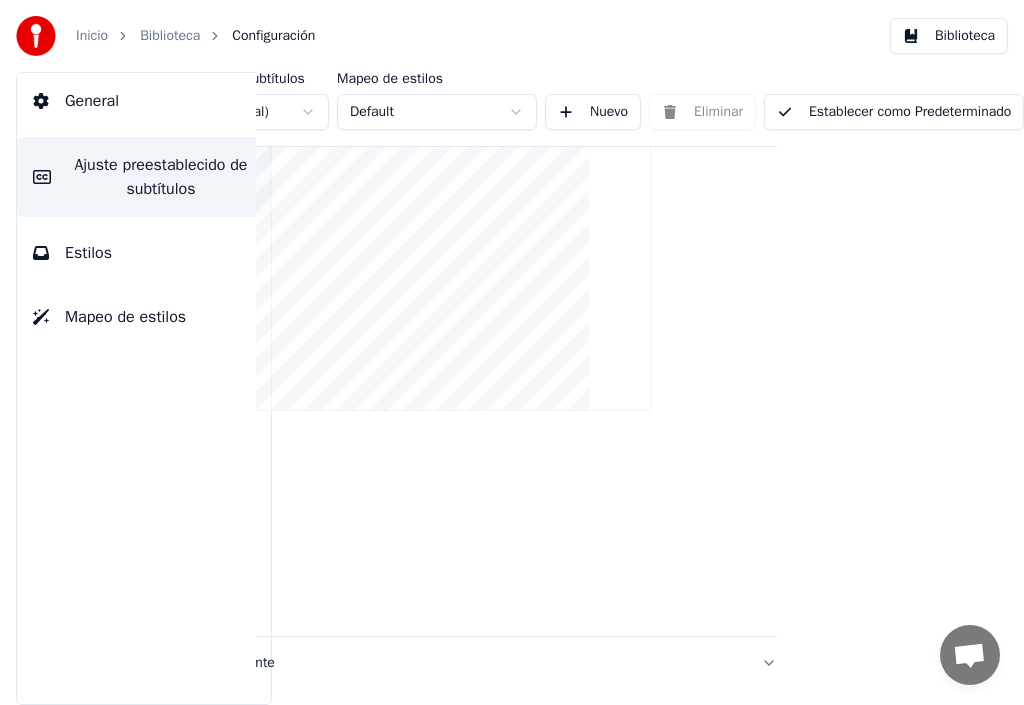 click on "Establecer como Predeterminado" at bounding box center [894, 112] 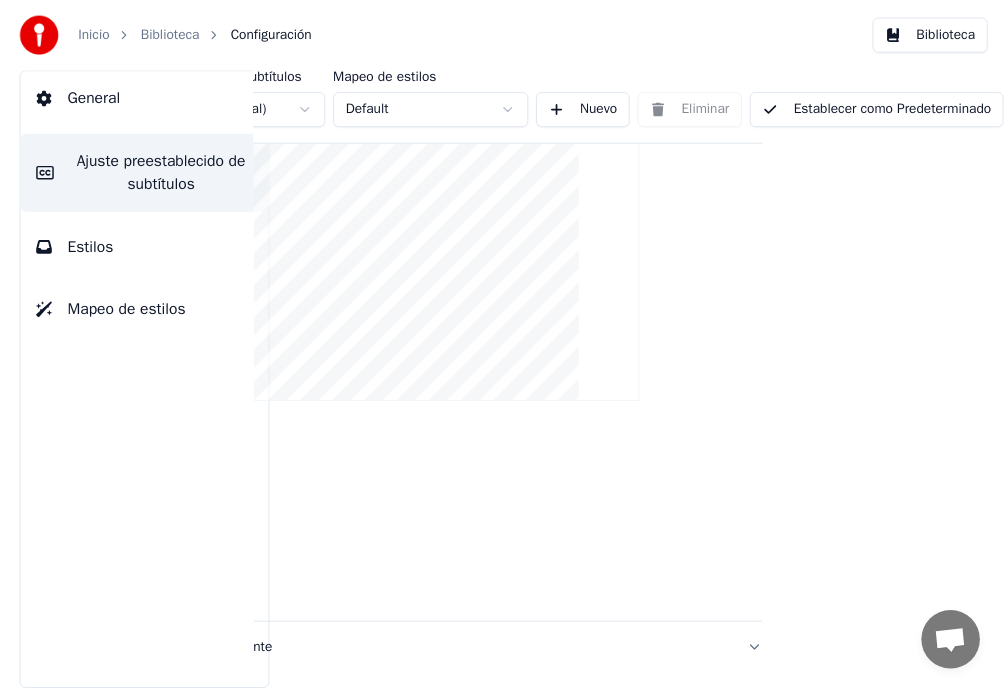 scroll, scrollTop: 700, scrollLeft: 69, axis: both 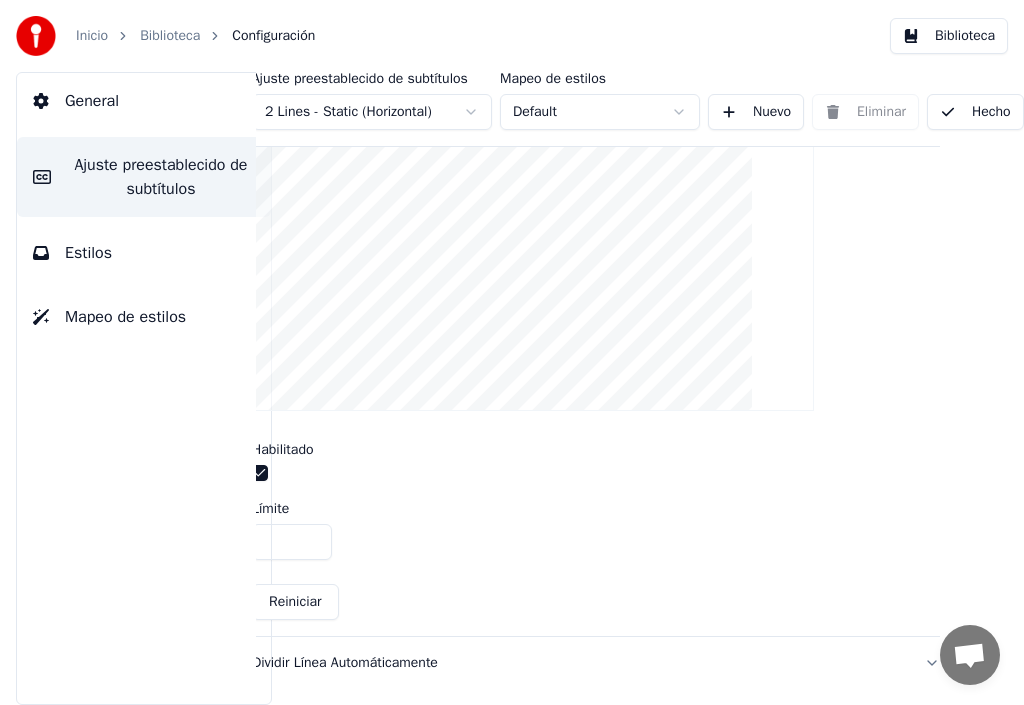 click on "Ajuste preestablecido de subtítulos 2 Lines - Static (Horizontal) Mapeo de estilos Default Nuevo Eliminar Hecho General Layout Título de la canción Barra de Progreso de Gap Silencioso Texto de Gap Silencioso Cuenta Regresiva de Gap Silencioso Timing Indicator Caja de Fondo Efecto de Fade Desplazamiento Máximo de caracteres por línea Limitar el número de caracteres por línea Habilitado Límite ** Reiniciar Dividir Línea Automáticamente" at bounding box center (640, 388) 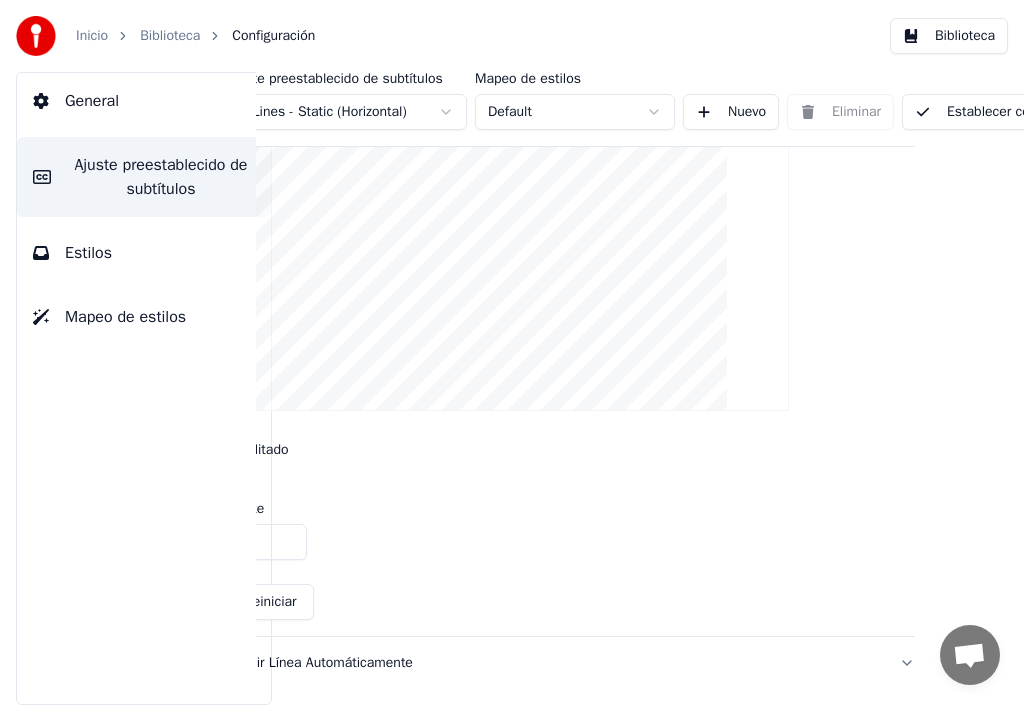 click on "Establecer como Predeterminado" at bounding box center (1032, 112) 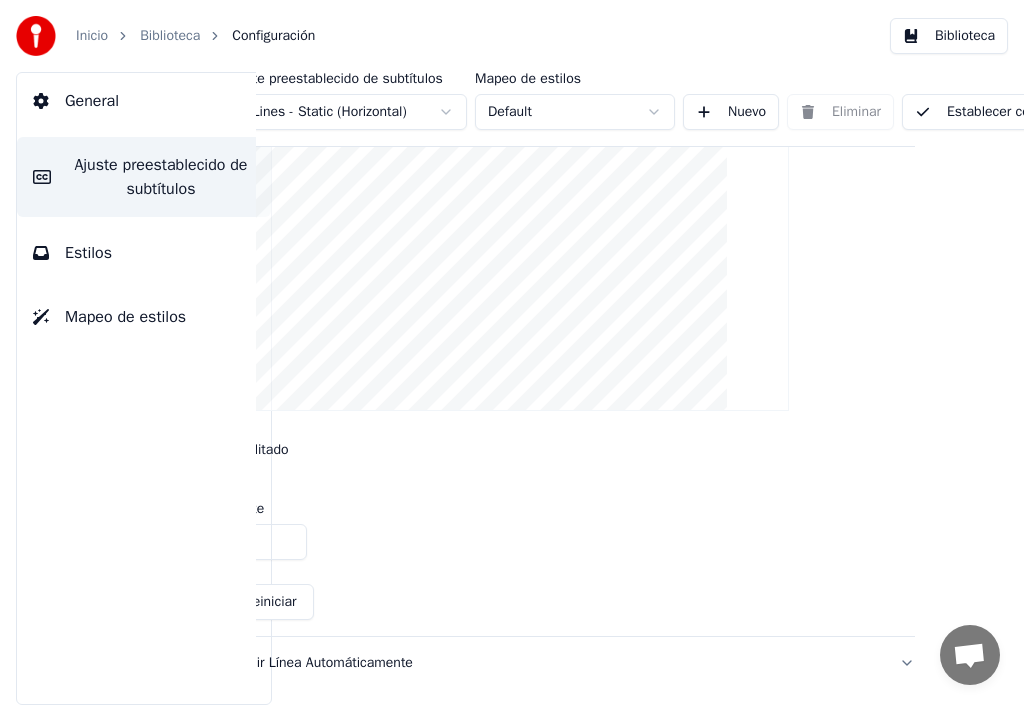 click on "Biblioteca" at bounding box center (170, 36) 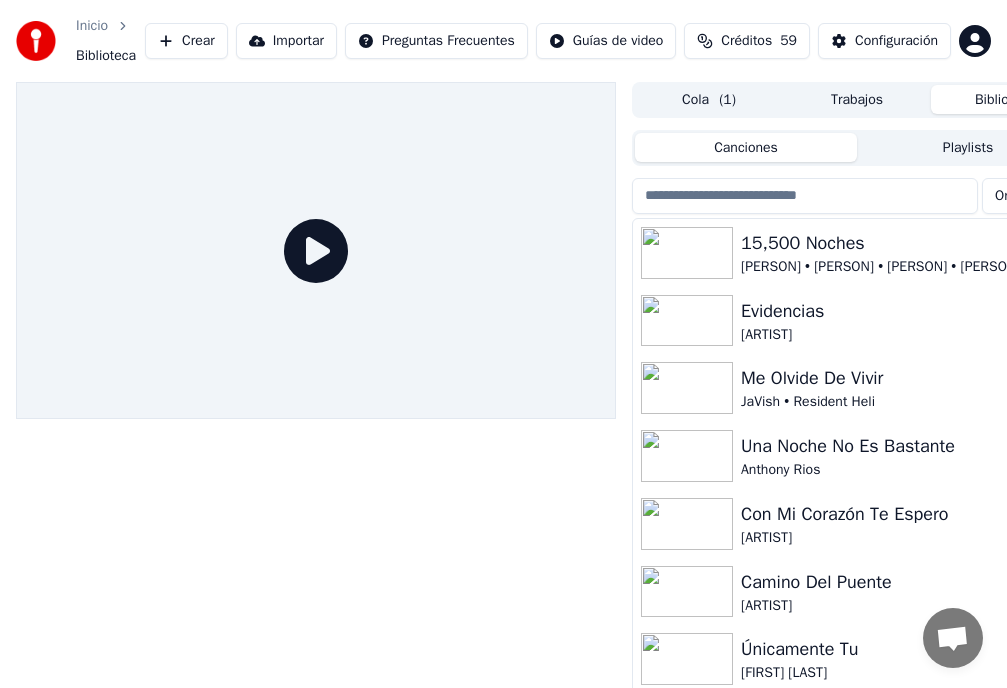click on "Evidencias" at bounding box center (897, 311) 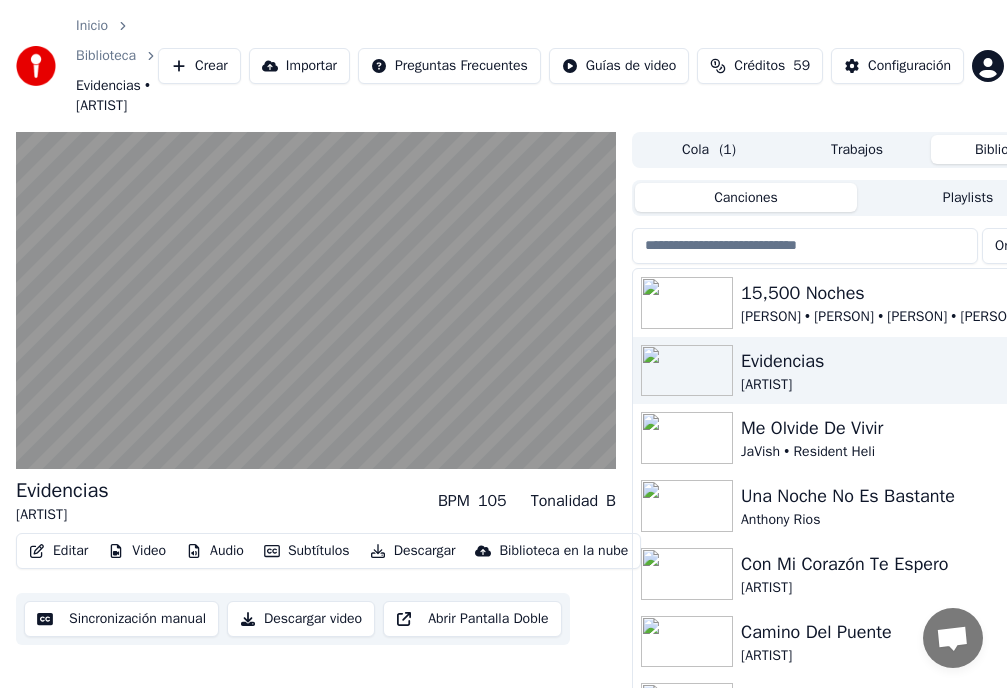 click on "15,500 Noches" at bounding box center [897, 293] 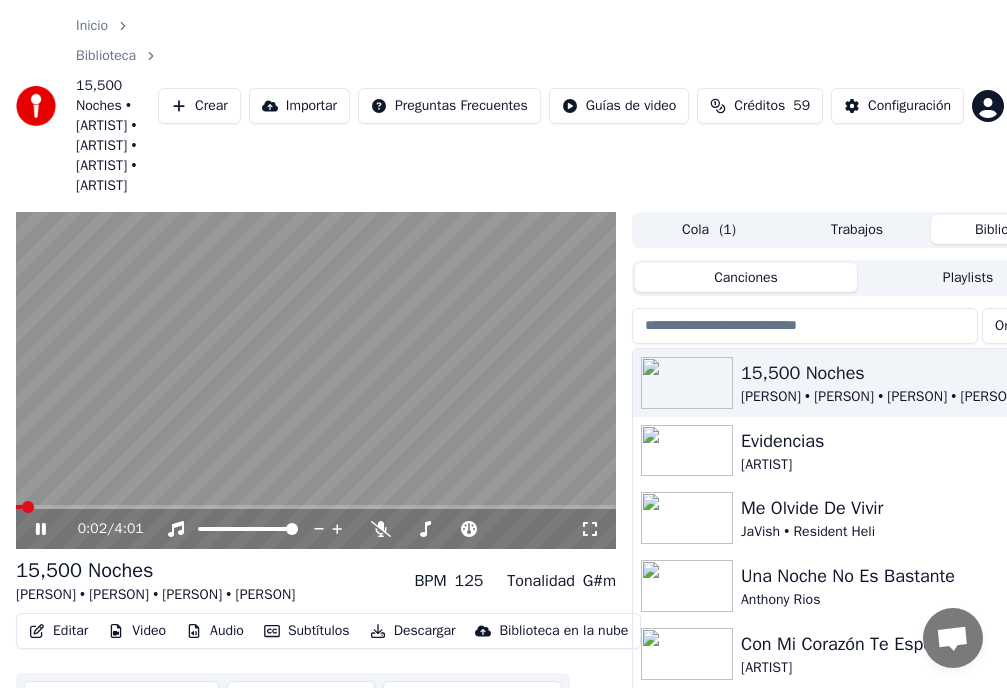 click on "Evidencias" at bounding box center [897, 441] 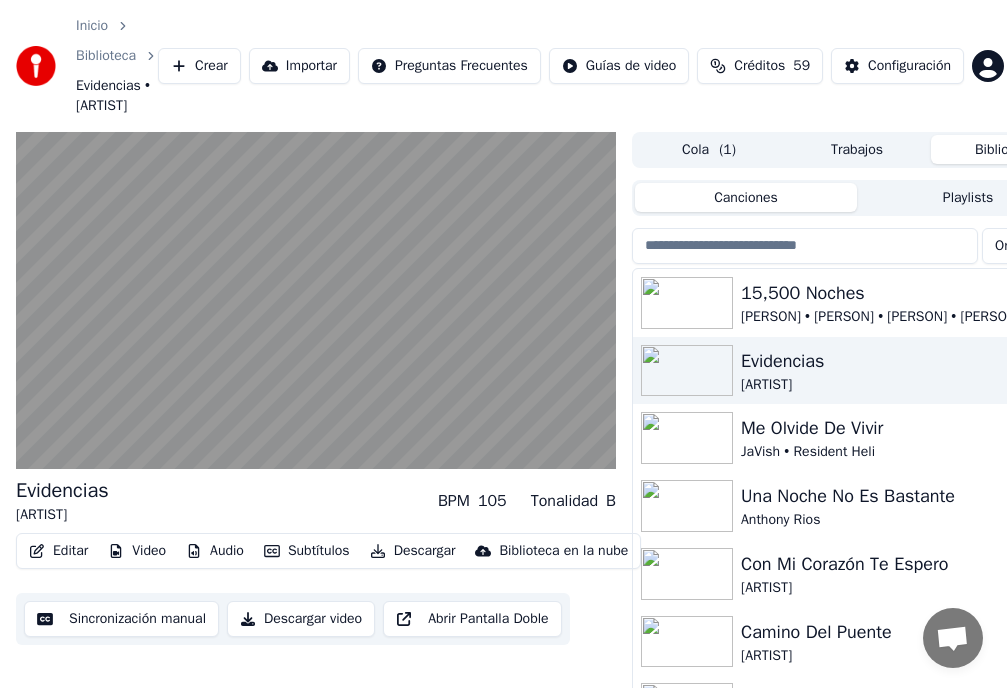 click on "Me Olvide De Vivir" at bounding box center [897, 428] 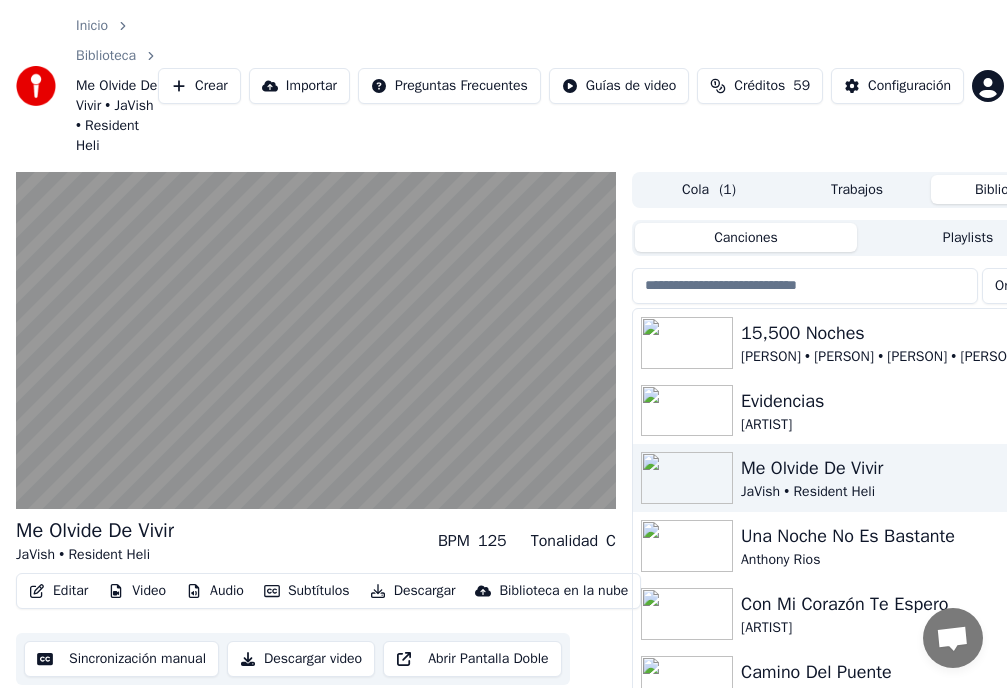 click on "Una Noche No Es Bastante" at bounding box center (897, 536) 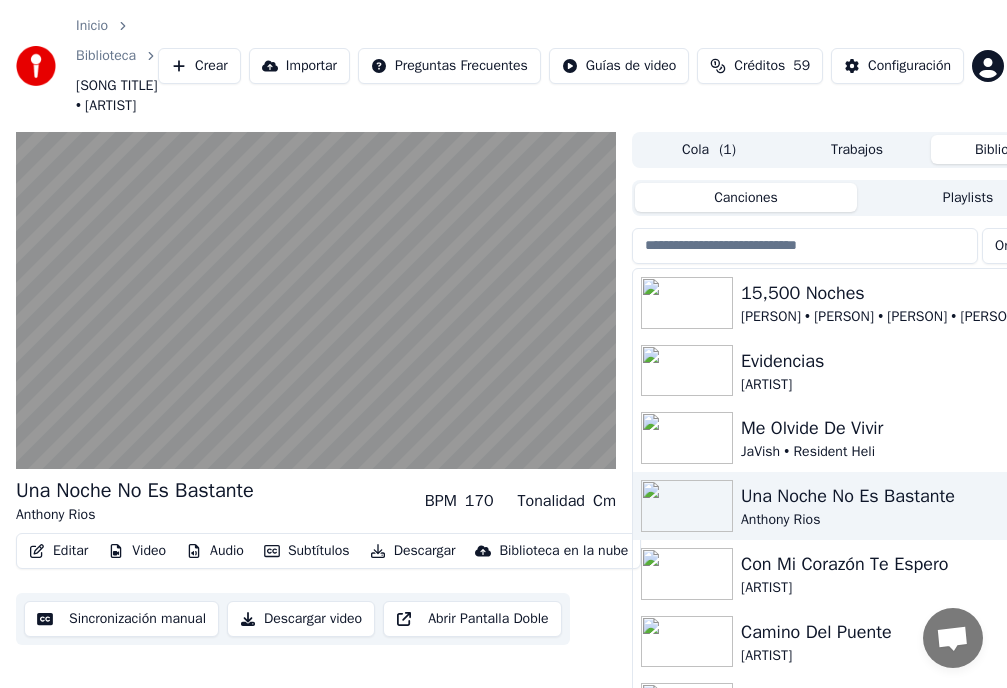 click on "Me Olvide De Vivir" at bounding box center [897, 428] 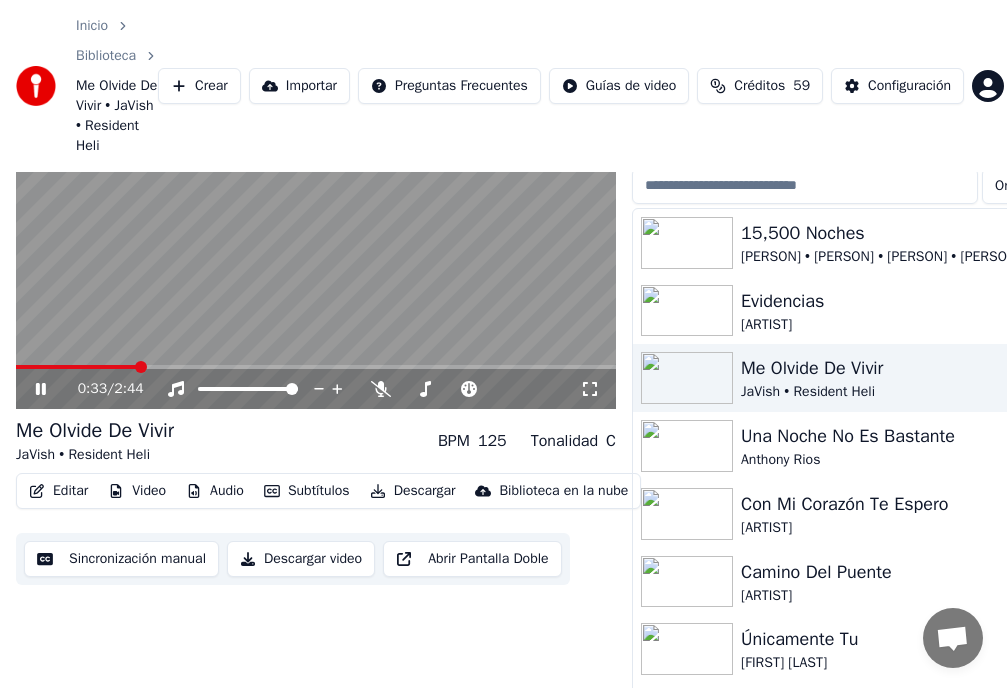 scroll, scrollTop: 0, scrollLeft: 0, axis: both 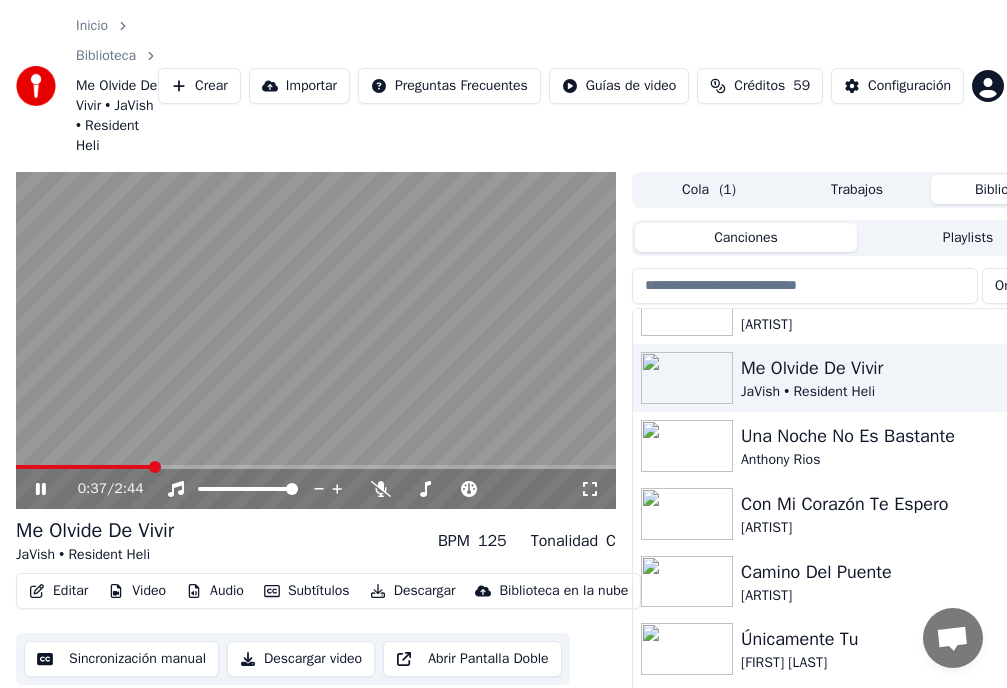 click on "Una Noche No Es Bastante" at bounding box center [897, 436] 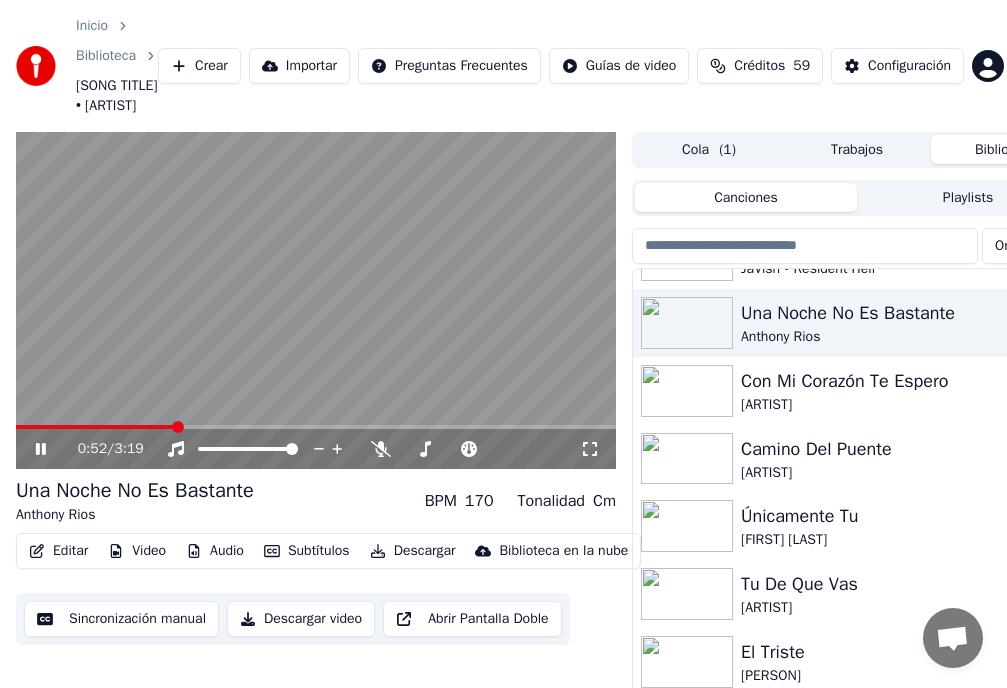 scroll, scrollTop: 200, scrollLeft: 0, axis: vertical 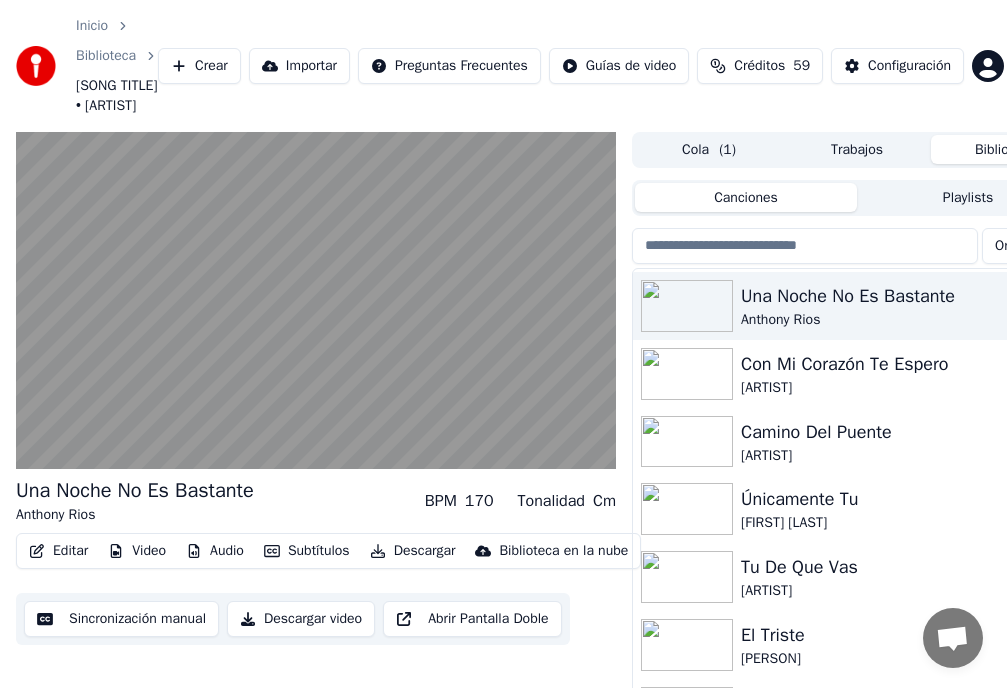 click on "Con Mi Corazón Te Espero" at bounding box center (897, 364) 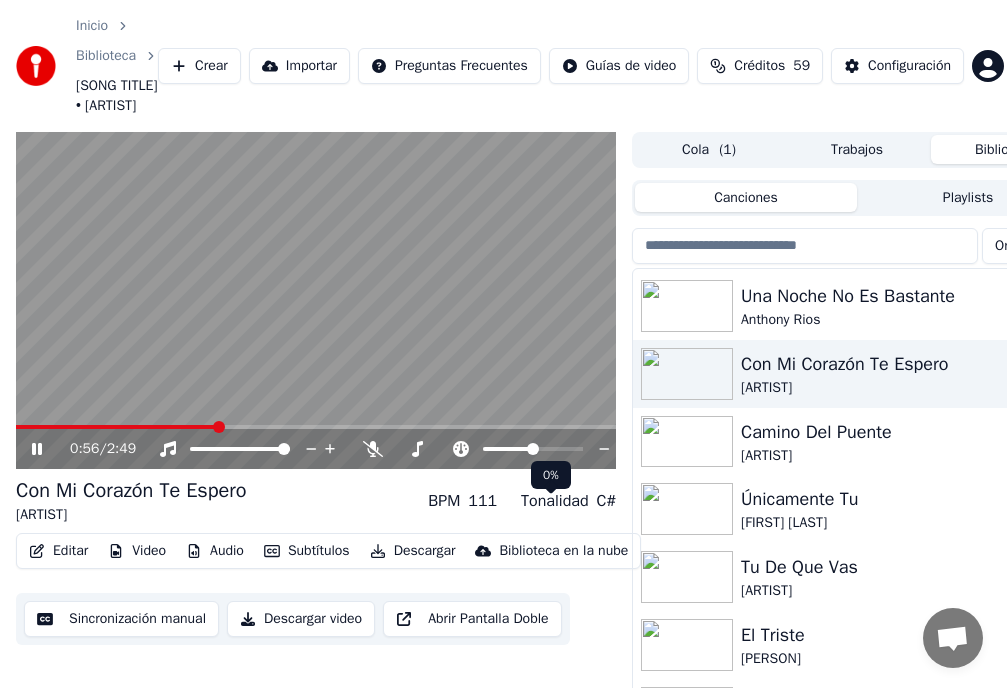 click at bounding box center [533, 449] 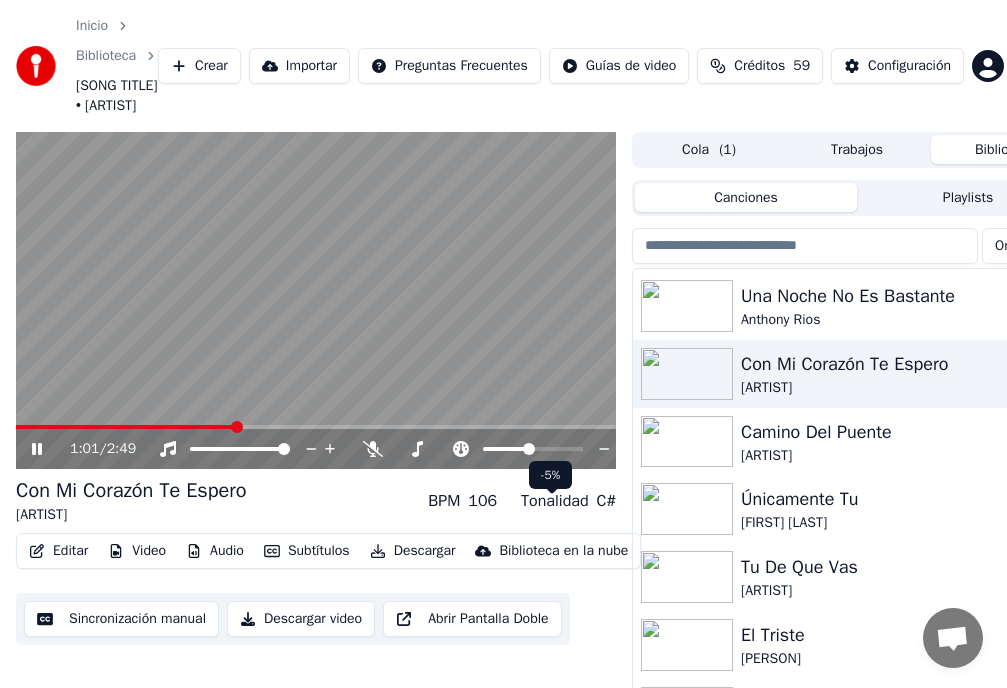 click at bounding box center [529, 449] 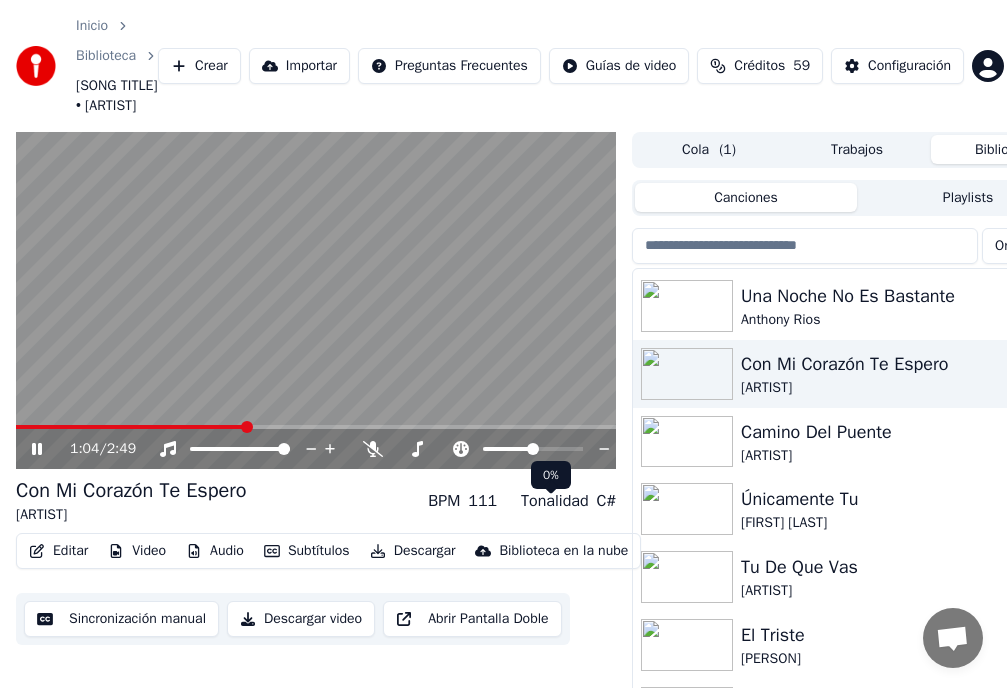 click at bounding box center [533, 449] 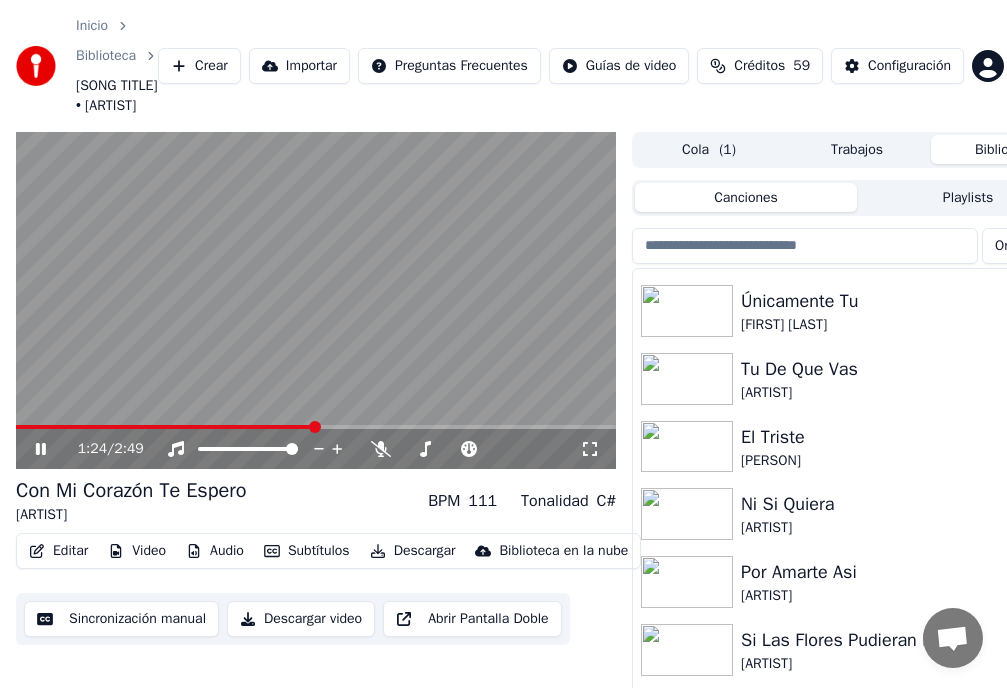 scroll, scrollTop: 400, scrollLeft: 0, axis: vertical 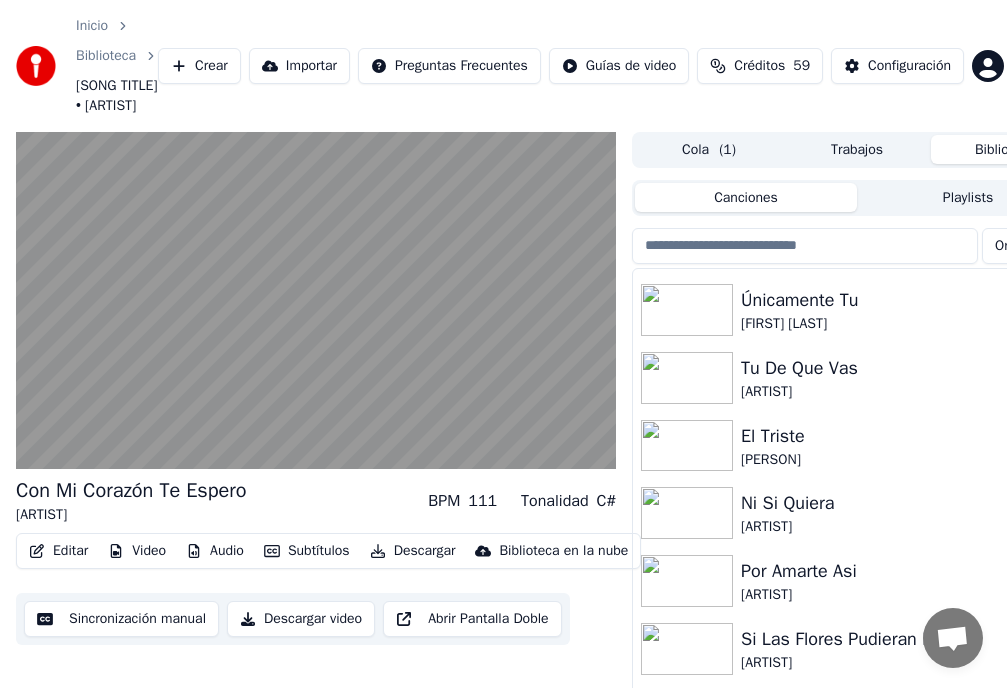 click on "El Triste" at bounding box center [897, 436] 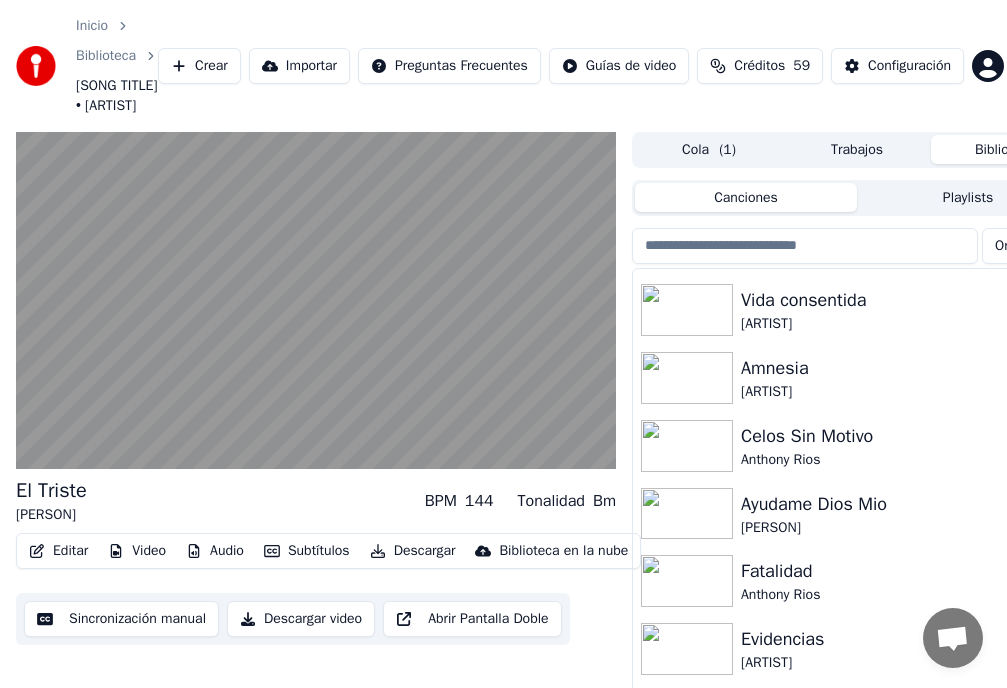 scroll, scrollTop: 966, scrollLeft: 0, axis: vertical 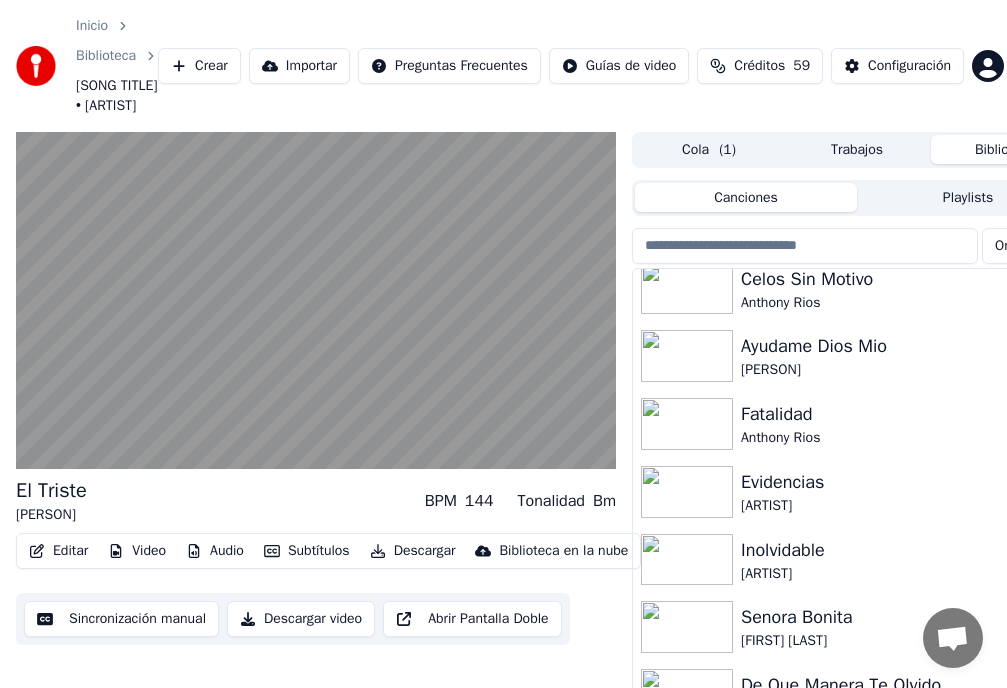 click on "Ayudame Dios Mio" at bounding box center [897, 346] 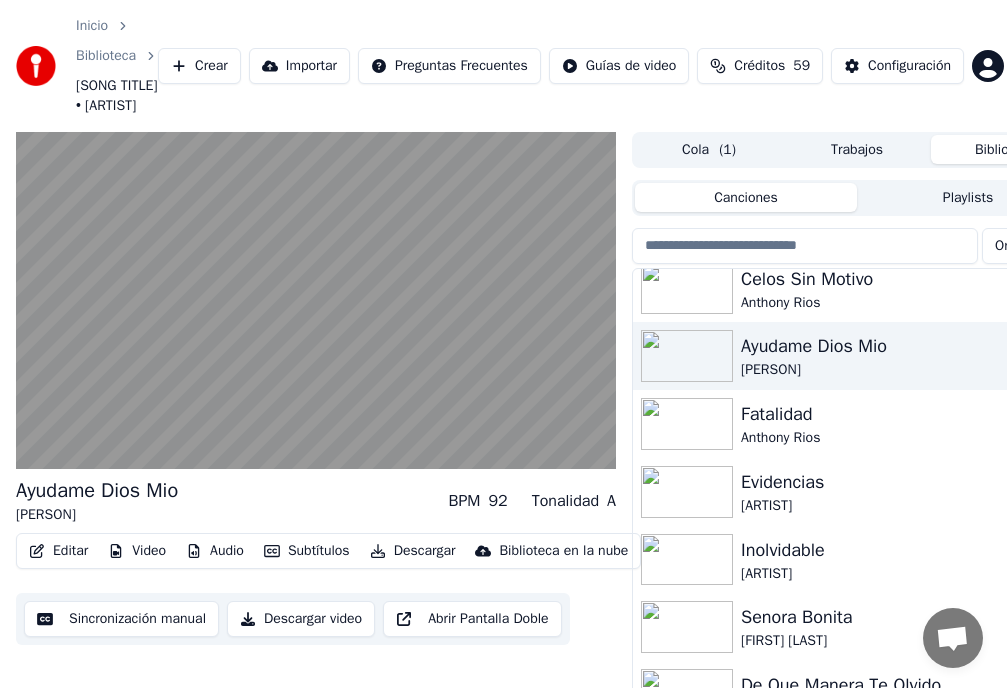scroll, scrollTop: 967, scrollLeft: 0, axis: vertical 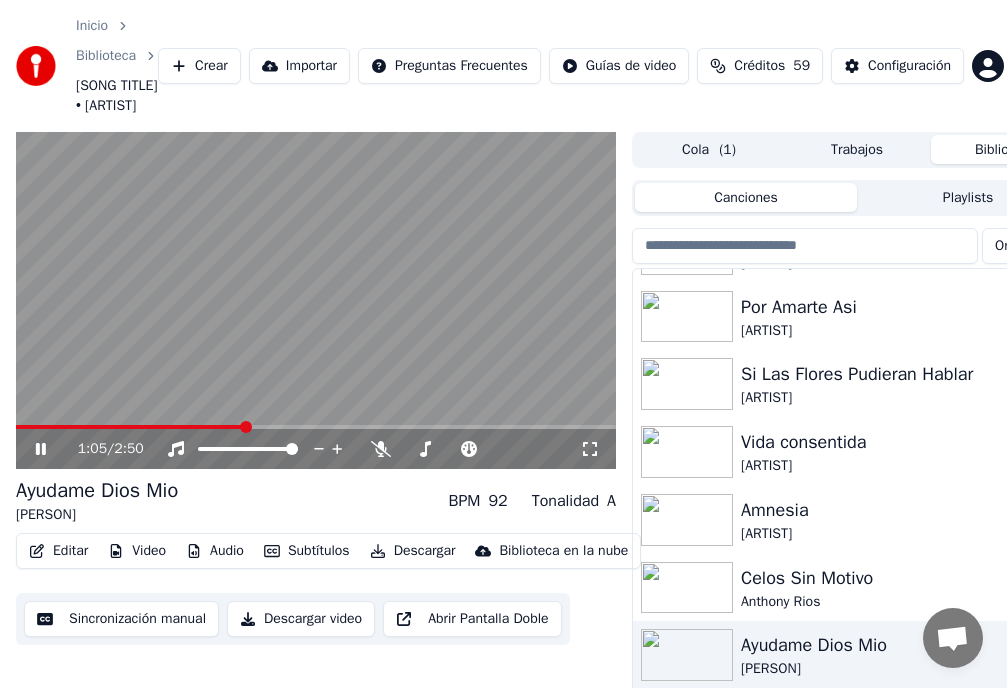 click at bounding box center (316, 427) 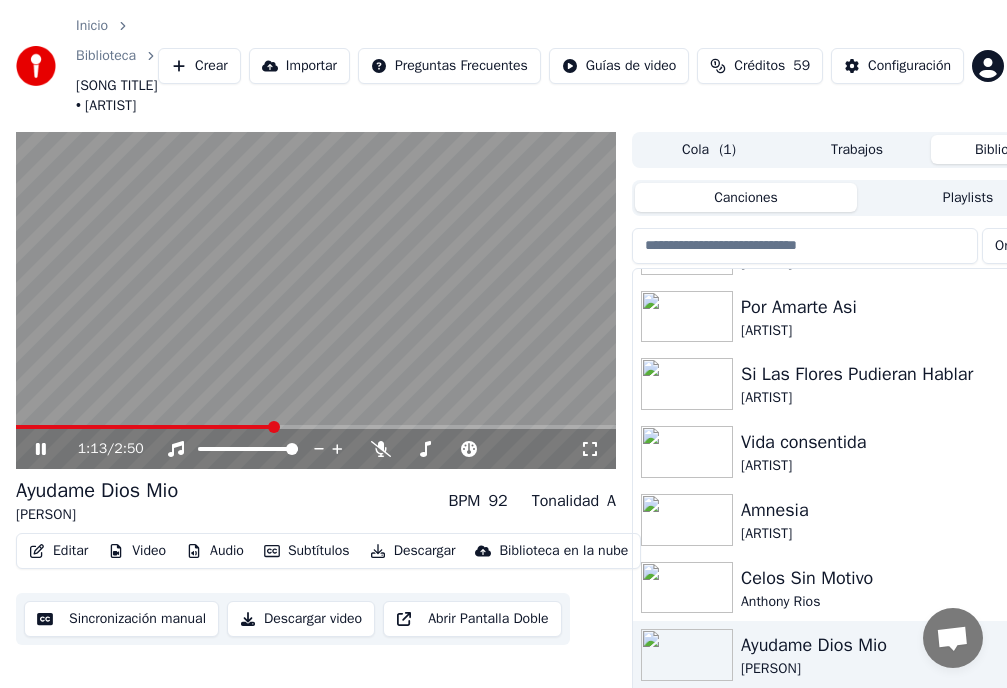 click at bounding box center (274, 427) 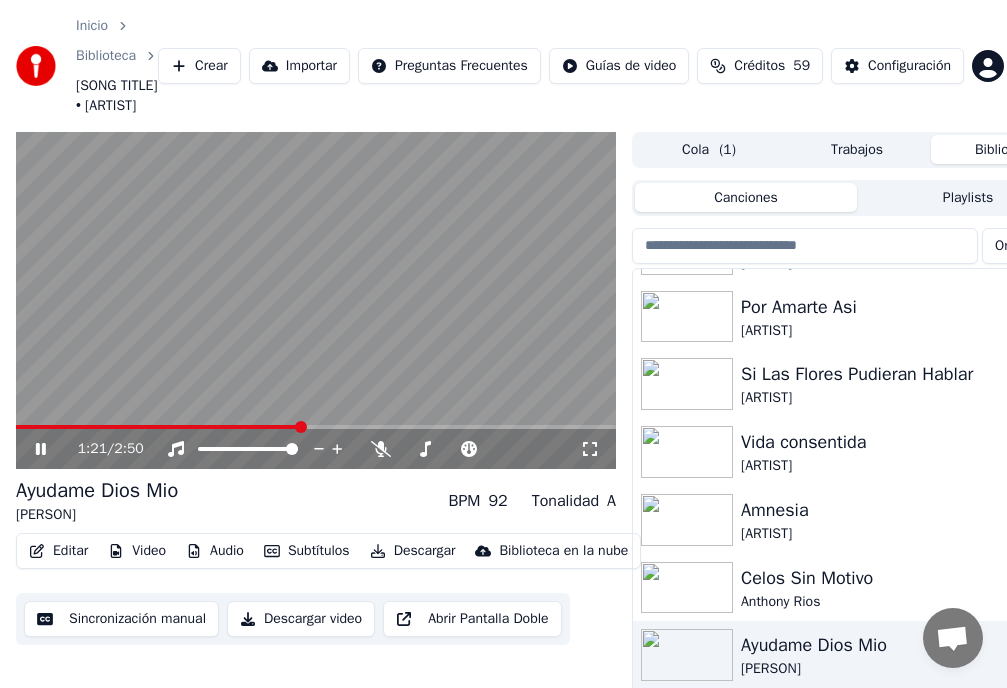 click at bounding box center [301, 427] 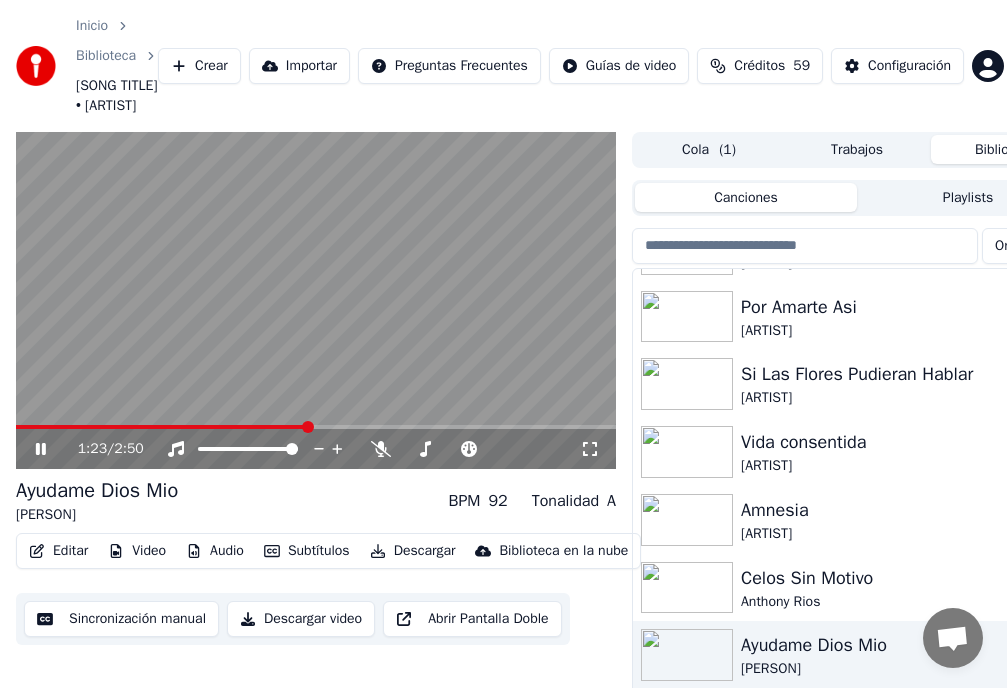 click at bounding box center [308, 427] 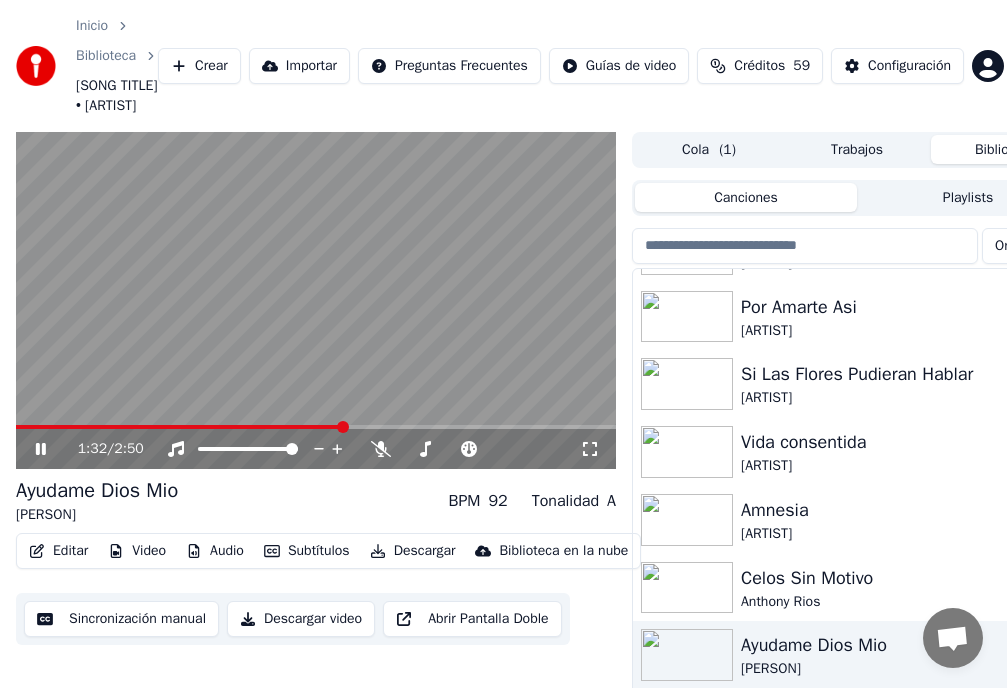 click at bounding box center [316, 427] 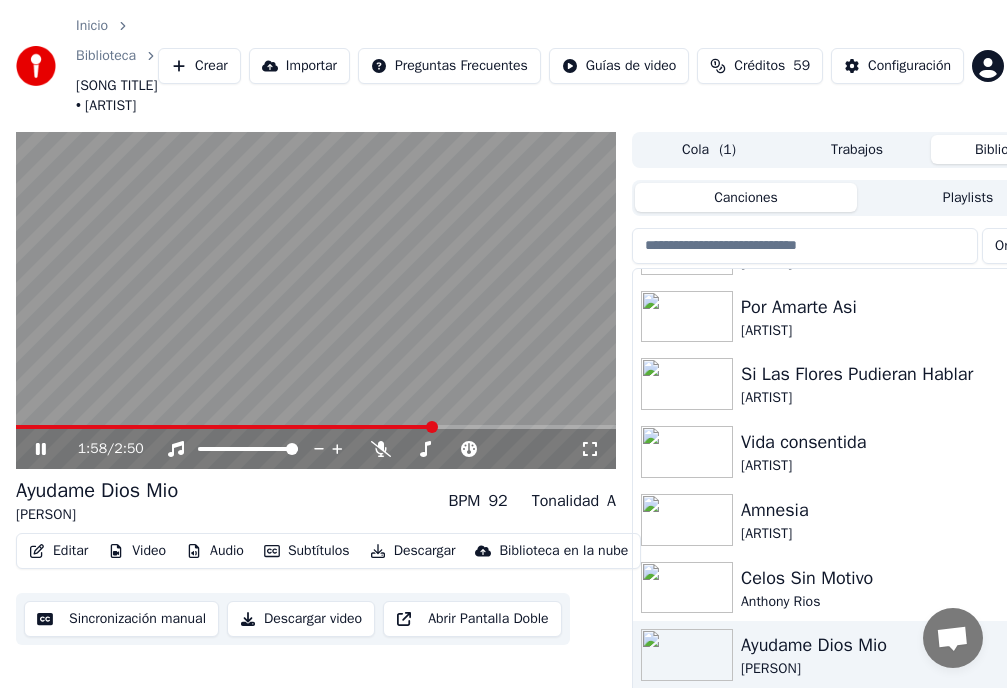 click 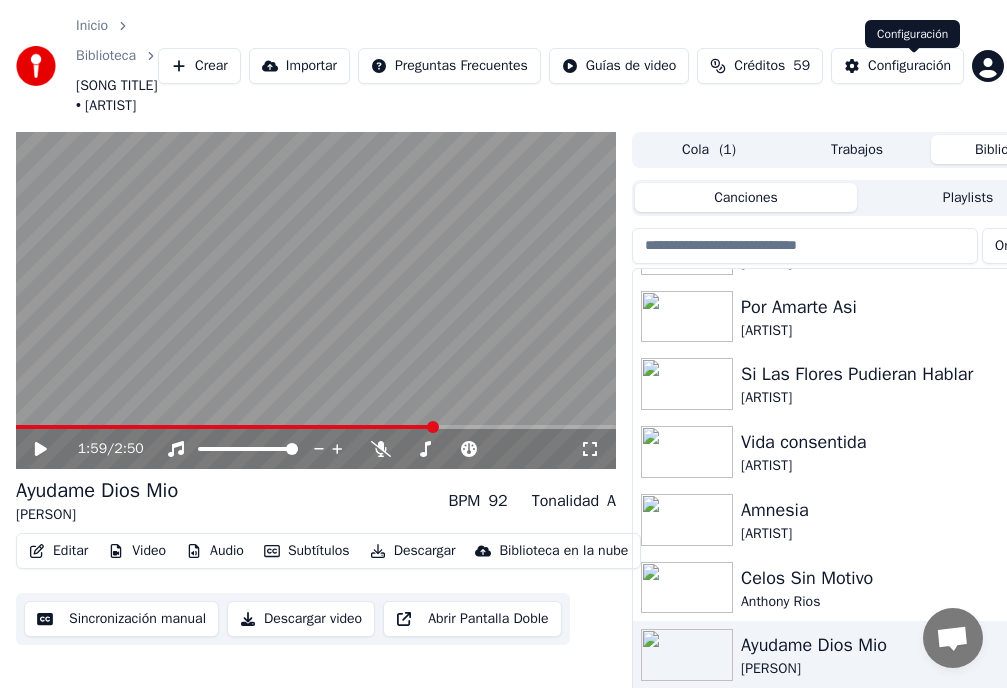 click on "Configuración" at bounding box center [909, 66] 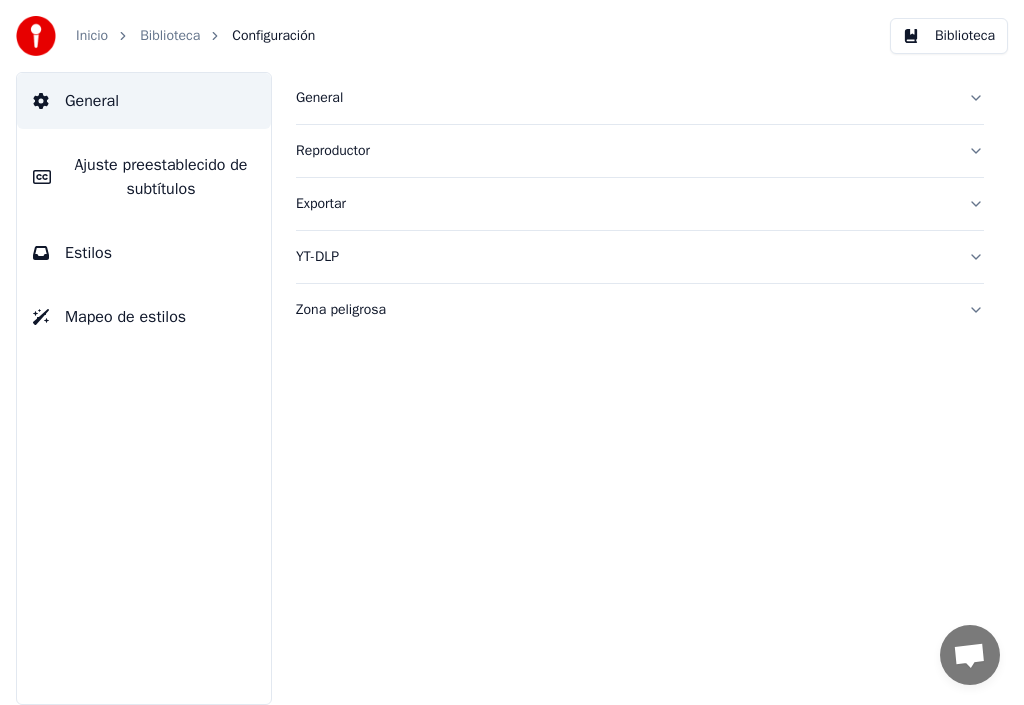click on "Ajuste preestablecido de subtítulos" at bounding box center [161, 177] 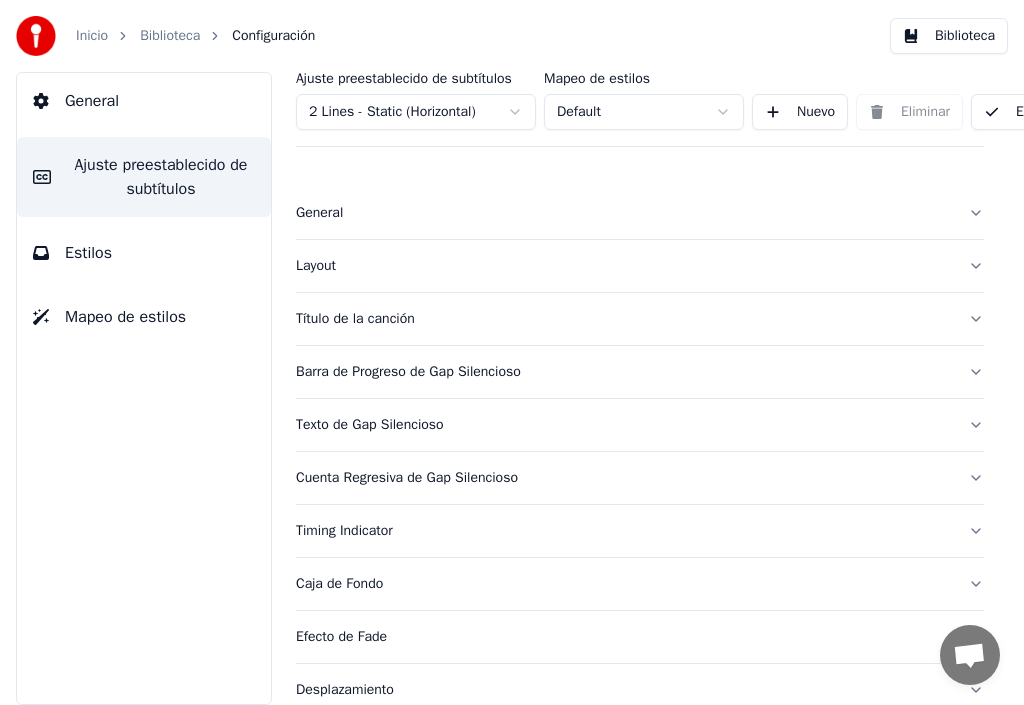 click on "Texto de Gap Silencioso" at bounding box center (624, 425) 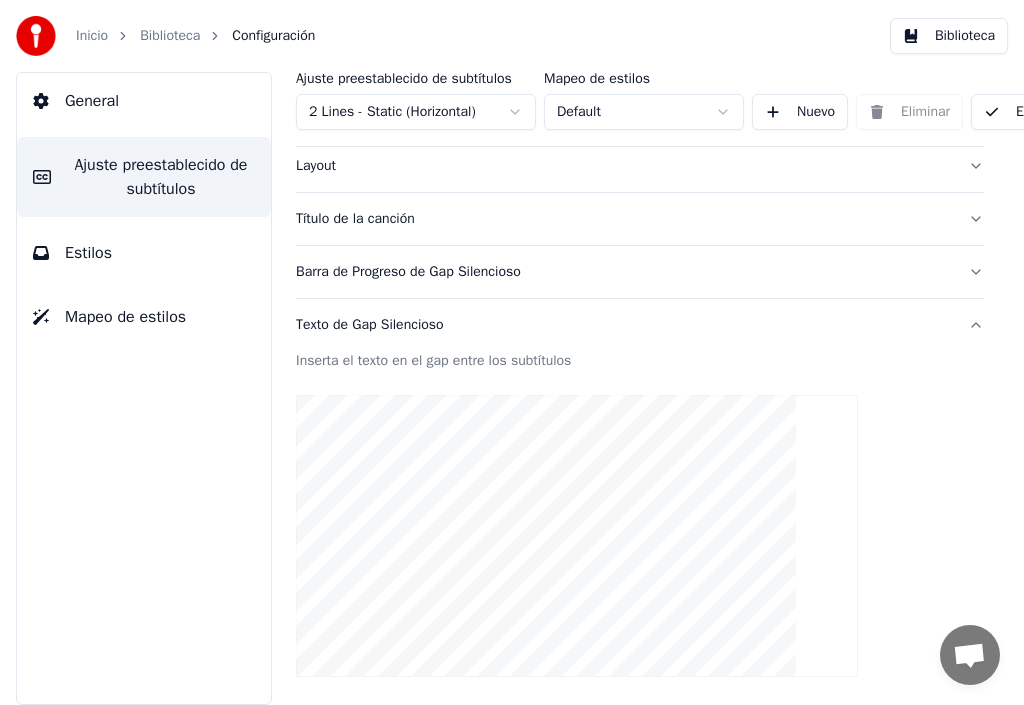 scroll, scrollTop: 200, scrollLeft: 0, axis: vertical 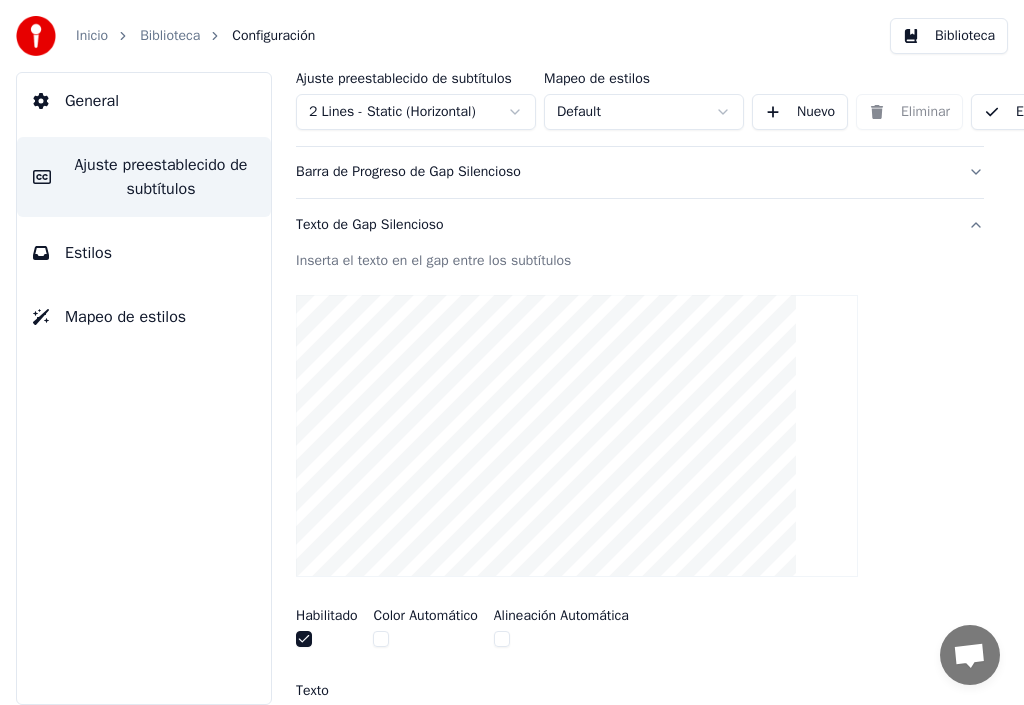 click on "Texto de Gap Silencioso" at bounding box center [624, 225] 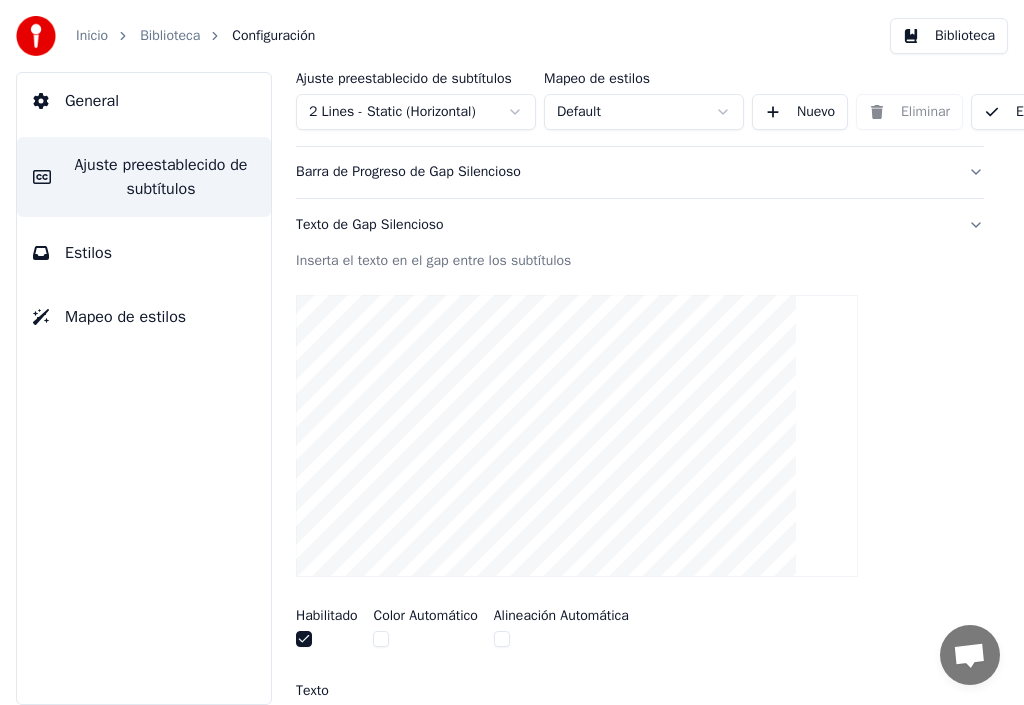 scroll, scrollTop: 150, scrollLeft: 0, axis: vertical 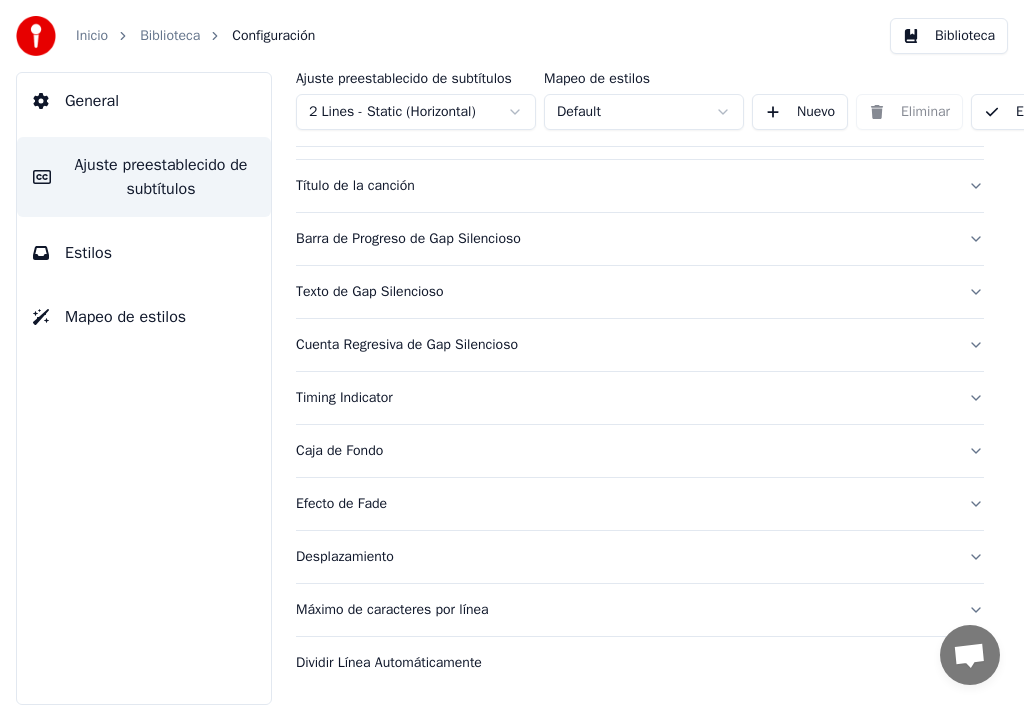 click on "Barra de Progreso de Gap Silencioso" at bounding box center [624, 239] 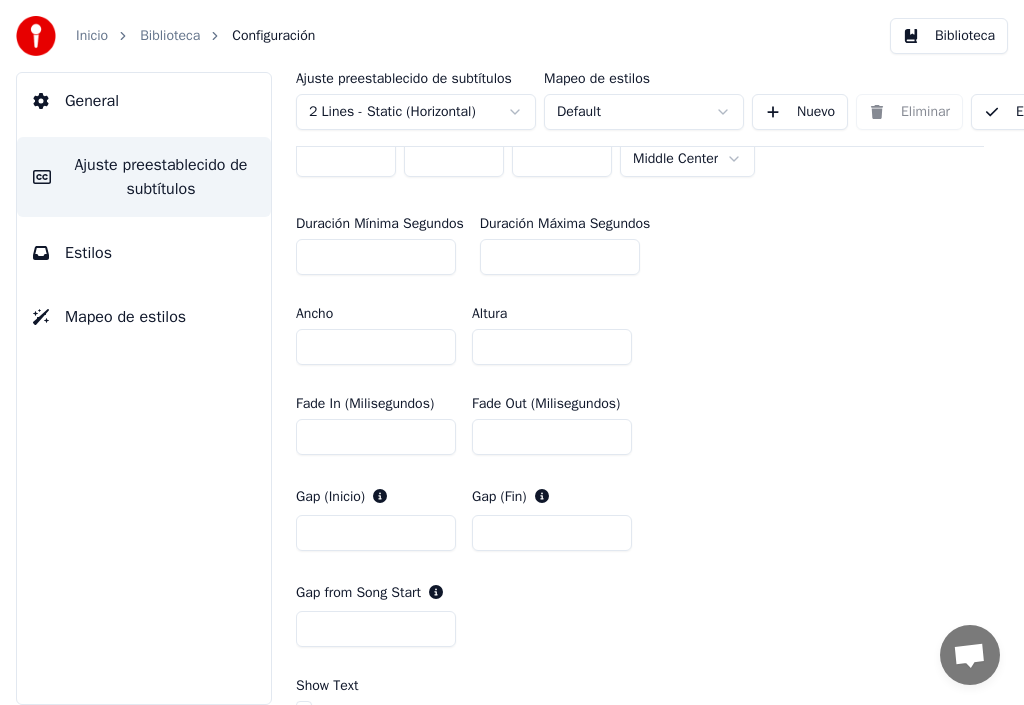 scroll, scrollTop: 809, scrollLeft: 0, axis: vertical 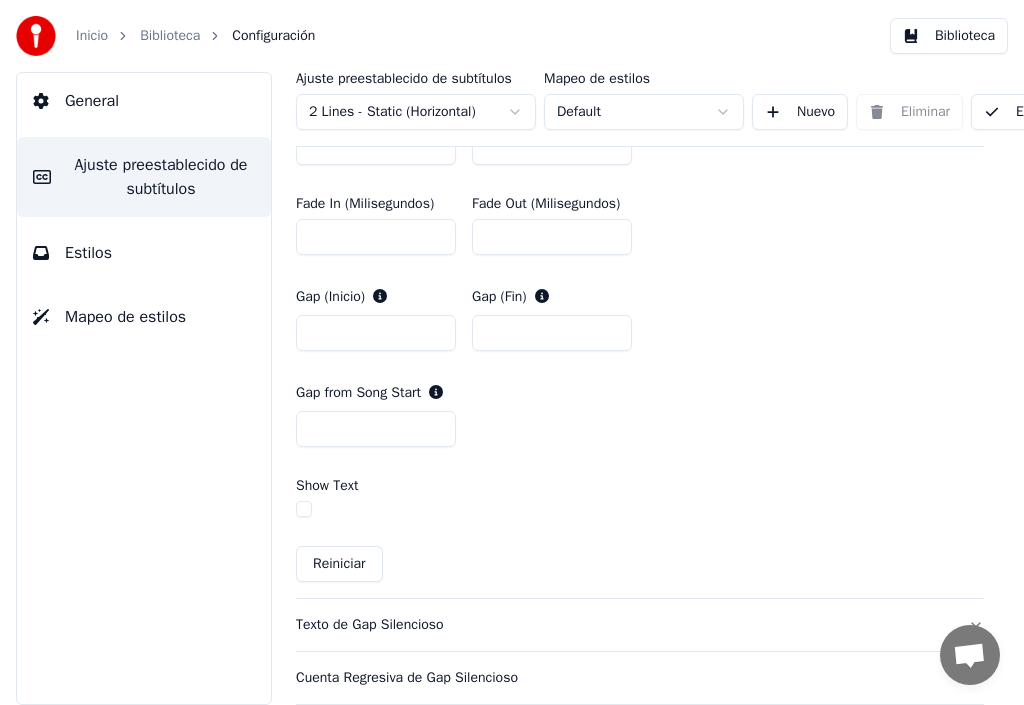 click on "Texto de Gap Silencioso" at bounding box center (624, 625) 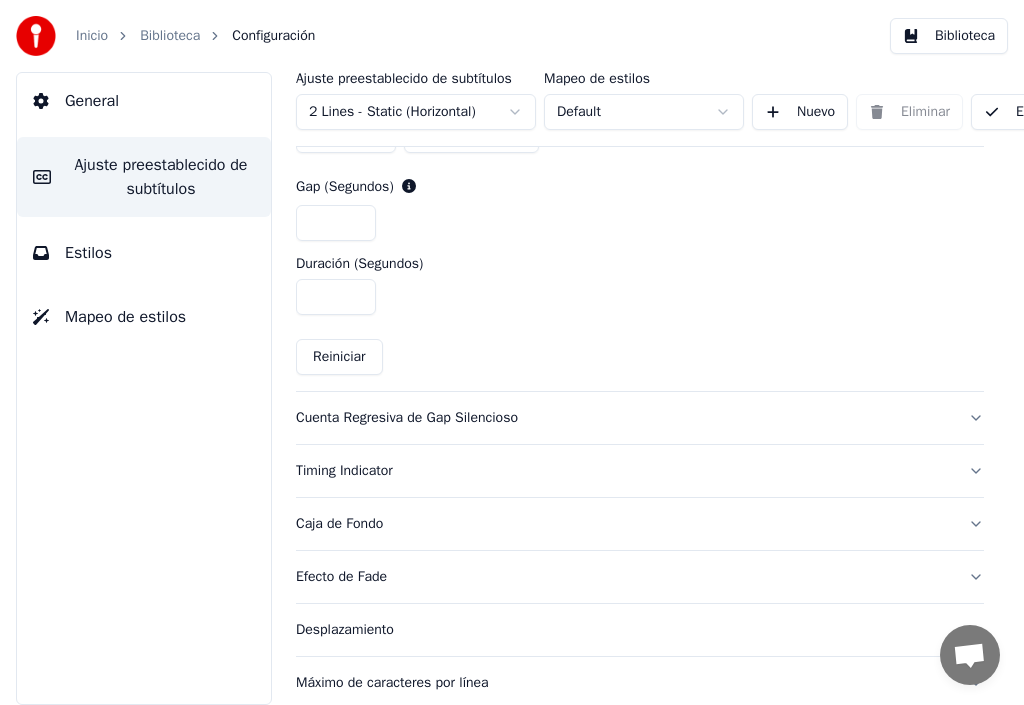 scroll, scrollTop: 1050, scrollLeft: 0, axis: vertical 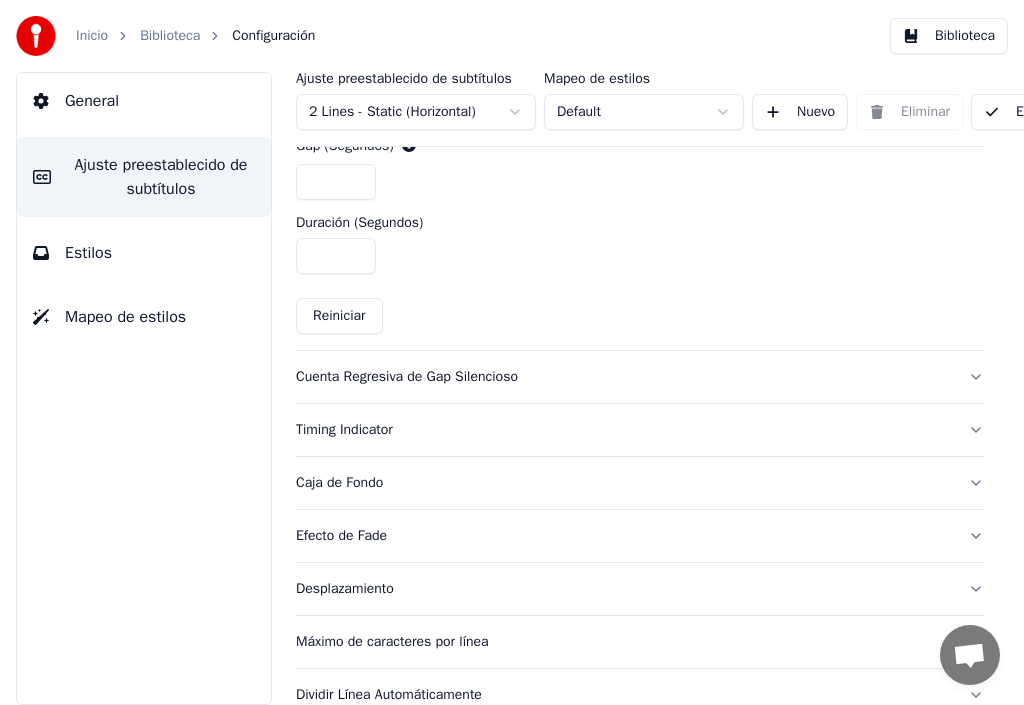 click on "Cuenta Regresiva de Gap Silencioso" at bounding box center (624, 377) 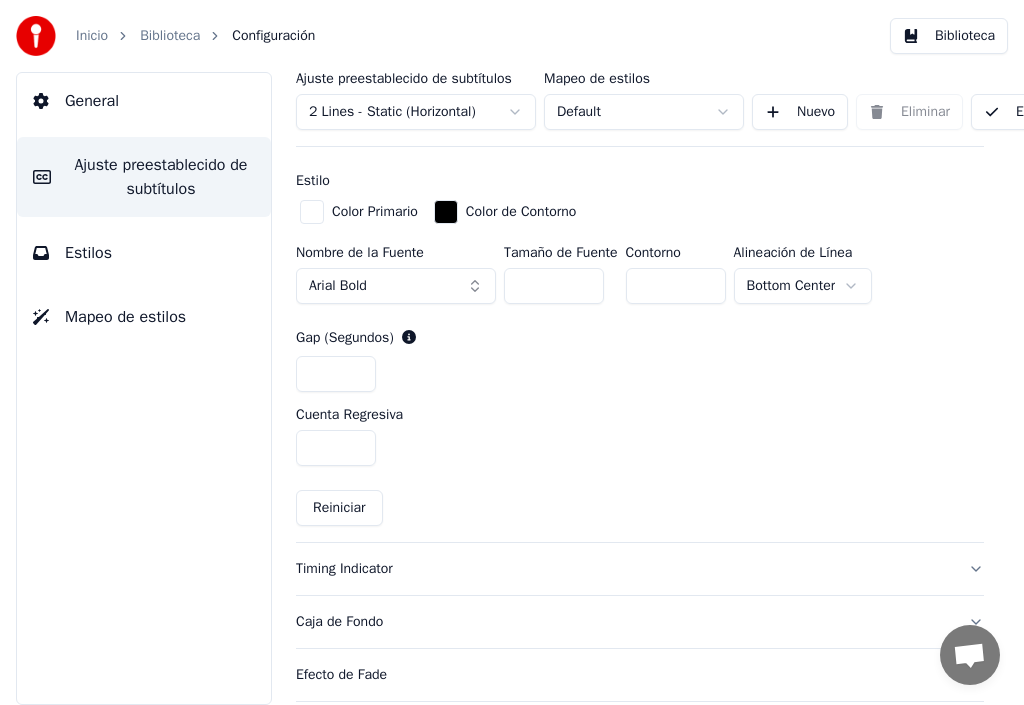 scroll, scrollTop: 901, scrollLeft: 0, axis: vertical 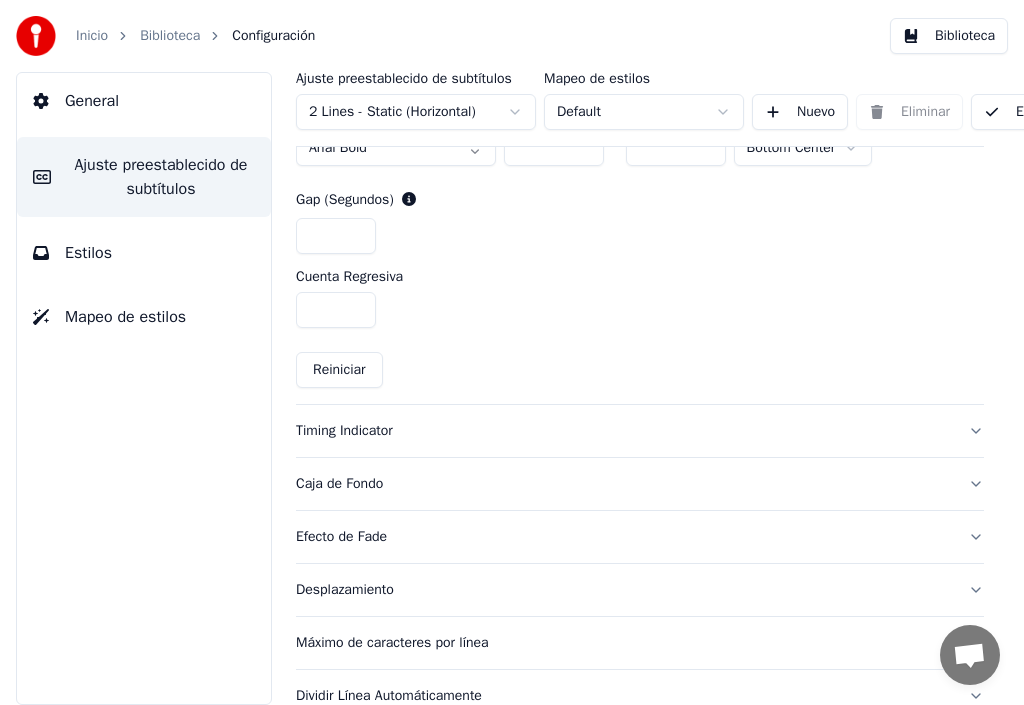 click on "Timing Indicator" at bounding box center [624, 431] 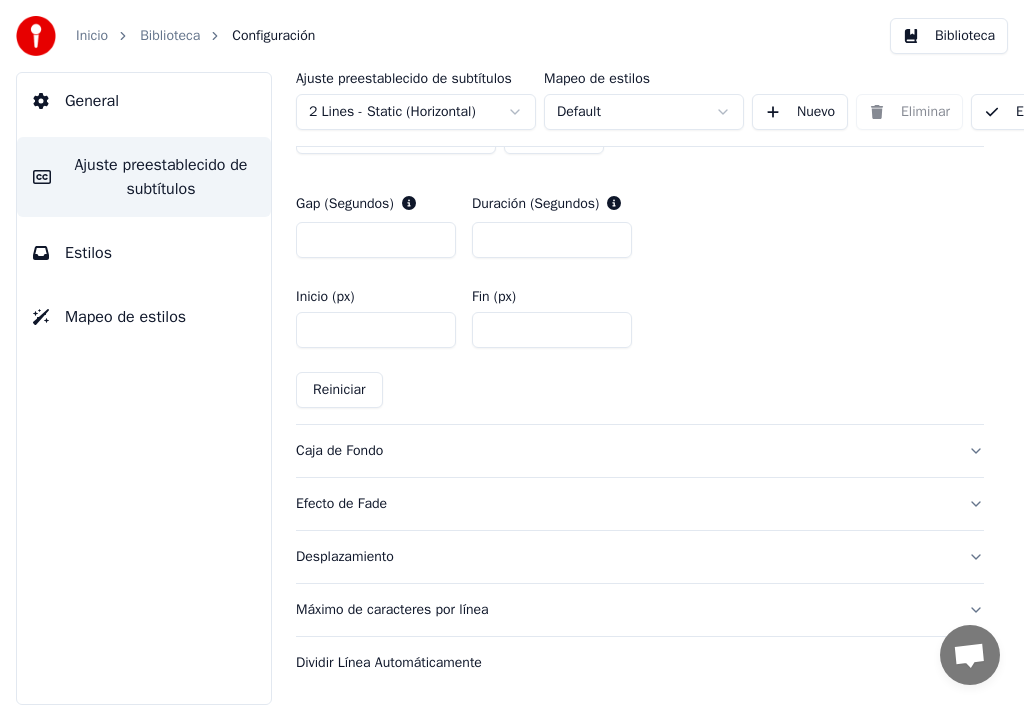 scroll, scrollTop: 1022, scrollLeft: 0, axis: vertical 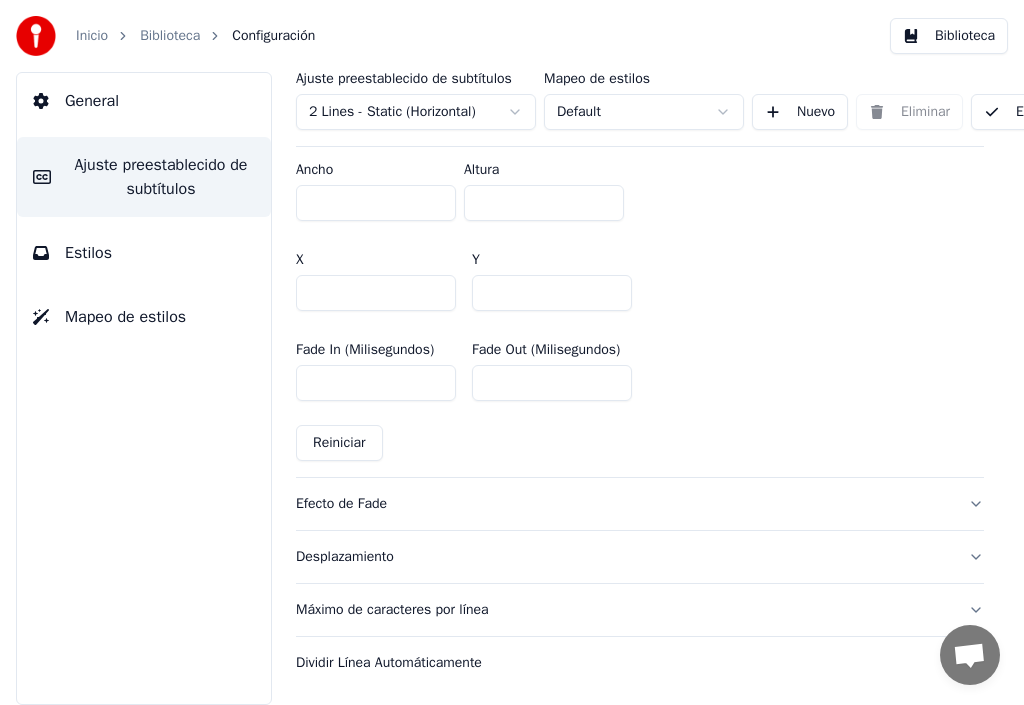 click on "Efecto de Fade" at bounding box center (624, 504) 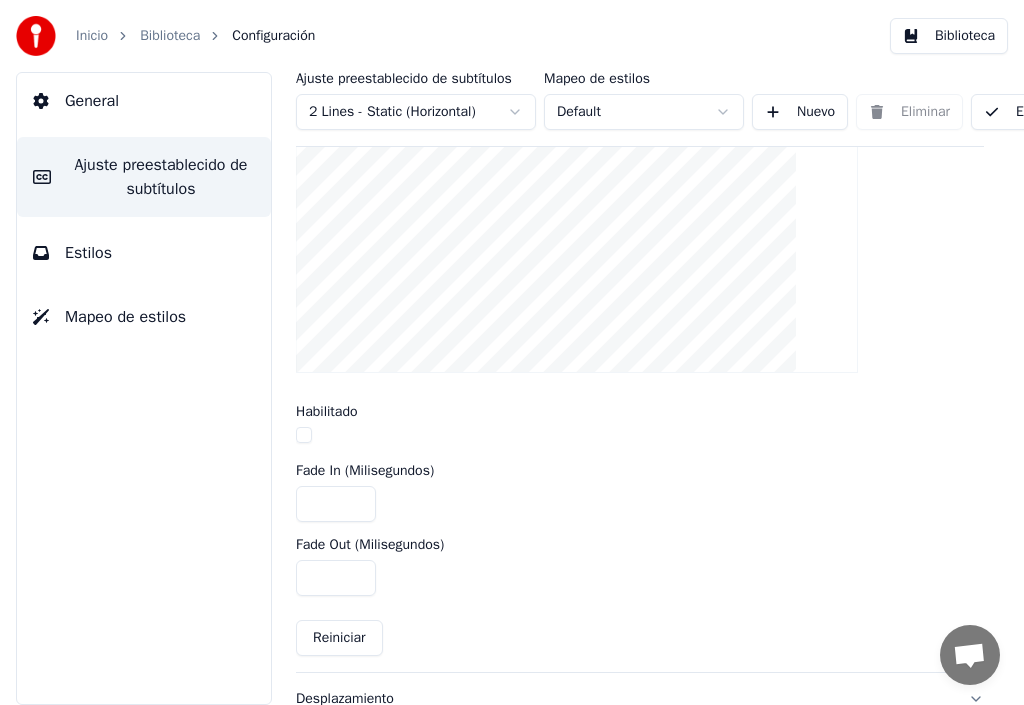 scroll, scrollTop: 774, scrollLeft: 0, axis: vertical 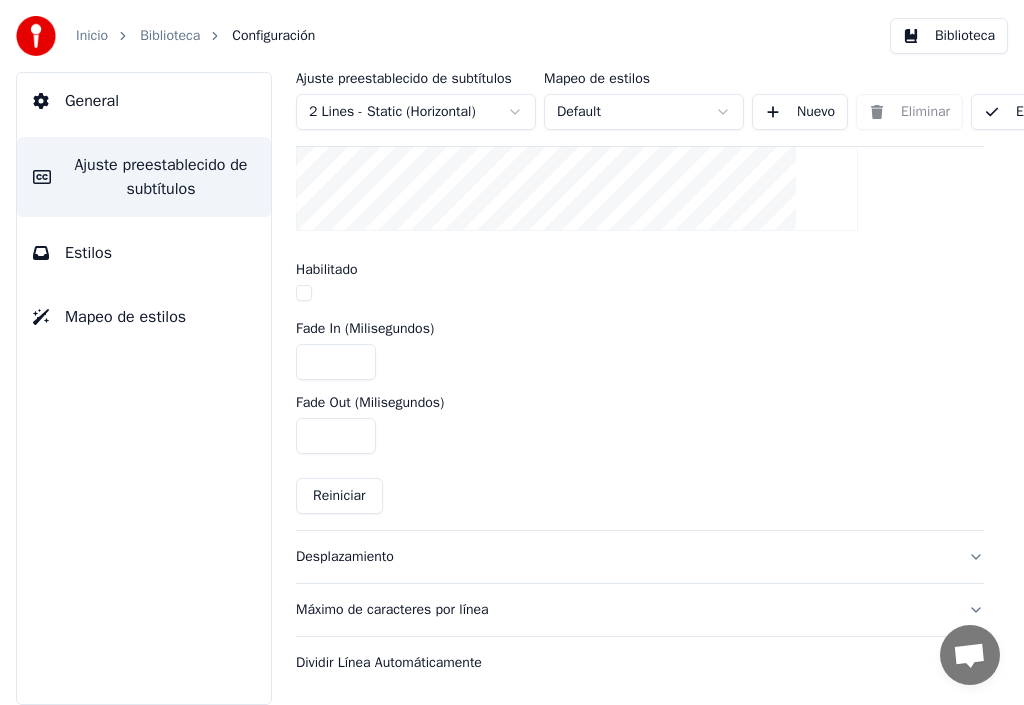 click on "Desplazamiento" at bounding box center (624, 557) 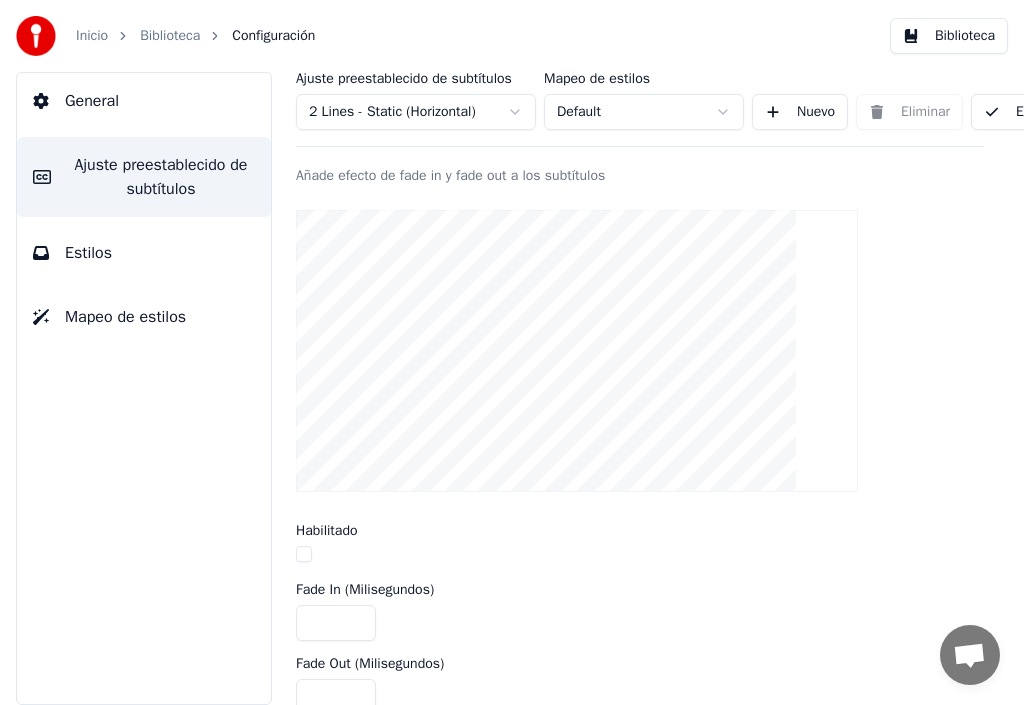 scroll, scrollTop: 386, scrollLeft: 0, axis: vertical 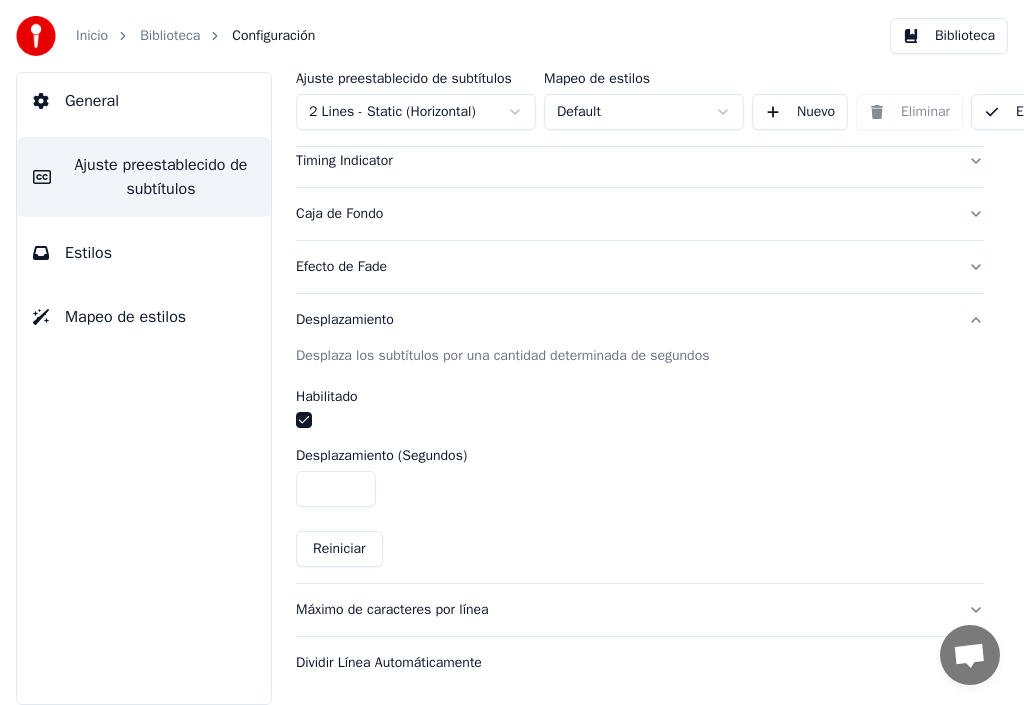 click on "Máximo de caracteres por línea" at bounding box center [624, 610] 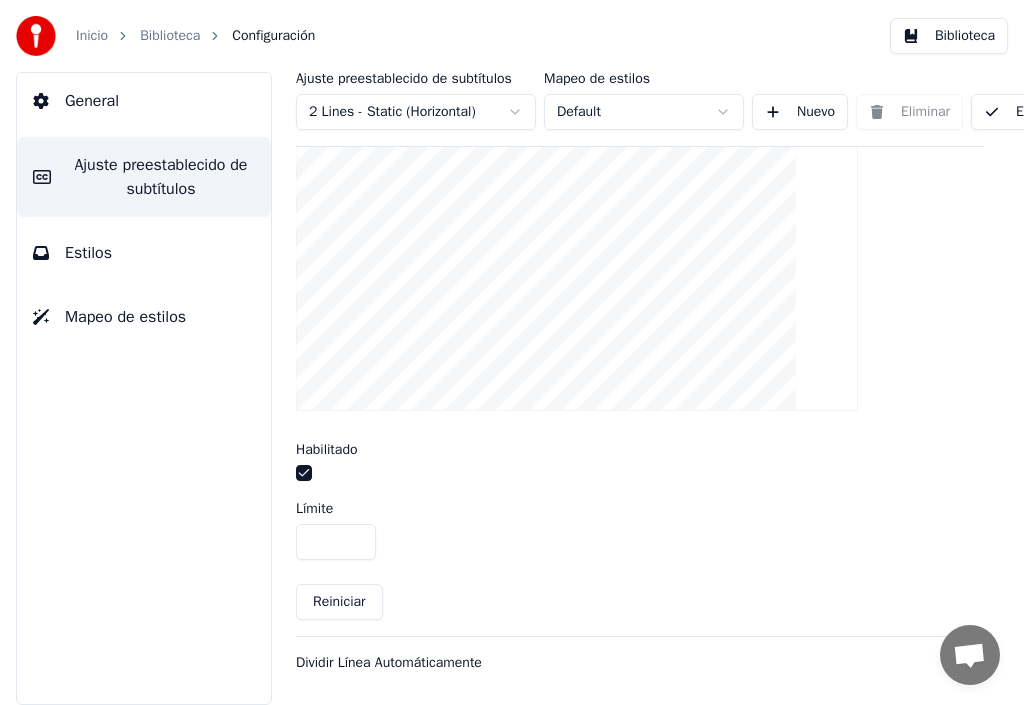 scroll, scrollTop: 700, scrollLeft: 0, axis: vertical 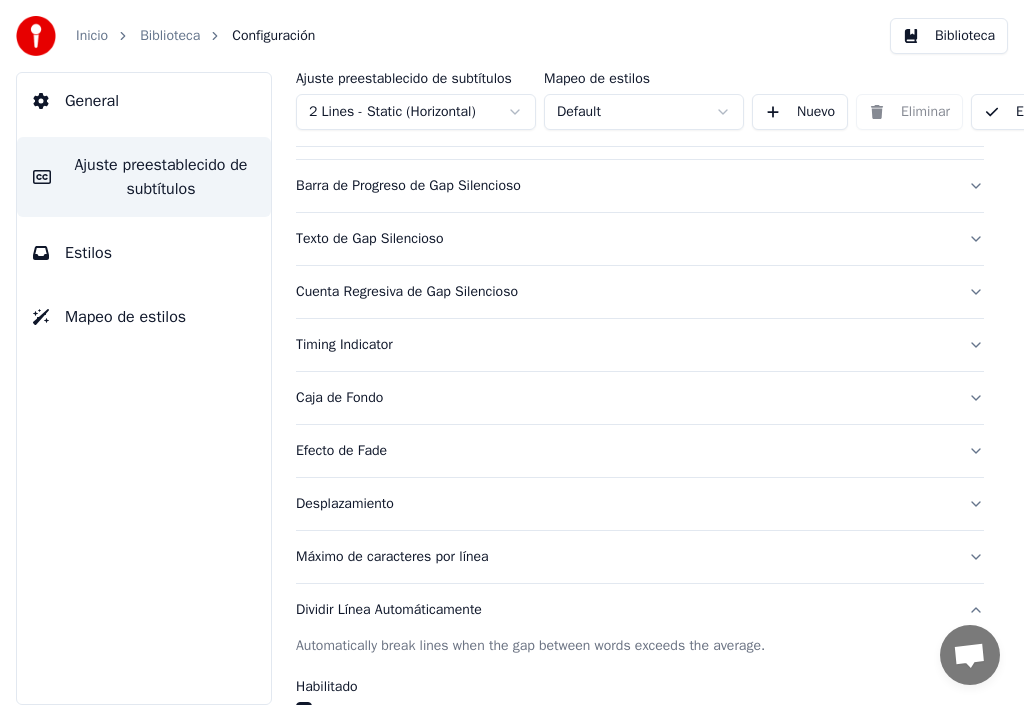 click on "Texto de Gap Silencioso" at bounding box center (624, 239) 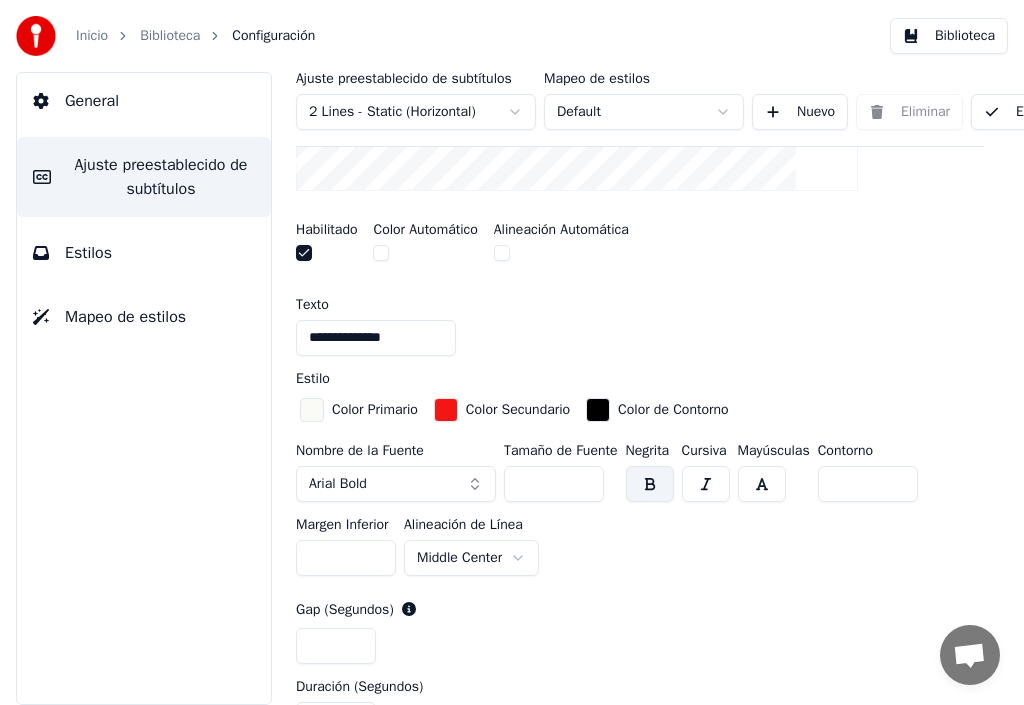 scroll, scrollTop: 686, scrollLeft: 0, axis: vertical 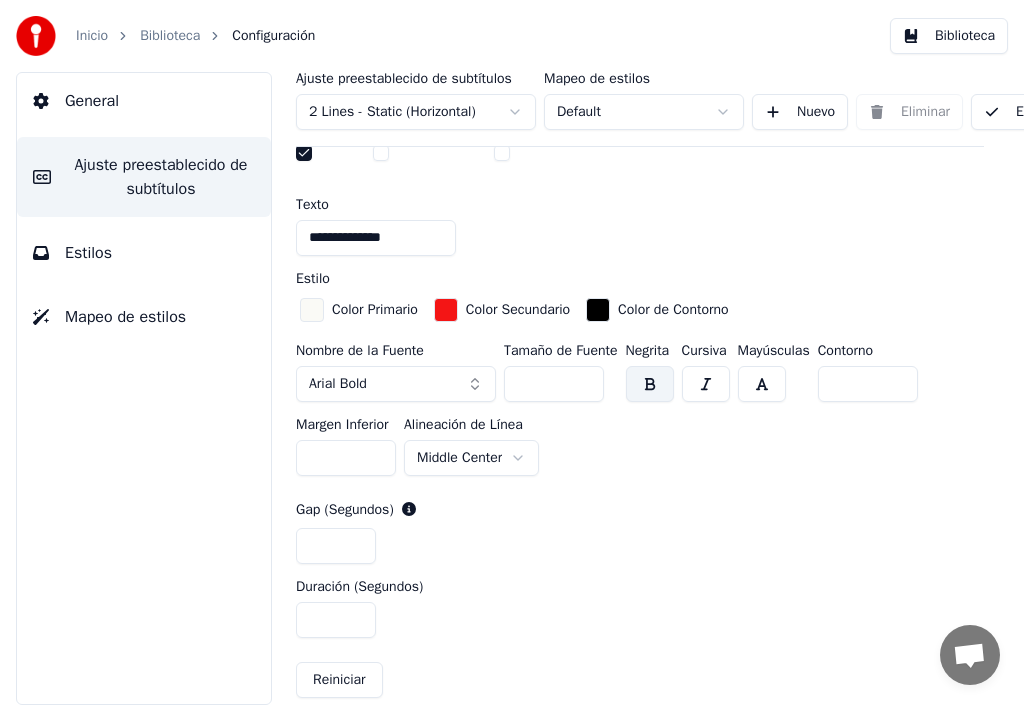 click at bounding box center (304, 153) 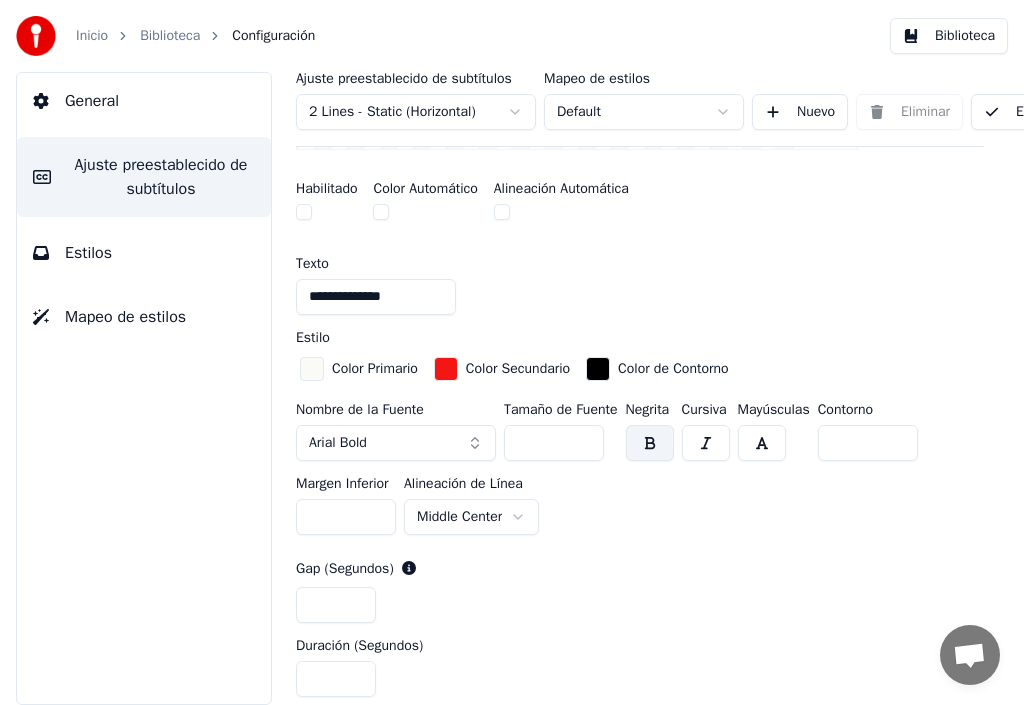 scroll, scrollTop: 586, scrollLeft: 0, axis: vertical 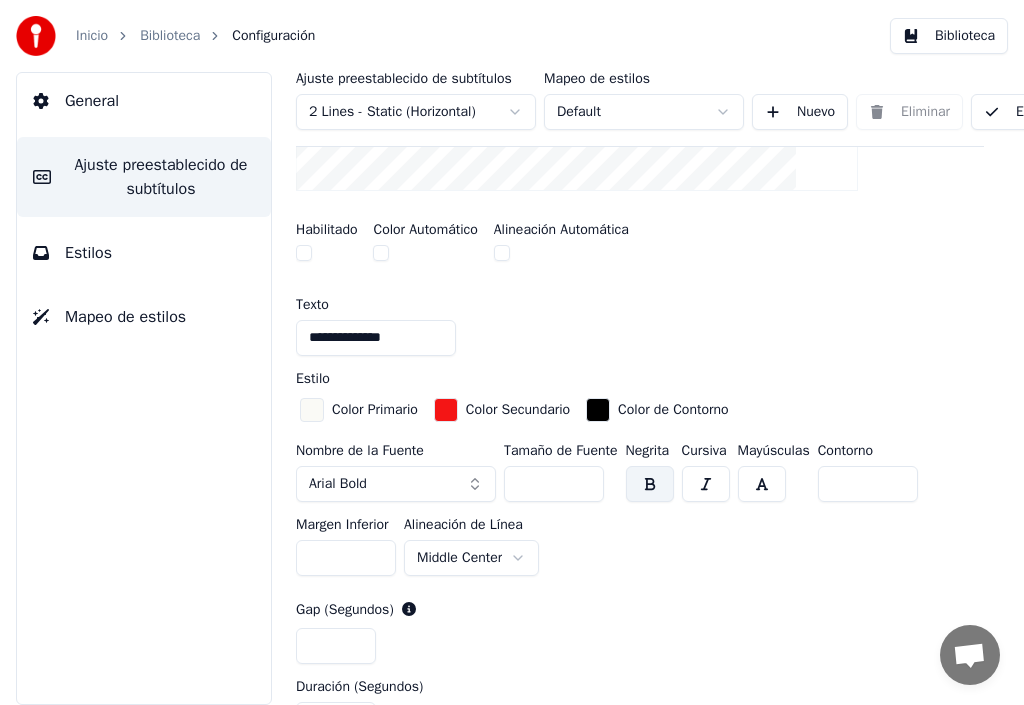 click at bounding box center (304, 253) 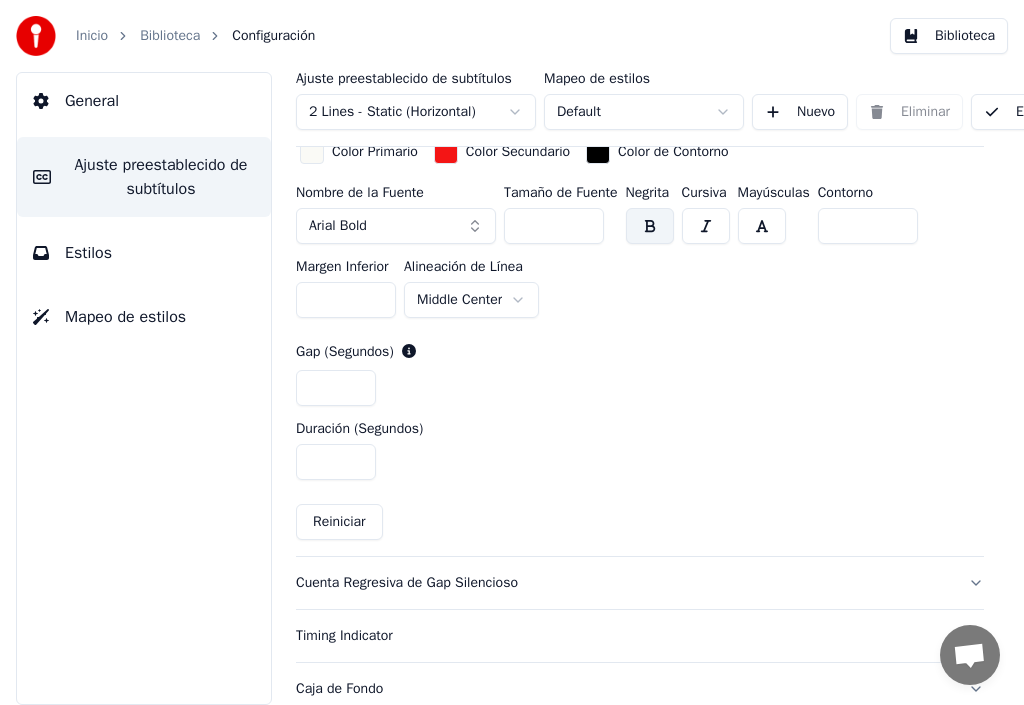 scroll, scrollTop: 886, scrollLeft: 0, axis: vertical 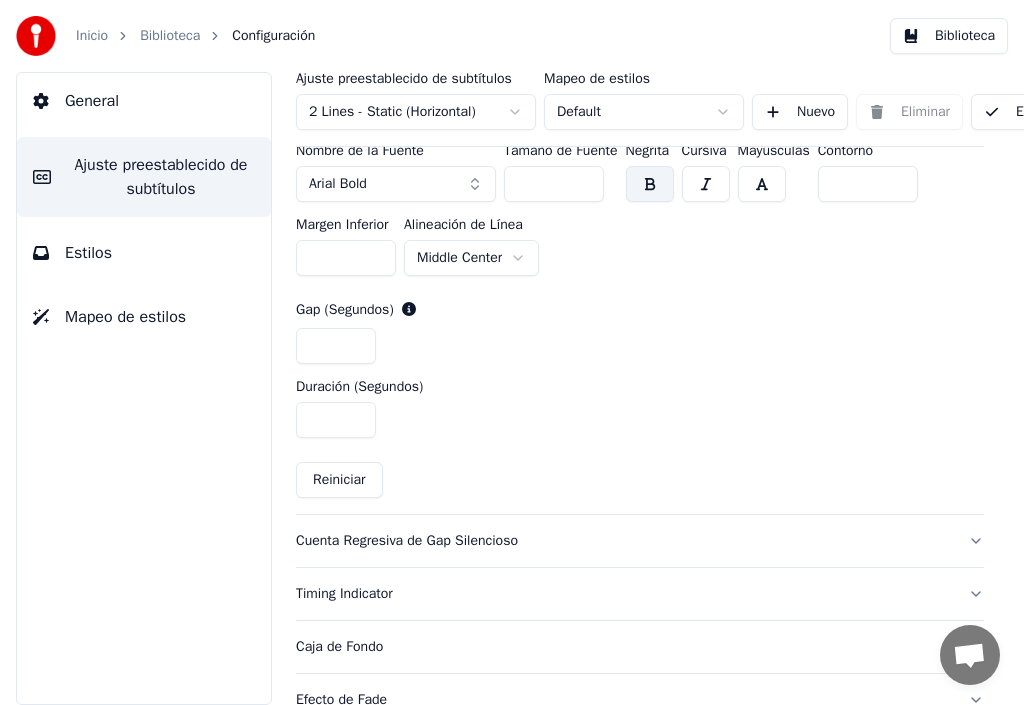 click on "Cuenta Regresiva de Gap Silencioso" at bounding box center (624, 541) 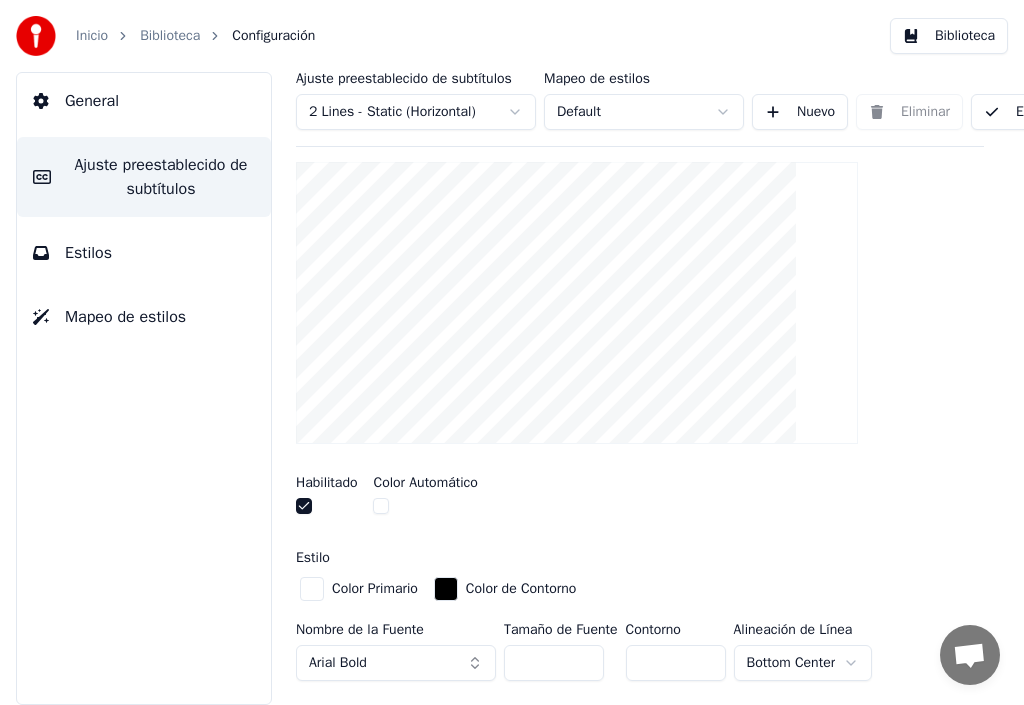 scroll, scrollTop: 486, scrollLeft: 0, axis: vertical 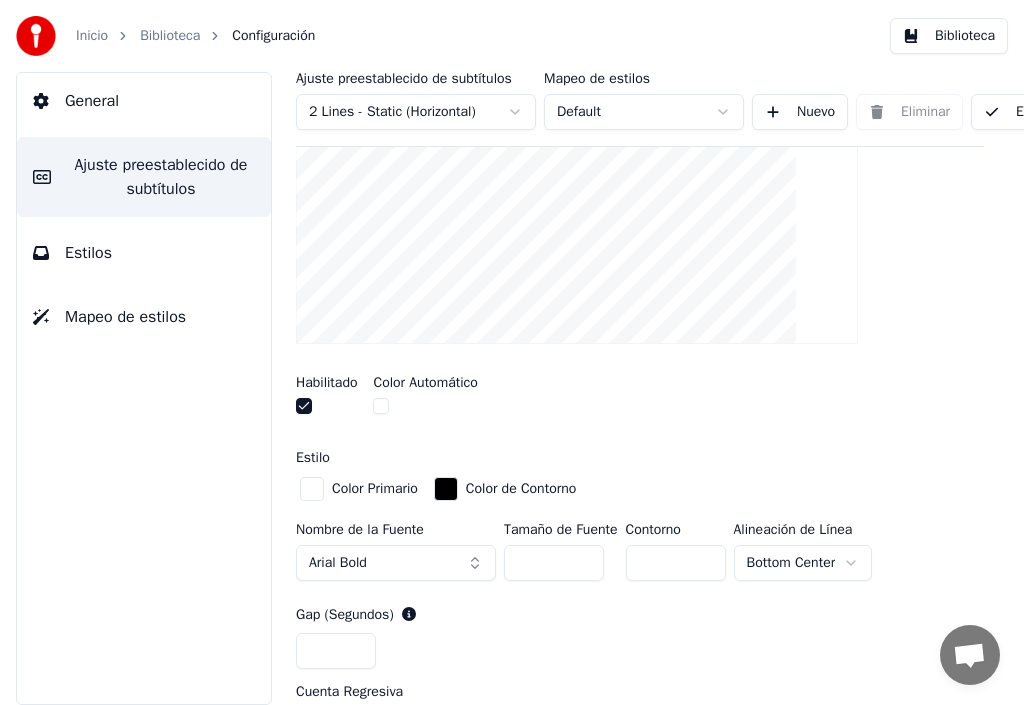 click at bounding box center [381, 406] 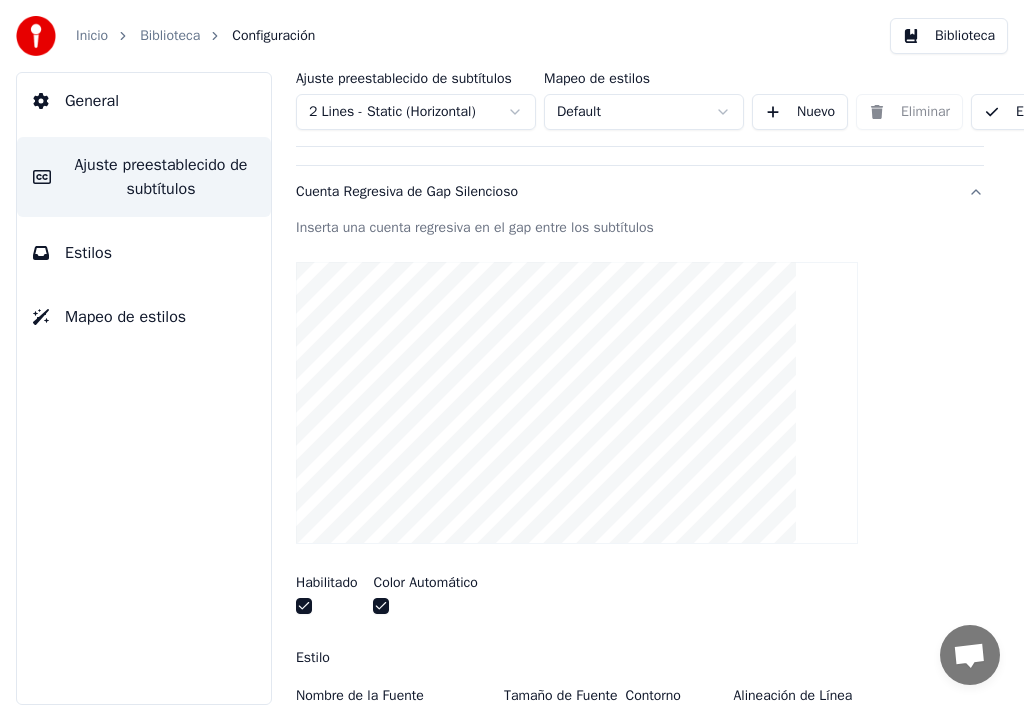 scroll, scrollTop: 386, scrollLeft: 0, axis: vertical 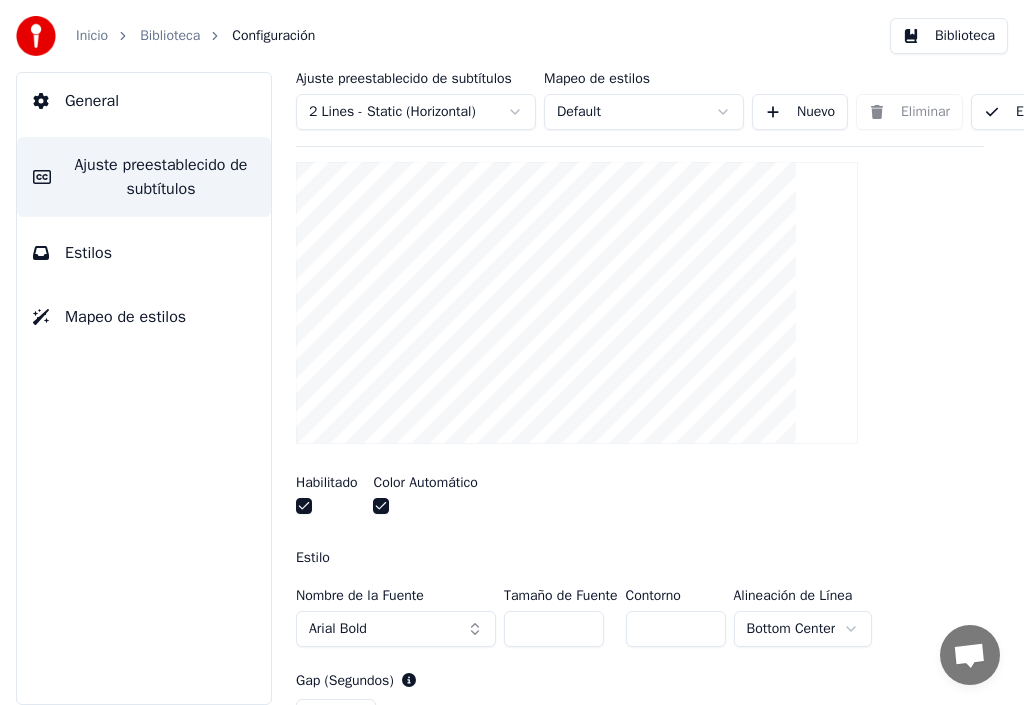 click at bounding box center (304, 506) 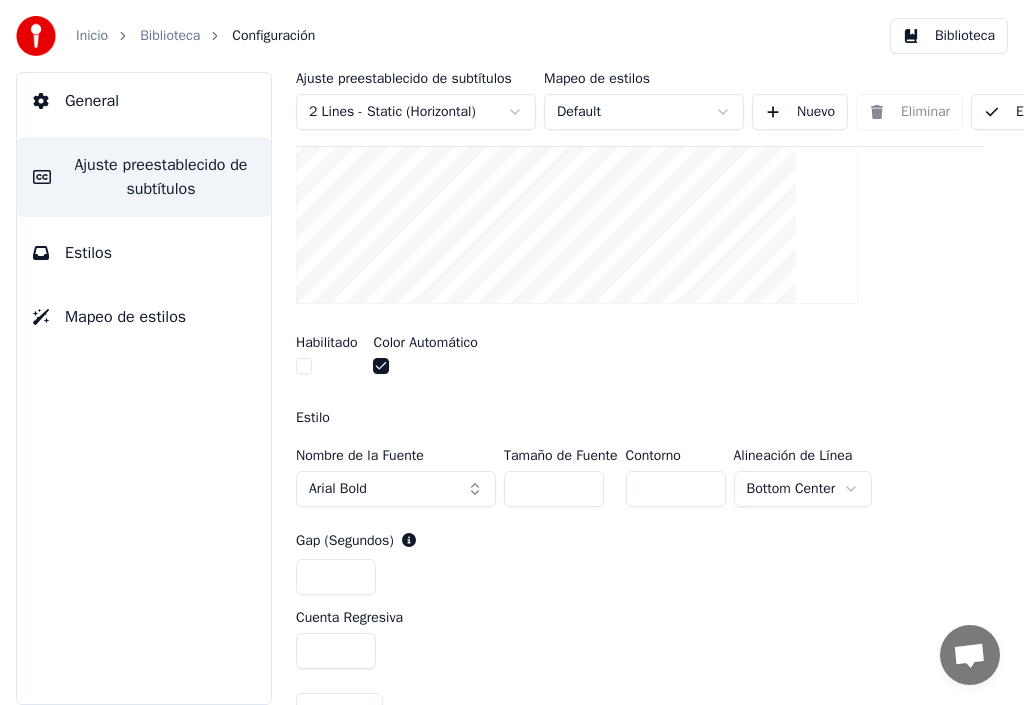 scroll, scrollTop: 486, scrollLeft: 0, axis: vertical 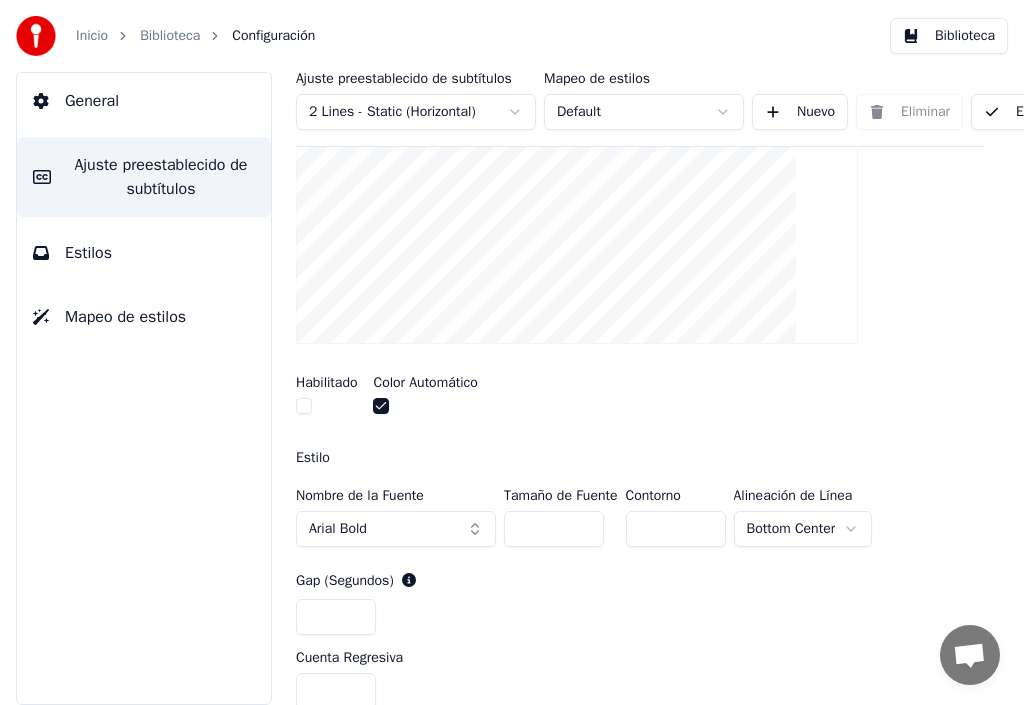click on "Habilitado Color Automático" at bounding box center [640, 397] 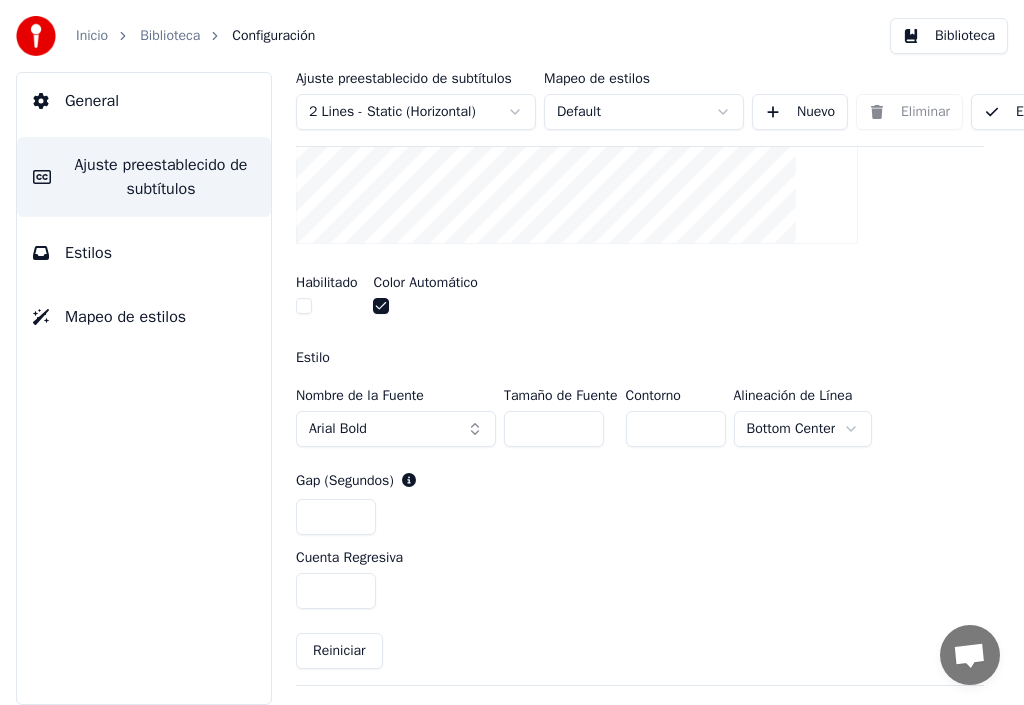 scroll, scrollTop: 686, scrollLeft: 0, axis: vertical 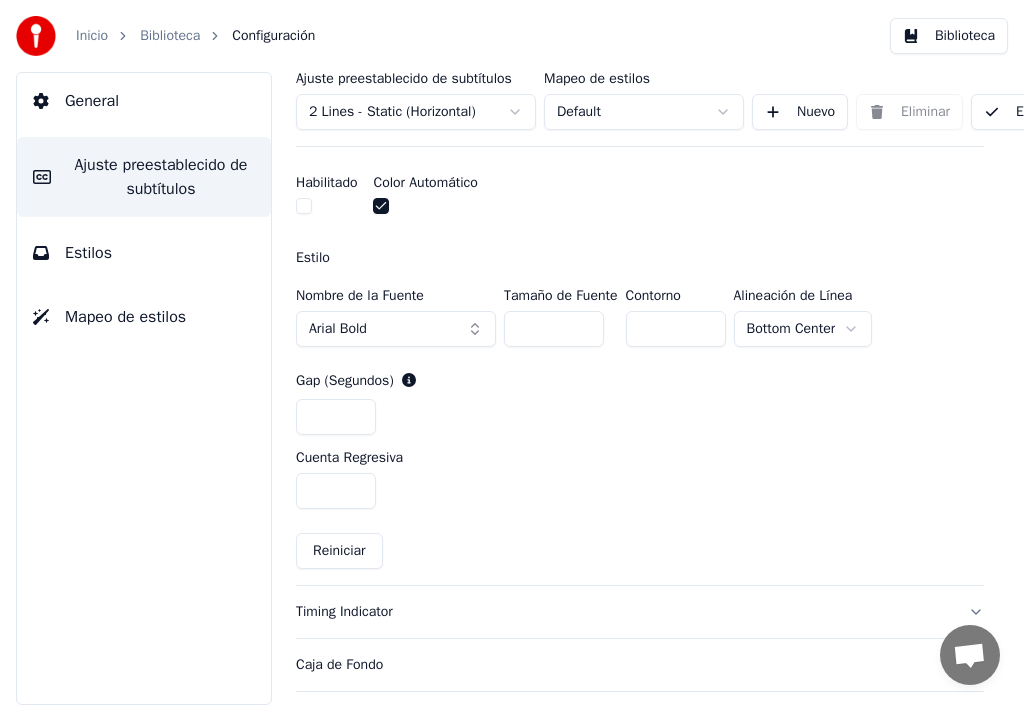 click on "Reiniciar" at bounding box center (339, 551) 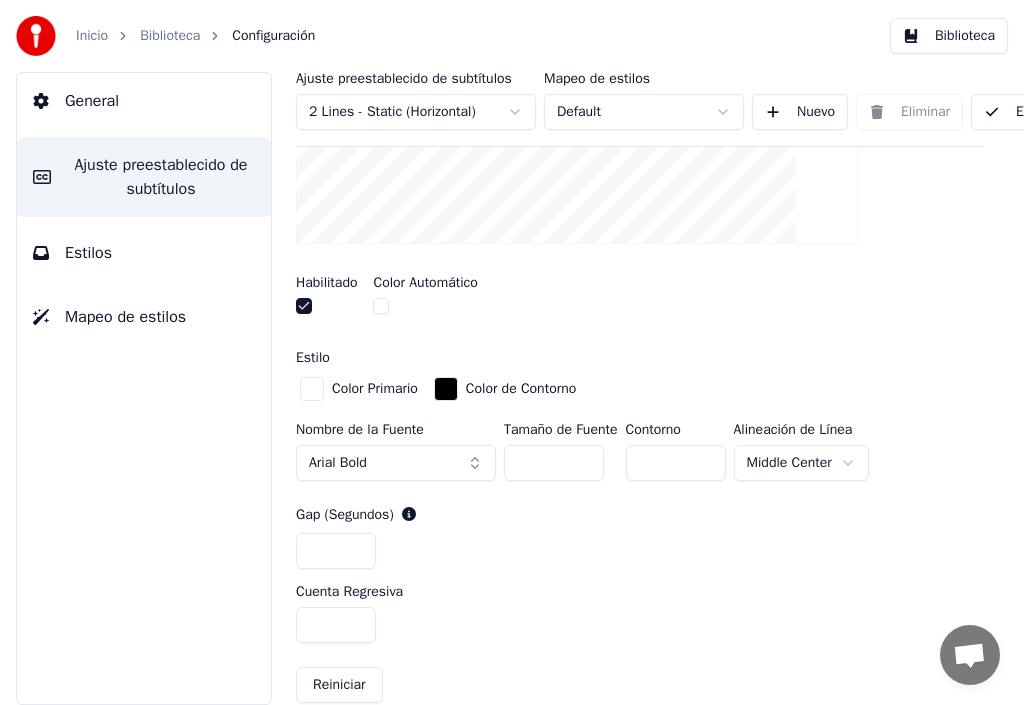 scroll, scrollTop: 486, scrollLeft: 0, axis: vertical 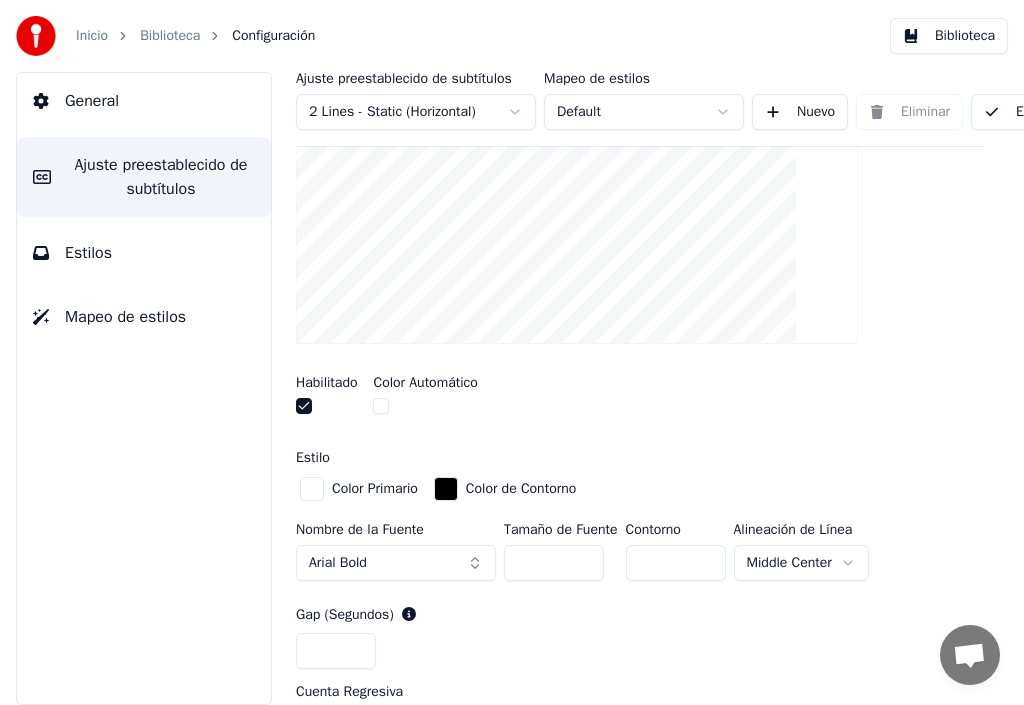 click at bounding box center (446, 489) 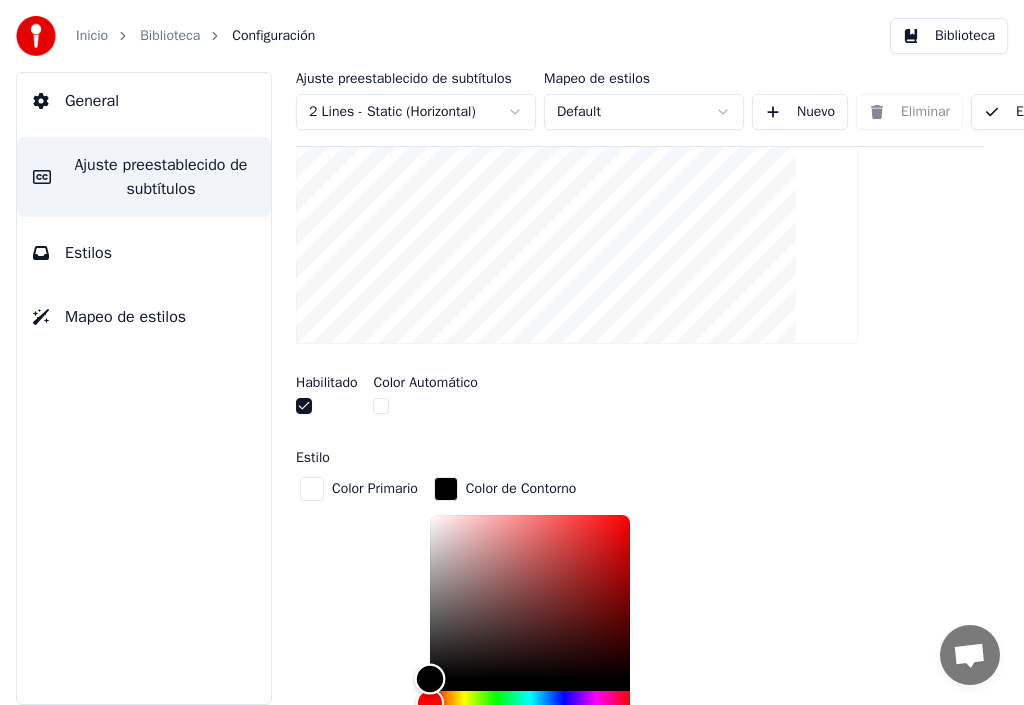 type on "*******" 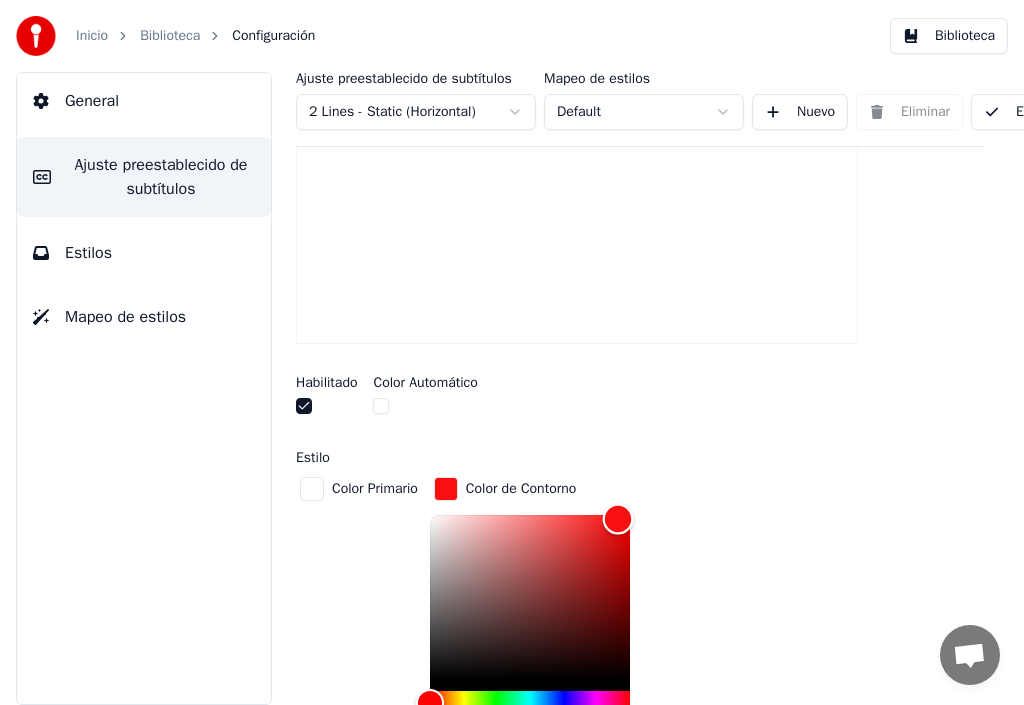 click at bounding box center (530, 597) 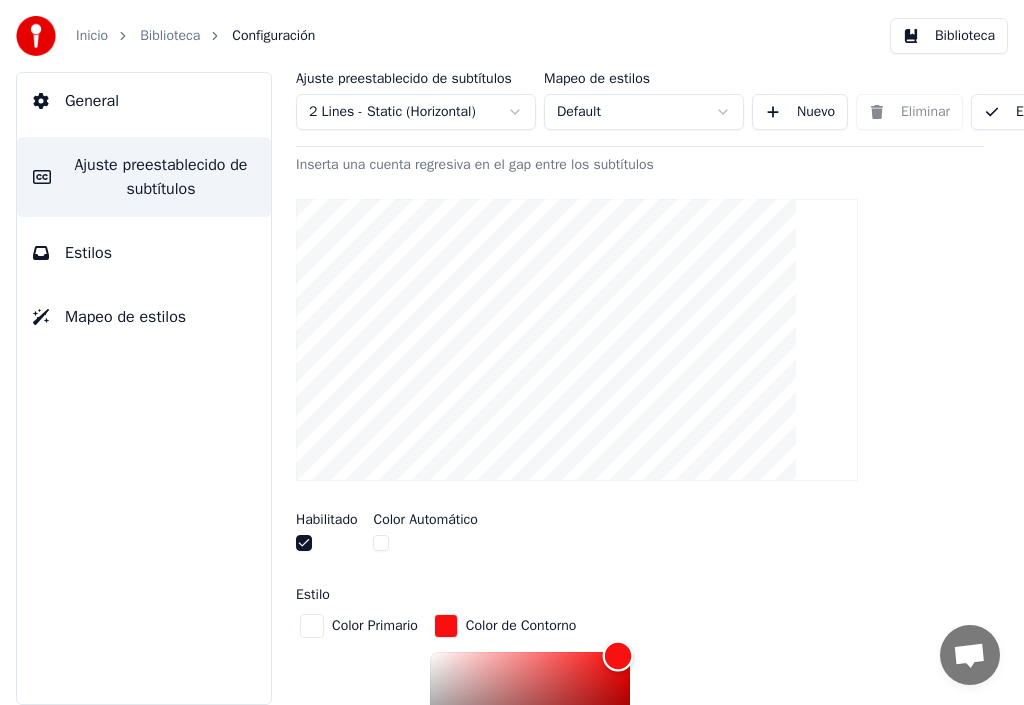 scroll, scrollTop: 486, scrollLeft: 0, axis: vertical 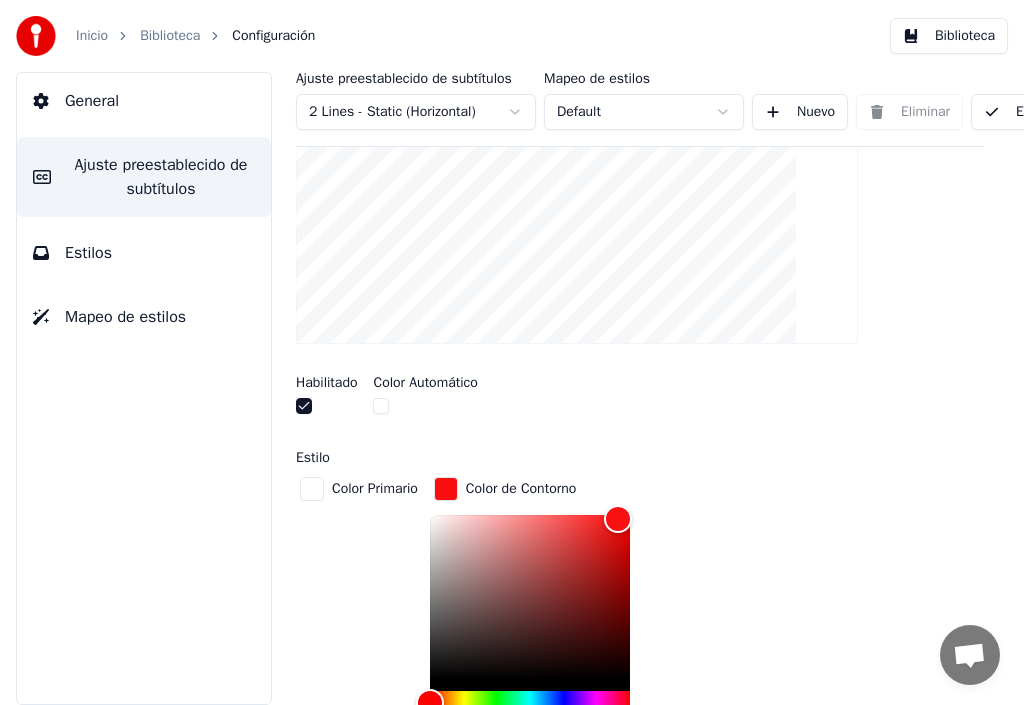 click on "Estilos" at bounding box center [88, 253] 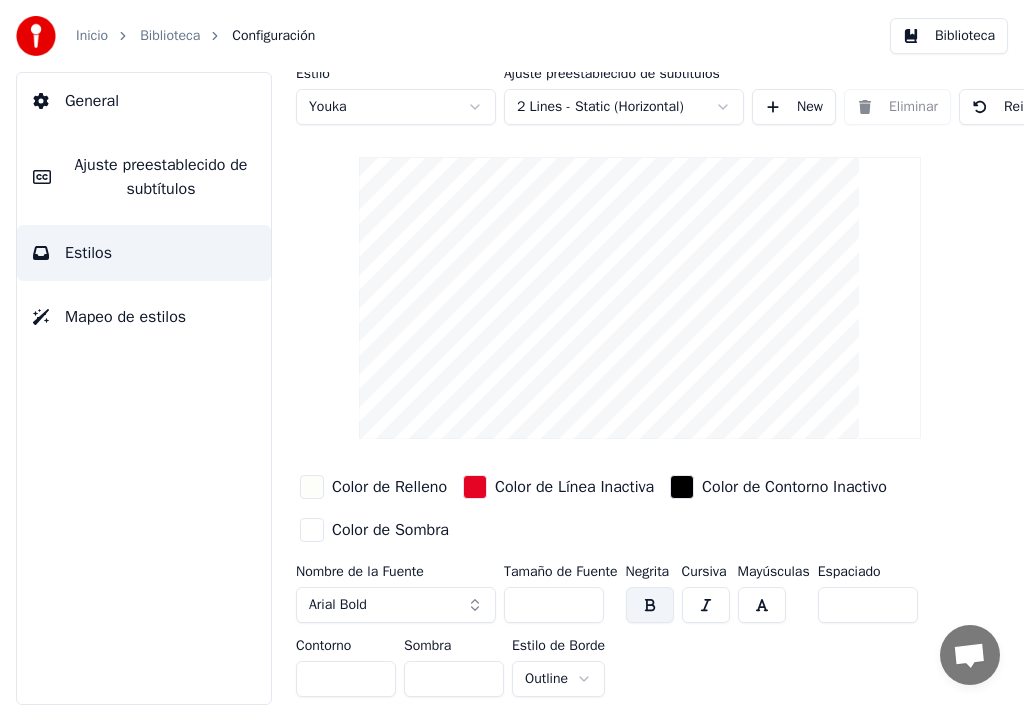 scroll, scrollTop: 0, scrollLeft: 0, axis: both 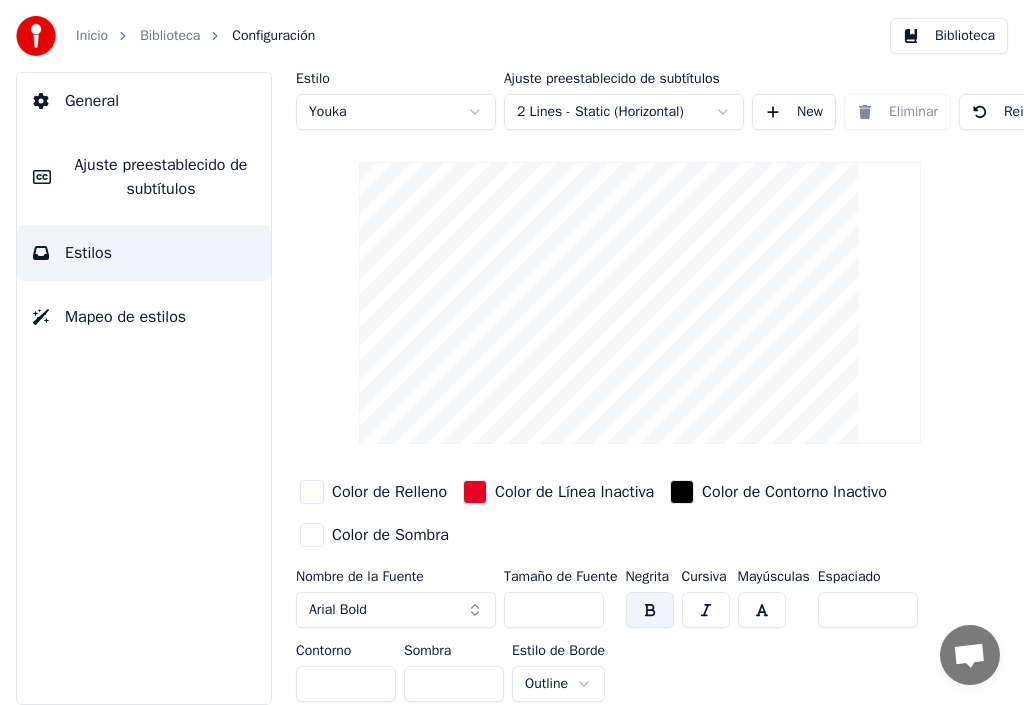 click at bounding box center (312, 492) 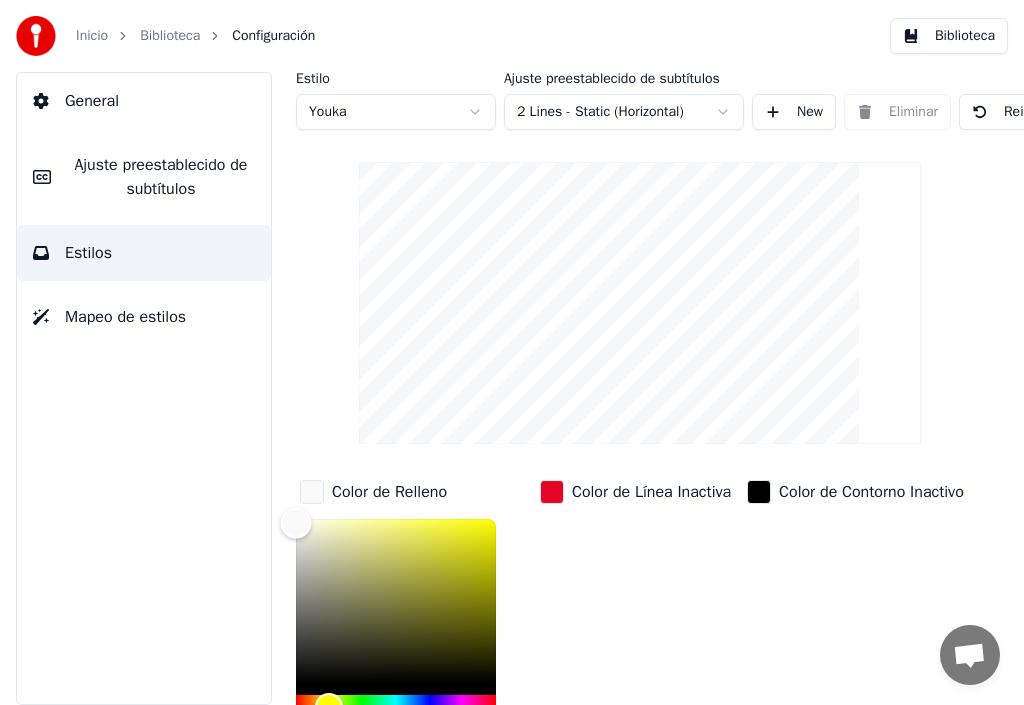 type on "*******" 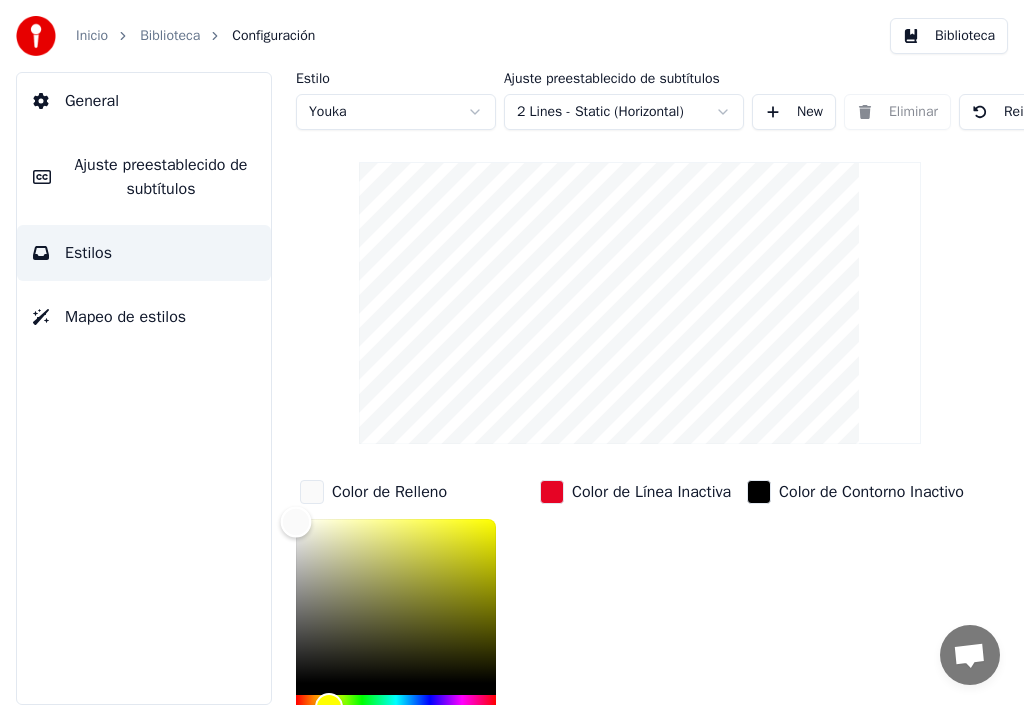 click at bounding box center [296, 522] 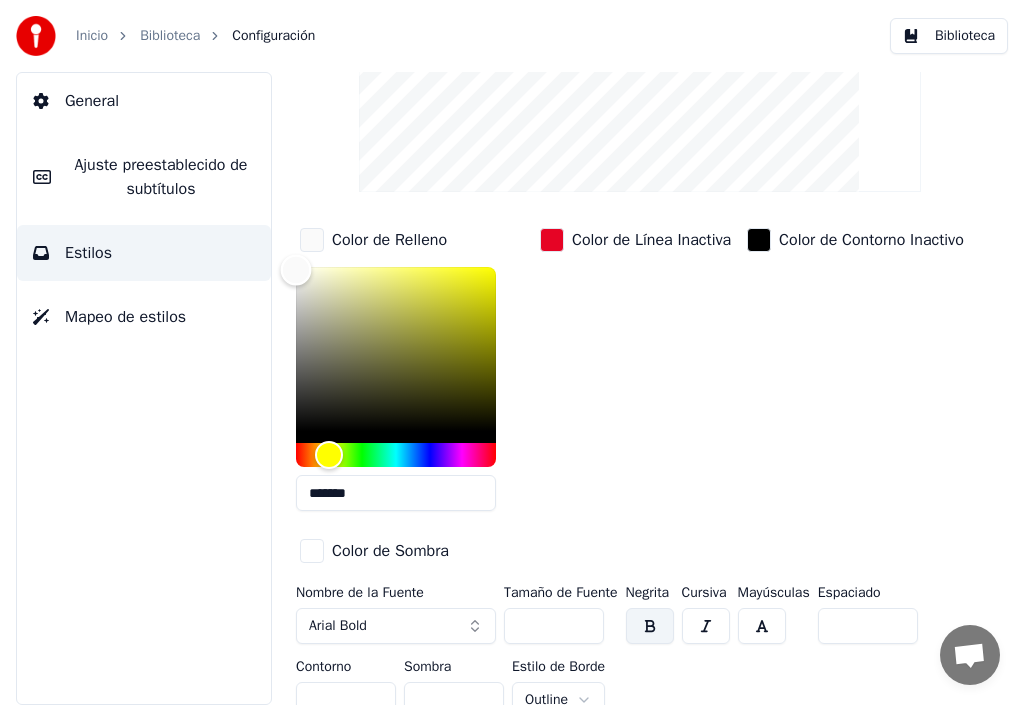 scroll, scrollTop: 288, scrollLeft: 0, axis: vertical 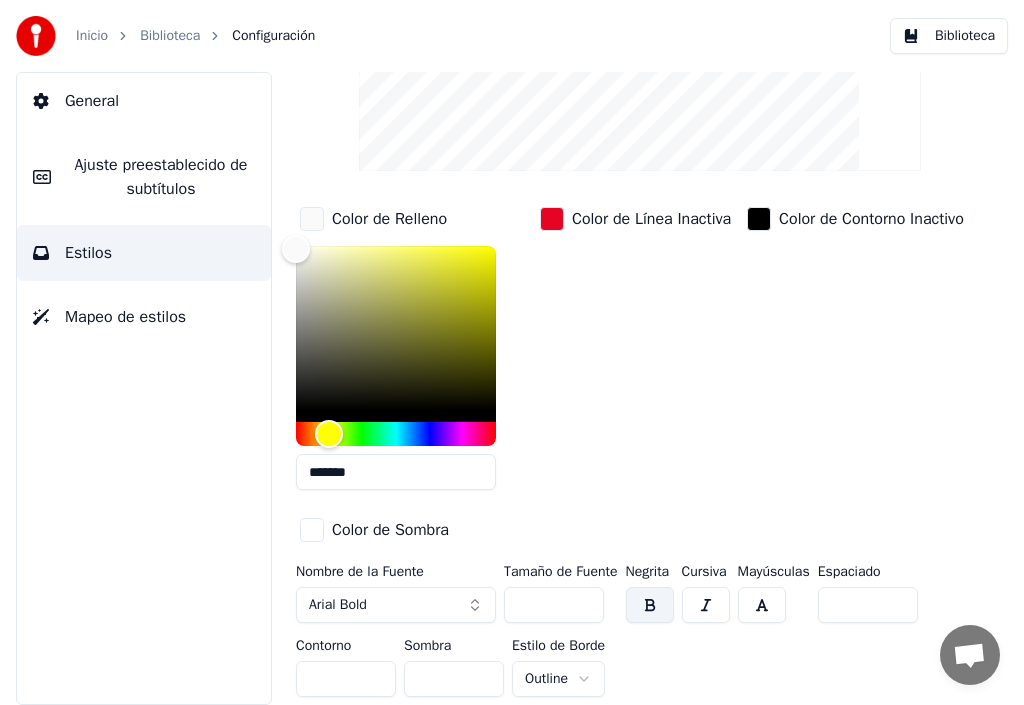 click on "*" at bounding box center (454, 679) 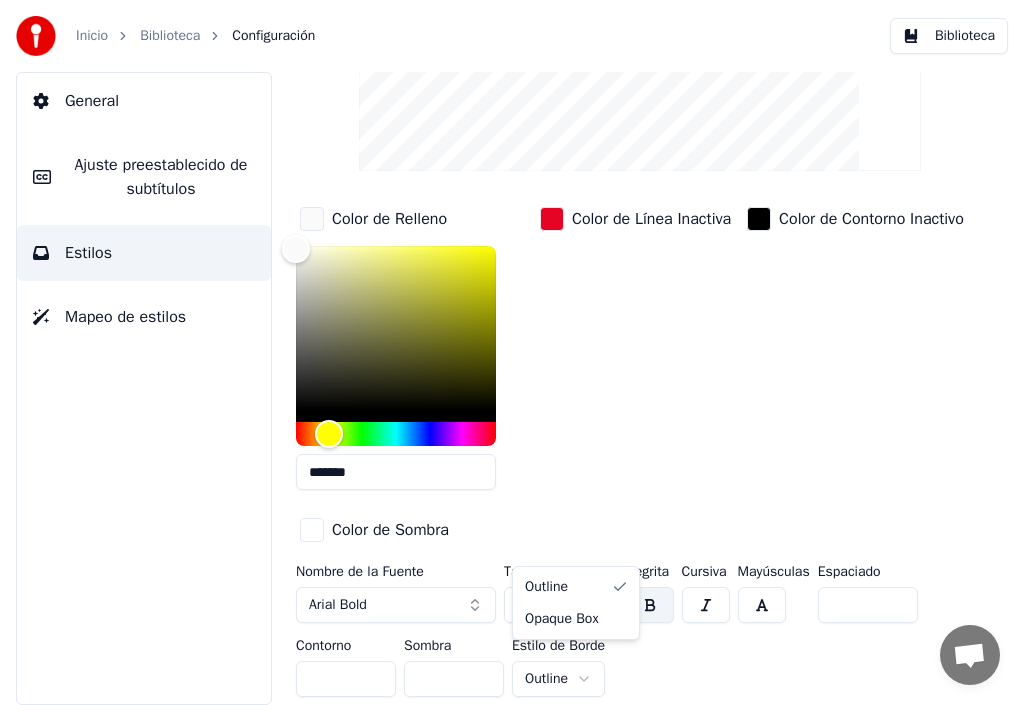 click on "Inicio Biblioteca Configuración Biblioteca General Ajuste preestablecido de subtítulos Estilos Mapeo de estilos Estilo Youka Ajuste preestablecido de subtítulos 2 Lines - Static (Horizontal) New Eliminar Reiniciar Guardar Color de Relleno ******* Color de Línea Inactiva Color de Contorno Inactivo Color de Sombra Nombre de la Fuente Arial Bold Tamaño de Fuente ** Negrita Cursiva Mayúsculas Espaciado * Contorno * Sombra * Estilo de Borde Outline Outline Opaque Box" at bounding box center (512, 352) 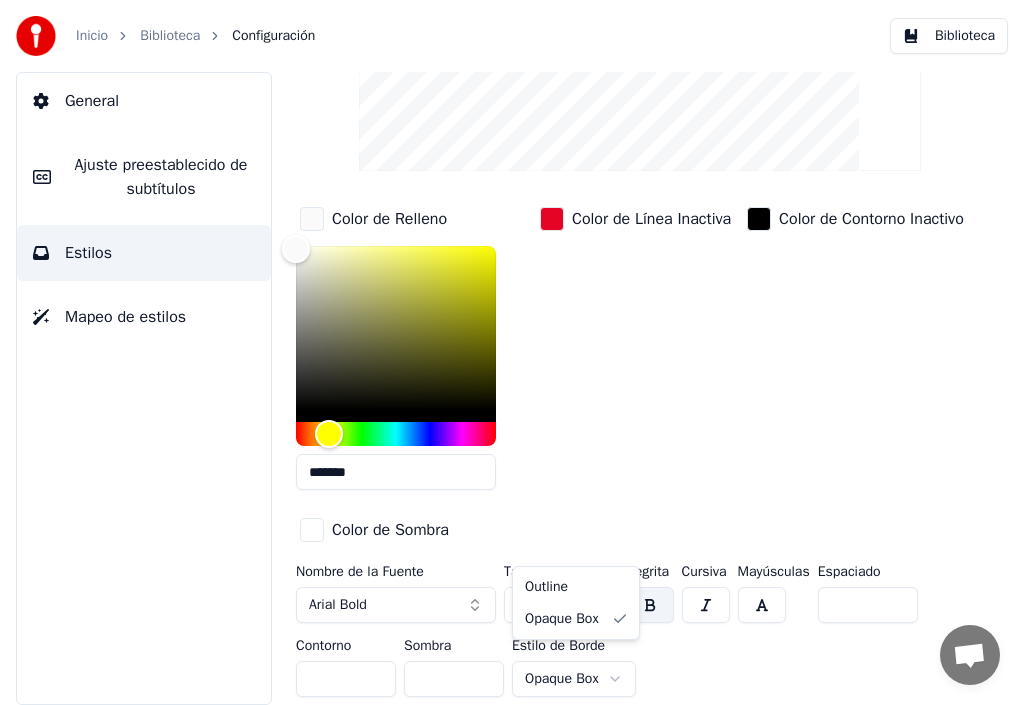 click on "Inicio Biblioteca Configuración Biblioteca General Ajuste preestablecido de subtítulos Estilos Mapeo de estilos Estilo Youka Ajuste preestablecido de subtítulos 2 Lines - Static (Horizontal) New Eliminar Reiniciar Guardar Color de Relleno ******* Color de Línea Inactiva Color de Contorno Inactivo Color de Sombra Nombre de la Fuente Arial Bold Tamaño de Fuente ** Negrita Cursiva Mayúsculas Espaciado * Contorno * Sombra * Estilo de Borde Opaque Box Outline Opaque Box" at bounding box center [512, 352] 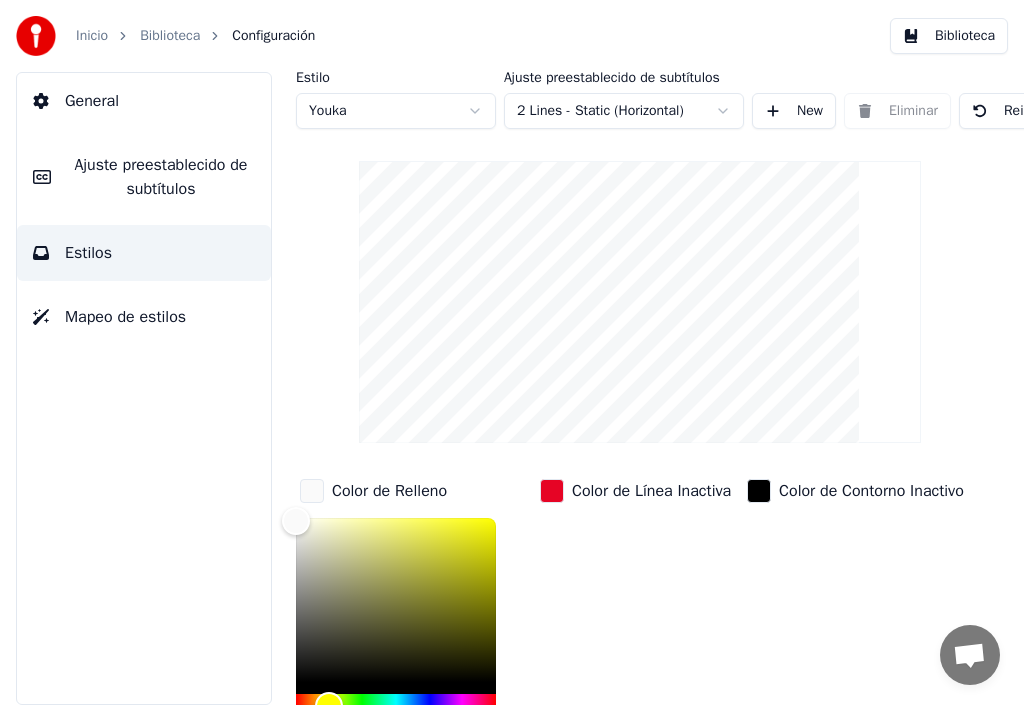 scroll, scrollTop: 0, scrollLeft: 0, axis: both 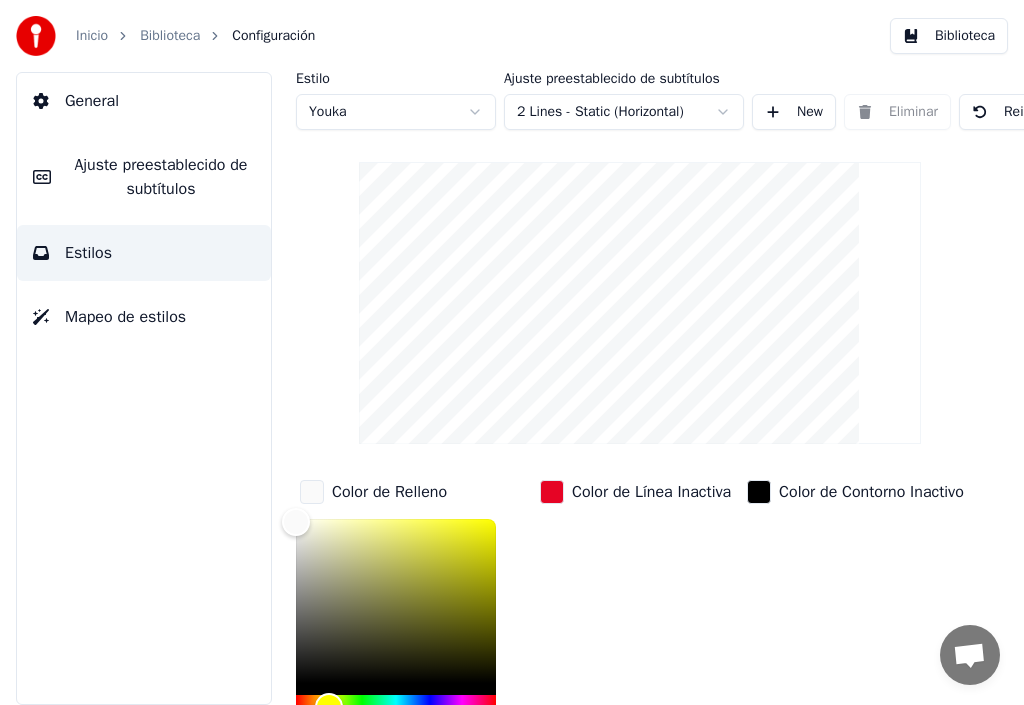click on "Reiniciar" at bounding box center (1014, 112) 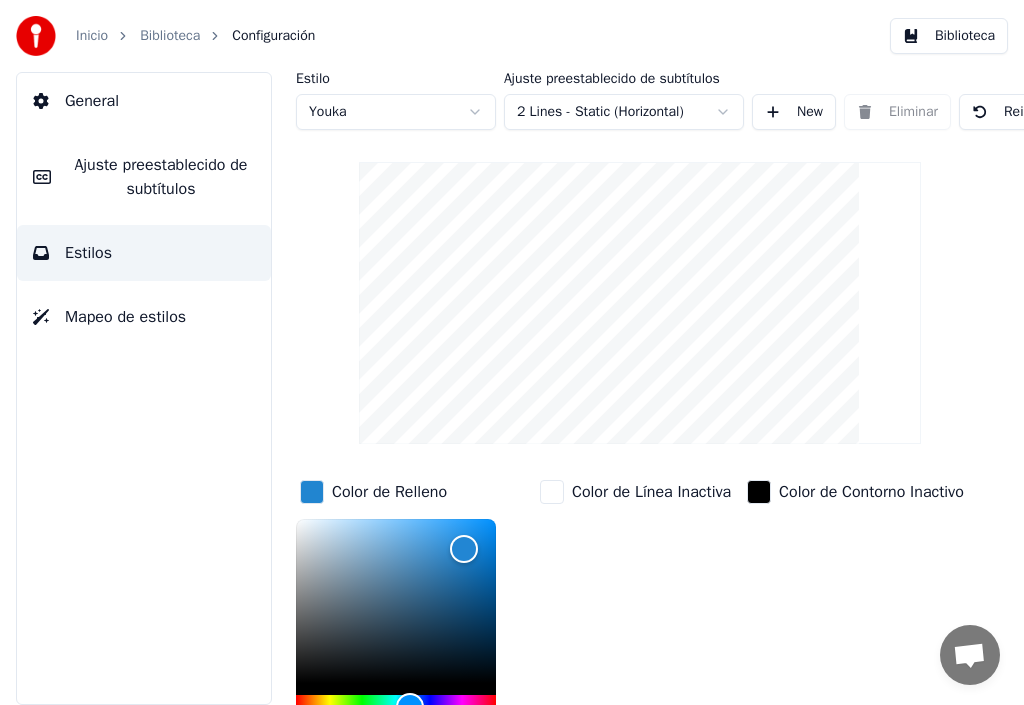 click on "Reiniciar" at bounding box center (1014, 112) 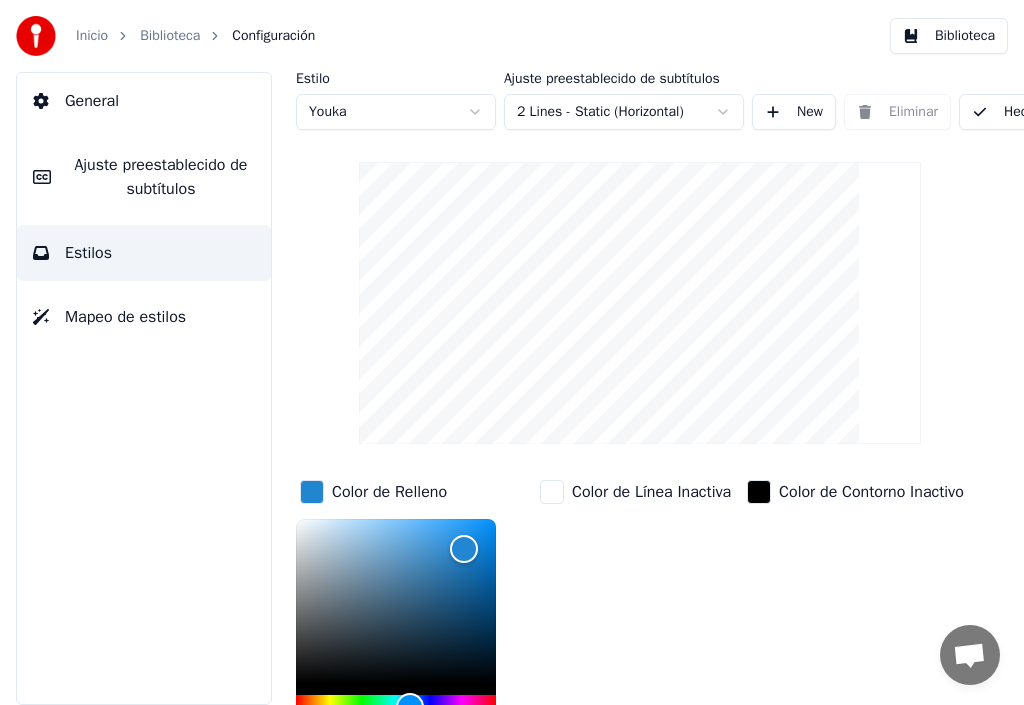 click on "Hecho" at bounding box center [1007, 112] 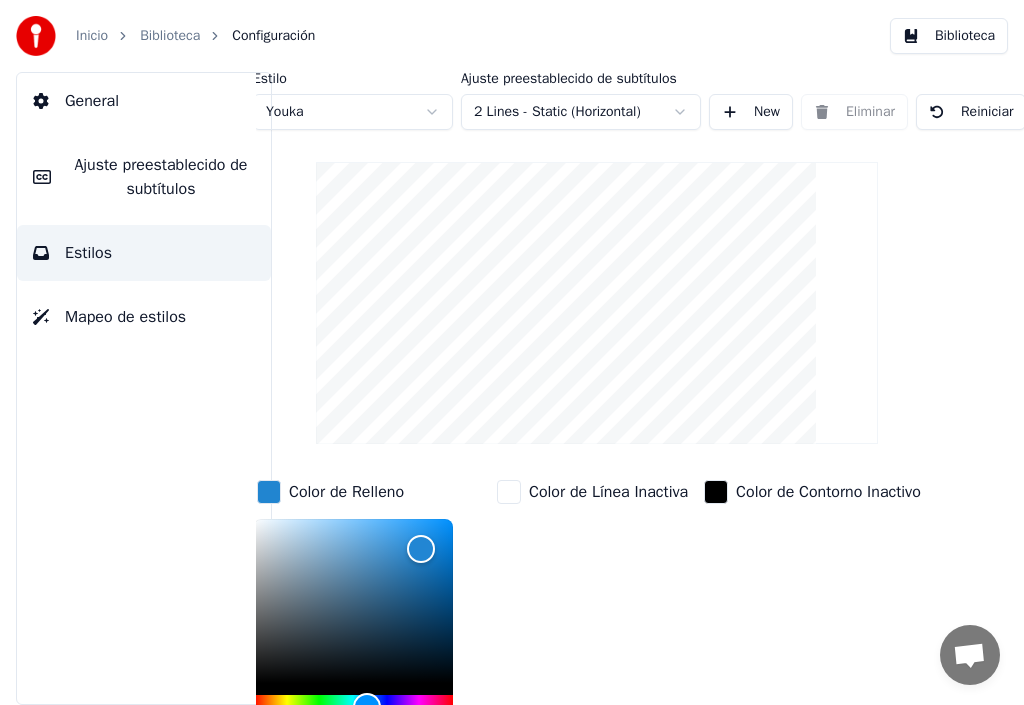 scroll, scrollTop: 0, scrollLeft: 54, axis: horizontal 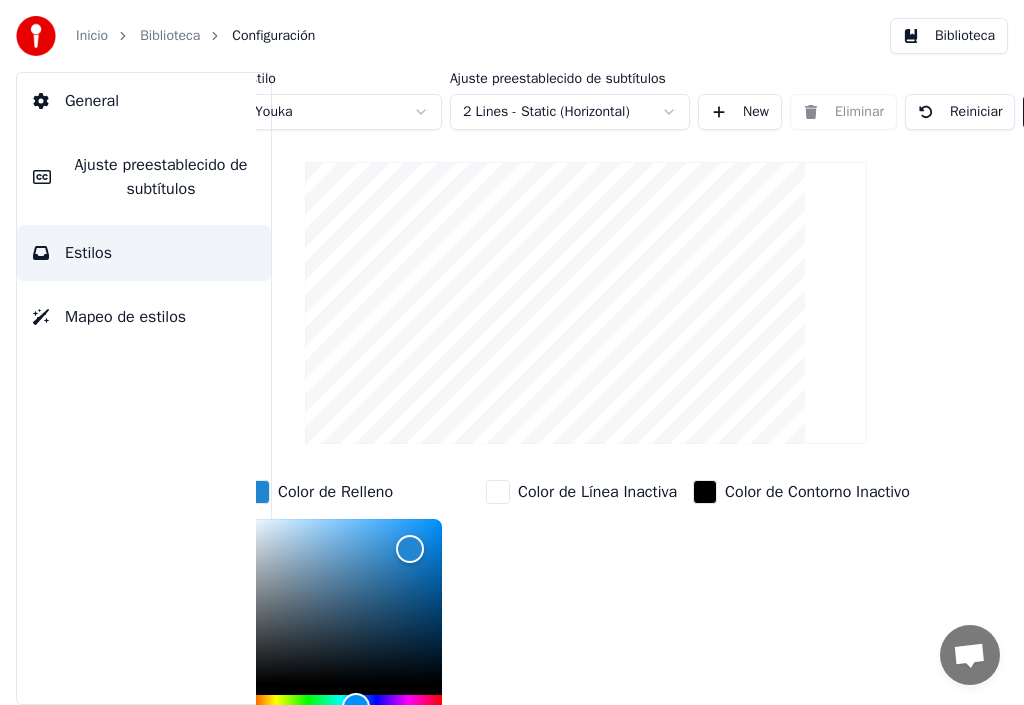 click at bounding box center [258, 492] 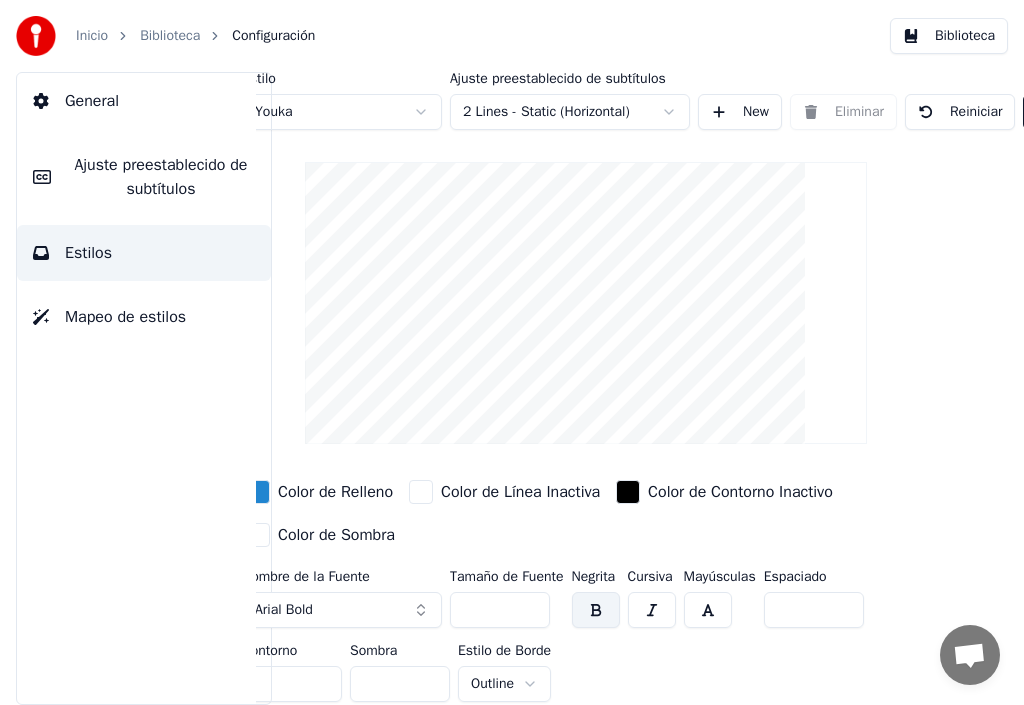 click at bounding box center [258, 492] 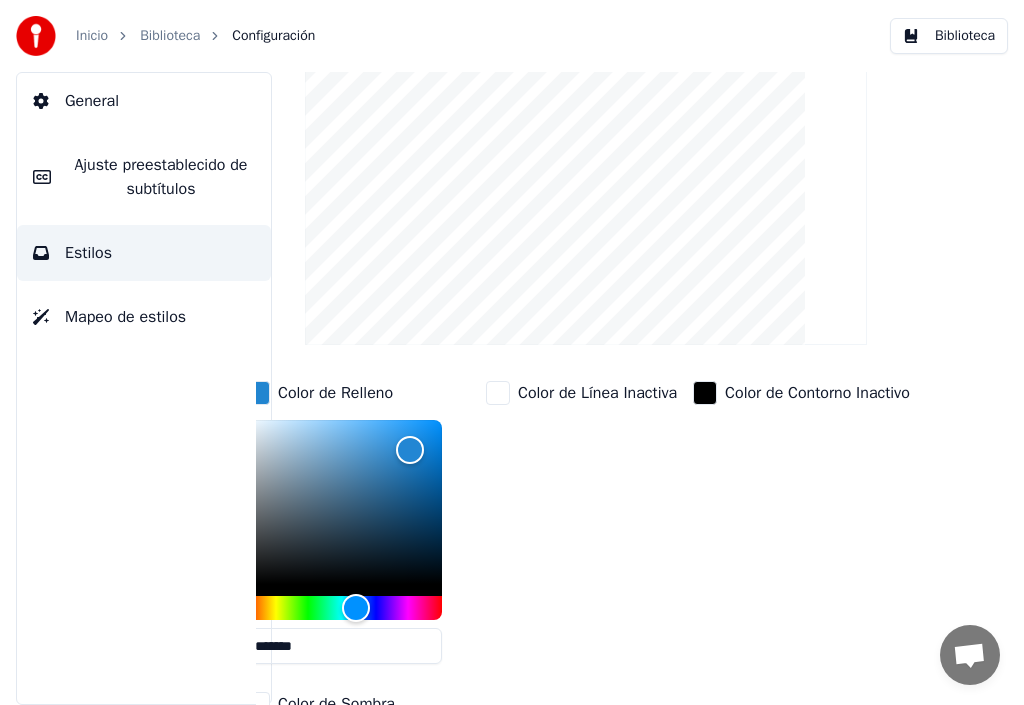 scroll, scrollTop: 100, scrollLeft: 54, axis: both 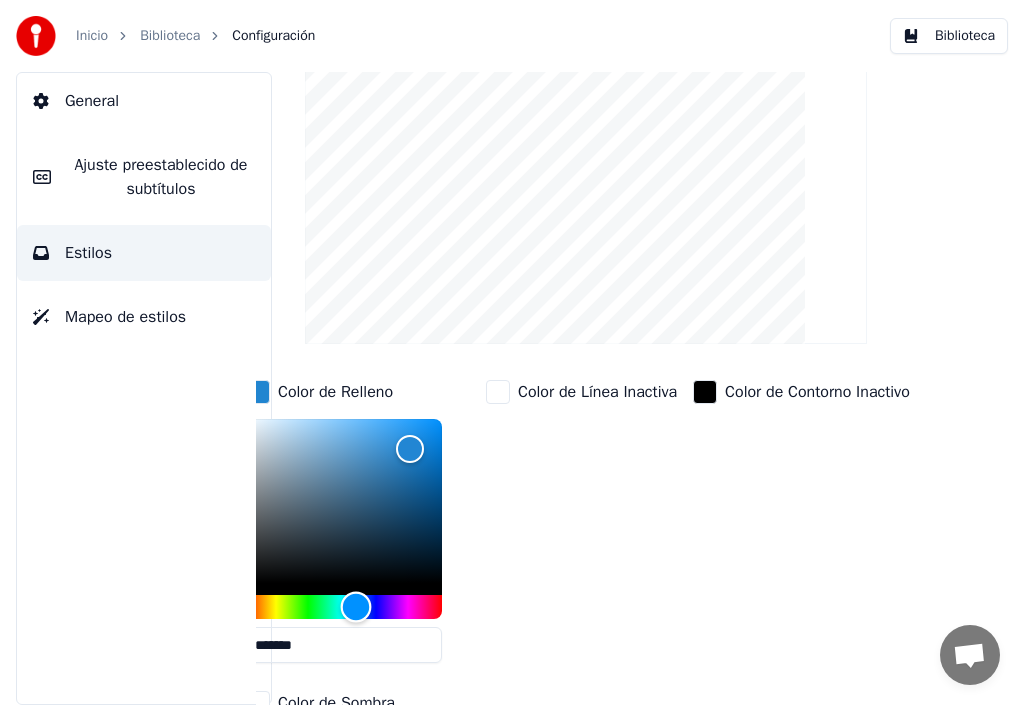 type on "*******" 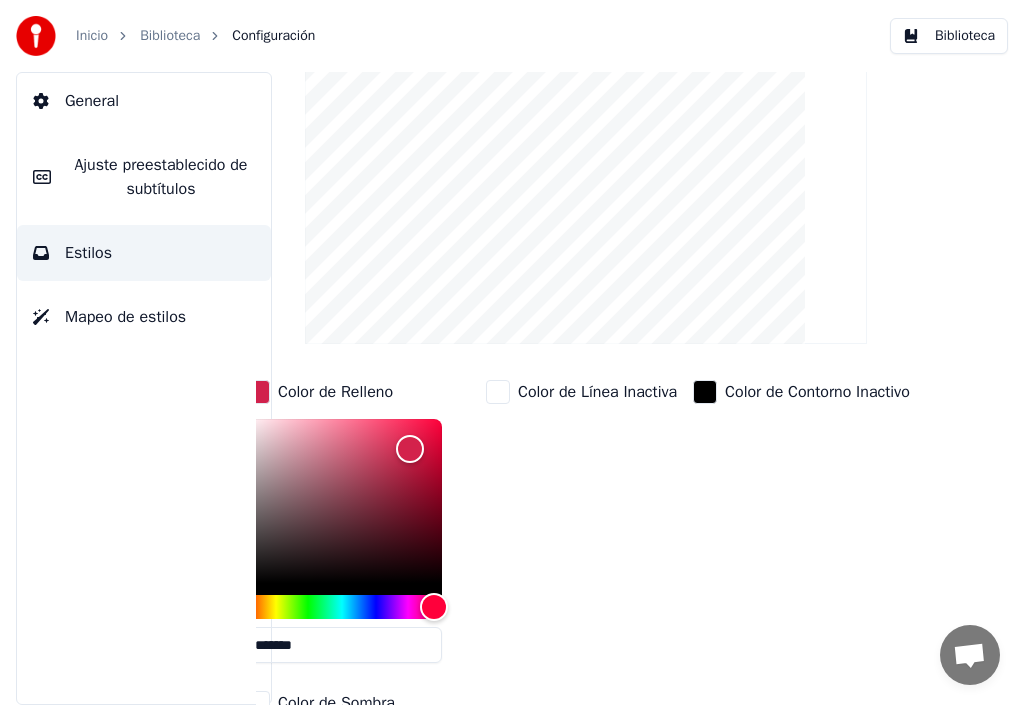 click at bounding box center (498, 392) 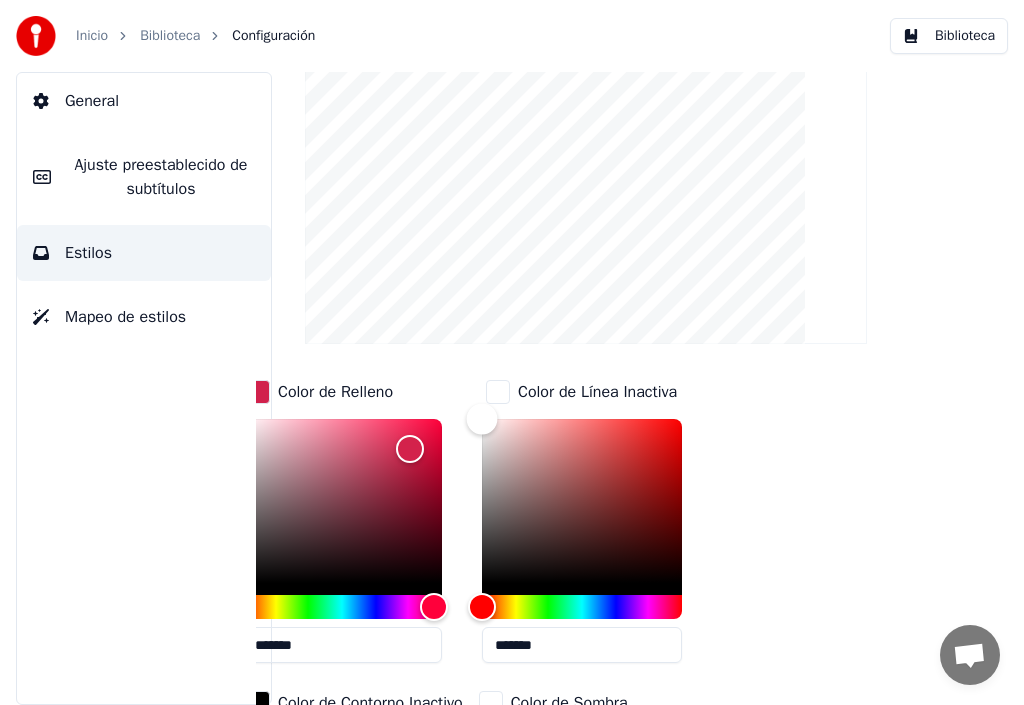 type on "*******" 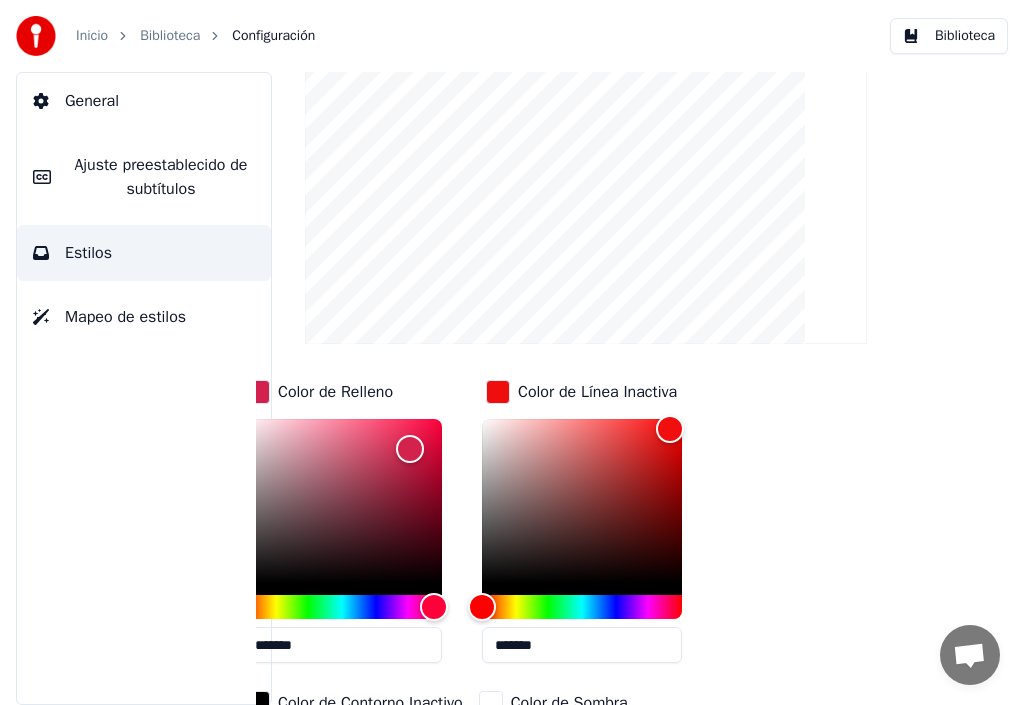click on "General Ajuste preestablecido de subtítulos Estilos Mapeo de estilos" at bounding box center (144, 388) 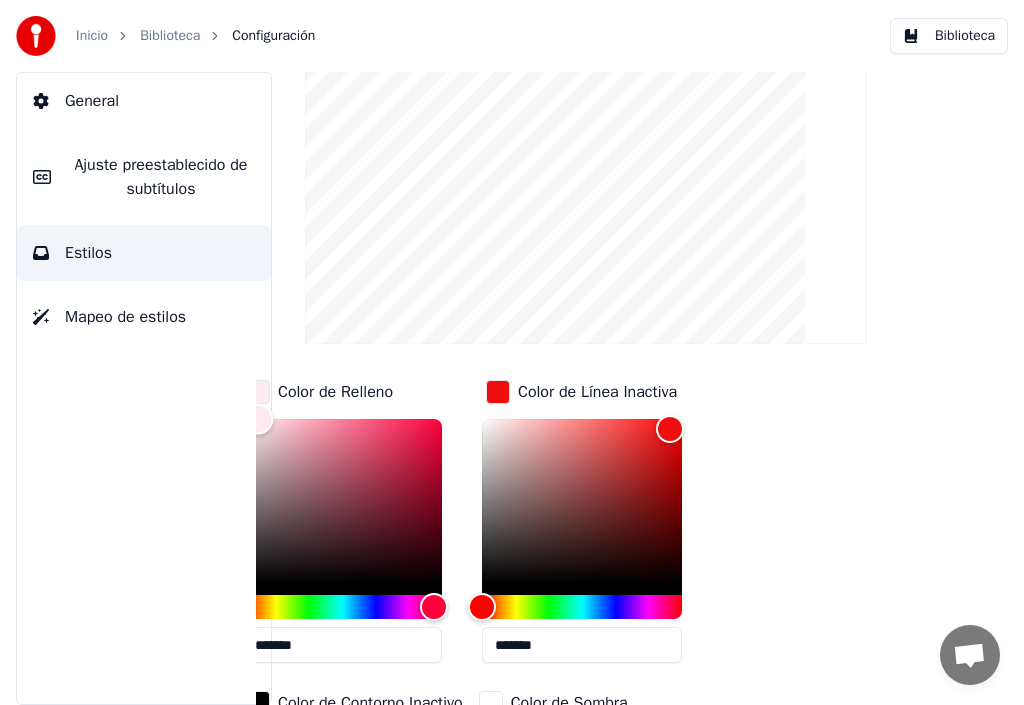 drag, startPoint x: 402, startPoint y: 447, endPoint x: 257, endPoint y: 414, distance: 148.70776 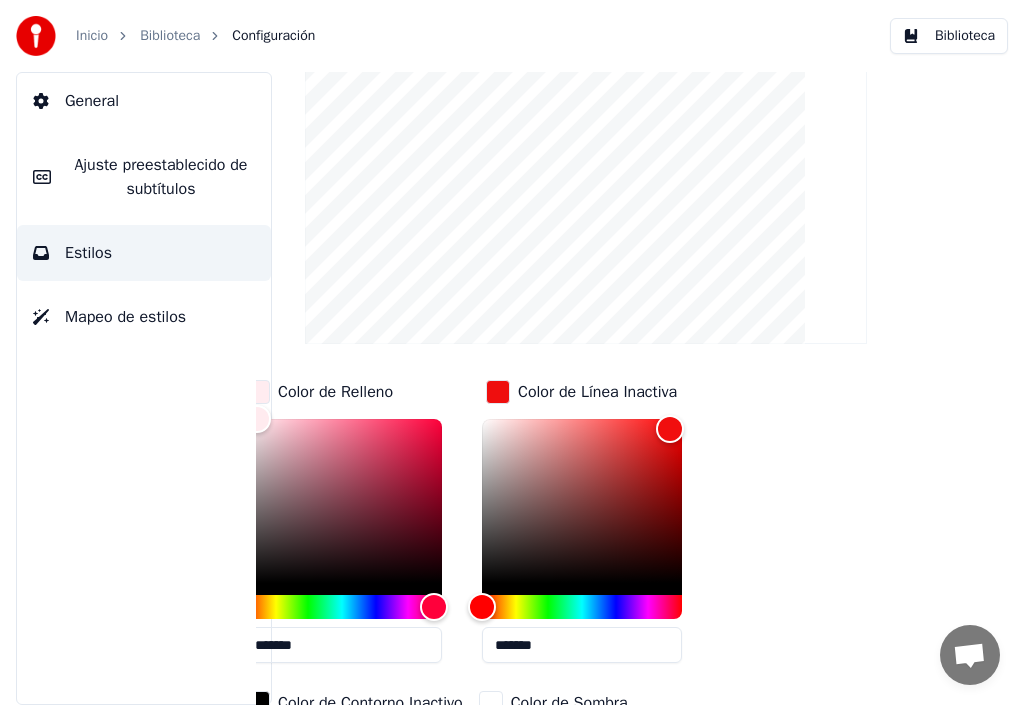 drag, startPoint x: 255, startPoint y: 414, endPoint x: 246, endPoint y: 409, distance: 10.29563 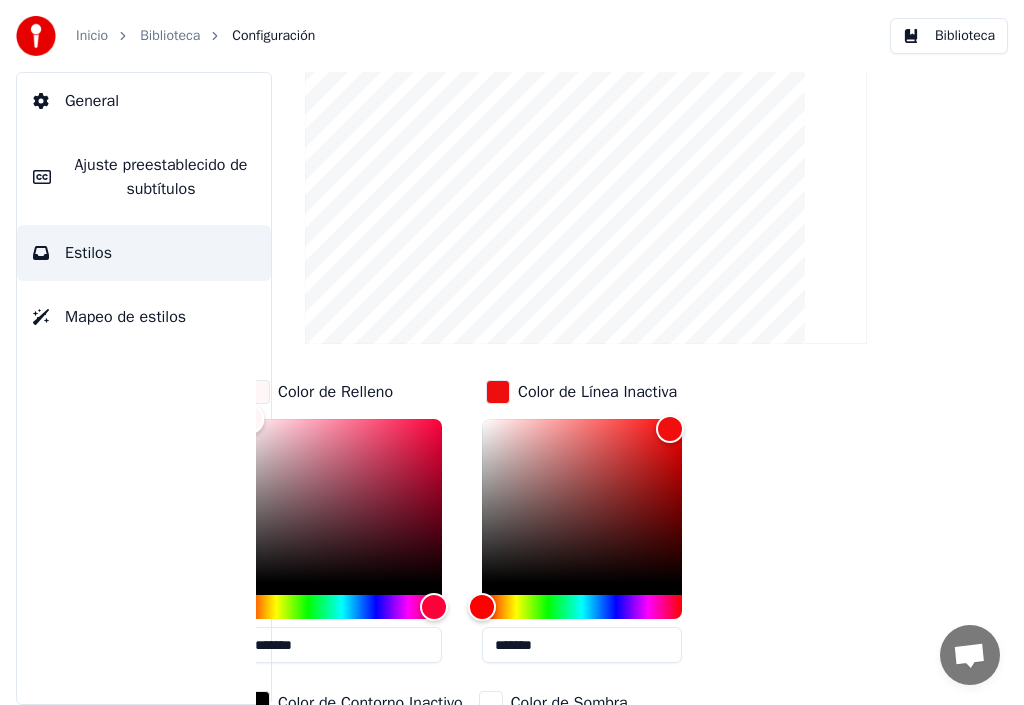 drag, startPoint x: 259, startPoint y: 419, endPoint x: 249, endPoint y: 410, distance: 13.453624 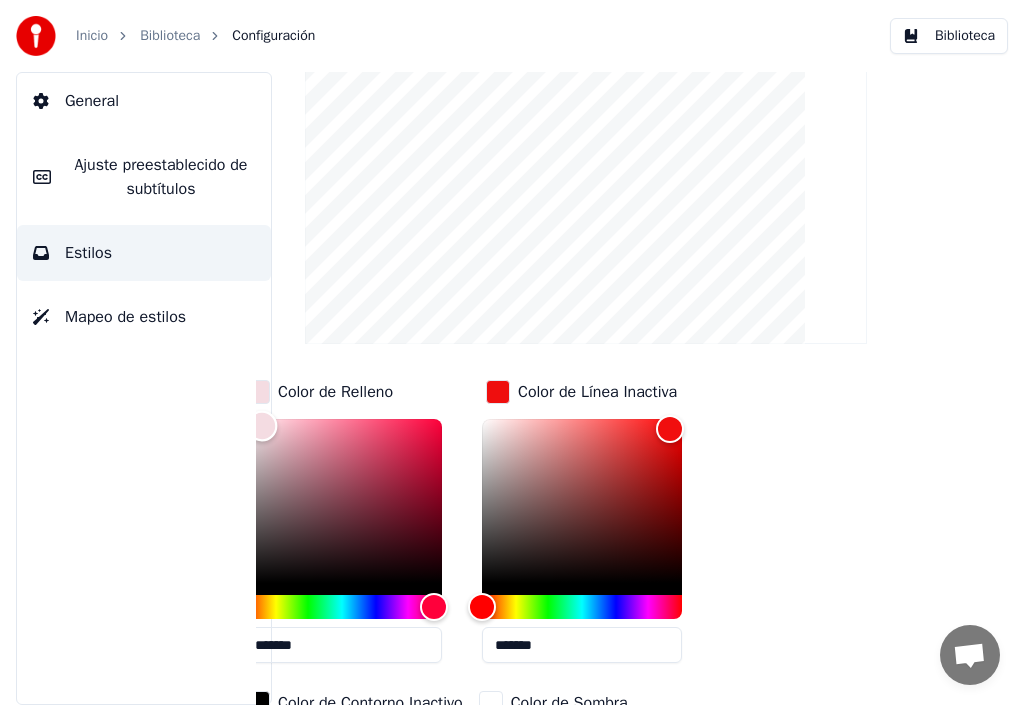 type on "*******" 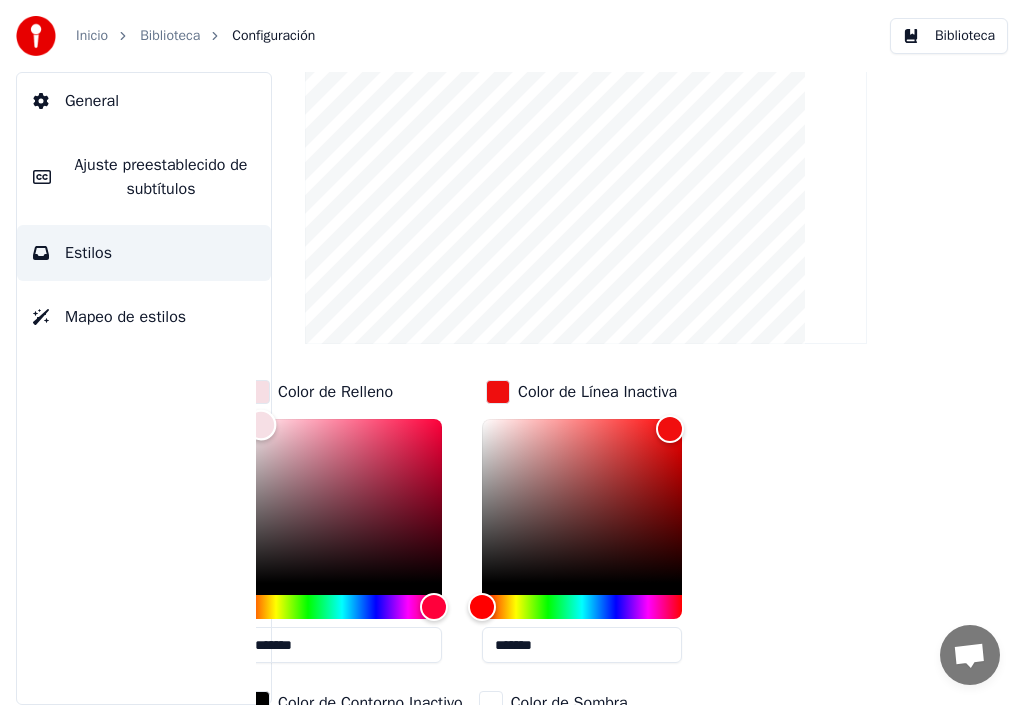 click at bounding box center [261, 425] 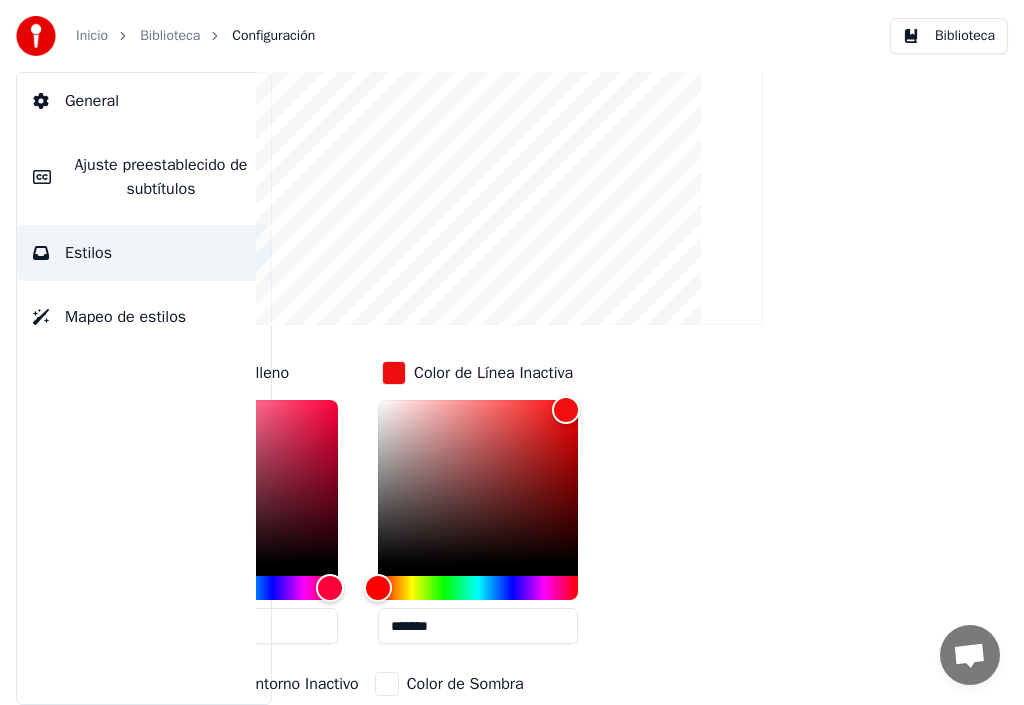 scroll, scrollTop: 0, scrollLeft: 184, axis: horizontal 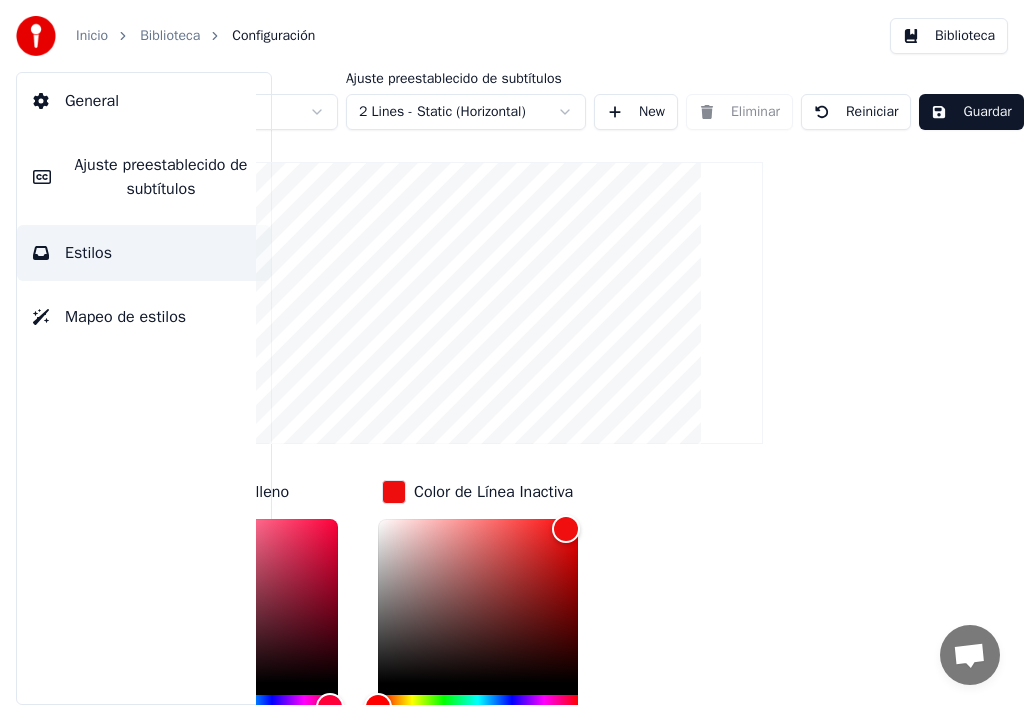 click on "Guardar" at bounding box center (971, 112) 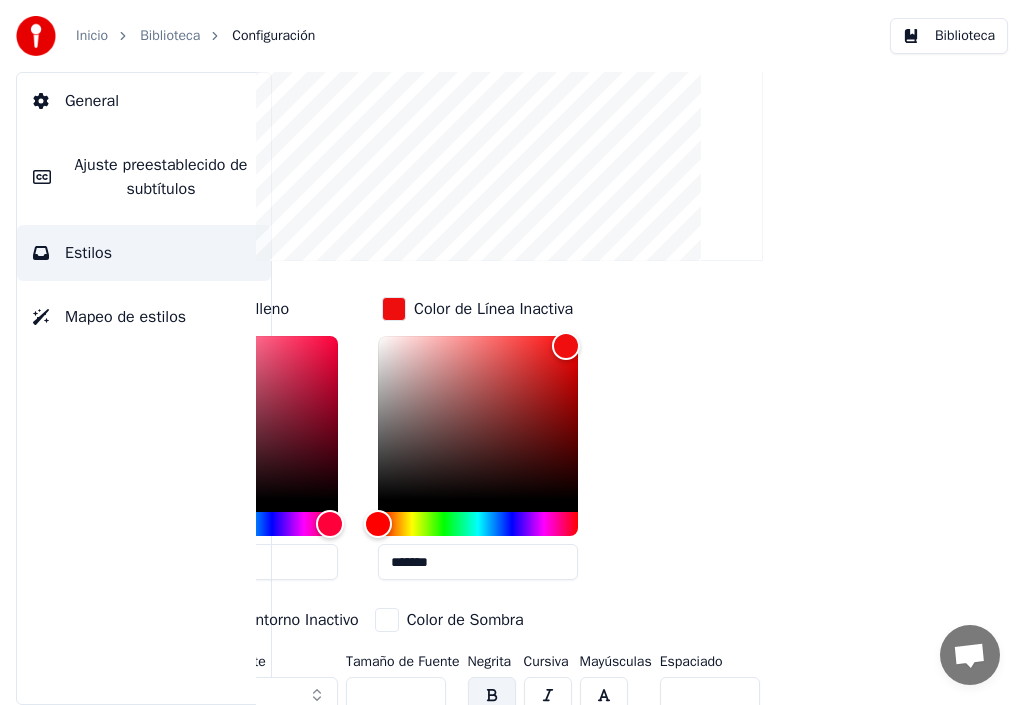 scroll, scrollTop: 0, scrollLeft: 174, axis: horizontal 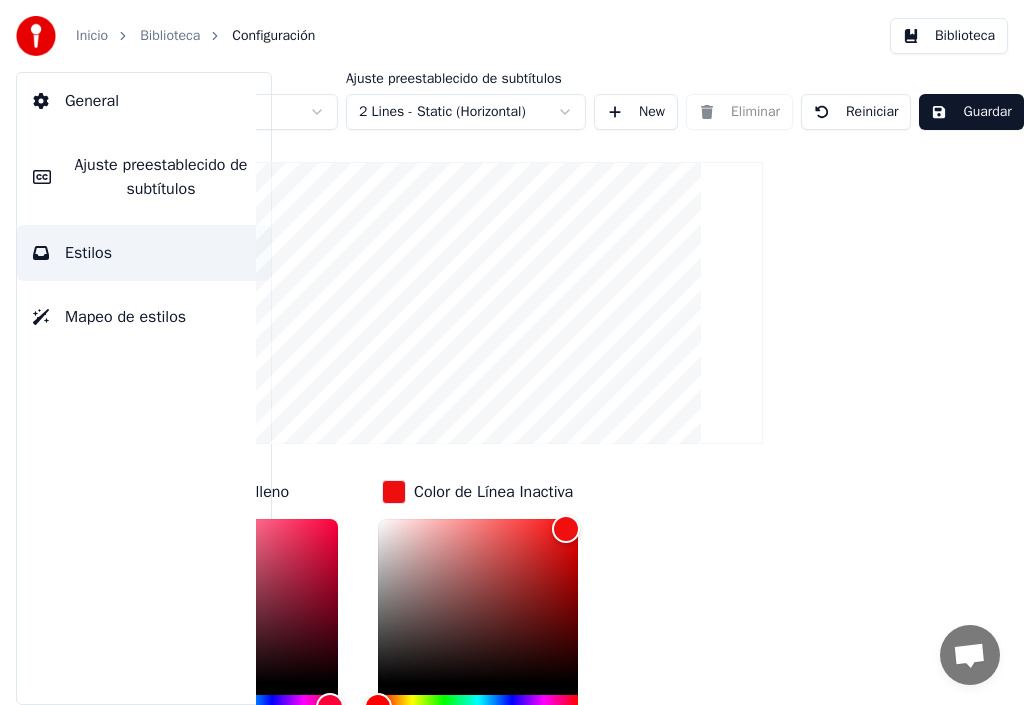 click on "Mapeo de estilos" at bounding box center [125, 317] 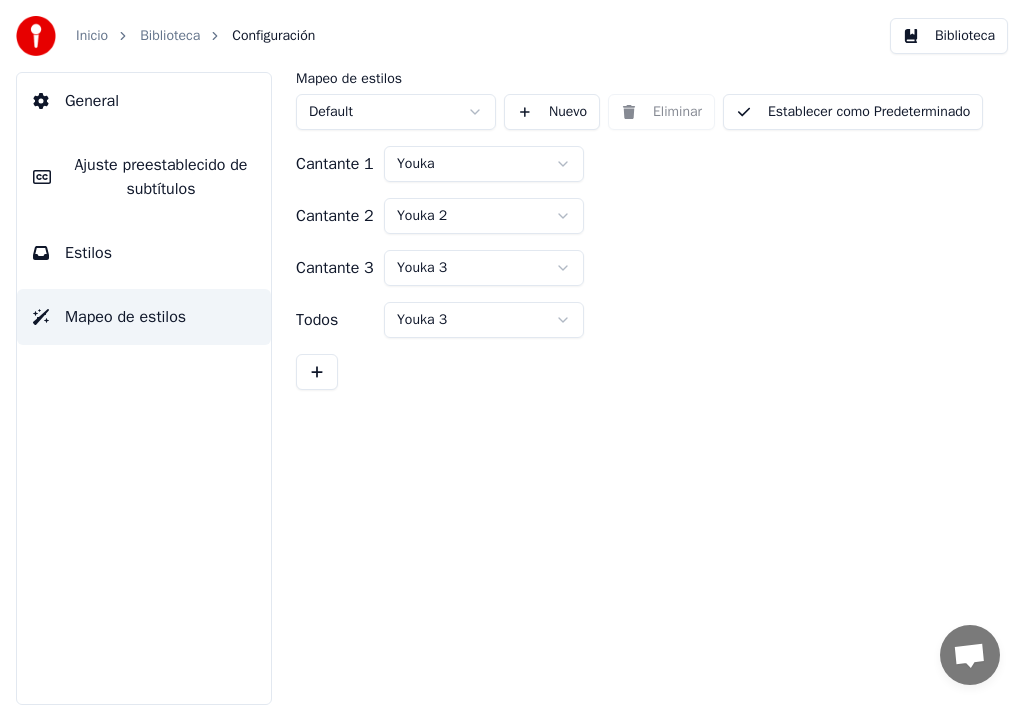 scroll, scrollTop: 0, scrollLeft: 0, axis: both 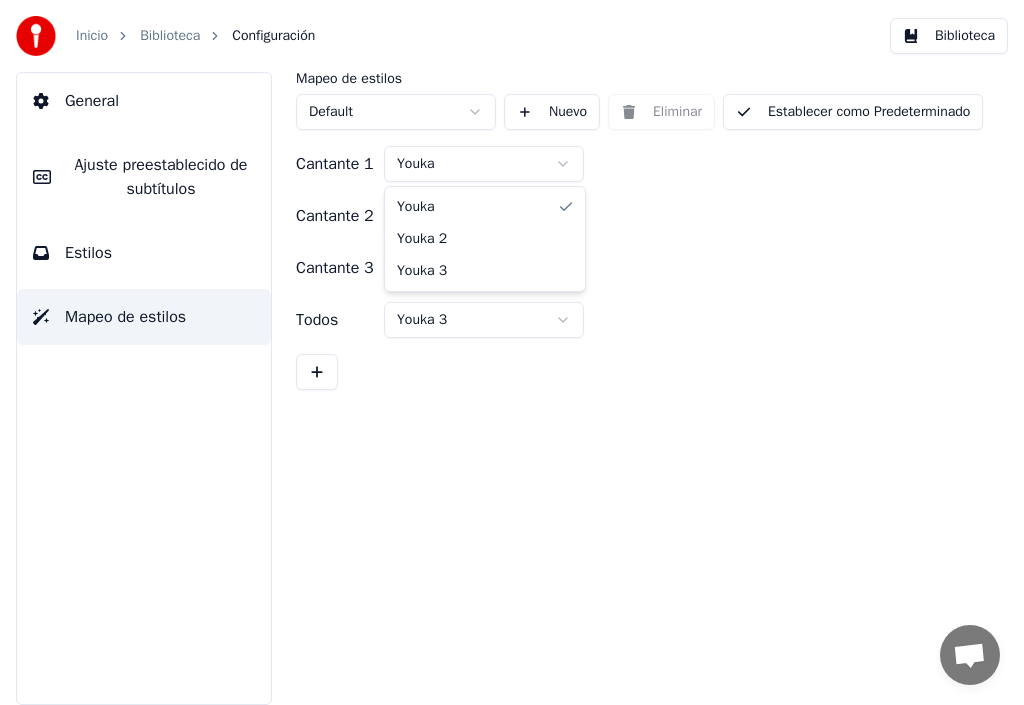 click on "Inicio Biblioteca Configuración Biblioteca General Ajuste preestablecido de subtítulos Estilos Mapeo de estilos Mapeo de estilos Default Nuevo Eliminar Establecer como Predeterminado Cantante   1 Youka Cantante   2 Youka 2 Cantante   3 Youka 3 Todos Youka 3 Youka Youka 2 Youka 3" at bounding box center (512, 352) 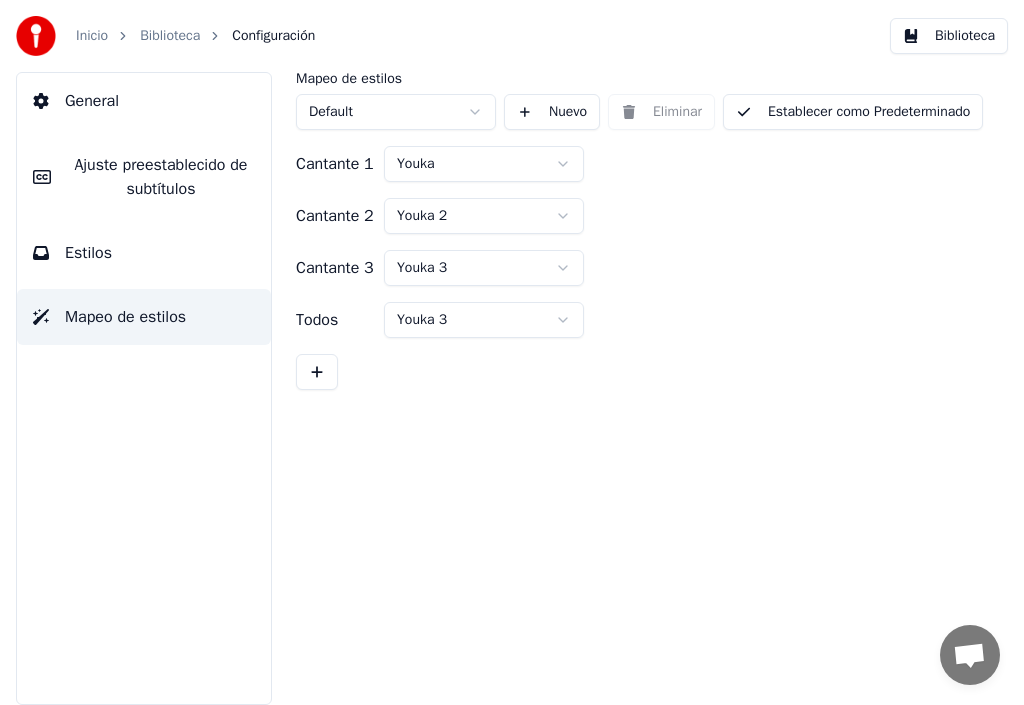 click on "Inicio Biblioteca Configuración Biblioteca General Ajuste preestablecido de subtítulos Estilos Mapeo de estilos Mapeo de estilos Default Nuevo Eliminar Establecer como Predeterminado Cantante   1 Youka Cantante   2 Youka 2 Cantante   3 Youka 3 Todos Youka 3" at bounding box center [512, 352] 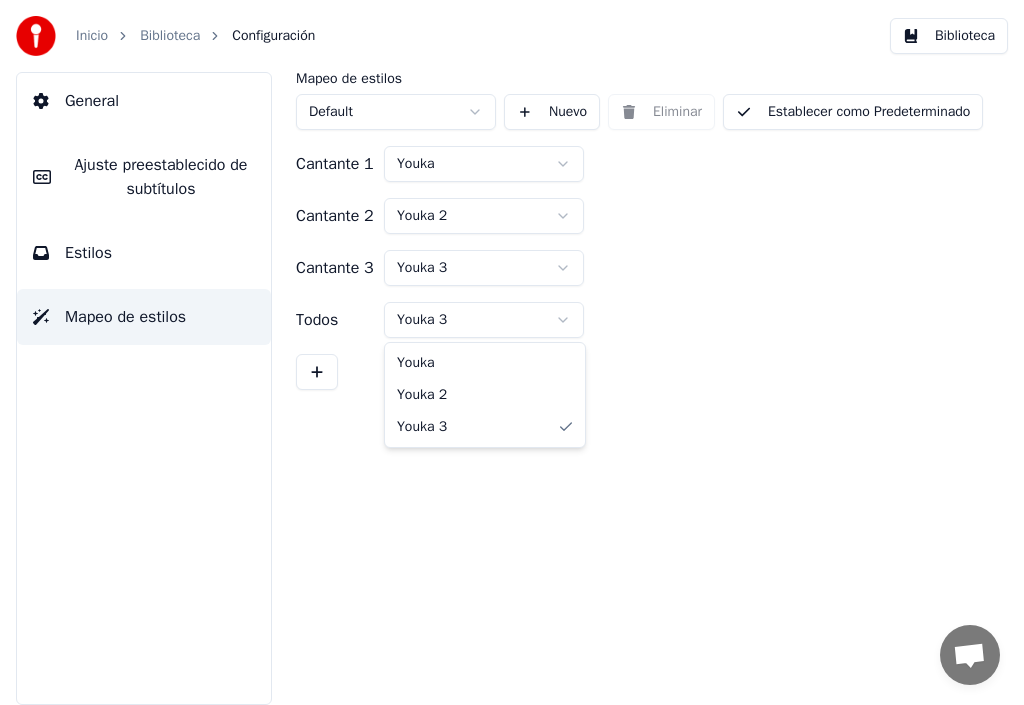 click on "Inicio Biblioteca Configuración Biblioteca General Ajuste preestablecido de subtítulos Estilos Mapeo de estilos Mapeo de estilos Default Nuevo Eliminar Establecer como Predeterminado Cantante   1 Youka Cantante   2 Youka 2 Cantante   3 Youka 3 Todos Youka 3 Youka Youka 2 Youka 3" at bounding box center (512, 352) 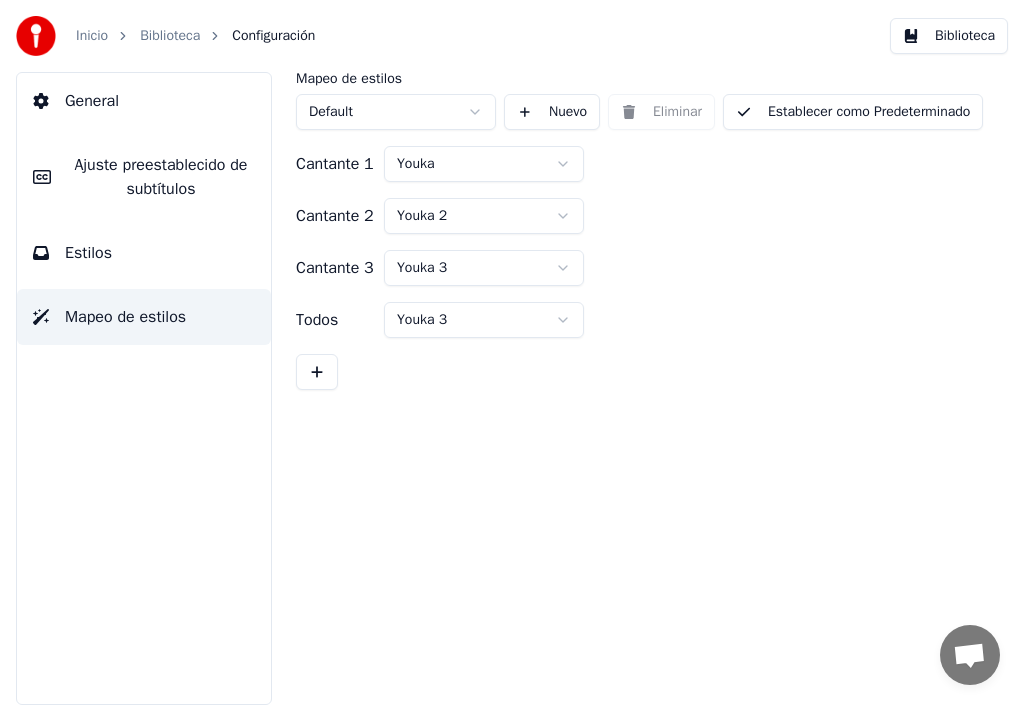 click on "Inicio Biblioteca Configuración Biblioteca General Ajuste preestablecido de subtítulos Estilos Mapeo de estilos Mapeo de estilos Default Nuevo Eliminar Establecer como Predeterminado Cantante   1 Youka Cantante   2 Youka 2 Cantante   3 Youka 3 Todos Youka 3" at bounding box center (512, 352) 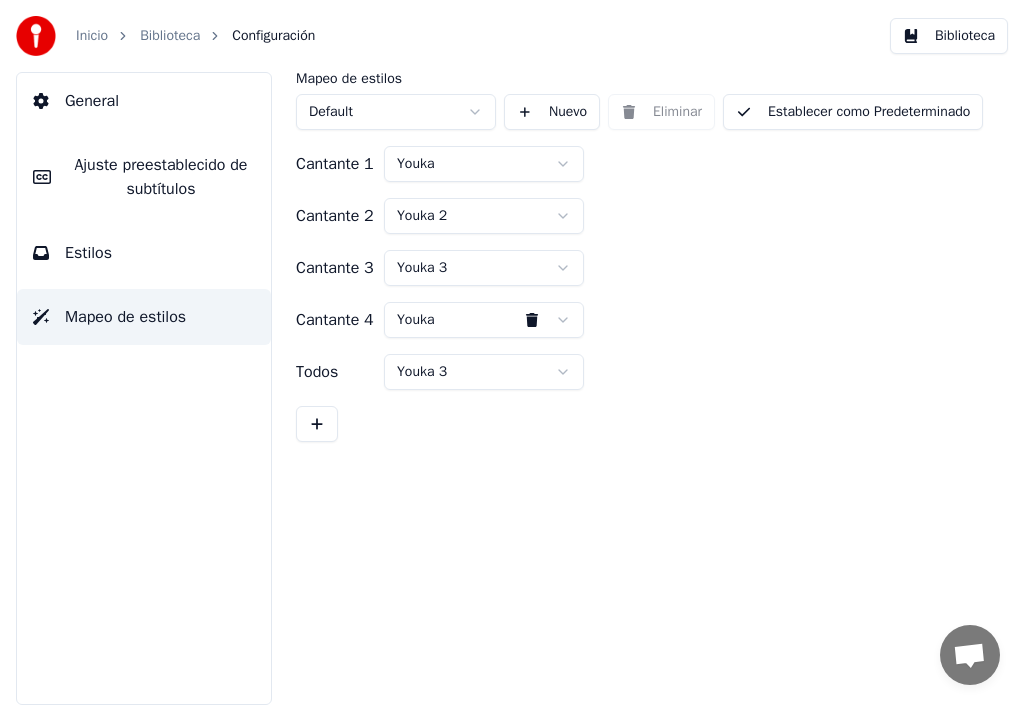click at bounding box center [317, 424] 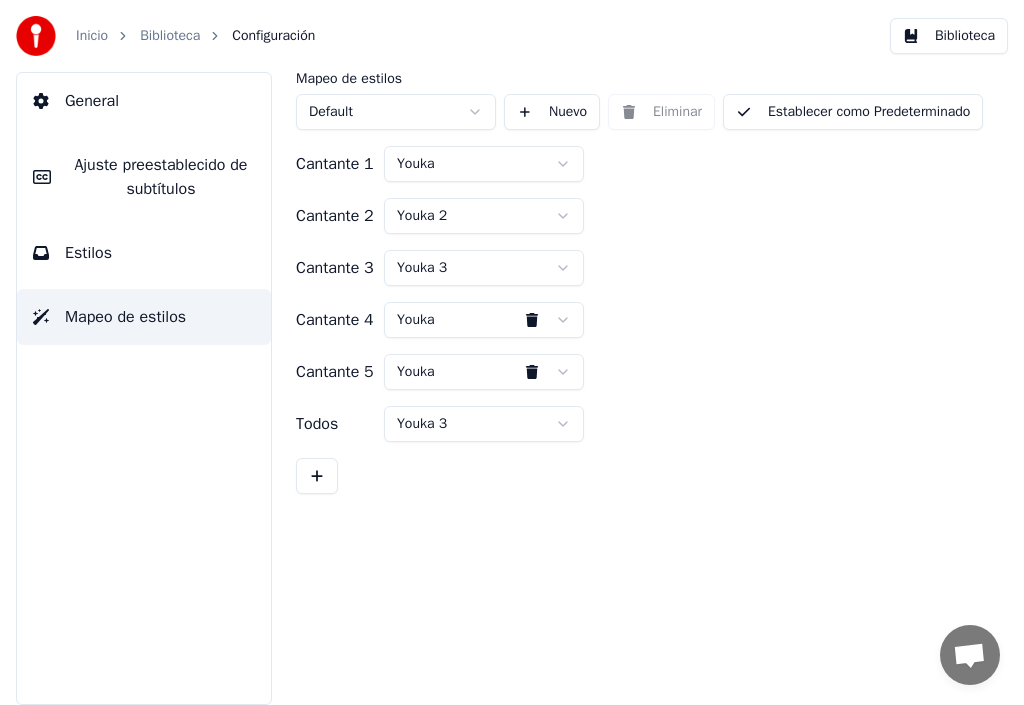 click on "Inicio Biblioteca Configuración Biblioteca General Ajuste preestablecido de subtítulos Estilos Mapeo de estilos Mapeo de estilos Default Nuevo Eliminar Establecer como Predeterminado Cantante   1 Youka Cantante   2 Youka 2 Cantante   3 Youka 3 Cantante   4 Youka Cantante   5 Youka Todos Youka 3" at bounding box center [512, 352] 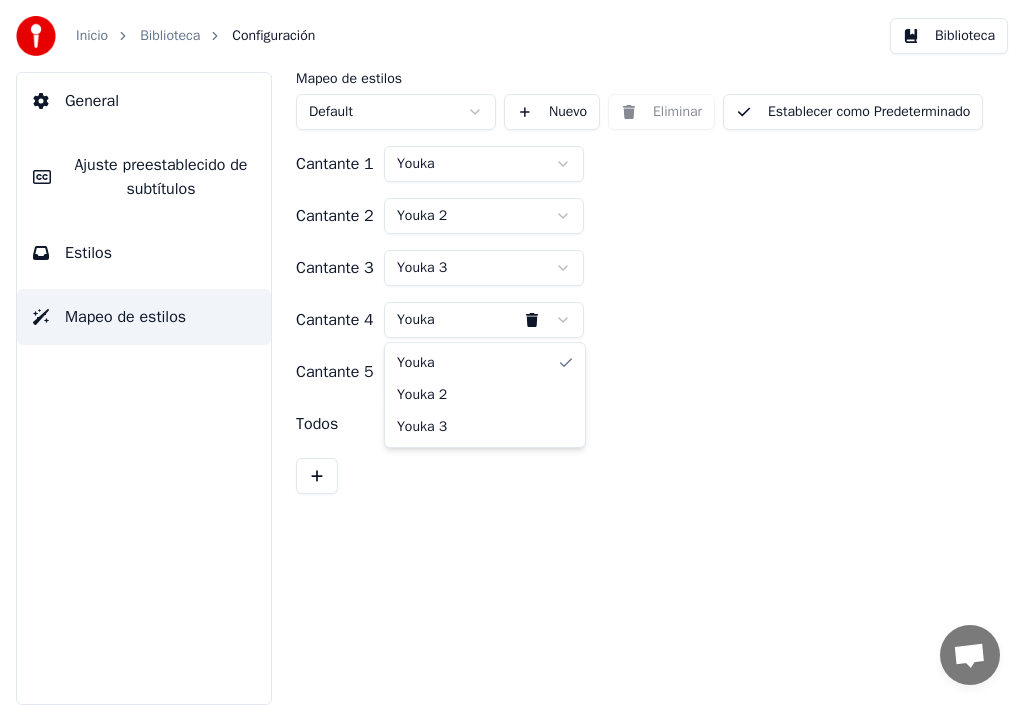 click on "Inicio Biblioteca Configuración Biblioteca General Ajuste preestablecido de subtítulos Estilos Mapeo de estilos Mapeo de estilos Default Nuevo Eliminar Establecer como Predeterminado Cantante   1 Youka Cantante   2 Youka 2 Cantante   3 Youka 3 Cantante   4 Youka Cantante   5 Youka Todos Youka 3 Youka Youka 2 Youka 3" at bounding box center [512, 352] 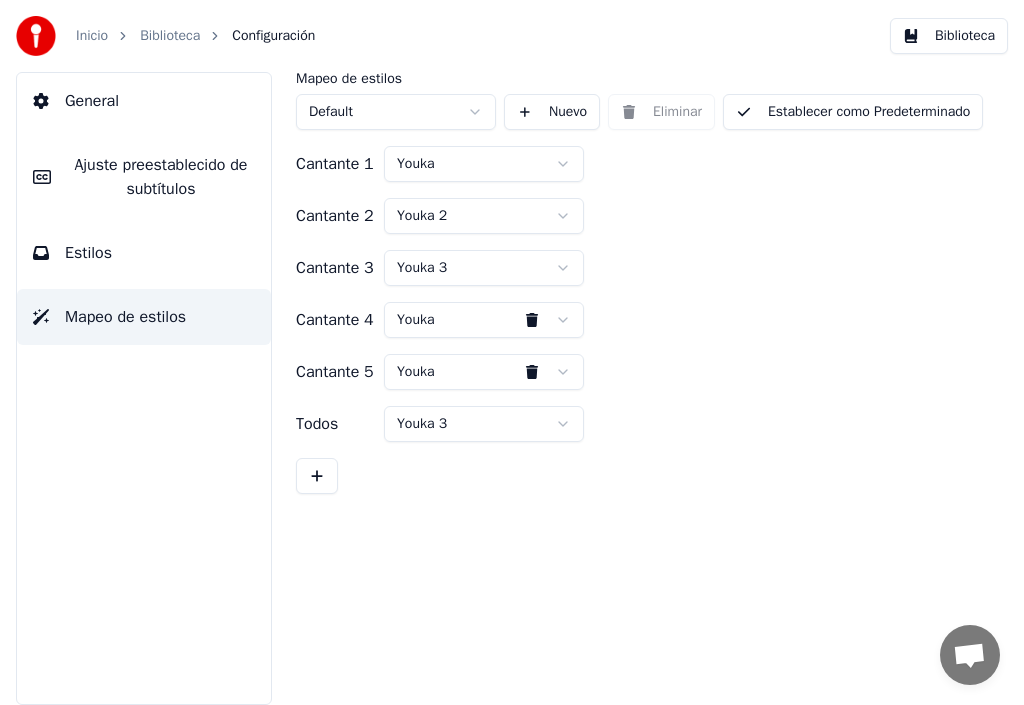 click on "Inicio Biblioteca Configuración Biblioteca General Ajuste preestablecido de subtítulos Estilos Mapeo de estilos Mapeo de estilos Default Nuevo Eliminar Establecer como Predeterminado Cantante   1 Youka Cantante   2 Youka 2 Cantante   3 Youka 3 Cantante   4 Youka Cantante   5 Youka Todos Youka 3" at bounding box center (512, 352) 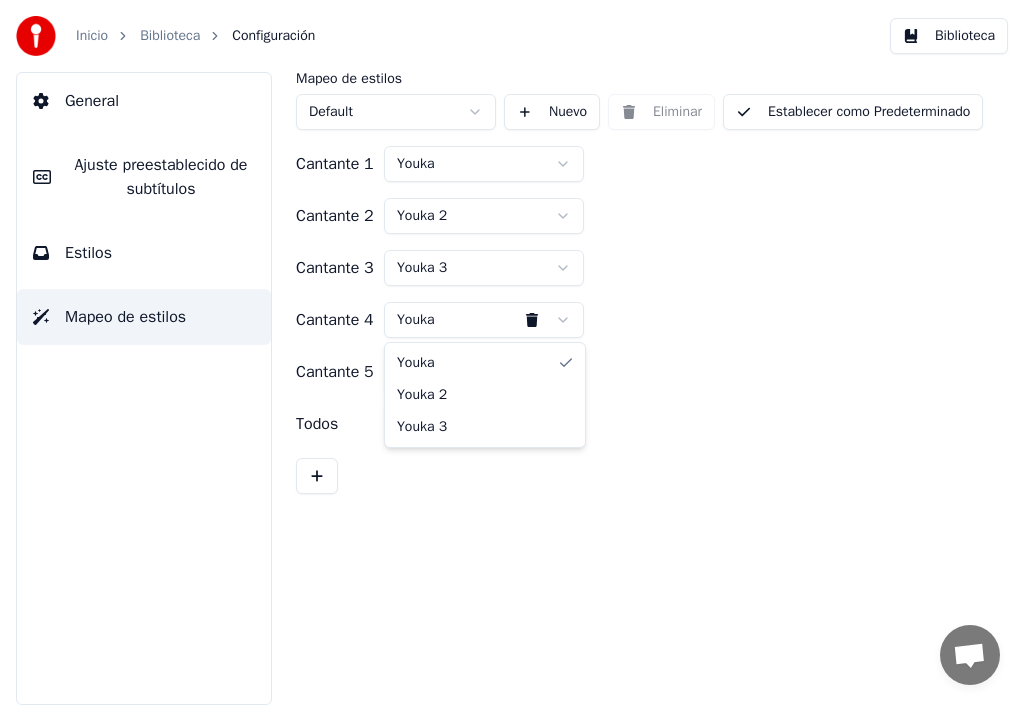 click on "Inicio Biblioteca Configuración Biblioteca General Ajuste preestablecido de subtítulos Estilos Mapeo de estilos Mapeo de estilos Default Nuevo Eliminar Establecer como Predeterminado Cantante   1 Youka Cantante   2 Youka 2 Cantante   3 Youka 3 Cantante   4 Youka Cantante   5 Youka Todos Youka 3 Youka Youka 2 Youka 3" at bounding box center [512, 352] 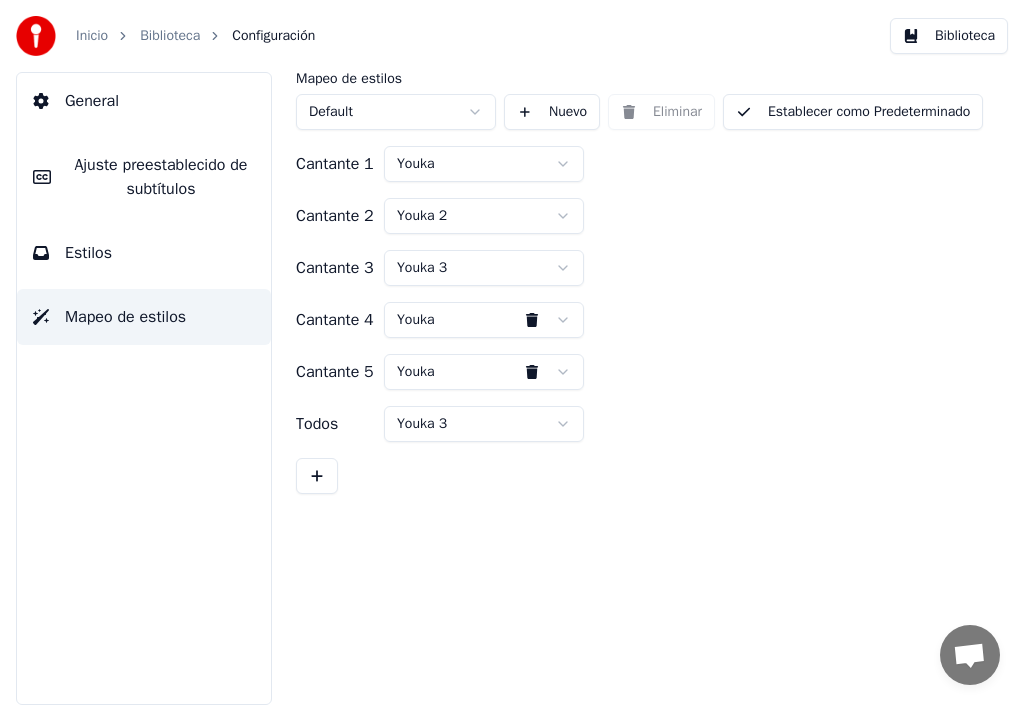 click at bounding box center [532, 372] 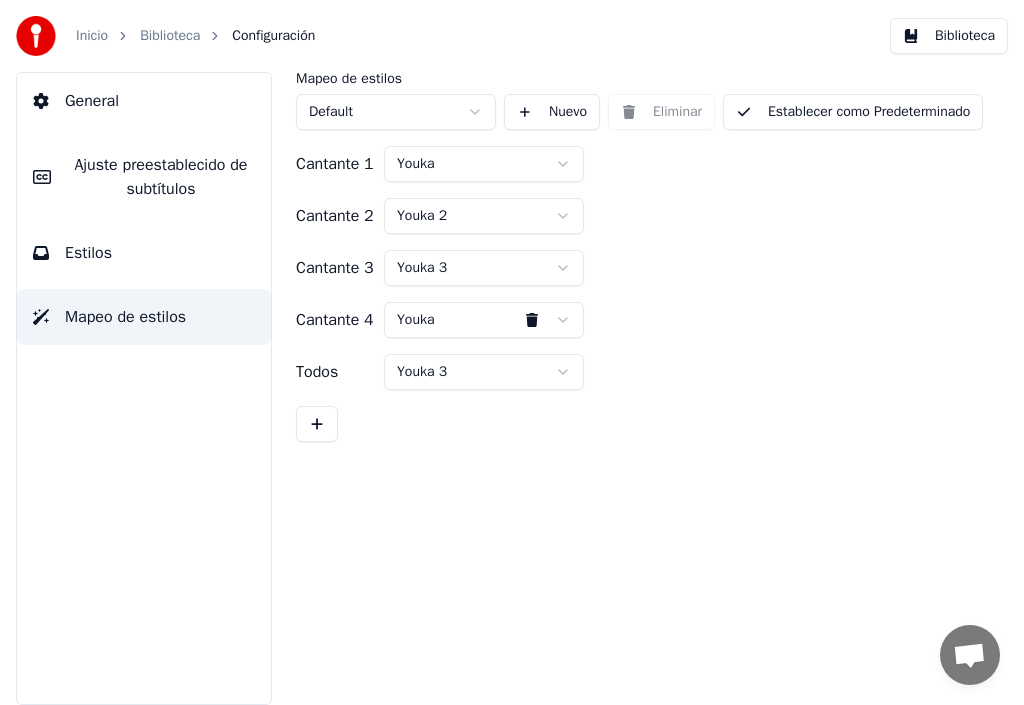 click at bounding box center (532, 320) 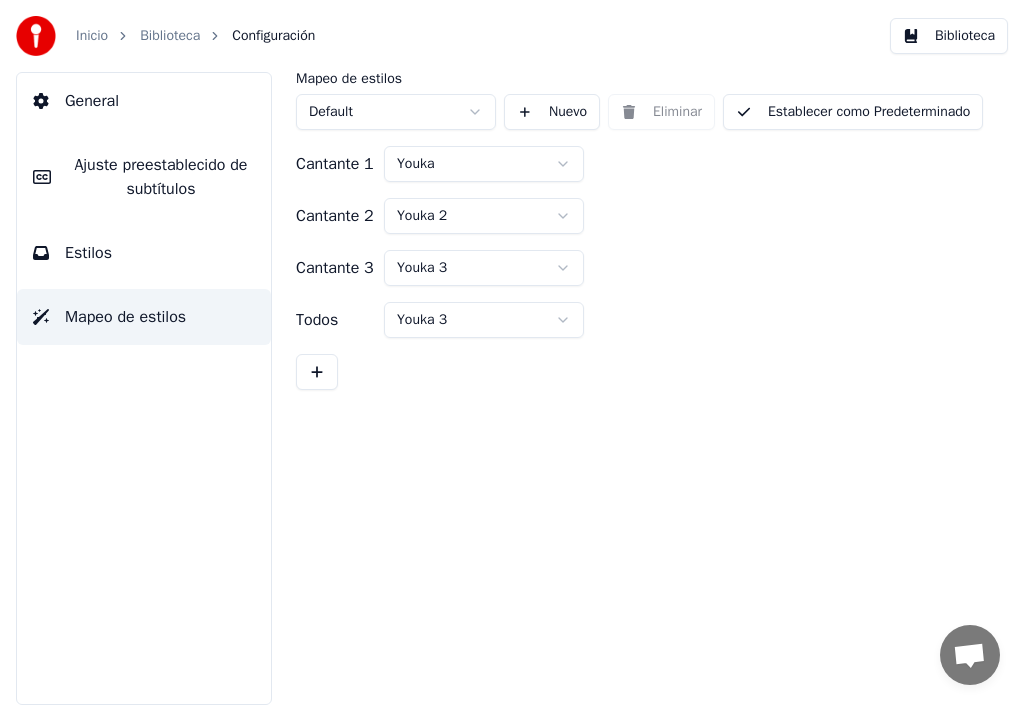 click on "Inicio Biblioteca Configuración Biblioteca General Ajuste preestablecido de subtítulos Estilos Mapeo de estilos Mapeo de estilos Default Nuevo Eliminar Establecer como Predeterminado Cantante   1 Youka Cantante   2 Youka 2 Cantante   3 Youka 3 Todos Youka 3" at bounding box center [512, 352] 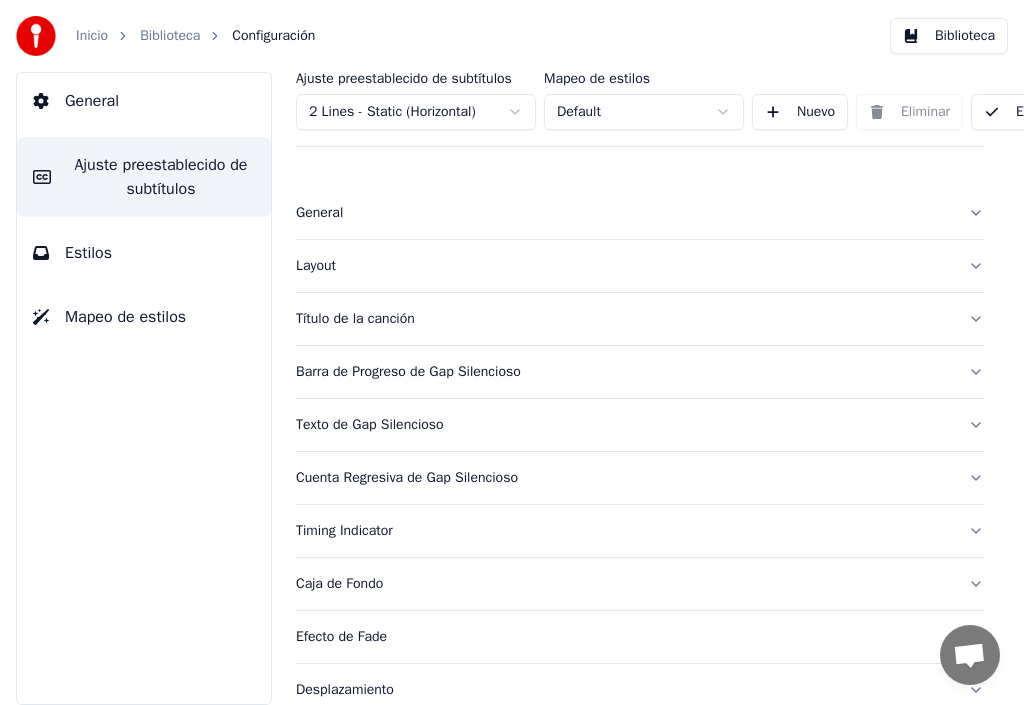 click on "Layout" at bounding box center [624, 266] 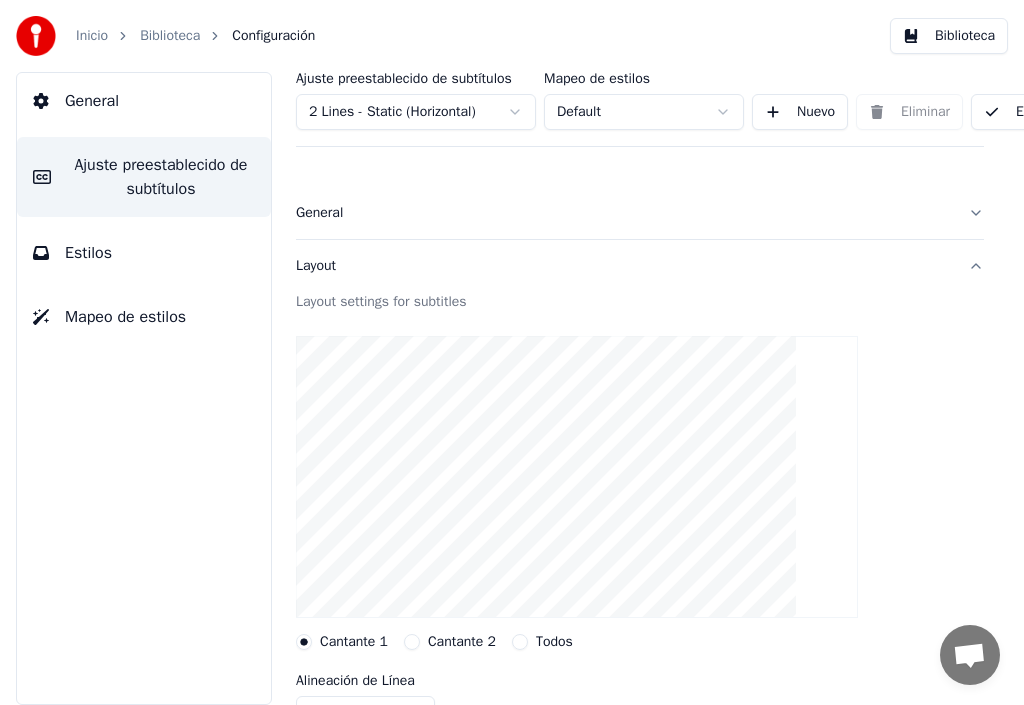 click on "Layout" at bounding box center [640, 266] 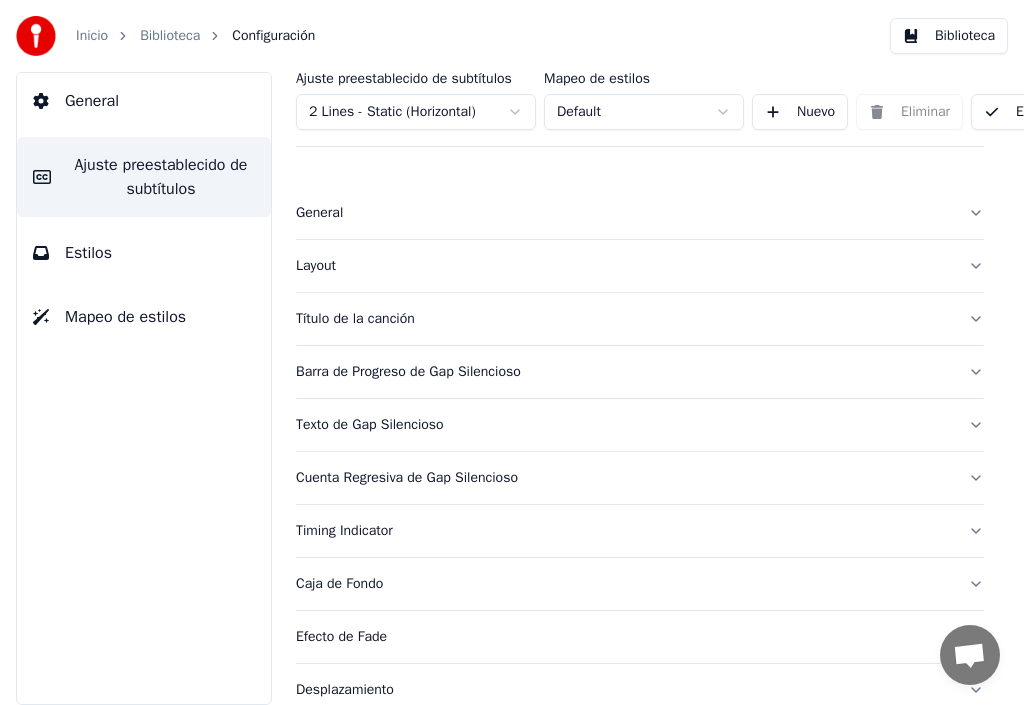click on "Layout" at bounding box center (640, 266) 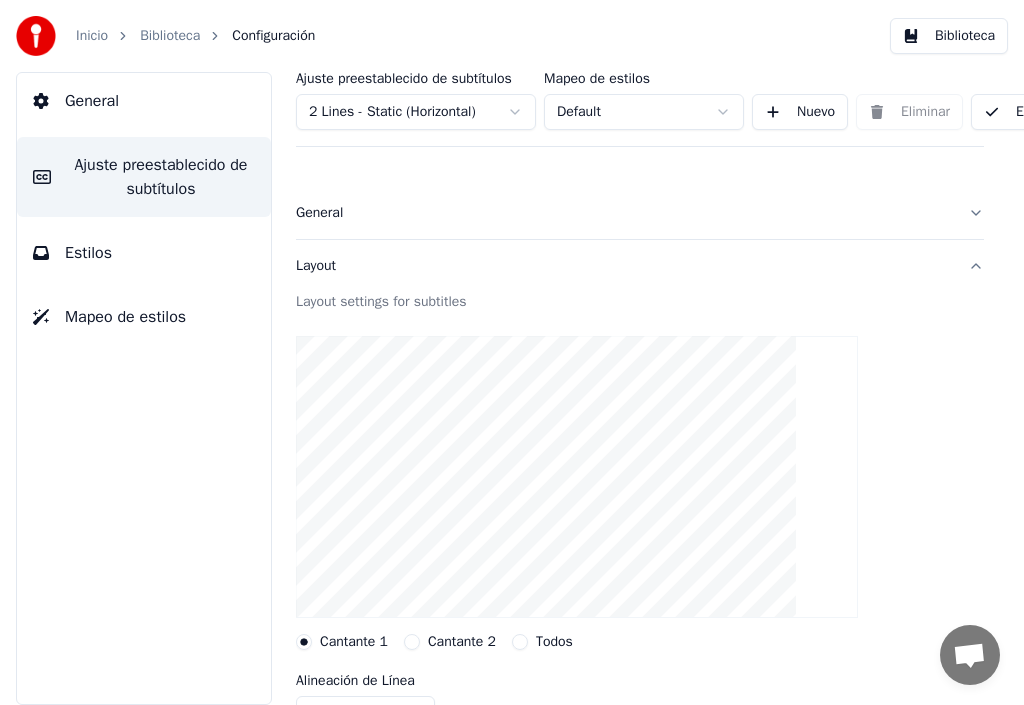 click on "Layout" at bounding box center (624, 266) 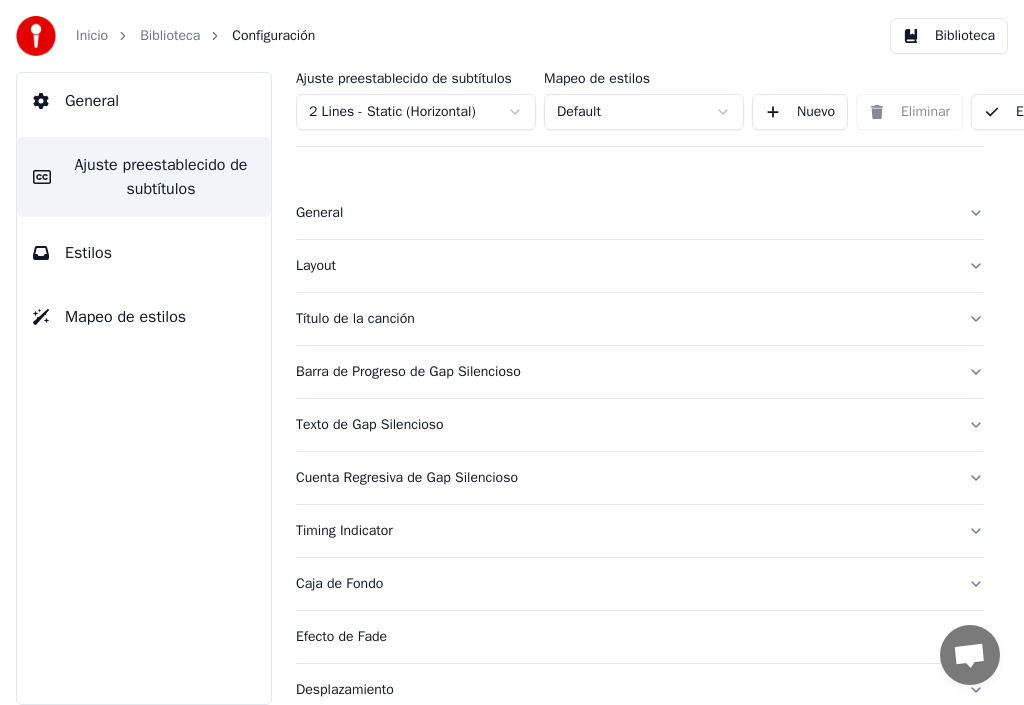click on "Título de la canción" at bounding box center (624, 319) 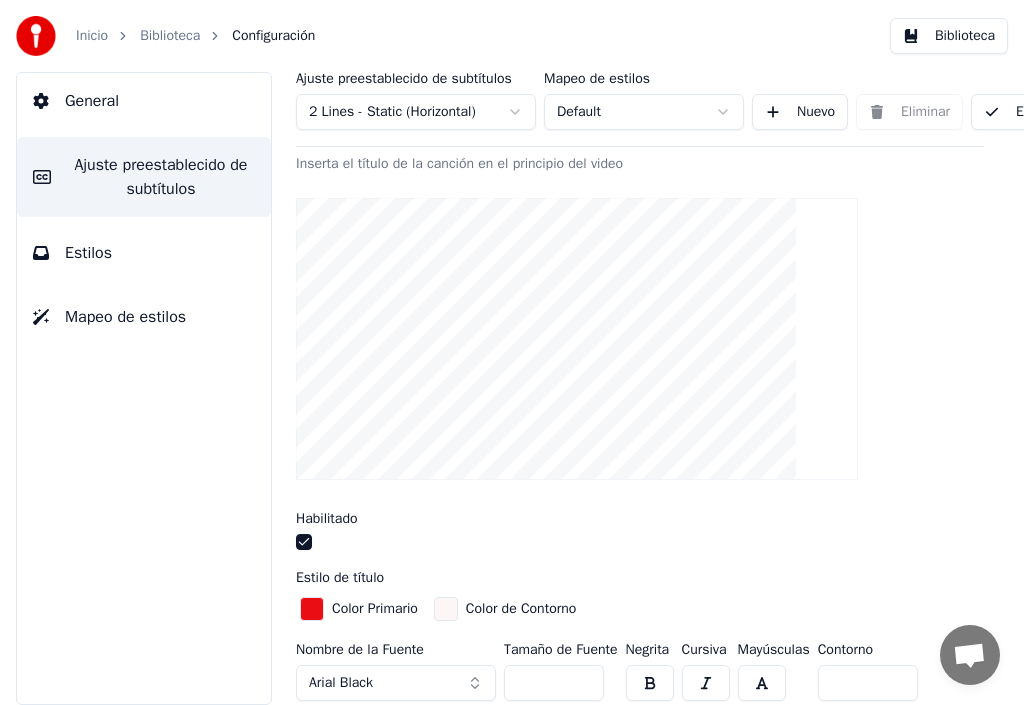 scroll, scrollTop: 200, scrollLeft: 0, axis: vertical 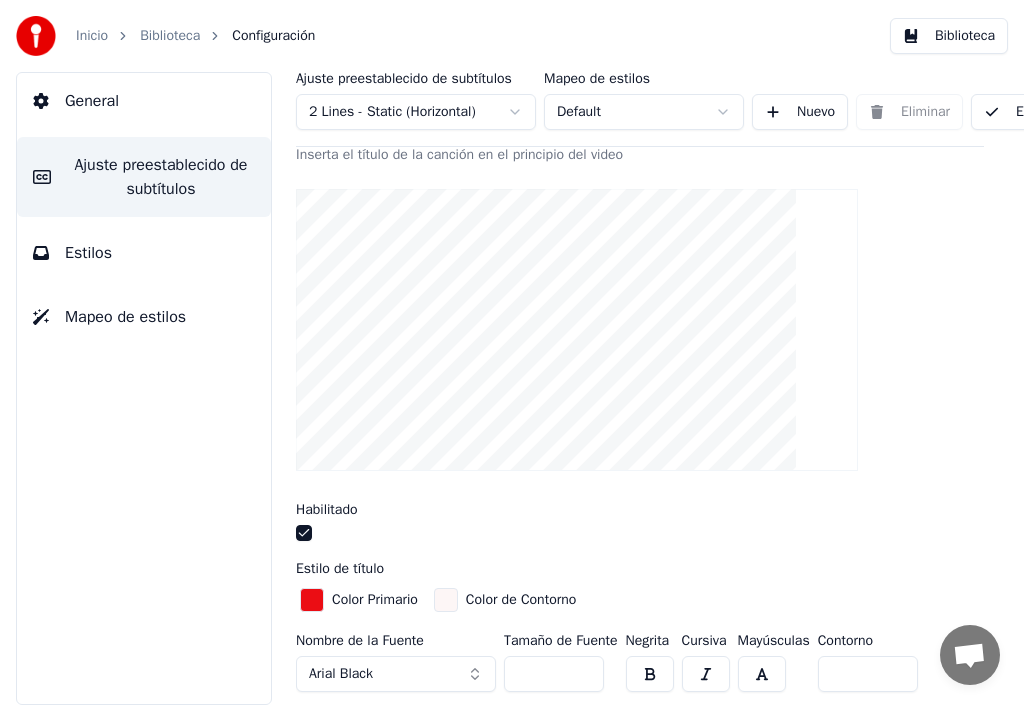 click on "Estilo de título" at bounding box center [340, 569] 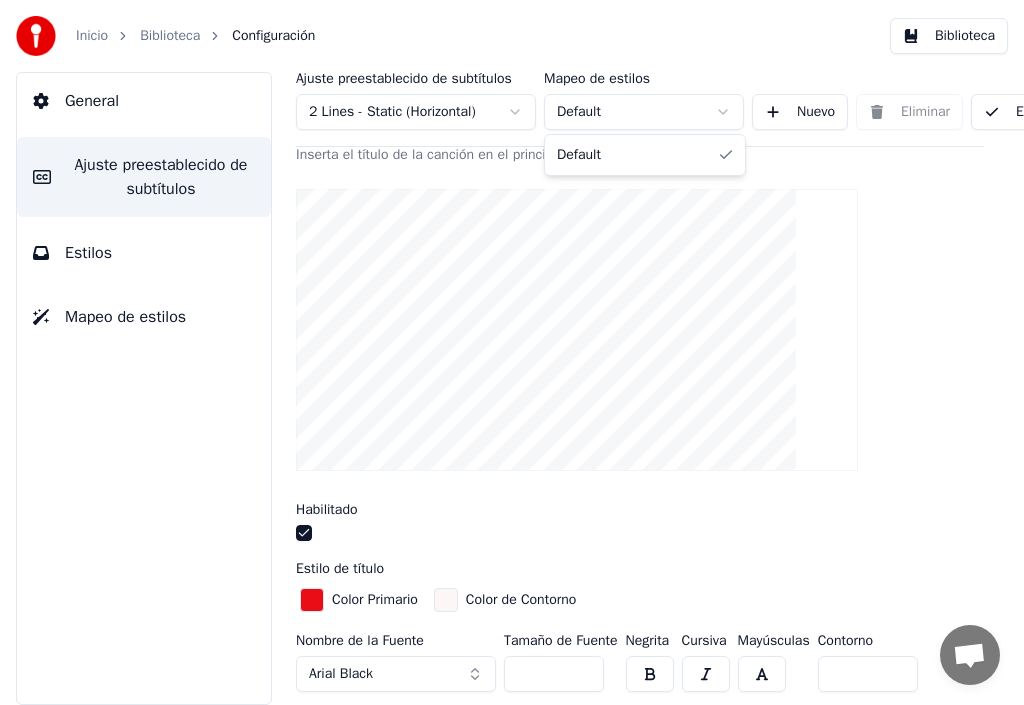 click on "Inicio Biblioteca Configuración Biblioteca General Ajuste preestablecido de subtítulos Estilos Mapeo de estilos Ajuste preestablecido de subtítulos 2 Lines - Static (Horizontal) Mapeo de estilos Default Nuevo Eliminar Establecer como Predeterminado General Layout Título de la canción Inserta el título de la canción en el principio del video Habilitado Estilo de título Color Primario Color de Contorno Nombre de la Fuente Arial Black Tamaño de Fuente *** Negrita Cursiva Mayúsculas Contorno * Blur * Sombra * Margen Inferior *** Alineación de Línea Middle Center Estilo de cantante Color Primario Color de Contorno Nombre de la Fuente Arial Black Tamaño de Fuente *** Negrita Cursiva Mayúsculas Contorno * Blur * Sombra * Margen Inferior *** Alineación de Línea Middle Center Start Segundos * Duration Segundos * Fade In (Milisegundos) *** Fade Out (Milisegundos) *** Reiniciar Barra de Progreso de Gap Silencioso Texto de Gap Silencioso Cuenta Regresiva de Gap Silencioso Timing Indicator Caja de Fondo" at bounding box center (512, 352) 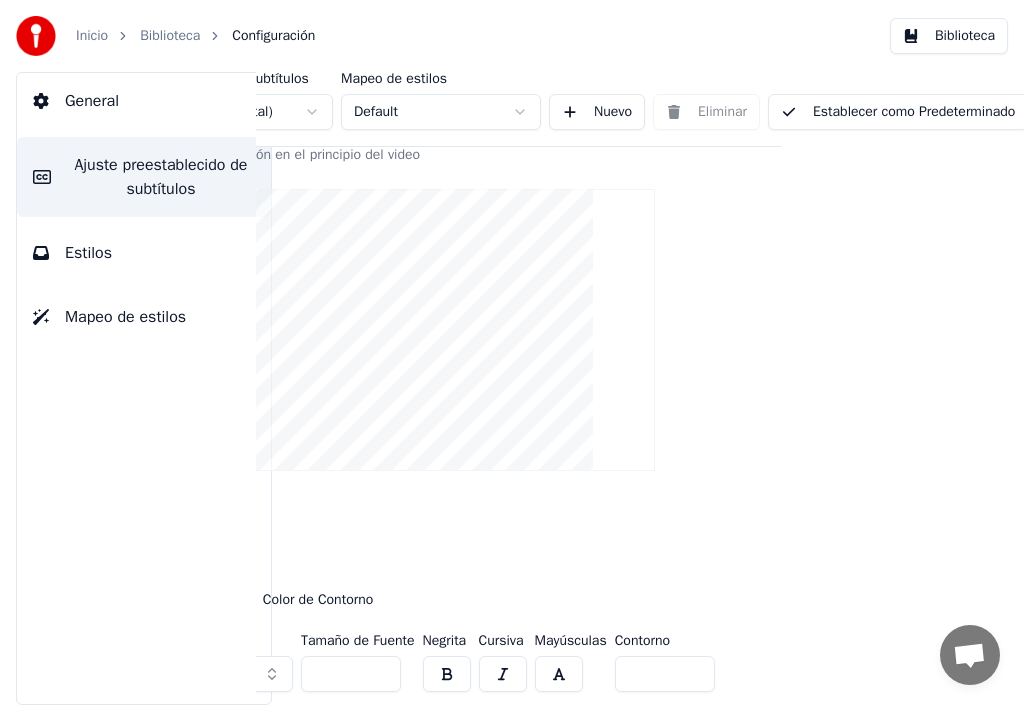 scroll, scrollTop: 200, scrollLeft: 238, axis: both 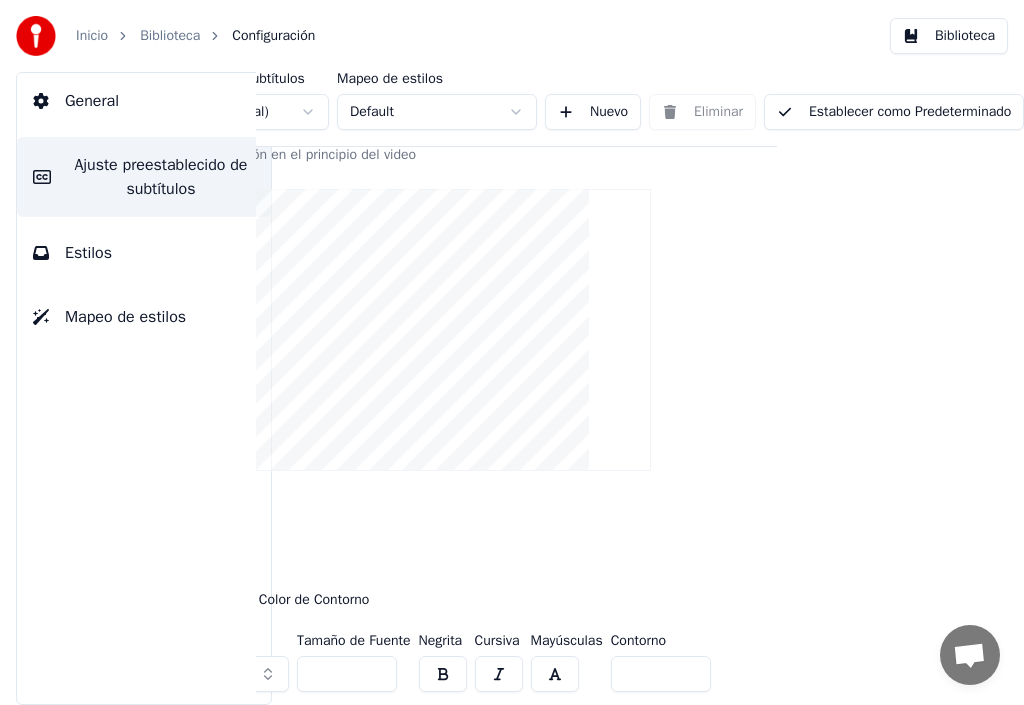 click on "Establecer como Predeterminado" at bounding box center [894, 112] 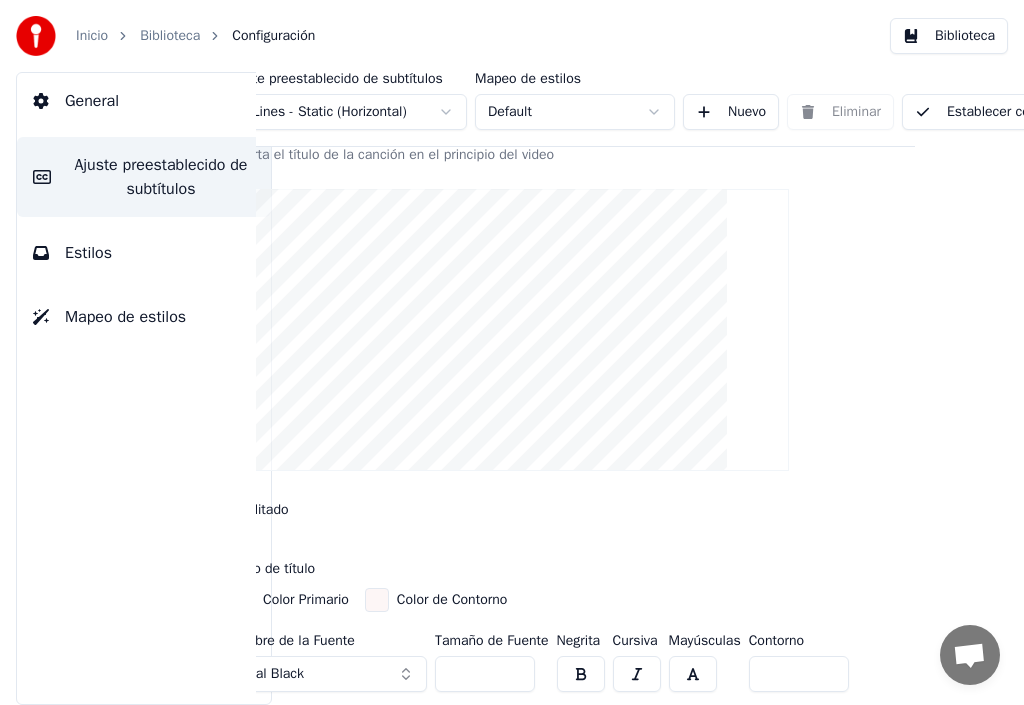 click on "Establecer como Predeterminado" at bounding box center [1032, 112] 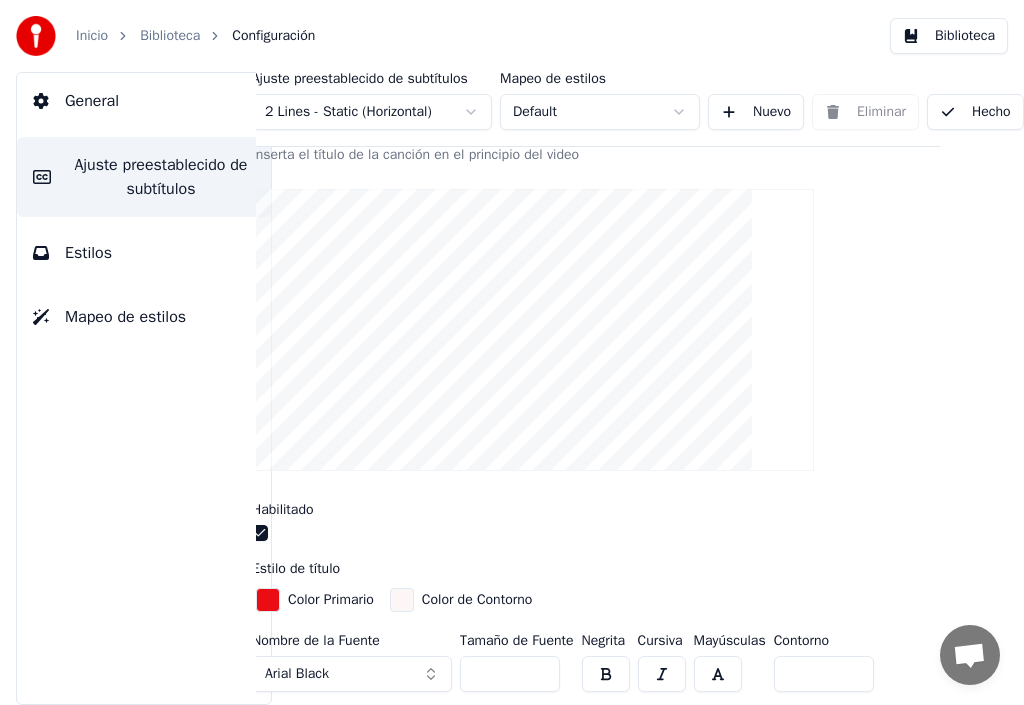 click on "Hecho" at bounding box center [975, 112] 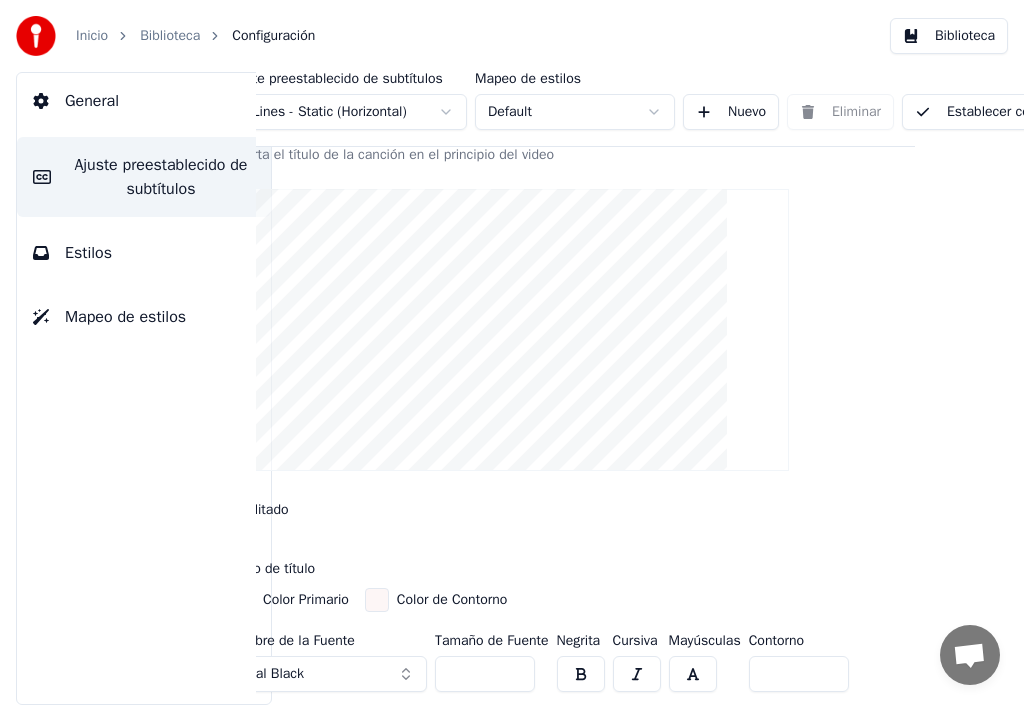 click on "Ajuste preestablecido de subtítulos" at bounding box center (161, 177) 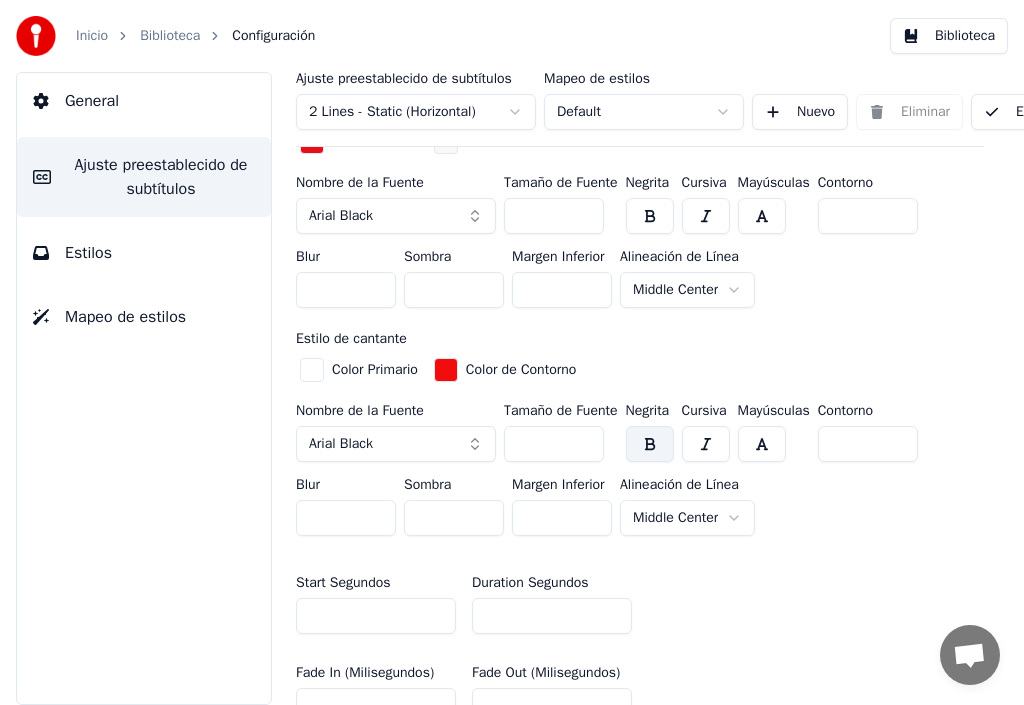 scroll, scrollTop: 700, scrollLeft: 0, axis: vertical 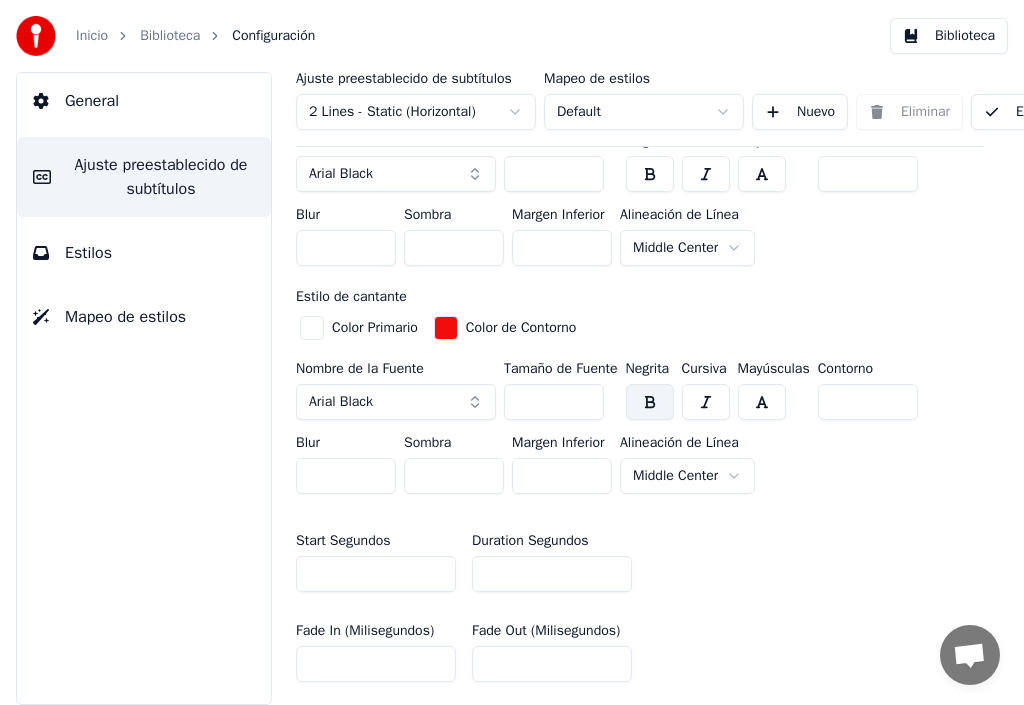 click on "Estilo de cantante" at bounding box center (351, 297) 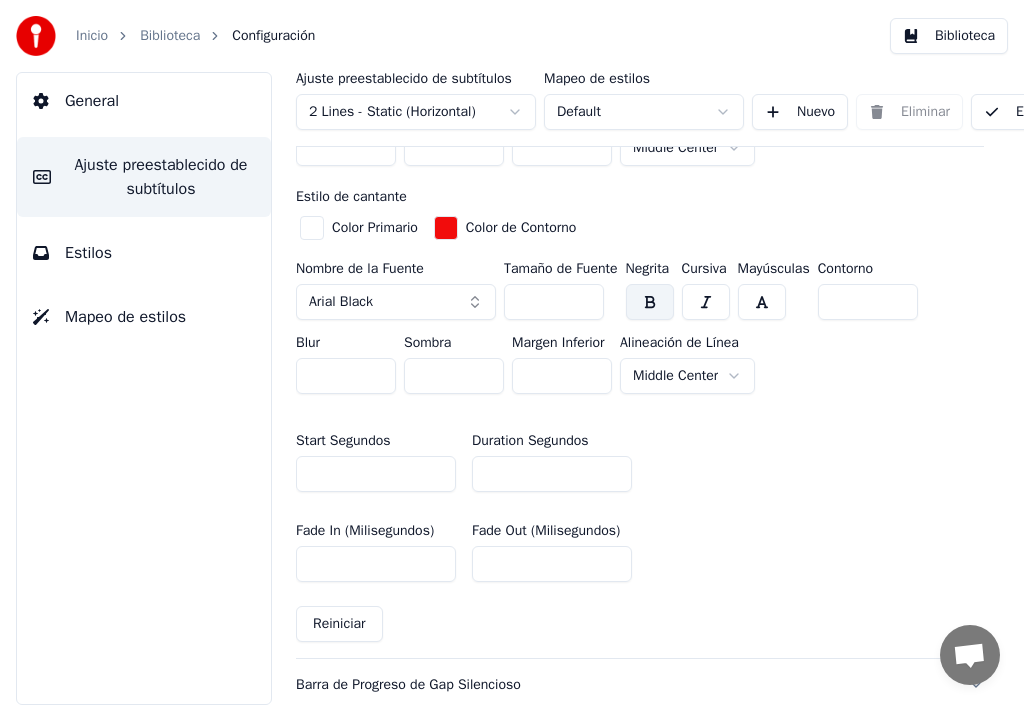 scroll, scrollTop: 900, scrollLeft: 0, axis: vertical 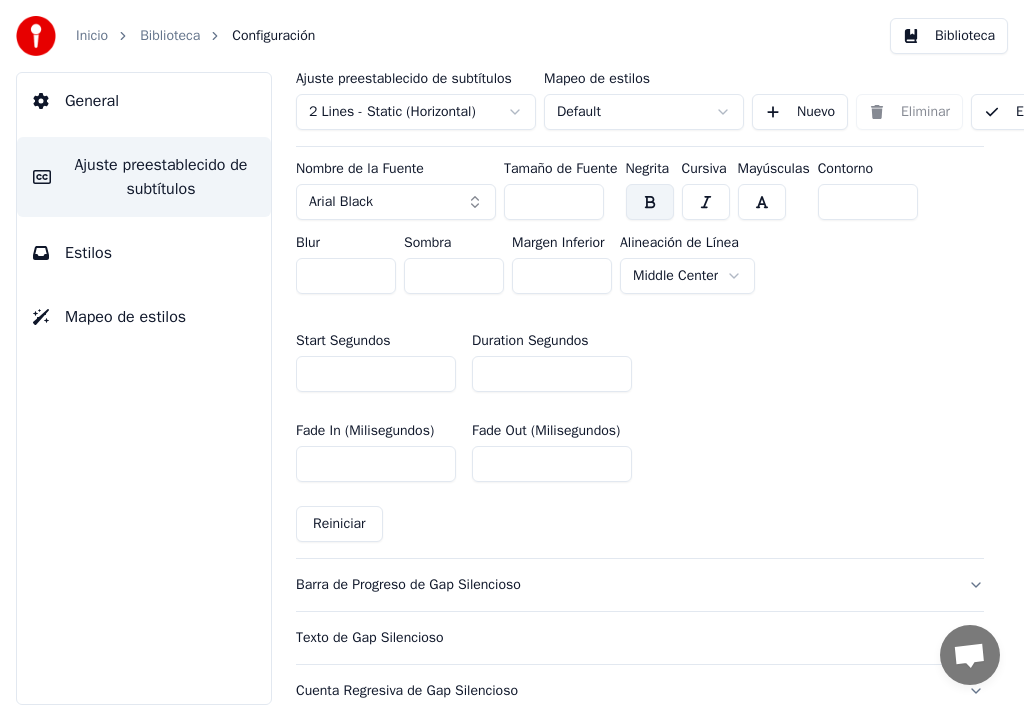 click on "Barra de Progreso de Gap Silencioso" at bounding box center (624, 585) 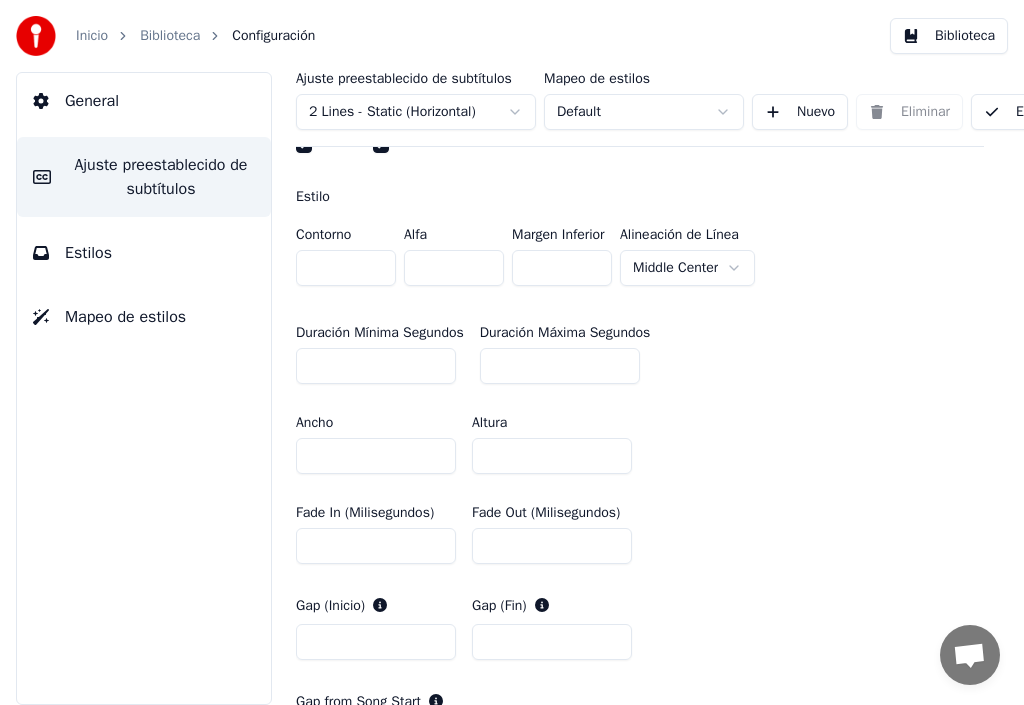 scroll, scrollTop: 600, scrollLeft: 0, axis: vertical 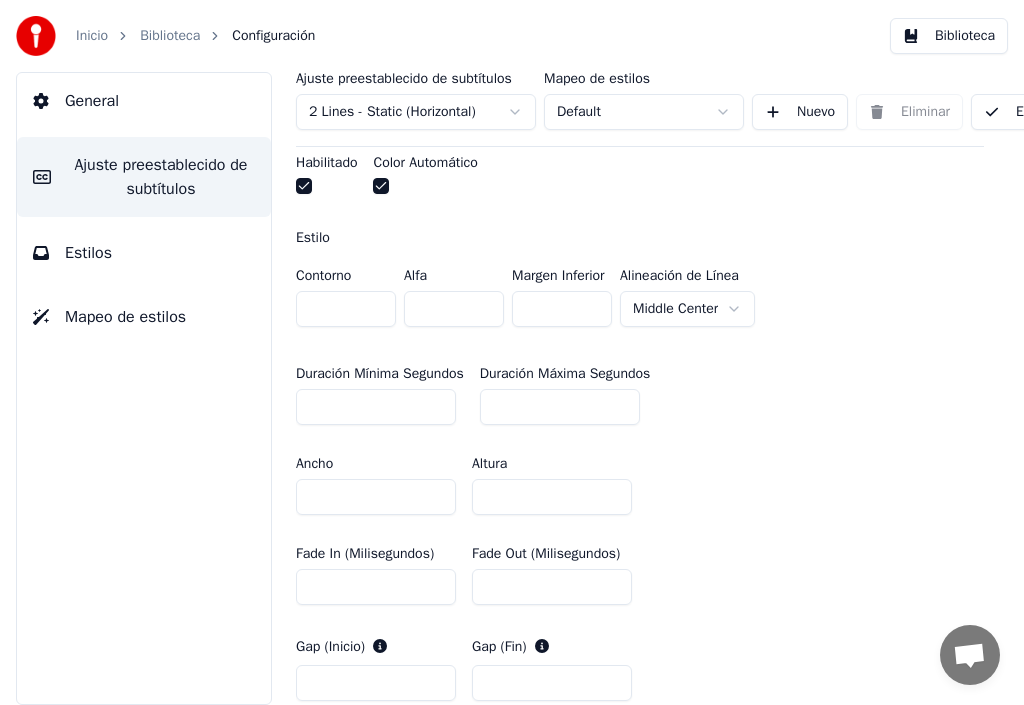 click on "Estilo" at bounding box center [313, 238] 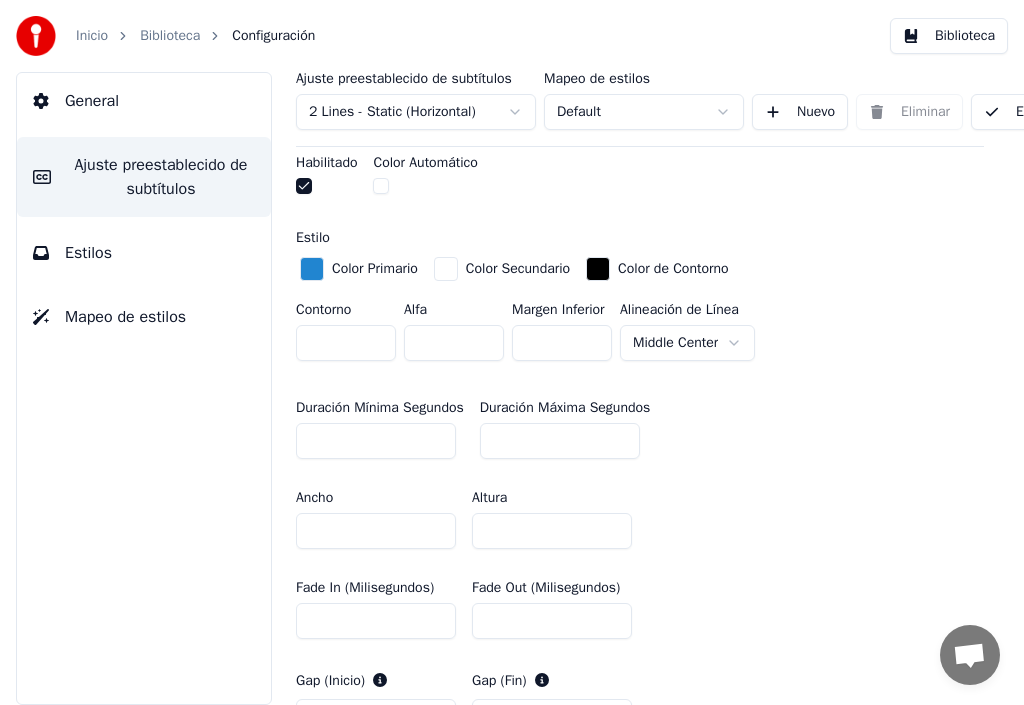 click at bounding box center (312, 269) 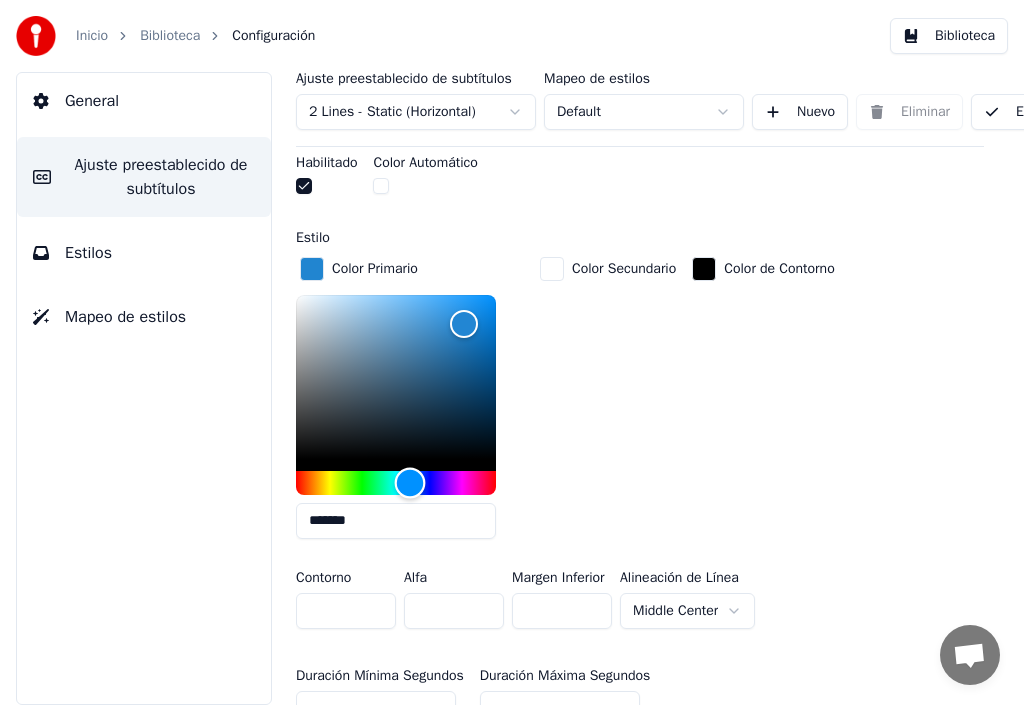 click at bounding box center (396, 483) 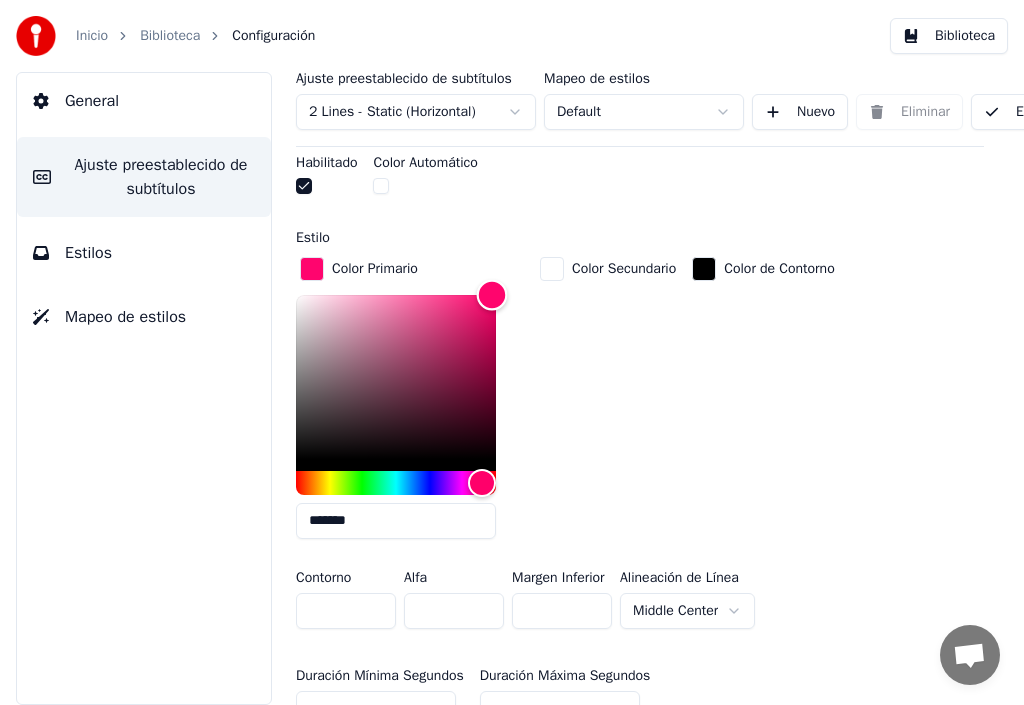drag, startPoint x: 475, startPoint y: 304, endPoint x: 492, endPoint y: 282, distance: 27.802877 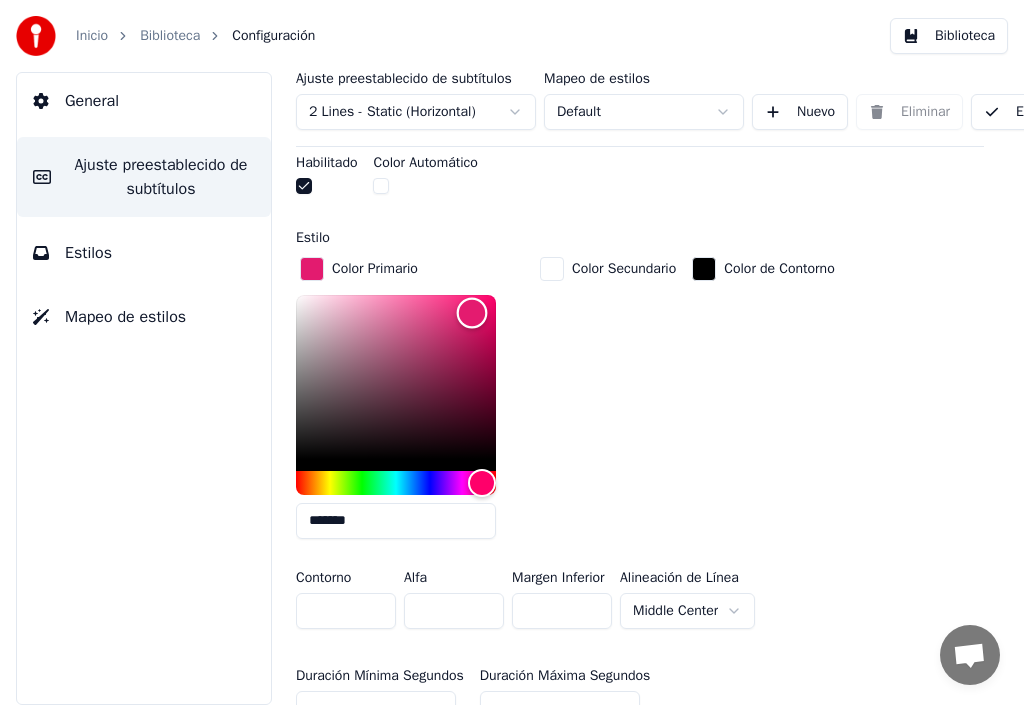 drag, startPoint x: 483, startPoint y: 296, endPoint x: 472, endPoint y: 311, distance: 18.601076 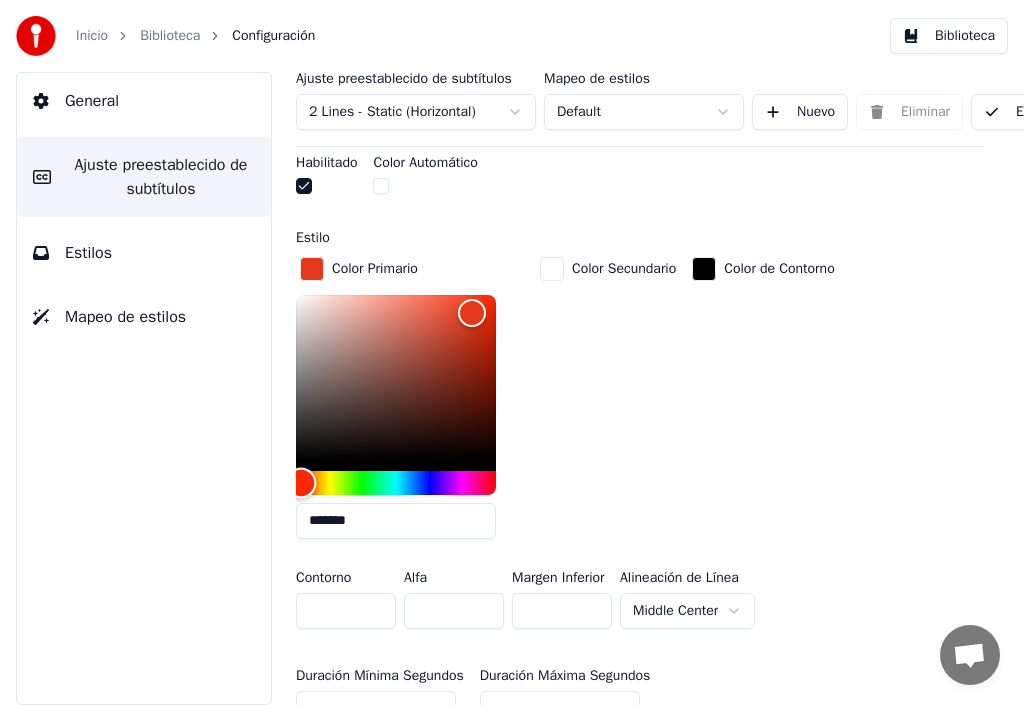 click at bounding box center (396, 483) 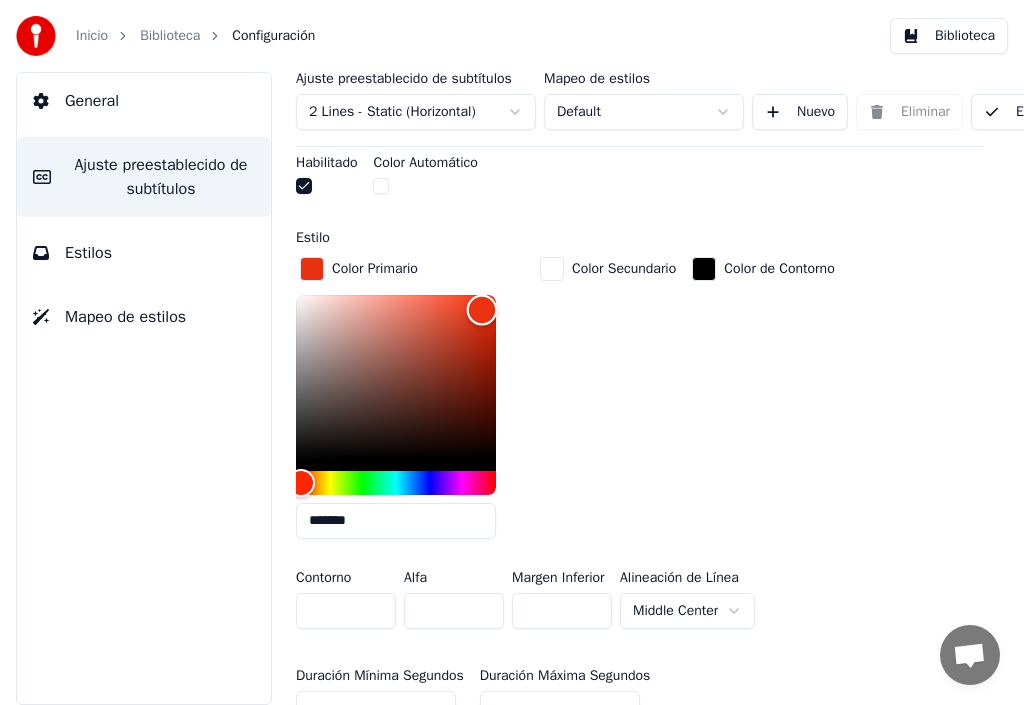 type on "*******" 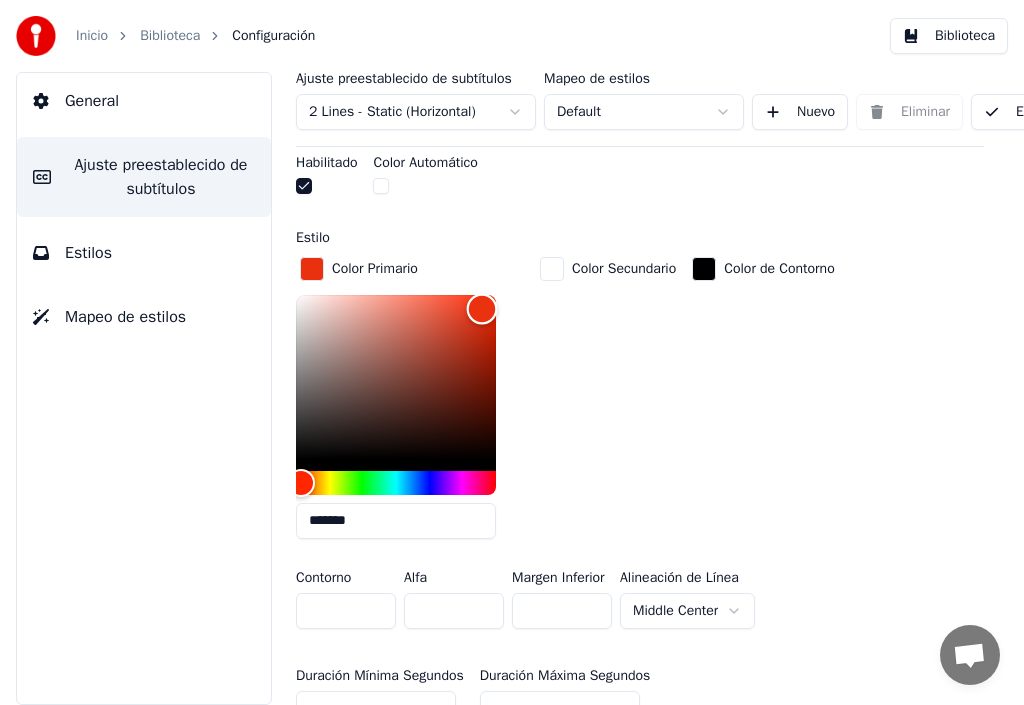 drag, startPoint x: 469, startPoint y: 306, endPoint x: 482, endPoint y: 307, distance: 13.038404 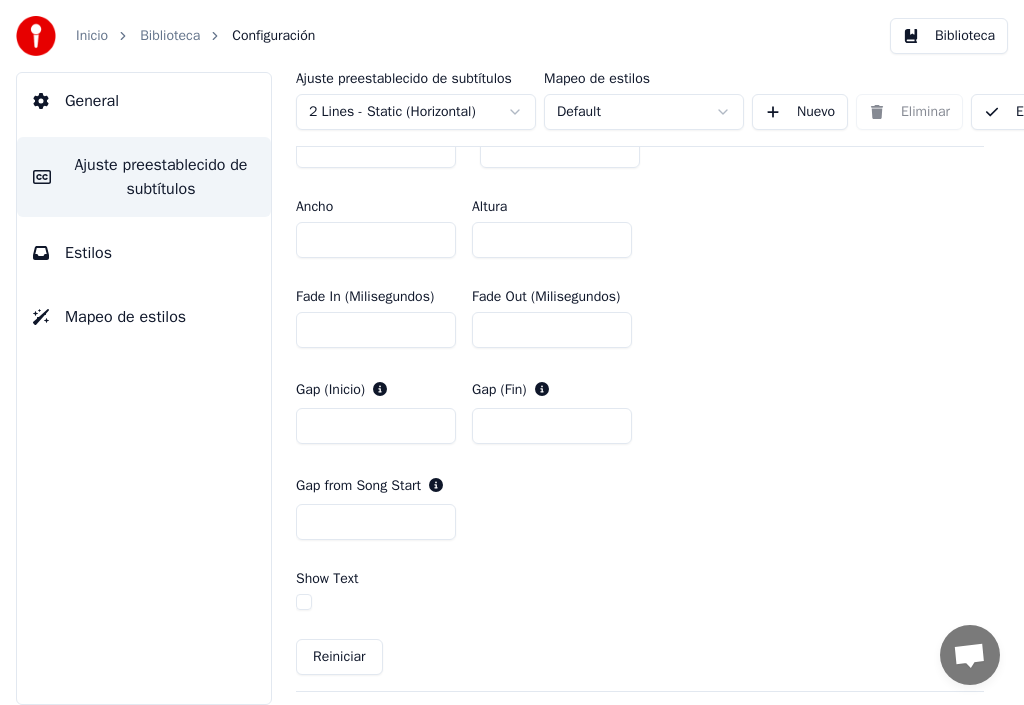 scroll, scrollTop: 1200, scrollLeft: 0, axis: vertical 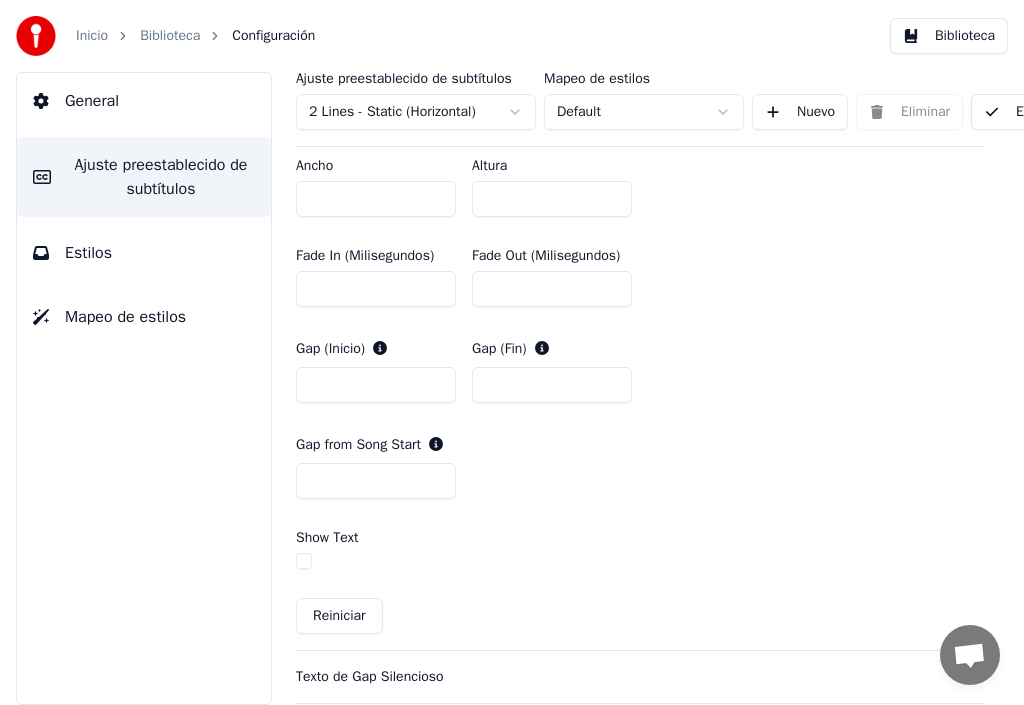 click at bounding box center [304, 561] 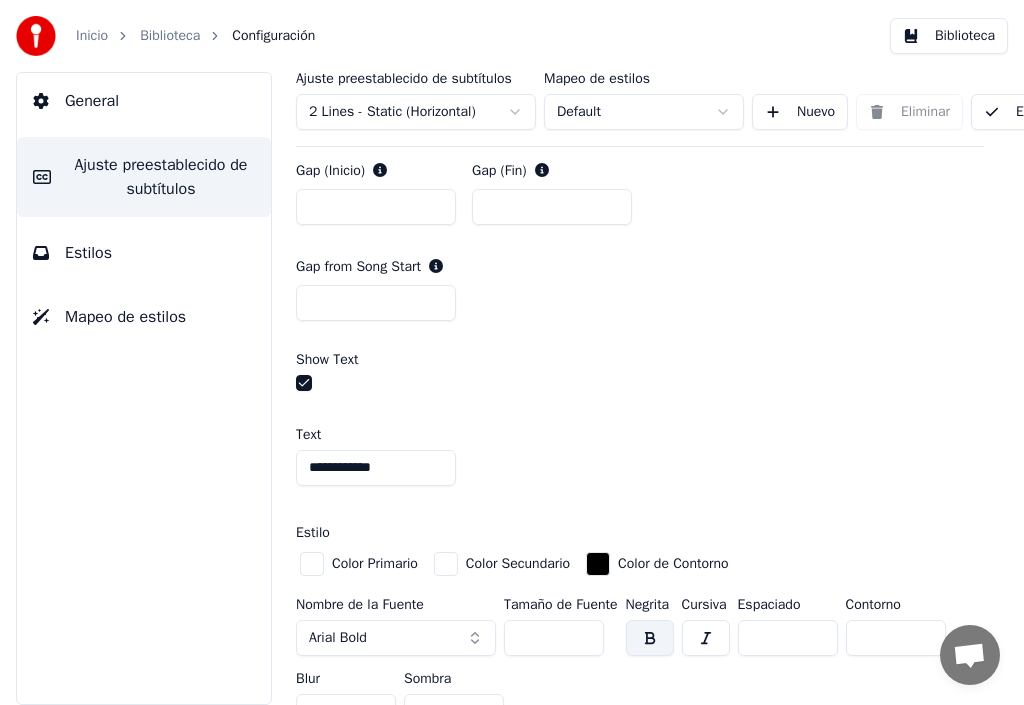 scroll, scrollTop: 1400, scrollLeft: 0, axis: vertical 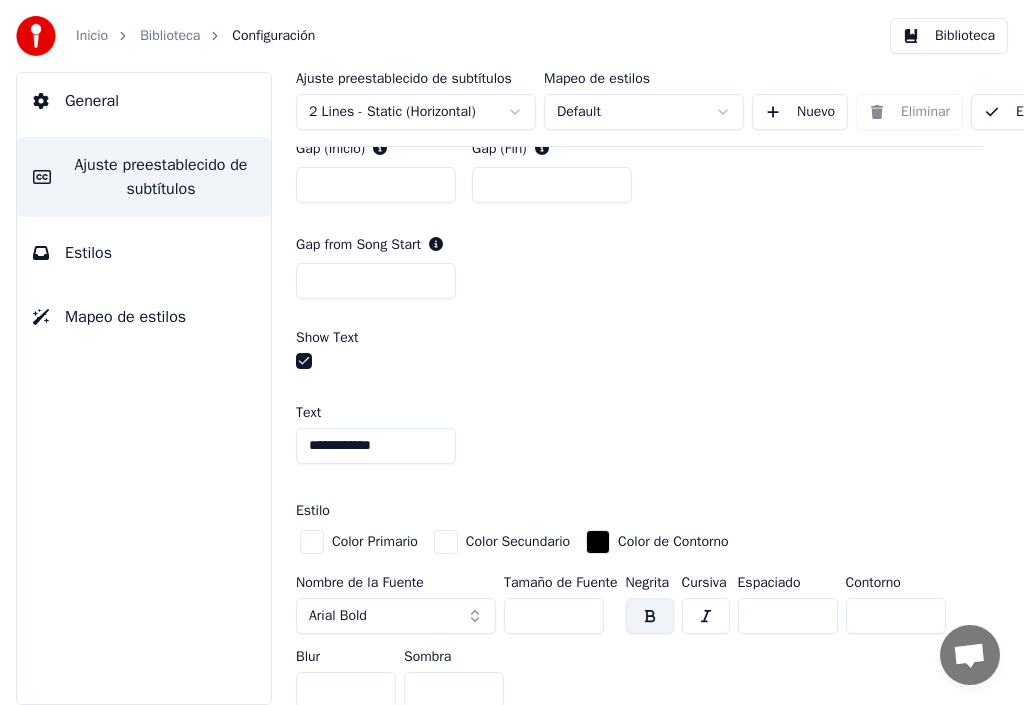 drag, startPoint x: 406, startPoint y: 444, endPoint x: 0, endPoint y: 460, distance: 406.31516 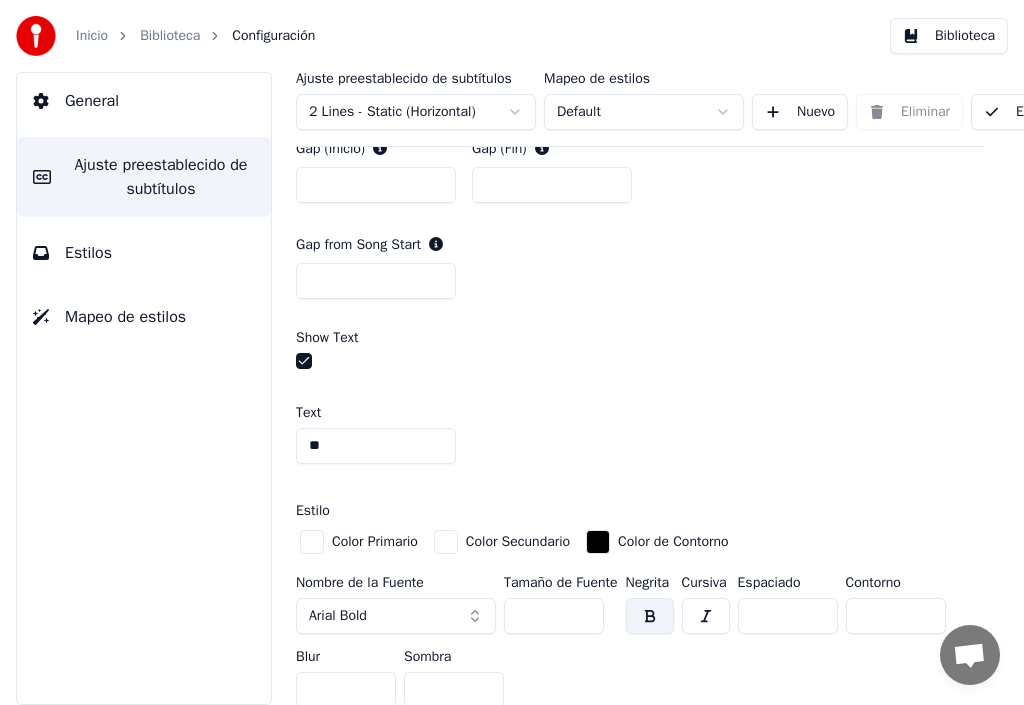 type on "*" 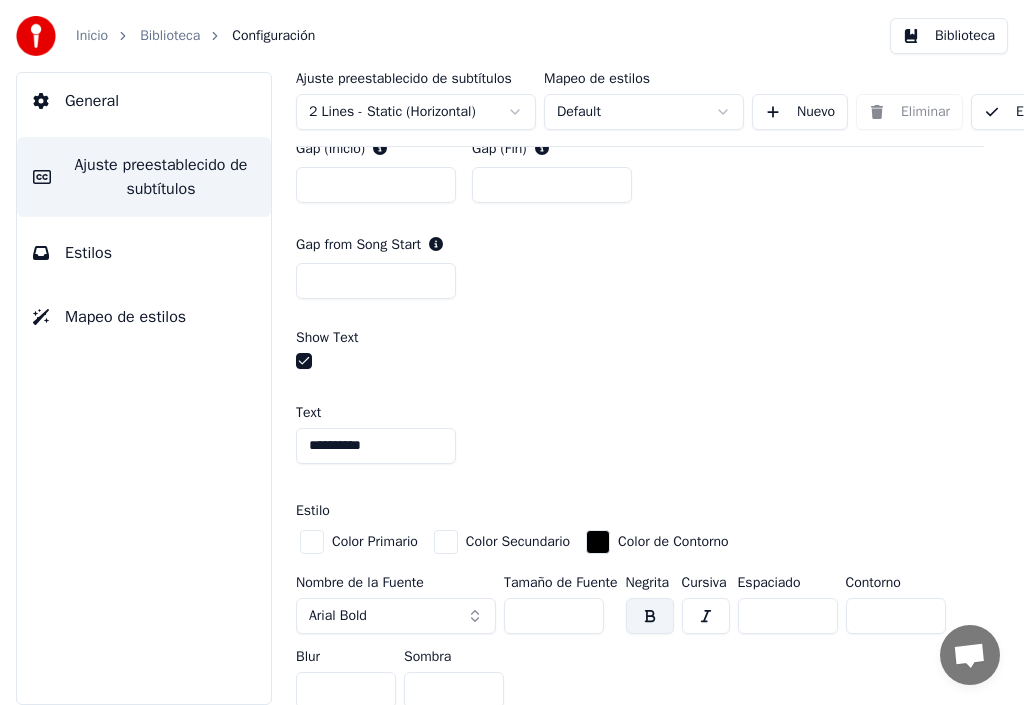 click on "**********" at bounding box center [376, 446] 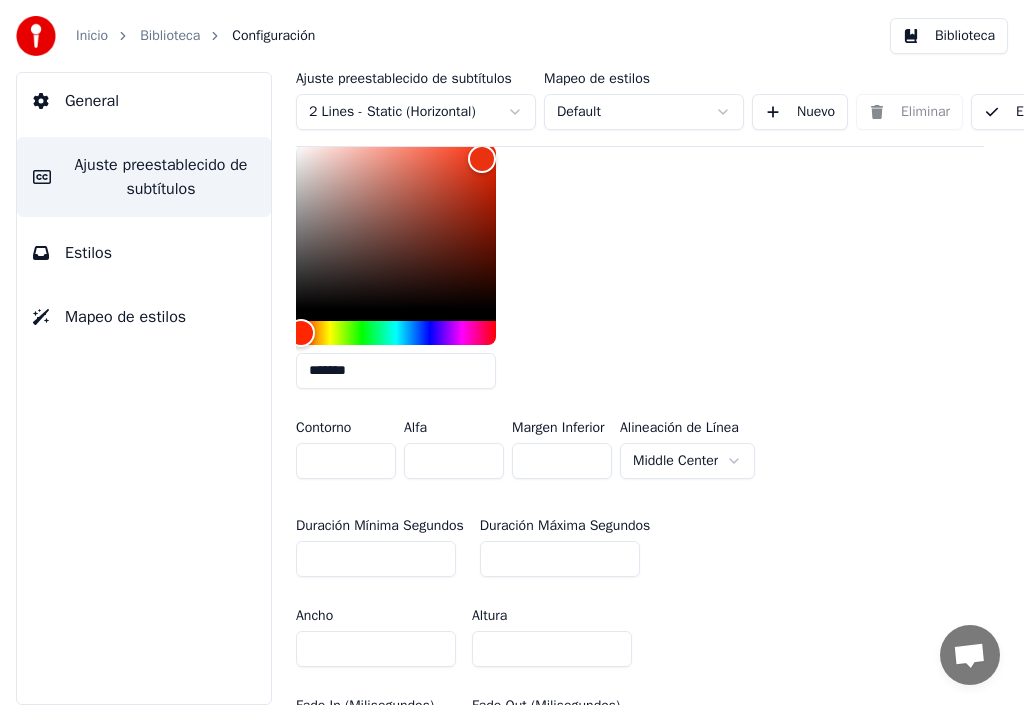 scroll, scrollTop: 700, scrollLeft: 0, axis: vertical 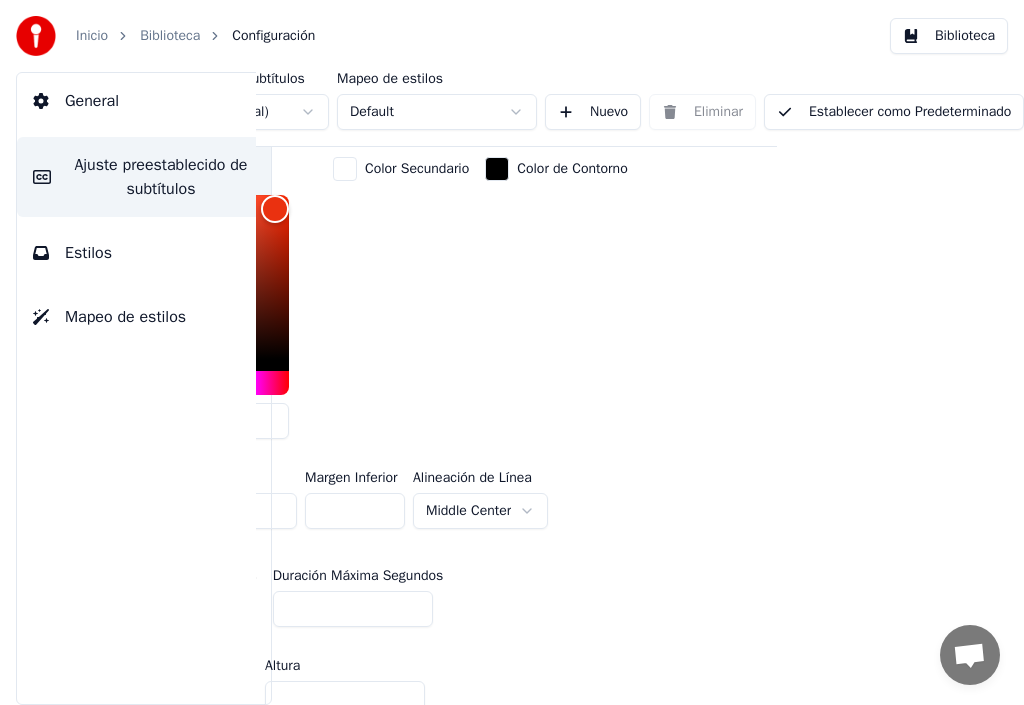 type on "**********" 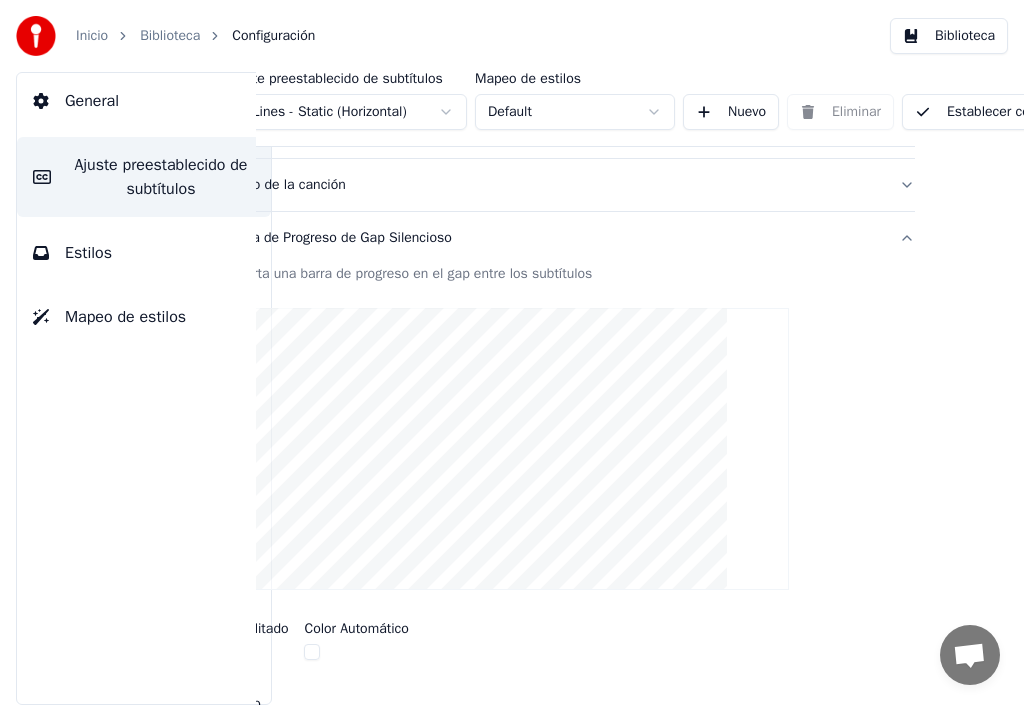 scroll, scrollTop: 100, scrollLeft: 69, axis: both 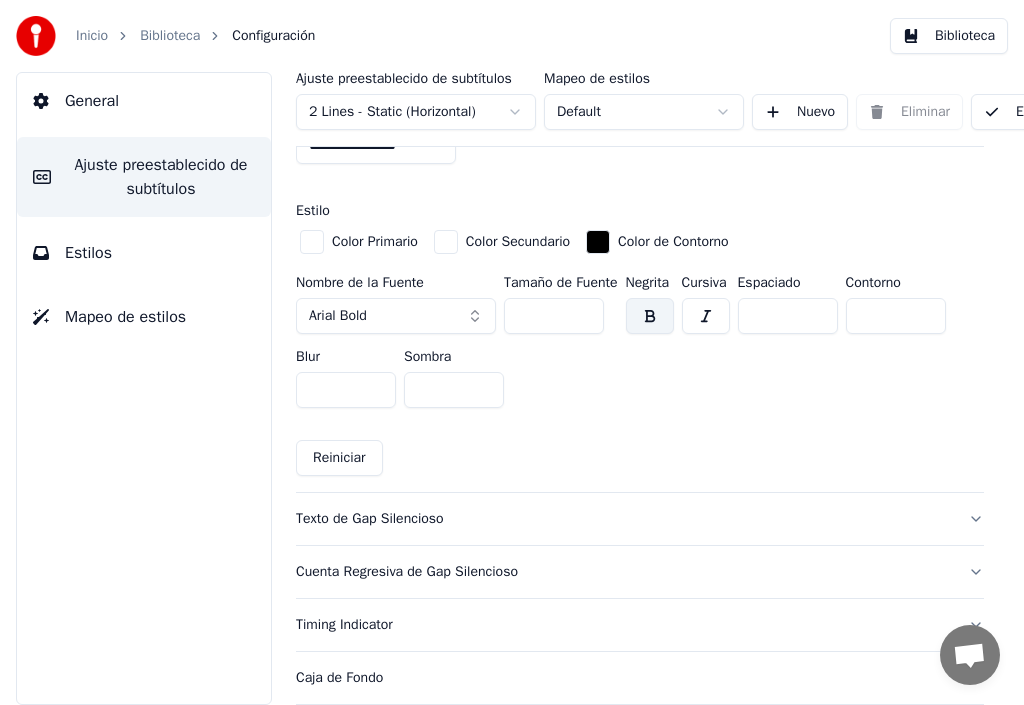 click on "Biblioteca" at bounding box center [949, 36] 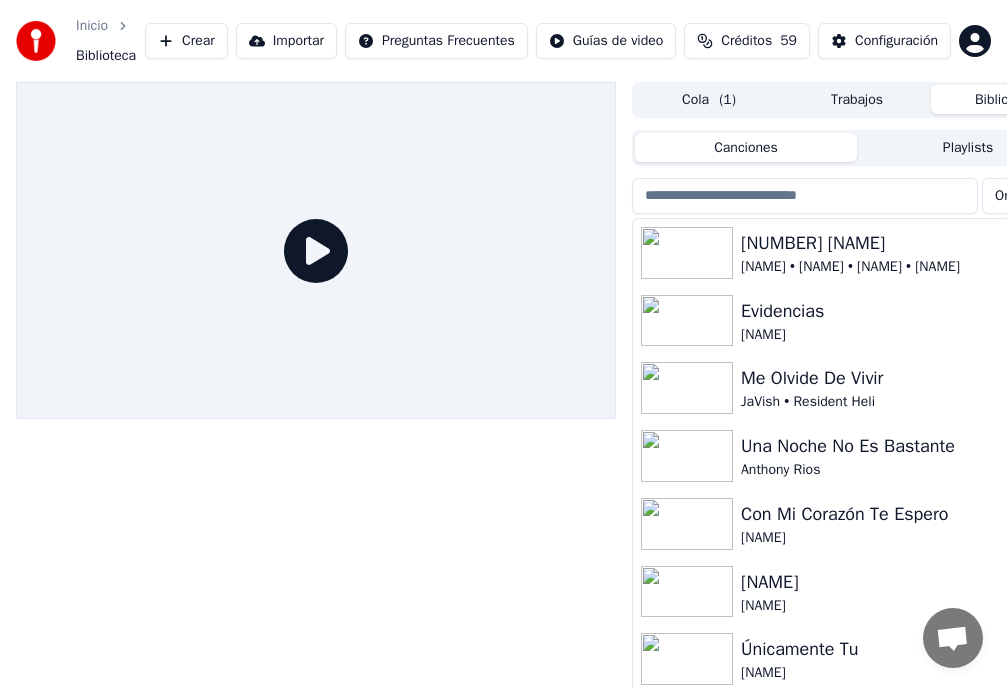 click on "[PERSON] • [PERSON] • [PERSON] • [PERSON]" at bounding box center [897, 267] 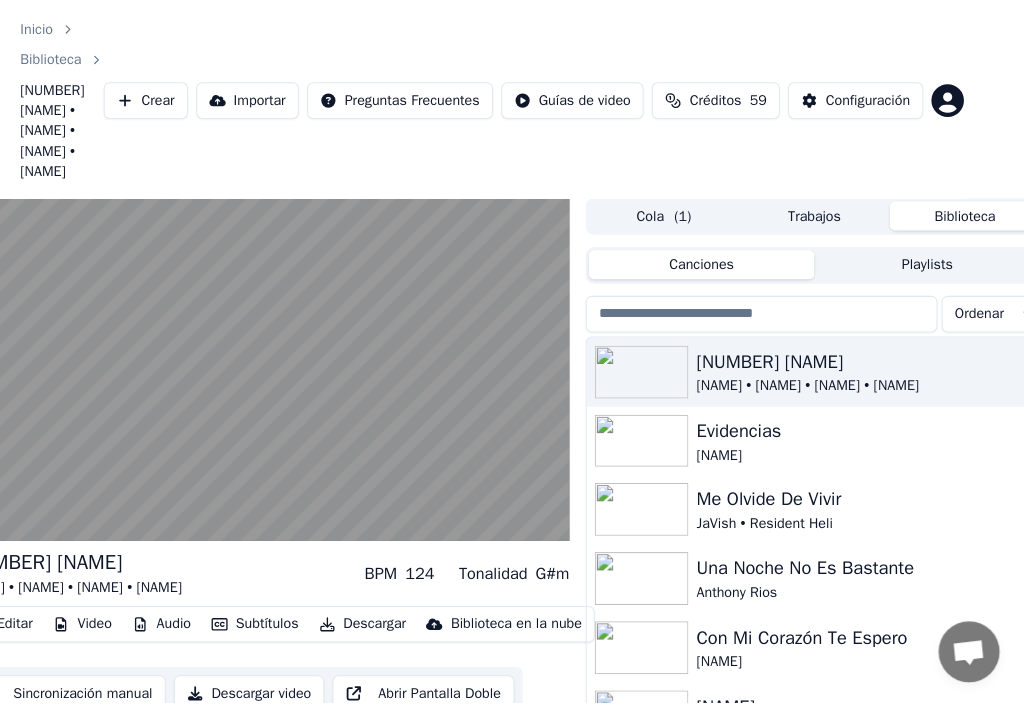 scroll, scrollTop: 0, scrollLeft: 0, axis: both 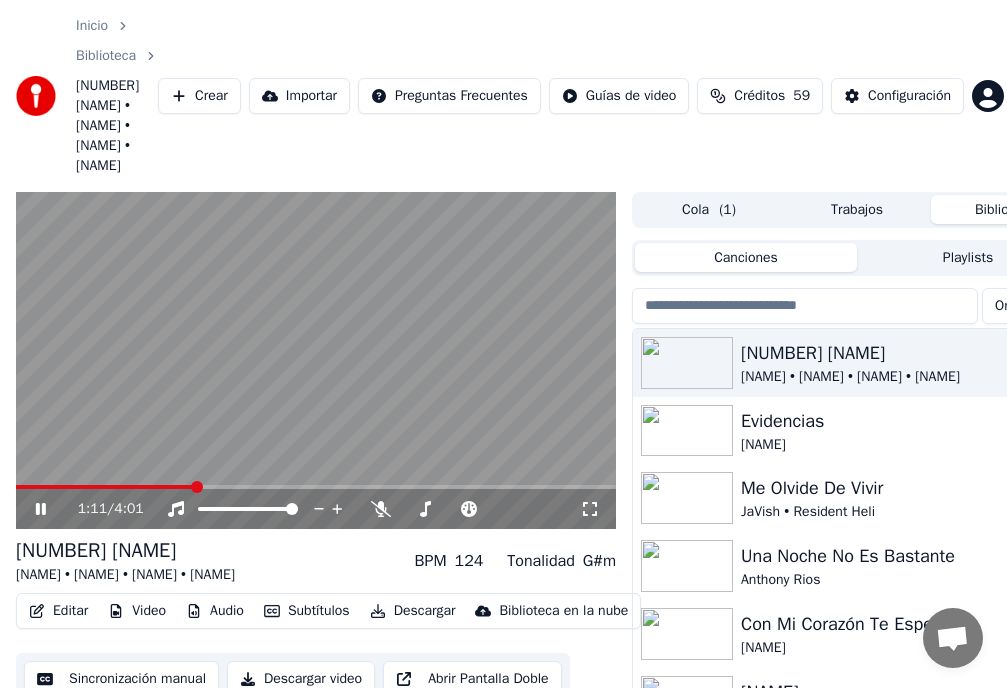 click on "Configuración" at bounding box center [909, 96] 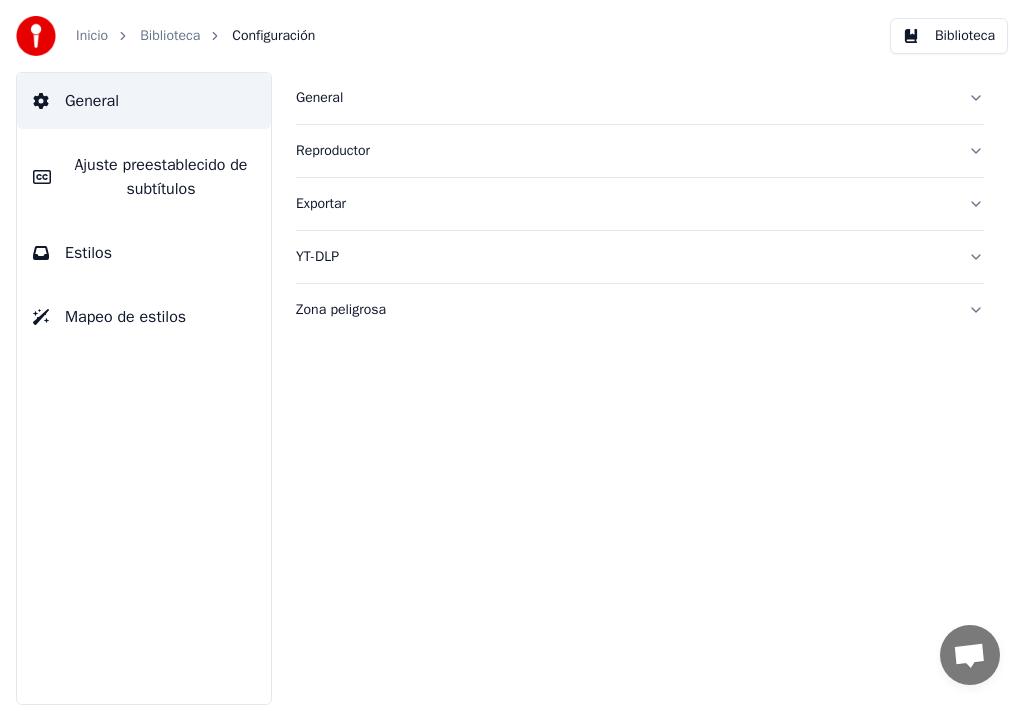 click on "Ajuste preestablecido de subtítulos" at bounding box center [161, 177] 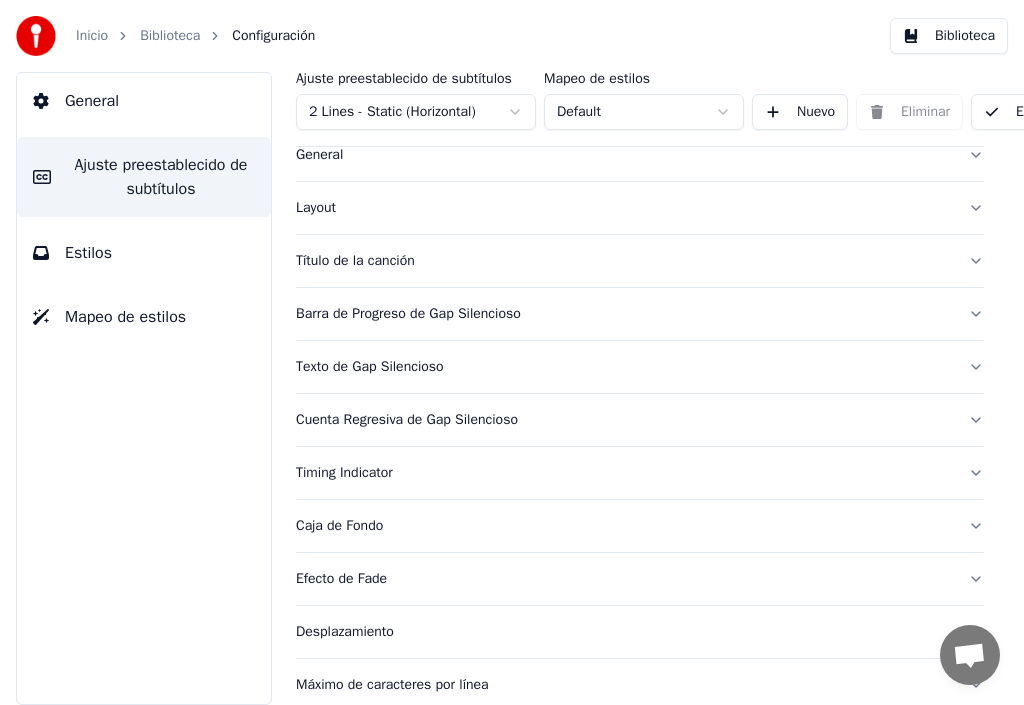 scroll, scrollTop: 150, scrollLeft: 0, axis: vertical 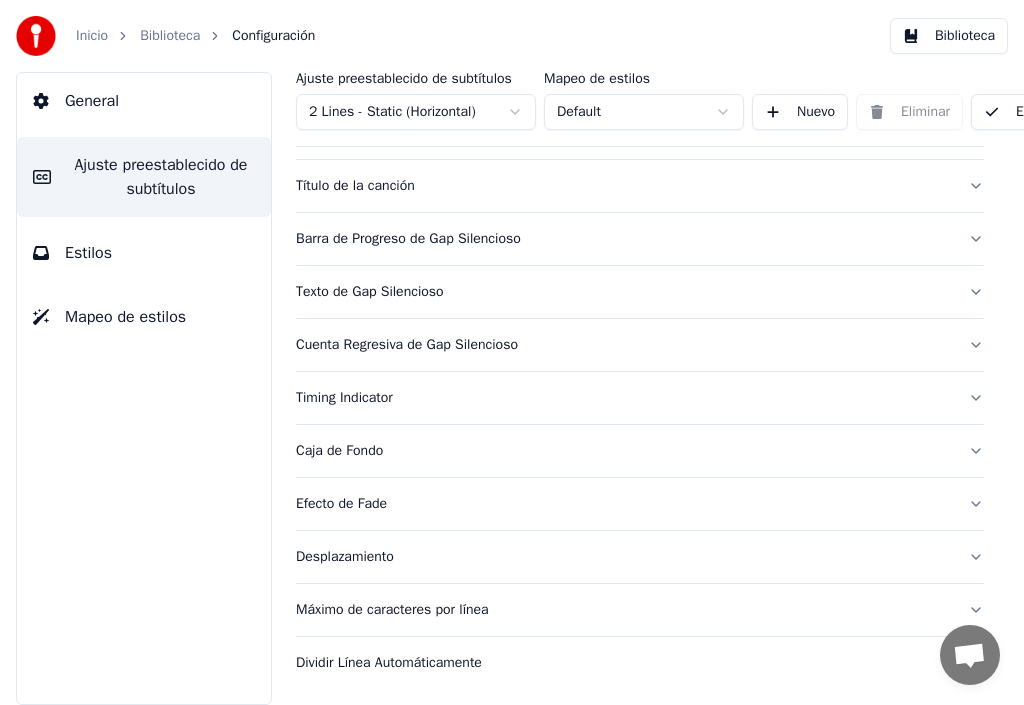 click on "Barra de Progreso de Gap Silencioso" at bounding box center (624, 239) 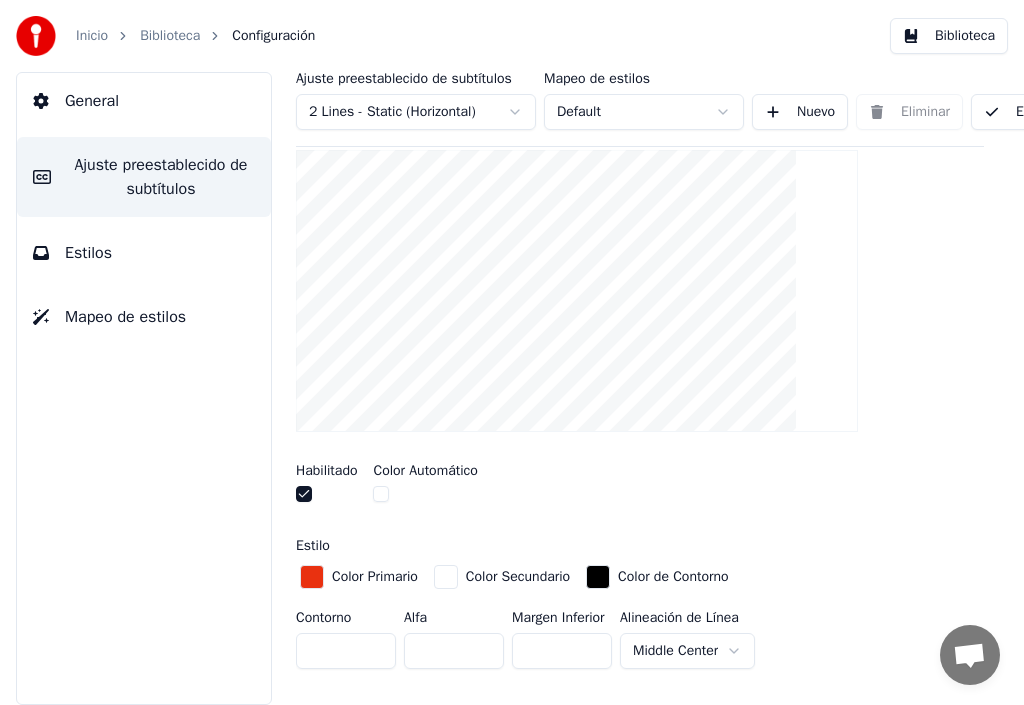scroll, scrollTop: 250, scrollLeft: 0, axis: vertical 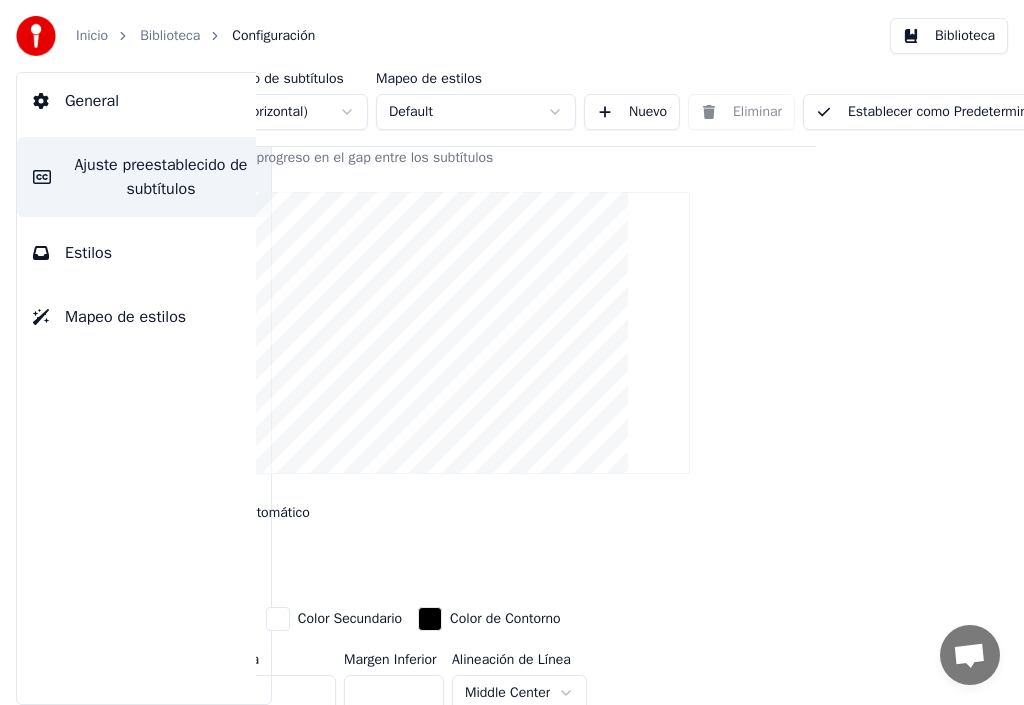 click on "Establecer como Predeterminado" at bounding box center [933, 112] 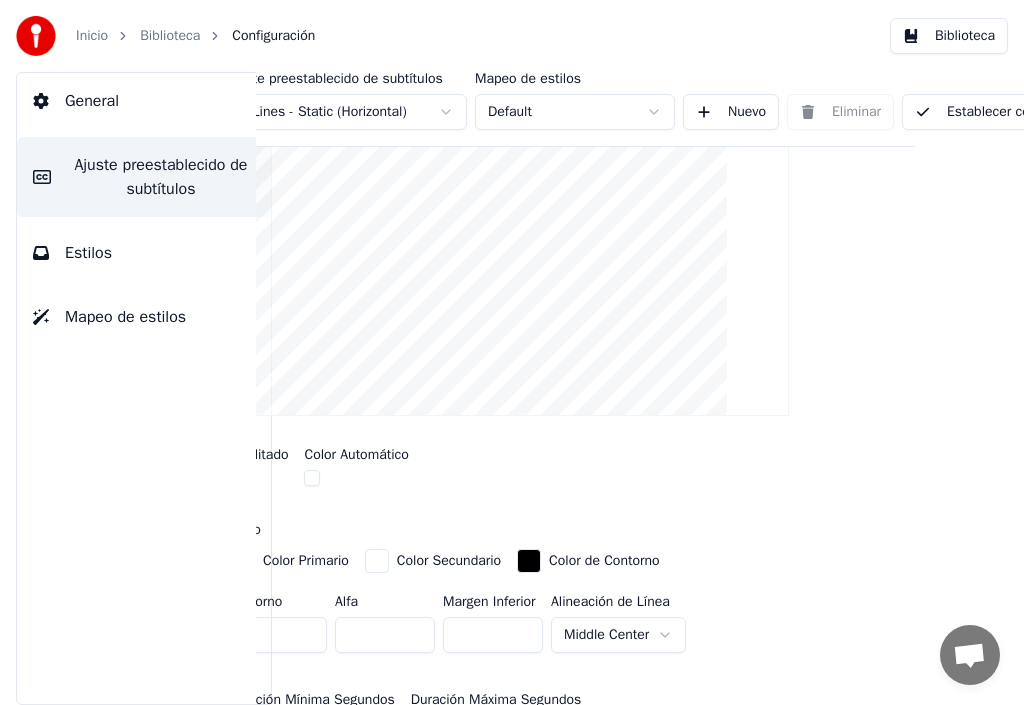 scroll, scrollTop: 350, scrollLeft: 69, axis: both 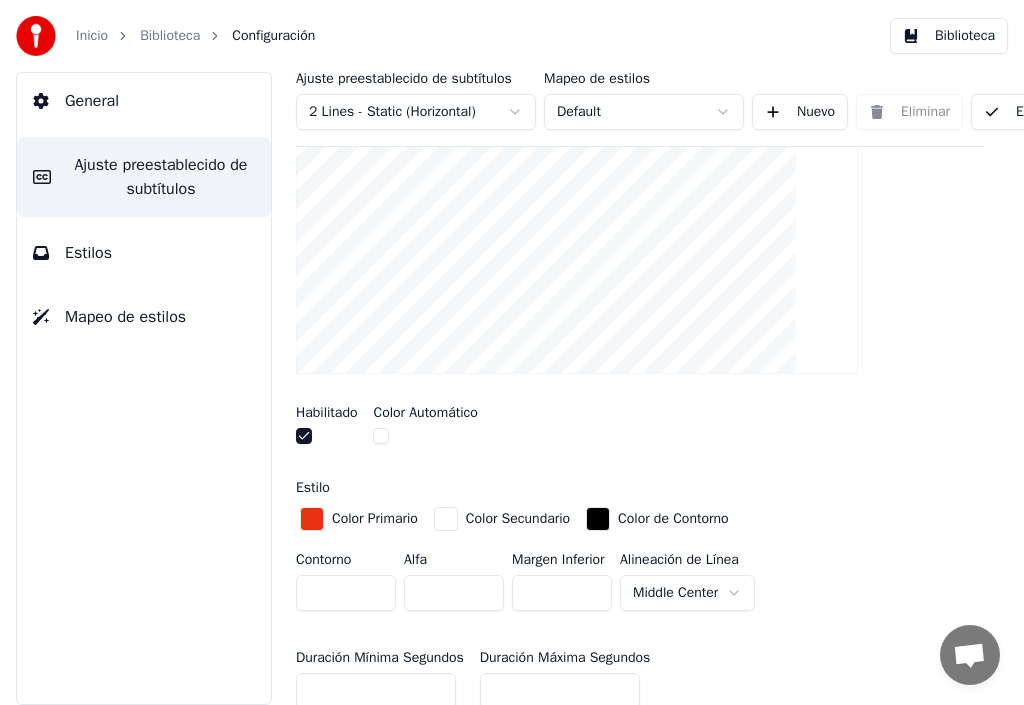 click on "Biblioteca" at bounding box center [170, 36] 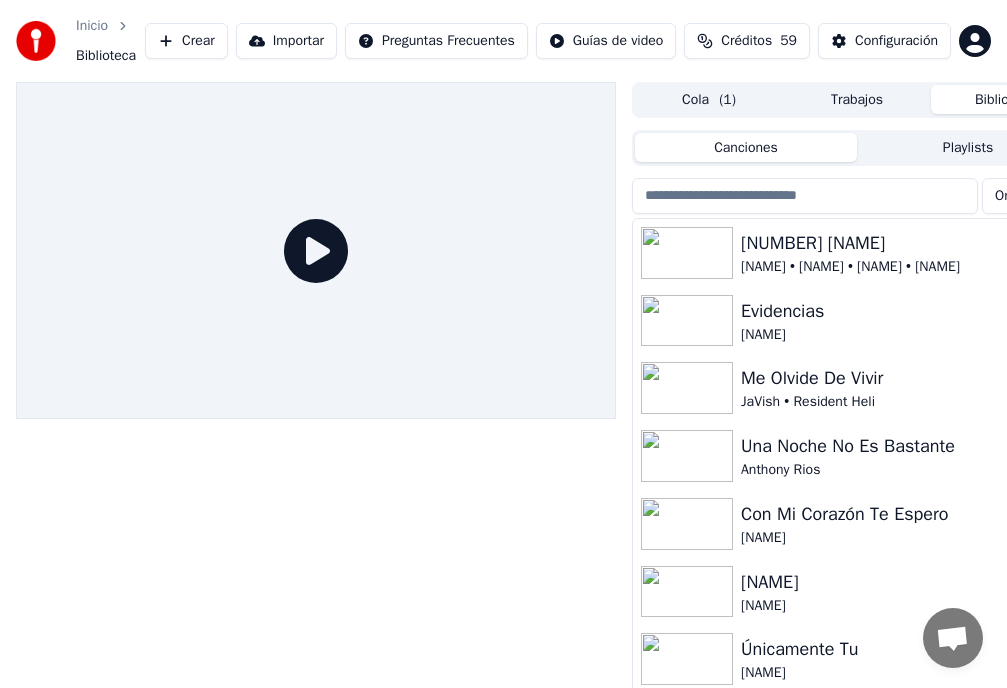 click on "15,500 Noches" at bounding box center [897, 243] 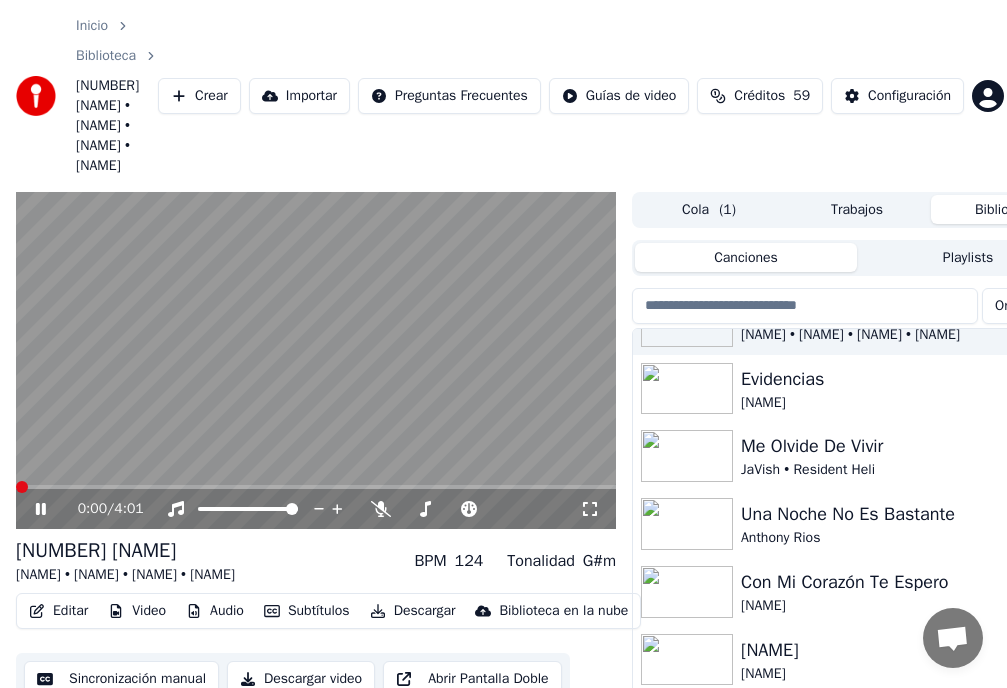 scroll, scrollTop: 0, scrollLeft: 0, axis: both 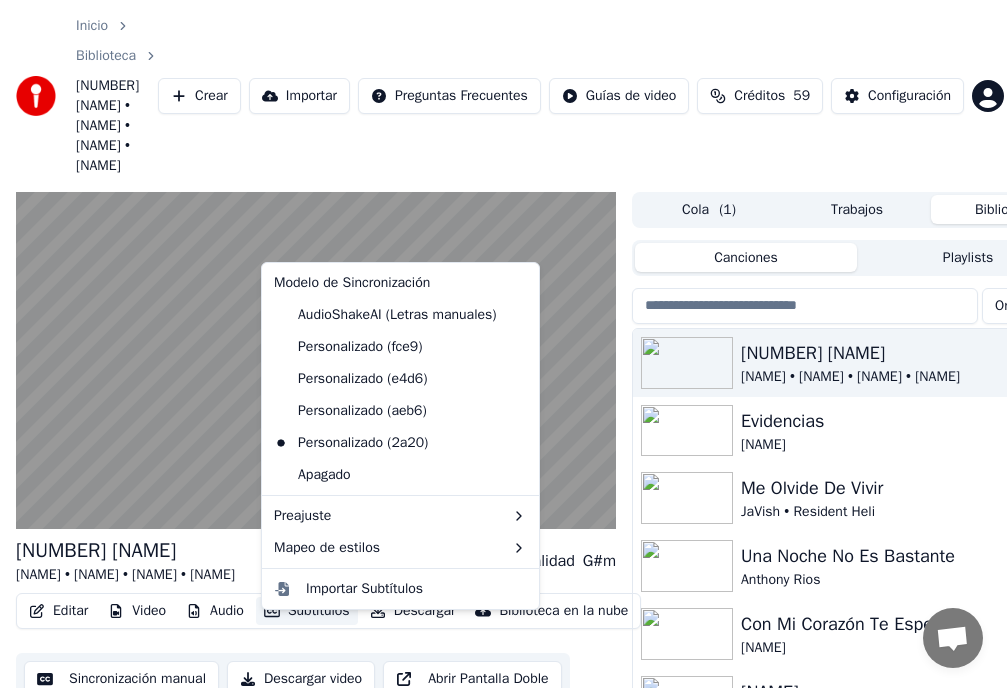 click on "Subtítulos" at bounding box center (307, 611) 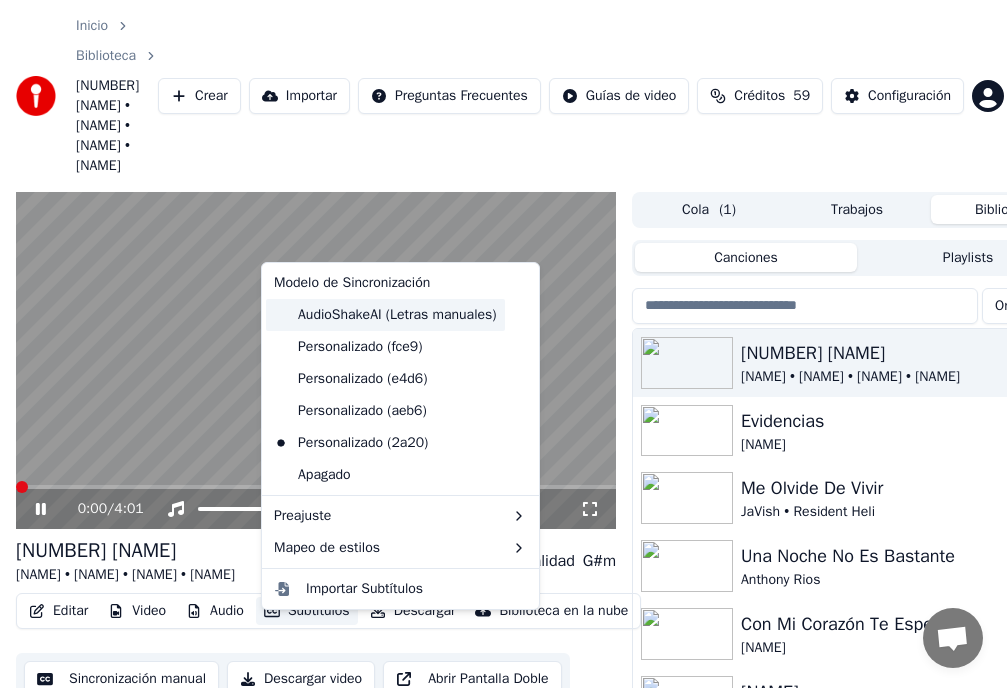 click on "AudioShakeAI (Letras manuales)" at bounding box center (385, 315) 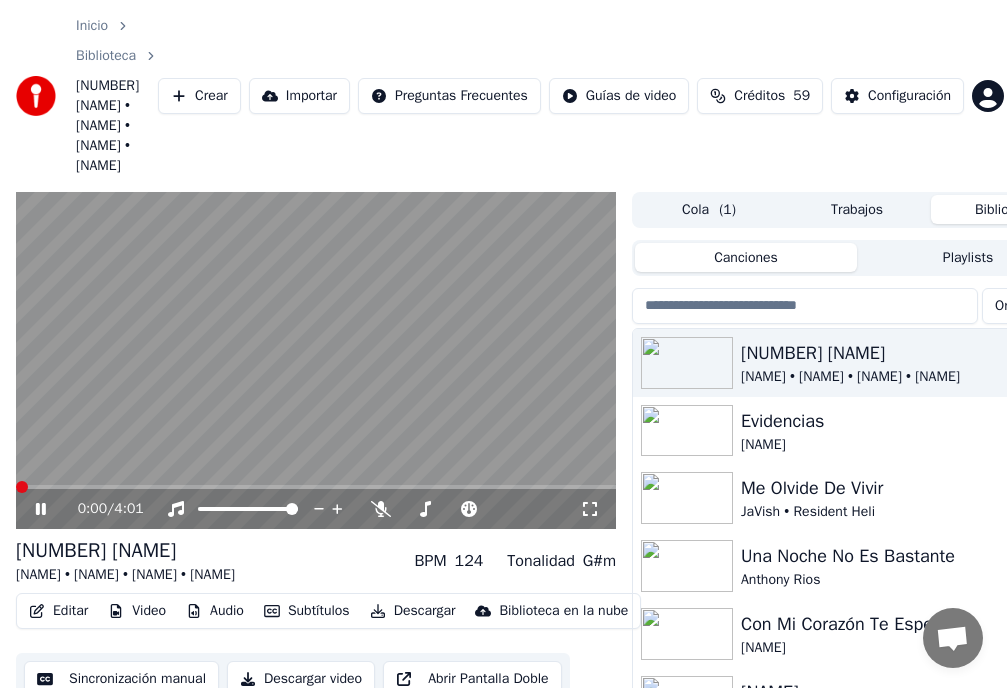 click on "Subtítulos" at bounding box center (307, 611) 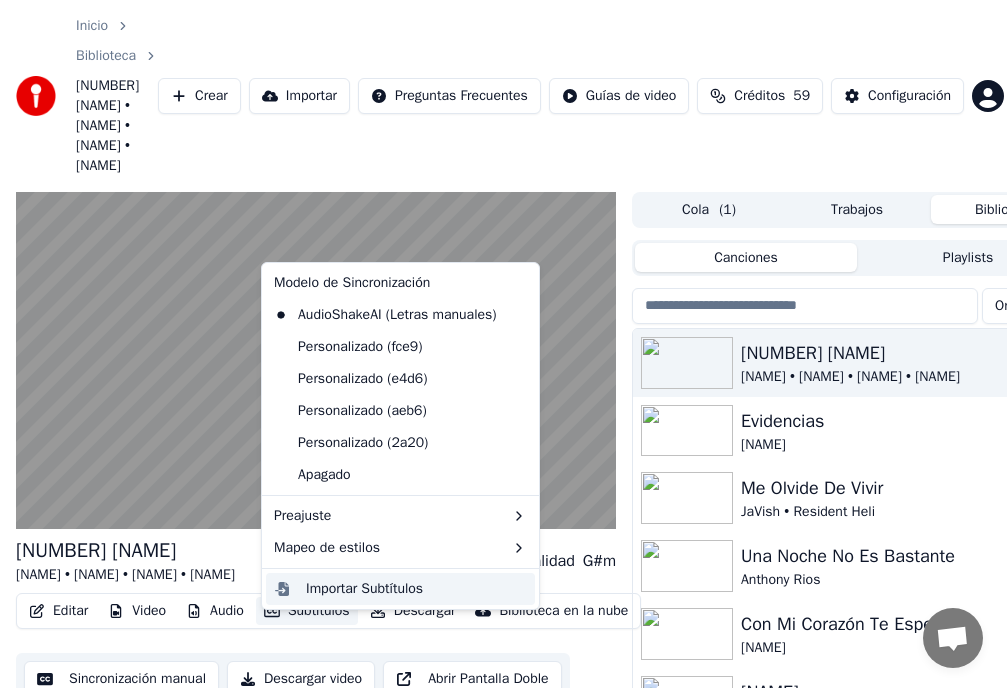click on "Importar Subtítulos" at bounding box center [364, 589] 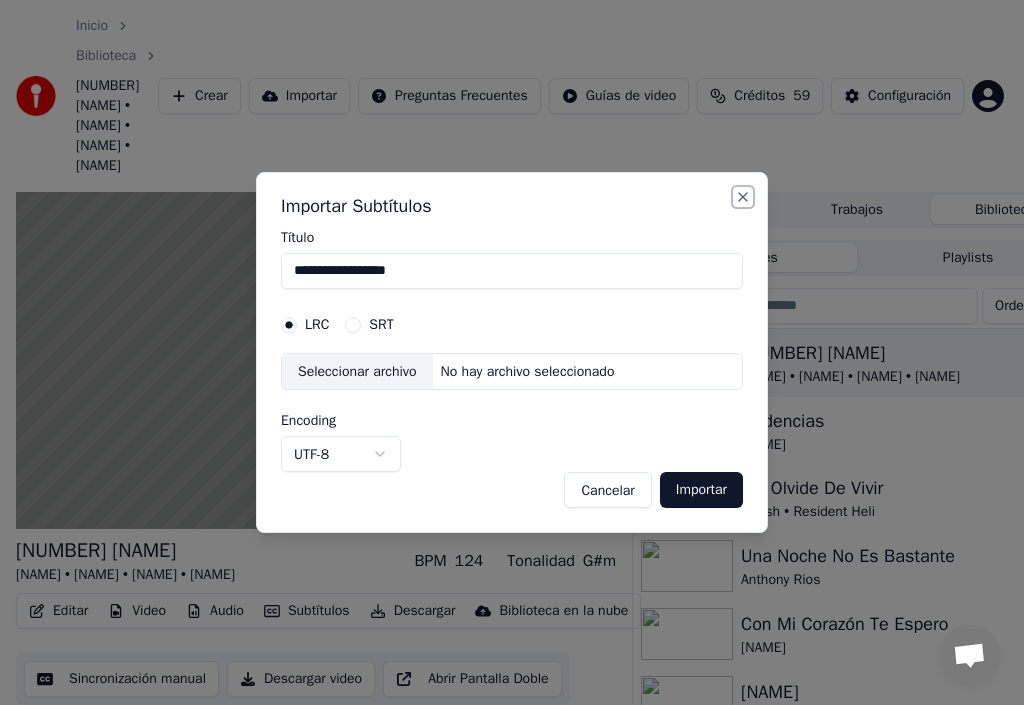 click on "Close" at bounding box center [743, 197] 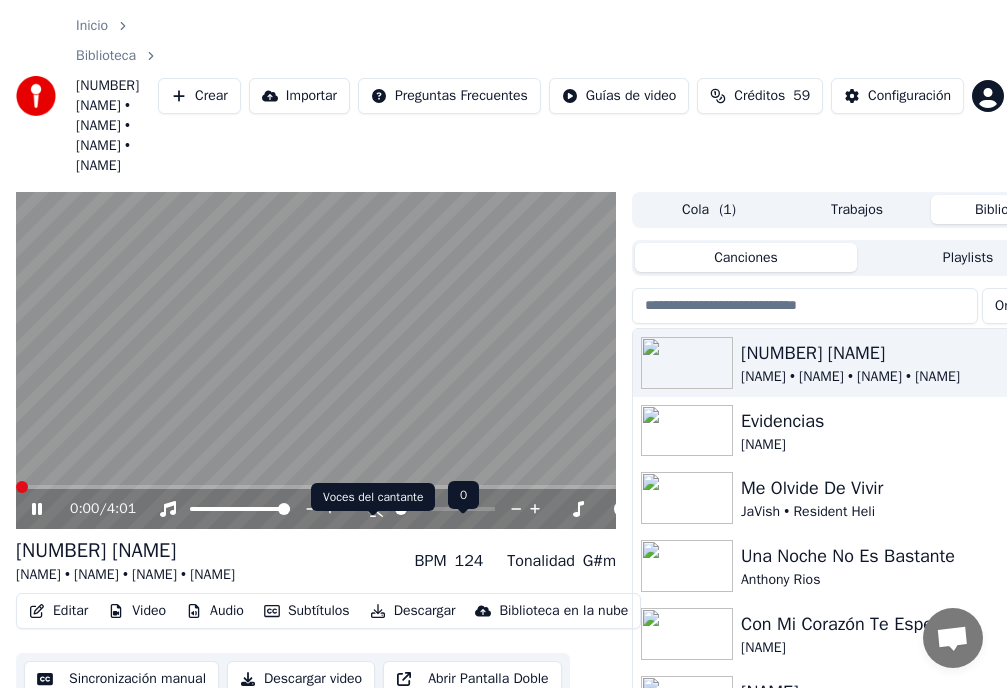 click 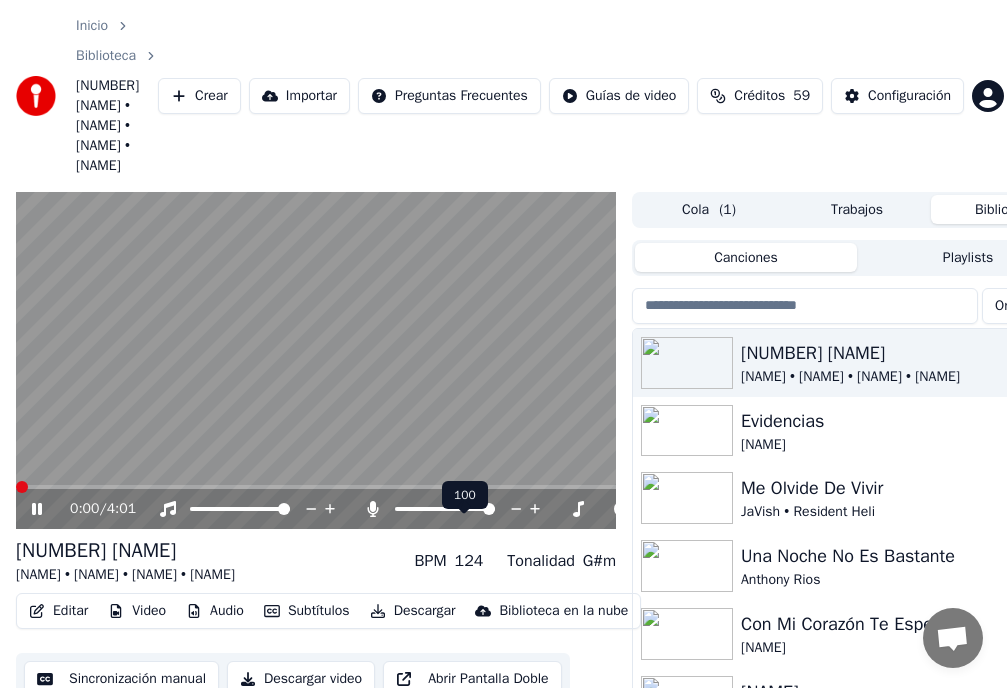 click 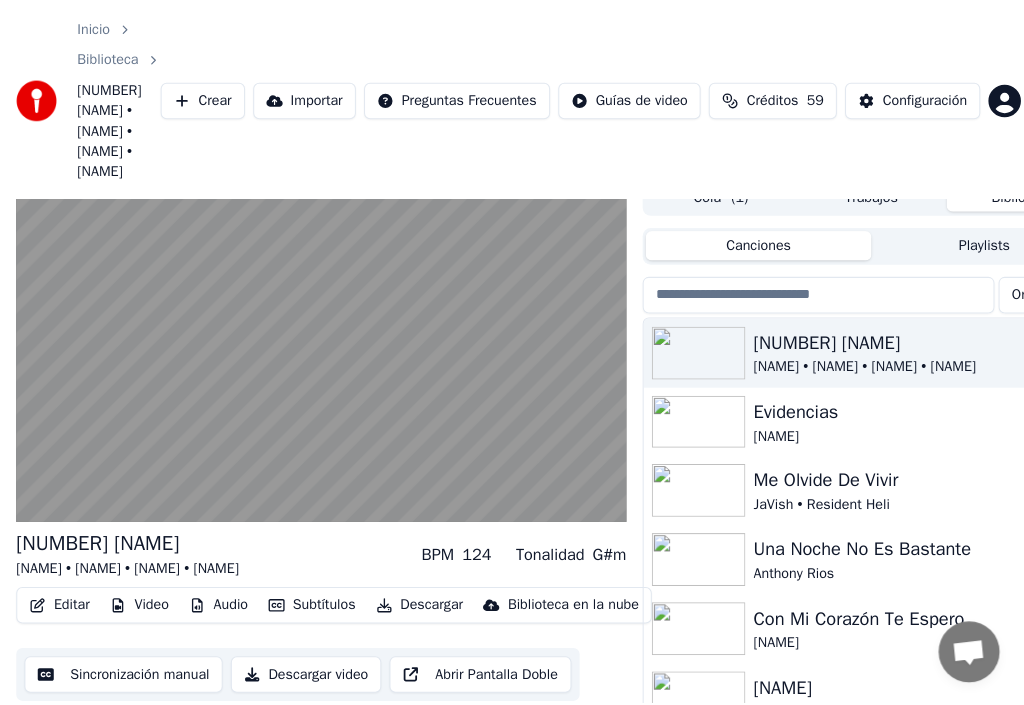 scroll, scrollTop: 0, scrollLeft: 0, axis: both 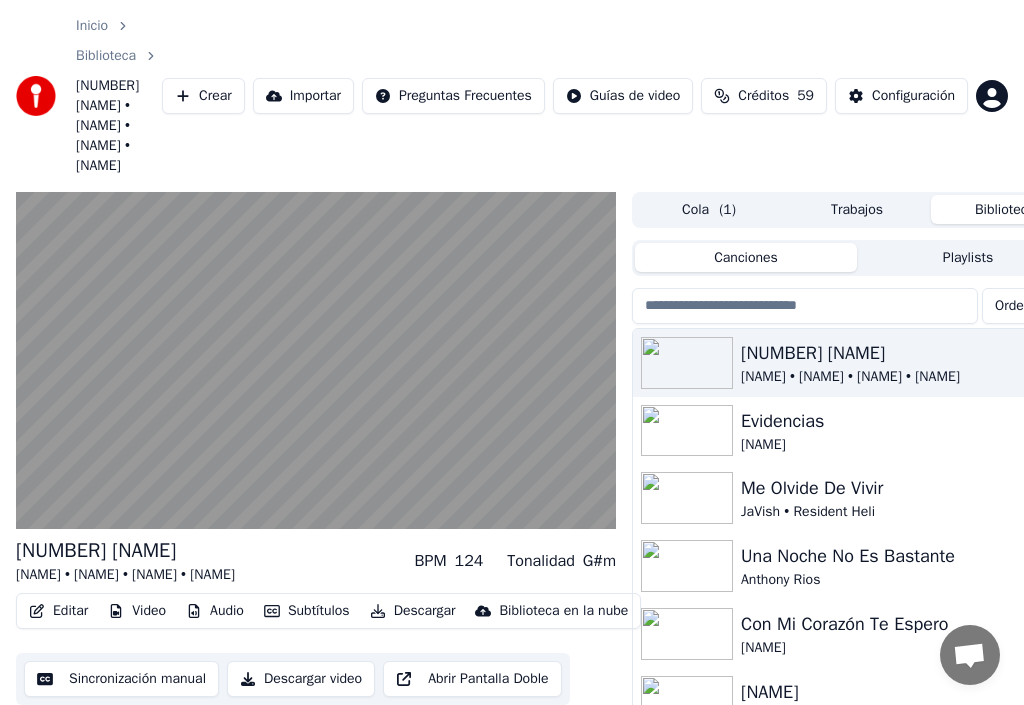 click on "Inicio Biblioteca 15,500 Noches • Romeo • Tono • Rubby • Fernando Crear Importar Preguntas Frecuentes Guías de video Créditos 59 Configuración 15,500 Noches Romeo • Tono • Rubby • Fernando BPM 124 Tonalidad G#m Editar Video Audio Subtítulos Descargar Biblioteca en la nube Sincronización manual Descargar video Abrir Pantalla Doble Cola ( 1 ) Trabajos Biblioteca Canciones Playlists Ordenar 15,500 Noches Romeo • Tono • Rubby • Fernando Evidencias José Augusto Me Olvide De Vivir JaVish • Resident Heli Una Noche No Es Bastante Anthony Rios Con Mi Corazón Te Espero Roberto Ledesma Camino Del Puente Roberto Ledesma Únicamente Tu Felipe Pirela Tu De Que Vas Franco De Vita El Triste José José Ni Si Quiera Antonio Cartagena Por Amarte Asi Cristian Castro" at bounding box center (512, 352) 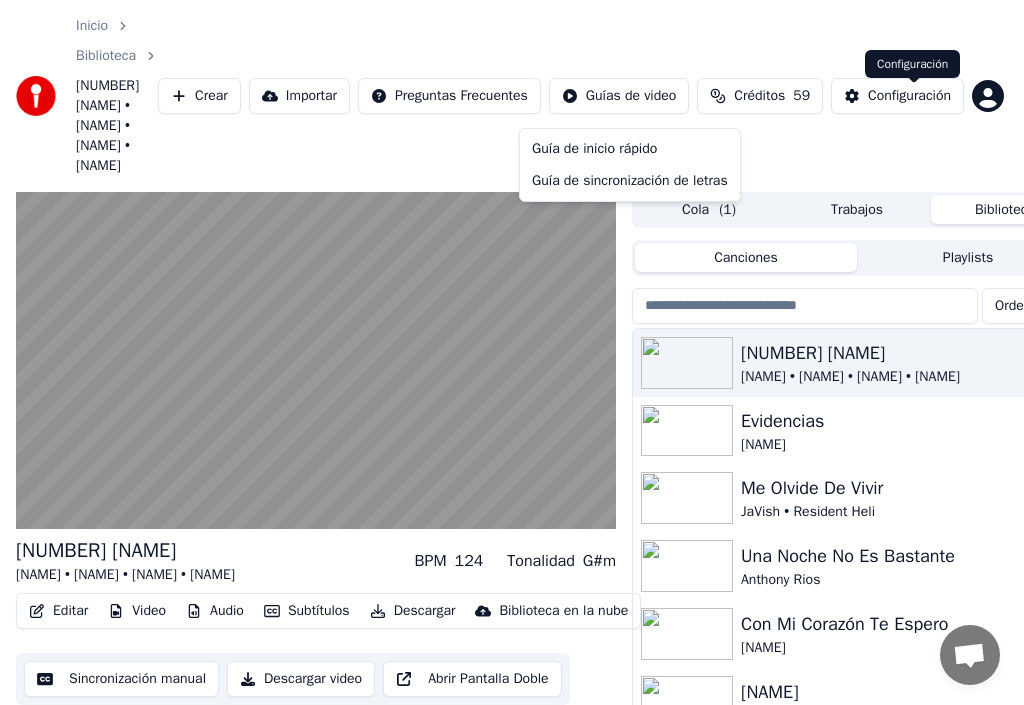 click on "Inicio Biblioteca 15,500 Noches • Romeo • Tono • Rubby • Fernando Crear Importar Preguntas Frecuentes Guías de video Créditos 59 Configuración 15,500 Noches Romeo • Tono • Rubby • Fernando BPM 124 Tonalidad G#m Editar Video Audio Subtítulos Descargar Biblioteca en la nube Sincronización manual Descargar video Abrir Pantalla Doble Cola ( 1 ) Trabajos Biblioteca Canciones Playlists Ordenar 15,500 Noches Romeo • Tono • Rubby • Fernando Evidencias José Augusto Me Olvide De Vivir JaVish • Resident Heli Una Noche No Es Bastante Anthony Rios Con Mi Corazón Te Espero Roberto Ledesma Camino Del Puente Roberto Ledesma Únicamente Tu Felipe Pirela Tu De Que Vas Franco De Vita El Triste José José Ni Si Quiera Antonio Cartagena Por Amarte Asi Cristian Castro Guía de inicio rápido Guía de sincronización de letras Configuración Configuración" at bounding box center [512, 352] 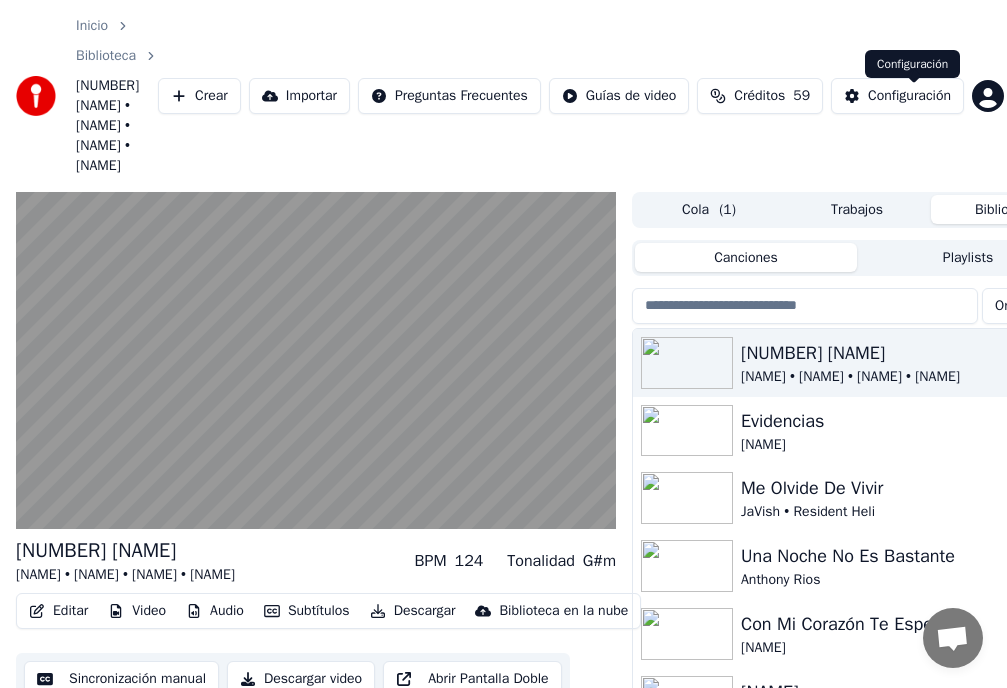 click on "Configuración" at bounding box center (909, 96) 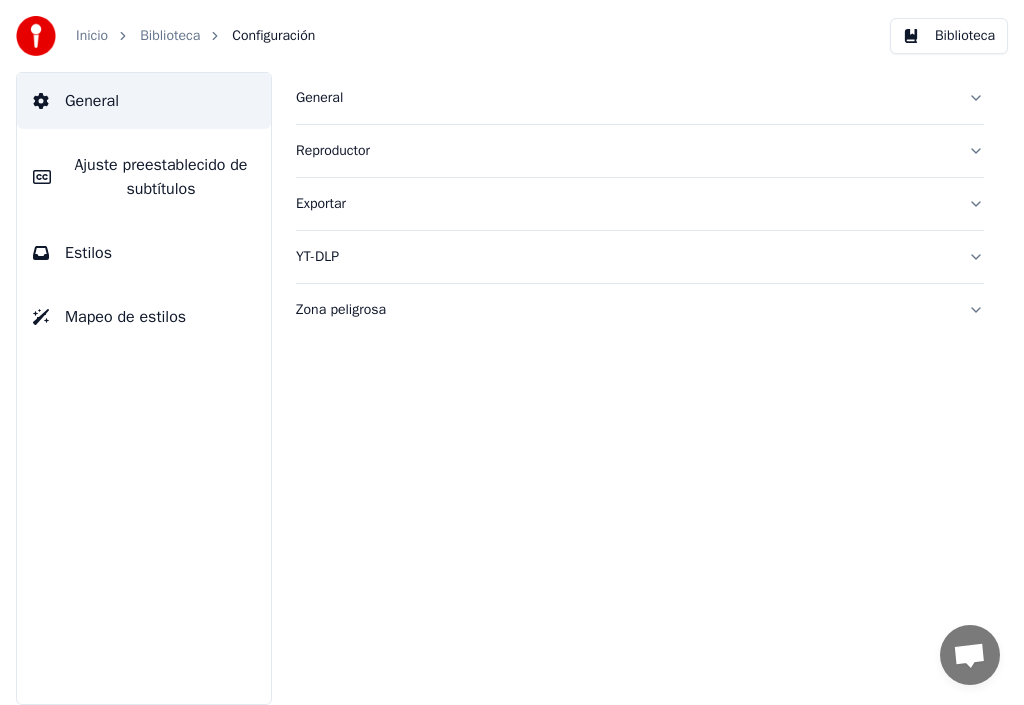 click on "Estilos" at bounding box center (88, 253) 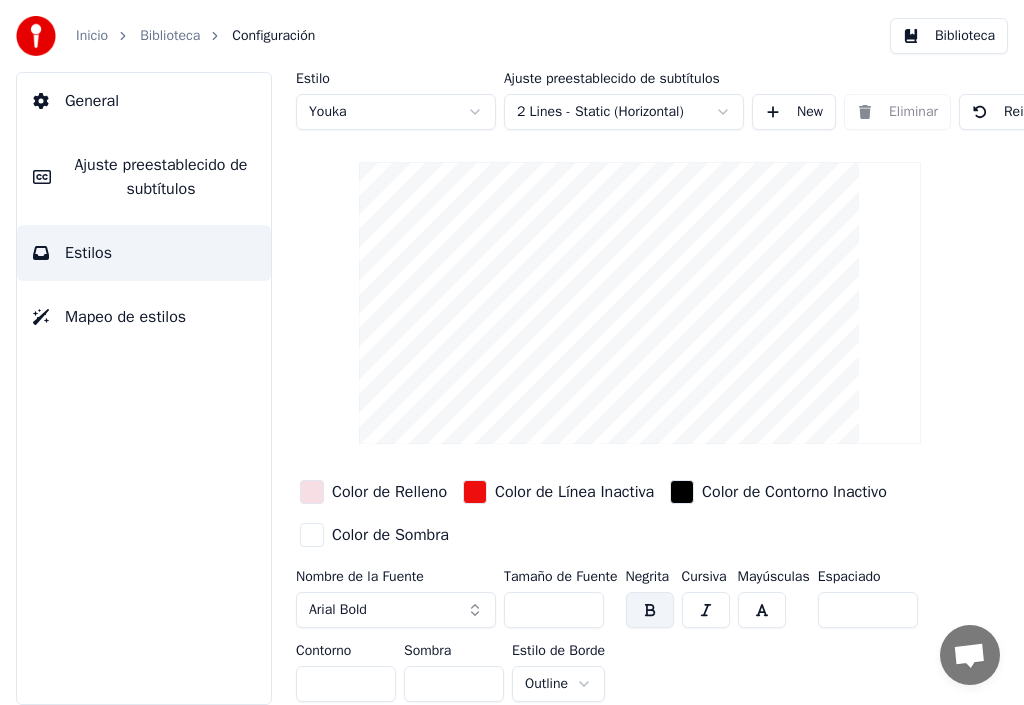 click on "Ajuste preestablecido de subtítulos" at bounding box center (161, 177) 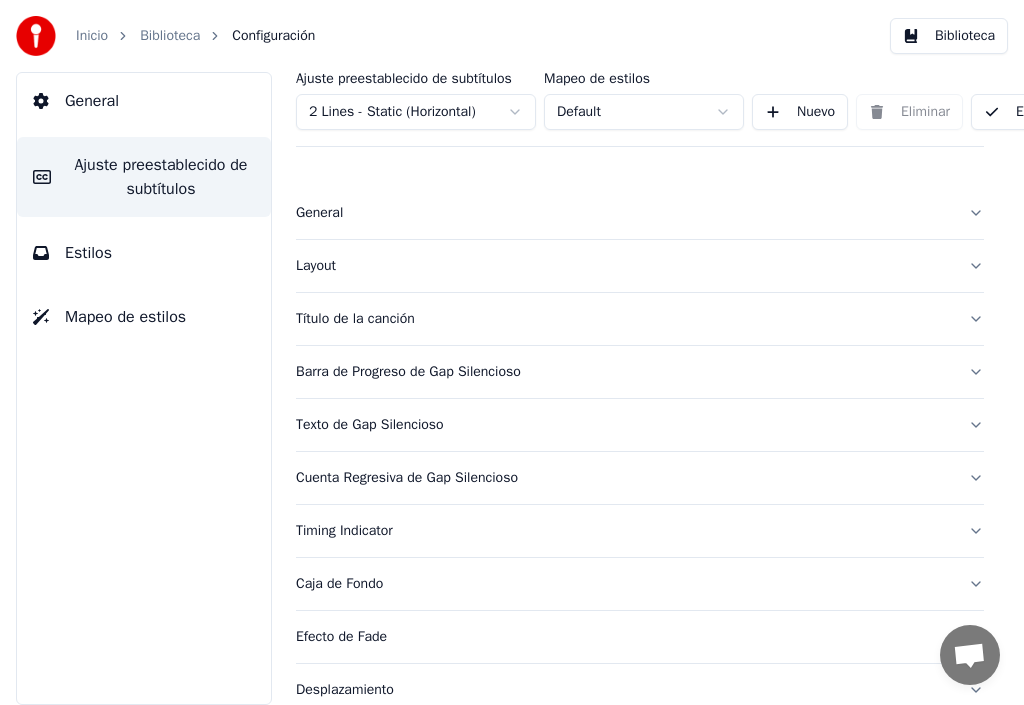 click on "Timing Indicator" at bounding box center (624, 531) 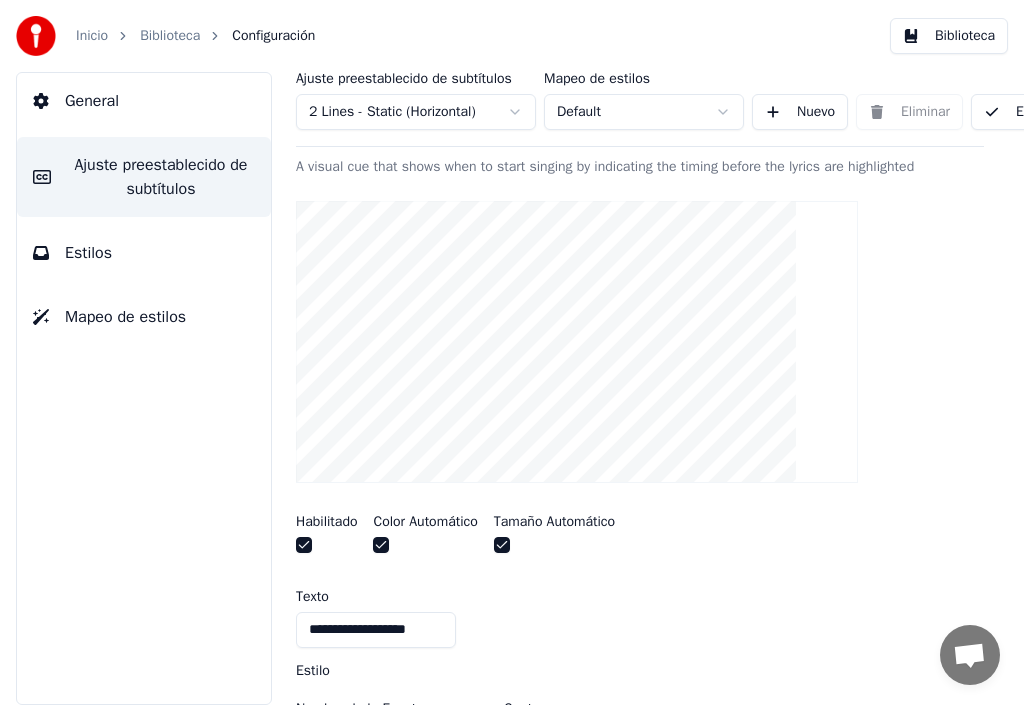 scroll, scrollTop: 500, scrollLeft: 0, axis: vertical 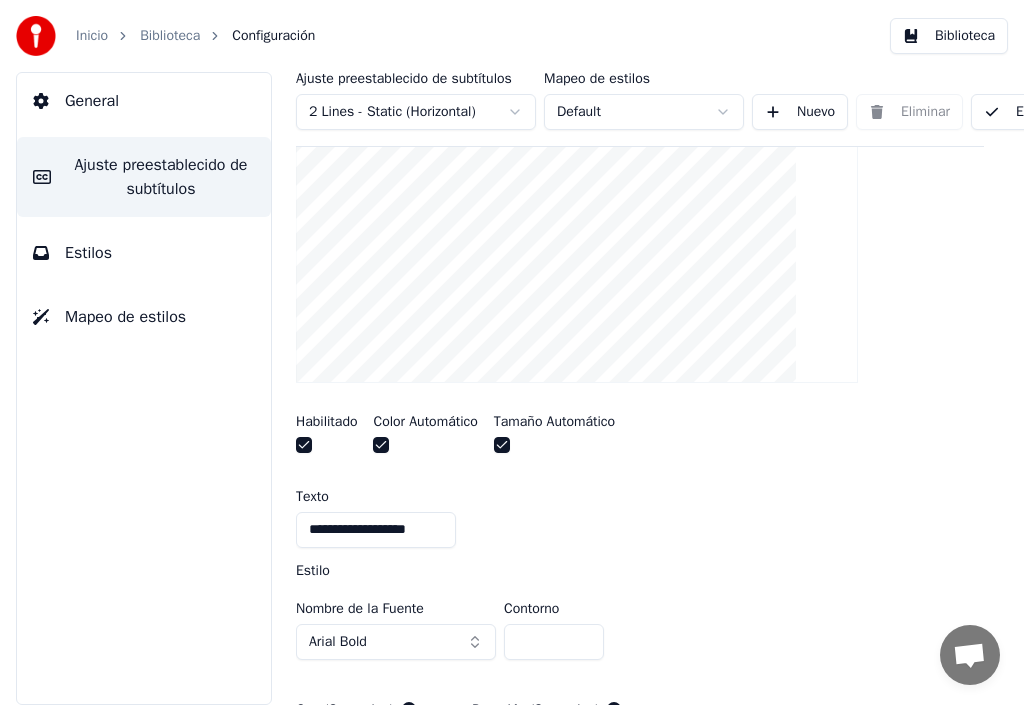 click on "Estilo" at bounding box center (313, 571) 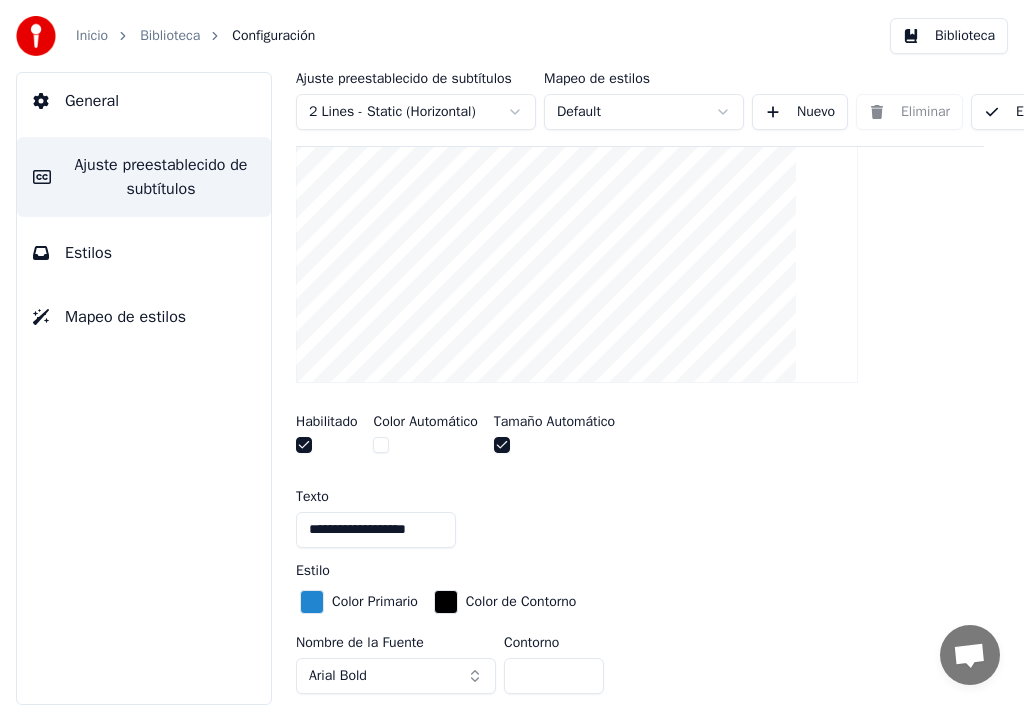 click at bounding box center [312, 602] 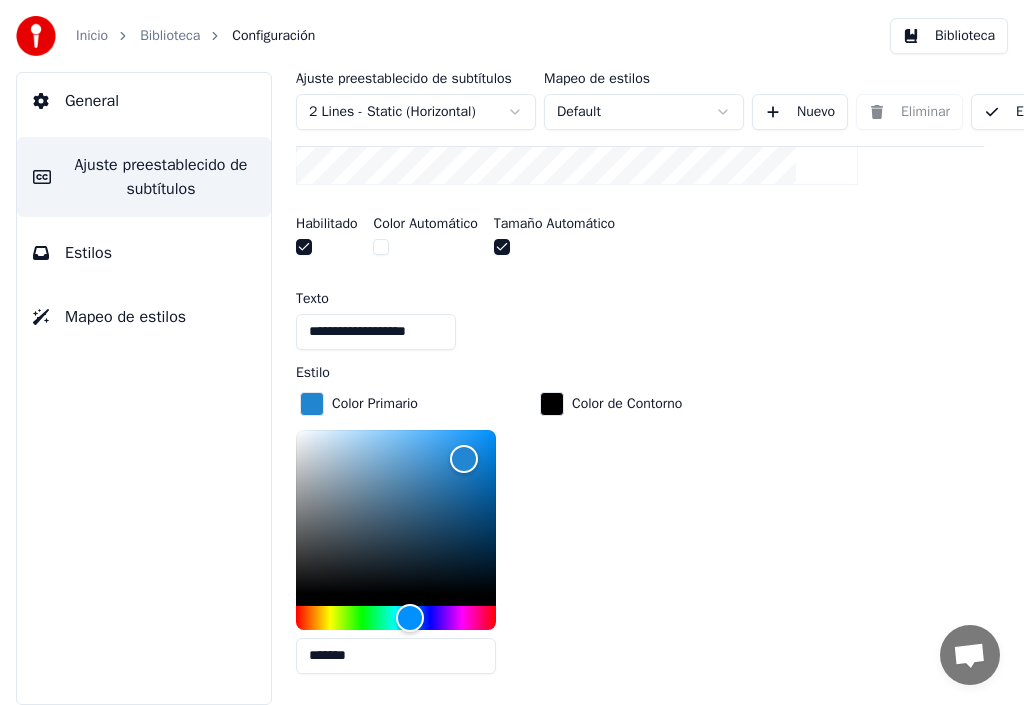 scroll, scrollTop: 700, scrollLeft: 0, axis: vertical 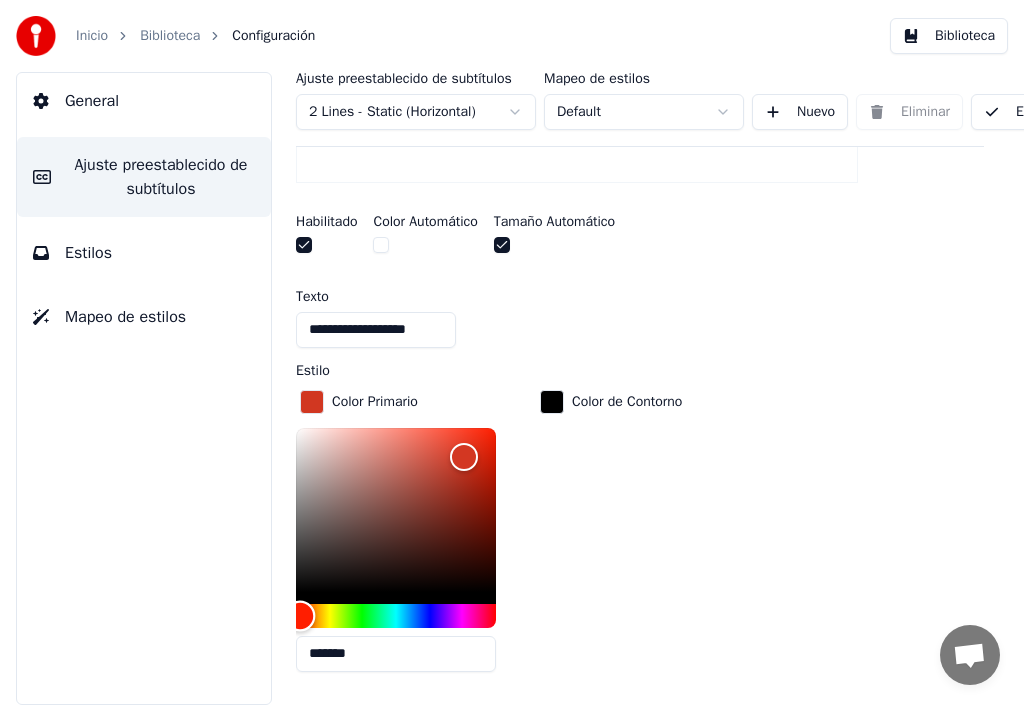click at bounding box center [396, 616] 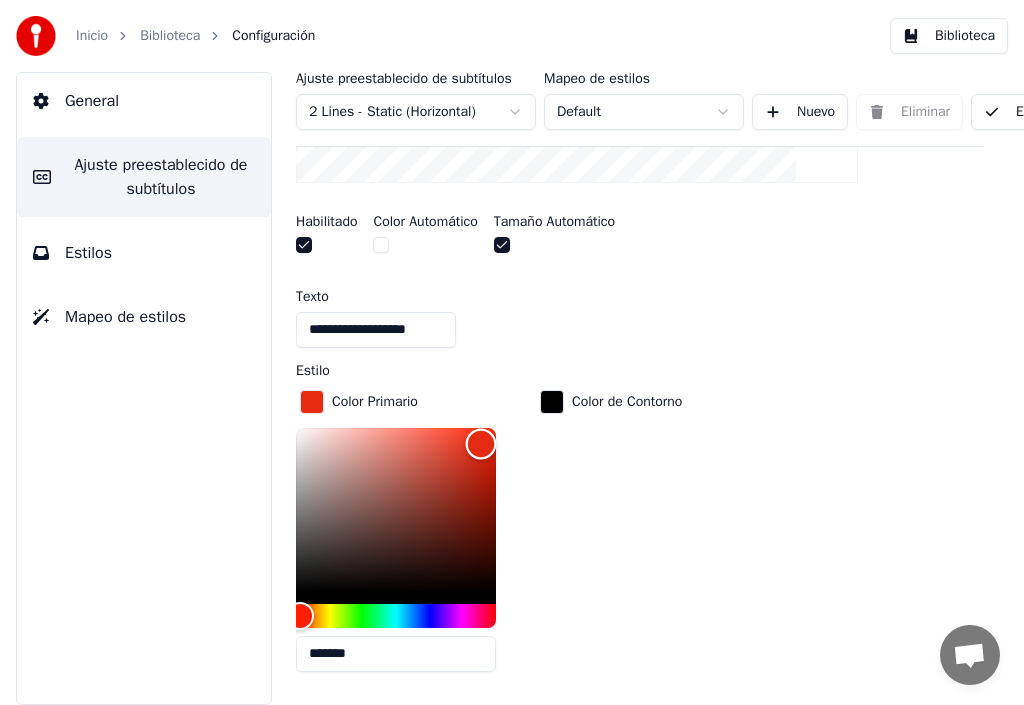 type on "*******" 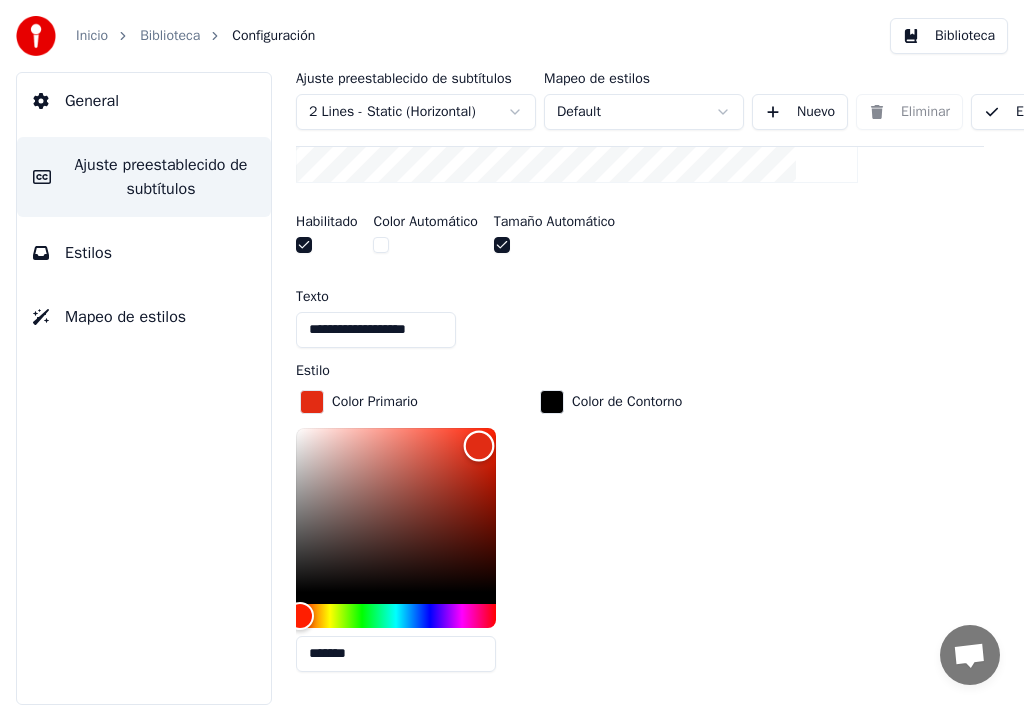 drag, startPoint x: 464, startPoint y: 457, endPoint x: 479, endPoint y: 444, distance: 19.849434 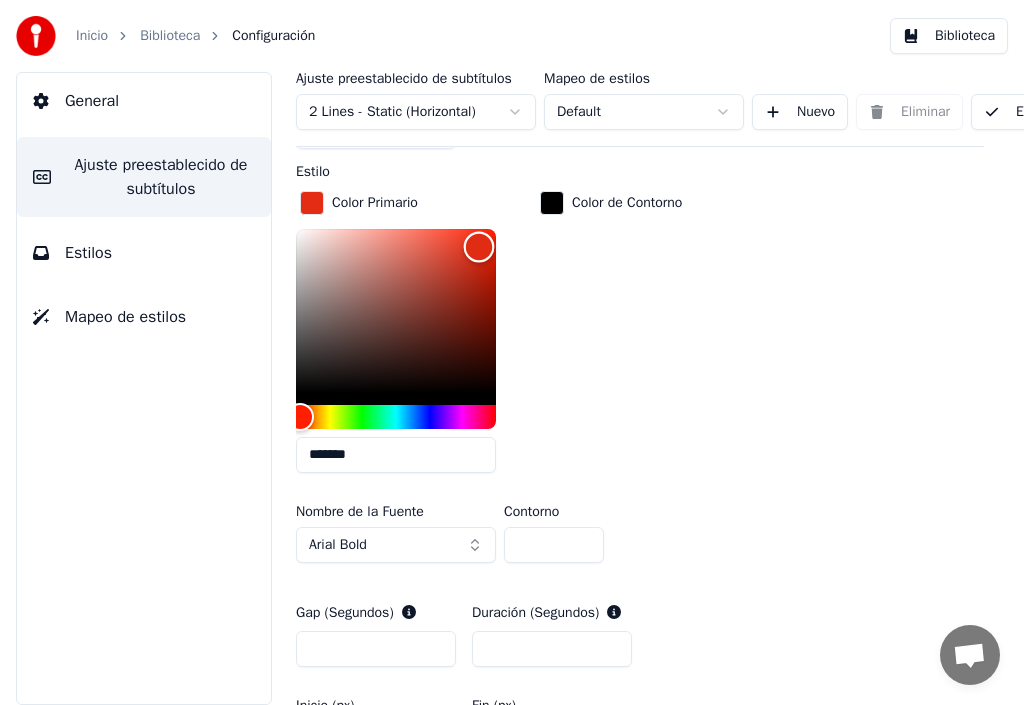 scroll, scrollTop: 900, scrollLeft: 0, axis: vertical 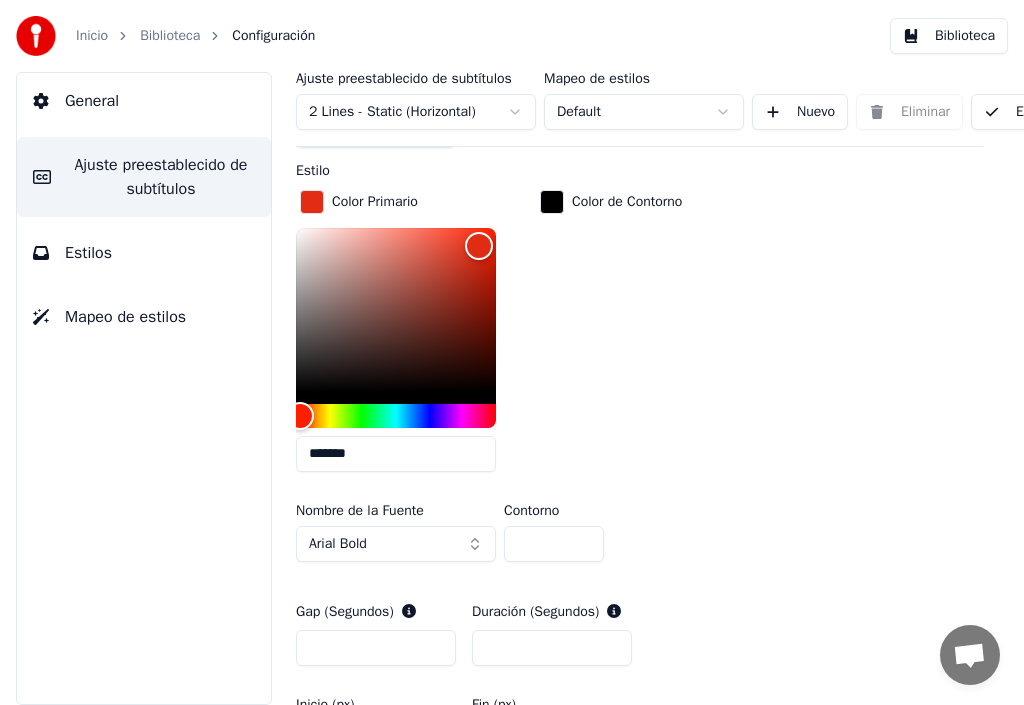 click on "Arial Bold" at bounding box center (396, 544) 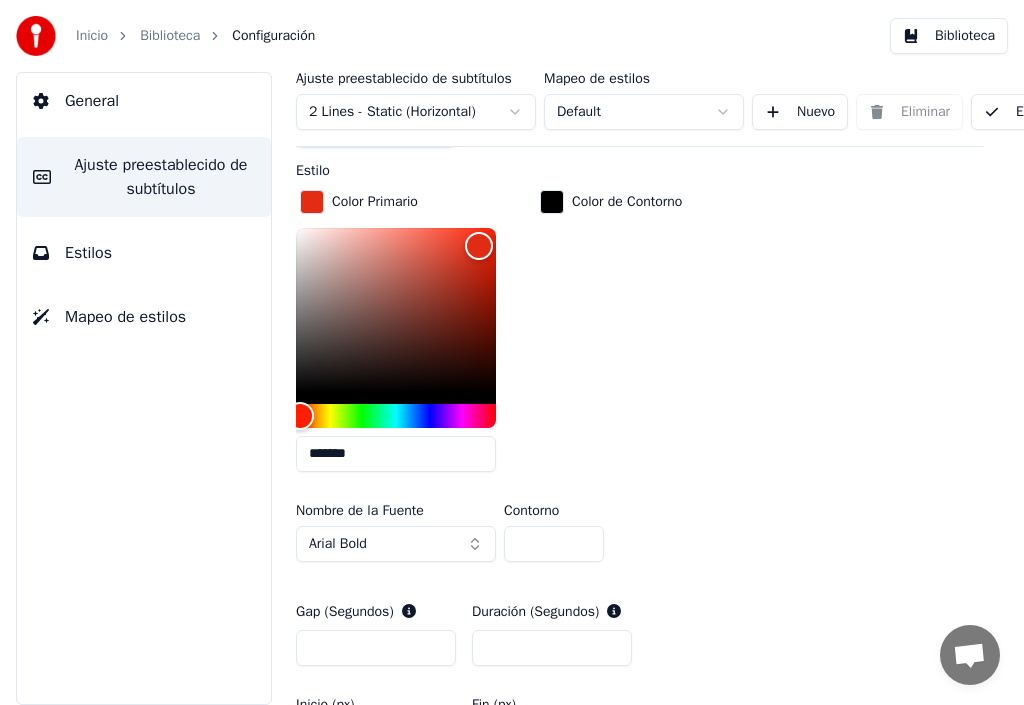 click on "Arial Bold" at bounding box center [396, 544] 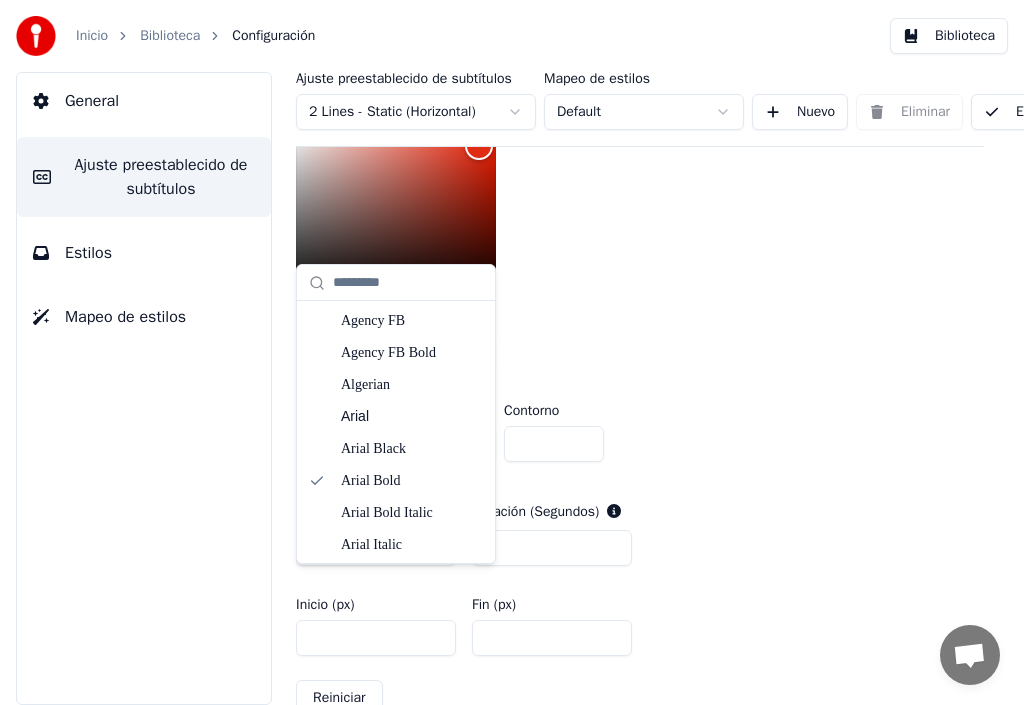 scroll, scrollTop: 1200, scrollLeft: 0, axis: vertical 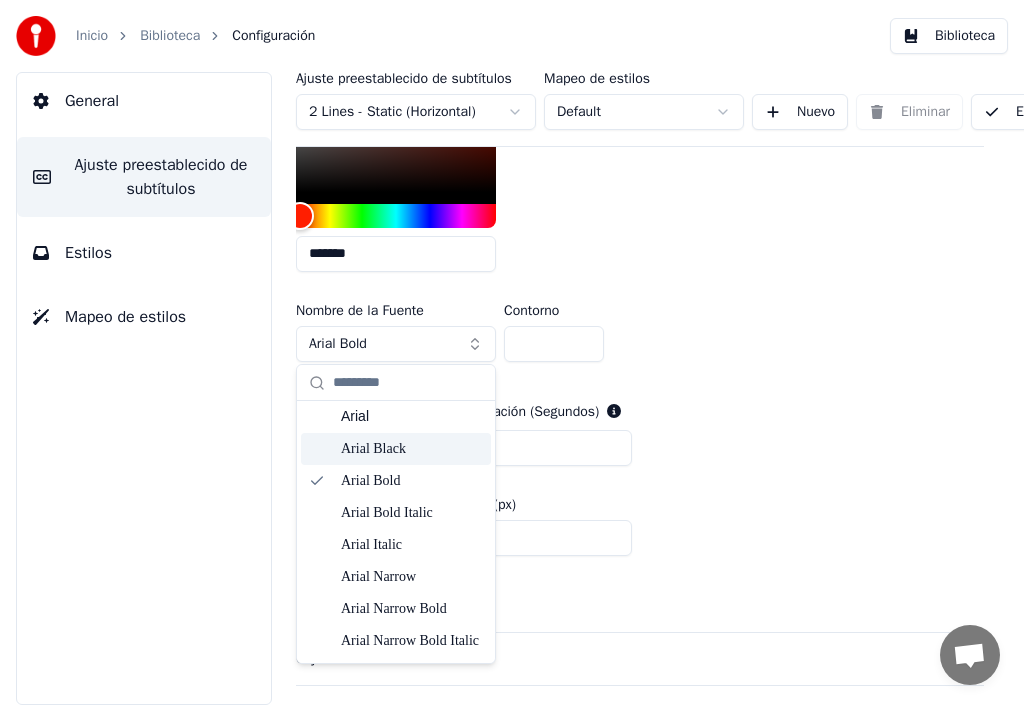 click on "Arial Black" at bounding box center (412, 449) 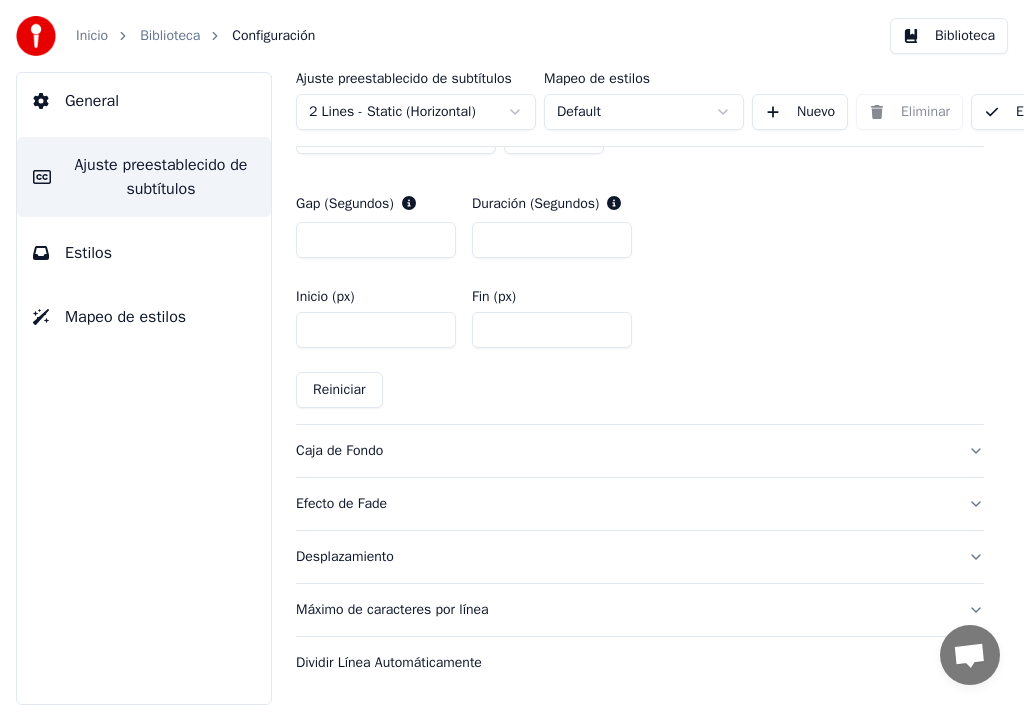scroll, scrollTop: 1323, scrollLeft: 0, axis: vertical 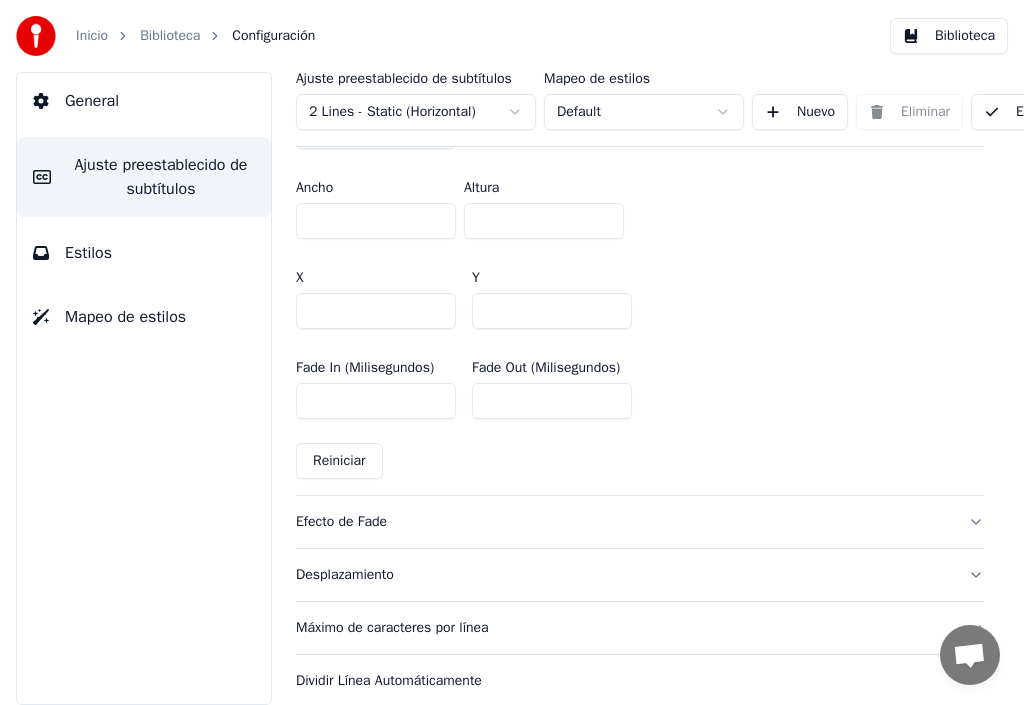 click on "Efecto de Fade" at bounding box center [624, 522] 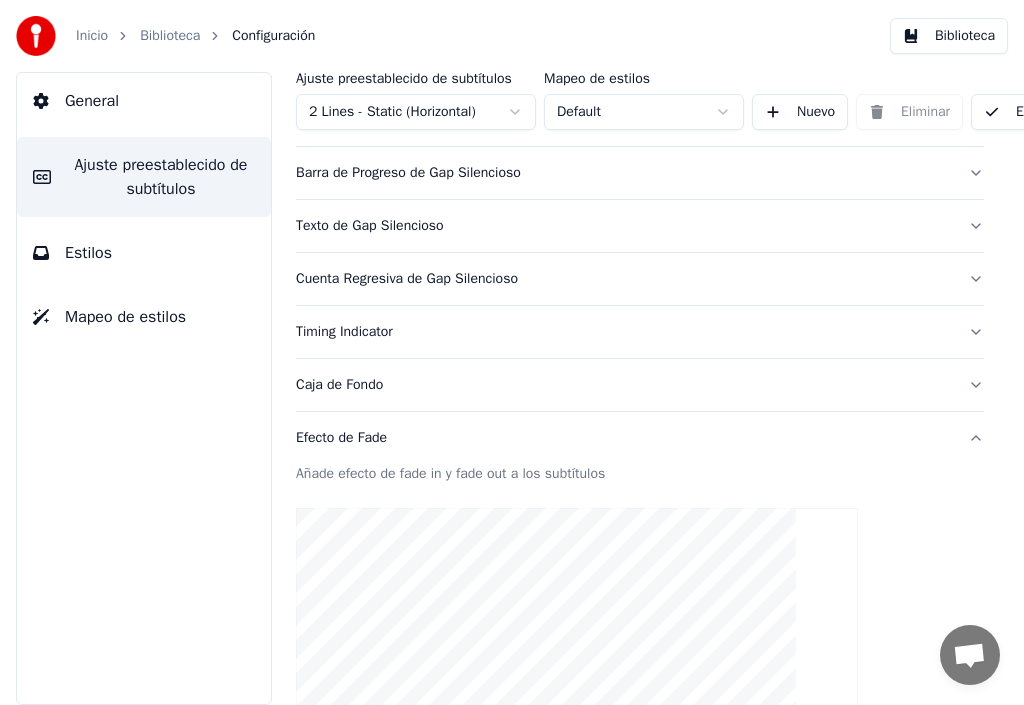 scroll, scrollTop: 175, scrollLeft: 0, axis: vertical 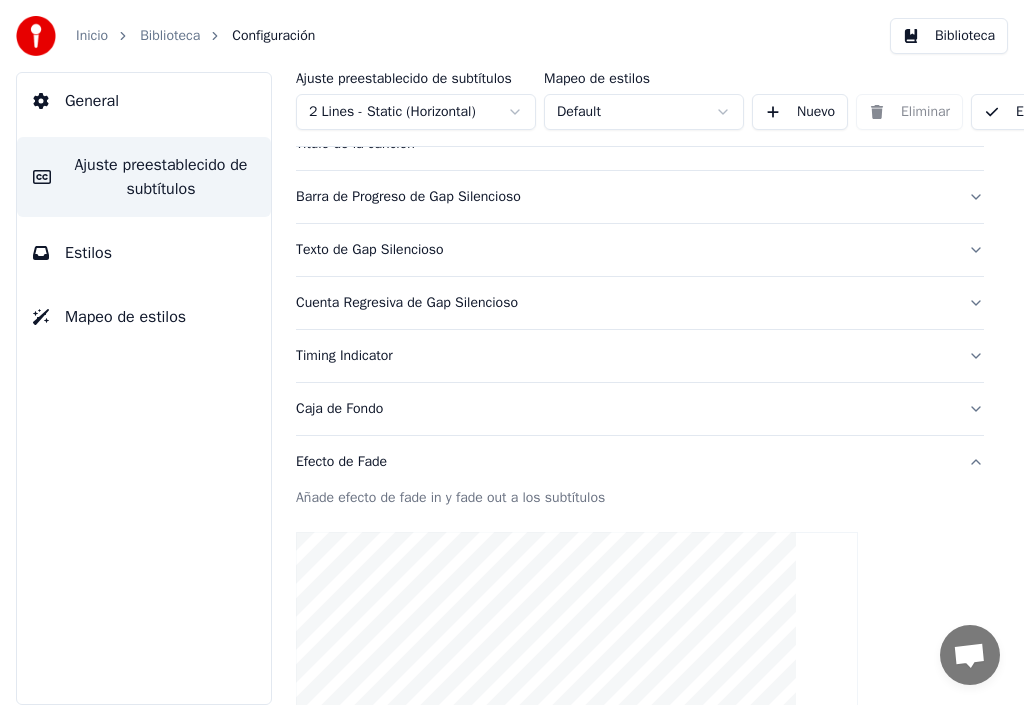 click on "Efecto de Fade" at bounding box center [624, 462] 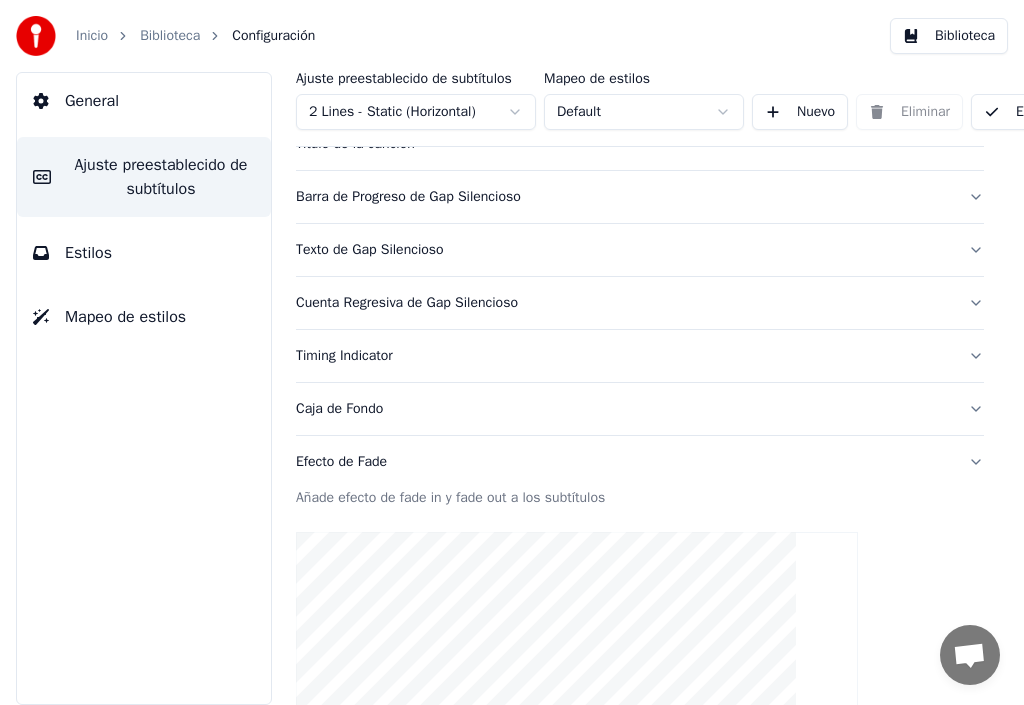 scroll, scrollTop: 150, scrollLeft: 0, axis: vertical 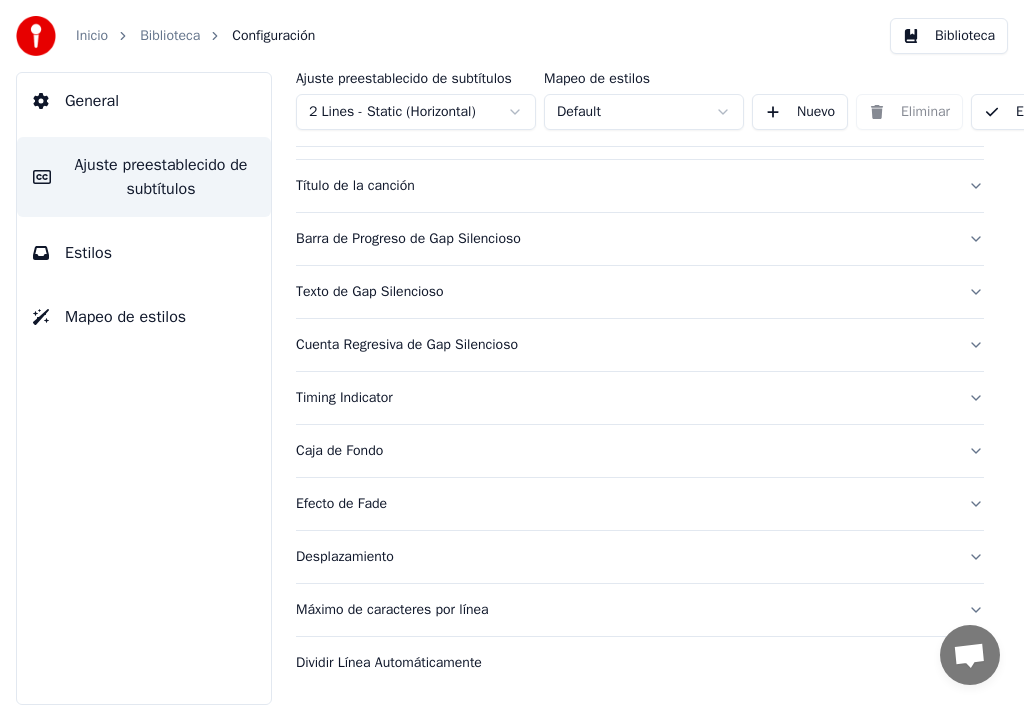 click on "Timing Indicator" at bounding box center [624, 398] 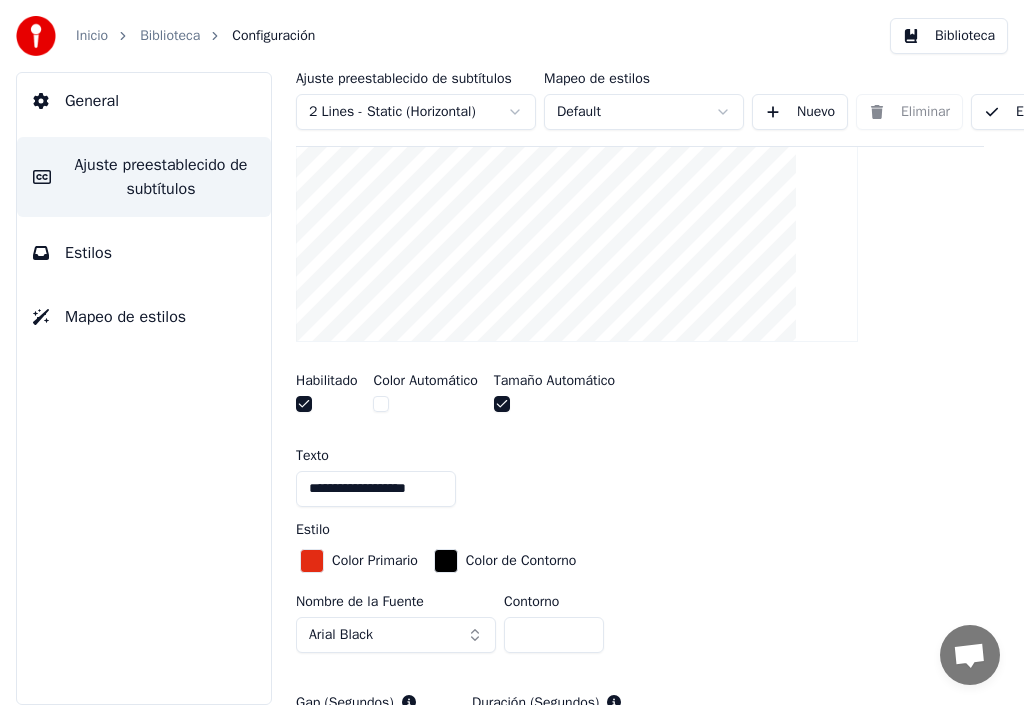 scroll, scrollTop: 550, scrollLeft: 0, axis: vertical 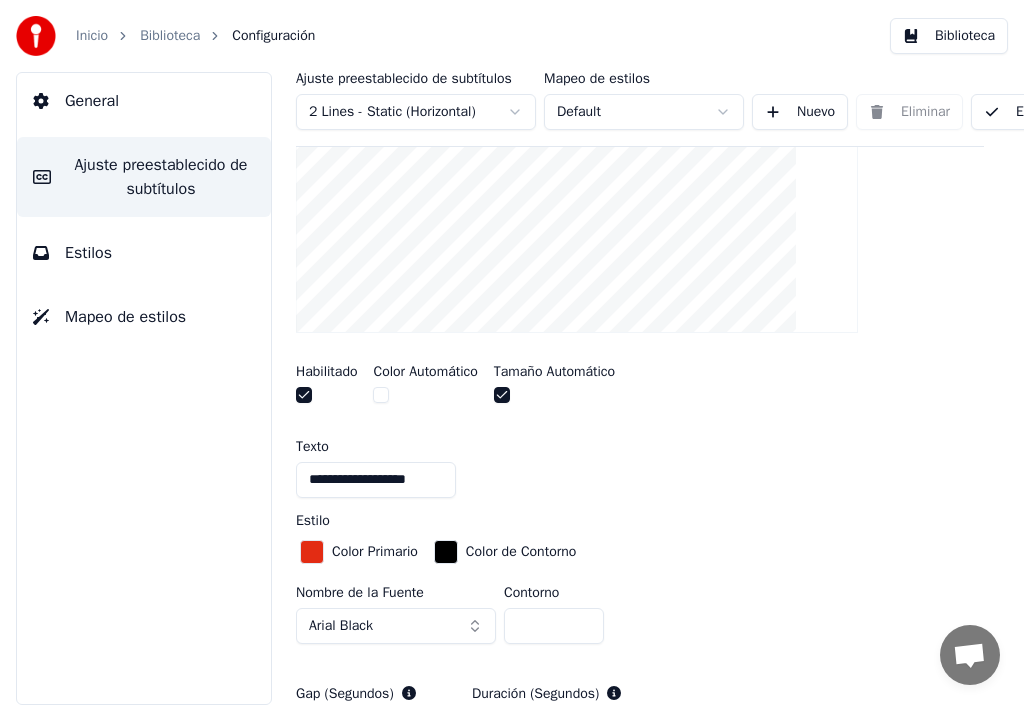 click at bounding box center [304, 395] 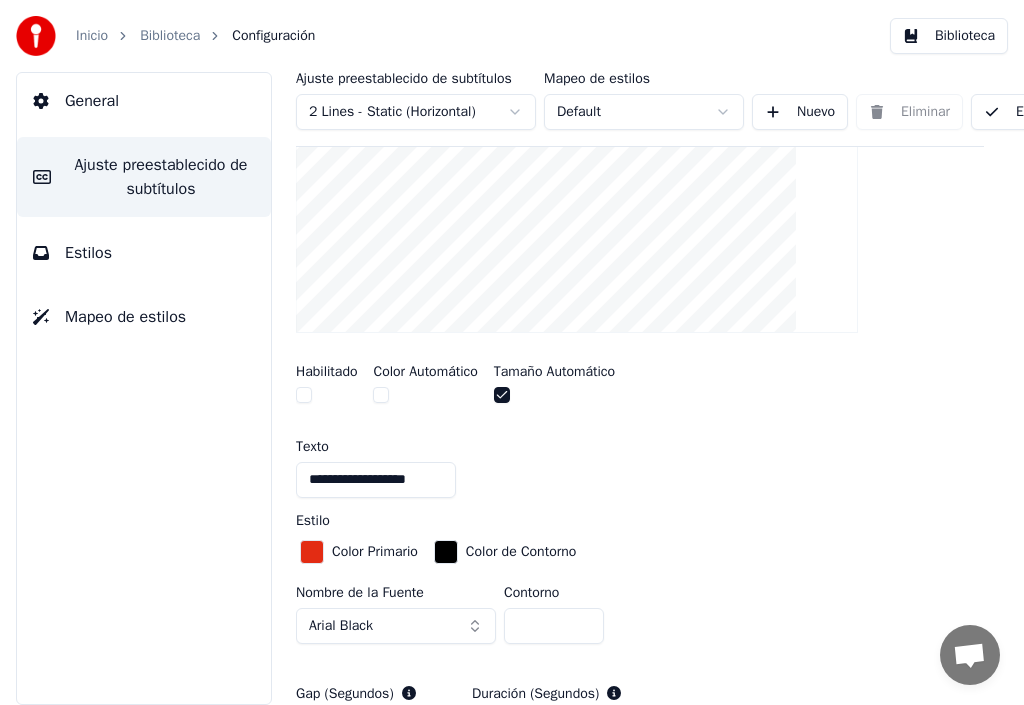 scroll, scrollTop: 450, scrollLeft: 0, axis: vertical 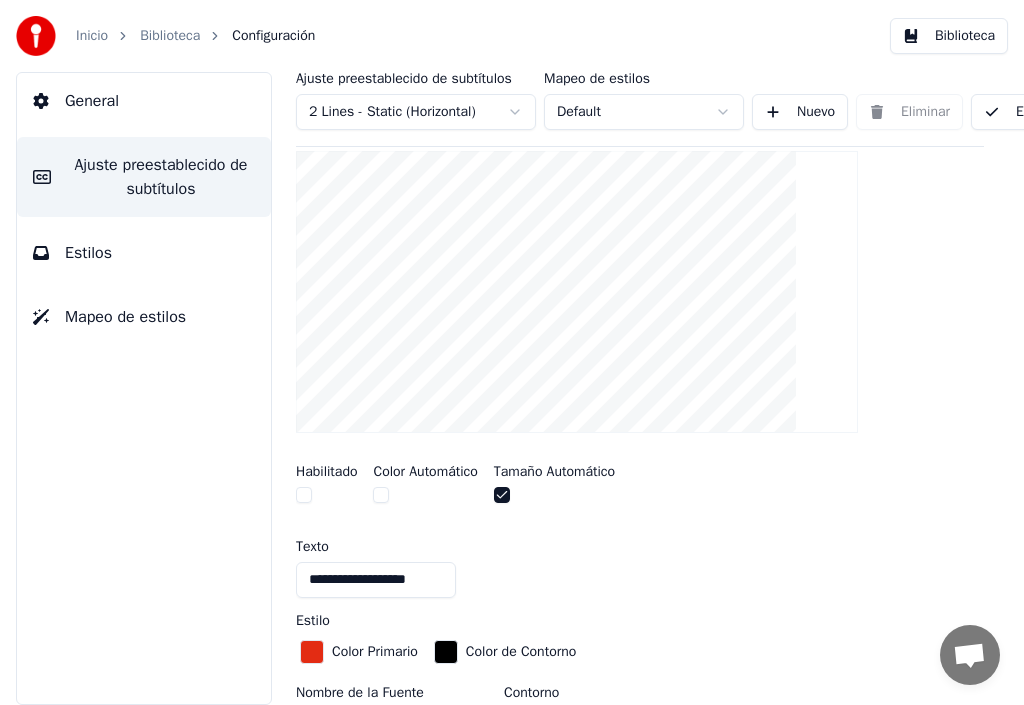 click at bounding box center [304, 495] 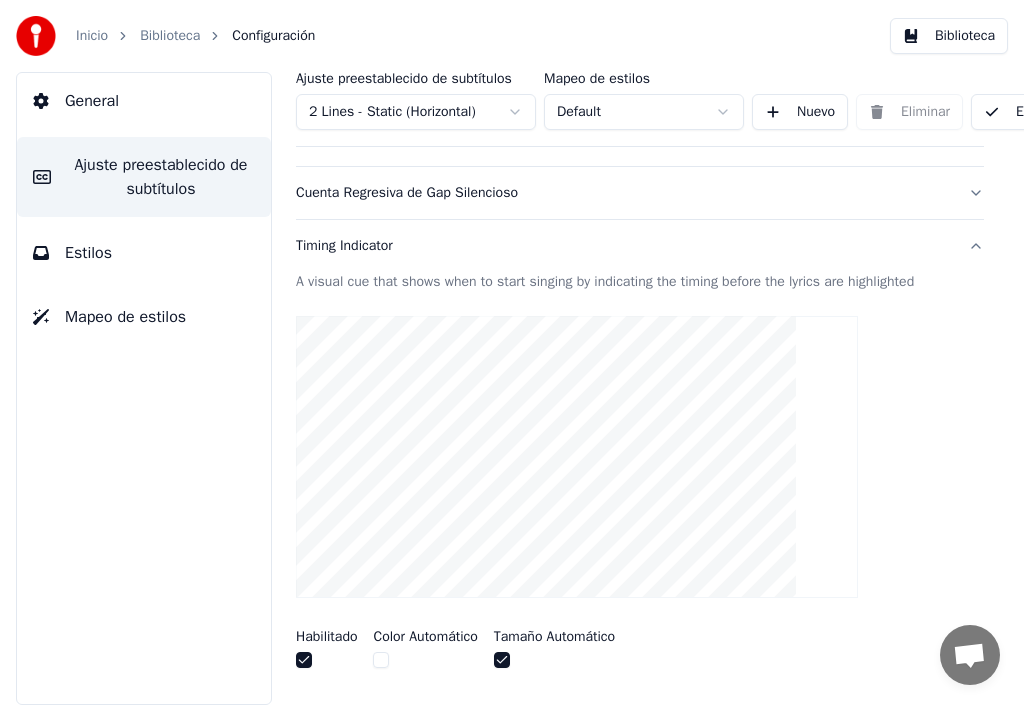scroll, scrollTop: 250, scrollLeft: 0, axis: vertical 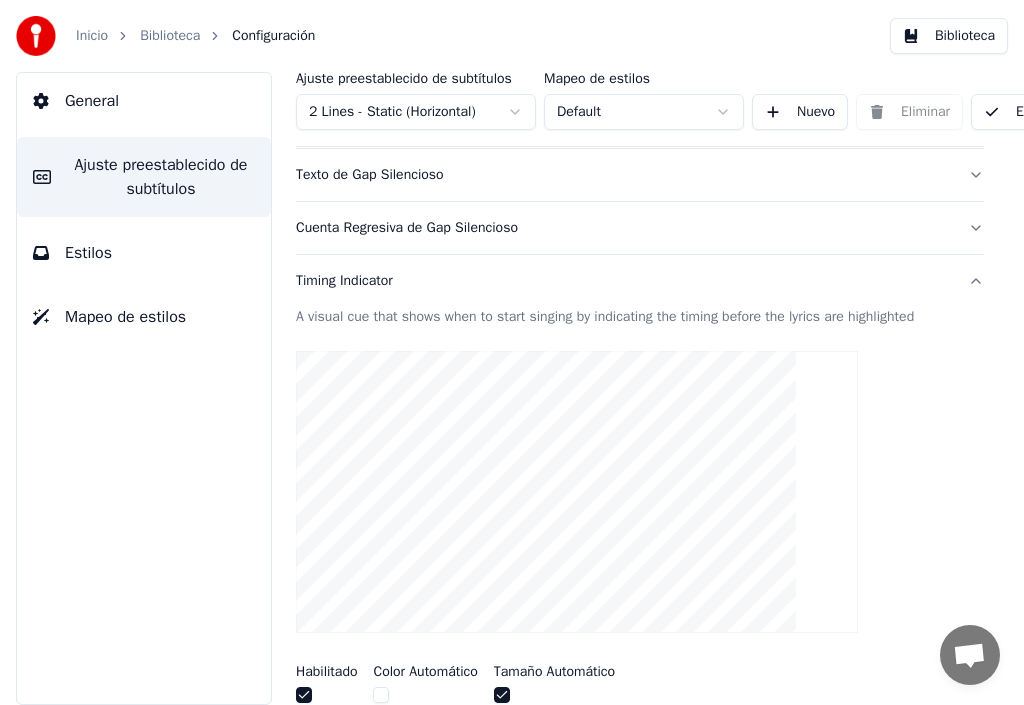 click on "Cuenta Regresiva de Gap Silencioso" at bounding box center (624, 228) 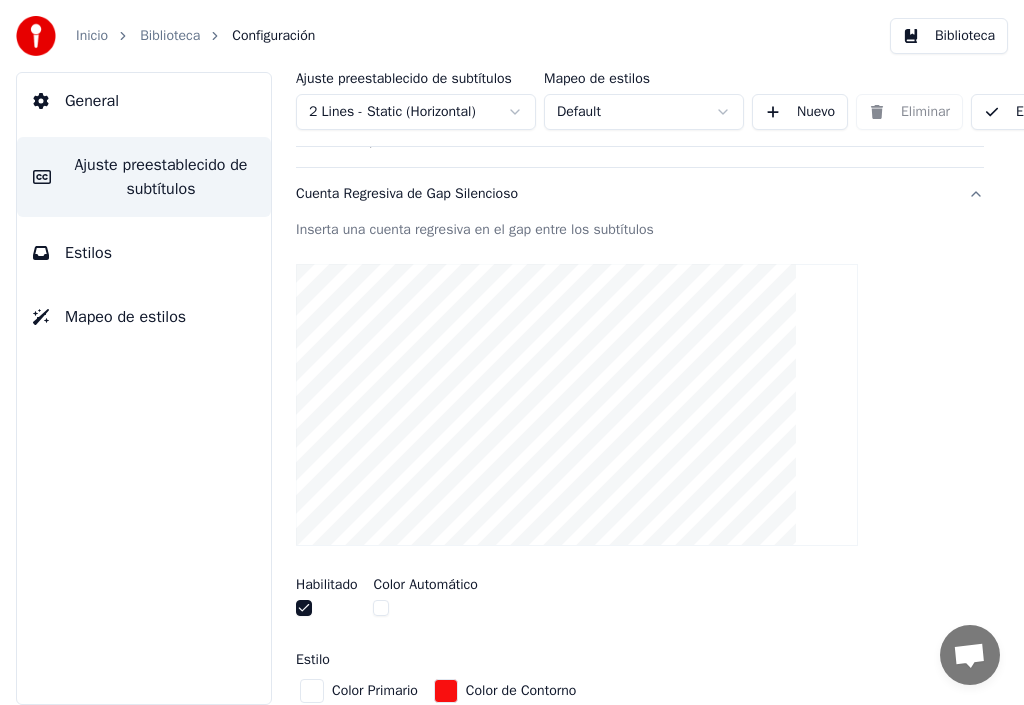scroll, scrollTop: 250, scrollLeft: 0, axis: vertical 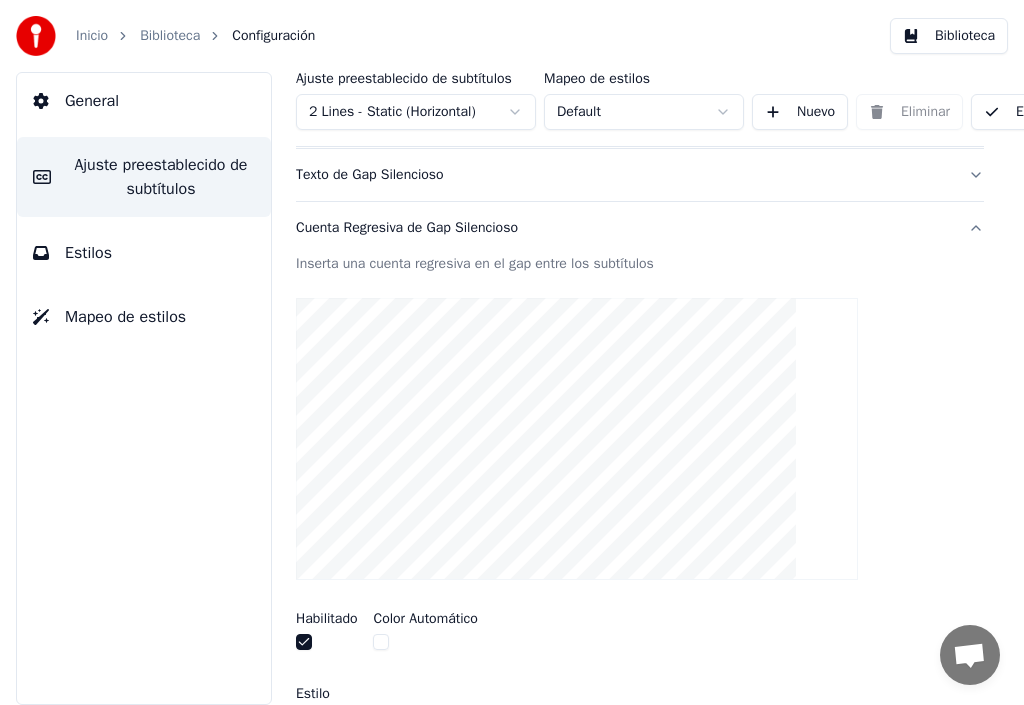 click on "Cuenta Regresiva de Gap Silencioso" at bounding box center (624, 228) 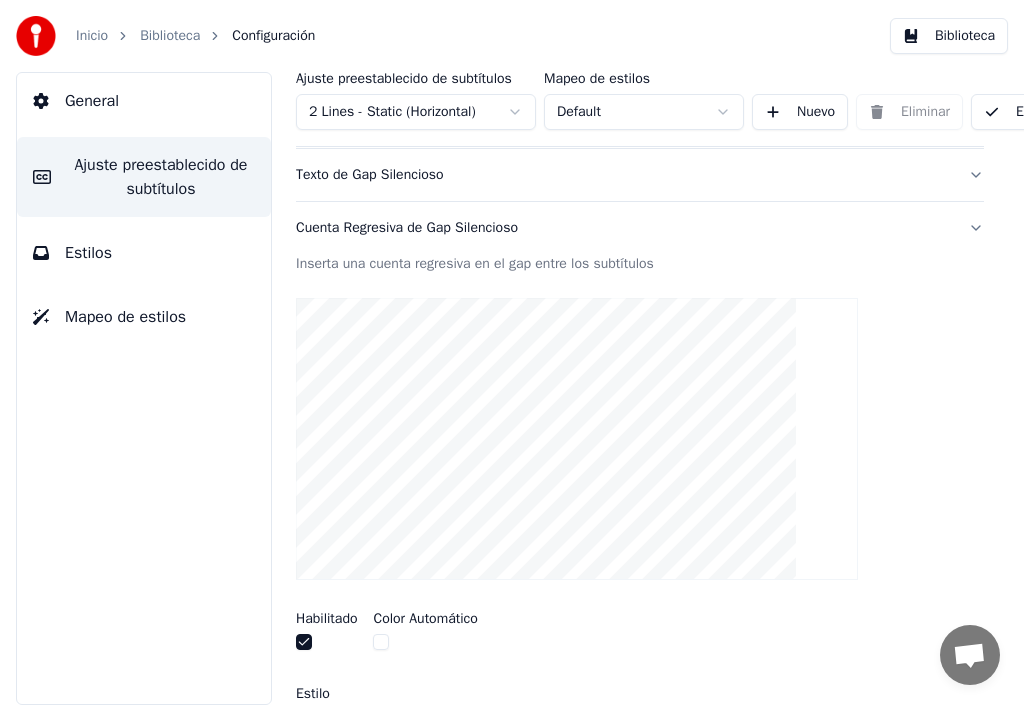 scroll, scrollTop: 150, scrollLeft: 0, axis: vertical 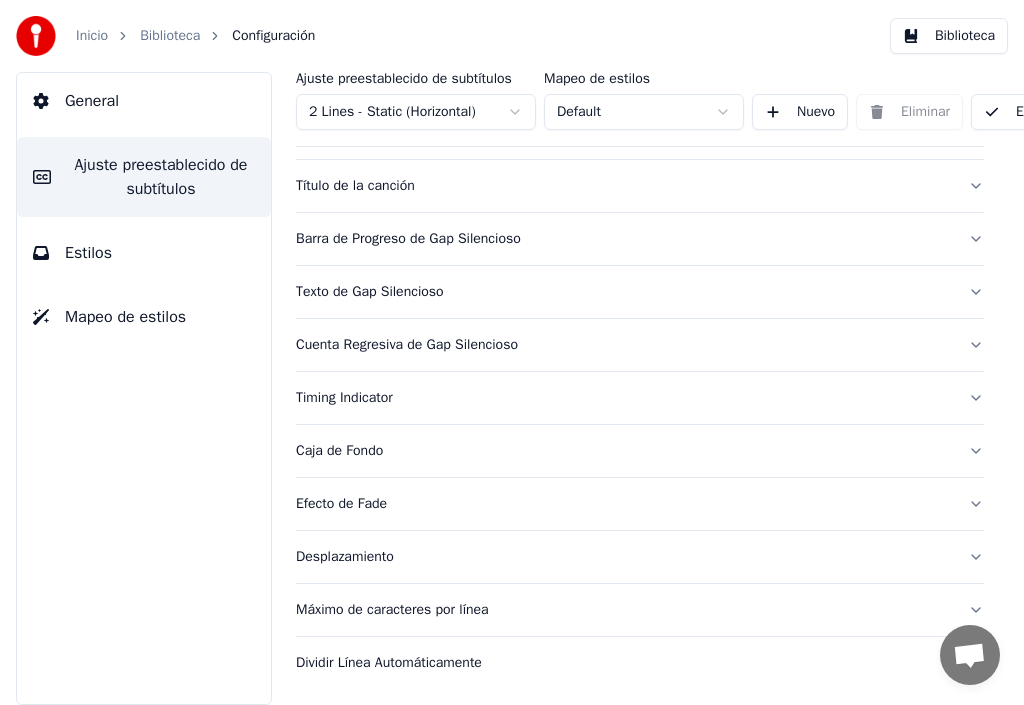 click on "Barra de Progreso de Gap Silencioso" at bounding box center [624, 239] 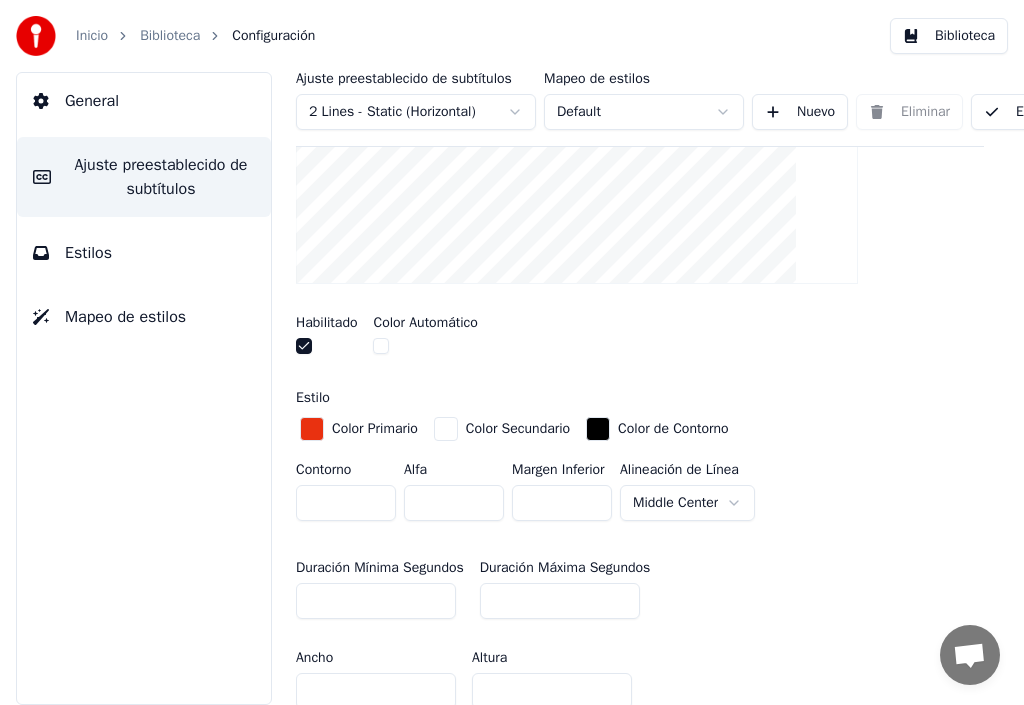 scroll, scrollTop: 450, scrollLeft: 0, axis: vertical 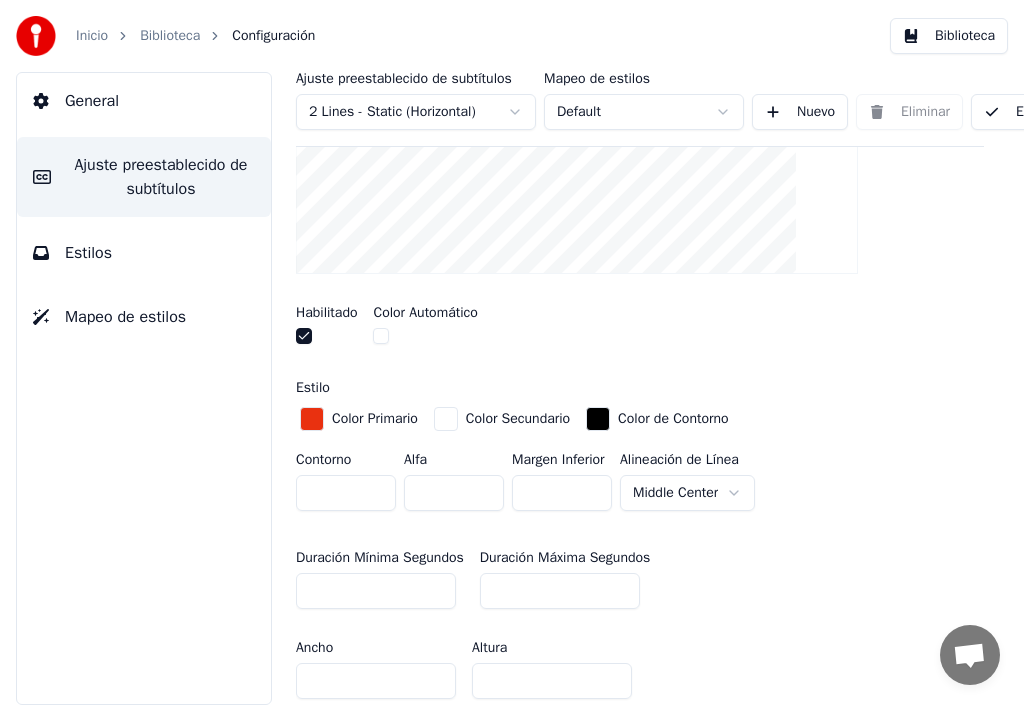 click on "**********" at bounding box center [512, 352] 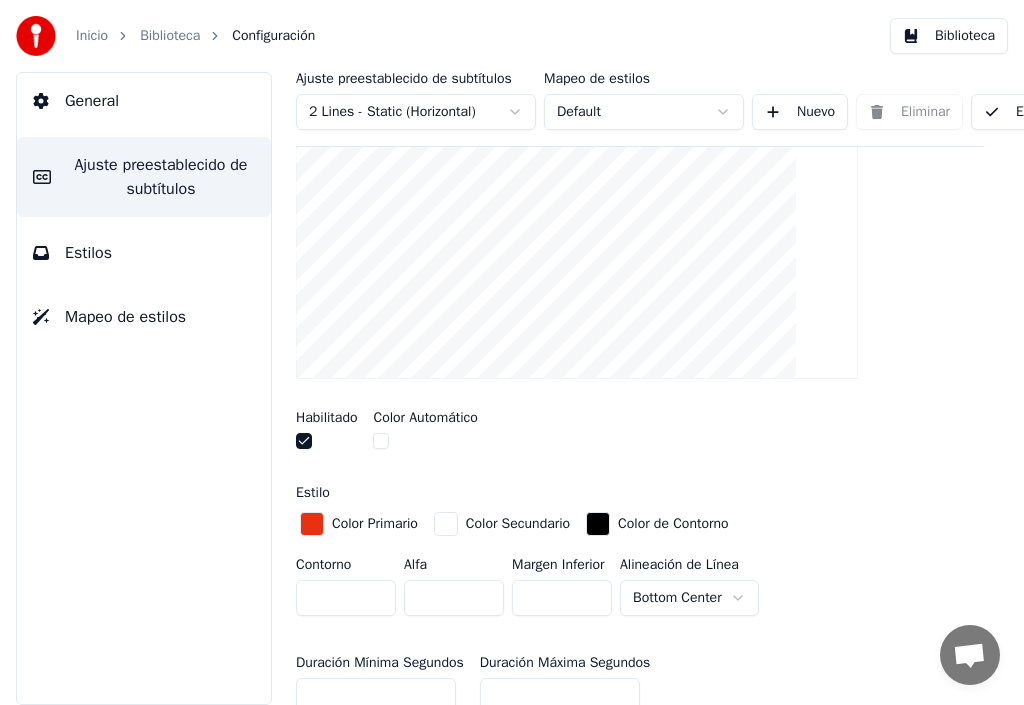 scroll, scrollTop: 350, scrollLeft: 0, axis: vertical 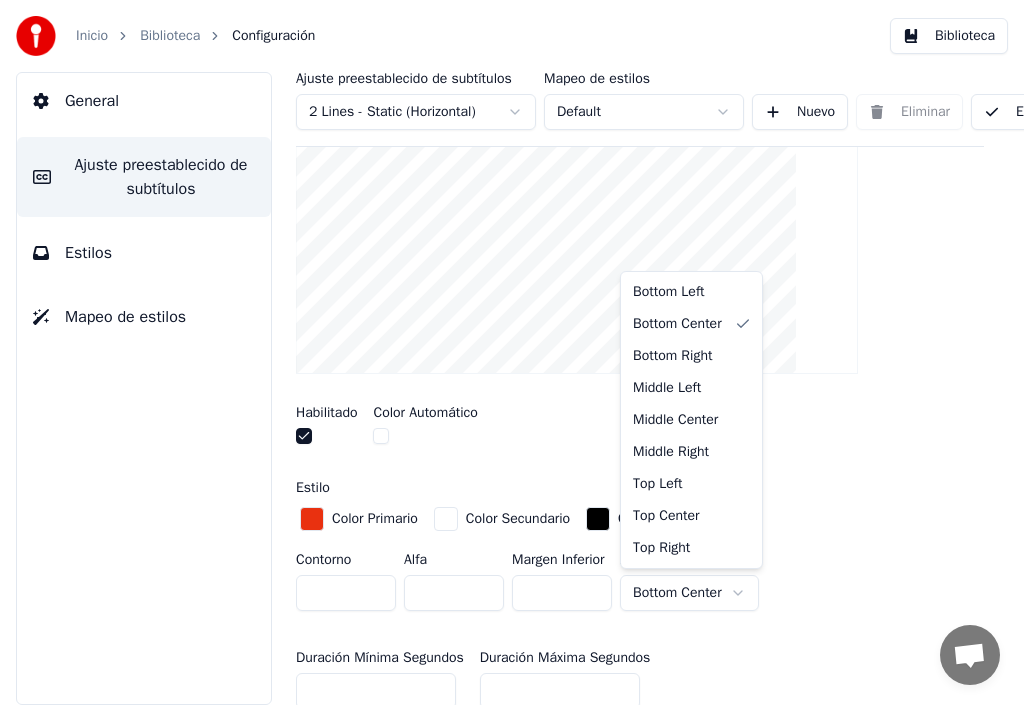 click on "**********" at bounding box center (512, 352) 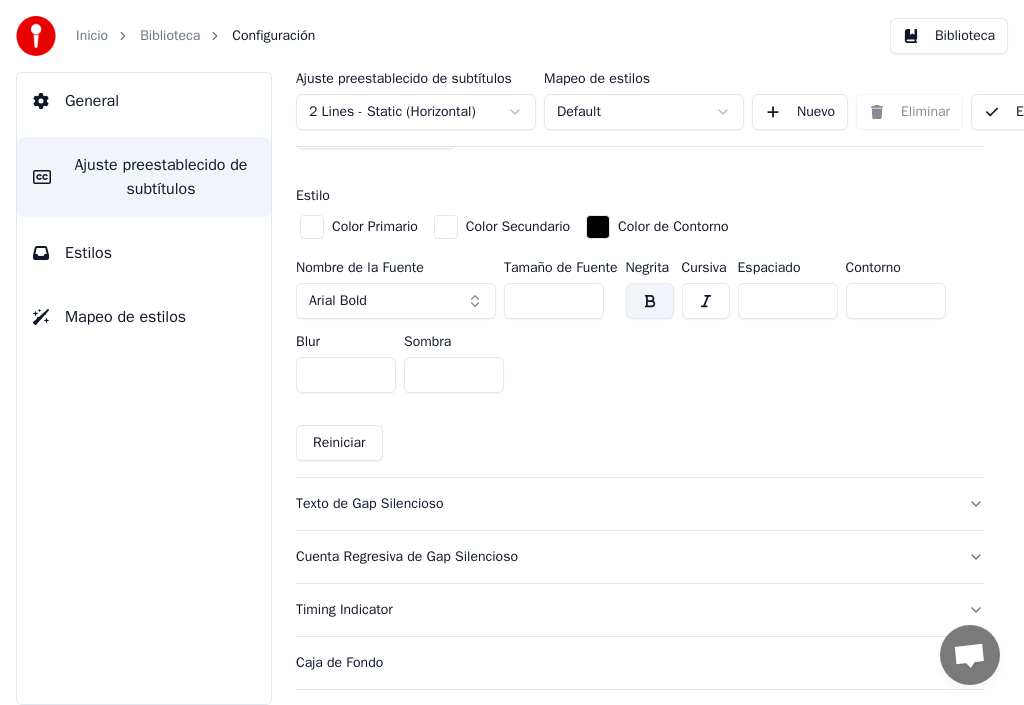 scroll, scrollTop: 1450, scrollLeft: 0, axis: vertical 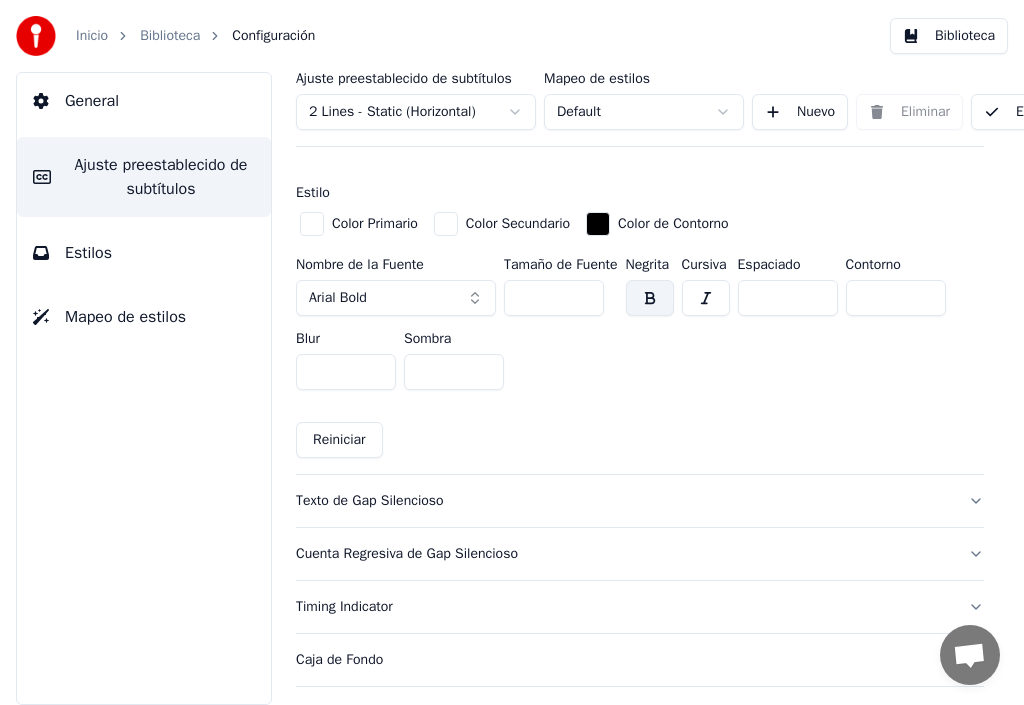 click on "Texto de Gap Silencioso" at bounding box center [624, 501] 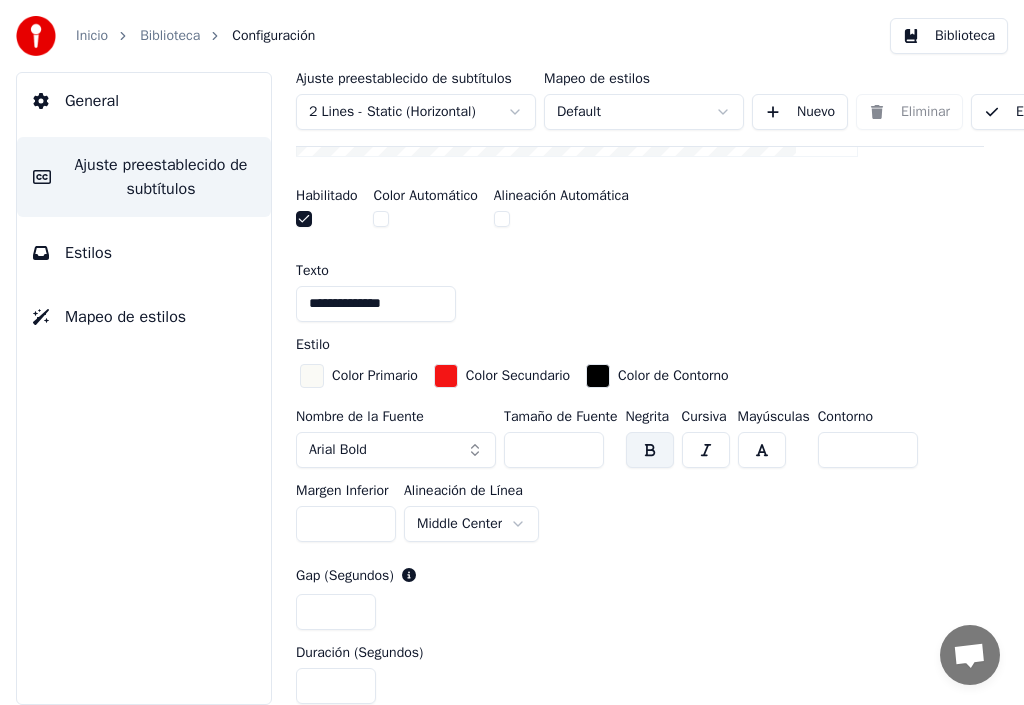 scroll, scrollTop: 666, scrollLeft: 0, axis: vertical 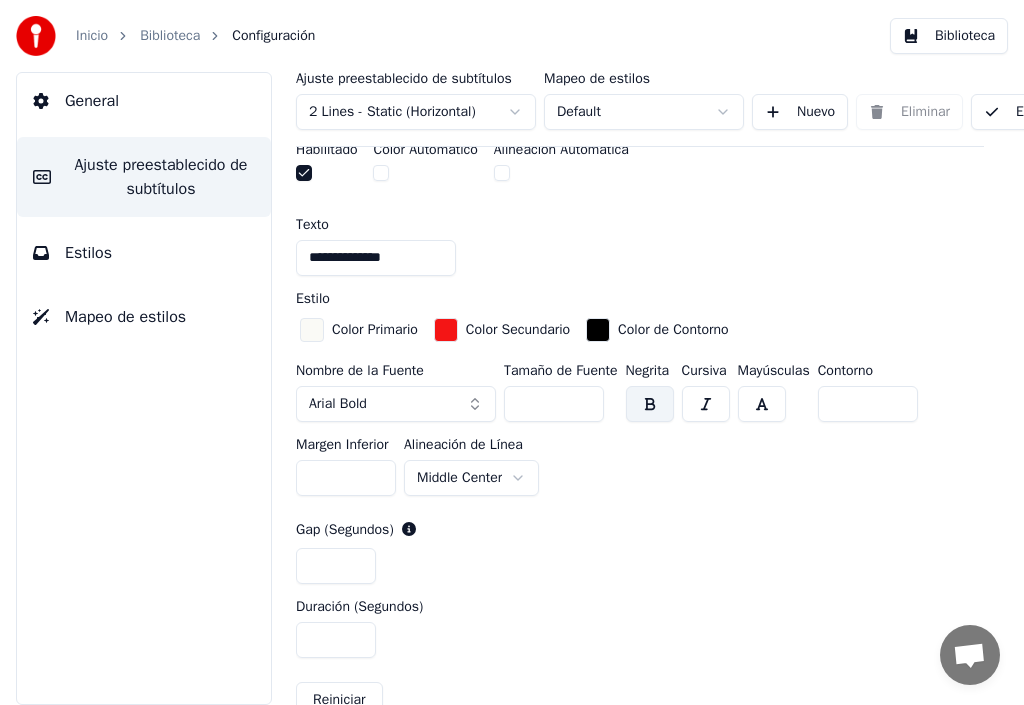click on "**********" at bounding box center [512, 352] 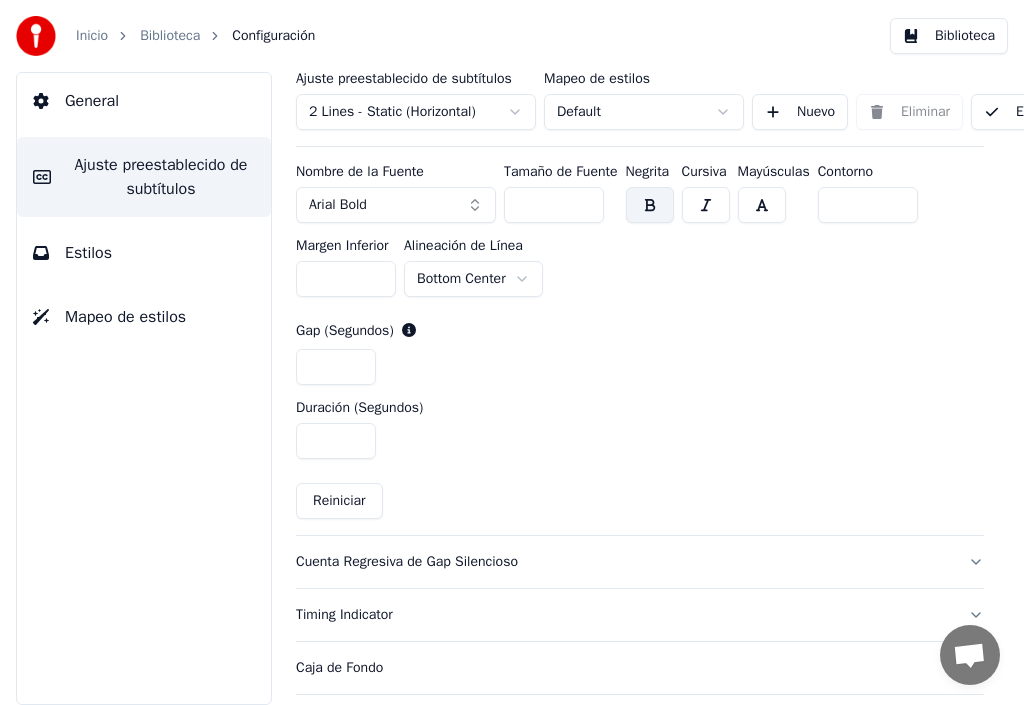 scroll, scrollTop: 966, scrollLeft: 0, axis: vertical 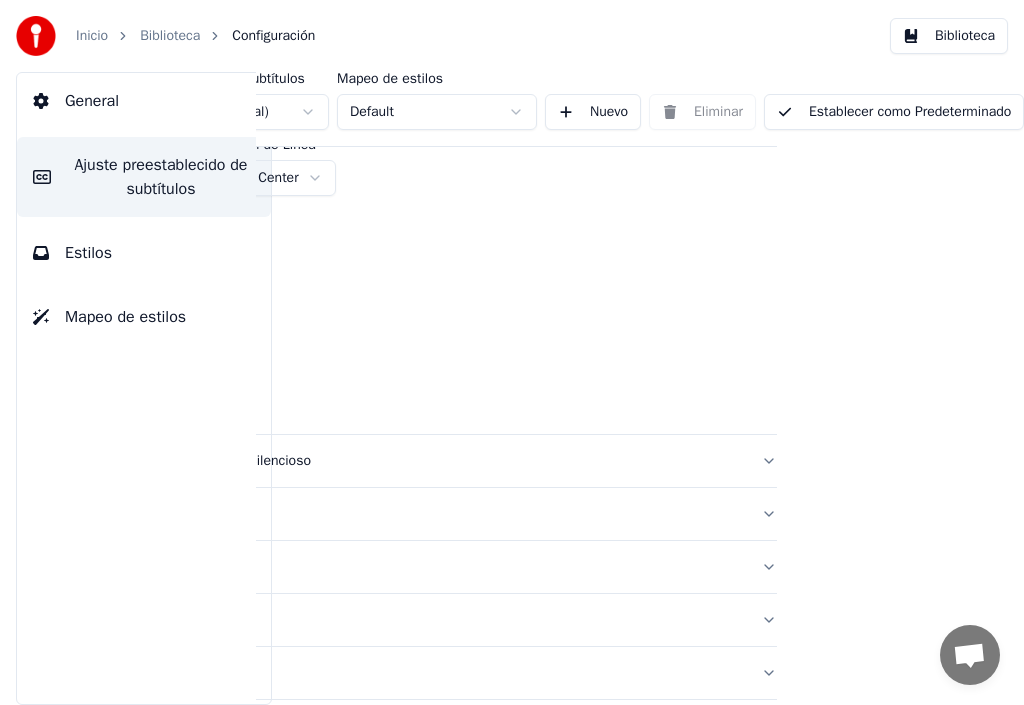 click on "Establecer como Predeterminado" at bounding box center (894, 112) 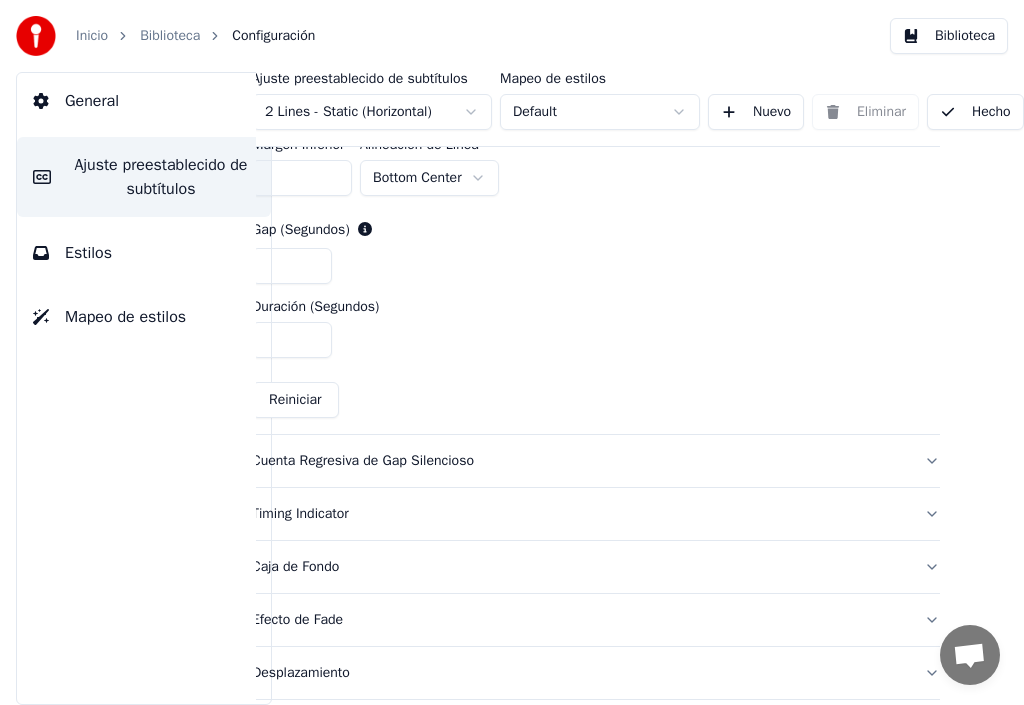click on "Hecho" at bounding box center (975, 112) 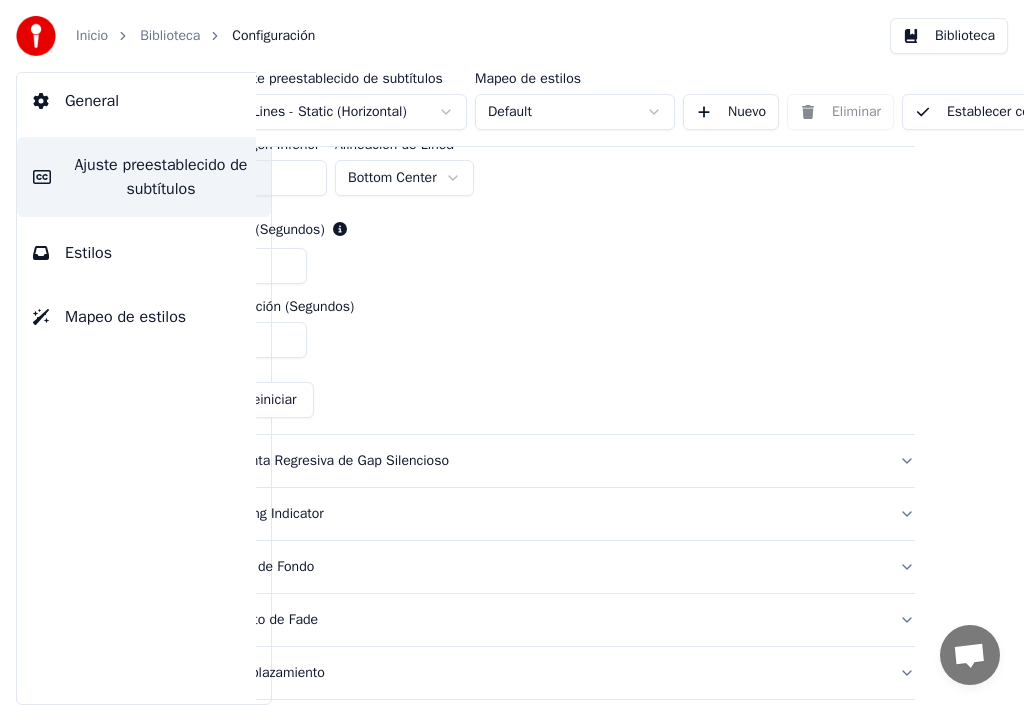 click on "Establecer como Predeterminado" at bounding box center (1032, 112) 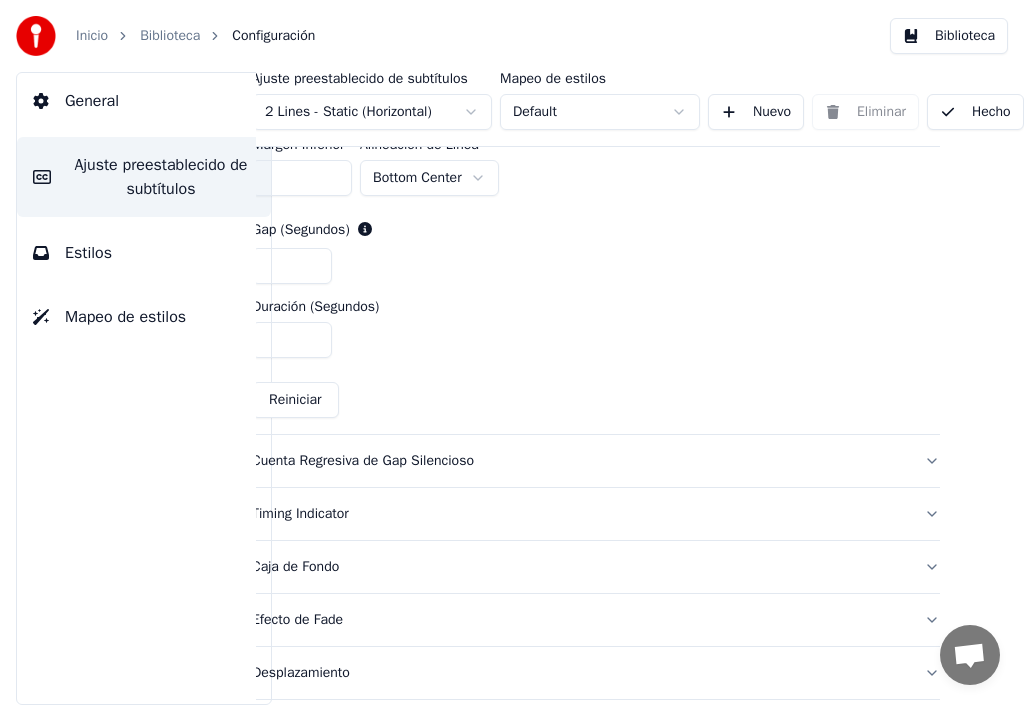 click on "Hecho" at bounding box center [975, 112] 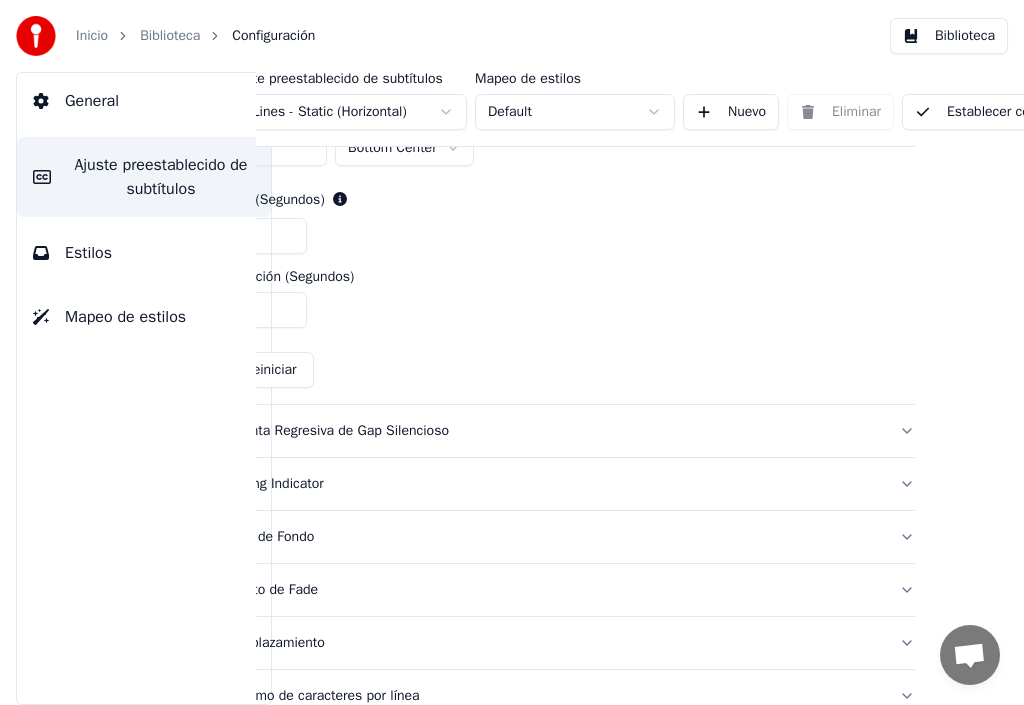 scroll, scrollTop: 1097, scrollLeft: 69, axis: both 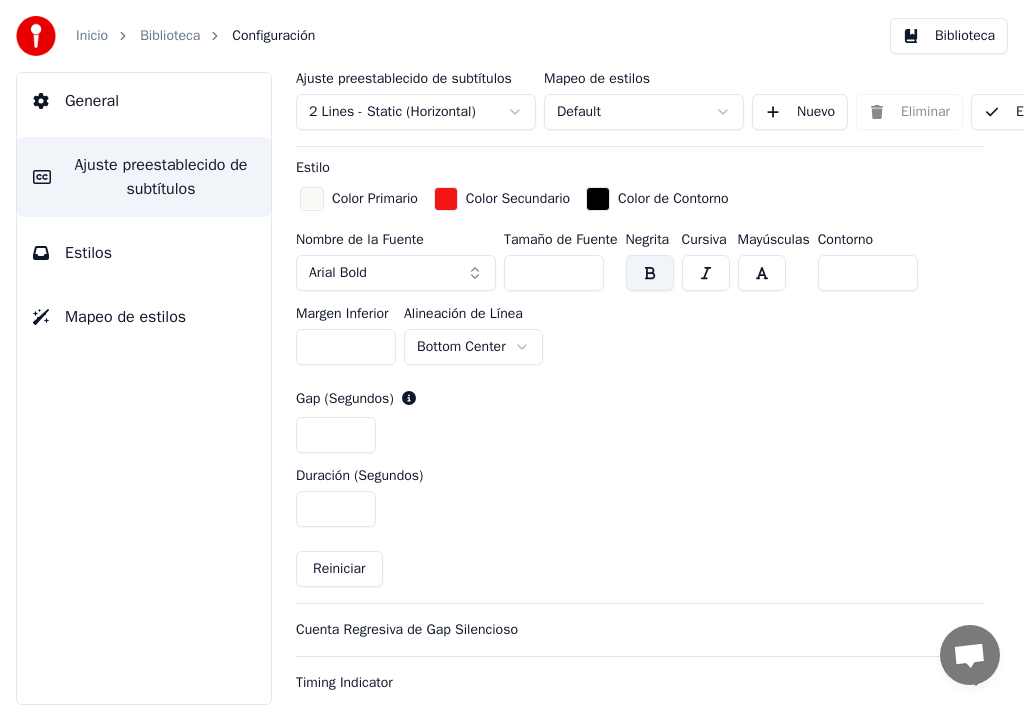 click on "Biblioteca" at bounding box center [170, 36] 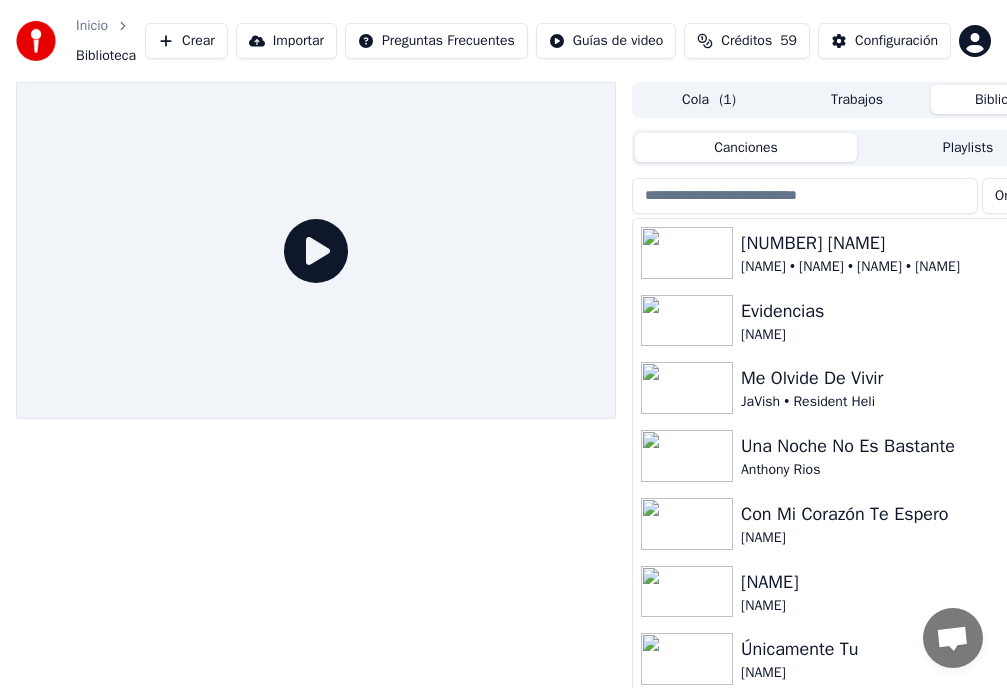 click on "15,500 Noches" at bounding box center [897, 243] 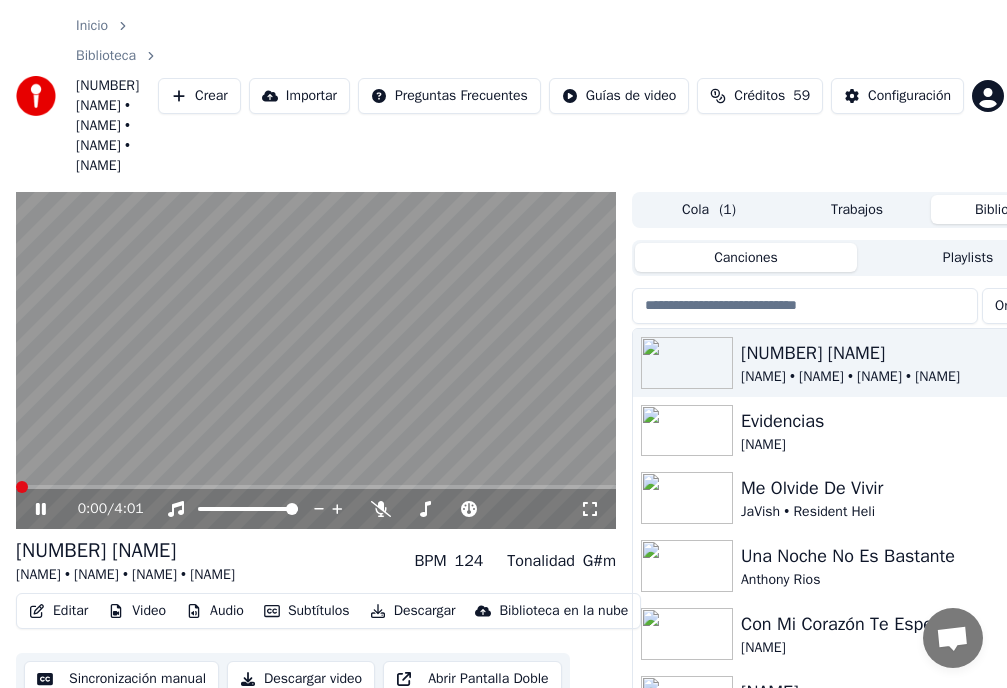 click at bounding box center (22, 487) 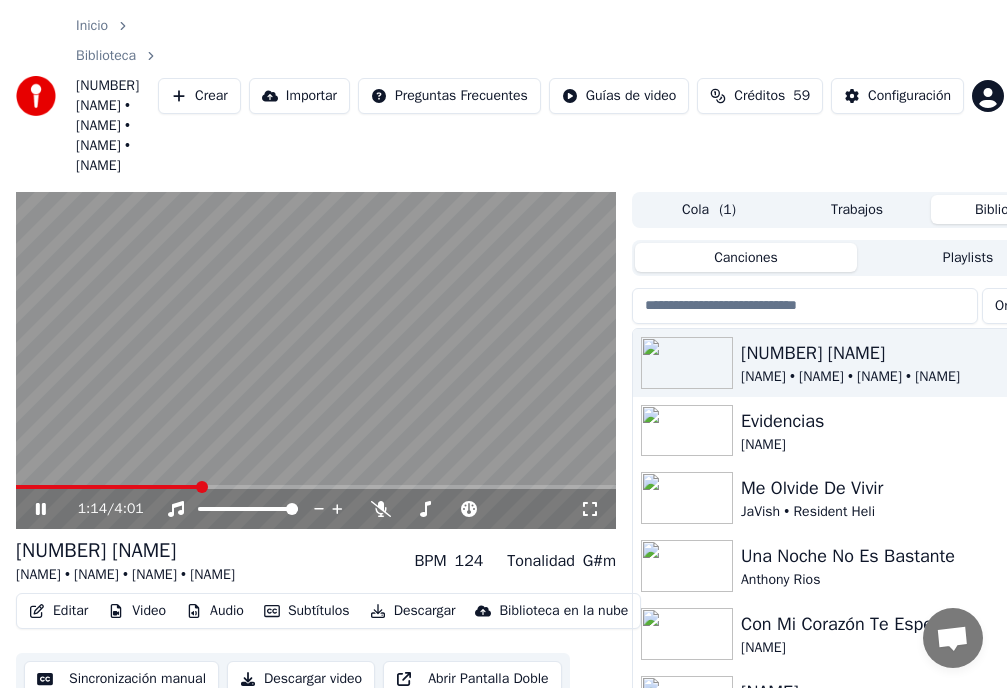click at bounding box center [316, 487] 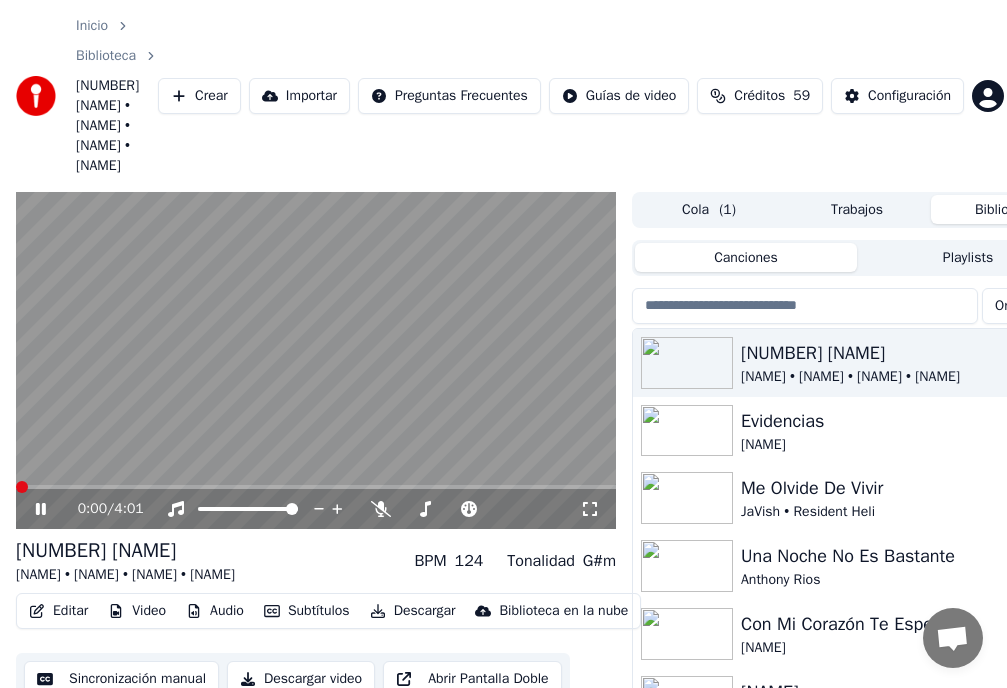 click at bounding box center [16, 487] 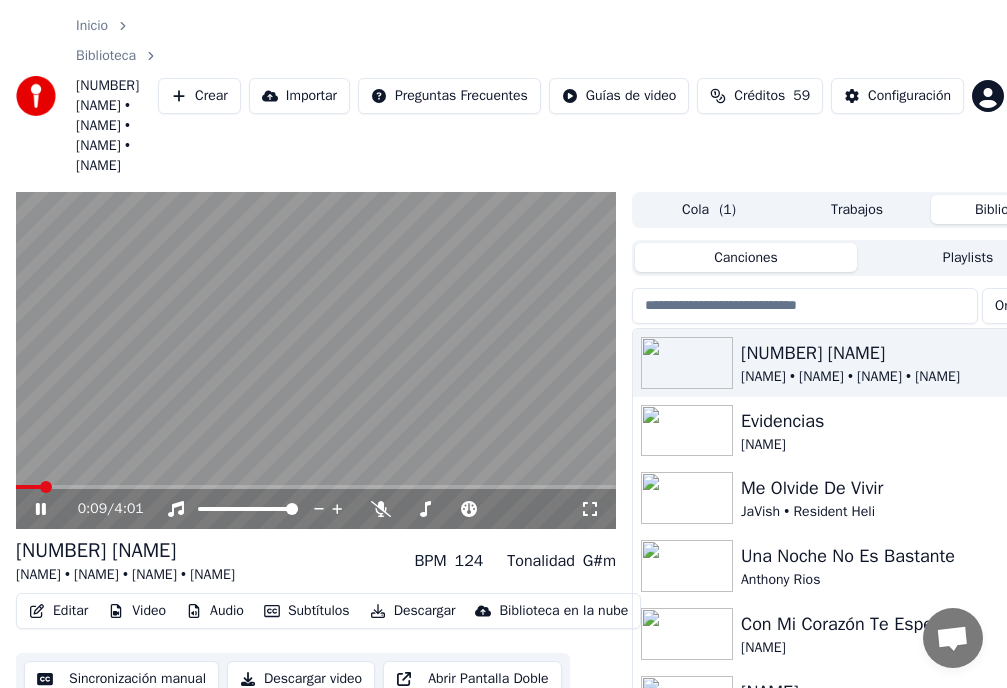 scroll, scrollTop: 0, scrollLeft: 75, axis: horizontal 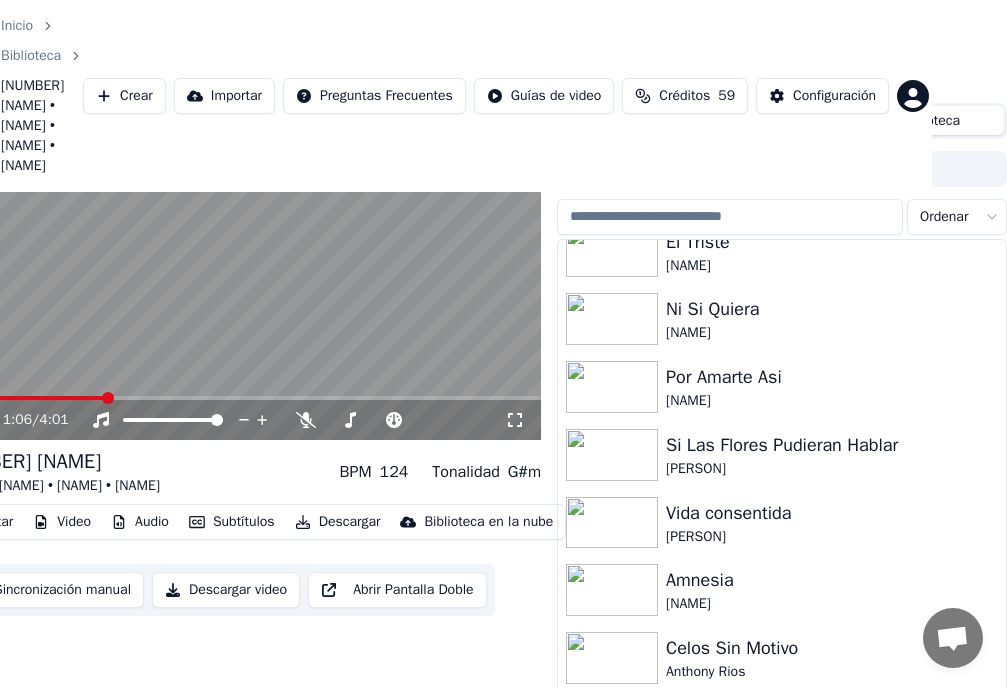 click on "Video" at bounding box center (62, 522) 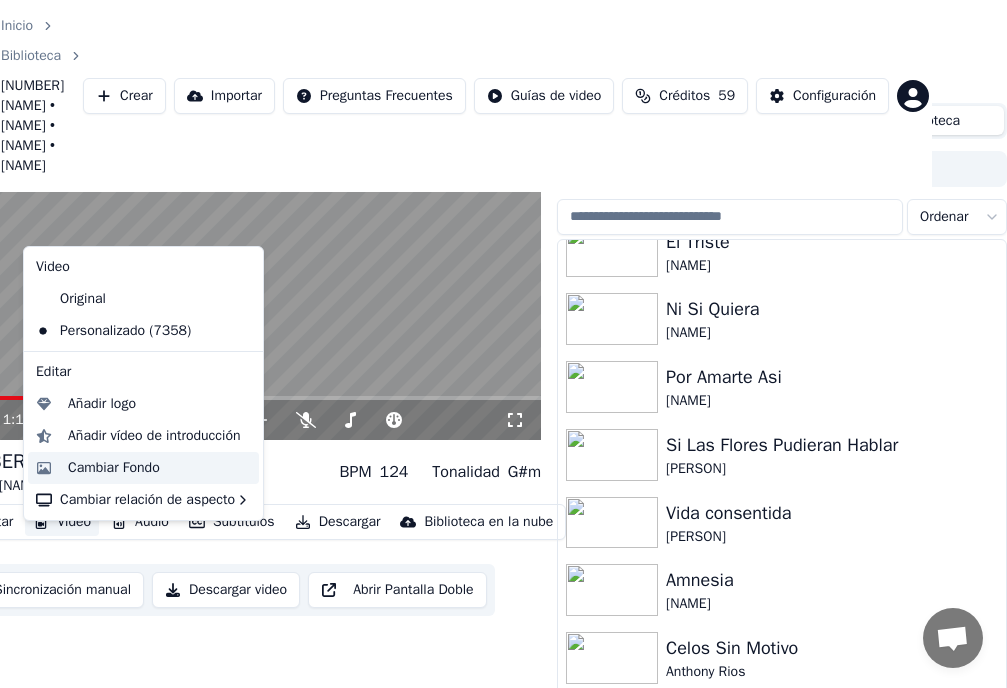 click on "Cambiar Fondo" at bounding box center (114, 468) 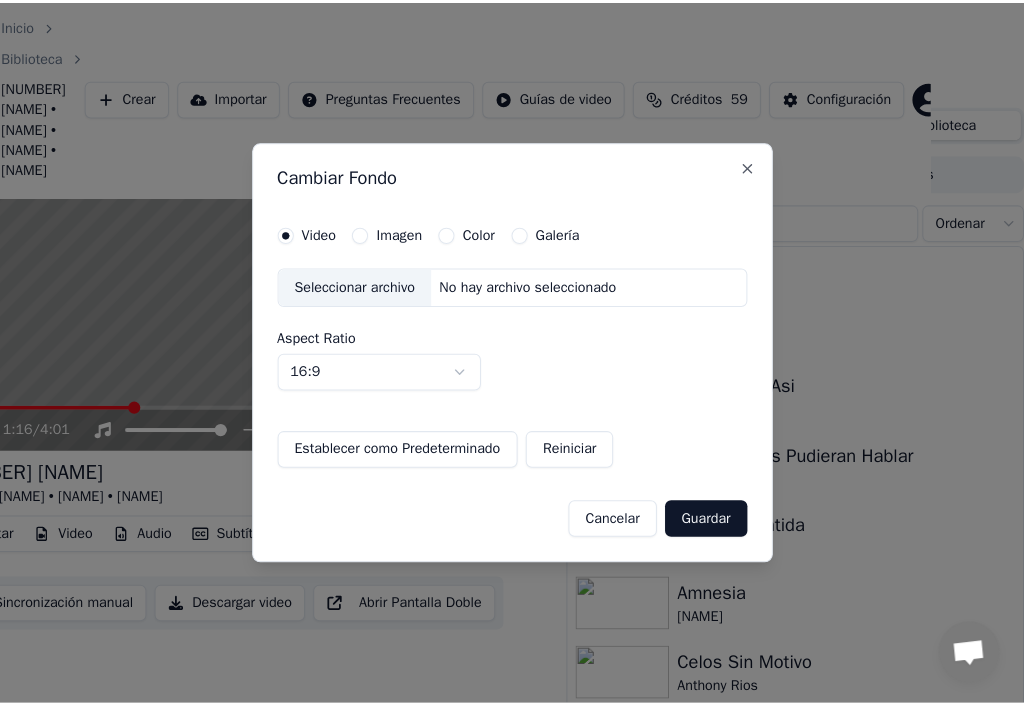scroll, scrollTop: 89, scrollLeft: 58, axis: both 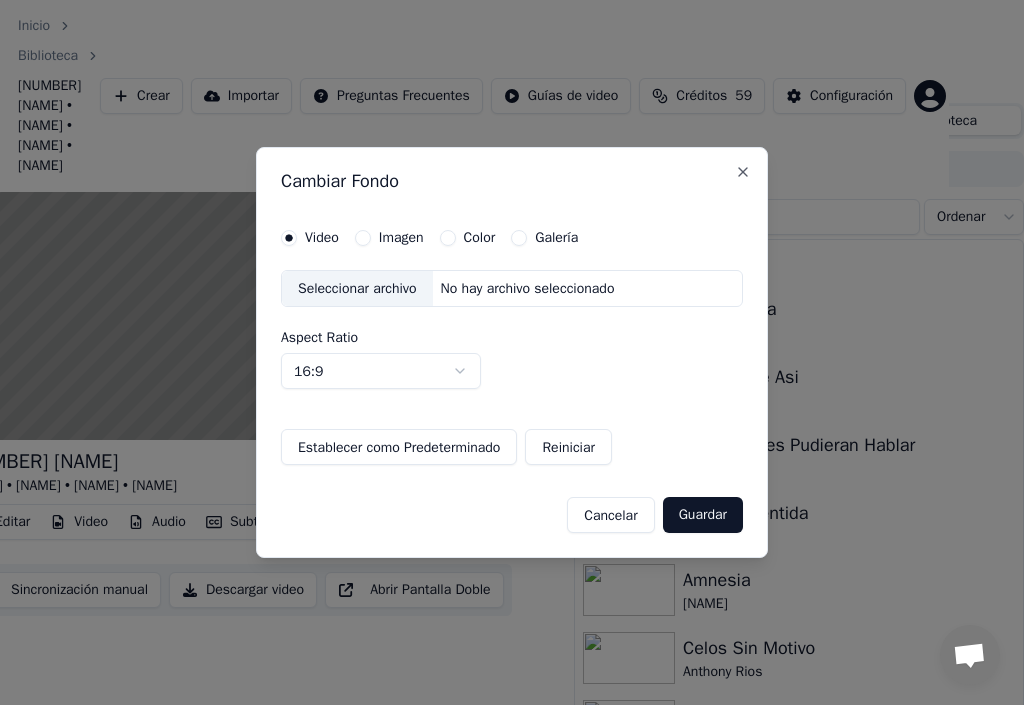 click on "Imagen" at bounding box center (389, 238) 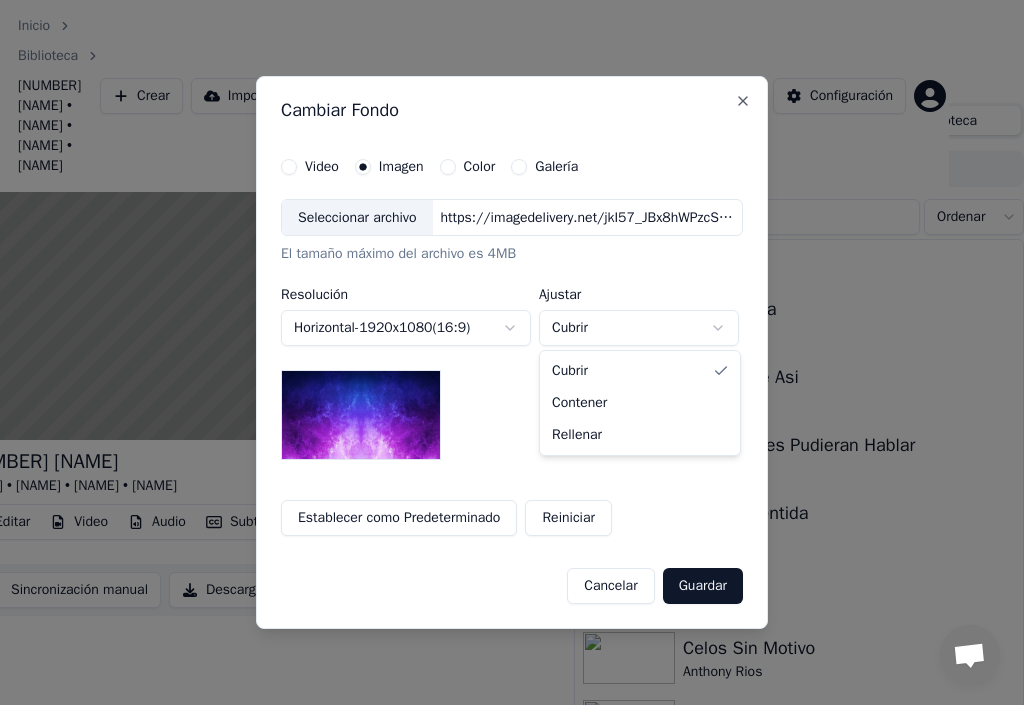 click on "**********" at bounding box center (445, 263) 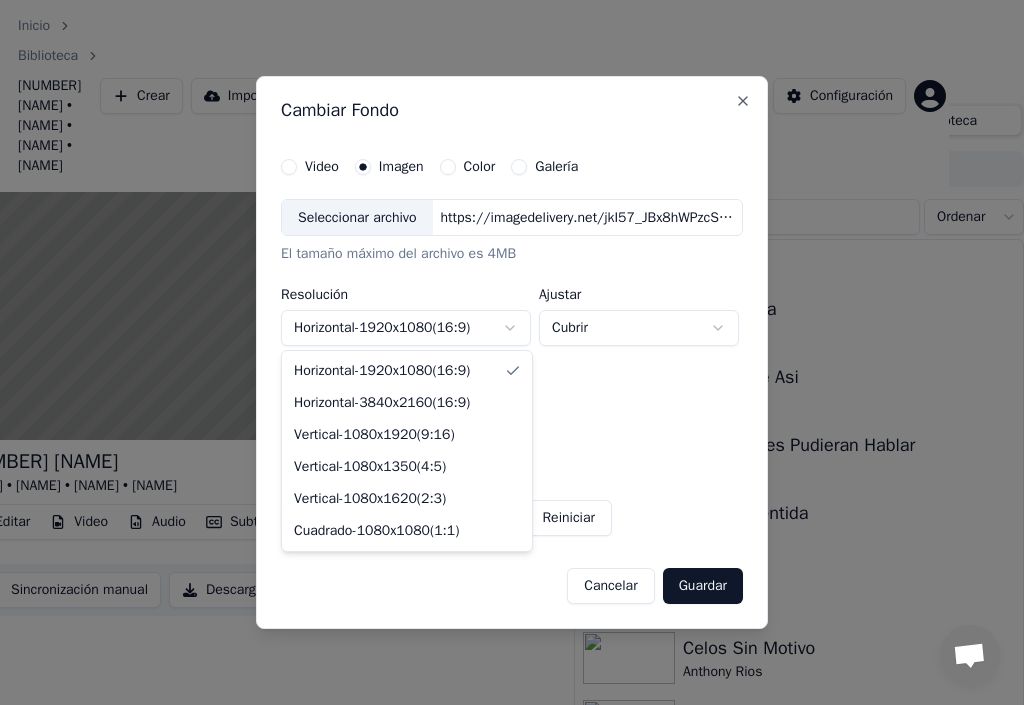 click on "**********" at bounding box center (445, 263) 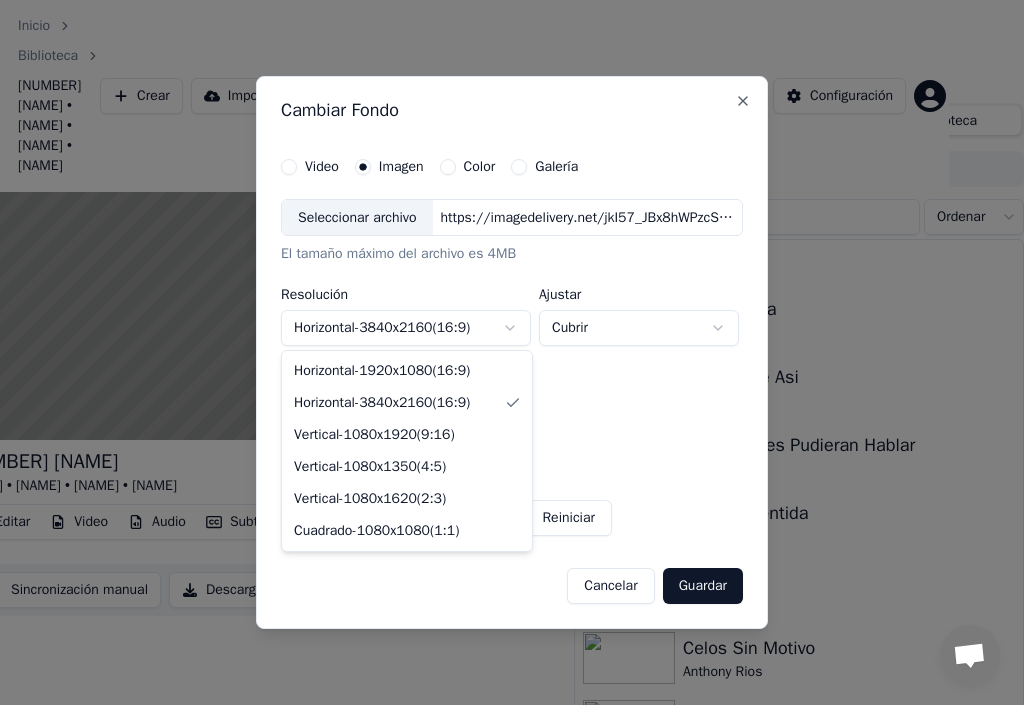 click on "**********" at bounding box center (445, 263) 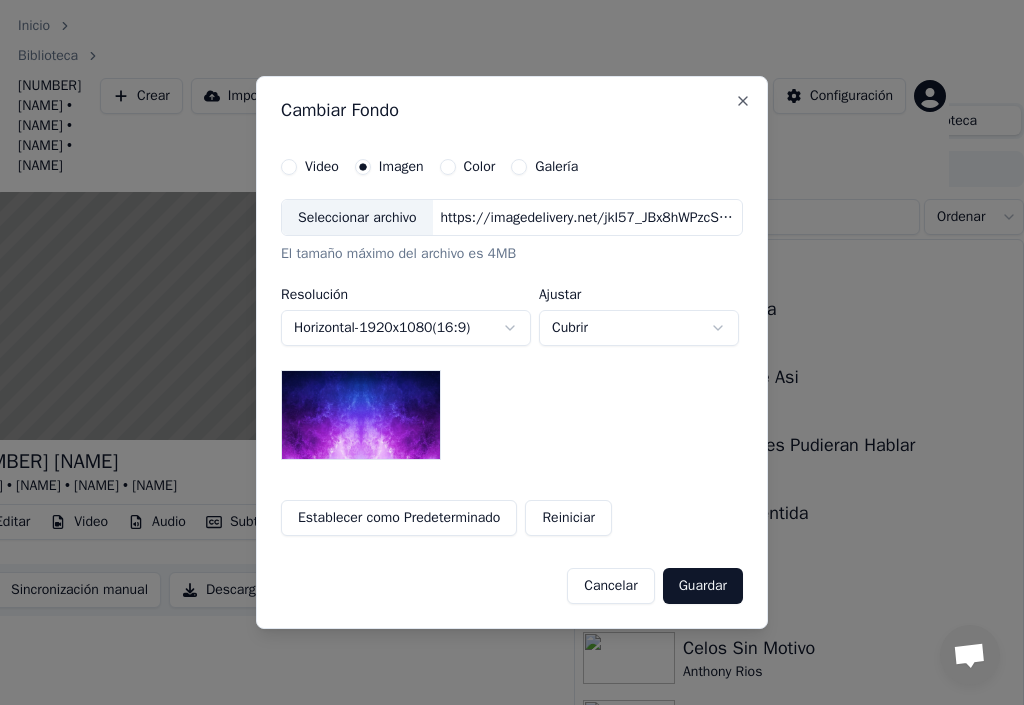 click on "Color" at bounding box center (448, 167) 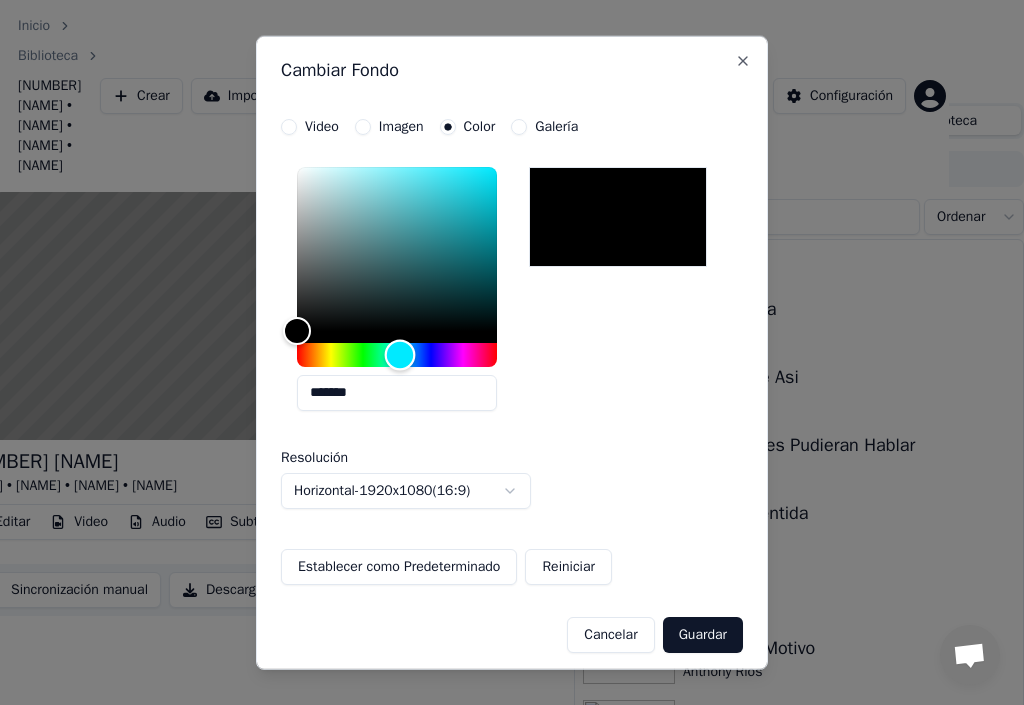 click at bounding box center [397, 354] 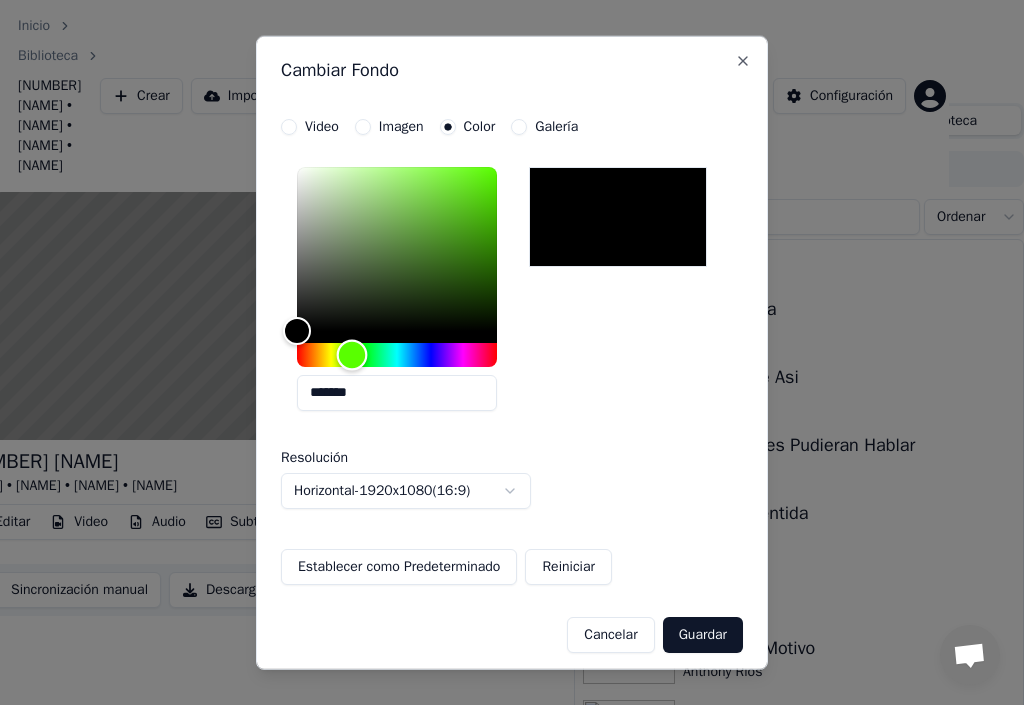 click at bounding box center [397, 354] 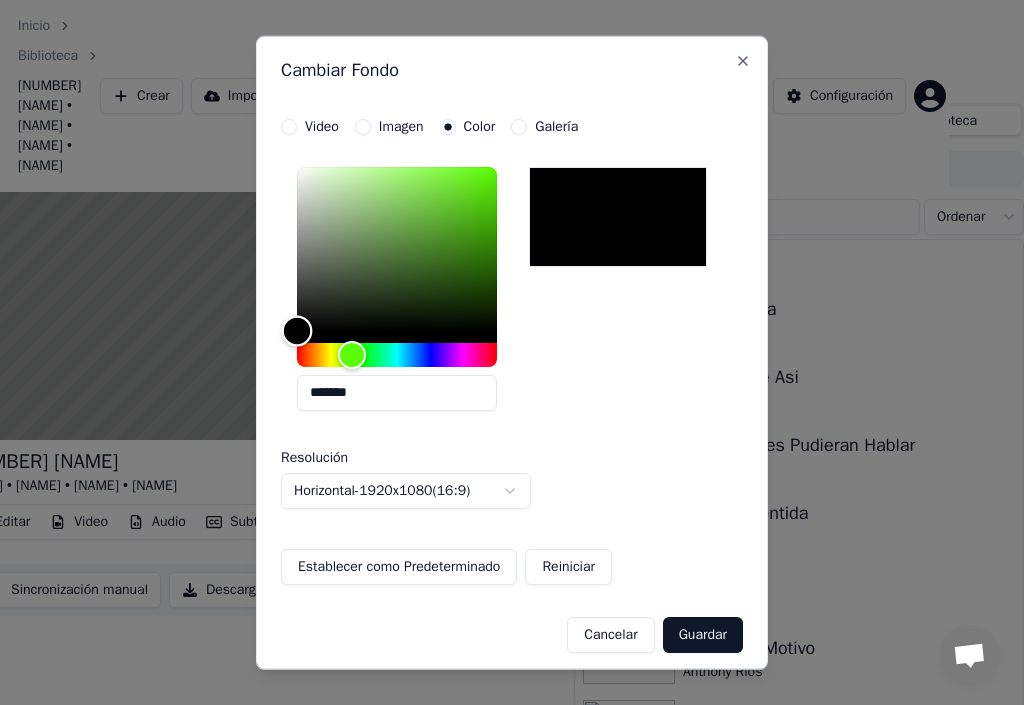 click at bounding box center (397, 248) 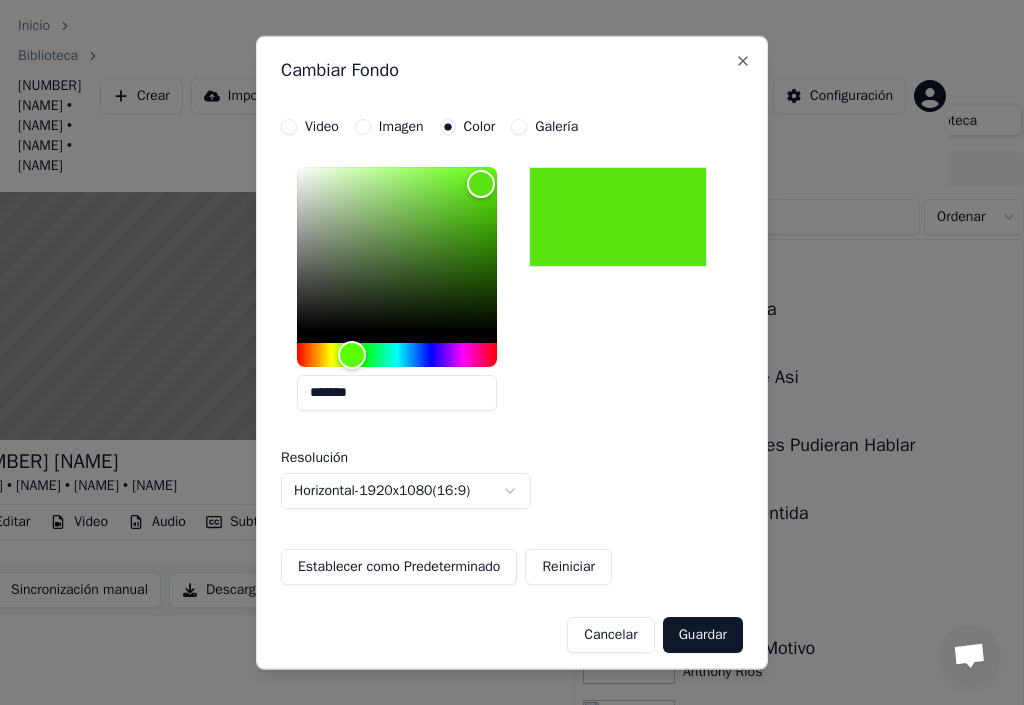 drag, startPoint x: 590, startPoint y: 57, endPoint x: 725, endPoint y: 96, distance: 140.52046 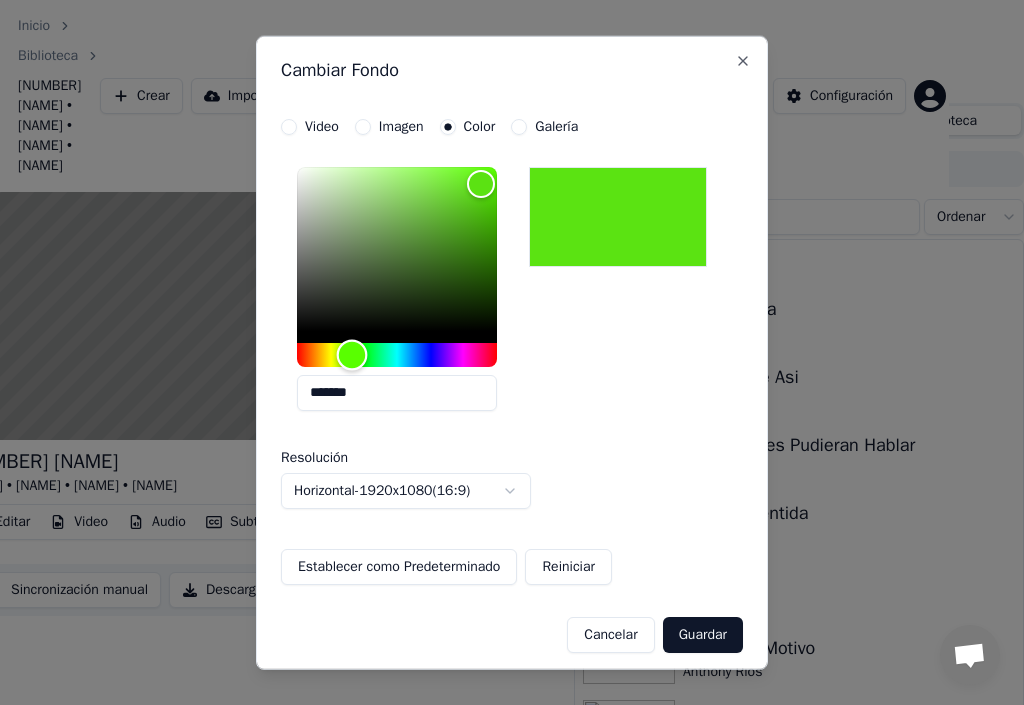 click at bounding box center [397, 354] 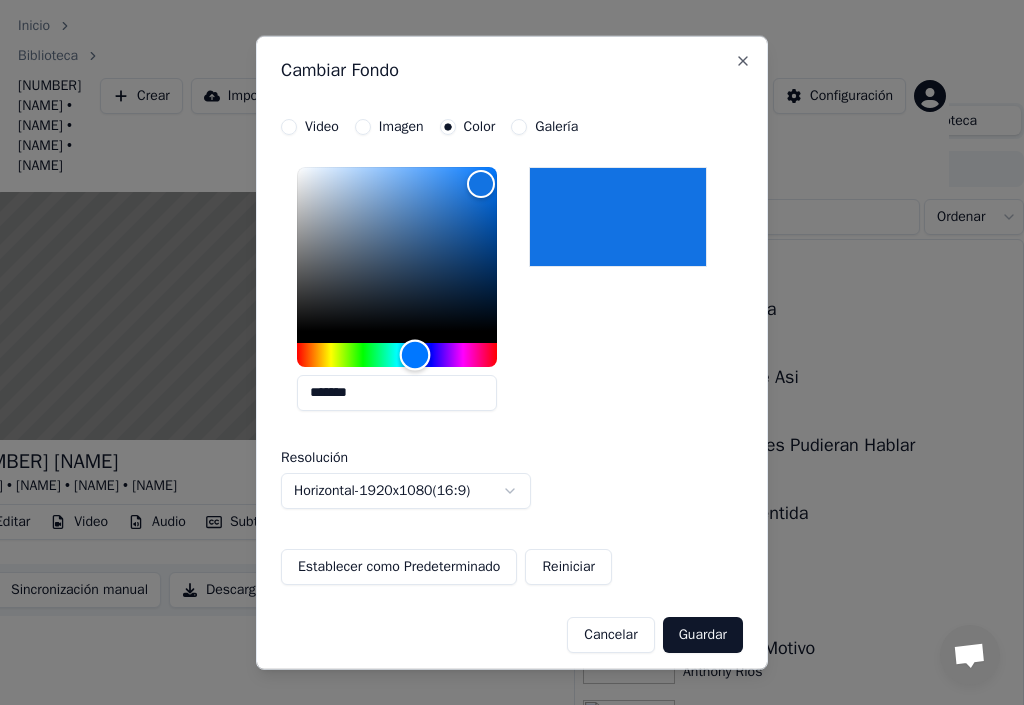 drag, startPoint x: 429, startPoint y: 360, endPoint x: 415, endPoint y: 368, distance: 16.124516 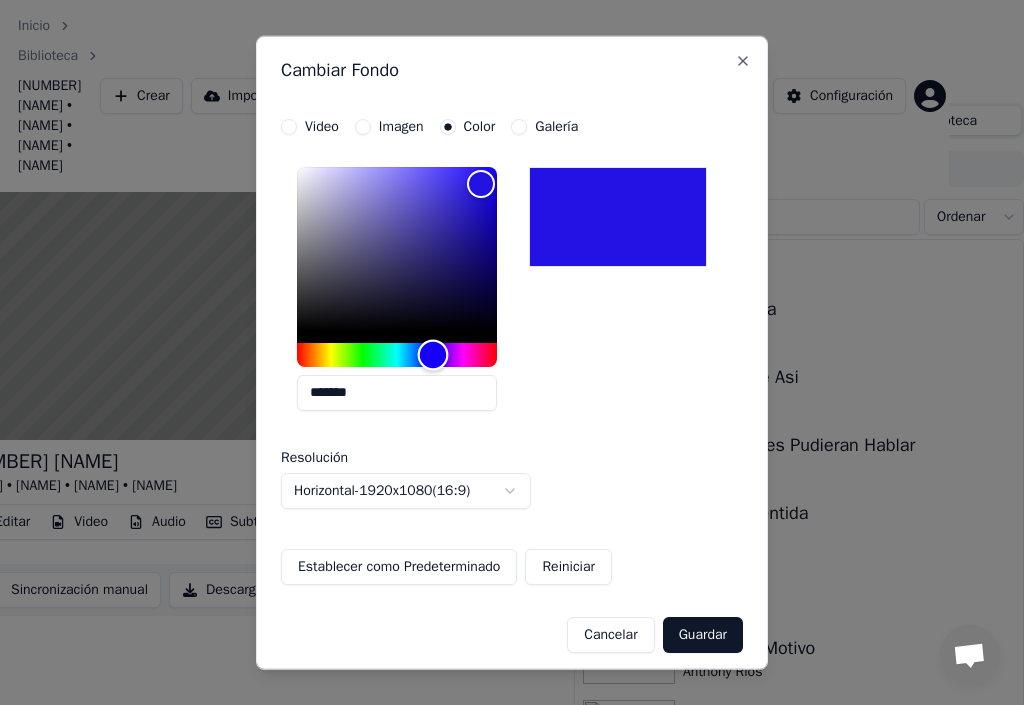 drag, startPoint x: 423, startPoint y: 352, endPoint x: 433, endPoint y: 336, distance: 18.867962 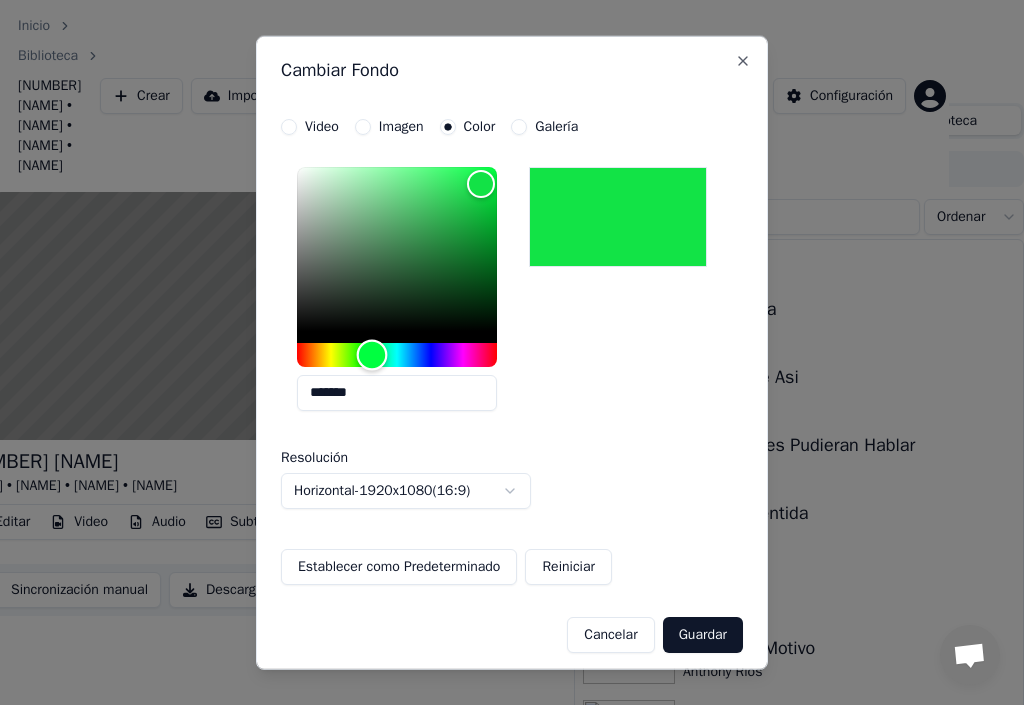 type on "*******" 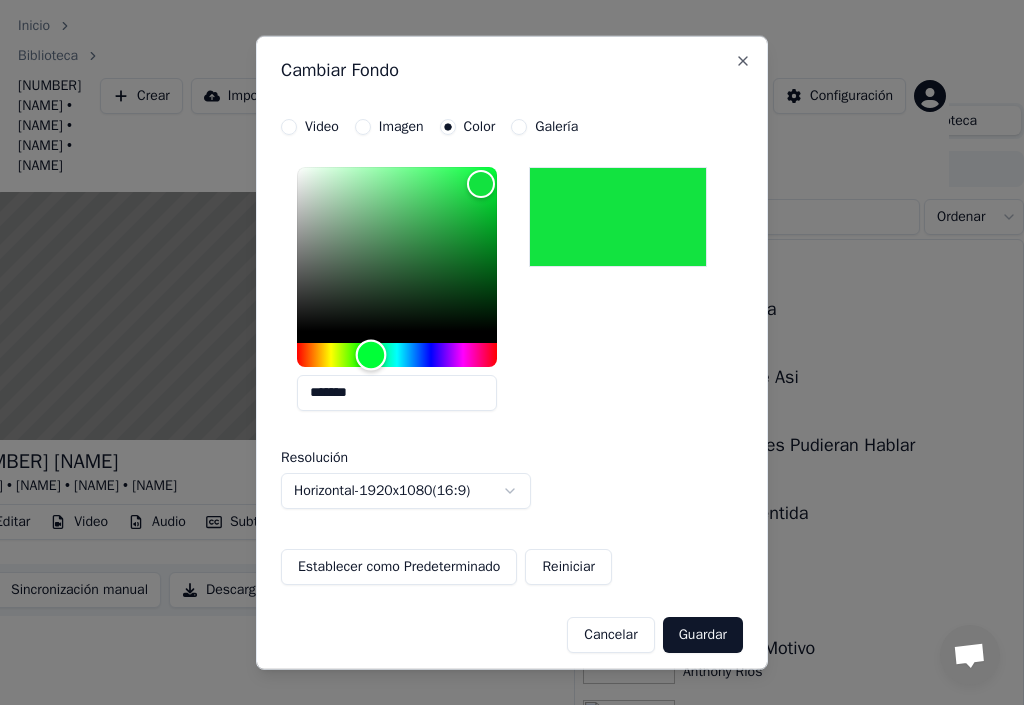 drag, startPoint x: 437, startPoint y: 352, endPoint x: 371, endPoint y: 345, distance: 66.37017 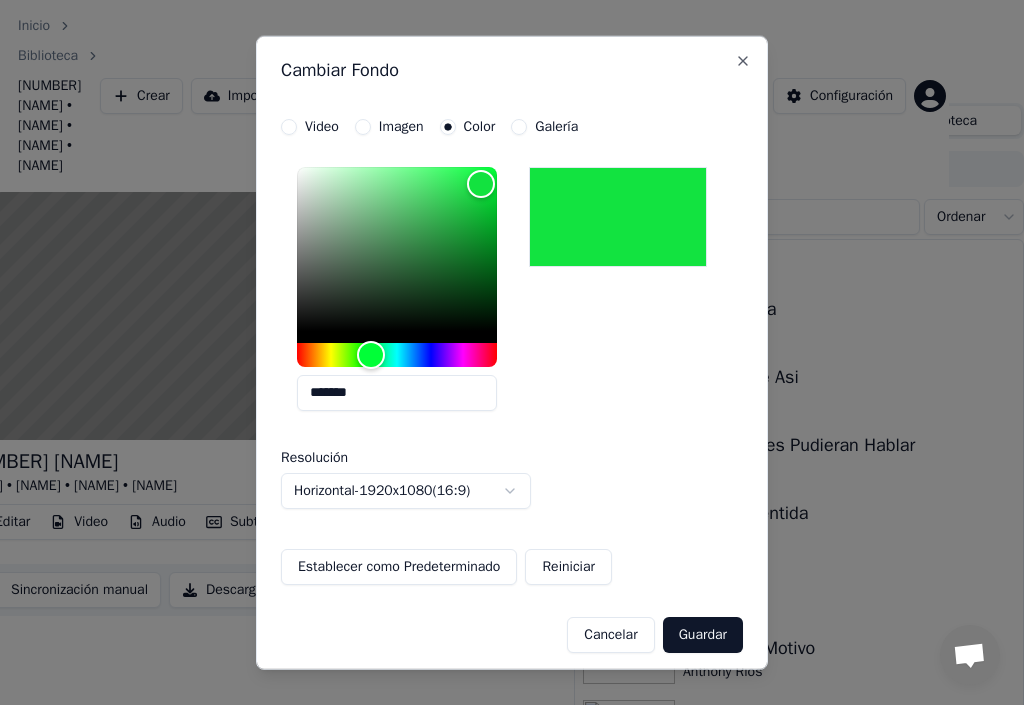 click on "Establecer como Predeterminado" at bounding box center [399, 566] 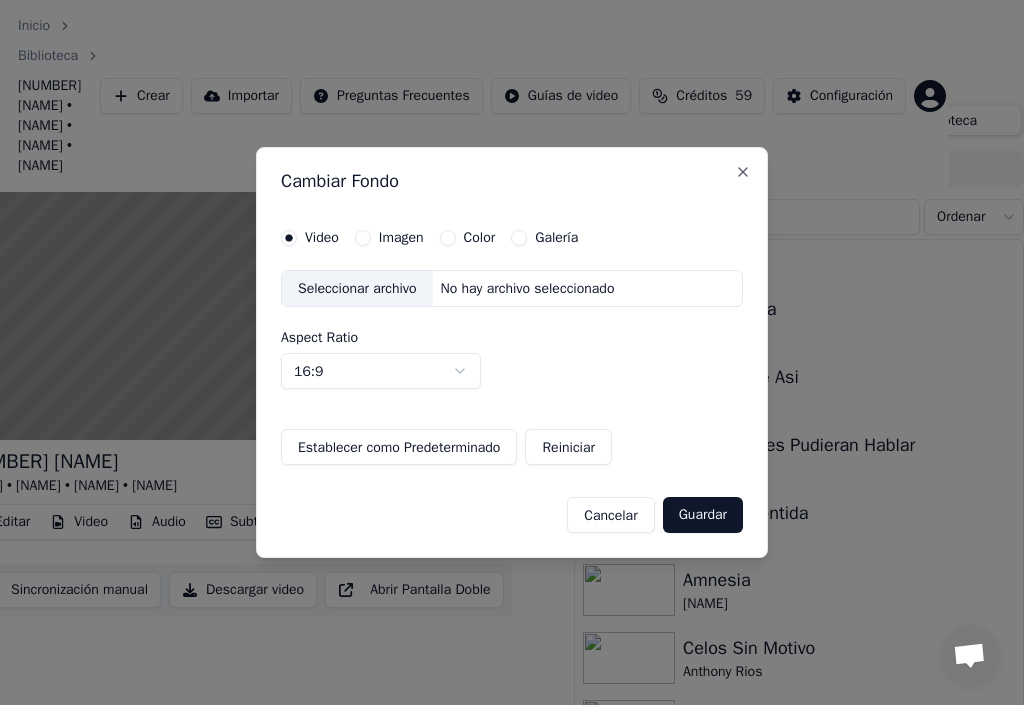 click on "Guardar" at bounding box center (703, 515) 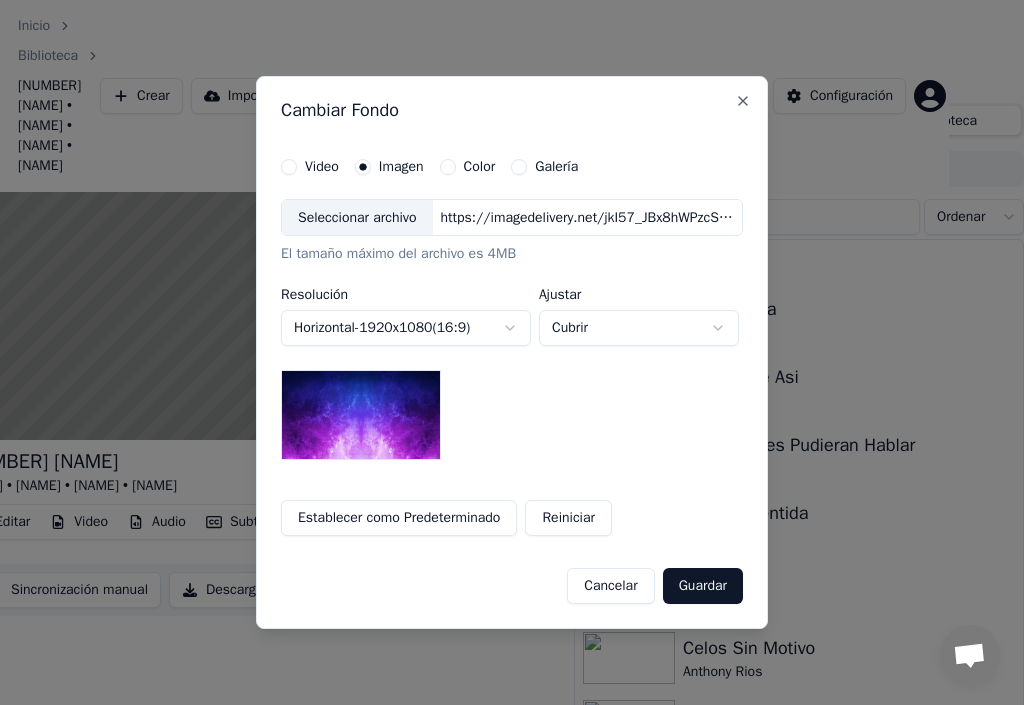 click on "Galería" at bounding box center [519, 167] 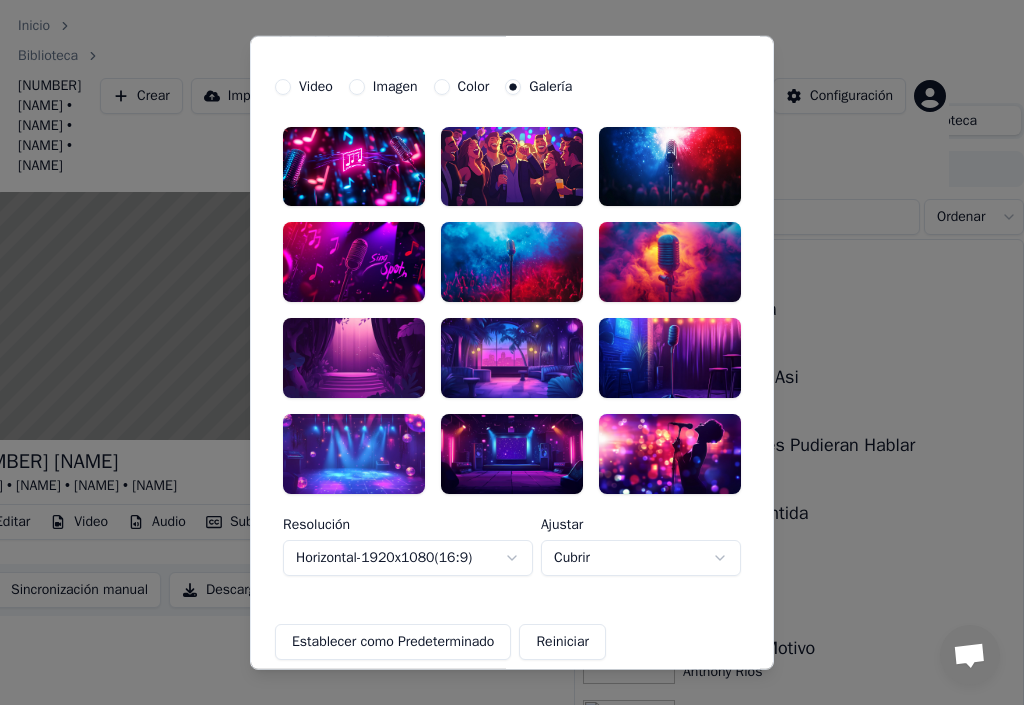scroll, scrollTop: 23, scrollLeft: 0, axis: vertical 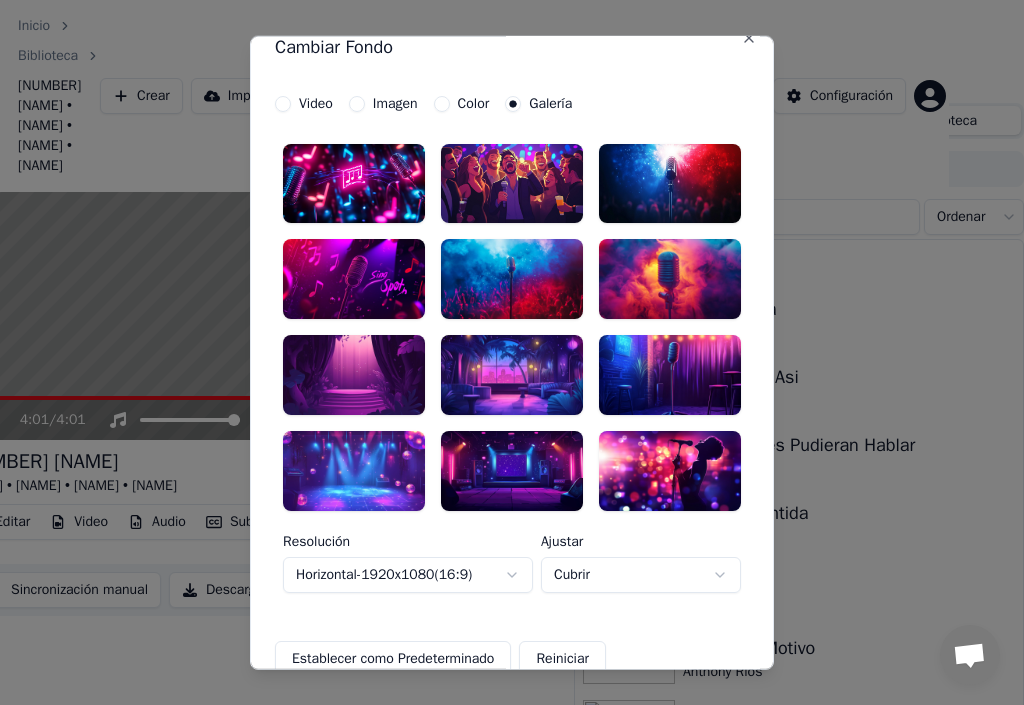 click at bounding box center [512, 327] 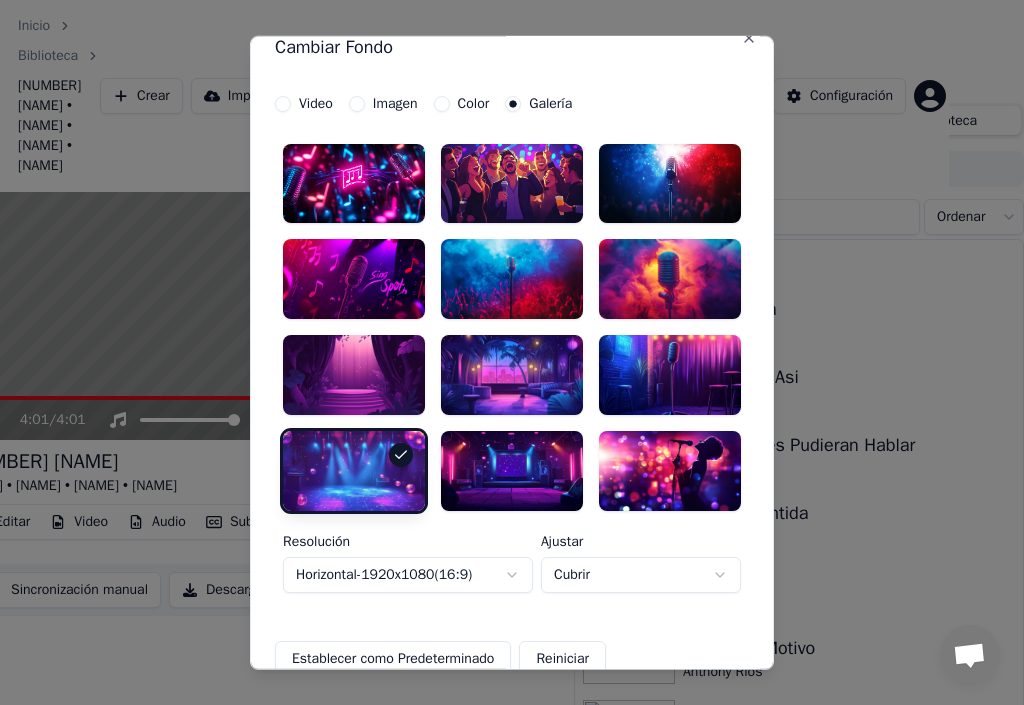 scroll, scrollTop: 0, scrollLeft: 0, axis: both 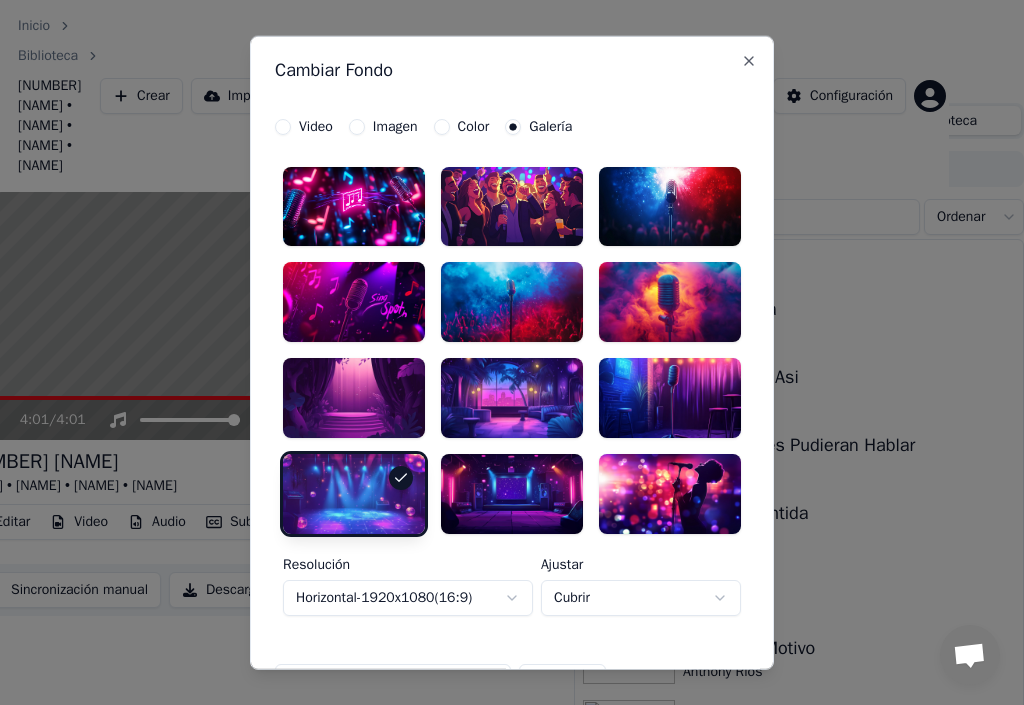 click at bounding box center [512, 494] 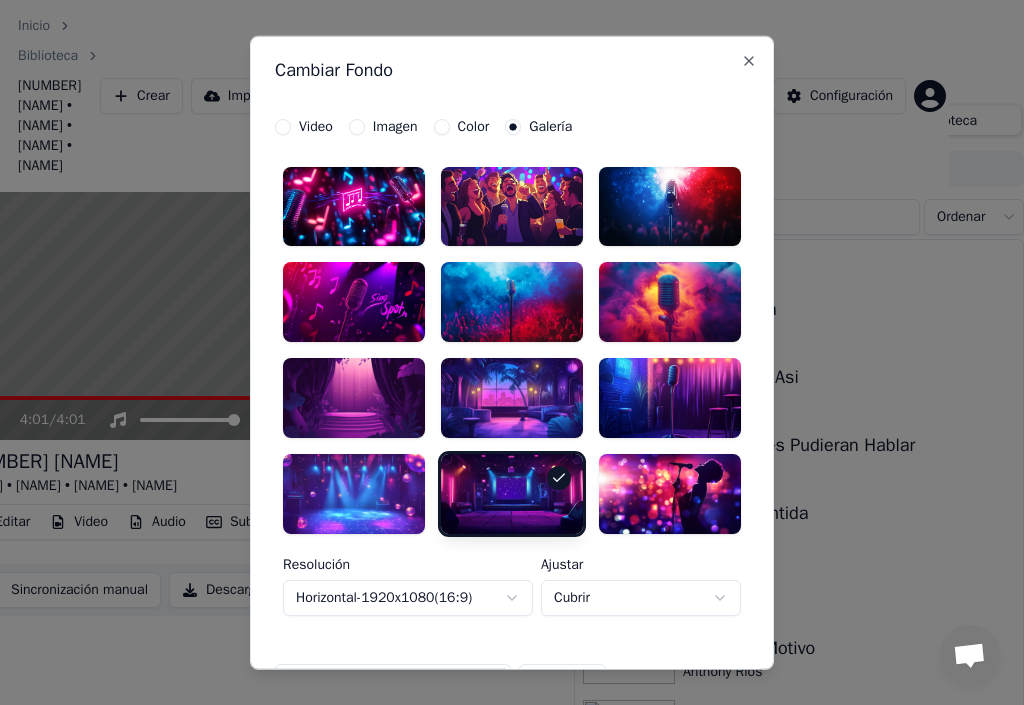 click at bounding box center [512, 494] 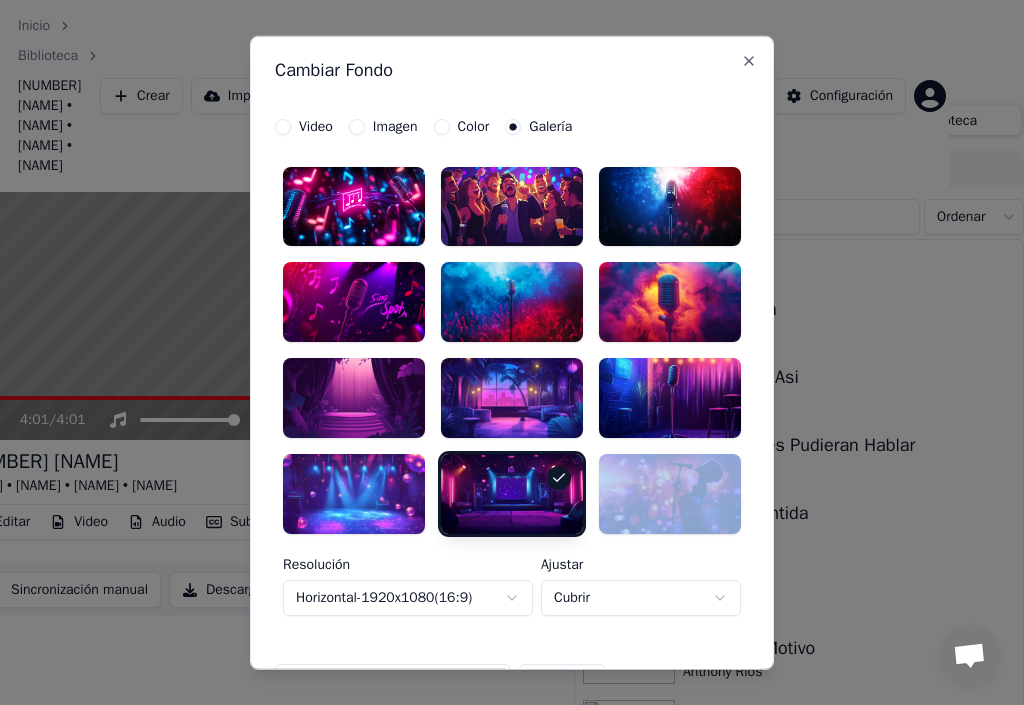 click at bounding box center (512, 494) 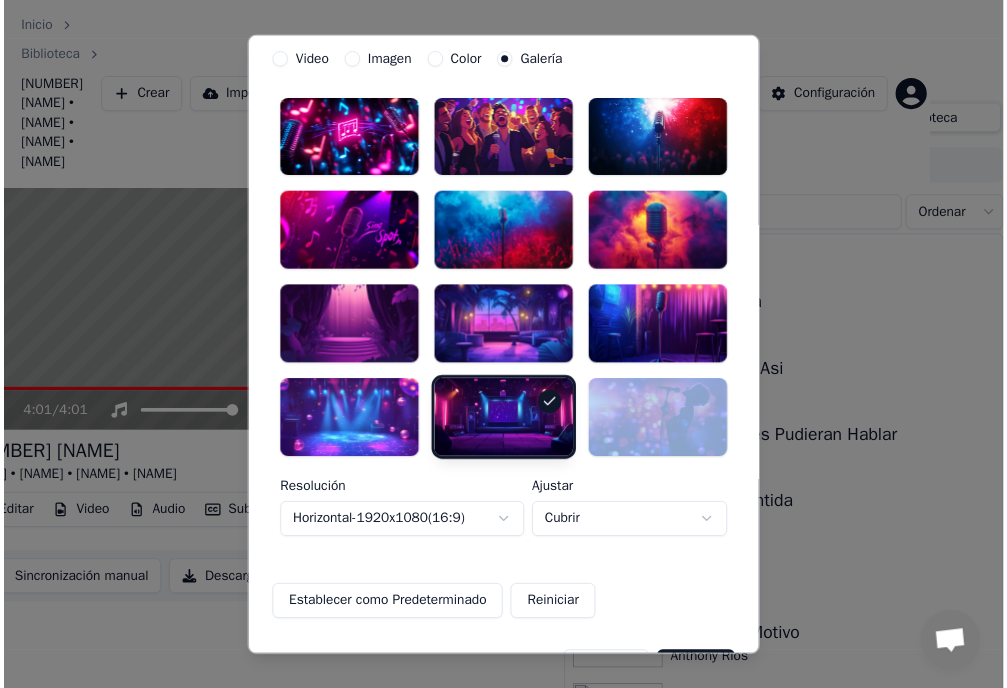 scroll, scrollTop: 123, scrollLeft: 0, axis: vertical 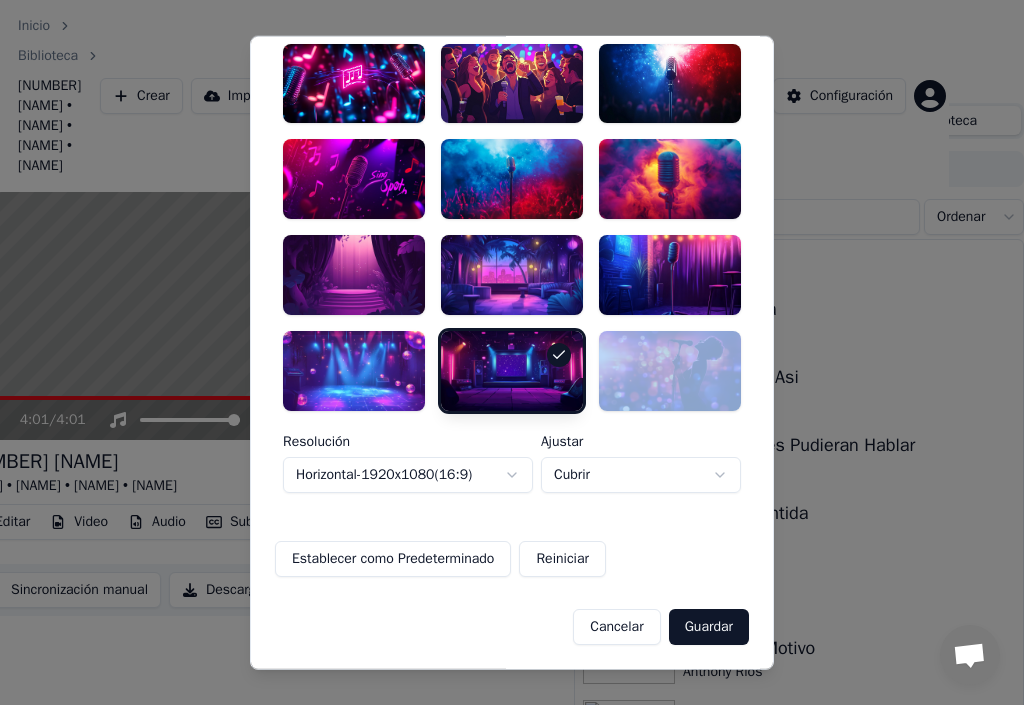 click at bounding box center [512, 371] 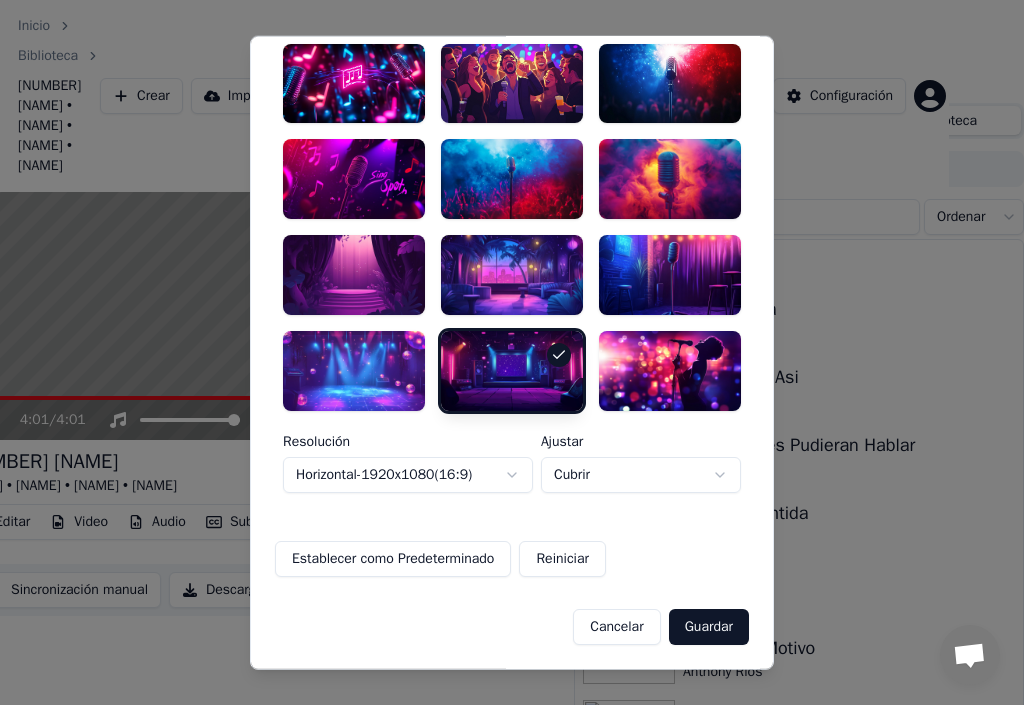 click on "Guardar" at bounding box center (709, 627) 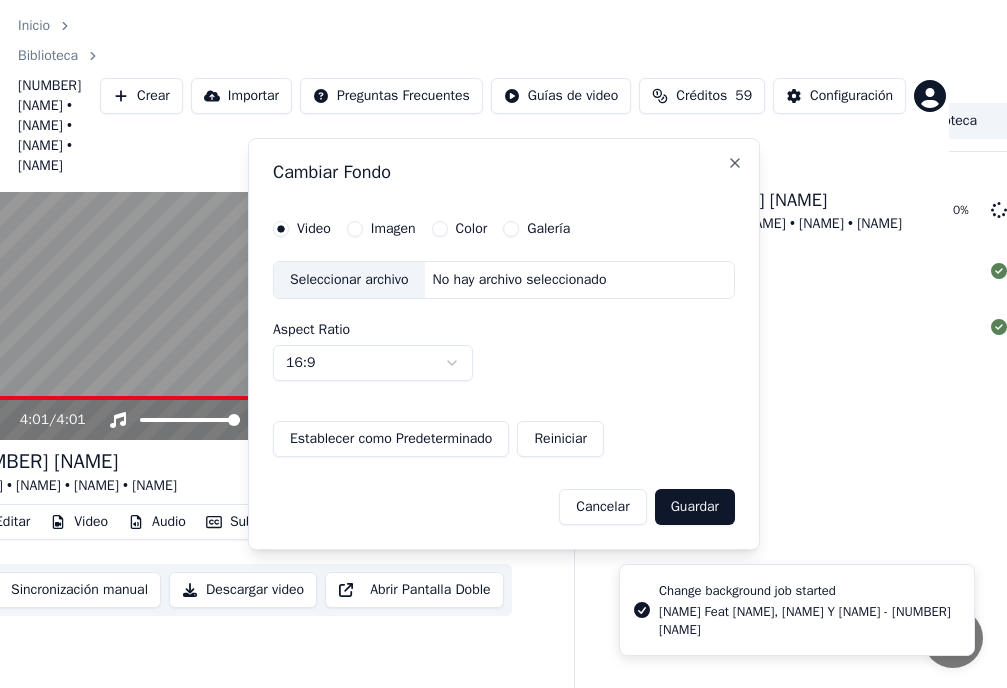 scroll, scrollTop: 0, scrollLeft: 0, axis: both 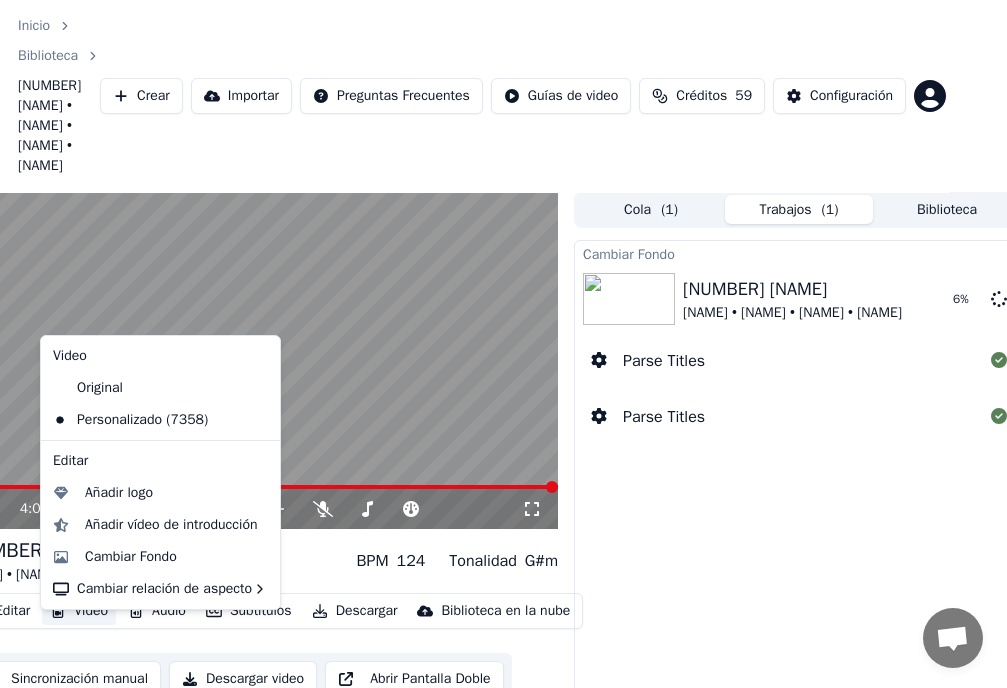 click on "Video" at bounding box center (79, 611) 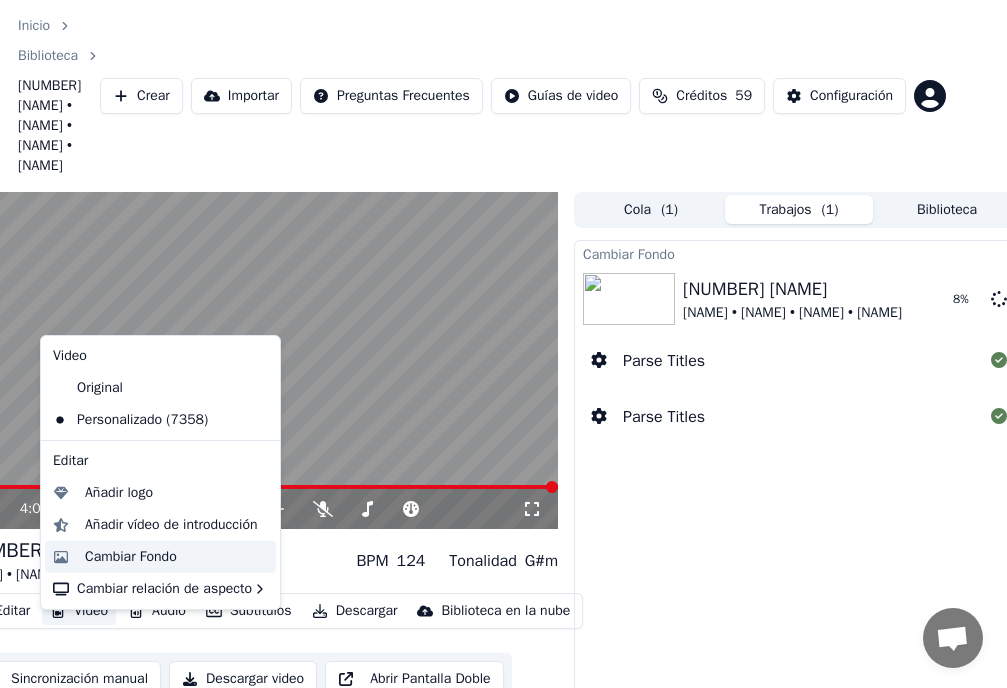 click on "Cambiar Fondo" at bounding box center [131, 557] 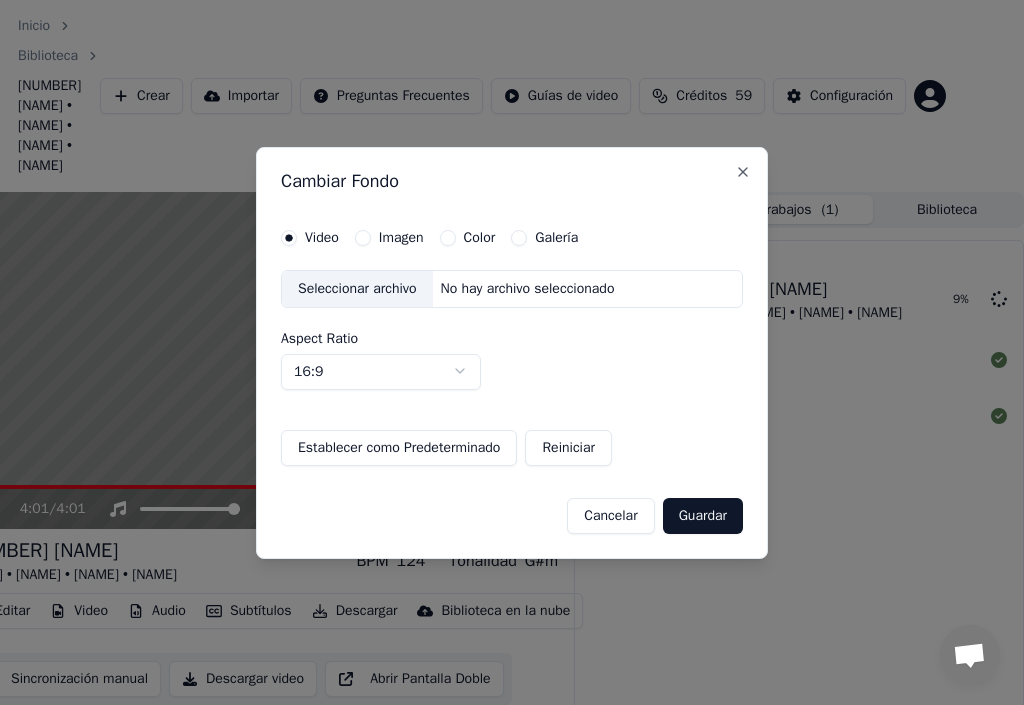 click on "Galería" at bounding box center (544, 238) 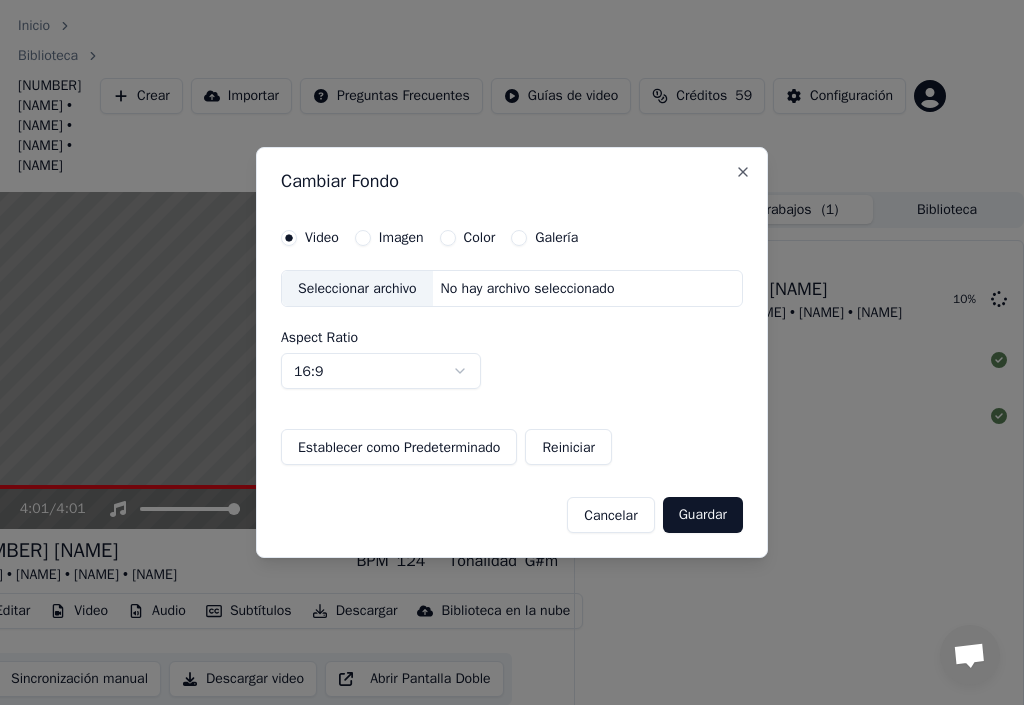 click on "Galería" at bounding box center [519, 238] 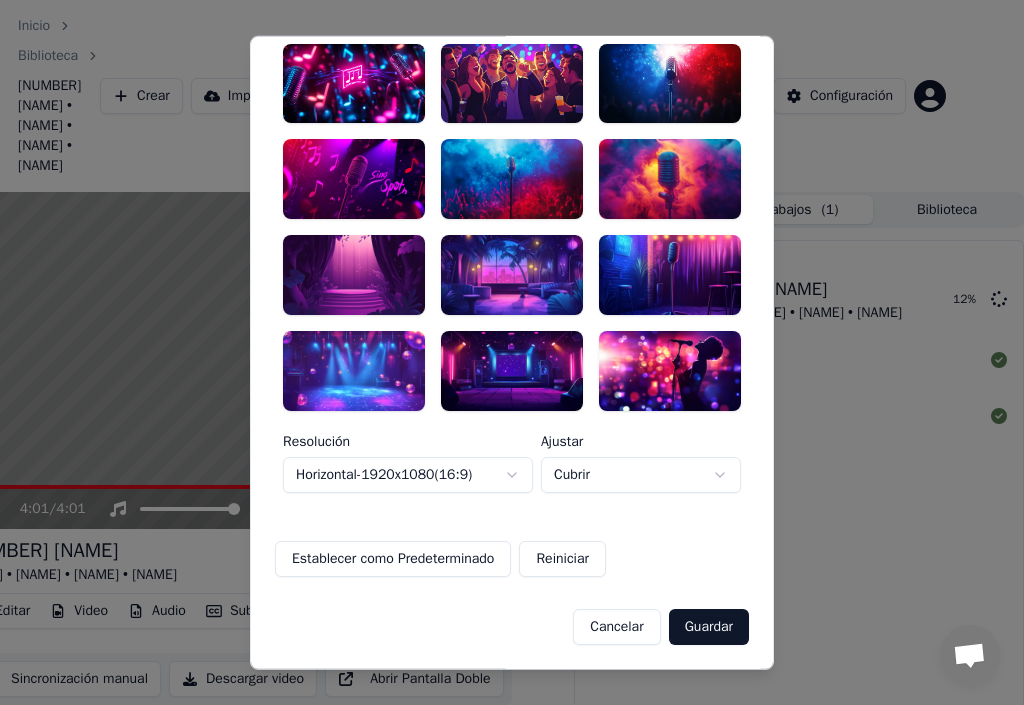 scroll, scrollTop: 23, scrollLeft: 0, axis: vertical 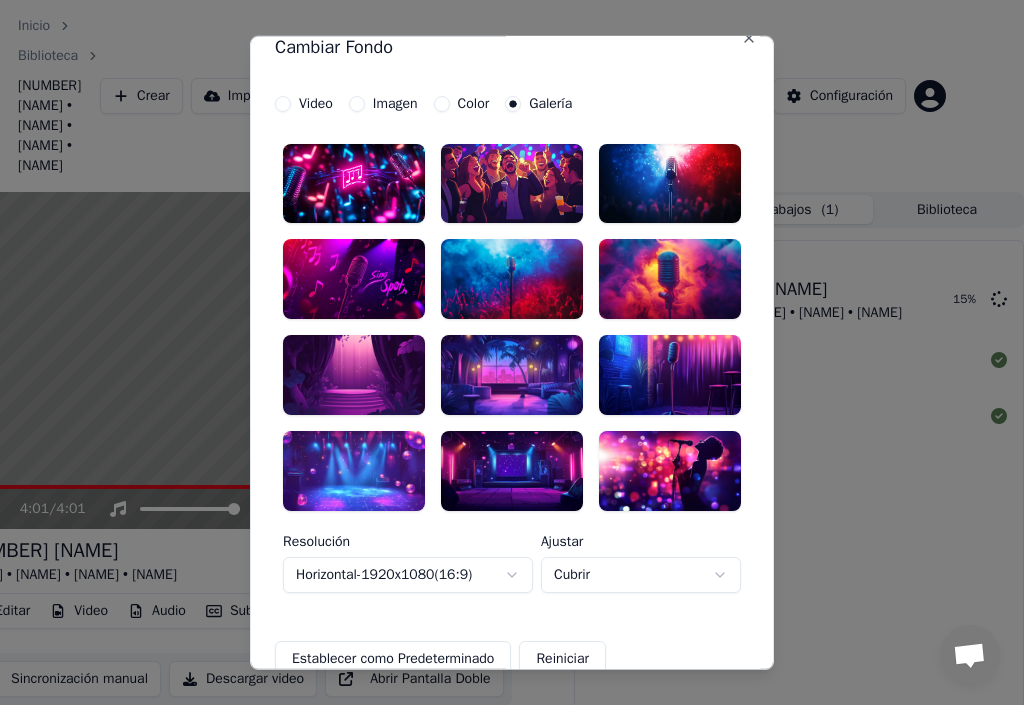 click at bounding box center [670, 471] 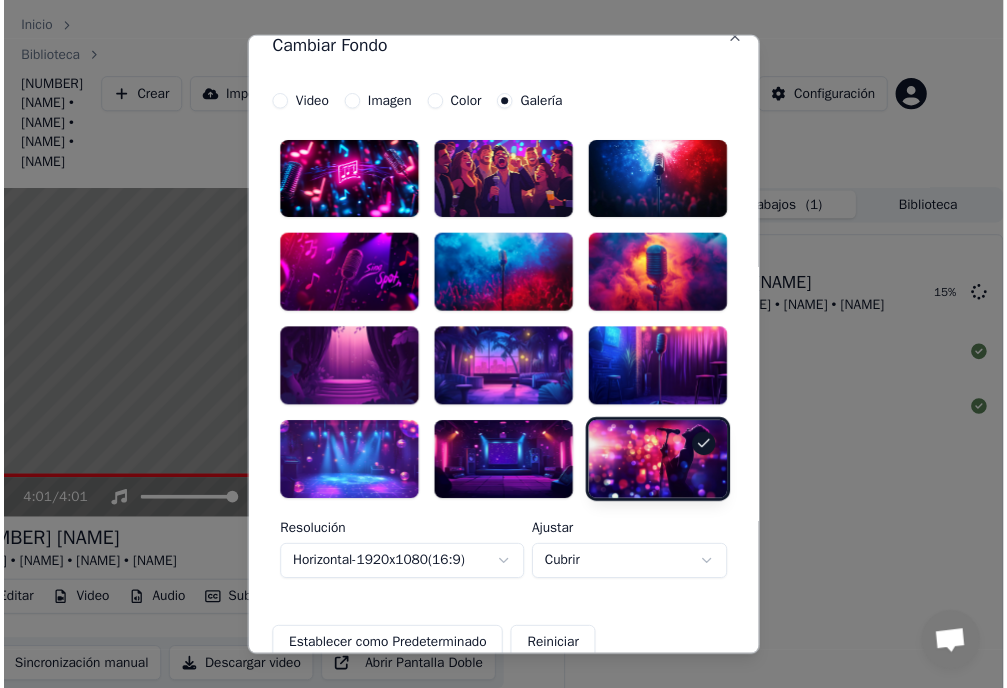scroll, scrollTop: 123, scrollLeft: 0, axis: vertical 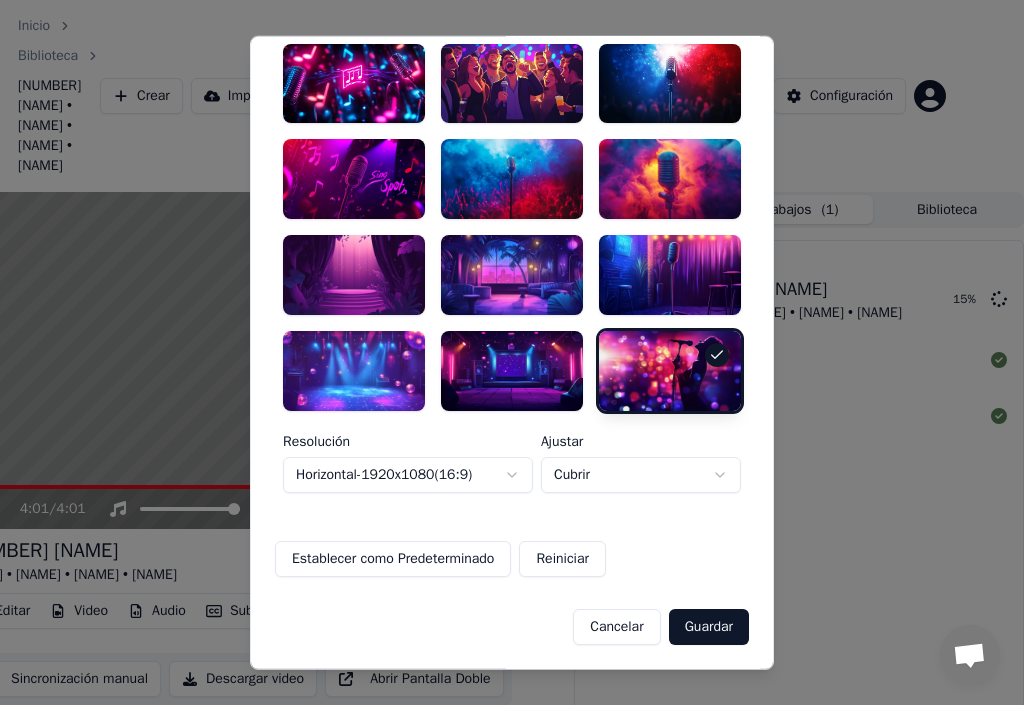 click at bounding box center (354, 371) 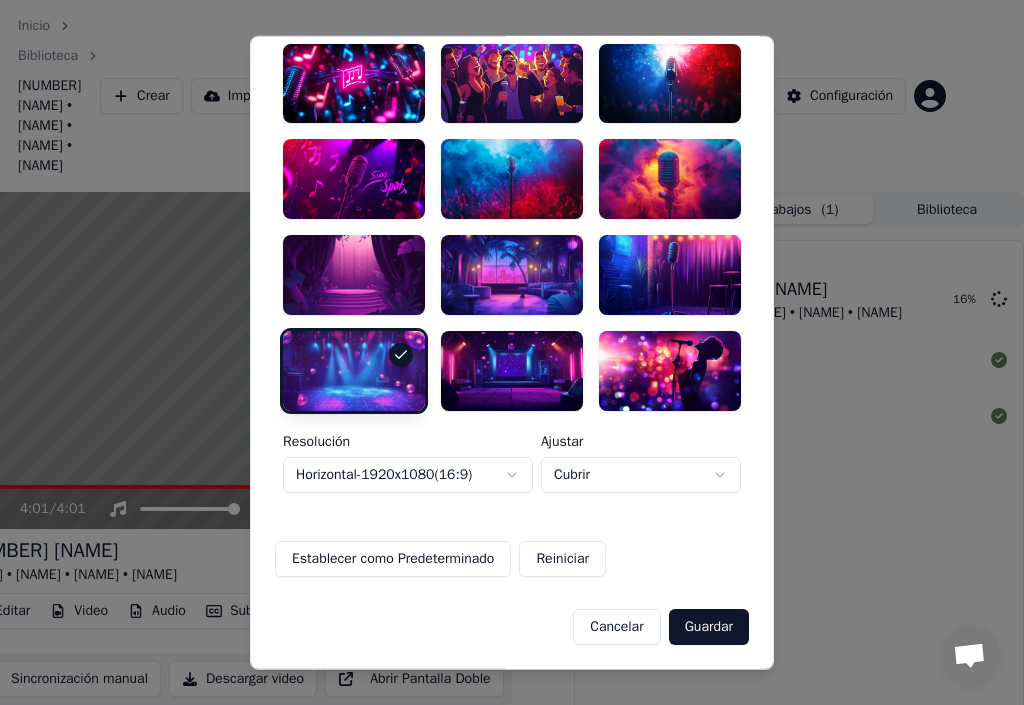 click at bounding box center [670, 371] 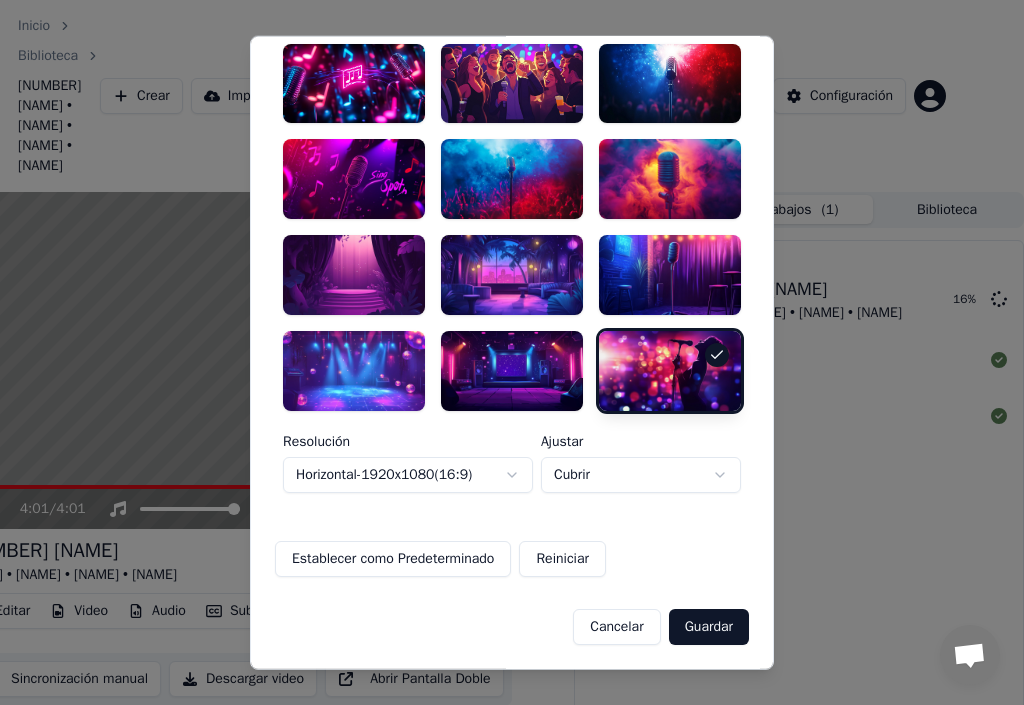 click on "Guardar" at bounding box center (709, 627) 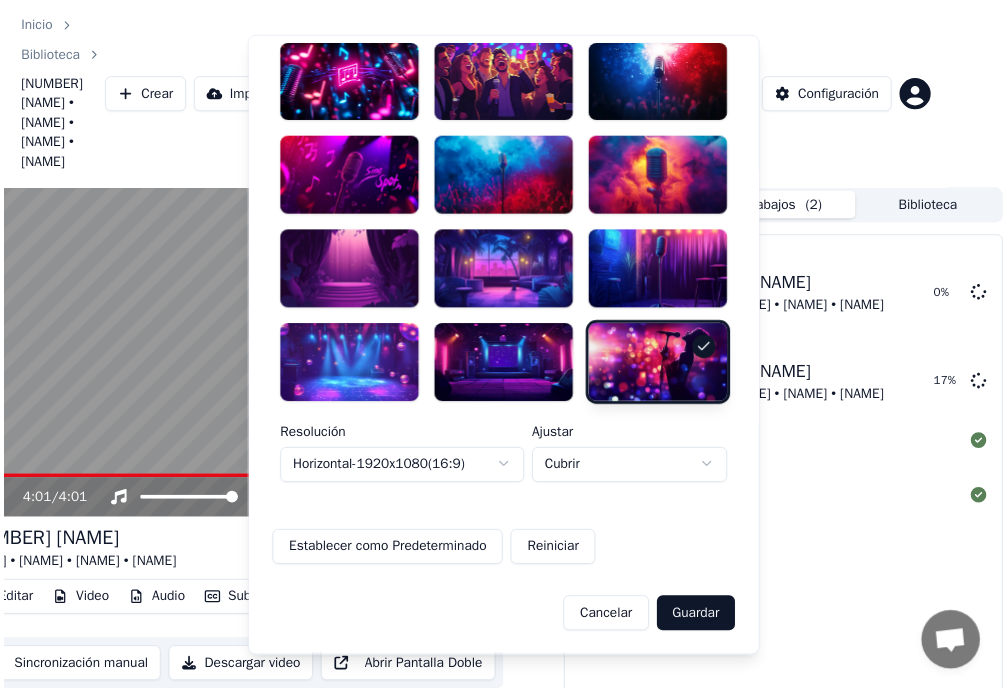 scroll, scrollTop: 0, scrollLeft: 0, axis: both 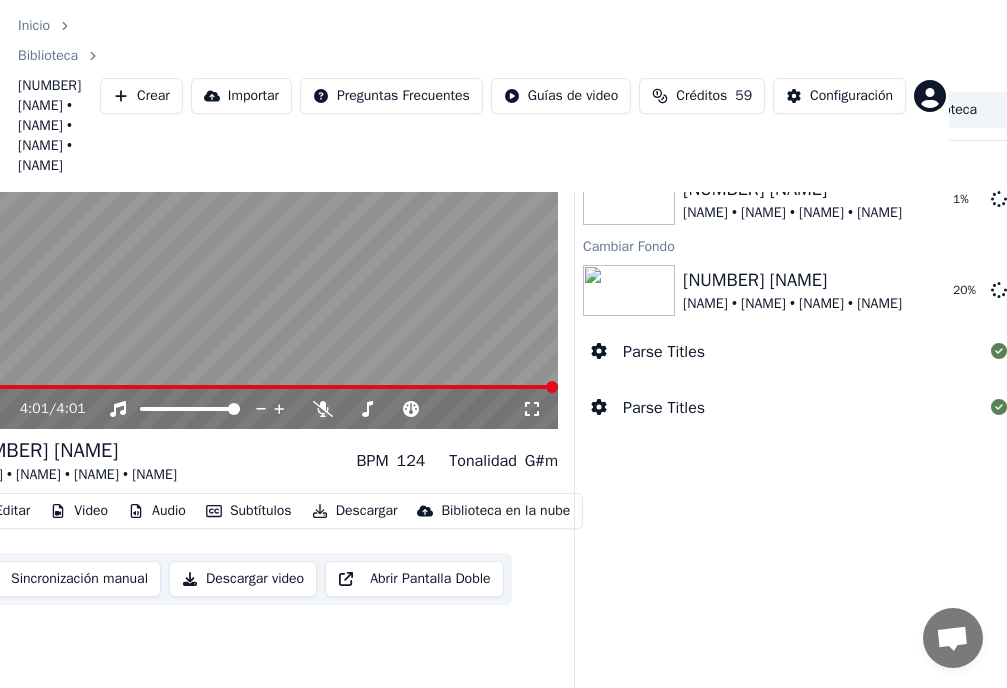 click on "Video" at bounding box center [79, 511] 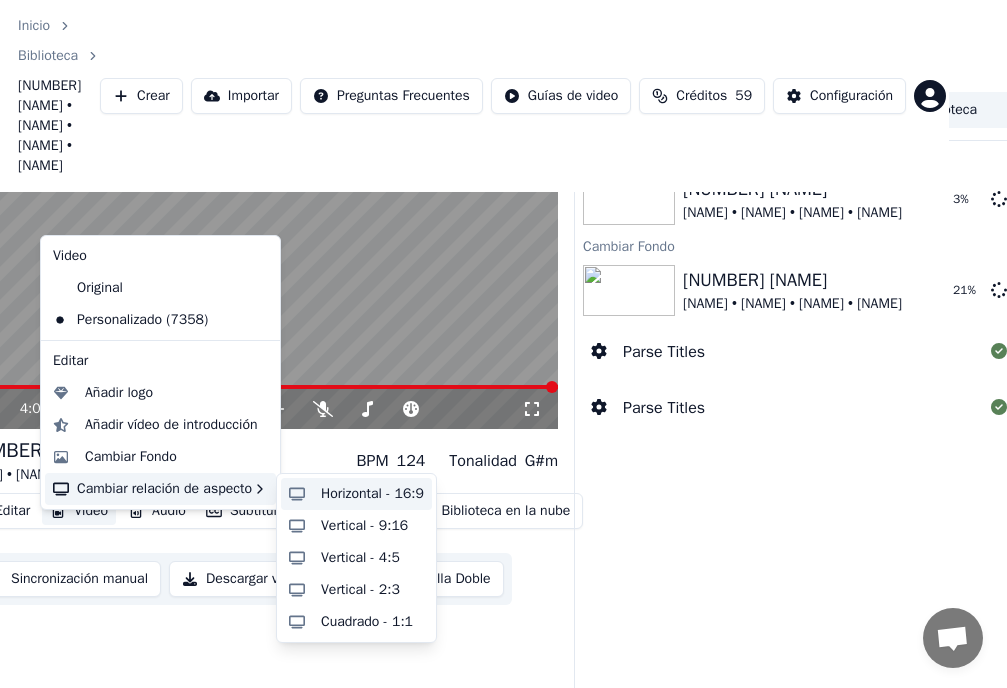 click on "Horizontal - 16:9" at bounding box center (372, 494) 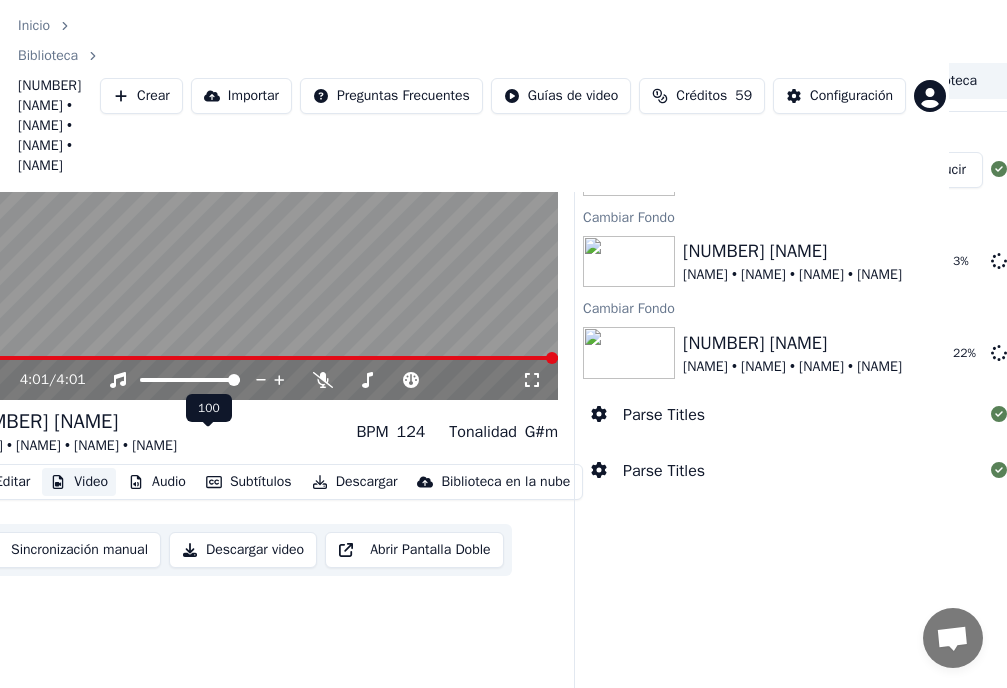 scroll, scrollTop: 171, scrollLeft: 58, axis: both 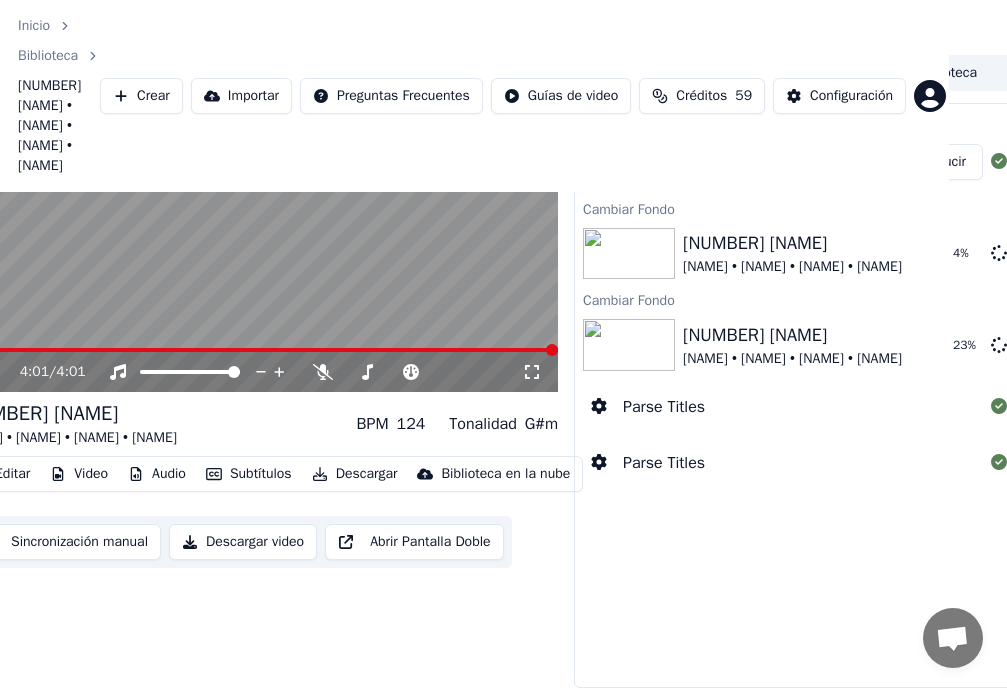 click on "Video" at bounding box center [79, 474] 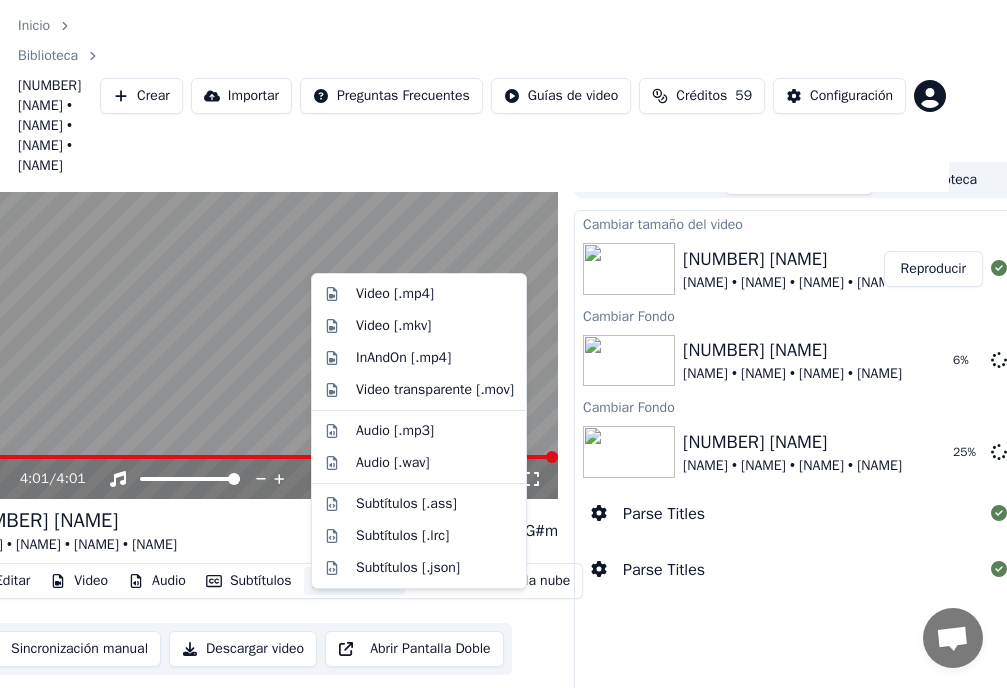 scroll, scrollTop: 0, scrollLeft: 58, axis: horizontal 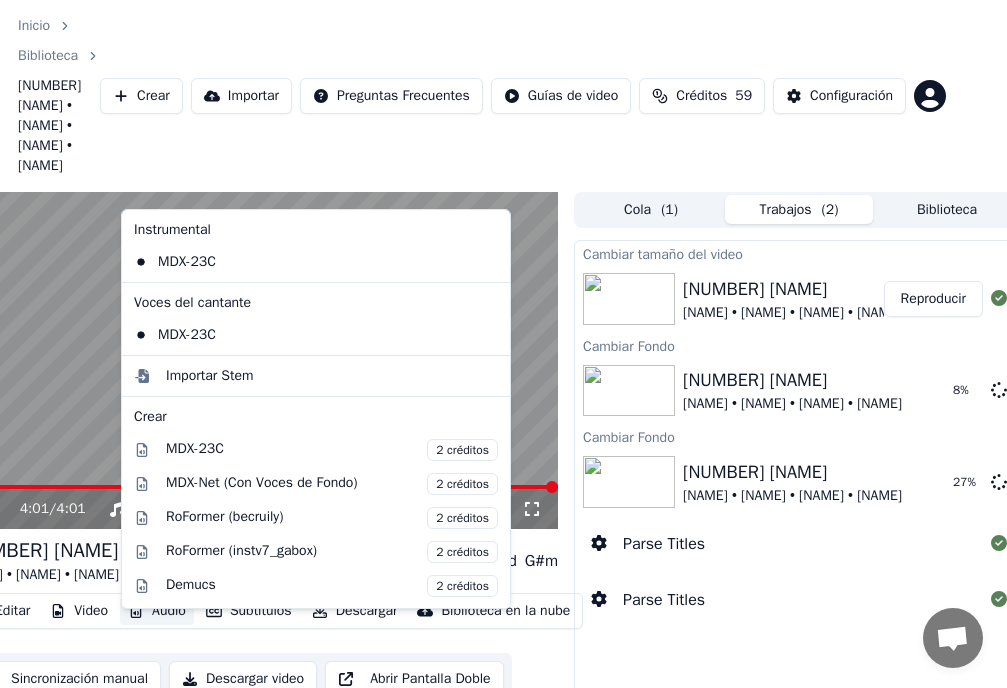 click on "Reproducir" at bounding box center (933, 299) 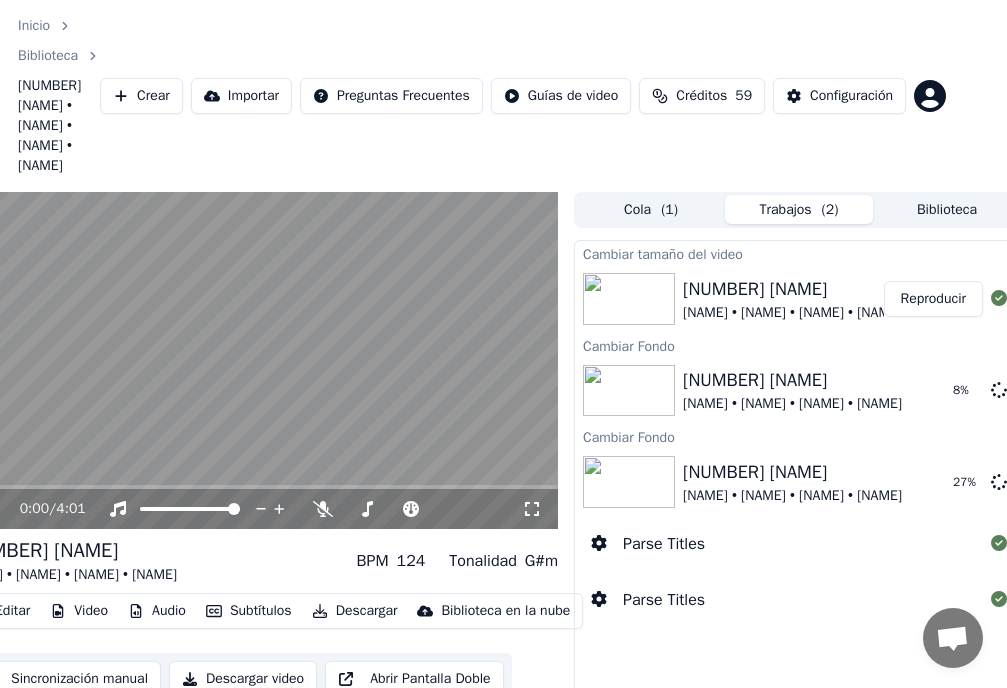 click on "Reproducir" at bounding box center (933, 299) 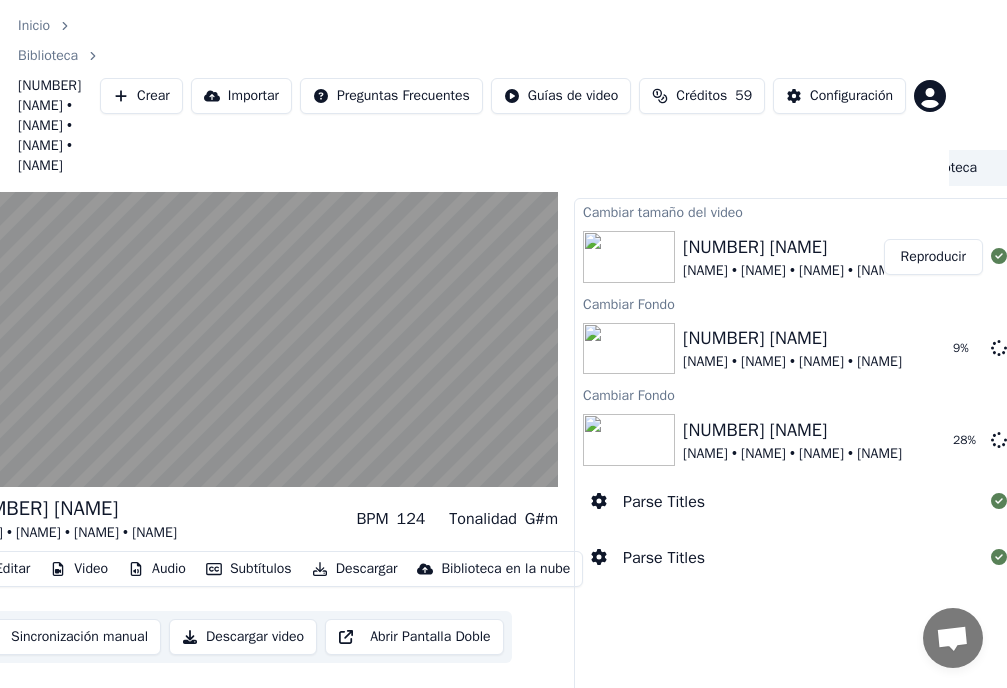 scroll, scrollTop: 0, scrollLeft: 58, axis: horizontal 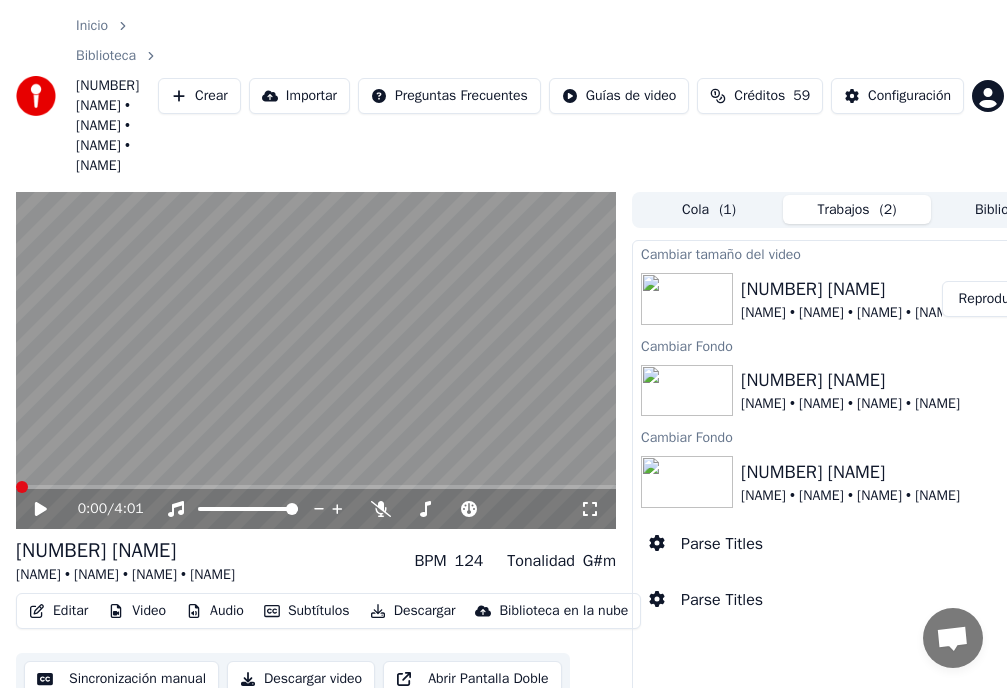click on "Trabajos ( 2 )" at bounding box center (857, 209) 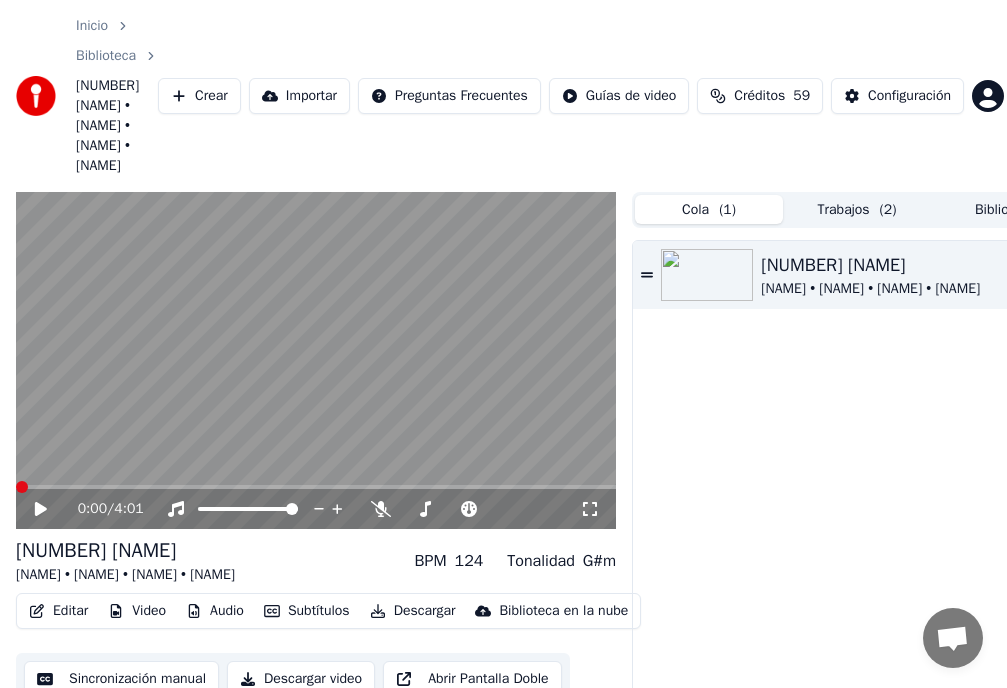 click on "Cola ( 1 )" at bounding box center [709, 209] 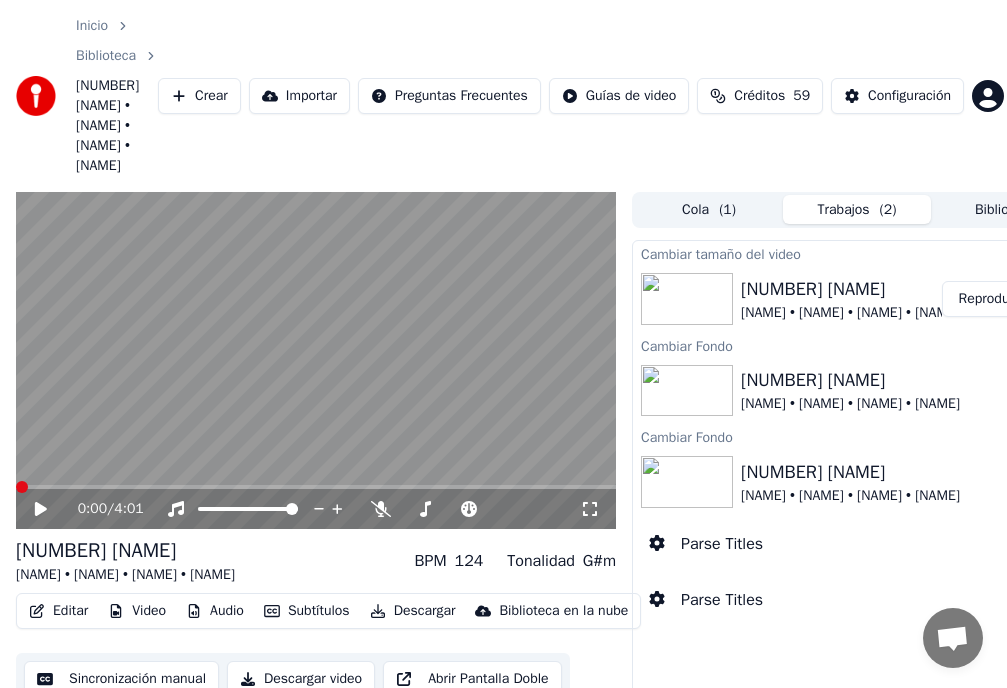click on "Créditos" at bounding box center (759, 96) 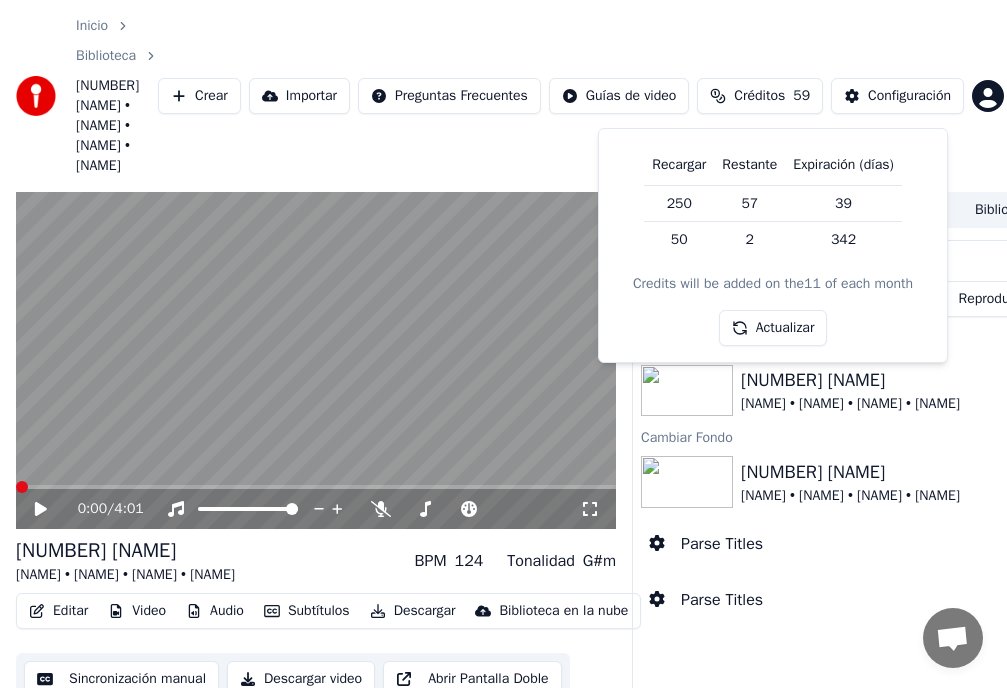 click on "Actualizar" at bounding box center (773, 328) 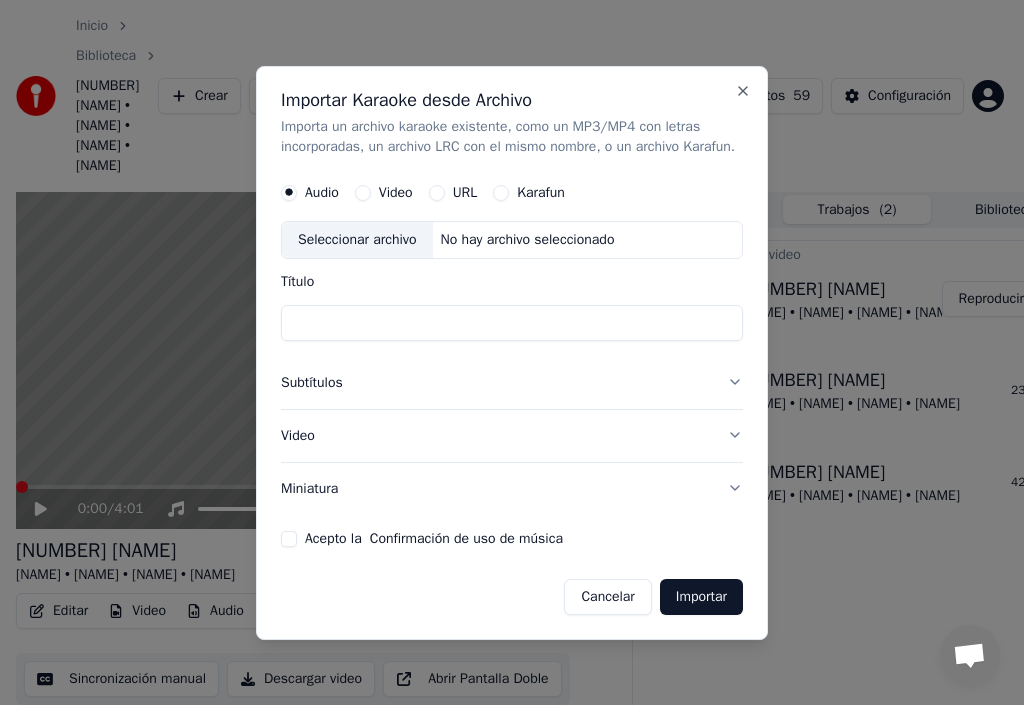 click on "Acepto la   Confirmación de uso de música" at bounding box center [289, 538] 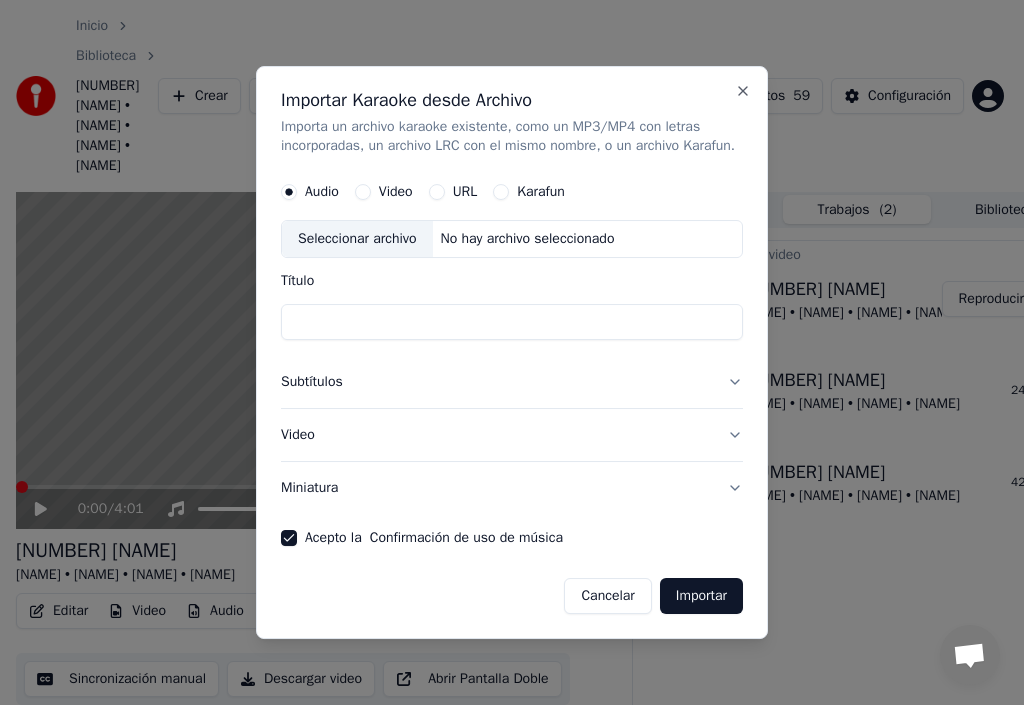 click on "Video" at bounding box center [363, 193] 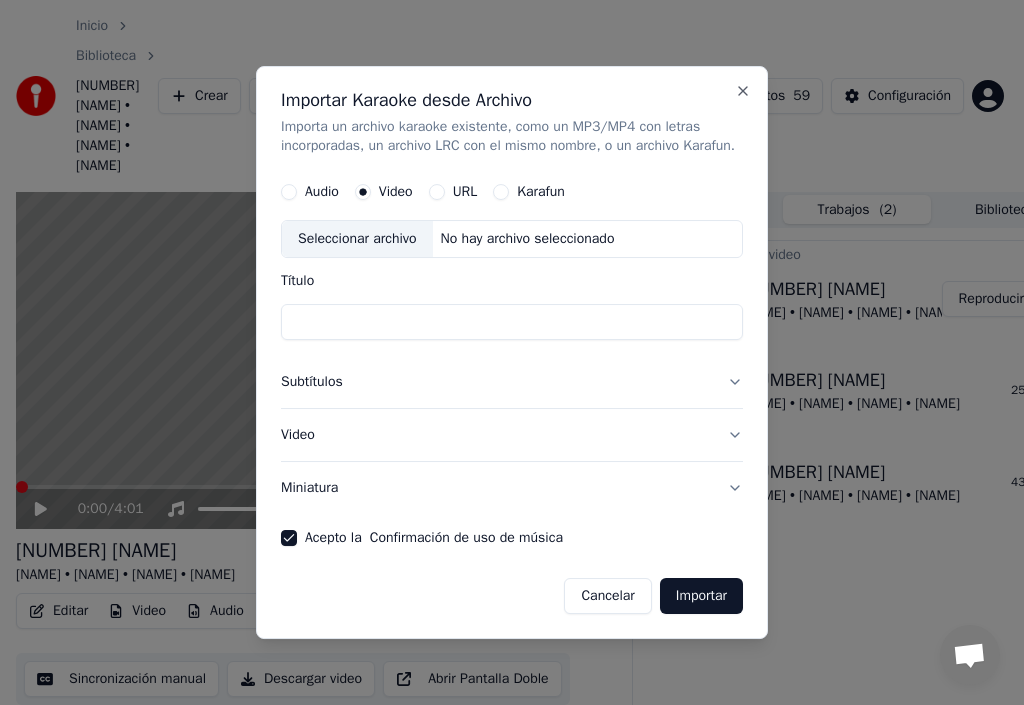click on "Subtítulos" at bounding box center (512, 383) 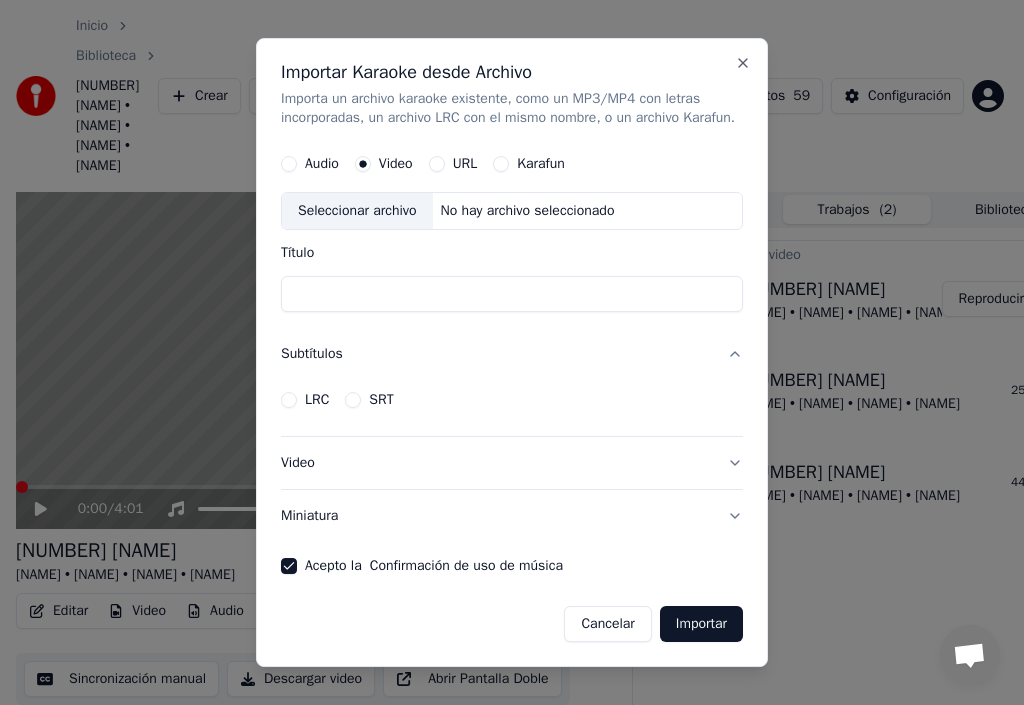 click on "LRC" at bounding box center [289, 400] 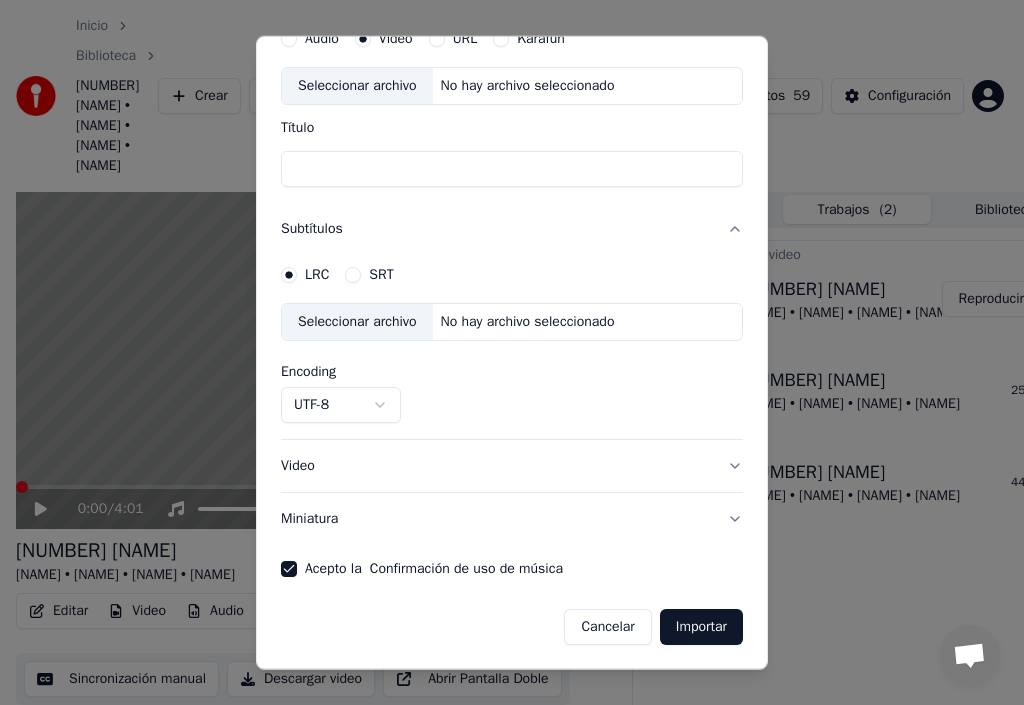 scroll, scrollTop: 143, scrollLeft: 0, axis: vertical 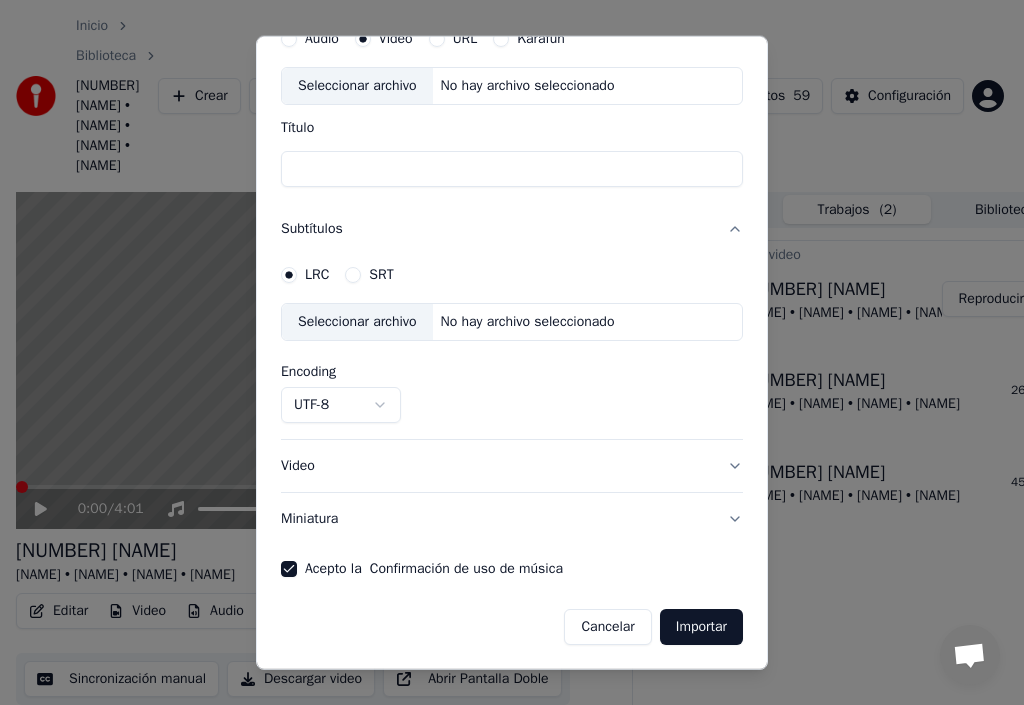 click on "Video" at bounding box center [512, 466] 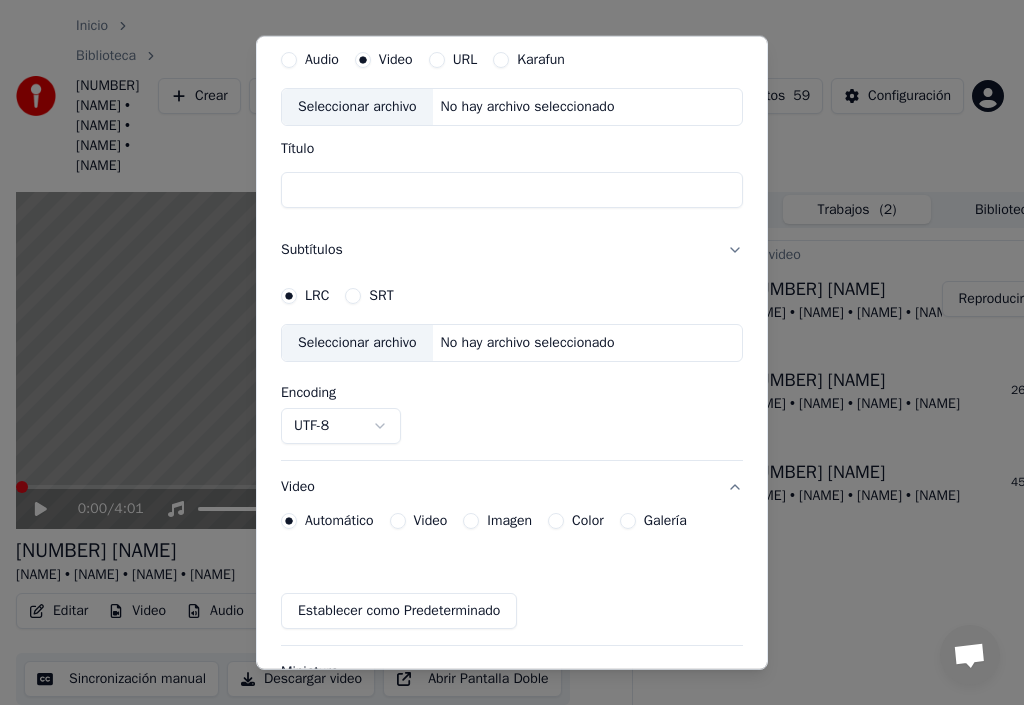 scroll, scrollTop: 91, scrollLeft: 0, axis: vertical 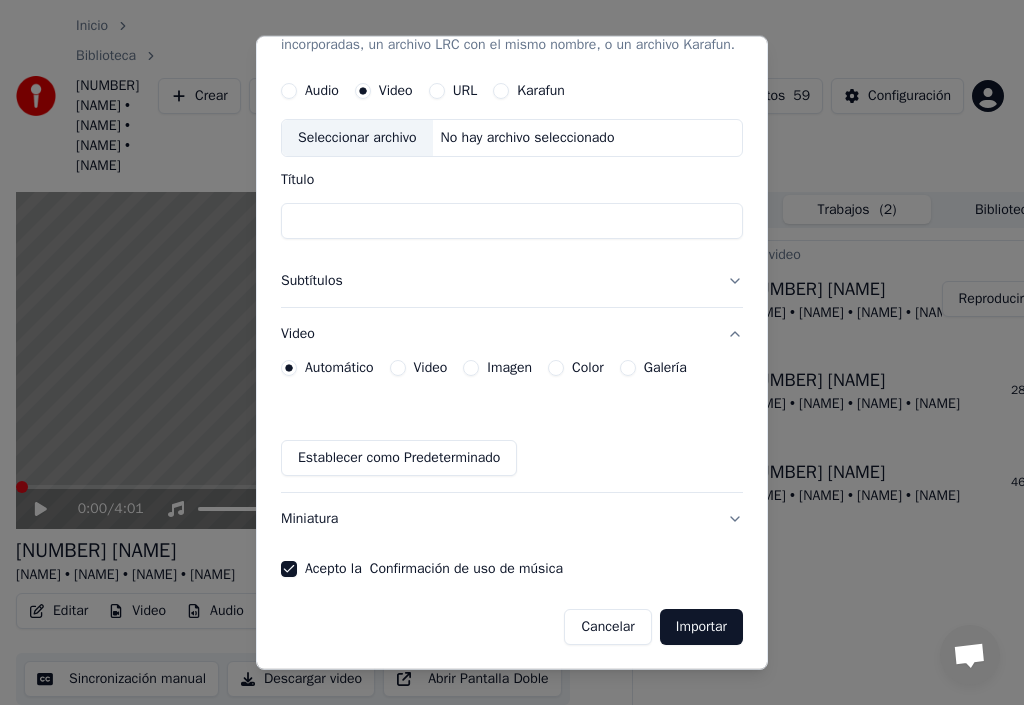 click on "Seleccionar archivo" at bounding box center (357, 138) 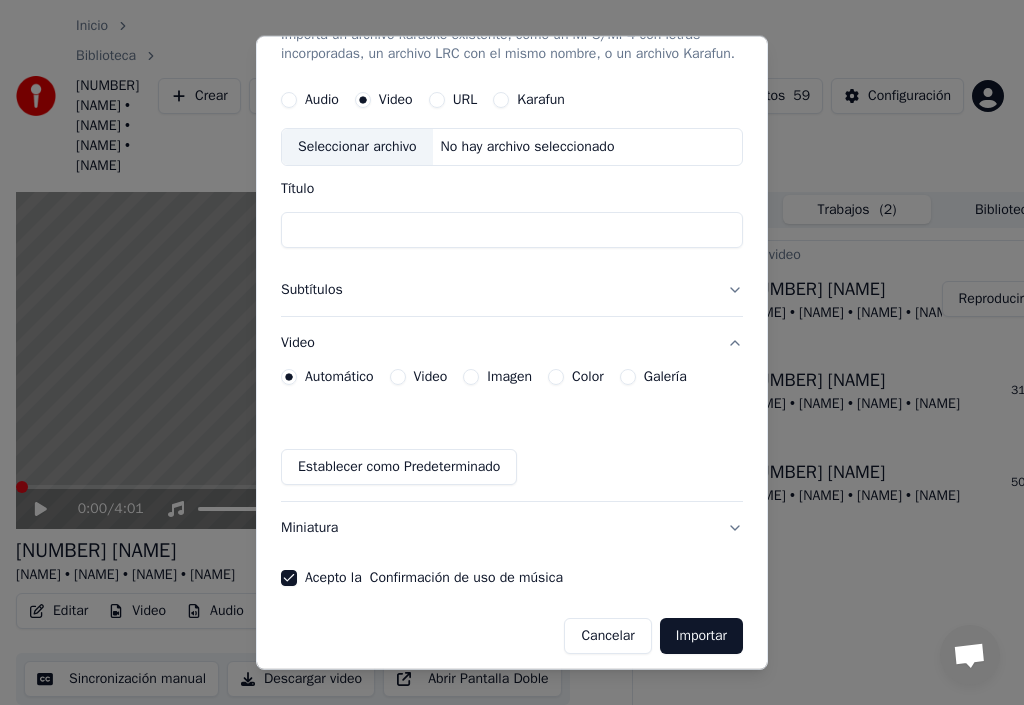 scroll, scrollTop: 51, scrollLeft: 0, axis: vertical 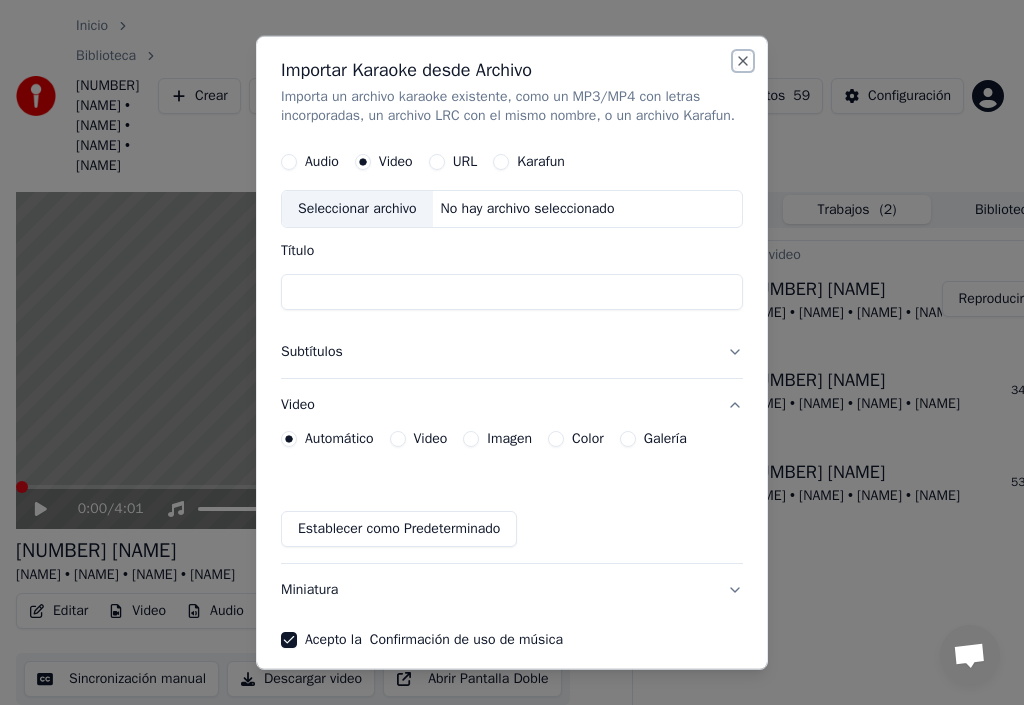 click on "Close" at bounding box center (743, 60) 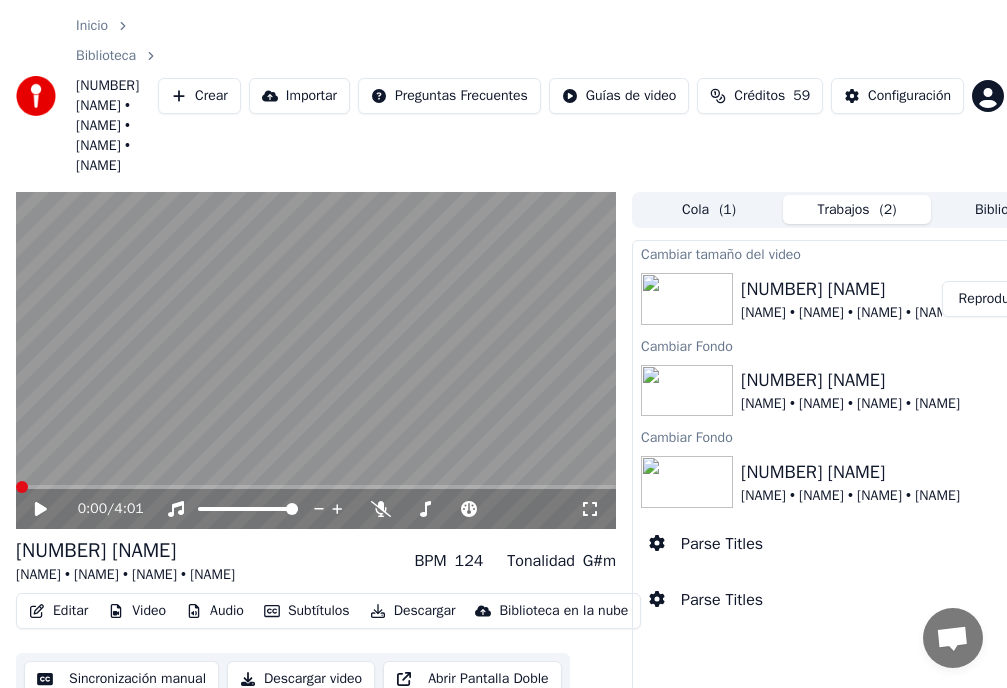 click 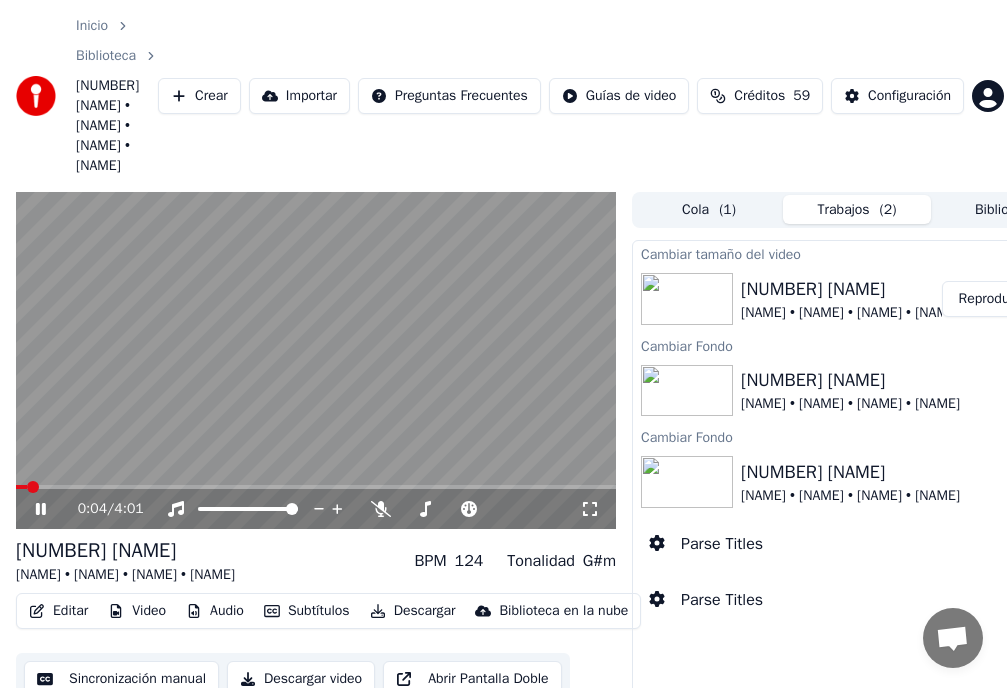 click 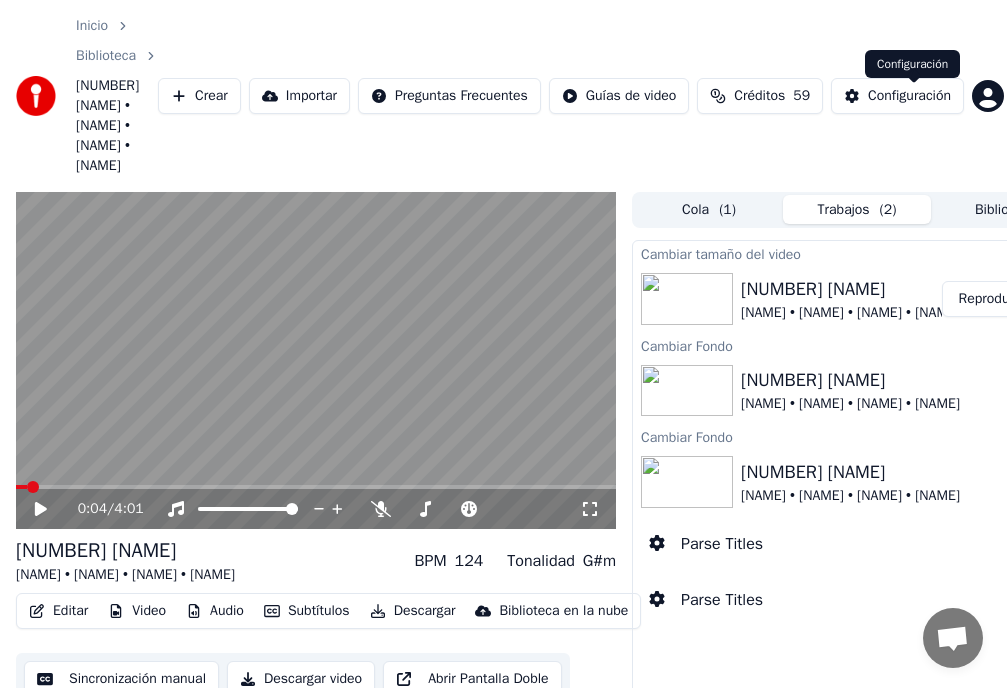 click on "Configuración" at bounding box center (909, 96) 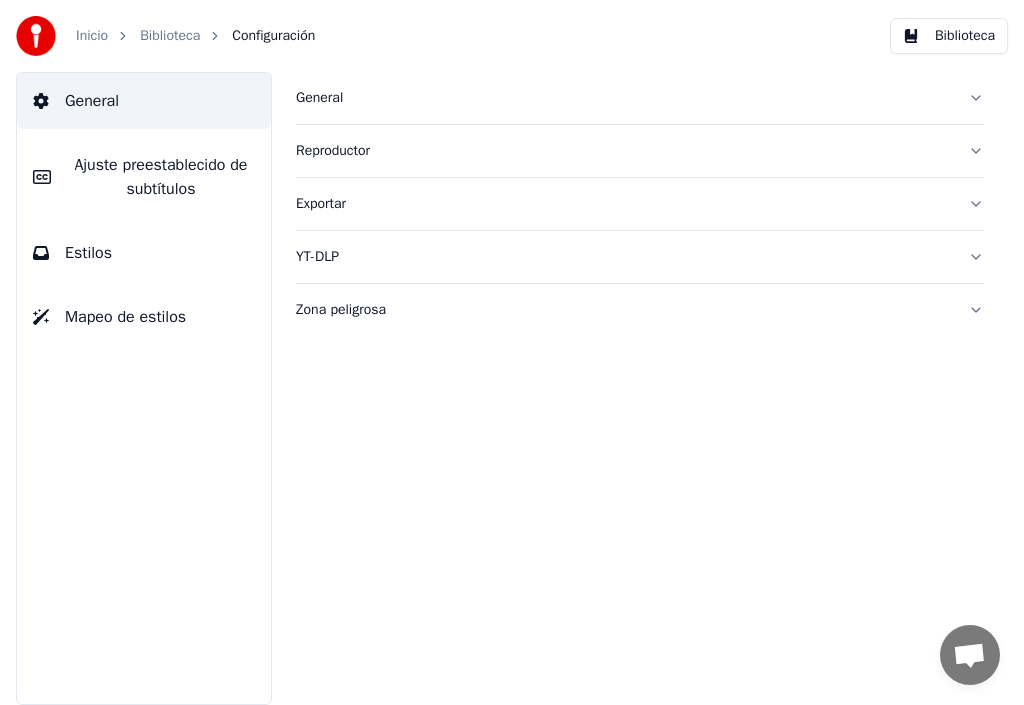 click on "General" at bounding box center (624, 98) 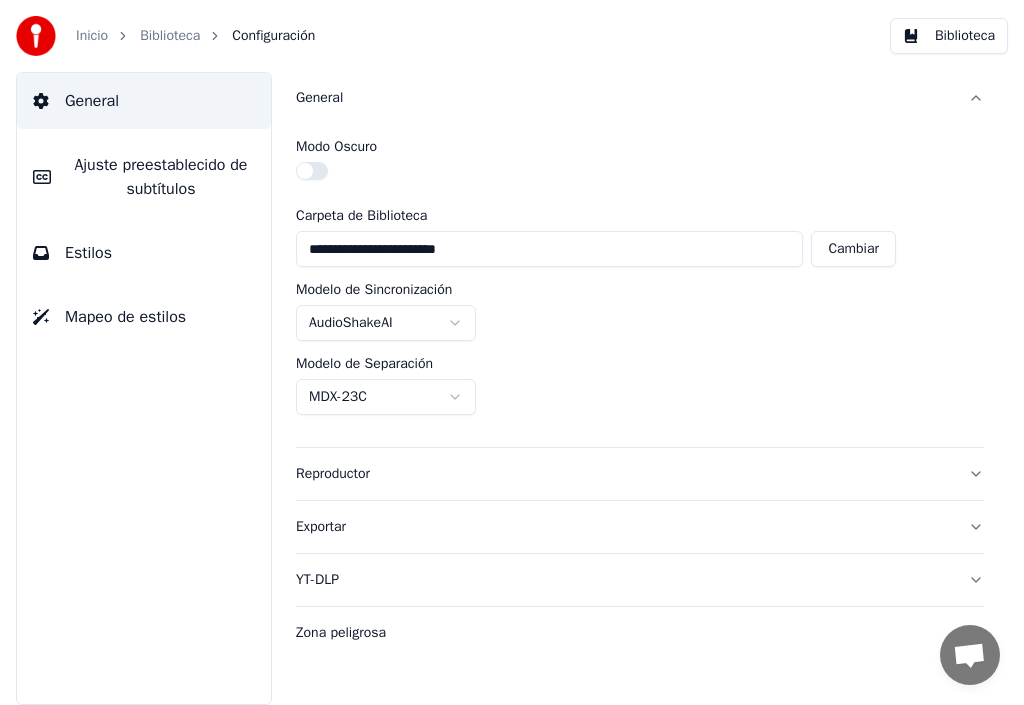 click on "Cambiar" at bounding box center [853, 249] 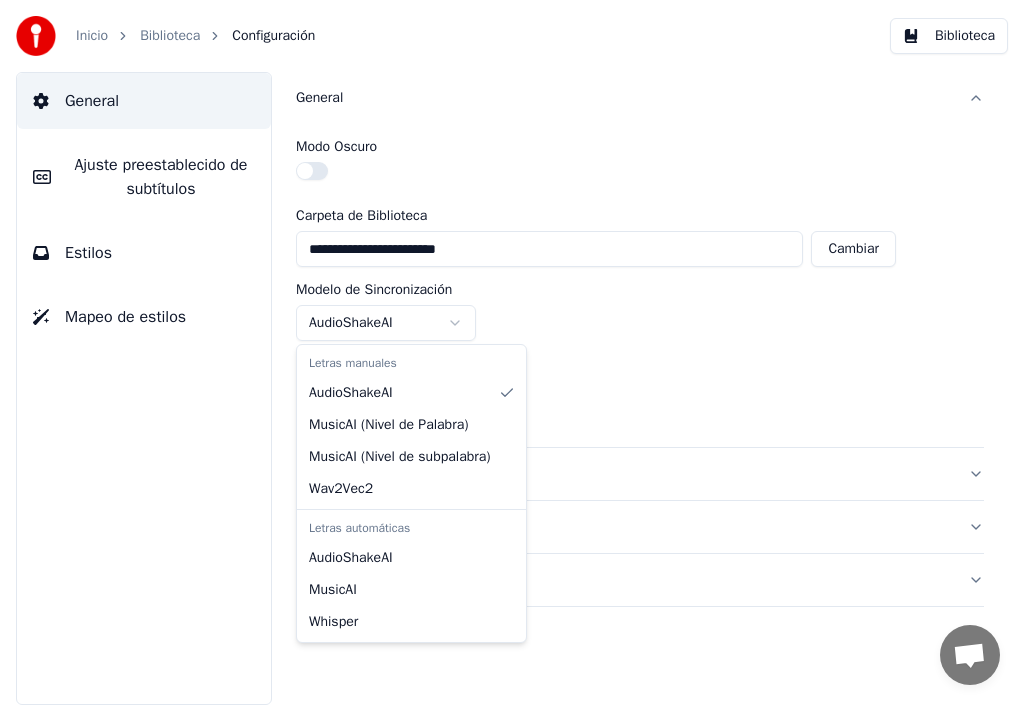 click on "**********" at bounding box center [512, 352] 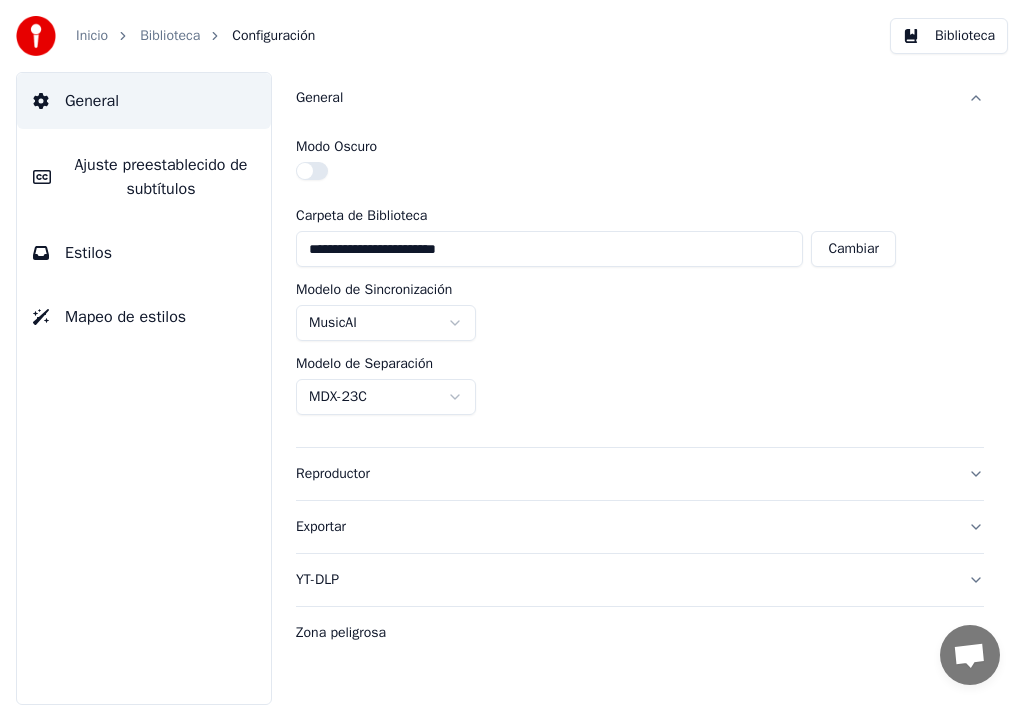 click on "Reproductor" at bounding box center [624, 474] 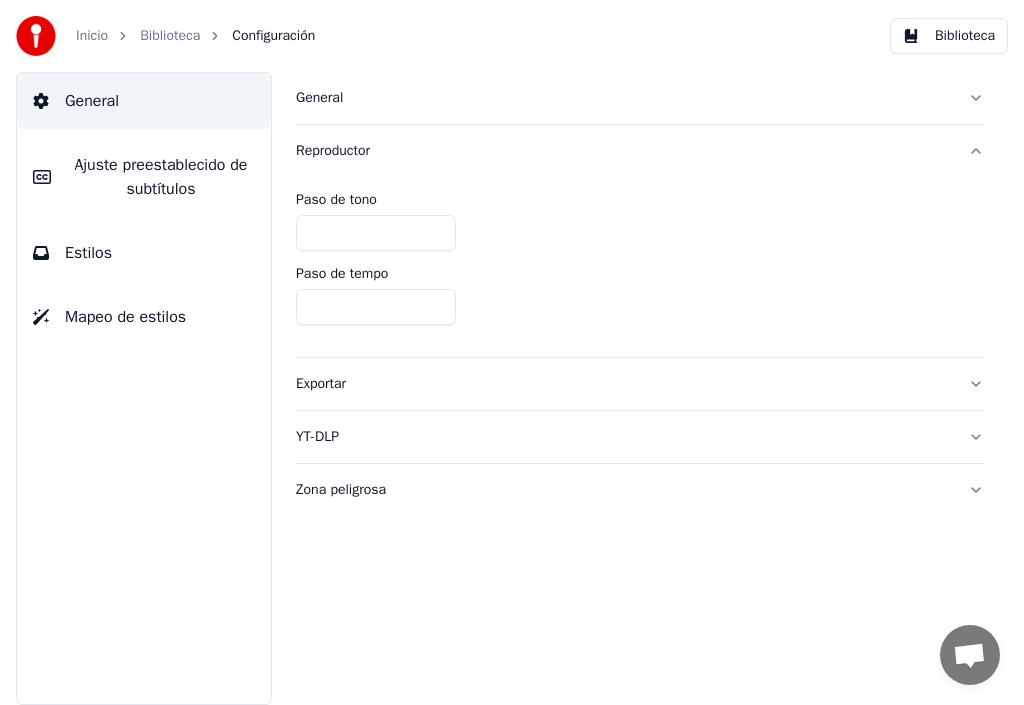 click on "Zona peligrosa" at bounding box center [624, 490] 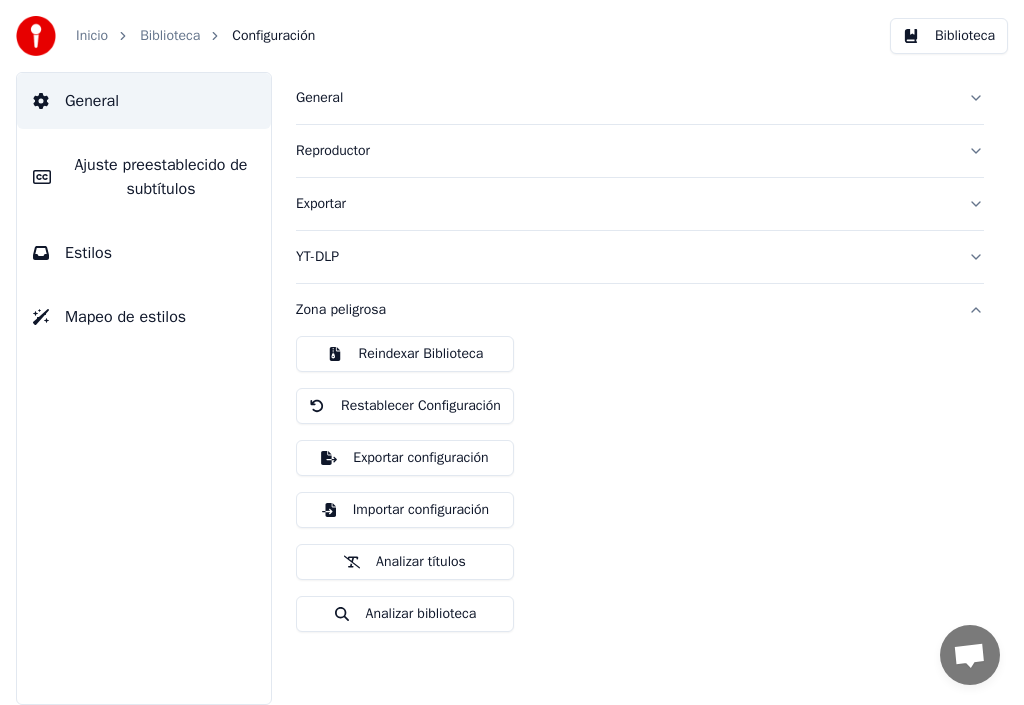 click on "Analizar títulos" at bounding box center [405, 562] 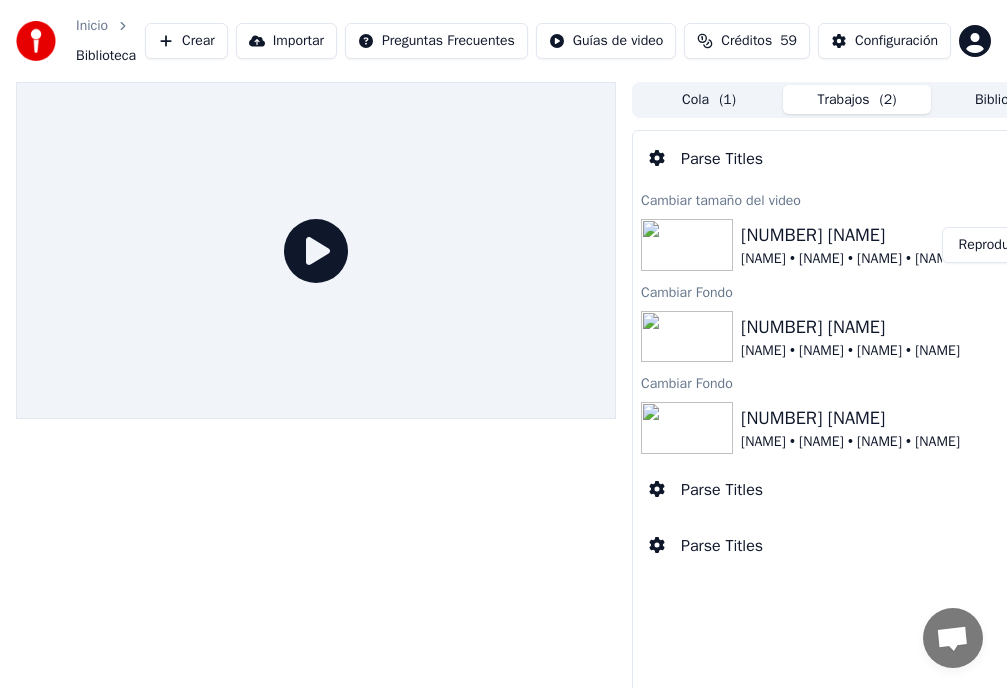 click 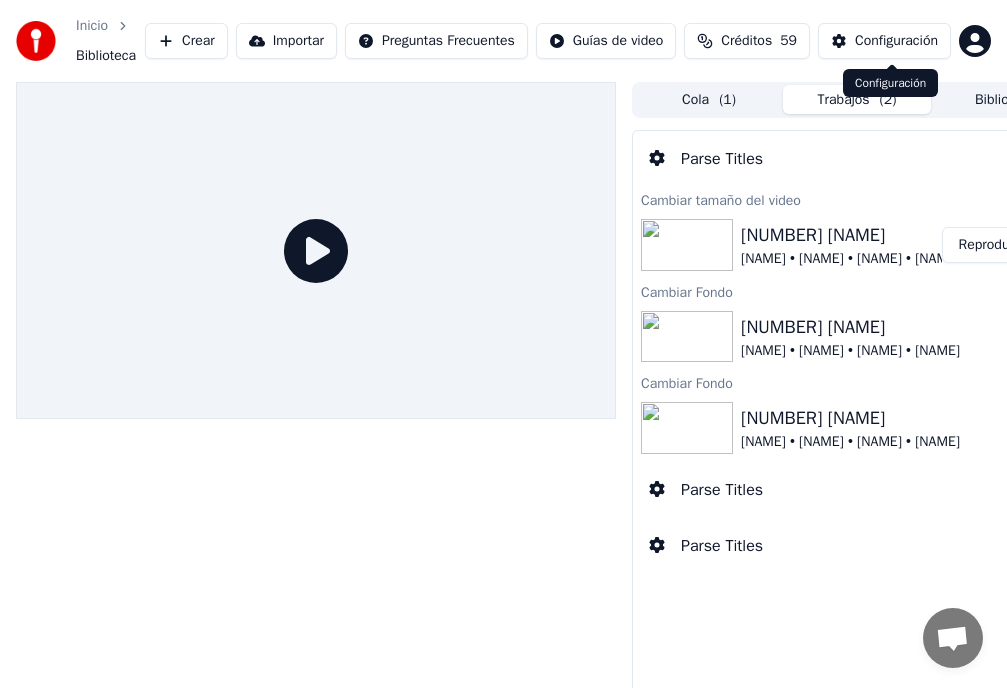 click on "Configuración" at bounding box center (896, 41) 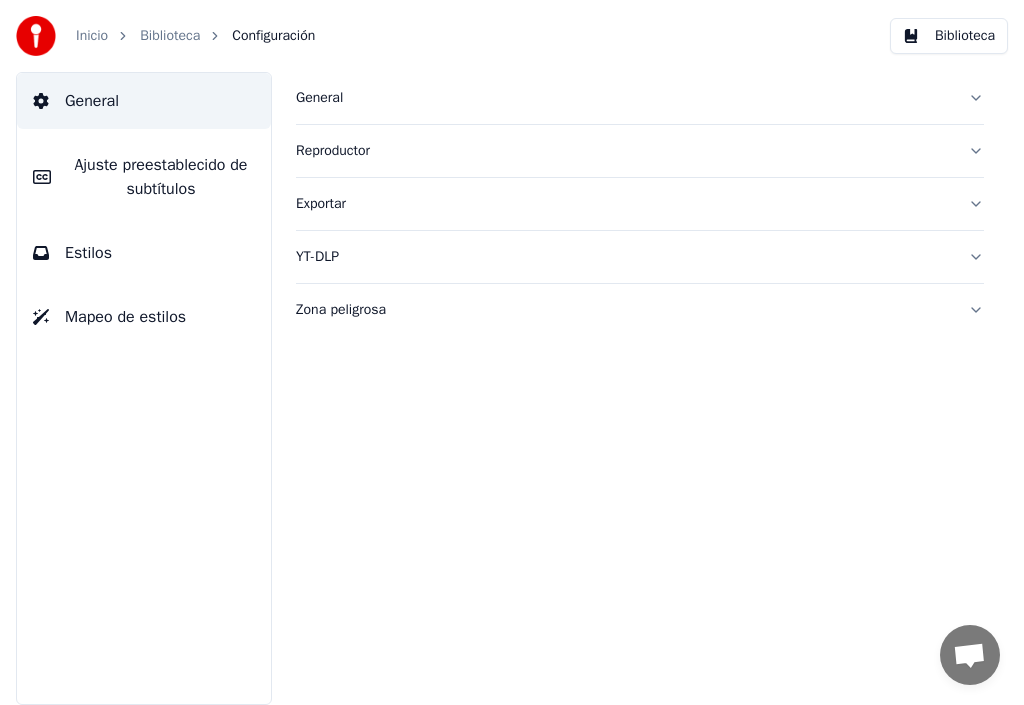 click on "YT-DLP" at bounding box center [624, 257] 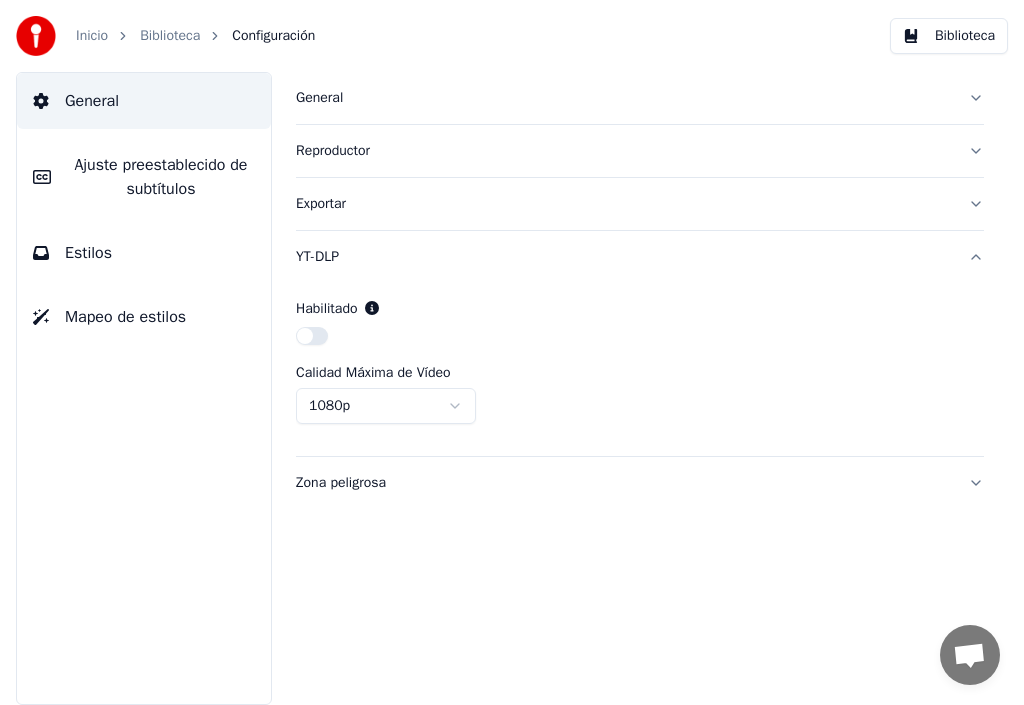 click on "General" at bounding box center [624, 98] 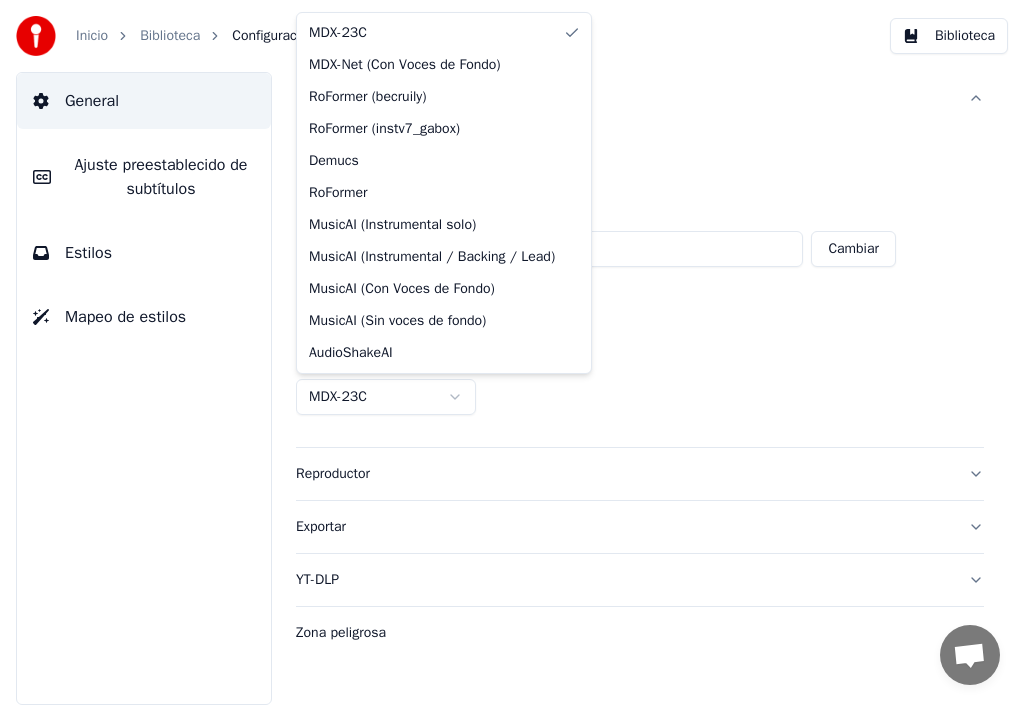 click on "**********" at bounding box center (512, 352) 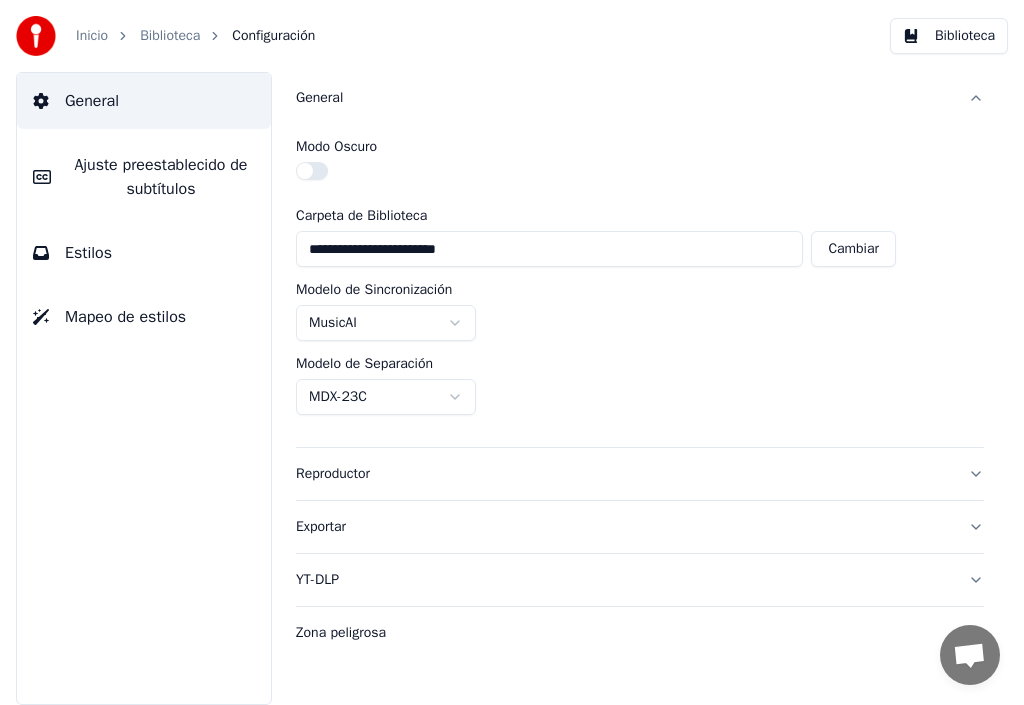 click on "YT-DLP" at bounding box center (624, 580) 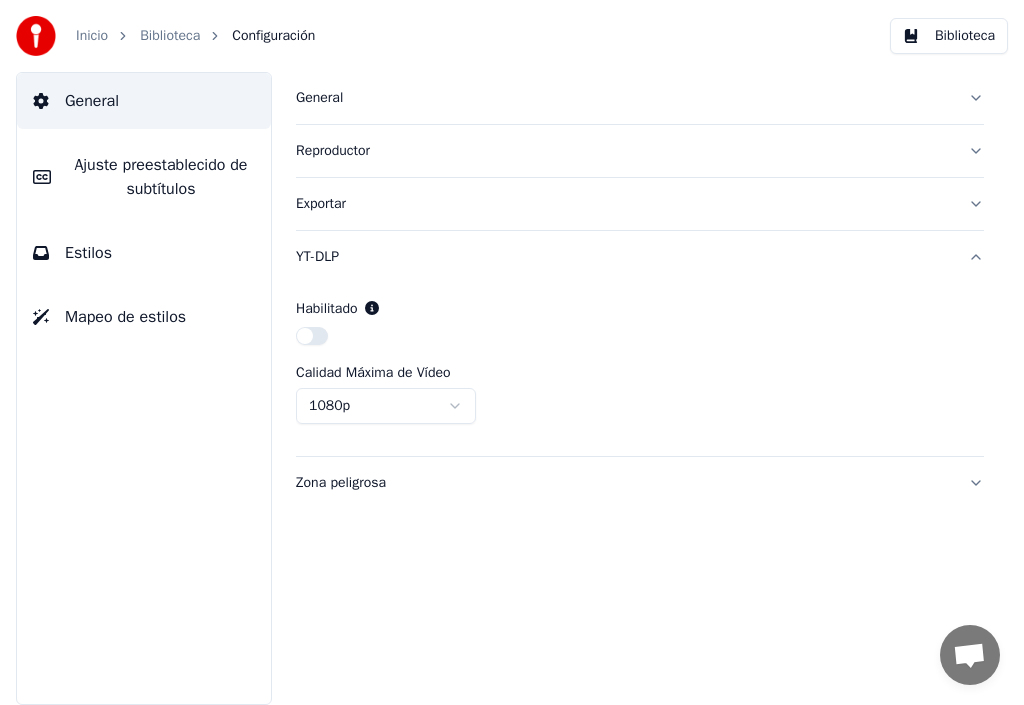 click at bounding box center (312, 336) 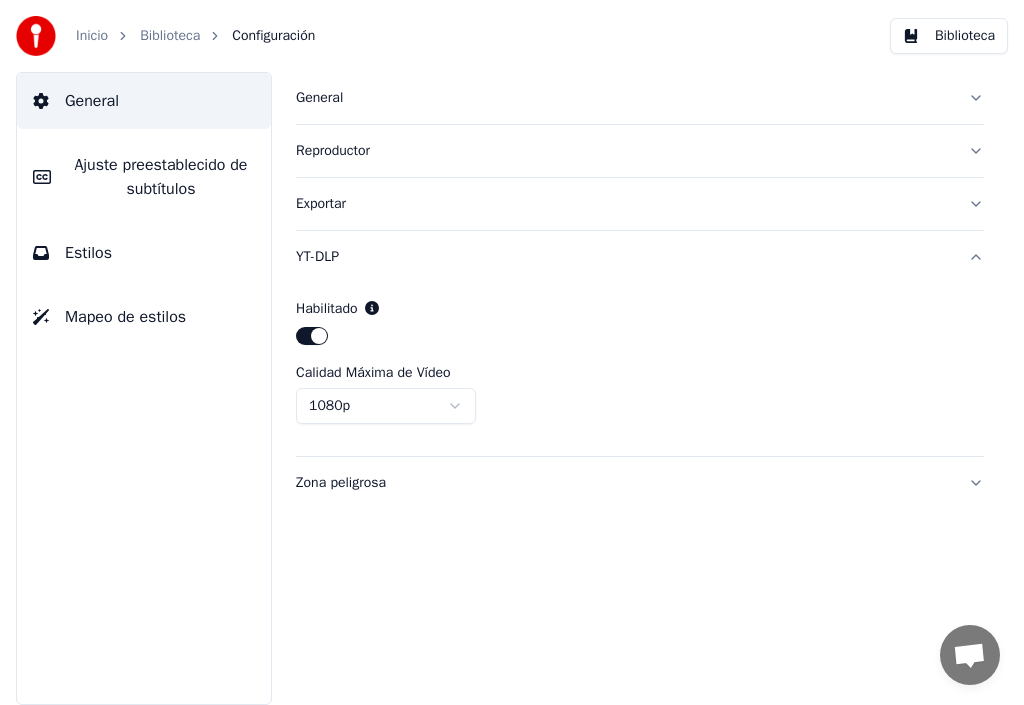 click at bounding box center [312, 336] 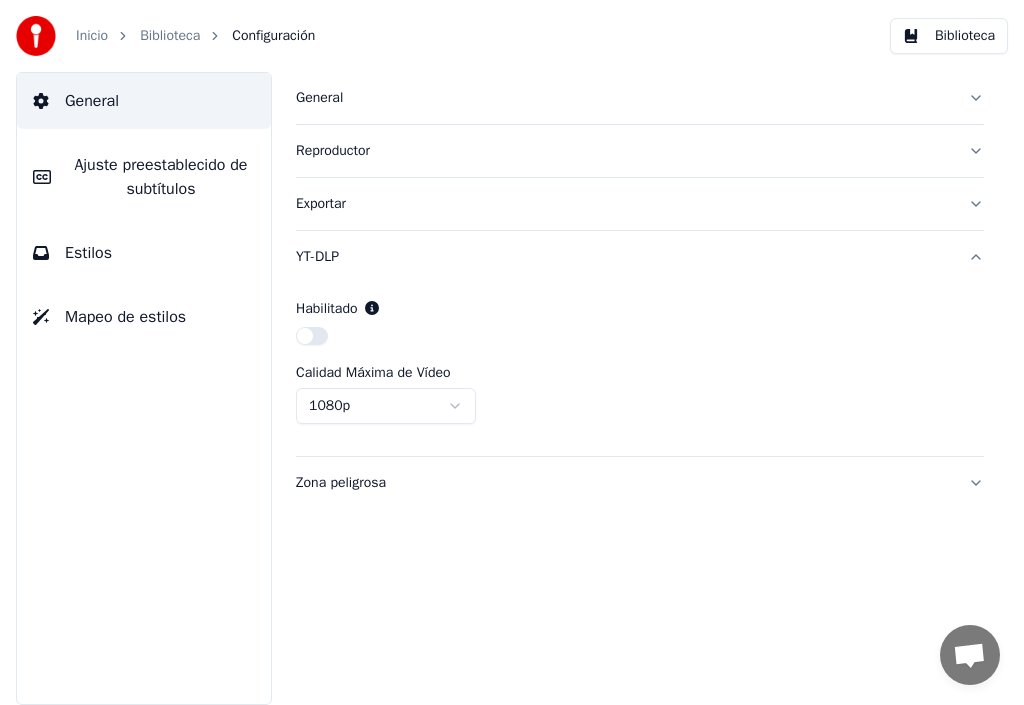 click at bounding box center (312, 336) 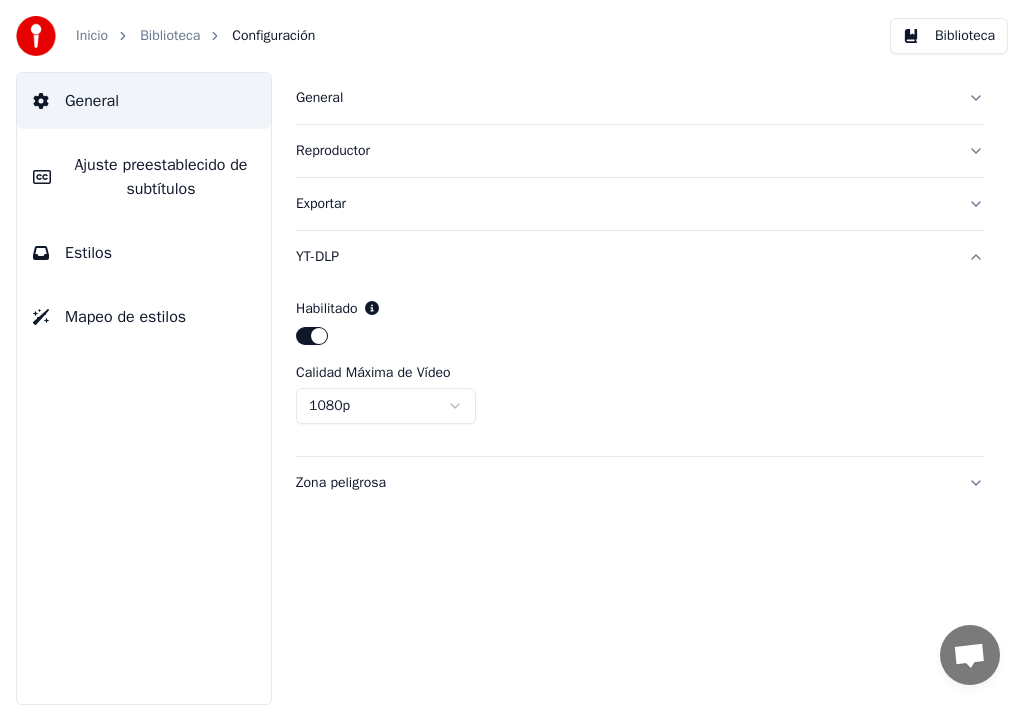 click on "Exportar" at bounding box center [624, 204] 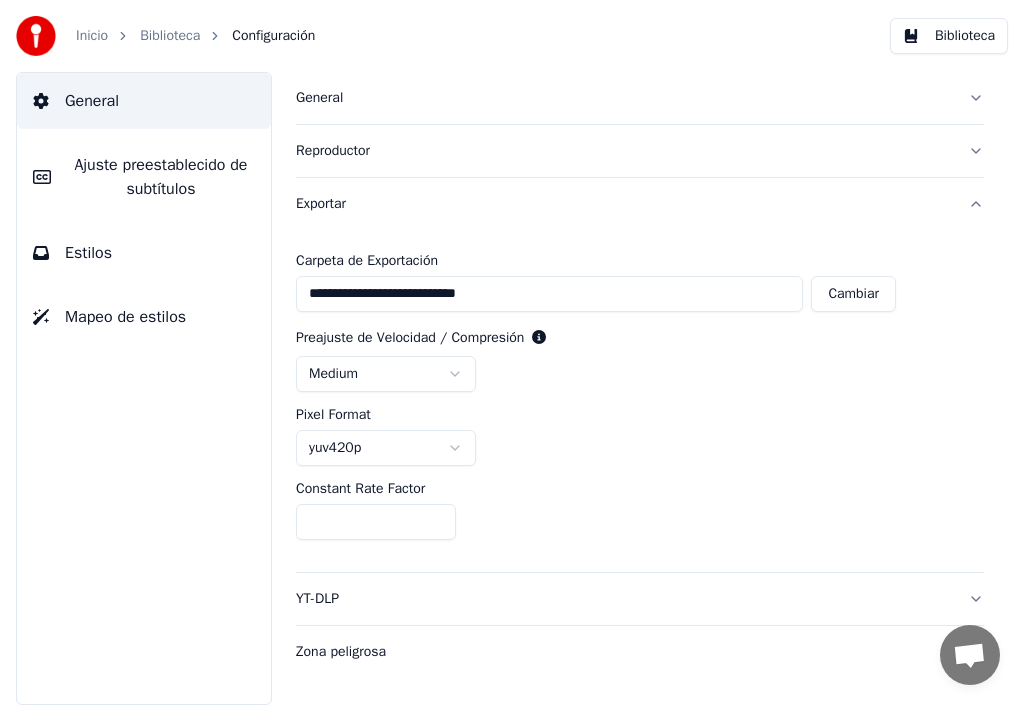 click on "Exportar" at bounding box center [624, 204] 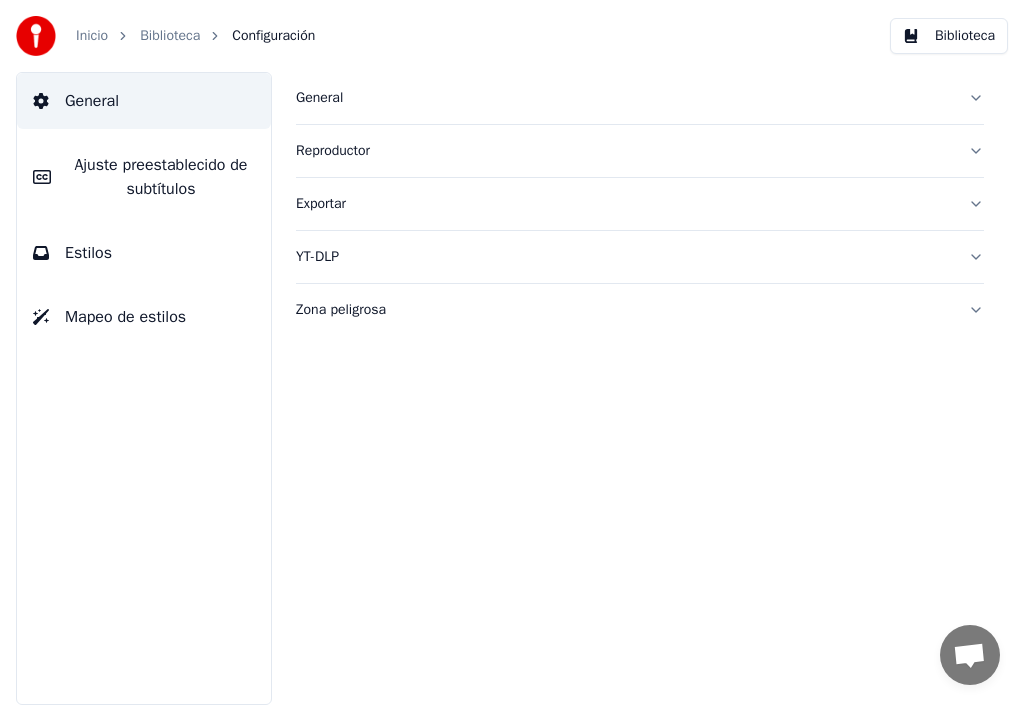 click on "Reproductor" at bounding box center (624, 151) 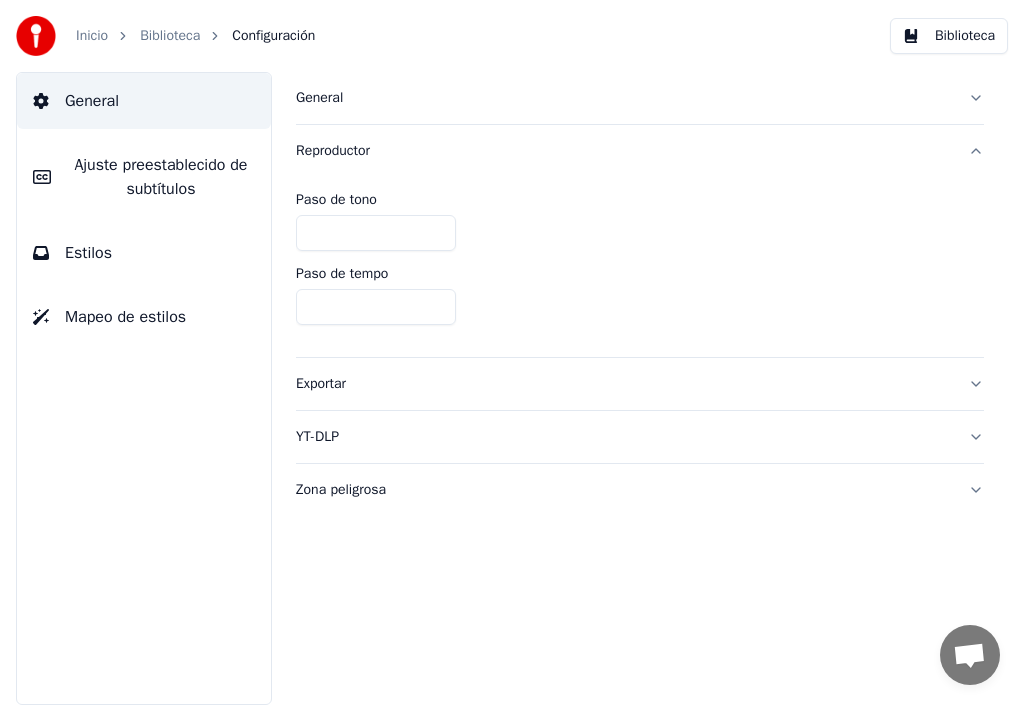 click on "General" at bounding box center (624, 98) 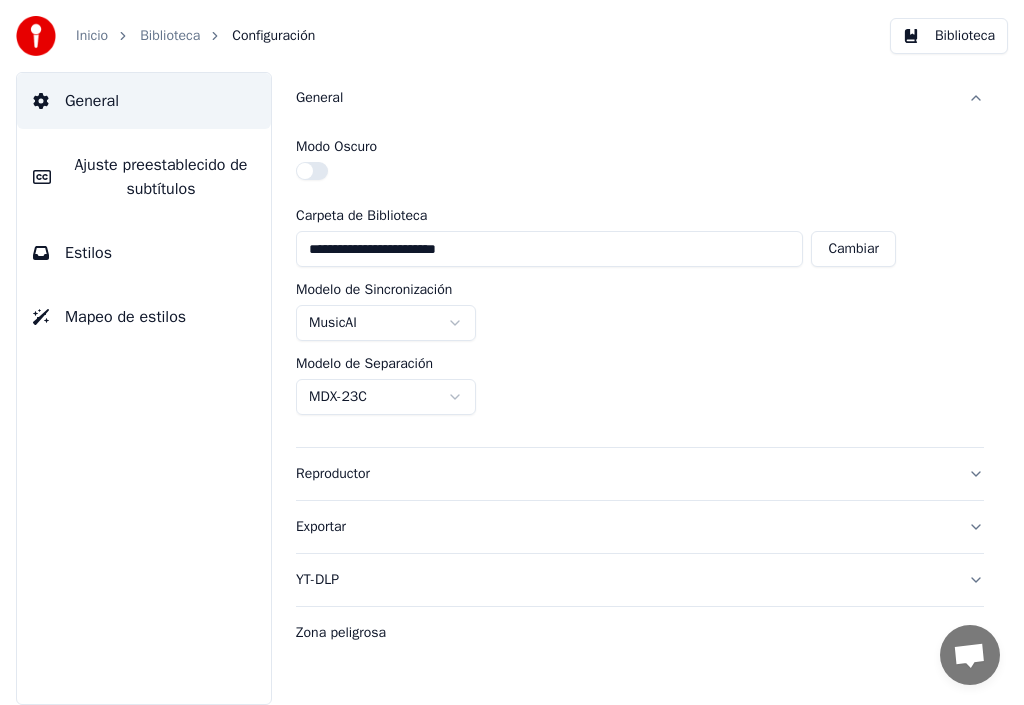click on "Estilos" at bounding box center [88, 253] 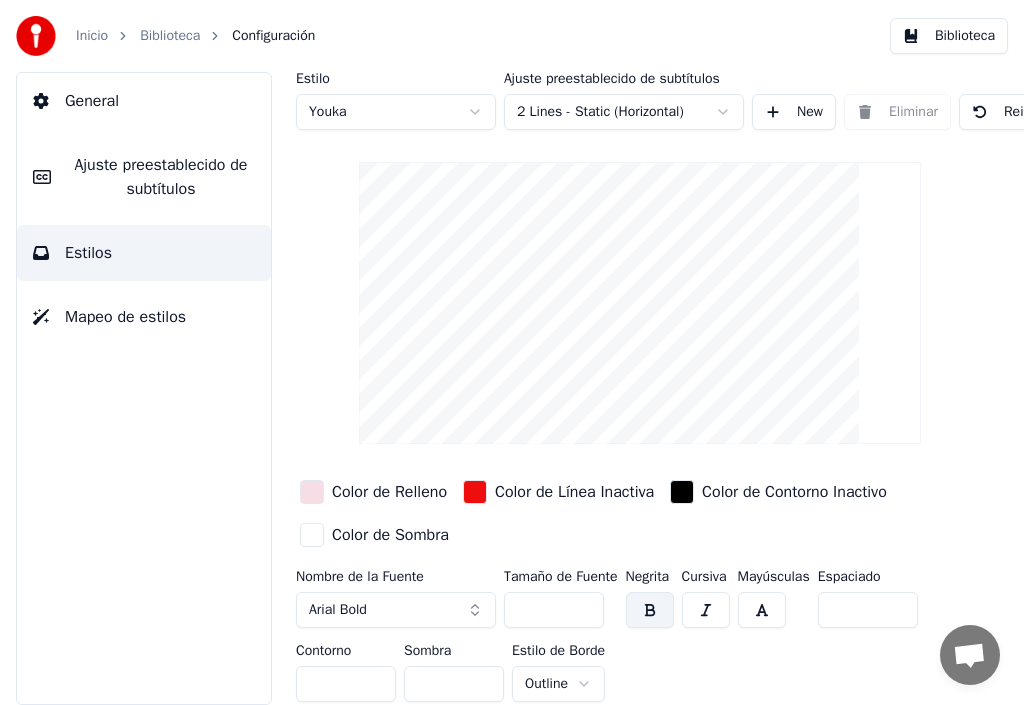 scroll, scrollTop: 20, scrollLeft: 0, axis: vertical 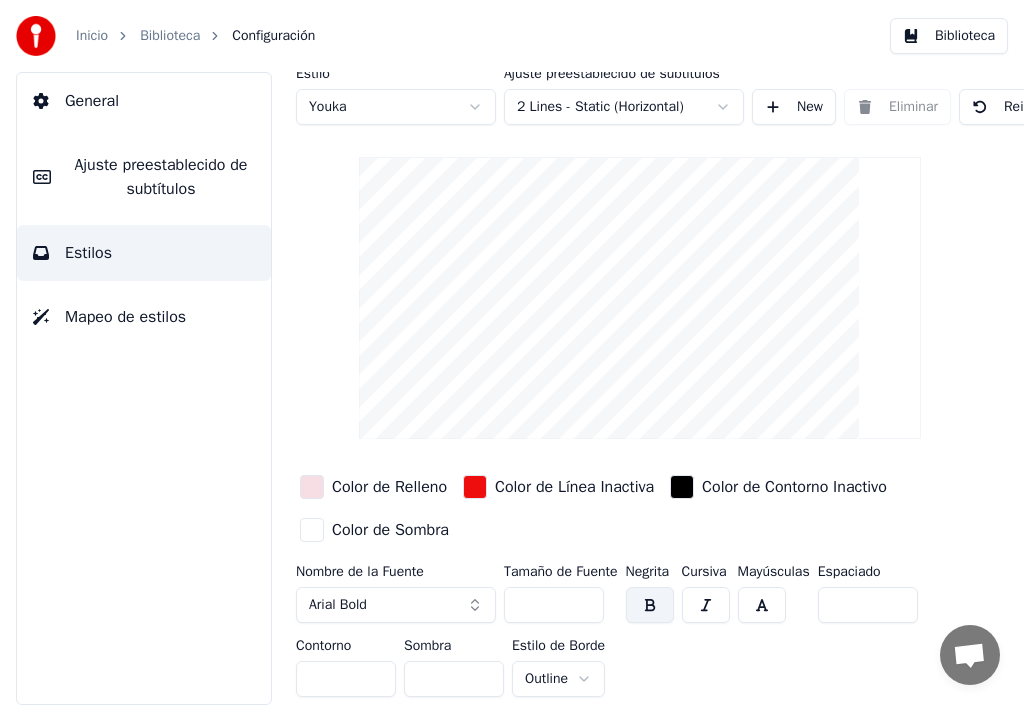 click on "*" at bounding box center [454, 679] 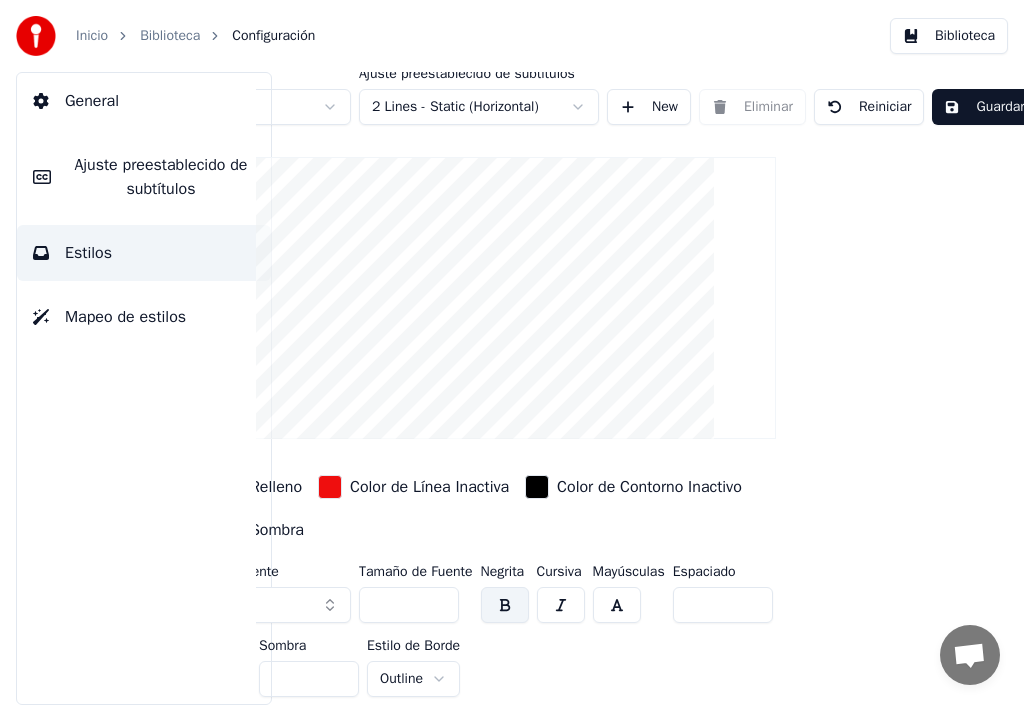scroll, scrollTop: 20, scrollLeft: 184, axis: both 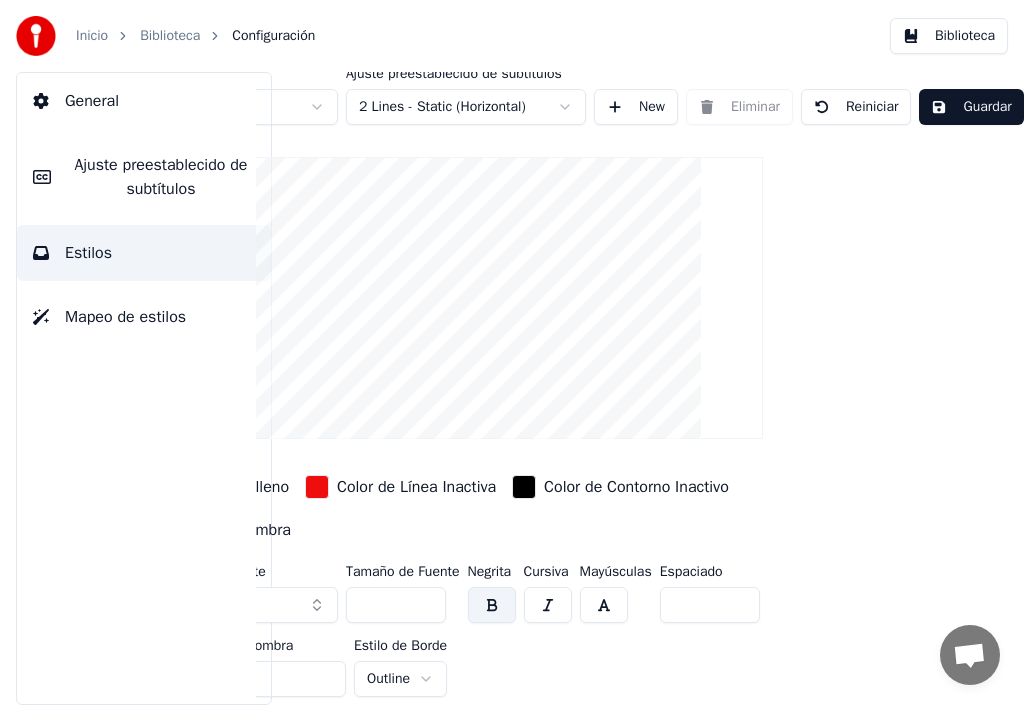 click on "Guardar" at bounding box center [971, 107] 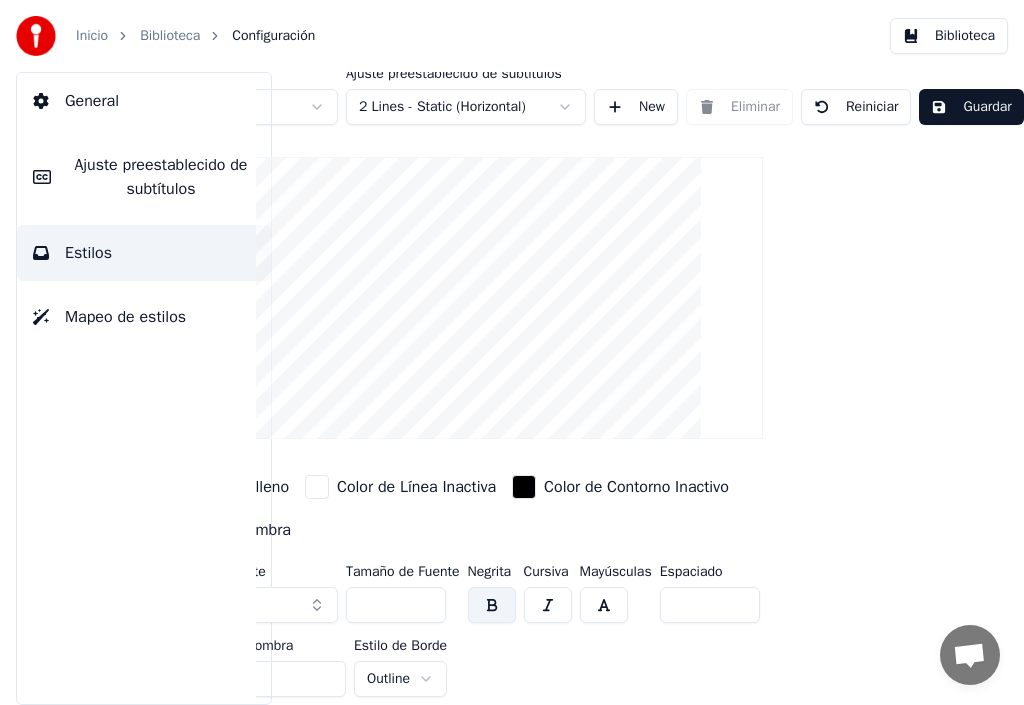 click on "Guardar" at bounding box center (971, 107) 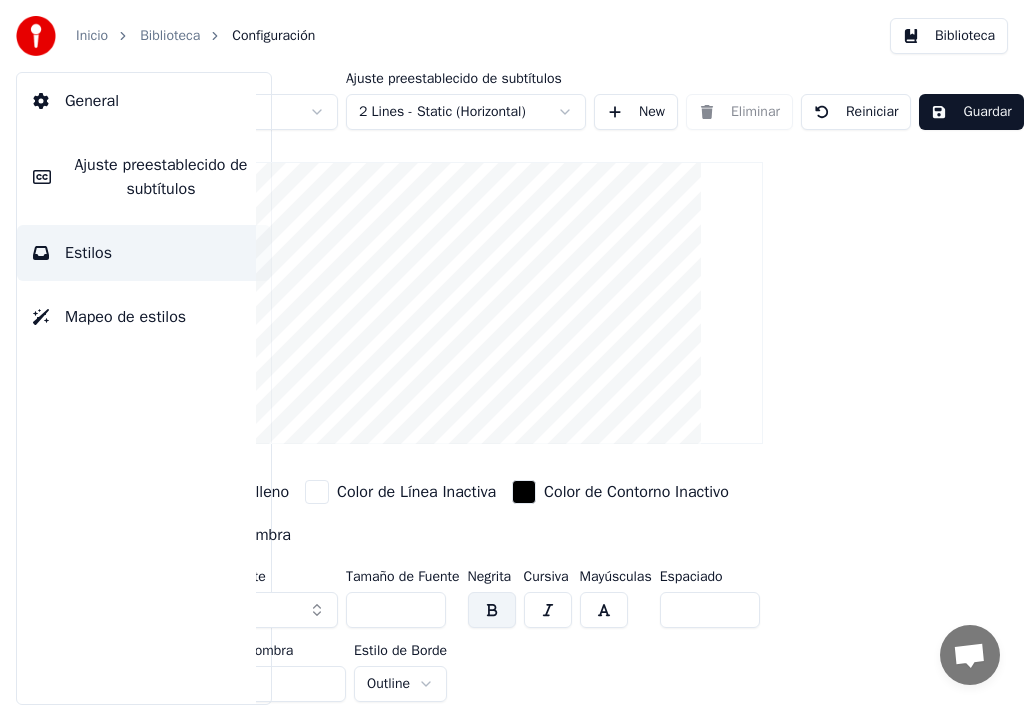 scroll, scrollTop: 0, scrollLeft: 0, axis: both 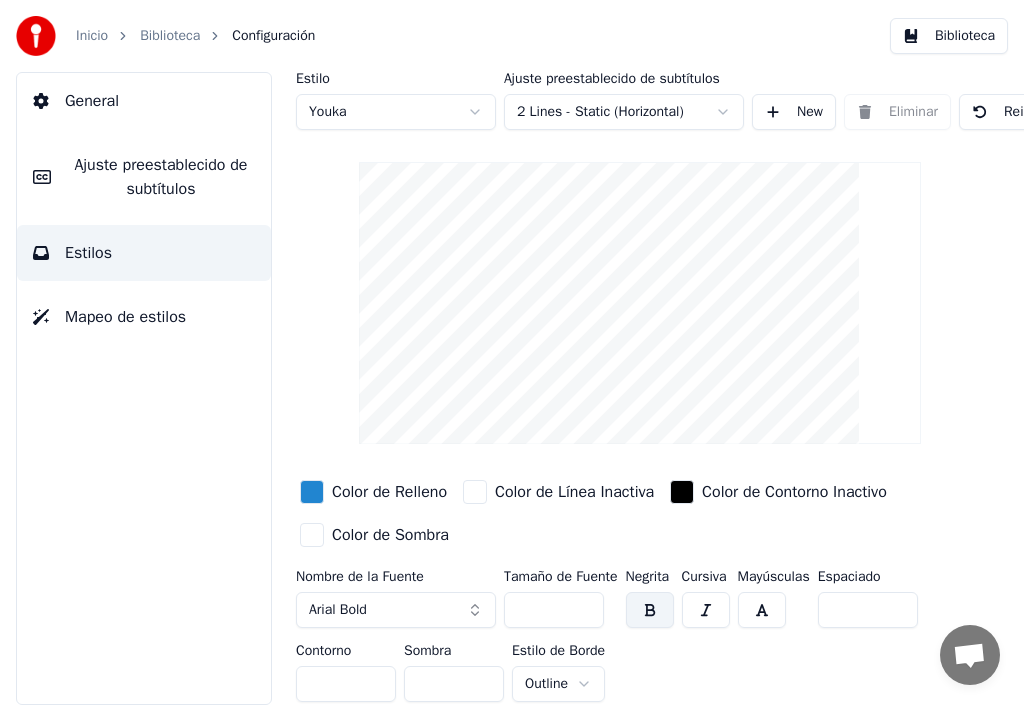 click at bounding box center [312, 492] 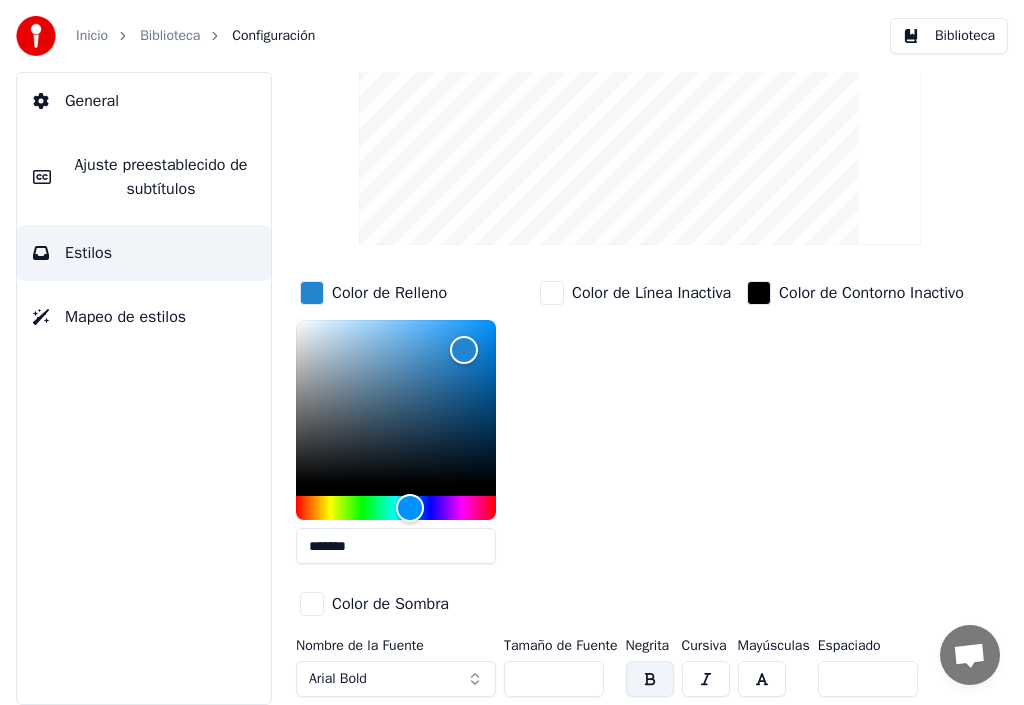 scroll, scrollTop: 200, scrollLeft: 0, axis: vertical 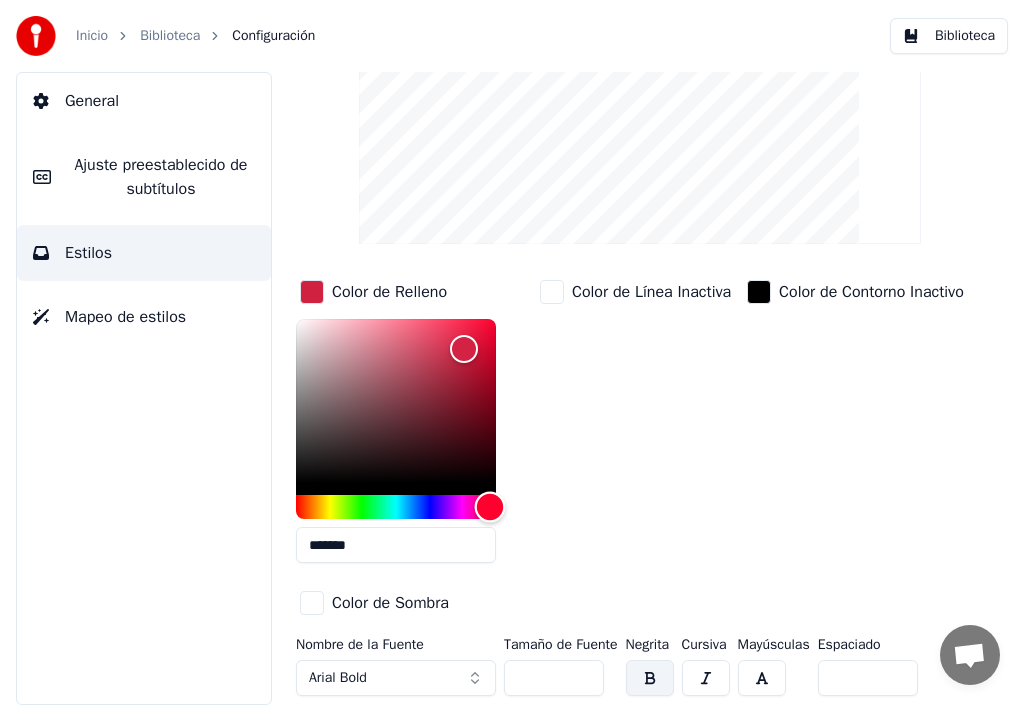 click at bounding box center [396, 507] 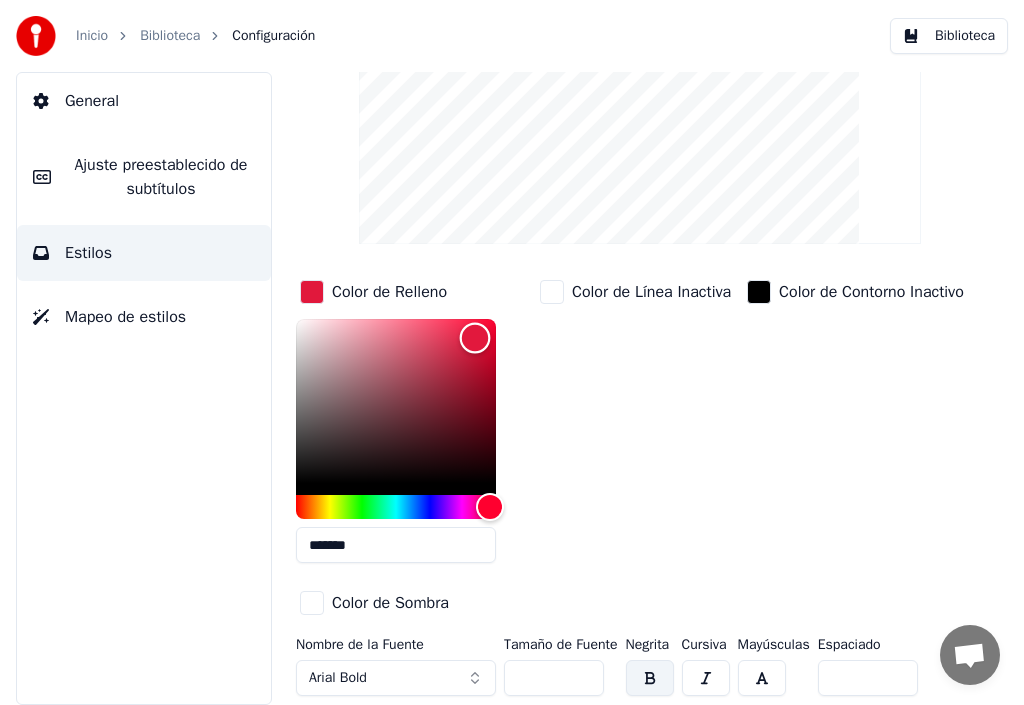 type on "*******" 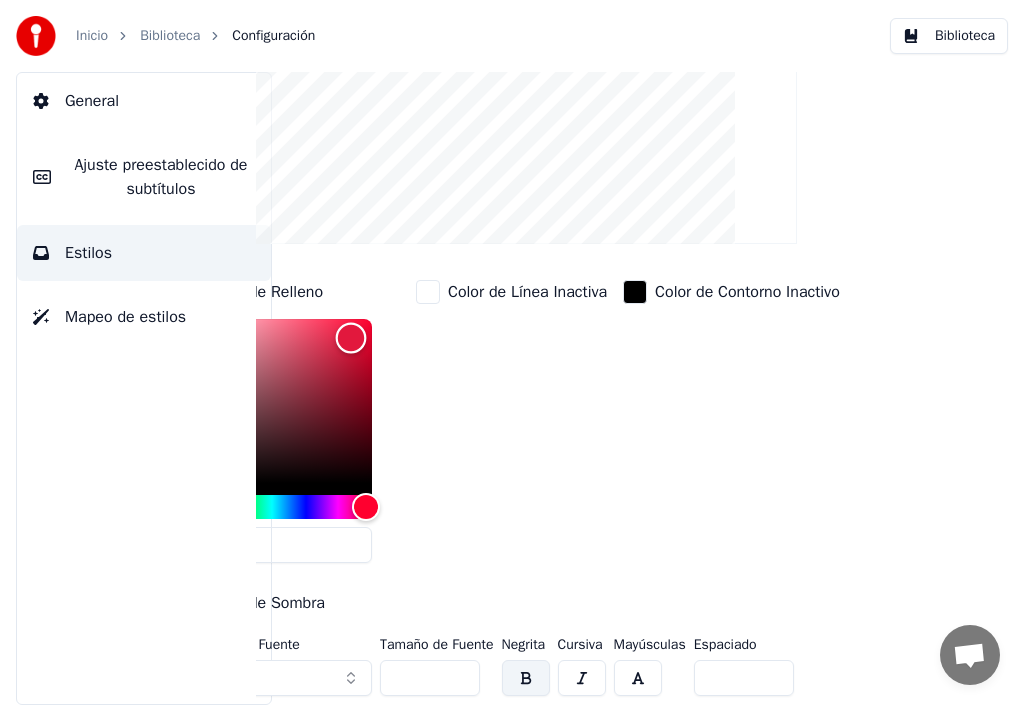 scroll, scrollTop: 200, scrollLeft: 184, axis: both 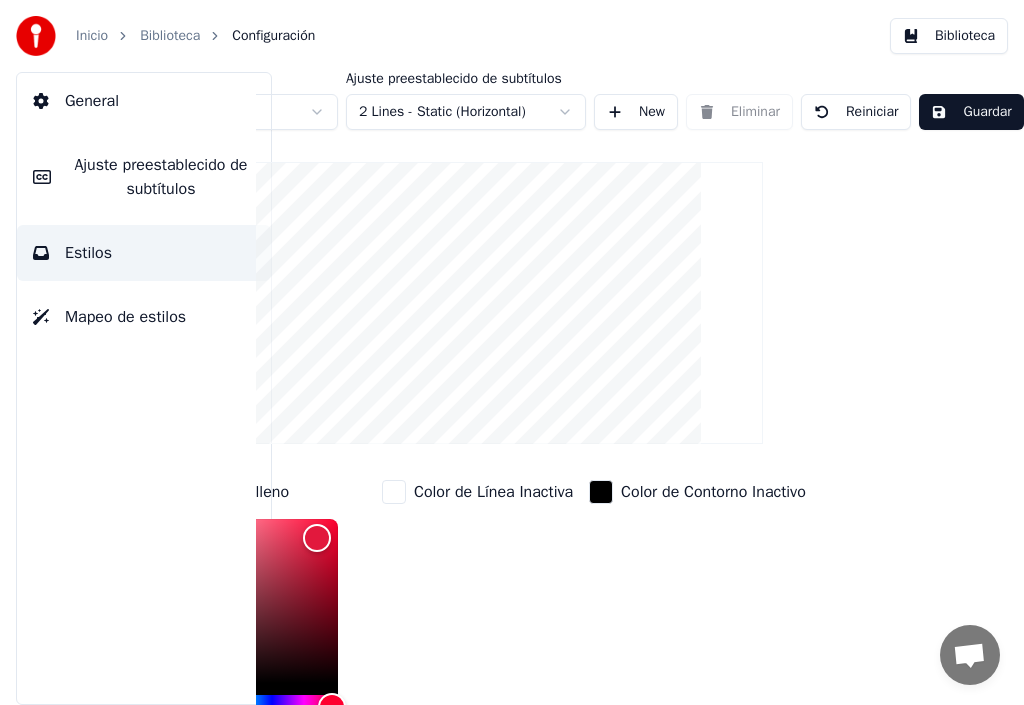 click on "Guardar" at bounding box center (971, 112) 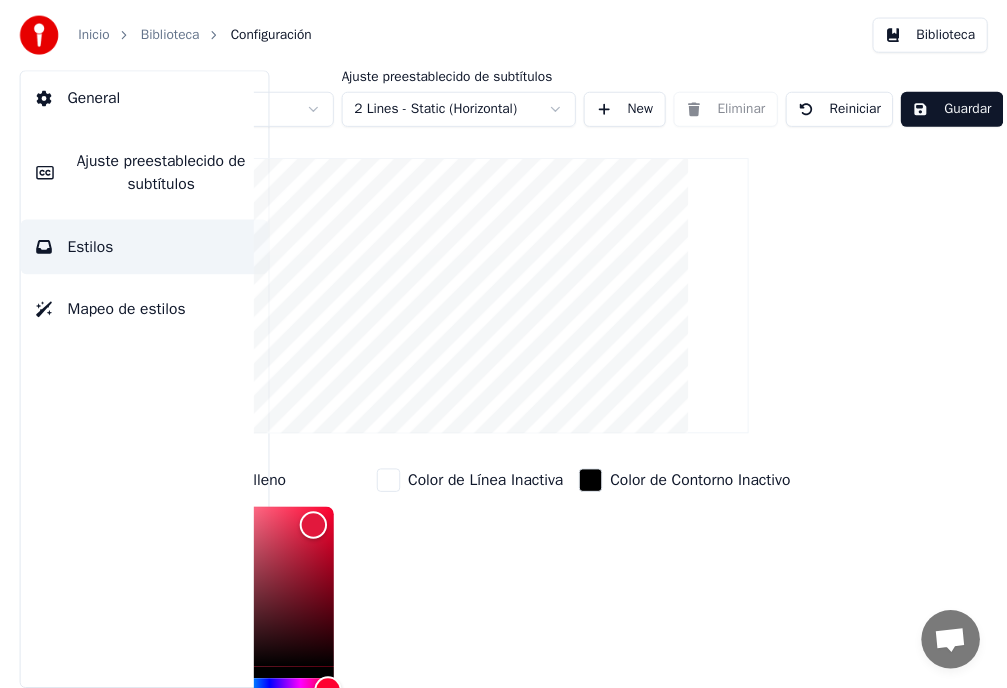 scroll, scrollTop: 0, scrollLeft: 174, axis: horizontal 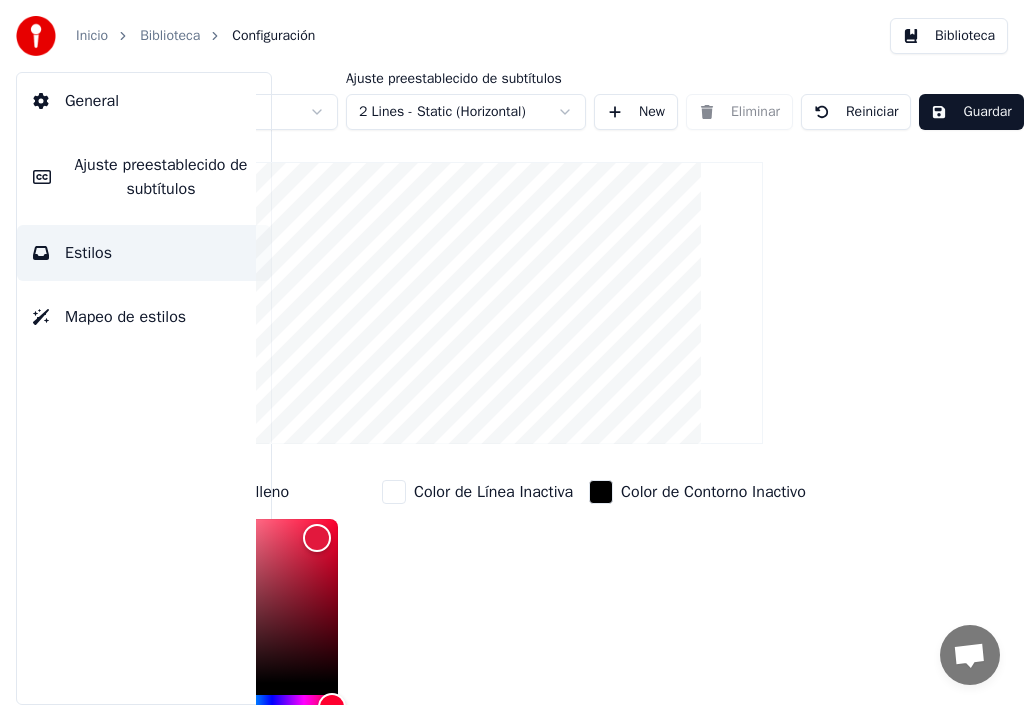click on "Configuración" at bounding box center [273, 36] 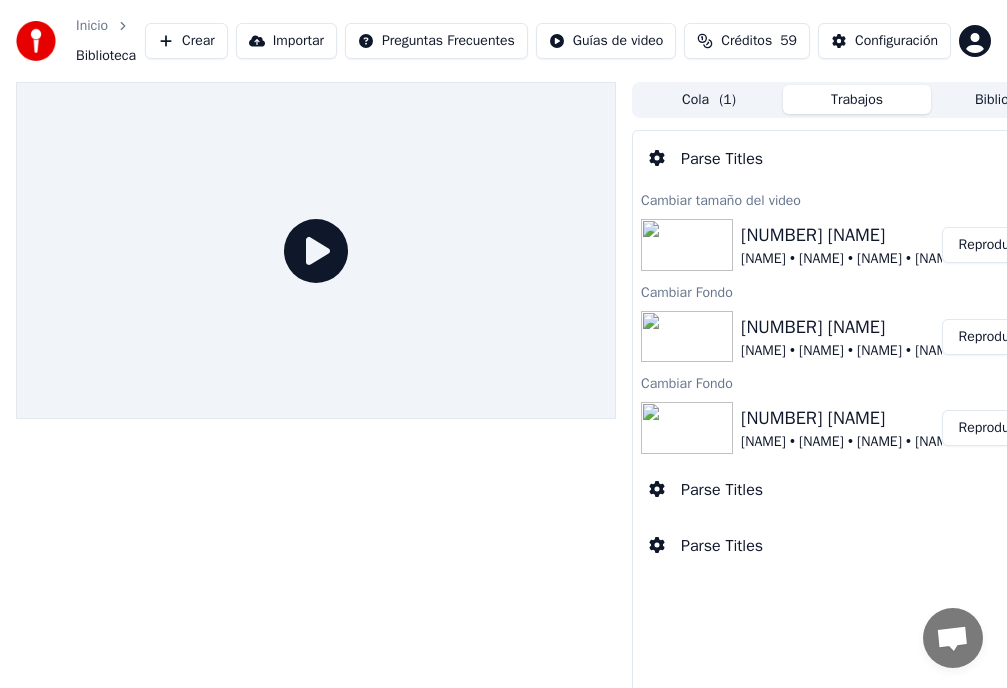 click on "15,500 Noches" at bounding box center (850, 327) 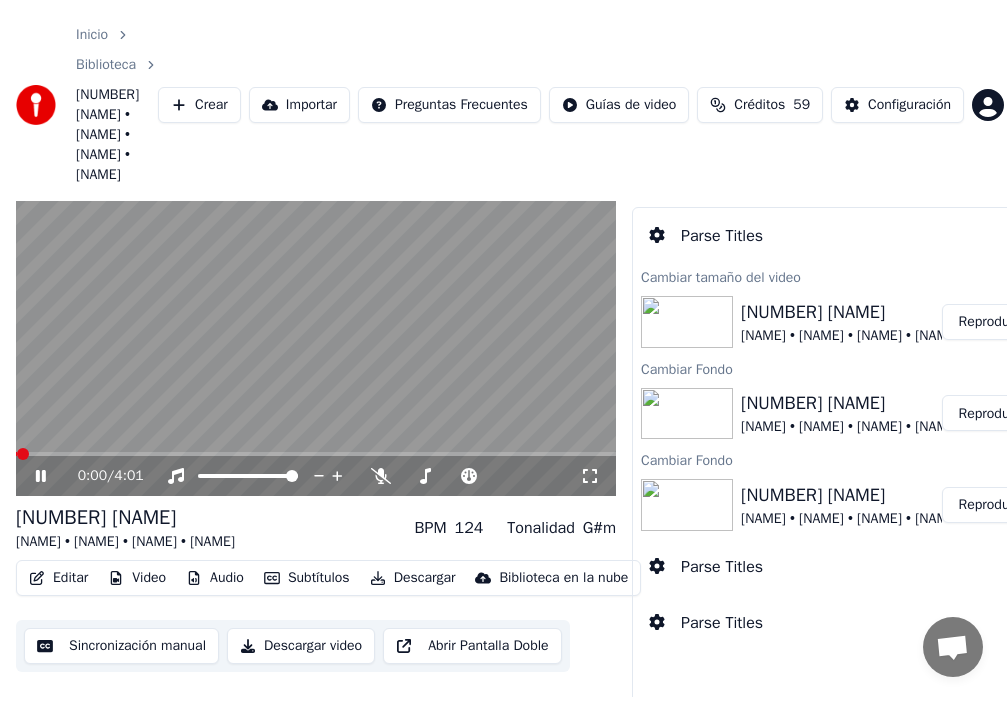 scroll, scrollTop: 0, scrollLeft: 0, axis: both 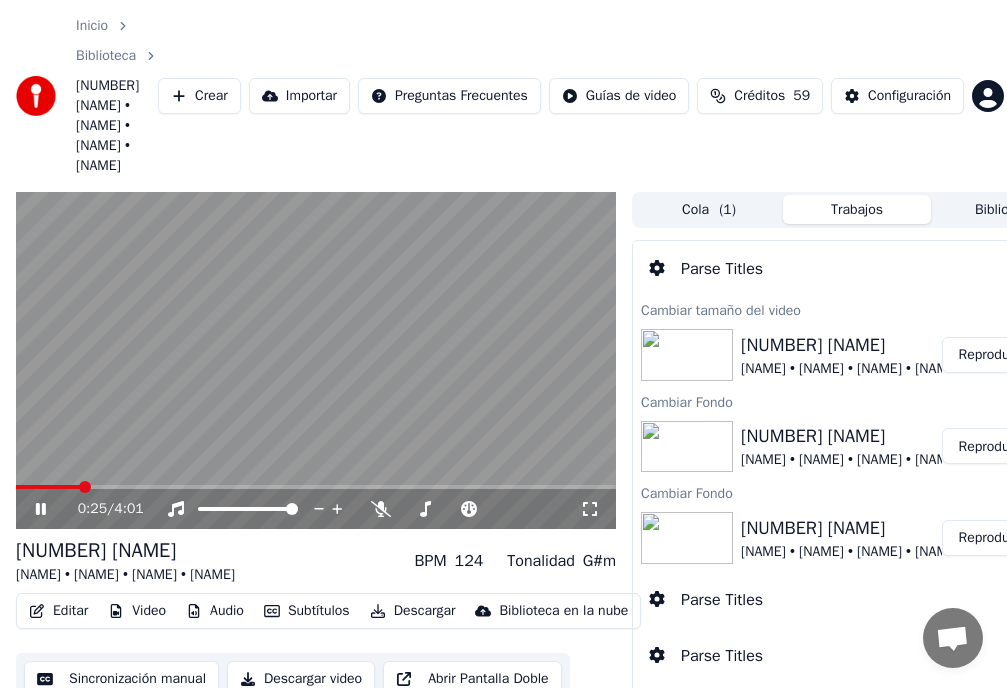 click on "Editar" at bounding box center (58, 611) 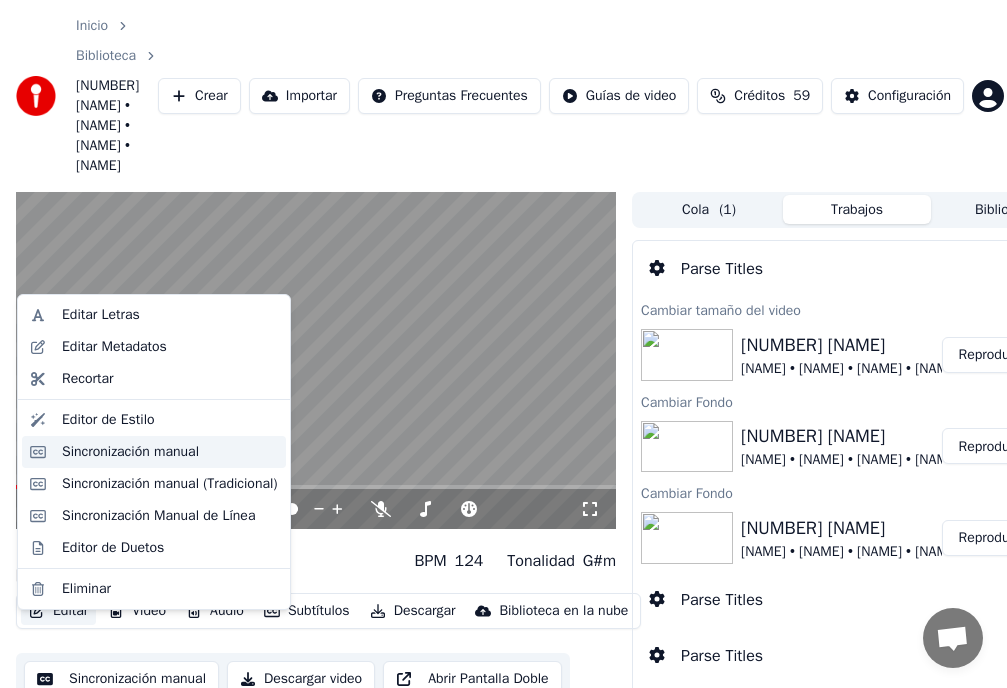click on "Sincronización manual" at bounding box center (130, 452) 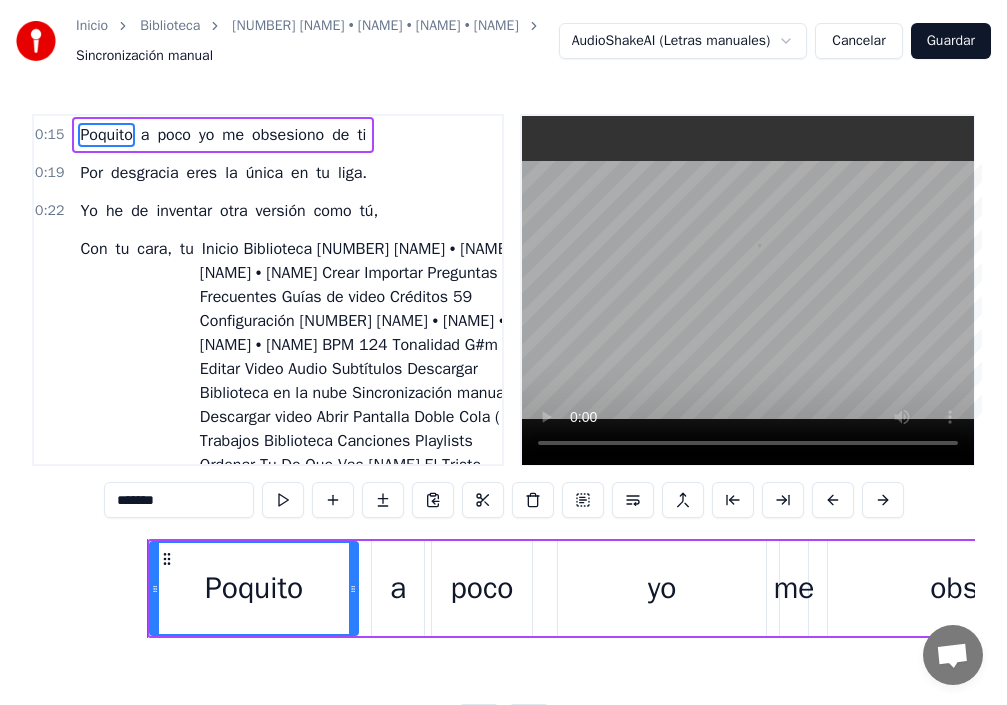 scroll, scrollTop: 0, scrollLeft: 4544, axis: horizontal 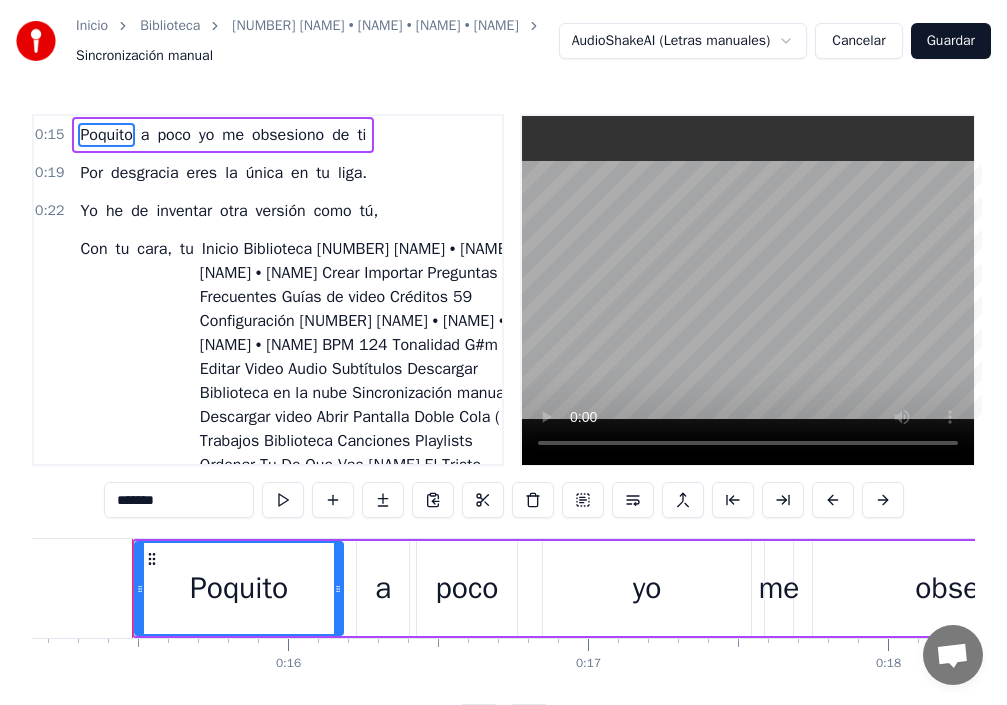 click on "de" at bounding box center (139, 211) 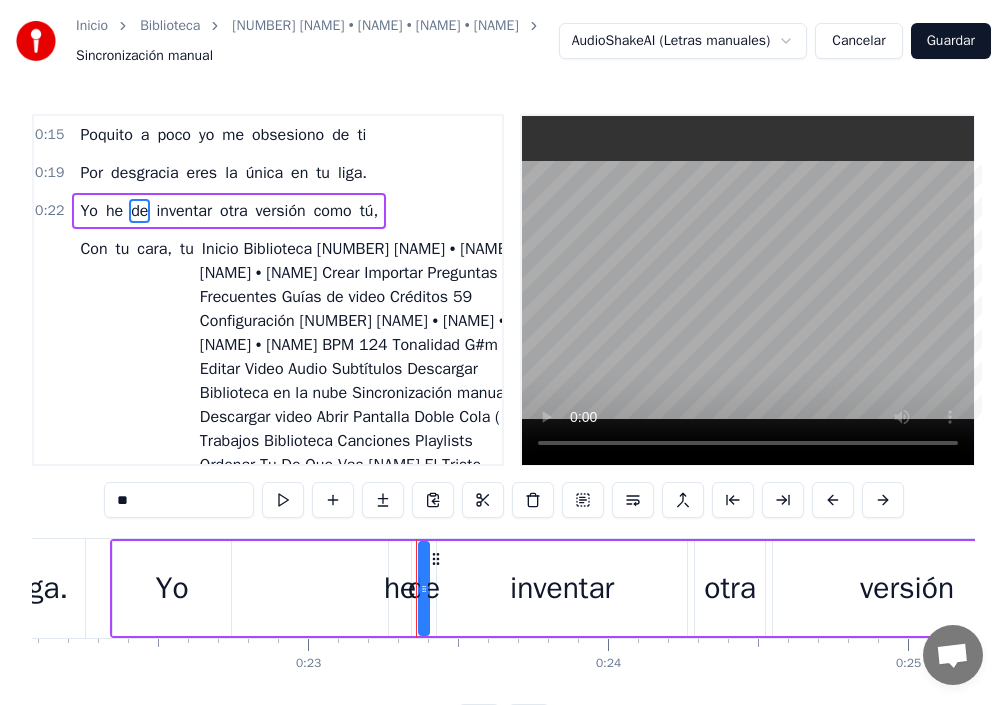 scroll, scrollTop: 0, scrollLeft: 6908, axis: horizontal 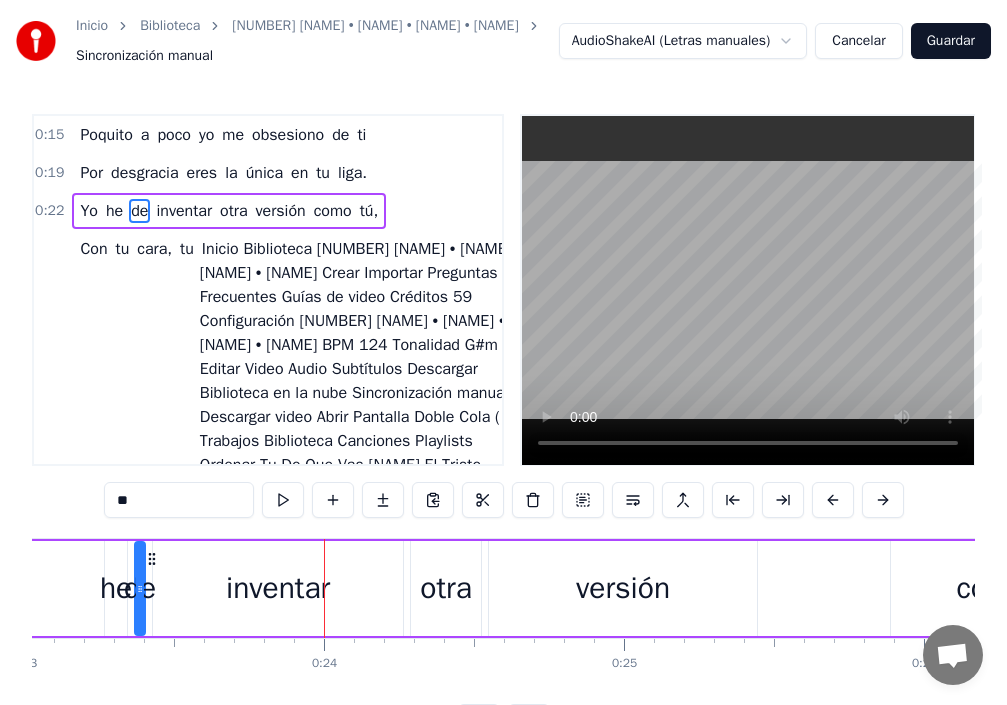 click at bounding box center [140, 588] 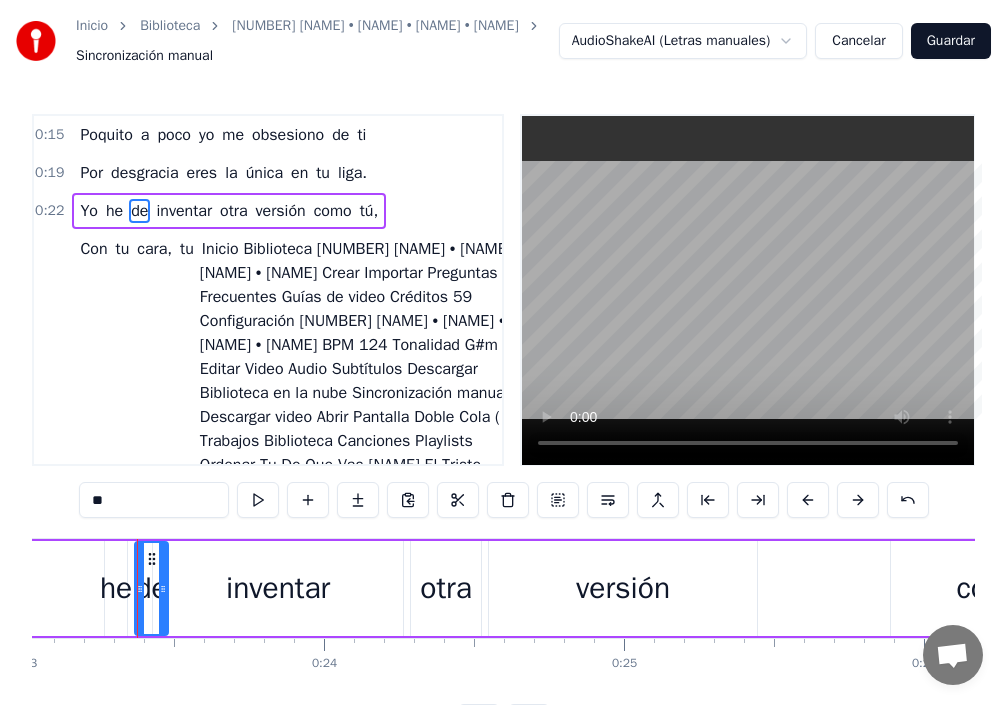 drag, startPoint x: 141, startPoint y: 604, endPoint x: 164, endPoint y: 615, distance: 25.495098 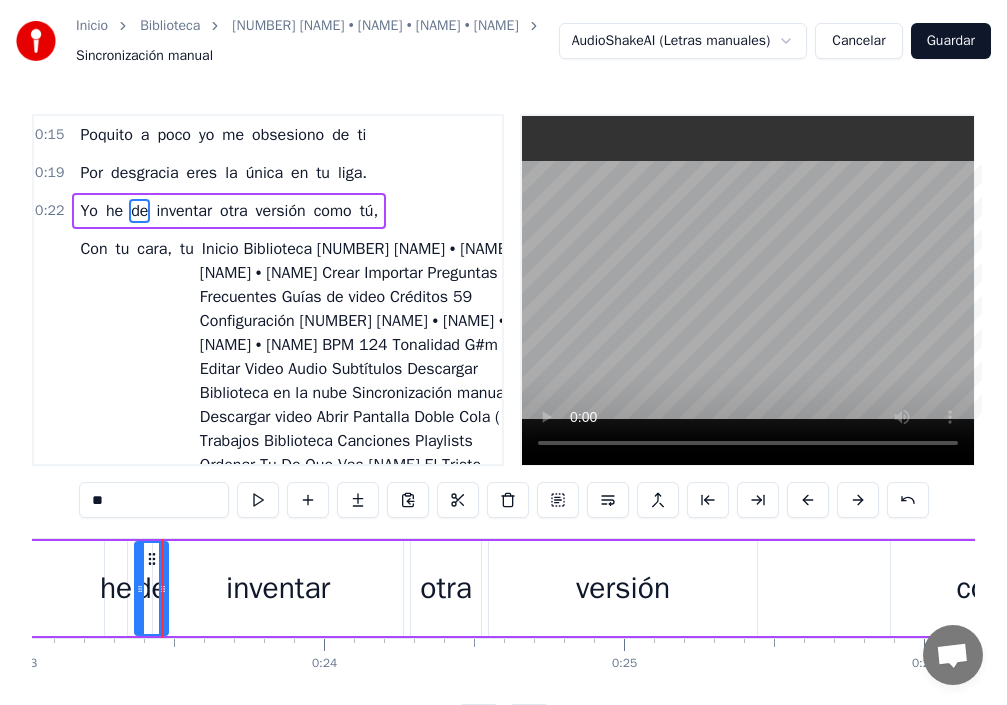 type 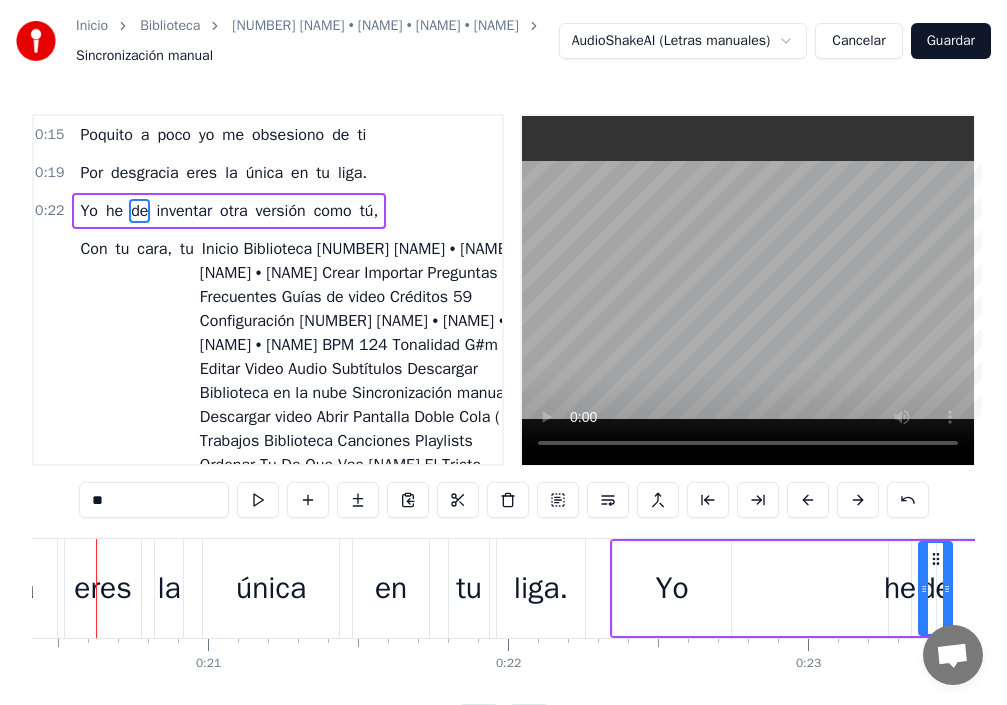 scroll, scrollTop: 0, scrollLeft: 6088, axis: horizontal 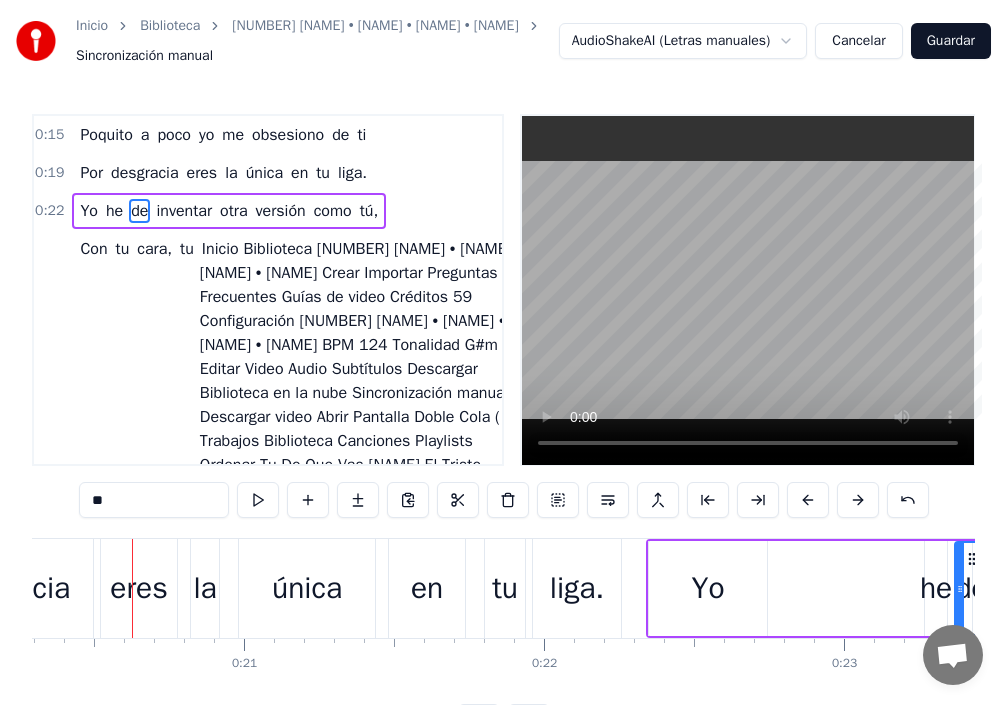 click on "Yo" at bounding box center (708, 588) 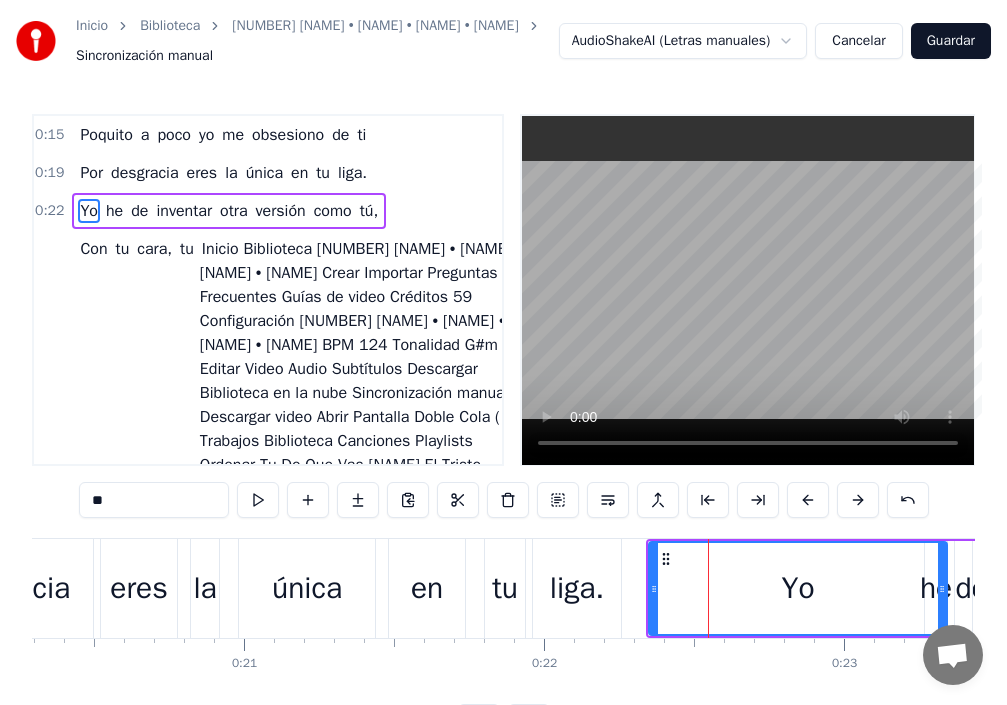 drag, startPoint x: 759, startPoint y: 622, endPoint x: 941, endPoint y: 645, distance: 183.44754 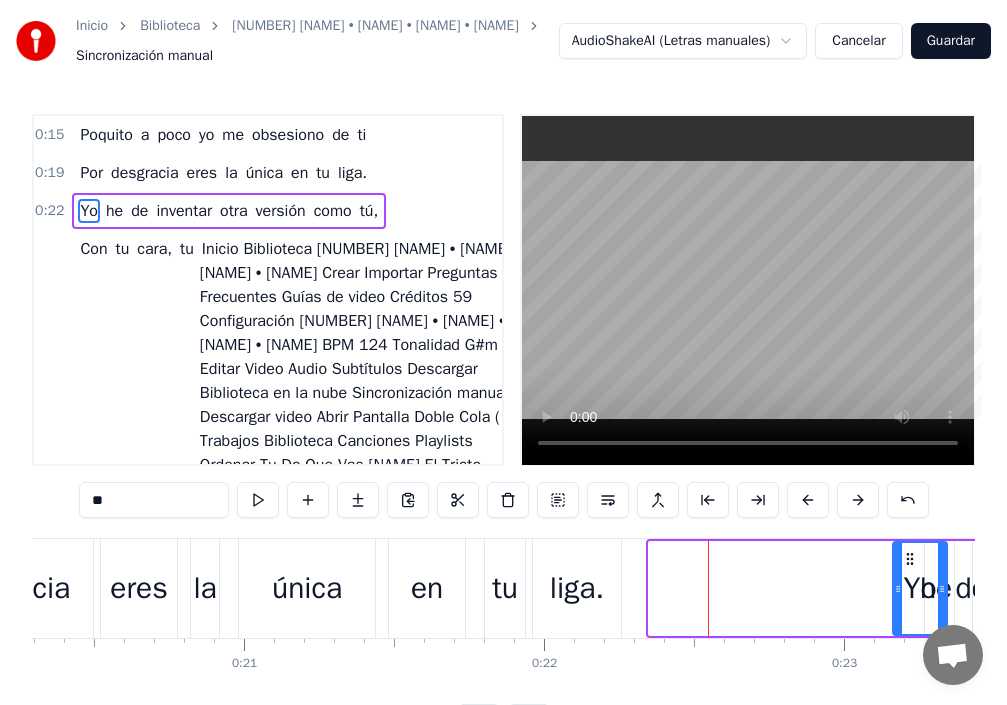 drag, startPoint x: 654, startPoint y: 616, endPoint x: 898, endPoint y: 647, distance: 245.96138 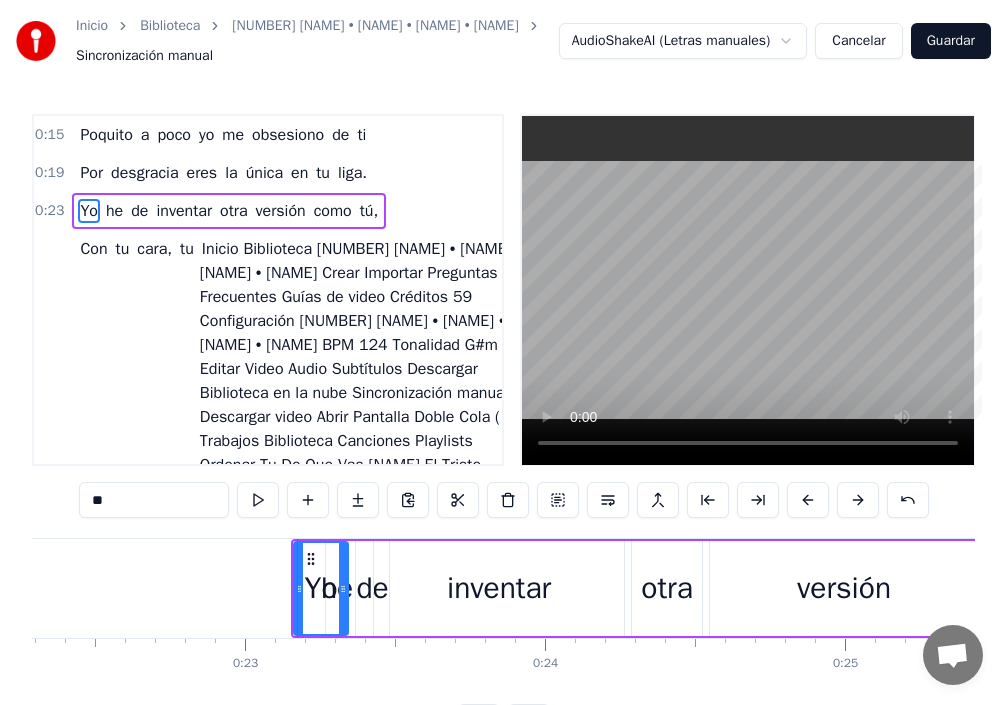 scroll, scrollTop: 0, scrollLeft: 6852, axis: horizontal 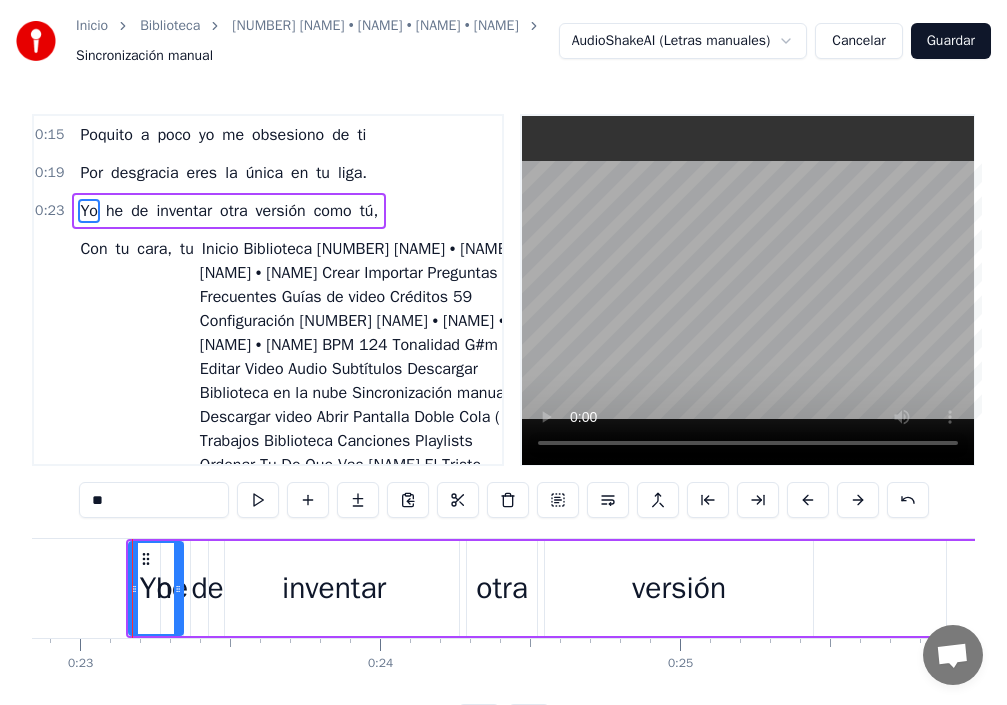click on "de" at bounding box center (207, 588) 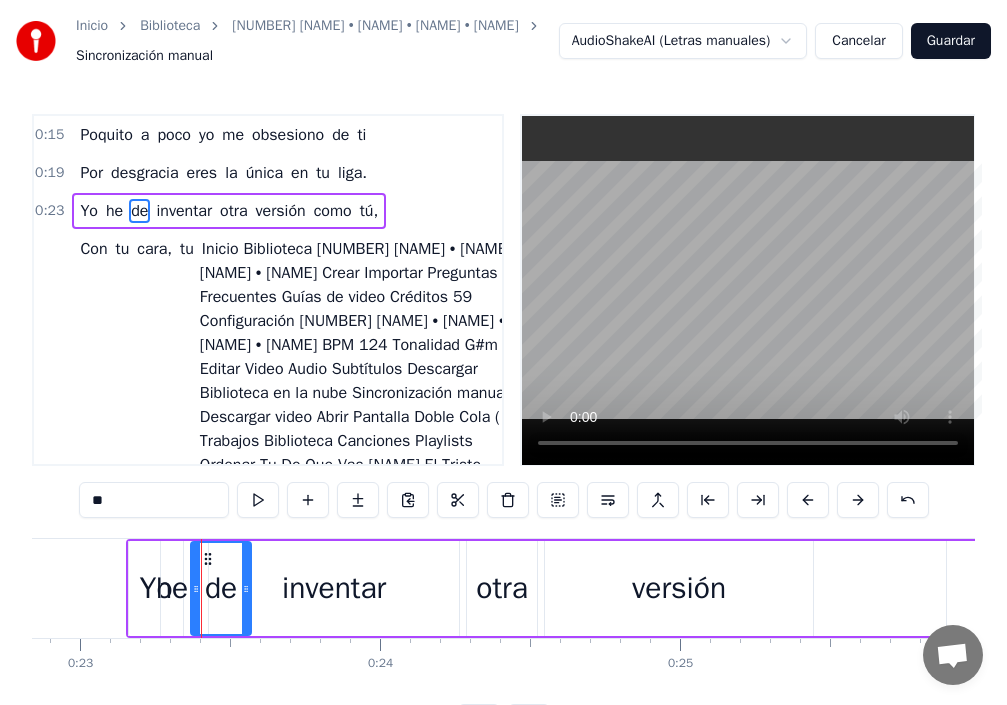 drag, startPoint x: 221, startPoint y: 600, endPoint x: 248, endPoint y: 618, distance: 32.449963 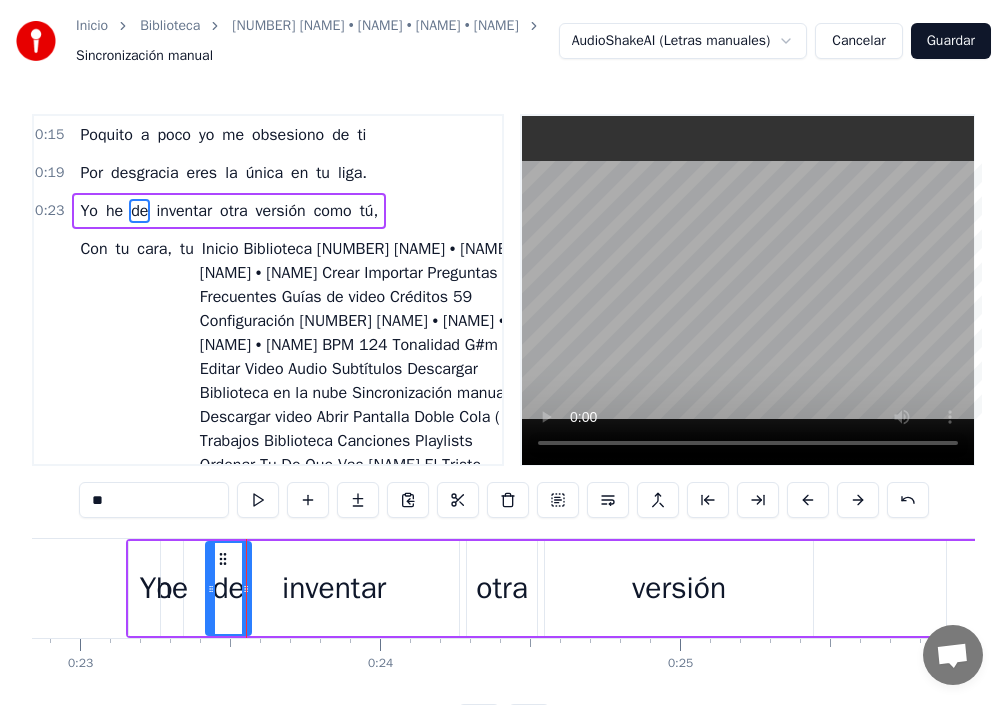 drag, startPoint x: 194, startPoint y: 607, endPoint x: 209, endPoint y: 613, distance: 16.155495 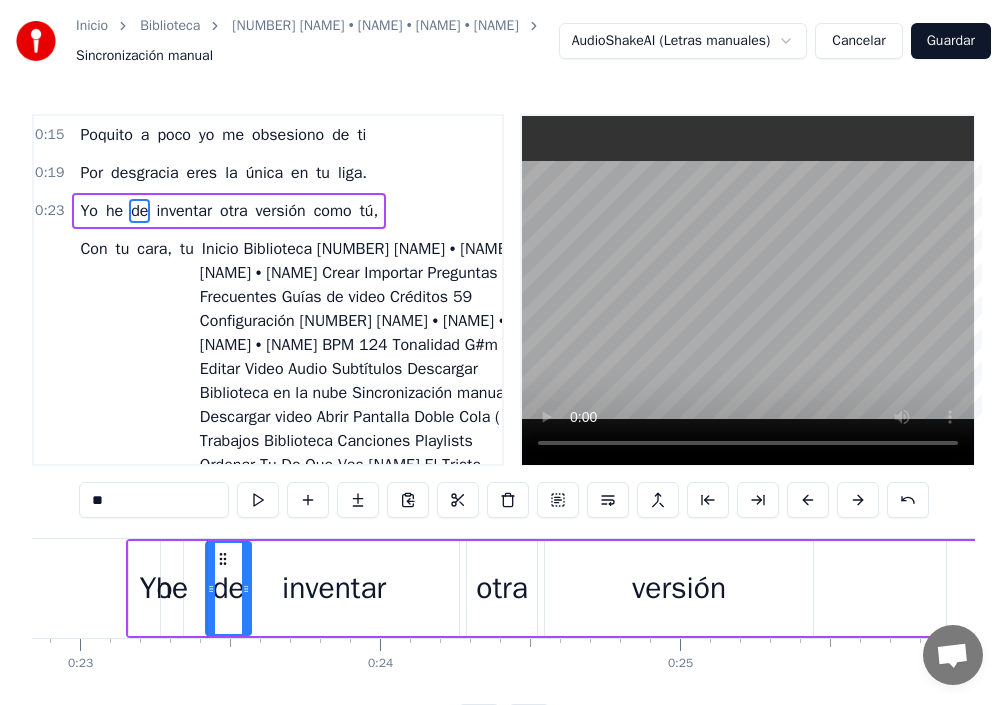 click on "he" at bounding box center (172, 588) 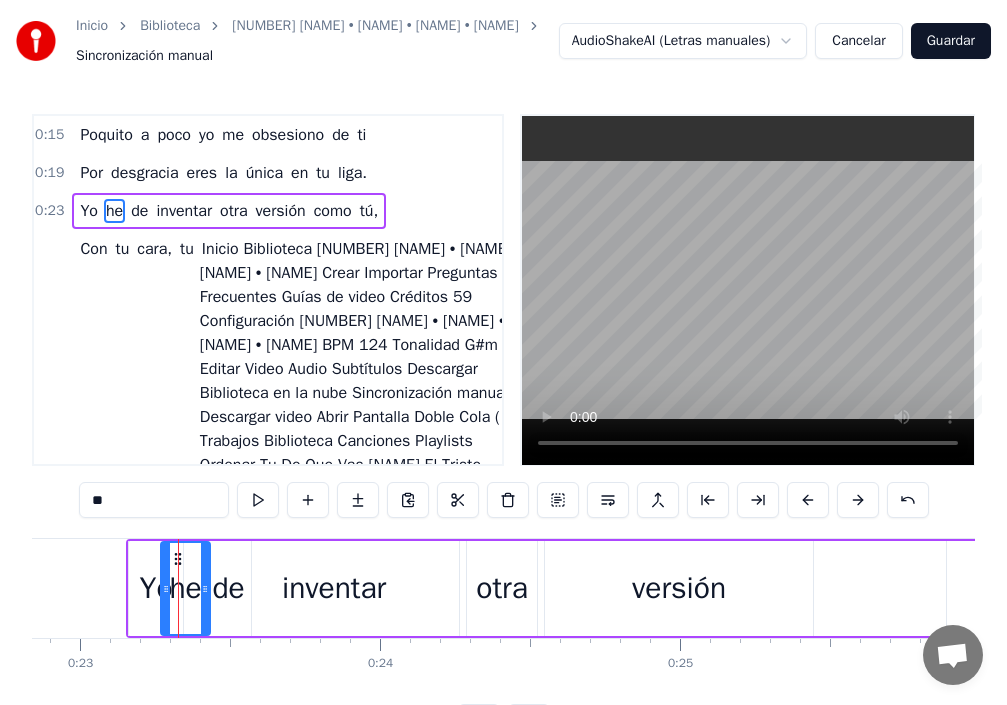 drag, startPoint x: 180, startPoint y: 604, endPoint x: 207, endPoint y: 611, distance: 27.89265 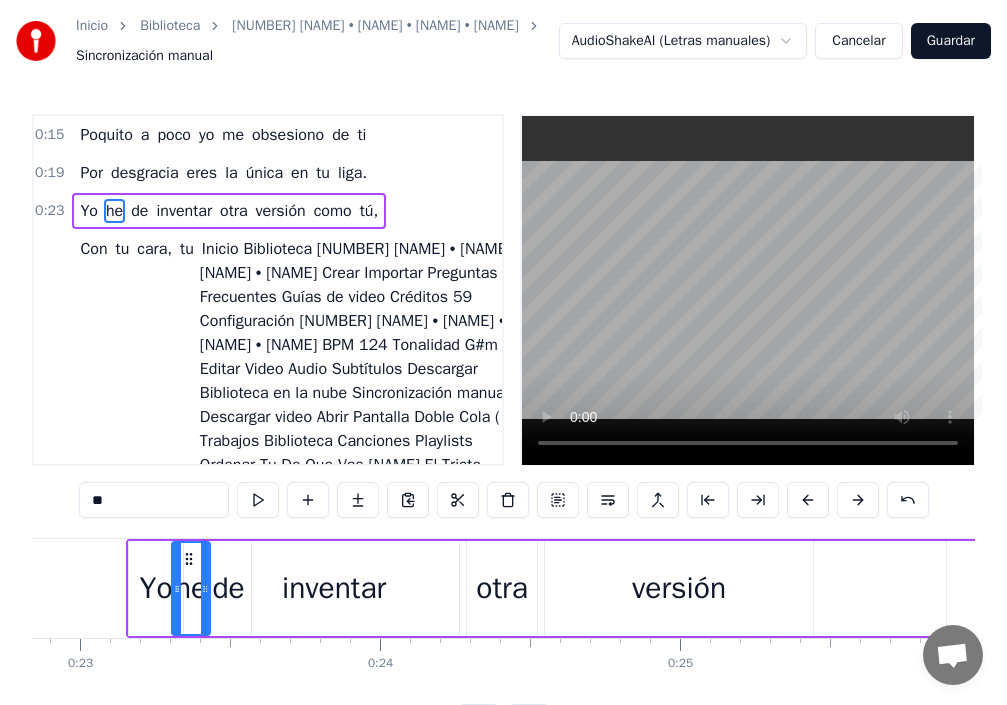 drag, startPoint x: 170, startPoint y: 597, endPoint x: 181, endPoint y: 603, distance: 12.529964 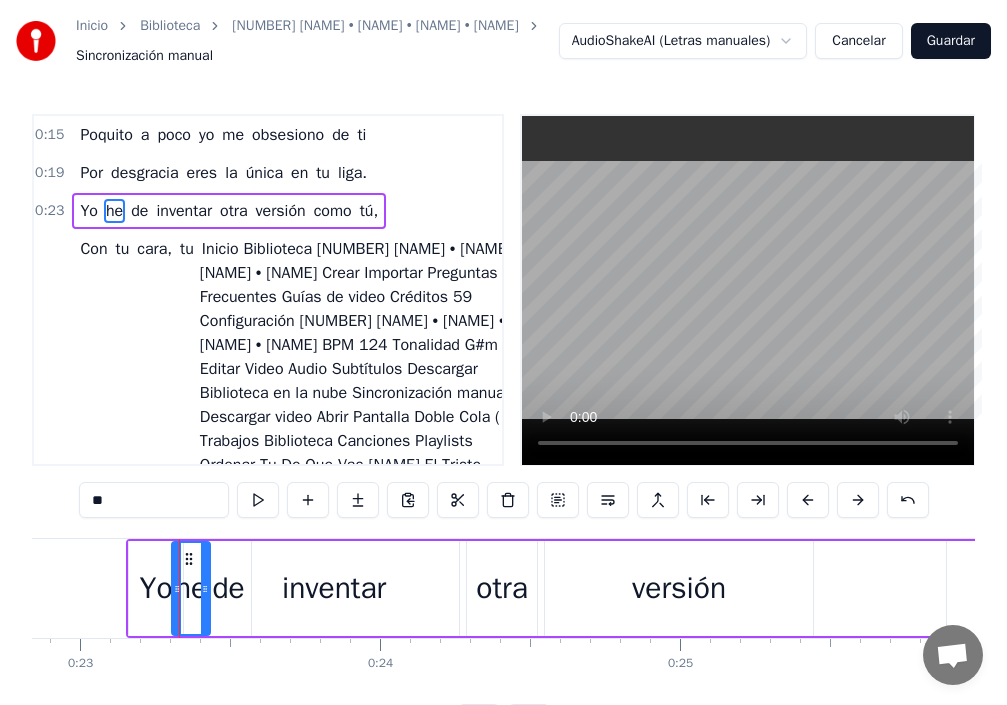 click on "Yo" at bounding box center [156, 588] 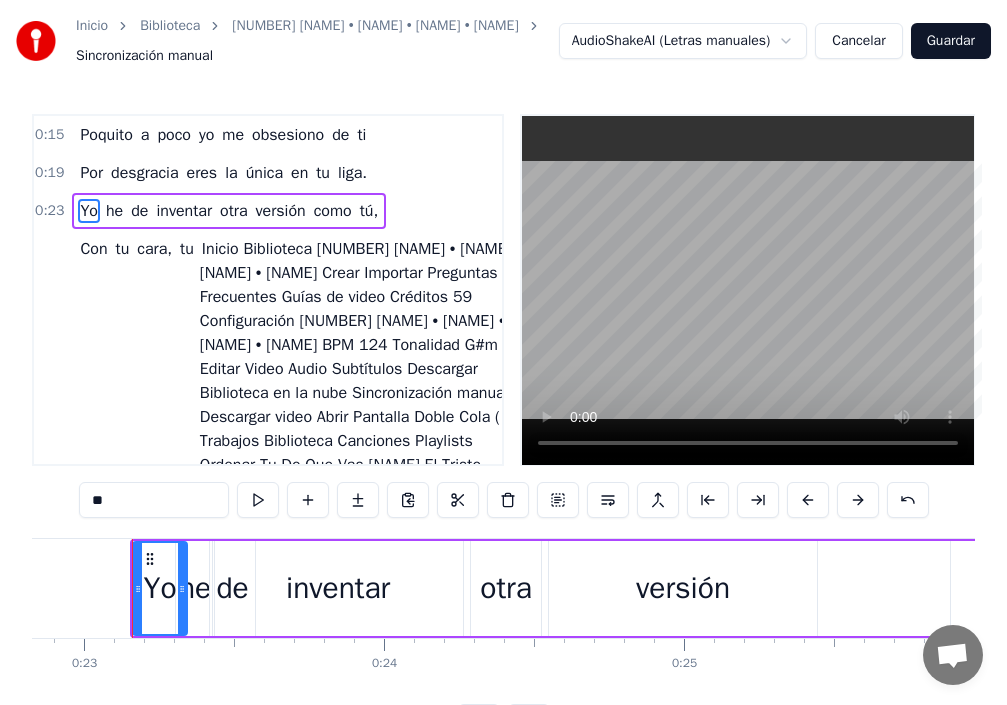 click on "Yo" at bounding box center (160, 588) 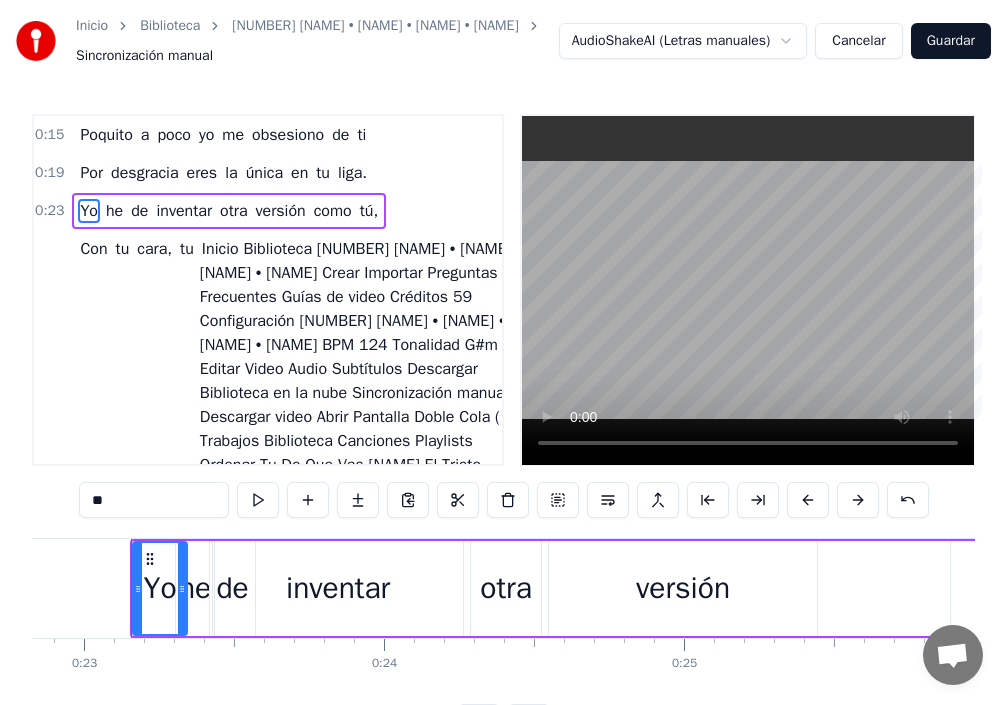 scroll, scrollTop: 0, scrollLeft: 6847, axis: horizontal 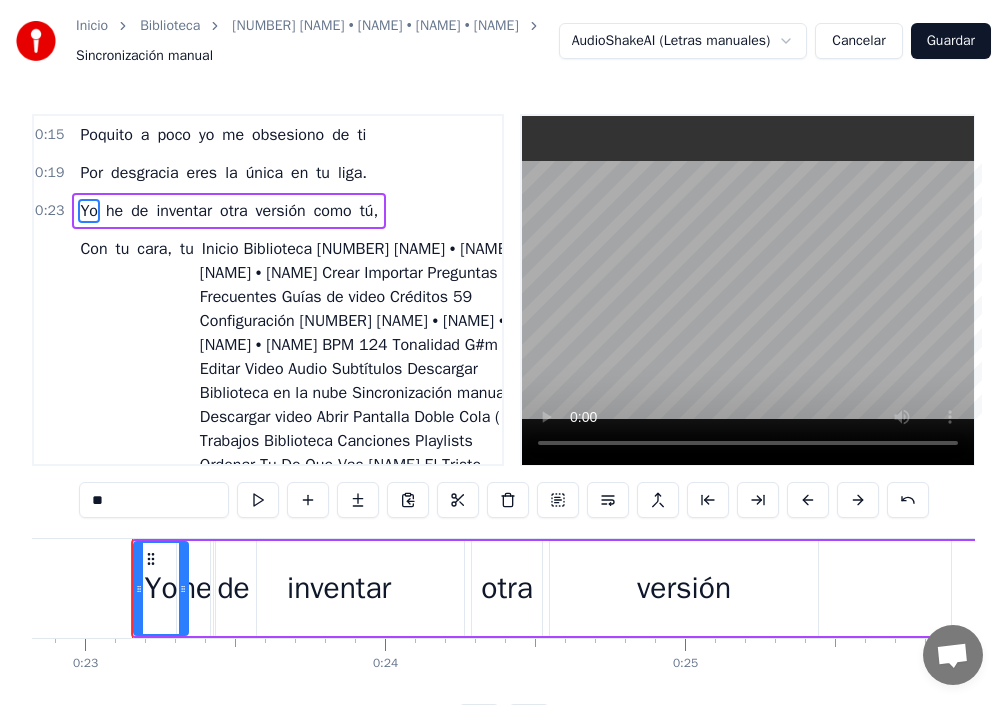 click on "Yo" at bounding box center [161, 588] 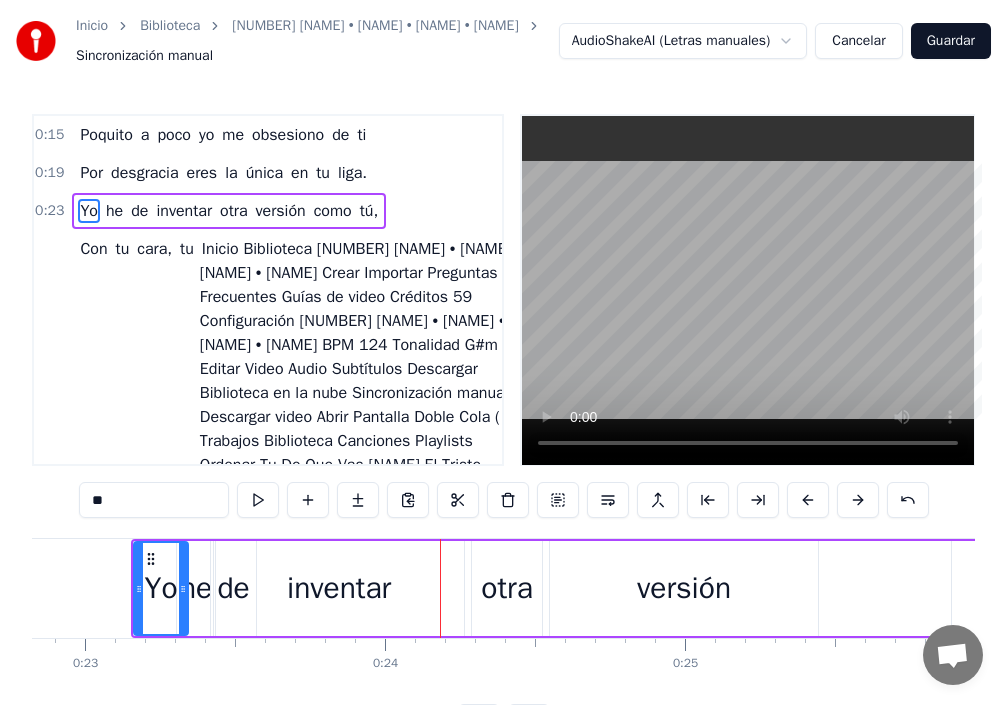 click on "inventar" at bounding box center (339, 588) 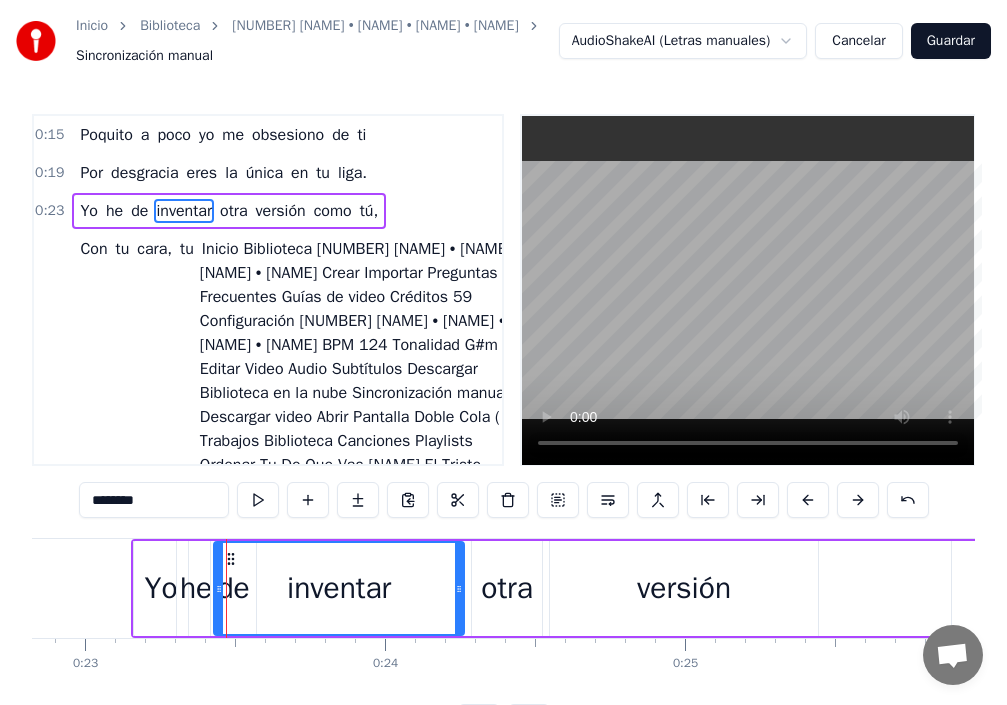 click on "inventar" at bounding box center [339, 588] 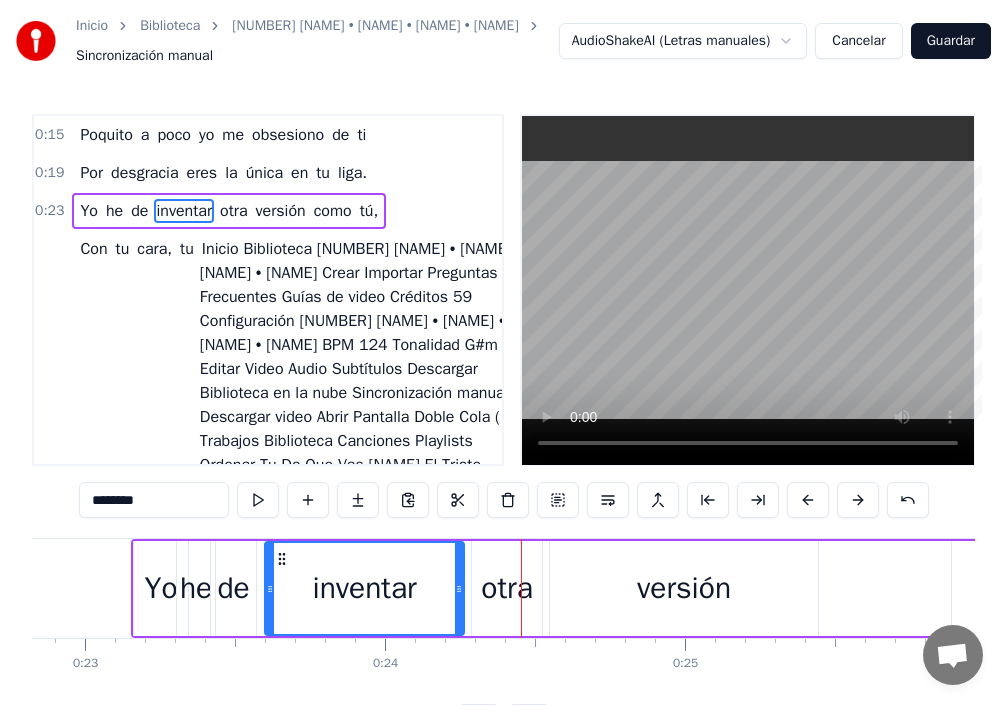 drag, startPoint x: 218, startPoint y: 639, endPoint x: 268, endPoint y: 647, distance: 50.635956 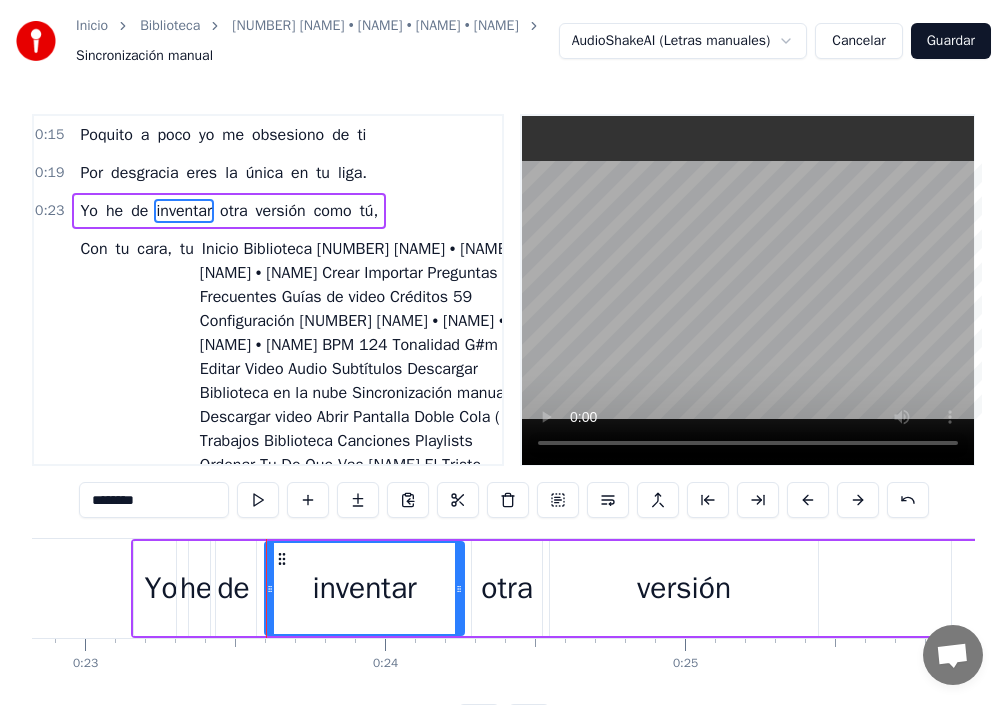click on "otra" at bounding box center (507, 588) 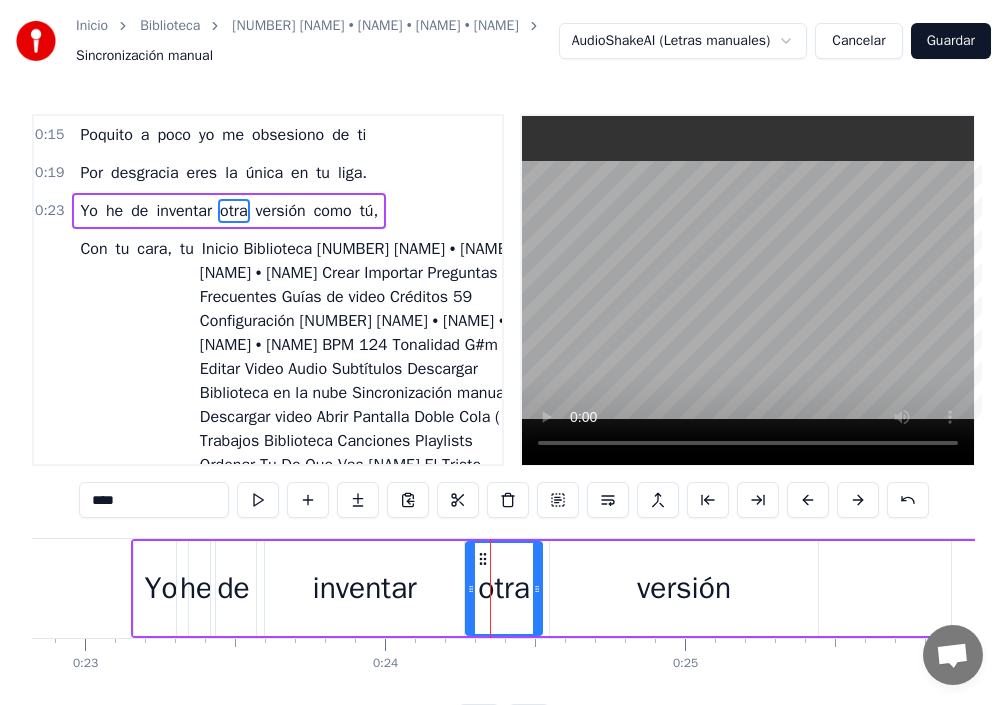 click at bounding box center (471, 588) 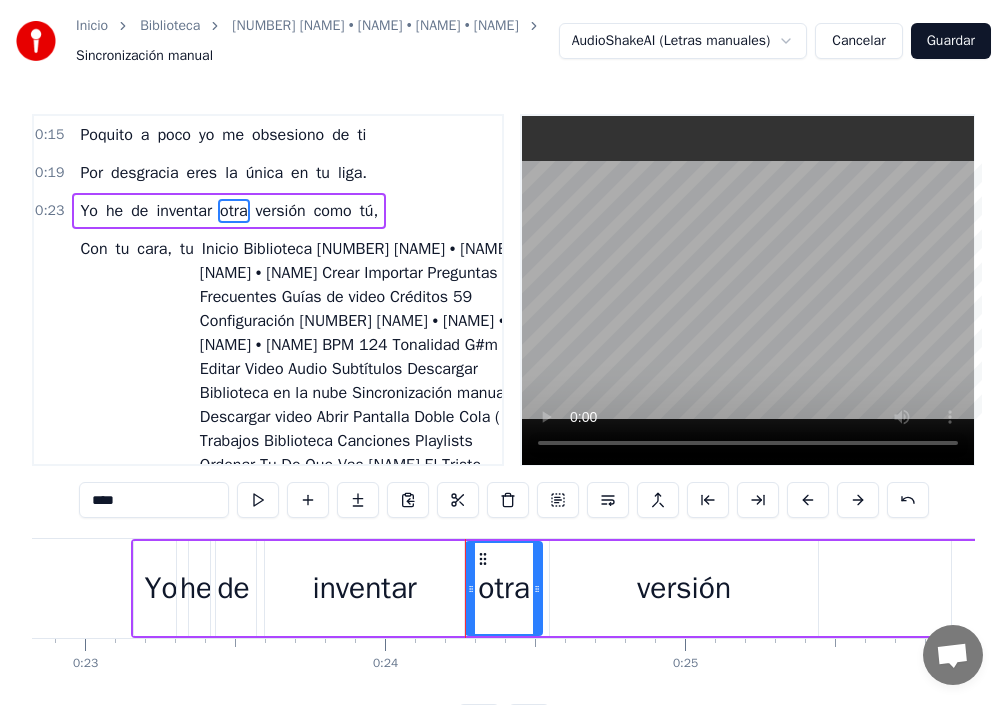 click on "Yo" at bounding box center [89, 211] 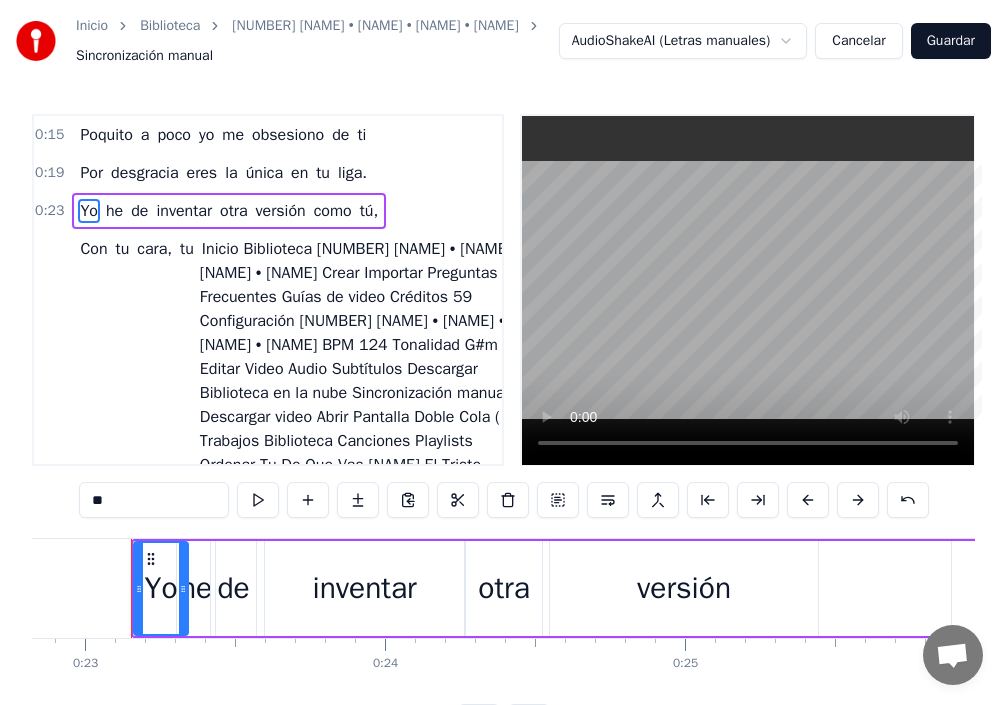 scroll, scrollTop: 0, scrollLeft: 6846, axis: horizontal 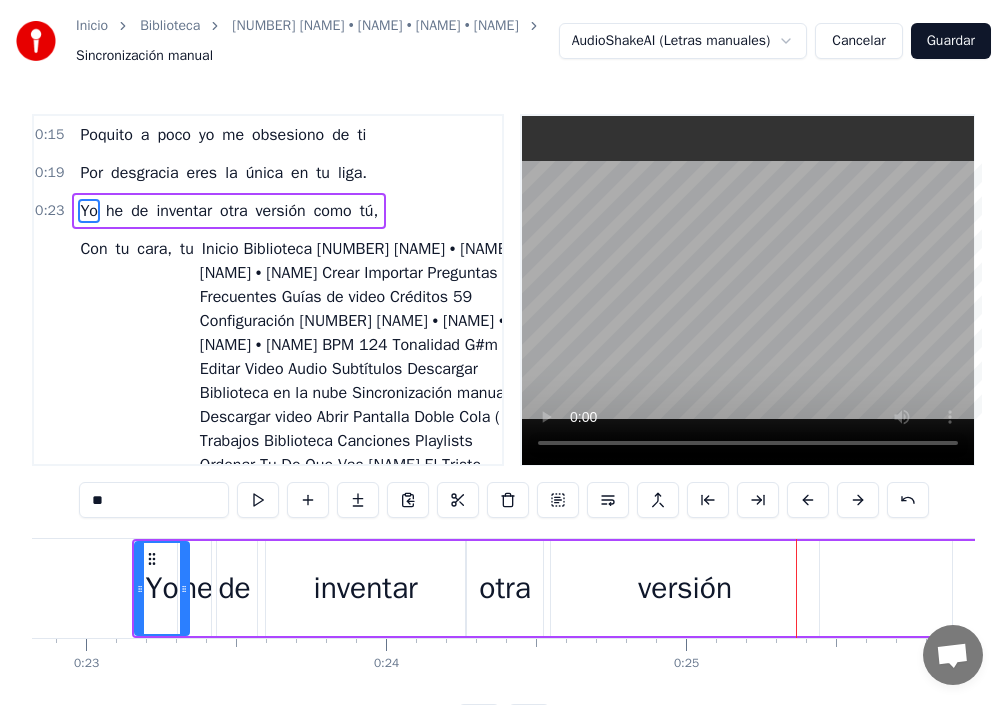 click on "Yo" at bounding box center (89, 211) 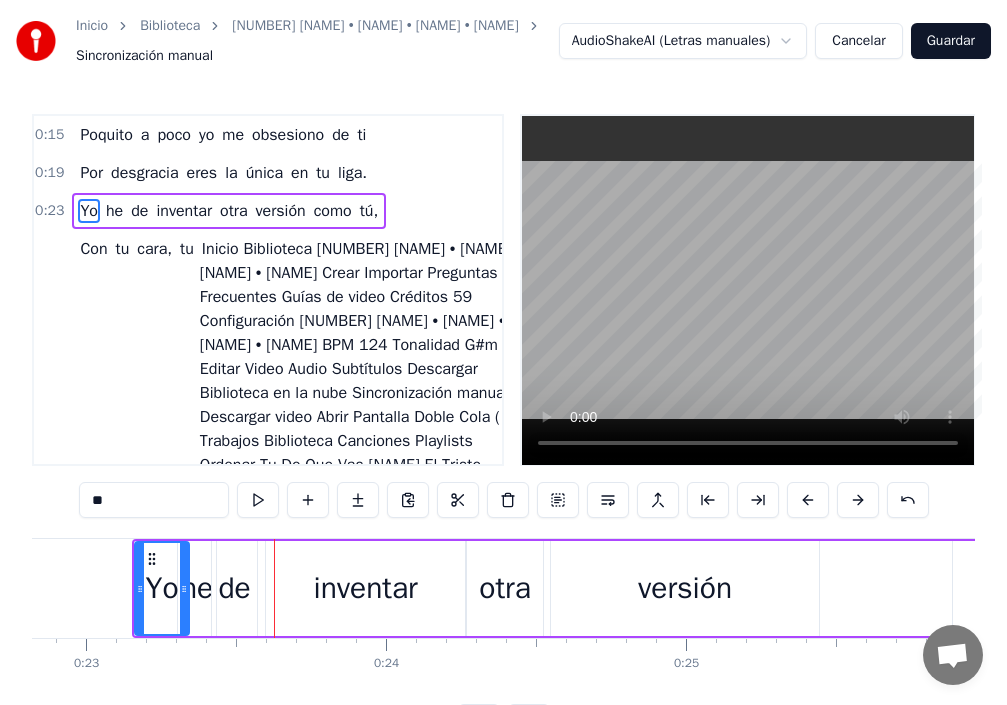 click on "inventar" at bounding box center (365, 588) 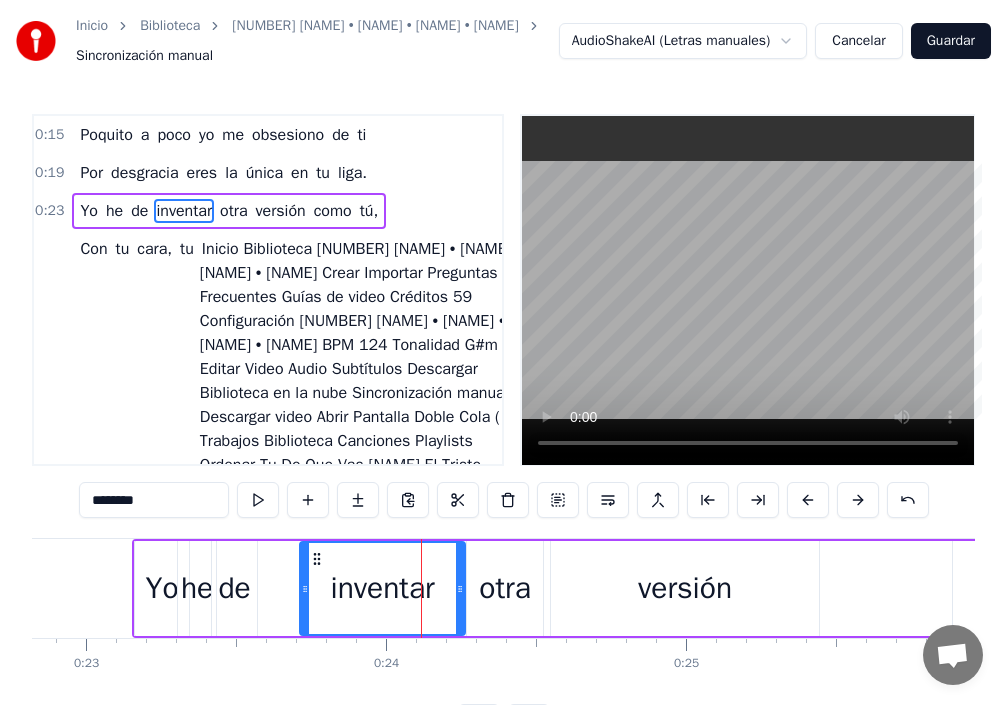 drag, startPoint x: 274, startPoint y: 623, endPoint x: 308, endPoint y: 632, distance: 35.17101 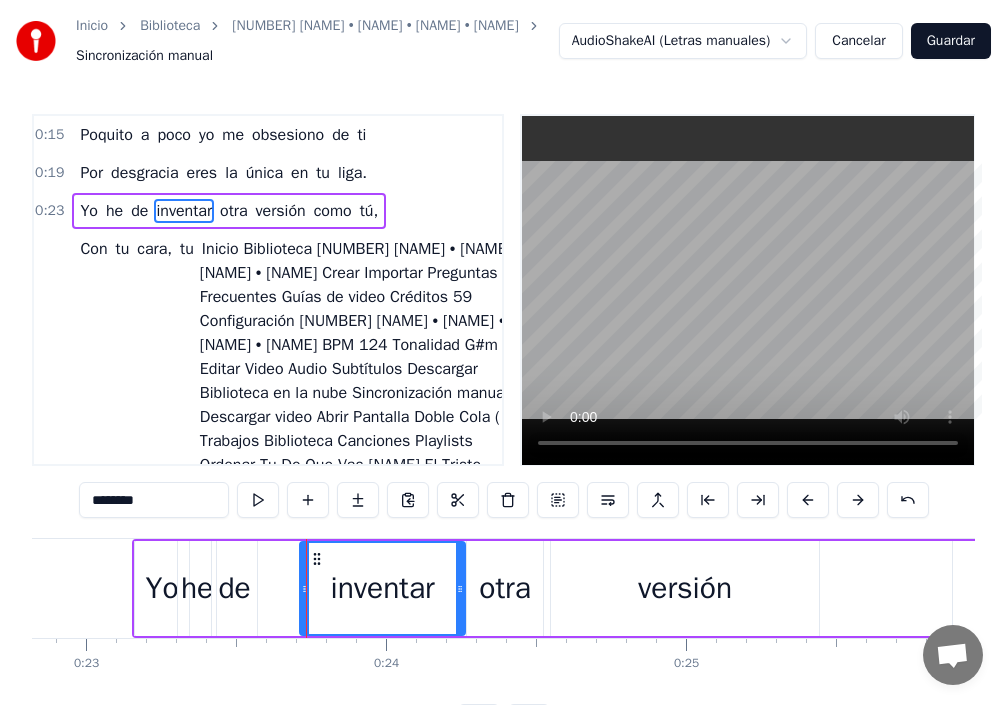 click on "de" at bounding box center (234, 588) 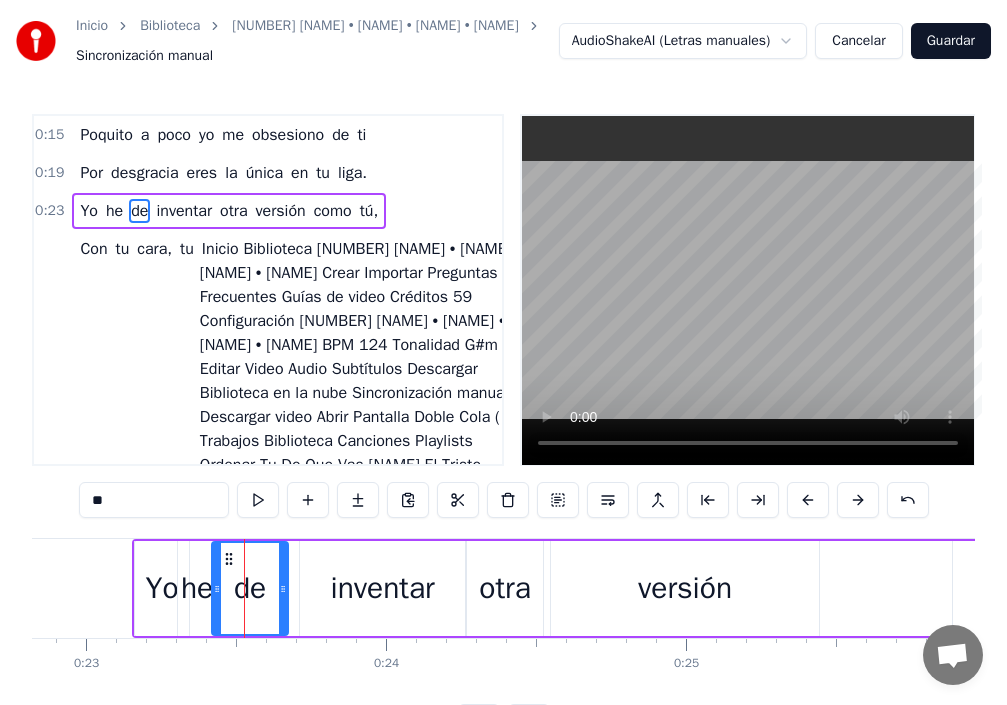drag, startPoint x: 253, startPoint y: 625, endPoint x: 284, endPoint y: 640, distance: 34.43835 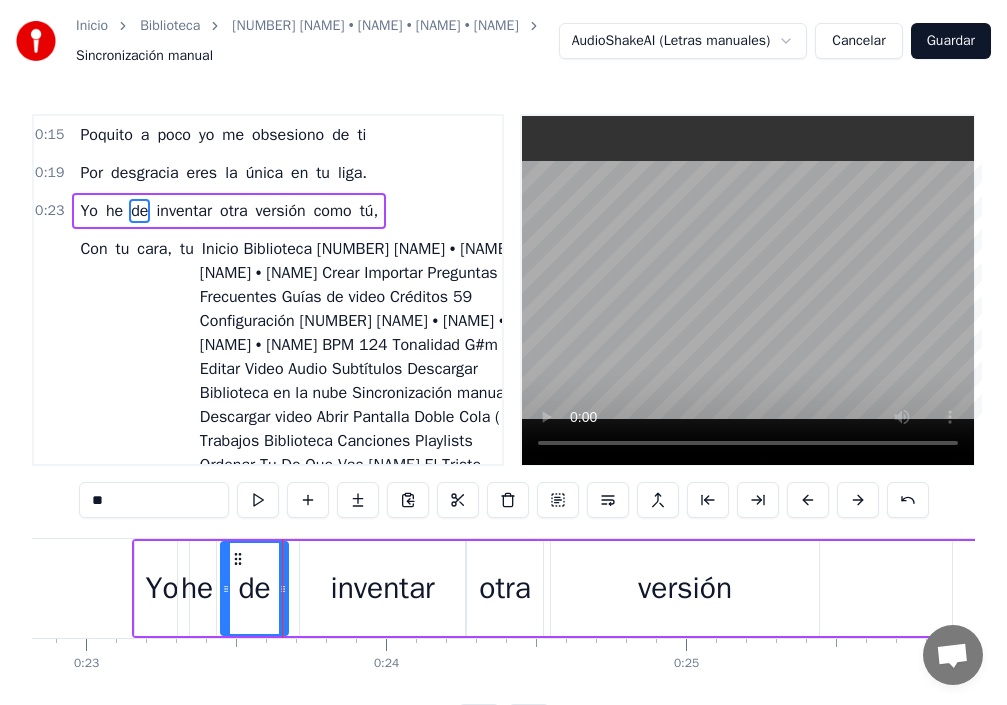 drag, startPoint x: 218, startPoint y: 633, endPoint x: 227, endPoint y: 645, distance: 15 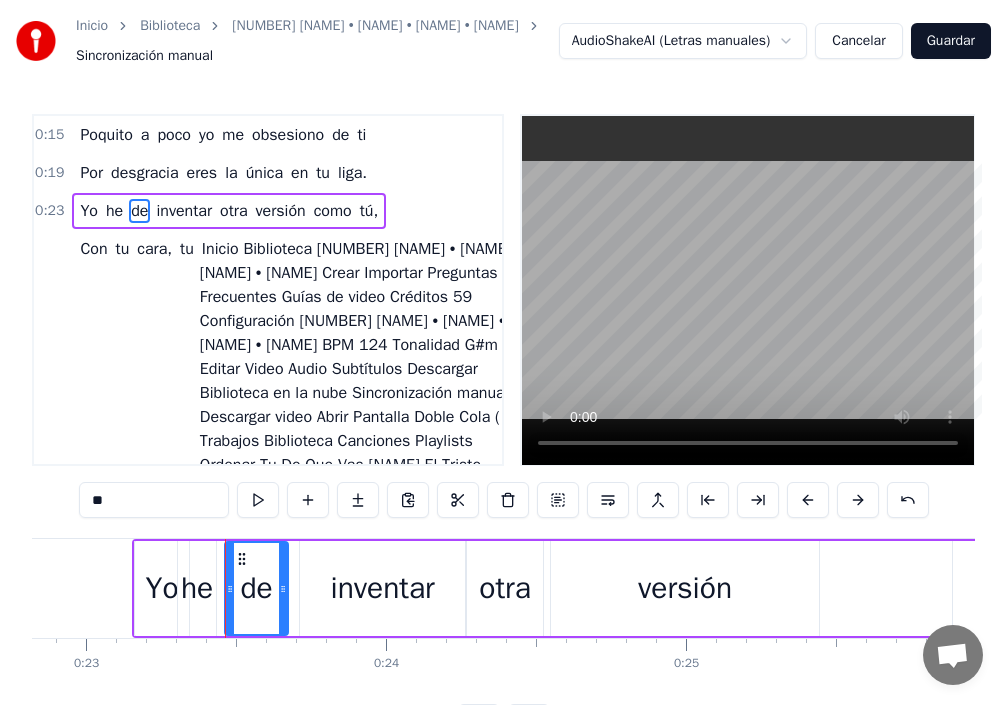 click at bounding box center [230, 588] 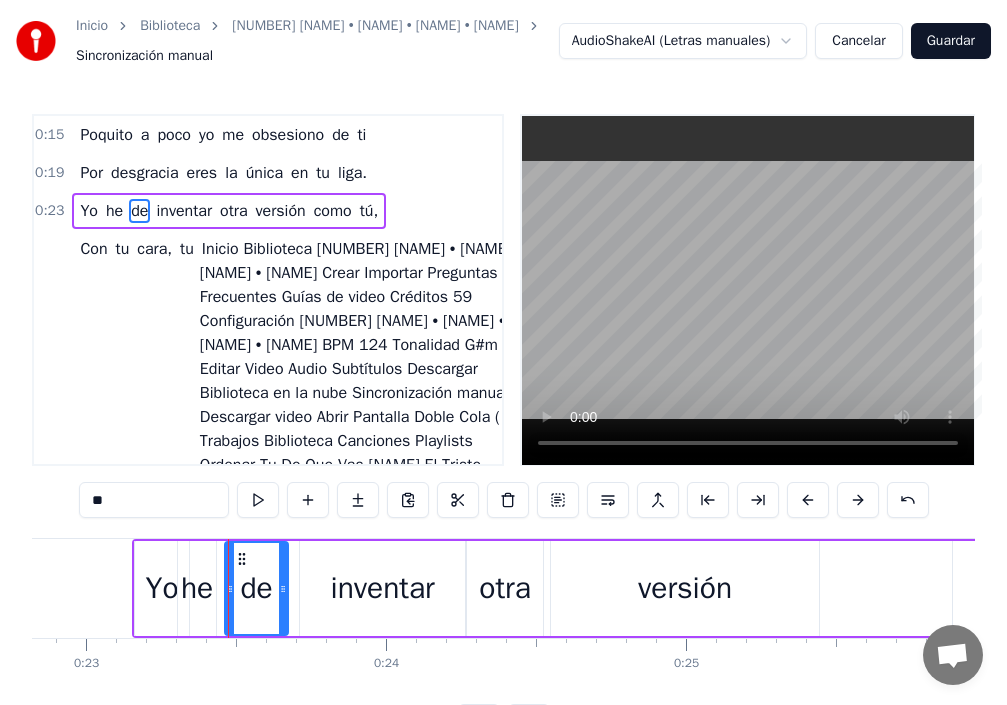 click on "he" at bounding box center (197, 588) 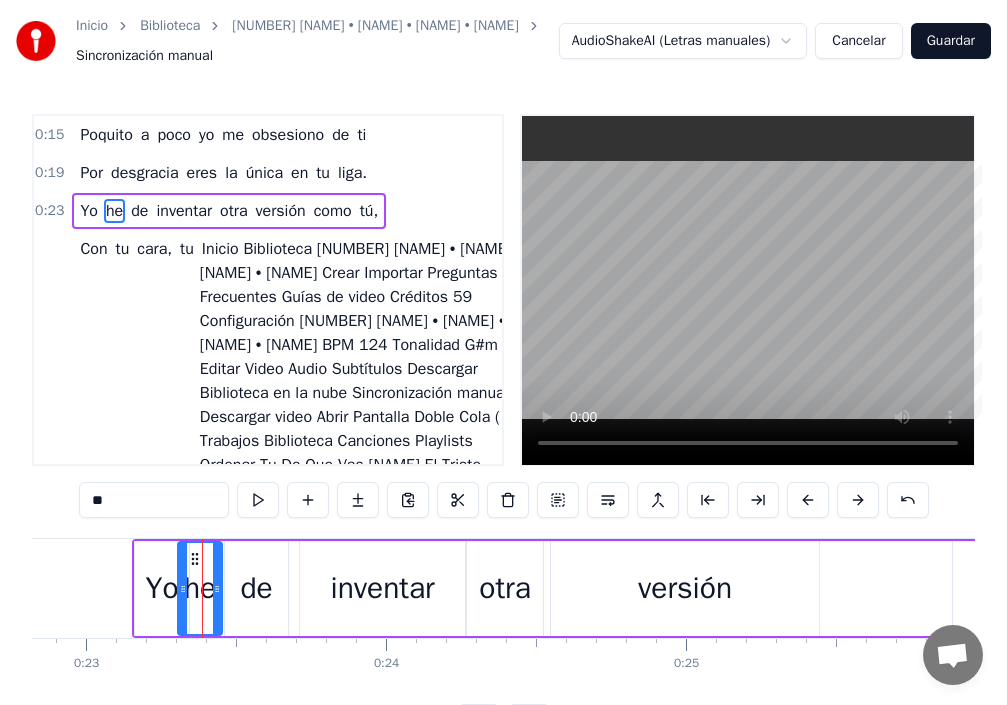click at bounding box center (217, 588) 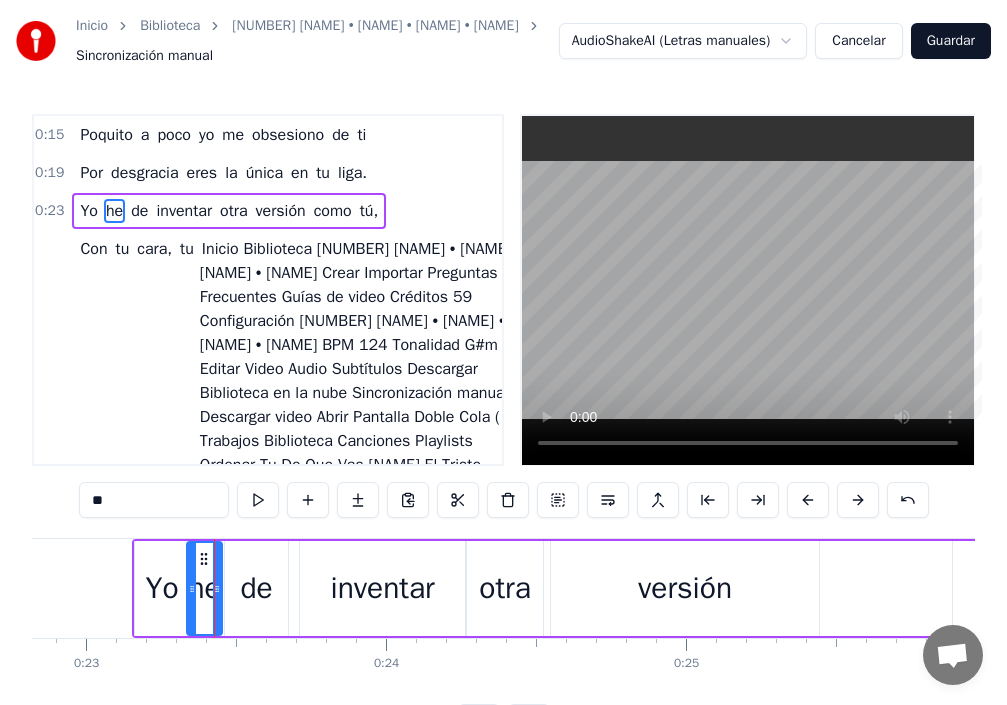 drag, startPoint x: 185, startPoint y: 646, endPoint x: 200, endPoint y: 650, distance: 15.524175 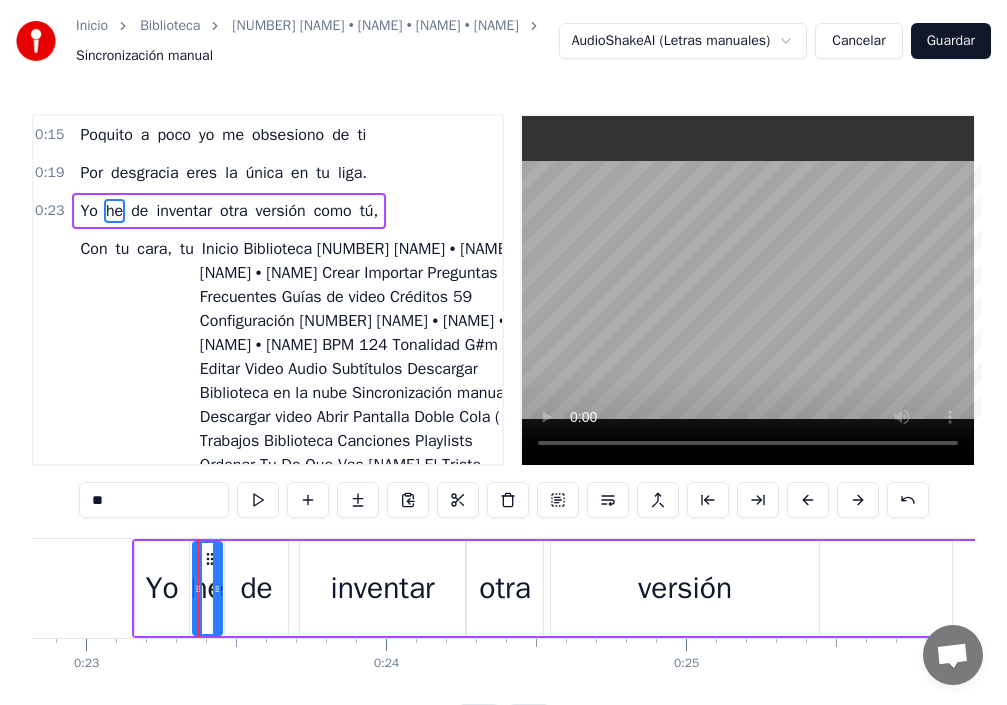 click on "Yo" at bounding box center (162, 588) 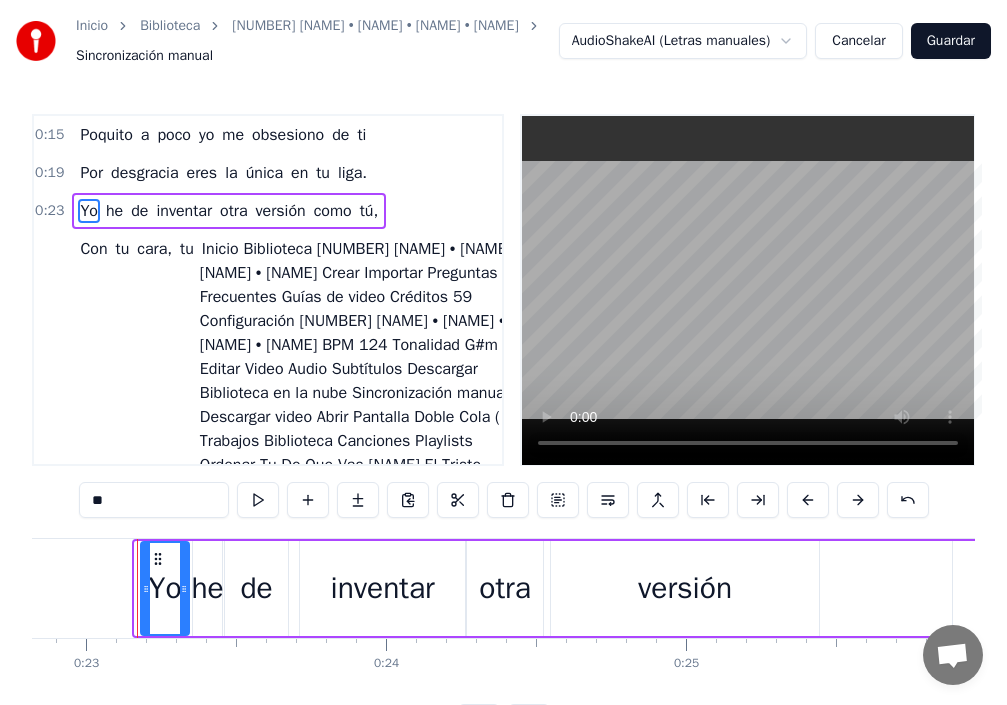 click at bounding box center [146, 588] 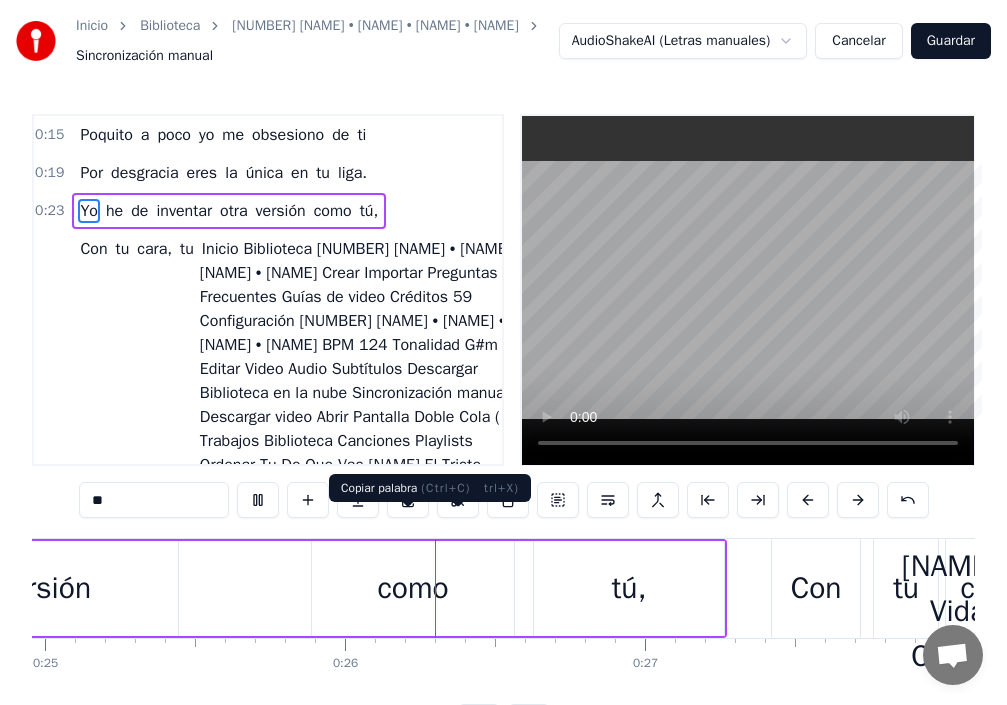 scroll, scrollTop: 0, scrollLeft: 7633, axis: horizontal 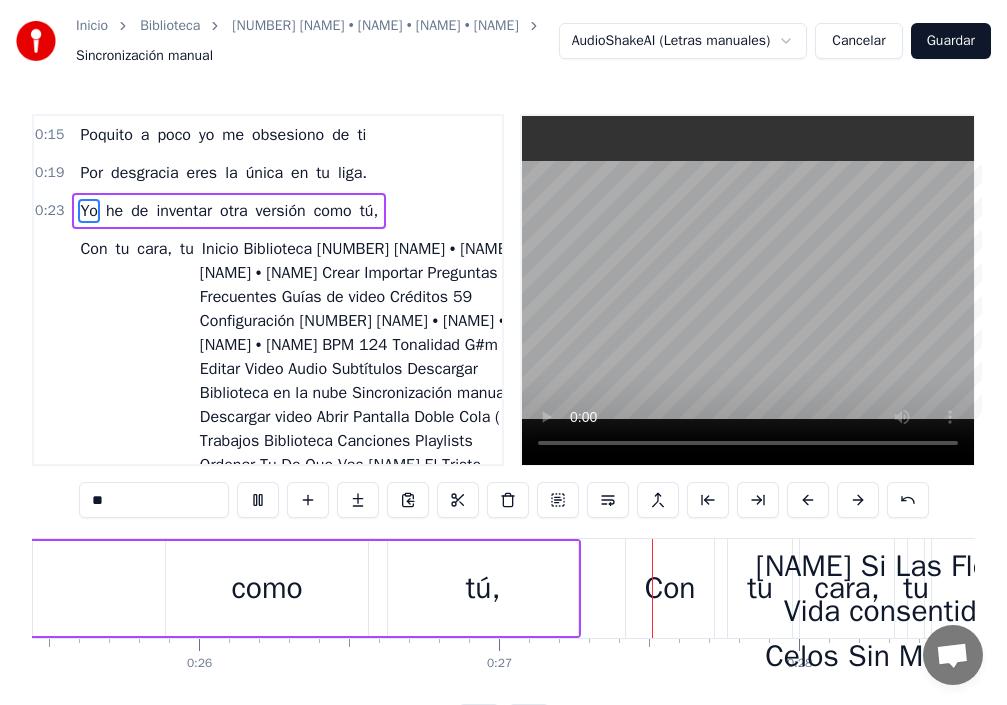 click on "Yo" at bounding box center (89, 211) 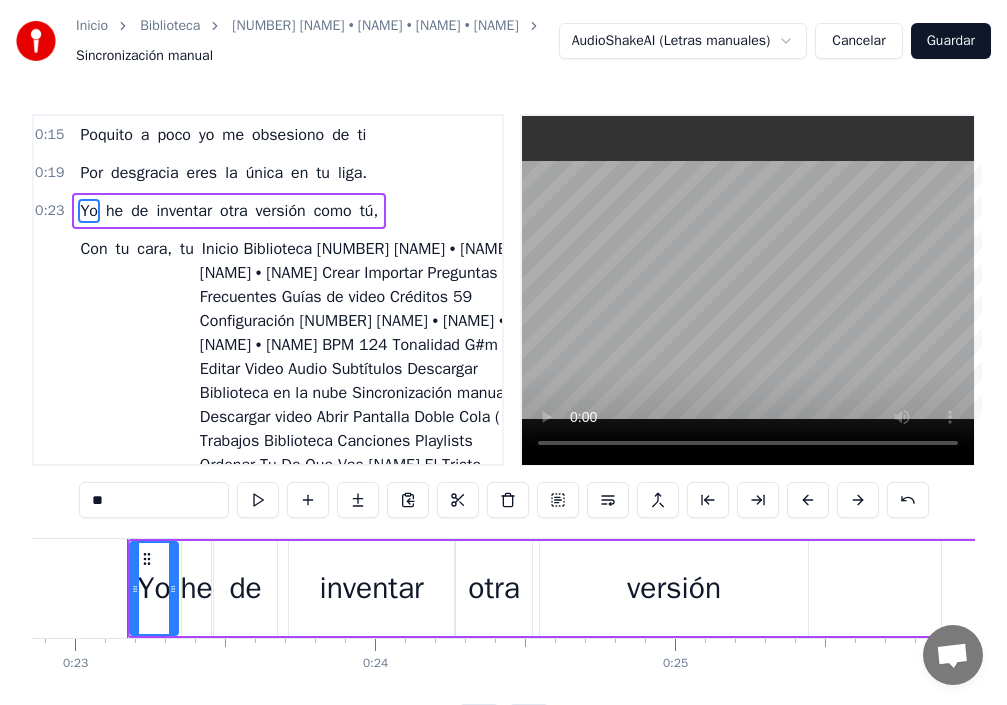 scroll, scrollTop: 0, scrollLeft: 6852, axis: horizontal 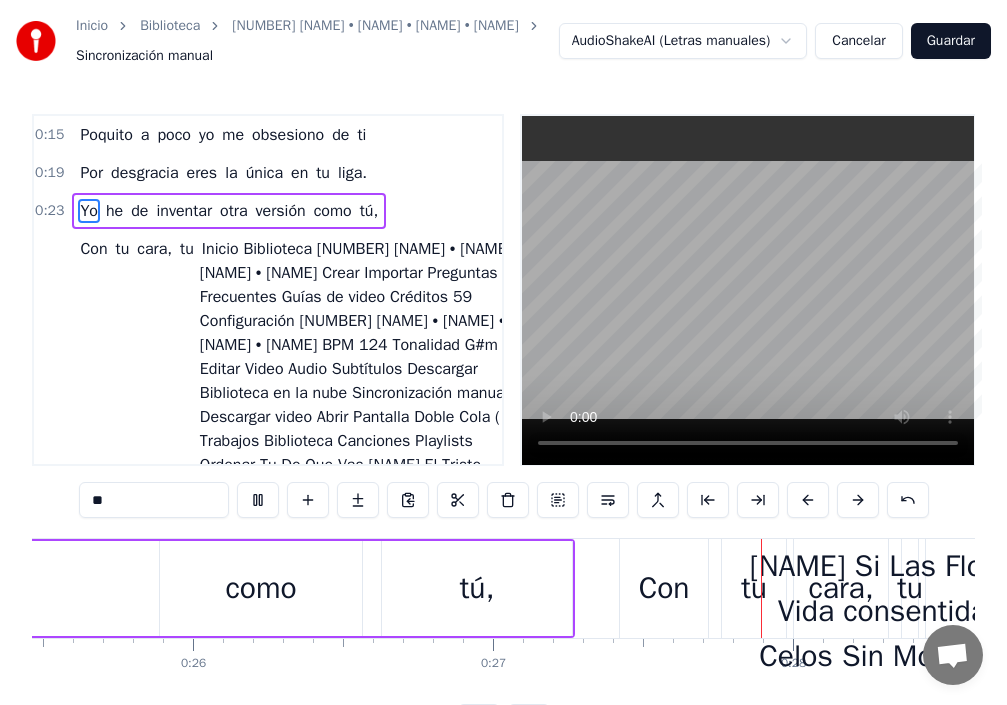 click on "Guardar" at bounding box center [951, 41] 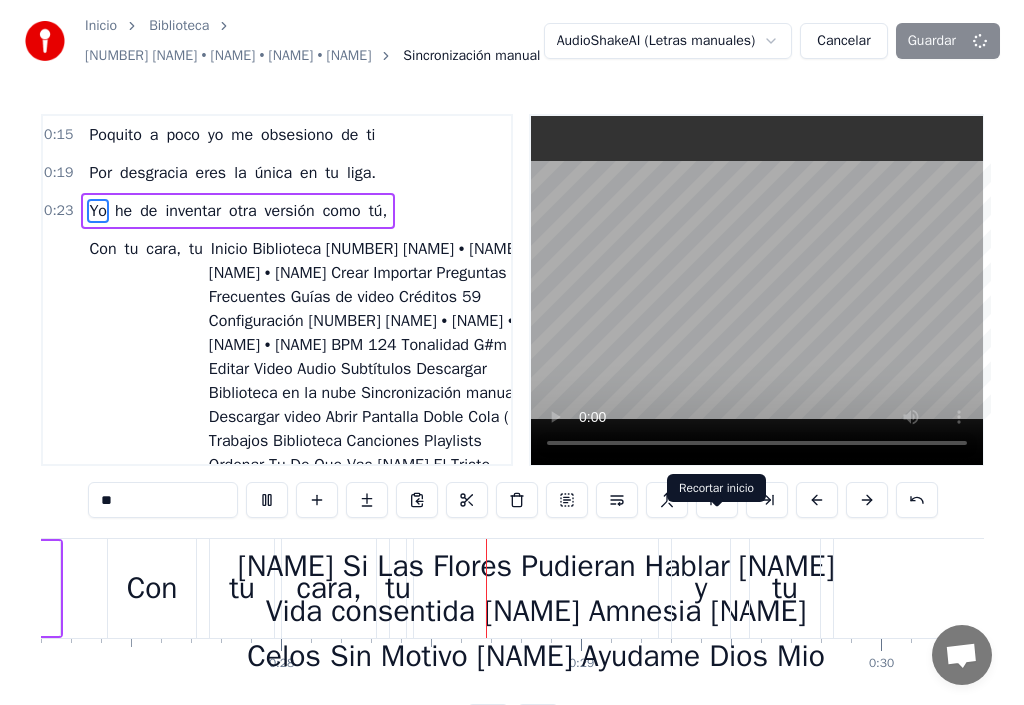 scroll, scrollTop: 0, scrollLeft: 8361, axis: horizontal 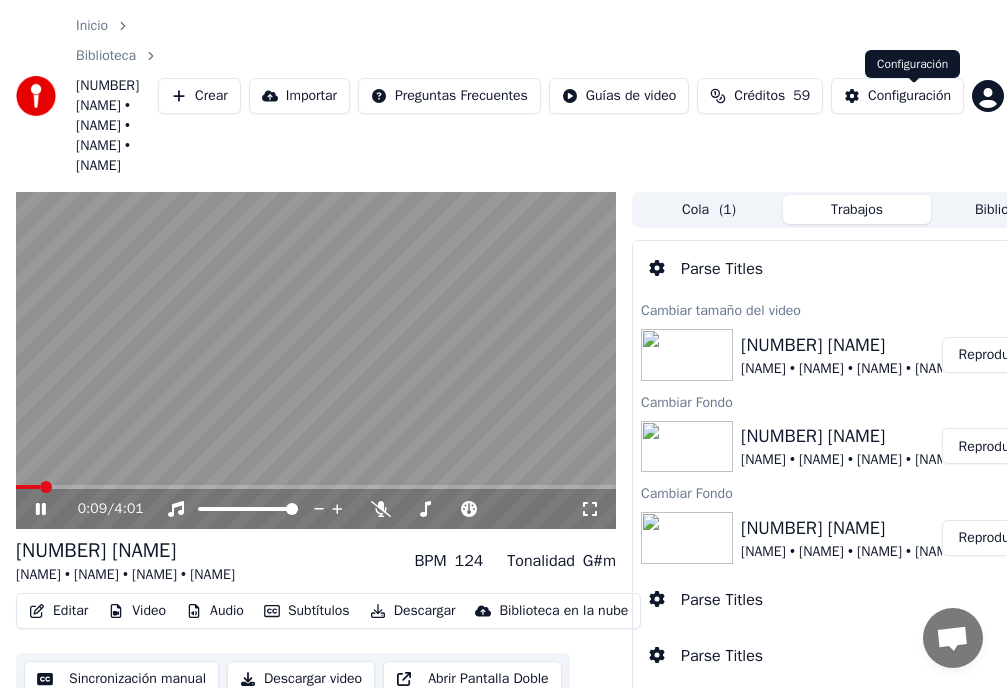 click on "Configuración" at bounding box center [909, 96] 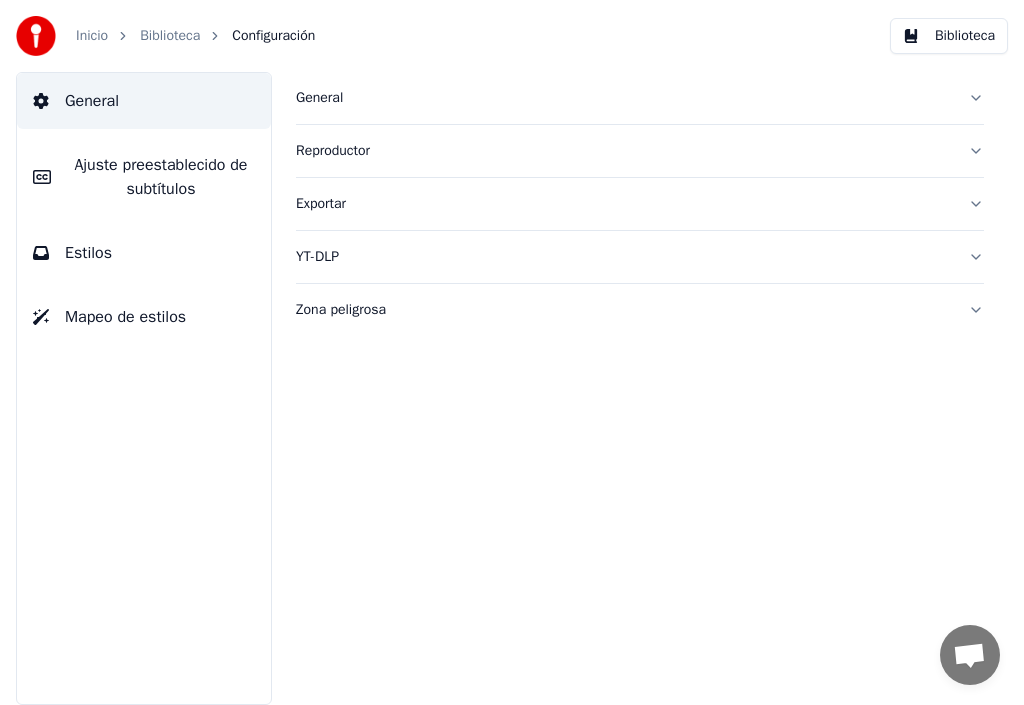 click on "Ajuste preestablecido de subtítulos" at bounding box center (161, 177) 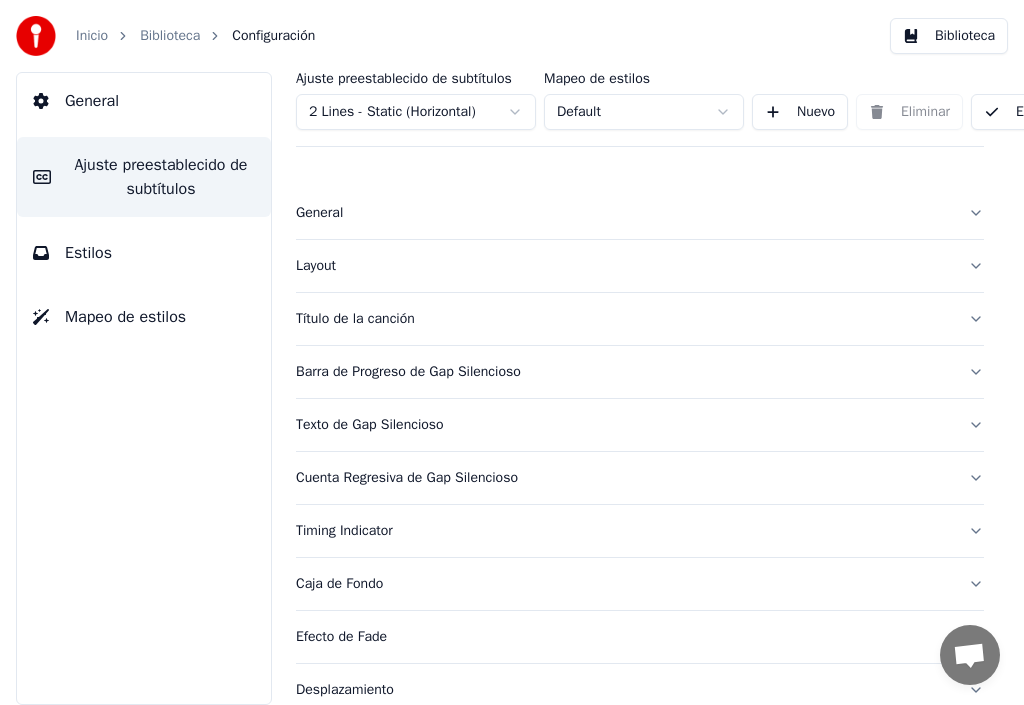 click on "Título de la canción" at bounding box center (624, 319) 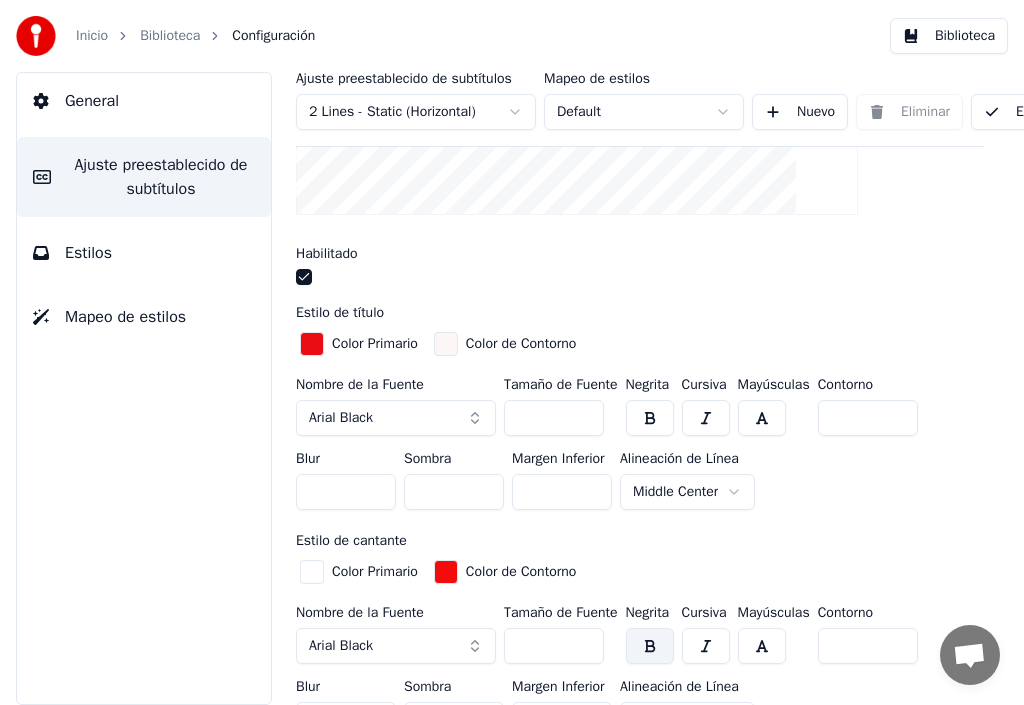 scroll, scrollTop: 500, scrollLeft: 0, axis: vertical 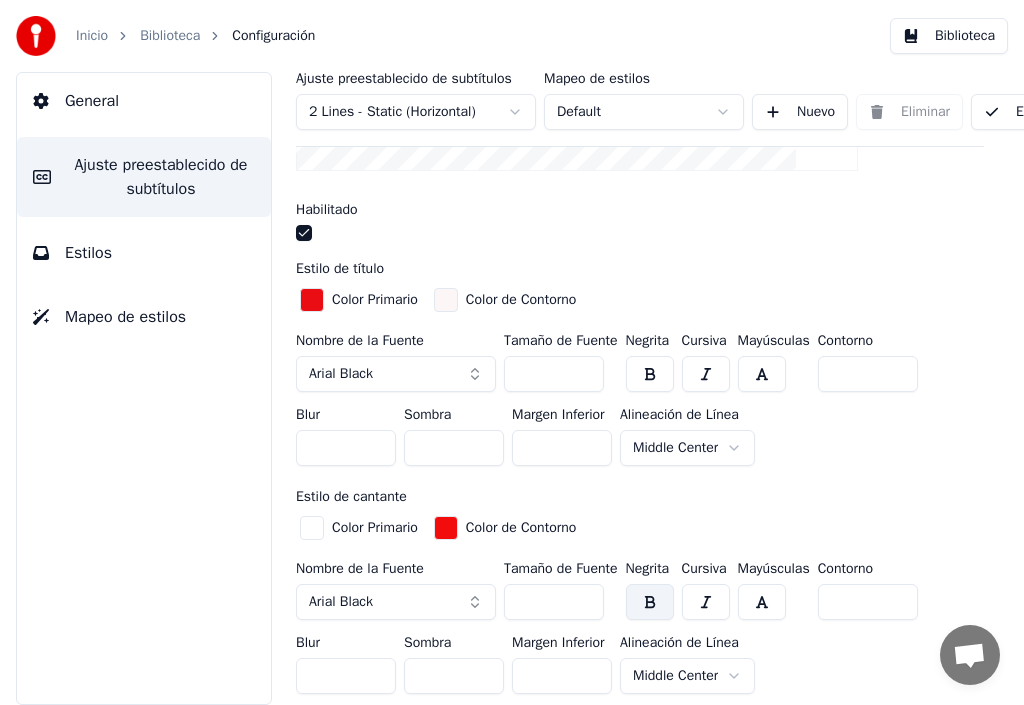 click on "***" at bounding box center [554, 374] 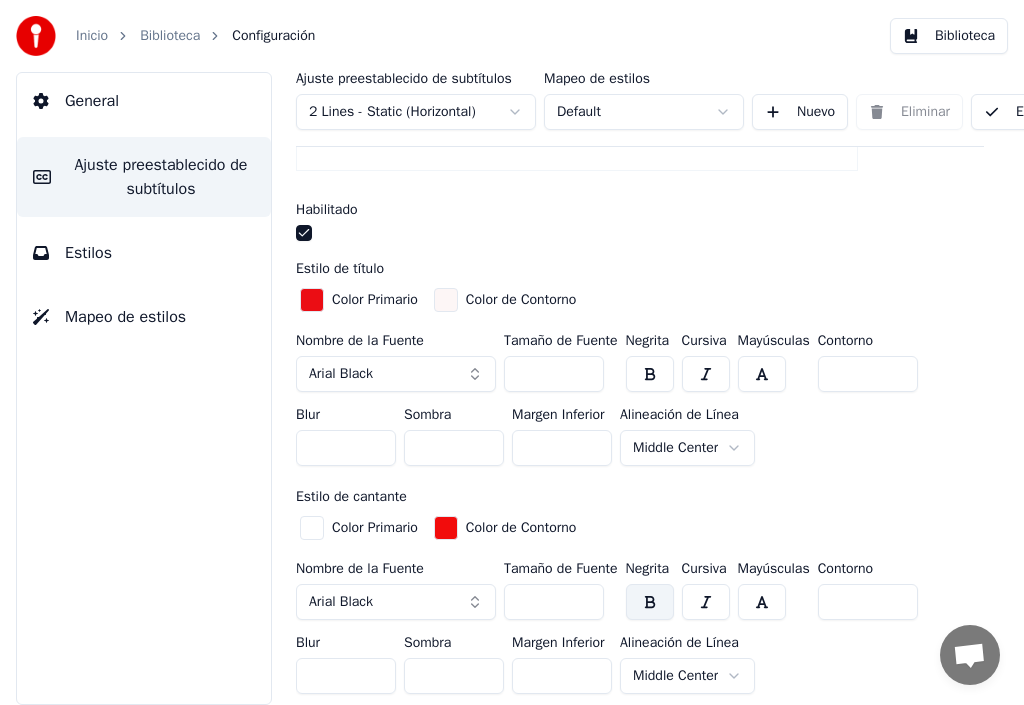 click on "***" at bounding box center [554, 374] 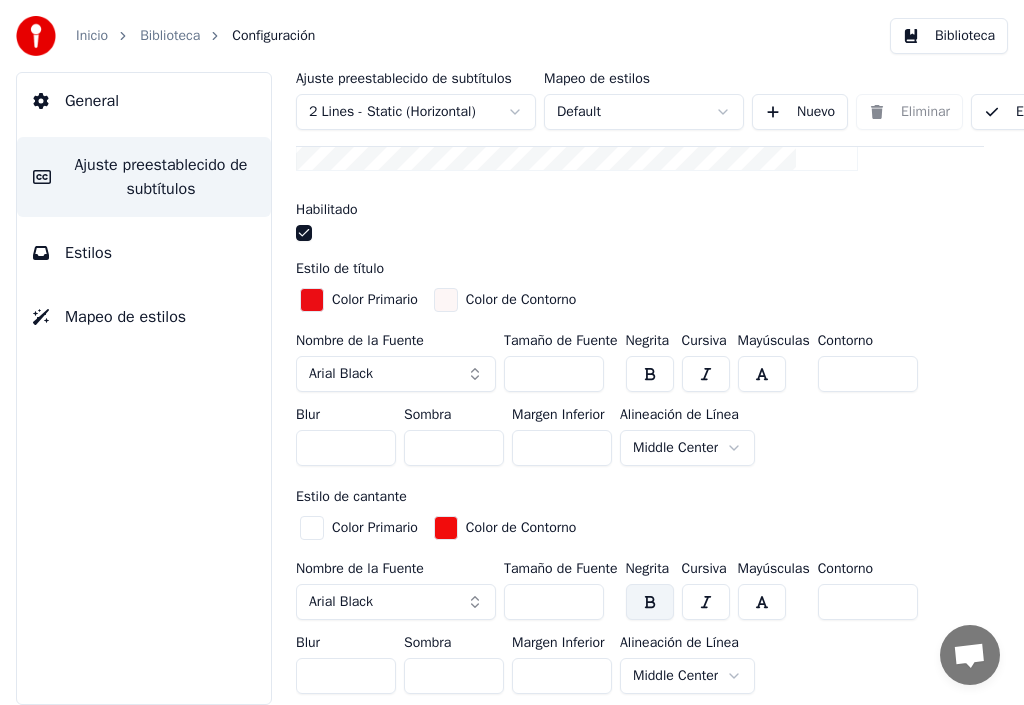 click on "***" at bounding box center (554, 374) 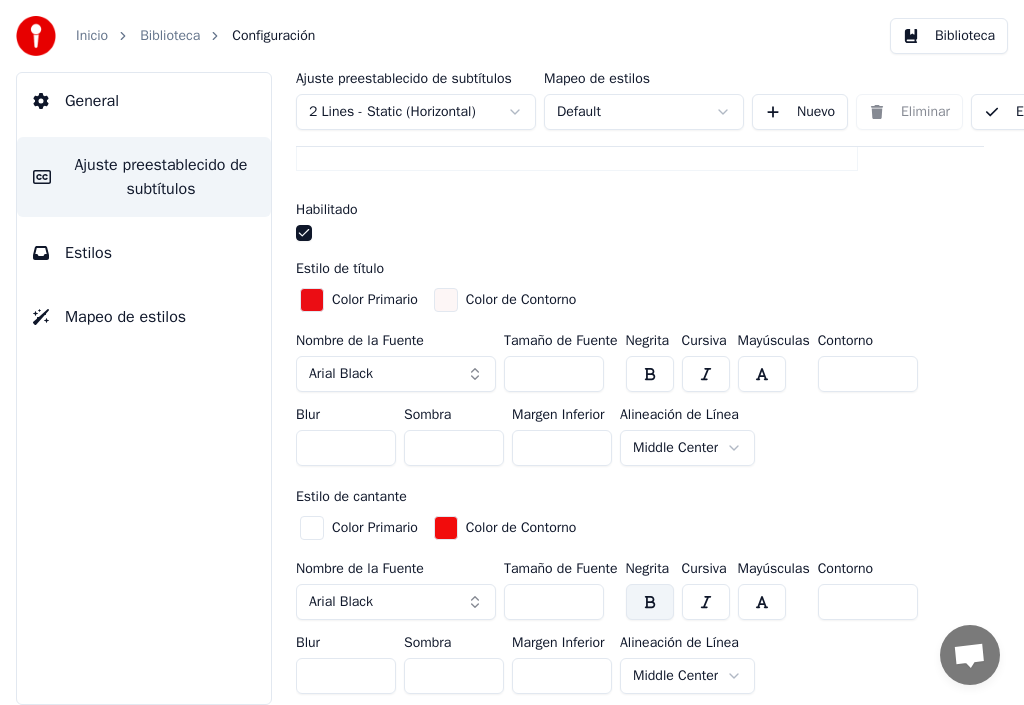 click on "***" at bounding box center (554, 374) 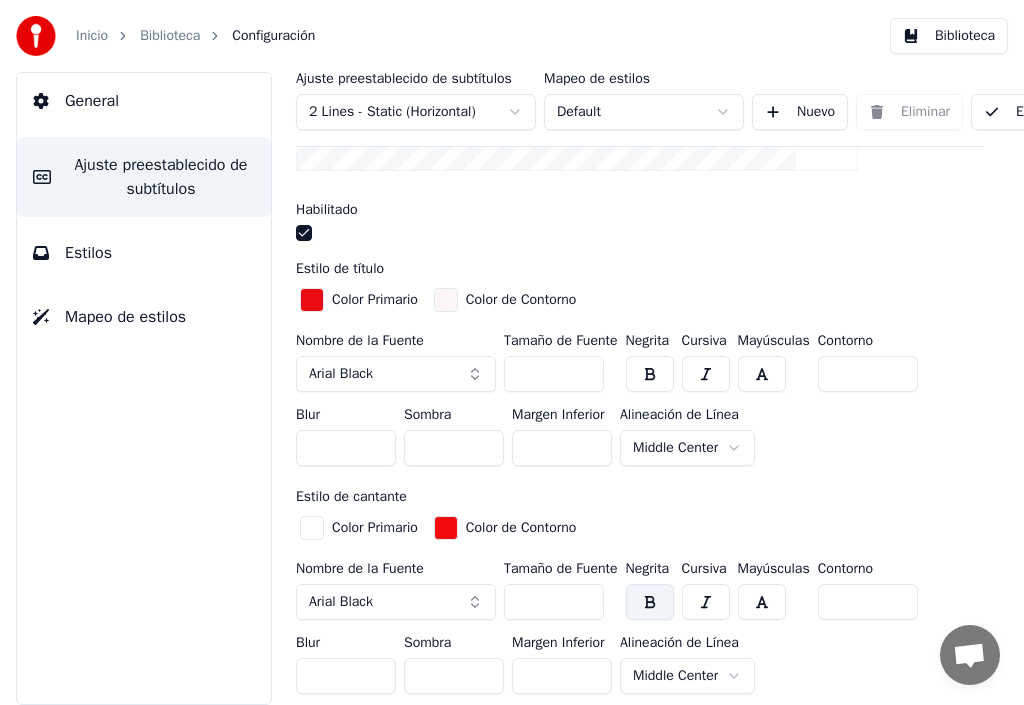 click on "***" at bounding box center [554, 374] 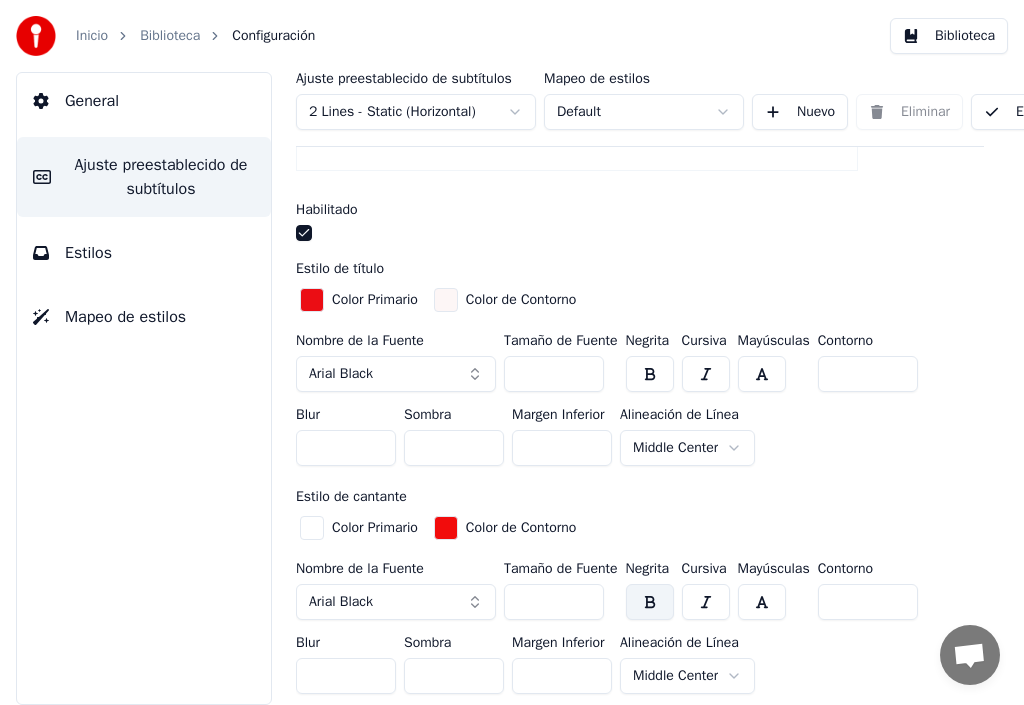 click on "***" at bounding box center (554, 374) 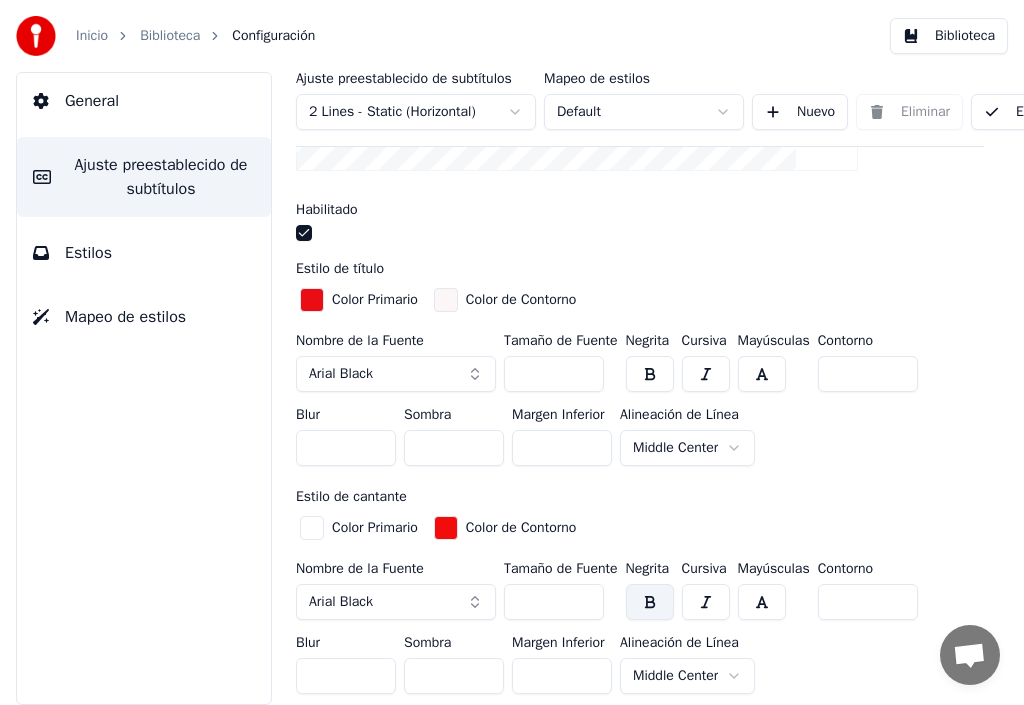 click on "***" at bounding box center [554, 374] 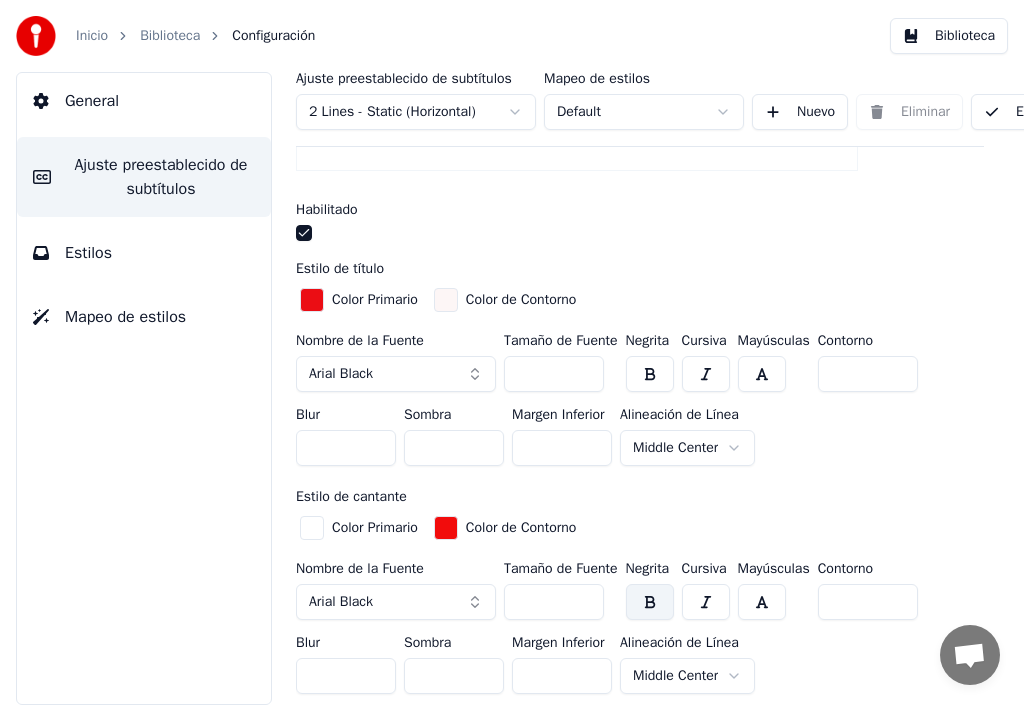 click on "***" at bounding box center [554, 374] 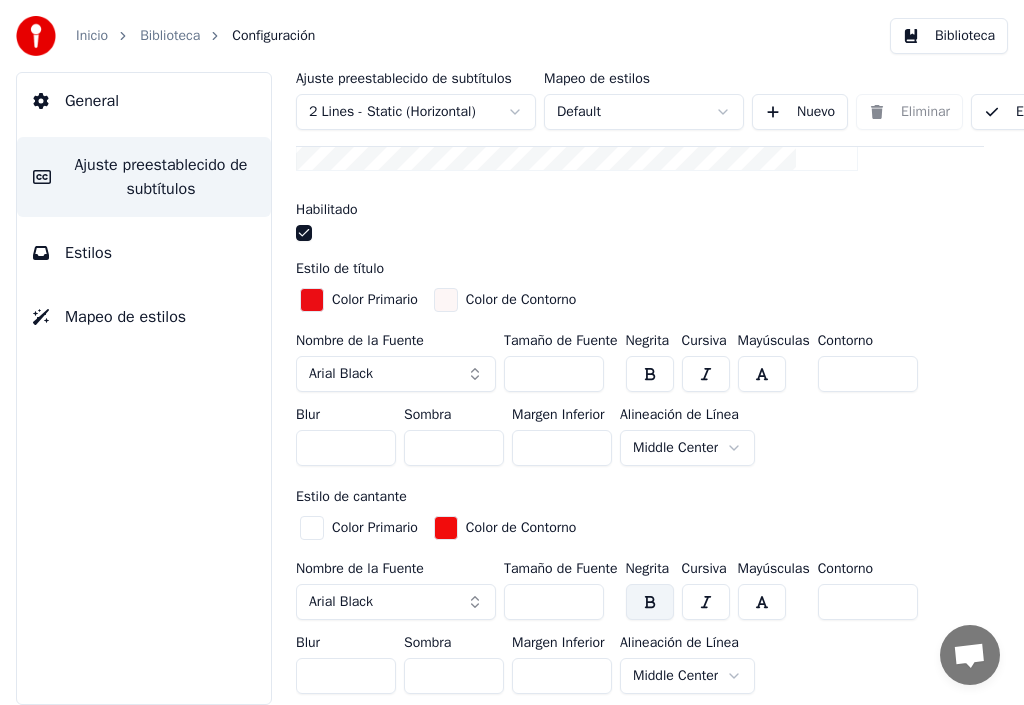 click on "***" at bounding box center [554, 374] 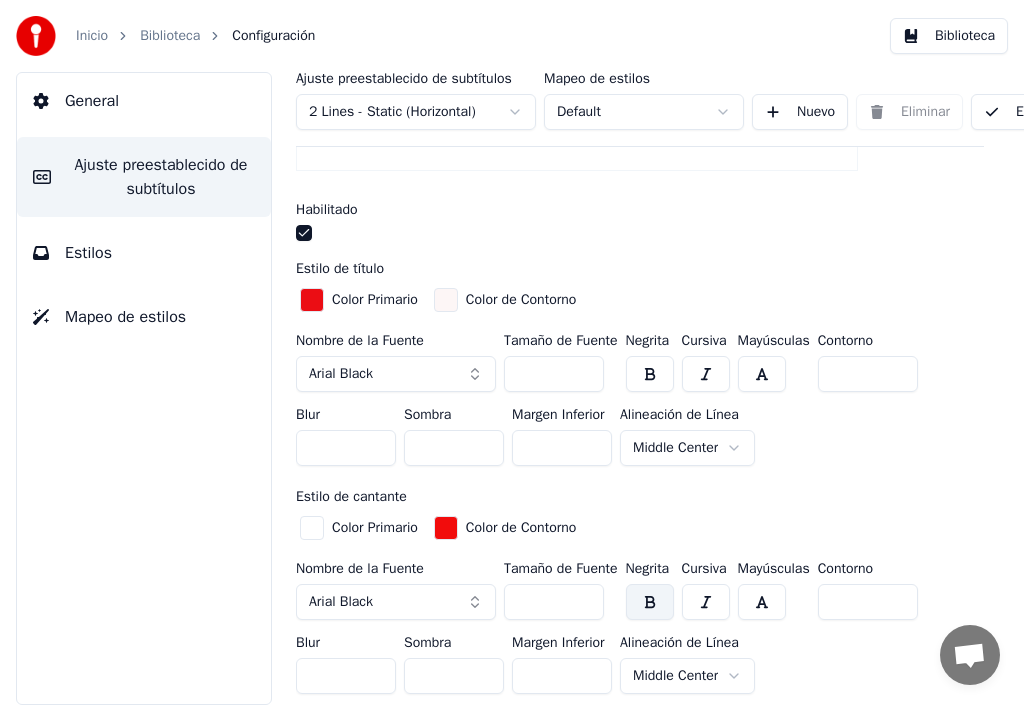 click on "***" at bounding box center (554, 374) 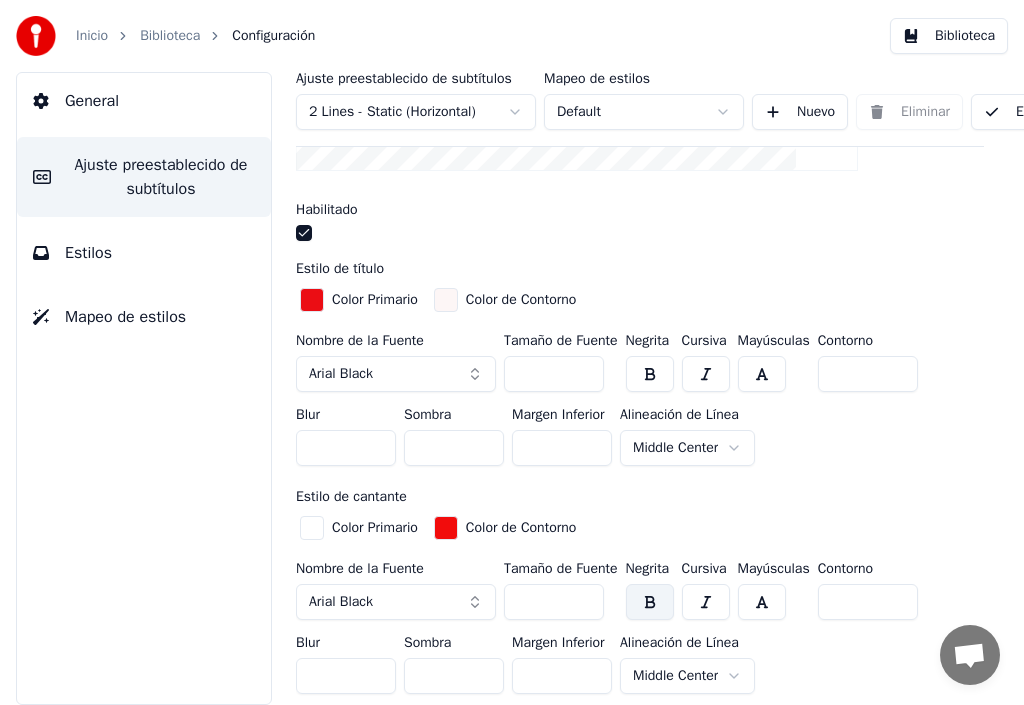 click on "***" at bounding box center (554, 374) 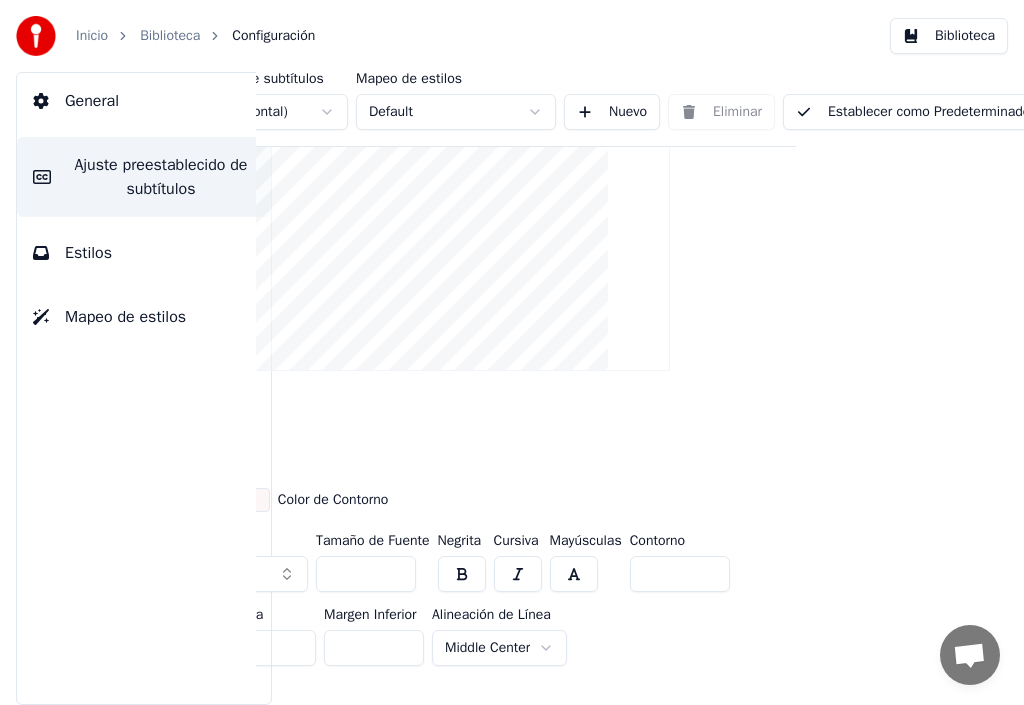 scroll, scrollTop: 300, scrollLeft: 238, axis: both 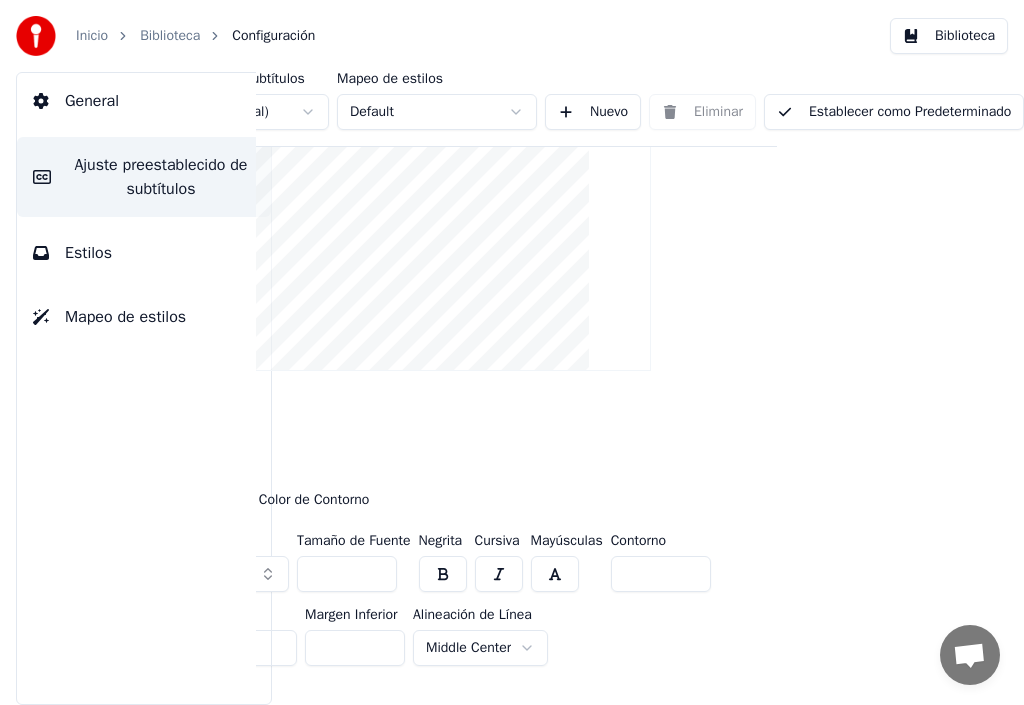 click on "Establecer como Predeterminado" at bounding box center (894, 112) 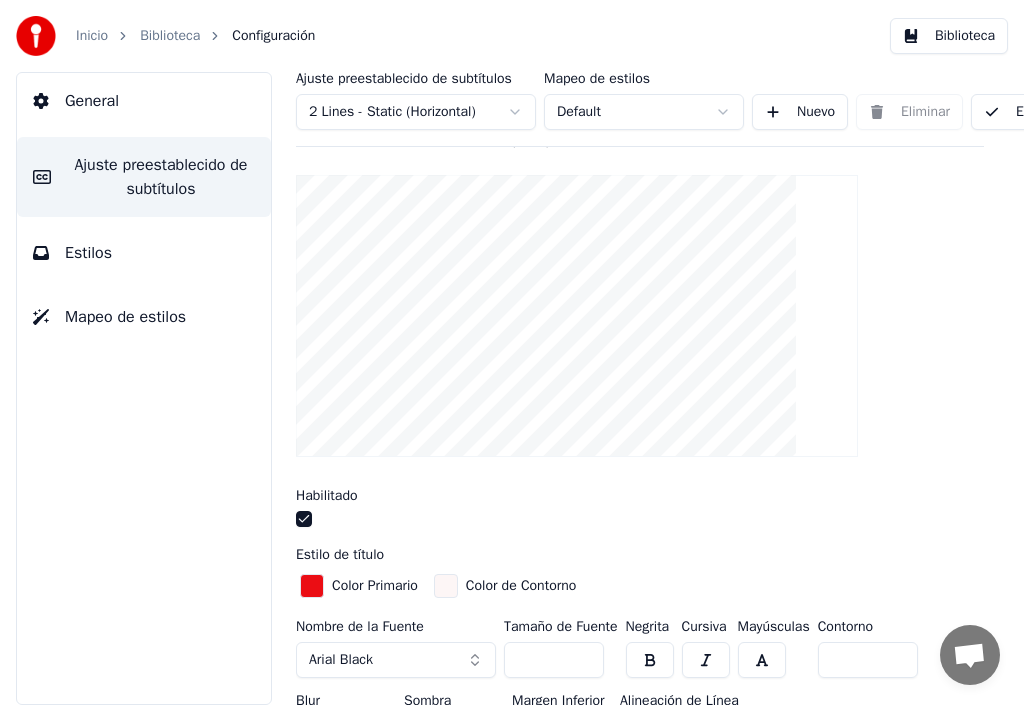 scroll, scrollTop: 200, scrollLeft: 0, axis: vertical 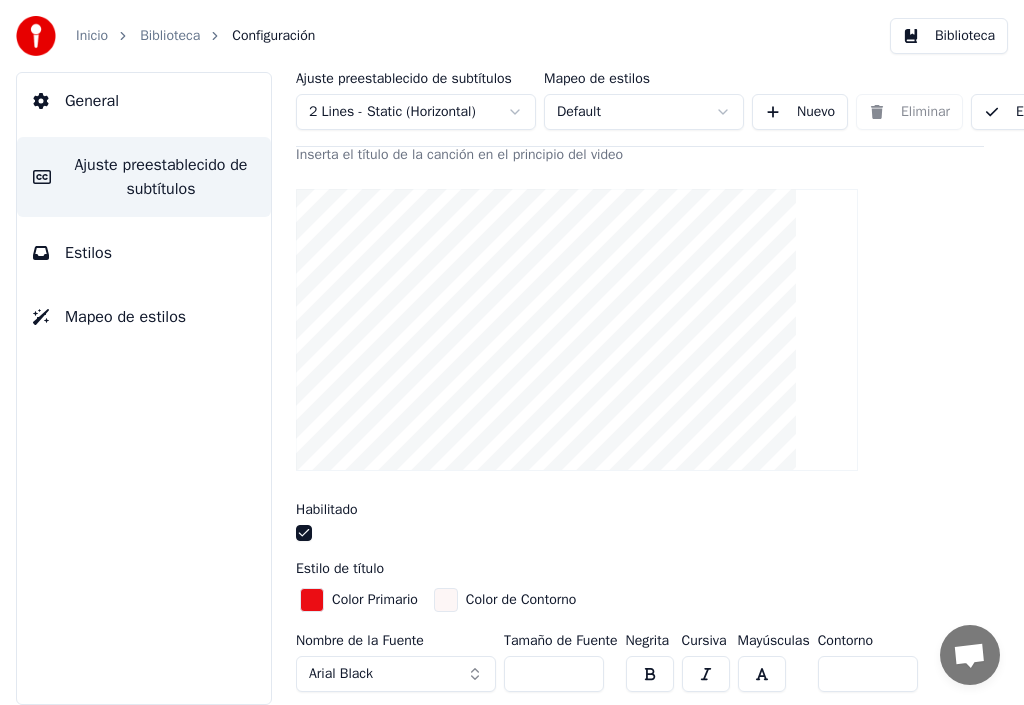 click on "Biblioteca" at bounding box center (170, 36) 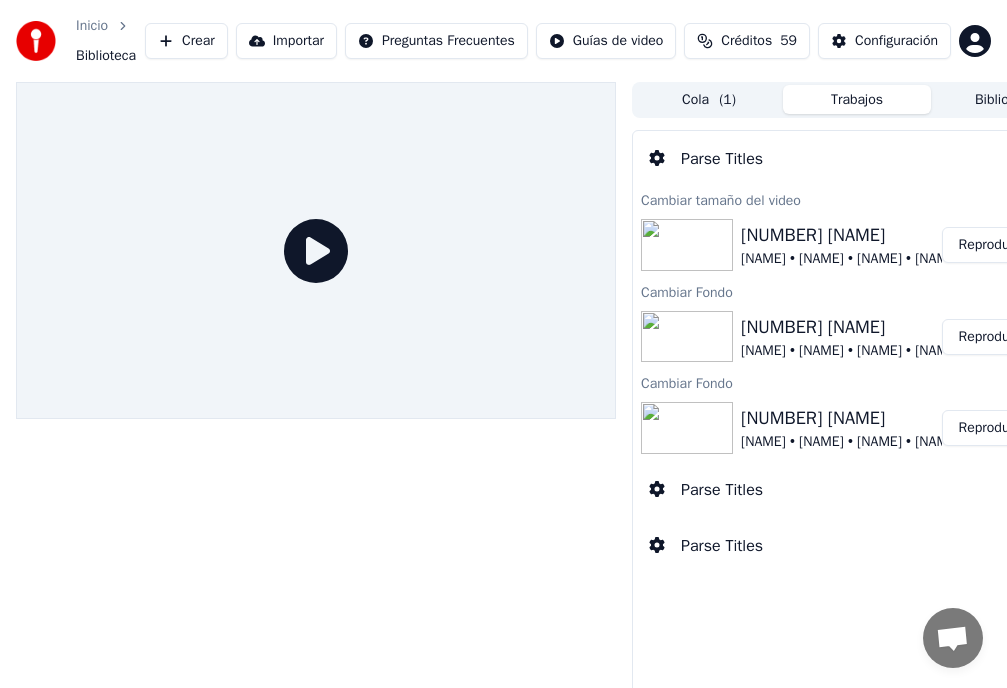 click on "15,500 Noches" at bounding box center (850, 327) 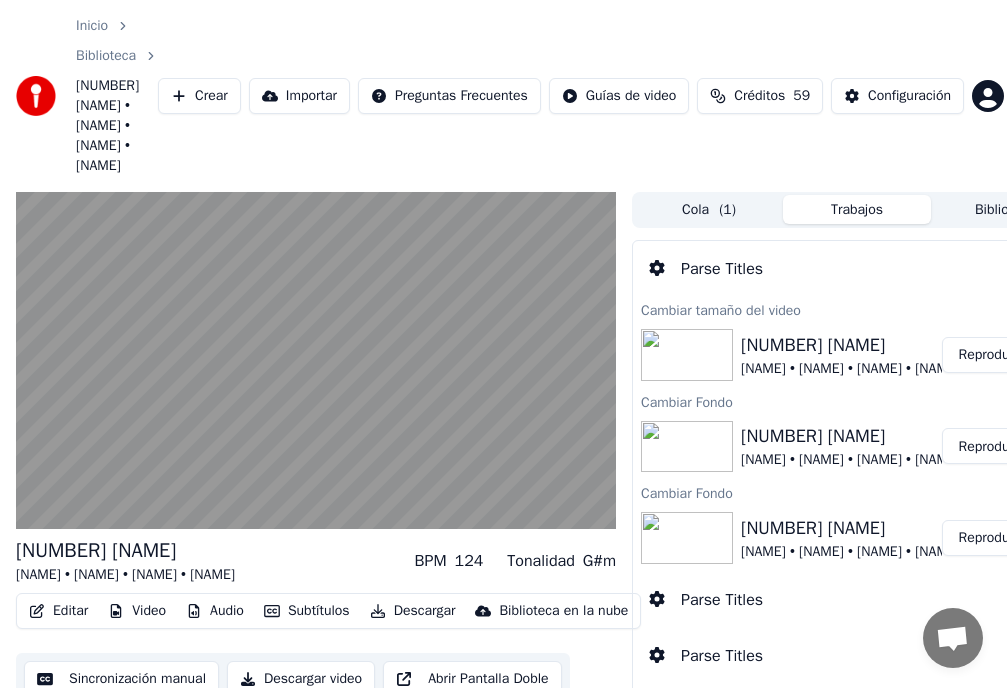 click on "15,500 Noches" at bounding box center [850, 436] 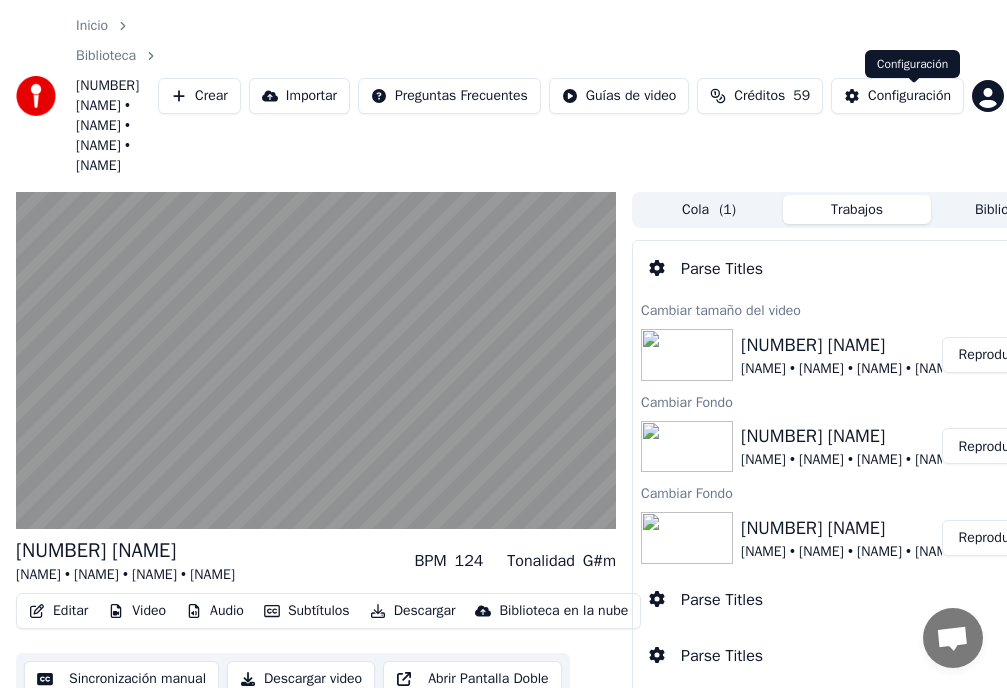 click on "Configuración" at bounding box center (909, 96) 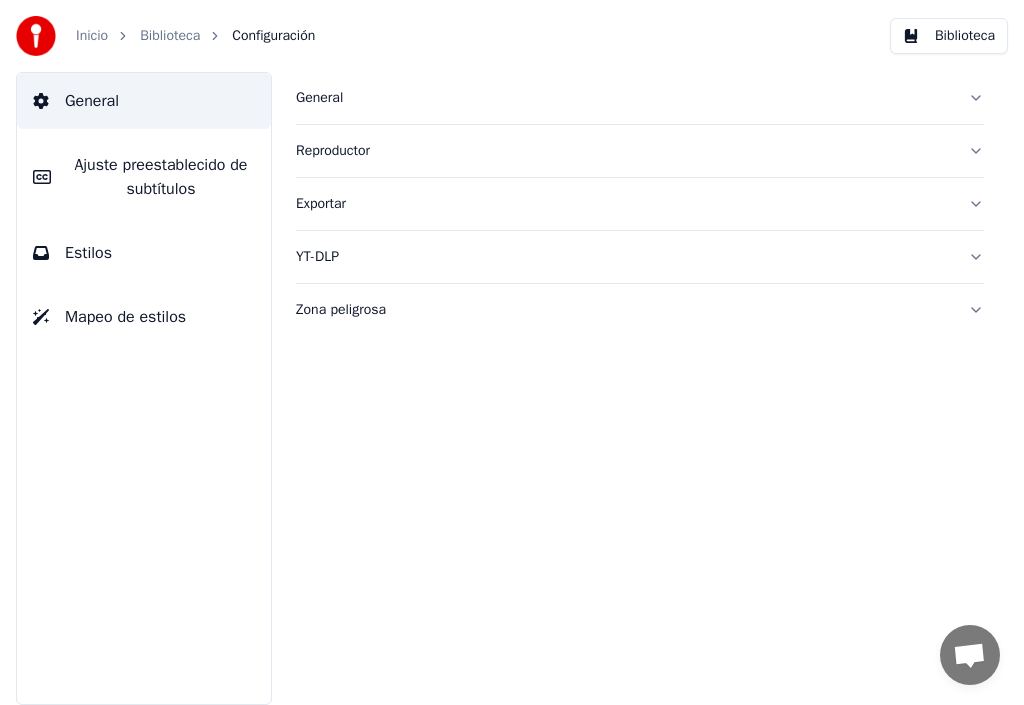click on "Ajuste preestablecido de subtítulos" at bounding box center [161, 177] 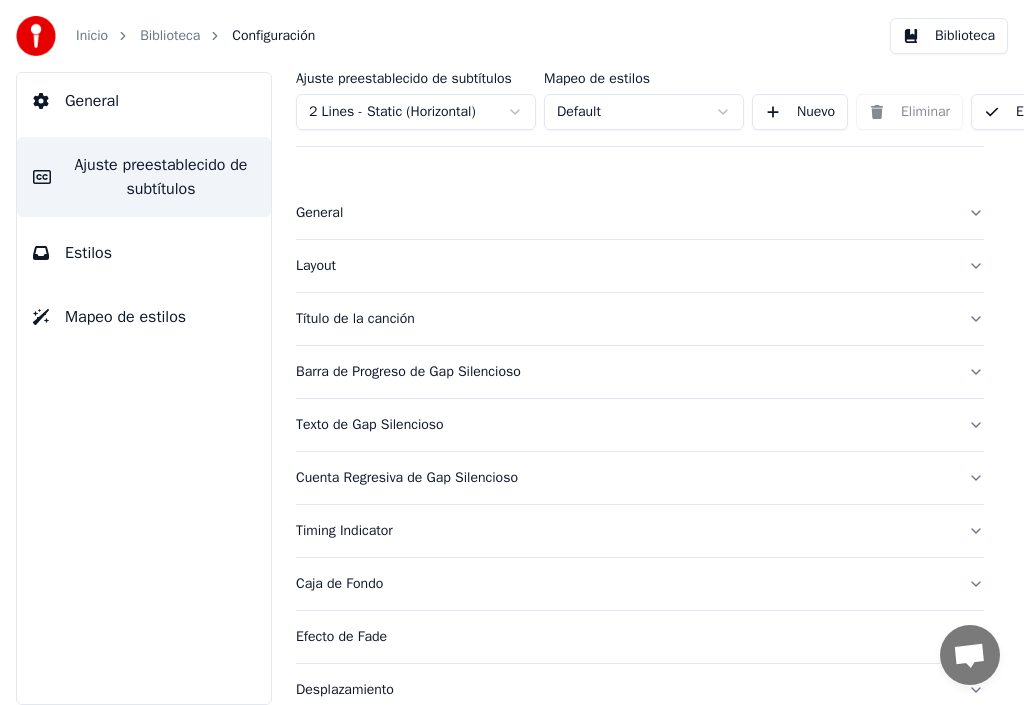 click on "Título de la canción" at bounding box center (624, 319) 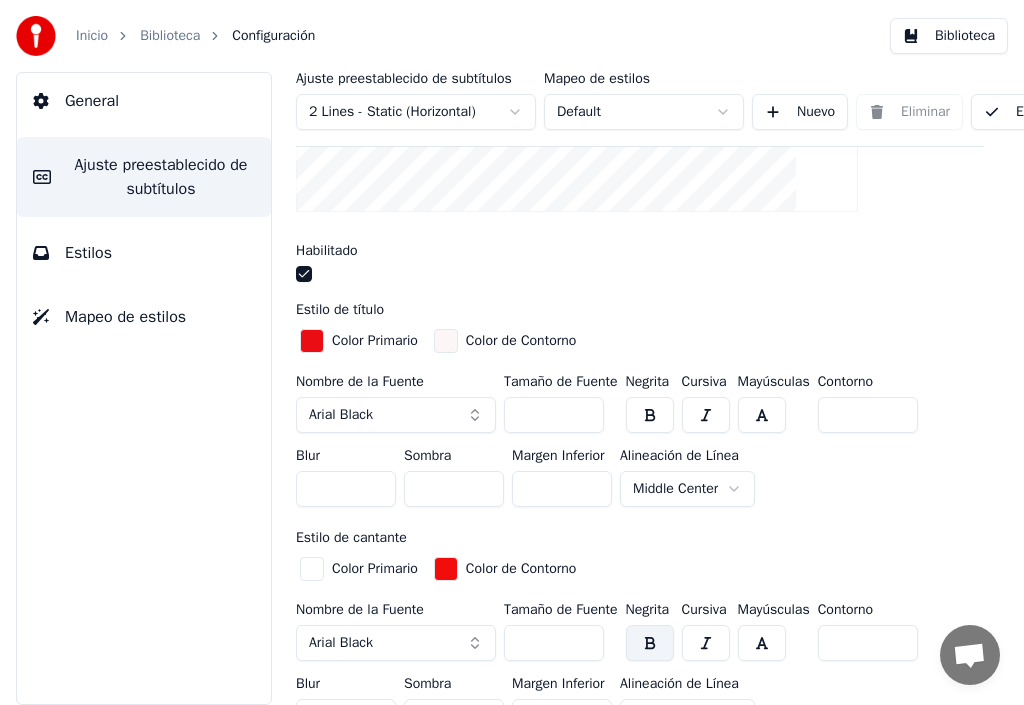 scroll, scrollTop: 500, scrollLeft: 0, axis: vertical 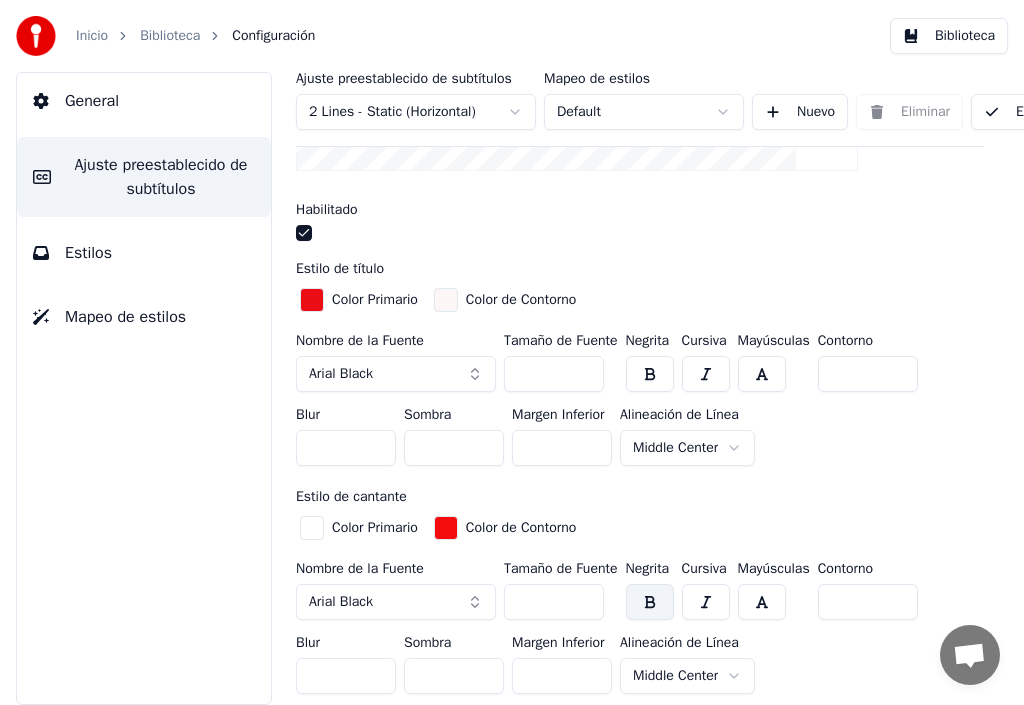 click on "***" at bounding box center (554, 374) 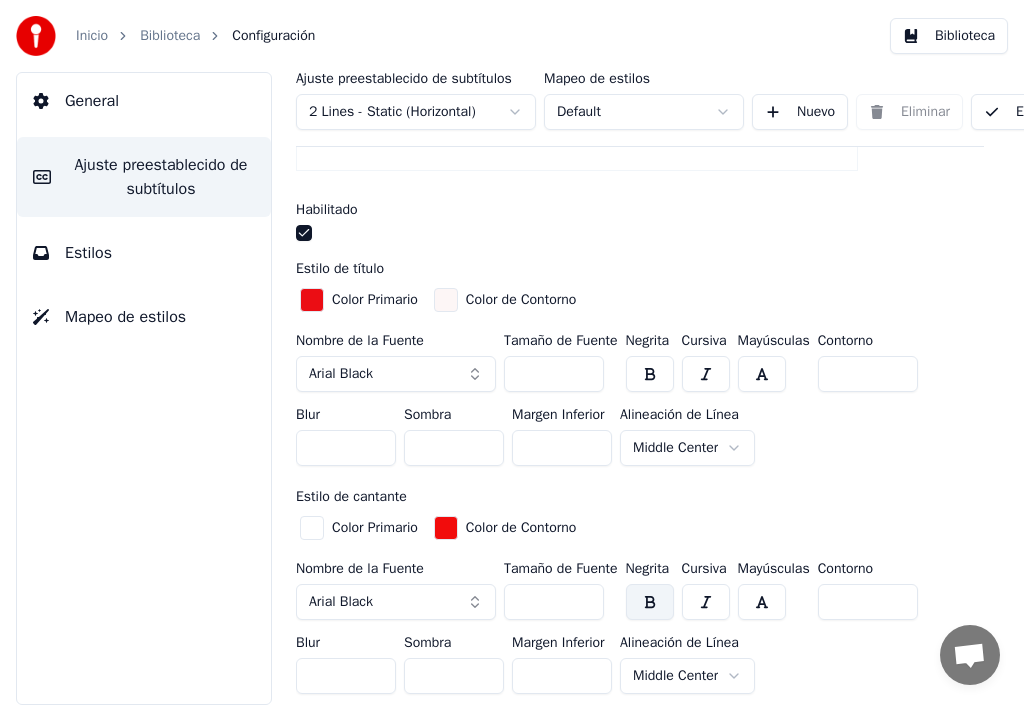 click on "***" at bounding box center [554, 374] 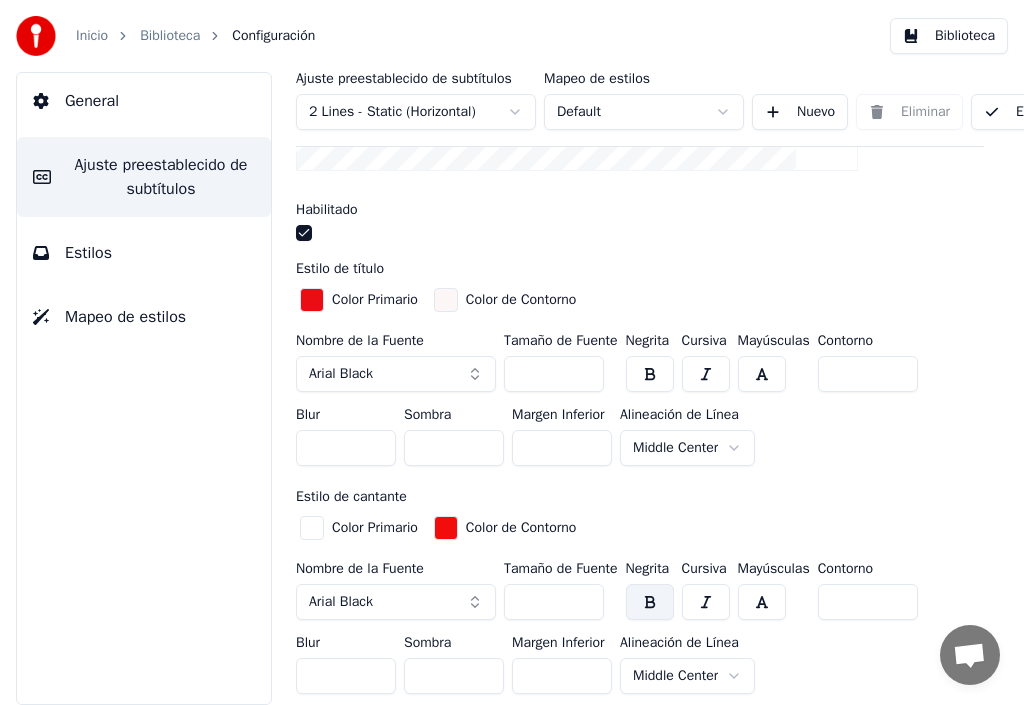 click on "***" at bounding box center (554, 374) 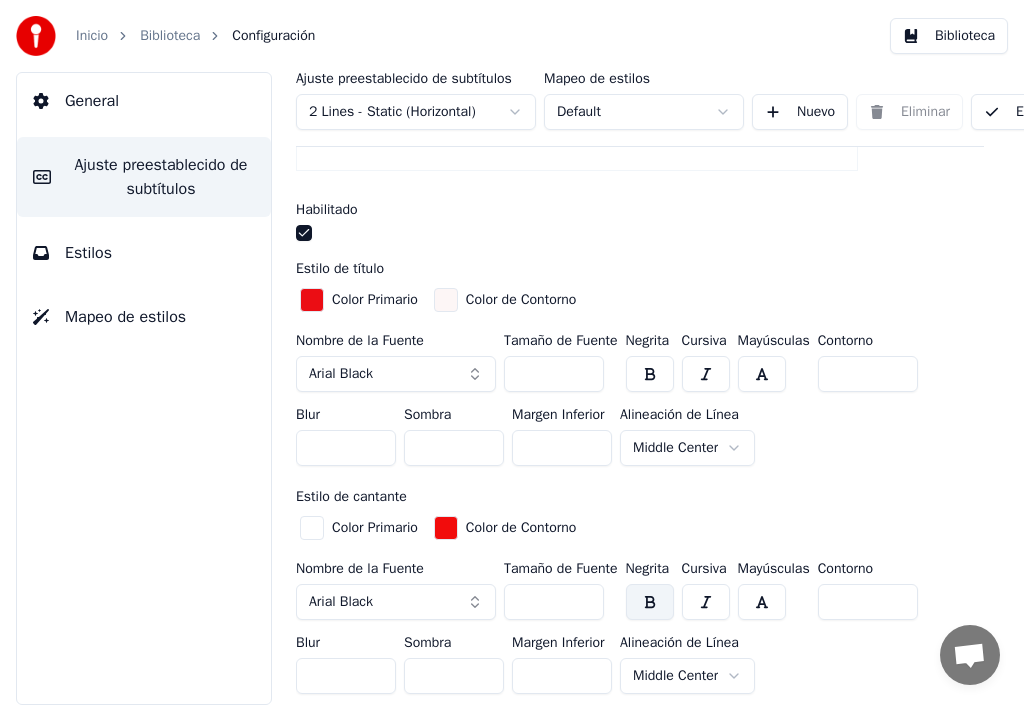 click on "***" at bounding box center (554, 374) 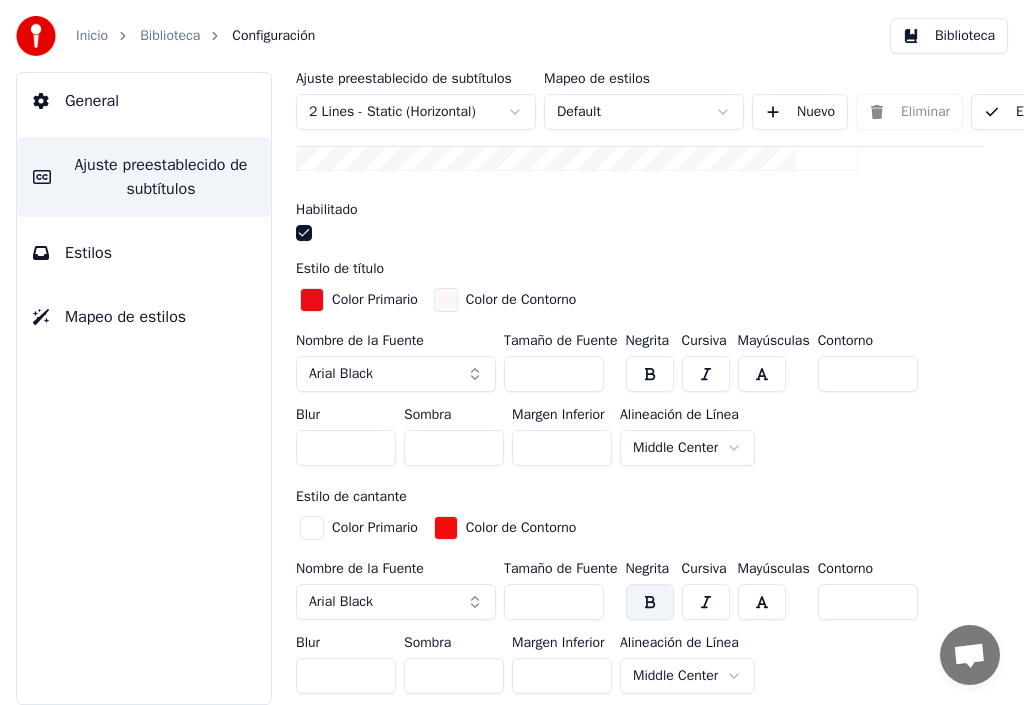 click on "***" at bounding box center [554, 374] 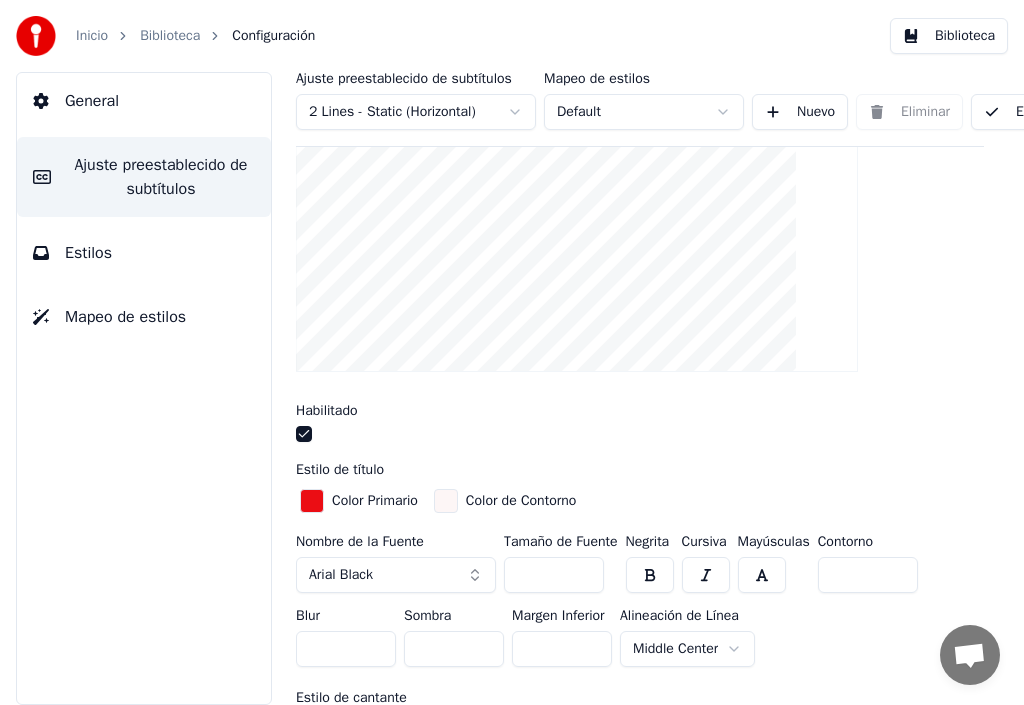 scroll, scrollTop: 300, scrollLeft: 0, axis: vertical 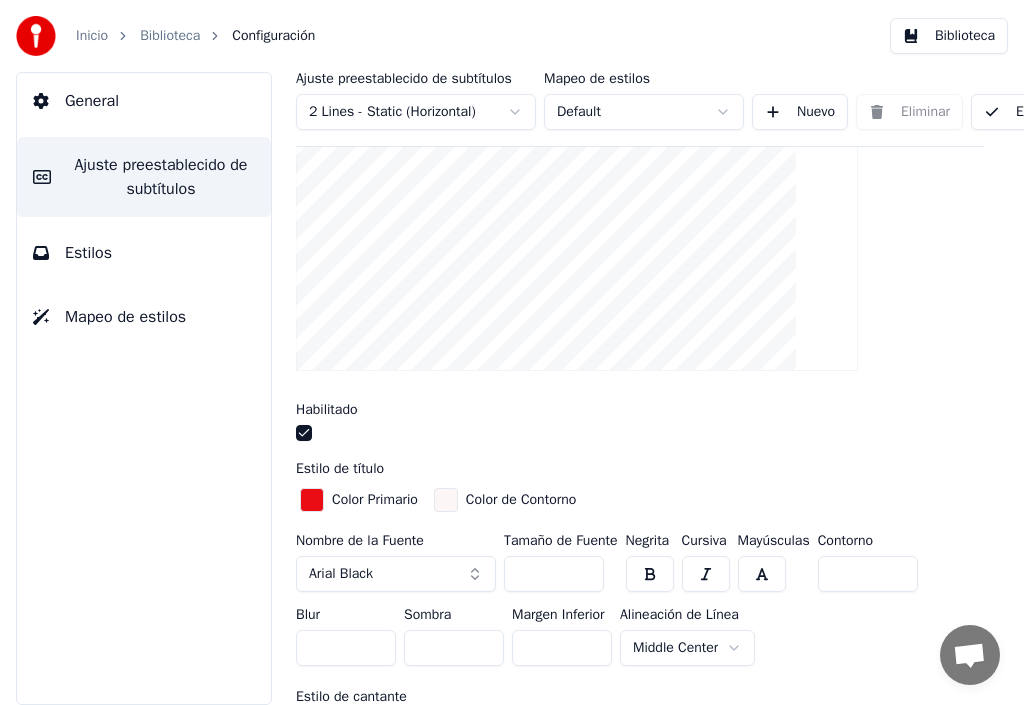 type on "***" 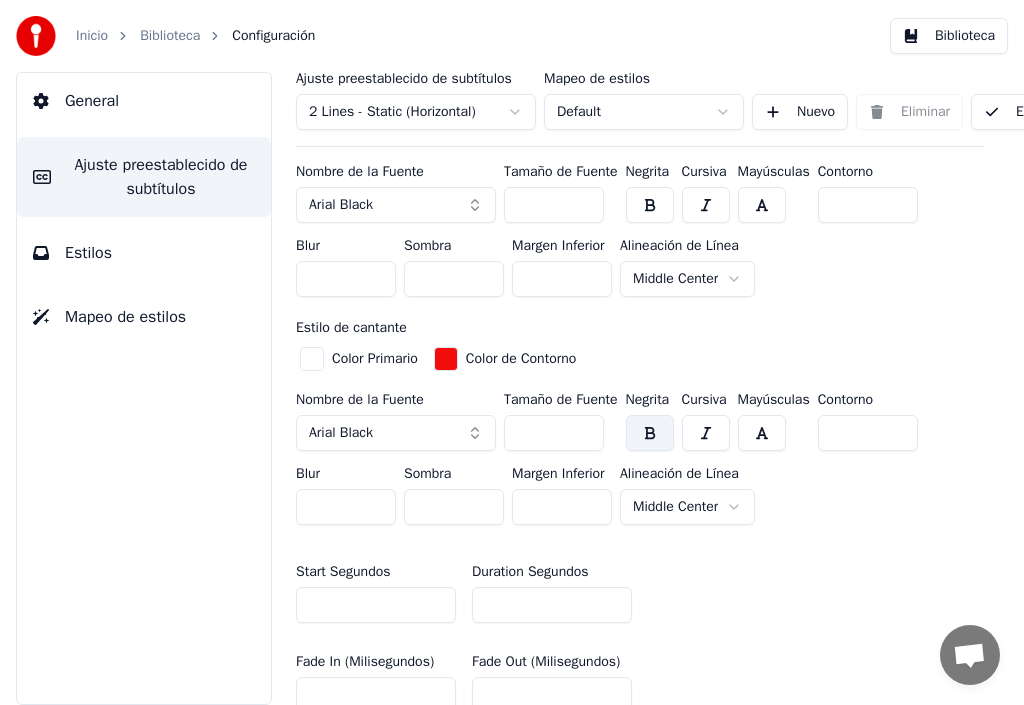 scroll, scrollTop: 700, scrollLeft: 0, axis: vertical 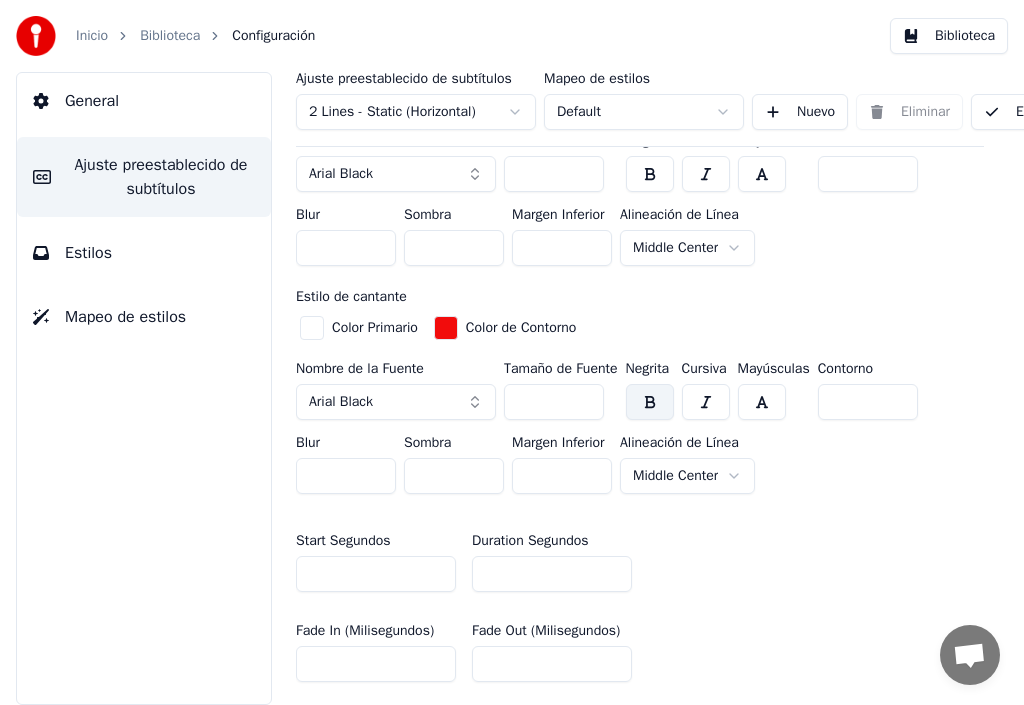 click on "***" at bounding box center [554, 402] 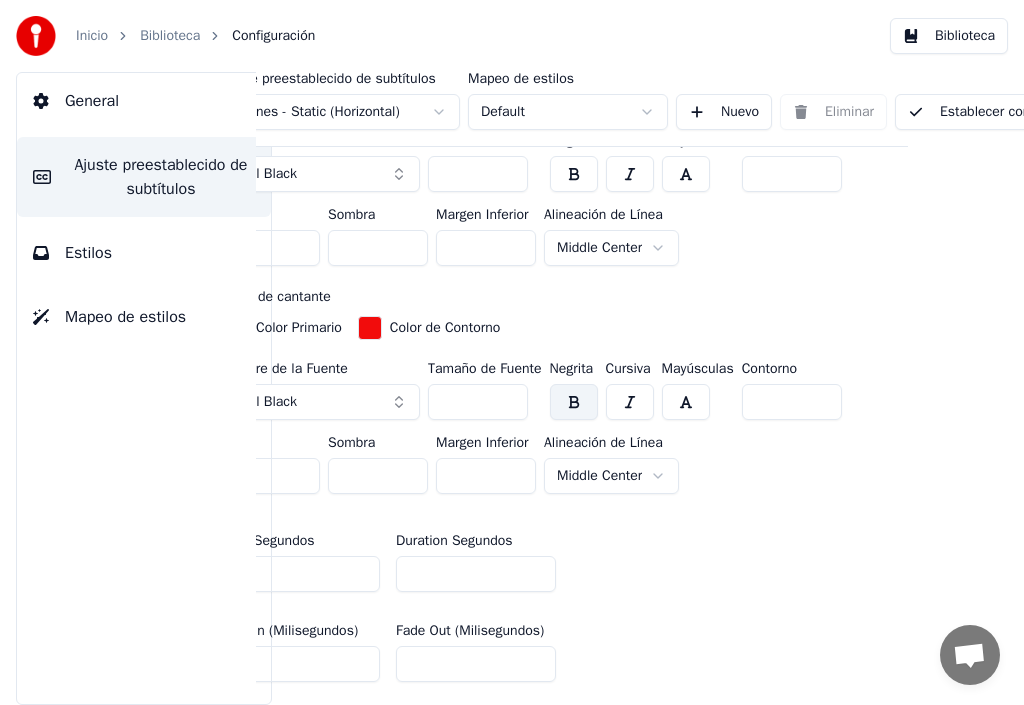 scroll, scrollTop: 700, scrollLeft: 238, axis: both 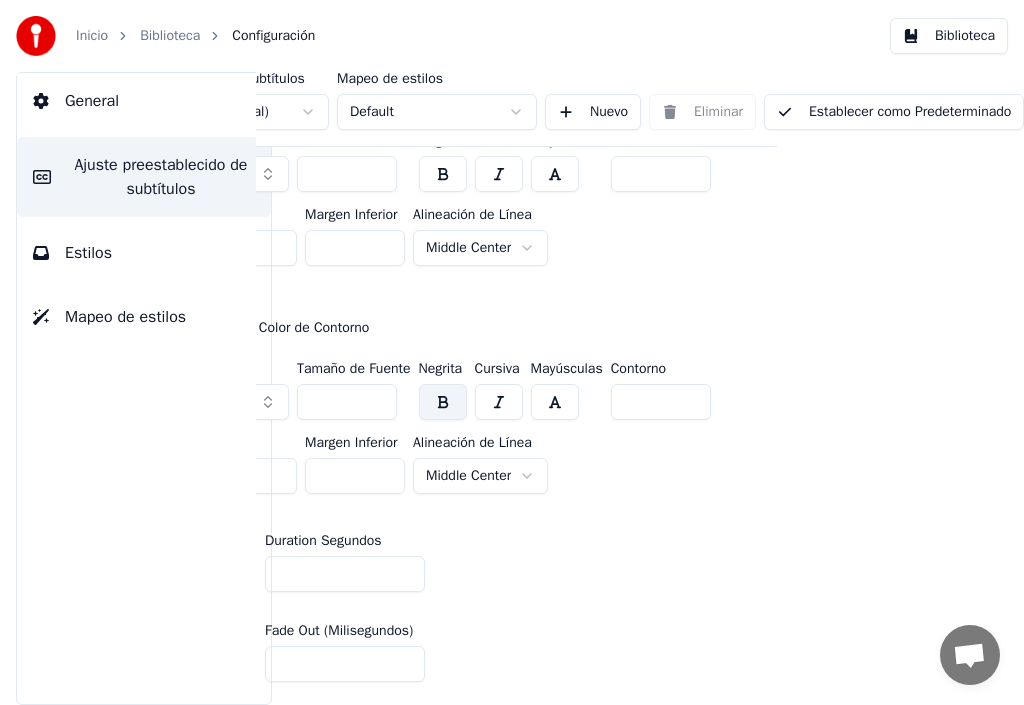 click on "Establecer como Predeterminado" at bounding box center (894, 112) 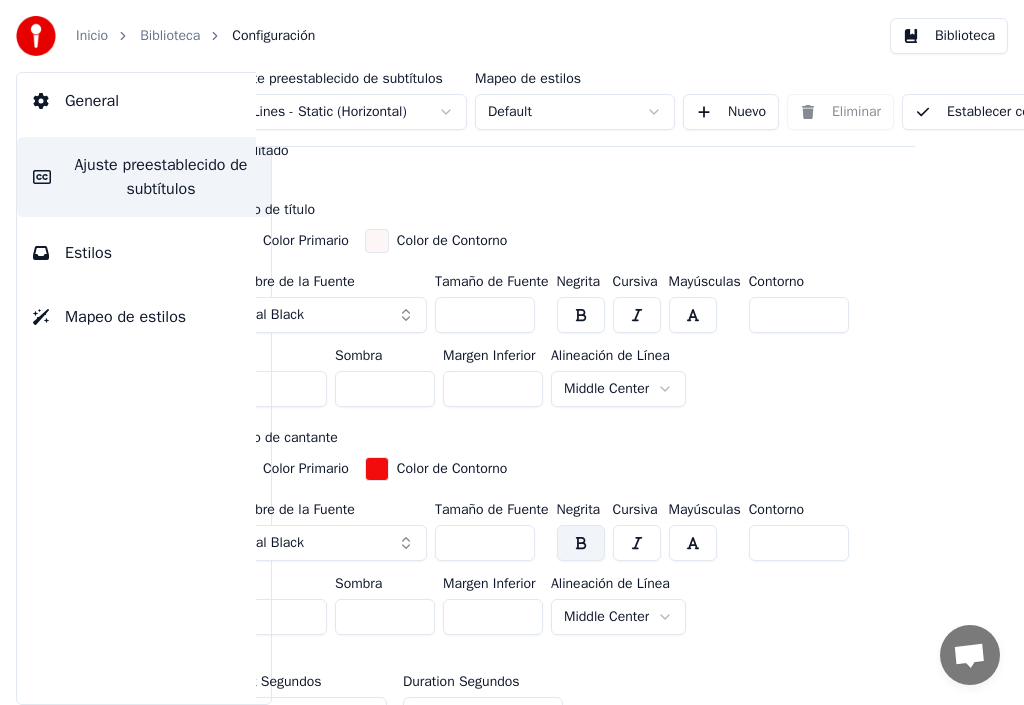 scroll, scrollTop: 600, scrollLeft: 69, axis: both 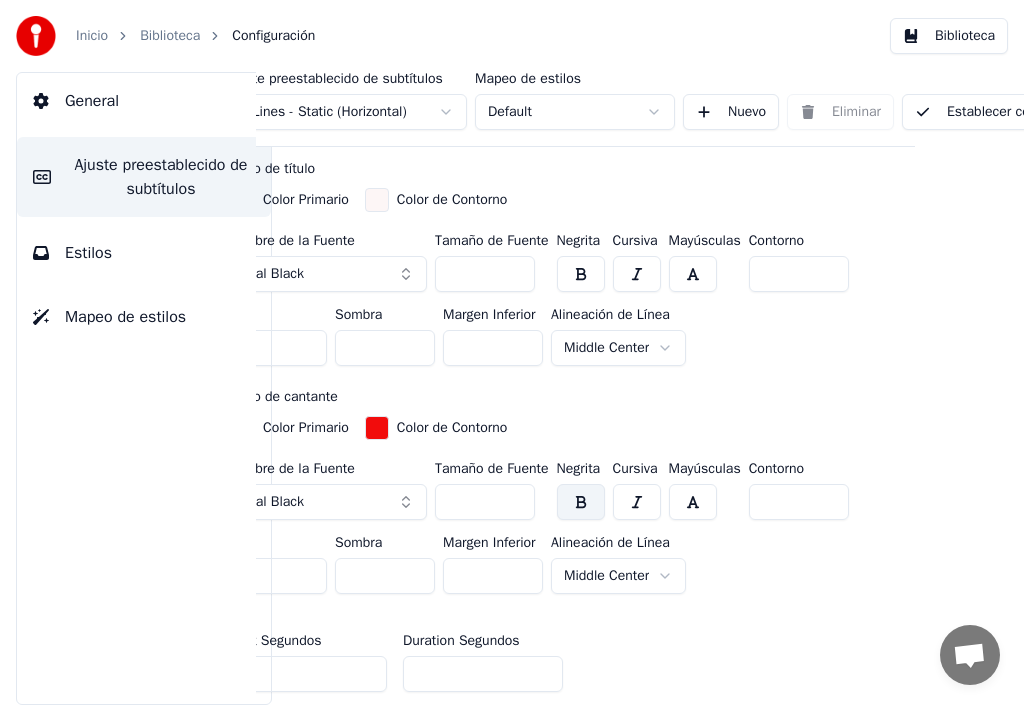 click on "Inicio Biblioteca Configuración Biblioteca General Ajuste preestablecido de subtítulos Estilos Mapeo de estilos Ajuste preestablecido de subtítulos 2 Lines - Static (Horizontal) Mapeo de estilos Default Nuevo Eliminar Establecer como Predeterminado General Layout Título de la canción Inserta el título de la canción en el principio del video Habilitado Estilo de título Color Primario Color de Contorno Nombre de la Fuente Arial Black Tamaño de Fuente *** Negrita Cursiva Mayúsculas Contorno * Blur * Sombra * Margen Inferior *** Alineación de Línea Middle Center Estilo de cantante Color Primario Color de Contorno Nombre de la Fuente Arial Black Tamaño de Fuente *** Negrita Cursiva Mayúsculas Contorno * Blur * Sombra * Margen Inferior *** Alineación de Línea Middle Center Start Segundos * Duration Segundos * Fade In (Milisegundos) *** Fade Out (Milisegundos) *** Reiniciar Barra de Progreso de Gap Silencioso Texto de Gap Silencioso Cuenta Regresiva de Gap Silencioso Timing Indicator Caja de Fondo" at bounding box center [512, 352] 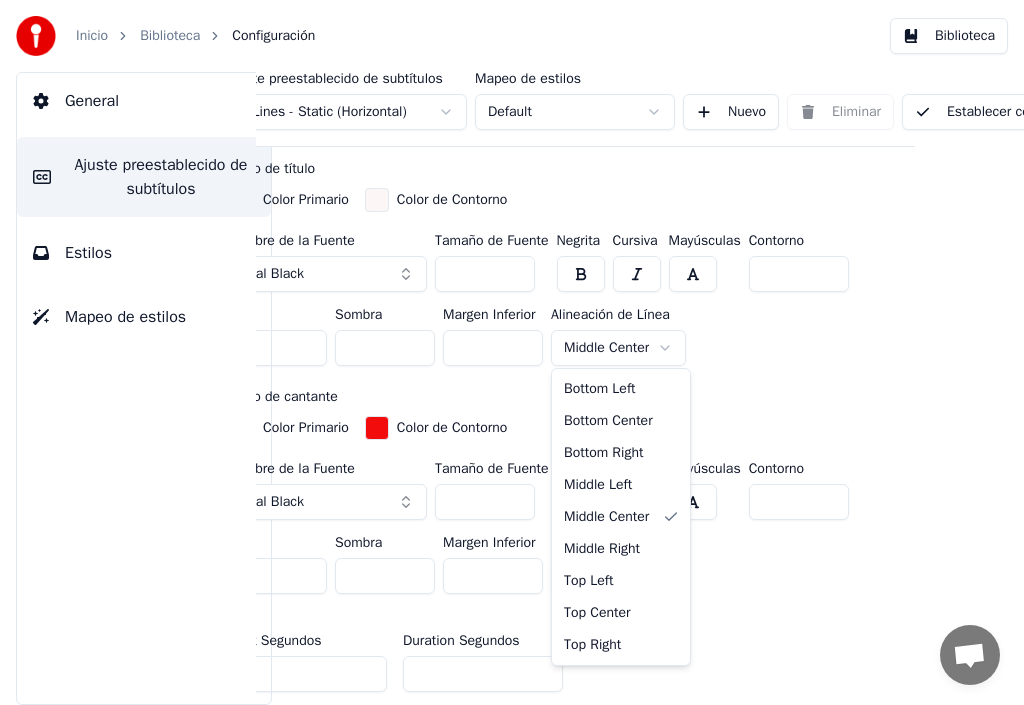 click on "Inicio Biblioteca Configuración Biblioteca General Ajuste preestablecido de subtítulos Estilos Mapeo de estilos Ajuste preestablecido de subtítulos 2 Lines - Static (Horizontal) Mapeo de estilos Default Nuevo Eliminar Establecer como Predeterminado General Layout Título de la canción Inserta el título de la canción en el principio del video Habilitado Estilo de título Color Primario Color de Contorno Nombre de la Fuente Arial Black Tamaño de Fuente *** Negrita Cursiva Mayúsculas Contorno * Blur * Sombra * Margen Inferior *** Alineación de Línea Middle Center Estilo de cantante Color Primario Color de Contorno Nombre de la Fuente Arial Black Tamaño de Fuente *** Negrita Cursiva Mayúsculas Contorno * Blur * Sombra * Margen Inferior *** Alineación de Línea Middle Center Start Segundos * Duration Segundos * Fade In (Milisegundos) *** Fade Out (Milisegundos) *** Reiniciar Barra de Progreso de Gap Silencioso Texto de Gap Silencioso Cuenta Regresiva de Gap Silencioso Timing Indicator Caja de Fondo" at bounding box center [512, 352] 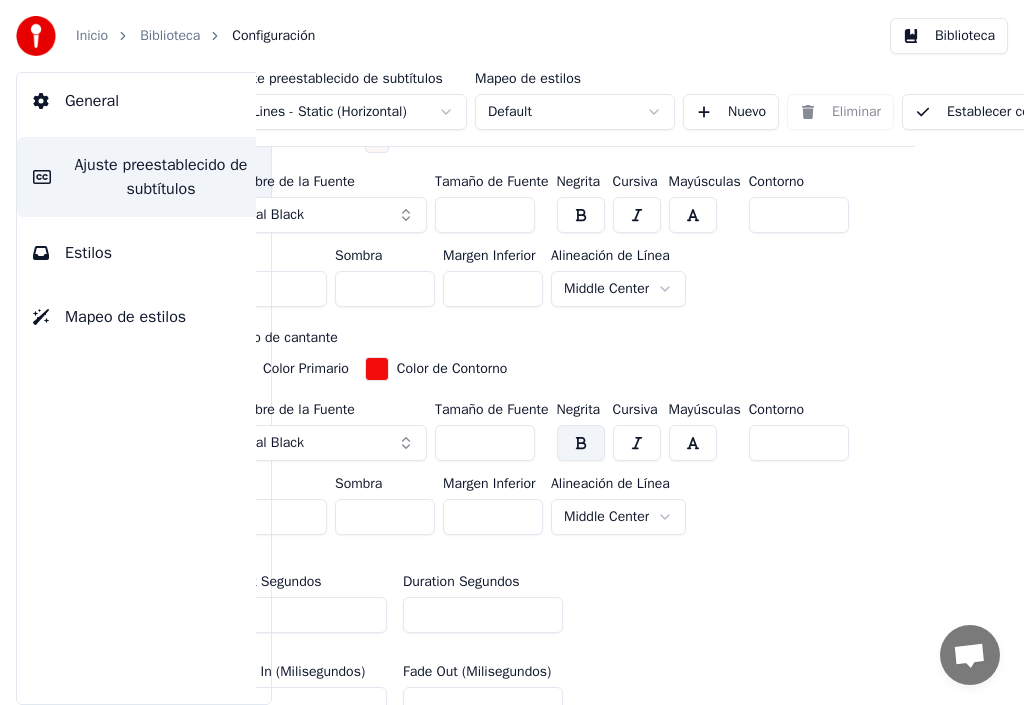 scroll, scrollTop: 700, scrollLeft: 69, axis: both 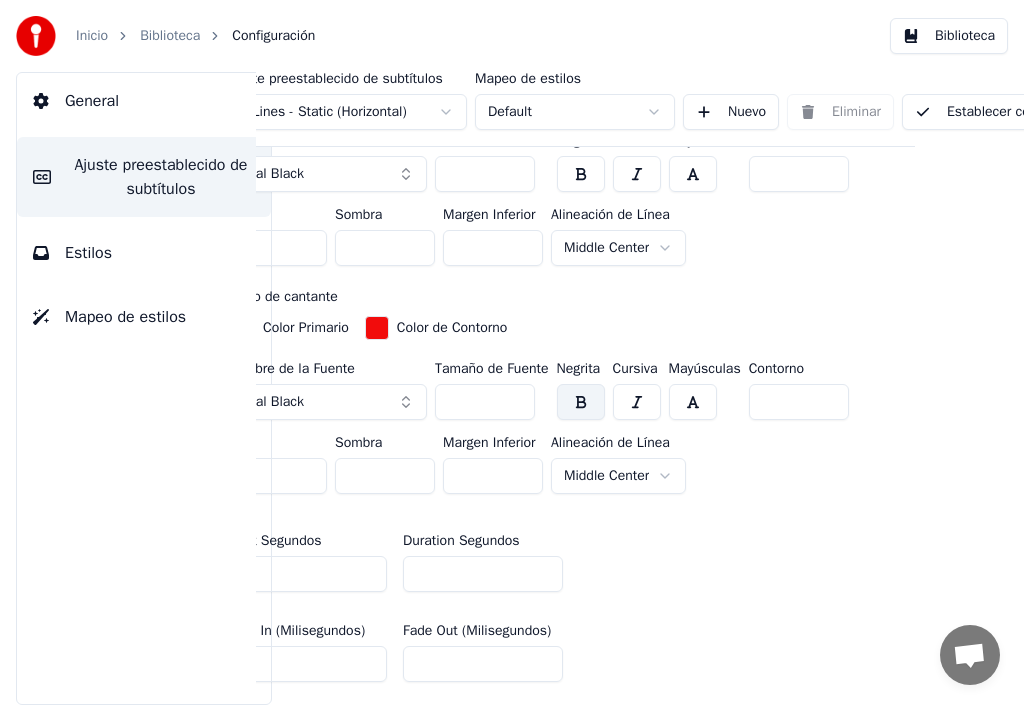 click on "***" at bounding box center (493, 476) 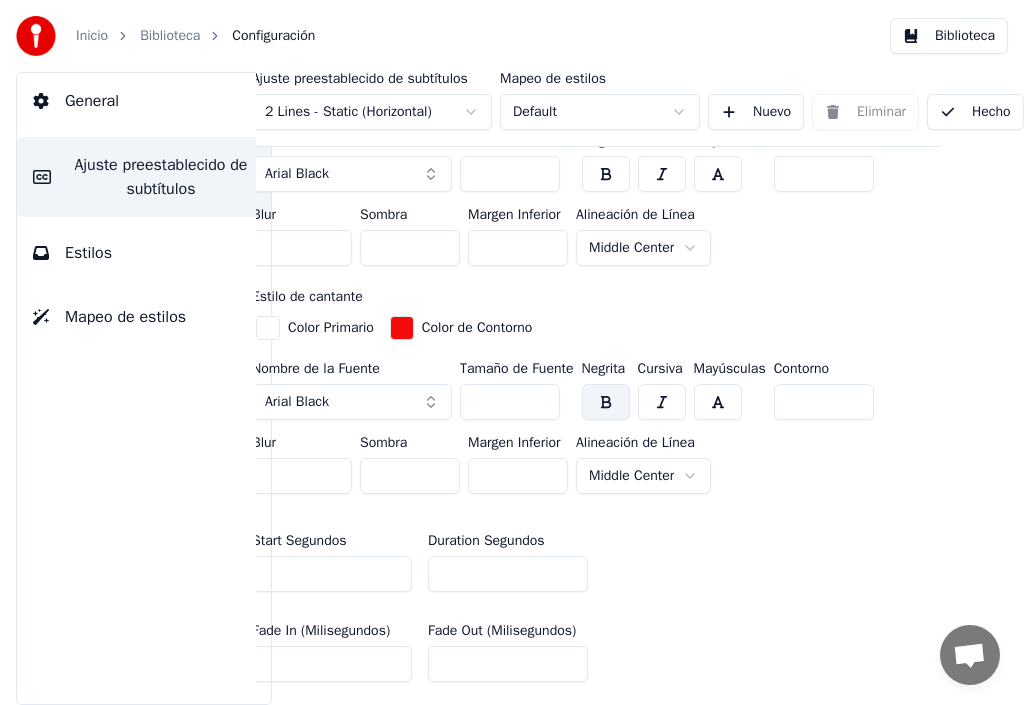scroll, scrollTop: 800, scrollLeft: 69, axis: both 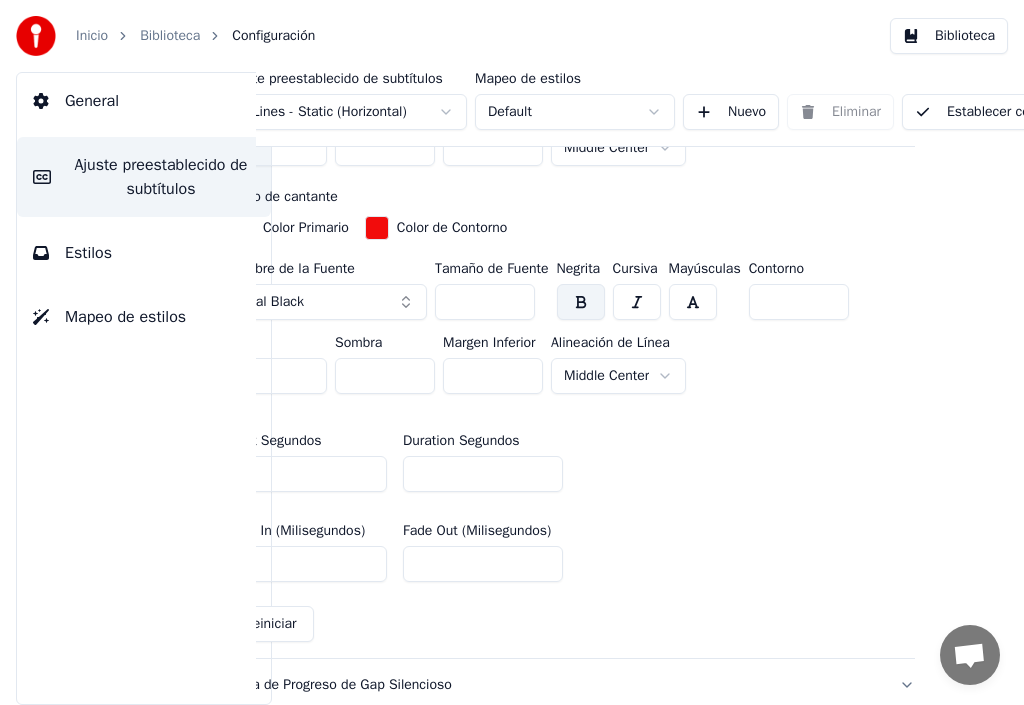 type on "*" 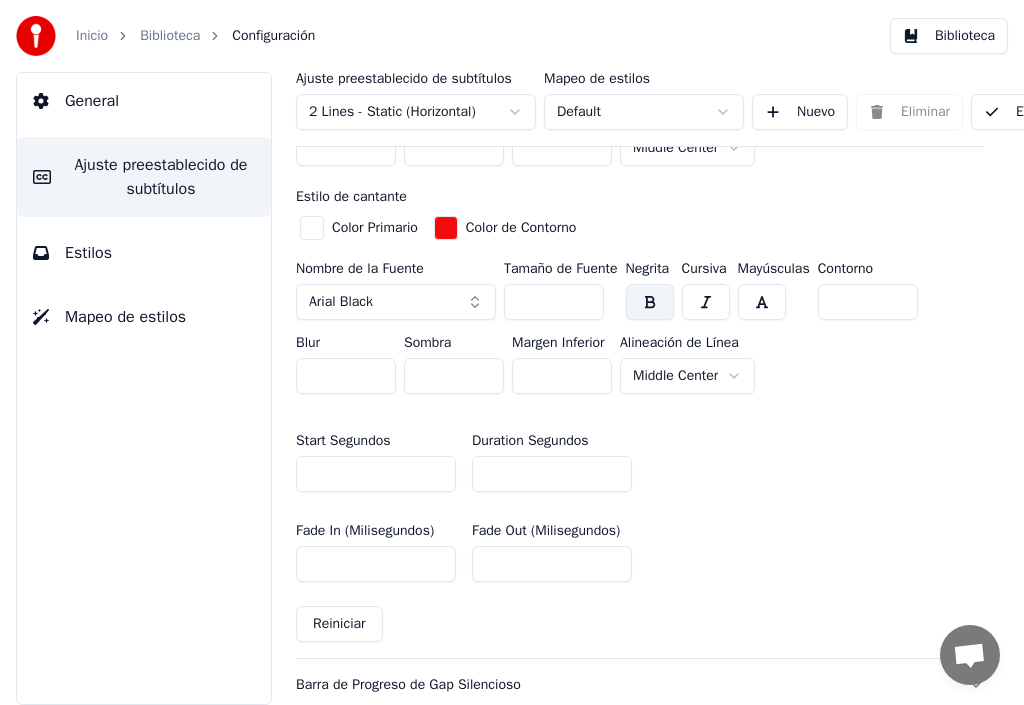 scroll, scrollTop: 800, scrollLeft: 238, axis: both 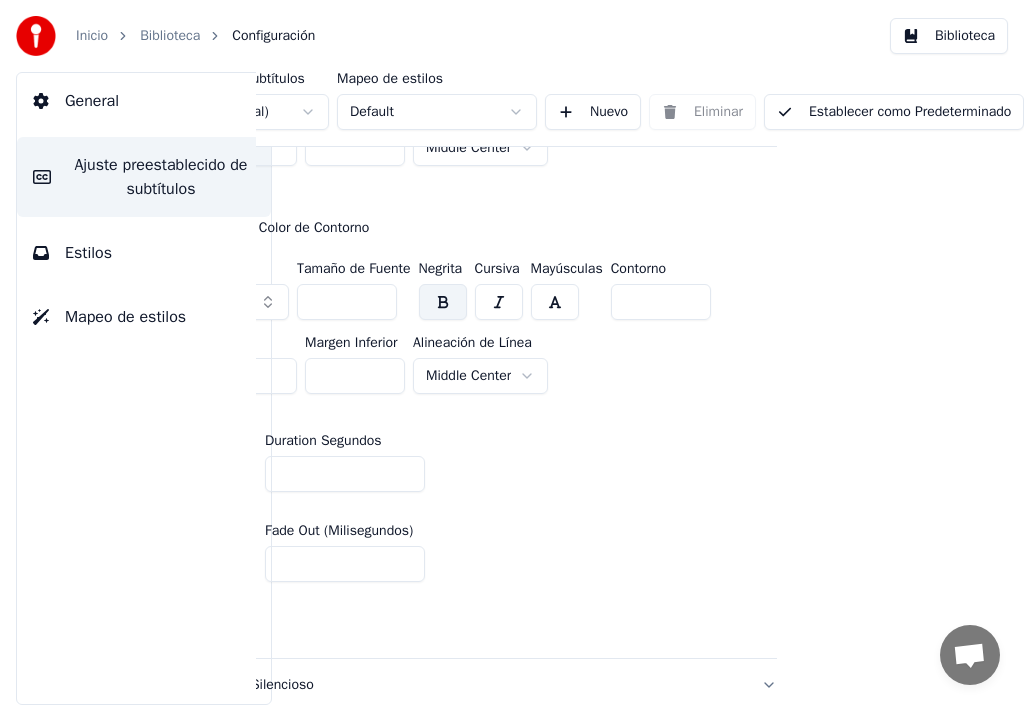 click on "Establecer como Predeterminado" at bounding box center (894, 112) 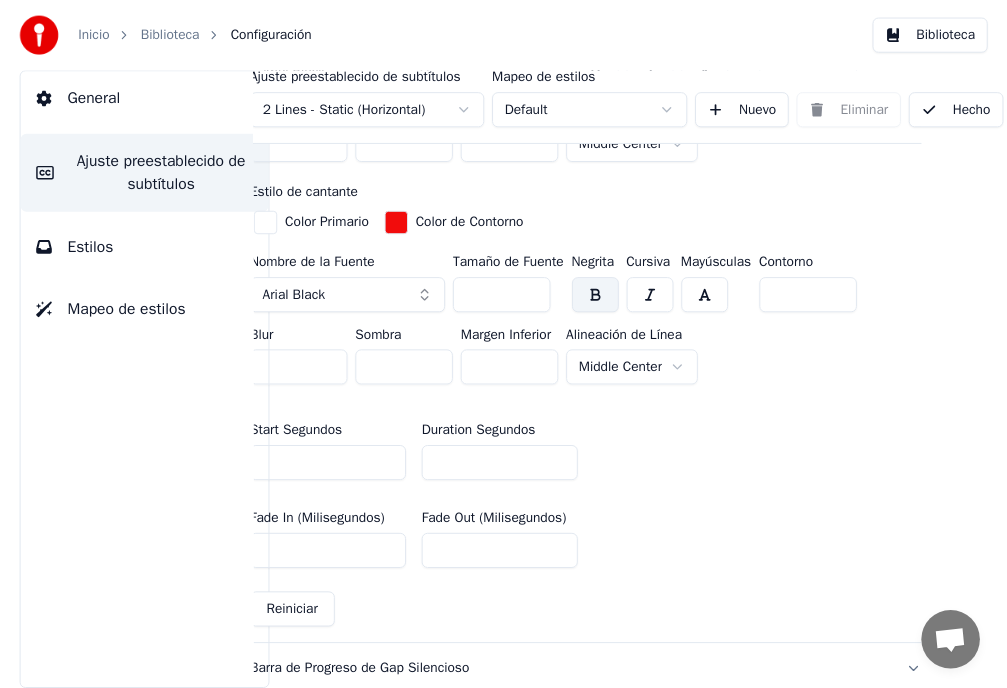 scroll, scrollTop: 800, scrollLeft: 69, axis: both 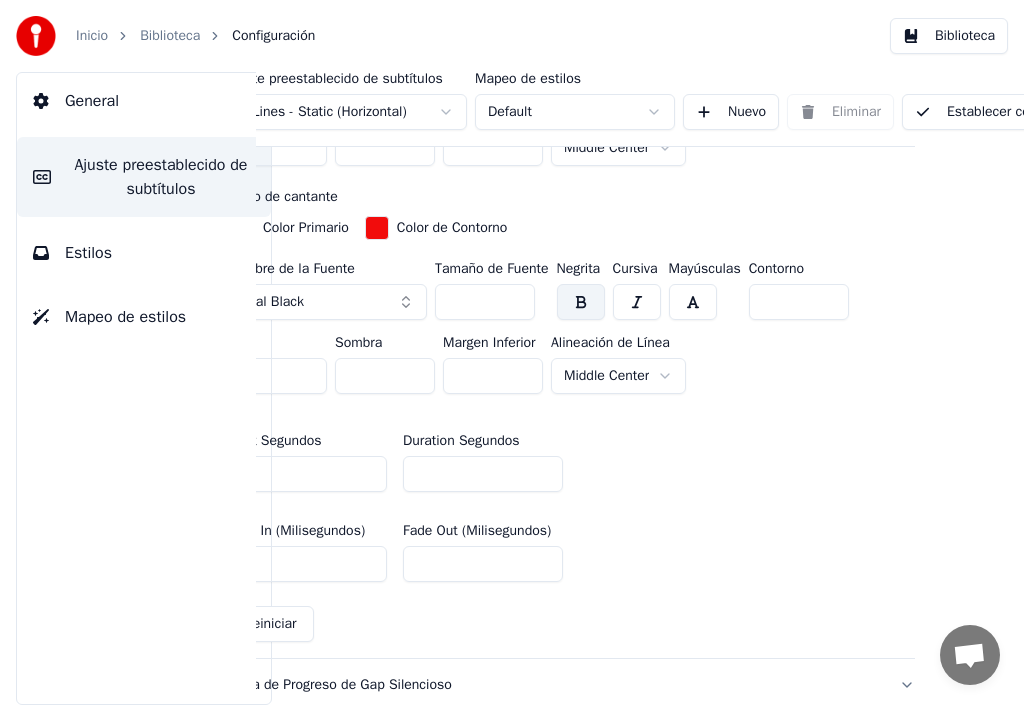 click on "Biblioteca" at bounding box center (170, 36) 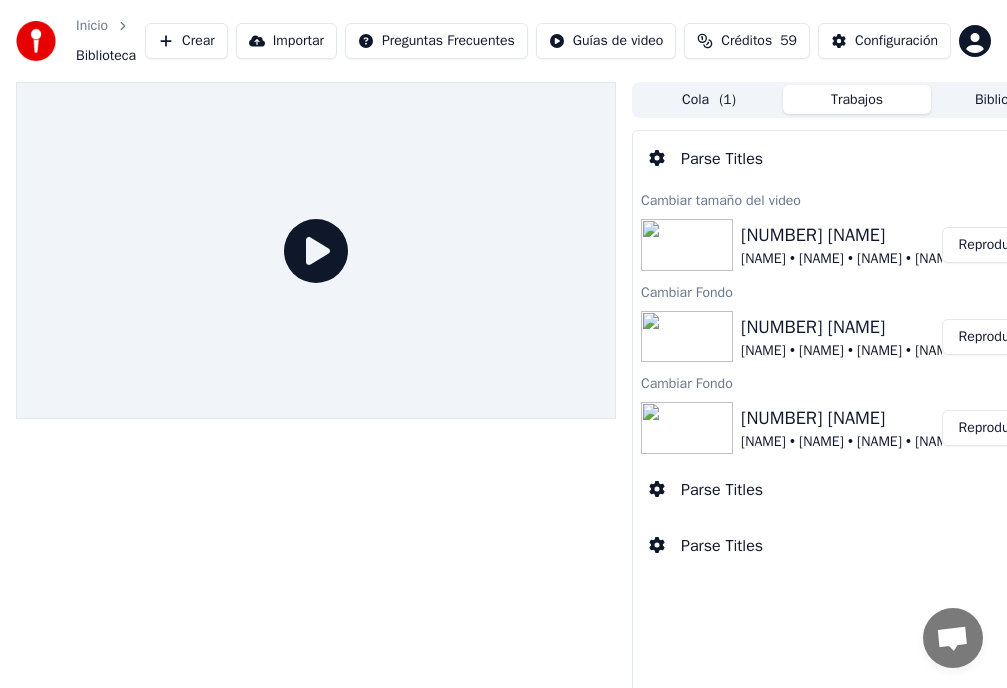 click on "15,500 Noches" at bounding box center [850, 418] 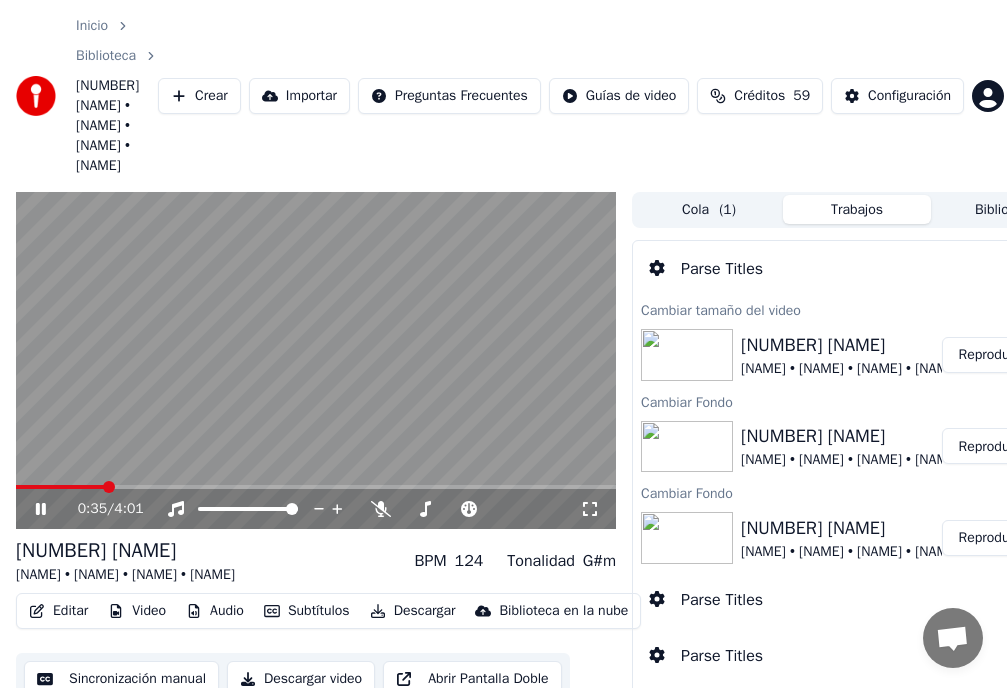 click 